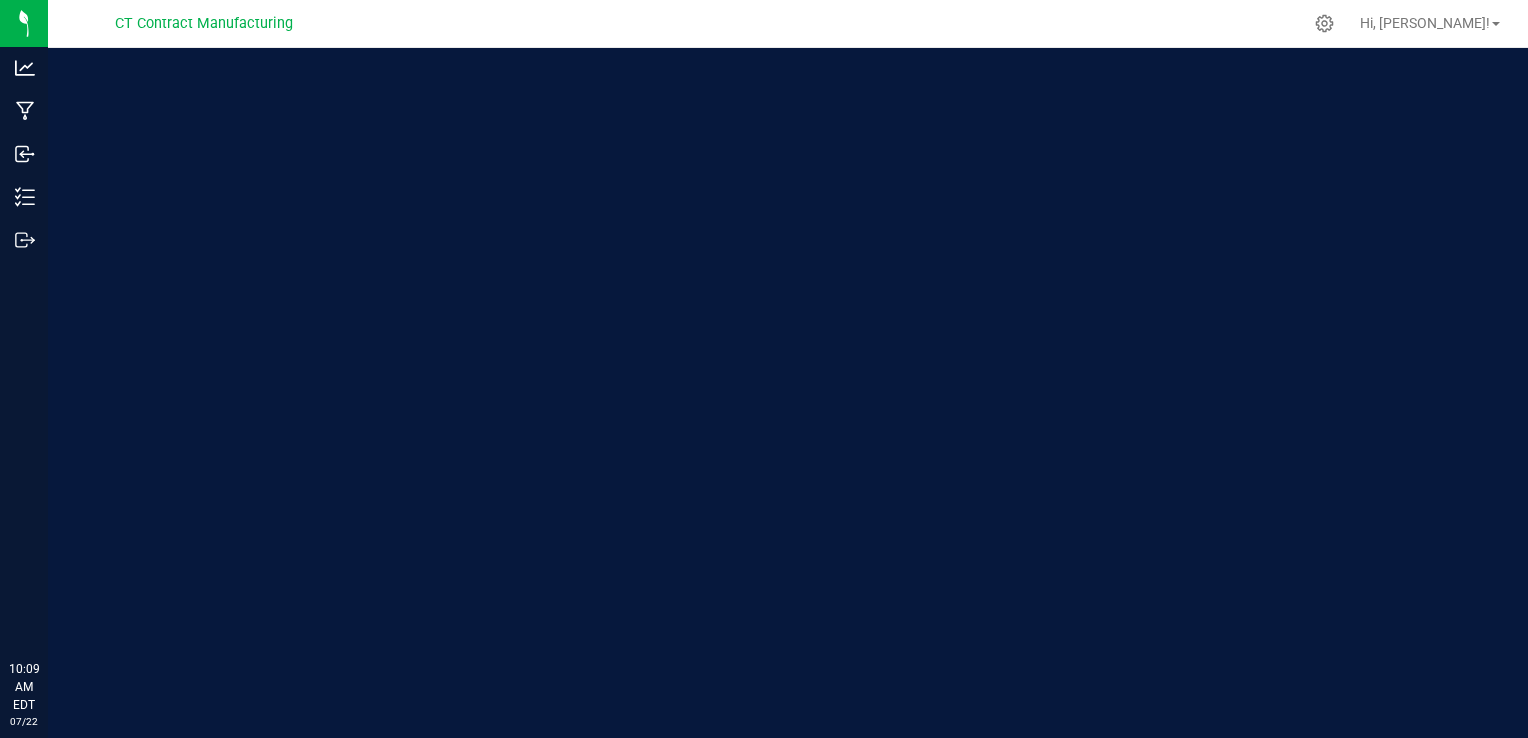 scroll, scrollTop: 0, scrollLeft: 0, axis: both 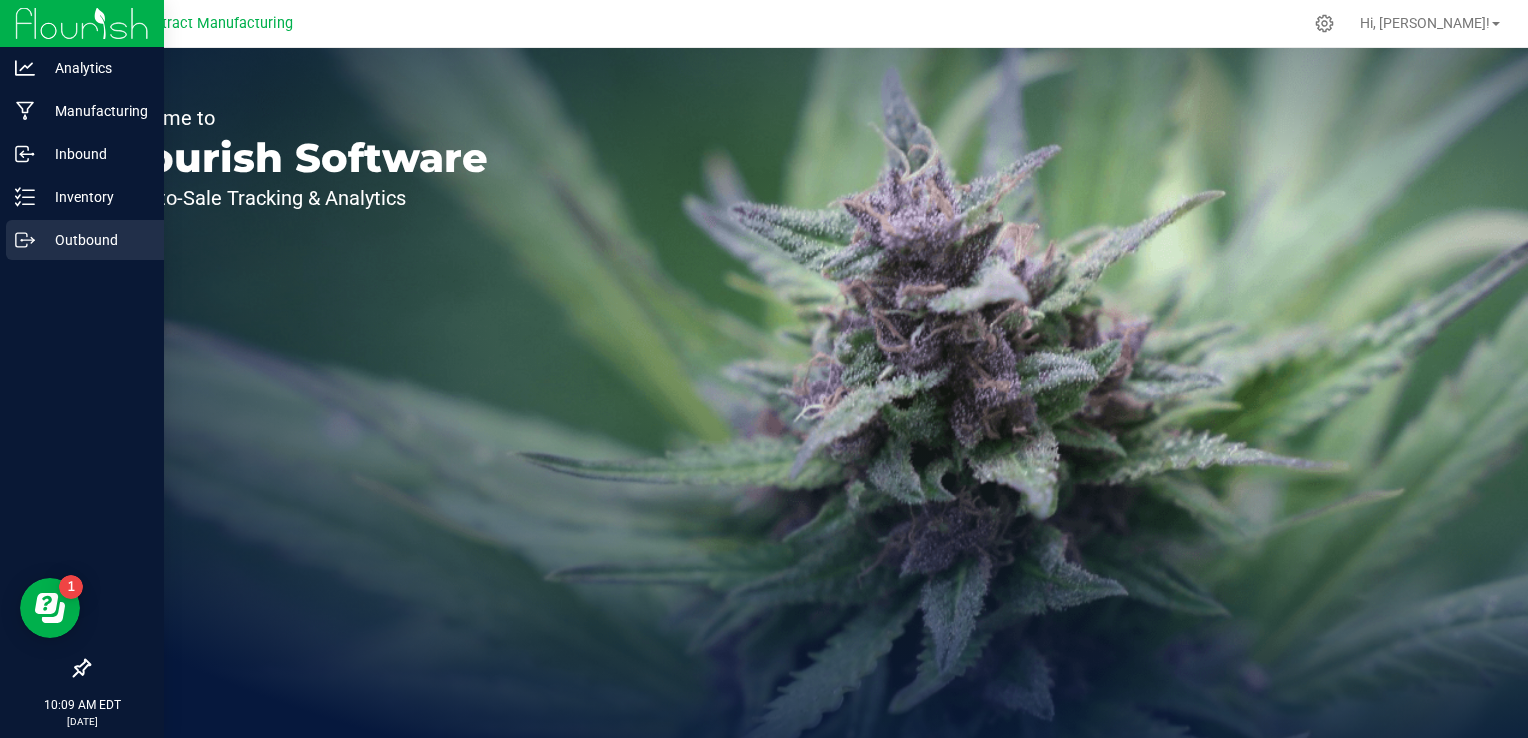 click on "Outbound" at bounding box center [95, 240] 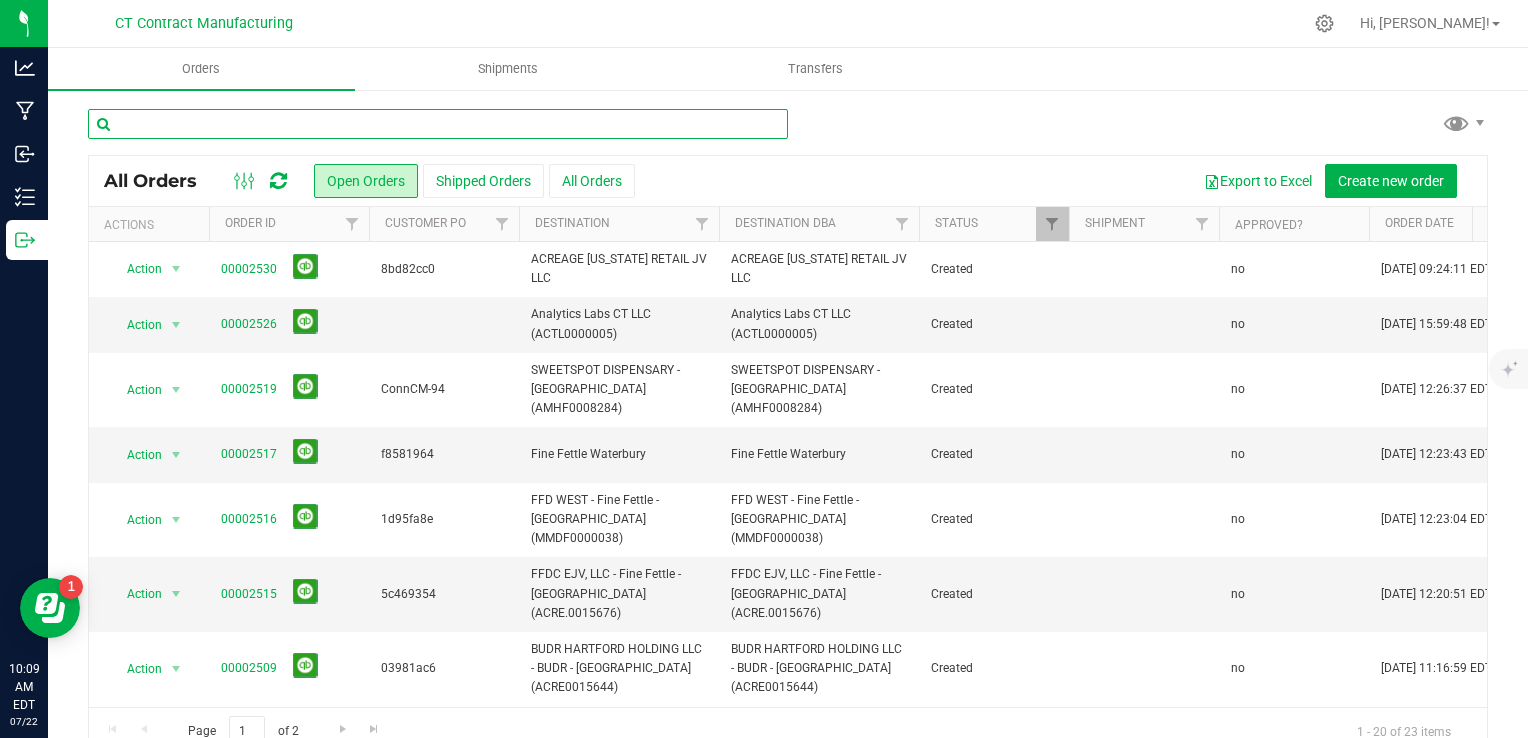 click at bounding box center [438, 124] 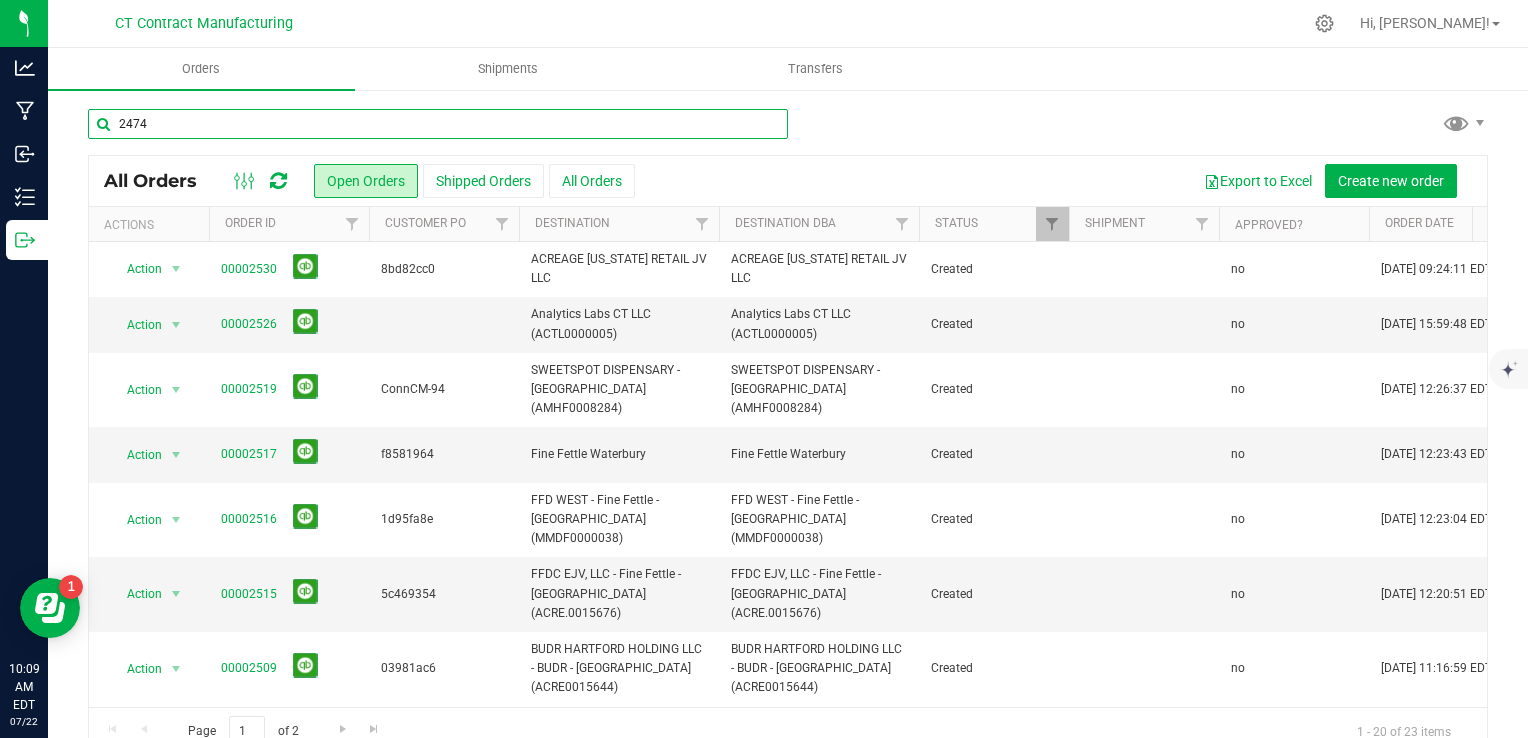 type on "2474" 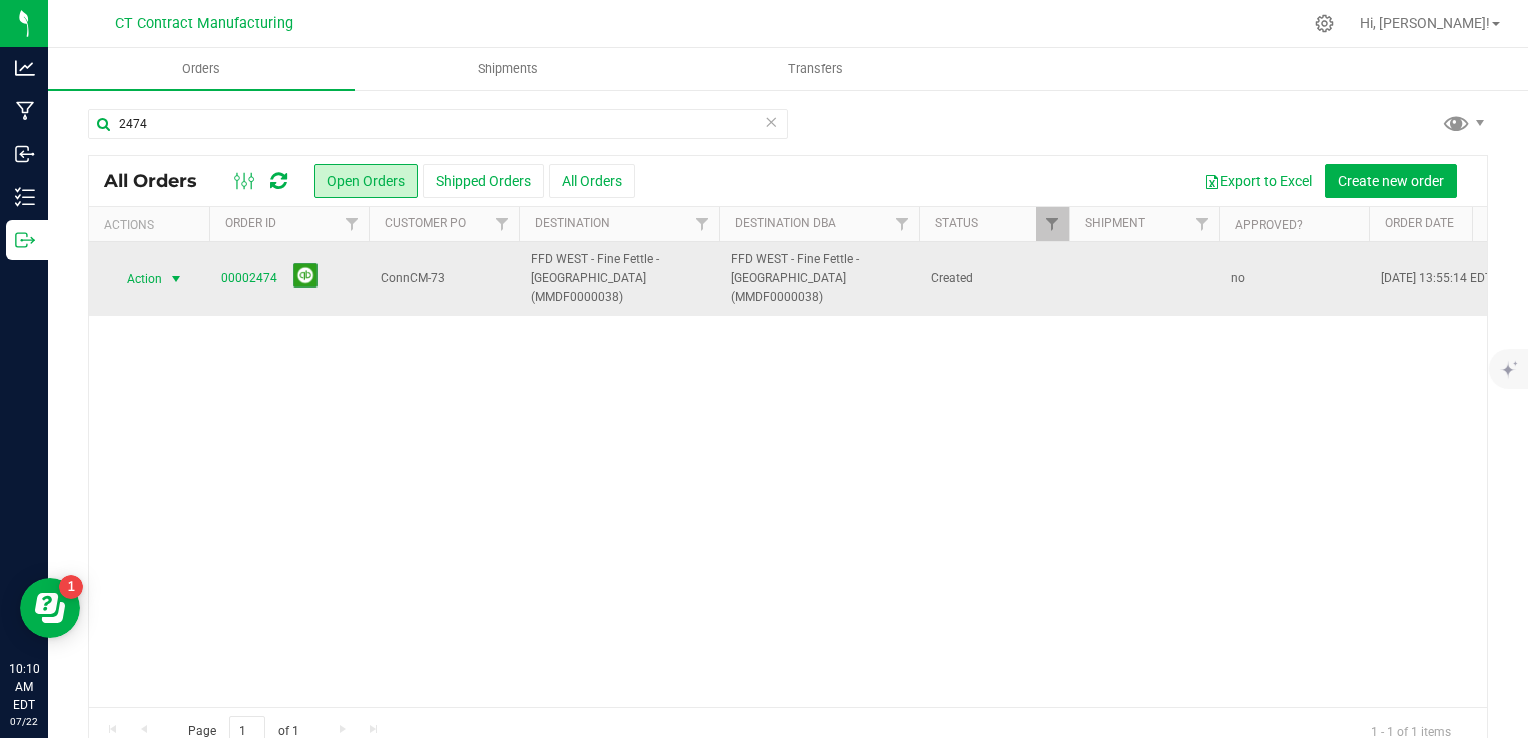 click at bounding box center (176, 279) 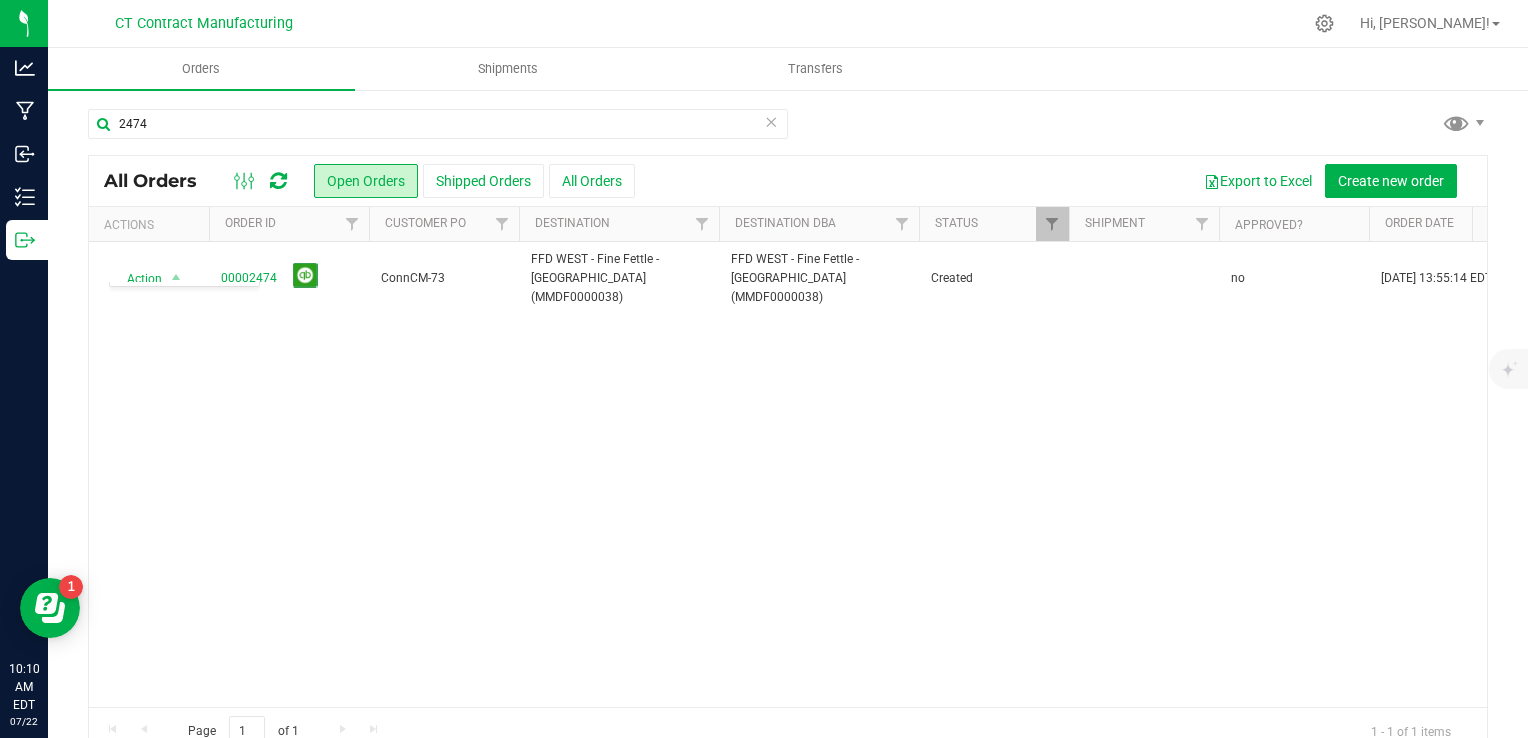 click on "Action Action Cancel order Change facility Clone order Edit order Mark as fully paid Order audit log Print COAs (single PDF) Print COAs (zip) Print invoice Print packing list
00002474
ConnCM-73
FFD WEST - Fine Fettle - Stamford (MMDF0000038)
FFD WEST - Fine Fettle - Stamford (MMDF0000038)
Created
no  Jul 18, 2025 13:55:14 EDT Jul 18, 2025 $0.20
12 Research Dr,
Stamford,
CT
6906
Flourish External API" at bounding box center (788, 474) 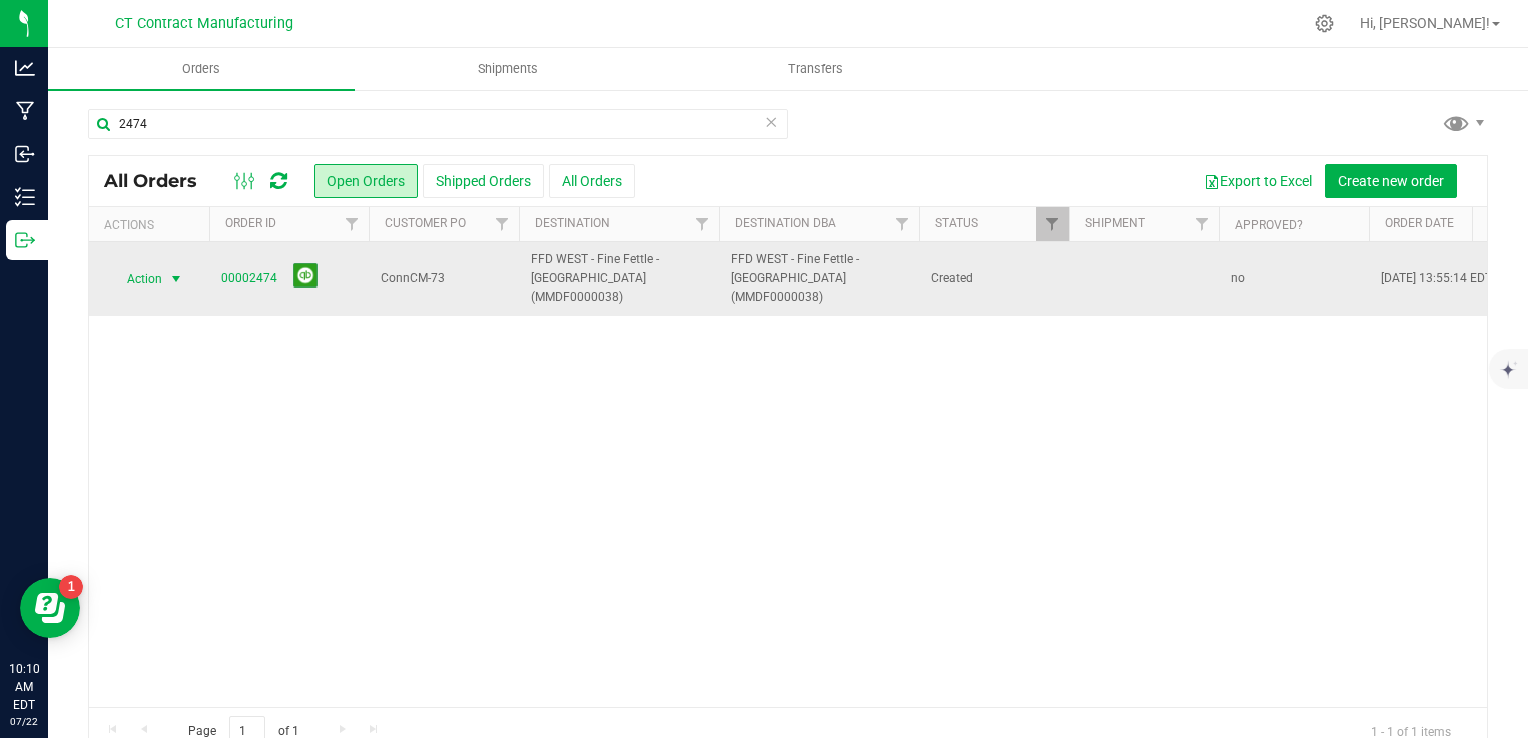 click at bounding box center [176, 279] 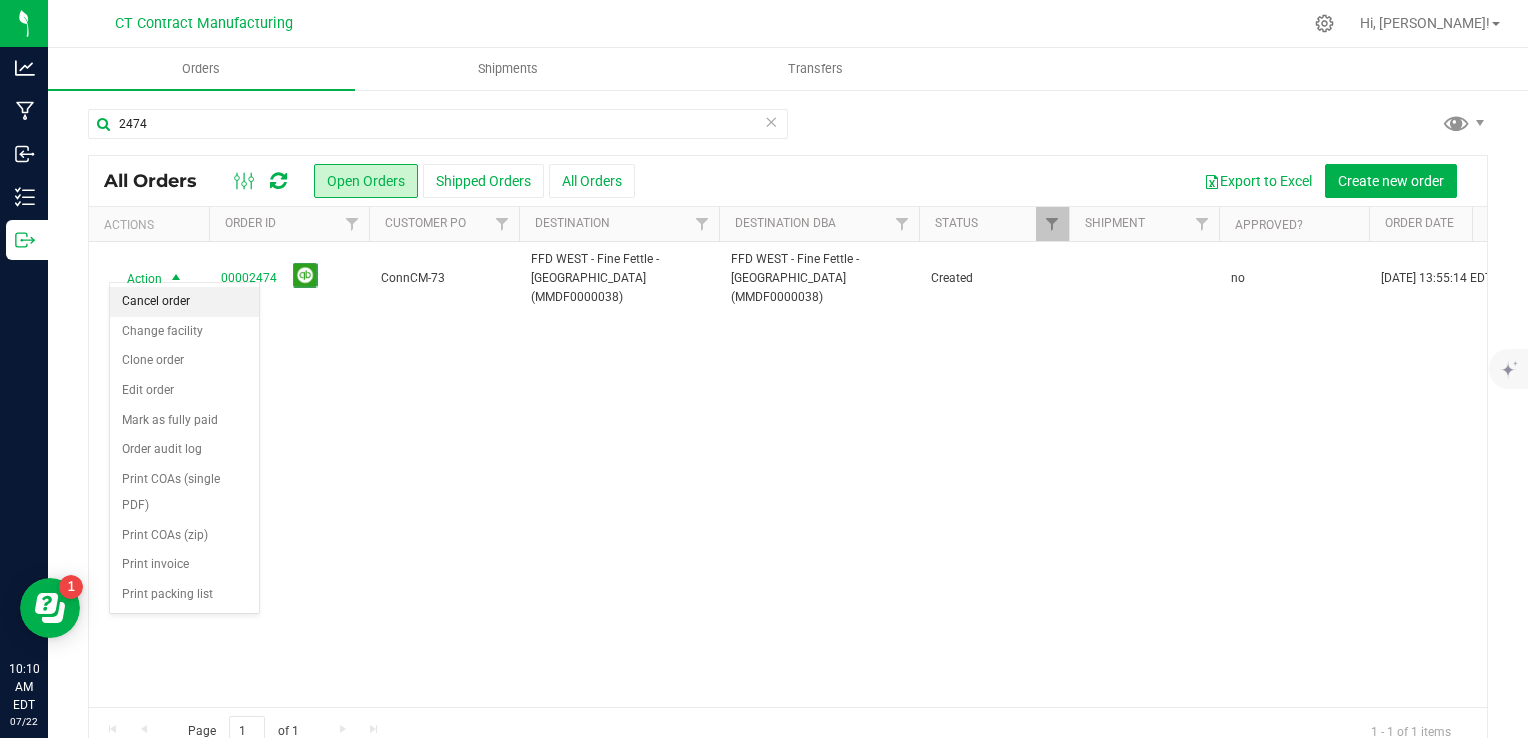 click on "Cancel order" at bounding box center (184, 302) 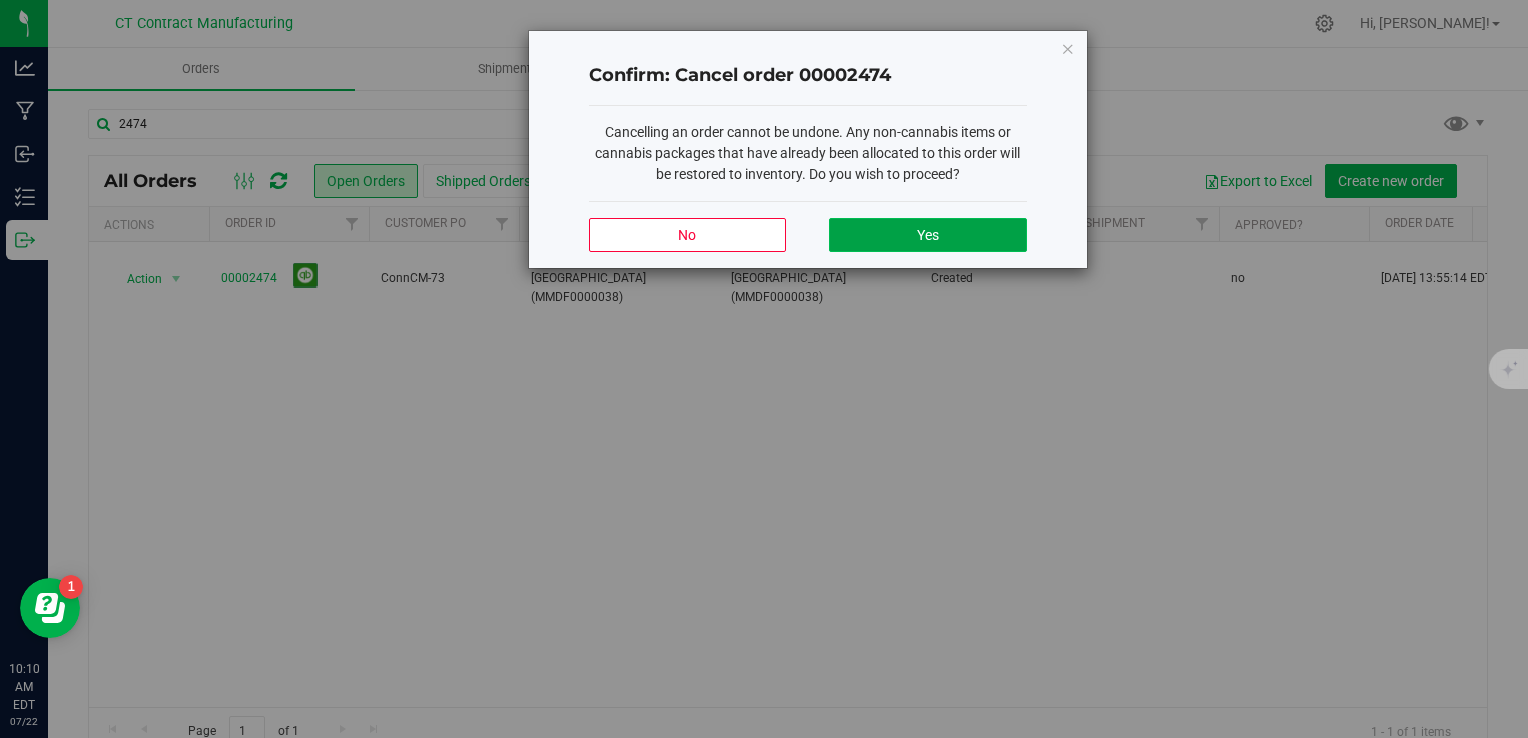 click on "Yes" at bounding box center (927, 235) 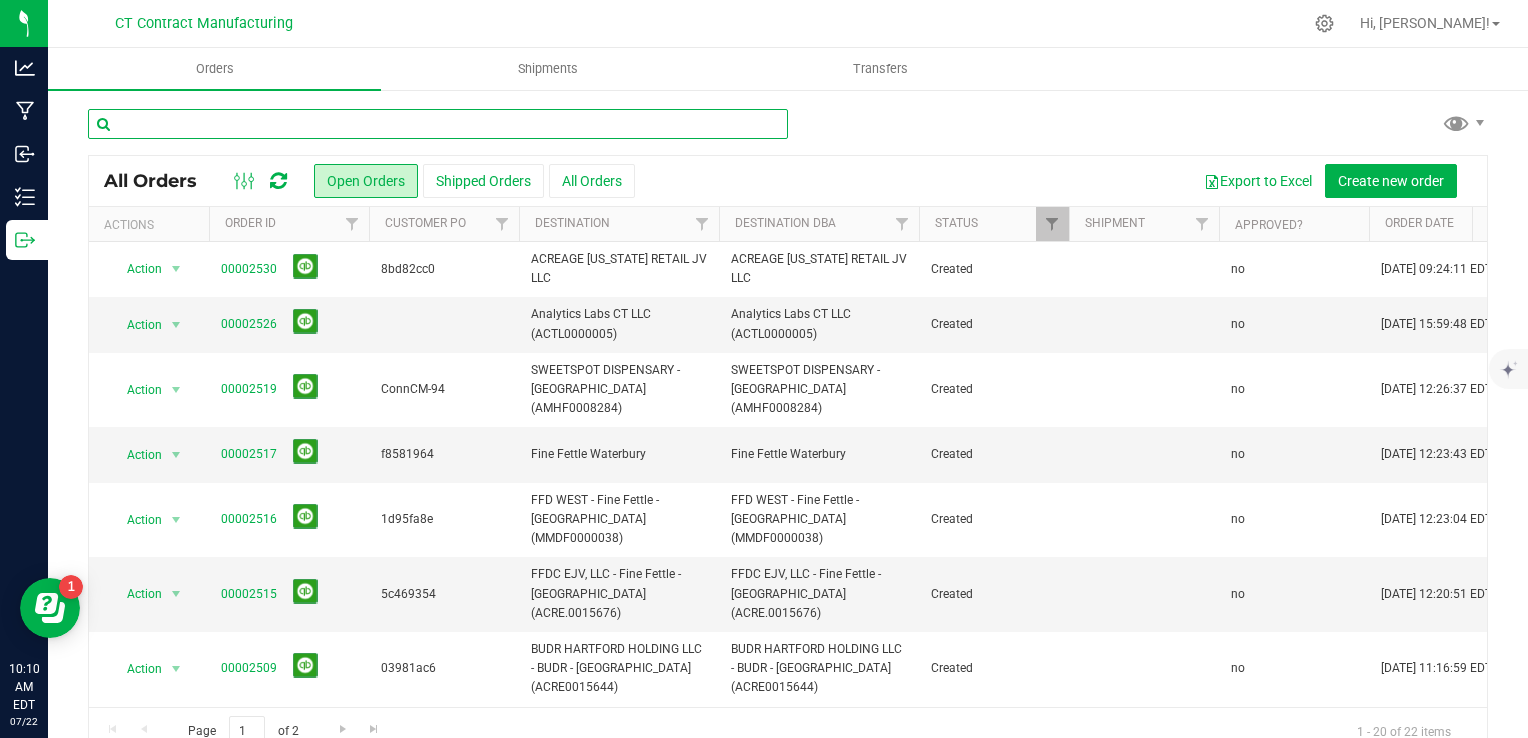 click at bounding box center (438, 124) 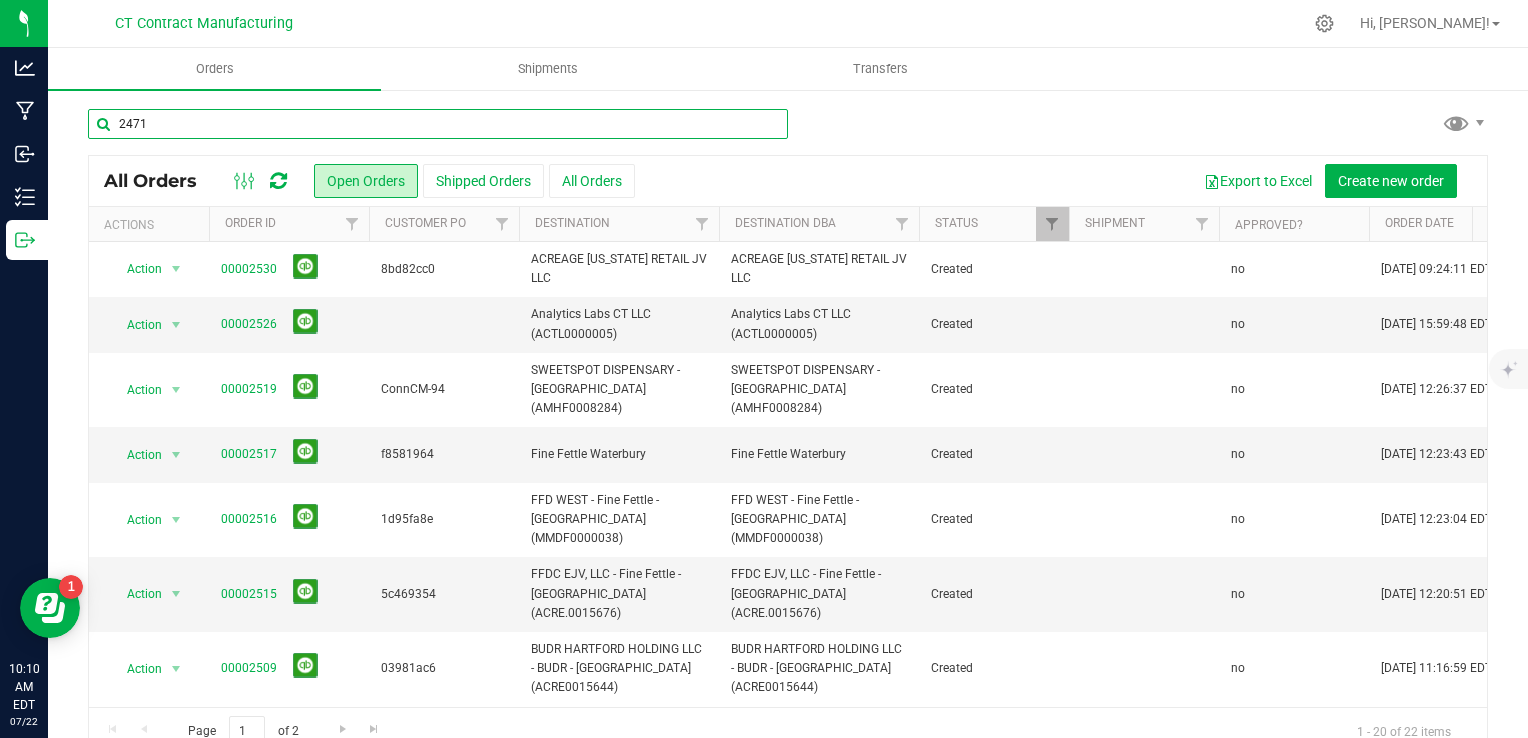 type on "2471" 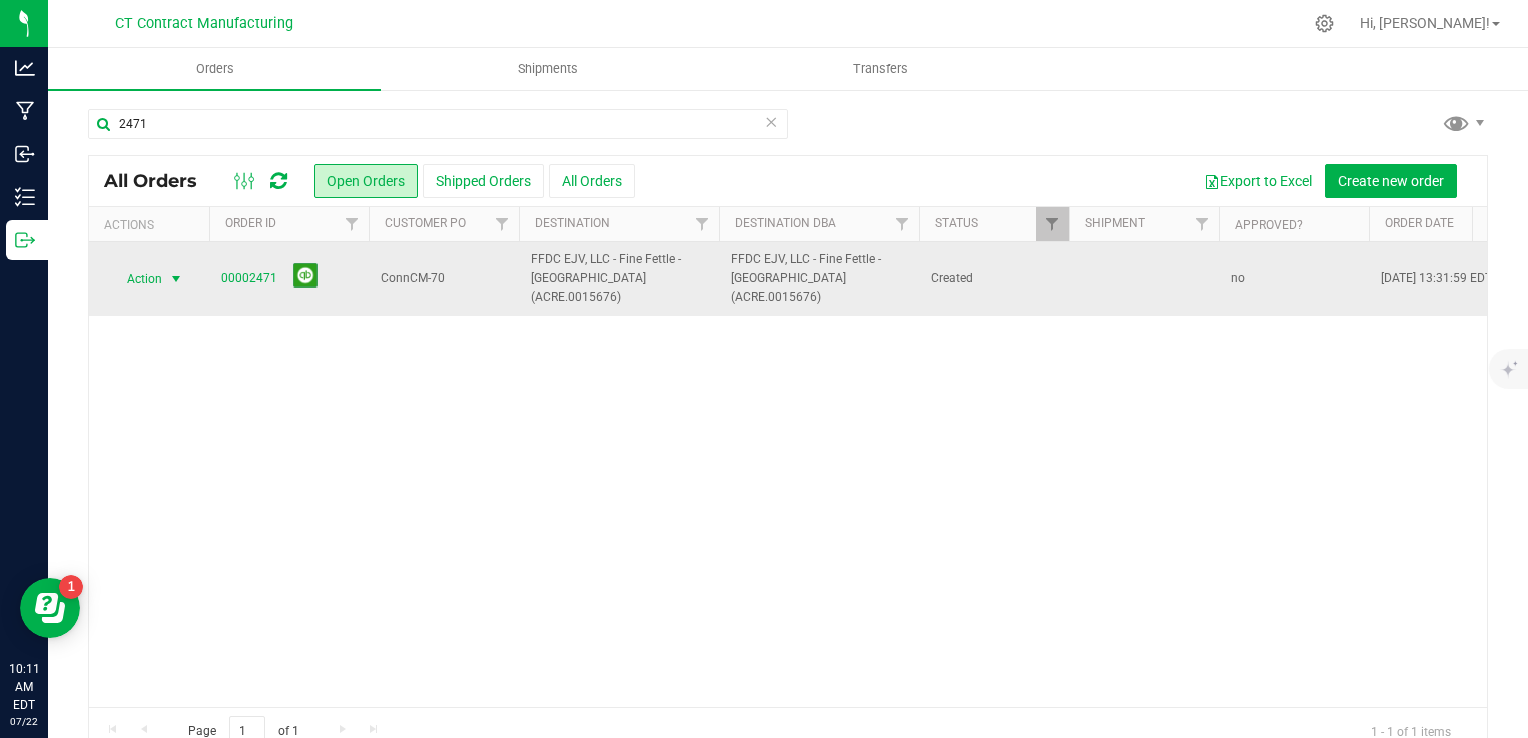 click at bounding box center (176, 279) 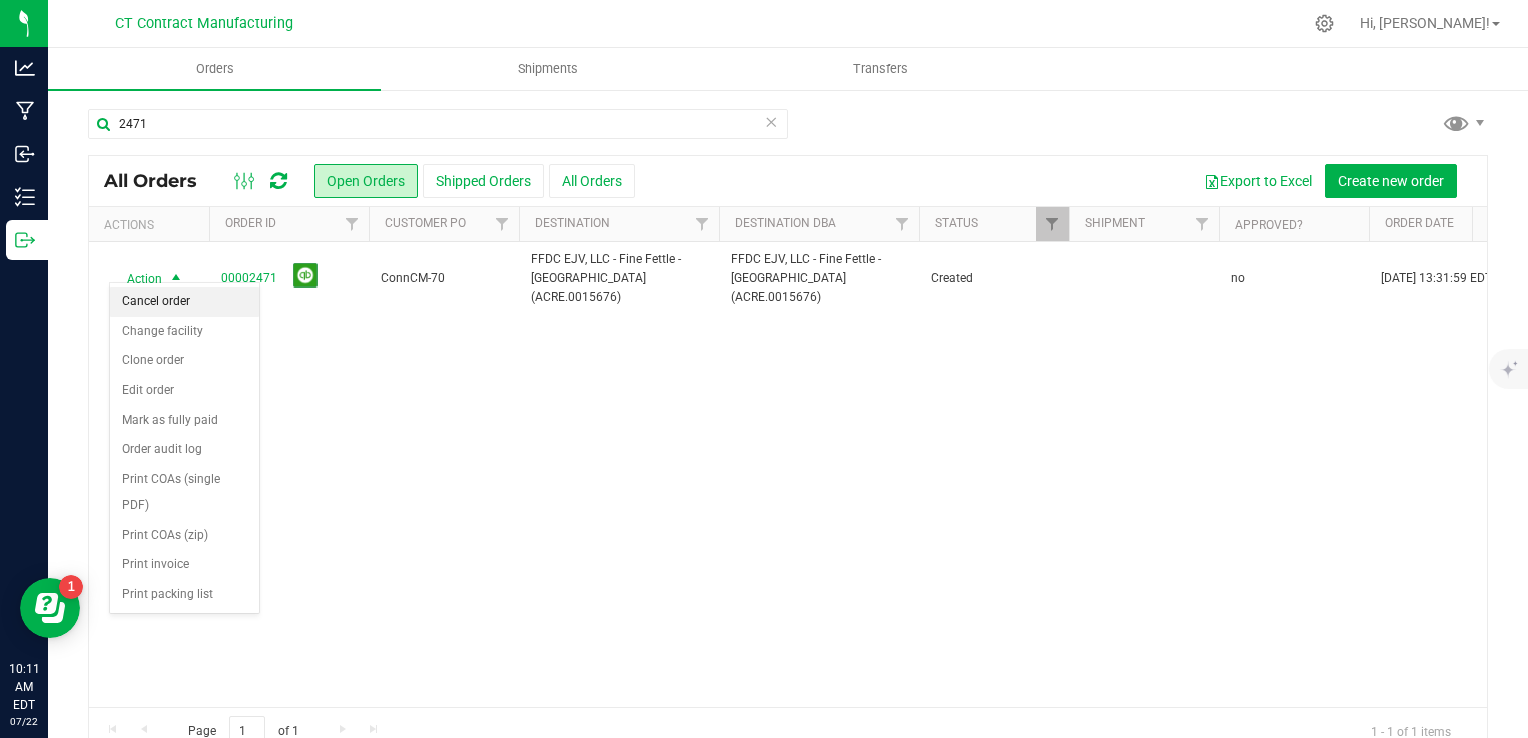 click on "Cancel order" at bounding box center (184, 302) 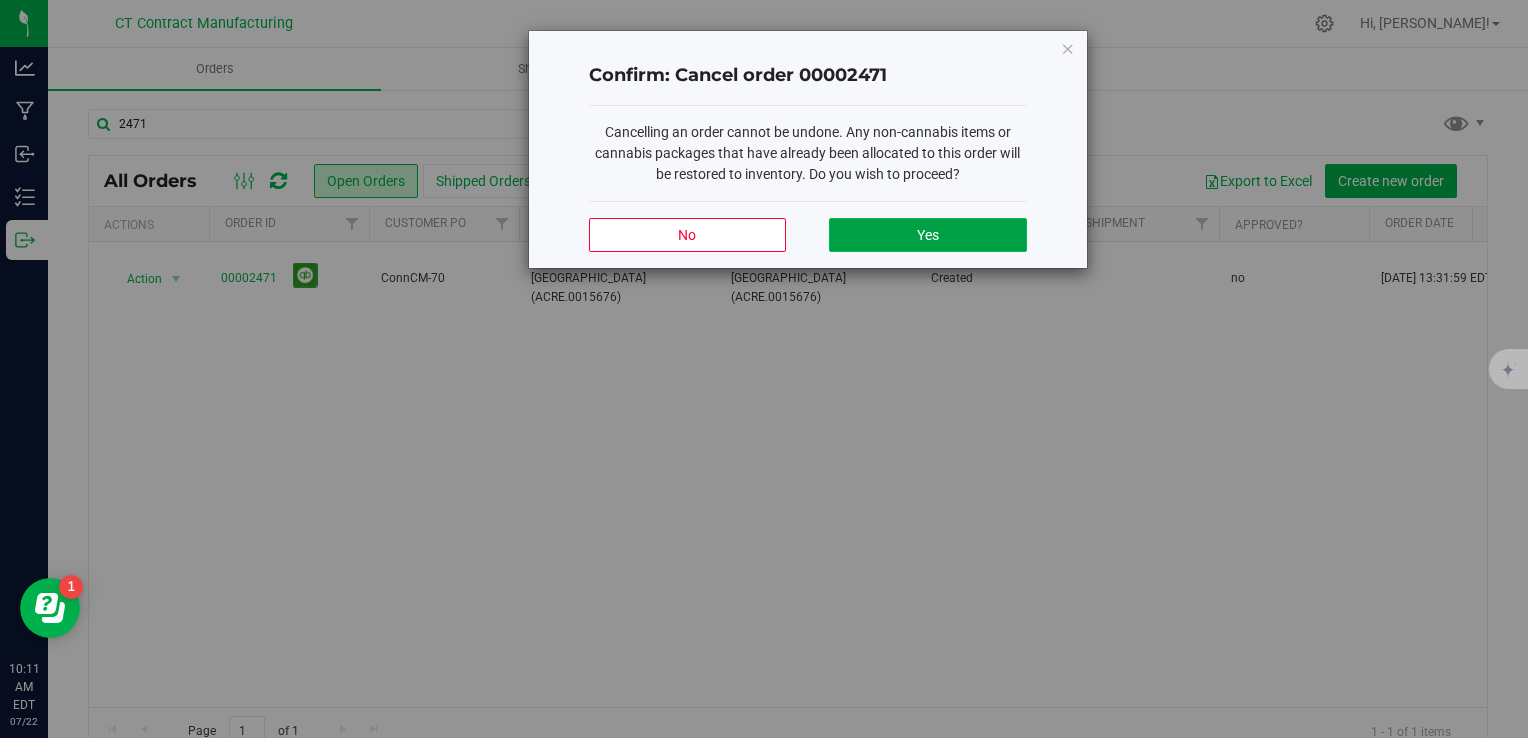 click on "Yes" at bounding box center (927, 235) 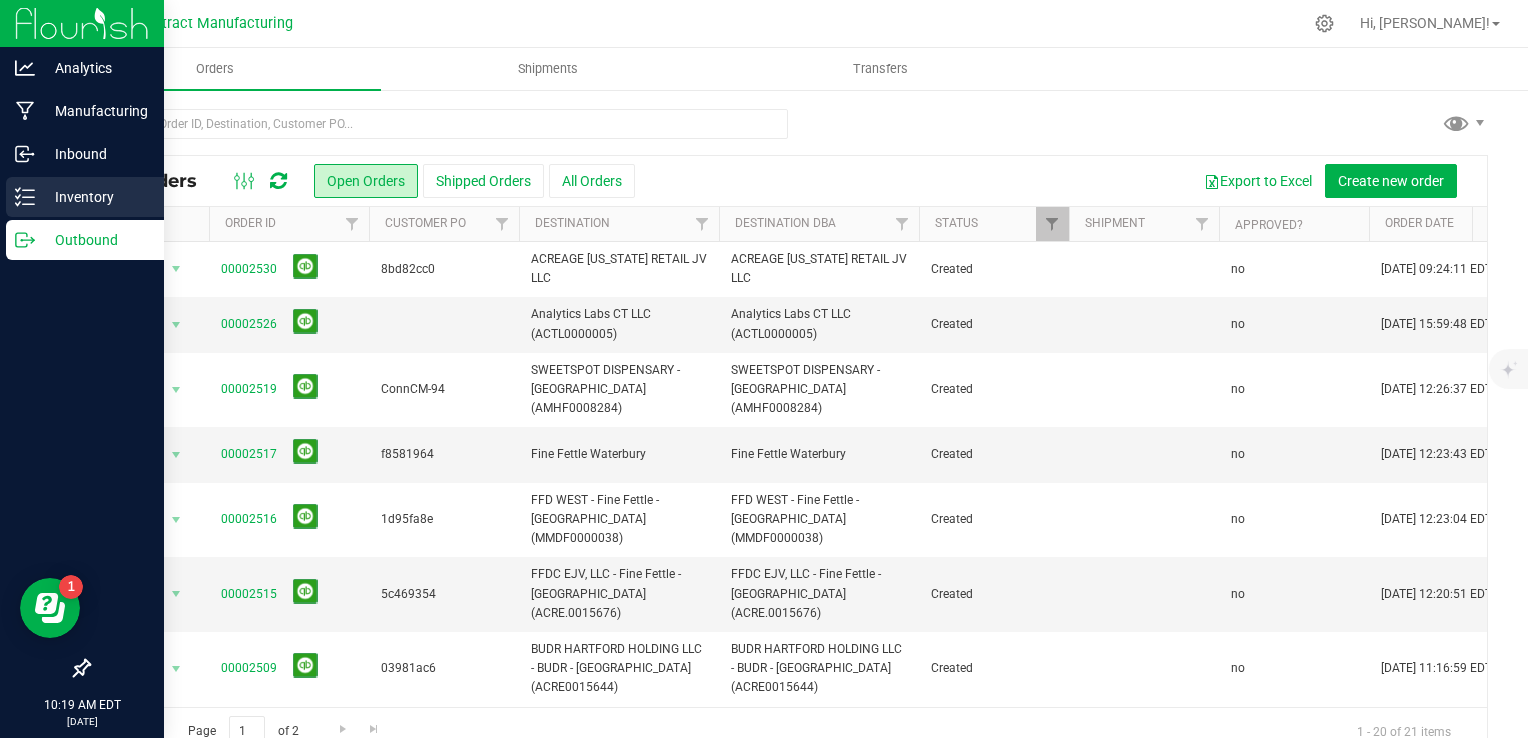 click on "Inventory" at bounding box center [95, 197] 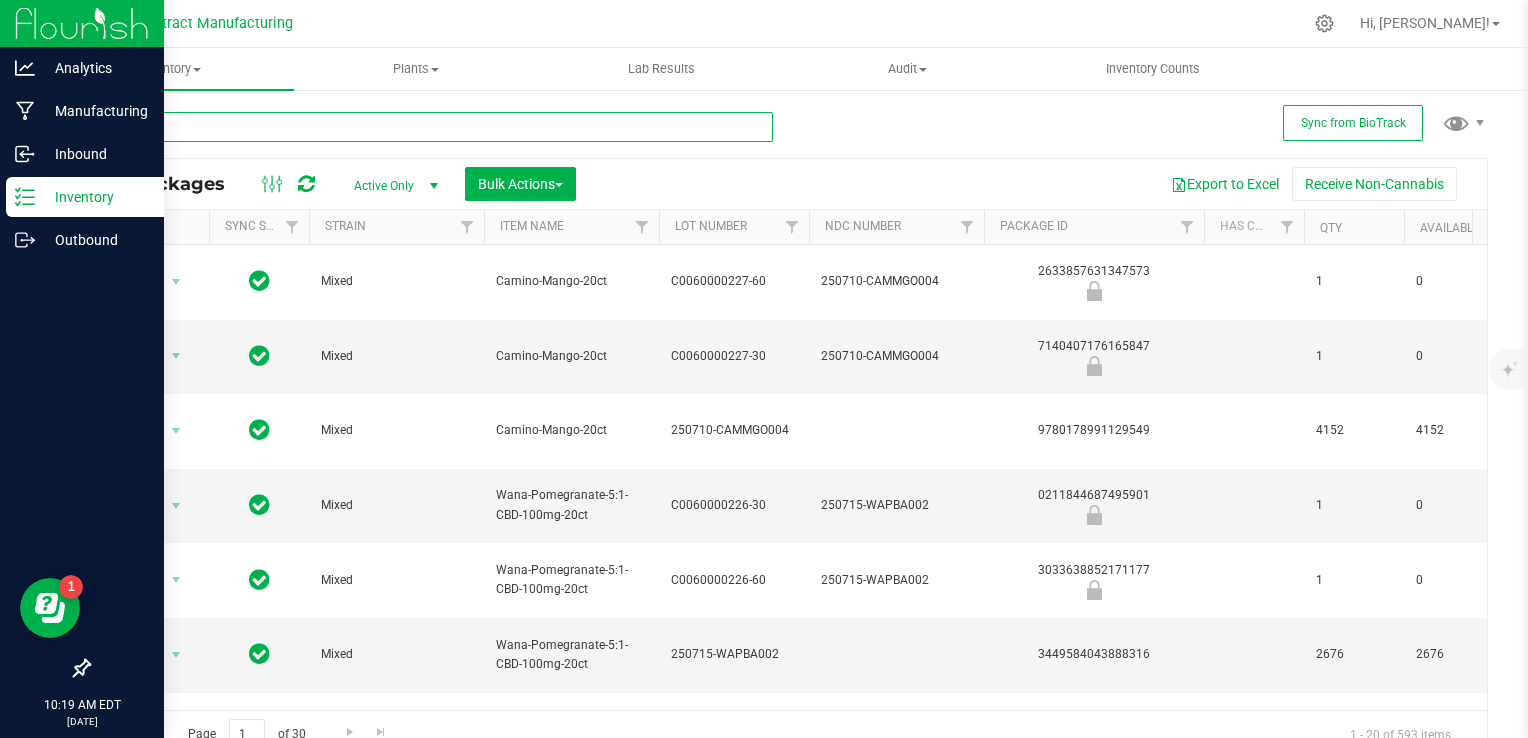 drag, startPoint x: 252, startPoint y: 118, endPoint x: 285, endPoint y: 122, distance: 33.24154 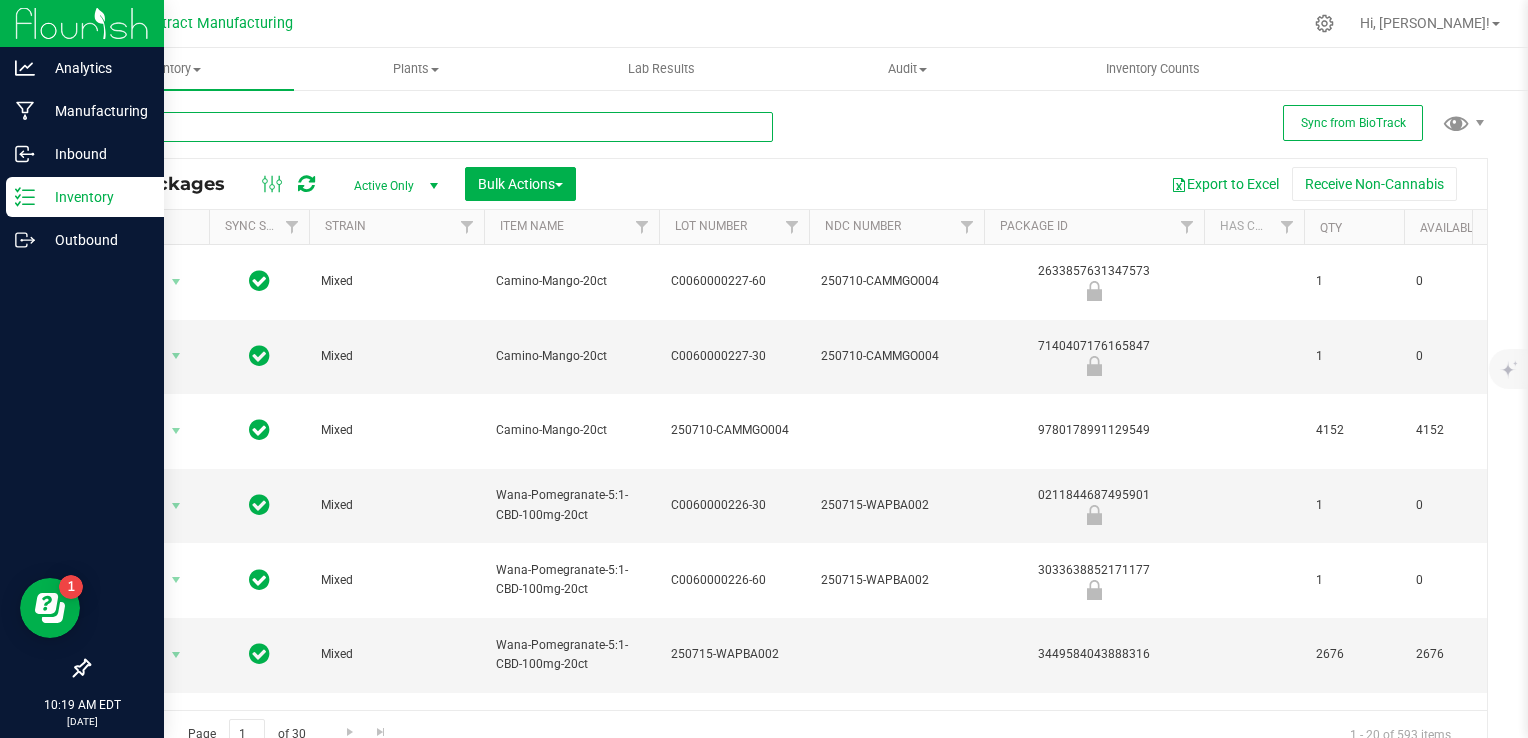 click at bounding box center (430, 127) 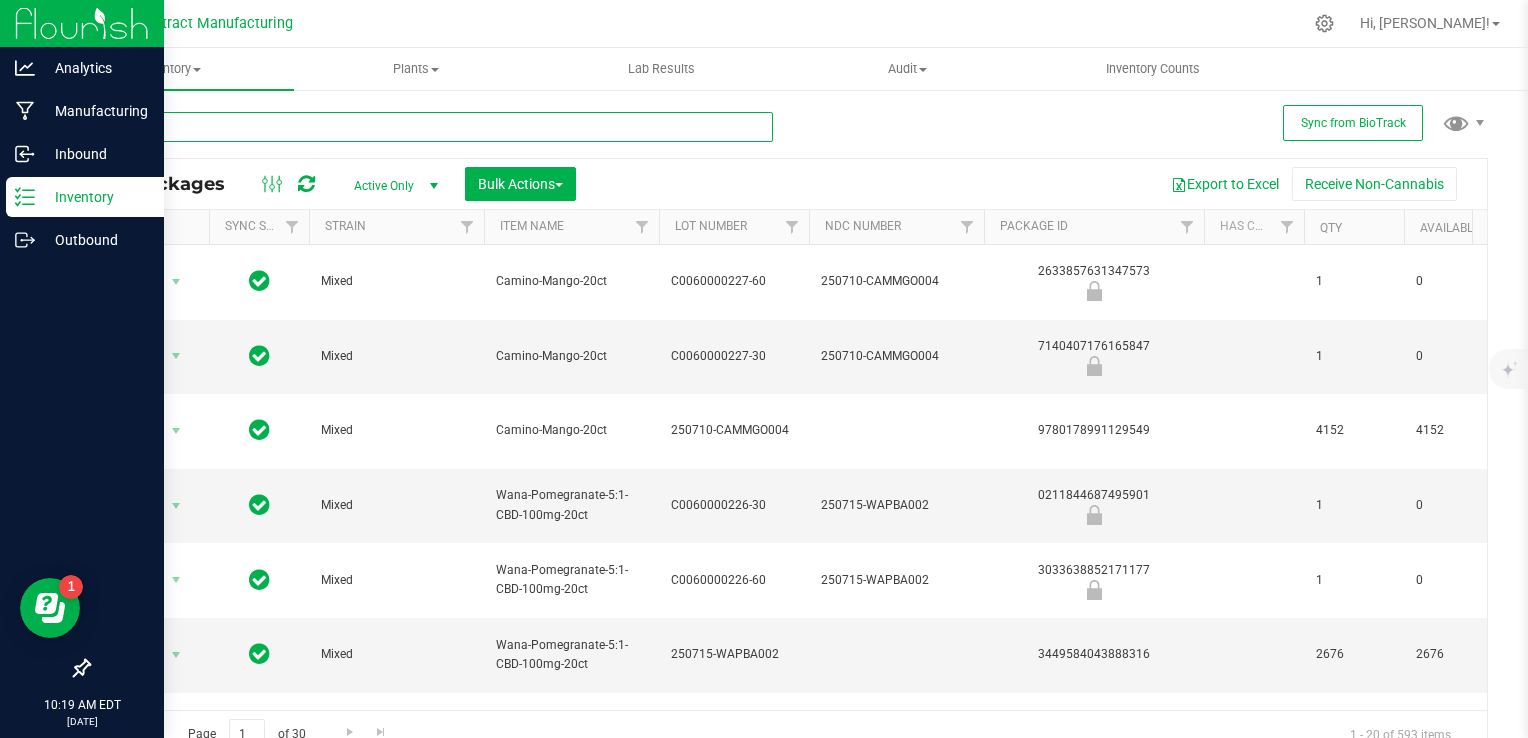 type on "sister" 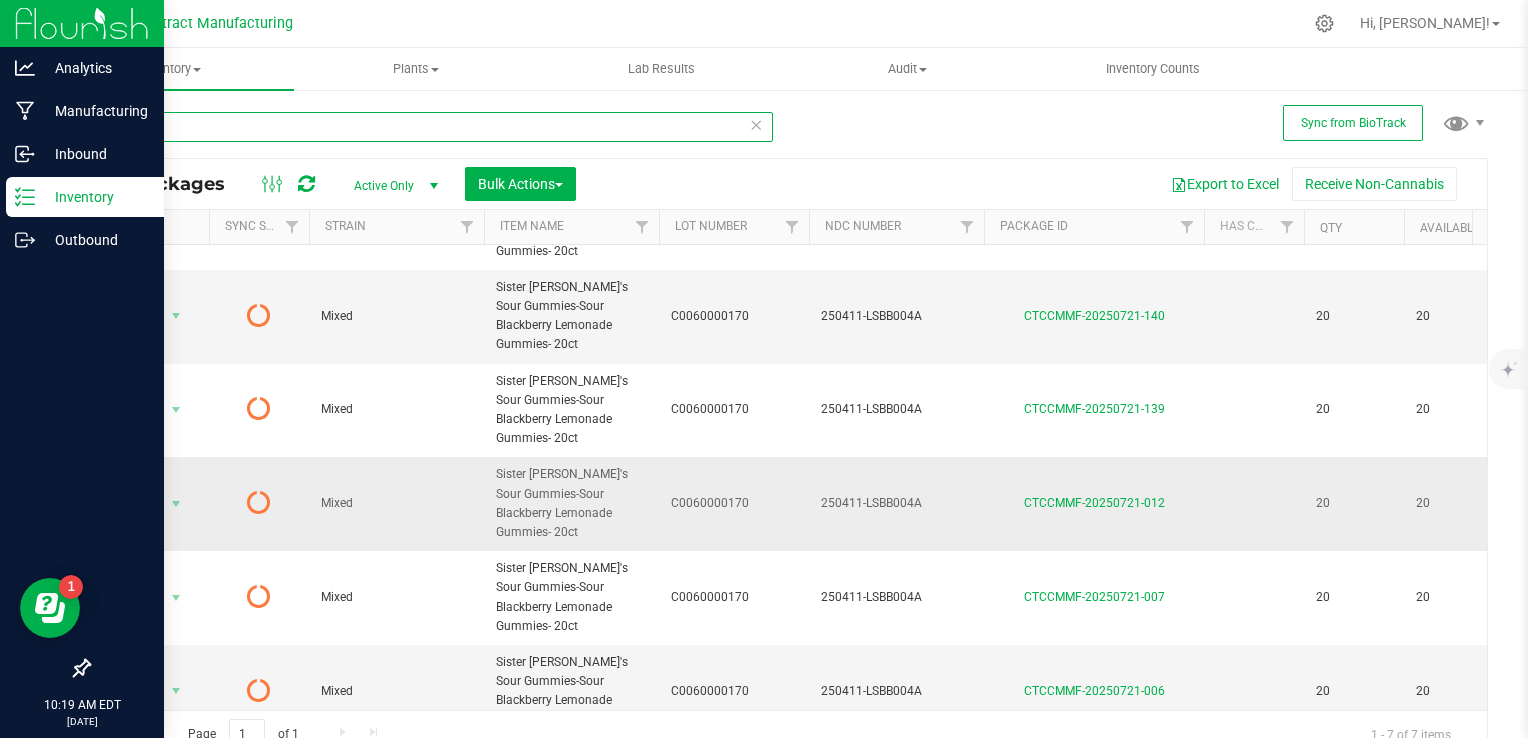 scroll, scrollTop: 0, scrollLeft: 0, axis: both 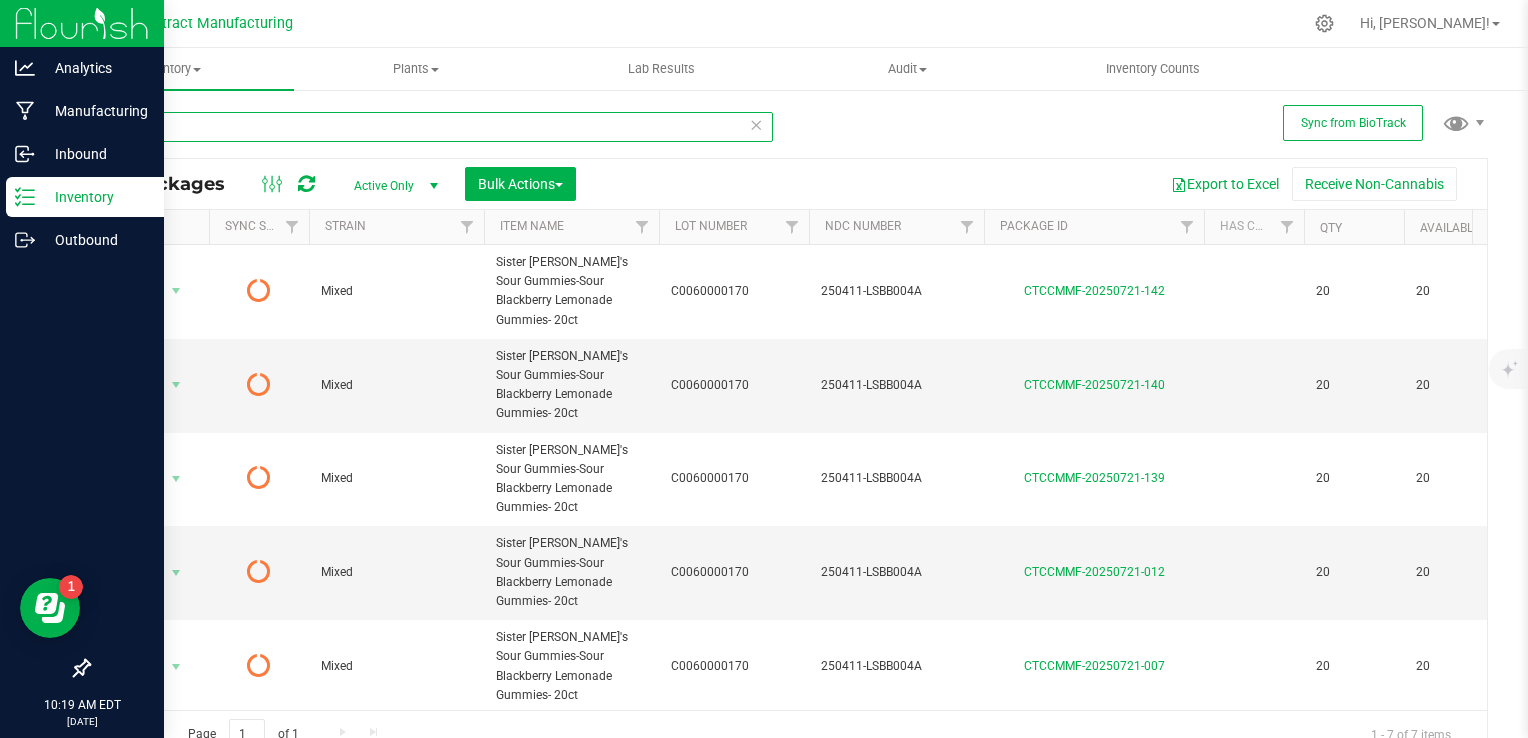 click on "sister" at bounding box center (430, 127) 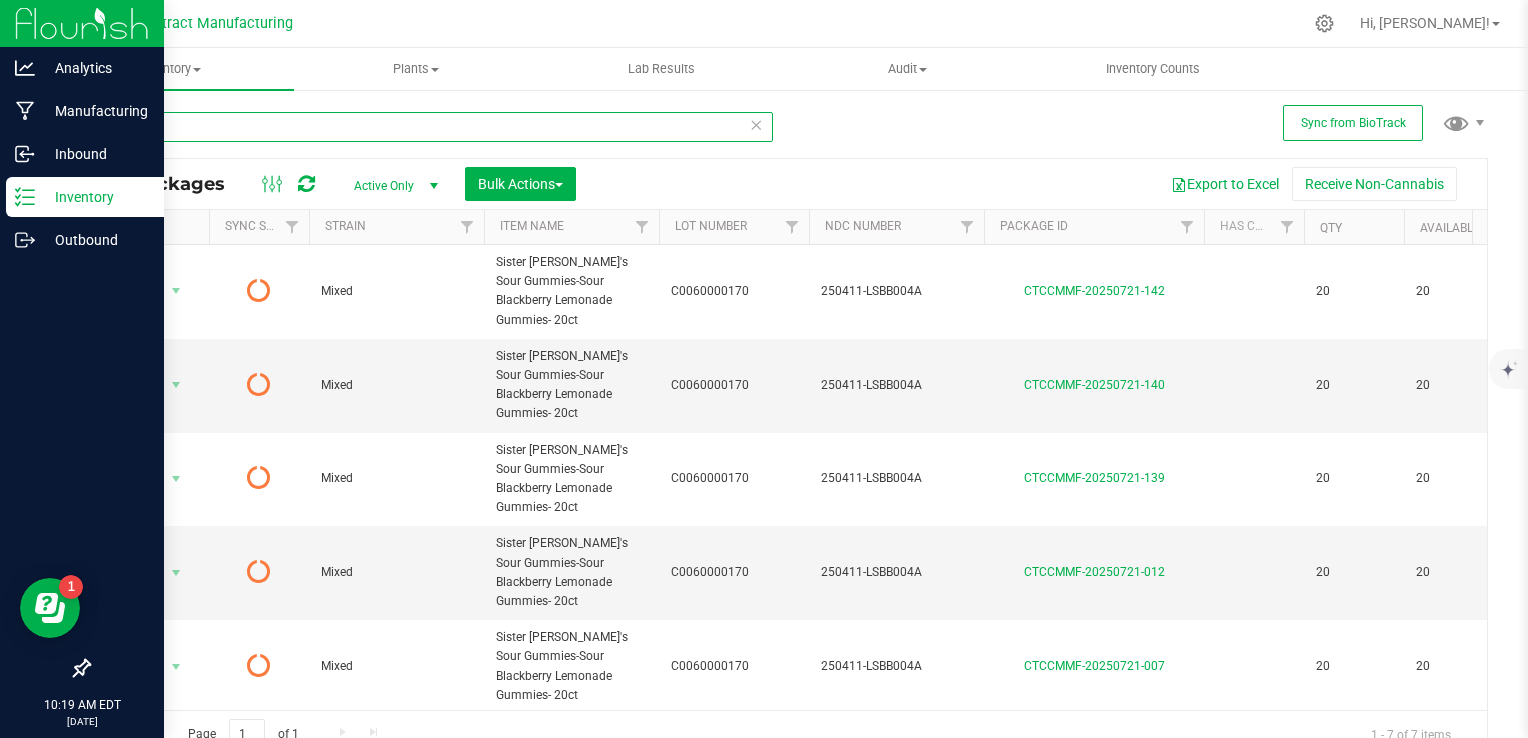 click on "sister" at bounding box center [430, 127] 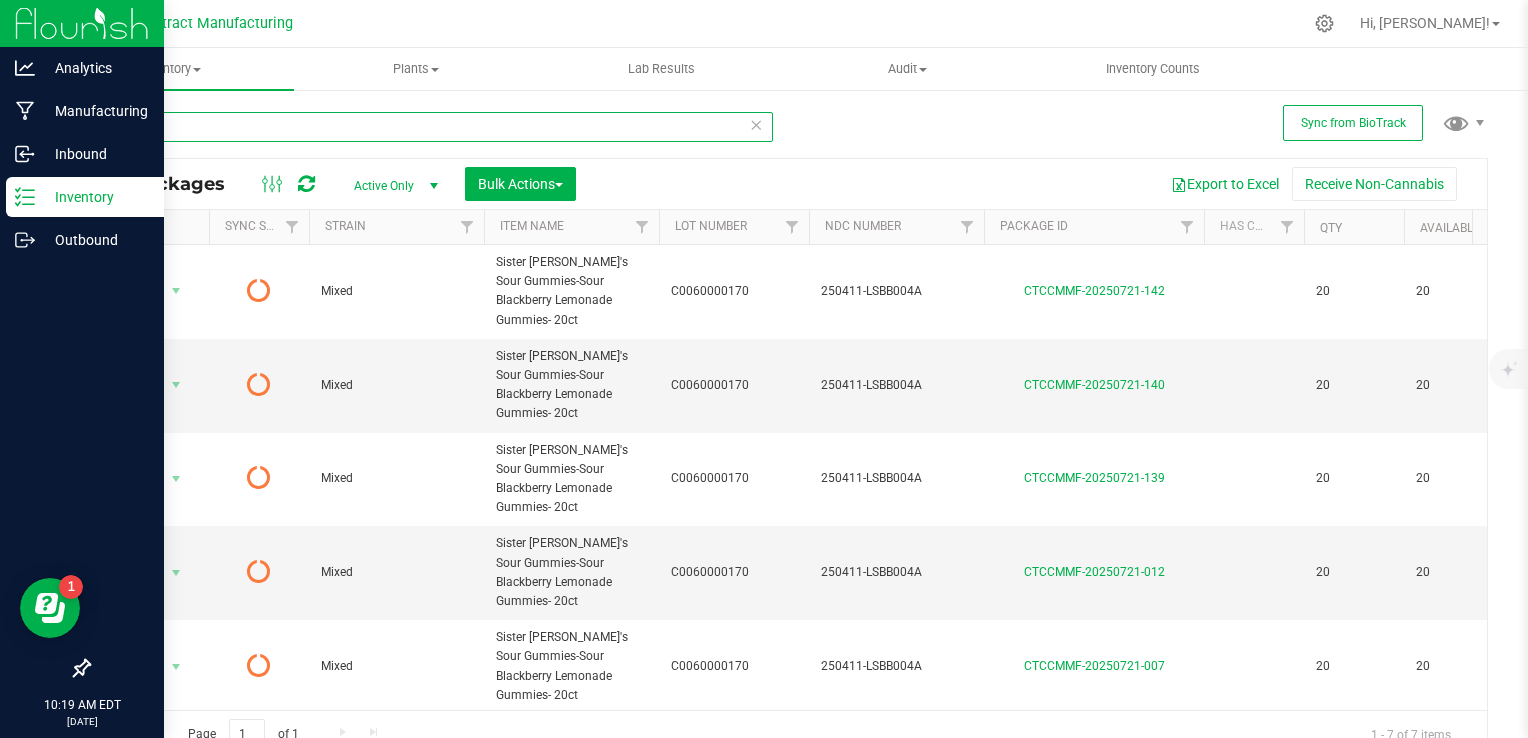 type 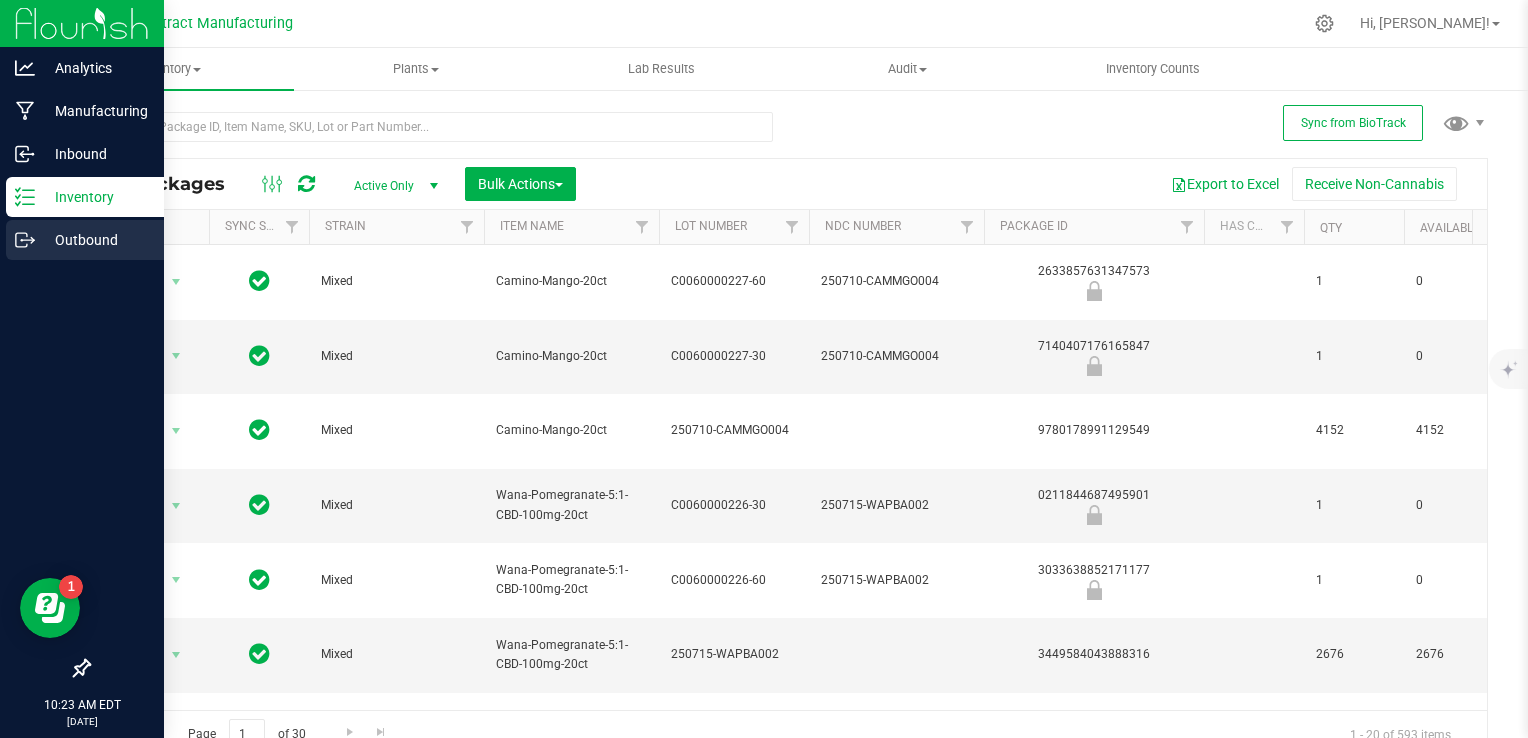 click 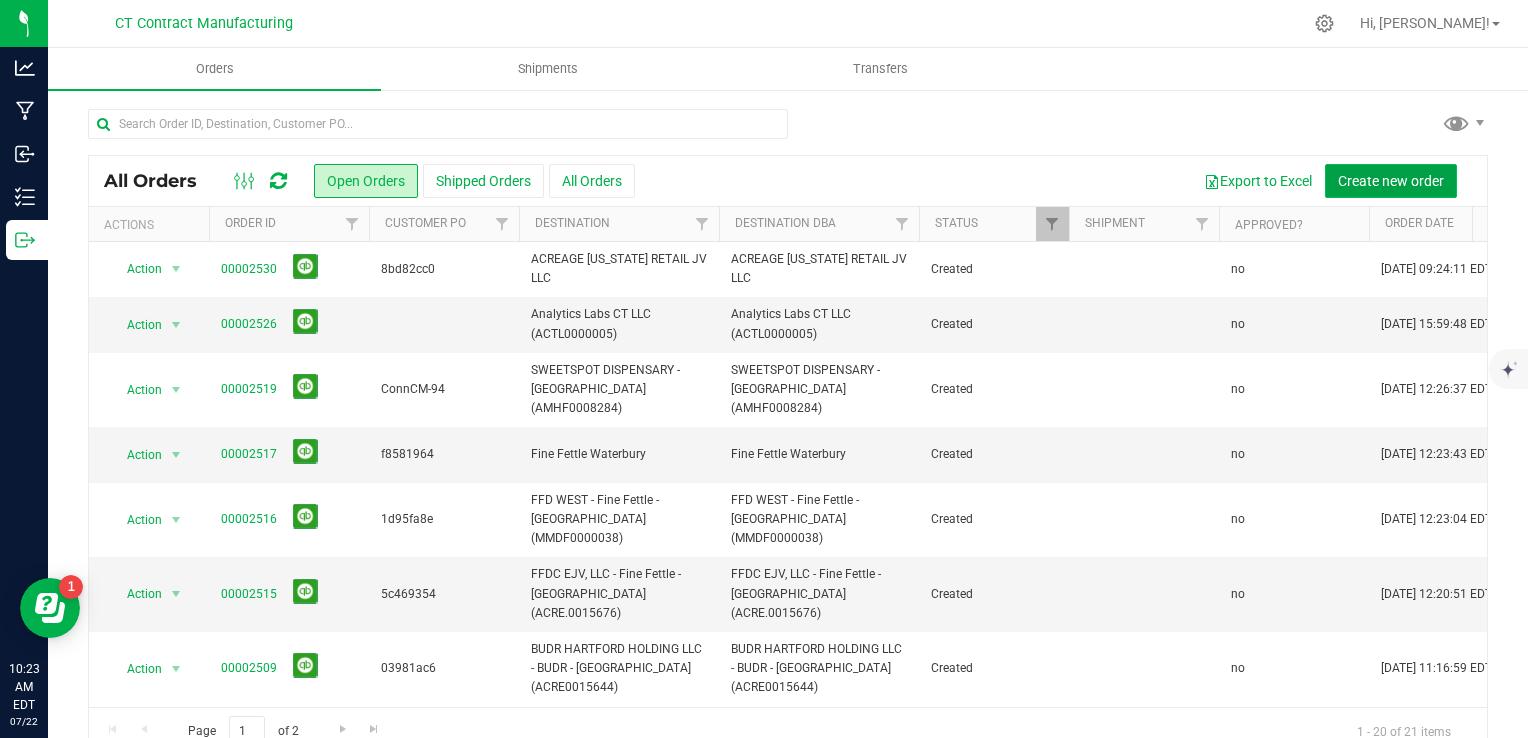 click on "Create new order" at bounding box center (1391, 181) 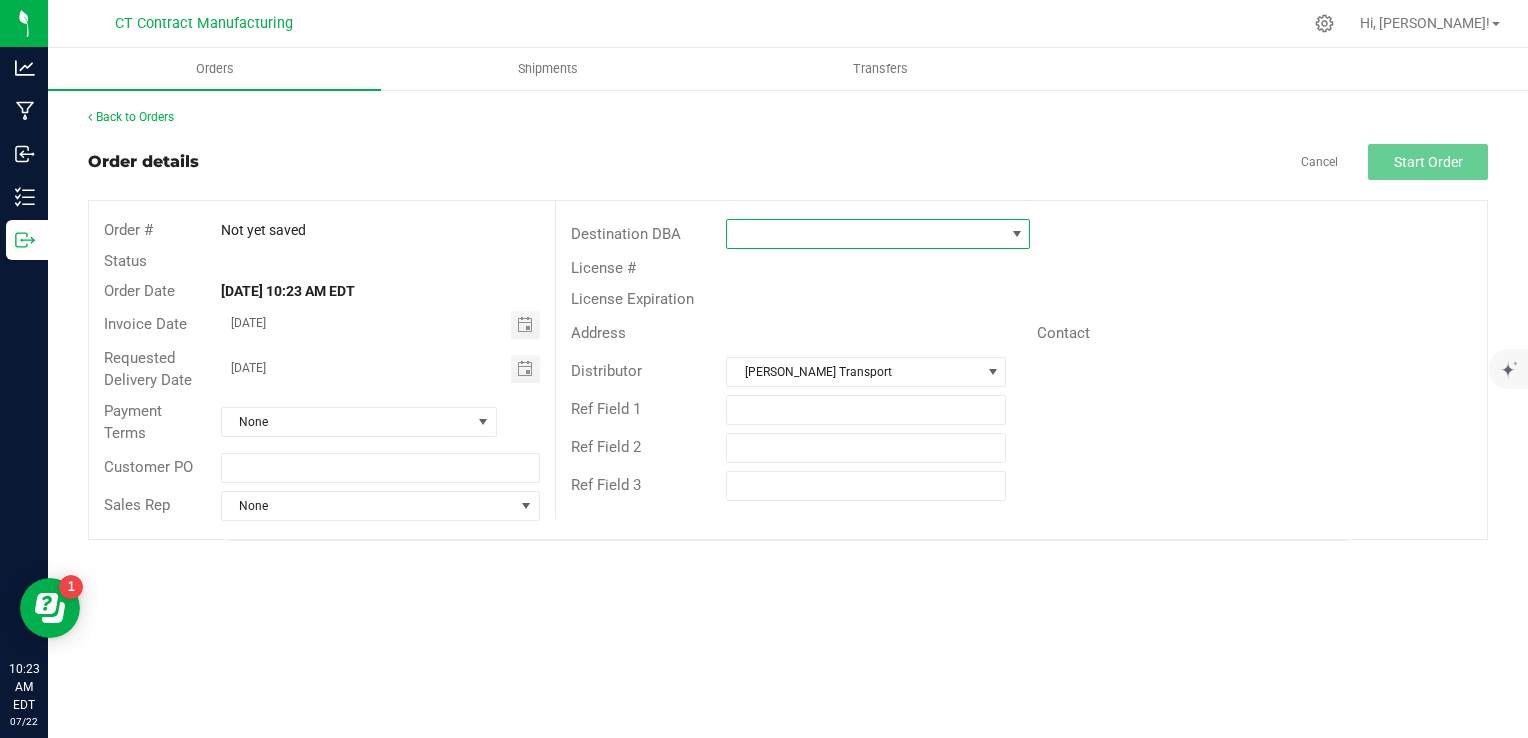 click at bounding box center (878, 234) 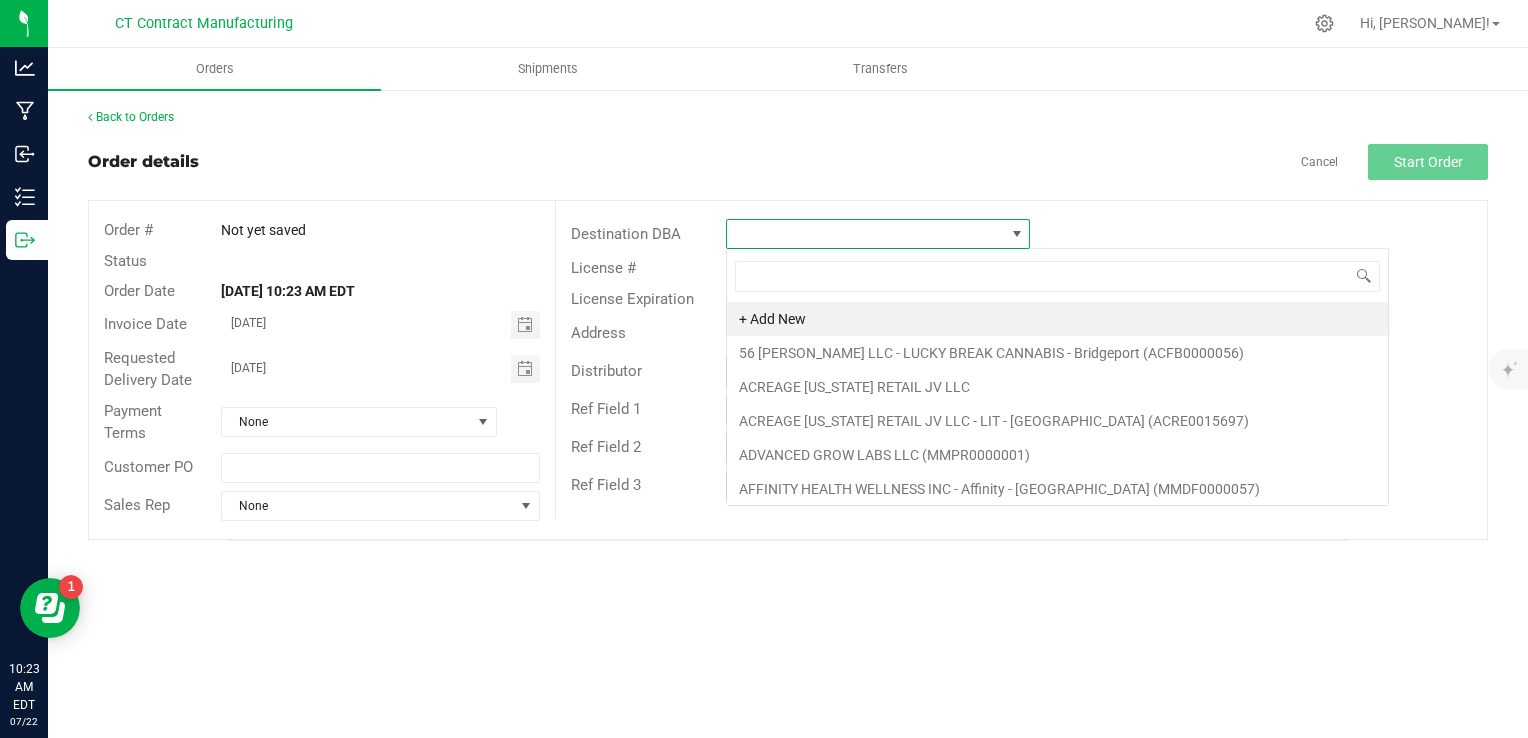 scroll, scrollTop: 99970, scrollLeft: 99696, axis: both 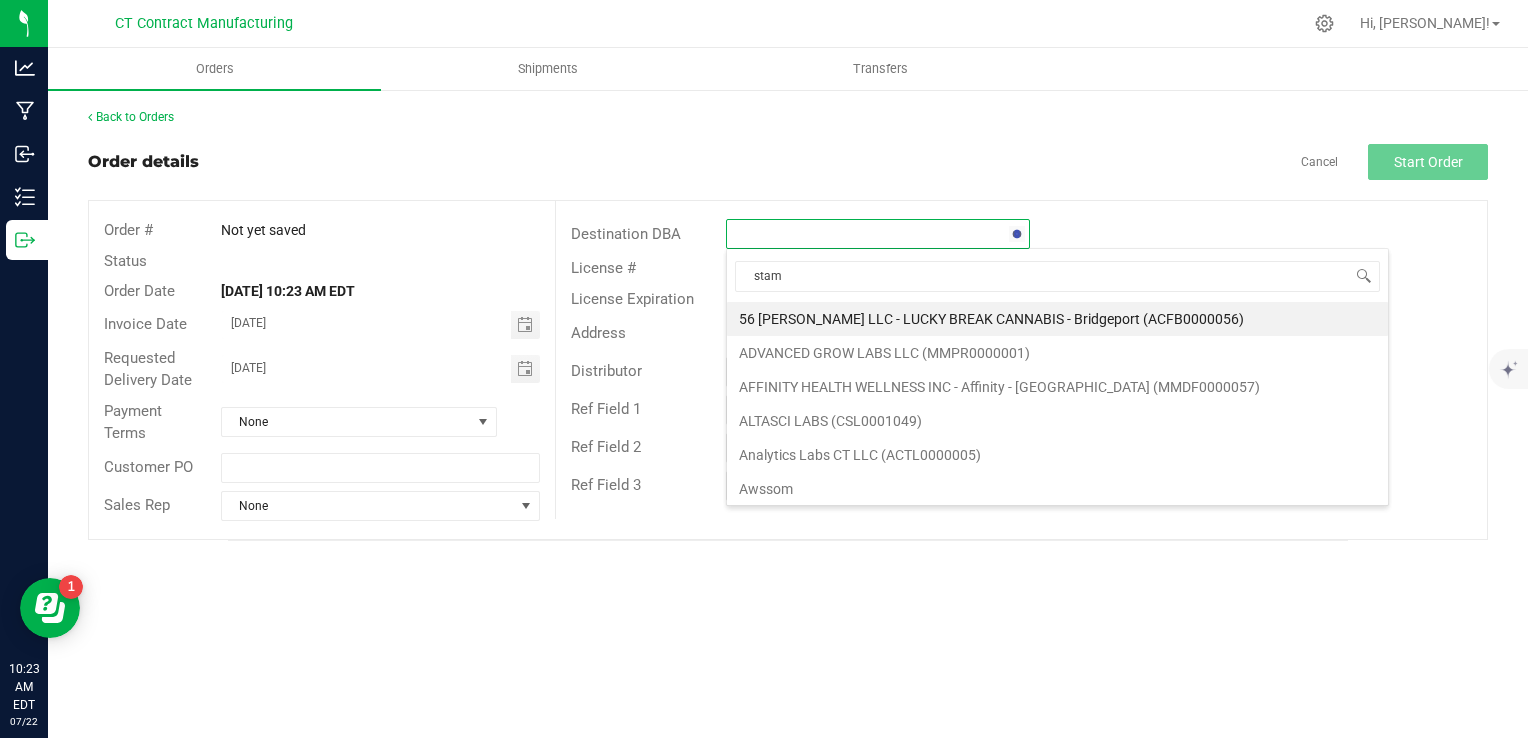 type on "stamf" 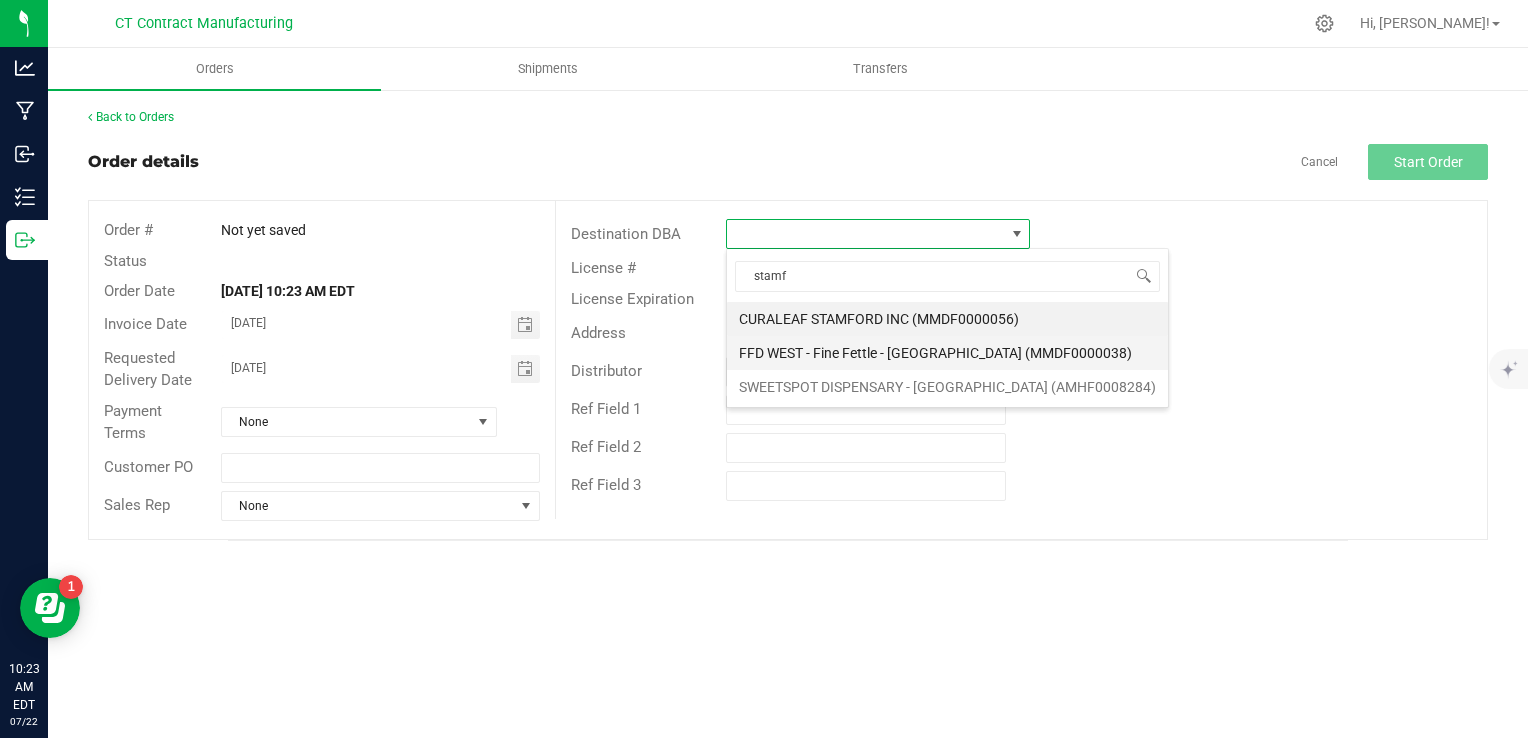 click on "FFD WEST - Fine Fettle - [GEOGRAPHIC_DATA] (MMDF0000038)" at bounding box center (947, 353) 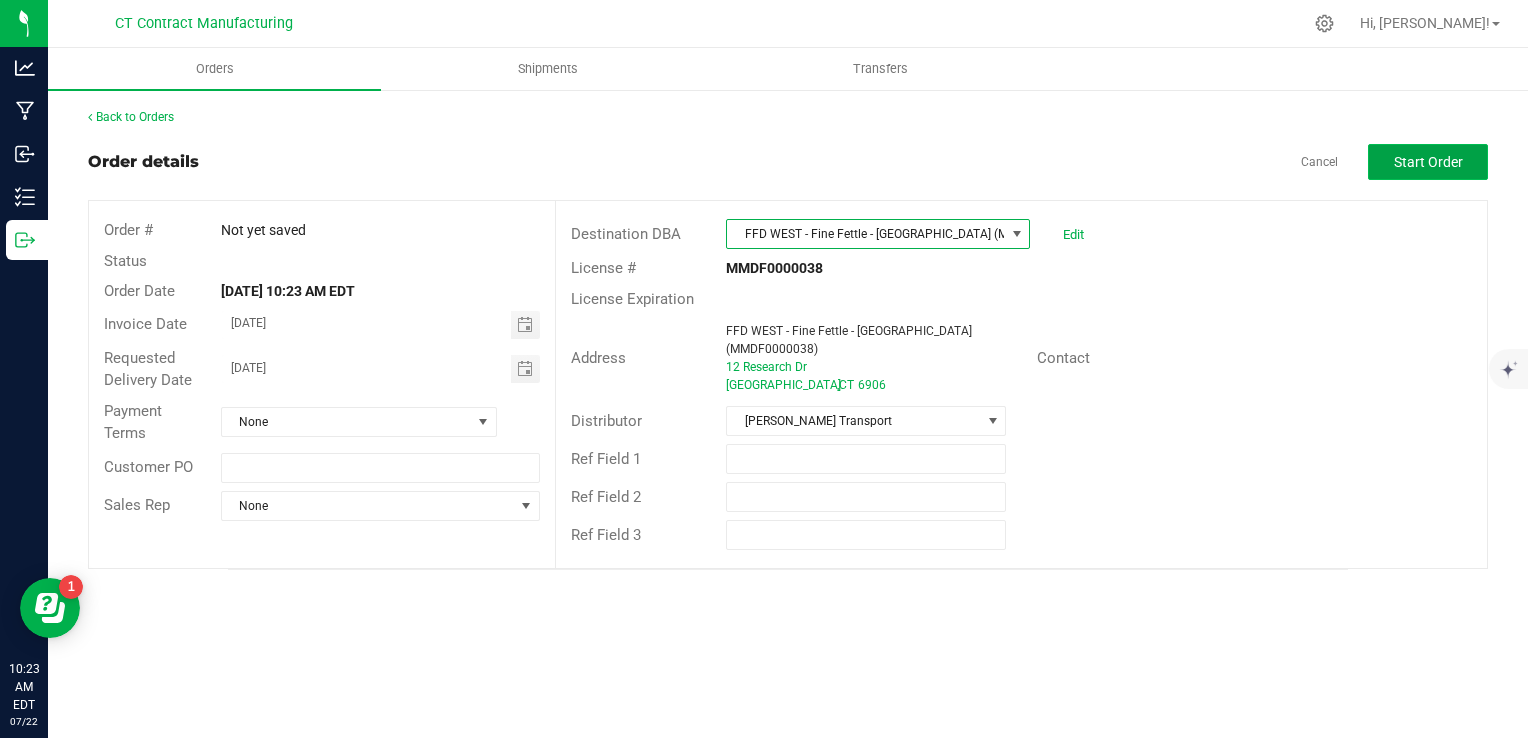 click on "Start Order" at bounding box center [1428, 162] 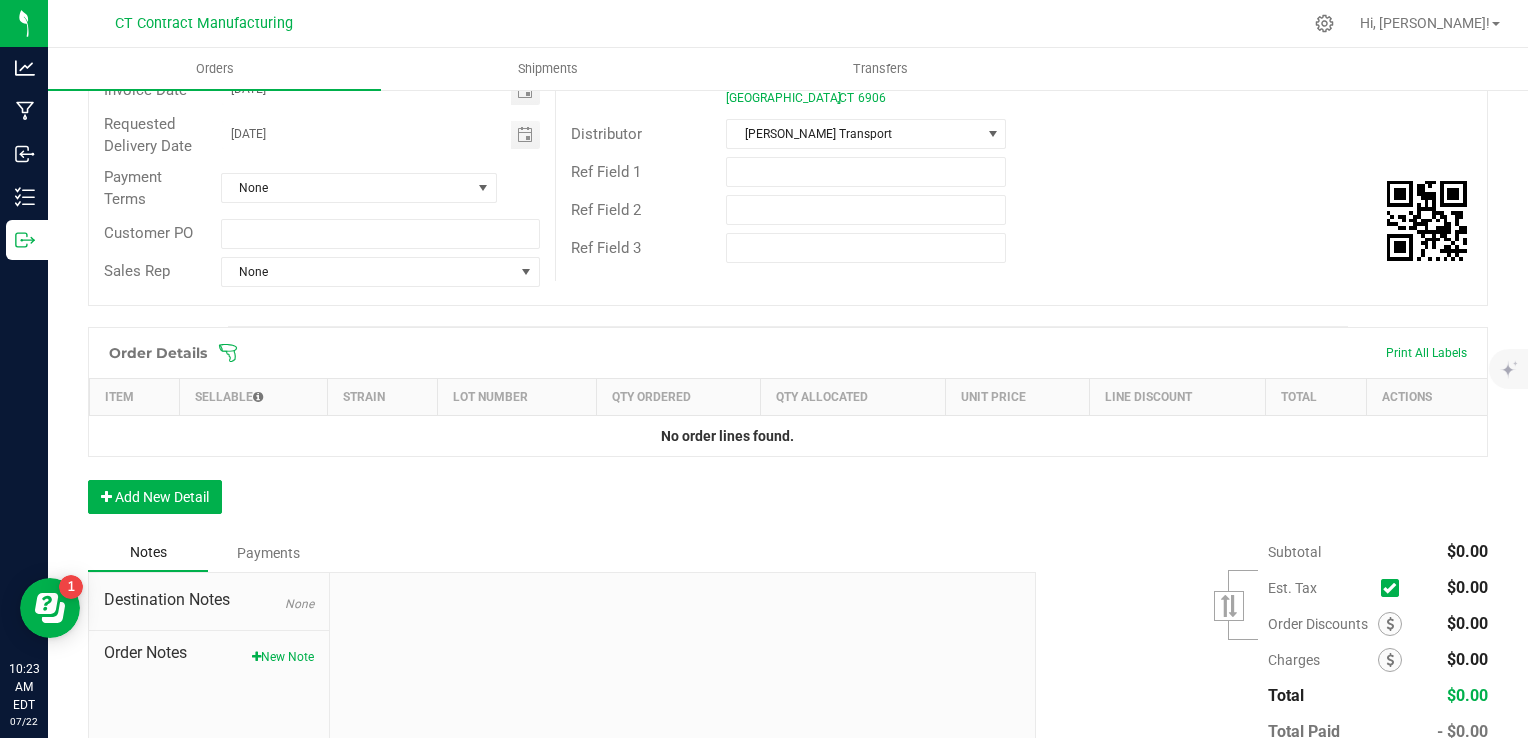 scroll, scrollTop: 288, scrollLeft: 0, axis: vertical 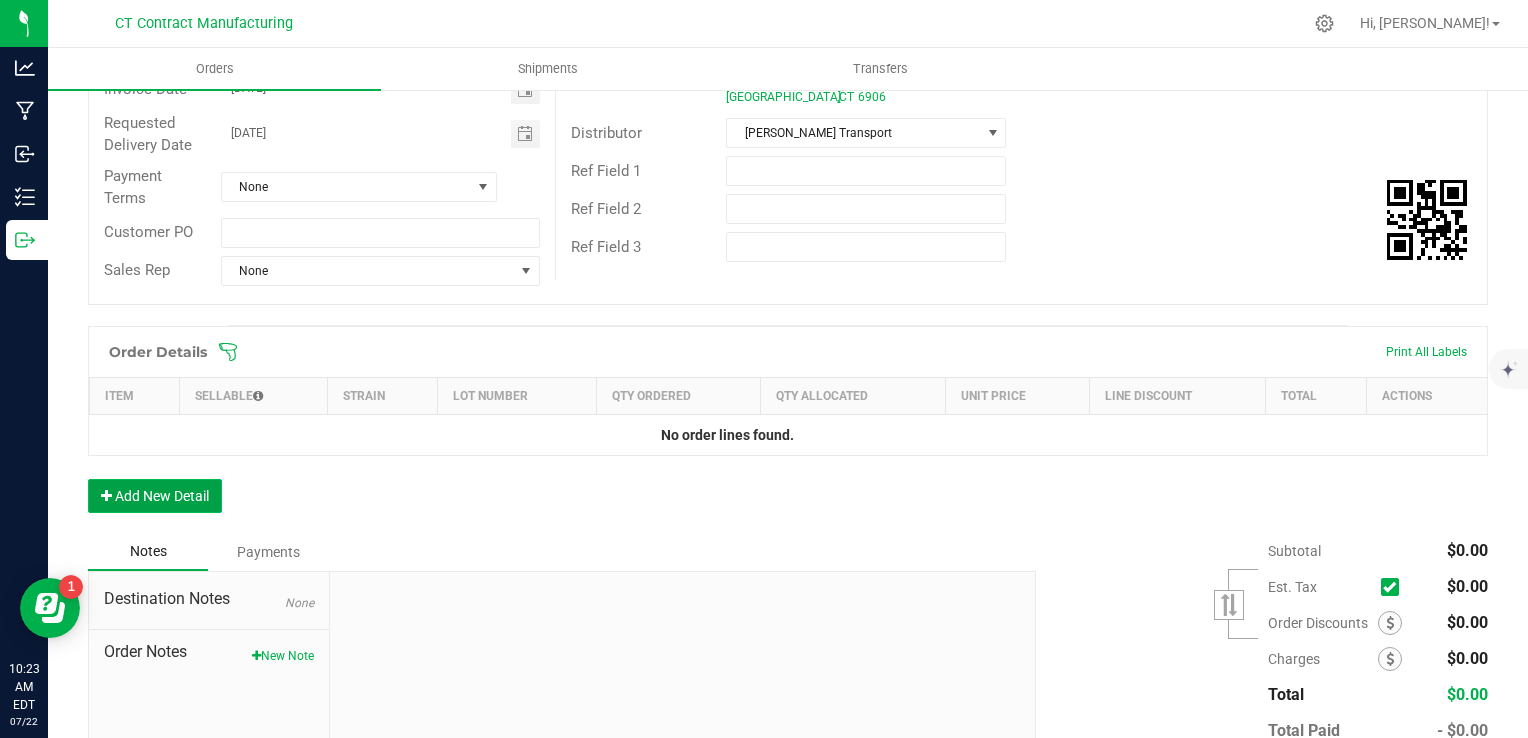 click on "Add New Detail" at bounding box center [155, 496] 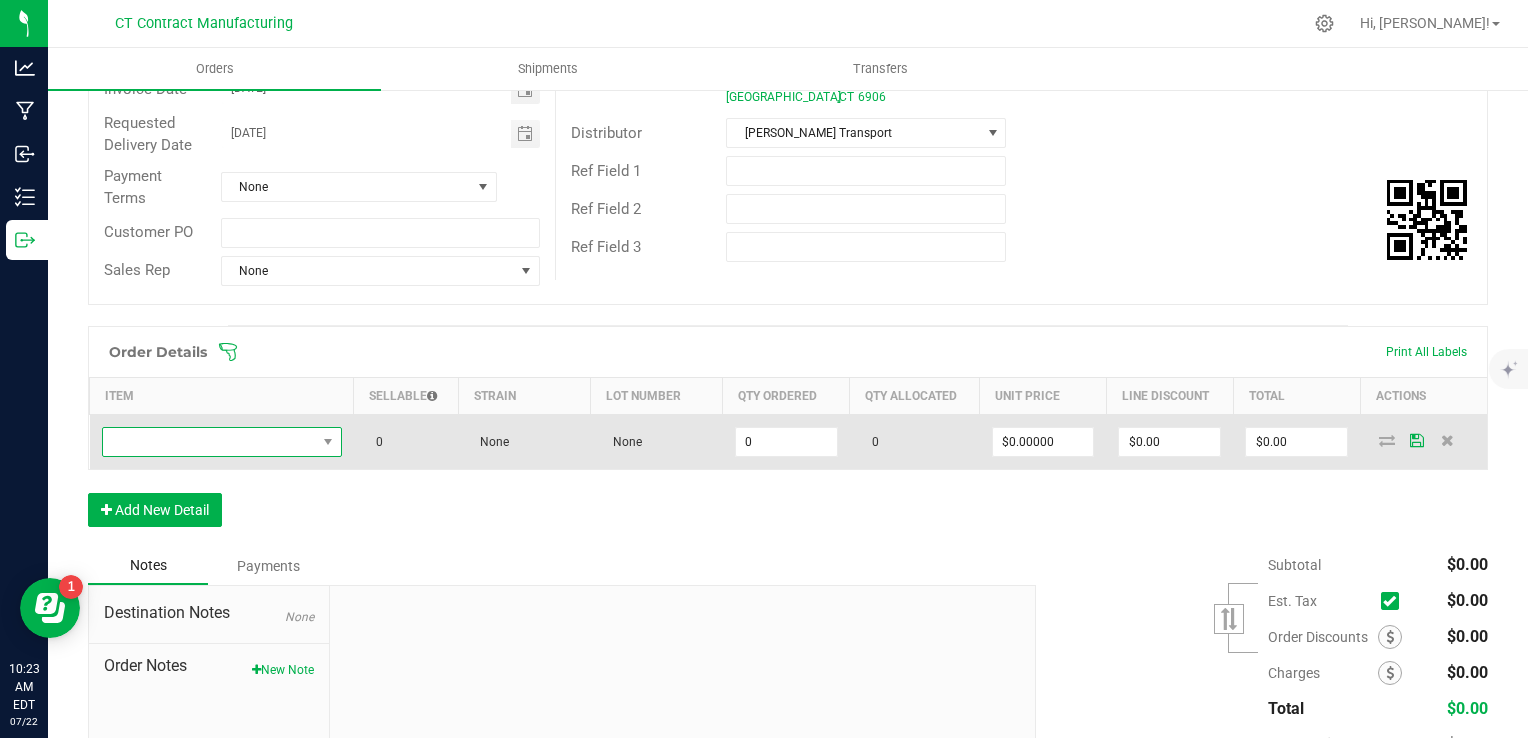 click at bounding box center [209, 442] 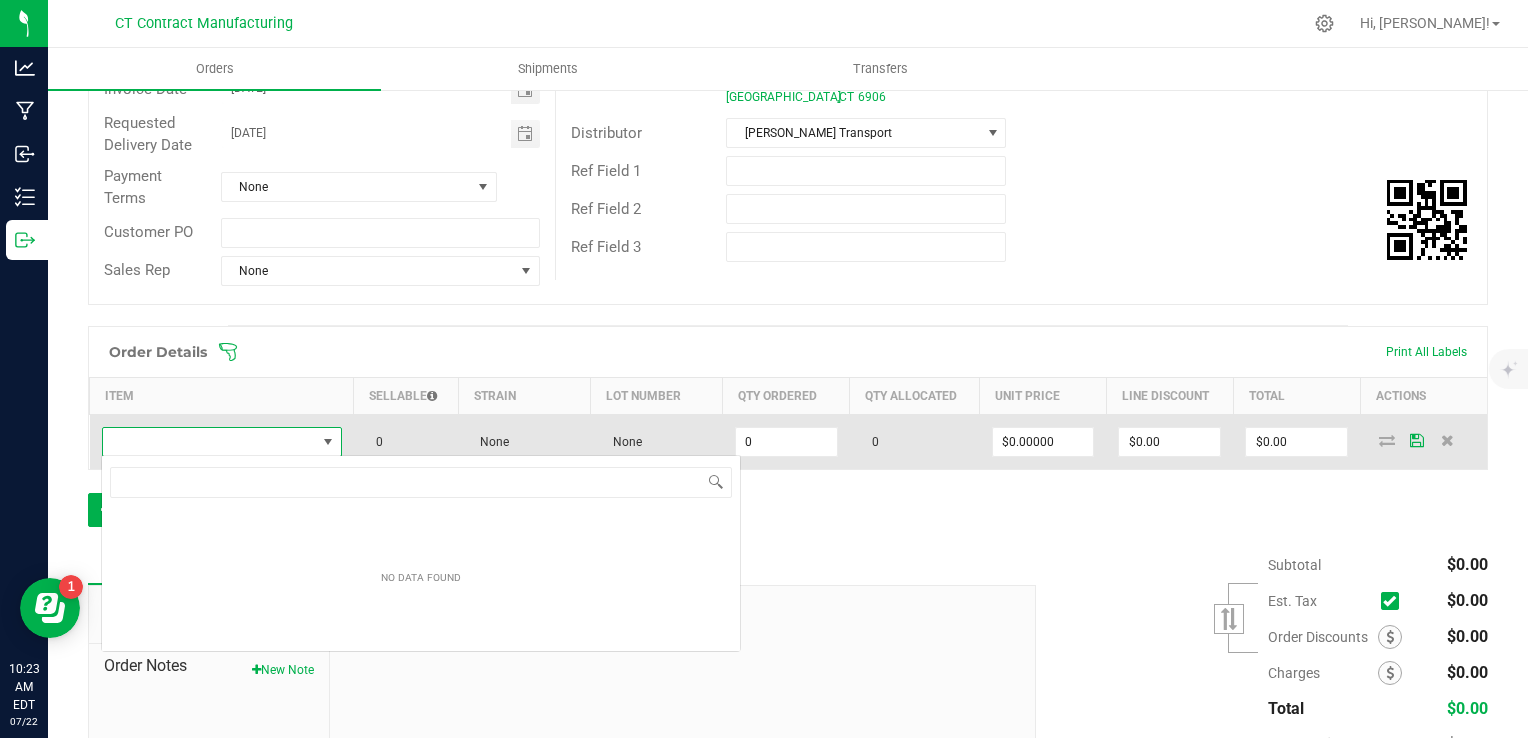 scroll, scrollTop: 99970, scrollLeft: 99762, axis: both 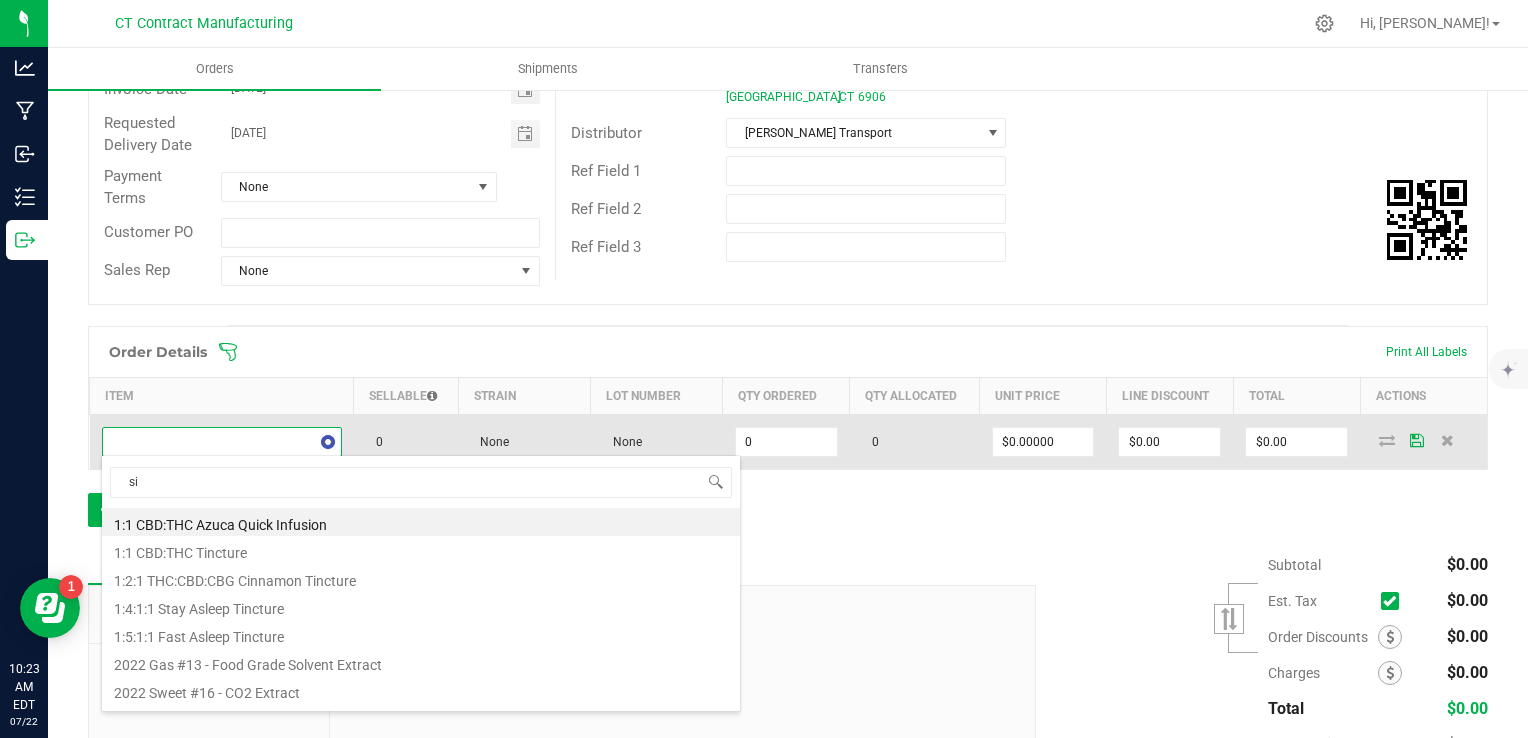 type on "sis" 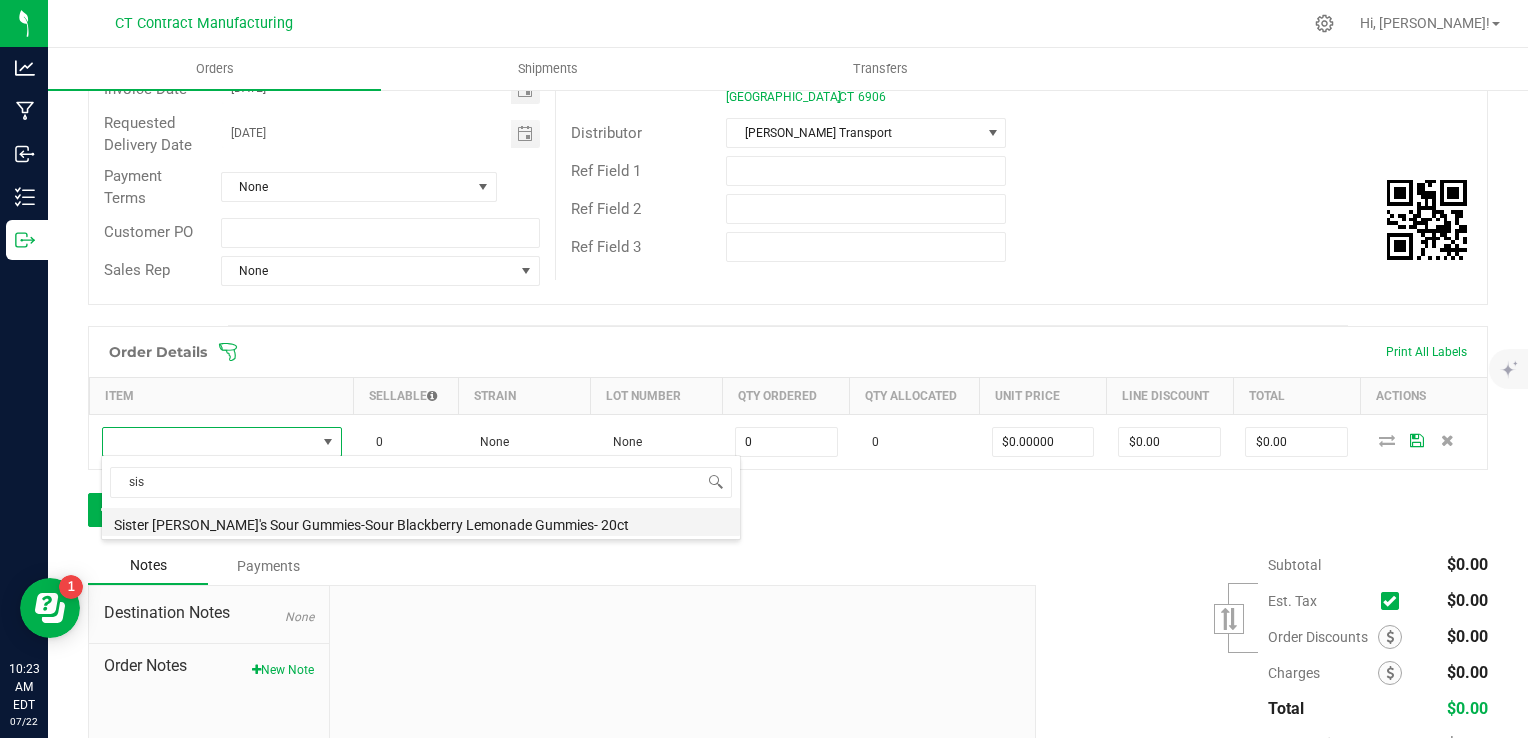 click on "Sister Adrian's Sour Gummies-Sour Blackberry Lemonade Gummies- 20ct" at bounding box center (421, 522) 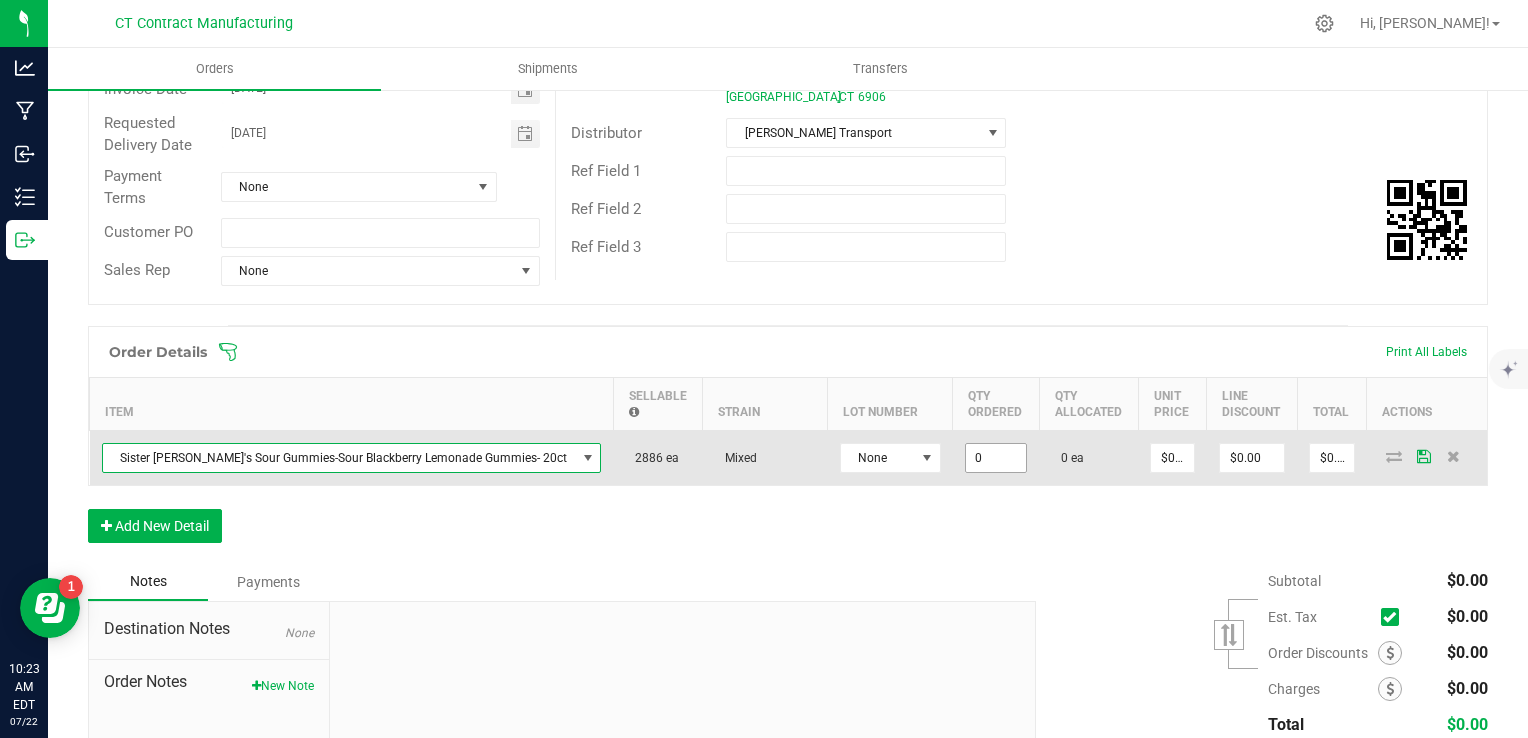 click on "0" at bounding box center (996, 458) 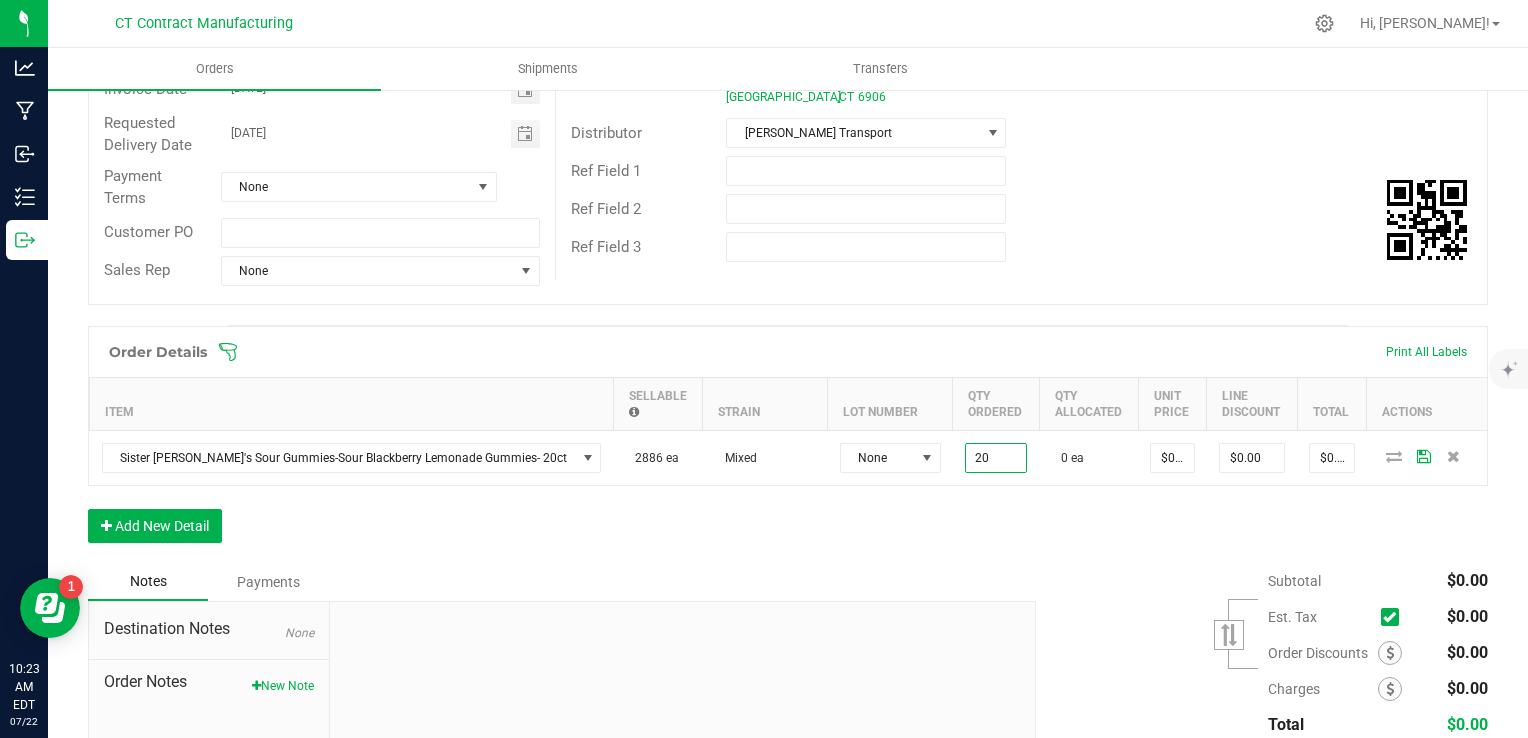 type on "20 ea" 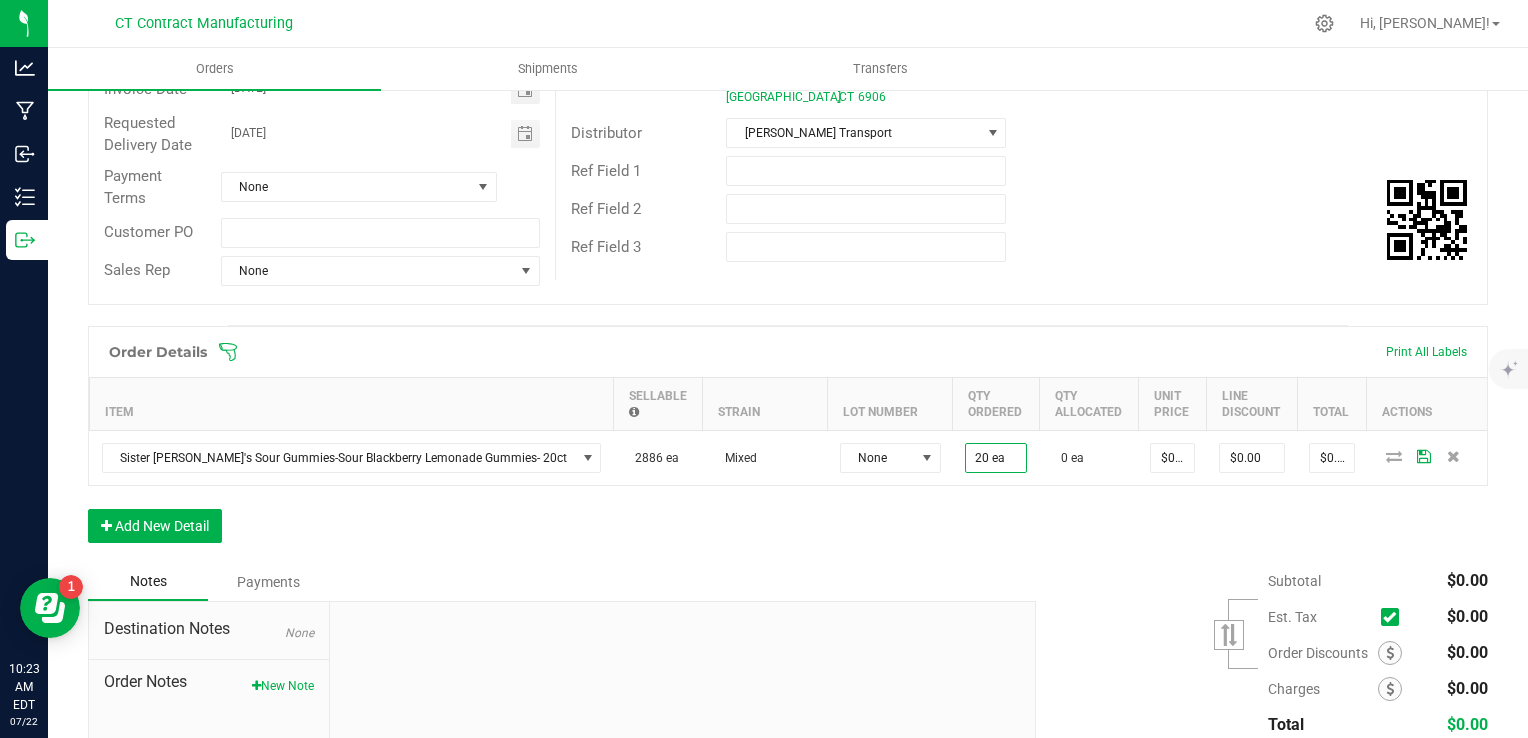 click on "Order Details Print All Labels Item  Sellable  Strain  Lot Number  Qty Ordered Qty Allocated Unit Price Line Discount Total Actions Sister Adrian's Sour Gummies-Sour Blackberry Lemonade Gummies- 20ct  2886 ea   Mixed  None 20 ea  0 ea  $0.00000 $0.00 $0.00
Add New Detail" at bounding box center (788, 444) 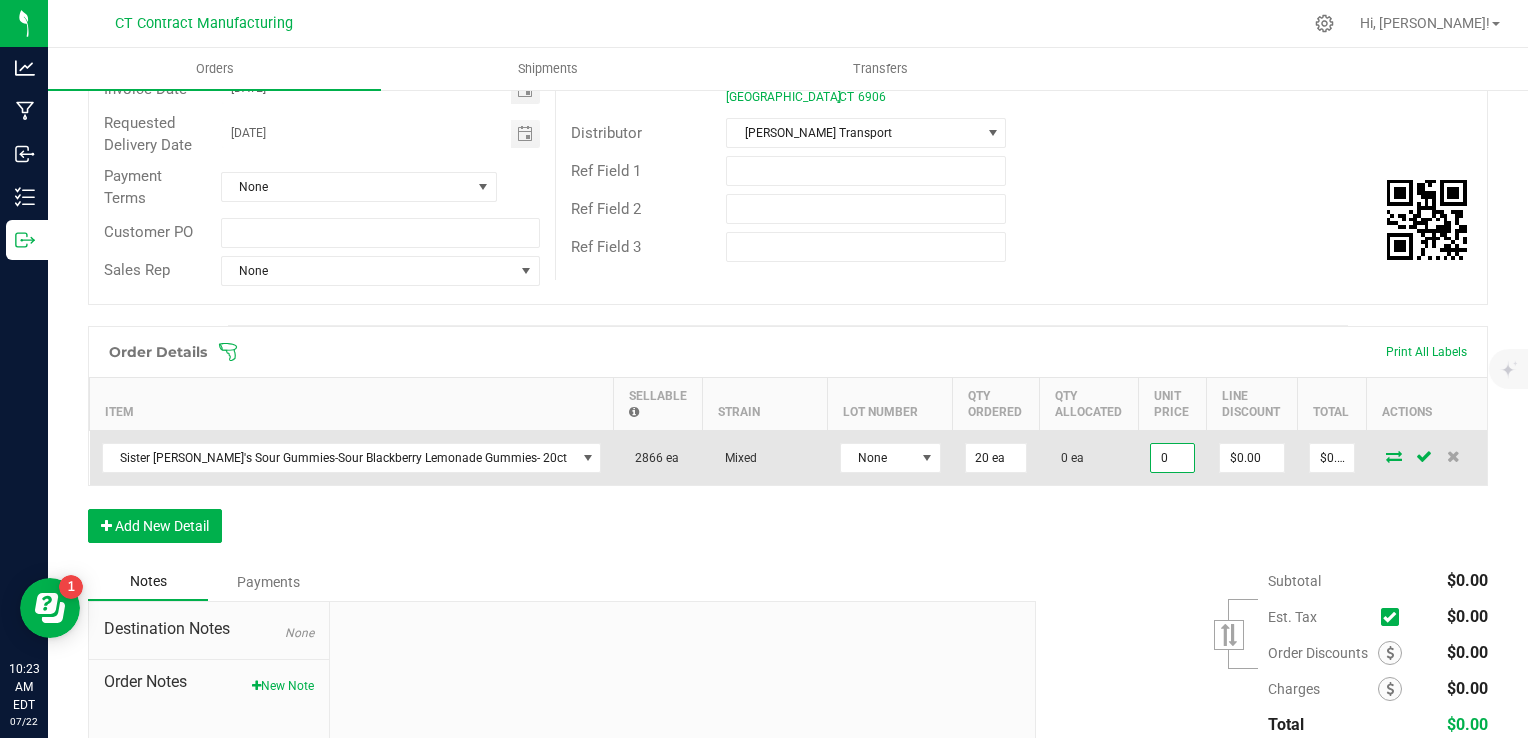 click on "0" at bounding box center (1172, 458) 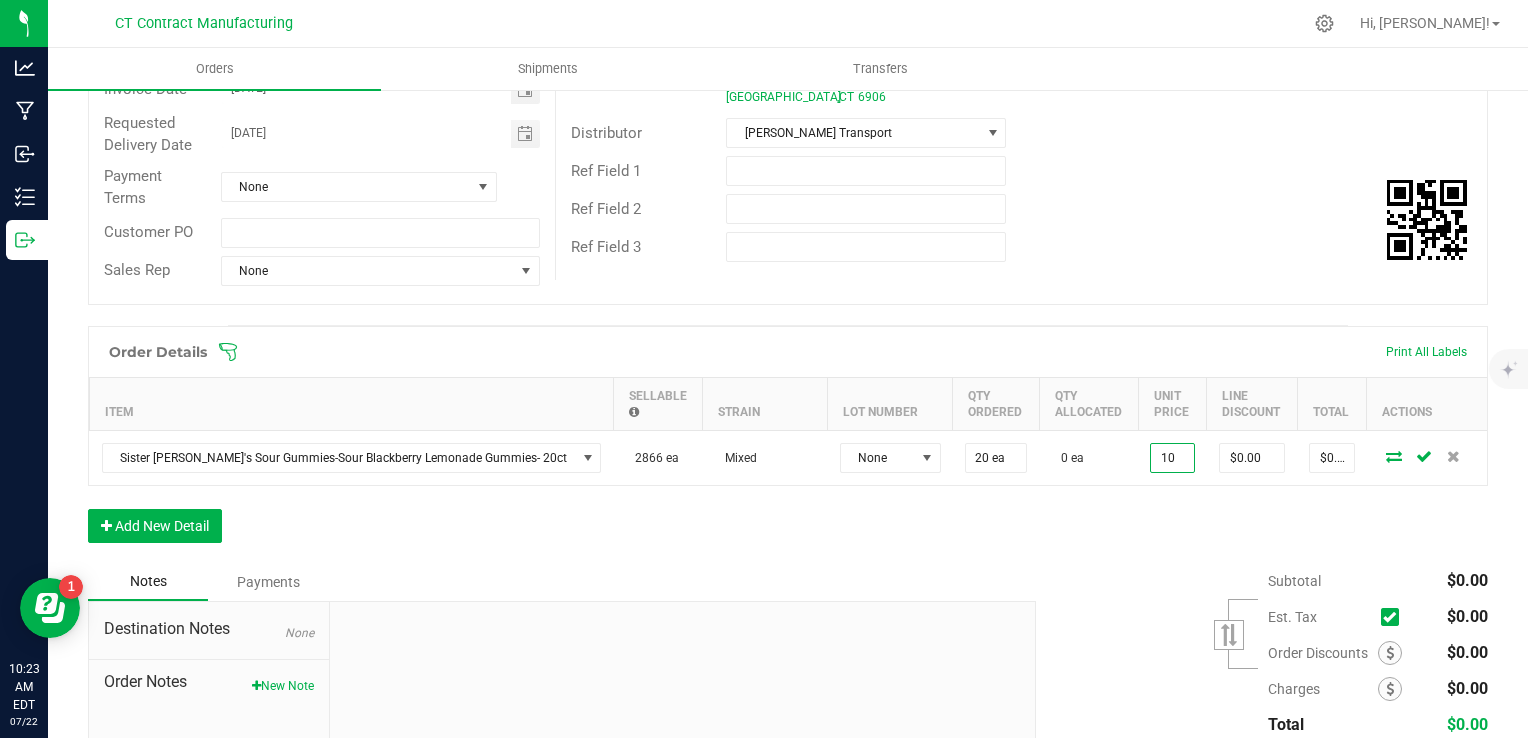 type on "$10.00000" 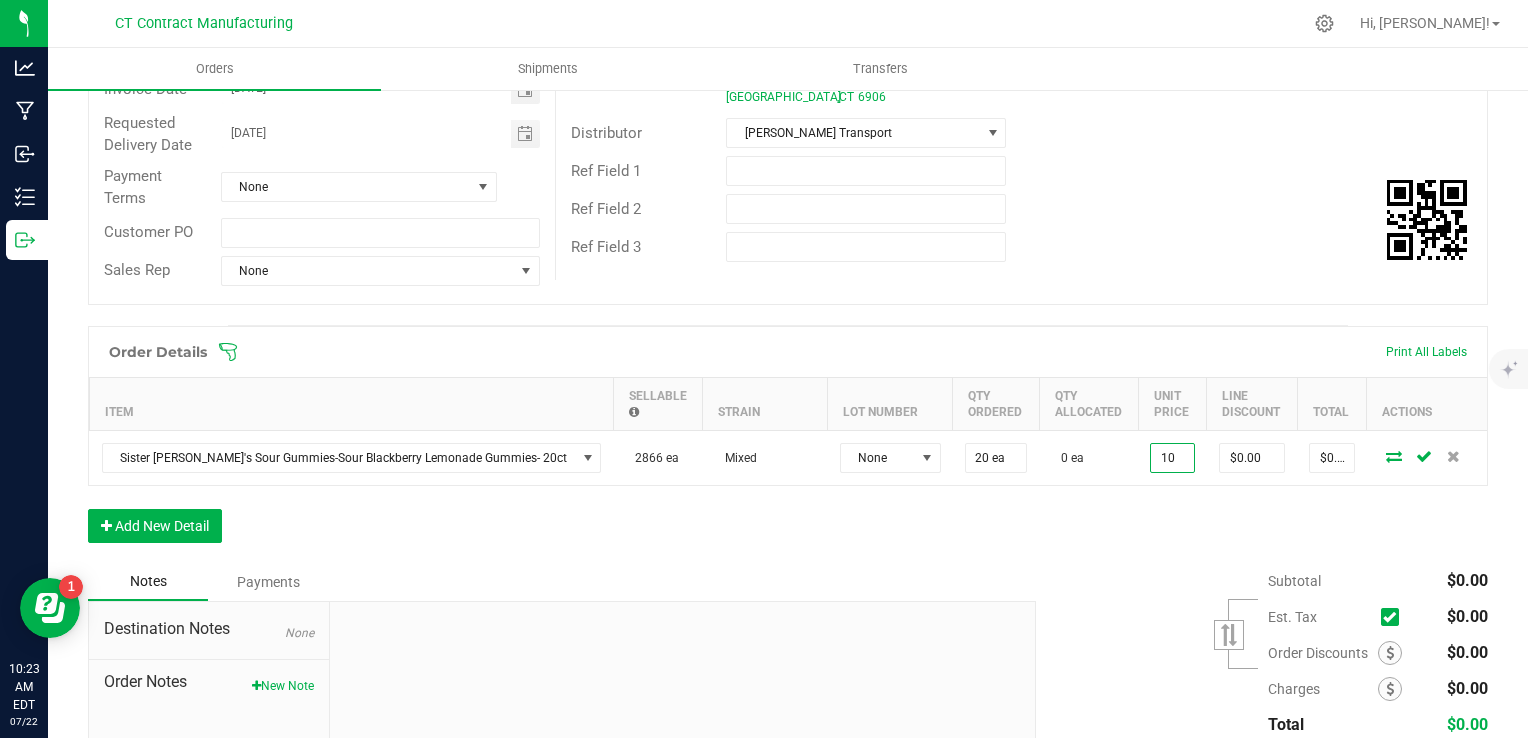 type on "$200.00" 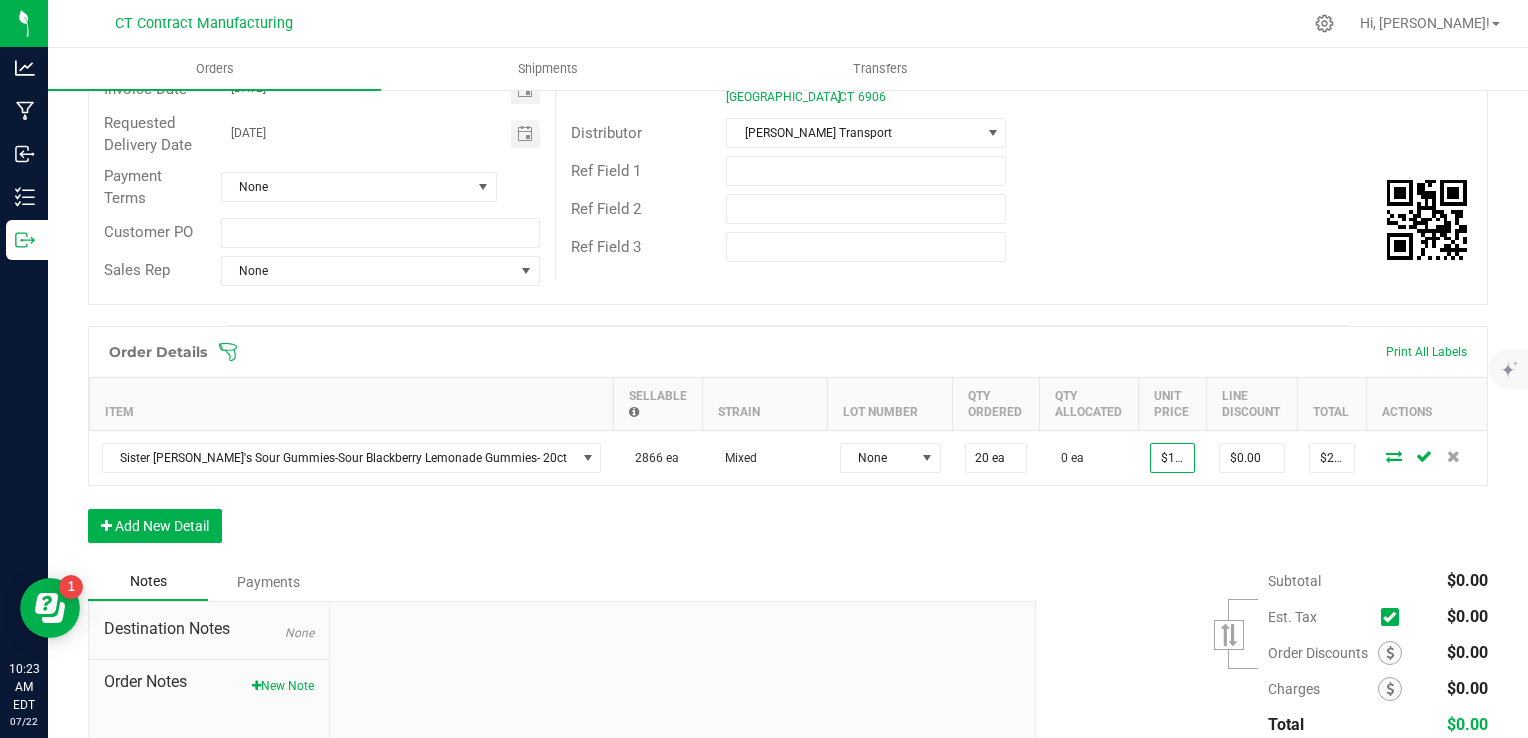 click on "Order Details Print All Labels Item  Sellable  Strain  Lot Number  Qty Ordered Qty Allocated Unit Price Line Discount Total Actions Sister Adrian's Sour Gummies-Sour Blackberry Lemonade Gummies- 20ct  2866 ea   Mixed  None 20 ea  0 ea  $10.00000 $0.00 $200.00
Add New Detail" at bounding box center [788, 444] 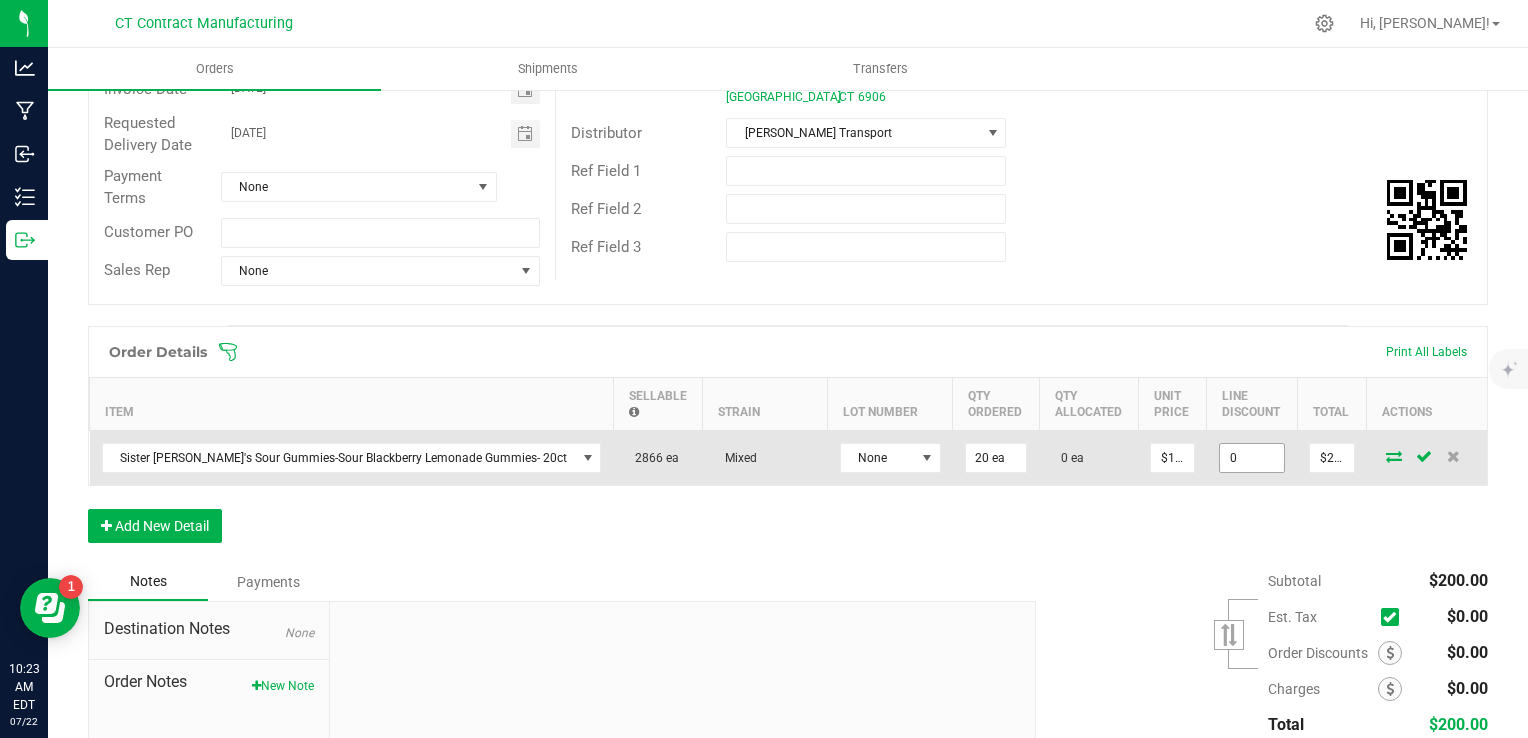 click on "0" at bounding box center [1252, 458] 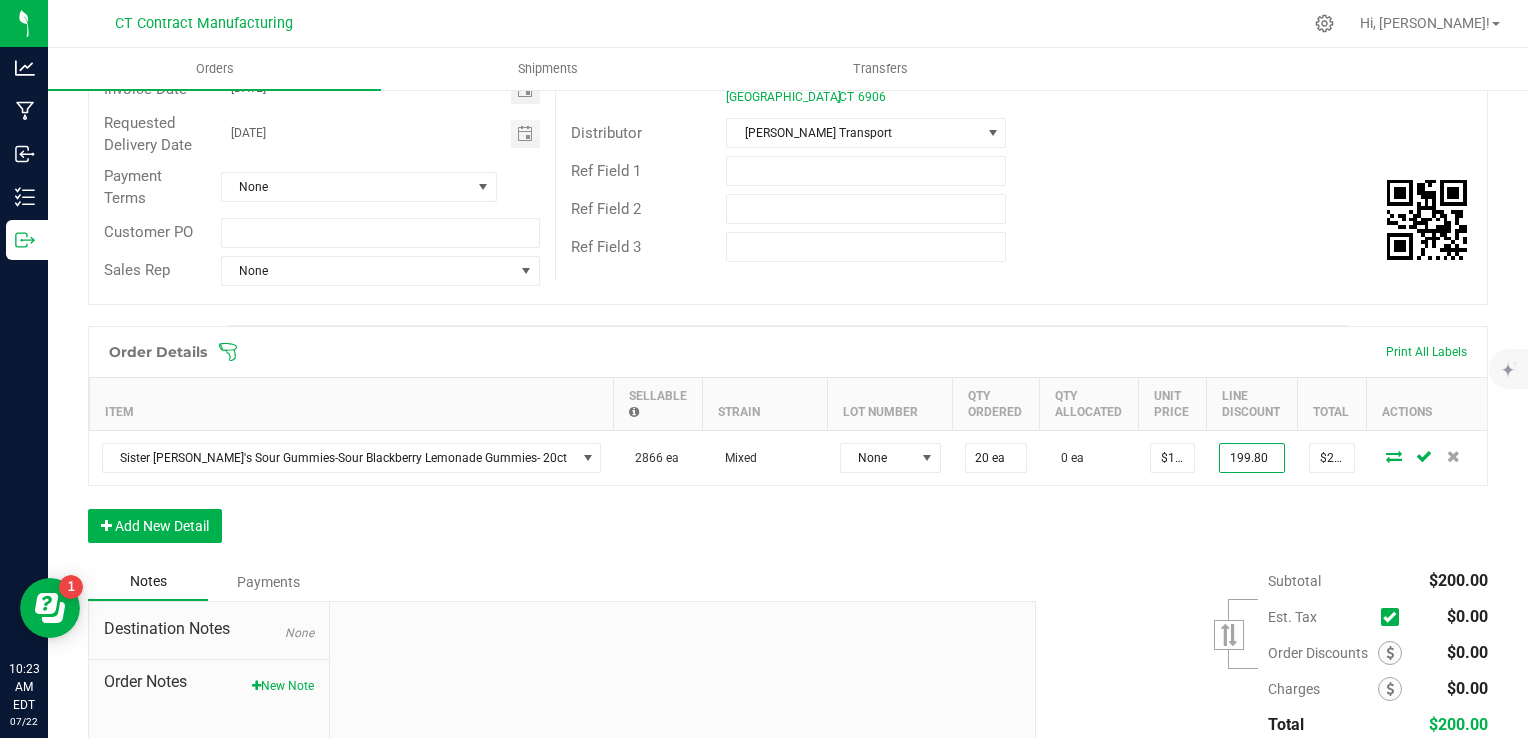 type on "$199.80" 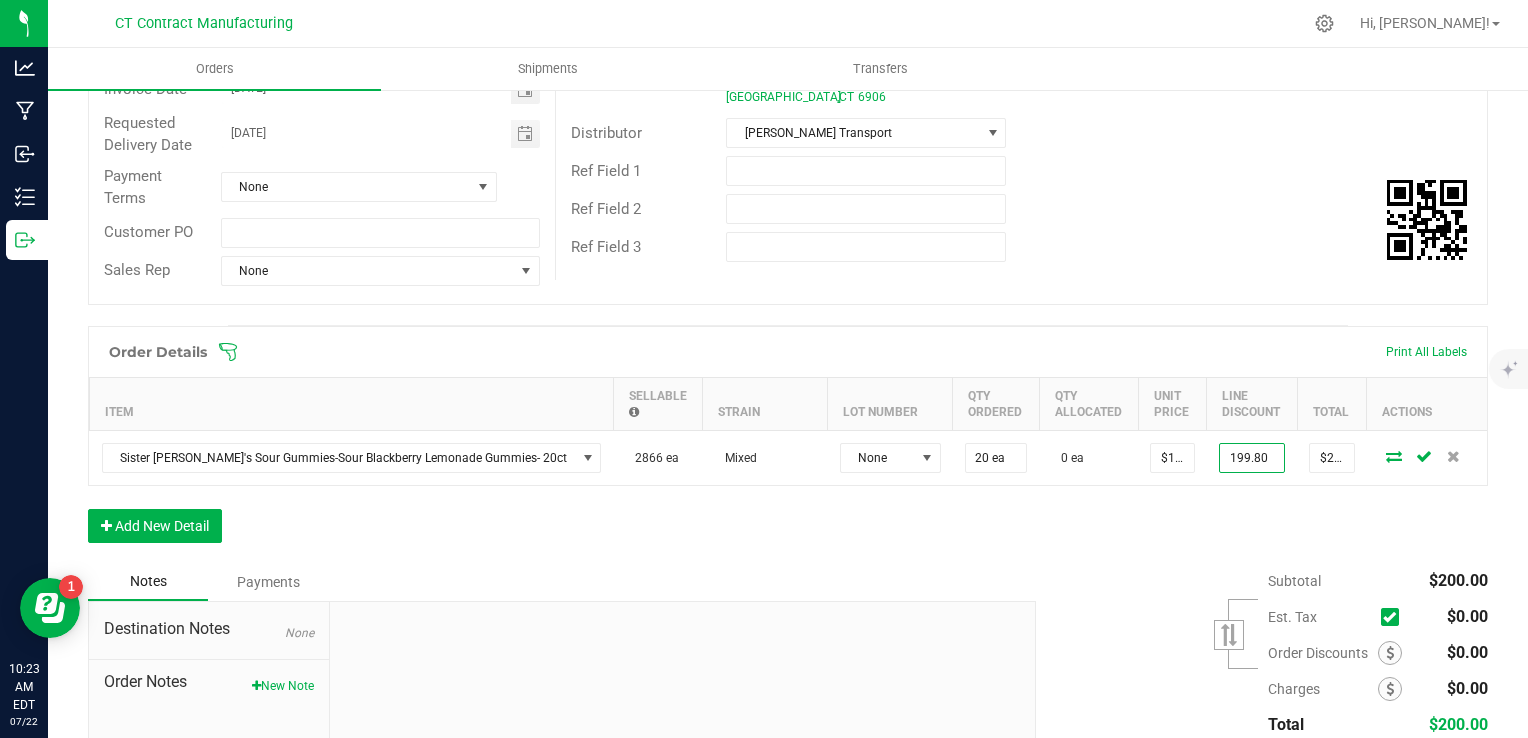type on "$0.20" 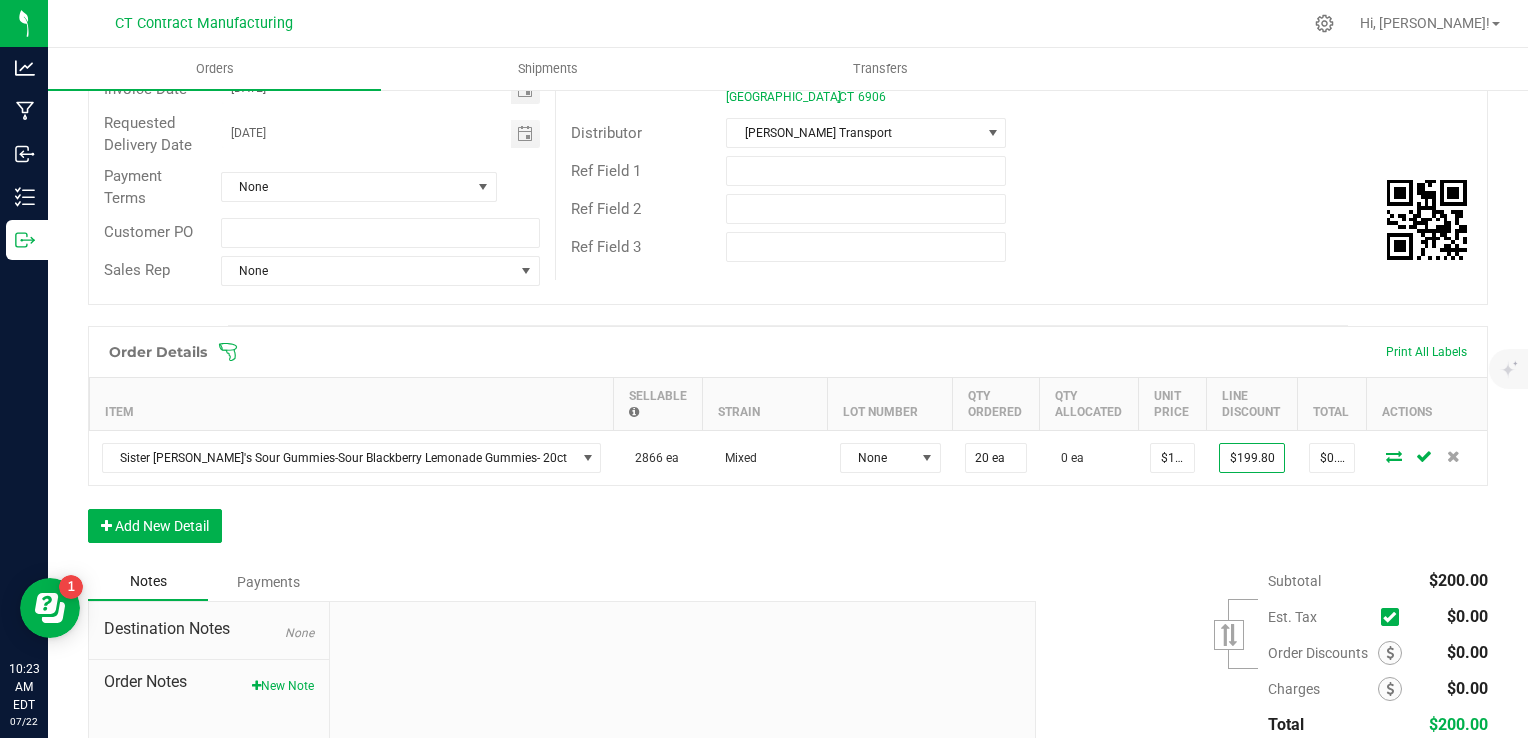 click on "Order Details Print All Labels Item  Sellable  Strain  Lot Number  Qty Ordered Qty Allocated Unit Price Line Discount Total Actions Sister Adrian's Sour Gummies-Sour Blackberry Lemonade Gummies- 20ct  2866 ea   Mixed  None 20 ea  0 ea  $10.00000 $199.80 $0.20
Add New Detail" at bounding box center [788, 444] 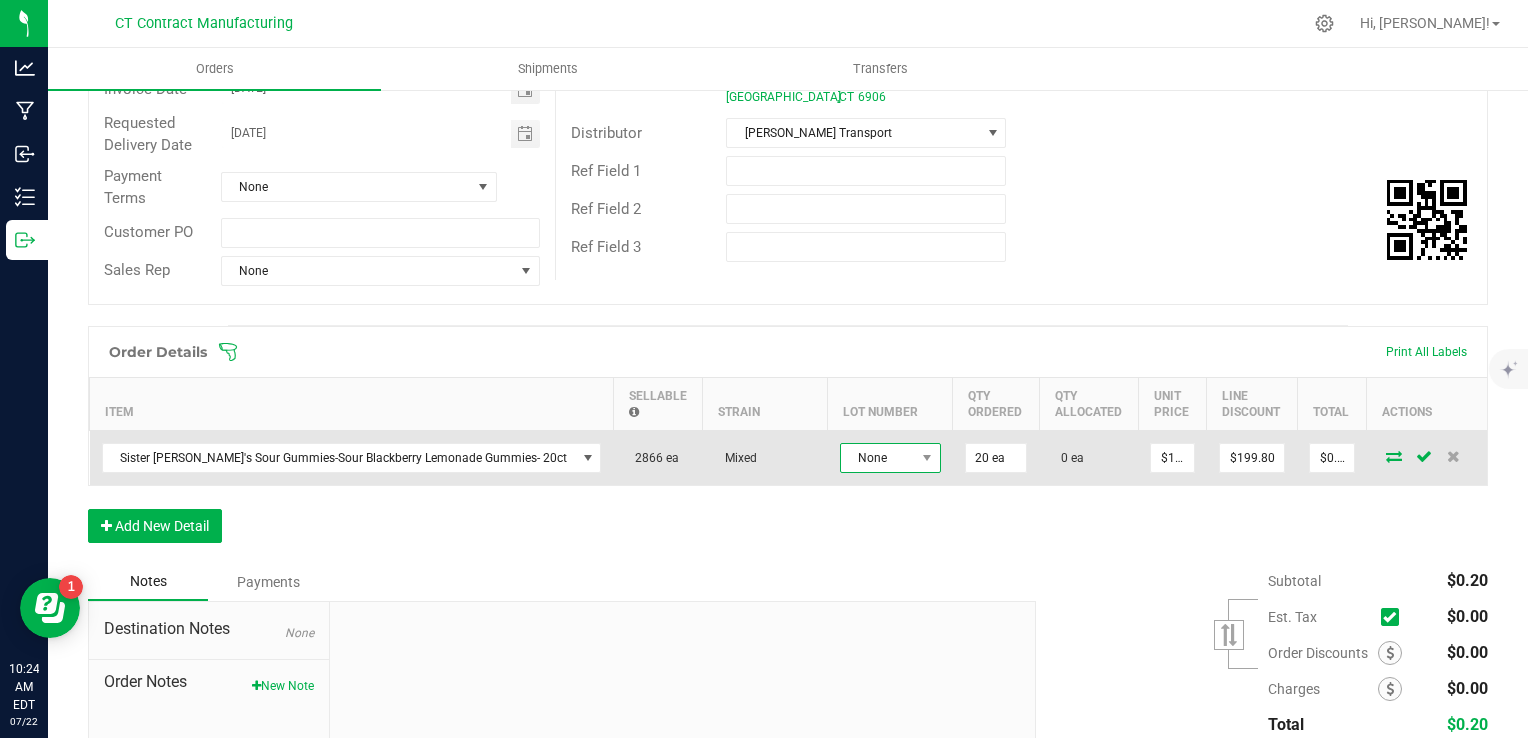 click on "None" at bounding box center [878, 458] 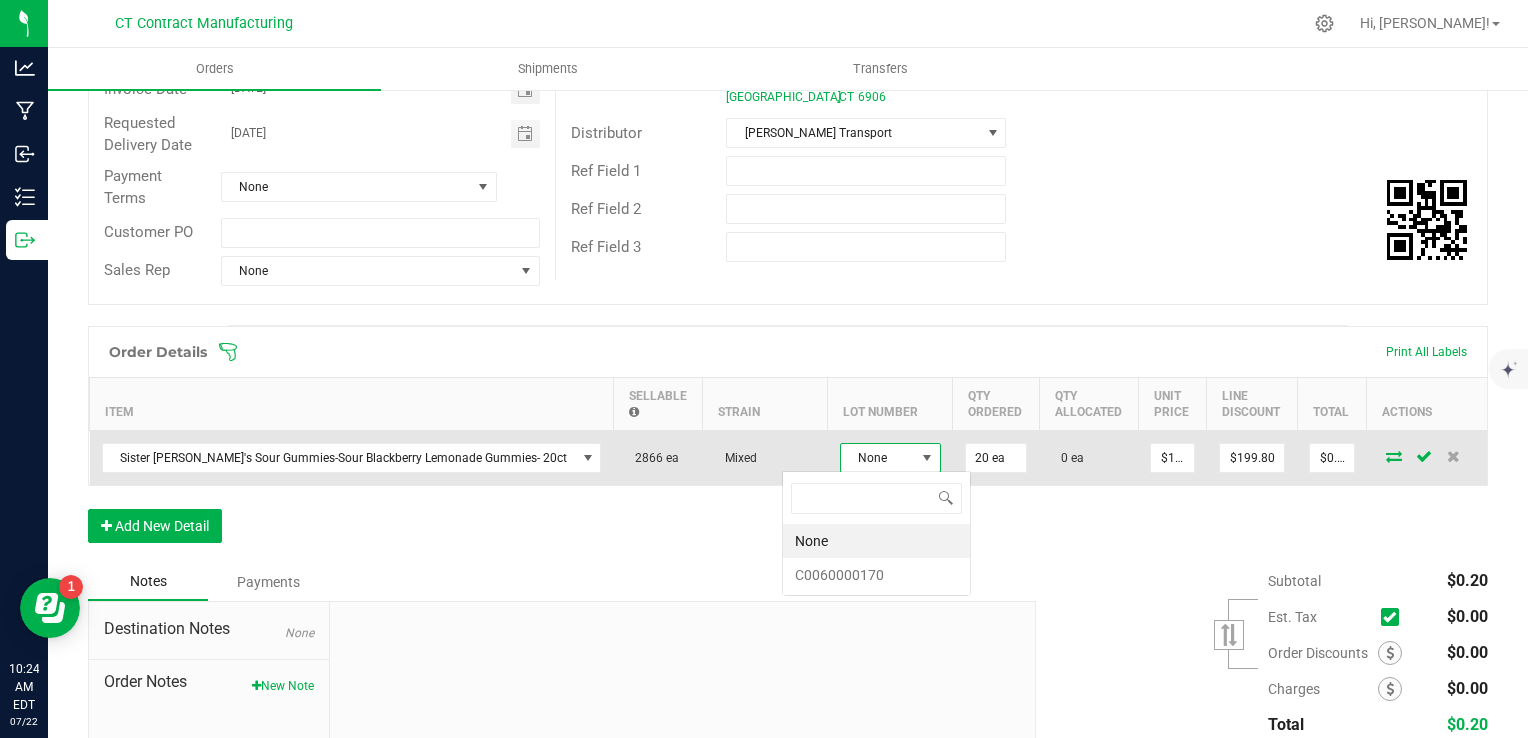 scroll, scrollTop: 99970, scrollLeft: 99899, axis: both 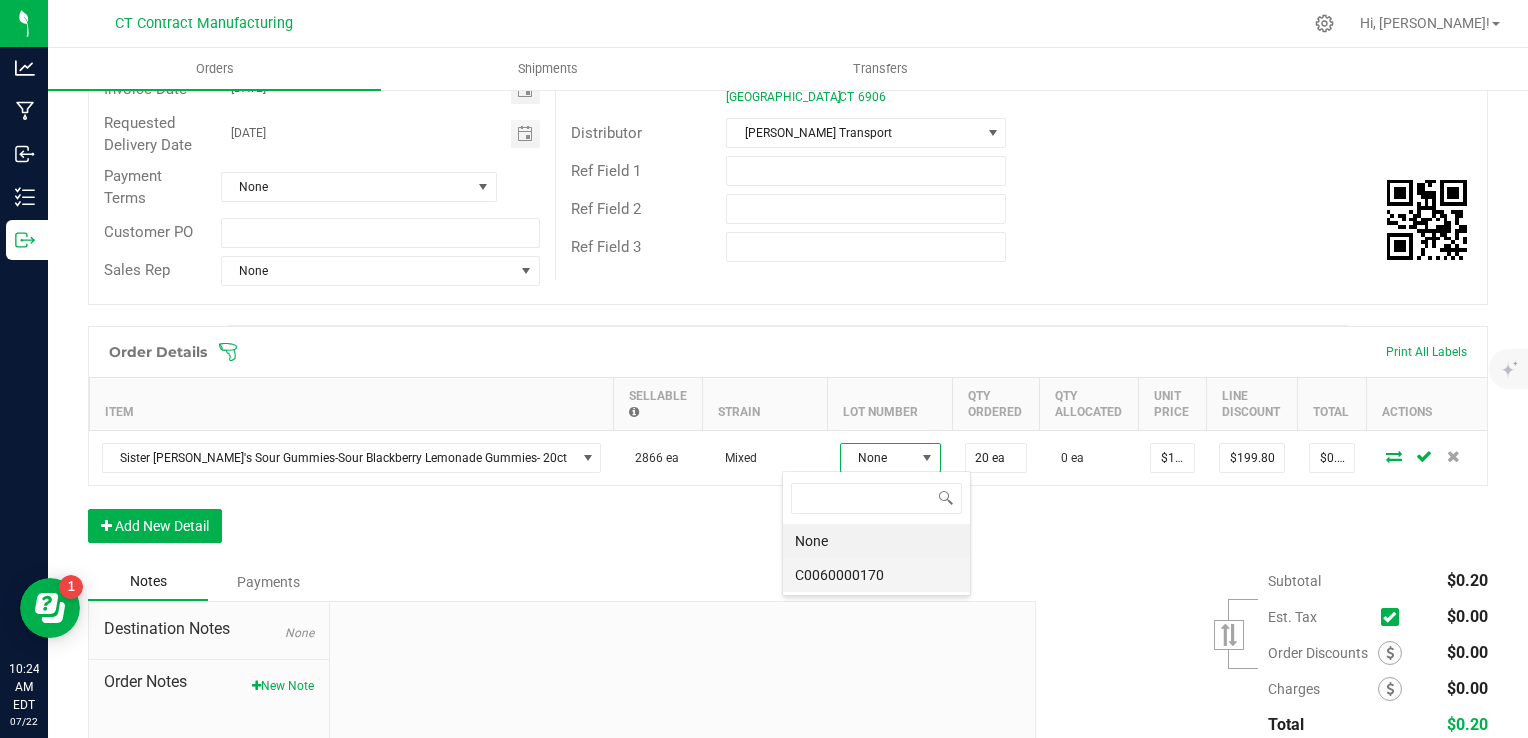 click on "C0060000170" at bounding box center [876, 575] 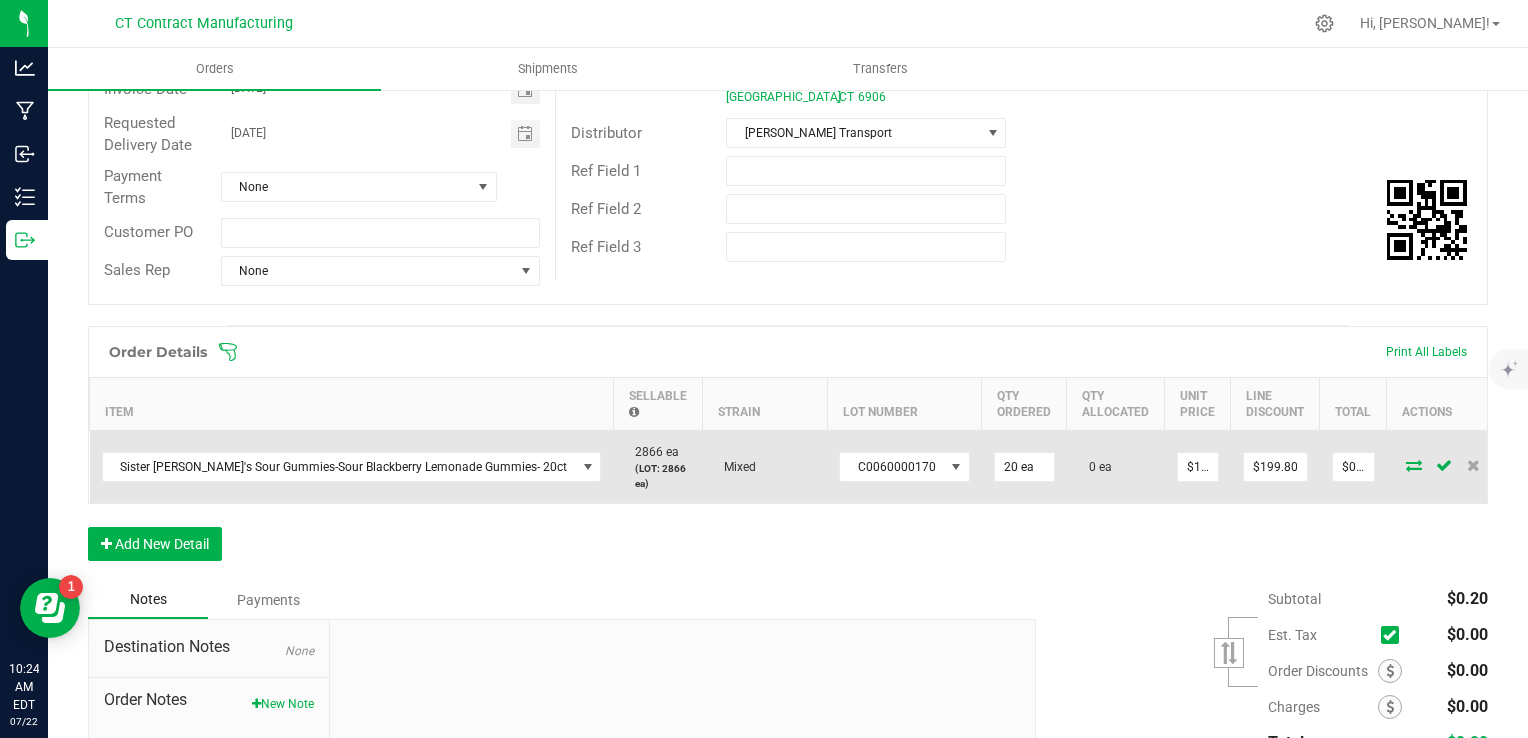 click at bounding box center [1414, 465] 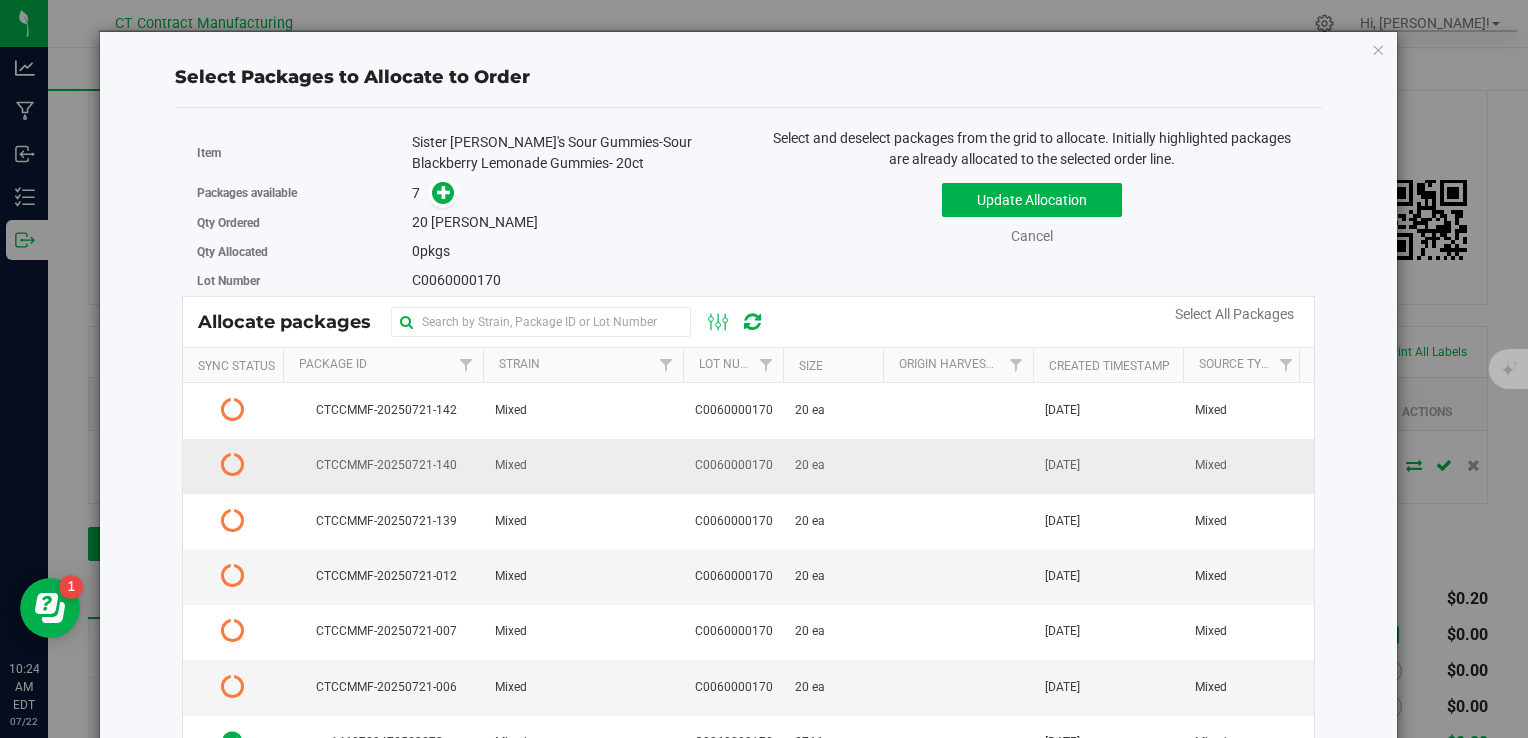 scroll, scrollTop: 173, scrollLeft: 0, axis: vertical 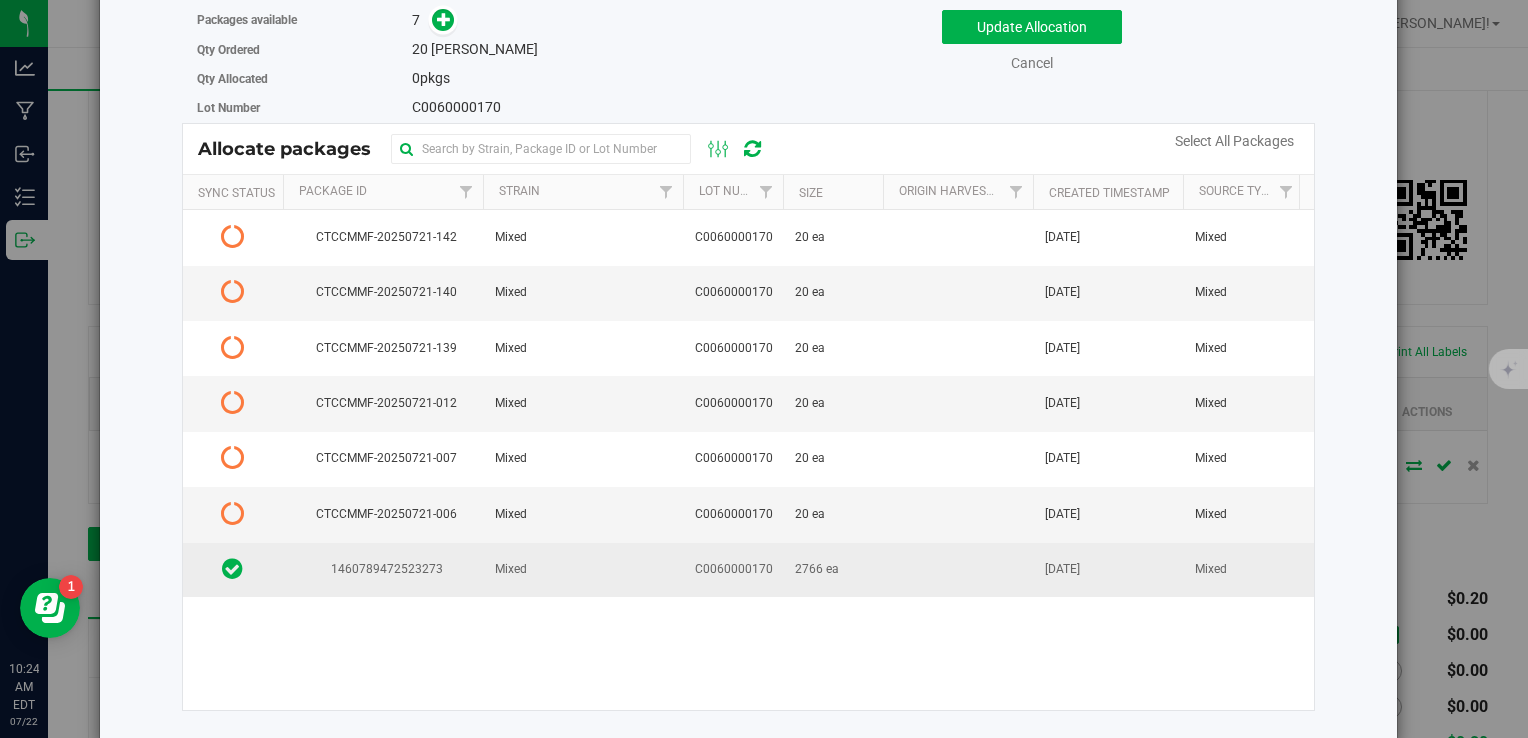 click on "Mixed" at bounding box center [583, 570] 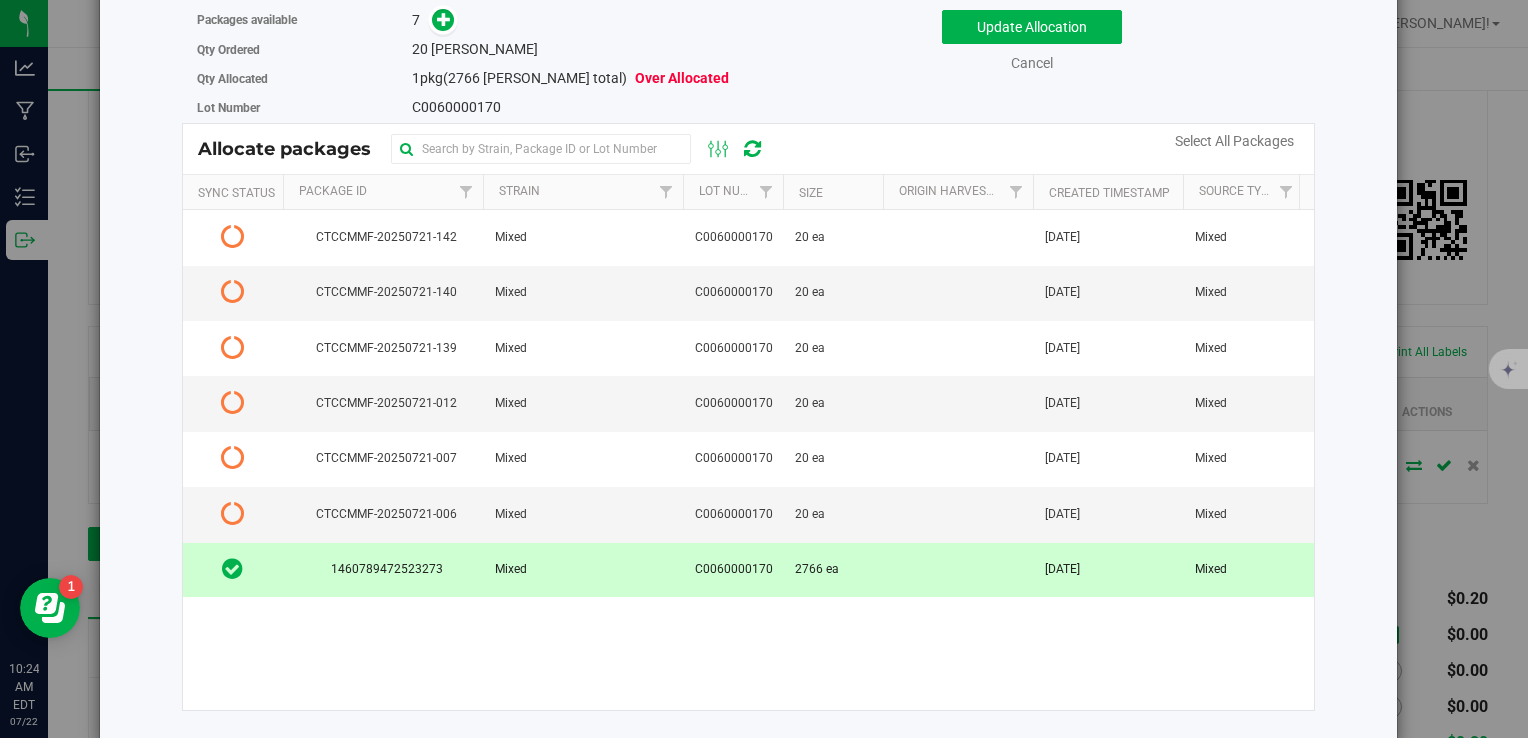 scroll, scrollTop: 0, scrollLeft: 0, axis: both 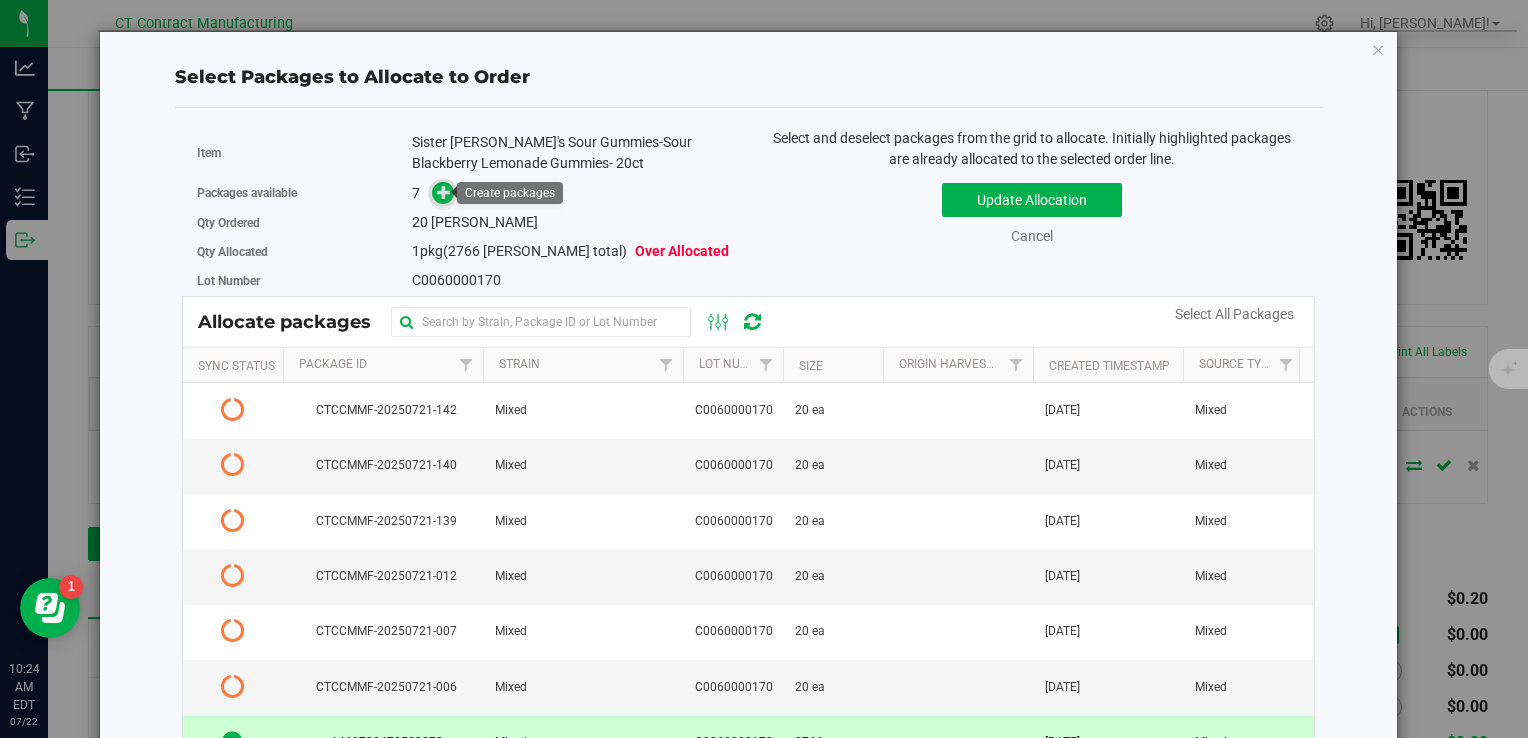 click at bounding box center [444, 192] 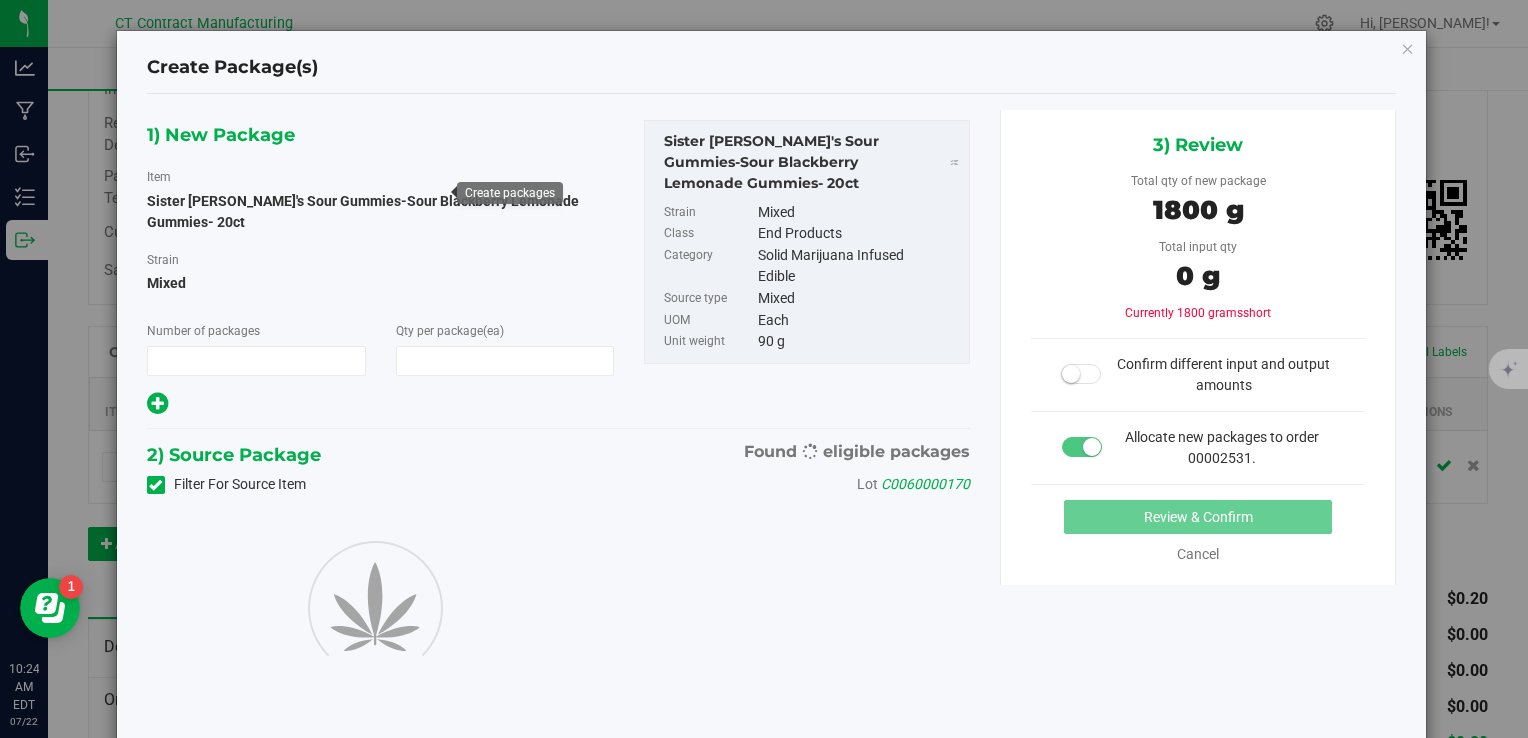 type on "1" 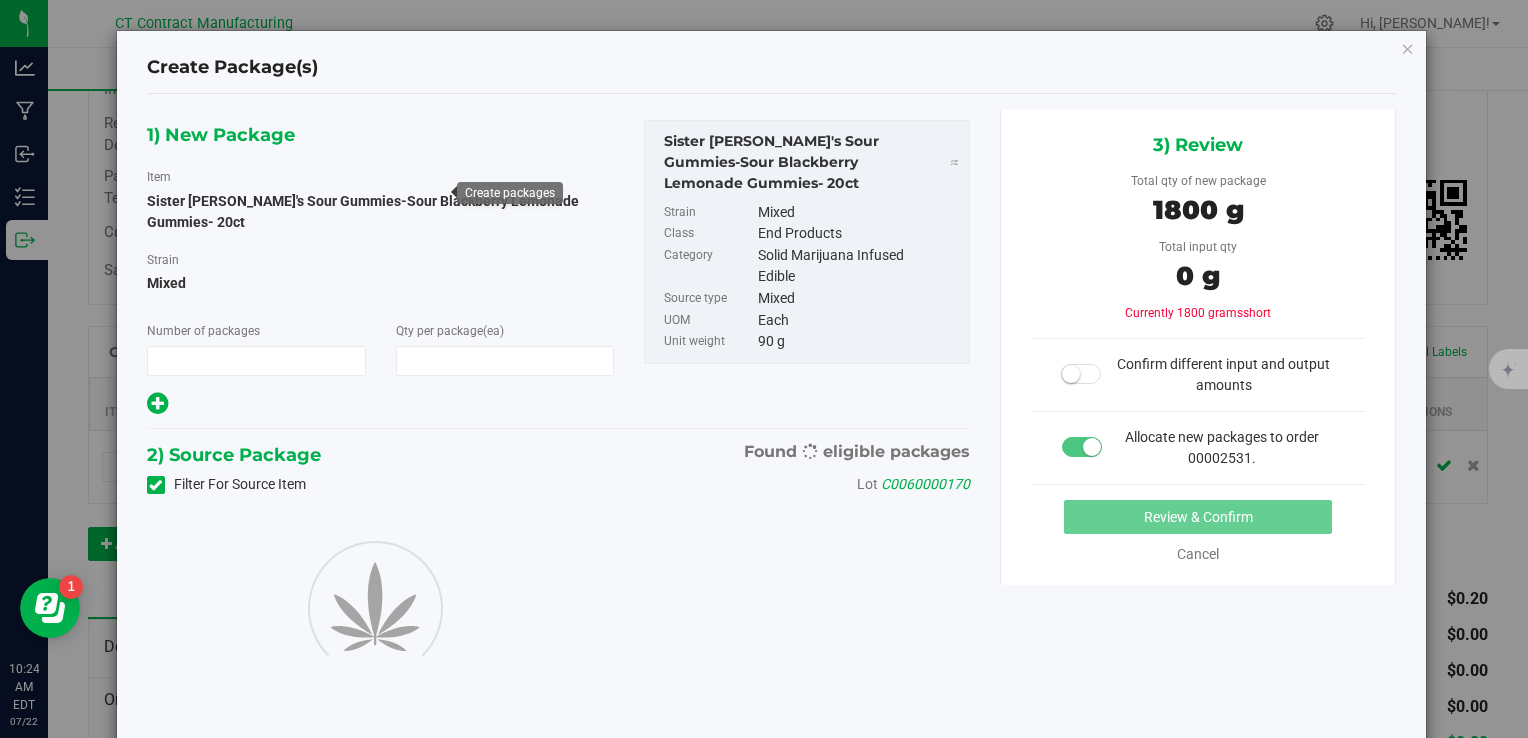 type on "20" 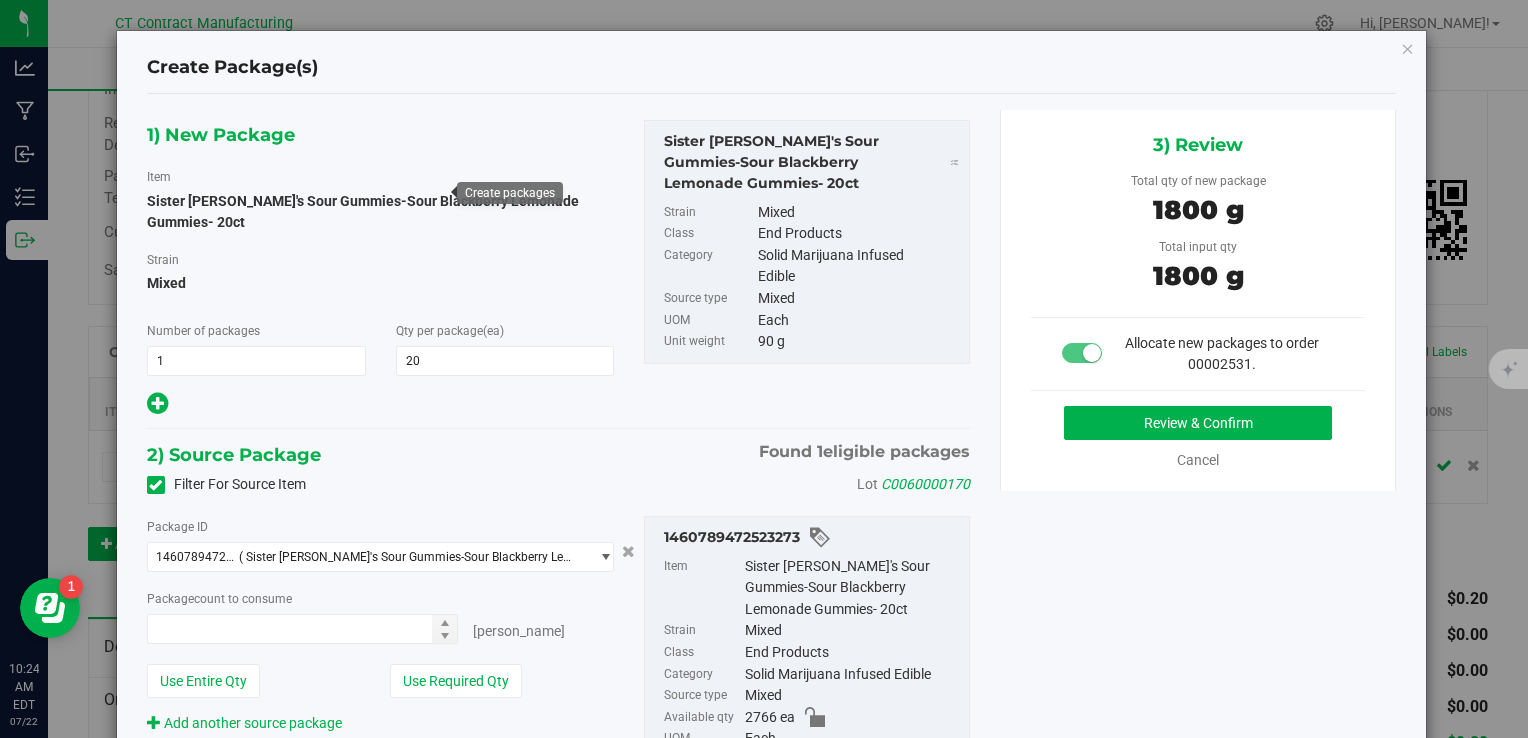 type on "20 ea" 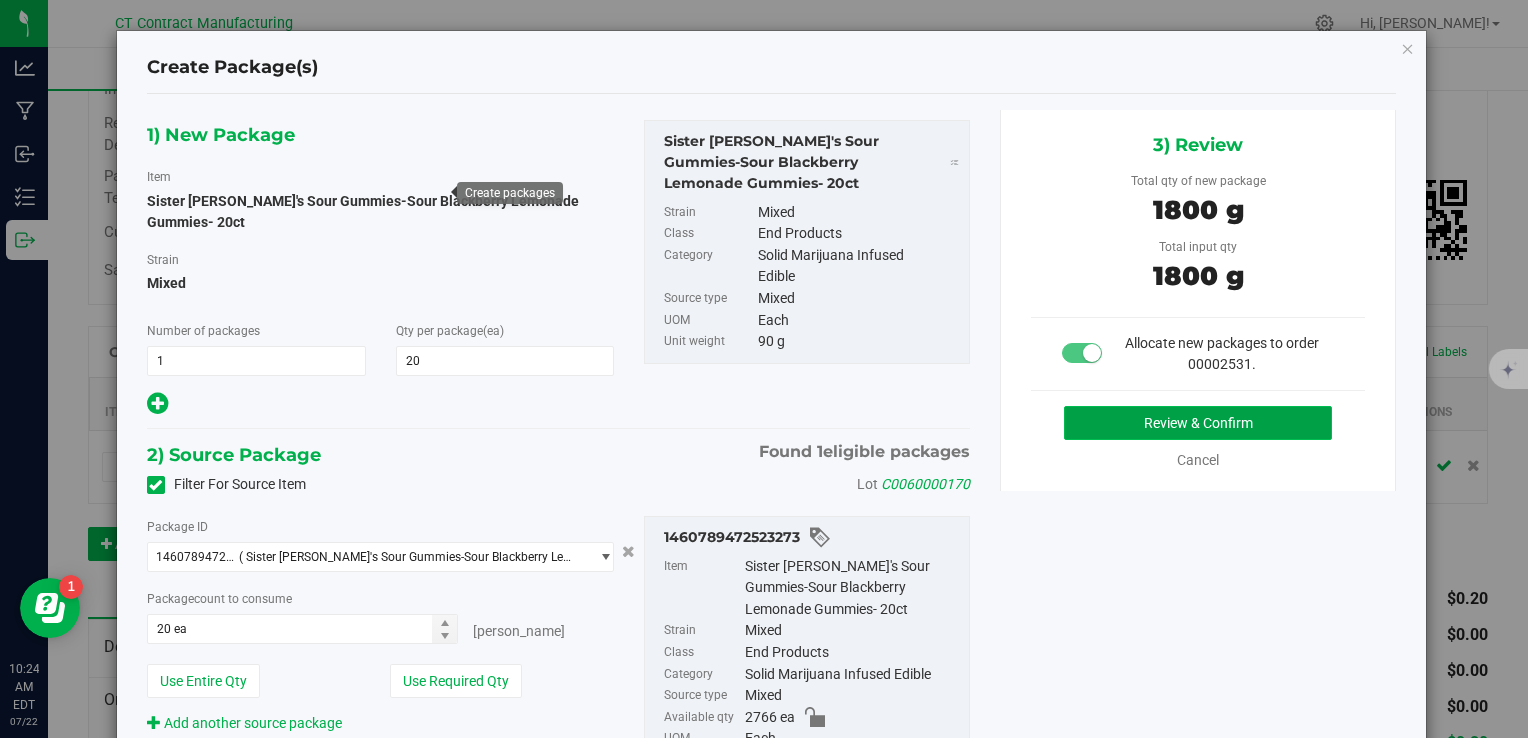 click on "Review & Confirm" at bounding box center (1198, 423) 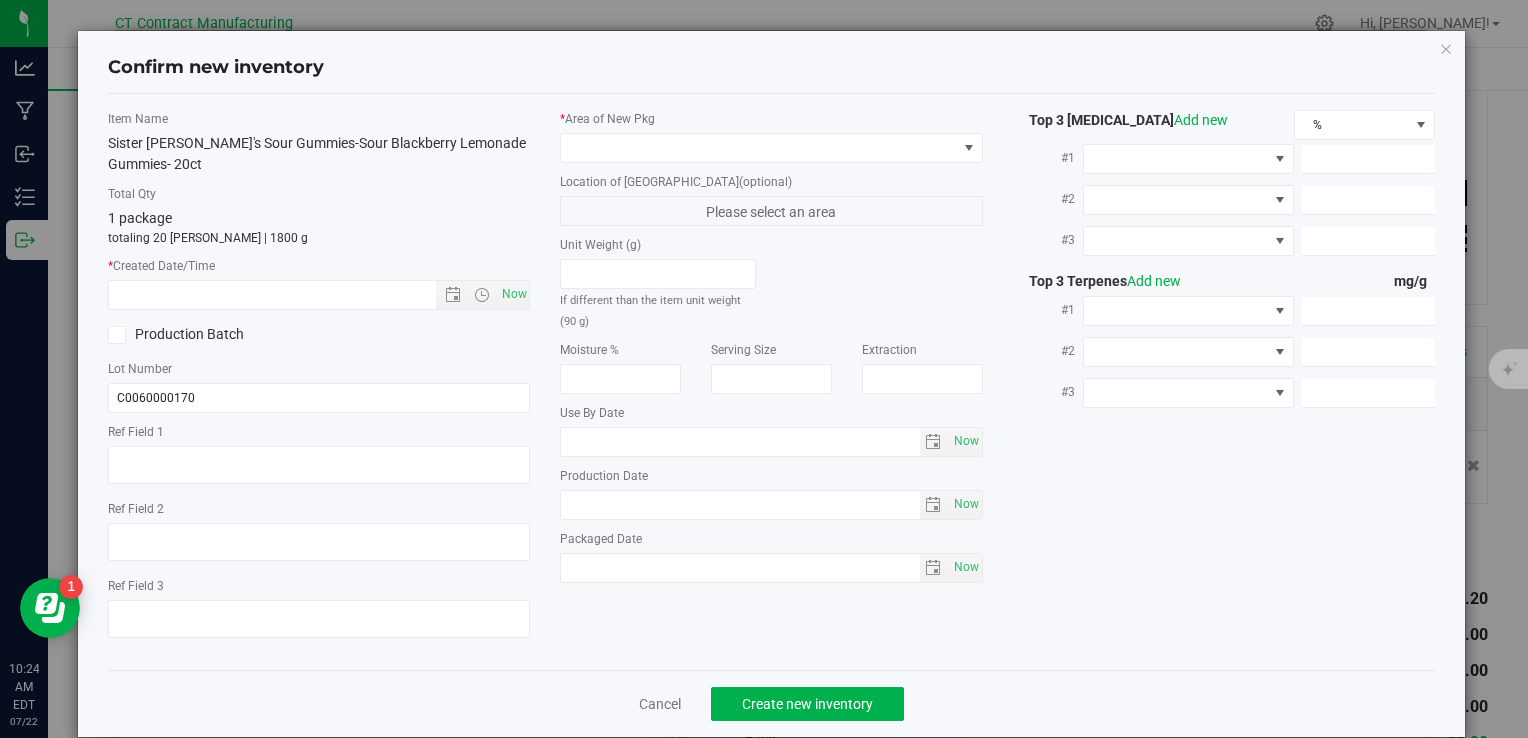 type on "250411-LSBB004A" 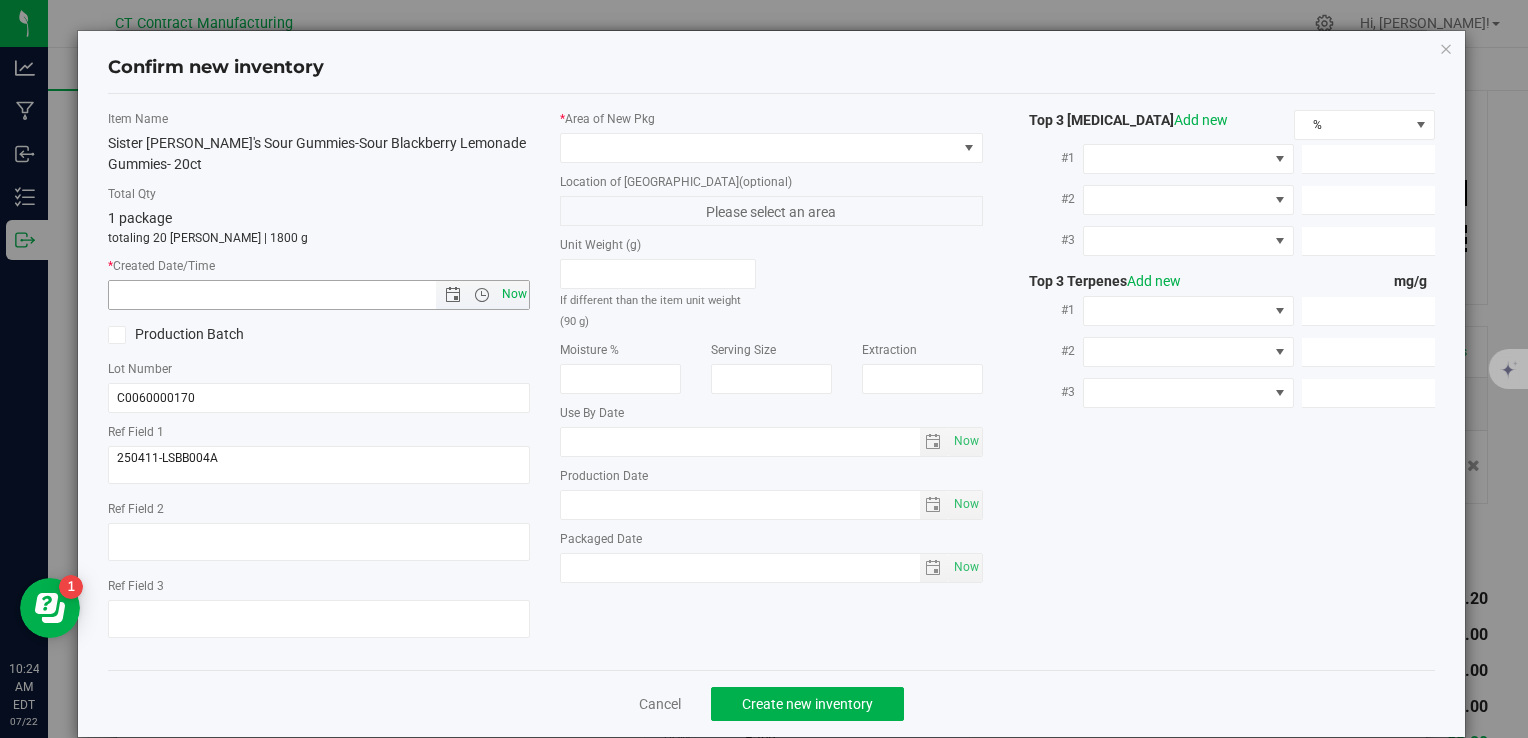 click on "Now" at bounding box center [514, 294] 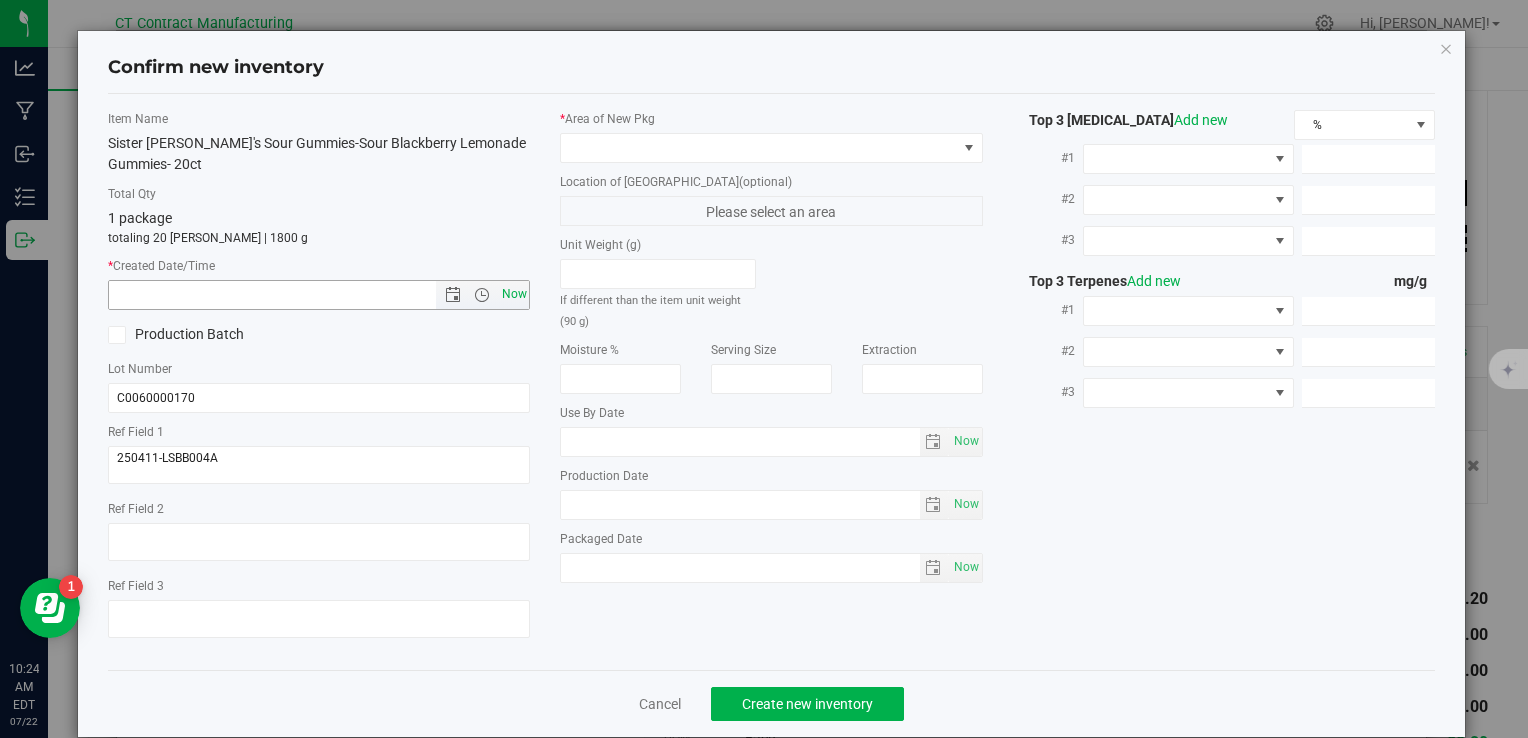 type on "7/22/2025 10:24 AM" 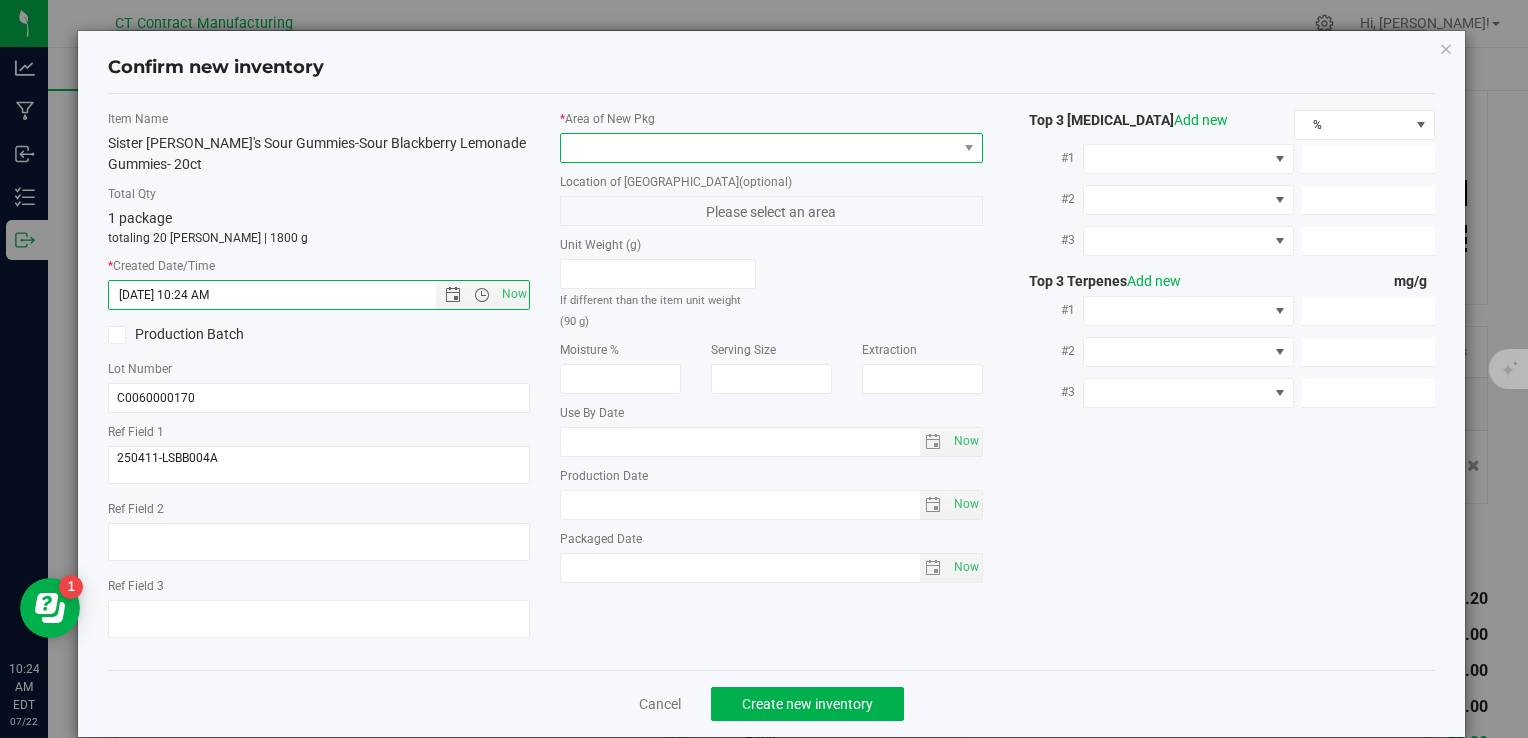 click at bounding box center (758, 148) 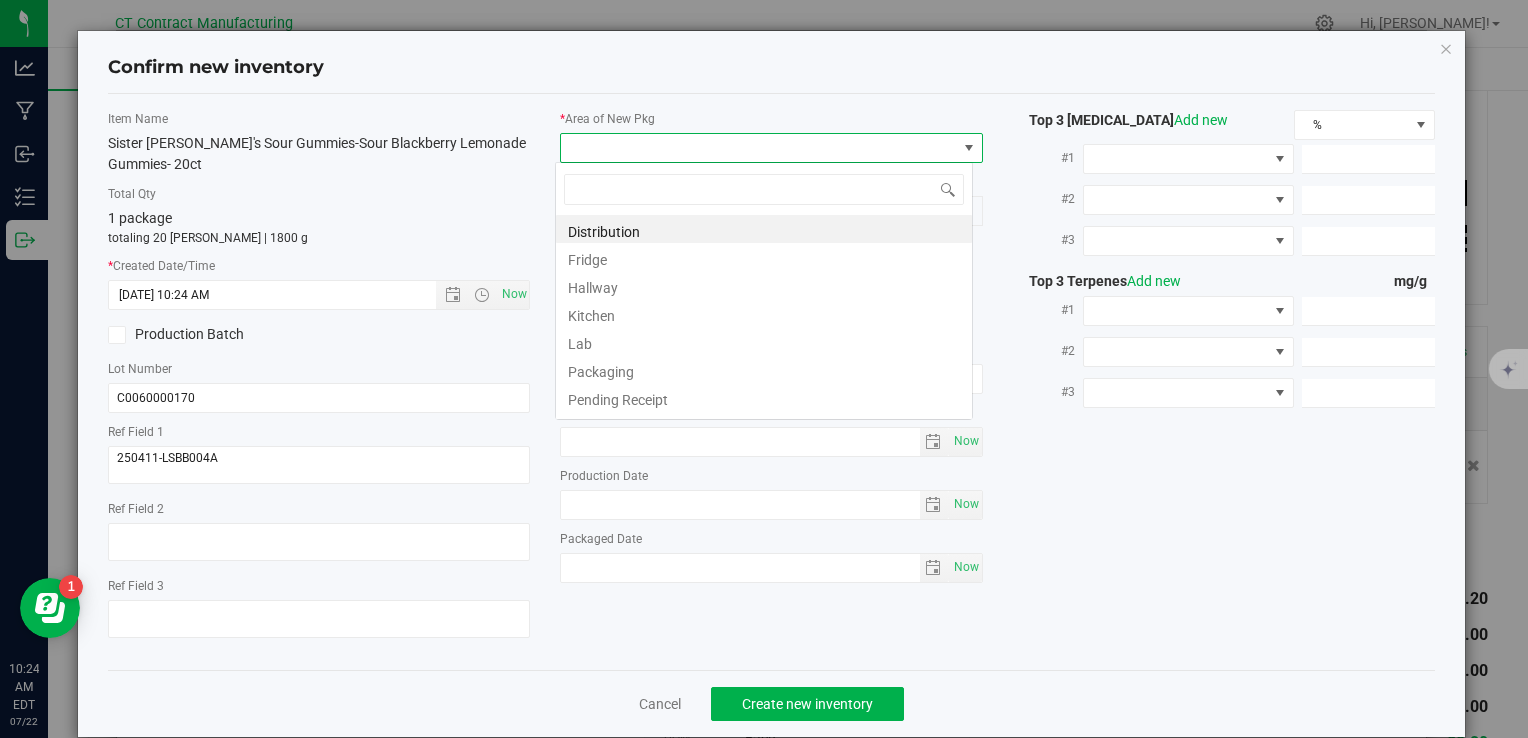 scroll, scrollTop: 99970, scrollLeft: 99582, axis: both 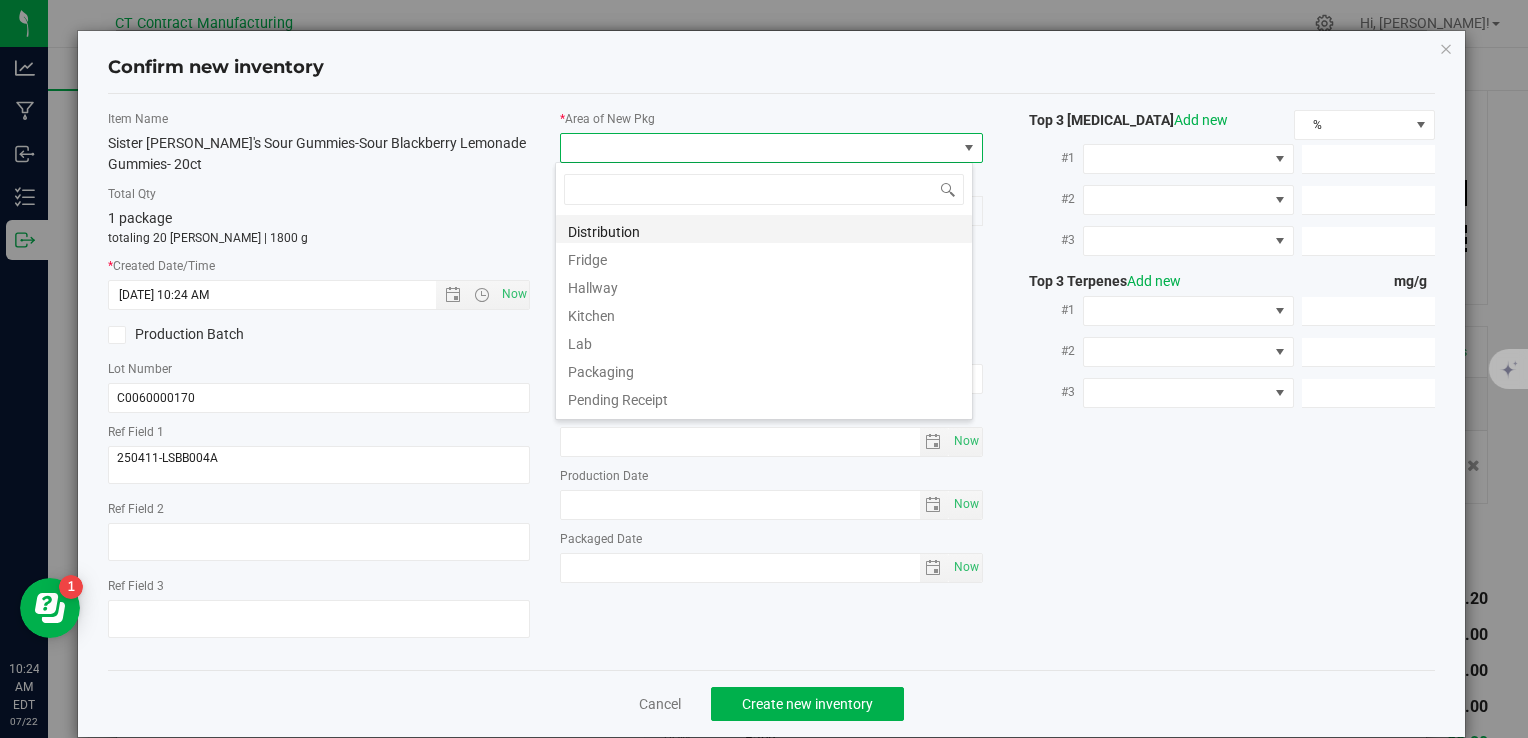 click on "Distribution" at bounding box center [764, 229] 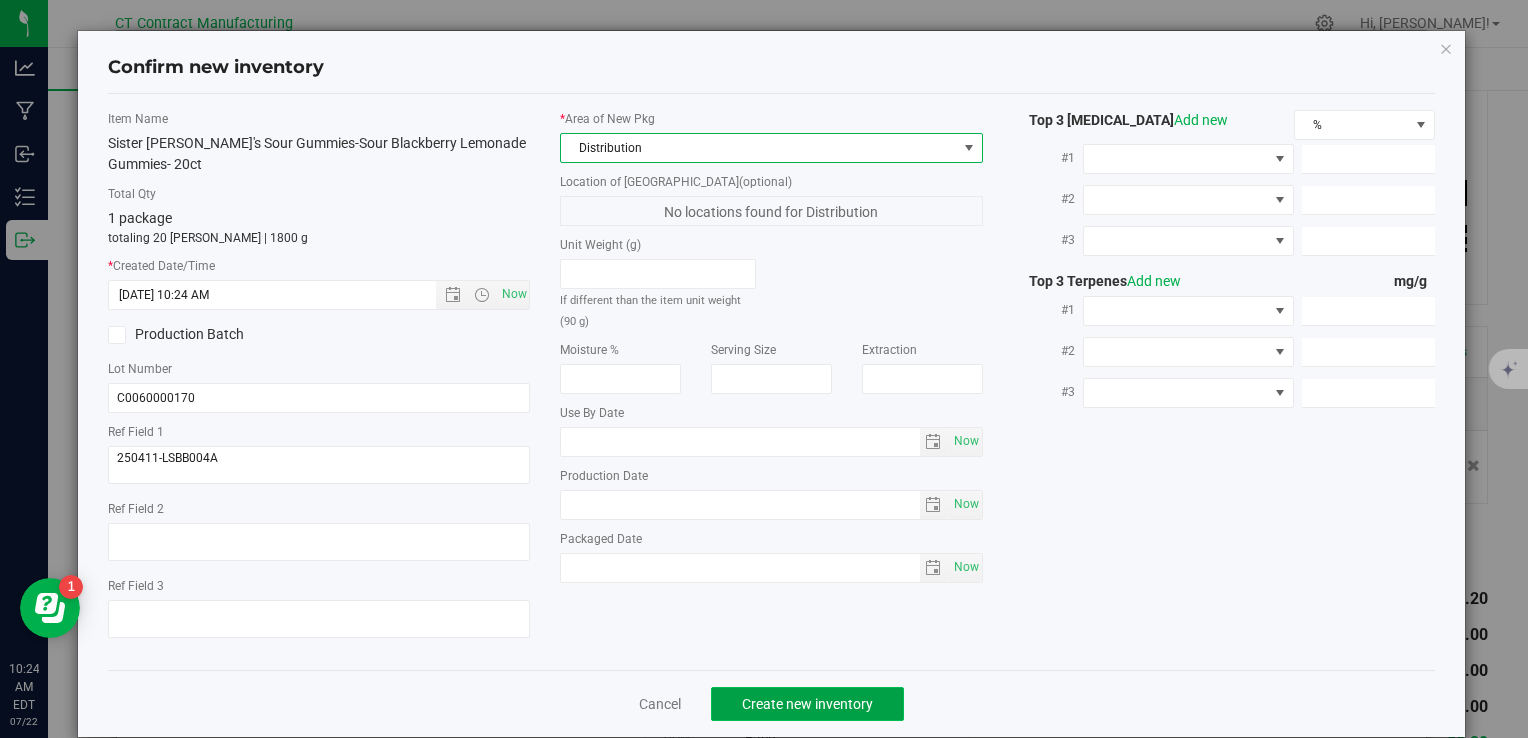 click on "Create new inventory" 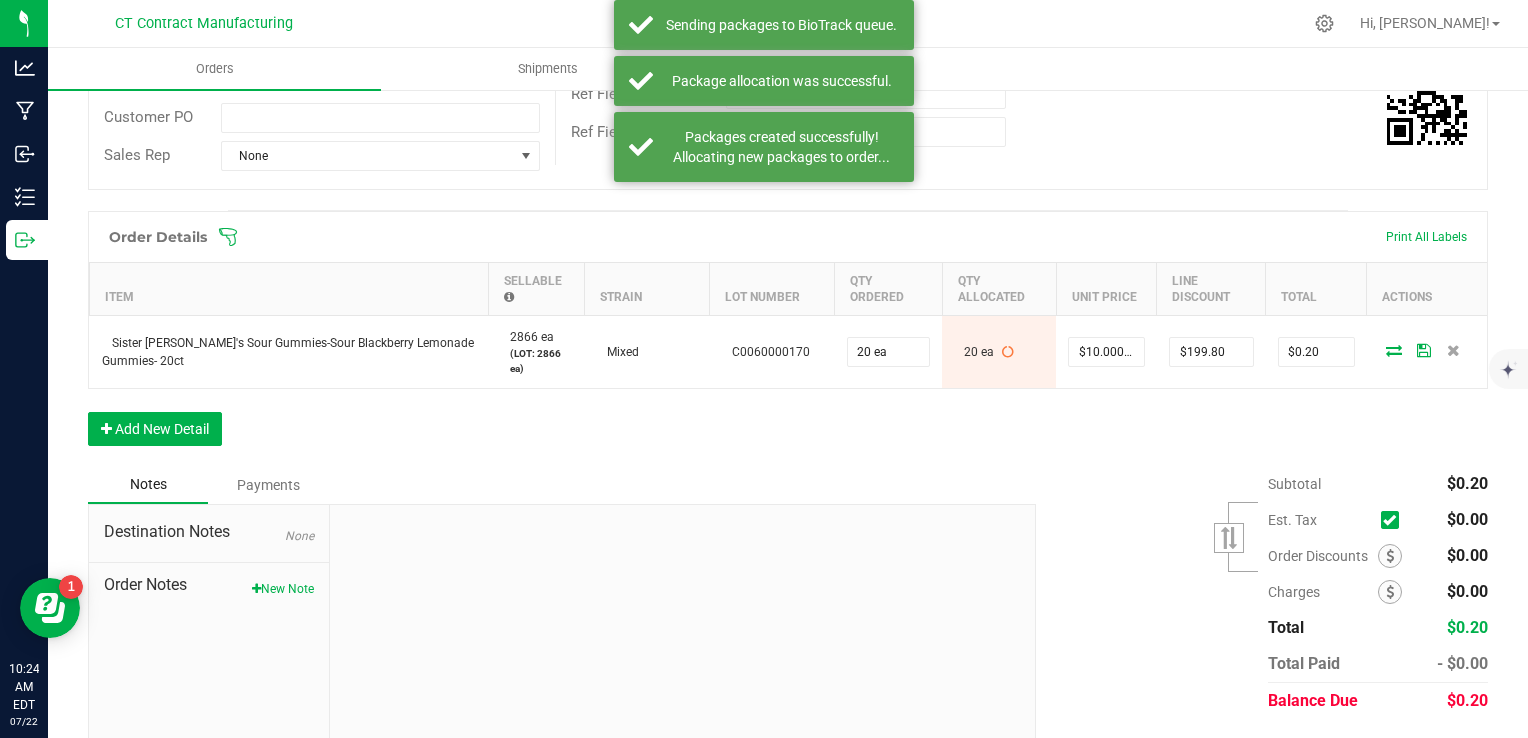 scroll, scrollTop: 455, scrollLeft: 0, axis: vertical 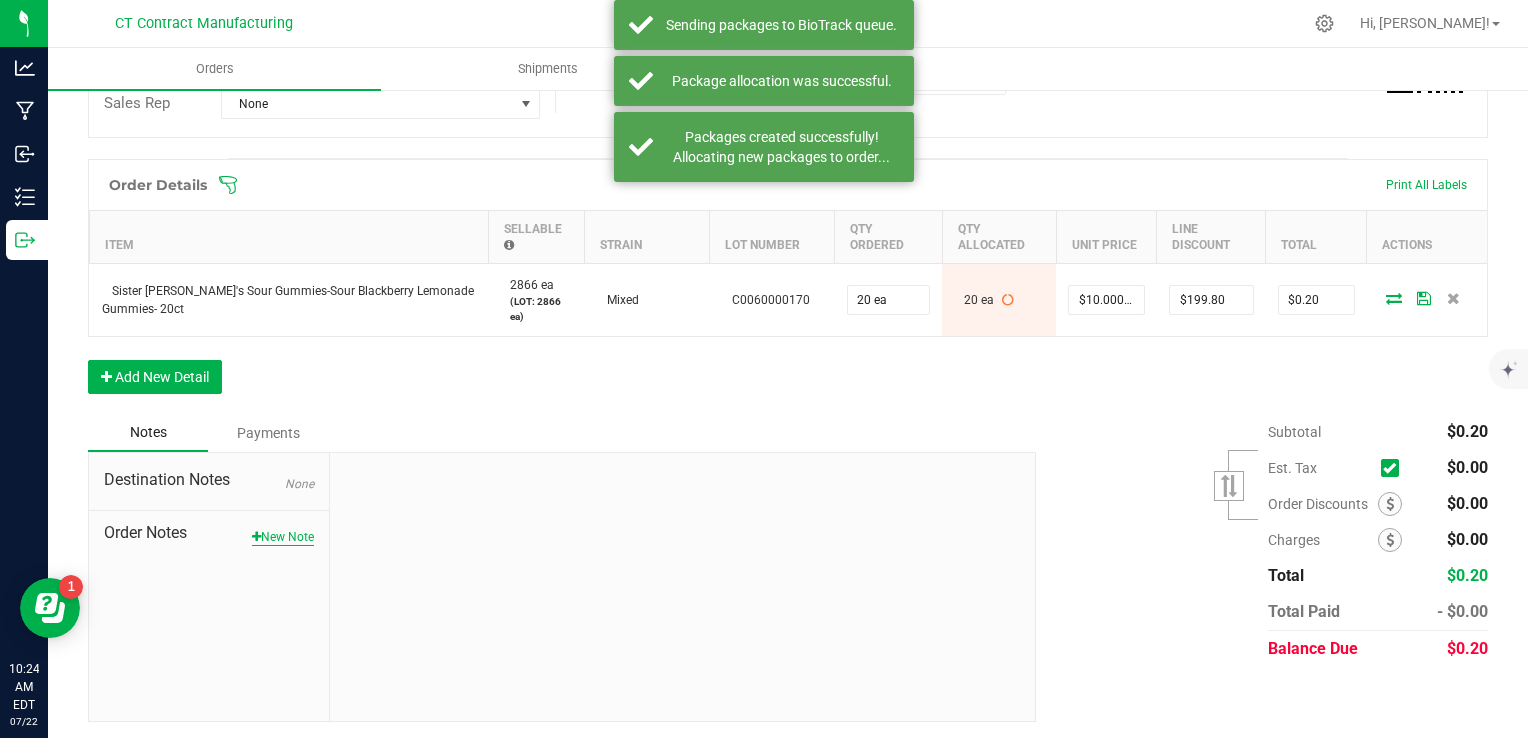 click on "New Note" at bounding box center (283, 537) 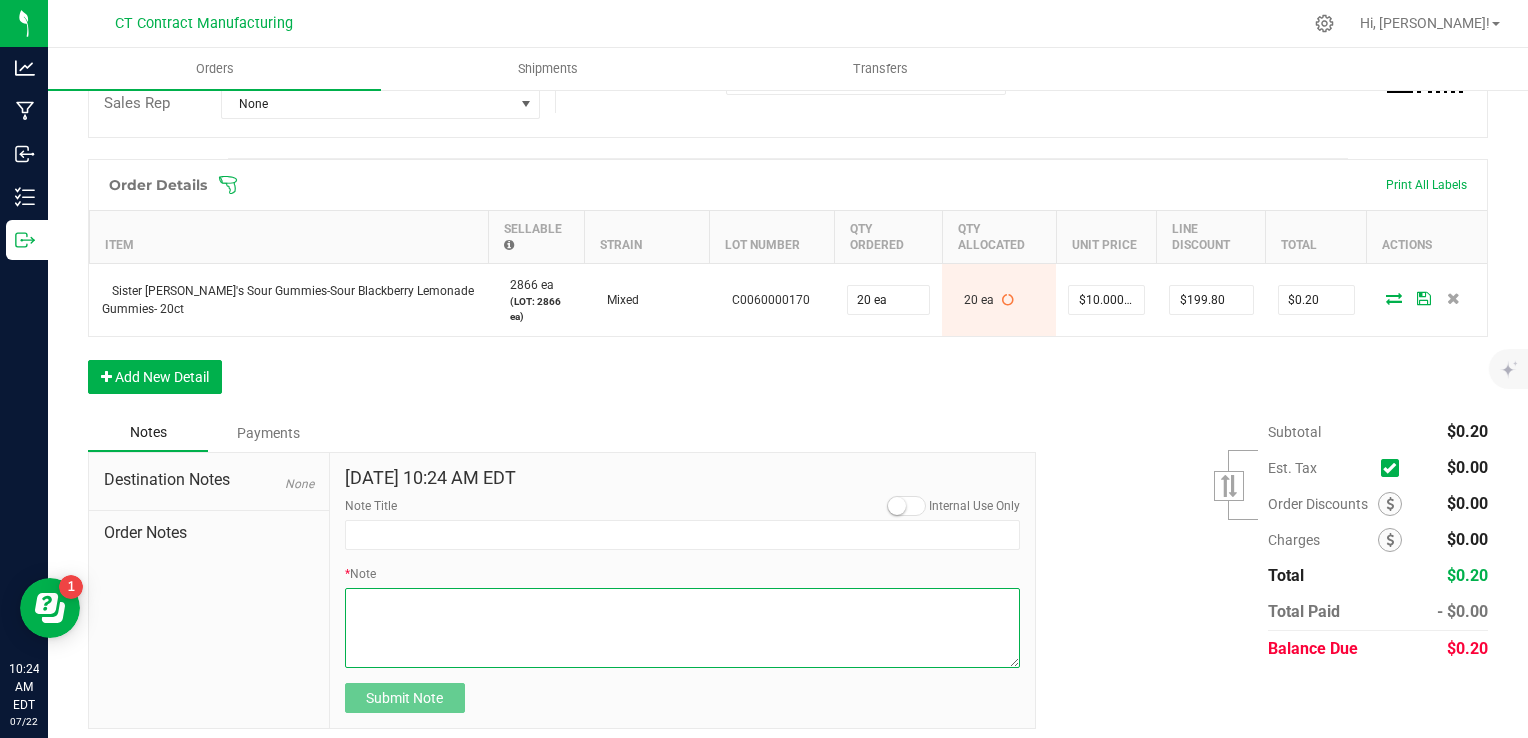 click on "*
Note" at bounding box center [683, 628] 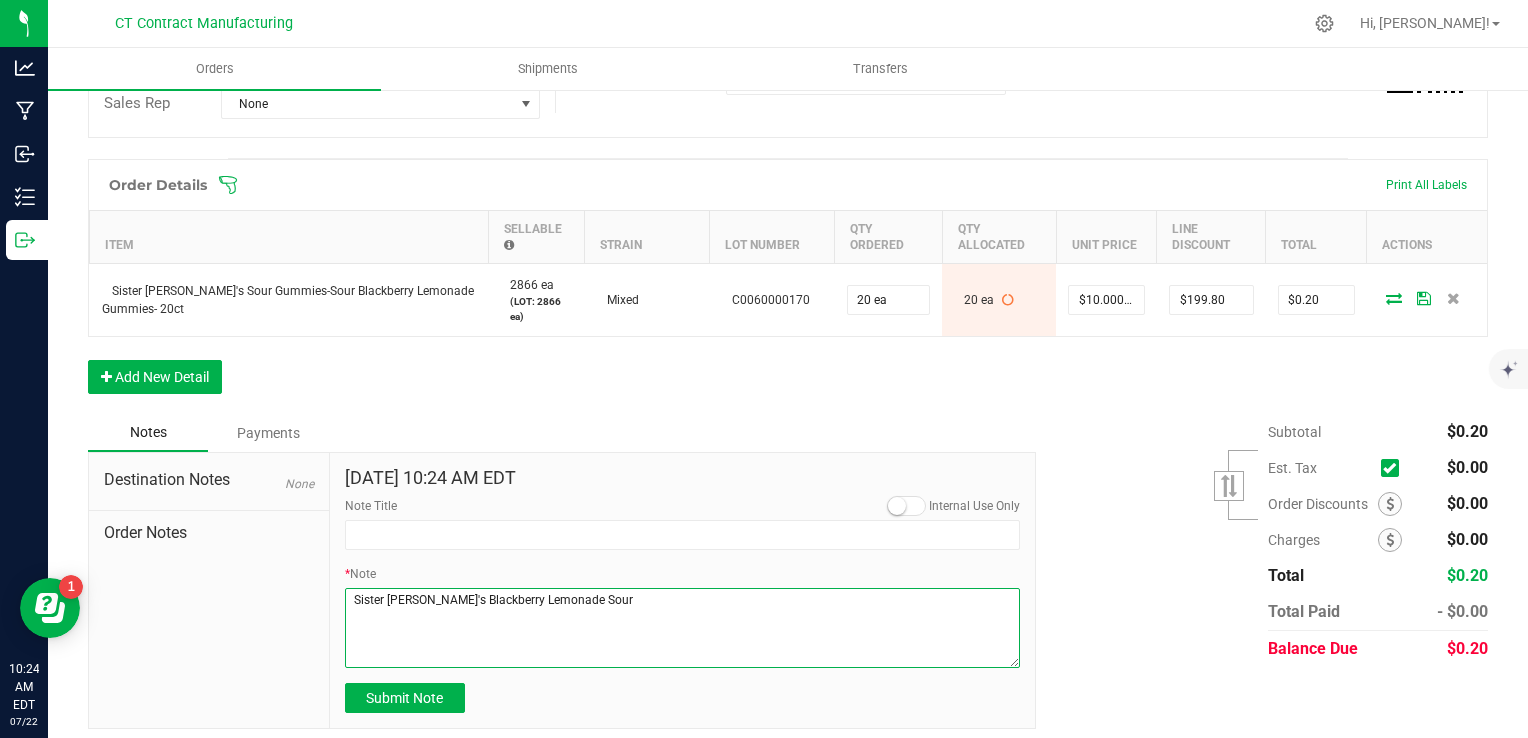 click on "*
Note" at bounding box center (683, 628) 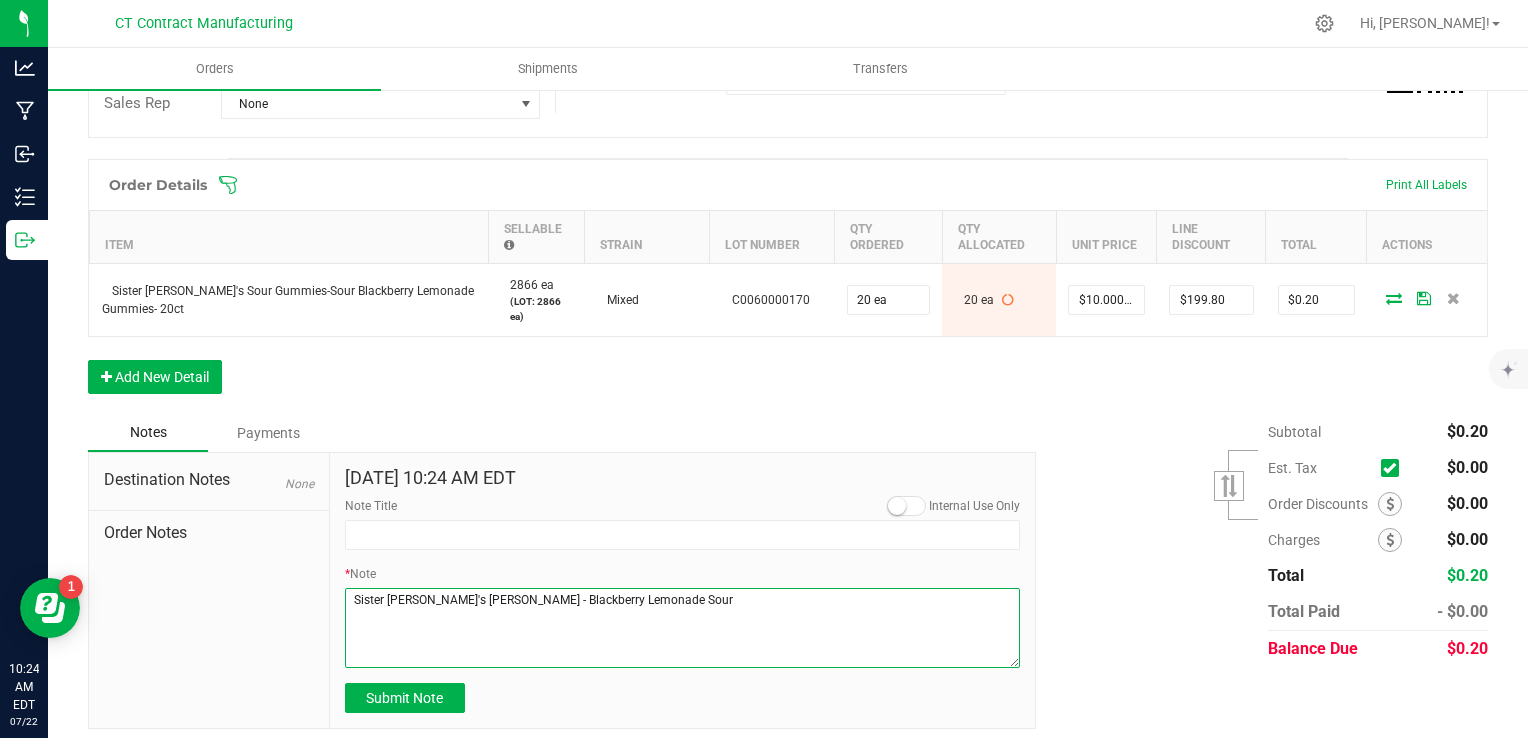 click on "*
Note" at bounding box center (683, 628) 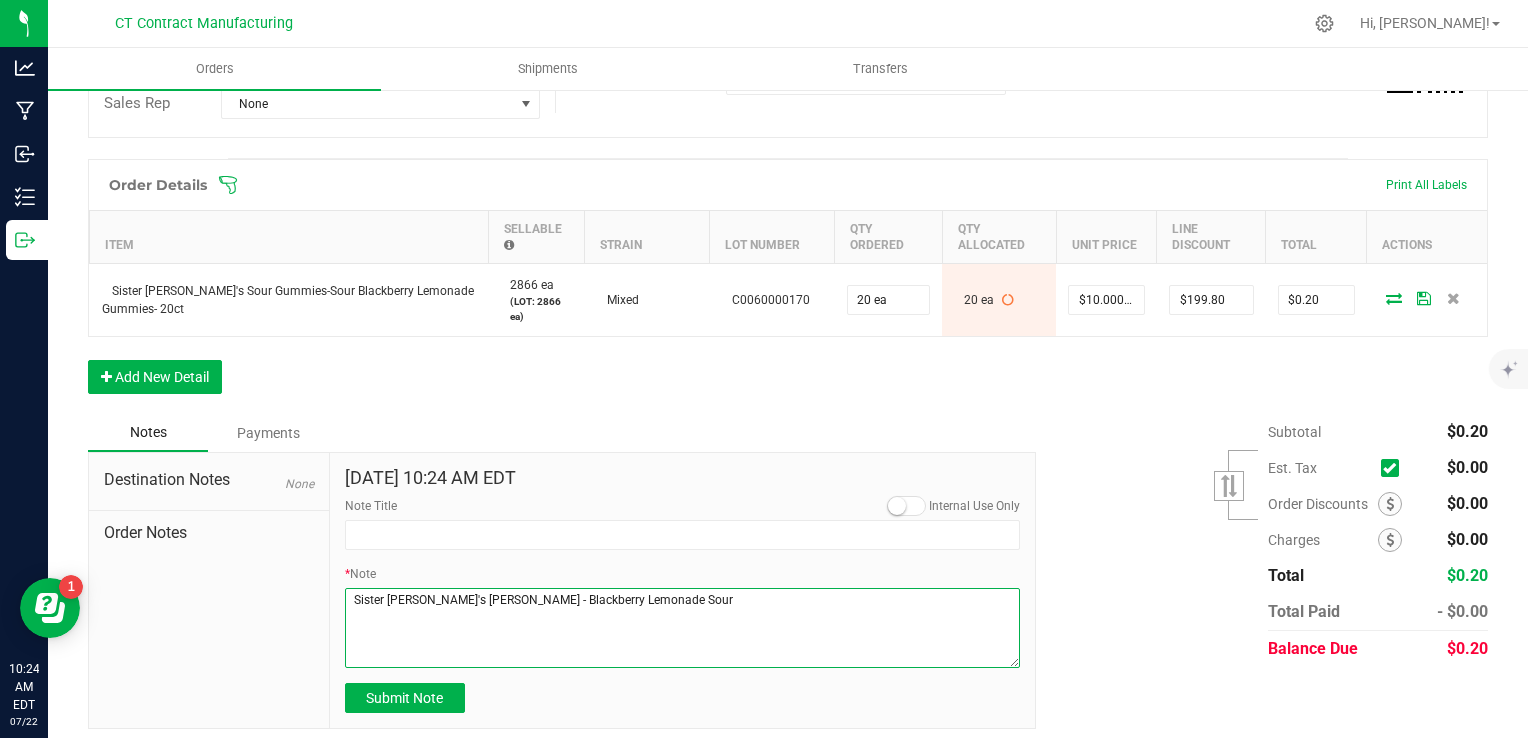 click on "*
Note" at bounding box center [683, 628] 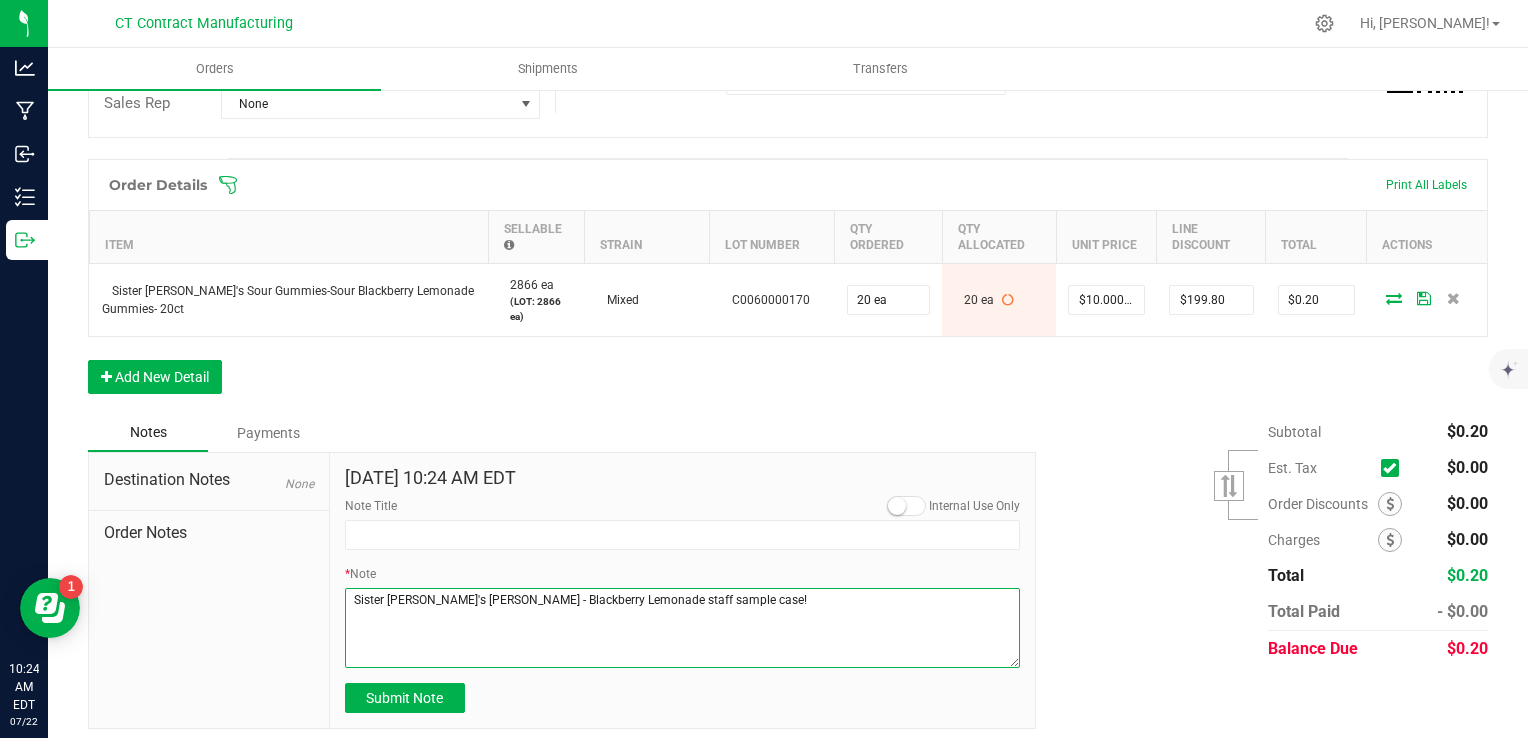 click on "*
Note" at bounding box center [683, 628] 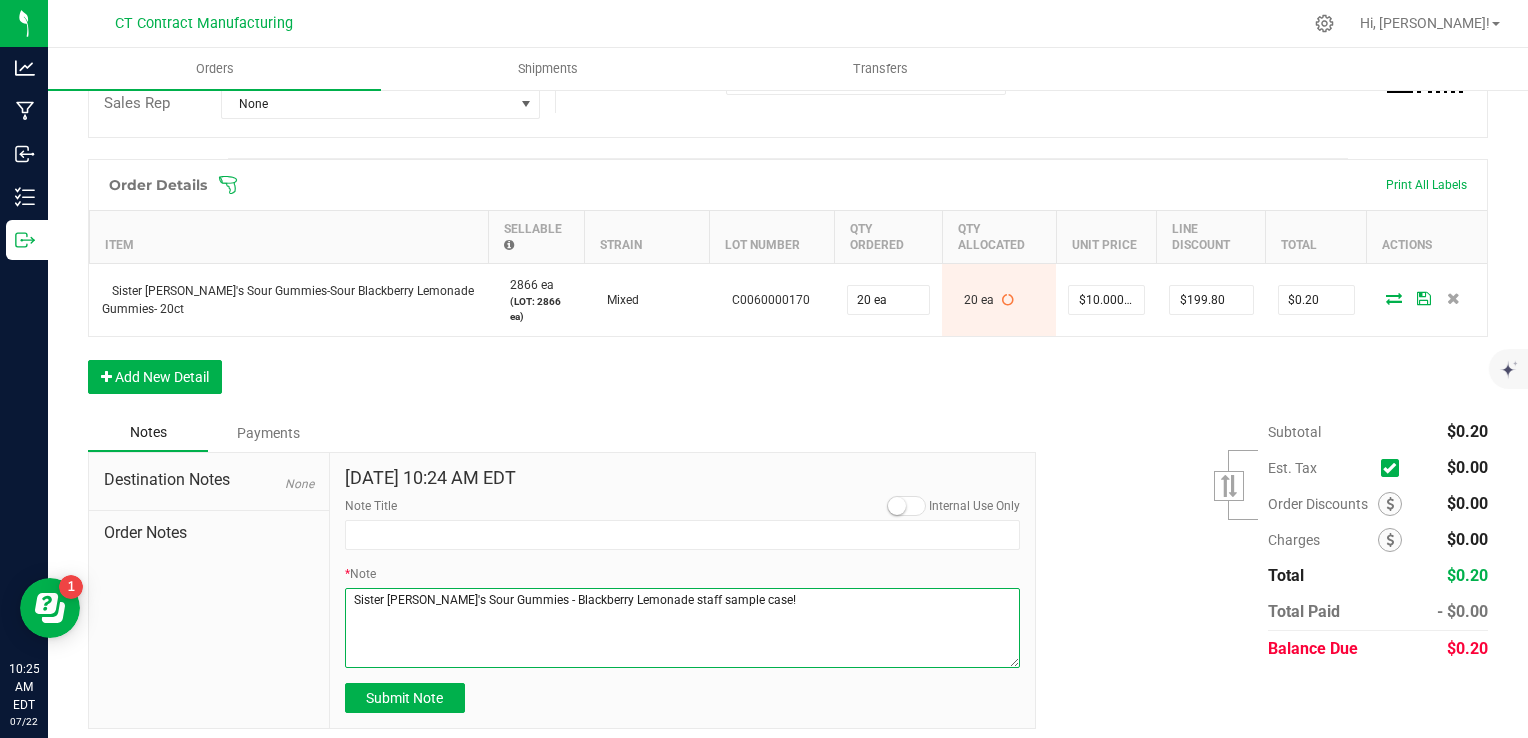 click on "*
Note" at bounding box center (683, 628) 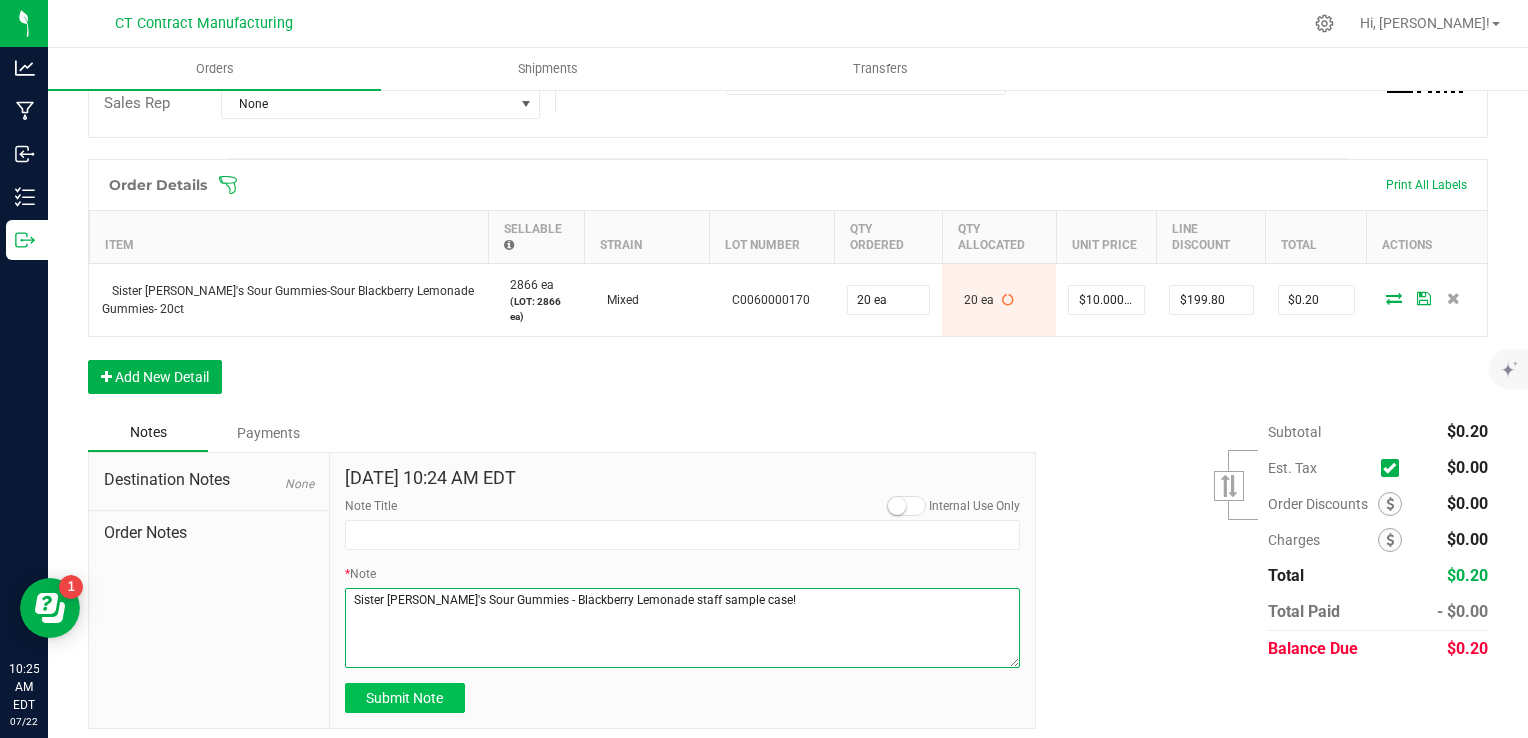 type on "Sister Adrian's Sour Gummies - Blackberry Lemonade staff sample case!" 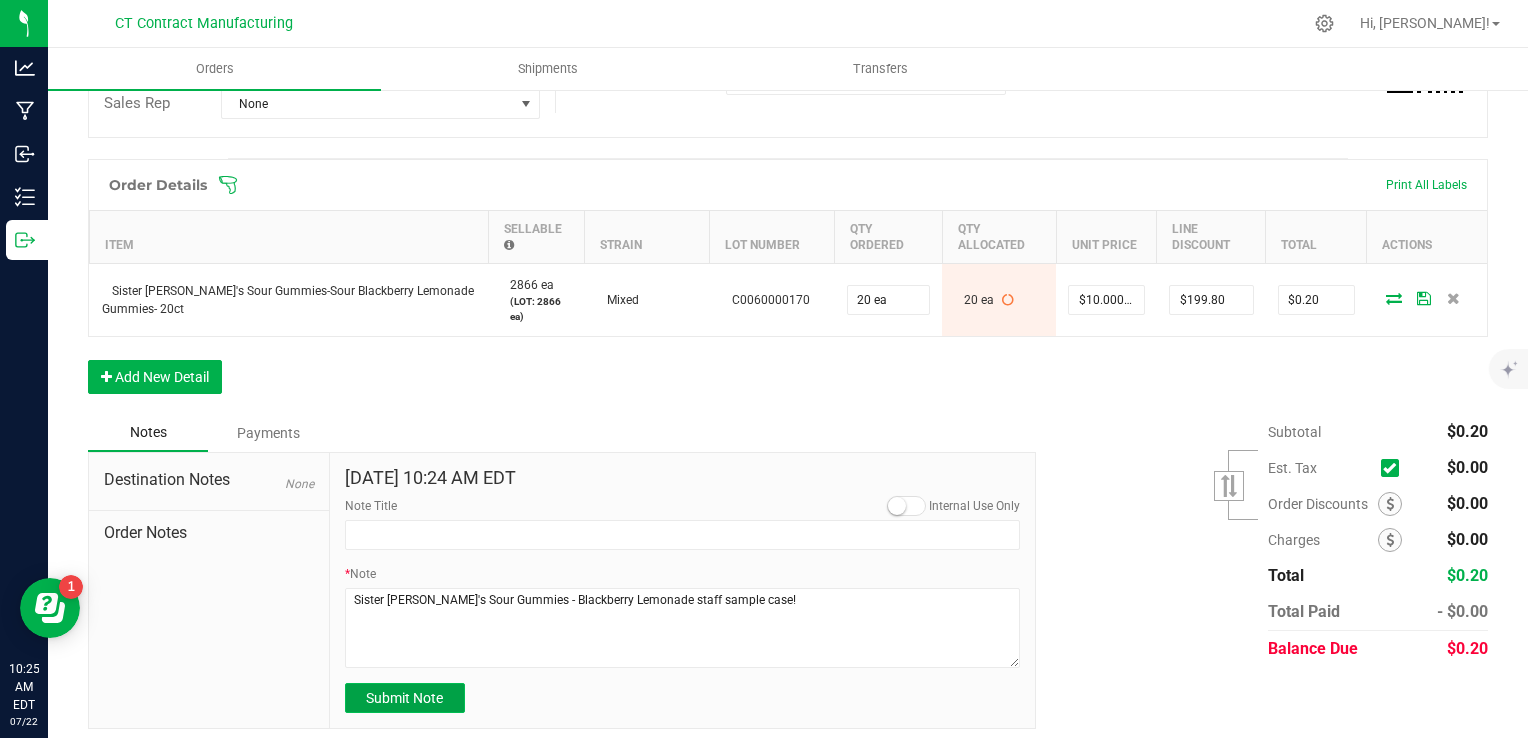 click on "Submit Note" at bounding box center (404, 698) 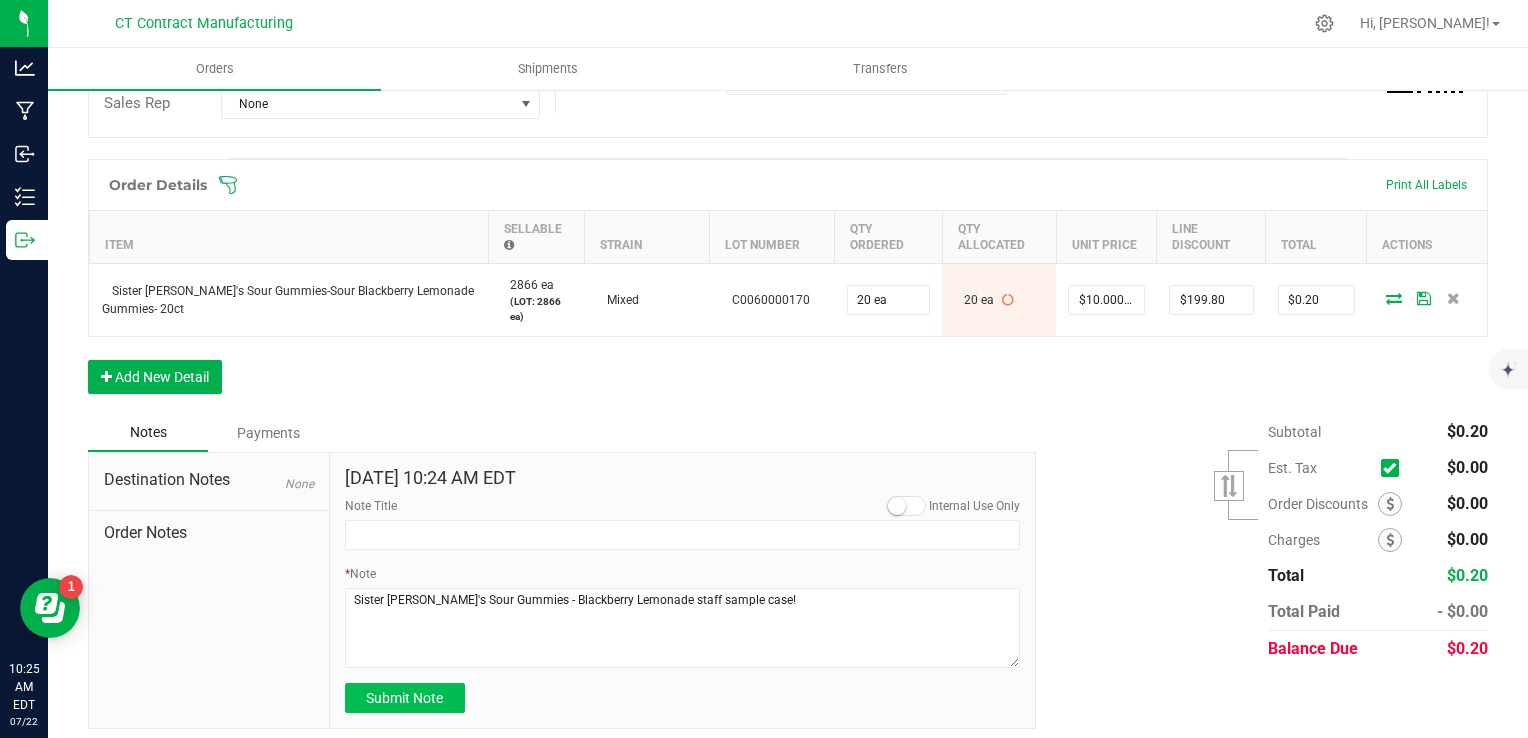 type on "7/22/2025 10:25 AM EDT" 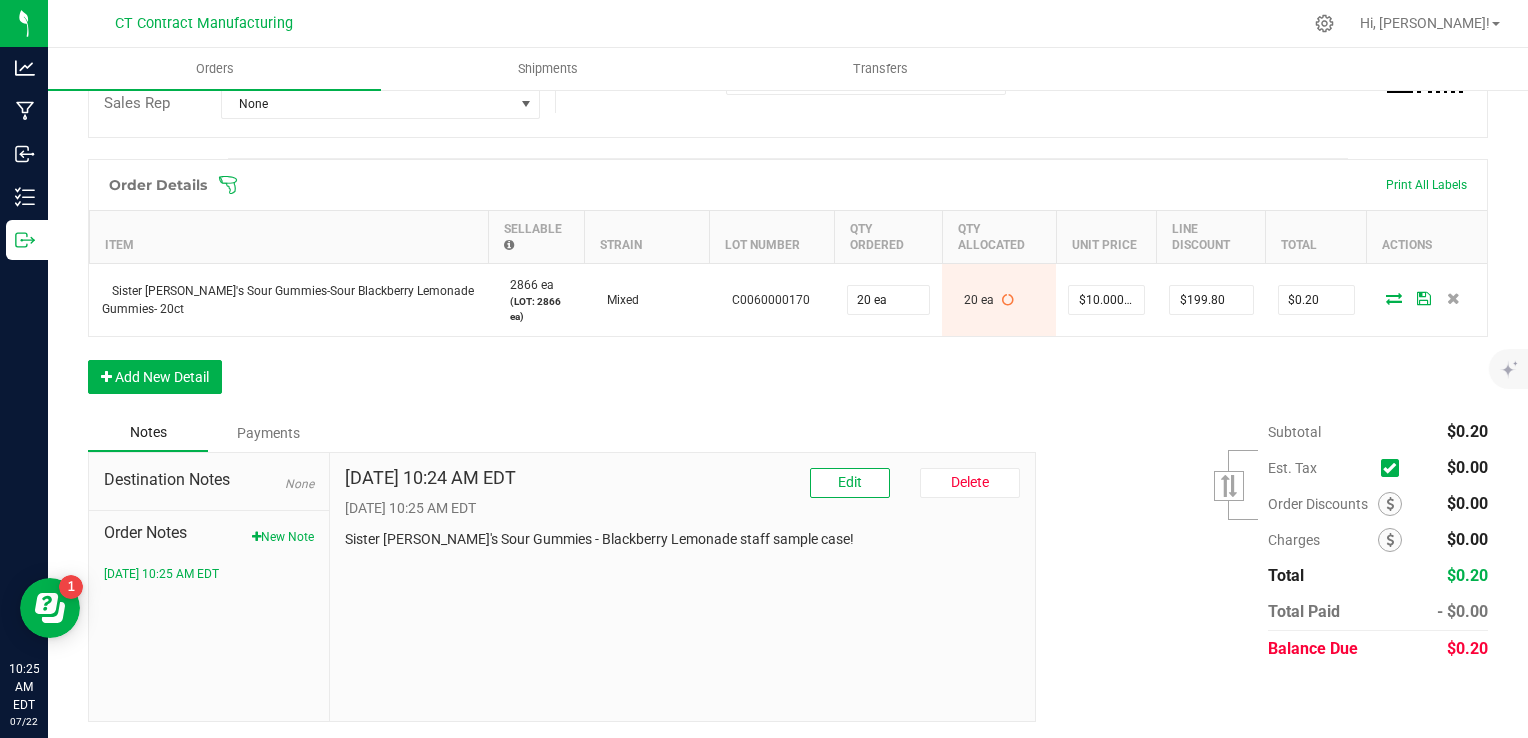scroll, scrollTop: 67, scrollLeft: 0, axis: vertical 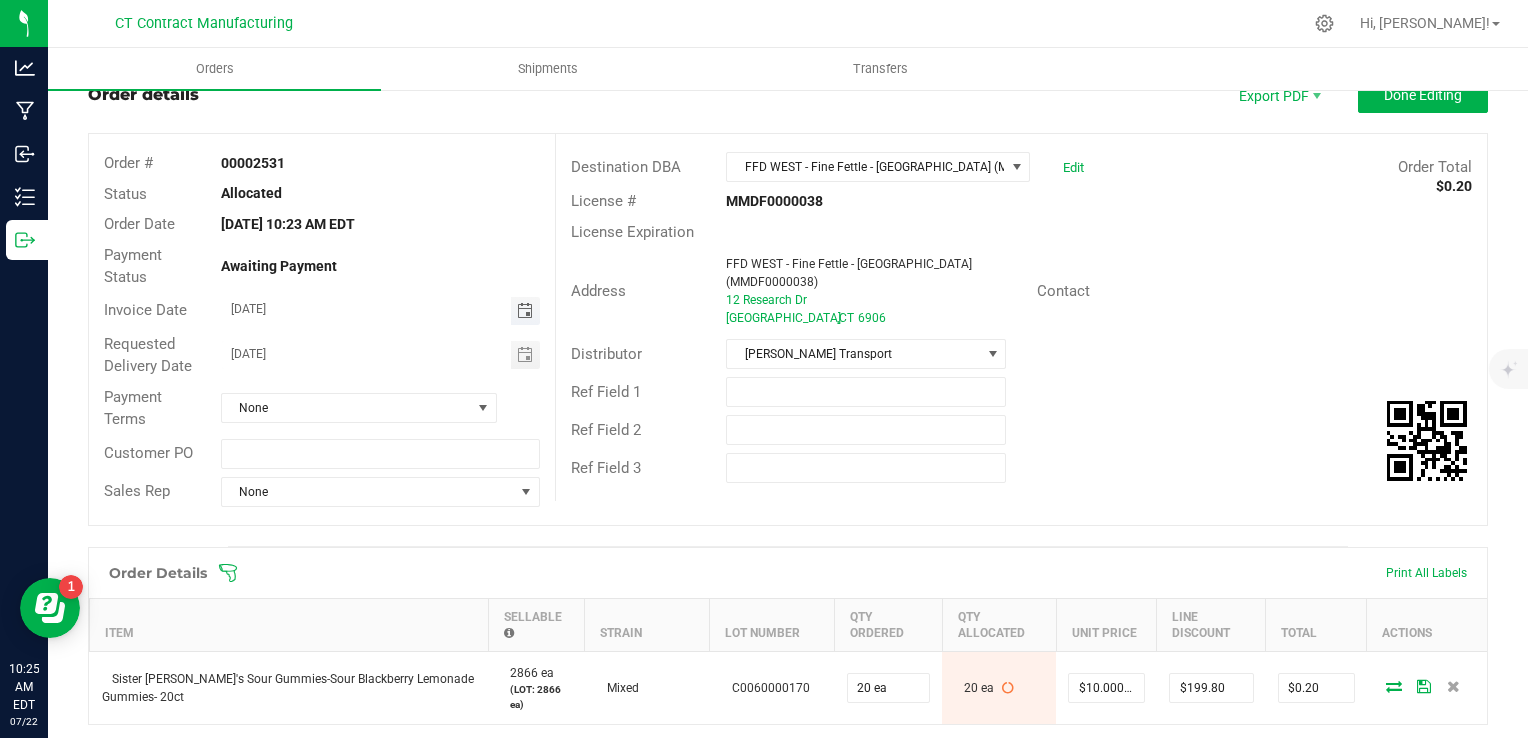 click at bounding box center (525, 311) 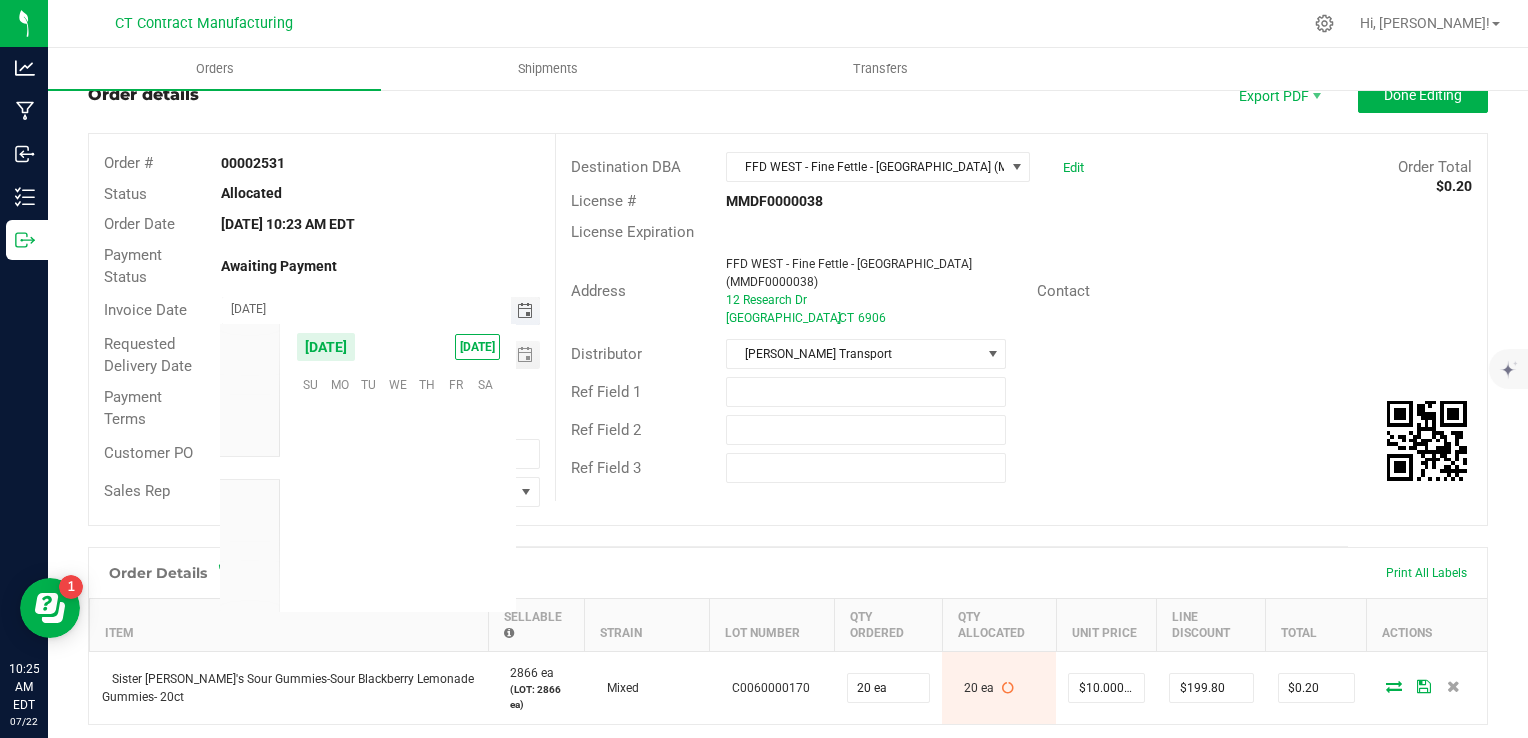 scroll, scrollTop: 36144, scrollLeft: 0, axis: vertical 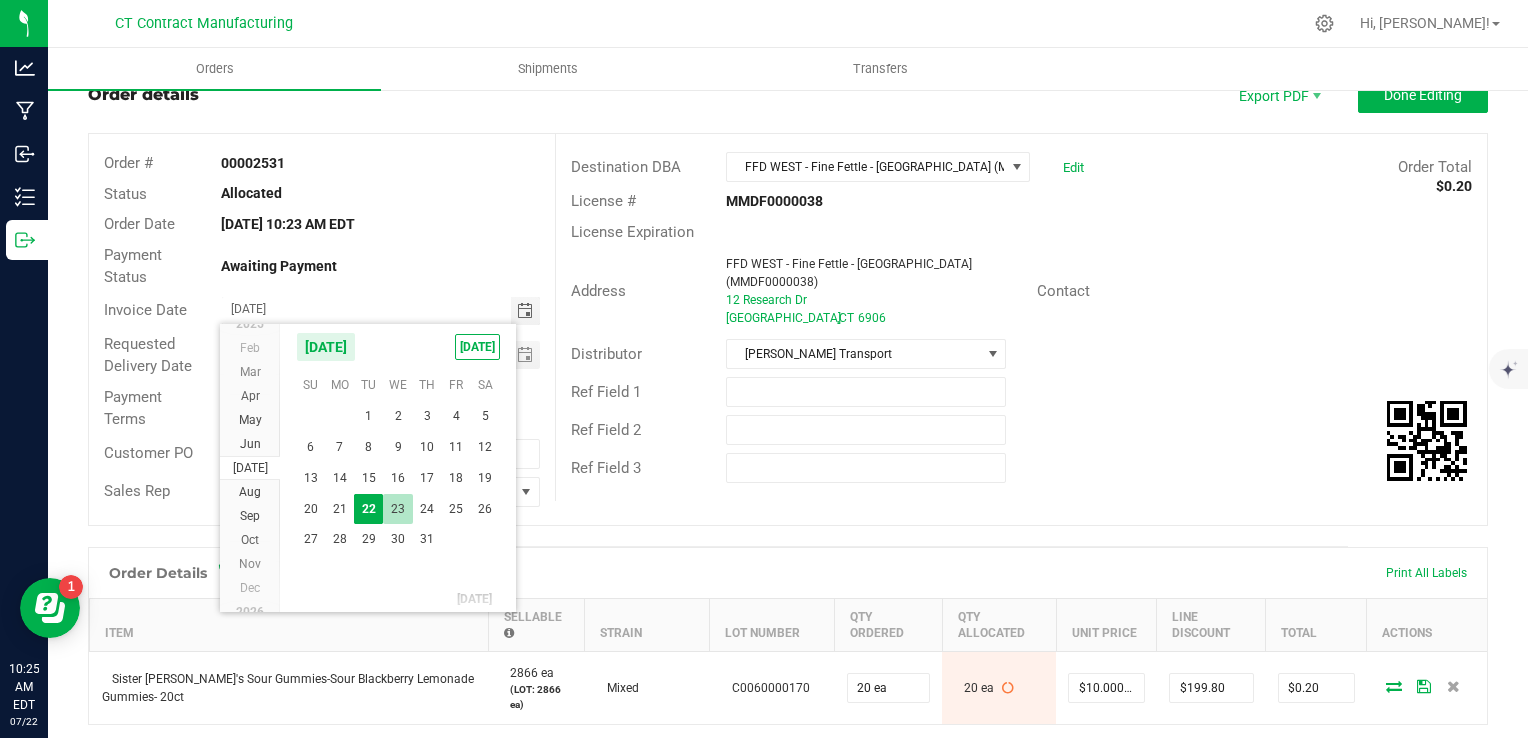 click on "23" at bounding box center [397, 509] 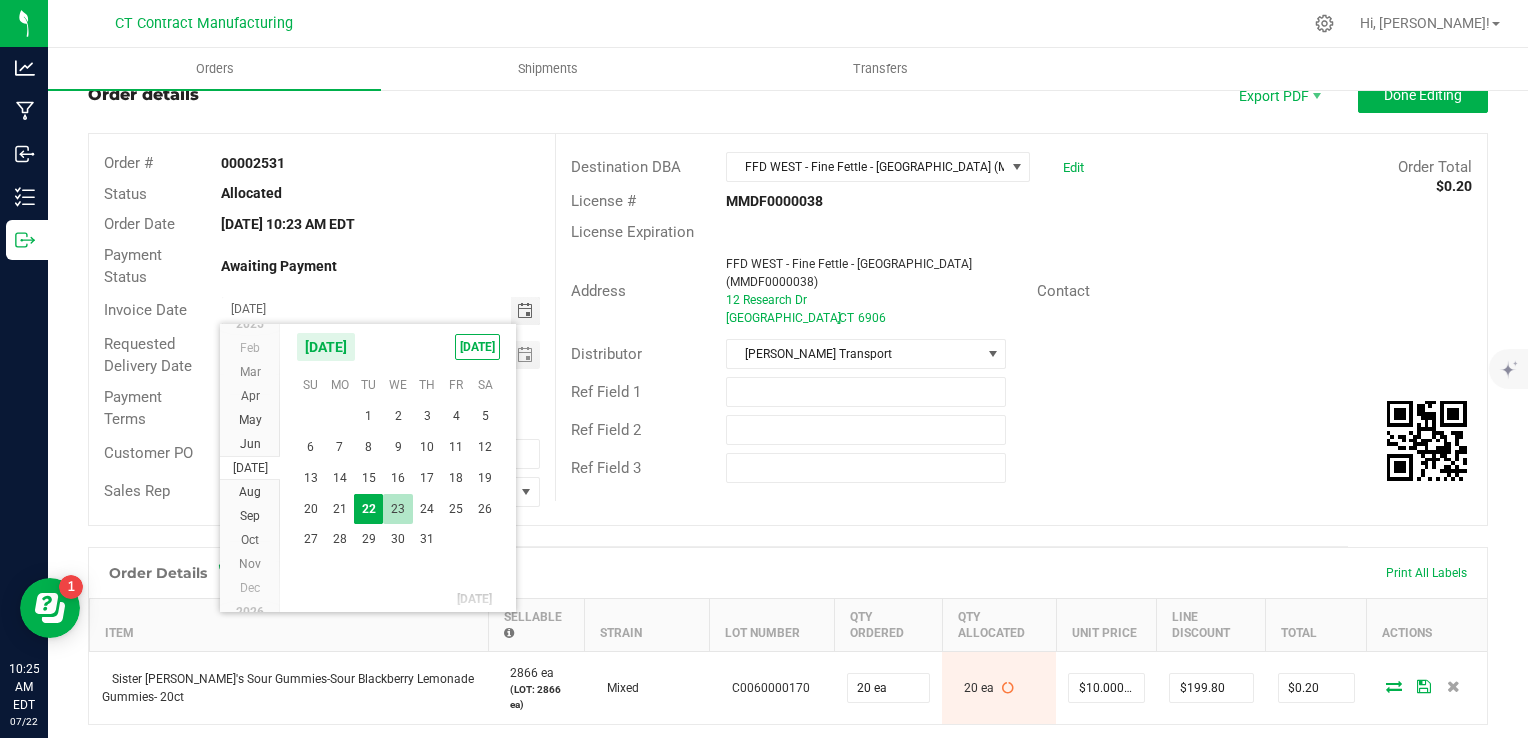 type on "[DATE]" 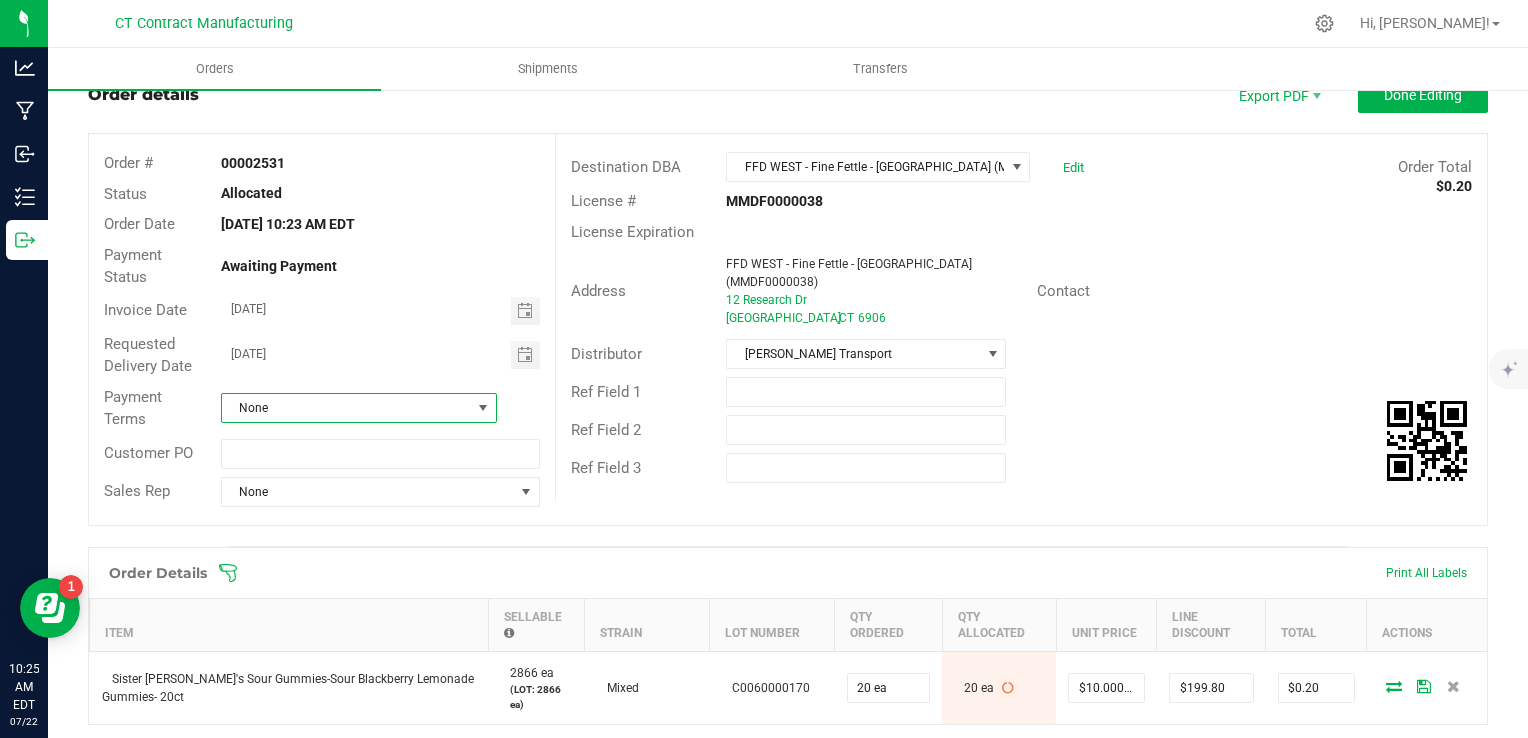 click on "None" at bounding box center (346, 408) 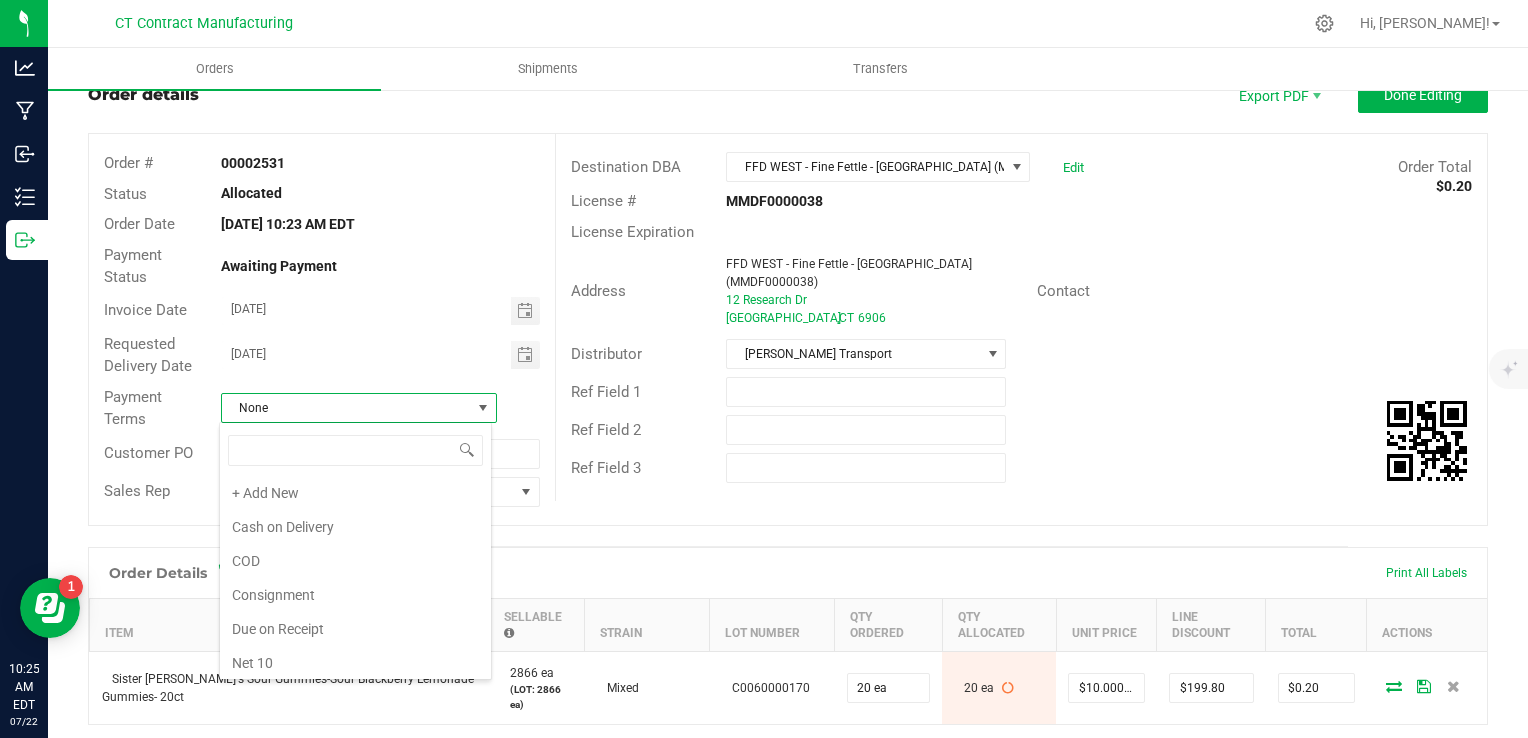 scroll, scrollTop: 304, scrollLeft: 0, axis: vertical 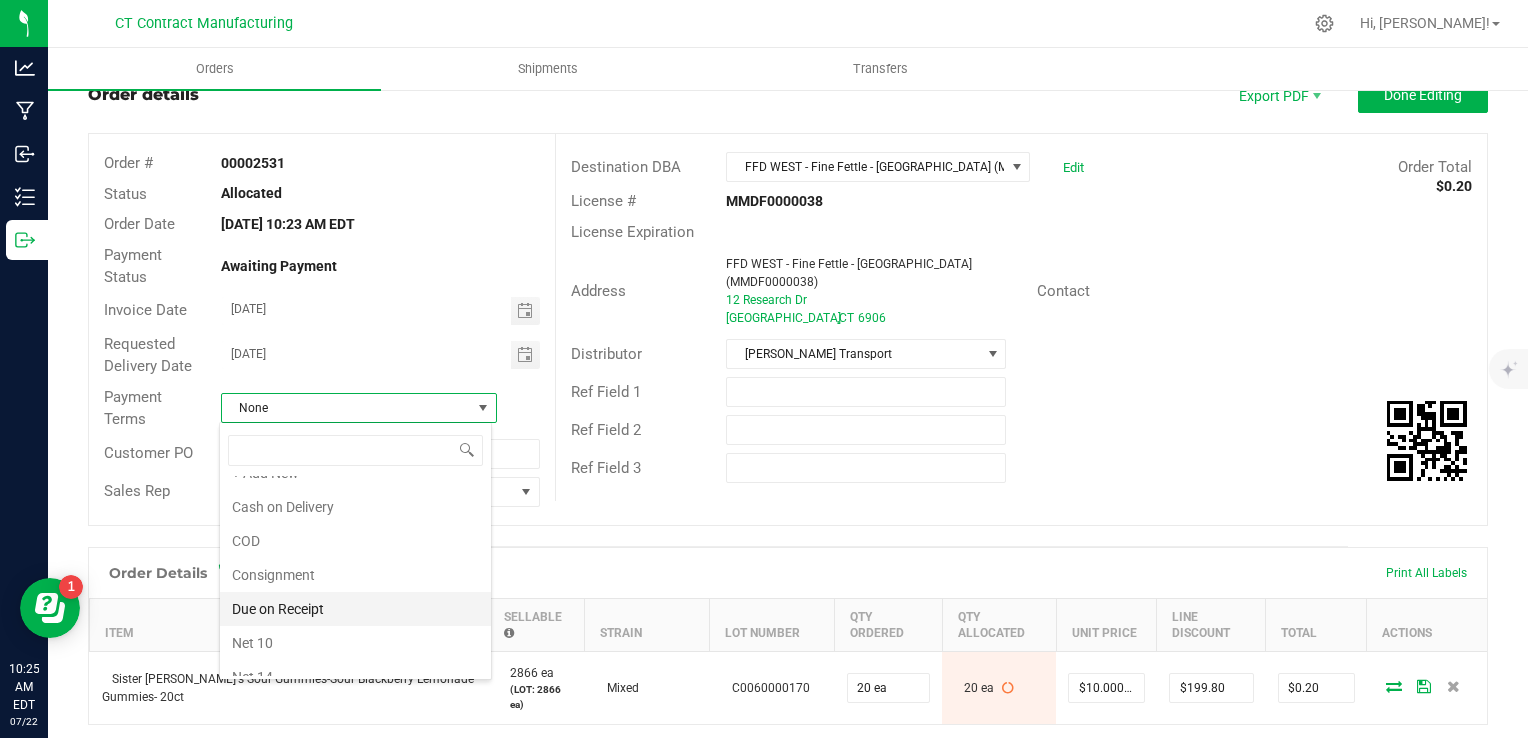 click on "Due on Receipt" at bounding box center [355, 609] 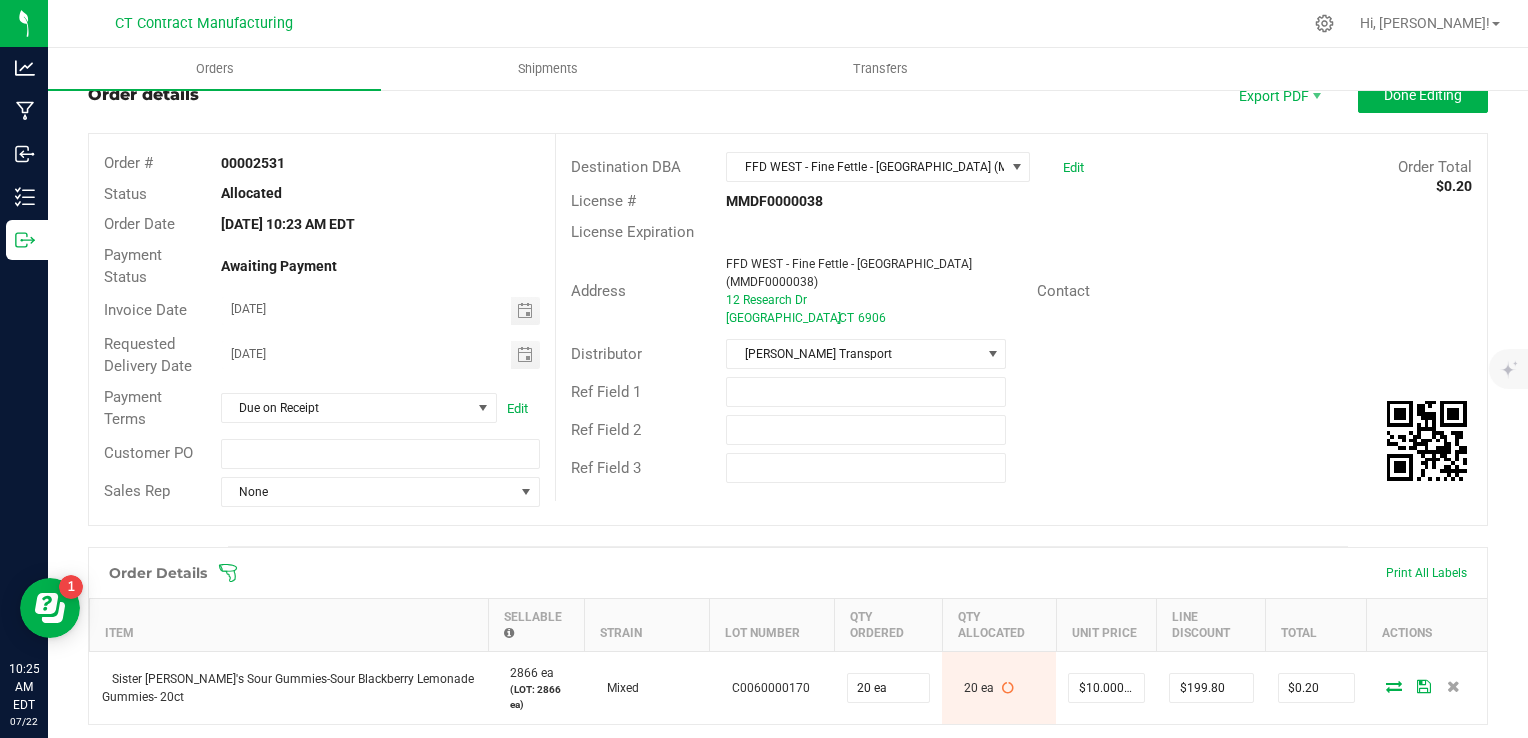 click on "Order details   Export PDF   Done Editing   Order #   00002531   Status   Allocated   Order Date   Jul 22, 2025 10:23 AM EDT   Payment Status   Awaiting Payment   Invoice Date  07/23/2025  Requested Delivery Date  07/23/2025  Payment Terms  Due on Receipt  Edit   Customer PO   Sales Rep  None  Destination DBA  FFD WEST - Fine Fettle - Stamford (MMDF0000038)  Edit   Order Total   $0.20   License #   MMDF0000038   License Expiration   Address  FFD WEST - Fine Fettle - Stamford (MMDF0000038) 12 Research Dr Stamford  ,  CT 6906  Contact   Distributor  Conn CM Transport  Ref Field 1   Ref Field 2   Ref Field 3
Order Details Print All Labels Item  Sellable  Strain  Lot Number  Qty Ordered Qty Allocated Unit Price Line Discount Total Actions  Sister Adrian's Sour Gummies-Sour Blackberry Lemonade Gummies- 20ct   2866 ea   (LOT: 2866 ea)   Mixed   C0060000170  20 ea  20 ea" at bounding box center [788, 593] 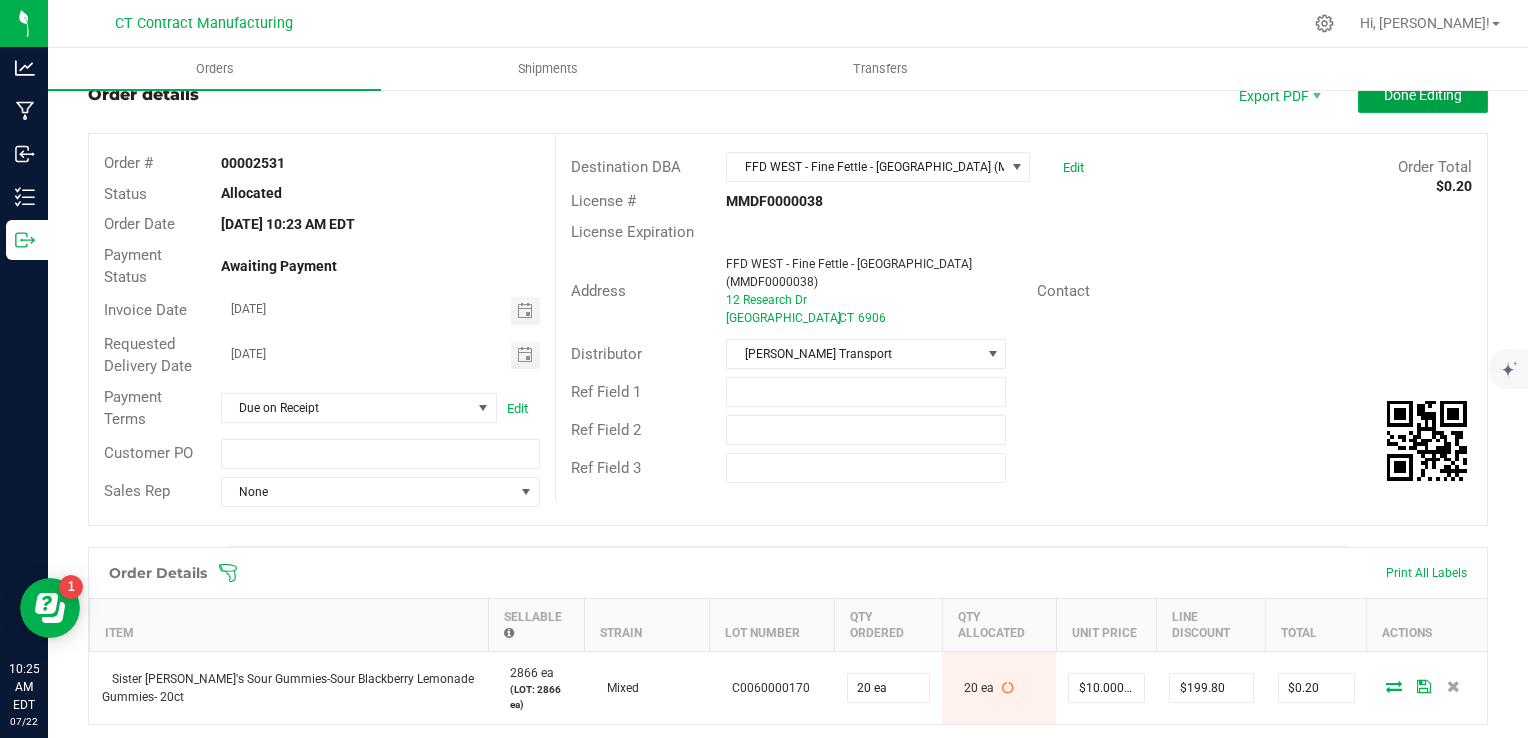 click on "Done Editing" at bounding box center (1423, 95) 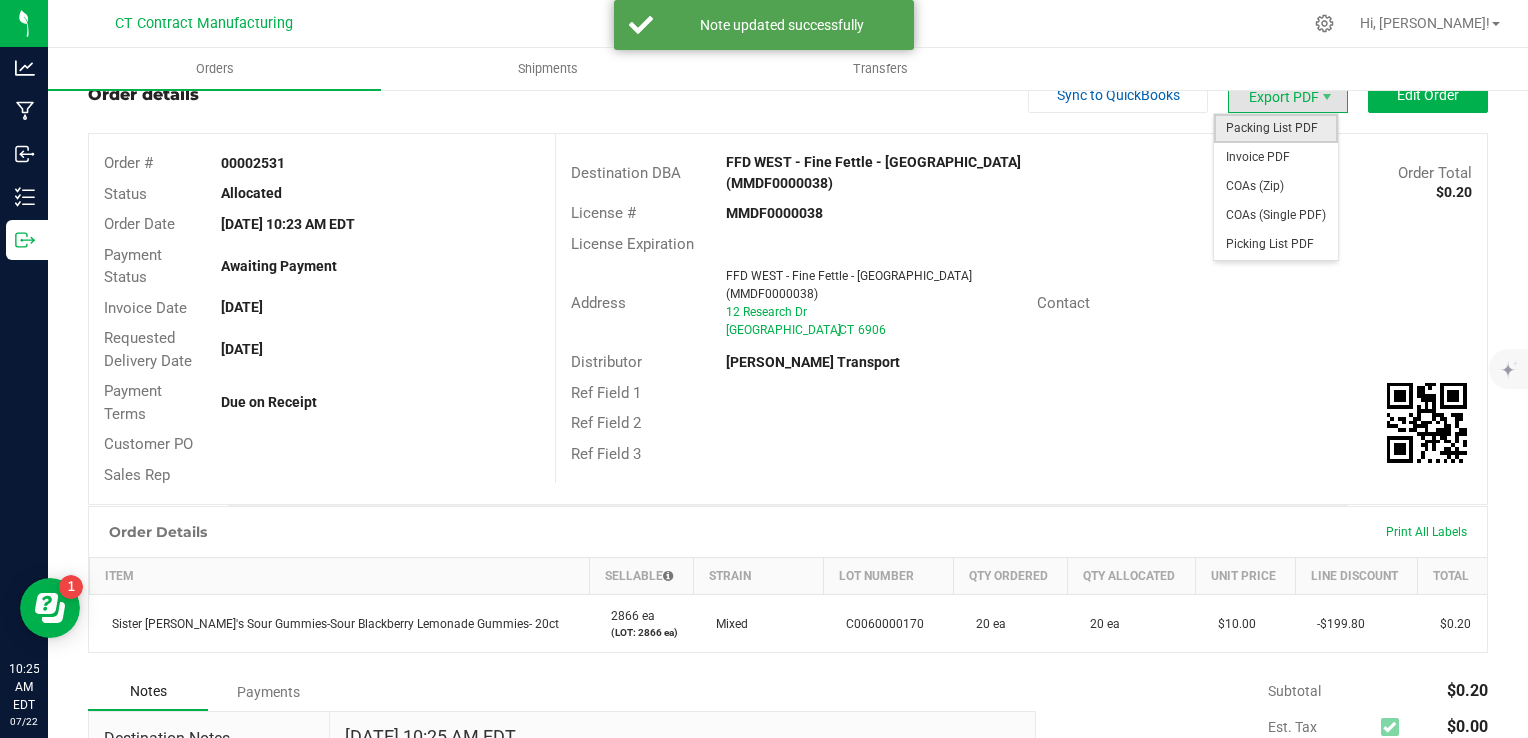 click on "Packing List PDF" at bounding box center (1276, 128) 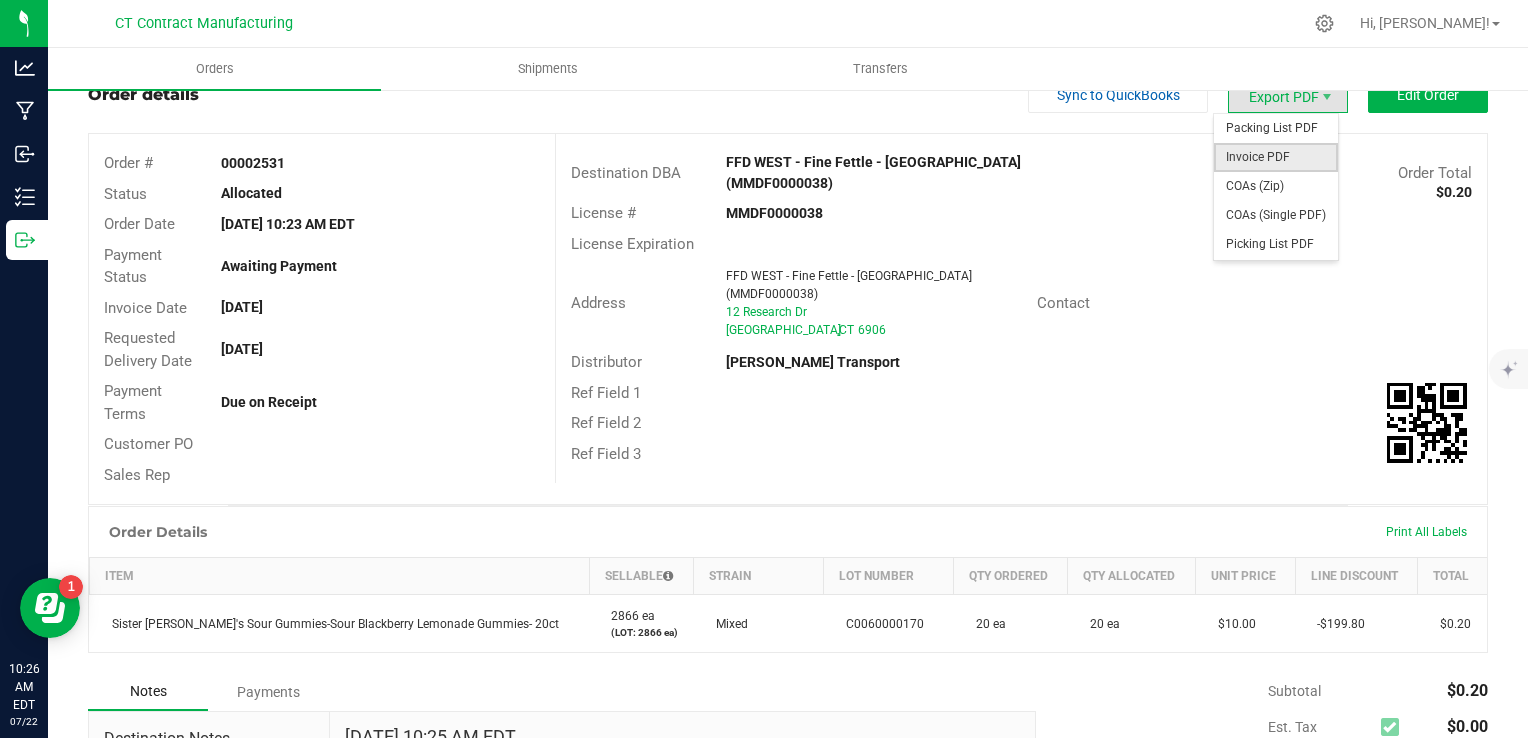 click on "Invoice PDF" at bounding box center [1276, 157] 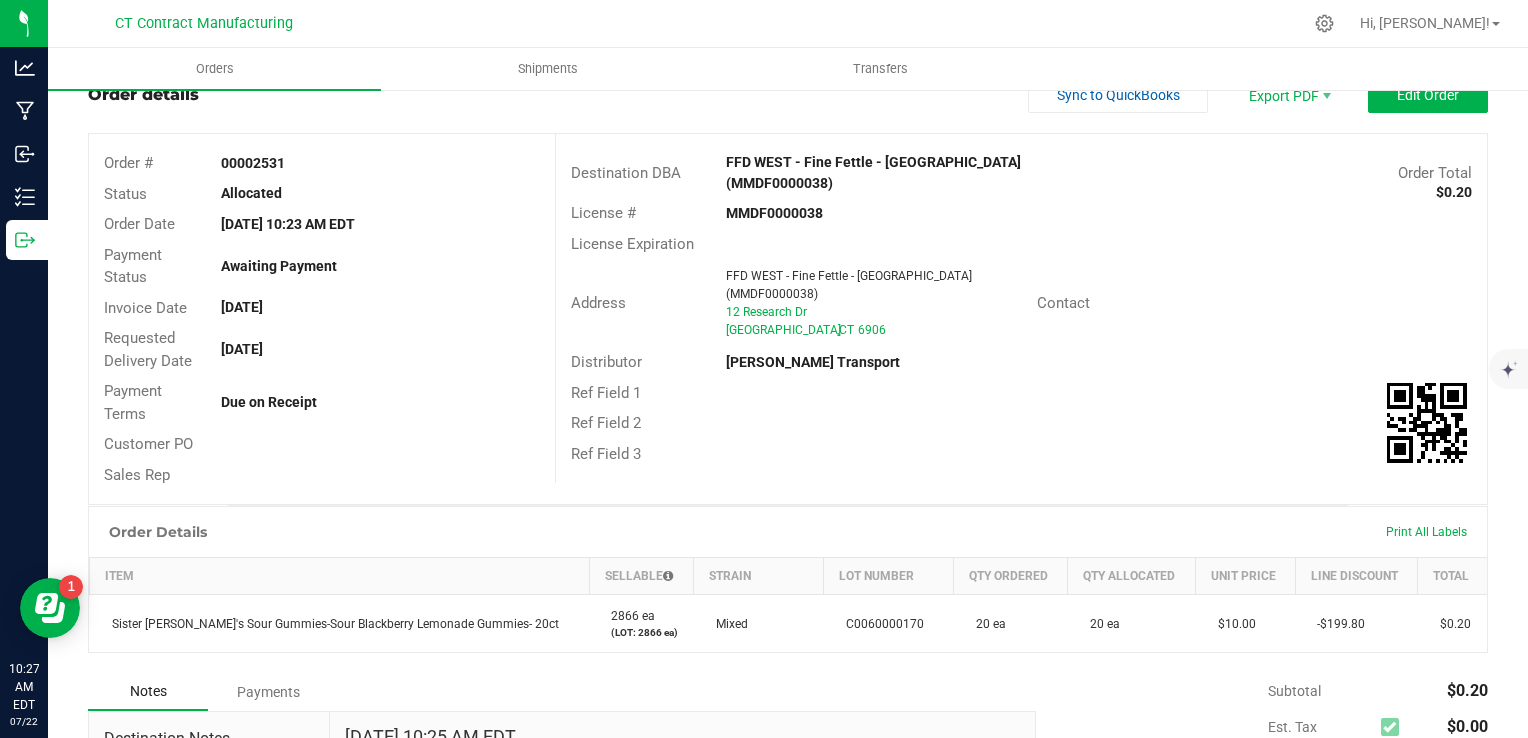scroll, scrollTop: 0, scrollLeft: 0, axis: both 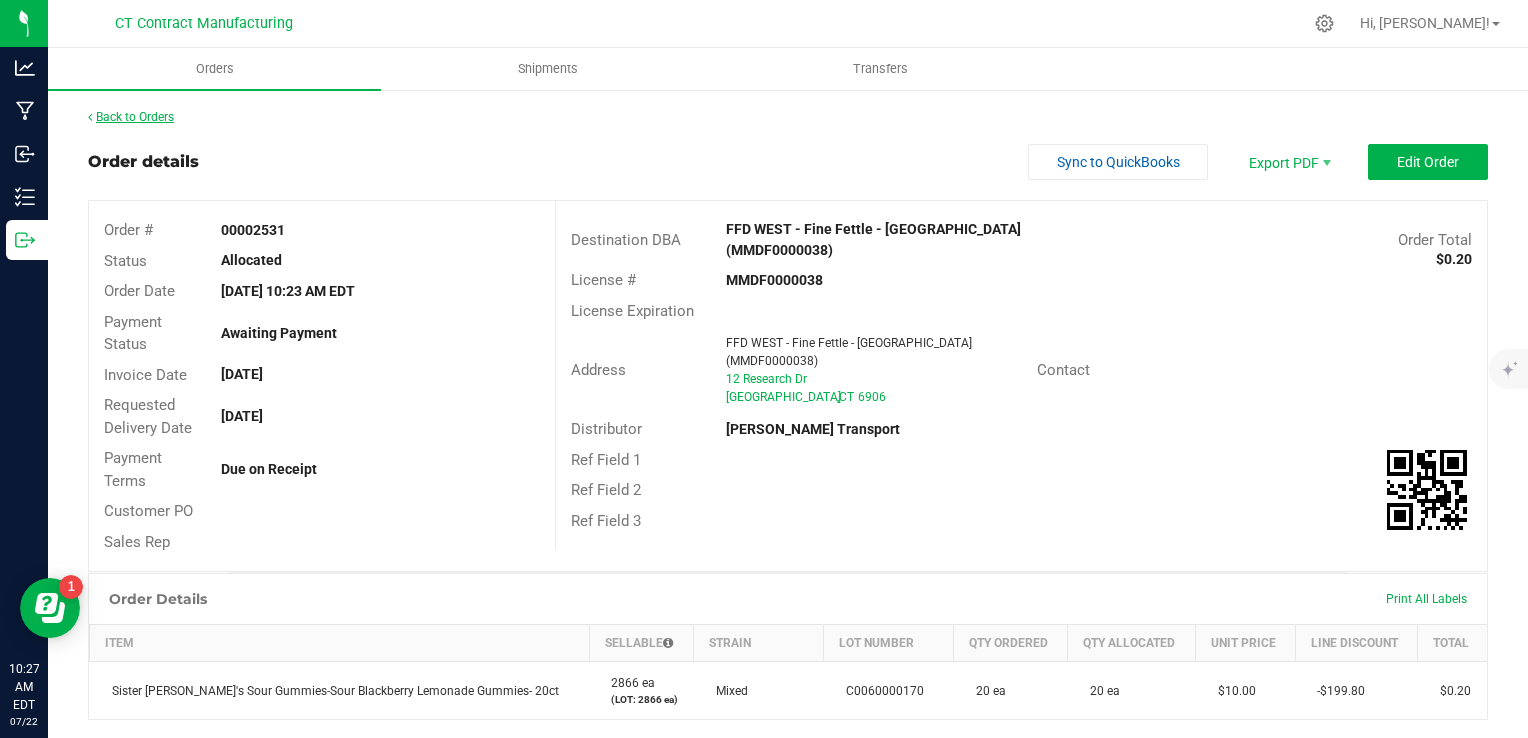 click on "Back to Orders" at bounding box center [131, 117] 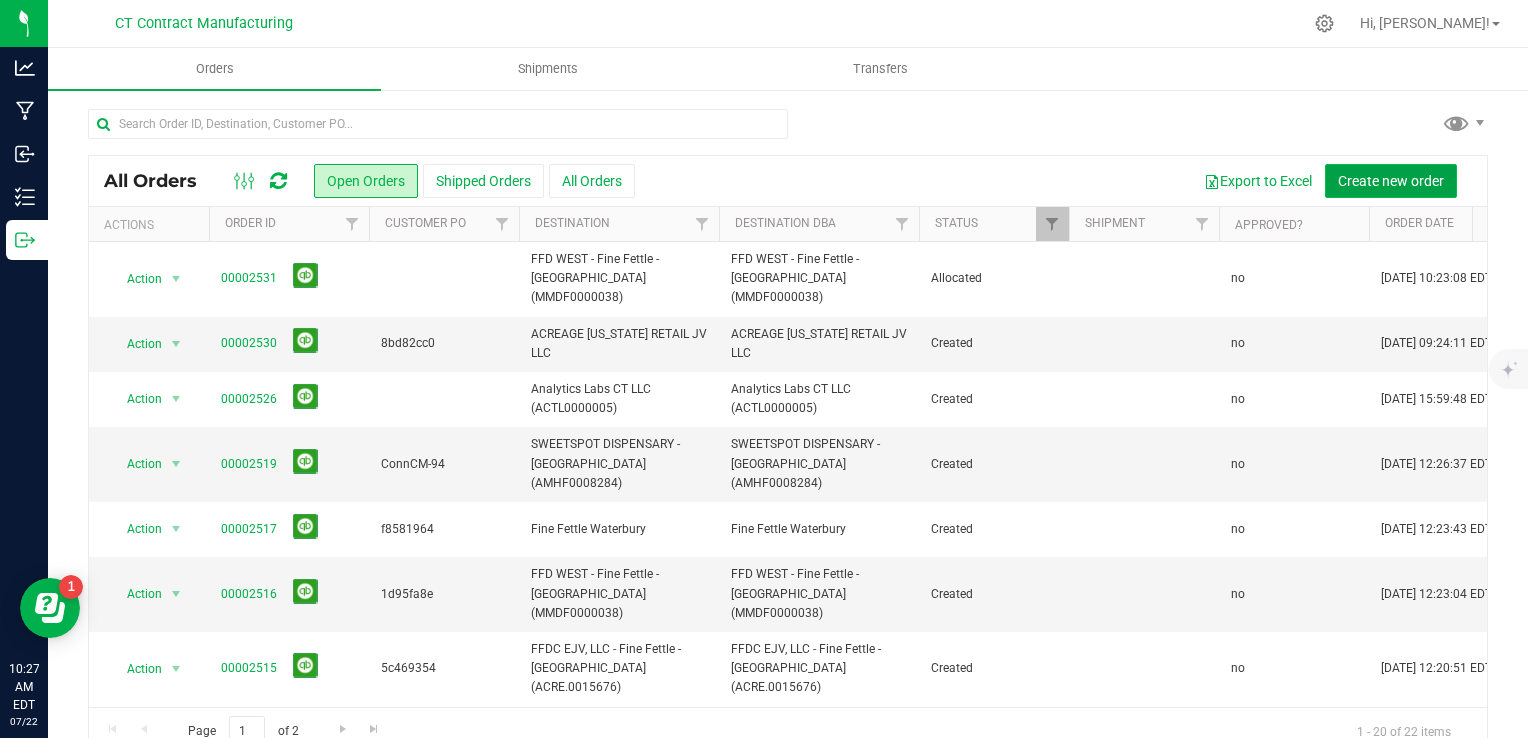 click on "Create new order" at bounding box center (1391, 181) 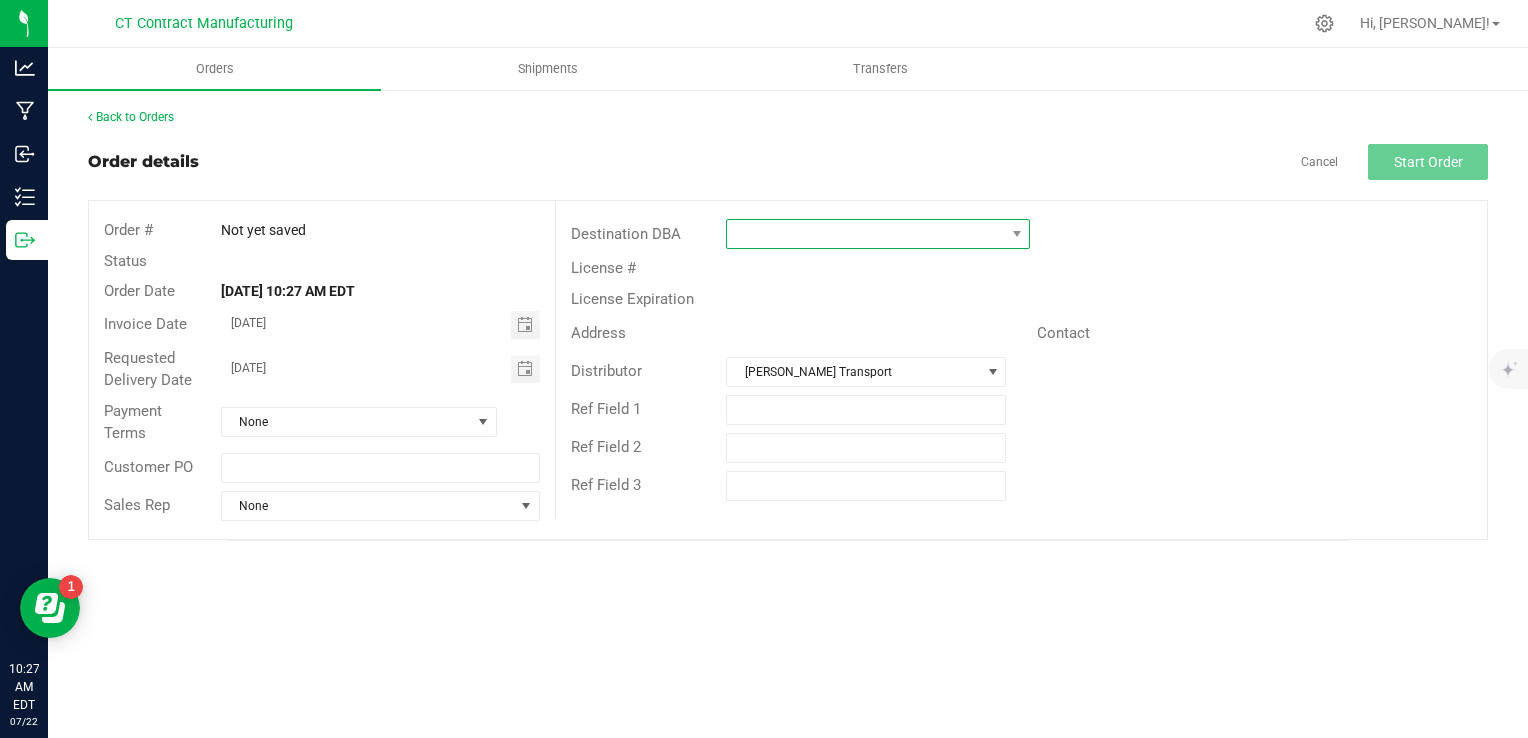 click at bounding box center [865, 234] 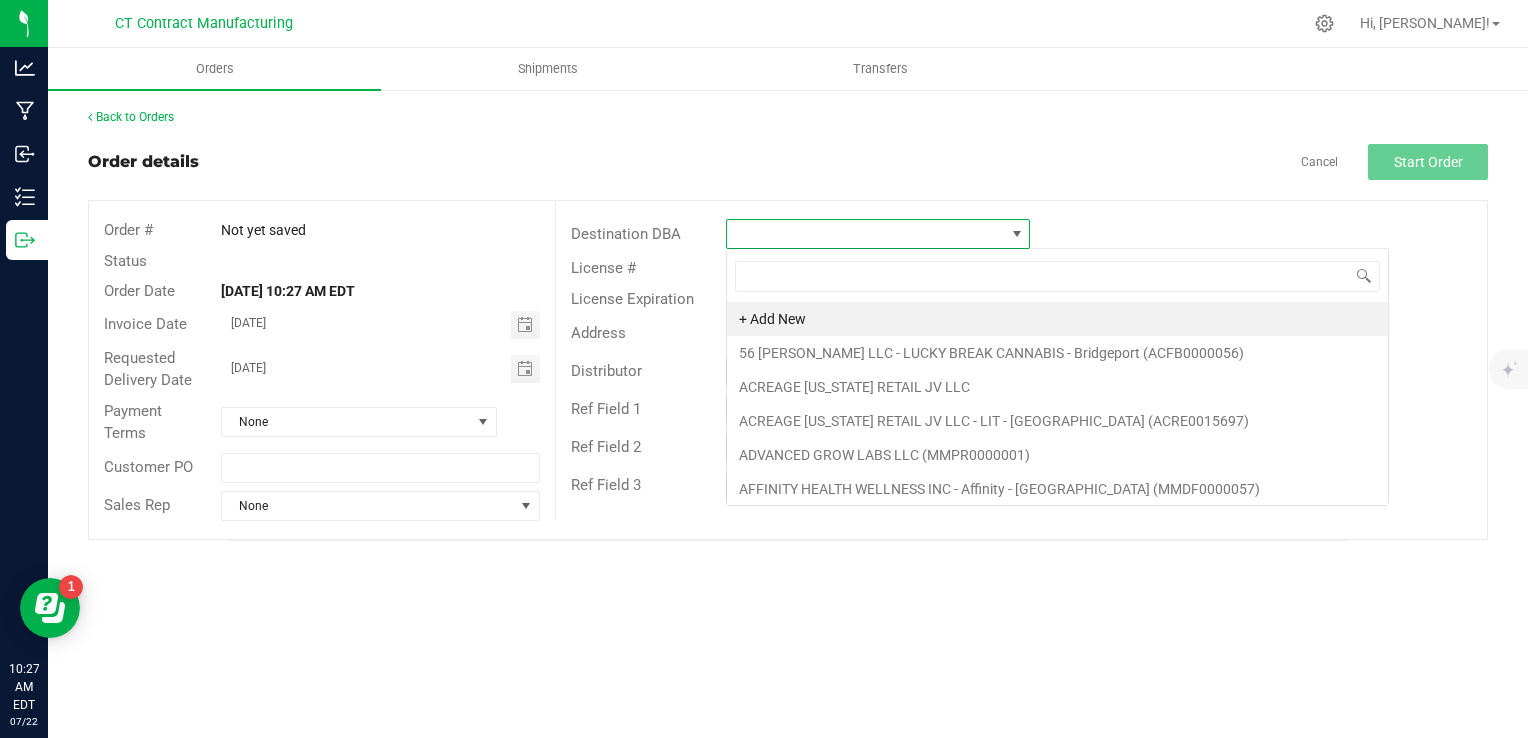 scroll, scrollTop: 99970, scrollLeft: 99696, axis: both 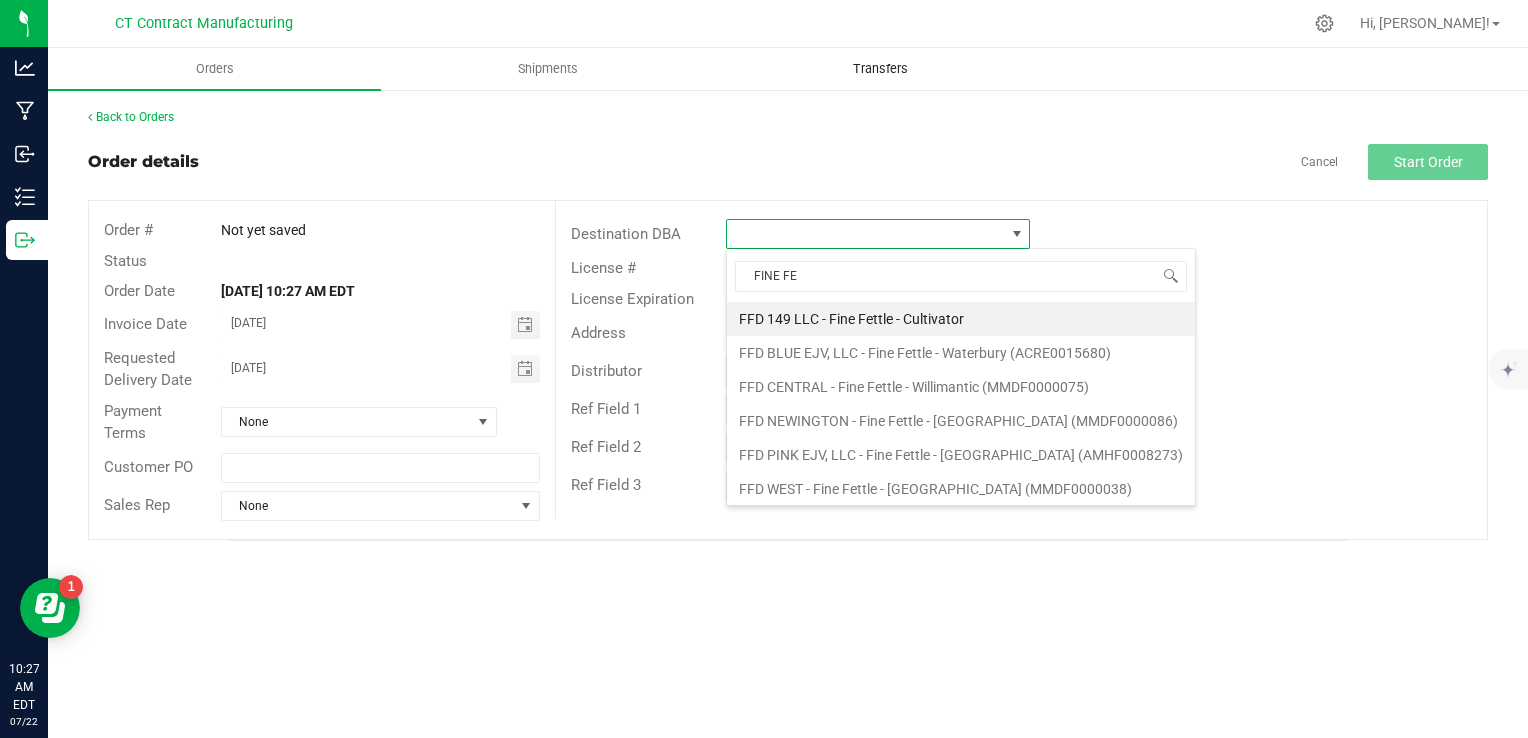 type on "FINE FE" 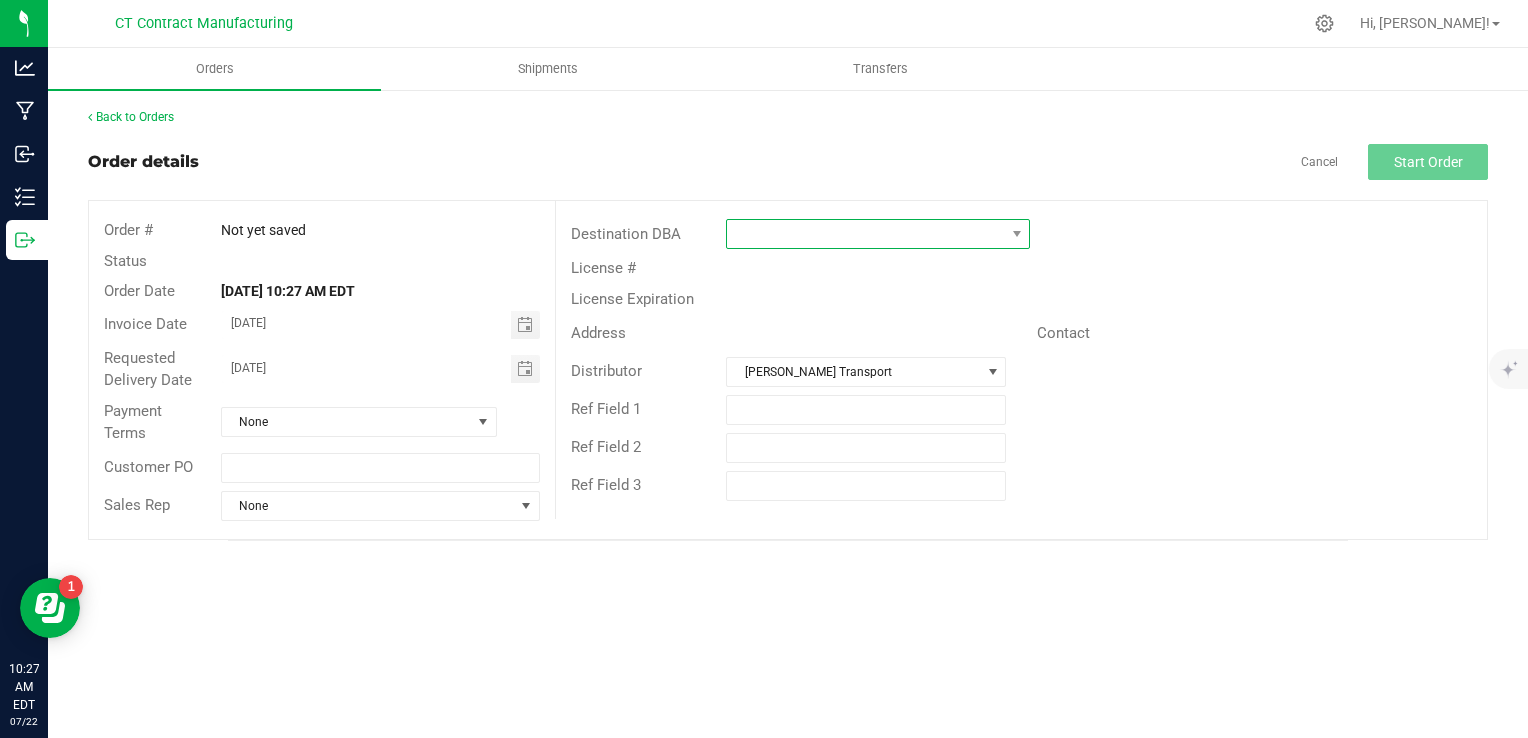 click at bounding box center [865, 234] 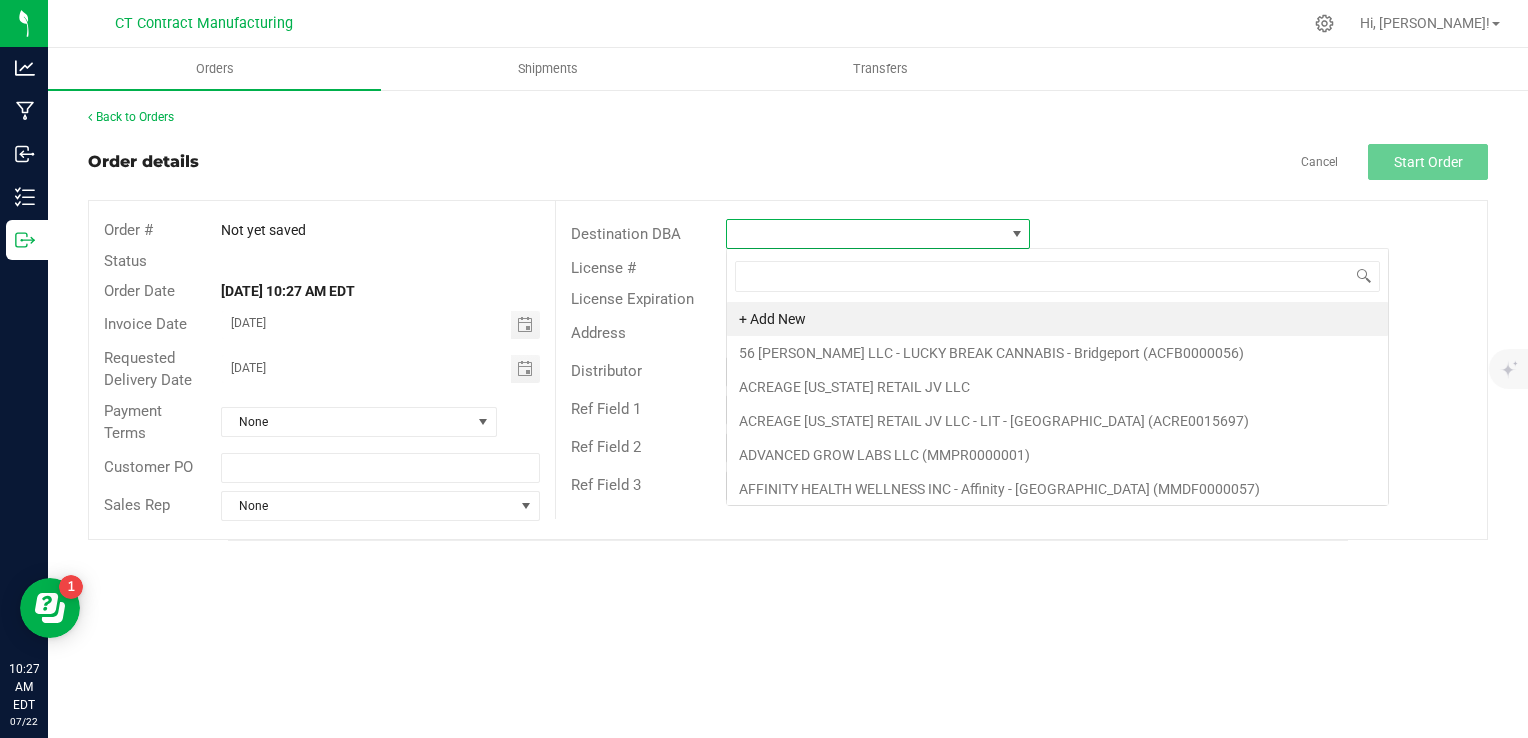 scroll, scrollTop: 99970, scrollLeft: 99696, axis: both 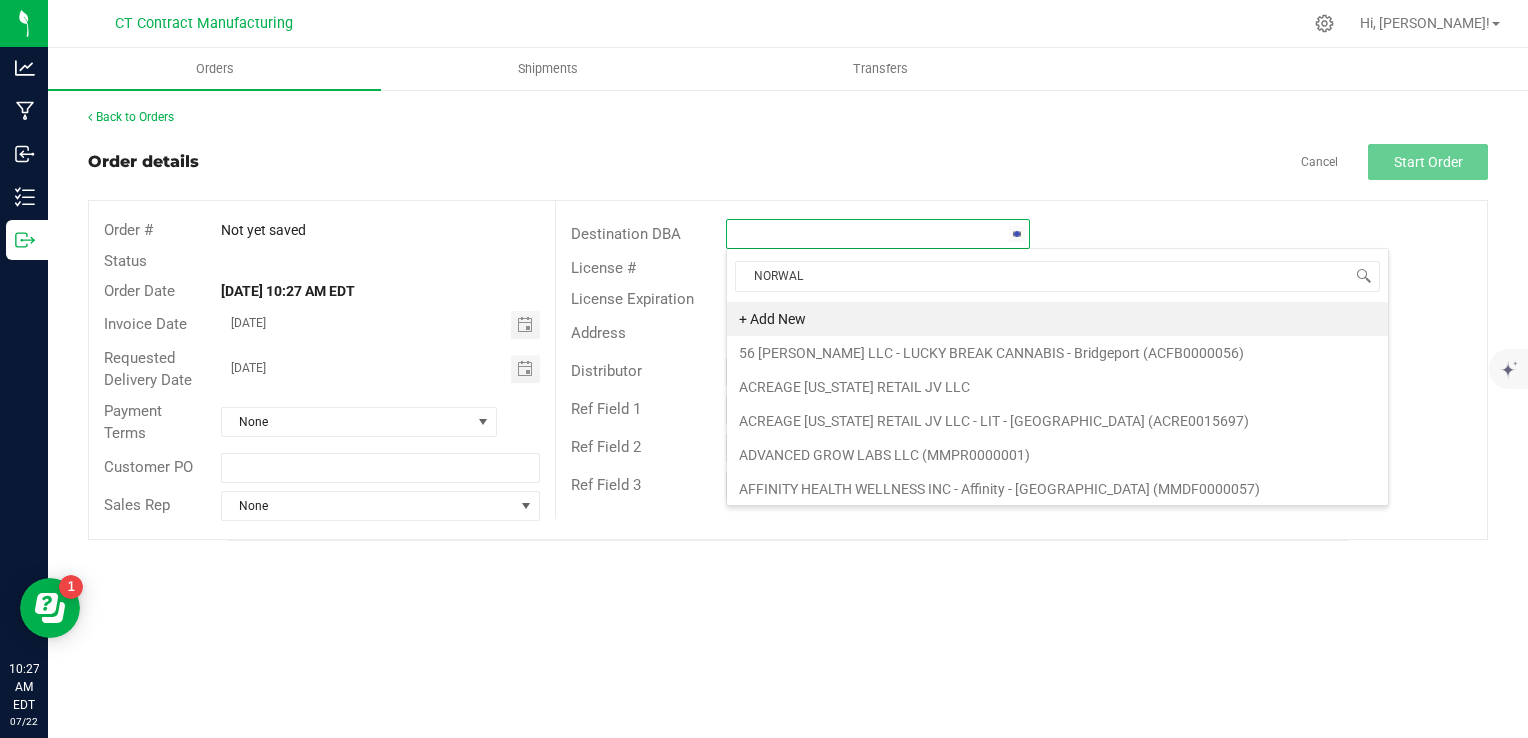 type on "NORWALK" 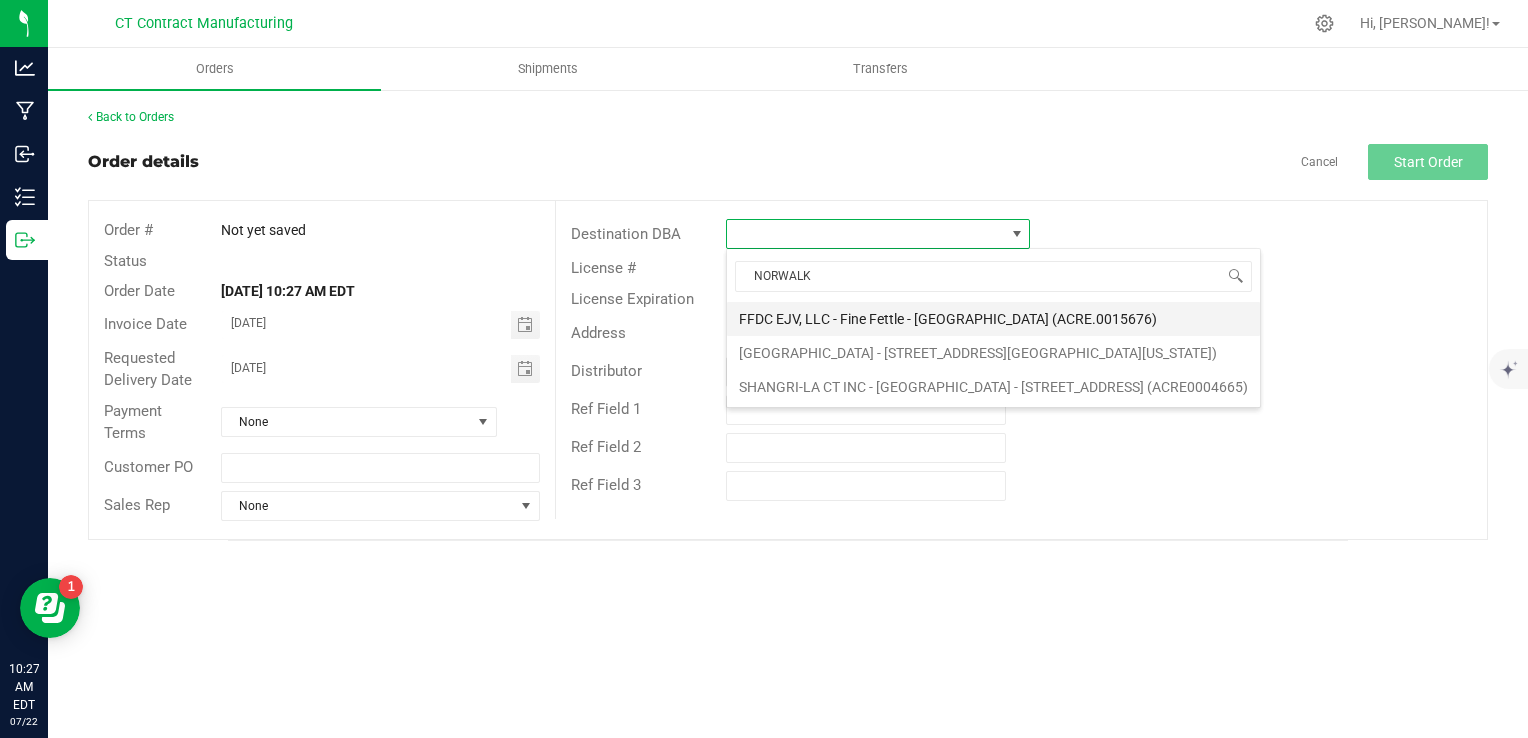 click on "FFDC EJV, LLC - Fine Fettle - [GEOGRAPHIC_DATA] (ACRE.0015676)" at bounding box center (993, 319) 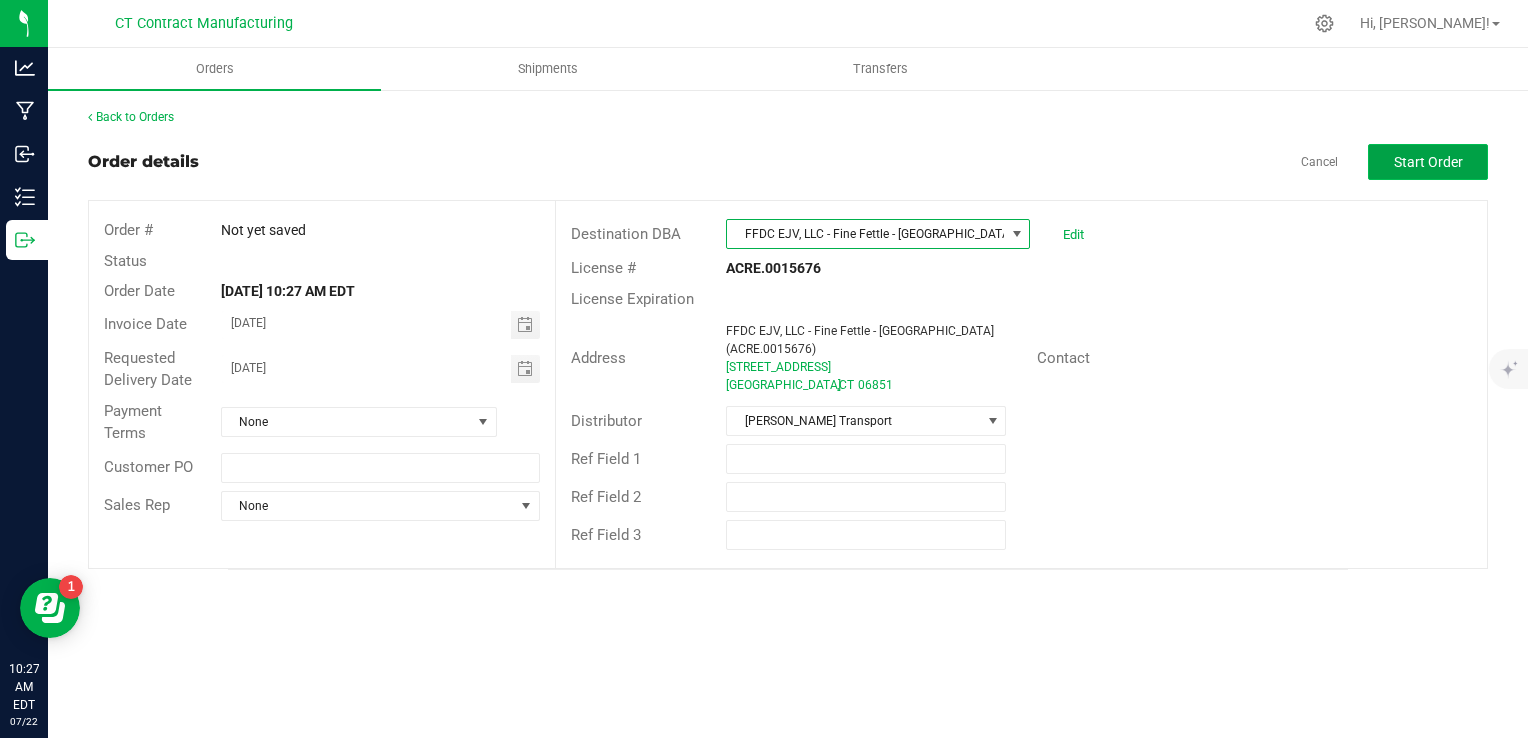 click on "Start Order" at bounding box center (1428, 162) 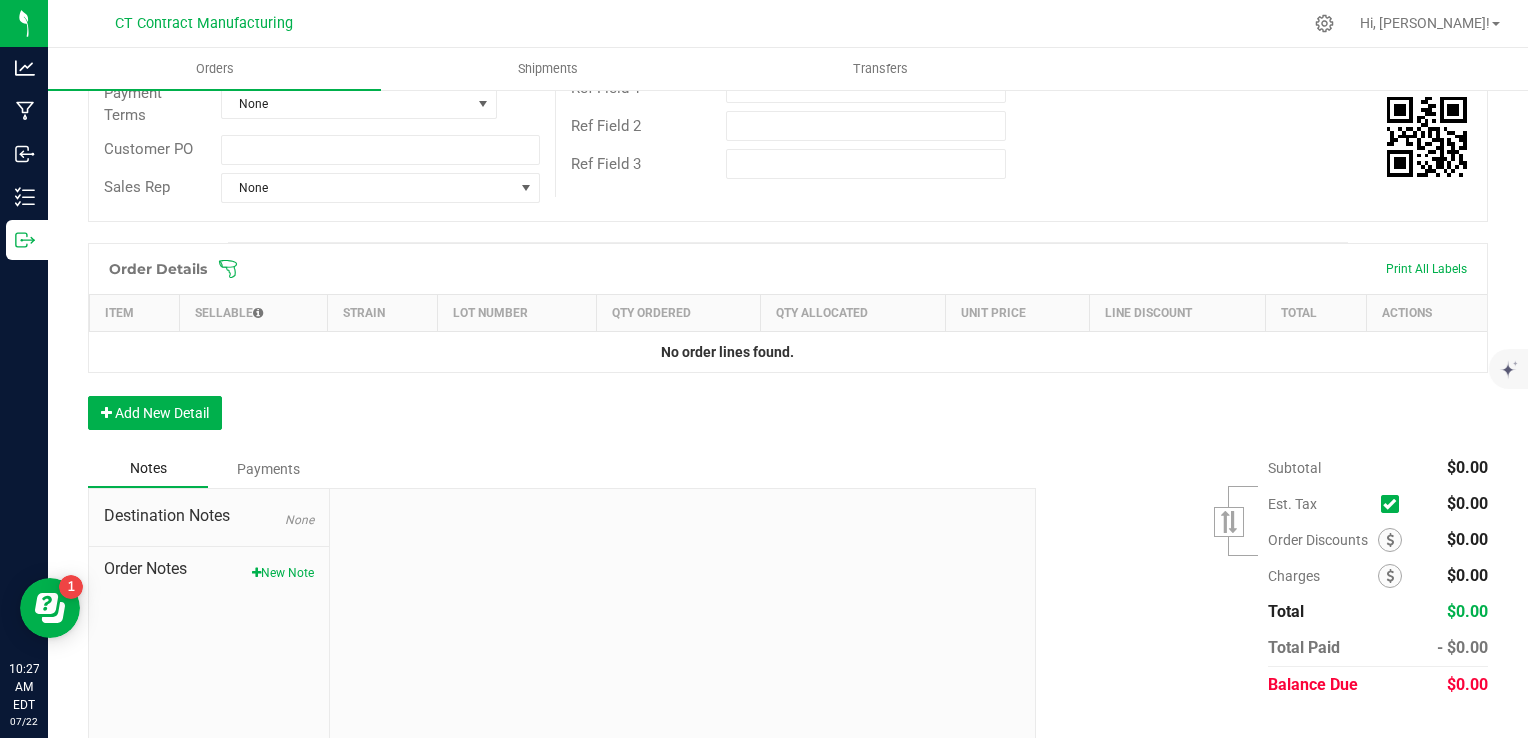 scroll, scrollTop: 407, scrollLeft: 0, axis: vertical 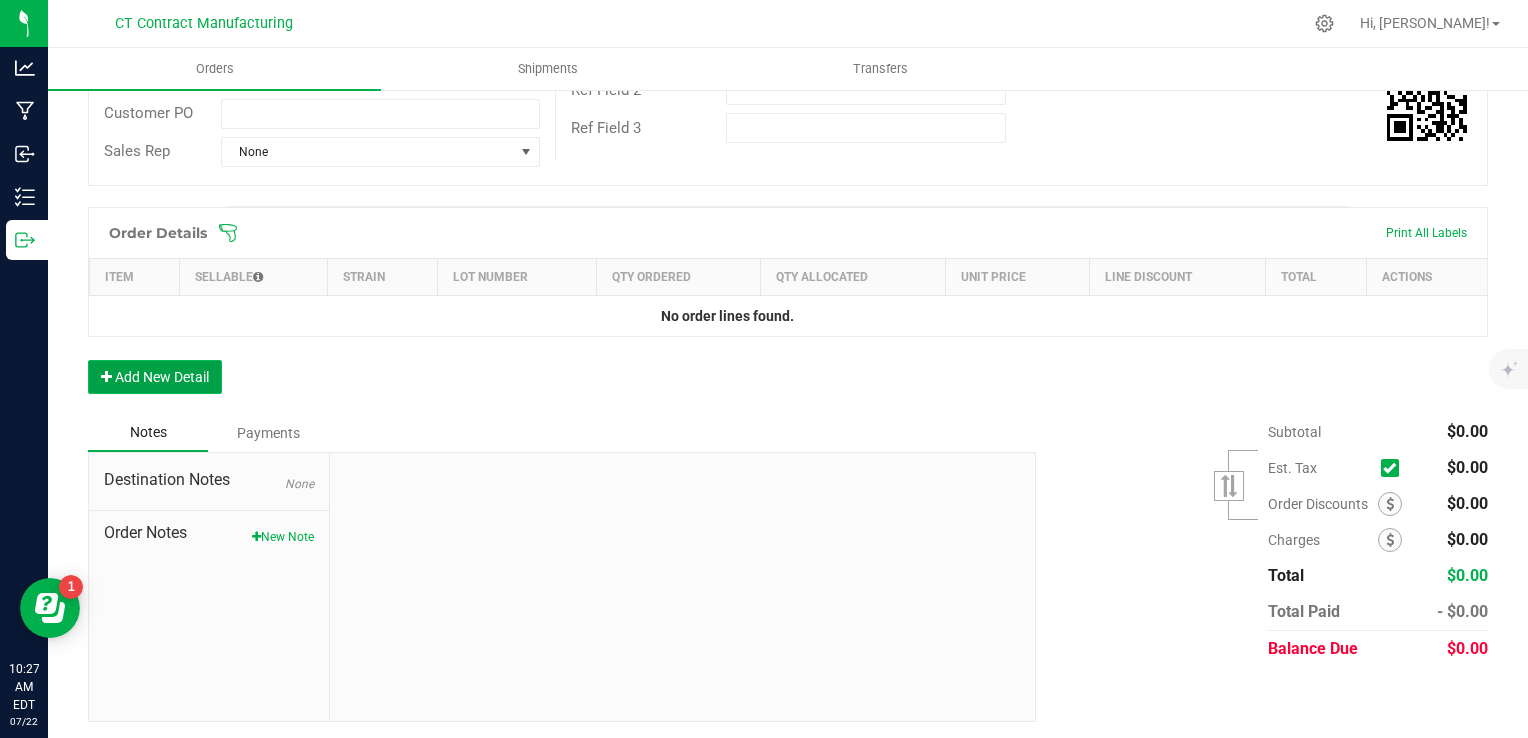 click on "Add New Detail" at bounding box center (155, 377) 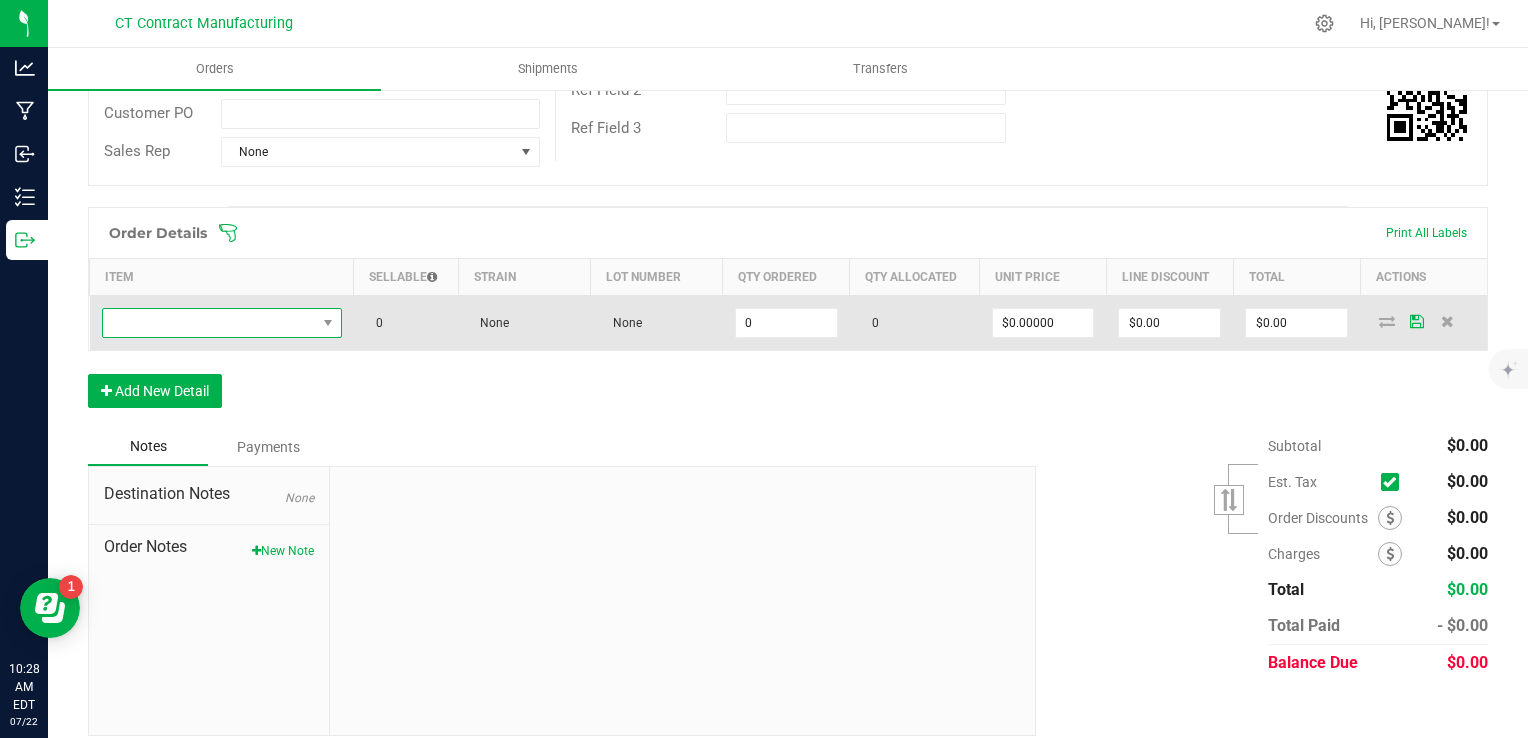 click at bounding box center [209, 323] 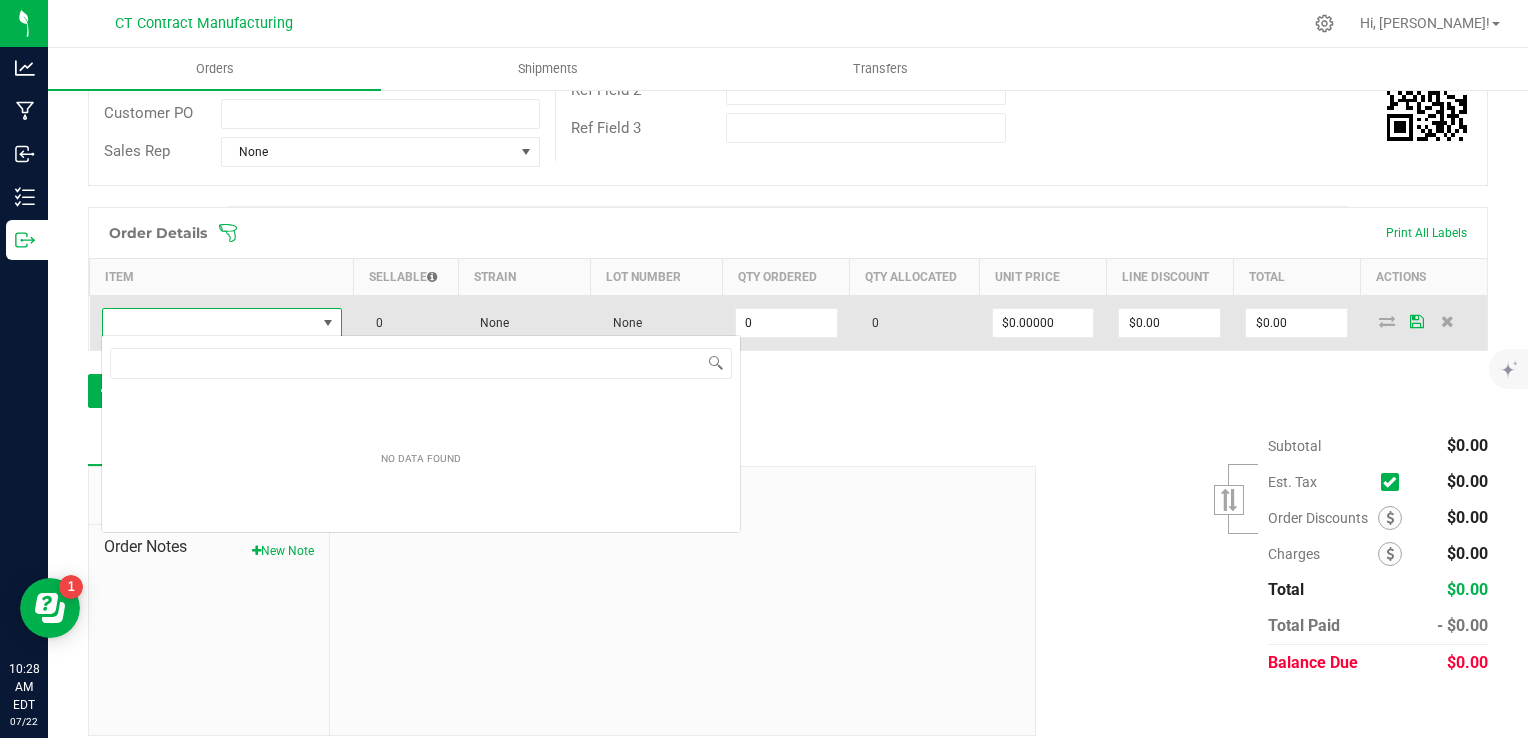 scroll, scrollTop: 99970, scrollLeft: 99762, axis: both 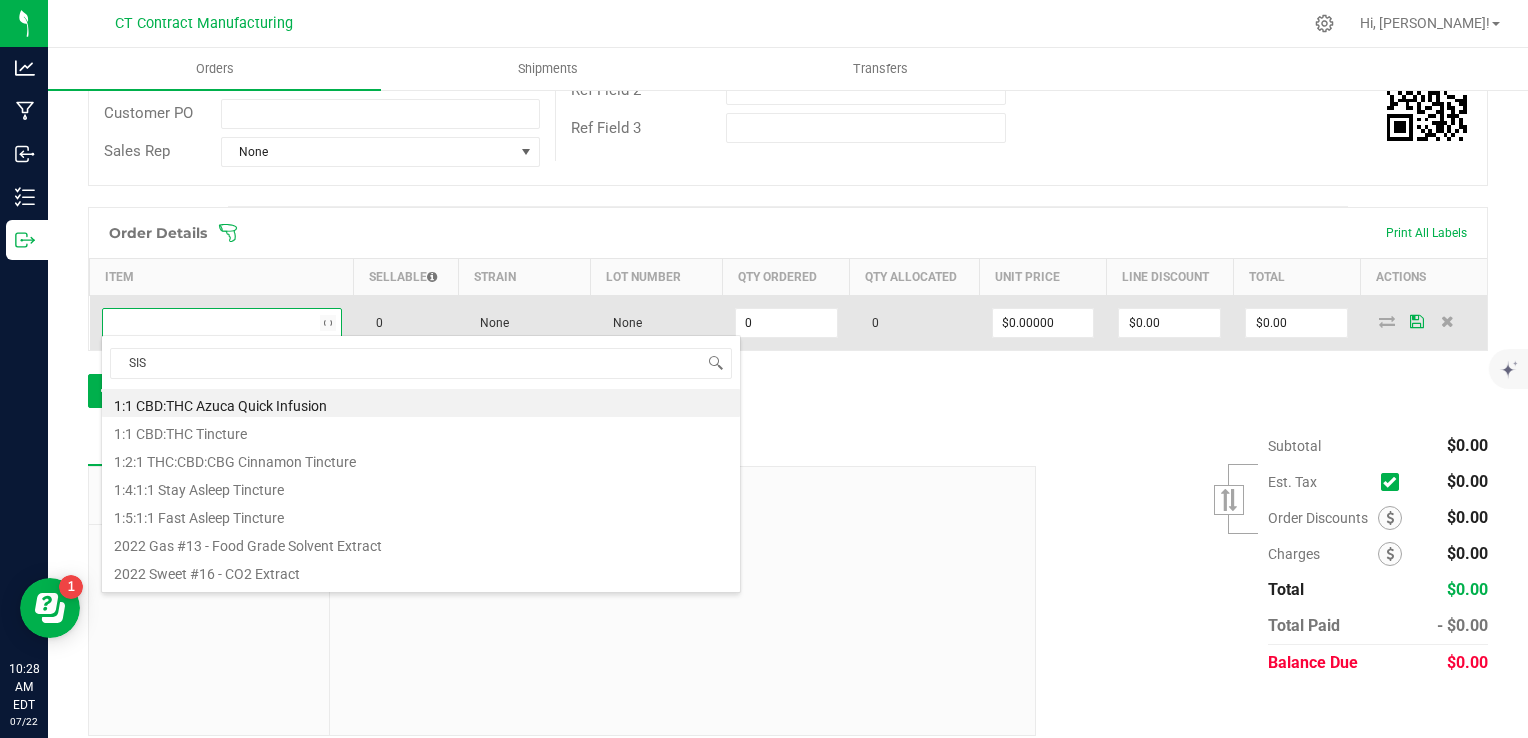type on "SIST" 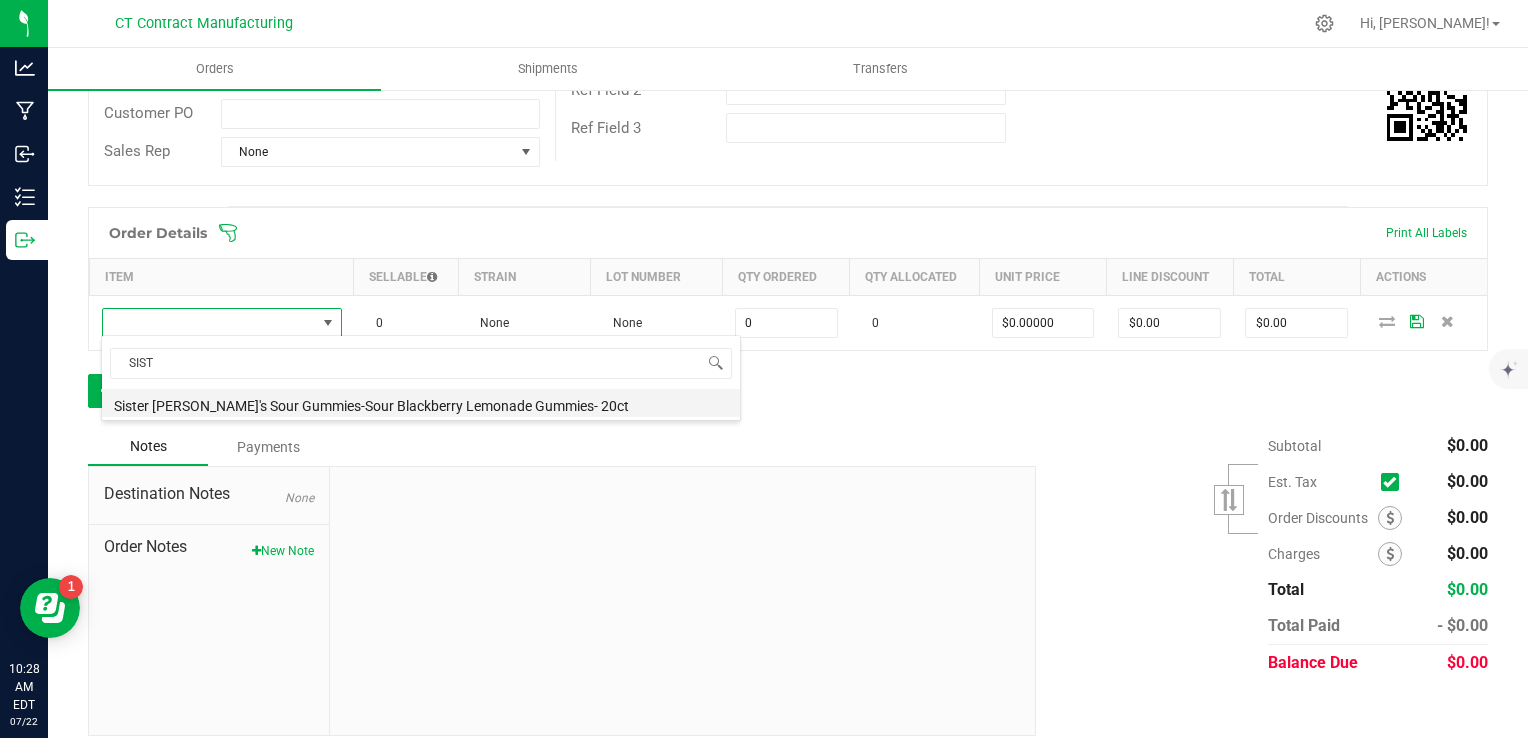 click on "Sister Adrian's Sour Gummies-Sour Blackberry Lemonade Gummies- 20ct" at bounding box center [421, 403] 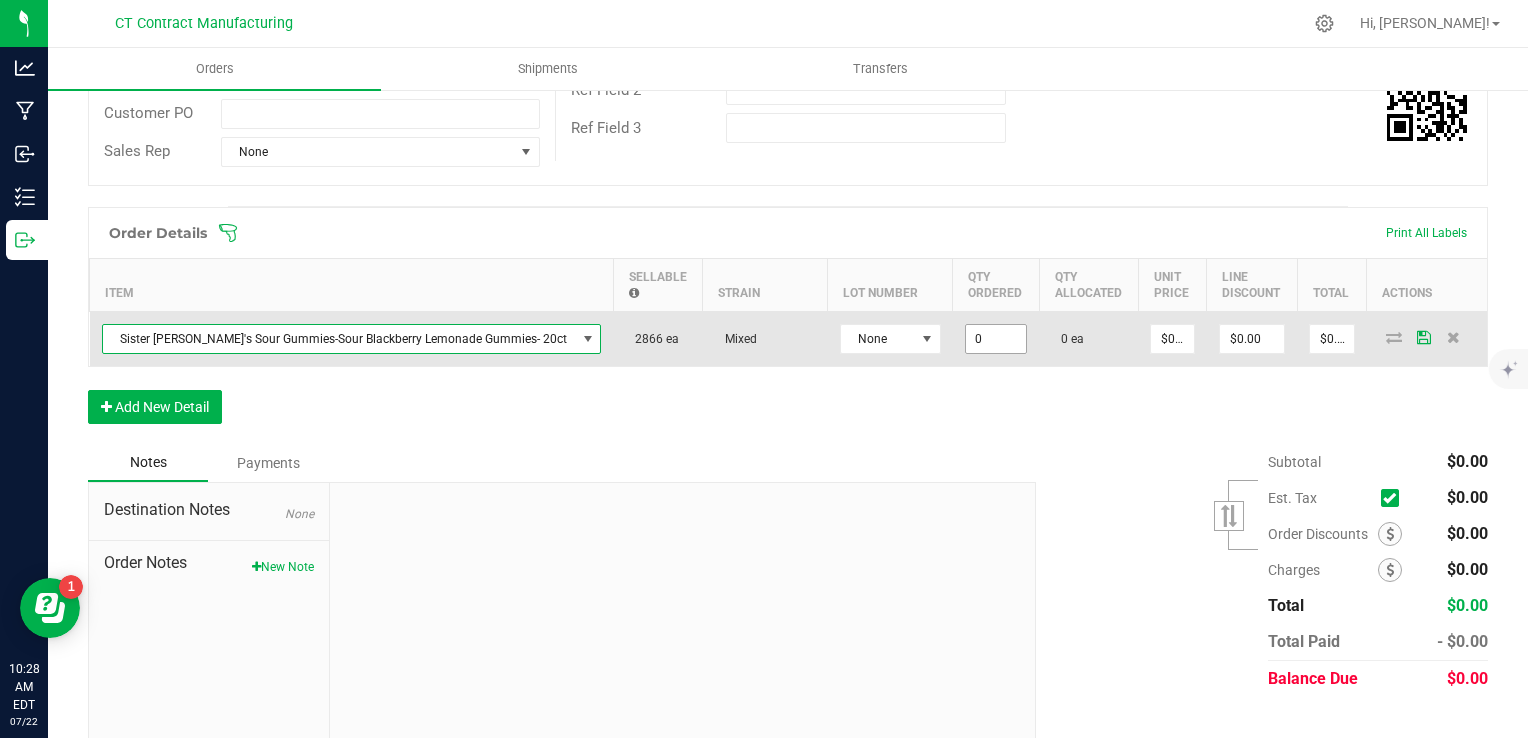 click on "0" at bounding box center (996, 339) 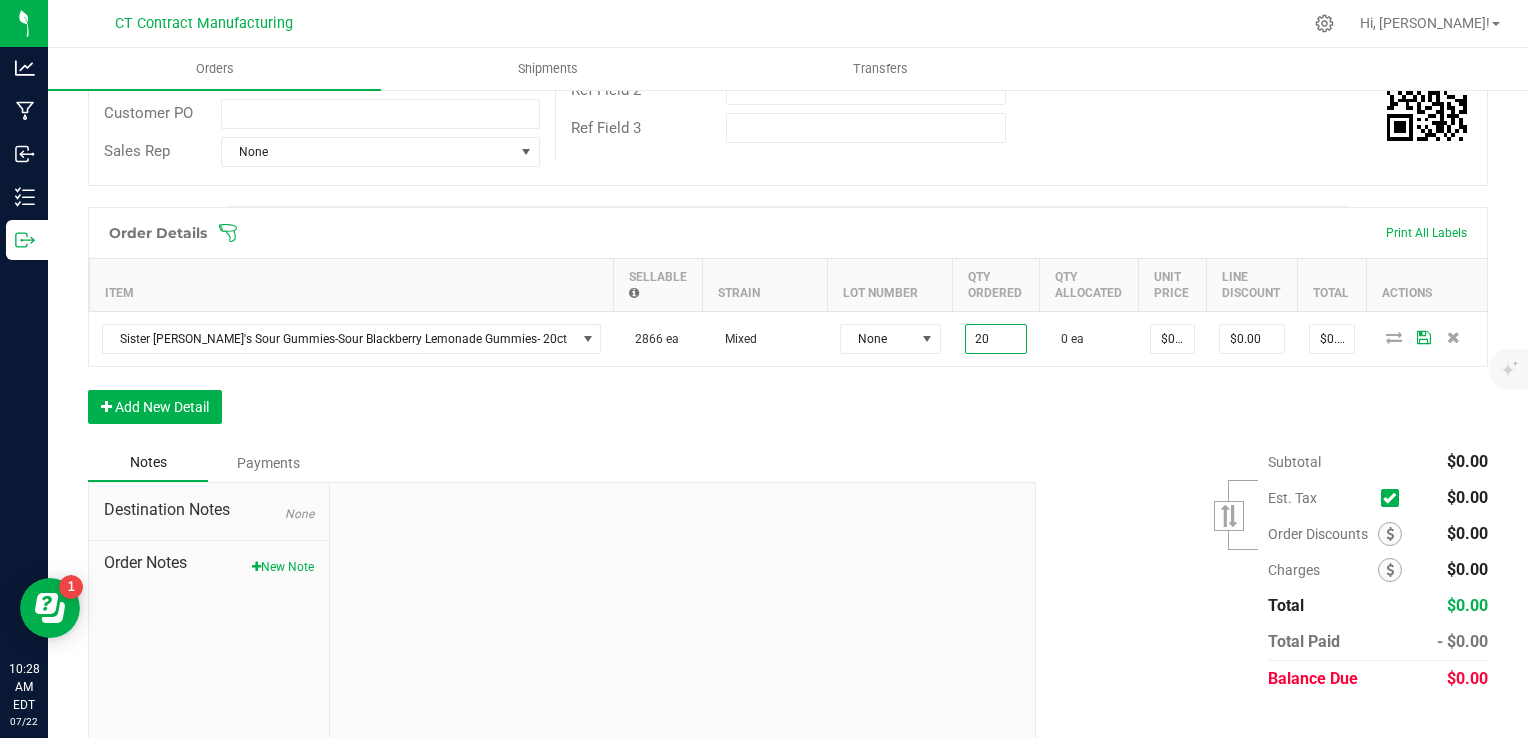 type on "20 ea" 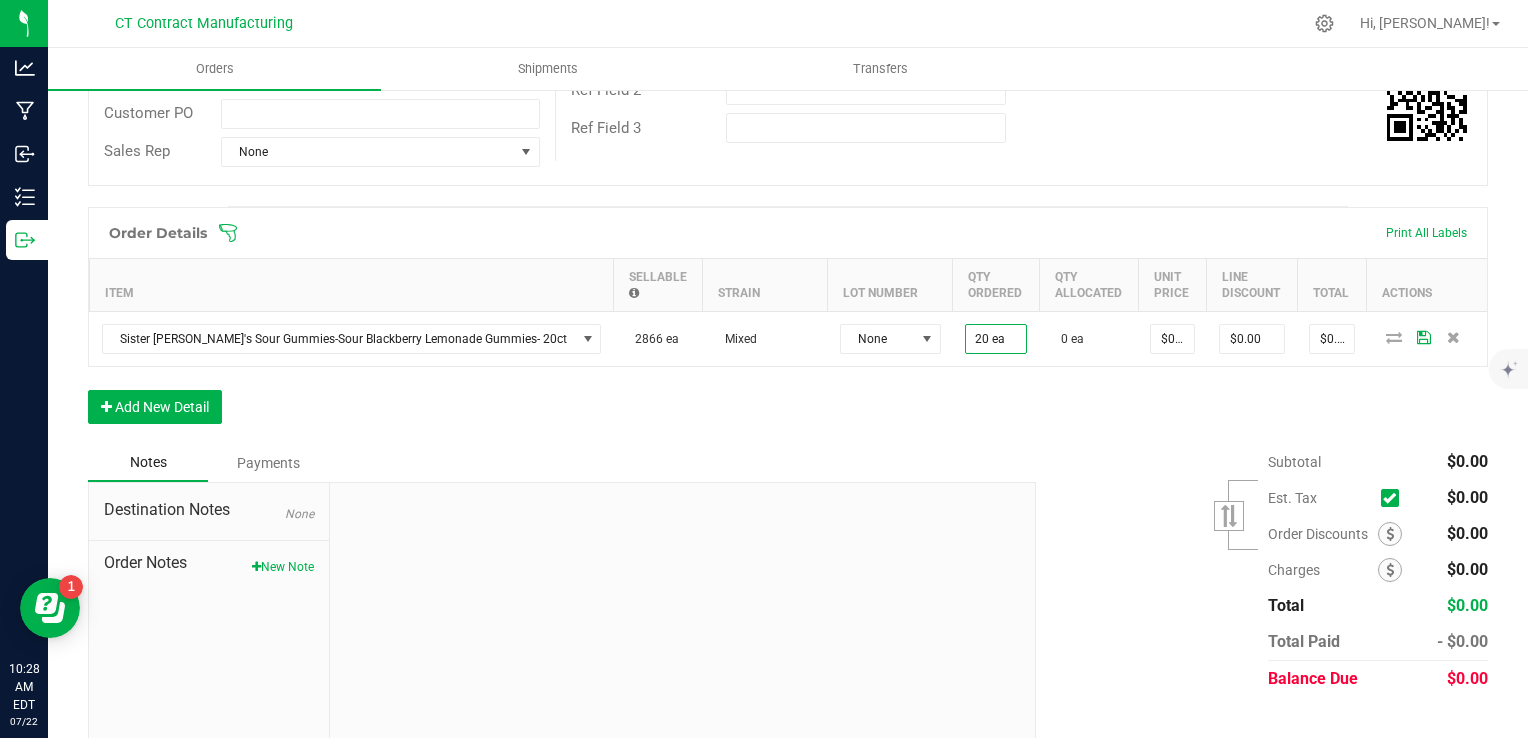 click on "Order Details Print All Labels Item  Sellable  Strain  Lot Number  Qty Ordered Qty Allocated Unit Price Line Discount Total Actions Sister Adrian's Sour Gummies-Sour Blackberry Lemonade Gummies- 20ct  2866 ea   Mixed  None 20 ea  0 ea  $0.00000 $0.00 $0.00
Add New Detail" at bounding box center (788, 325) 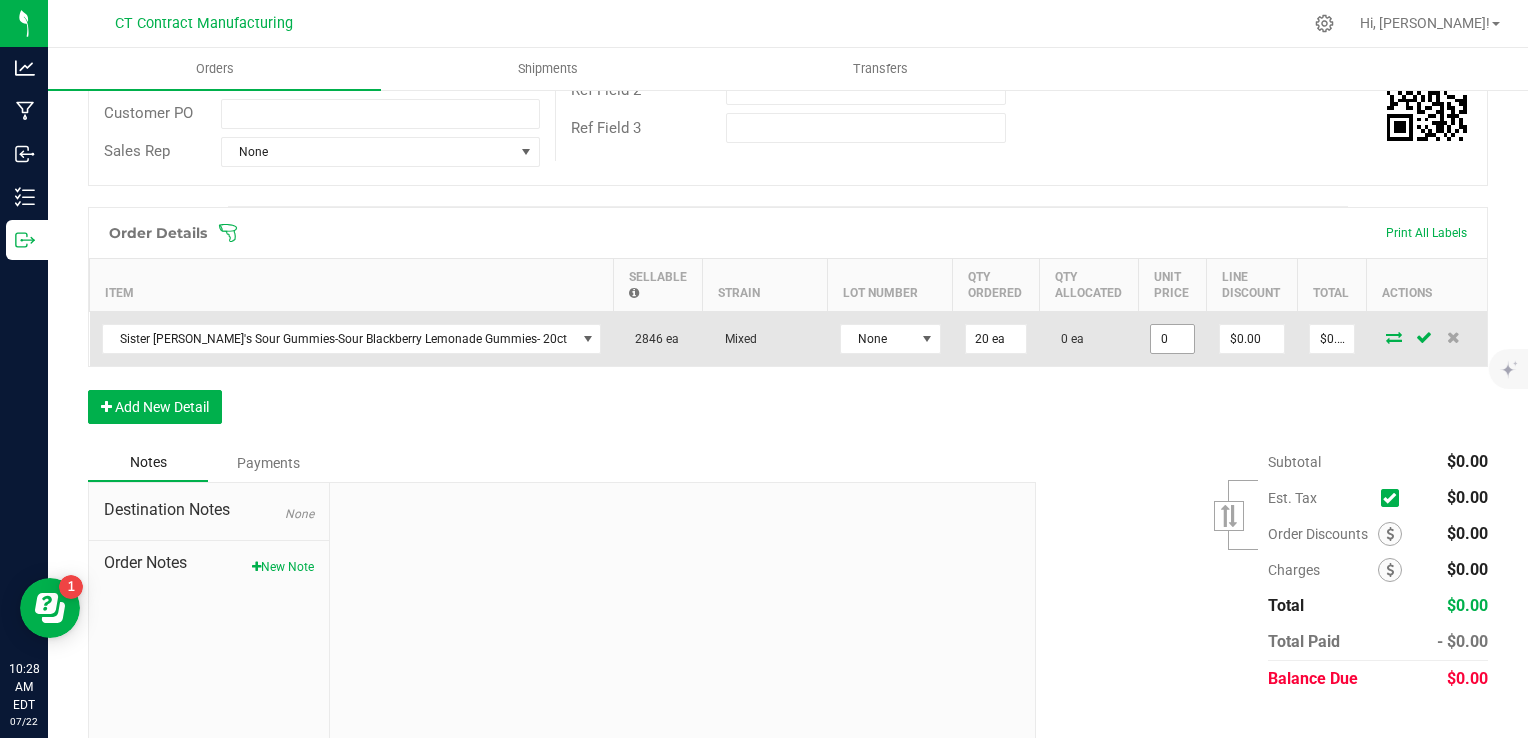 click on "0" at bounding box center (1172, 339) 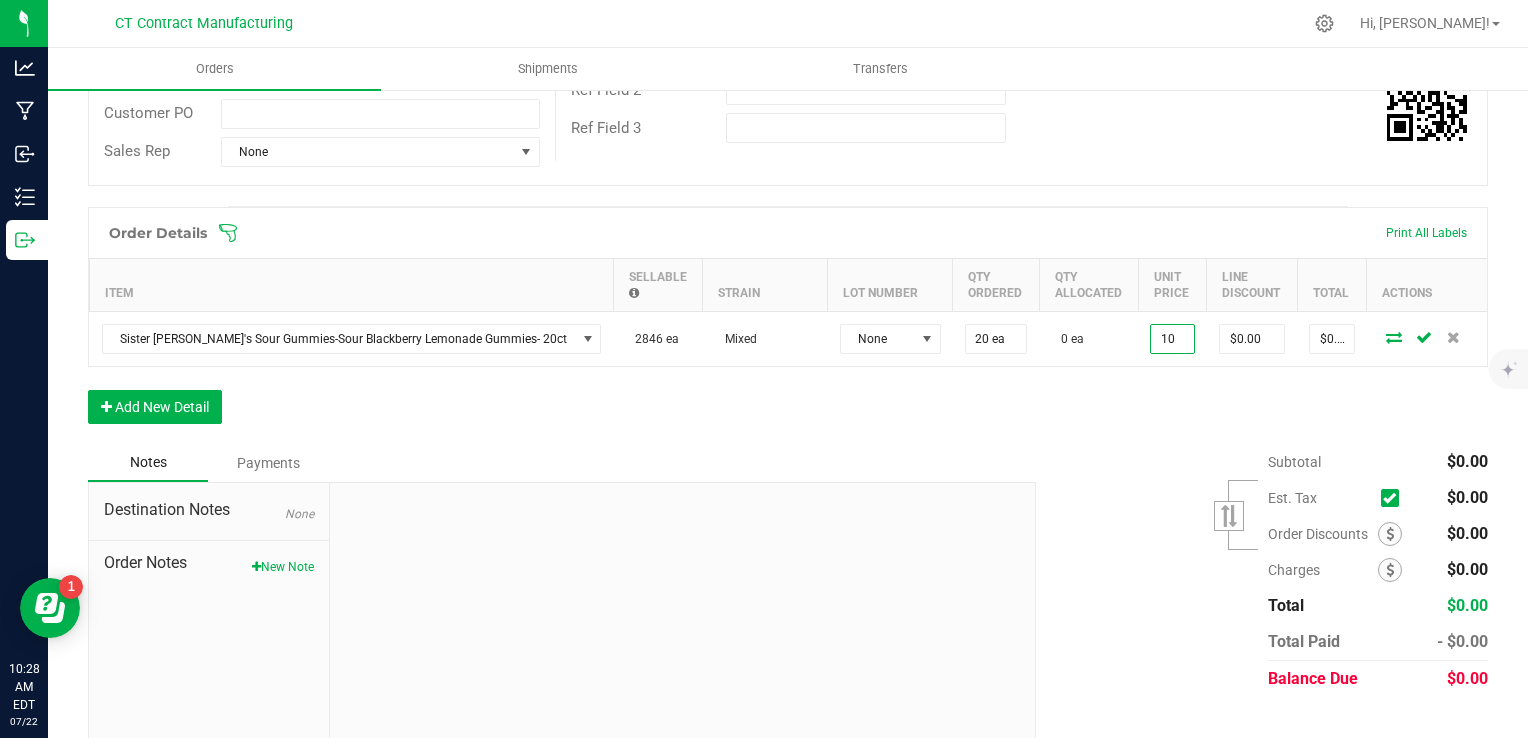 type on "$10.00000" 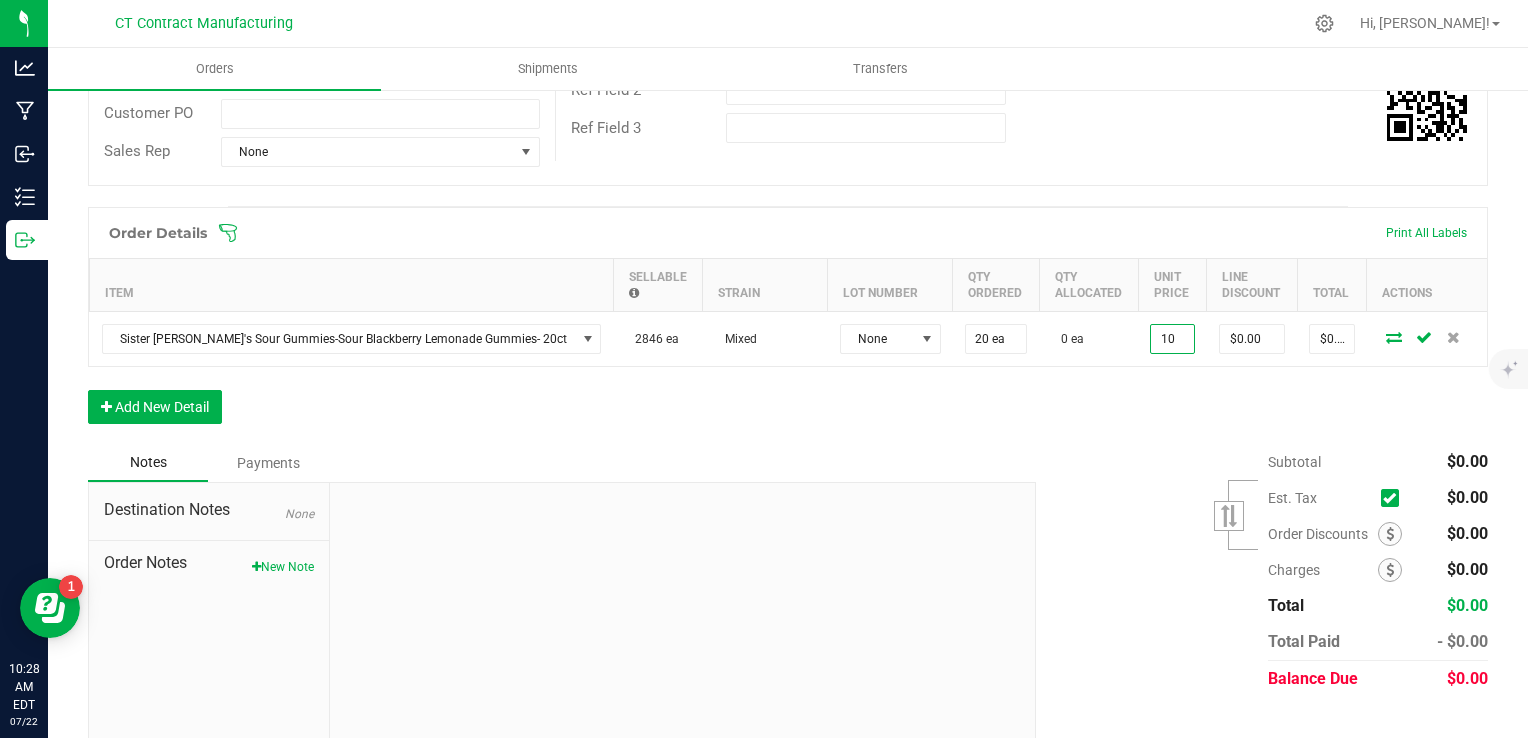 type on "$200.00" 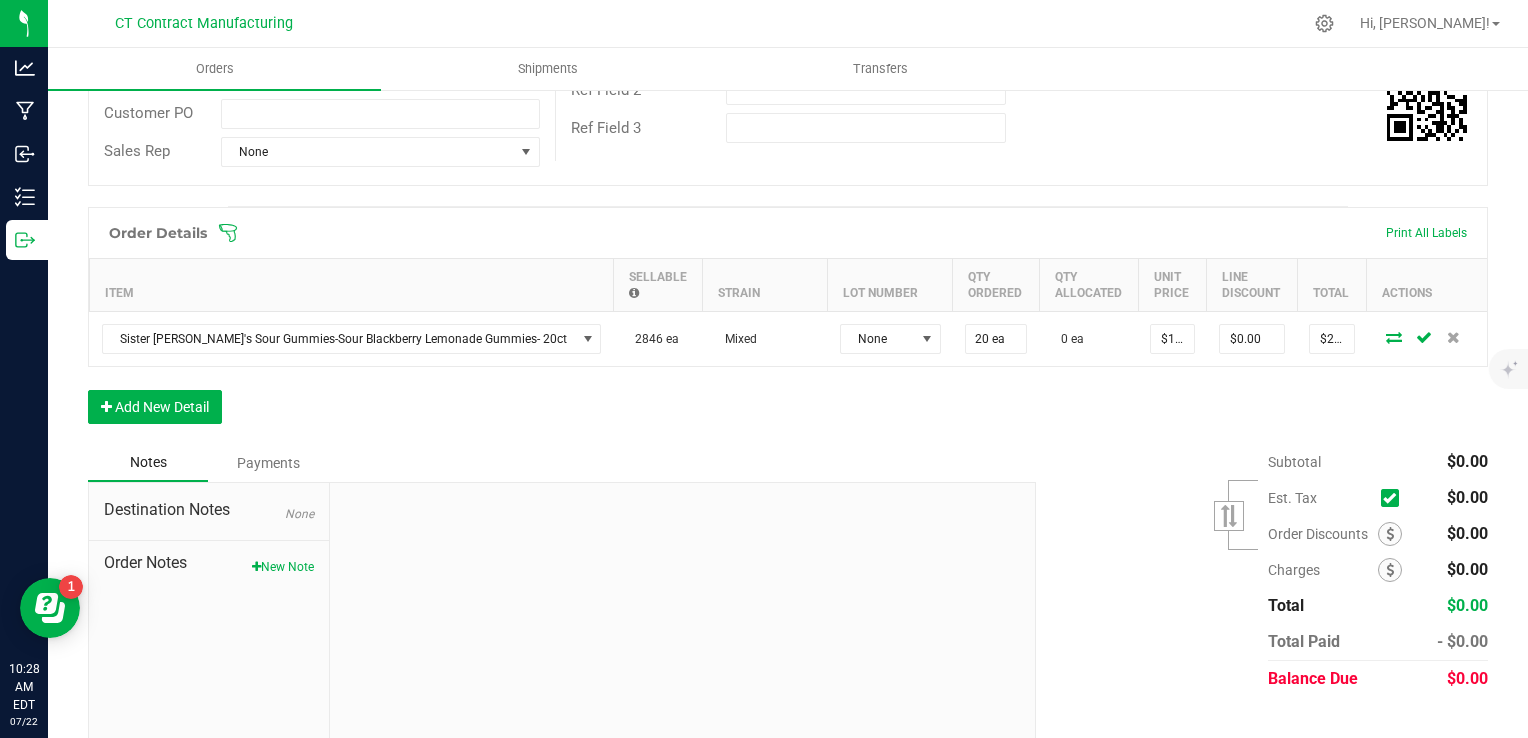 click on "Order Details Print All Labels Item  Sellable  Strain  Lot Number  Qty Ordered Qty Allocated Unit Price Line Discount Total Actions Sister Adrian's Sour Gummies-Sour Blackberry Lemonade Gummies- 20ct  2846 ea   Mixed  None 20 ea  0 ea  $10.00000 $0.00 $200.00
Add New Detail" at bounding box center (788, 325) 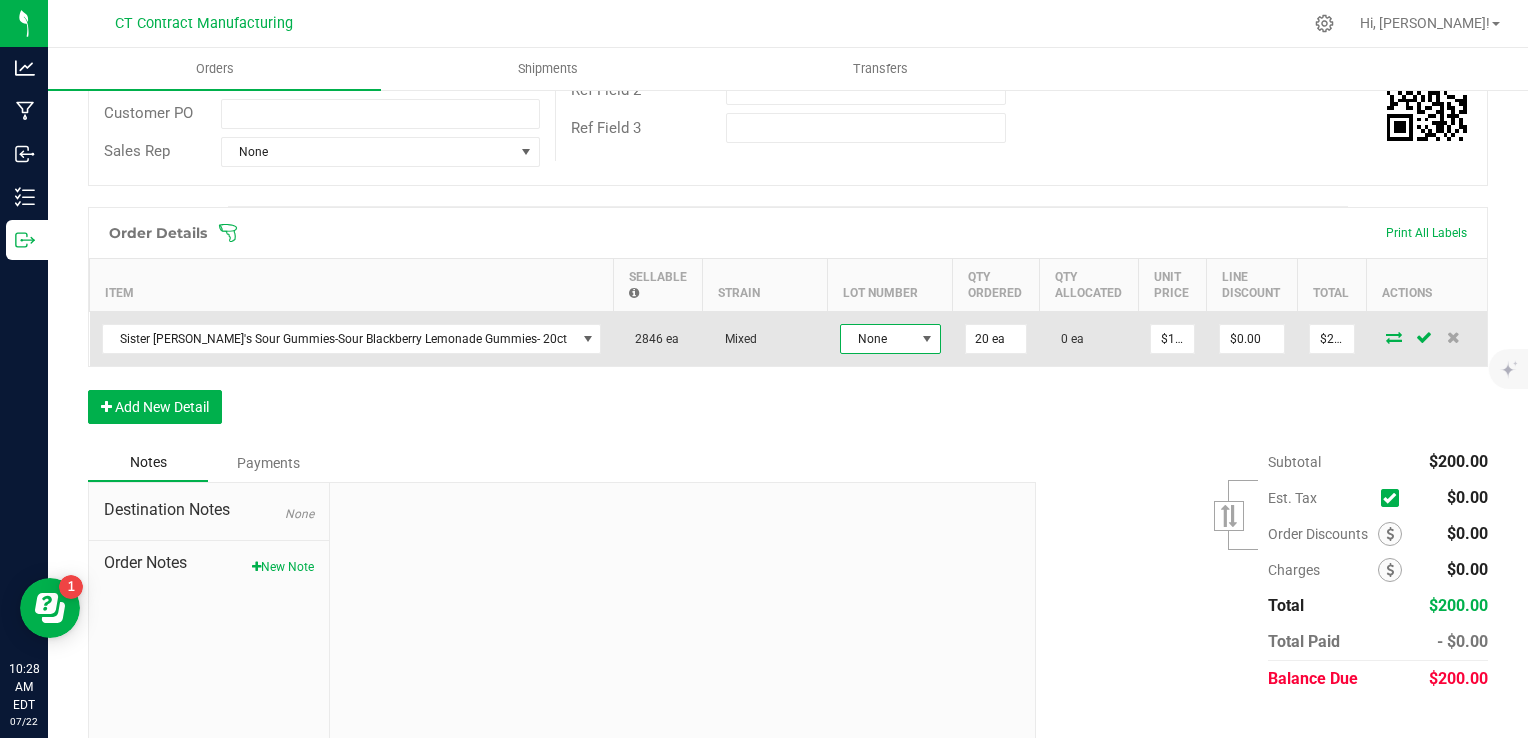 click on "None" at bounding box center [878, 339] 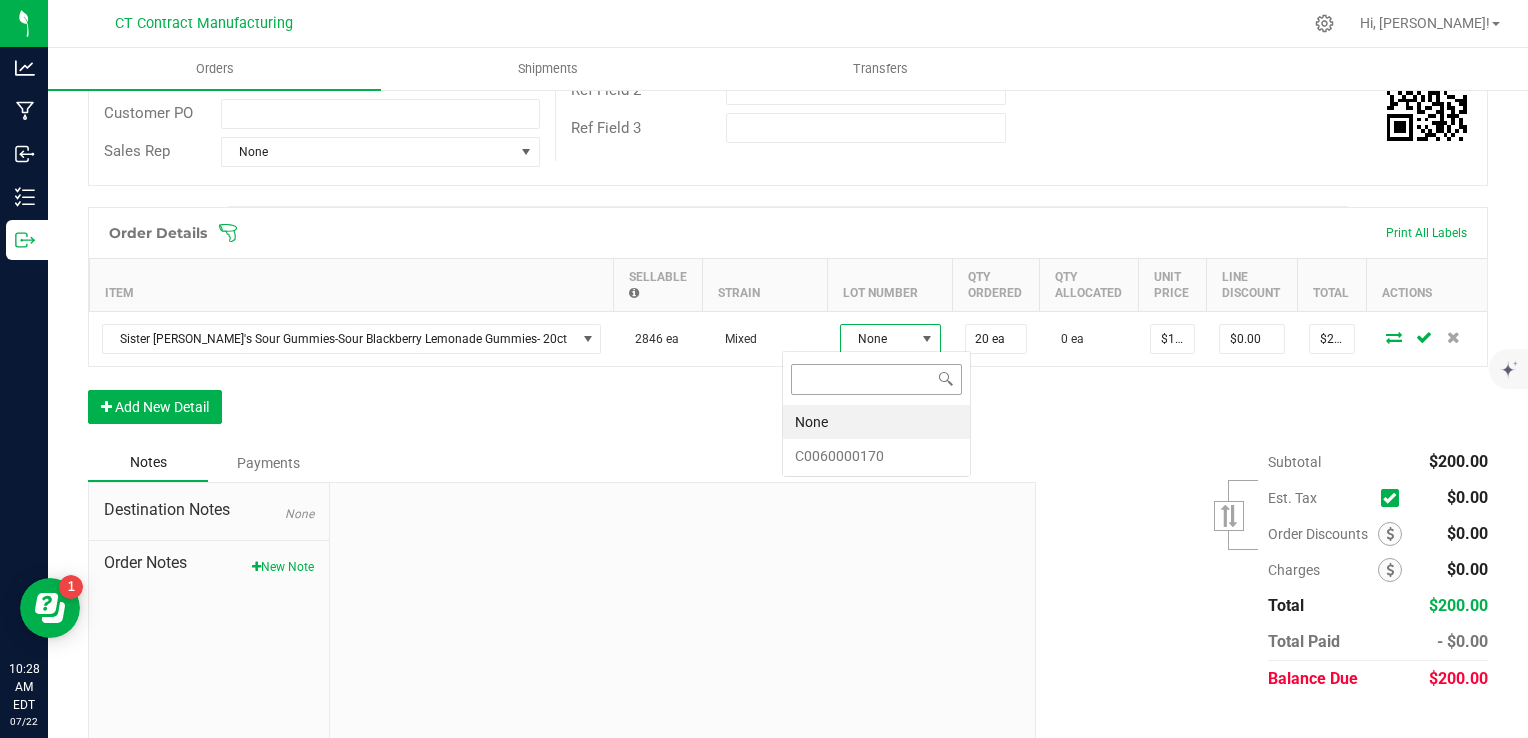 scroll, scrollTop: 99970, scrollLeft: 99899, axis: both 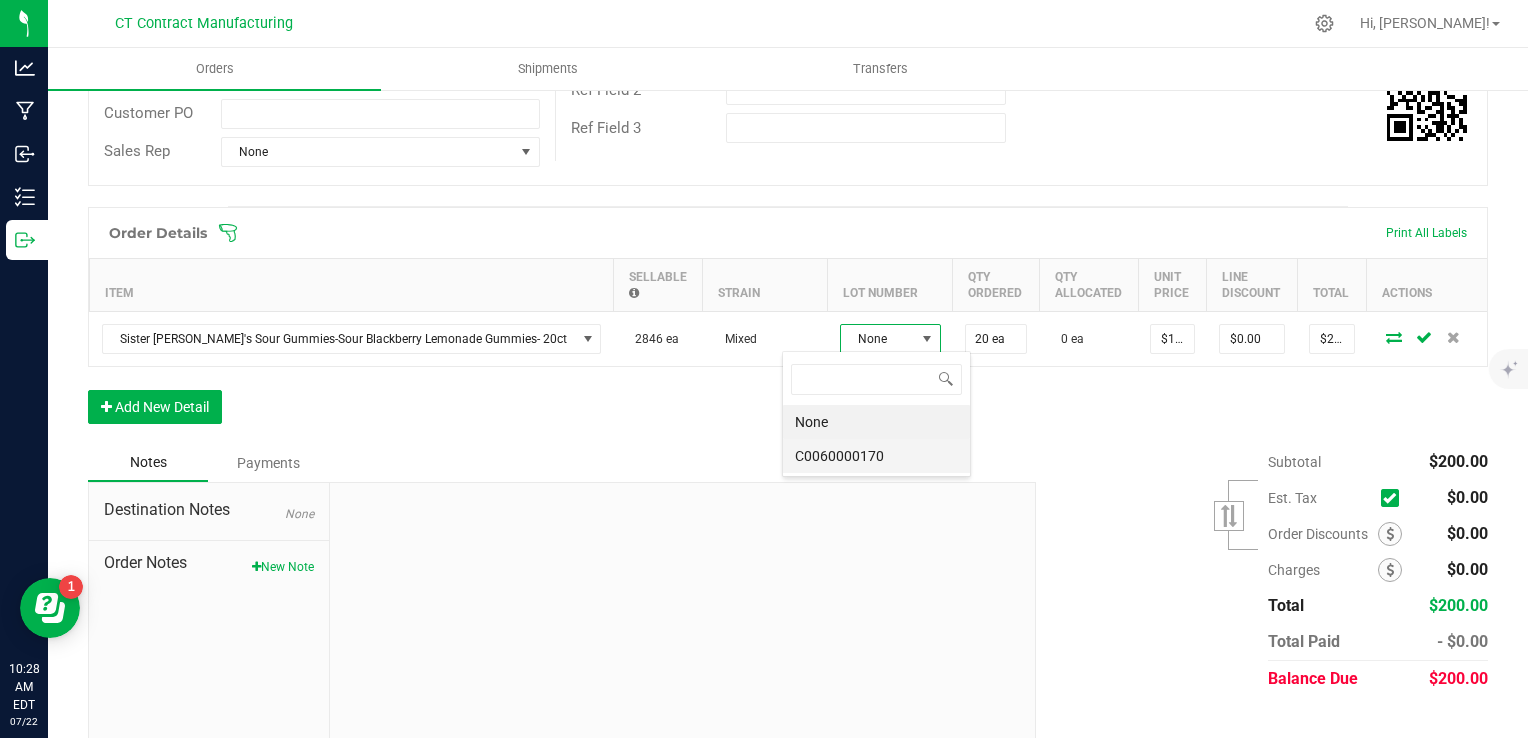 click on "C0060000170" at bounding box center (876, 456) 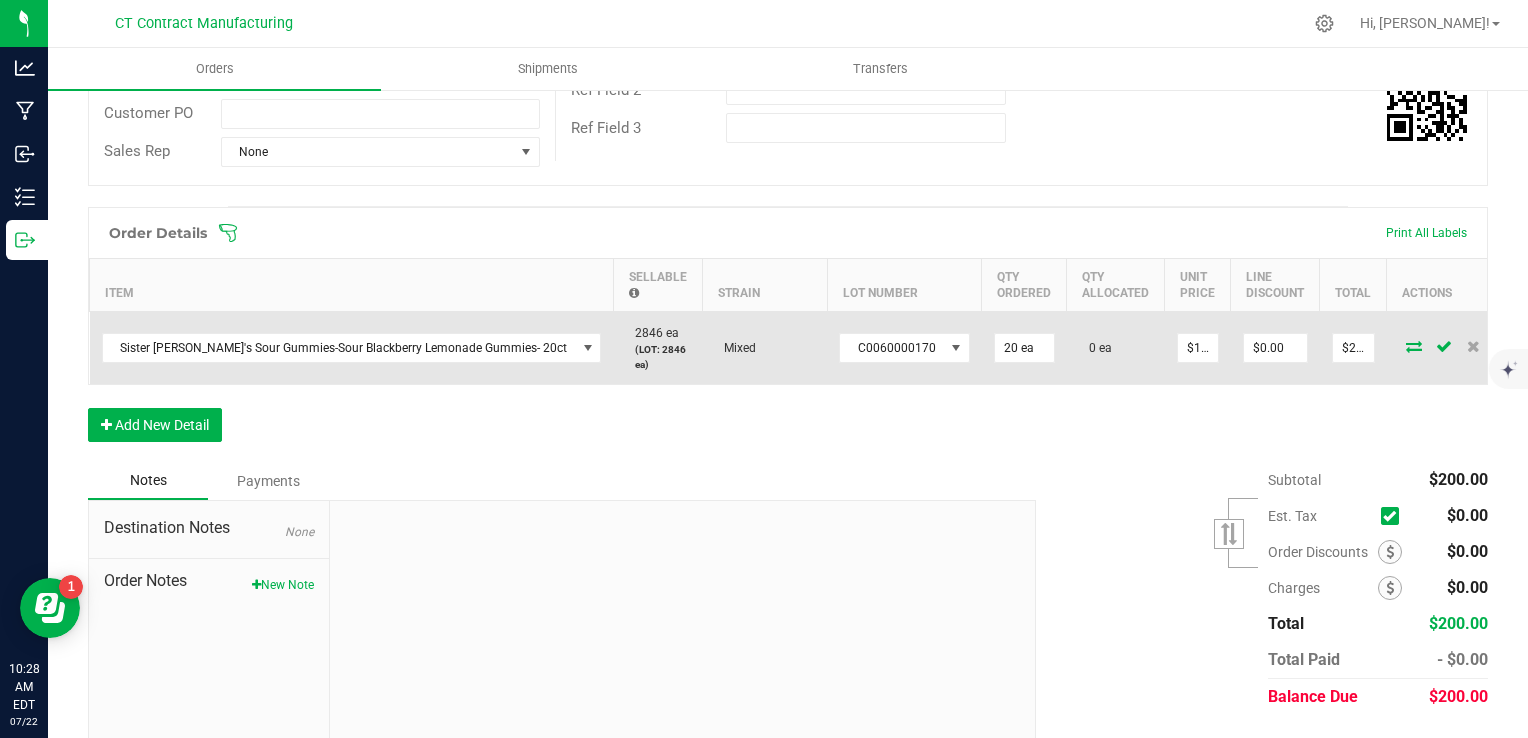 click at bounding box center [1414, 346] 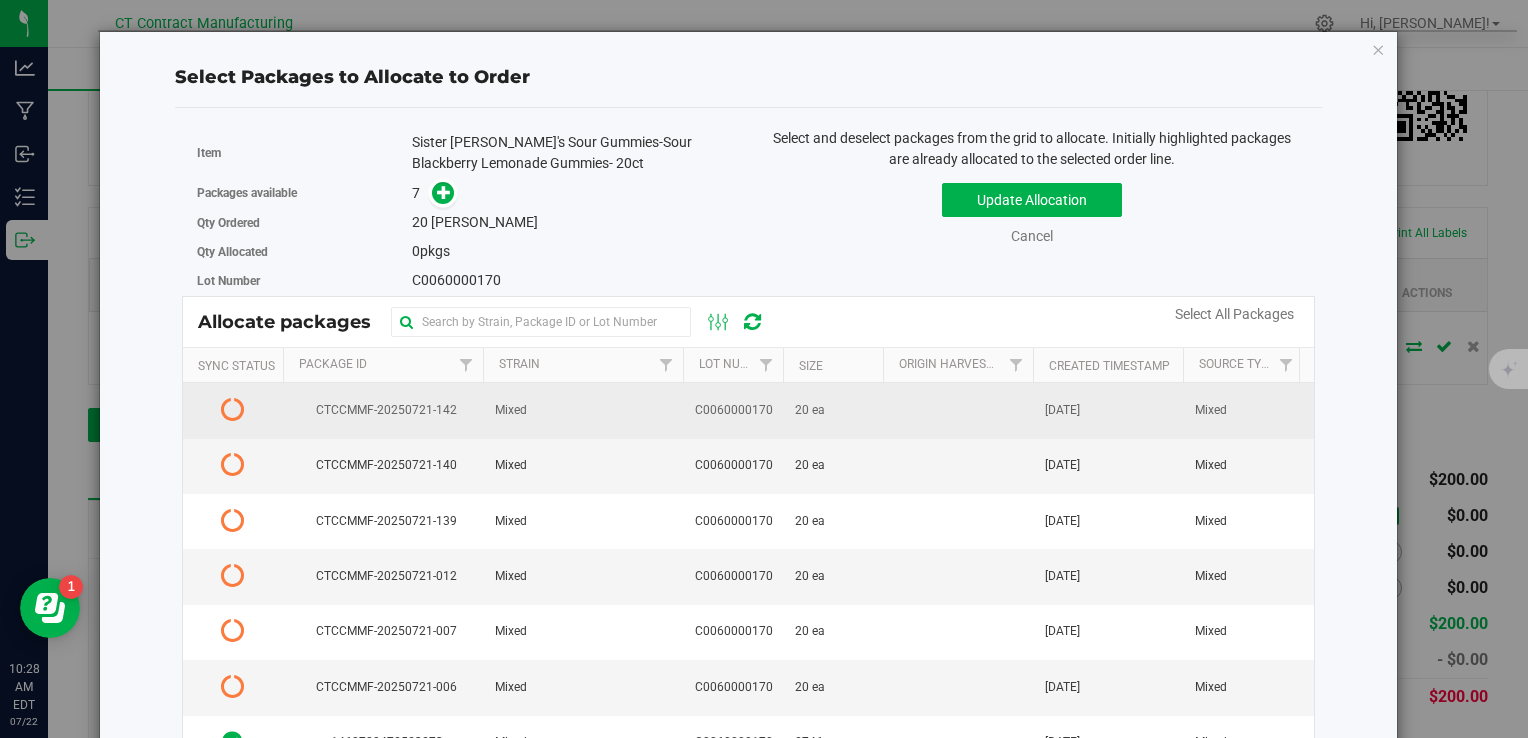 scroll, scrollTop: 173, scrollLeft: 0, axis: vertical 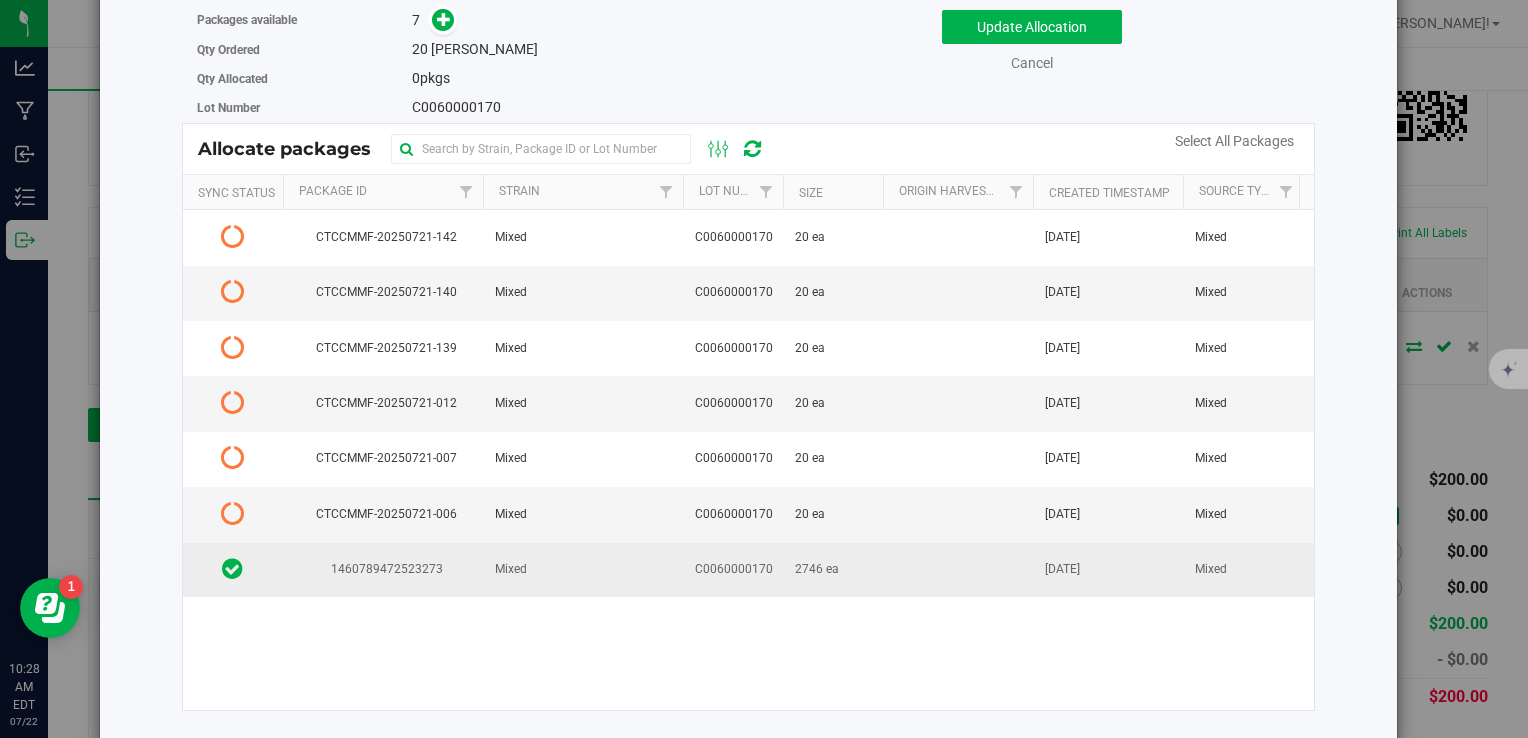 click on "Mixed" at bounding box center [583, 570] 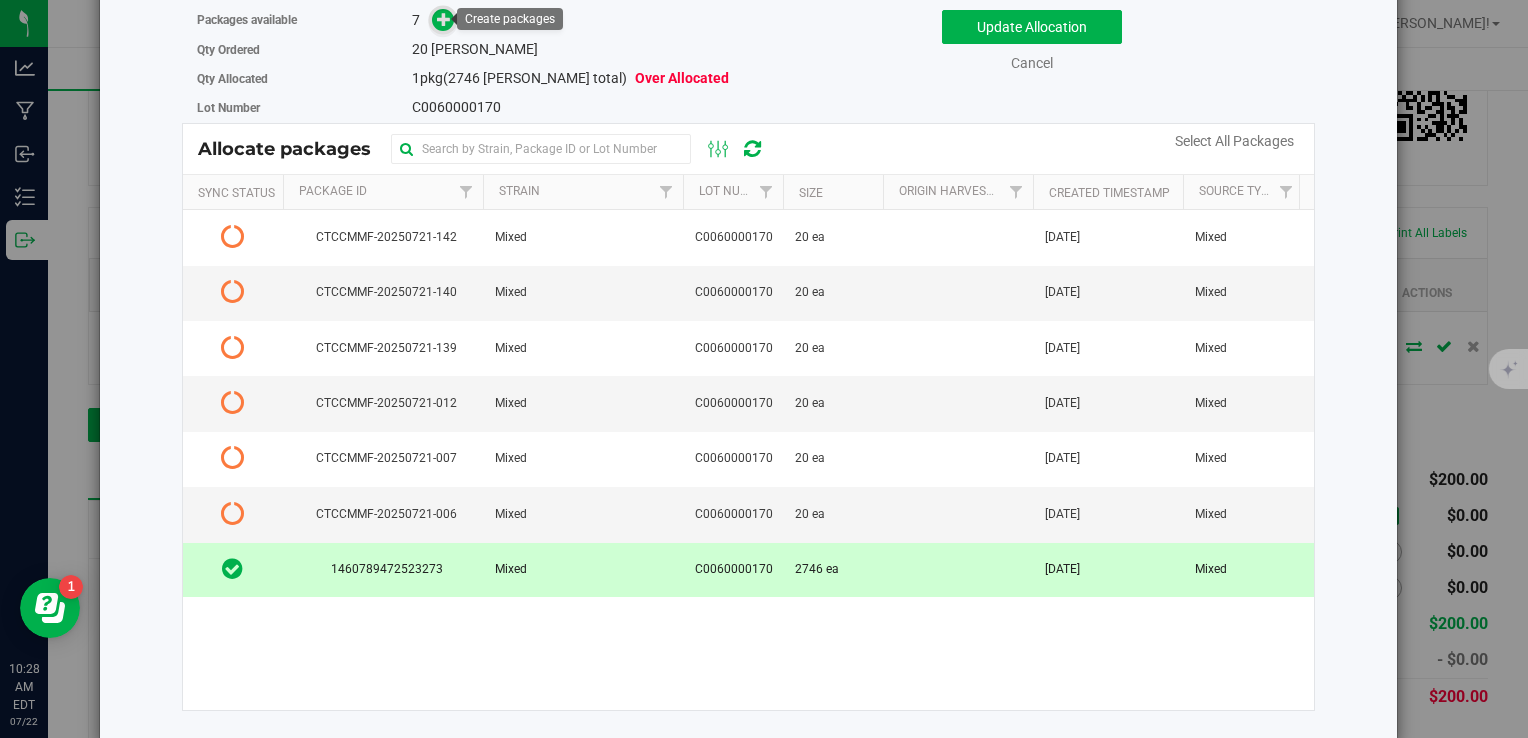 click at bounding box center [444, 19] 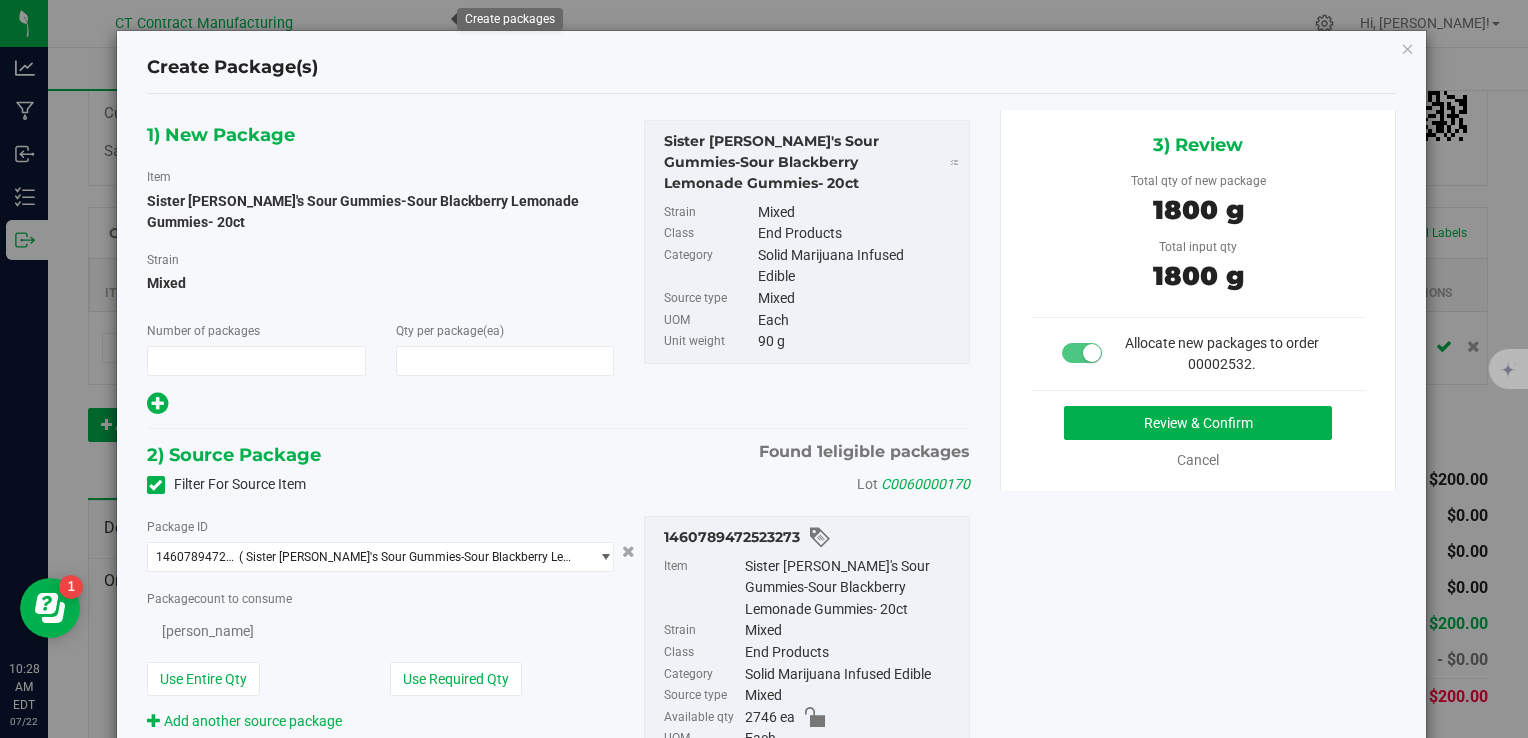 type on "1" 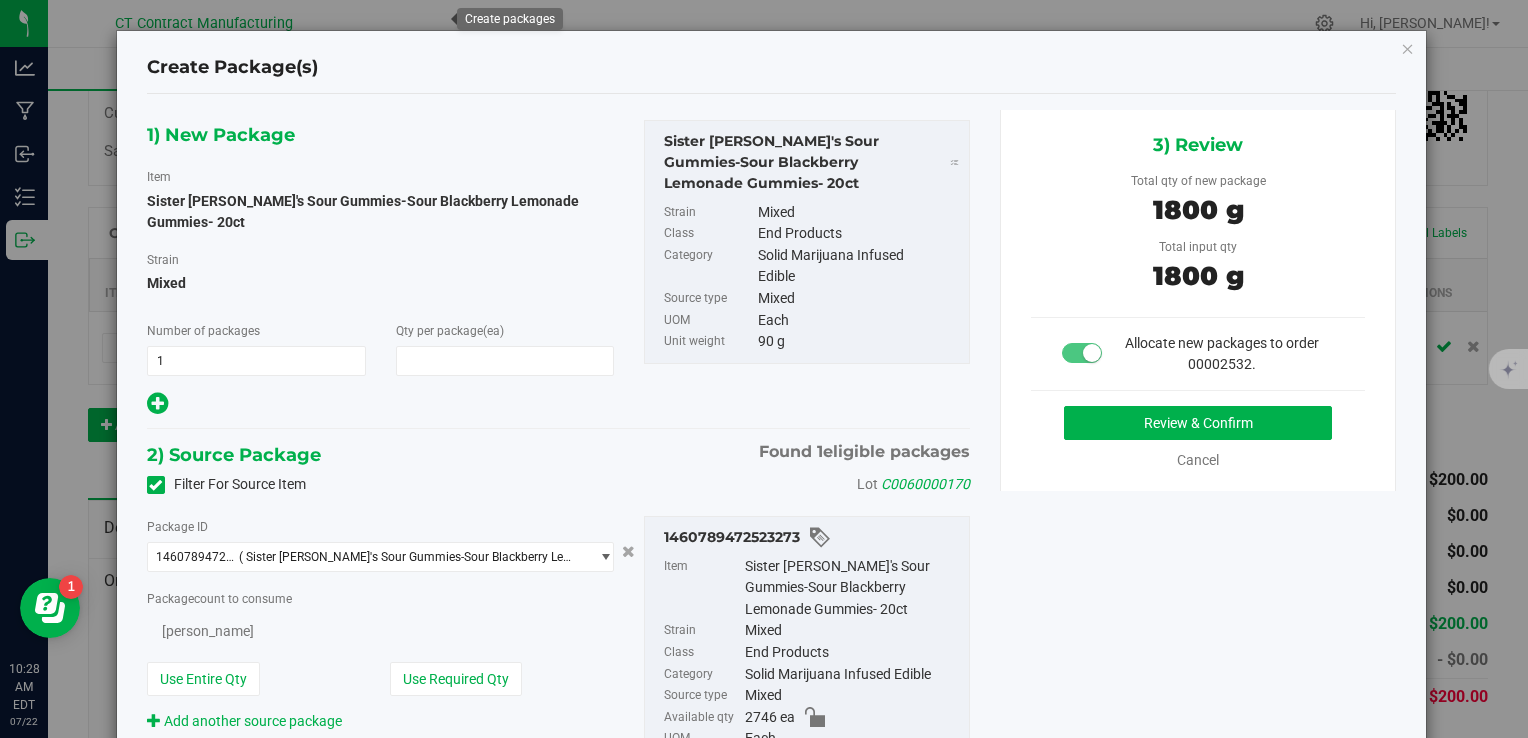 type on "20" 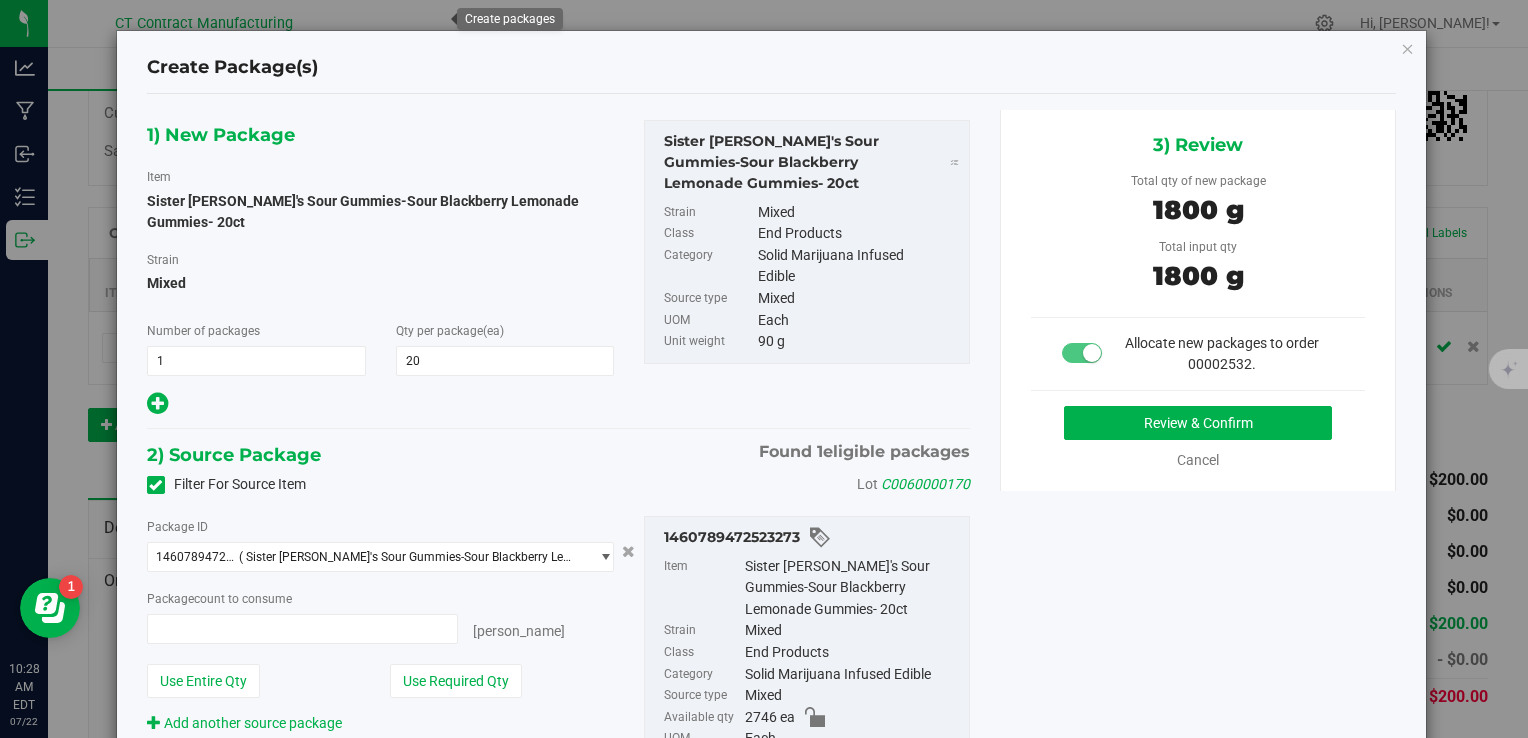 type on "20 ea" 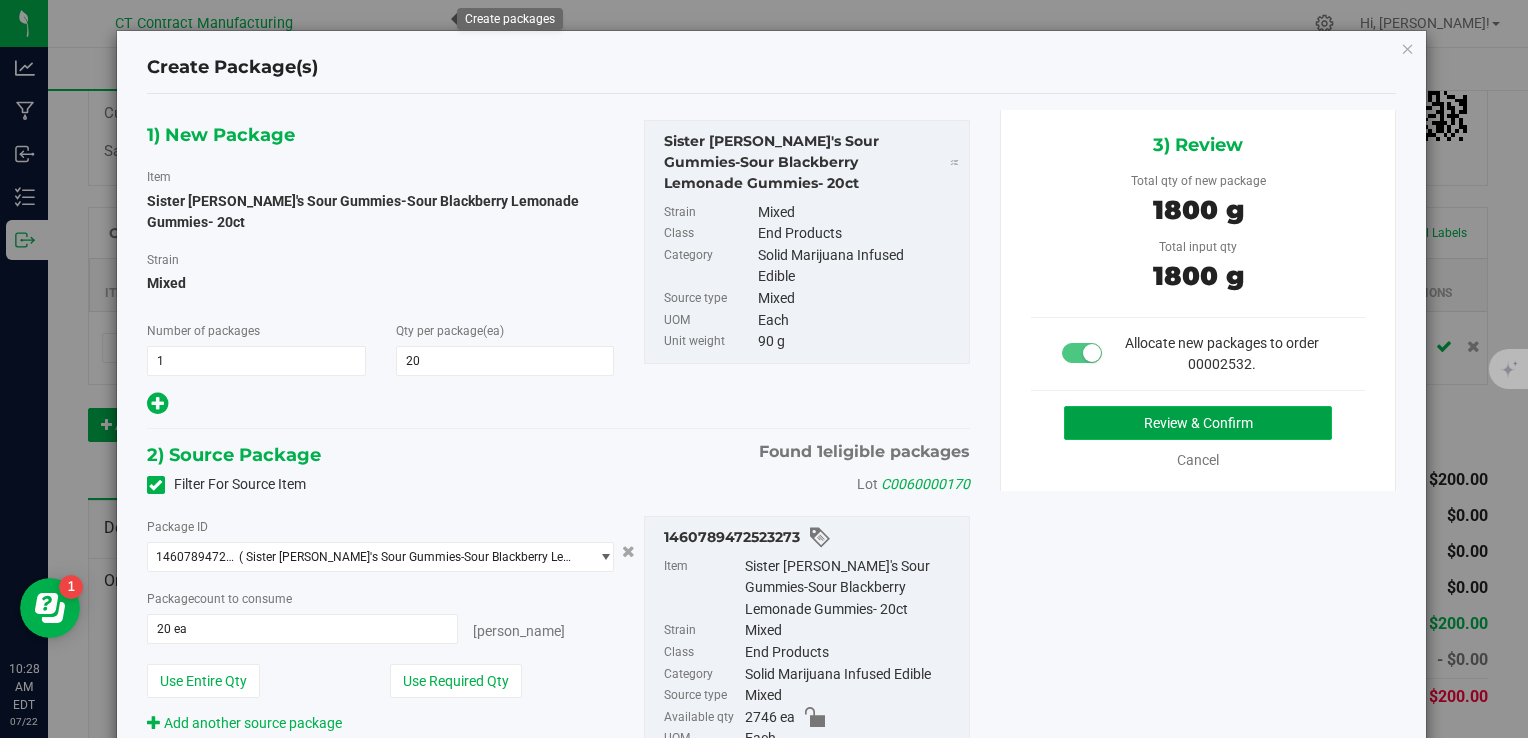 click on "Review & Confirm" at bounding box center [1198, 423] 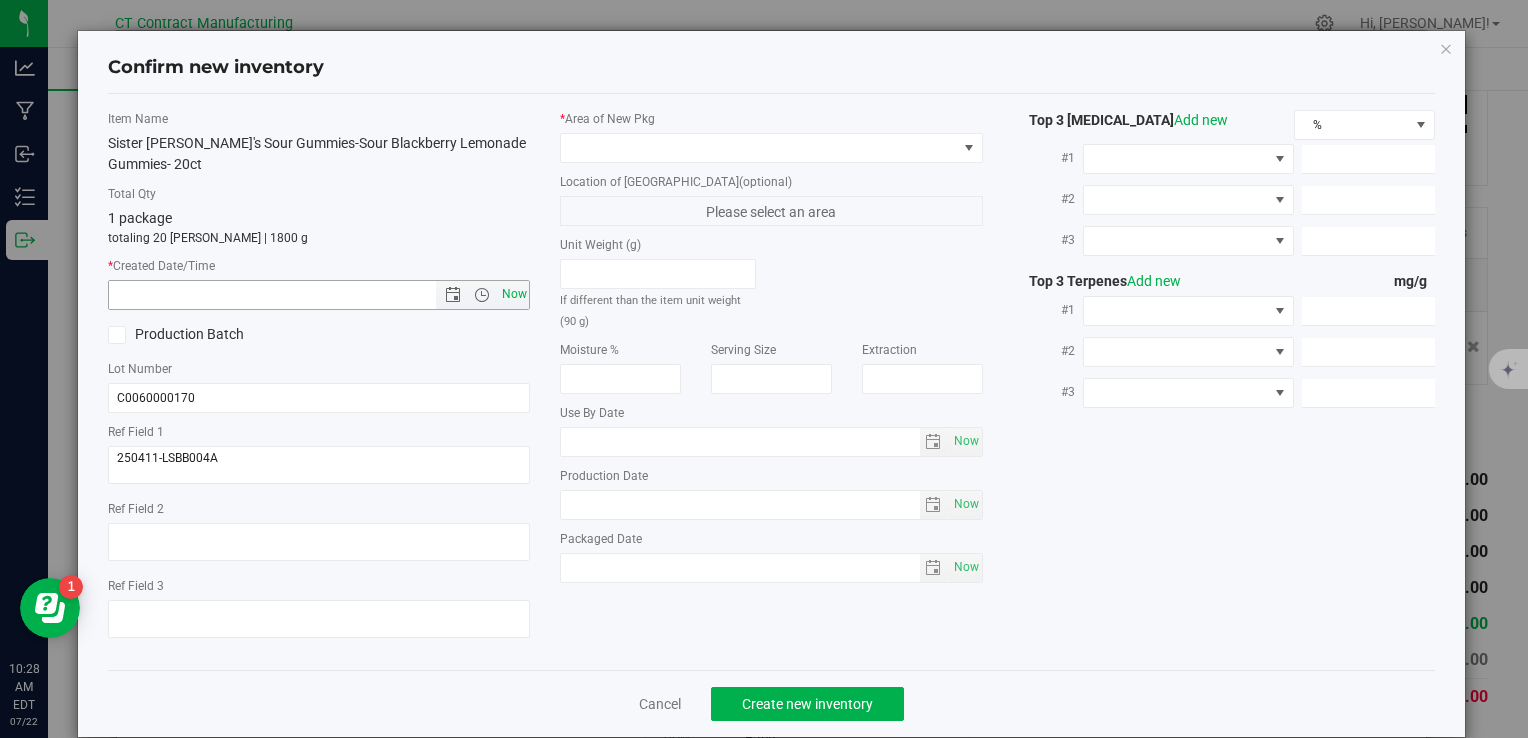 click on "Now" at bounding box center [514, 294] 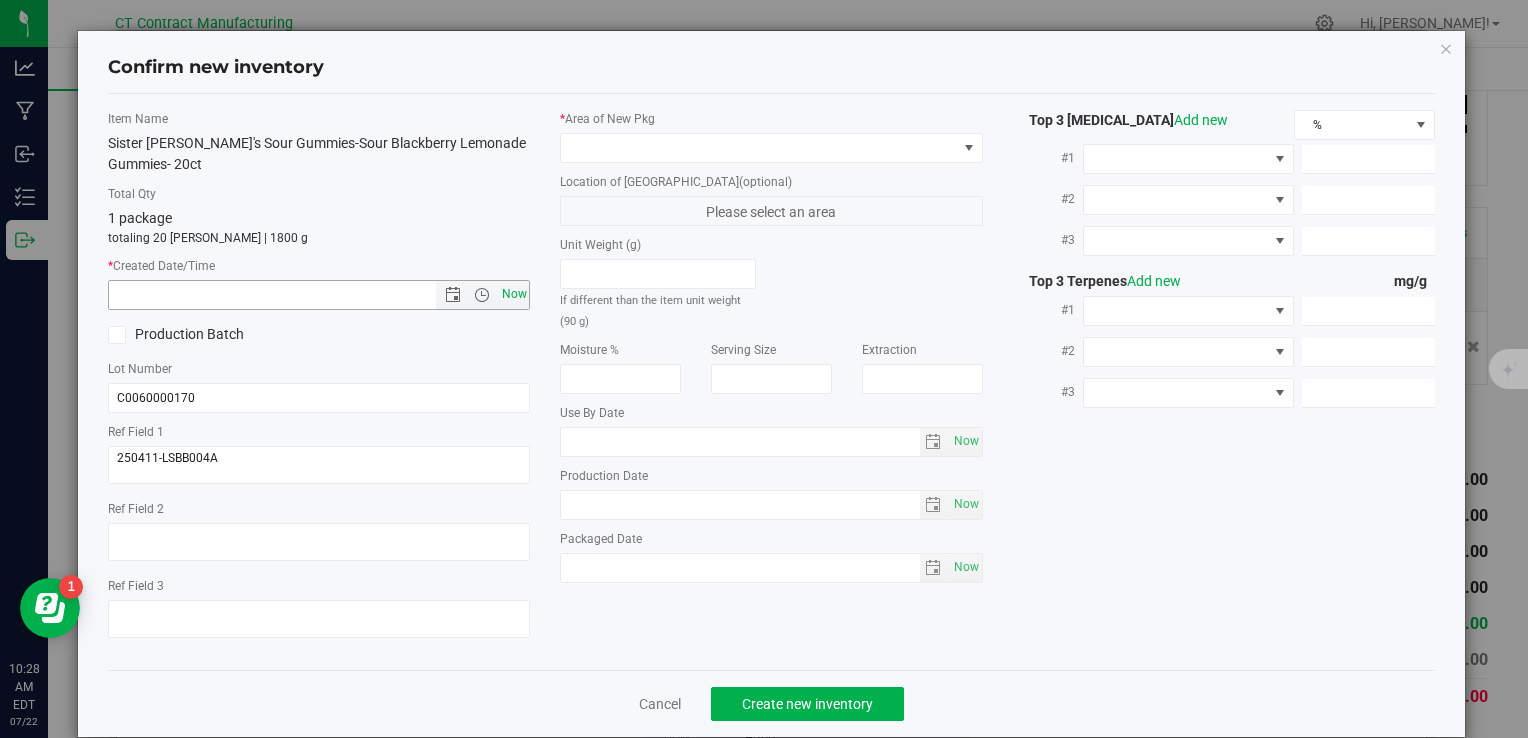 type on "7/22/2025 10:28 AM" 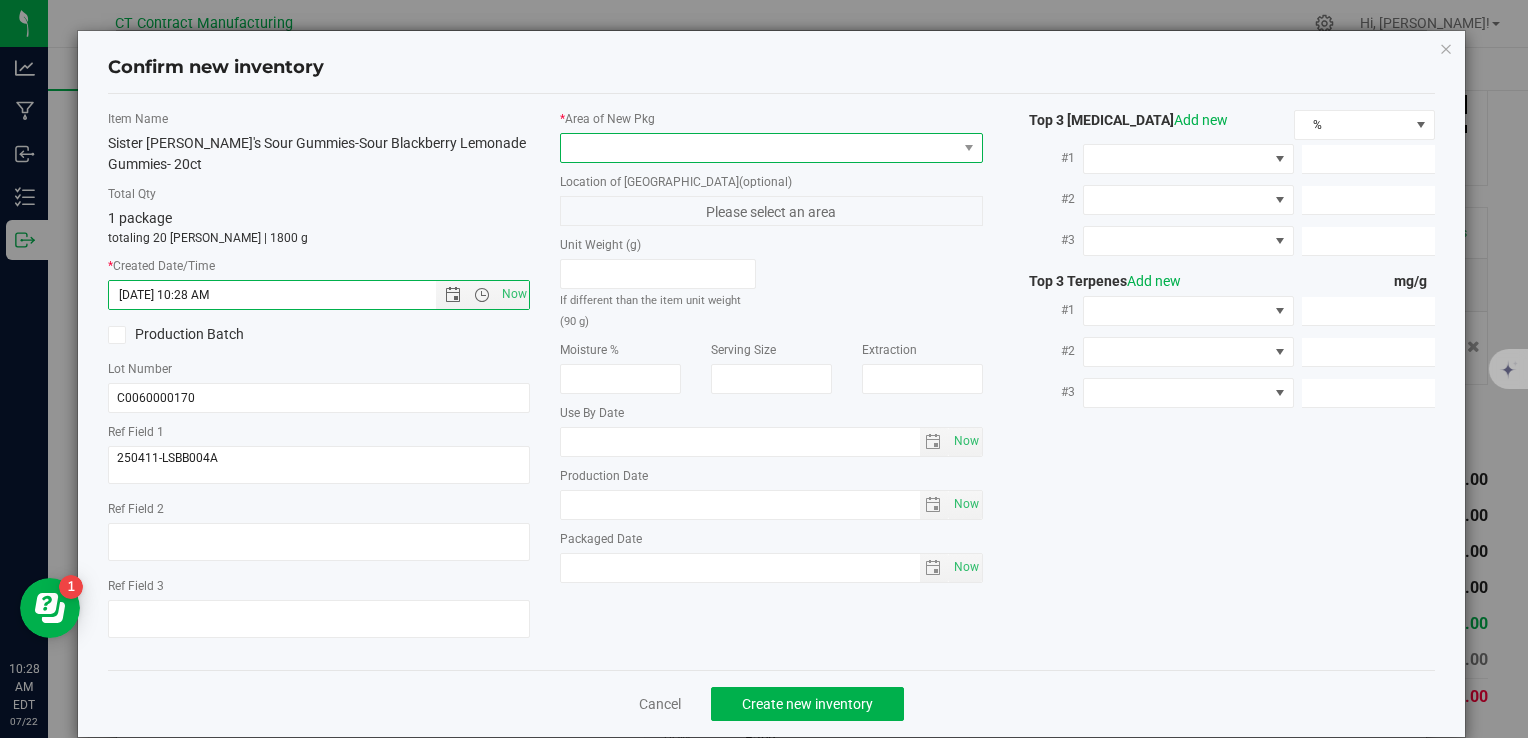 click at bounding box center (758, 148) 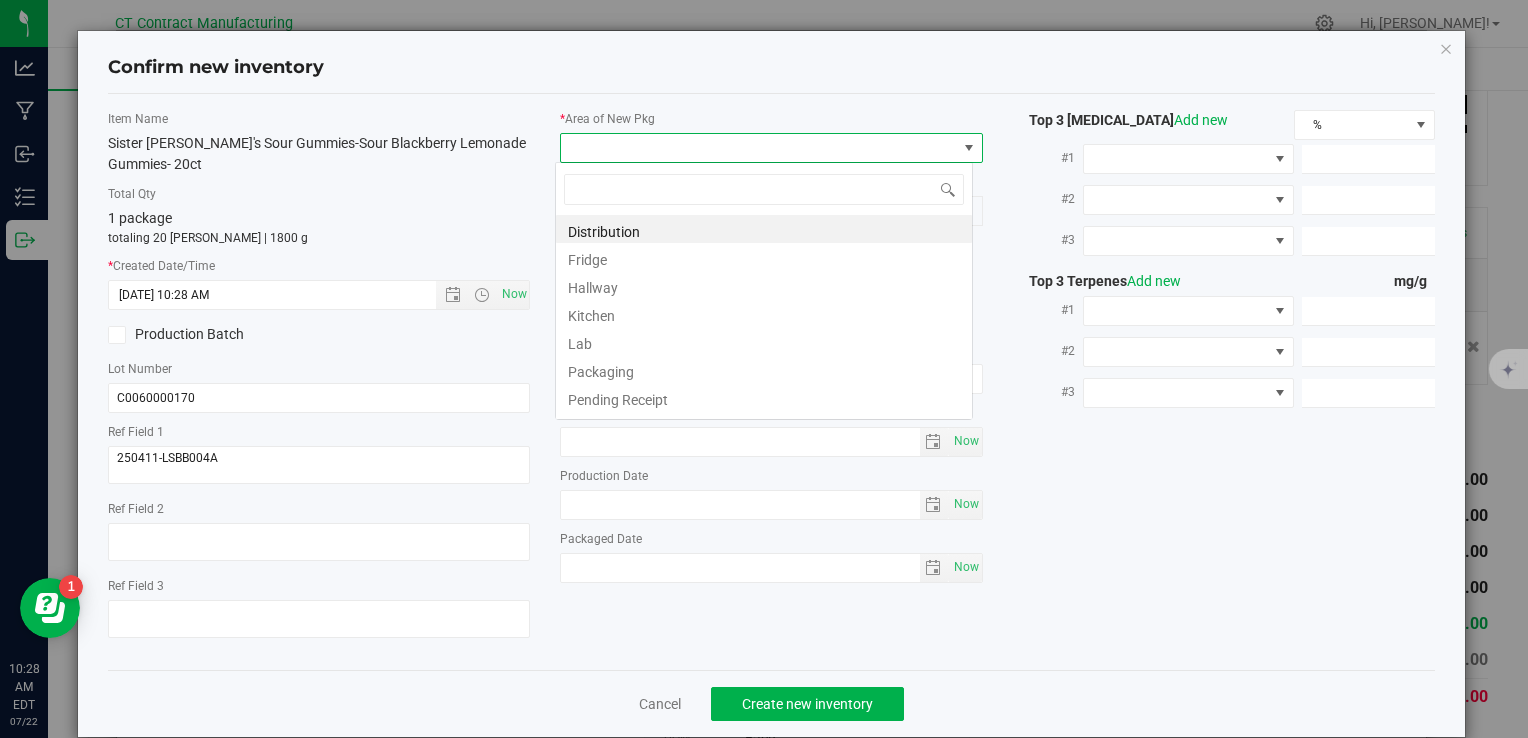 scroll, scrollTop: 99970, scrollLeft: 99582, axis: both 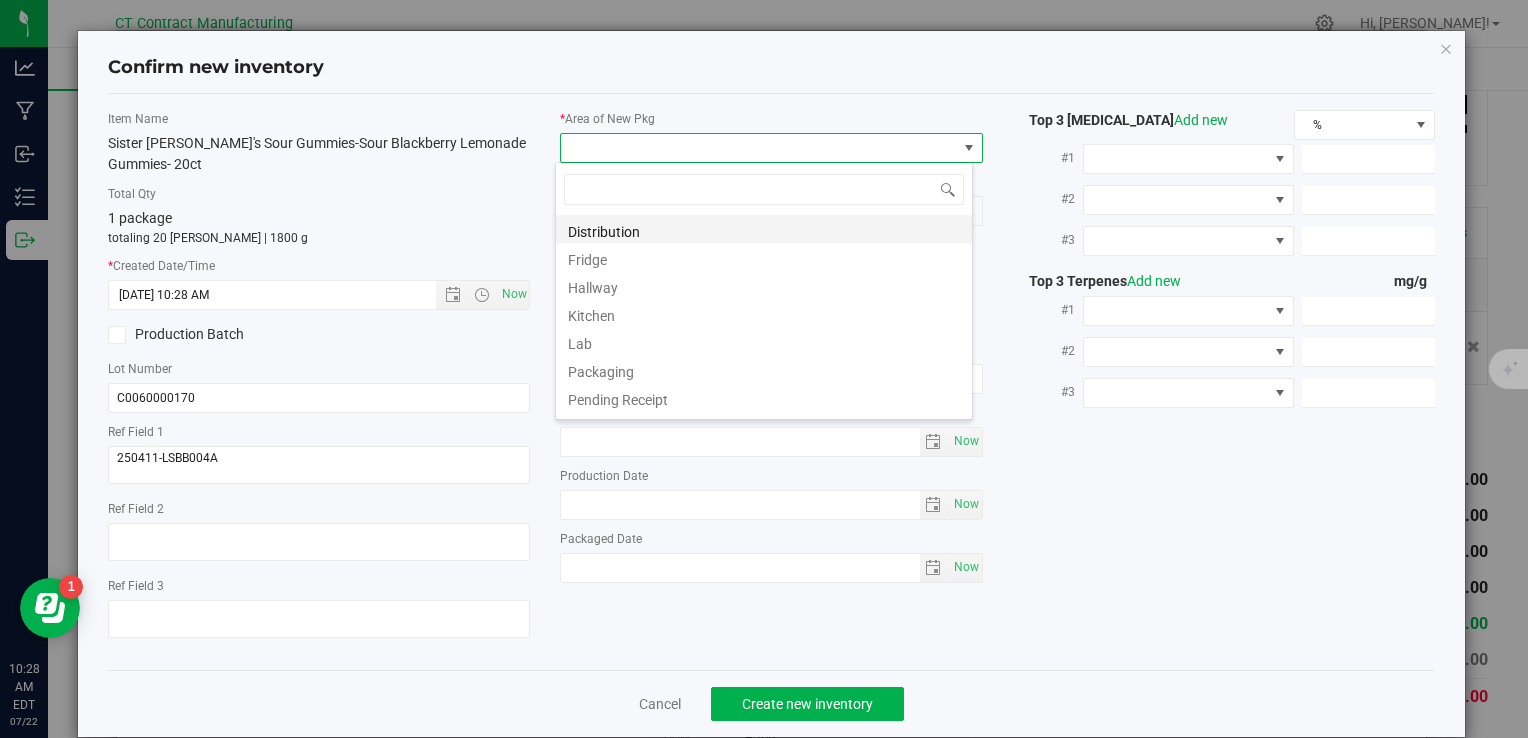 click on "Distribution" at bounding box center [764, 229] 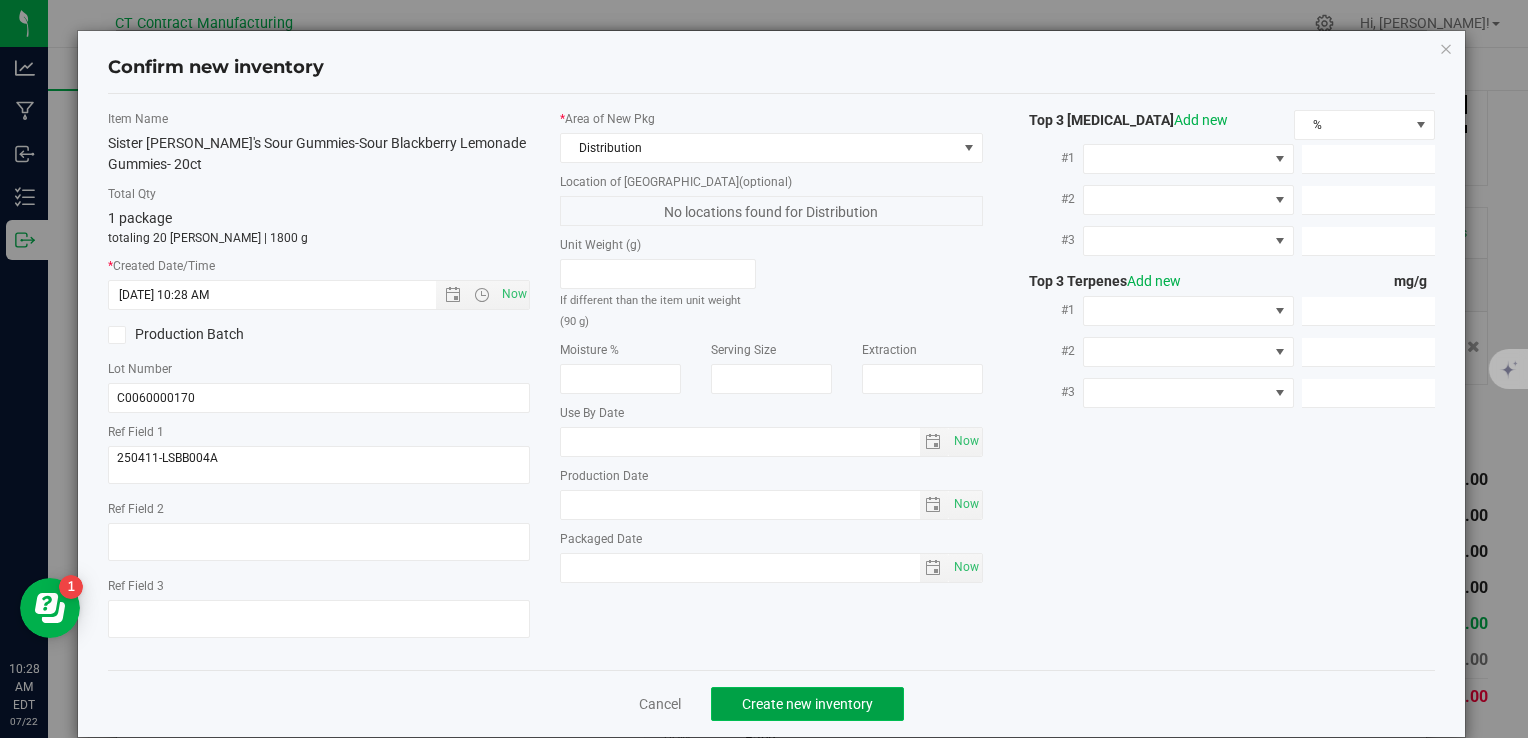 click on "Create new inventory" 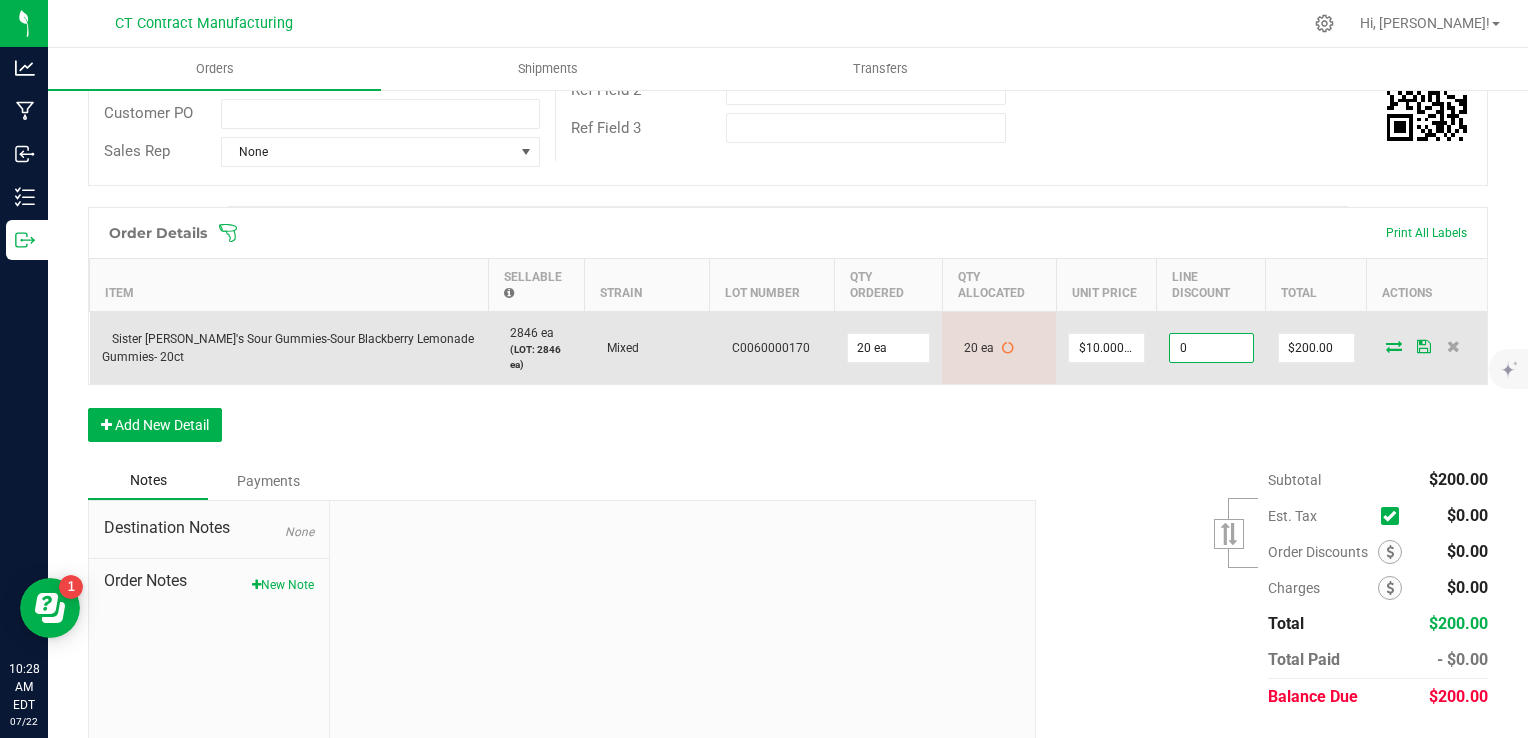 click on "0" at bounding box center [1211, 348] 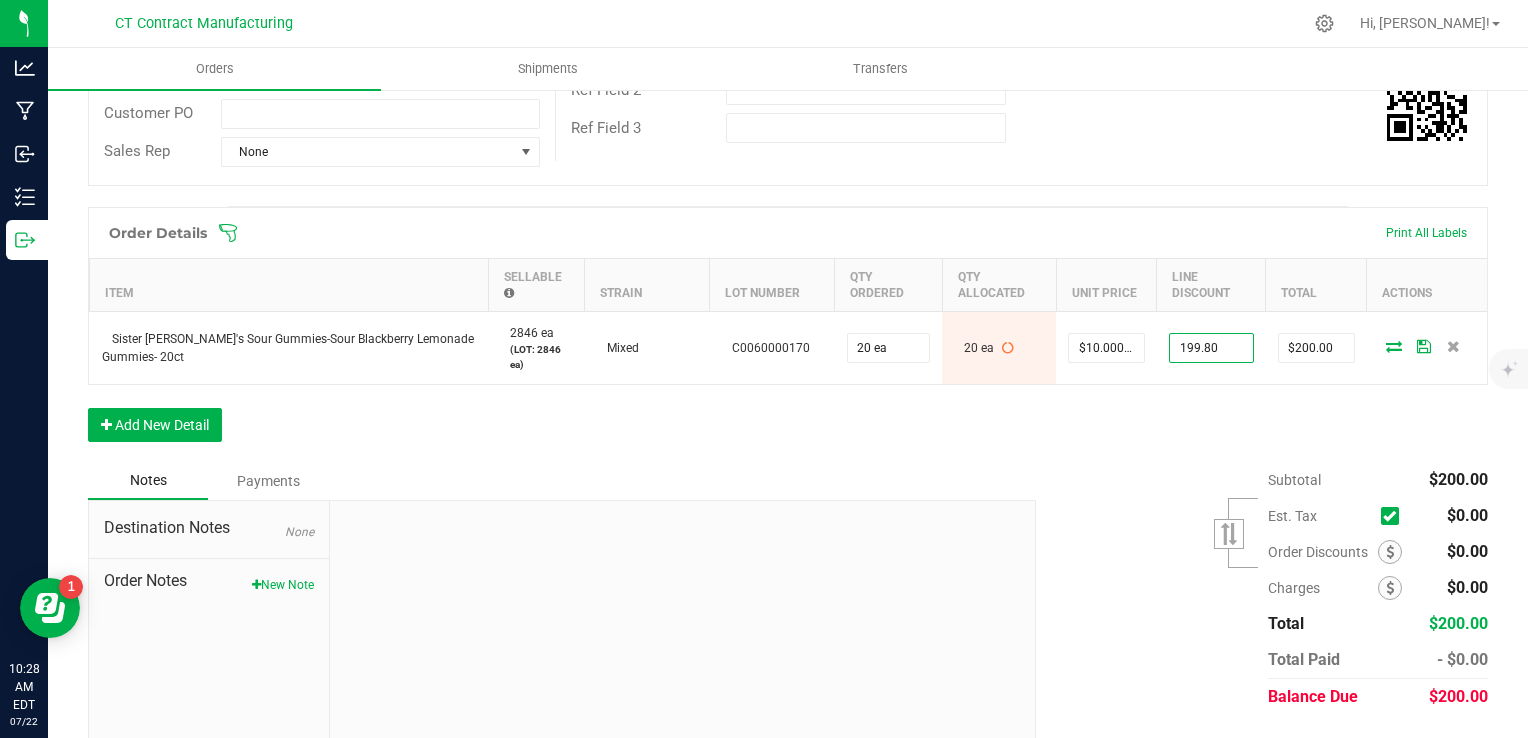 type on "$199.80" 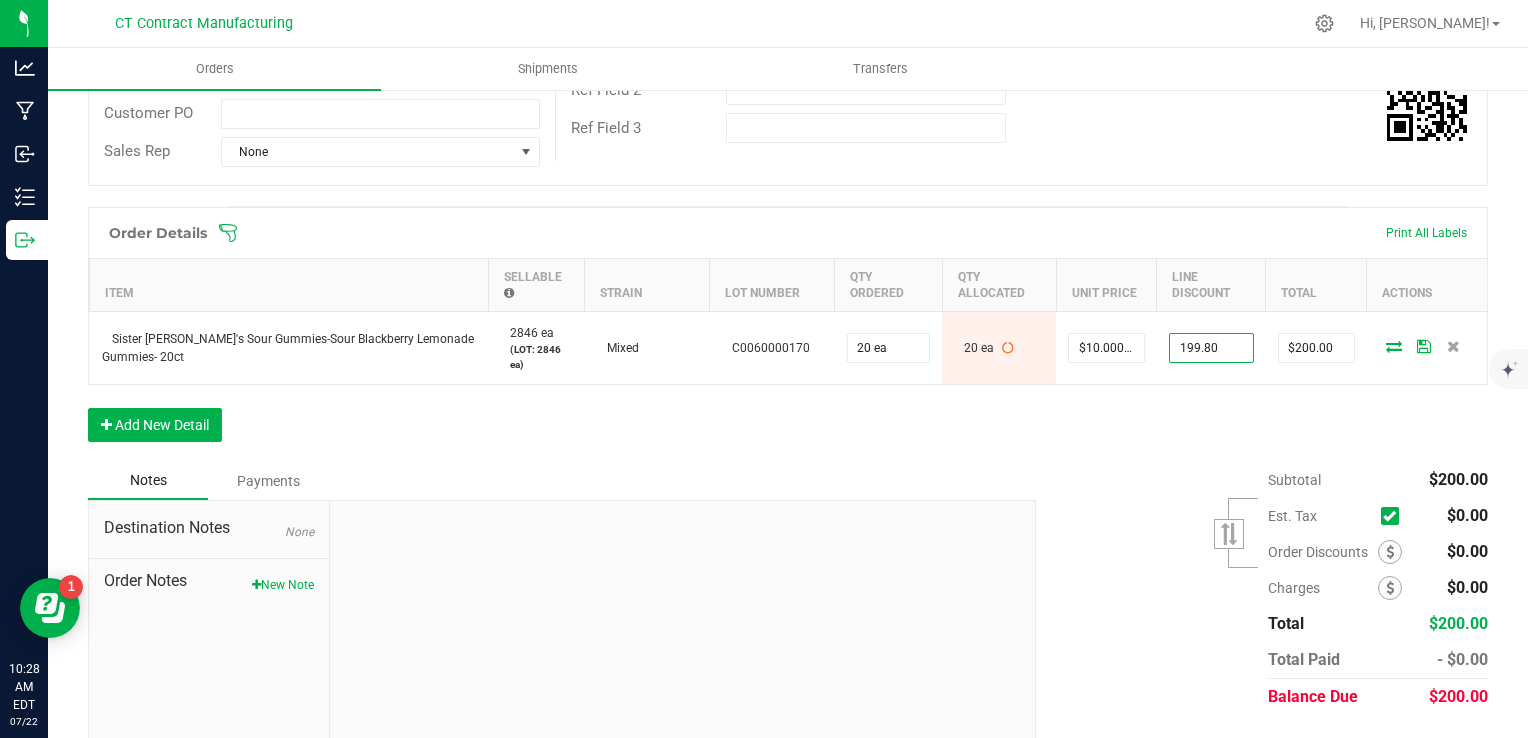 type on "$0.20" 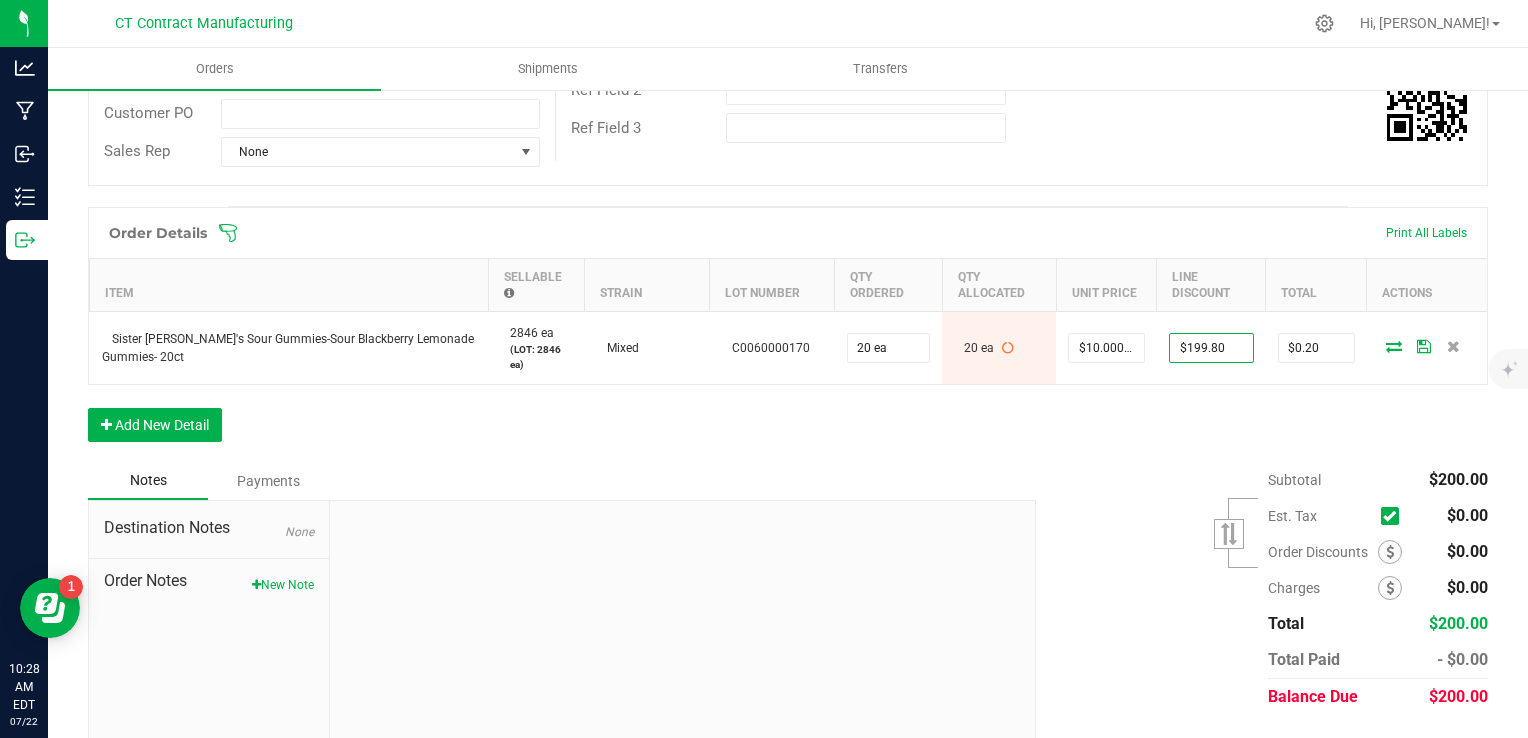 click on "Notes
Payments" at bounding box center [554, 481] 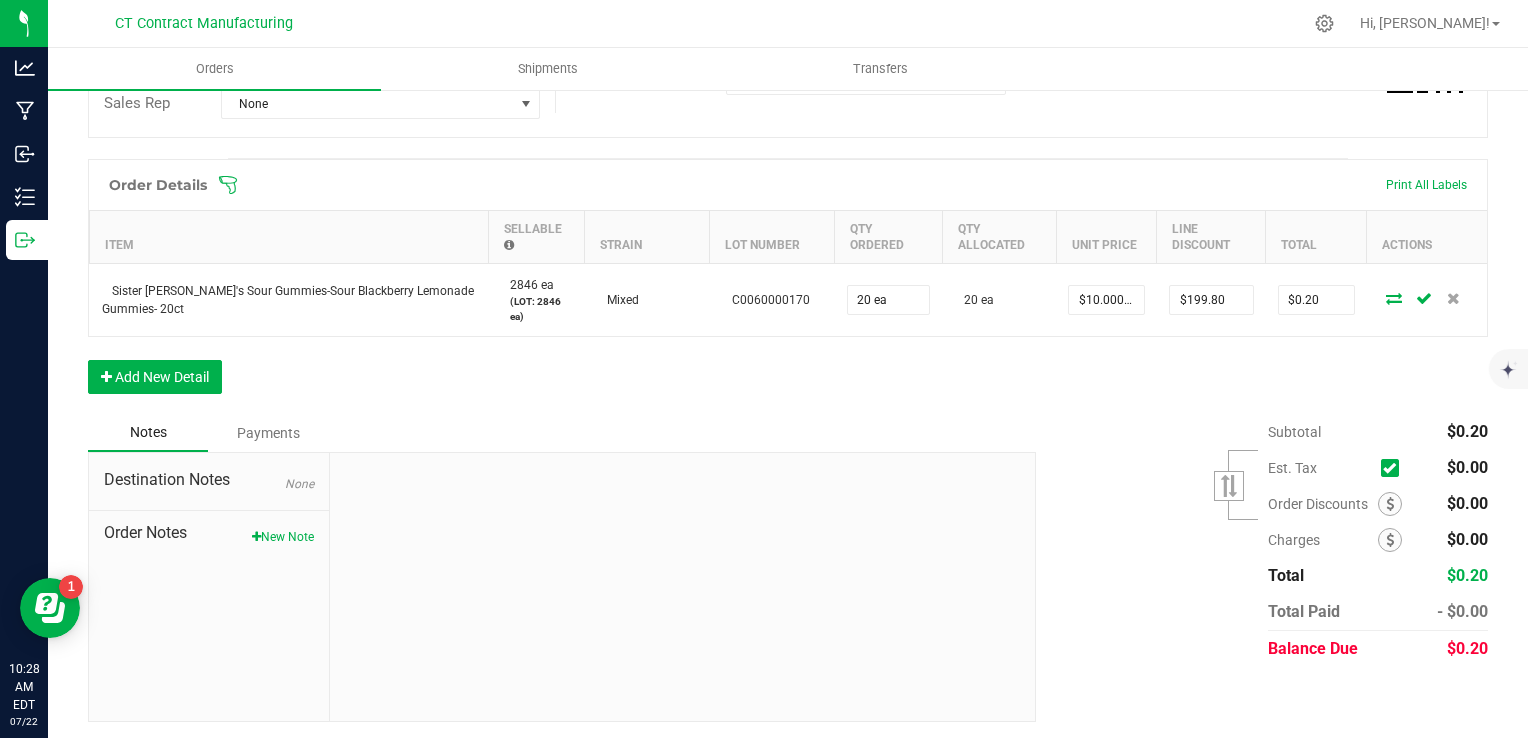 scroll, scrollTop: 381, scrollLeft: 0, axis: vertical 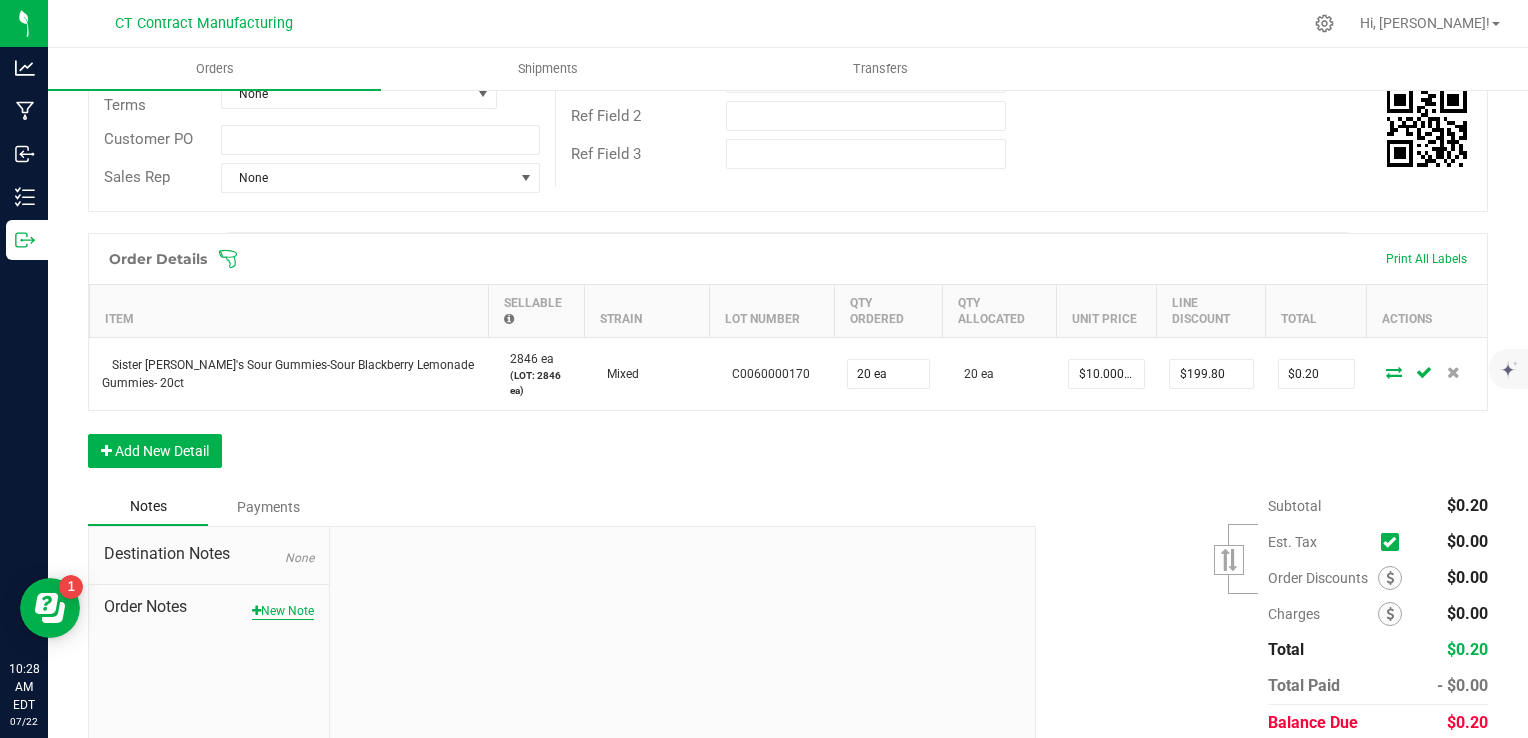 click on "New Note" at bounding box center (283, 611) 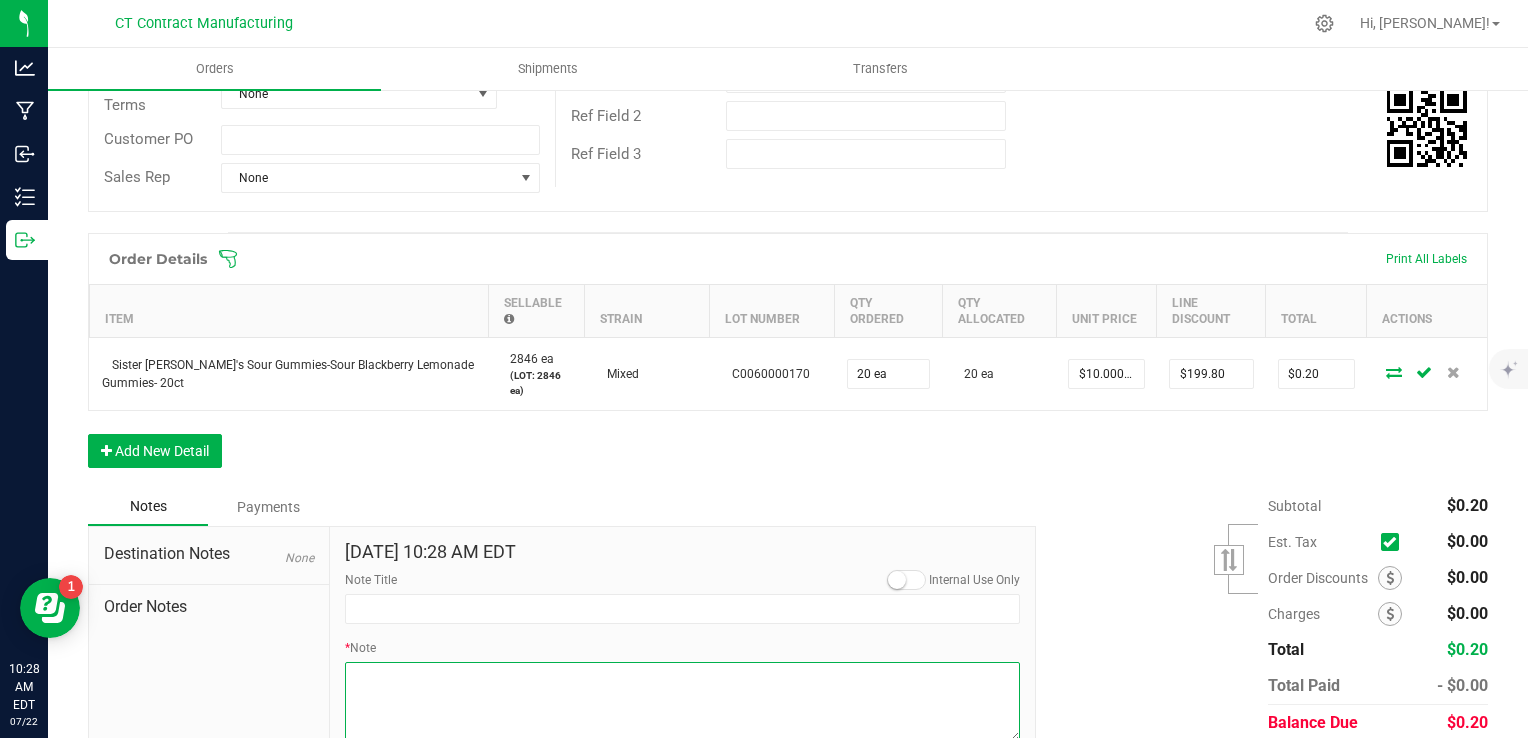 click on "*
Note" at bounding box center [683, 702] 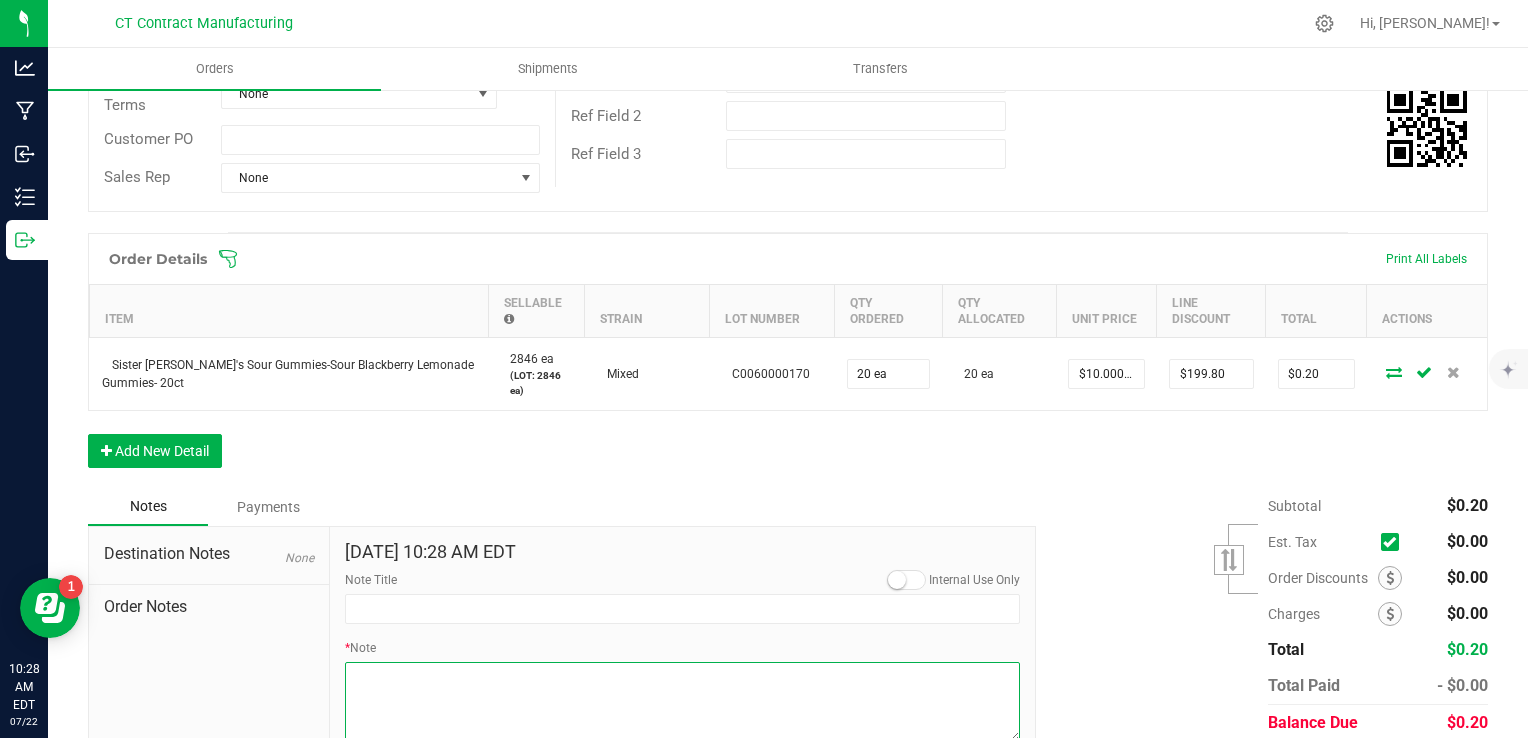 paste on "Sister Adrian's Sour Gummies - Blackberry Lemonade staff sample case!" 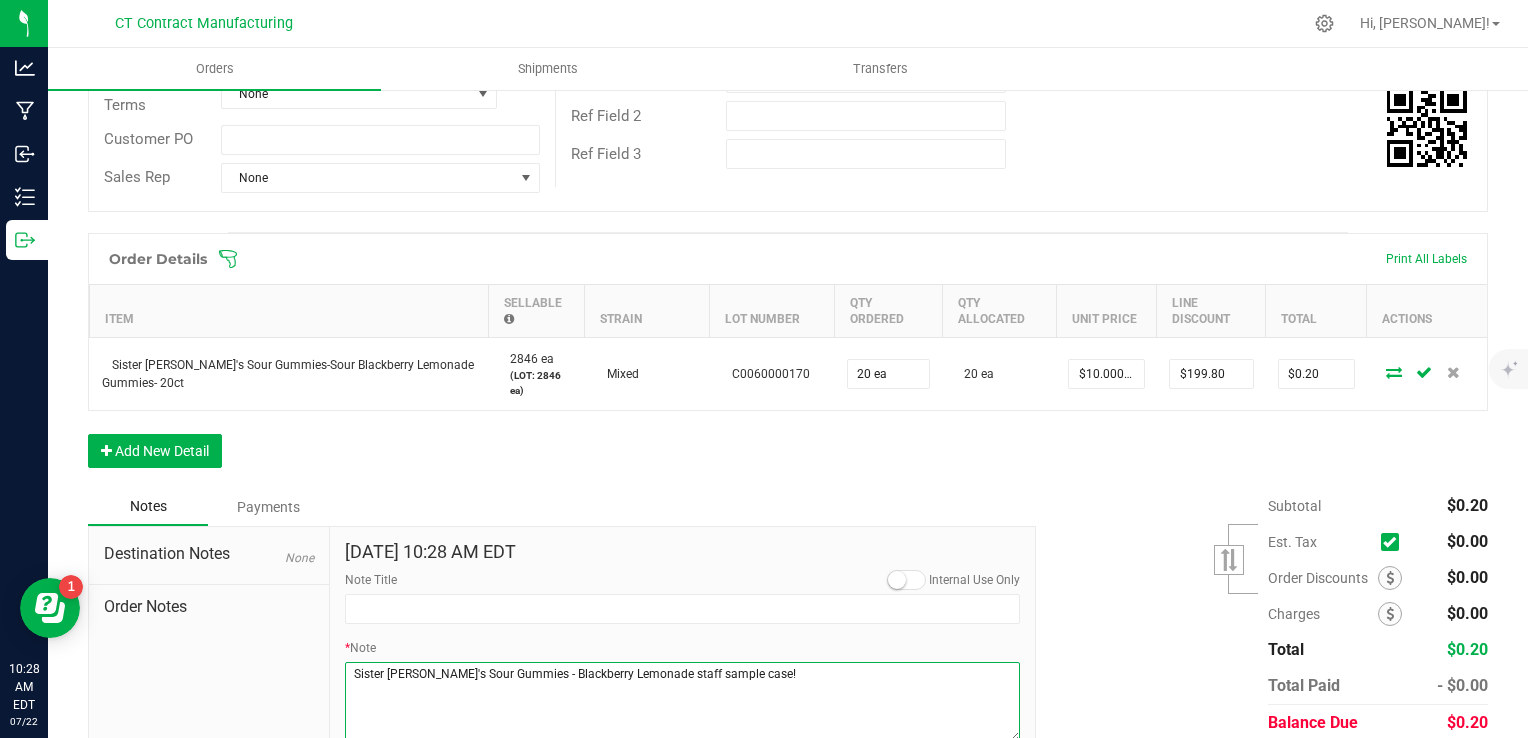 scroll, scrollTop: 464, scrollLeft: 0, axis: vertical 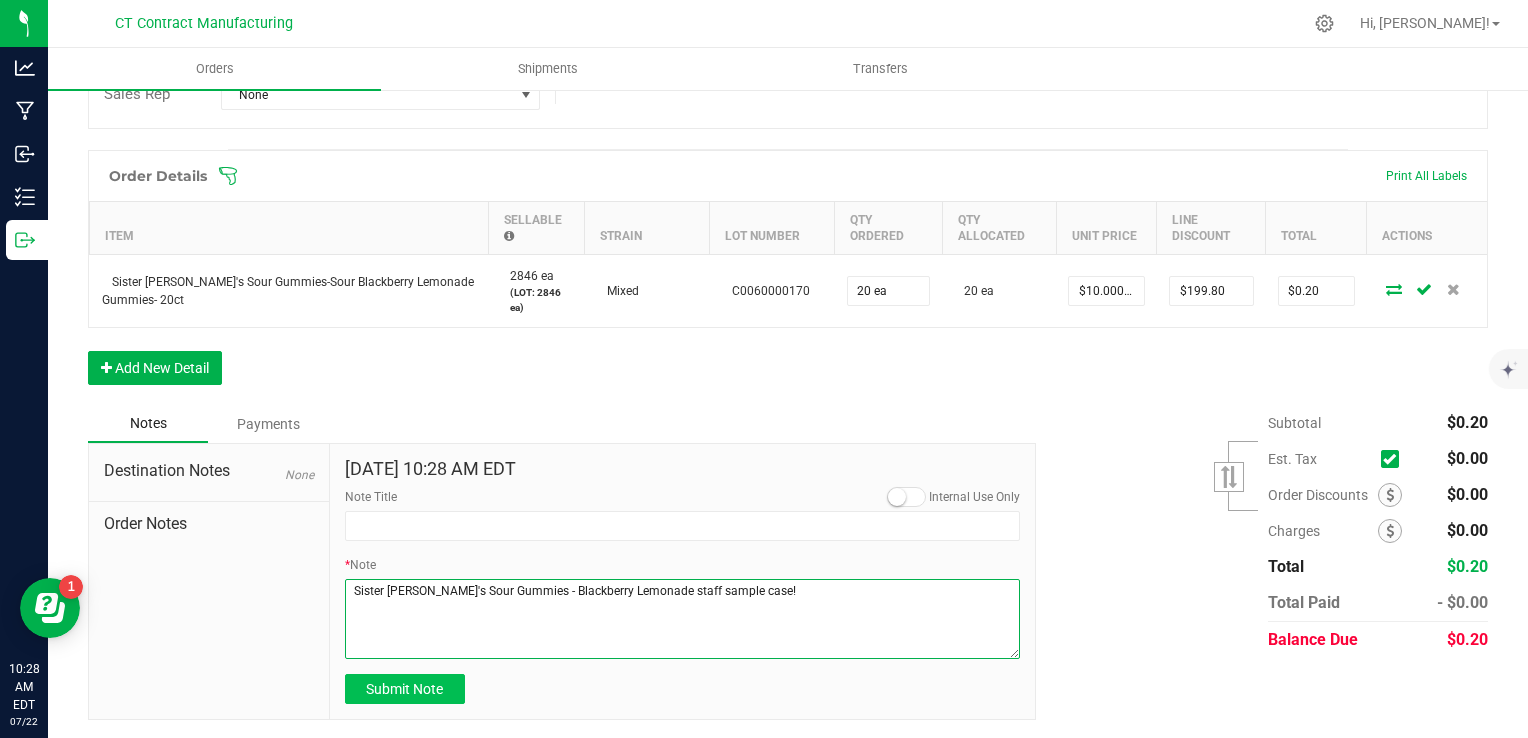 type on "Sister Adrian's Sour Gummies - Blackberry Lemonade staff sample case!" 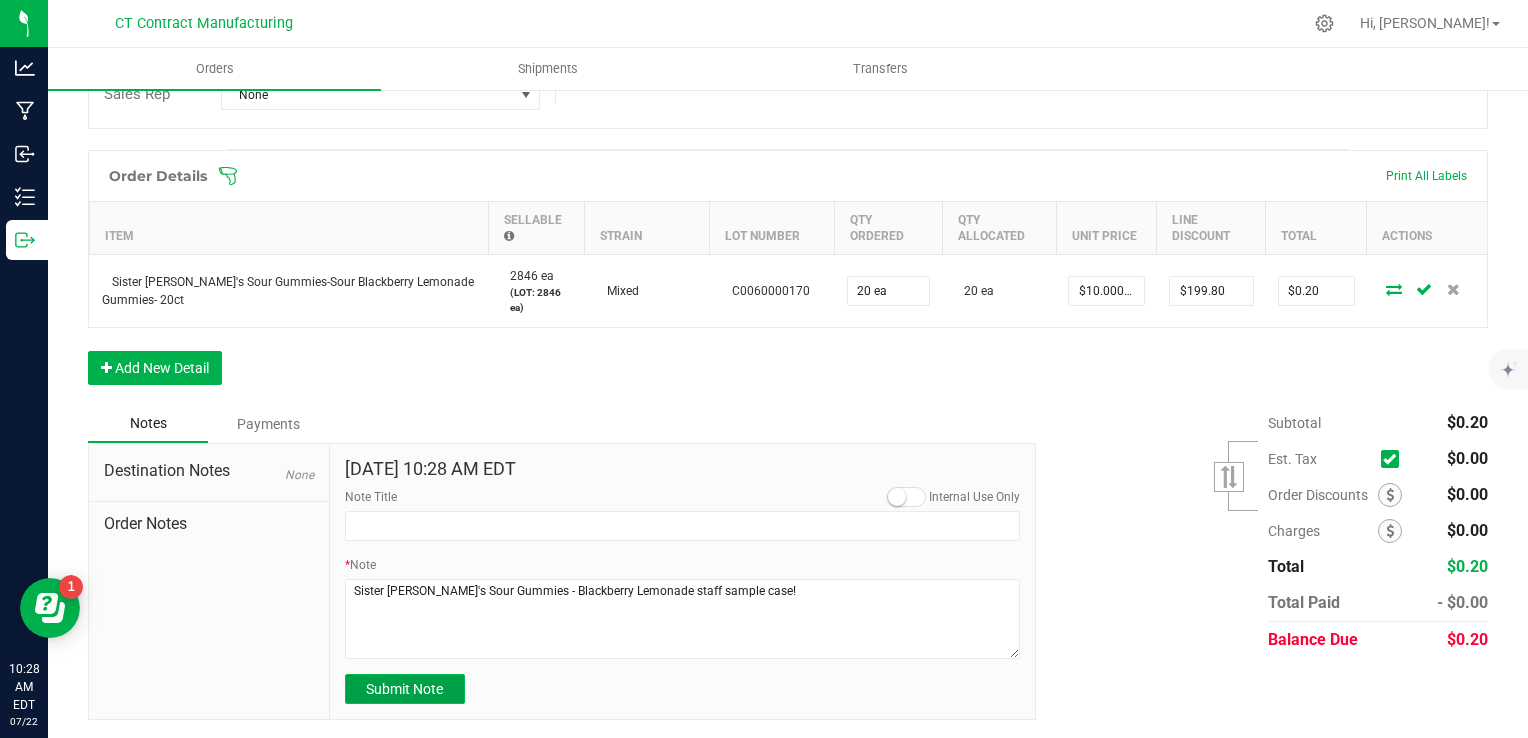 click on "Submit Note" at bounding box center [404, 689] 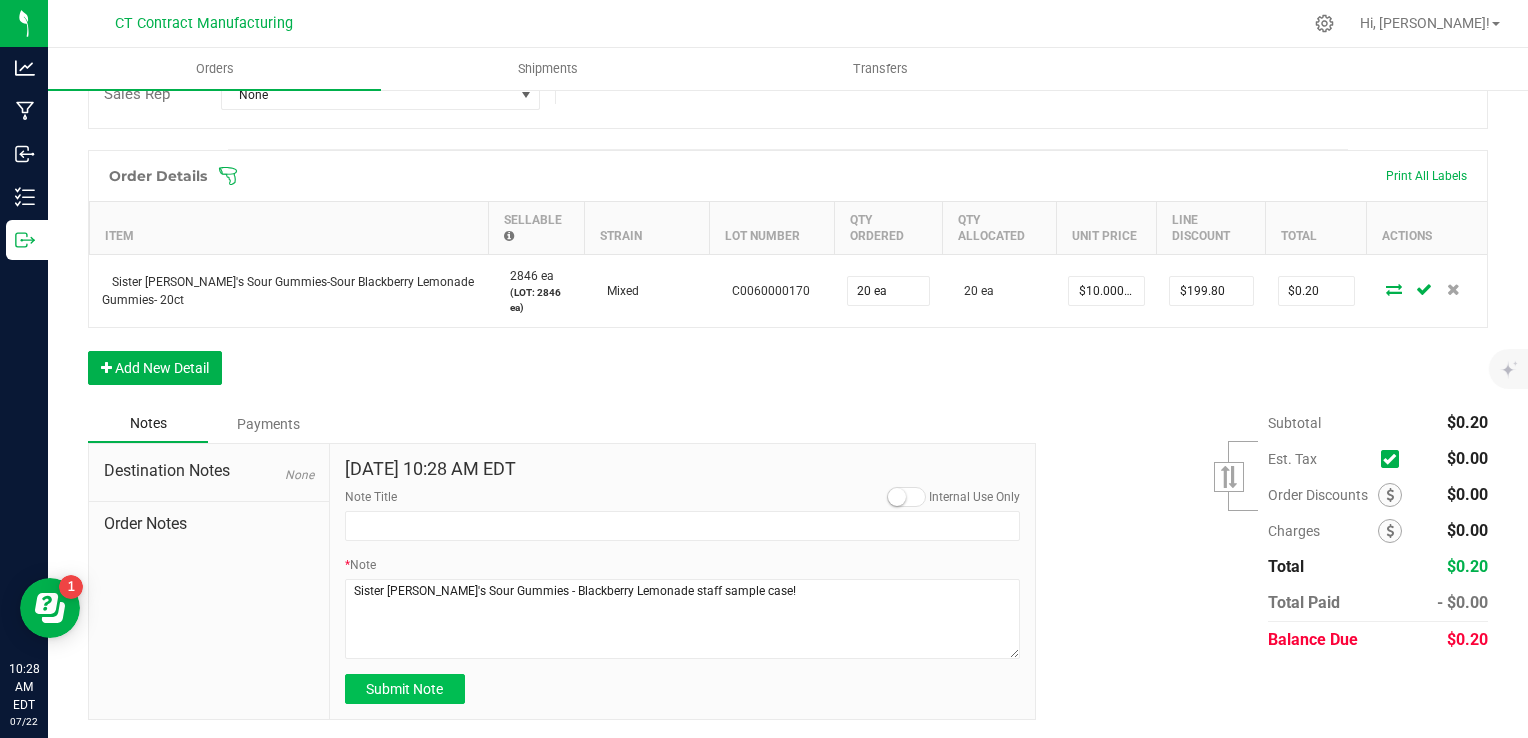 type on "7/22/2025 10:28 AM EDT" 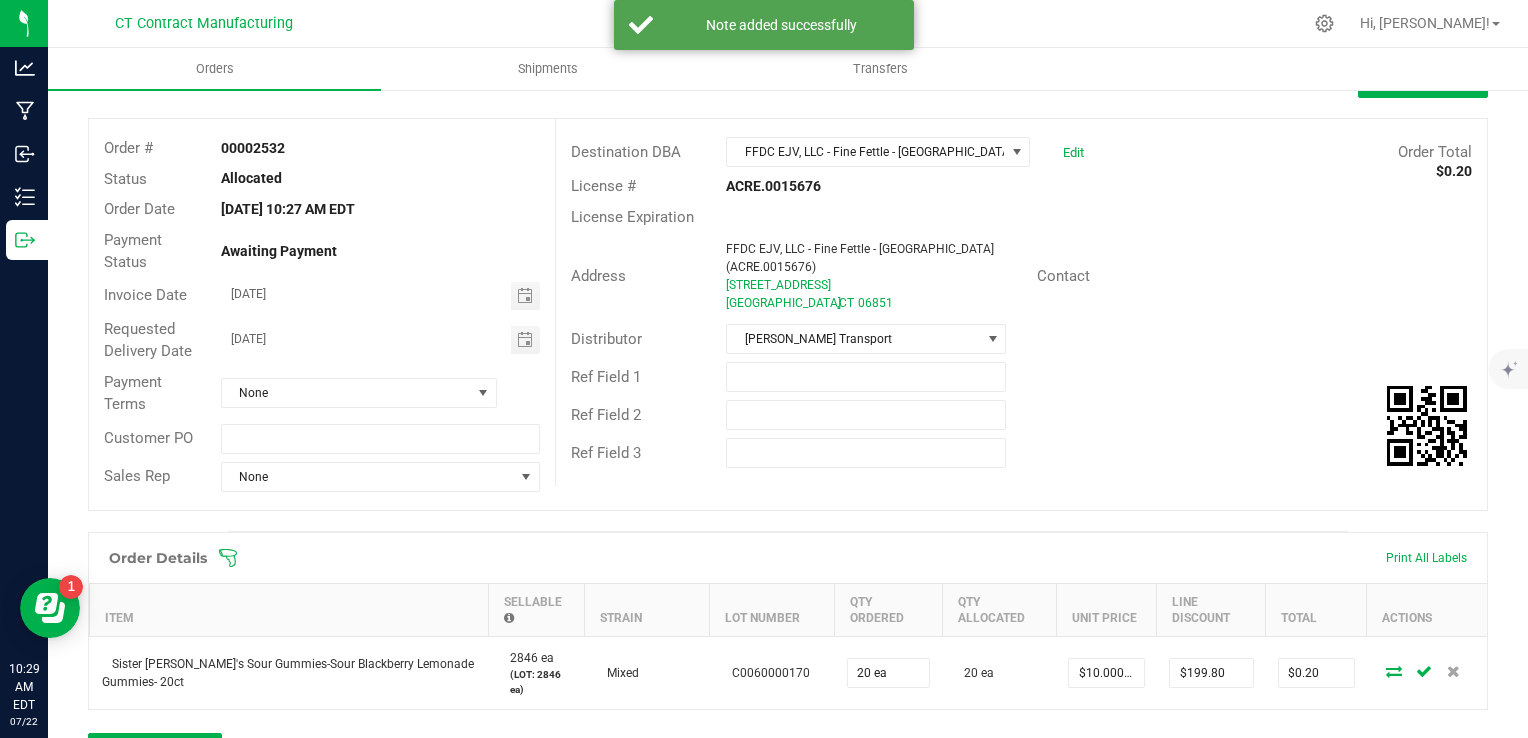 scroll, scrollTop: 71, scrollLeft: 0, axis: vertical 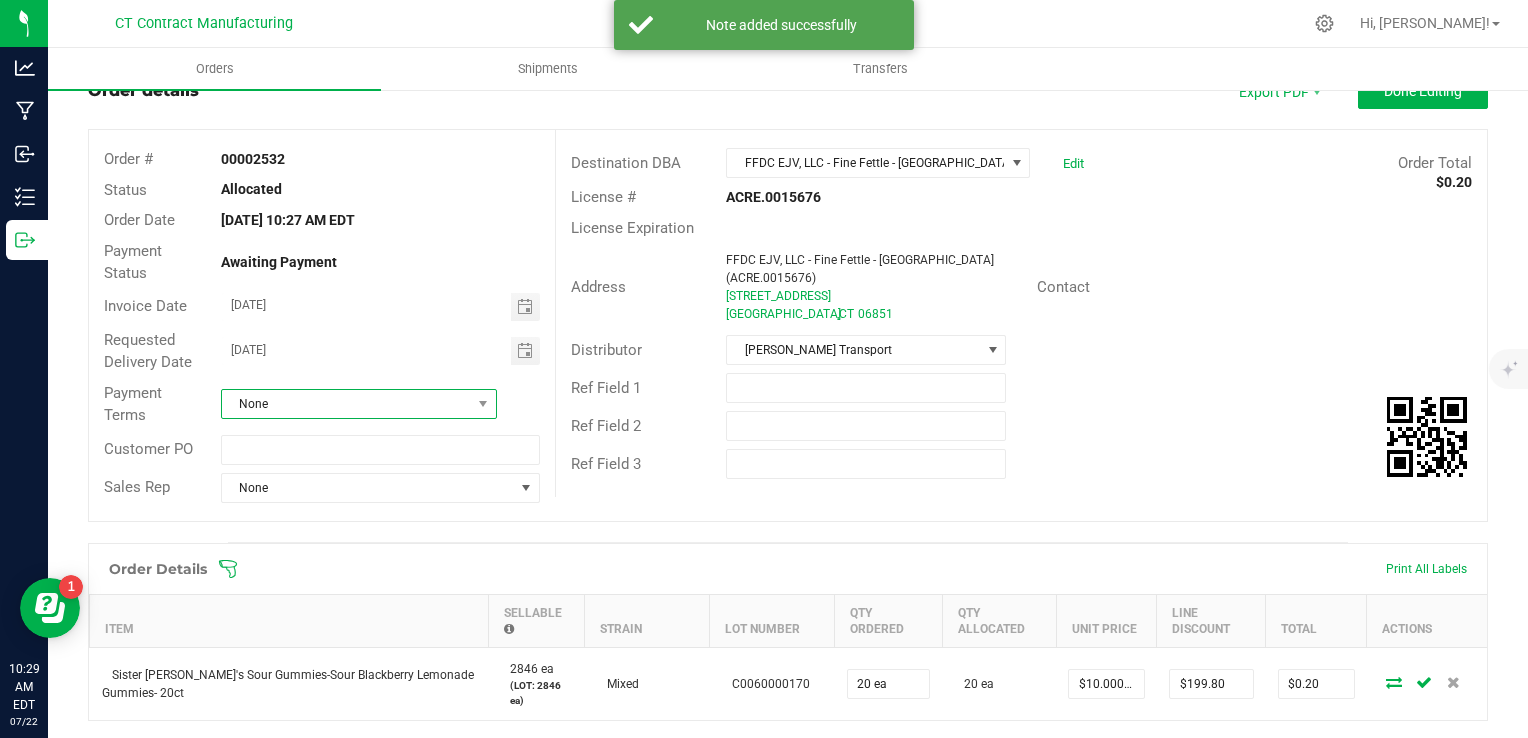 click on "None" at bounding box center [346, 404] 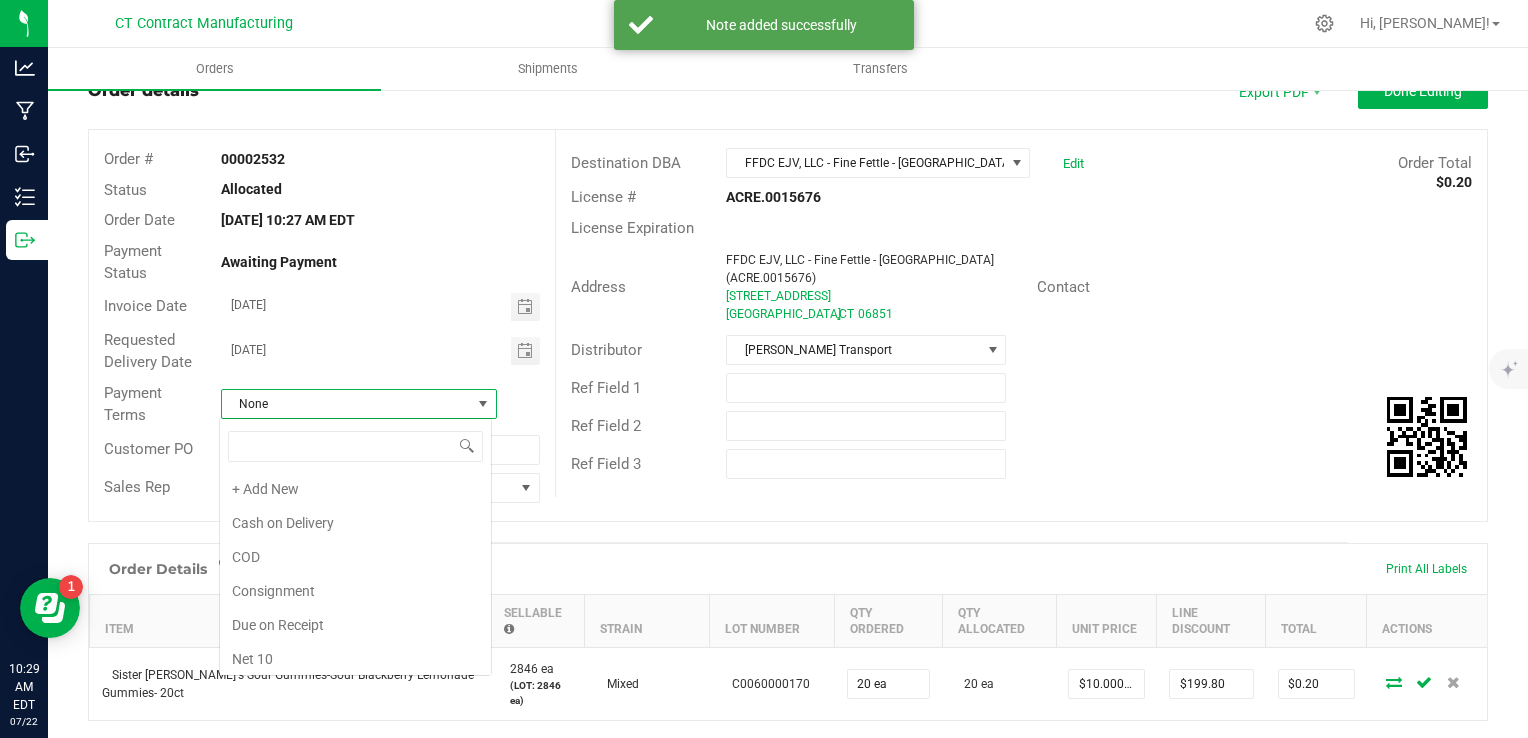 scroll, scrollTop: 99970, scrollLeft: 99727, axis: both 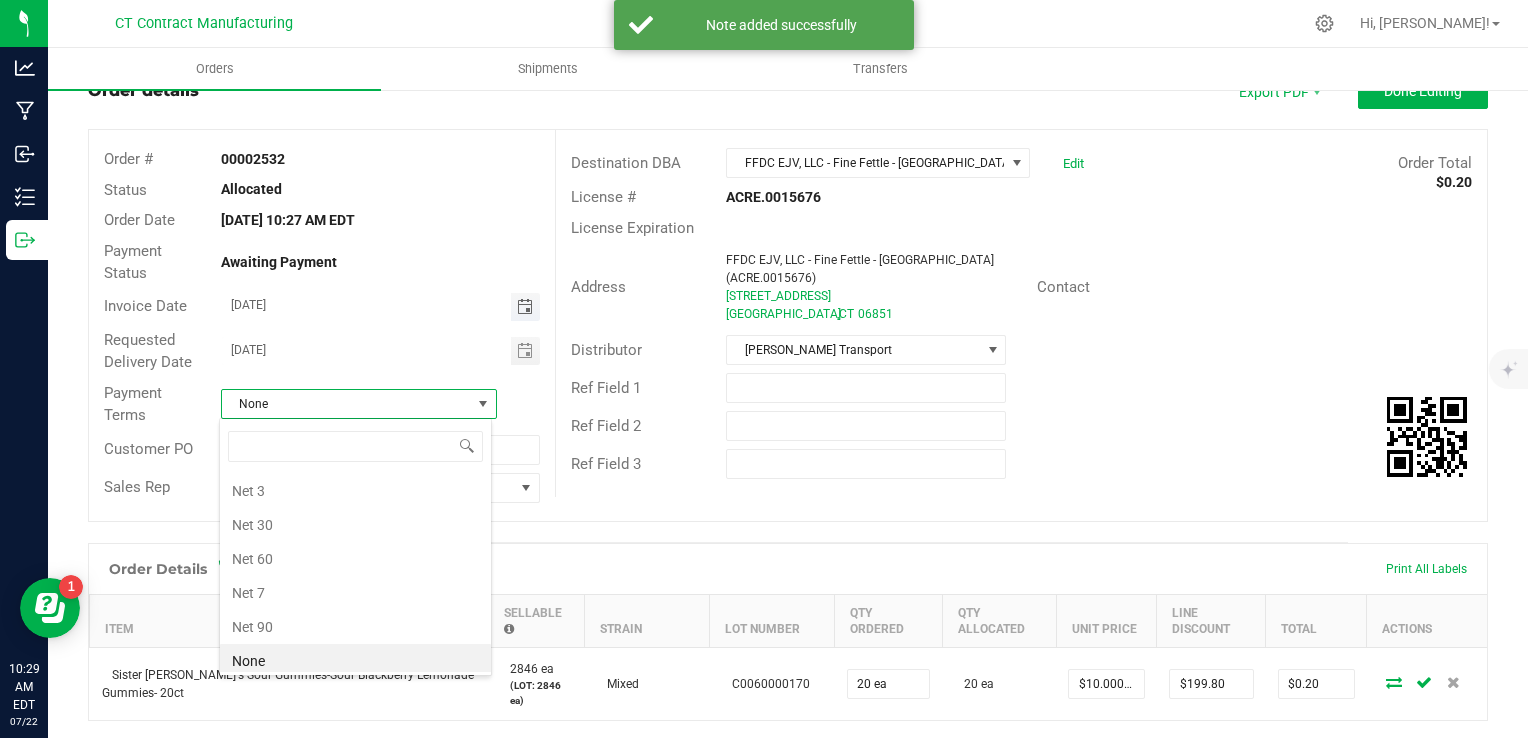 click at bounding box center (525, 307) 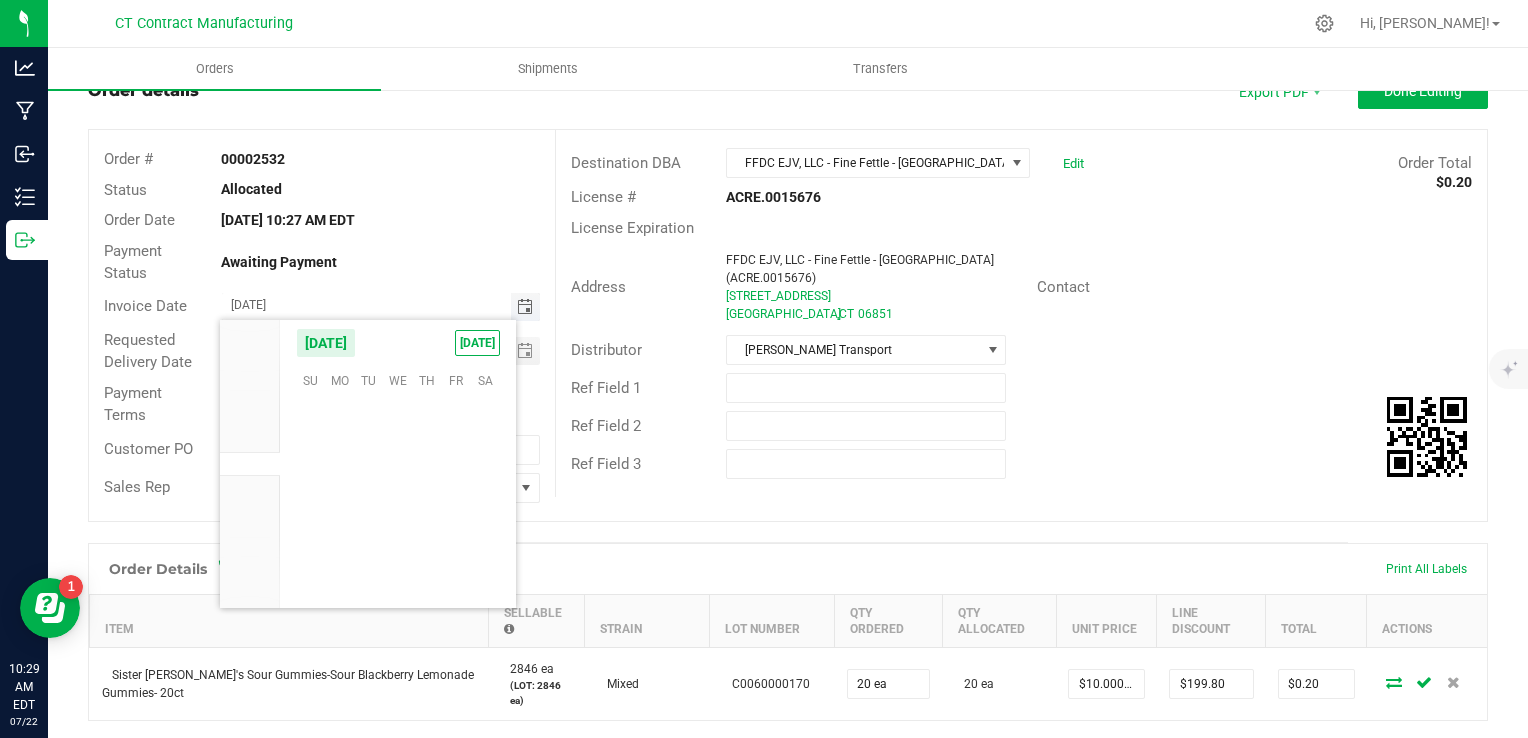 scroll, scrollTop: 36144, scrollLeft: 0, axis: vertical 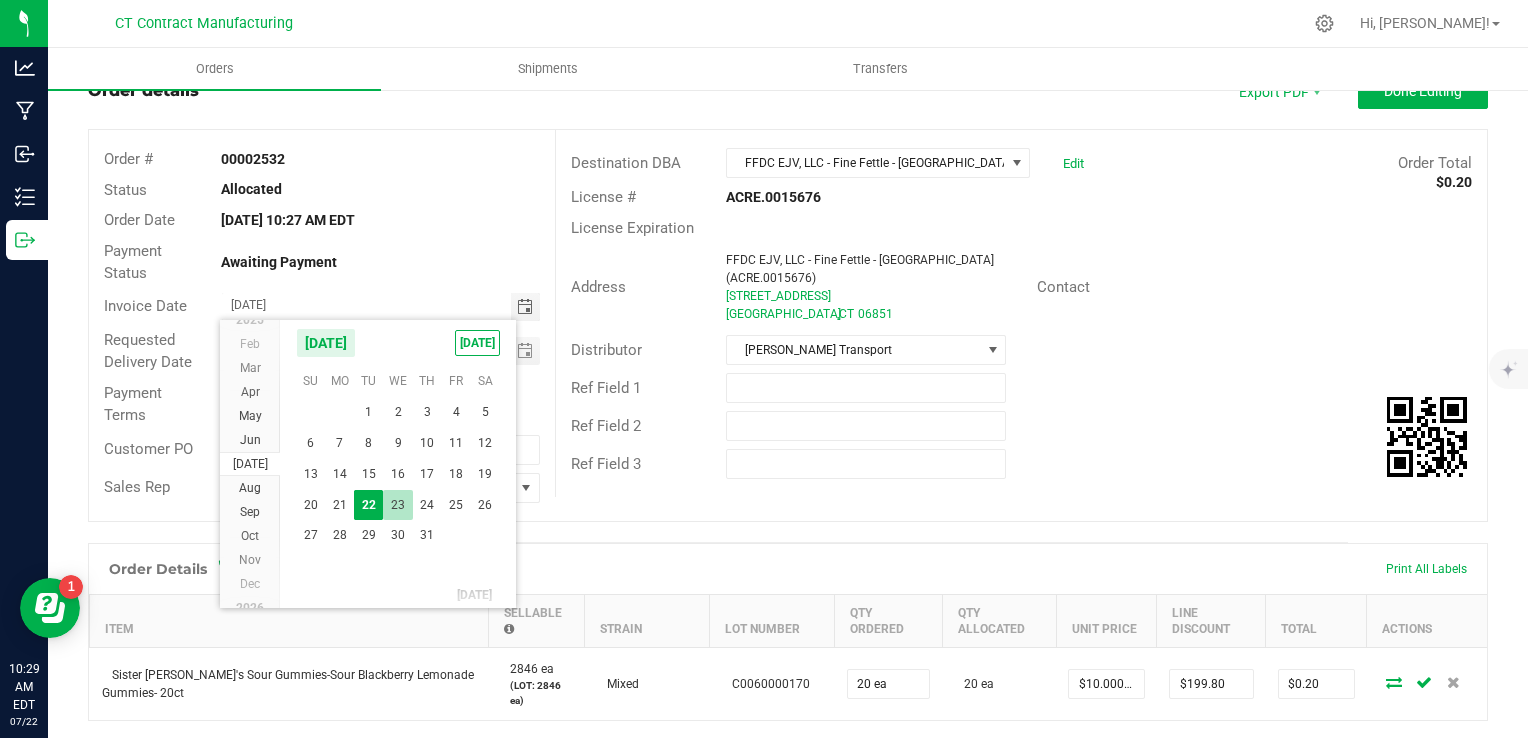 click on "23" at bounding box center [397, 505] 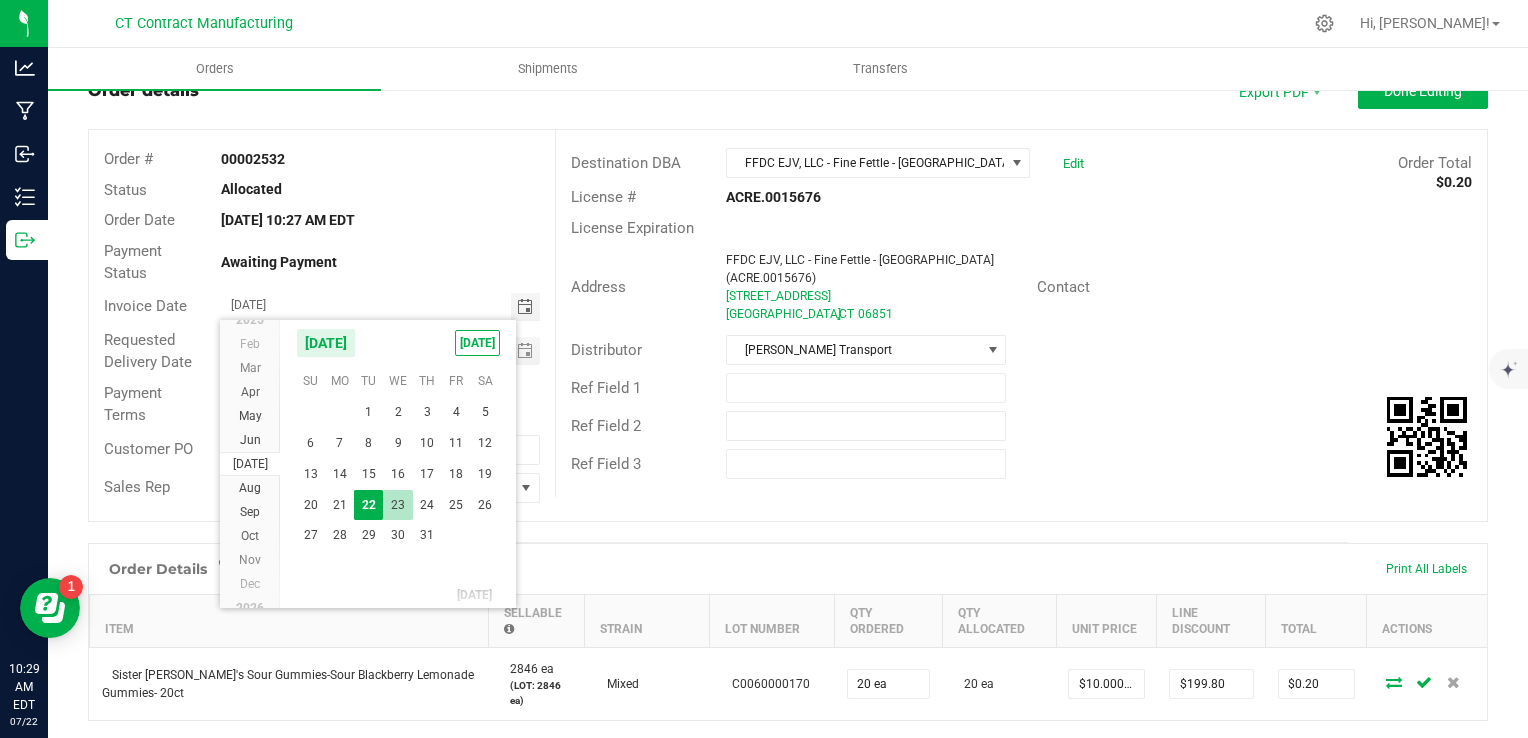 type on "[DATE]" 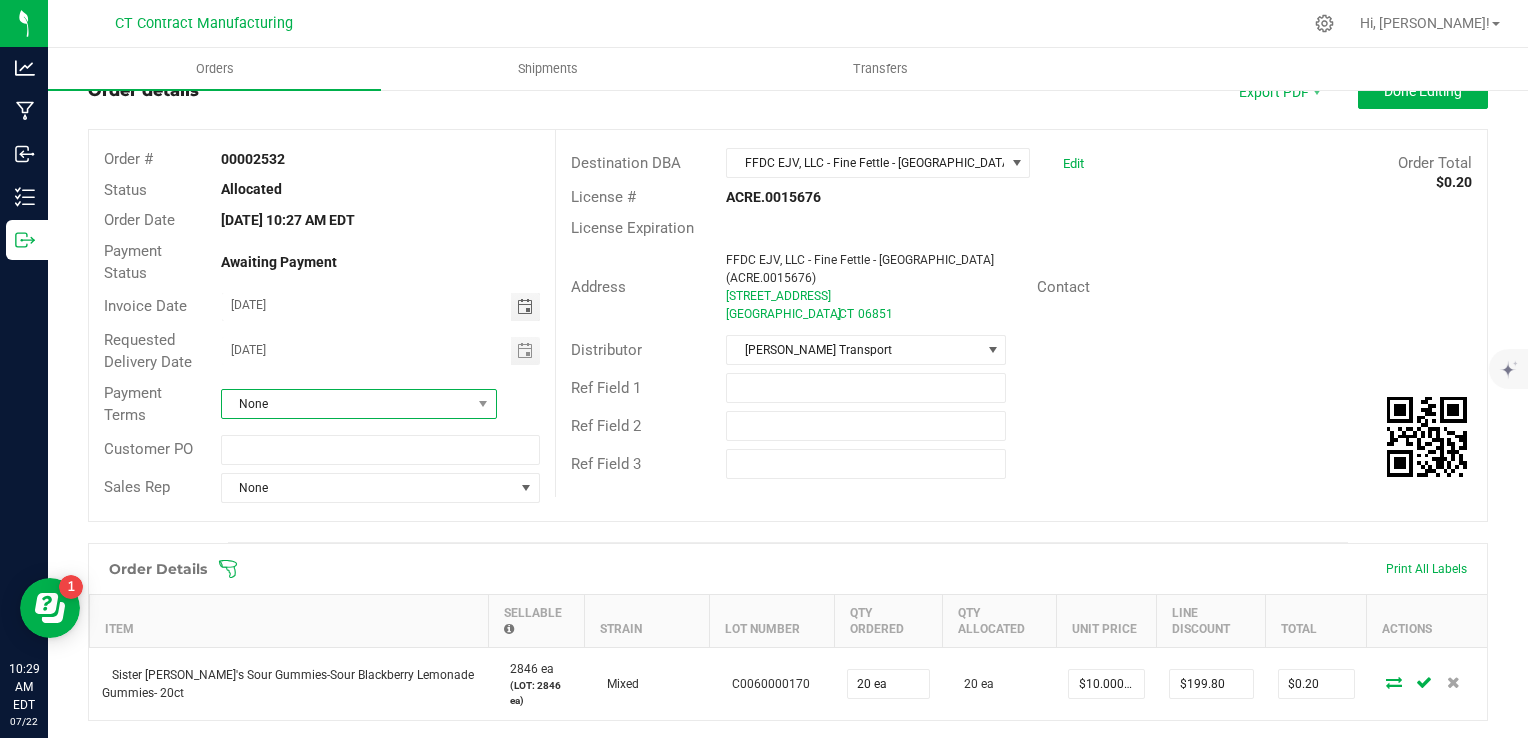click on "None" at bounding box center (346, 404) 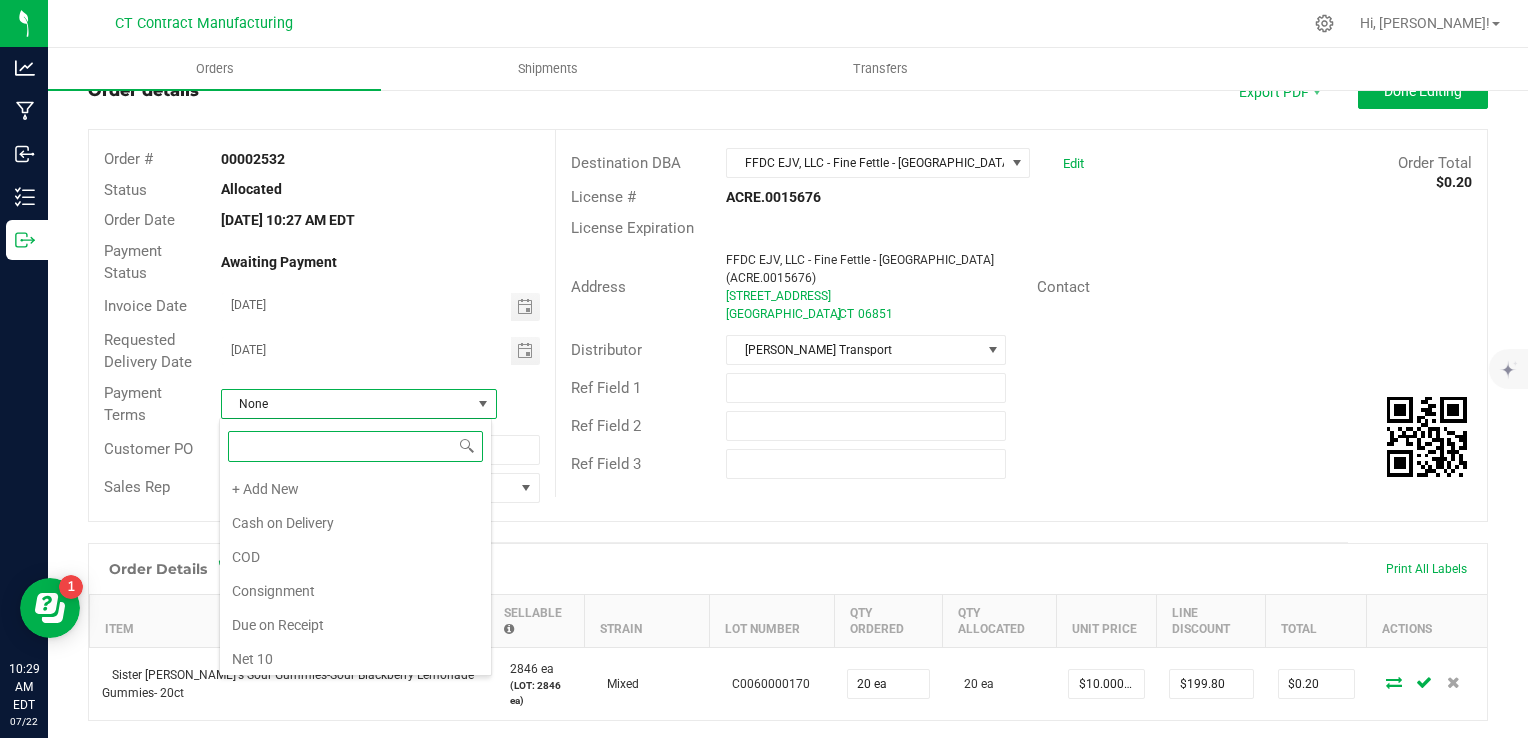 scroll, scrollTop: 99970, scrollLeft: 99727, axis: both 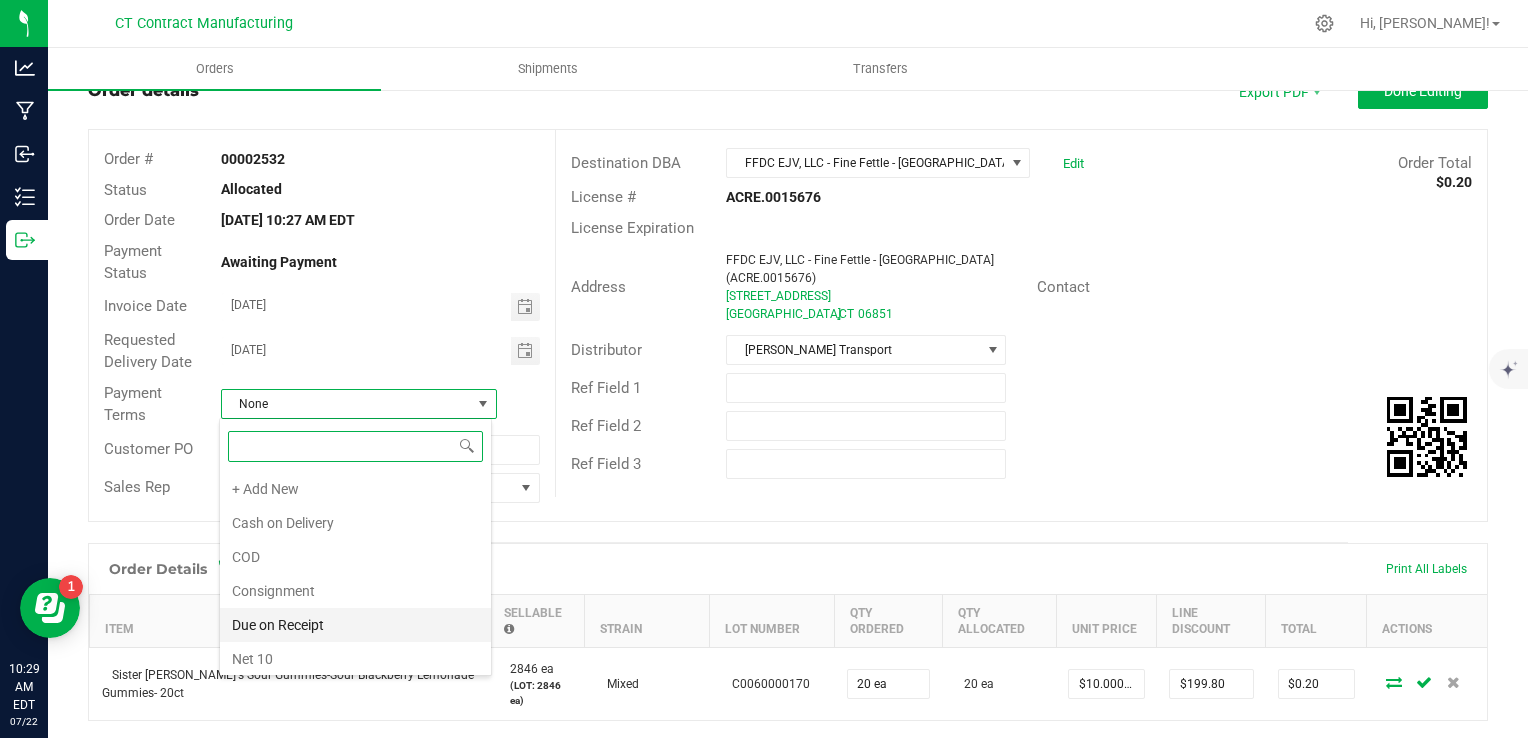 click on "Due on Receipt" at bounding box center (355, 625) 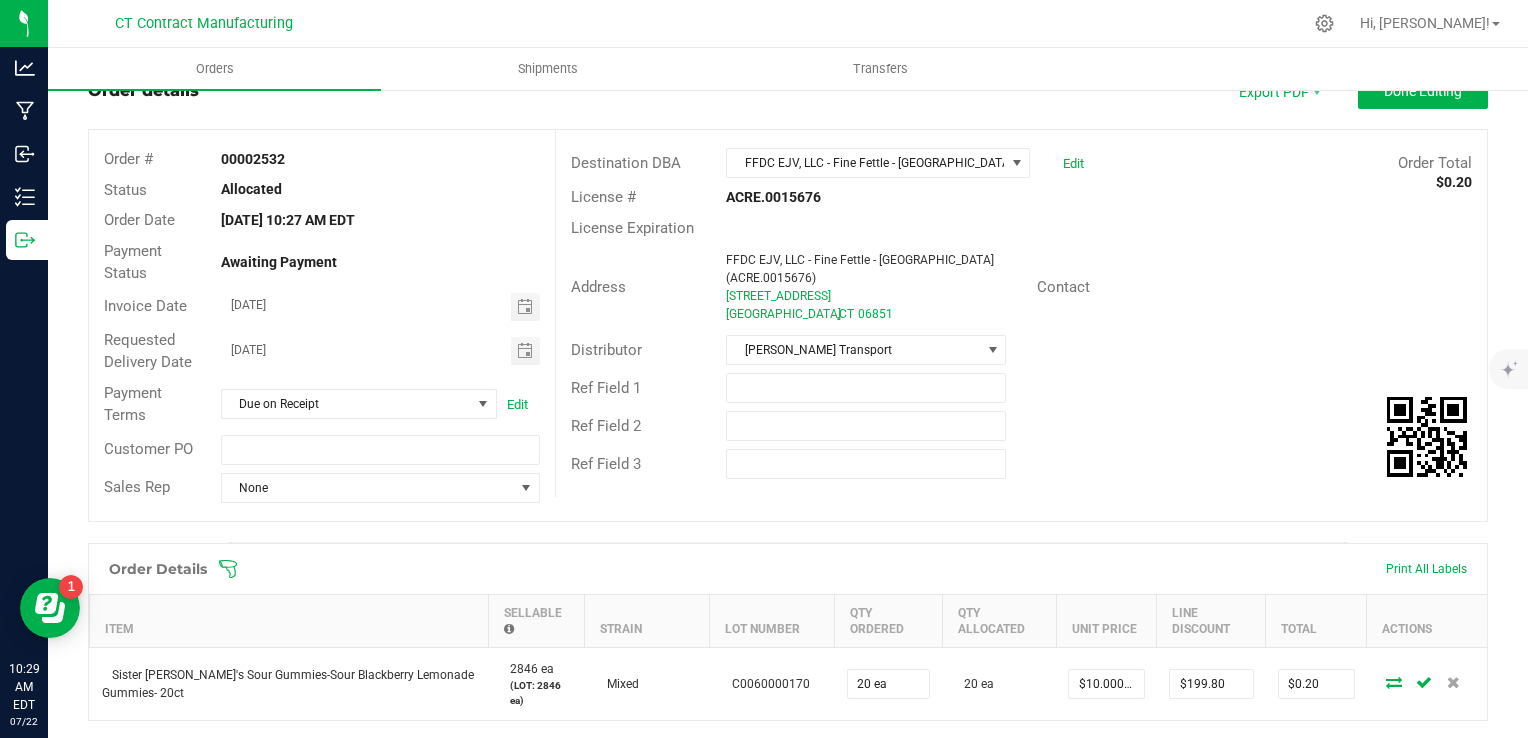 click on "Order details   Export PDF   Done Editing   Order #   00002532   Status   Allocated   Order Date   Jul 22, 2025 10:27 AM EDT   Payment Status   Awaiting Payment   Invoice Date  07/23/2025  Requested Delivery Date  07/23/2025  Payment Terms  Due on Receipt  Edit   Customer PO   Sales Rep  None  Destination DBA  FFDC EJV, LLC - Fine Fettle - Norwalk (ACRE.0015676)  Edit   Order Total   $0.20   License #   ACRE.0015676   License Expiration   Address  FFDC EJV, LLC - Fine Fettle - Norwalk (ACRE.0015676) 191 Main Street Norwalk  ,  CT 06851  Contact   Distributor  Conn CM Transport  Ref Field 1   Ref Field 2   Ref Field 3
Order Details Print All Labels Item  Sellable  Strain  Lot Number  Qty Ordered Qty Allocated Unit Price Line Discount Total Actions  Sister Adrian's Sour Gummies-Sour Blackberry Lemonade Gummies- 20ct   2846 ea   (LOT: 2846 ea)   Mixed   C0060000170" at bounding box center [788, 589] 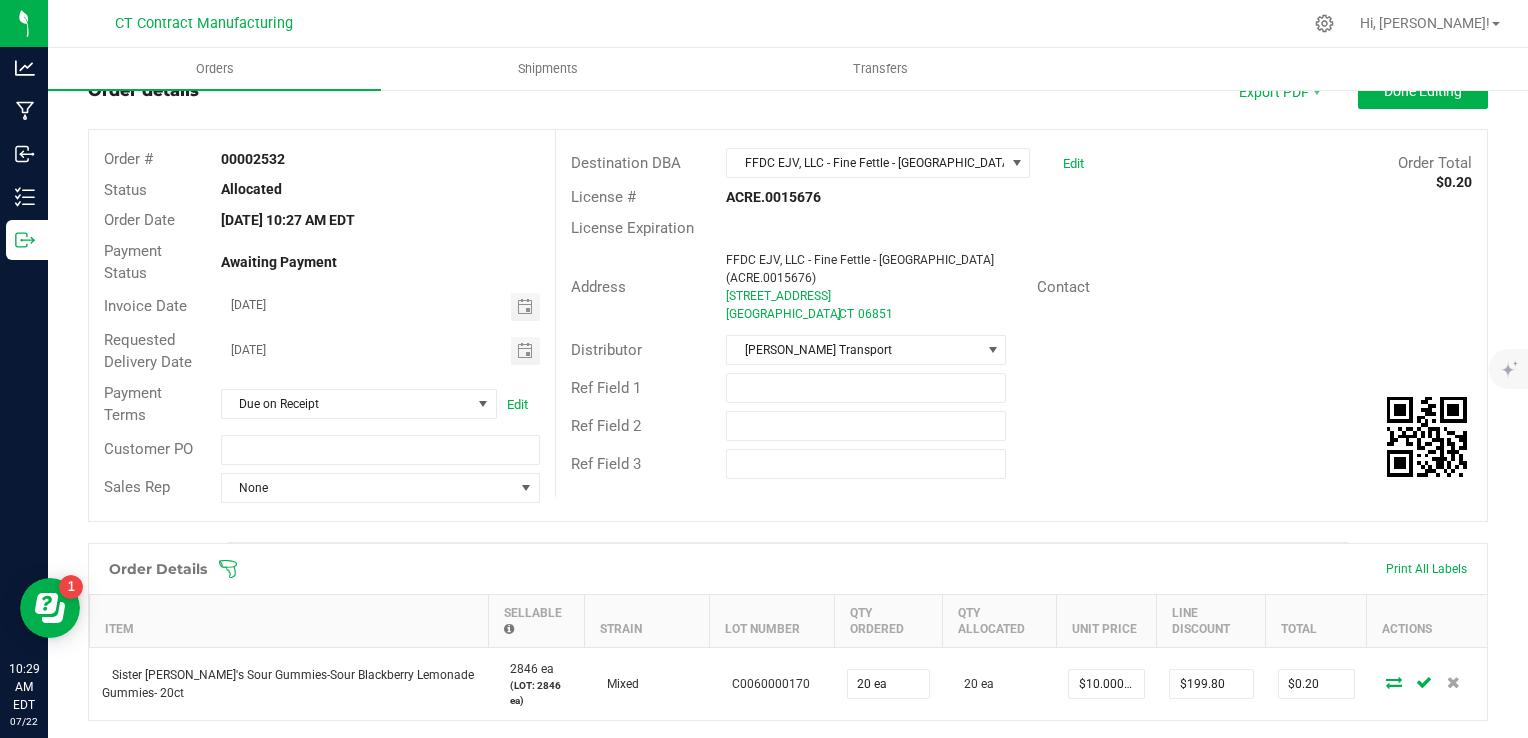 scroll, scrollTop: 0, scrollLeft: 0, axis: both 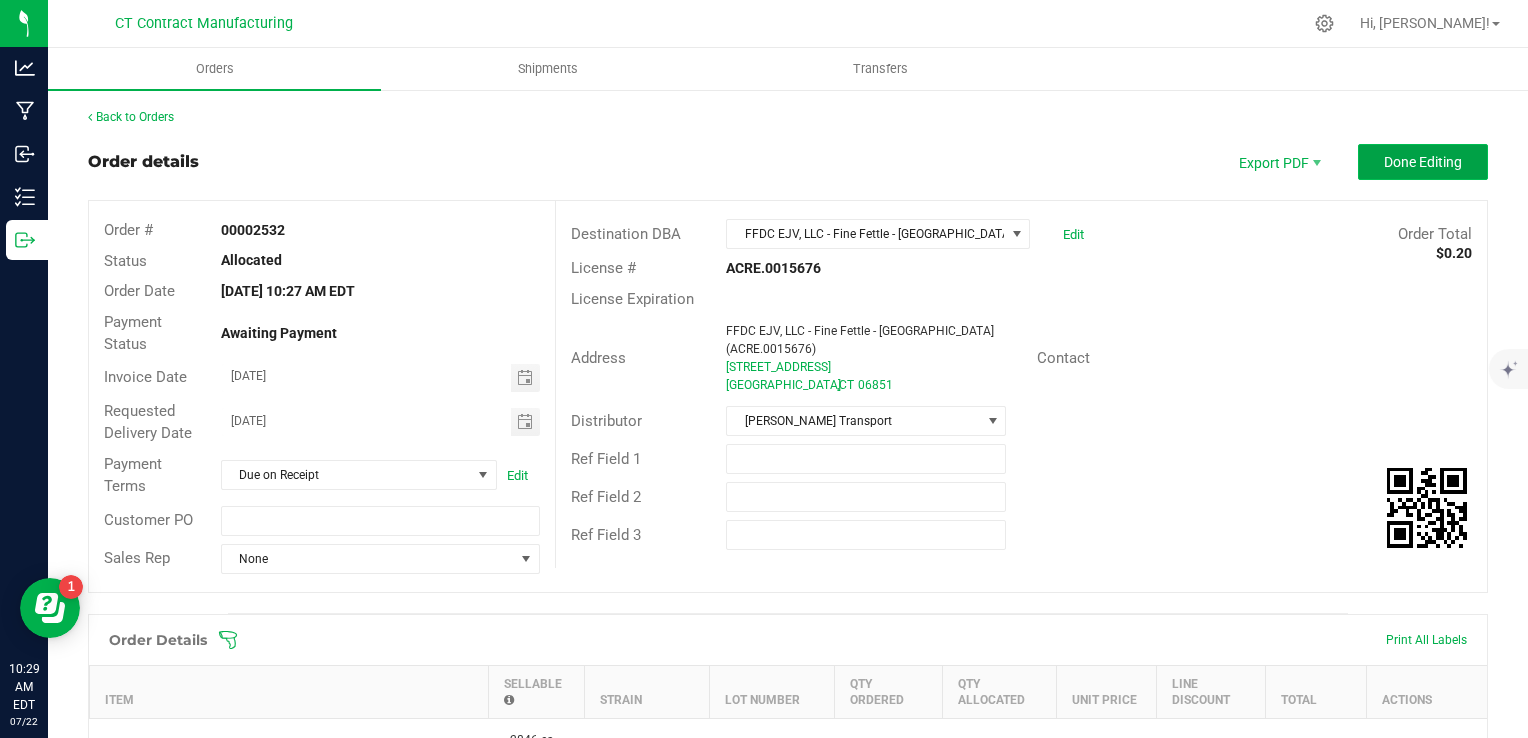 click on "Done Editing" at bounding box center (1423, 162) 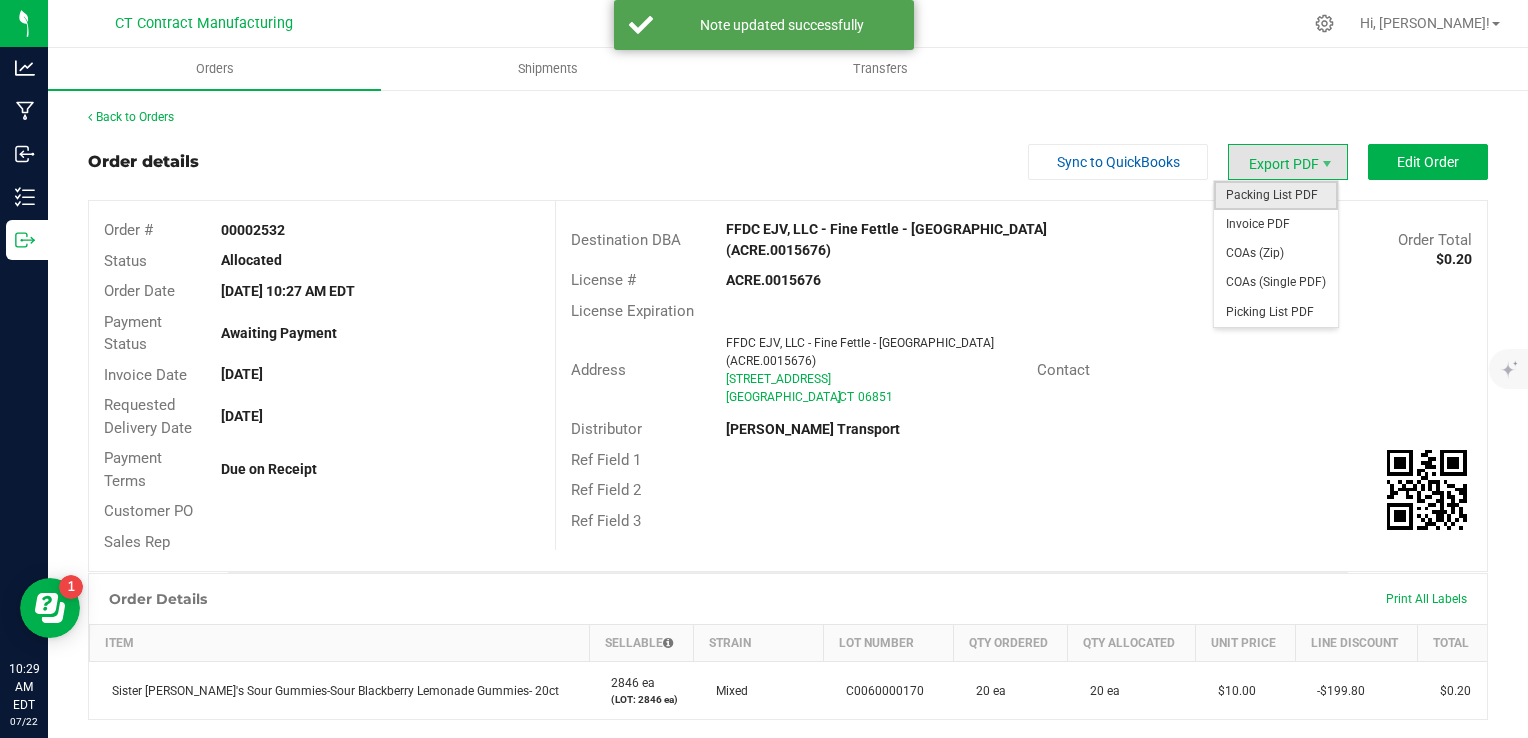 click on "Packing List PDF" at bounding box center (1276, 195) 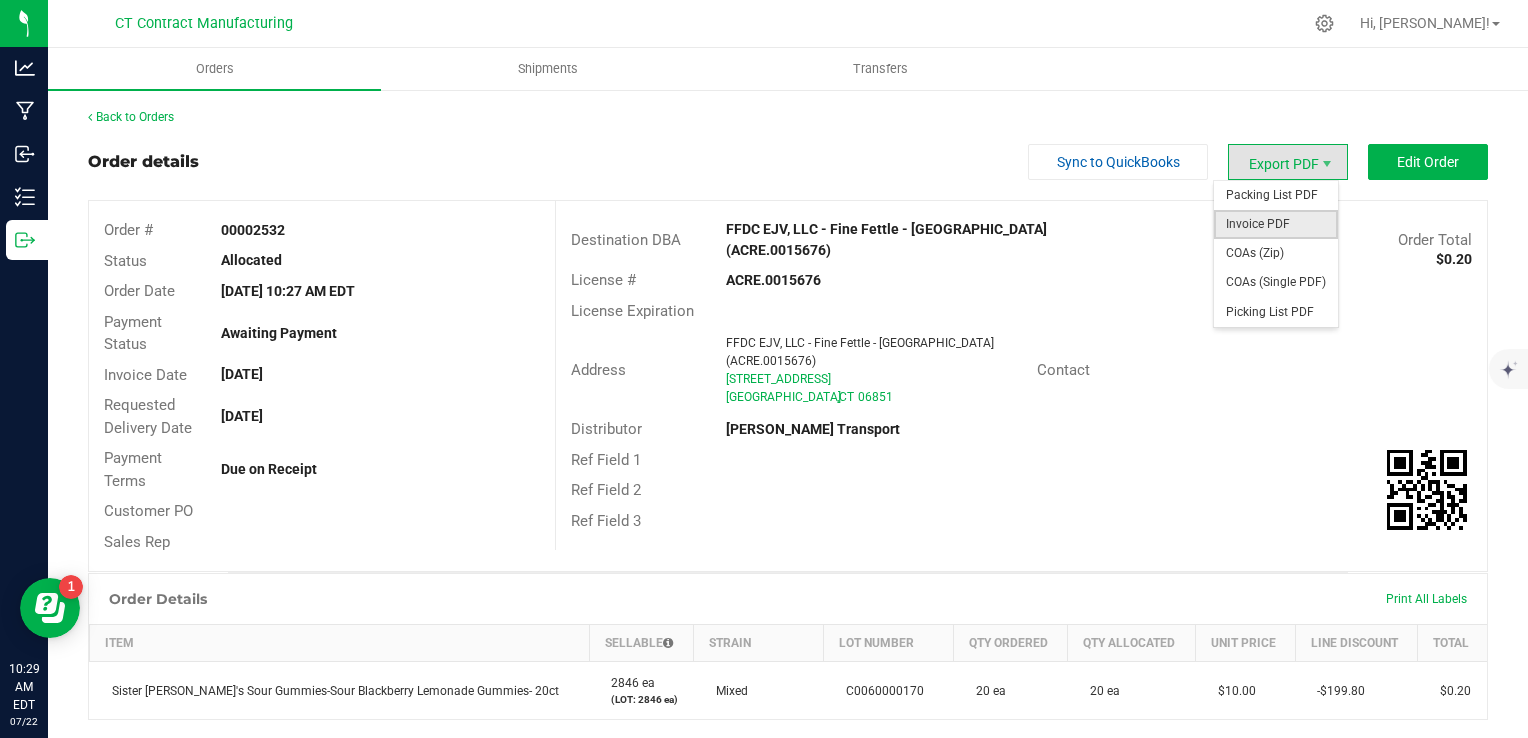 click on "Invoice PDF" at bounding box center (1276, 224) 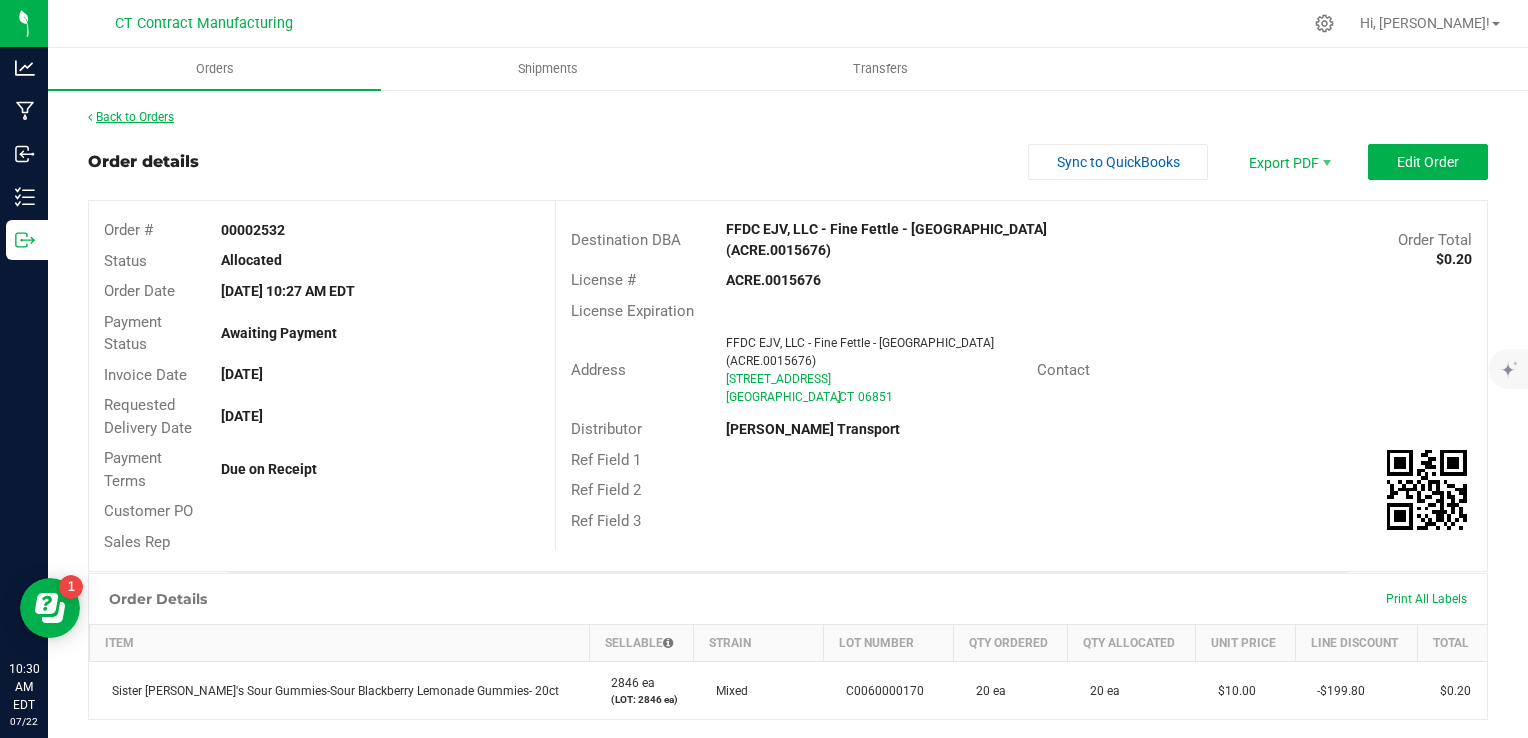 click on "Back to Orders" at bounding box center [131, 117] 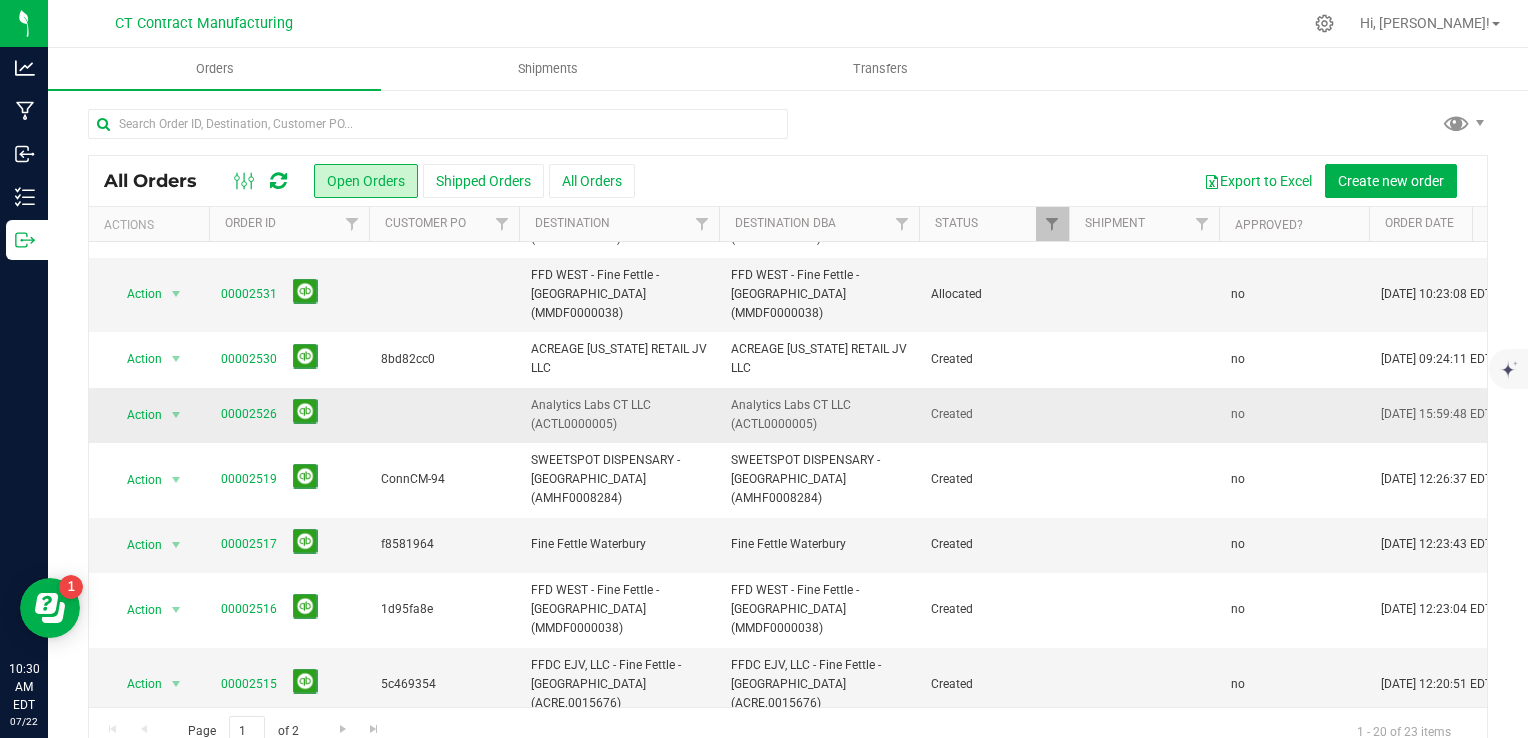 scroll, scrollTop: 62, scrollLeft: 0, axis: vertical 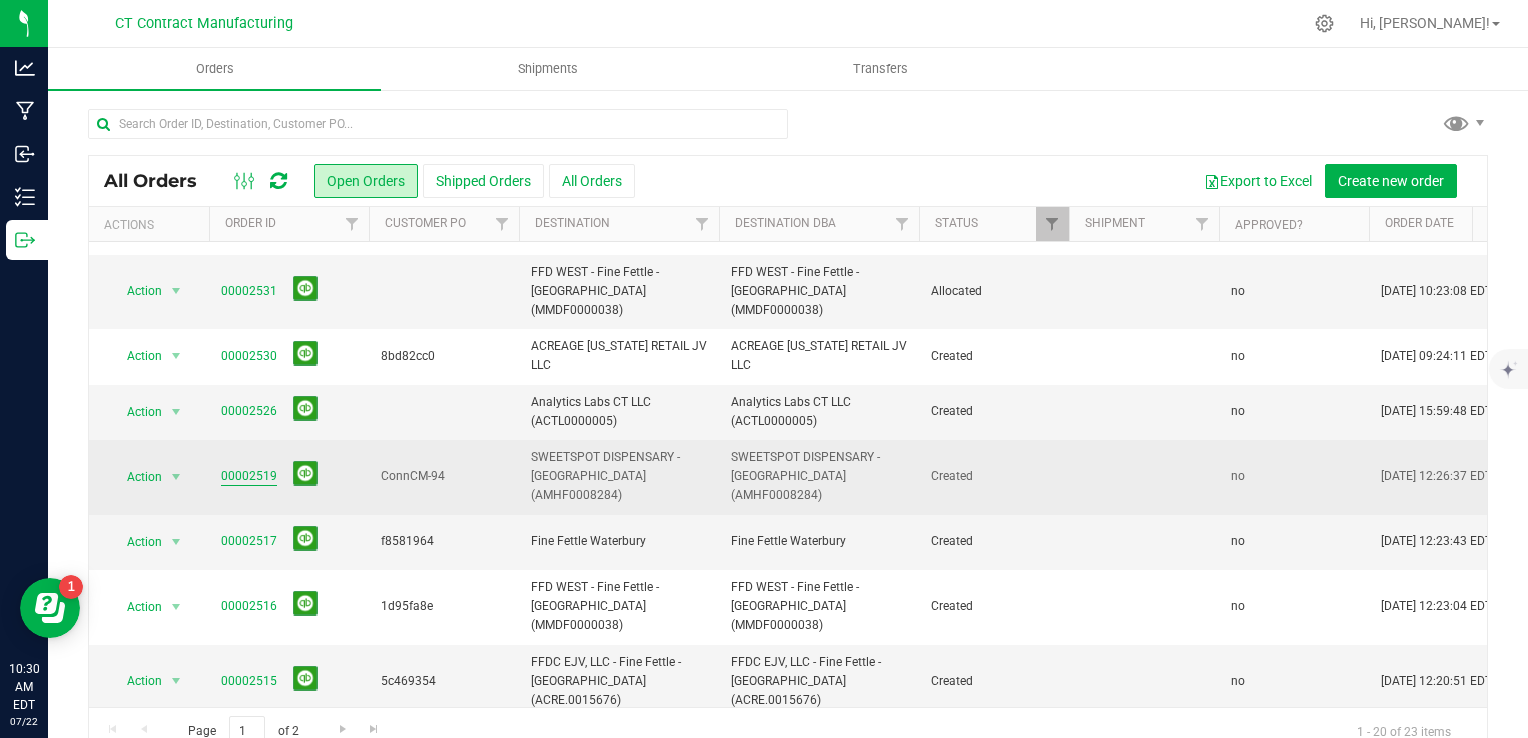 click on "00002519" at bounding box center (249, 476) 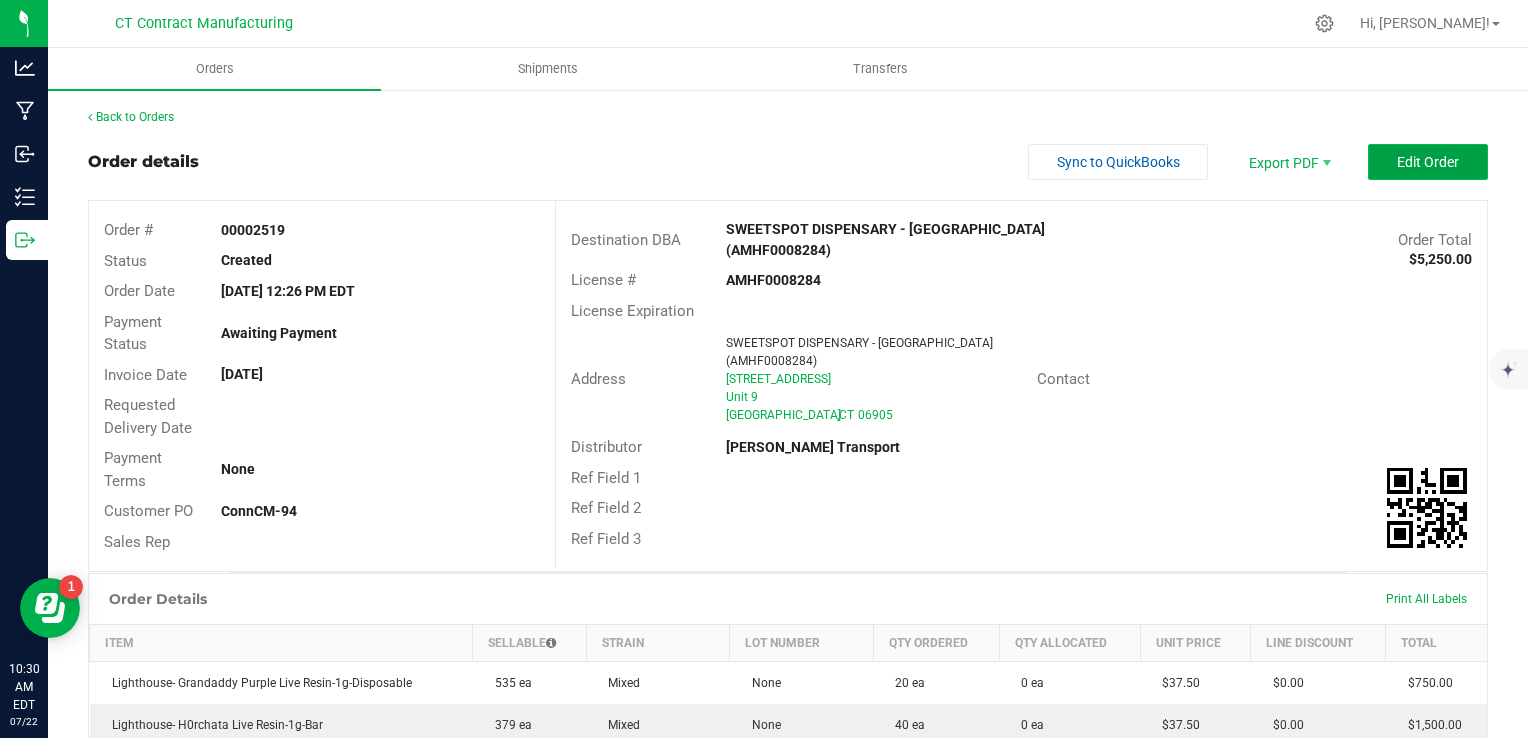 click on "Edit Order" at bounding box center [1428, 162] 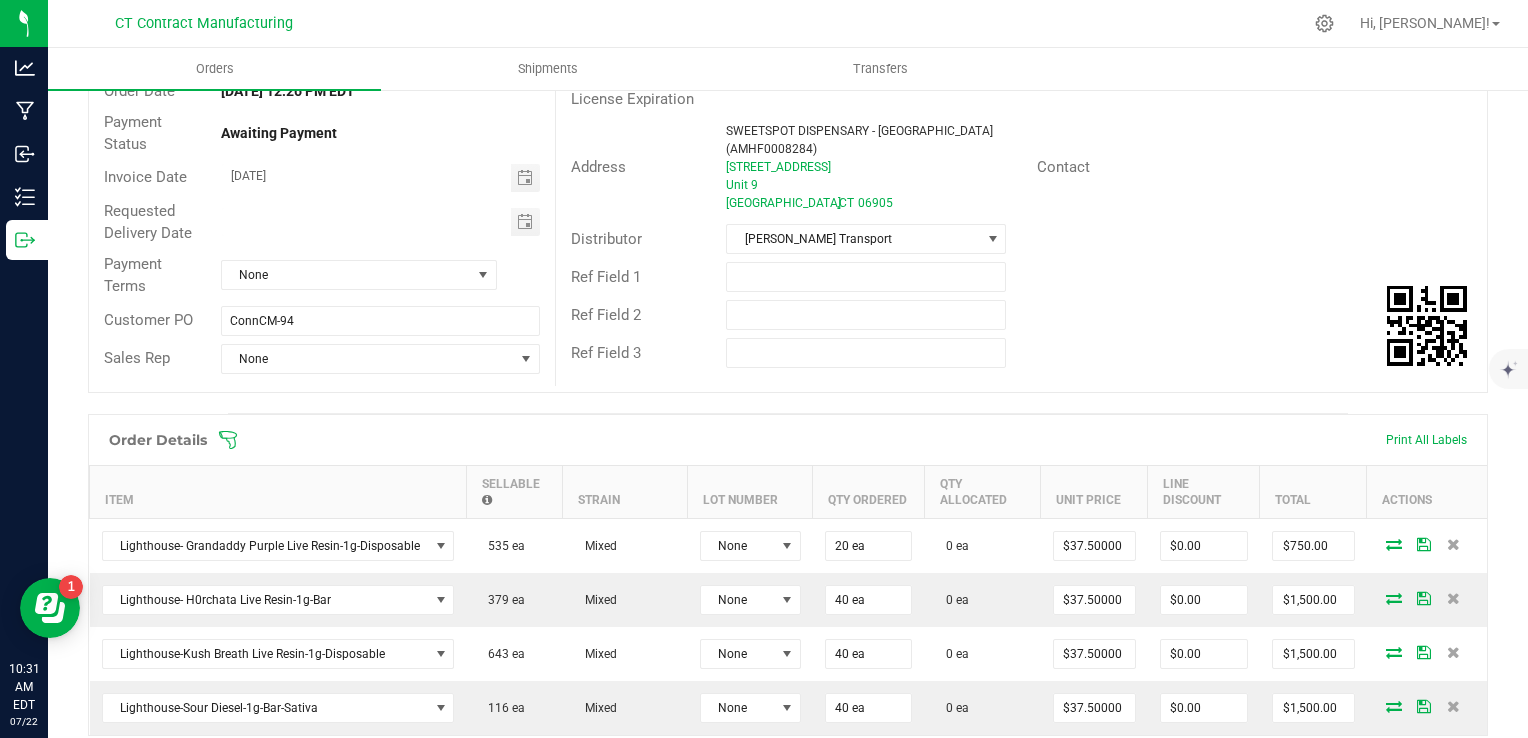 scroll, scrollTop: 300, scrollLeft: 0, axis: vertical 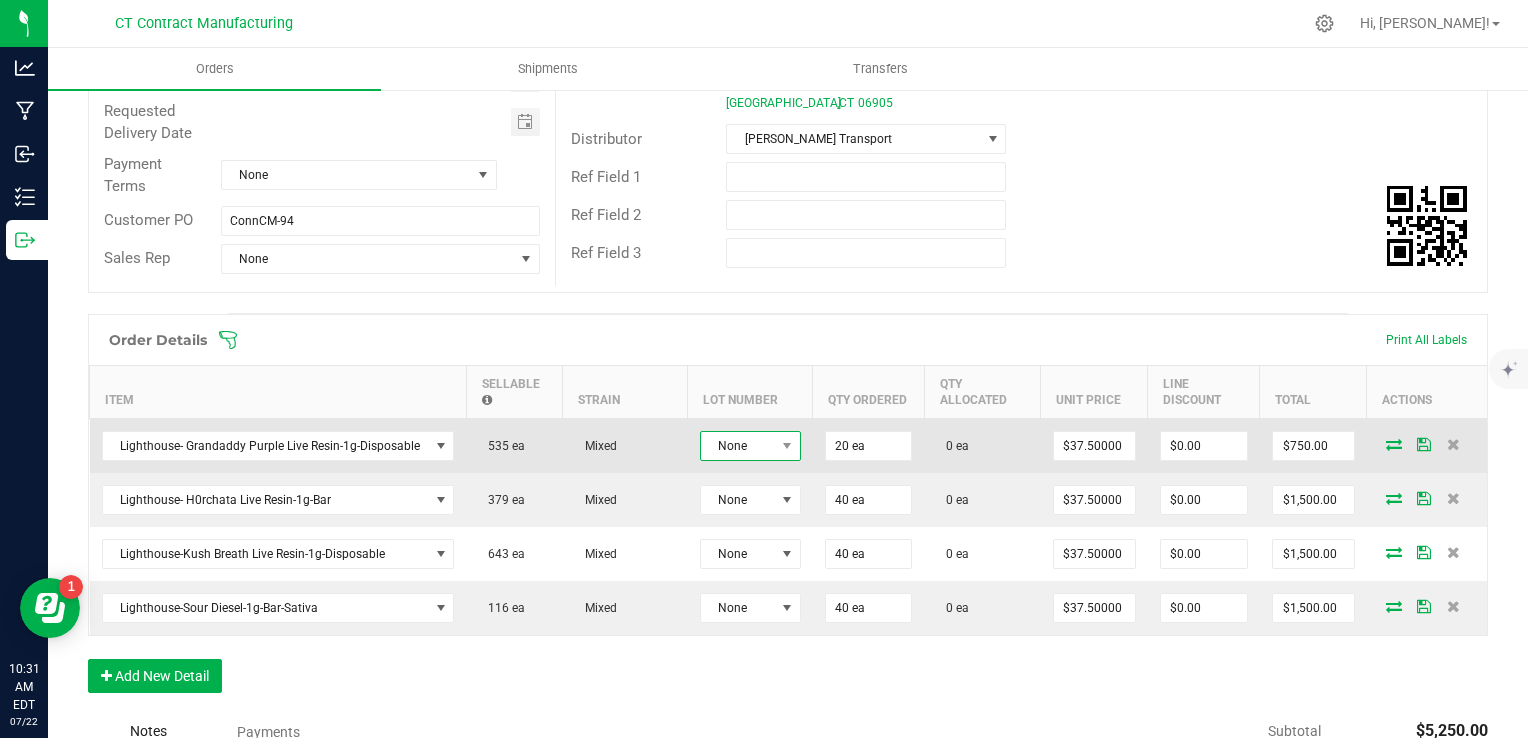 click at bounding box center (786, 446) 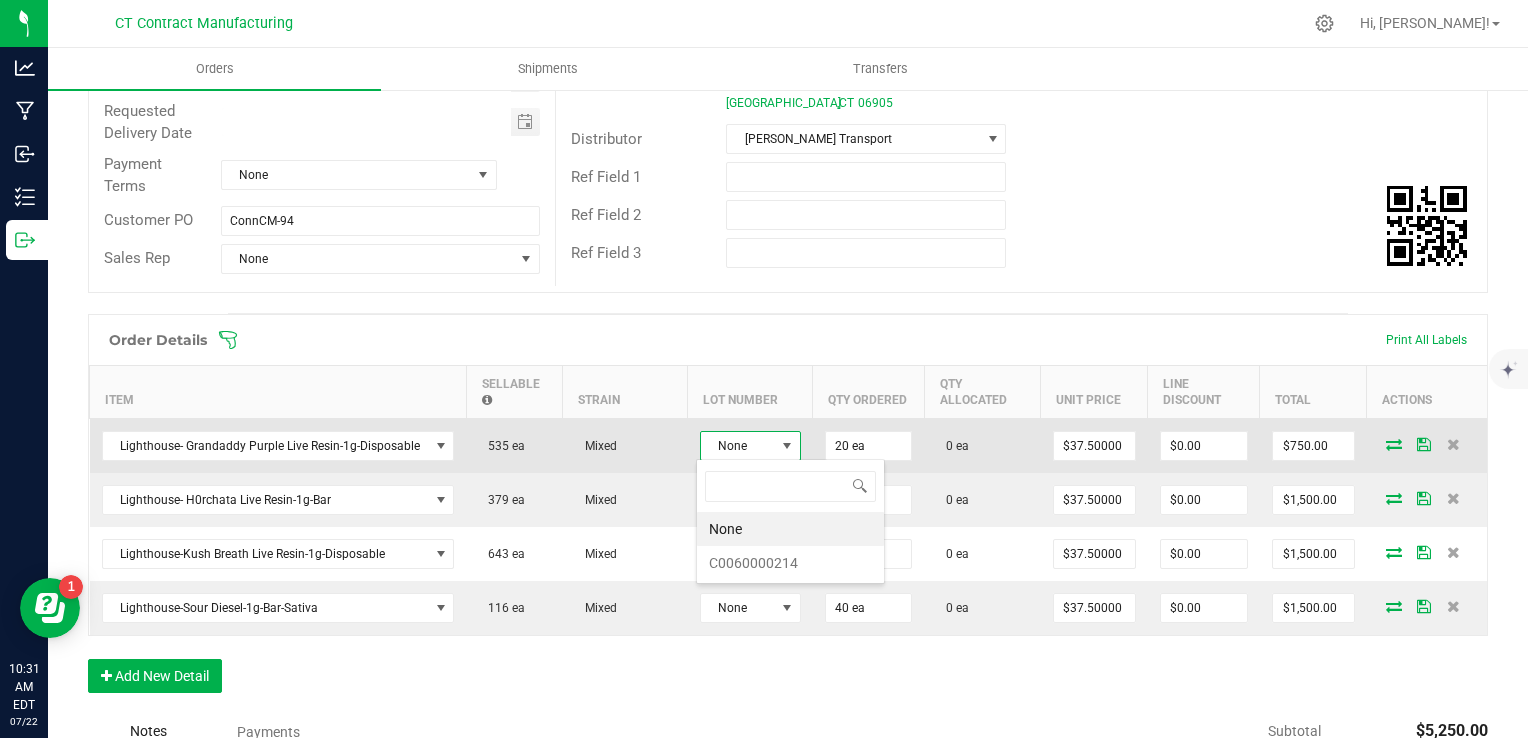 scroll, scrollTop: 99970, scrollLeft: 99899, axis: both 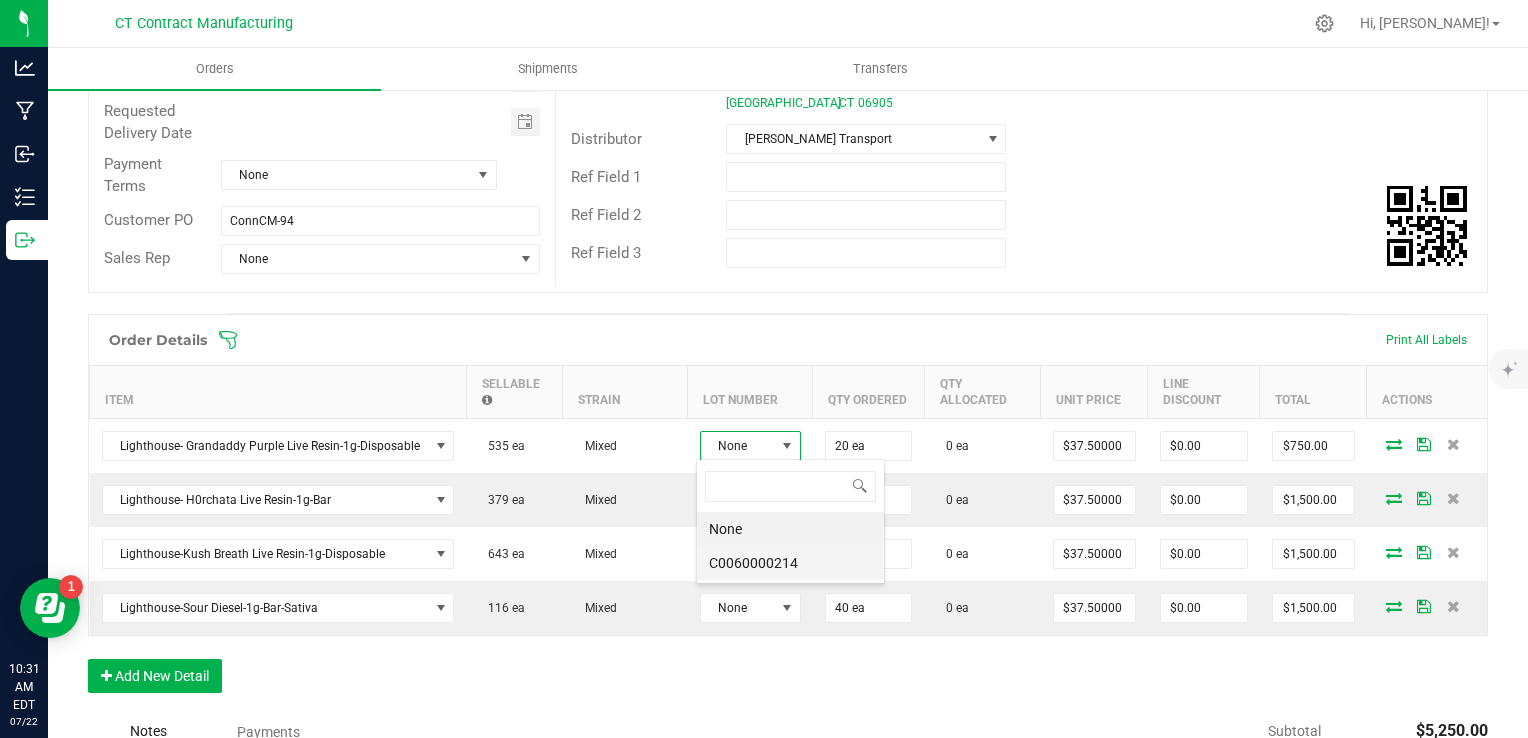 click on "C0060000214" at bounding box center (790, 563) 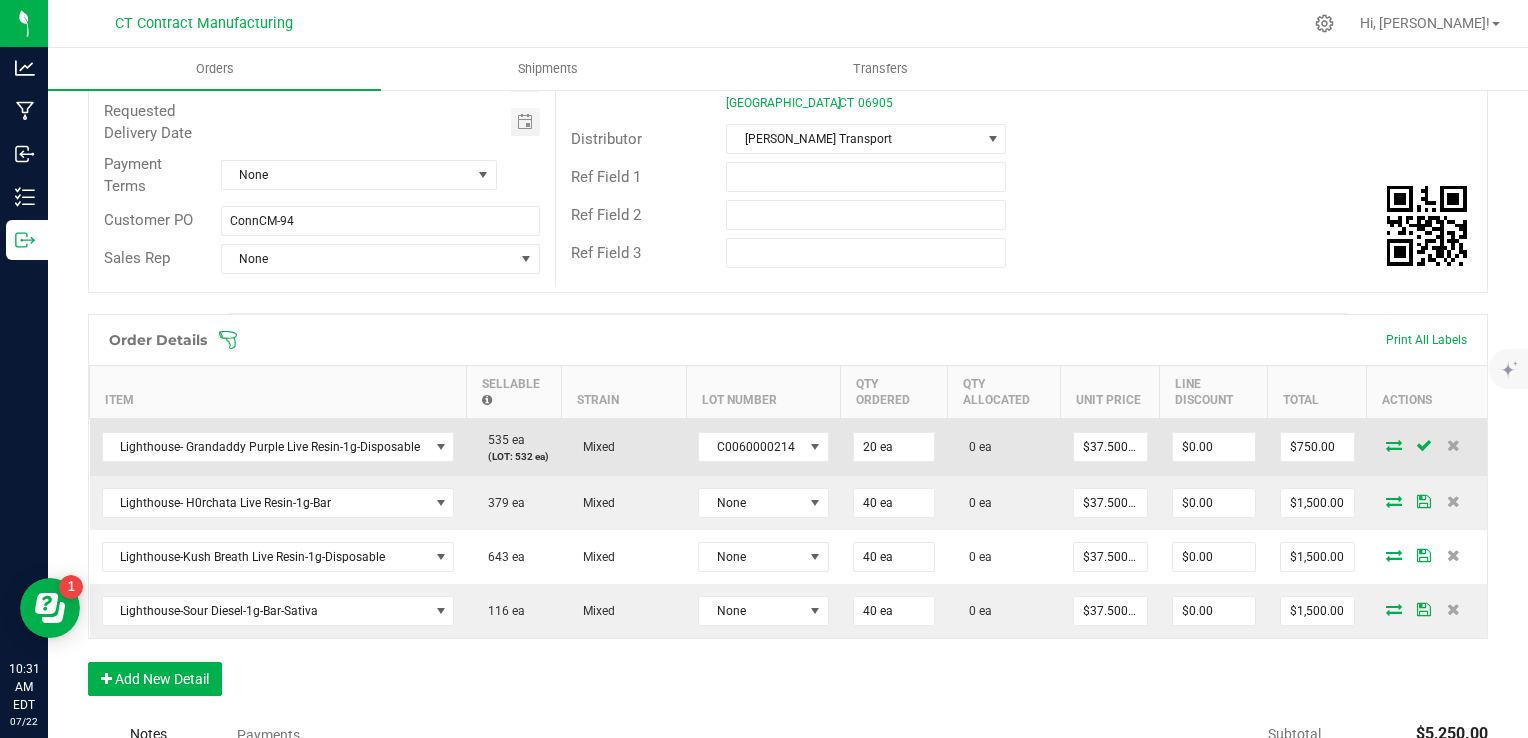 click at bounding box center [1394, 445] 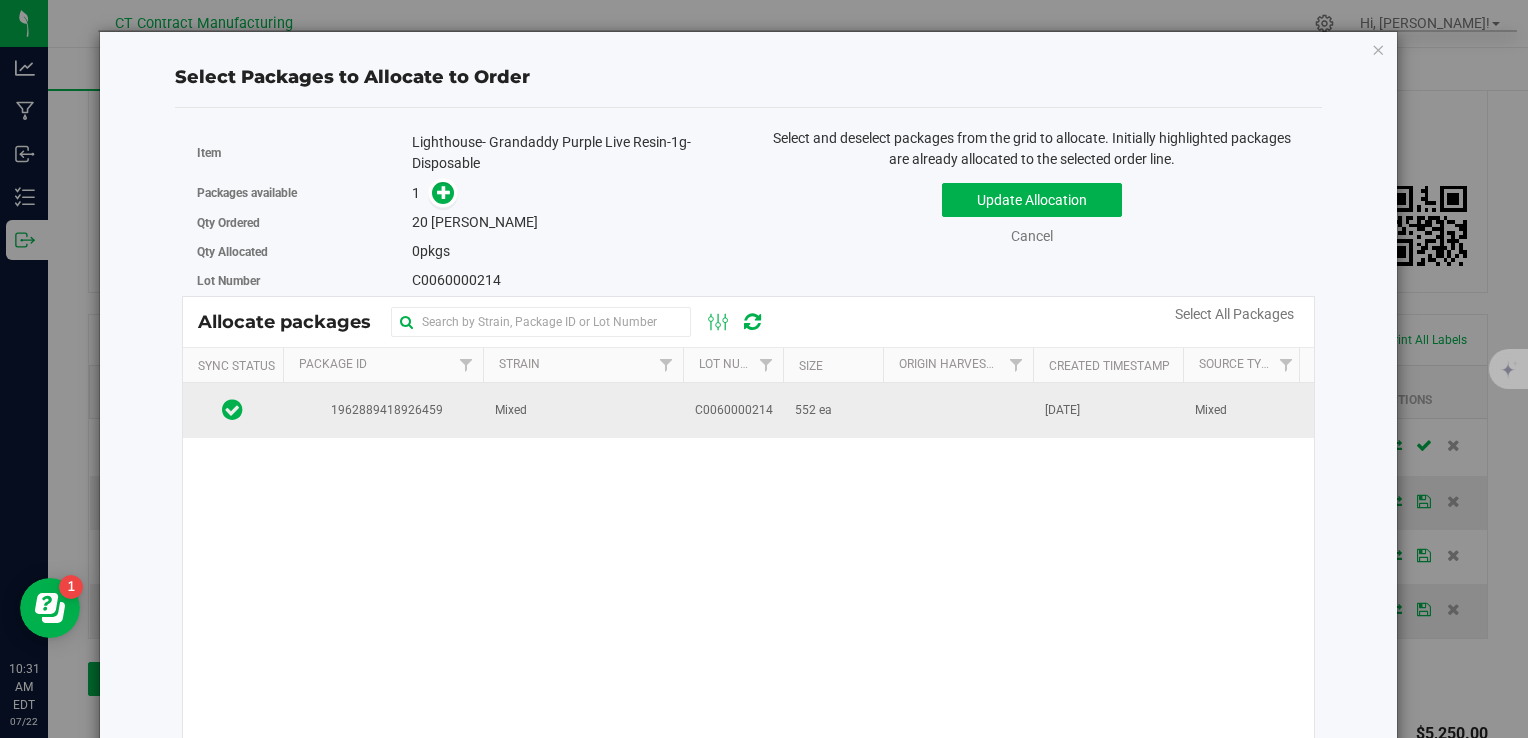click on "Jul 1, 2025" at bounding box center [1062, 410] 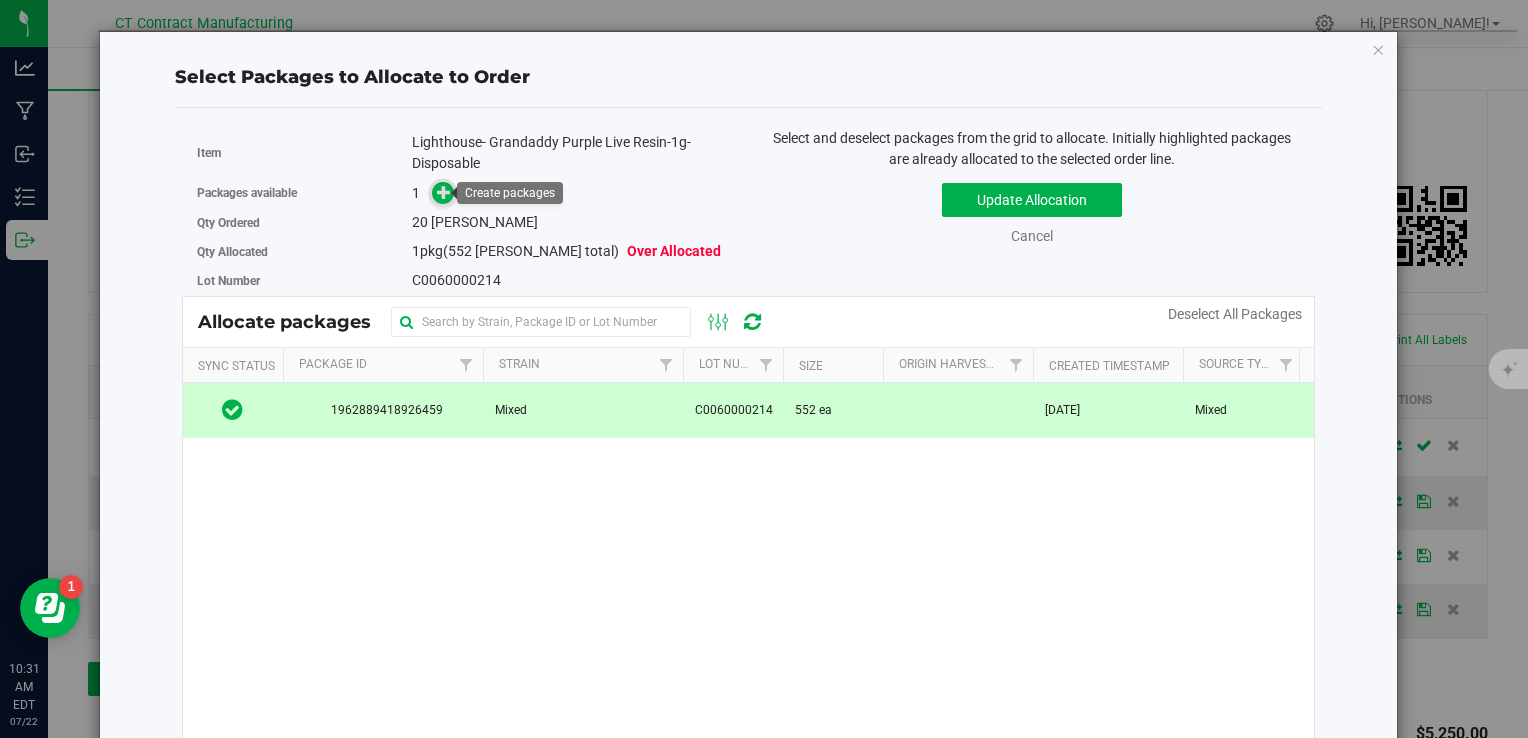 click at bounding box center [444, 191] 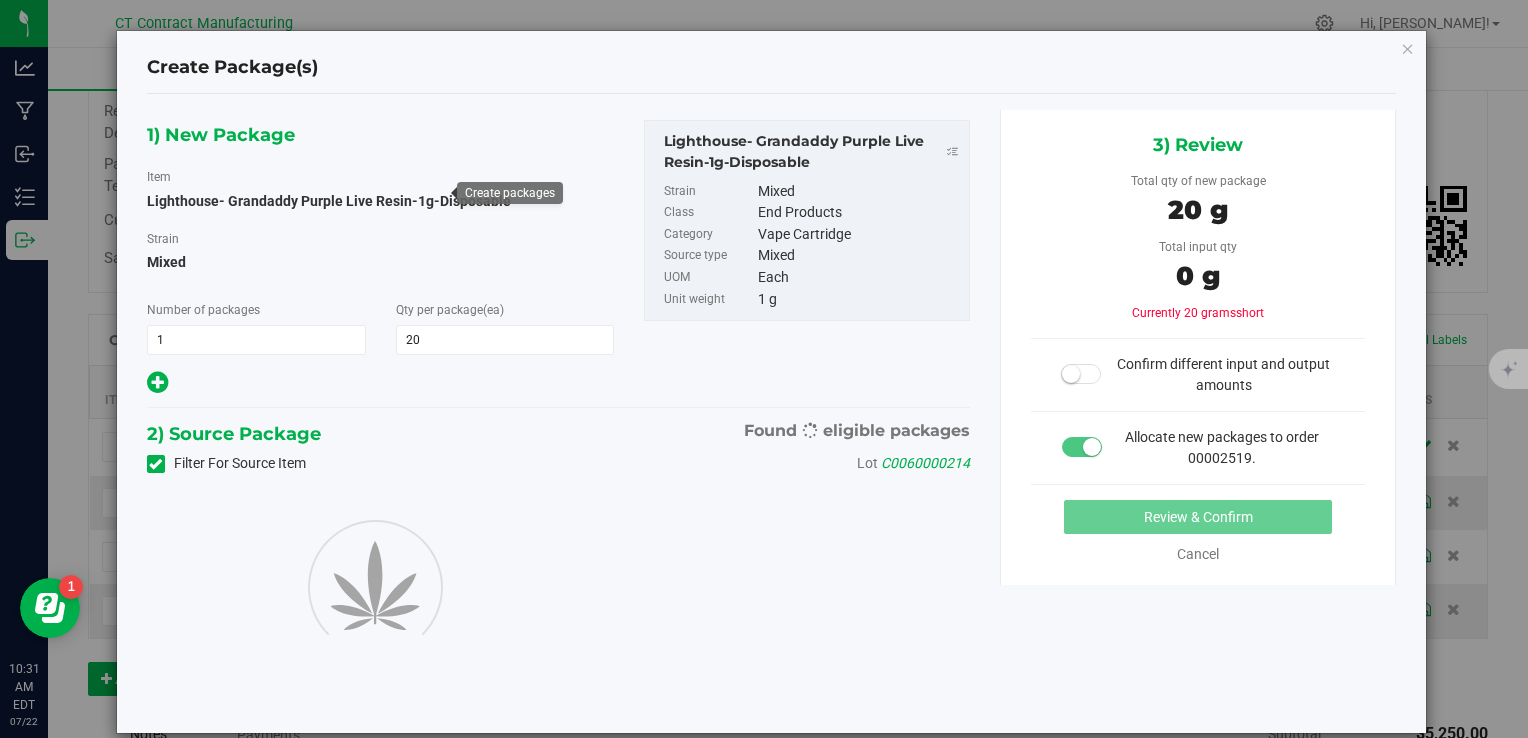 type on "20" 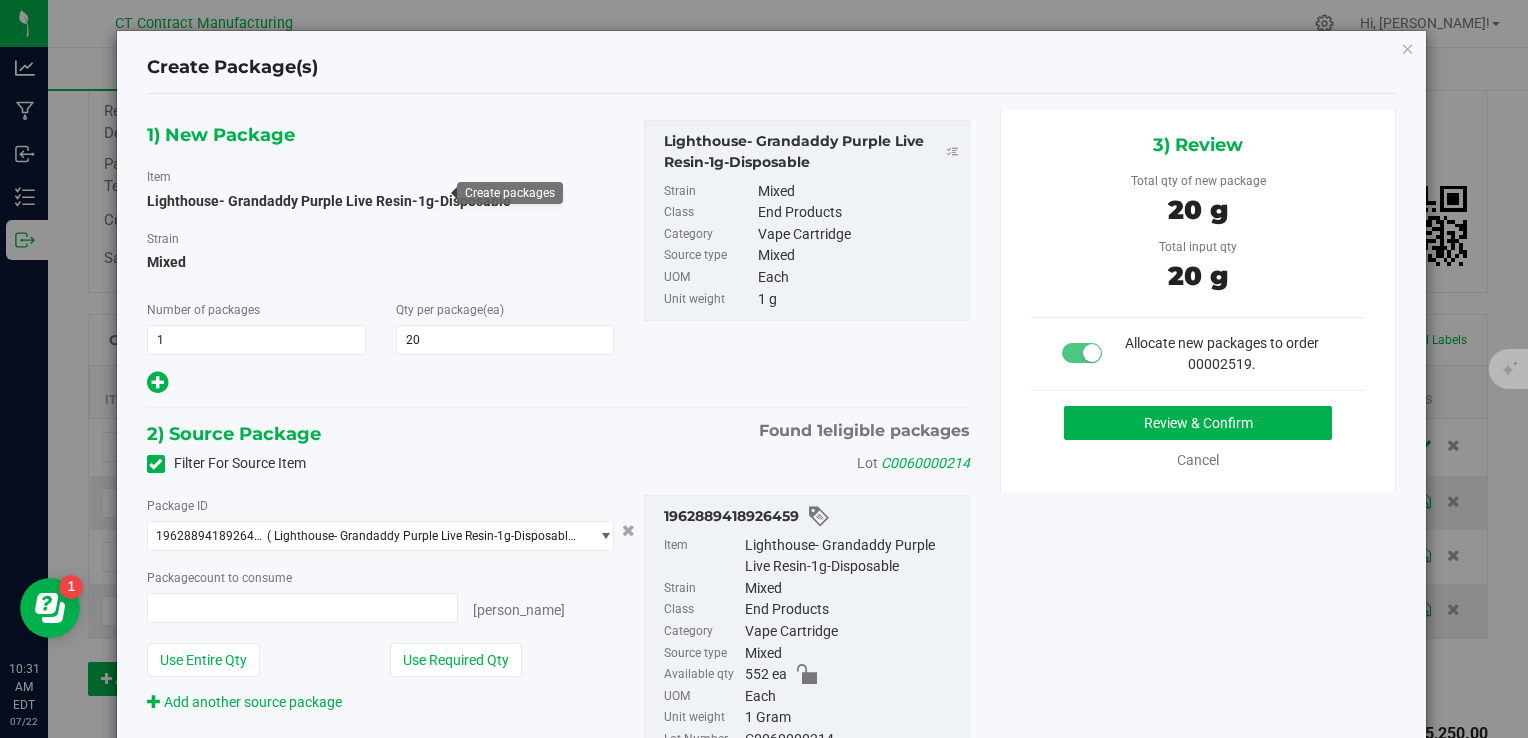type on "20 ea" 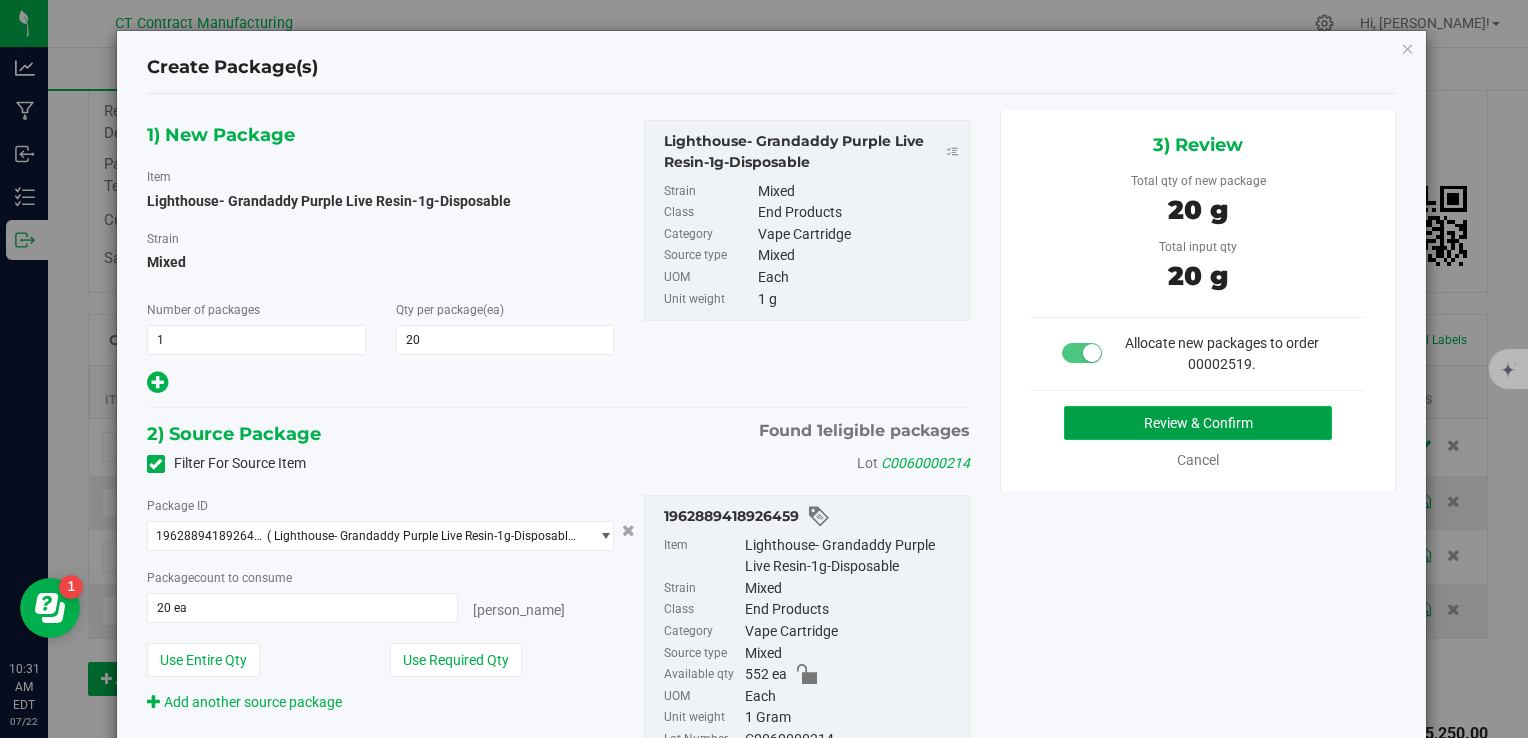 click on "Review & Confirm" at bounding box center (1198, 423) 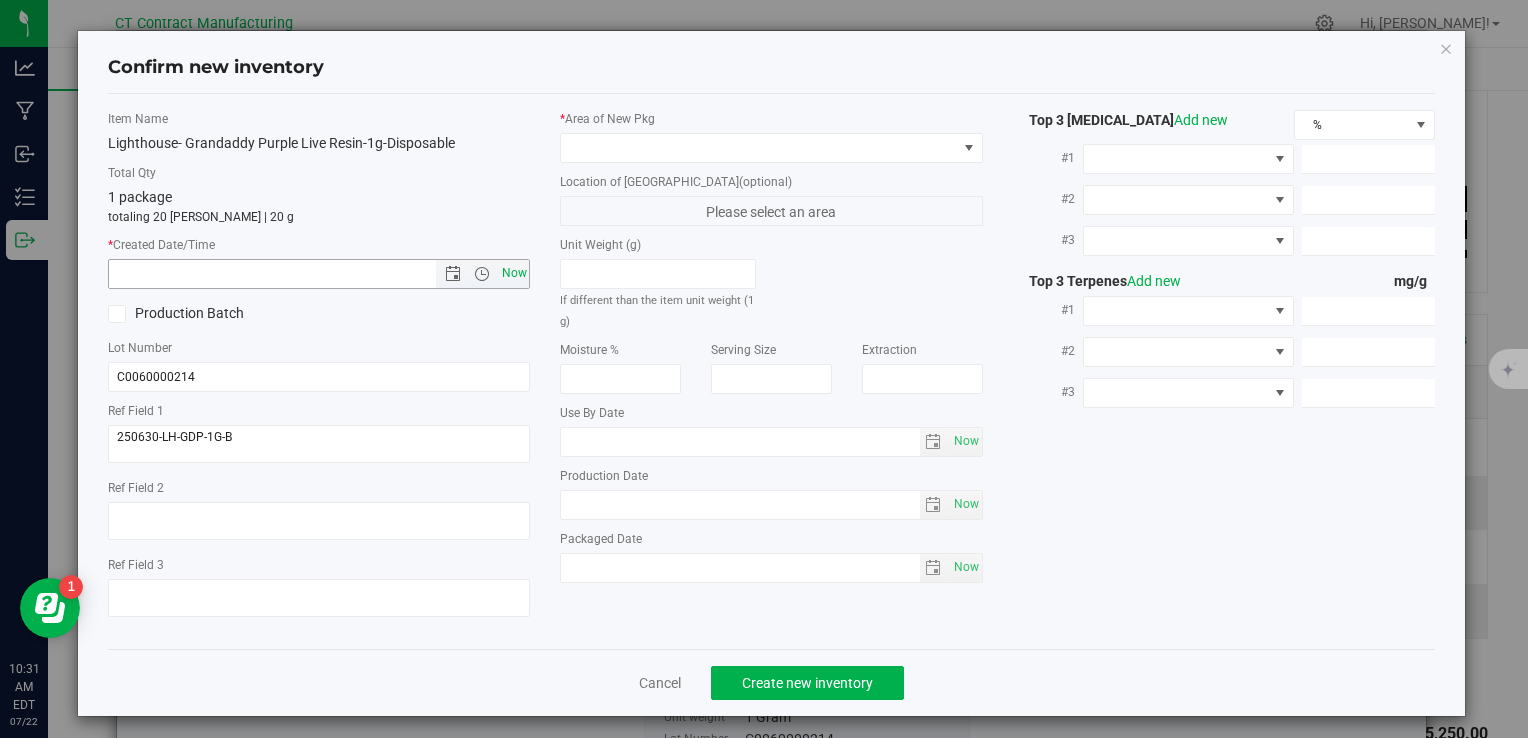 click on "Now" at bounding box center (514, 273) 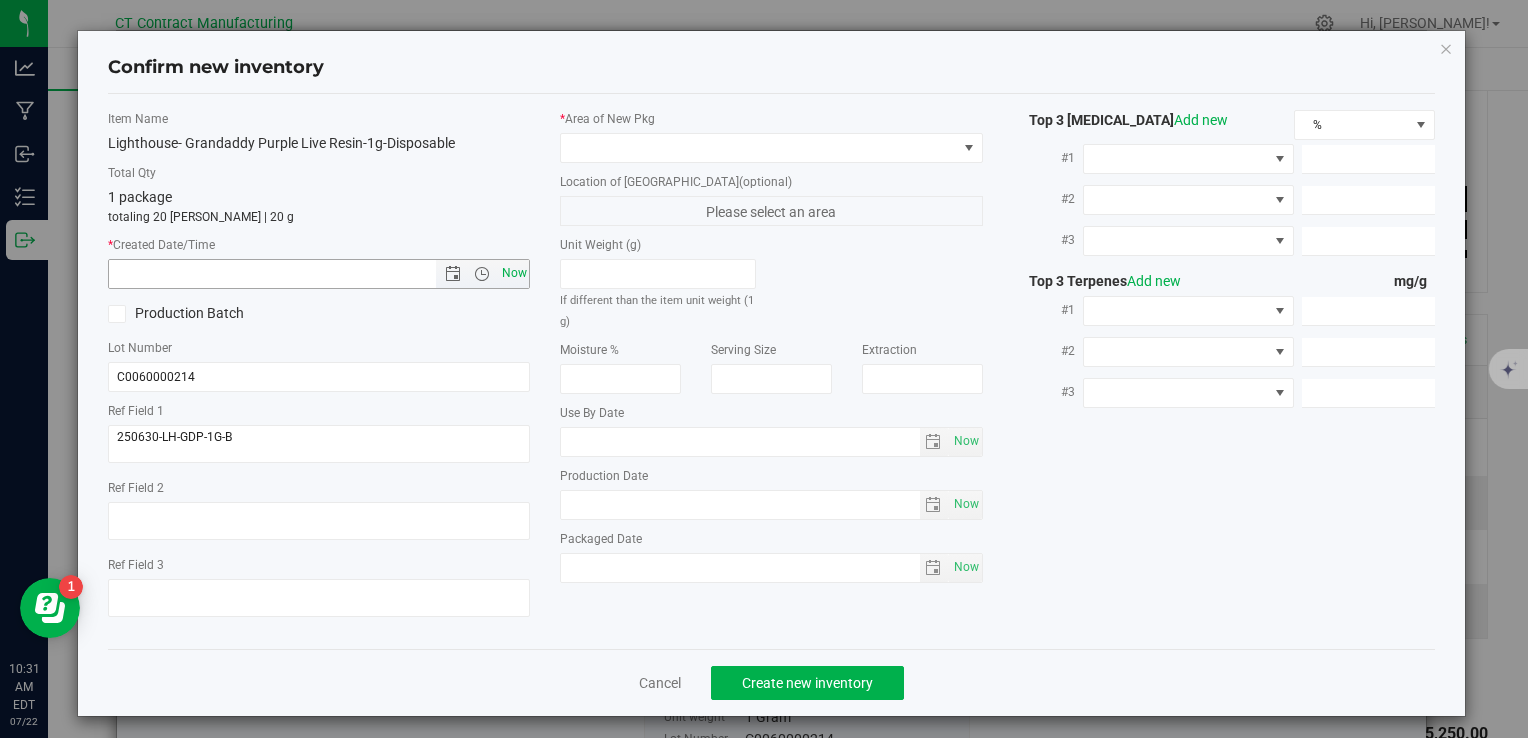 type on "7/22/2025 10:31 AM" 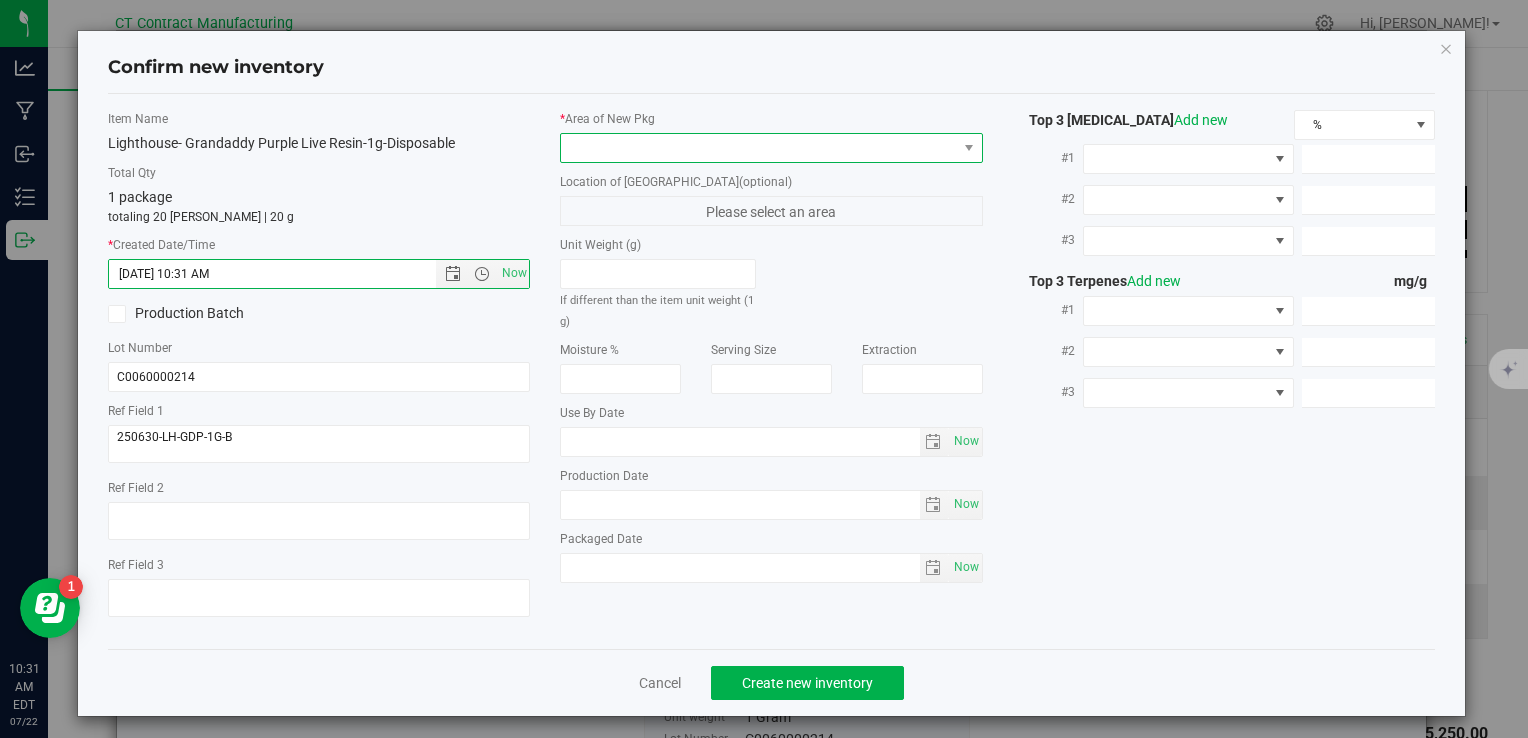click at bounding box center (758, 148) 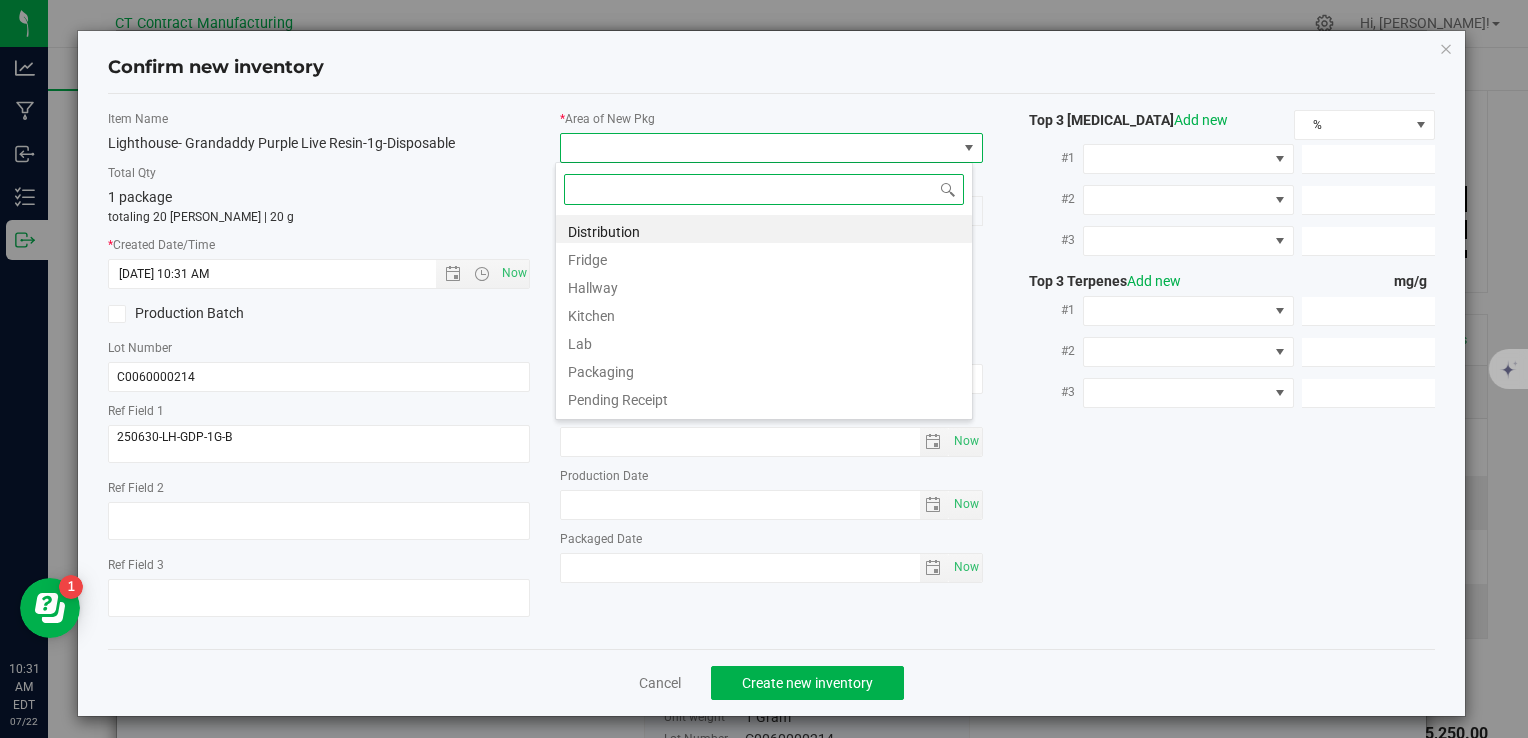 scroll, scrollTop: 99970, scrollLeft: 99582, axis: both 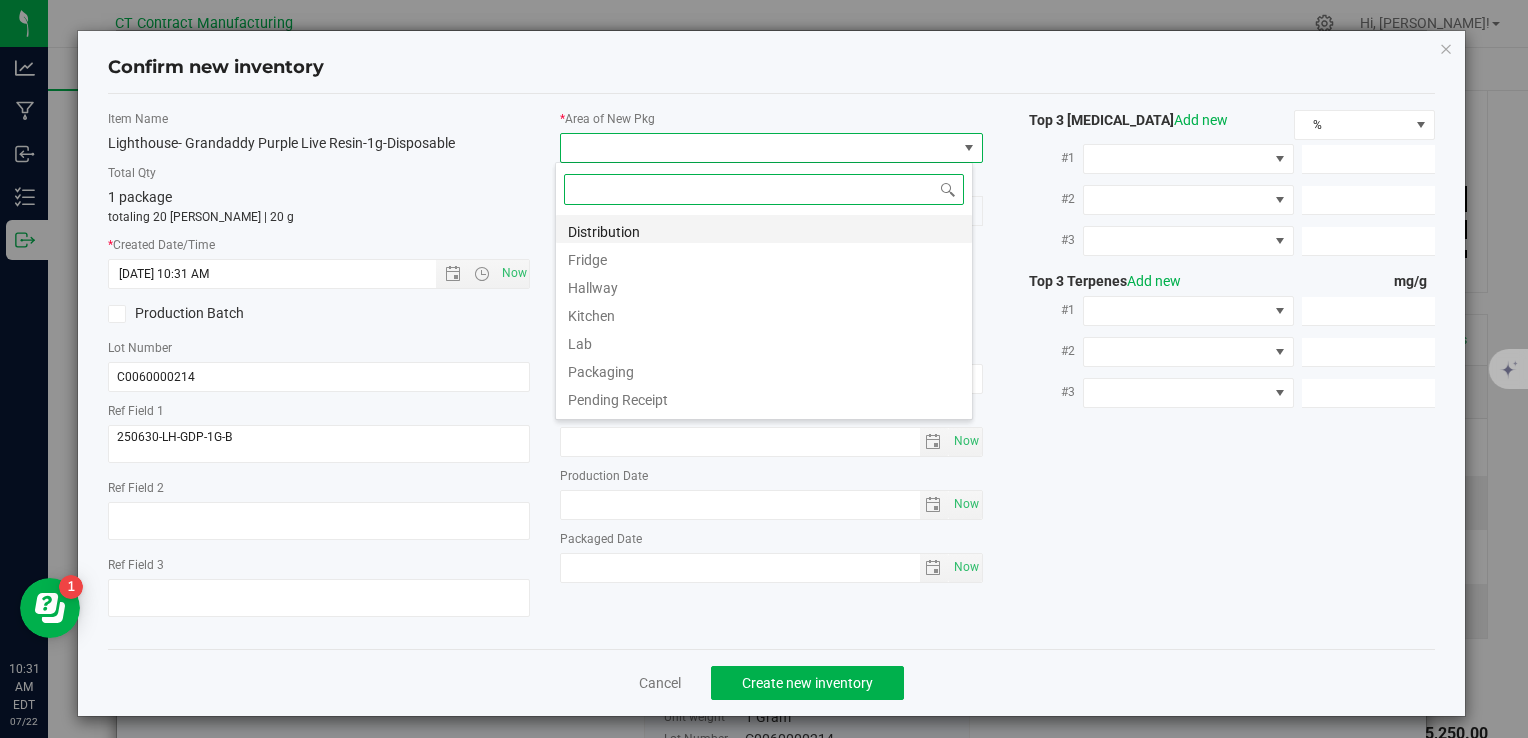 click on "Distribution" at bounding box center (764, 229) 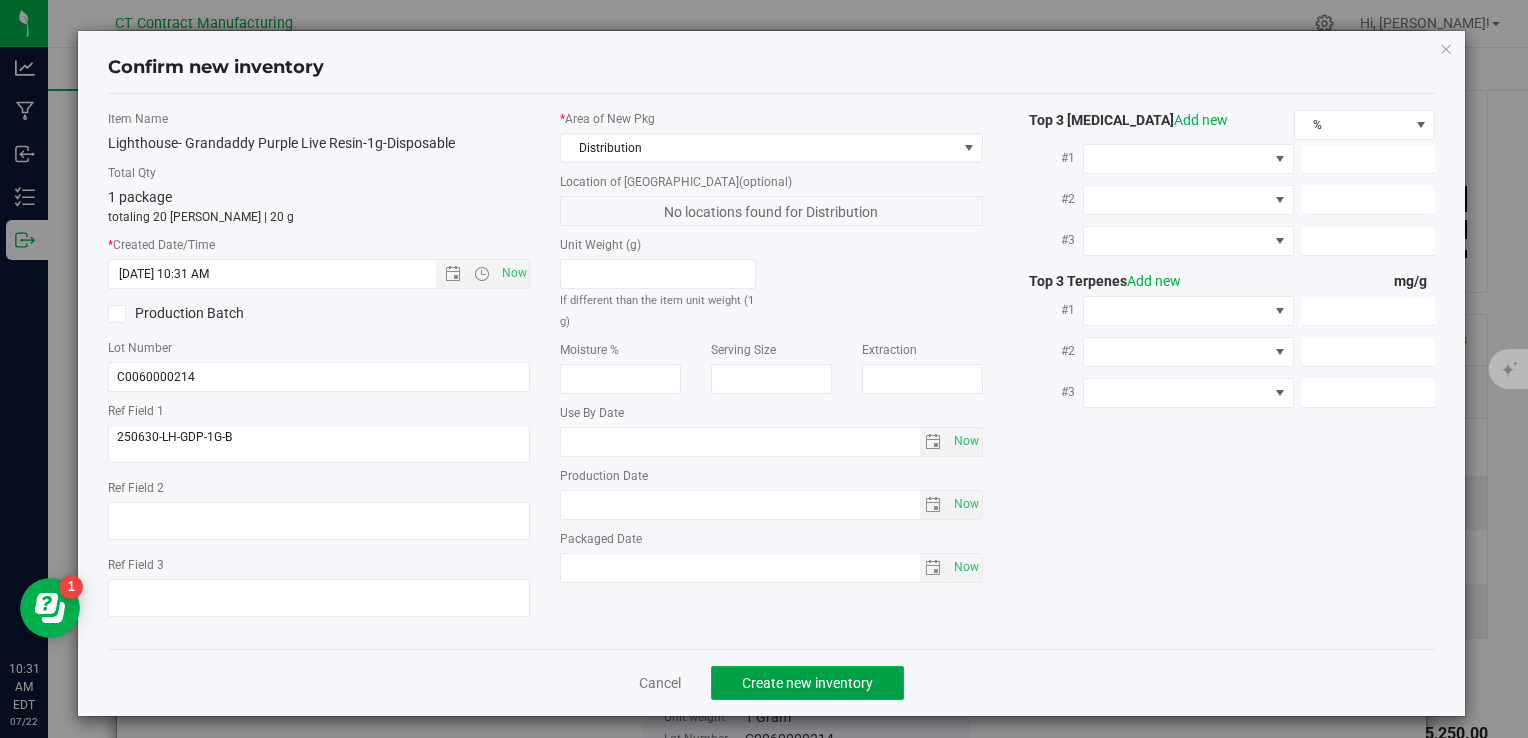 click on "Create new inventory" 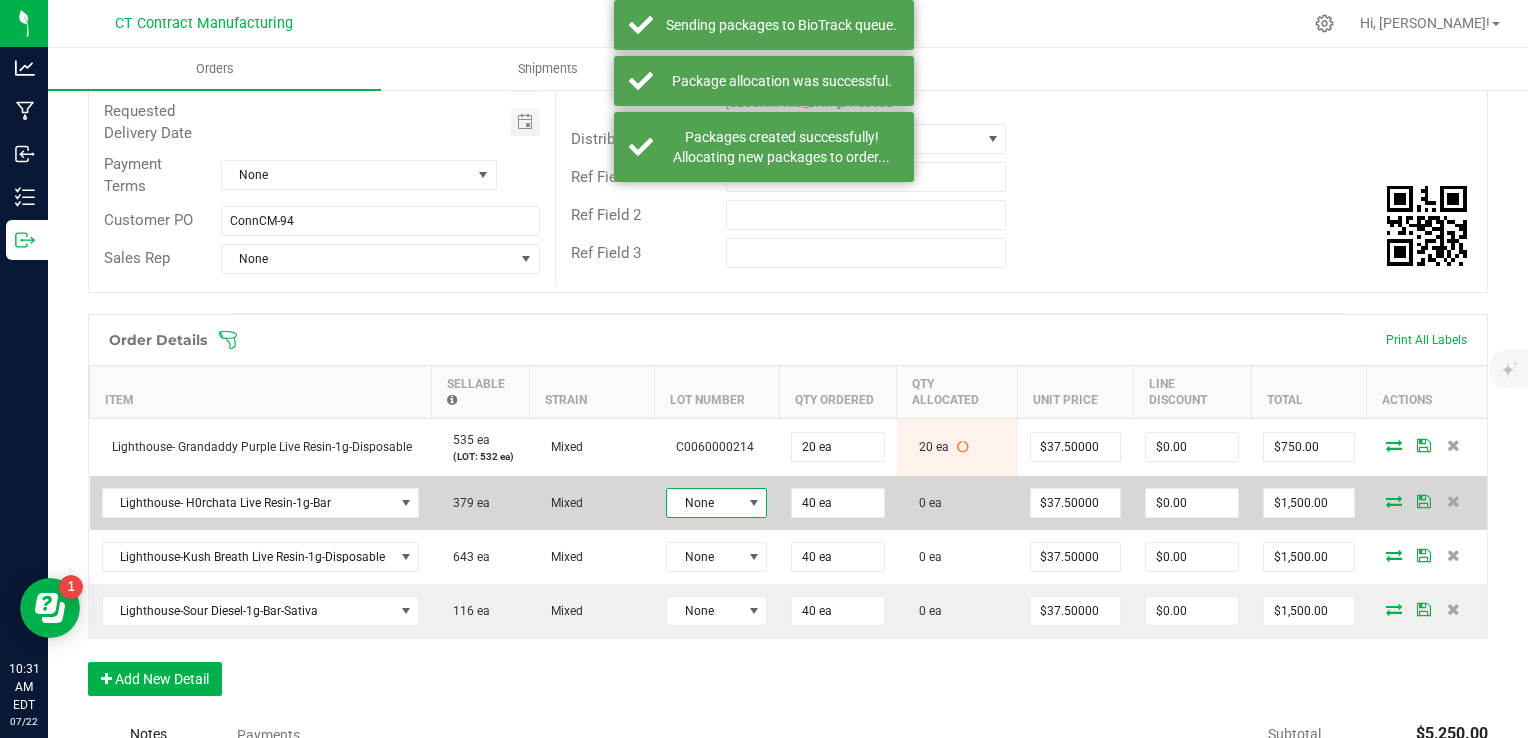 click at bounding box center (754, 503) 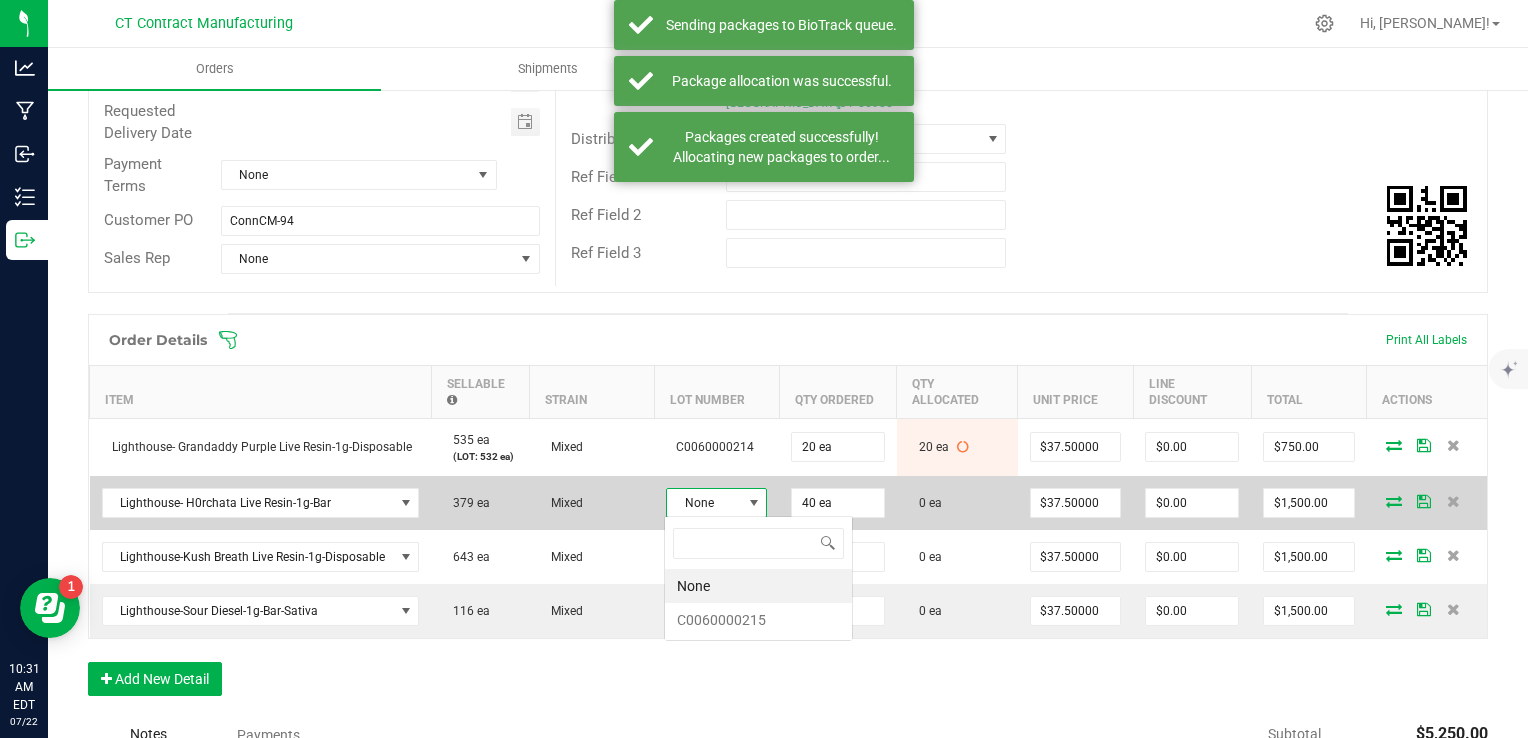 scroll, scrollTop: 99970, scrollLeft: 99899, axis: both 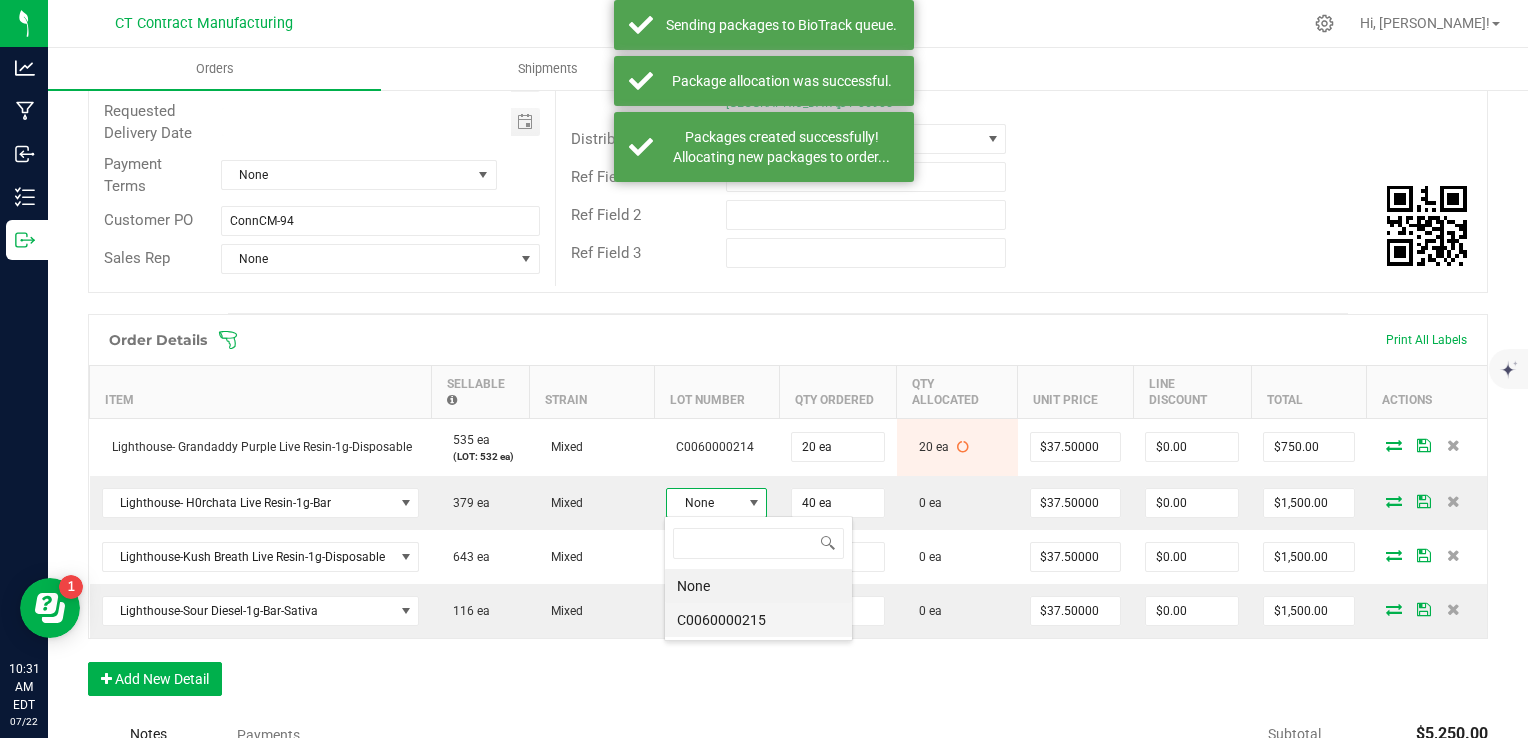 click on "C0060000215" at bounding box center [758, 620] 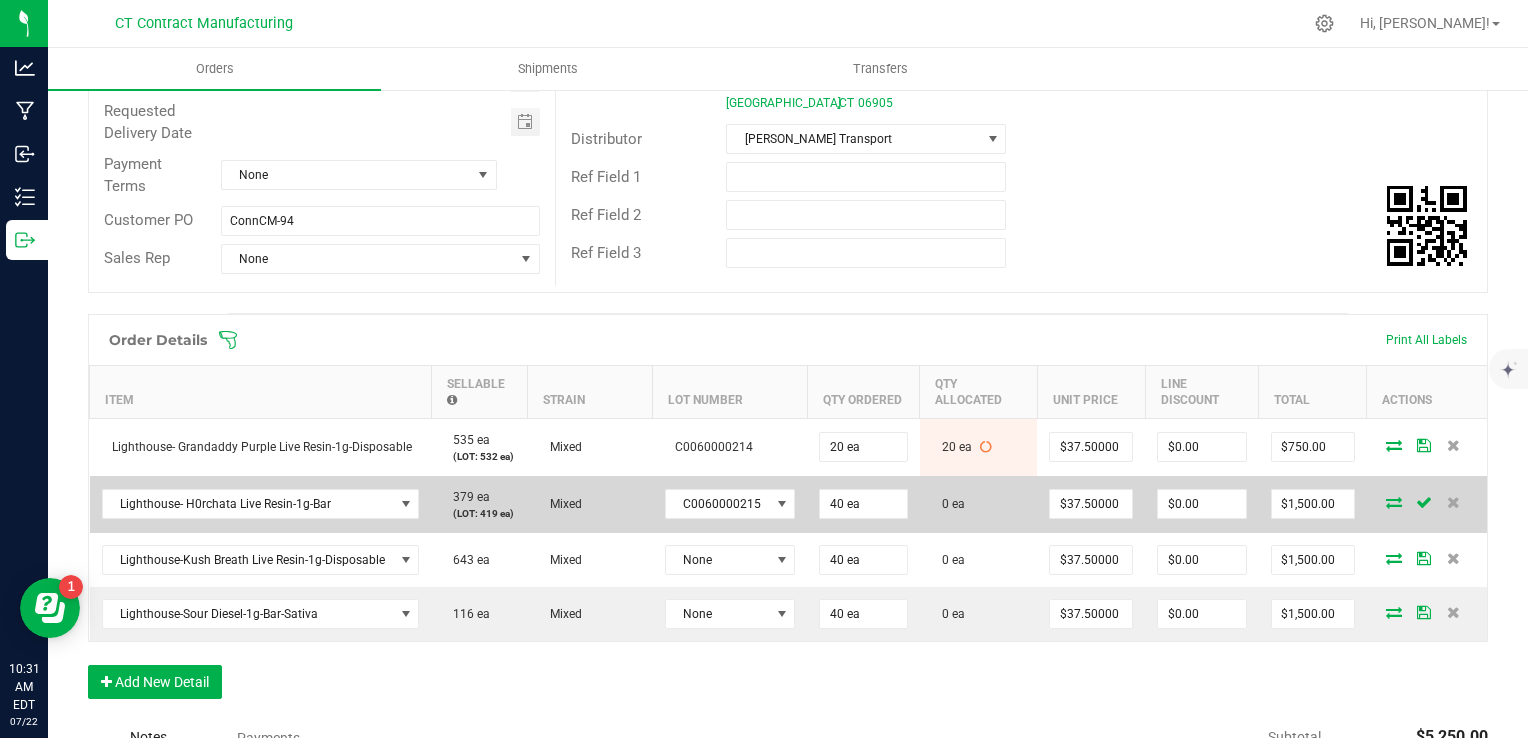 click at bounding box center [1394, 502] 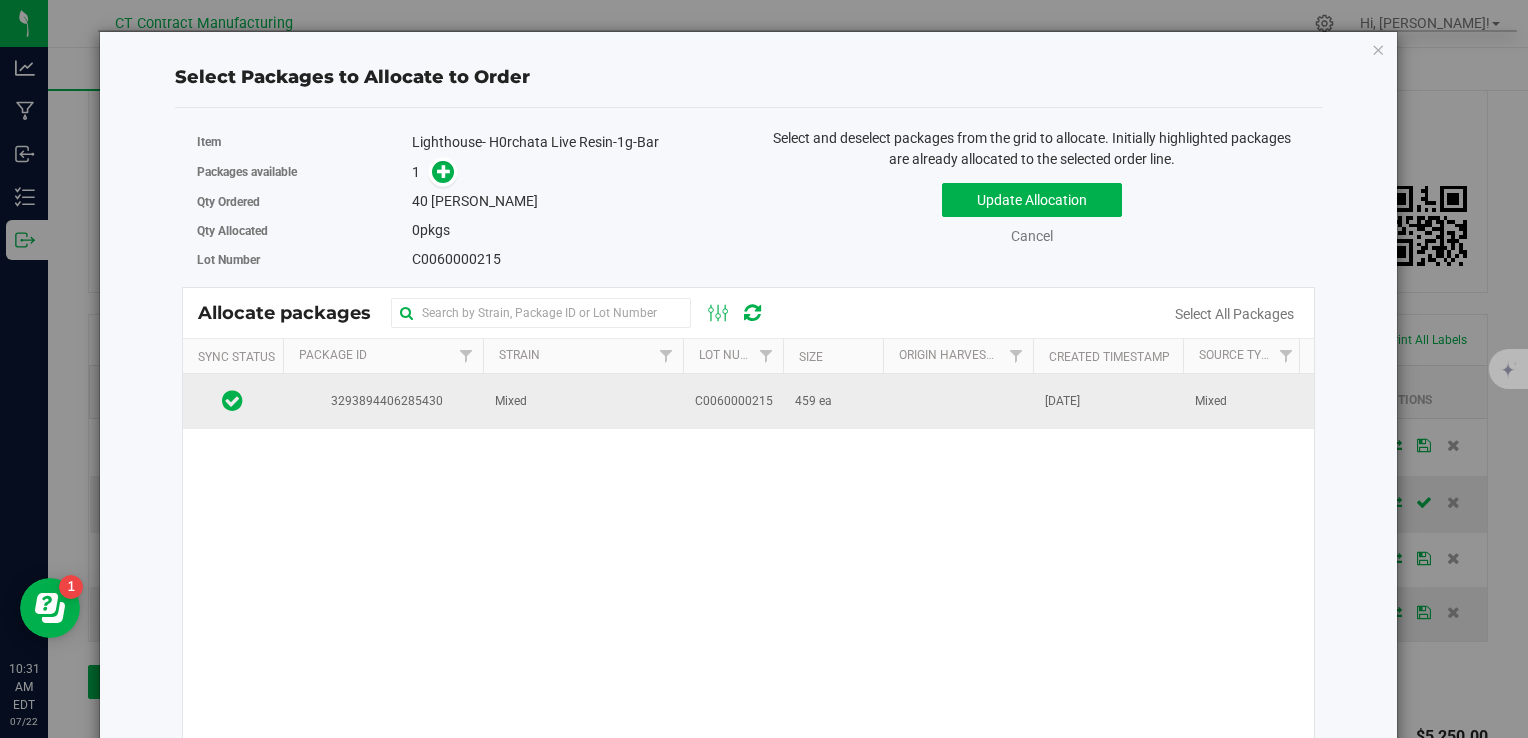 click on "Mixed" at bounding box center [583, 401] 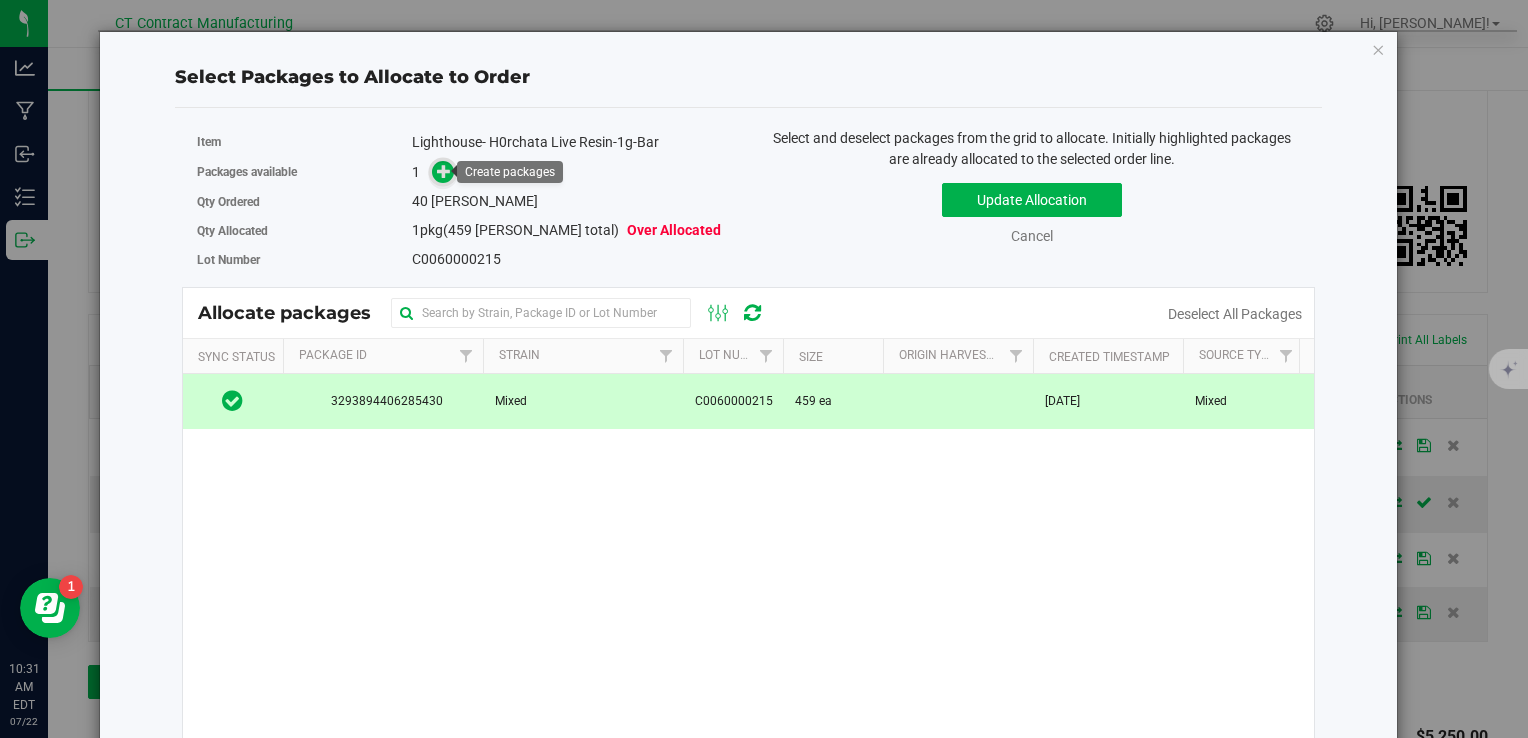 click at bounding box center (444, 171) 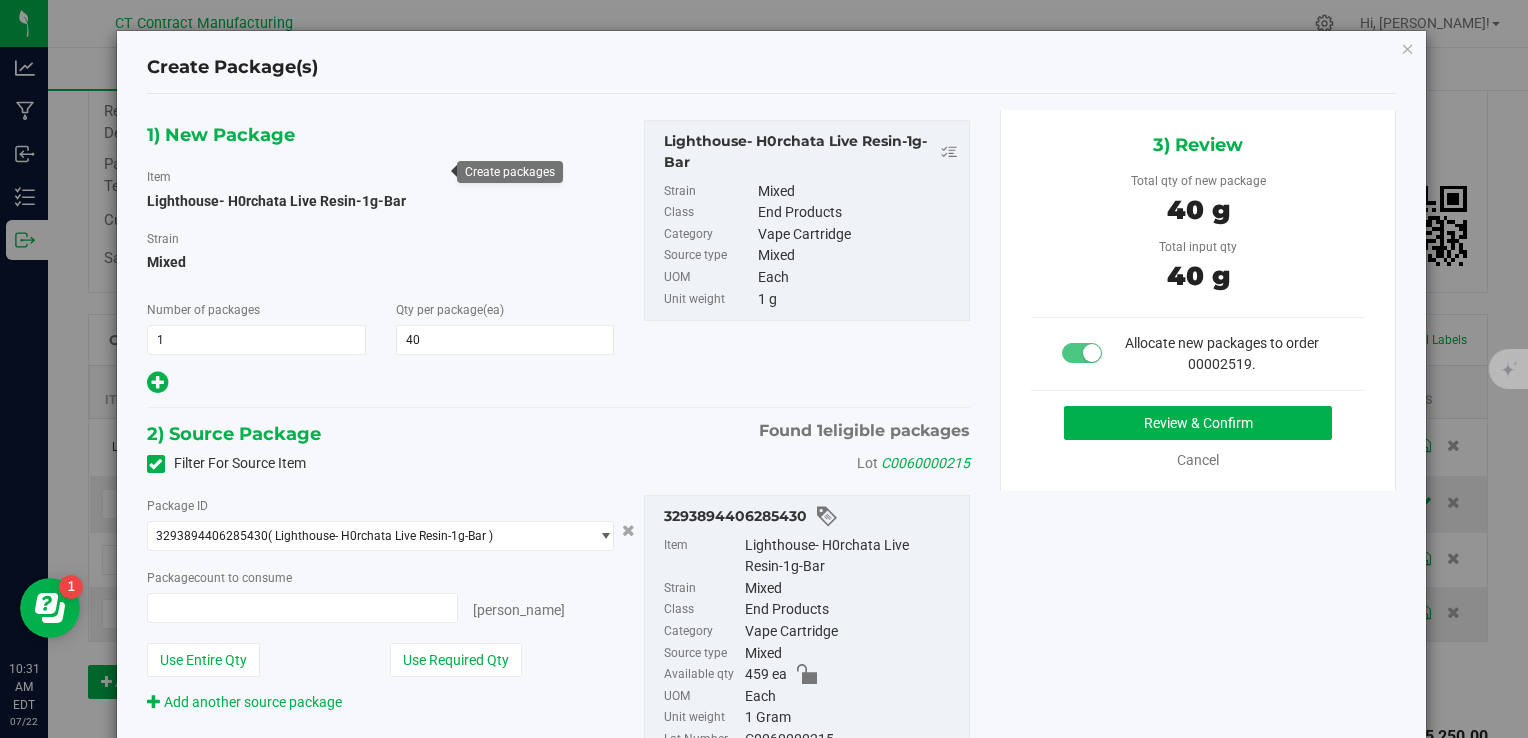 type on "40 ea" 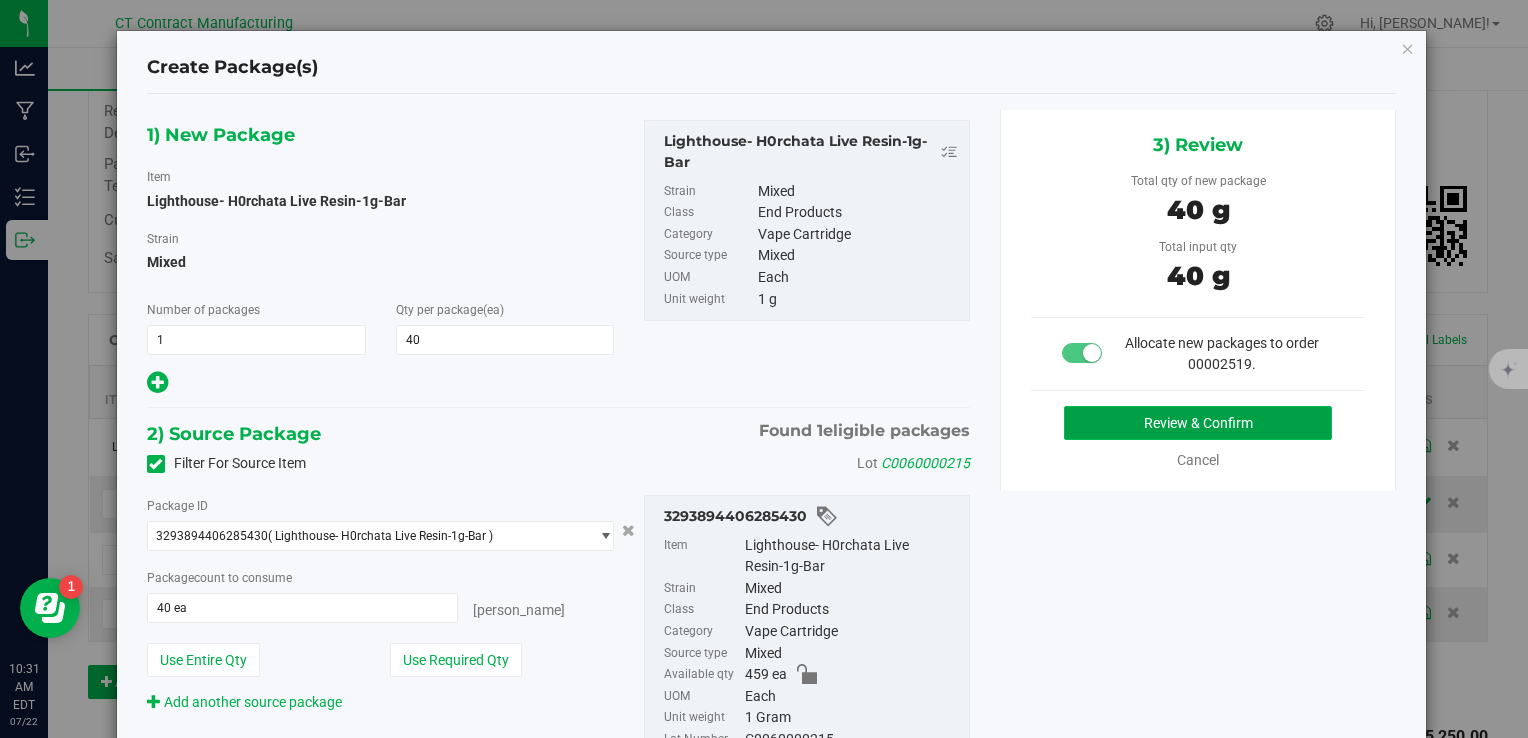 click on "Review & Confirm" at bounding box center [1198, 423] 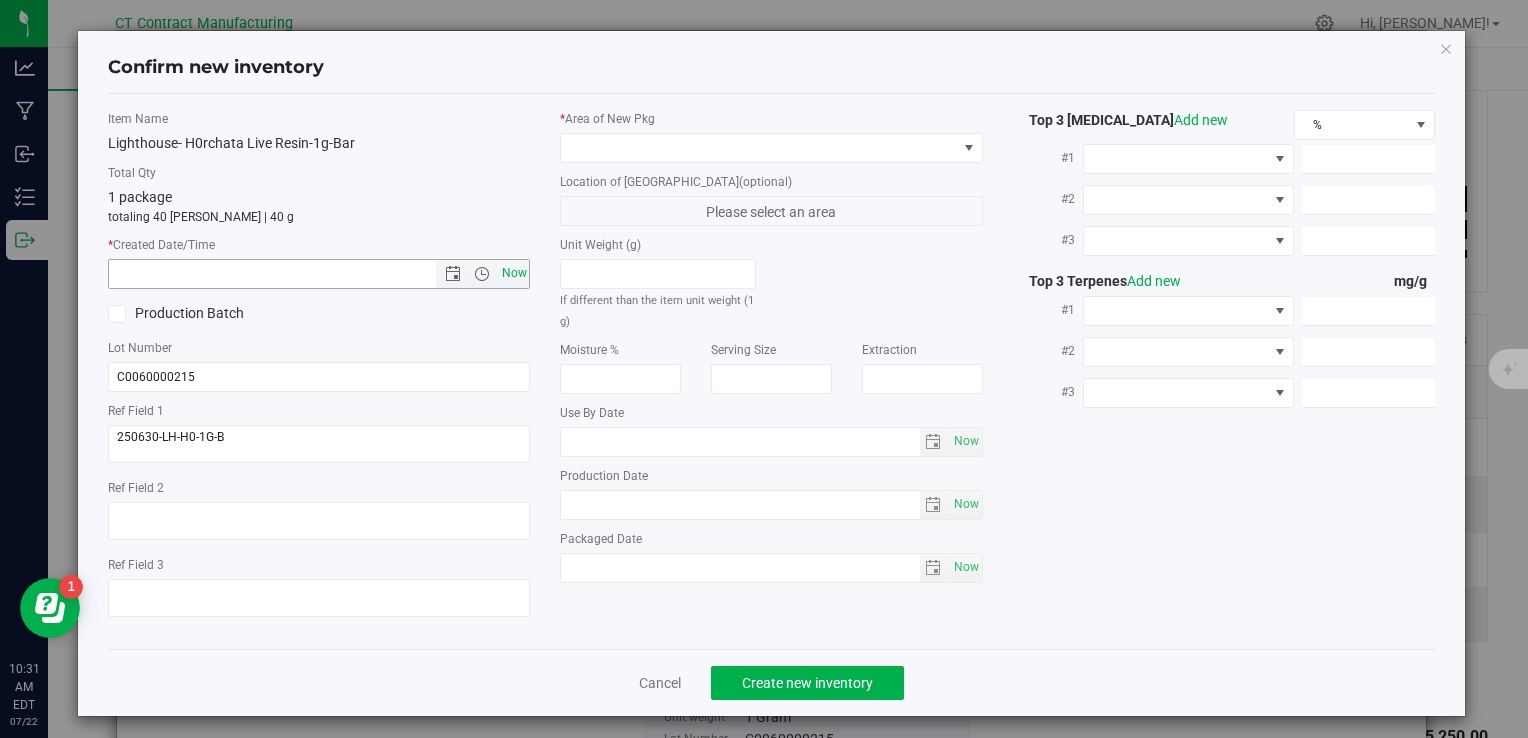 click on "Now" at bounding box center (514, 273) 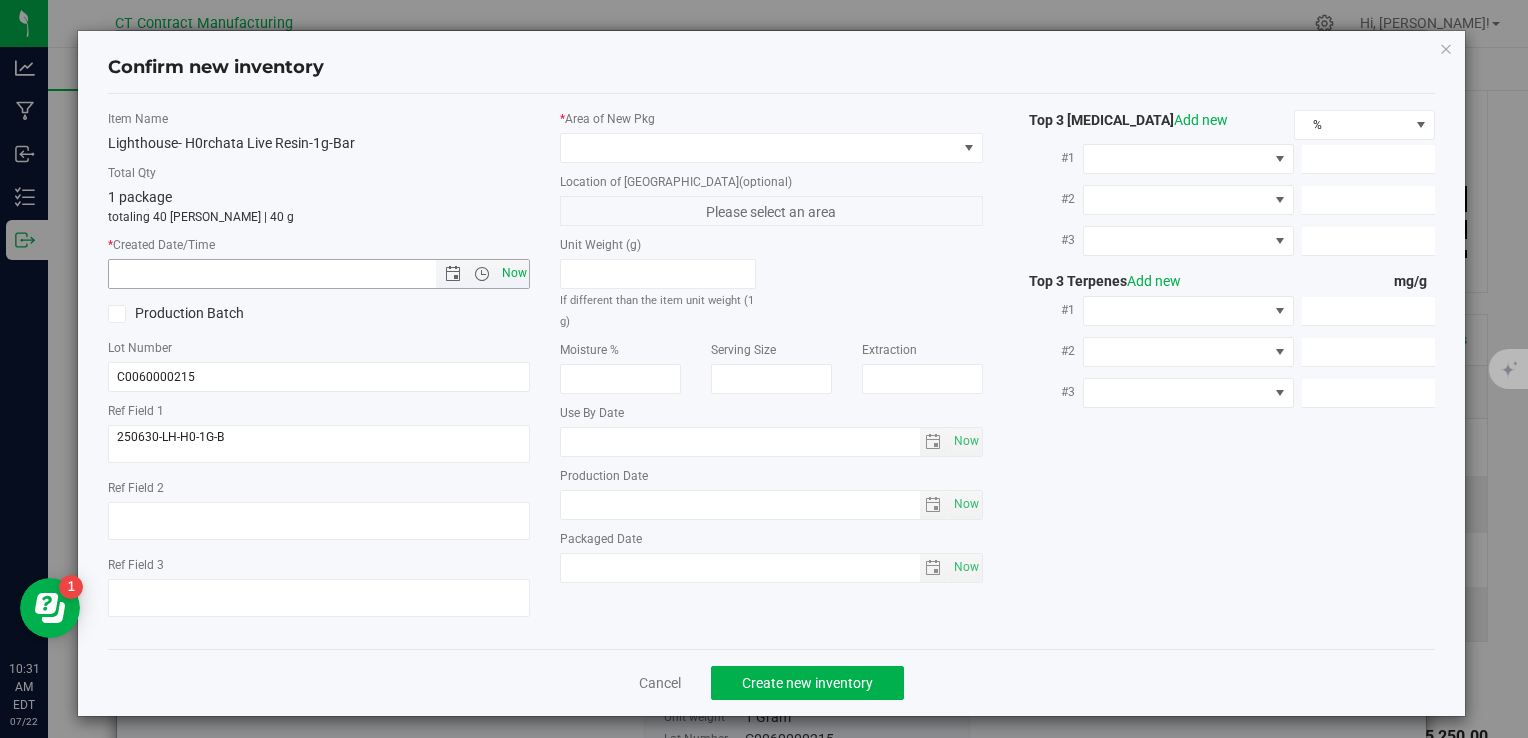 type on "7/22/2025 10:31 AM" 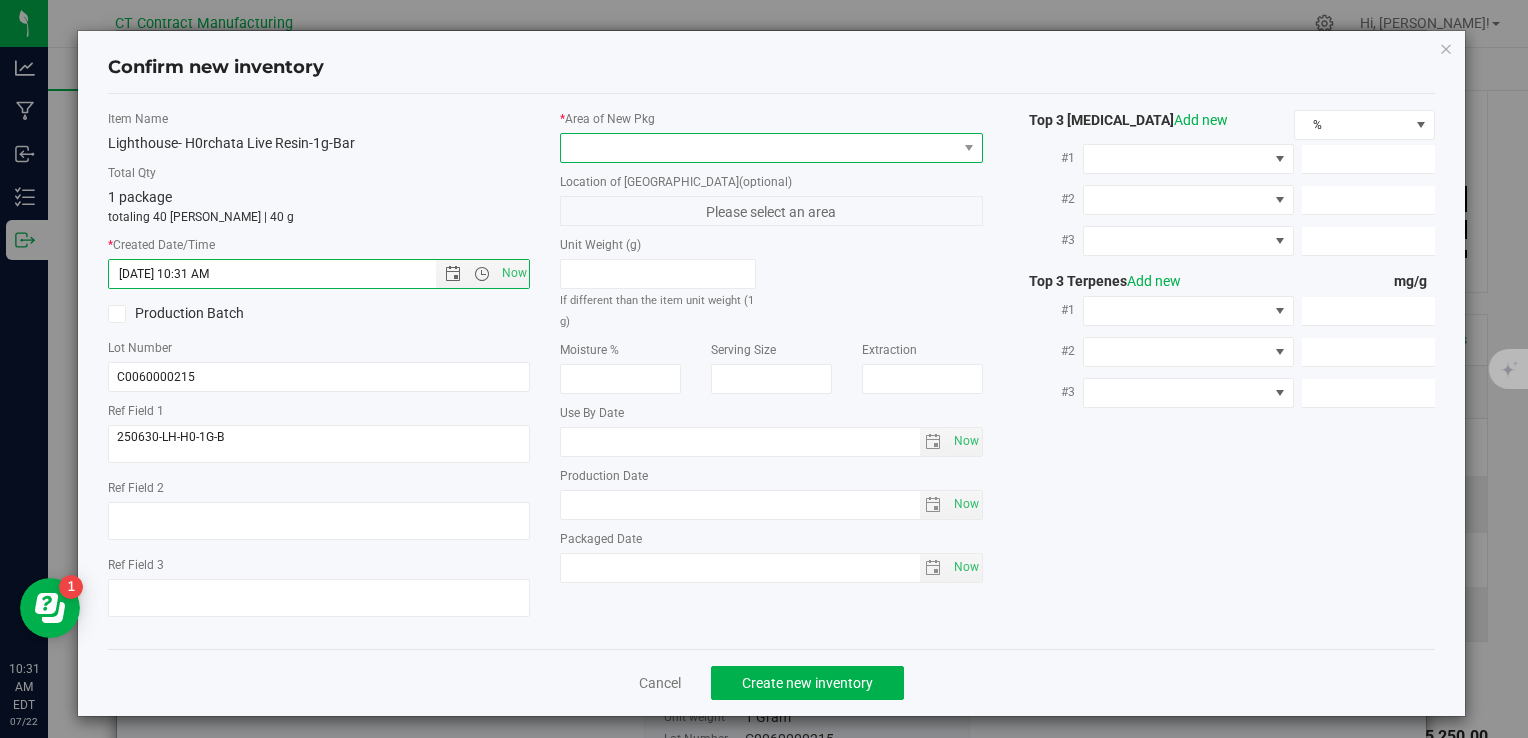 click at bounding box center (758, 148) 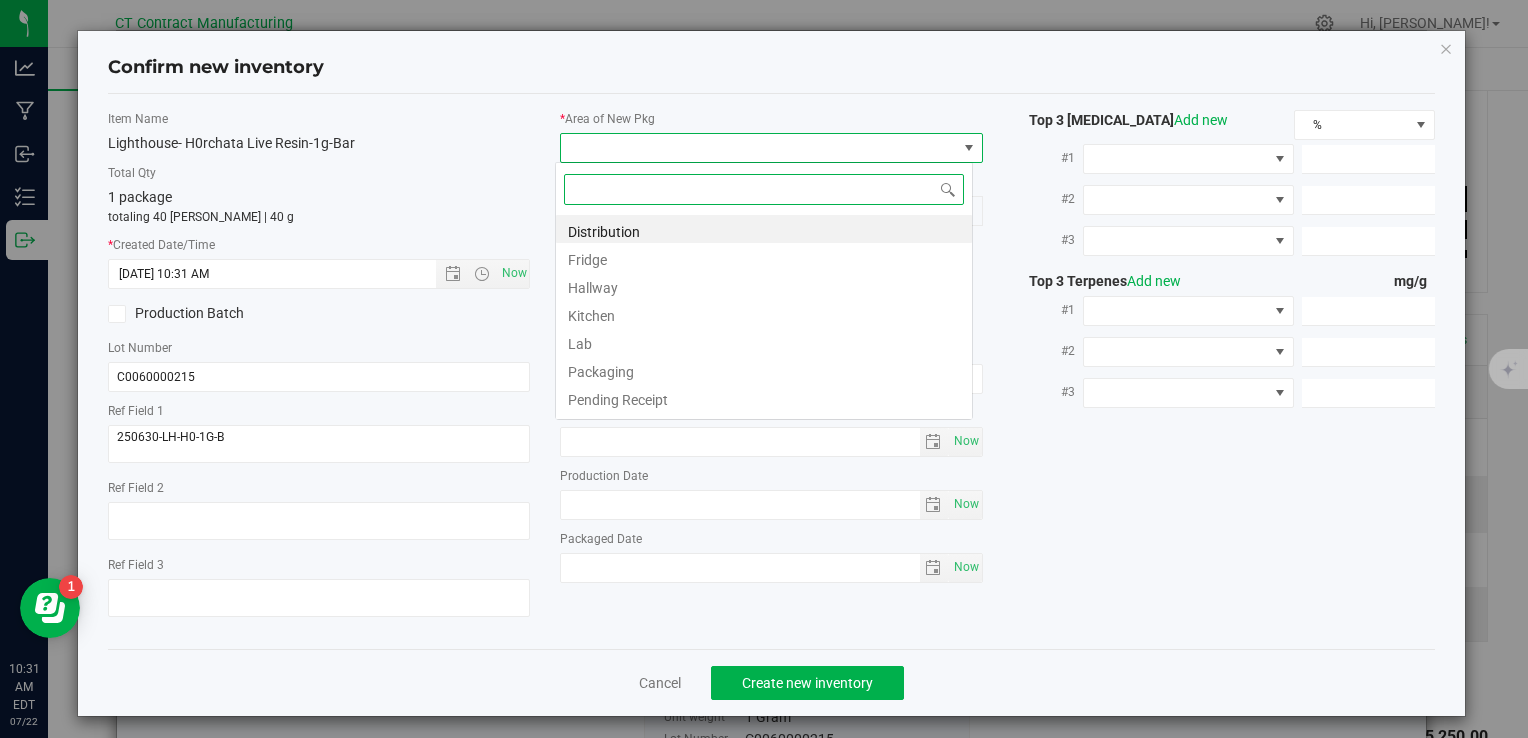 scroll, scrollTop: 99970, scrollLeft: 99582, axis: both 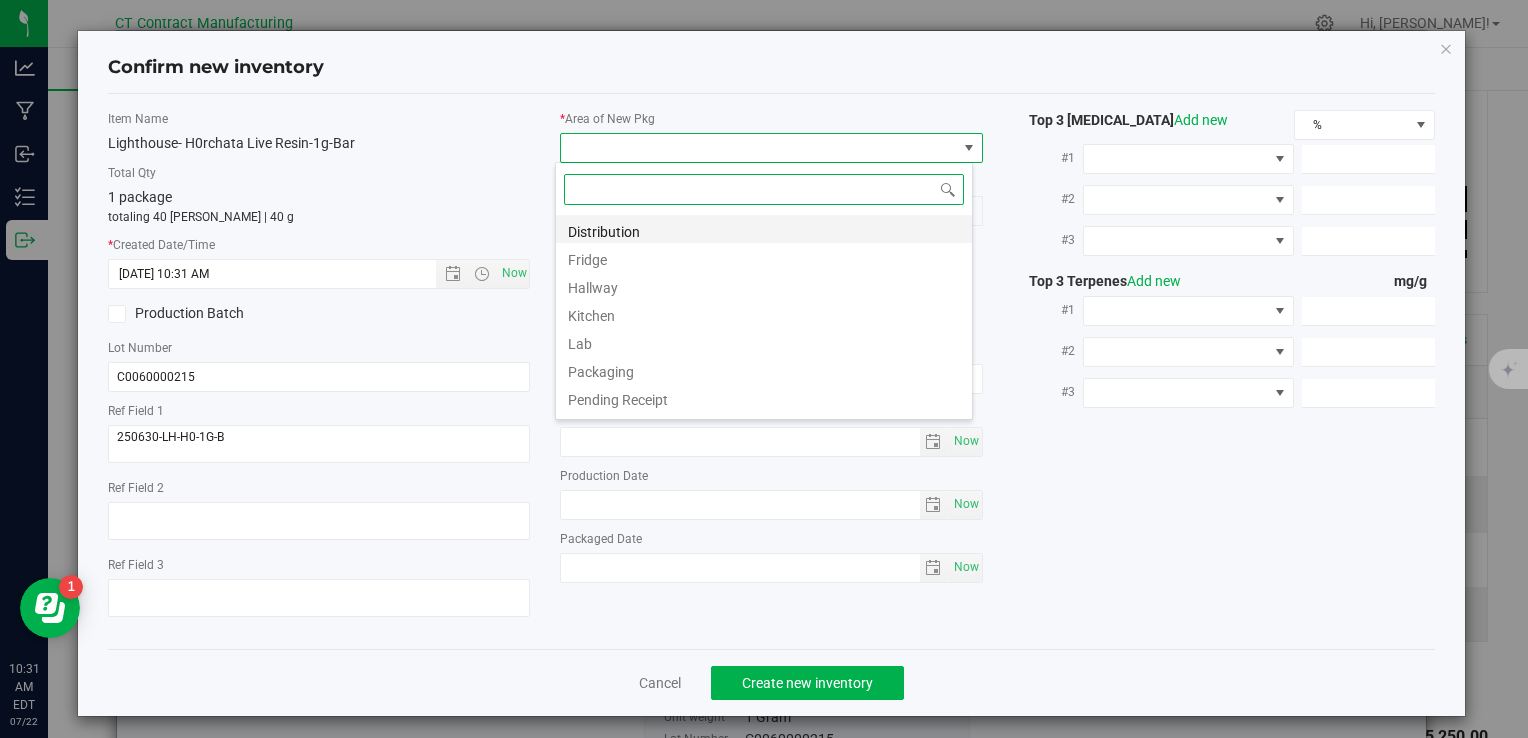 click on "Distribution" at bounding box center (764, 229) 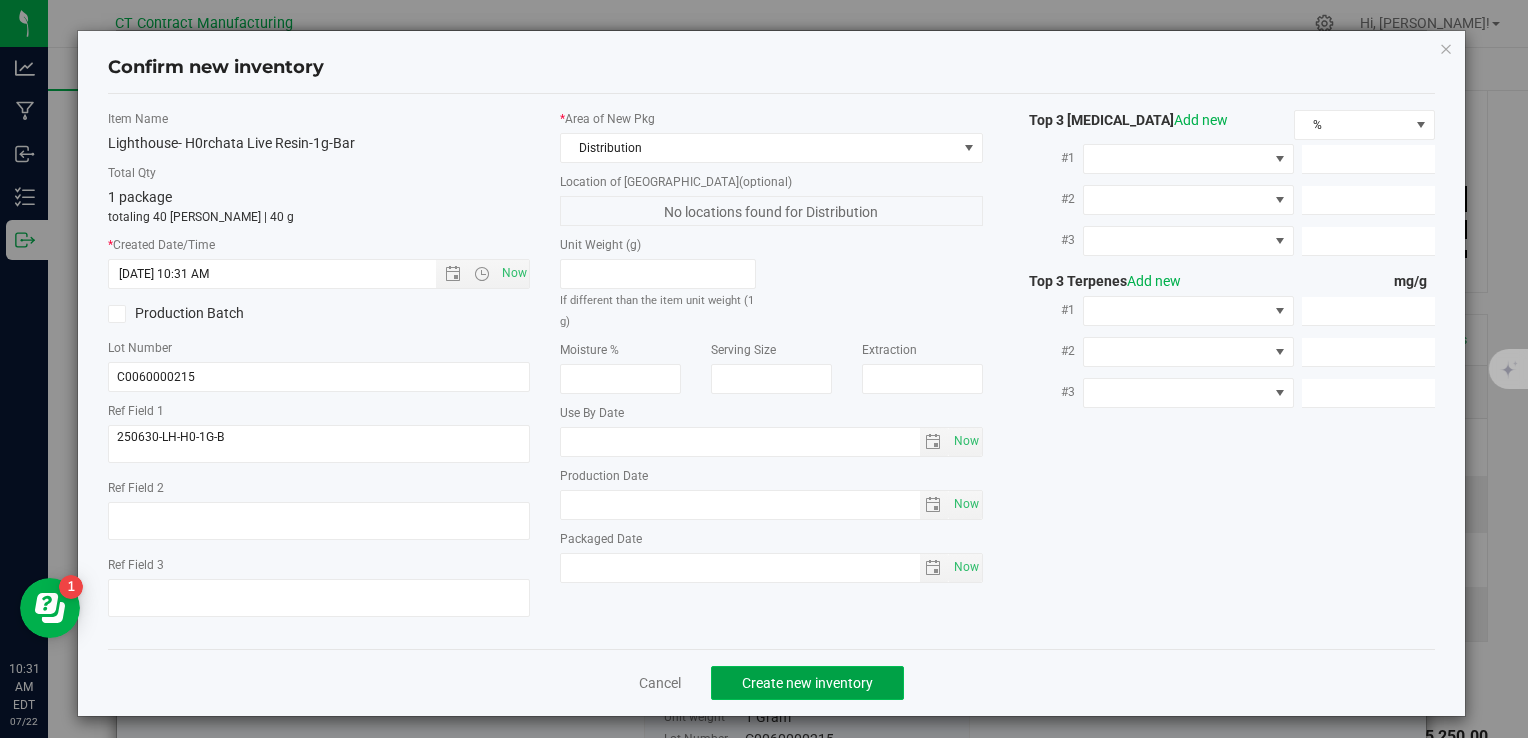click on "Create new inventory" 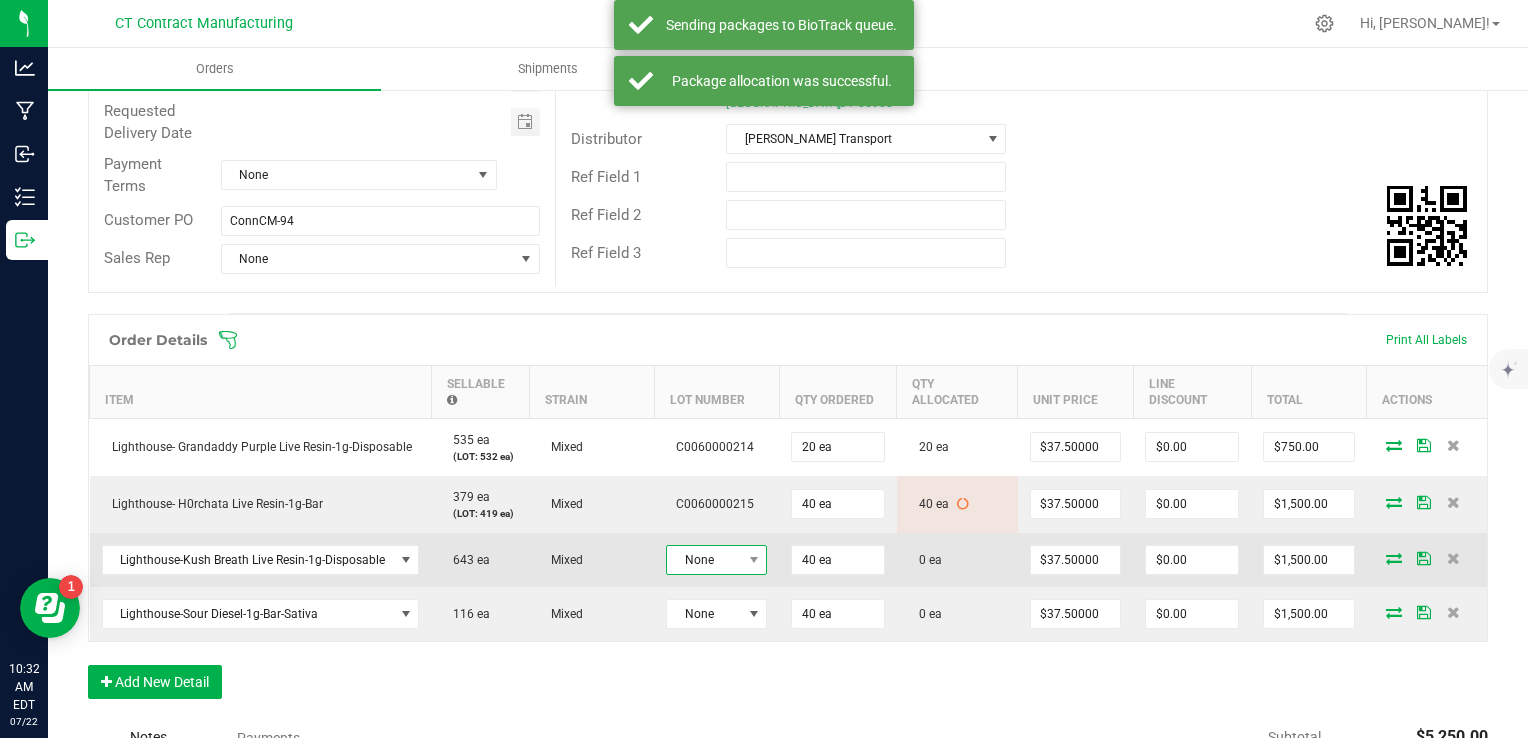 click at bounding box center [753, 560] 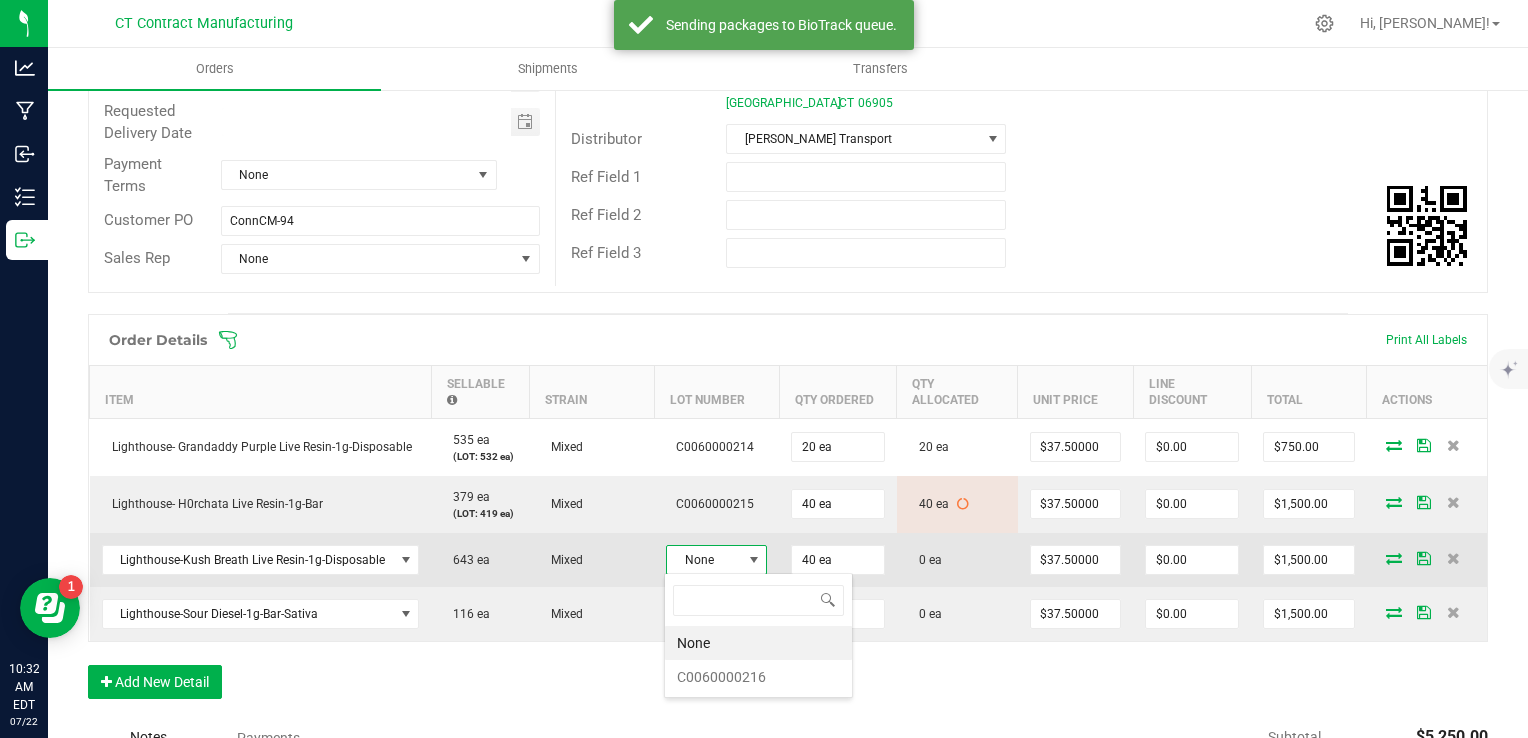 scroll, scrollTop: 99970, scrollLeft: 99899, axis: both 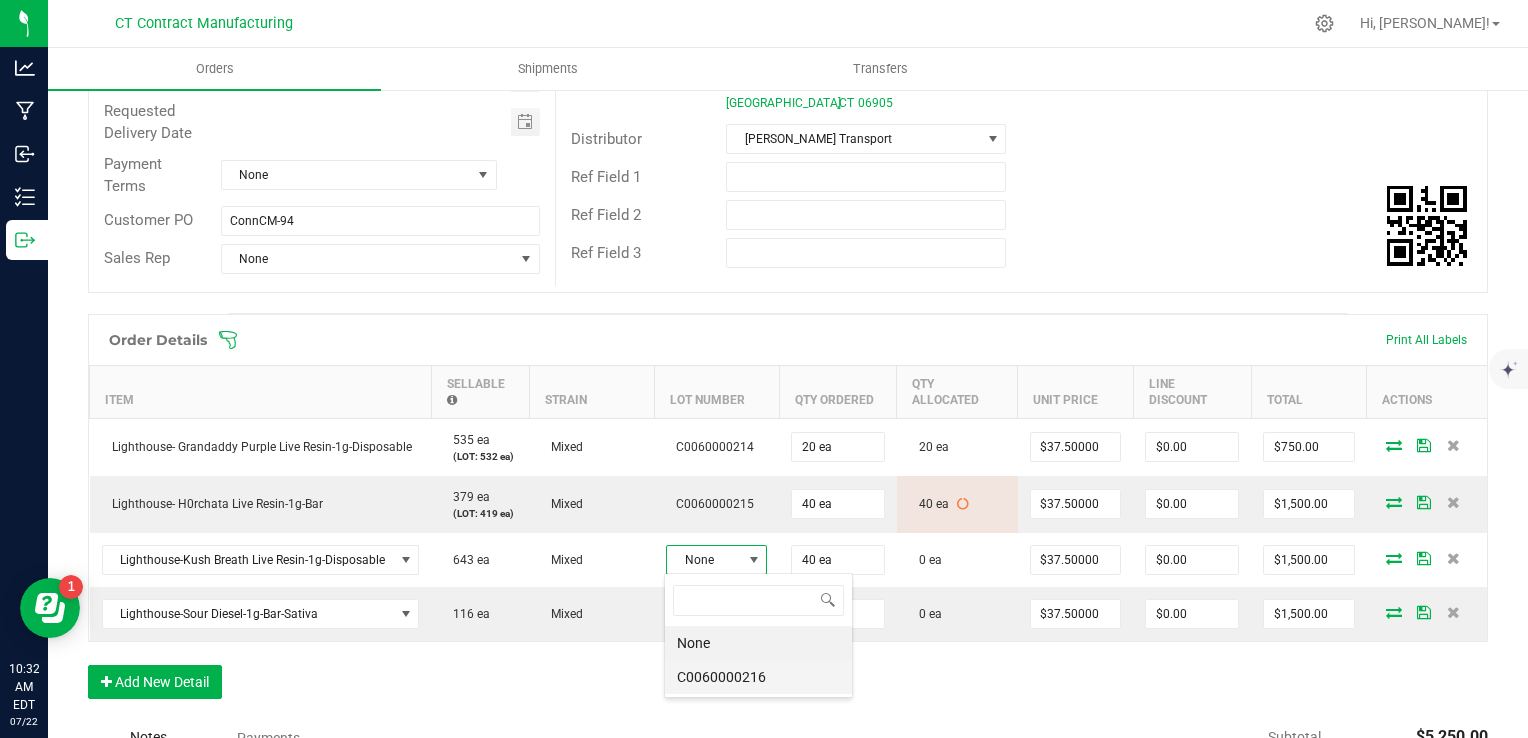 click on "C0060000216" at bounding box center (758, 677) 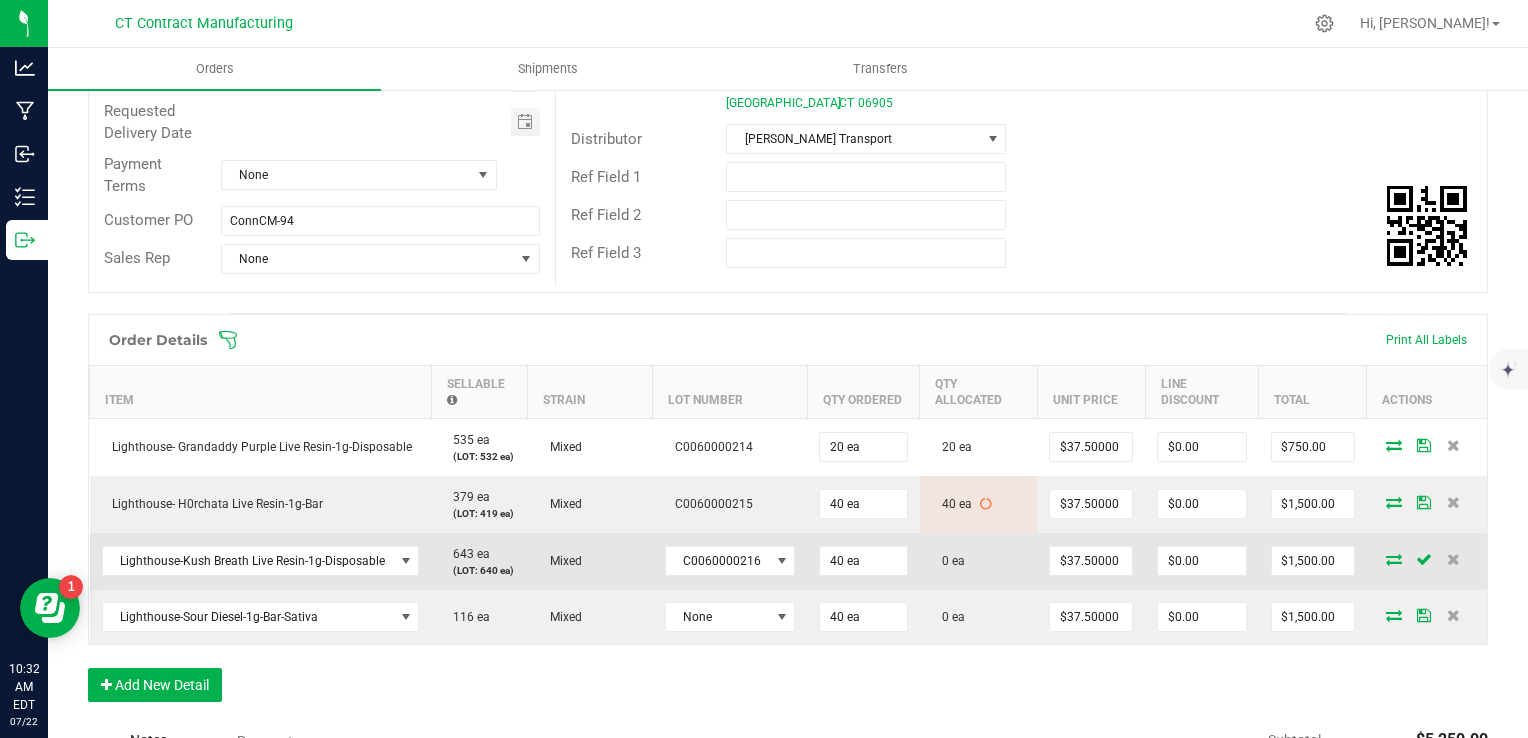 click at bounding box center [1394, 559] 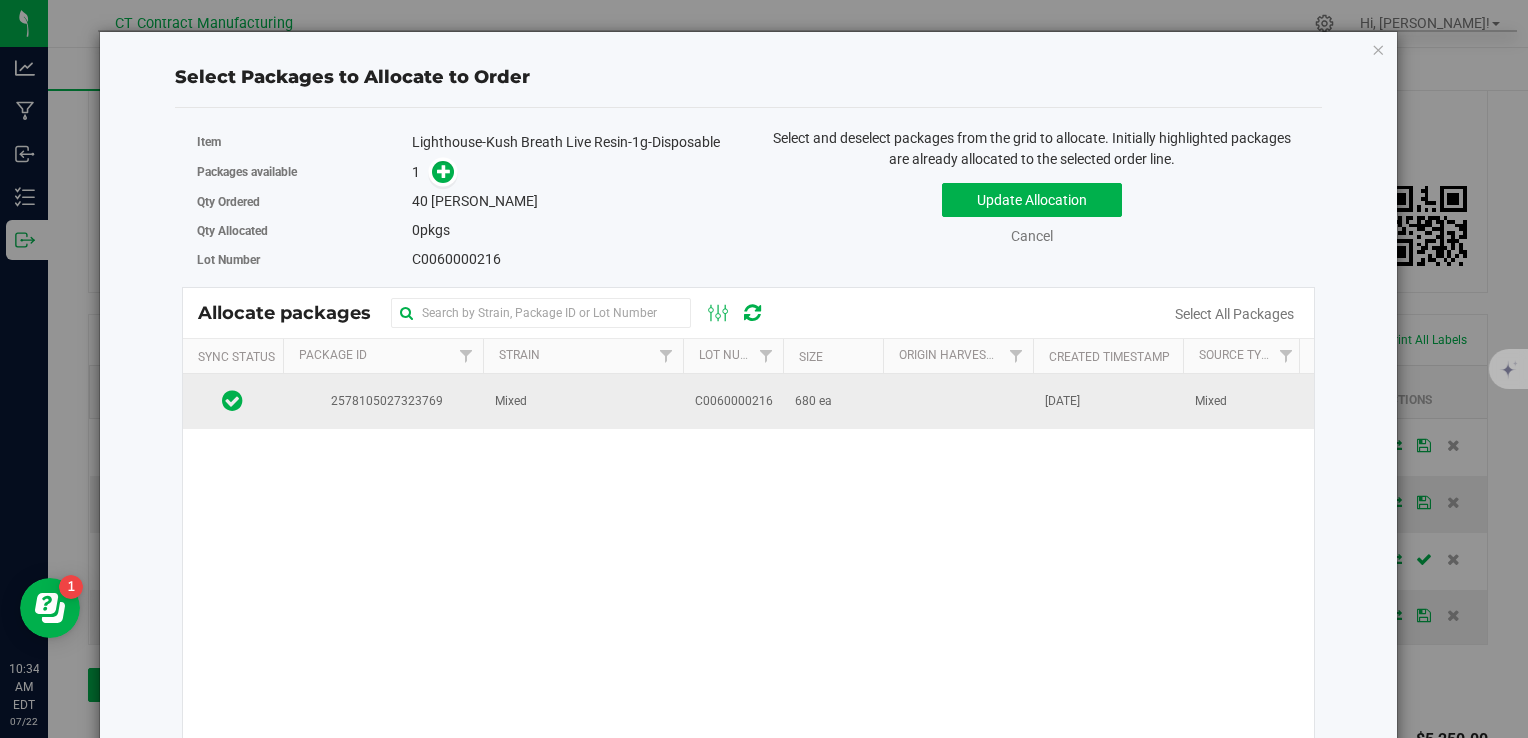 click on "C0060000216" at bounding box center [734, 401] 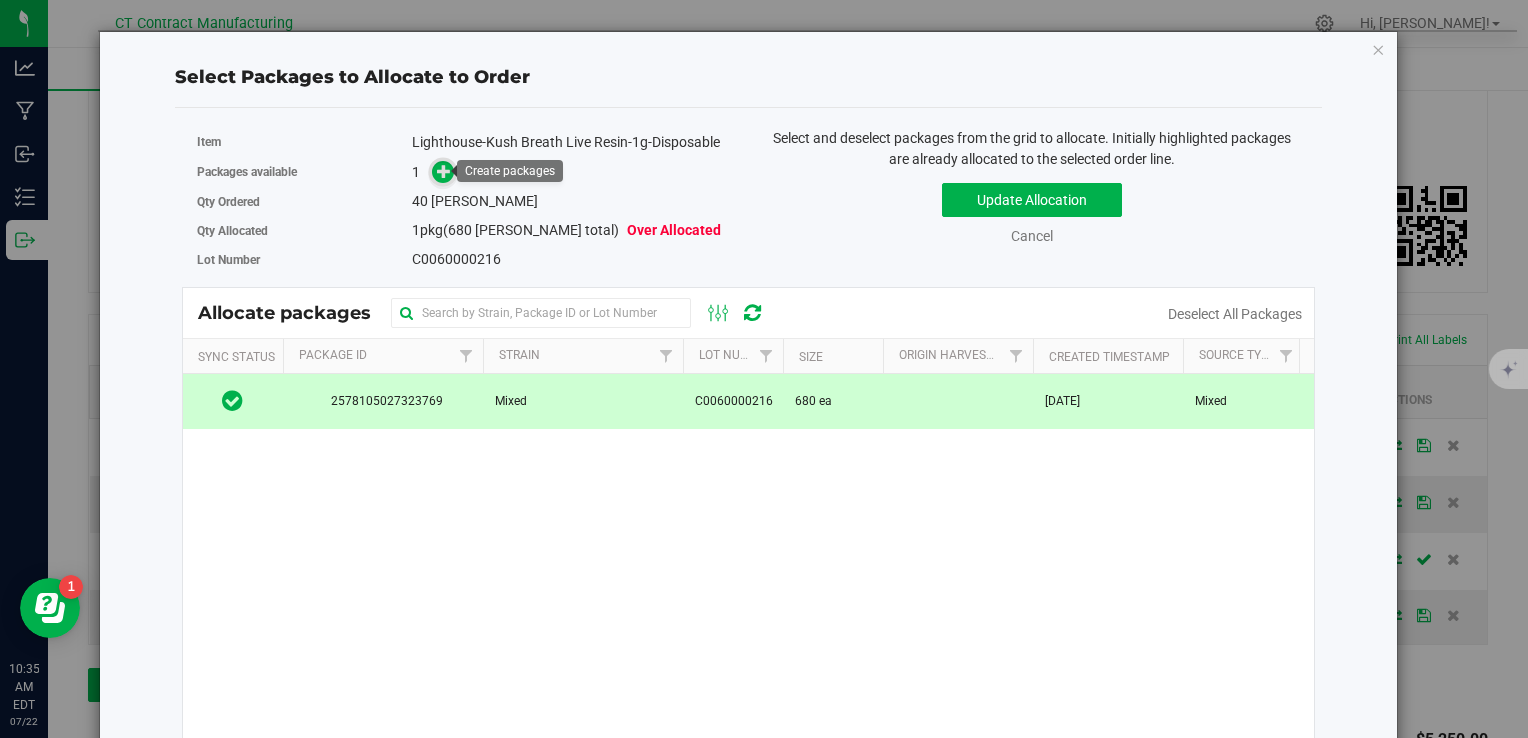 click at bounding box center (444, 170) 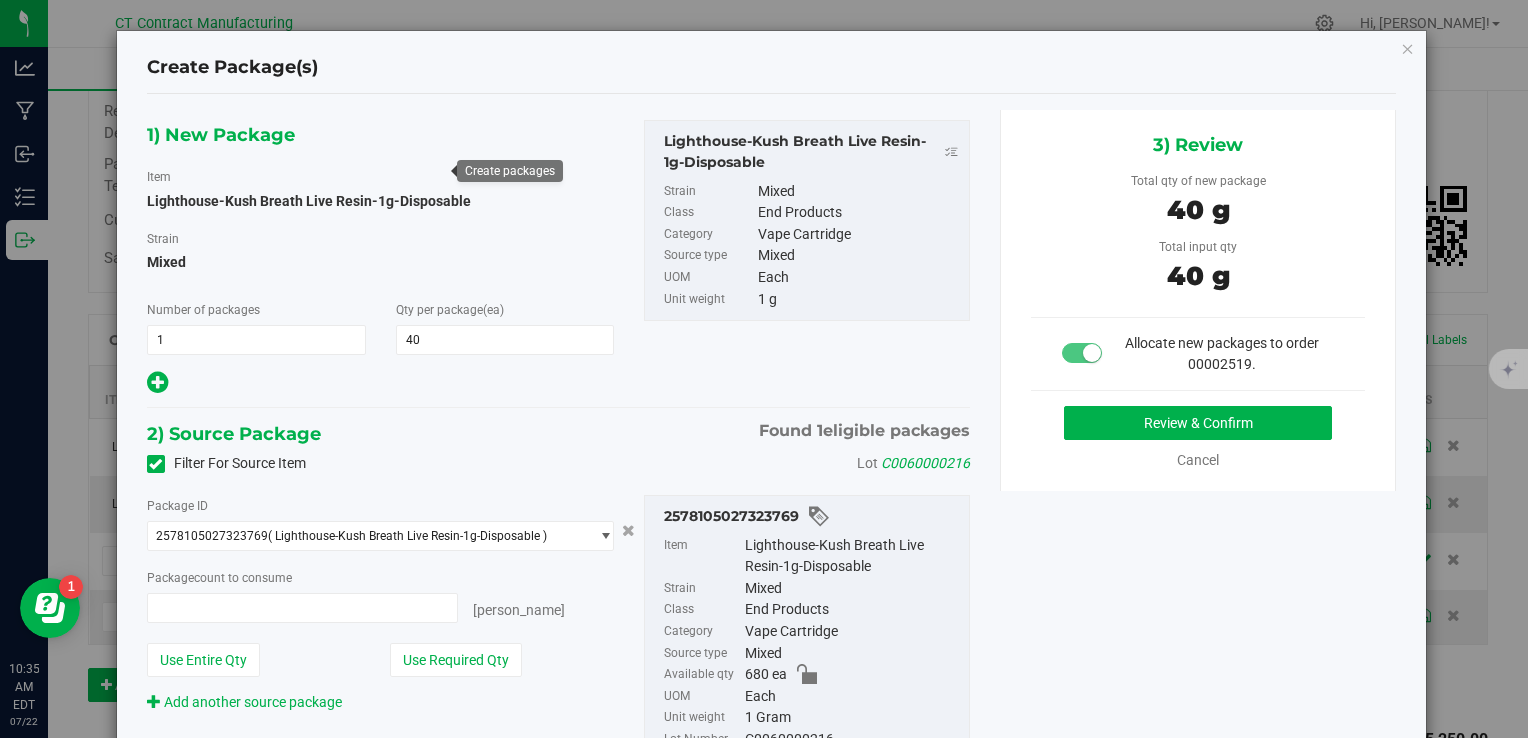 type on "40 ea" 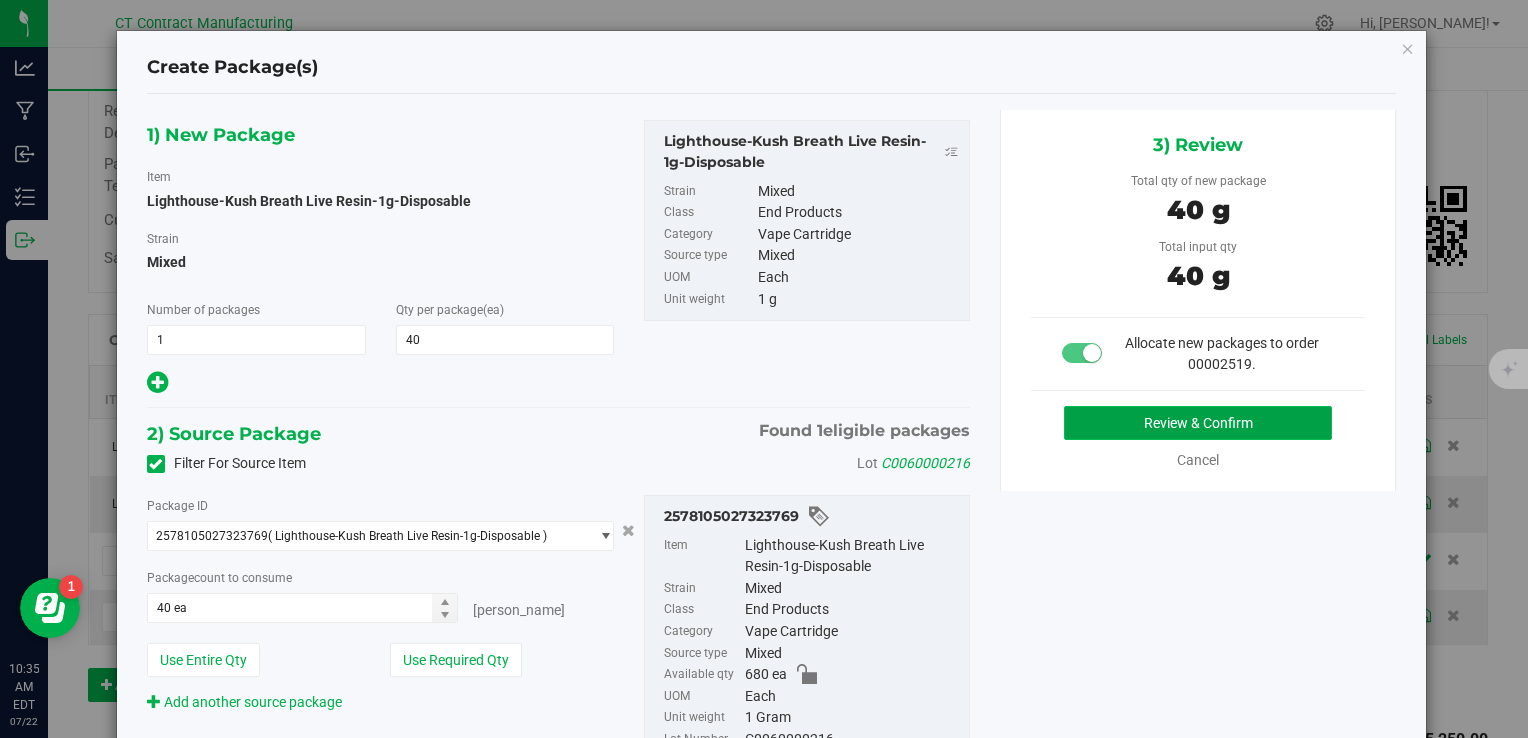 click on "Review & Confirm" at bounding box center [1198, 423] 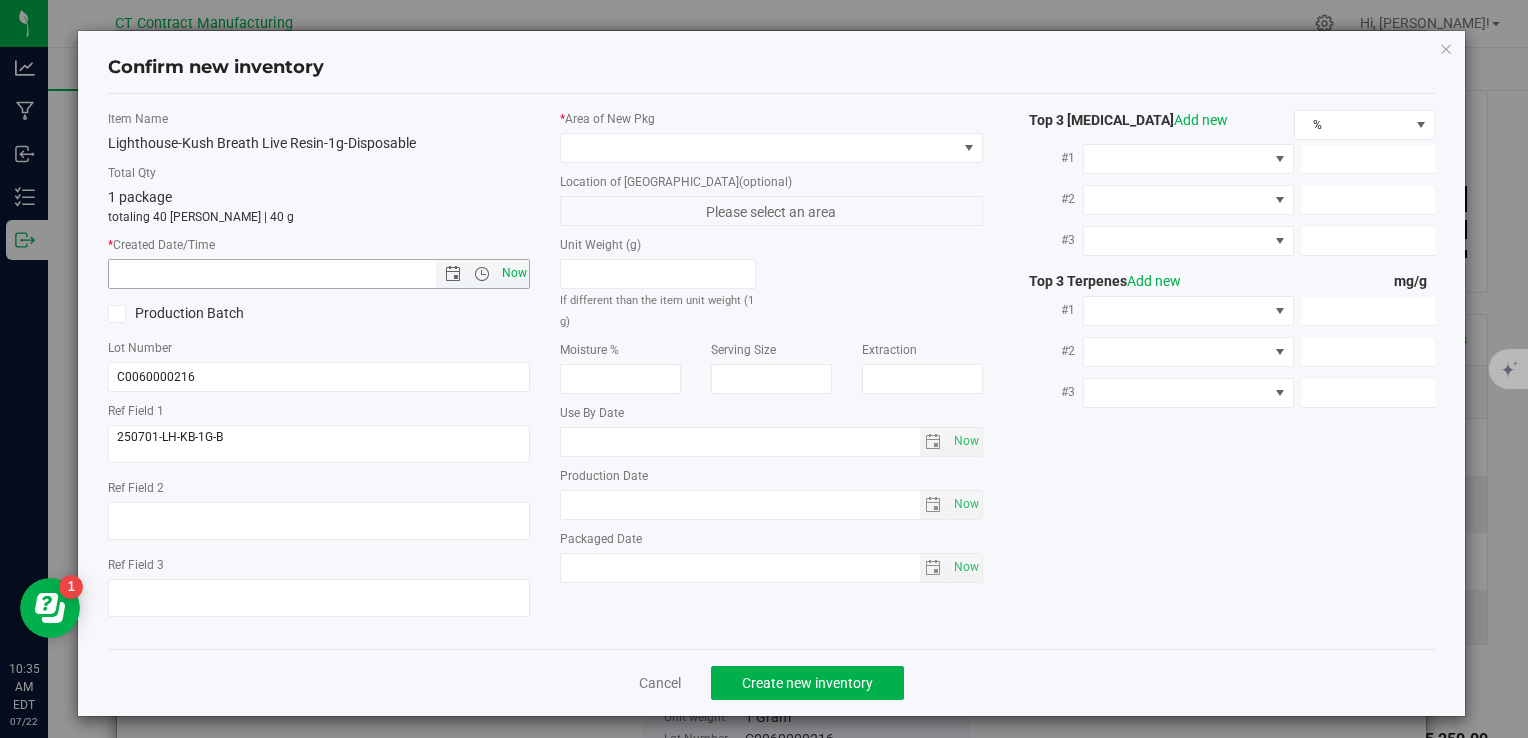 click on "Now" at bounding box center (514, 273) 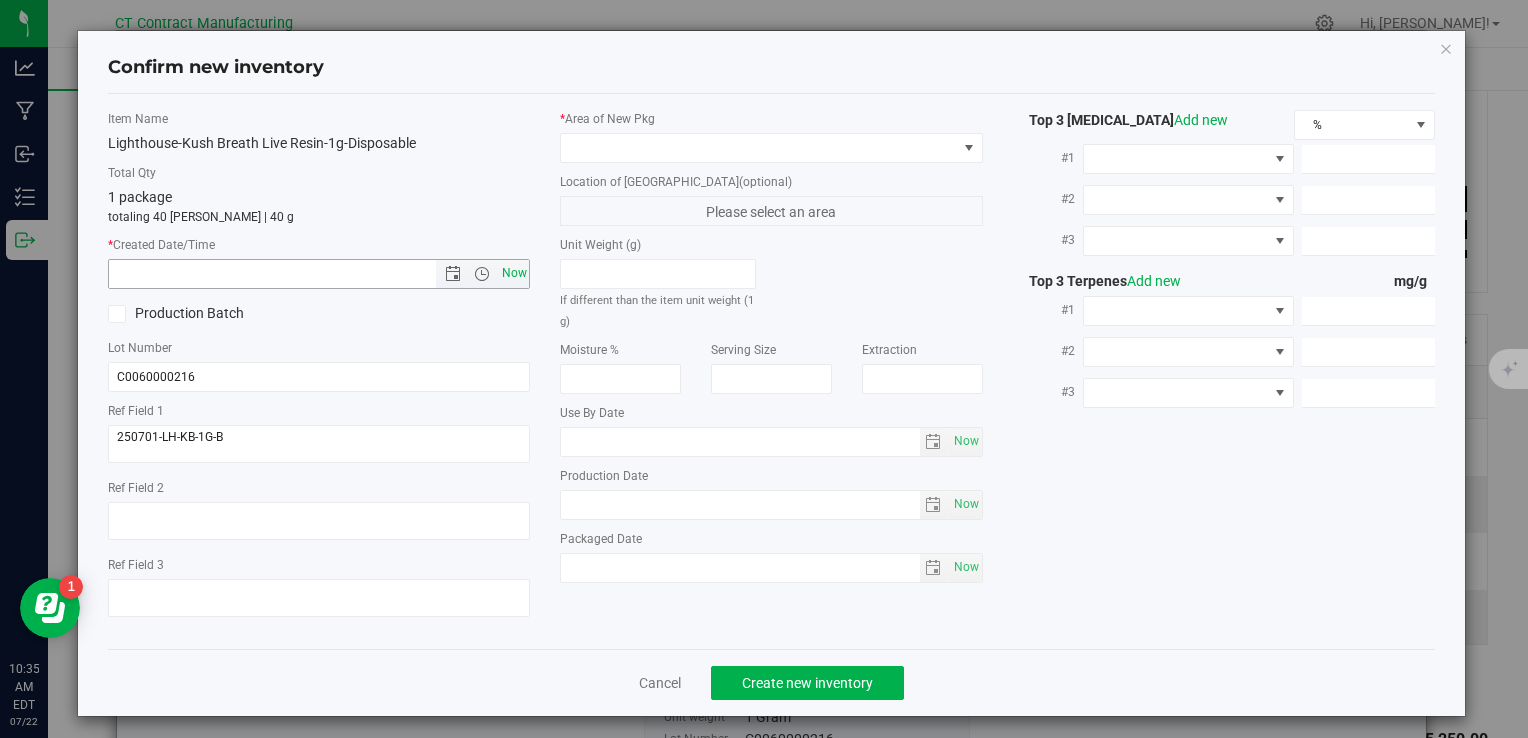 type on "7/22/2025 10:35 AM" 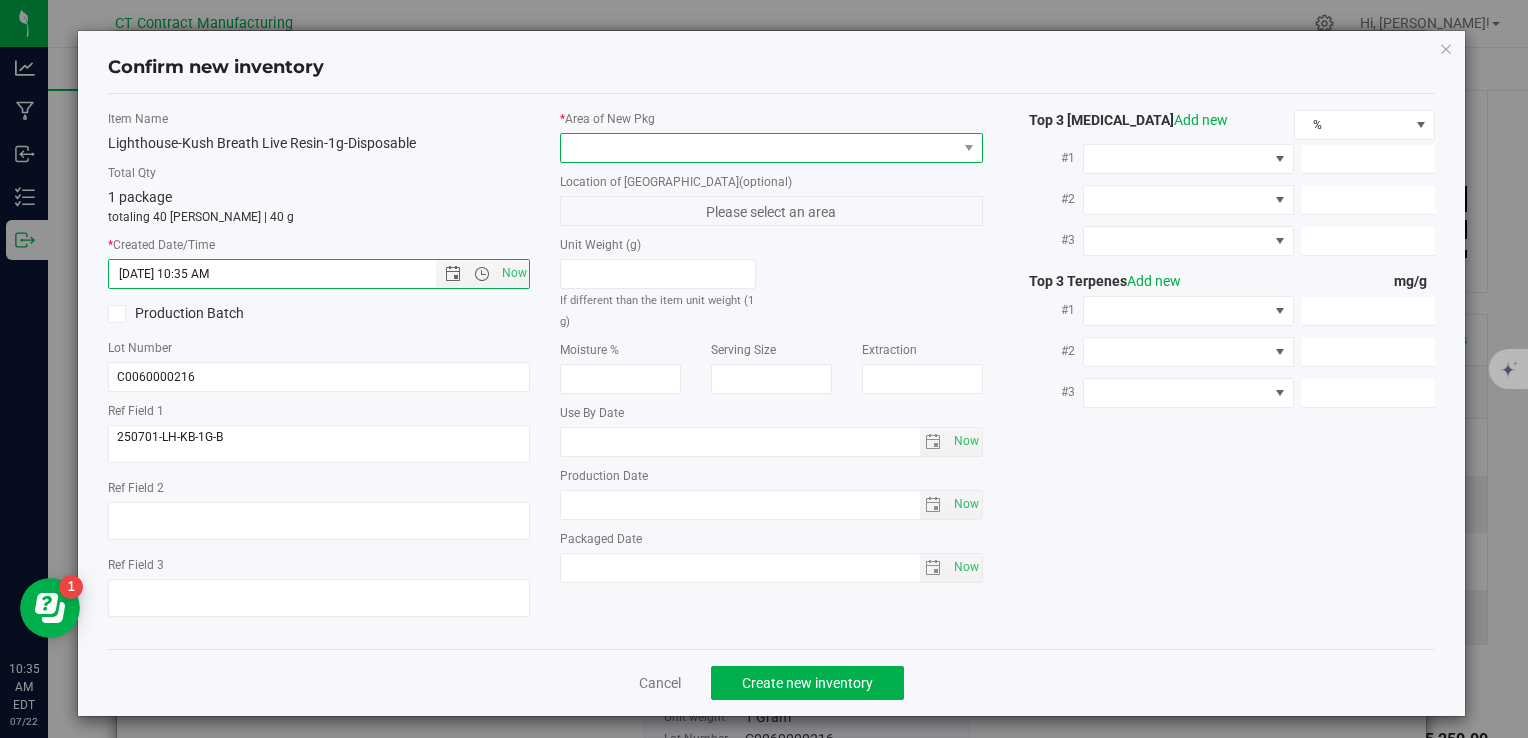 click at bounding box center [758, 148] 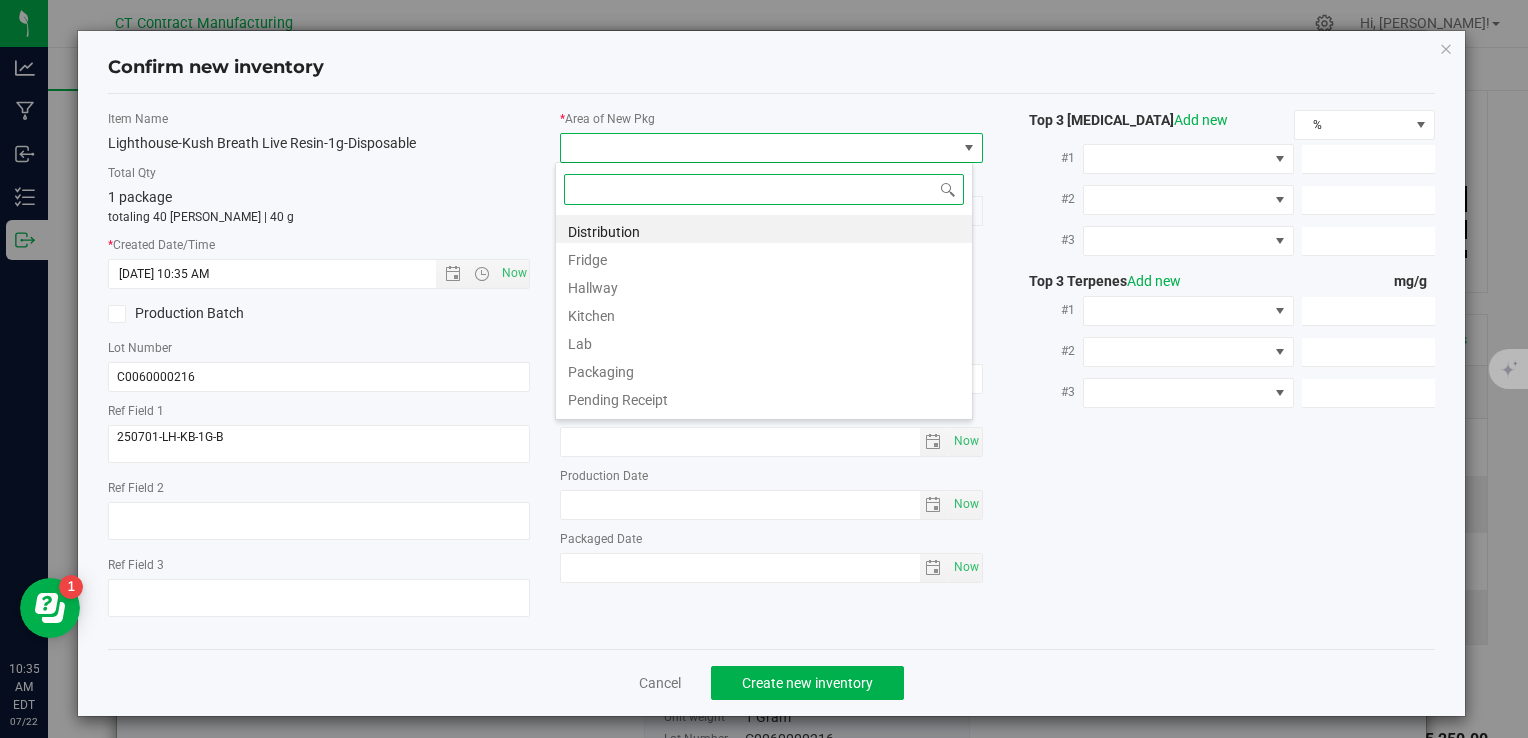 scroll, scrollTop: 99970, scrollLeft: 99582, axis: both 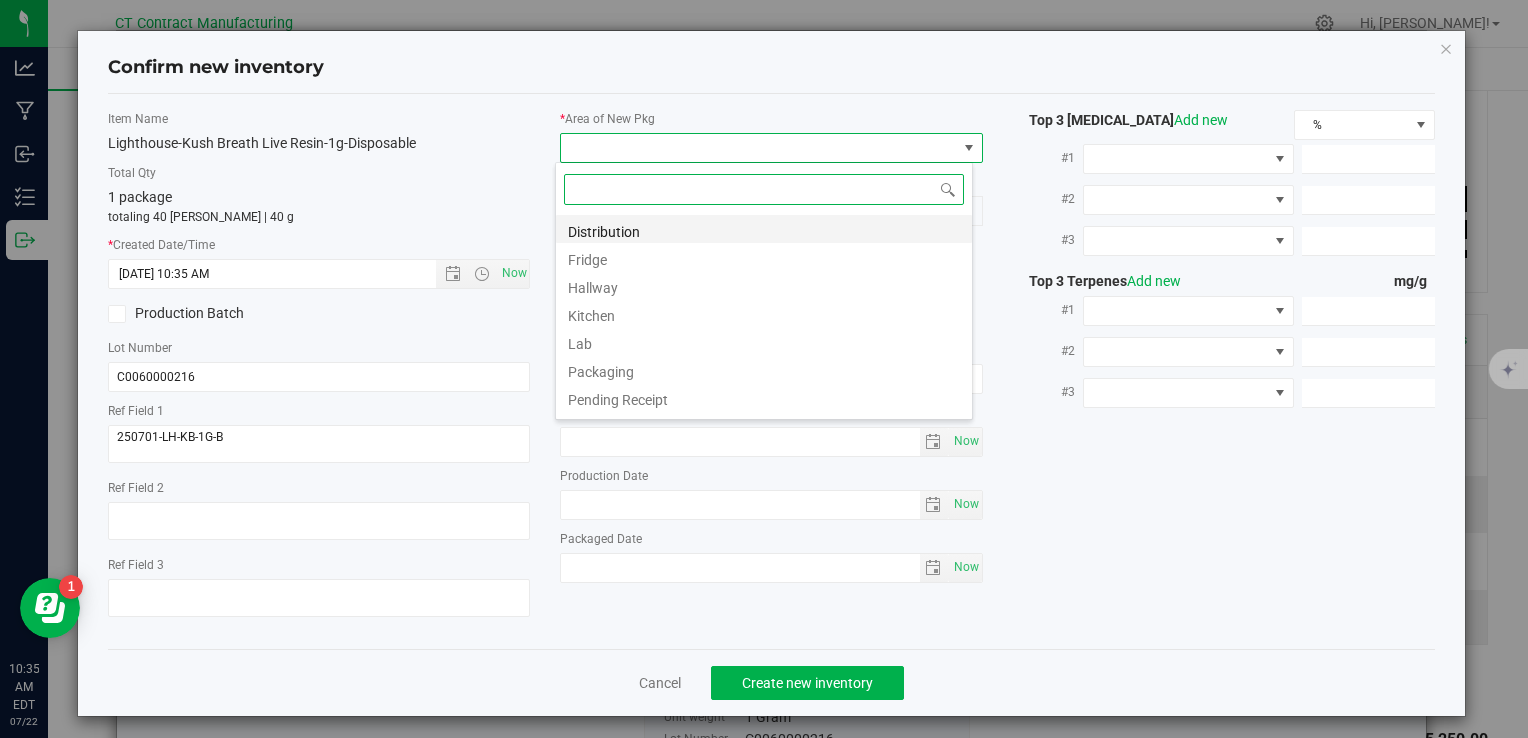 click on "Distribution" at bounding box center (764, 229) 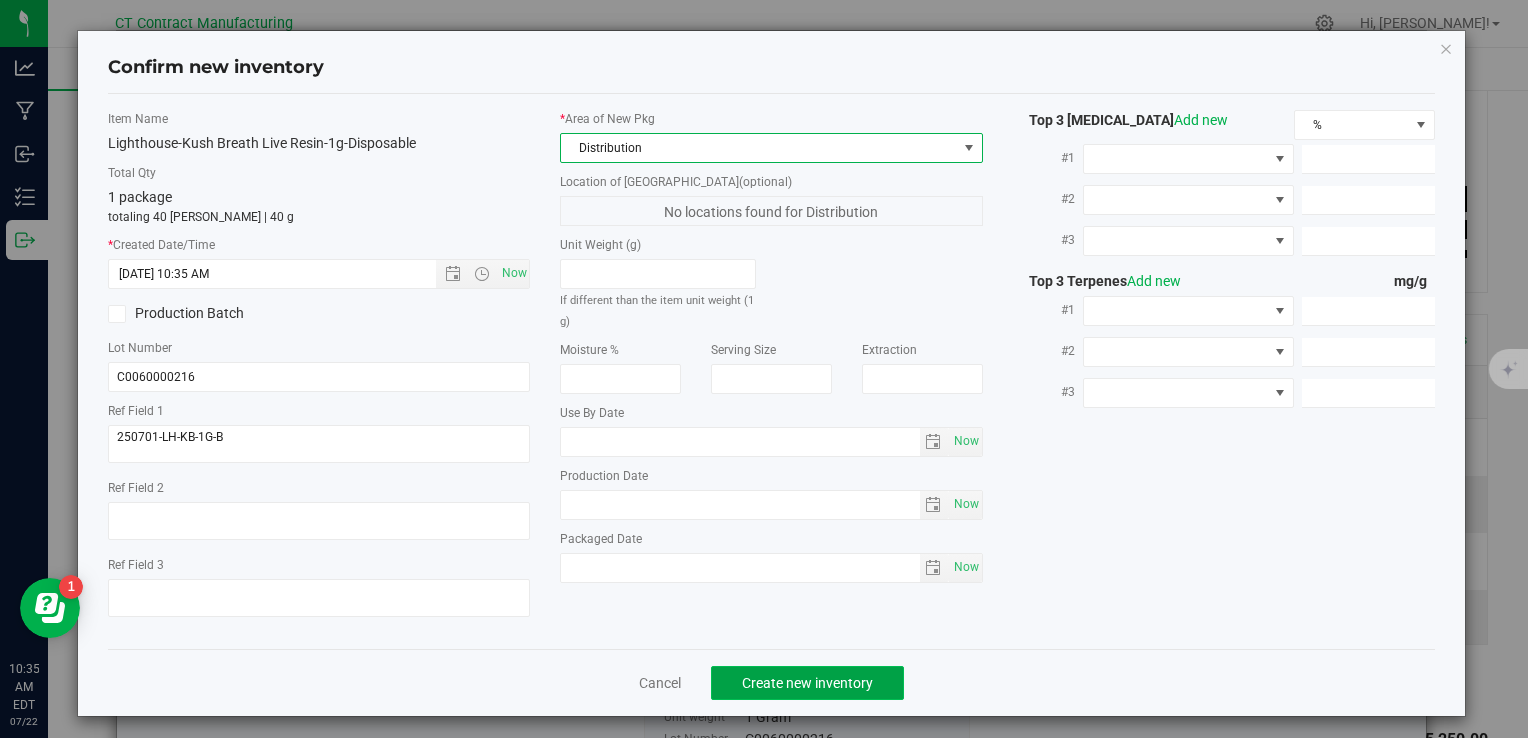 click on "Create new inventory" 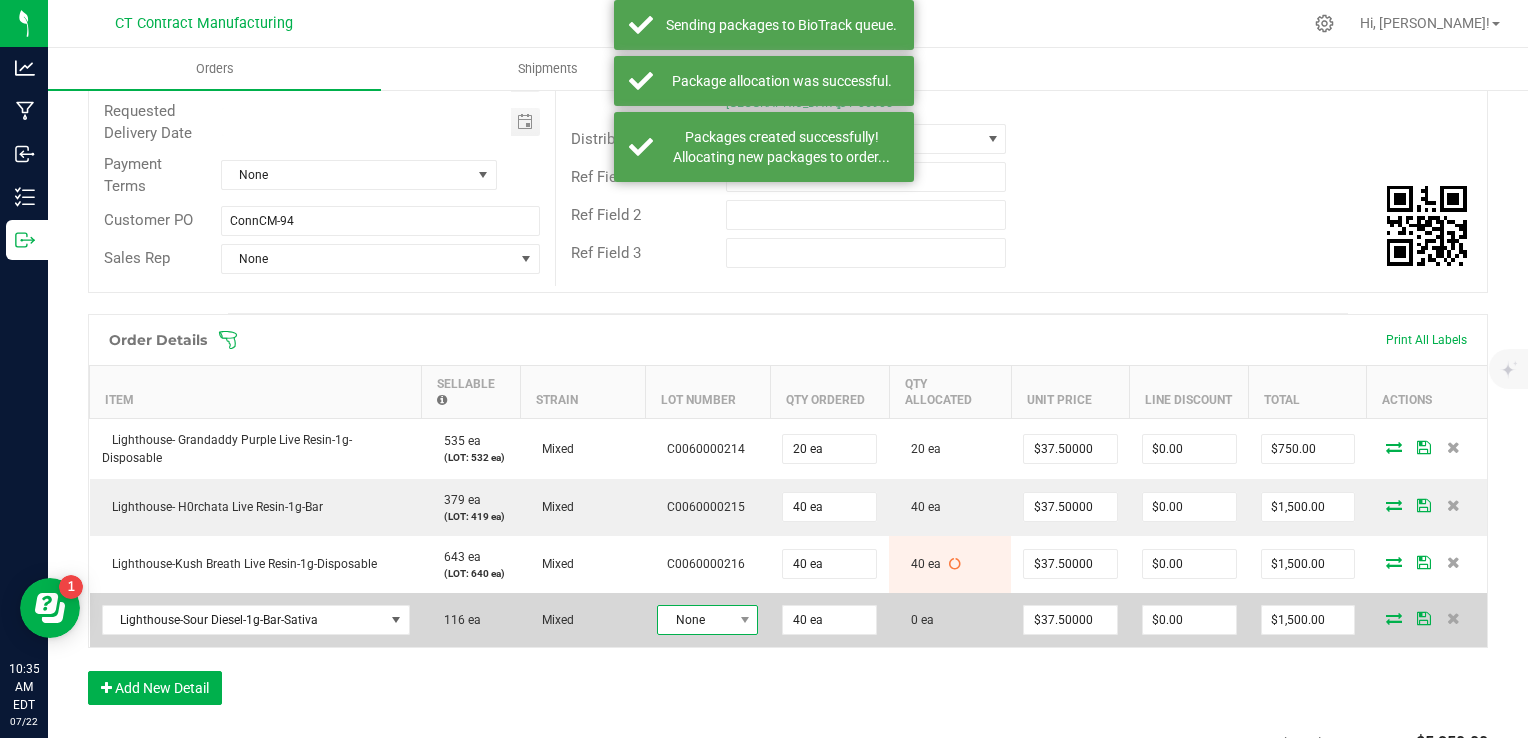 click on "None" at bounding box center (695, 620) 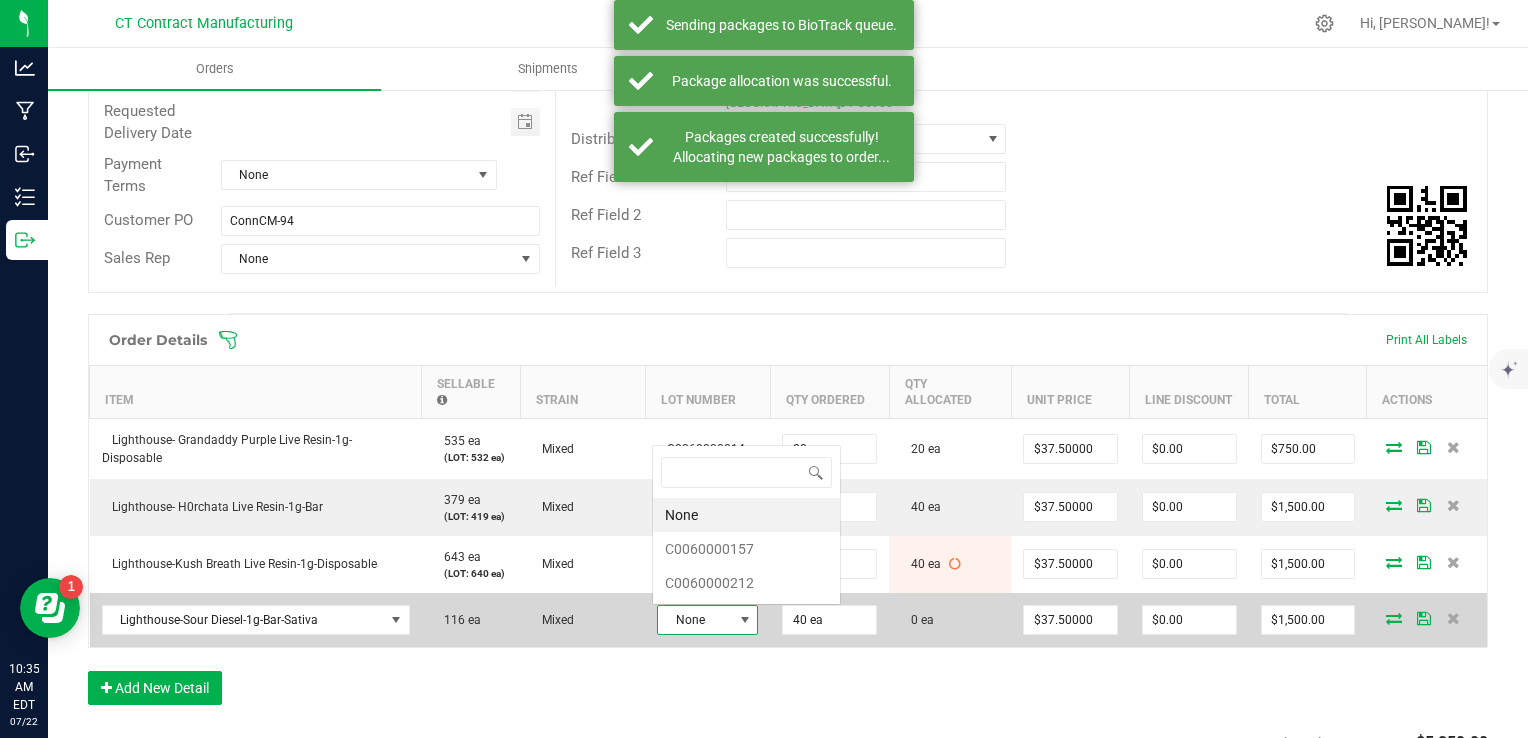 scroll, scrollTop: 0, scrollLeft: 0, axis: both 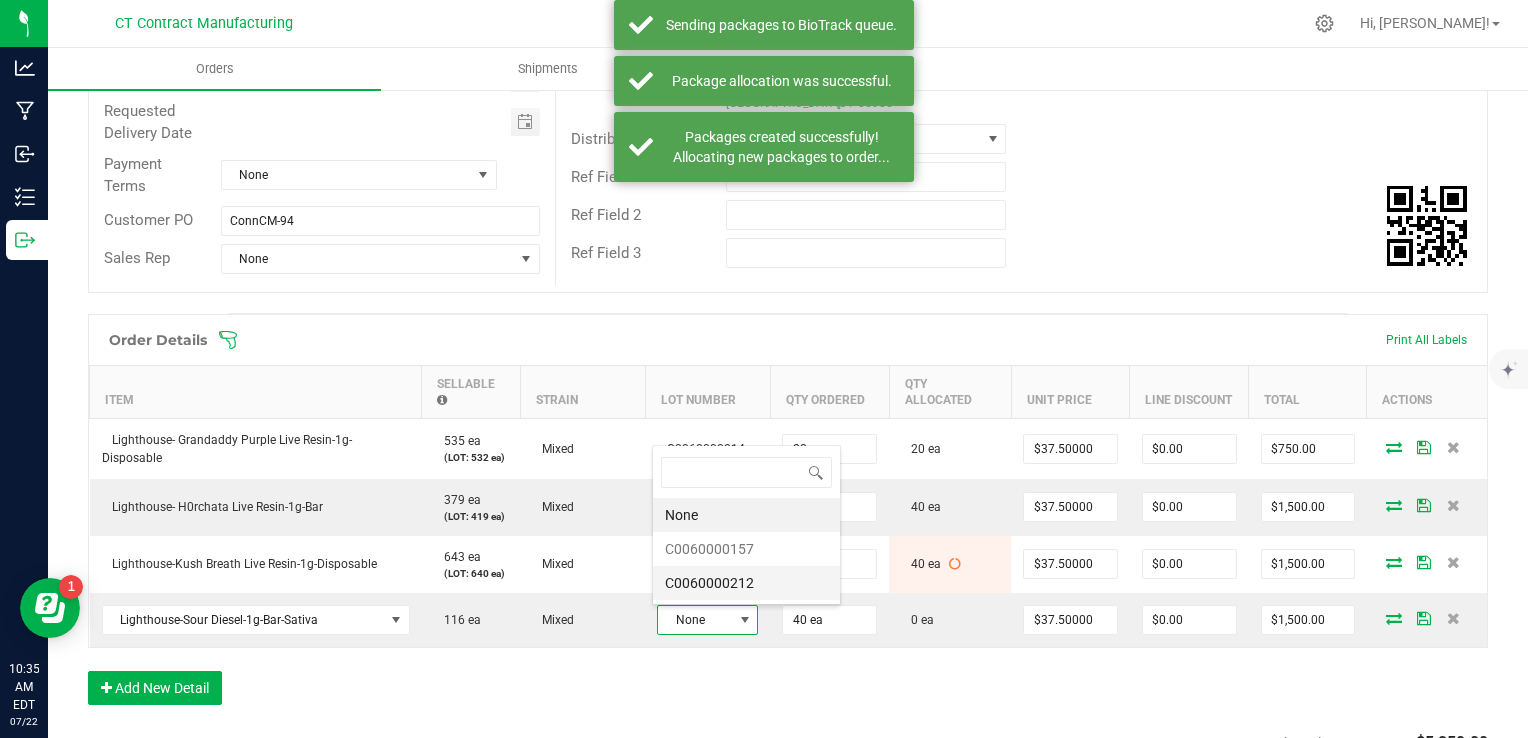 click on "C0060000212" at bounding box center (746, 583) 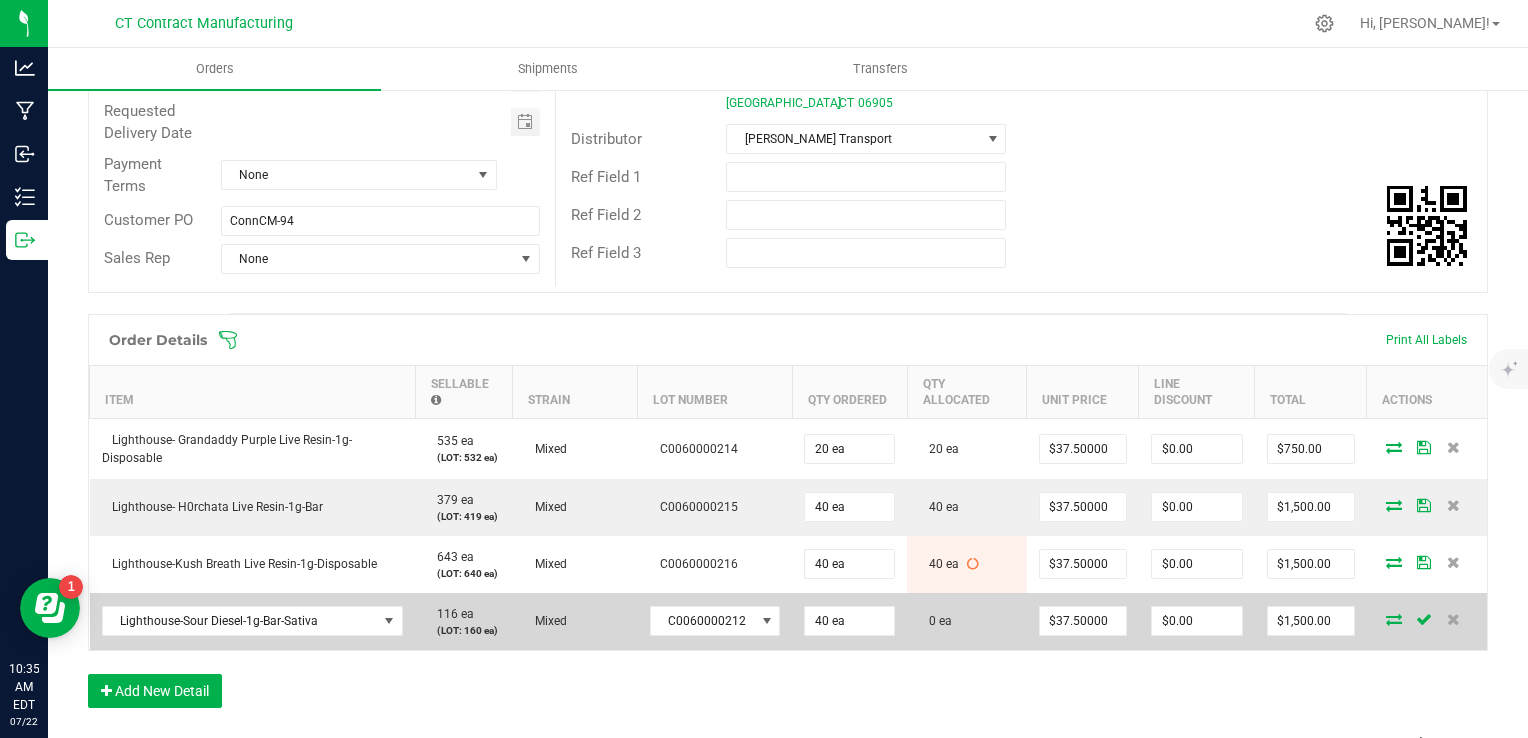 click at bounding box center [1394, 619] 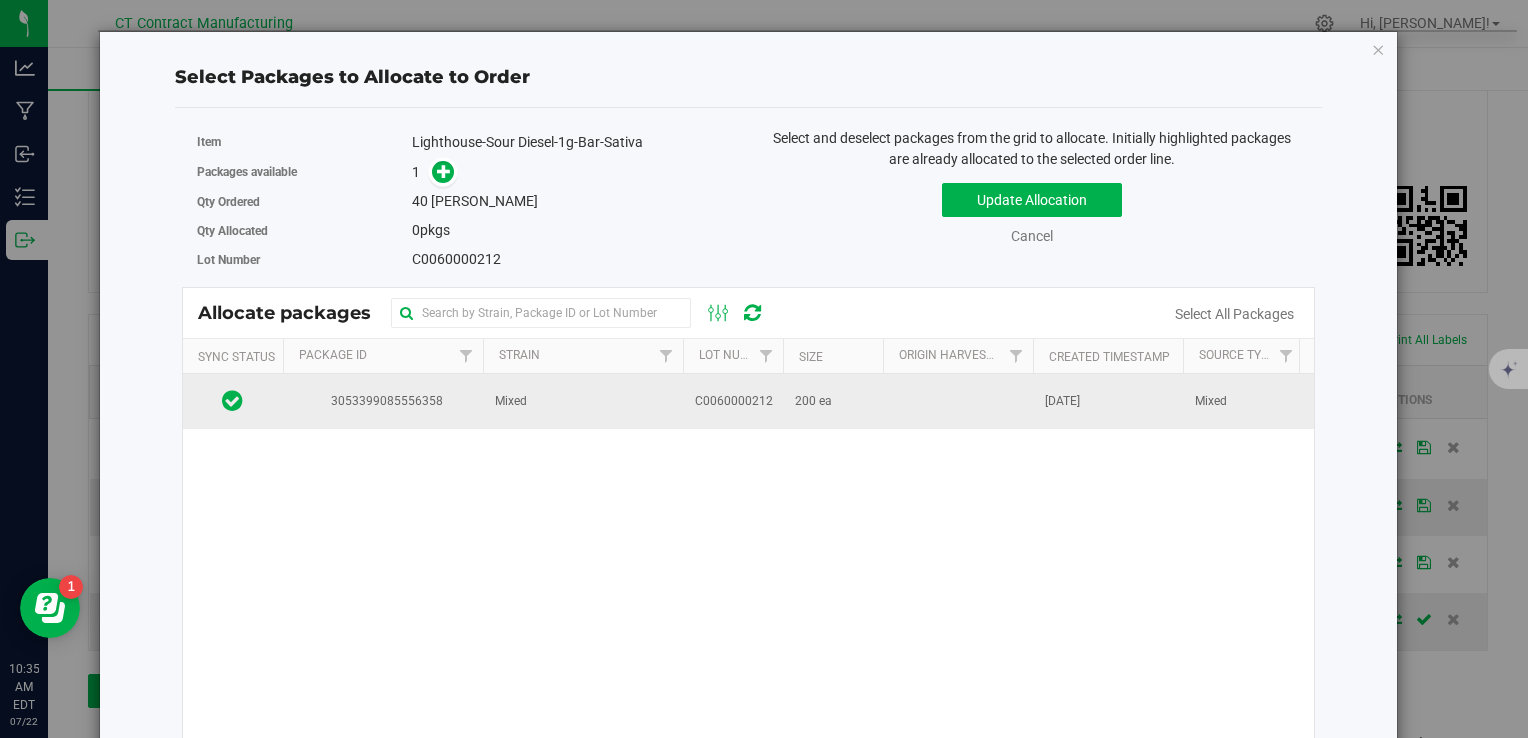 click at bounding box center (958, 401) 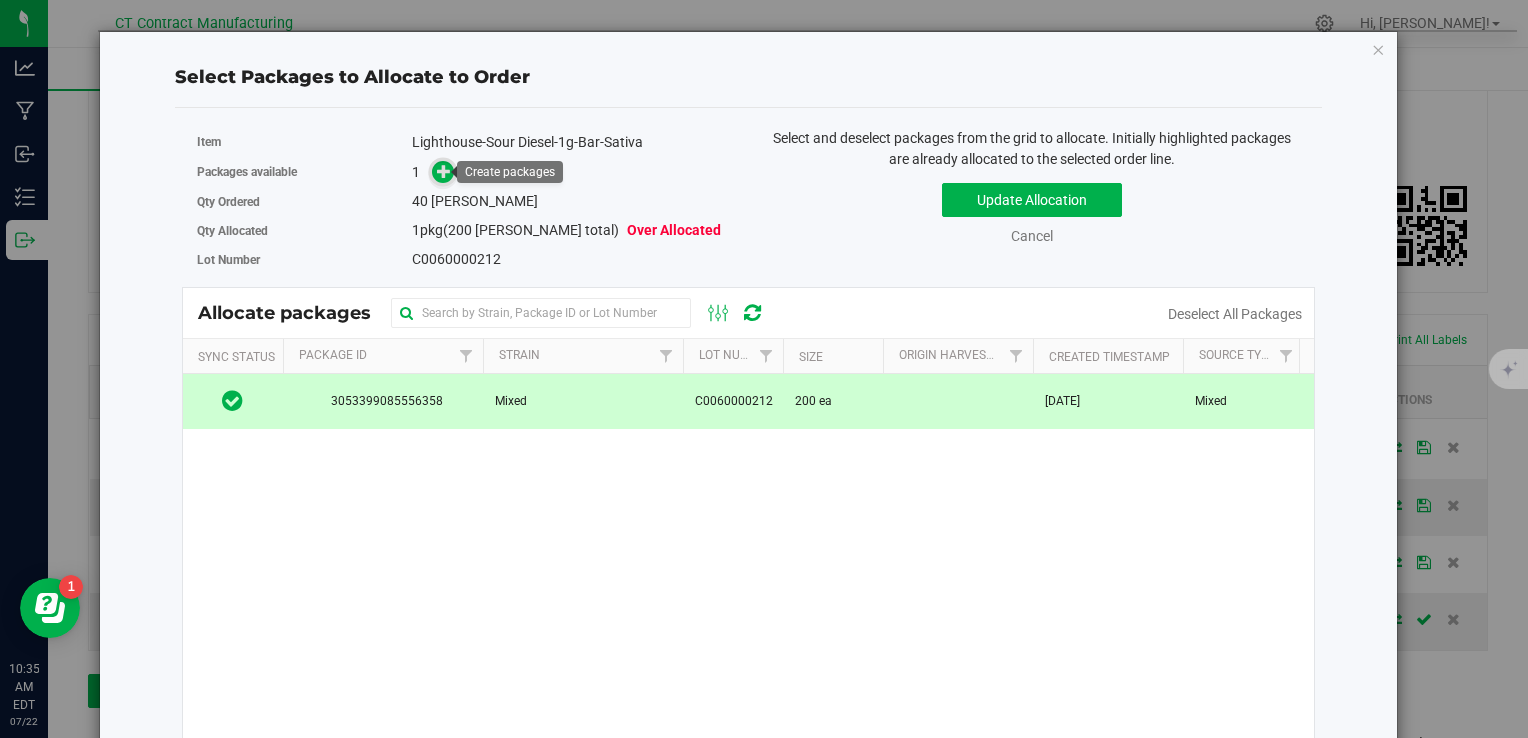click at bounding box center [444, 171] 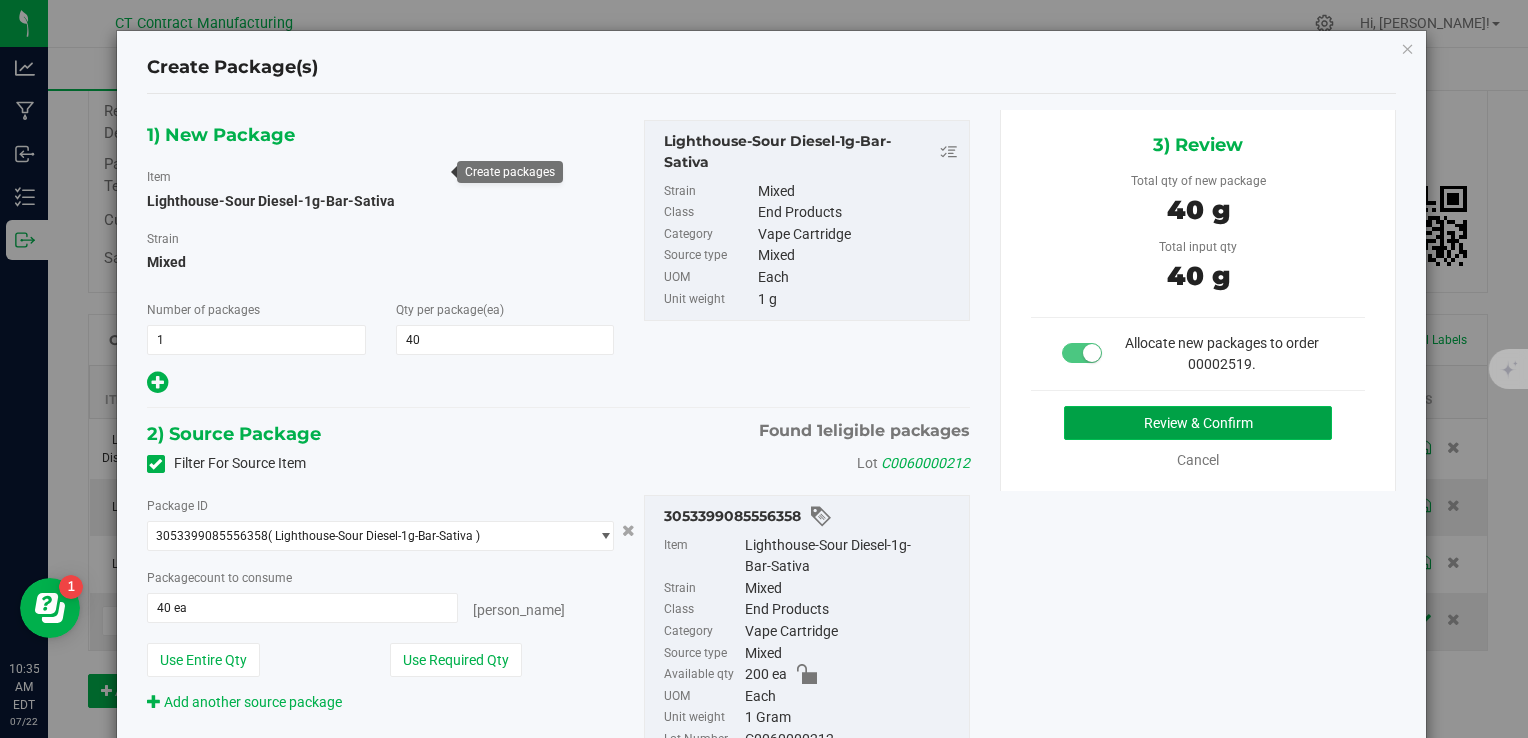 click on "Review & Confirm" at bounding box center (1198, 423) 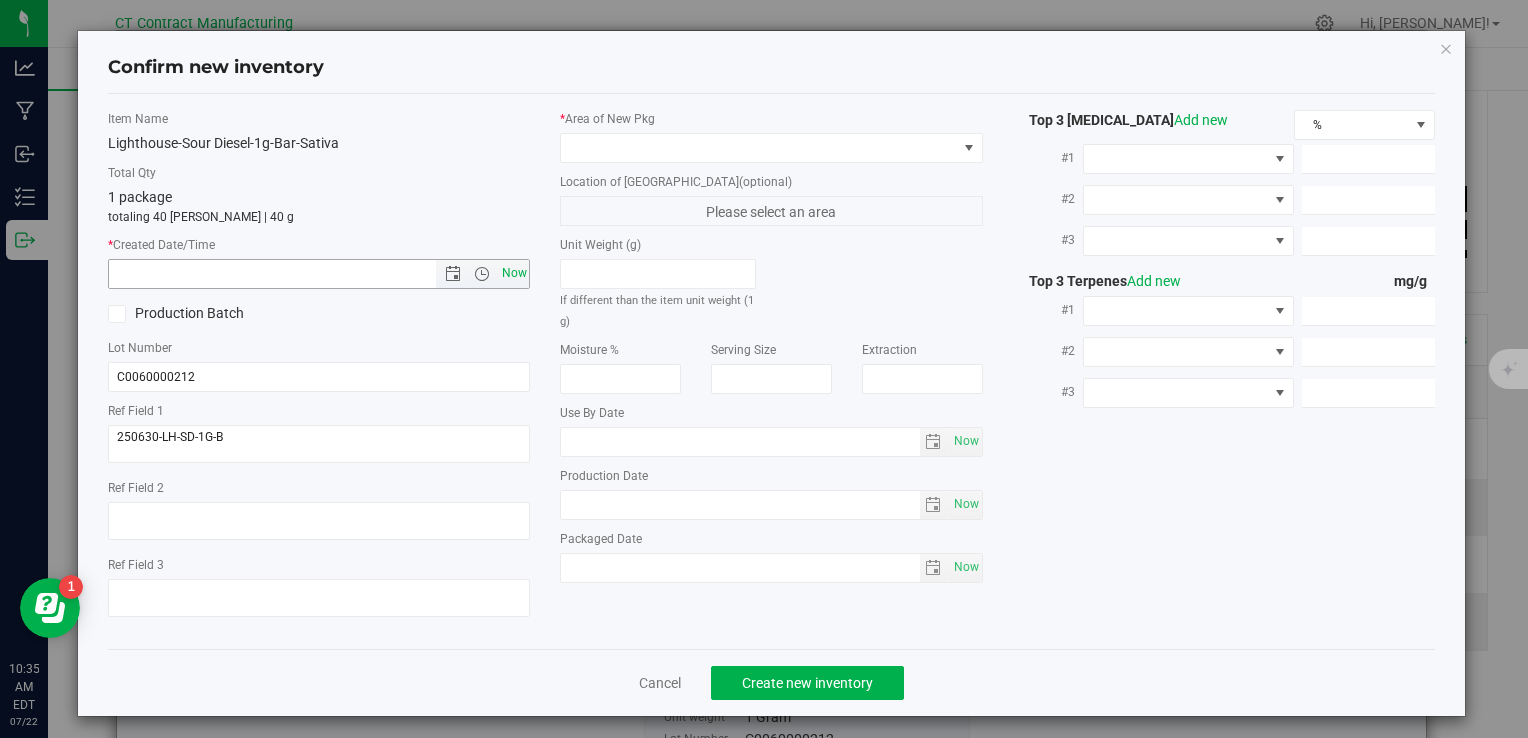 click on "Now" at bounding box center (514, 273) 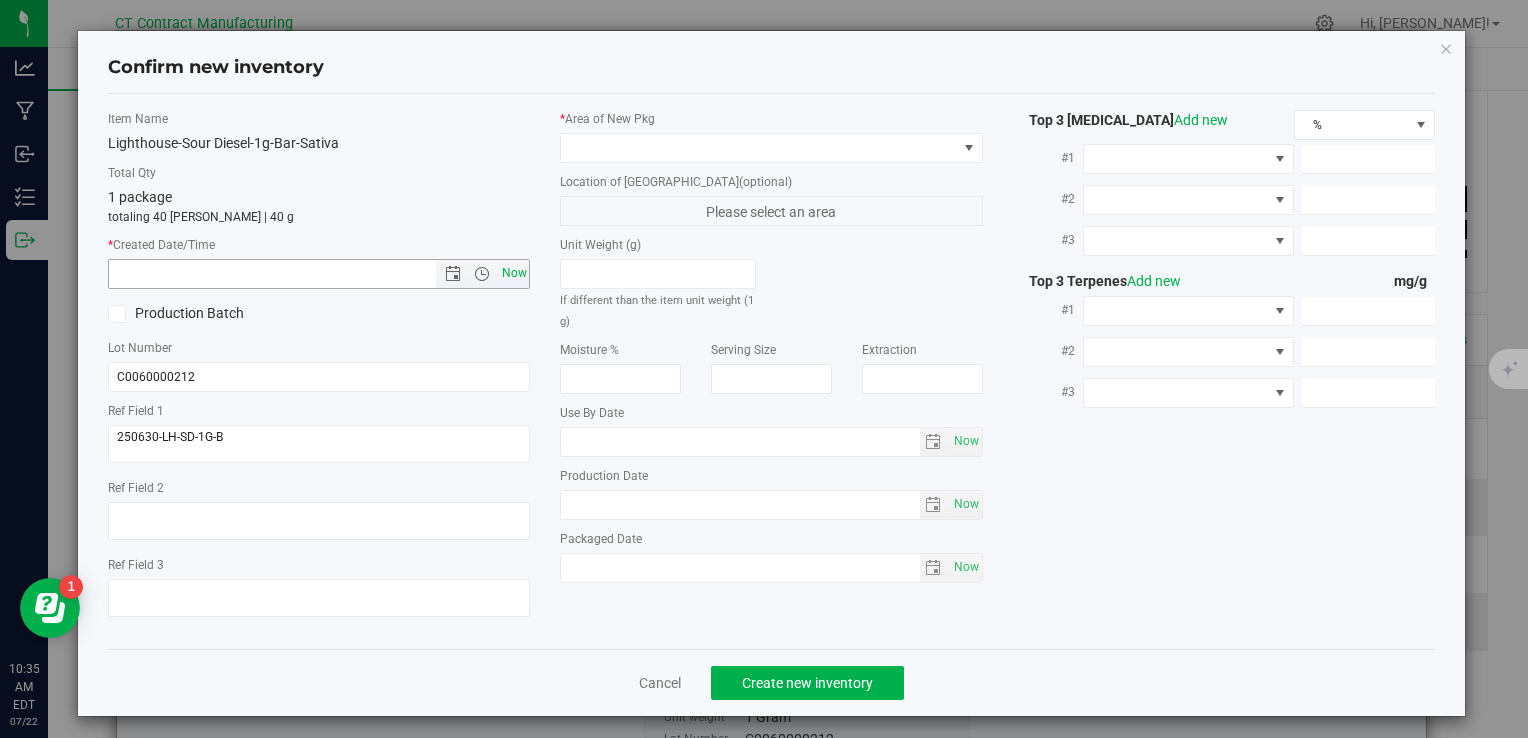 type on "7/22/2025 10:35 AM" 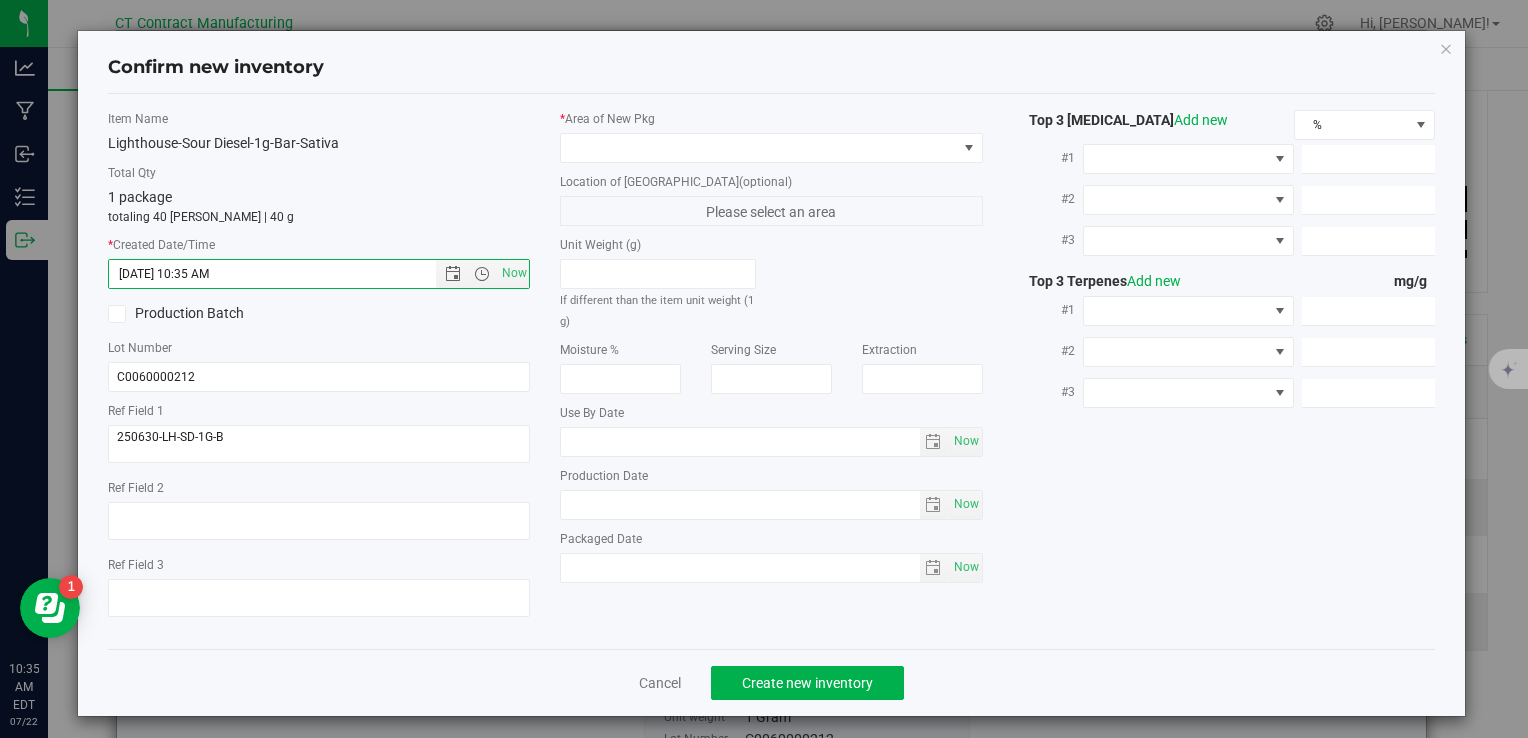 click on "*
Area of New Pkg
Location of New Pkg
(optional)
Please select an area
Unit Weight (g)
If different than the item unit weight (1 g)
Moisture %
Serving Size" at bounding box center (771, 351) 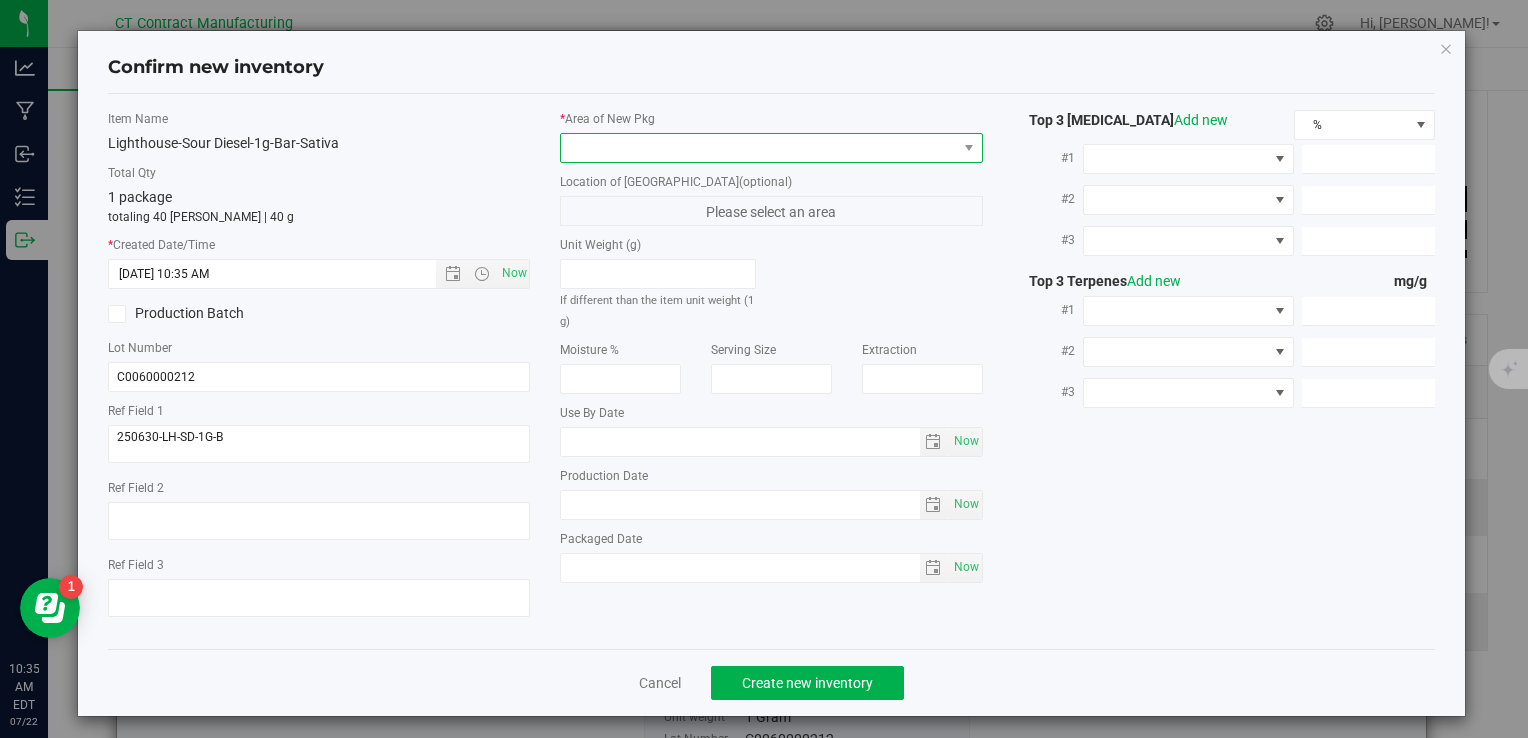 click at bounding box center [758, 148] 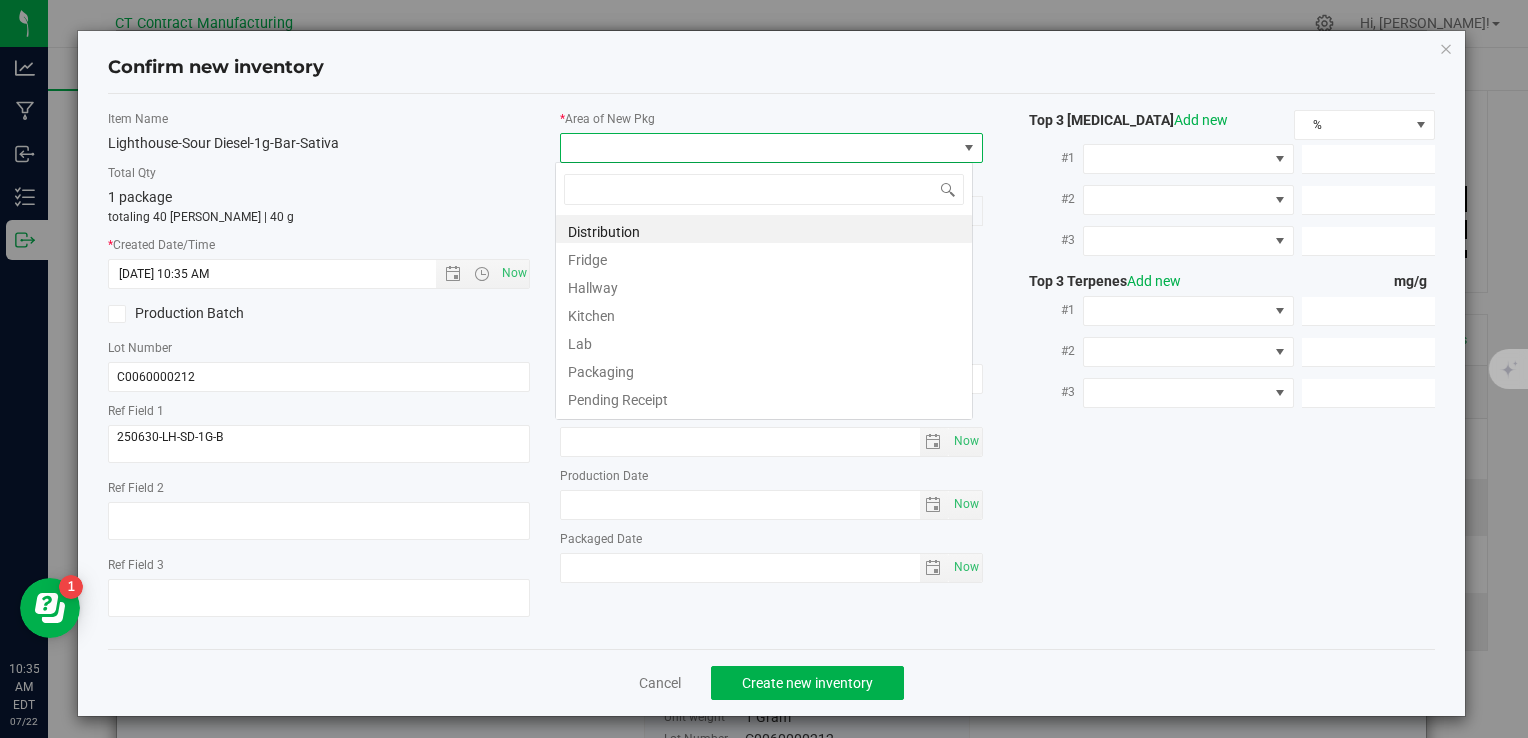 scroll, scrollTop: 99970, scrollLeft: 99582, axis: both 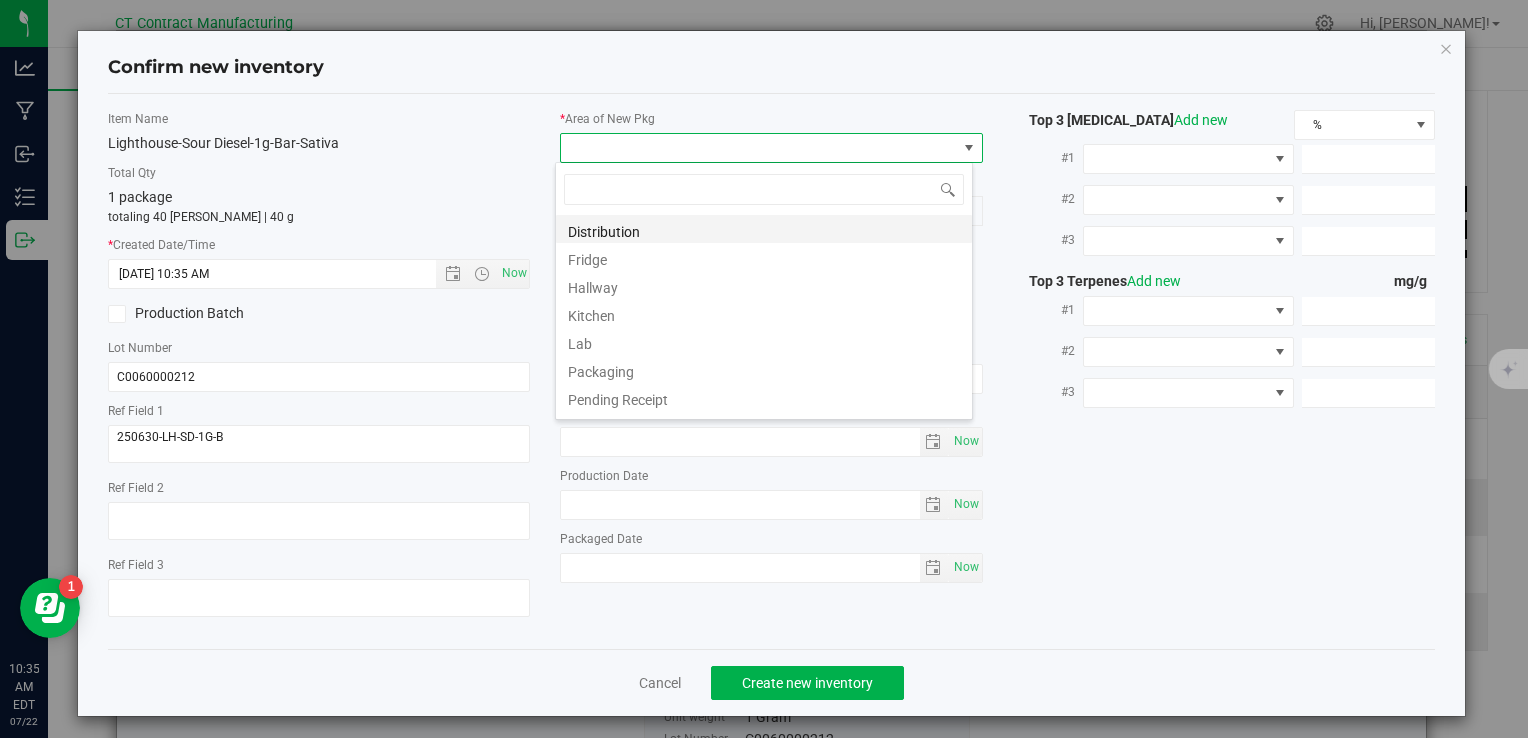 click on "Distribution" at bounding box center (764, 229) 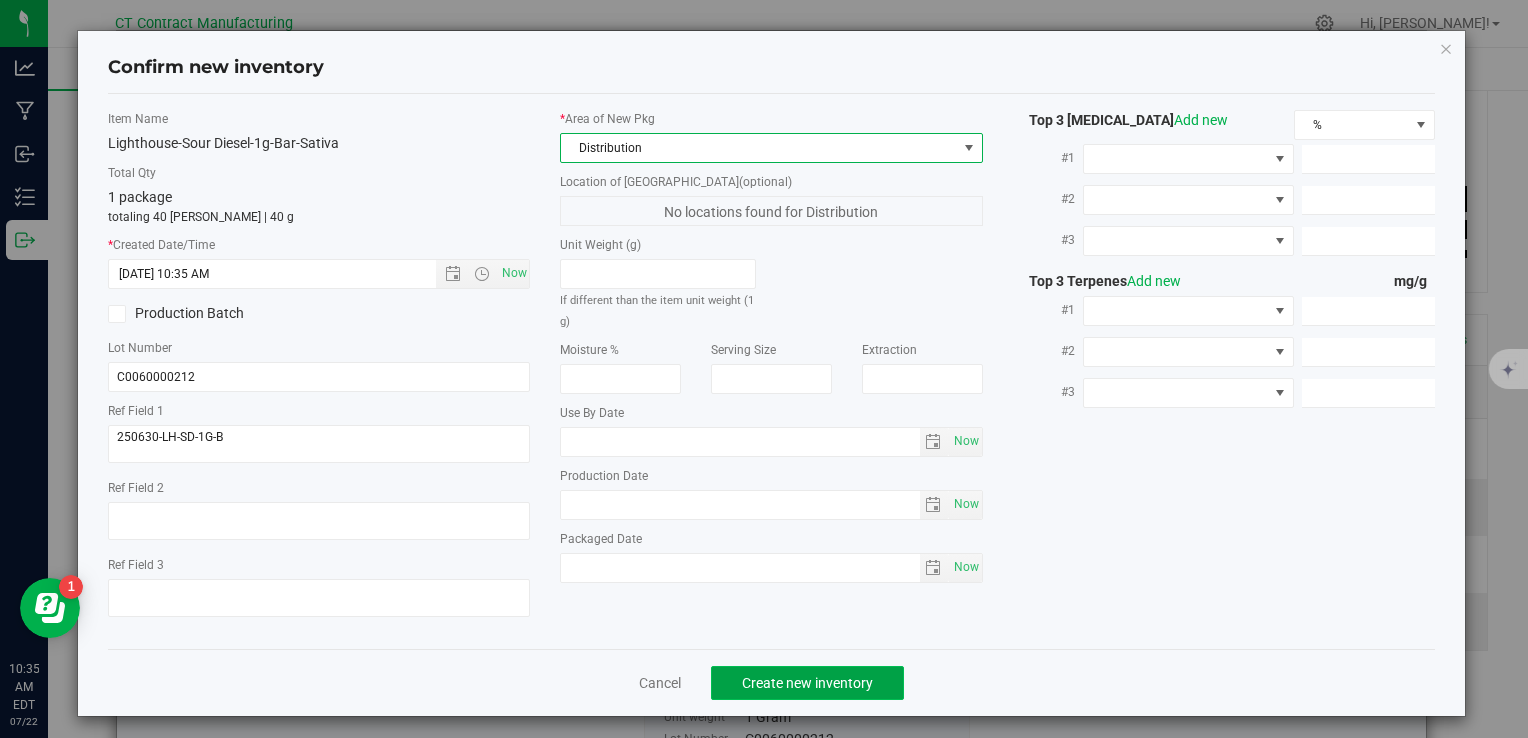 click on "Create new inventory" 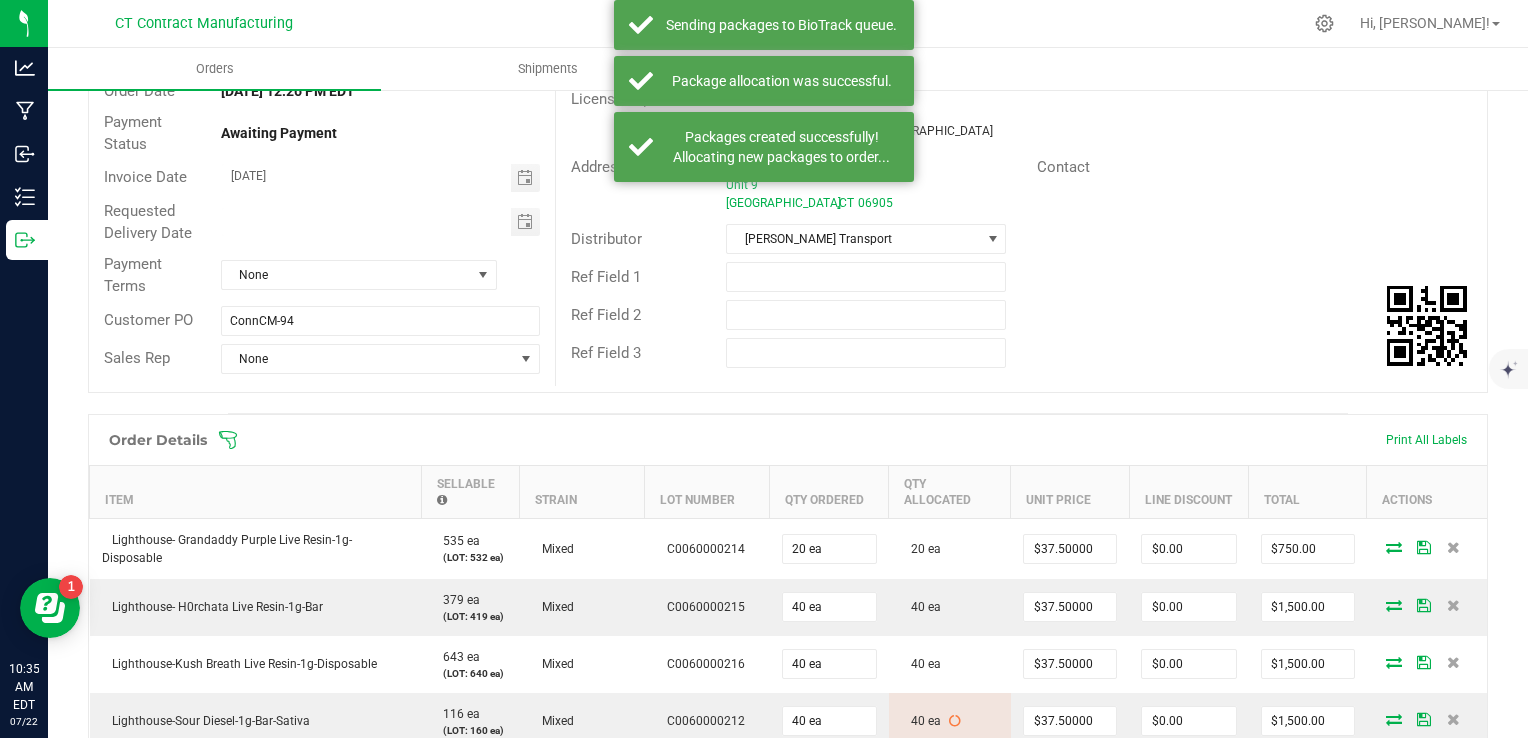 scroll, scrollTop: 0, scrollLeft: 0, axis: both 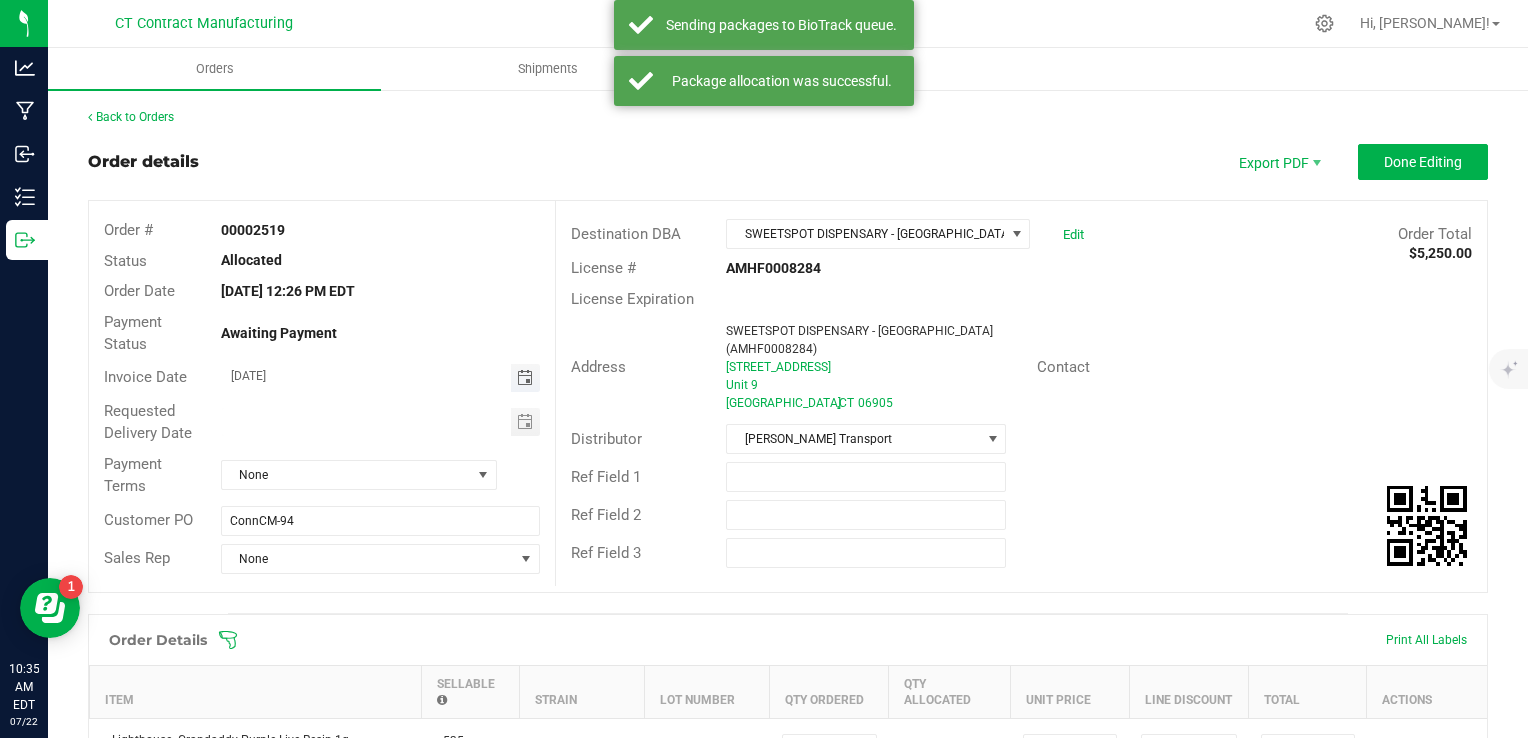 click at bounding box center [525, 378] 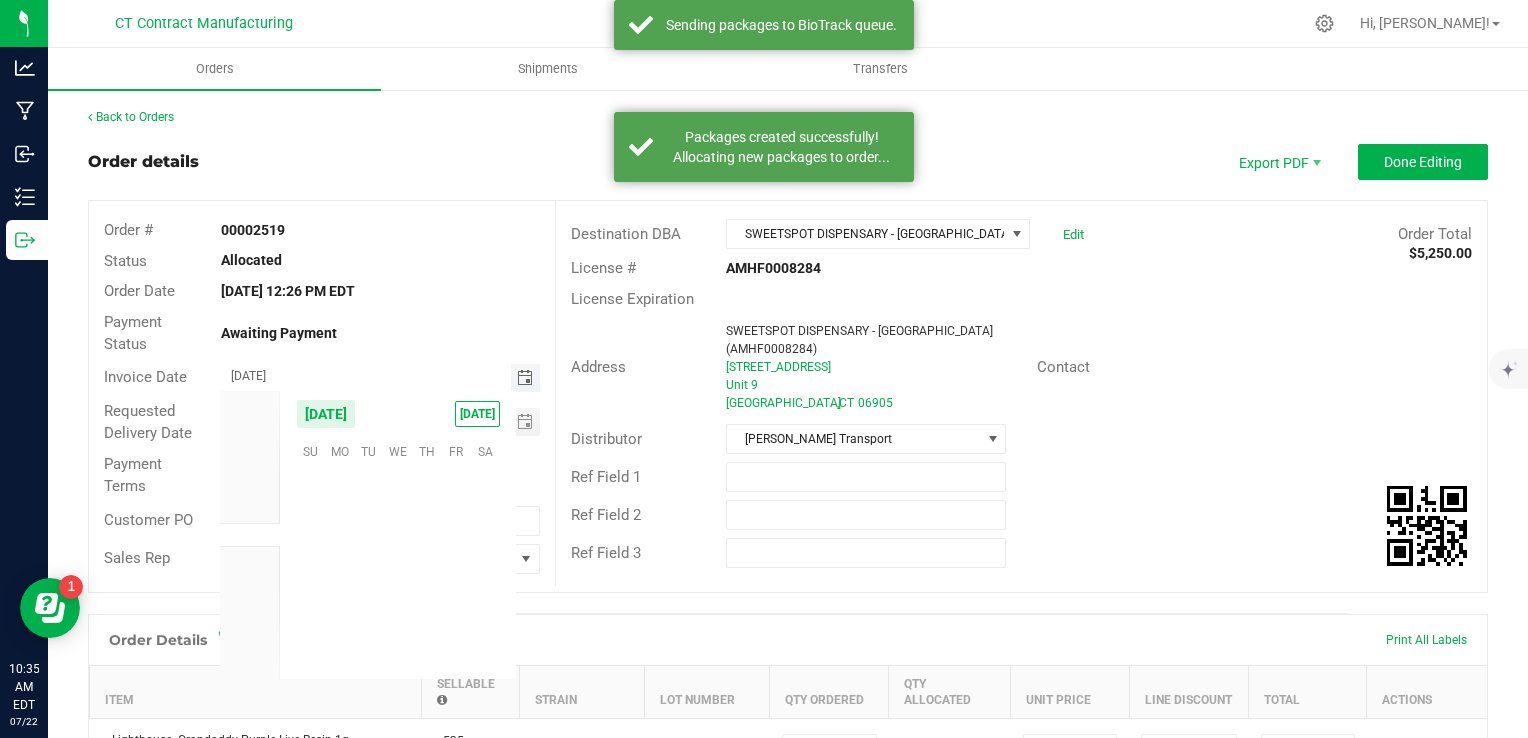 scroll, scrollTop: 36144, scrollLeft: 0, axis: vertical 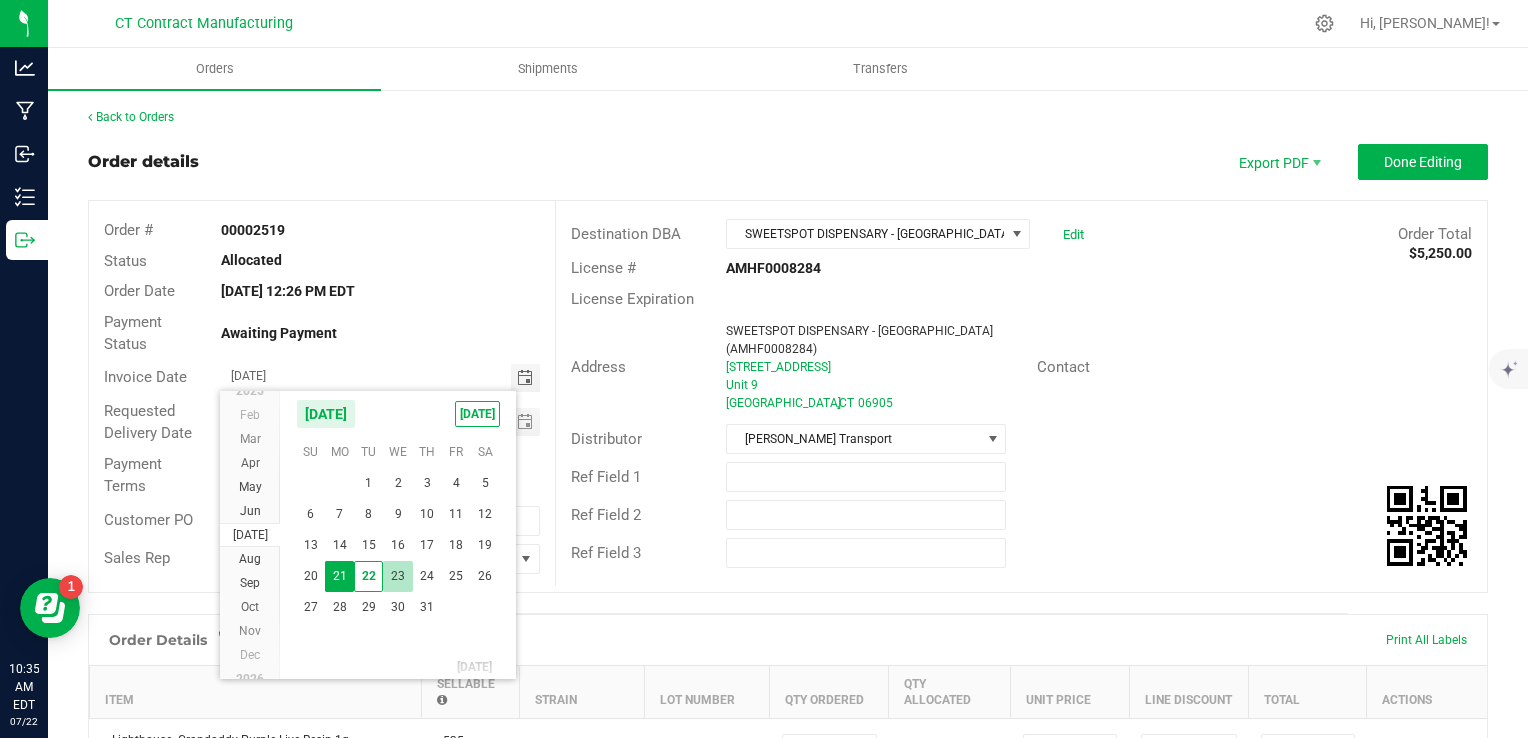 click on "23" at bounding box center (397, 576) 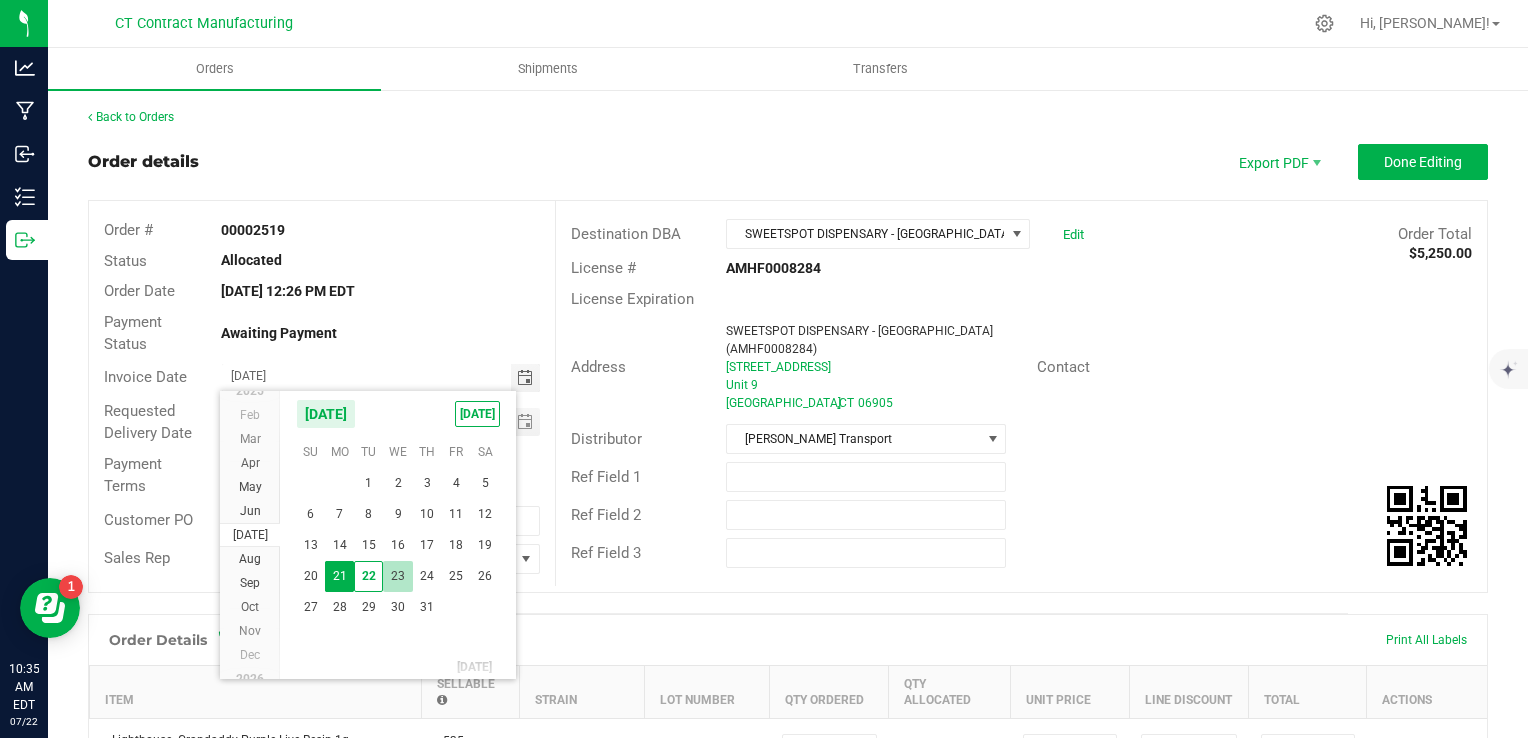 type on "[DATE]" 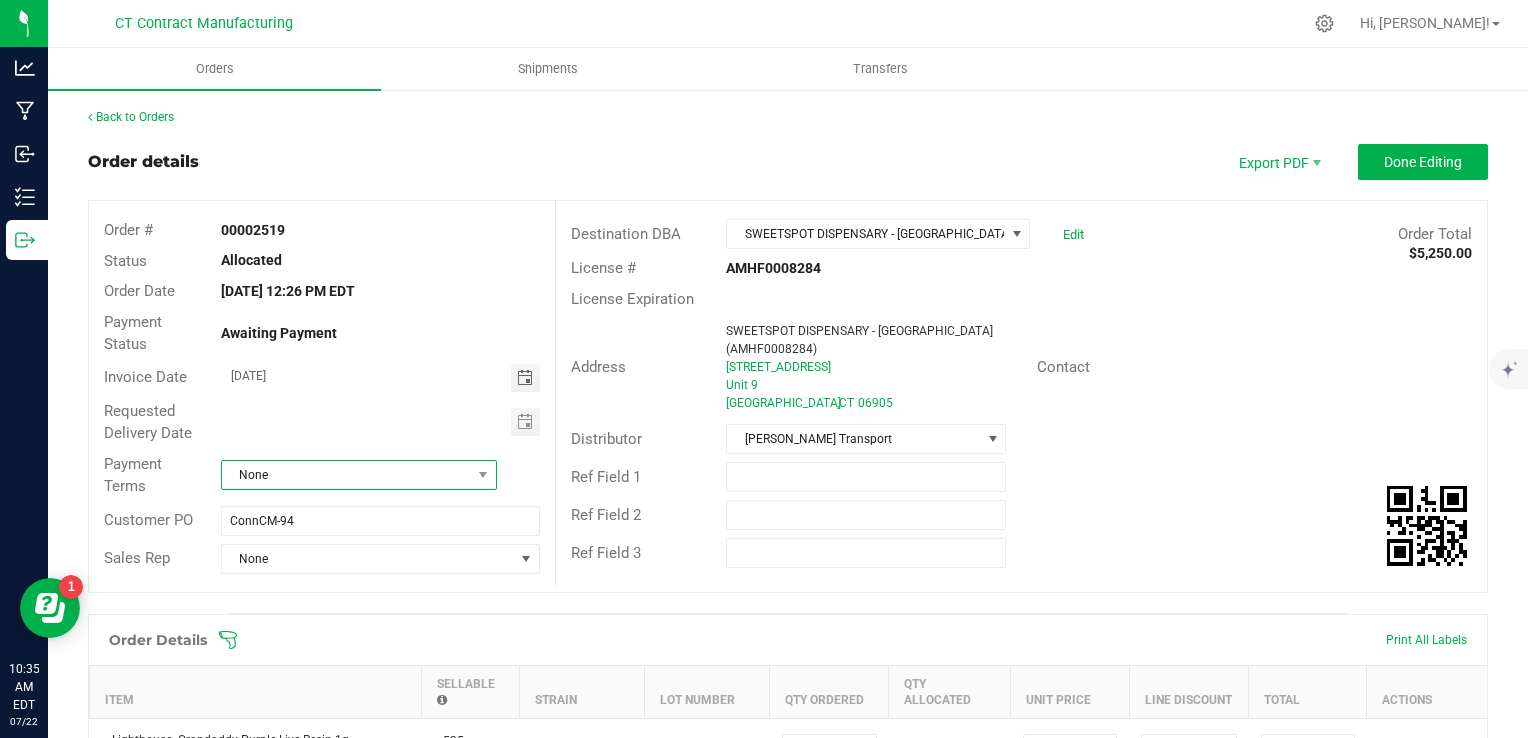 click on "None" at bounding box center [346, 475] 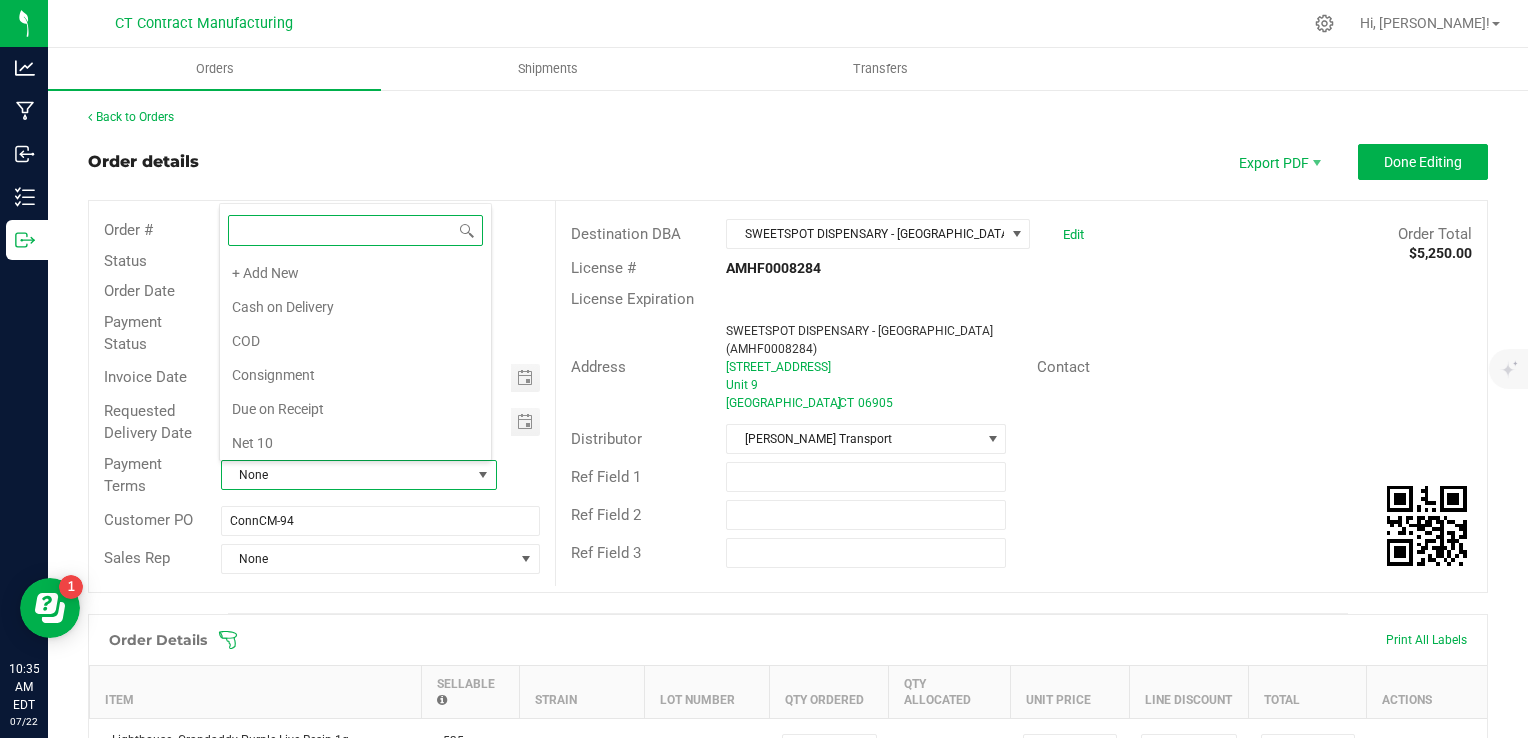 scroll, scrollTop: 0, scrollLeft: 0, axis: both 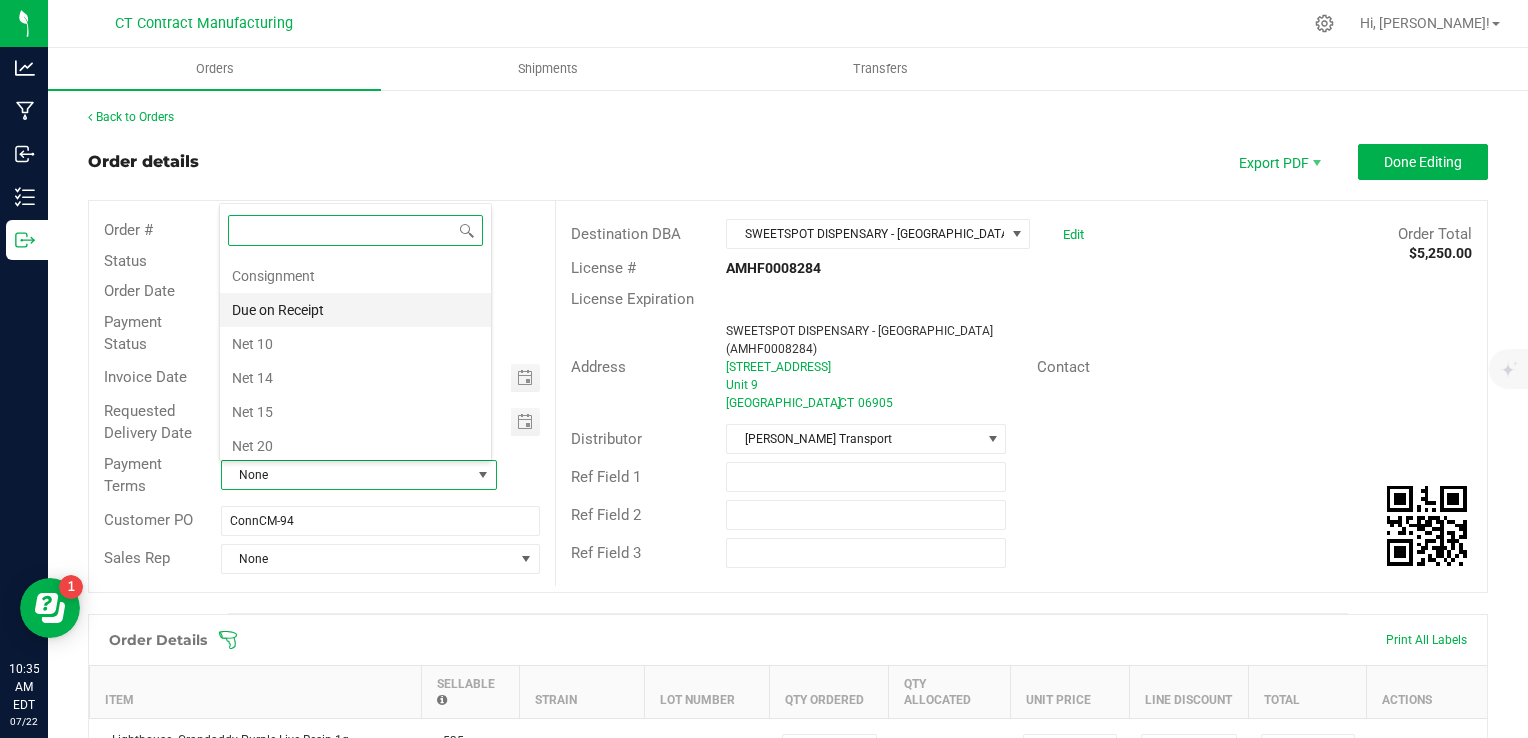 click on "Due on Receipt" at bounding box center [355, 310] 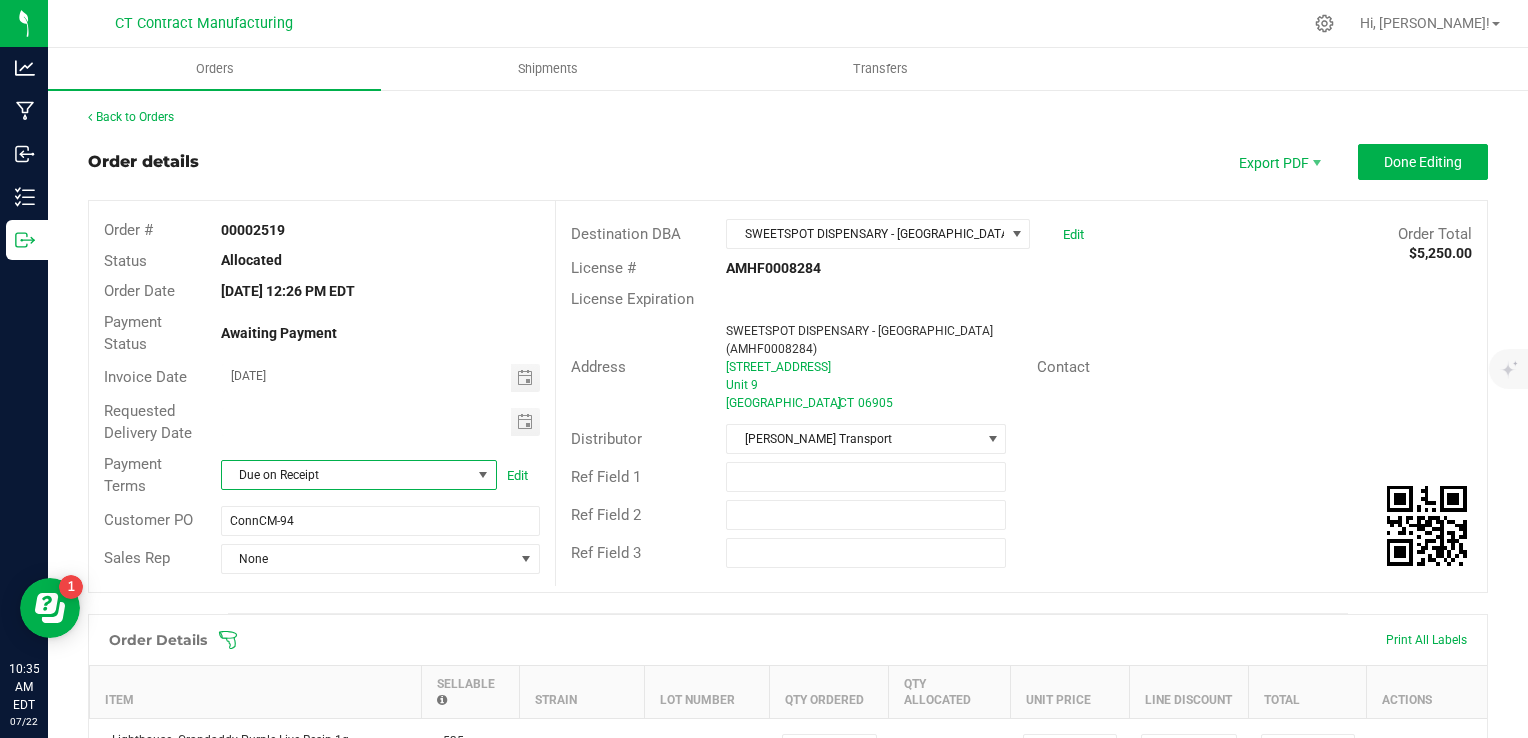 click on "Order details   Export PDF   Done Editing" at bounding box center (788, 162) 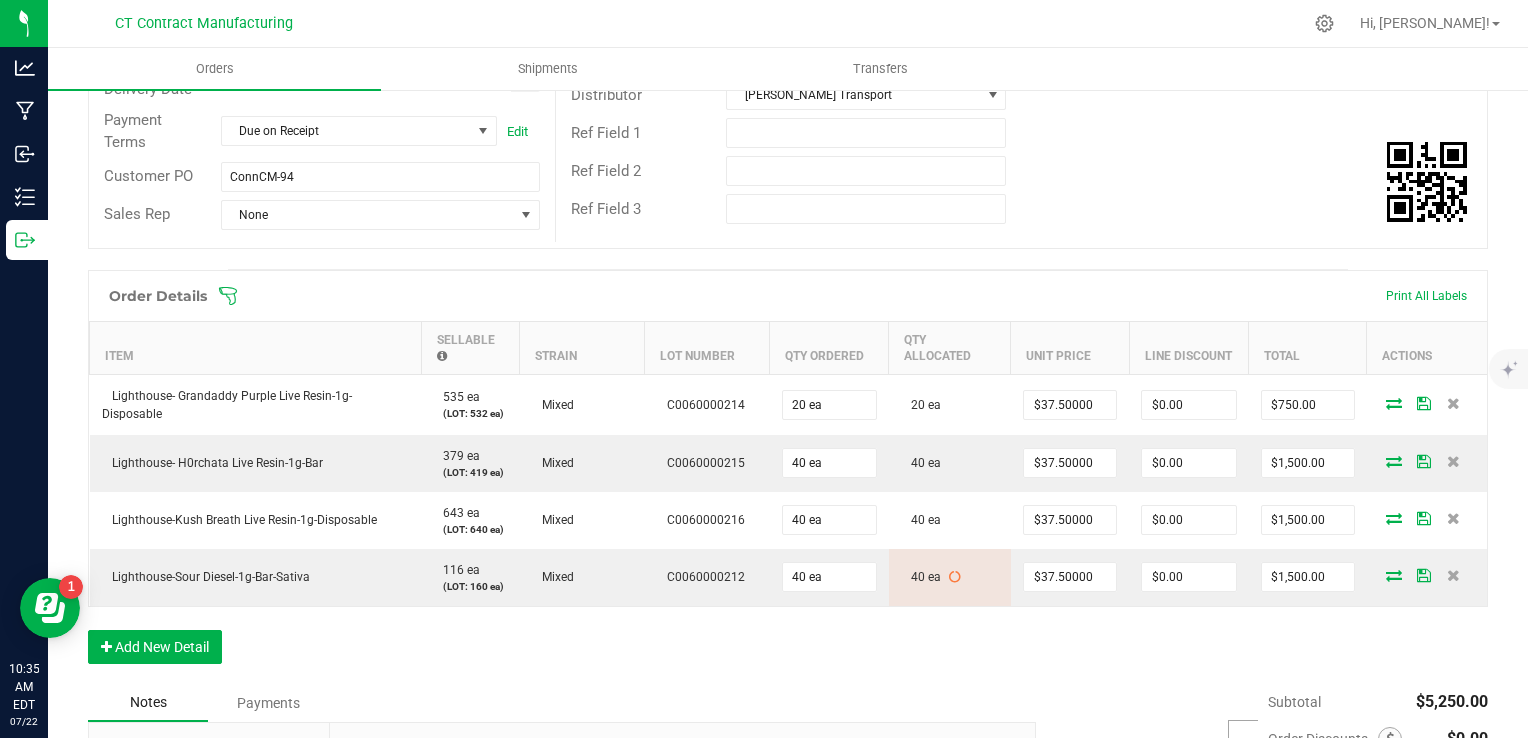 scroll, scrollTop: 0, scrollLeft: 0, axis: both 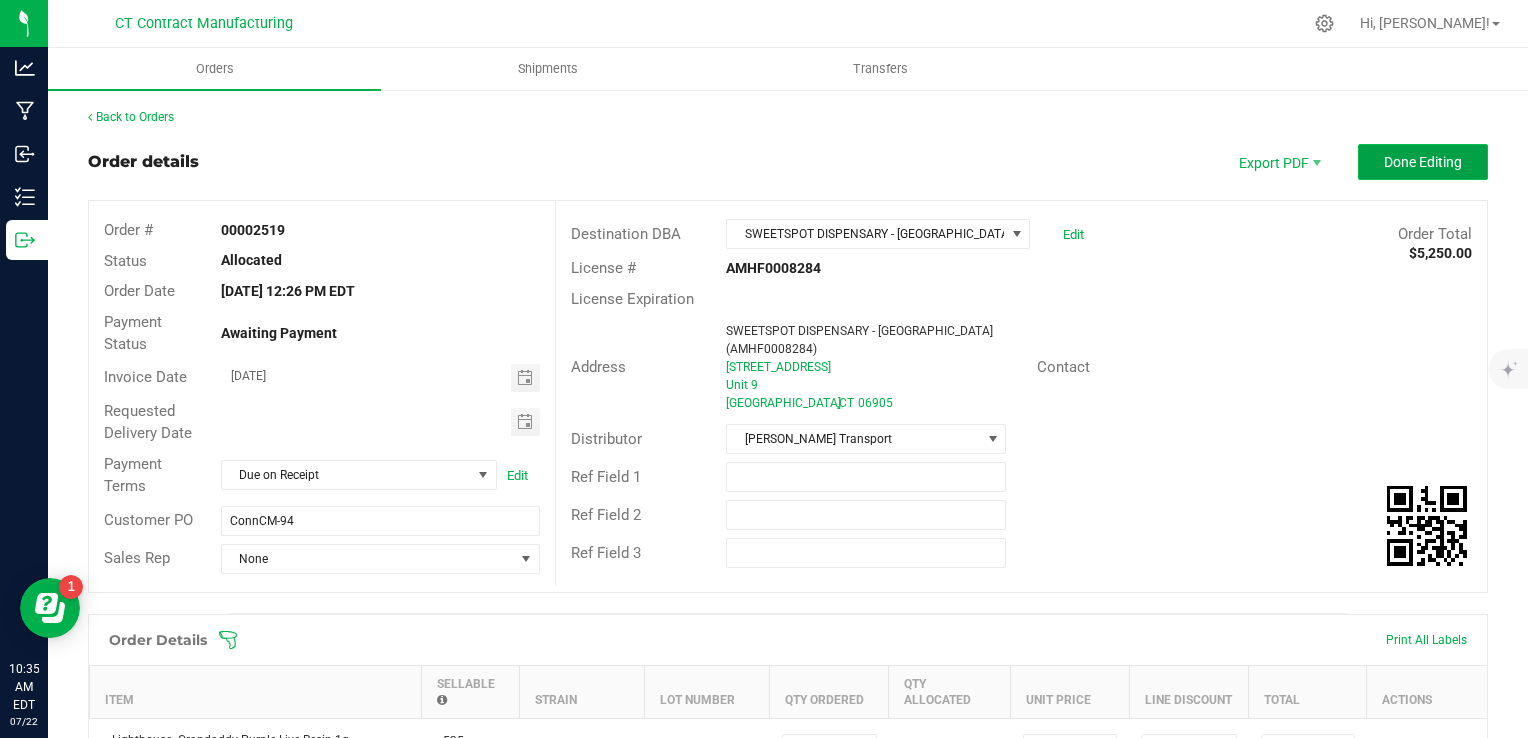 click on "Done Editing" at bounding box center (1423, 162) 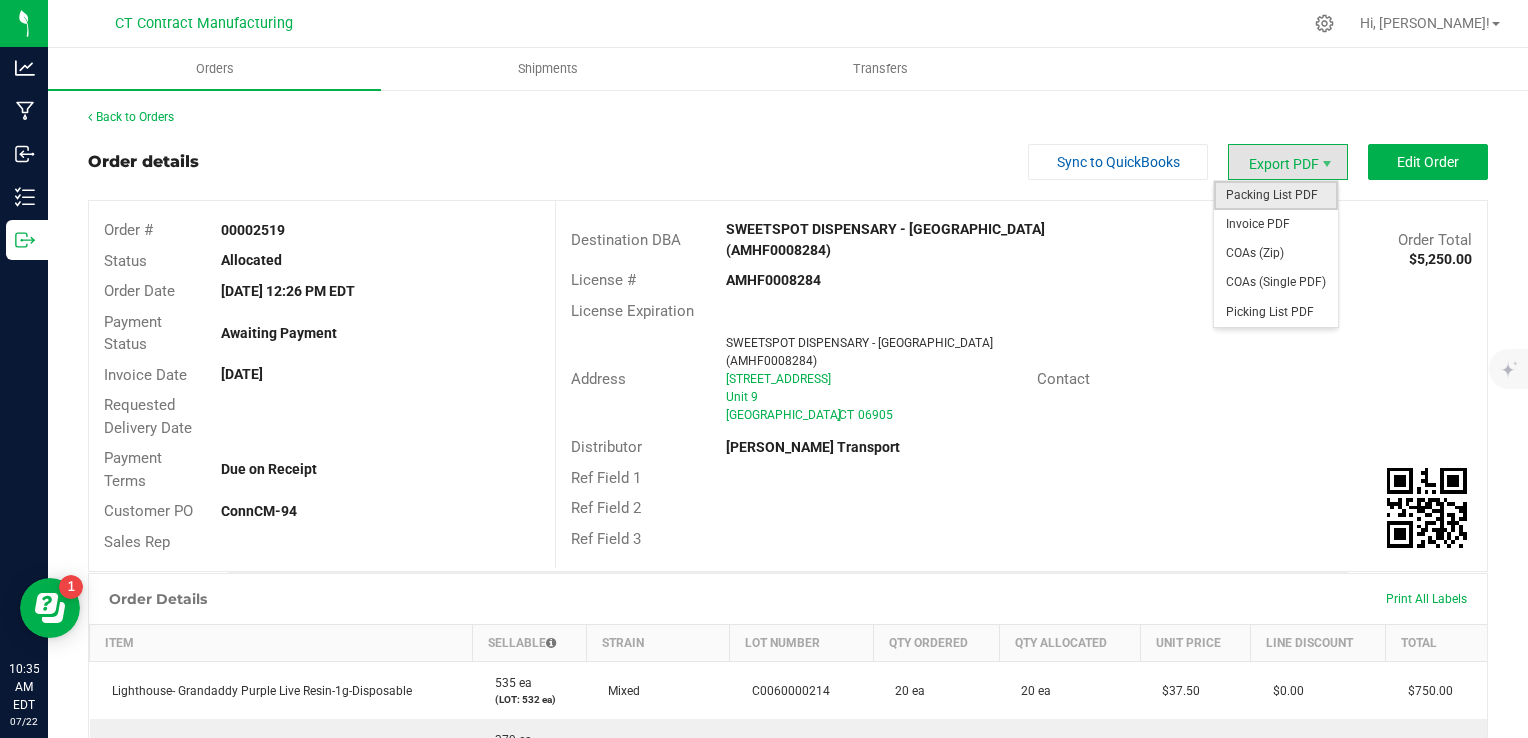 click on "Packing List PDF" at bounding box center (1276, 195) 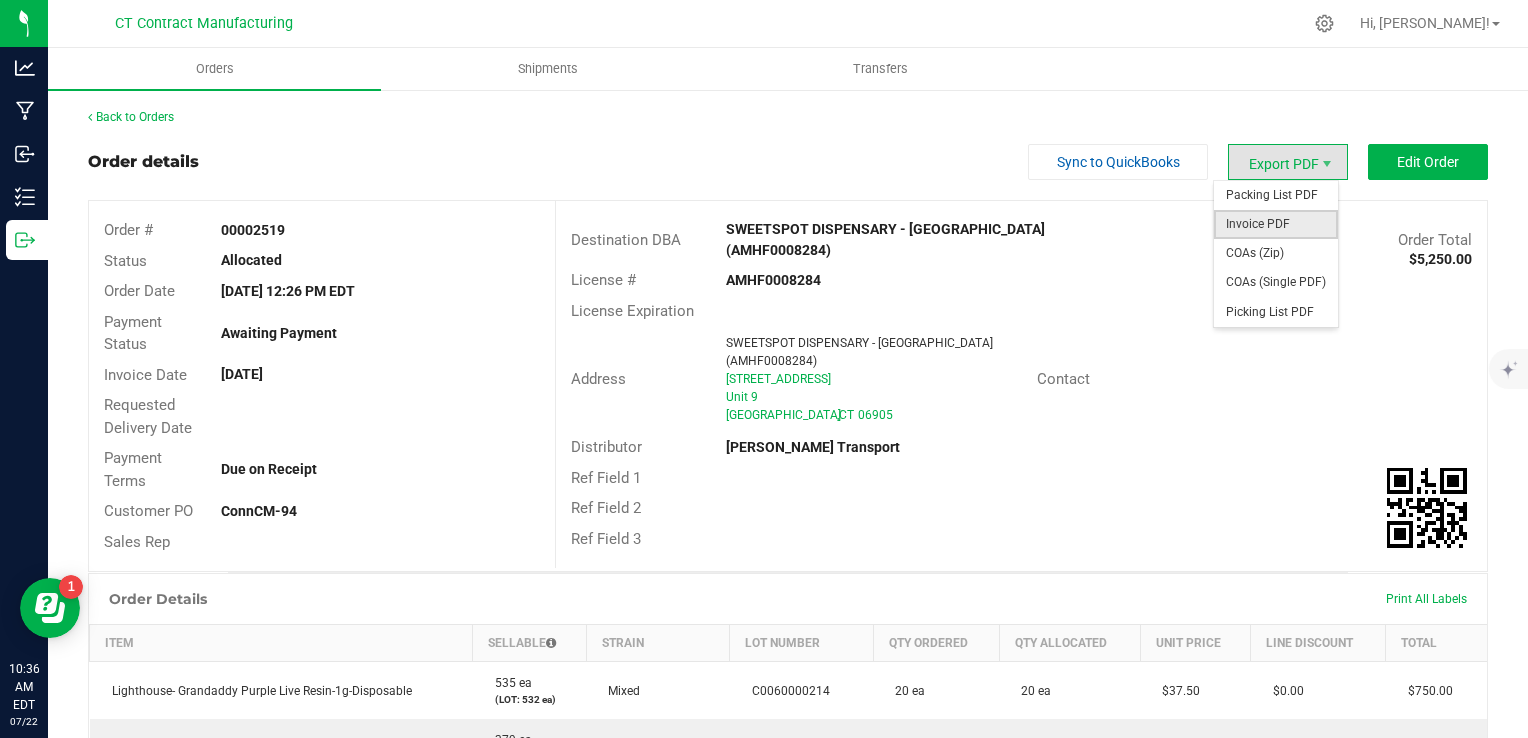 click on "Invoice PDF" at bounding box center [1276, 224] 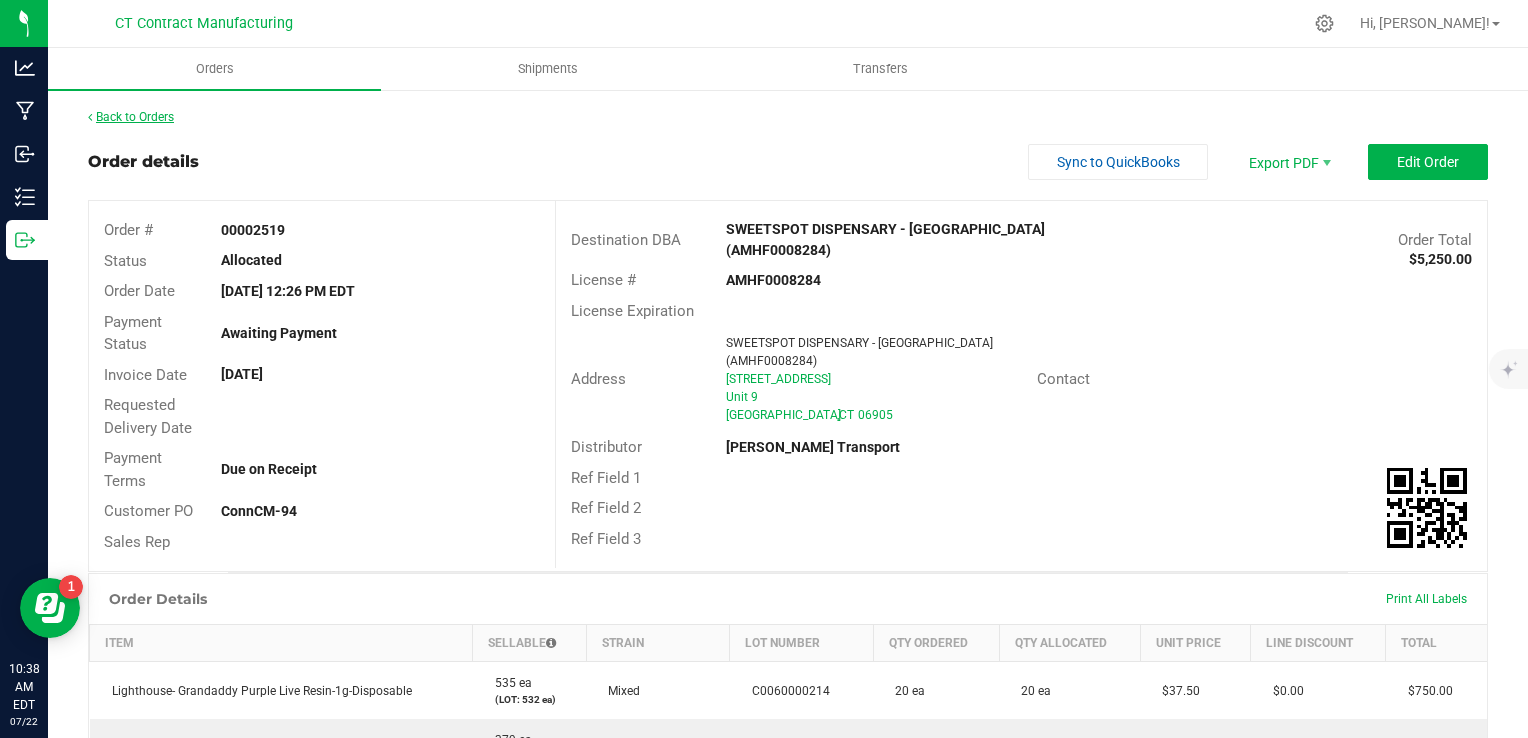 click on "Back to Orders" at bounding box center (131, 117) 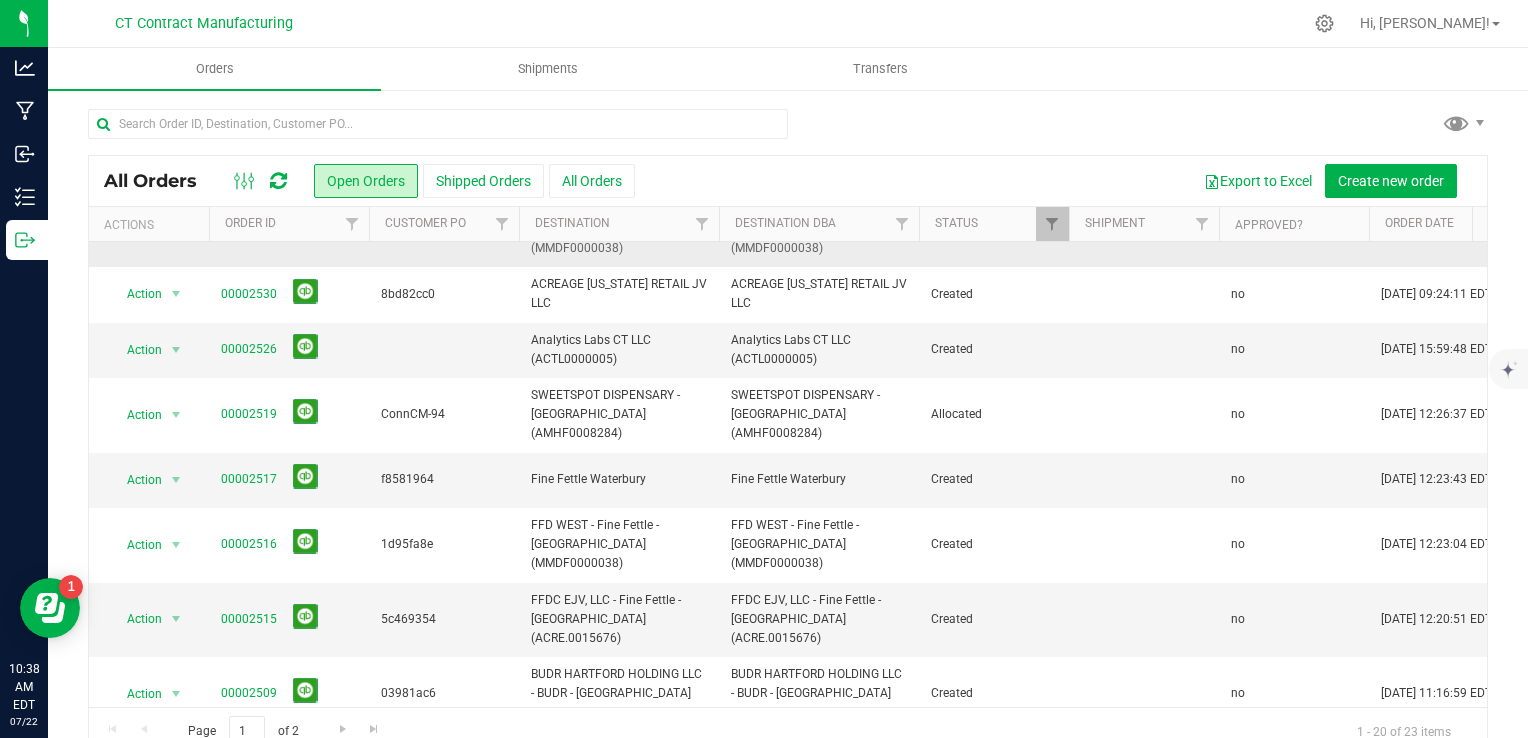 scroll, scrollTop: 127, scrollLeft: 0, axis: vertical 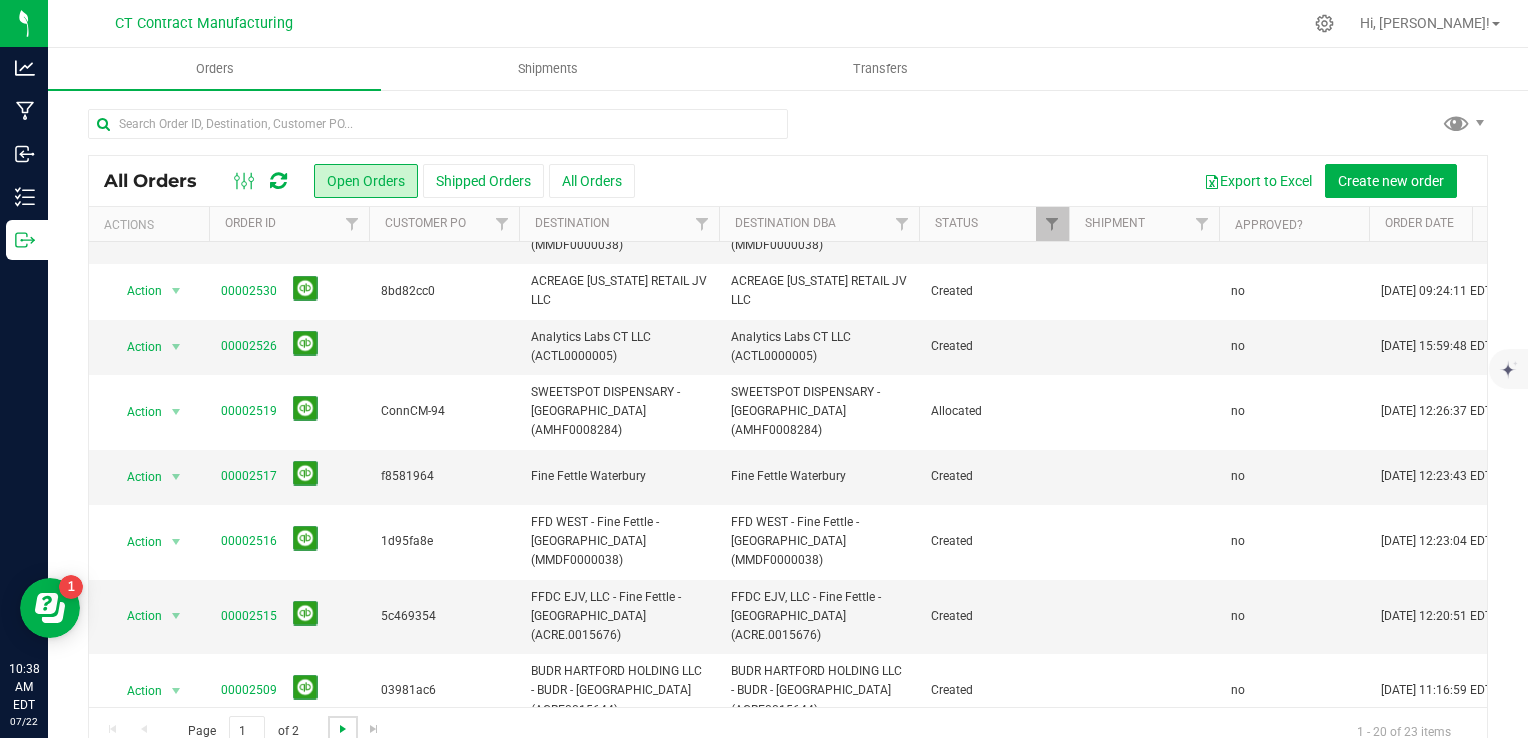 click at bounding box center (343, 729) 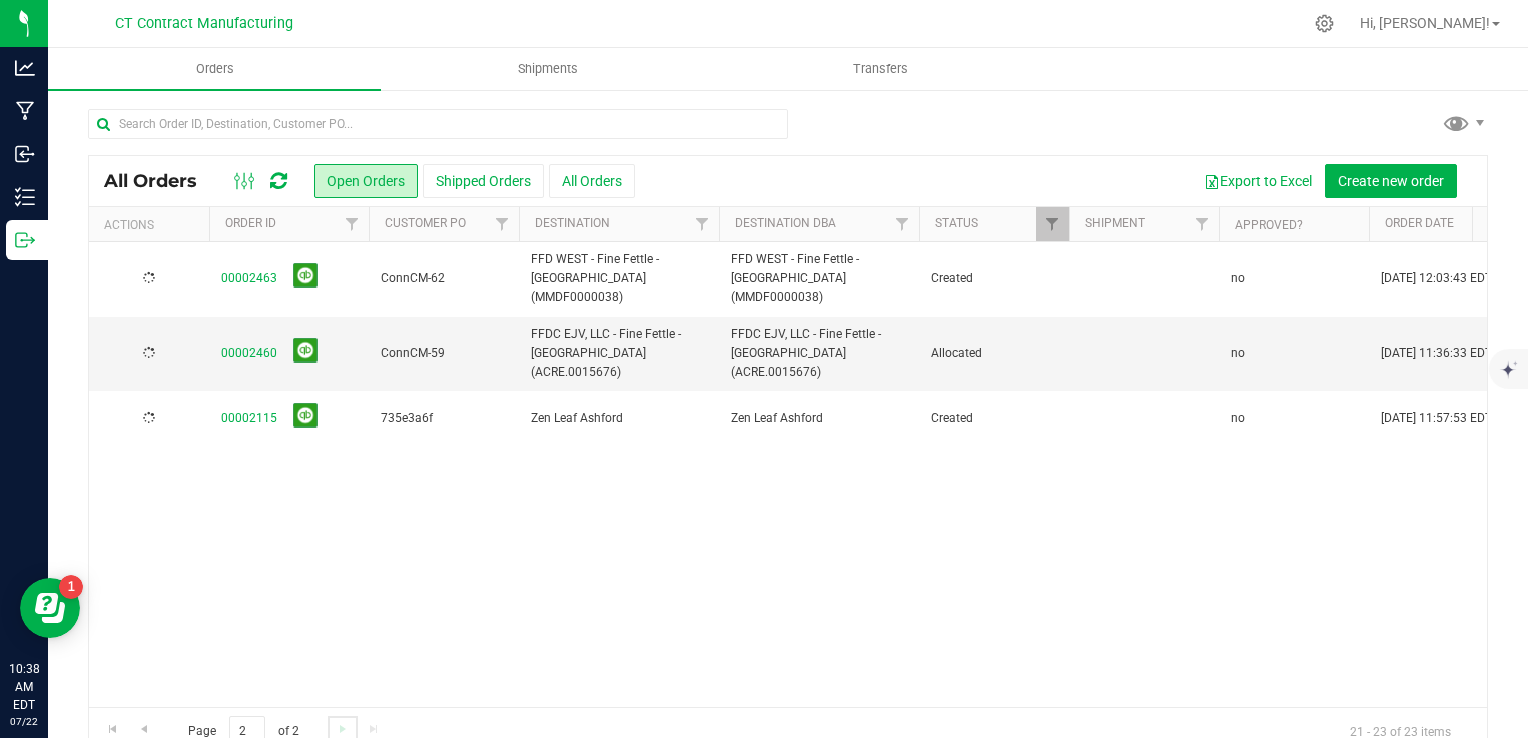 scroll, scrollTop: 0, scrollLeft: 0, axis: both 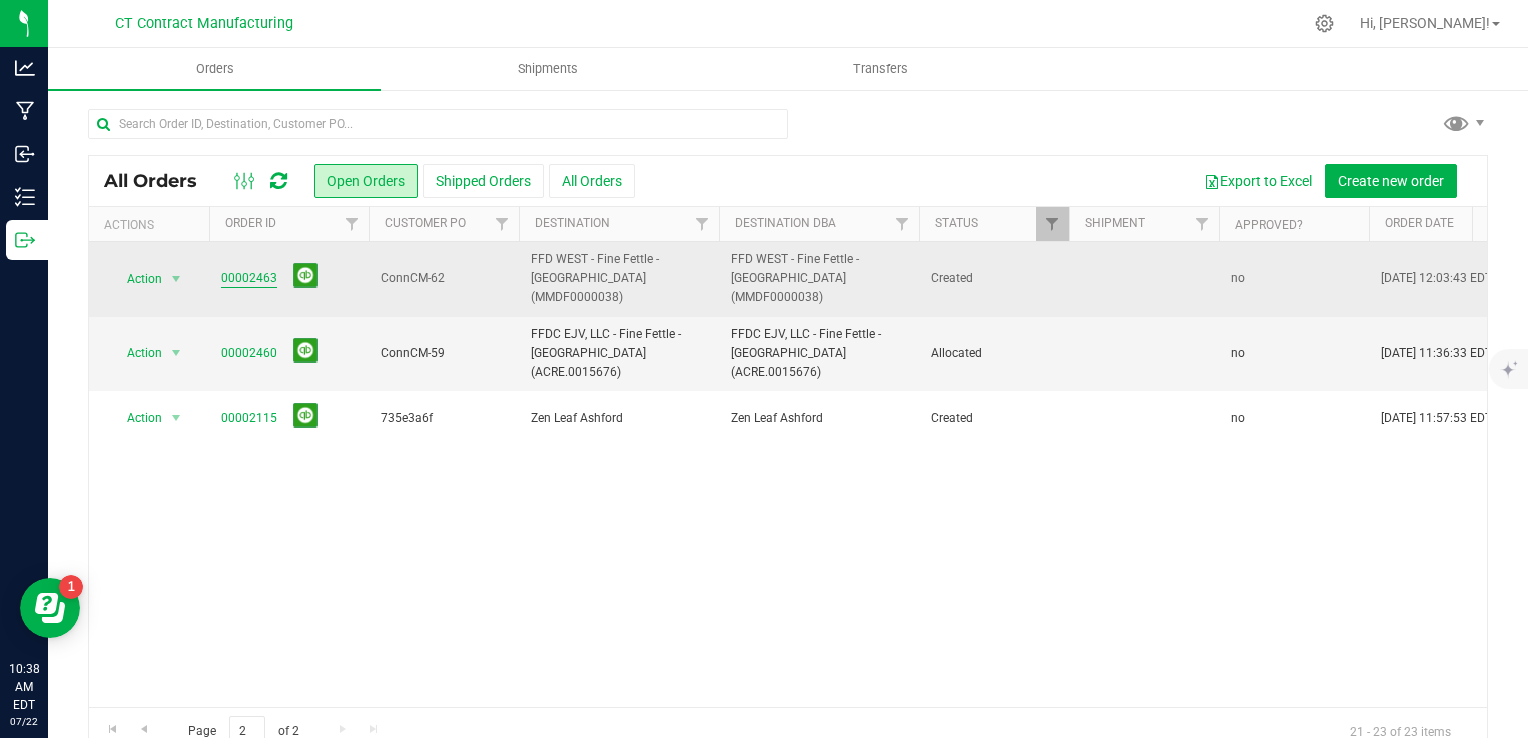 click on "00002463" at bounding box center (249, 278) 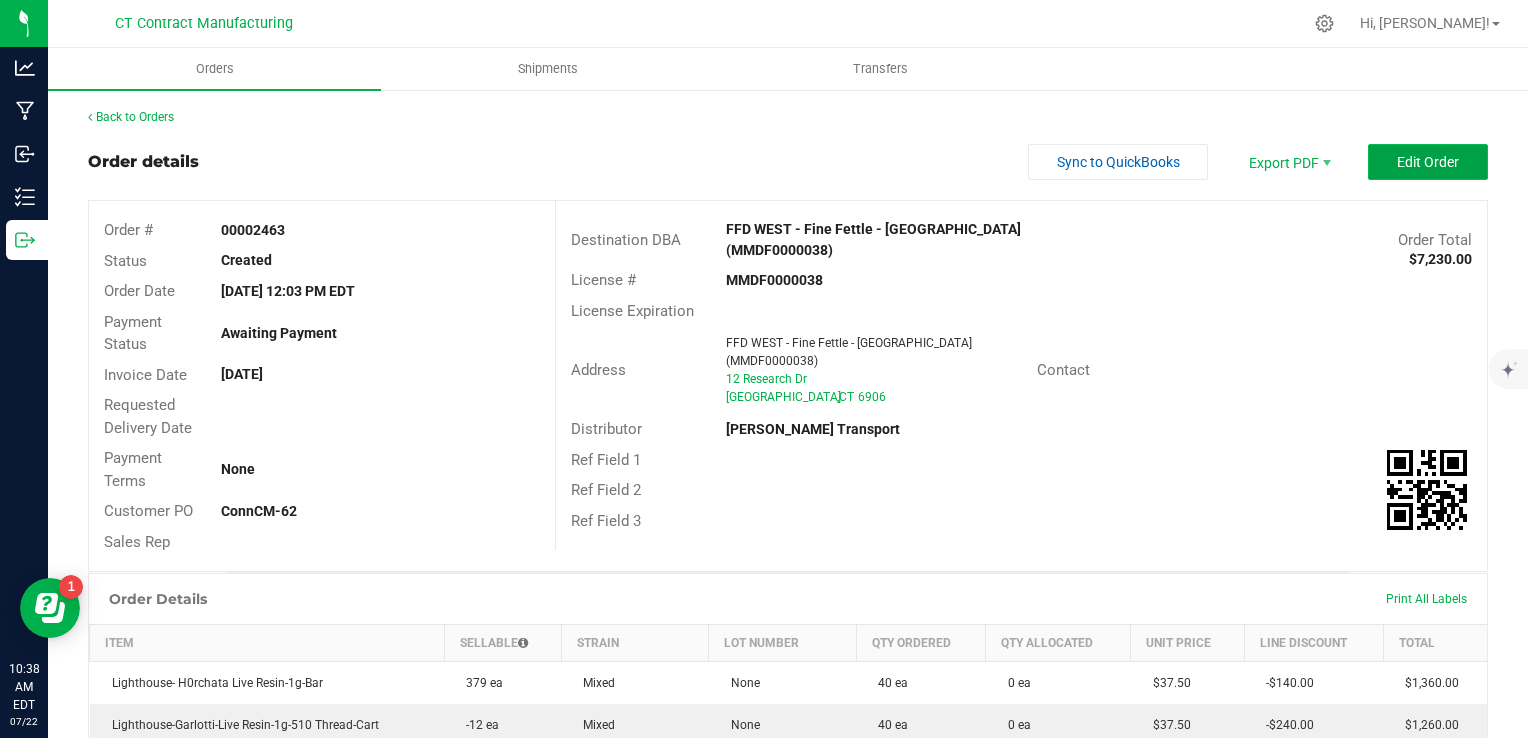 click on "Edit Order" at bounding box center (1428, 162) 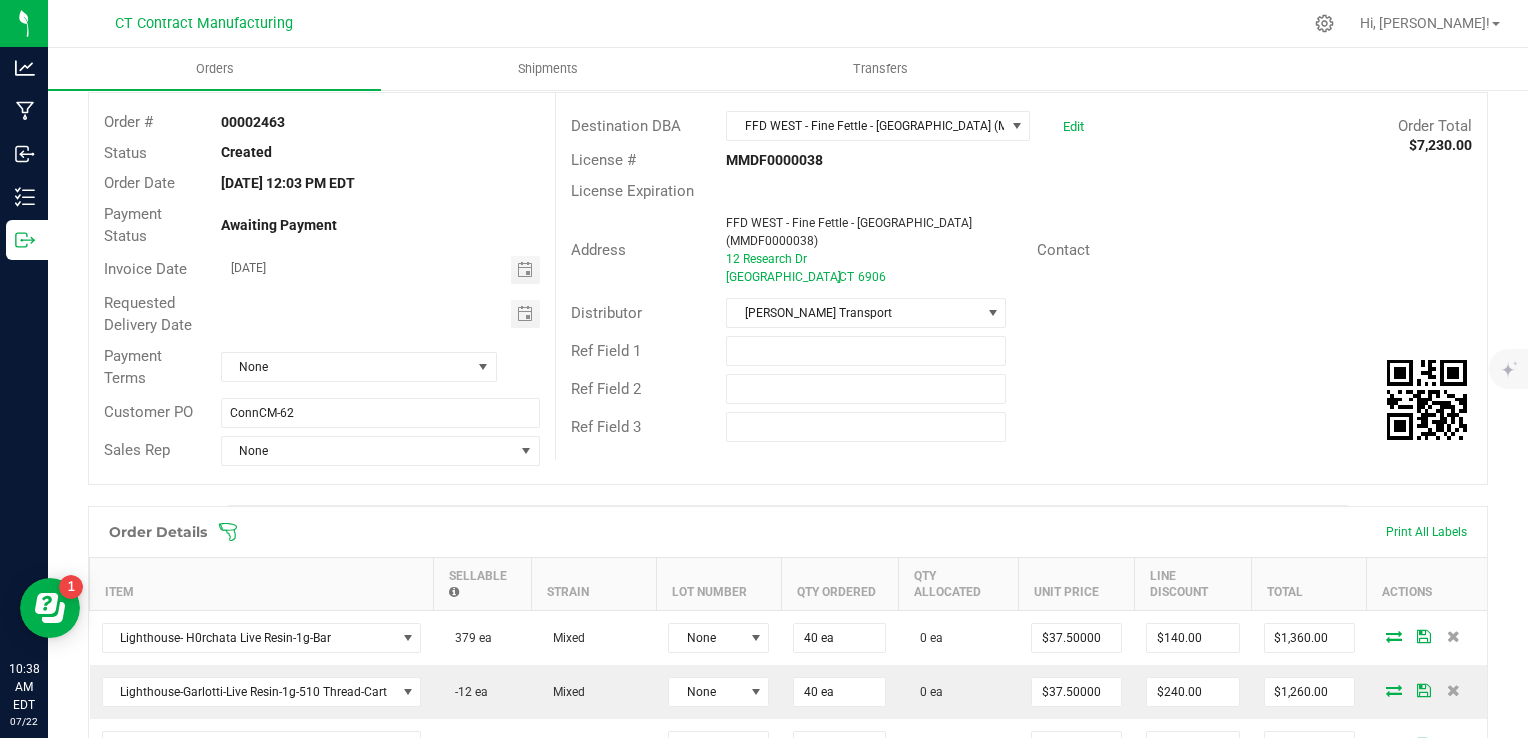 scroll, scrollTop: 256, scrollLeft: 0, axis: vertical 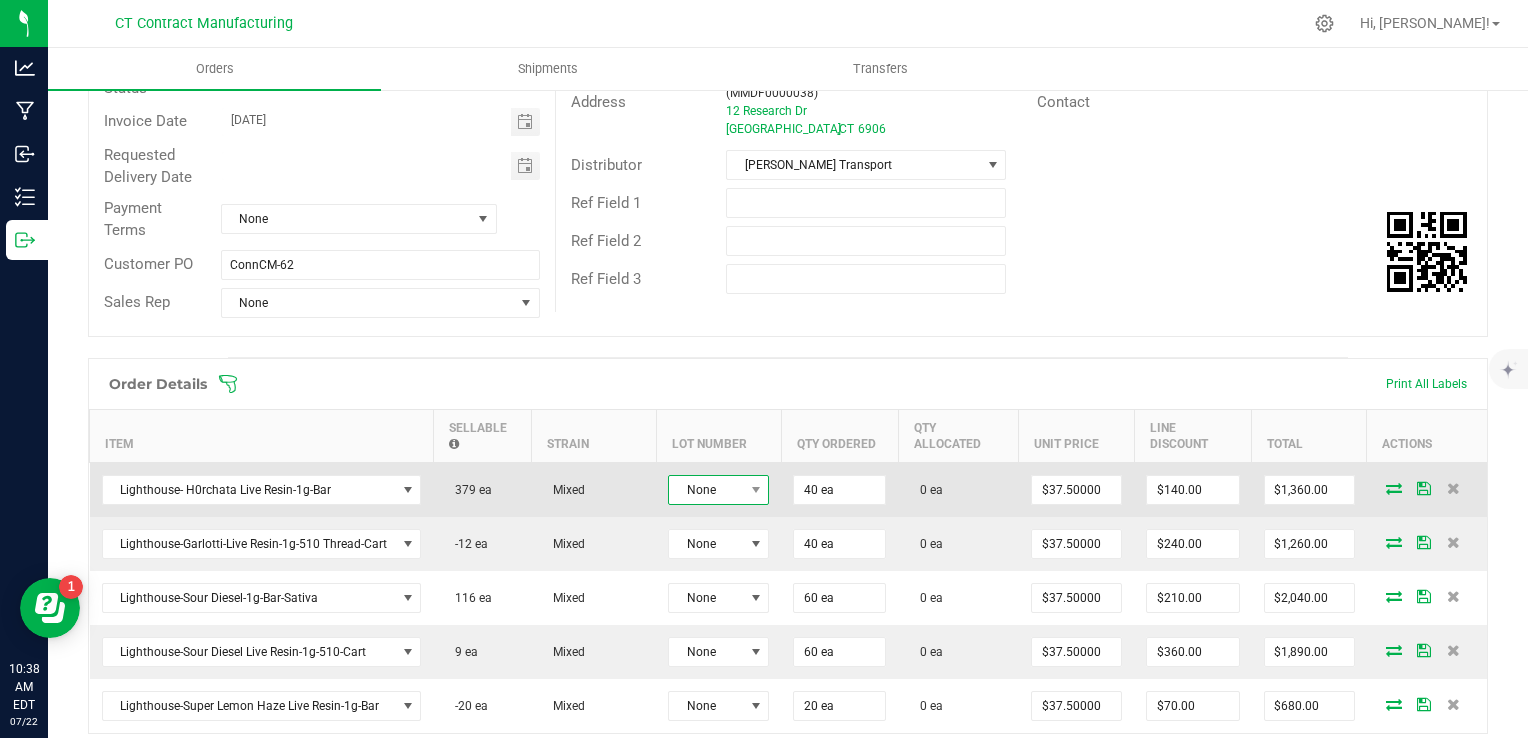 click on "None" at bounding box center (706, 490) 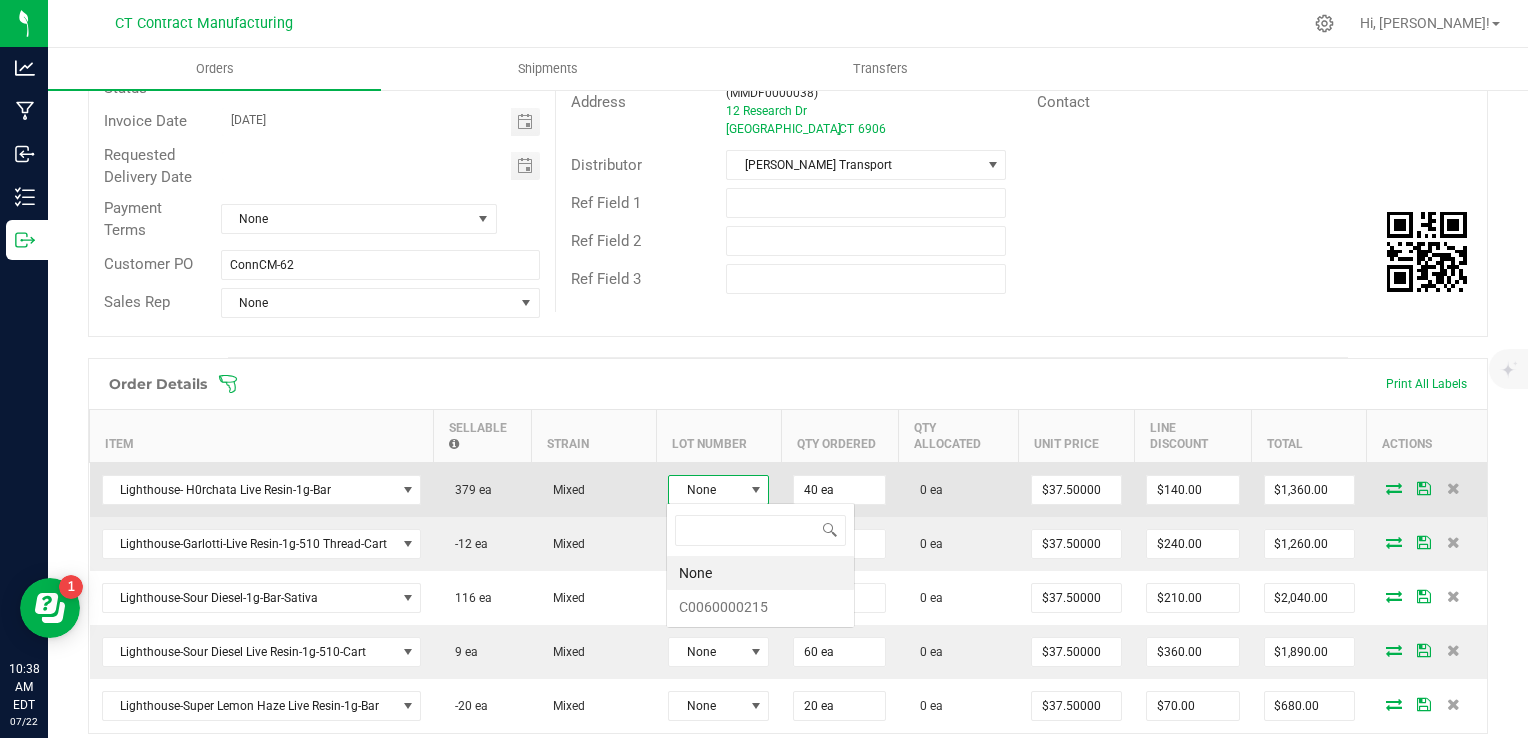 scroll, scrollTop: 99970, scrollLeft: 99899, axis: both 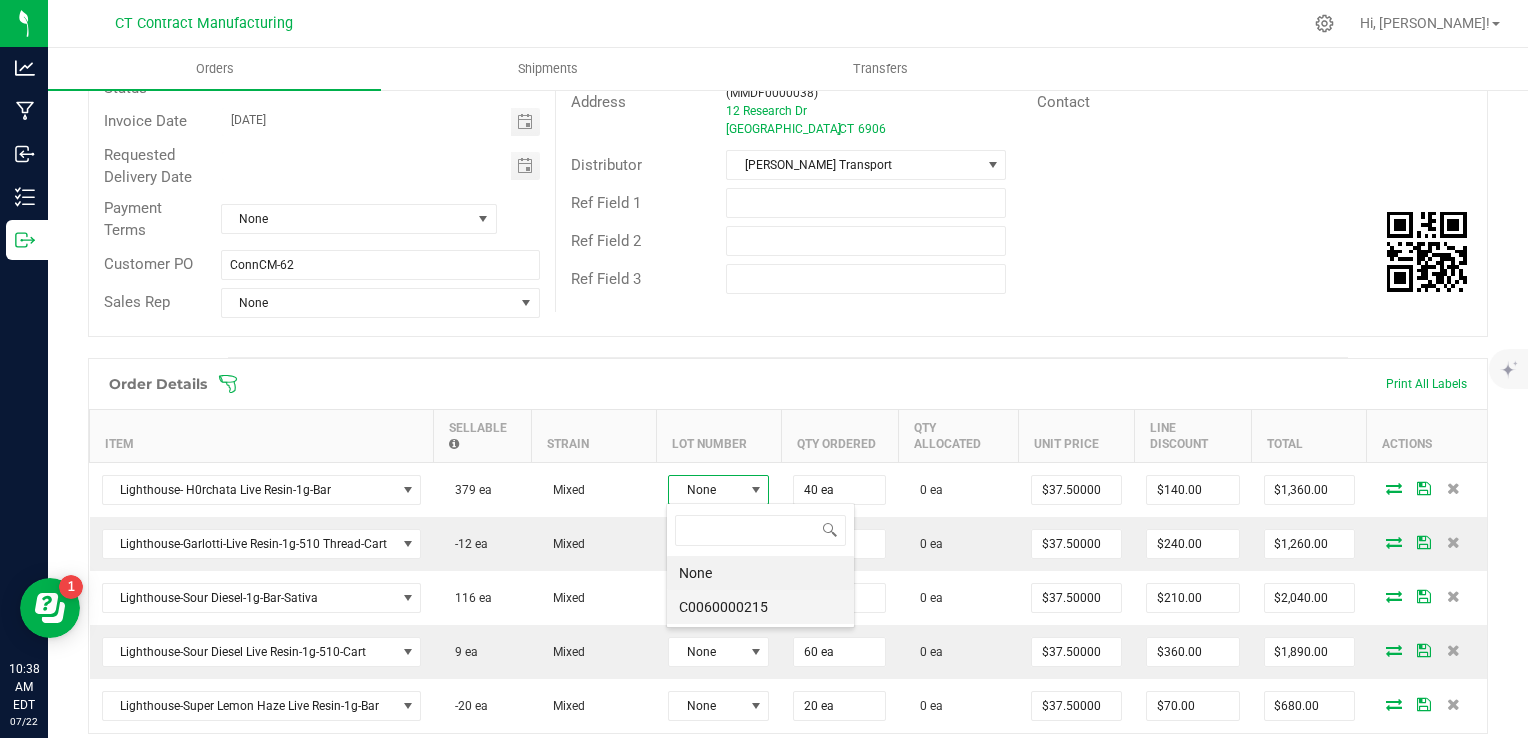 click on "C0060000215" at bounding box center (760, 607) 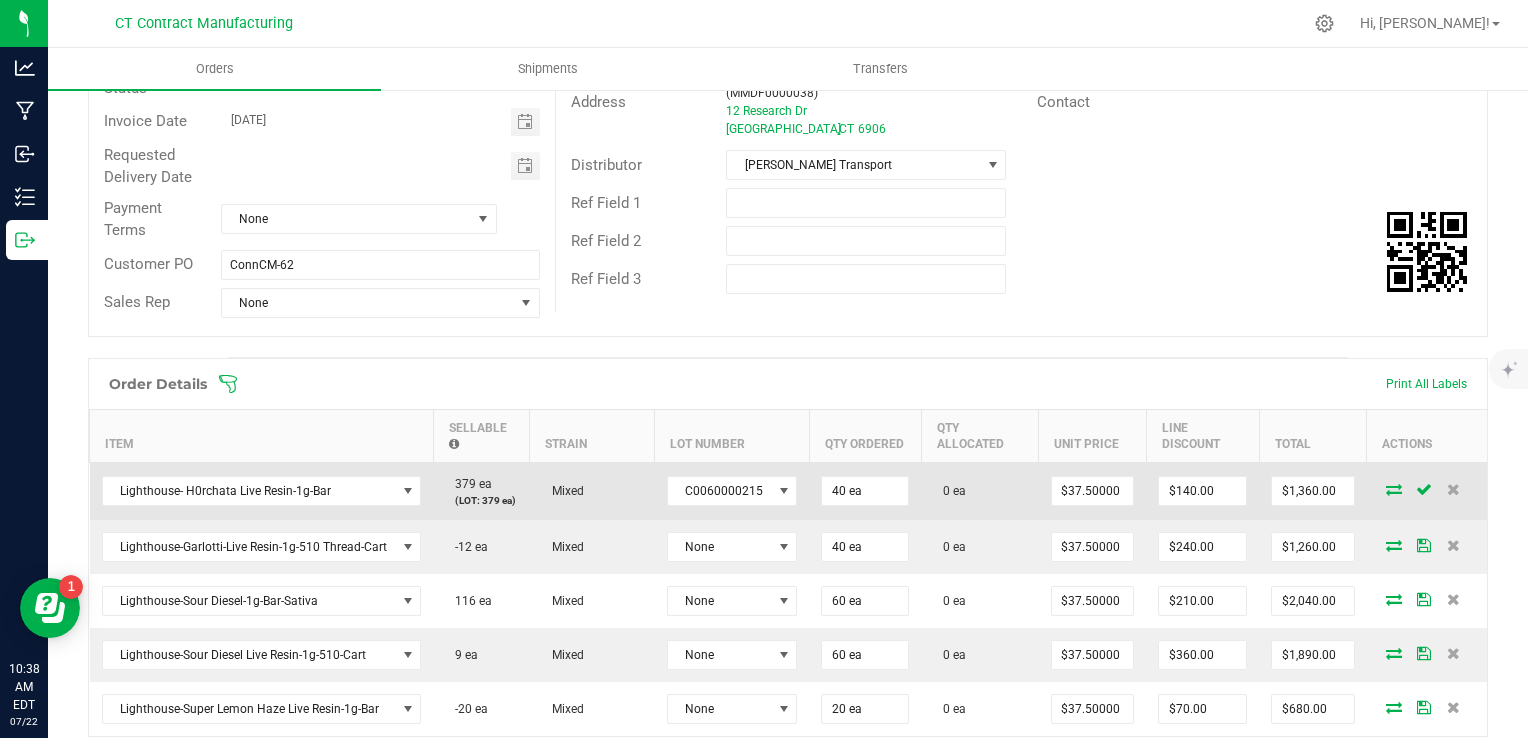 click at bounding box center [1394, 489] 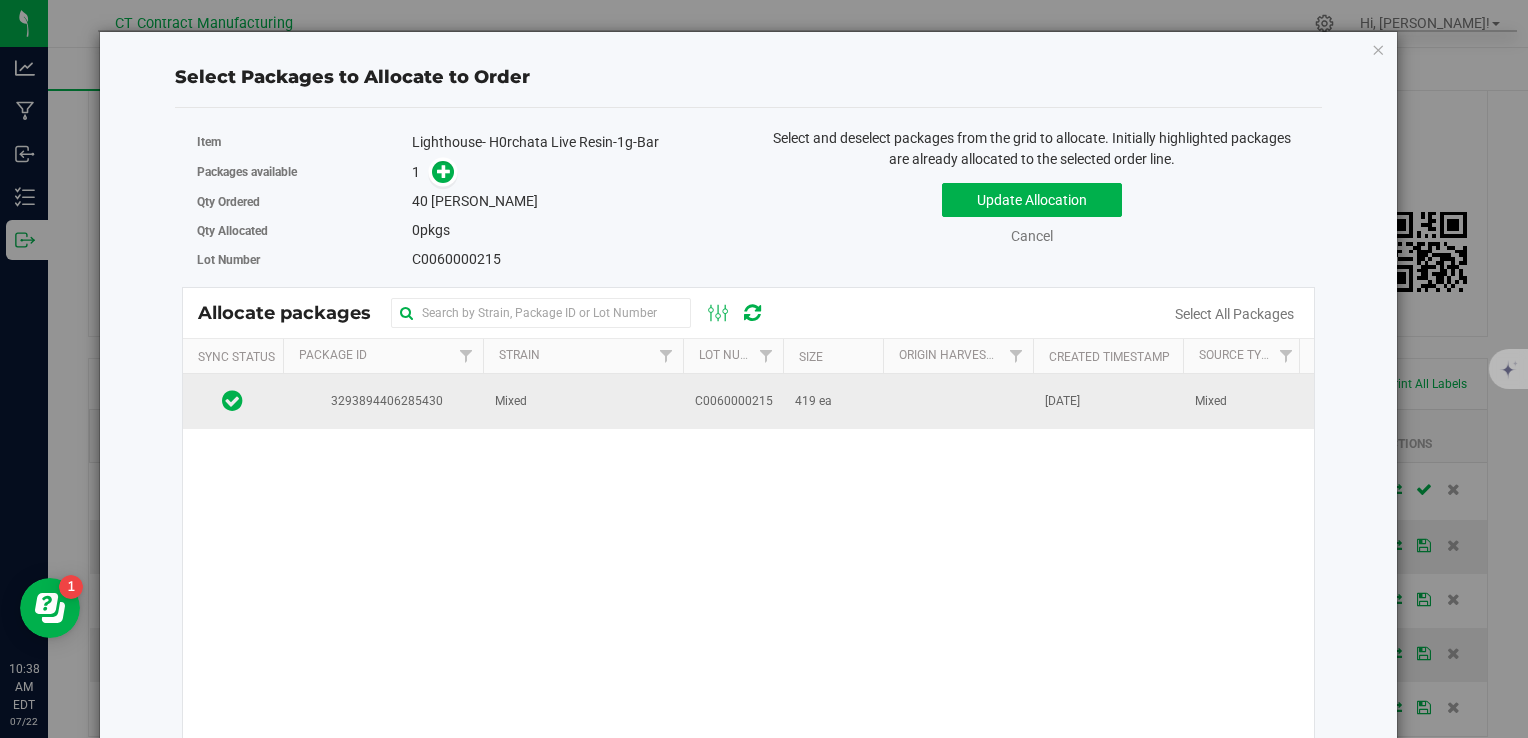 click at bounding box center [958, 401] 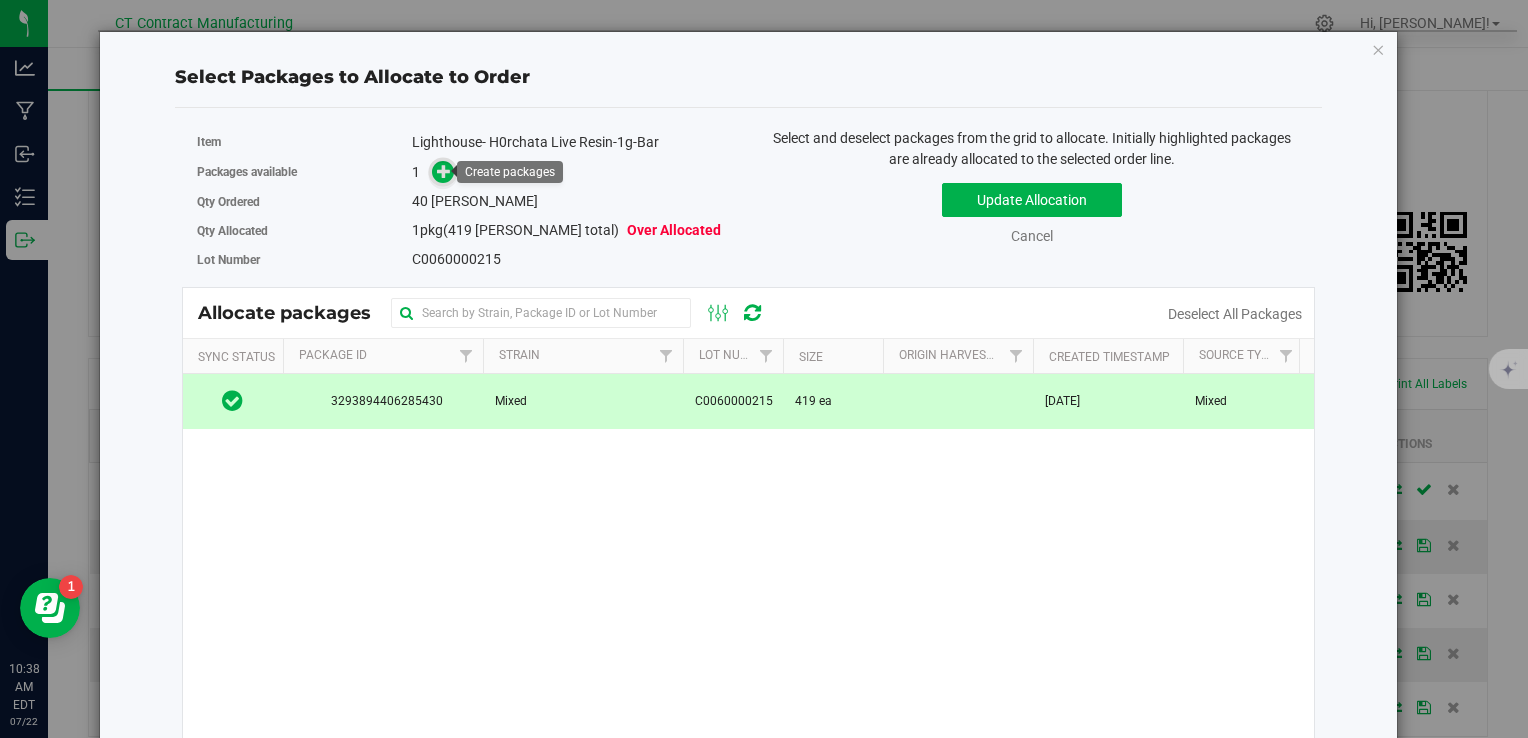 click at bounding box center [444, 171] 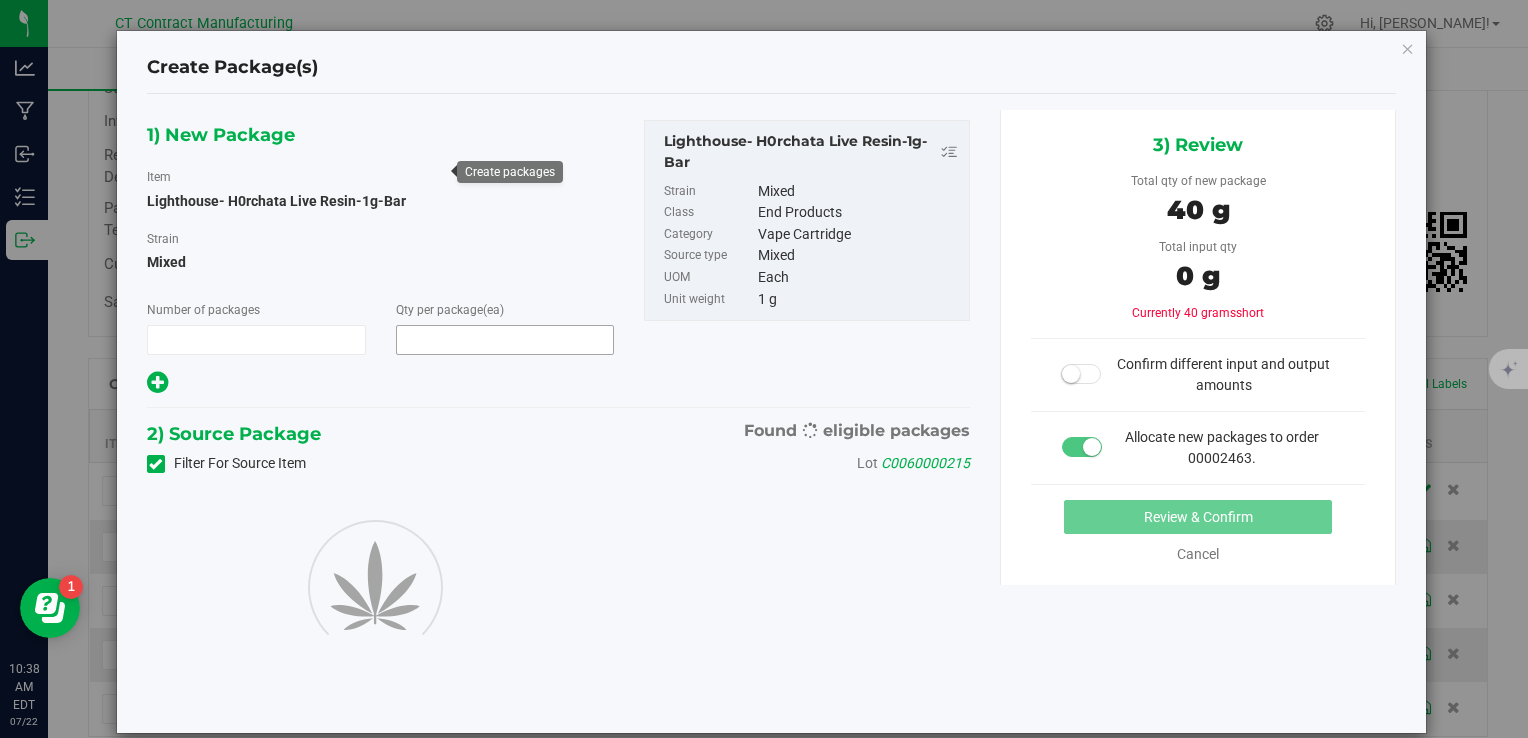 type on "1" 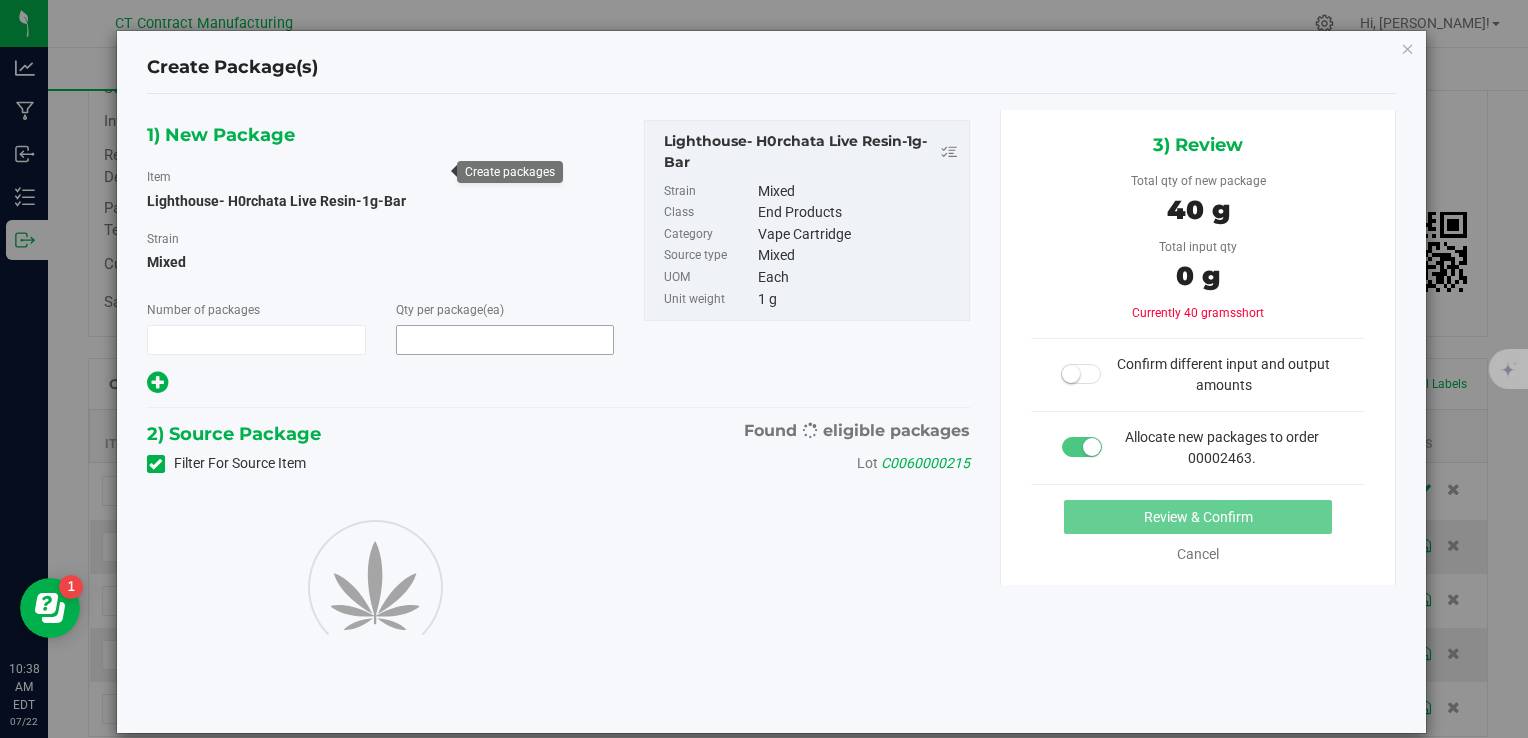 type on "40" 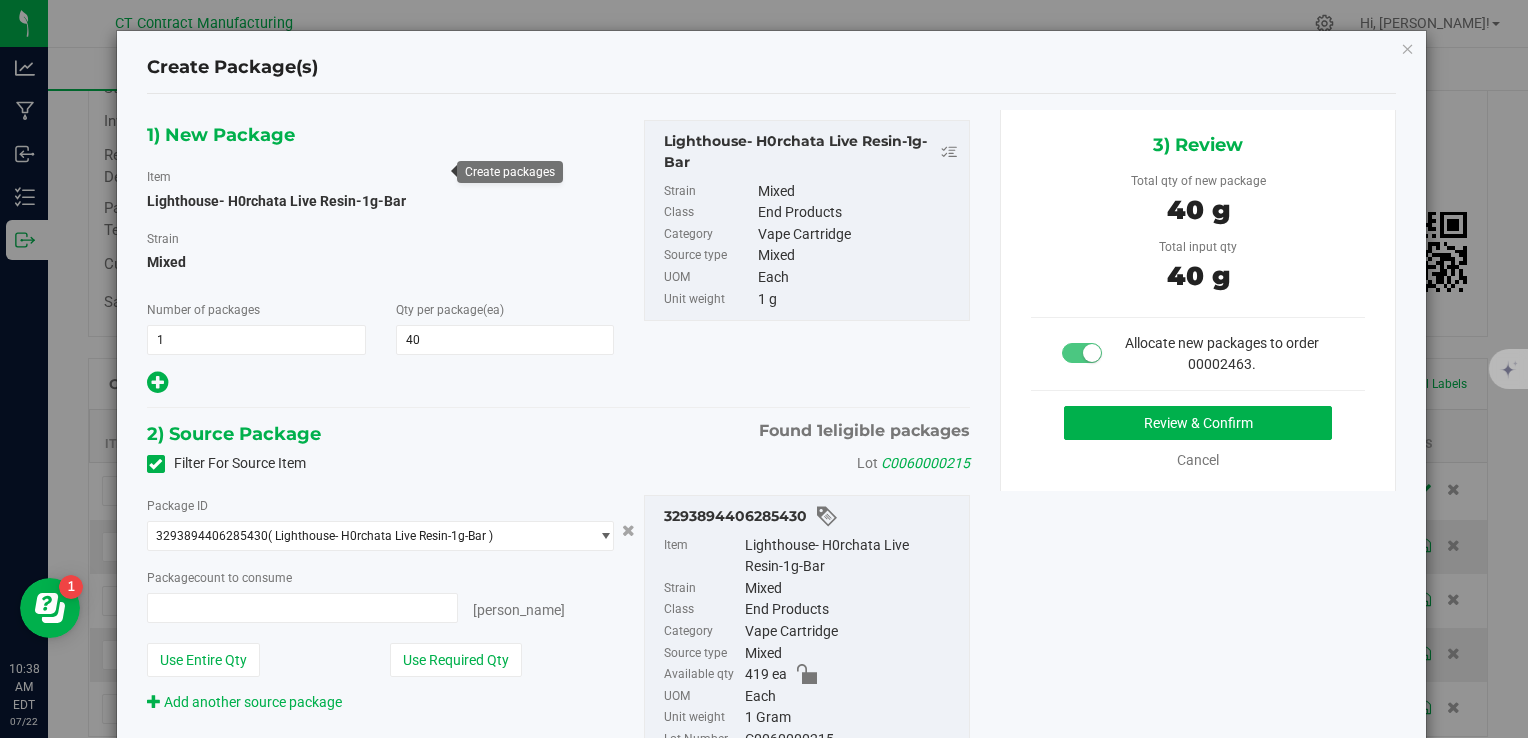 type on "40 ea" 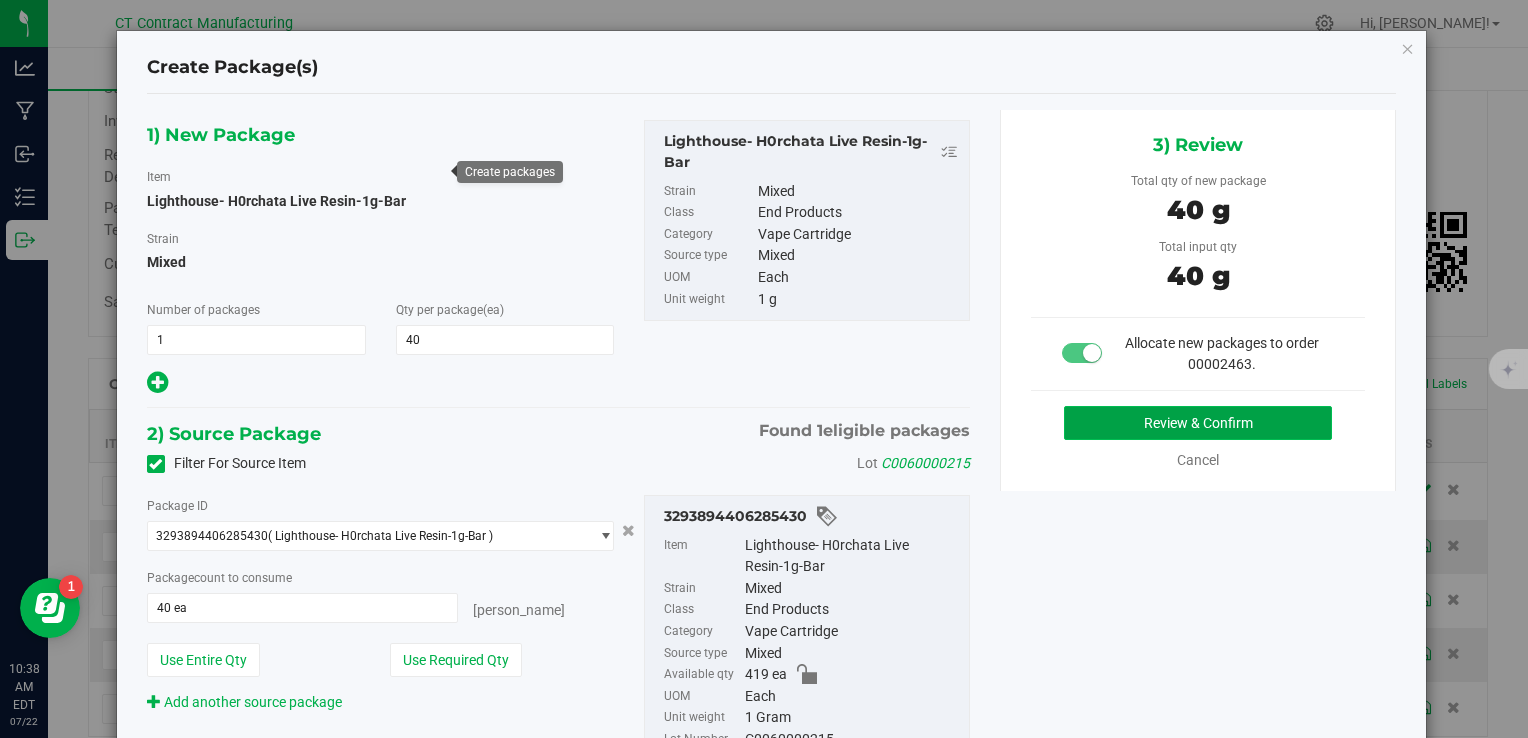 click on "Review & Confirm" at bounding box center [1198, 423] 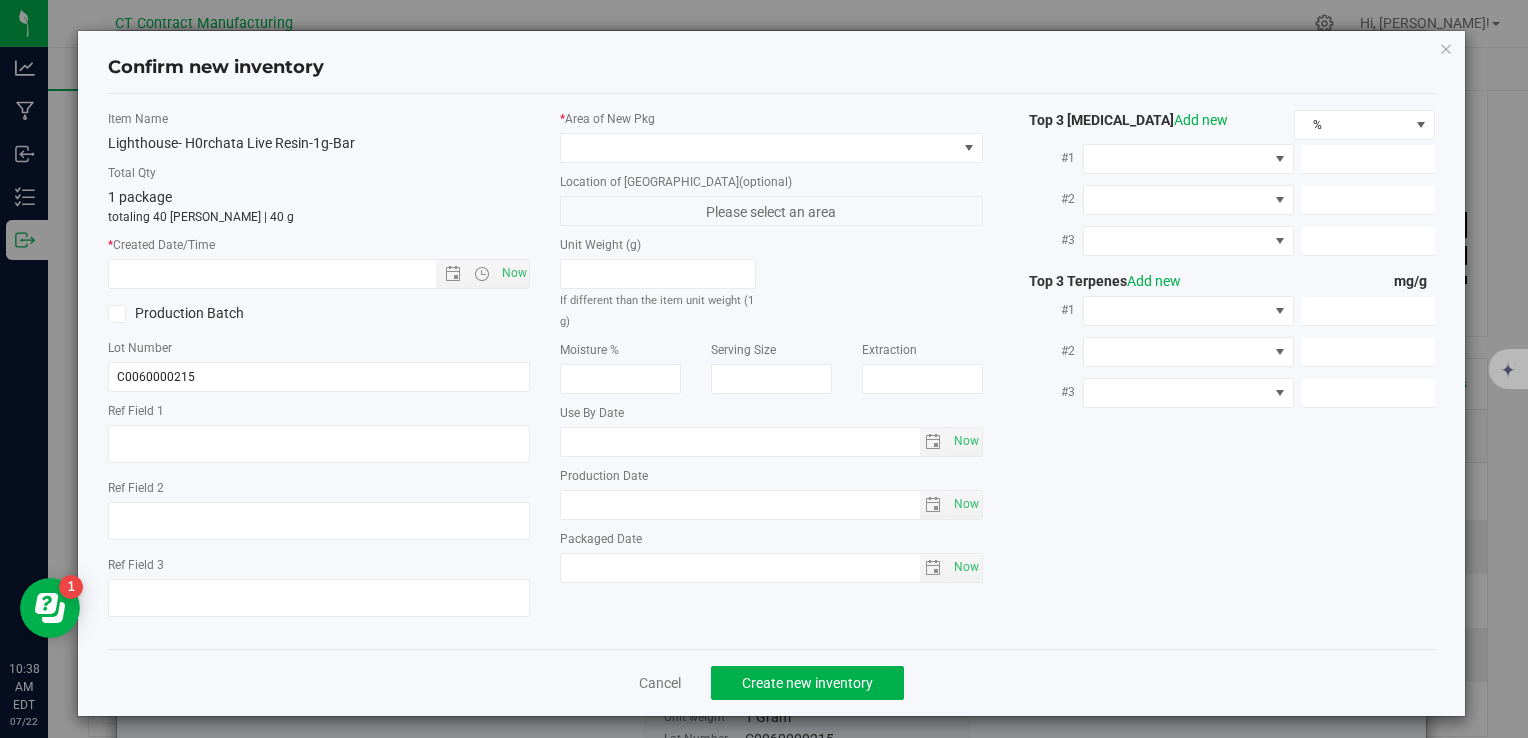 type on "250630-LH-H0-1G-B" 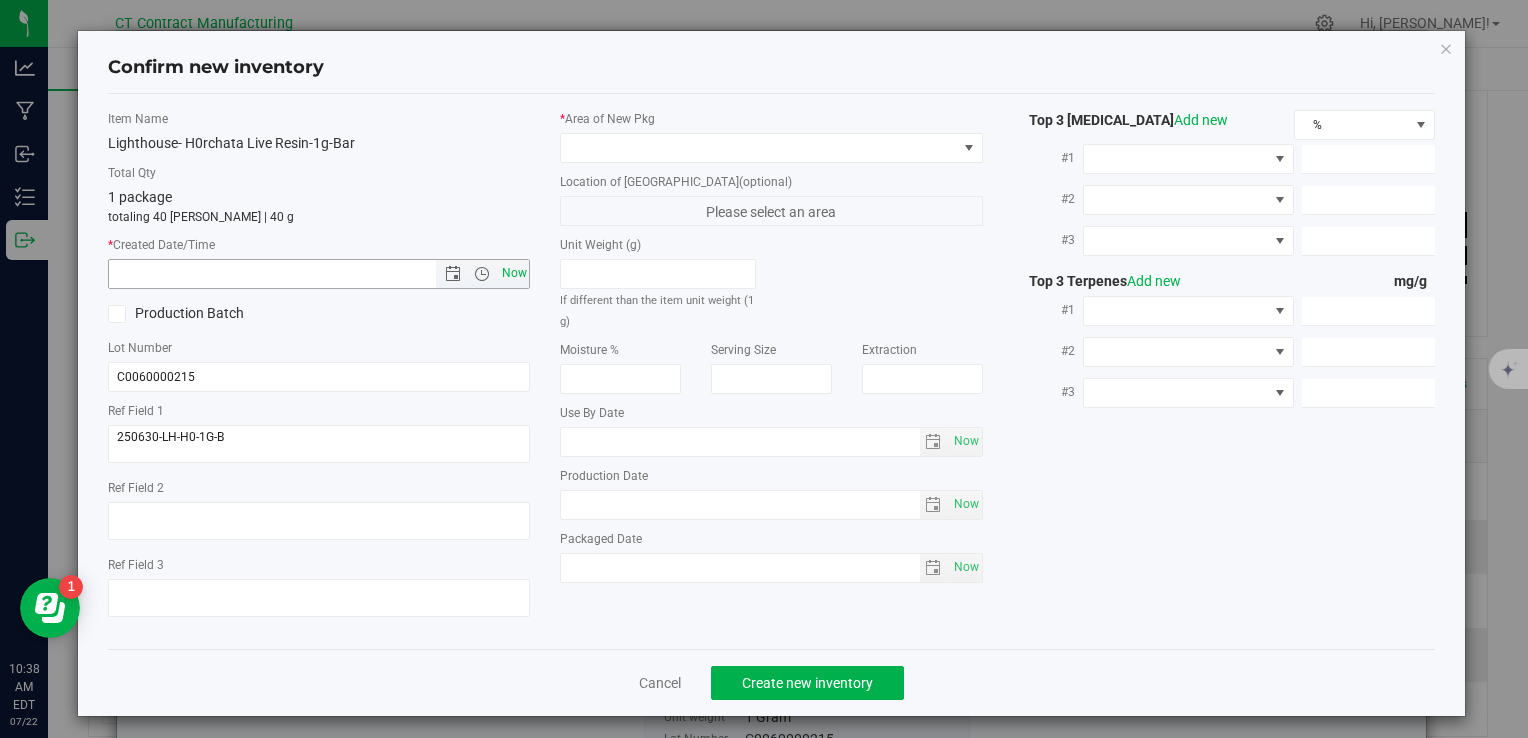 click on "Now" at bounding box center (514, 273) 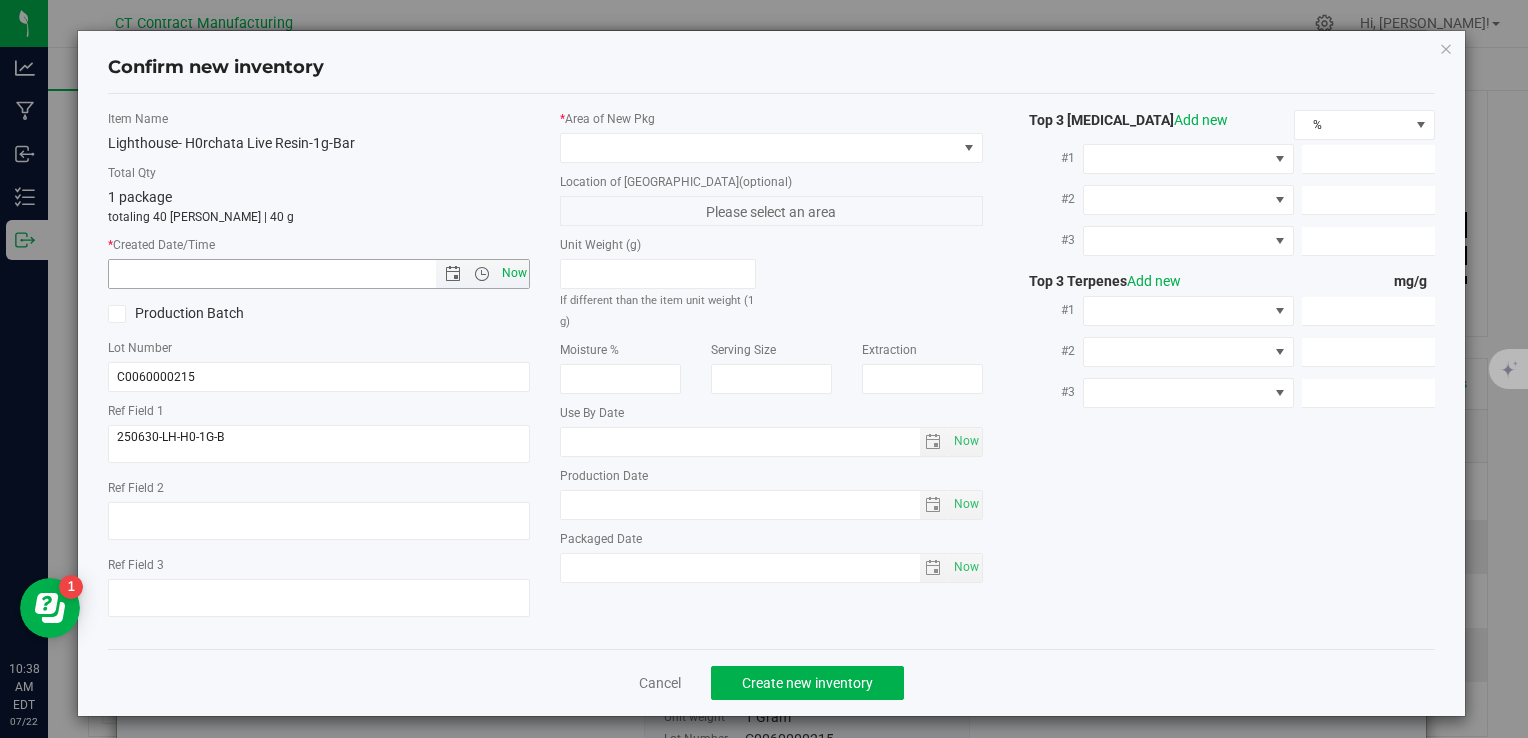 type on "7/22/2025 10:38 AM" 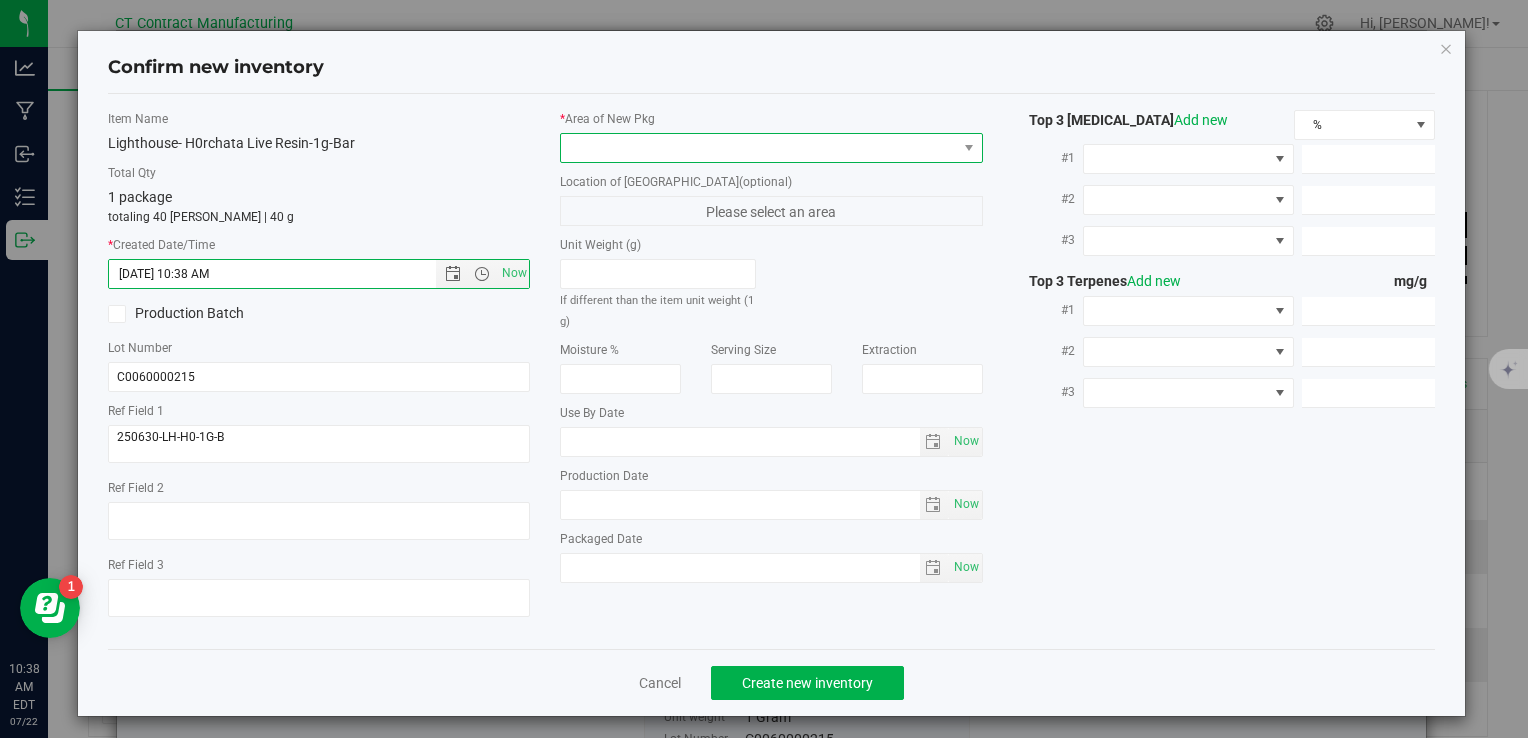 click at bounding box center [758, 148] 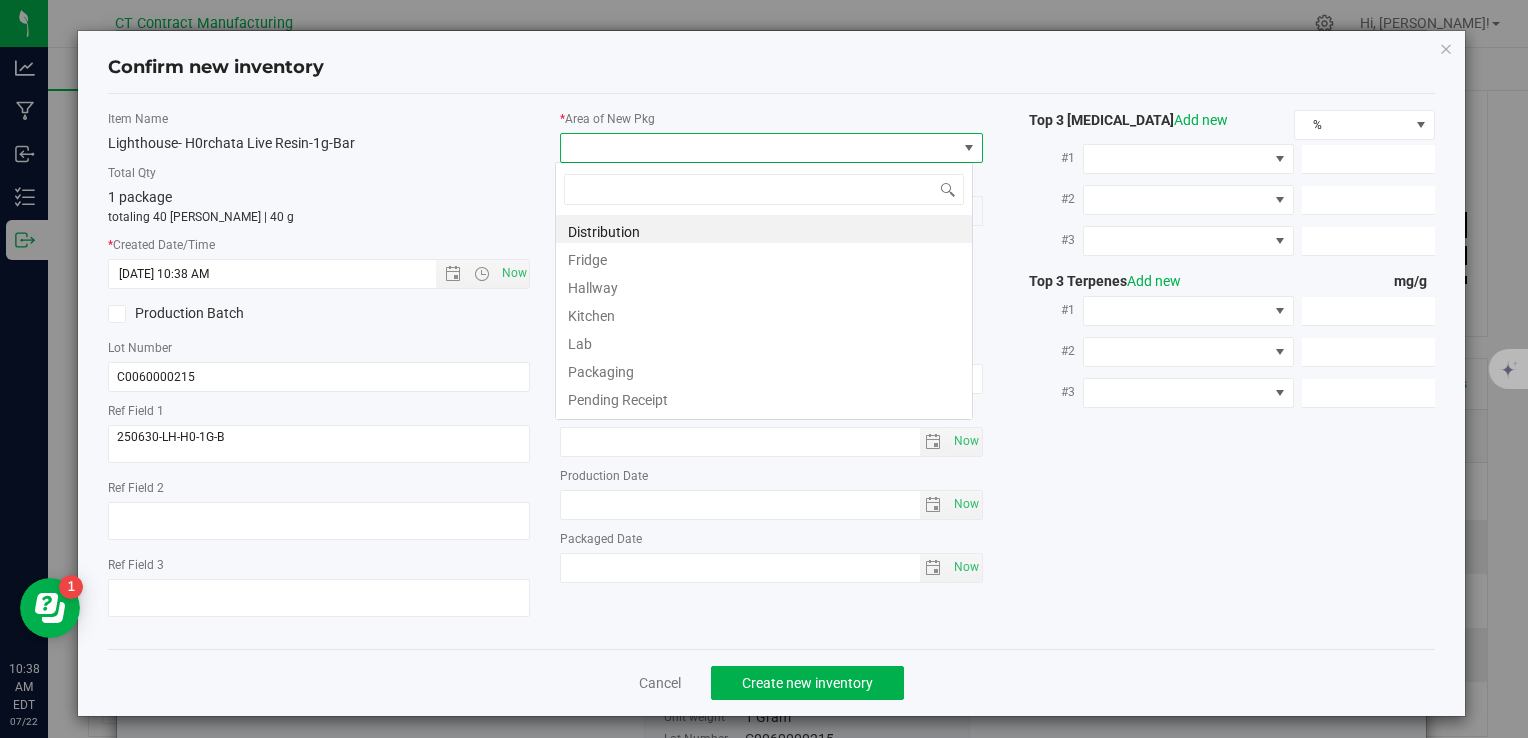 scroll, scrollTop: 99970, scrollLeft: 99582, axis: both 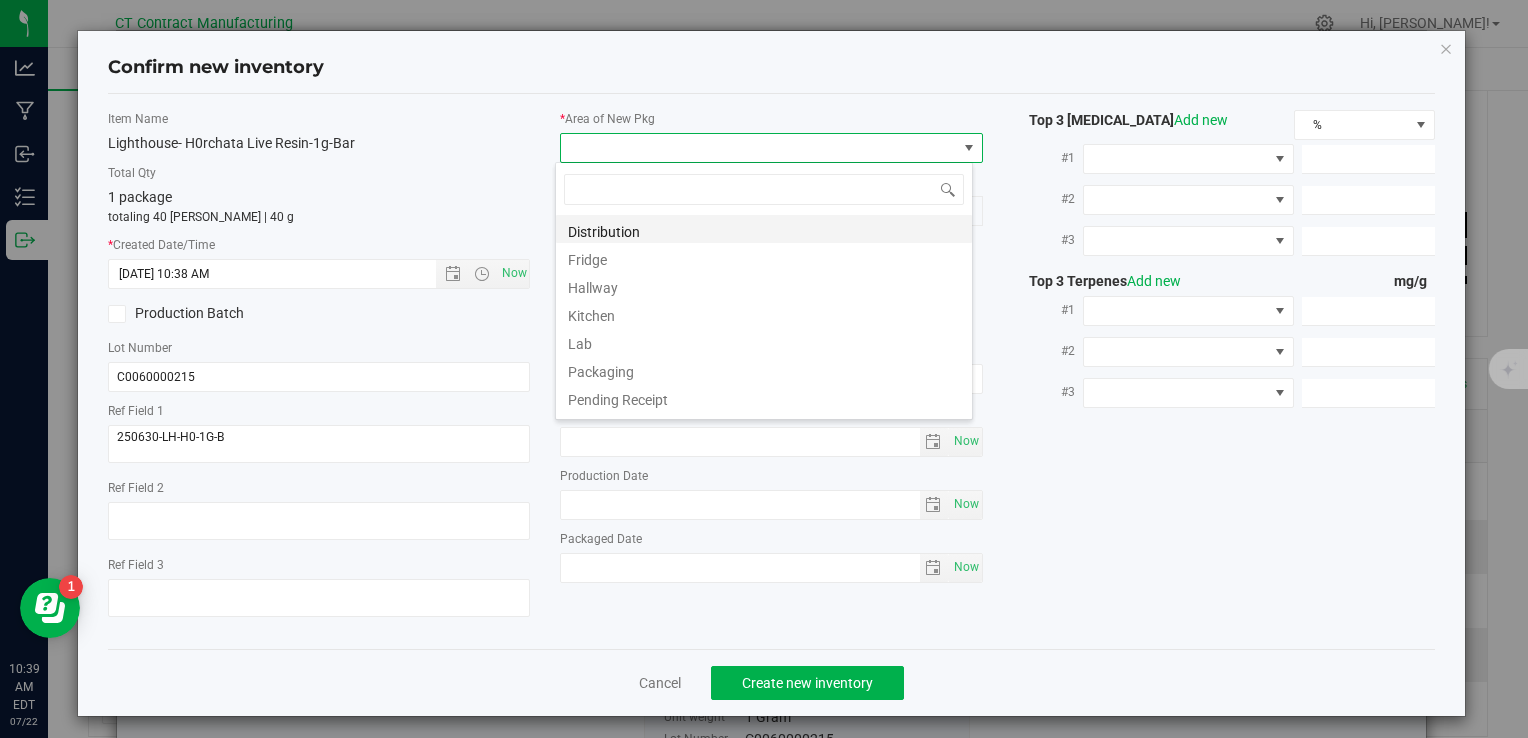 click on "Distribution" at bounding box center (764, 229) 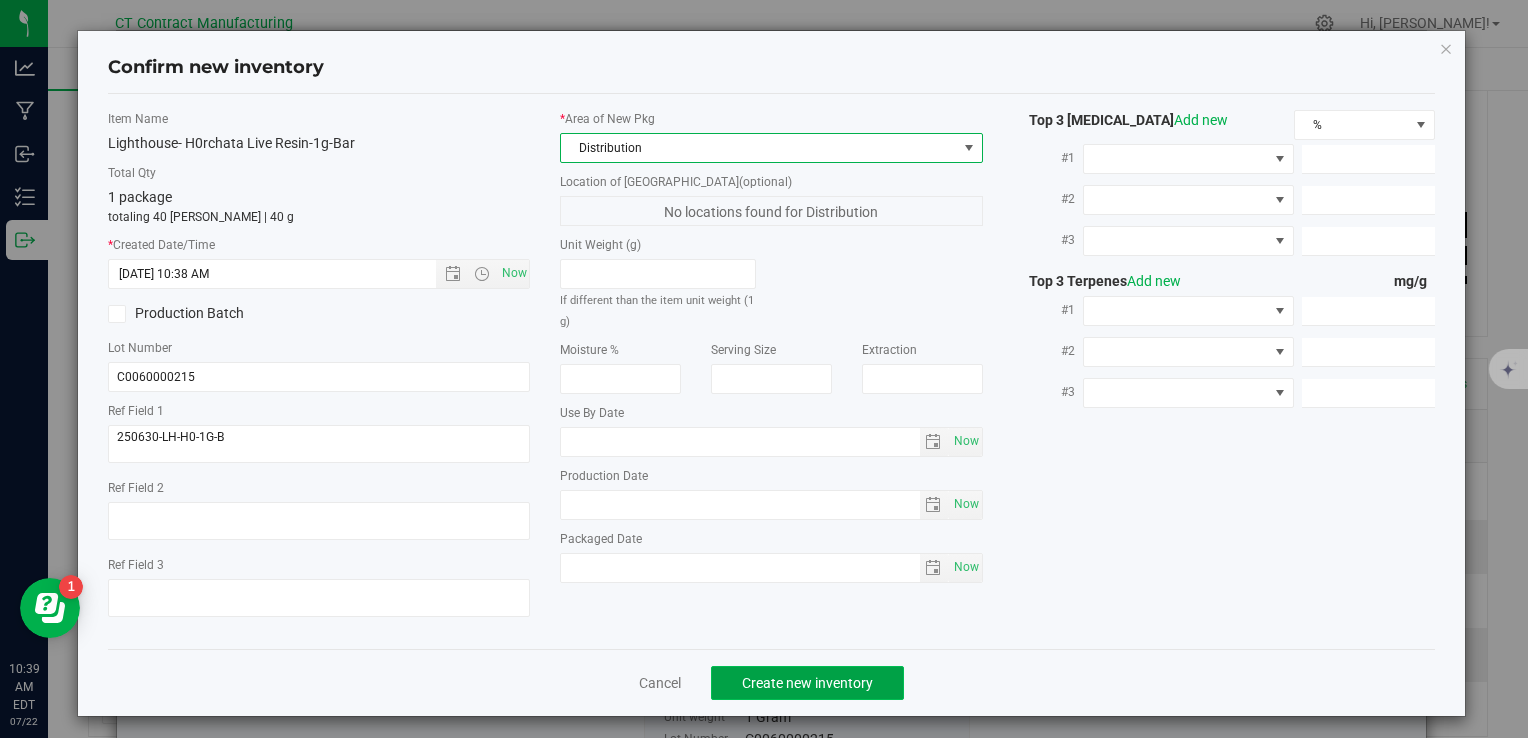click on "Create new inventory" 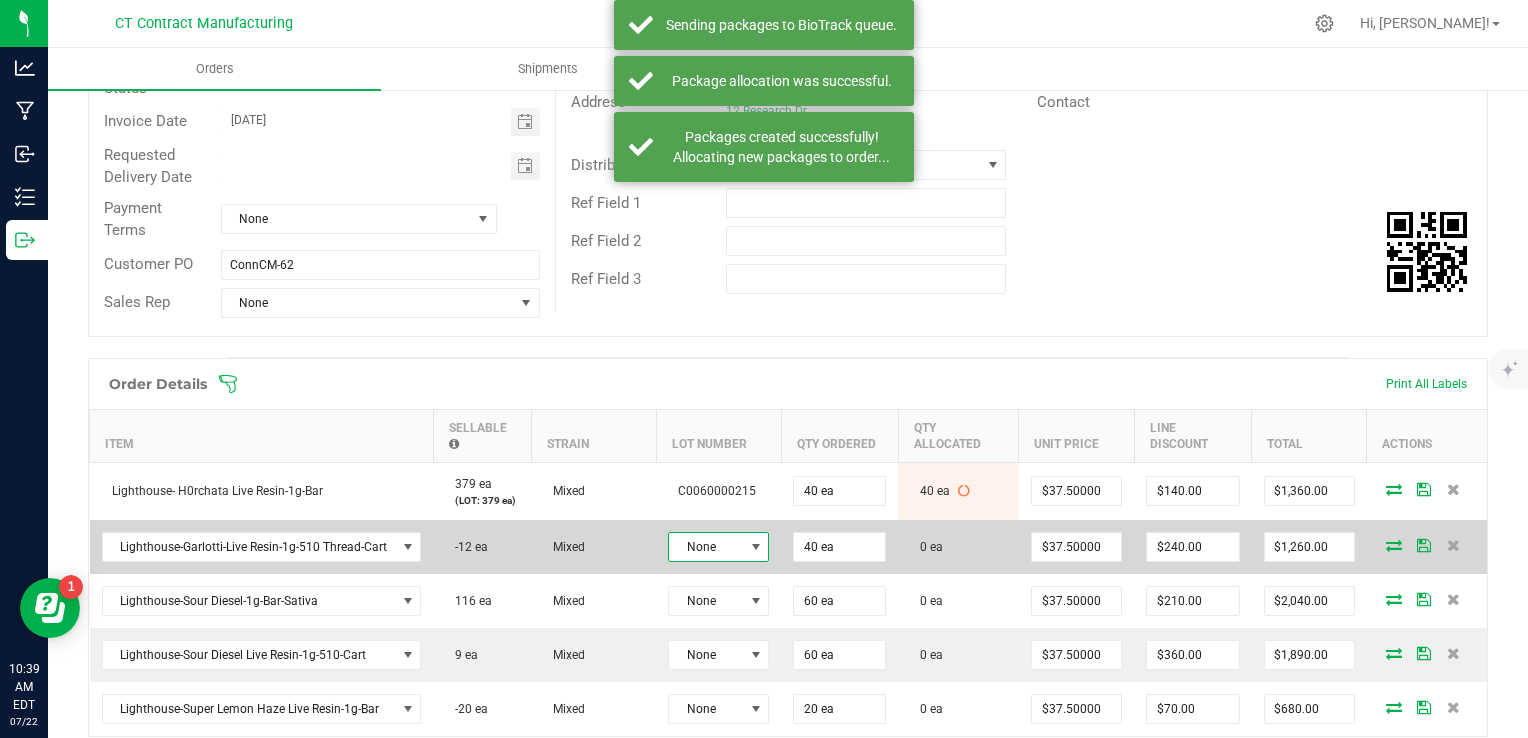 click on "None" at bounding box center (706, 547) 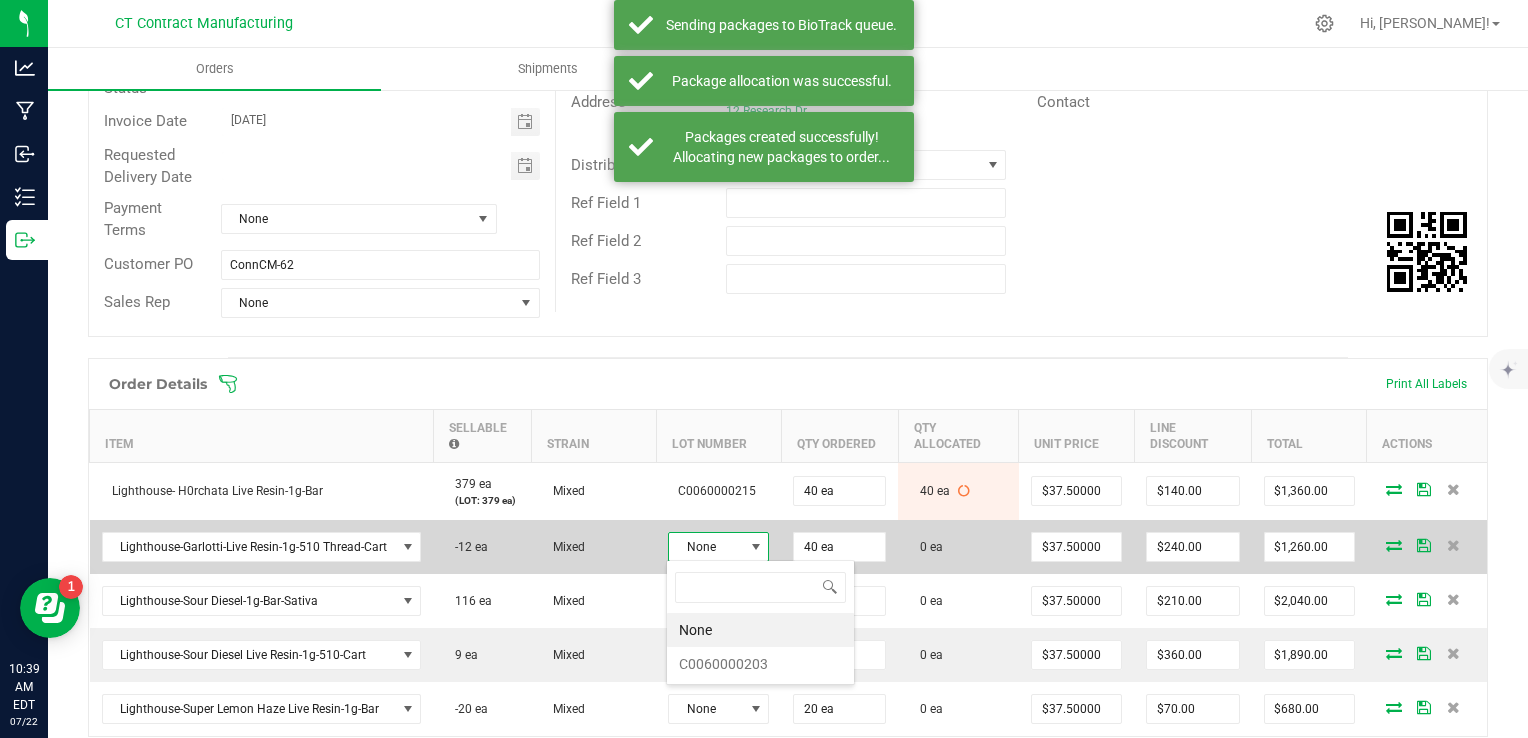 scroll, scrollTop: 99970, scrollLeft: 99899, axis: both 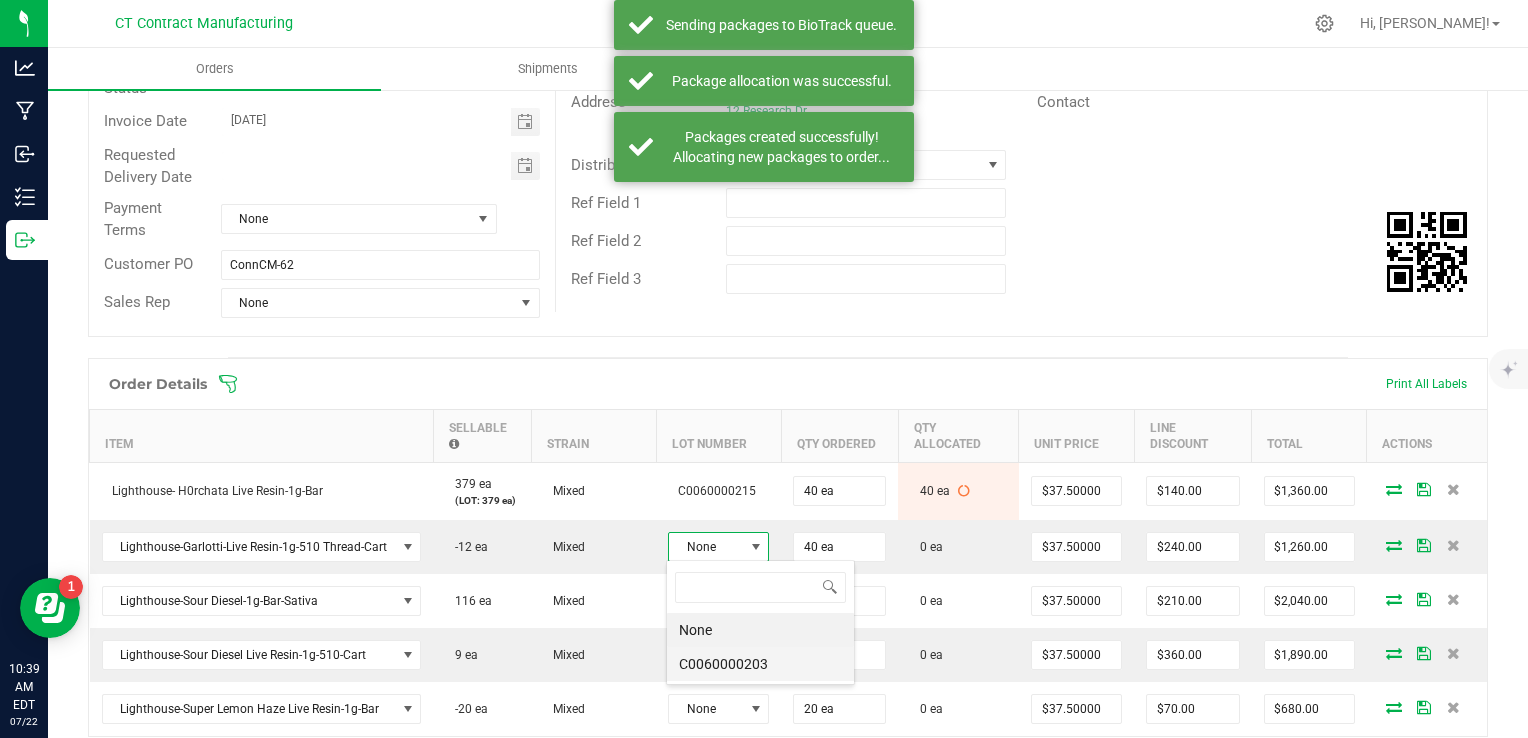 click on "C0060000203" at bounding box center [760, 664] 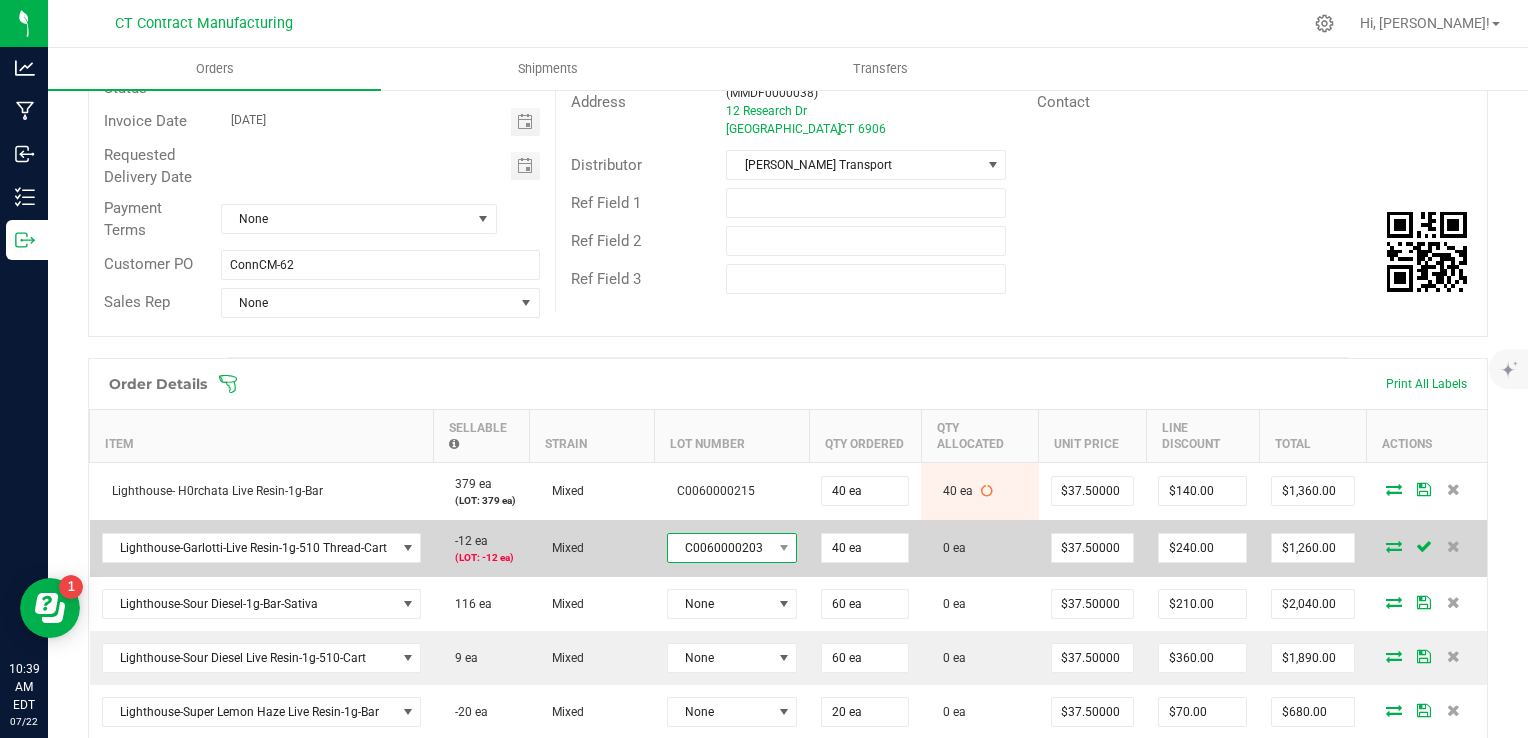 click on "C0060000203" at bounding box center [720, 548] 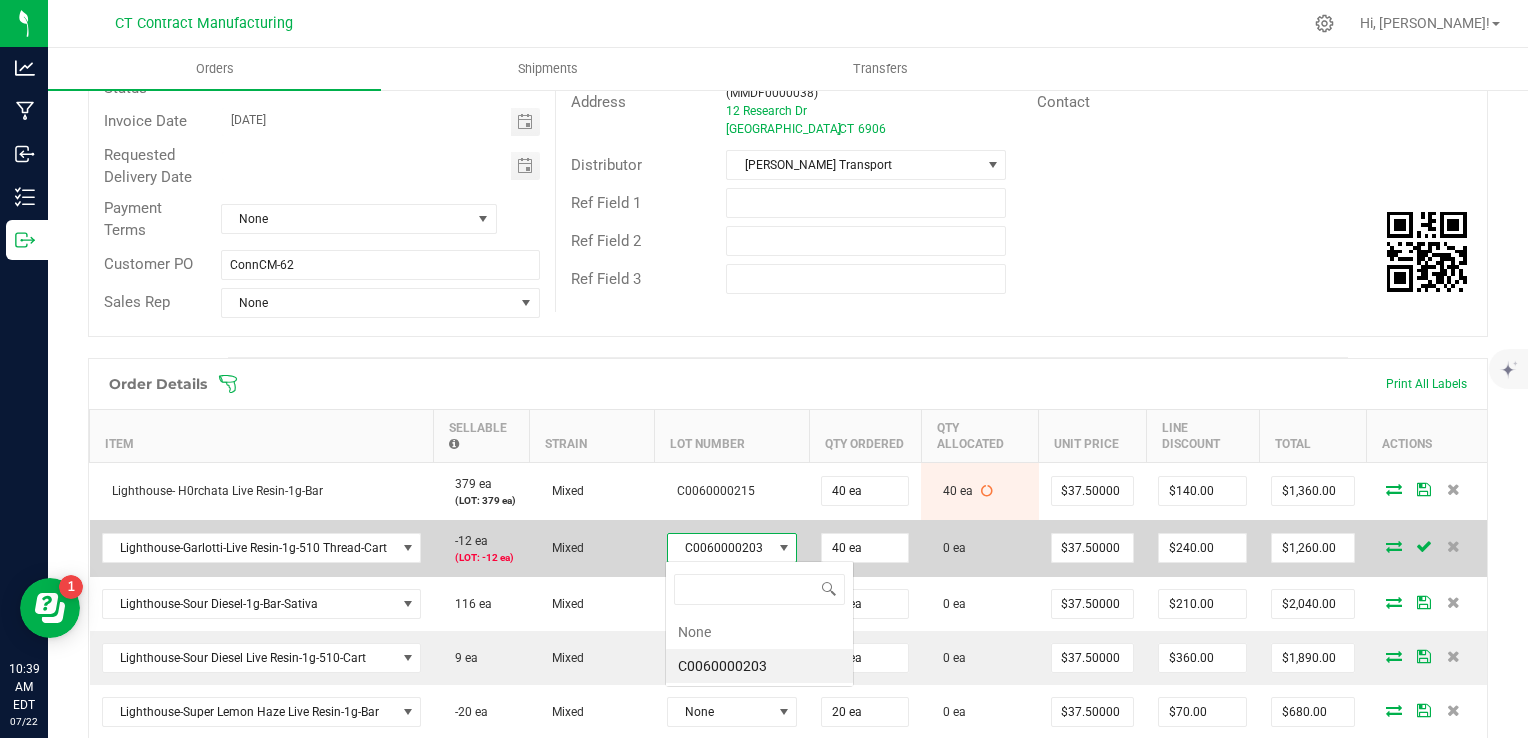 scroll, scrollTop: 99970, scrollLeft: 99872, axis: both 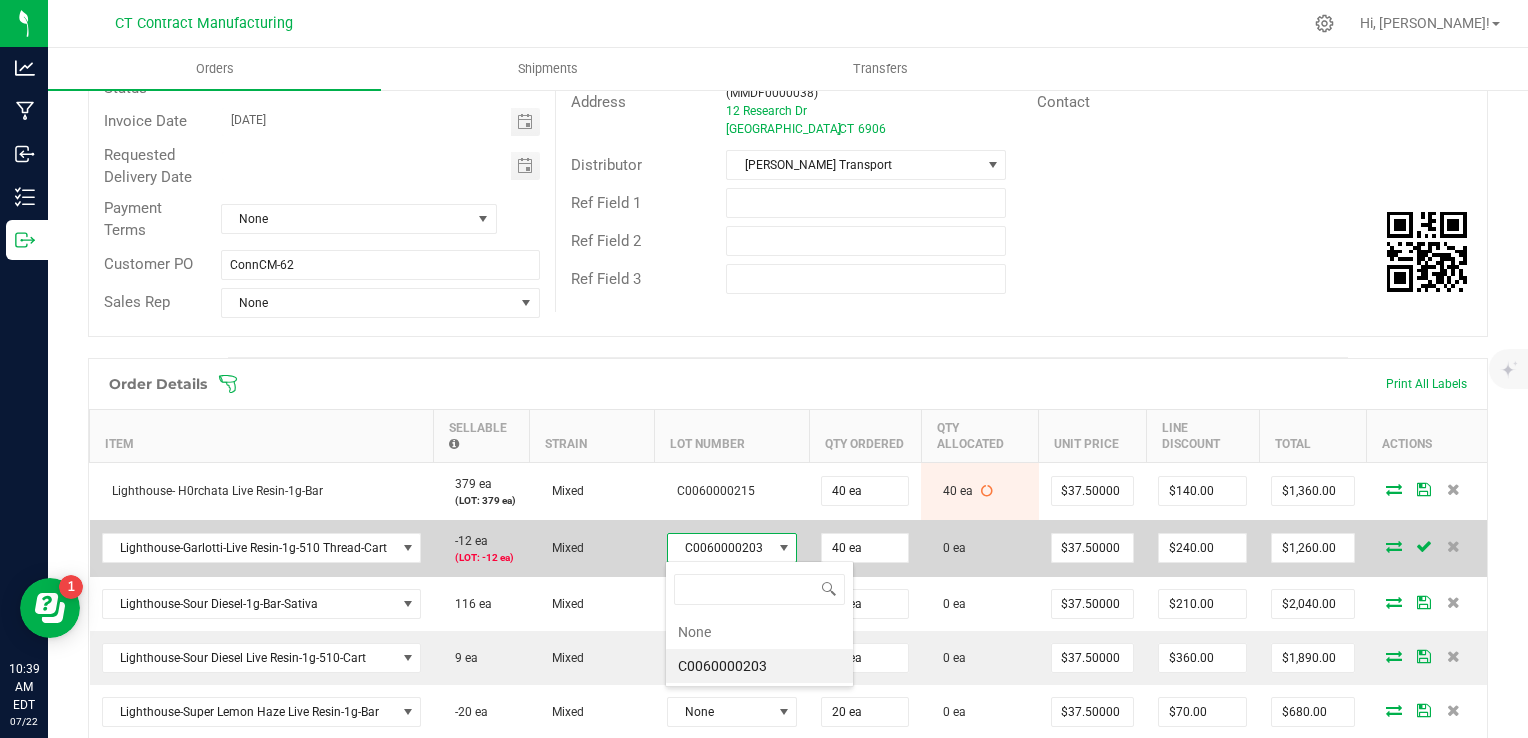 click on "C0060000203" at bounding box center [720, 548] 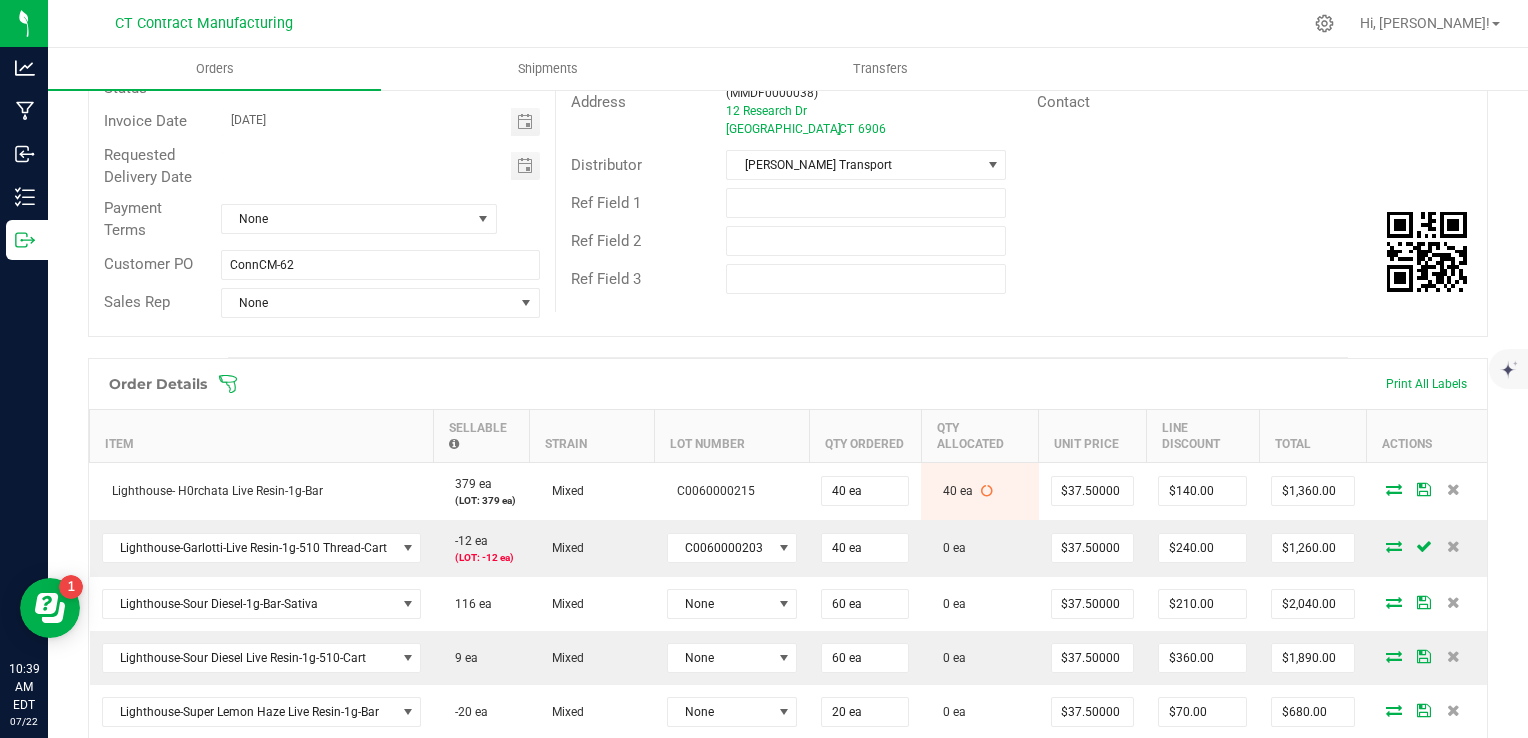 click at bounding box center [918, 384] 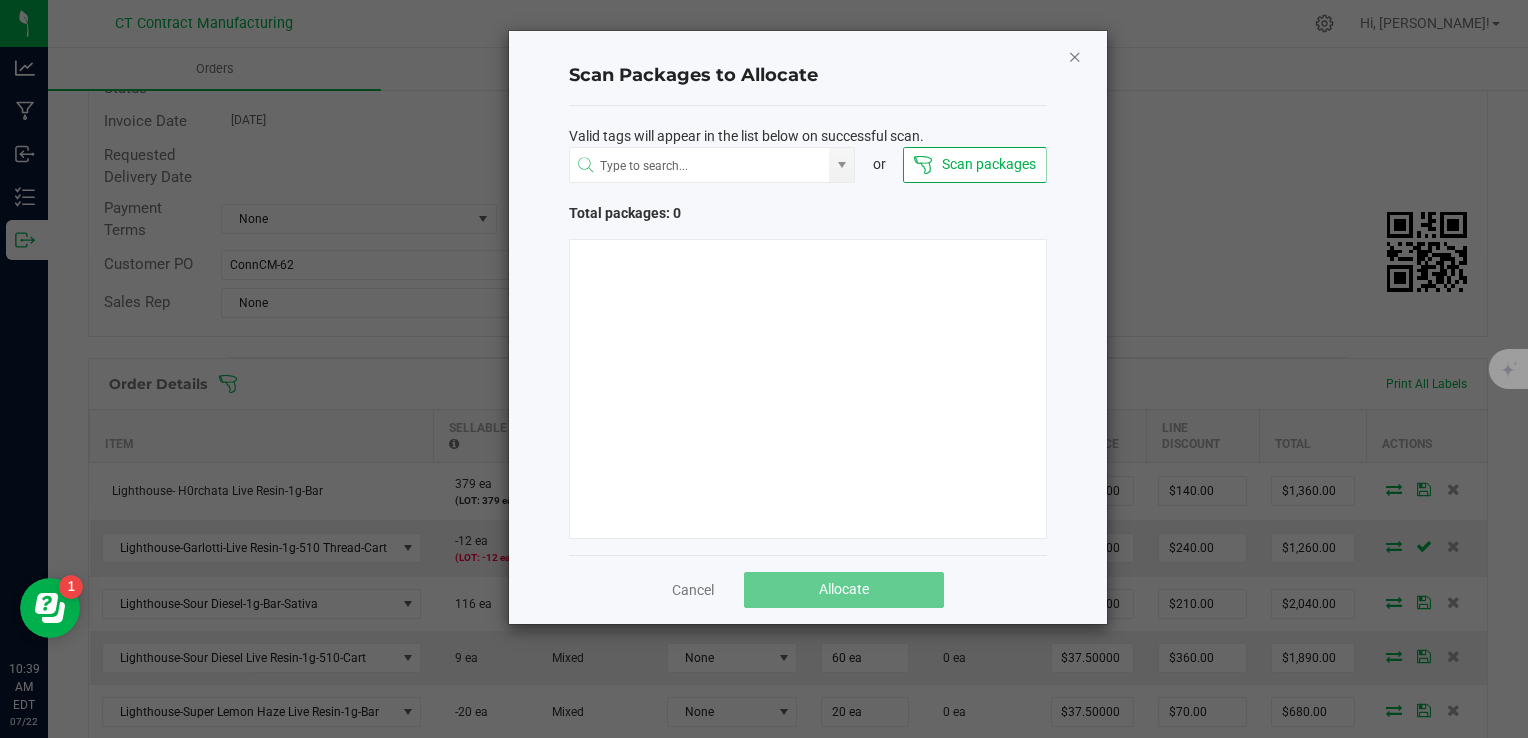 click 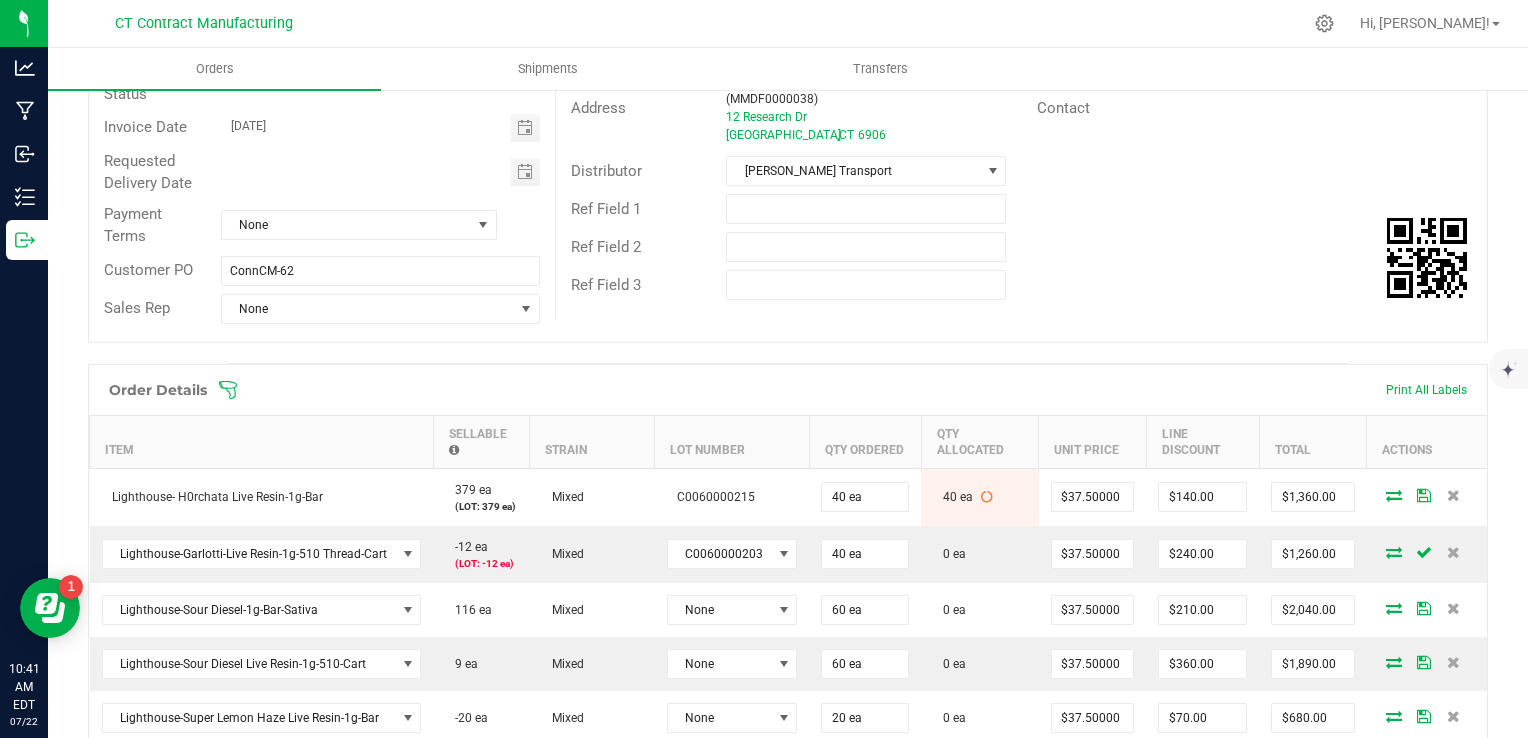 scroll, scrollTop: 256, scrollLeft: 0, axis: vertical 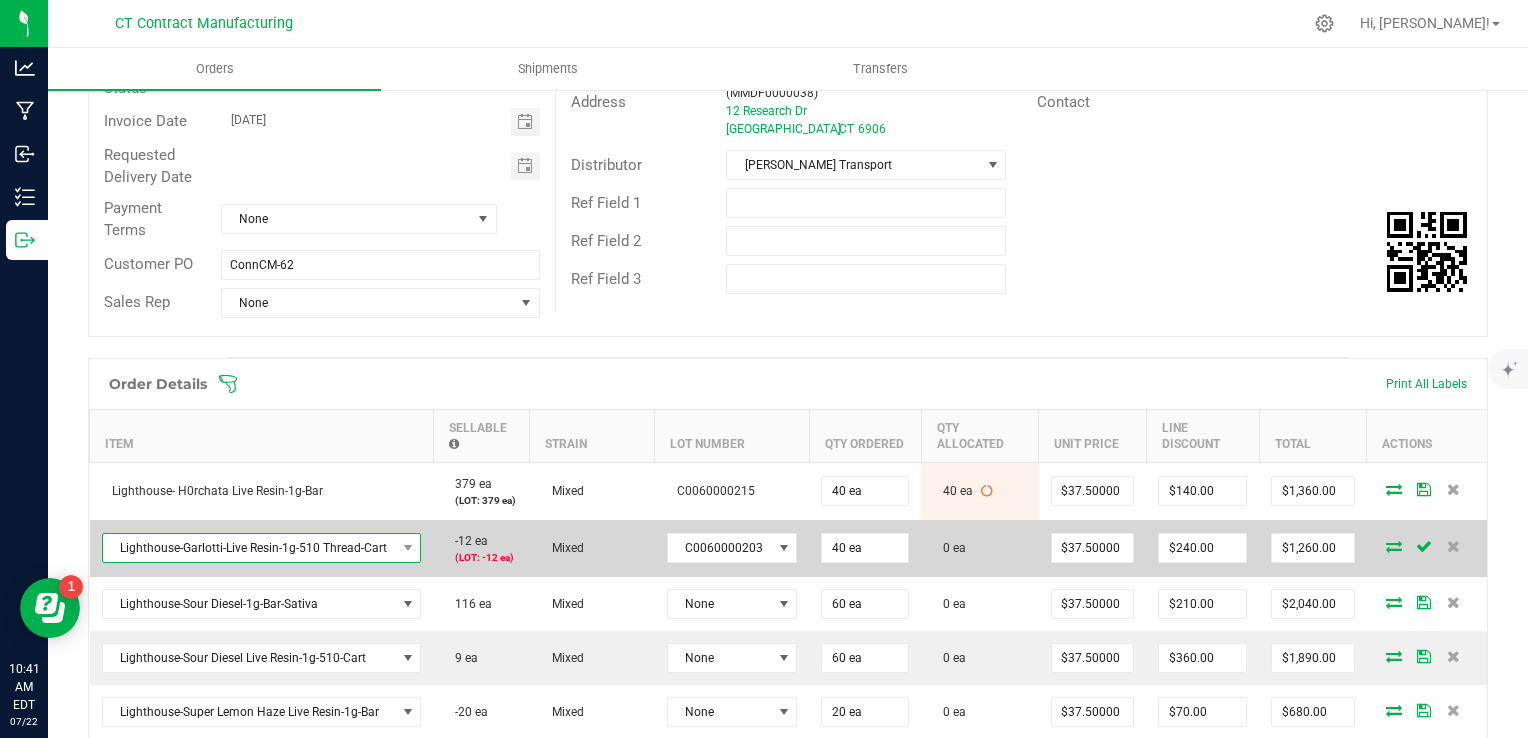 click on "Lighthouse-Garlotti-Live Resin-1g-510 Thread-Cart" at bounding box center (249, 548) 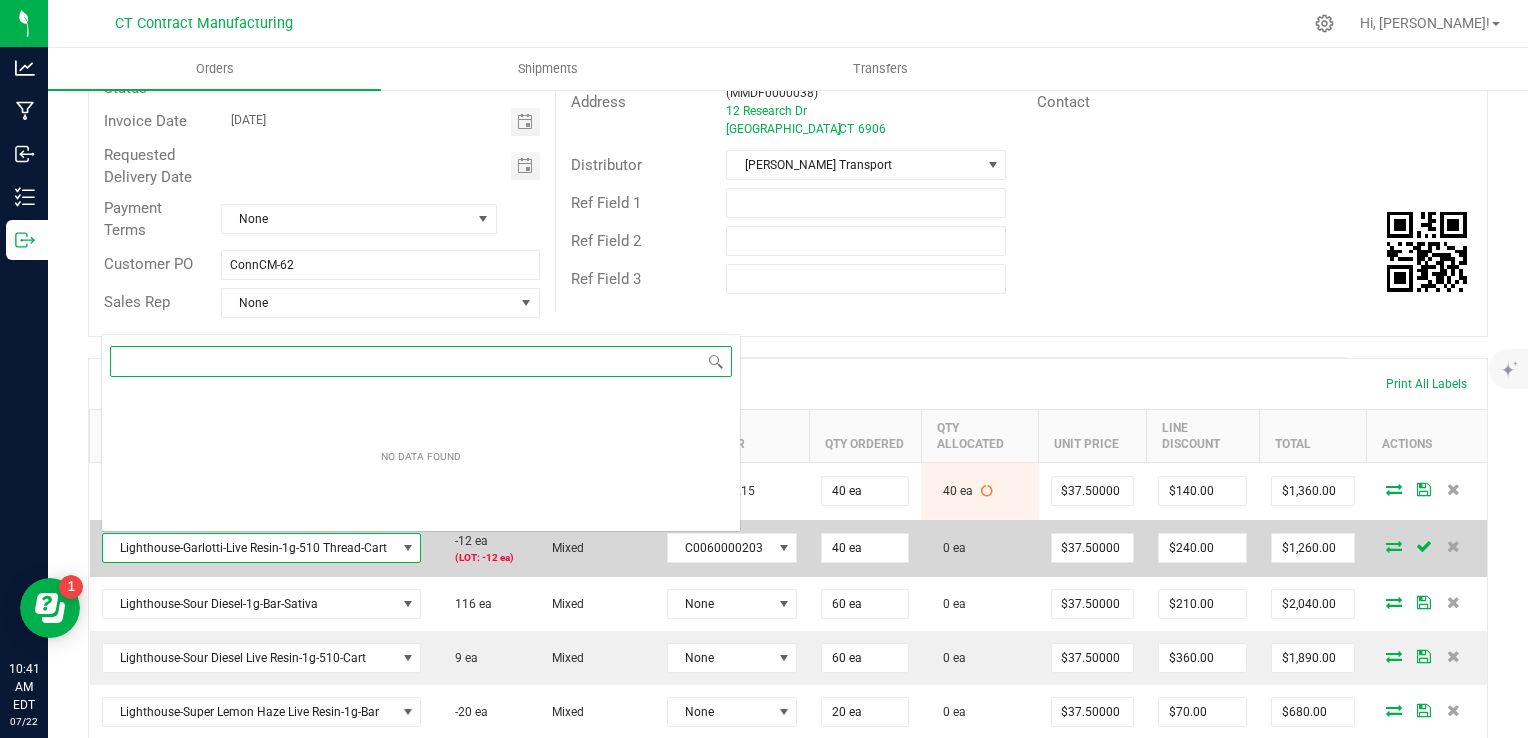 scroll, scrollTop: 0, scrollLeft: 0, axis: both 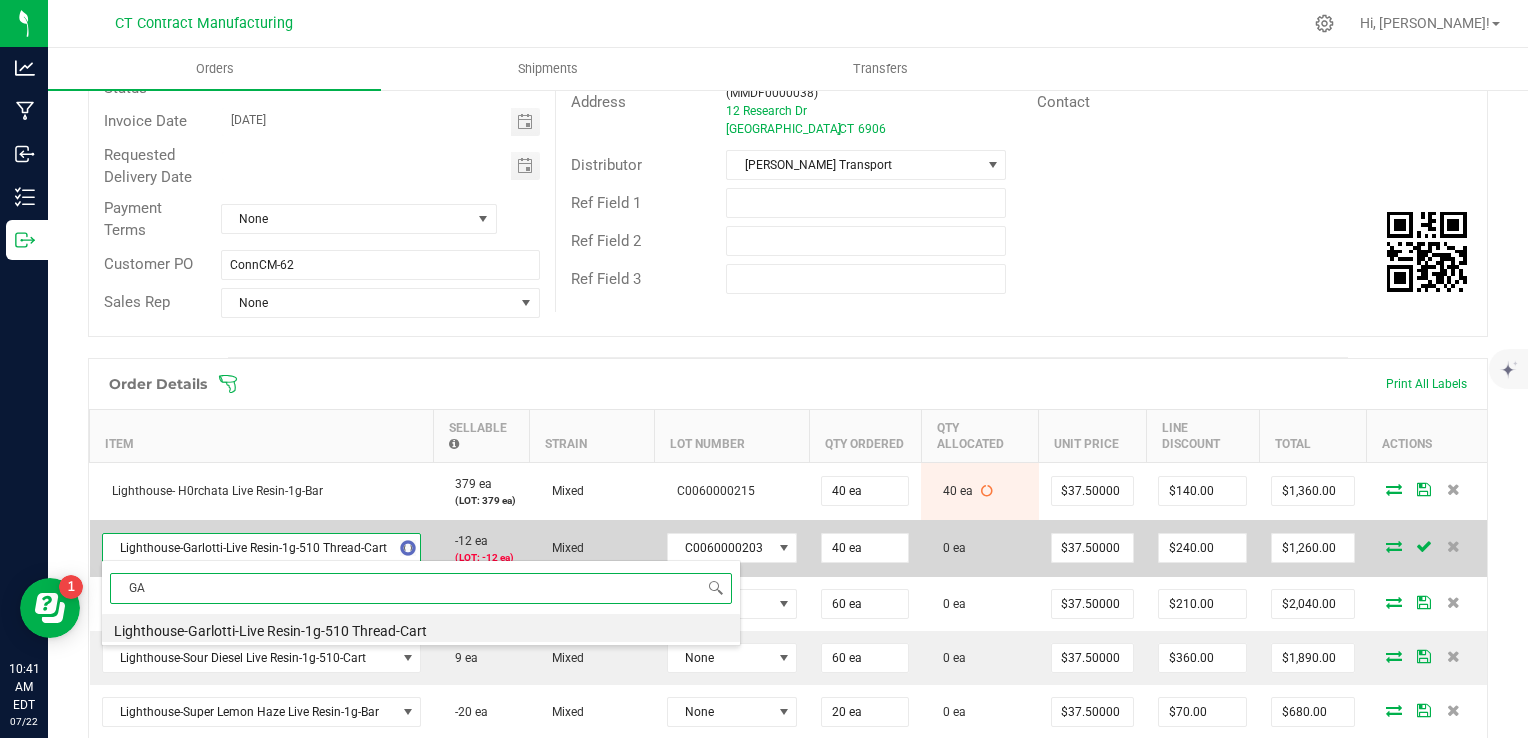 type on "G" 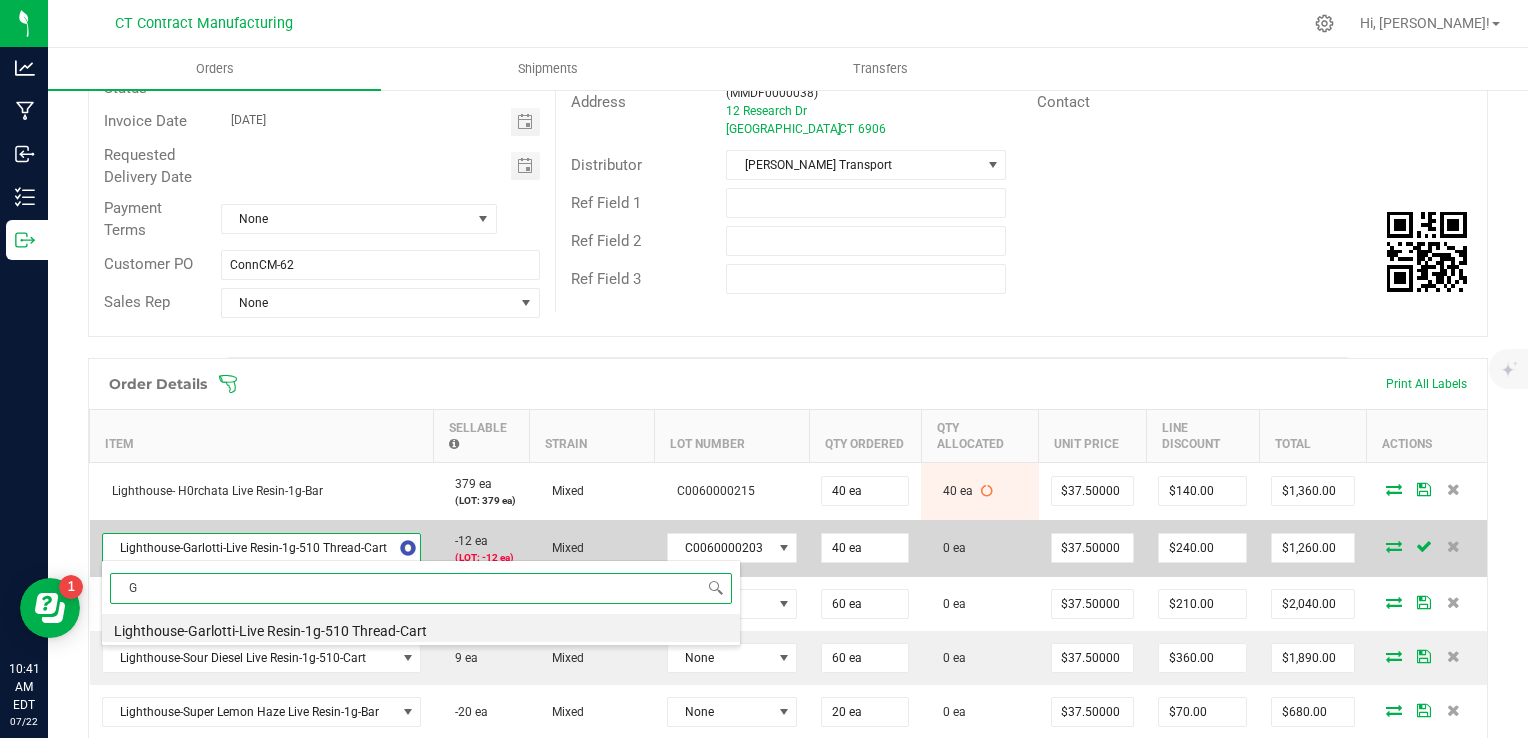 type 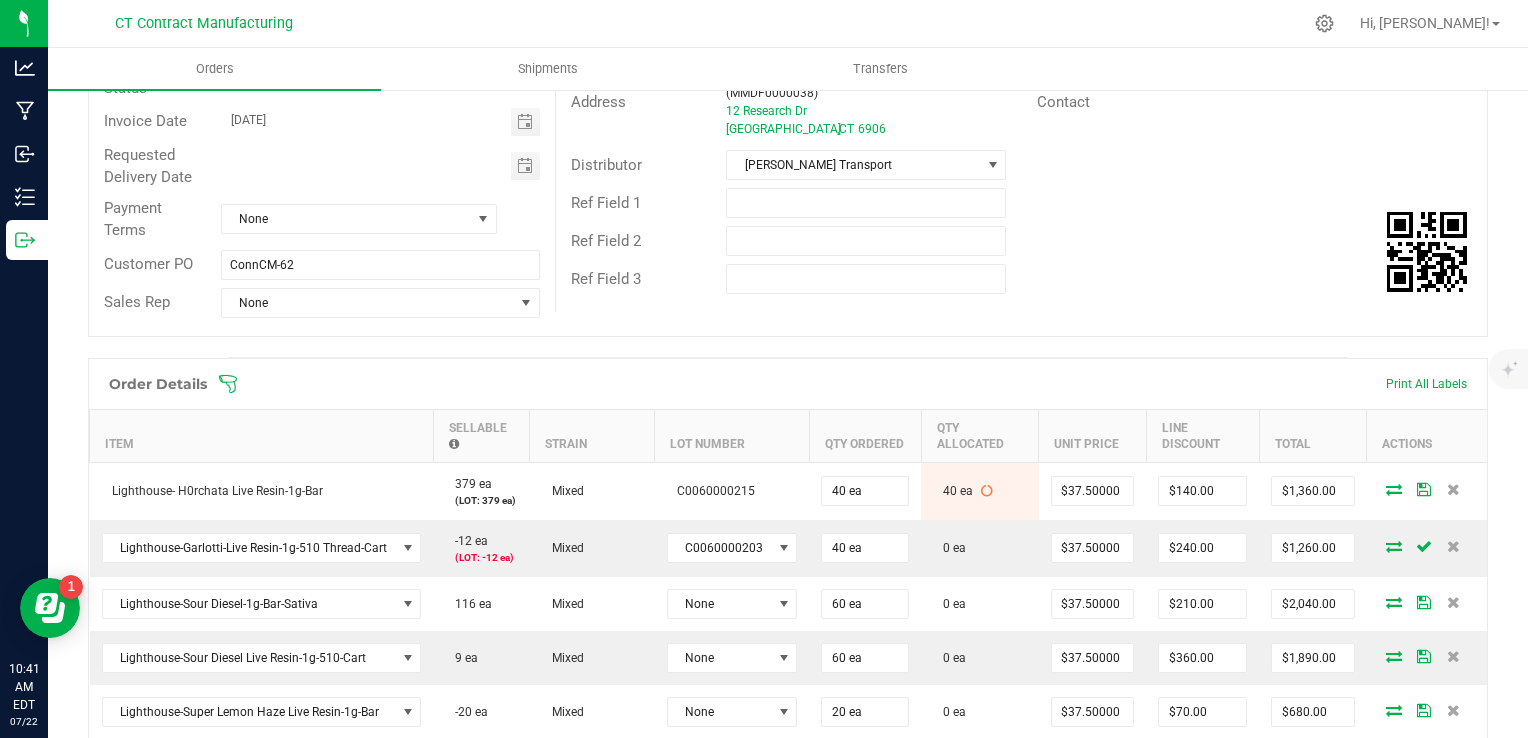 click on "Order Details Print All Labels" at bounding box center [788, 384] 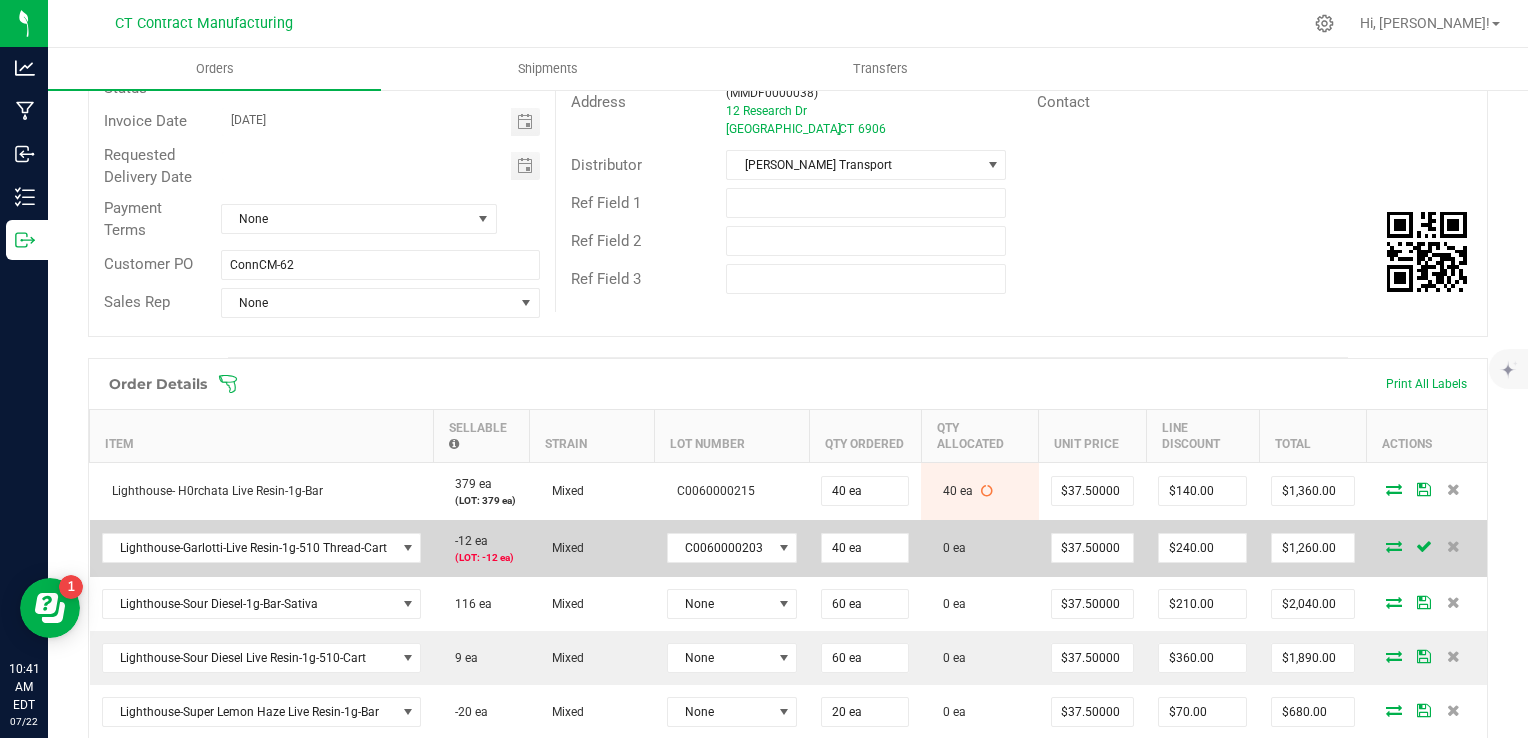 click at bounding box center (1394, 546) 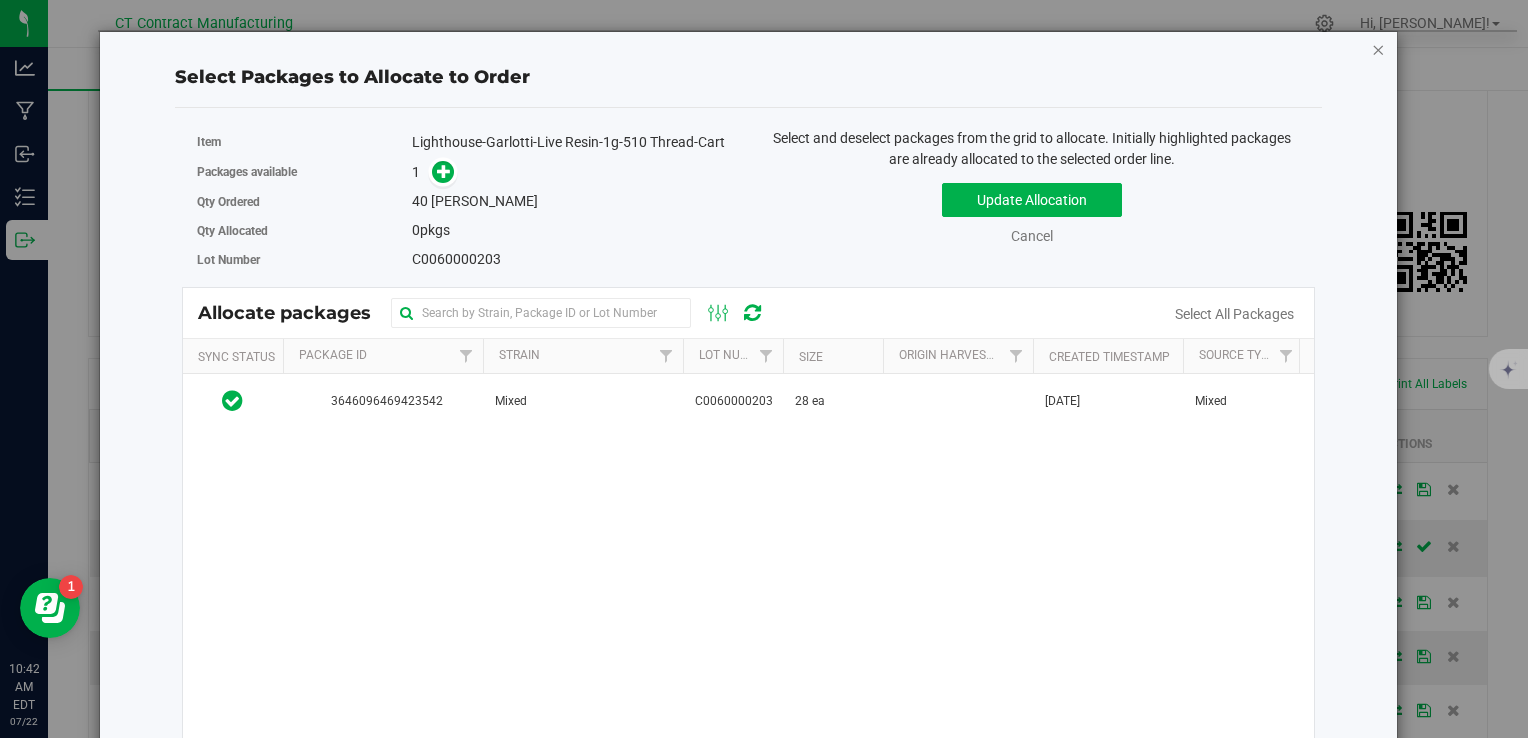 click at bounding box center (1379, 49) 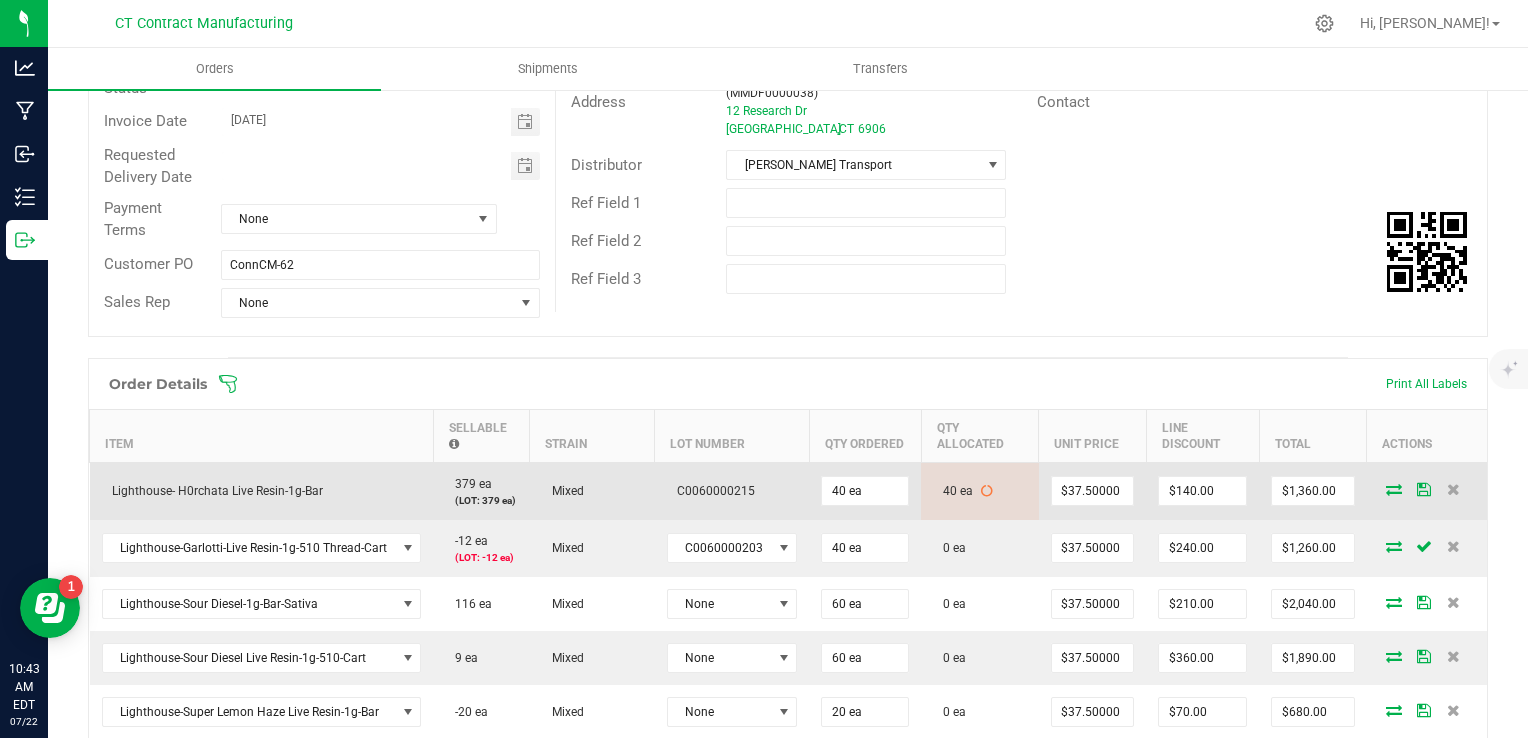 scroll, scrollTop: 416, scrollLeft: 0, axis: vertical 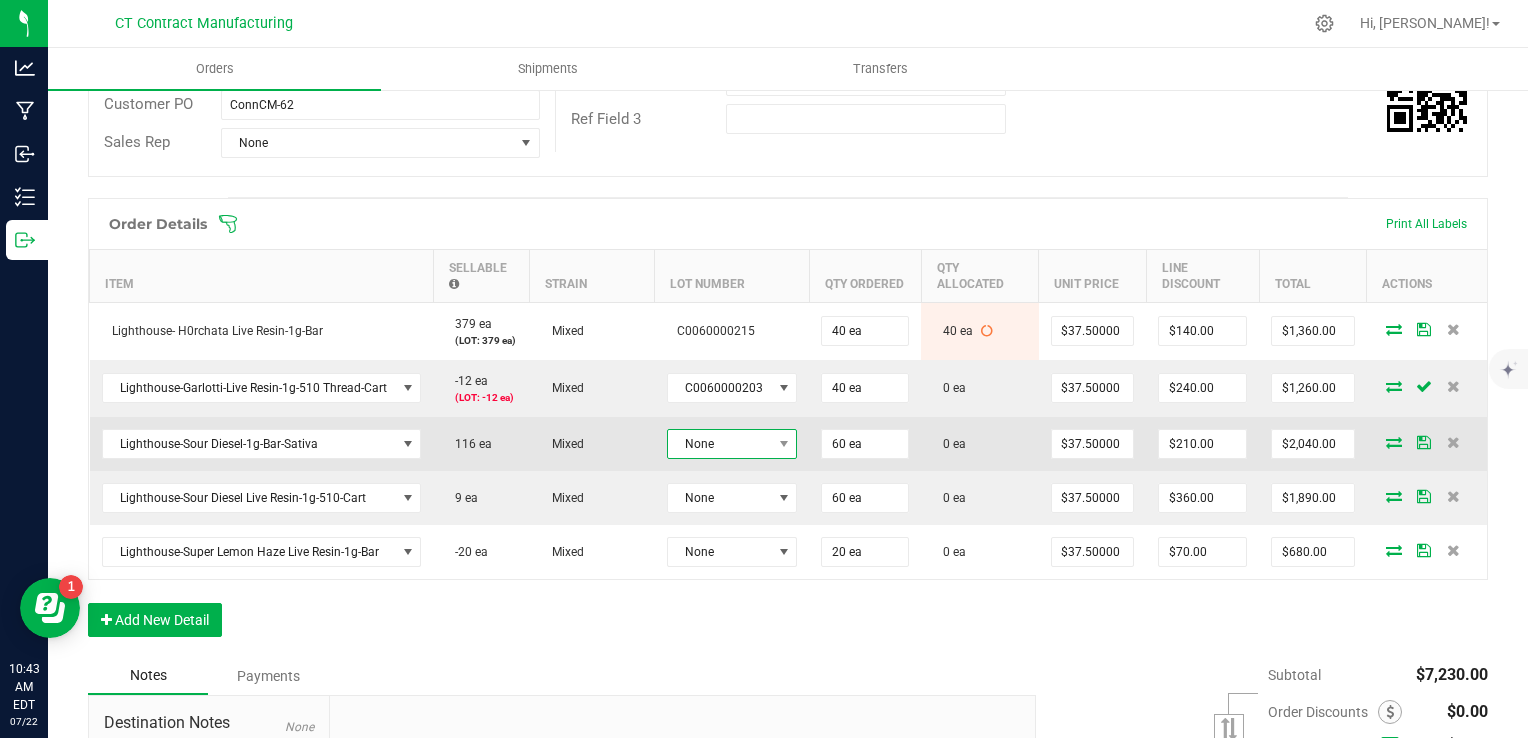 click on "None" at bounding box center [720, 444] 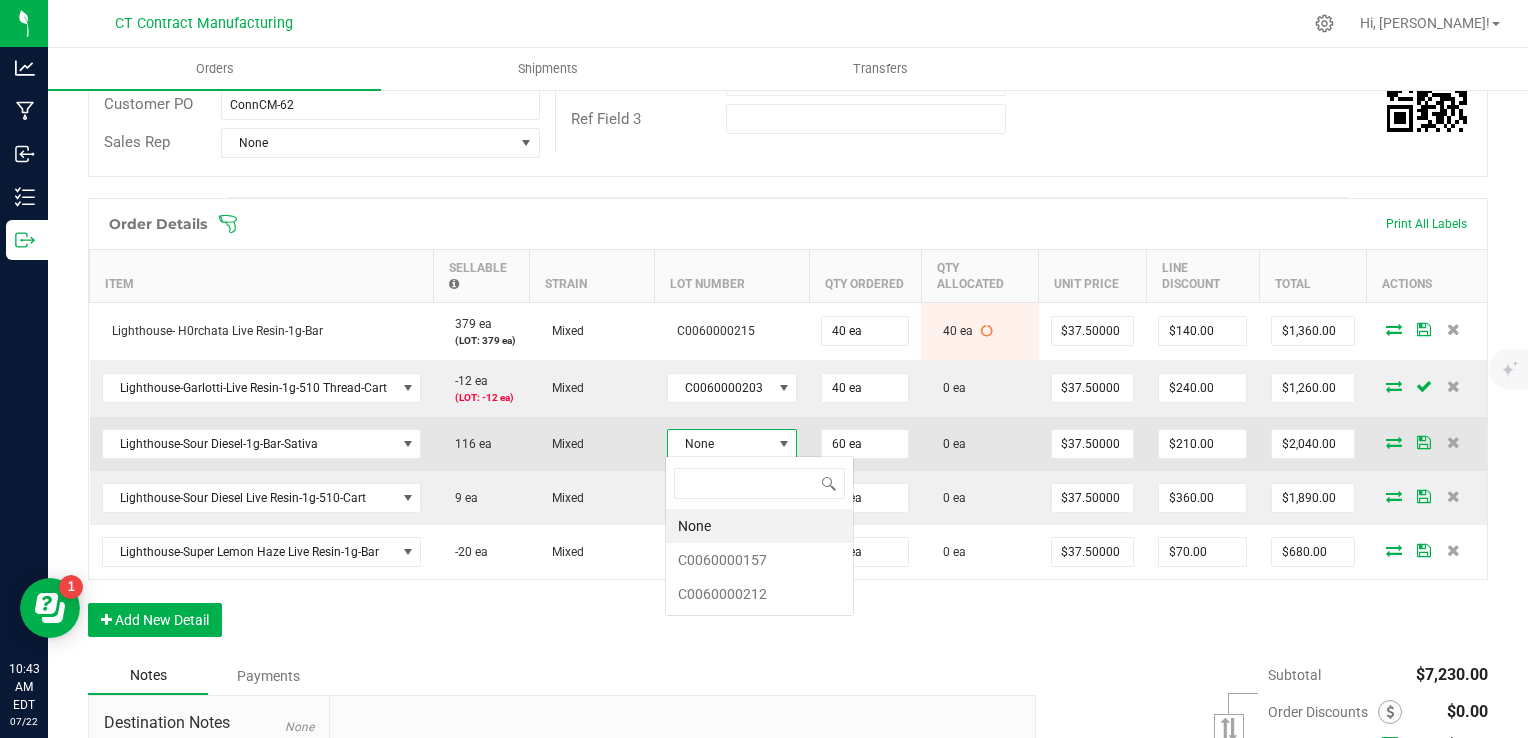 scroll, scrollTop: 99970, scrollLeft: 99872, axis: both 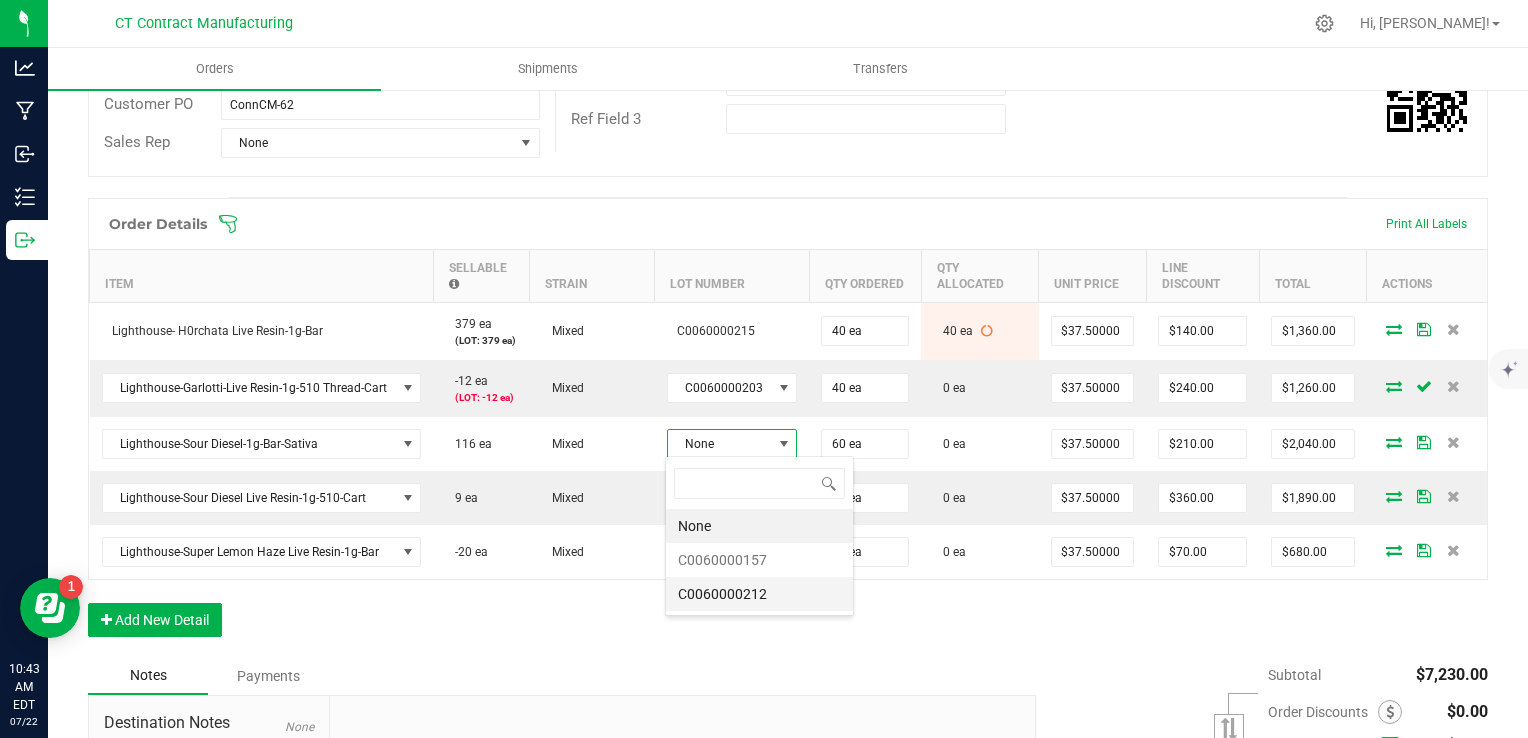 click on "C0060000212" at bounding box center (759, 594) 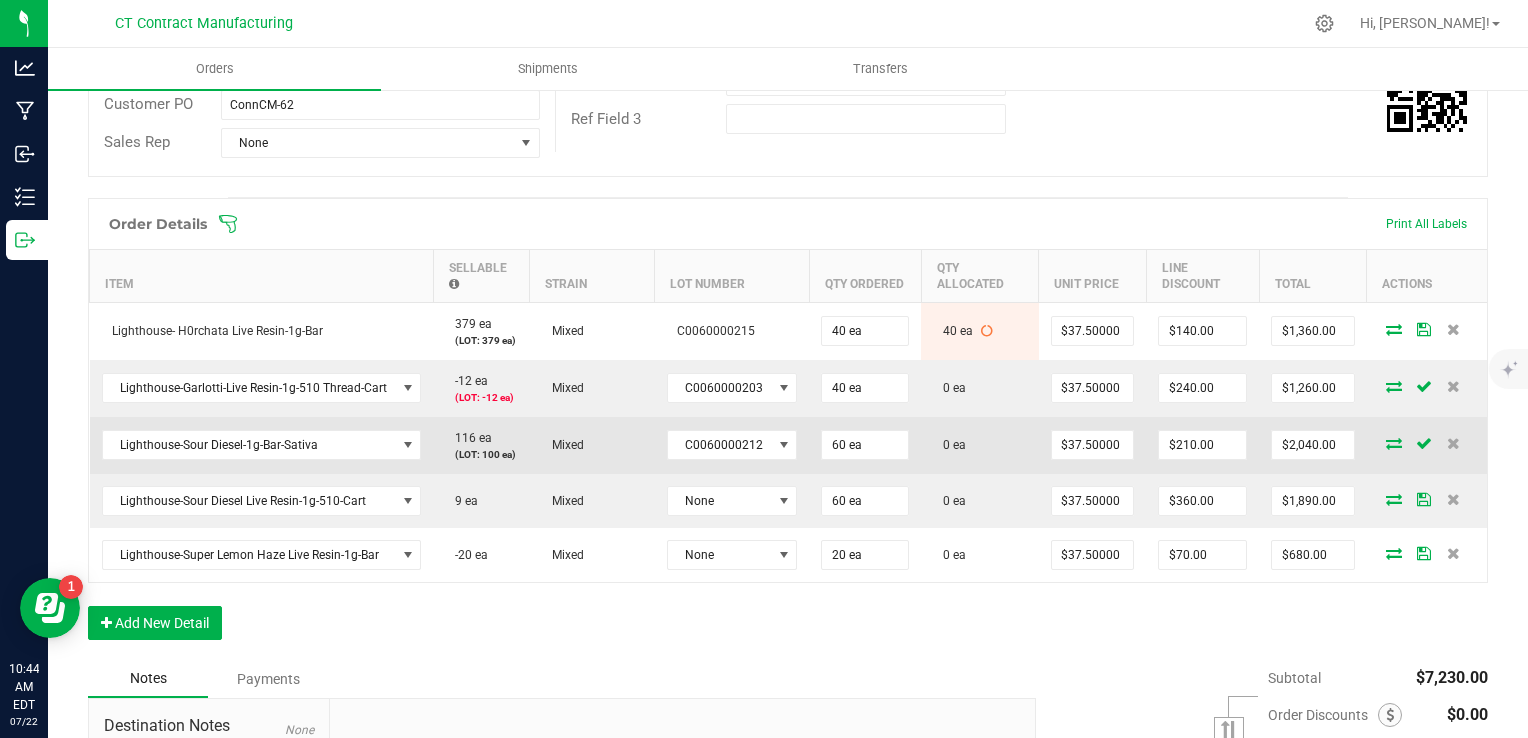 click at bounding box center (1394, 443) 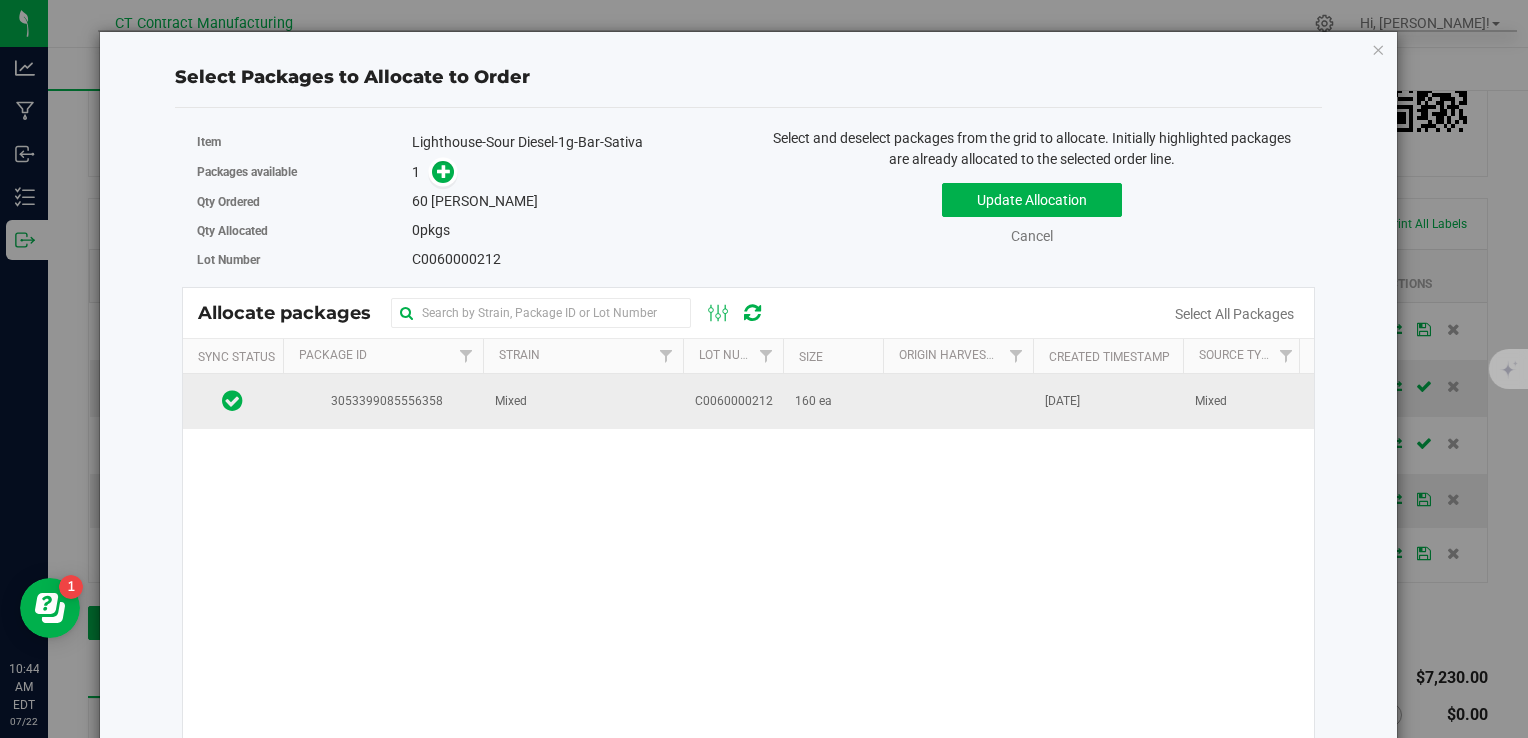 click at bounding box center [958, 401] 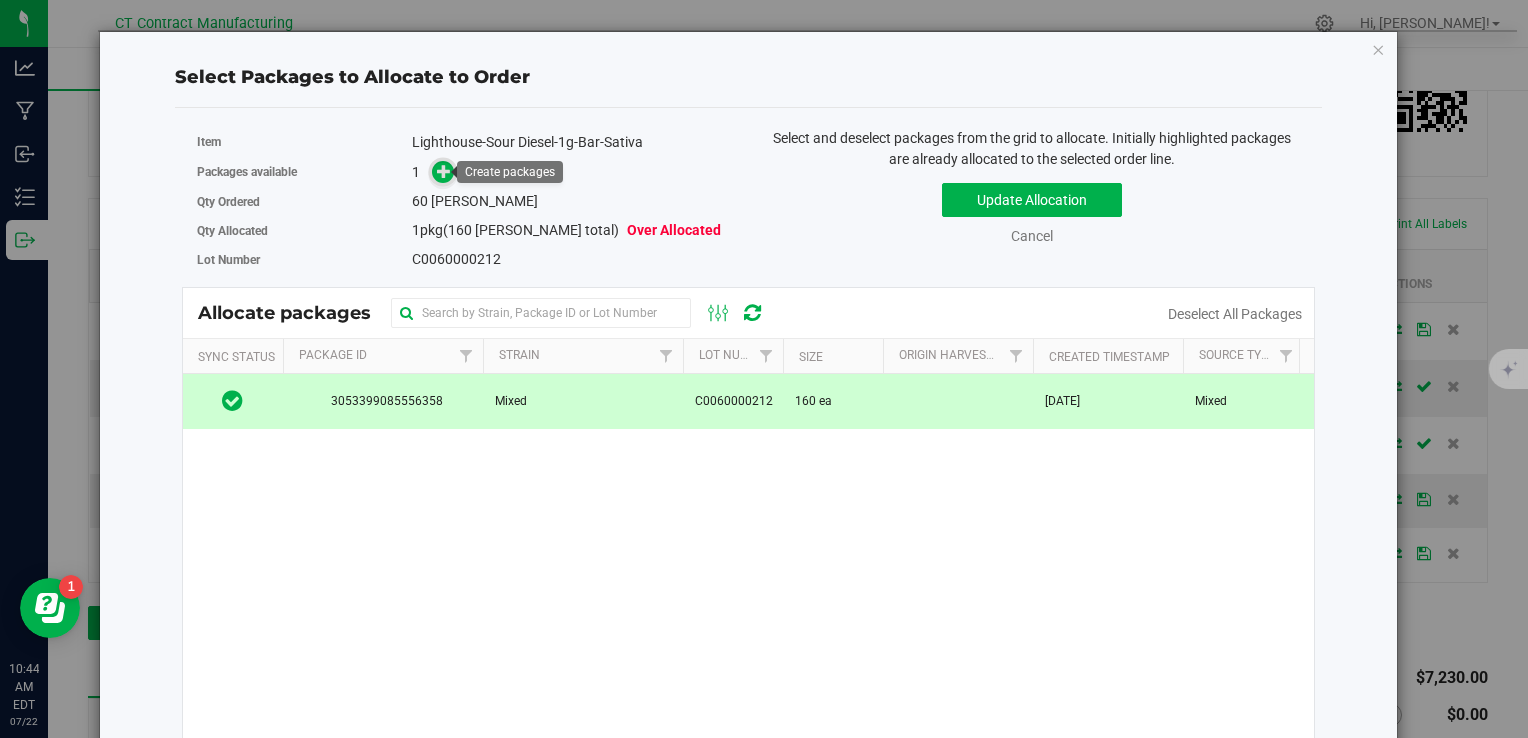 click at bounding box center (444, 170) 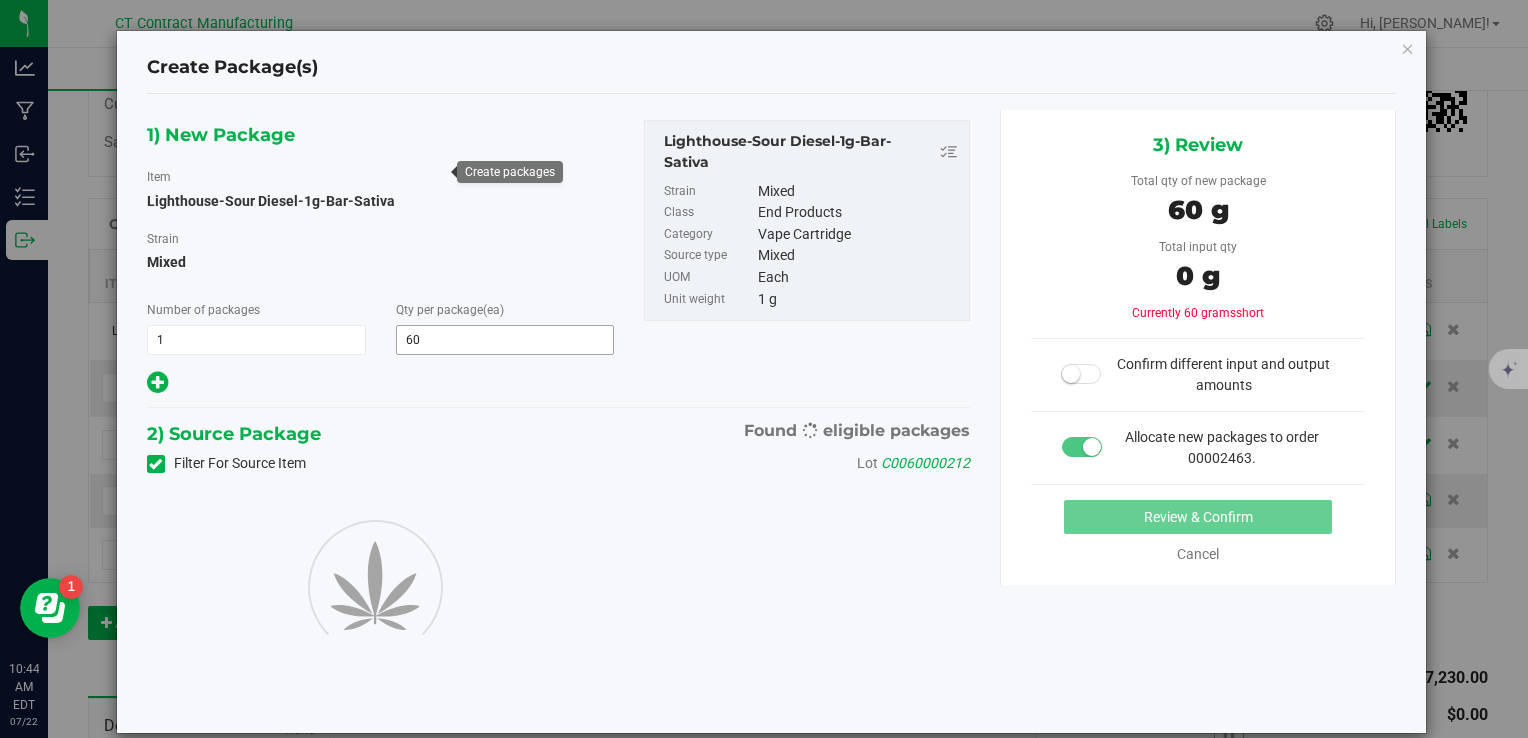 type on "60" 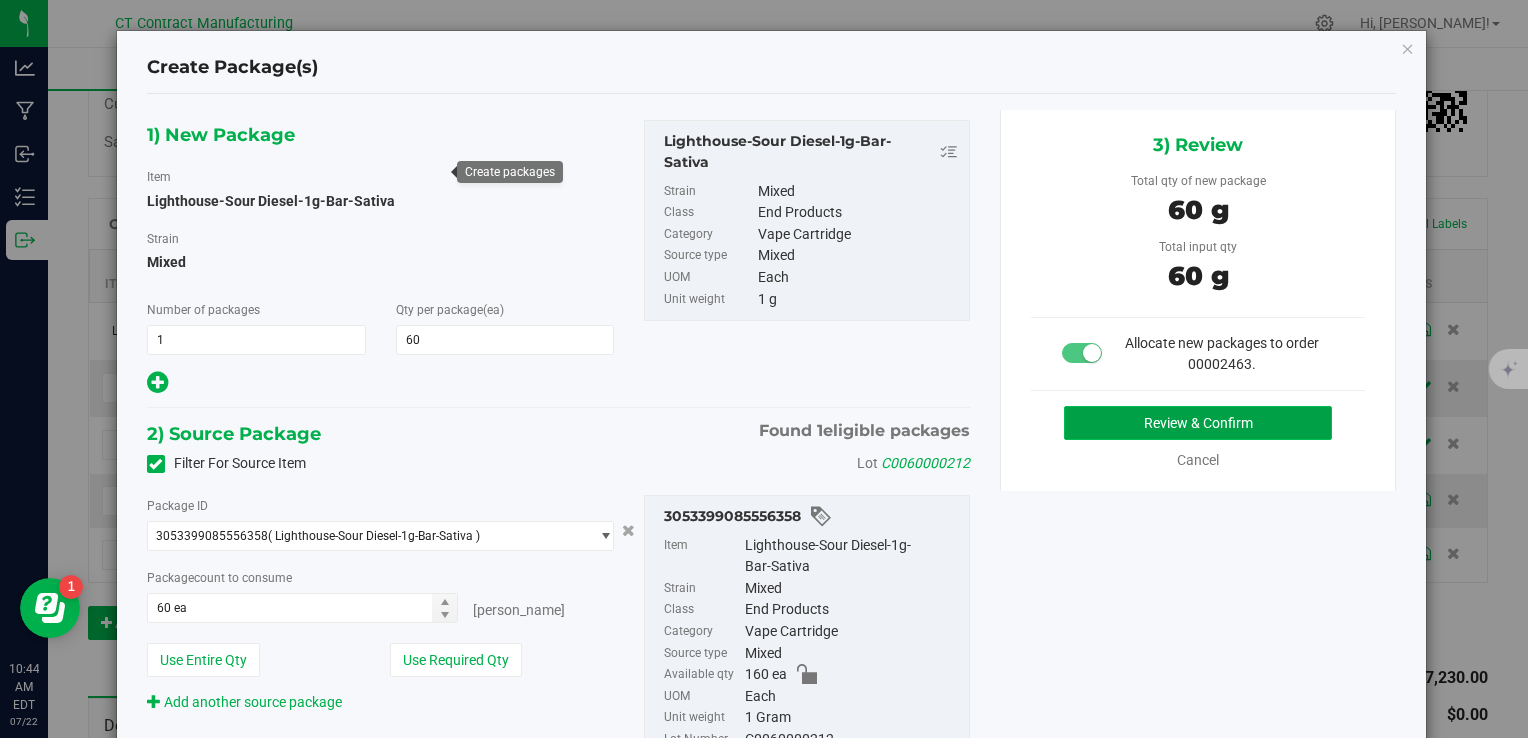 click on "Review & Confirm" at bounding box center [1198, 423] 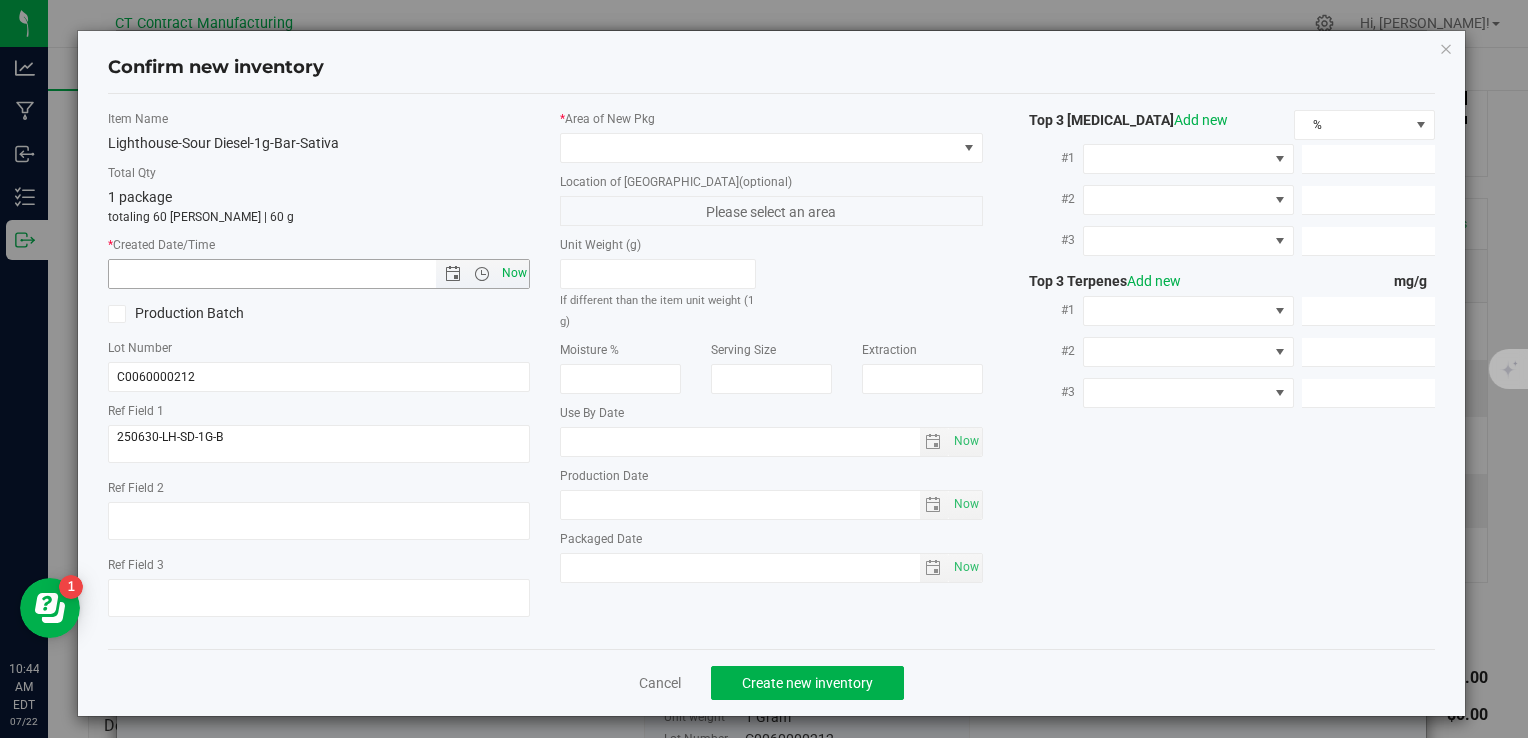 click on "Now" at bounding box center (514, 273) 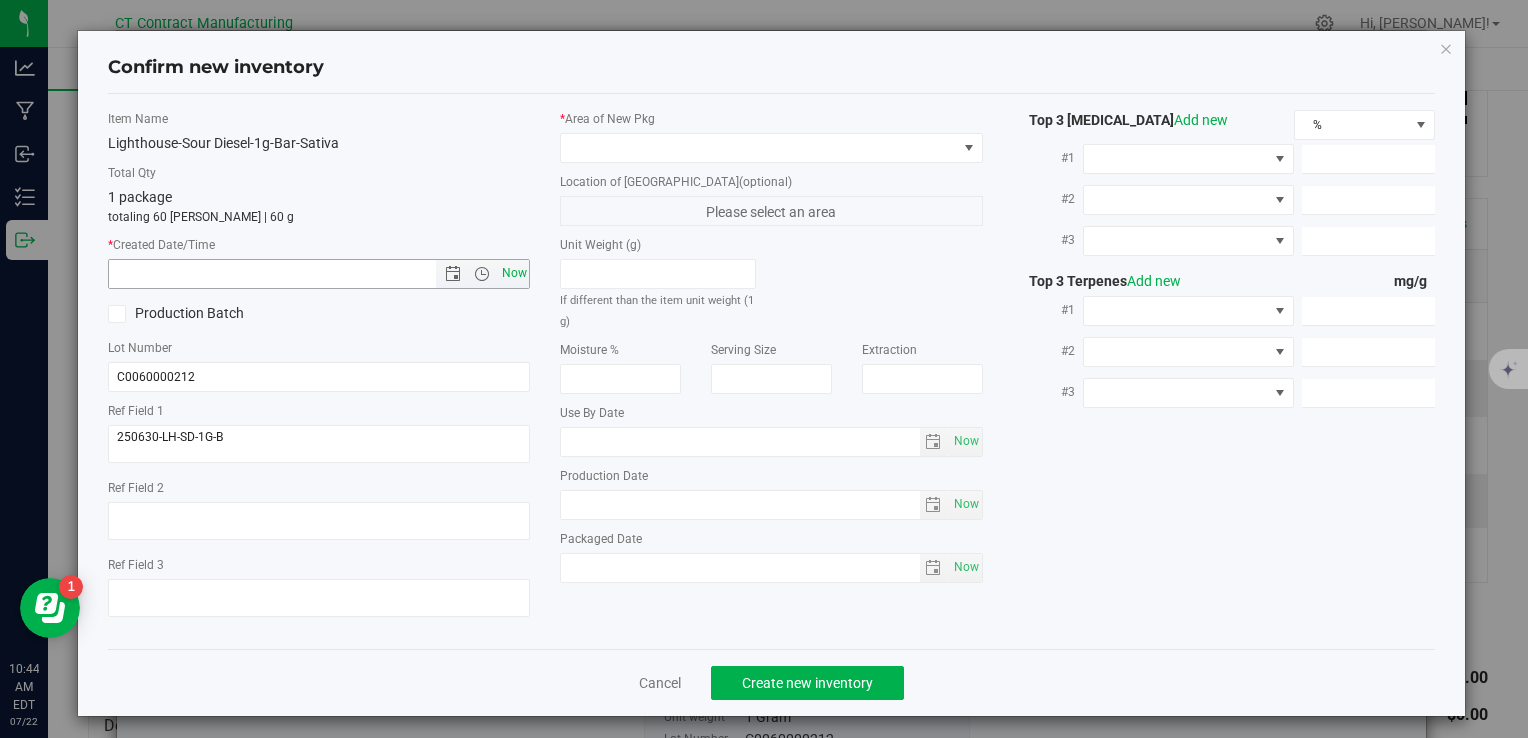 type on "7/22/2025 10:44 AM" 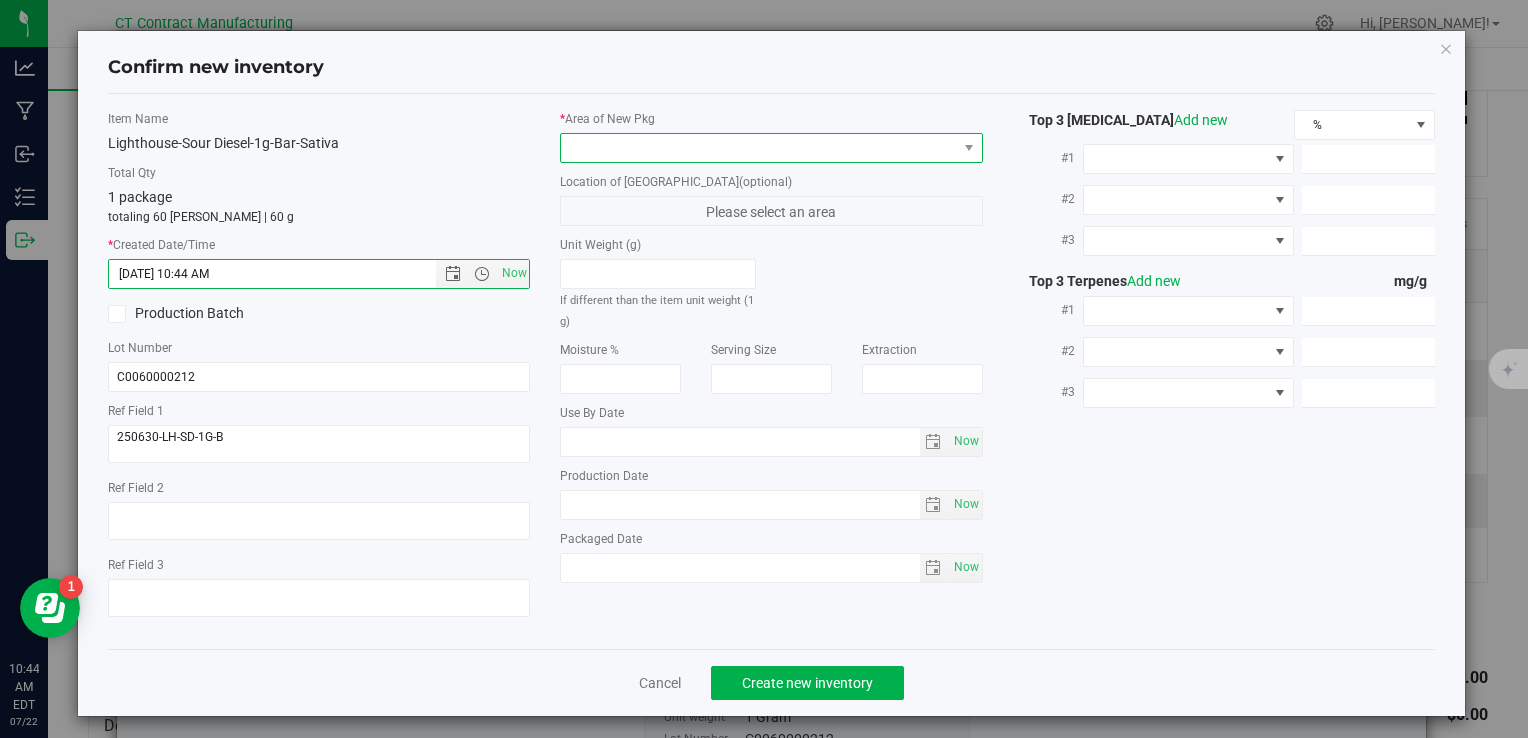 click at bounding box center (758, 148) 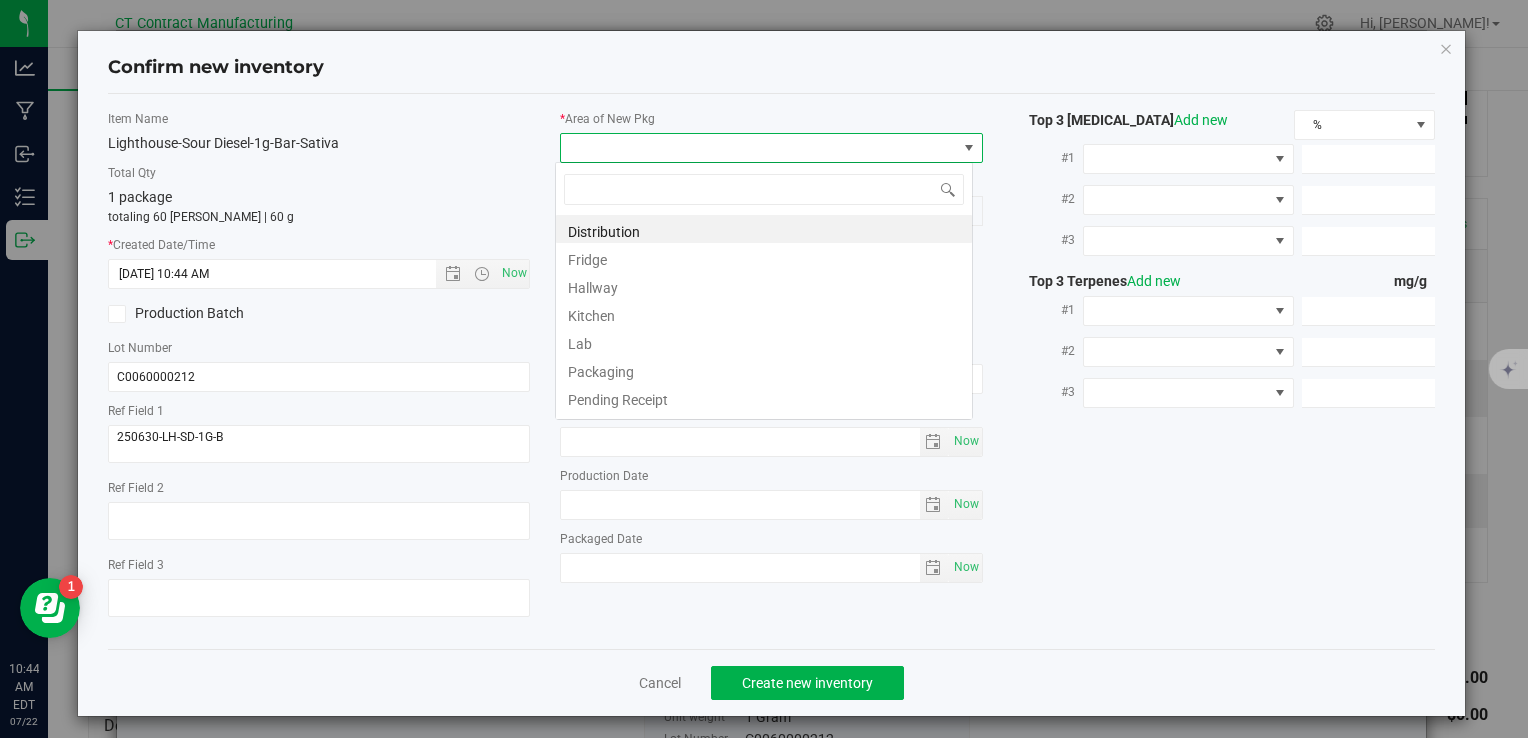 scroll, scrollTop: 99970, scrollLeft: 99582, axis: both 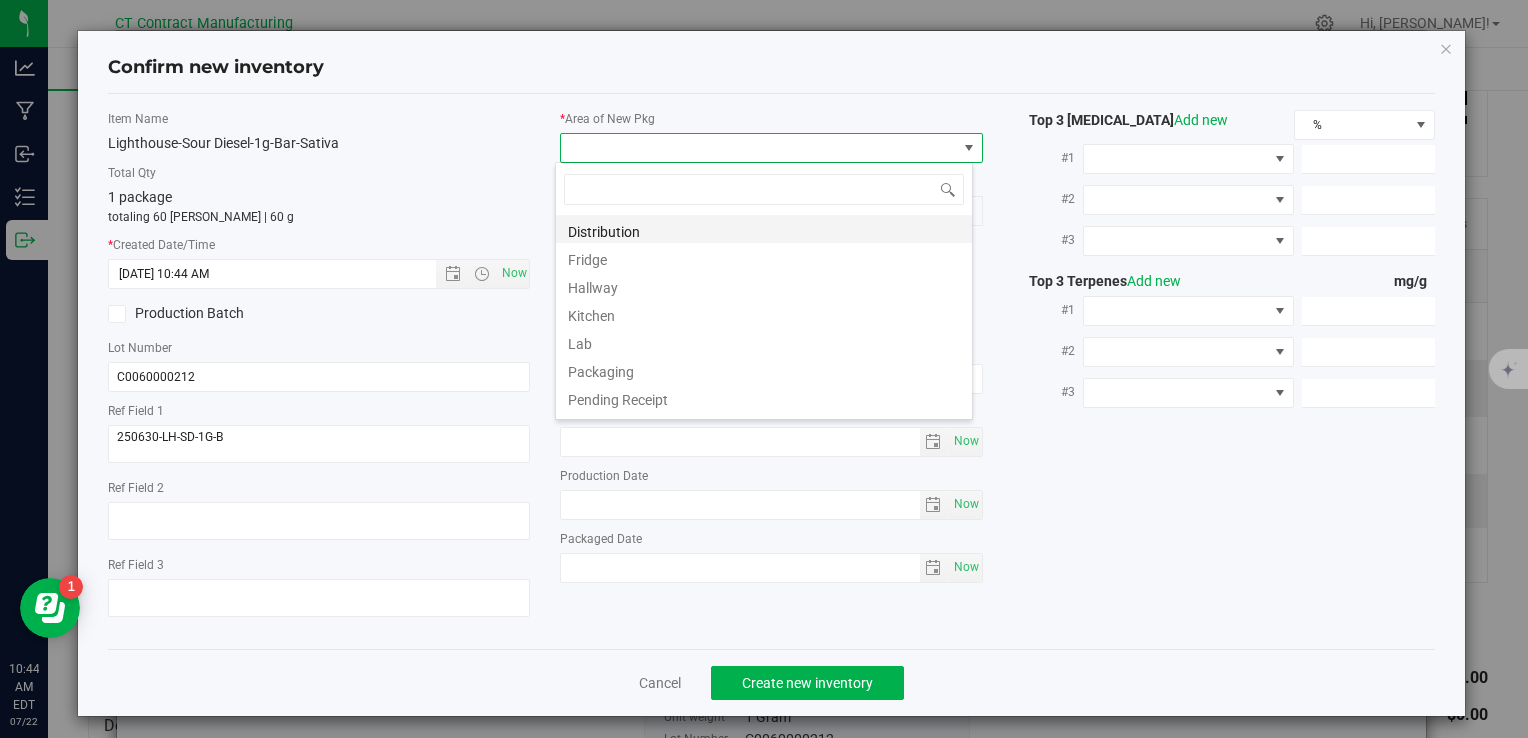 click on "Distribution" at bounding box center [764, 229] 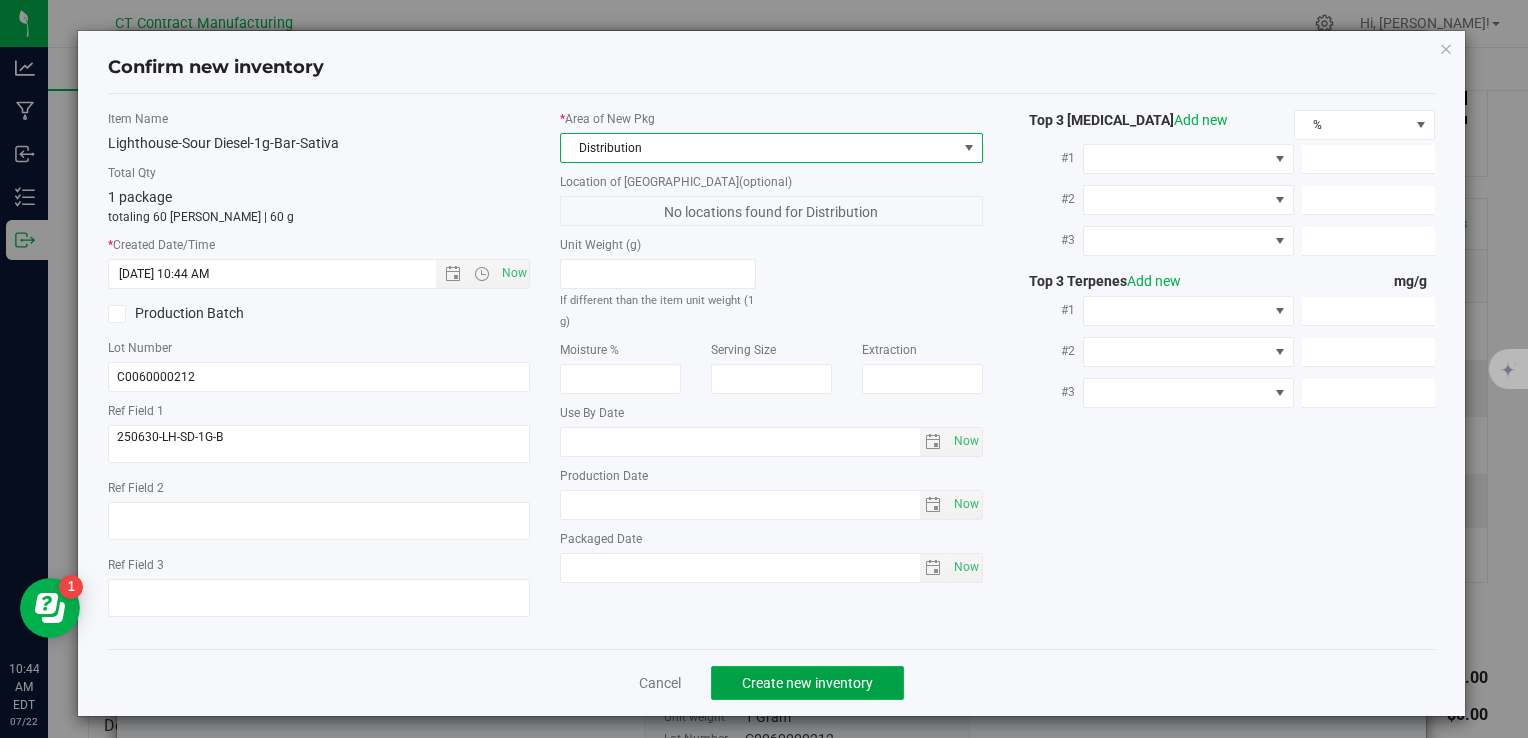 click on "Create new inventory" 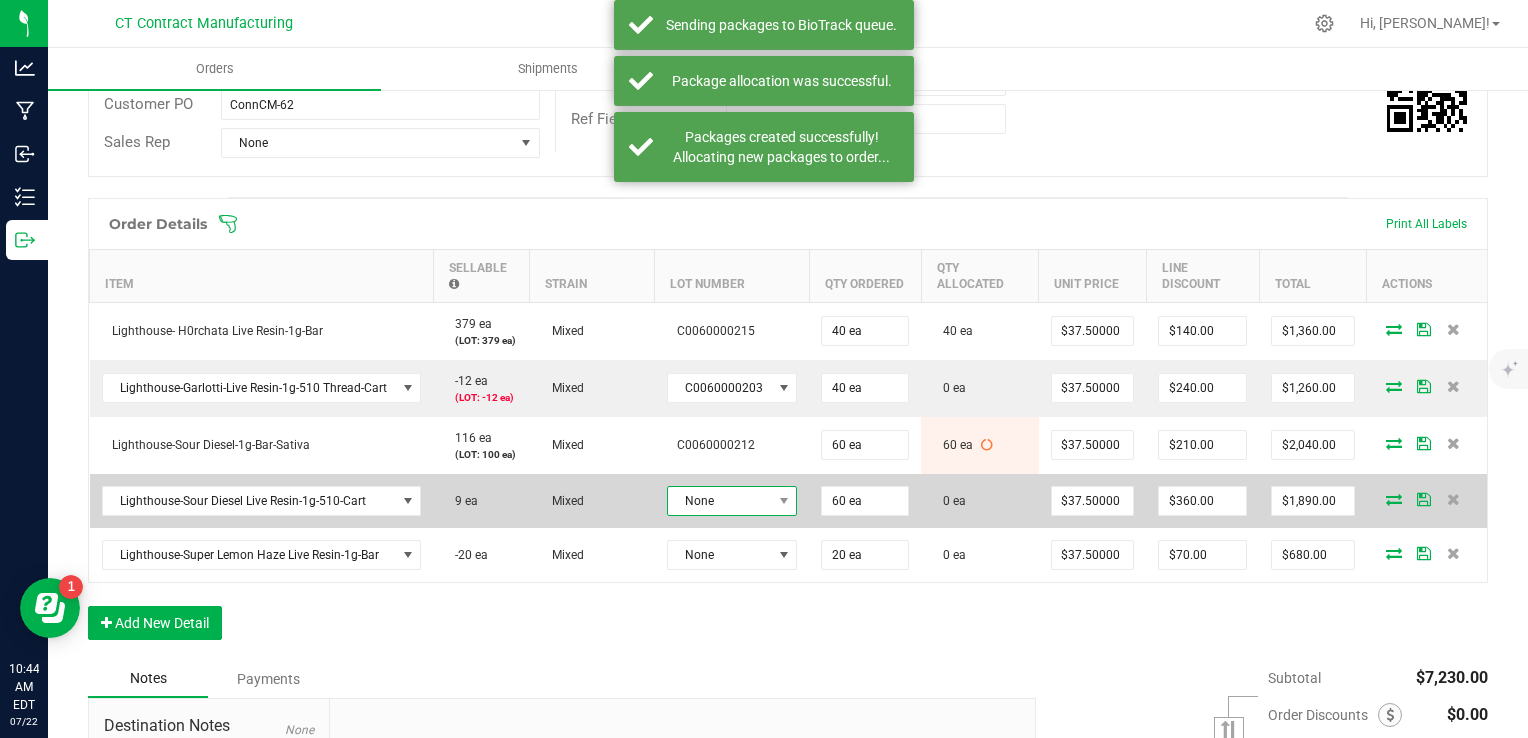 click on "None" at bounding box center (720, 501) 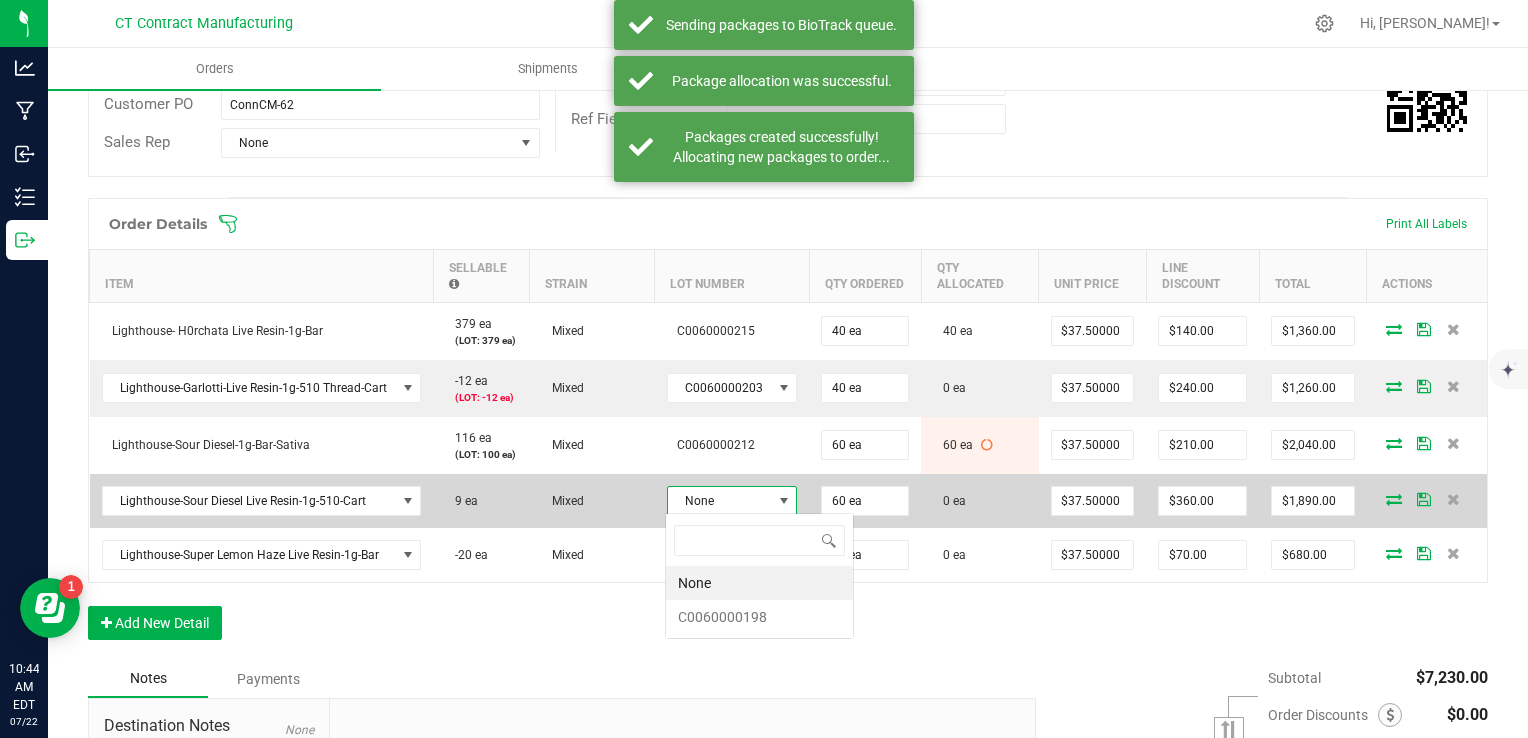 scroll, scrollTop: 99970, scrollLeft: 99872, axis: both 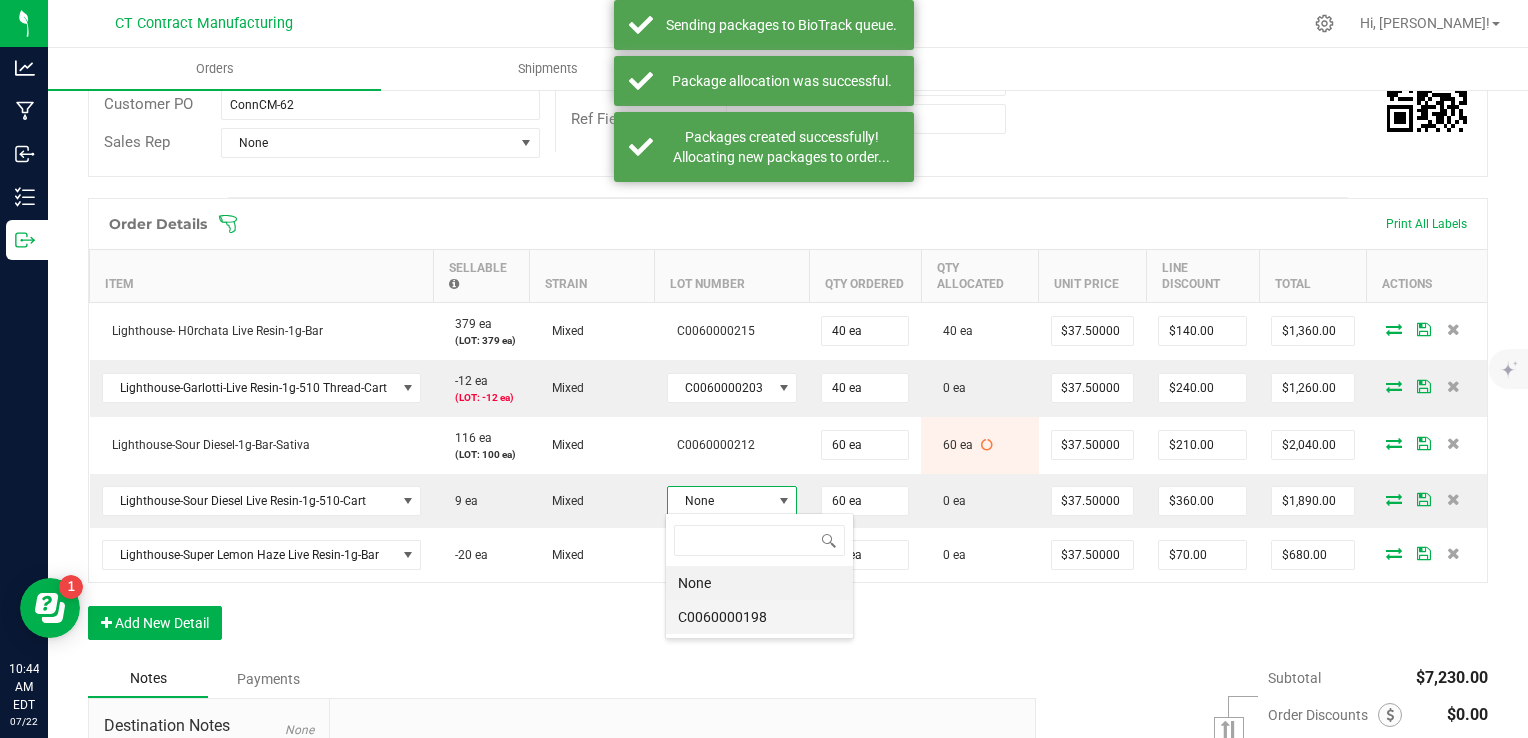 click on "C0060000198" at bounding box center (759, 617) 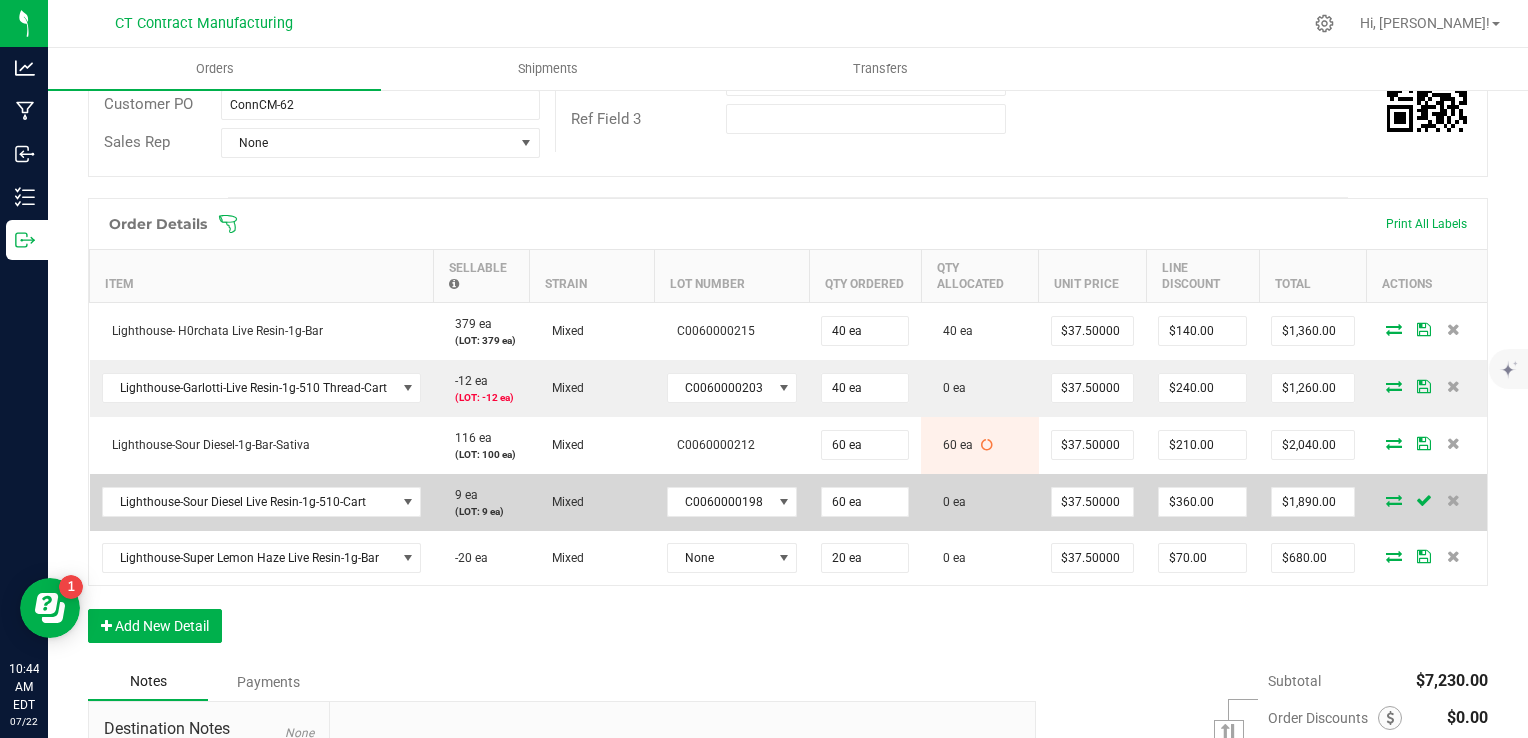 click at bounding box center [1394, 500] 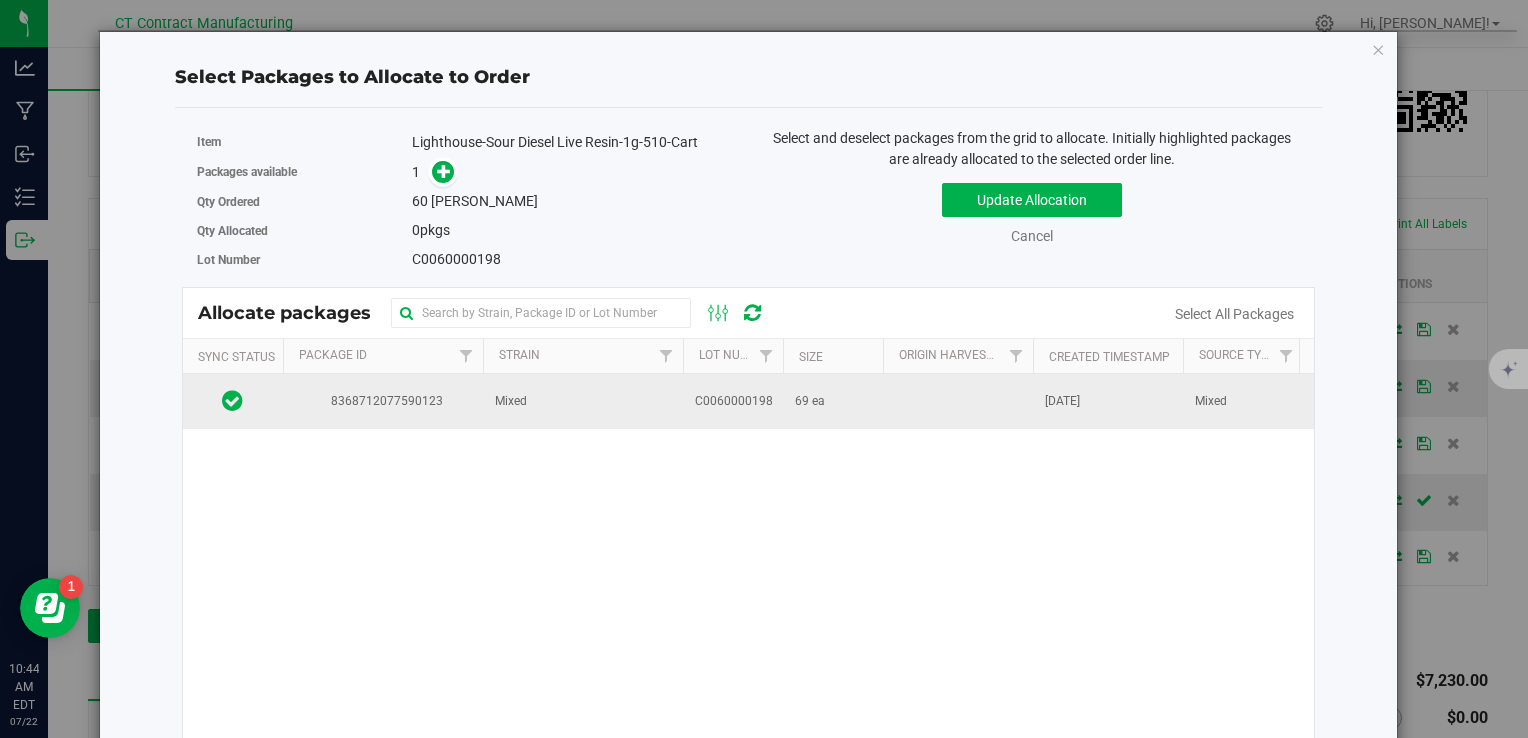 click at bounding box center (958, 401) 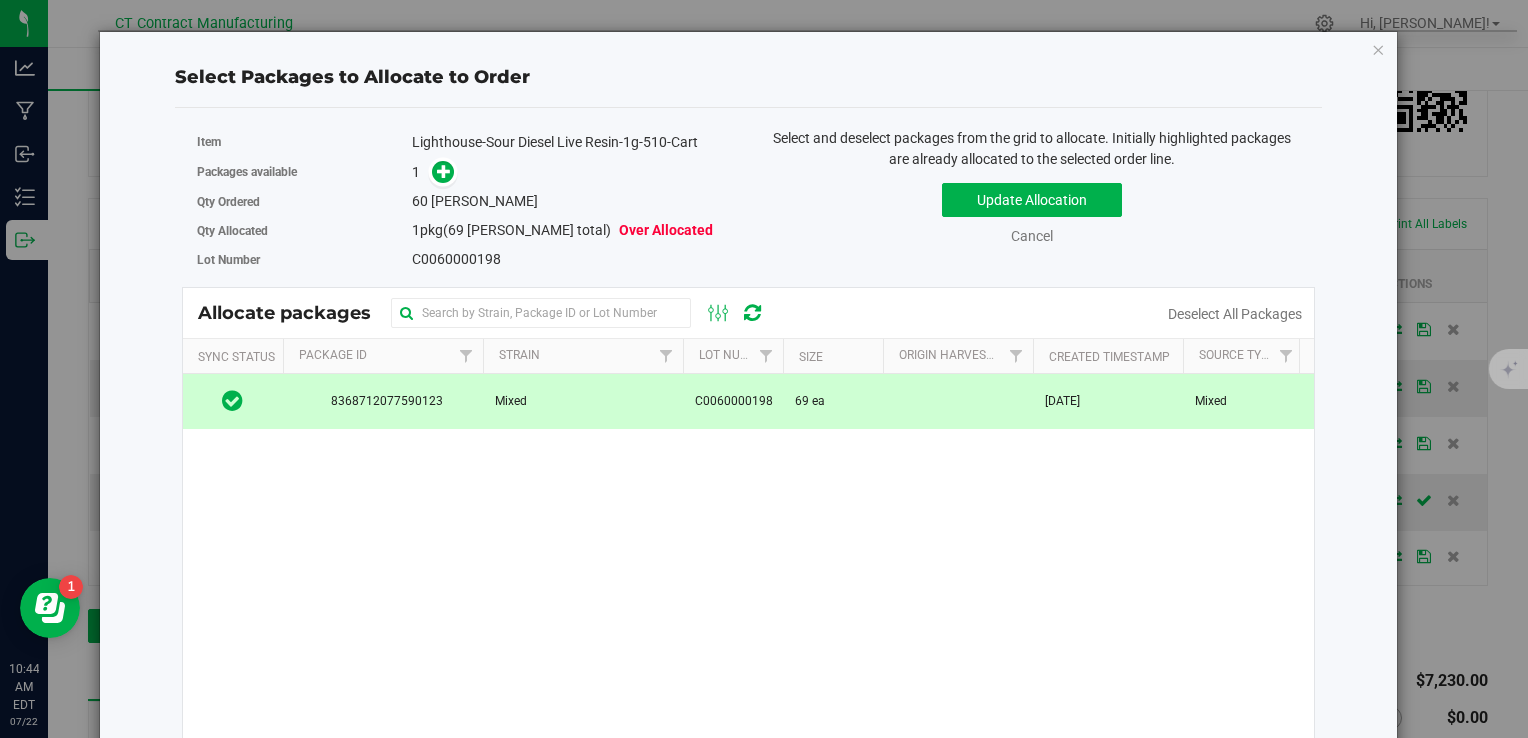 click on "1" at bounding box center (573, 172) 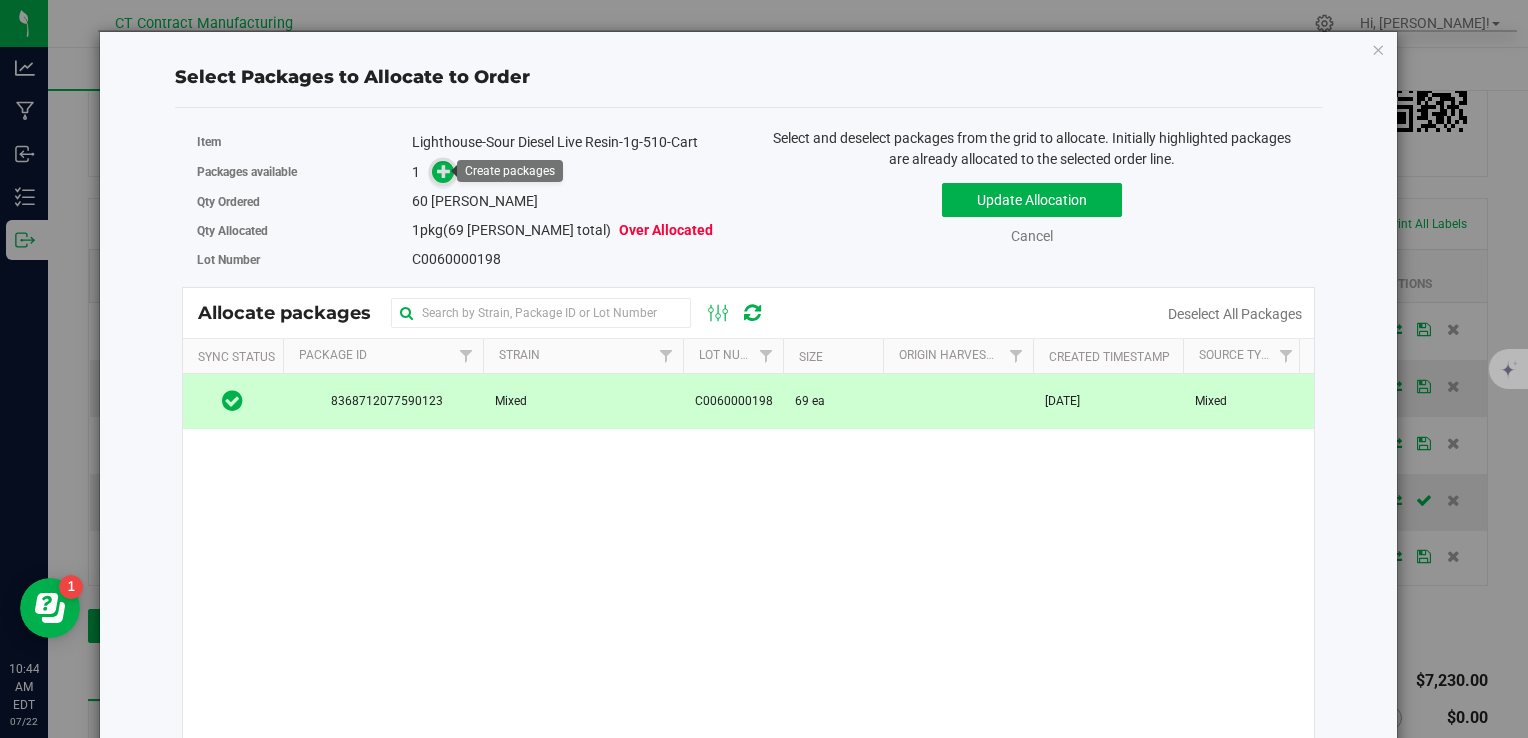 click at bounding box center [444, 171] 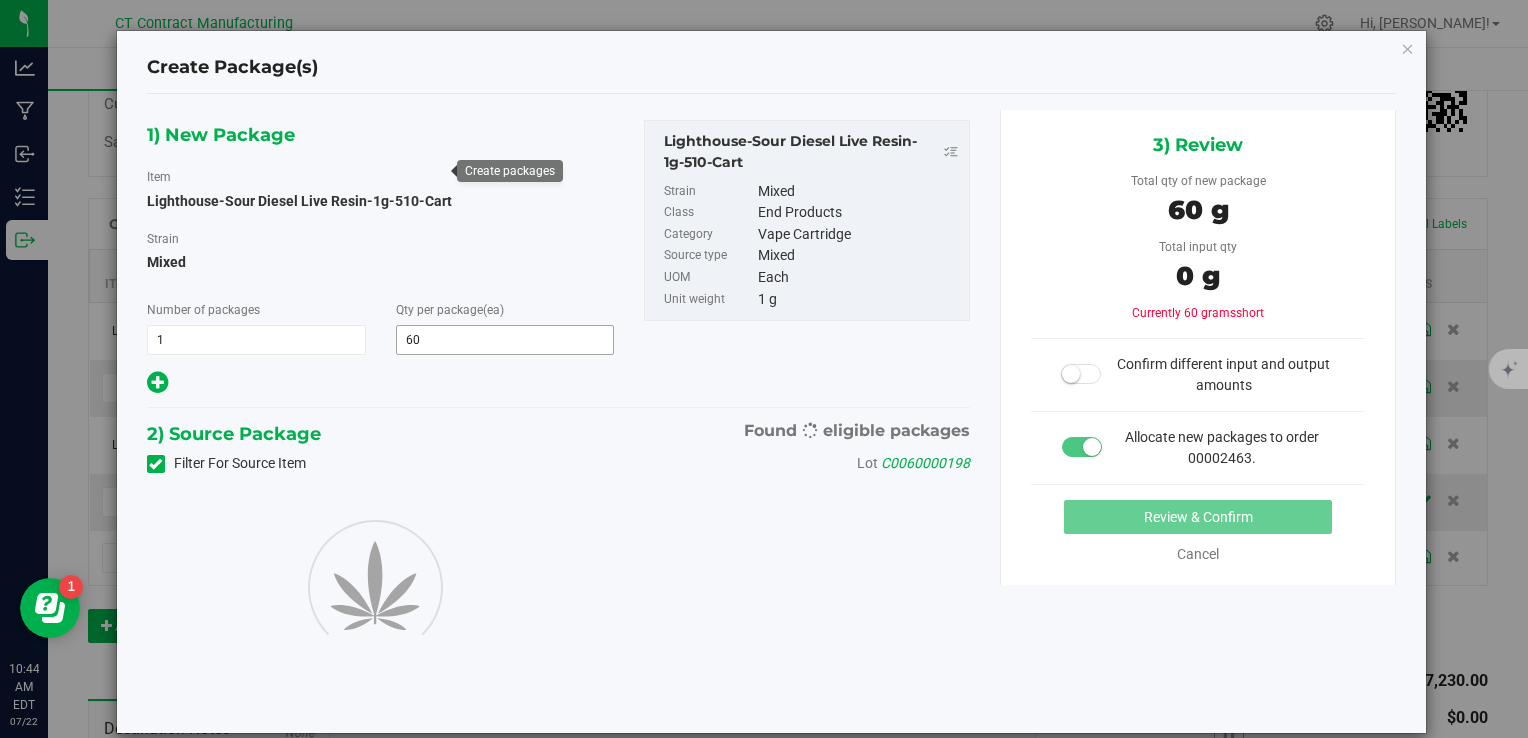 type on "60" 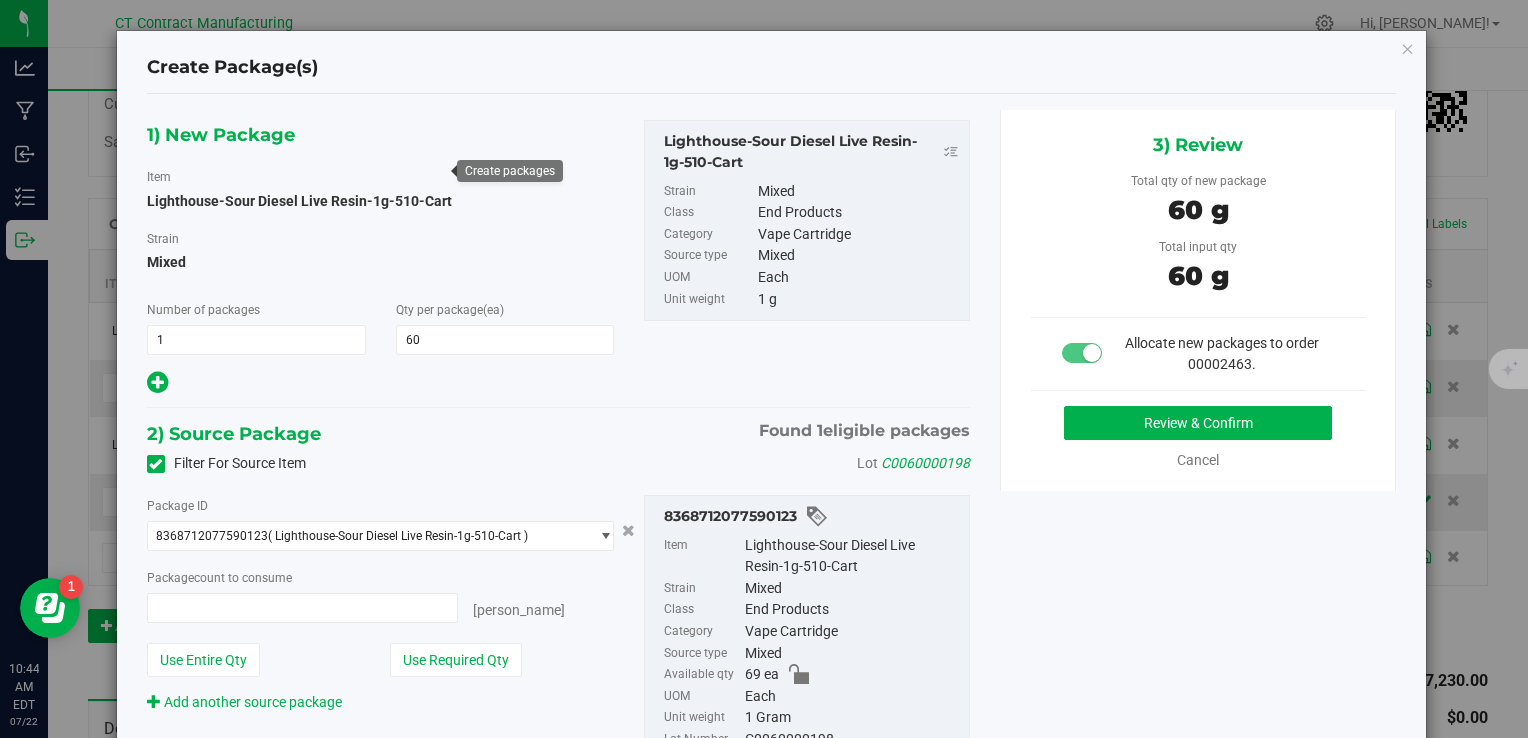 type on "60 ea" 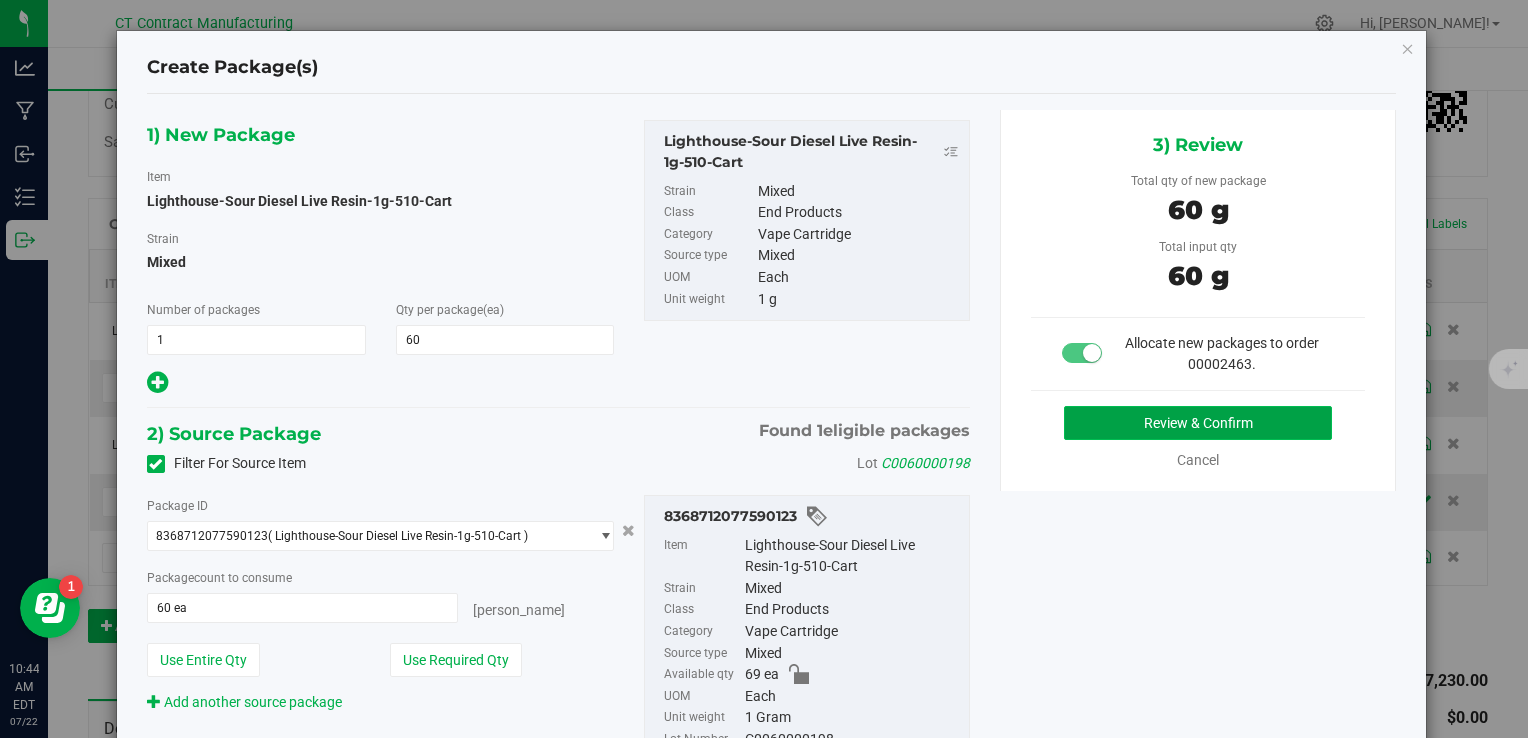 click on "Review & Confirm" at bounding box center [1198, 423] 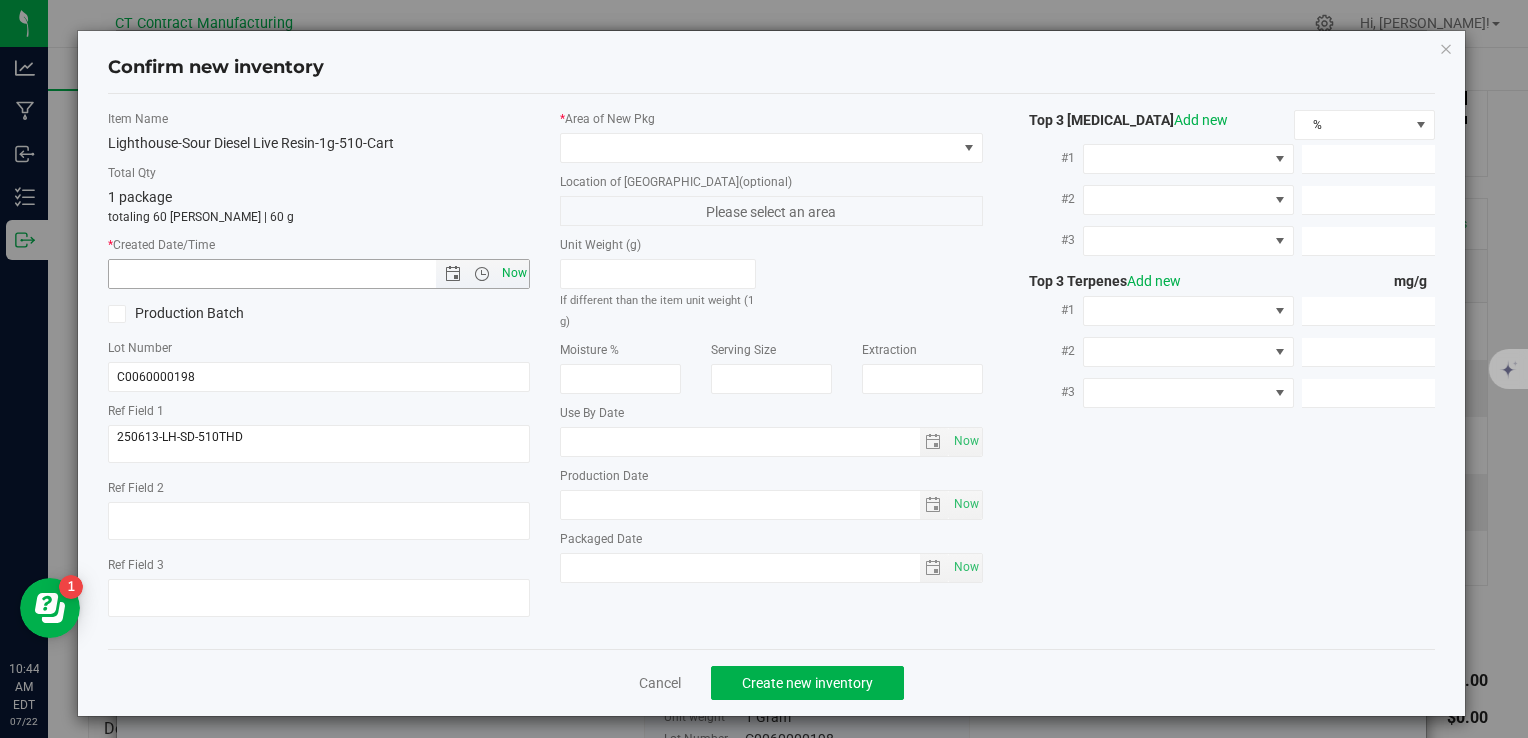 click on "Now" at bounding box center [514, 273] 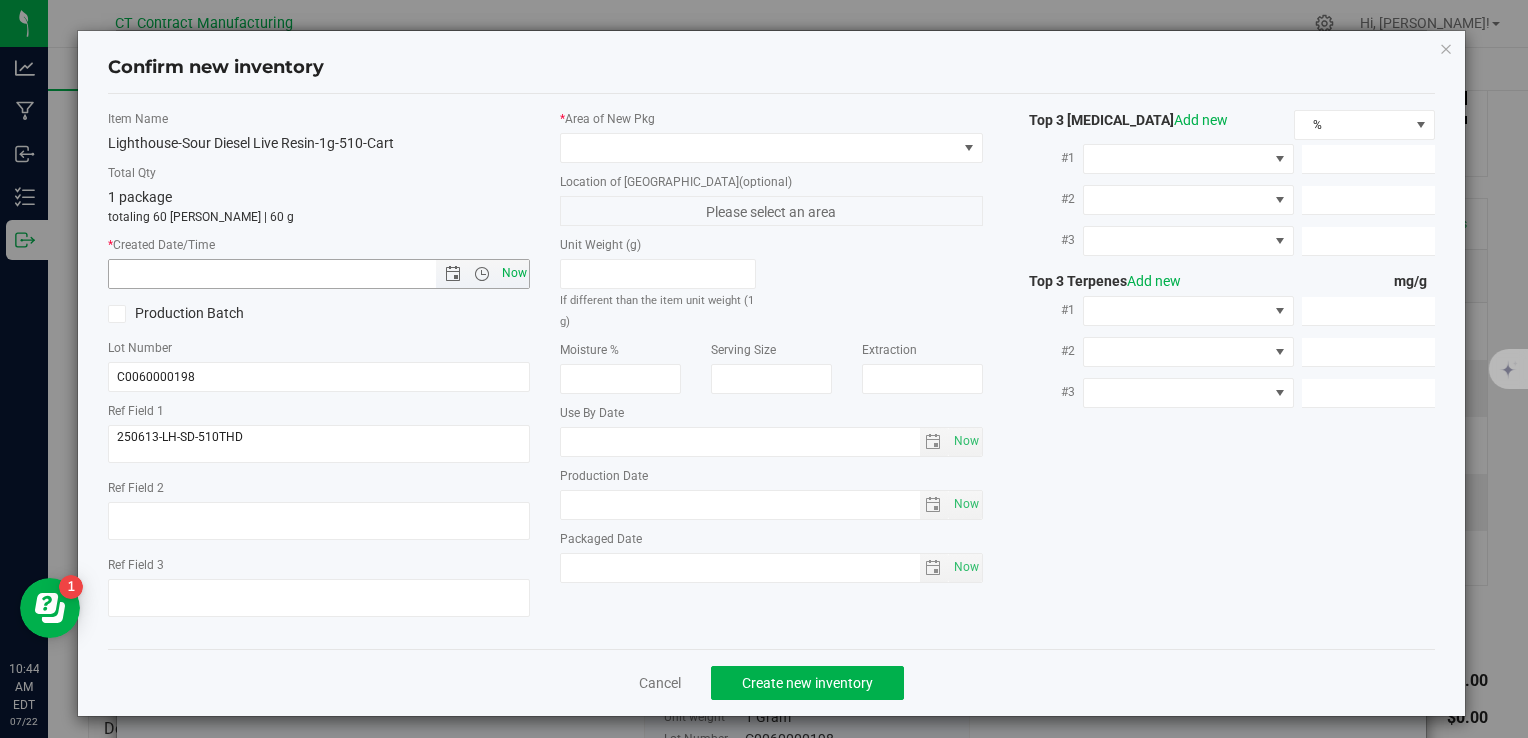 type on "7/22/2025 10:44 AM" 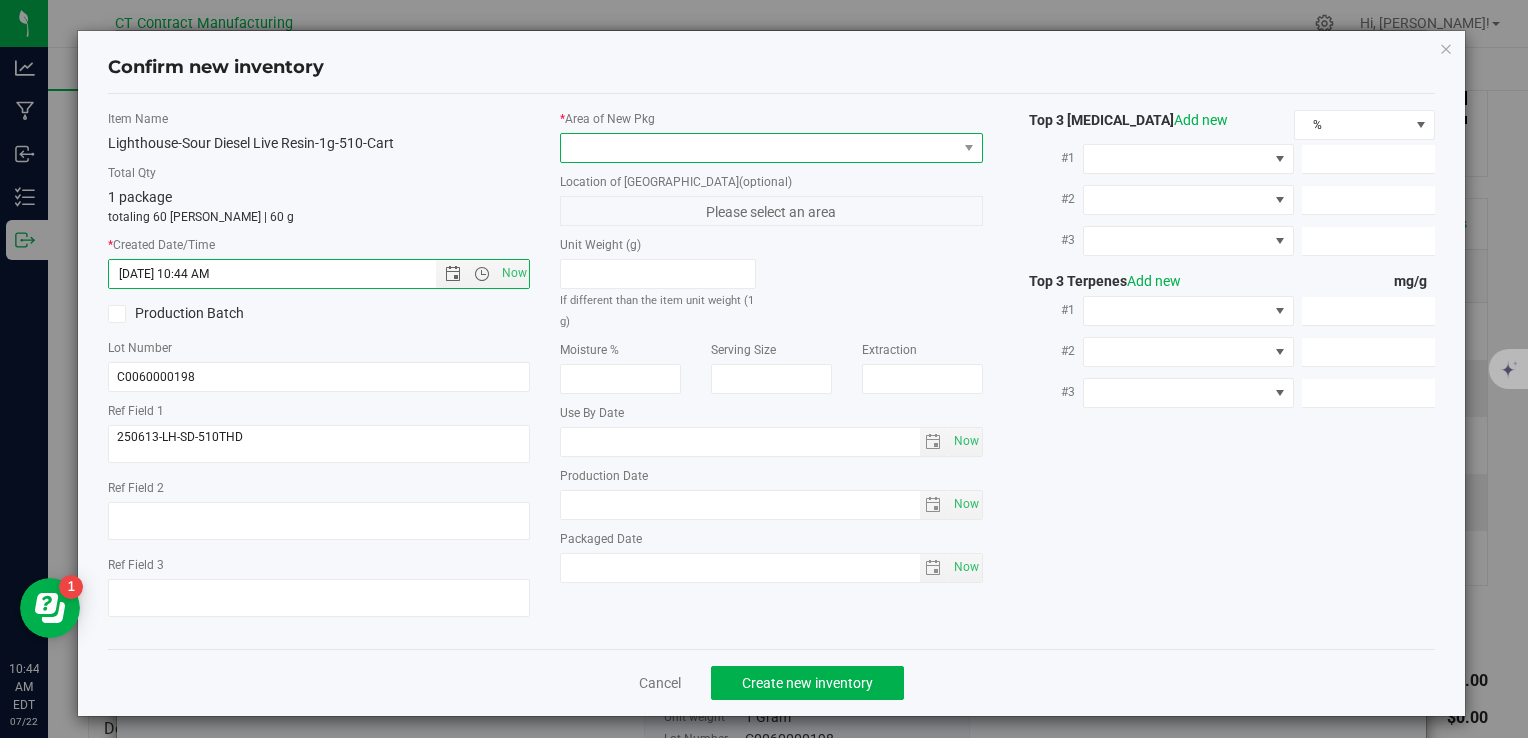 click at bounding box center (758, 148) 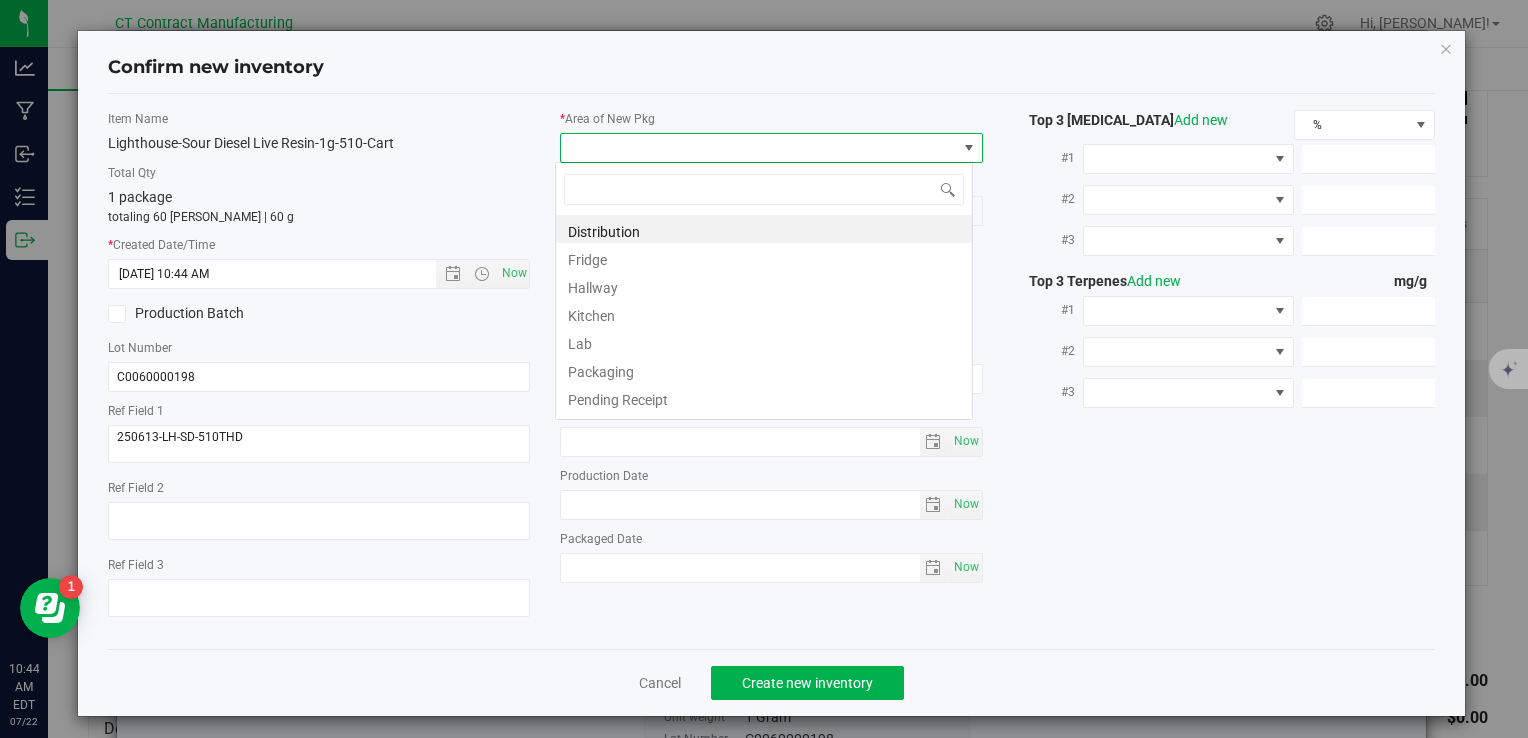 scroll, scrollTop: 99970, scrollLeft: 99582, axis: both 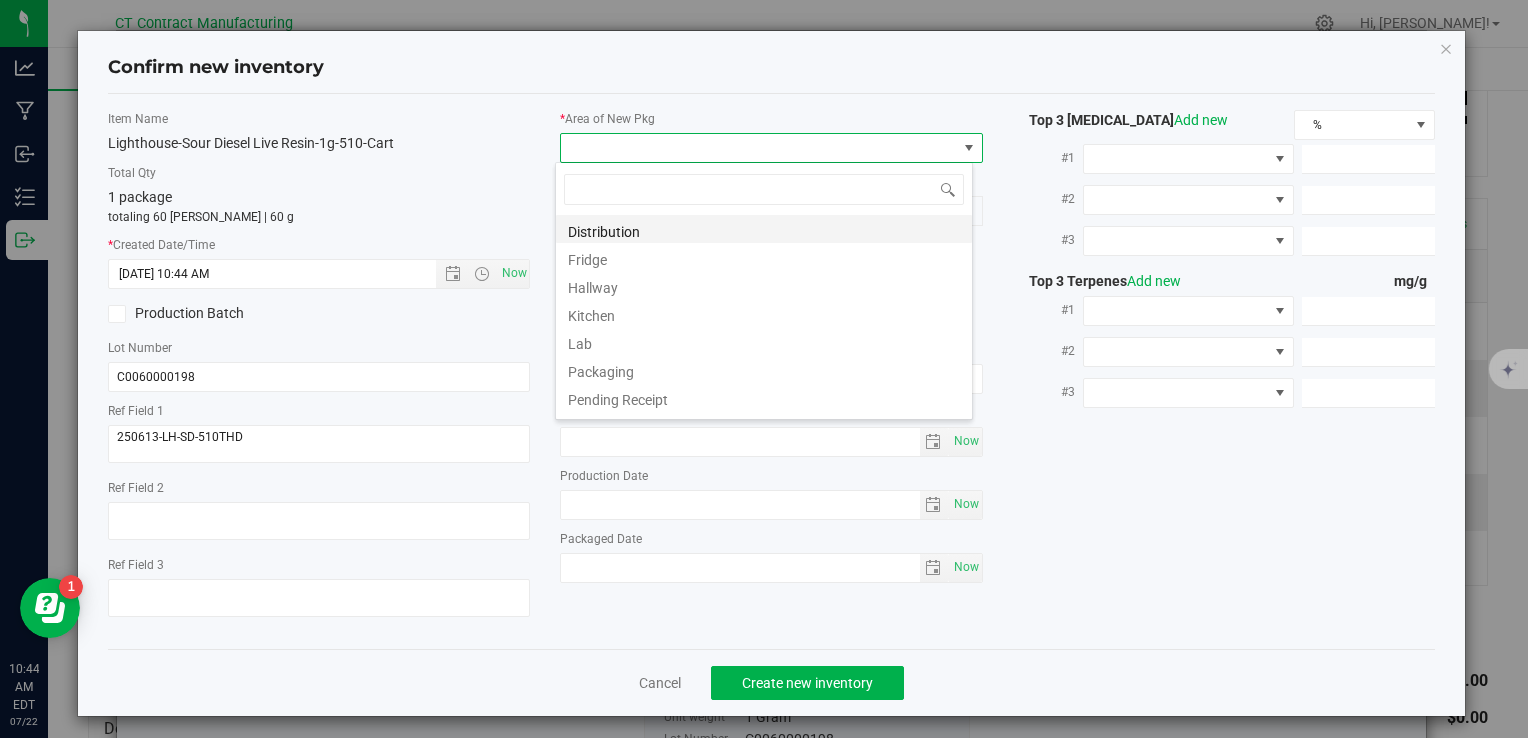 click on "Distribution" at bounding box center [764, 229] 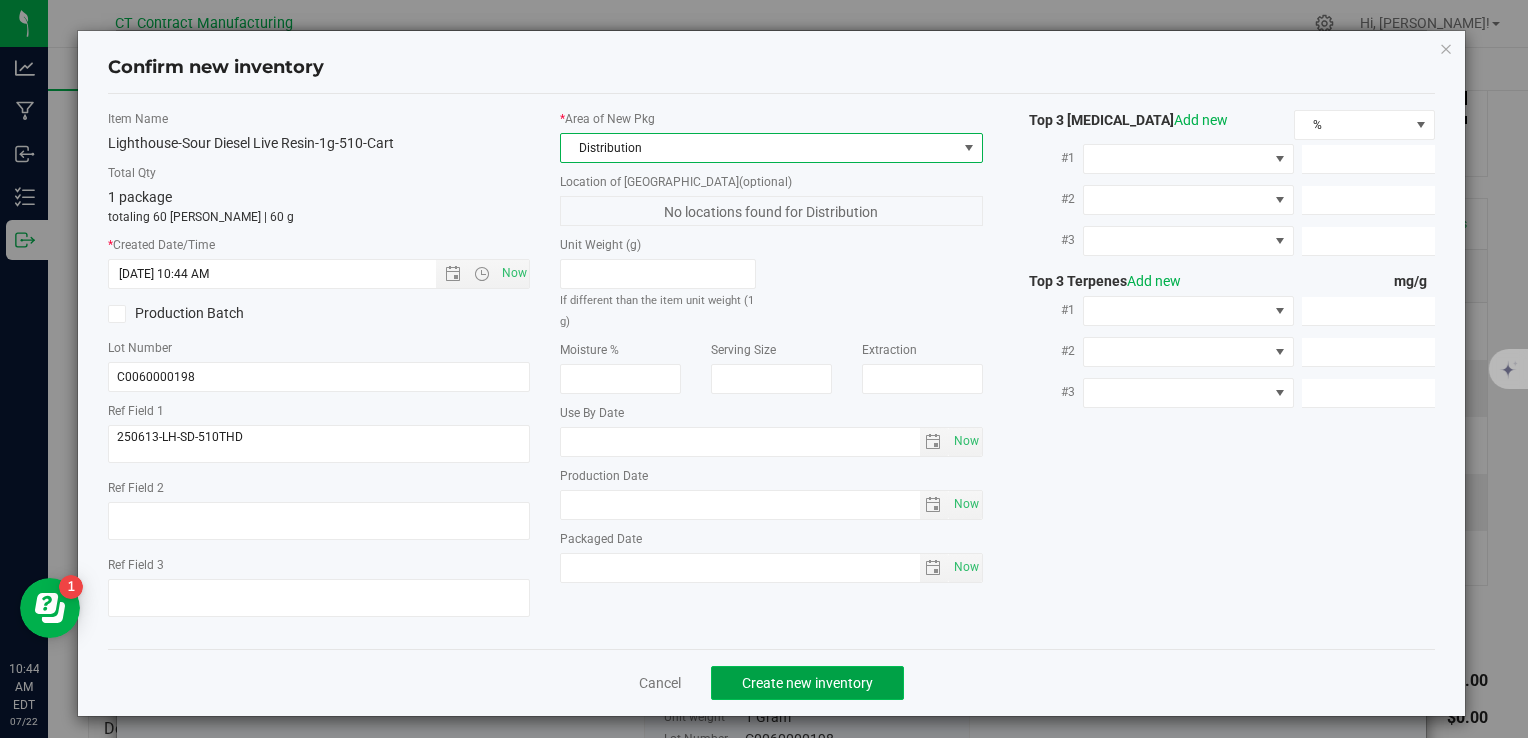 click on "Create new inventory" 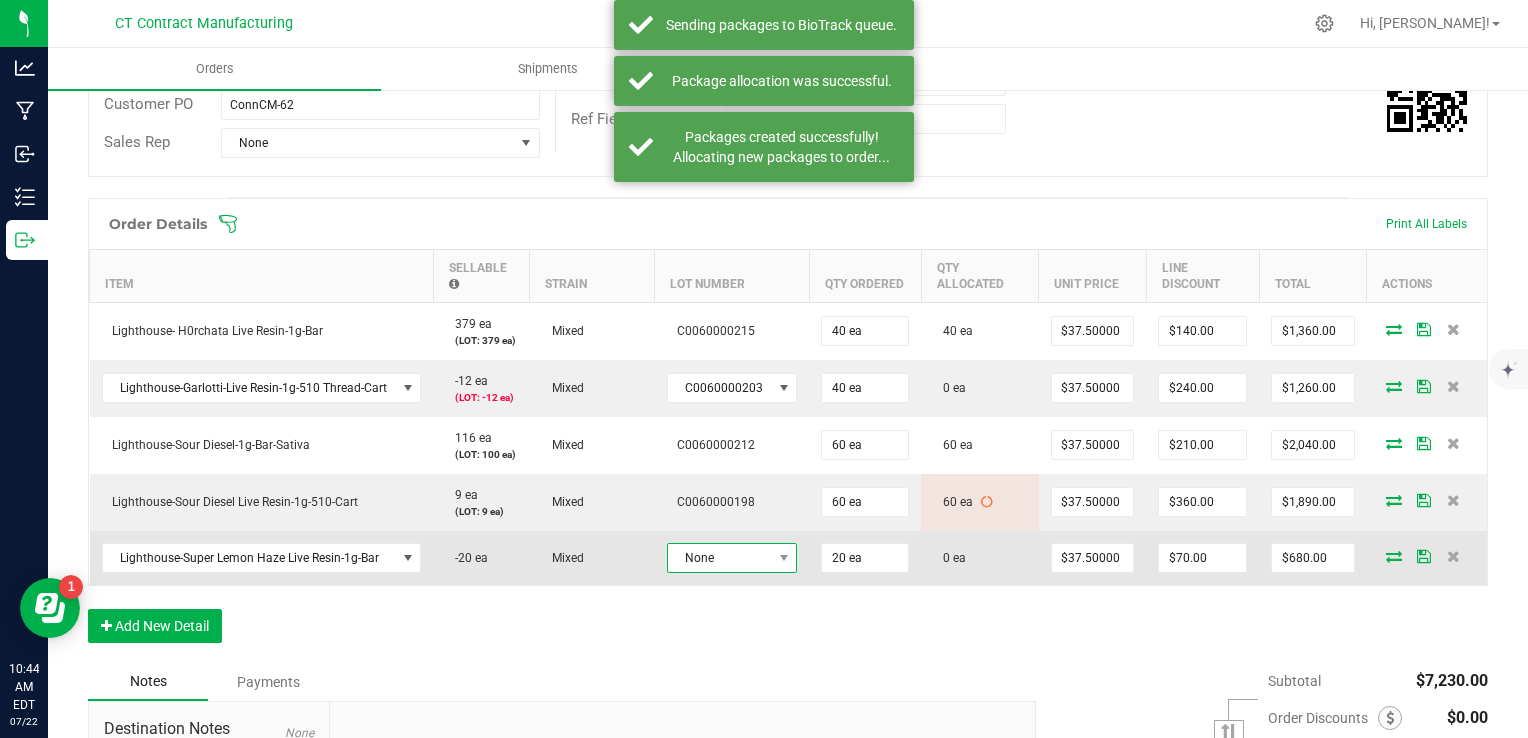 click on "None" at bounding box center [720, 558] 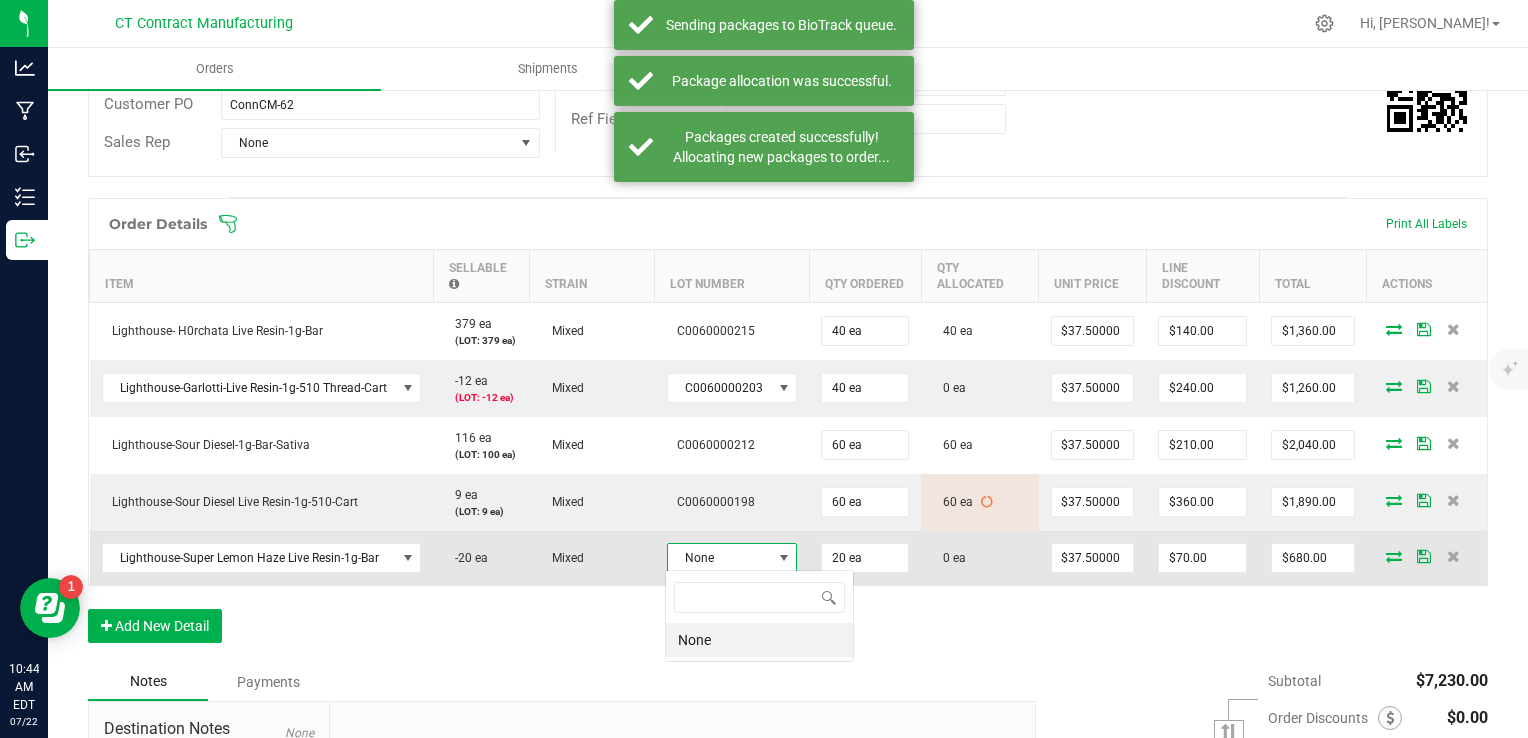 scroll, scrollTop: 99970, scrollLeft: 99872, axis: both 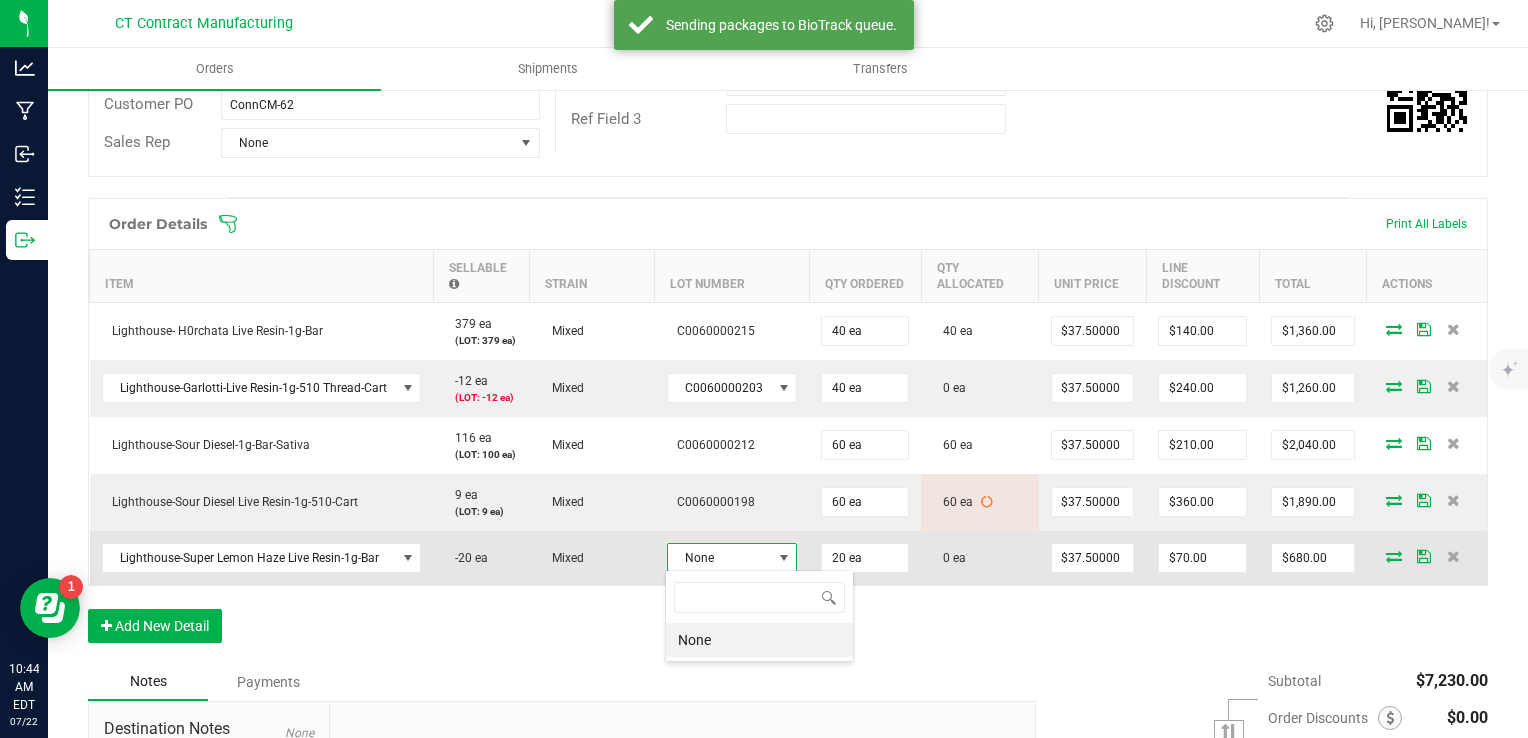 click on "None" at bounding box center [720, 558] 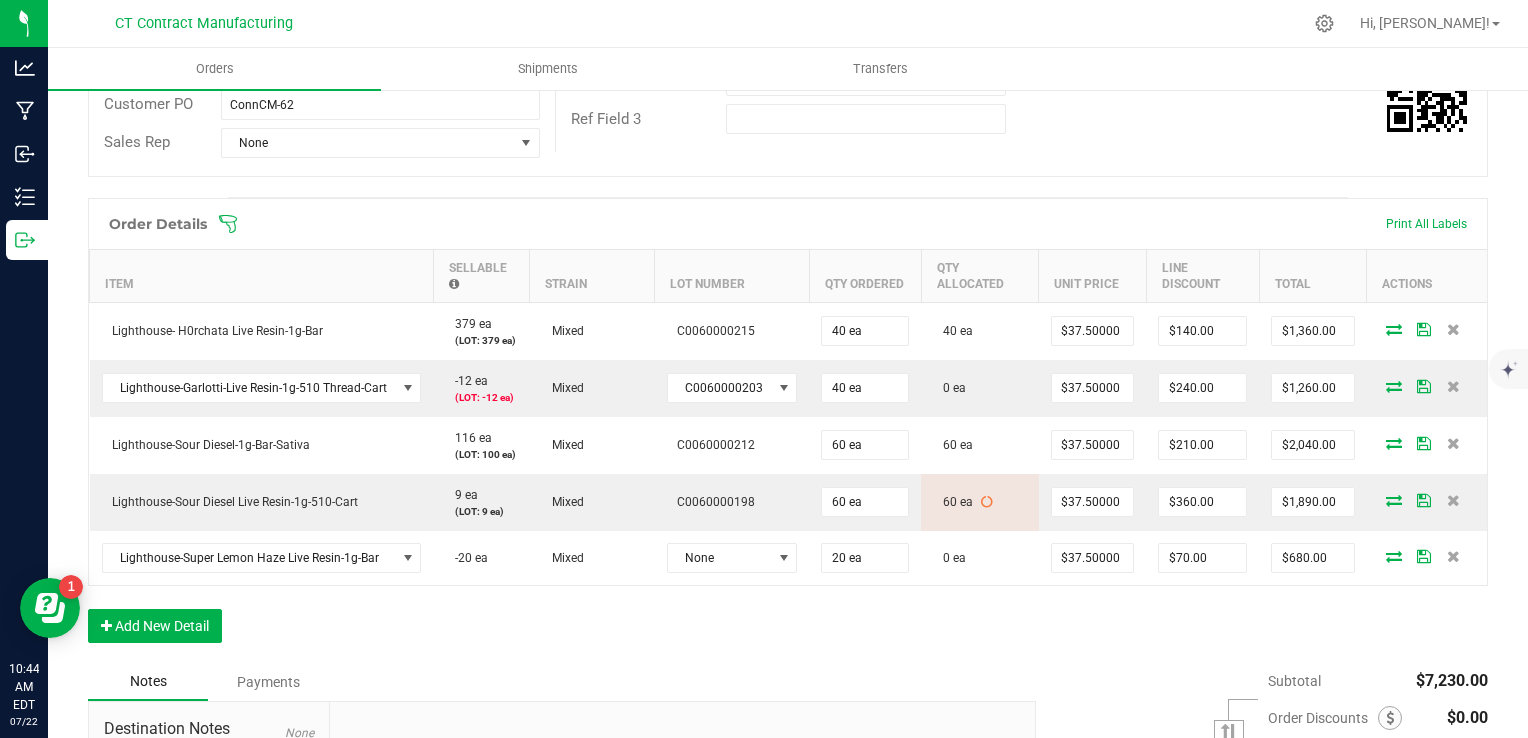 click on "Order Details Print All Labels Item  Sellable  Strain  Lot Number  Qty Ordered Qty Allocated Unit Price Line Discount Total Actions  Lighthouse- H0rchata Live Resin-1g-Bar   379 ea   (LOT: 379 ea)   Mixed   C0060000215  40 ea  40 ea  $37.50000 $140.00 $1,360.00 Lighthouse-Garlotti-Live Resin-1g-510 Thread-Cart  -12 ea   (LOT: -12 ea)   Mixed  C0060000203 40 ea  0 ea  $37.50000 $240.00 $1,260.00  Lighthouse-Sour Diesel-1g-Bar-Sativa   116 ea   (LOT: 100 ea)   Mixed   C0060000212  60 ea  60 ea  $37.50000 $210.00 $2,040.00  Lighthouse-Sour Diesel Live Resin-1g-510-Cart   9 ea   (LOT: 9 ea)   Mixed   C0060000198  60 ea  60 ea
$37.50000 $360.00 $1,890.00 Lighthouse-Super Lemon Haze Live Resin-1g-Bar  -20 ea   Mixed  None 20 ea  0 ea  $37.50000 $70.00 $680.00
Add New Detail" at bounding box center (788, 430) 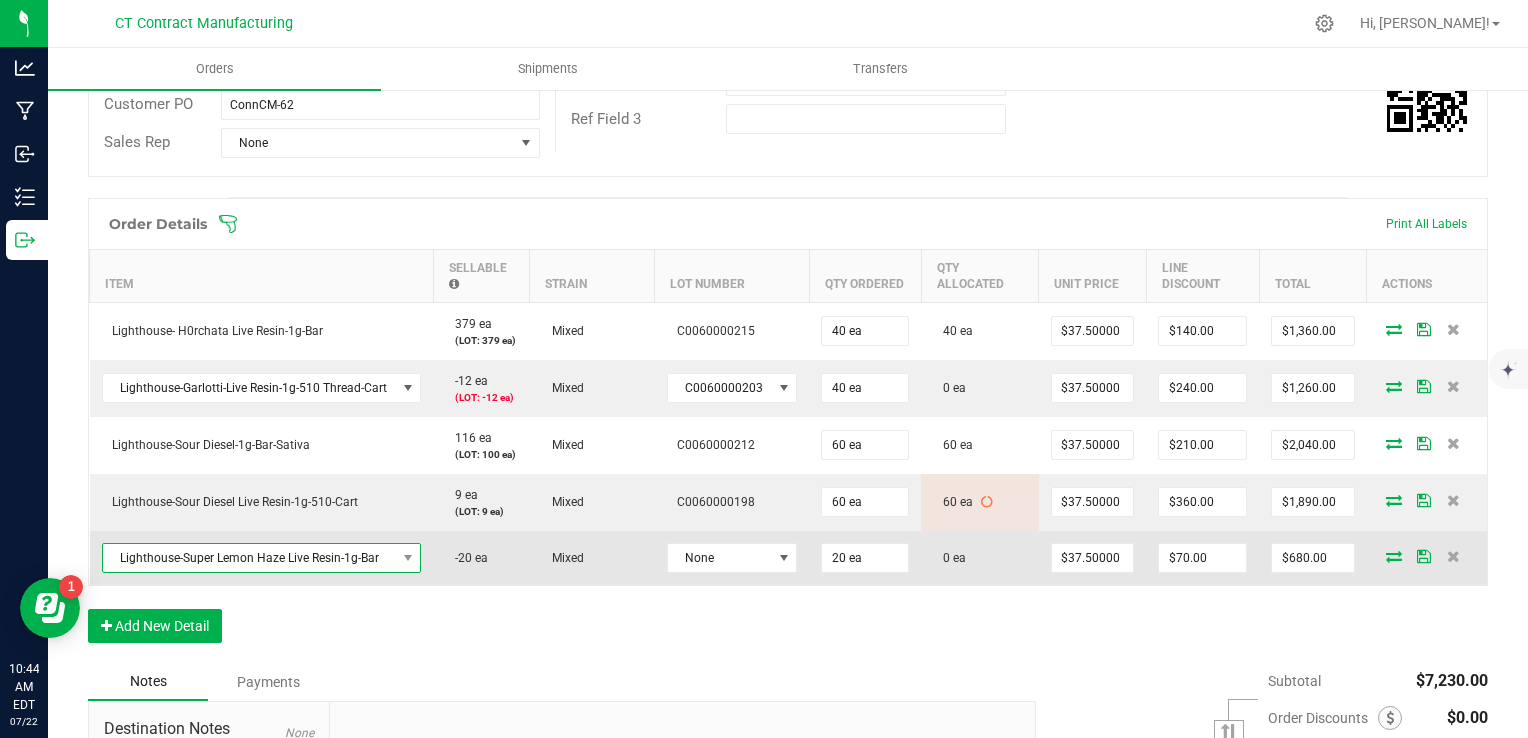 click on "Lighthouse-Super Lemon Haze Live Resin-1g-Bar" at bounding box center [249, 558] 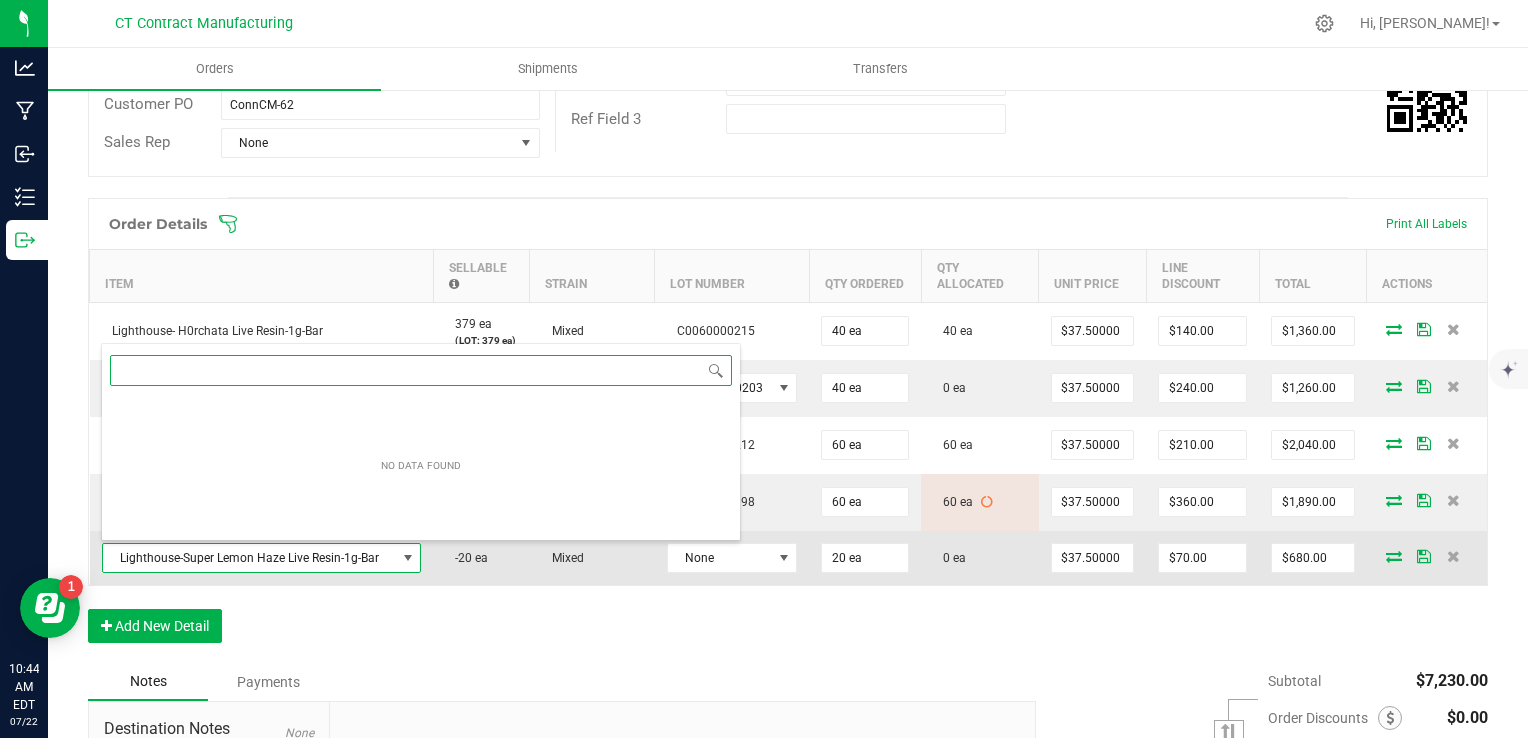 scroll, scrollTop: 0, scrollLeft: 0, axis: both 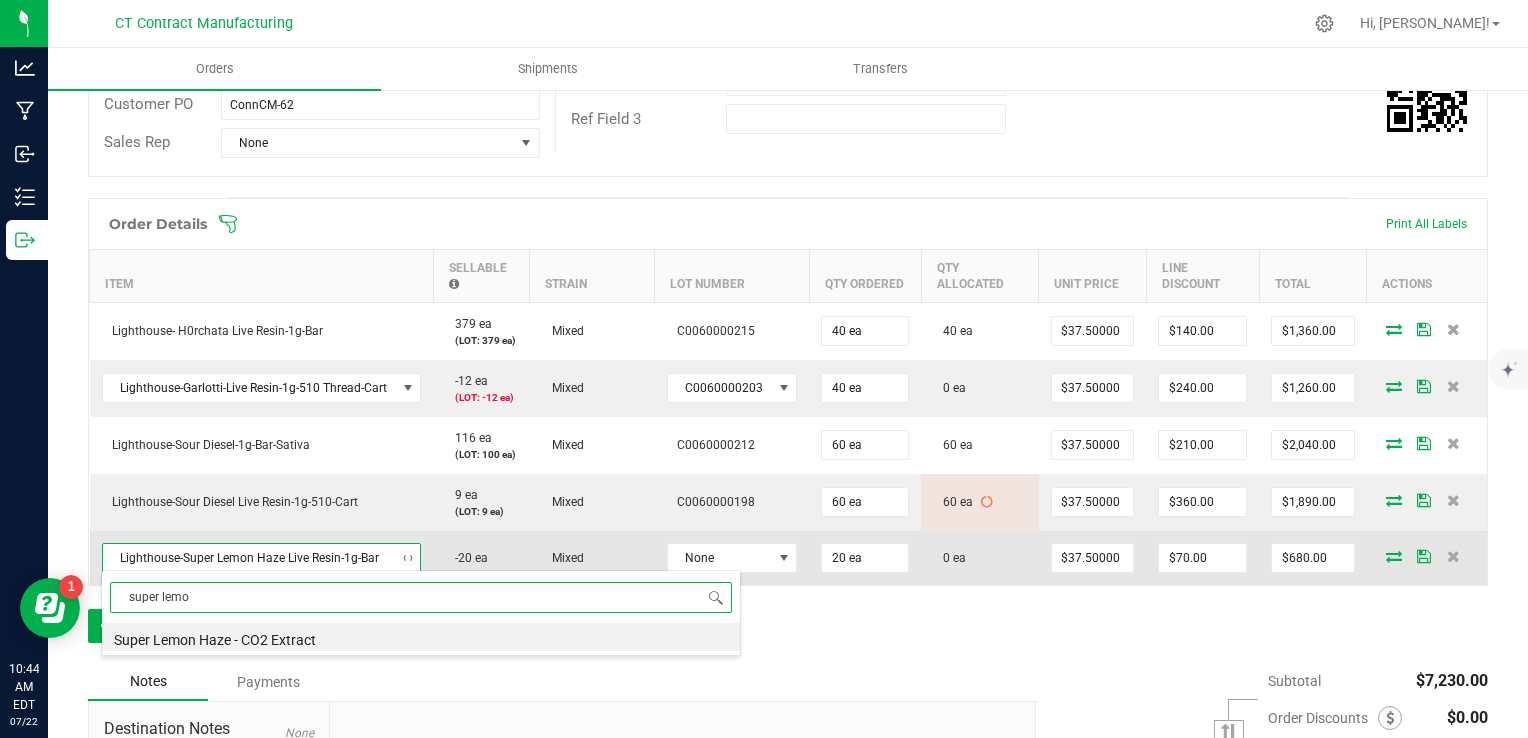 type on "super lemon" 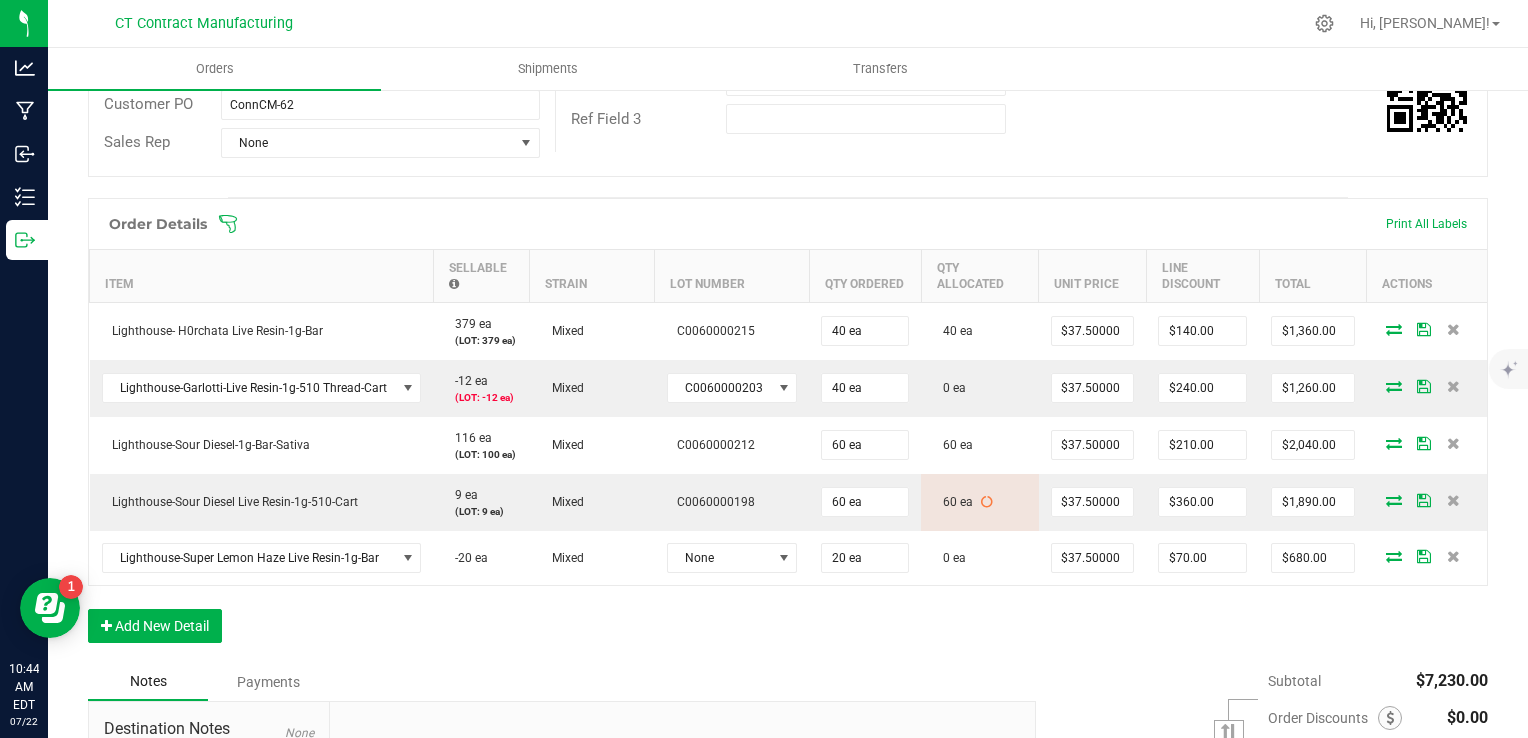 click on "Order Details Print All Labels Item  Sellable  Strain  Lot Number  Qty Ordered Qty Allocated Unit Price Line Discount Total Actions  Lighthouse- H0rchata Live Resin-1g-Bar   379 ea   (LOT: 379 ea)   Mixed   C0060000215  40 ea  40 ea  $37.50000 $140.00 $1,360.00 Lighthouse-Garlotti-Live Resin-1g-510 Thread-Cart  -12 ea   (LOT: -12 ea)   Mixed  C0060000203 40 ea  0 ea  $37.50000 $240.00 $1,260.00  Lighthouse-Sour Diesel-1g-Bar-Sativa   116 ea   (LOT: 100 ea)   Mixed   C0060000212  60 ea  60 ea  $37.50000 $210.00 $2,040.00  Lighthouse-Sour Diesel Live Resin-1g-510-Cart   9 ea   (LOT: 9 ea)   Mixed   C0060000198  60 ea  60 ea
$37.50000 $360.00 $1,890.00 Lighthouse-Super Lemon Haze Live Resin-1g-Bar  -20 ea   Mixed  None 20 ea  0 ea  $37.50000 $70.00 $680.00
Add New Detail" at bounding box center [788, 430] 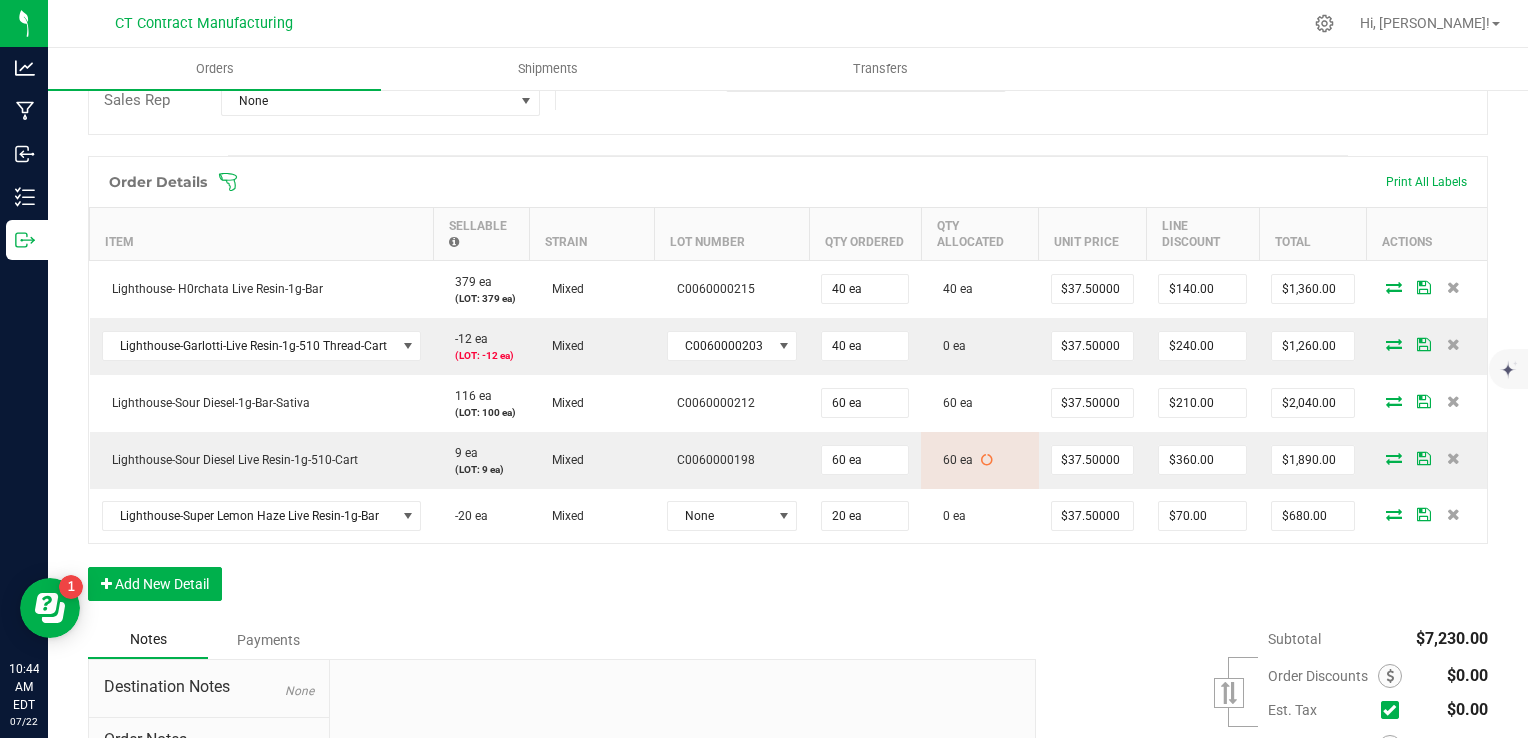 scroll, scrollTop: 456, scrollLeft: 0, axis: vertical 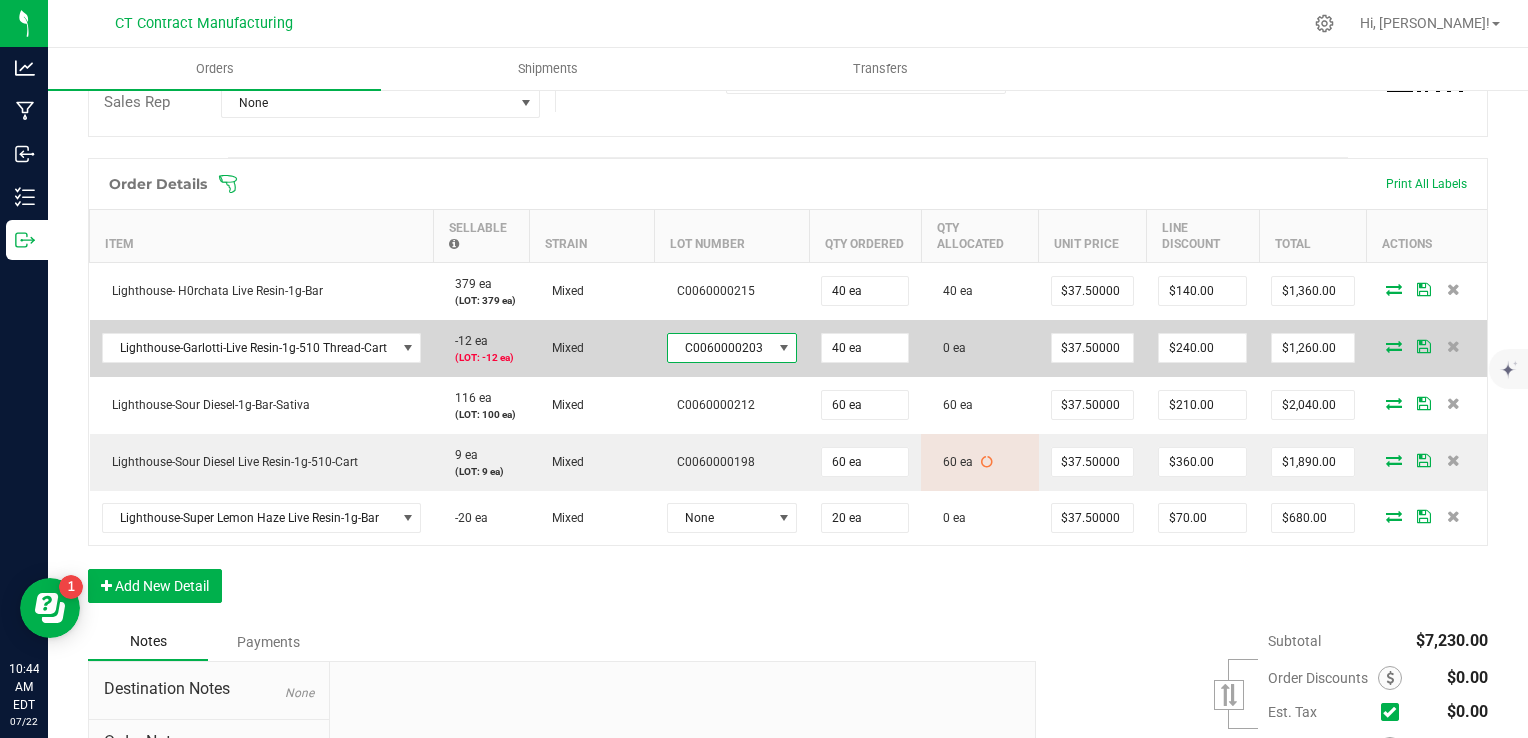 click on "C0060000203" at bounding box center (720, 348) 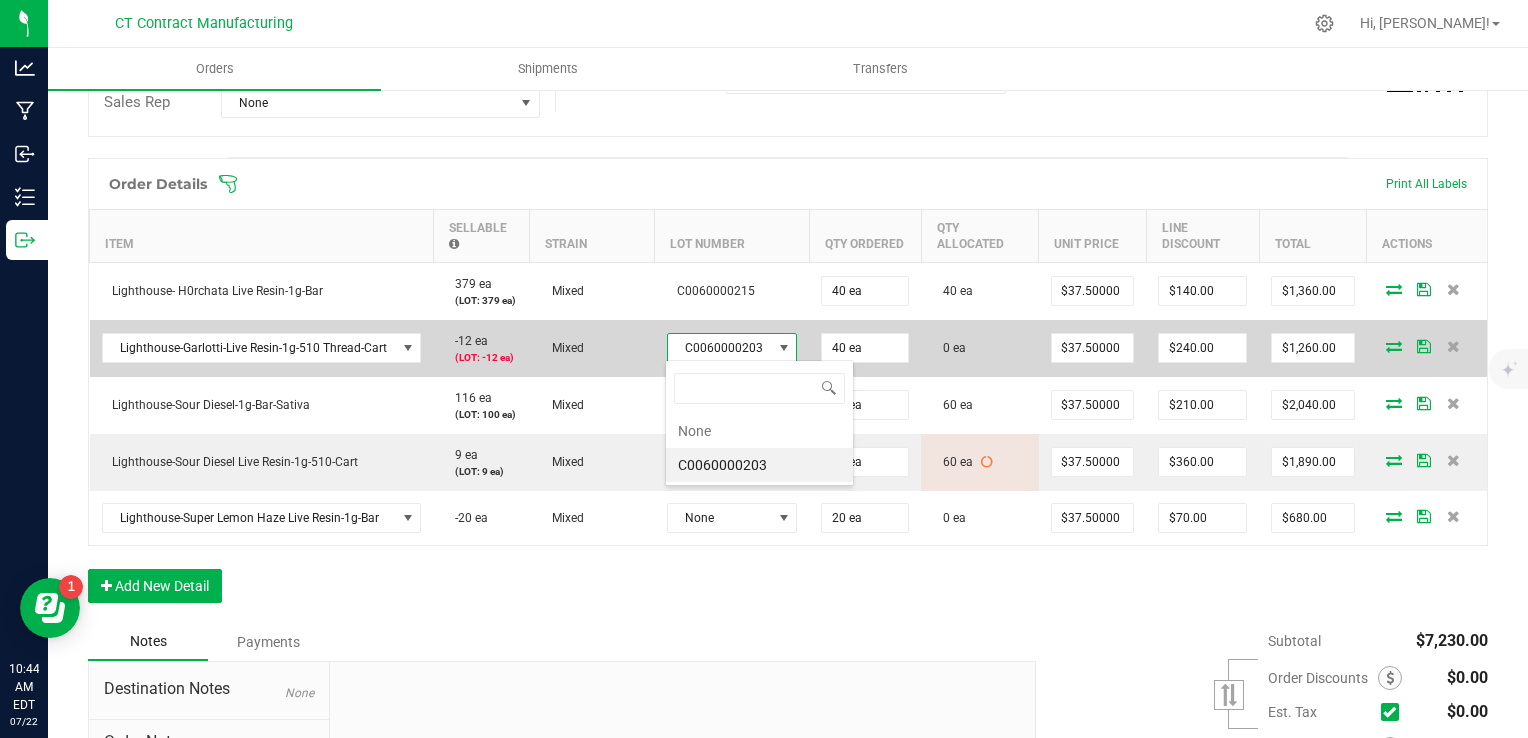 scroll, scrollTop: 99970, scrollLeft: 99872, axis: both 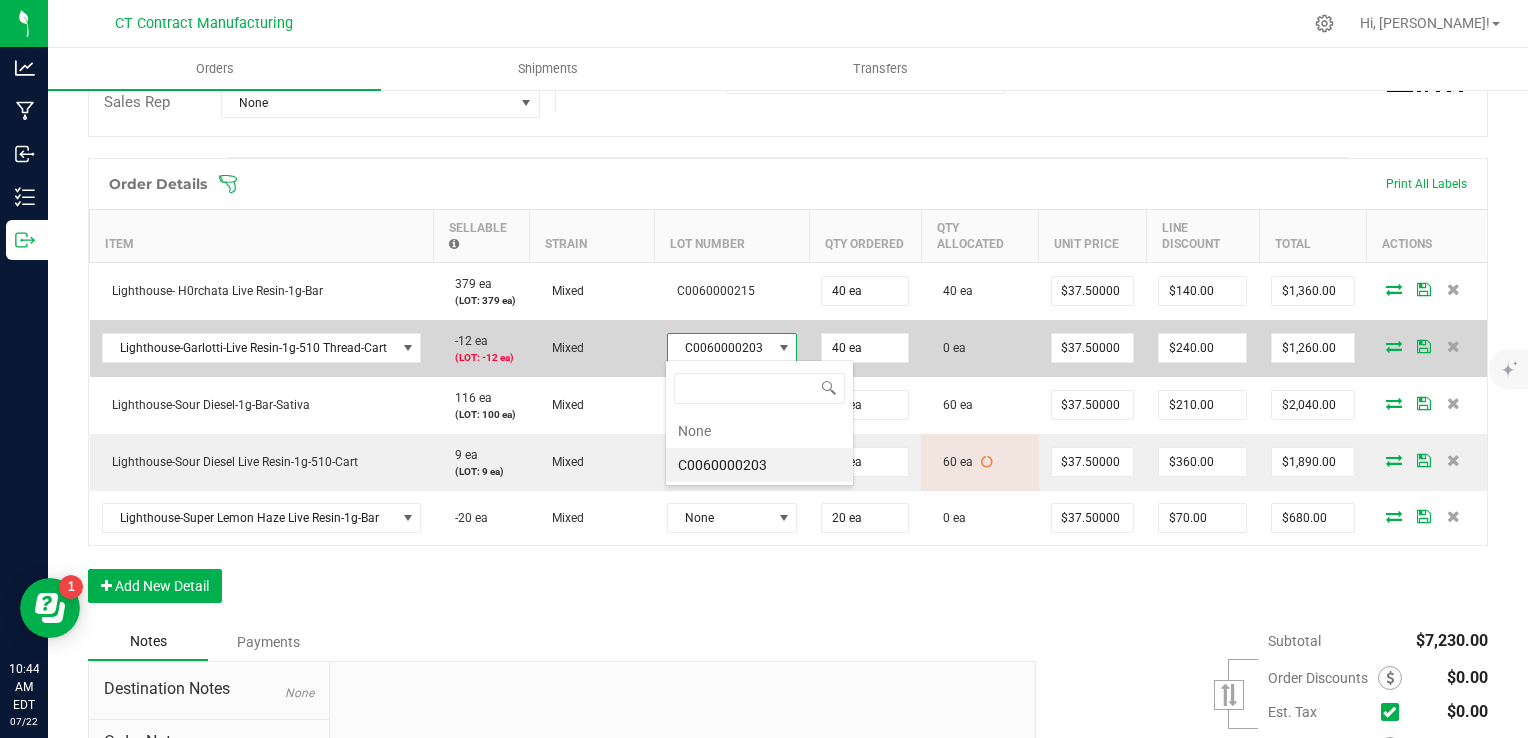 click on "C0060000203" at bounding box center (720, 348) 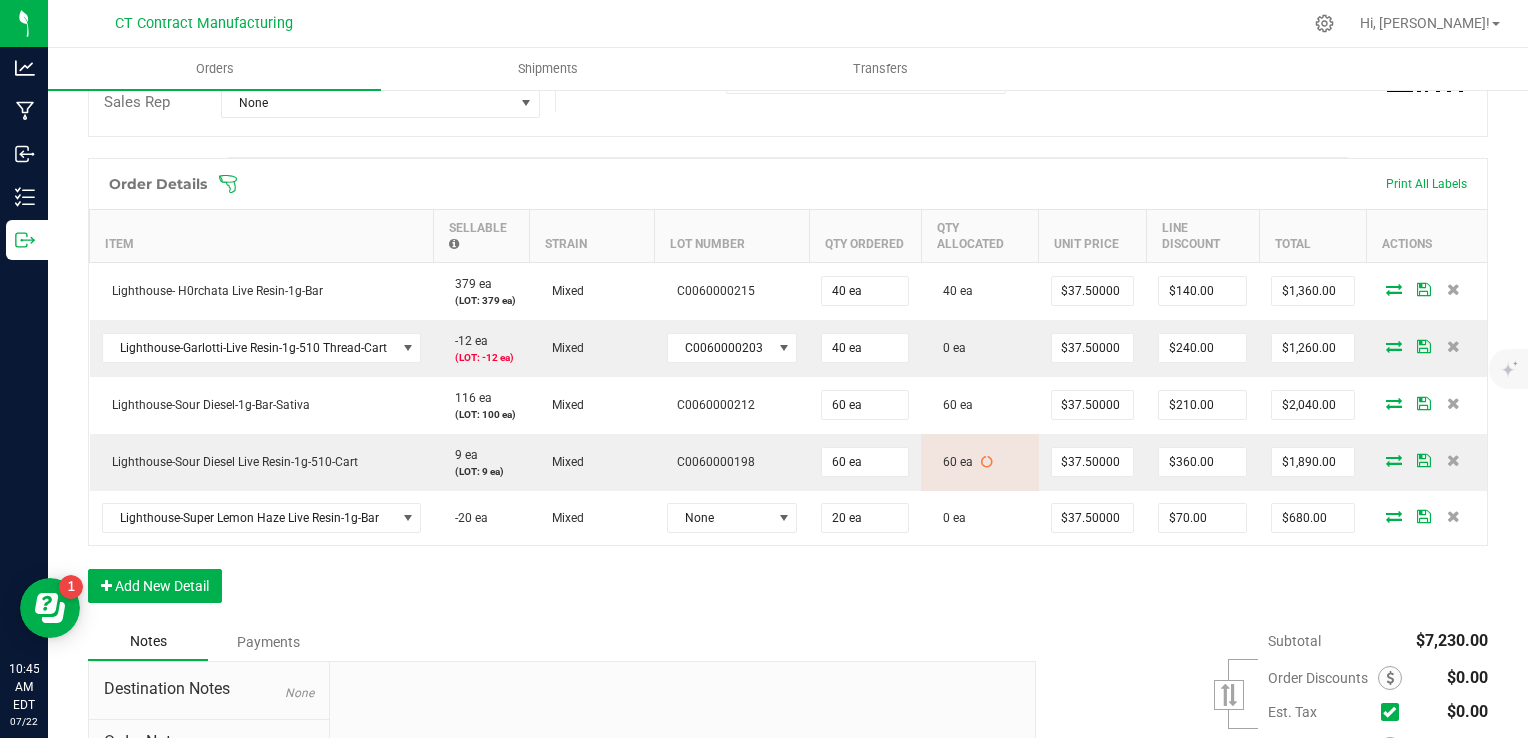 click on "Order Details Print All Labels Item  Sellable  Strain  Lot Number  Qty Ordered Qty Allocated Unit Price Line Discount Total Actions  Lighthouse- H0rchata Live Resin-1g-Bar   379 ea   (LOT: 379 ea)   Mixed   C0060000215  40 ea  40 ea  $37.50000 $140.00 $1,360.00 Lighthouse-Garlotti-Live Resin-1g-510 Thread-Cart  -12 ea   (LOT: -12 ea)   Mixed  C0060000203 40 ea  0 ea  $37.50000 $240.00 $1,260.00  Lighthouse-Sour Diesel-1g-Bar-Sativa   116 ea   (LOT: 100 ea)   Mixed   C0060000212  60 ea  60 ea  $37.50000 $210.00 $2,040.00  Lighthouse-Sour Diesel Live Resin-1g-510-Cart   9 ea   (LOT: 9 ea)   Mixed   C0060000198  60 ea  60 ea
$37.50000 $360.00 $1,890.00 Lighthouse-Super Lemon Haze Live Resin-1g-Bar  -20 ea   Mixed  None 20 ea  0 ea  $37.50000 $70.00 $680.00
Add New Detail" at bounding box center [788, 390] 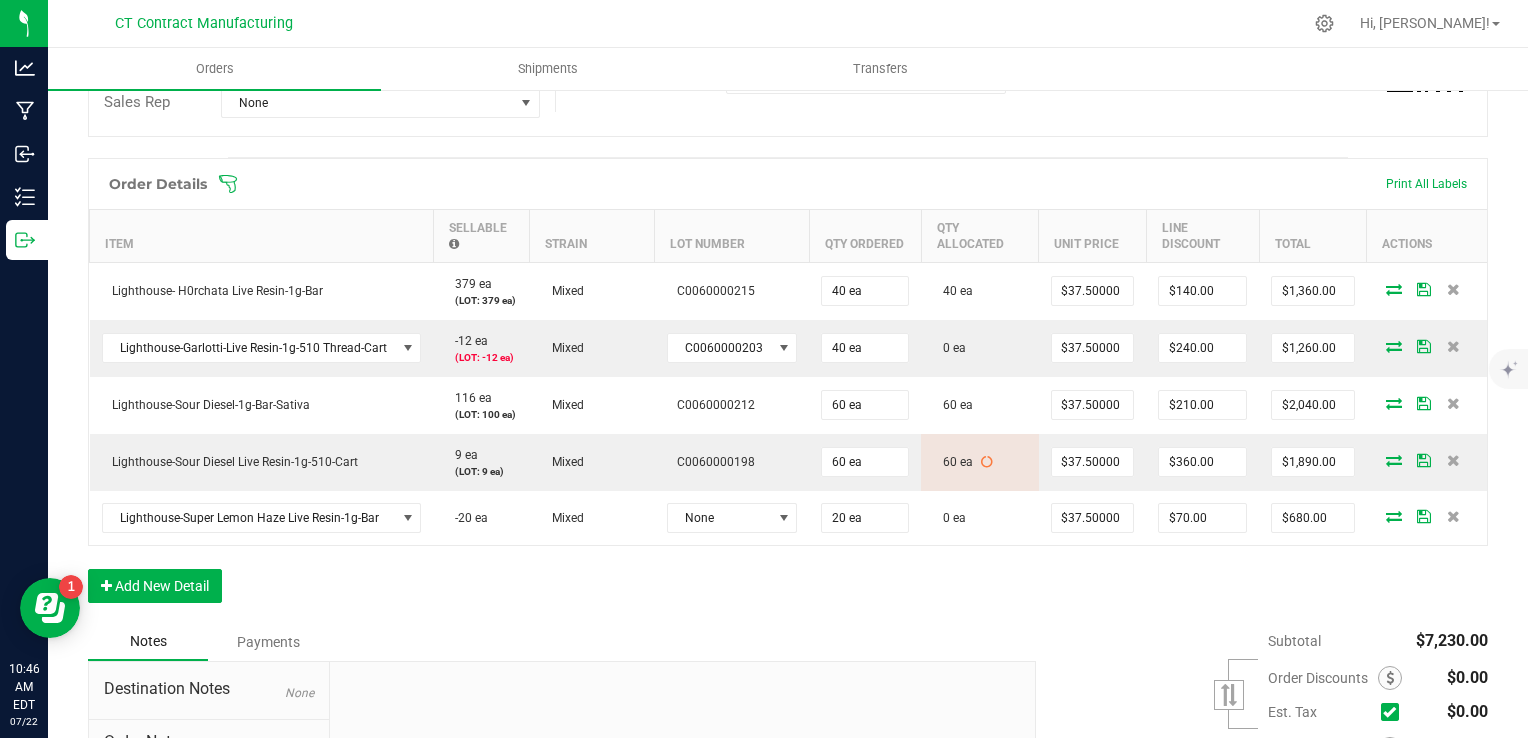 click on "Order Details Print All Labels Item  Sellable  Strain  Lot Number  Qty Ordered Qty Allocated Unit Price Line Discount Total Actions  Lighthouse- H0rchata Live Resin-1g-Bar   379 ea   (LOT: 379 ea)   Mixed   C0060000215  40 ea  40 ea  $37.50000 $140.00 $1,360.00 Lighthouse-Garlotti-Live Resin-1g-510 Thread-Cart  -12 ea   (LOT: -12 ea)   Mixed  C0060000203 40 ea  0 ea  $37.50000 $240.00 $1,260.00  Lighthouse-Sour Diesel-1g-Bar-Sativa   116 ea   (LOT: 100 ea)   Mixed   C0060000212  60 ea  60 ea  $37.50000 $210.00 $2,040.00  Lighthouse-Sour Diesel Live Resin-1g-510-Cart   9 ea   (LOT: 9 ea)   Mixed   C0060000198  60 ea  60 ea
$37.50000 $360.00 $1,890.00 Lighthouse-Super Lemon Haze Live Resin-1g-Bar  -20 ea   Mixed  None 20 ea  0 ea  $37.50000 $70.00 $680.00
Add New Detail" at bounding box center [788, 390] 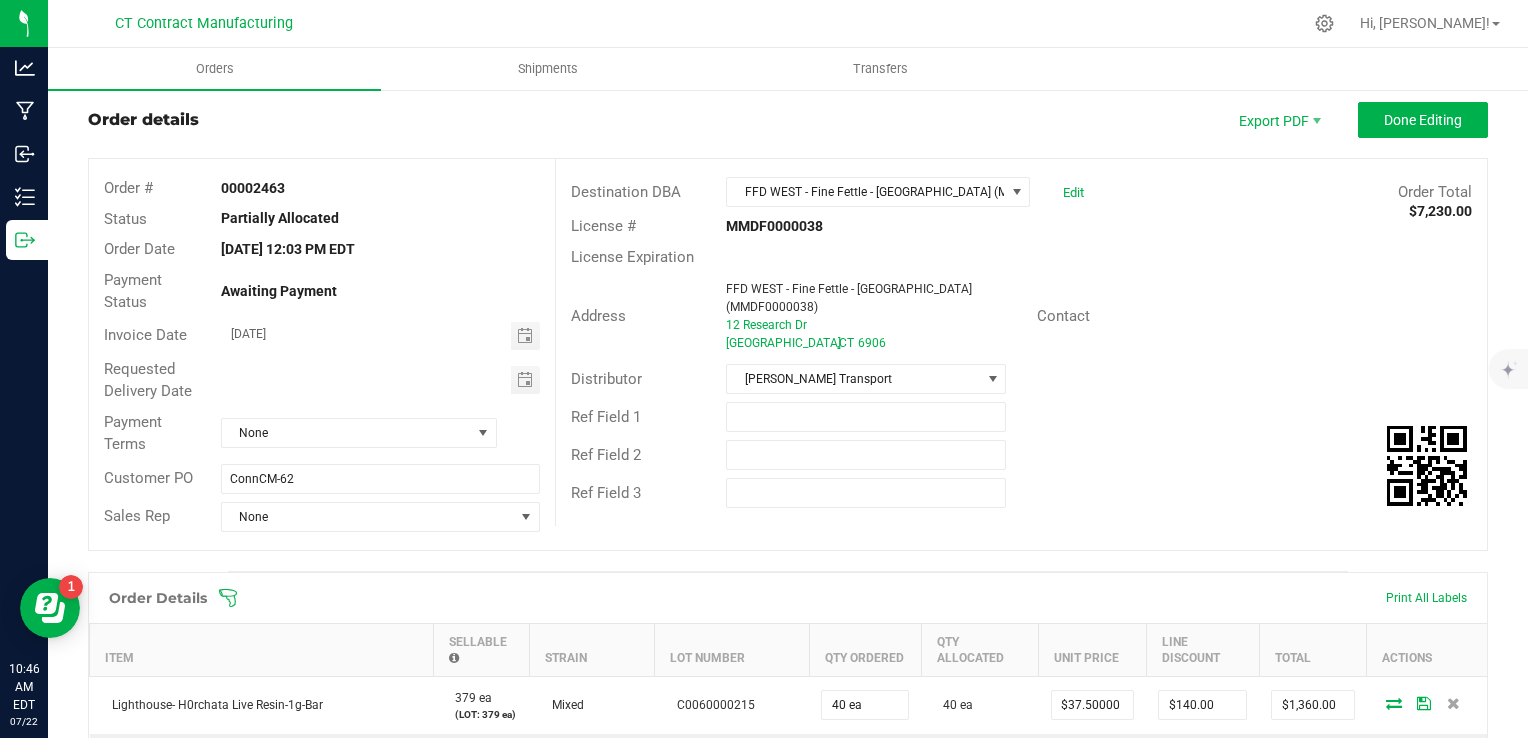 scroll, scrollTop: 35, scrollLeft: 0, axis: vertical 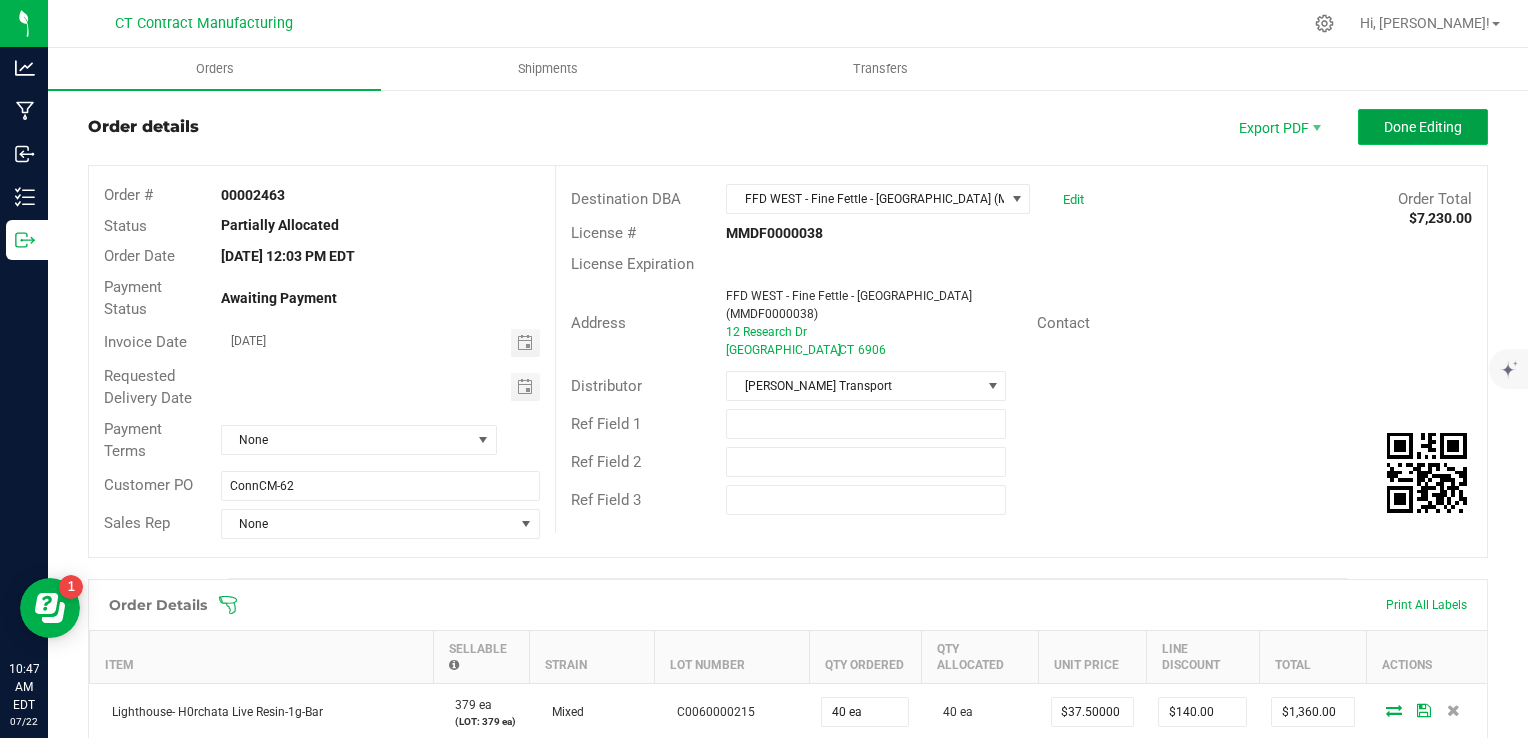 click on "Done Editing" at bounding box center (1423, 127) 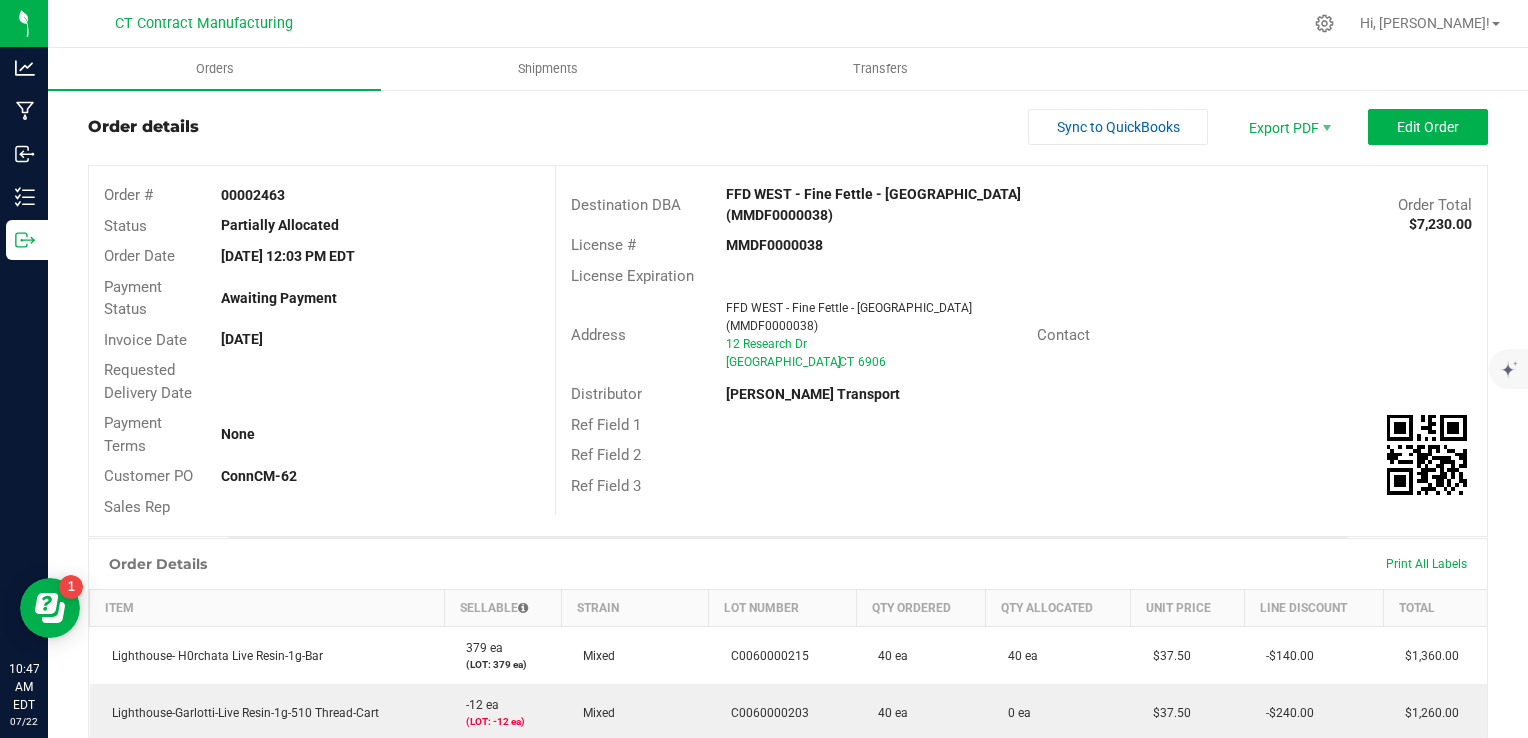 scroll, scrollTop: 0, scrollLeft: 0, axis: both 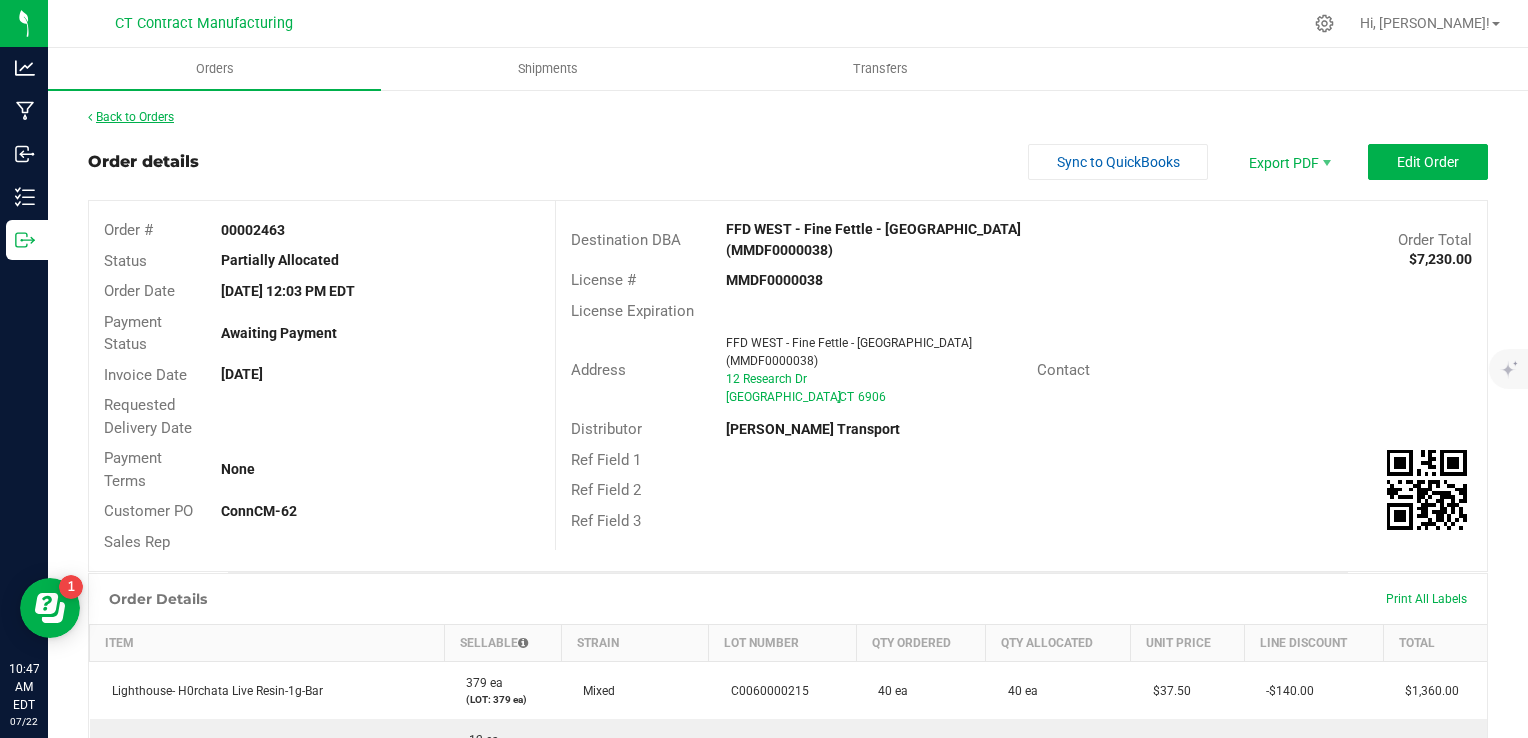 click on "Back to Orders" at bounding box center [131, 117] 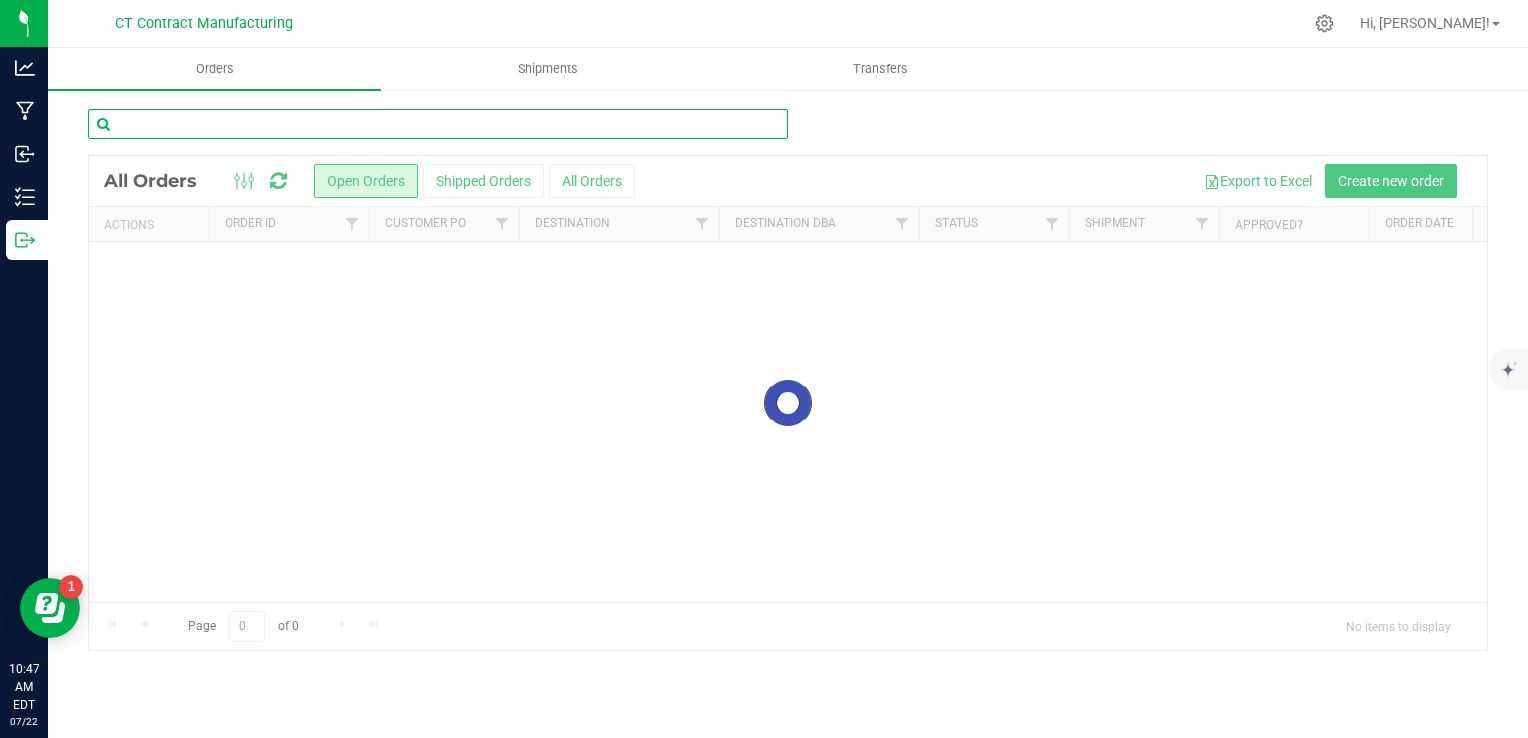 click at bounding box center (438, 124) 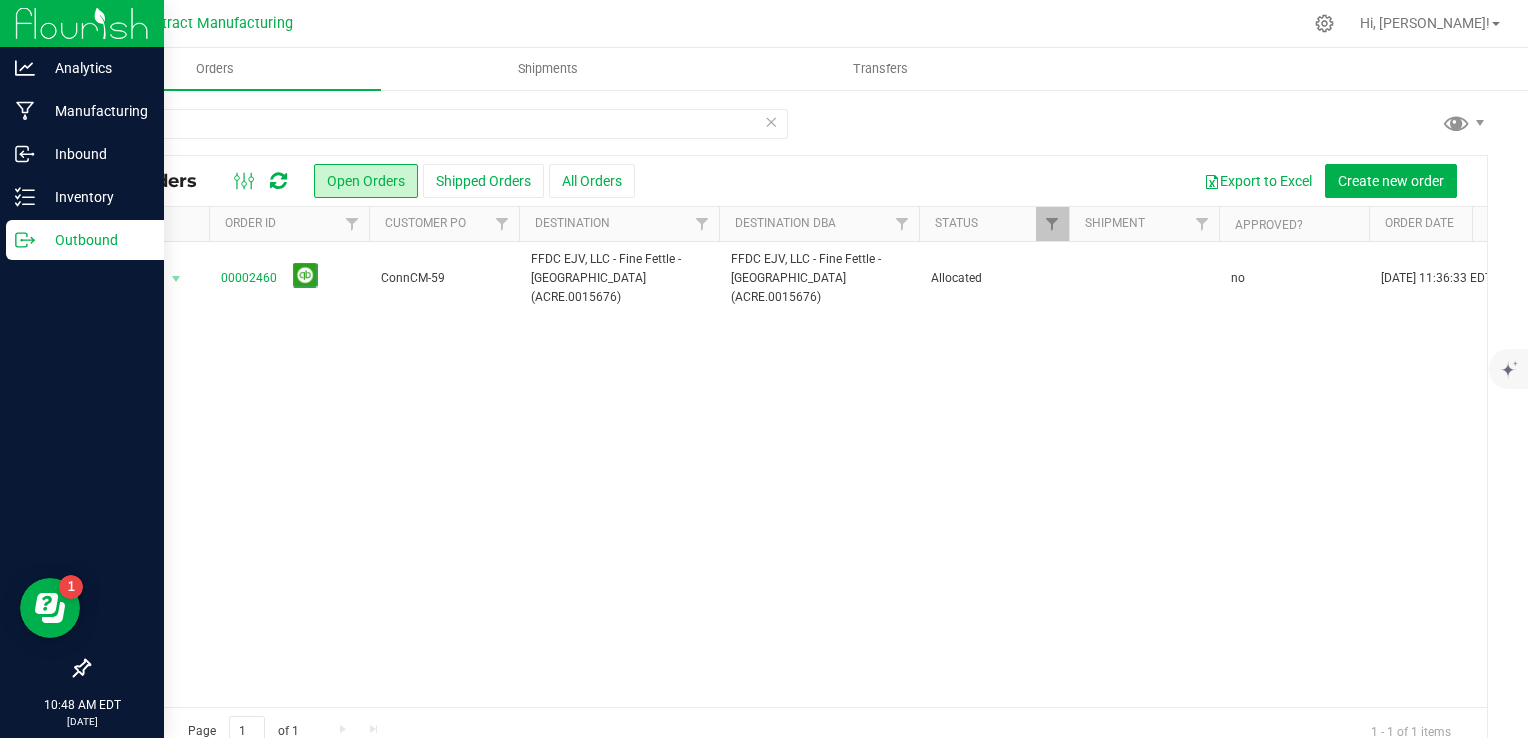 click on "Outbound" at bounding box center (95, 240) 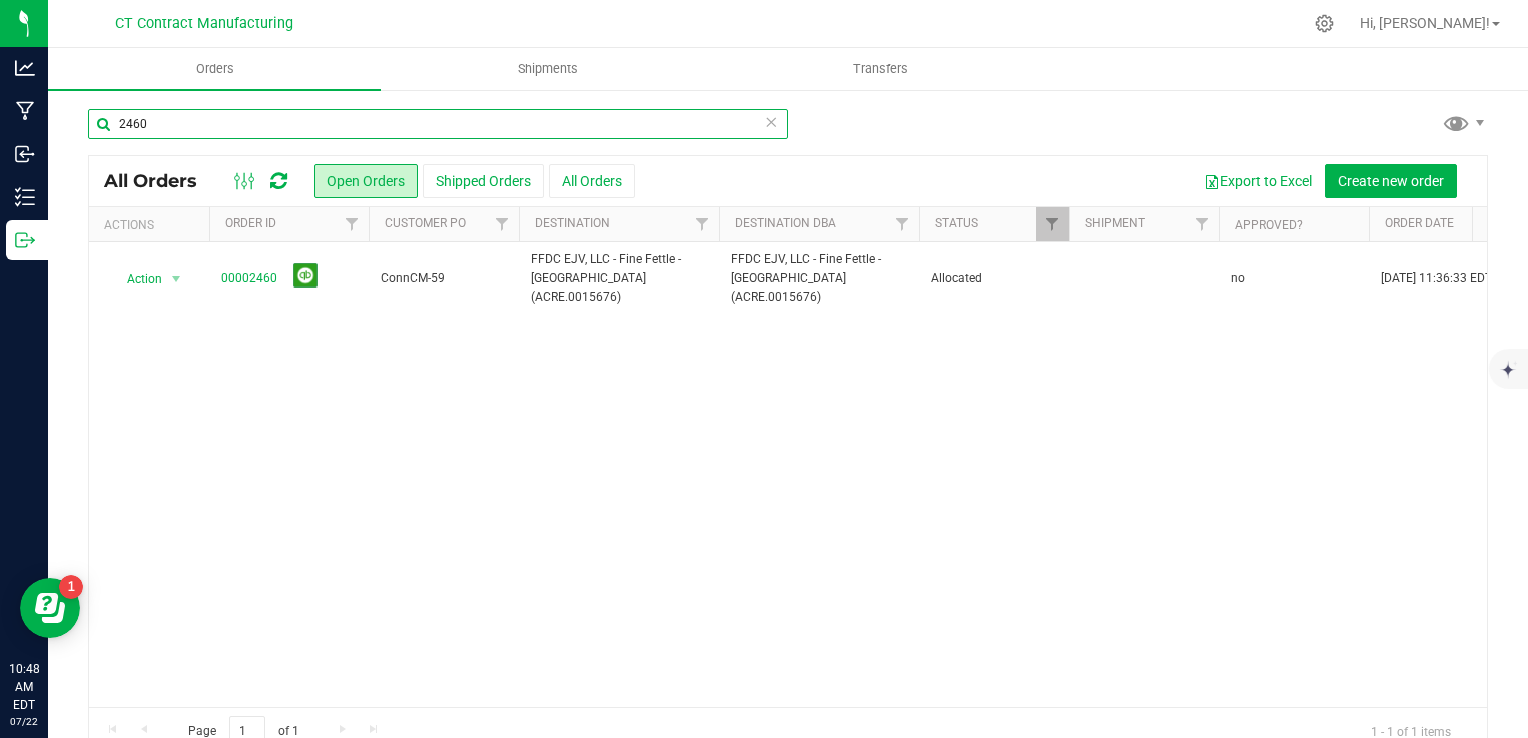 click on "2460" at bounding box center [438, 124] 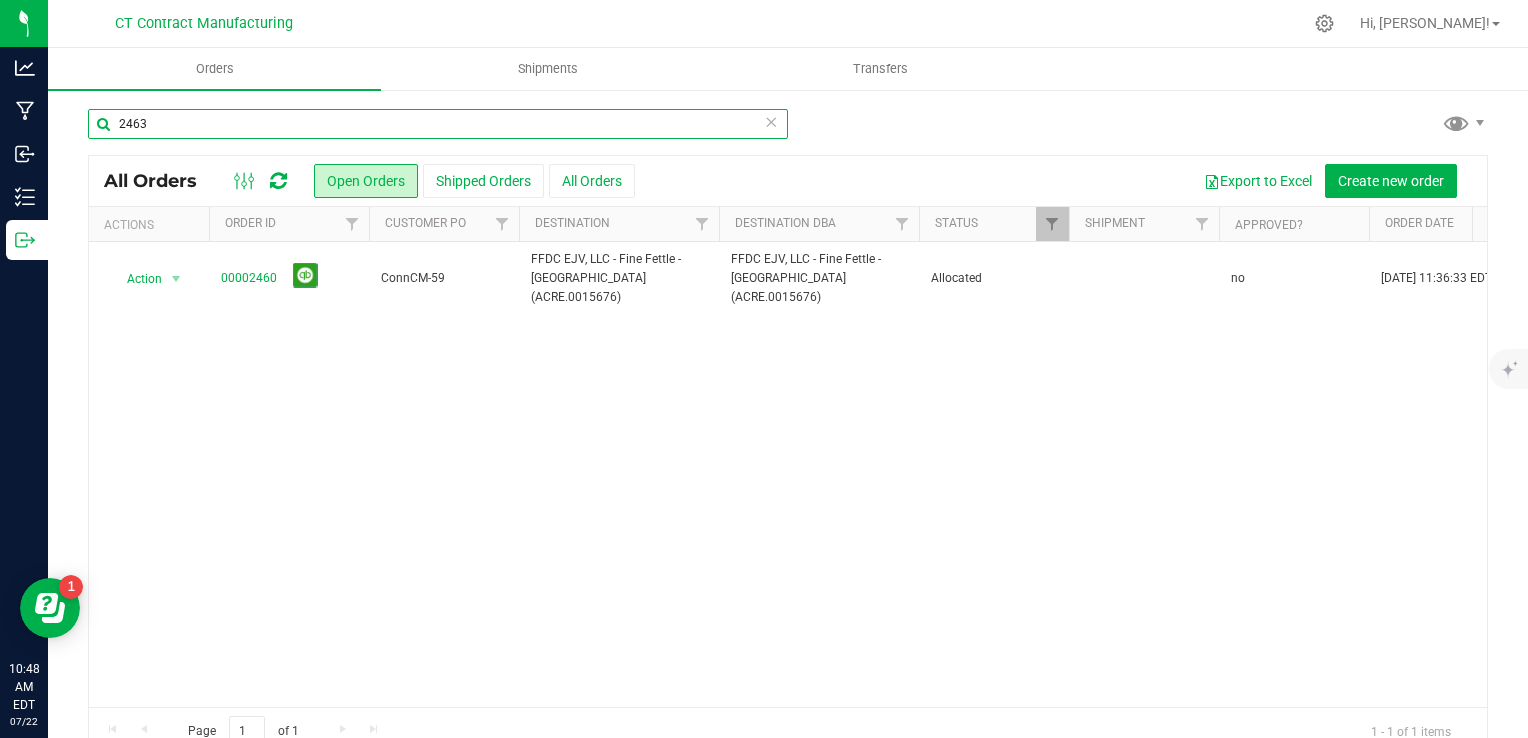 type on "2463" 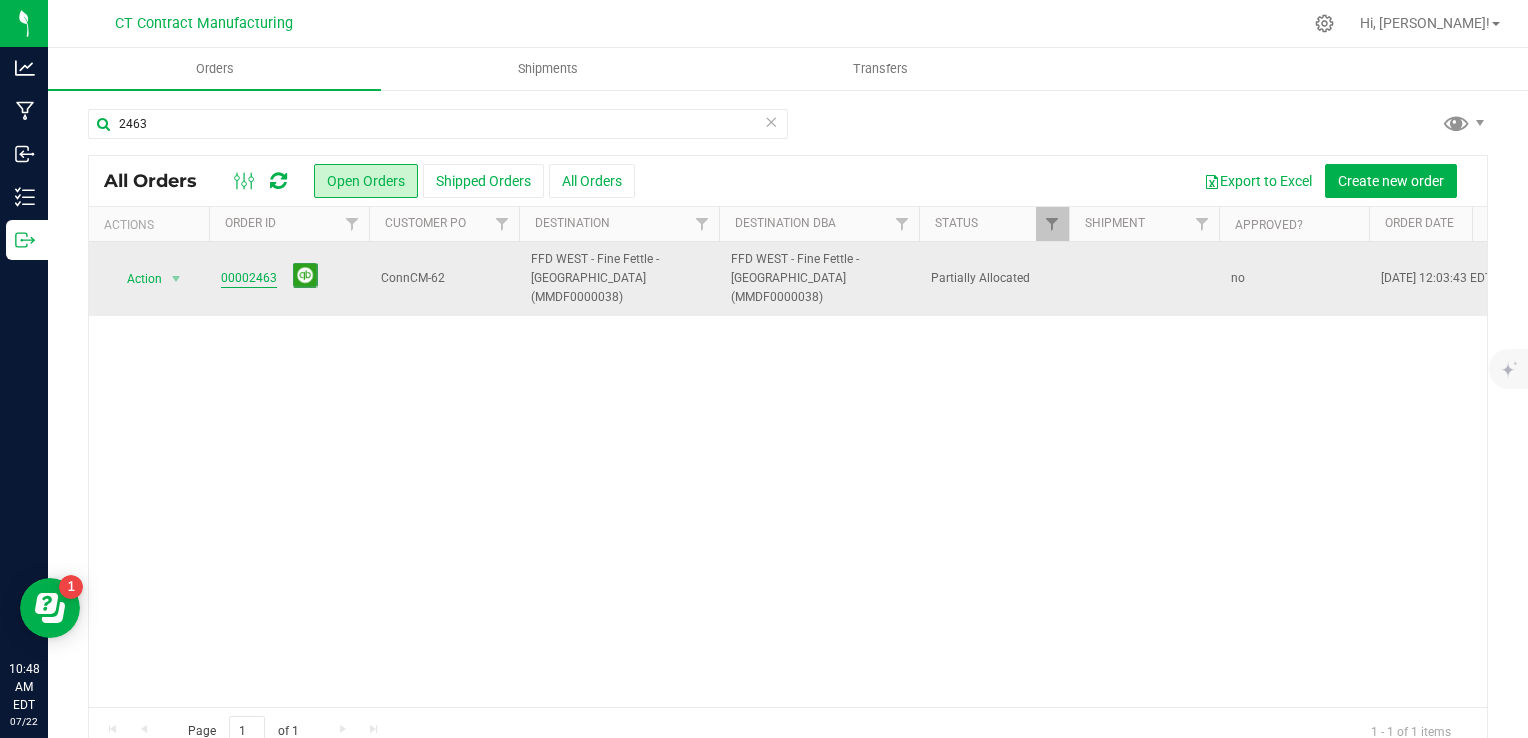 click on "00002463" at bounding box center (249, 278) 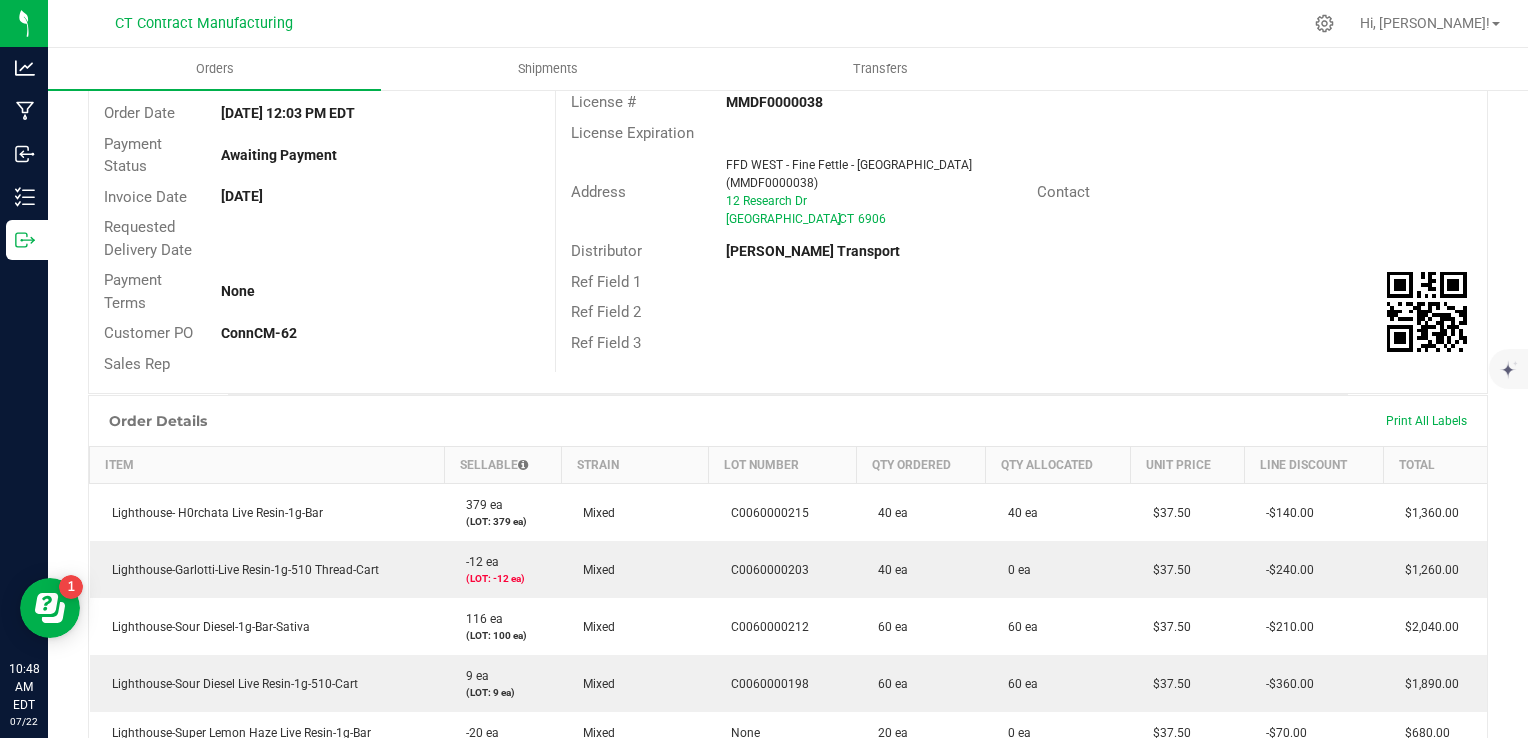 scroll, scrollTop: 0, scrollLeft: 0, axis: both 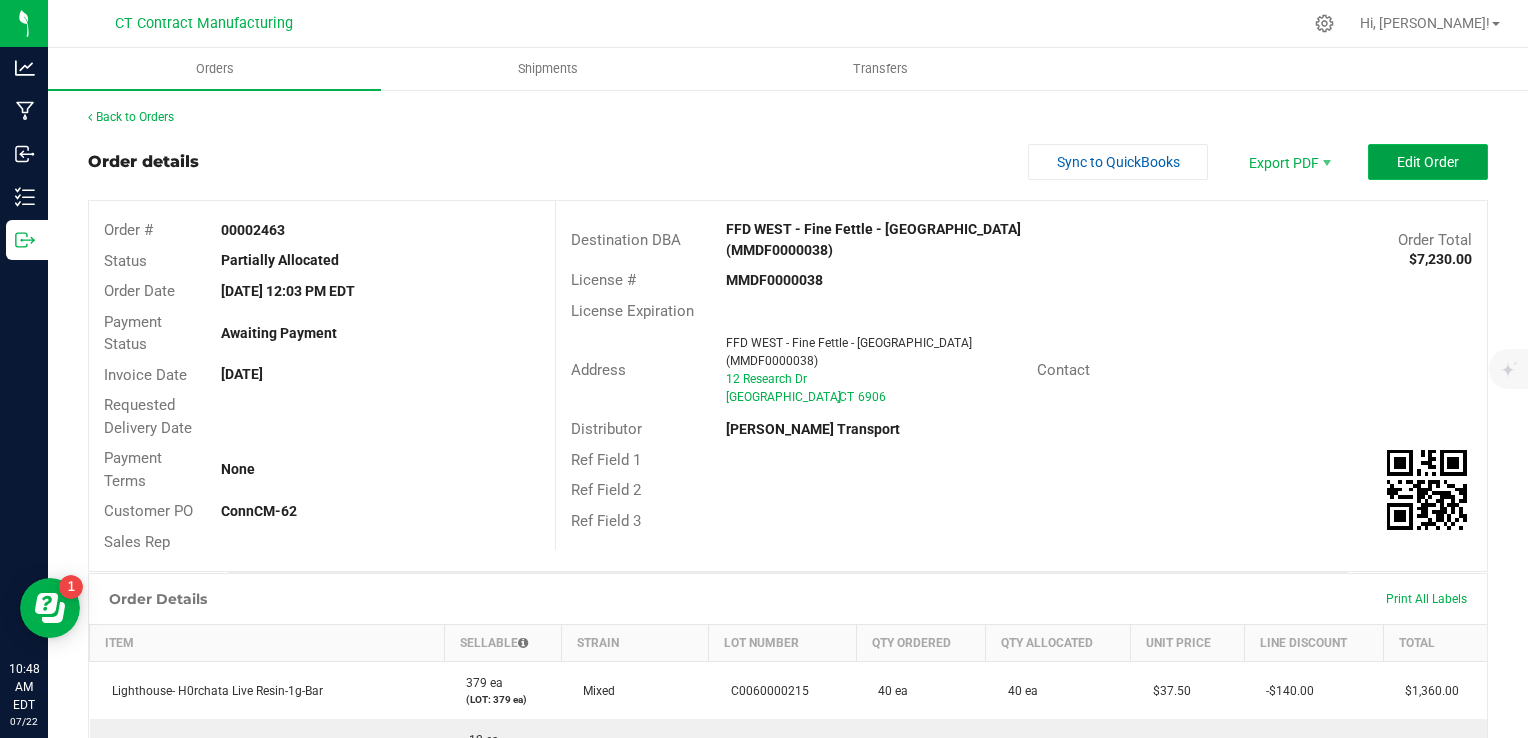 click on "Edit Order" at bounding box center [1428, 162] 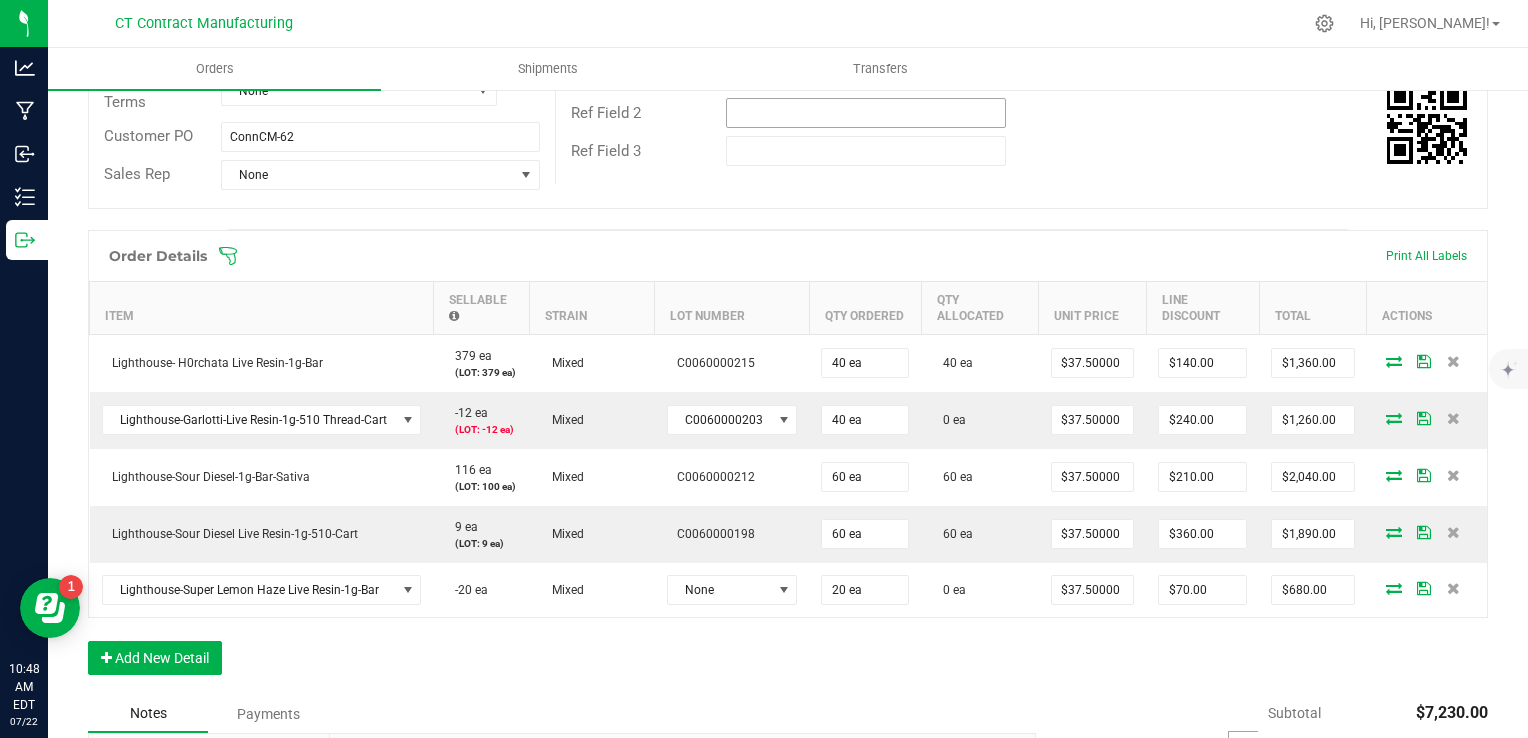 scroll, scrollTop: 388, scrollLeft: 0, axis: vertical 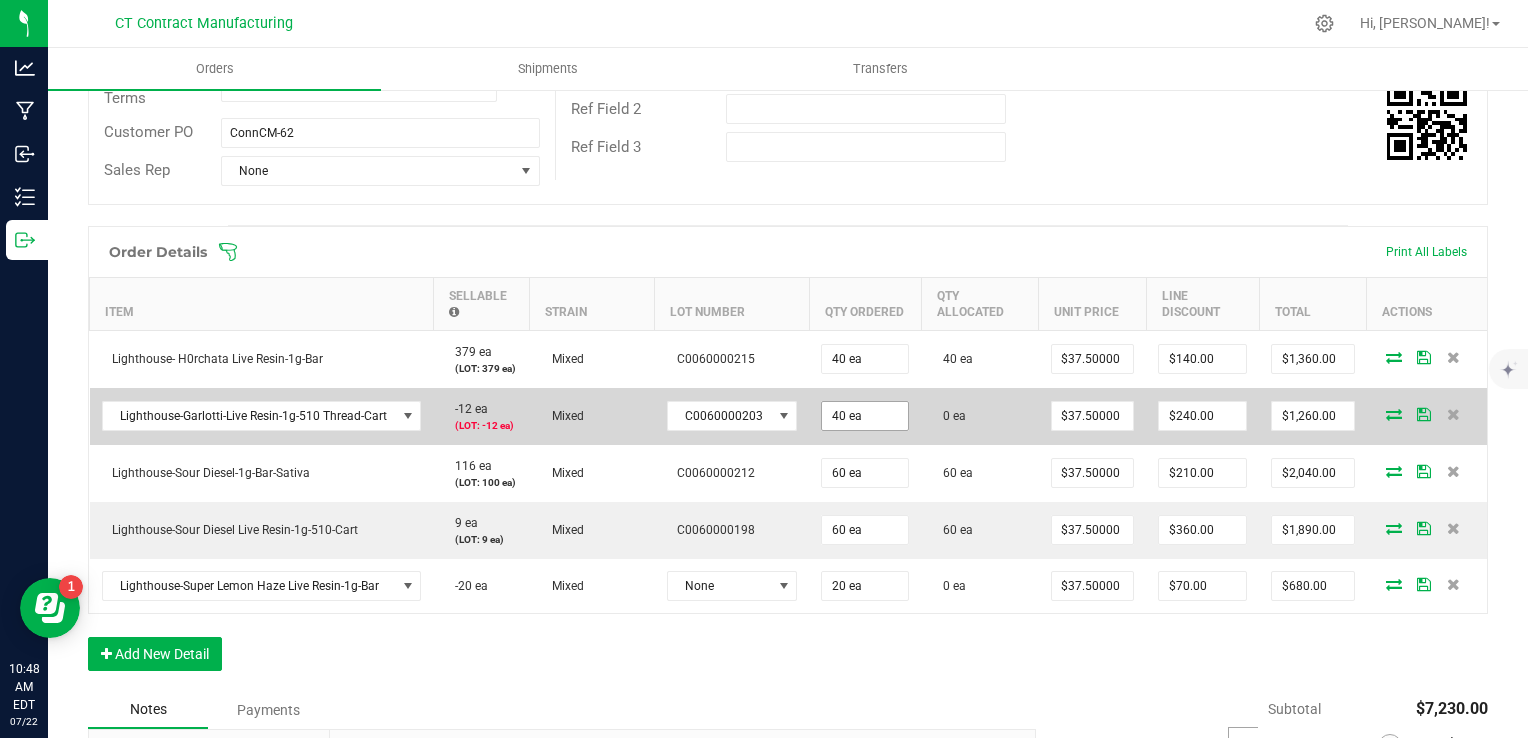 click on "40 ea" at bounding box center (865, 416) 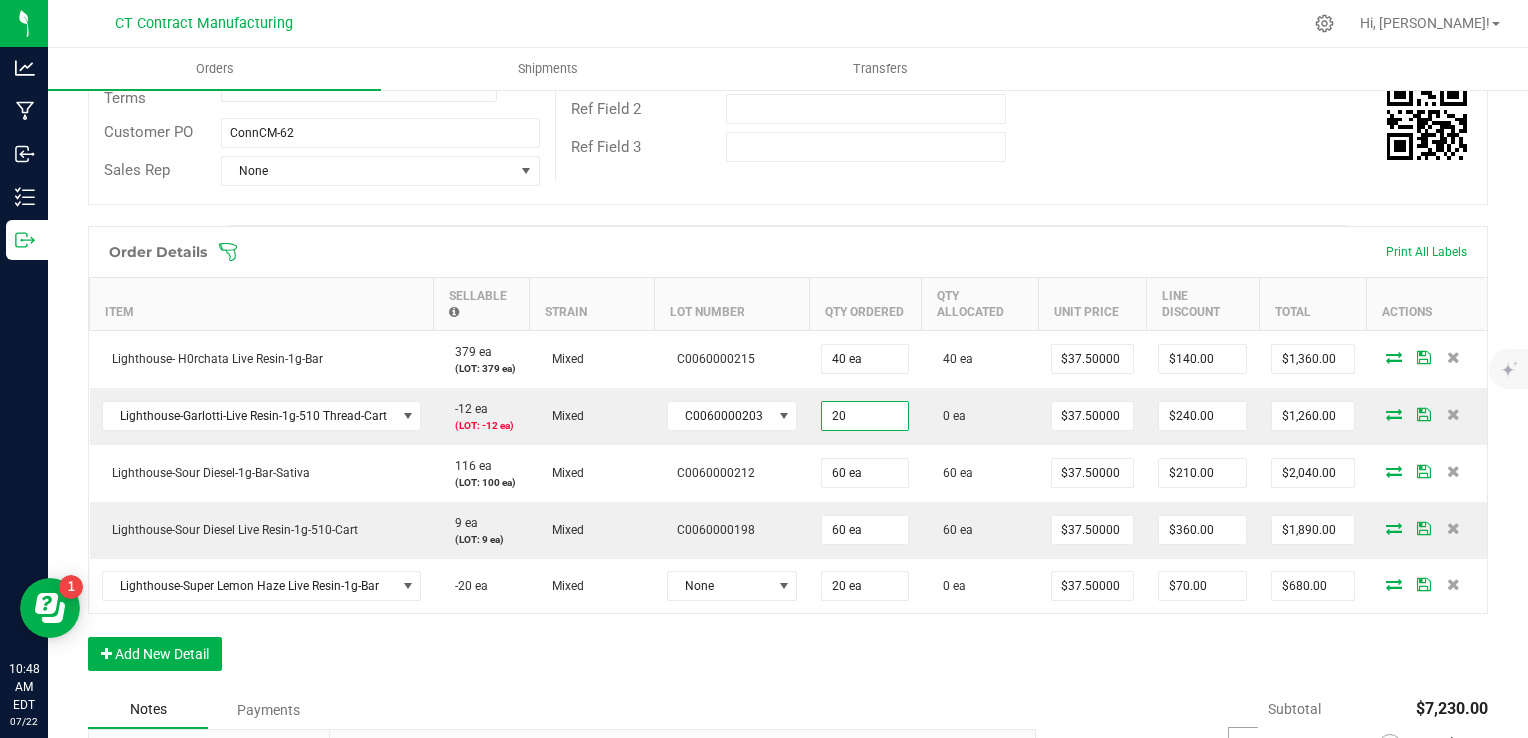 type on "20 ea" 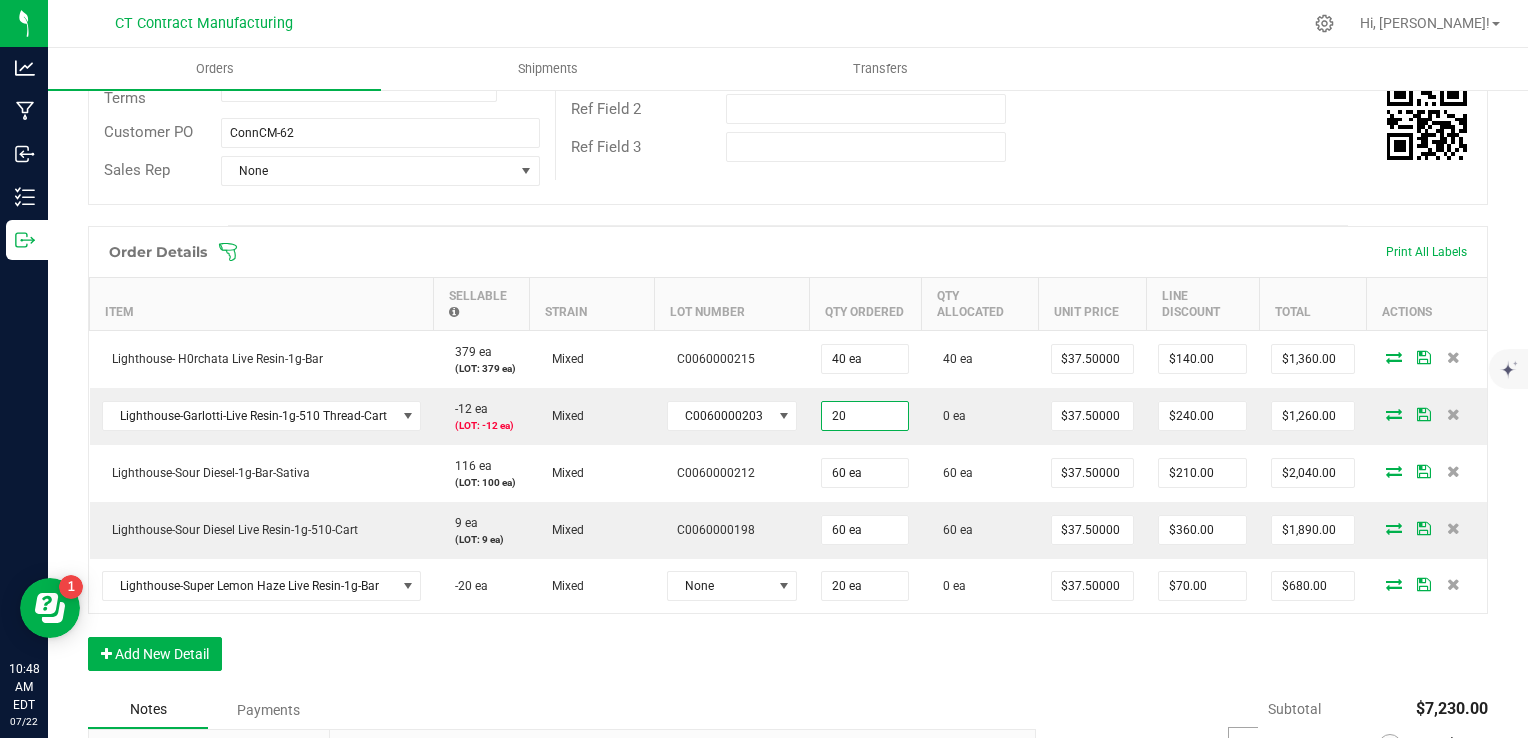 type on "$510.00" 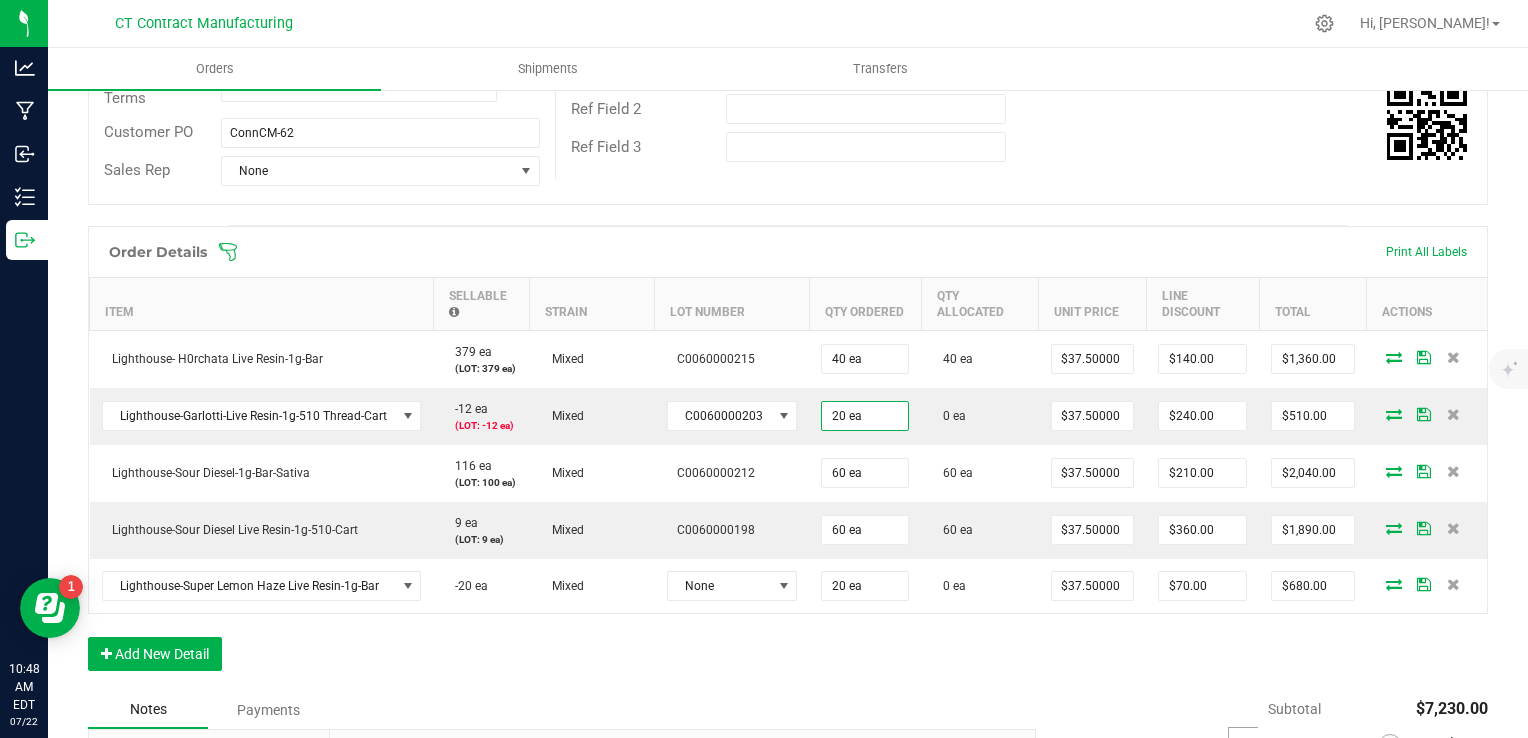 click on "Order Details Print All Labels" at bounding box center [788, 252] 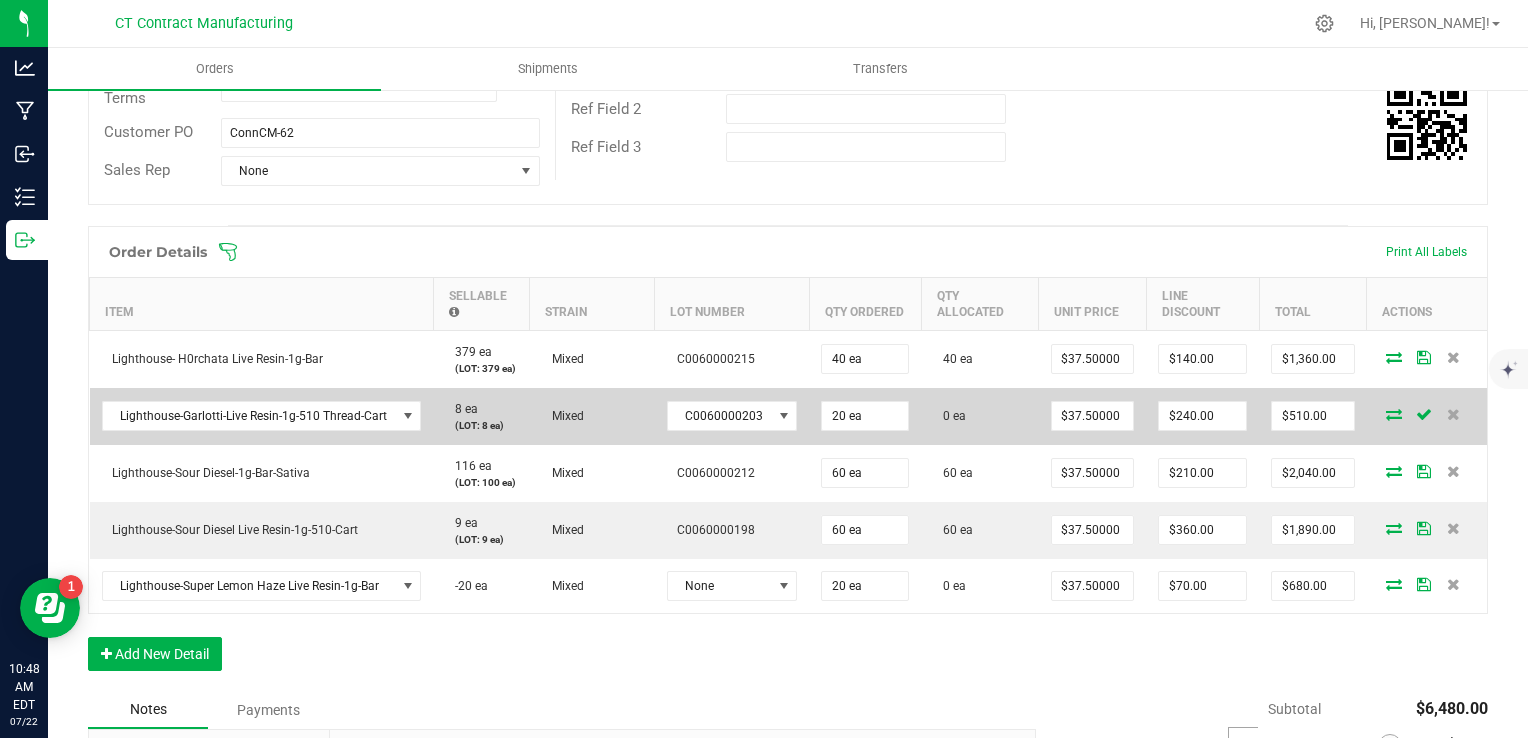 click at bounding box center (1394, 414) 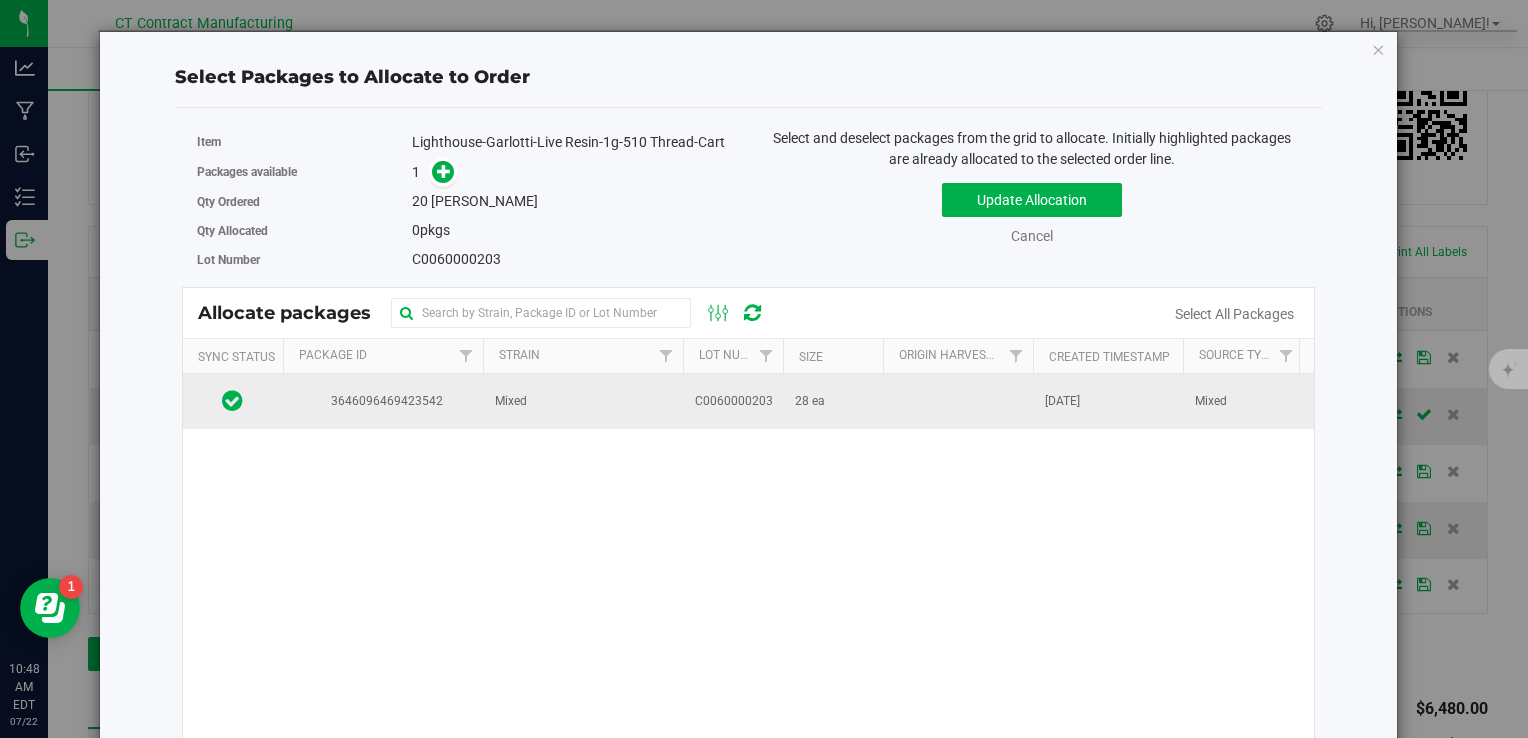 click at bounding box center (958, 401) 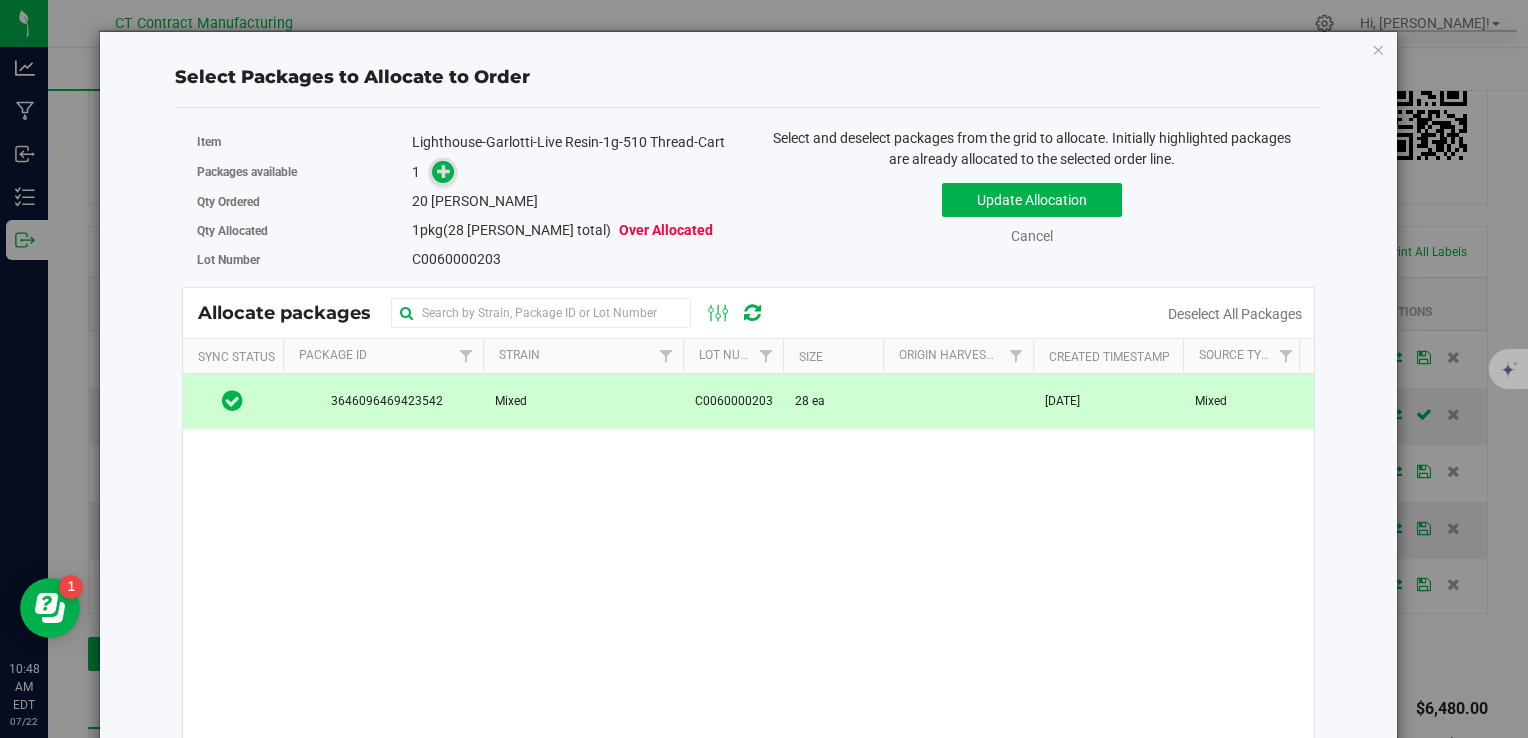 click at bounding box center [444, 171] 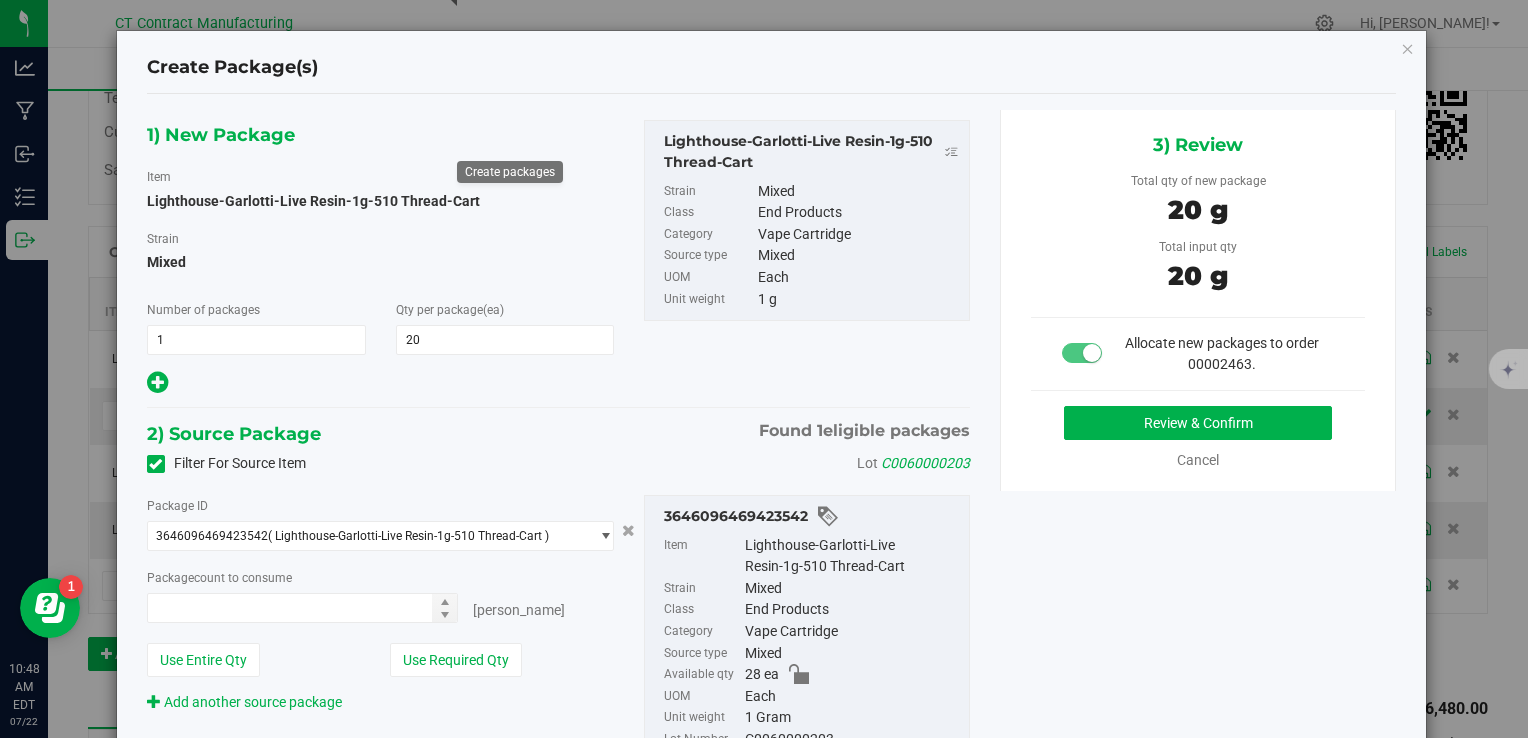 type on "20 ea" 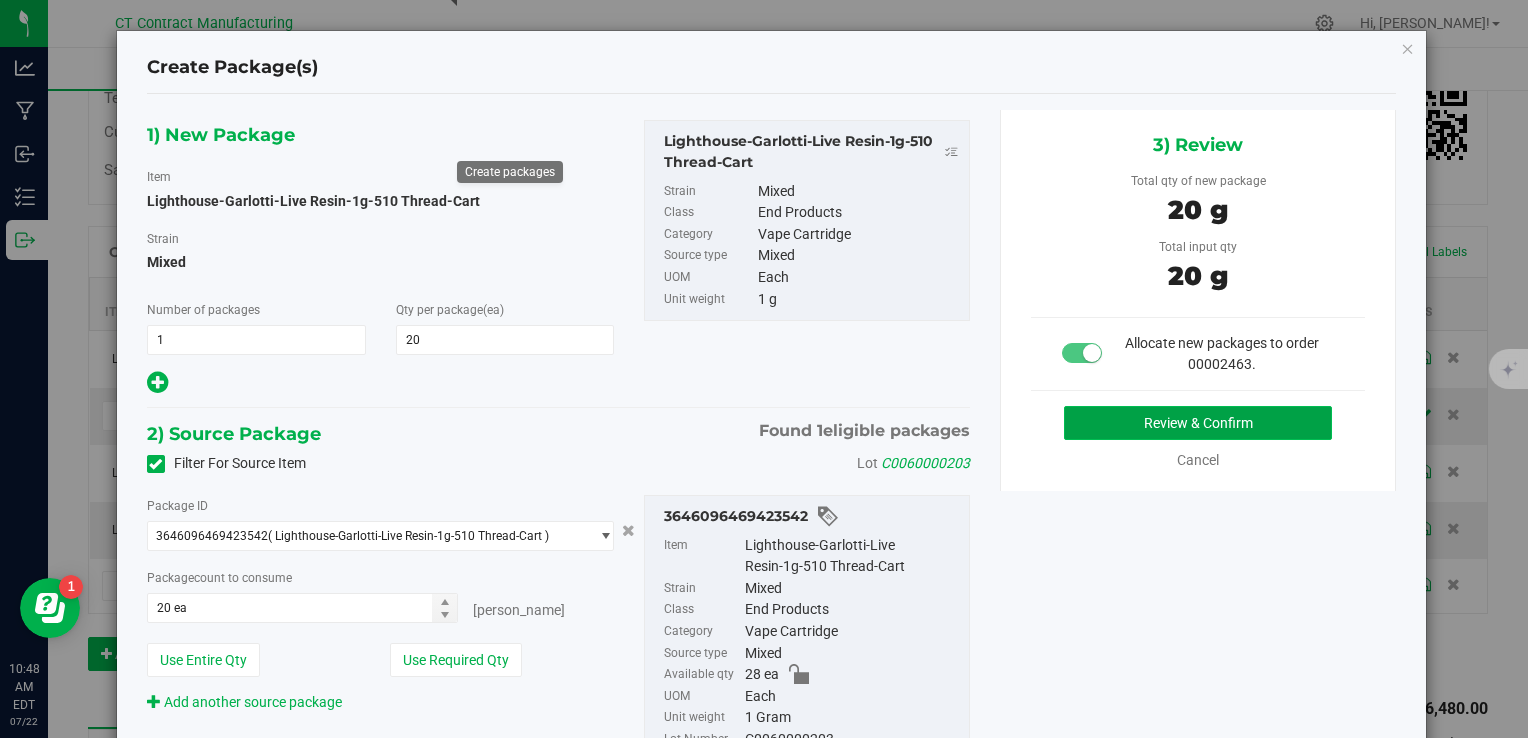 click on "Review & Confirm" at bounding box center (1198, 423) 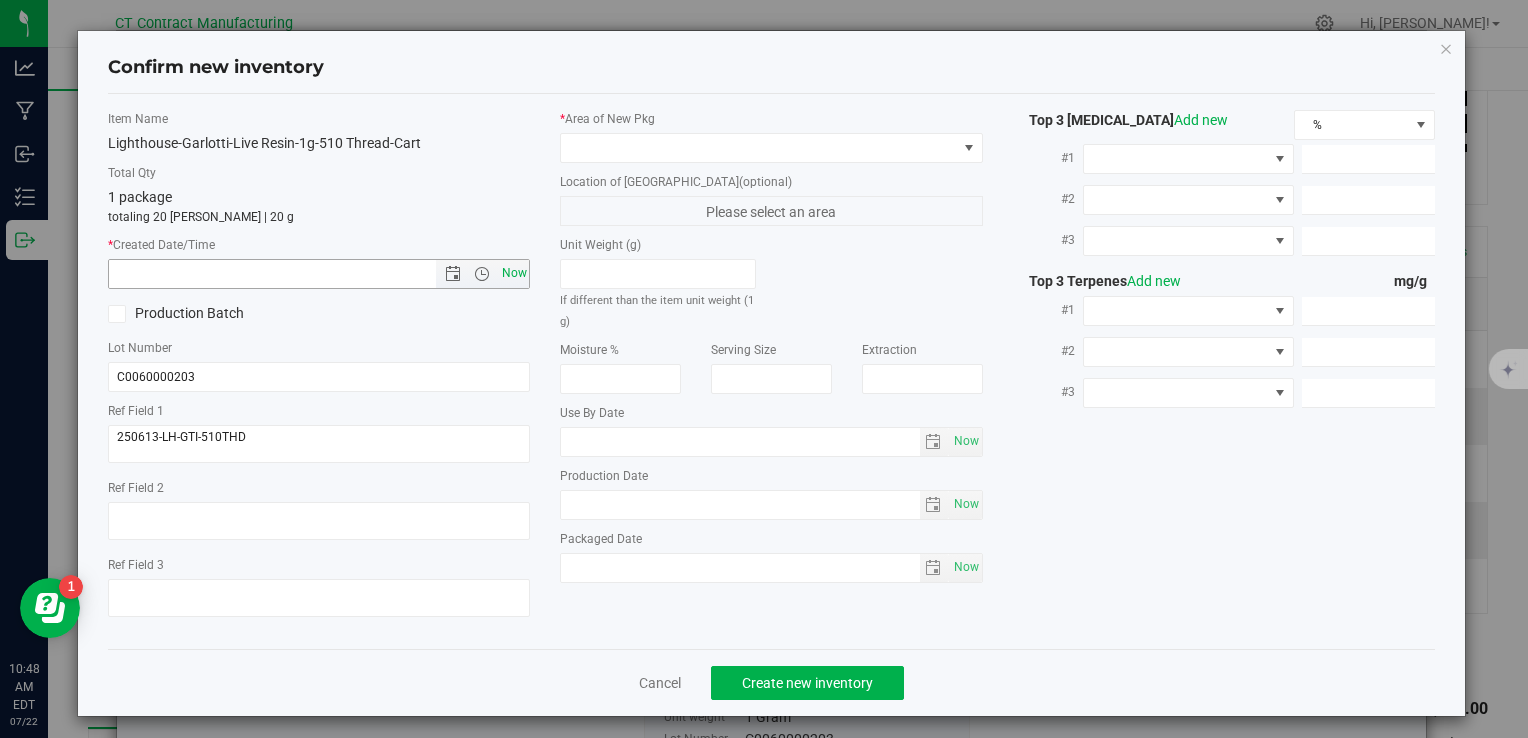 click on "Now" at bounding box center (514, 273) 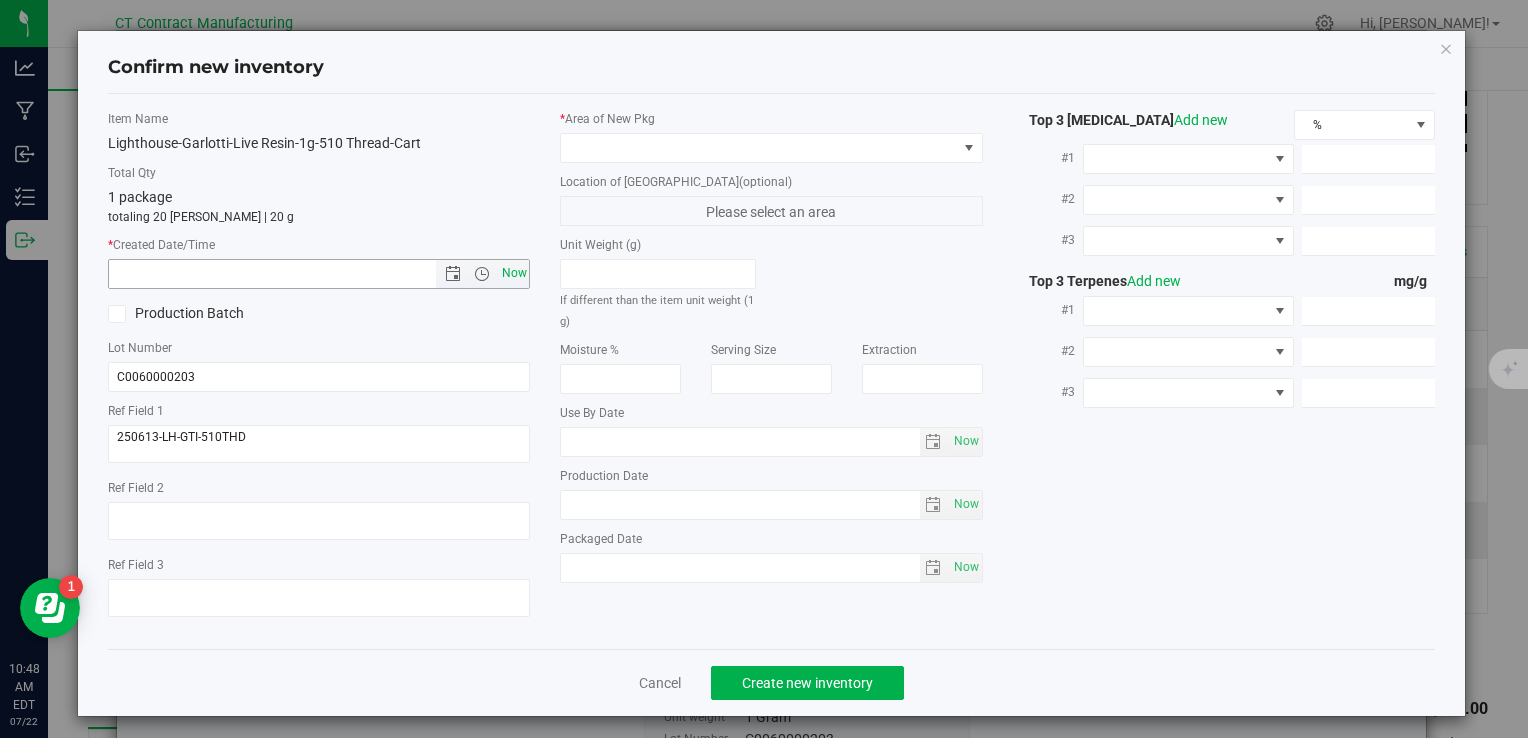 type on "7/22/2025 10:48 AM" 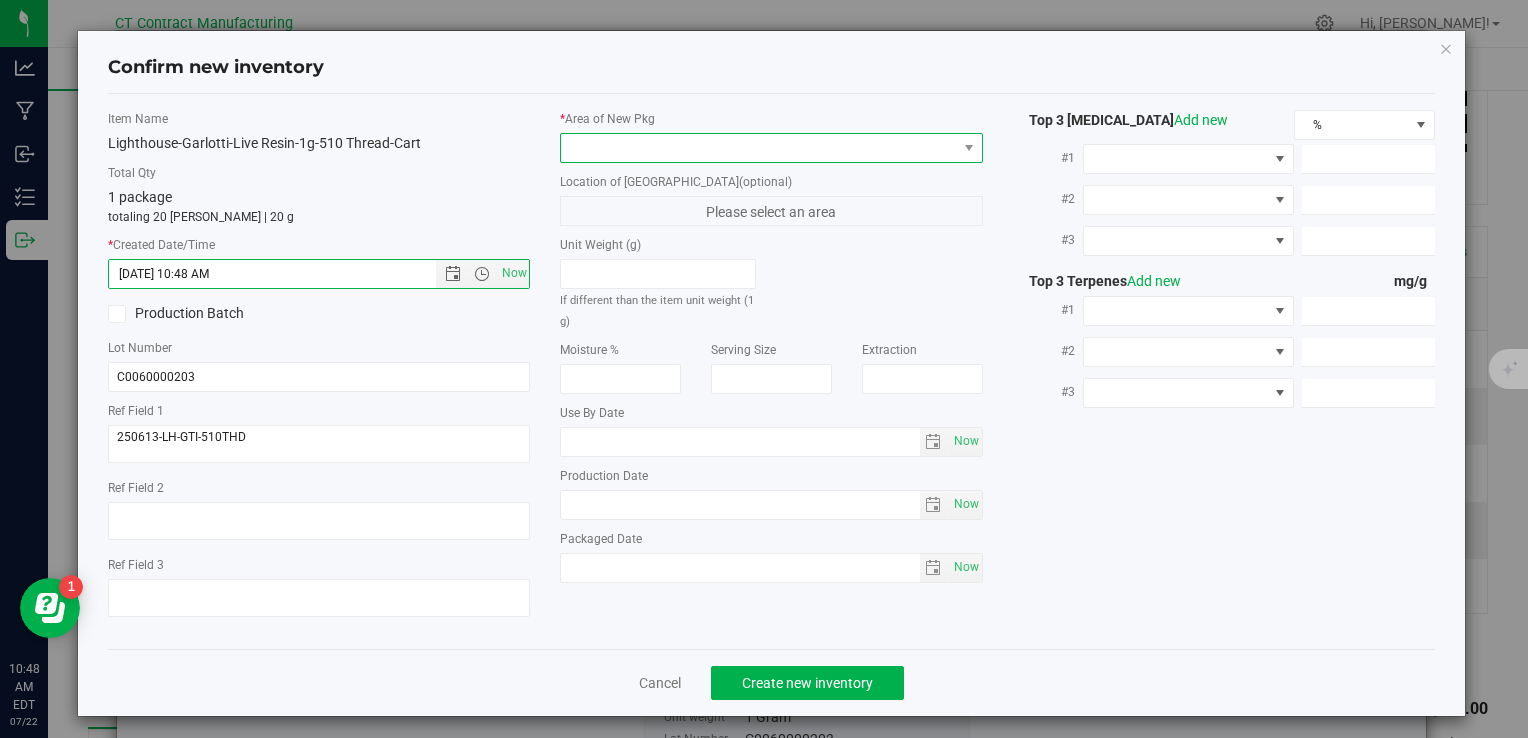 click at bounding box center (758, 148) 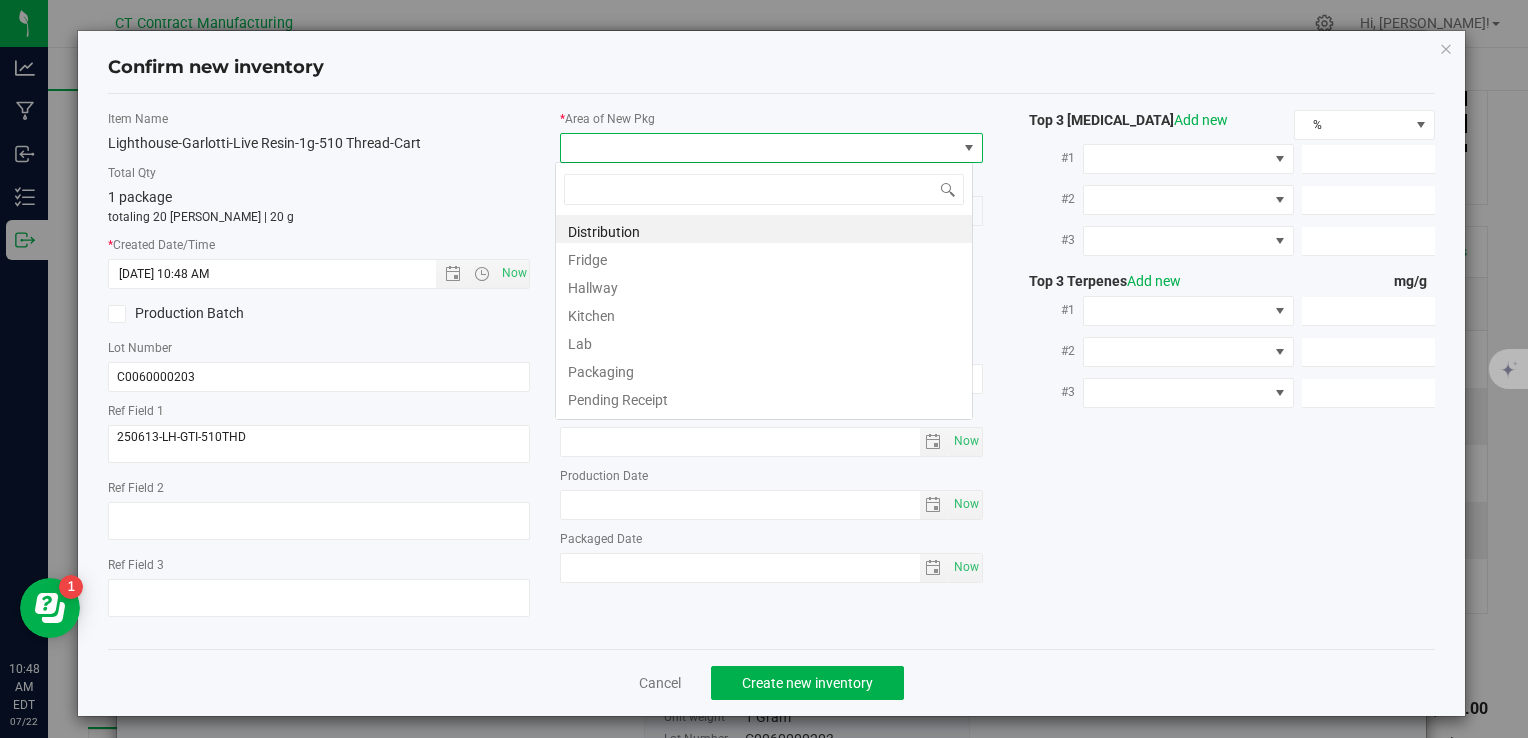 scroll, scrollTop: 99970, scrollLeft: 99582, axis: both 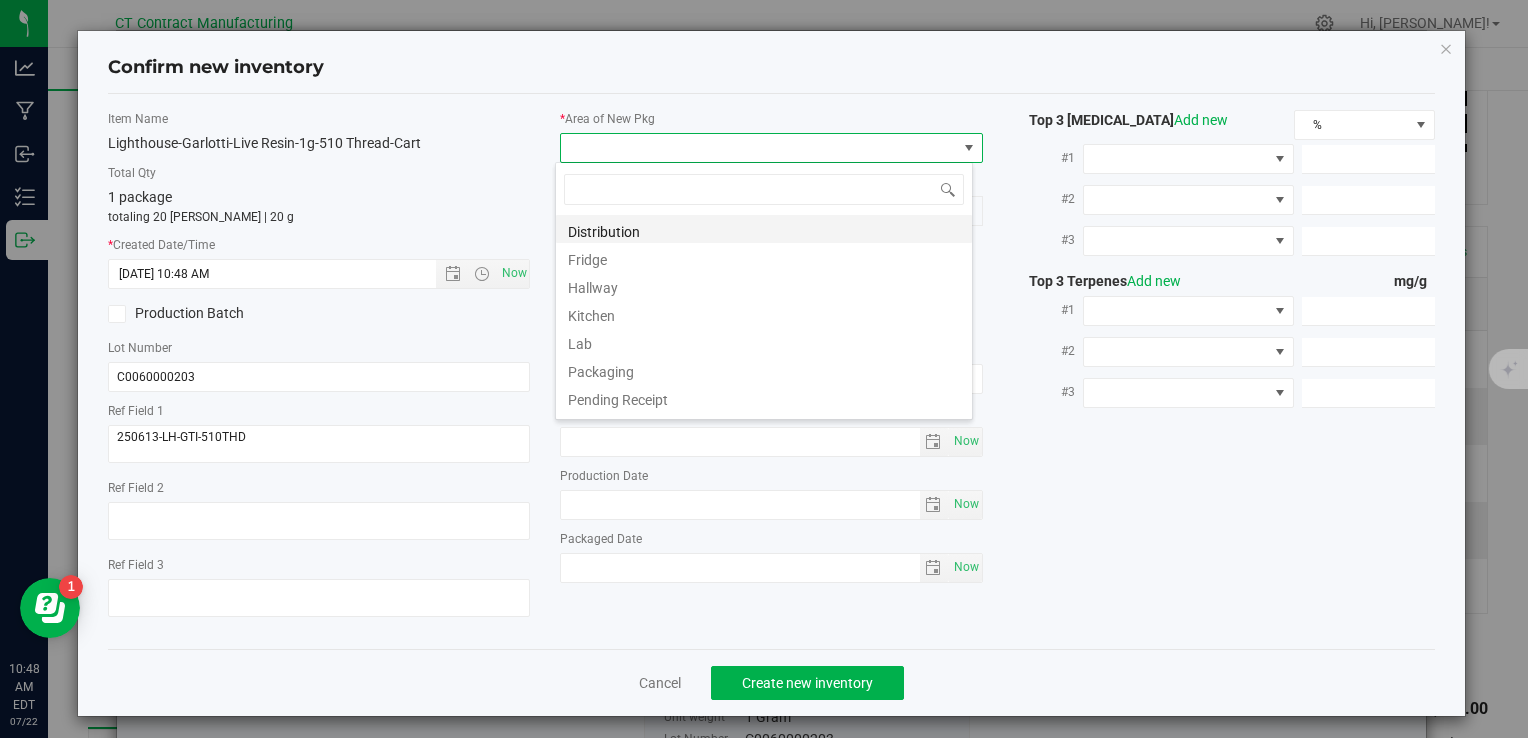 click on "Distribution" at bounding box center (764, 229) 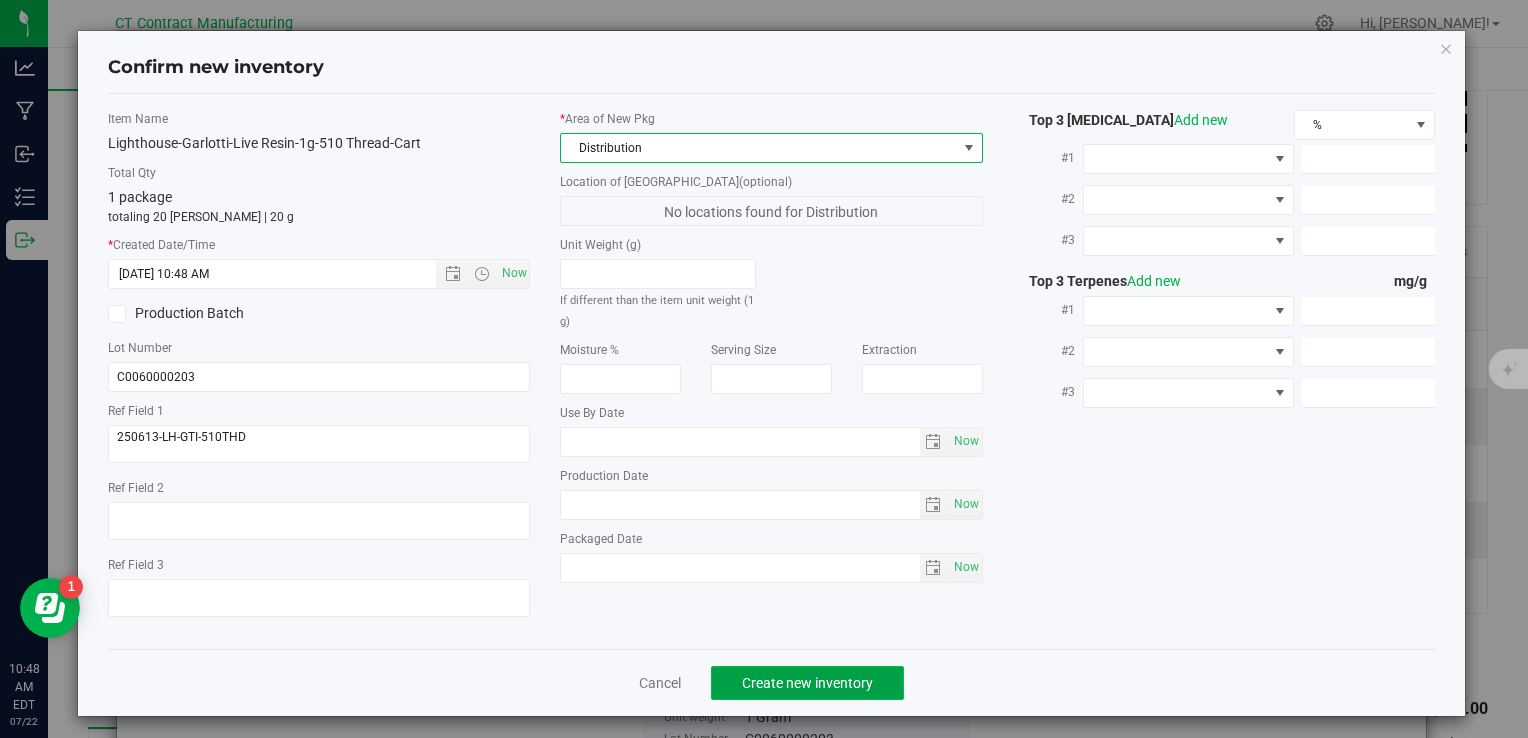 click on "Create new inventory" 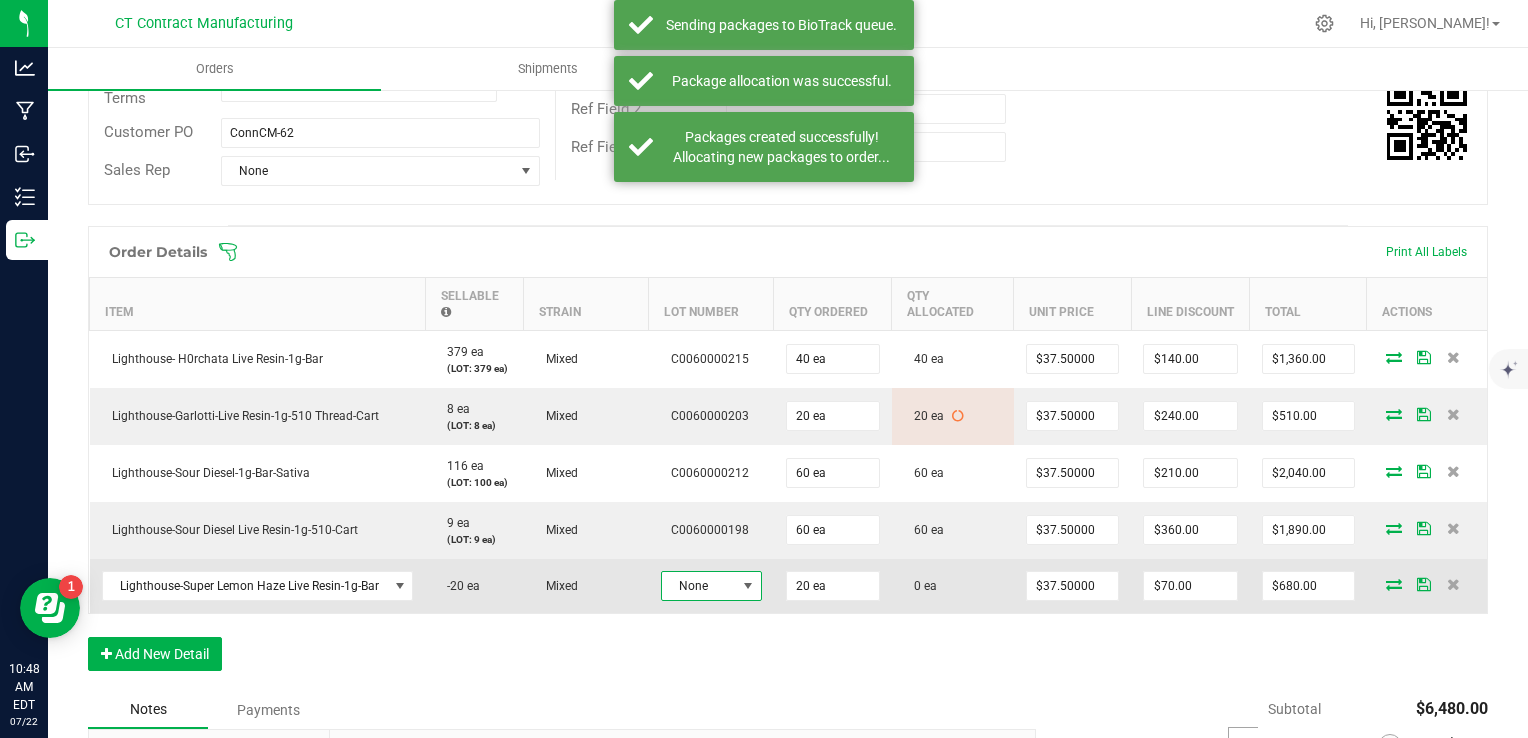 click on "None" at bounding box center [699, 586] 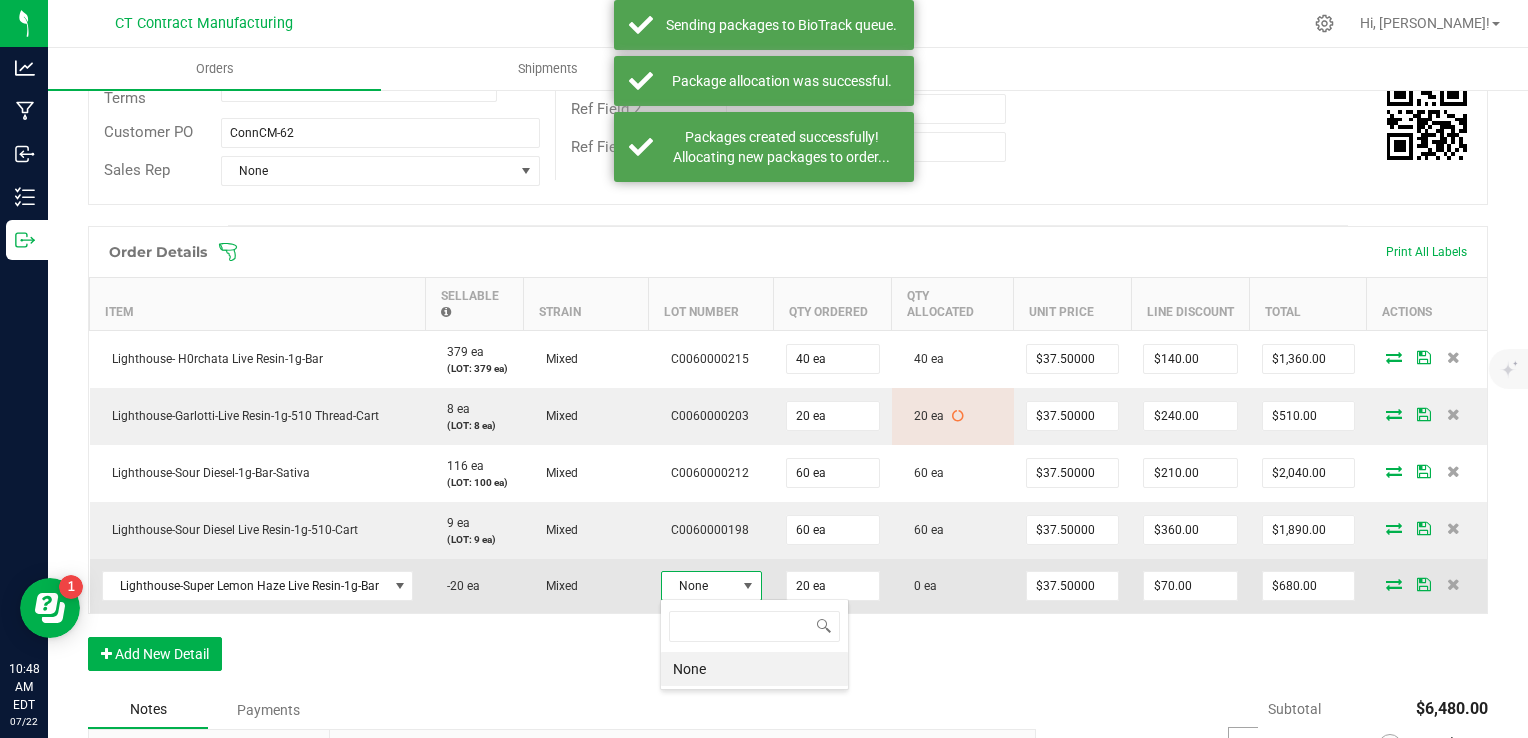 scroll, scrollTop: 99970, scrollLeft: 99899, axis: both 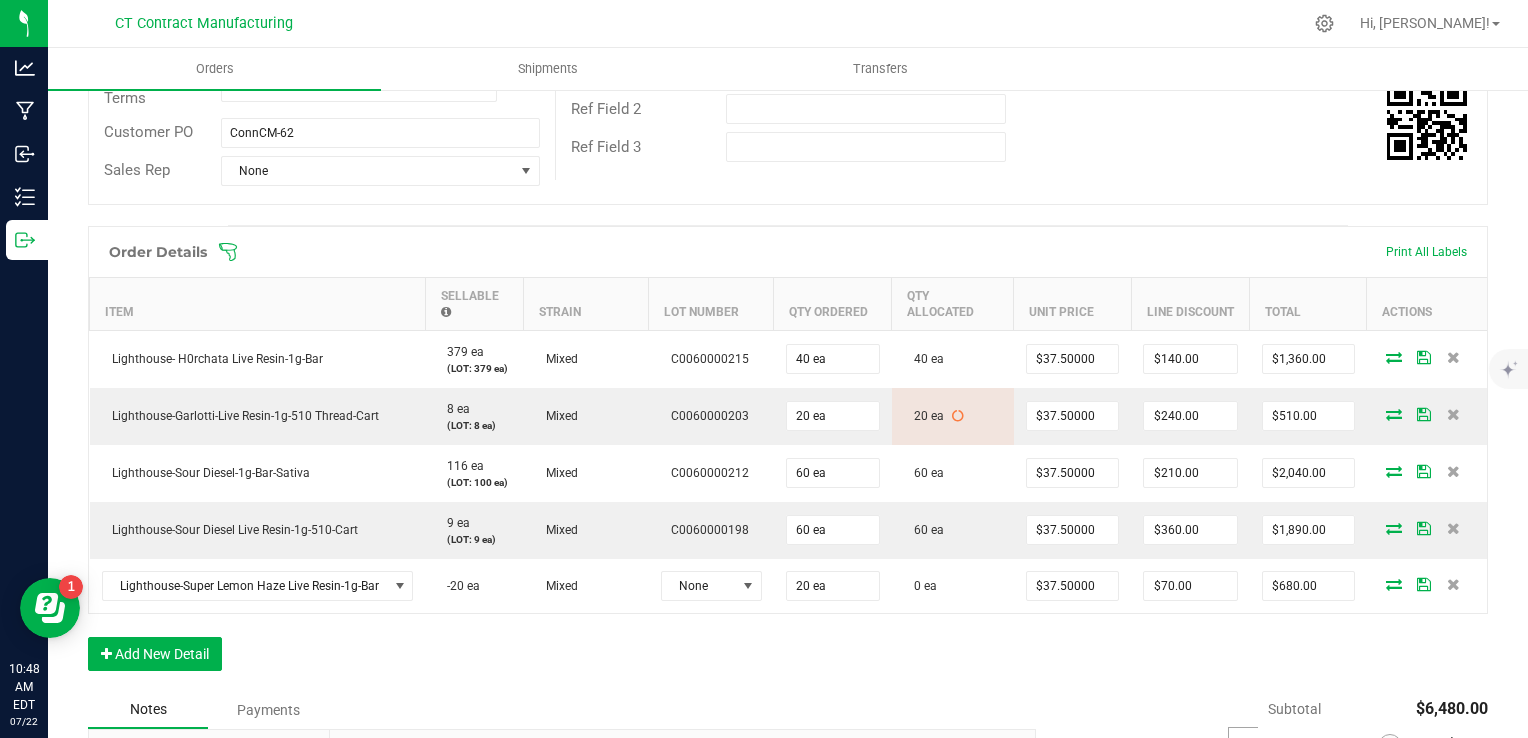 click on "Order Details Print All Labels Item  Sellable  Strain  Lot Number  Qty Ordered Qty Allocated Unit Price Line Discount Total Actions  Lighthouse- H0rchata Live Resin-1g-Bar   379 ea   (LOT: 379 ea)   Mixed   C0060000215  40 ea  40 ea  $37.50000 $140.00 $1,360.00  Lighthouse-Garlotti-Live Resin-1g-510 Thread-Cart   8 ea   (LOT: 8 ea)   Mixed   C0060000203  20 ea  20 ea
$37.50000 $240.00 $510.00  Lighthouse-Sour Diesel-1g-Bar-Sativa   116 ea   (LOT: 100 ea)   Mixed   C0060000212  60 ea  60 ea  $37.50000 $210.00 $2,040.00  Lighthouse-Sour Diesel Live Resin-1g-510-Cart   9 ea   (LOT: 9 ea)   Mixed   C0060000198  60 ea  60 ea  $37.50000 $360.00 $1,890.00 Lighthouse-Super Lemon Haze Live Resin-1g-Bar  -20 ea   Mixed  None 20 ea  0 ea  $37.50000 $70.00 $680.00
Add New Detail" at bounding box center [788, 458] 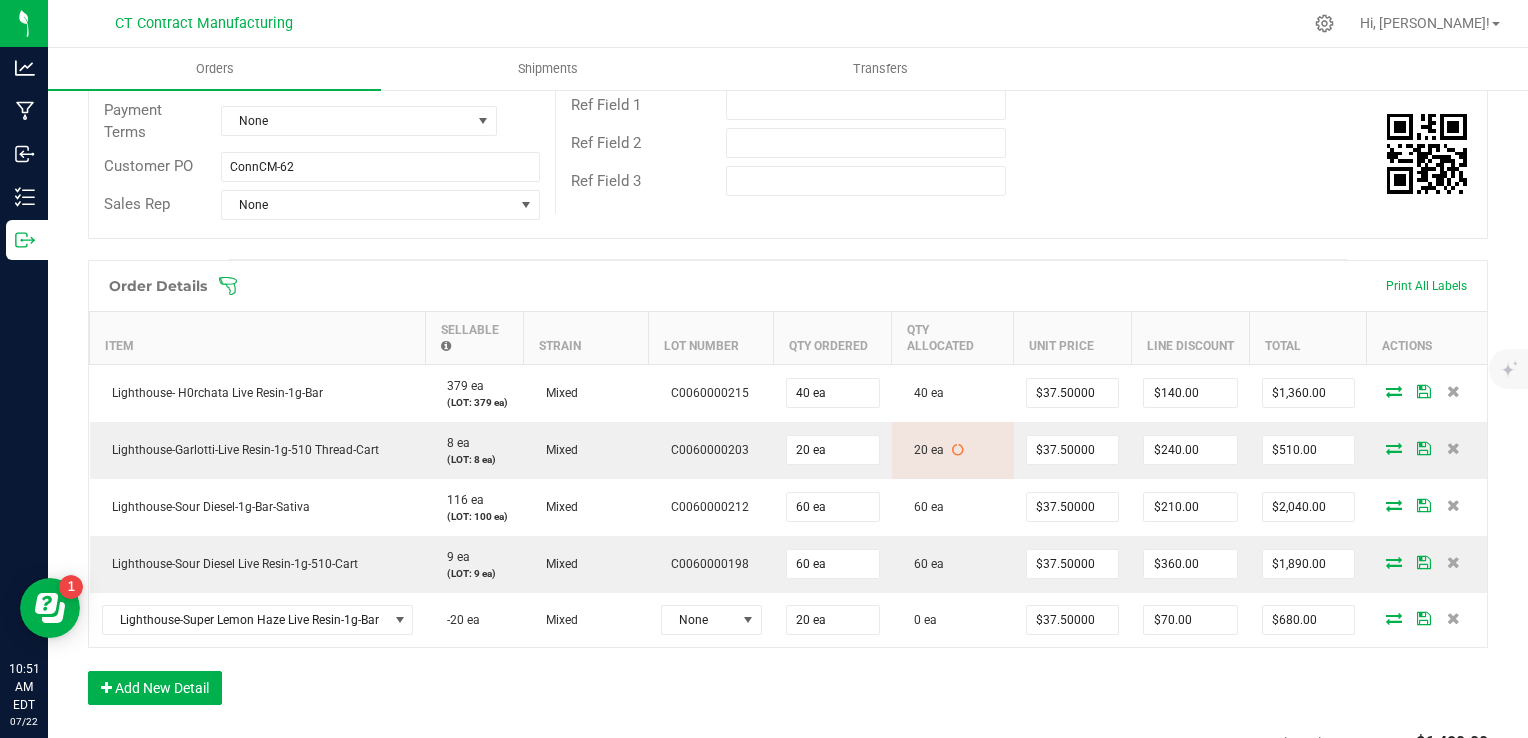 scroll, scrollTop: 388, scrollLeft: 0, axis: vertical 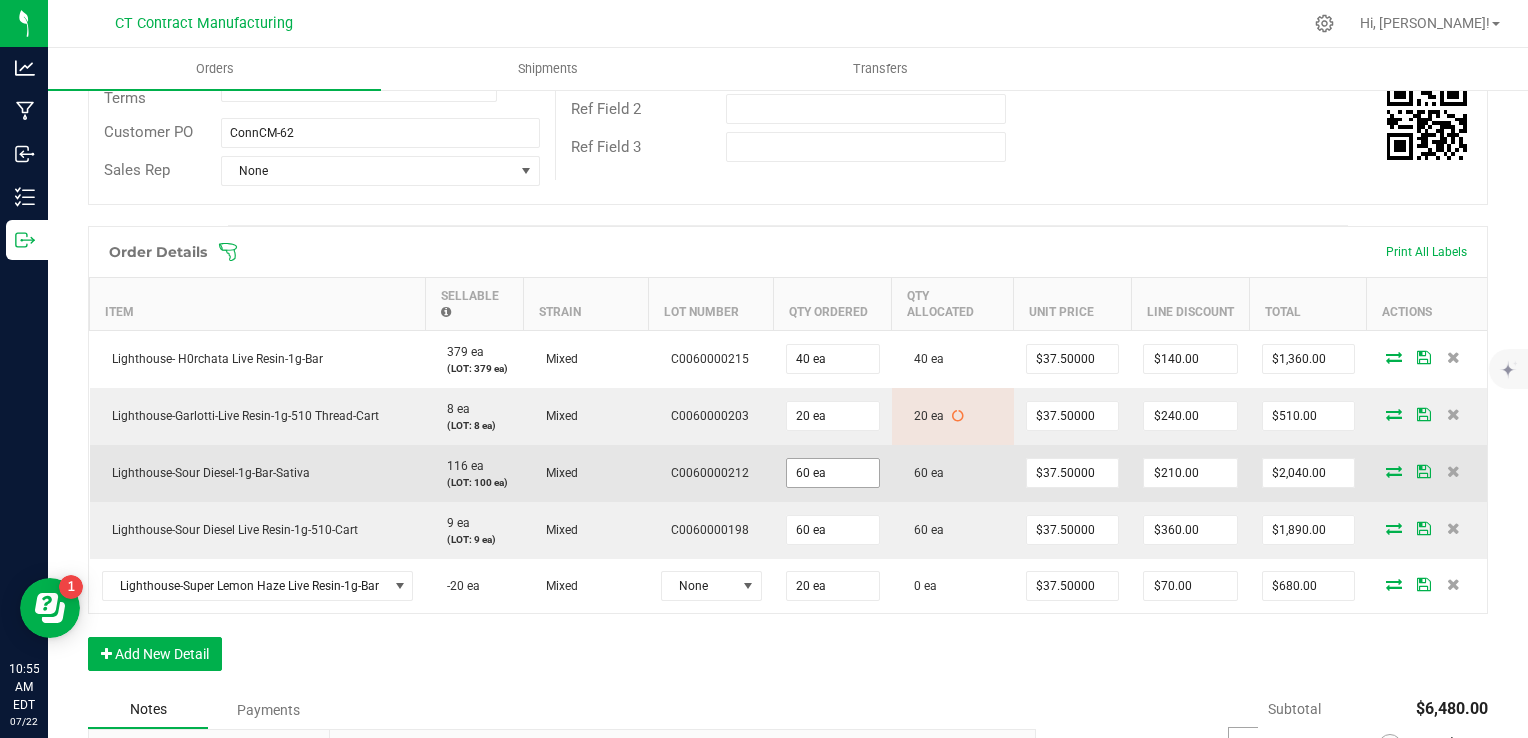 click on "60 ea" at bounding box center (833, 473) 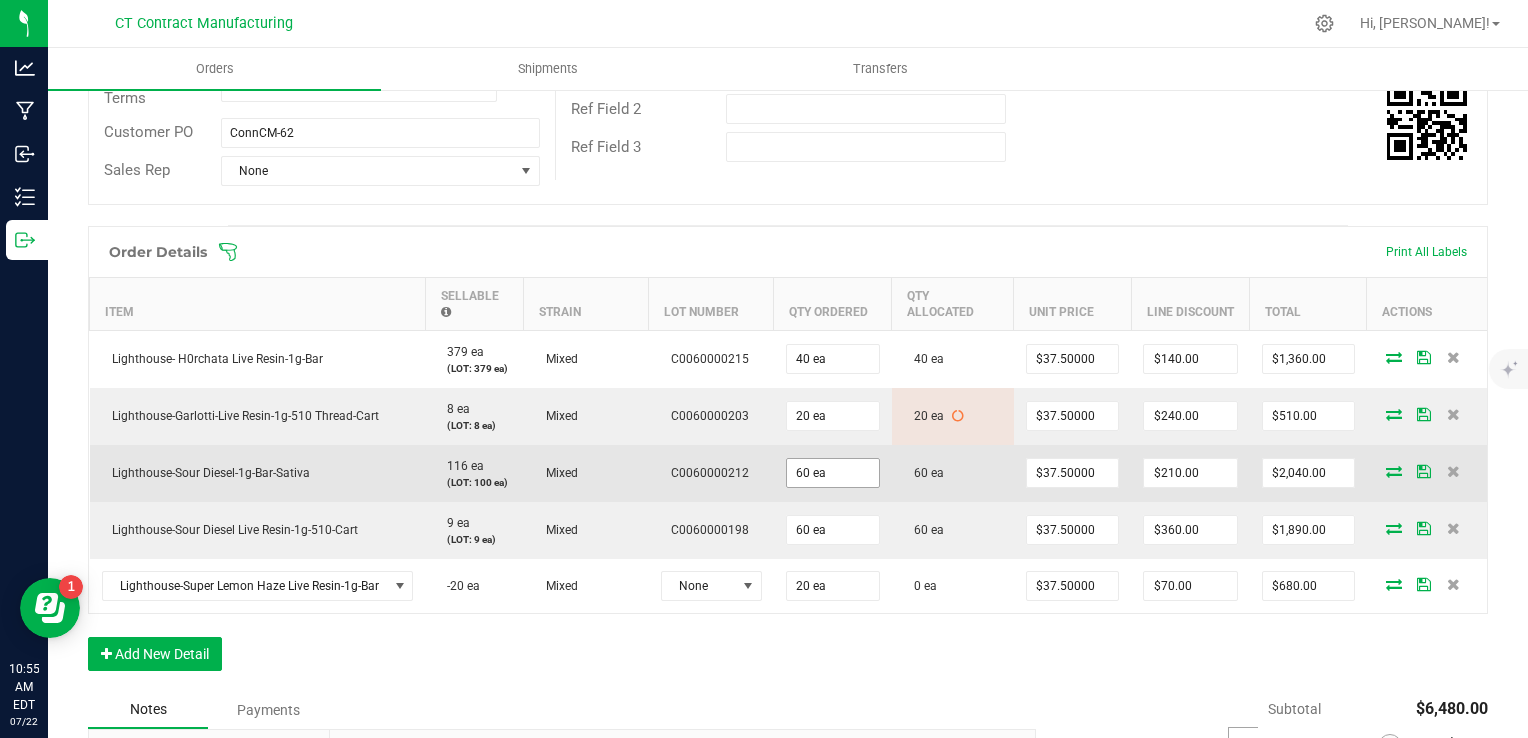 type on "60" 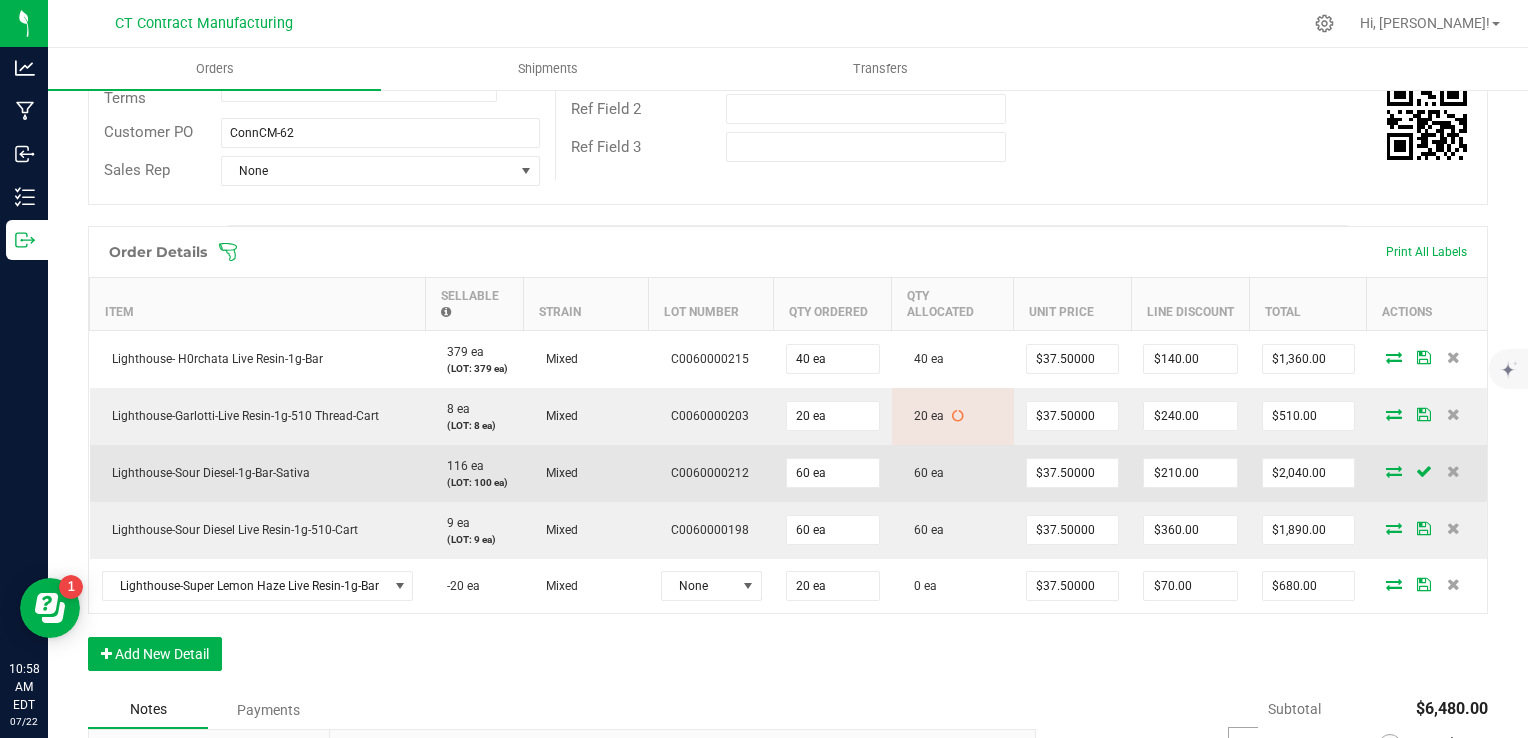 click on "60 ea" at bounding box center [924, 473] 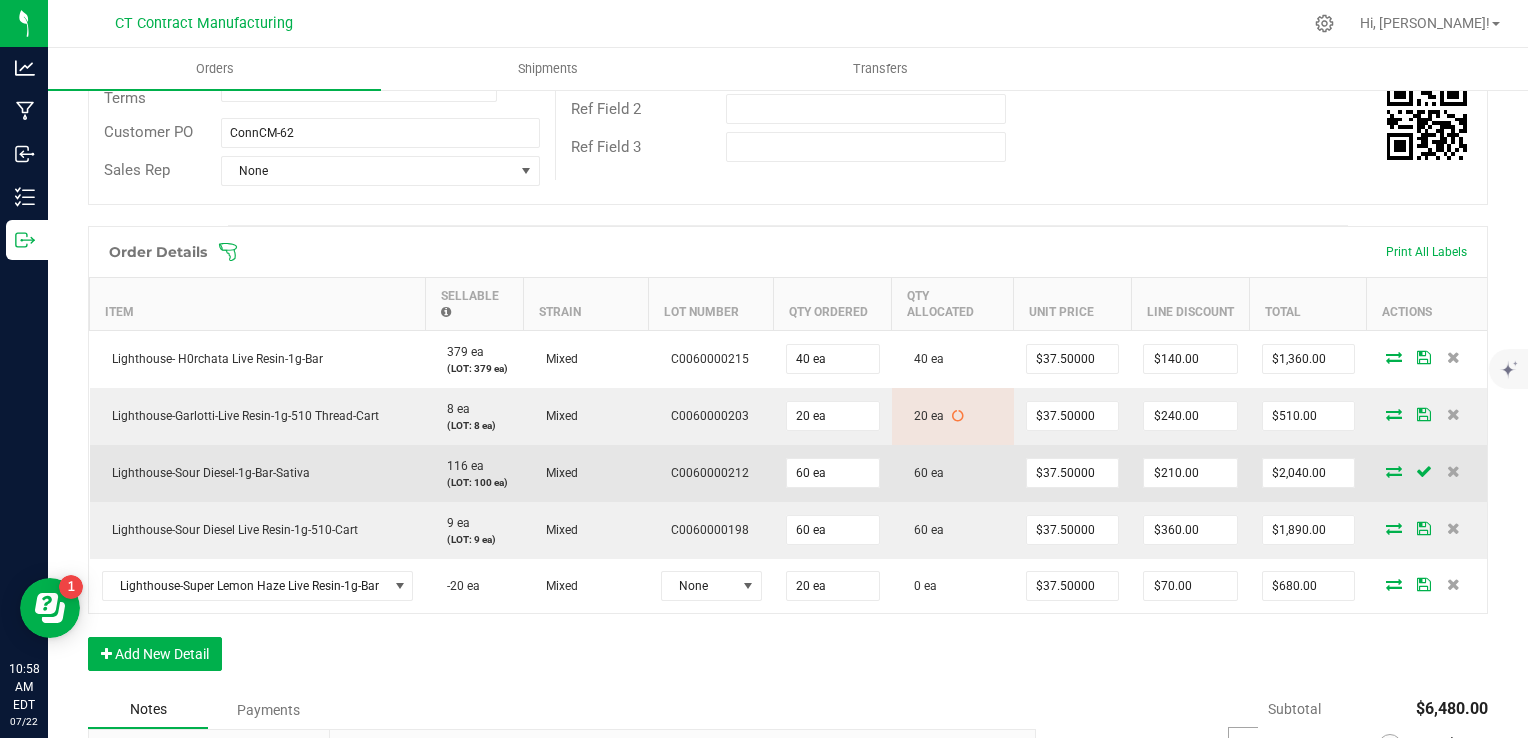 click at bounding box center (1394, 471) 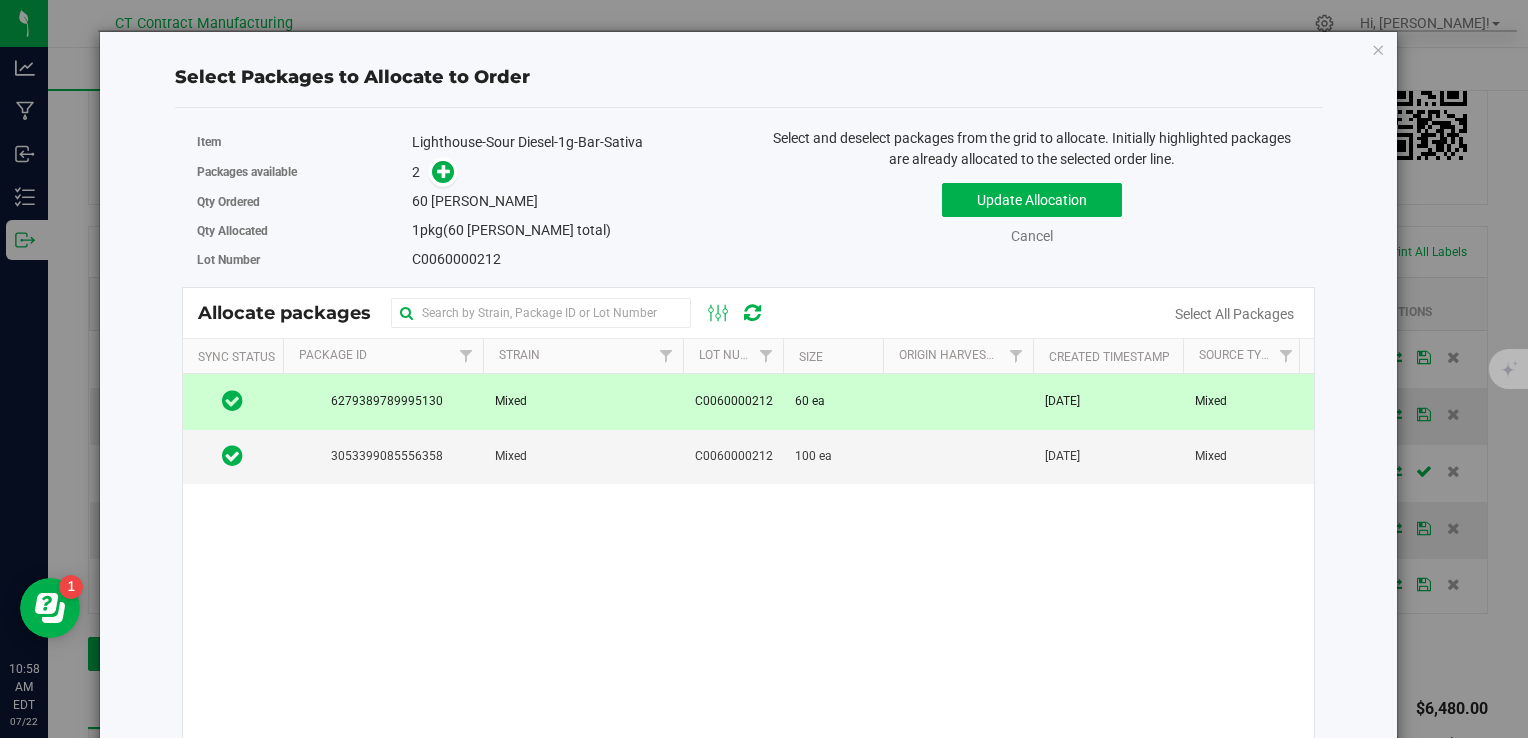 click on "C0060000212" at bounding box center [733, 401] 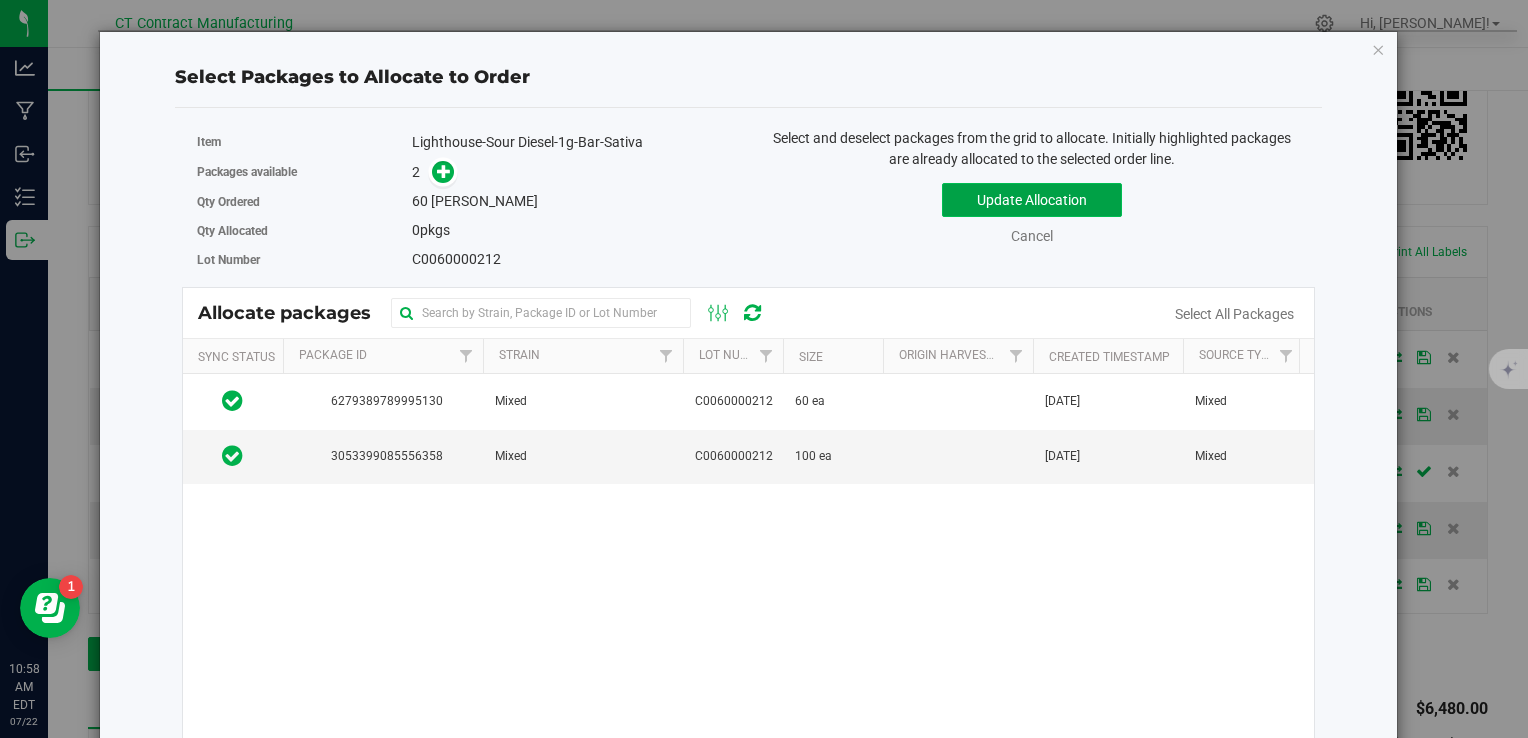 click on "Update Allocation" at bounding box center [1032, 200] 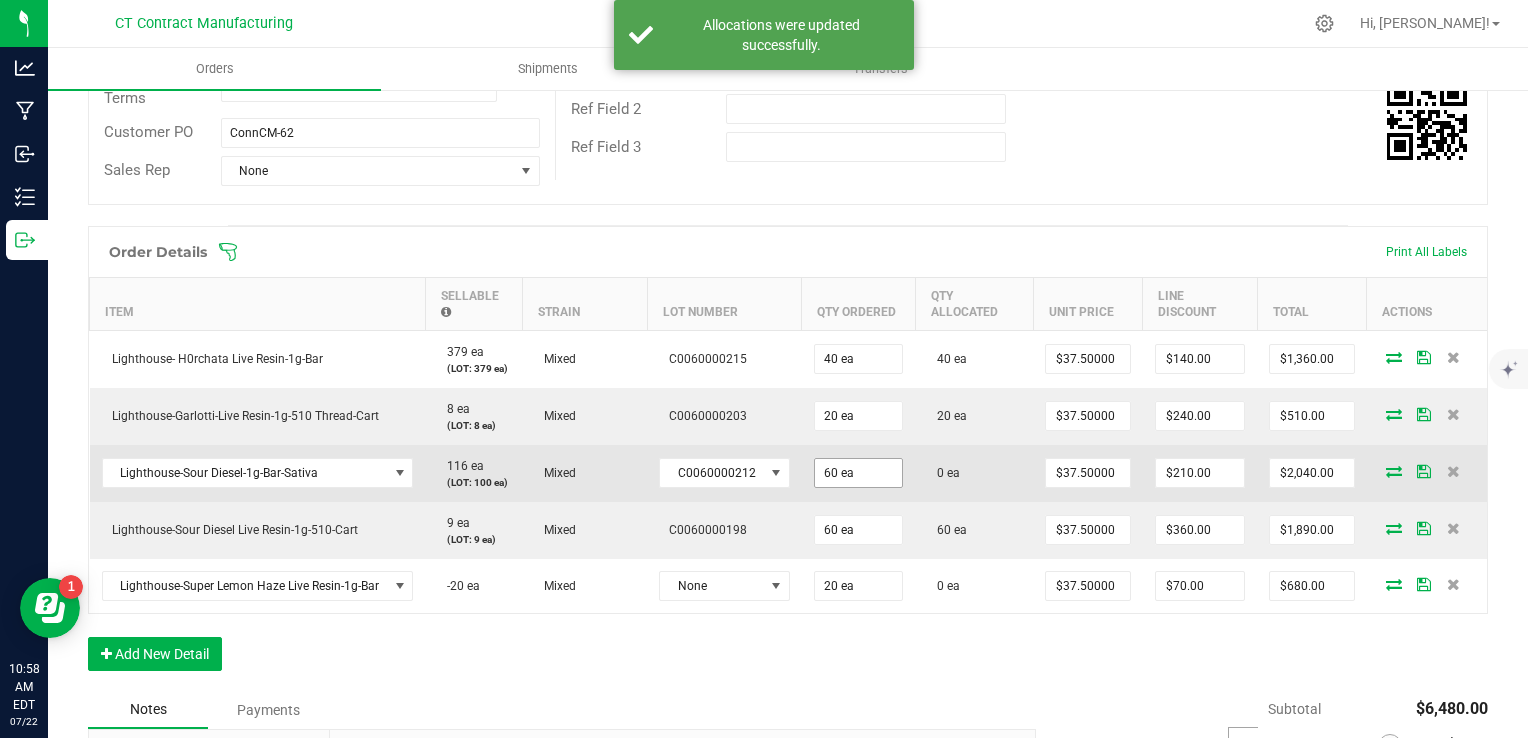 click on "60 ea" at bounding box center [858, 473] 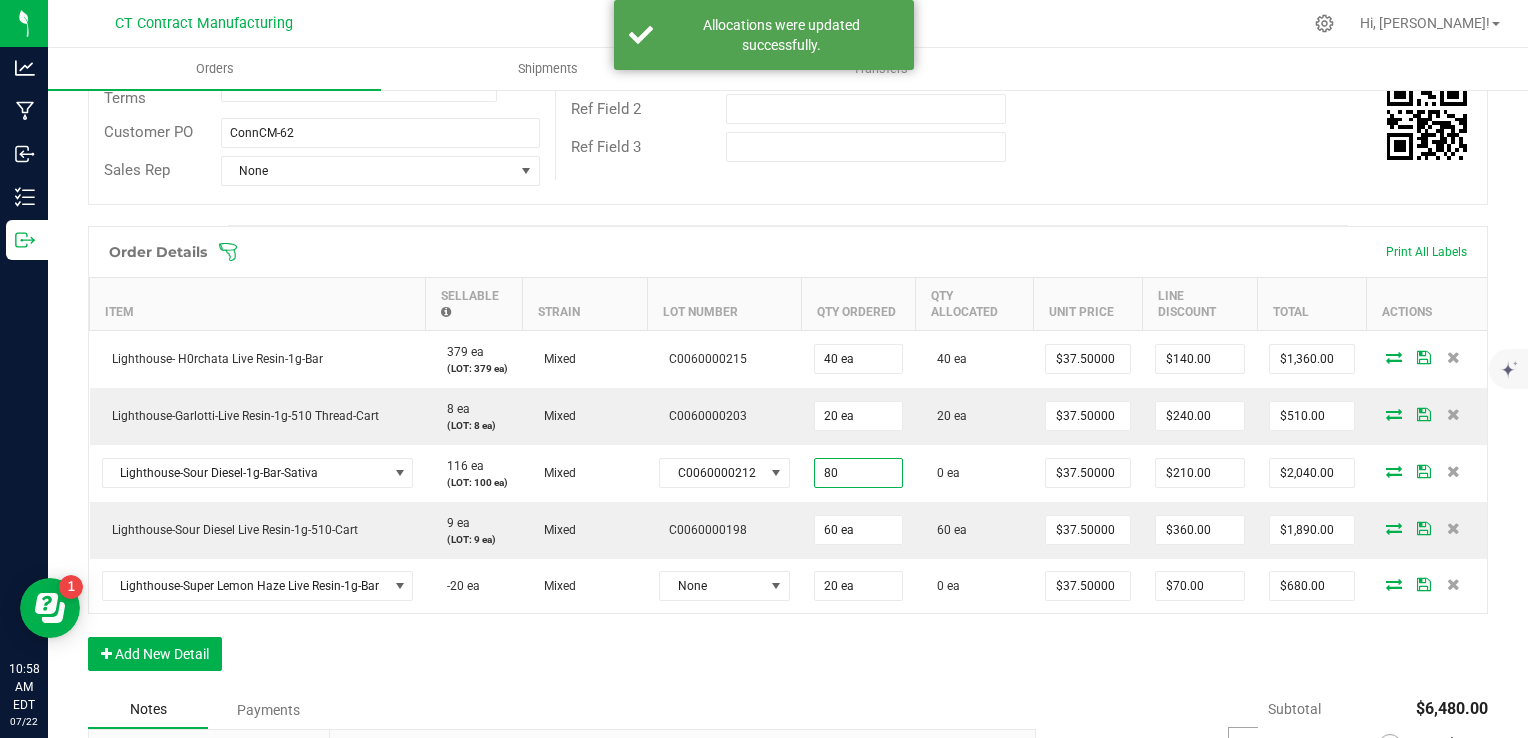 type on "80 ea" 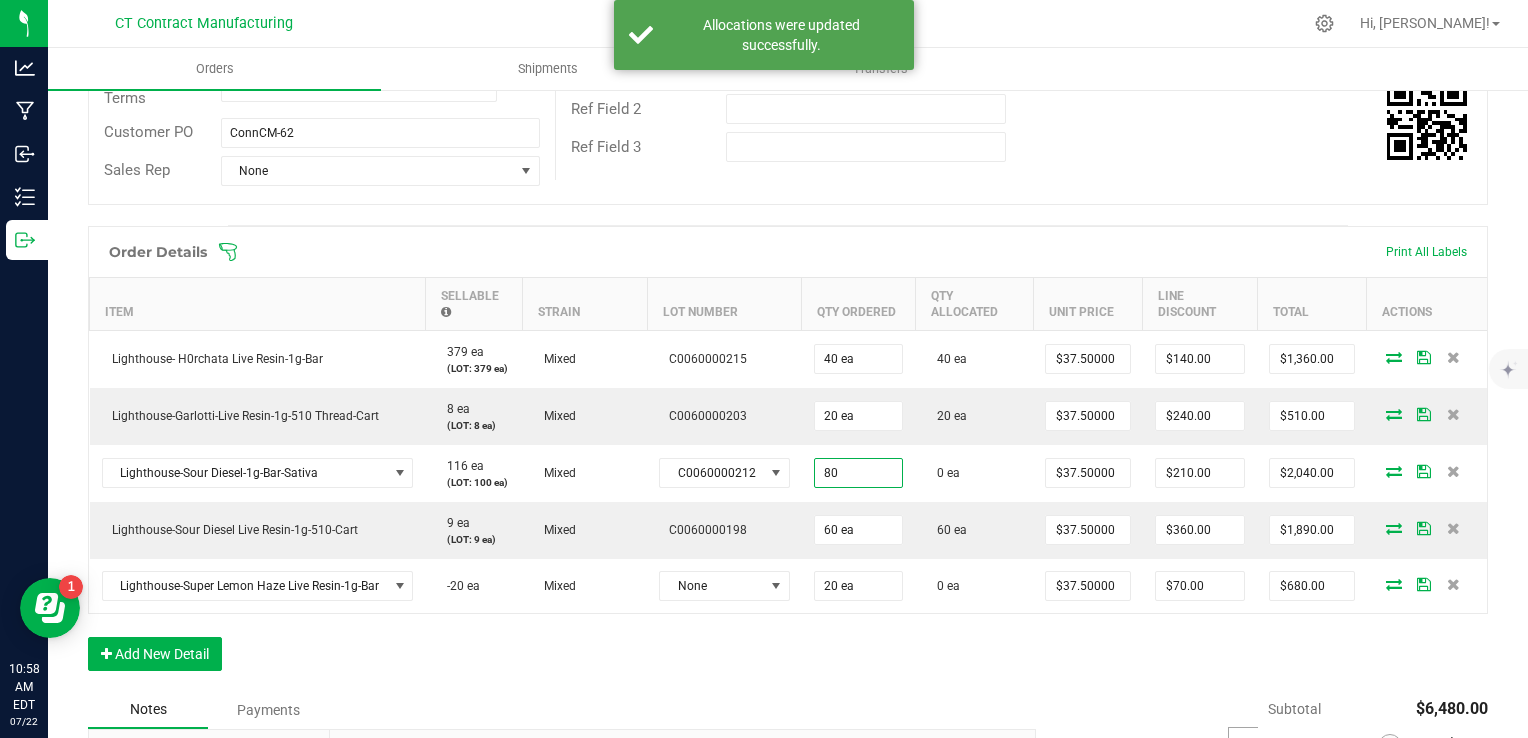 type on "$2,790.00" 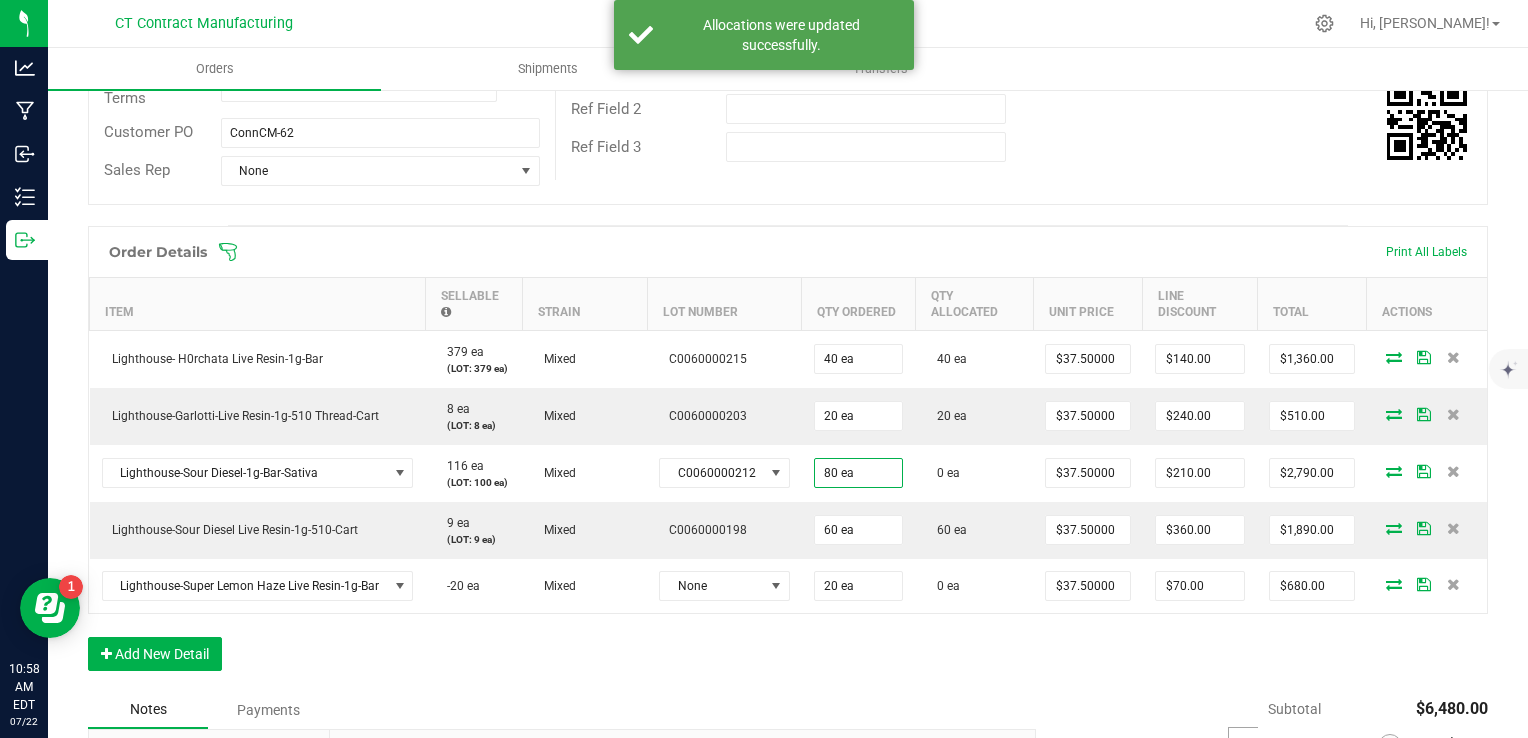 click on "Order Details Print All Labels Item  Sellable  Strain  Lot Number  Qty Ordered Qty Allocated Unit Price Line Discount Total Actions  Lighthouse- H0rchata Live Resin-1g-Bar   379 ea   (LOT: 379 ea)   Mixed   C0060000215  40 ea  40 ea  $37.50000 $140.00 $1,360.00  Lighthouse-Garlotti-Live Resin-1g-510 Thread-Cart   8 ea   (LOT: 8 ea)   Mixed   C0060000203  20 ea  20 ea  $37.50000 $240.00 $510.00 Lighthouse-Sour Diesel-1g-Bar-Sativa  116 ea   (LOT: 100 ea)   Mixed  C0060000212 80 ea  0 ea  $37.50000 $210.00 $2,790.00  Lighthouse-Sour Diesel Live Resin-1g-510-Cart   9 ea   (LOT: 9 ea)   Mixed   C0060000198  60 ea  60 ea  $37.50000 $360.00 $1,890.00 Lighthouse-Super Lemon Haze Live Resin-1g-Bar  -20 ea   Mixed  None 20 ea  0 ea  $37.50000 $70.00 $680.00
Add New Detail" at bounding box center [788, 458] 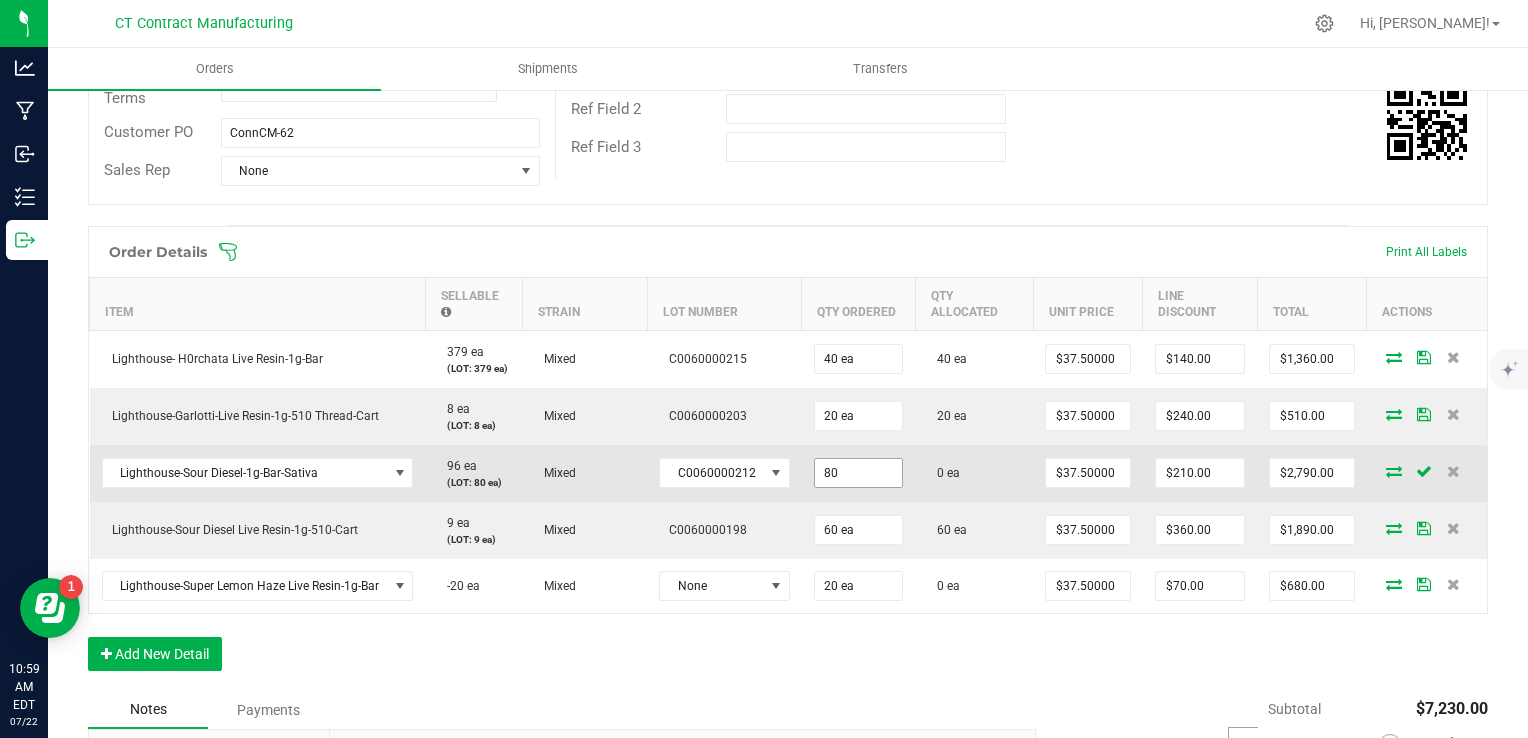 click on "80" at bounding box center [858, 473] 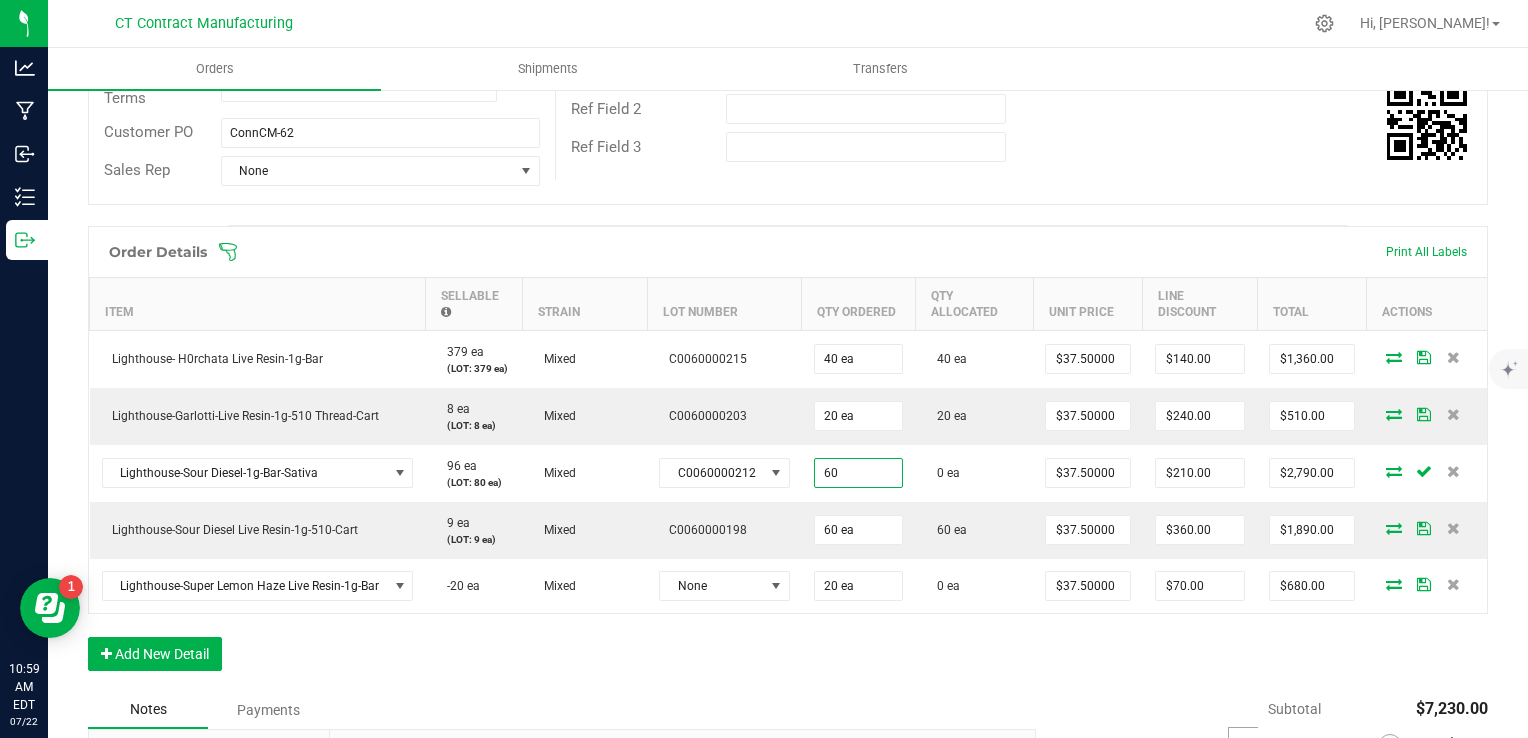 type on "60 ea" 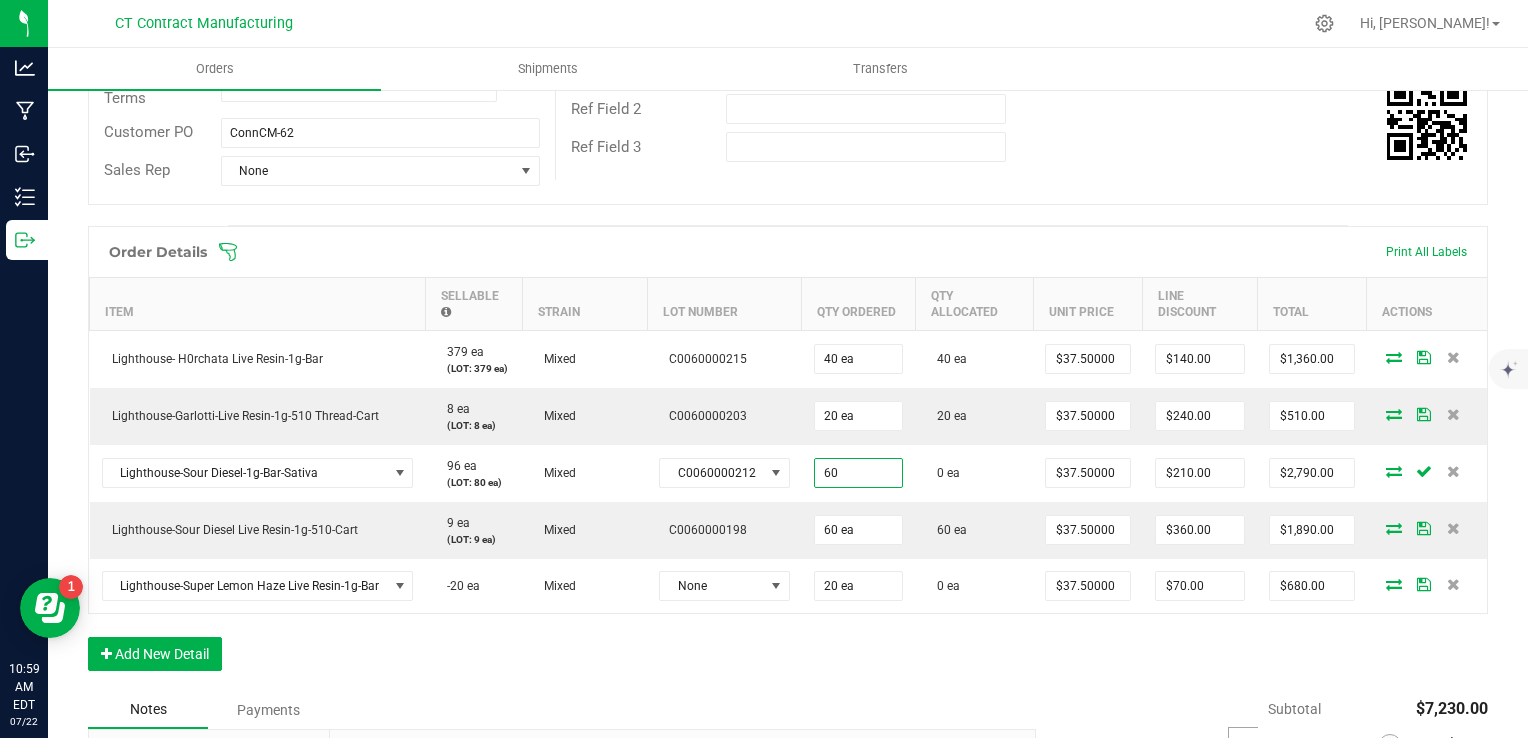 type on "$2,040.00" 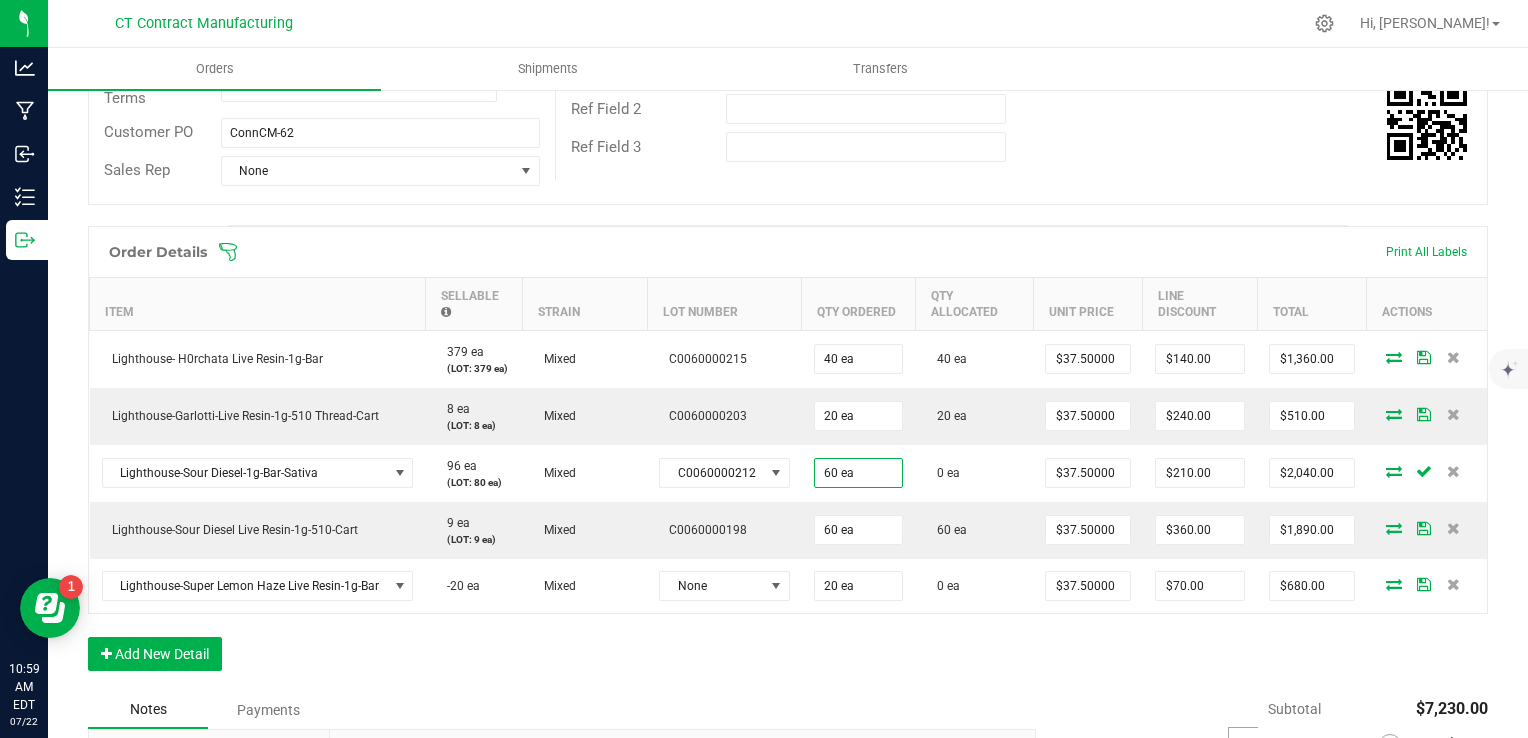 click on "Order Details Print All Labels Item  Sellable  Strain  Lot Number  Qty Ordered Qty Allocated Unit Price Line Discount Total Actions  Lighthouse- H0rchata Live Resin-1g-Bar   379 ea   (LOT: 379 ea)   Mixed   C0060000215  40 ea  40 ea  $37.50000 $140.00 $1,360.00  Lighthouse-Garlotti-Live Resin-1g-510 Thread-Cart   8 ea   (LOT: 8 ea)   Mixed   C0060000203  20 ea  20 ea  $37.50000 $240.00 $510.00 Lighthouse-Sour Diesel-1g-Bar-Sativa  96 ea   (LOT: 80 ea)   Mixed  C0060000212 60 ea  0 ea  $37.50000 $210.00 $2,040.00  Lighthouse-Sour Diesel Live Resin-1g-510-Cart   9 ea   (LOT: 9 ea)   Mixed   C0060000198  60 ea  60 ea  $37.50000 $360.00 $1,890.00 Lighthouse-Super Lemon Haze Live Resin-1g-Bar  -20 ea   Mixed  None 20 ea  0 ea  $37.50000 $70.00 $680.00
Add New Detail" at bounding box center (788, 458) 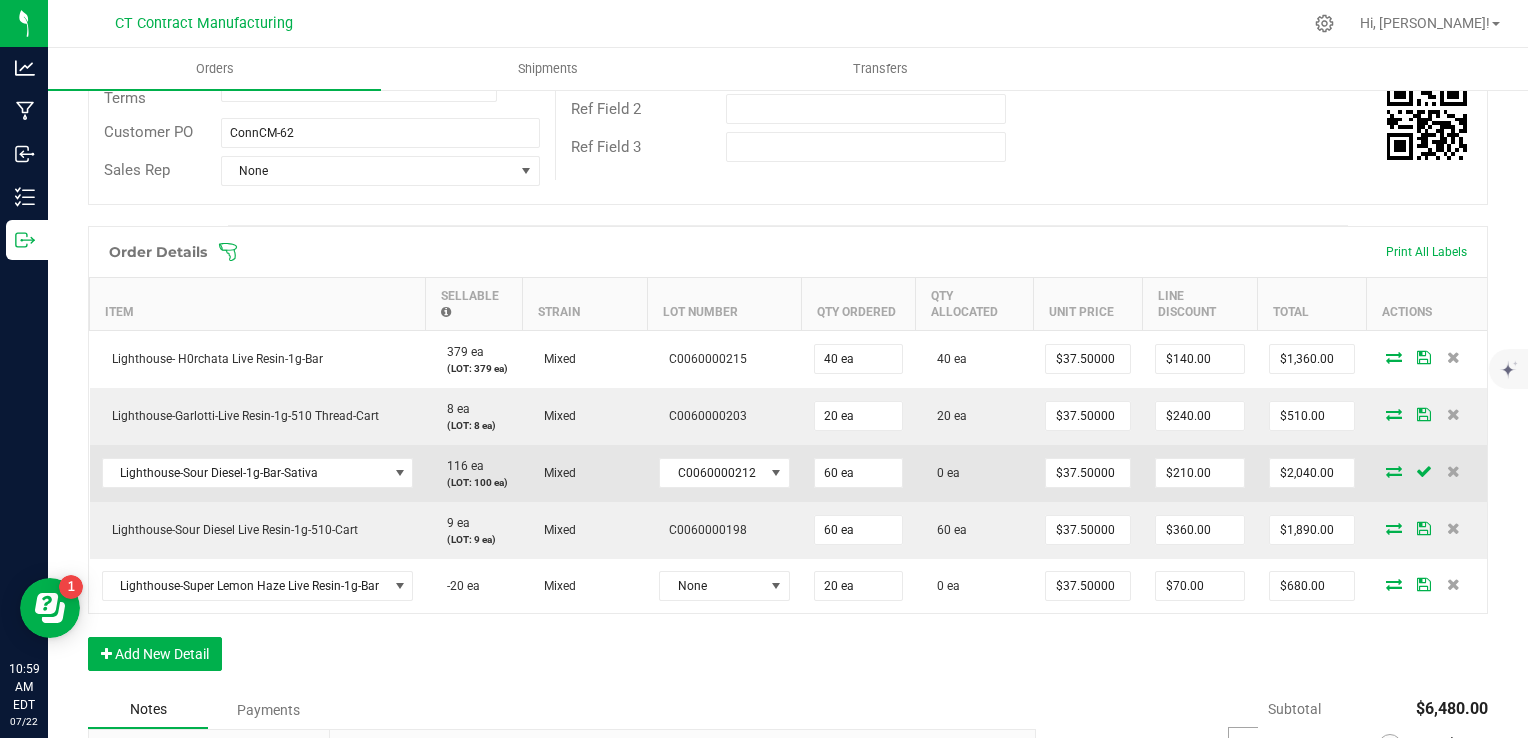 click at bounding box center [1394, 471] 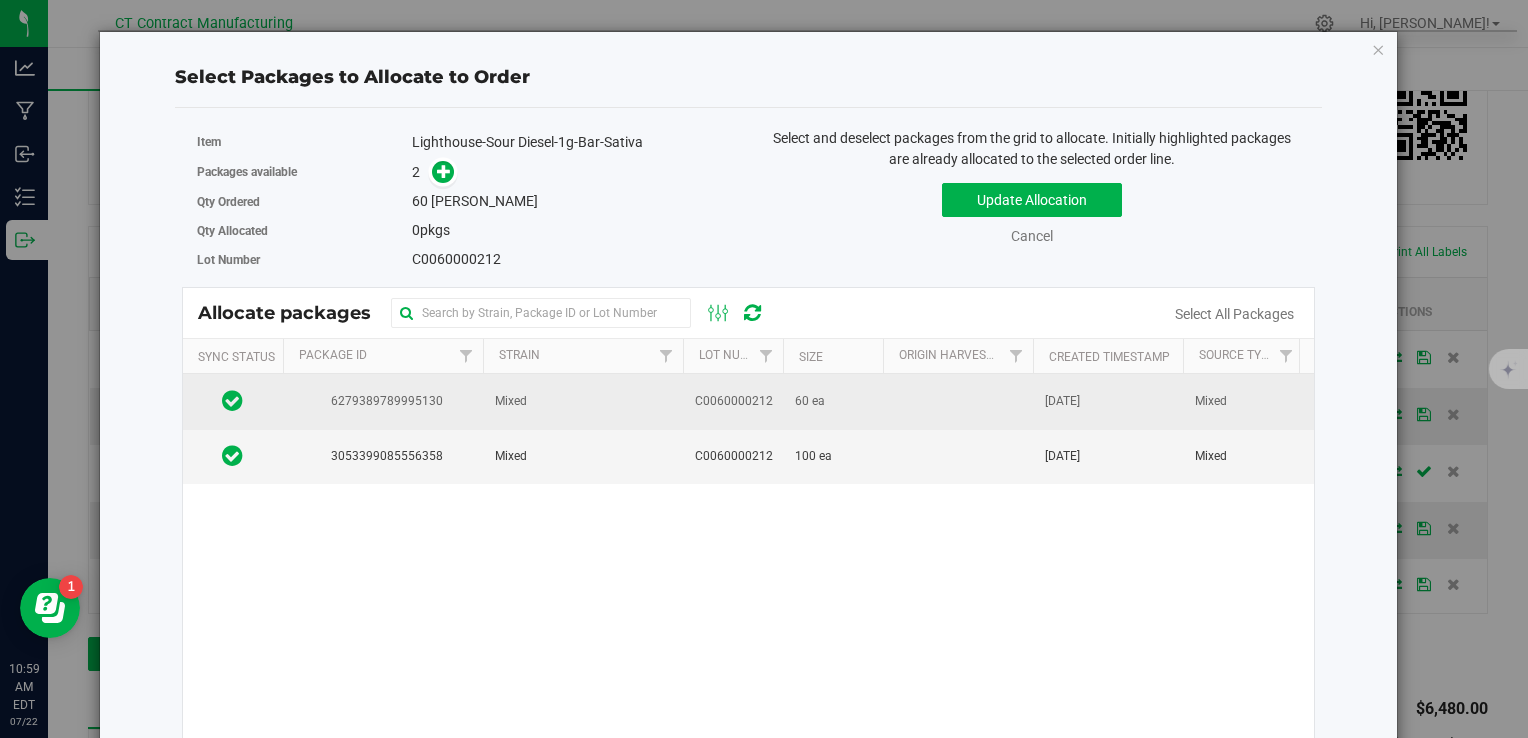 click at bounding box center [958, 401] 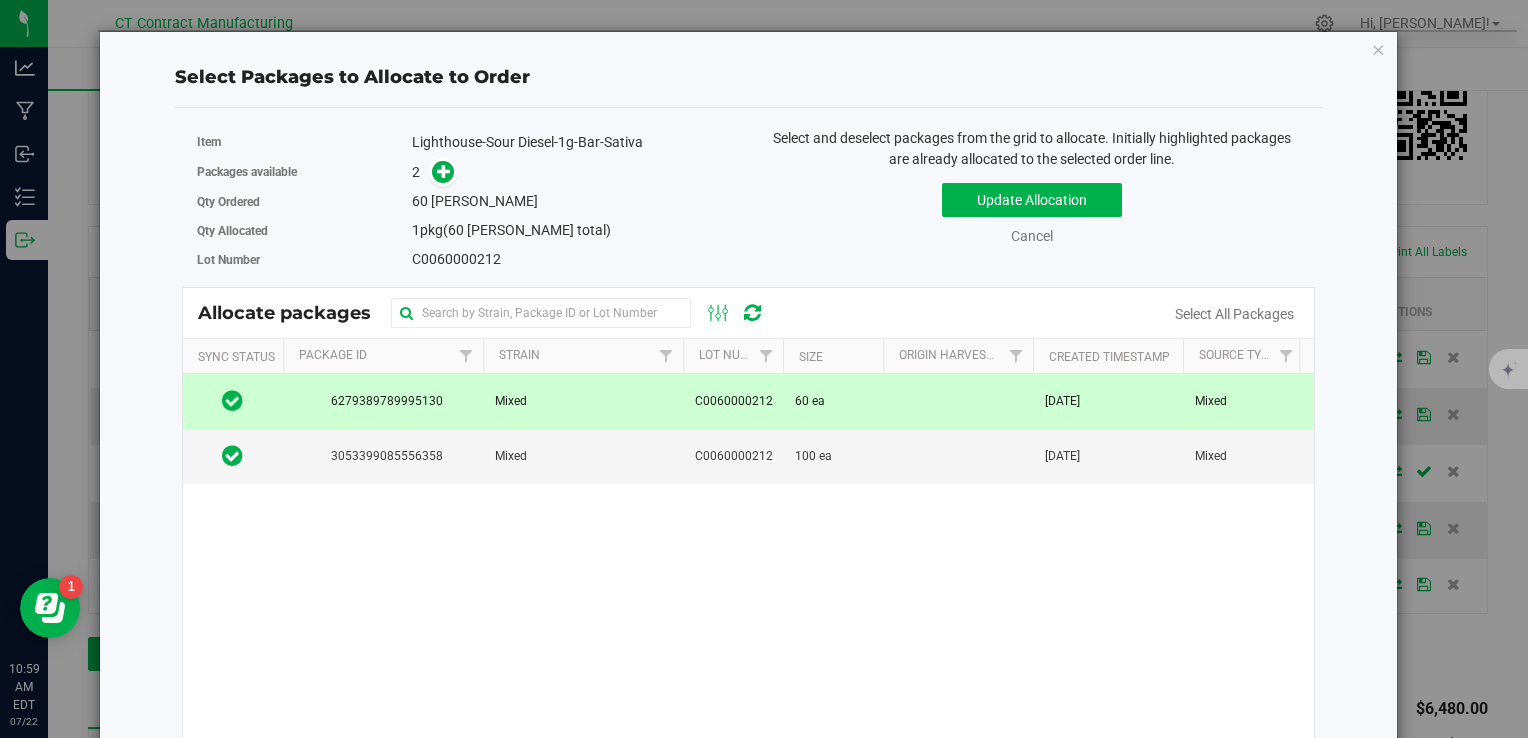 click on "2" at bounding box center [573, 172] 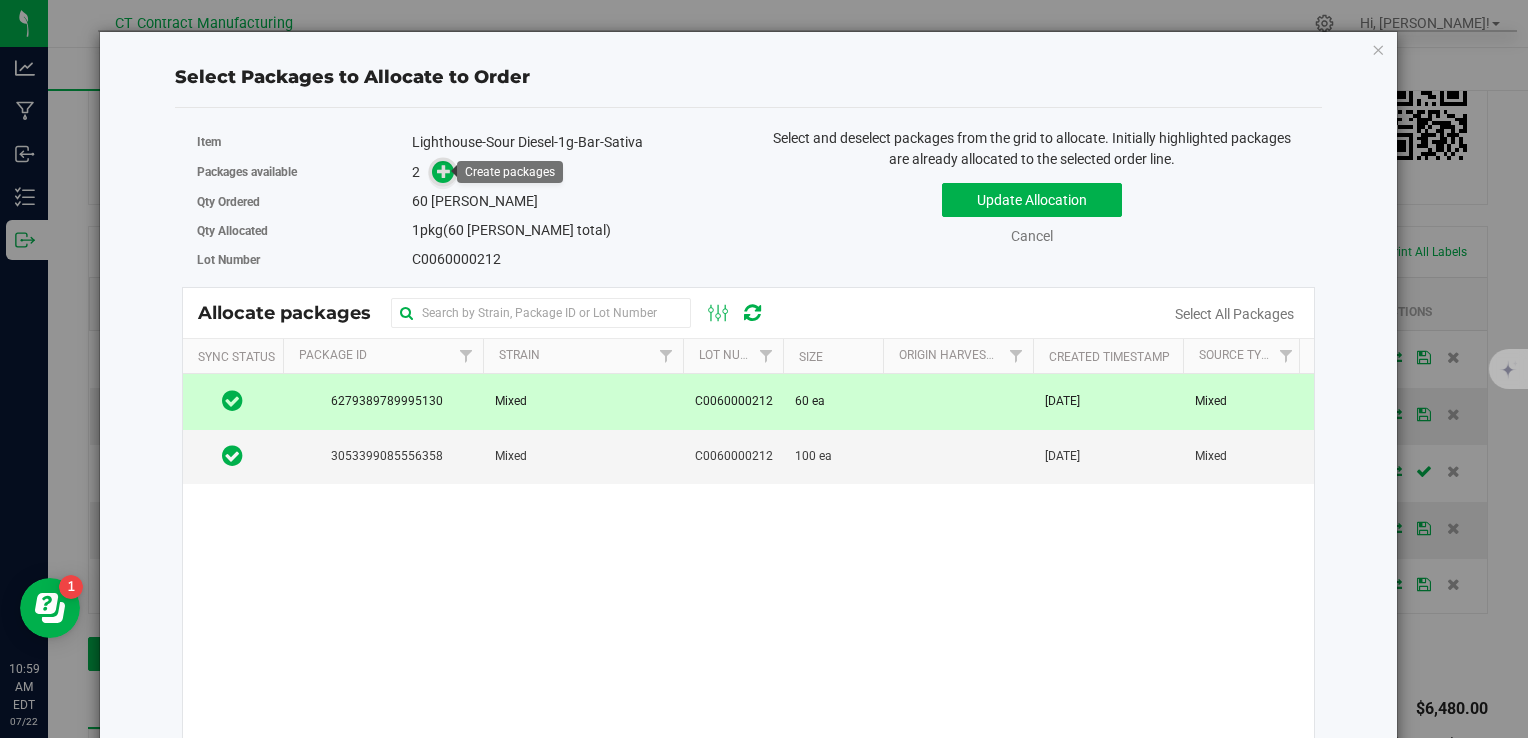 click at bounding box center (444, 171) 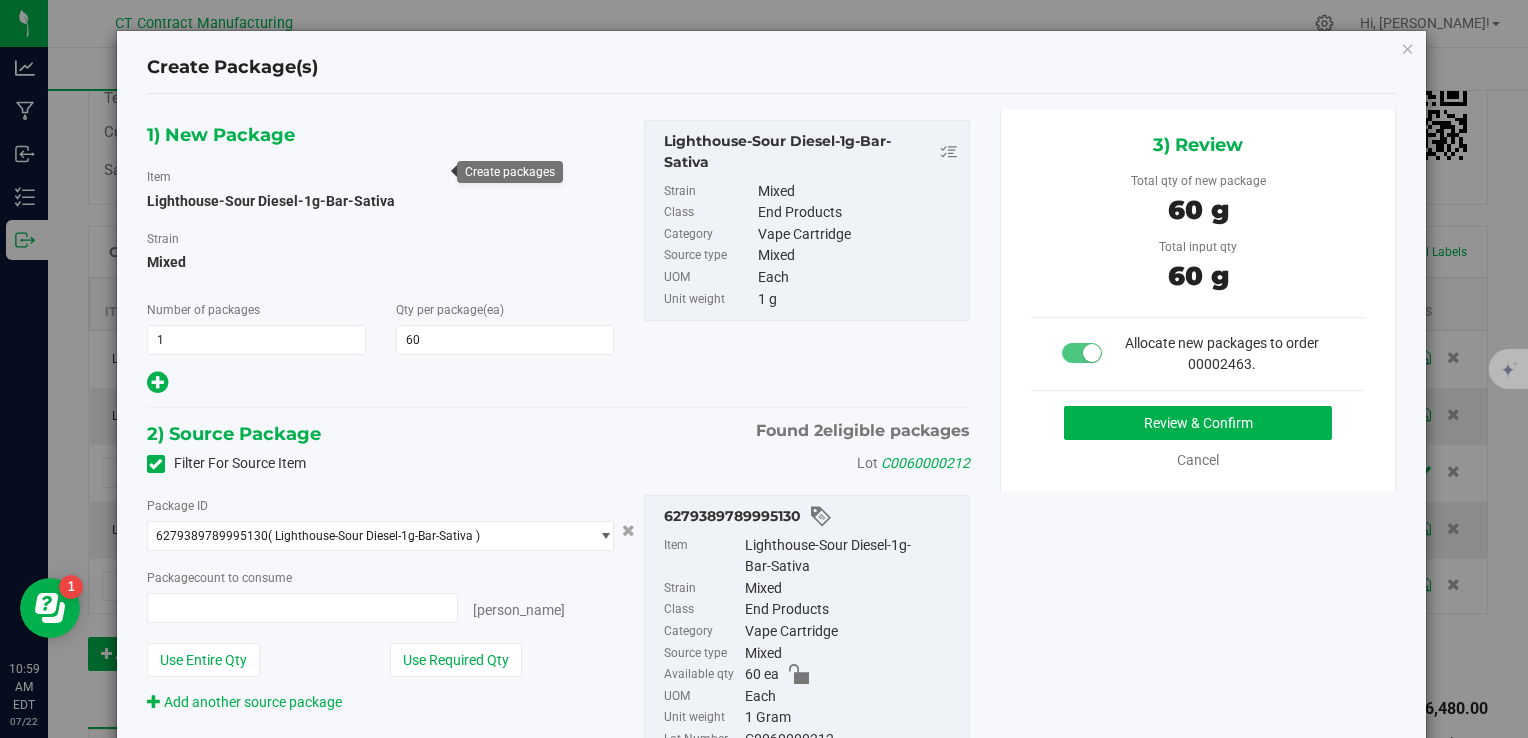 type on "60 ea" 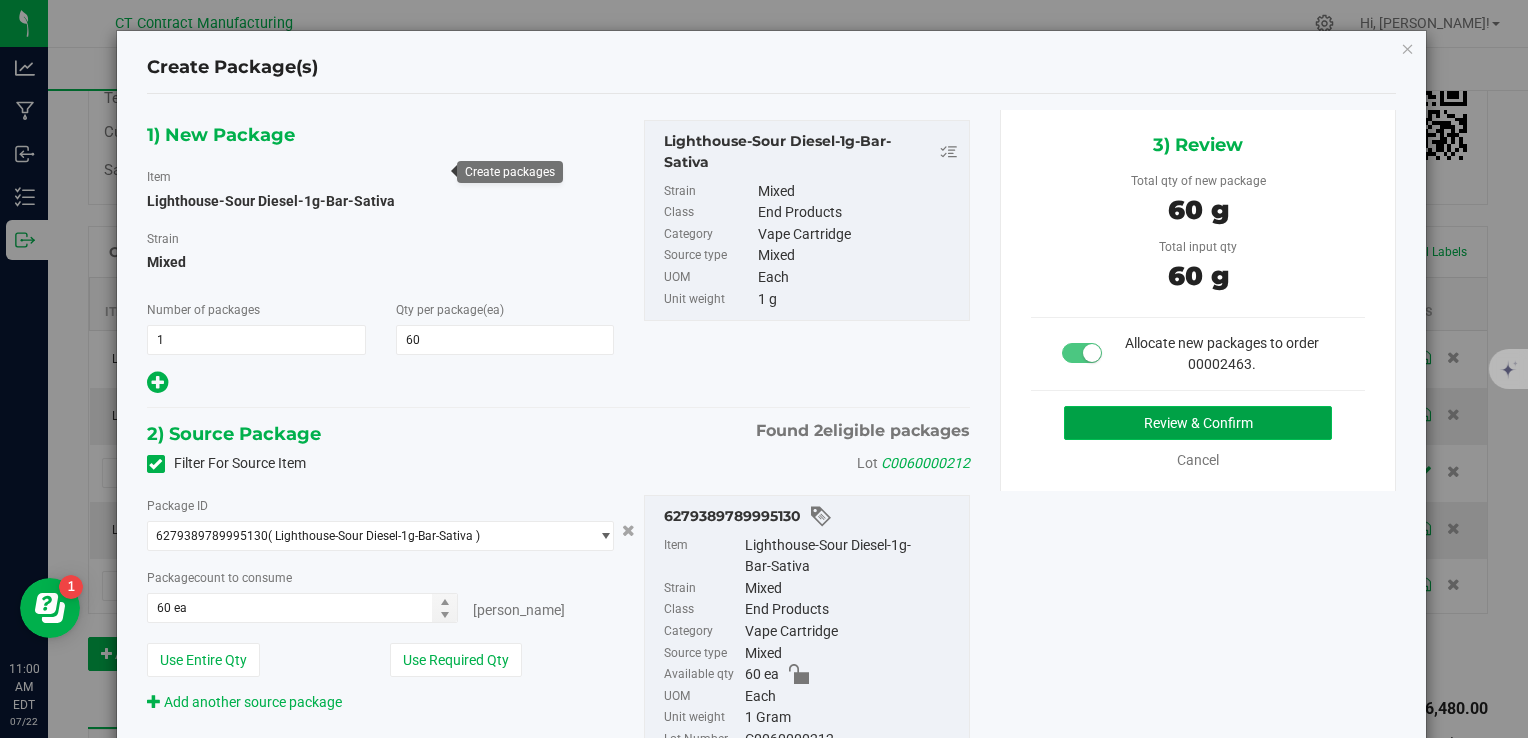 click on "Review & Confirm" at bounding box center [1198, 423] 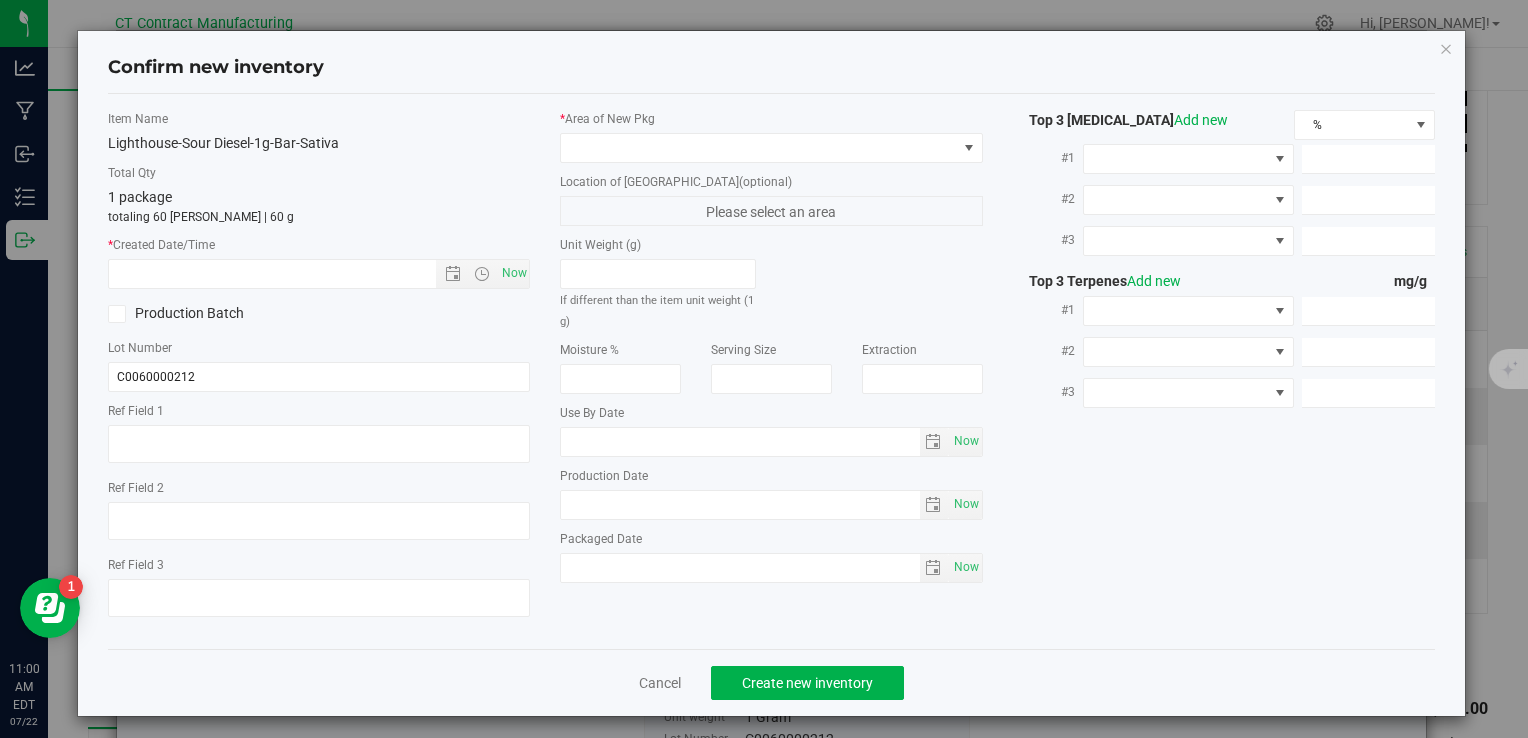 type on "250630-LH-SD-1G-B" 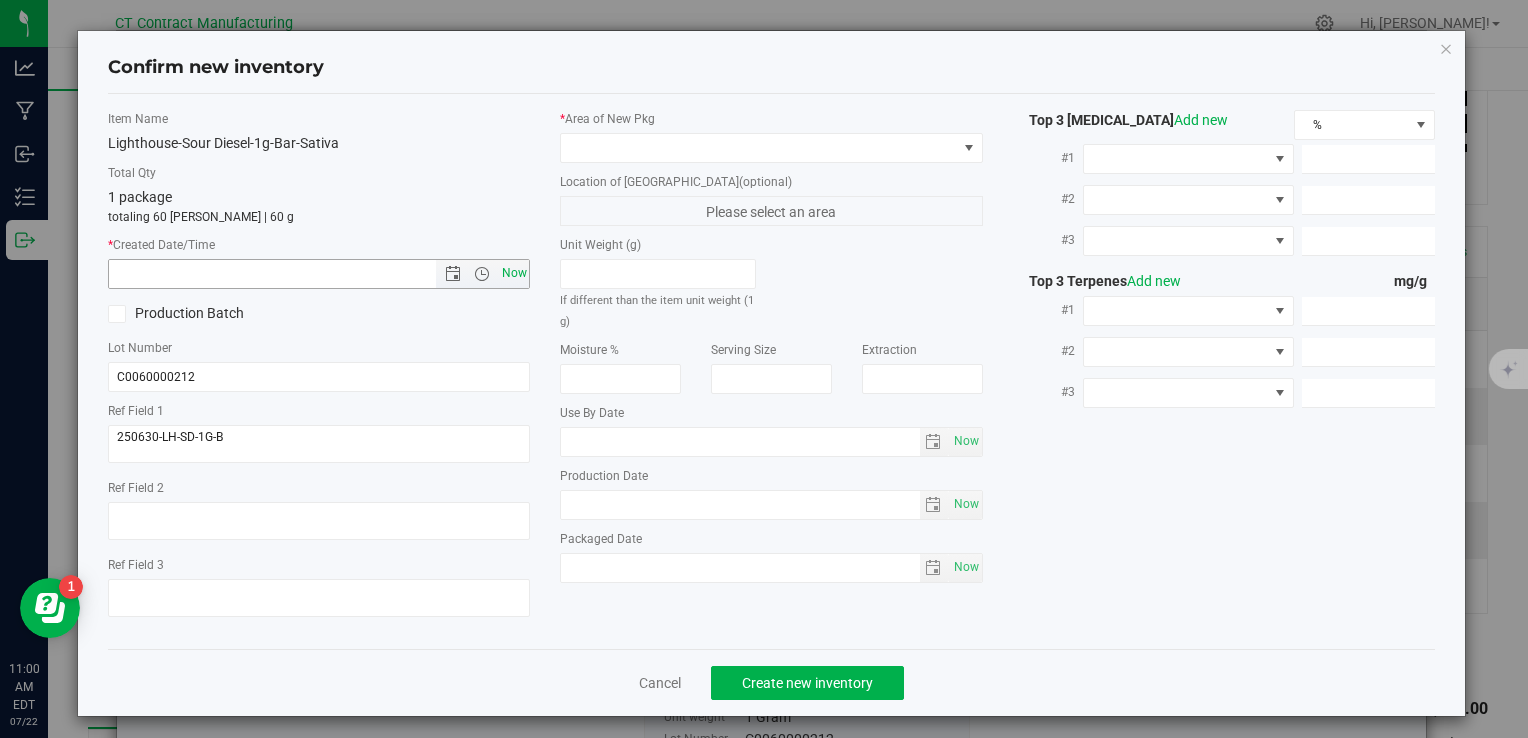 click on "Now" at bounding box center [514, 273] 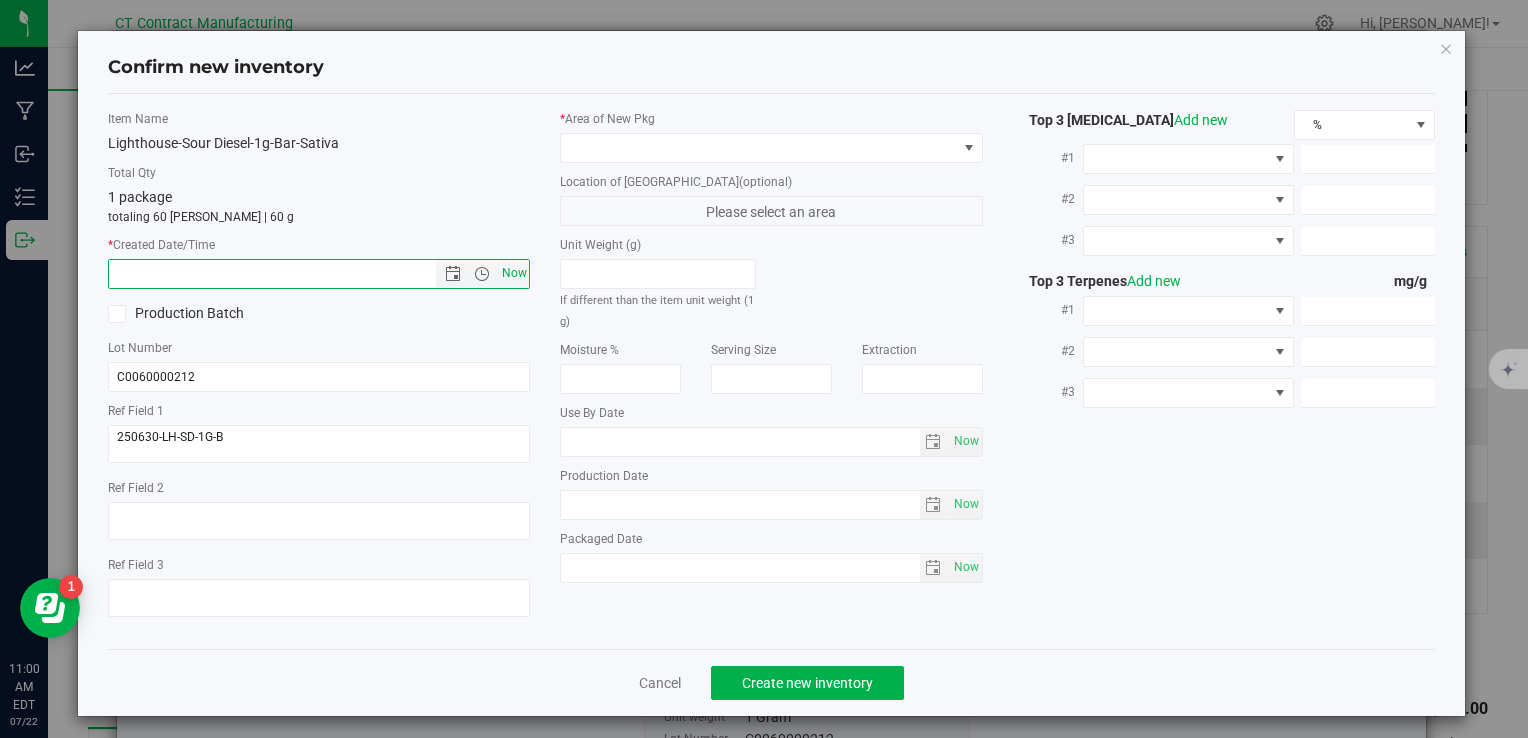 type on "7/22/2025 11:00 AM" 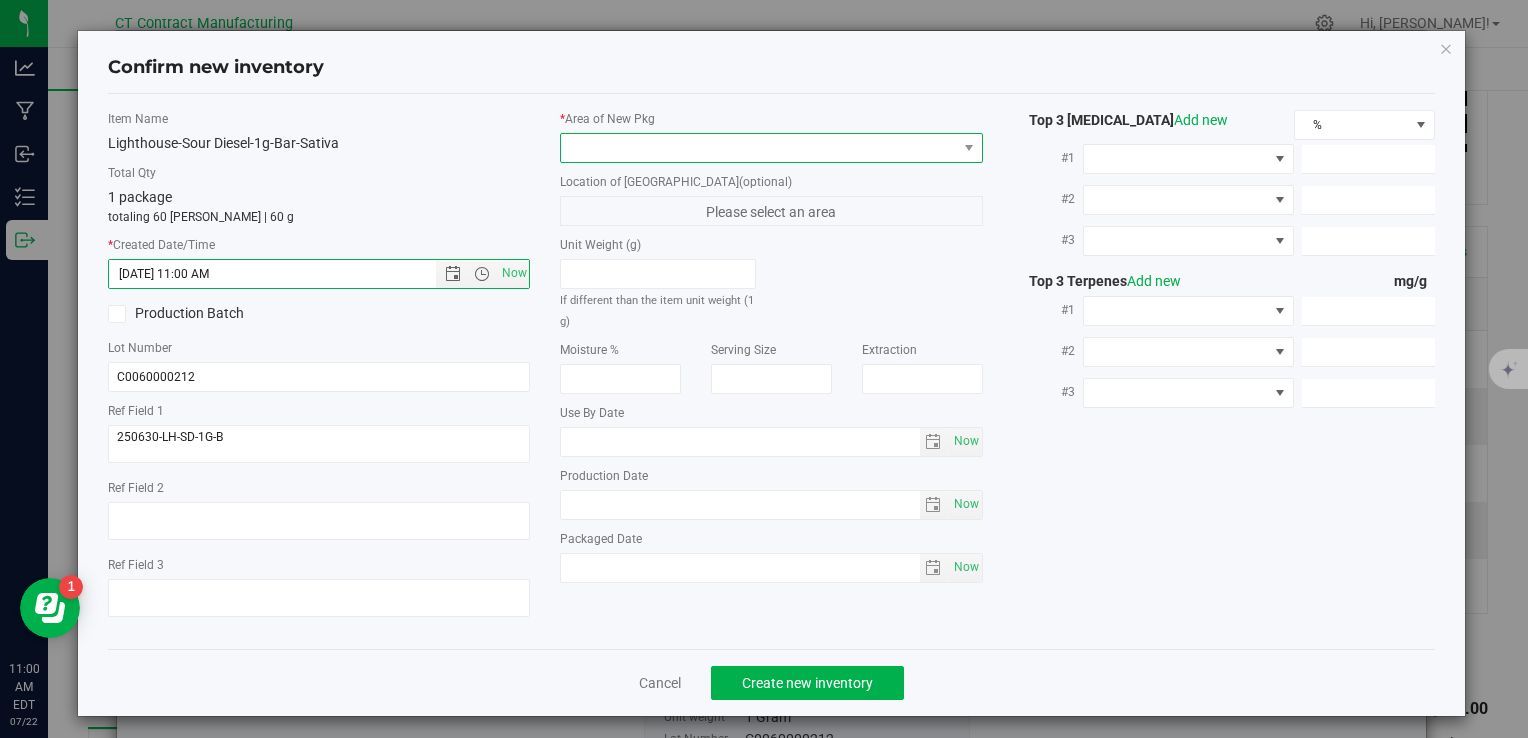 click at bounding box center (758, 148) 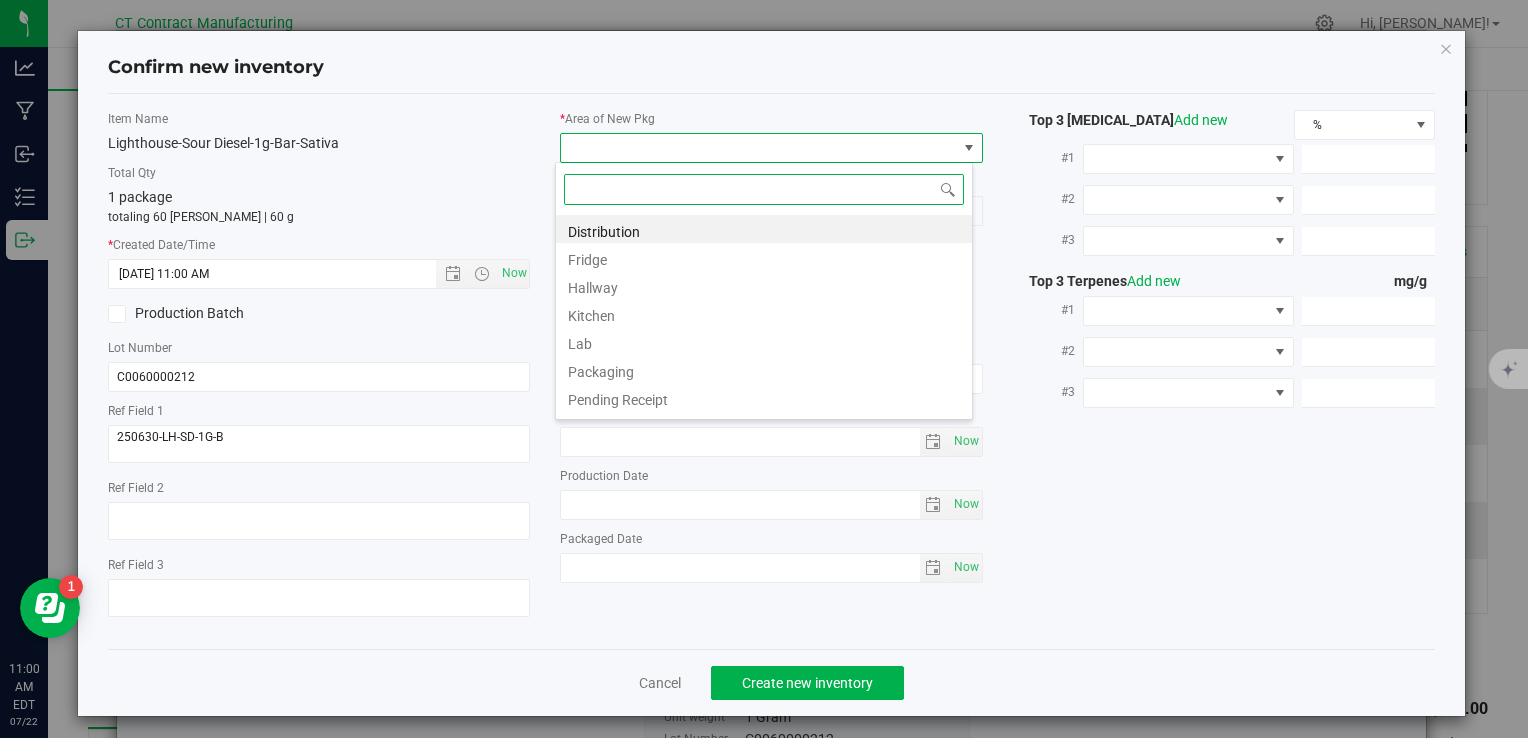 scroll, scrollTop: 99970, scrollLeft: 99582, axis: both 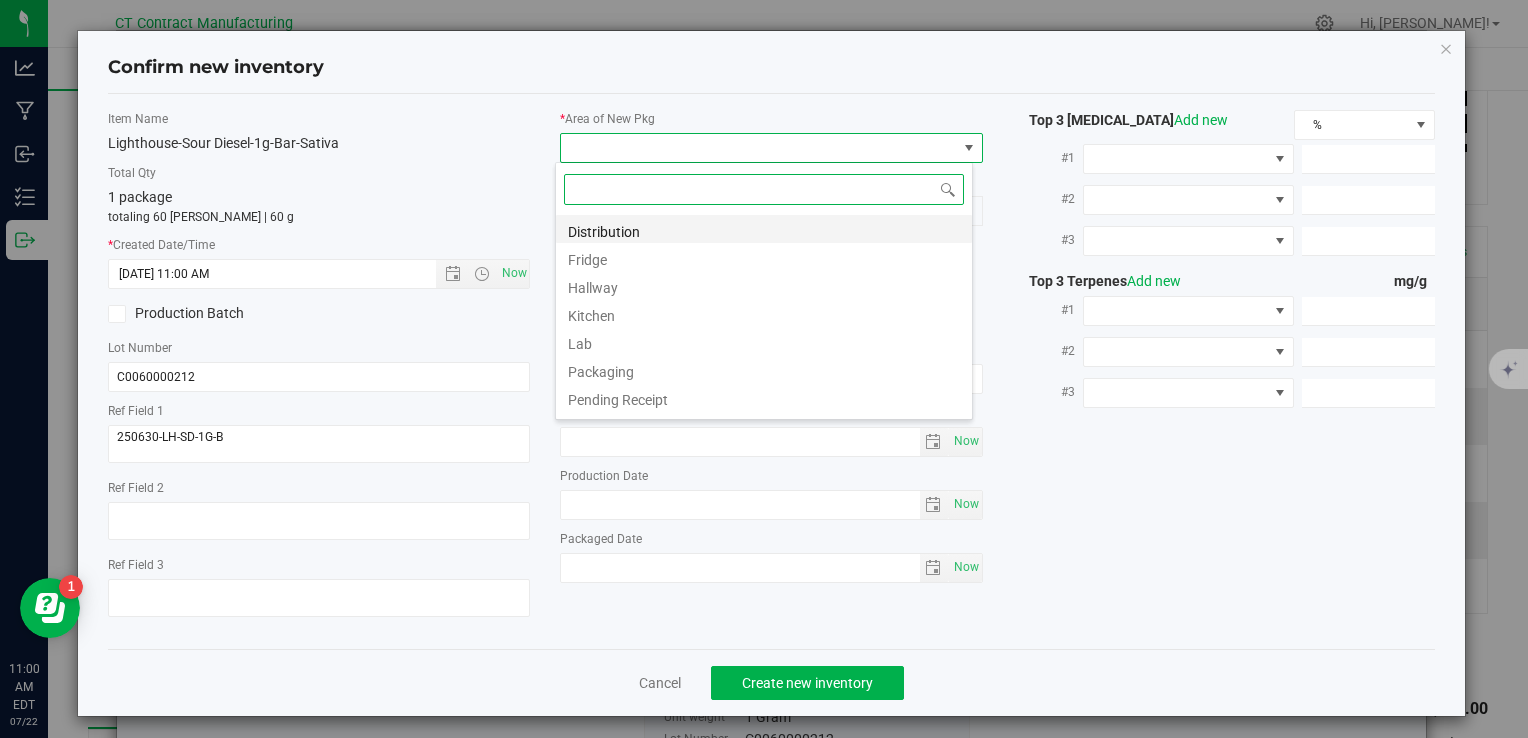 click on "Distribution" at bounding box center [764, 229] 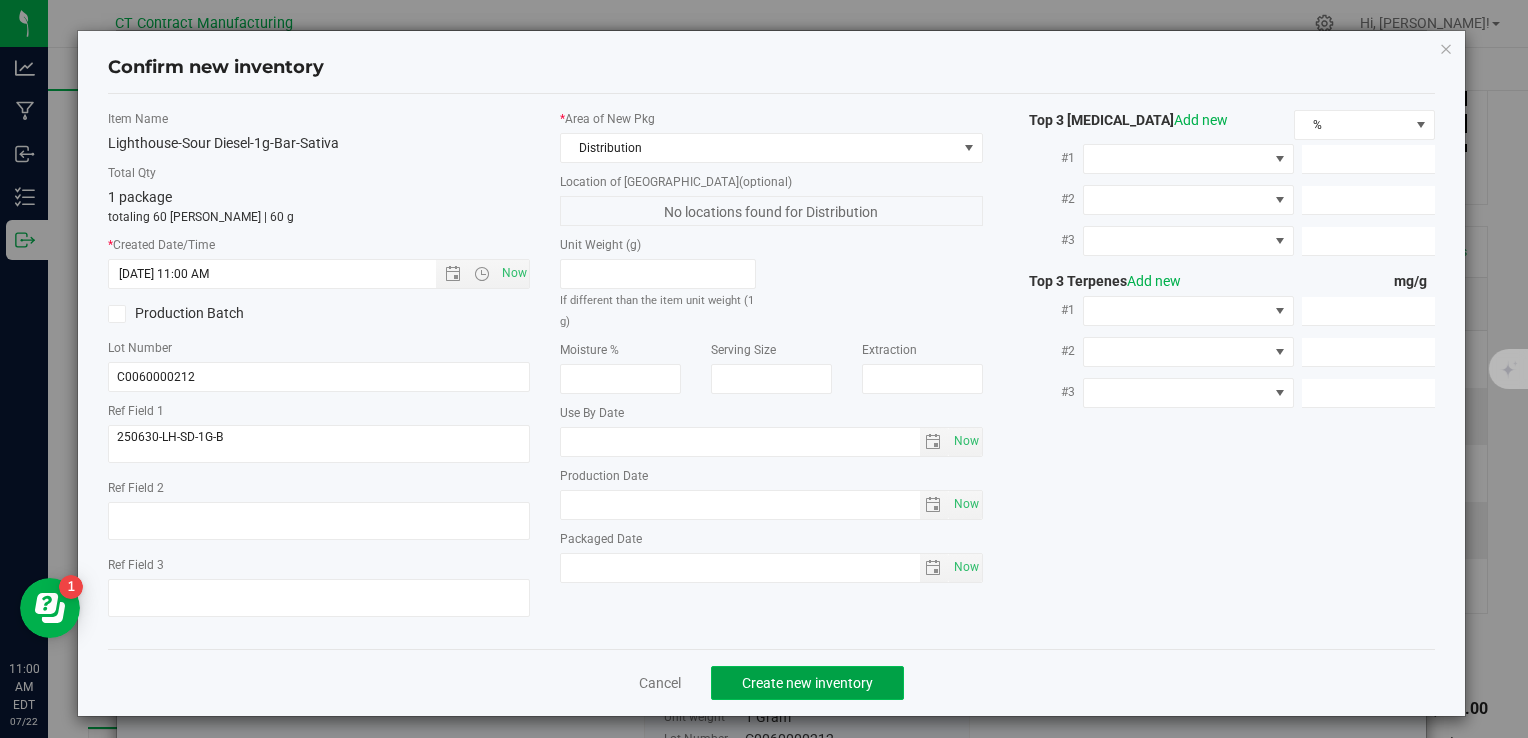 click on "Create new inventory" 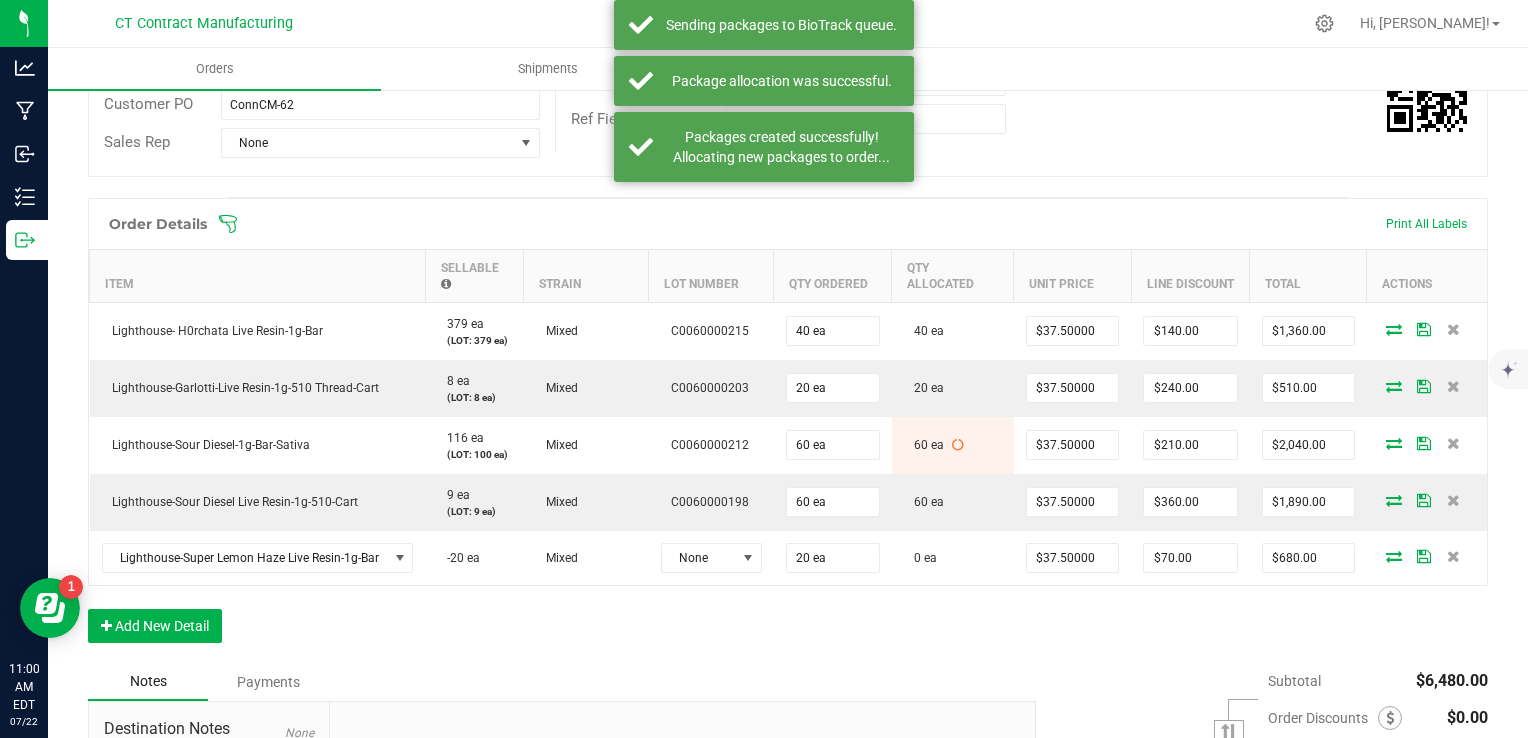 scroll, scrollTop: 419, scrollLeft: 0, axis: vertical 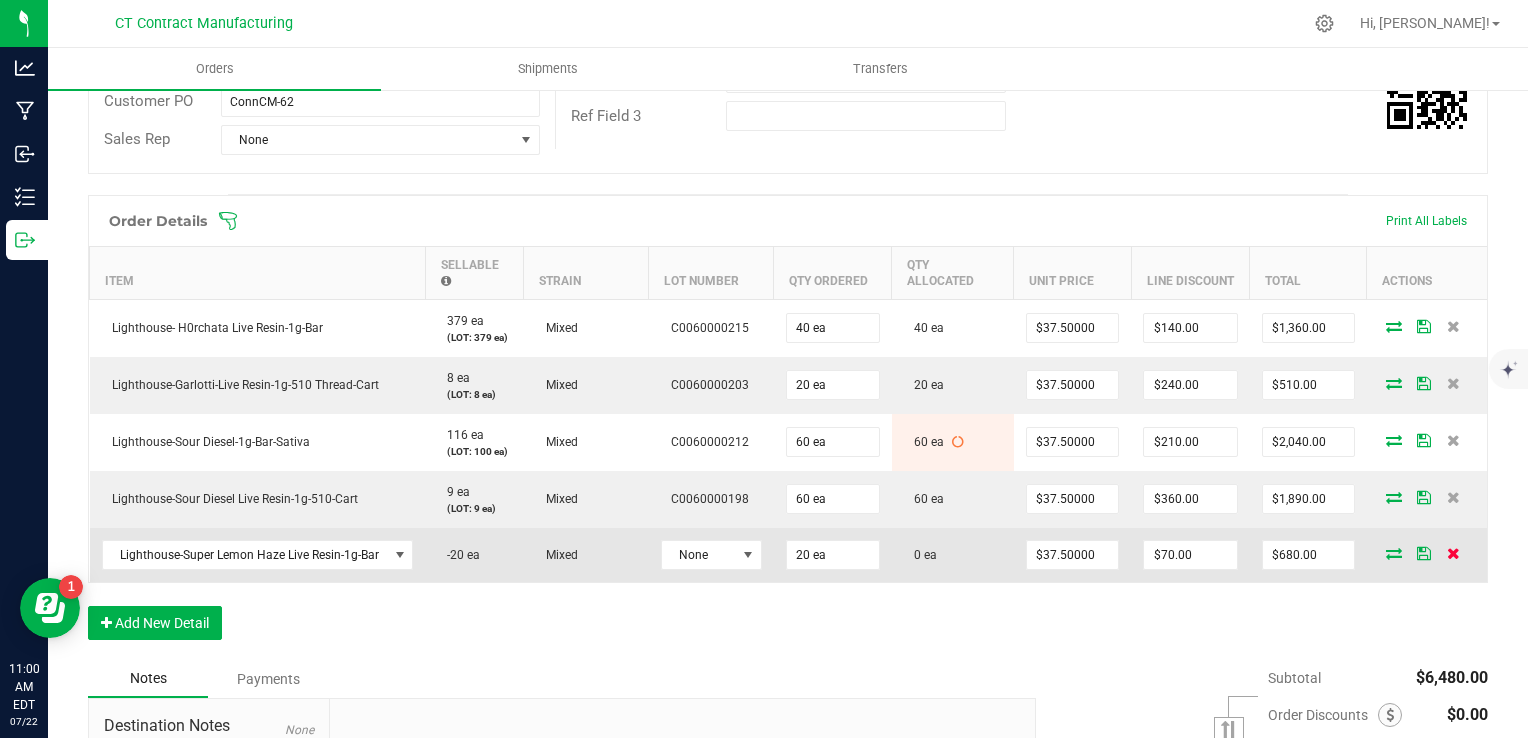 click at bounding box center [1453, 553] 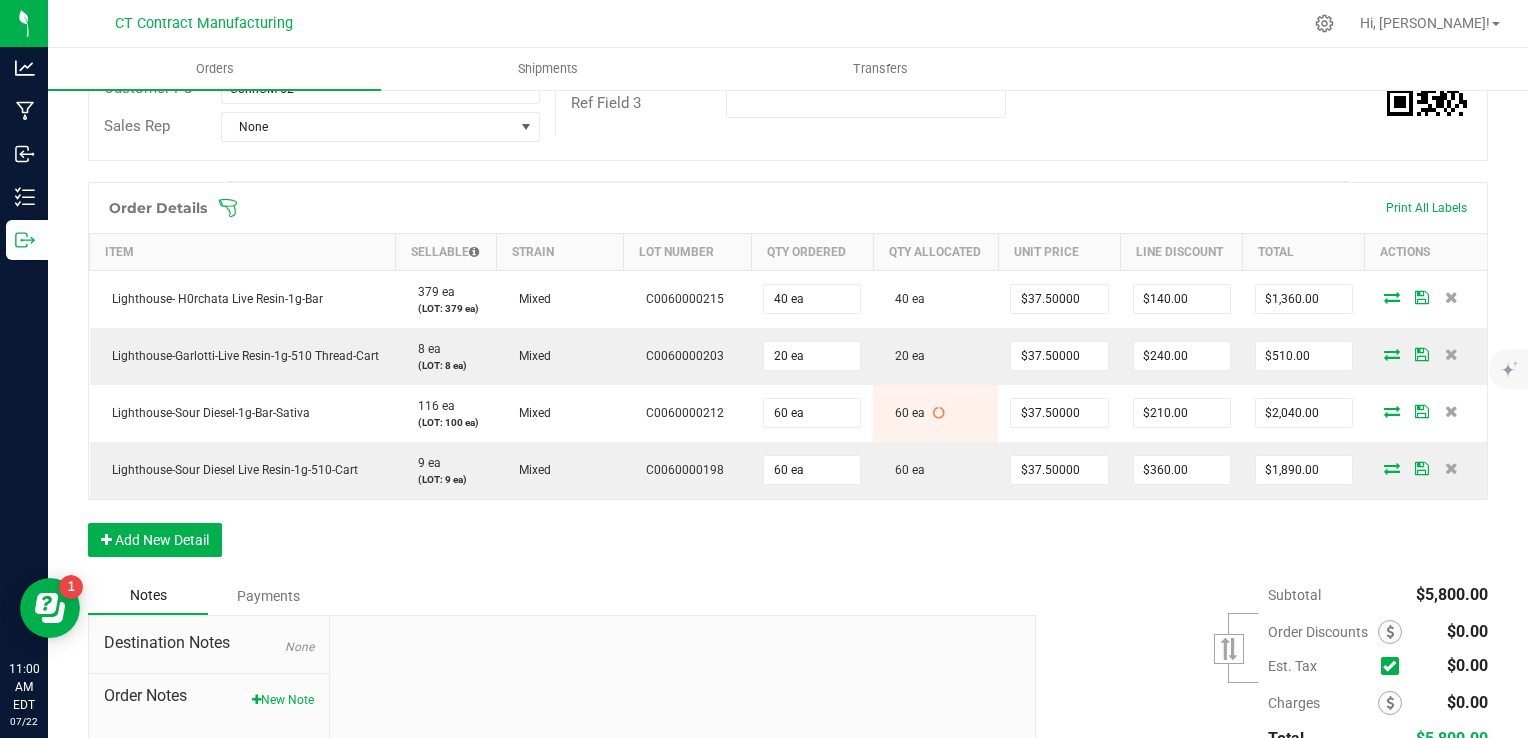 scroll, scrollTop: 432, scrollLeft: 0, axis: vertical 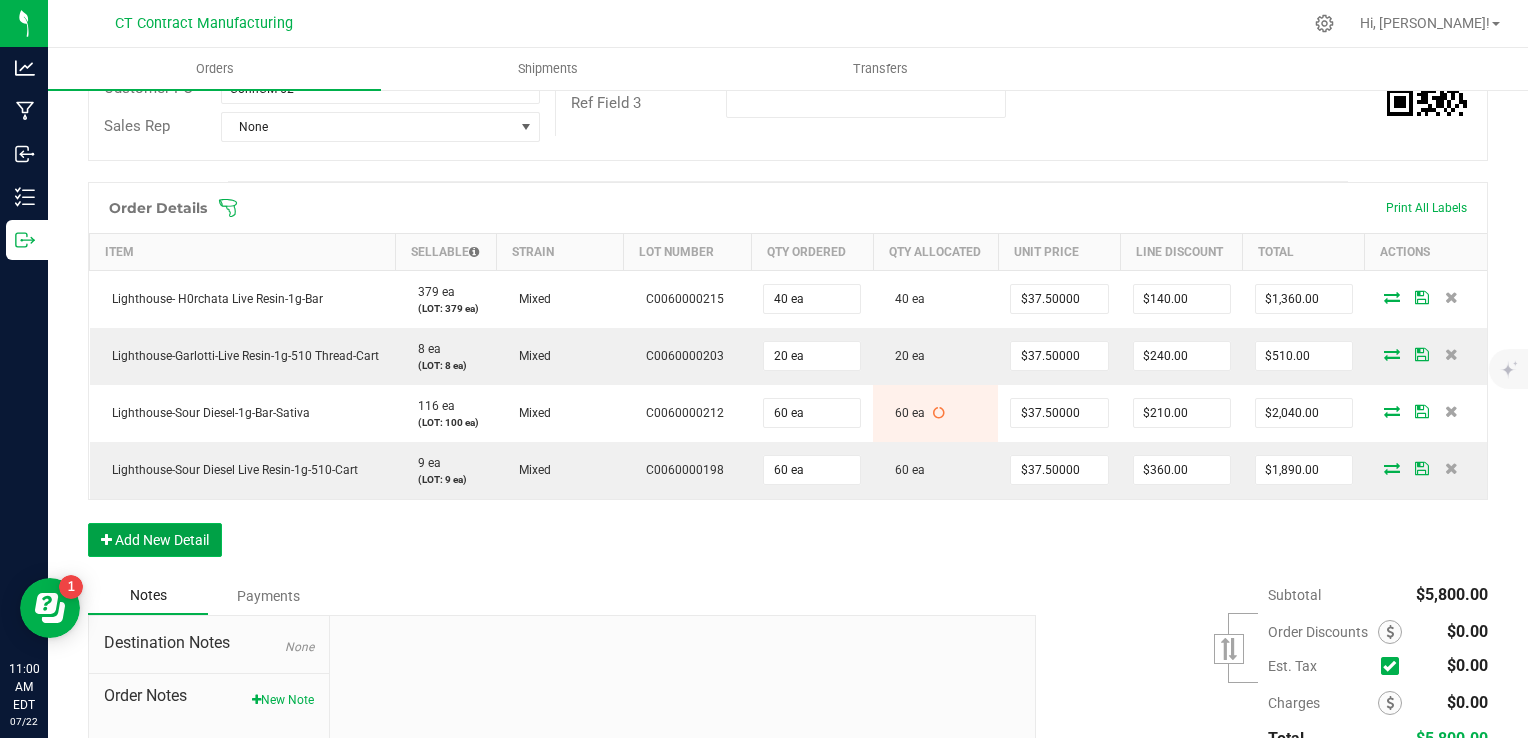 click on "Add New Detail" at bounding box center [155, 540] 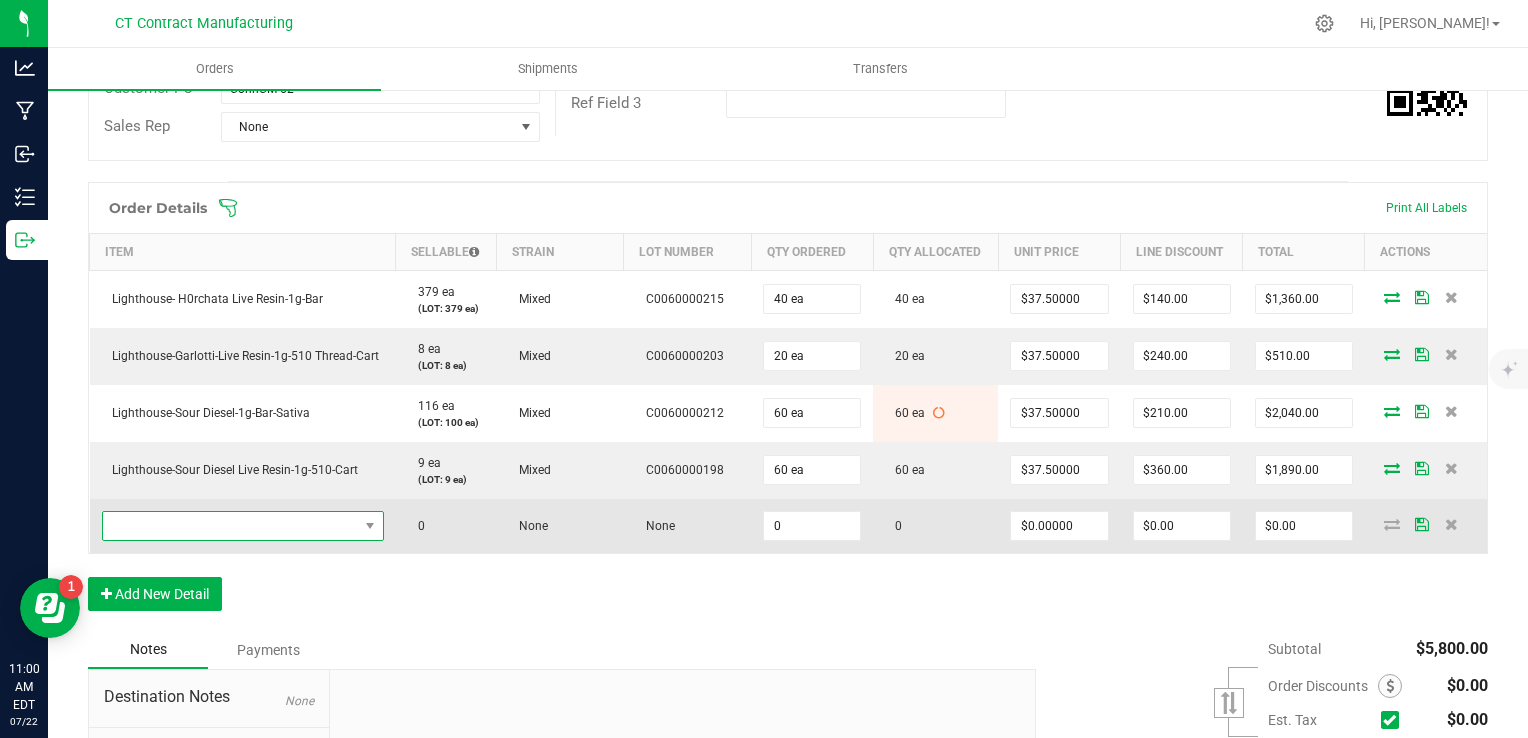 click at bounding box center (230, 526) 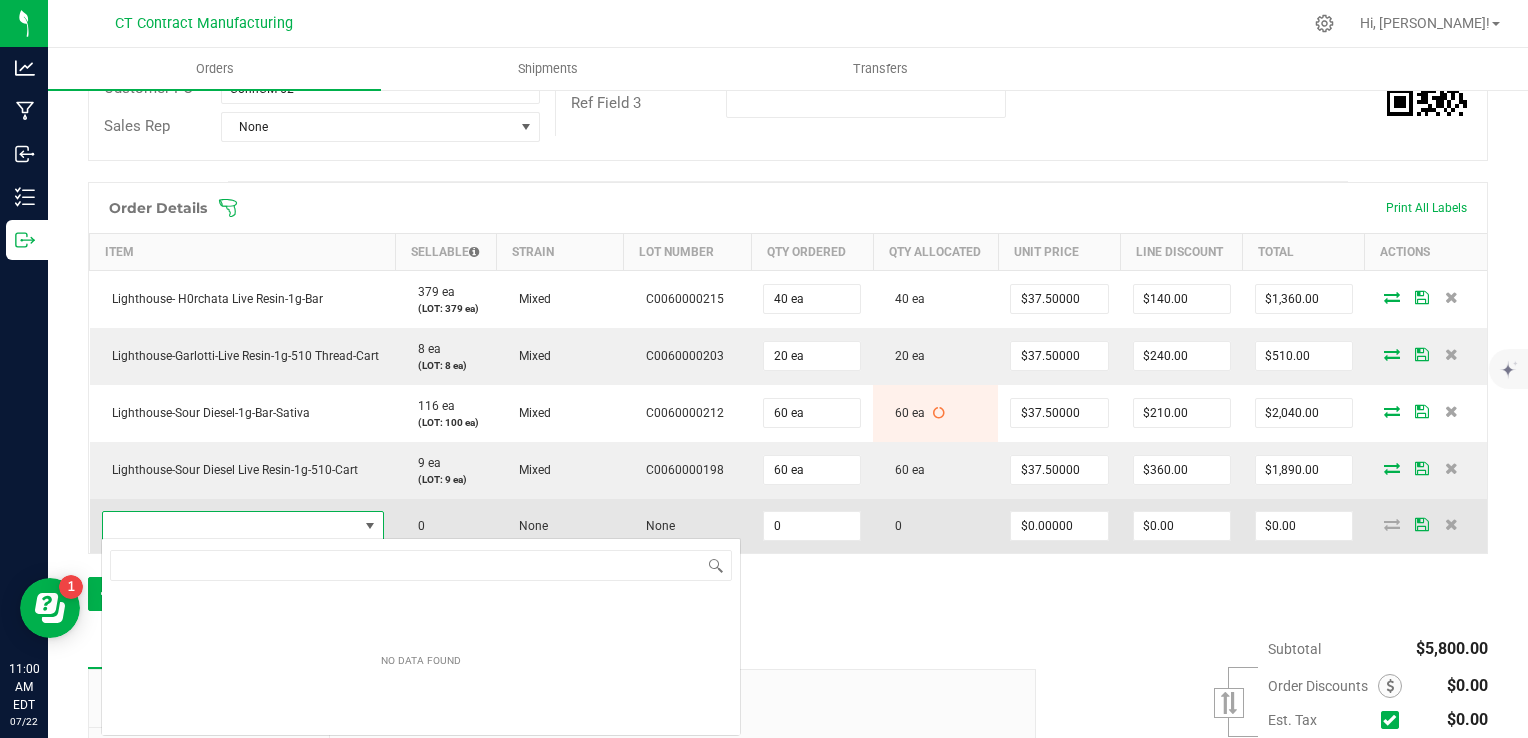 scroll, scrollTop: 99970, scrollLeft: 99722, axis: both 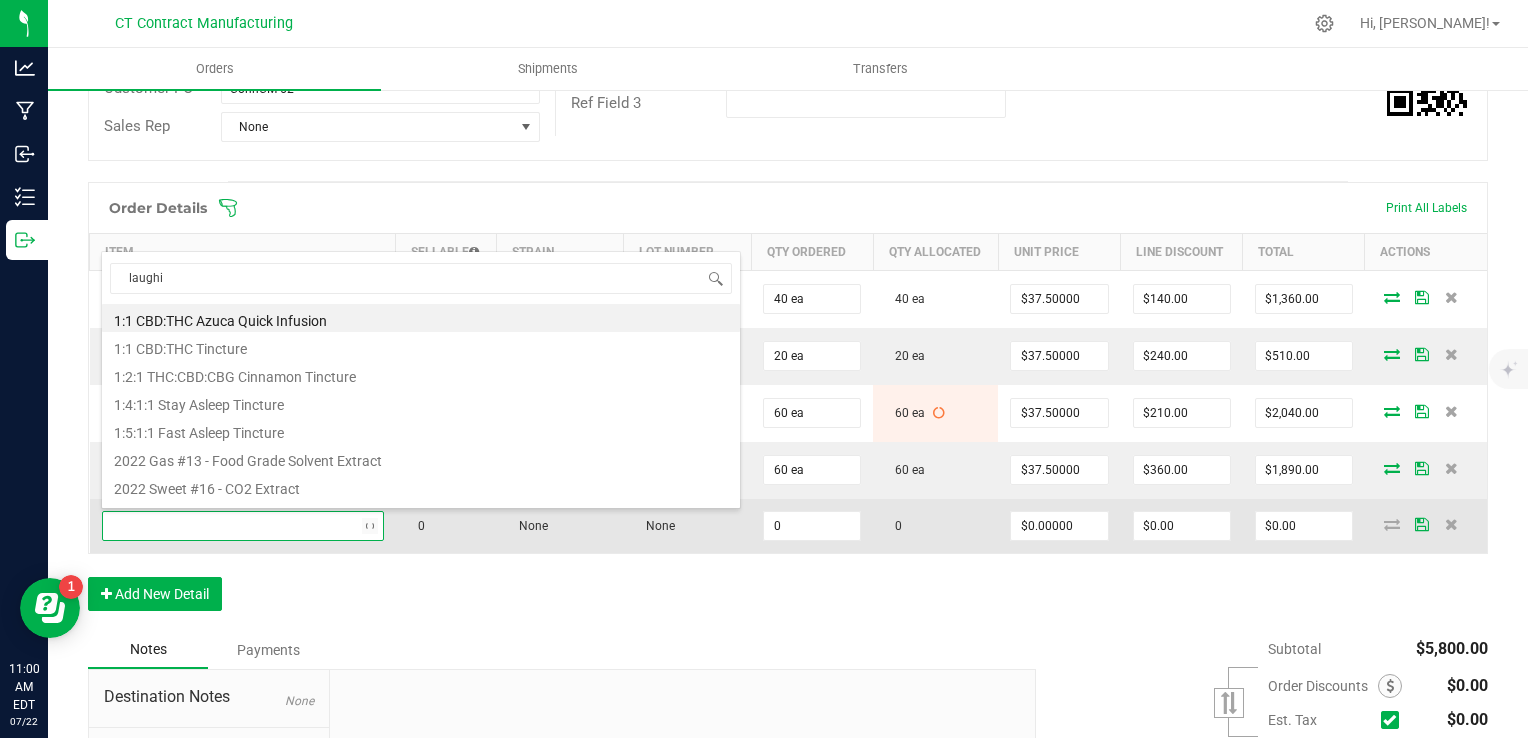 type on "laughin" 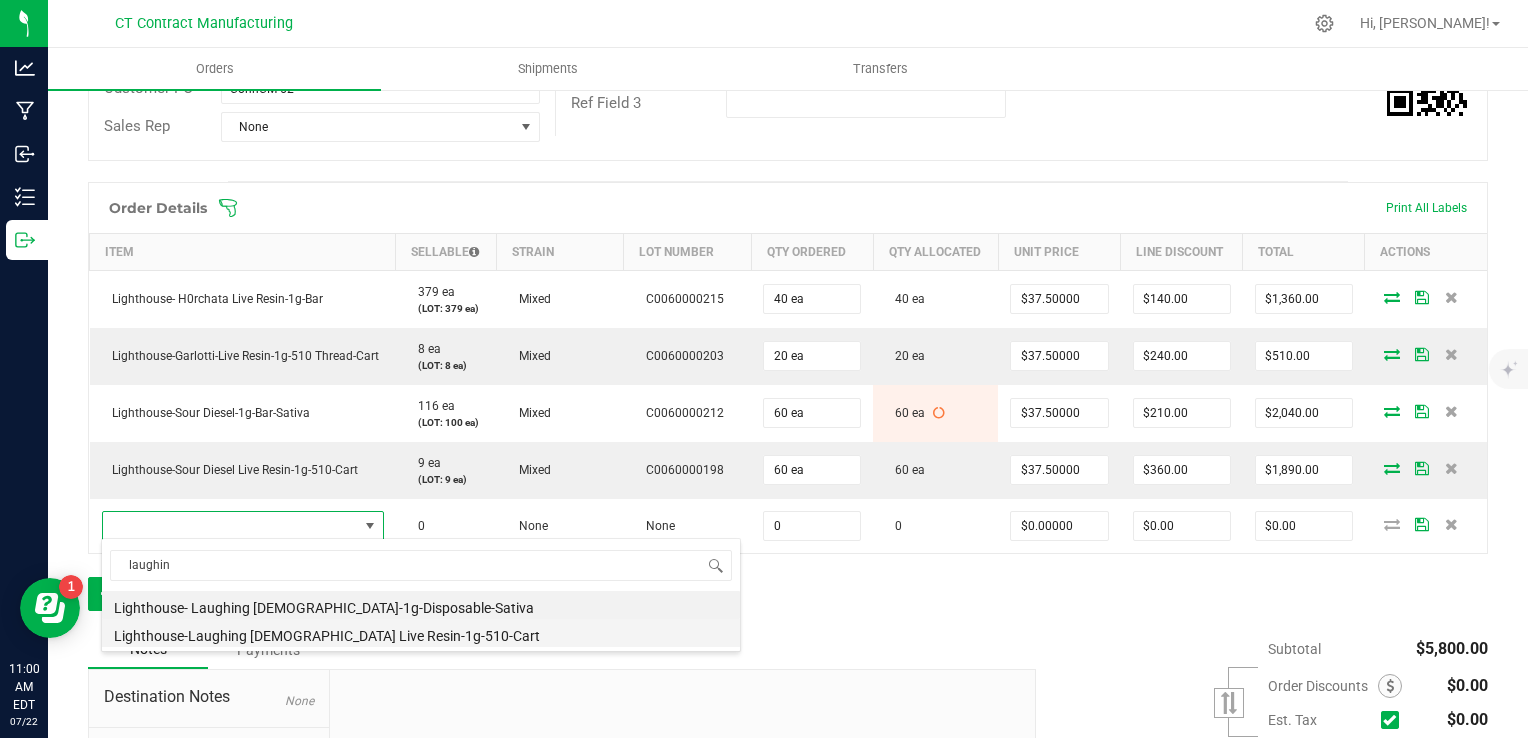 click on "Lighthouse-Laughing Buddha Live Resin-1g-510-Cart" at bounding box center (421, 633) 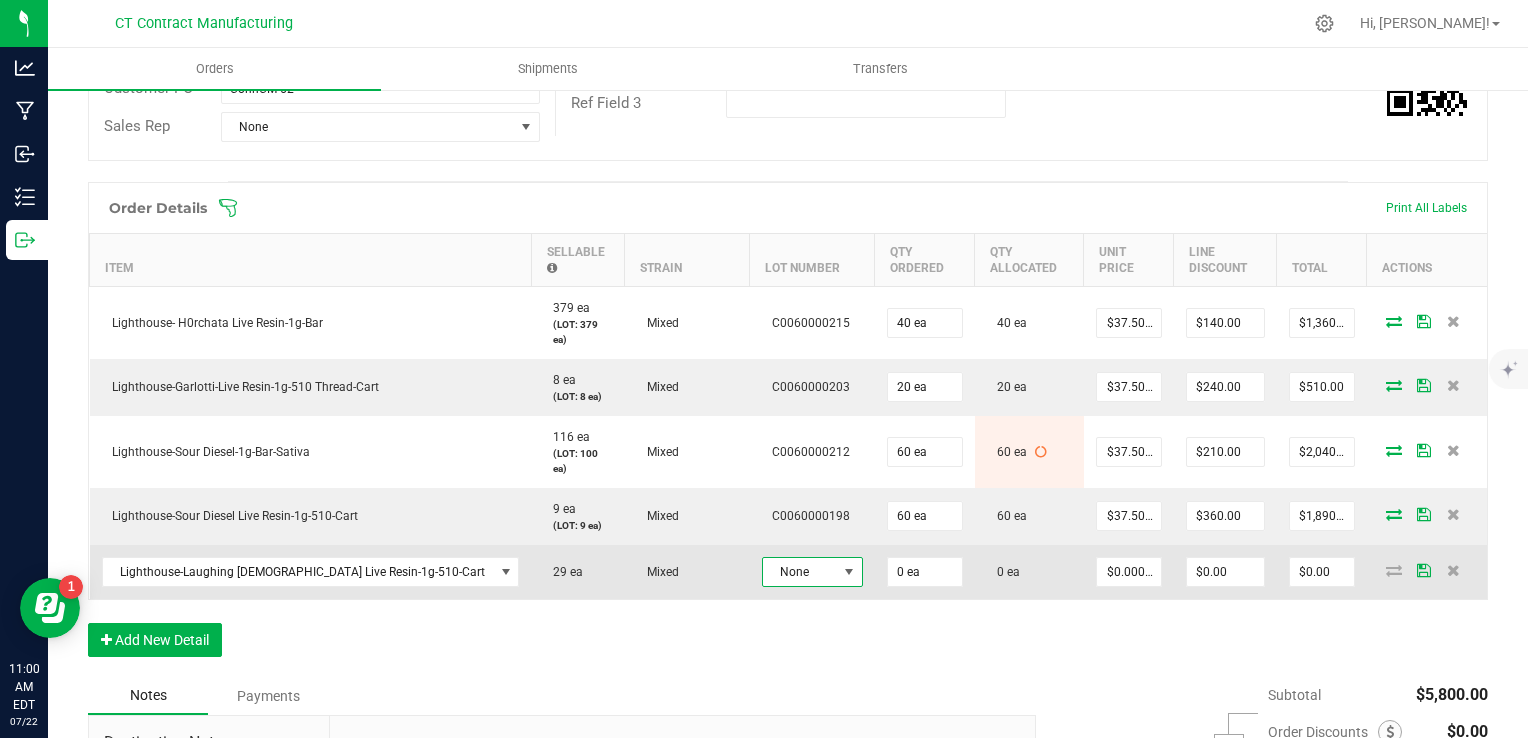 click at bounding box center [848, 572] 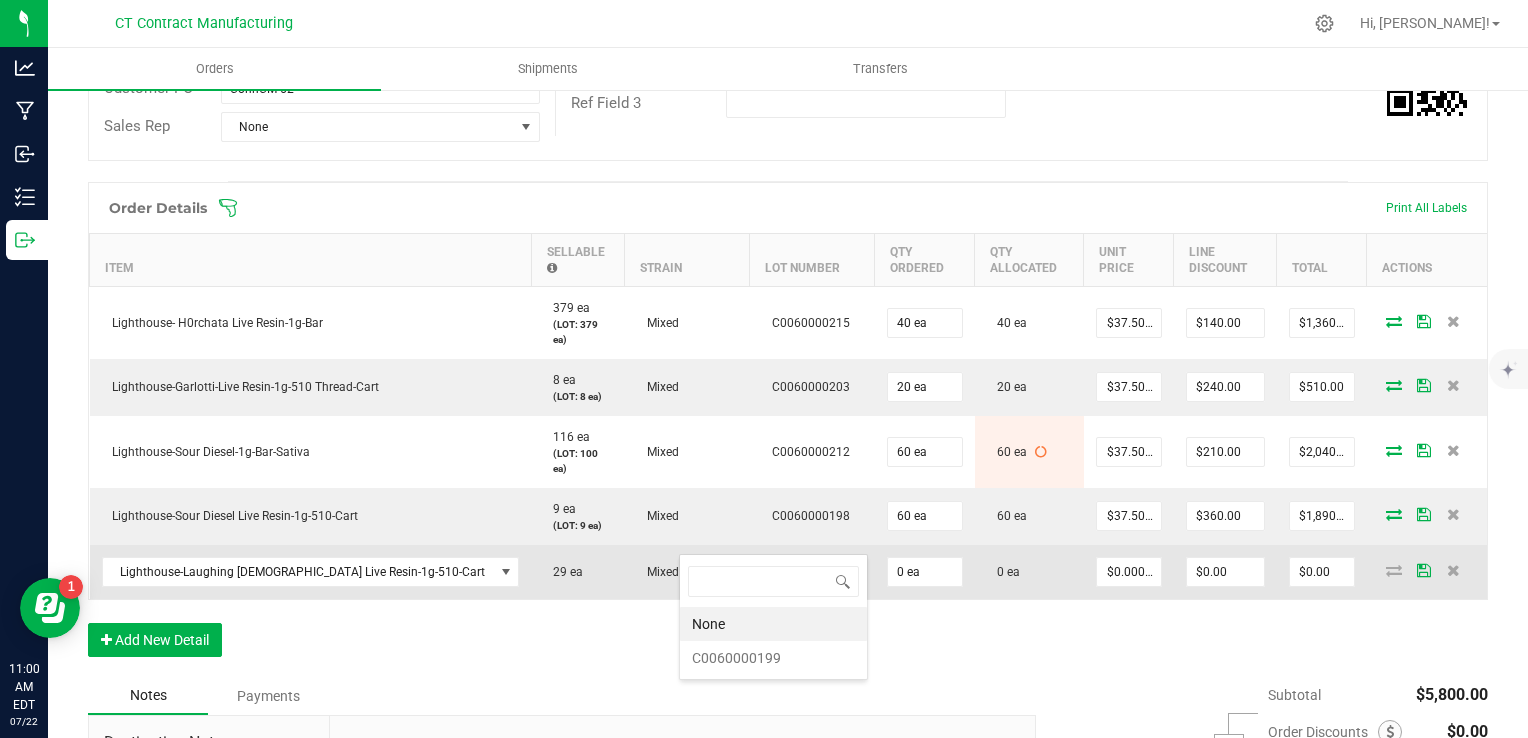 scroll, scrollTop: 99970, scrollLeft: 99899, axis: both 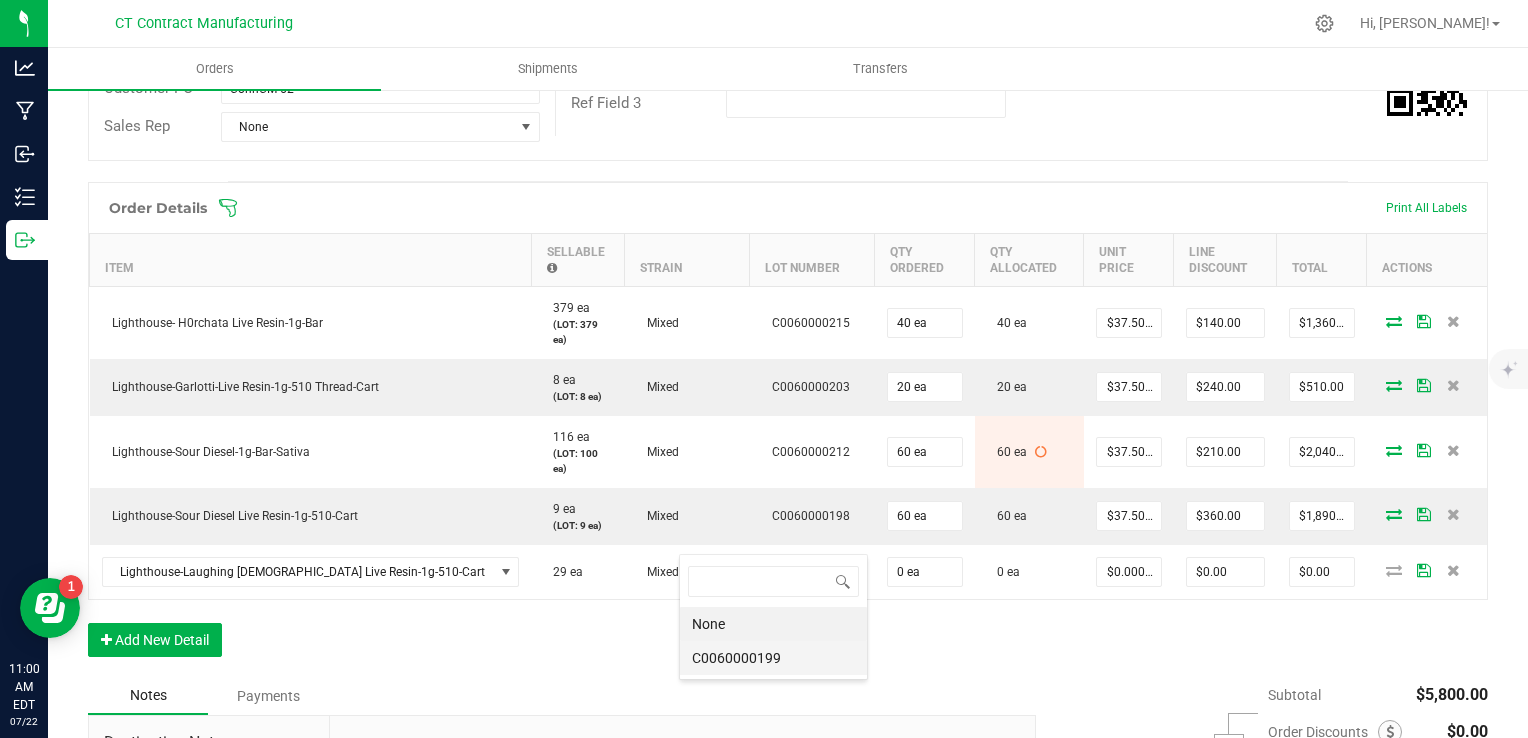 click on "C0060000199" at bounding box center [773, 658] 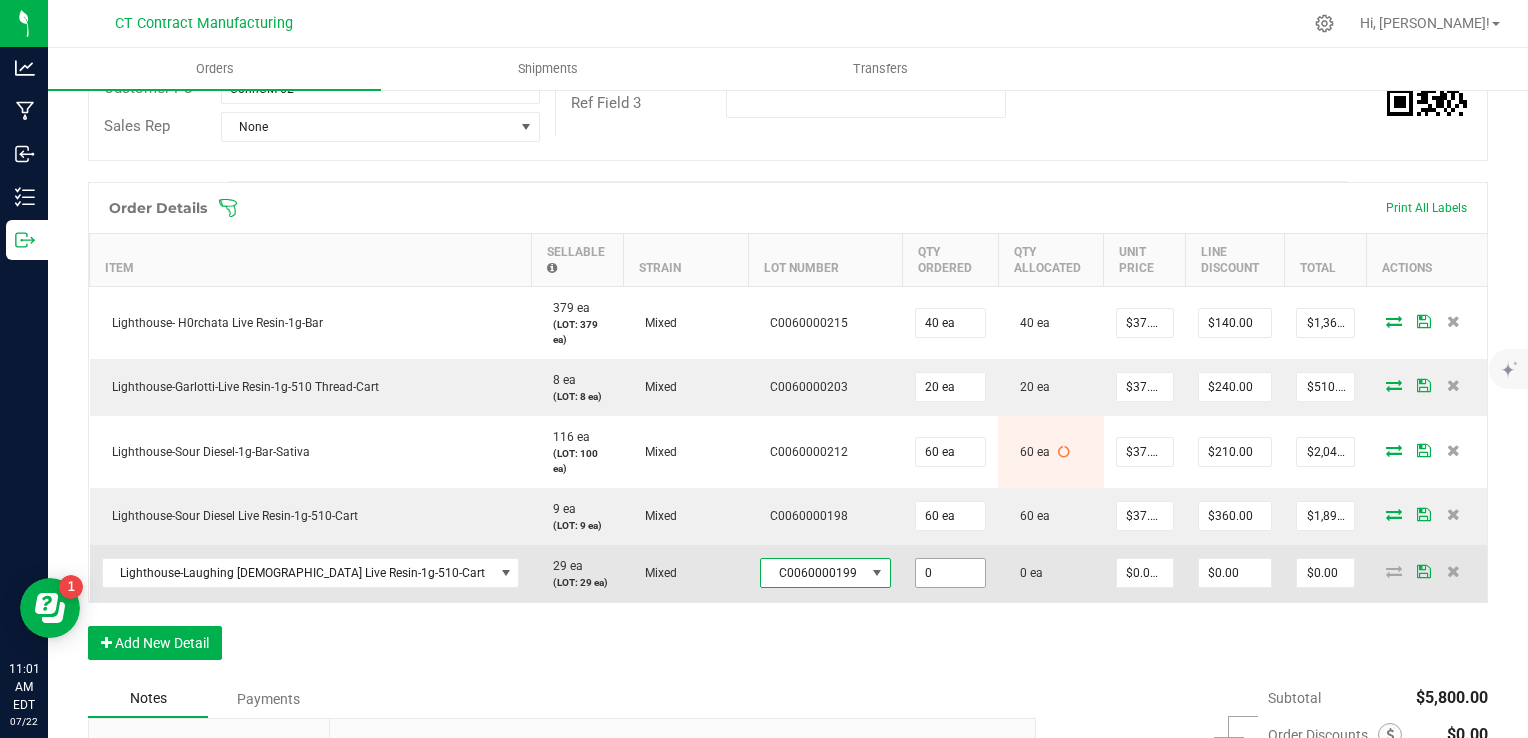 click on "0" at bounding box center [950, 573] 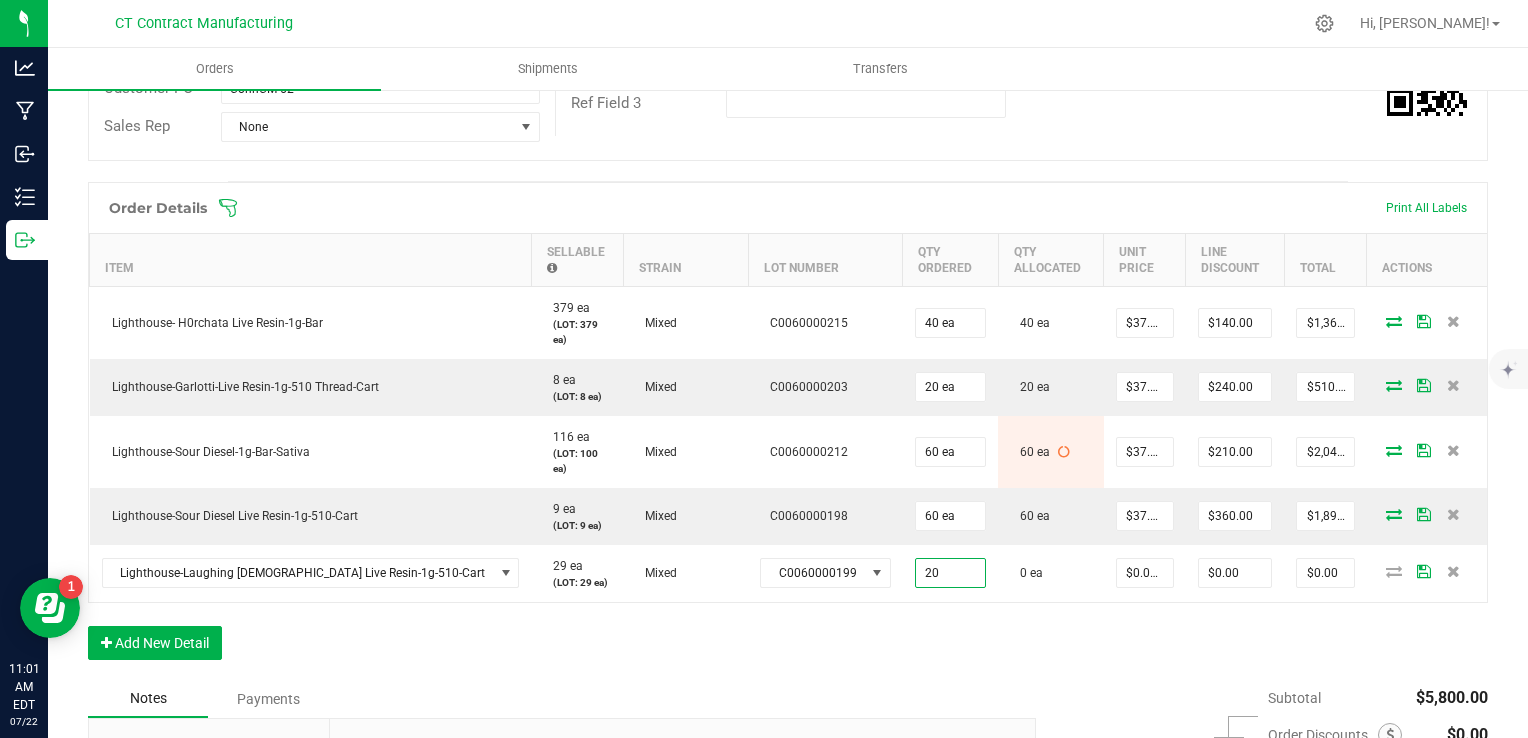 type on "20 ea" 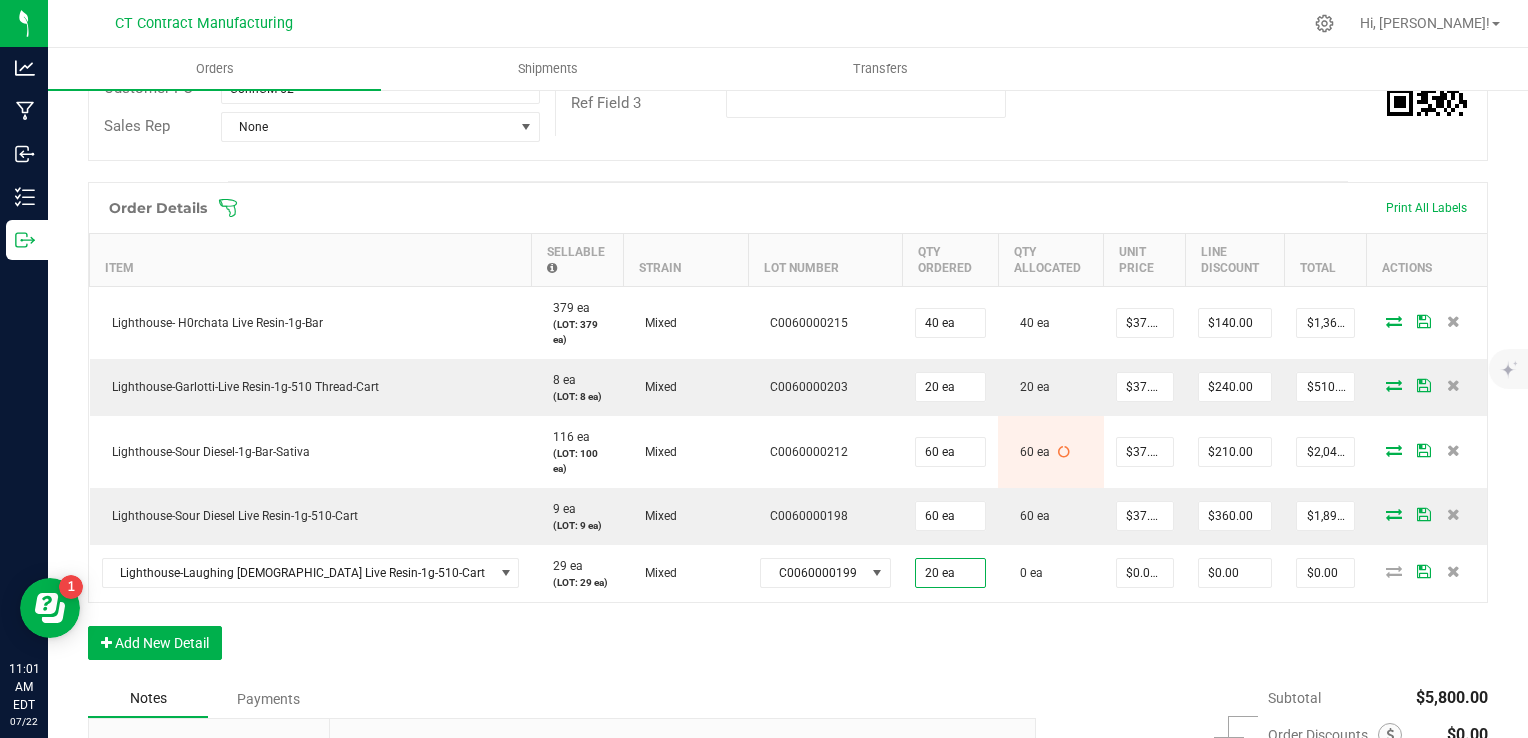 click on "Order Details Print All Labels Item  Sellable  Strain  Lot Number  Qty Ordered Qty Allocated Unit Price Line Discount Total Actions  Lighthouse- H0rchata Live Resin-1g-Bar   379 ea   (LOT: 379 ea)   Mixed   C0060000215  40 ea  40 ea  $37.50000 $140.00 $1,360.00  Lighthouse-Garlotti-Live Resin-1g-510 Thread-Cart   8 ea   (LOT: 8 ea)   Mixed   C0060000203  20 ea  20 ea  $37.50000 $240.00 $510.00  Lighthouse-Sour Diesel-1g-Bar-Sativa   116 ea   (LOT: 100 ea)   Mixed   C0060000212  60 ea  60 ea
$37.50000 $210.00 $2,040.00  Lighthouse-Sour Diesel Live Resin-1g-510-Cart   9 ea   (LOT: 9 ea)   Mixed   C0060000198  60 ea  60 ea  $37.50000 $360.00 $1,890.00 Lighthouse-Laughing Buddha Live Resin-1g-510-Cart  29 ea   (LOT: 29 ea)   Mixed  C0060000199 20 ea  0 ea  $0.00000 $0.00 $0.00
Add New Detail" at bounding box center [788, 431] 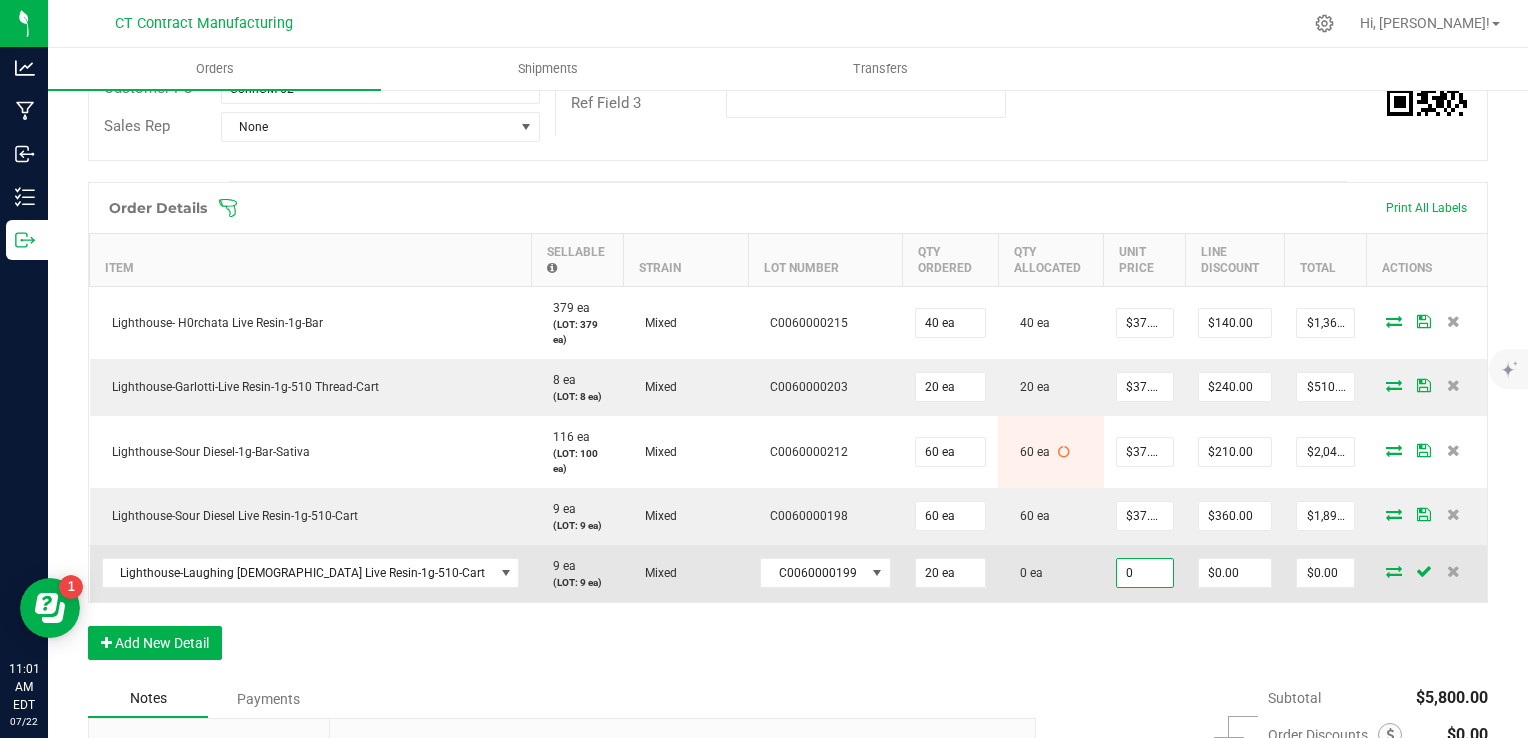 click on "0" at bounding box center [1145, 573] 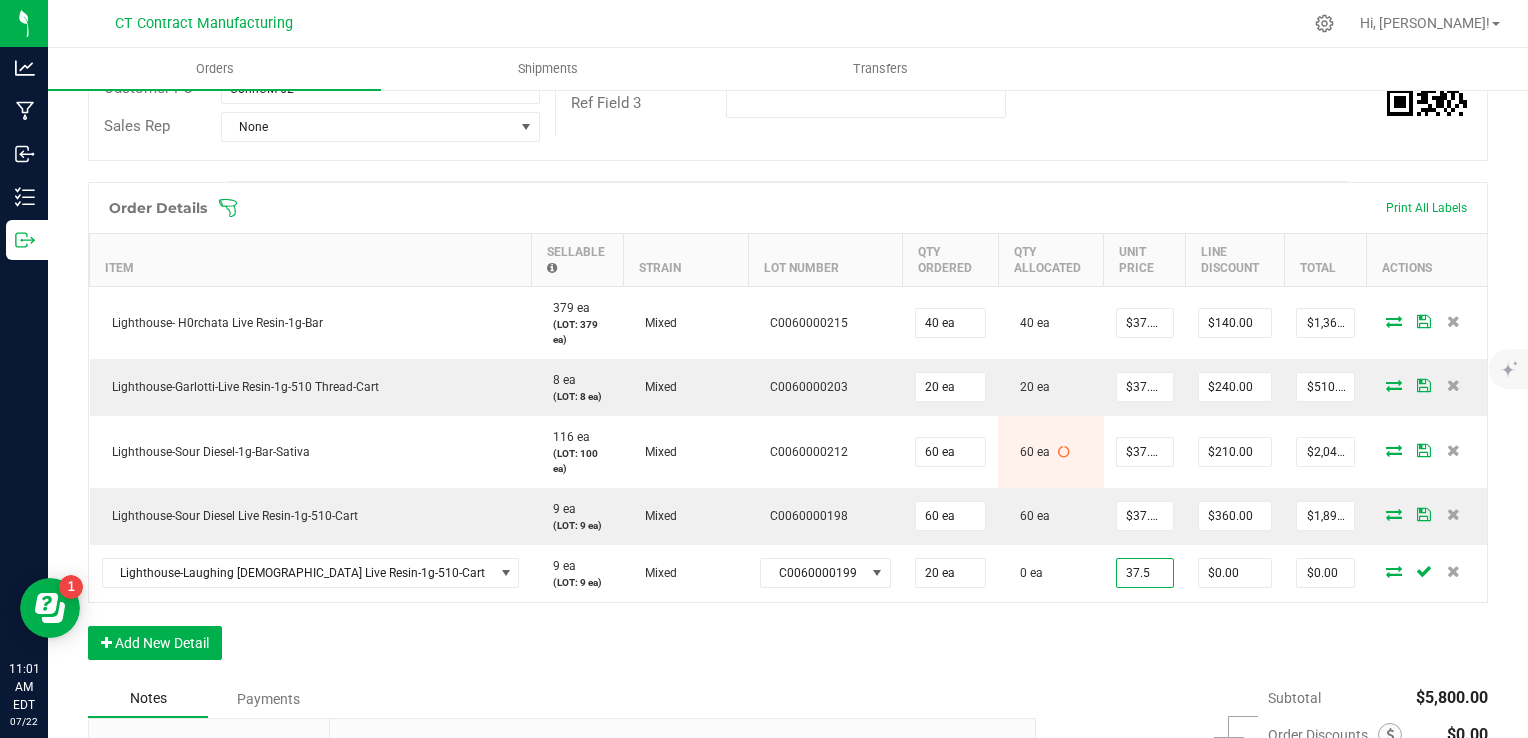 type on "$37.50000" 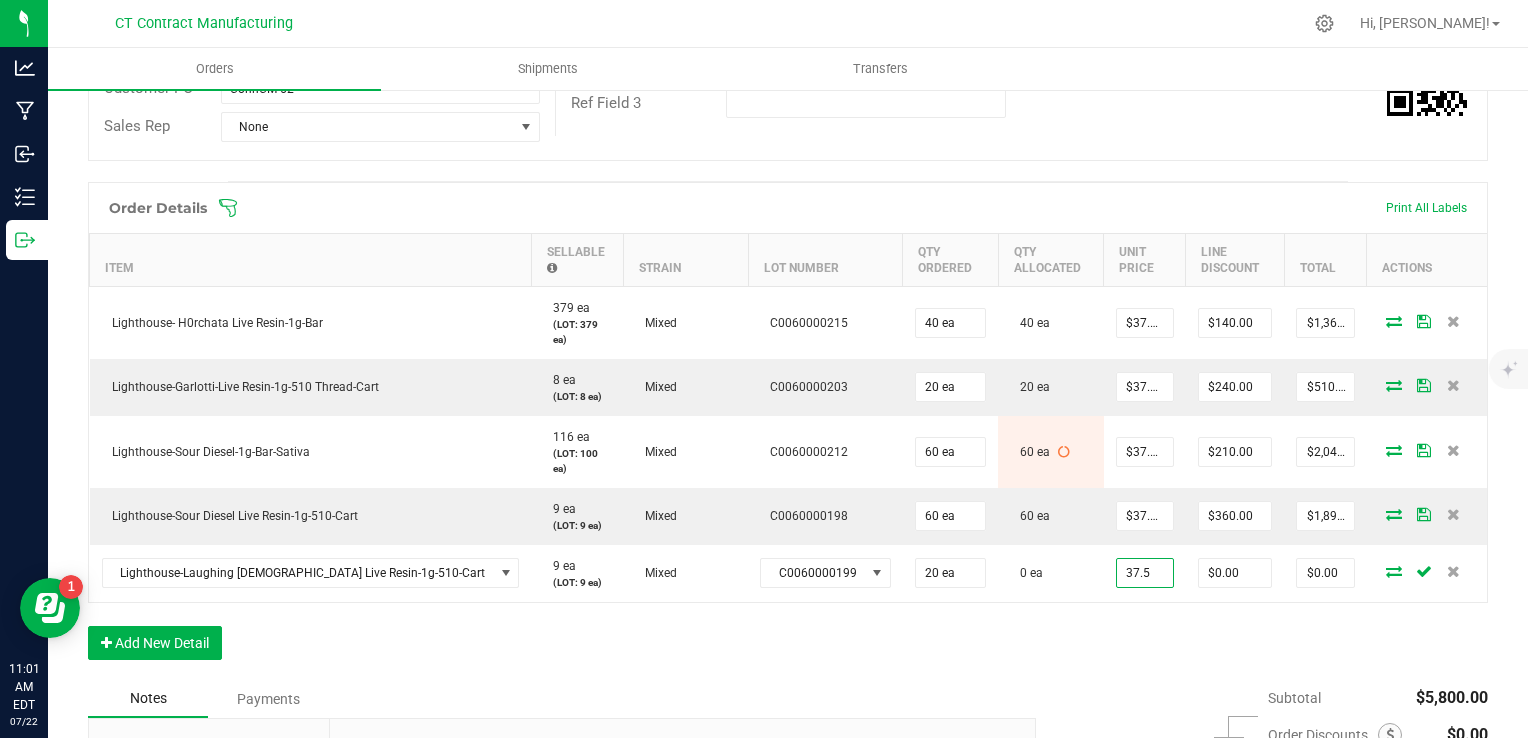 type on "$750.00" 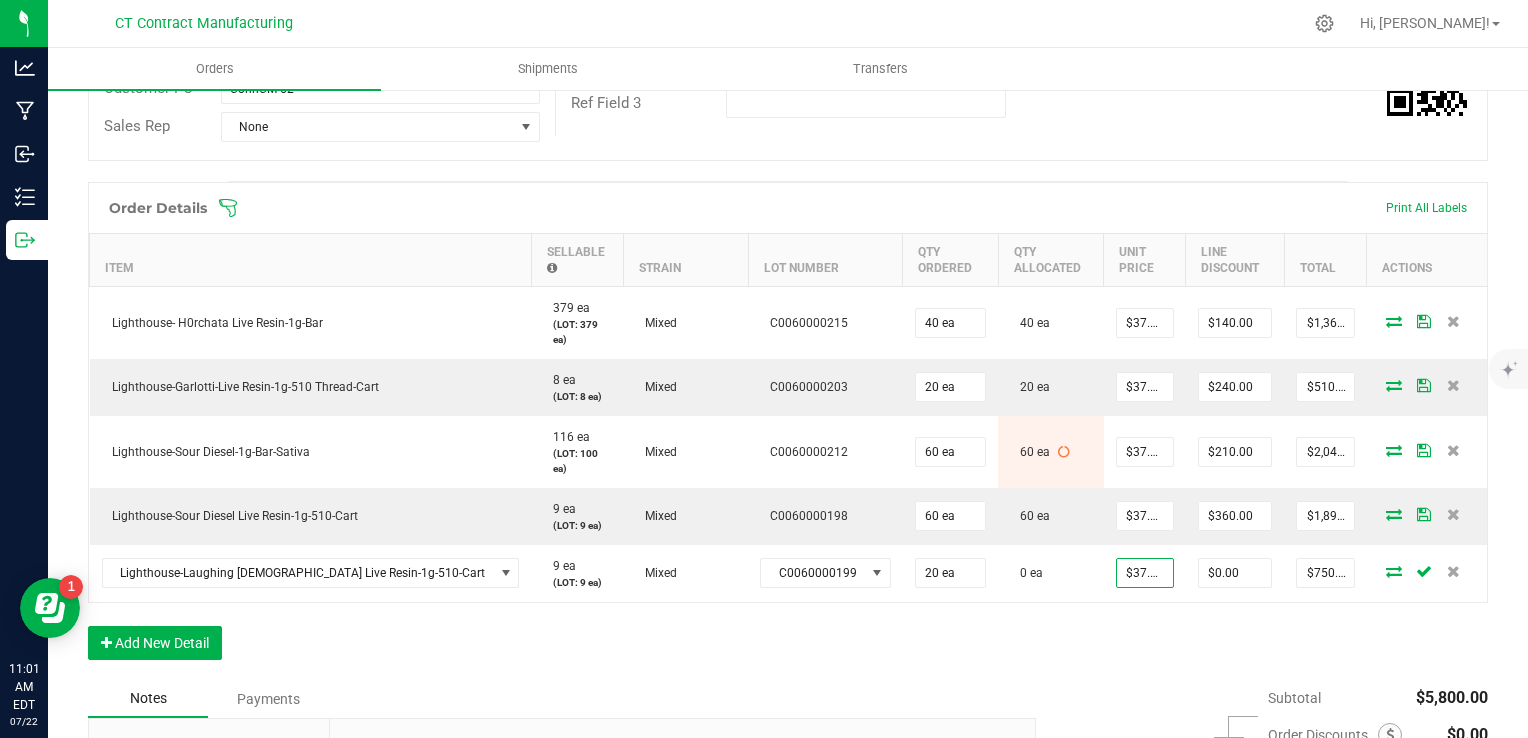 click on "Order Details Print All Labels Item  Sellable  Strain  Lot Number  Qty Ordered Qty Allocated Unit Price Line Discount Total Actions  Lighthouse- H0rchata Live Resin-1g-Bar   379 ea   (LOT: 379 ea)   Mixed   C0060000215  40 ea  40 ea  $37.50000 $140.00 $1,360.00  Lighthouse-Garlotti-Live Resin-1g-510 Thread-Cart   8 ea   (LOT: 8 ea)   Mixed   C0060000203  20 ea  20 ea  $37.50000 $240.00 $510.00  Lighthouse-Sour Diesel-1g-Bar-Sativa   116 ea   (LOT: 100 ea)   Mixed   C0060000212  60 ea  60 ea
$37.50000 $210.00 $2,040.00  Lighthouse-Sour Diesel Live Resin-1g-510-Cart   9 ea   (LOT: 9 ea)   Mixed   C0060000198  60 ea  60 ea  $37.50000 $360.00 $1,890.00 Lighthouse-Laughing Buddha Live Resin-1g-510-Cart  9 ea   (LOT: 9 ea)   Mixed  C0060000199 20 ea  0 ea  $37.50000 $0.00 $750.00
Add New Detail" at bounding box center (788, 431) 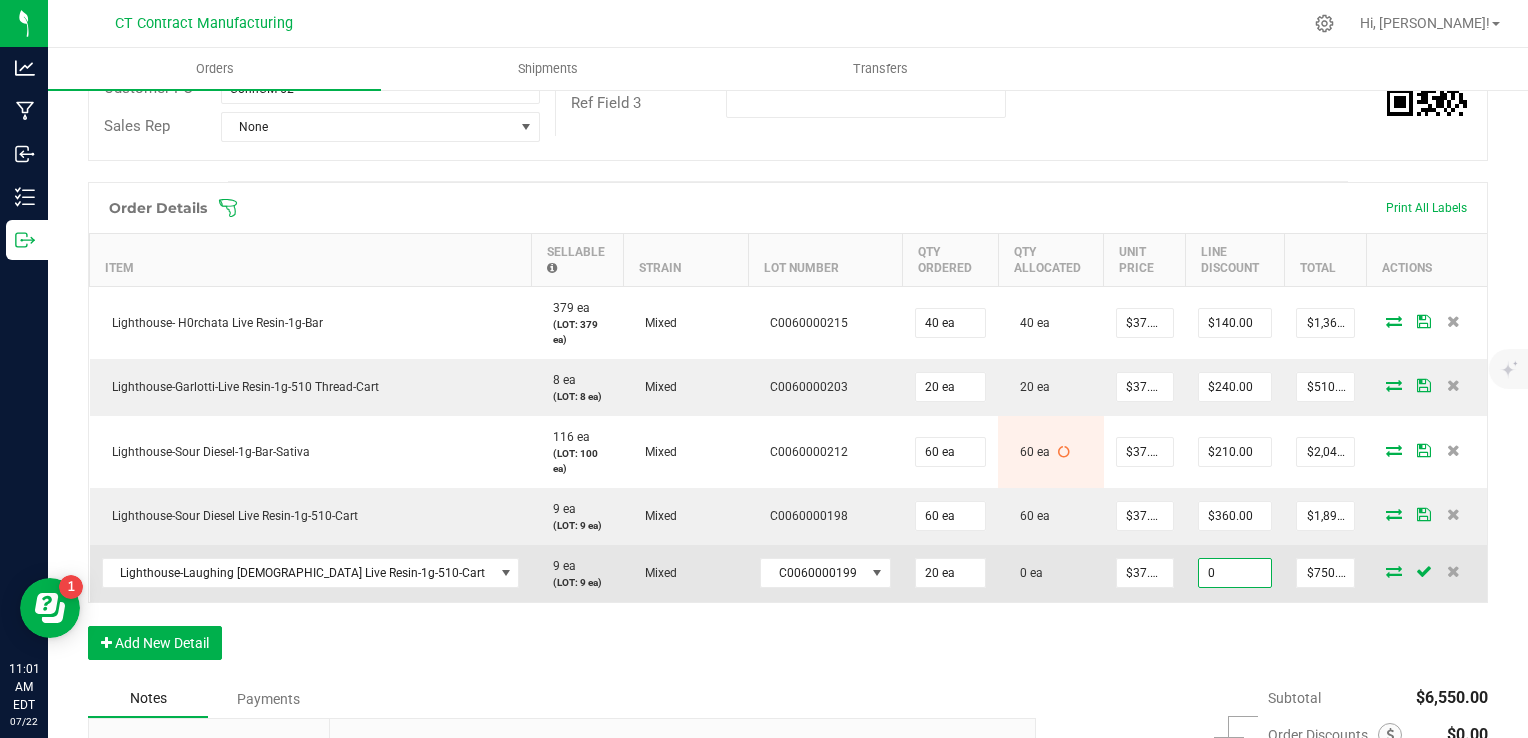 click on "0" at bounding box center [1235, 573] 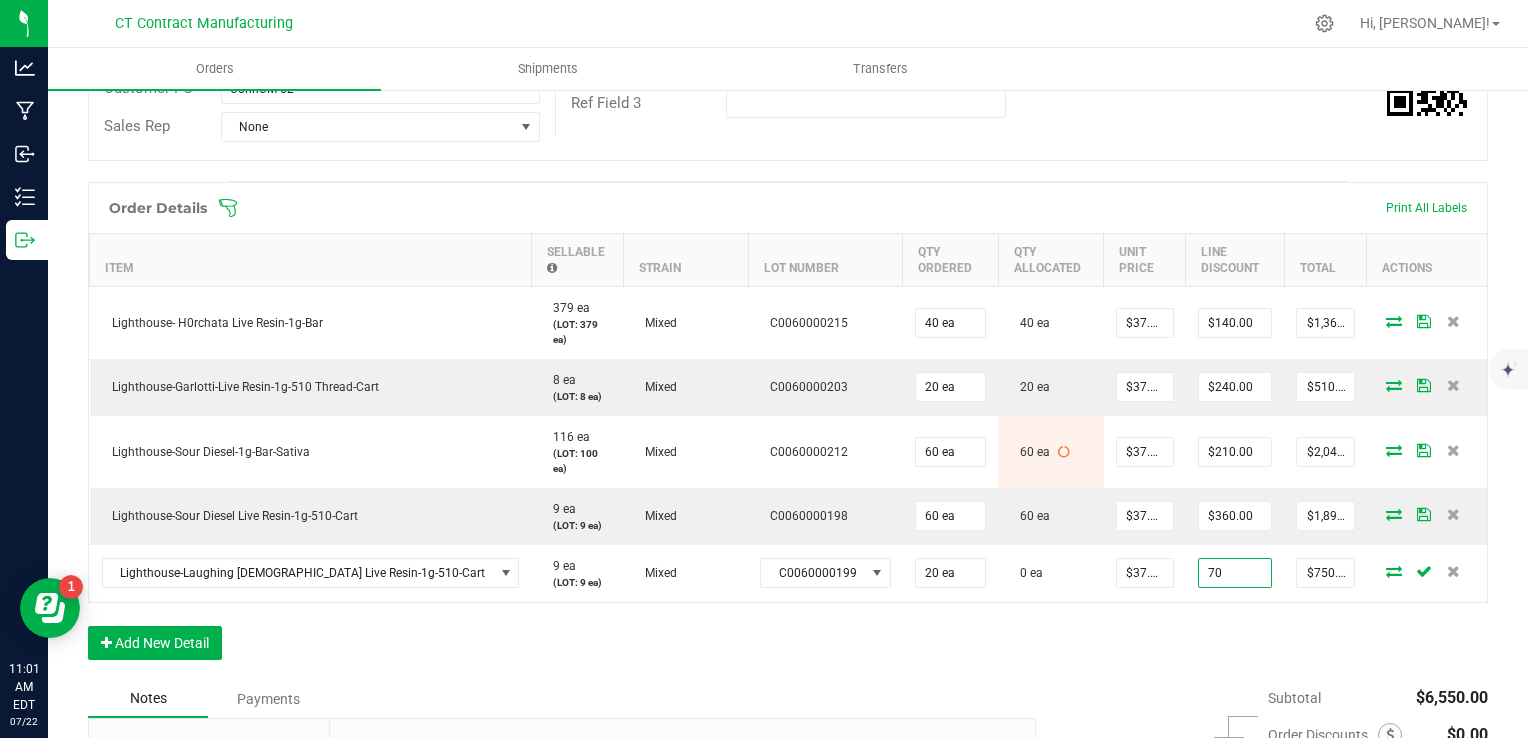 type on "$70.00" 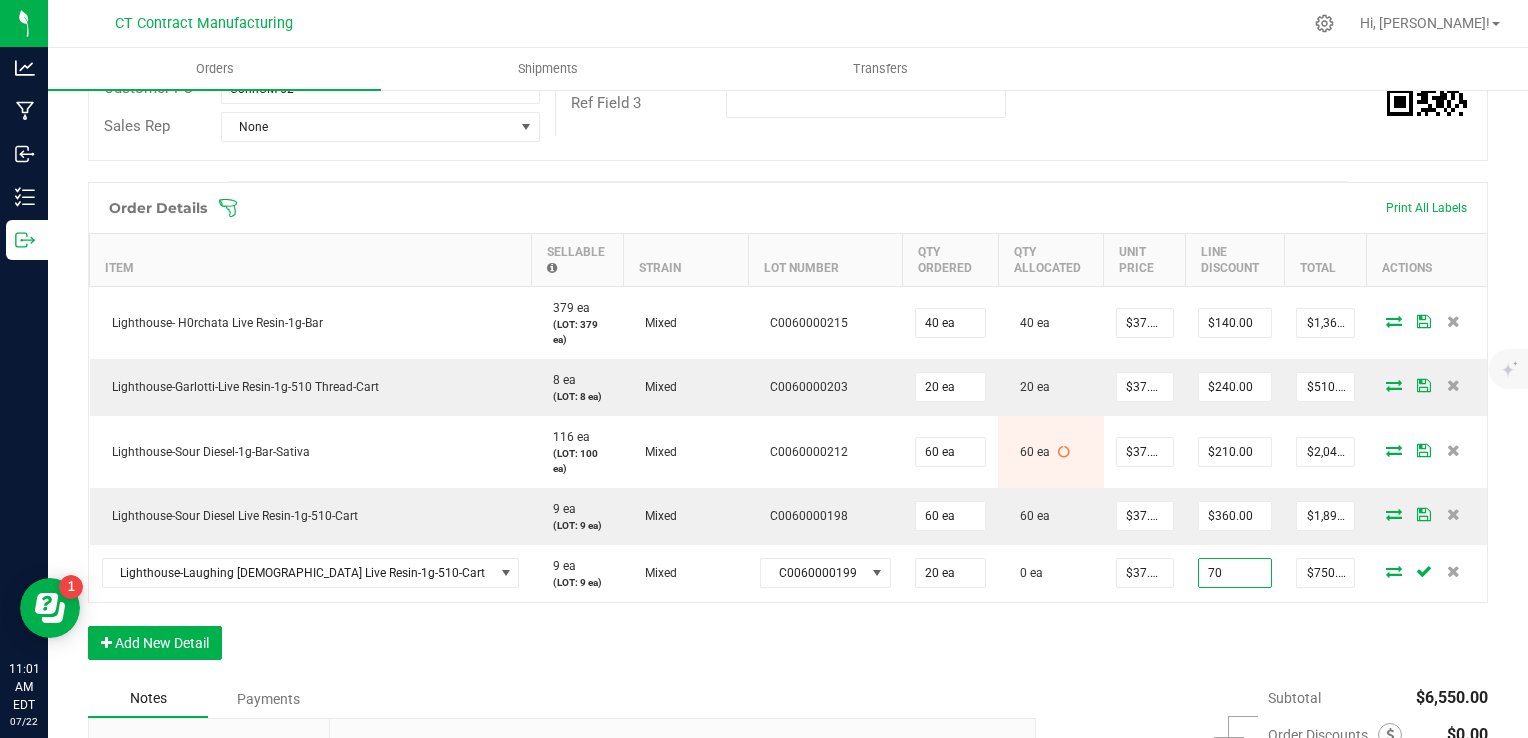type on "$680.00" 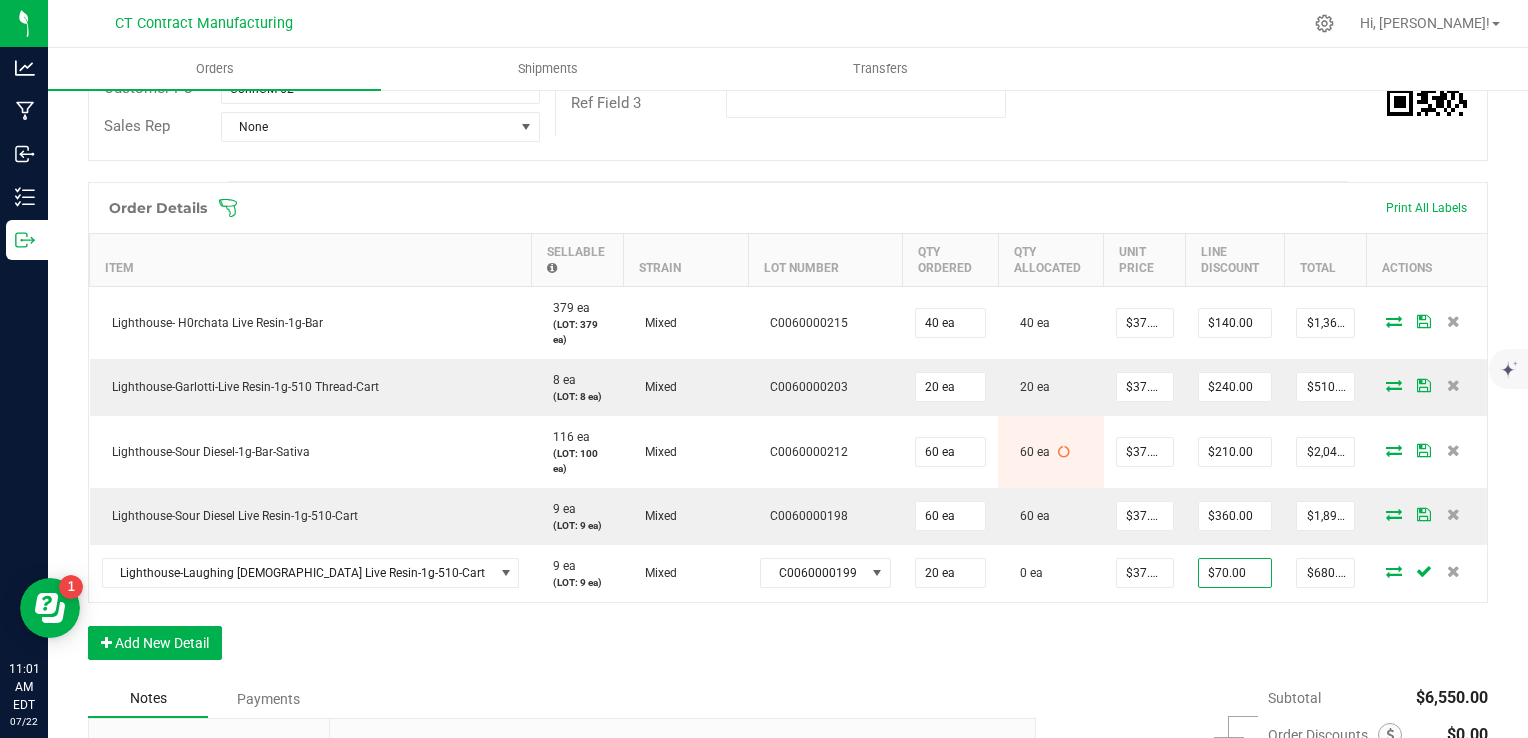 click on "Order Details Print All Labels Item  Sellable  Strain  Lot Number  Qty Ordered Qty Allocated Unit Price Line Discount Total Actions  Lighthouse- H0rchata Live Resin-1g-Bar   379 ea   (LOT: 379 ea)   Mixed   C0060000215  40 ea  40 ea  $37.50000 $140.00 $1,360.00  Lighthouse-Garlotti-Live Resin-1g-510 Thread-Cart   8 ea   (LOT: 8 ea)   Mixed   C0060000203  20 ea  20 ea  $37.50000 $240.00 $510.00  Lighthouse-Sour Diesel-1g-Bar-Sativa   116 ea   (LOT: 100 ea)   Mixed   C0060000212  60 ea  60 ea
$37.50000 $210.00 $2,040.00  Lighthouse-Sour Diesel Live Resin-1g-510-Cart   9 ea   (LOT: 9 ea)   Mixed   C0060000198  60 ea  60 ea  $37.50000 $360.00 $1,890.00 Lighthouse-Laughing Buddha Live Resin-1g-510-Cart  9 ea   (LOT: 9 ea)   Mixed  C0060000199 20 ea  0 ea  $37.50000 $70.00 $680.00
Add New Detail" at bounding box center (788, 431) 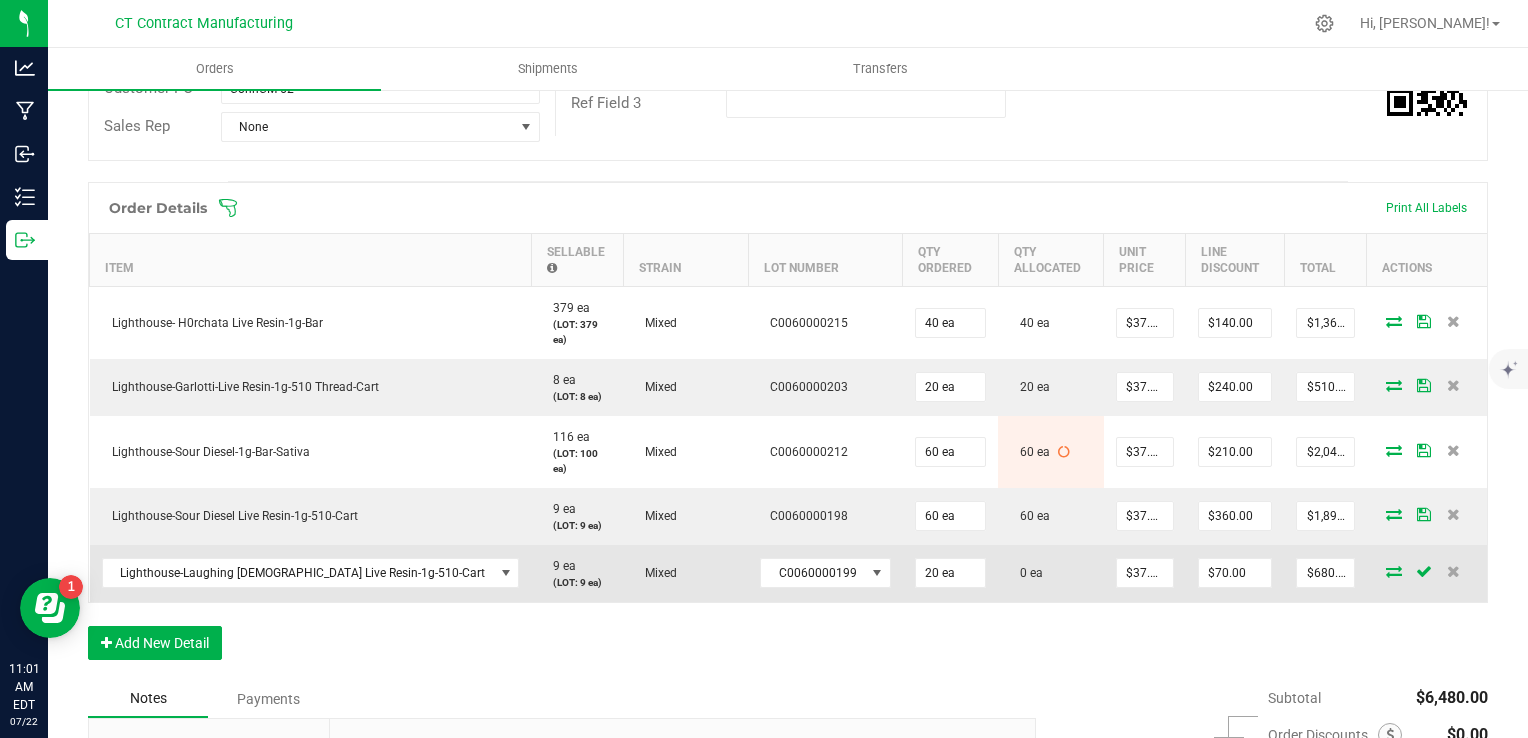click at bounding box center [1394, 571] 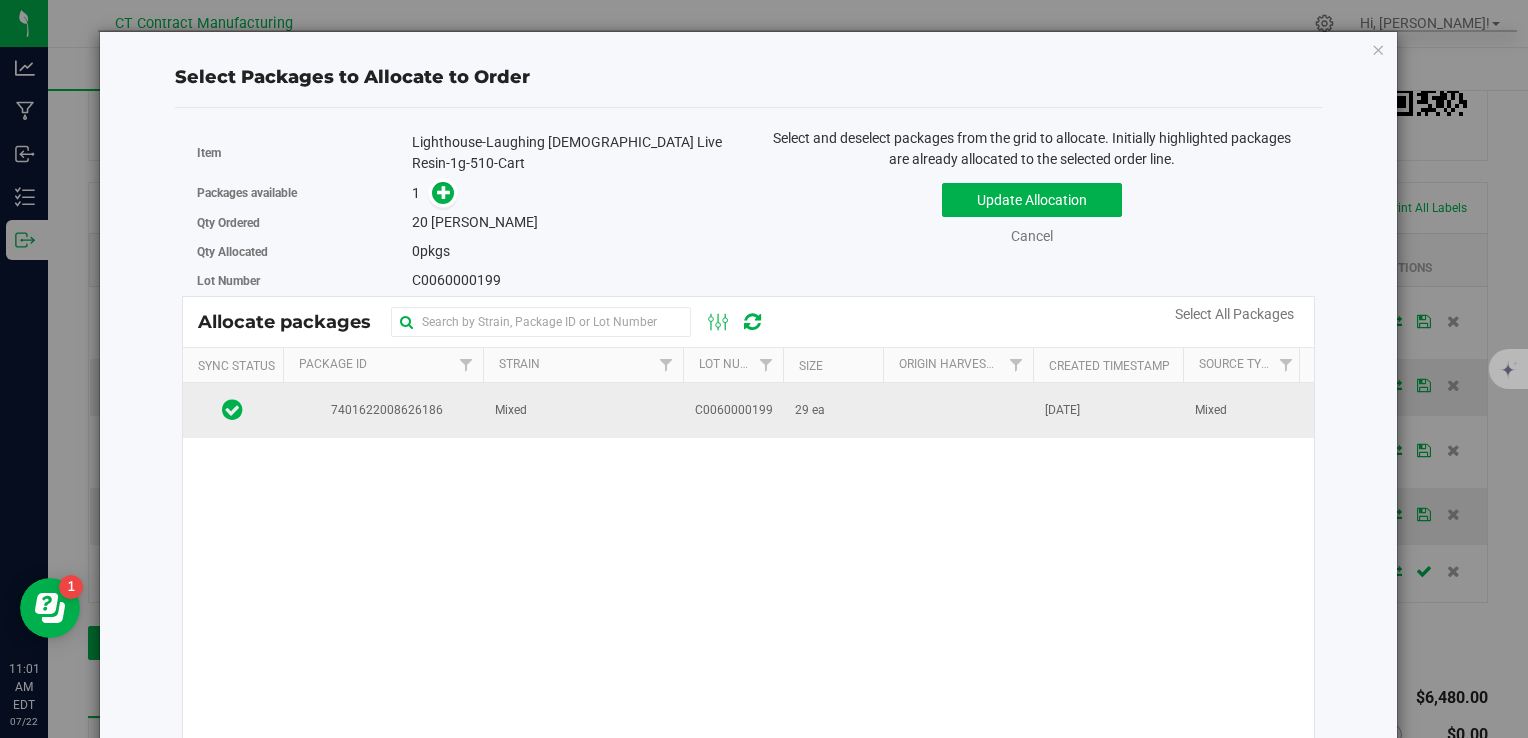 click at bounding box center [958, 410] 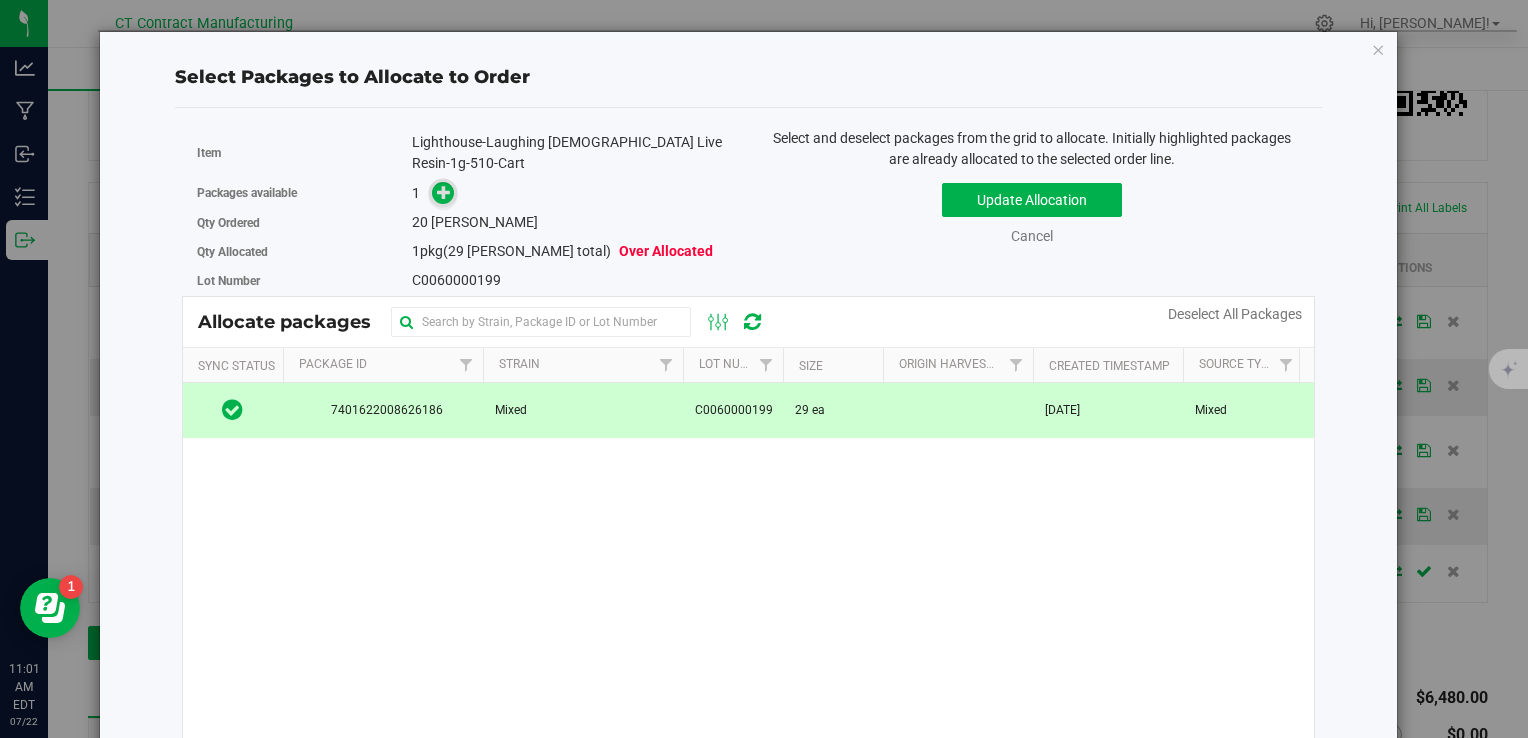 click at bounding box center [444, 192] 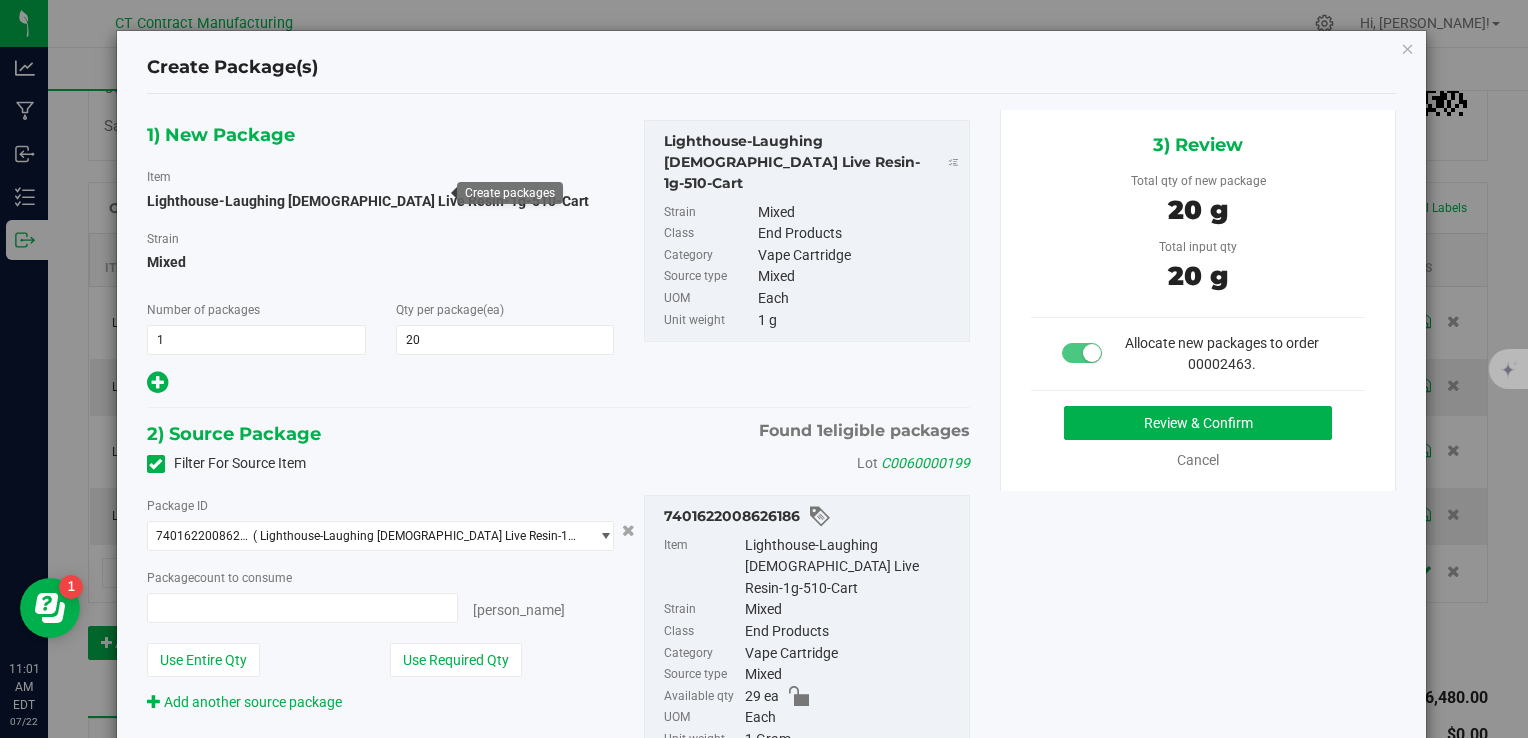 type on "20 ea" 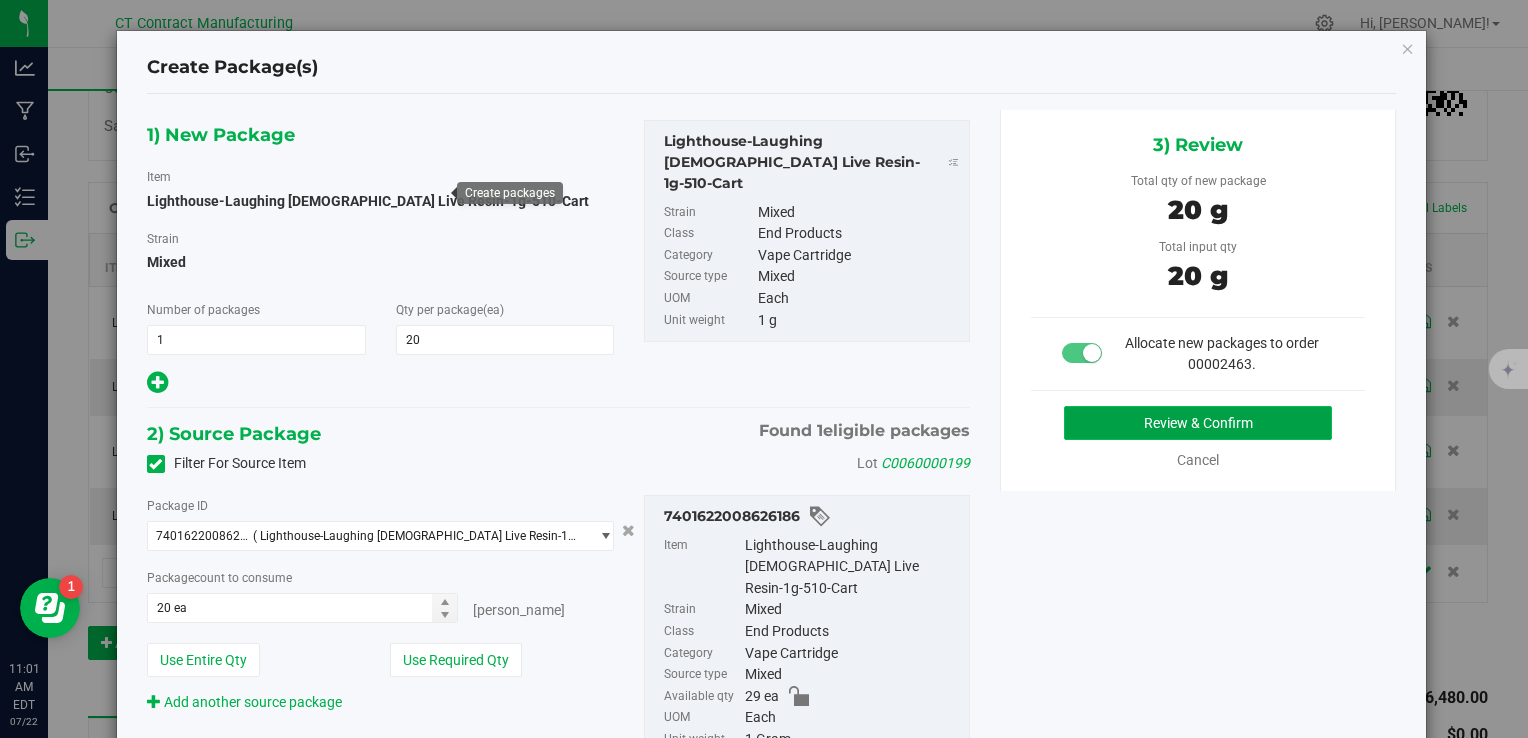 click on "Review & Confirm" at bounding box center [1198, 423] 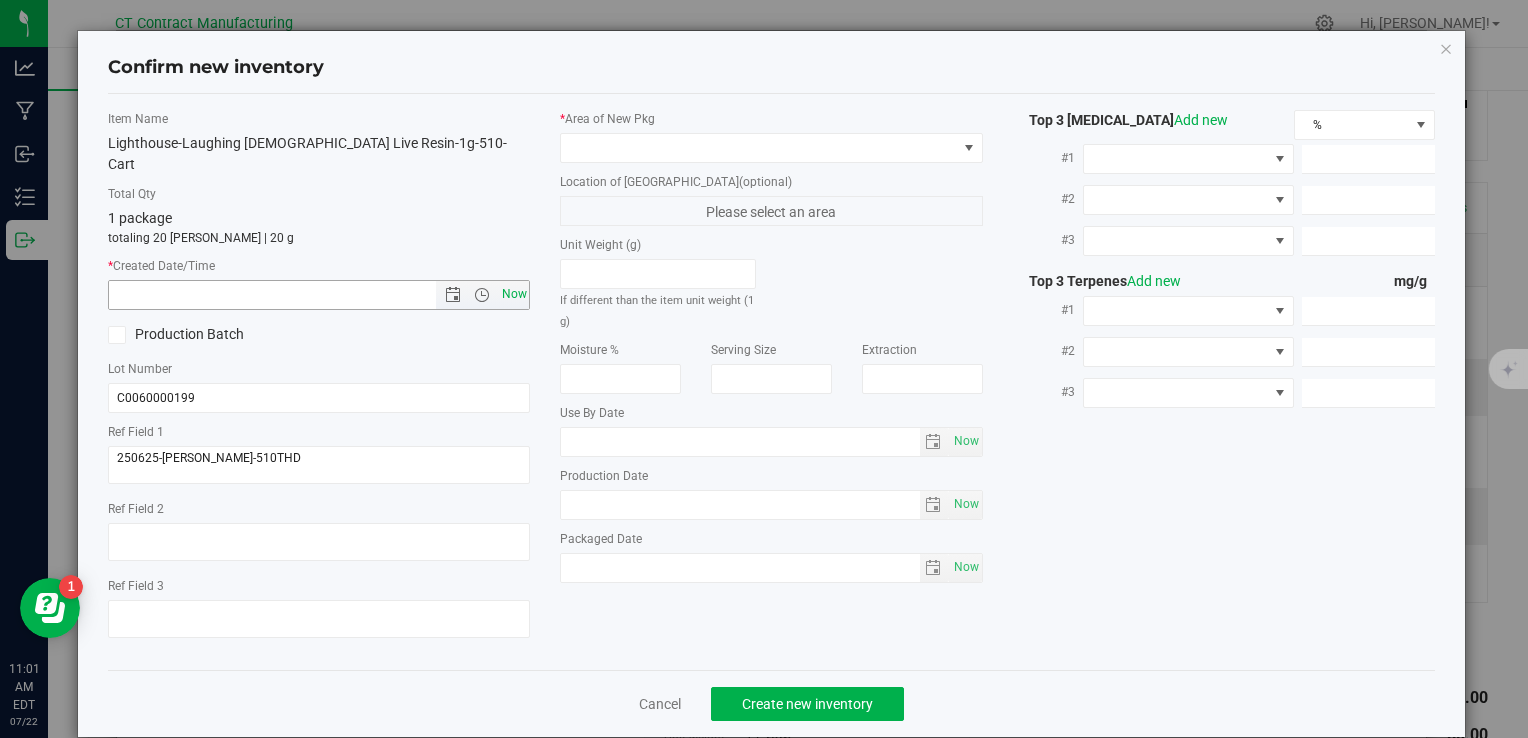 click on "Now" at bounding box center [514, 294] 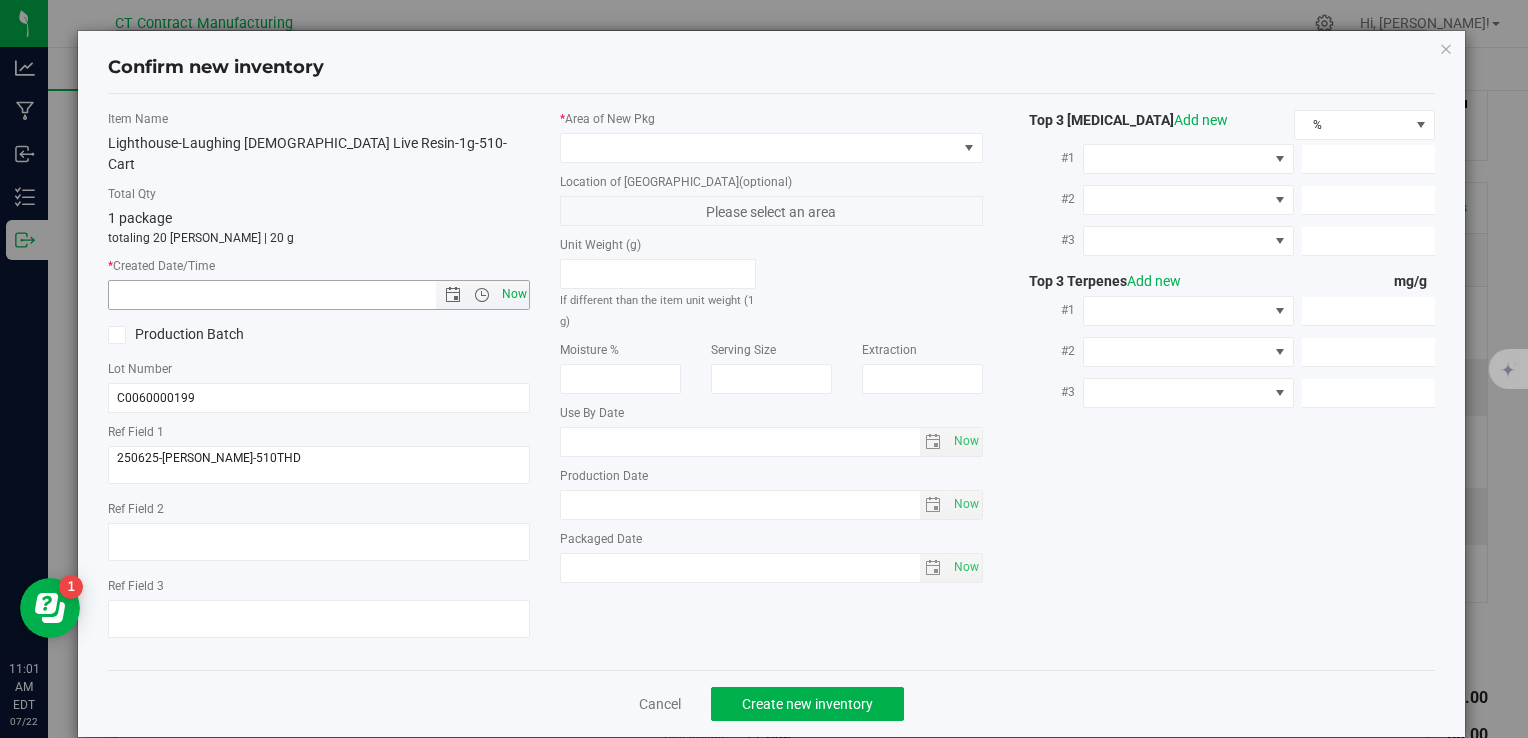 type on "7/22/2025 11:01 AM" 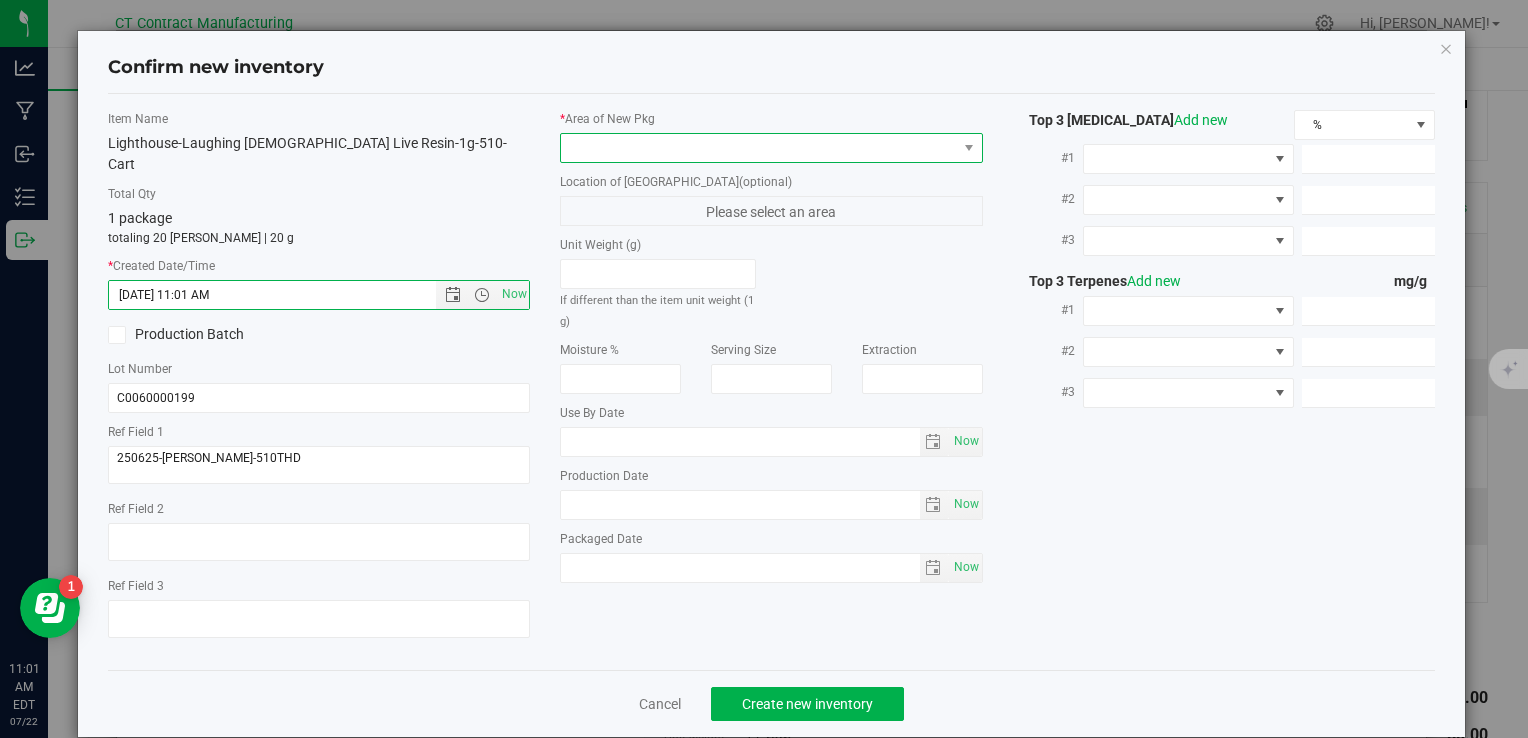 click at bounding box center [758, 148] 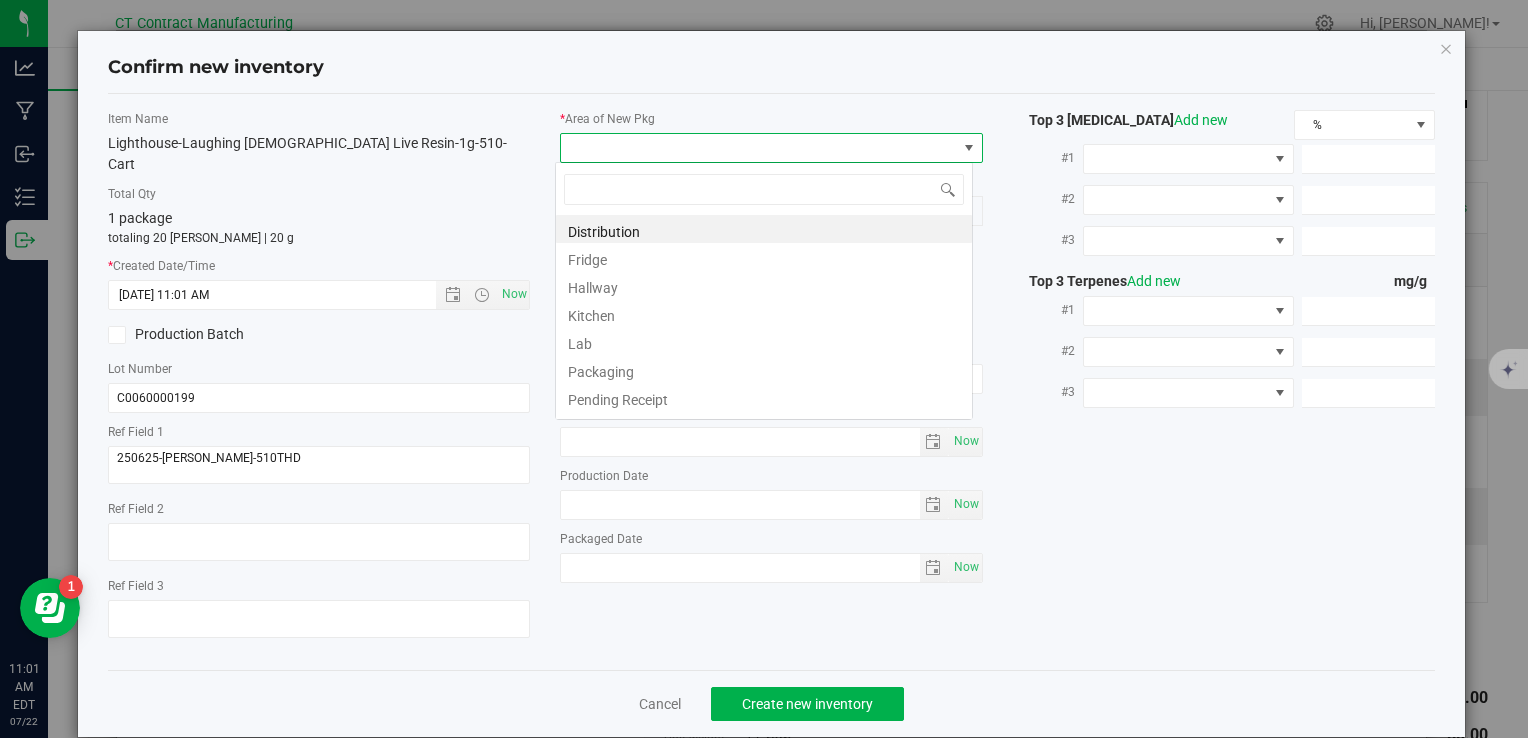scroll, scrollTop: 99970, scrollLeft: 99582, axis: both 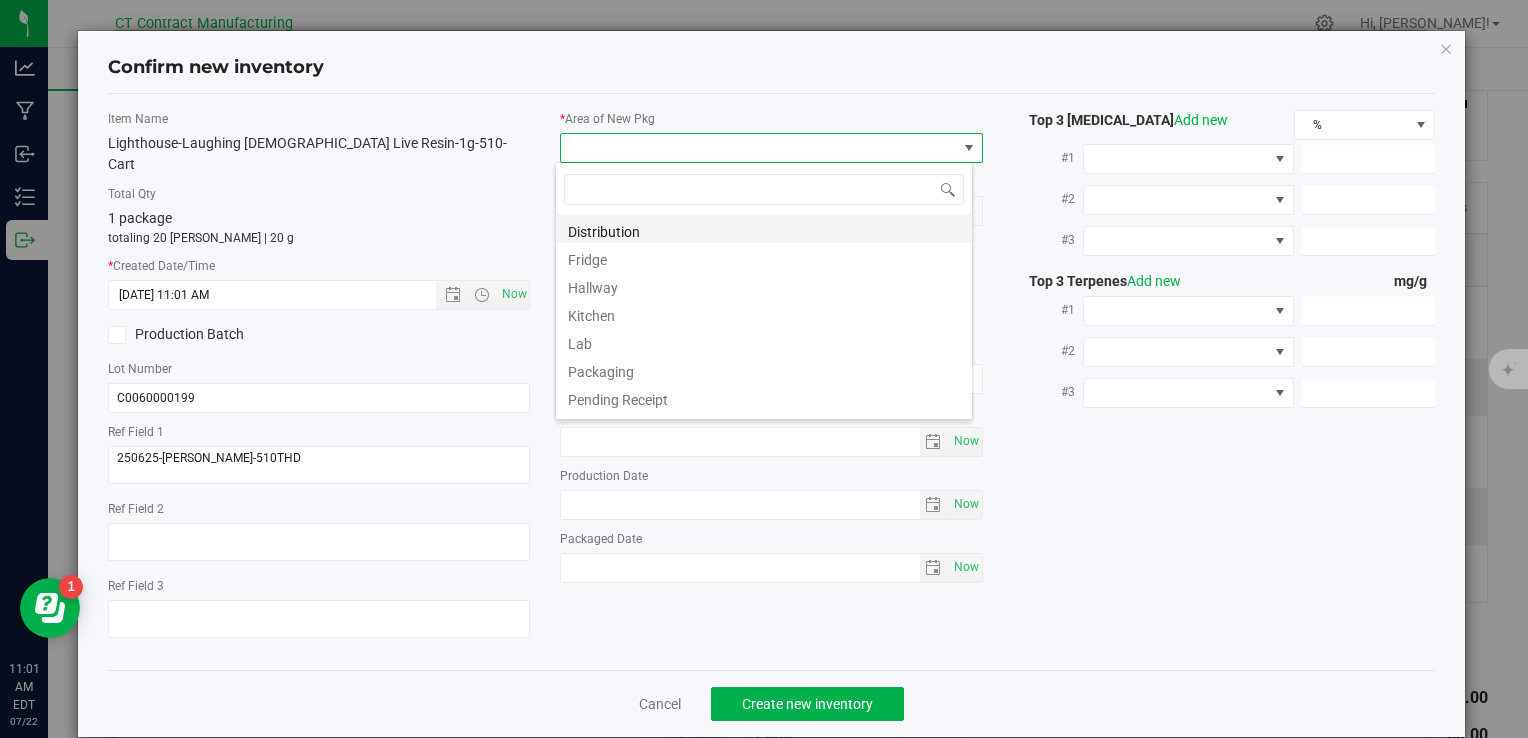 click on "Distribution" at bounding box center (764, 229) 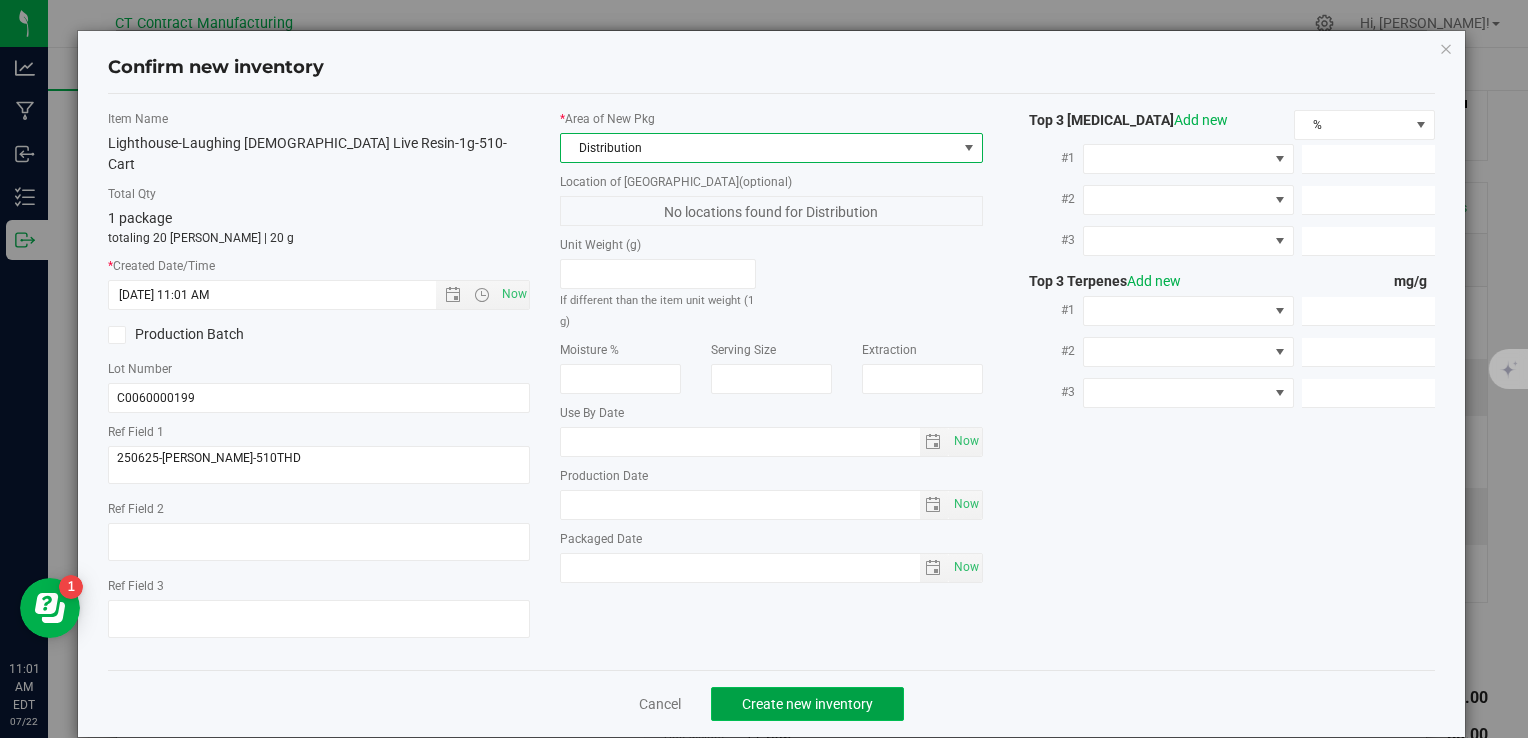 click on "Create new inventory" 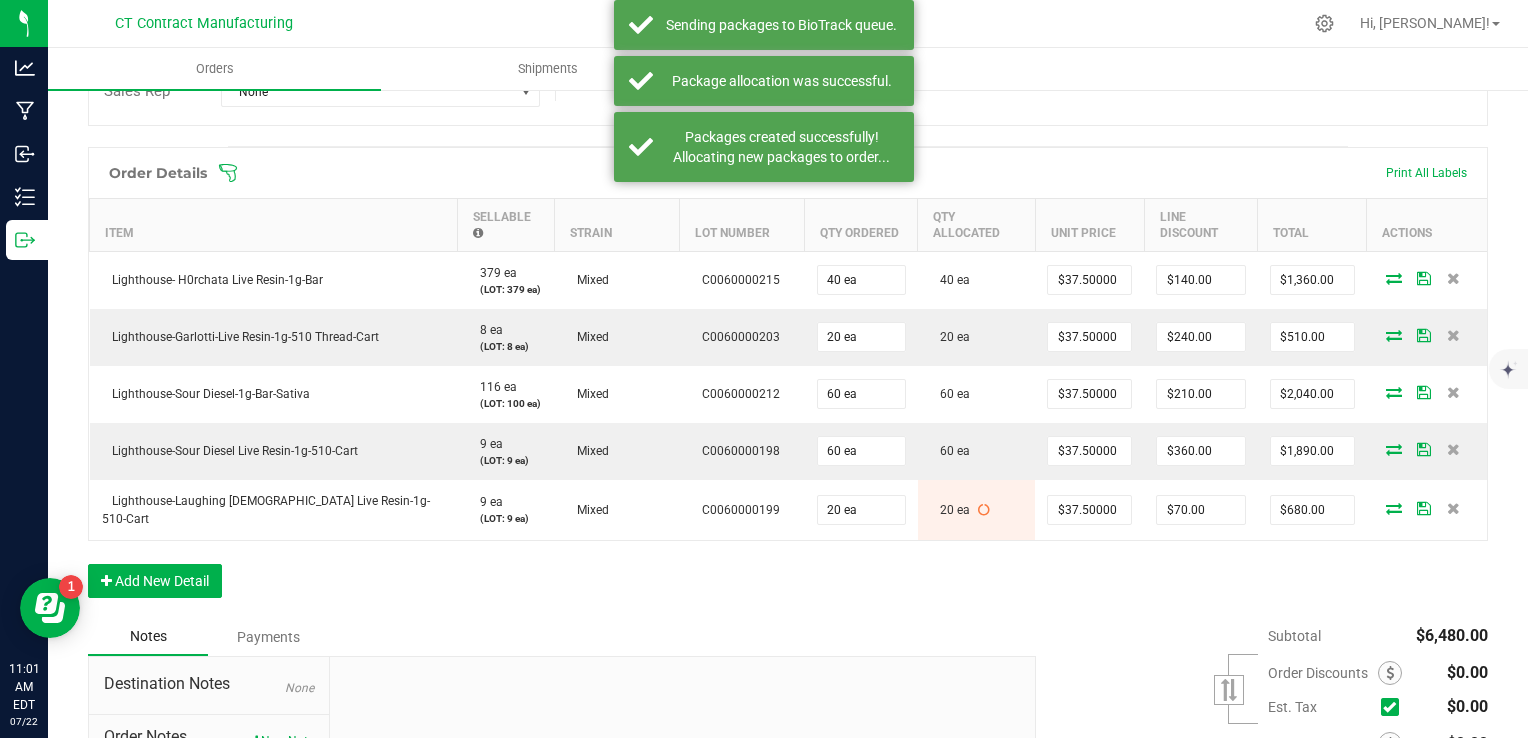 scroll, scrollTop: 468, scrollLeft: 0, axis: vertical 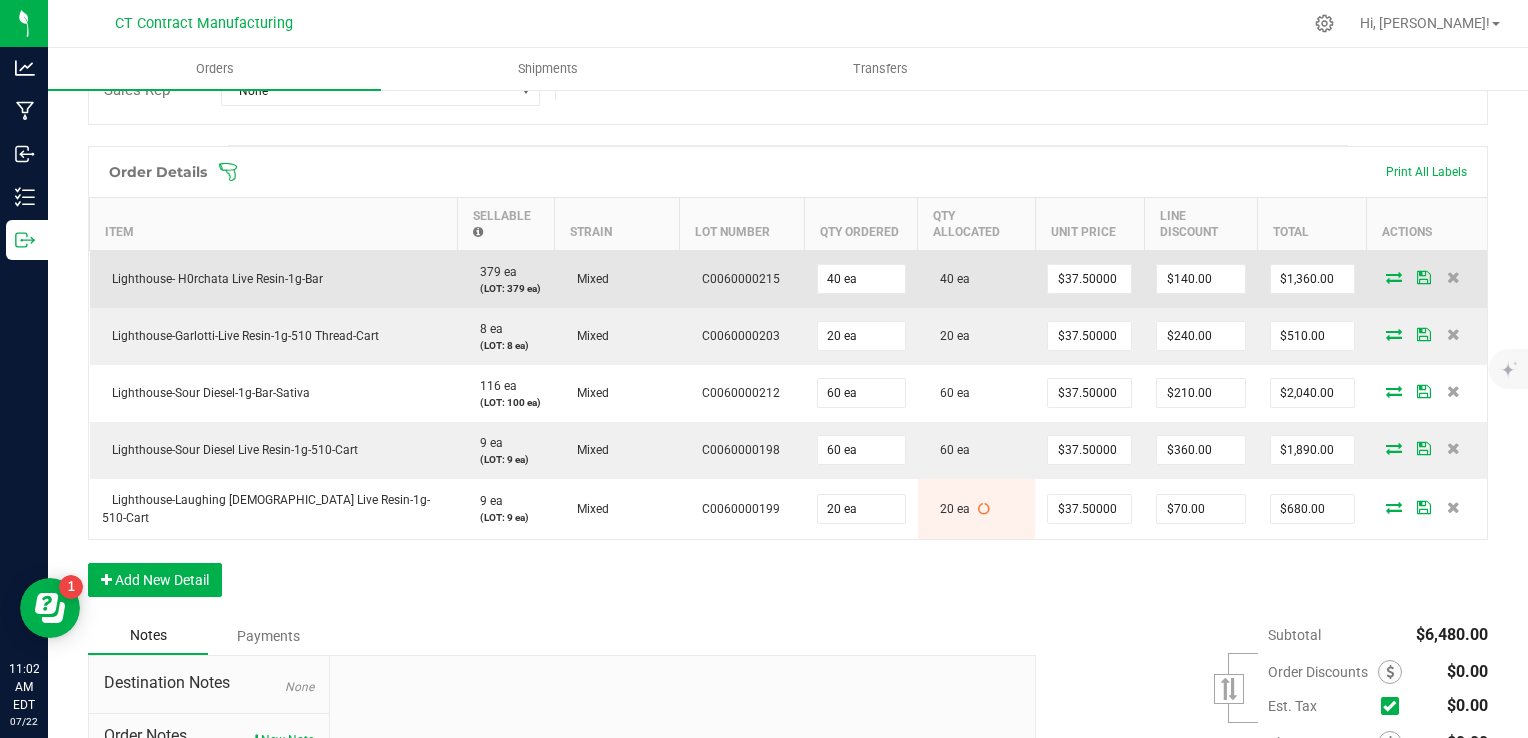 click at bounding box center (1394, 277) 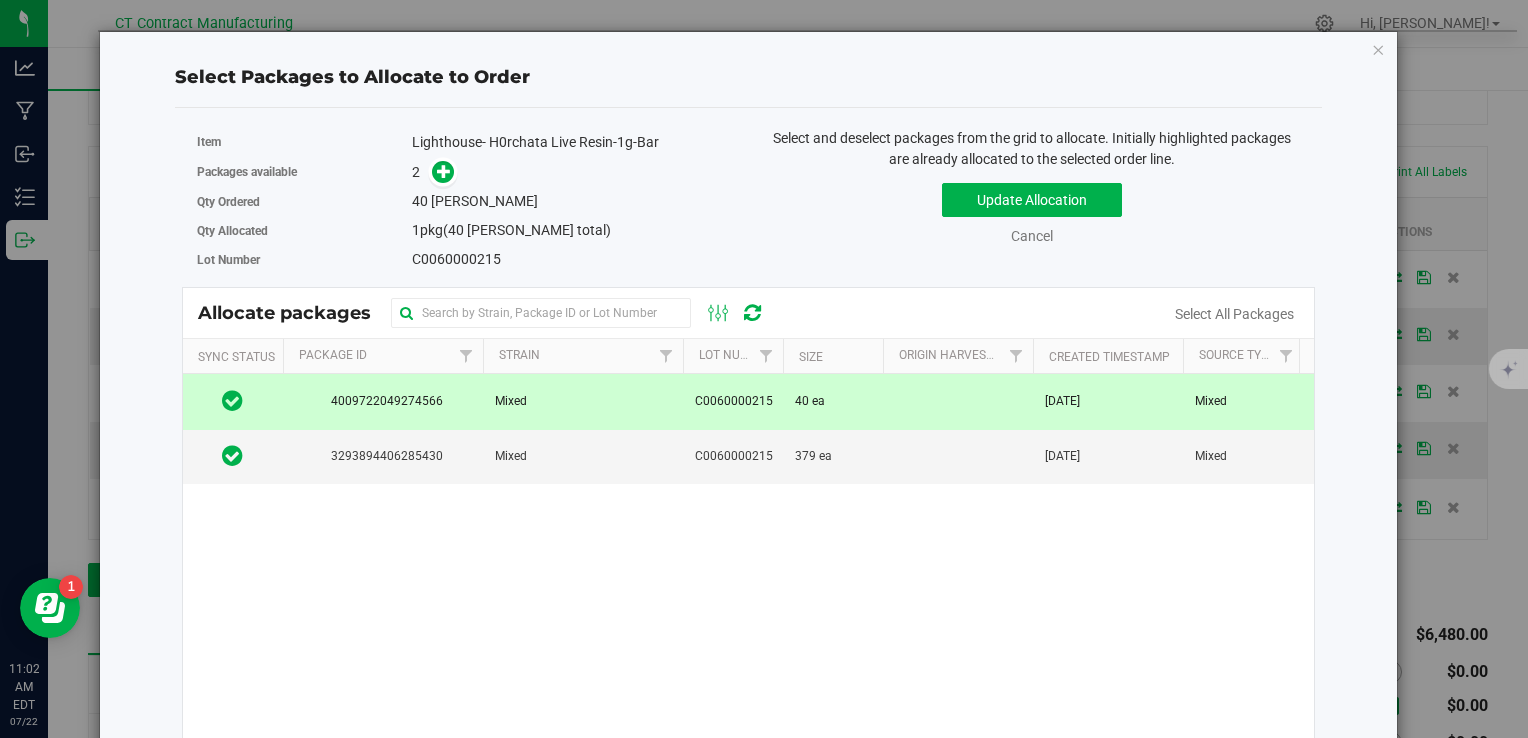 click on "40 ea" at bounding box center (833, 401) 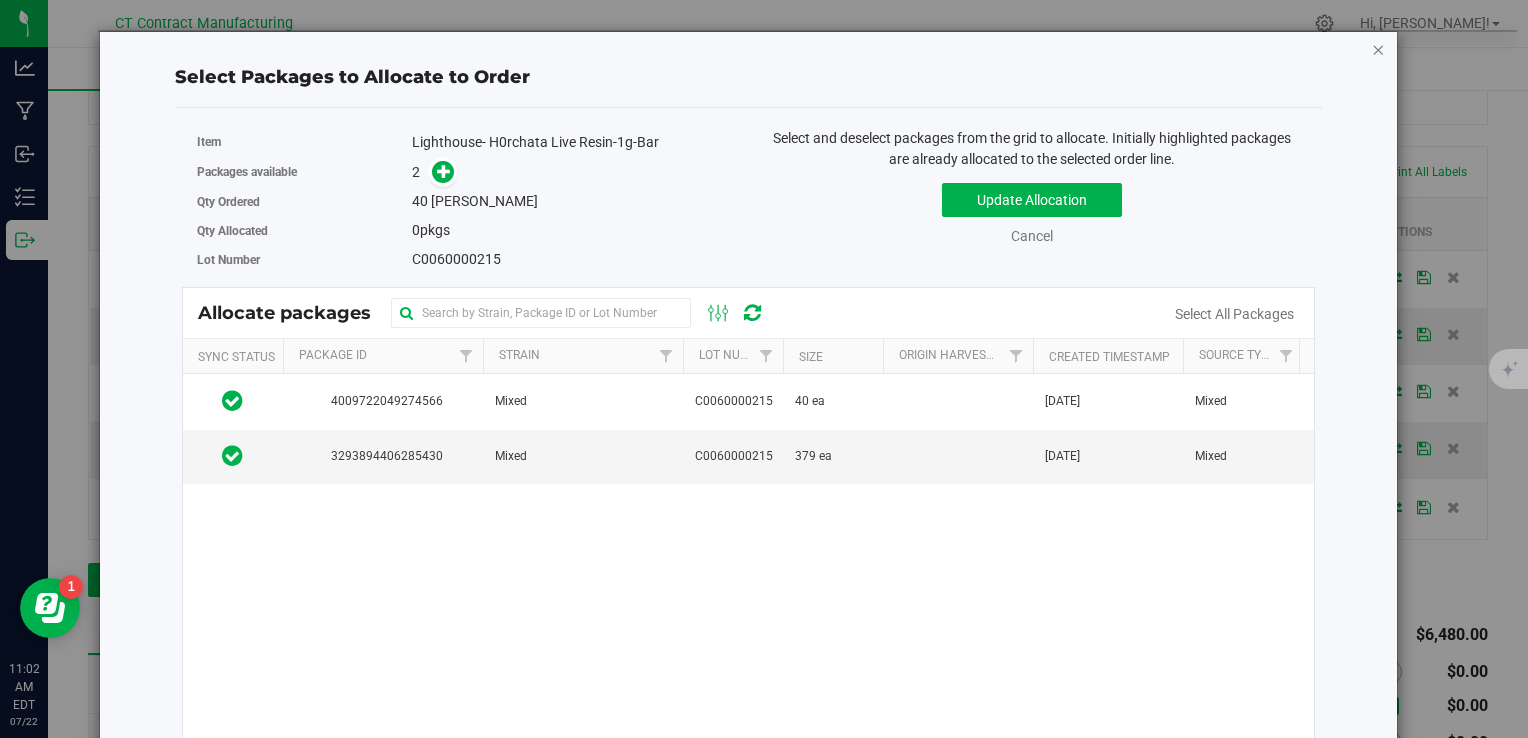 click at bounding box center [1379, 49] 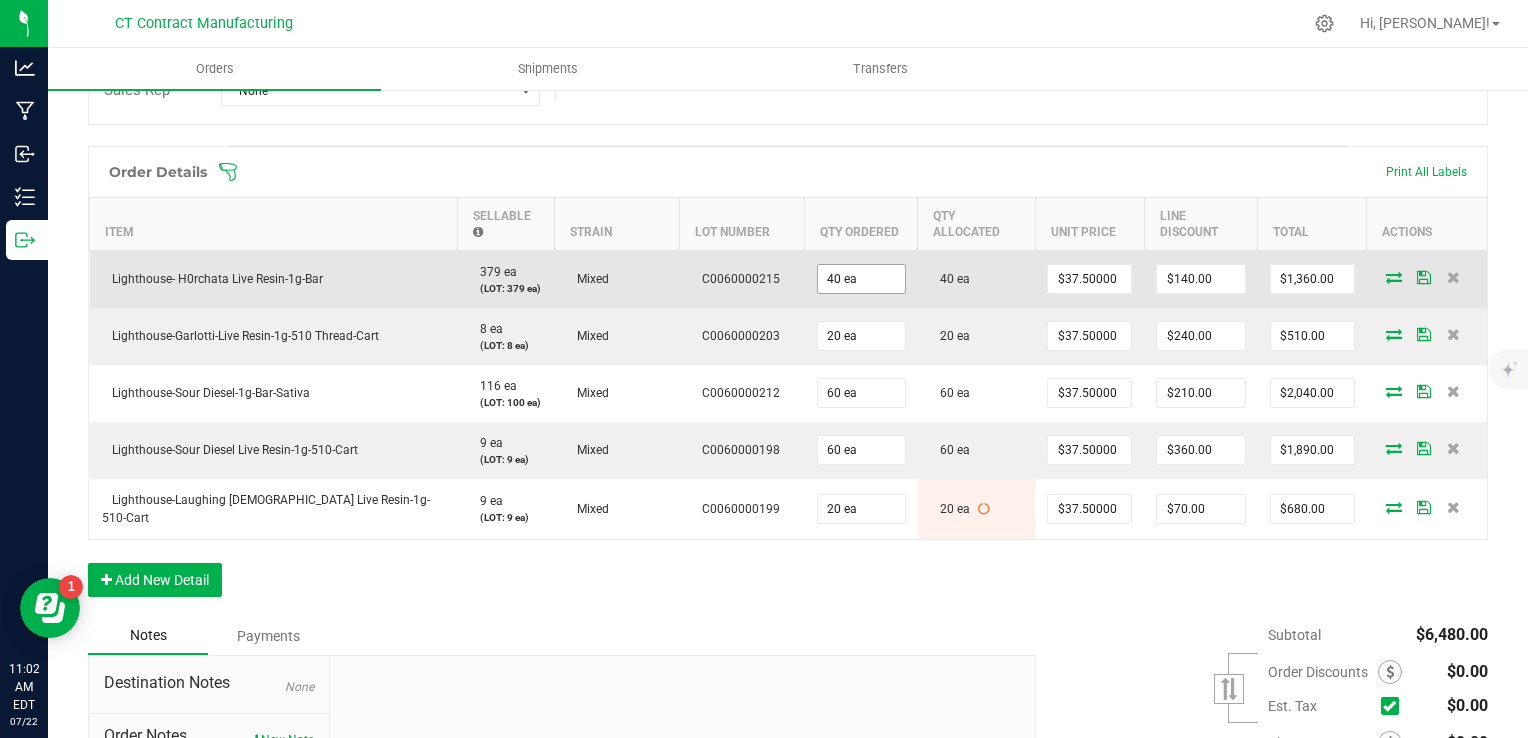 click on "40 ea" at bounding box center (861, 279) 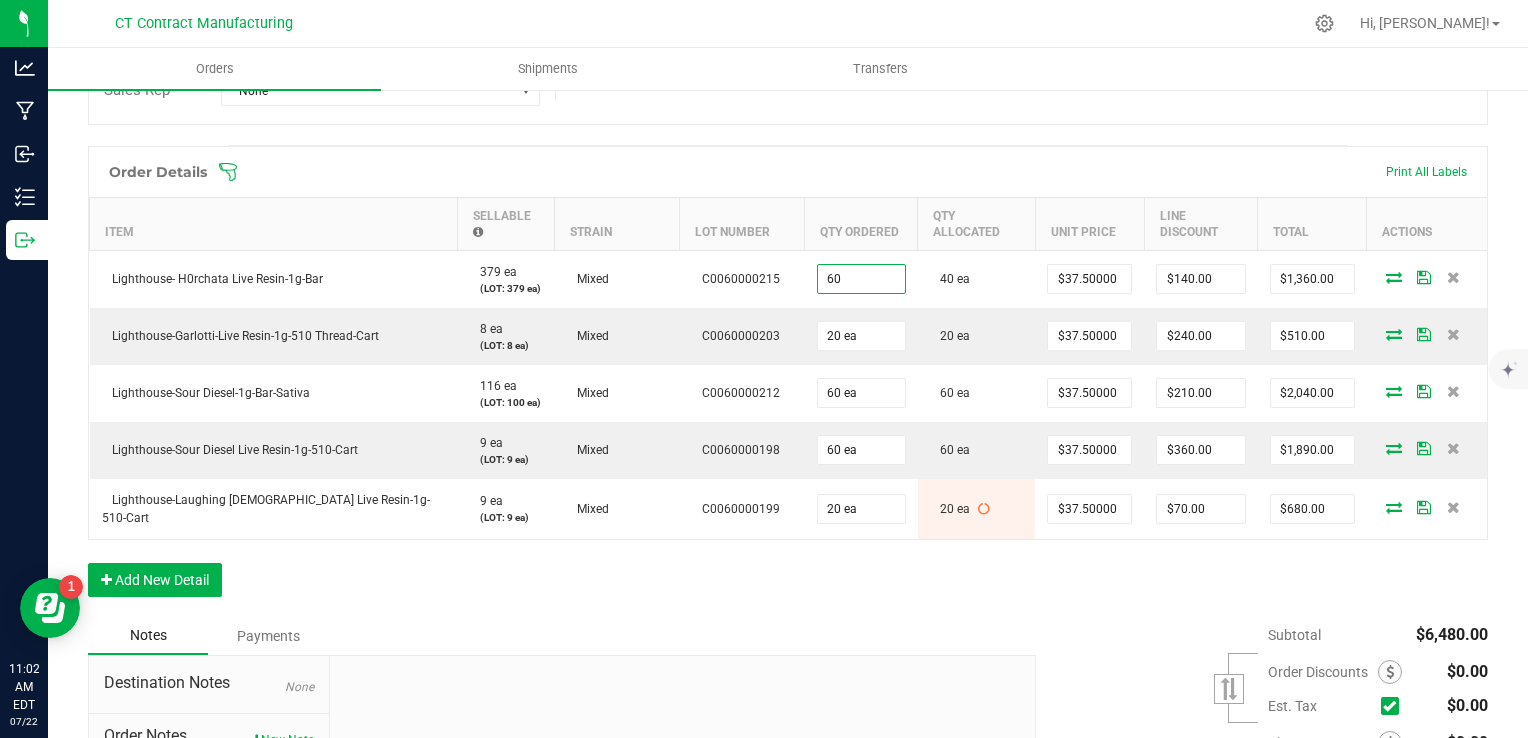 type on "60 ea" 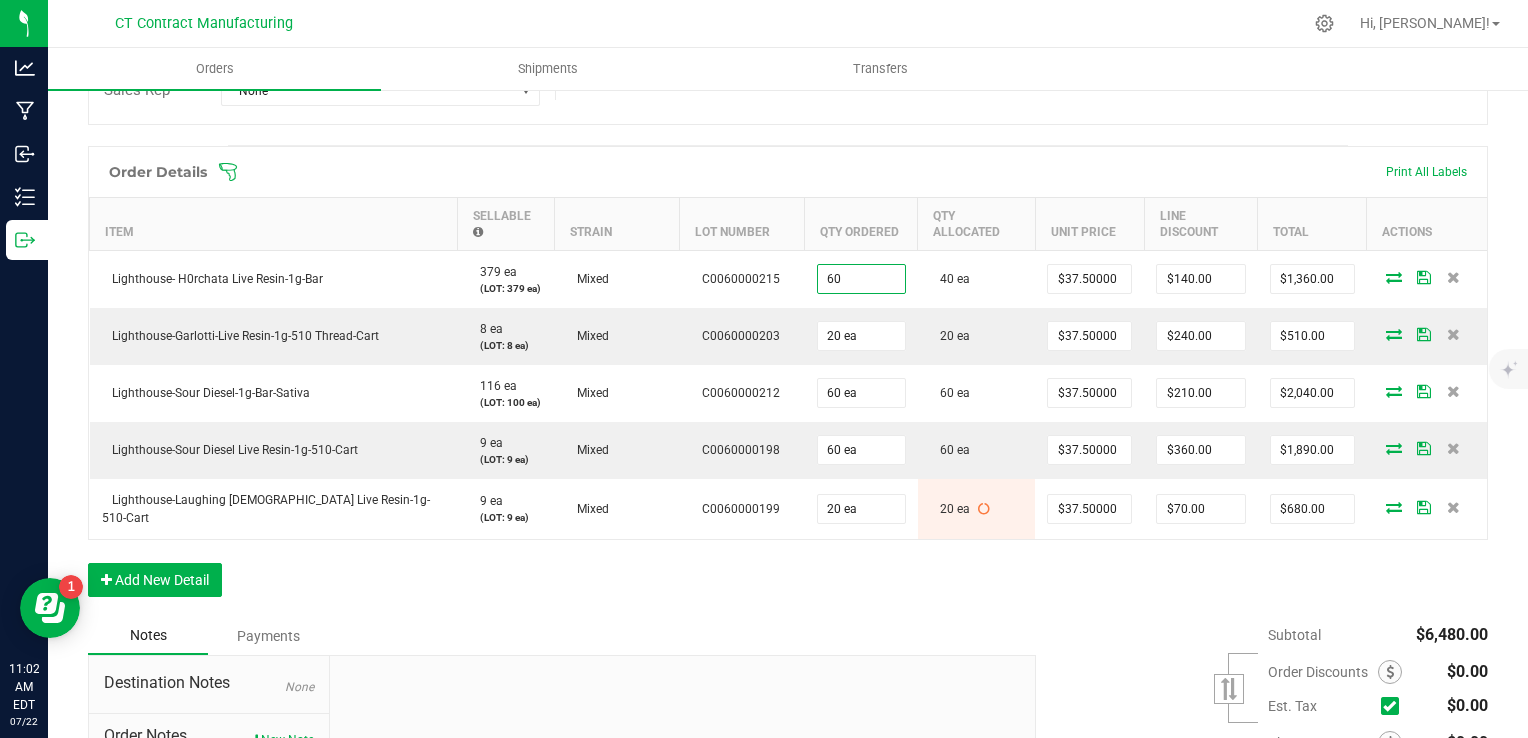 type on "$2,110.00" 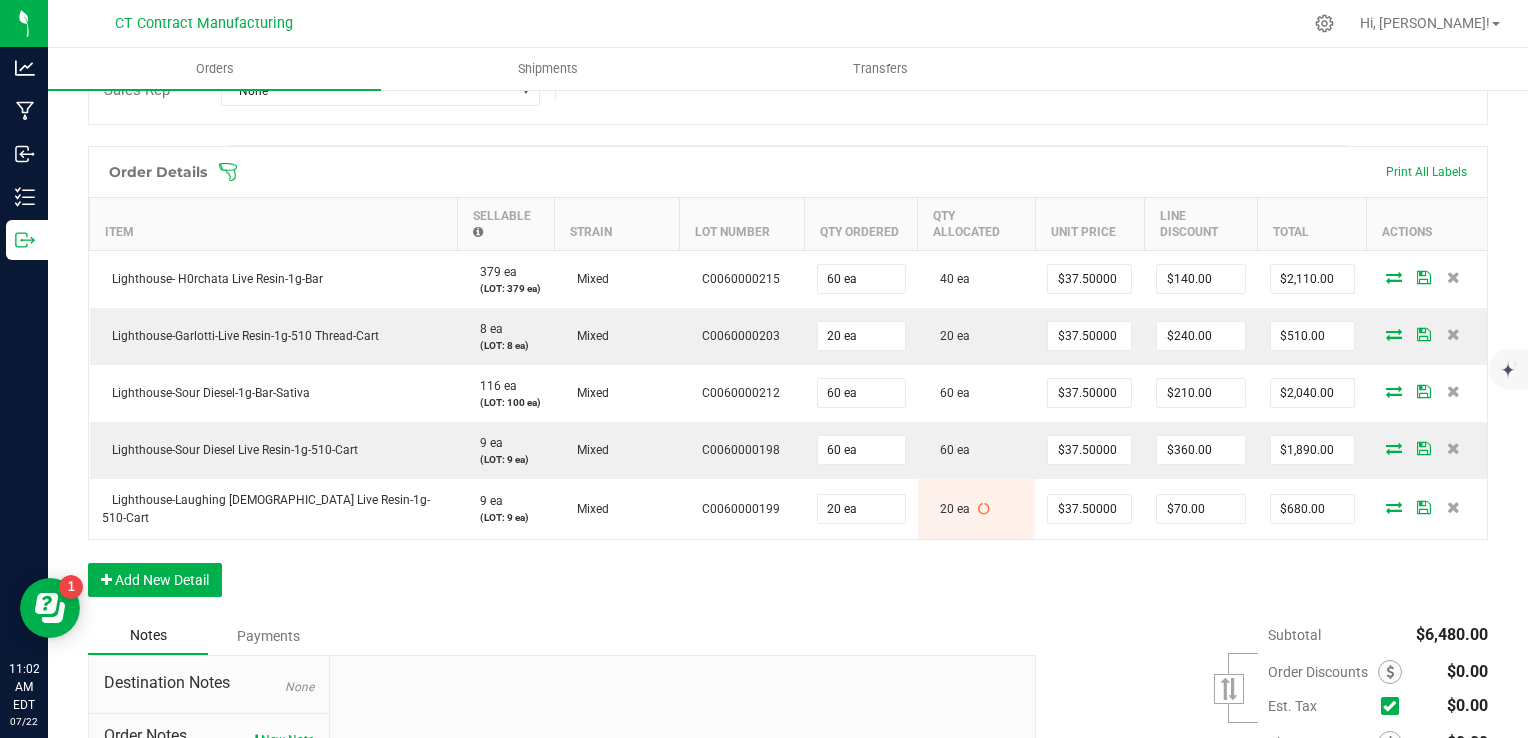 click on "Order Details Print All Labels Item  Sellable  Strain  Lot Number  Qty Ordered Qty Allocated Unit Price Line Discount Total Actions  Lighthouse- H0rchata Live Resin-1g-Bar   379 ea   (LOT: 379 ea)   Mixed   C0060000215  60 ea  40 ea  $37.50000 $140.00 $2,110.00  Lighthouse-Garlotti-Live Resin-1g-510 Thread-Cart   8 ea   (LOT: 8 ea)   Mixed   C0060000203  20 ea  20 ea  $37.50000 $240.00 $510.00  Lighthouse-Sour Diesel-1g-Bar-Sativa   116 ea   (LOT: 100 ea)   Mixed   C0060000212  60 ea  60 ea  $37.50000 $210.00 $2,040.00  Lighthouse-Sour Diesel Live Resin-1g-510-Cart   9 ea   (LOT: 9 ea)   Mixed   C0060000198  60 ea  60 ea  $37.50000 $360.00 $1,890.00  Lighthouse-Laughing Buddha Live Resin-1g-510-Cart   9 ea   (LOT: 9 ea)   Mixed   C0060000199  20 ea  20 ea
$37.50000 $70.00 $680.00
Add New Detail" at bounding box center (788, 381) 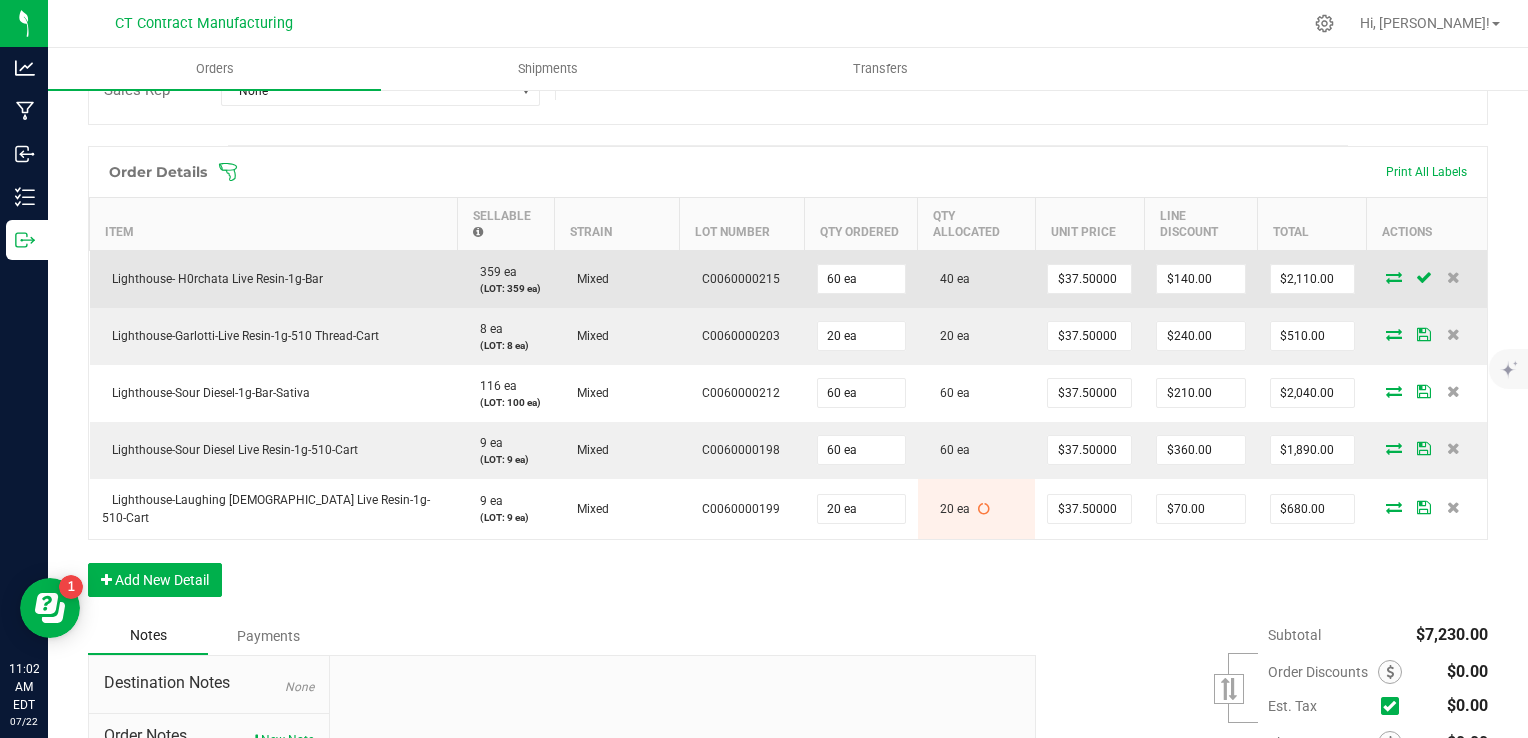 click at bounding box center [1394, 277] 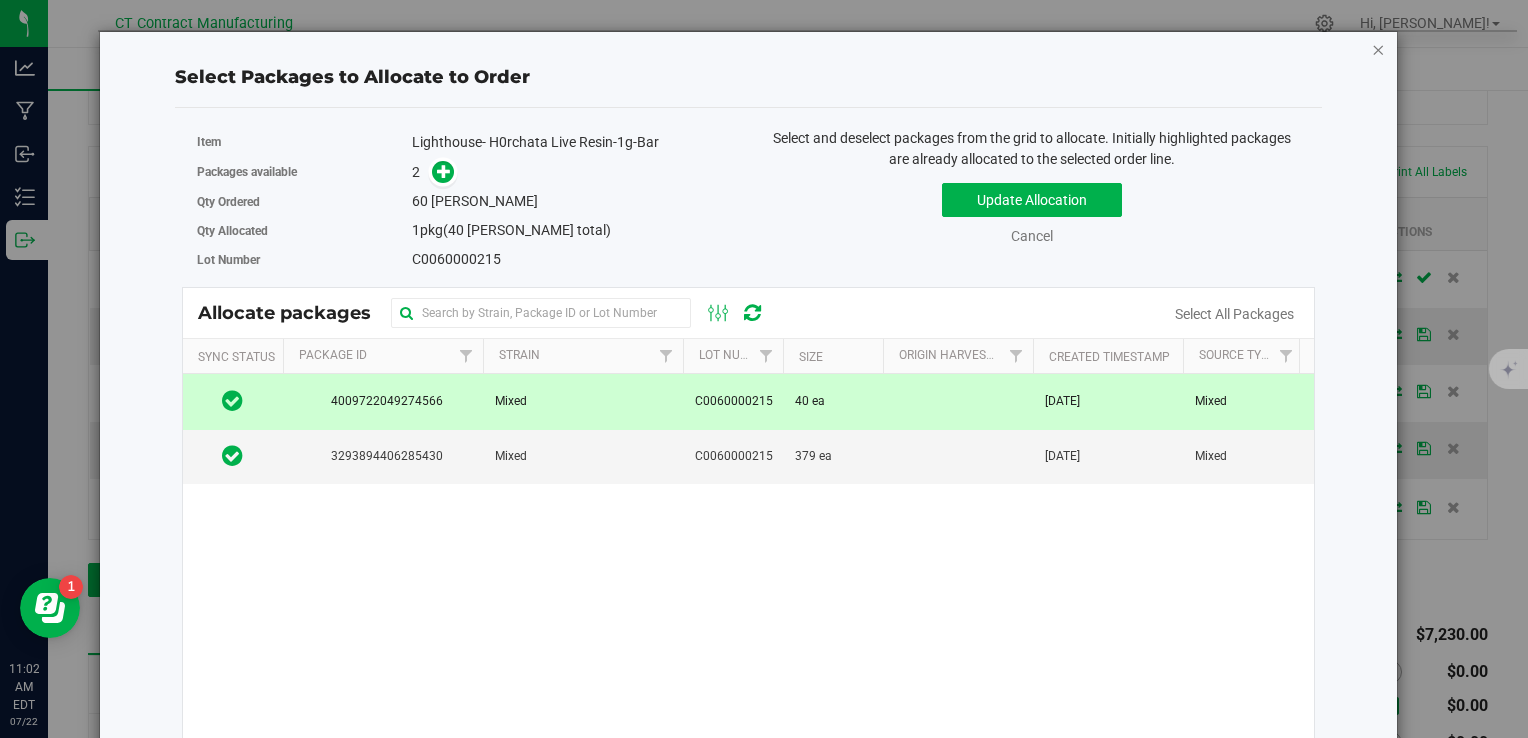 click at bounding box center [1379, 49] 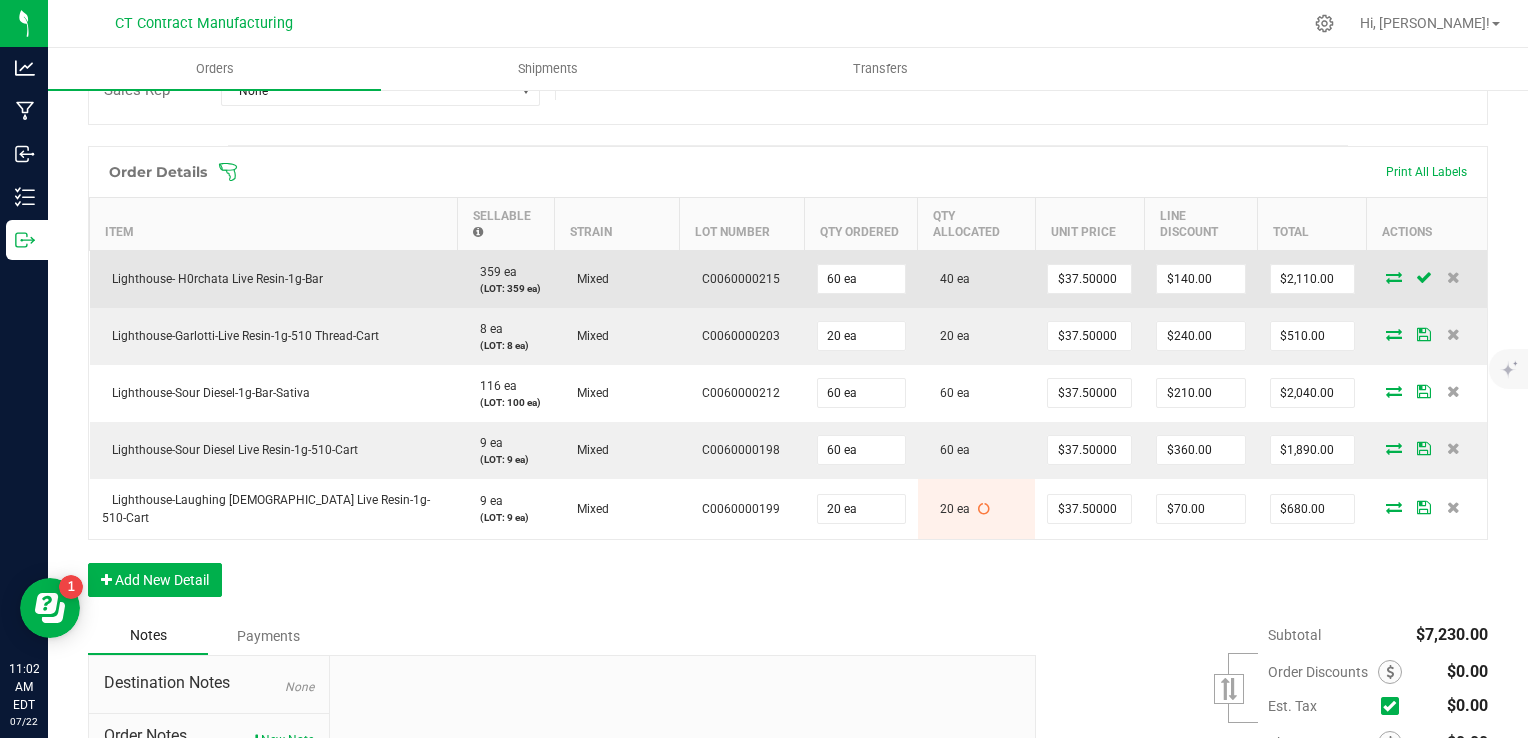 click at bounding box center [1394, 277] 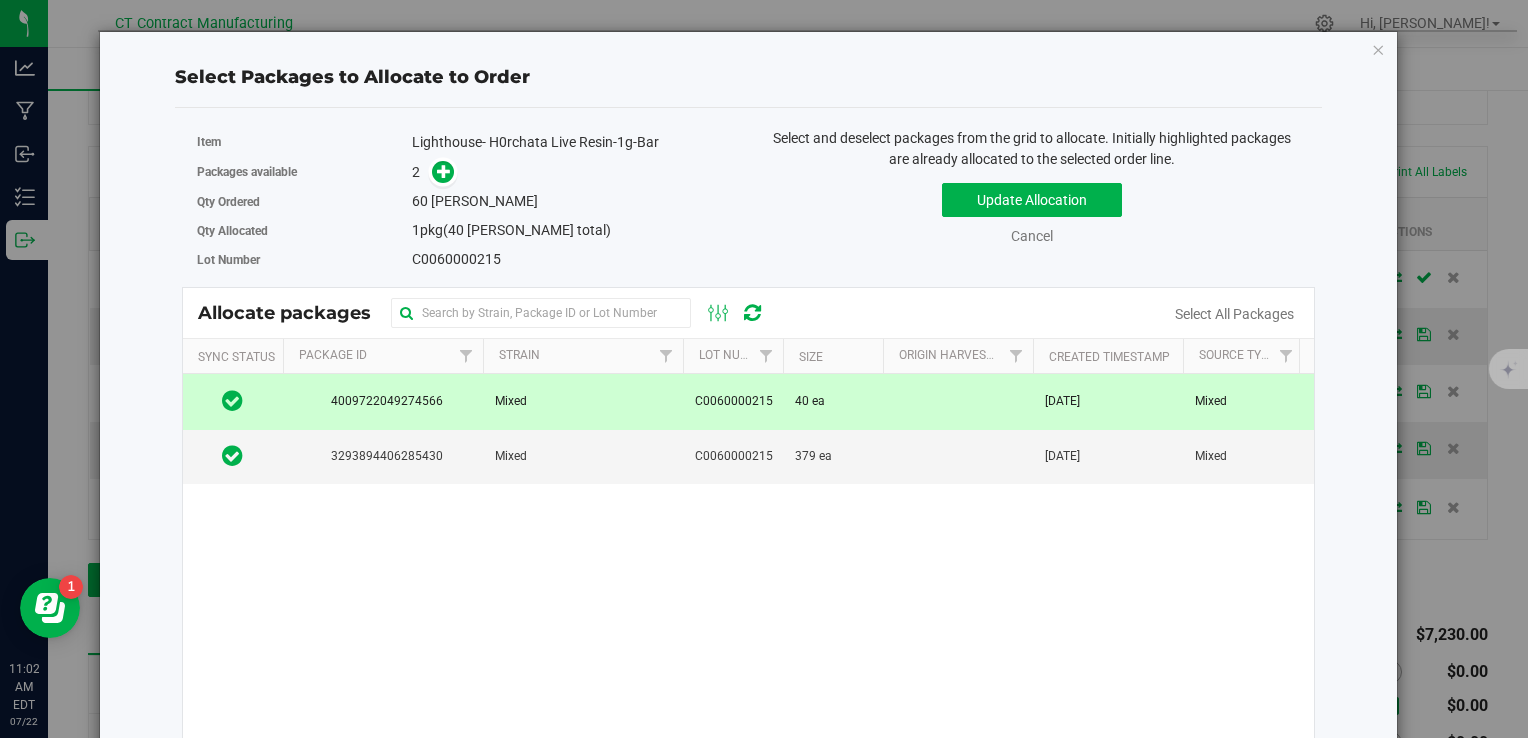 click on "C0060000215" at bounding box center [733, 401] 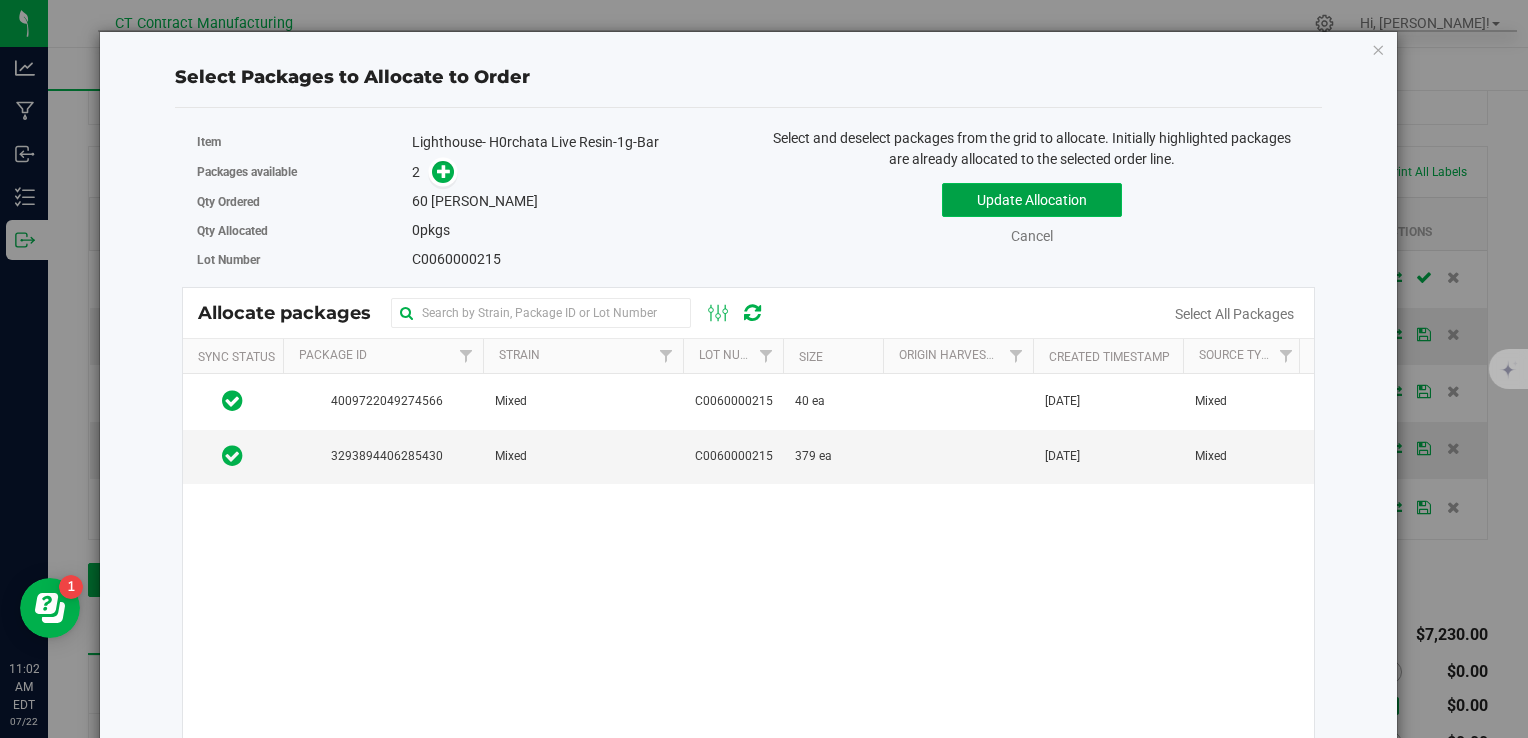 click on "Update Allocation" at bounding box center [1032, 200] 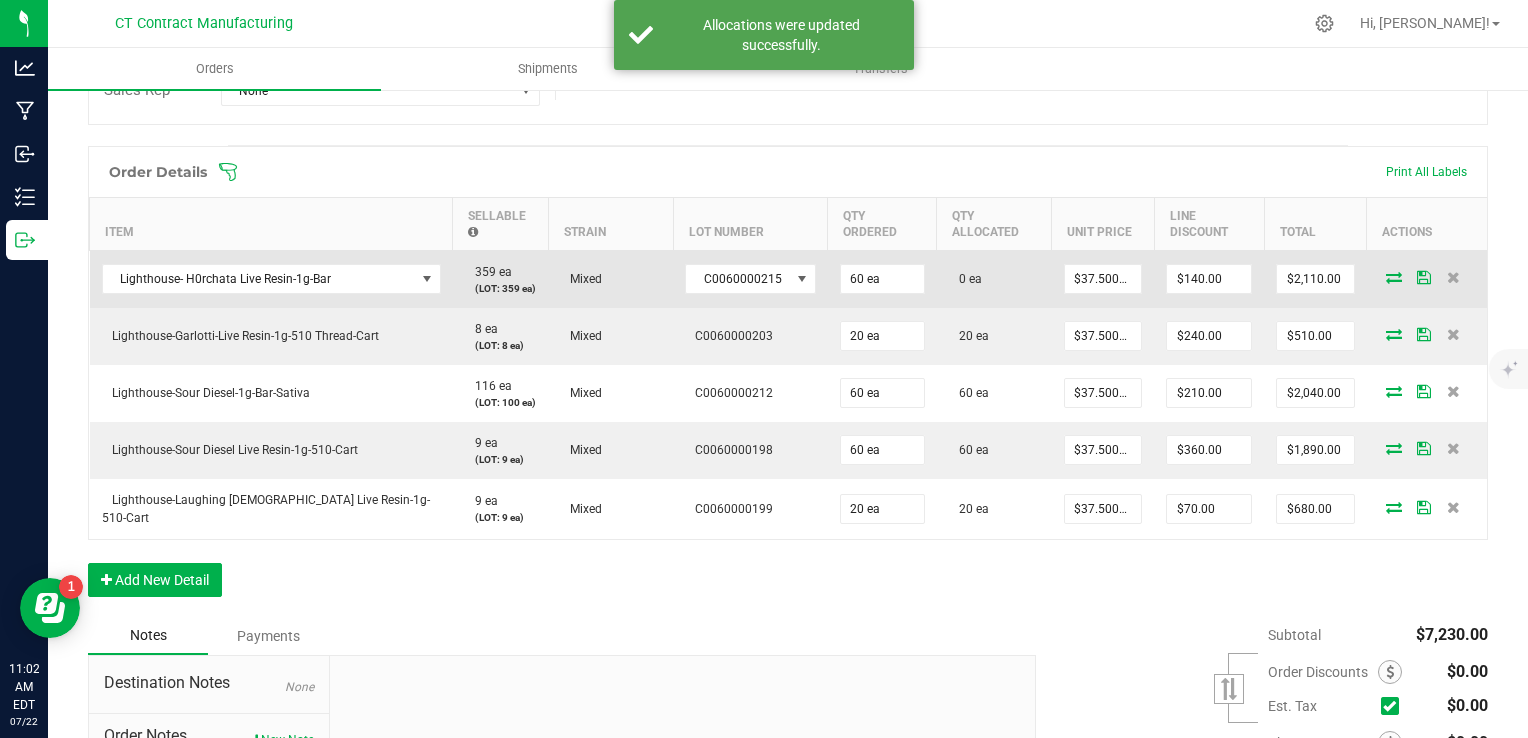 click at bounding box center (1394, 277) 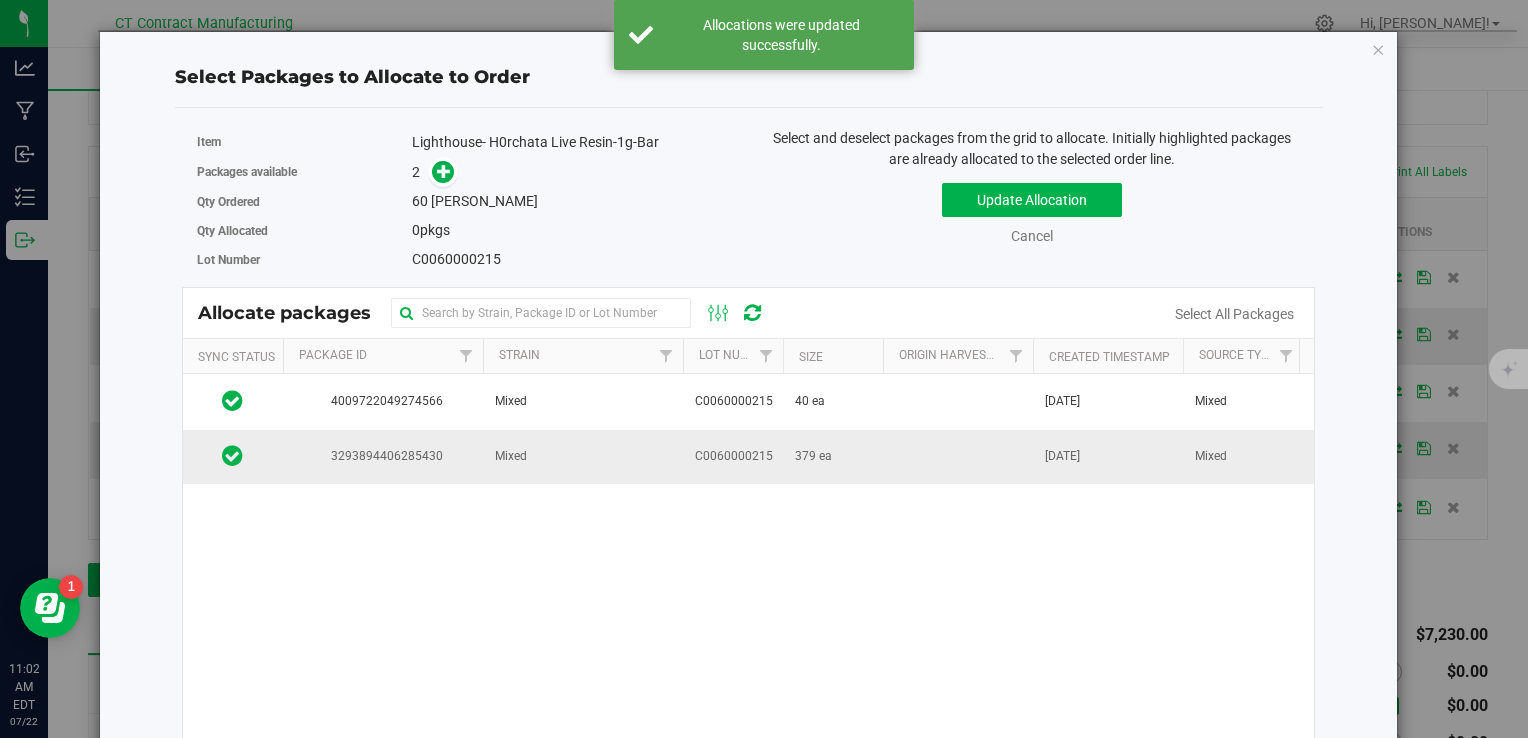 click at bounding box center [958, 457] 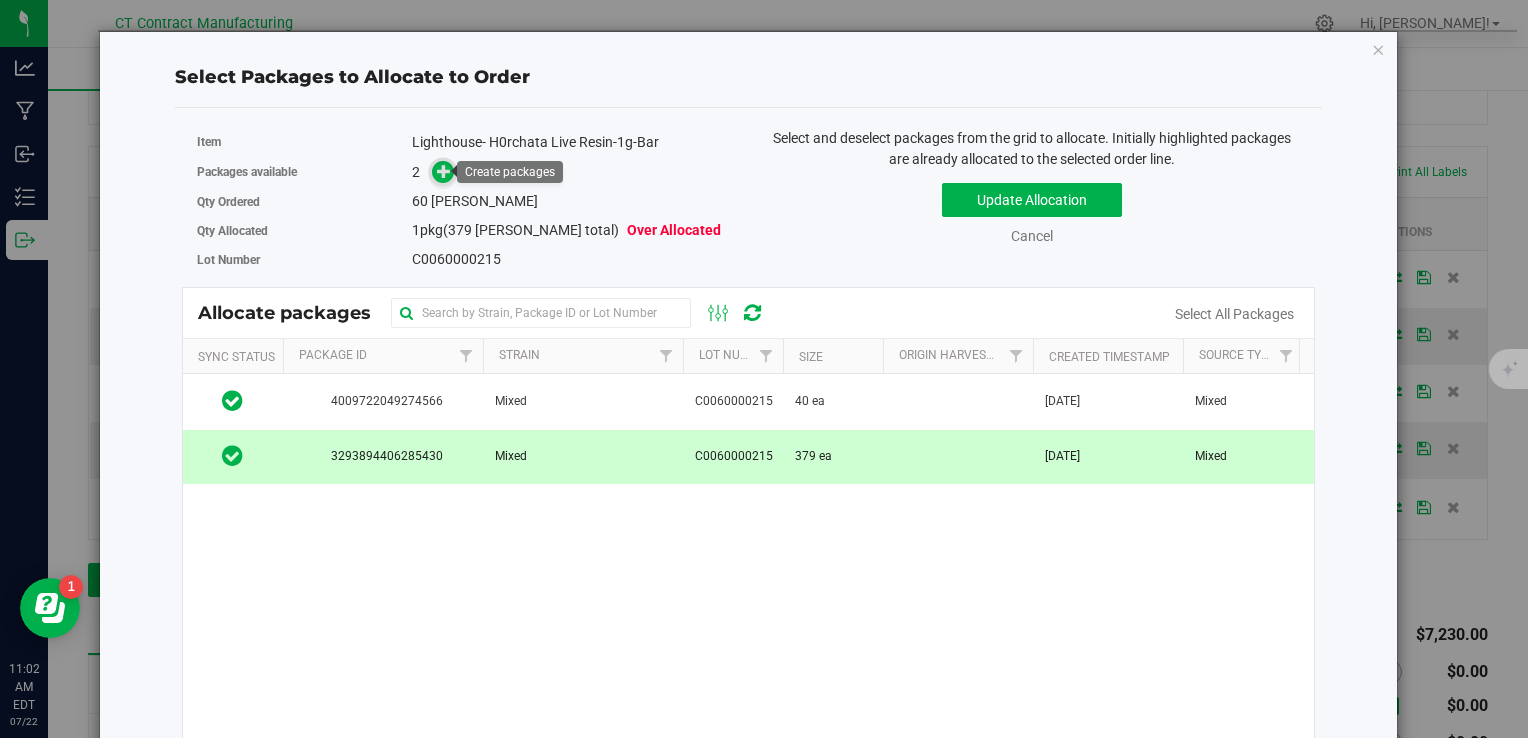 click at bounding box center (444, 171) 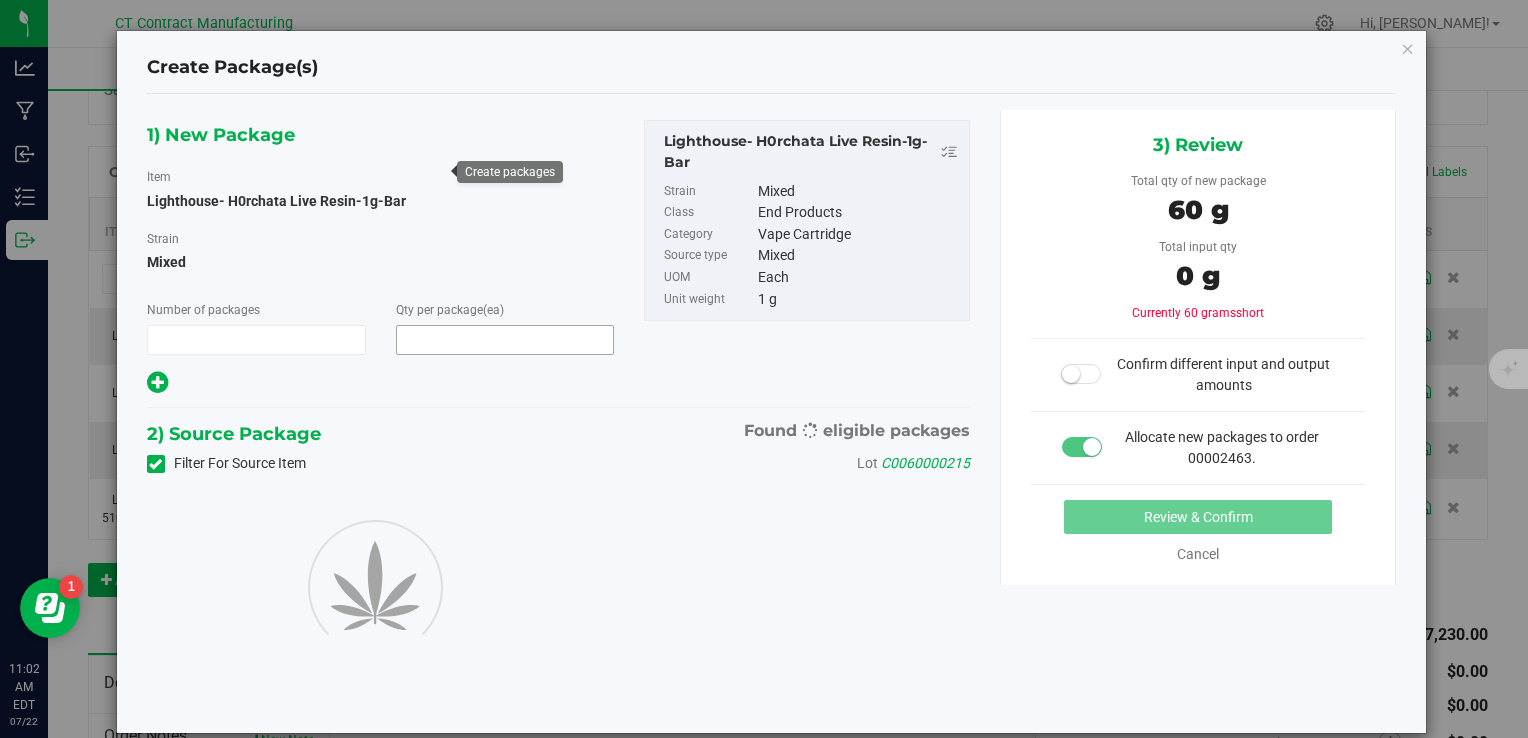 type on "1" 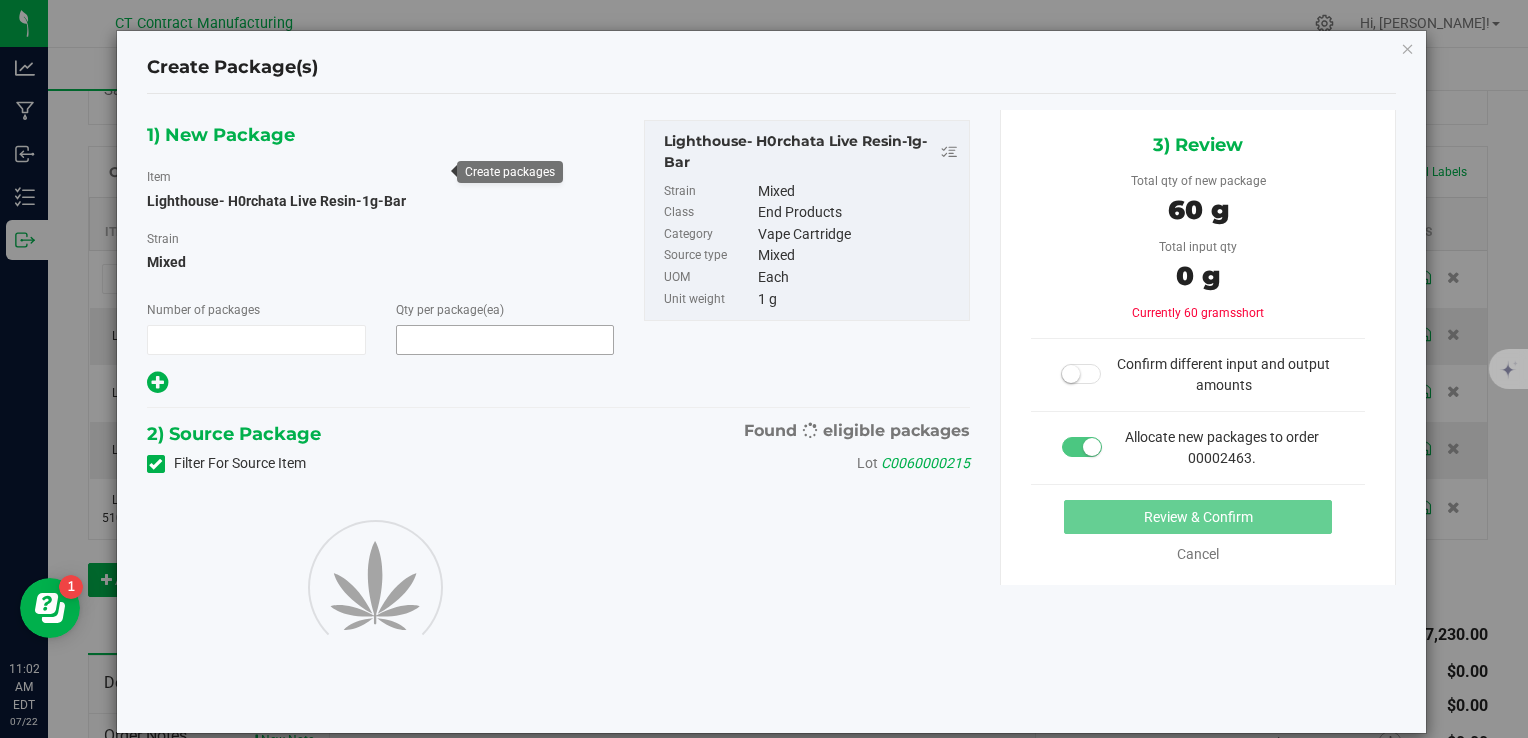 type on "60" 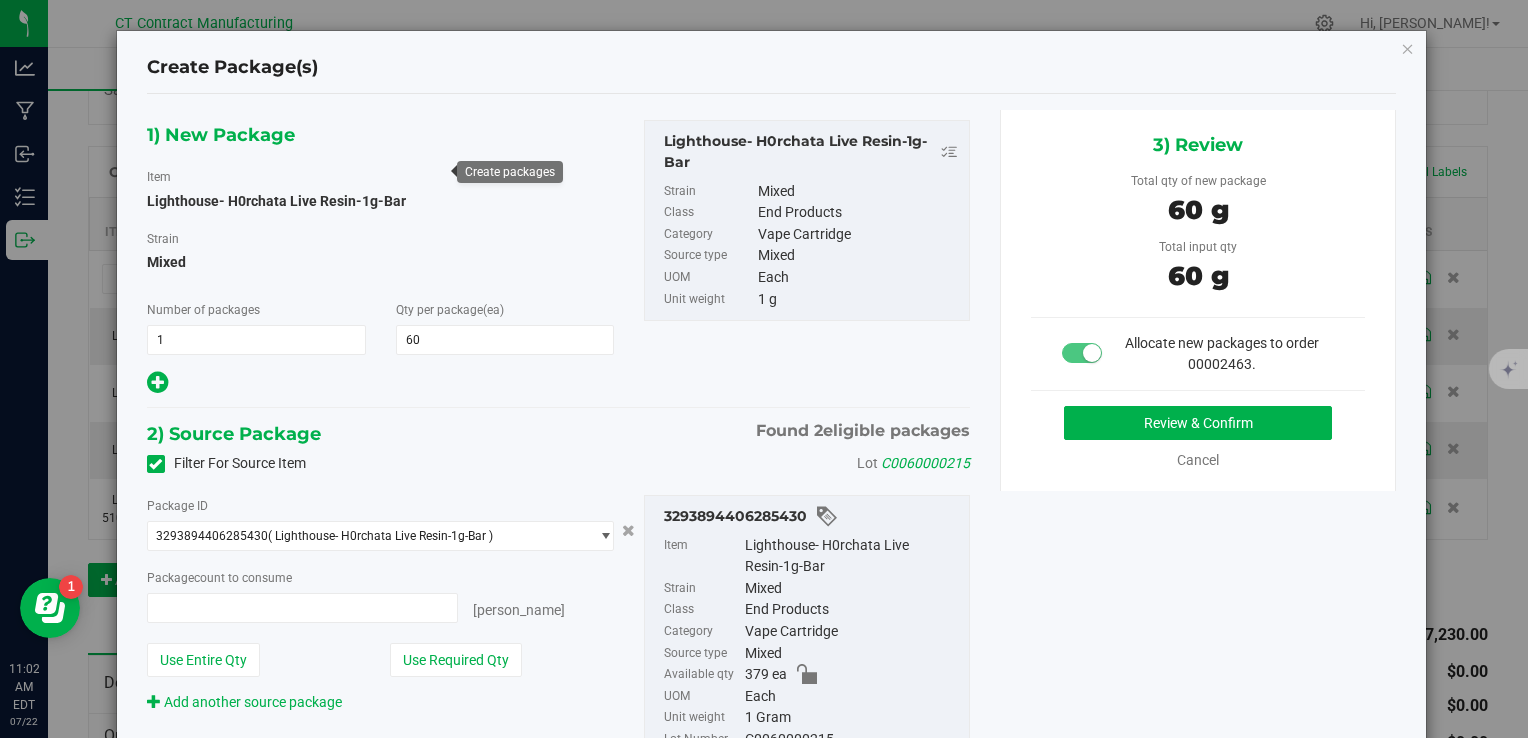 type on "60 ea" 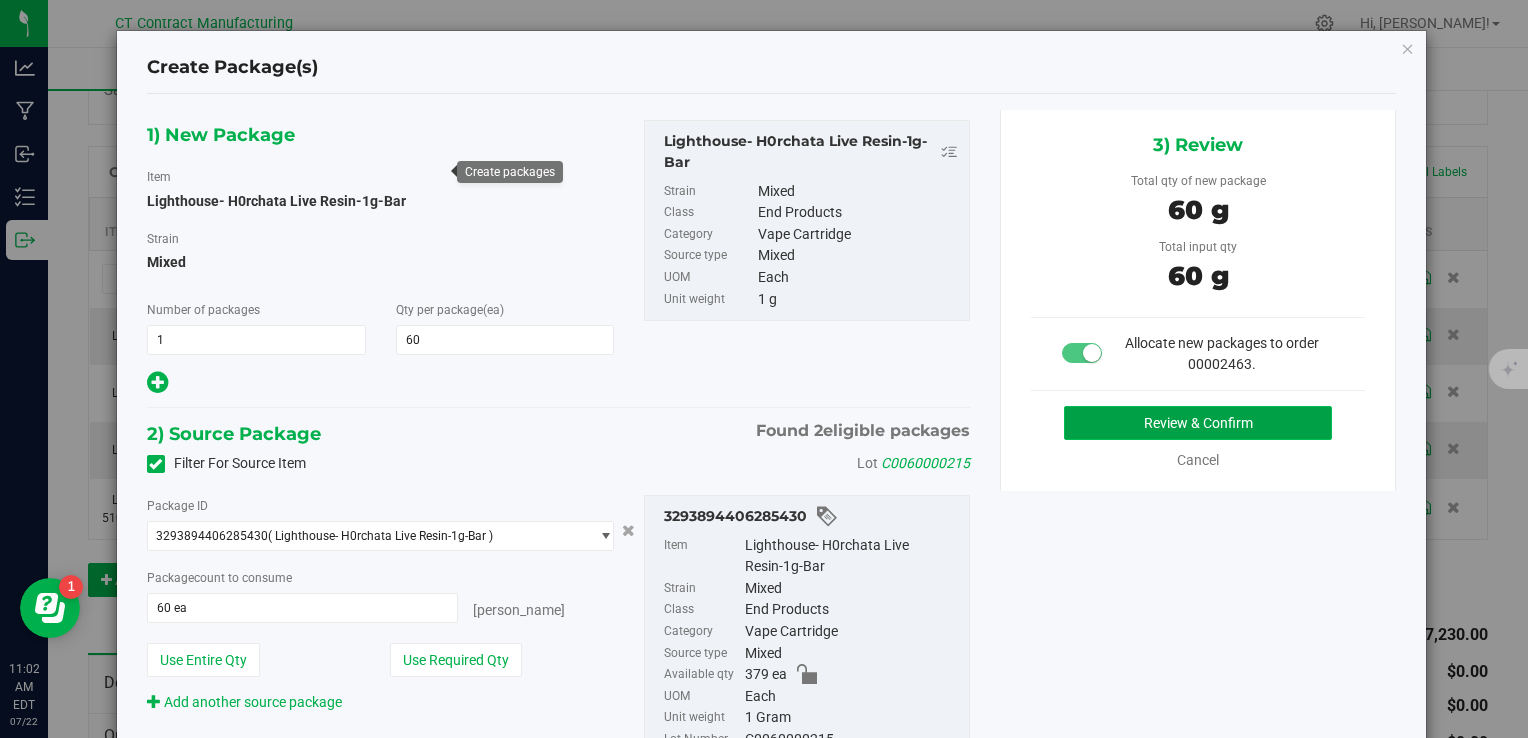 click on "Review & Confirm" at bounding box center (1198, 423) 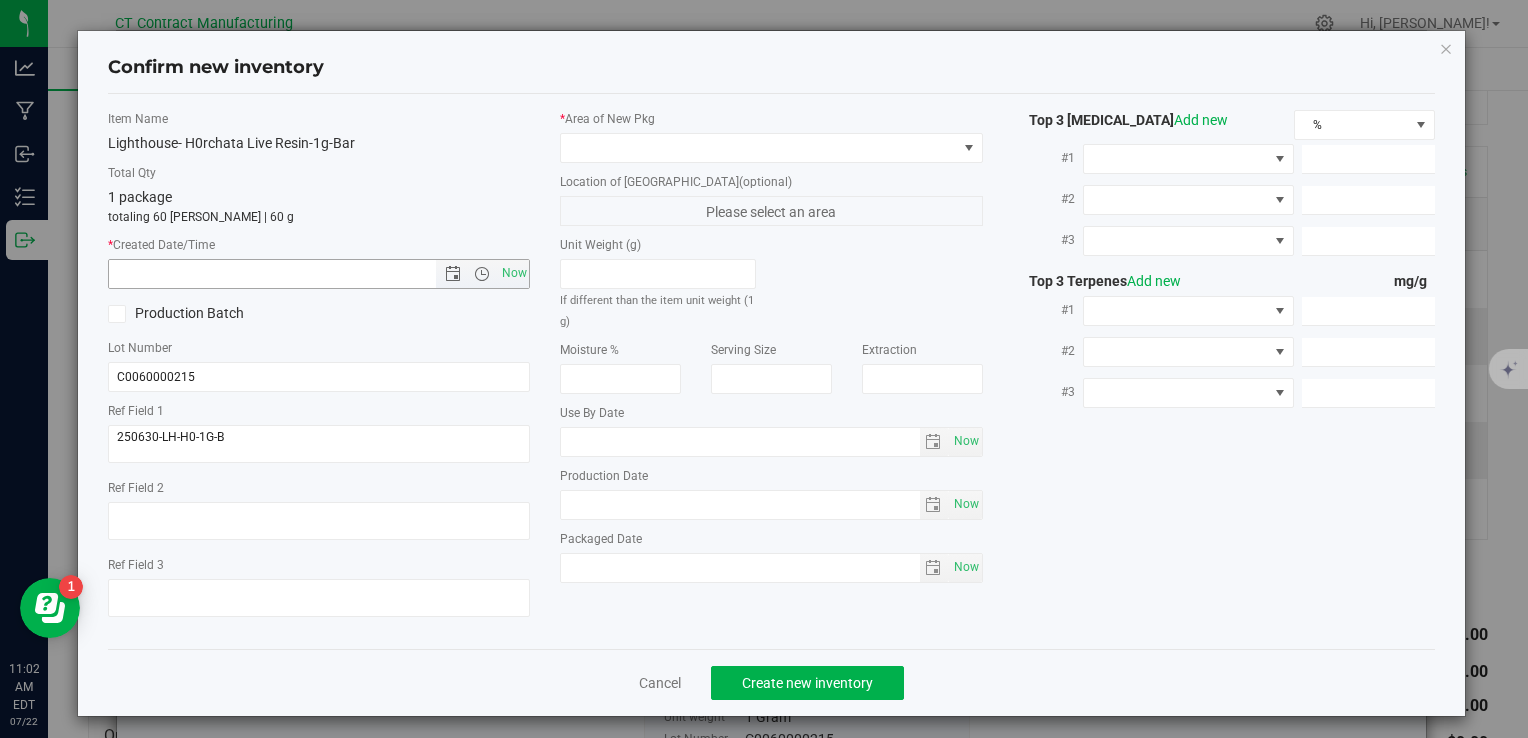 click on "Now" at bounding box center (319, 274) 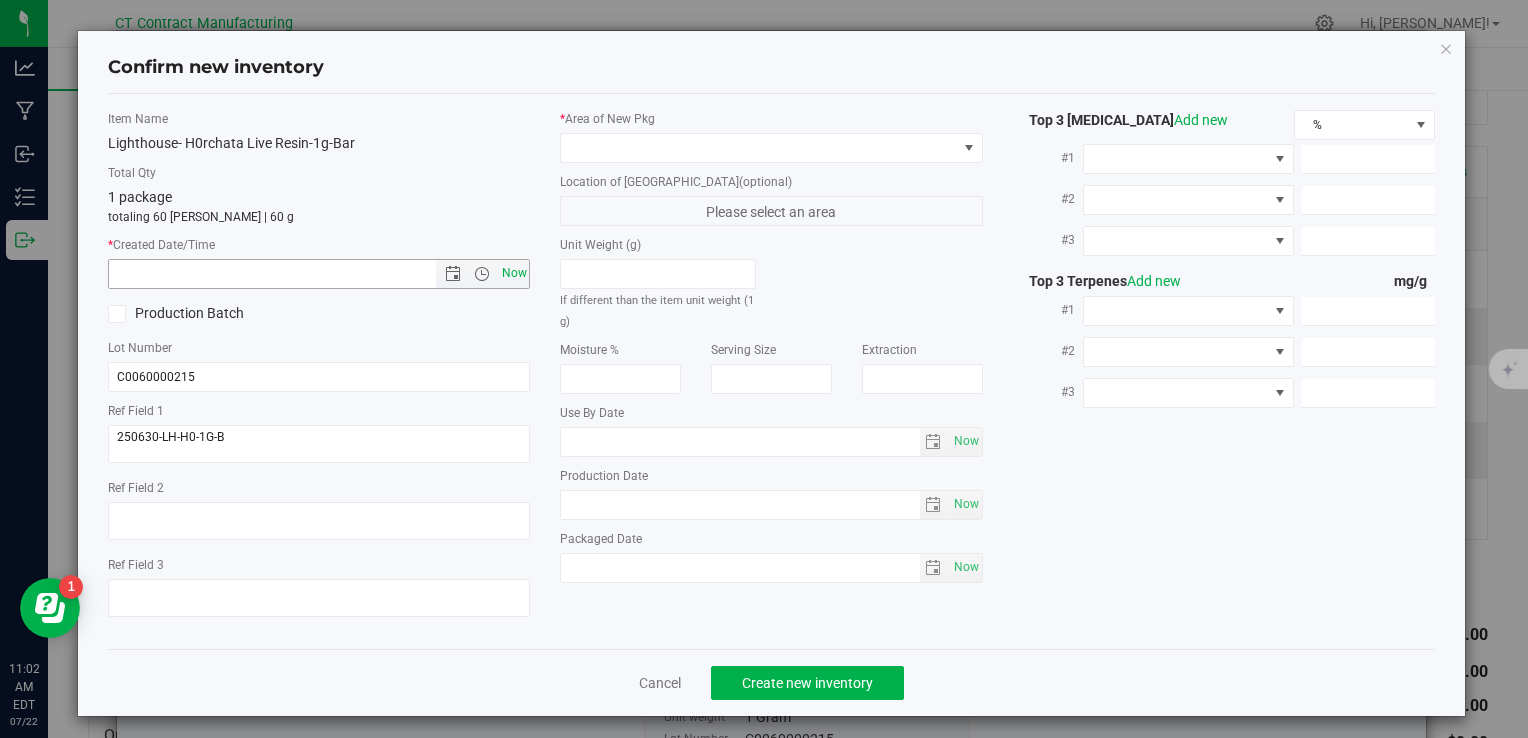 click on "Now" at bounding box center [514, 273] 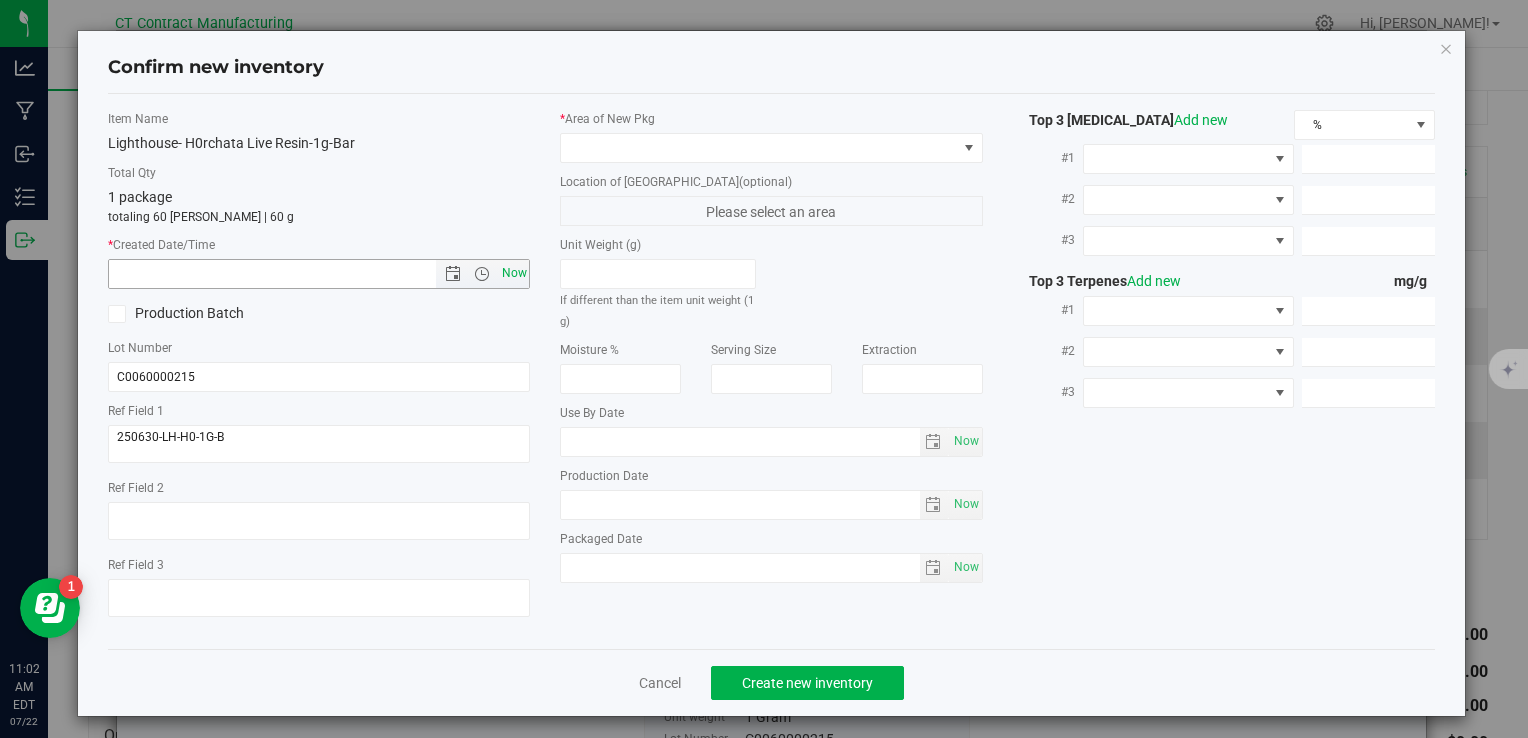 type on "7/22/2025 11:02 AM" 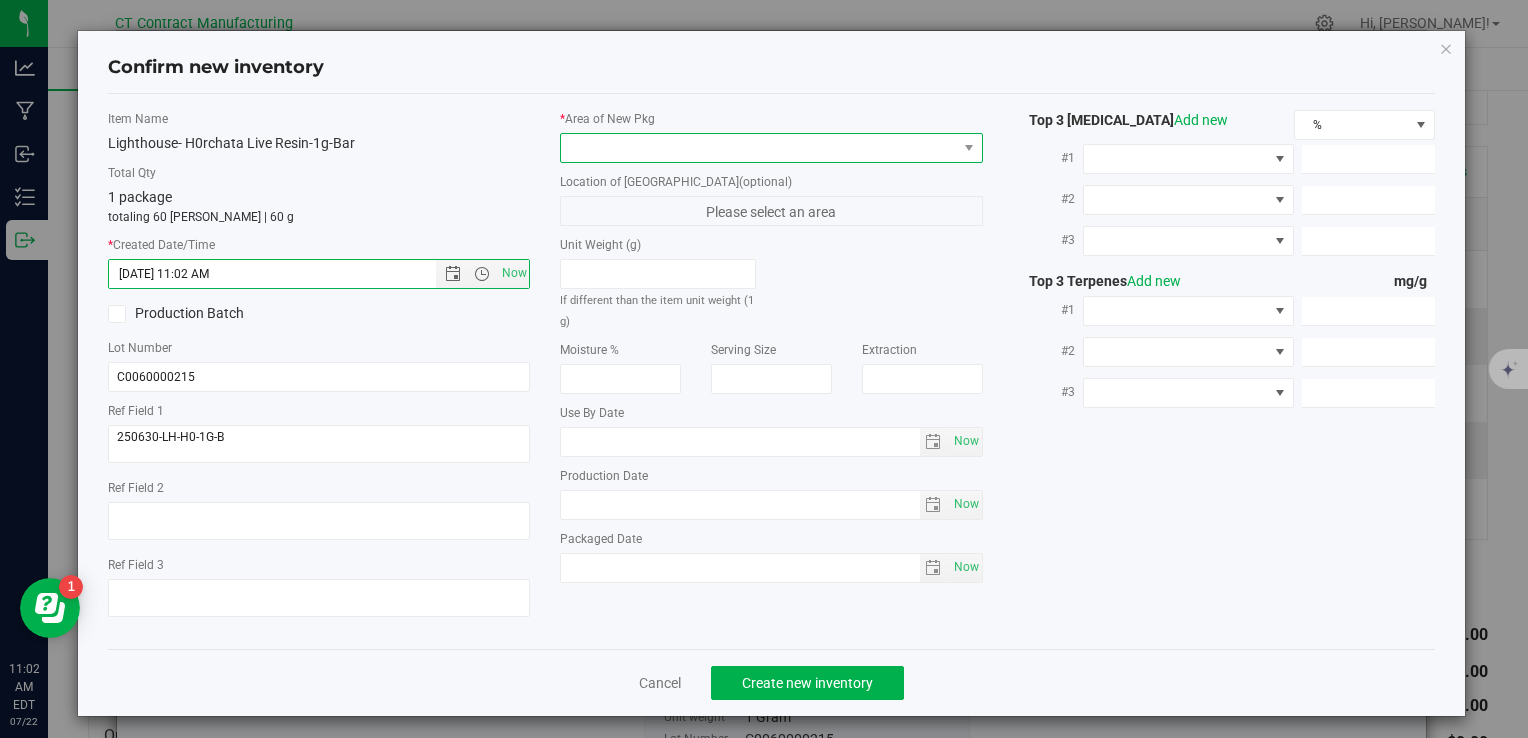 click at bounding box center (758, 148) 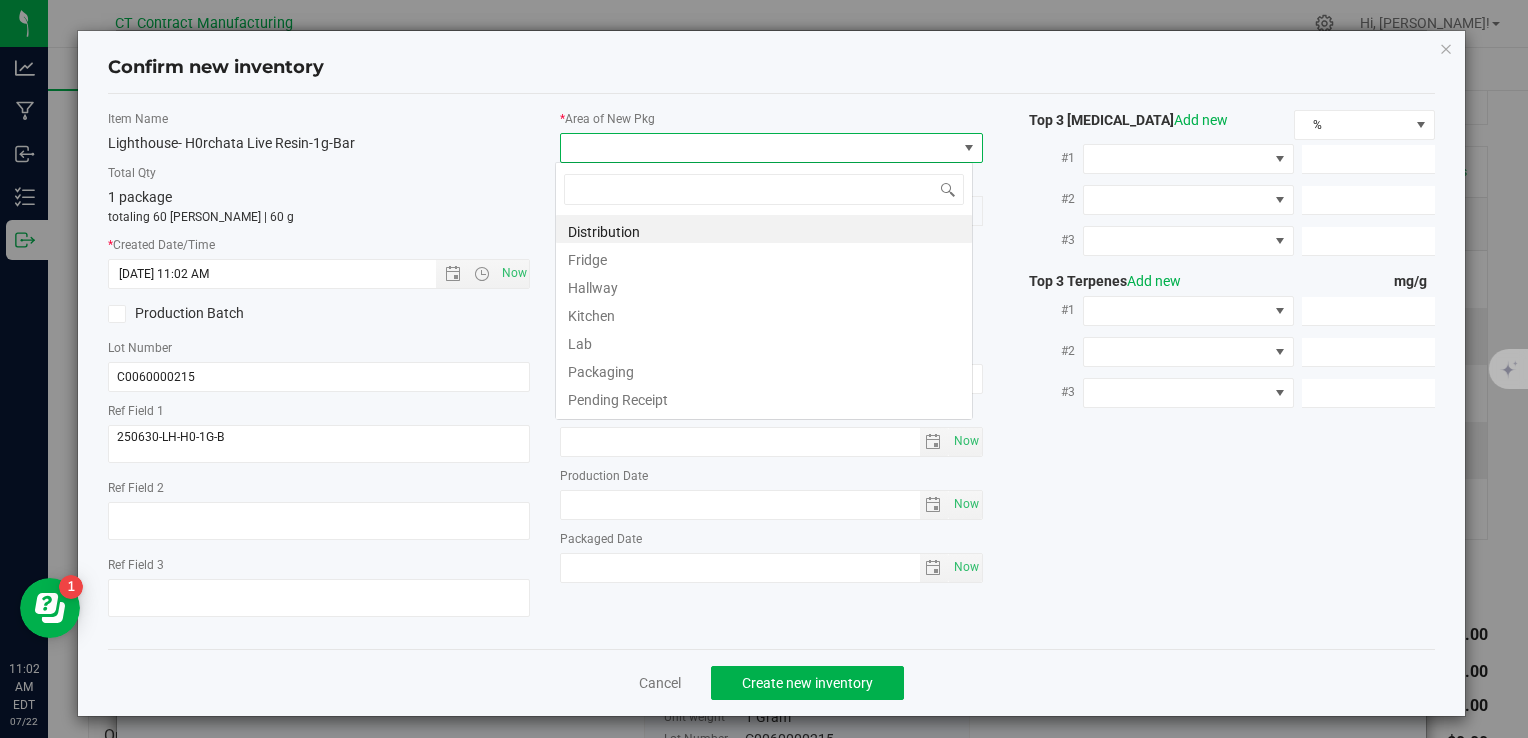 scroll, scrollTop: 99970, scrollLeft: 99582, axis: both 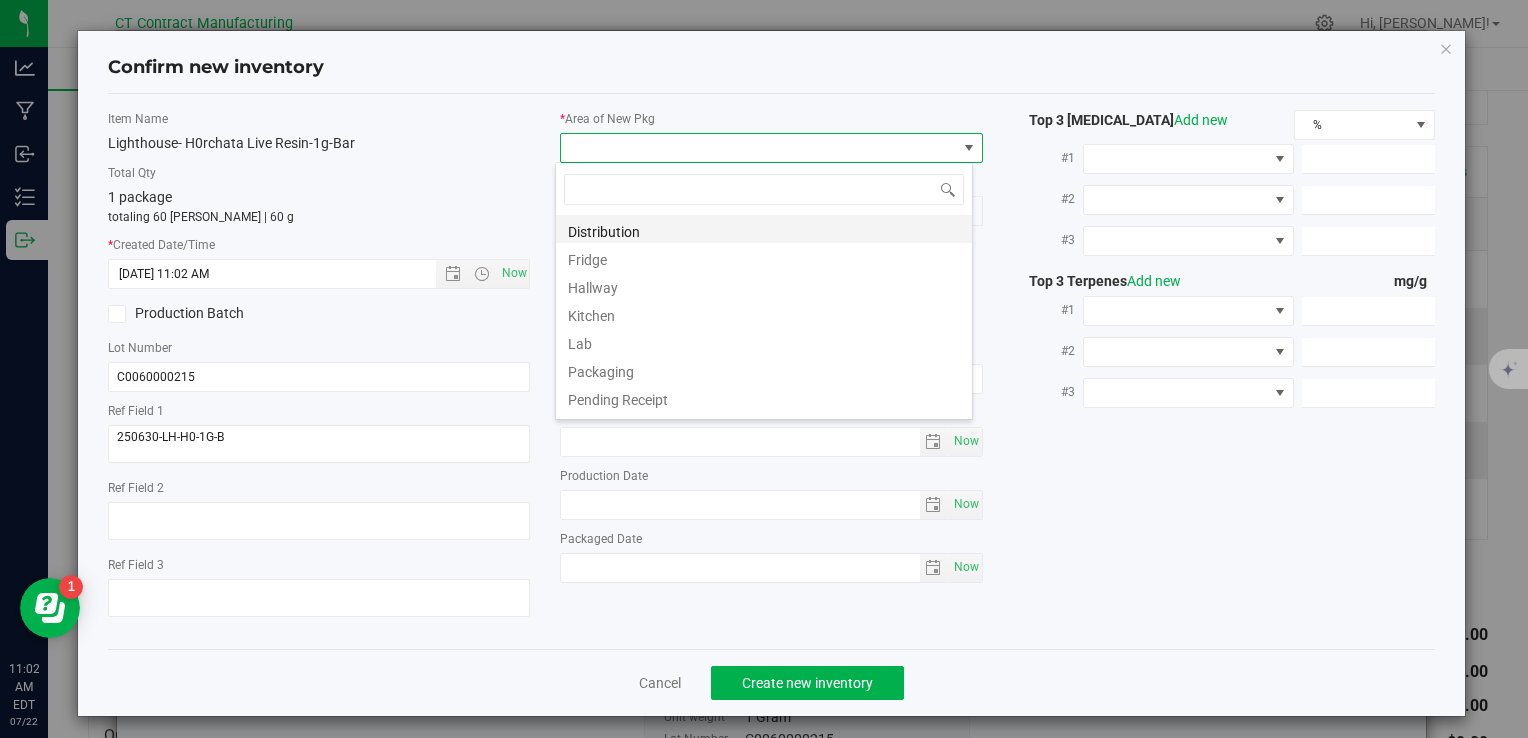 click on "Distribution" at bounding box center [764, 229] 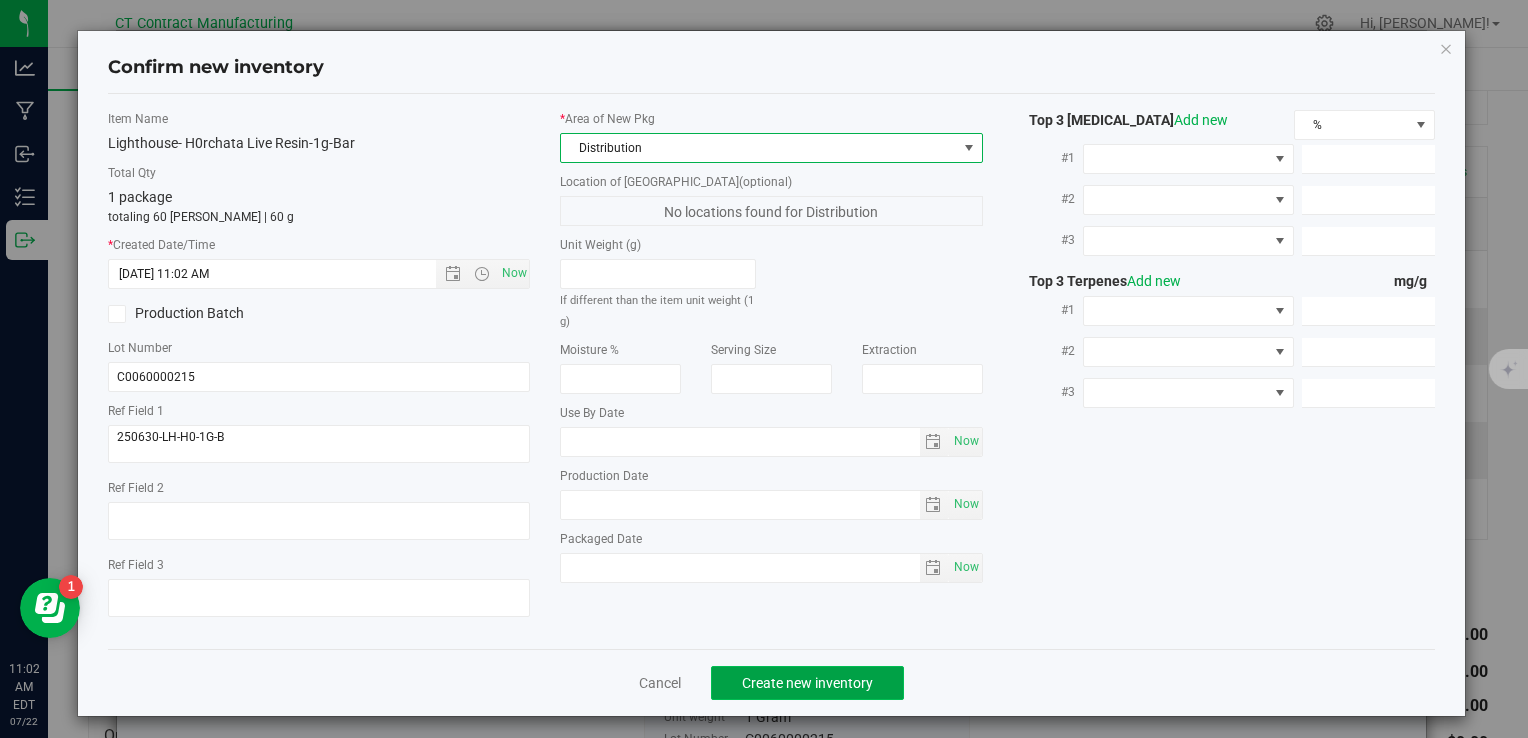 click on "Create new inventory" 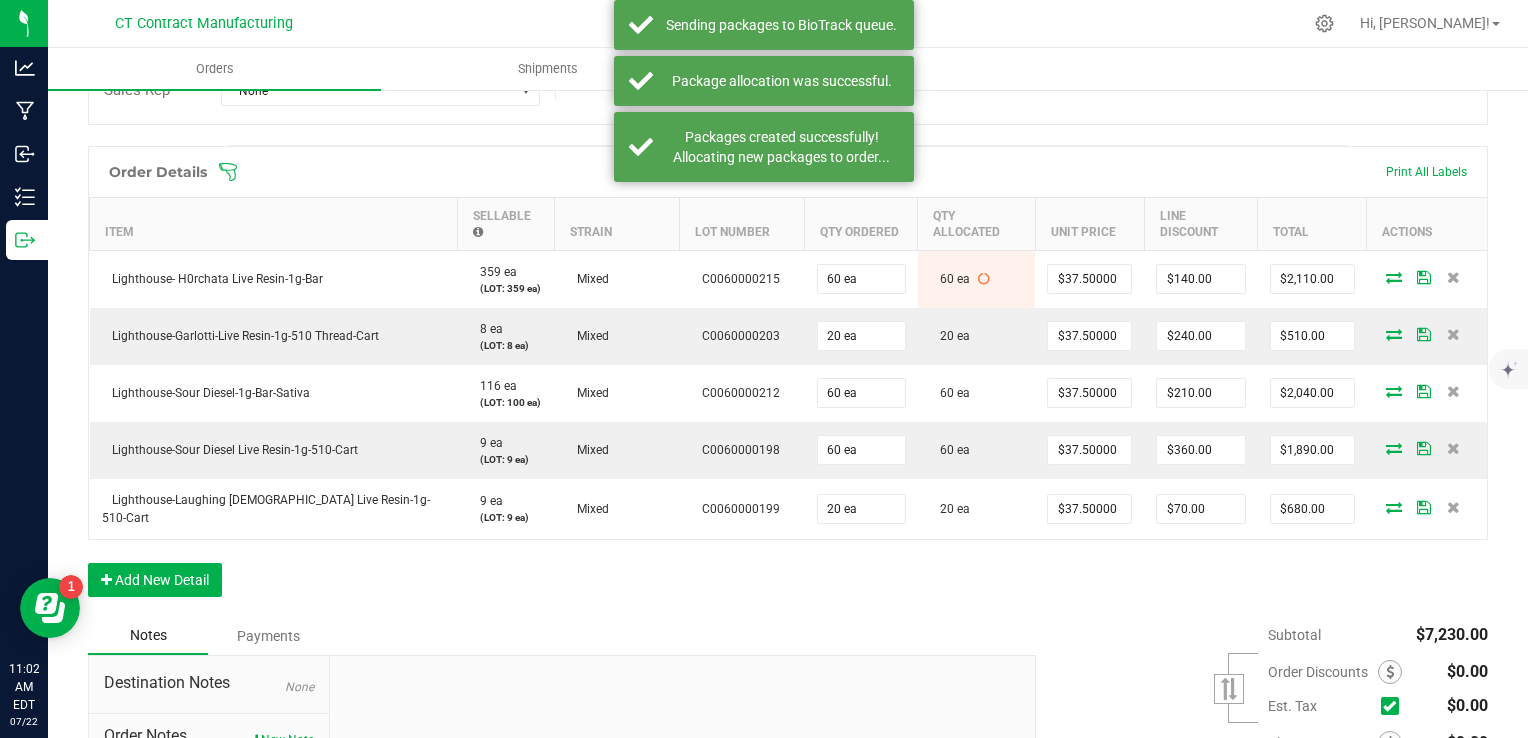click on "Order Details Print All Labels Item  Sellable  Strain  Lot Number  Qty Ordered Qty Allocated Unit Price Line Discount Total Actions  Lighthouse- H0rchata Live Resin-1g-Bar   359 ea   (LOT: 359 ea)   Mixed   C0060000215  60 ea  60 ea
$37.50000 $140.00 $2,110.00  Lighthouse-Garlotti-Live Resin-1g-510 Thread-Cart   8 ea   (LOT: 8 ea)   Mixed   C0060000203  20 ea  20 ea  $37.50000 $240.00 $510.00  Lighthouse-Sour Diesel-1g-Bar-Sativa   116 ea   (LOT: 100 ea)   Mixed   C0060000212  60 ea  60 ea  $37.50000 $210.00 $2,040.00  Lighthouse-Sour Diesel Live Resin-1g-510-Cart   9 ea   (LOT: 9 ea)   Mixed   C0060000198  60 ea  60 ea  $37.50000 $360.00 $1,890.00  Lighthouse-Laughing Buddha Live Resin-1g-510-Cart   9 ea   (LOT: 9 ea)   Mixed   C0060000199  20 ea  20 ea  $37.50000 $70.00 $680.00
Add New Detail" at bounding box center (788, 381) 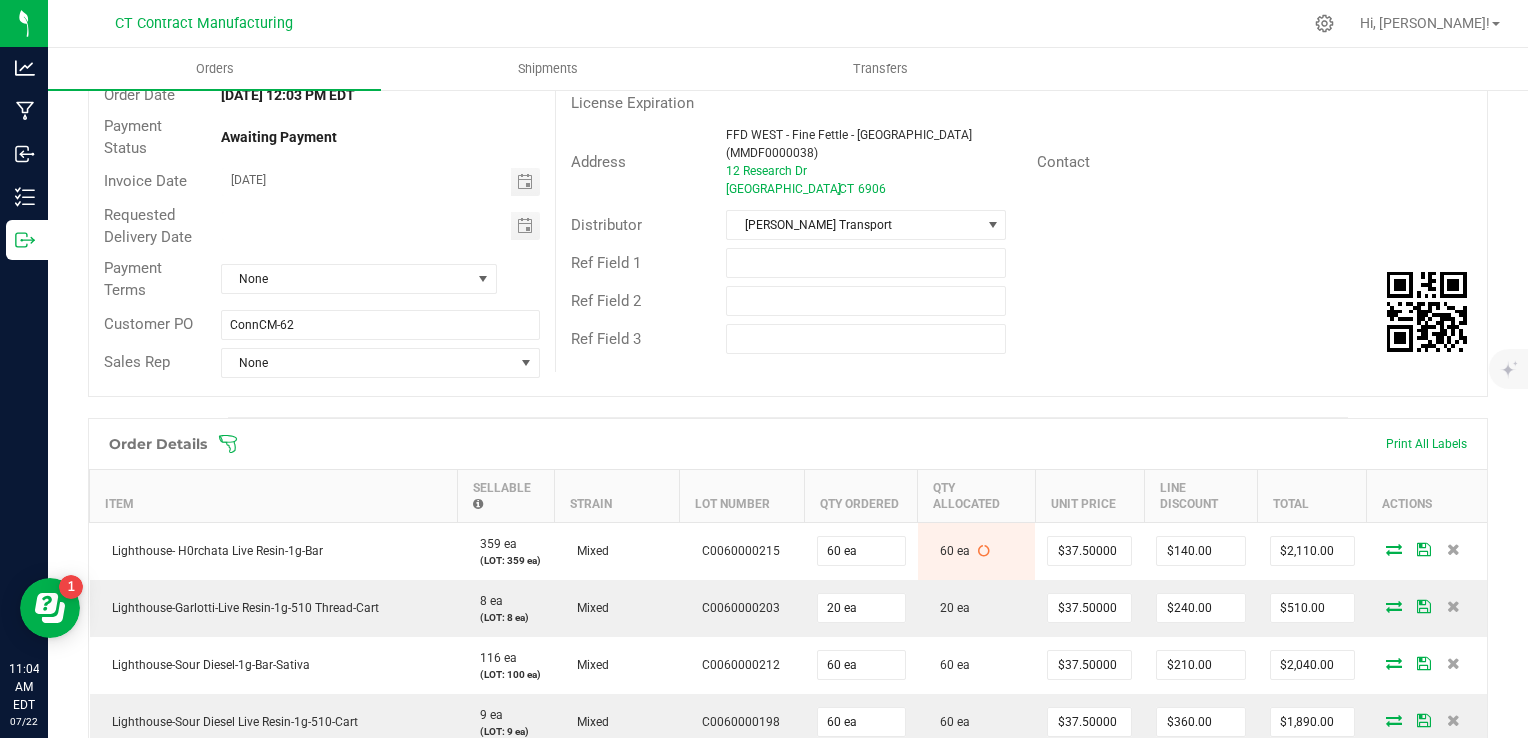 scroll, scrollTop: 195, scrollLeft: 0, axis: vertical 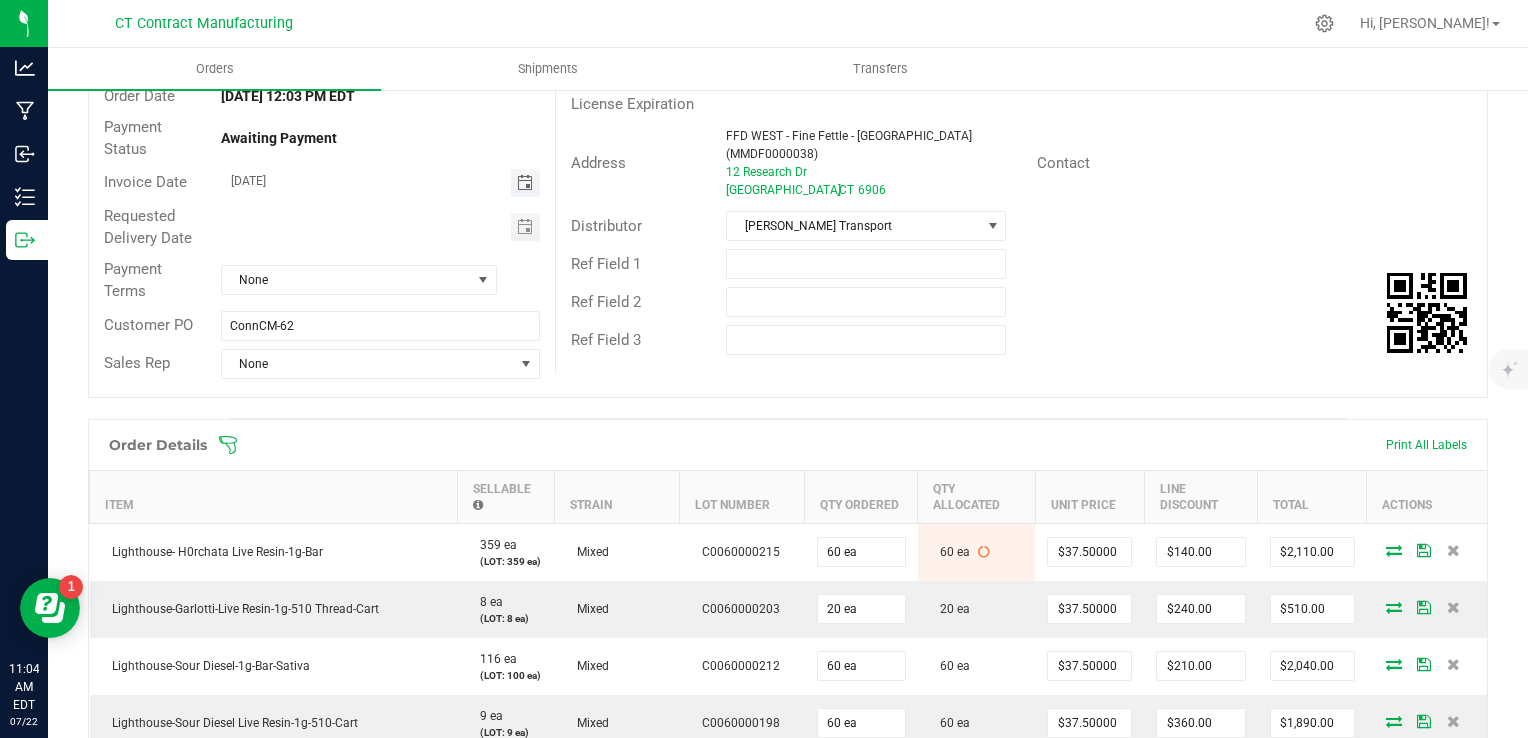 click at bounding box center (525, 183) 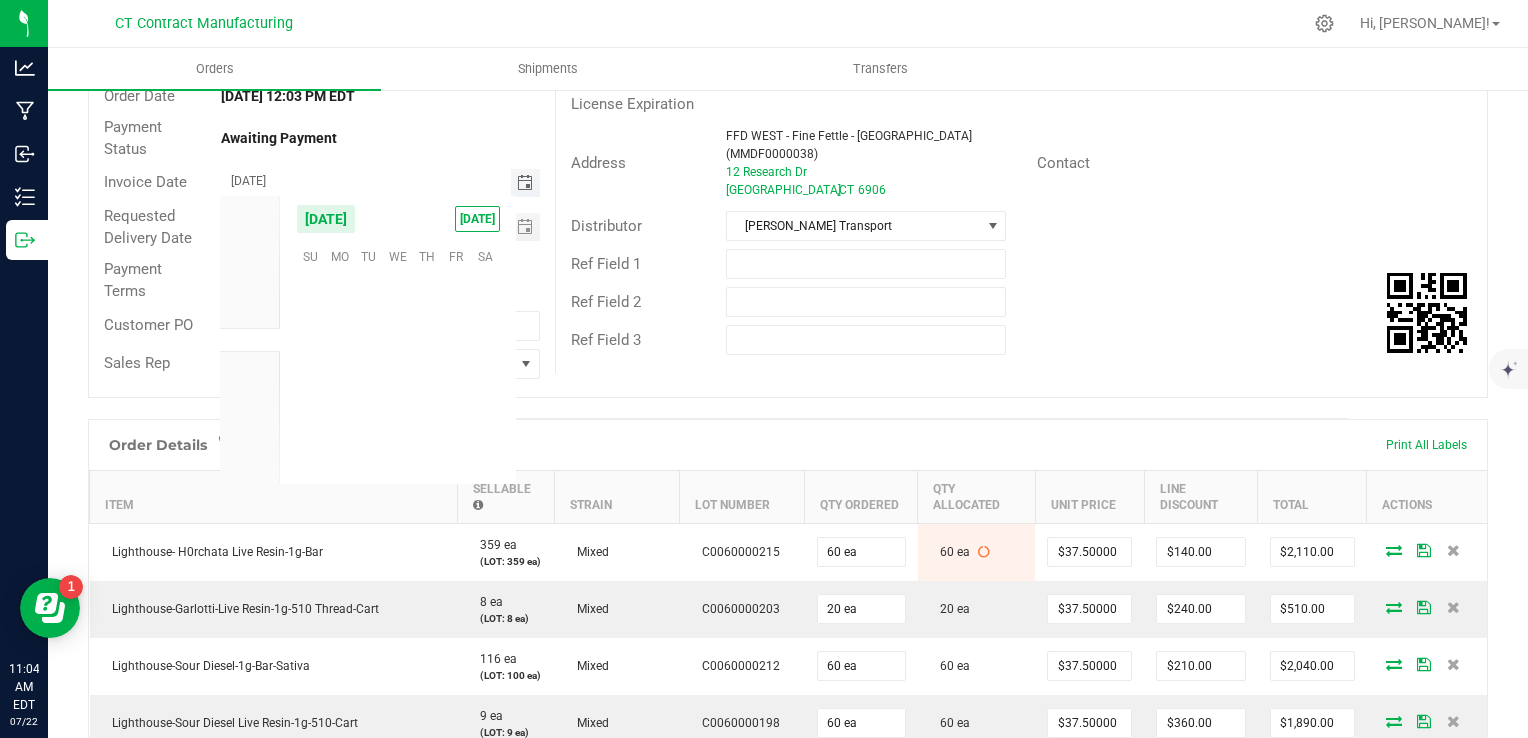 scroll, scrollTop: 36144, scrollLeft: 0, axis: vertical 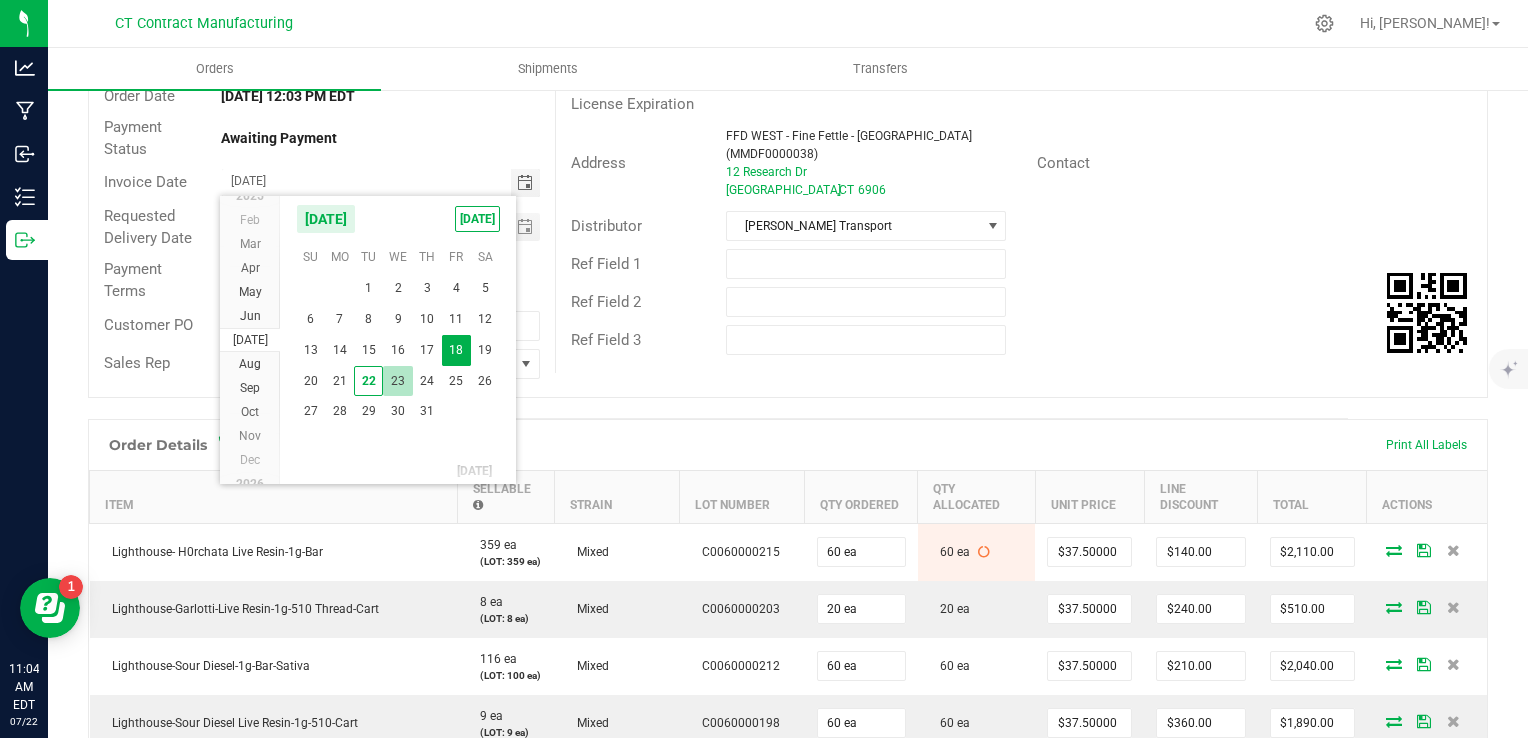 click on "23" at bounding box center (397, 381) 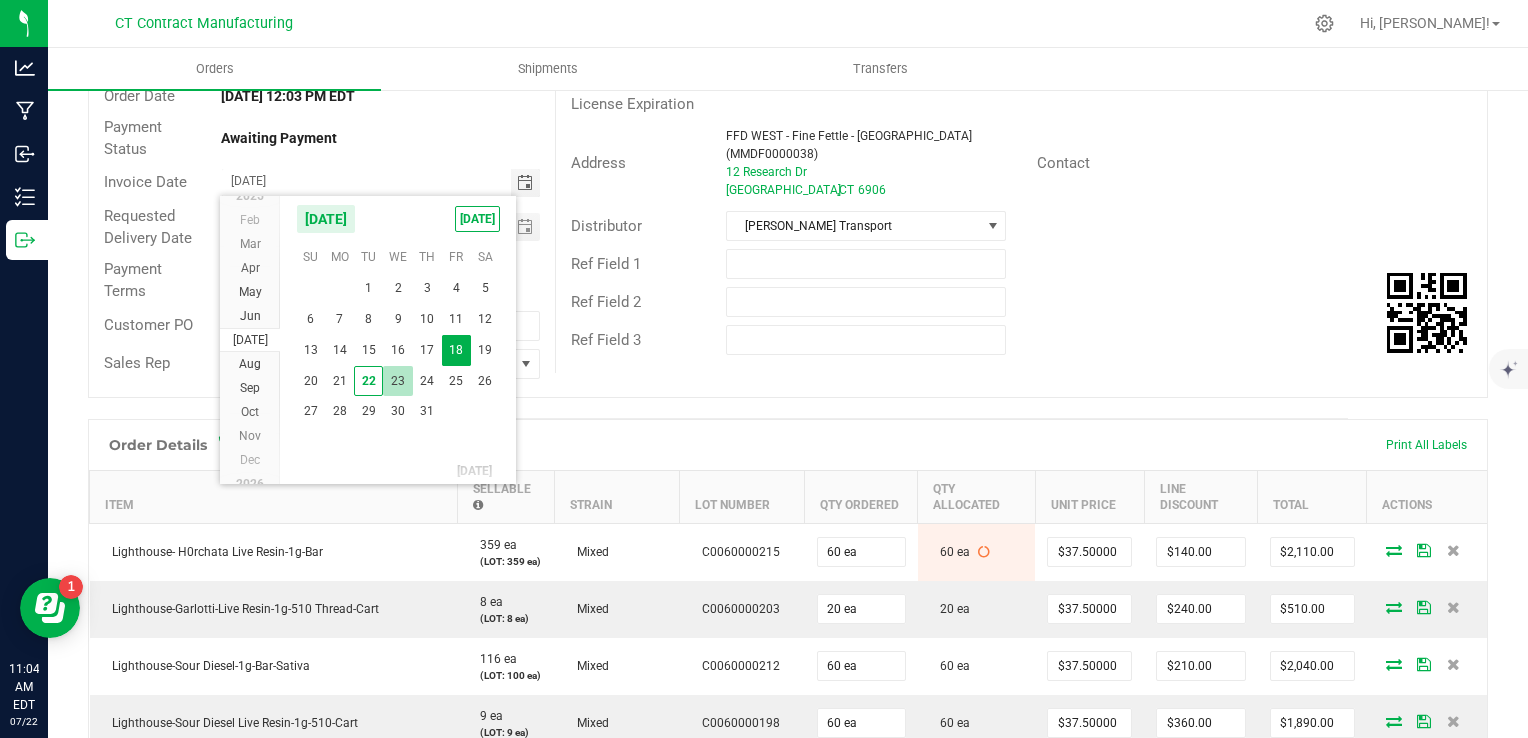type on "[DATE]" 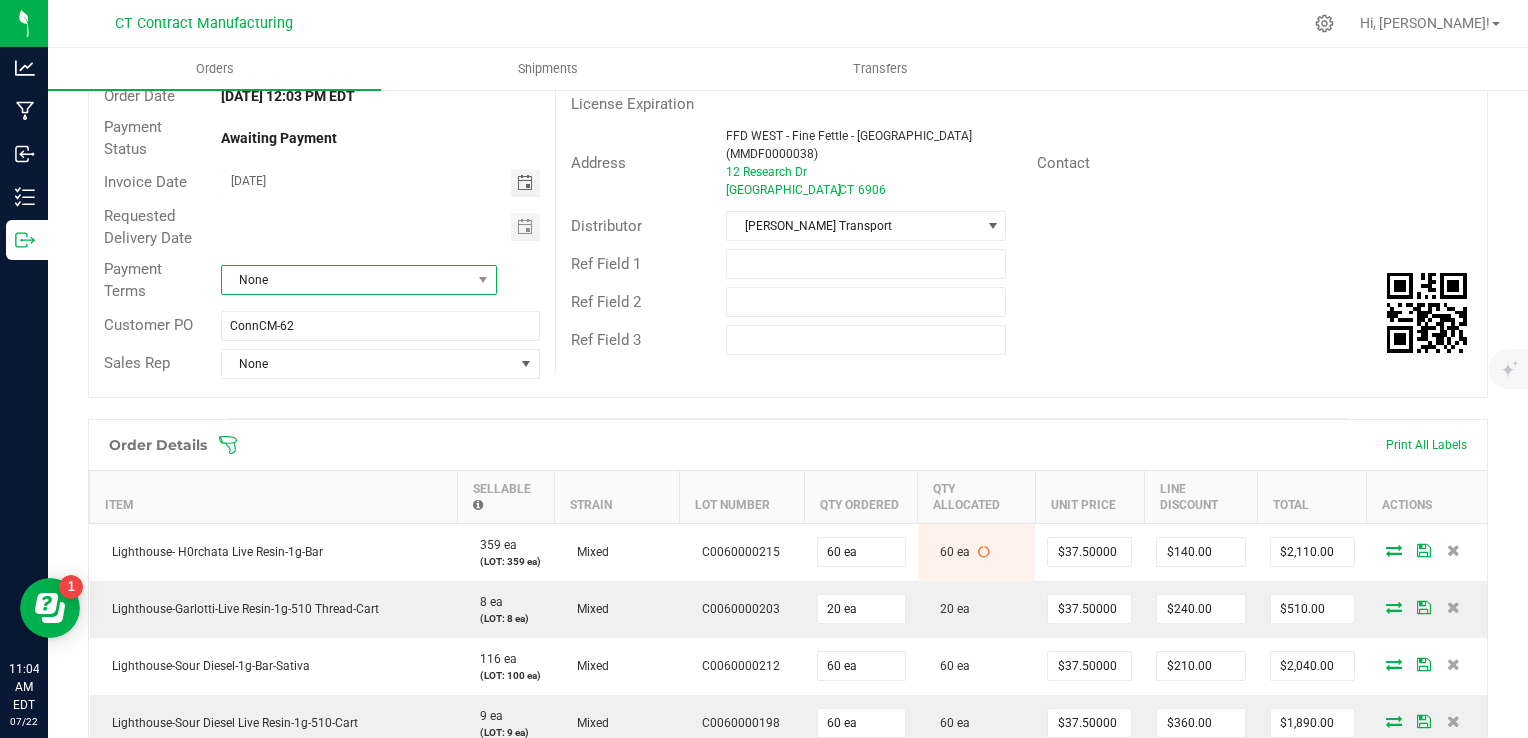click on "None" at bounding box center [346, 280] 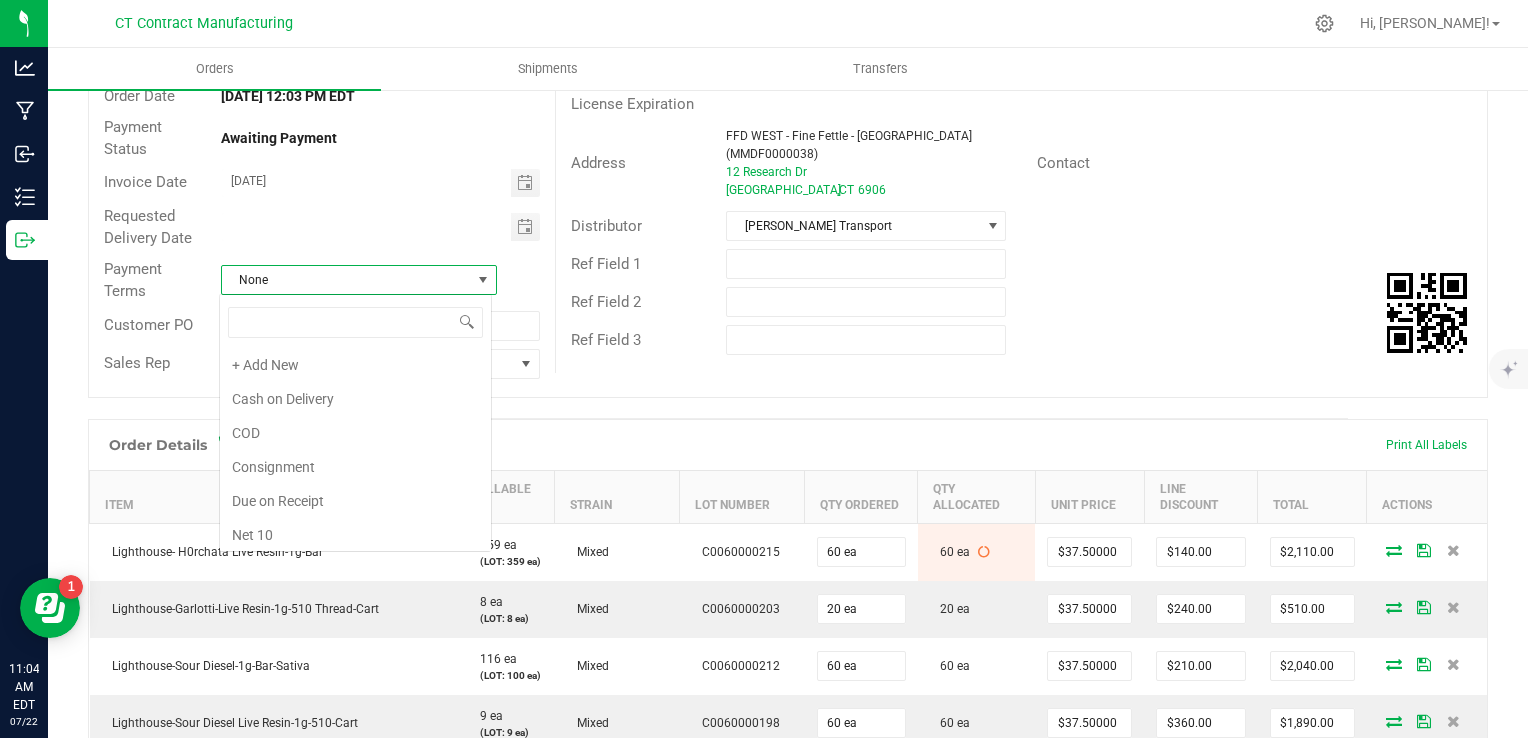 scroll, scrollTop: 99970, scrollLeft: 99727, axis: both 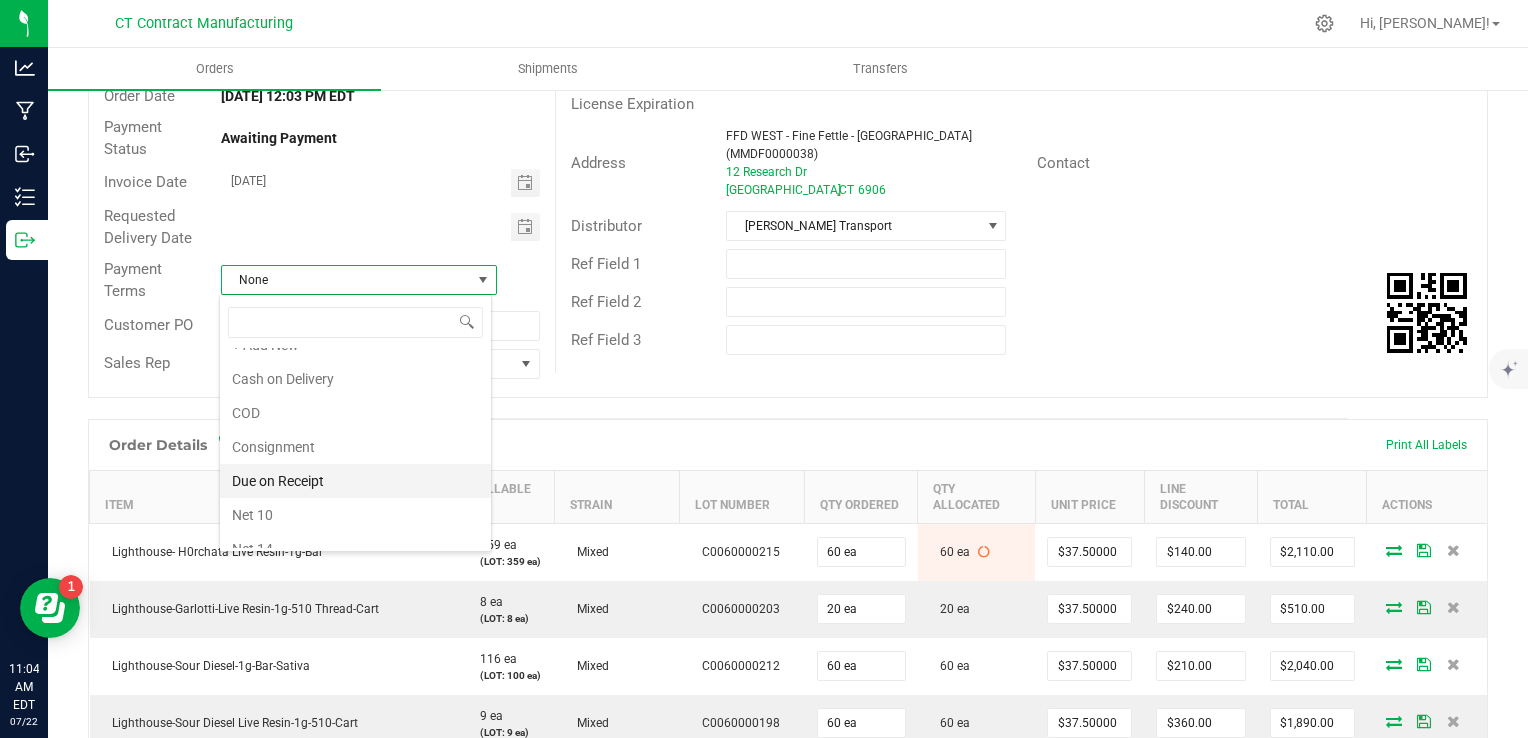click on "Due on Receipt" at bounding box center (355, 481) 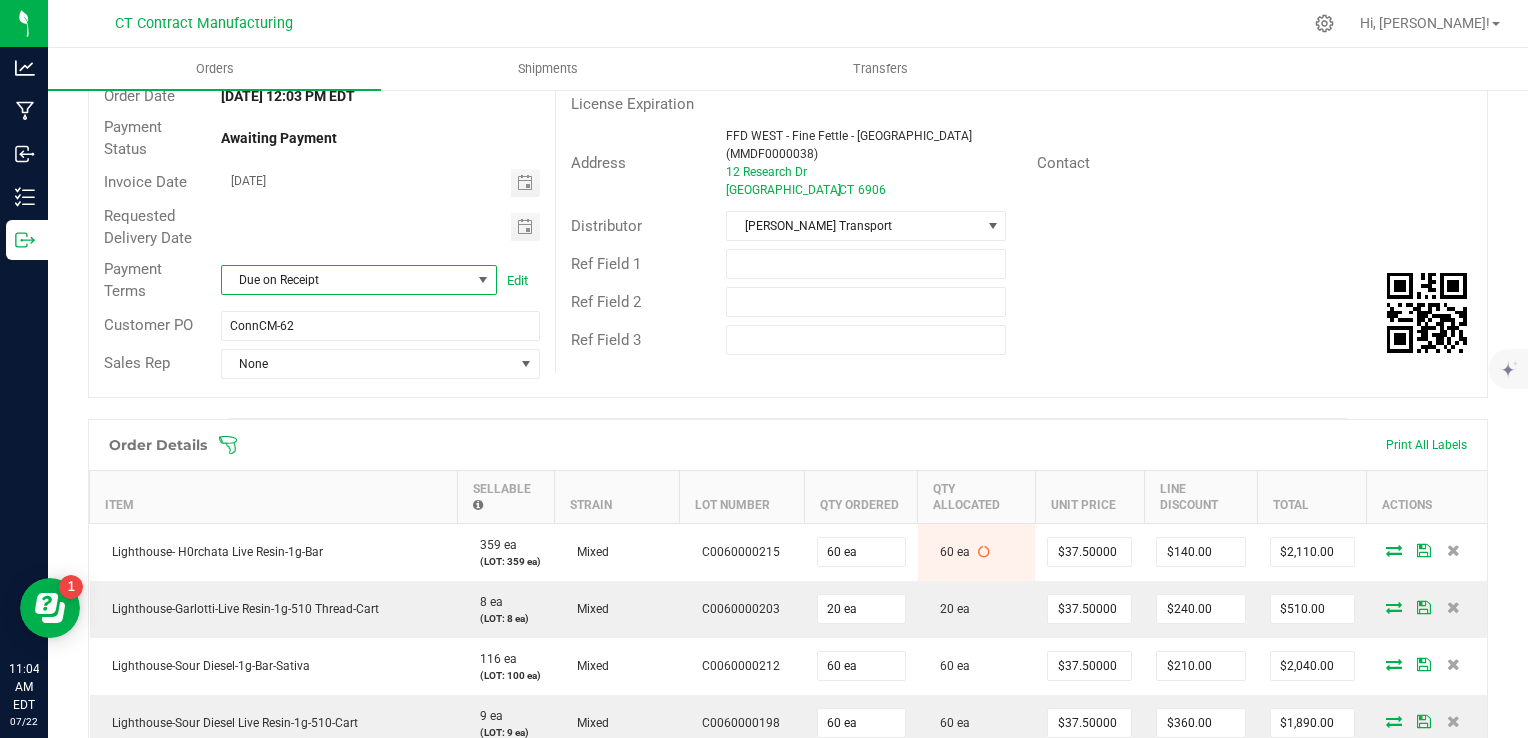 click on "Order details   Export PDF   Done Editing   Order #   00002463   Status   Allocated   Order Date   Jul 18, 2025 12:03 PM EDT   Payment Status   Awaiting Payment   Invoice Date  07/23/2025  Requested Delivery Date   Payment Terms  Due on Receipt  Edit   Customer PO  ConnCM-62  Sales Rep  None  Destination DBA  FFD WEST - Fine Fettle - Stamford (MMDF0000038)  Edit   Order Total   $7,230.00   License #   MMDF0000038   License Expiration   Address  FFD WEST - Fine Fettle - Stamford (MMDF0000038) 12 Research Dr Stamford  ,  CT 6906  Contact   Distributor  Conn CM Transport  Ref Field 1   Ref Field 2   Ref Field 3
Order Details Print All Labels Item  Sellable  Strain  Lot Number  Qty Ordered Qty Allocated Unit Price Line Discount Total Actions  Lighthouse- H0rchata Live Resin-1g-Bar   359 ea   (LOT: 359 ea)   Mixed   C0060000215  60 ea  60 ea" at bounding box center [788, 573] 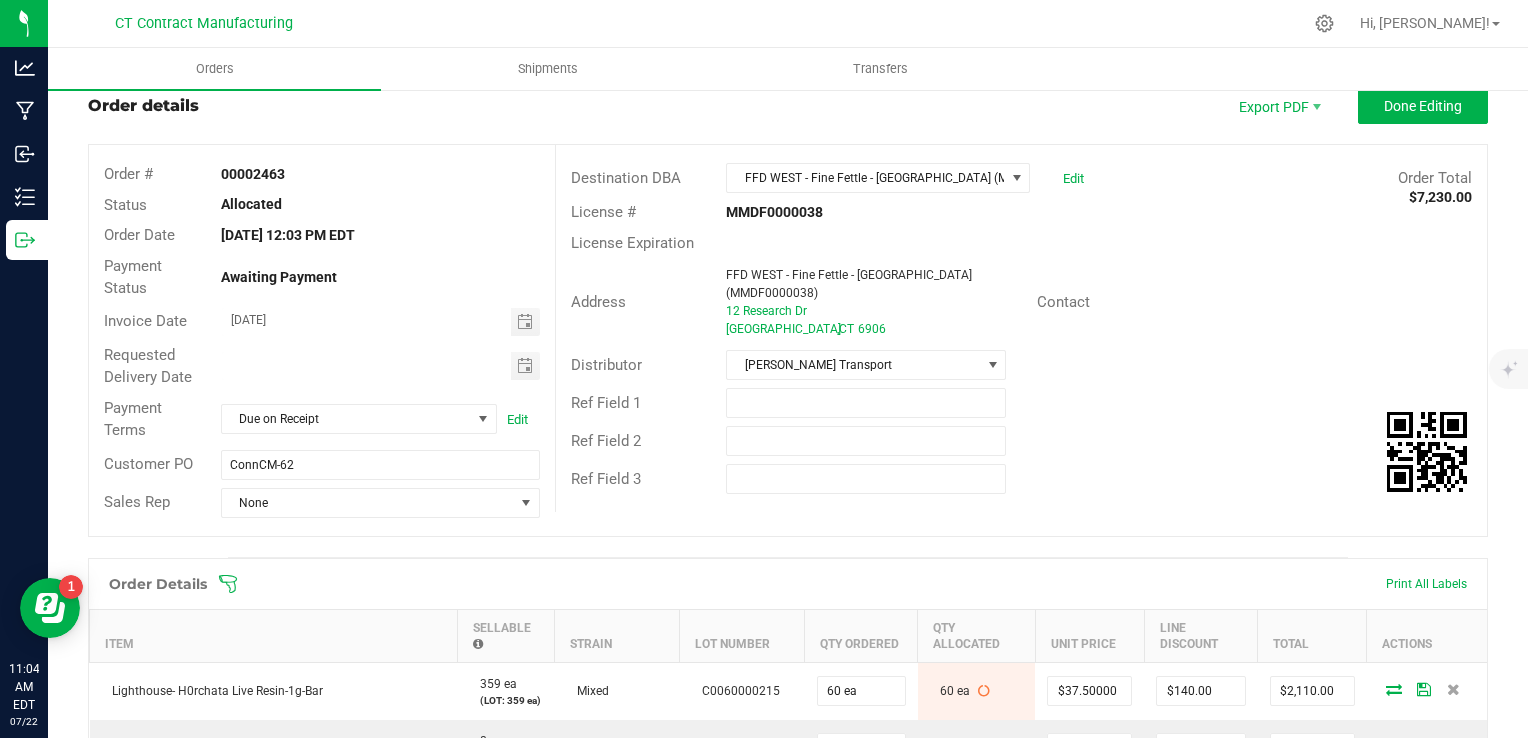 scroll, scrollTop: 54, scrollLeft: 0, axis: vertical 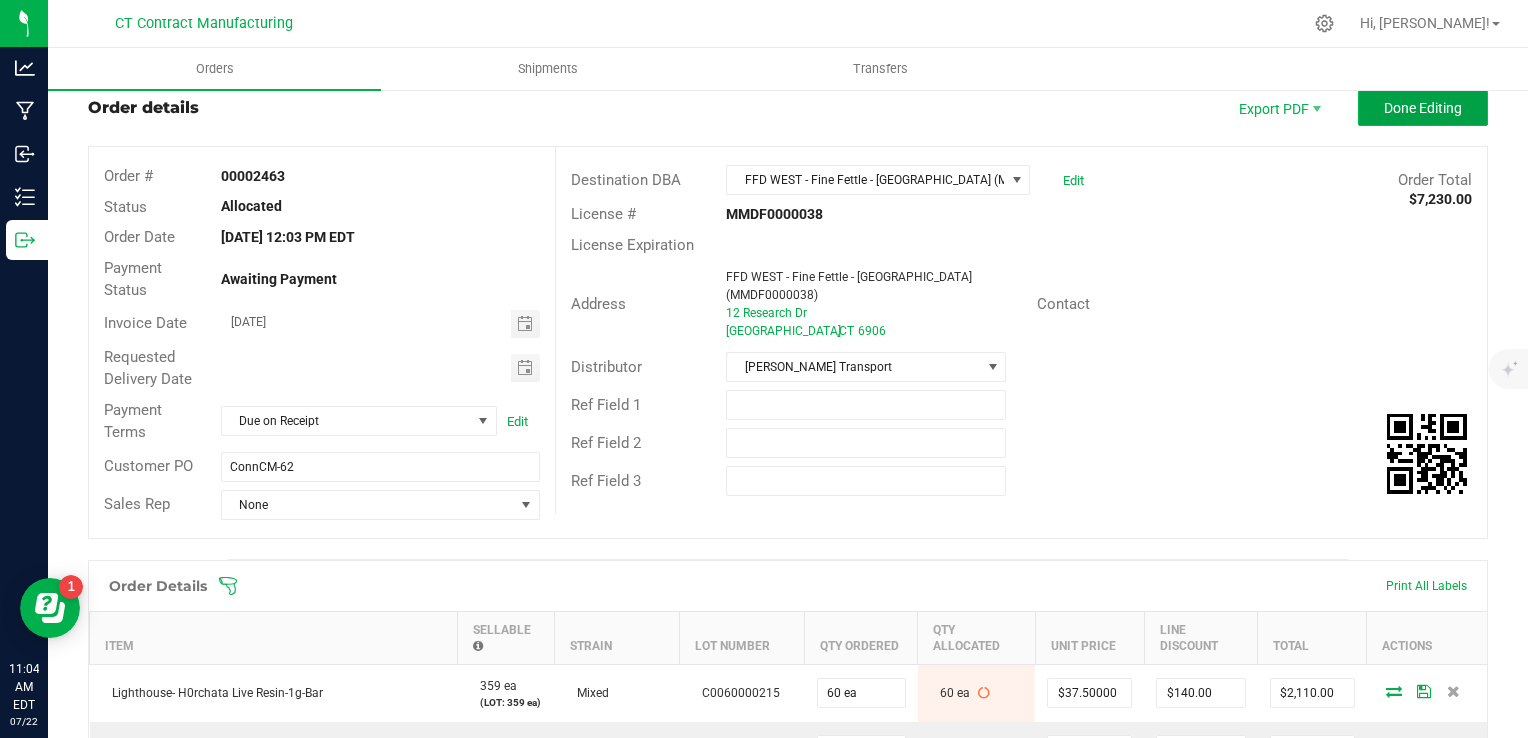 click on "Done Editing" at bounding box center [1423, 108] 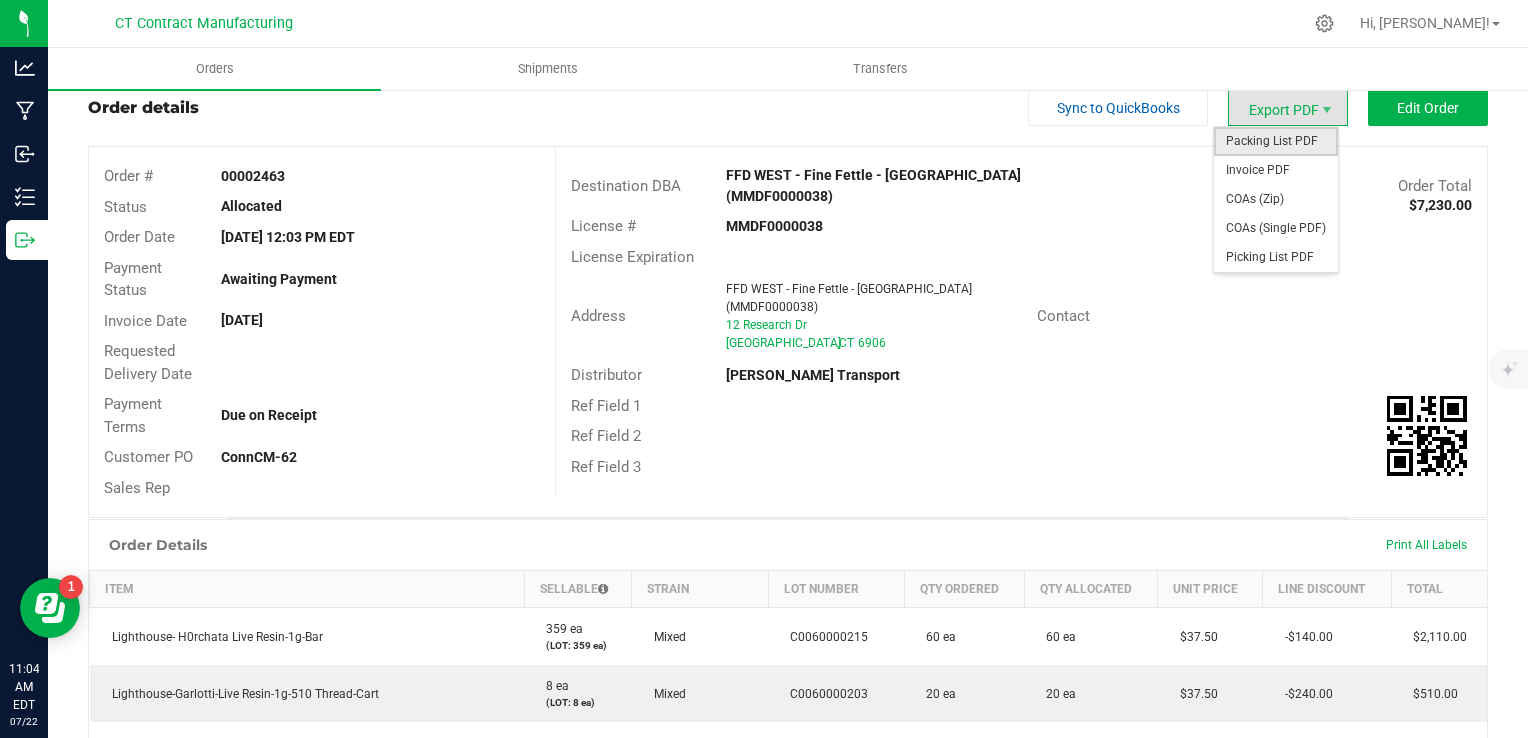 click on "Packing List PDF" at bounding box center (1276, 141) 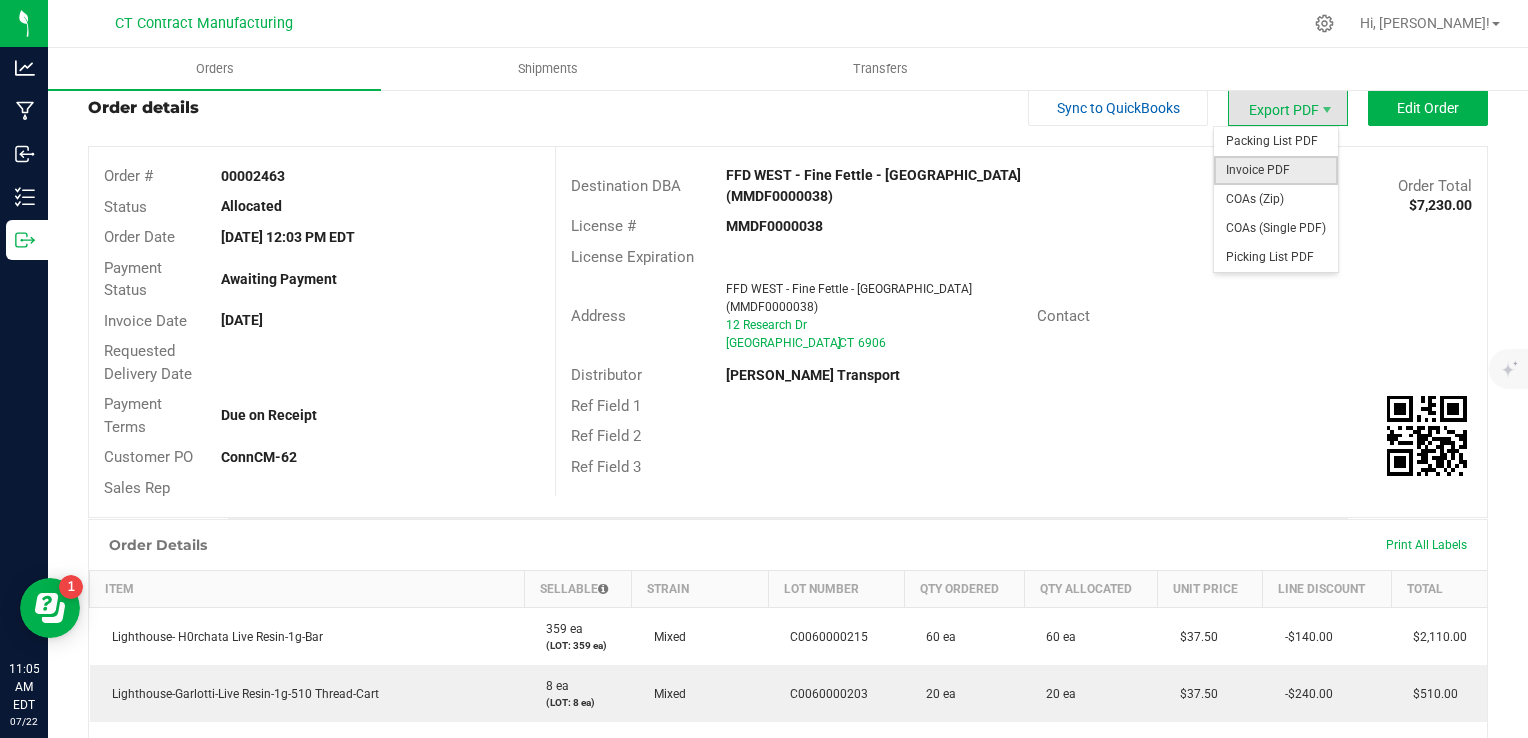 click on "Invoice PDF" at bounding box center (1276, 170) 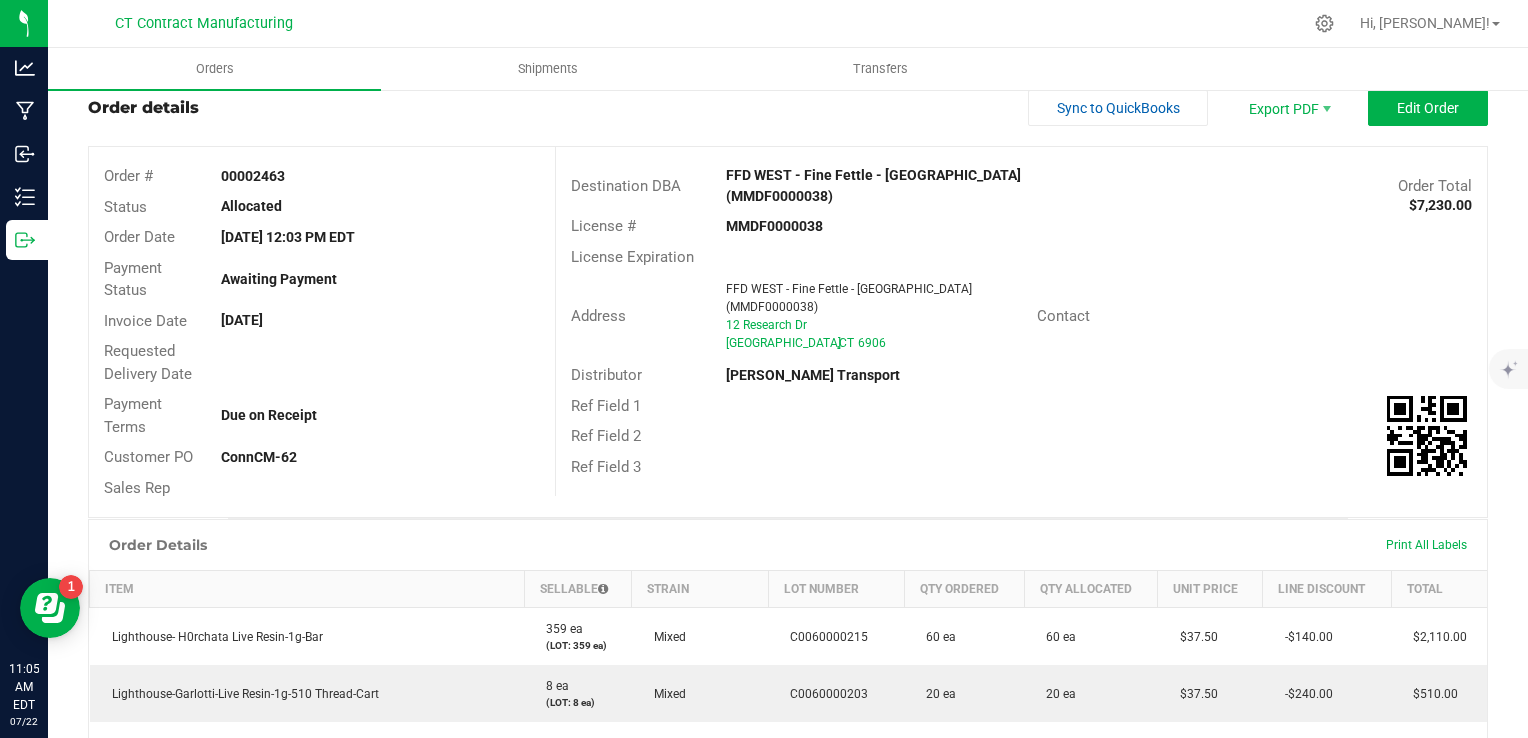 scroll, scrollTop: 0, scrollLeft: 0, axis: both 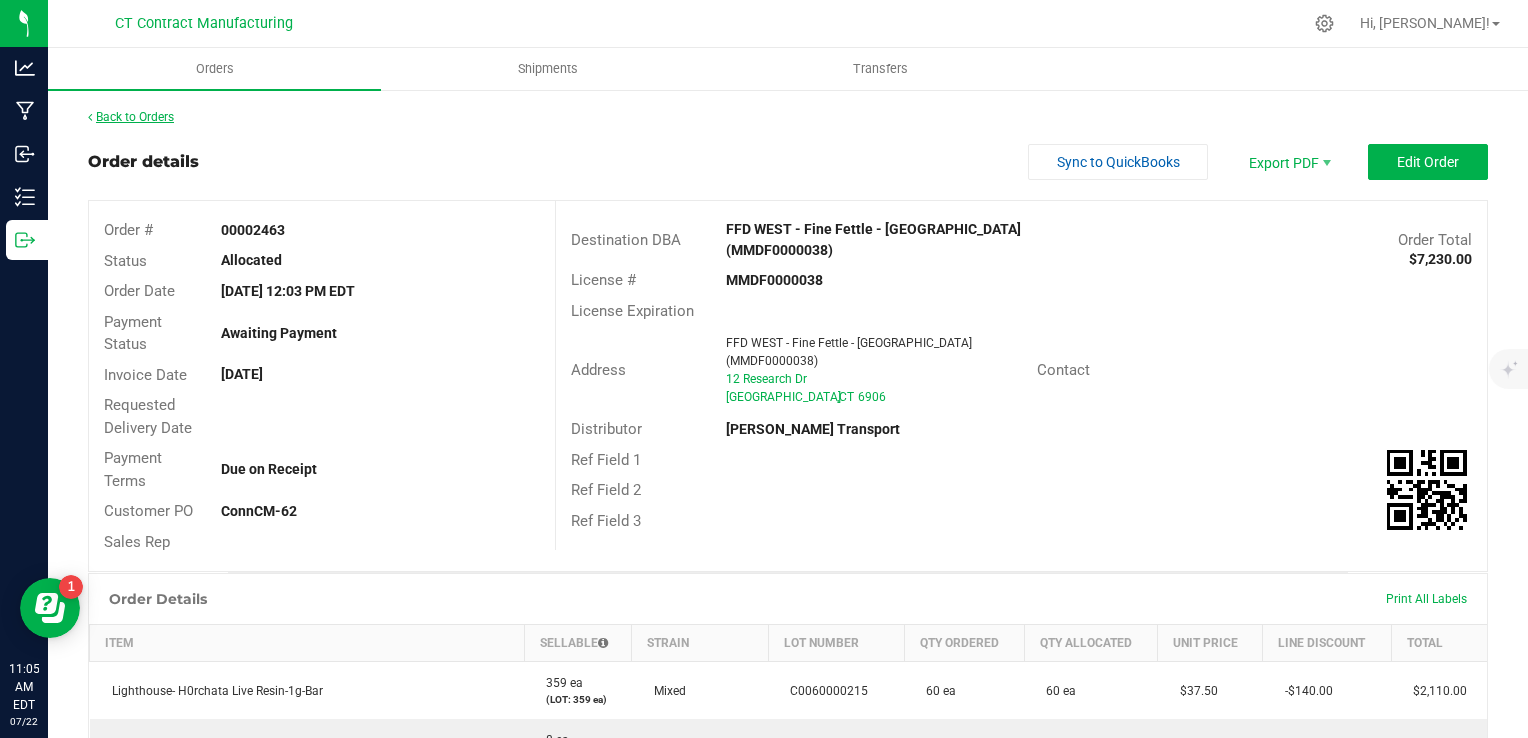 click on "Back to Orders" at bounding box center (131, 117) 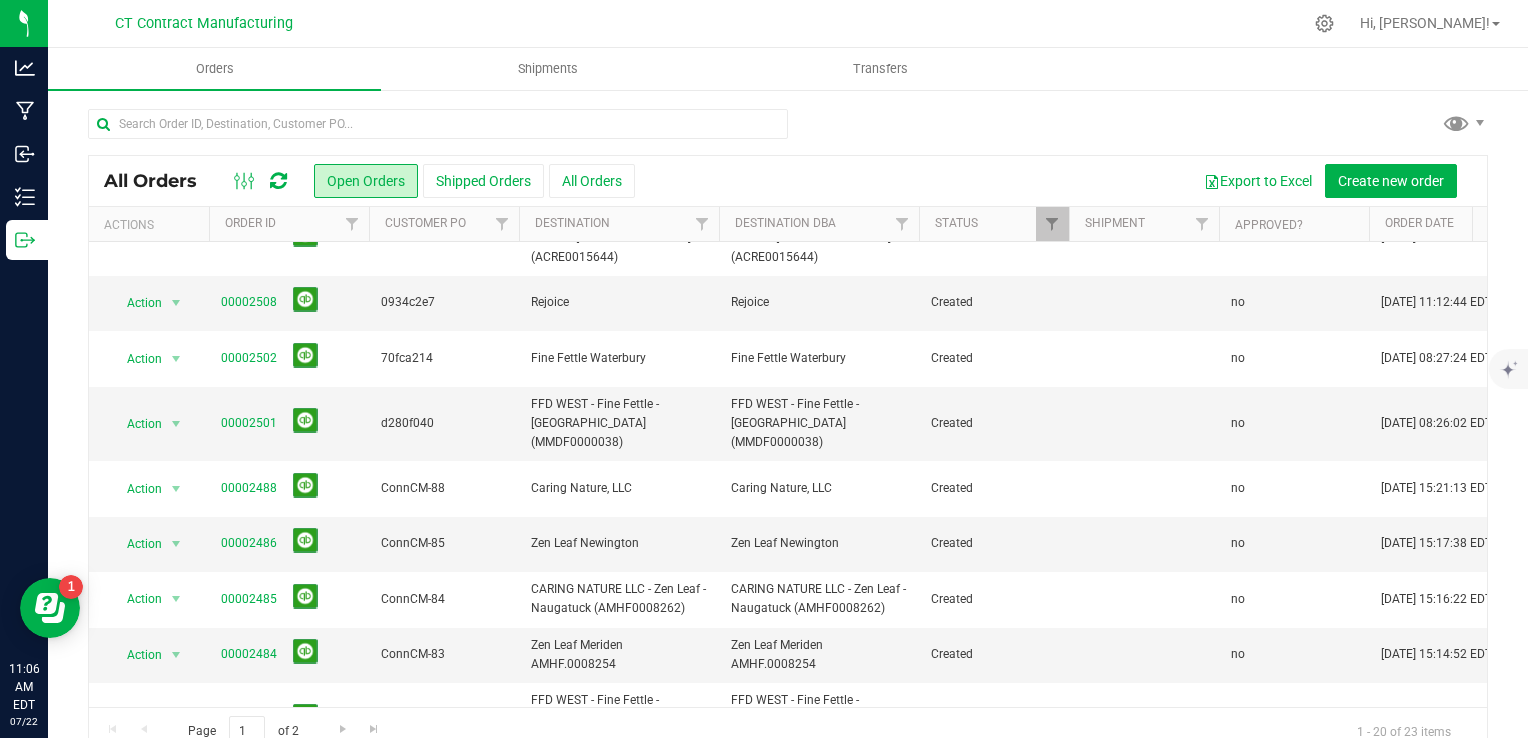 scroll, scrollTop: 583, scrollLeft: 0, axis: vertical 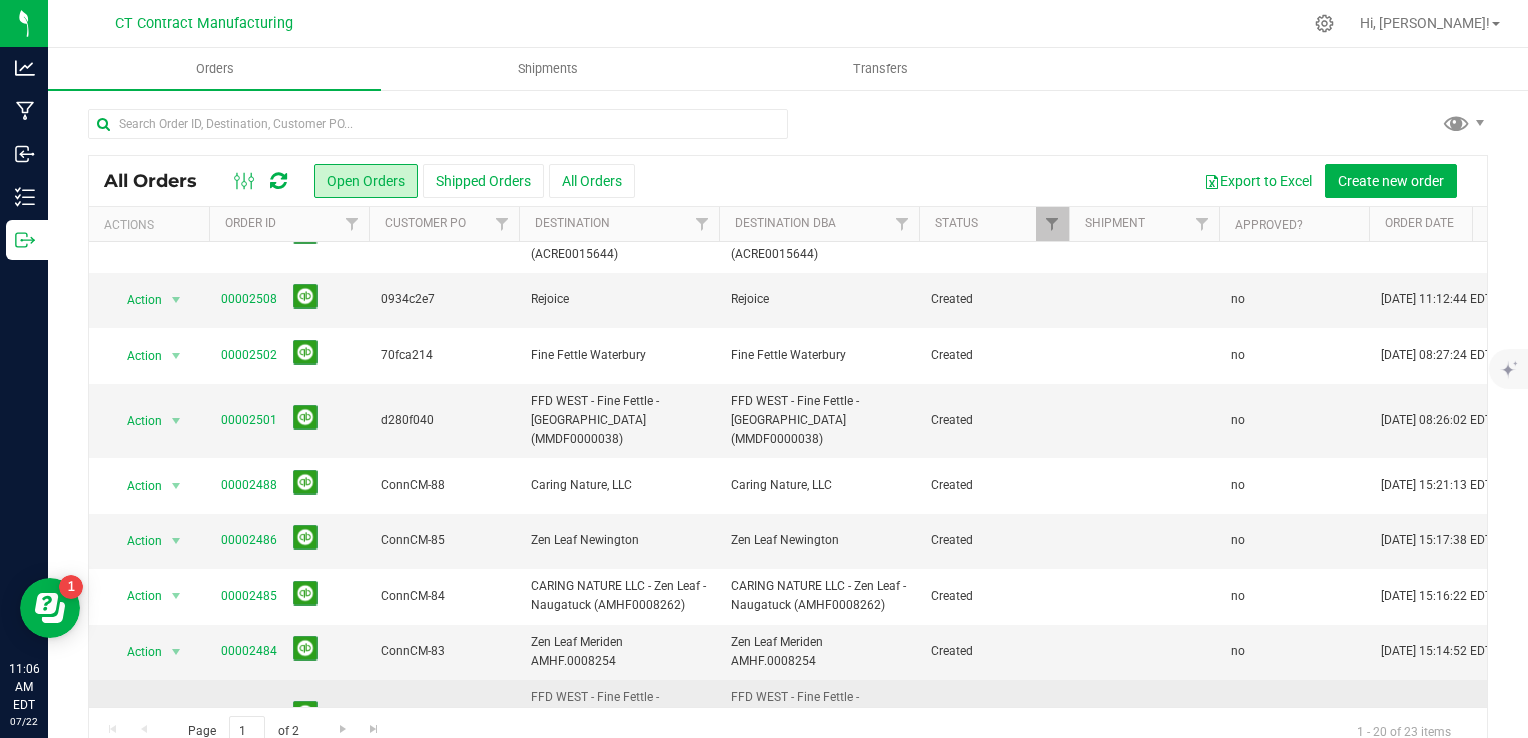 click on "00002482" at bounding box center (249, 716) 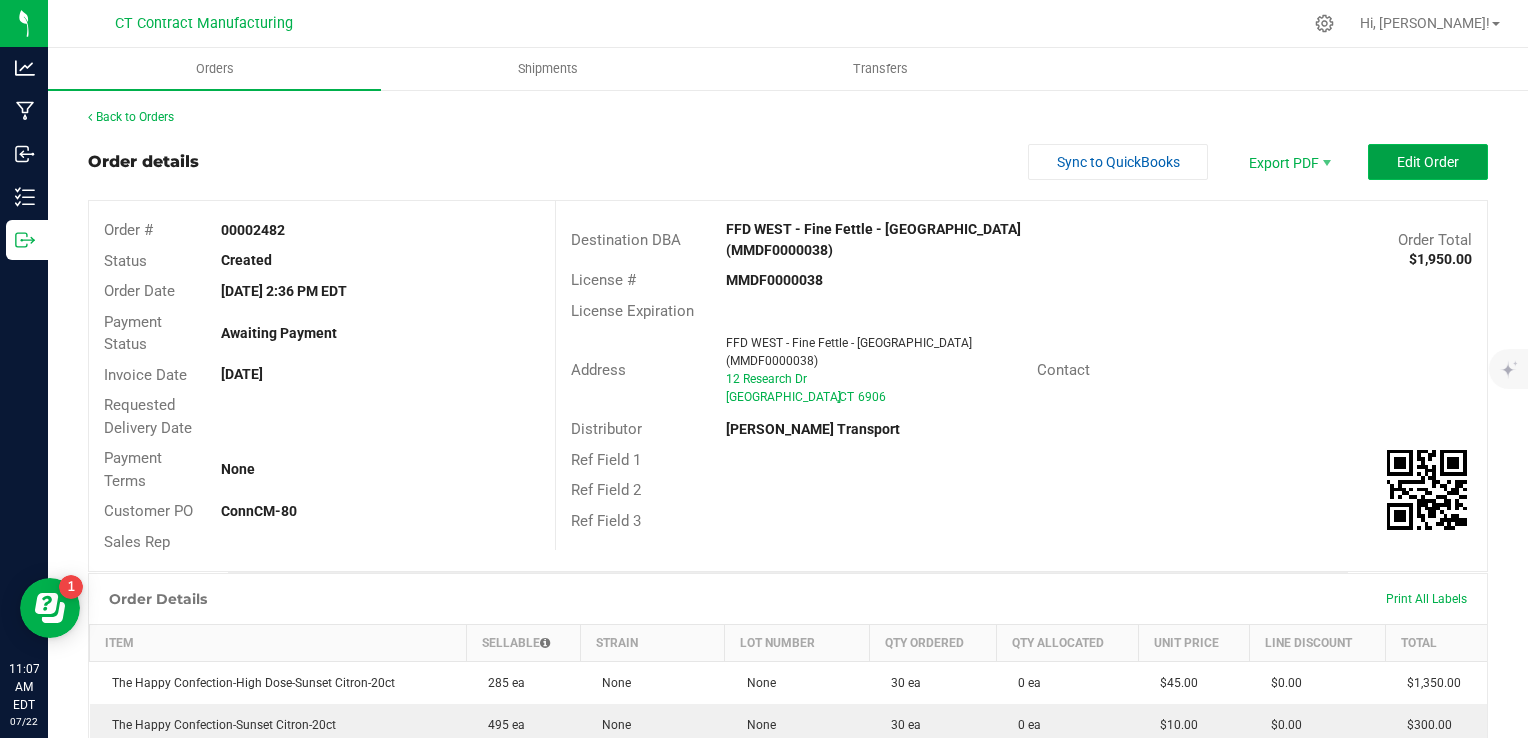 click on "Edit Order" at bounding box center (1428, 162) 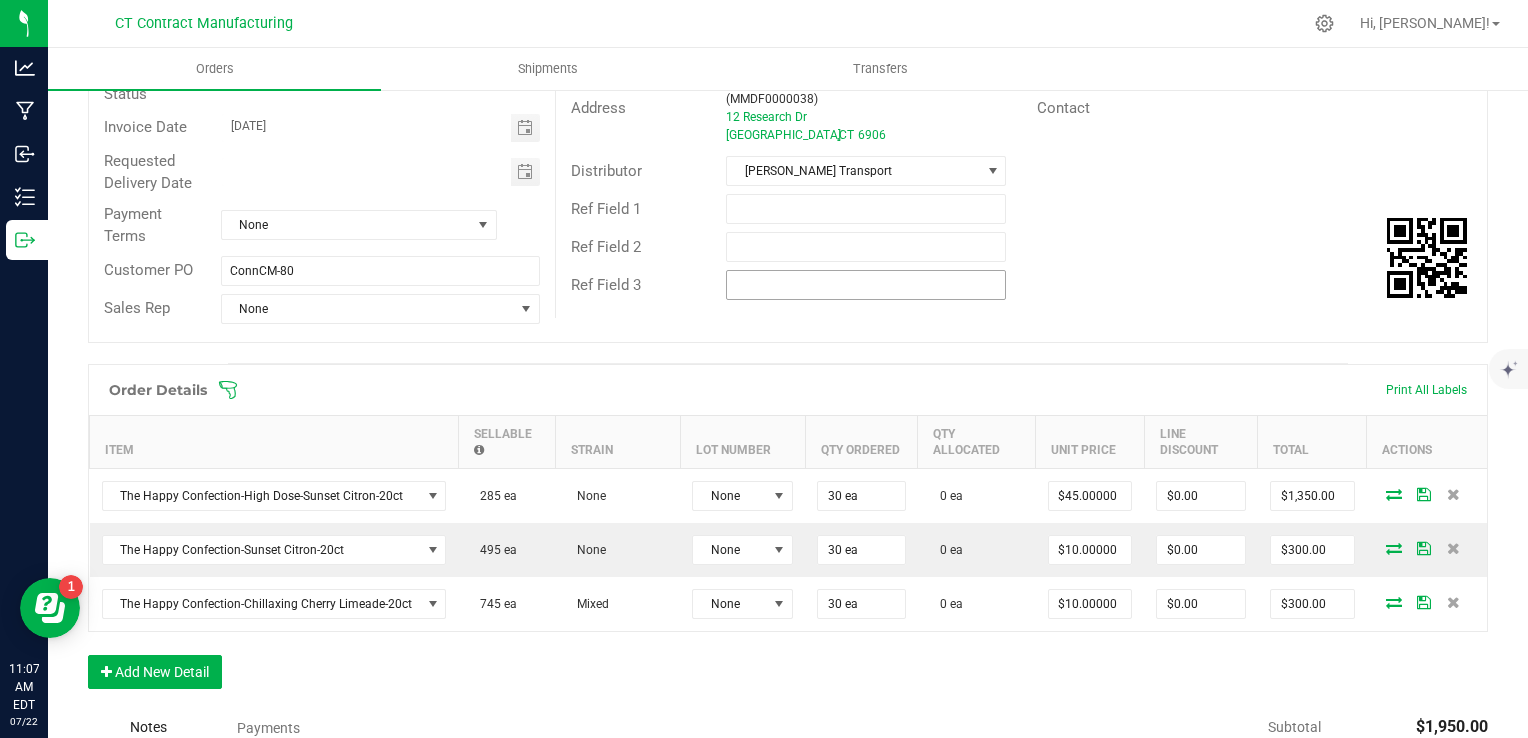 scroll, scrollTop: 252, scrollLeft: 0, axis: vertical 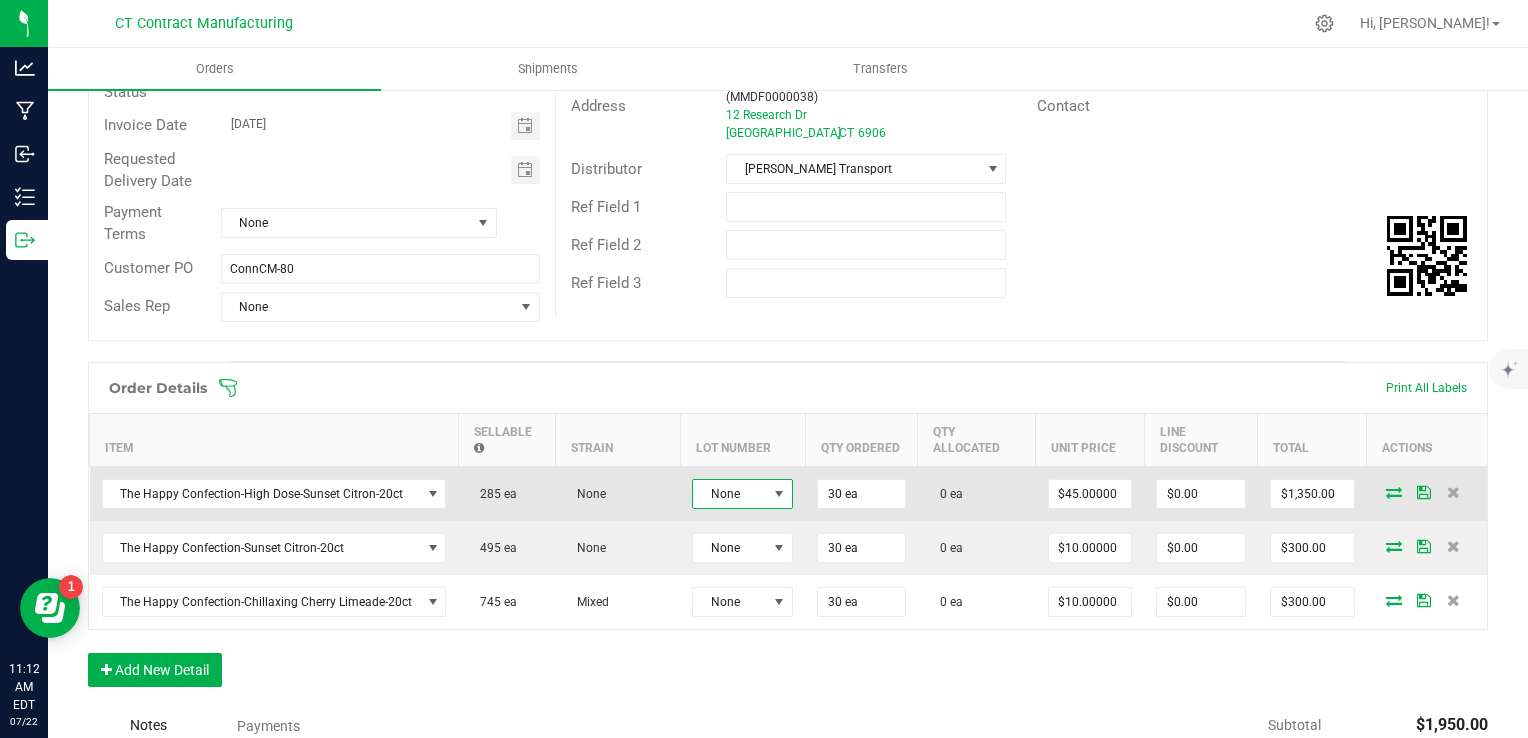 click on "None" at bounding box center [730, 494] 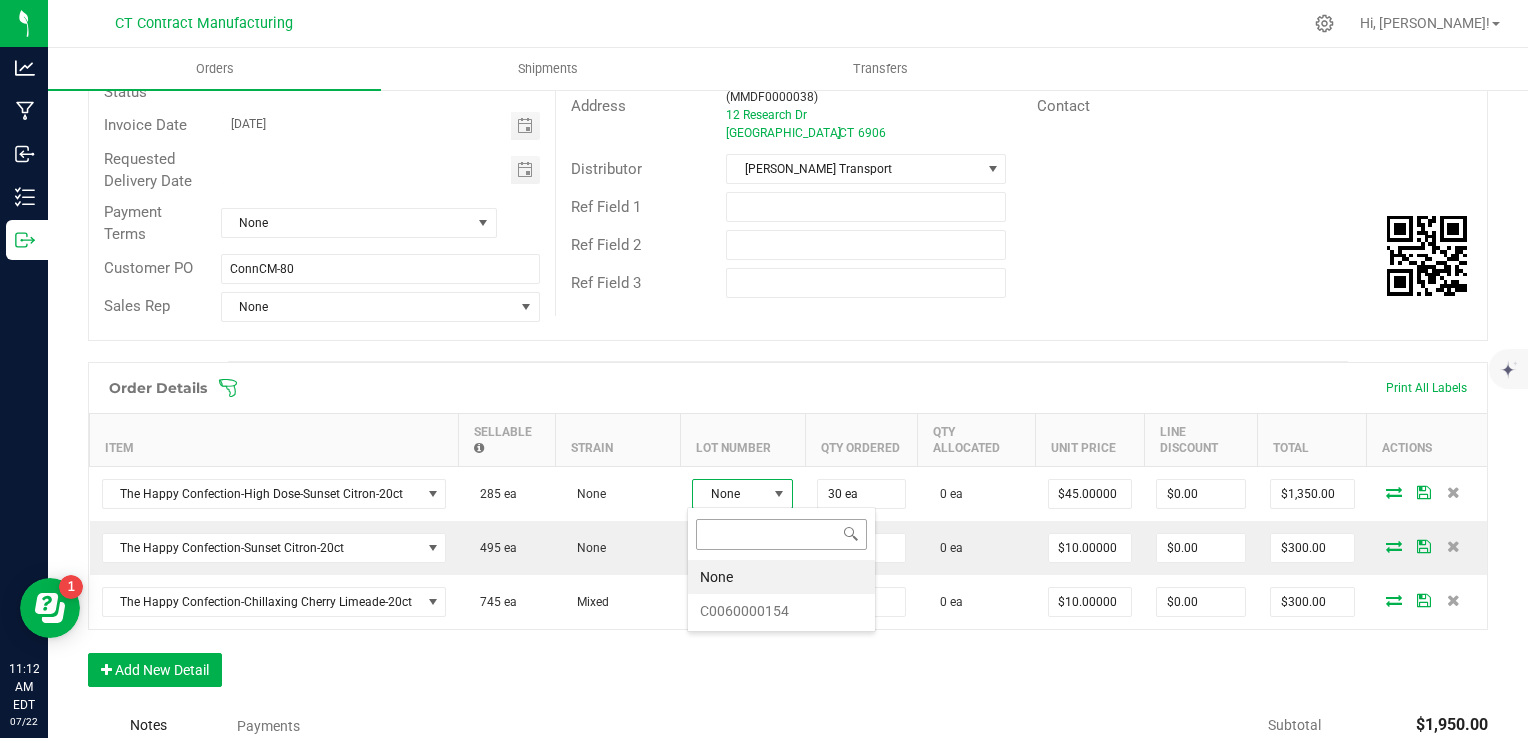 scroll, scrollTop: 99970, scrollLeft: 99899, axis: both 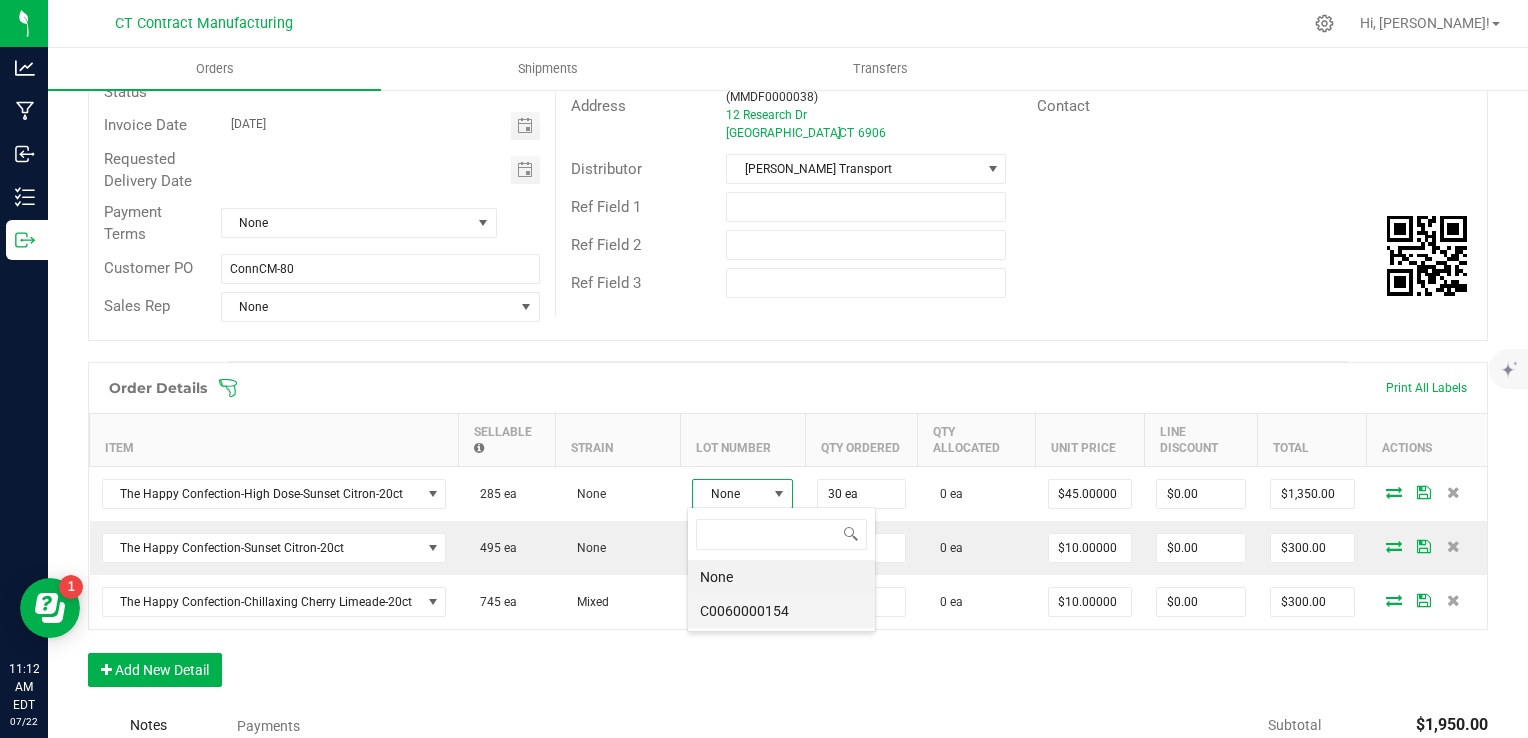 click on "C0060000154" at bounding box center (781, 611) 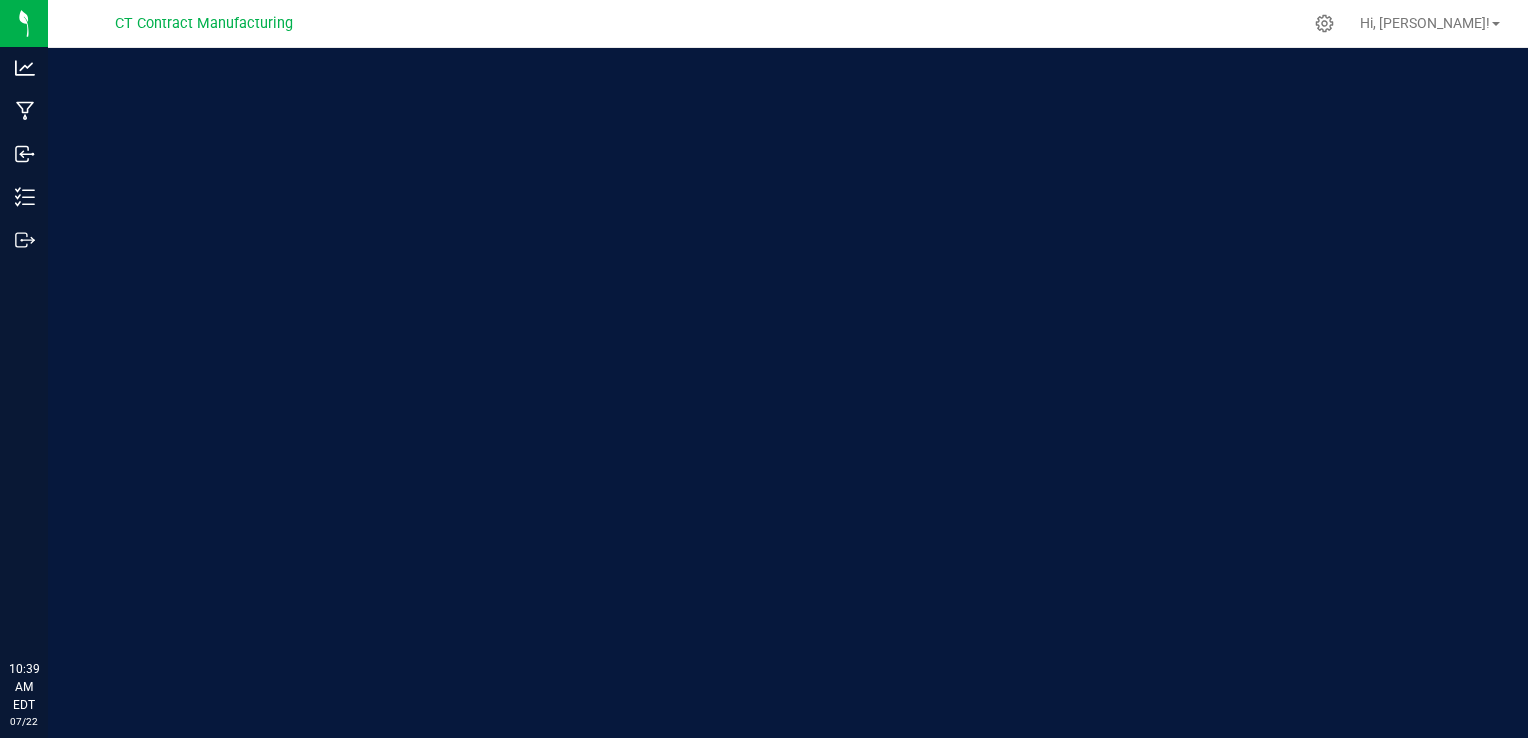scroll, scrollTop: 0, scrollLeft: 0, axis: both 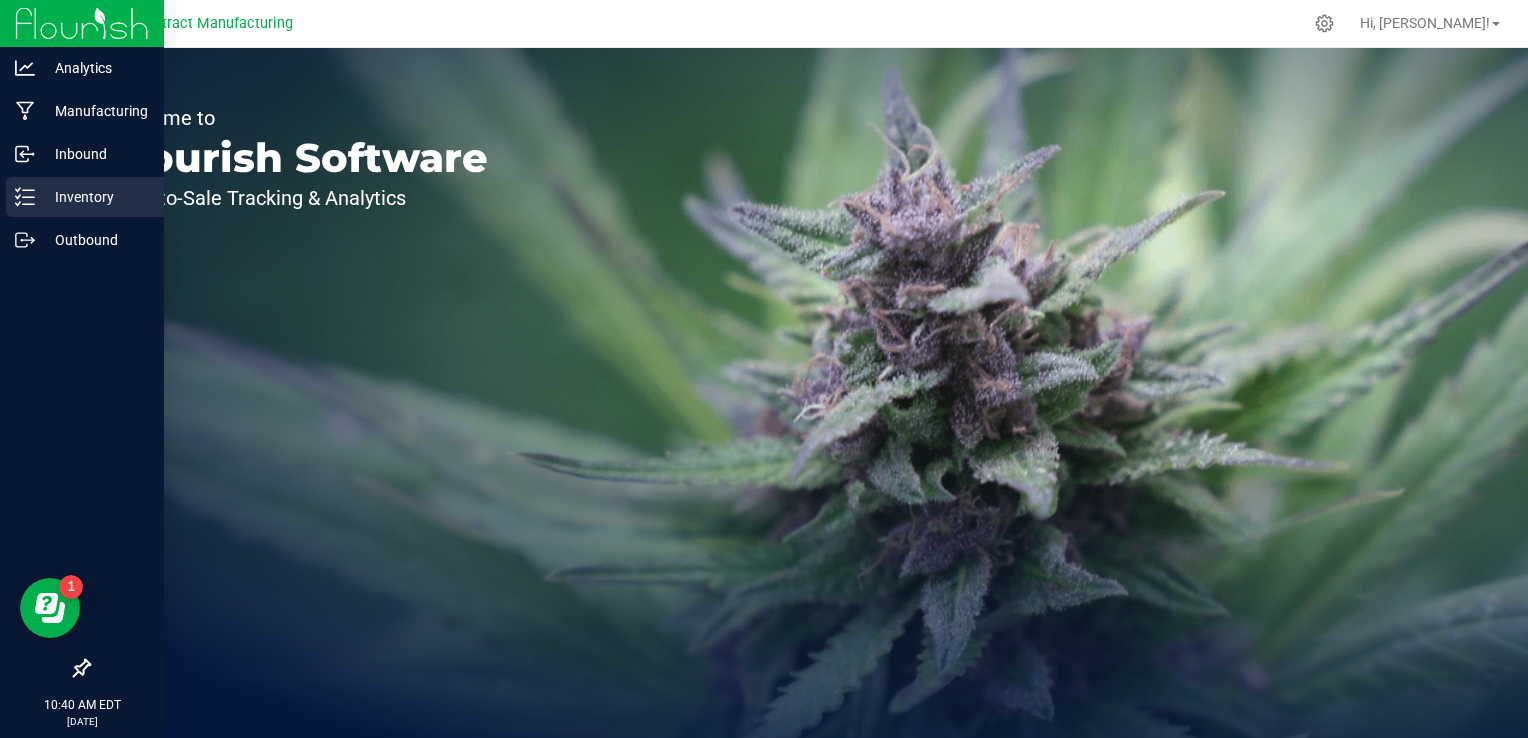 click on "Inventory" at bounding box center [95, 197] 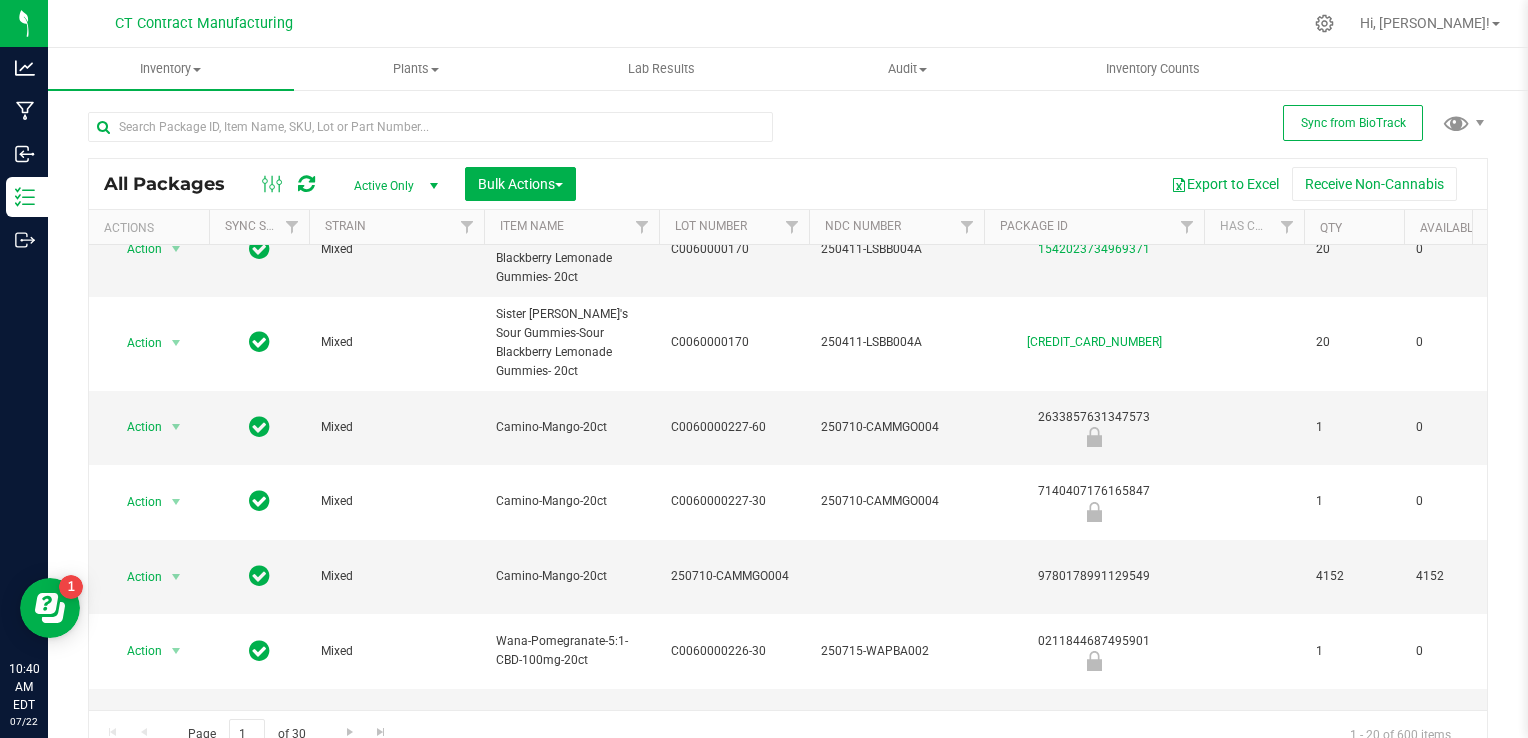 scroll, scrollTop: 494, scrollLeft: 0, axis: vertical 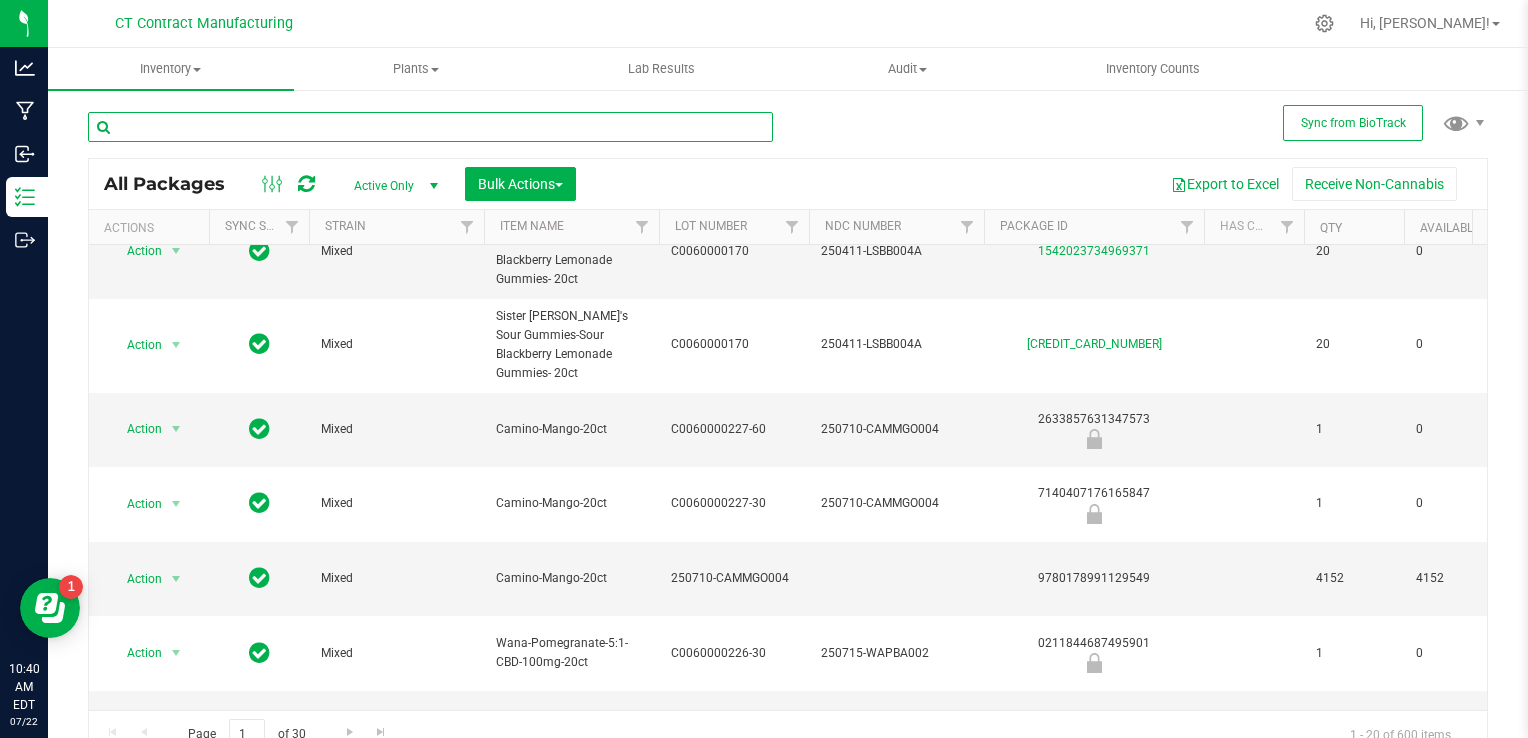 click at bounding box center (430, 127) 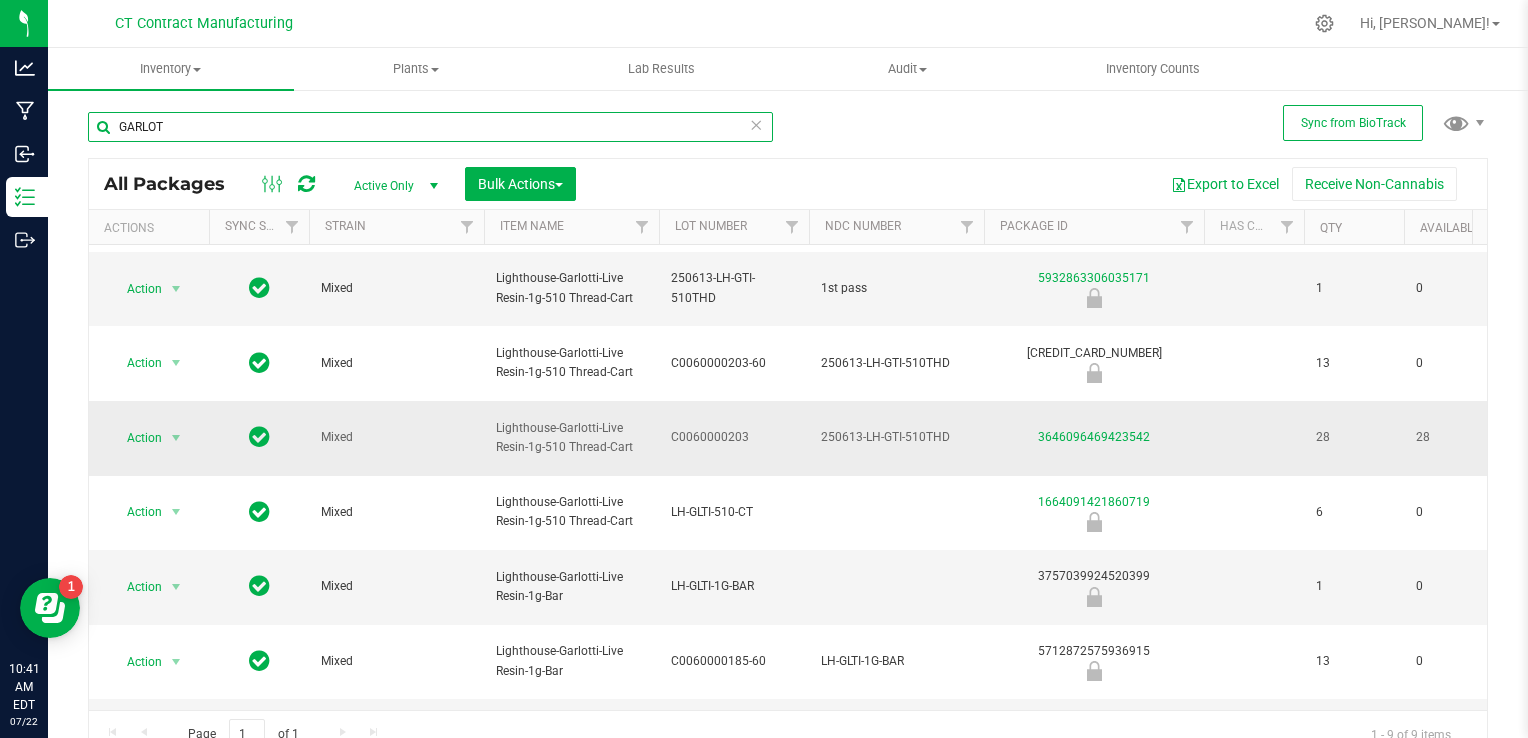 scroll, scrollTop: 0, scrollLeft: 0, axis: both 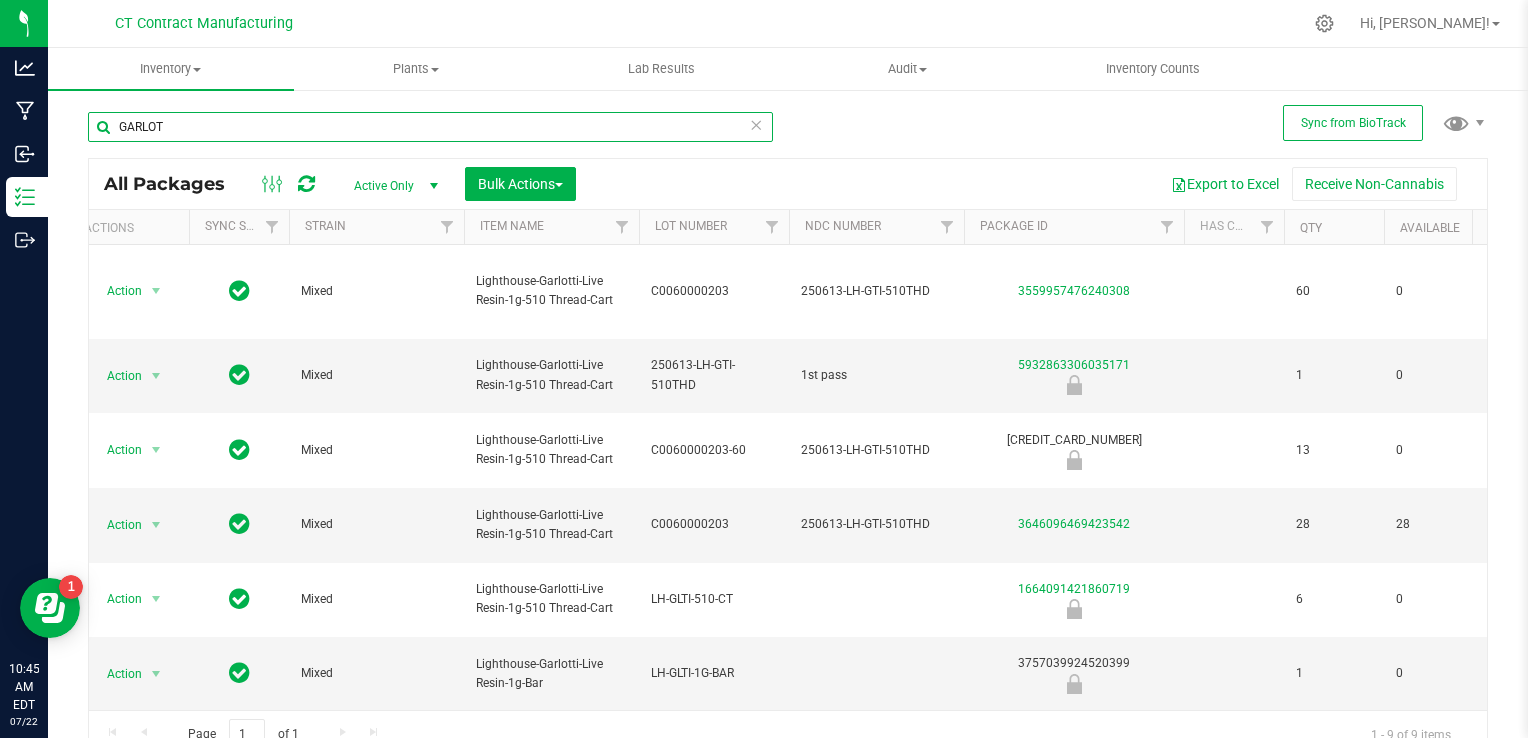 click on "GARLOT" at bounding box center (430, 127) 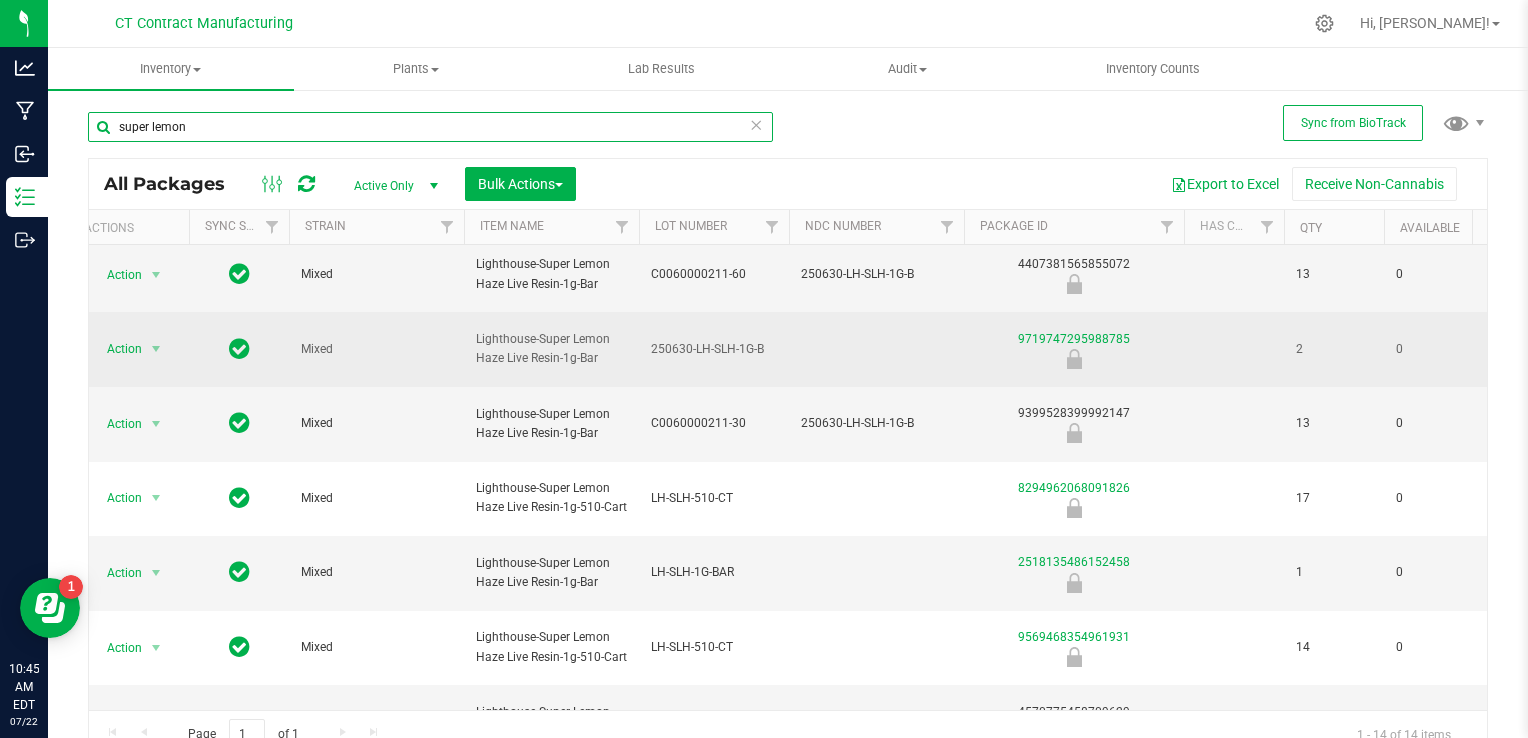 scroll, scrollTop: 69, scrollLeft: 24, axis: both 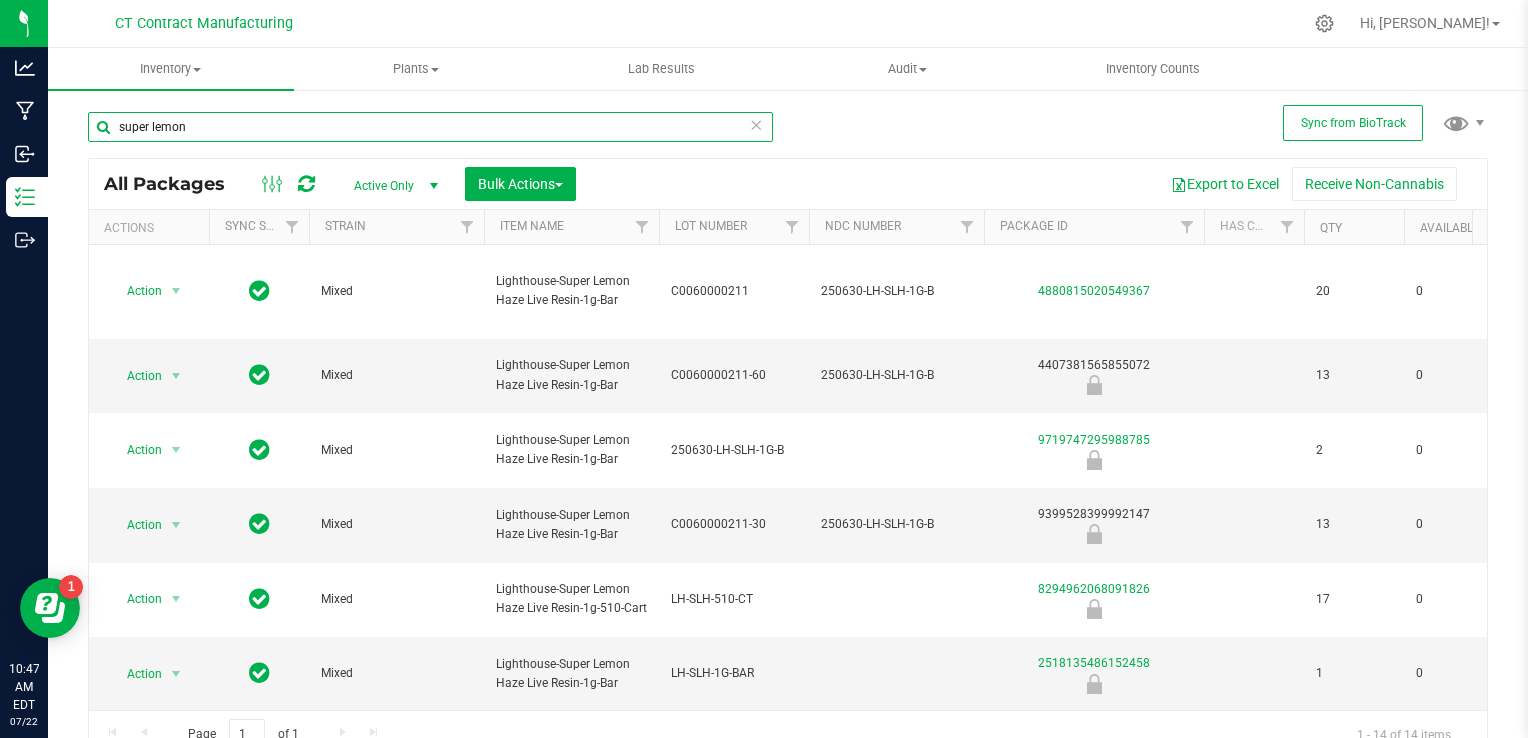 click on "super lemon" at bounding box center (430, 127) 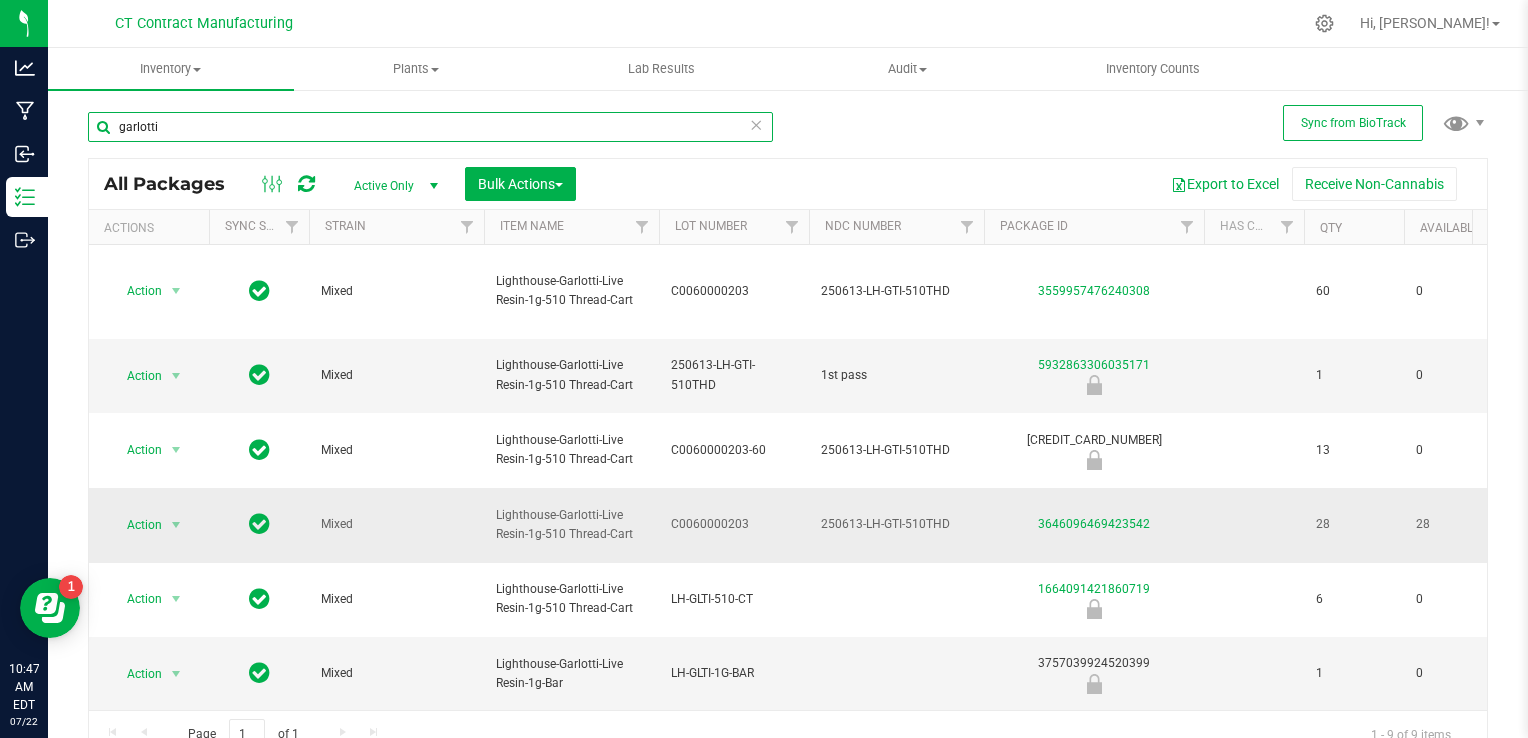 scroll, scrollTop: 0, scrollLeft: 252, axis: horizontal 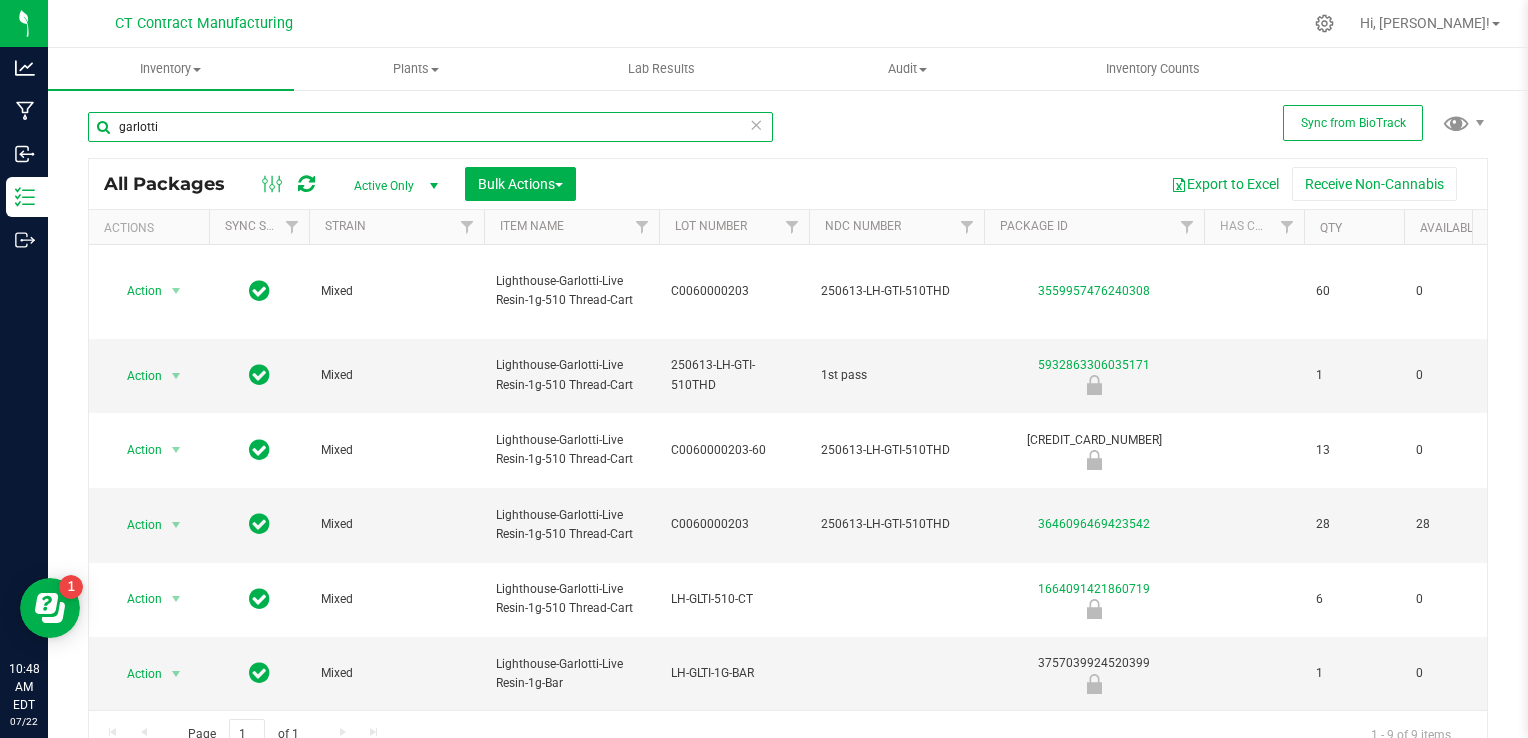 click on "garlotti" at bounding box center (430, 127) 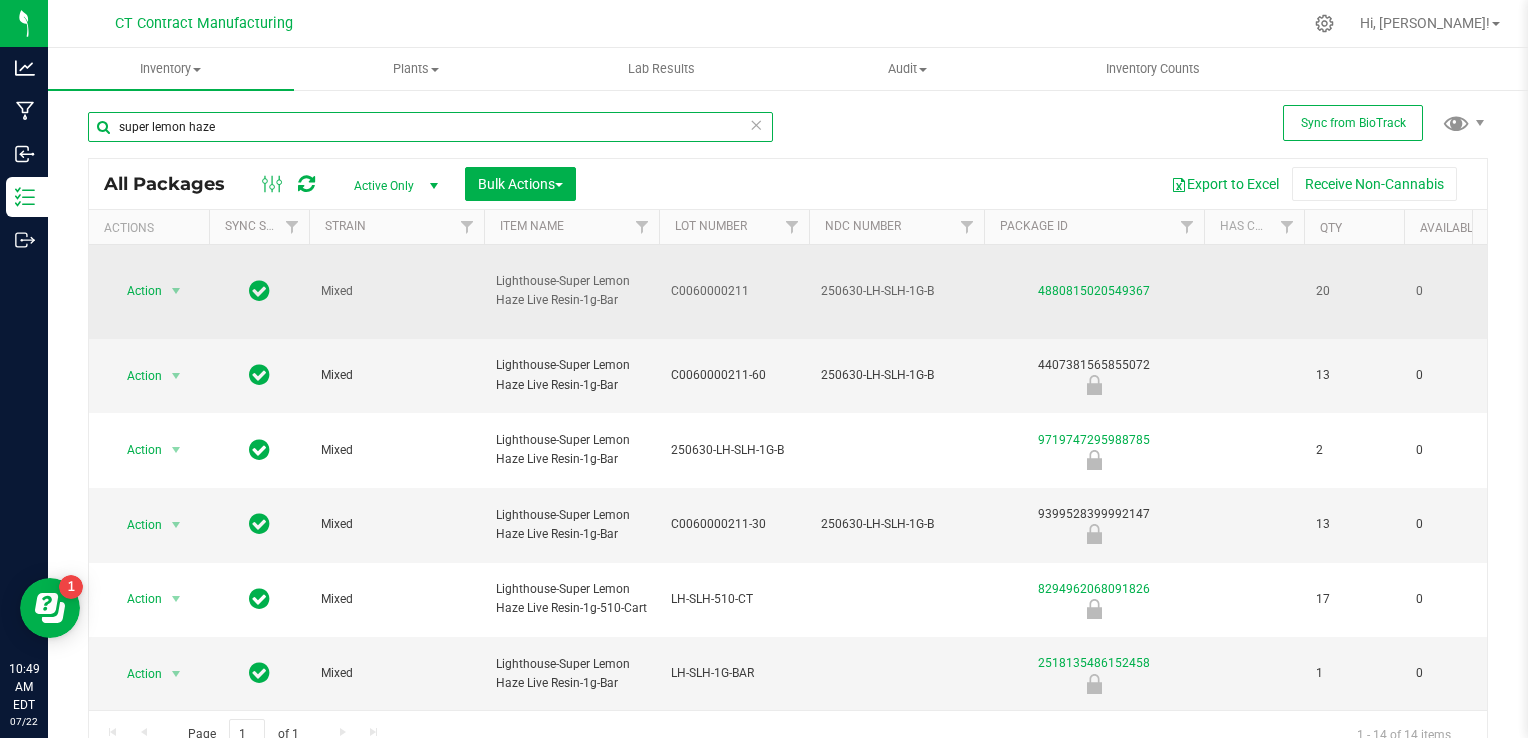 scroll, scrollTop: 0, scrollLeft: 103, axis: horizontal 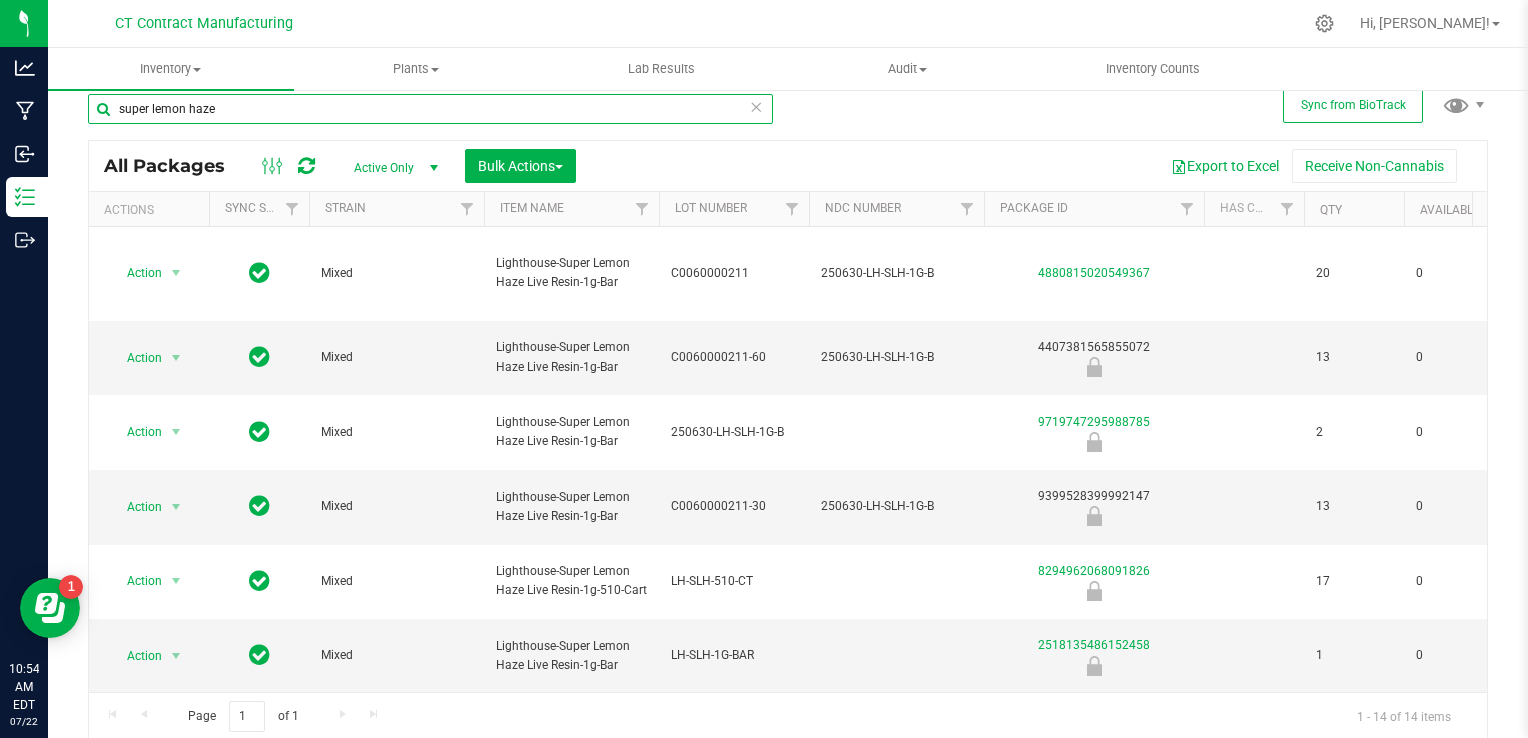 click on "super lemon haze" at bounding box center (430, 109) 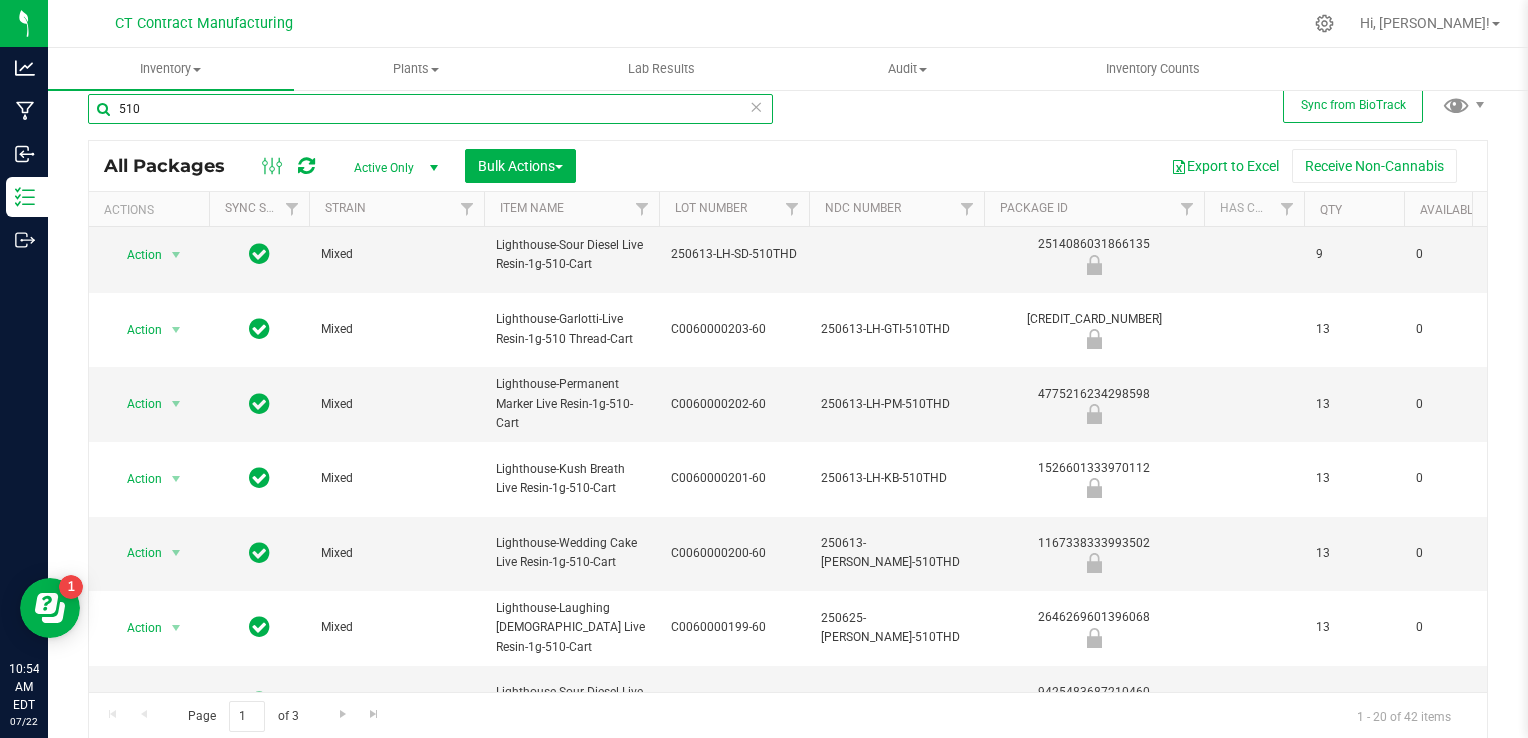scroll, scrollTop: 868, scrollLeft: 88, axis: both 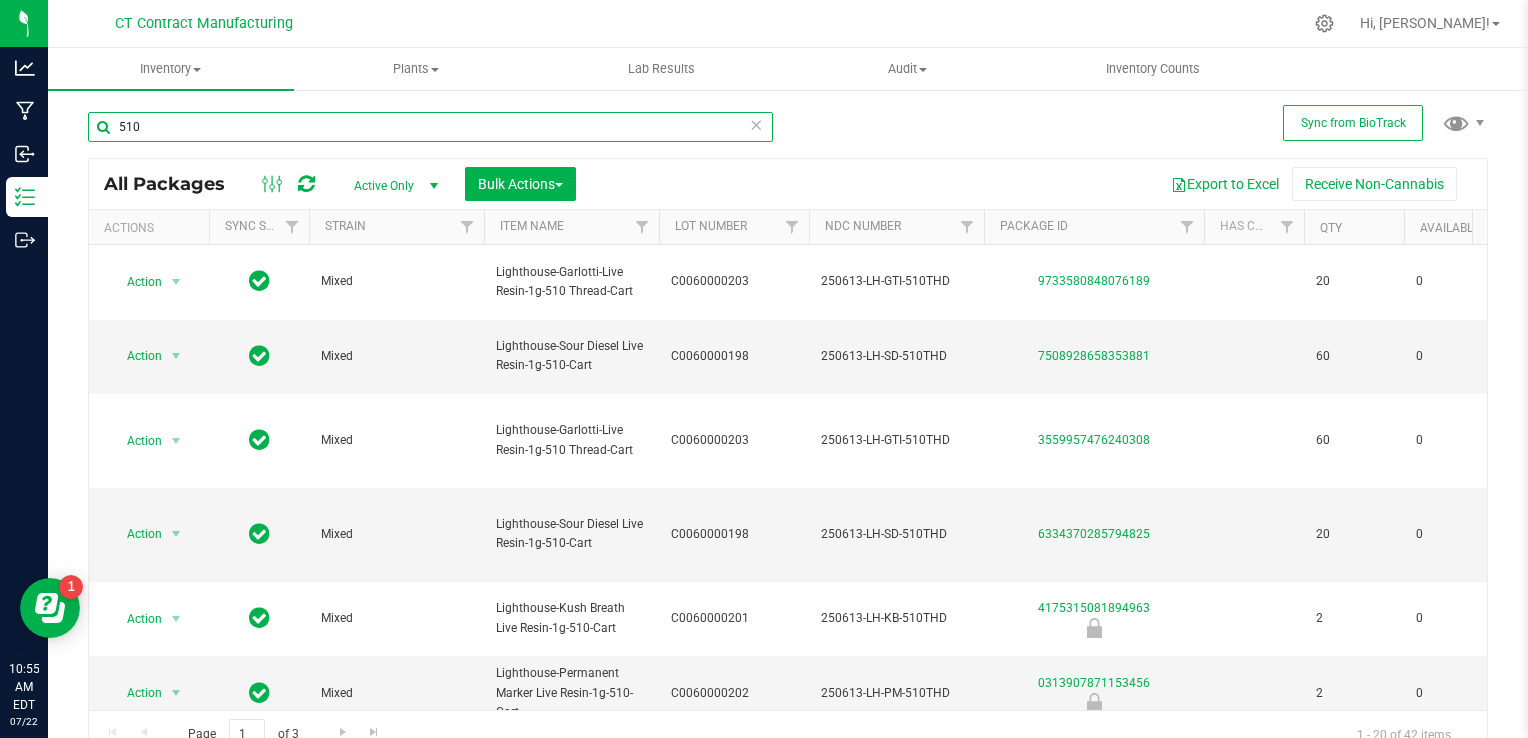 type on "510" 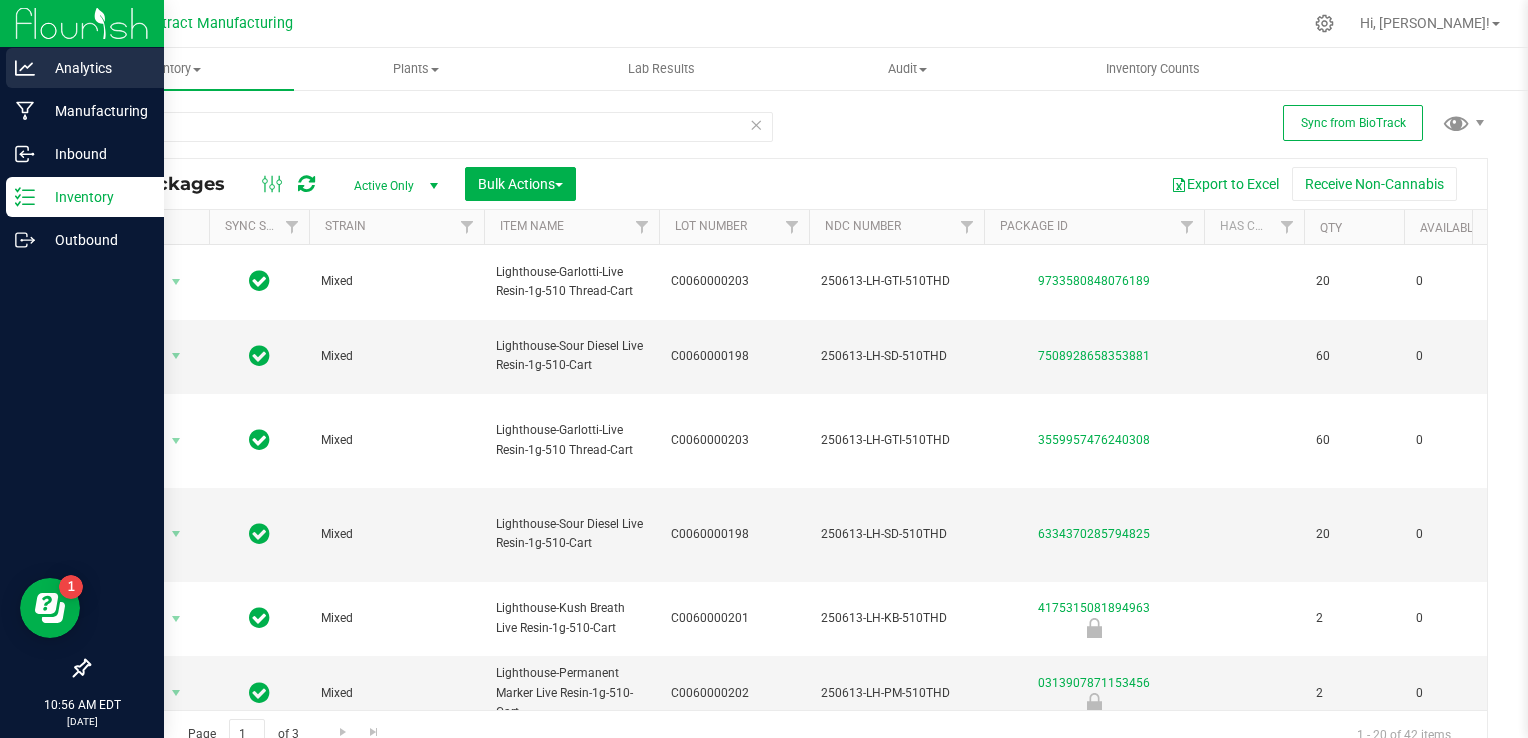 click on "Analytics" at bounding box center (95, 68) 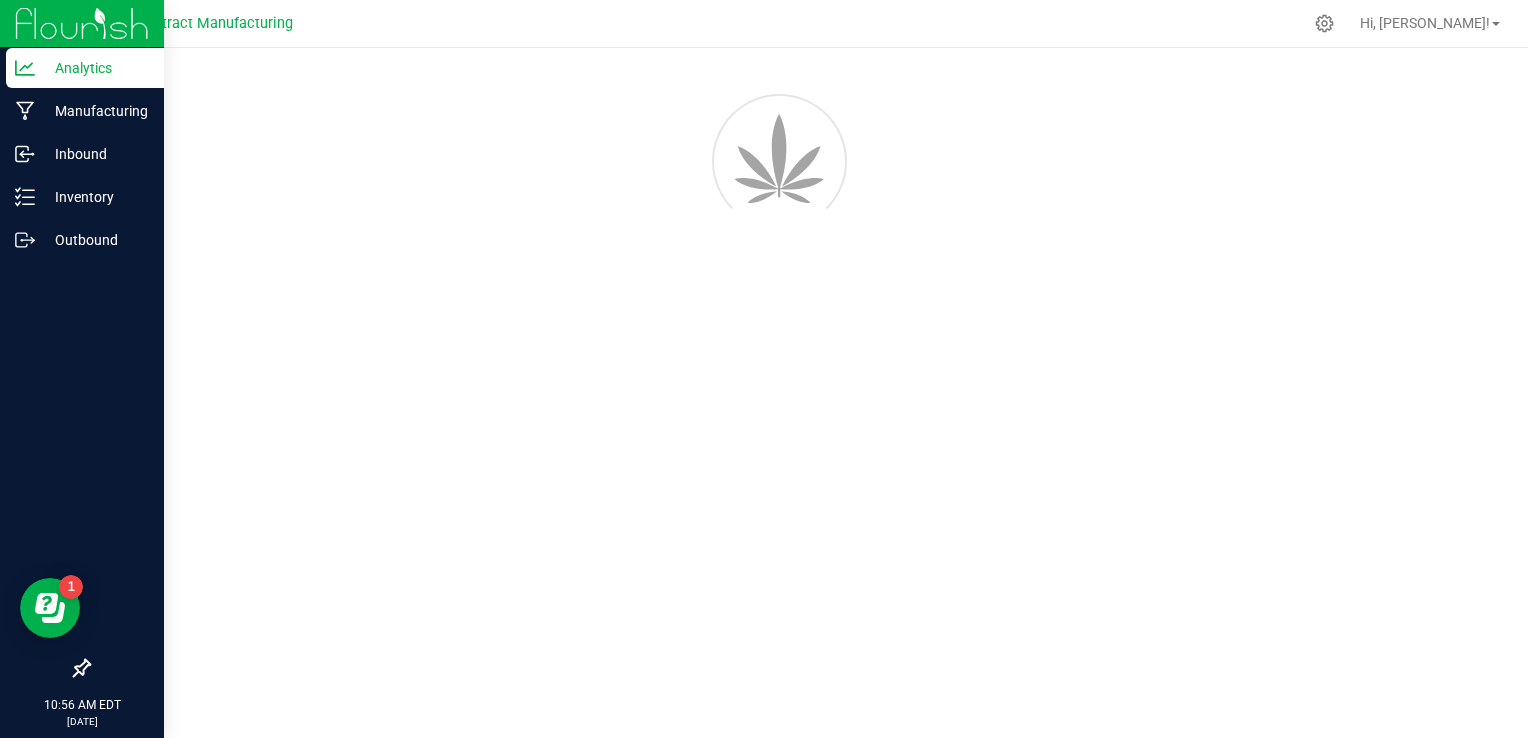 scroll, scrollTop: 0, scrollLeft: 0, axis: both 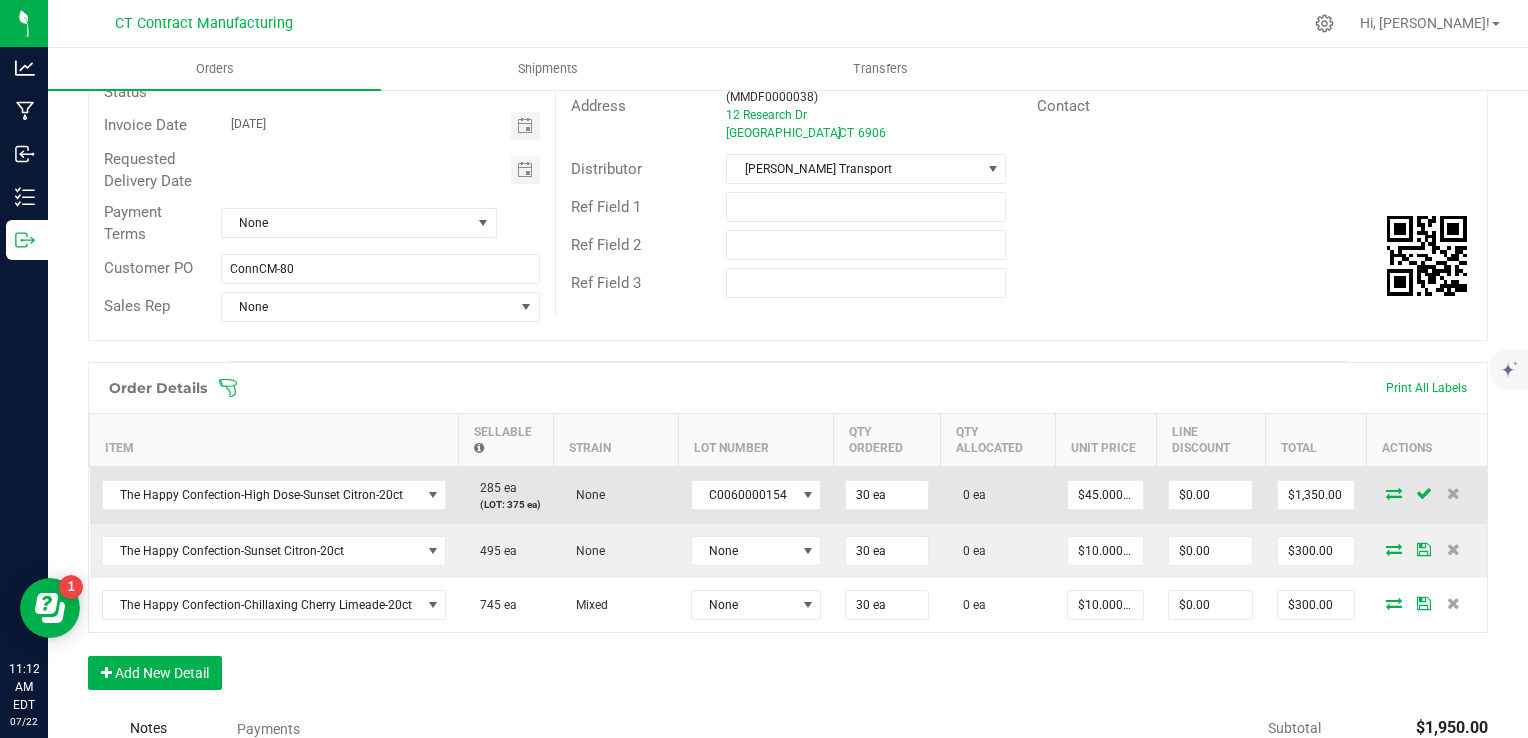 click at bounding box center [1394, 493] 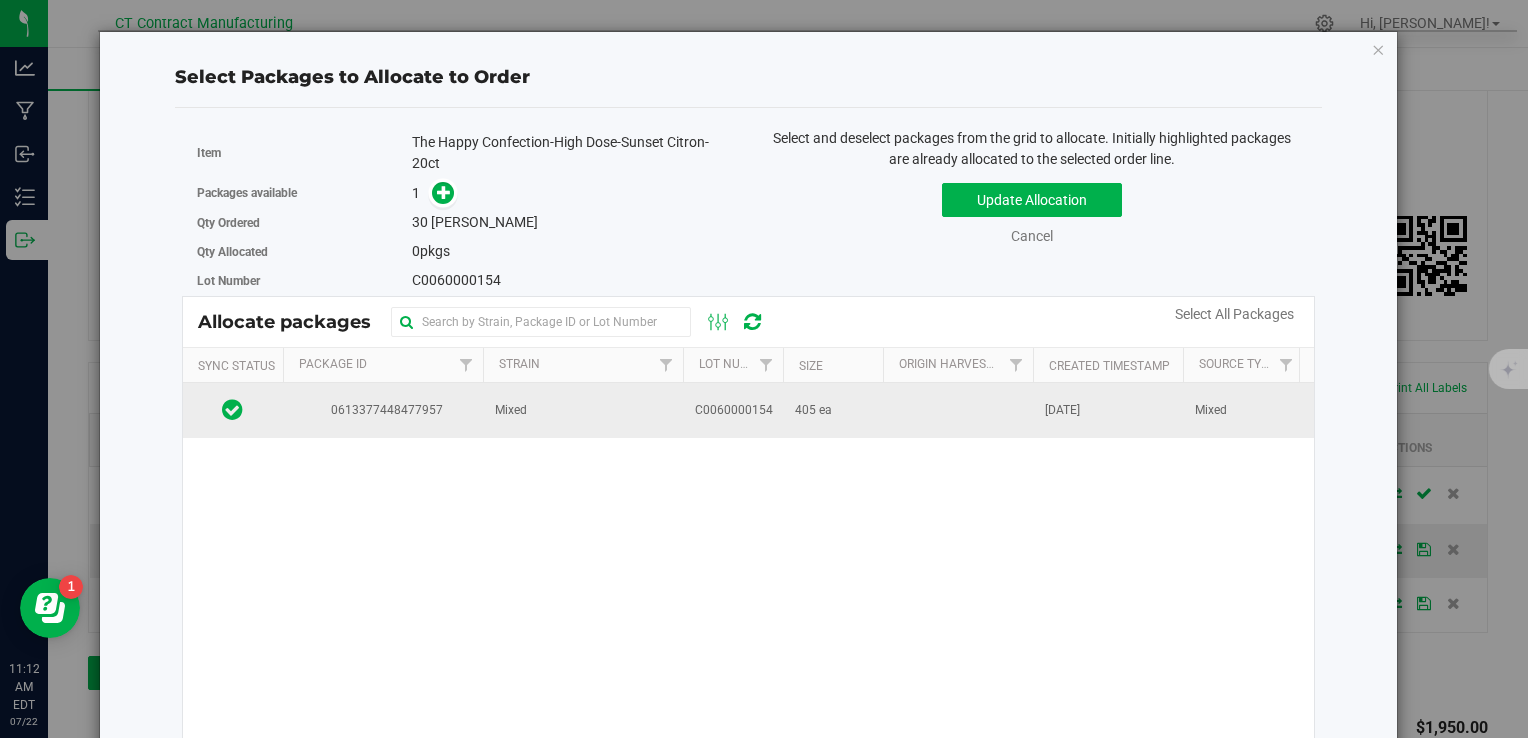 click at bounding box center (958, 410) 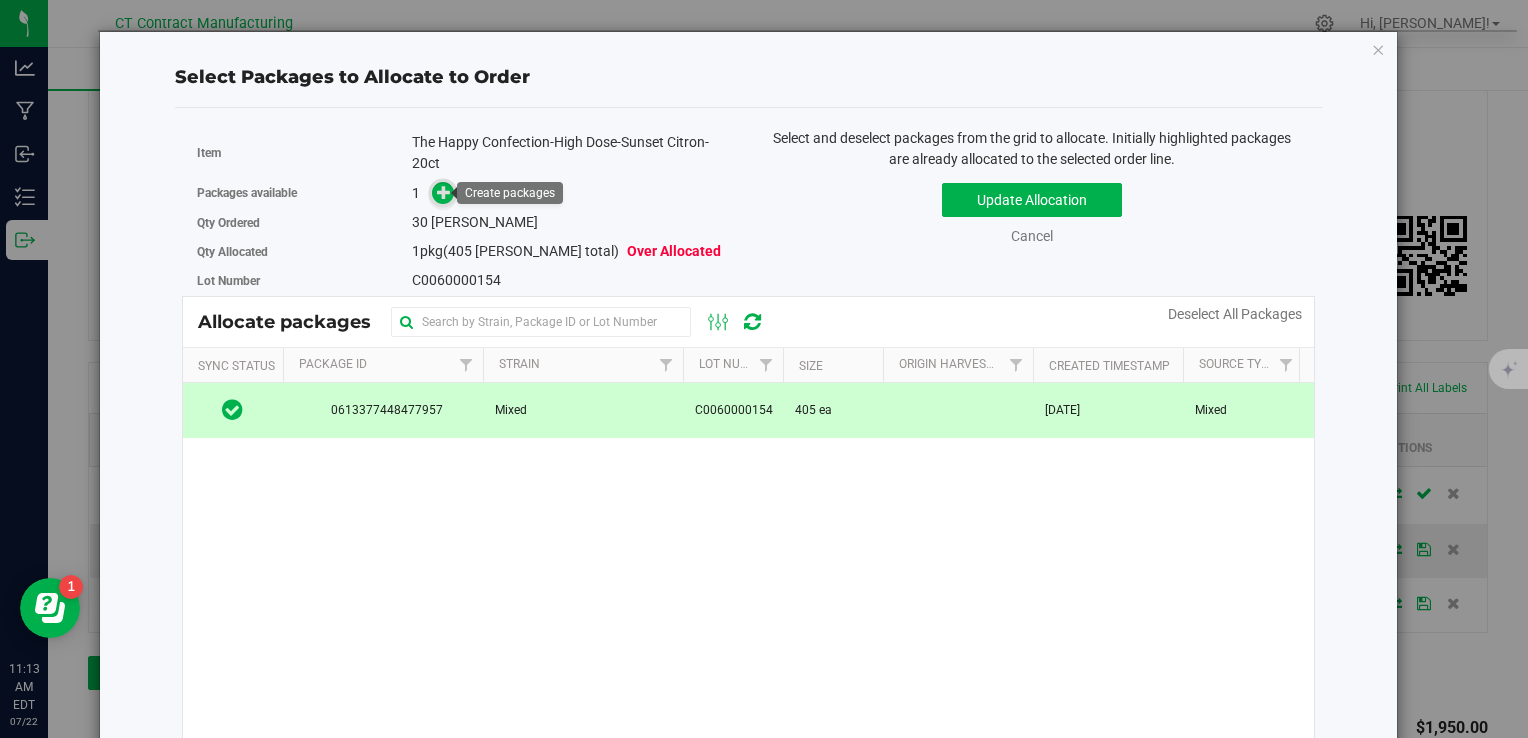 click at bounding box center [444, 192] 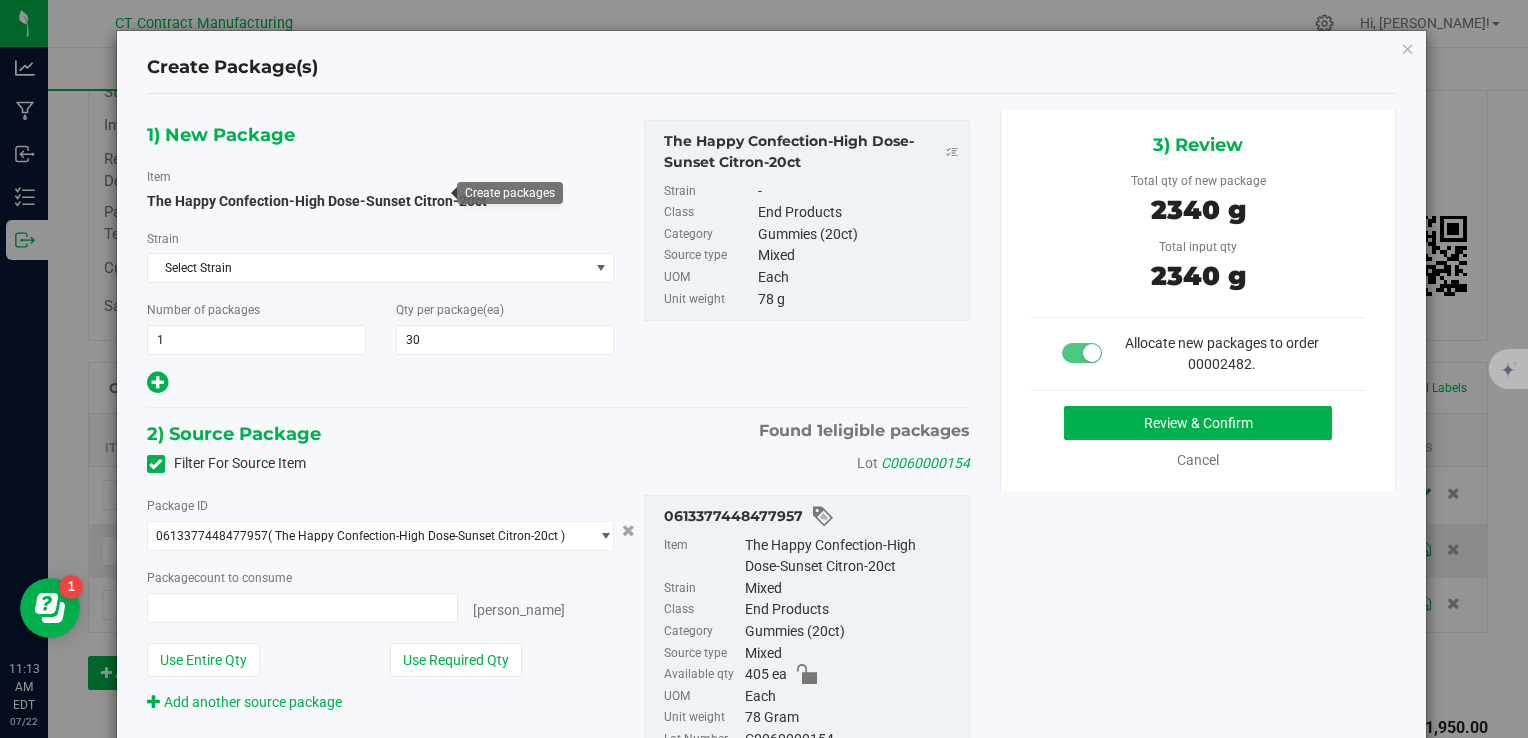 type on "30 ea" 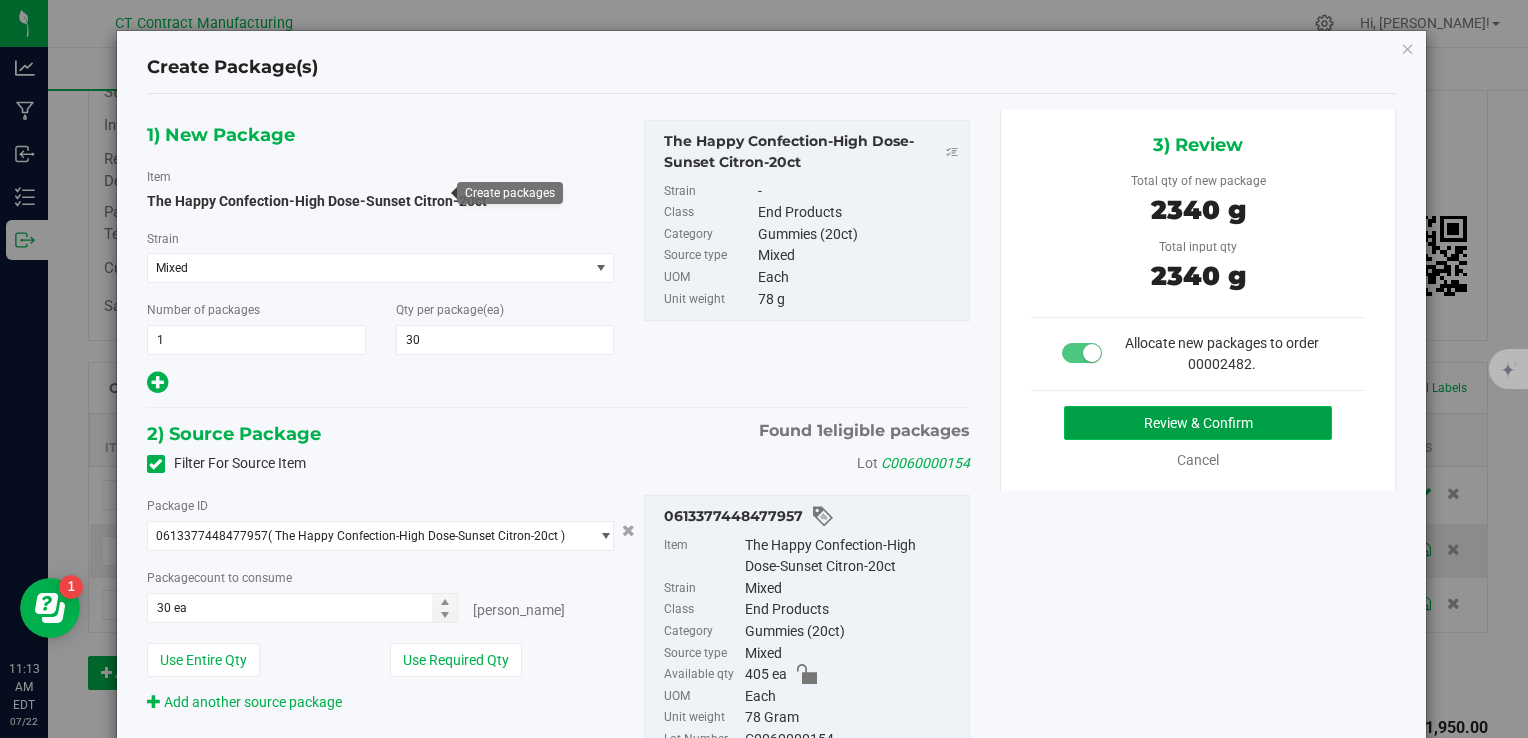 click on "Review & Confirm" at bounding box center (1198, 423) 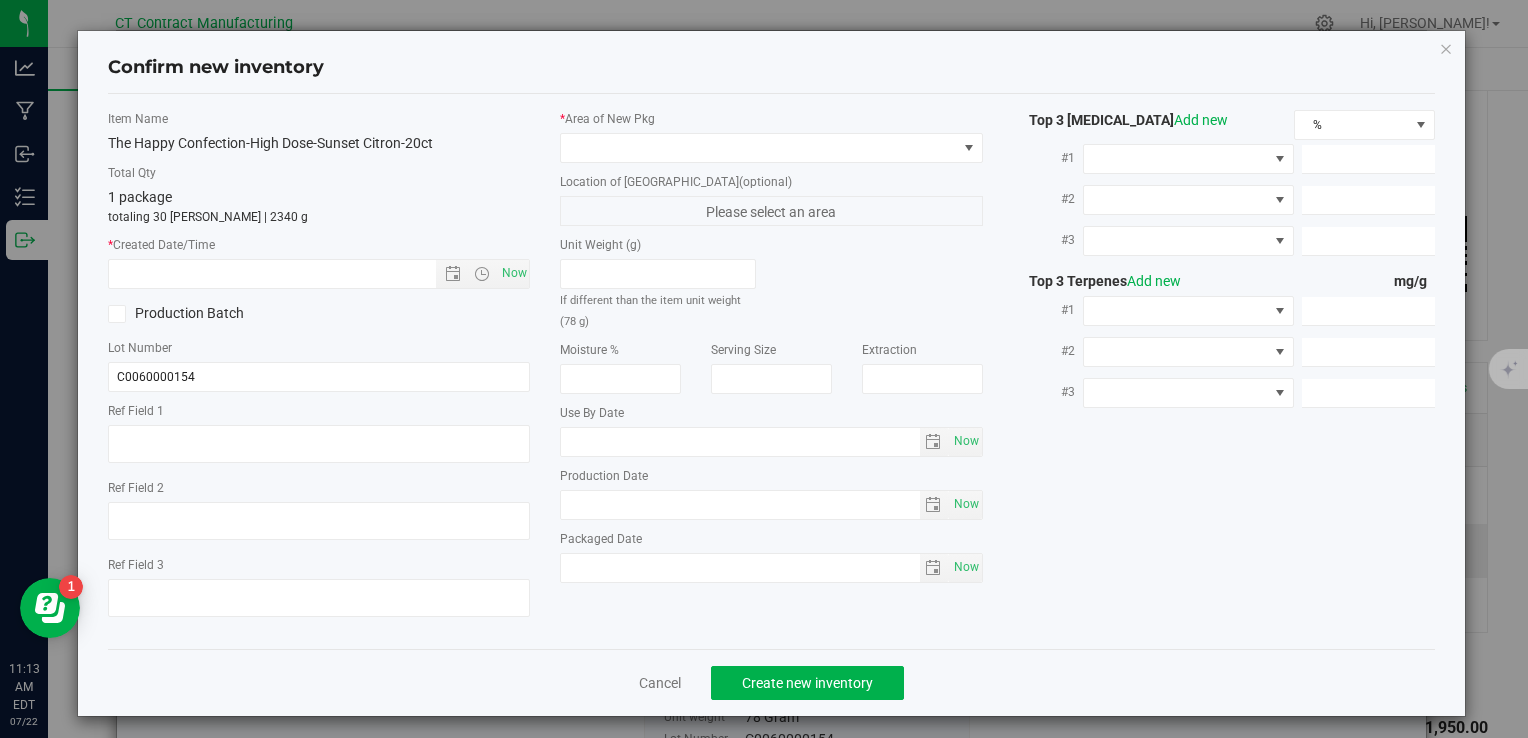 type on "250417-HDCTN004" 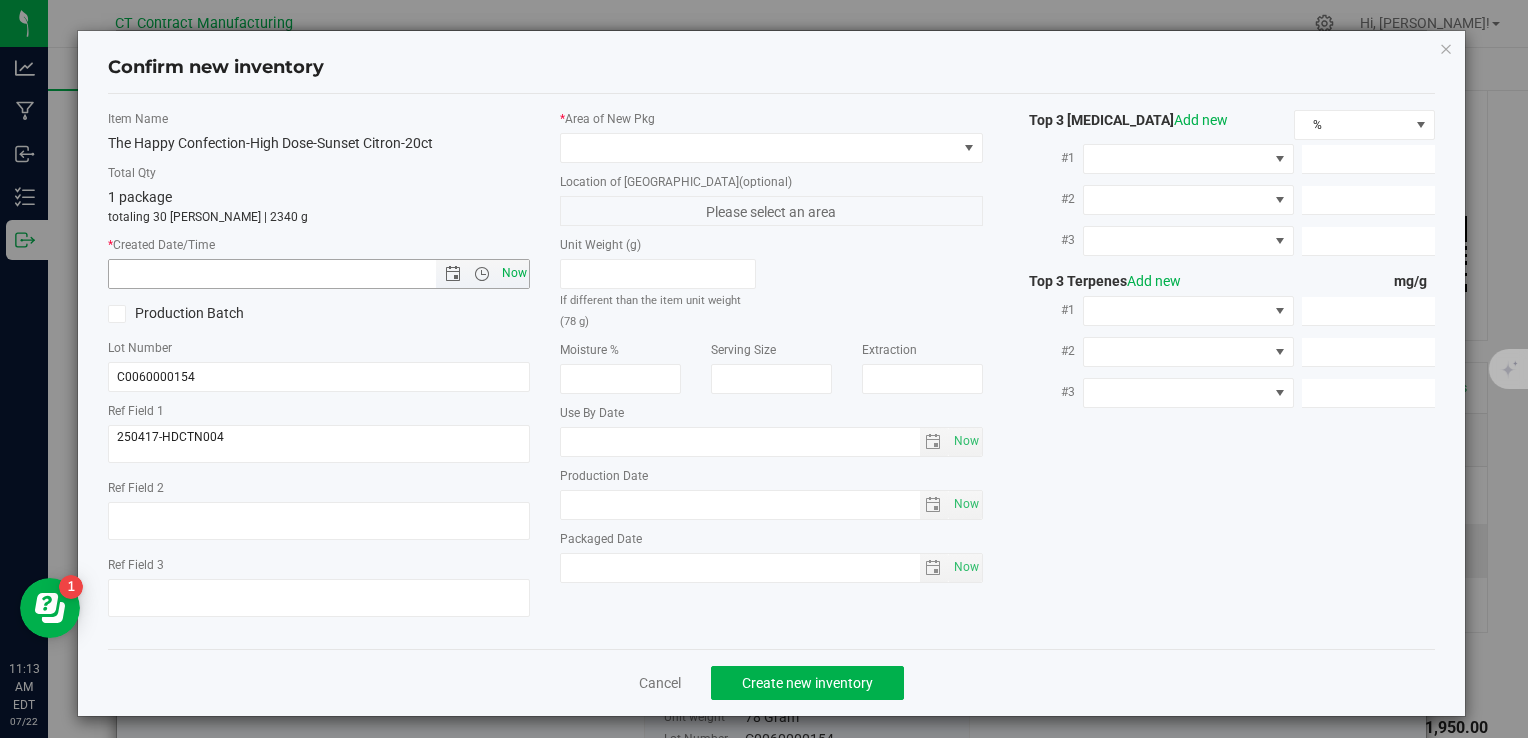 click on "Now" at bounding box center [514, 273] 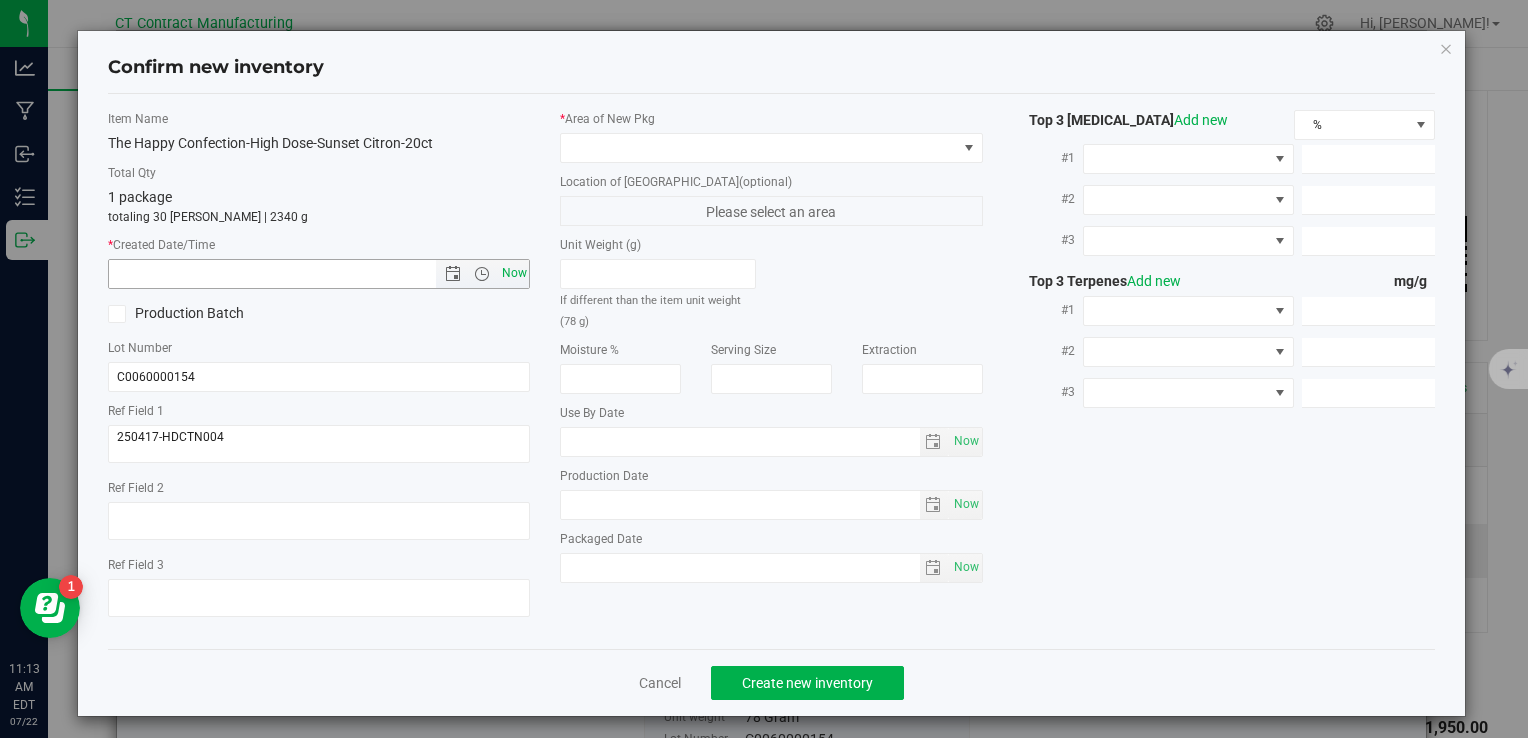 type on "[DATE] 11:13 AM" 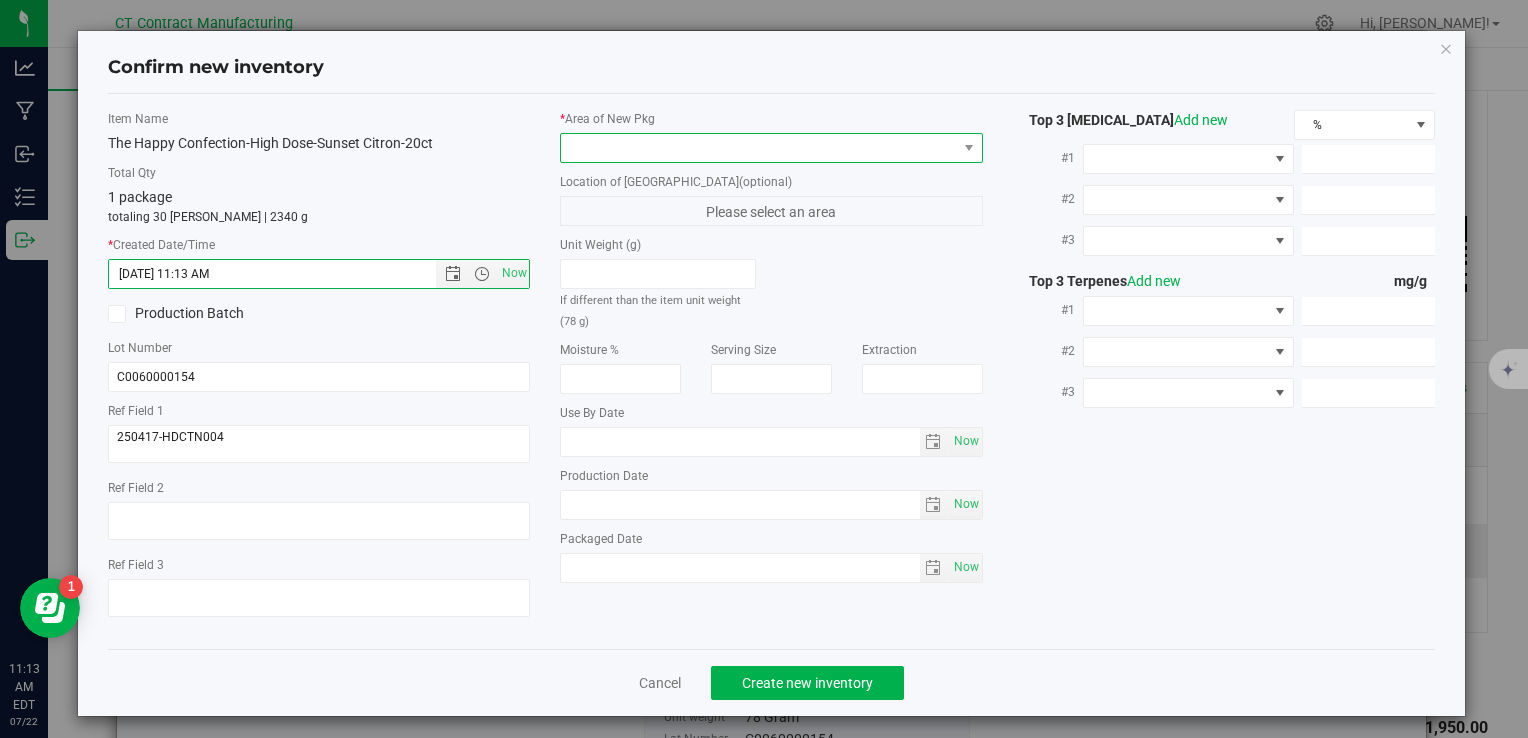 click at bounding box center [758, 148] 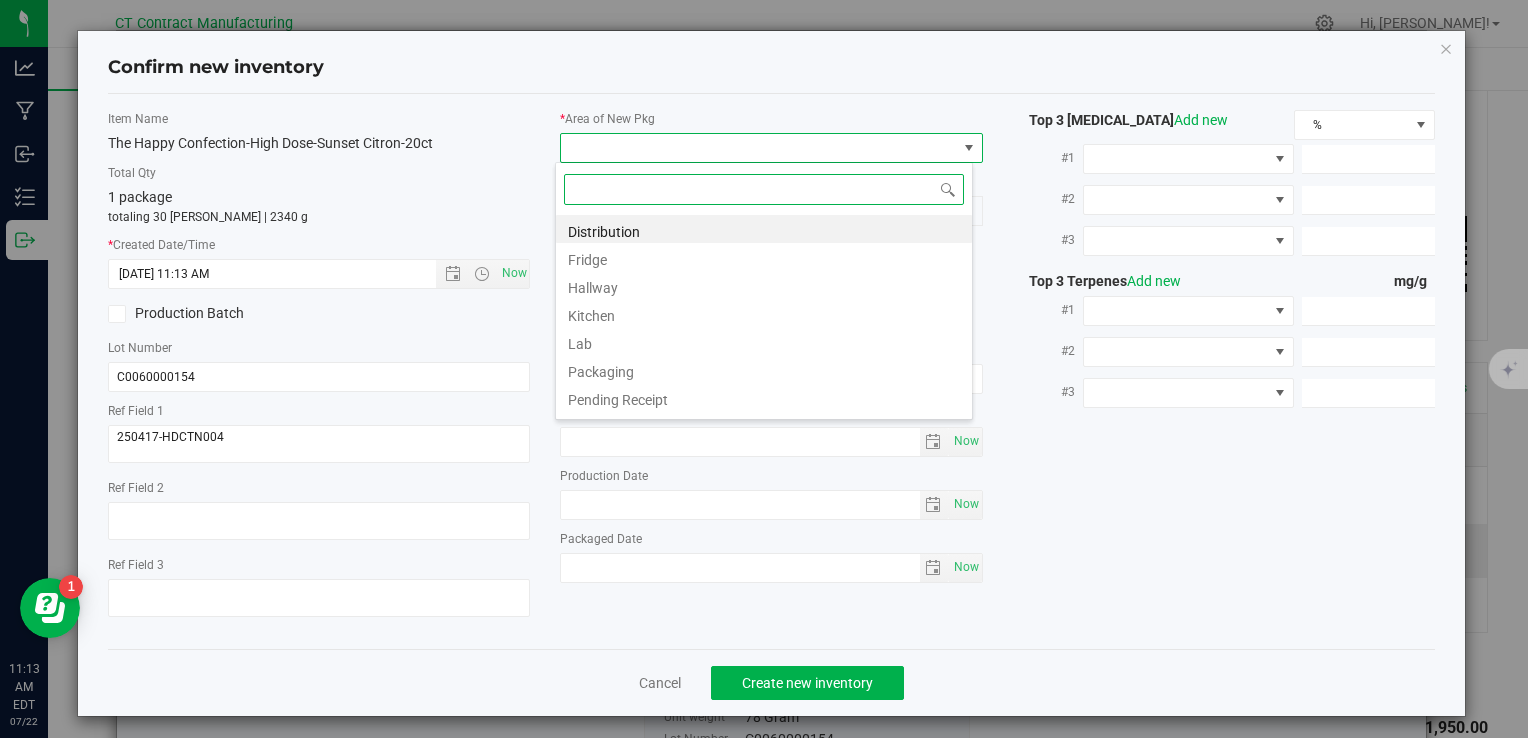 scroll, scrollTop: 99970, scrollLeft: 99582, axis: both 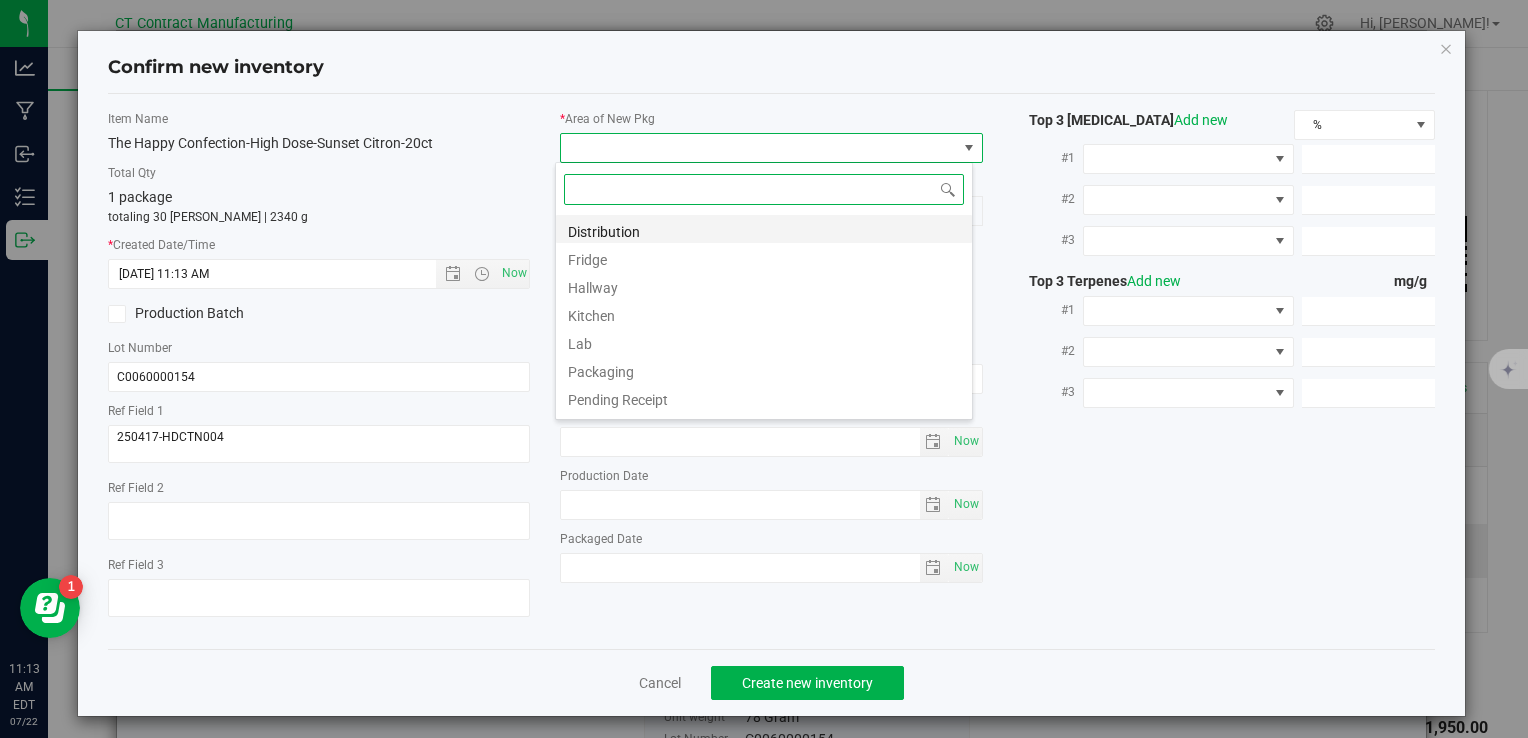 click on "Distribution" at bounding box center [764, 229] 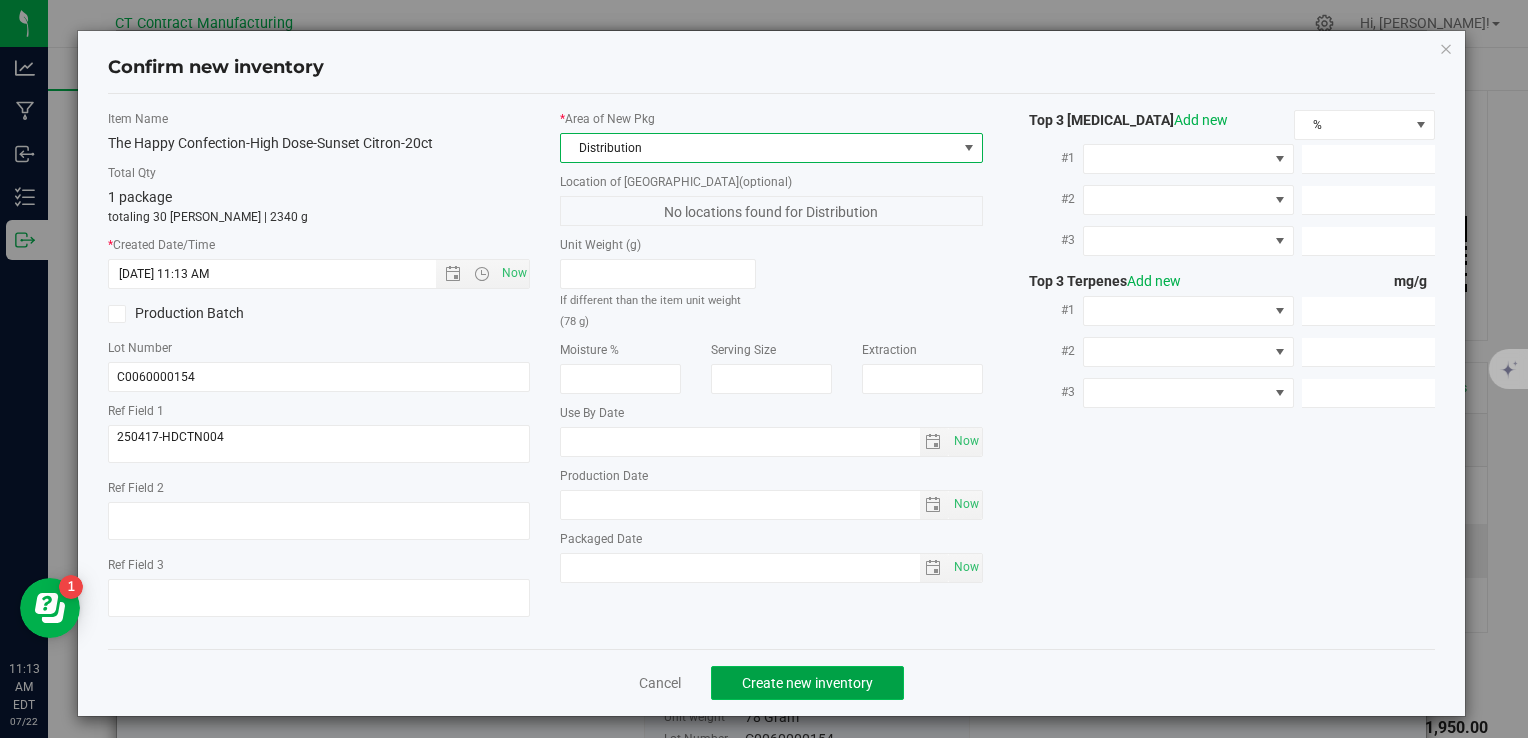 click on "Create new inventory" 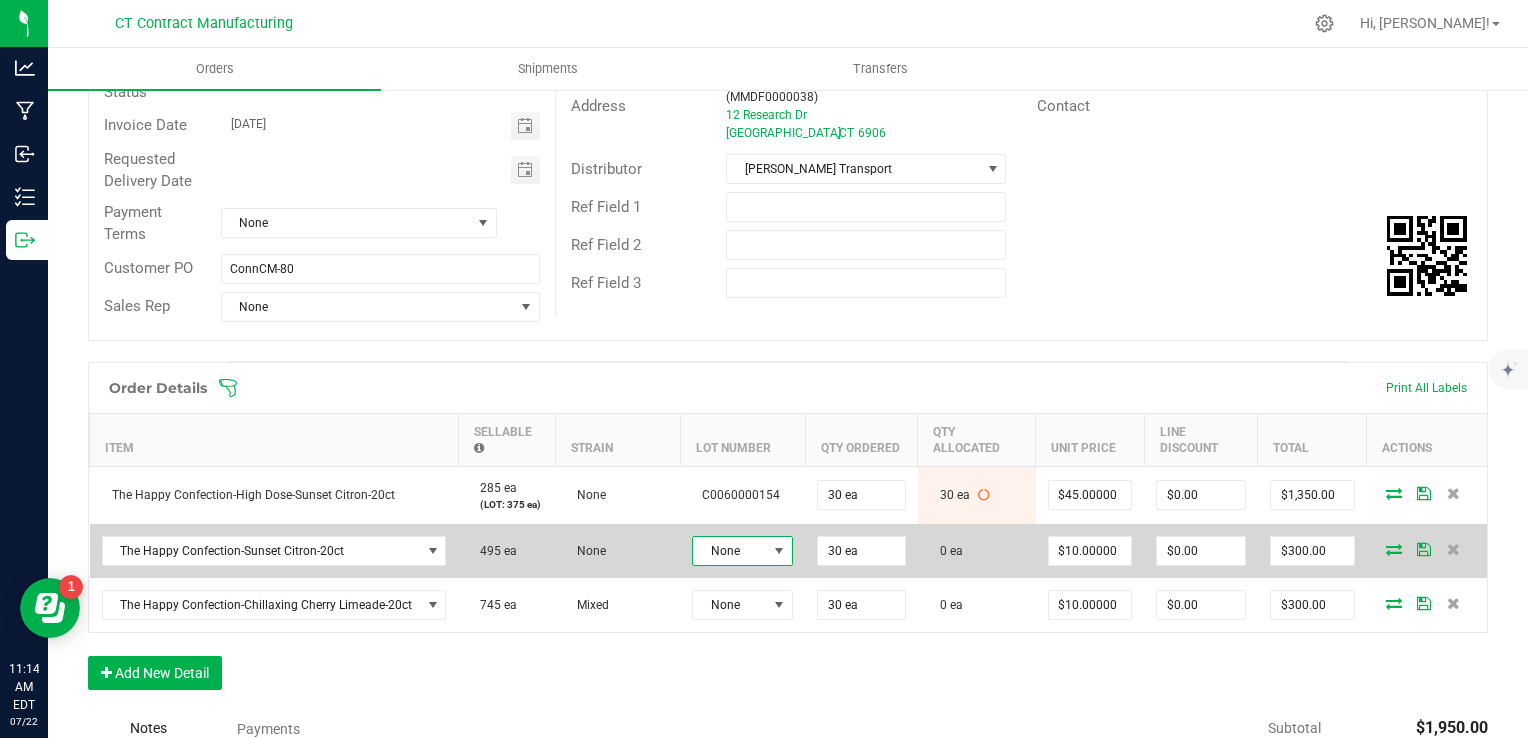 click on "None" at bounding box center (730, 551) 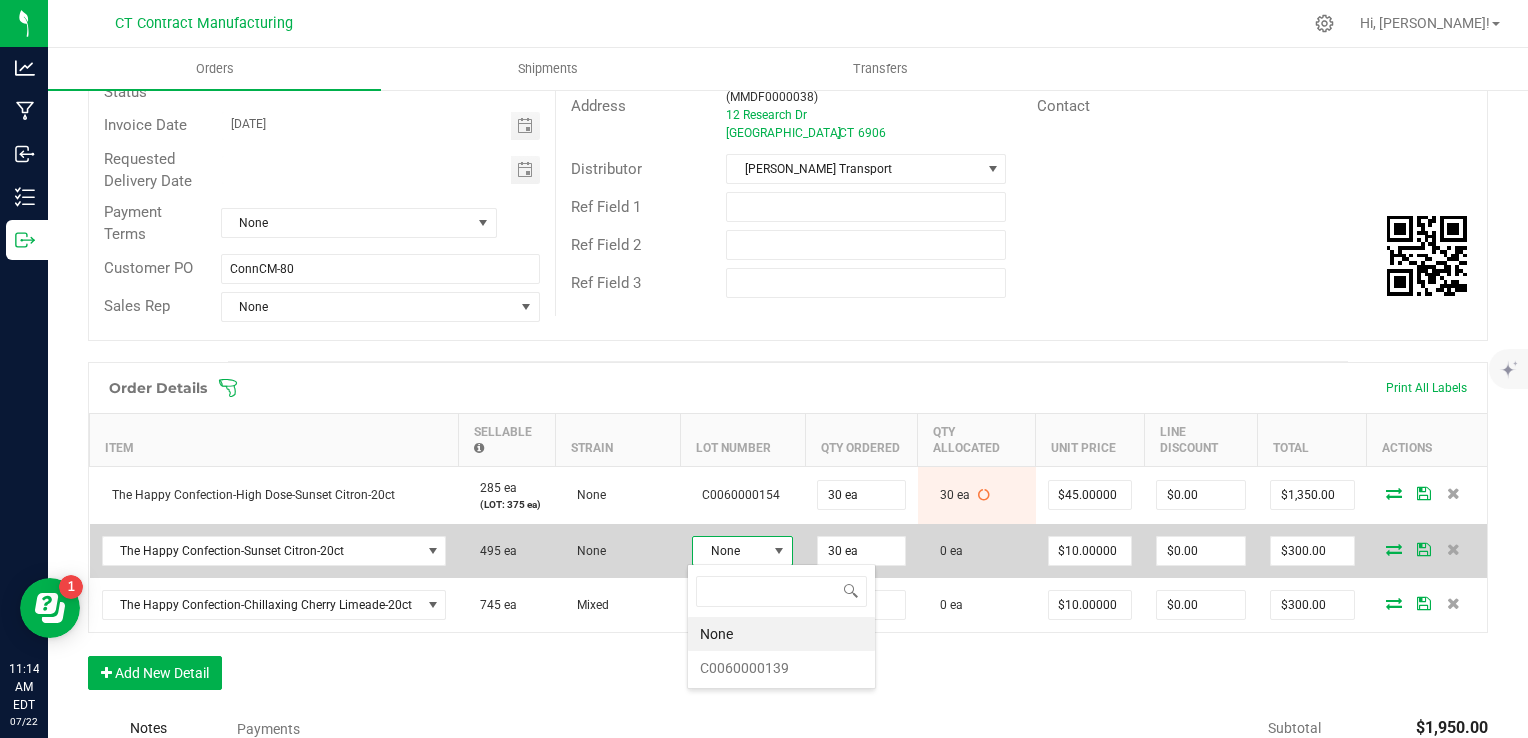 scroll, scrollTop: 99970, scrollLeft: 99899, axis: both 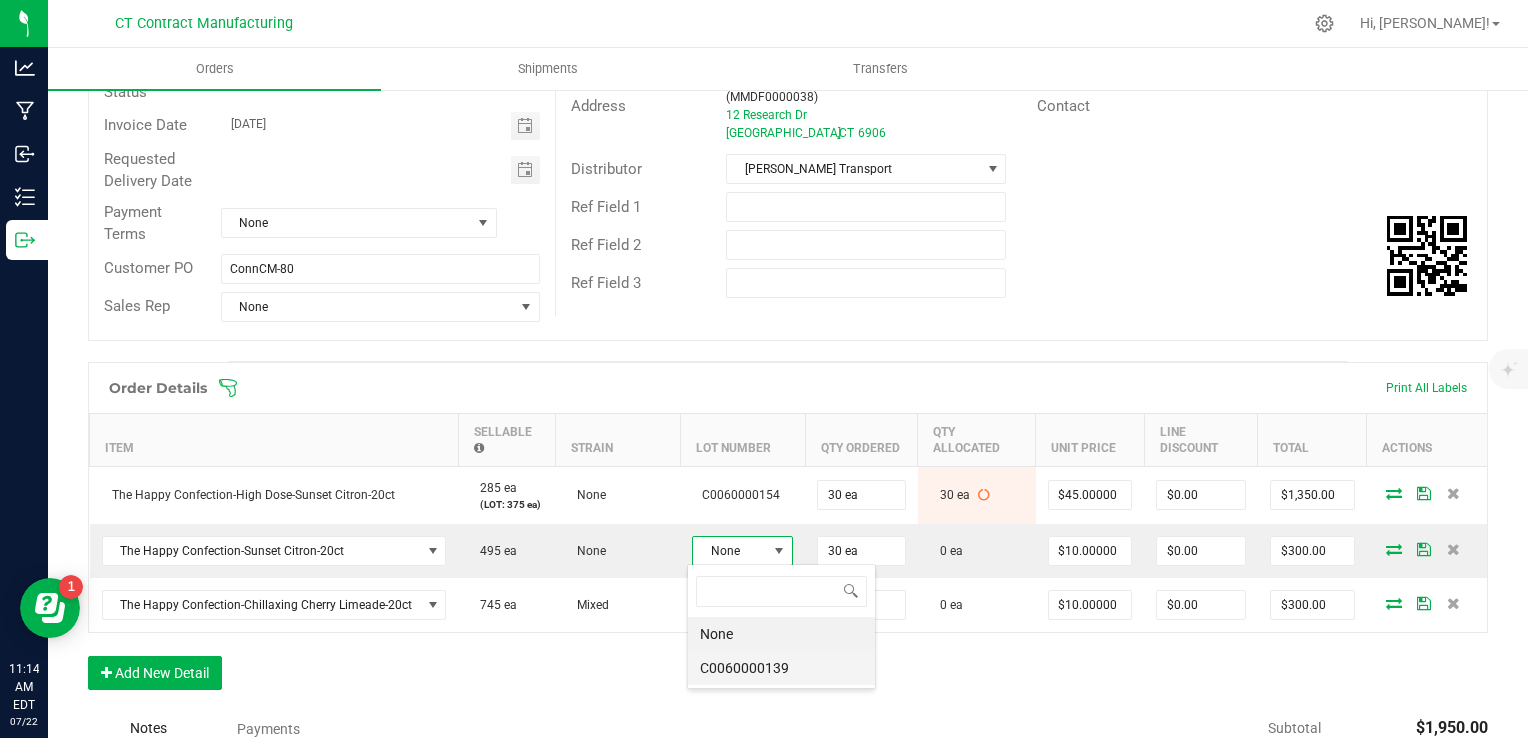 click on "C0060000139" at bounding box center [781, 668] 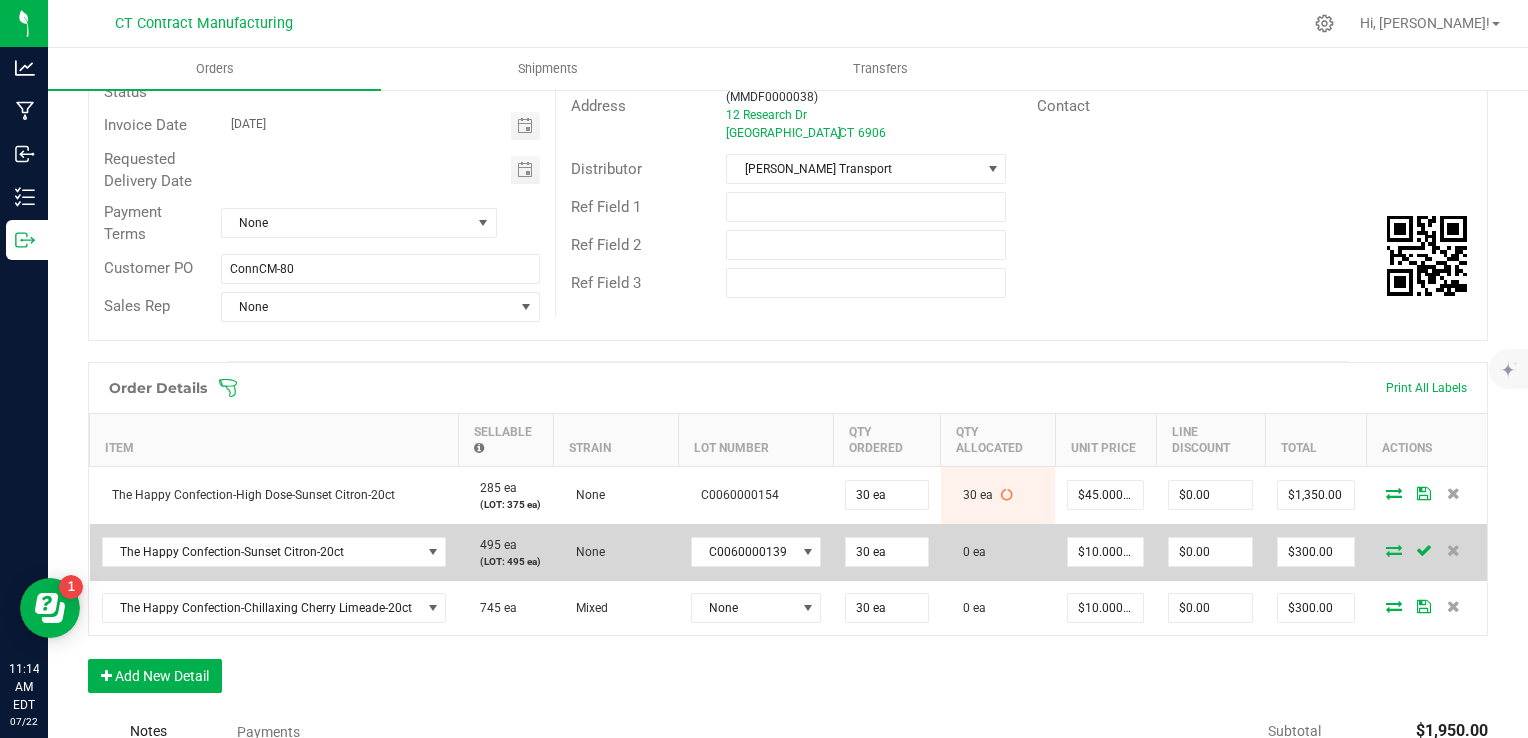 click at bounding box center (1394, 550) 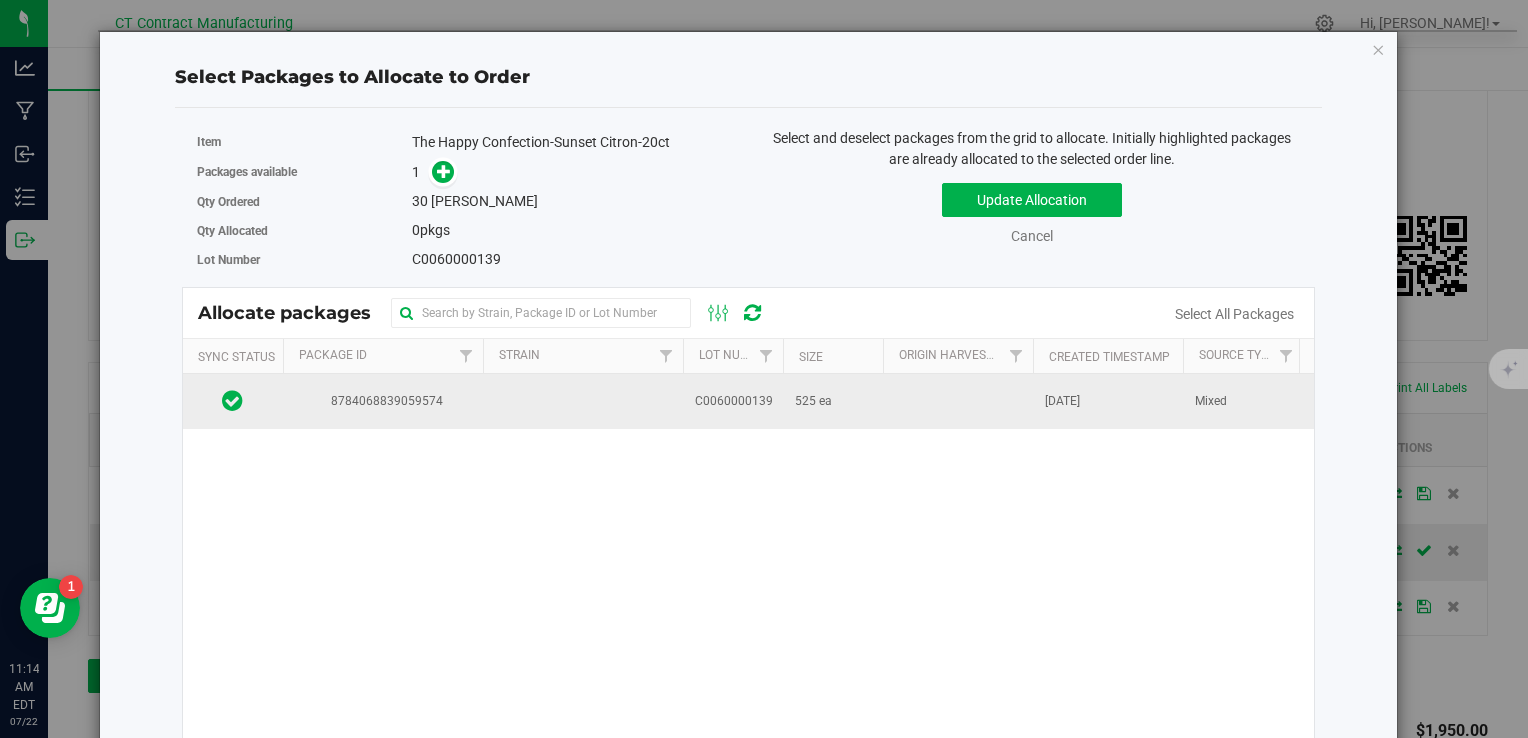 click at bounding box center (958, 401) 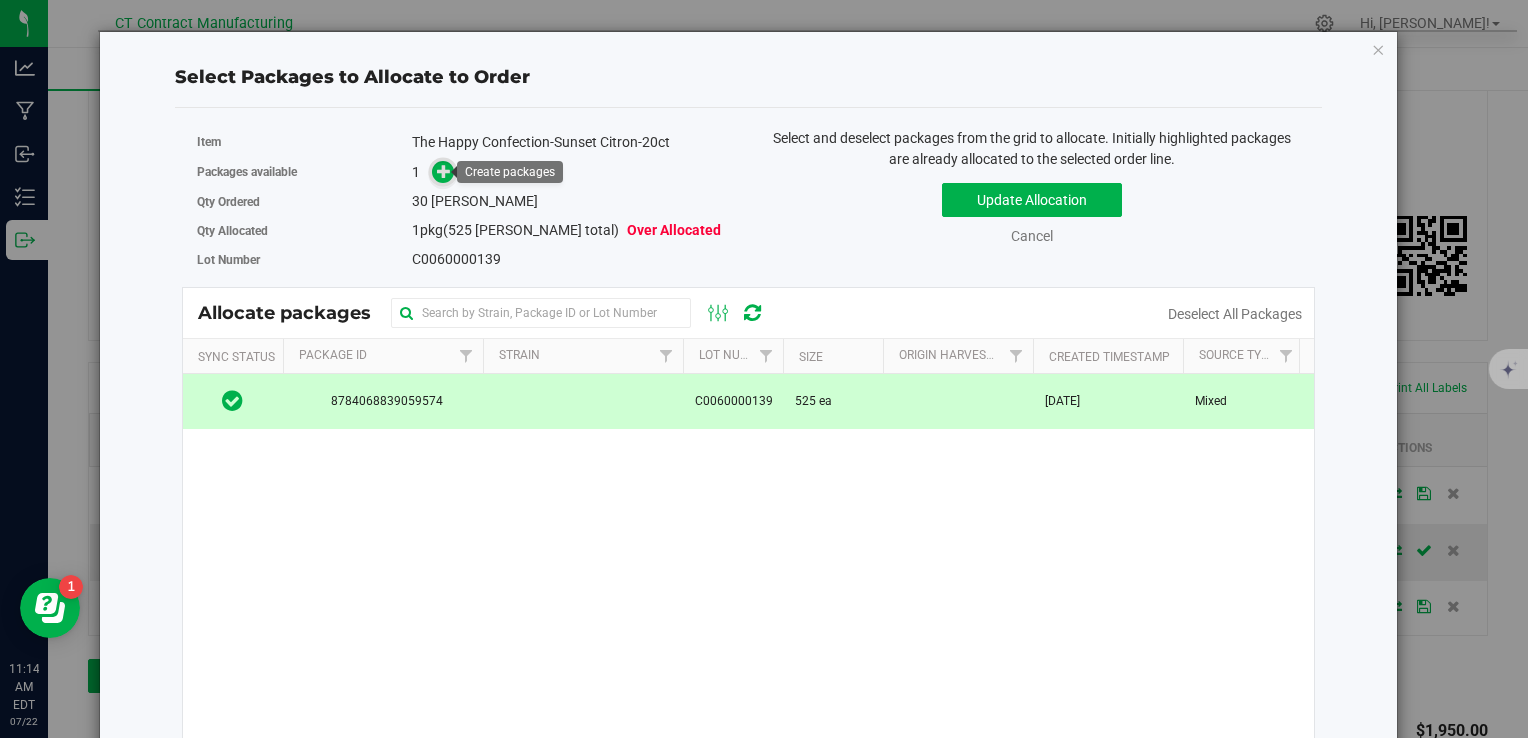 click at bounding box center [444, 171] 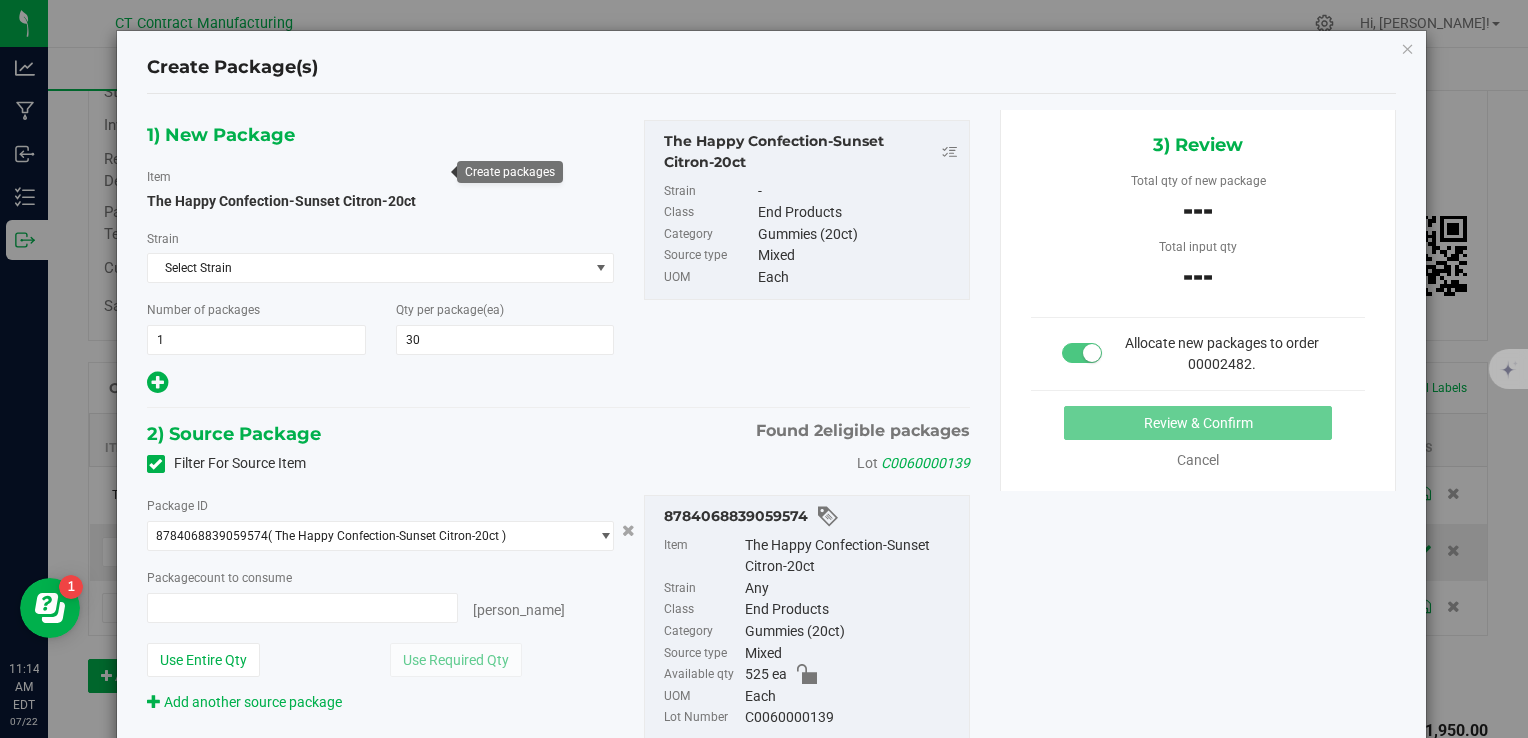 type on "0 ea" 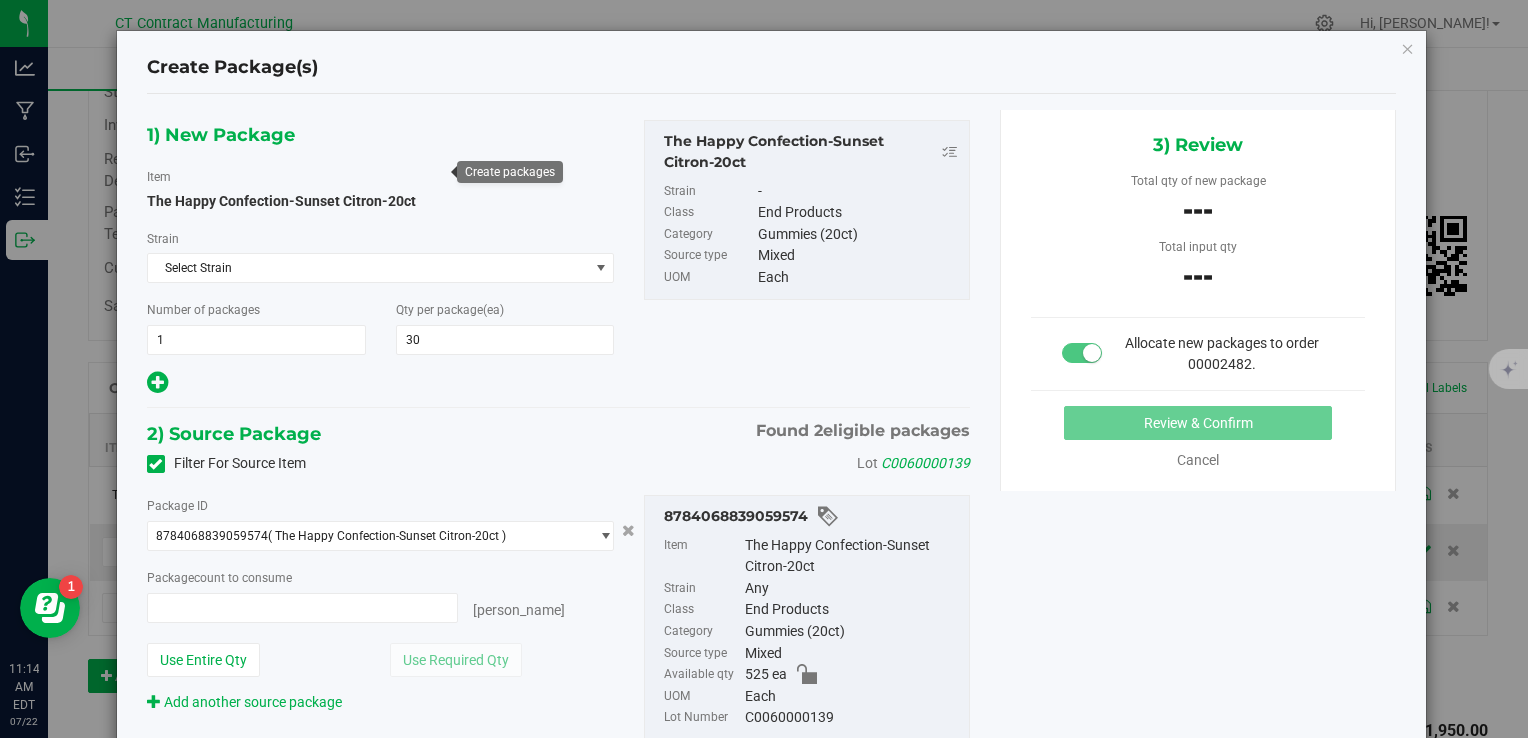 type on "0" 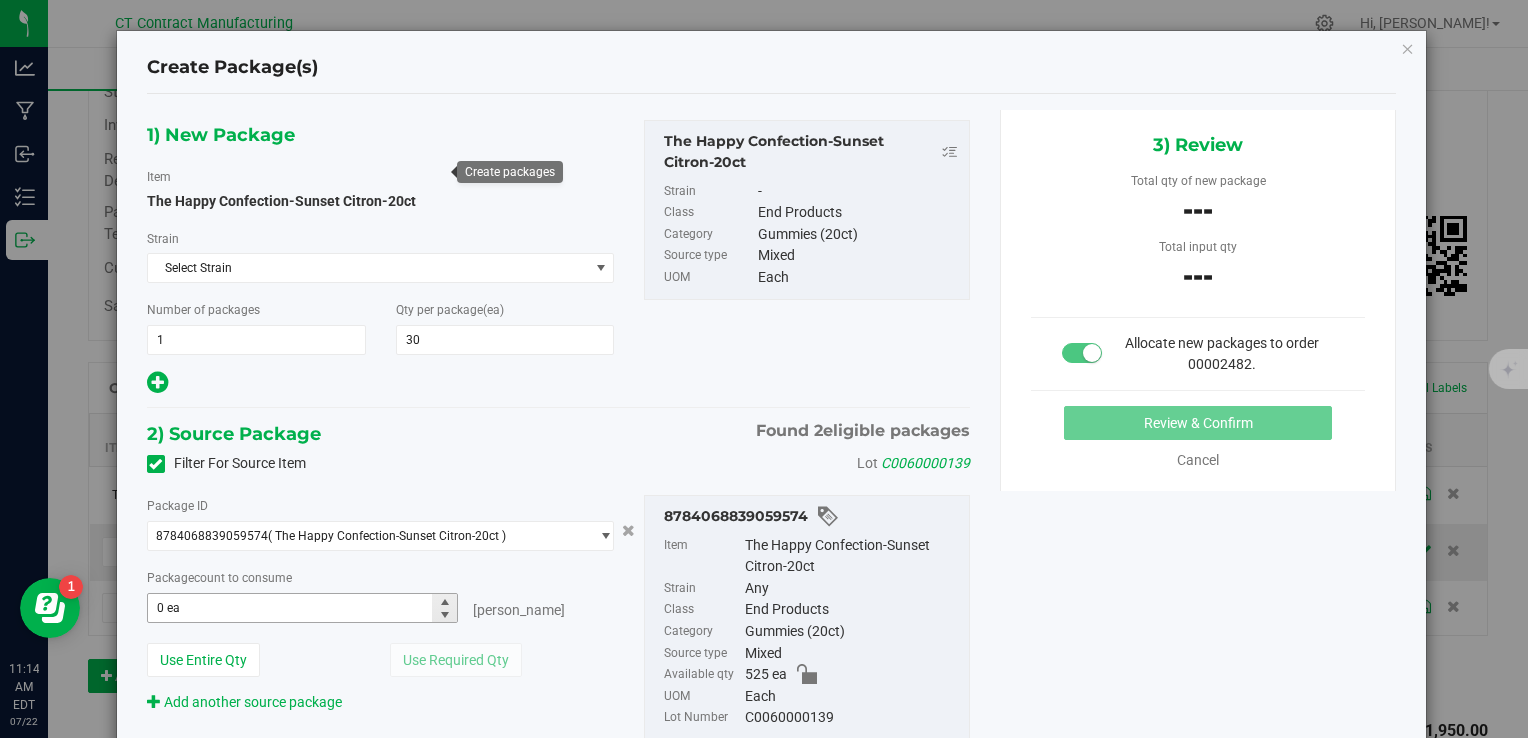 click on "0 ea" at bounding box center [303, 608] 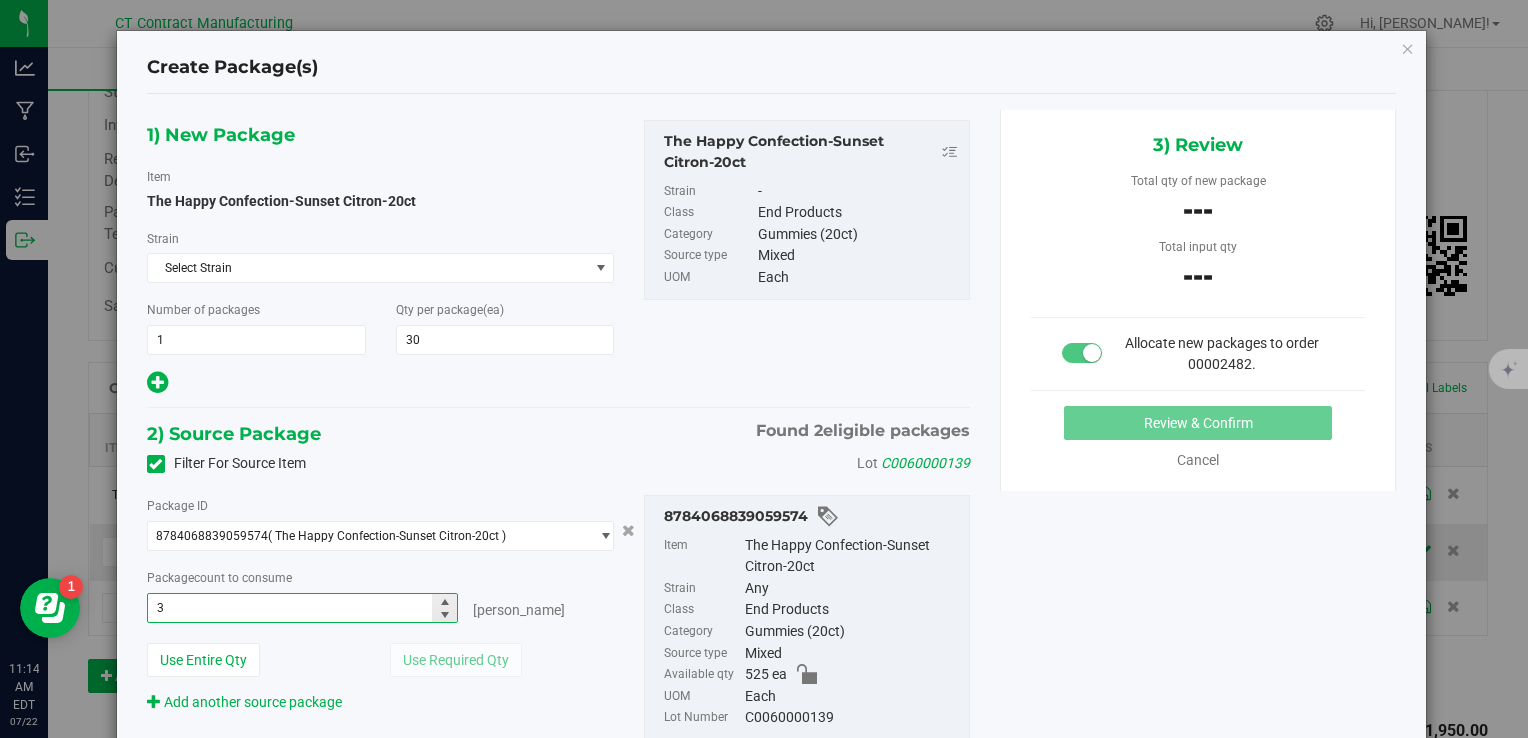 type on "30" 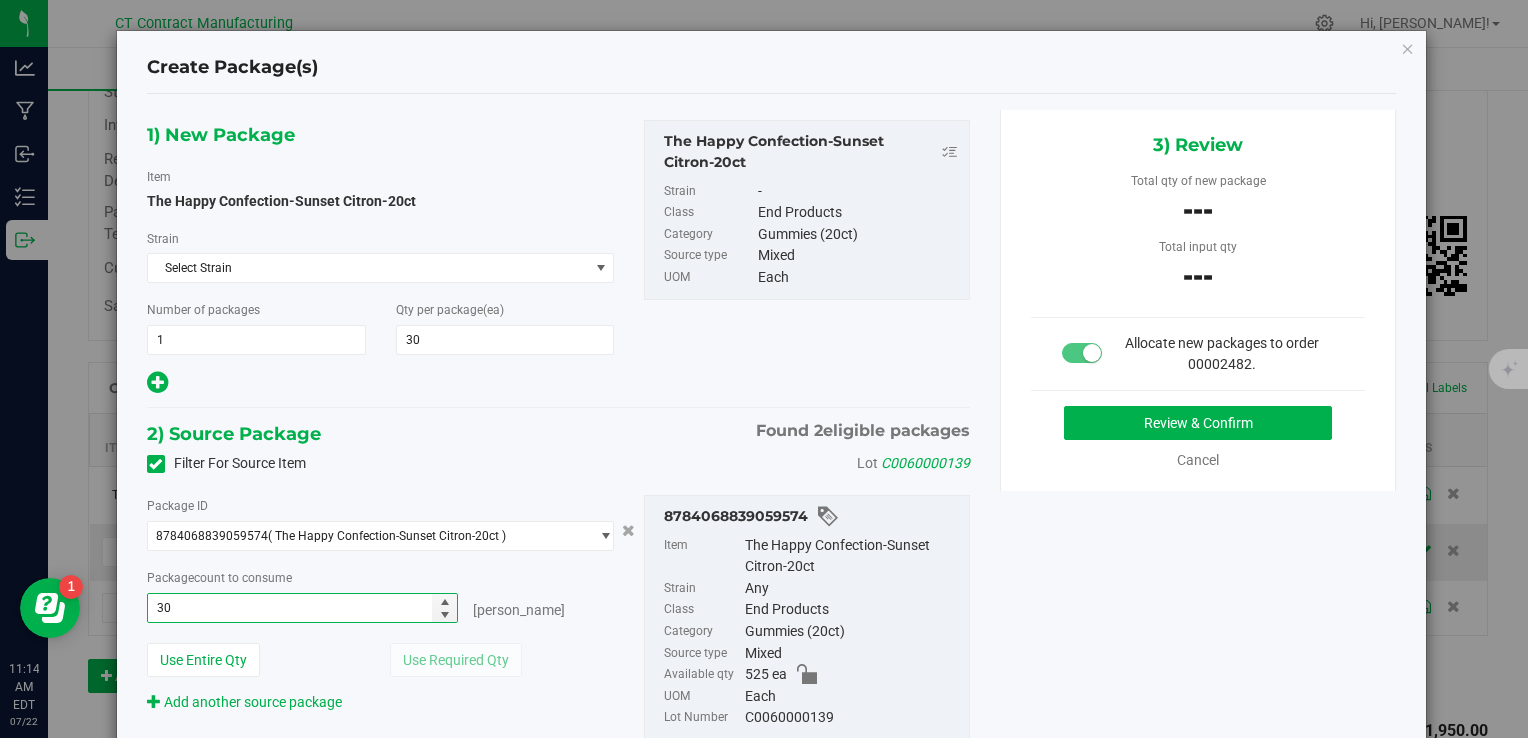 click on "2) Source Package
Found
2
eligible packages" at bounding box center [558, 434] 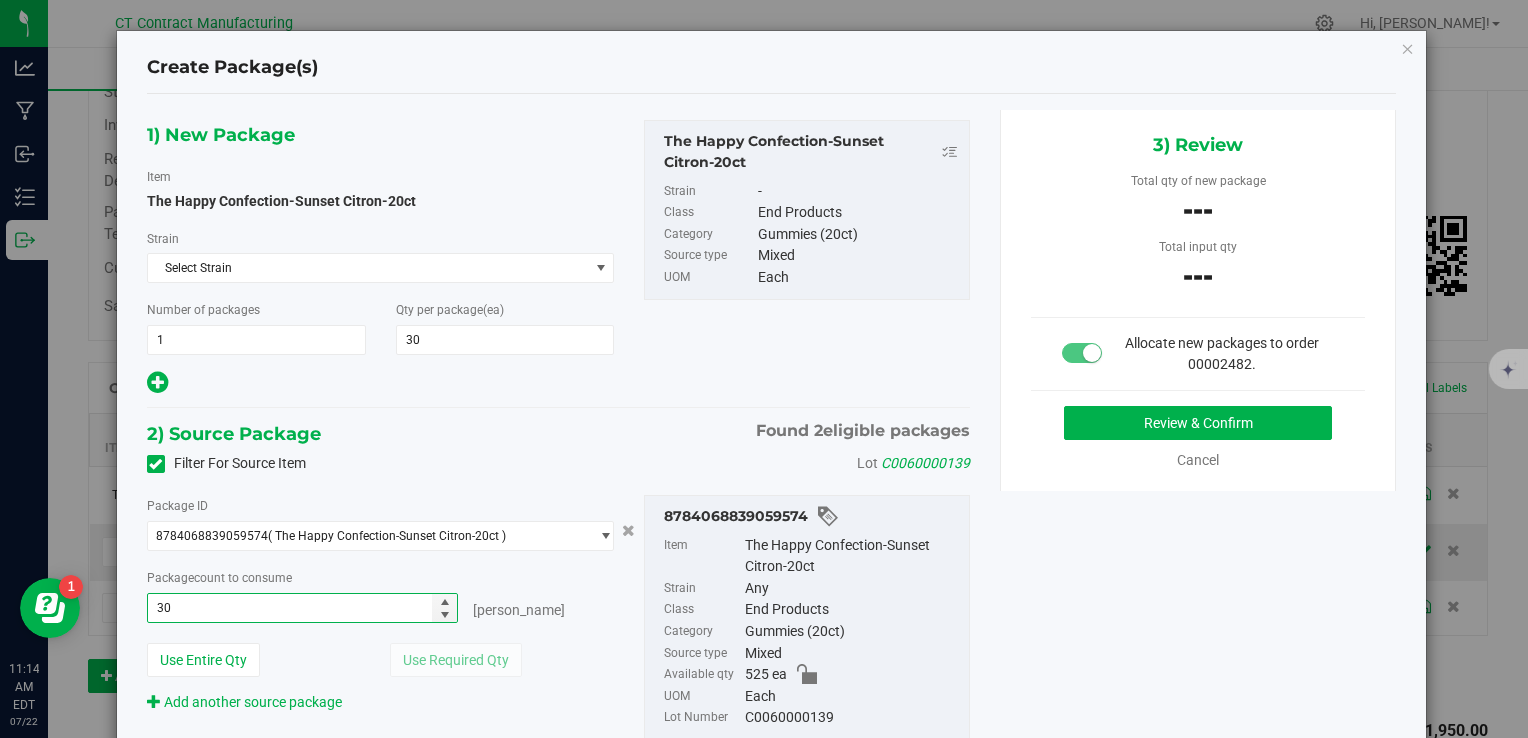 type on "30 ea" 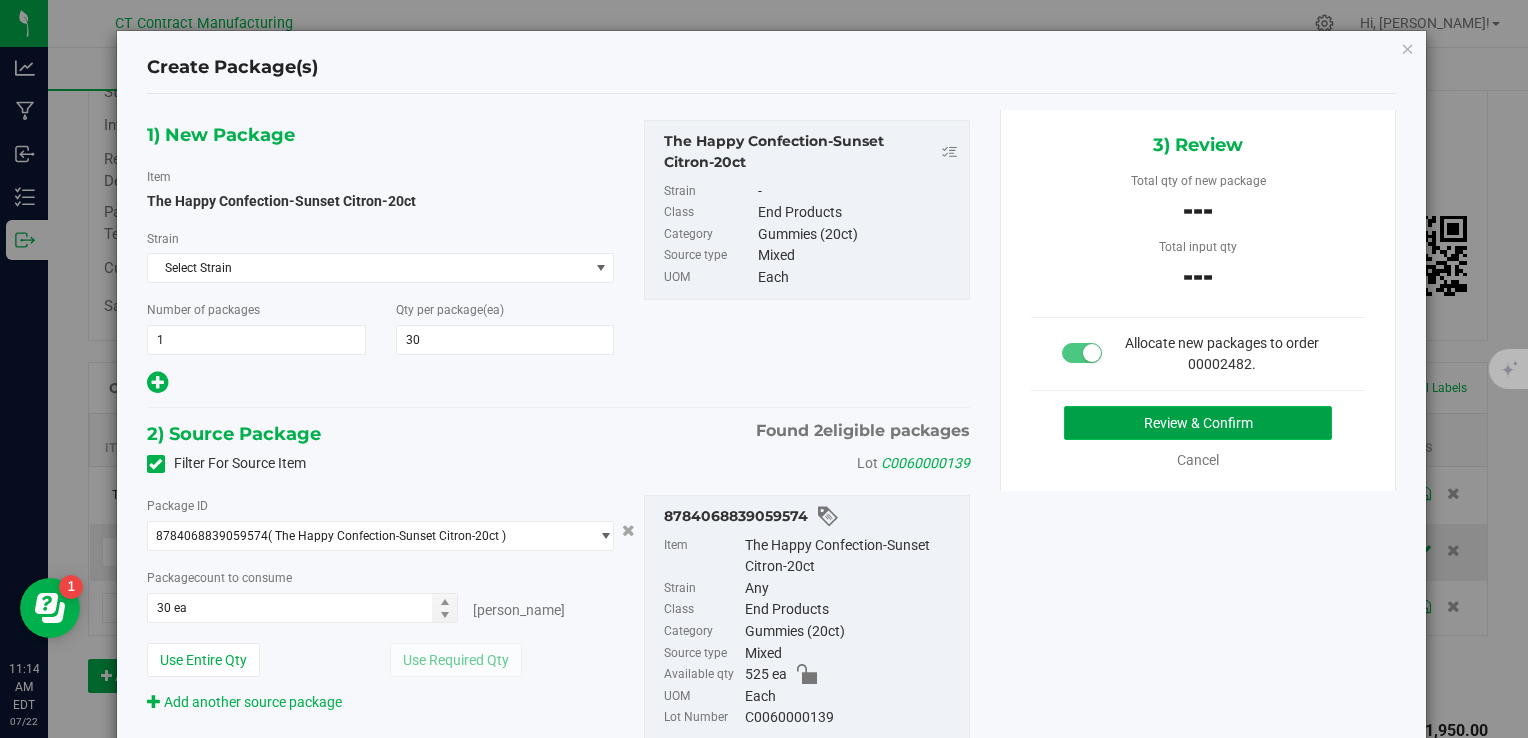 click on "Review & Confirm" at bounding box center [1198, 423] 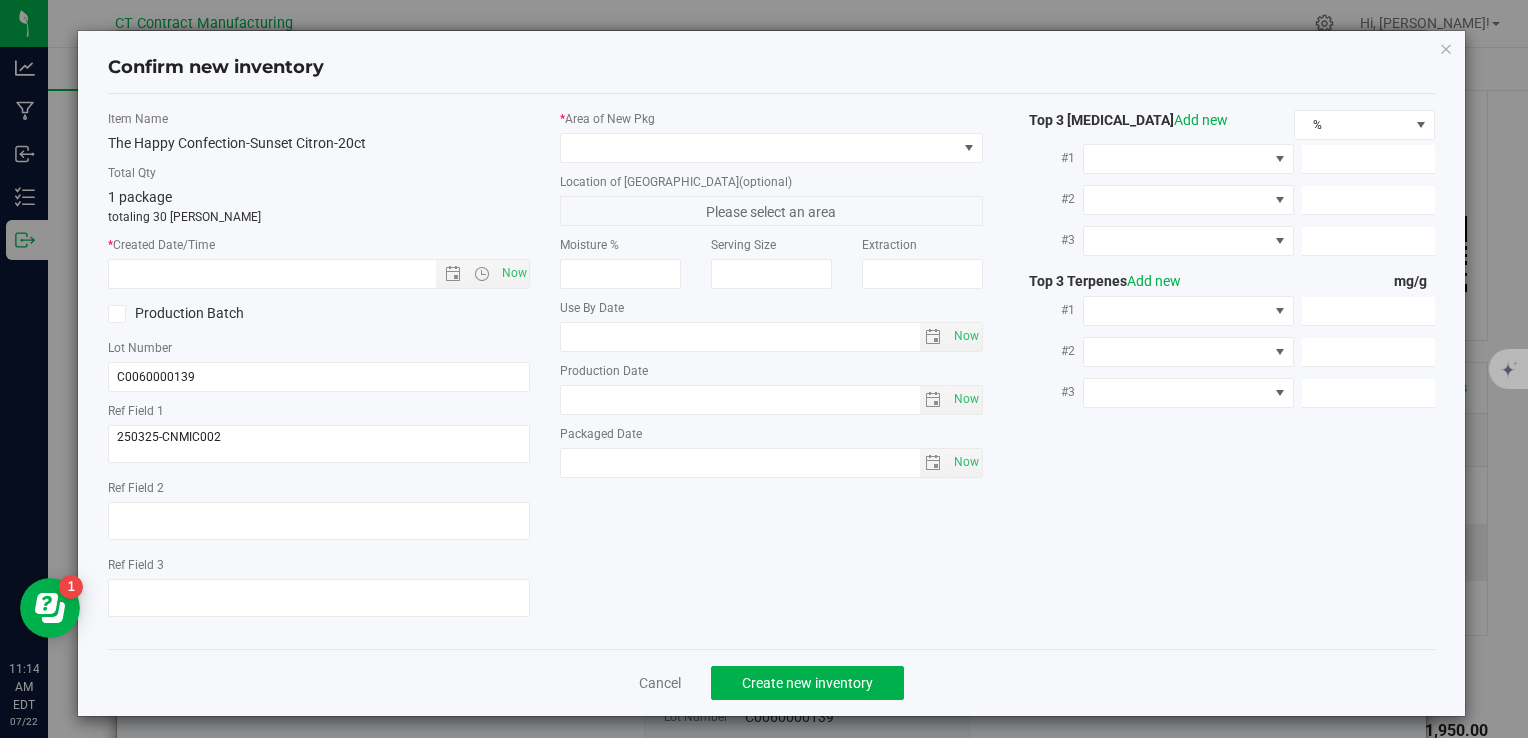 click on "Item Name
The Happy Confection-Sunset Citron-20ct
Total Qty
1 package  totaling 30 [PERSON_NAME]
*
Created Date/Time
Now
Production Batch
Lot Number
C0060000139
Ref Field 1" at bounding box center [319, 371] 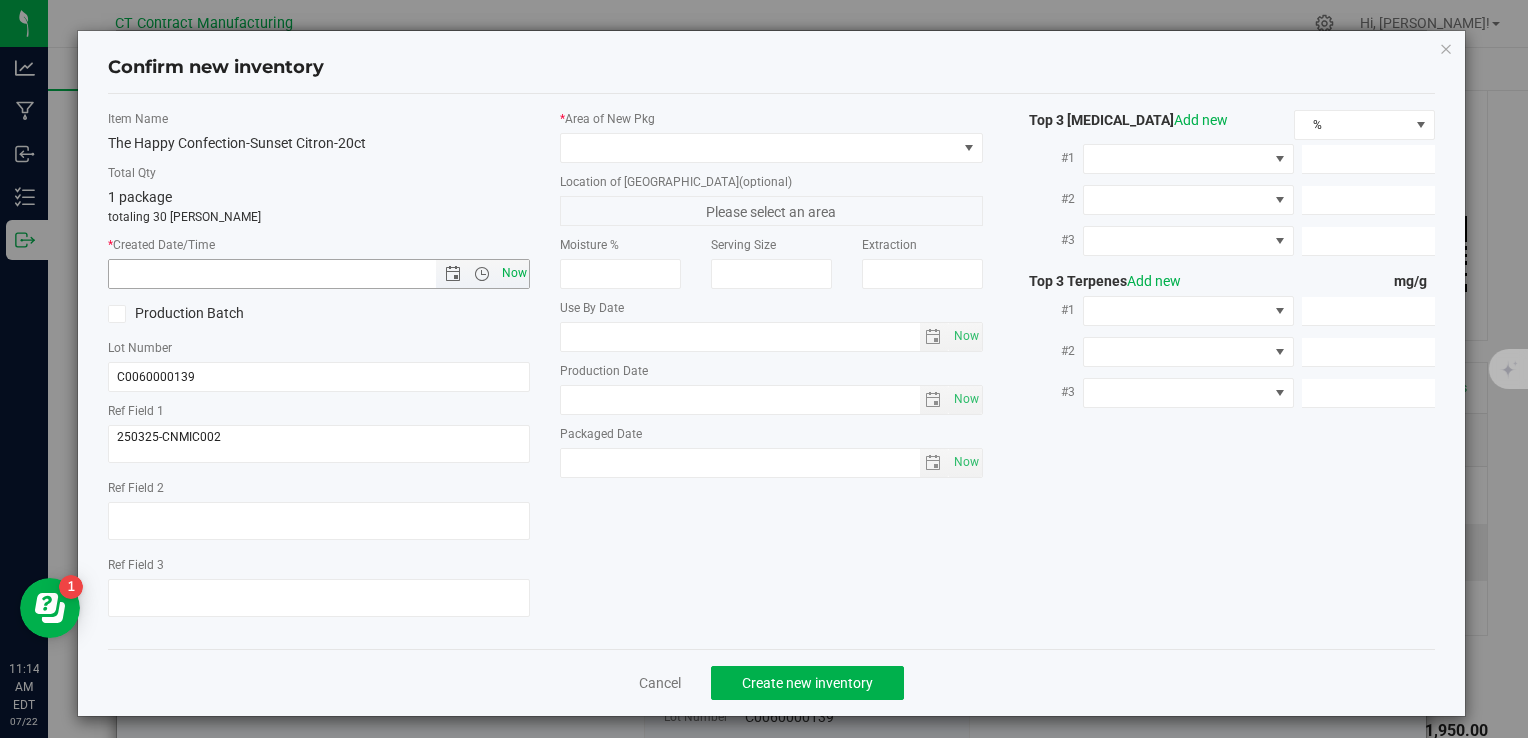 click on "Now" at bounding box center [514, 273] 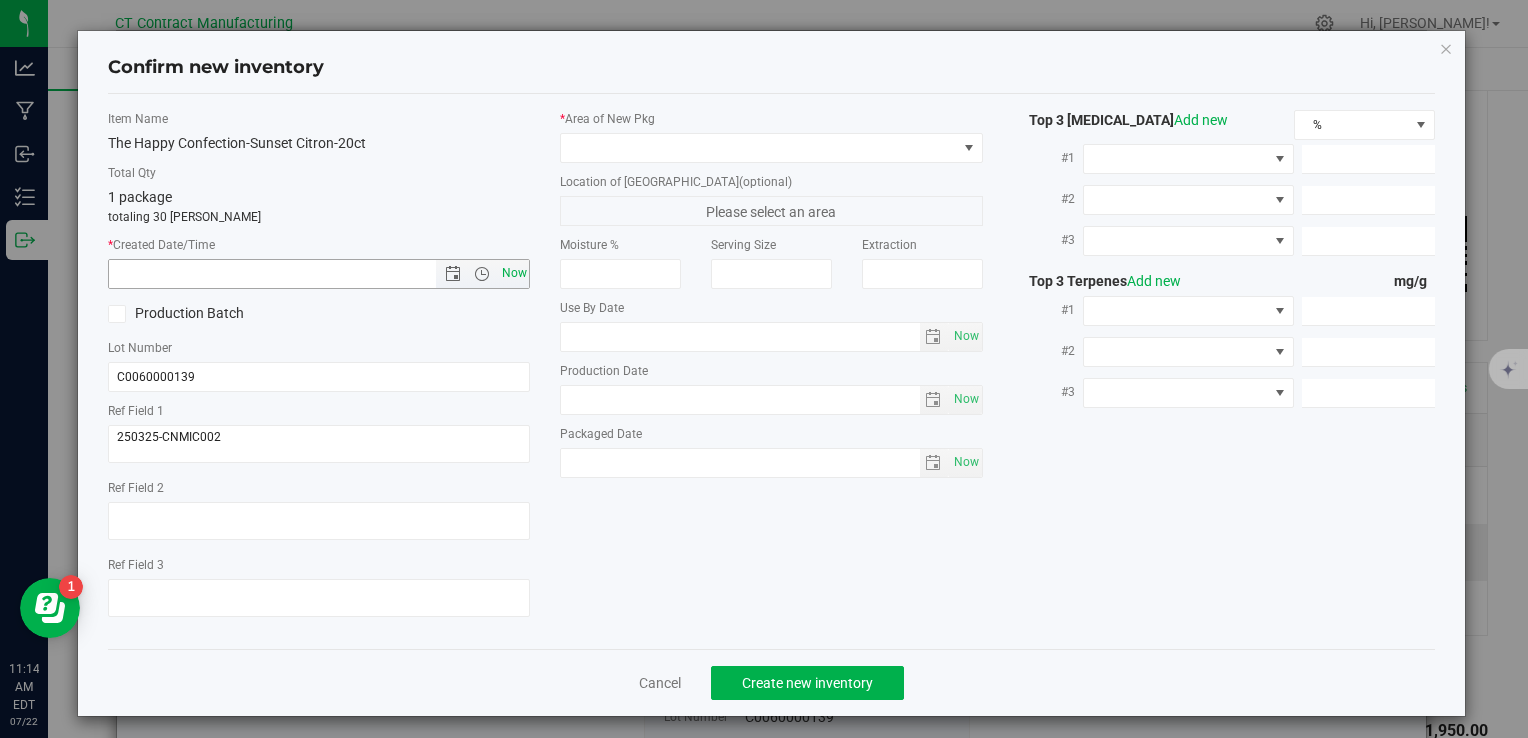 type on "[DATE] 11:14 AM" 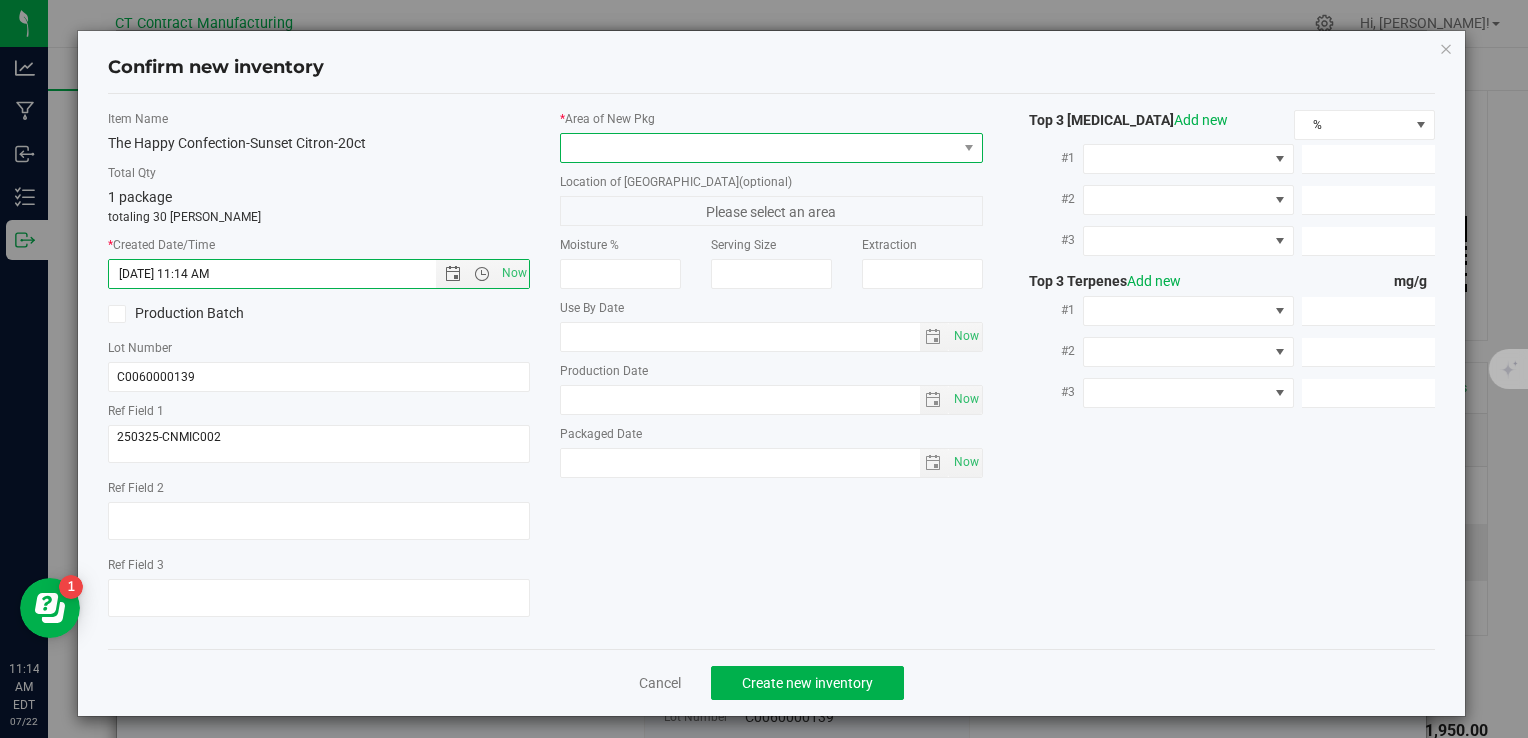 click at bounding box center (758, 148) 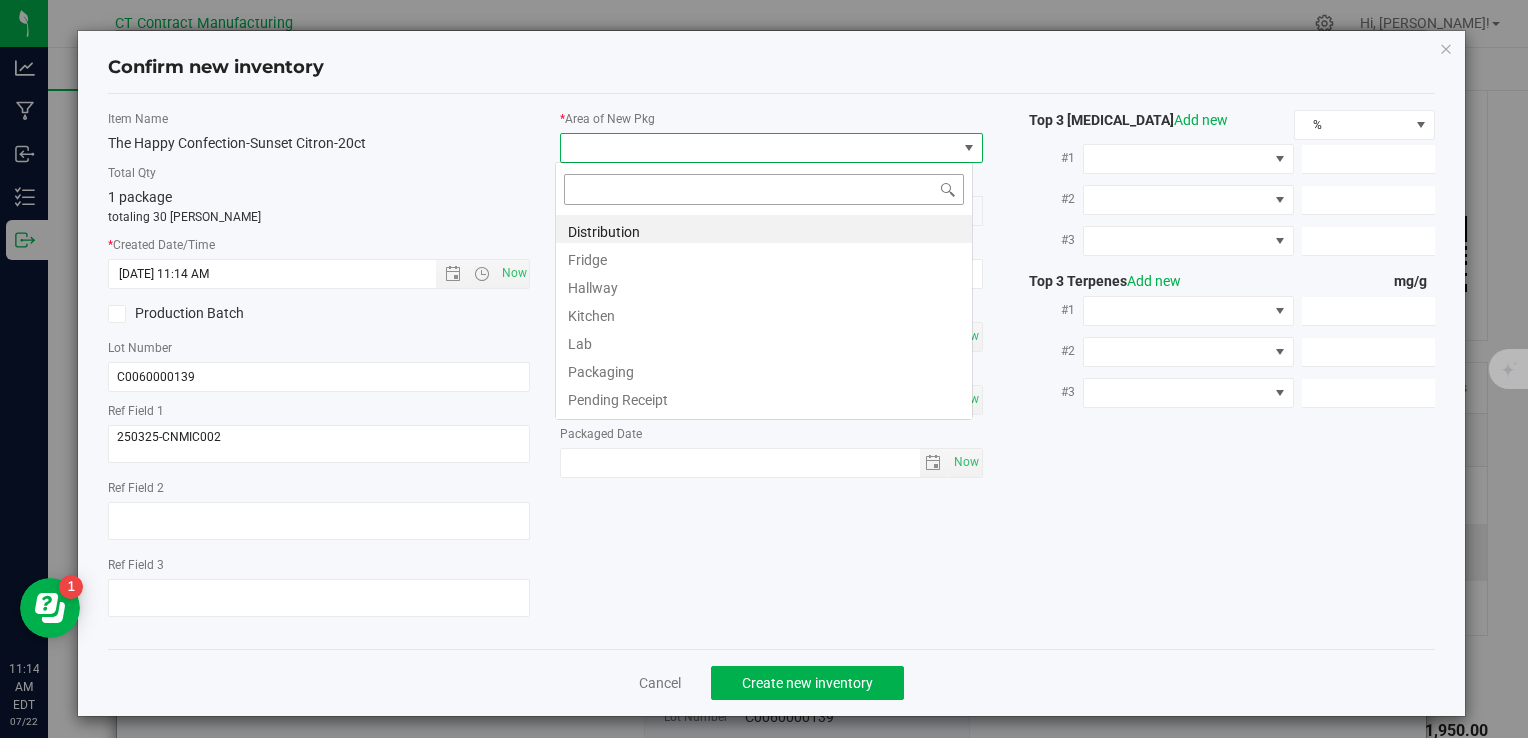 scroll, scrollTop: 99970, scrollLeft: 99582, axis: both 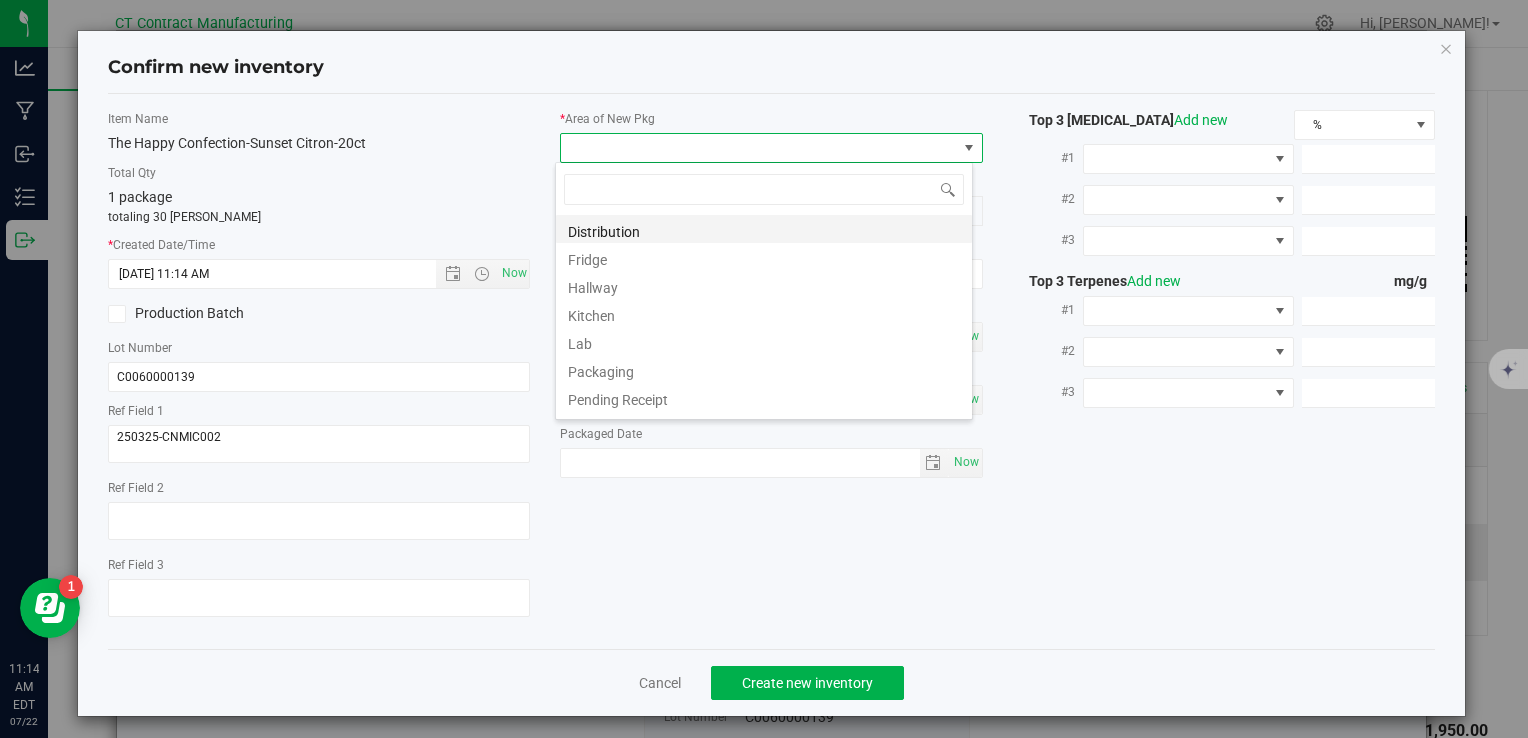 click on "Distribution" at bounding box center [764, 229] 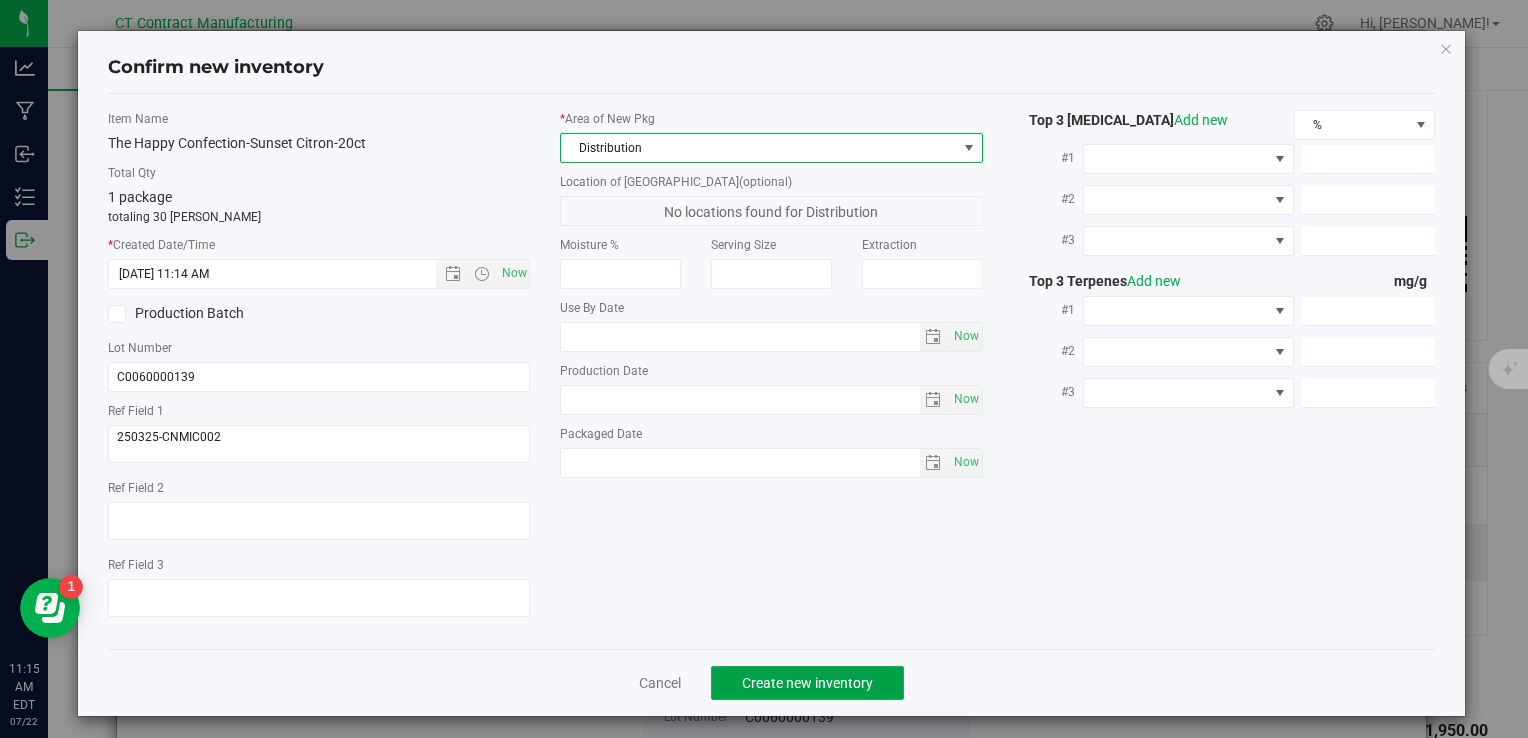 click on "Create new inventory" 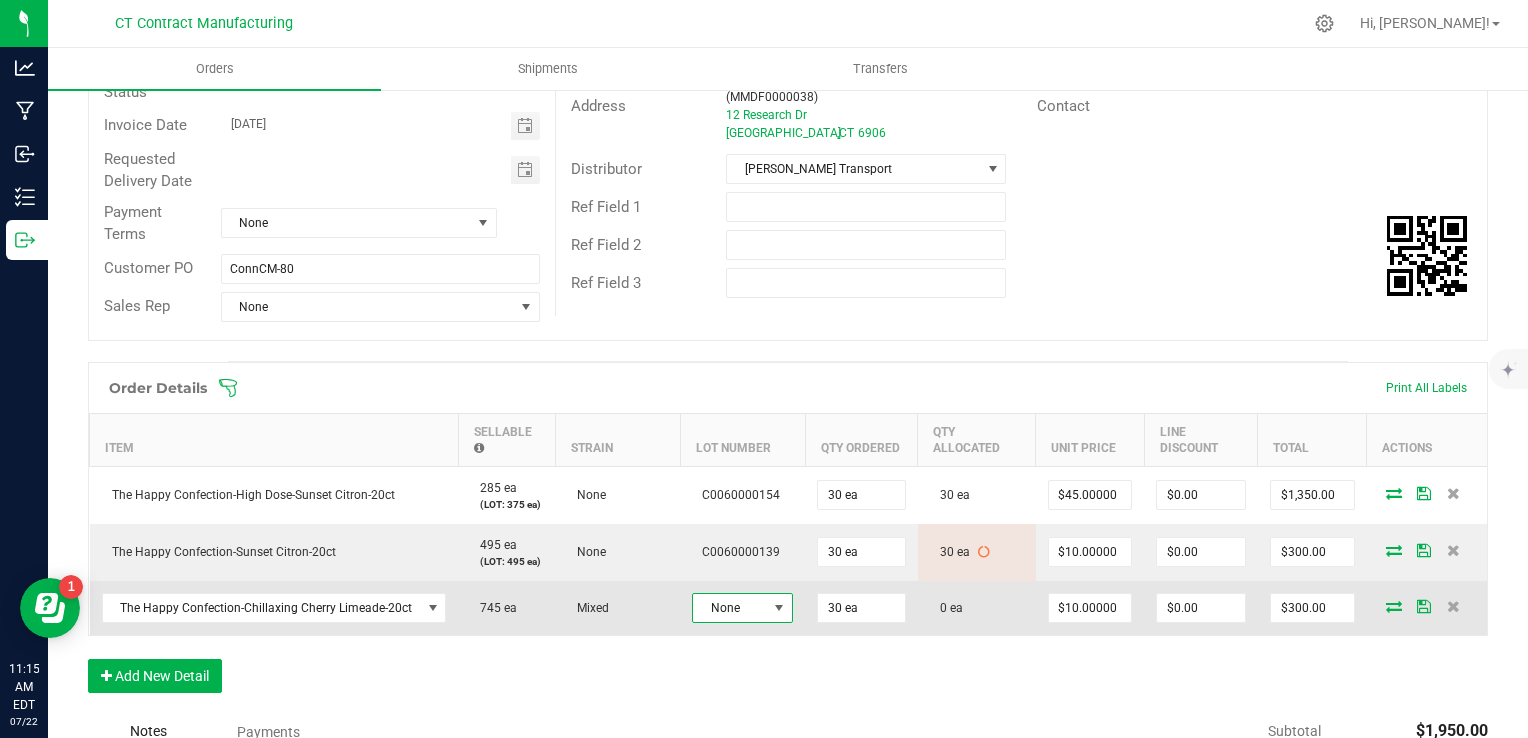 click at bounding box center (779, 608) 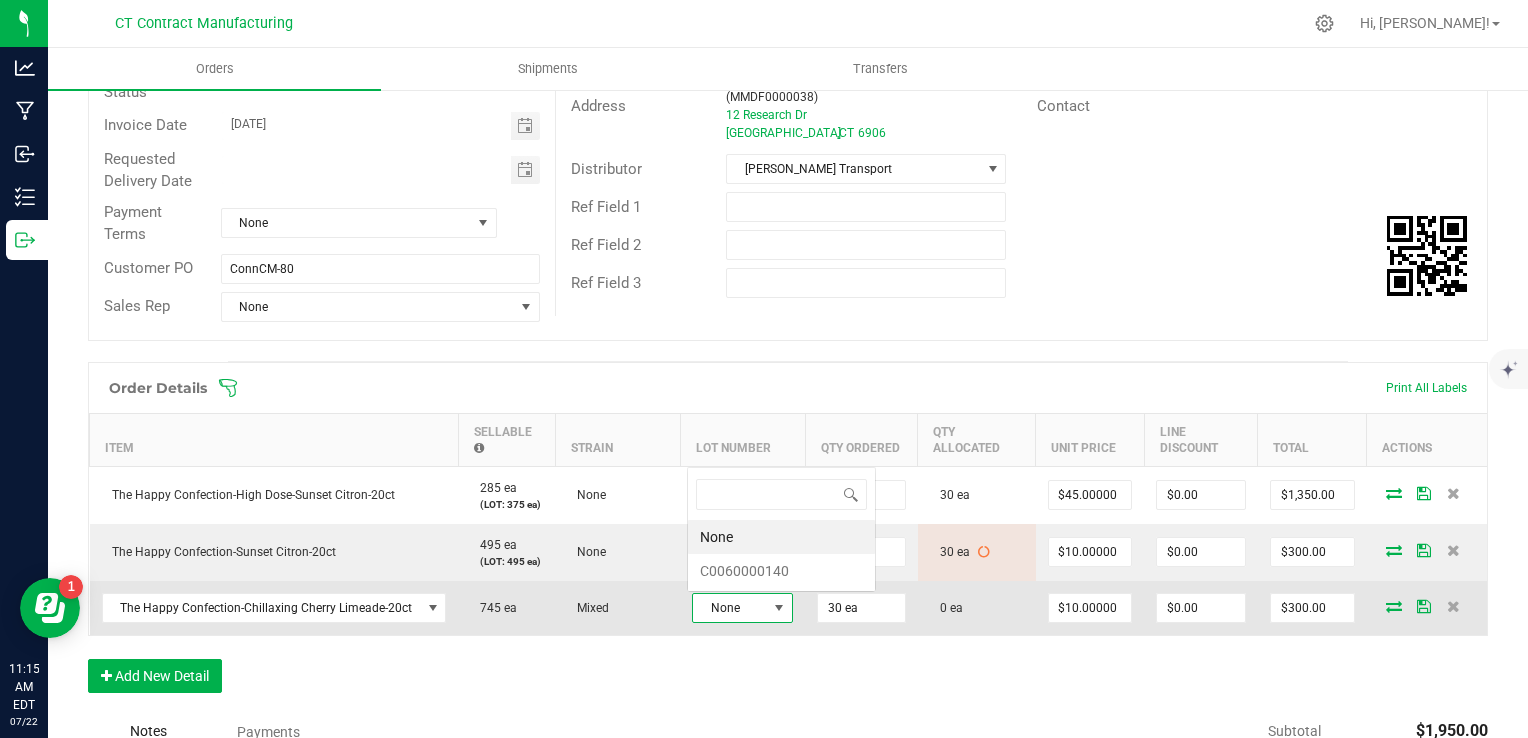 scroll, scrollTop: 0, scrollLeft: 0, axis: both 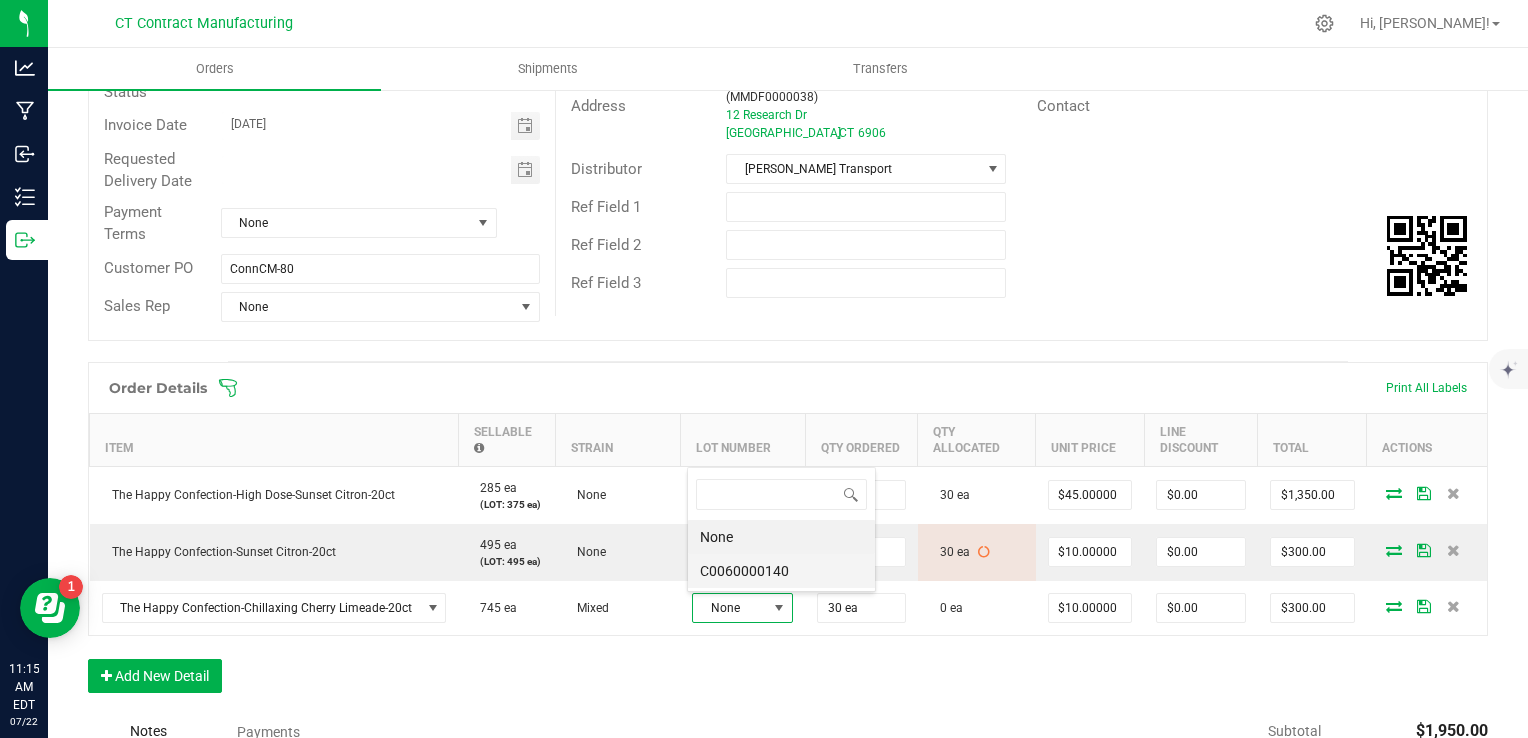 click on "C0060000140" at bounding box center [781, 571] 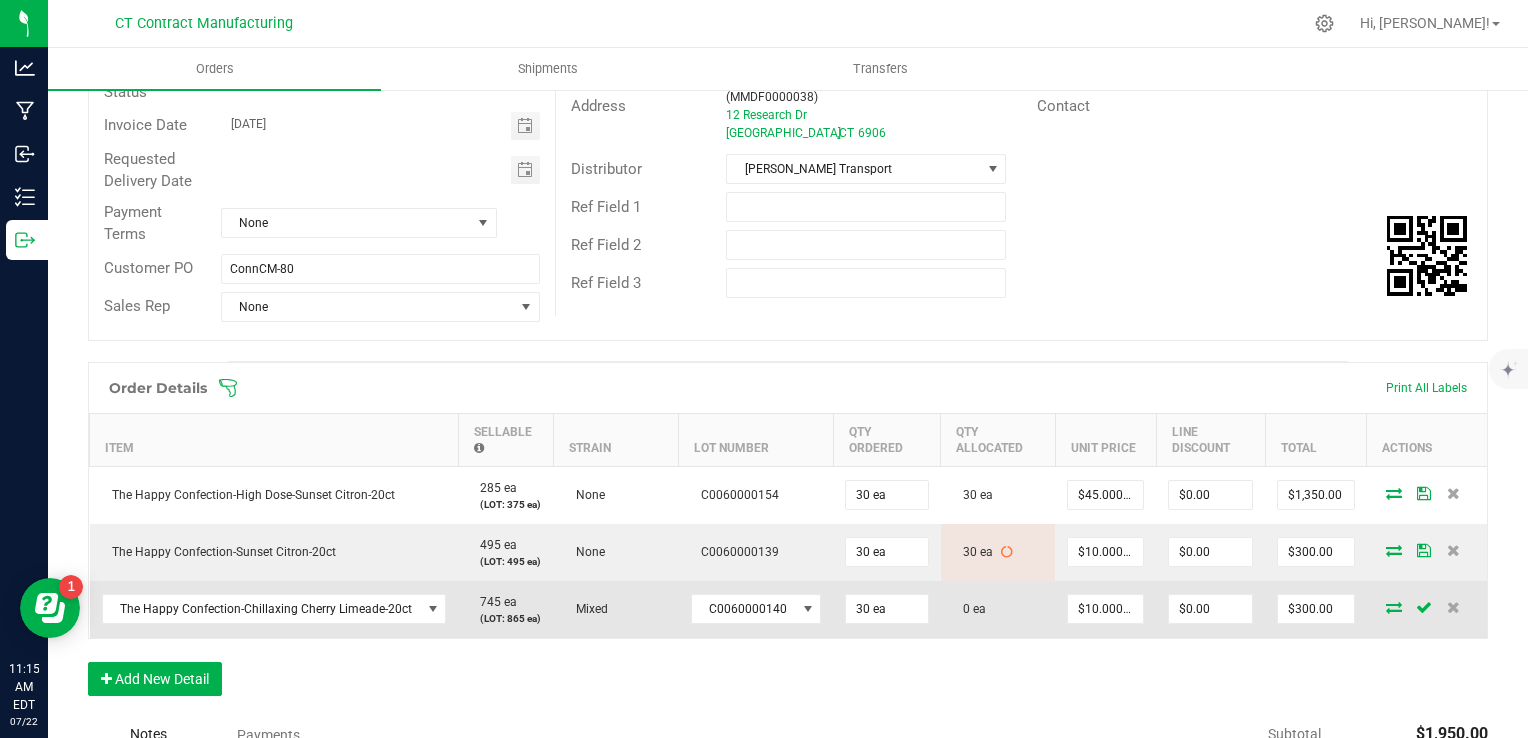 click at bounding box center (1394, 607) 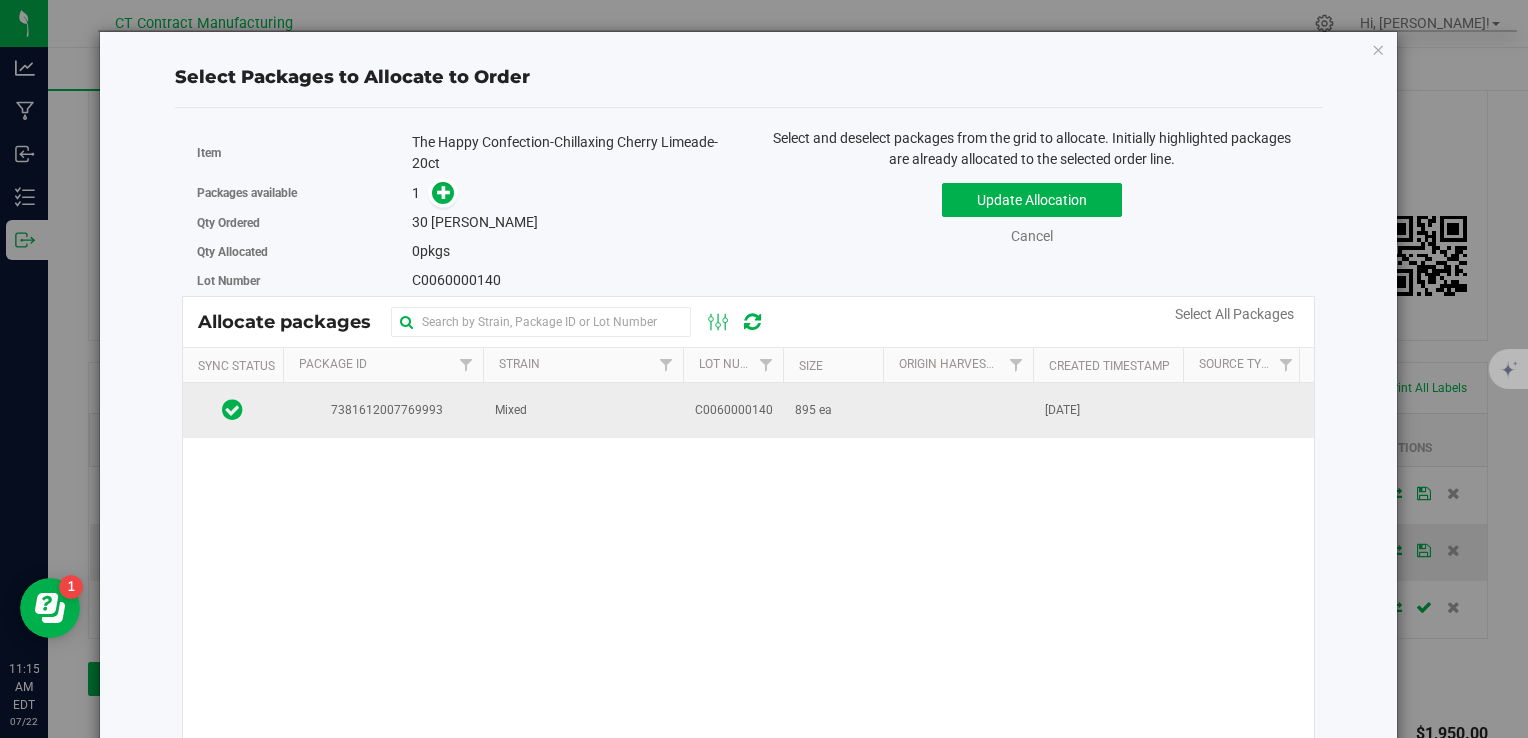 click on "C0060000140" at bounding box center [734, 410] 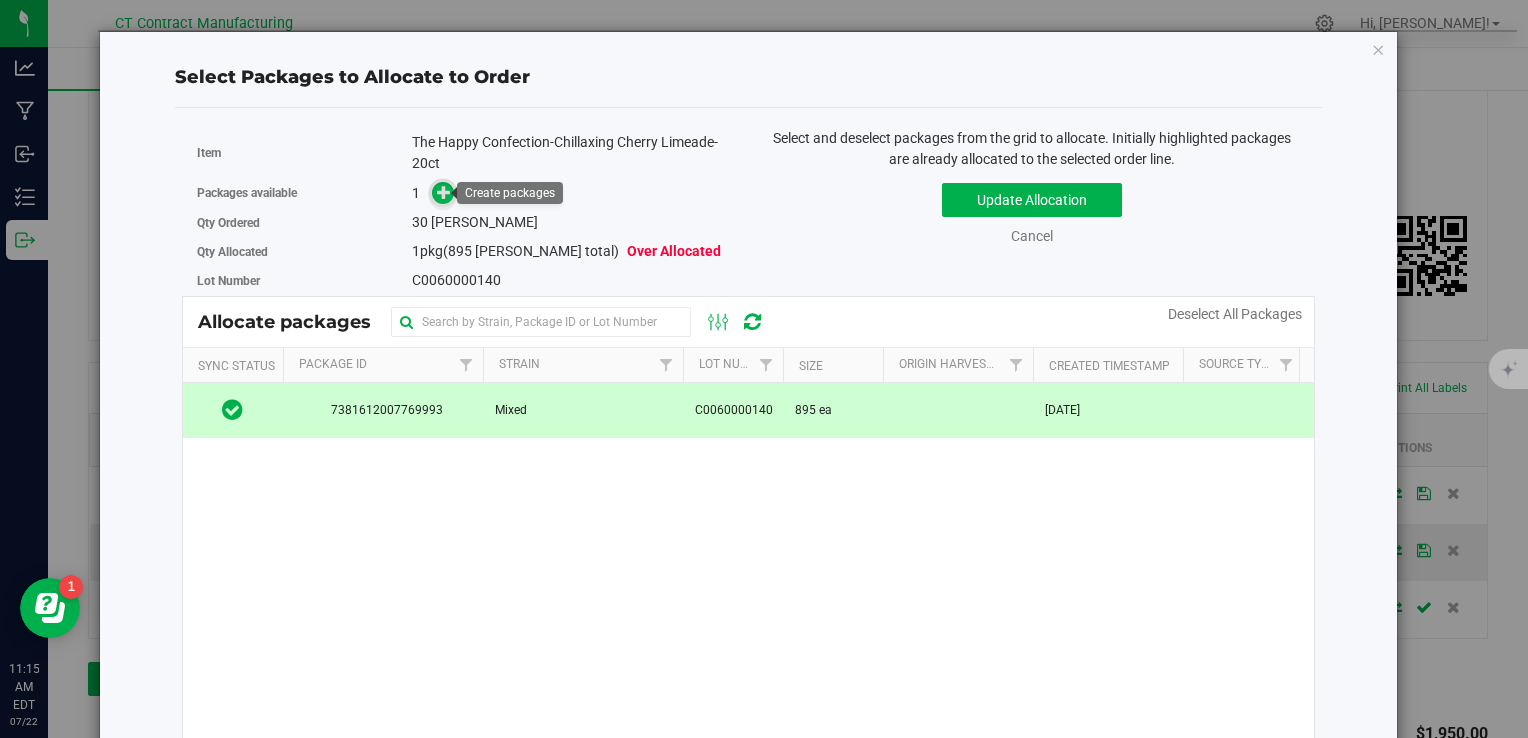 click at bounding box center [444, 192] 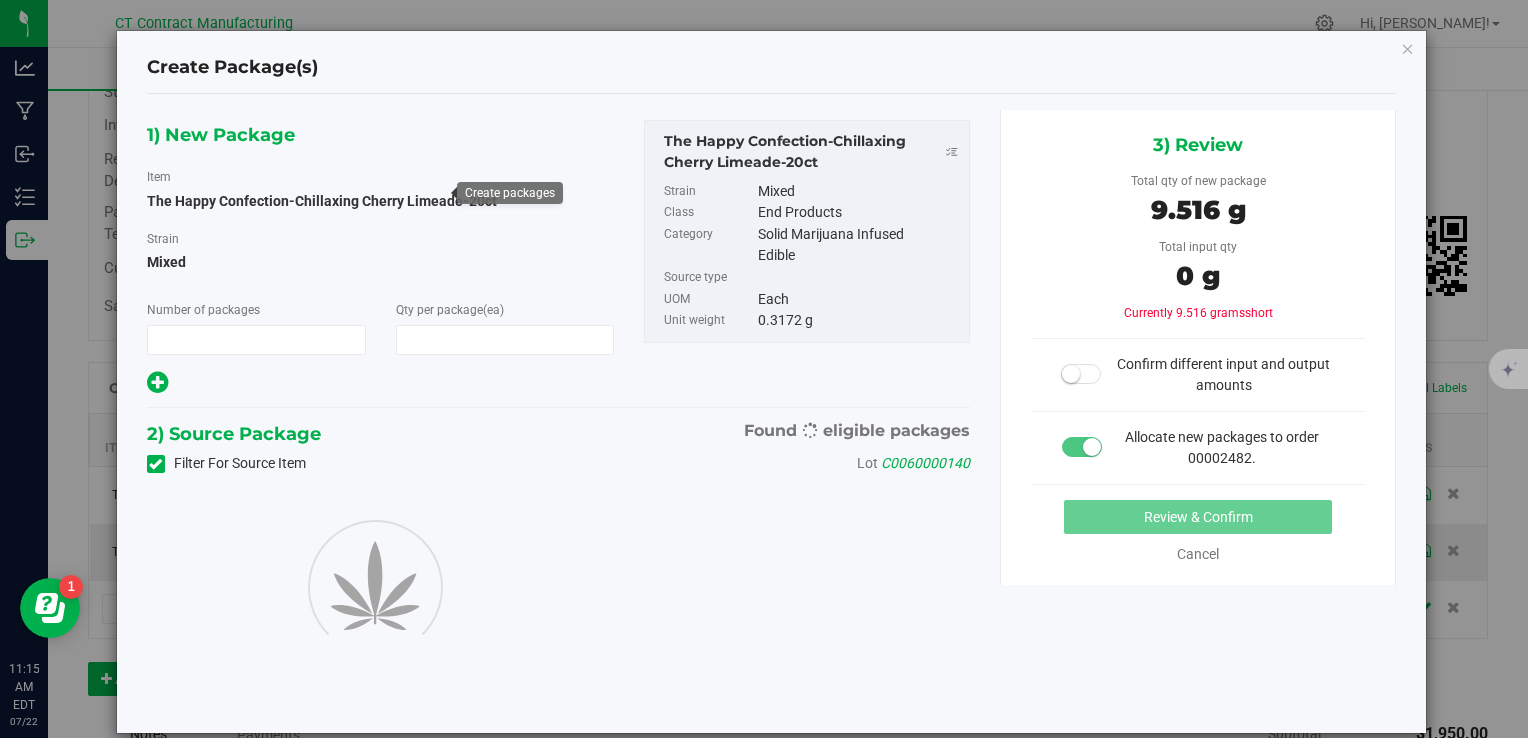 type on "1" 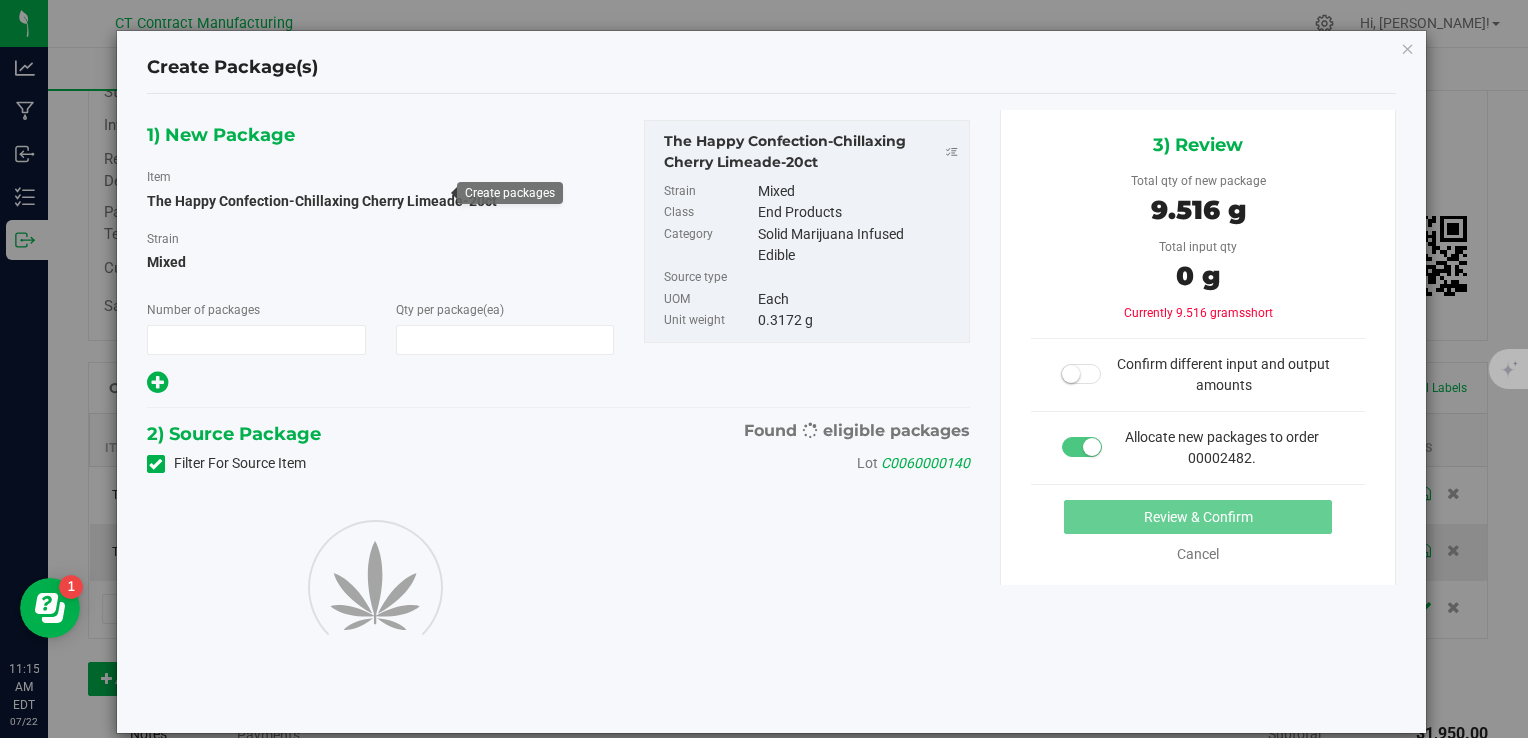 type on "30" 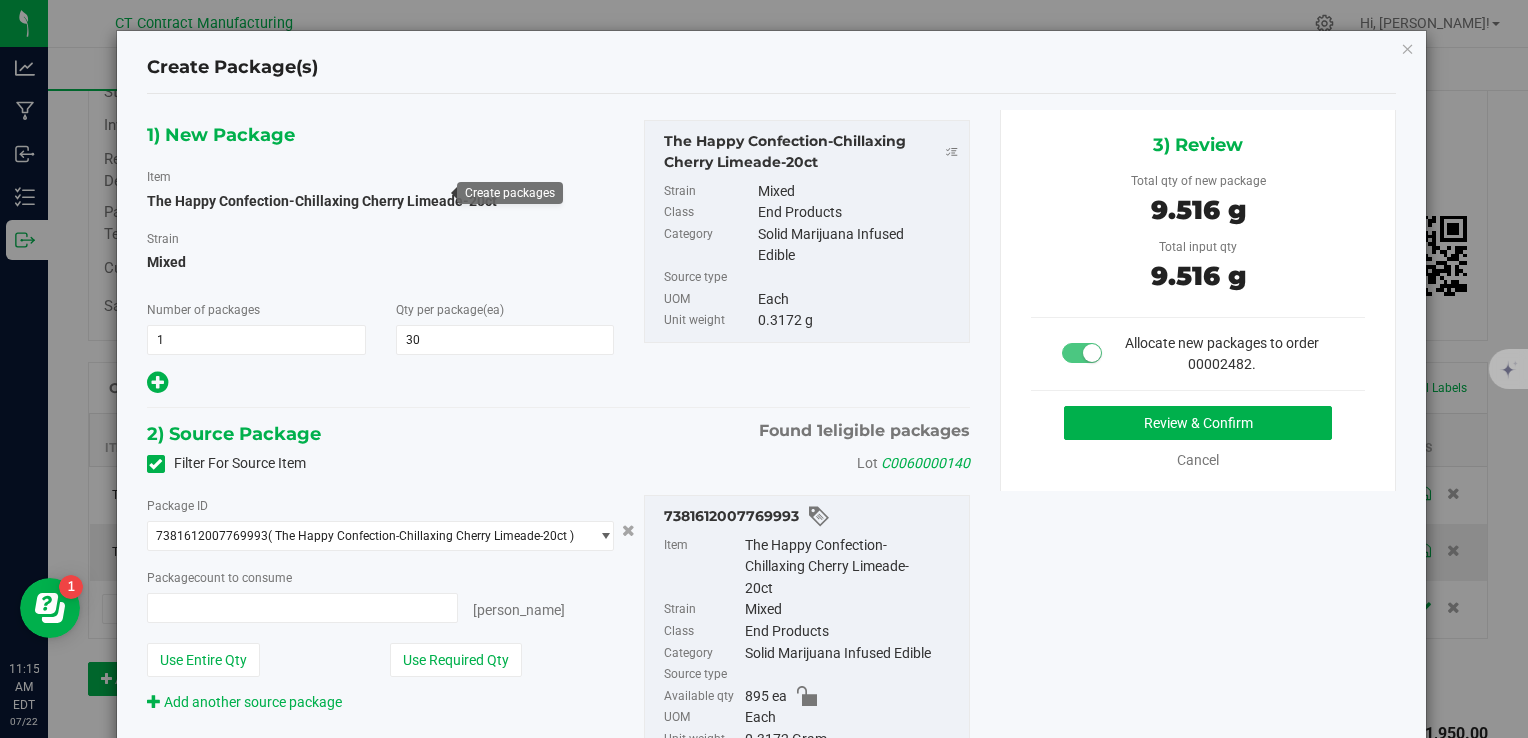 type on "30 ea" 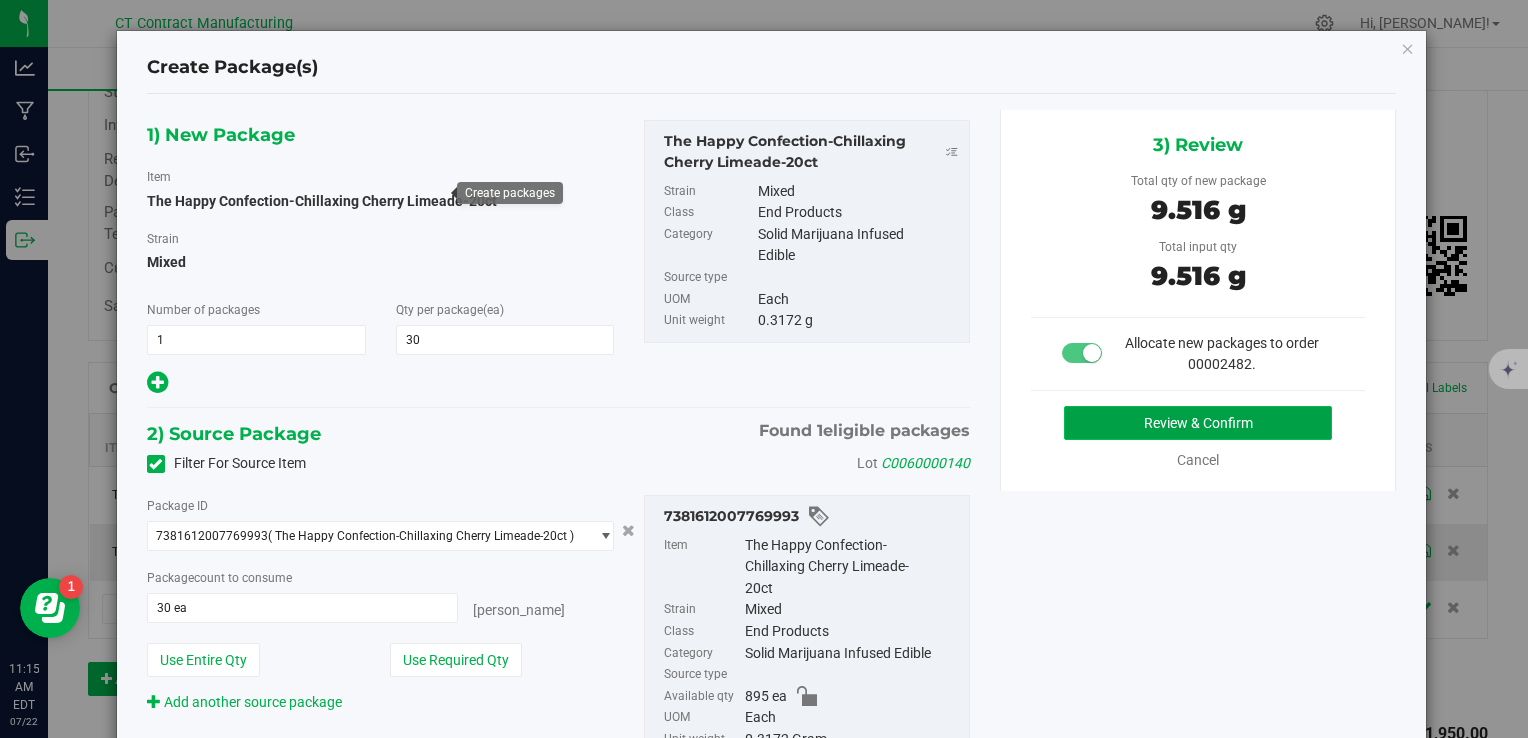 click on "Review & Confirm" at bounding box center [1198, 423] 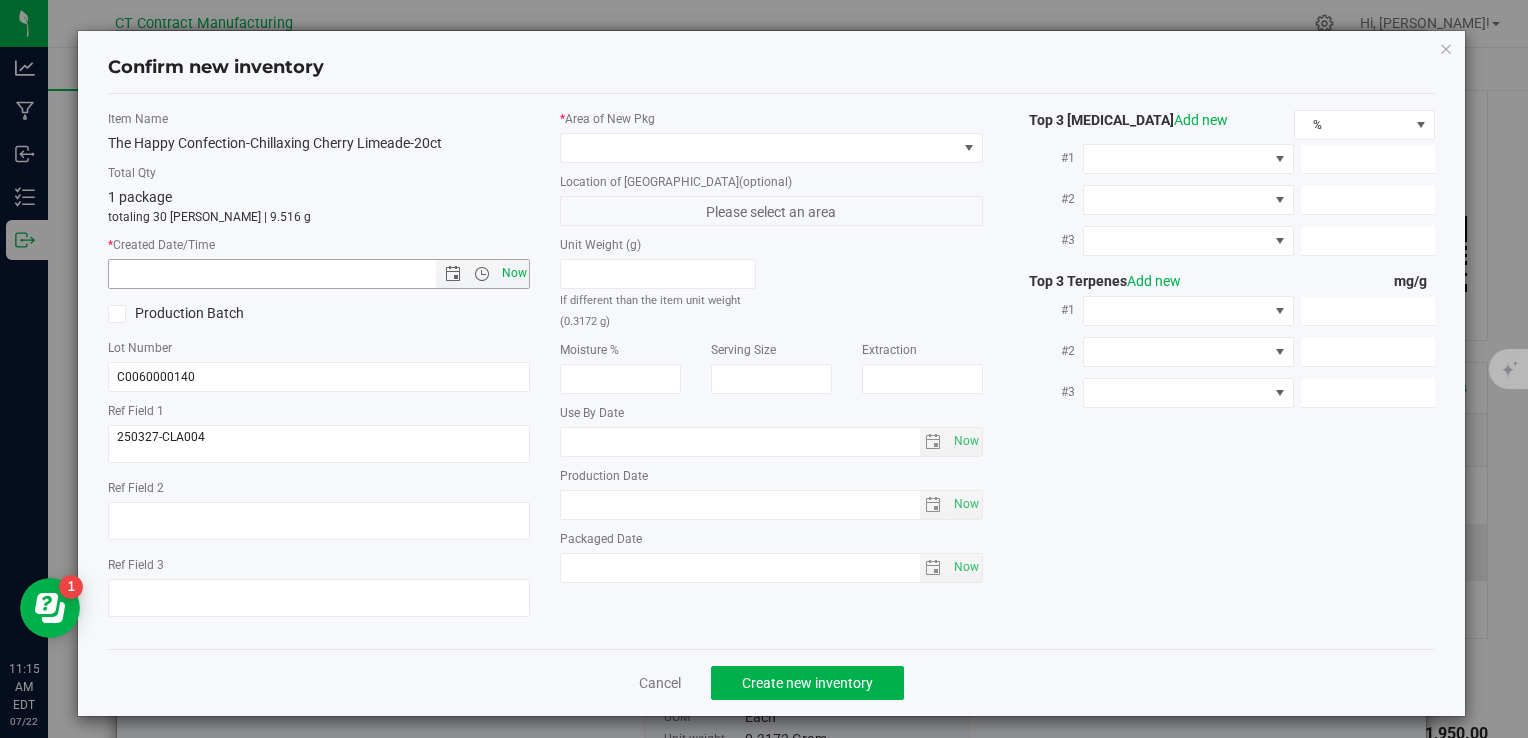 click on "Now" at bounding box center (514, 273) 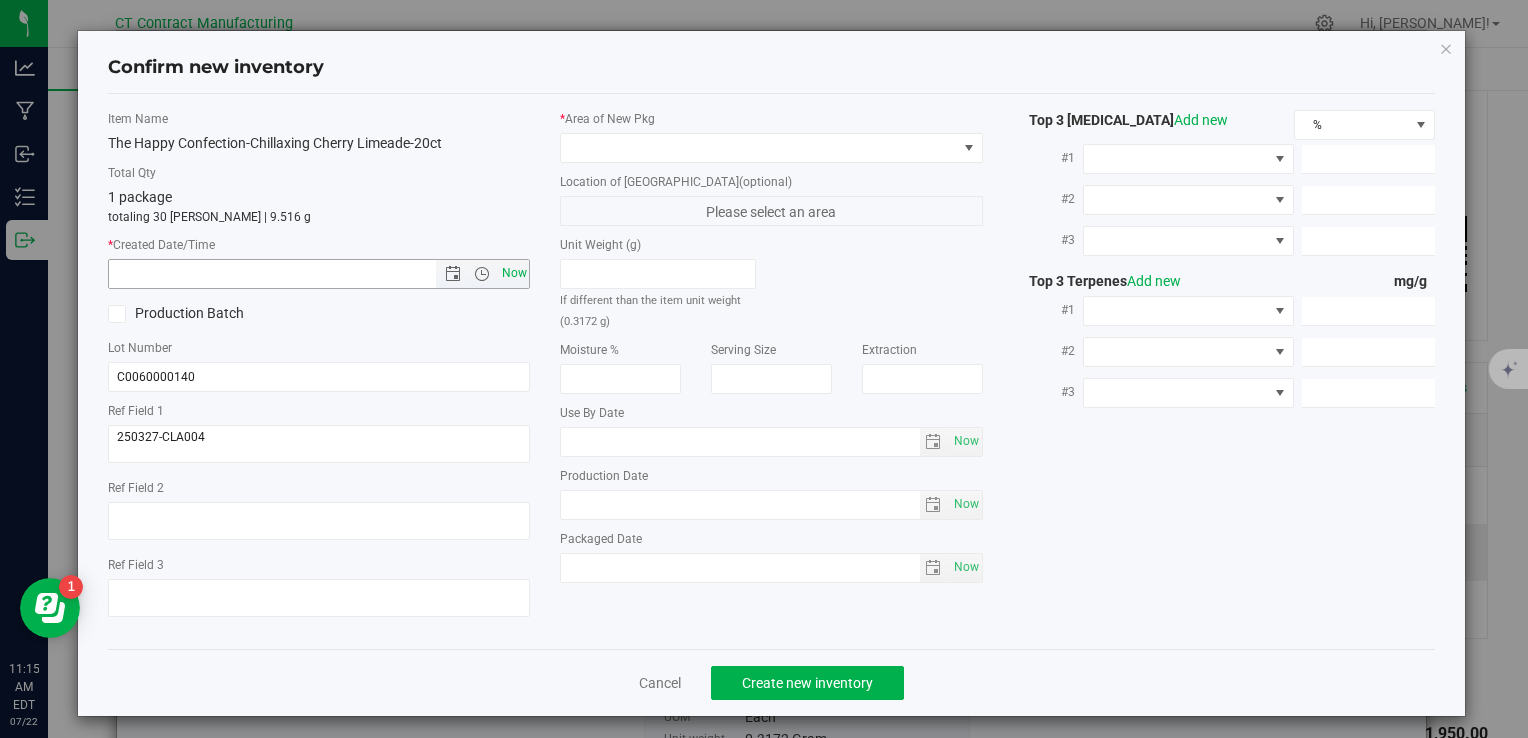 type on "[DATE] 11:15 AM" 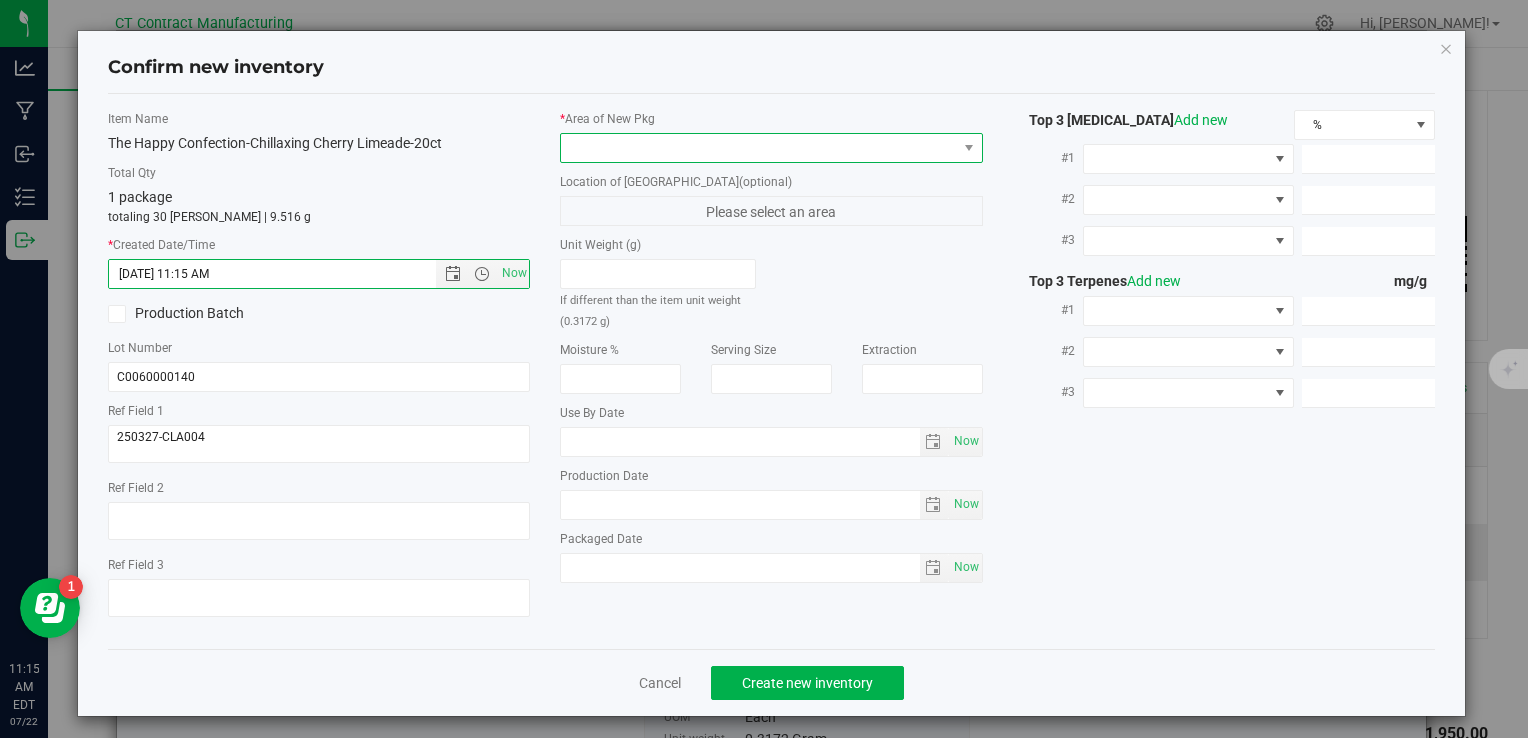 click at bounding box center [758, 148] 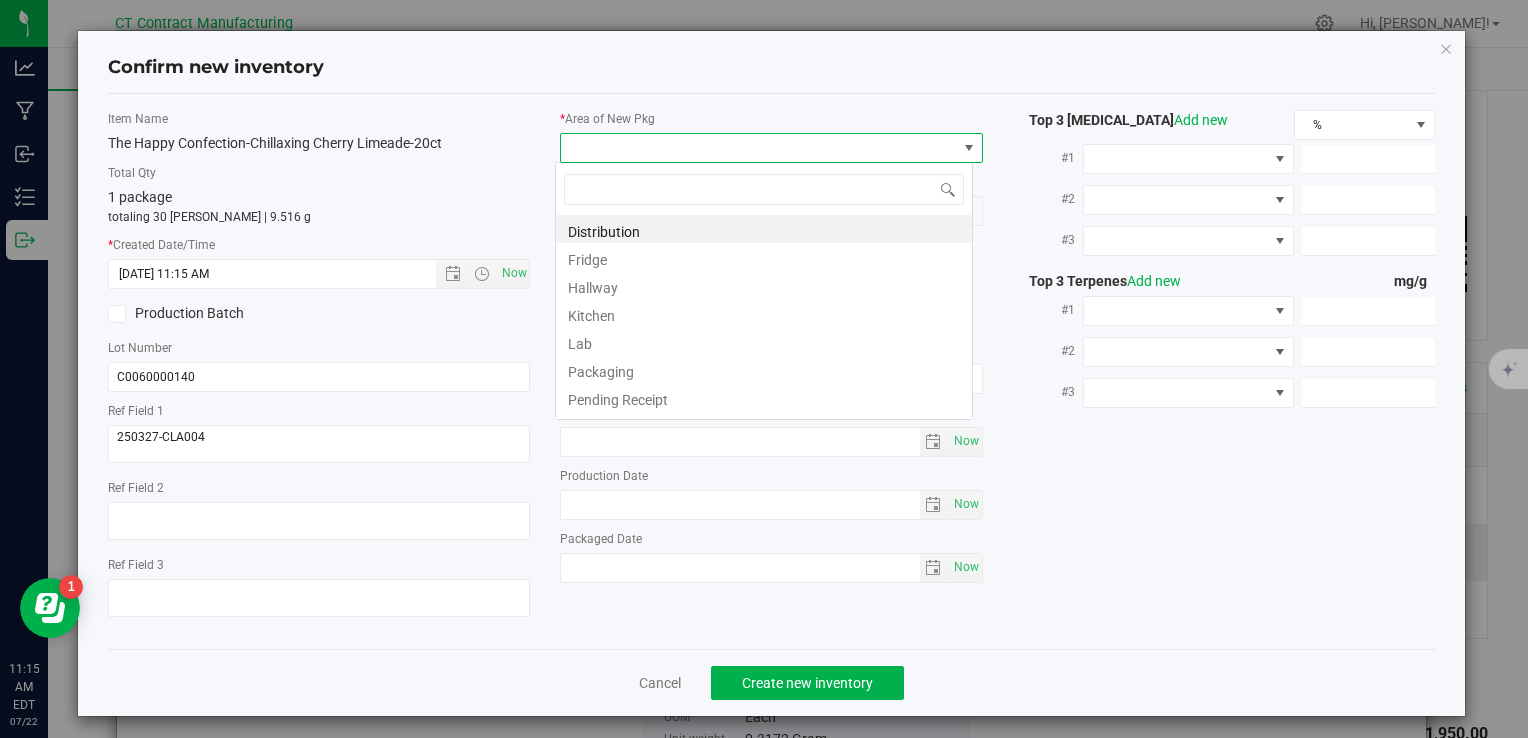 scroll, scrollTop: 99970, scrollLeft: 99582, axis: both 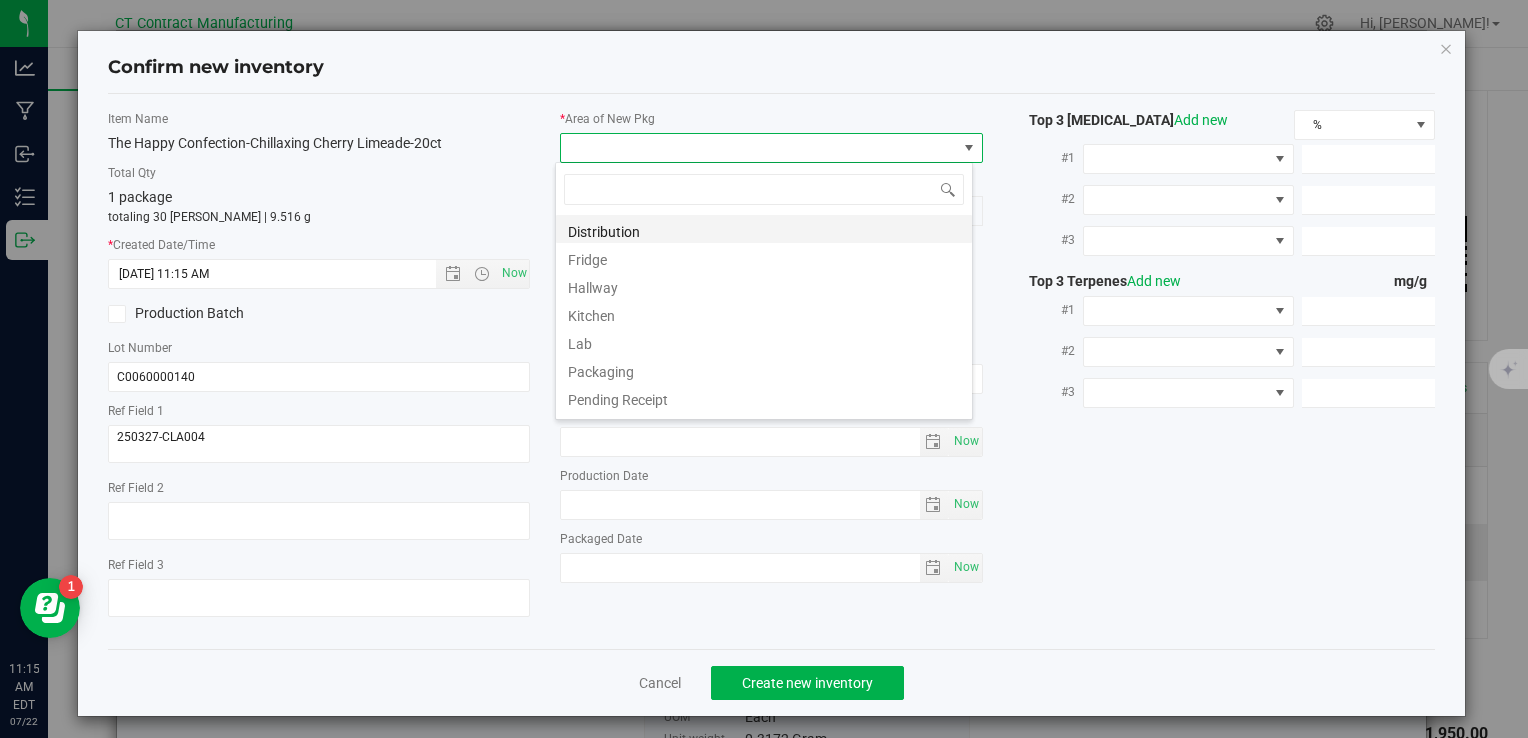 click on "Distribution" at bounding box center [764, 229] 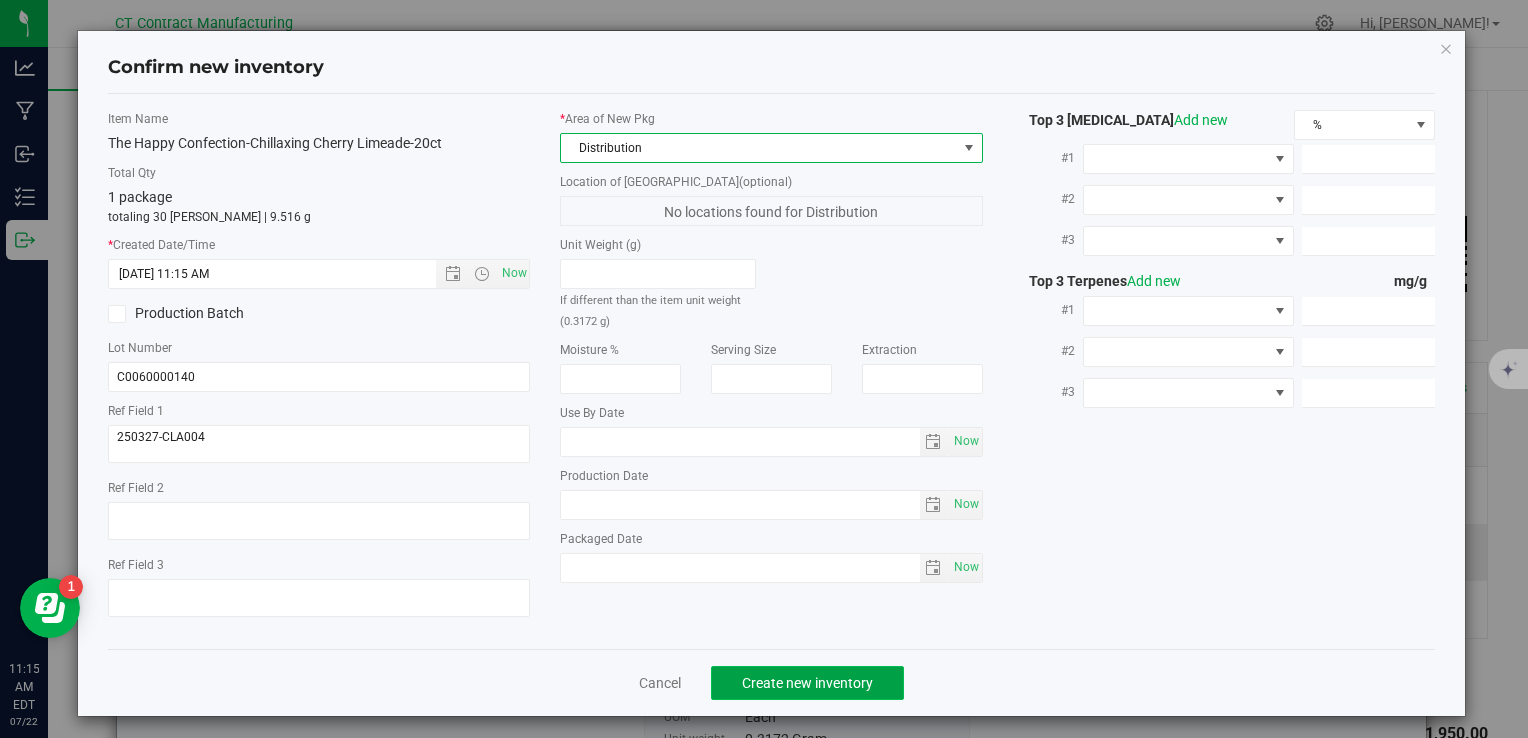 click on "Create new inventory" 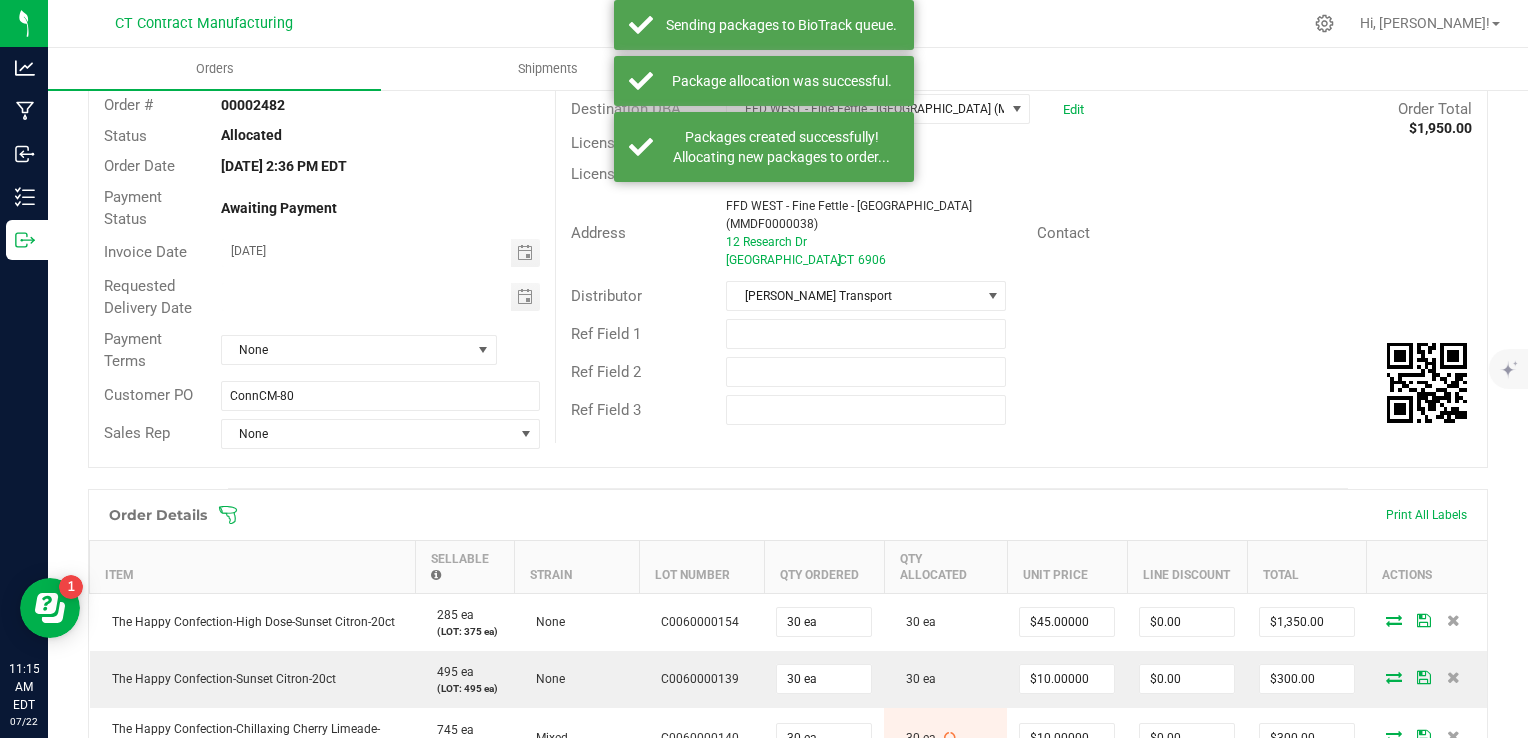 scroll, scrollTop: 5, scrollLeft: 0, axis: vertical 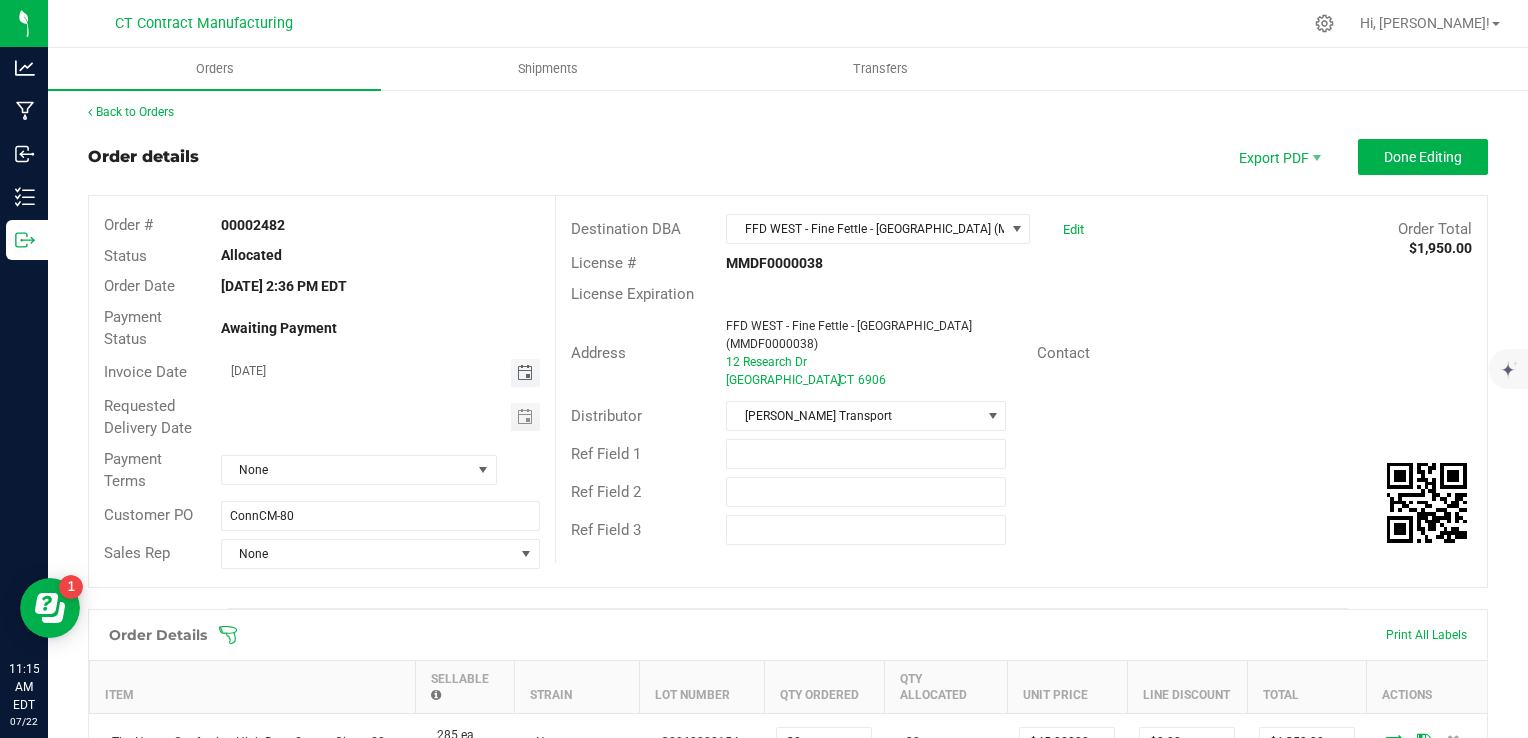click at bounding box center (525, 373) 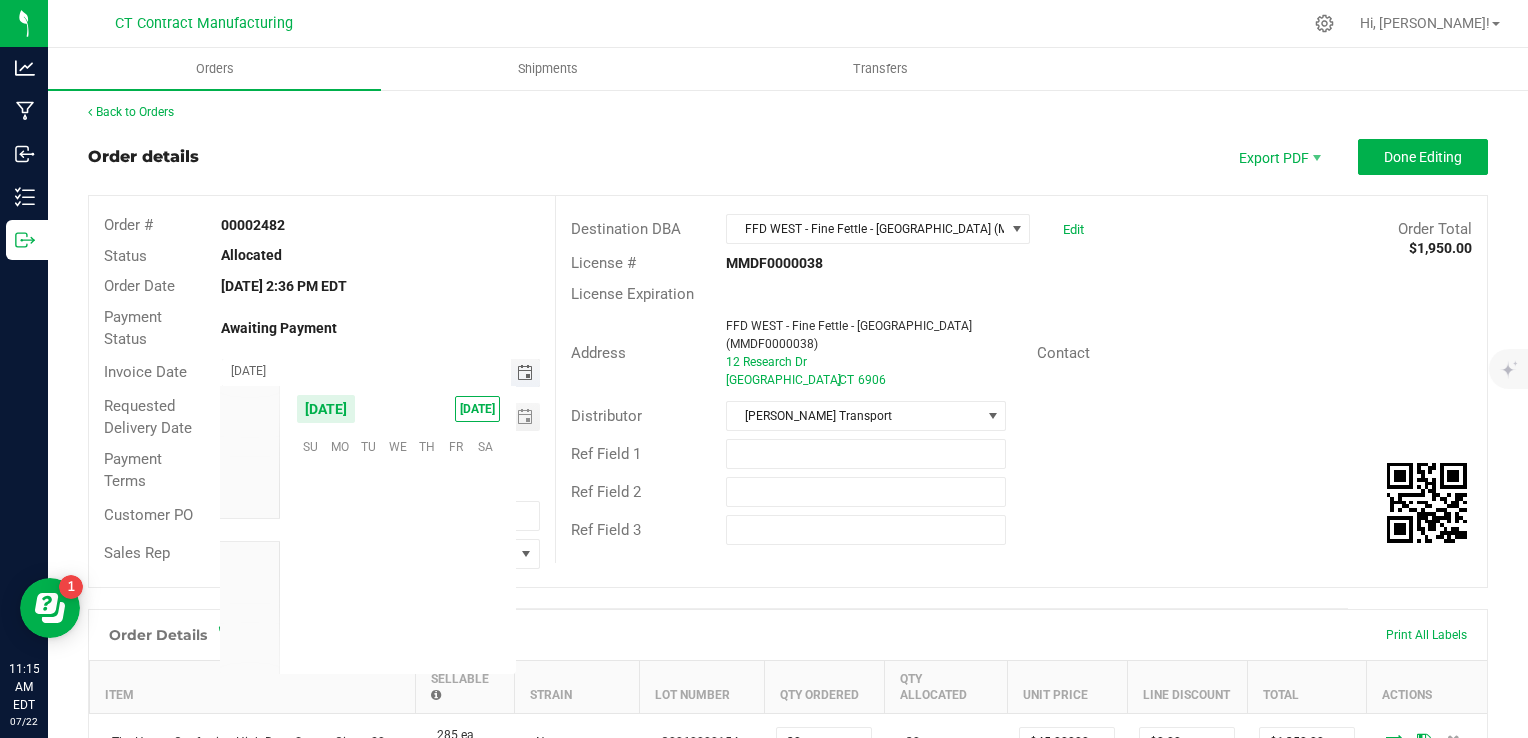 scroll, scrollTop: 36144, scrollLeft: 0, axis: vertical 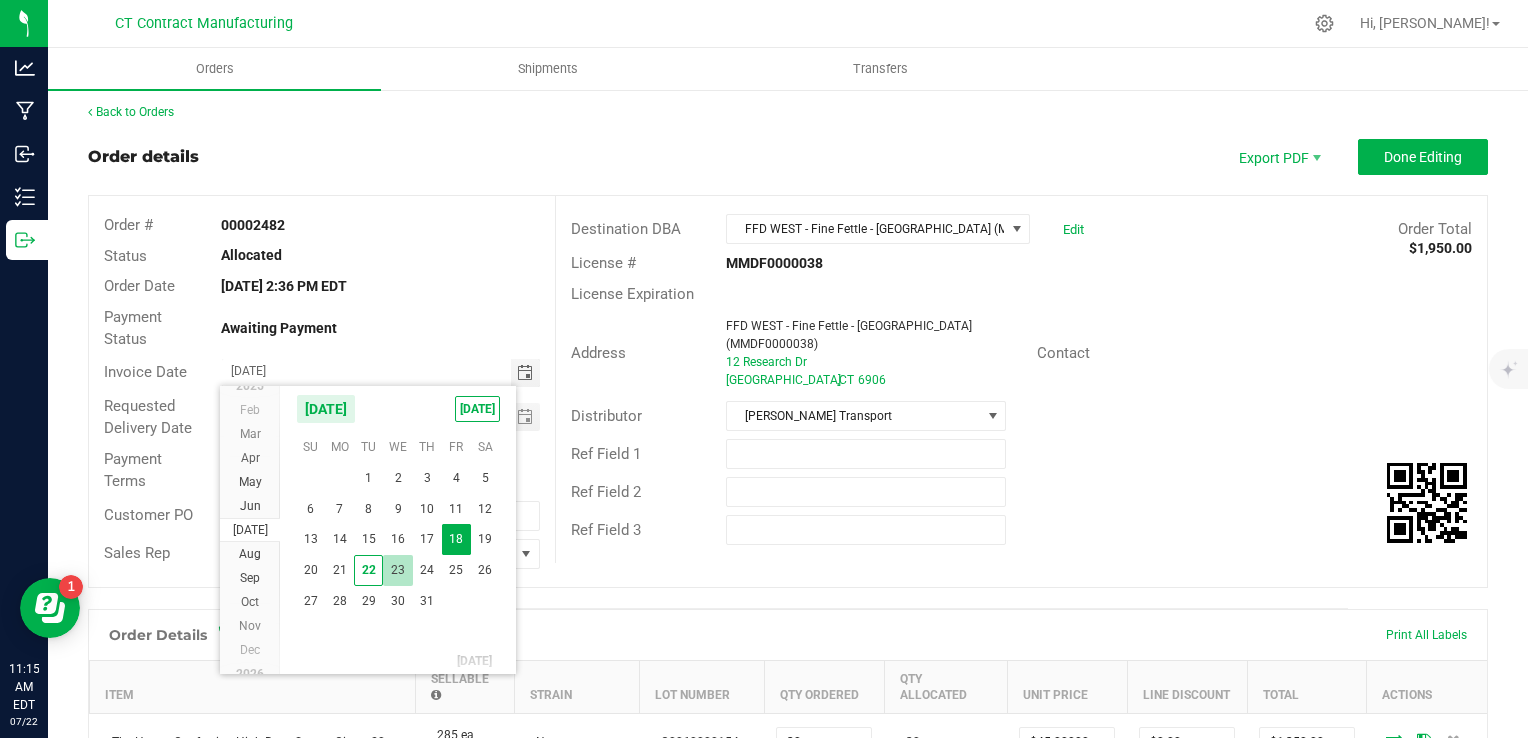click on "23" at bounding box center (397, 570) 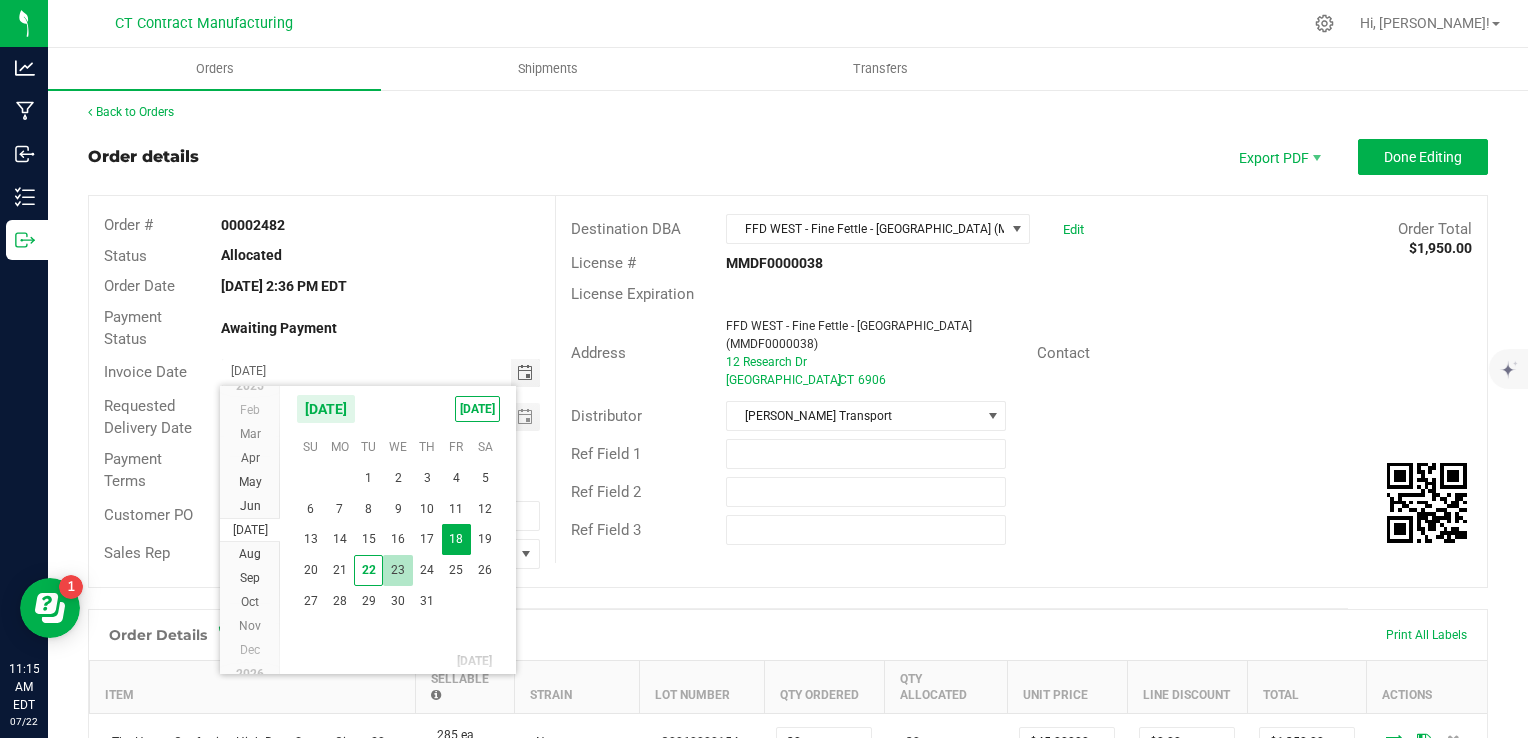 type on "[DATE]" 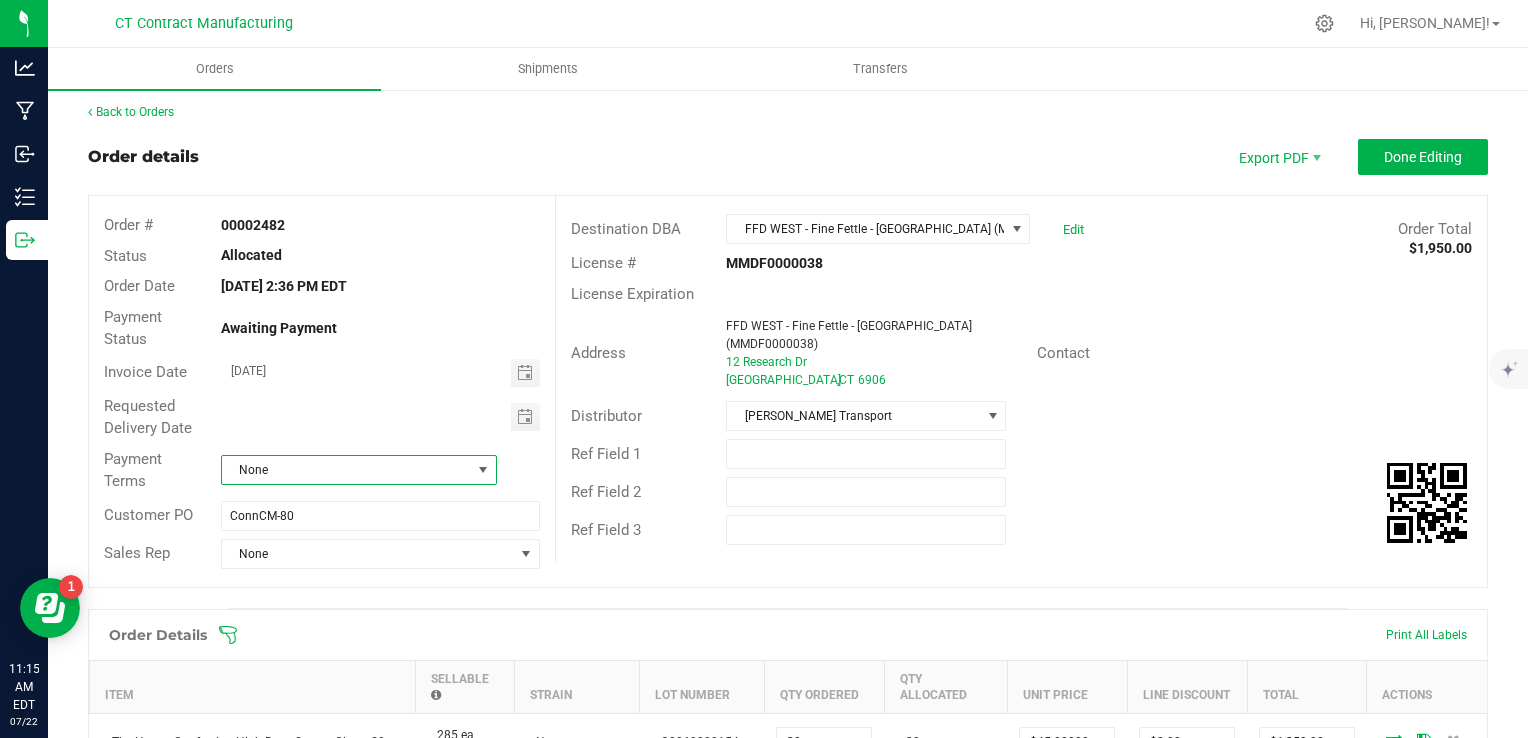 click on "None" at bounding box center [346, 470] 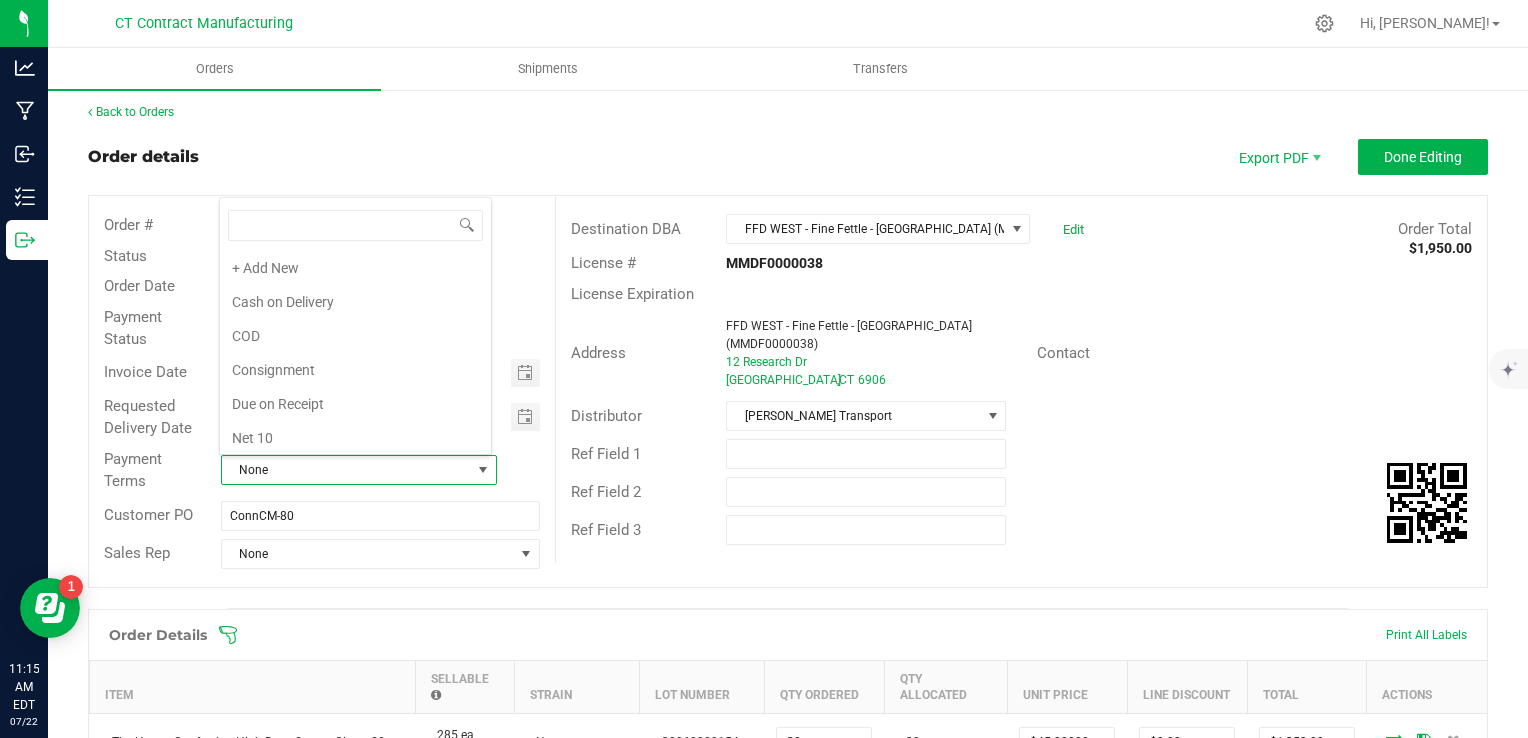 scroll, scrollTop: 304, scrollLeft: 0, axis: vertical 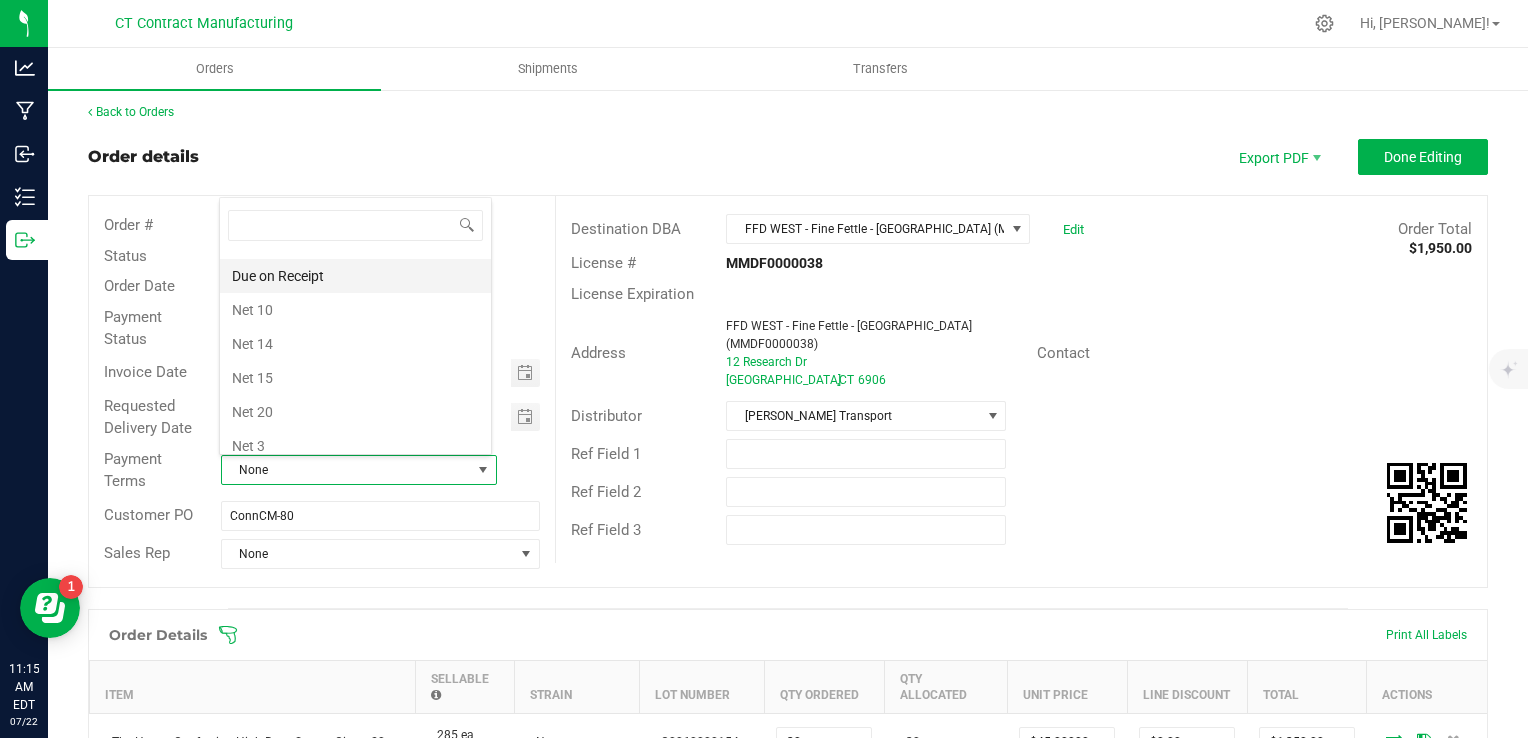 click on "Due on Receipt" at bounding box center (355, 276) 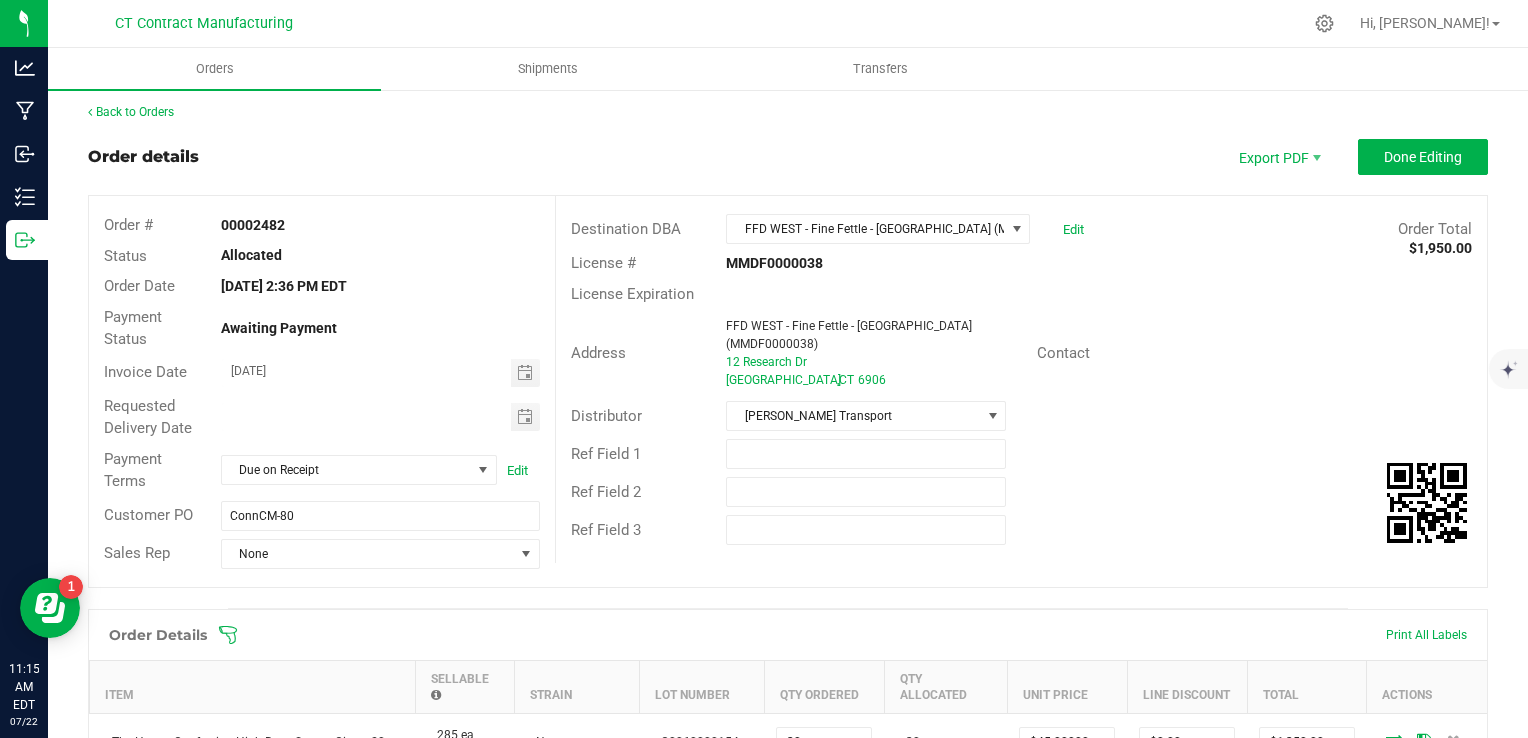 click on "Order details   Export PDF   Done Editing   Order #   00002482   Status   Allocated   Order Date   [DATE] 2:36 PM EDT   Payment Status   Awaiting Payment   Invoice Date  [DATE]  Requested Delivery Date   Payment Terms  Due on Receipt  Edit   Customer PO  ConnCM-80  Sales Rep  None  Destination DBA  FFD WEST - Fine Fettle - [GEOGRAPHIC_DATA] (MMDF0000038)  Edit   Order Total   $1,950.00   License #   MMDF0000038   License Expiration   Address  FFD WEST - Fine Fettle - [GEOGRAPHIC_DATA] (MMDF0000038) [STREET_ADDRESS][PERSON_NAME]  Contact   Distributor  [PERSON_NAME] Transport  Ref Field 1   Ref Field 2   Ref Field 3
Order Details Print All Labels Item  Sellable  Strain  Lot Number  Qty Ordered Qty Allocated Unit Price Line Discount Total Actions  The Happy Confection-High Dose-Sunset Citron-20ct   285 ea   (LOT: 375 ea)   None   C0060000154  30 ea  30 ea  $45.00000 $0.00" at bounding box center [788, 706] 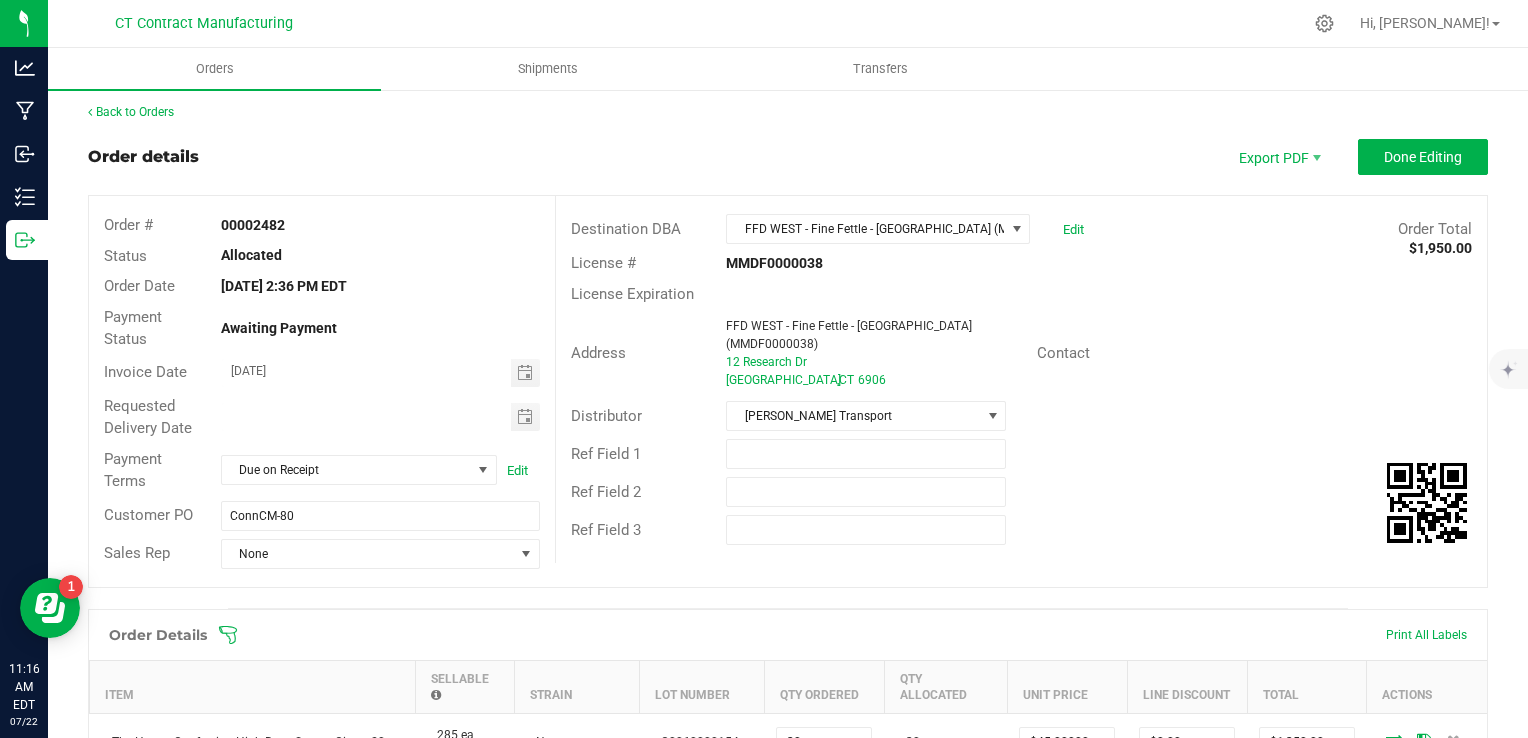 scroll, scrollTop: 0, scrollLeft: 0, axis: both 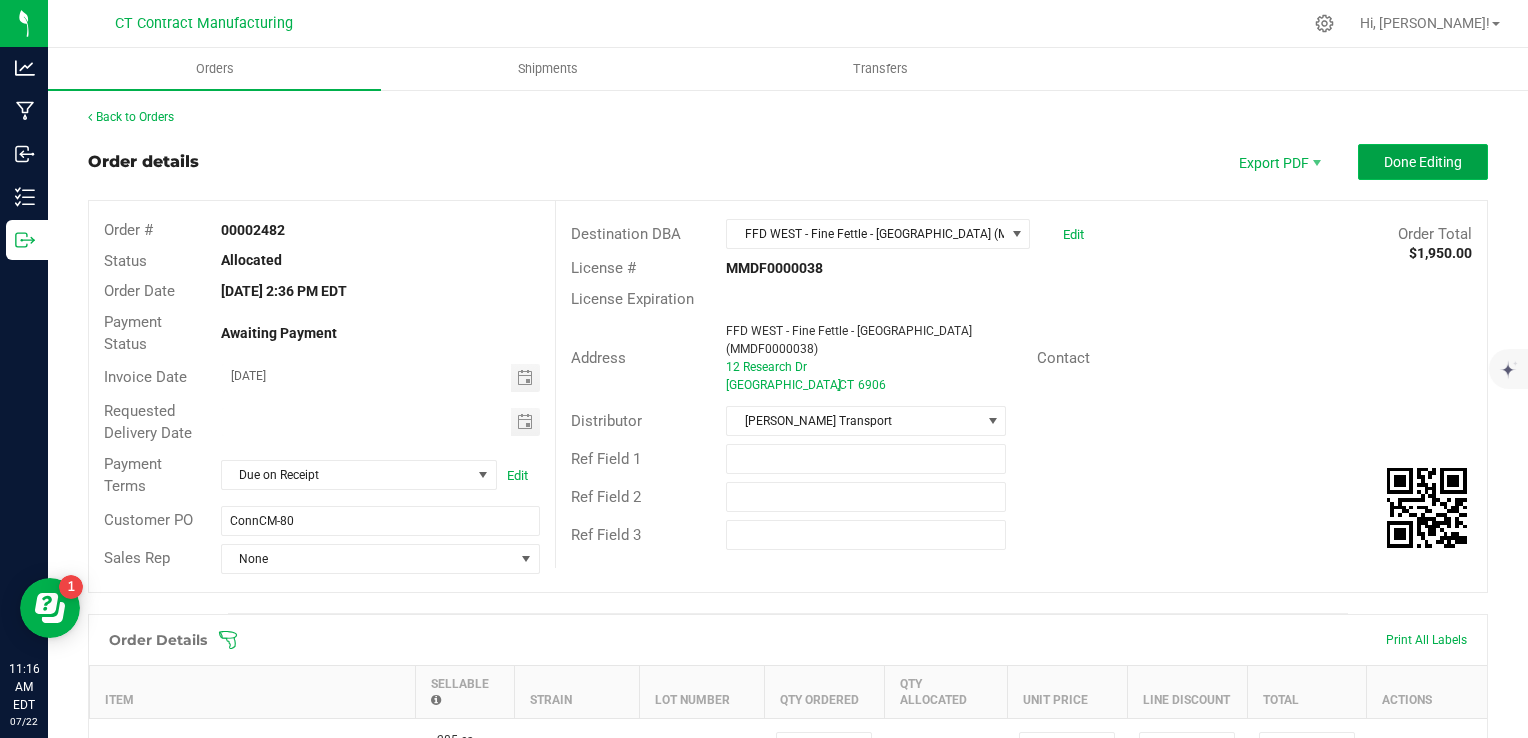click on "Done Editing" at bounding box center (1423, 162) 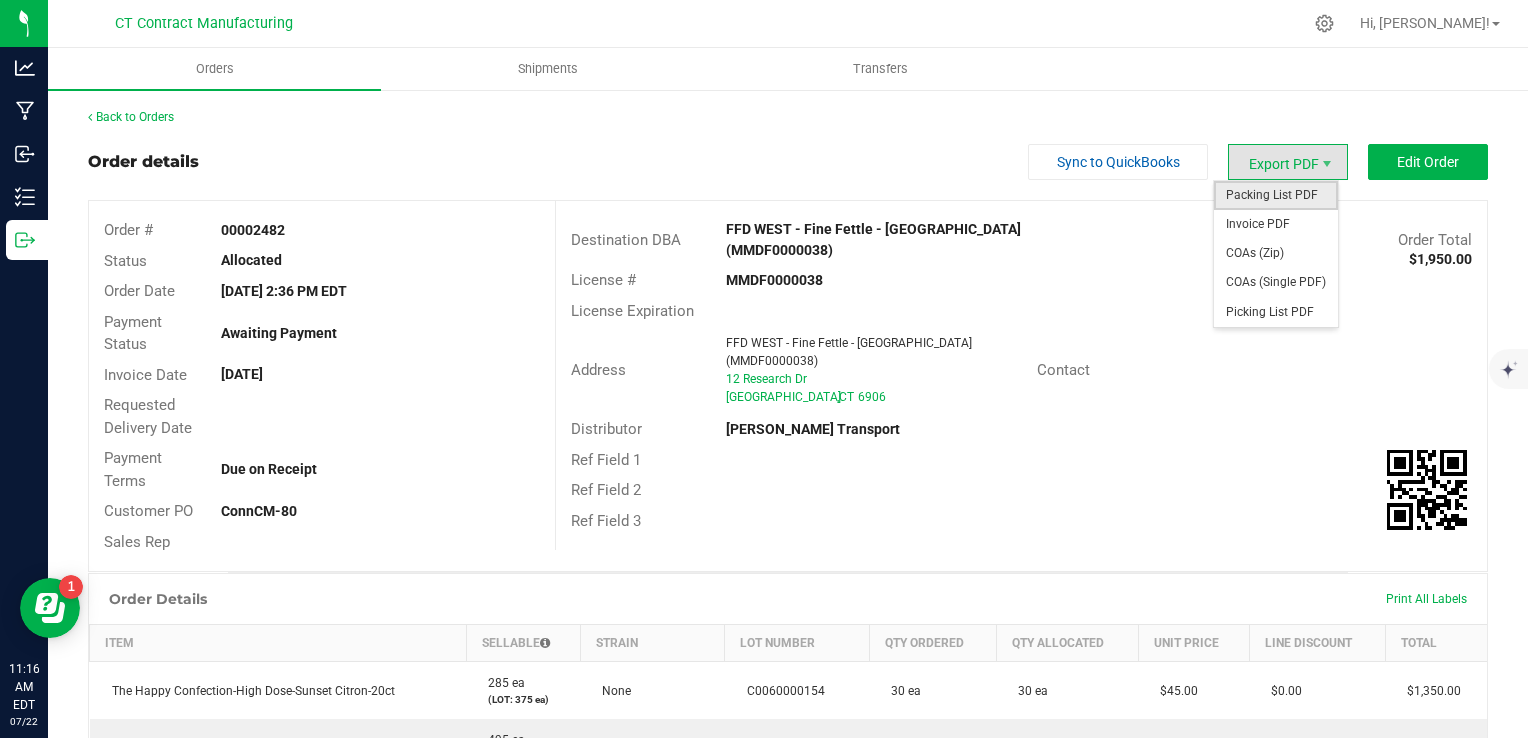 click on "Packing List PDF" at bounding box center (1276, 195) 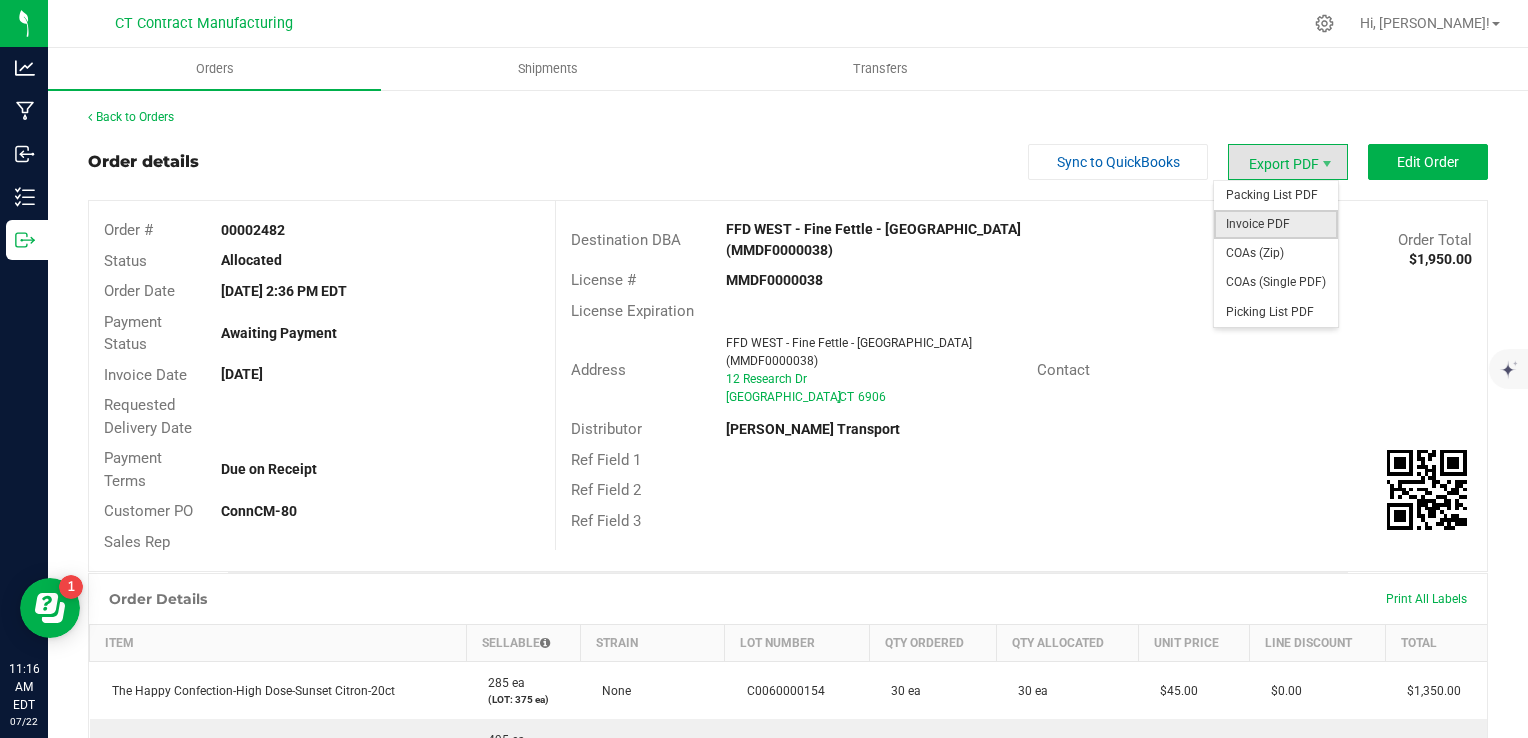 click on "Invoice PDF" at bounding box center [1276, 224] 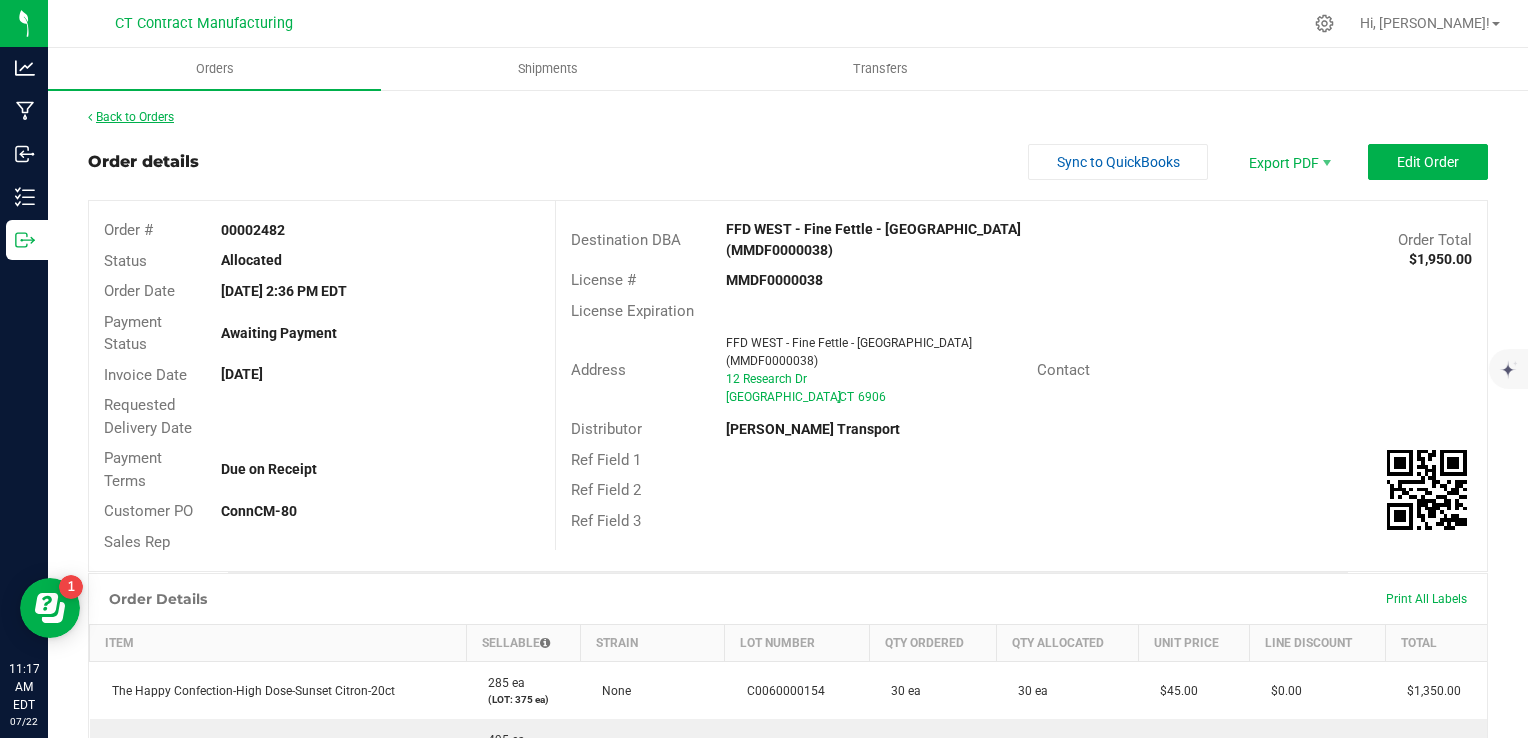 click on "Back to Orders" at bounding box center (131, 117) 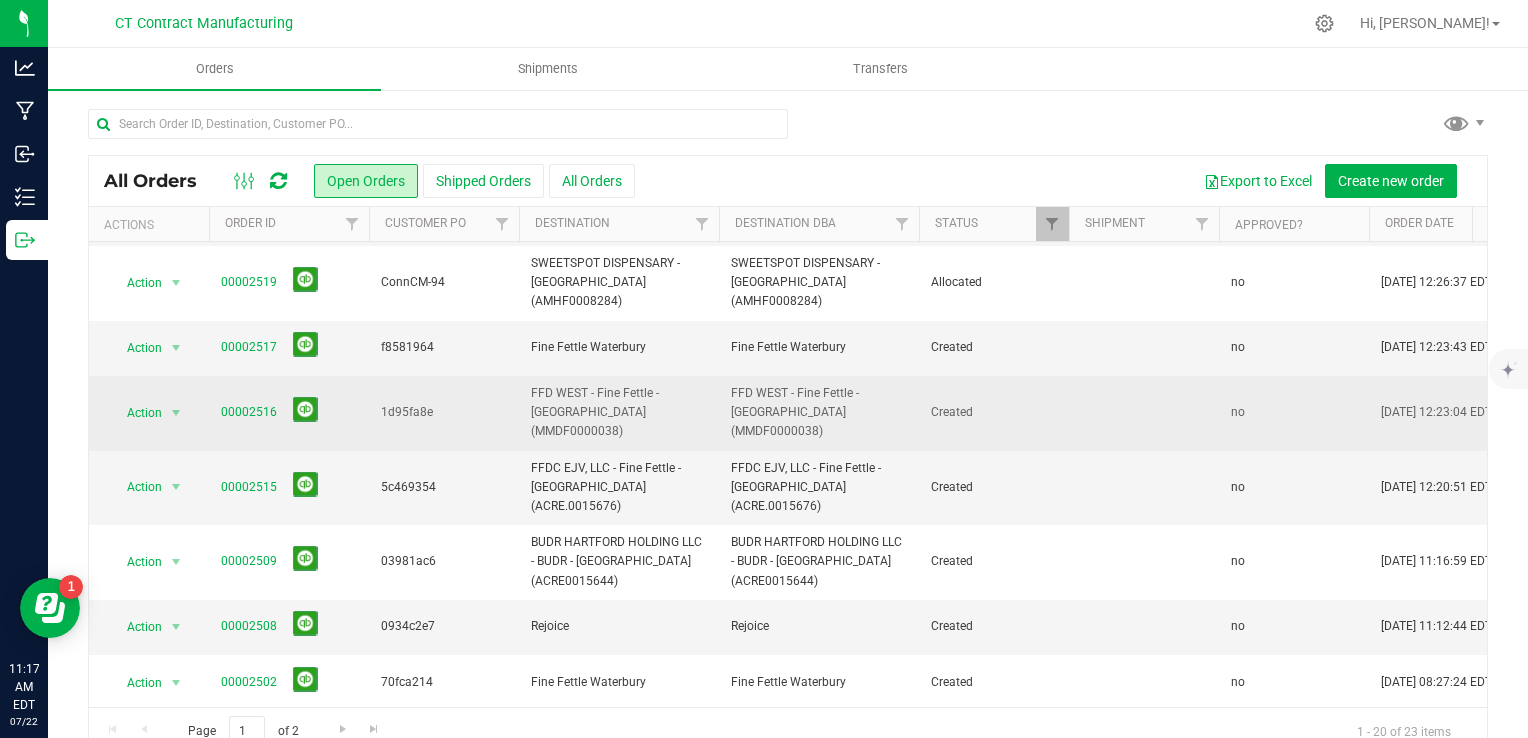 scroll, scrollTop: 260, scrollLeft: 0, axis: vertical 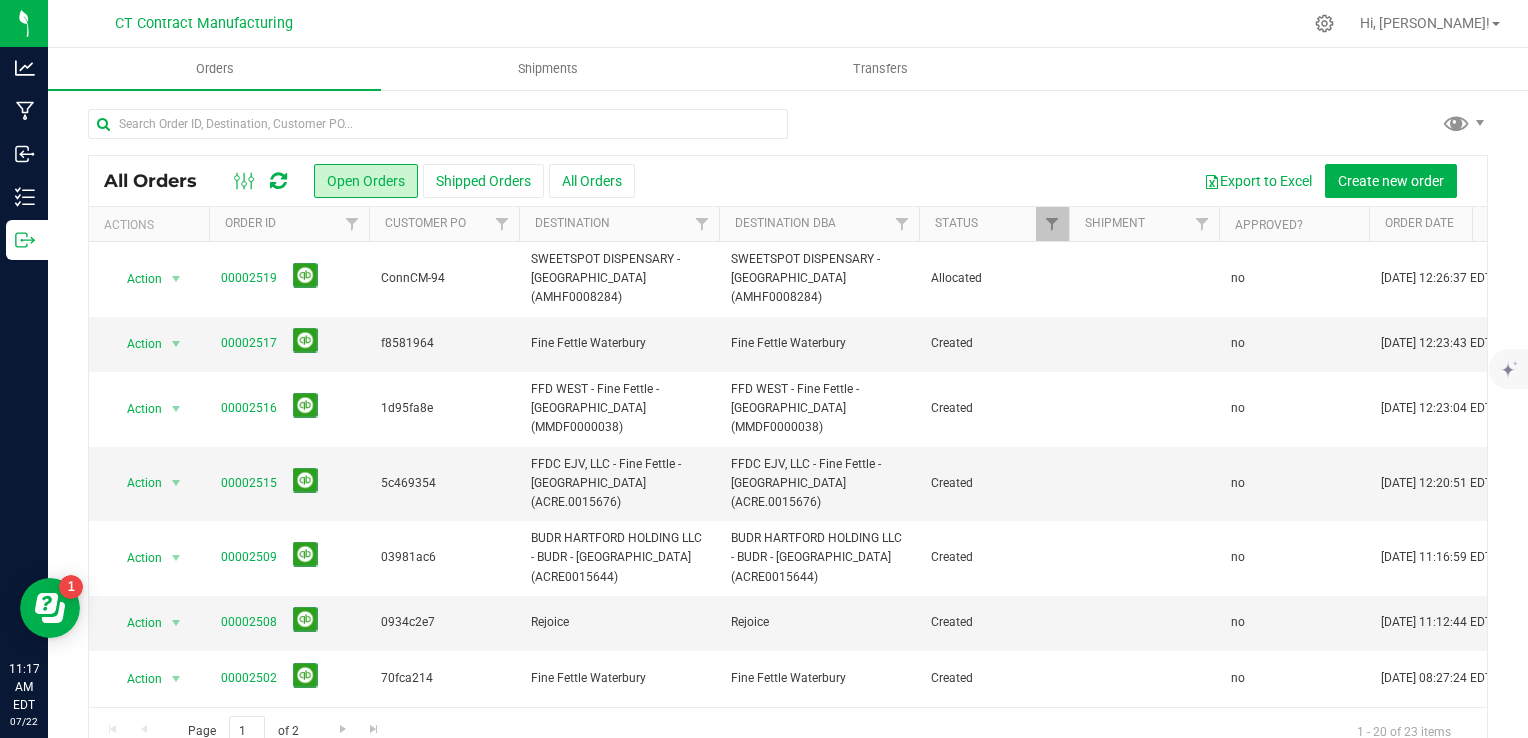 click on "00002501" at bounding box center [249, 743] 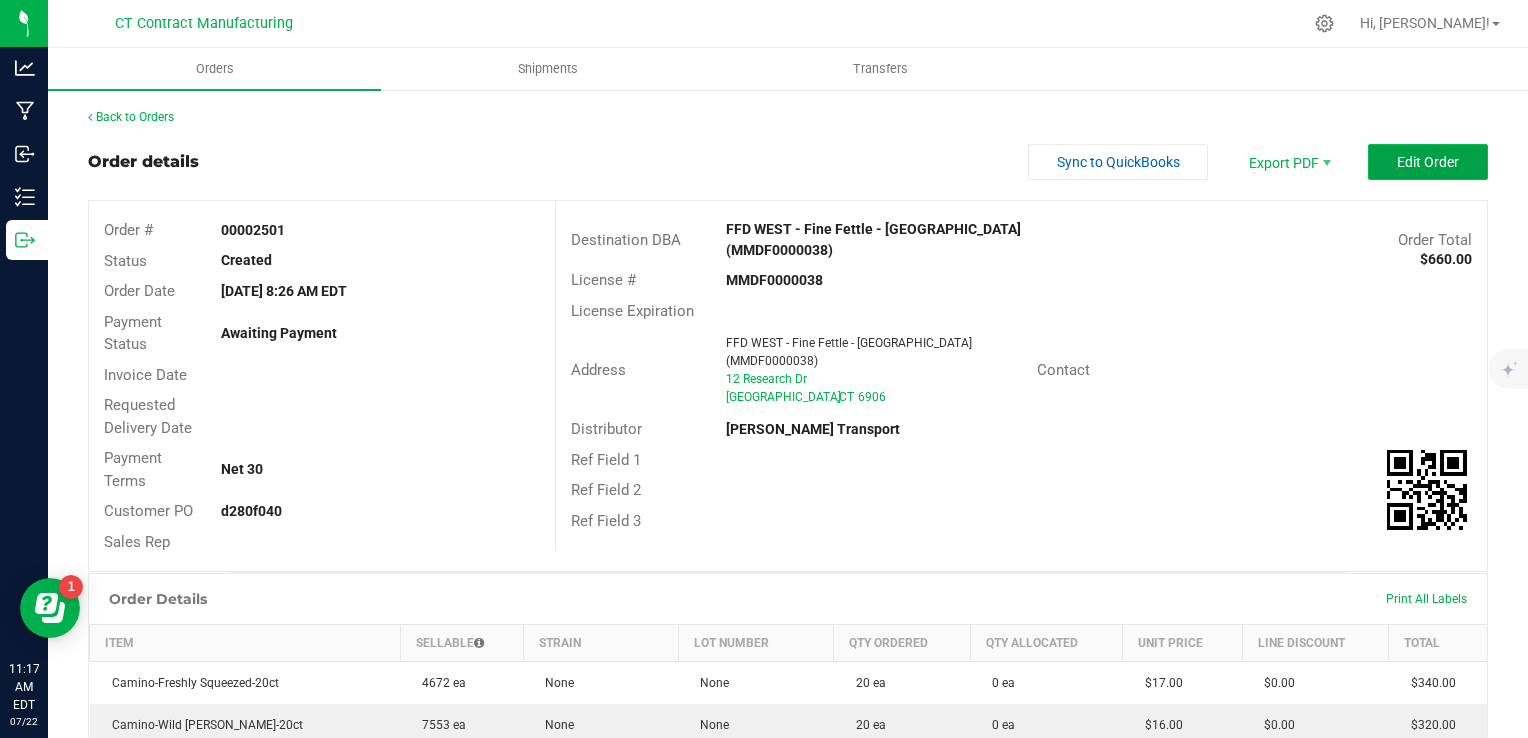 click on "Edit Order" at bounding box center [1428, 162] 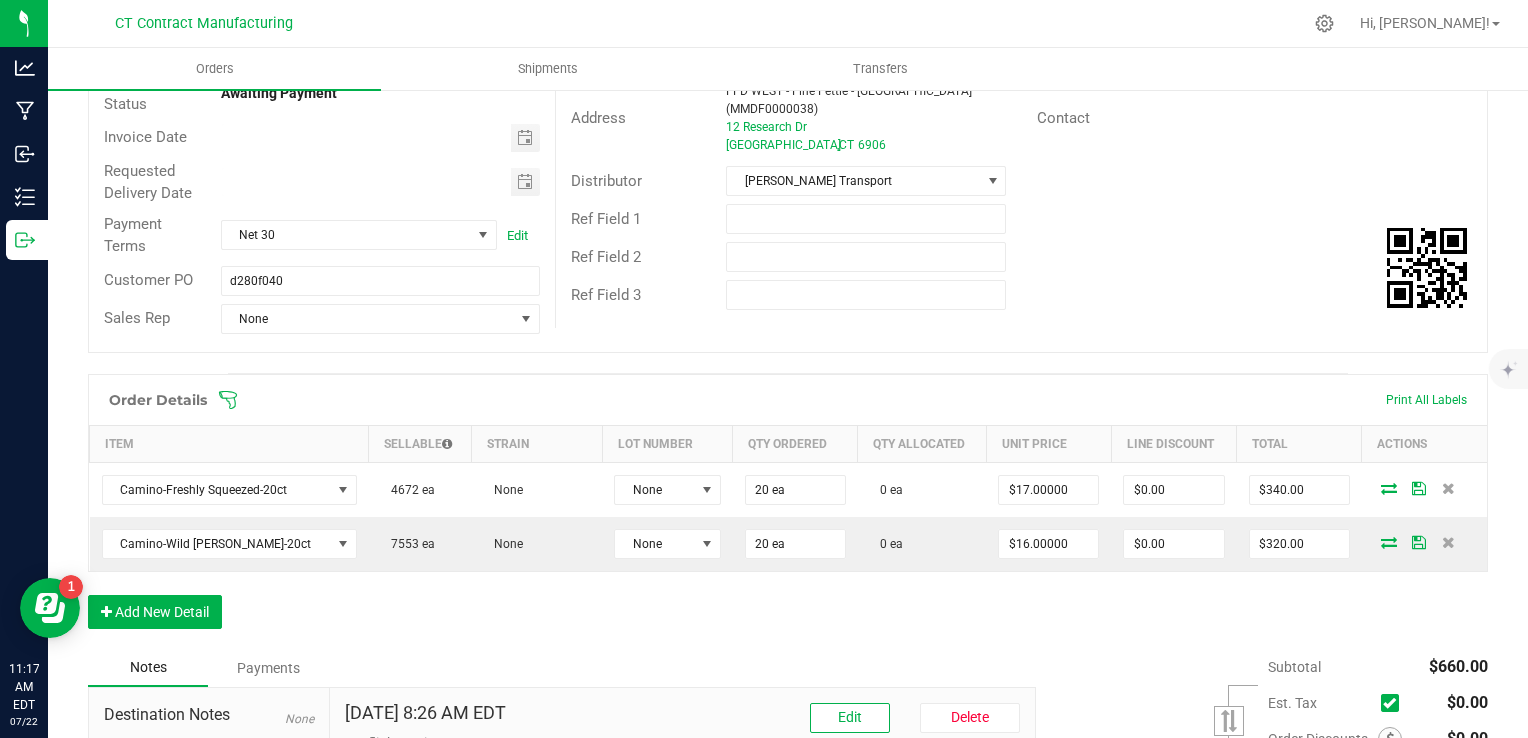 scroll, scrollTop: 242, scrollLeft: 0, axis: vertical 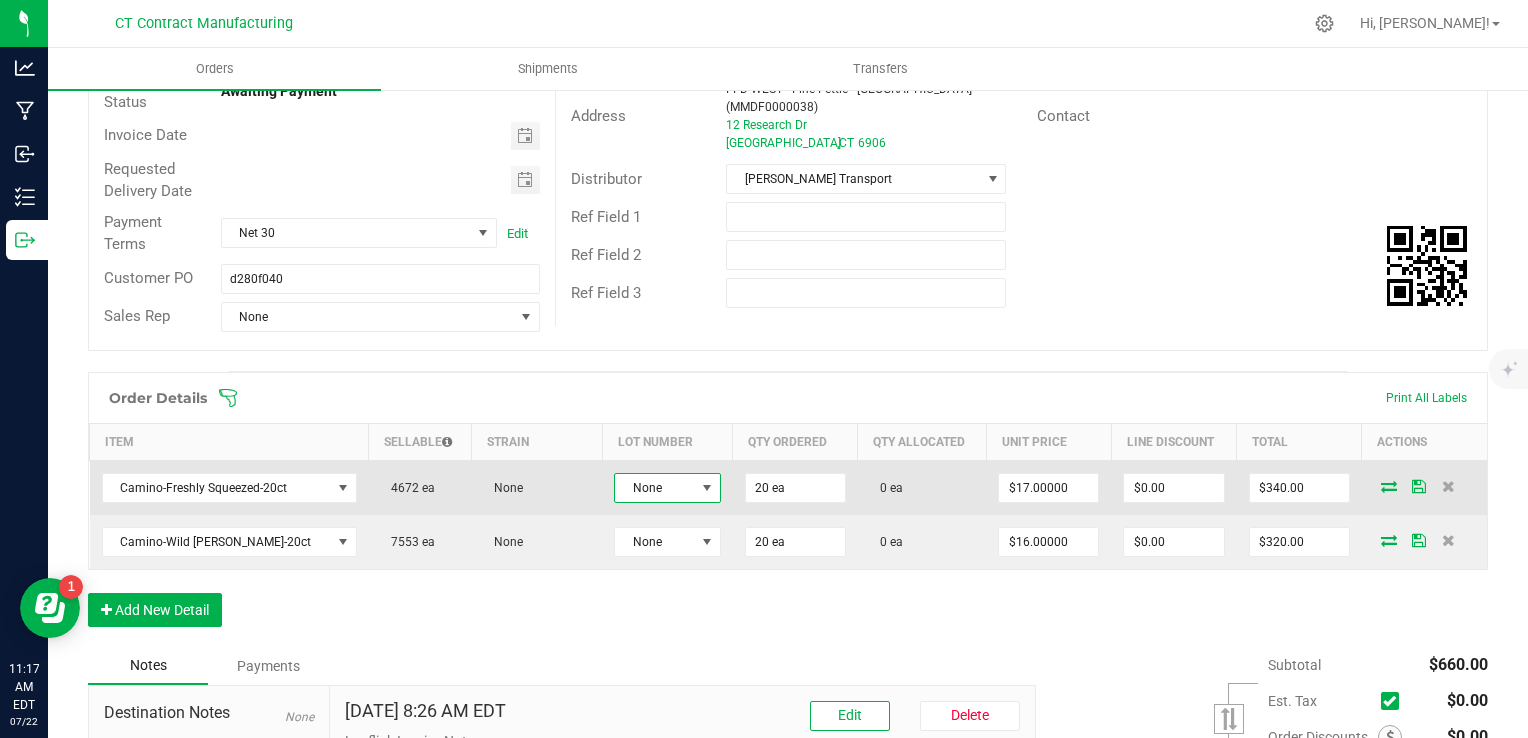 click on "None" at bounding box center (654, 488) 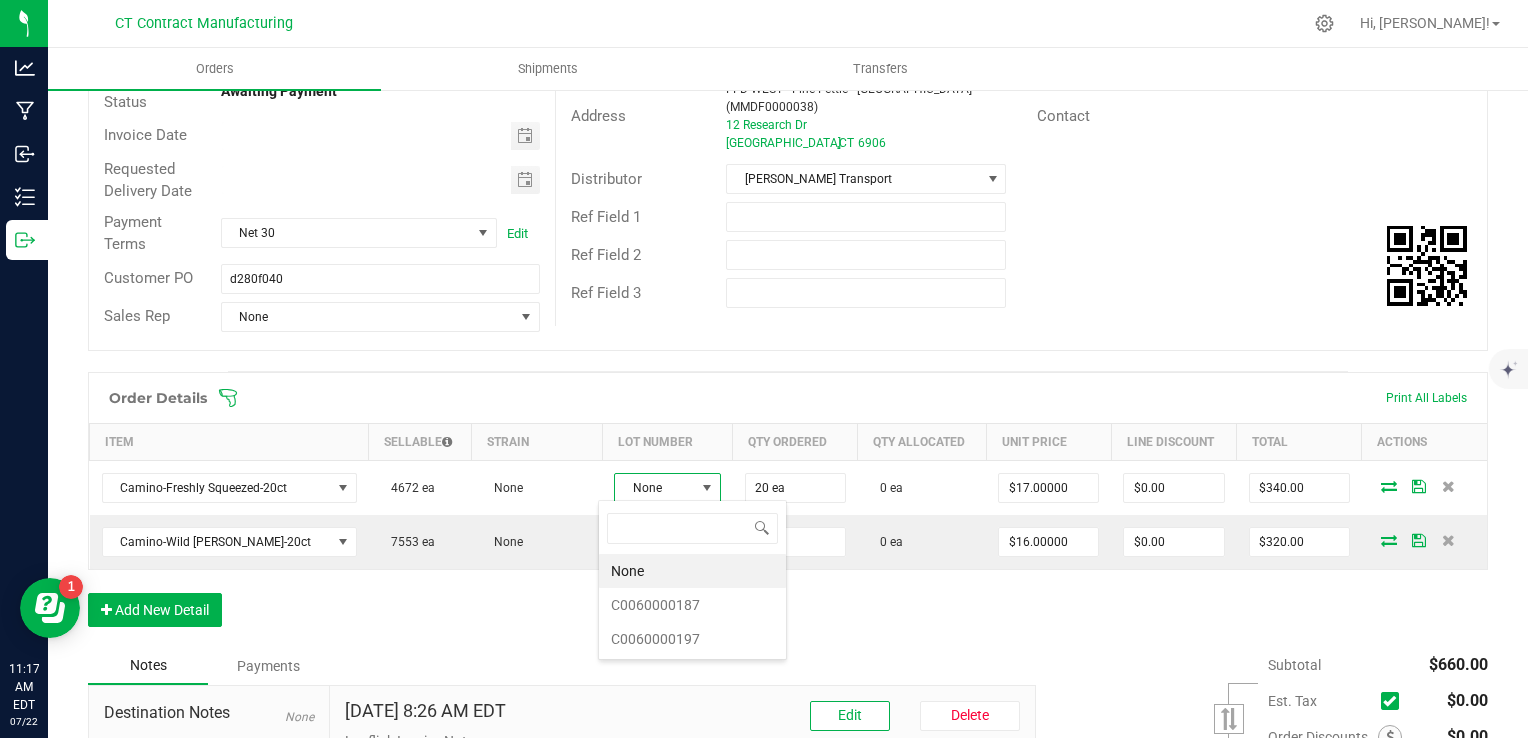 scroll, scrollTop: 99970, scrollLeft: 99893, axis: both 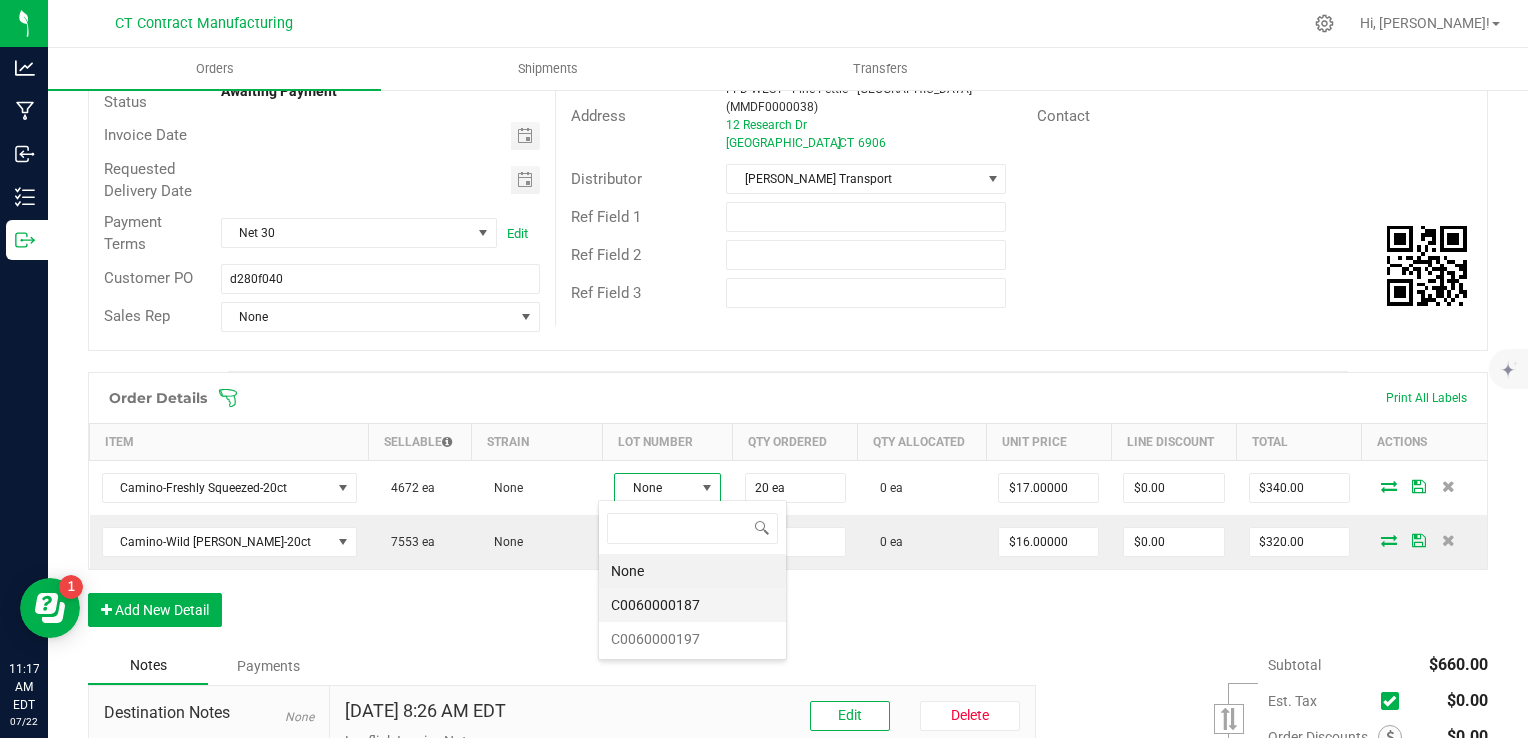 click on "C0060000187" at bounding box center (692, 605) 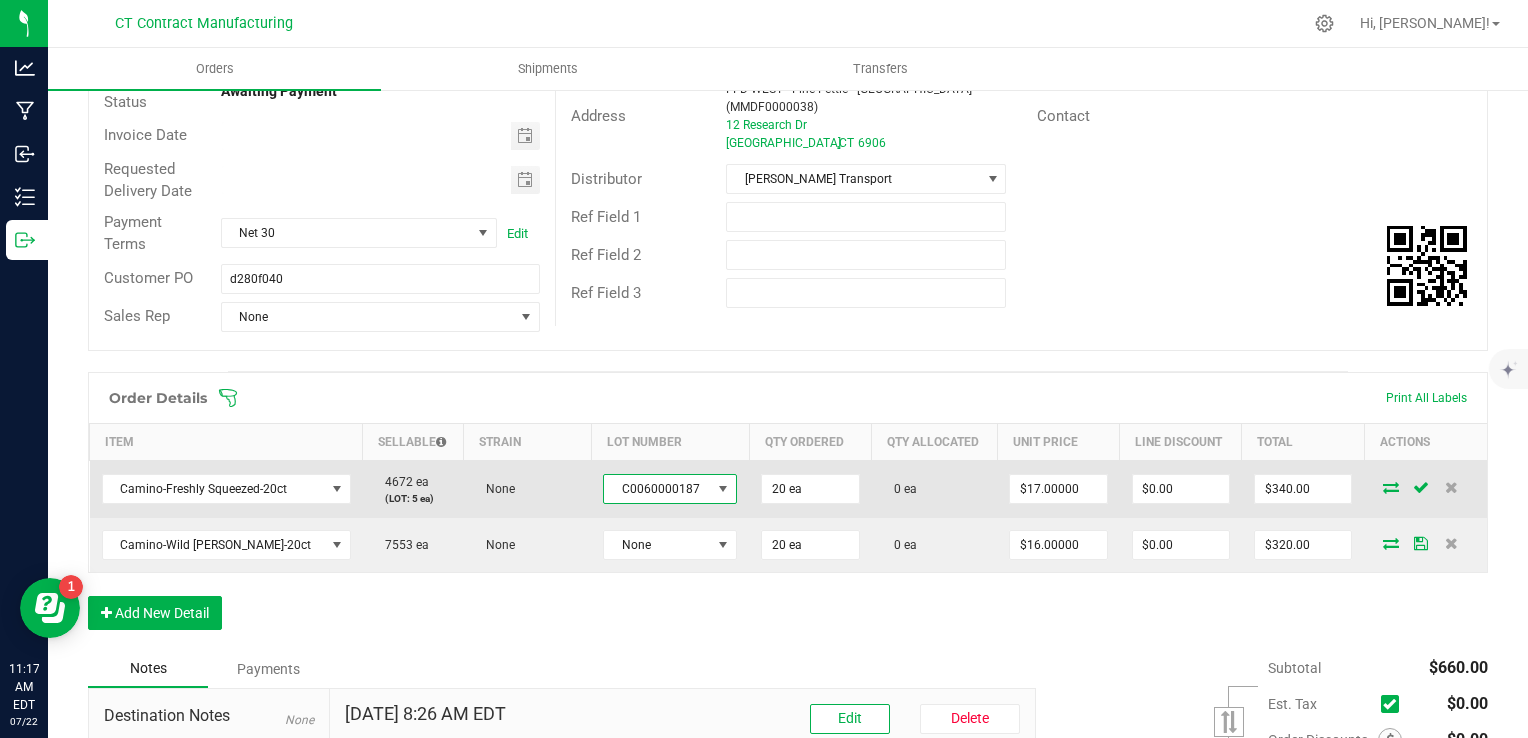 click on "C0060000187" at bounding box center (657, 489) 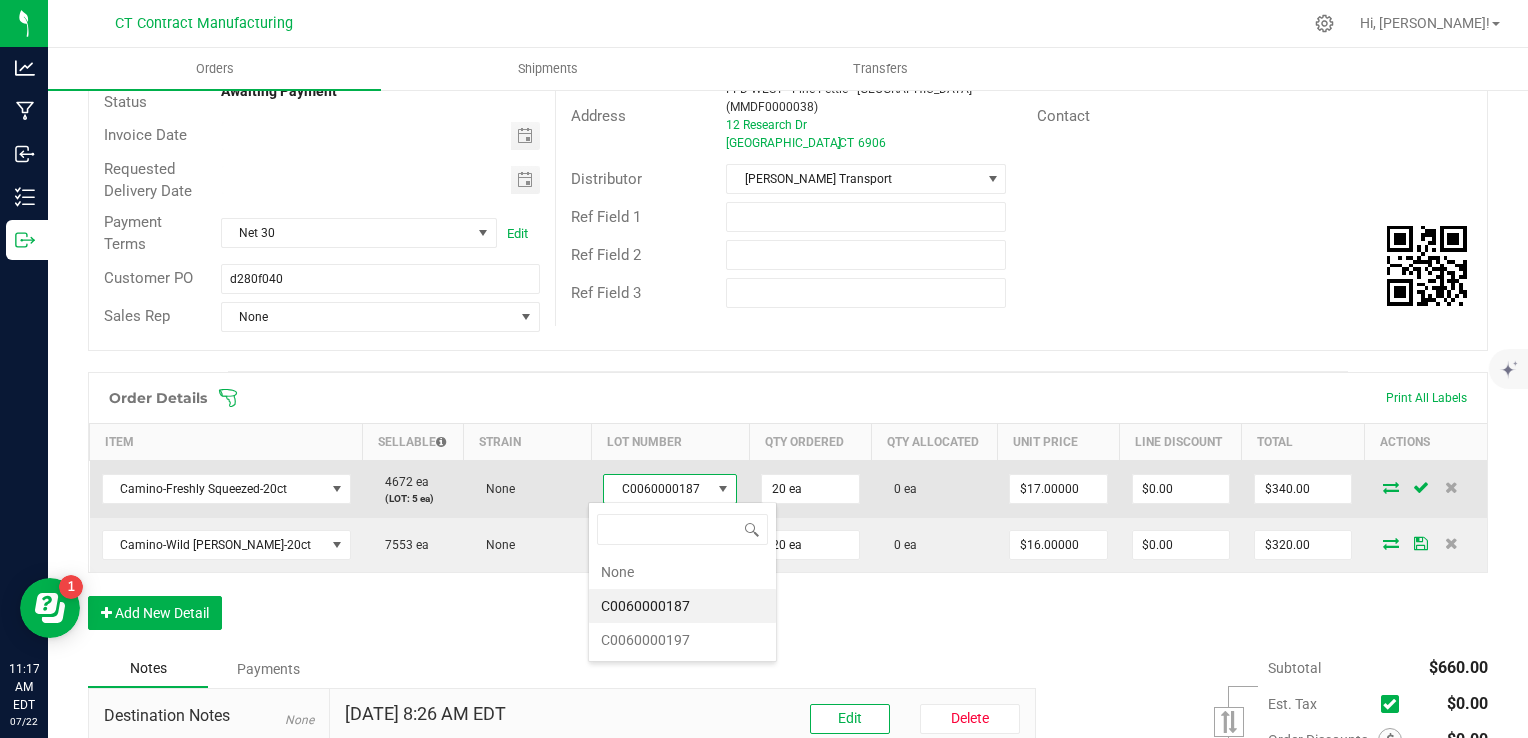 scroll, scrollTop: 99970, scrollLeft: 99868, axis: both 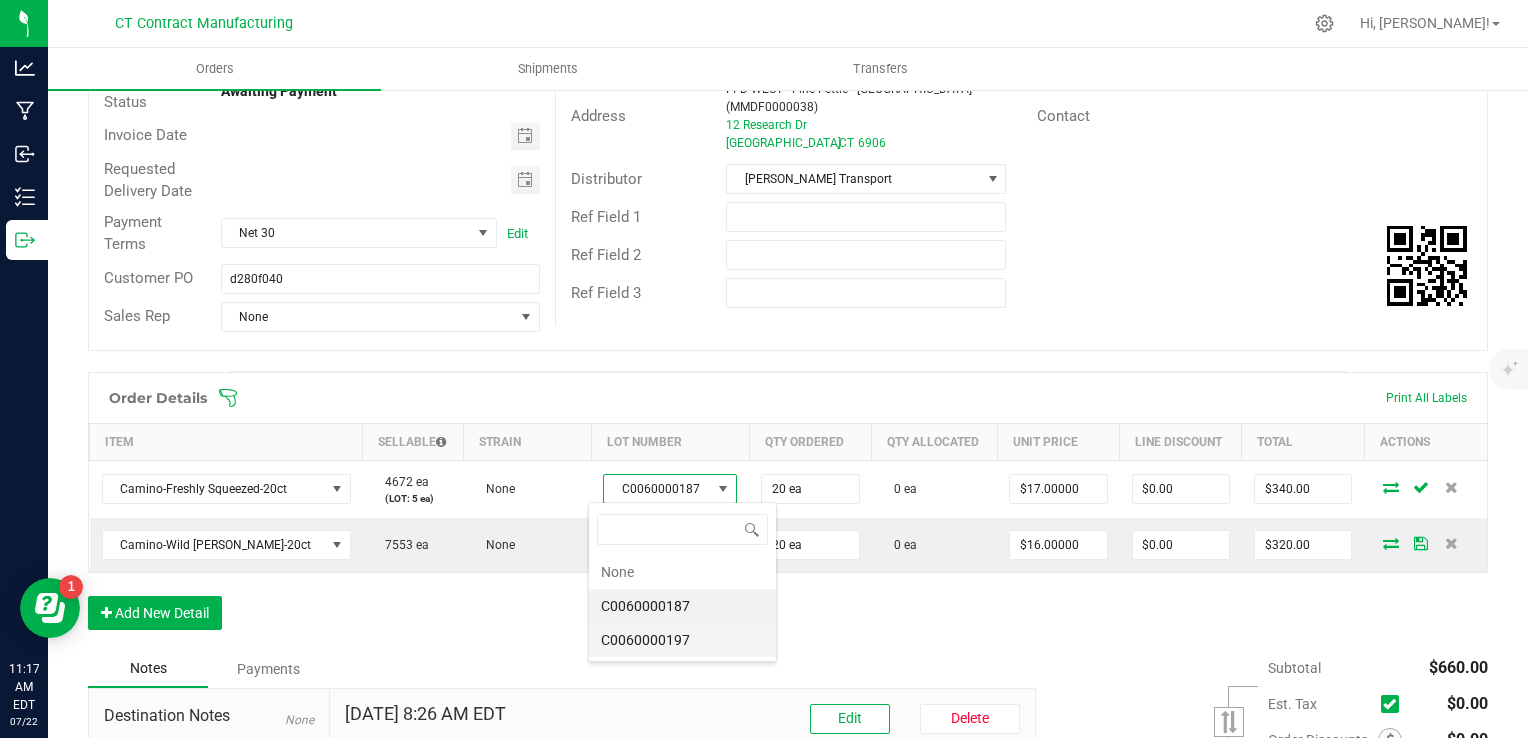 click on "C0060000197" at bounding box center [682, 640] 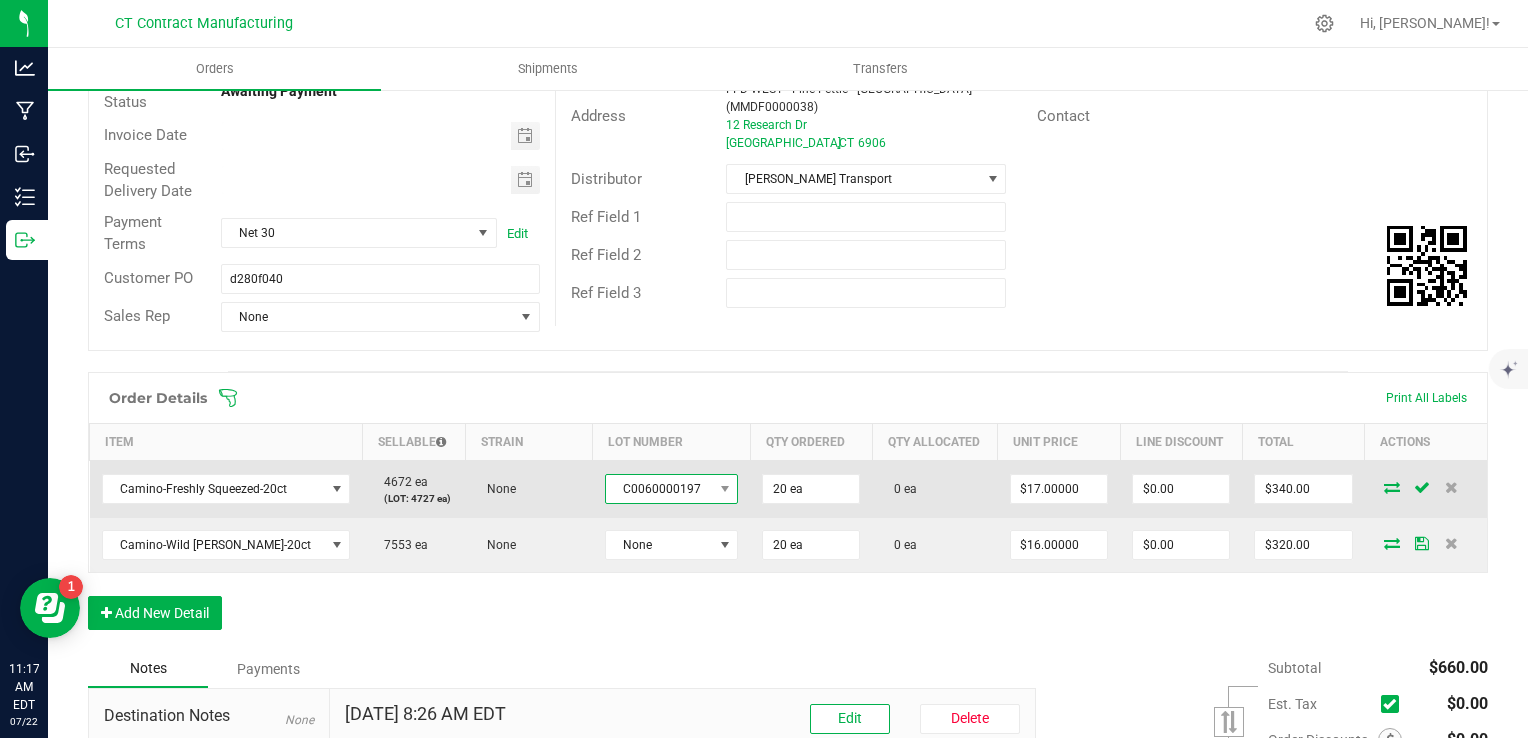 click on "C0060000197" at bounding box center (659, 489) 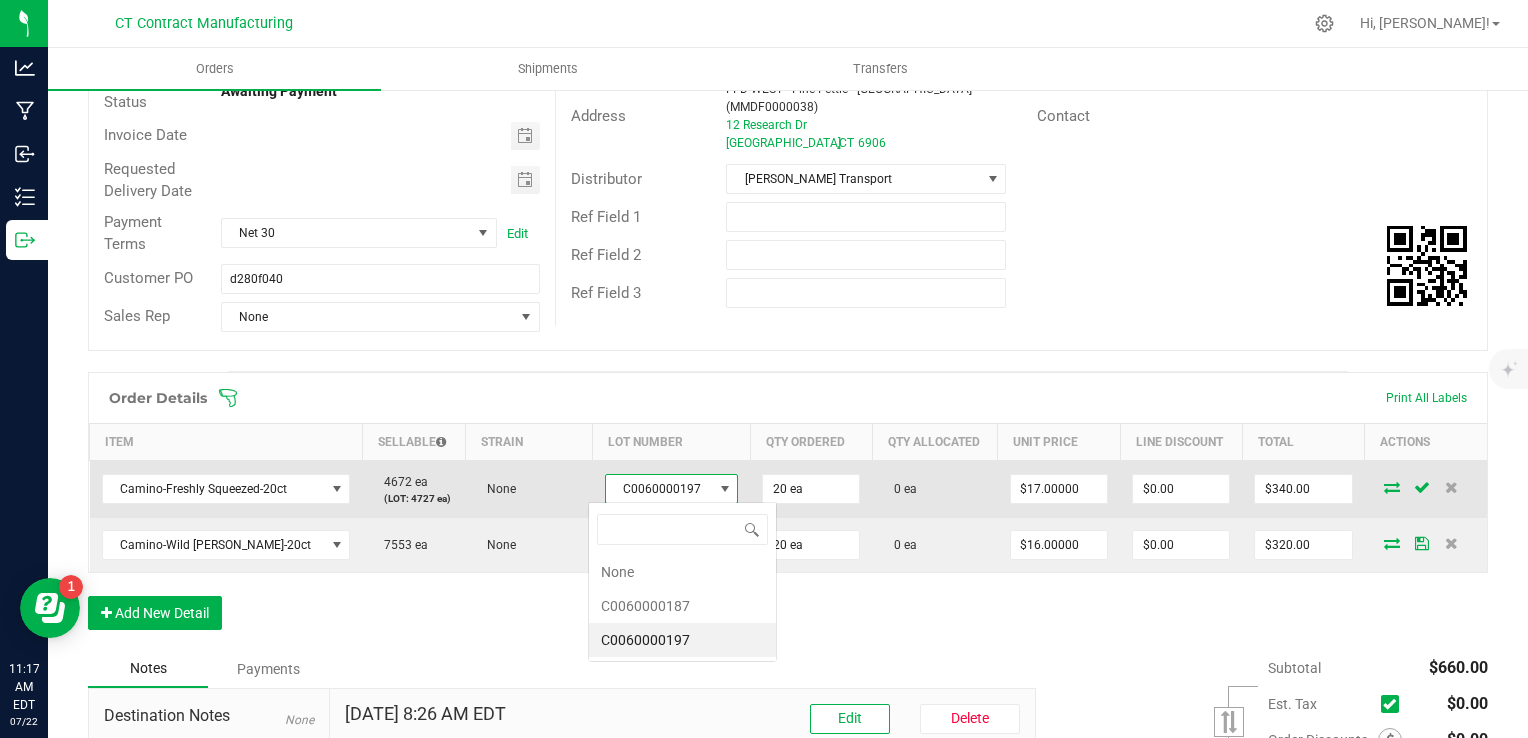 scroll, scrollTop: 99970, scrollLeft: 99868, axis: both 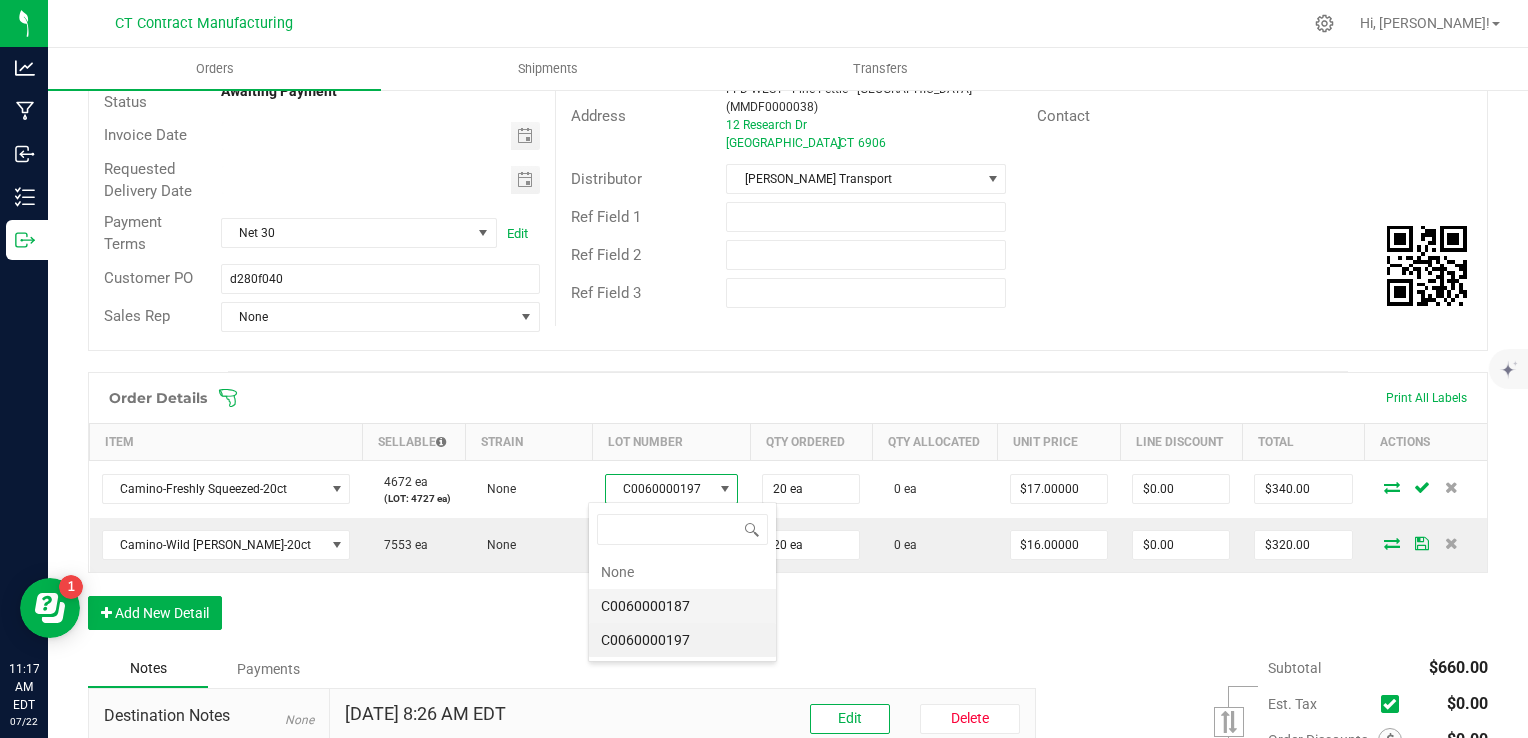 click on "C0060000187" at bounding box center [682, 606] 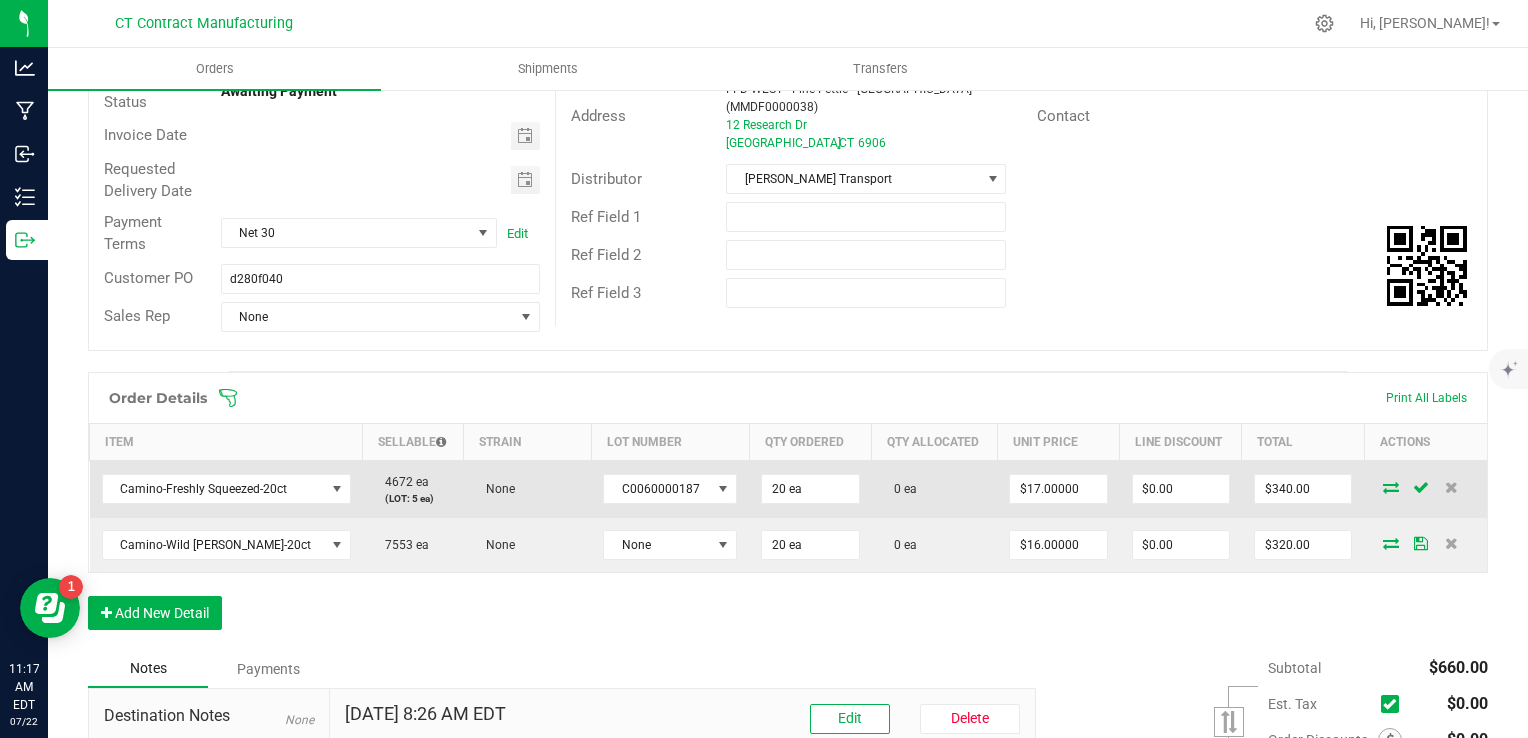 click at bounding box center [1391, 487] 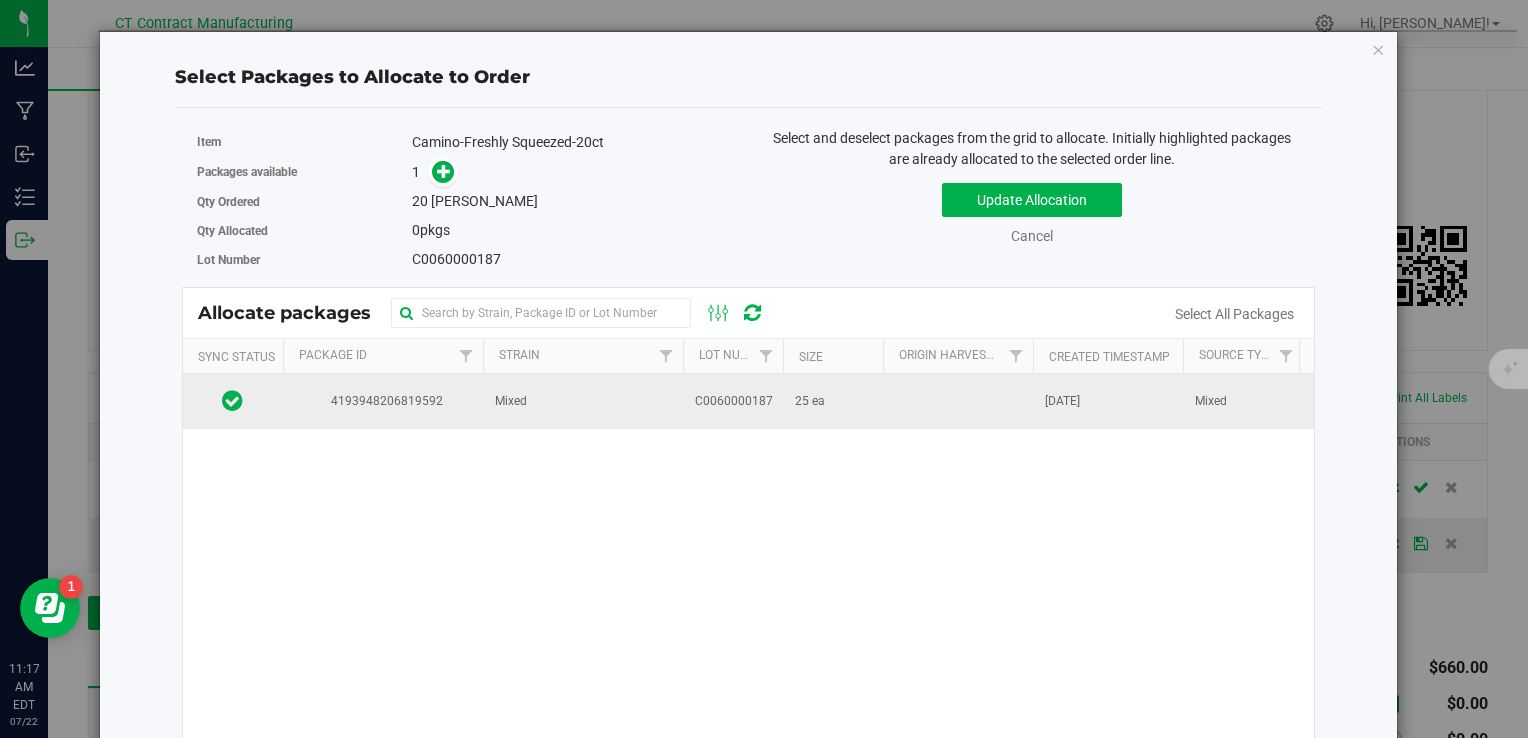 click at bounding box center (958, 401) 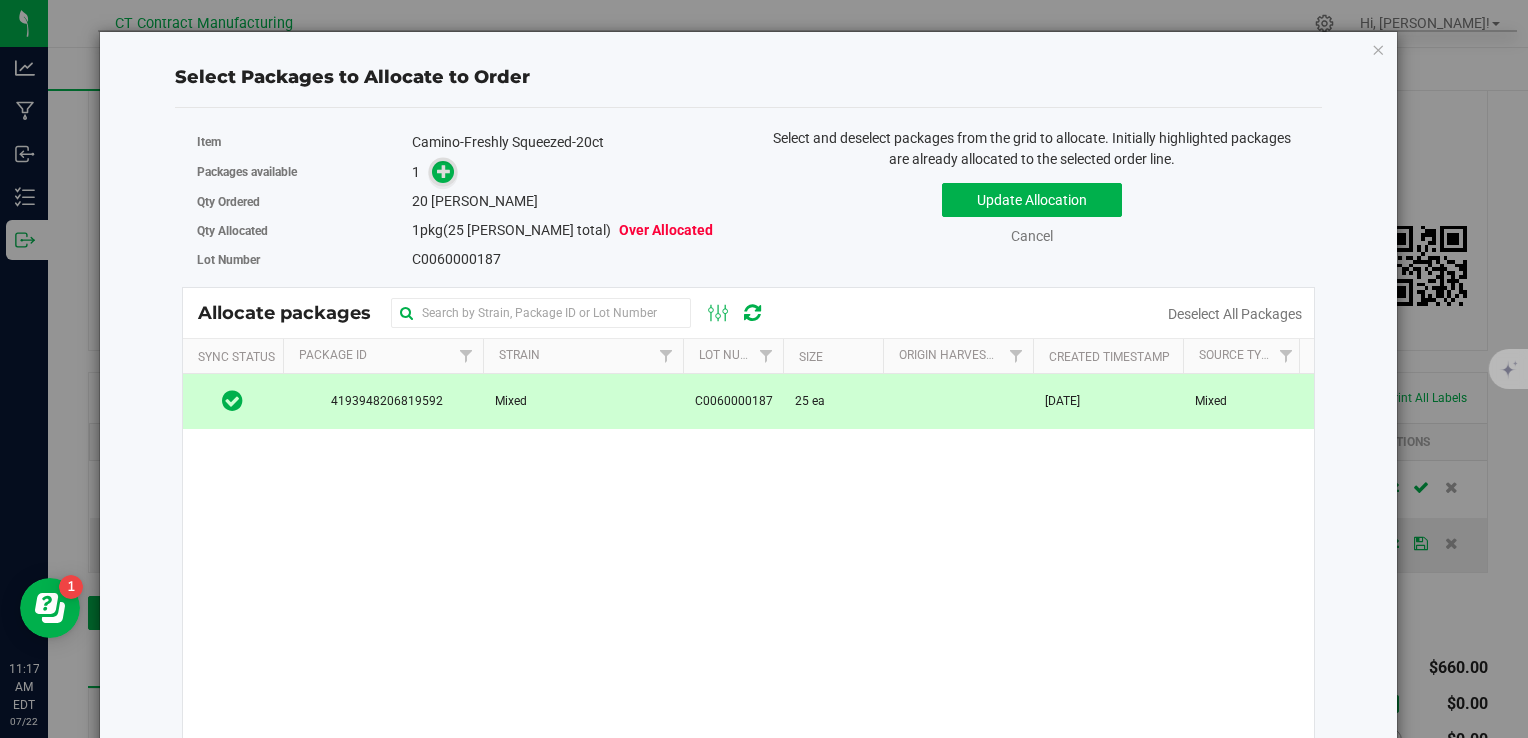 click at bounding box center (444, 171) 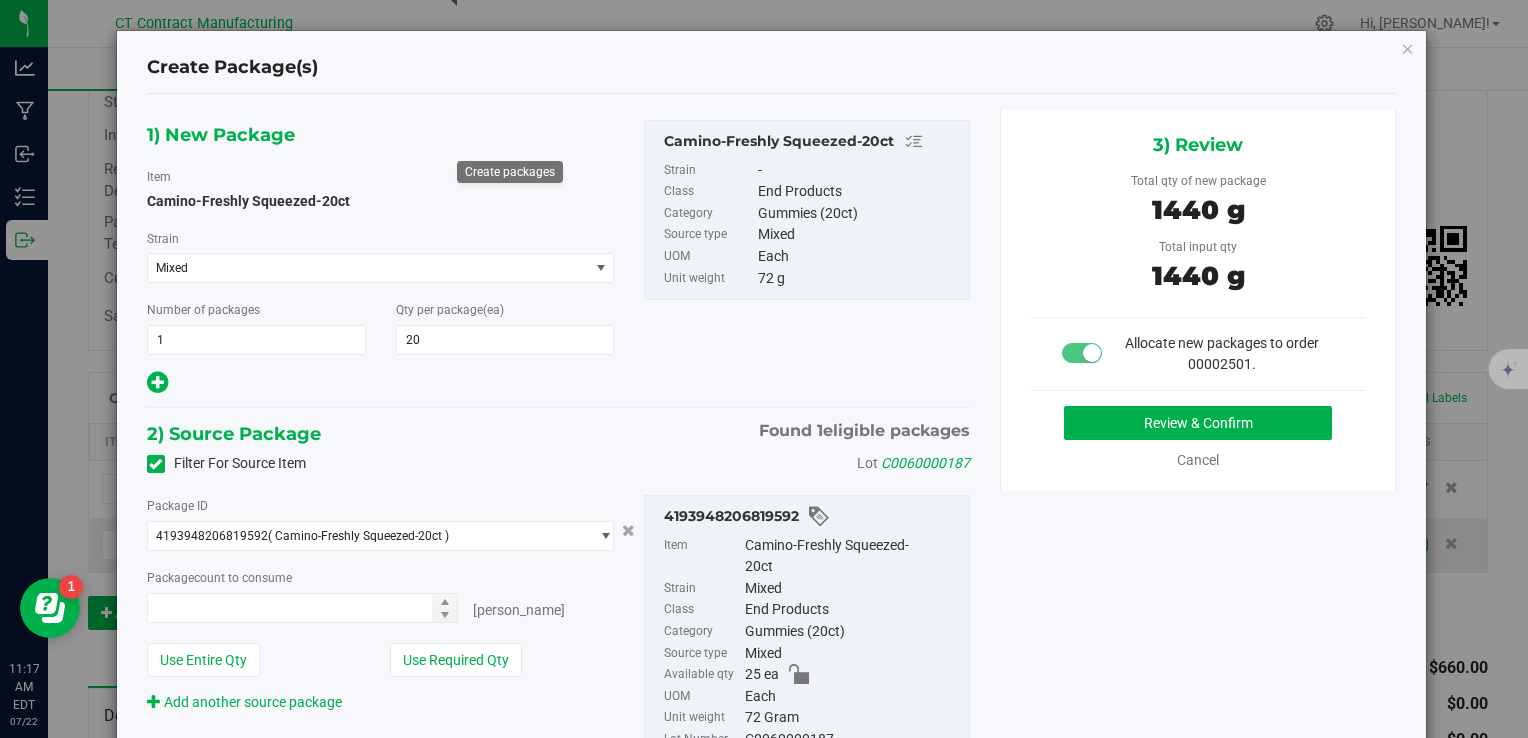 type on "20 ea" 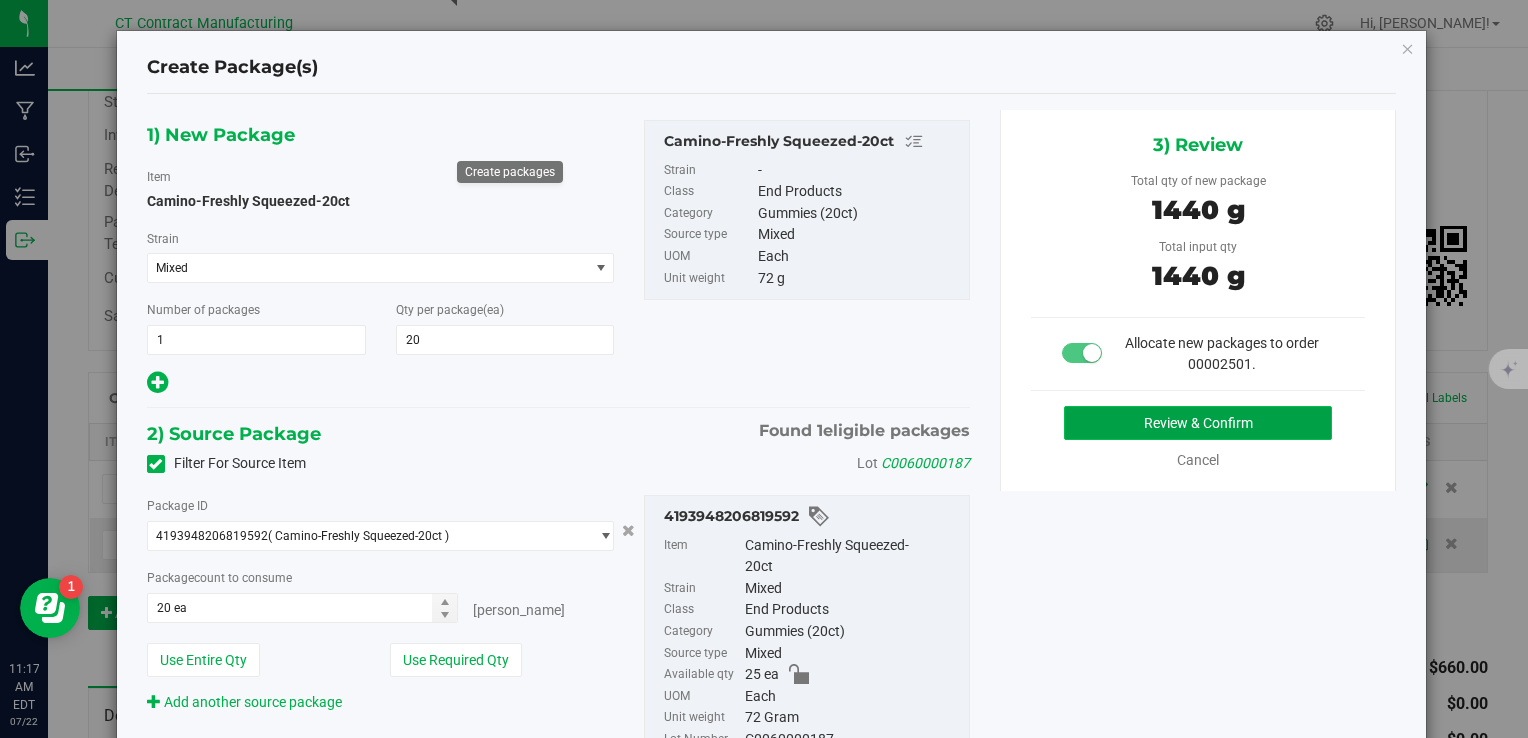 click on "Review & Confirm" at bounding box center (1198, 423) 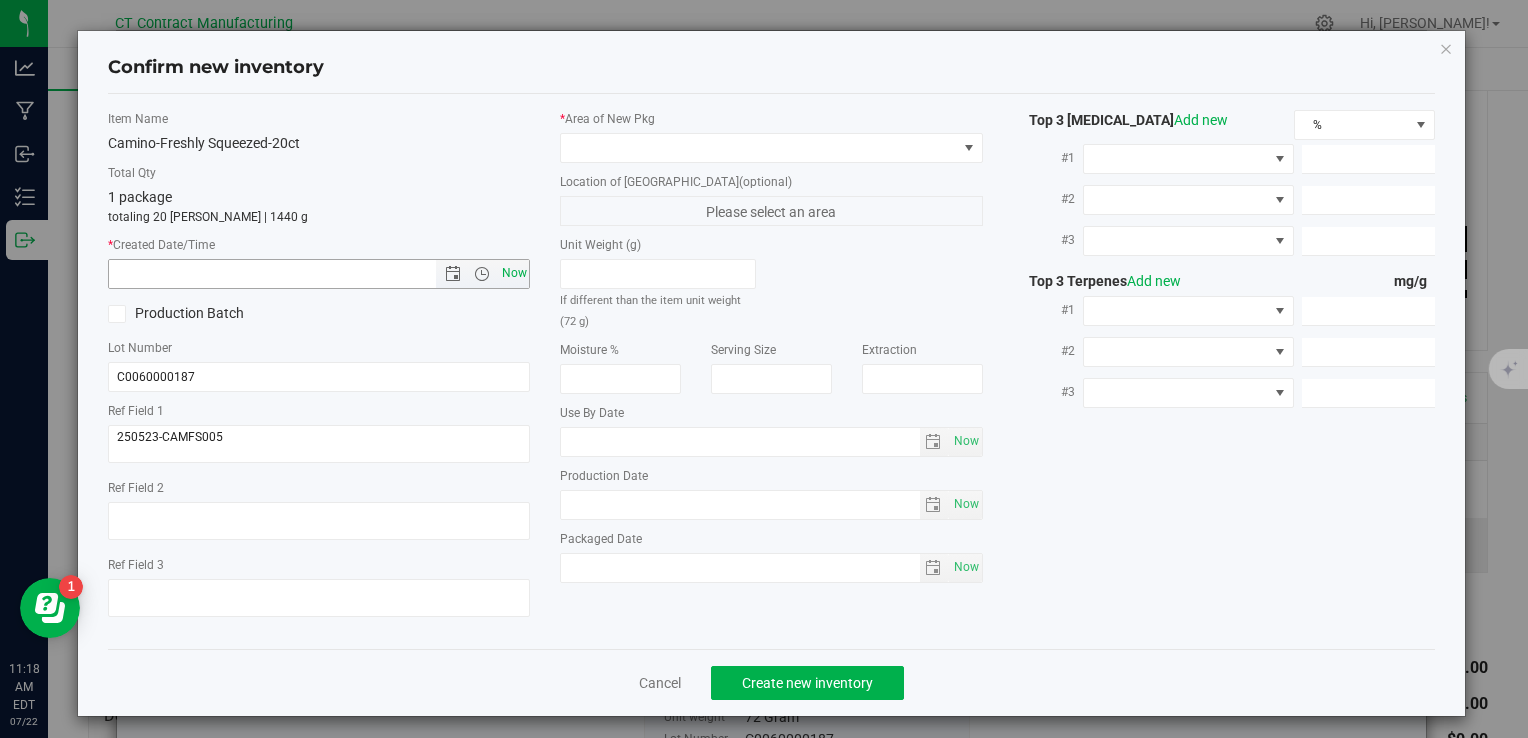 click on "Now" at bounding box center [514, 273] 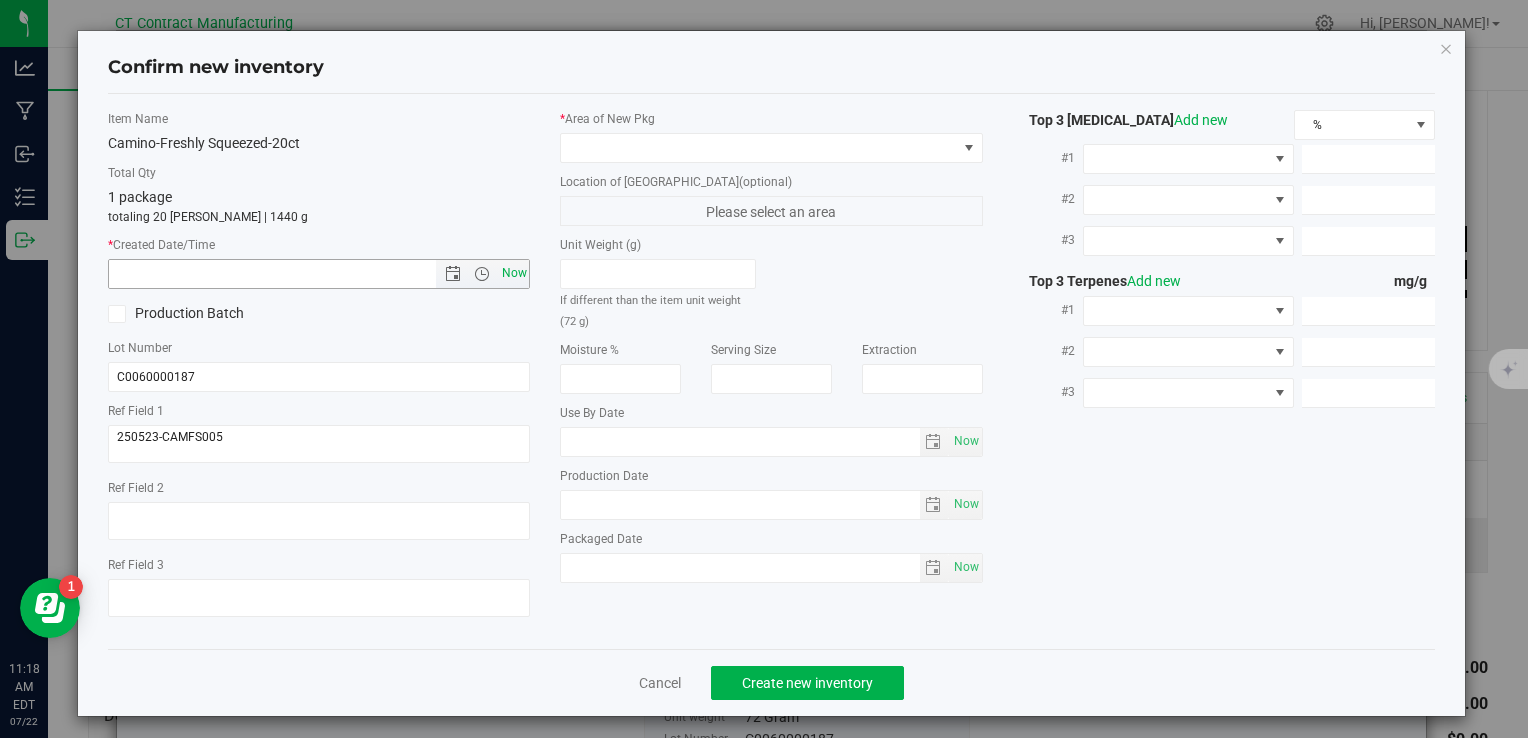 type on "[DATE] 11:18 AM" 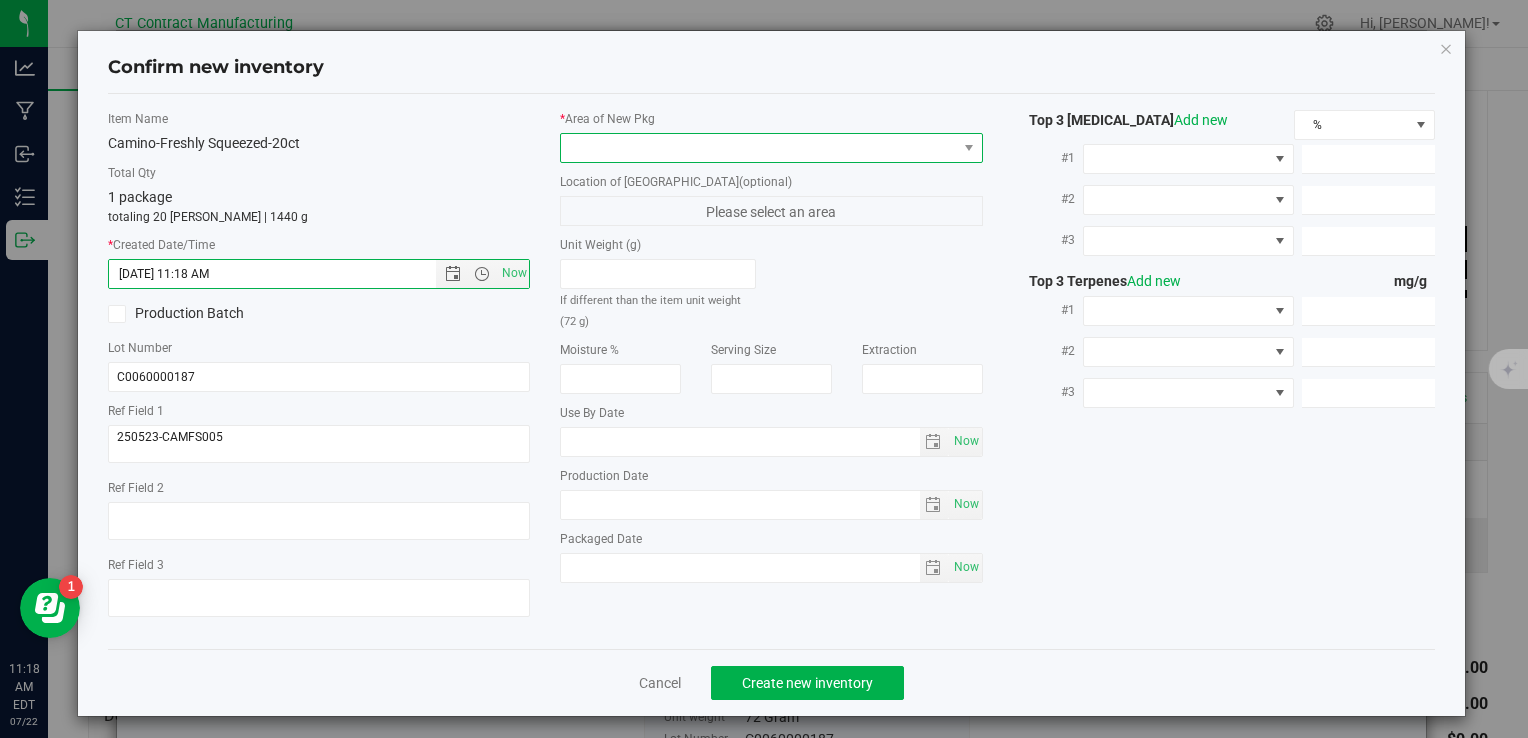 click at bounding box center (758, 148) 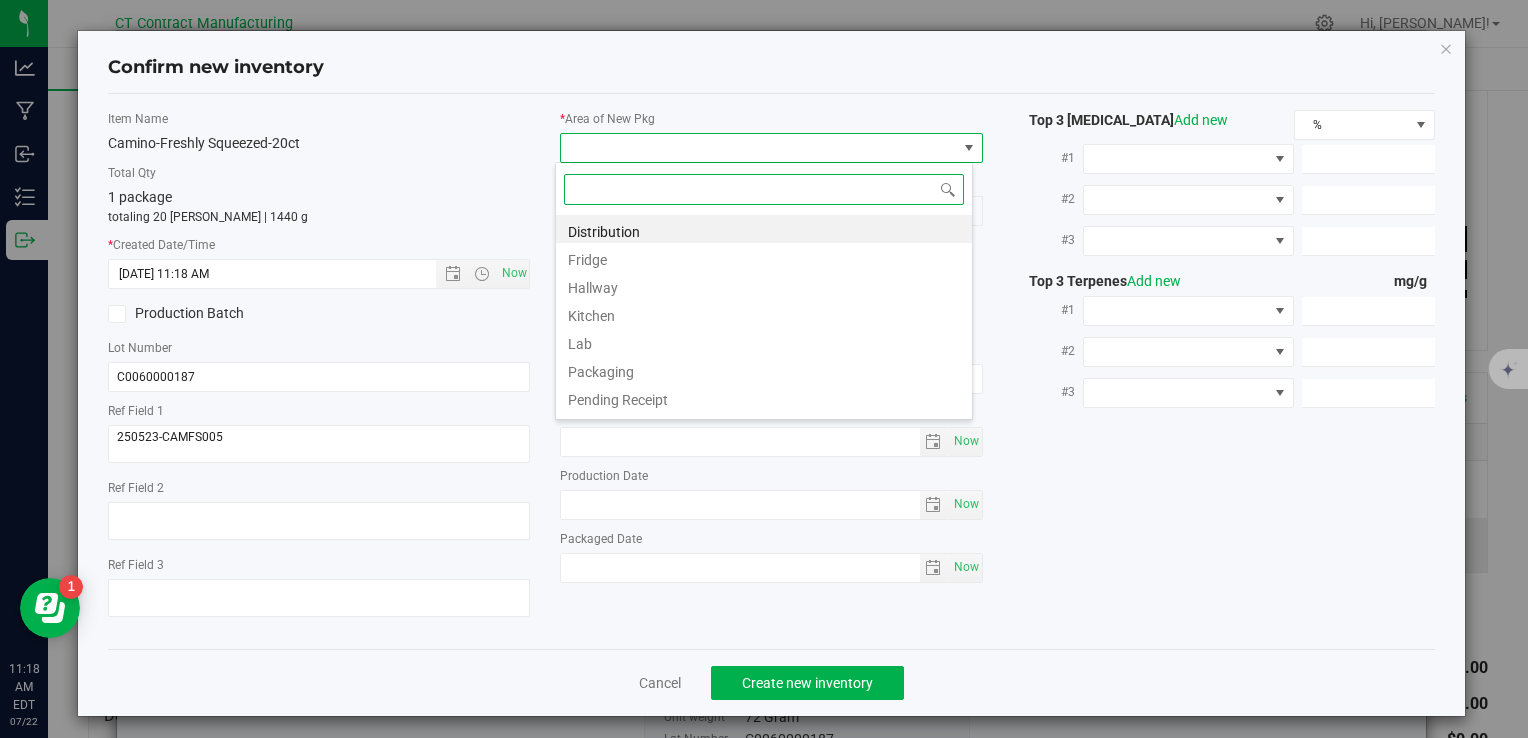 scroll, scrollTop: 99970, scrollLeft: 99582, axis: both 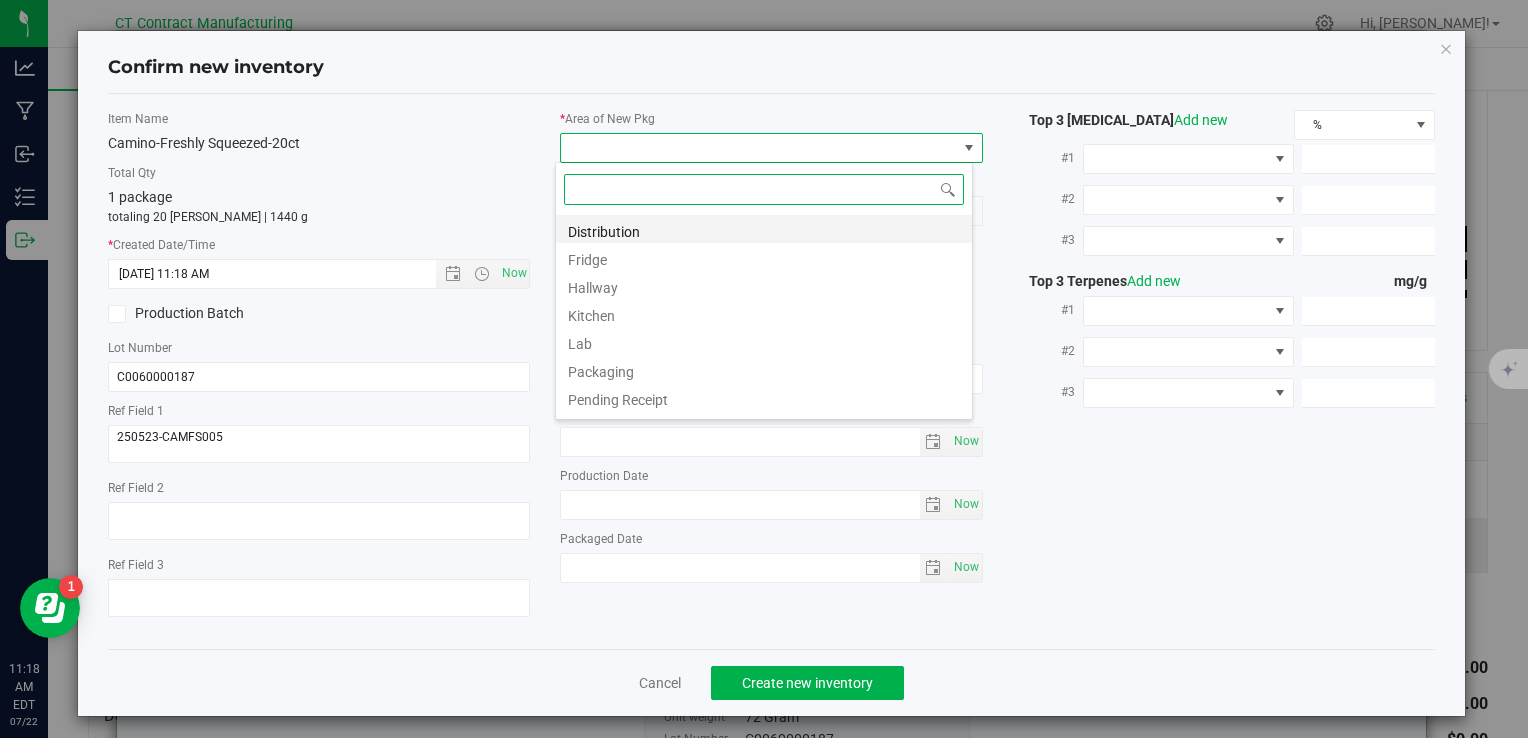 click on "Distribution" at bounding box center (764, 229) 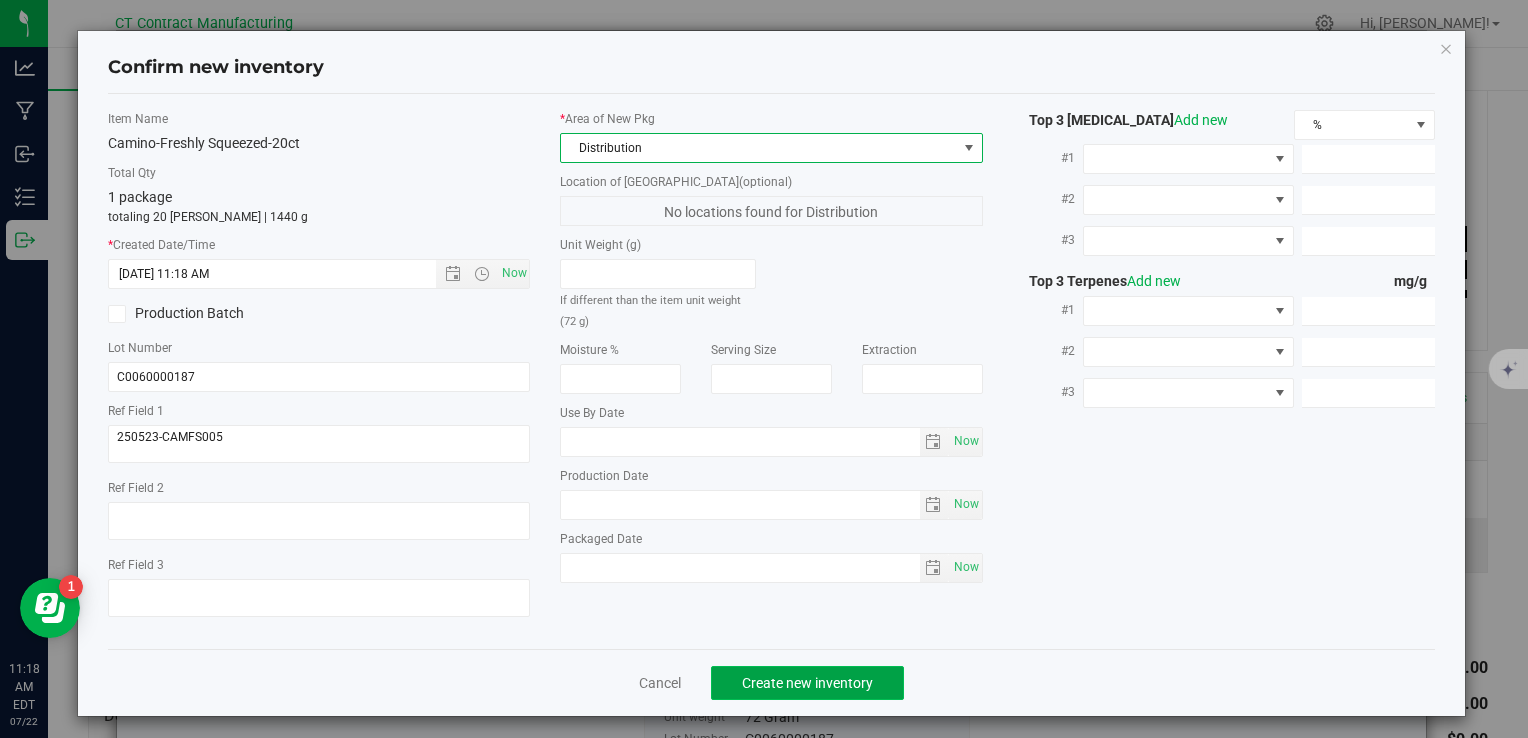 click on "Create new inventory" 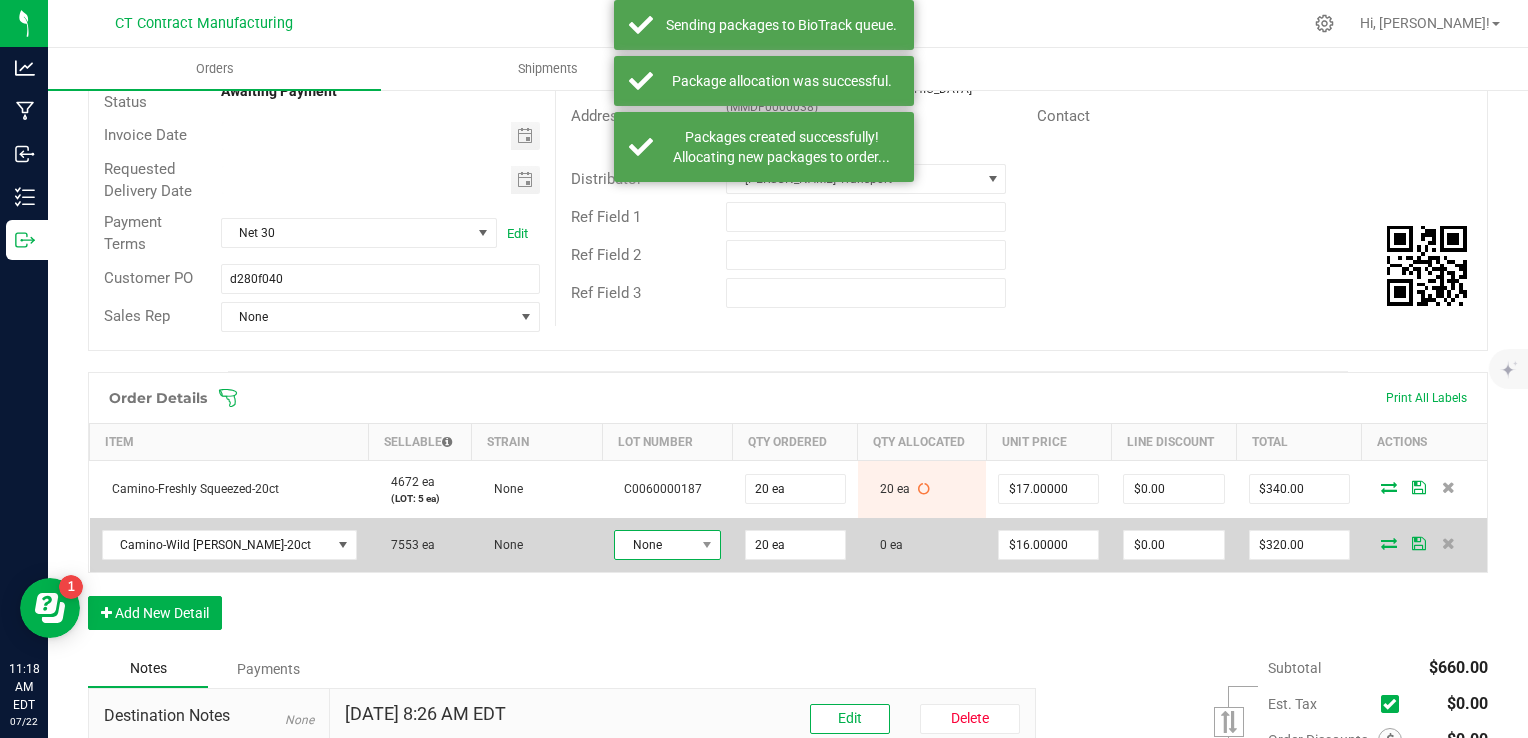 click on "None" at bounding box center [654, 545] 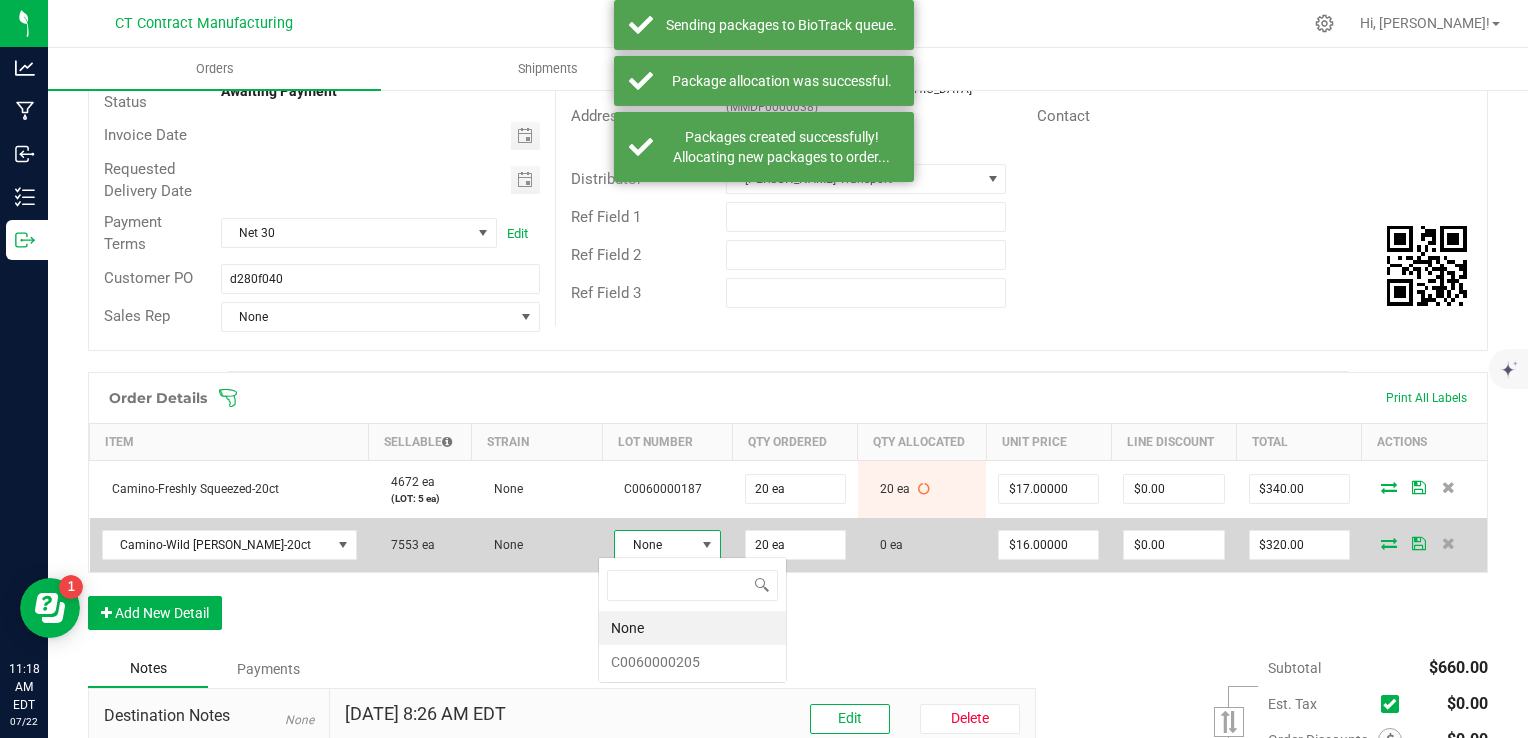 scroll, scrollTop: 99970, scrollLeft: 99893, axis: both 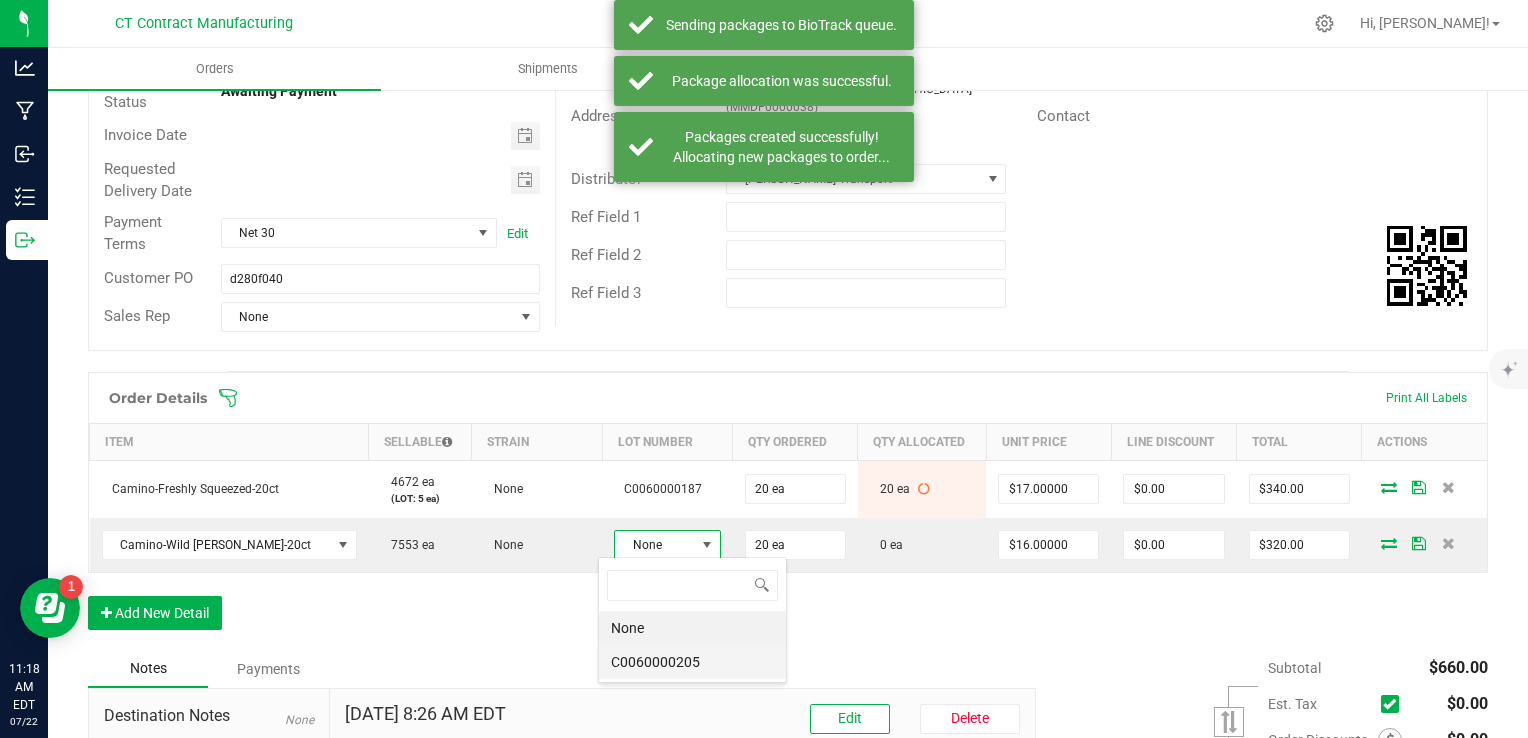 click on "C0060000205" at bounding box center [692, 662] 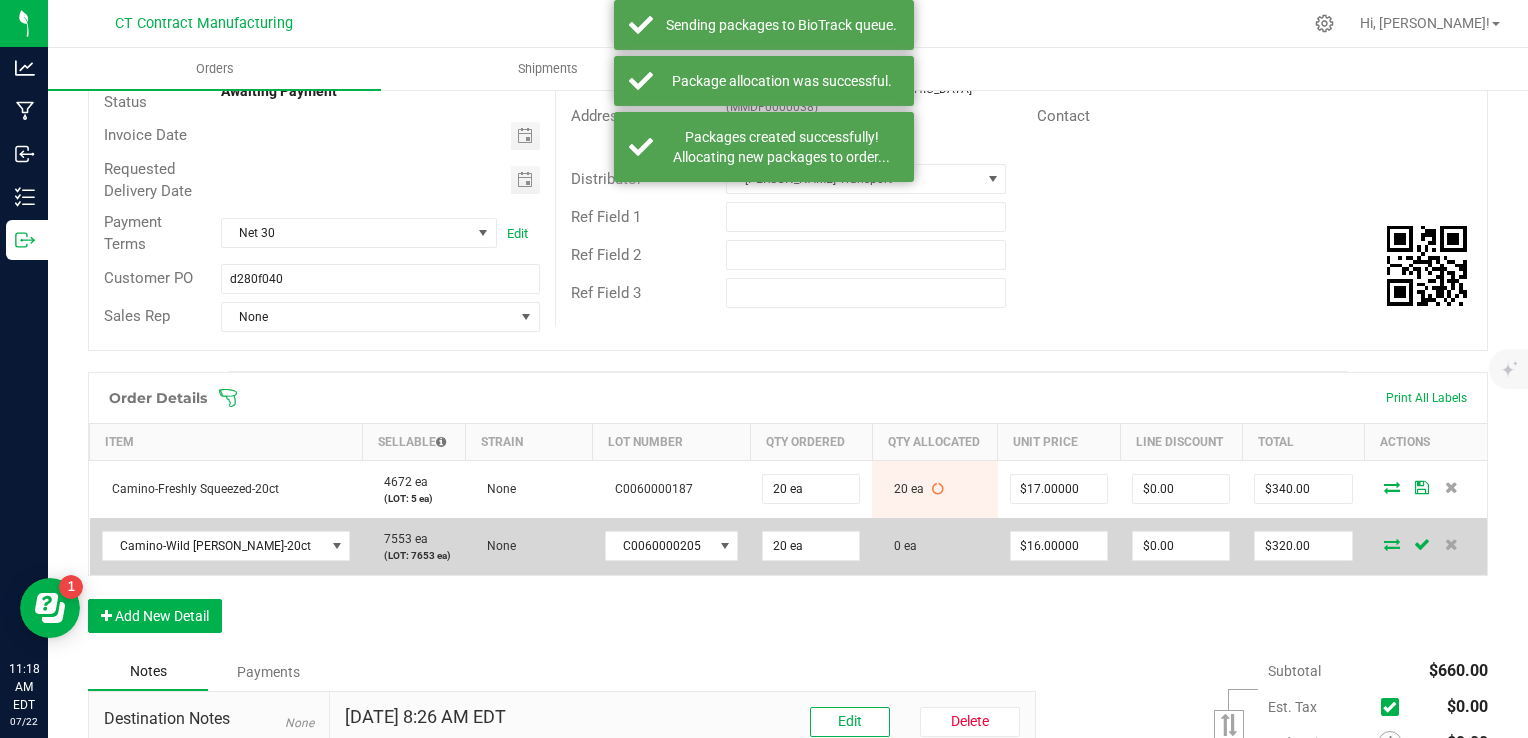 click at bounding box center [1392, 544] 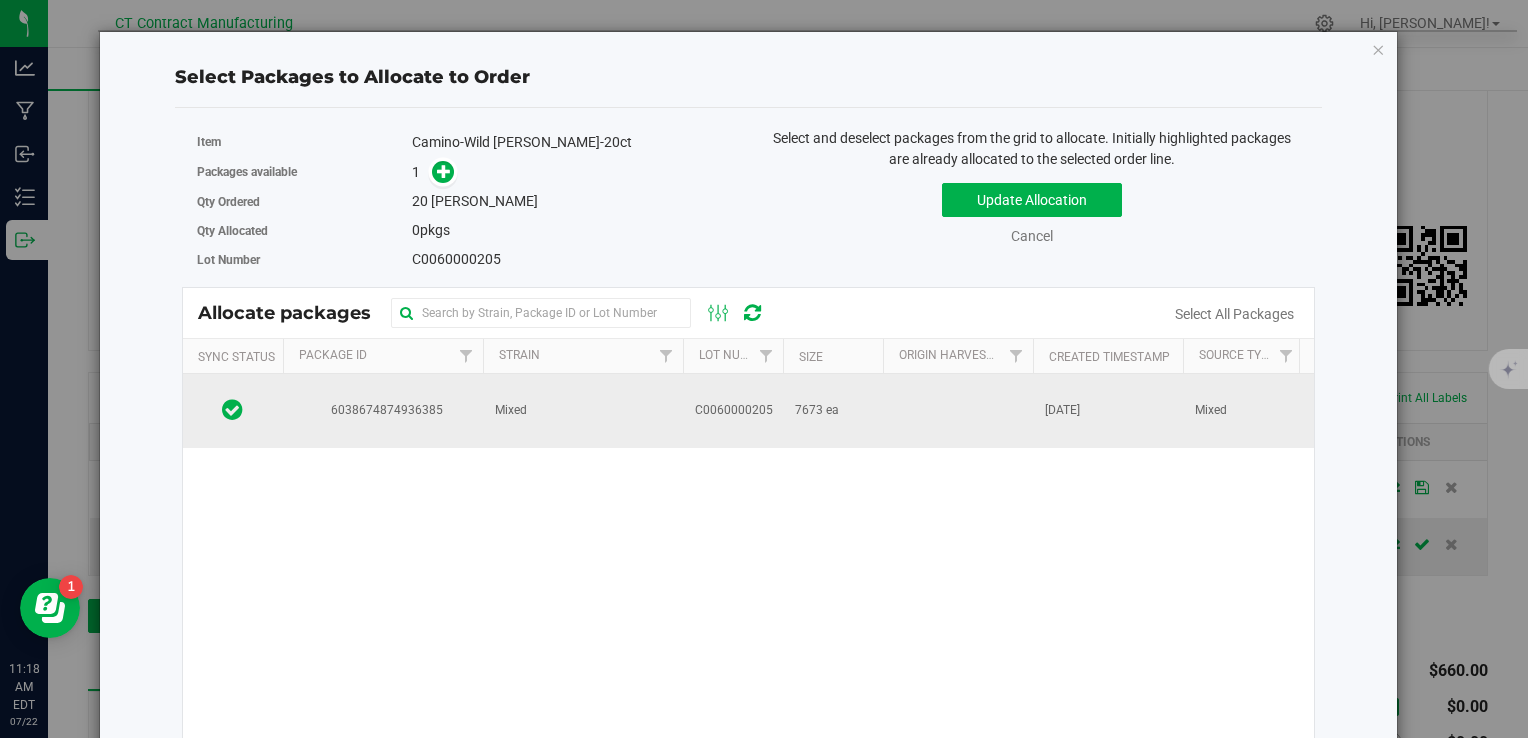 click at bounding box center (958, 411) 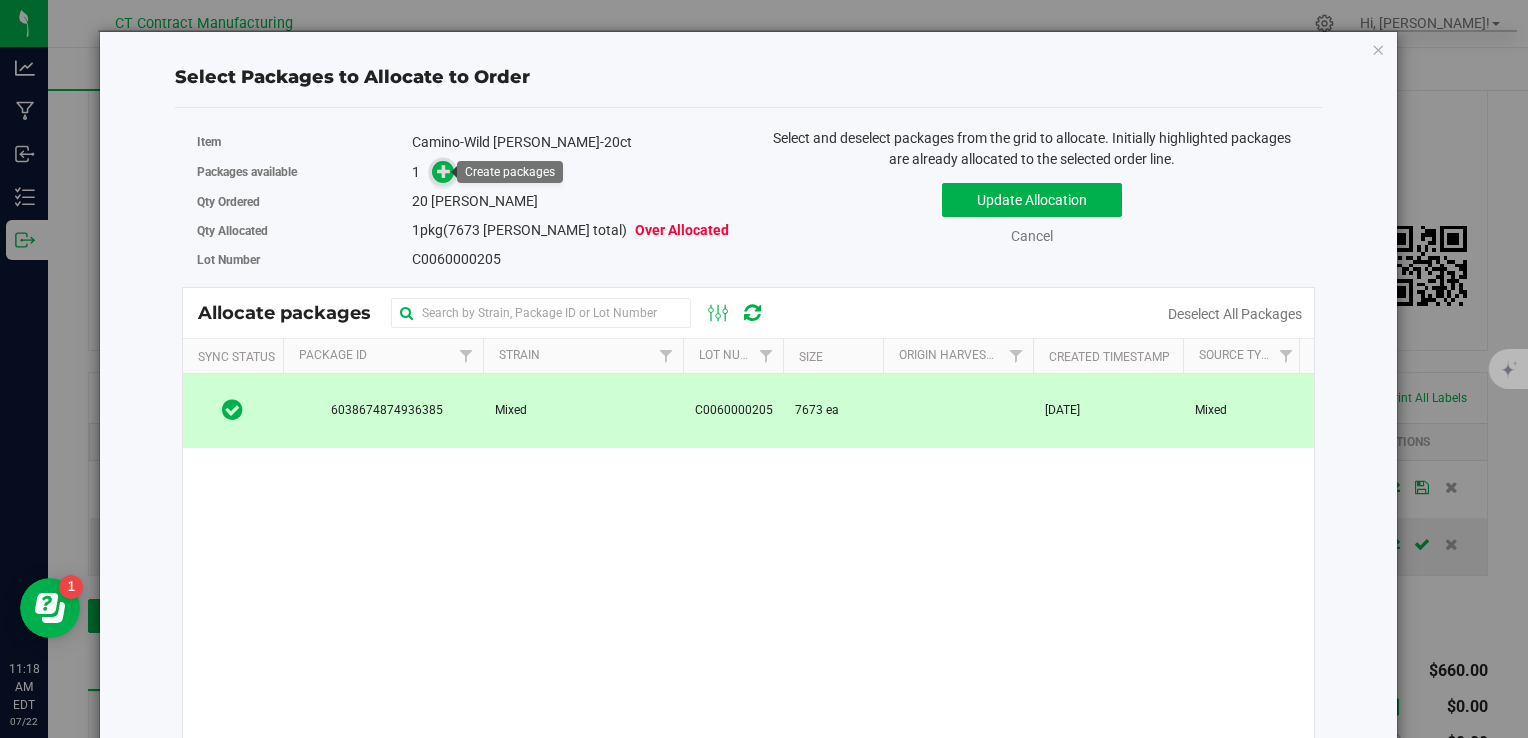 click at bounding box center (444, 171) 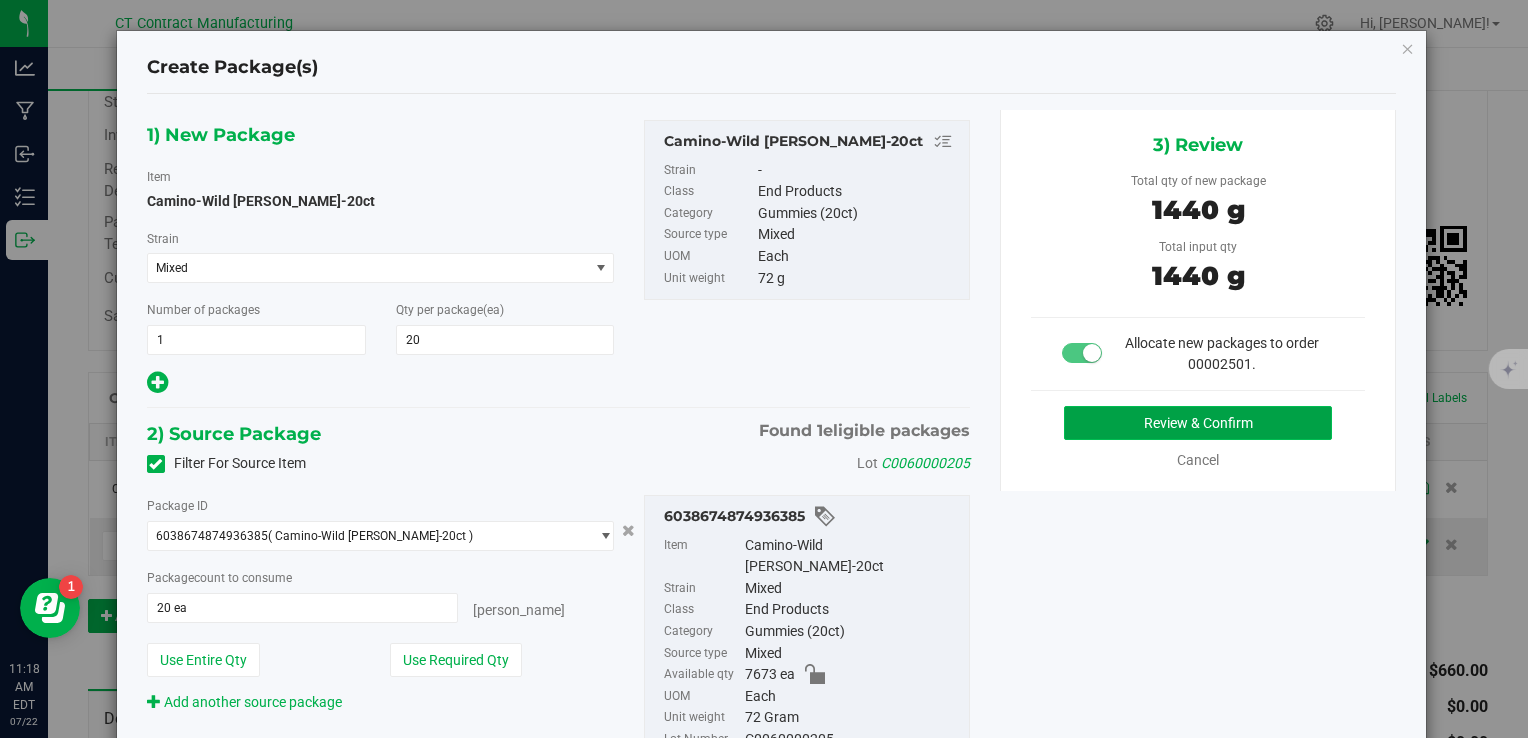 click on "Review & Confirm" at bounding box center (1198, 423) 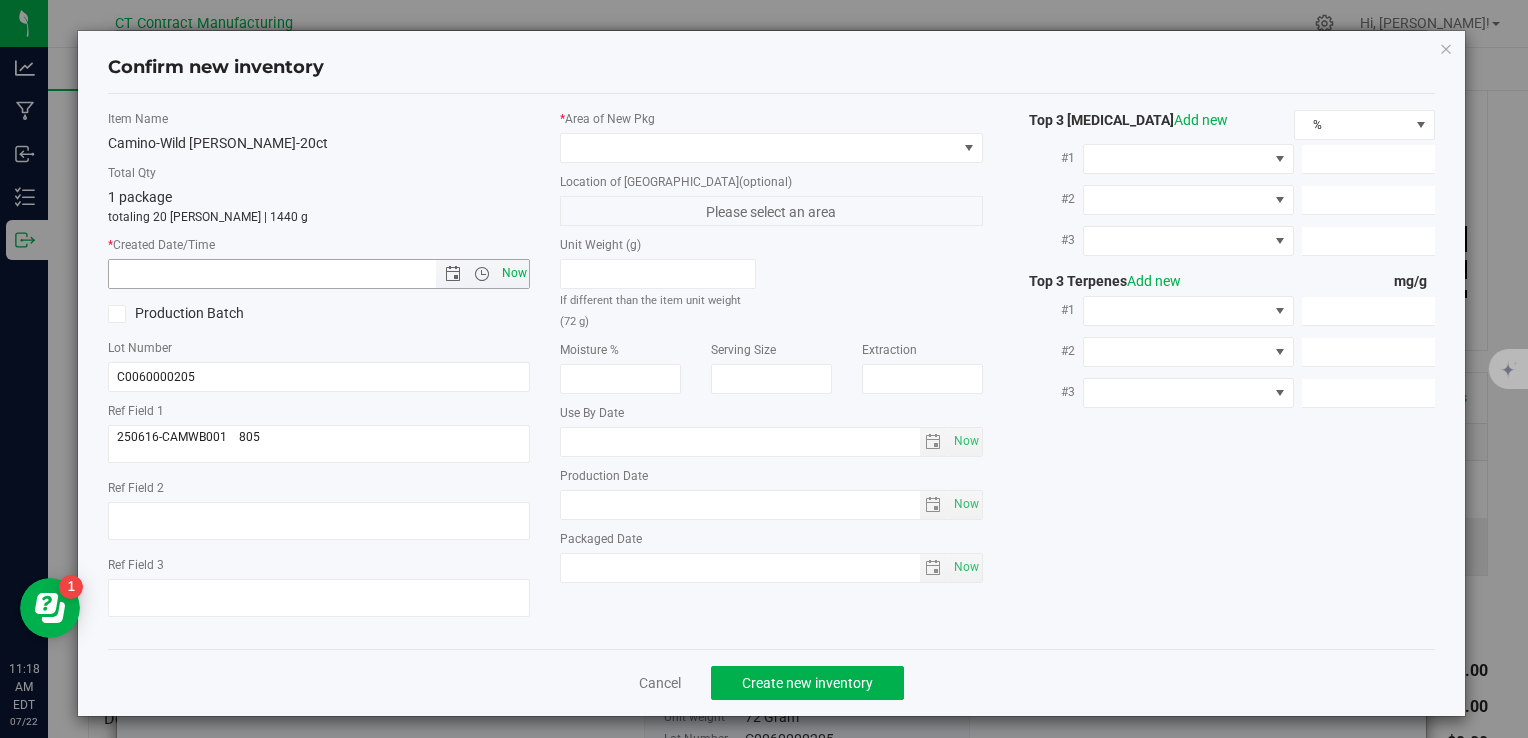 click on "Now" at bounding box center [514, 273] 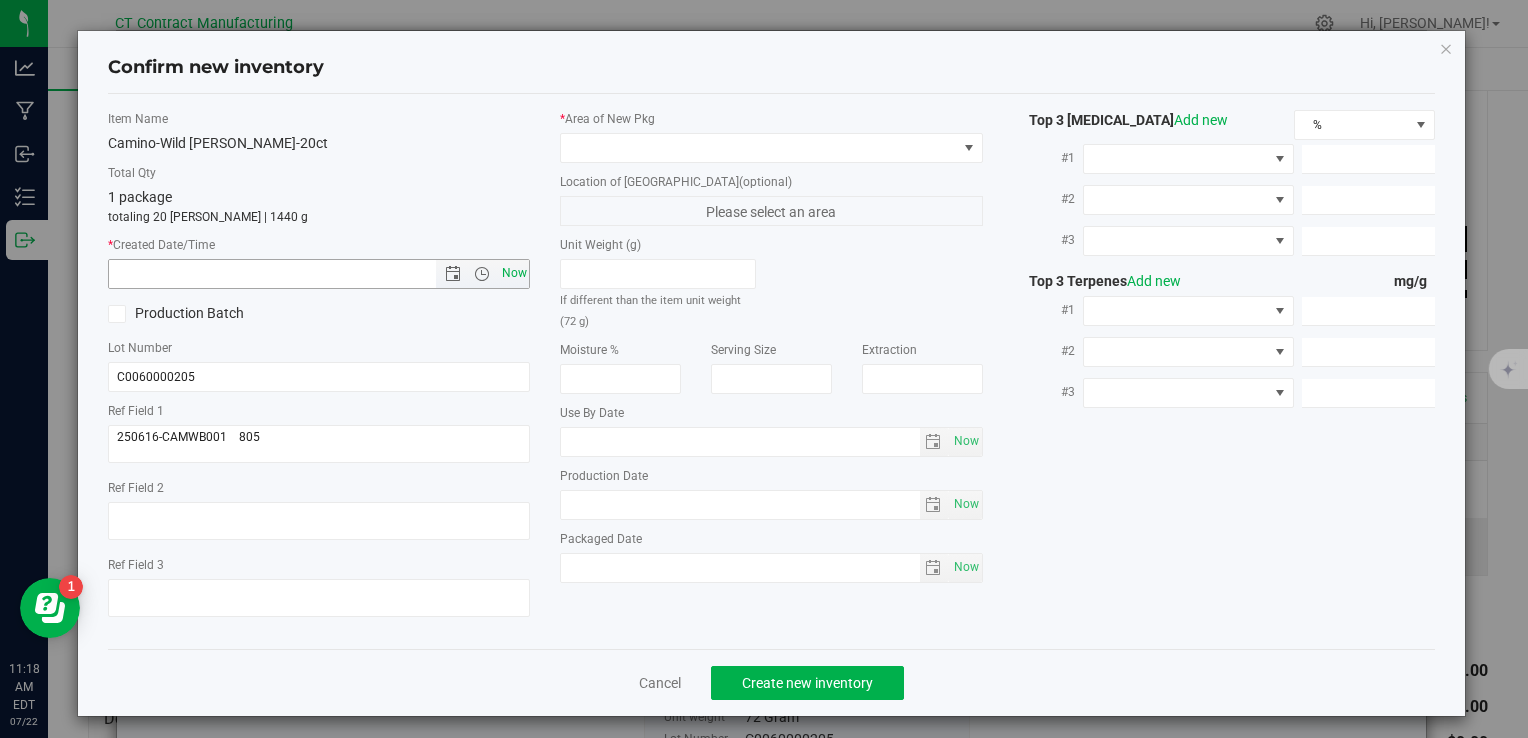 type on "[DATE] 11:18 AM" 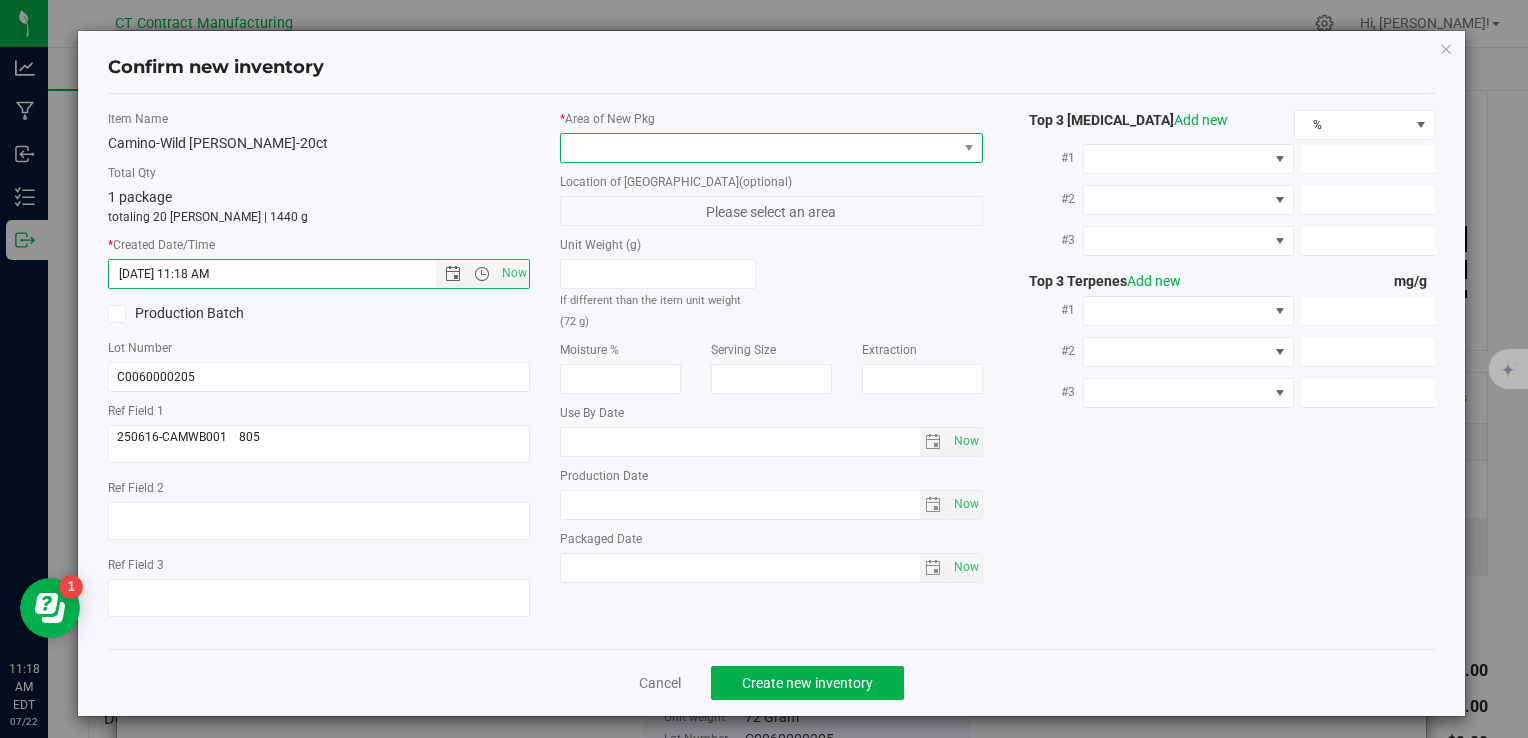 click at bounding box center (758, 148) 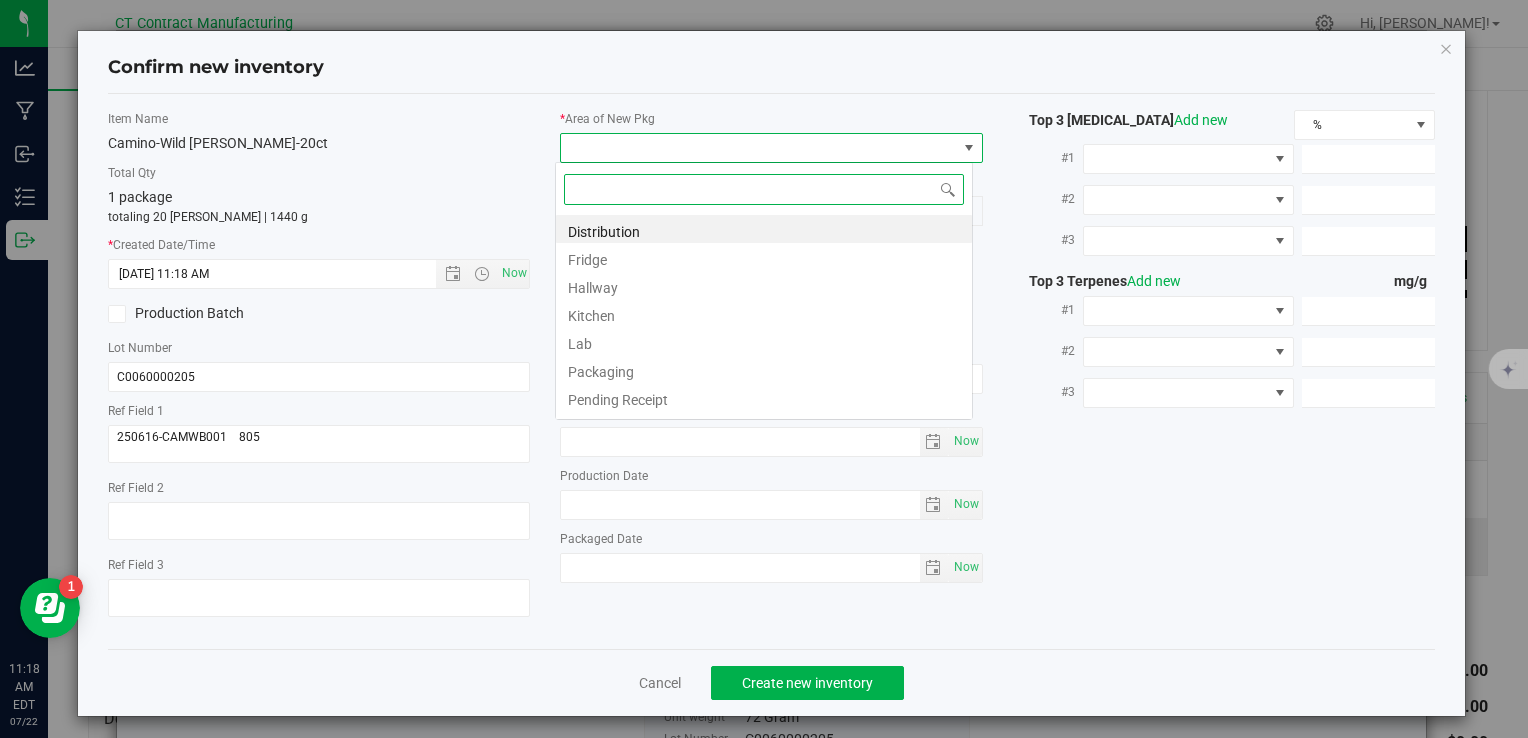 scroll, scrollTop: 99970, scrollLeft: 99582, axis: both 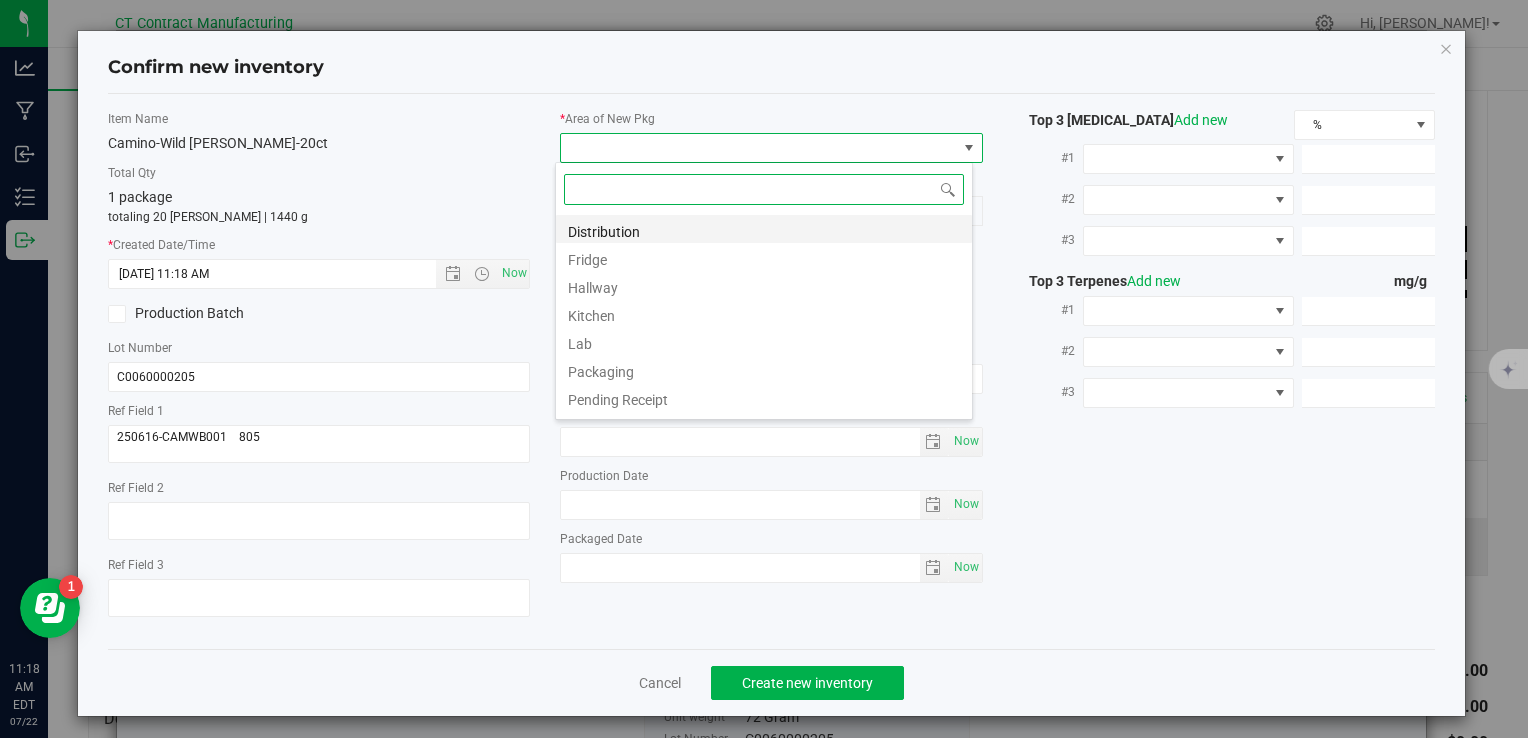 click on "Distribution" at bounding box center [764, 229] 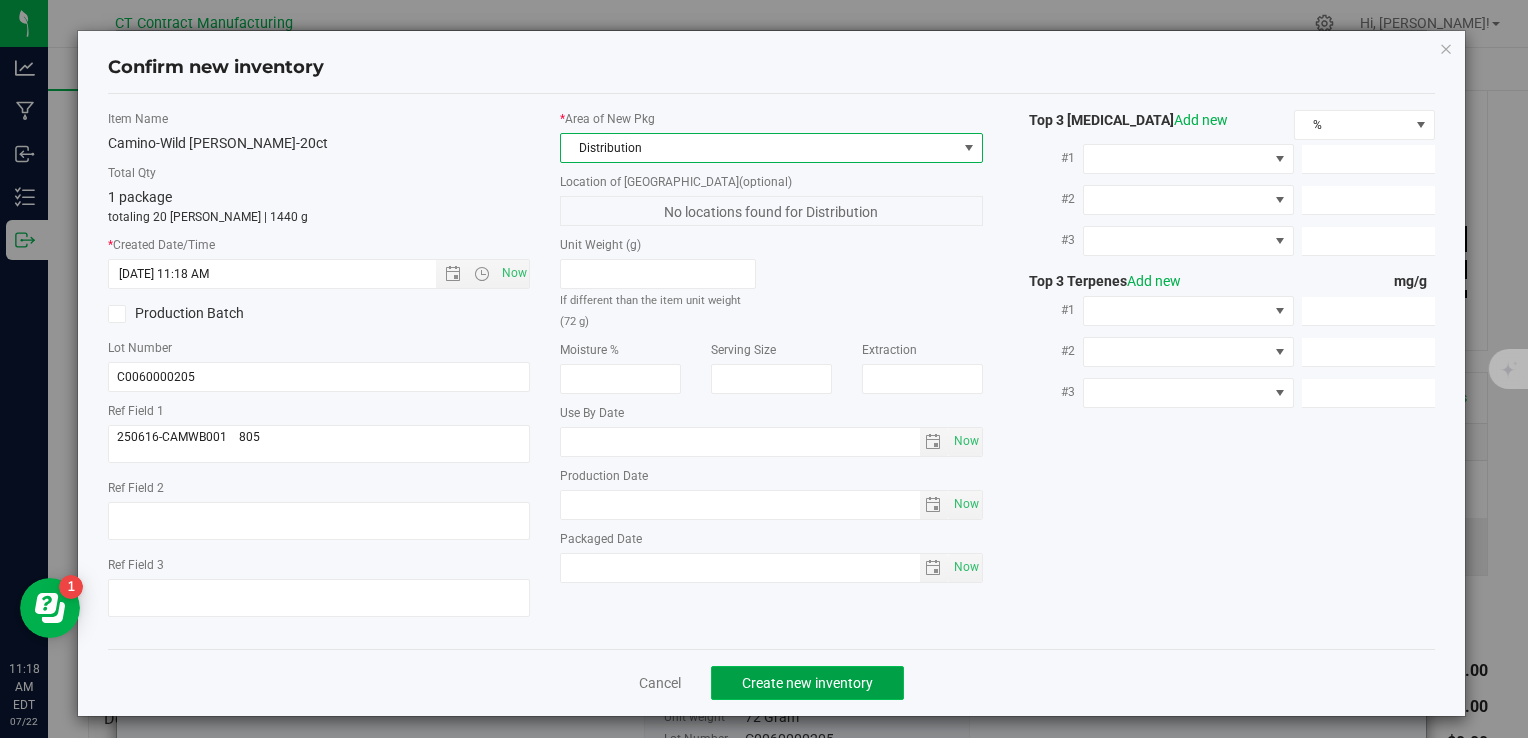 click on "Create new inventory" 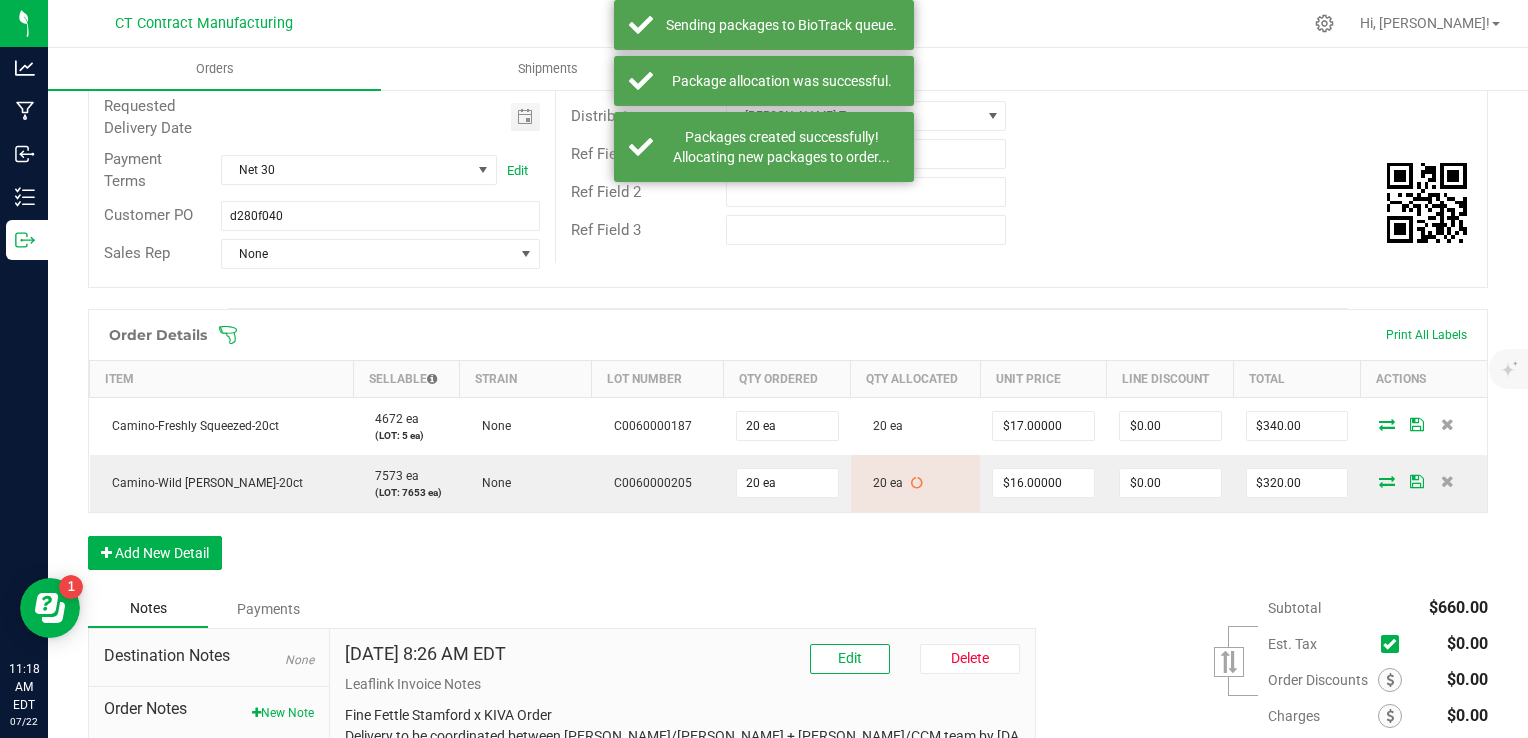 scroll, scrollTop: 212, scrollLeft: 0, axis: vertical 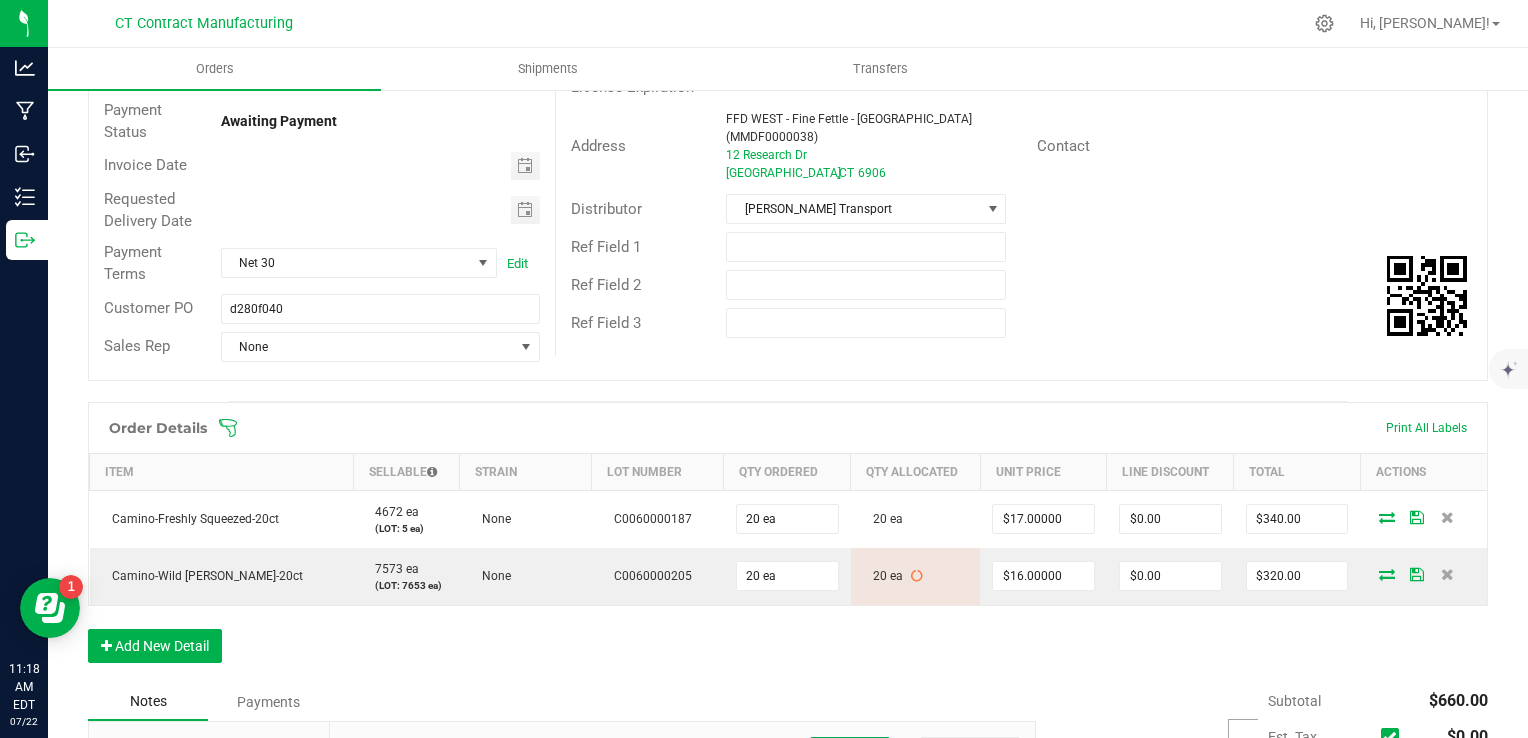 click on "Subtotal
$660.00
Est.  Tax" at bounding box center (1254, 809) 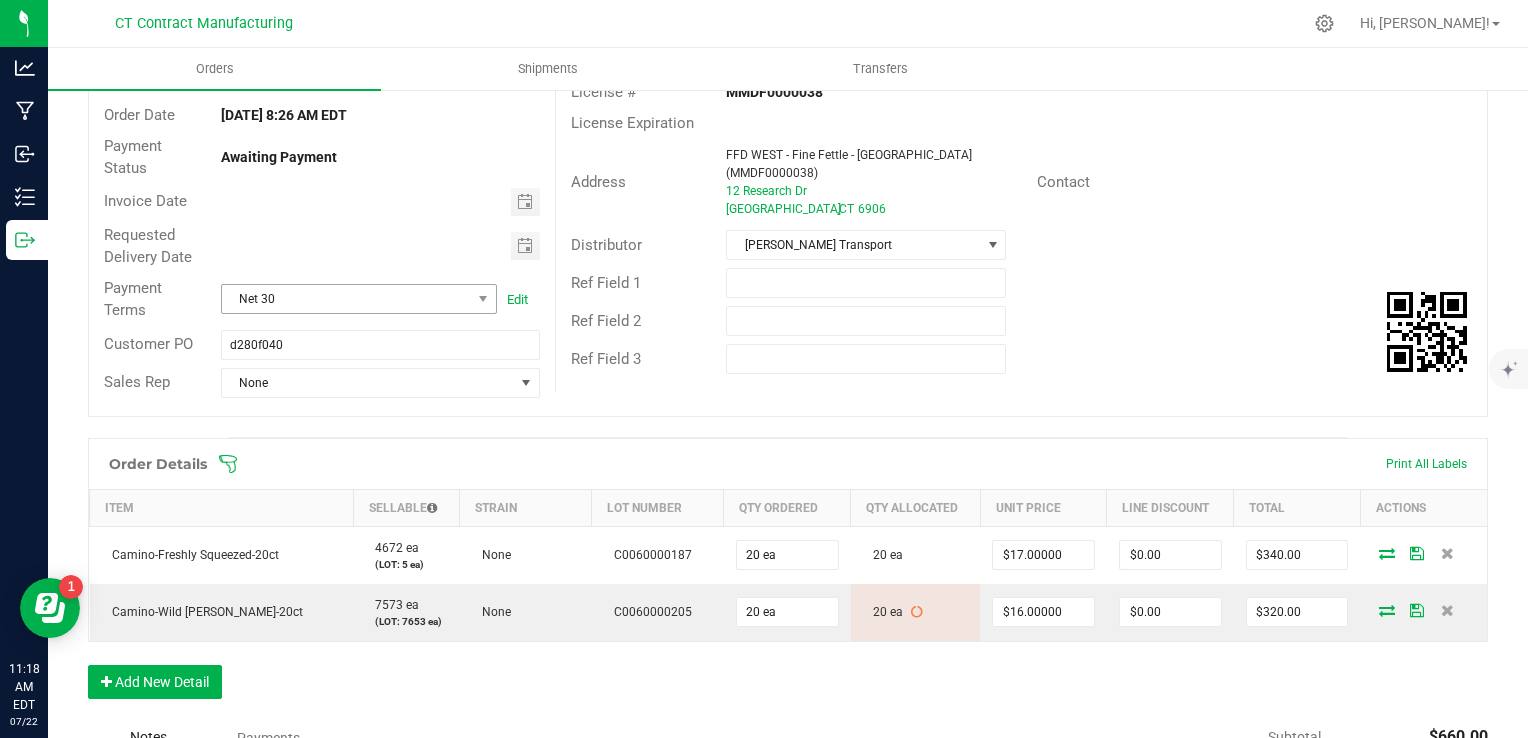 scroll, scrollTop: 164, scrollLeft: 0, axis: vertical 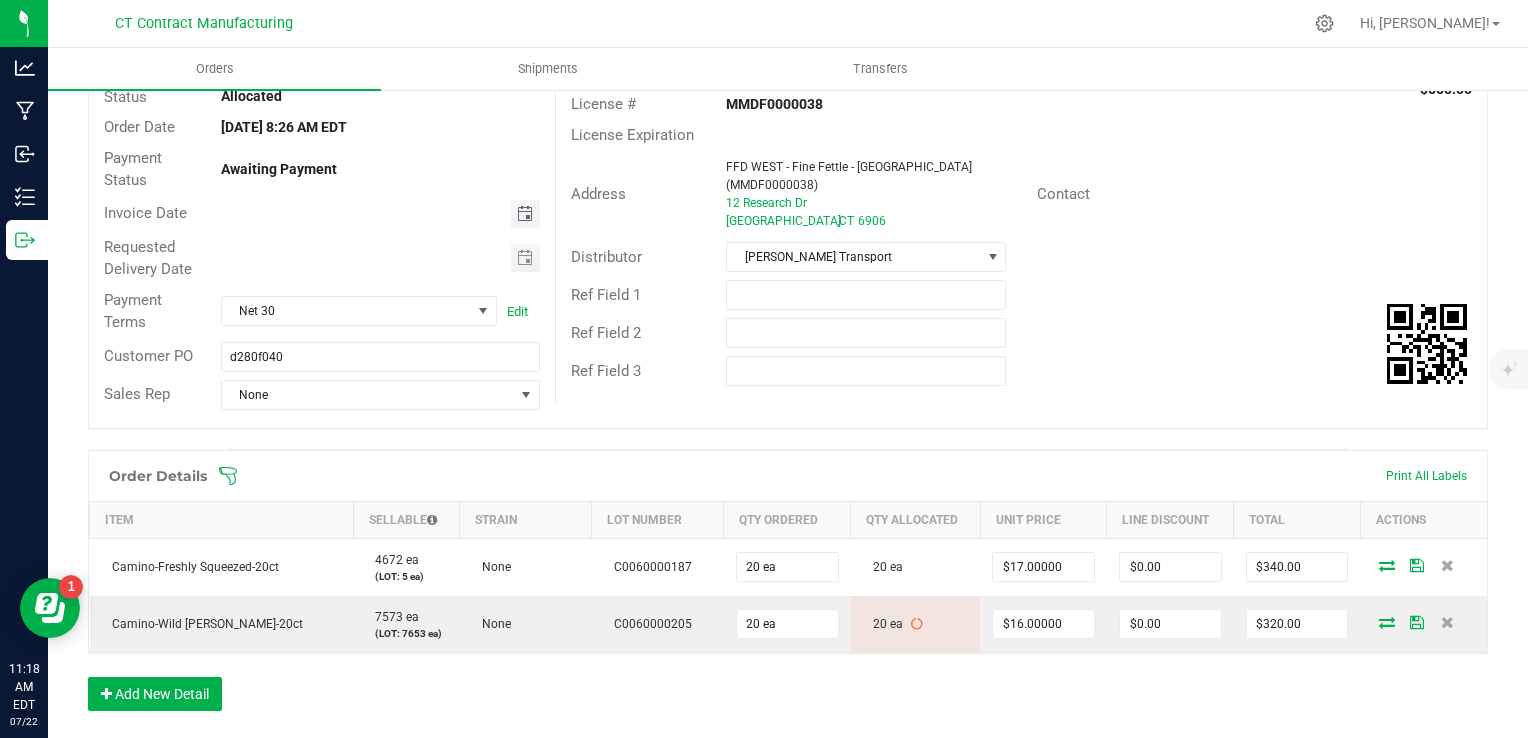 click at bounding box center (525, 214) 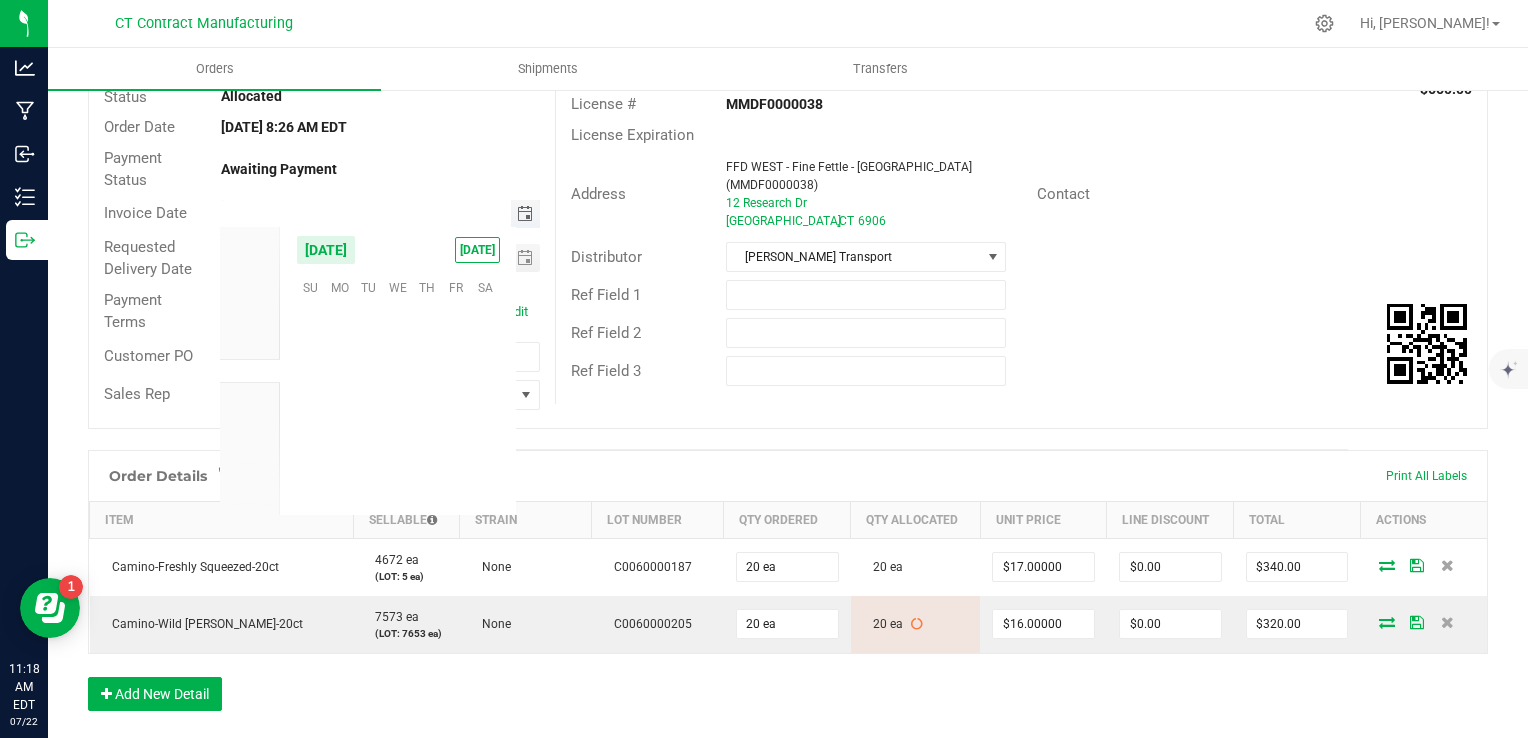 scroll, scrollTop: 36144, scrollLeft: 0, axis: vertical 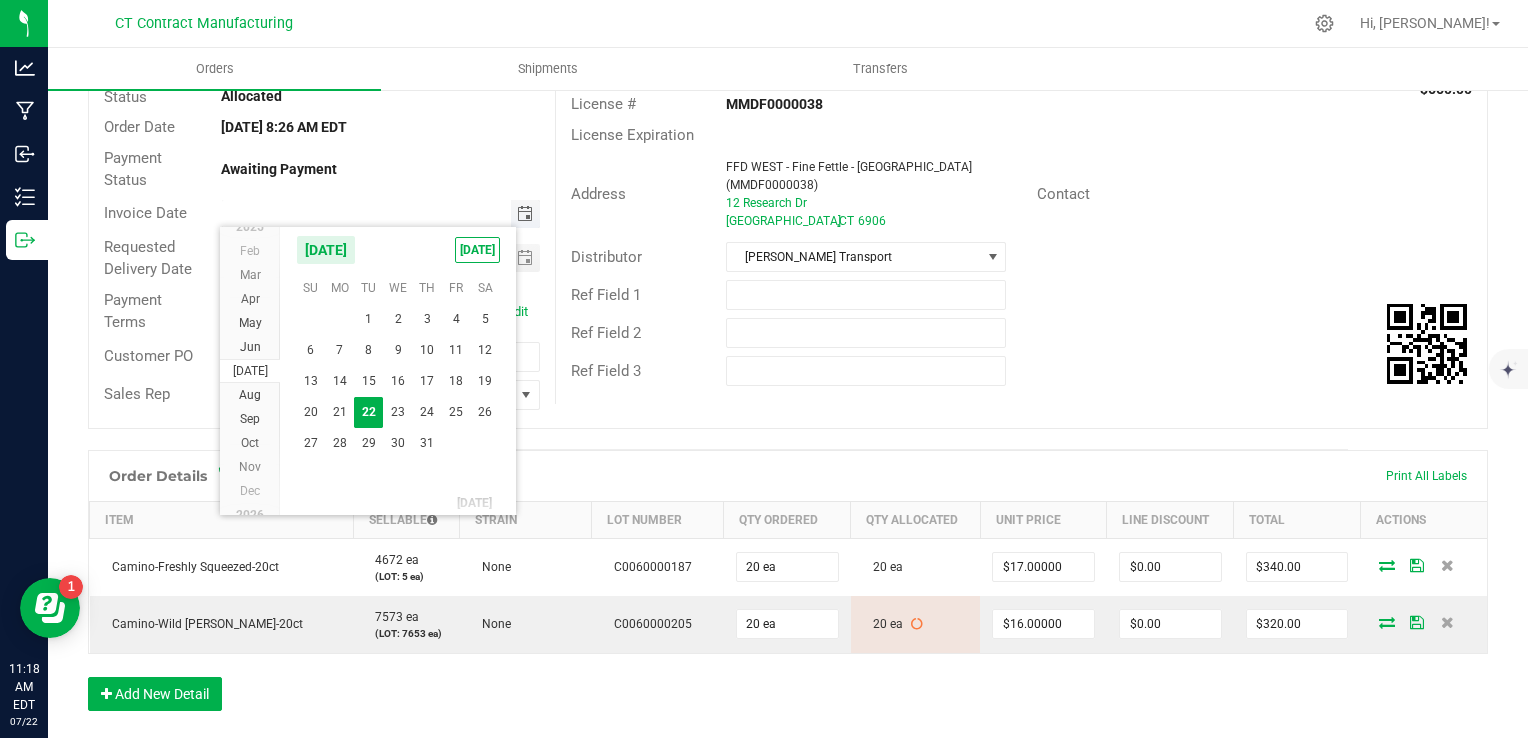 click at bounding box center (525, 214) 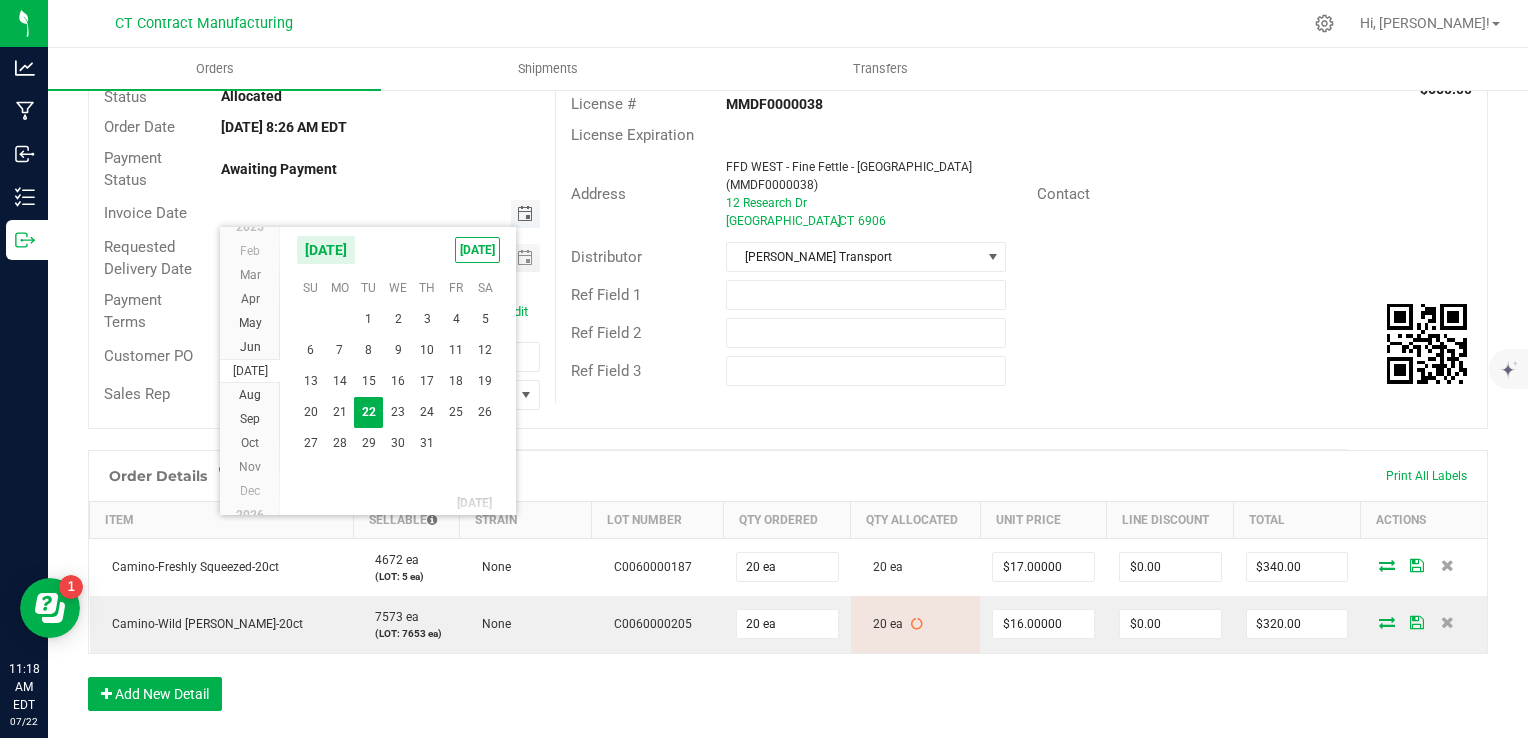 type on "month/day/year" 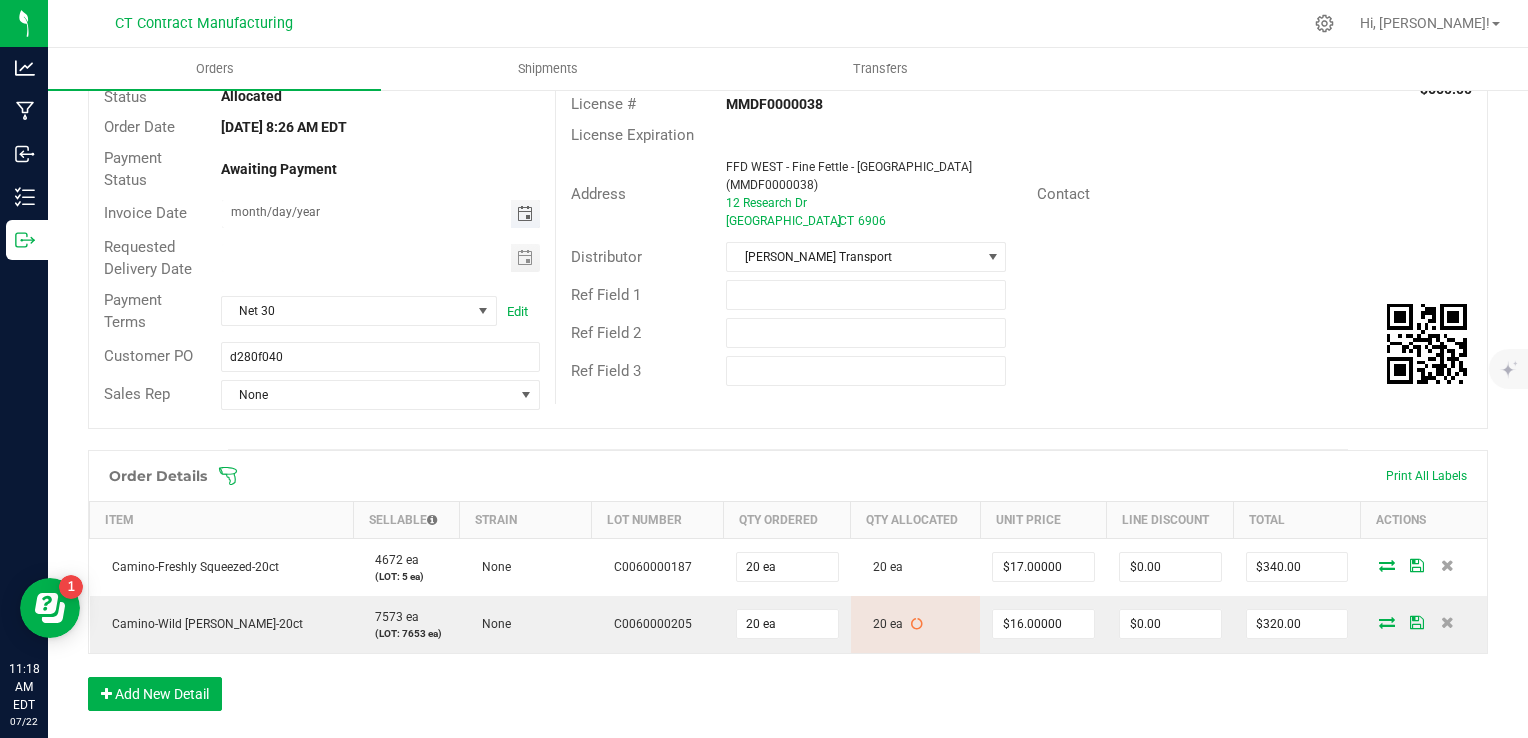 click at bounding box center (525, 214) 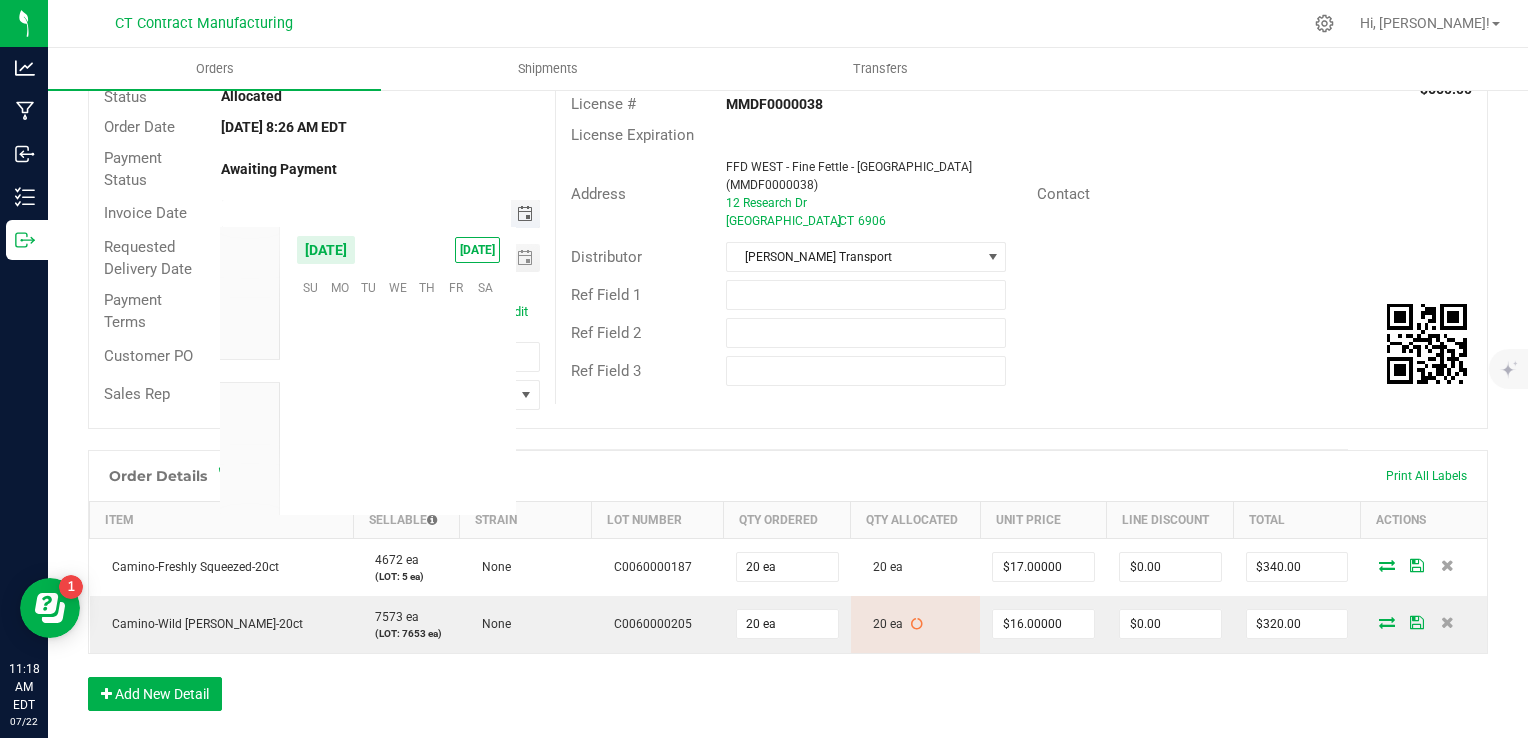 scroll, scrollTop: 36144, scrollLeft: 0, axis: vertical 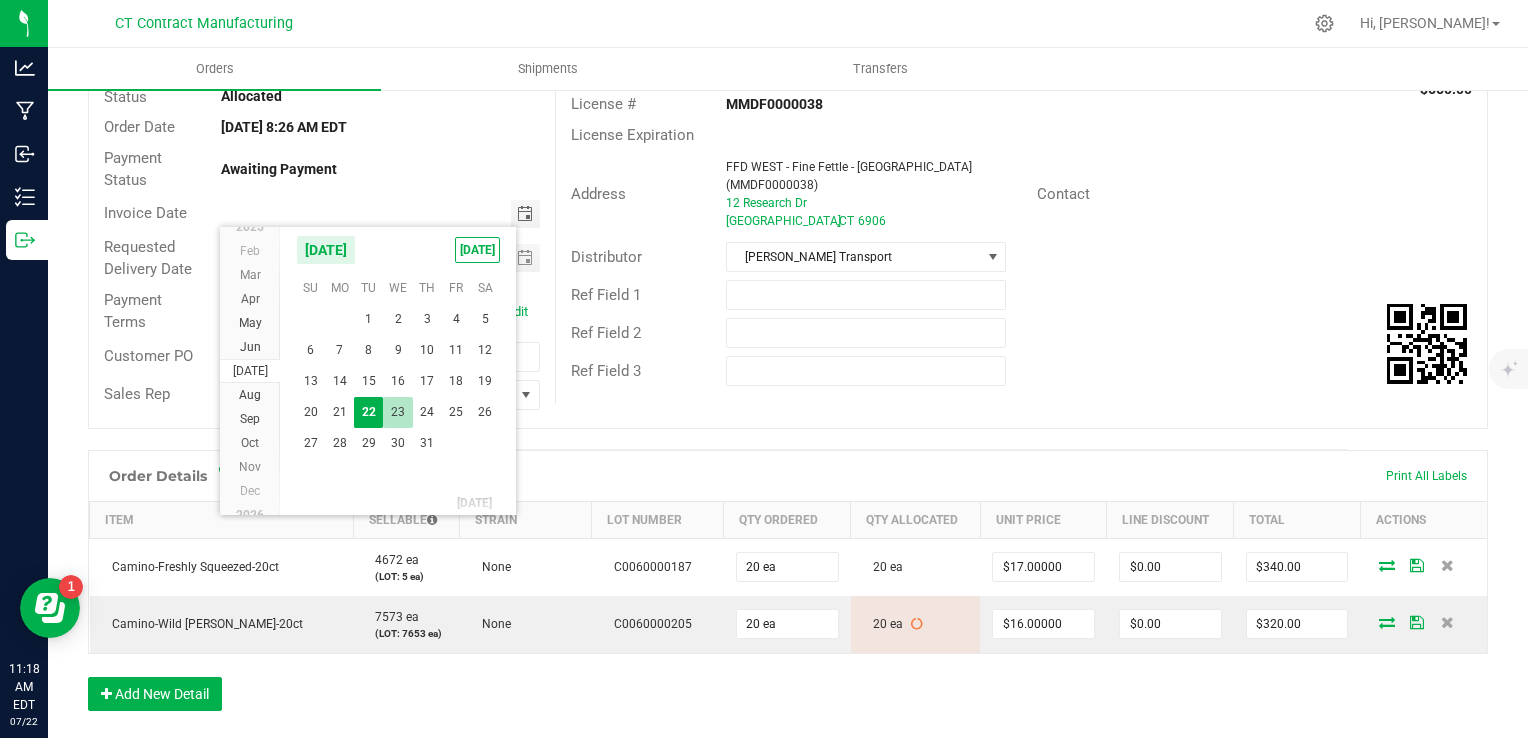 click on "23" at bounding box center [397, 412] 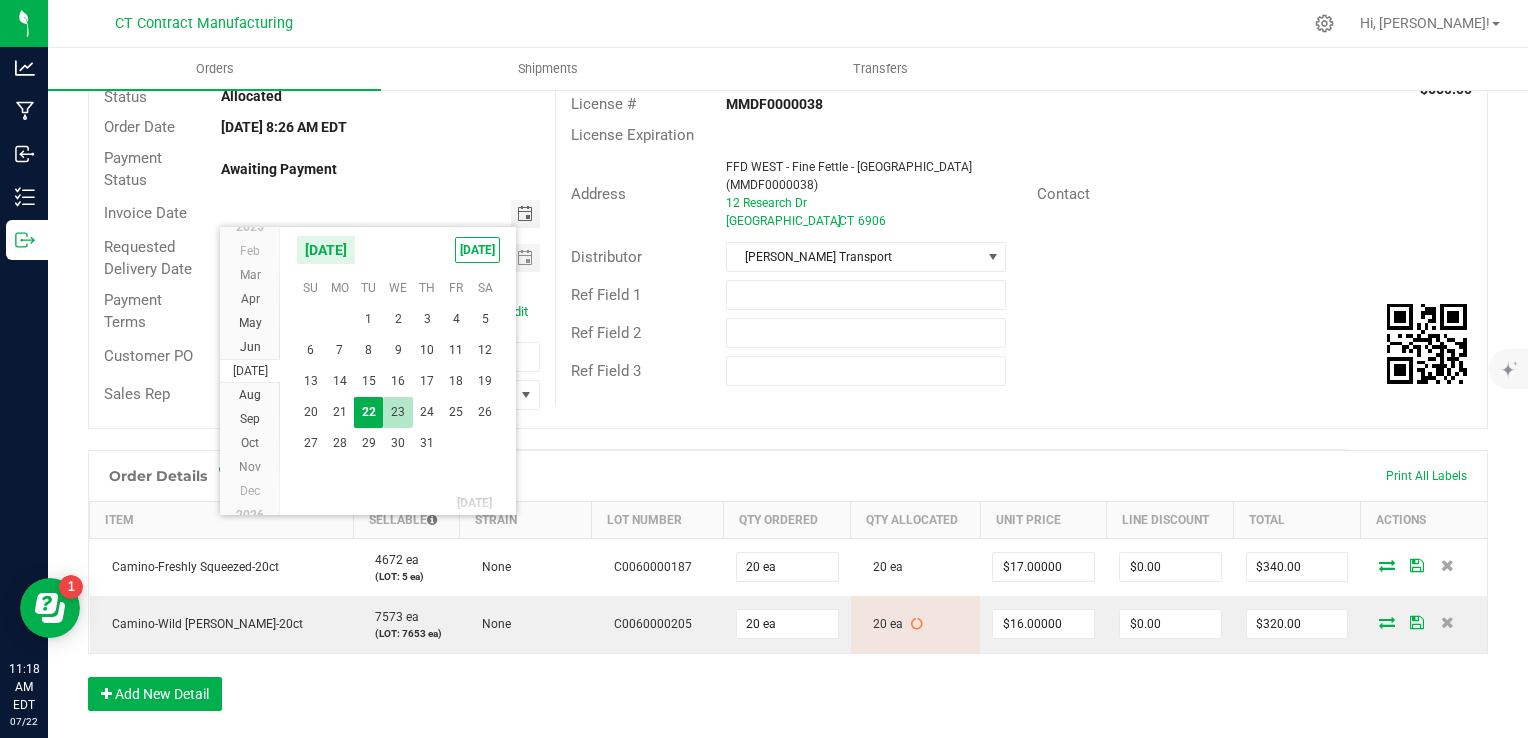 type on "[DATE]" 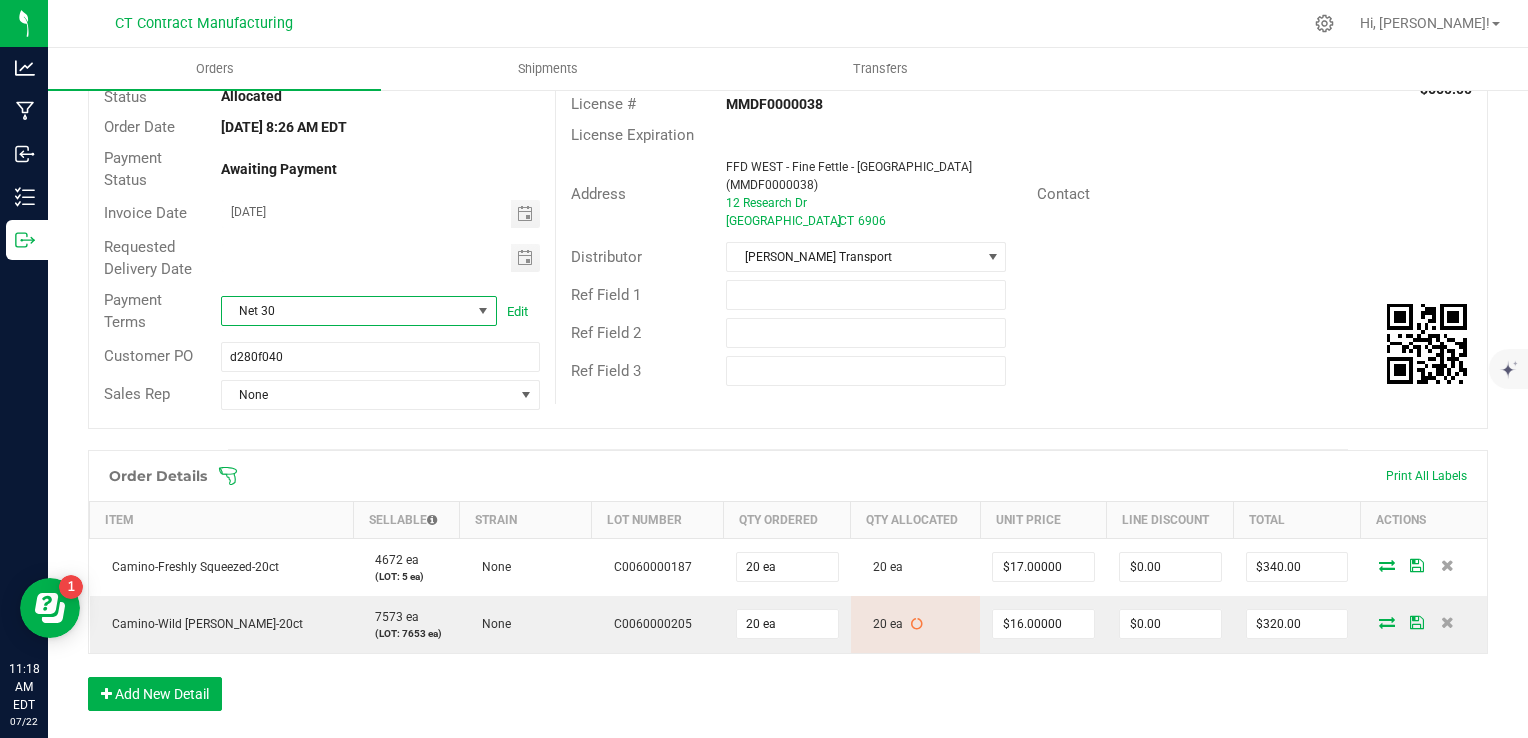 click on "Net 30" at bounding box center (346, 311) 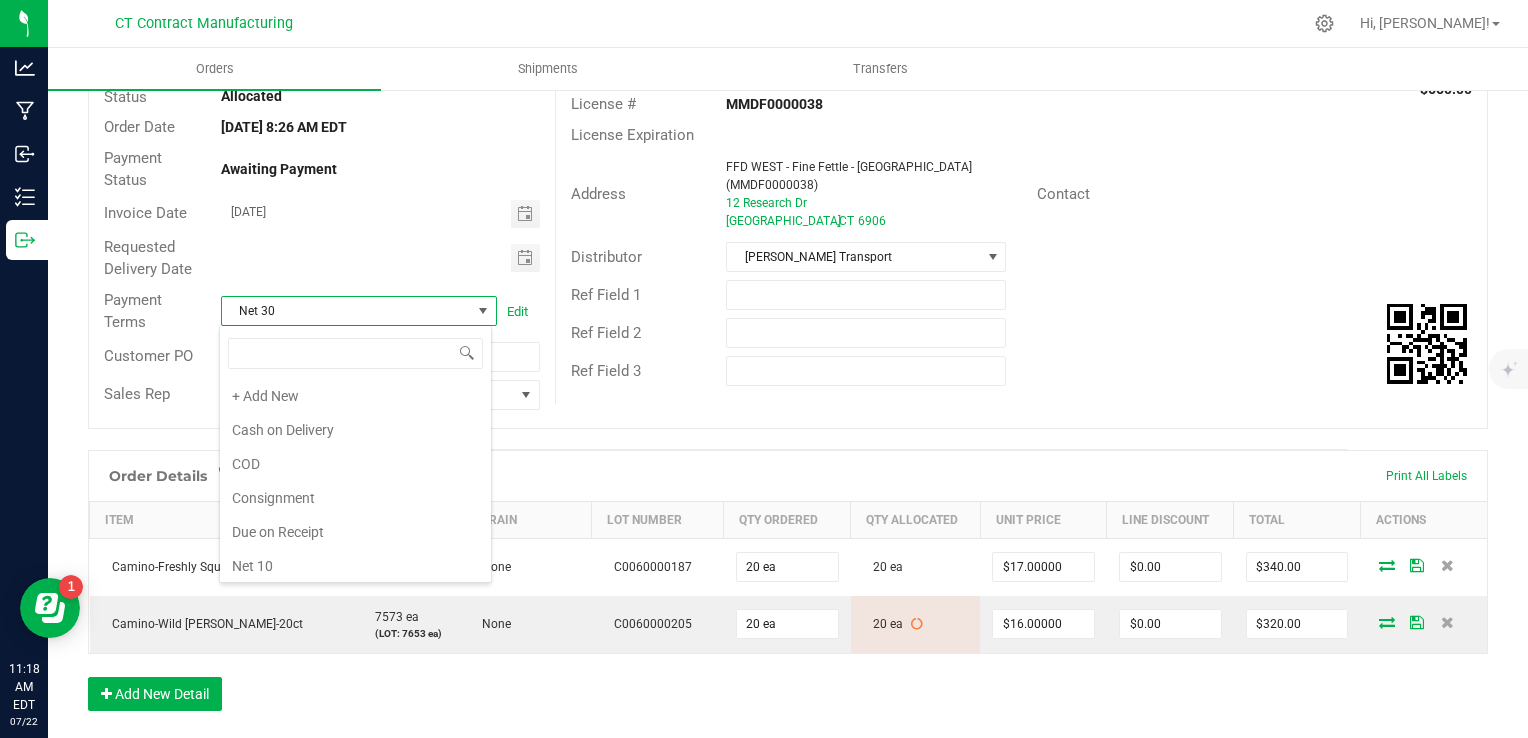 scroll, scrollTop: 170, scrollLeft: 0, axis: vertical 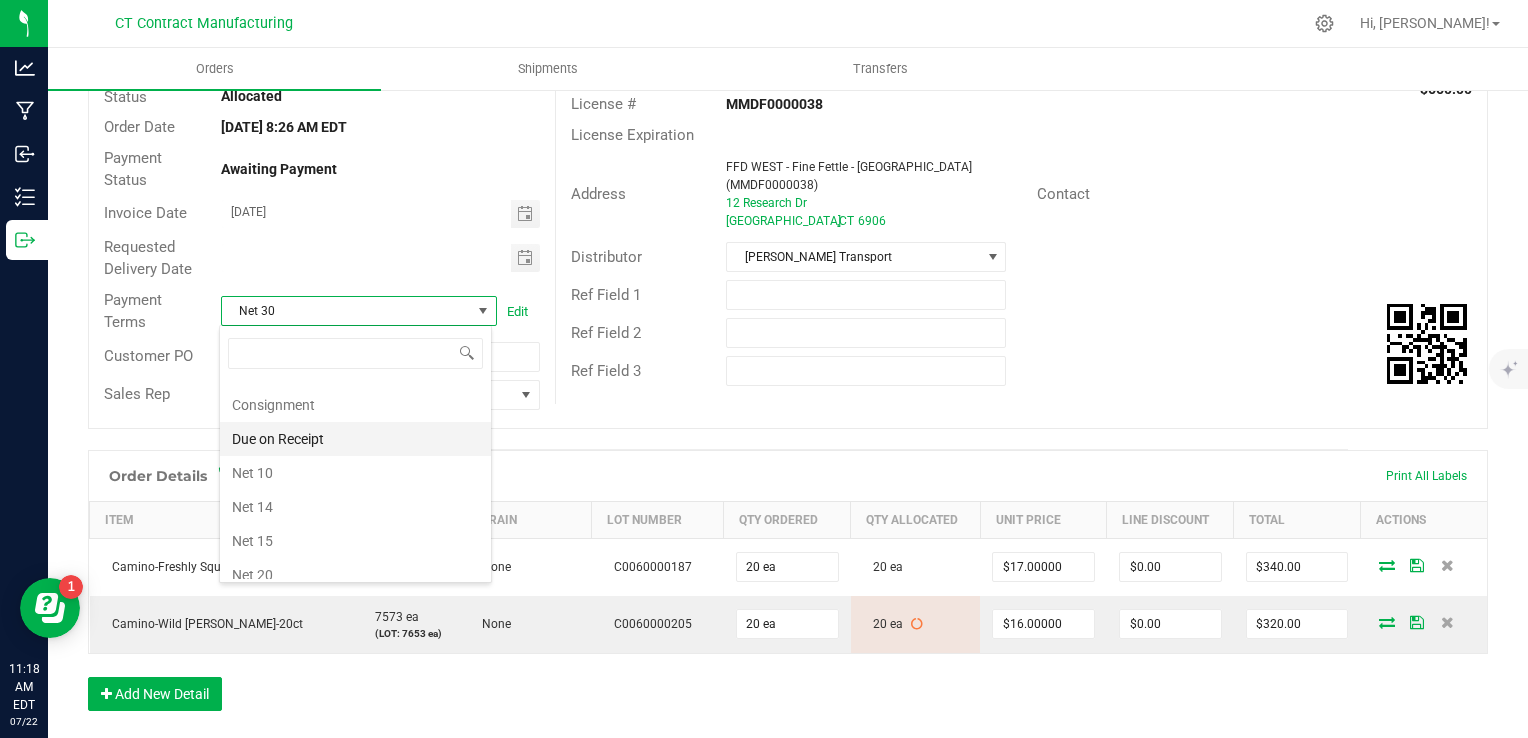 click on "Due on Receipt" at bounding box center [355, 439] 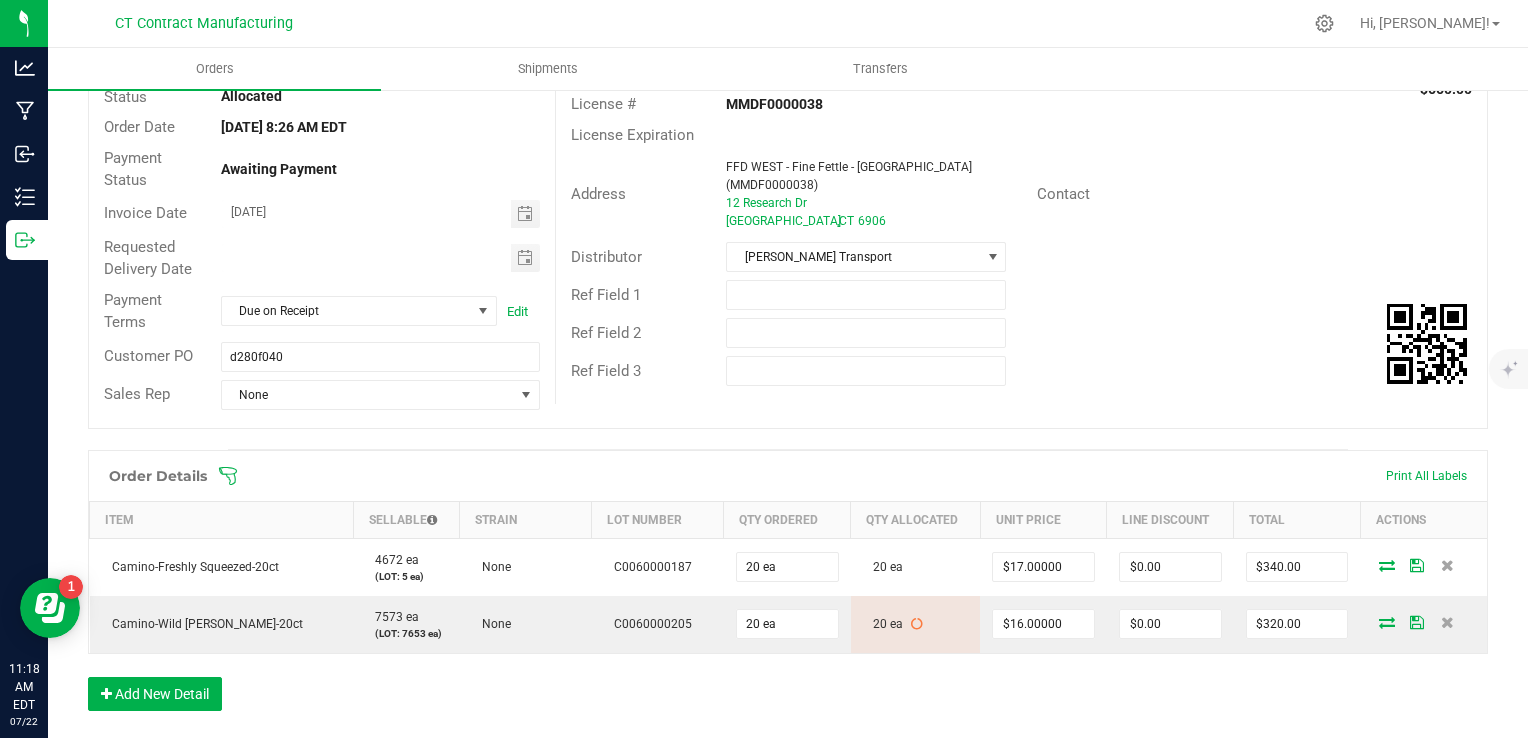 click on "Order details   Export PDF   Done Editing   Order #   00002501   Status   Allocated   Order Date   Jul 21, 2025 8:26 AM EDT   Payment Status   Awaiting Payment   Invoice Date  07/23/2025  Requested Delivery Date   Payment Terms  Due on Receipt  Edit   Customer PO  d280f040  Sales Rep  None  Destination DBA  FFD WEST - Fine Fettle - Stamford (MMDF0000038)  Edit   Order Total   $660.00   License #   MMDF0000038   License Expiration   Address  FFD WEST - Fine Fettle - Stamford (MMDF0000038) 12 Research Dr Stamford  ,  CT 6906  Contact   Distributor  Conn CM Transport  Ref Field 1   Ref Field 2   Ref Field 3
Order Details Print All Labels Item  Sellable  Strain  Lot Number  Qty Ordered Qty Allocated Unit Price Line Discount Total Actions  Camino-Freshly Squeezed-20ct   4672 ea   (LOT: 5 ea)   None   C0060000187  20 ea  20 ea  $17.00000 $0.00 $340.00  7573 ea   None" at bounding box center [788, 509] 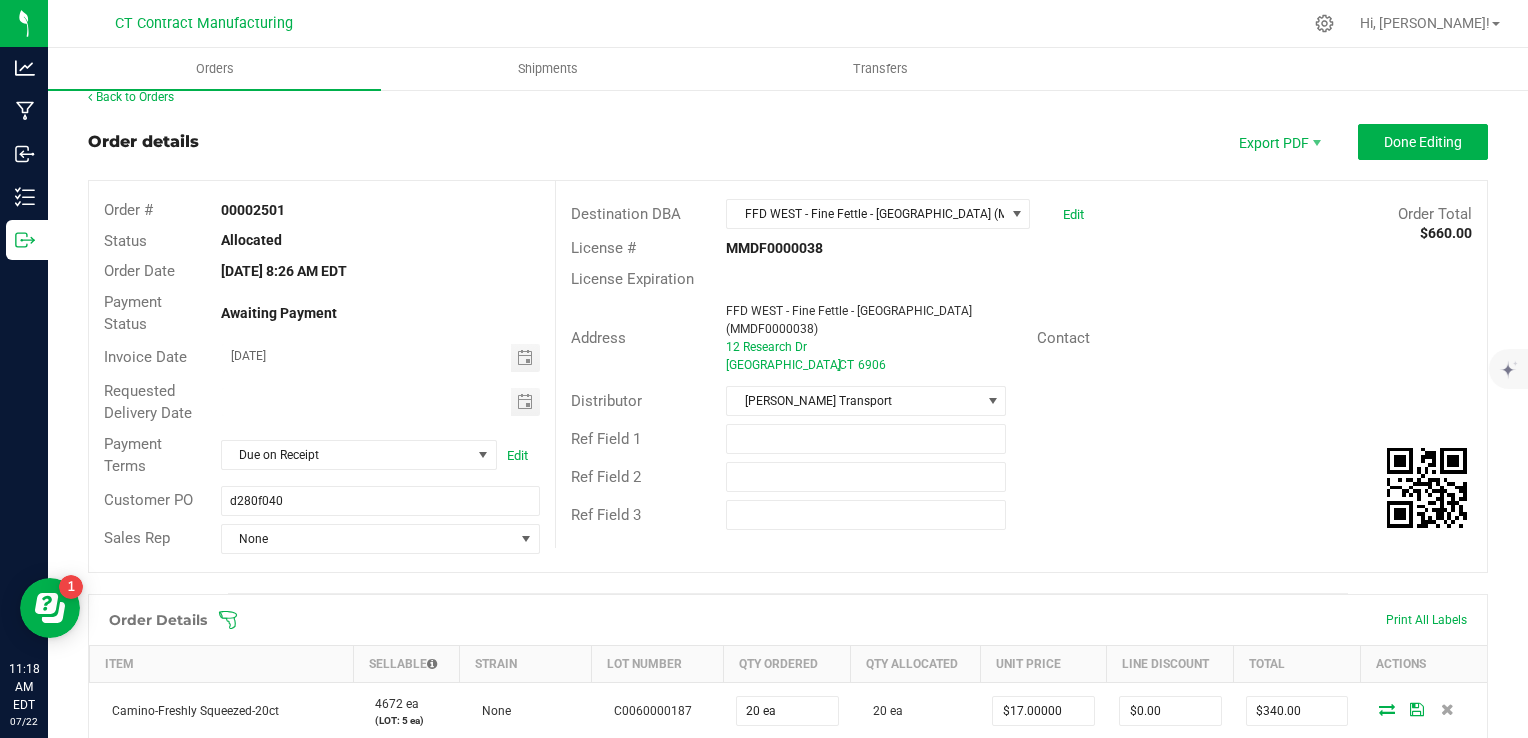 scroll, scrollTop: 14, scrollLeft: 0, axis: vertical 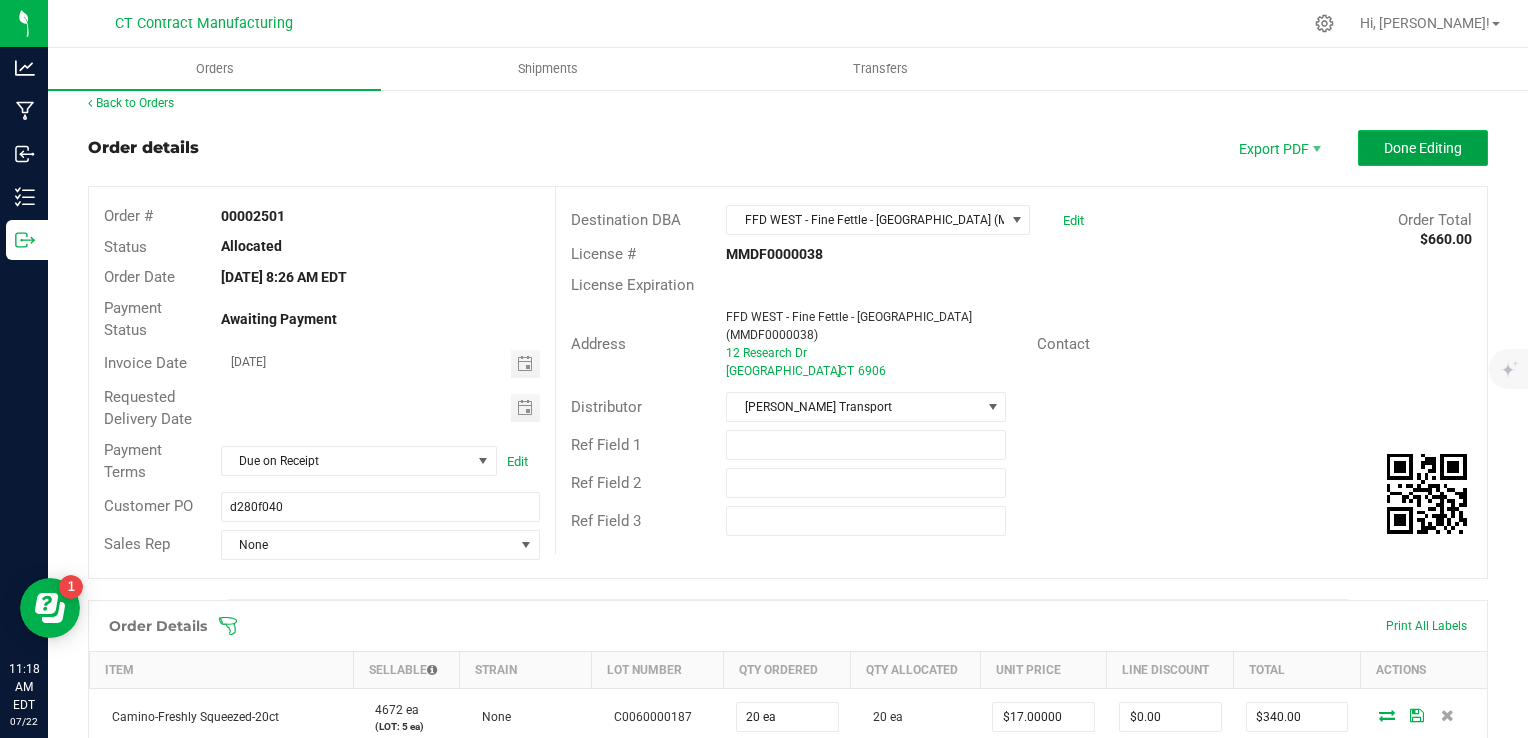 click on "Done Editing" at bounding box center (1423, 148) 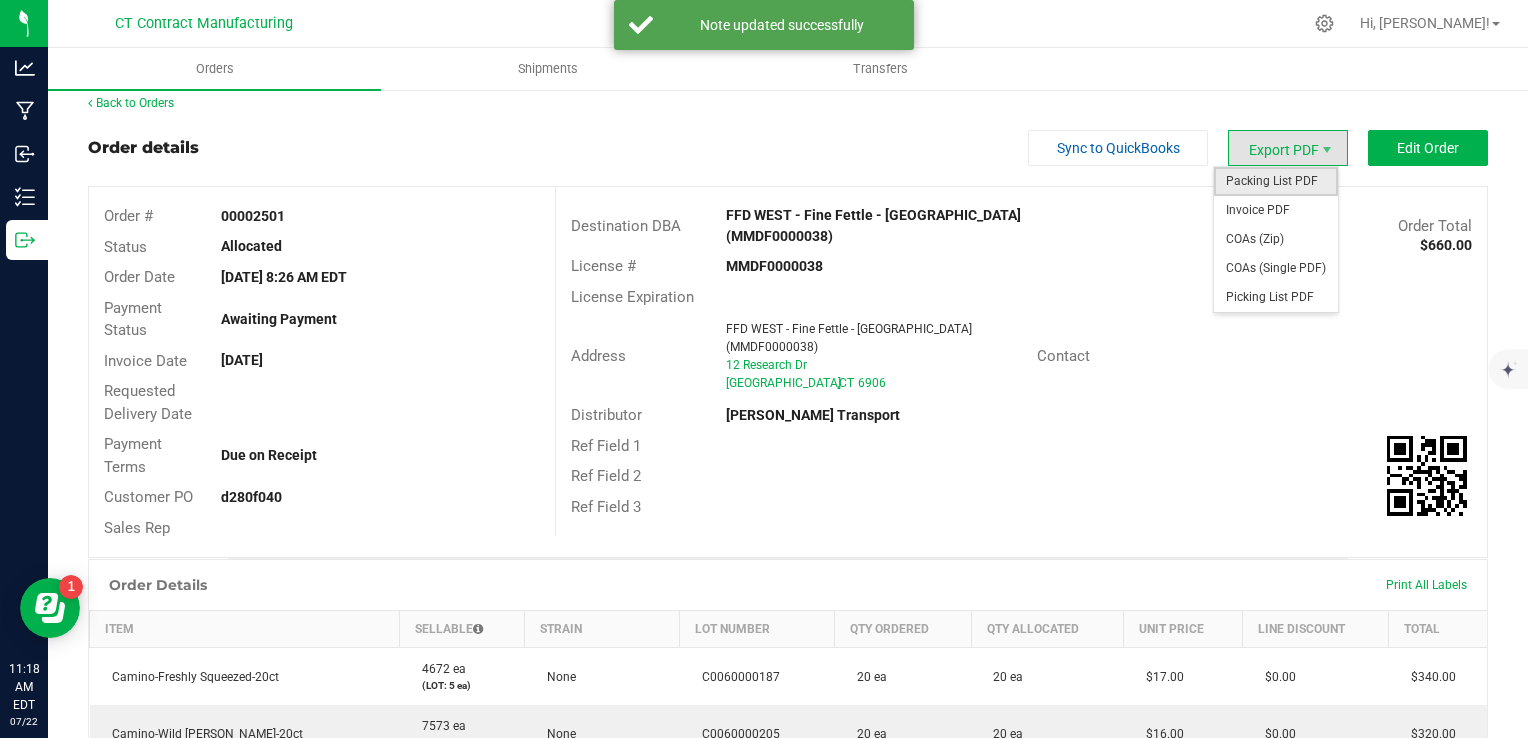click on "Packing List PDF" at bounding box center (1276, 181) 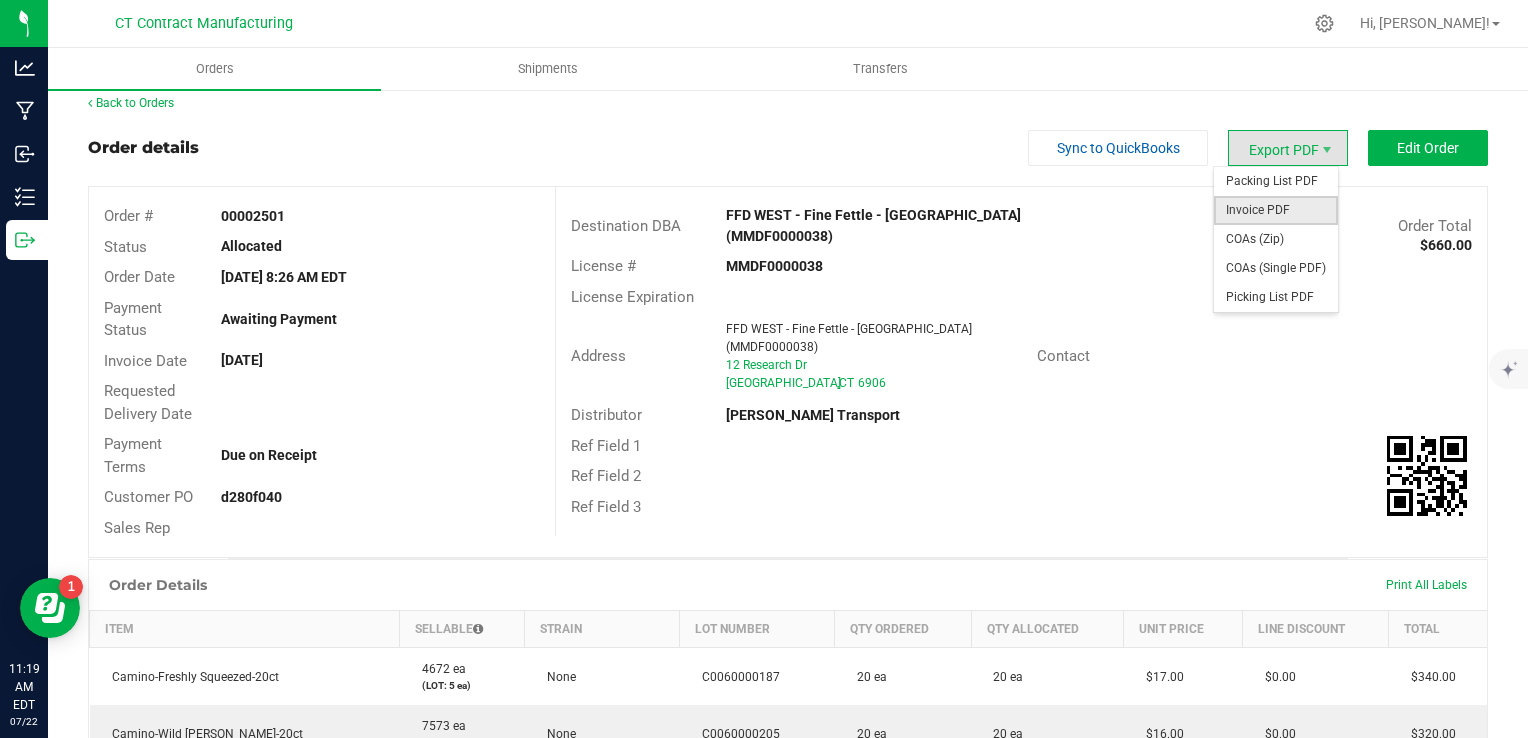 click on "Invoice PDF" at bounding box center [1276, 210] 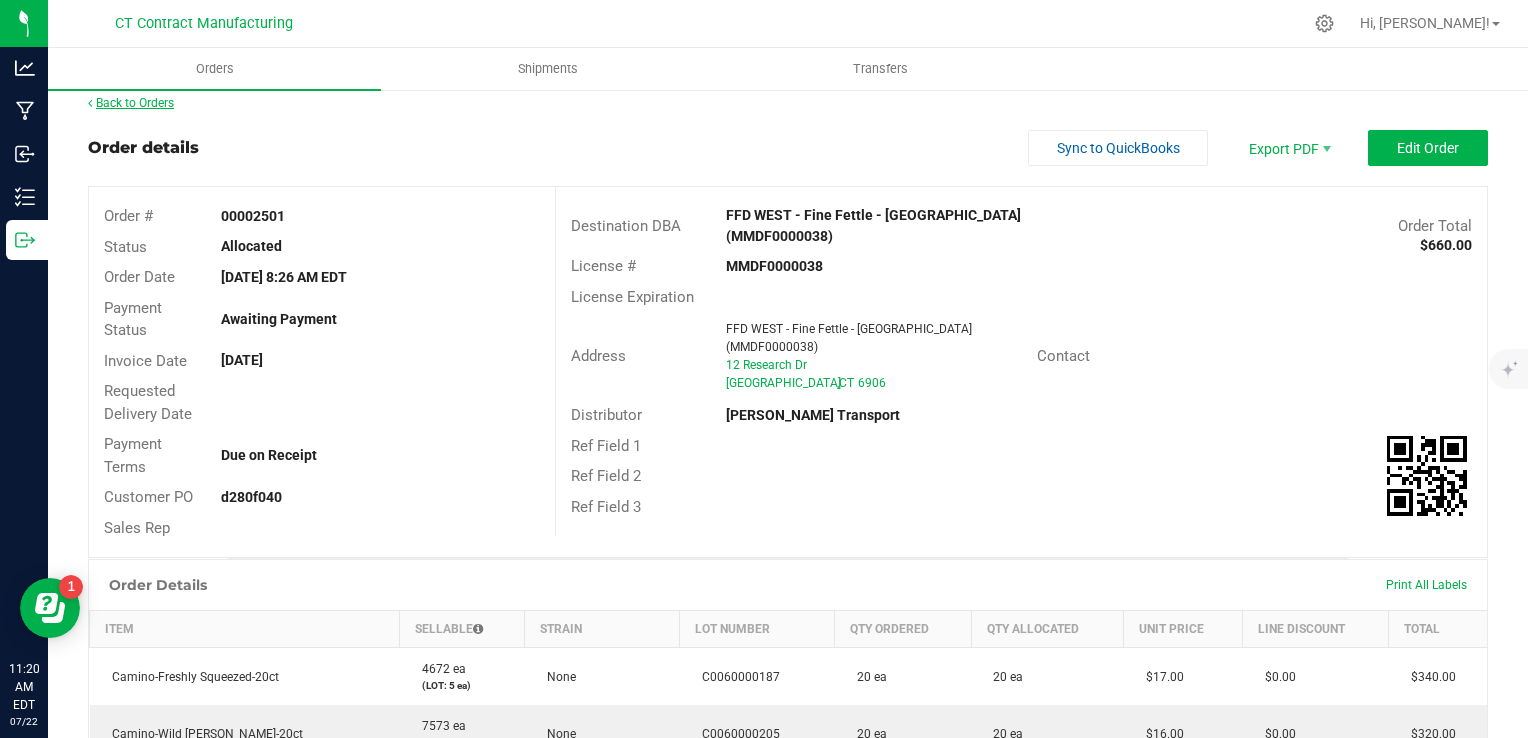 click on "Back to Orders" at bounding box center (131, 103) 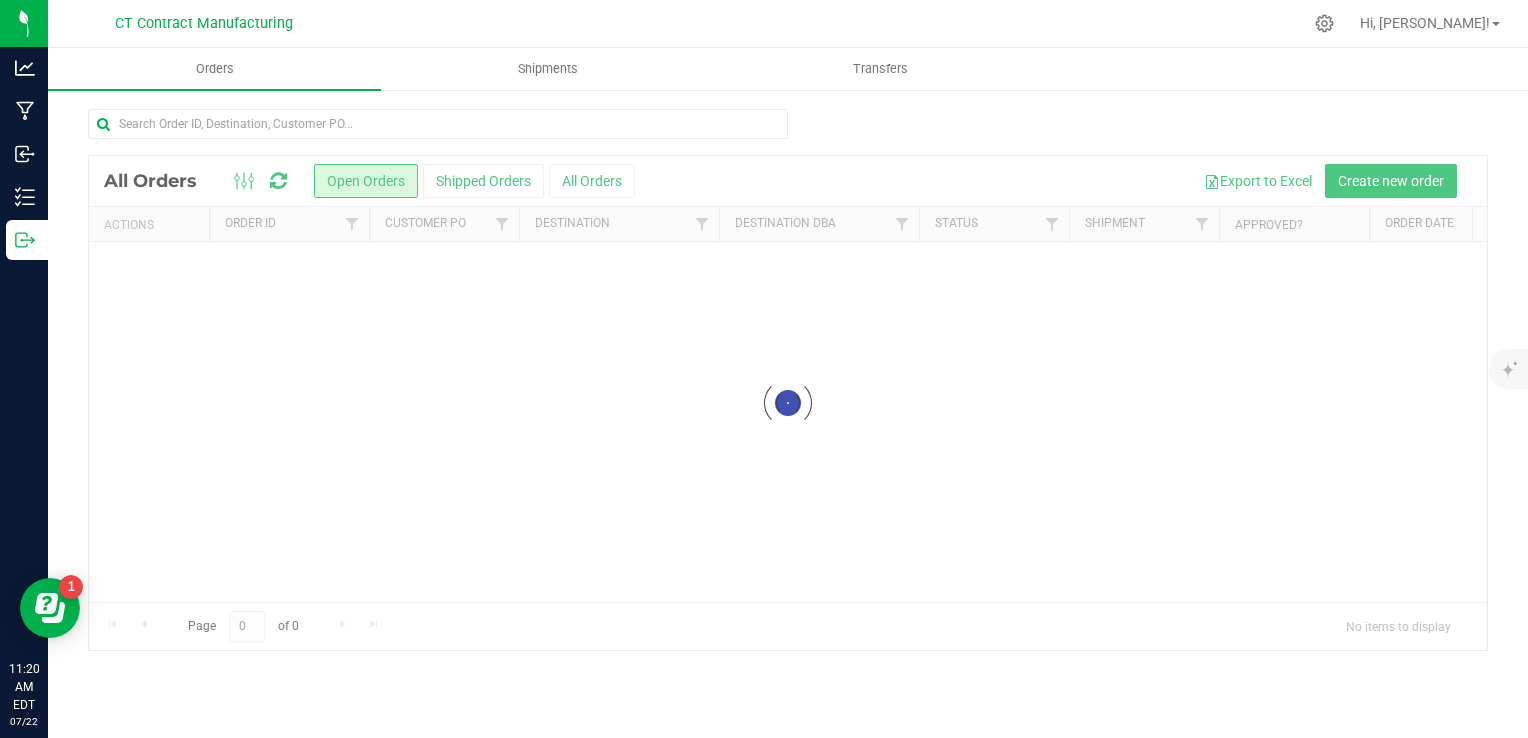 scroll, scrollTop: 0, scrollLeft: 0, axis: both 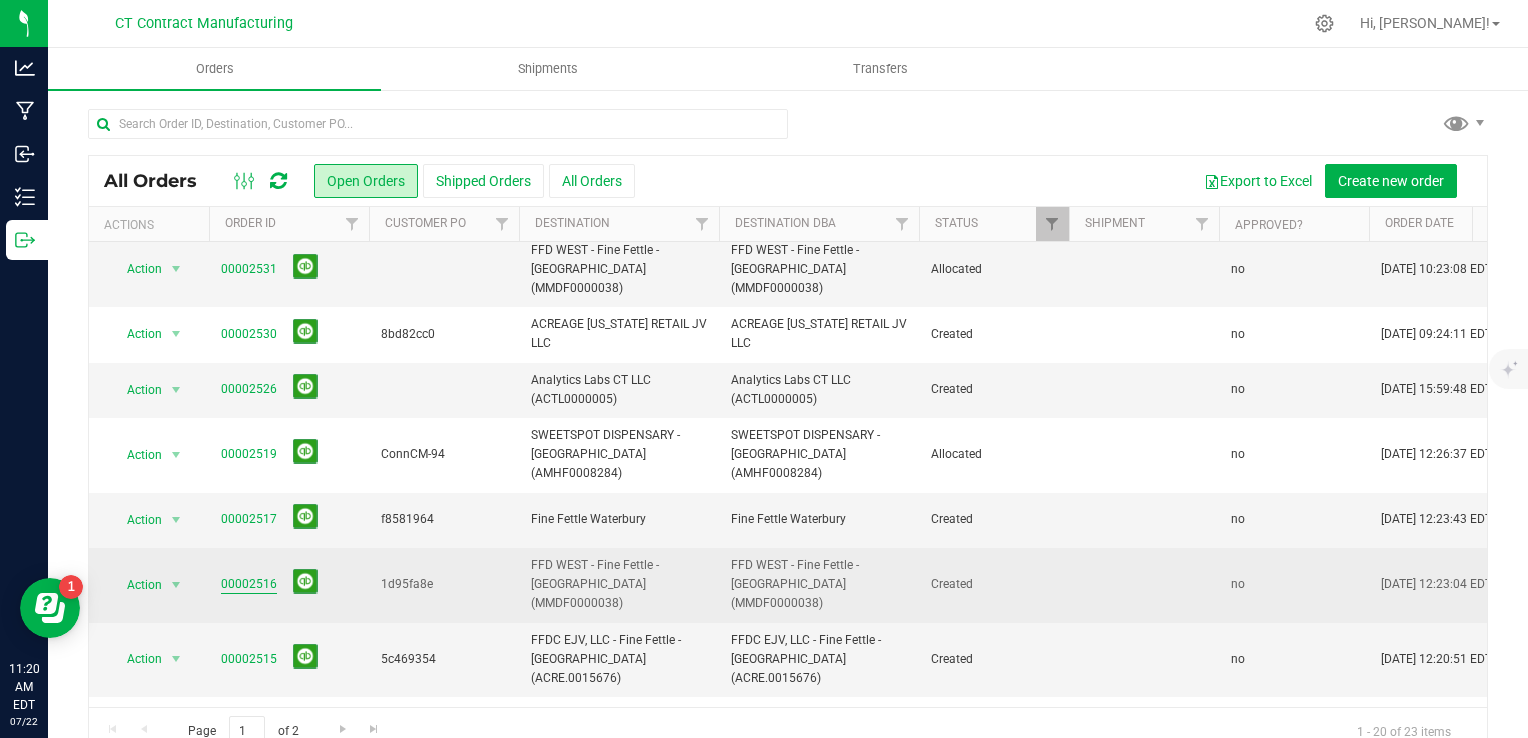 click on "00002516" at bounding box center [249, 584] 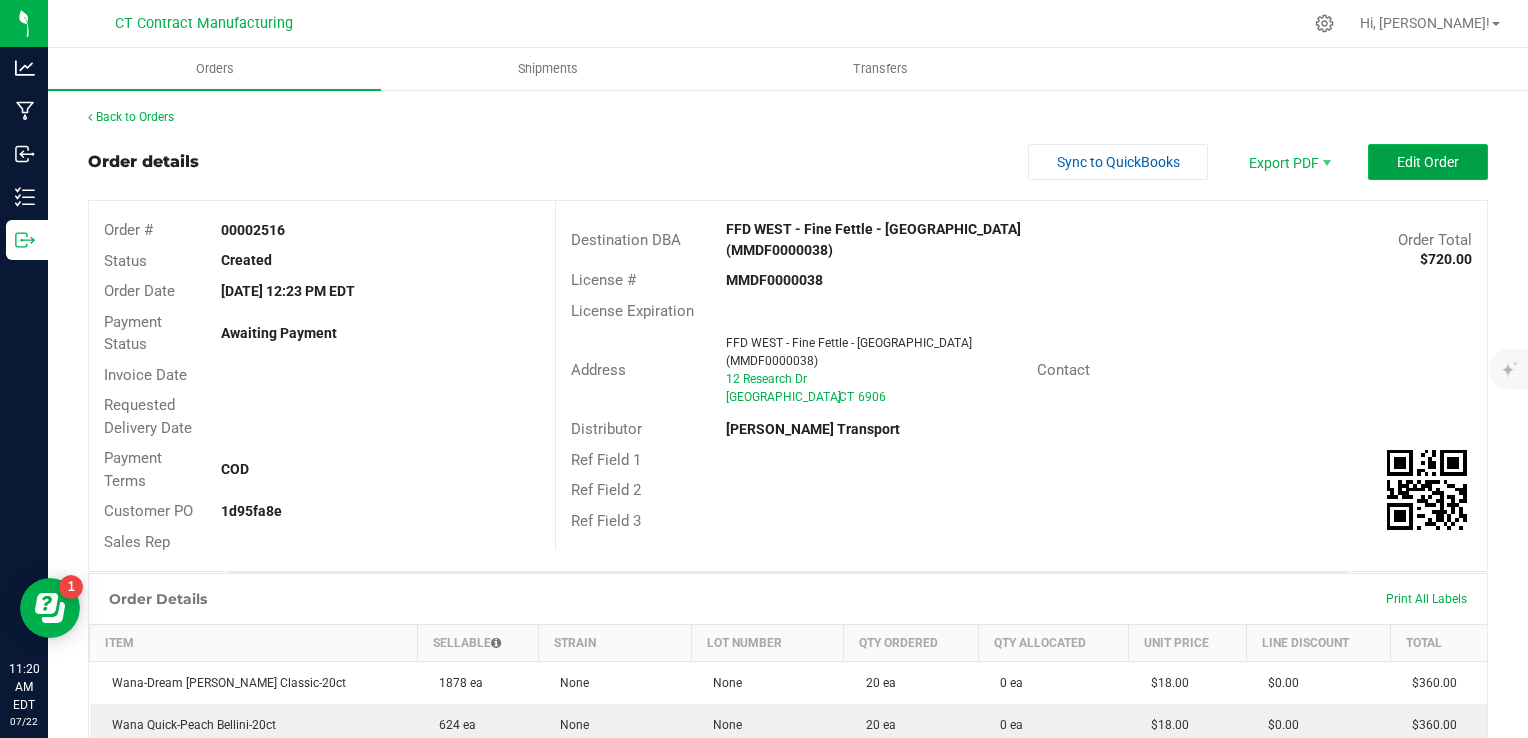 click on "Edit Order" at bounding box center [1428, 162] 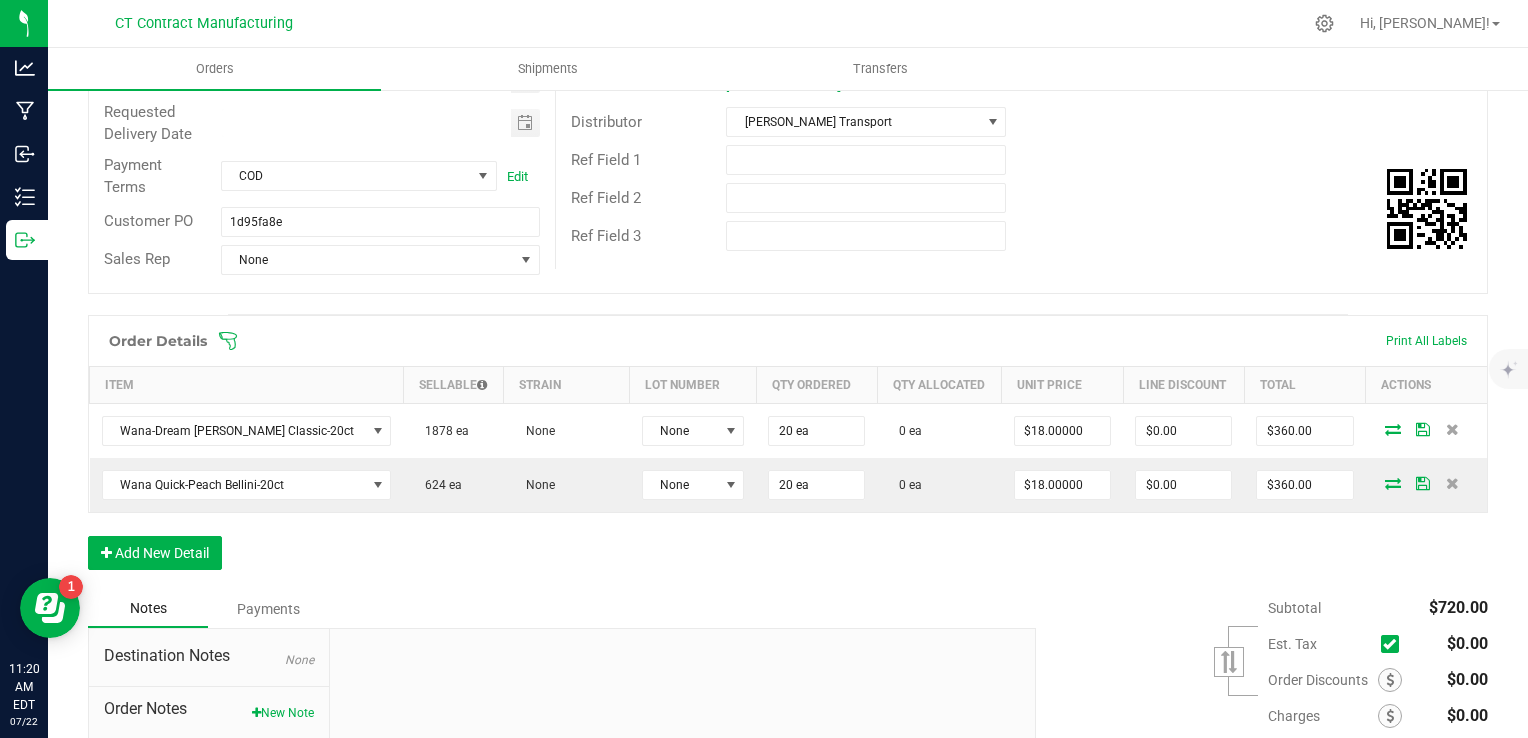 scroll, scrollTop: 388, scrollLeft: 0, axis: vertical 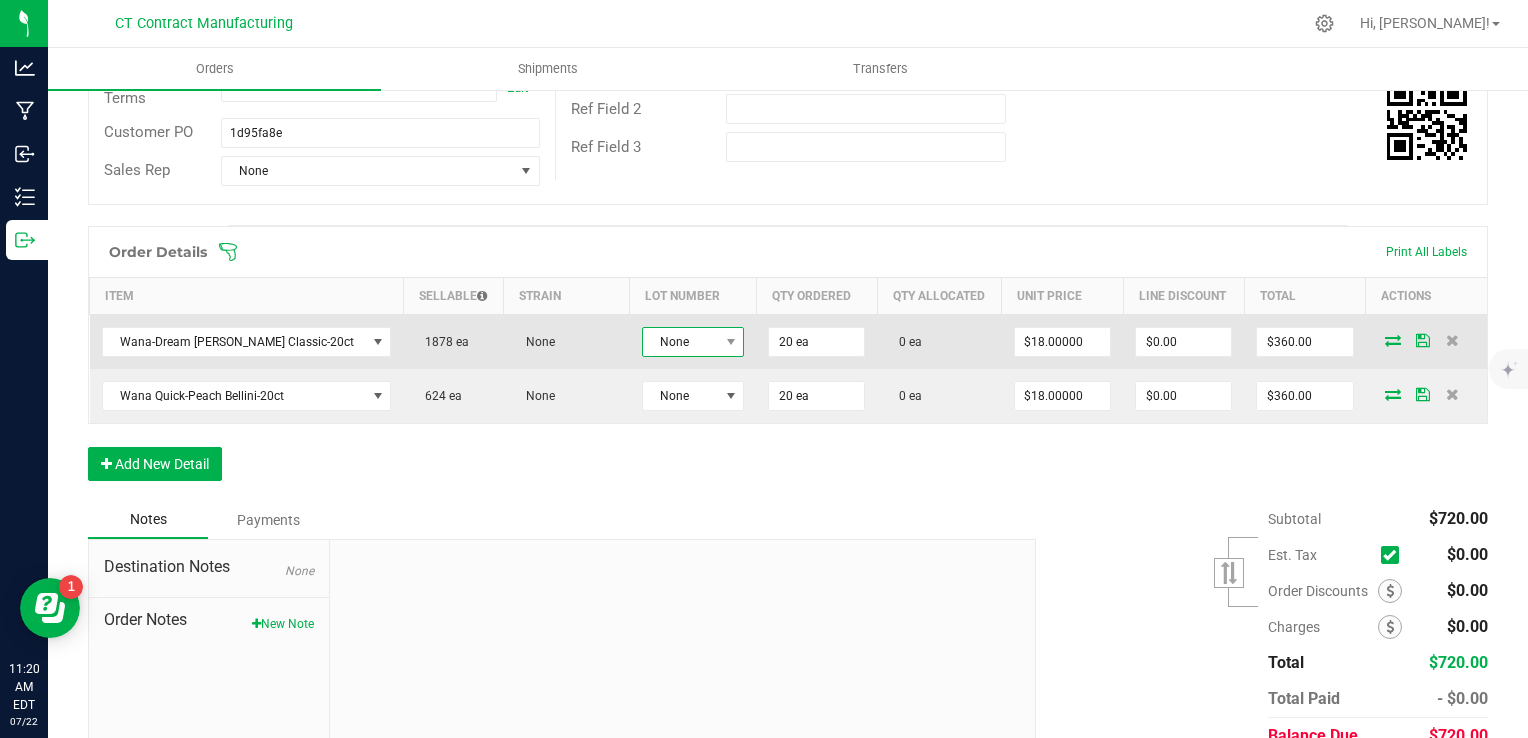 click on "None" at bounding box center [680, 342] 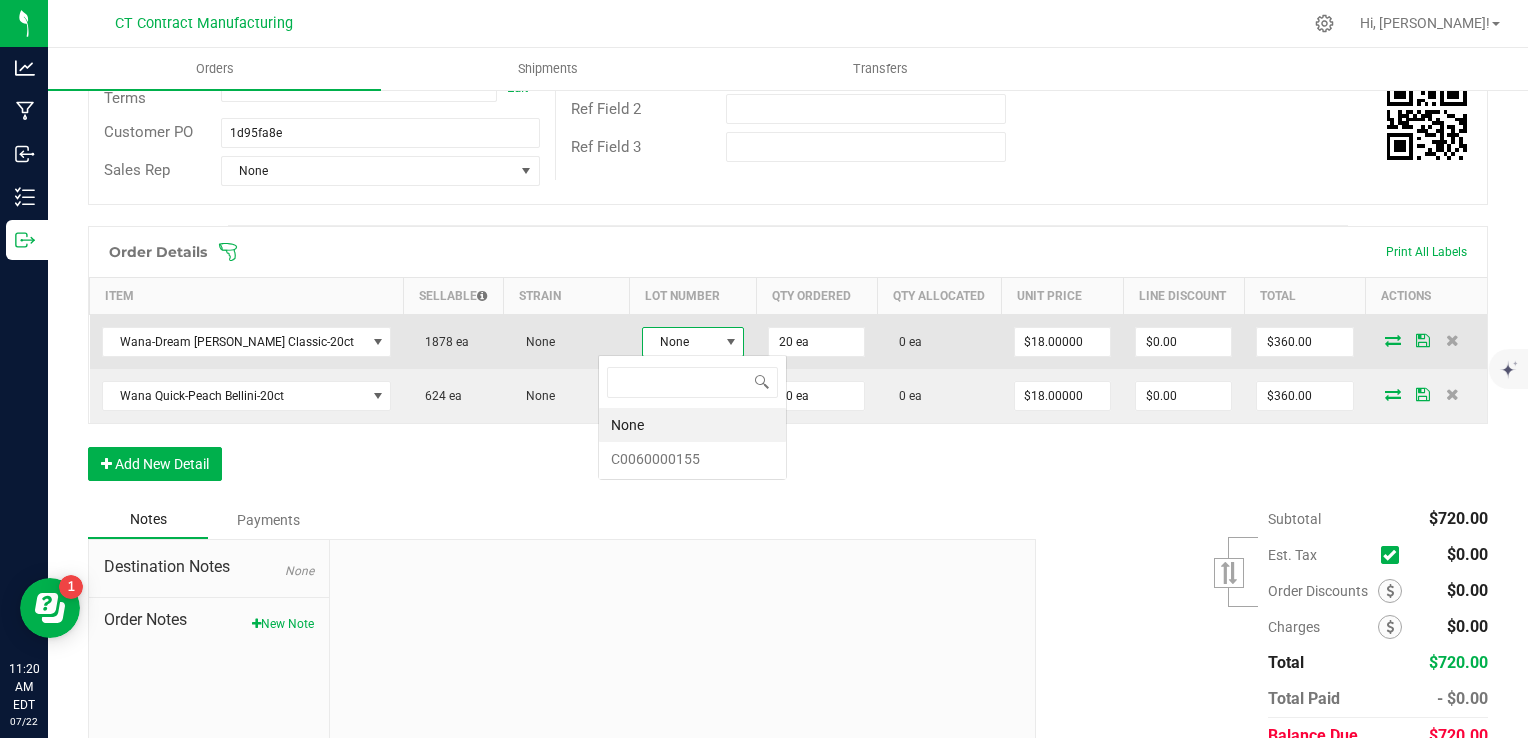 scroll, scrollTop: 99970, scrollLeft: 99893, axis: both 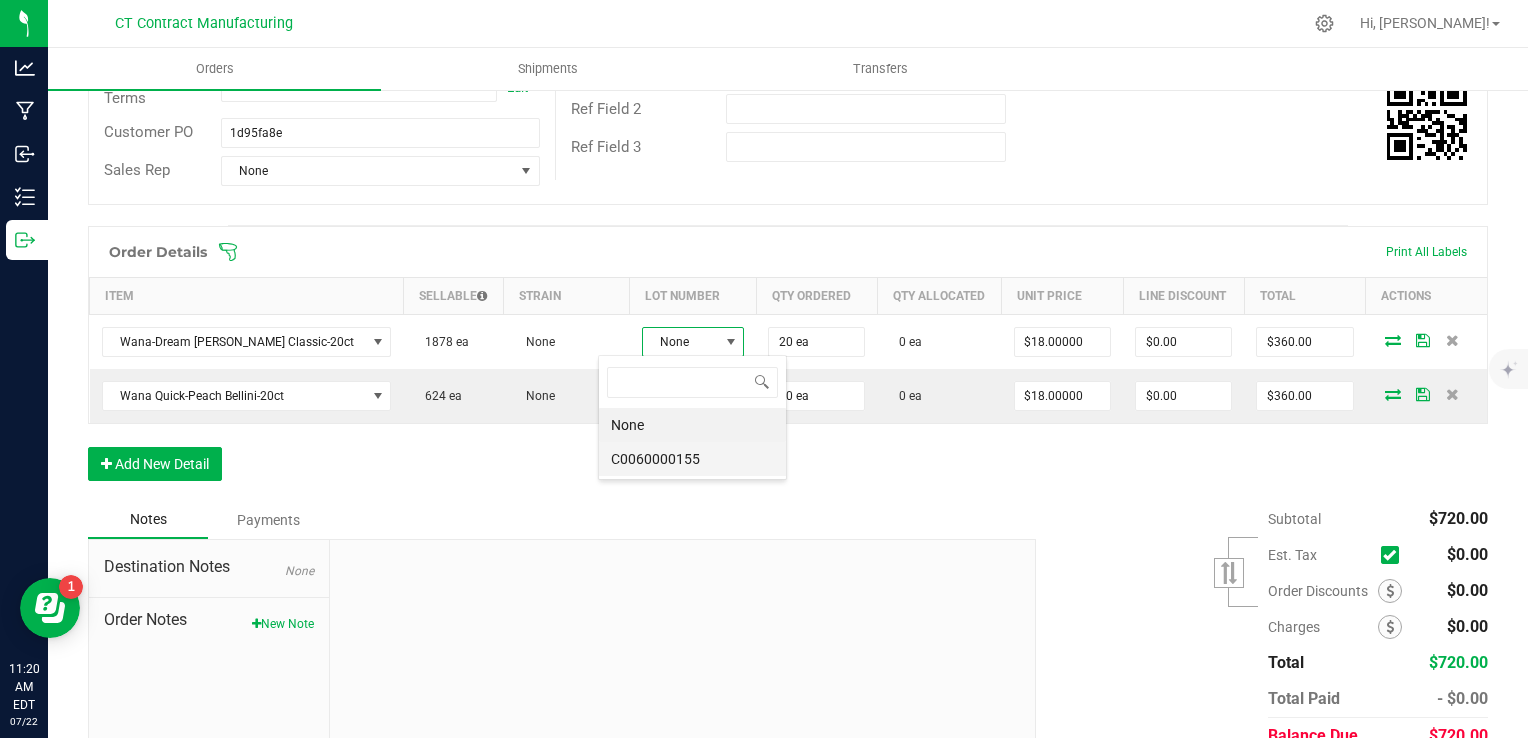 click on "C0060000155" at bounding box center [692, 459] 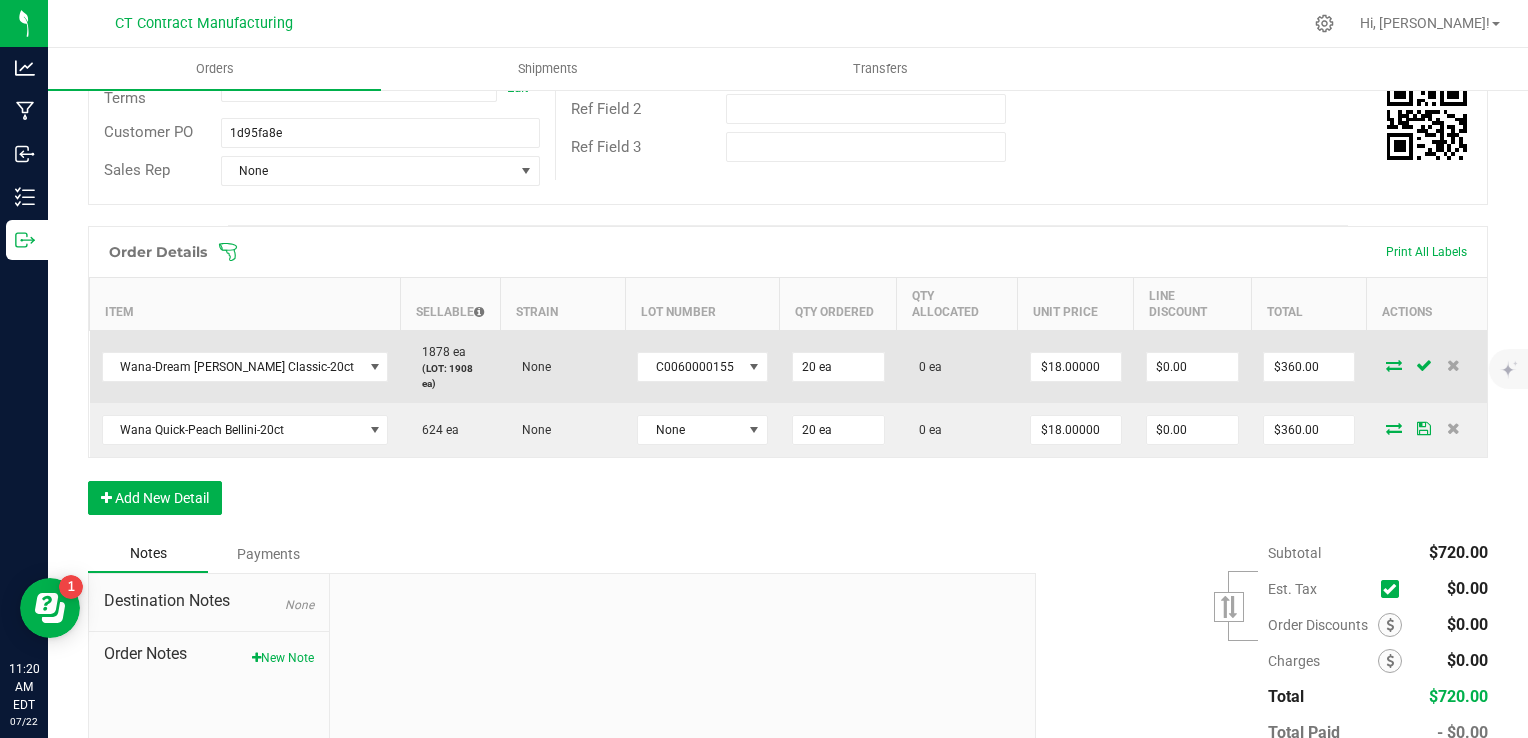click at bounding box center [1394, 365] 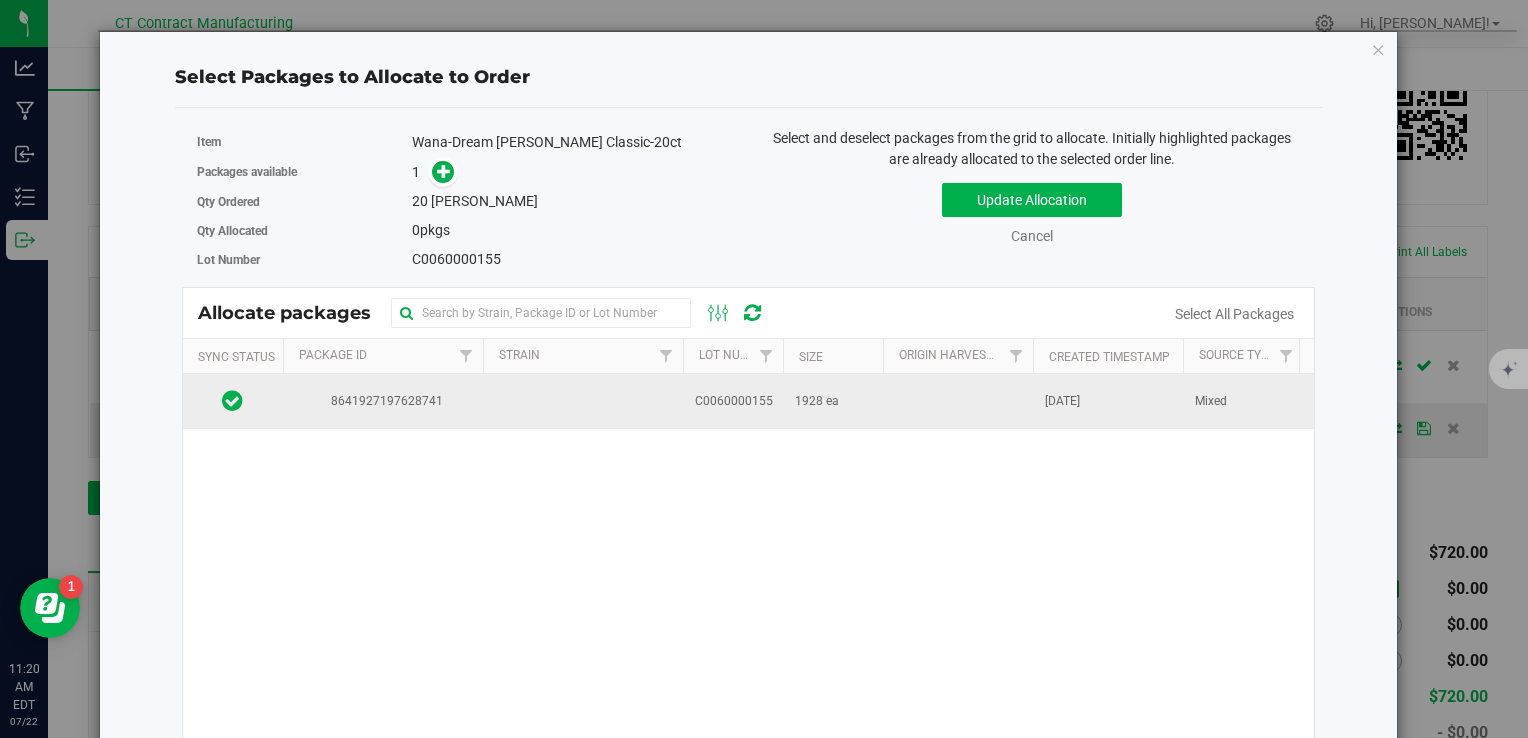 click at bounding box center [958, 401] 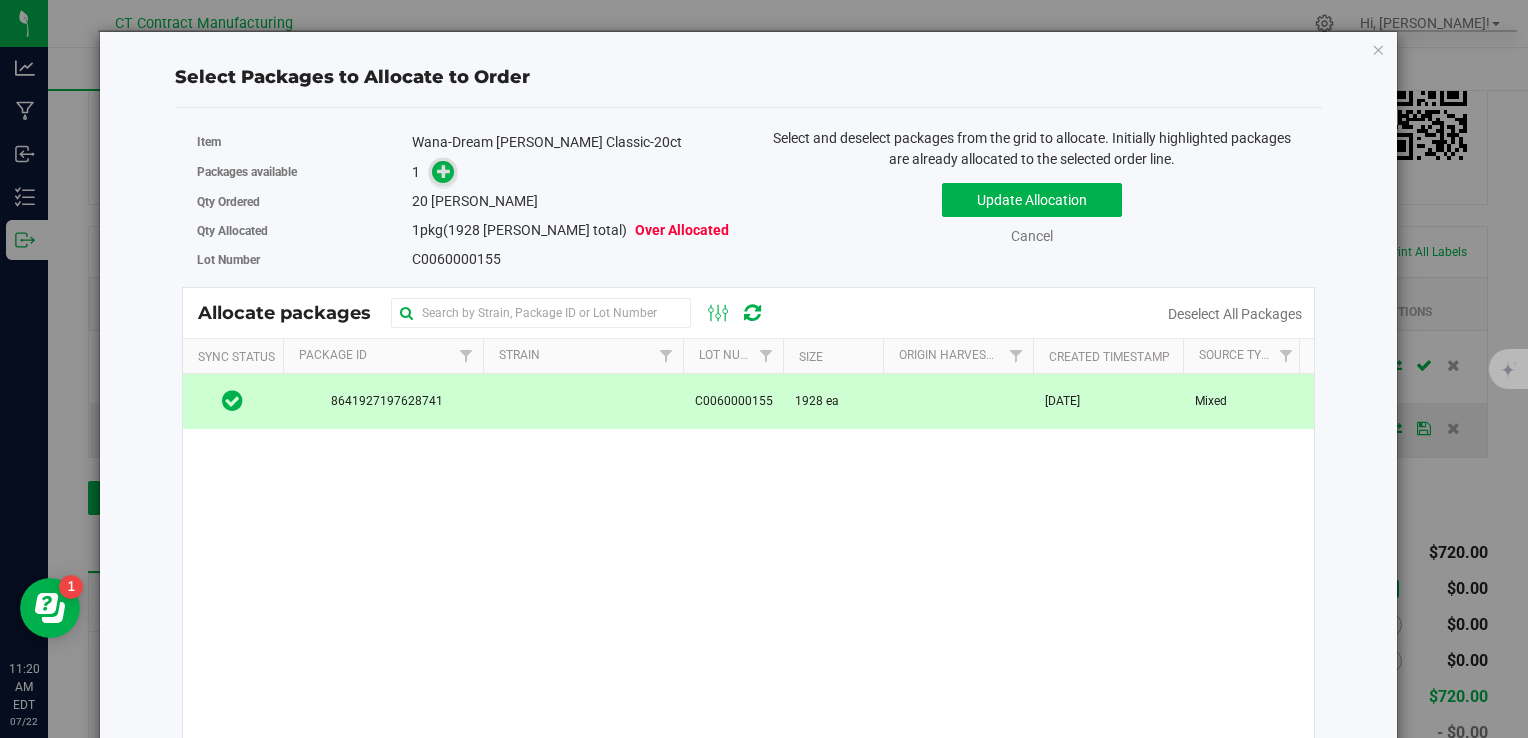click at bounding box center (444, 171) 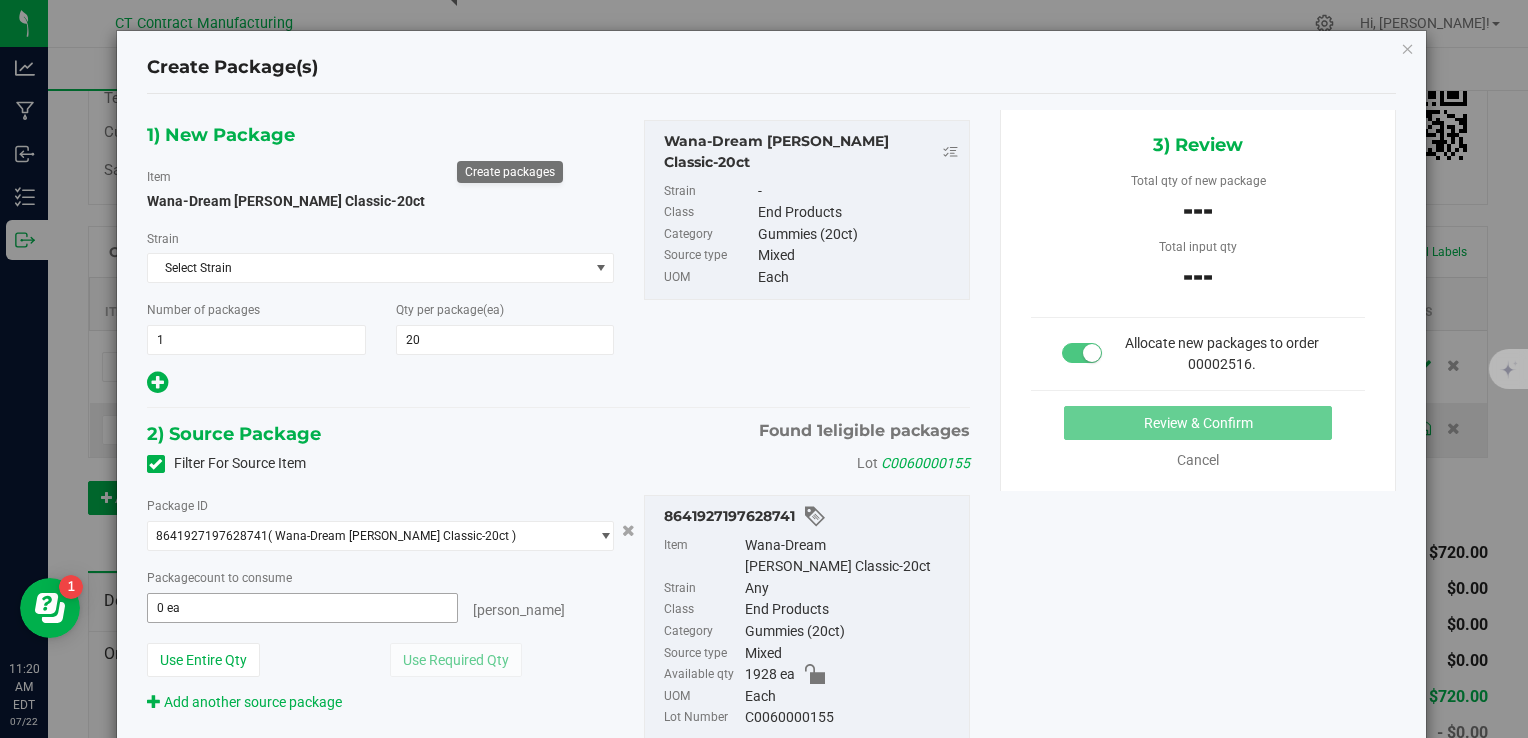 click on "0 ea 0" at bounding box center [303, 608] 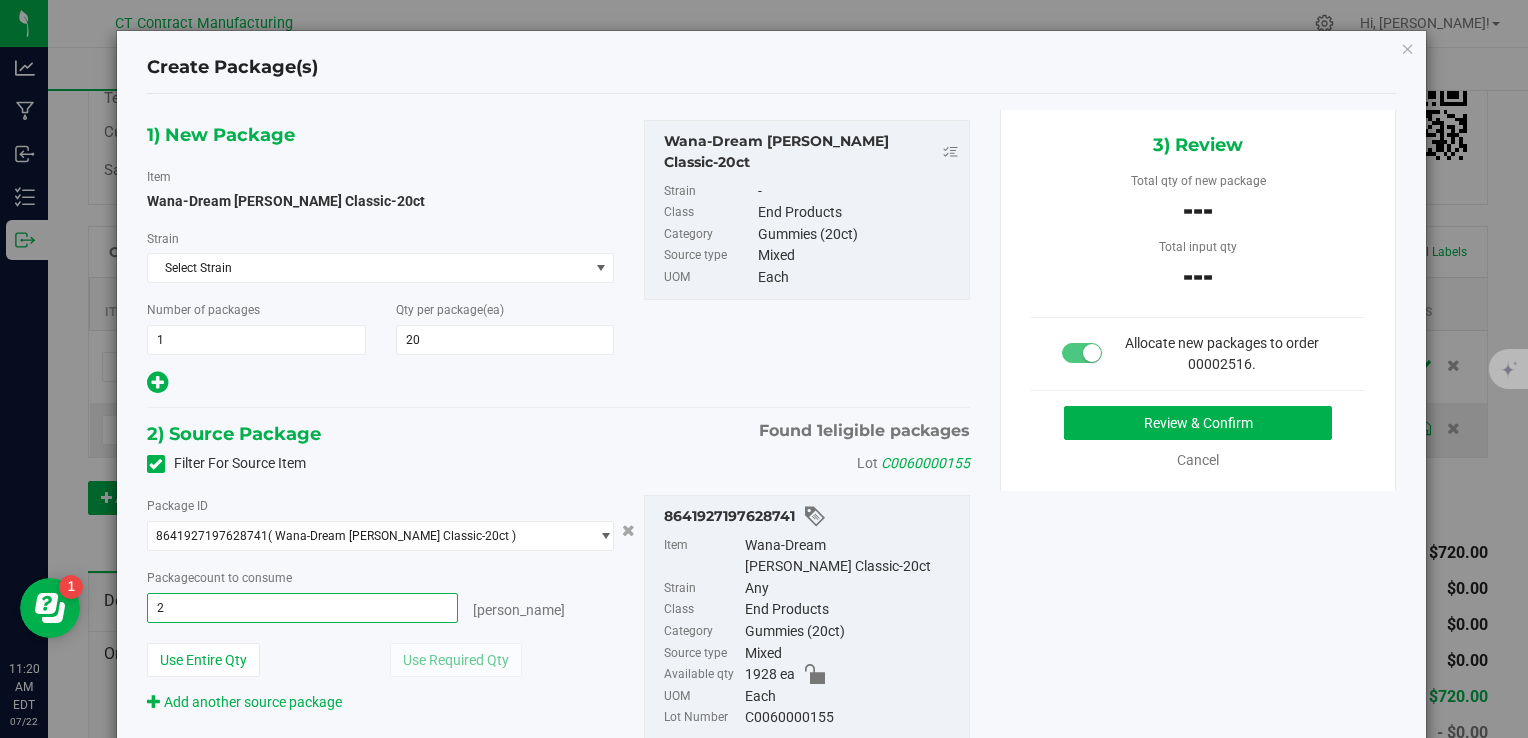 type on "20" 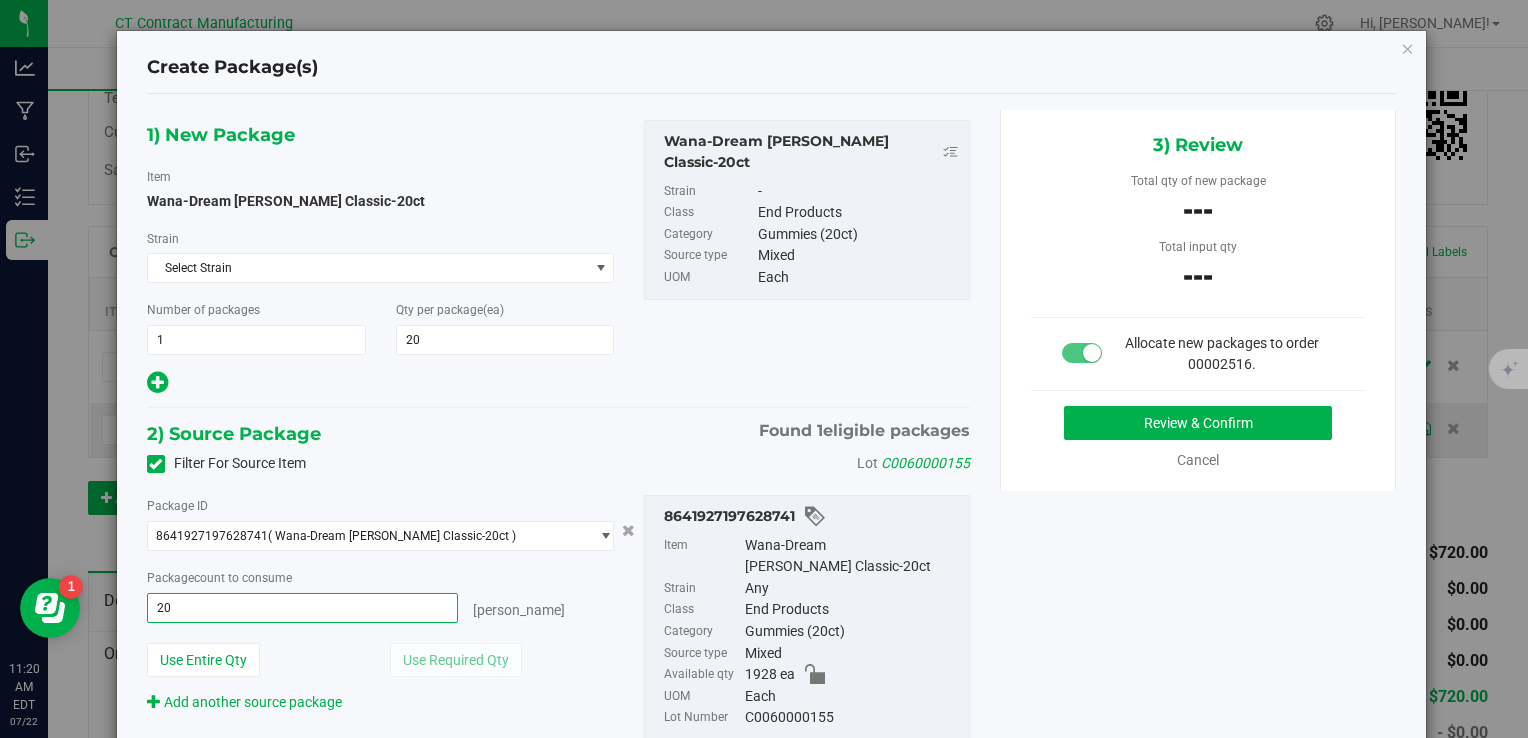 type on "20 ea" 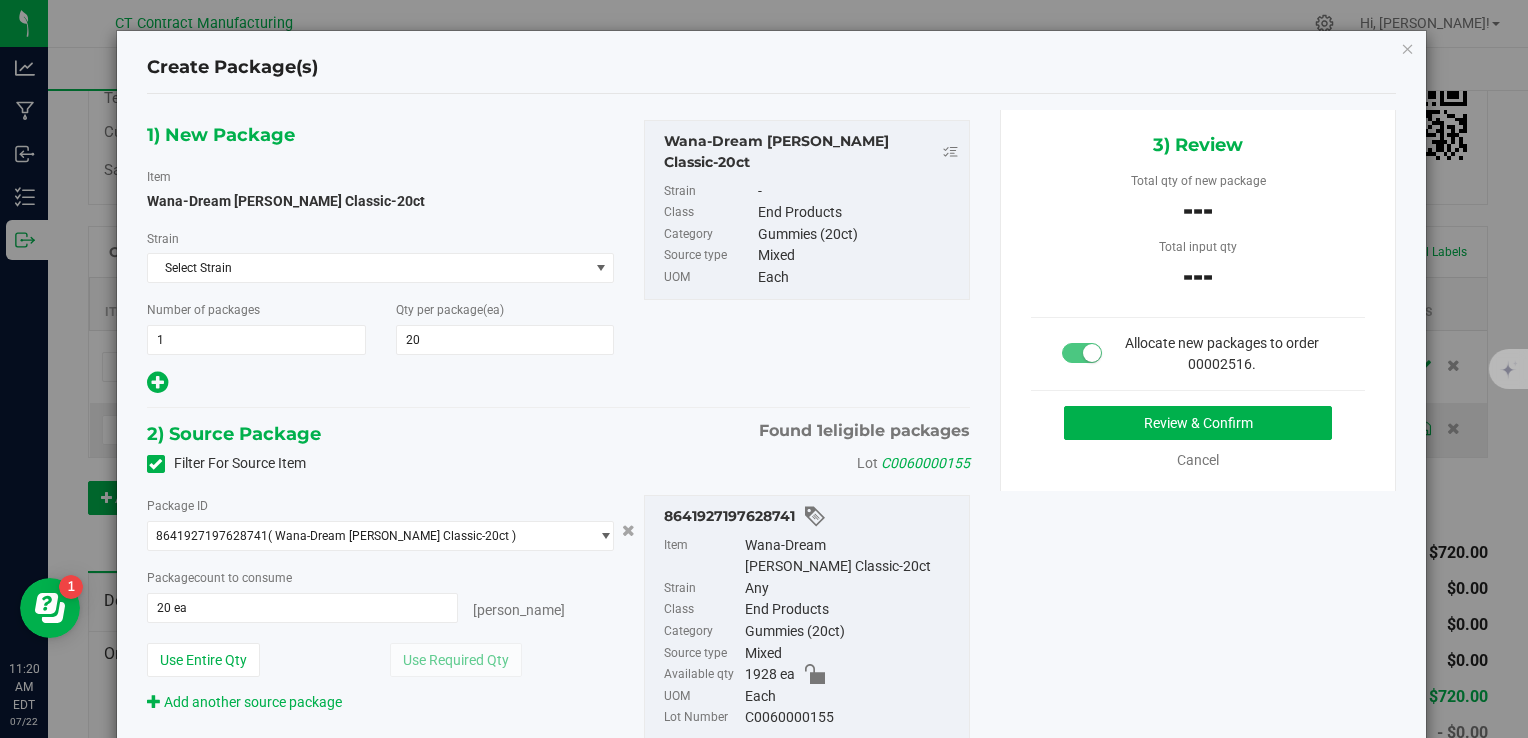 click at bounding box center [381, 383] 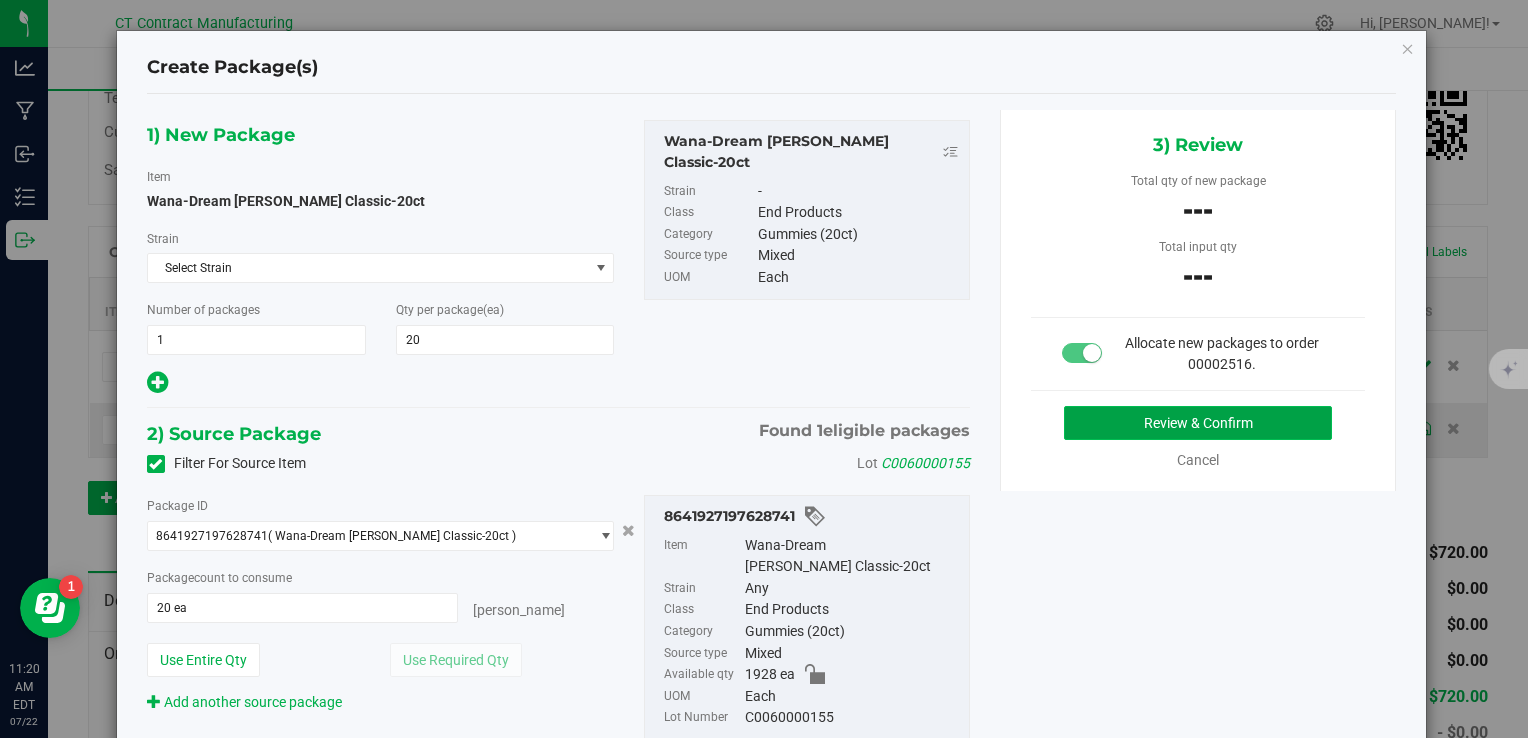 click on "Review & Confirm" at bounding box center (1198, 423) 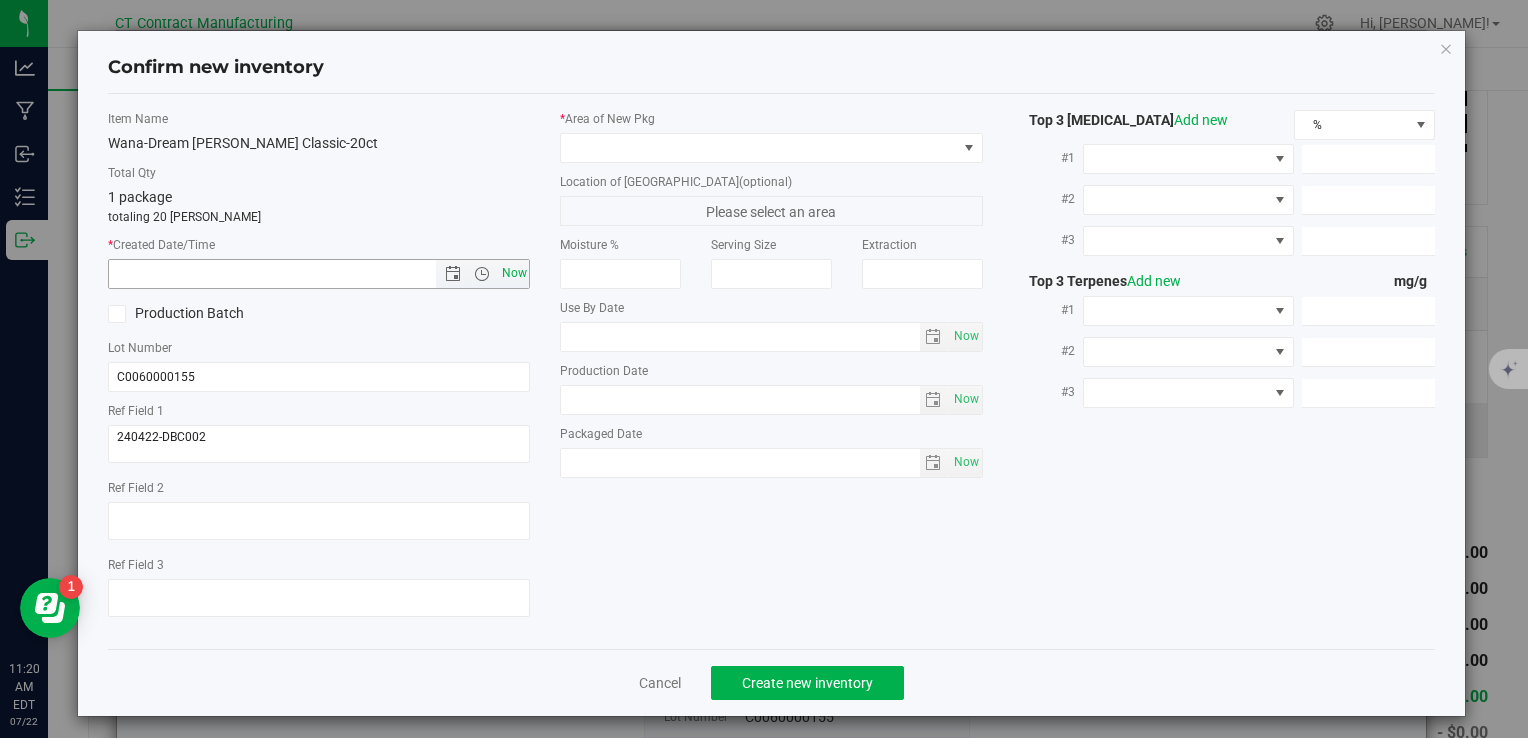 click on "Now" at bounding box center (514, 273) 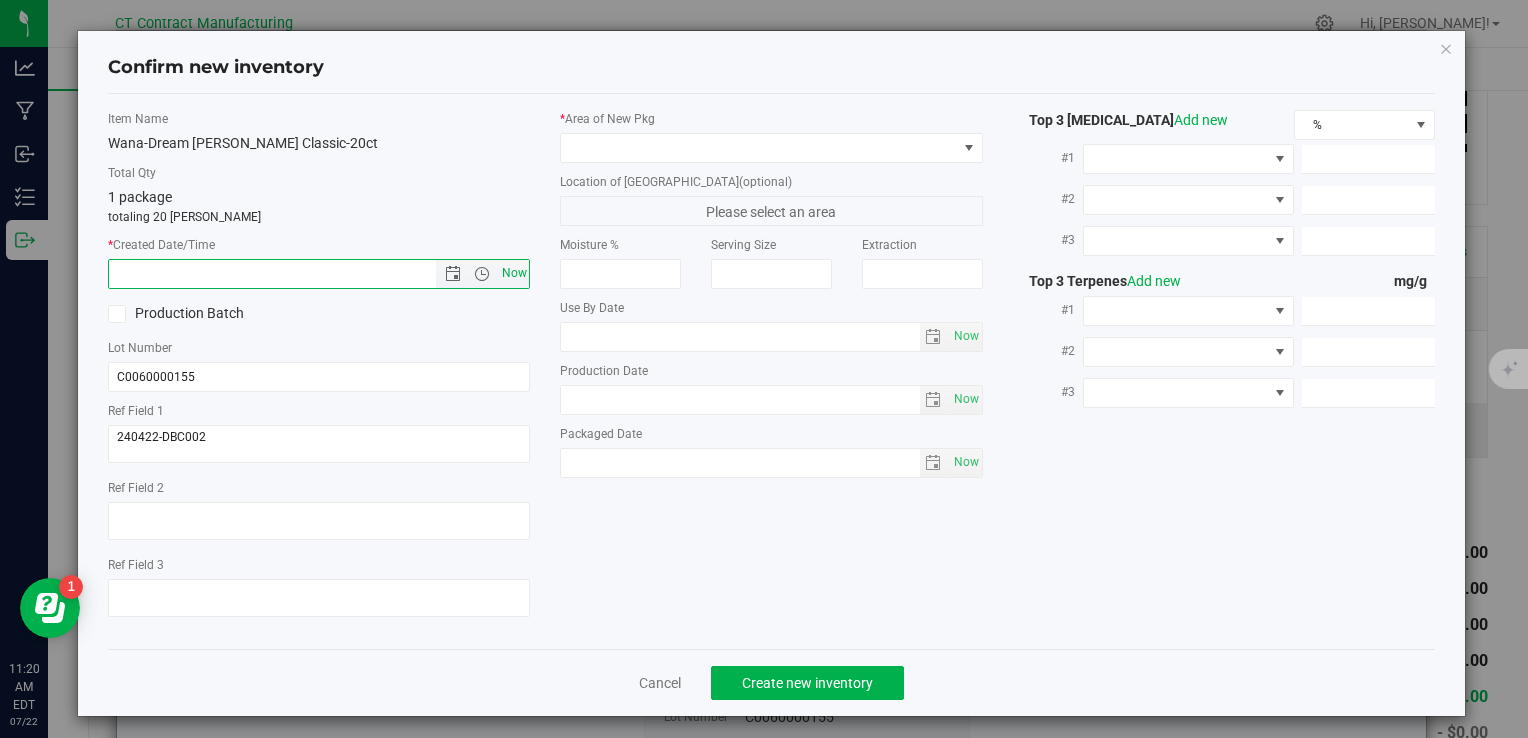 type on "7/22/2025 11:20 AM" 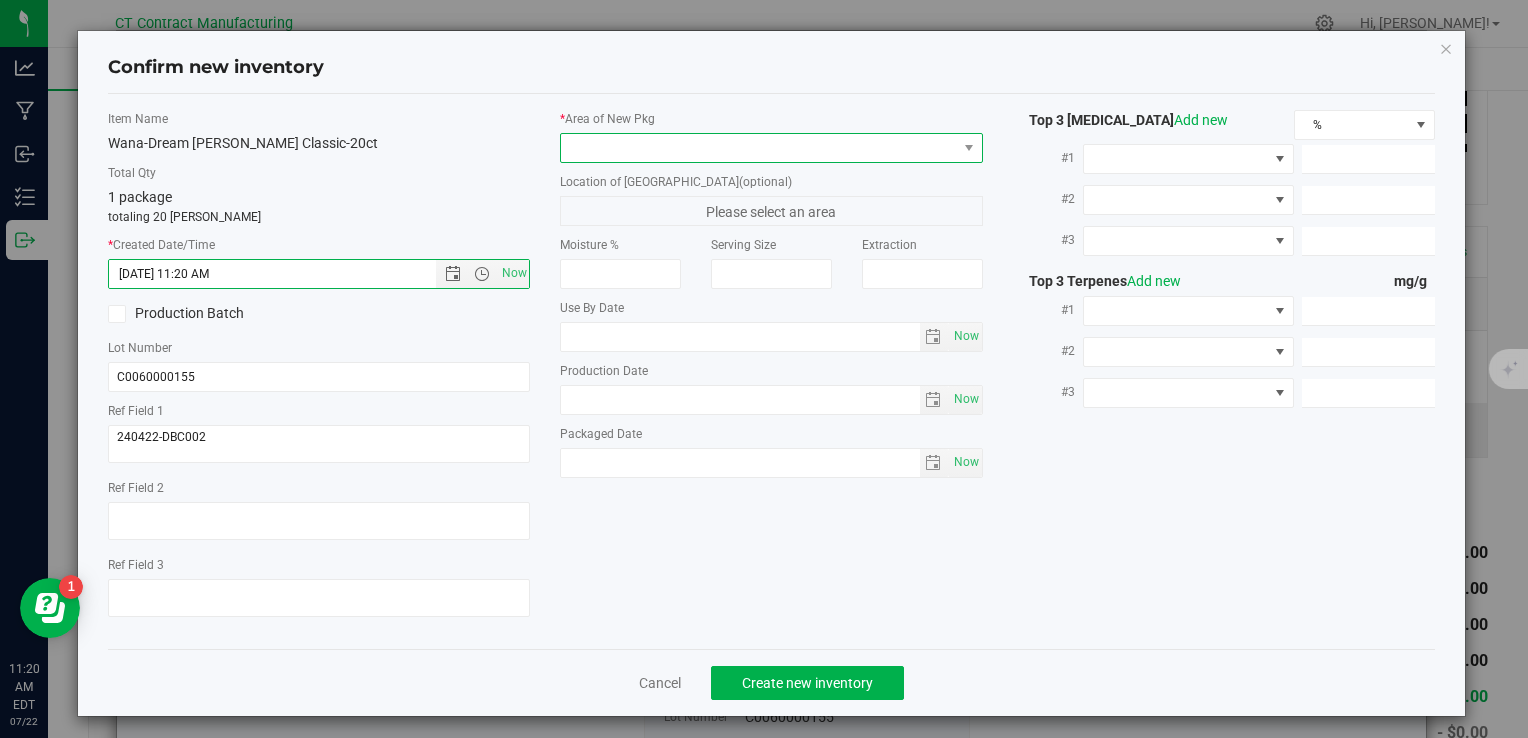 click at bounding box center [758, 148] 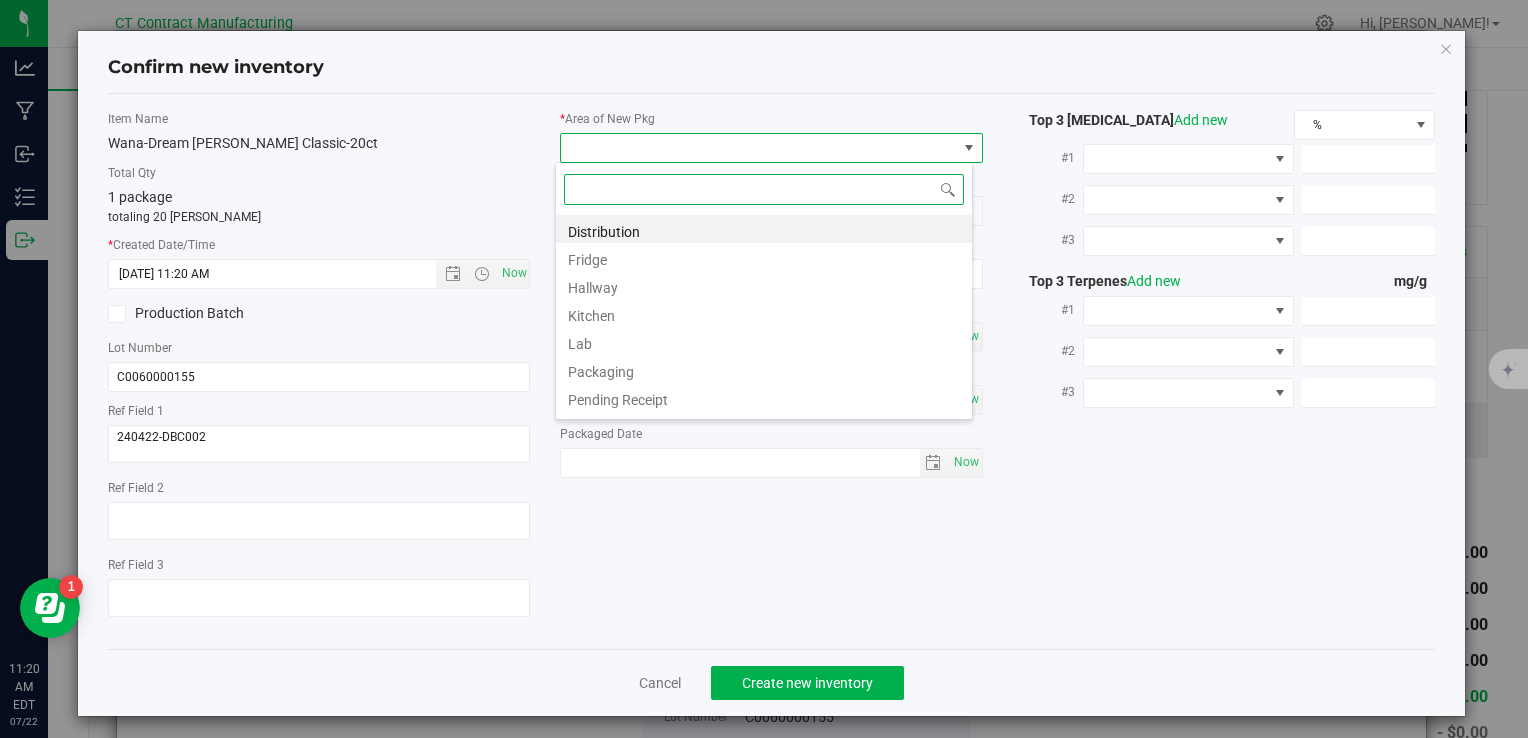 scroll, scrollTop: 99970, scrollLeft: 99582, axis: both 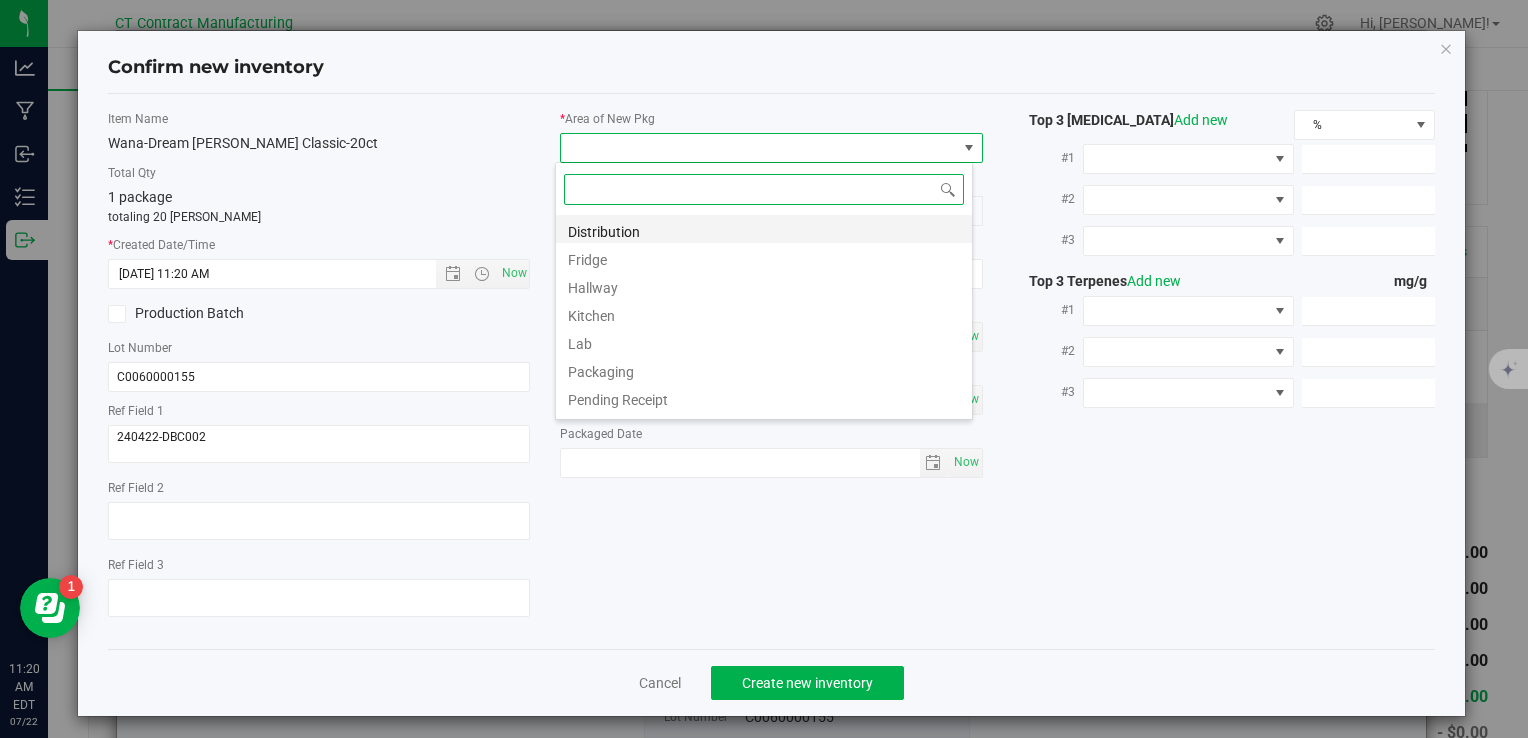 click on "Distribution" at bounding box center [764, 229] 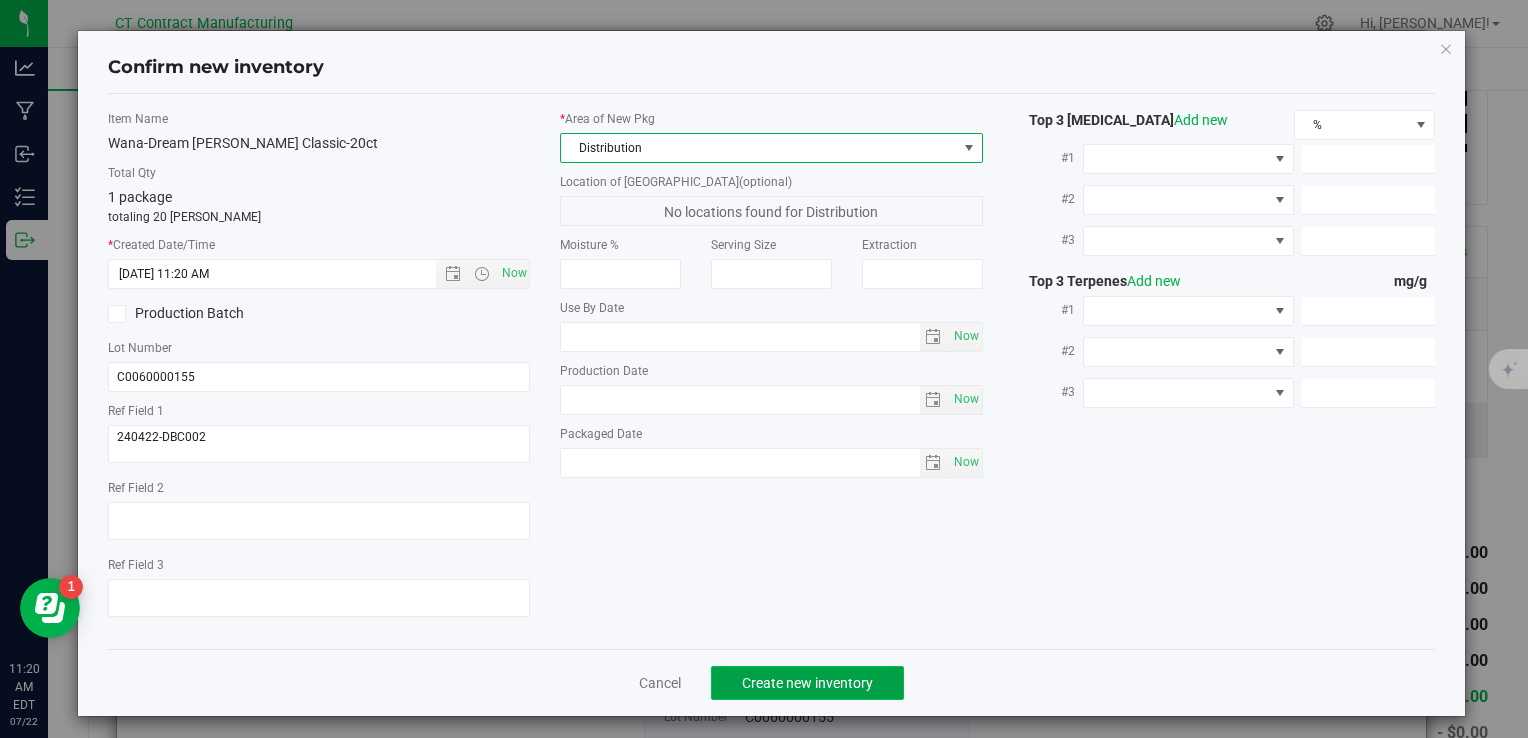 click on "Create new inventory" 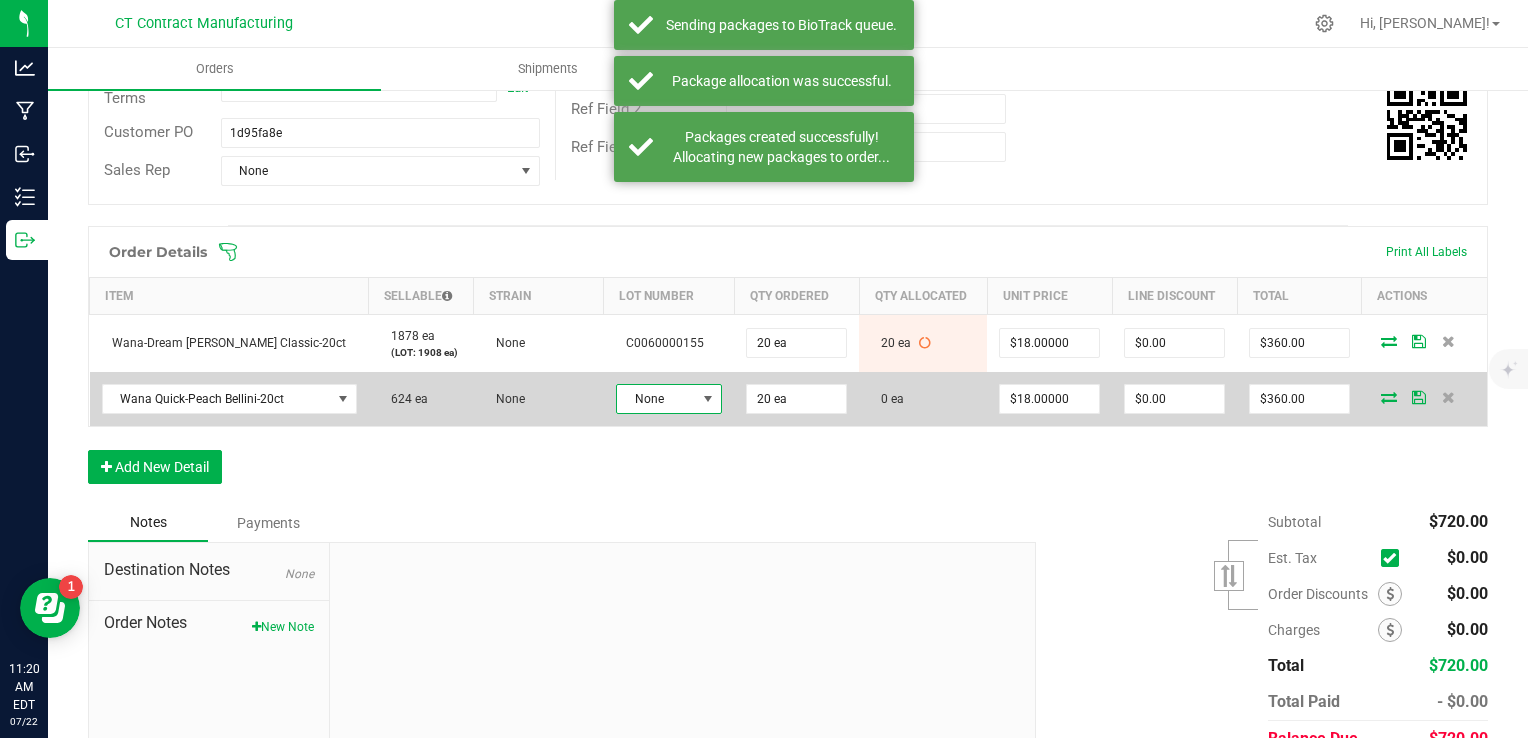 click on "None" at bounding box center (656, 399) 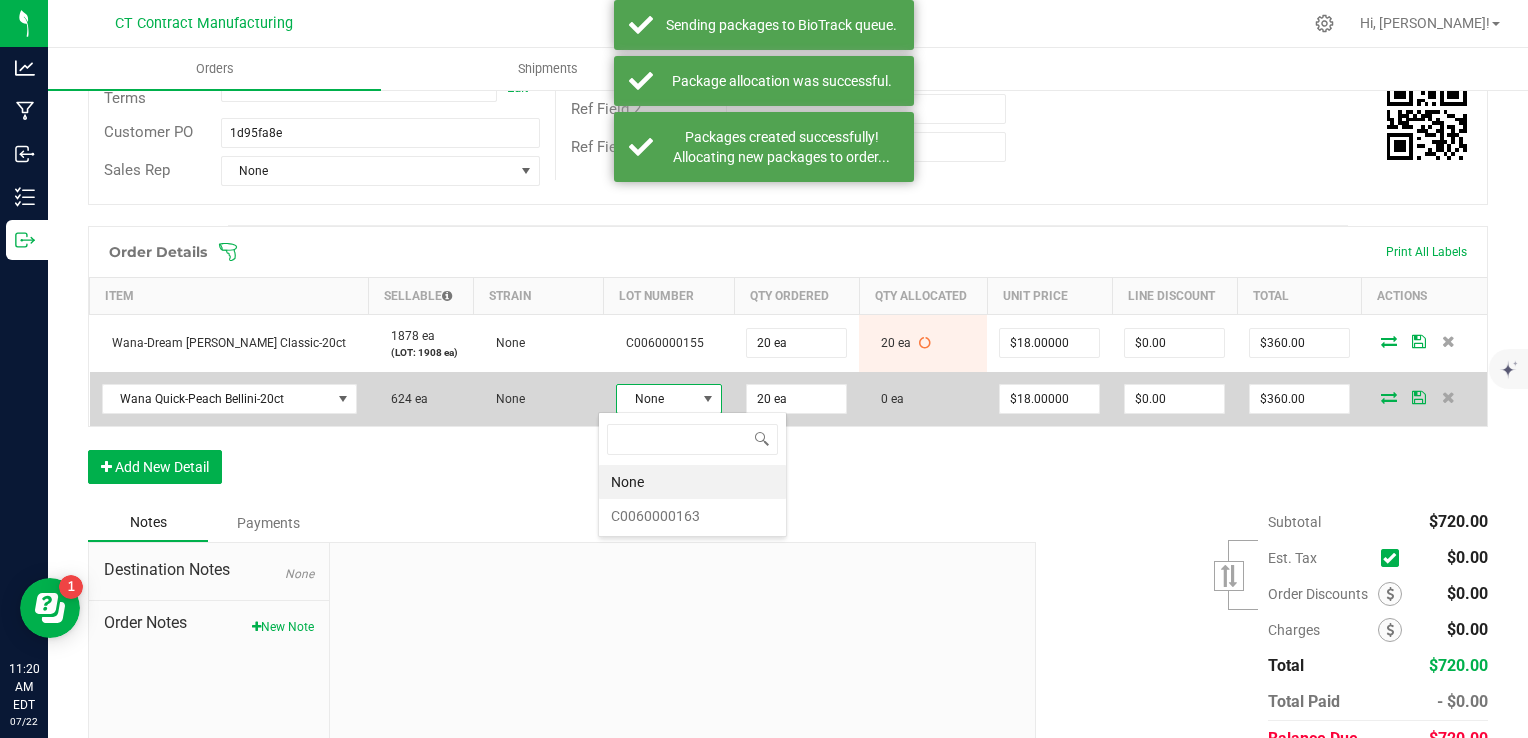 scroll, scrollTop: 99970, scrollLeft: 99893, axis: both 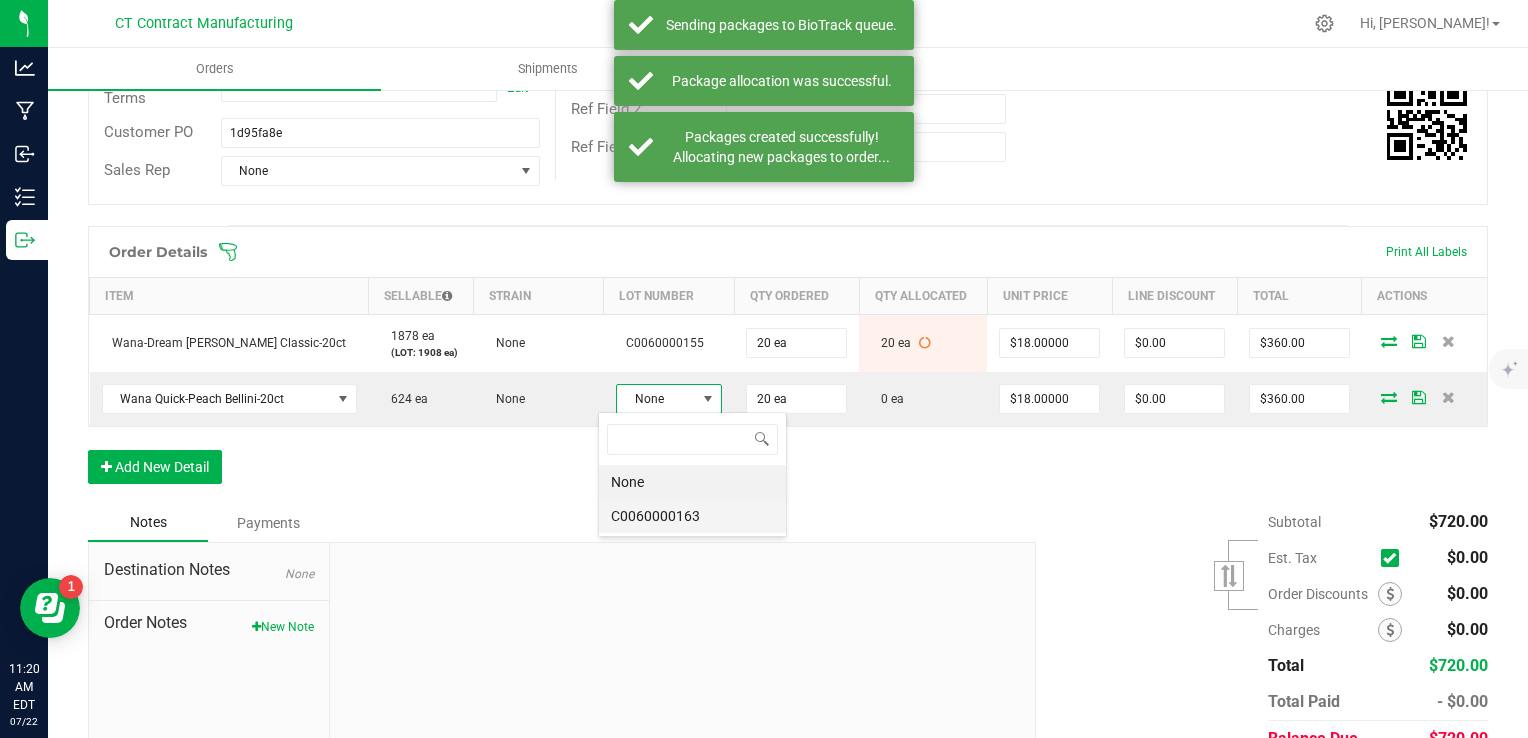 click on "C0060000163" at bounding box center [692, 516] 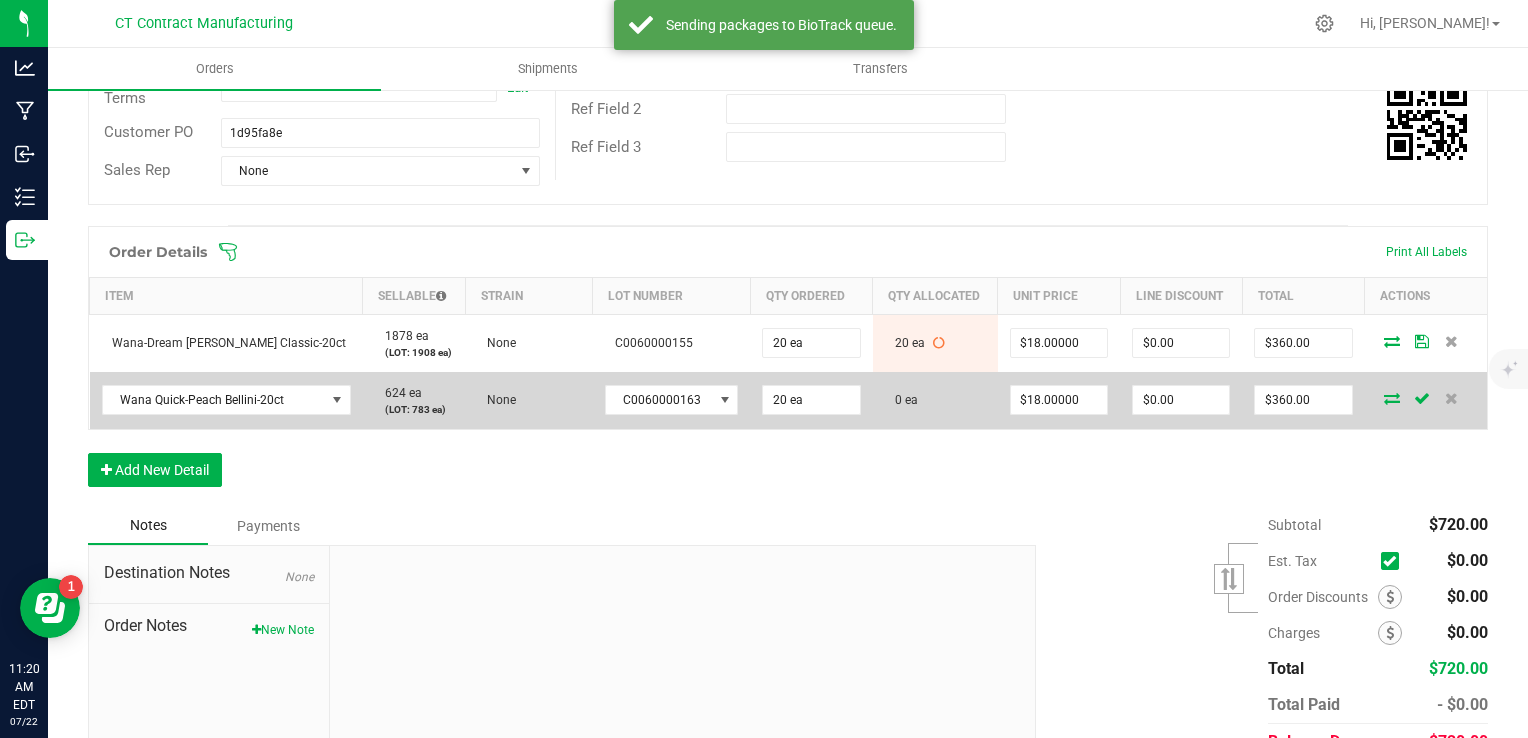 click at bounding box center (1392, 398) 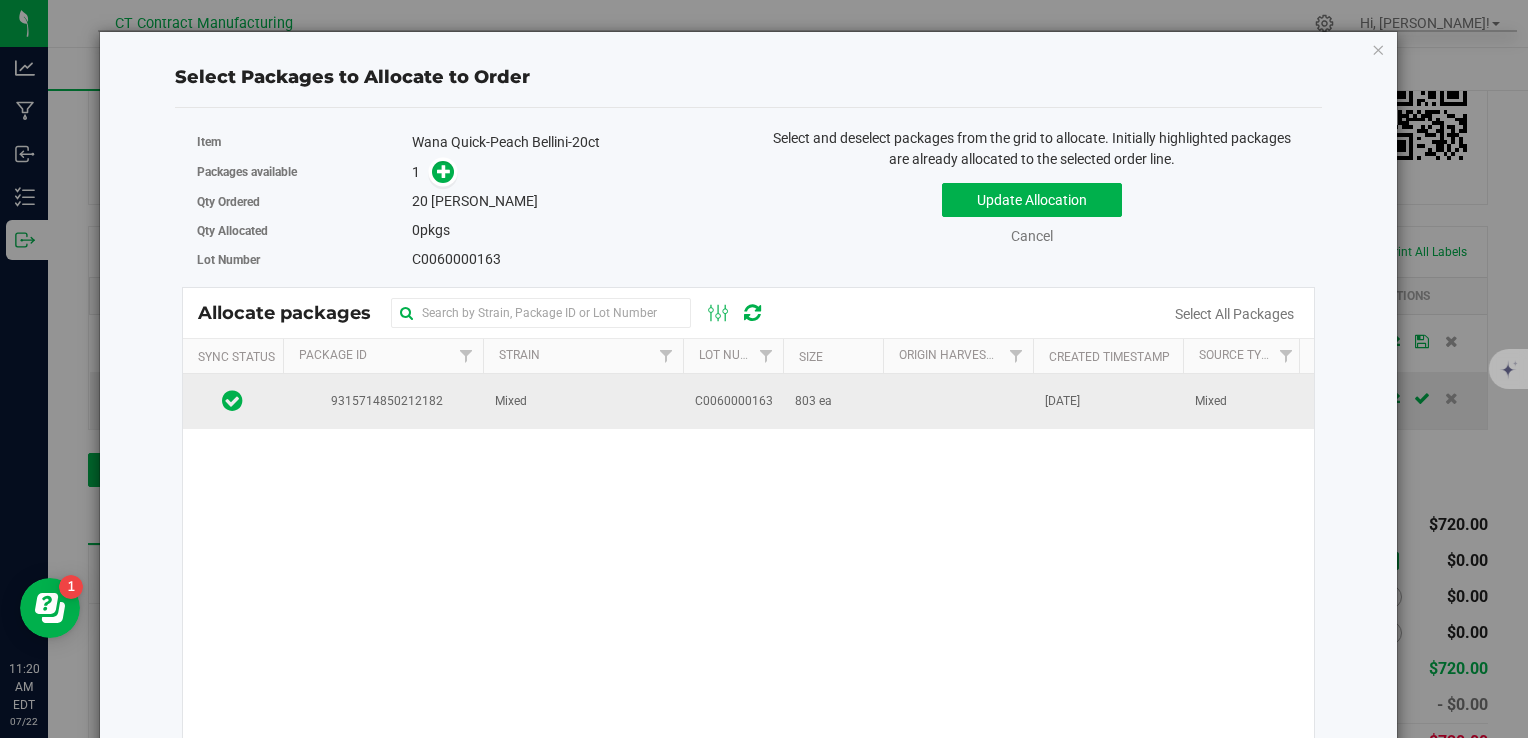 click at bounding box center (958, 401) 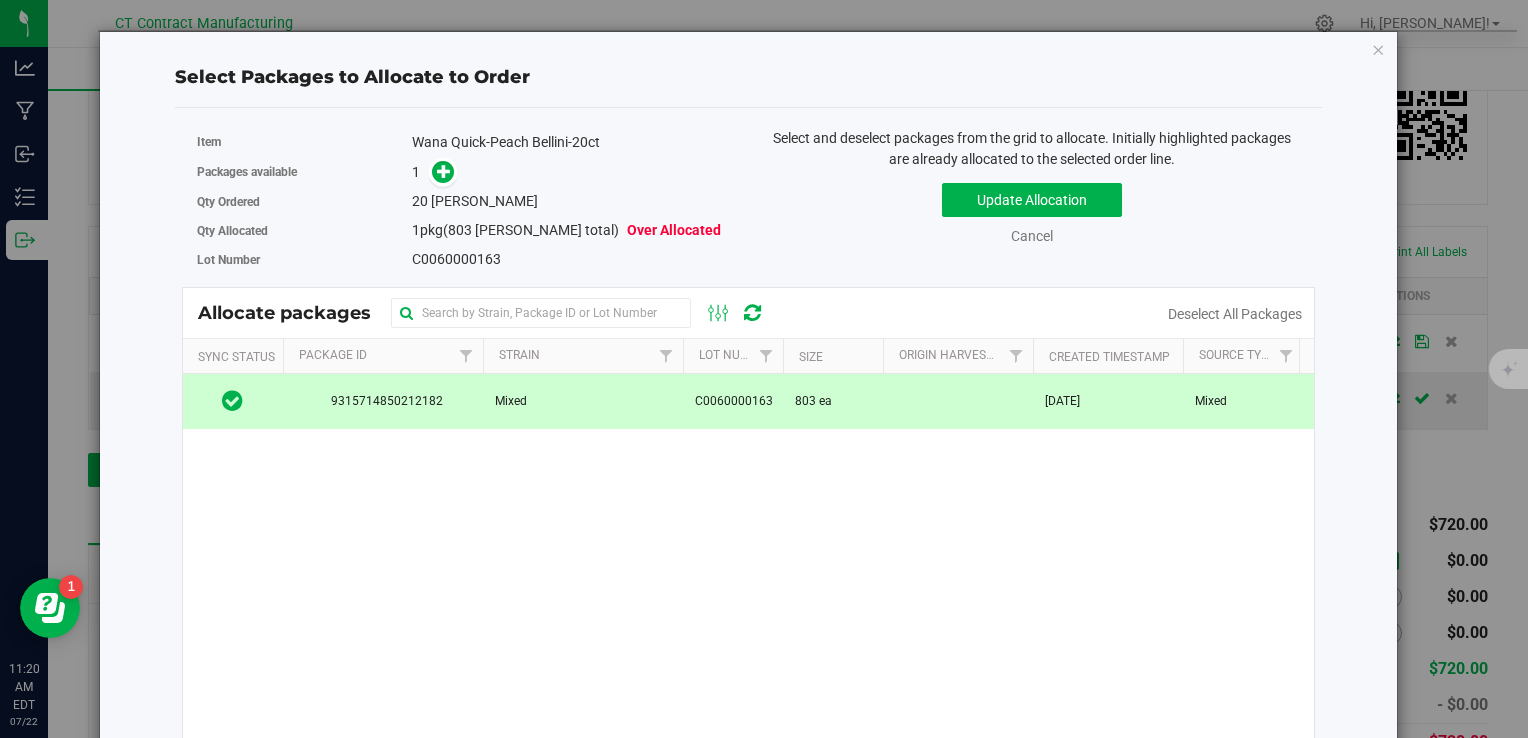 click at bounding box center [438, 172] 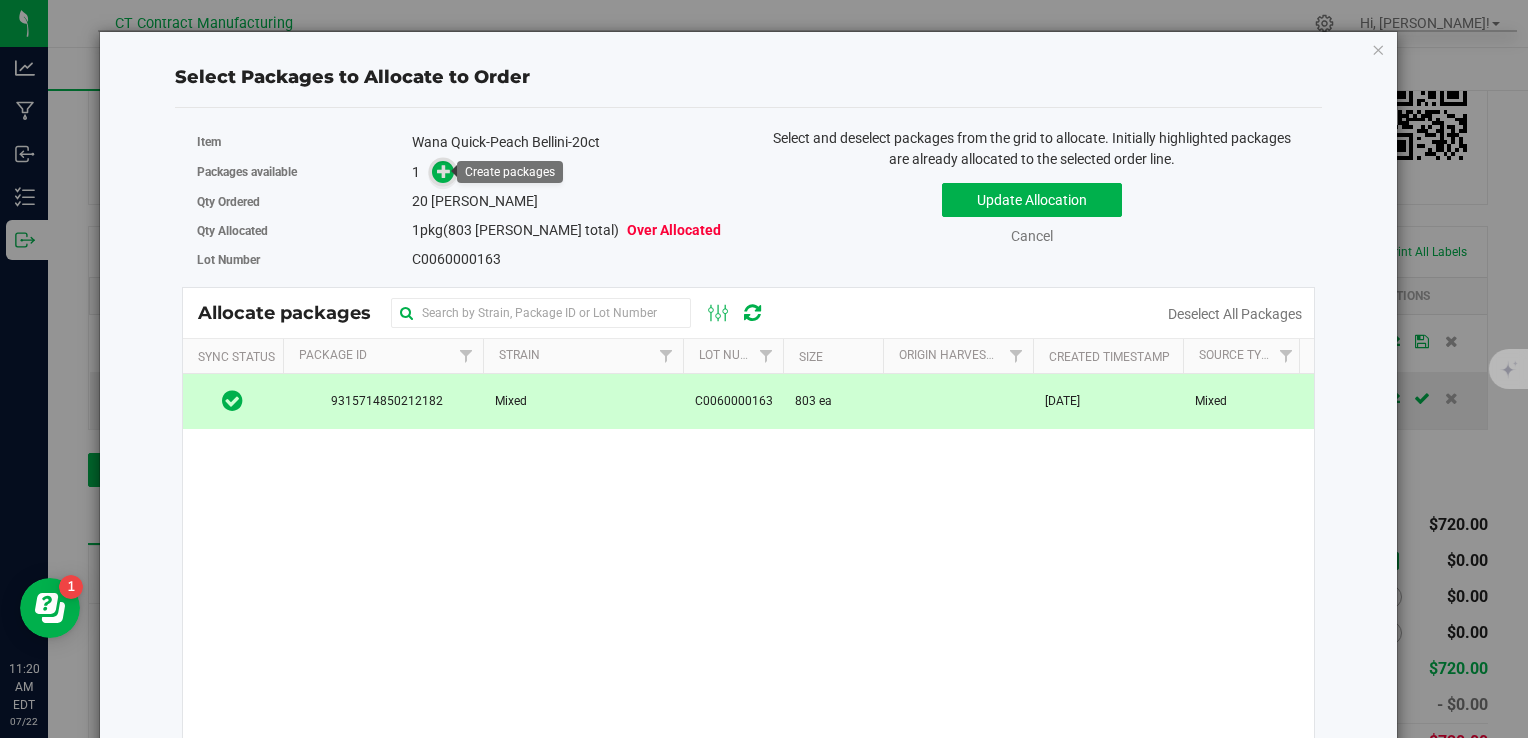 click at bounding box center (444, 171) 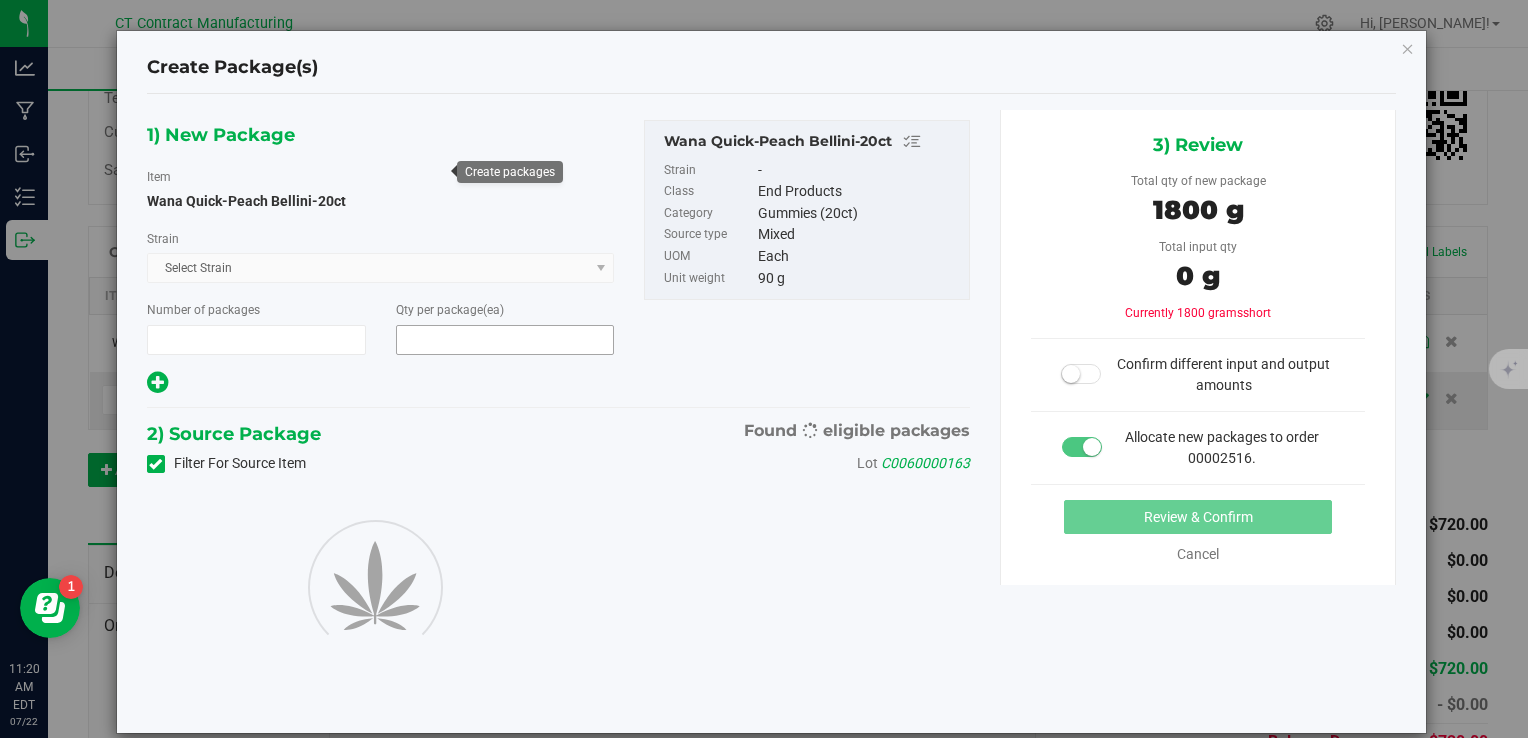 type on "1" 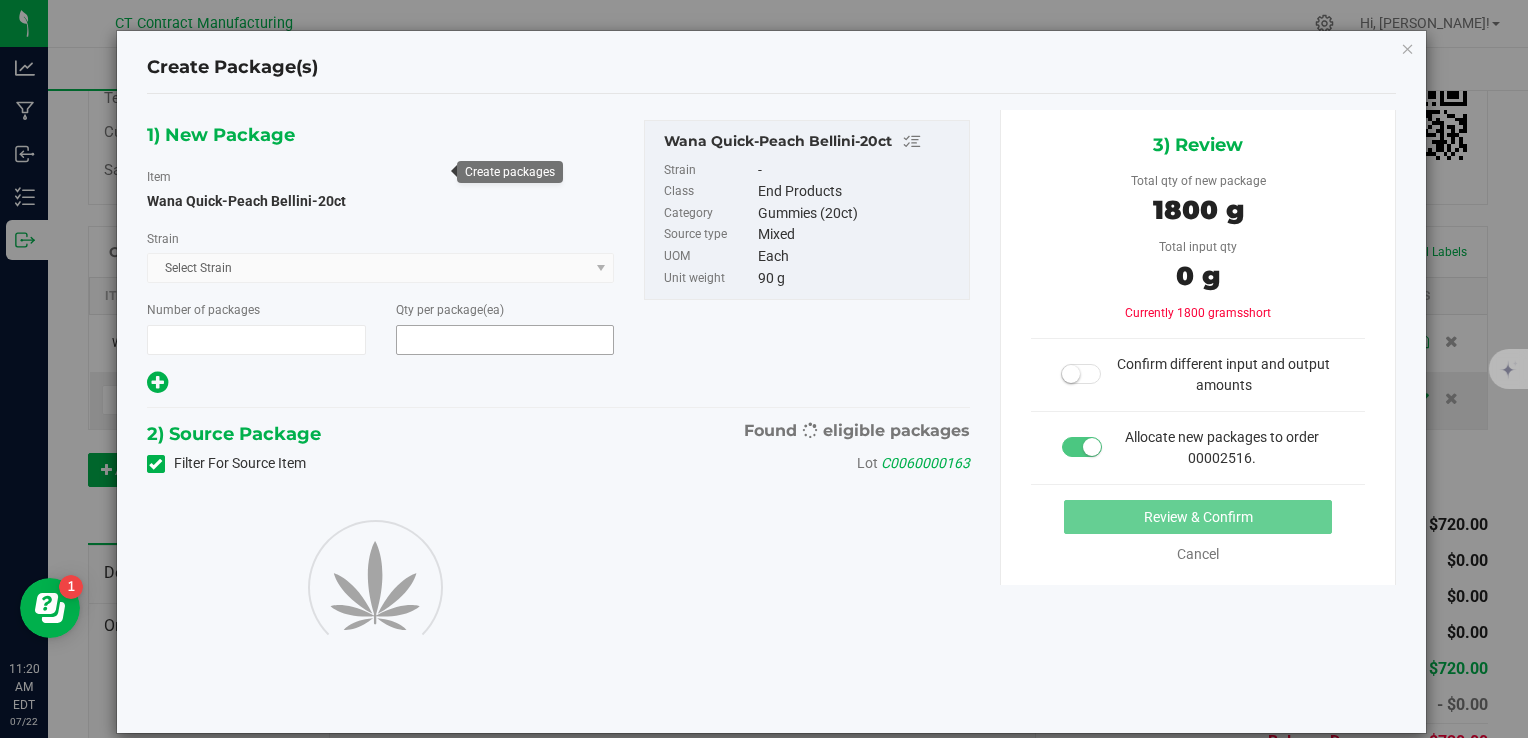 type on "20" 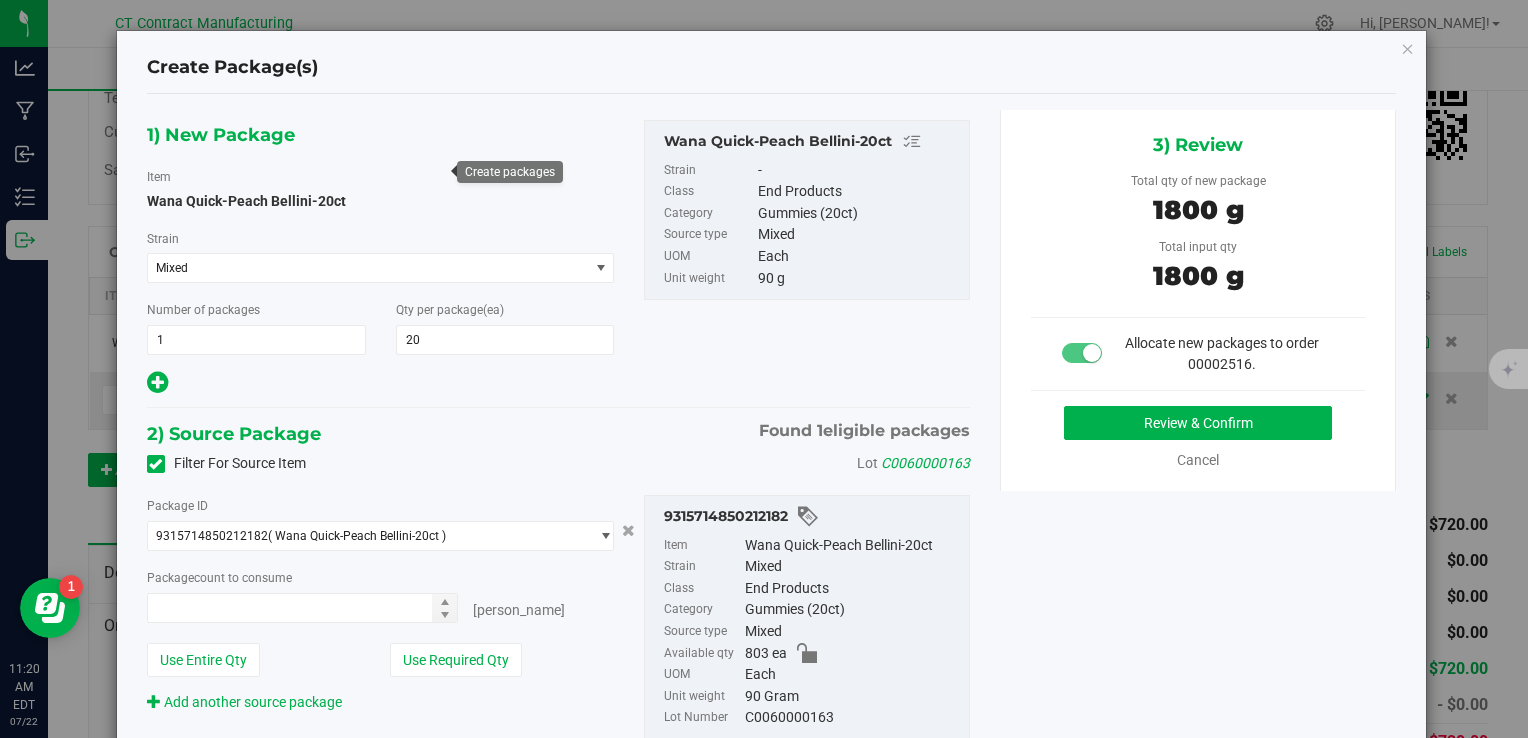 type on "20 ea" 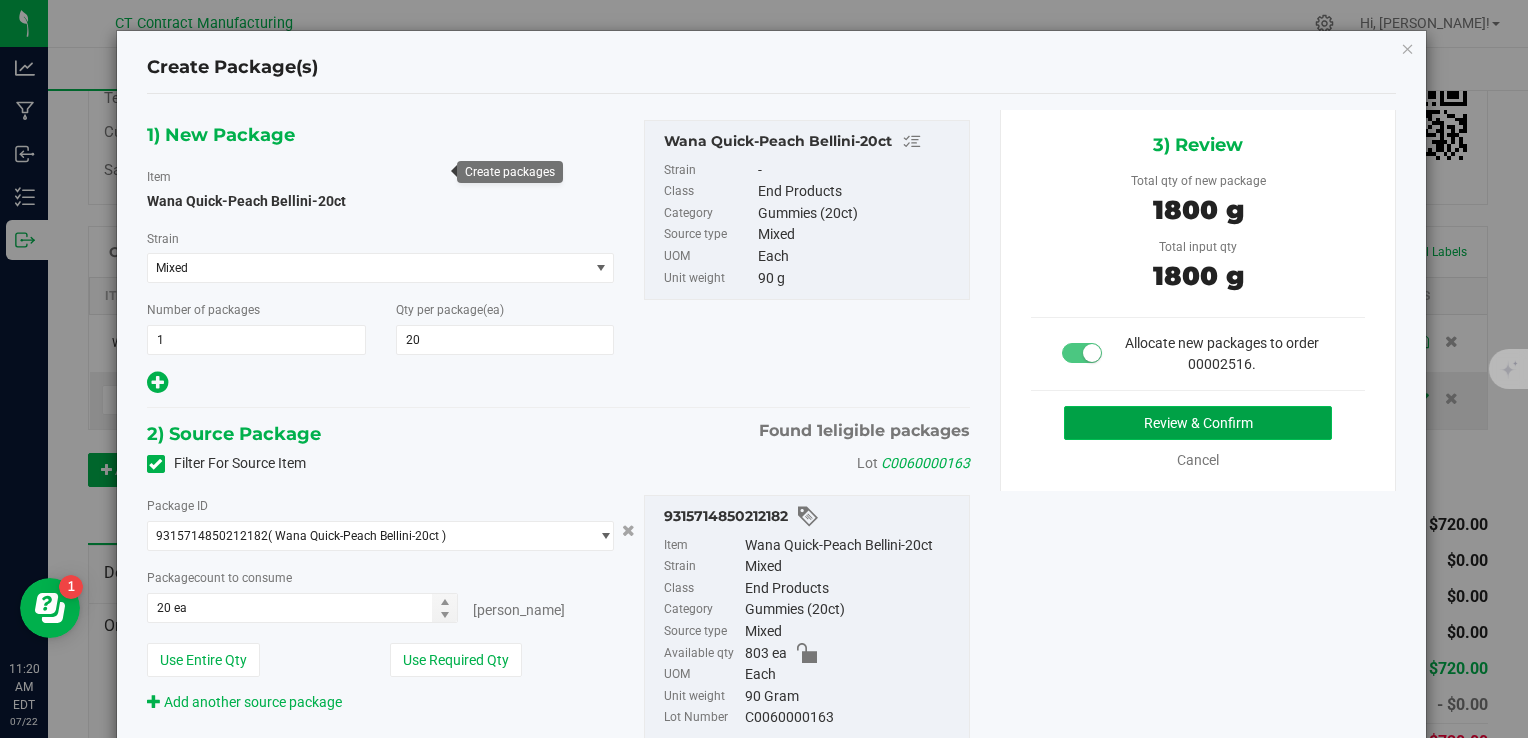 click on "Review & Confirm" at bounding box center [1198, 423] 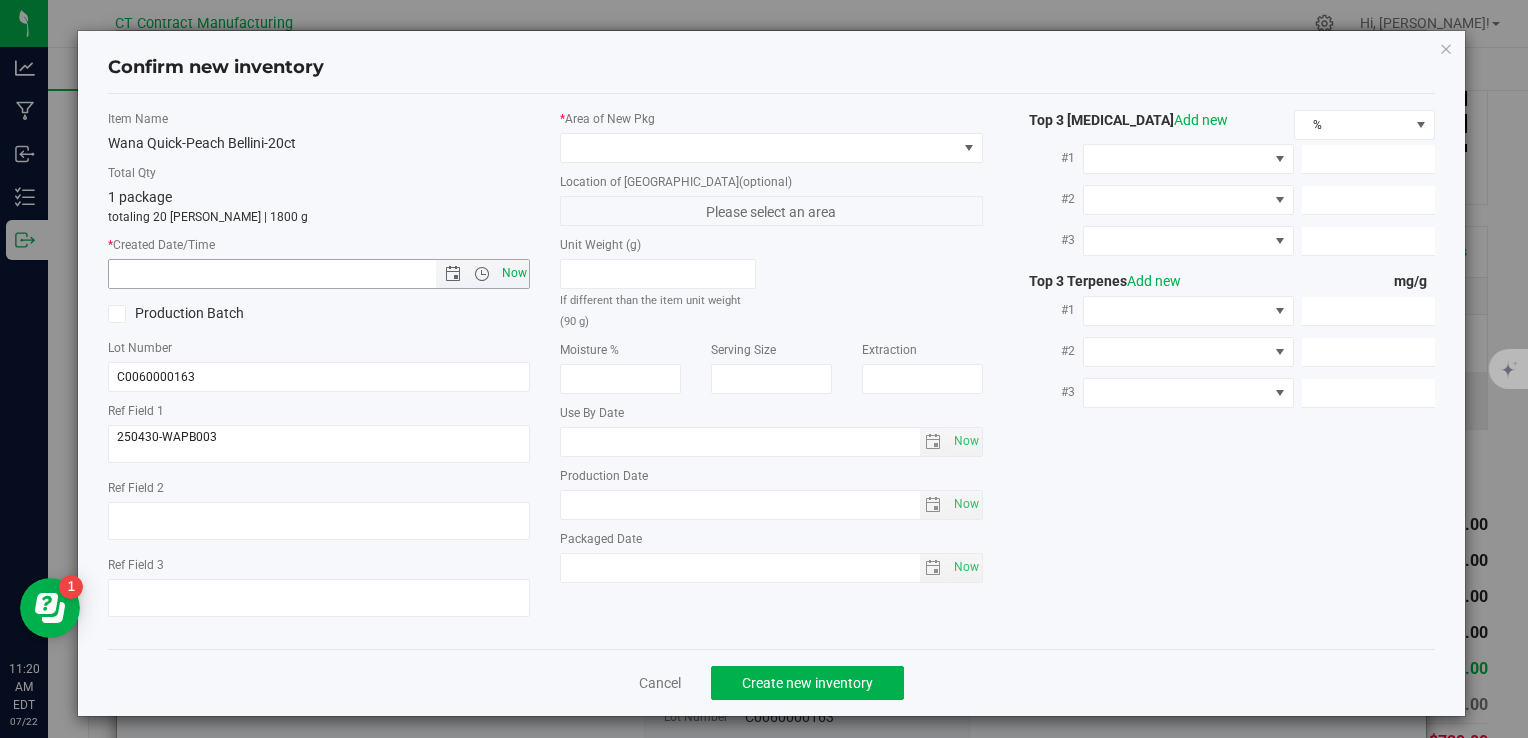 click on "Now" at bounding box center (514, 273) 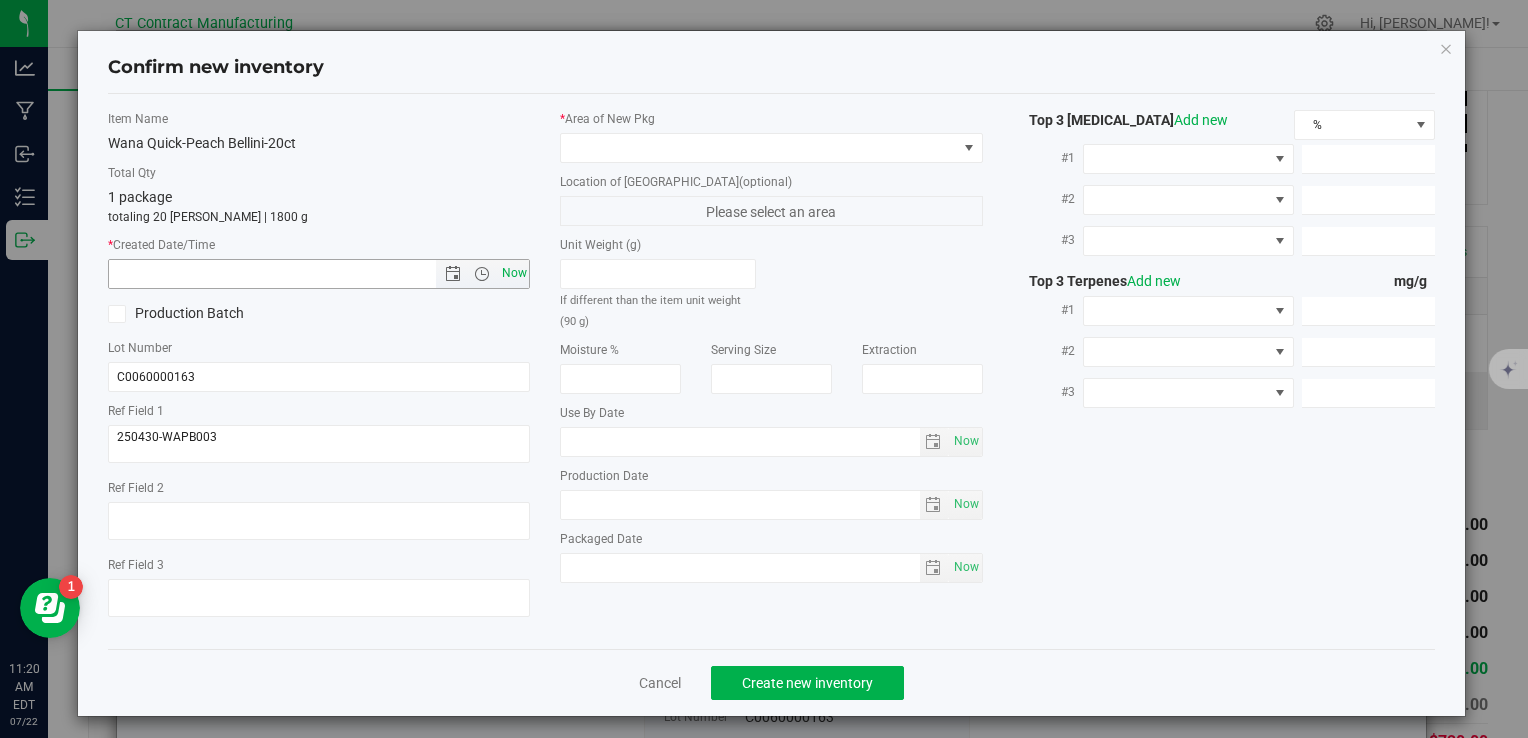 type on "7/22/2025 11:20 AM" 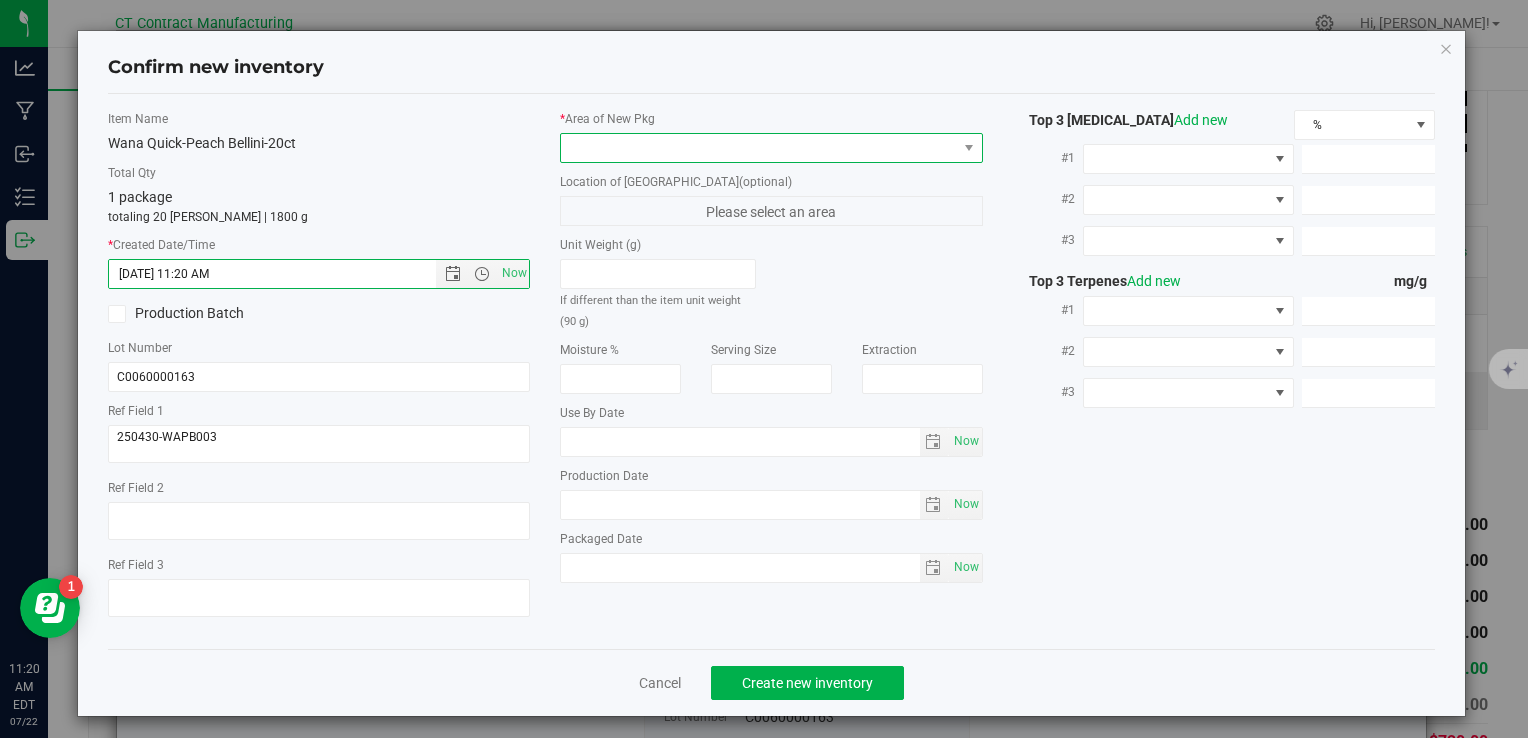 click at bounding box center (758, 148) 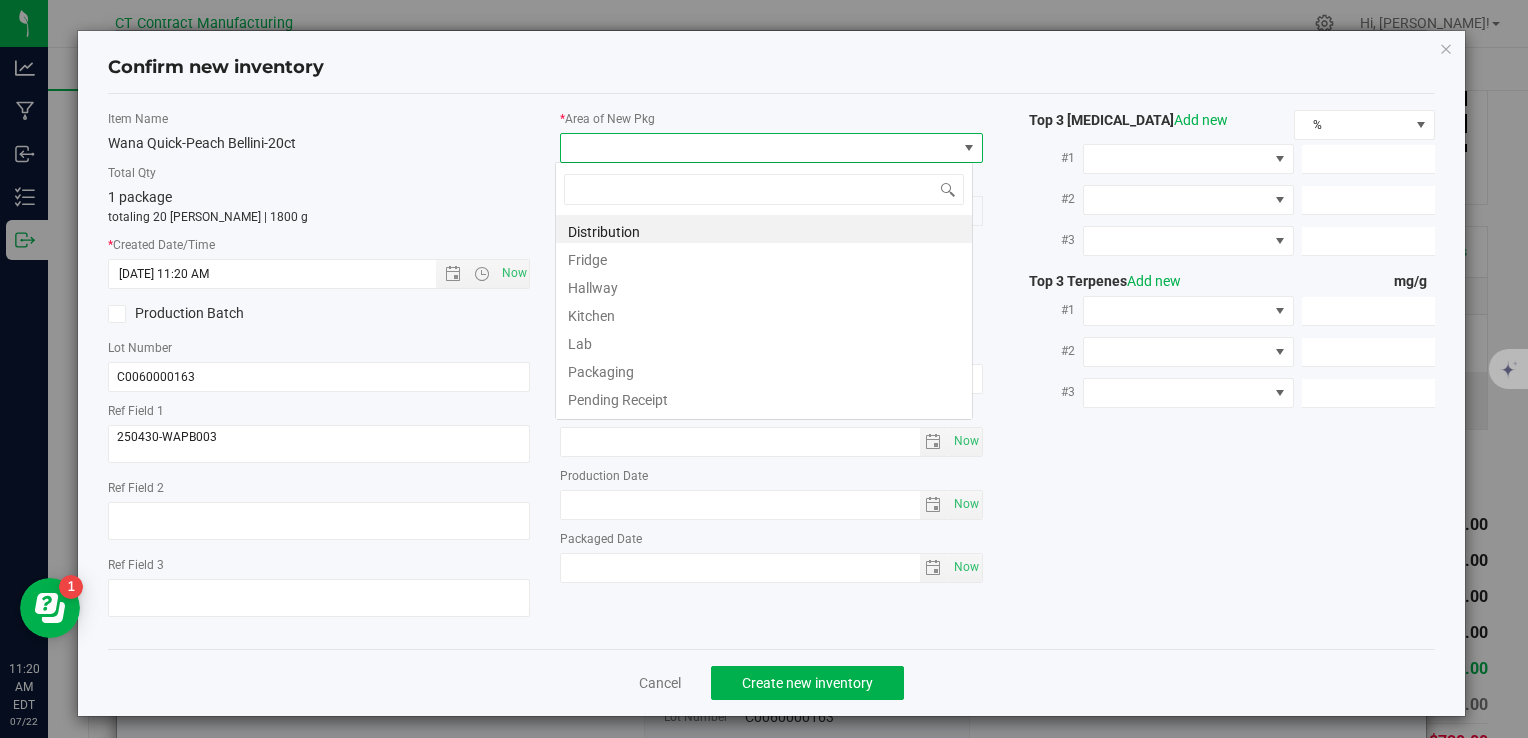 scroll, scrollTop: 99970, scrollLeft: 99582, axis: both 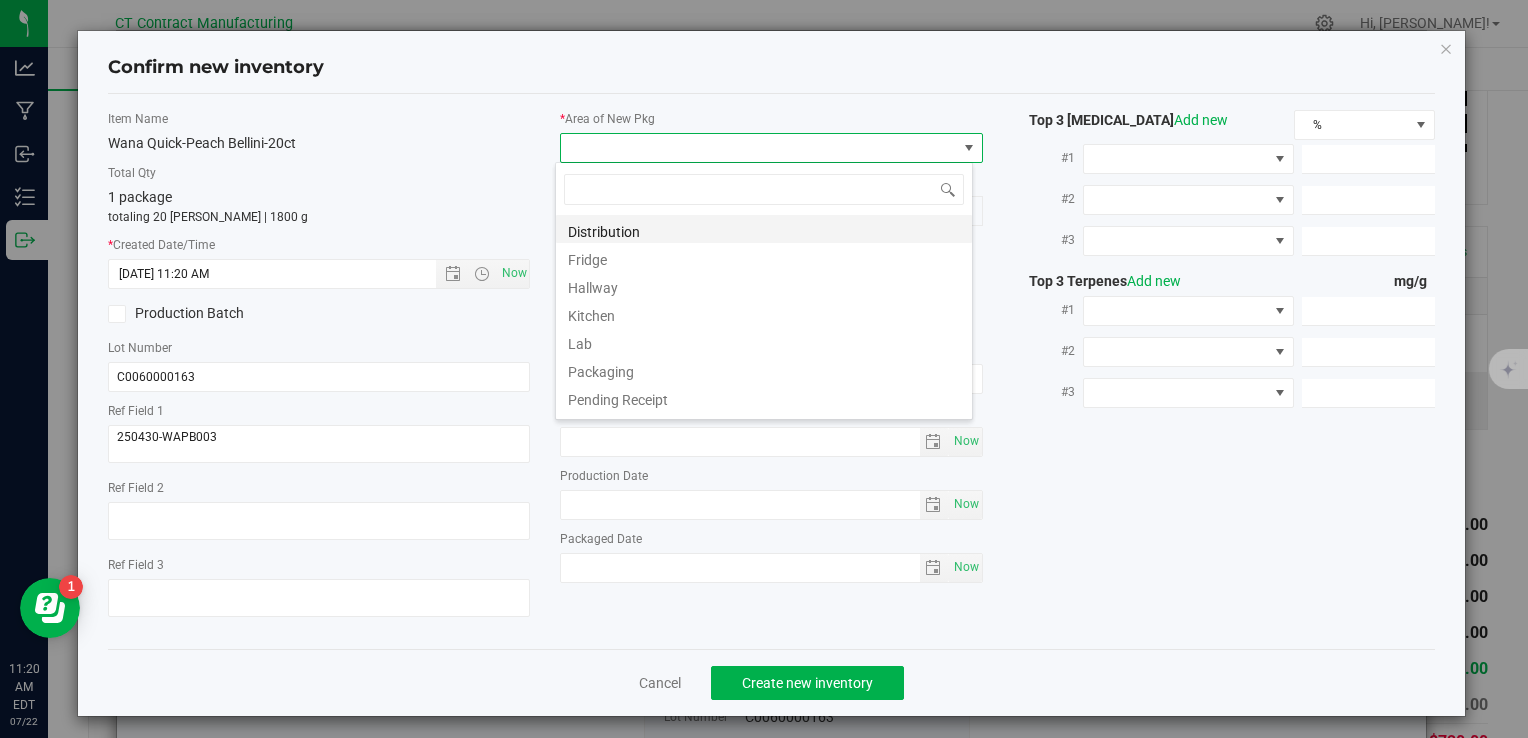 click on "Distribution" at bounding box center [764, 229] 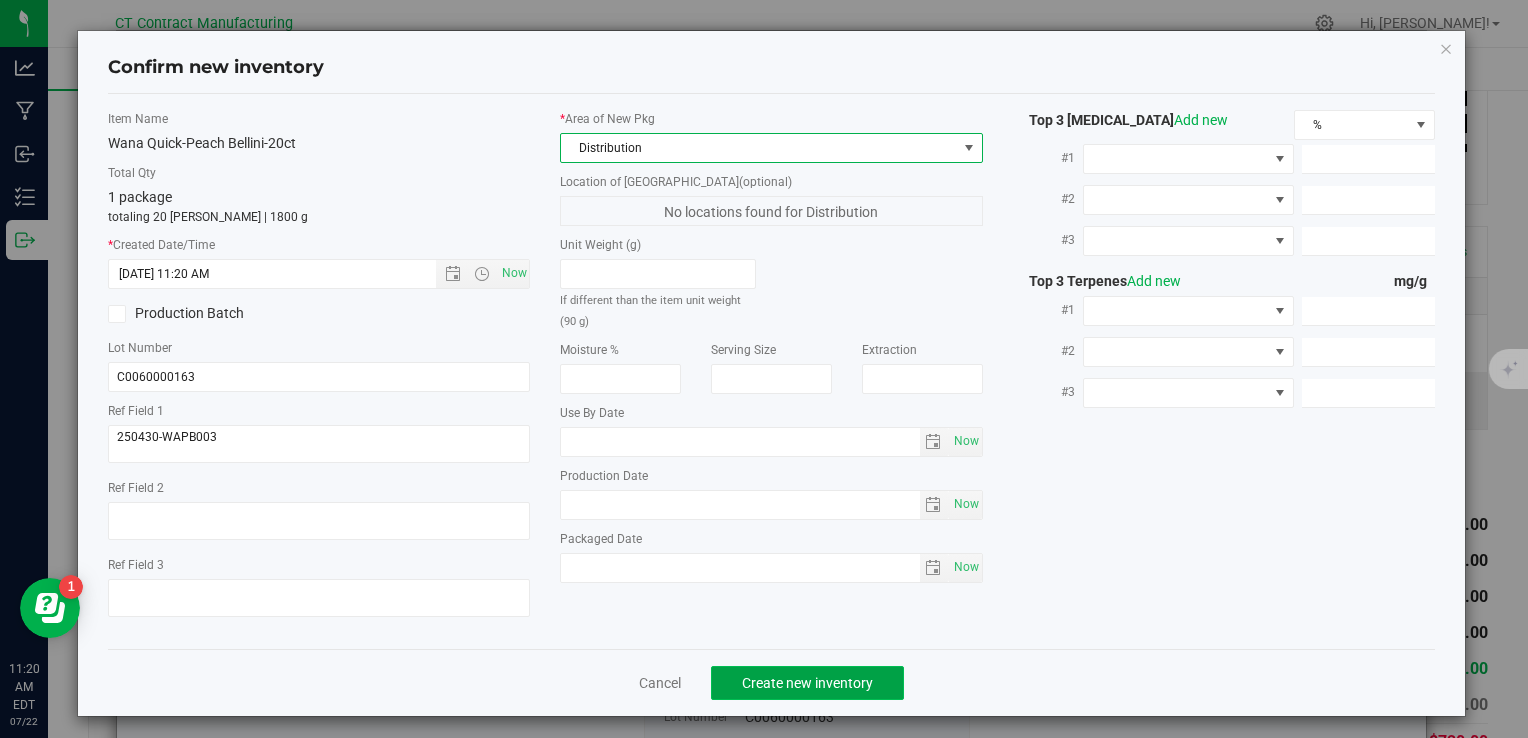 click on "Create new inventory" 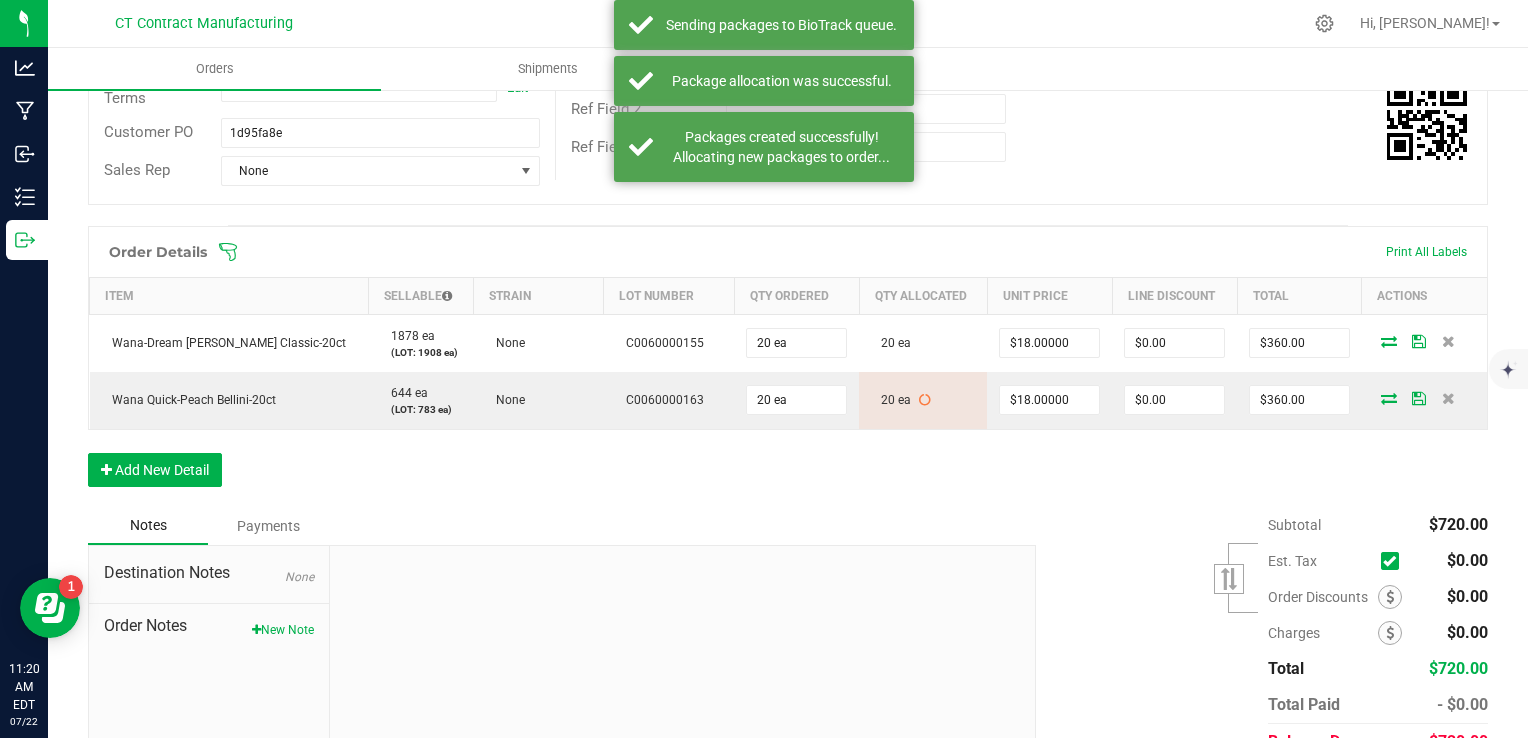 click at bounding box center (683, 680) 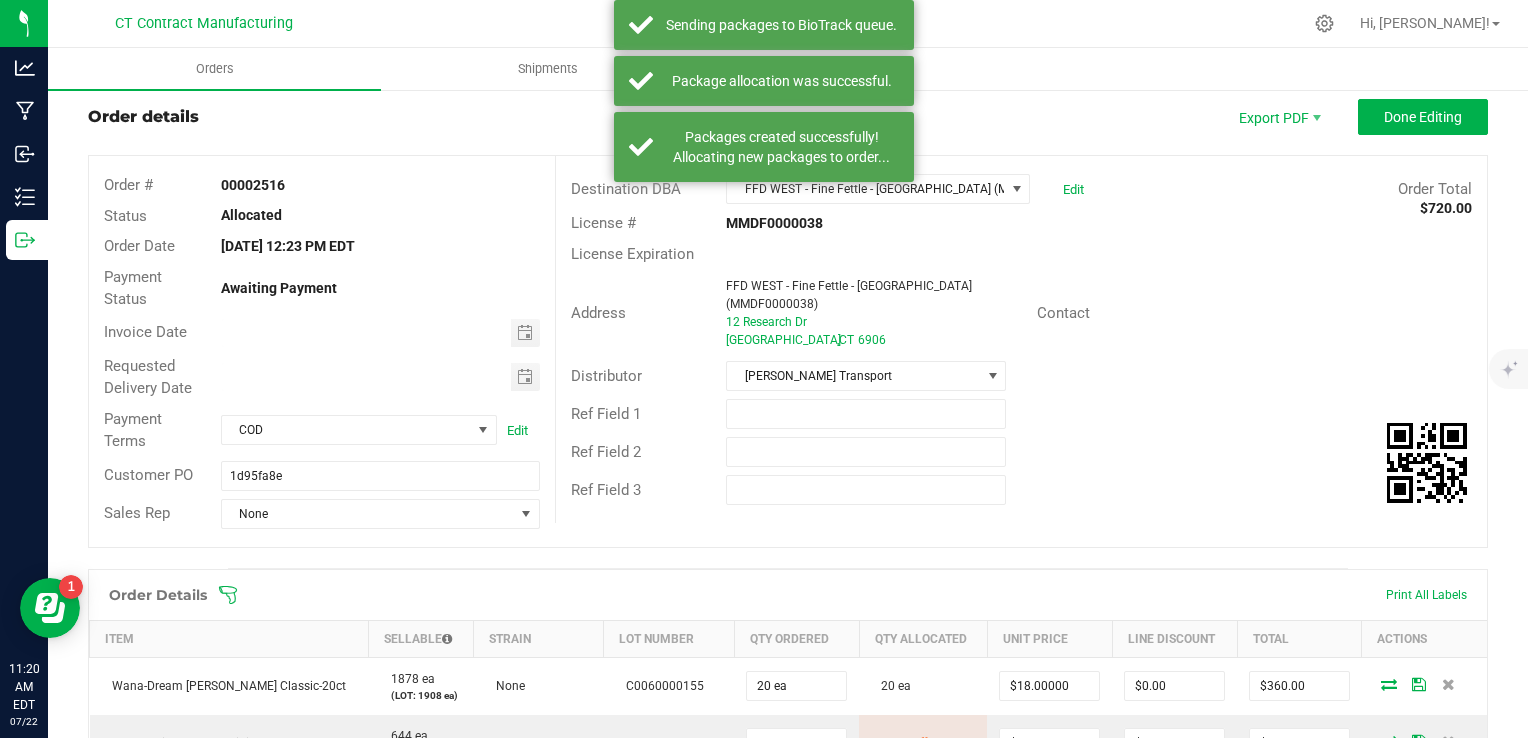 scroll, scrollTop: 0, scrollLeft: 0, axis: both 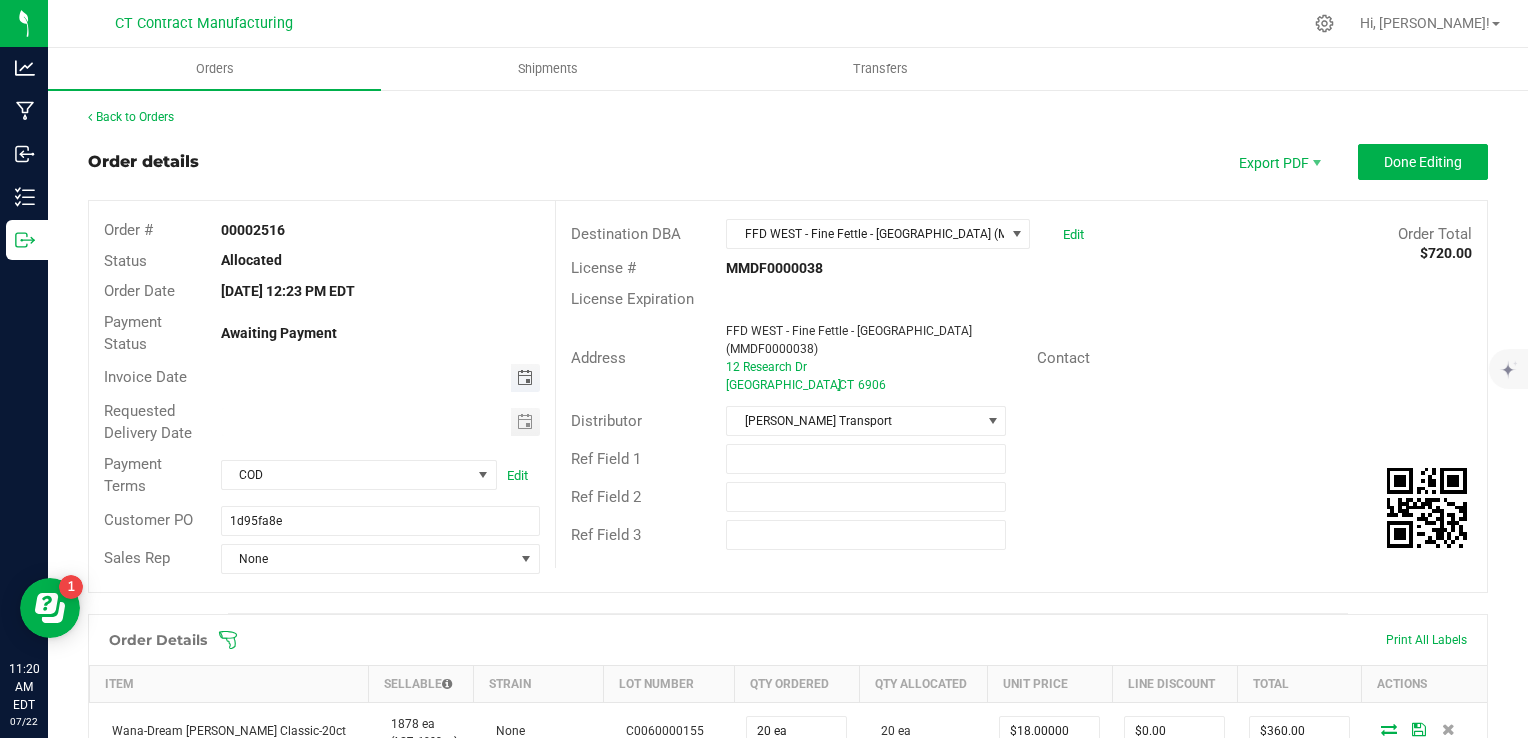 click at bounding box center (525, 378) 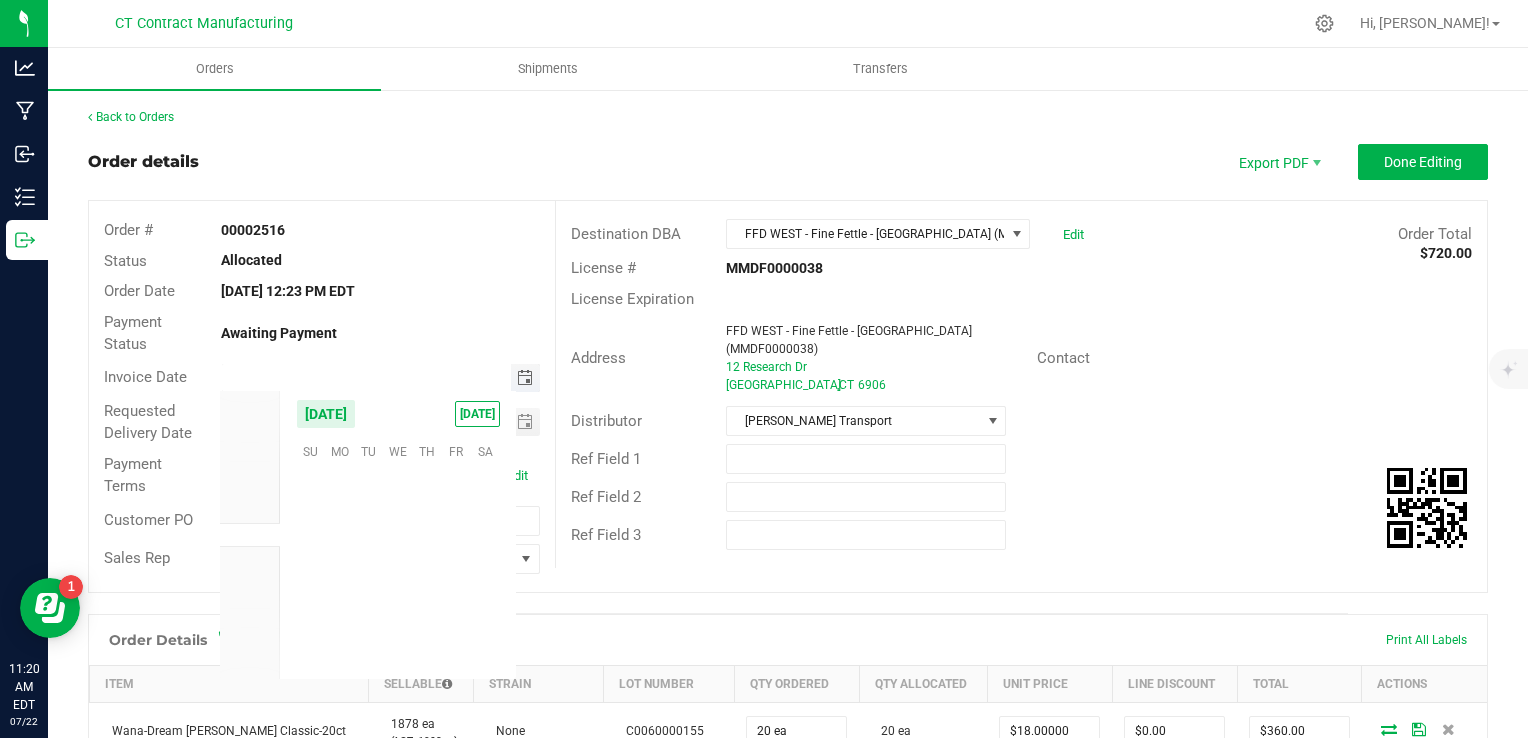 scroll, scrollTop: 36144, scrollLeft: 0, axis: vertical 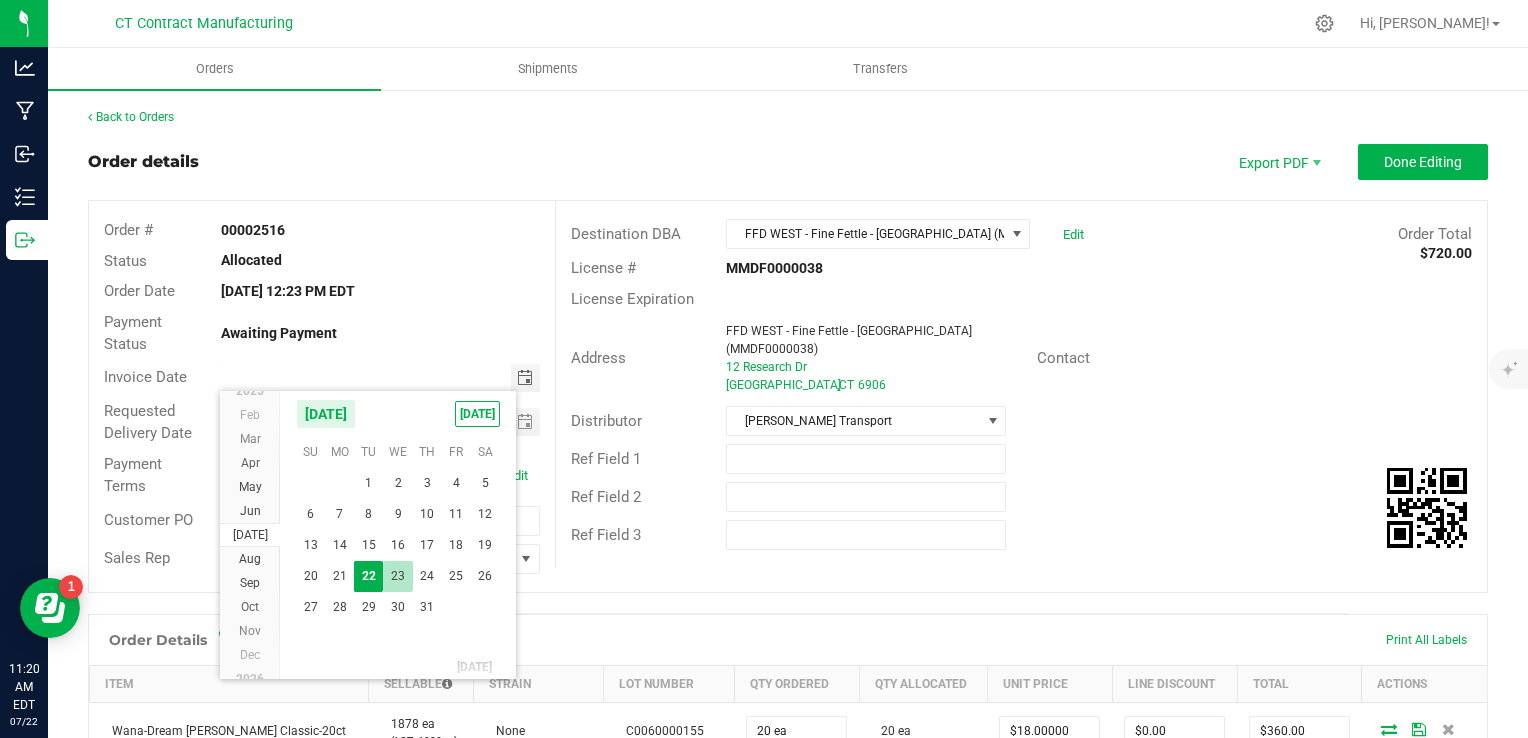 click on "23" at bounding box center (397, 576) 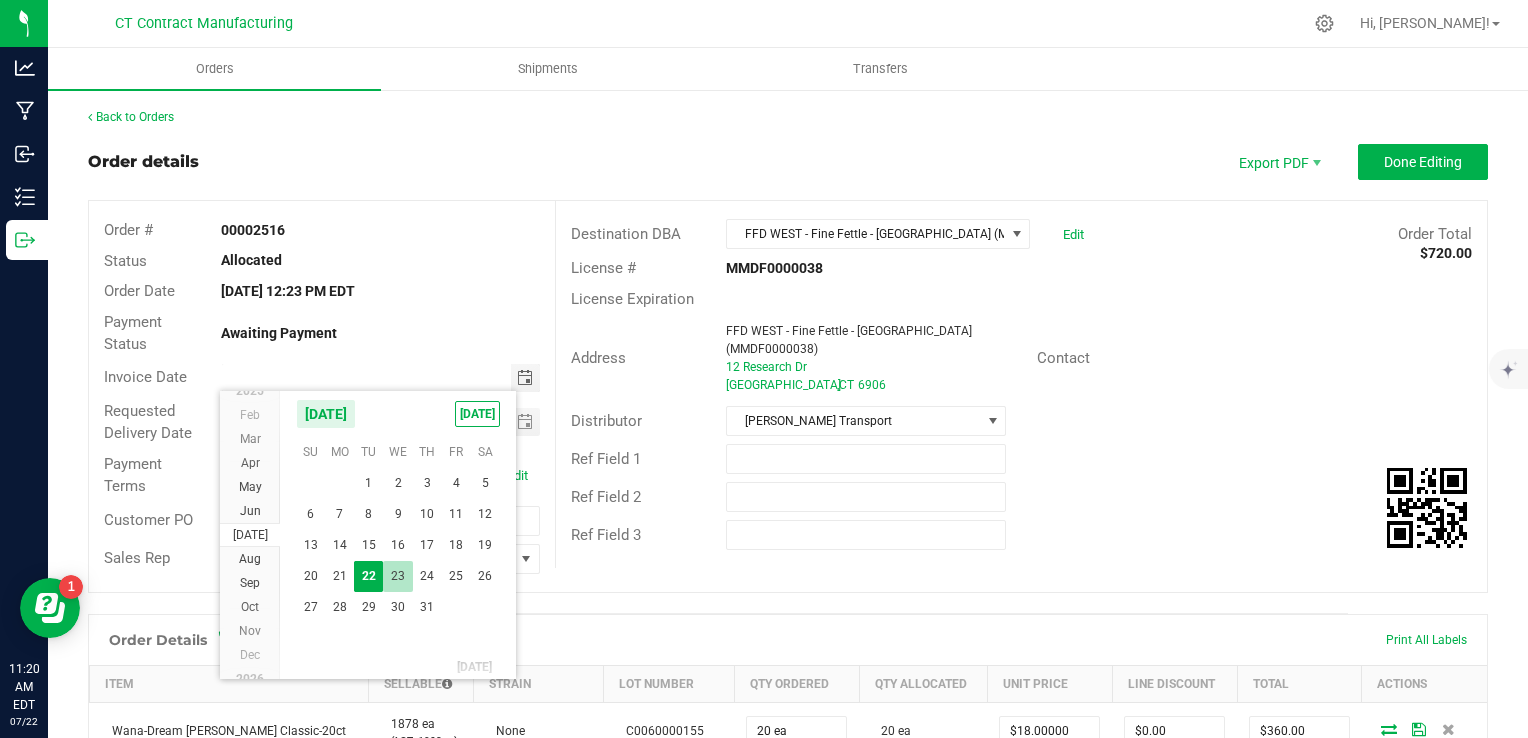 type on "[DATE]" 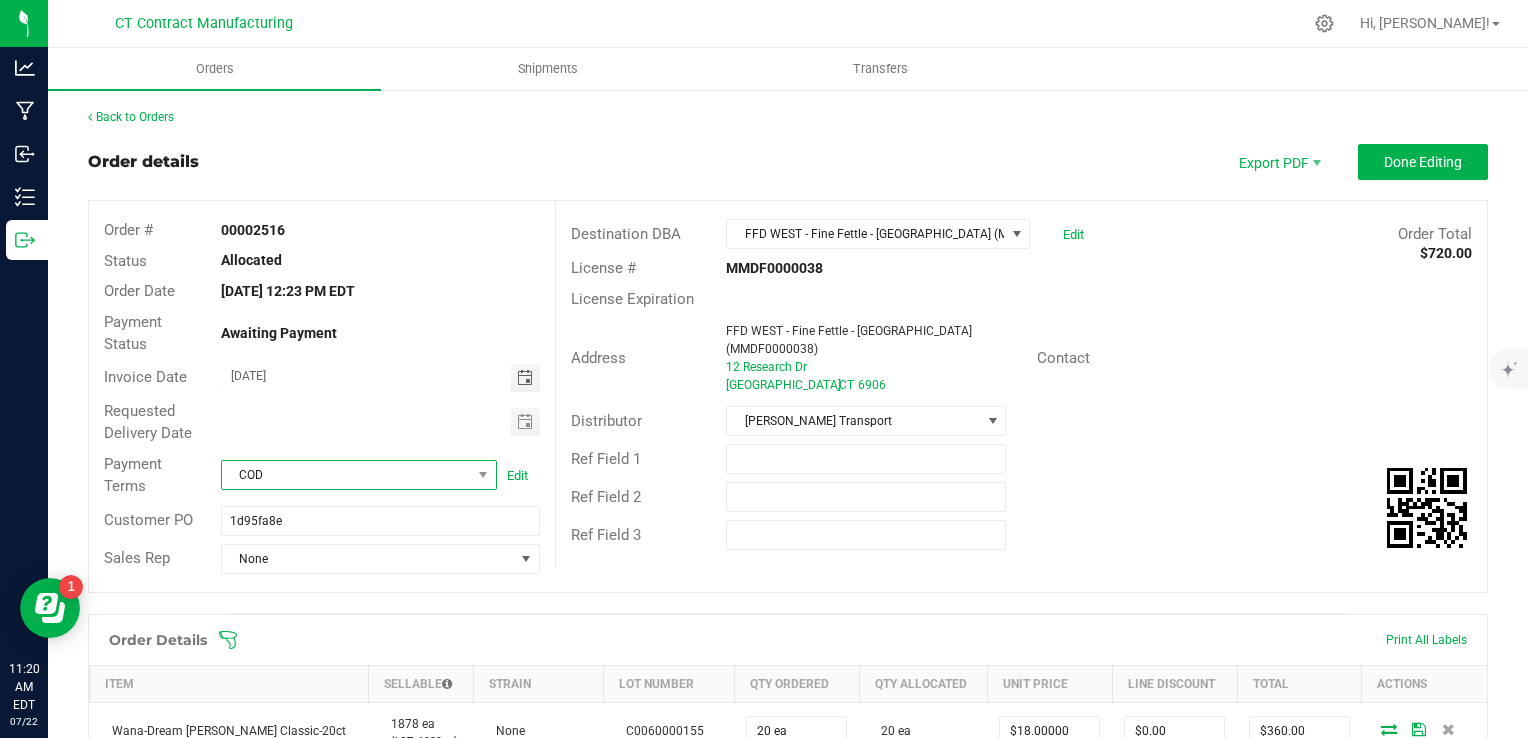 click on "COD" at bounding box center (346, 475) 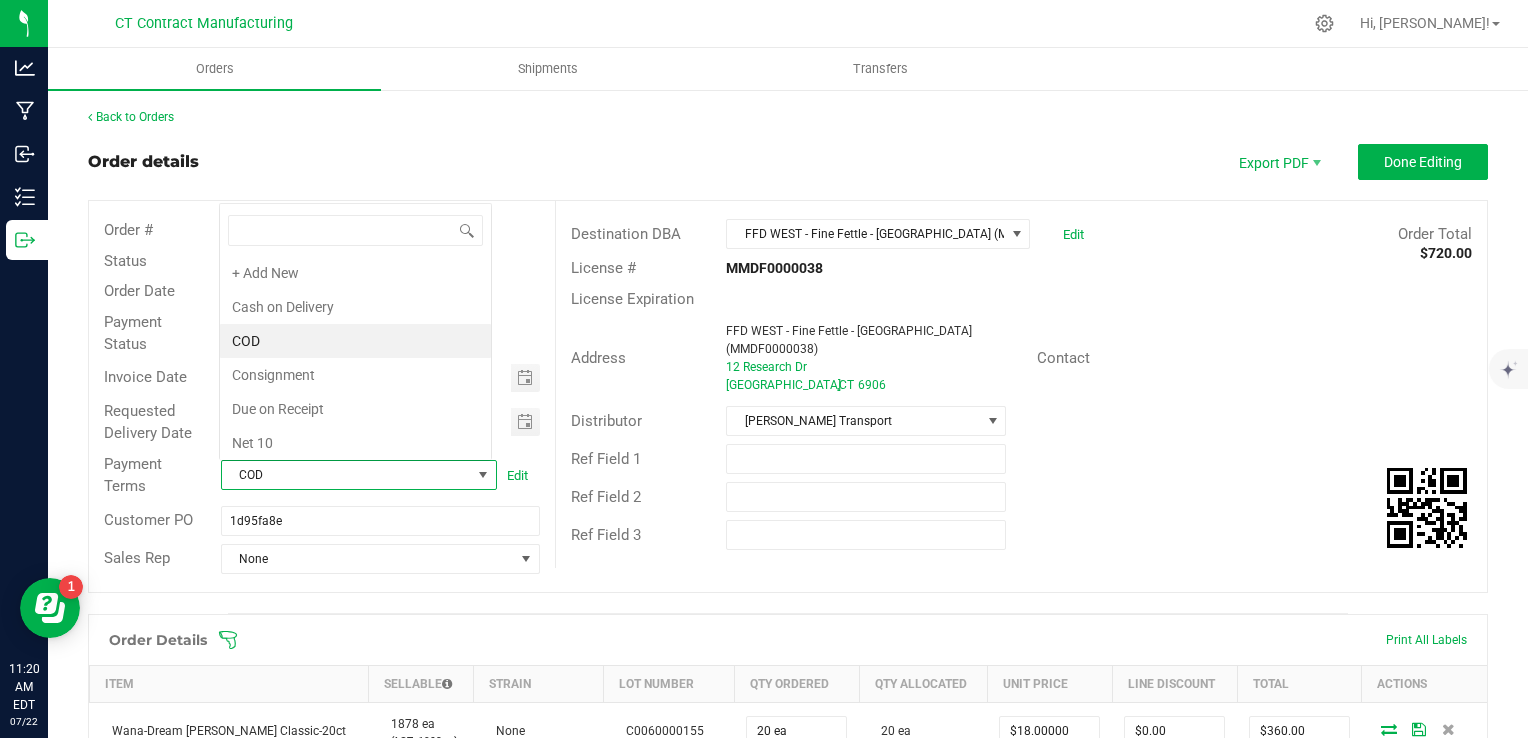 scroll, scrollTop: 0, scrollLeft: 0, axis: both 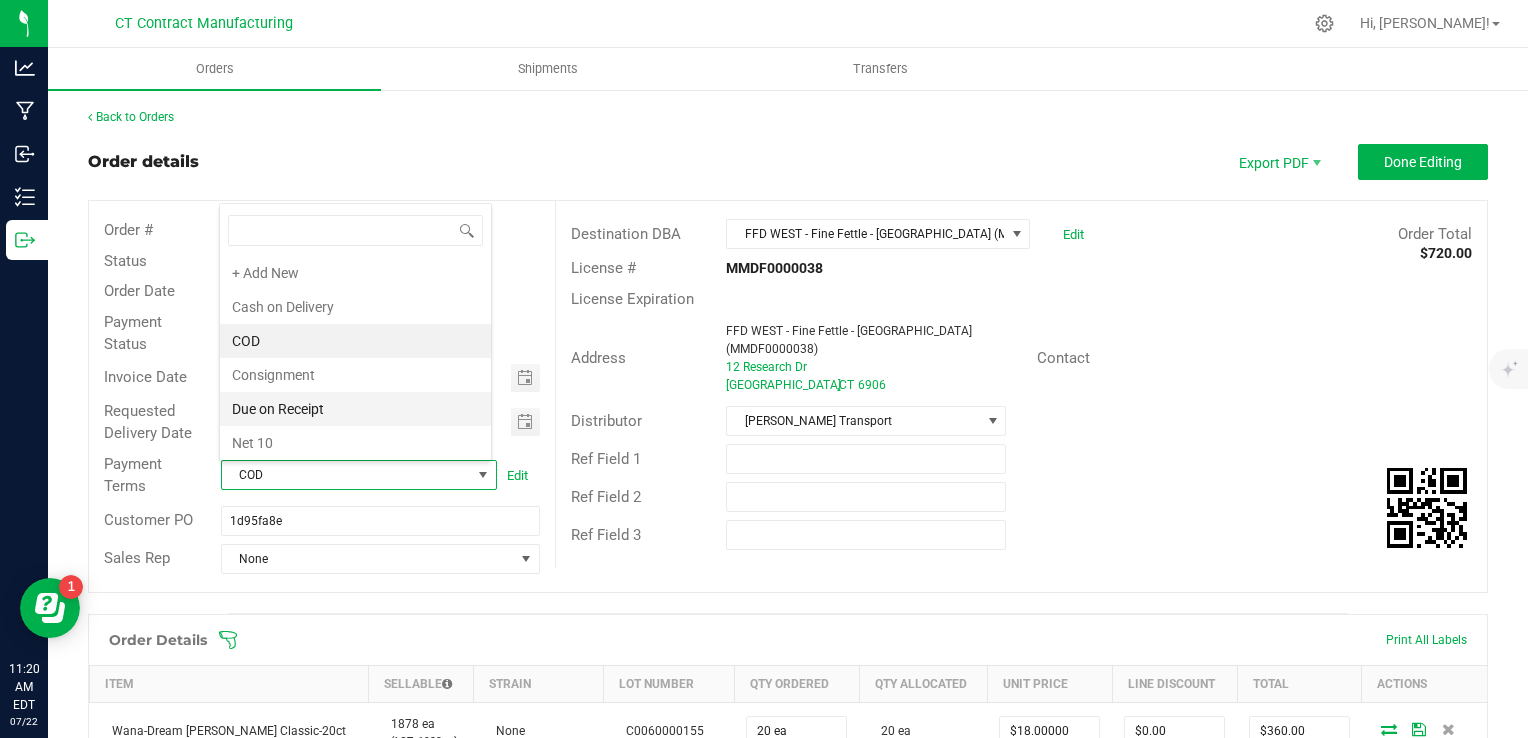 click on "Due on Receipt" at bounding box center (355, 409) 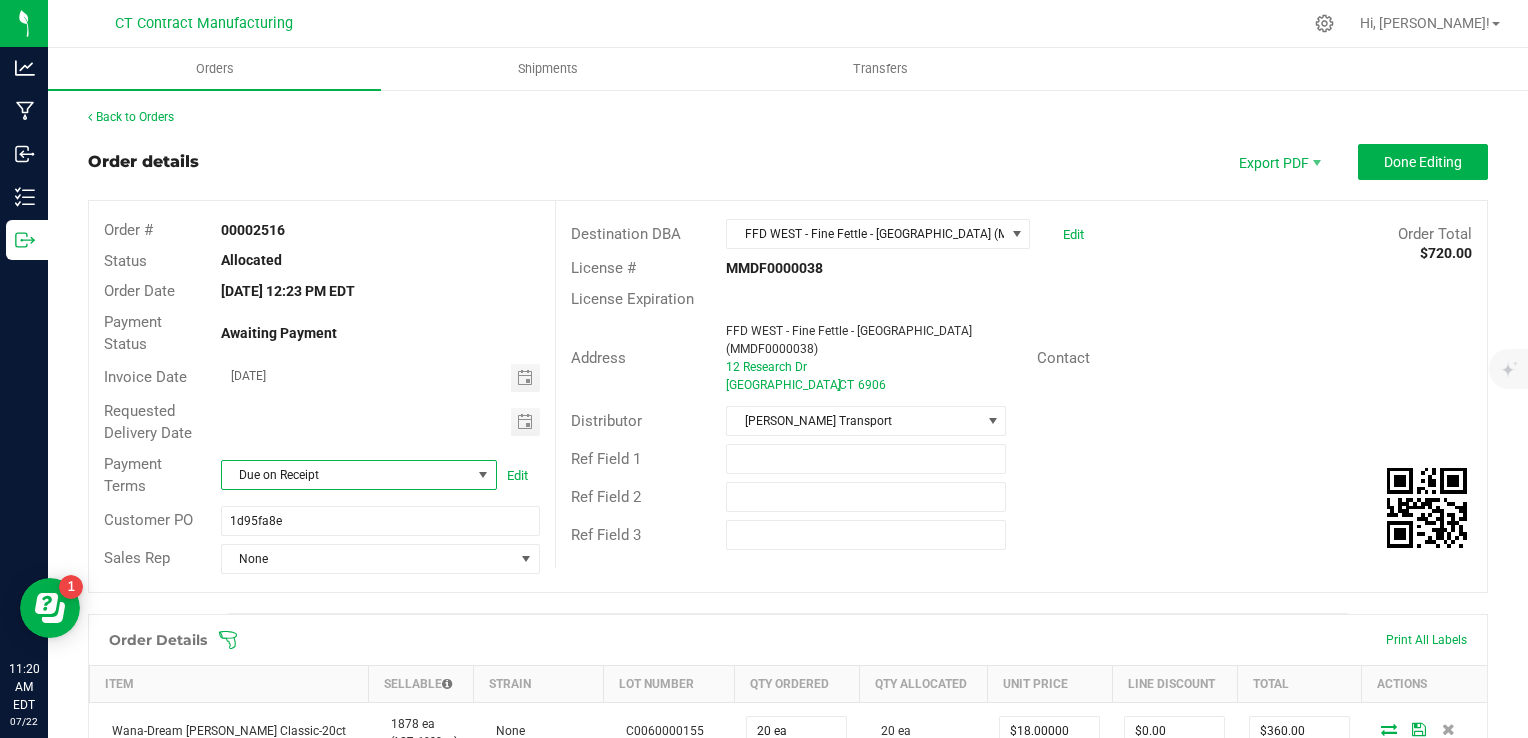 click on "Order details   Export PDF   Done Editing   Order #   00002516   Status   Allocated   Order Date   Jul 21, 2025 12:23 PM EDT   Payment Status   Awaiting Payment   Invoice Date  07/23/2025  Requested Delivery Date   Payment Terms  Due on Receipt  Edit   Customer PO  1d95fa8e  Sales Rep  None  Destination DBA  FFD WEST - Fine Fettle - Stamford (MMDF0000038)  Edit   Order Total   $720.00   License #   MMDF0000038   License Expiration   Address  FFD WEST - Fine Fettle - Stamford (MMDF0000038) 12 Research Dr Stamford  ,  CT 6906  Contact   Distributor  Conn CM Transport  Ref Field 1   Ref Field 2   Ref Field 3
Order Details Print All Labels Item  Sellable  Strain  Lot Number  Qty Ordered Qty Allocated Unit Price Line Discount Total Actions  Wana-Dream Berry Classic-20ct   1878 ea   (LOT: 1908 ea)   None   C0060000155  20 ea  20 ea  $18.00000 $0.00 $360.00  644 ea   None" at bounding box center [788, 673] 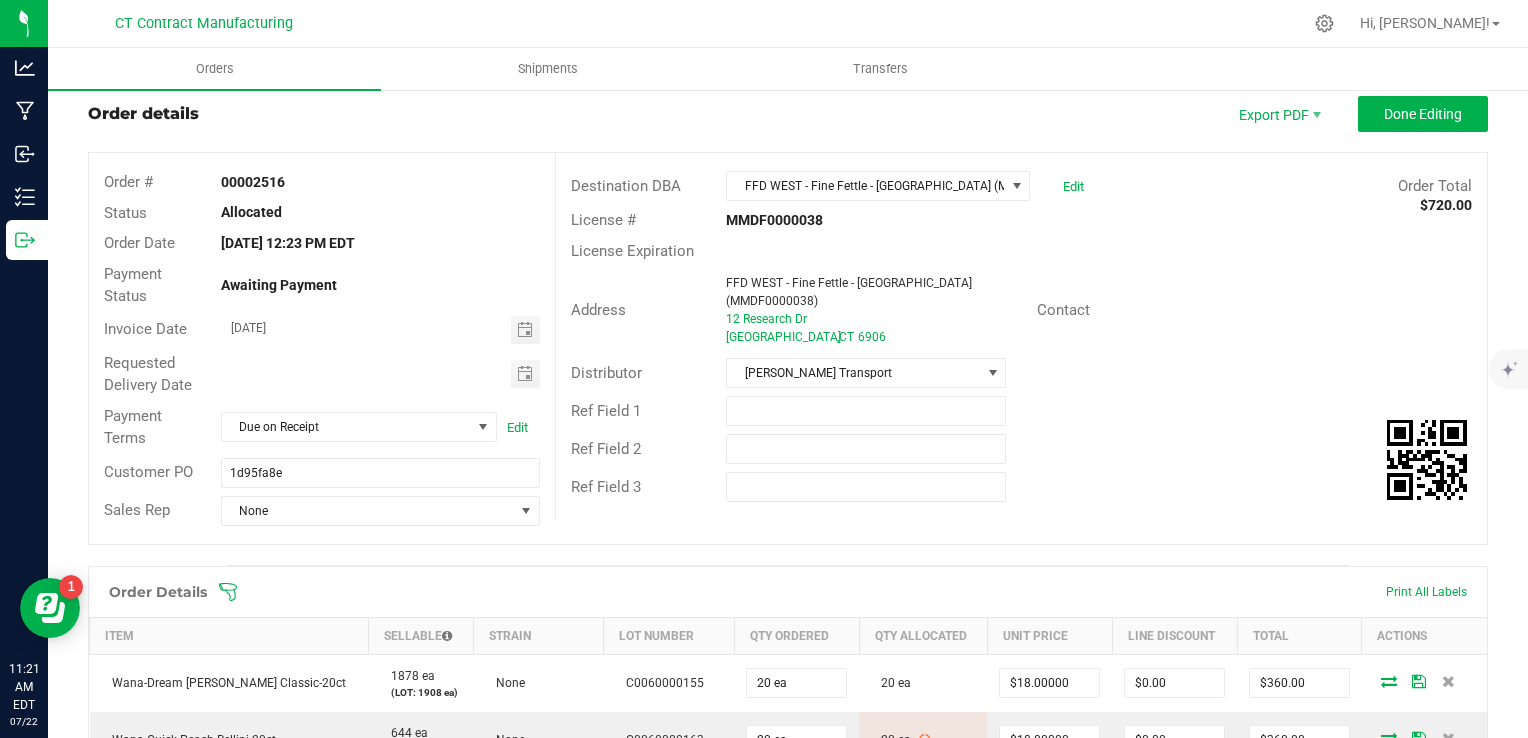 scroll, scrollTop: 0, scrollLeft: 0, axis: both 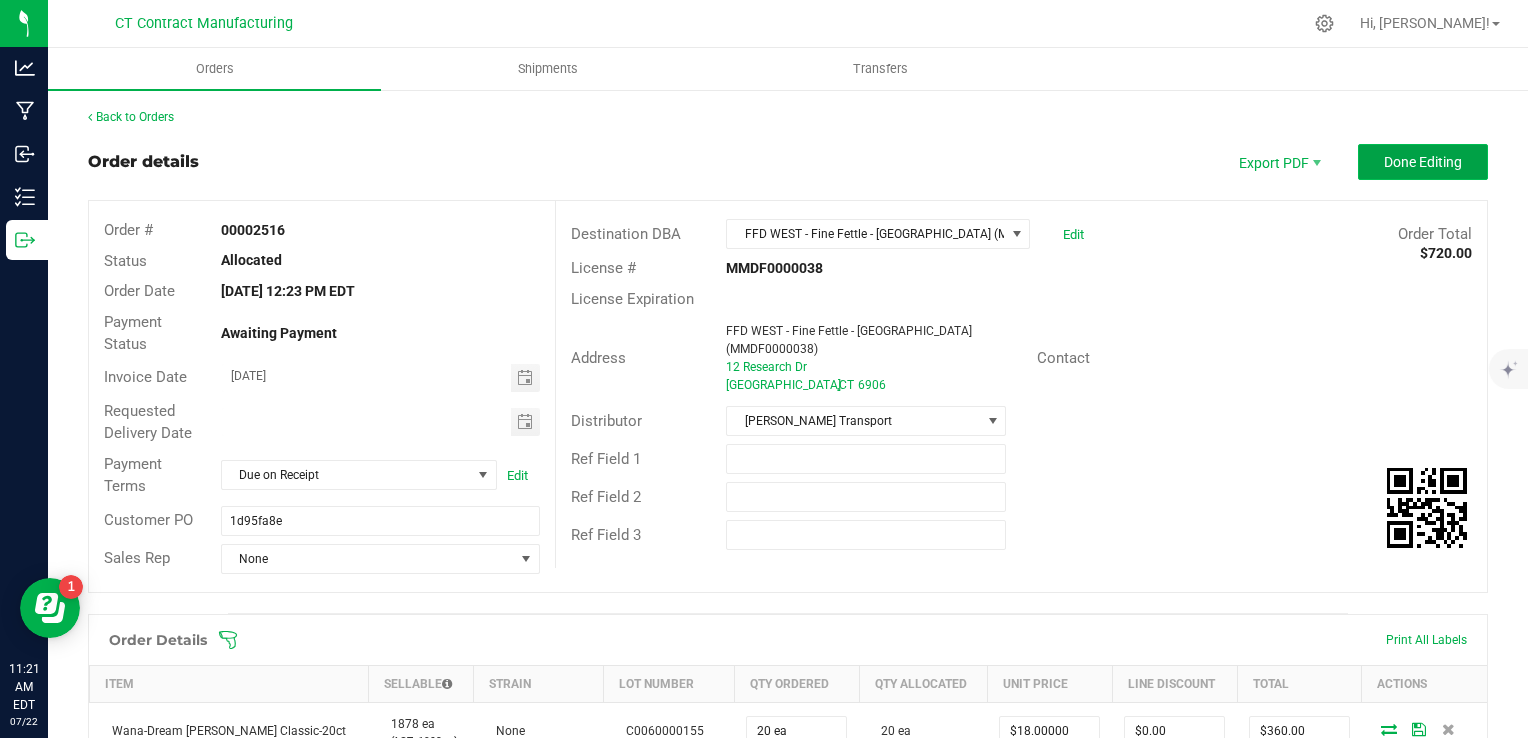click on "Done Editing" at bounding box center (1423, 162) 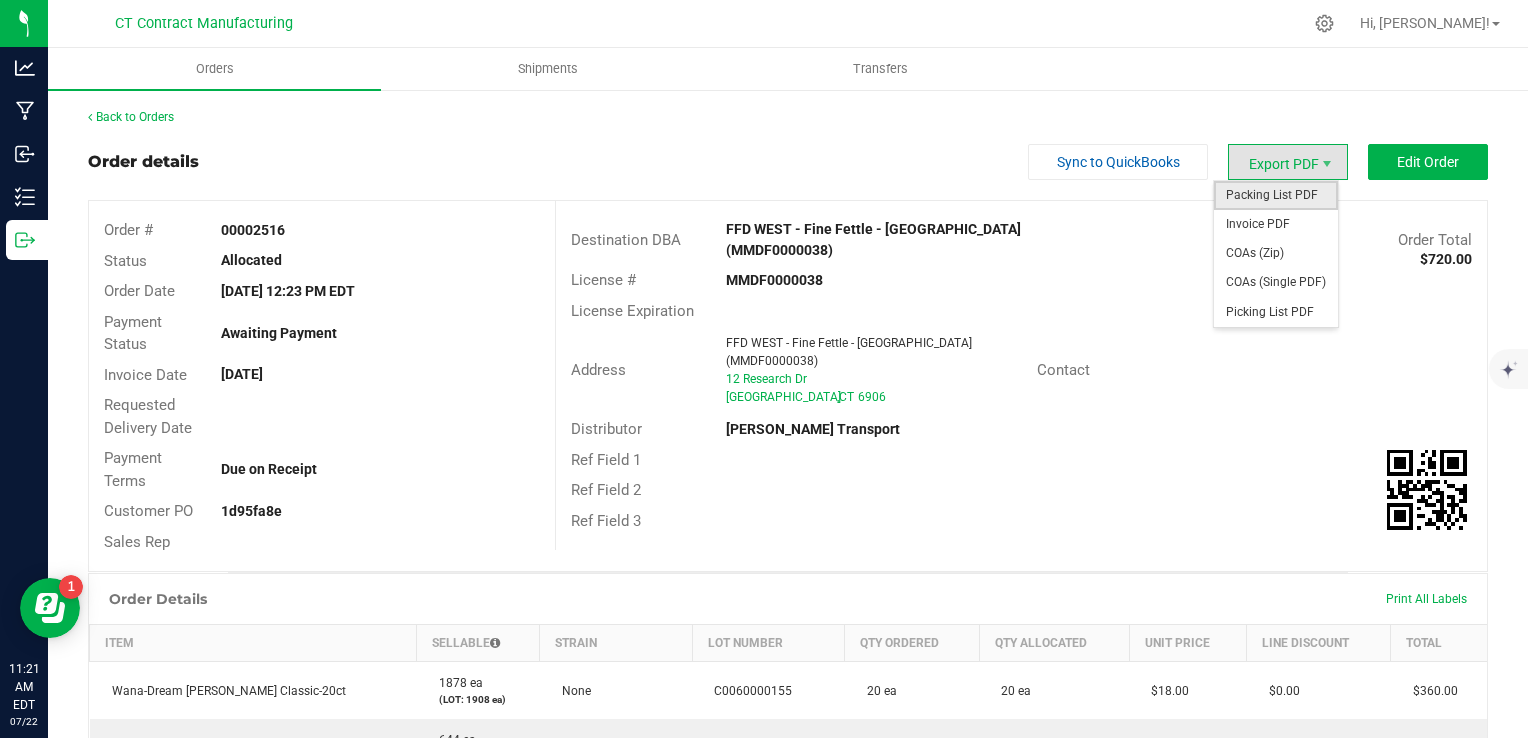click on "Packing List PDF" at bounding box center [1276, 195] 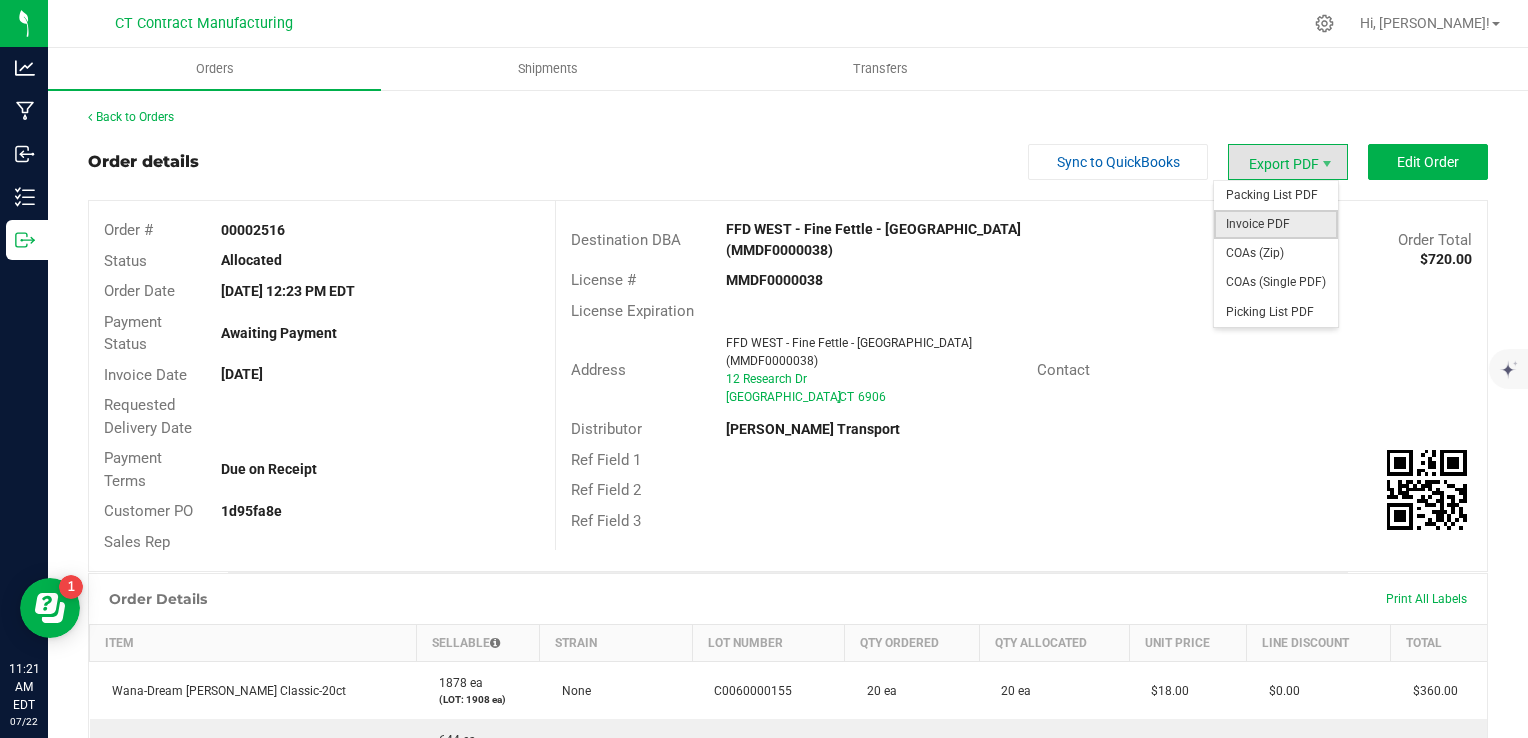 click on "Invoice PDF" at bounding box center [1276, 224] 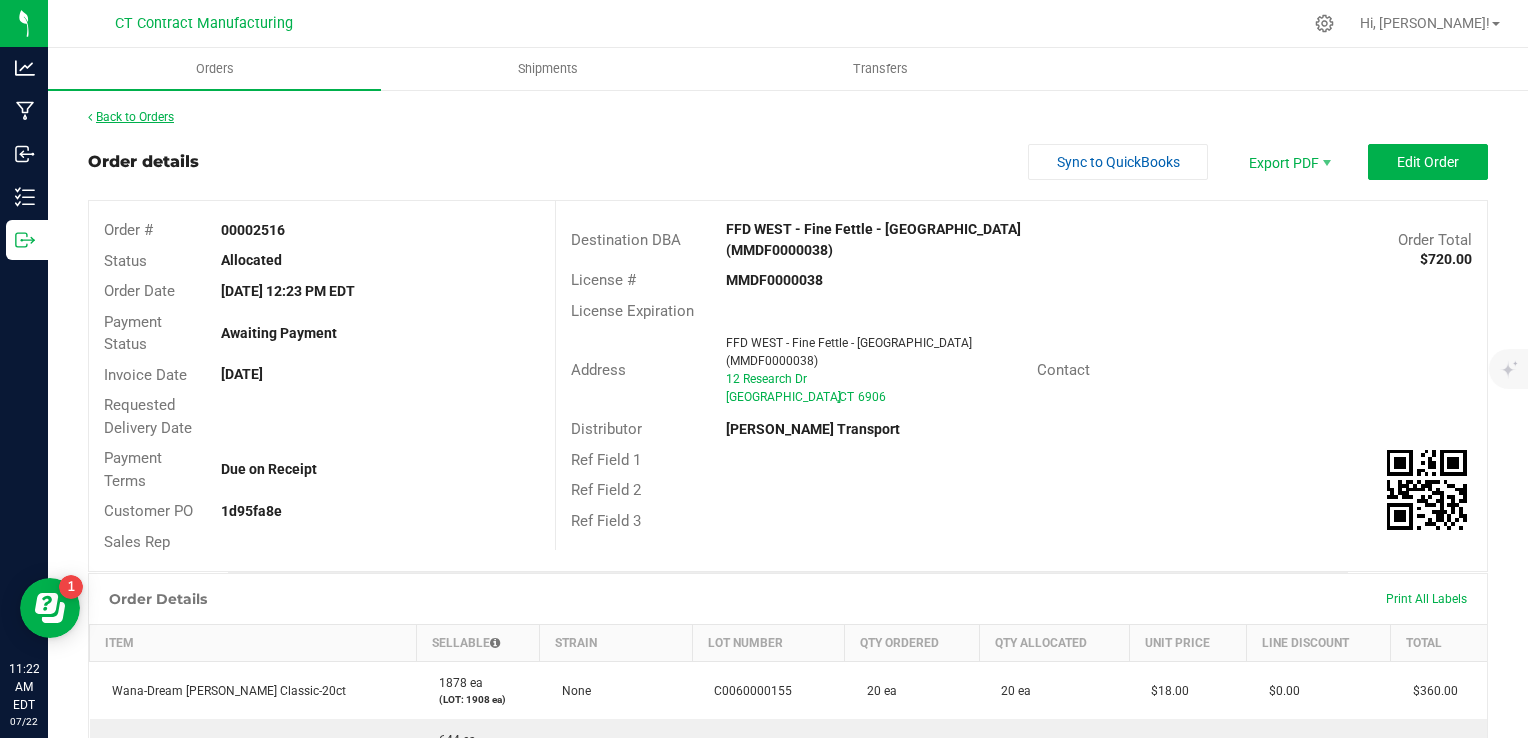 click on "Back to Orders" at bounding box center (131, 117) 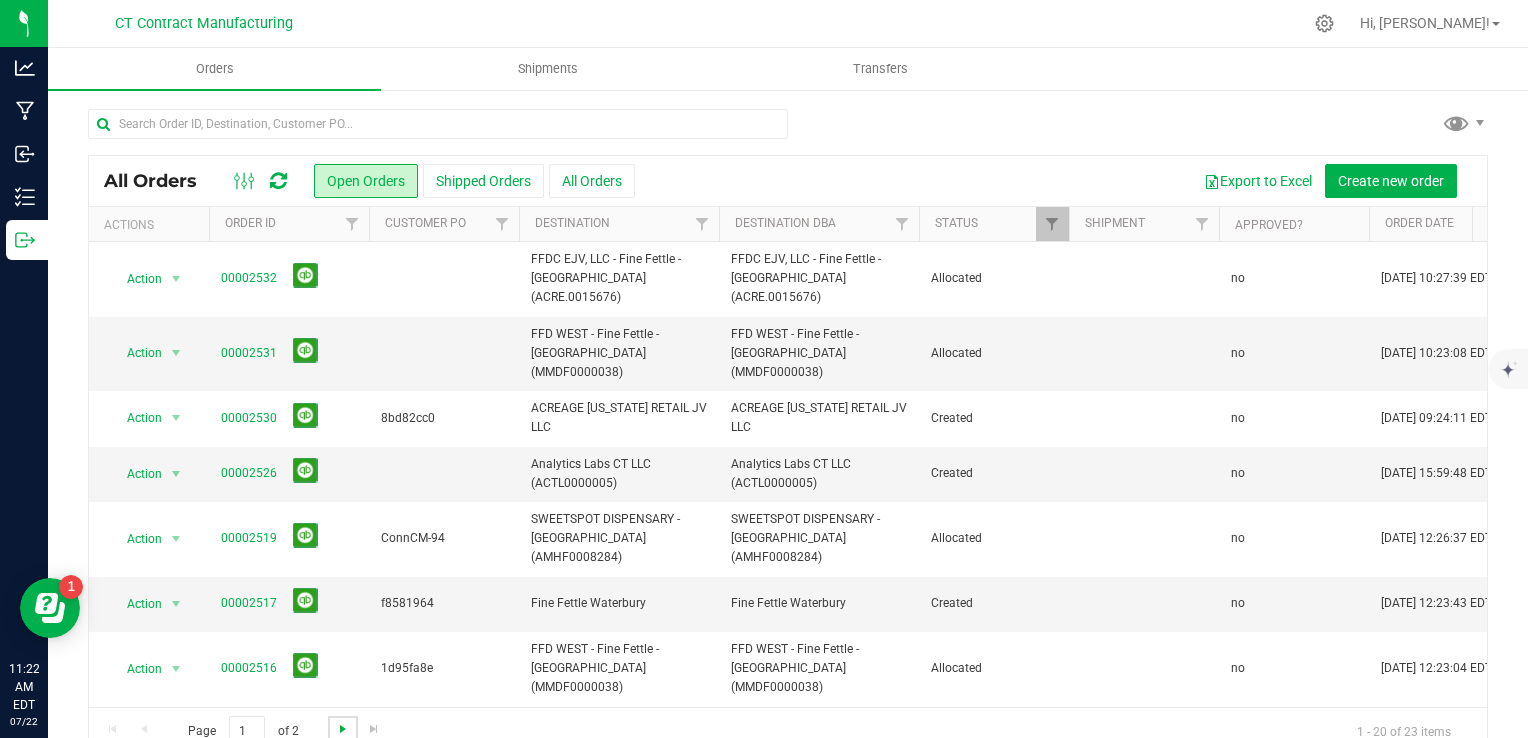 click at bounding box center (343, 729) 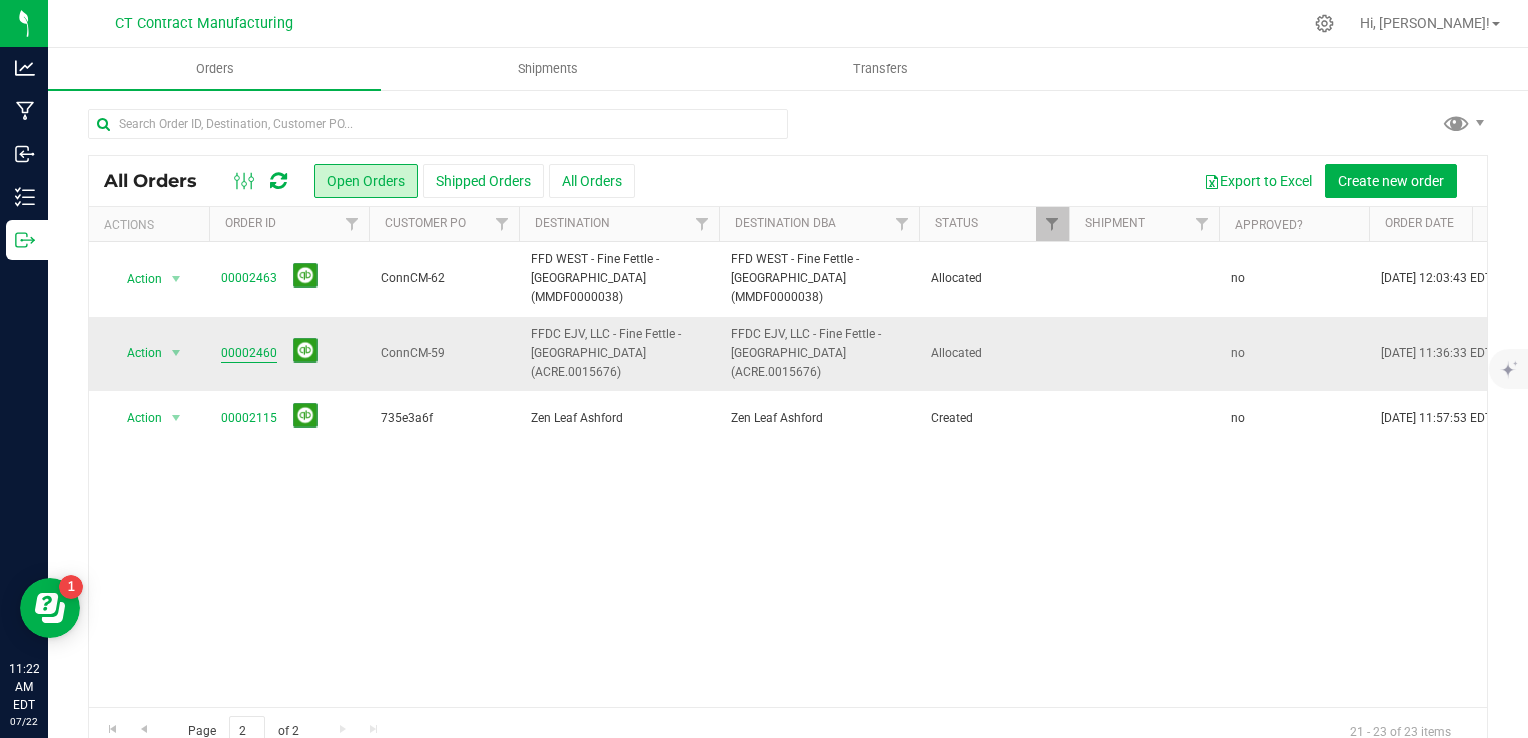 click on "00002460" at bounding box center [249, 353] 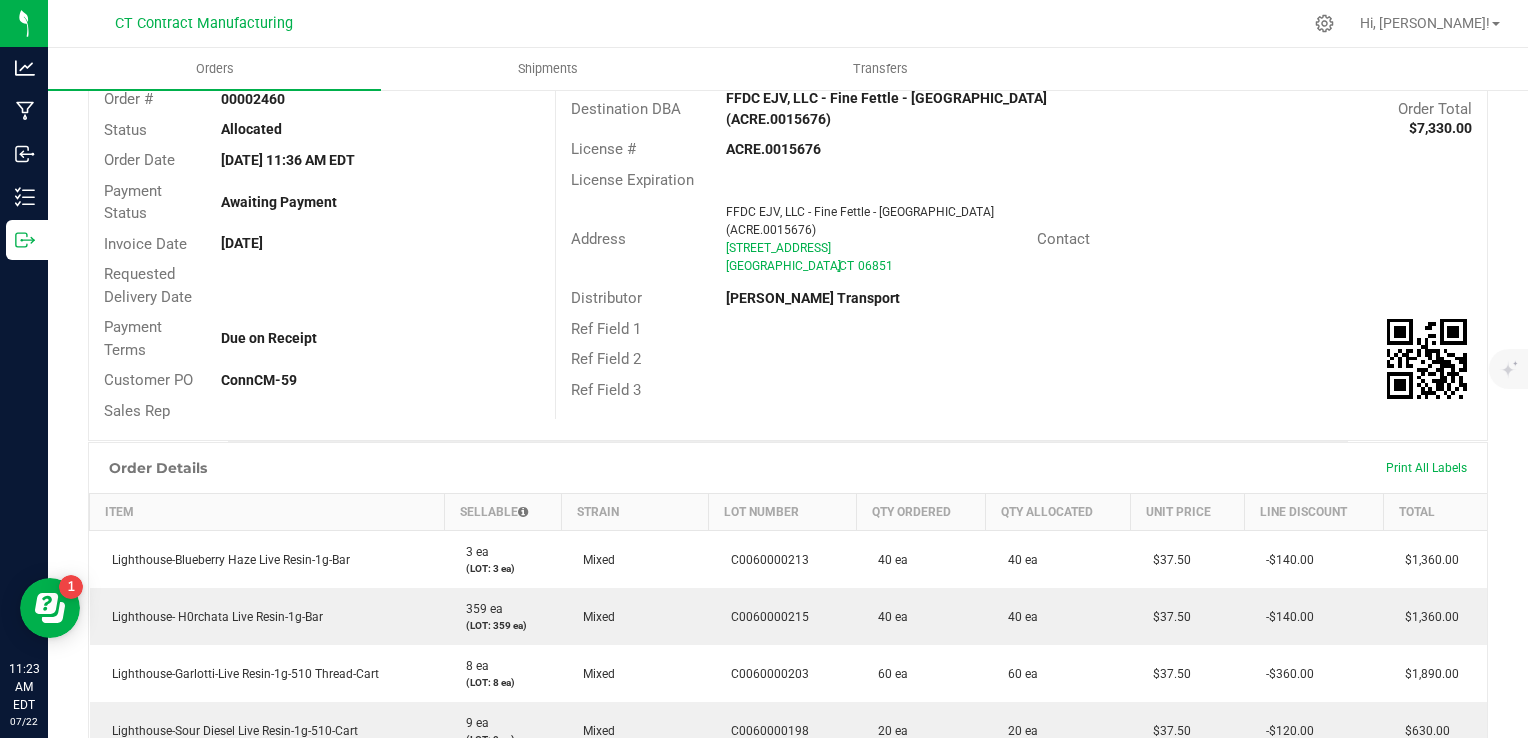 scroll, scrollTop: 0, scrollLeft: 0, axis: both 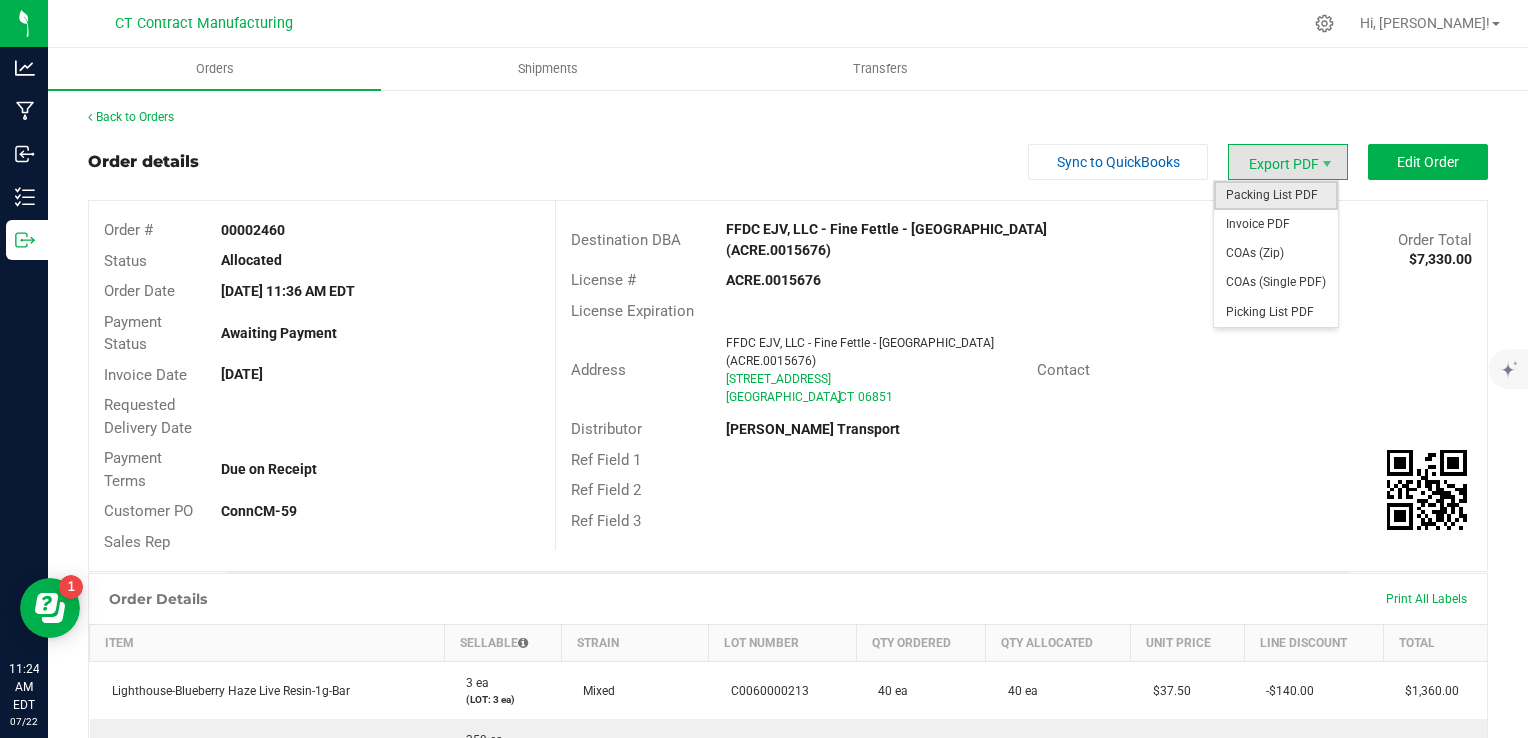 click on "Packing List PDF" at bounding box center [1276, 195] 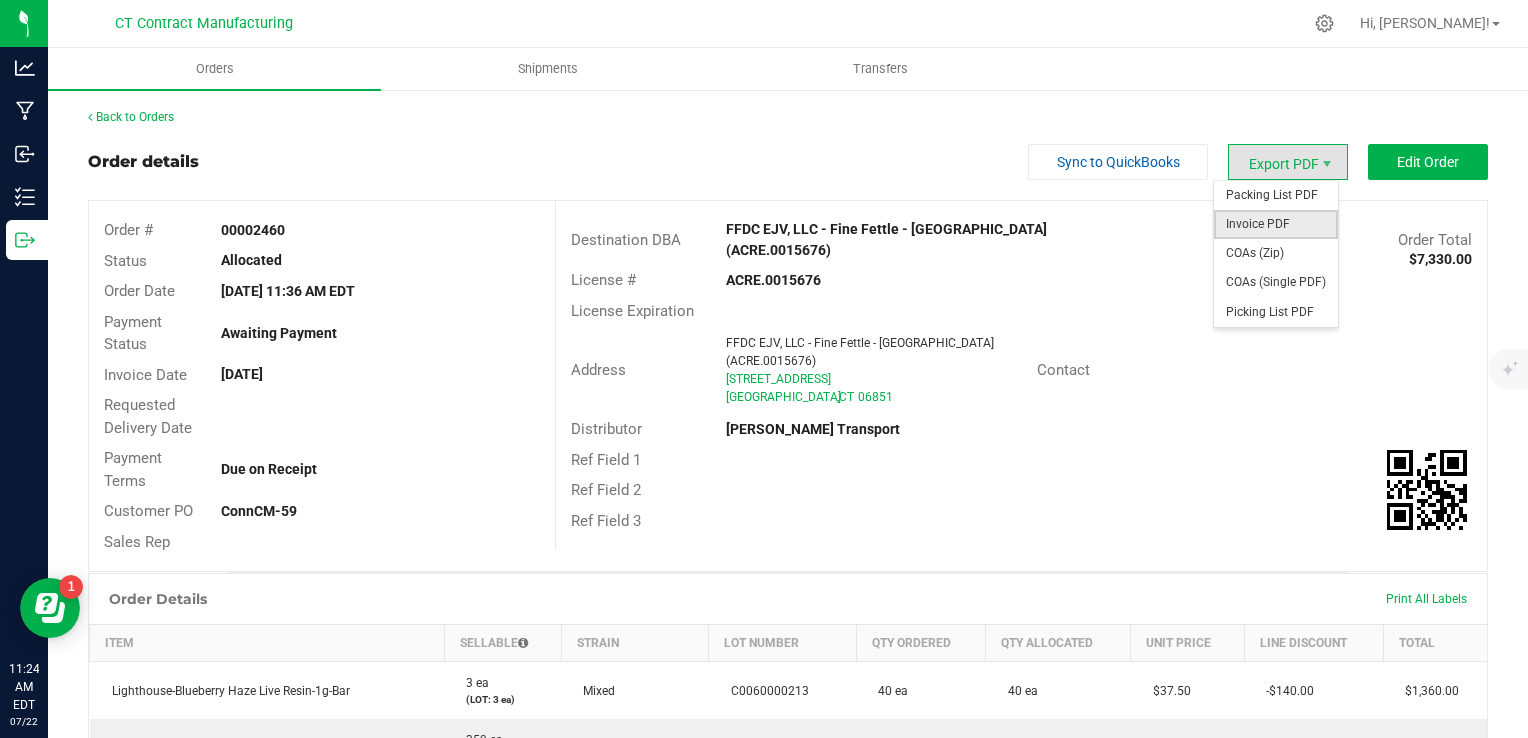 click on "Invoice PDF" at bounding box center (1276, 224) 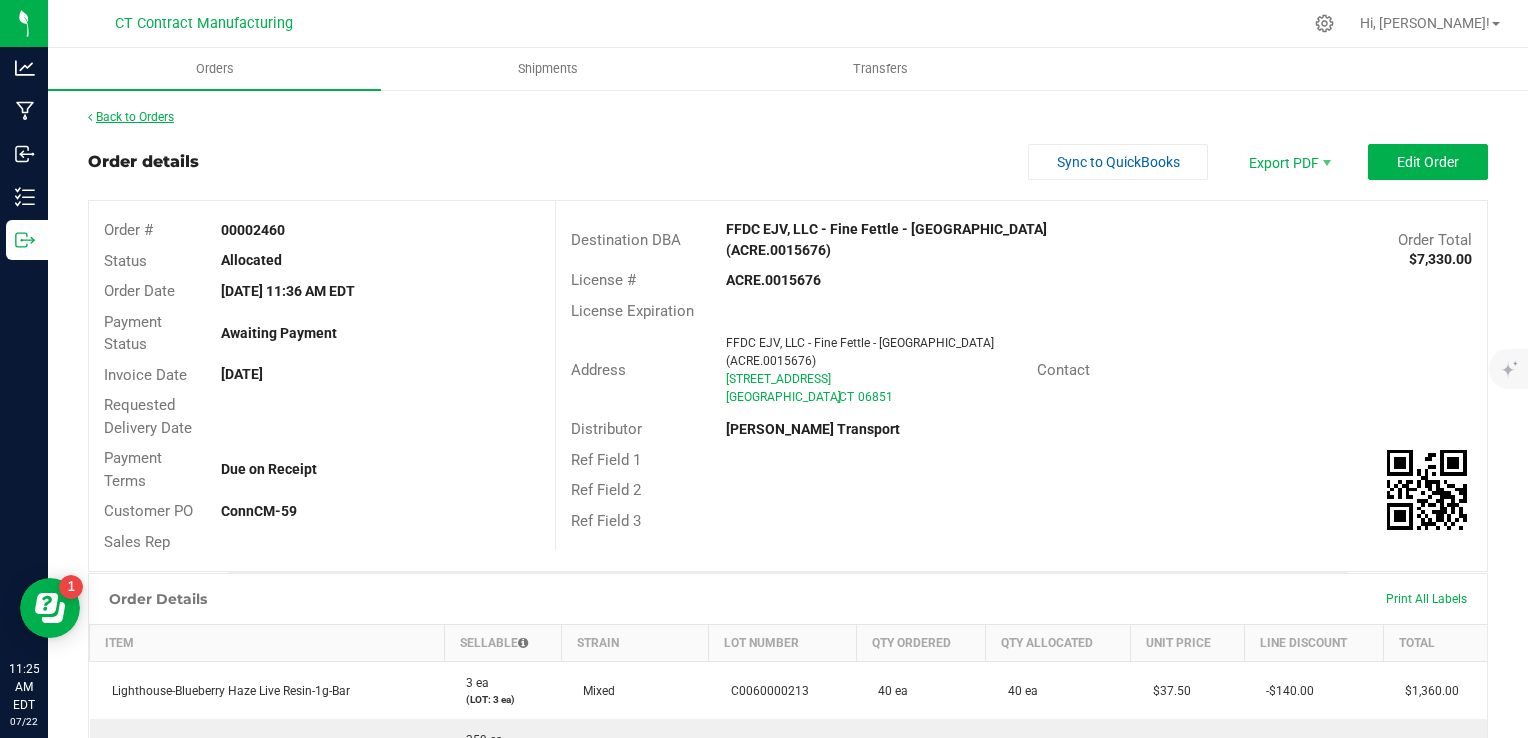click on "Back to Orders" at bounding box center [131, 117] 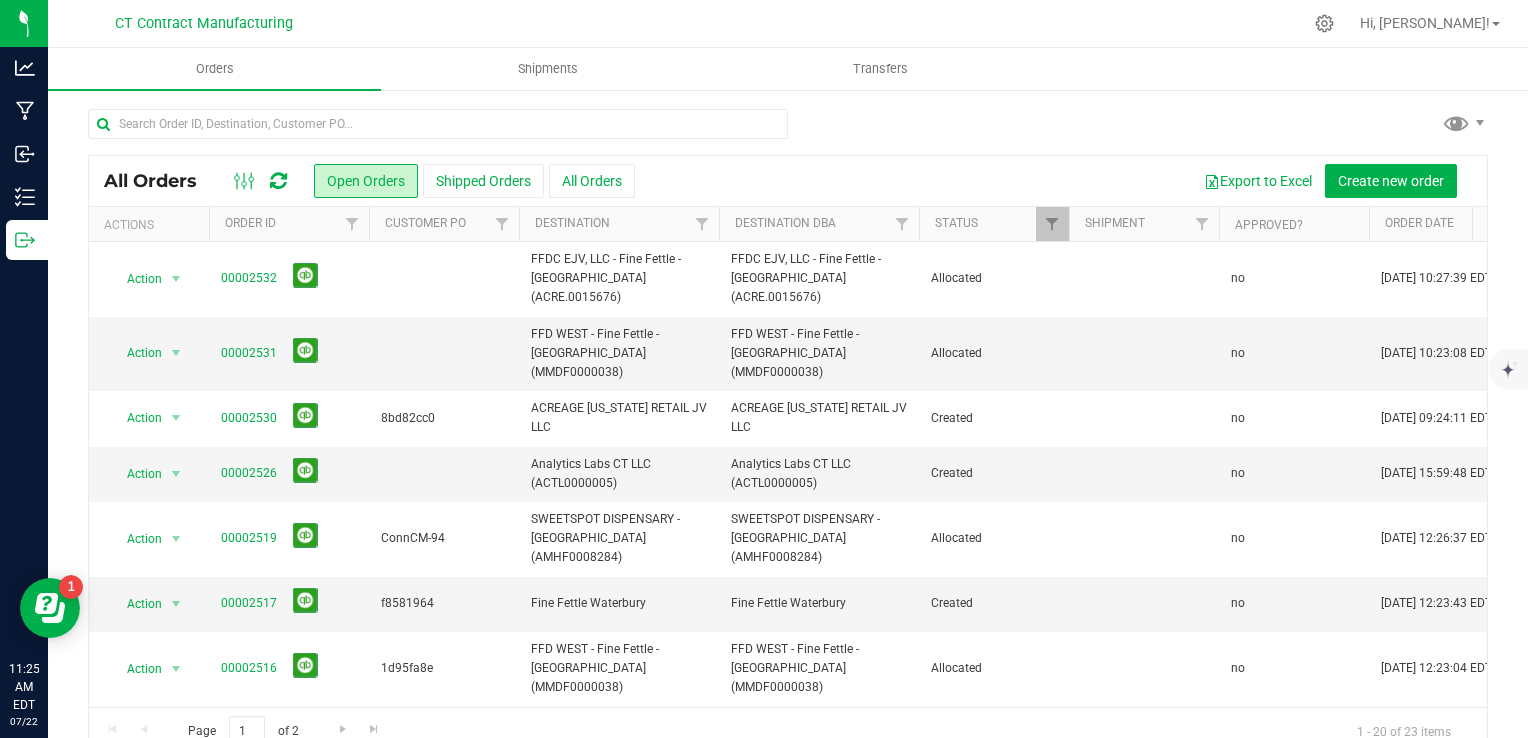 click on "00002515" at bounding box center [249, 743] 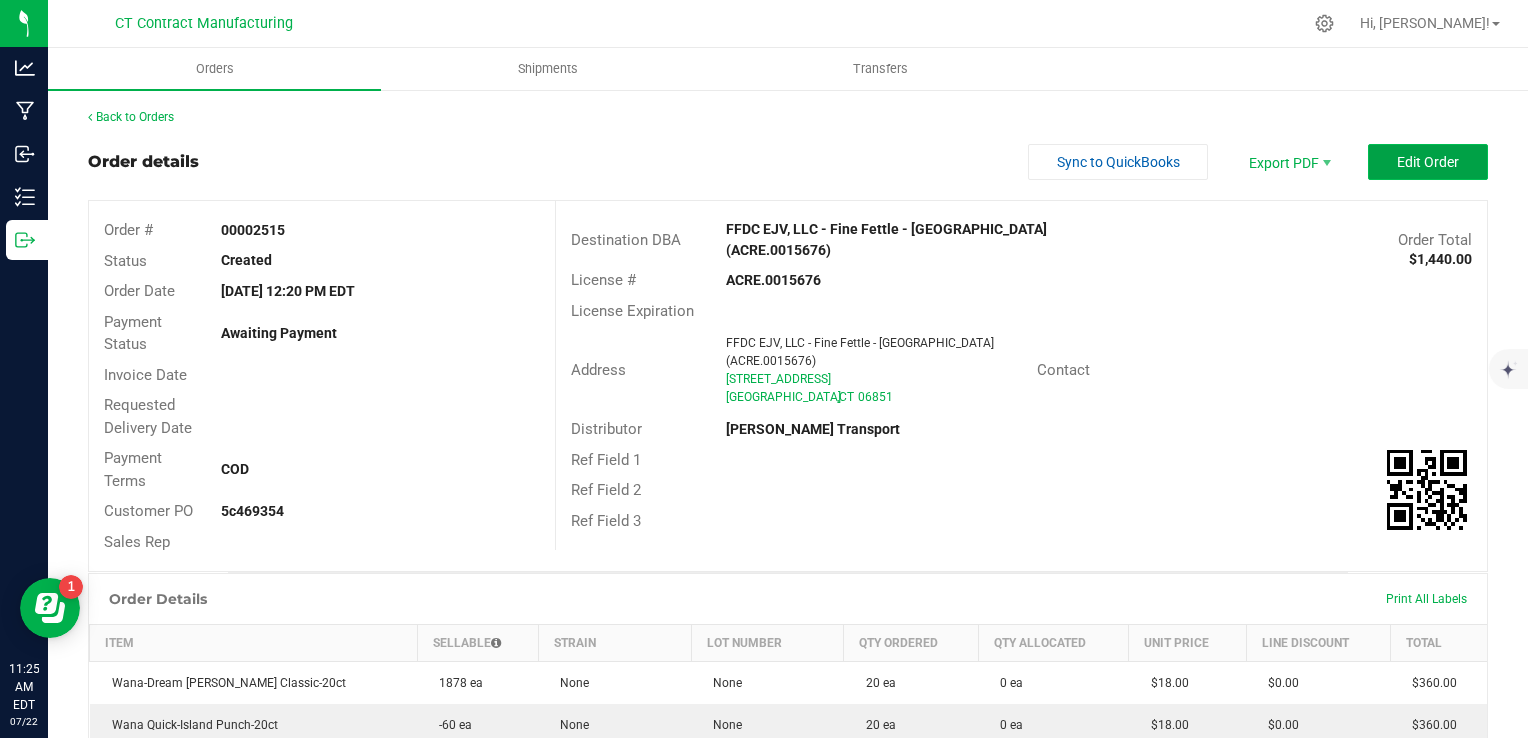click on "Edit Order" at bounding box center [1428, 162] 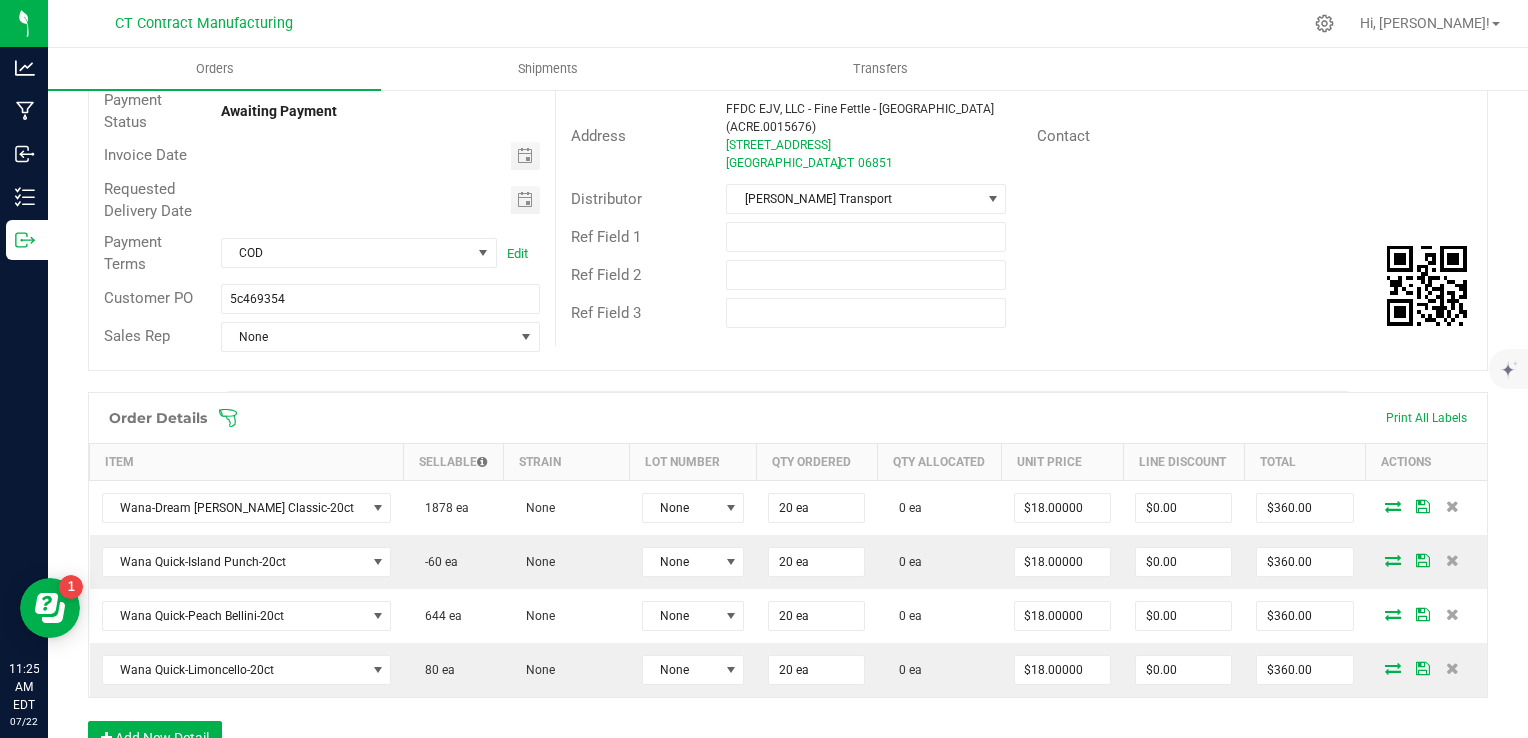 scroll, scrollTop: 226, scrollLeft: 0, axis: vertical 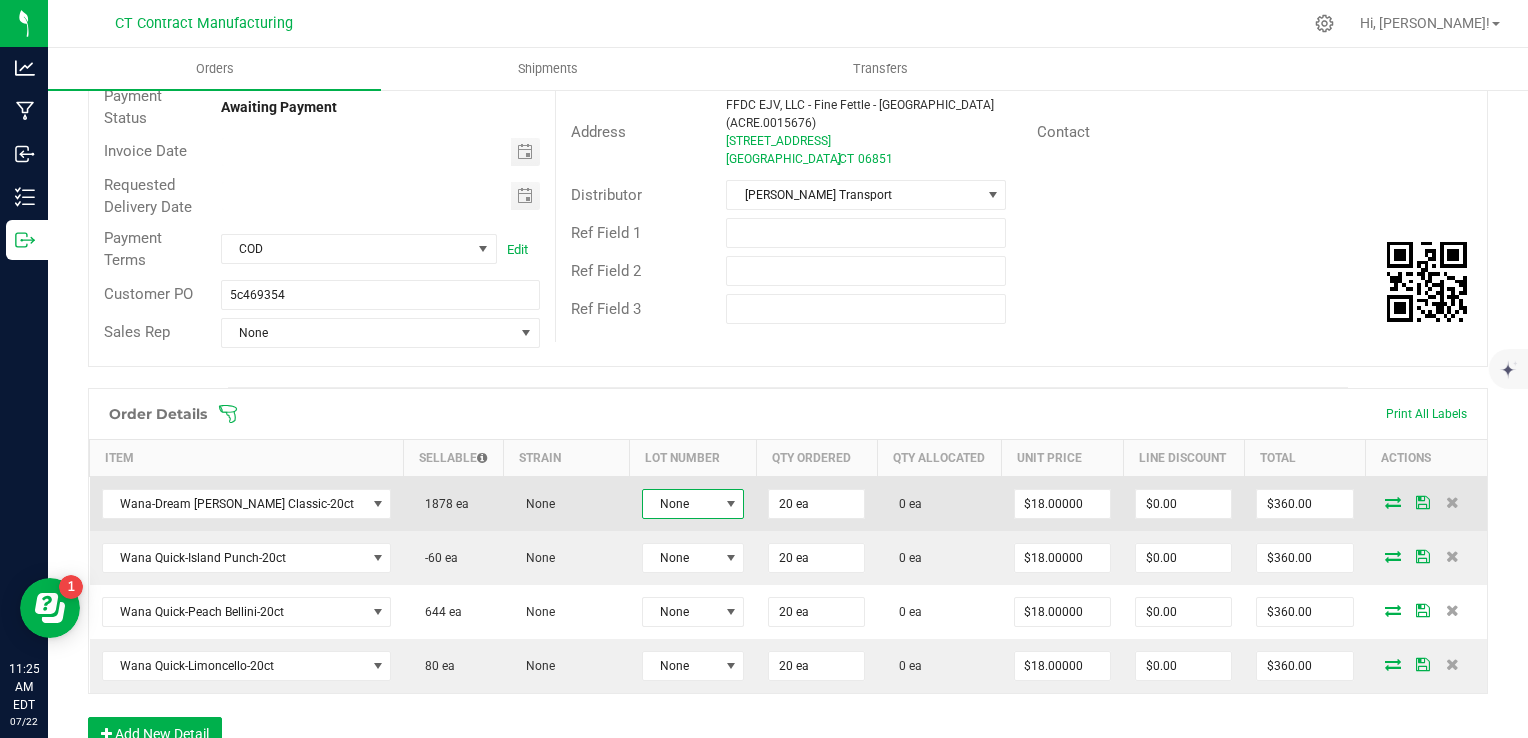 click at bounding box center [731, 504] 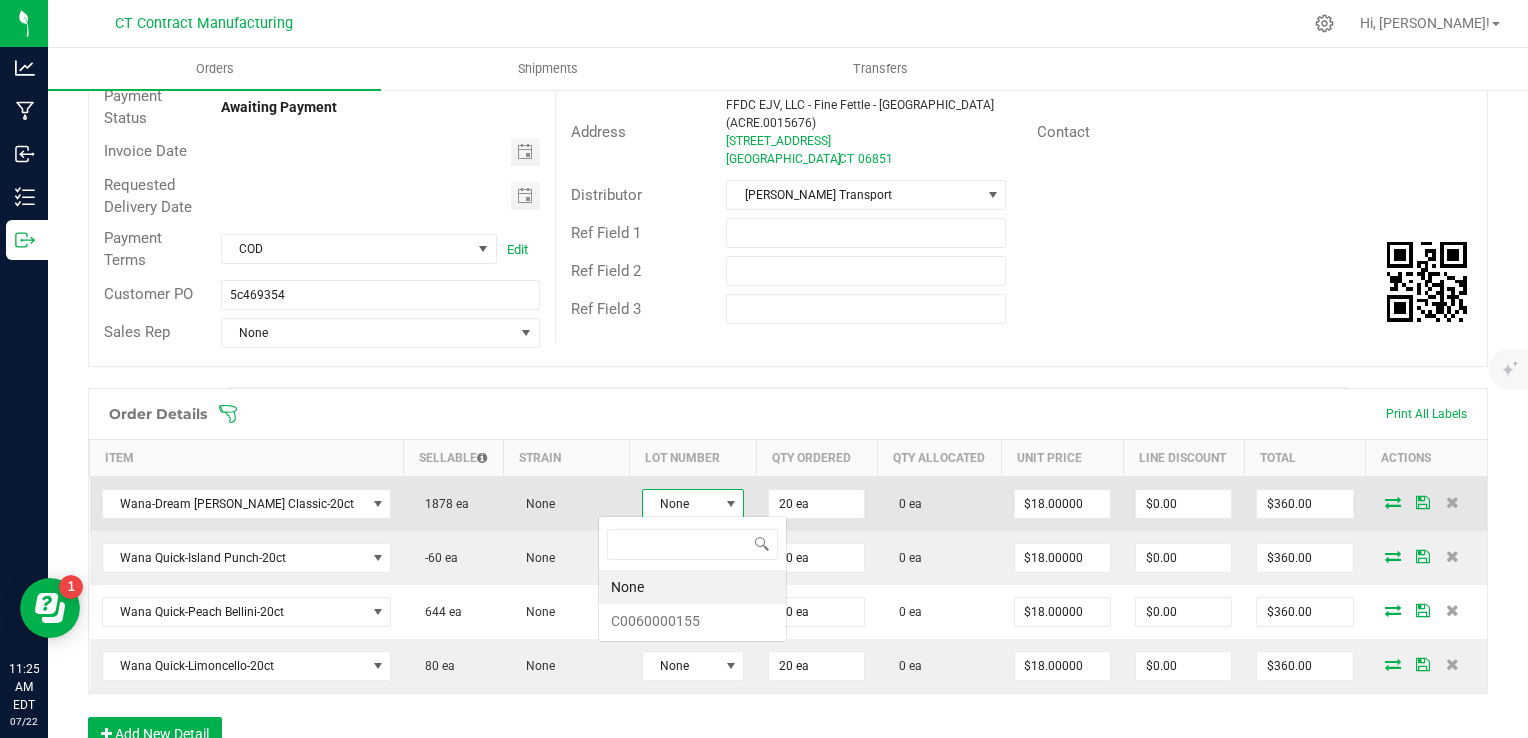 scroll, scrollTop: 99970, scrollLeft: 99893, axis: both 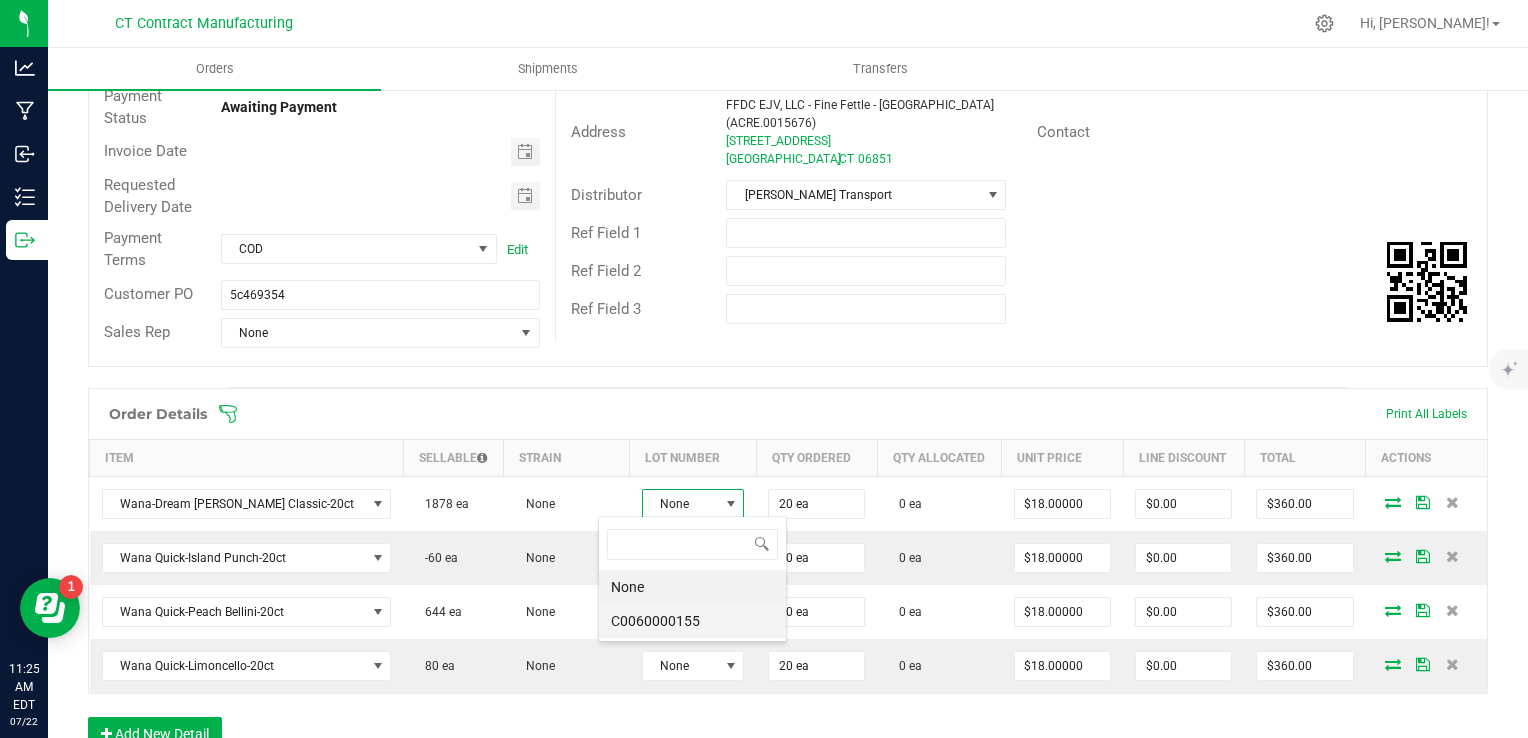 click on "C0060000155" at bounding box center (692, 621) 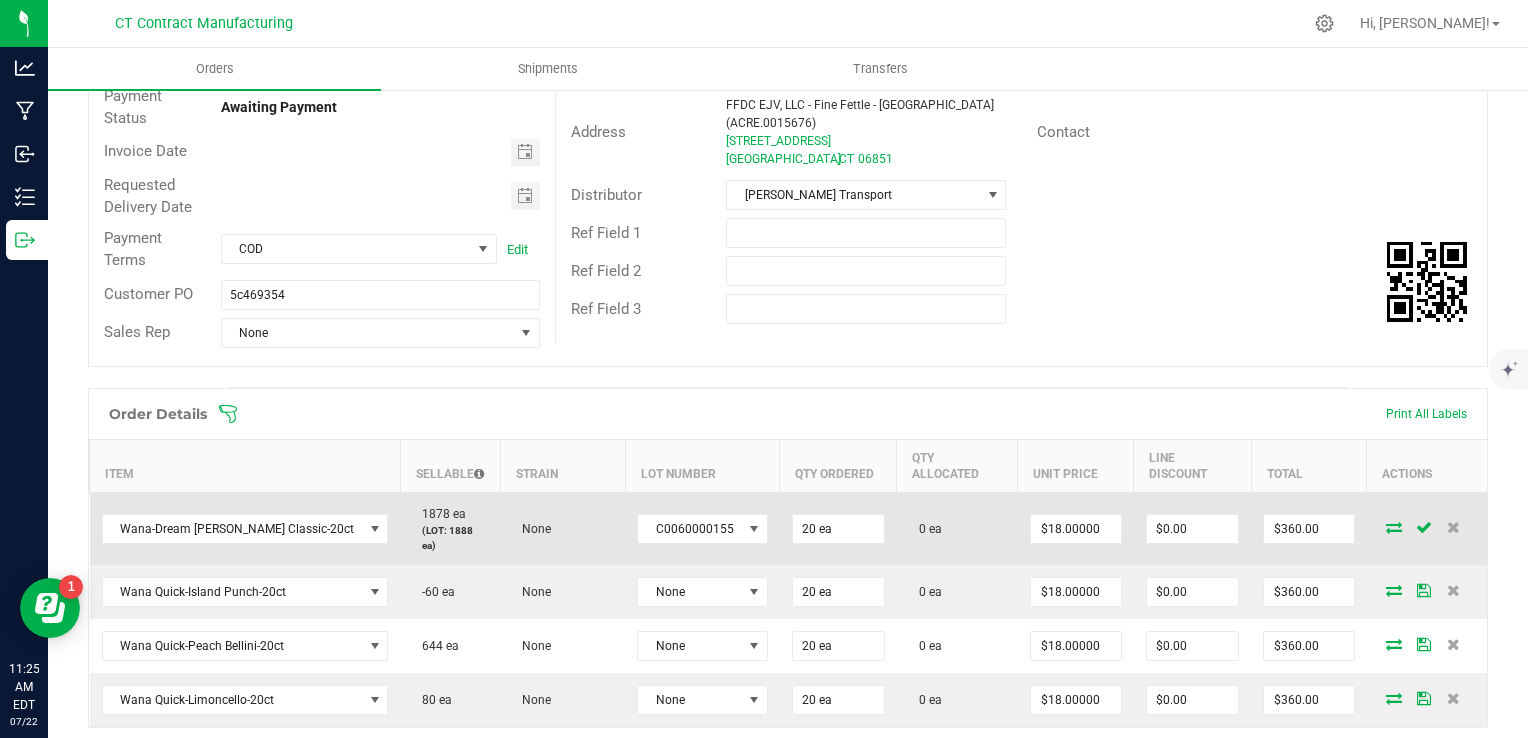 click at bounding box center (1394, 527) 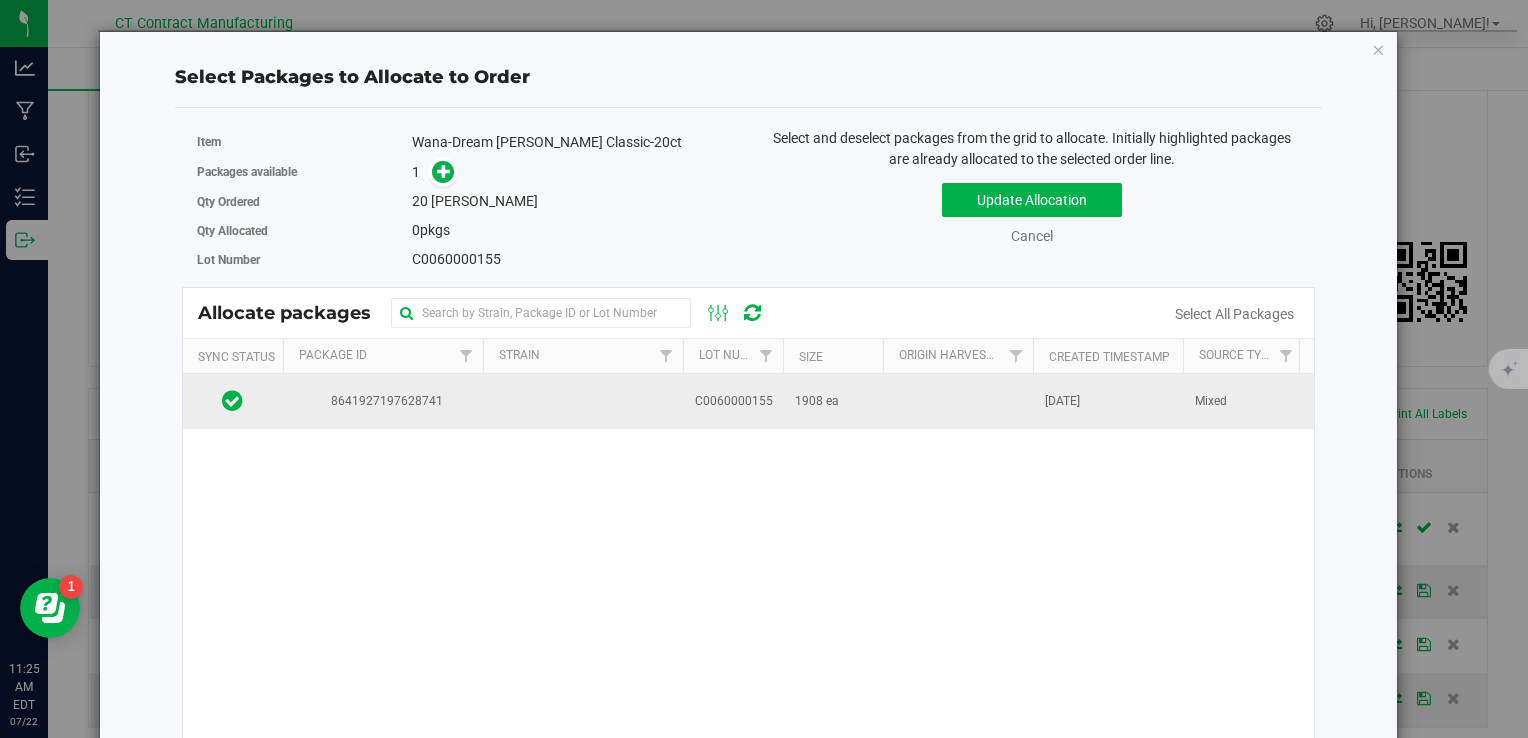 click at bounding box center [958, 401] 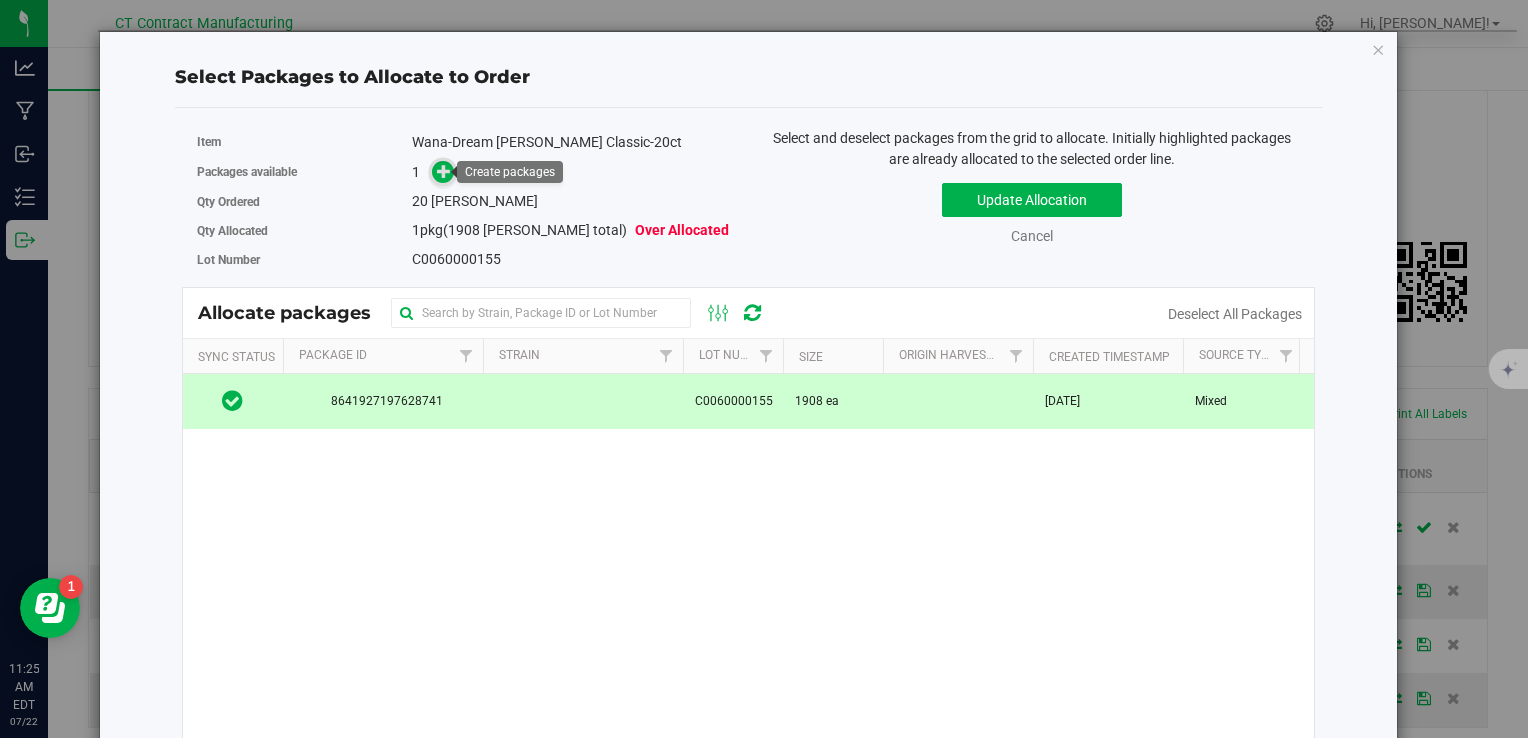 click at bounding box center (444, 171) 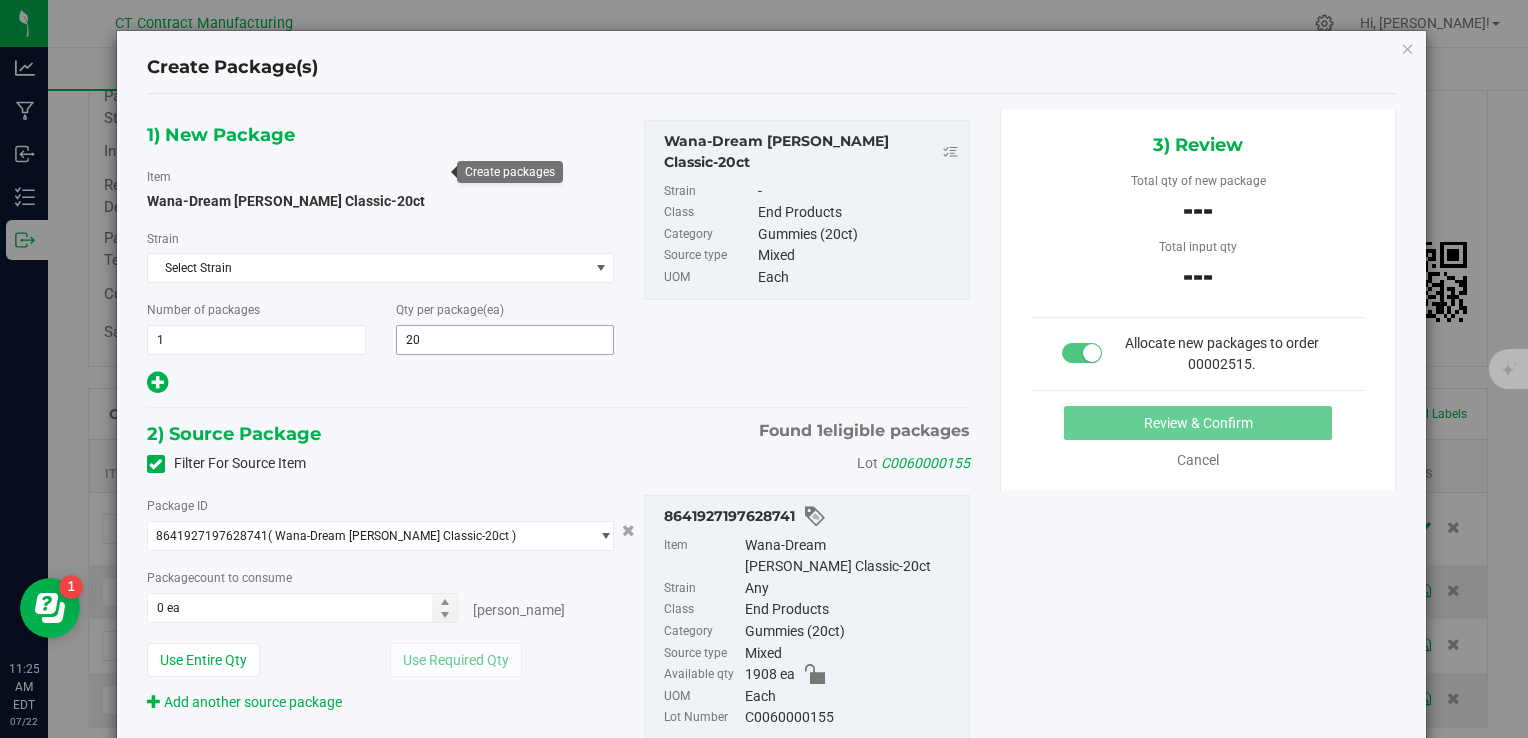 type on "20" 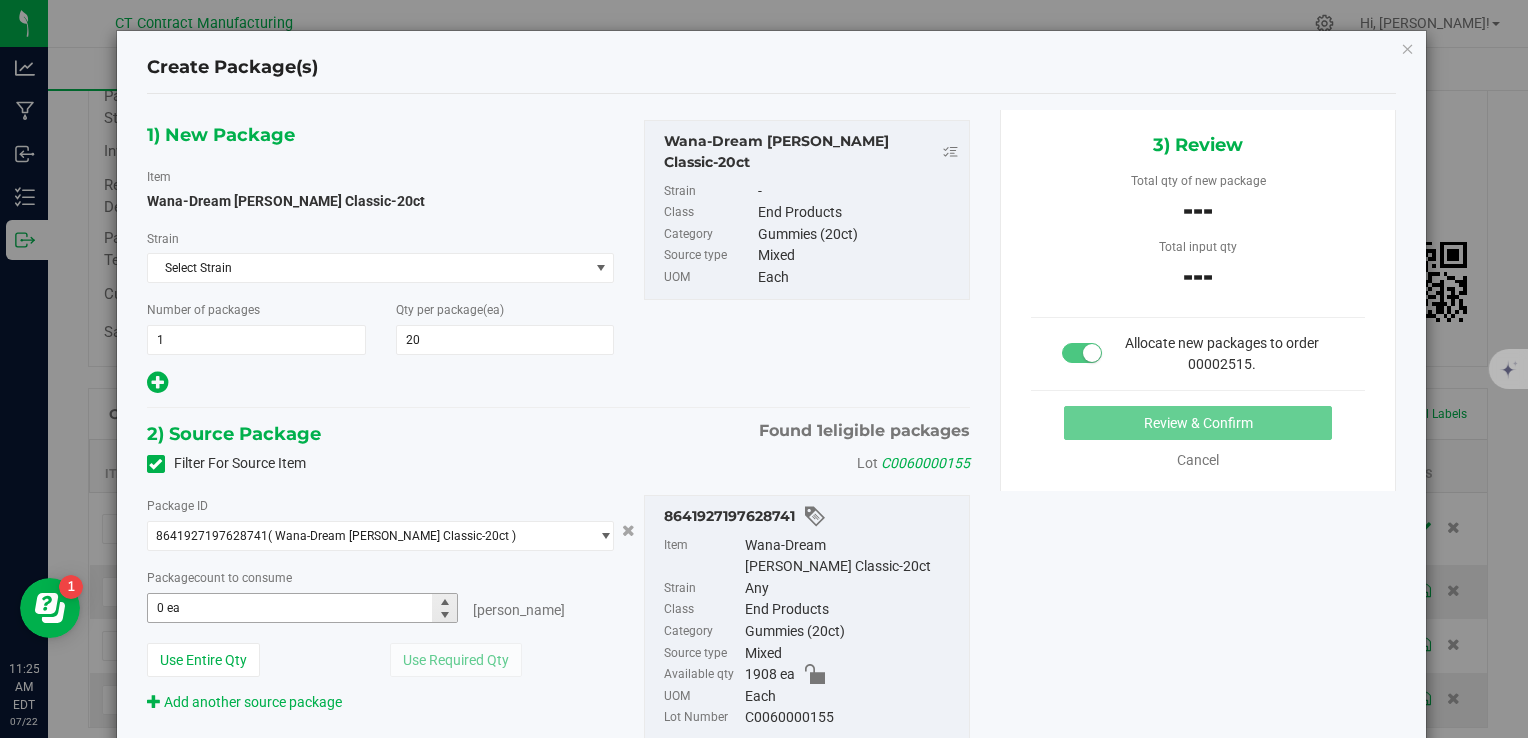 click on "0 ea 0" at bounding box center (303, 608) 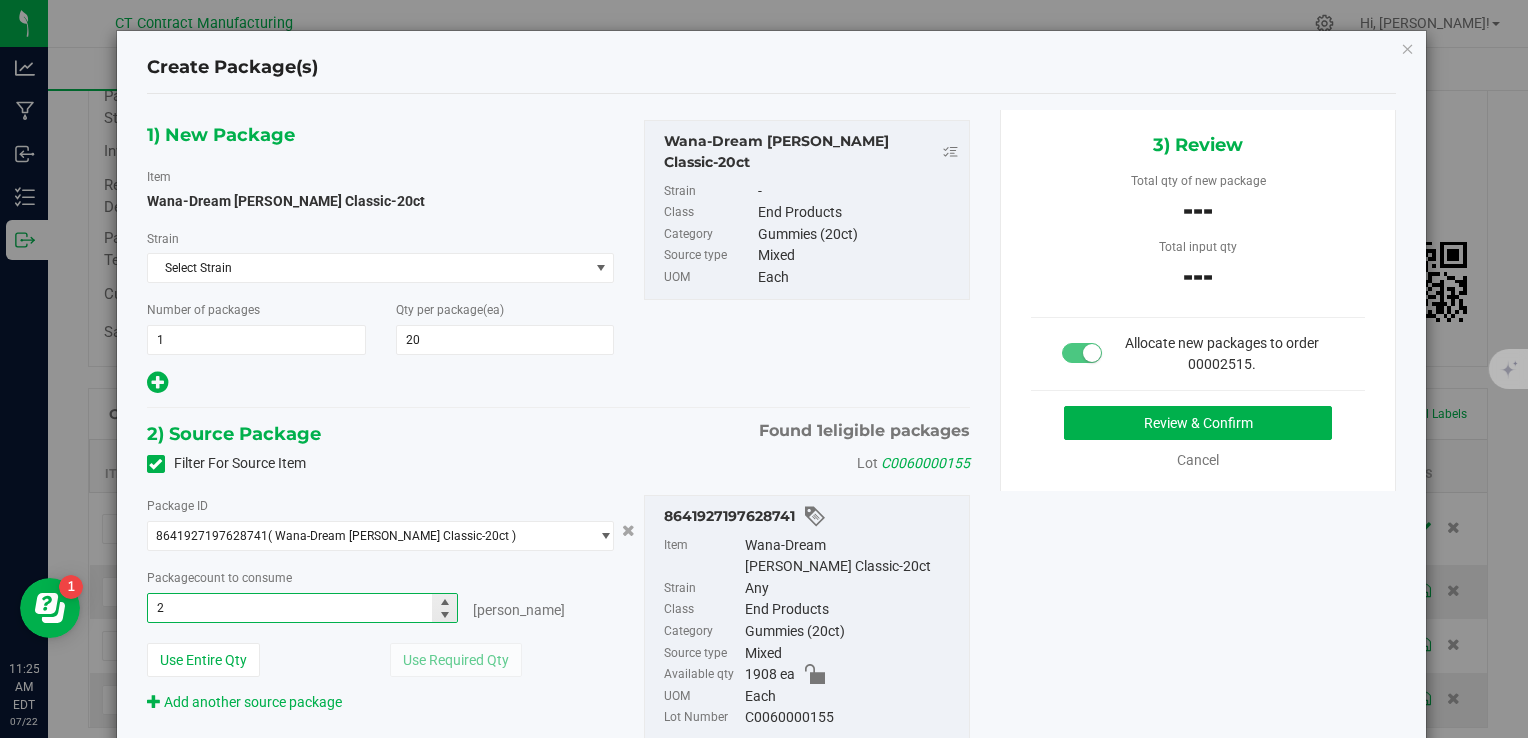 type on "20" 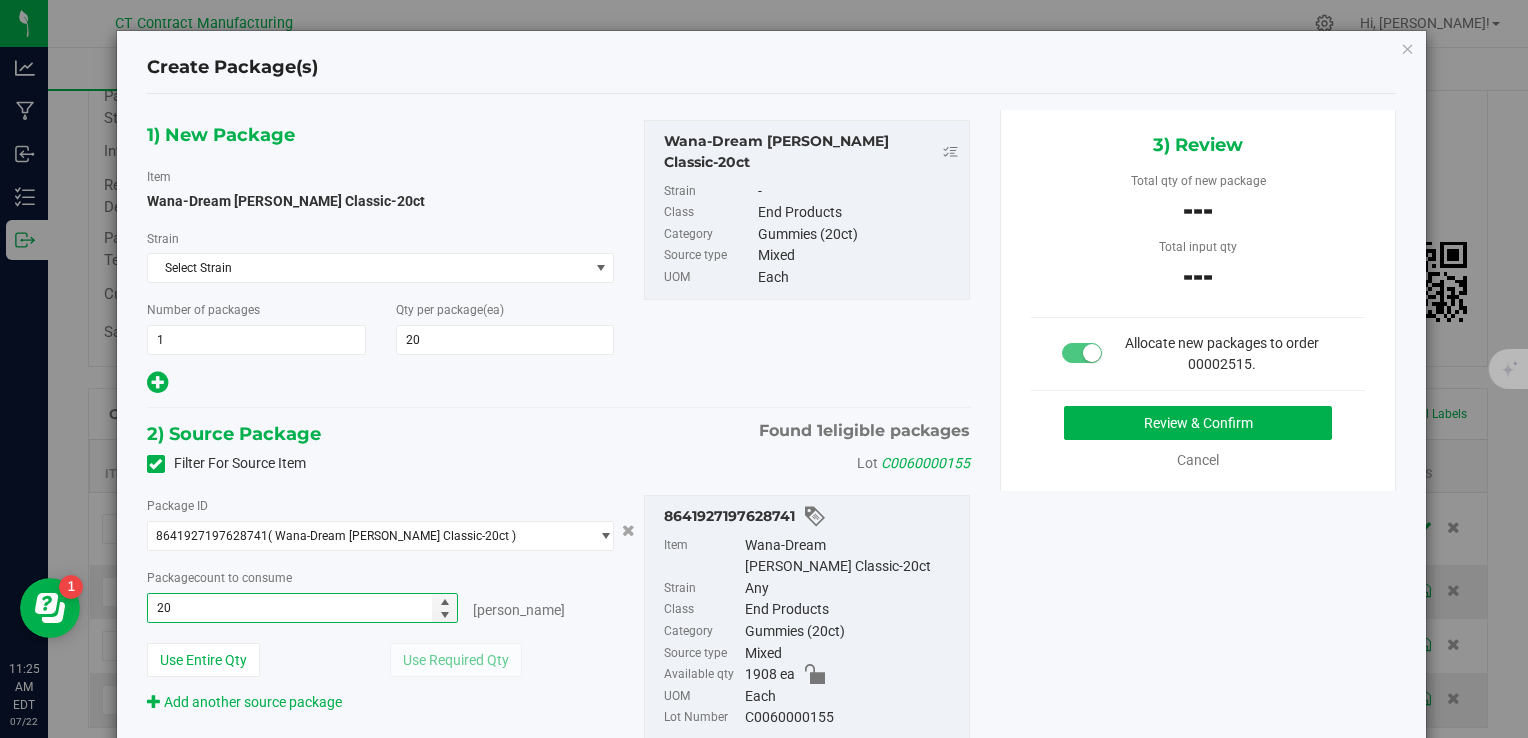 click at bounding box center (381, 383) 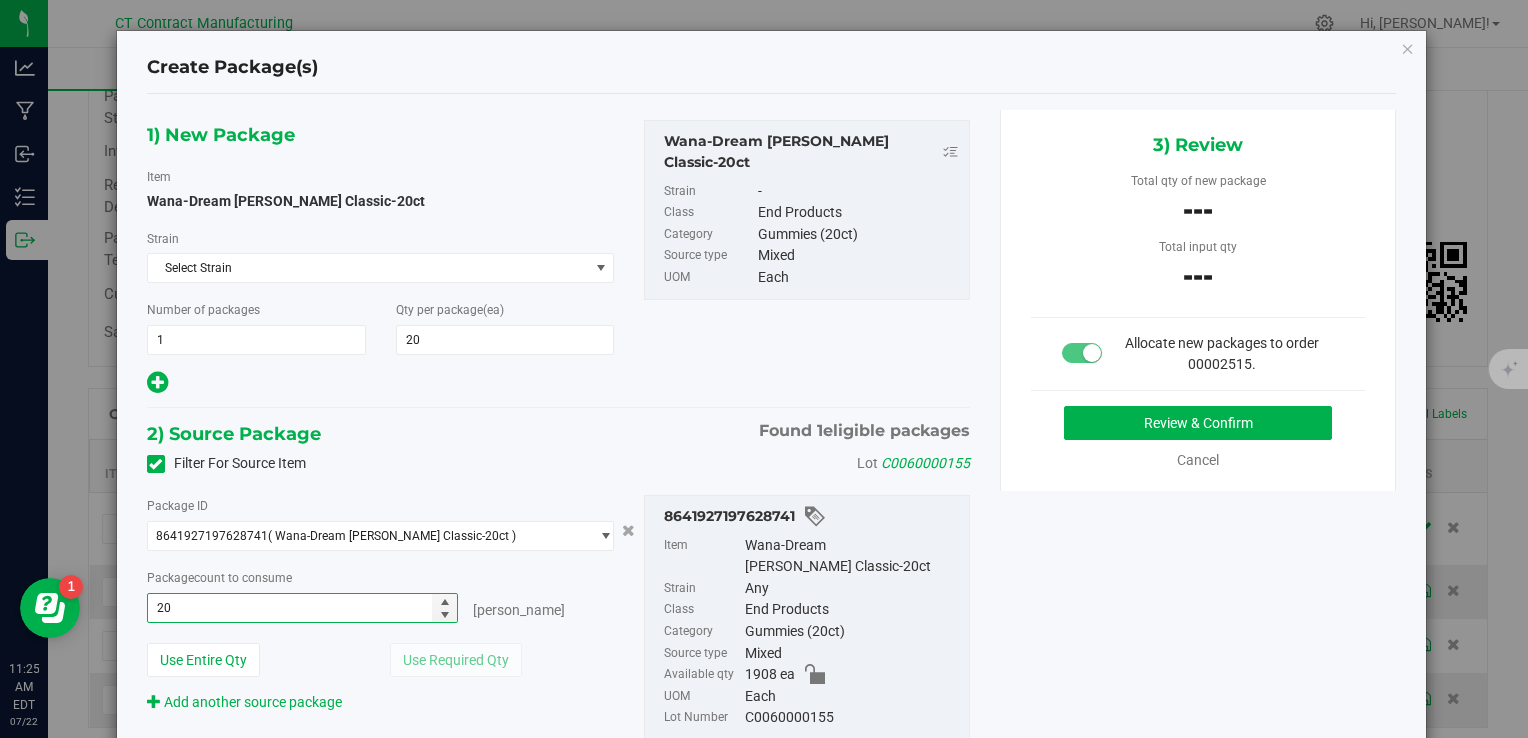 type on "20 ea" 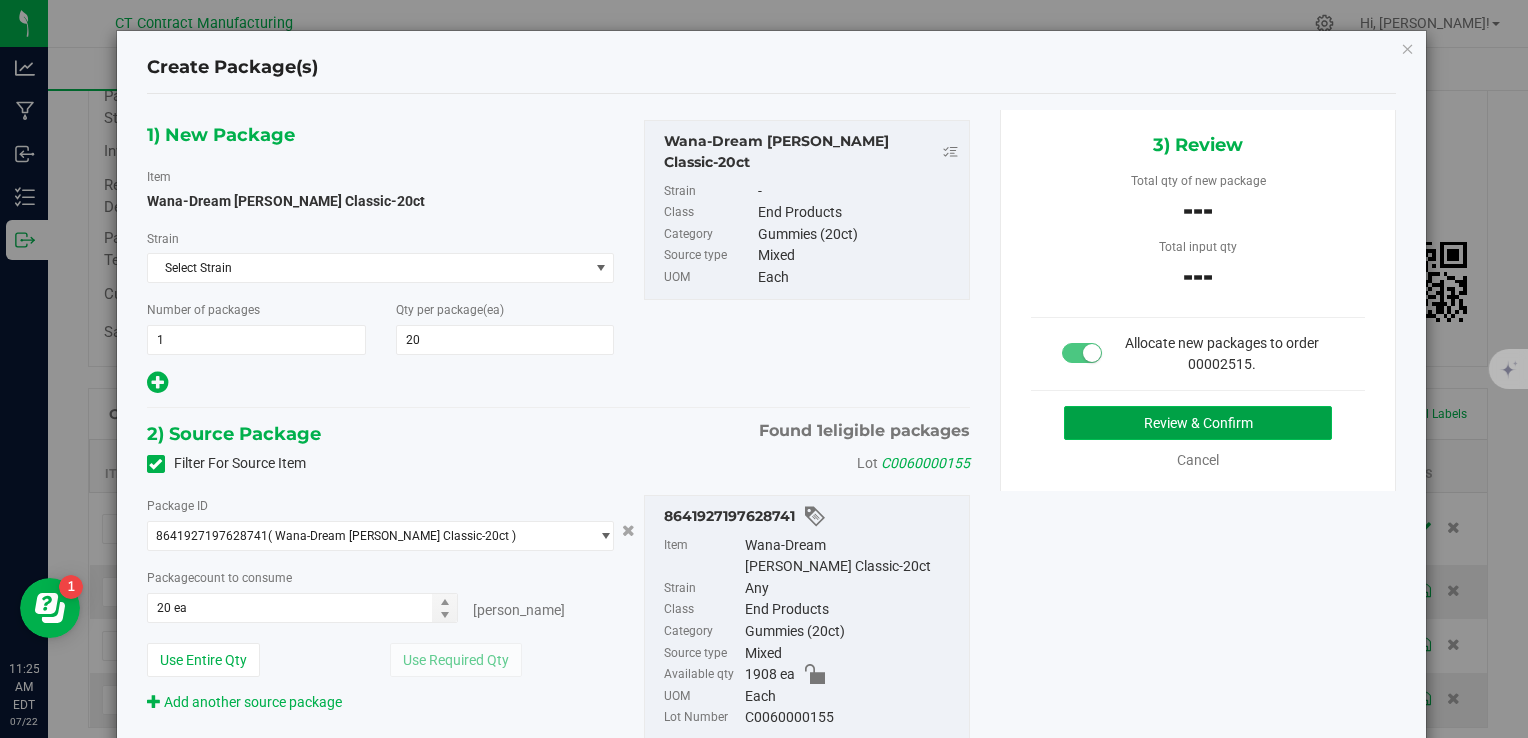 click on "Review & Confirm" at bounding box center (1198, 423) 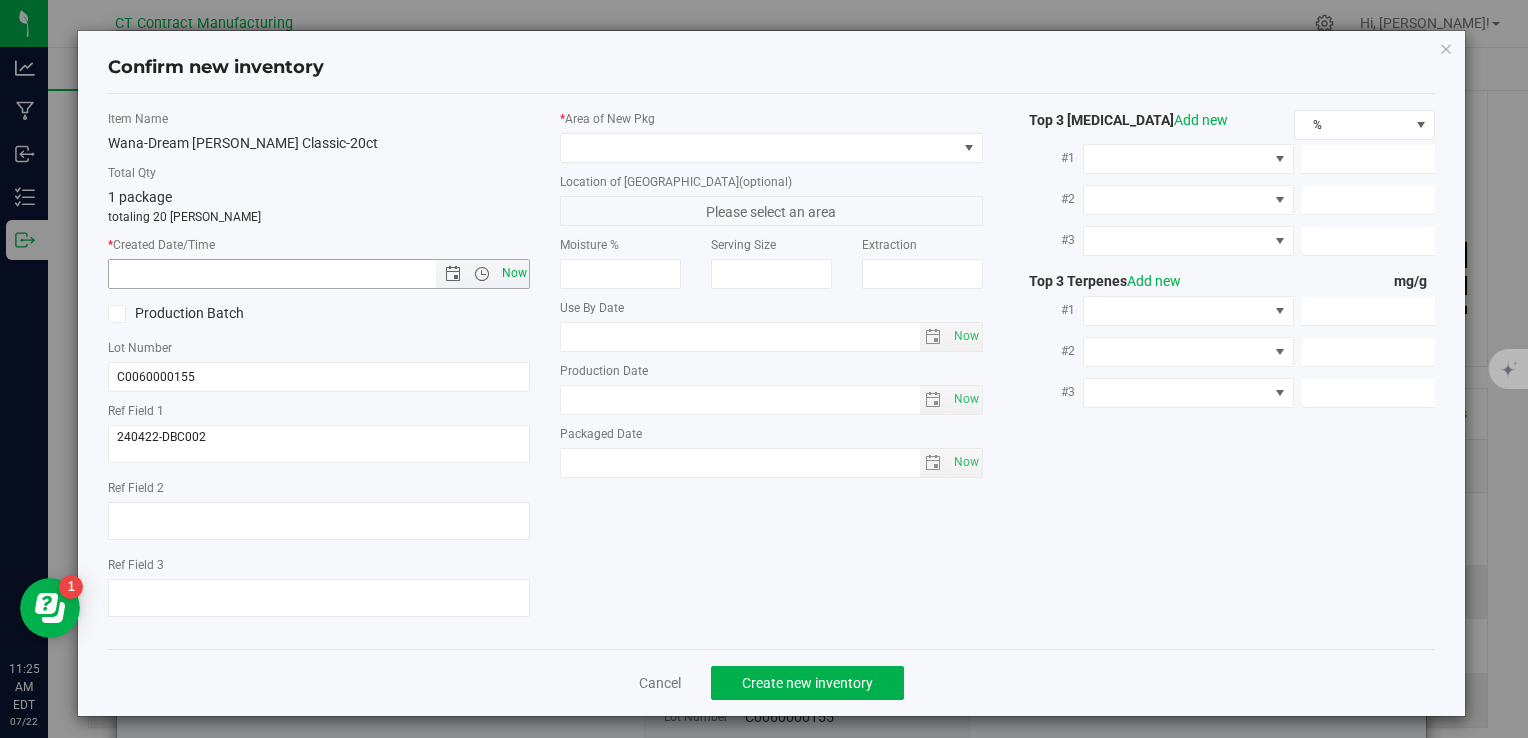 click on "Now" at bounding box center (514, 273) 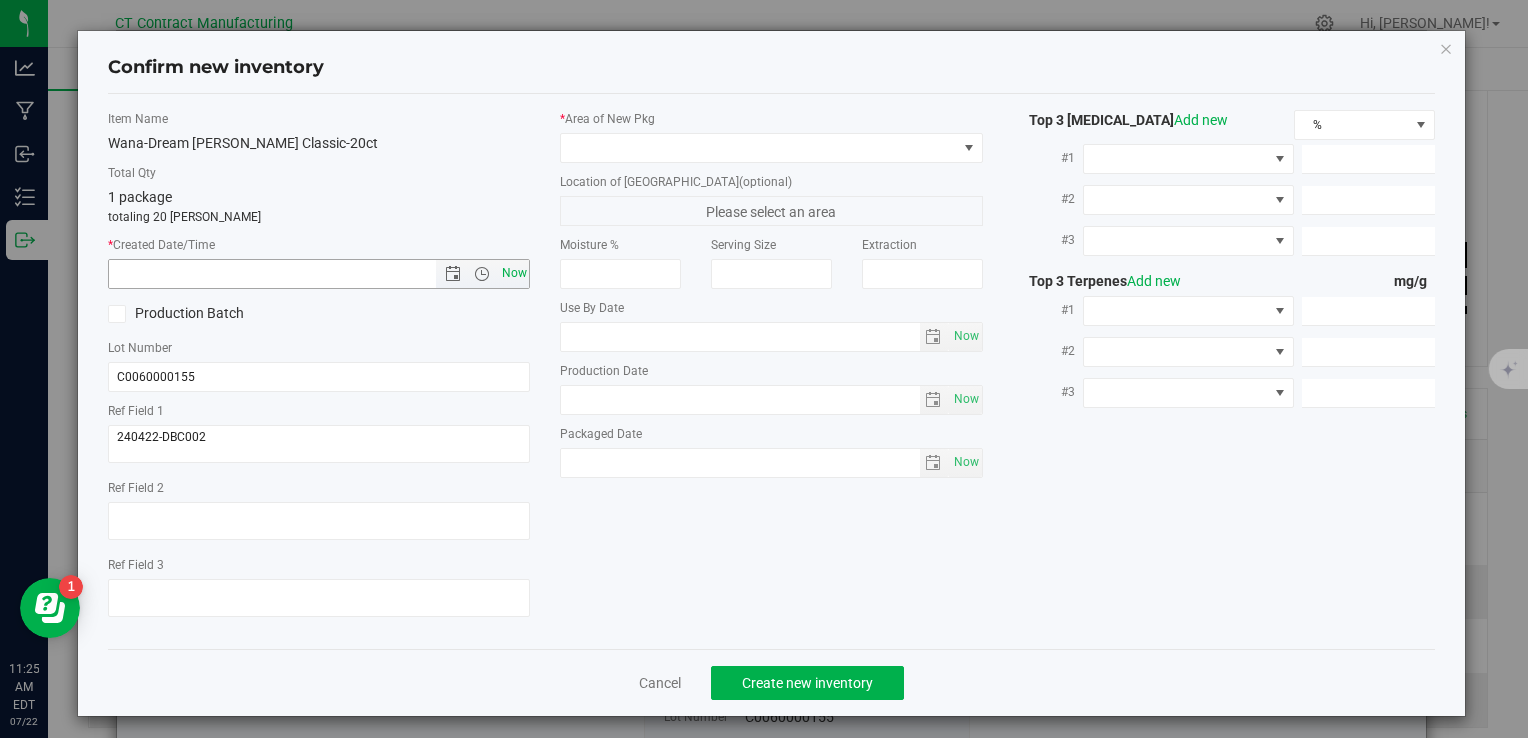 type on "7/22/2025 11:25 AM" 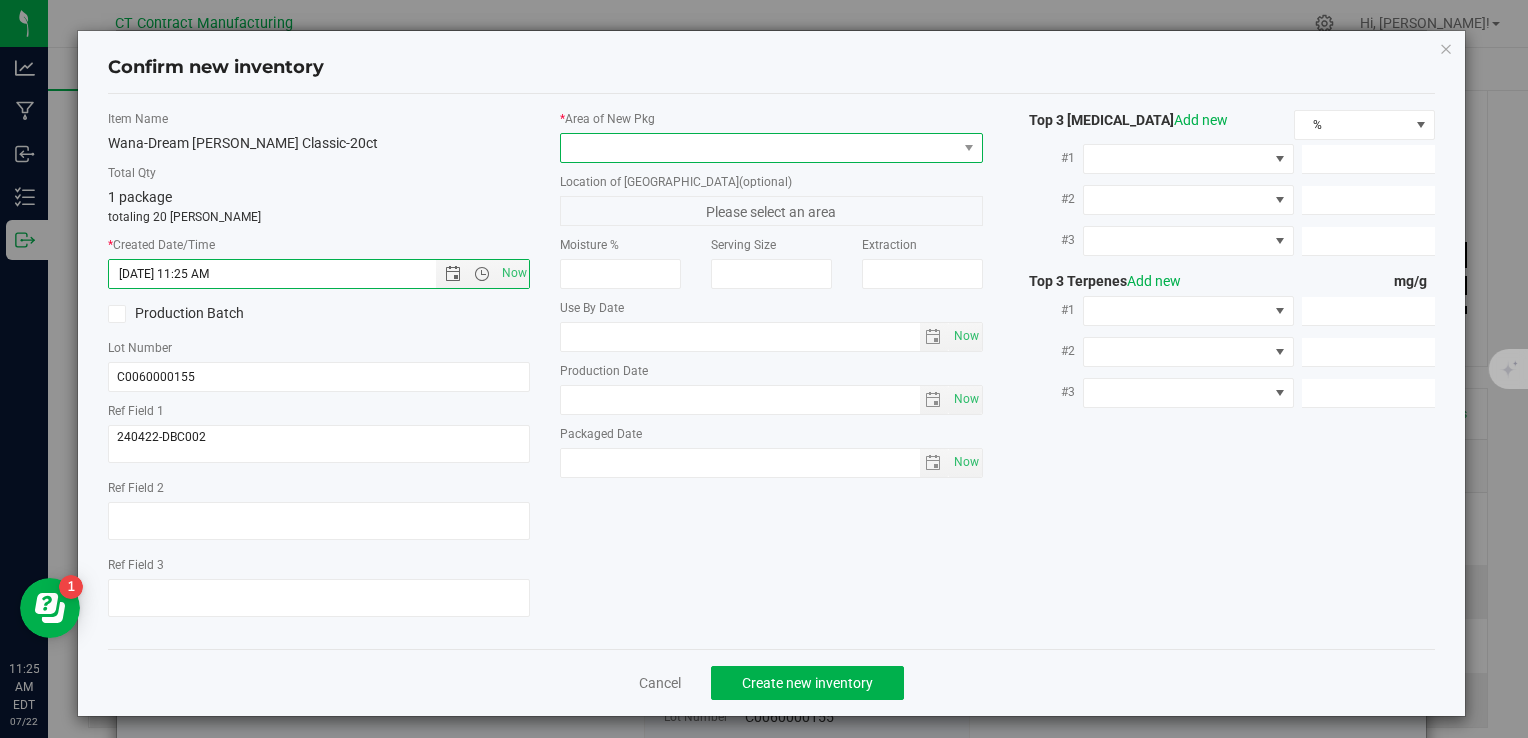 click at bounding box center (758, 148) 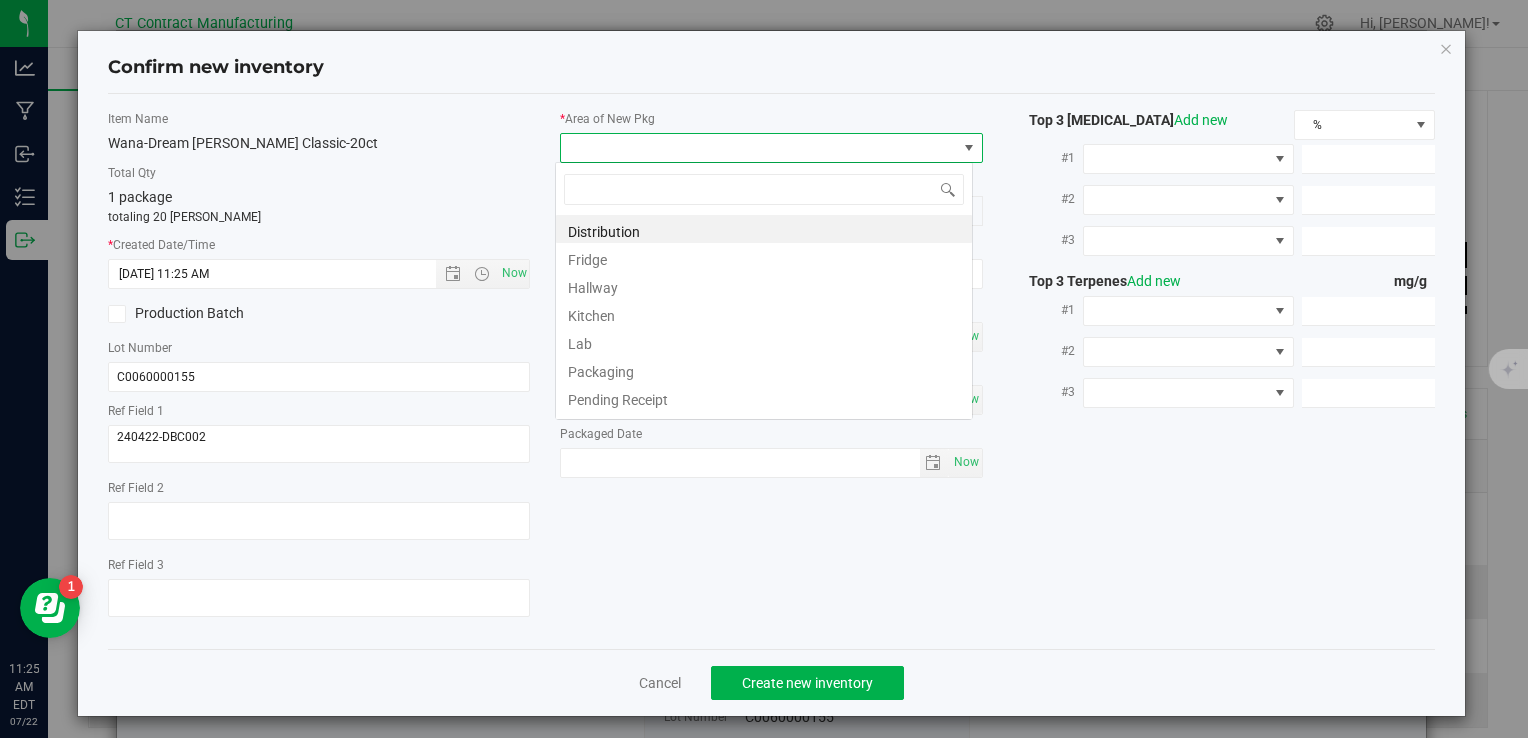 scroll, scrollTop: 99970, scrollLeft: 99582, axis: both 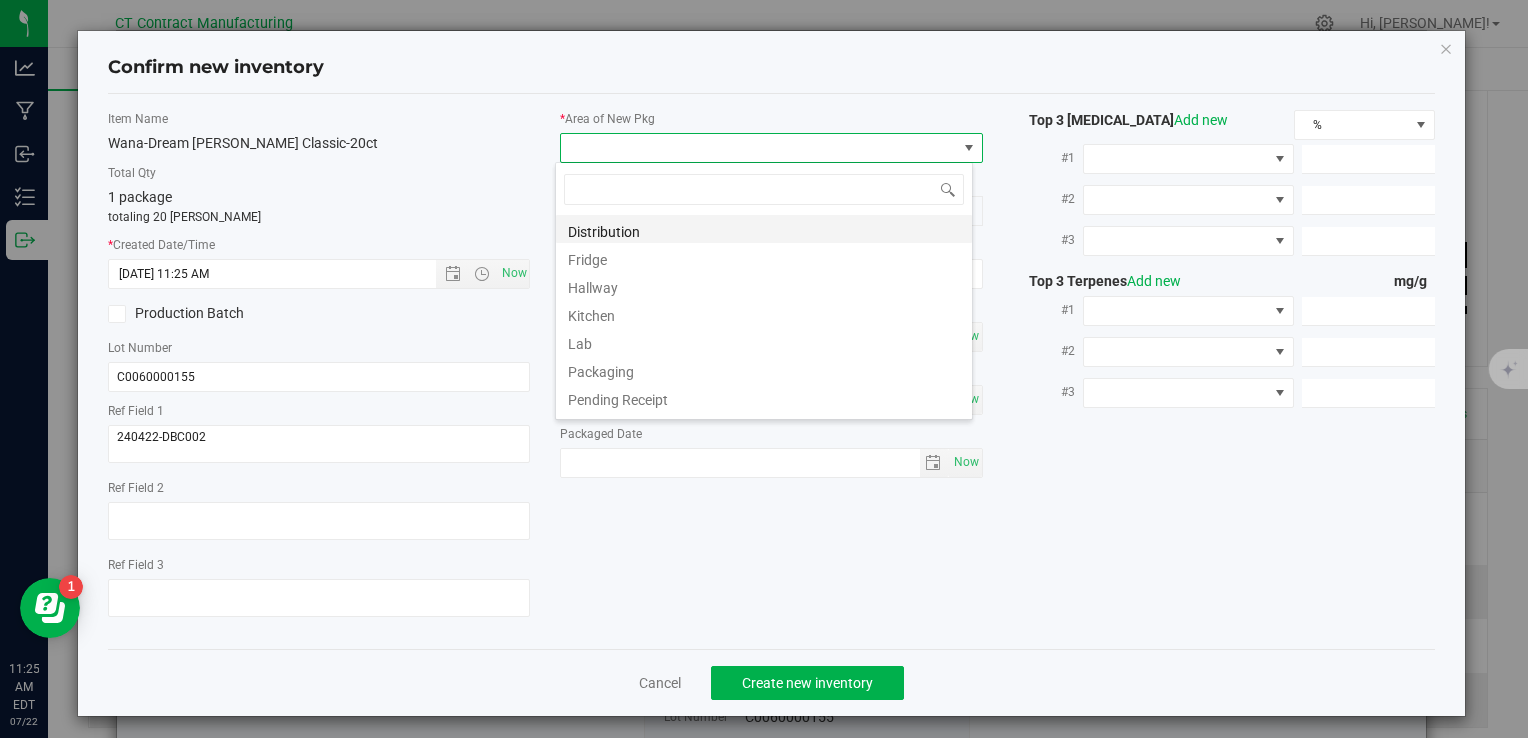 click on "Distribution" at bounding box center [764, 229] 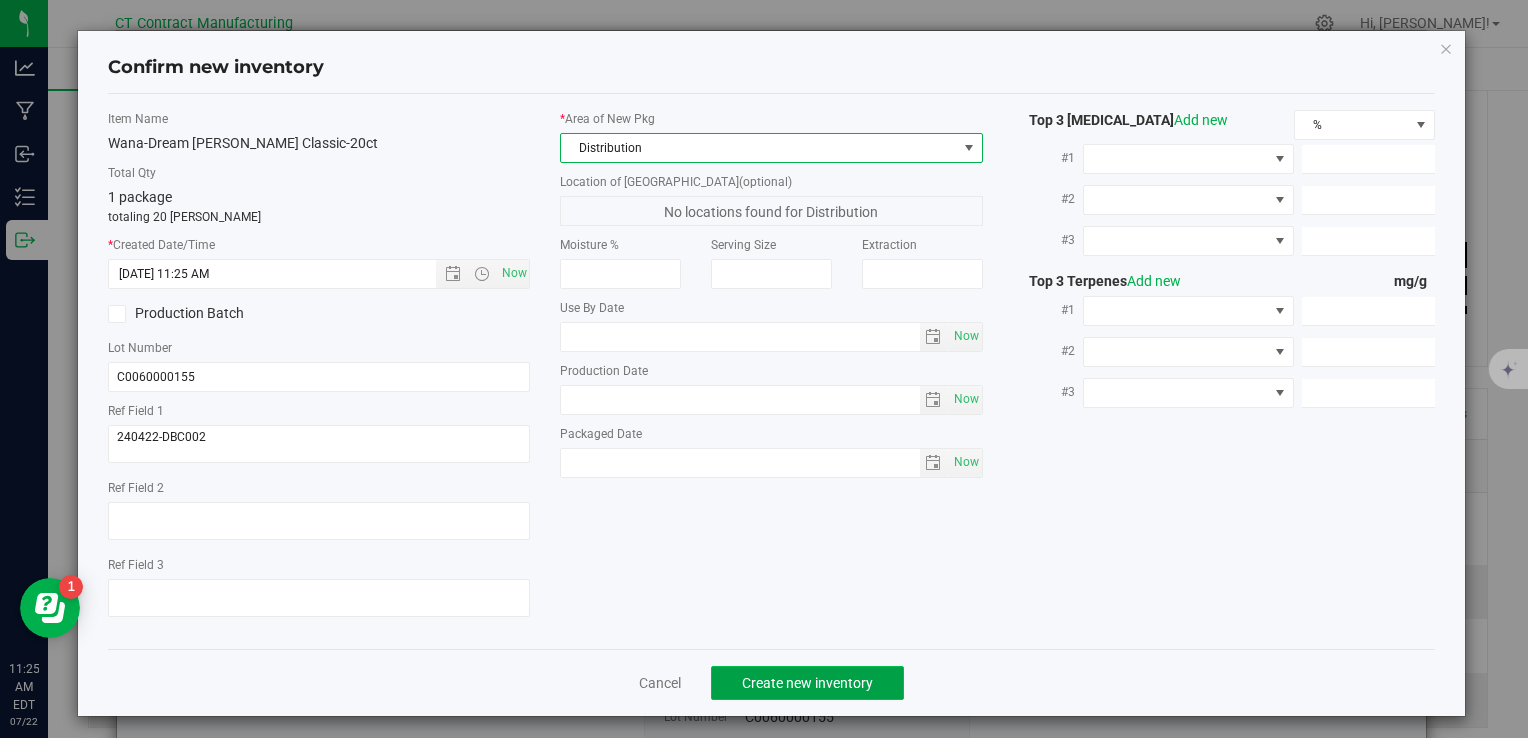 click on "Create new inventory" 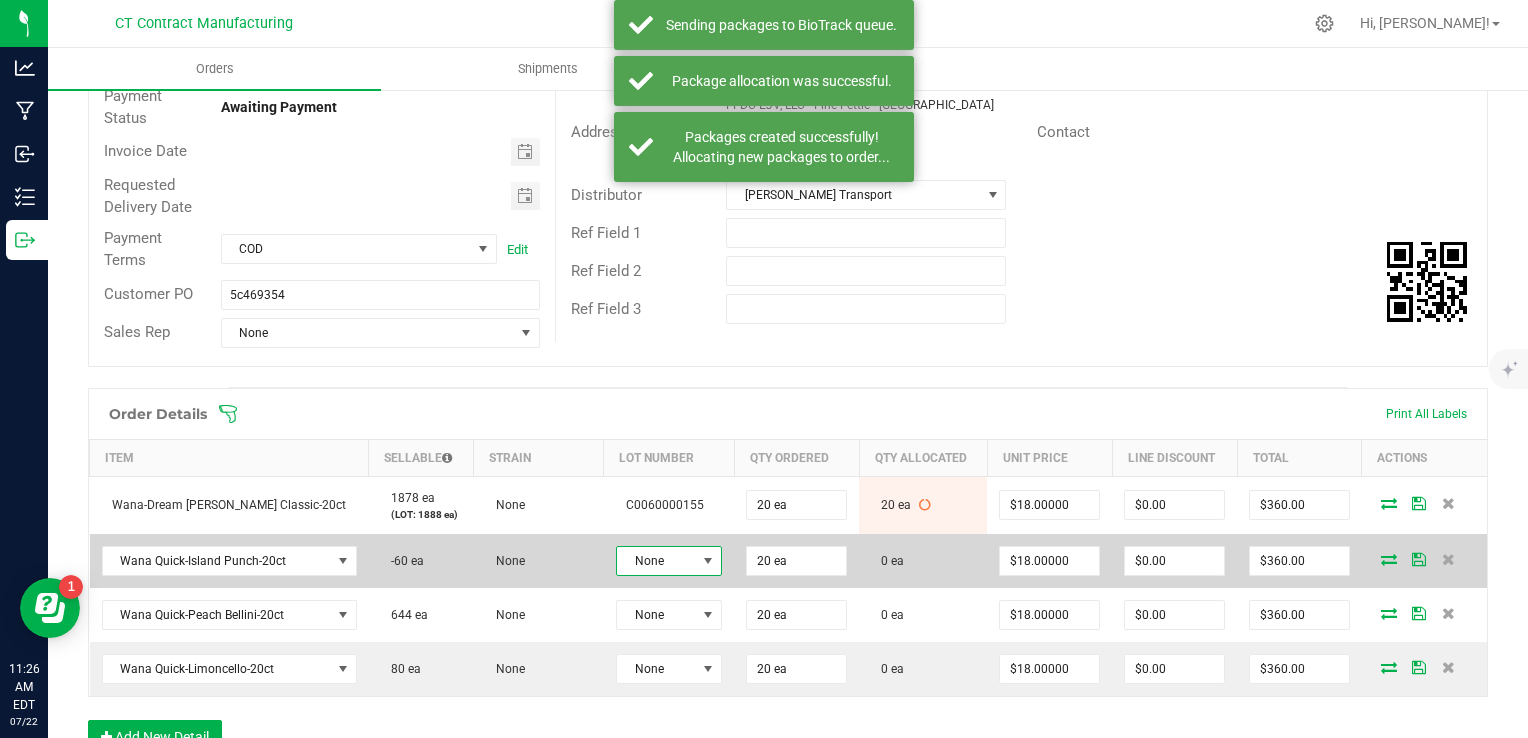 click at bounding box center (708, 561) 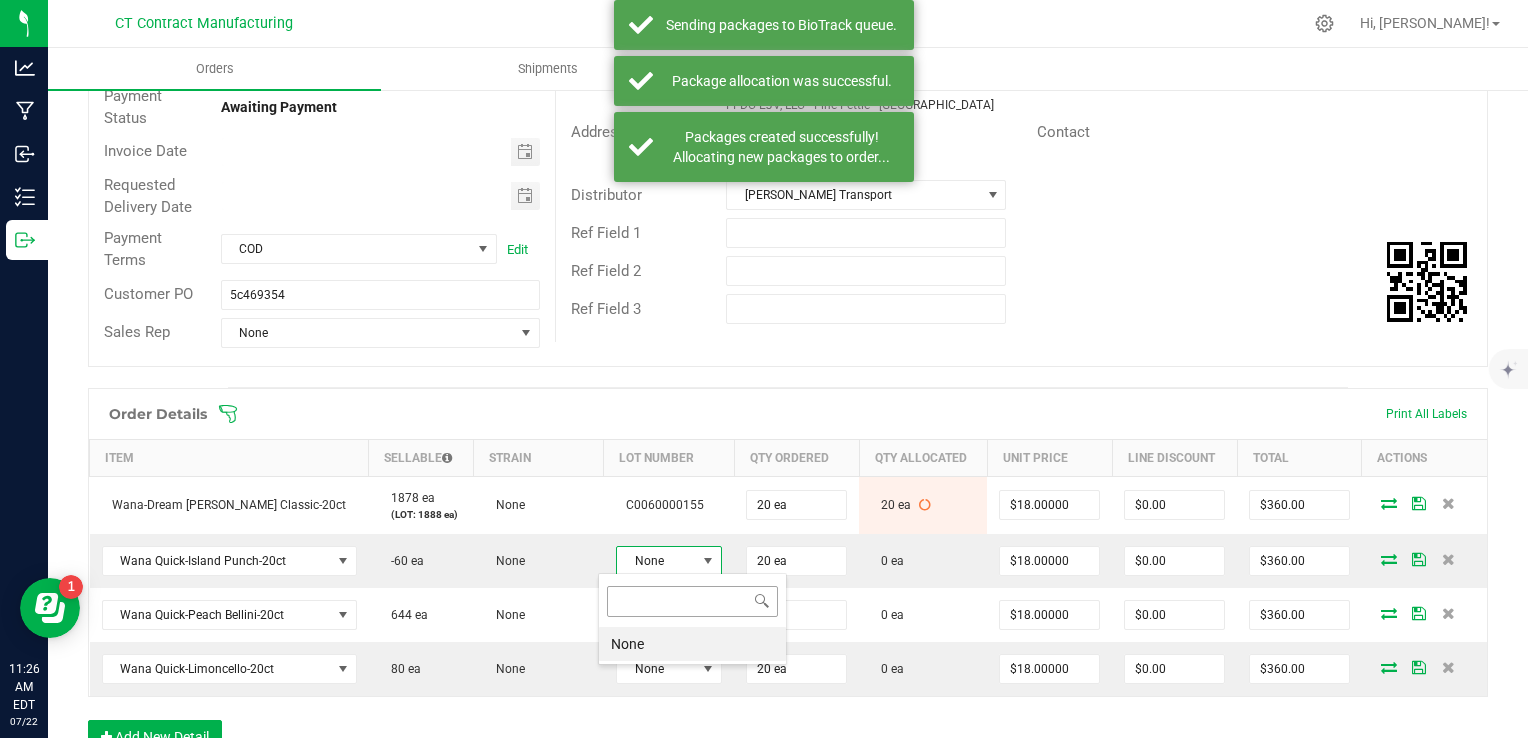 scroll, scrollTop: 99970, scrollLeft: 99893, axis: both 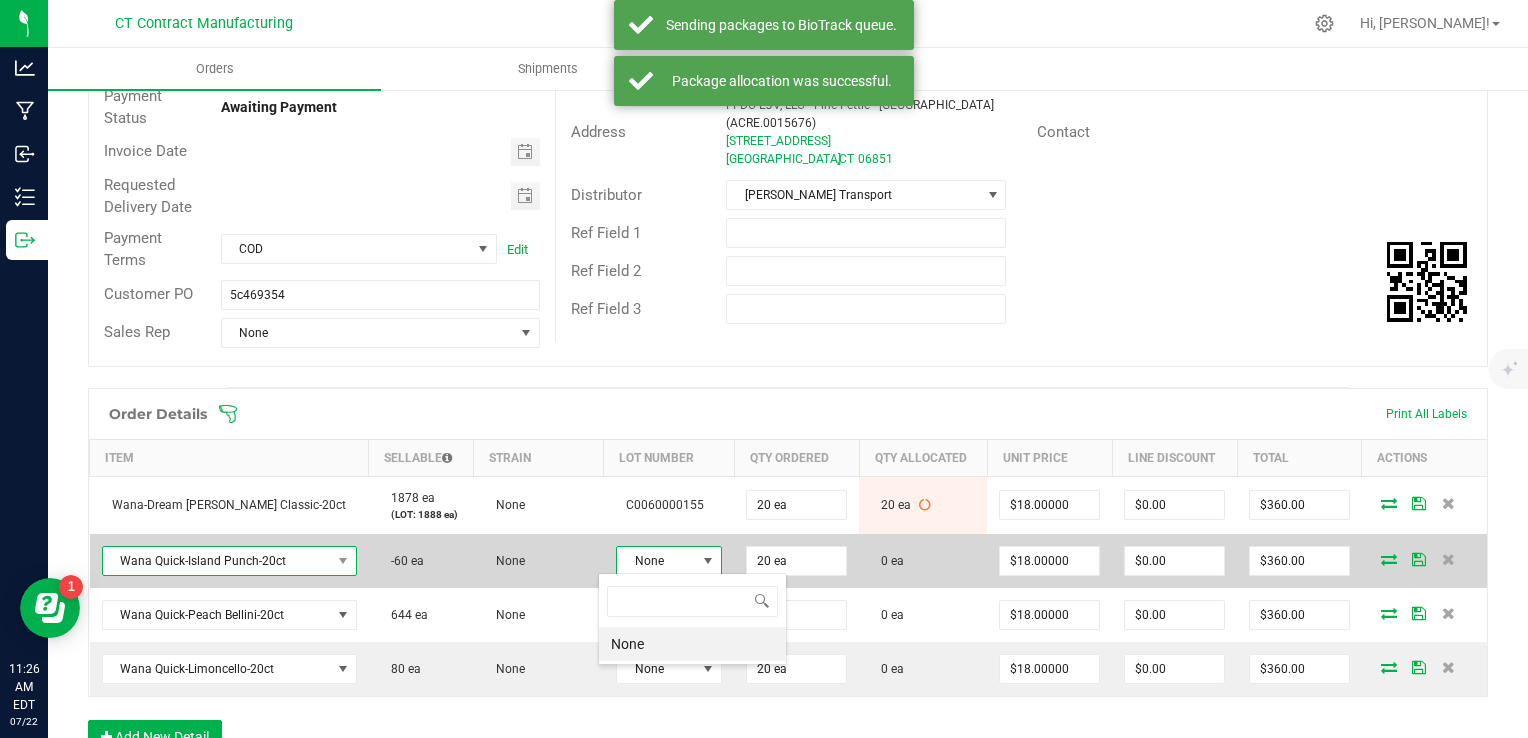 click on "Wana Quick-Island Punch-20ct" at bounding box center (217, 561) 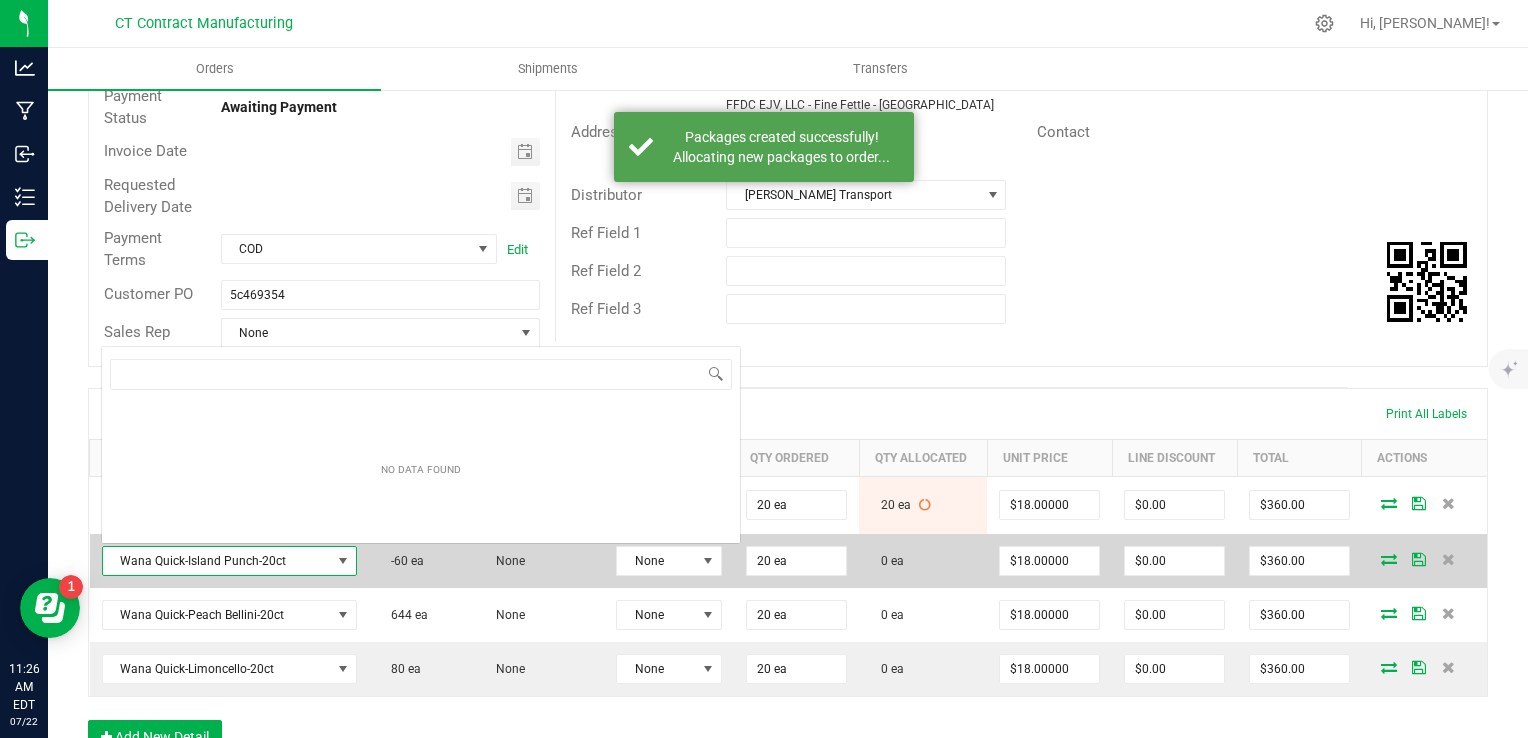 scroll, scrollTop: 0, scrollLeft: 0, axis: both 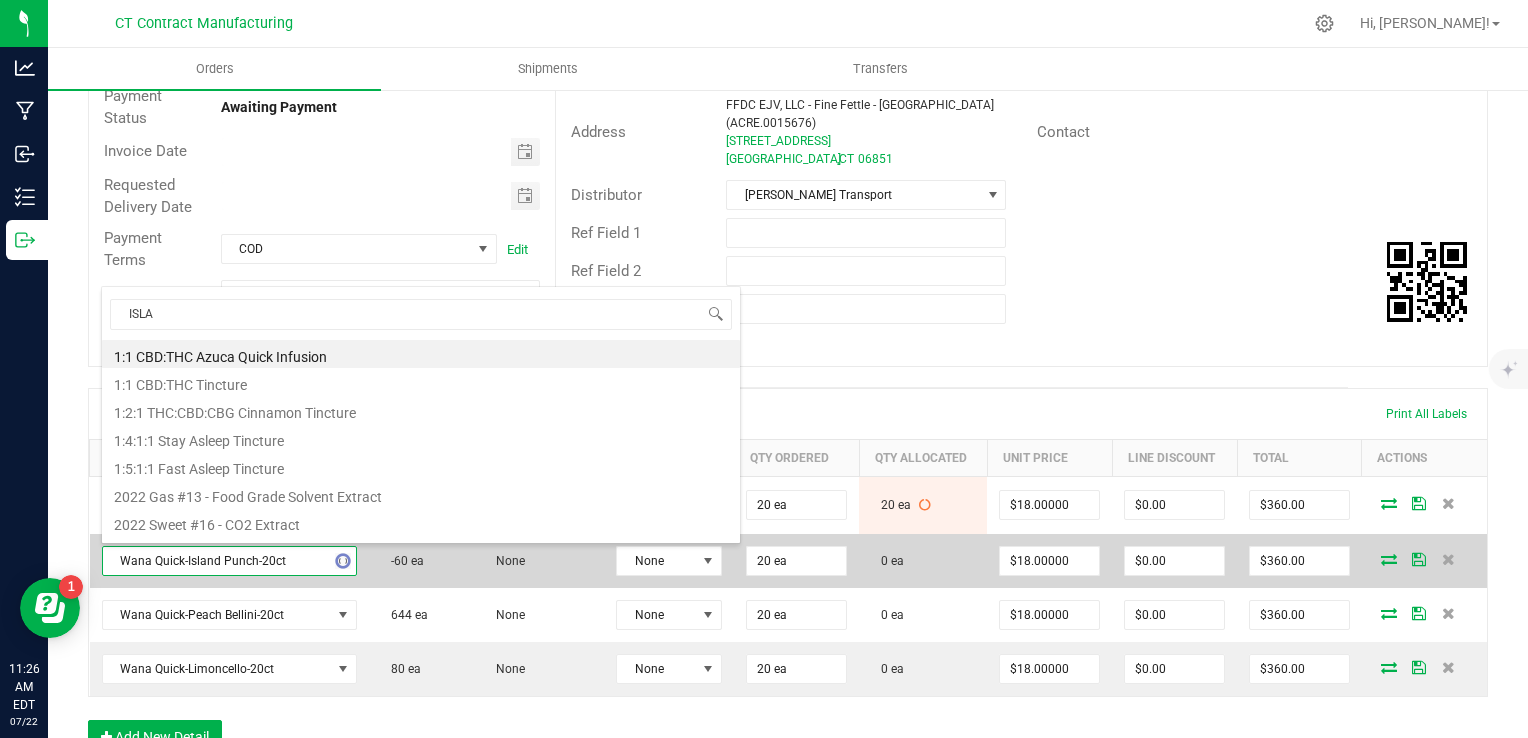 type on "ISLAN" 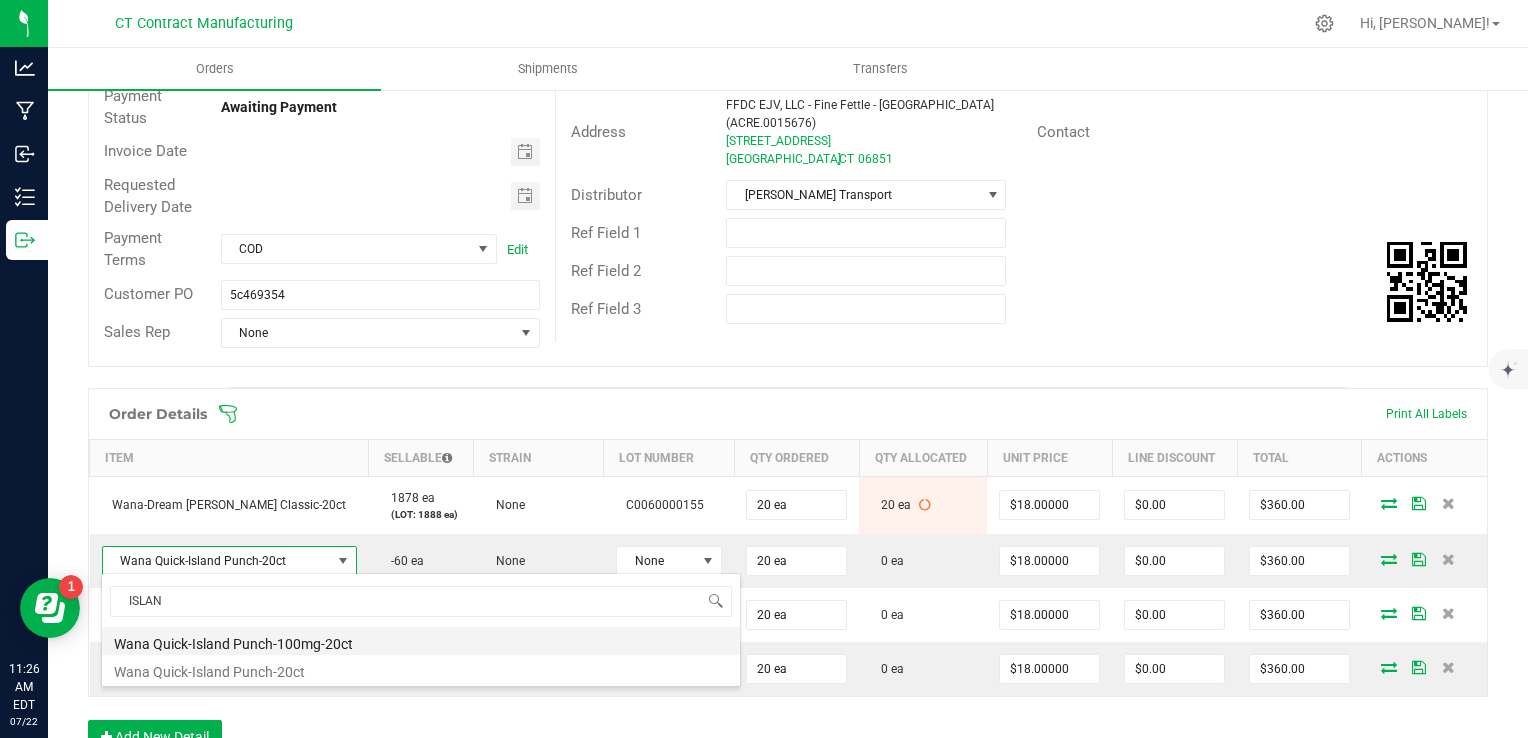 click on "Wana Quick-Island Punch-100mg-20ct" at bounding box center (421, 641) 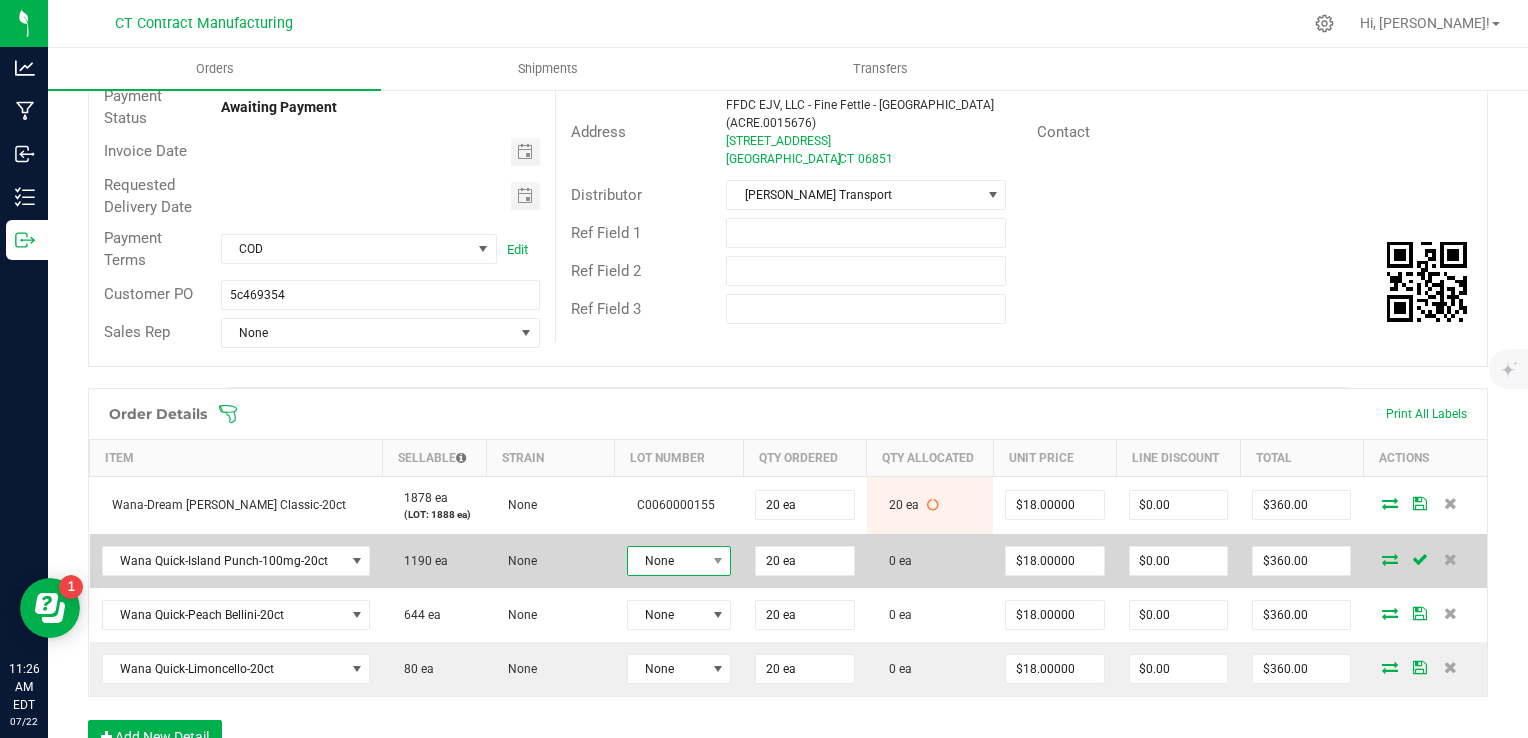 click on "None" at bounding box center (667, 561) 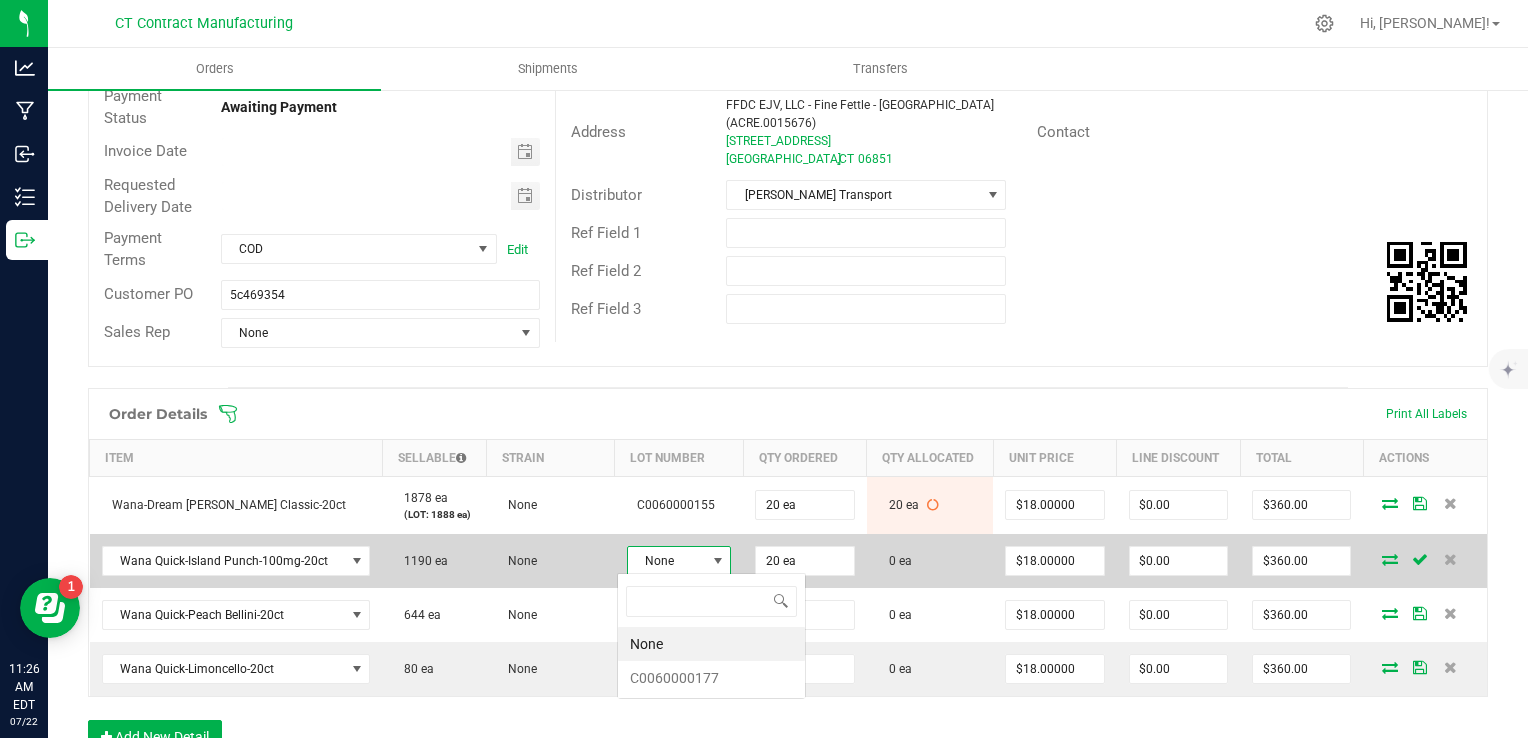 scroll, scrollTop: 99970, scrollLeft: 99896, axis: both 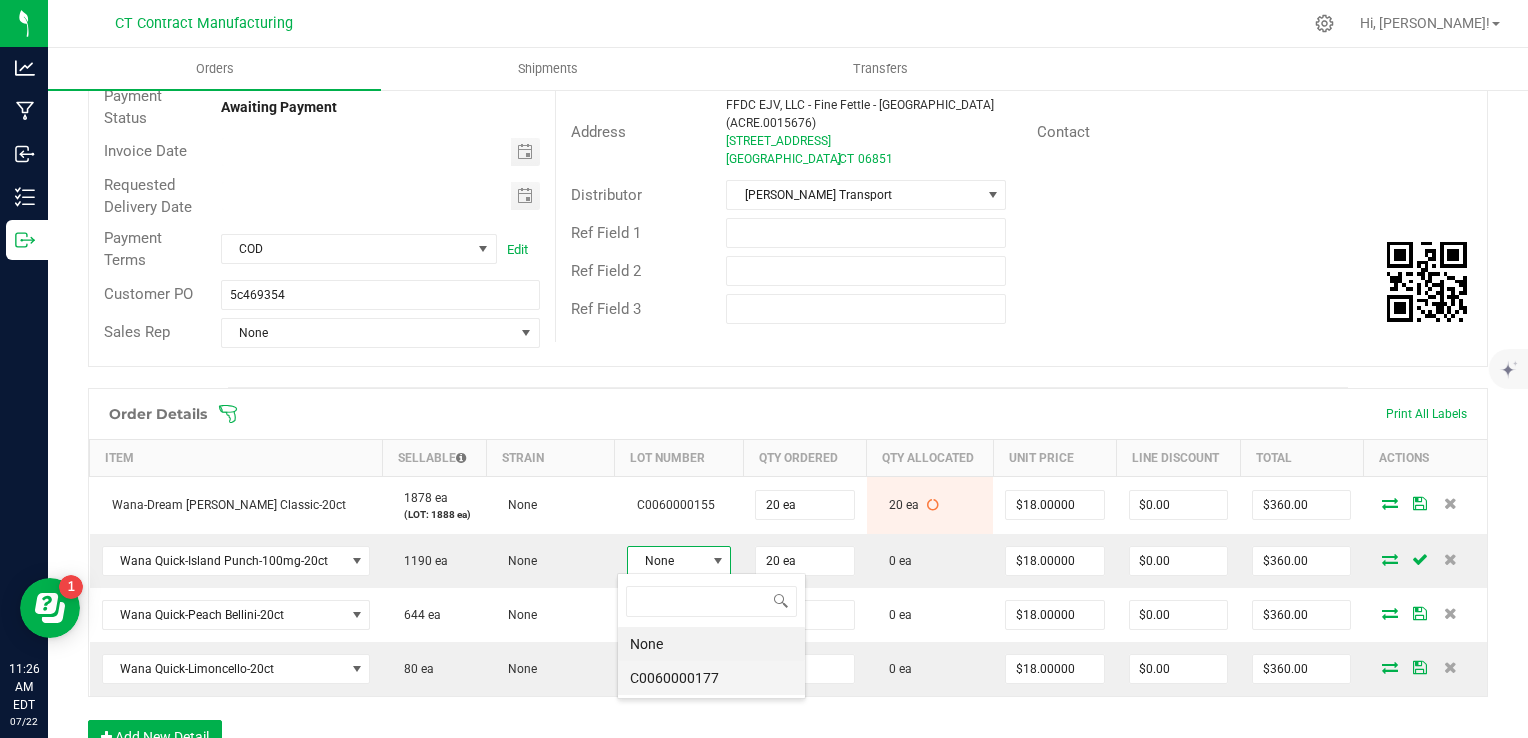 click on "C0060000177" at bounding box center [711, 678] 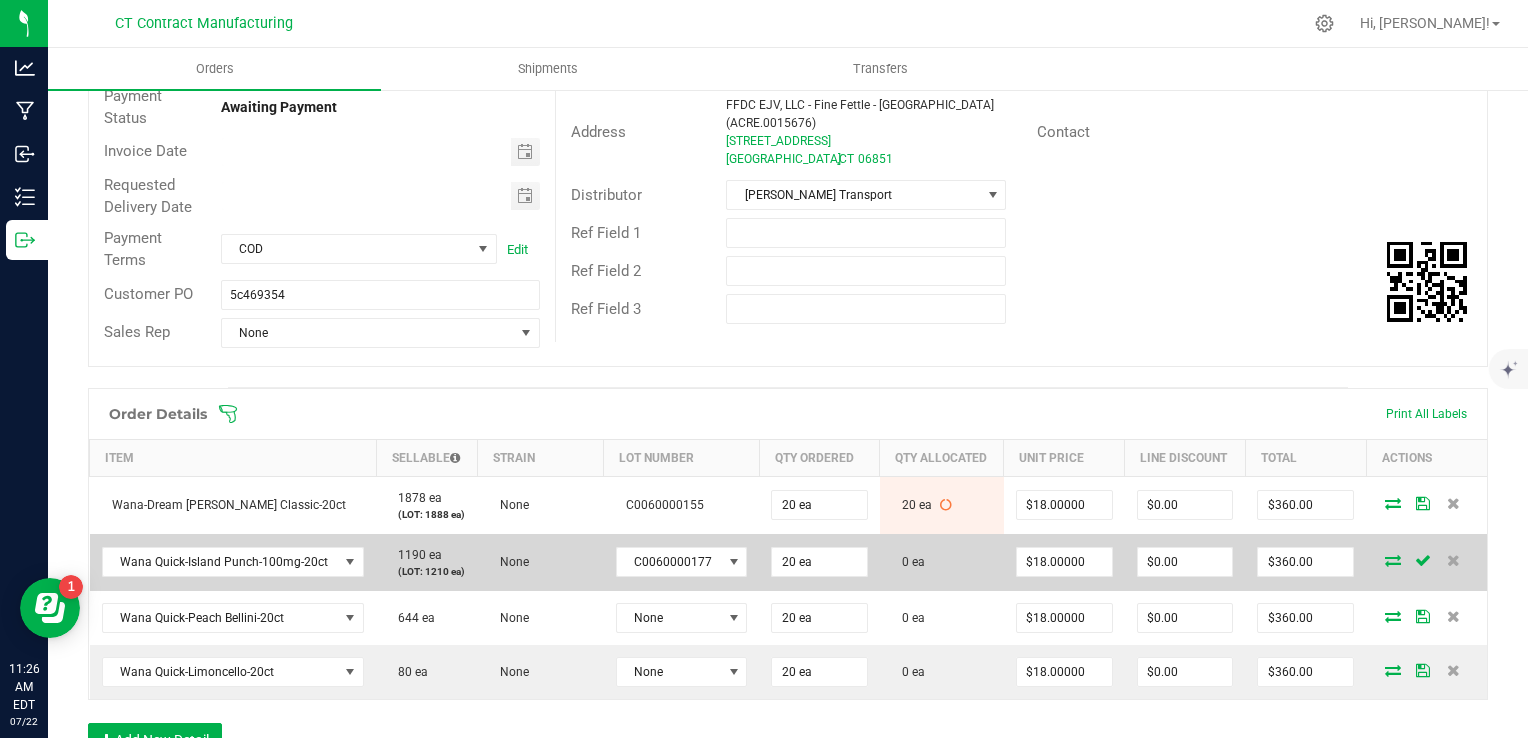 click at bounding box center [1393, 560] 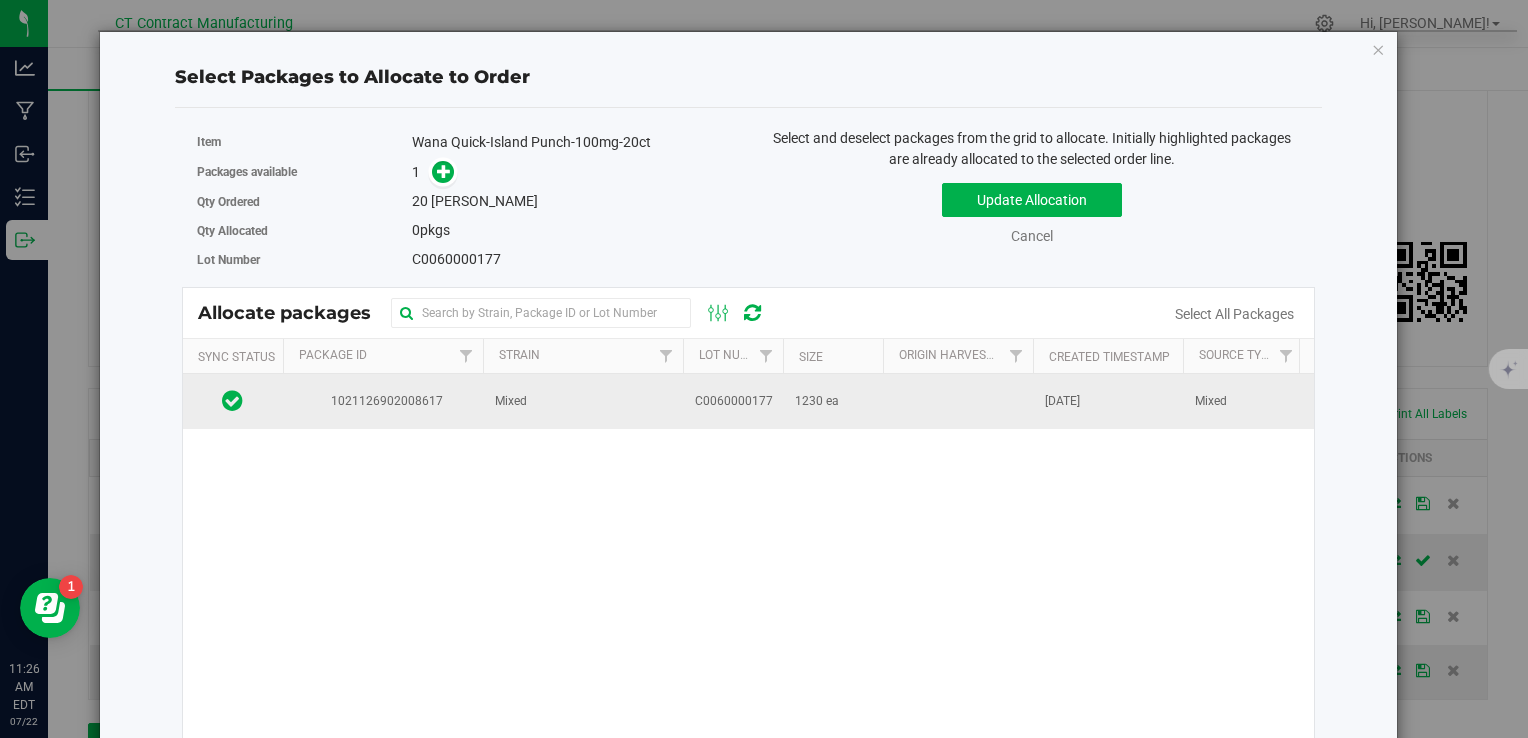 click on "C0060000177" at bounding box center [733, 401] 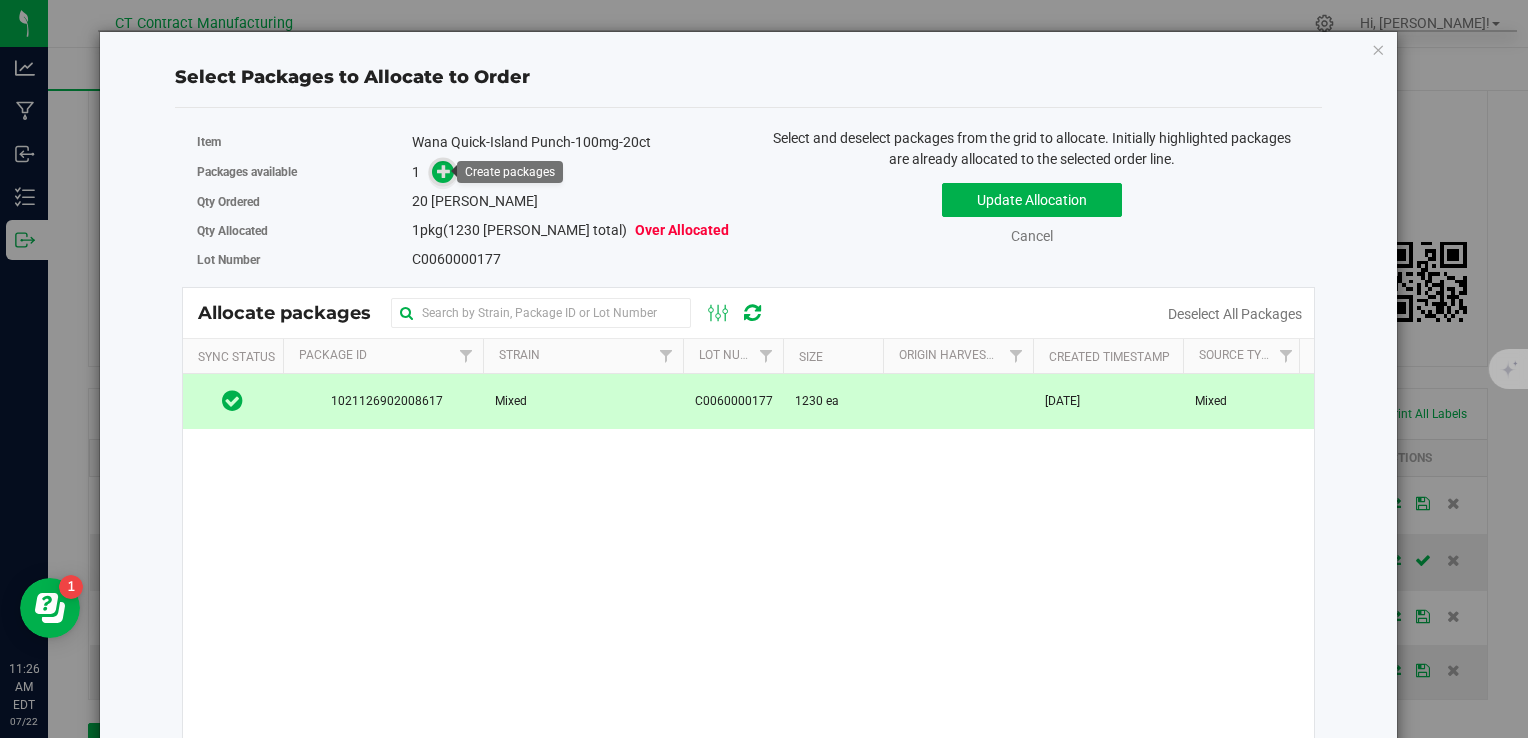 click at bounding box center [444, 171] 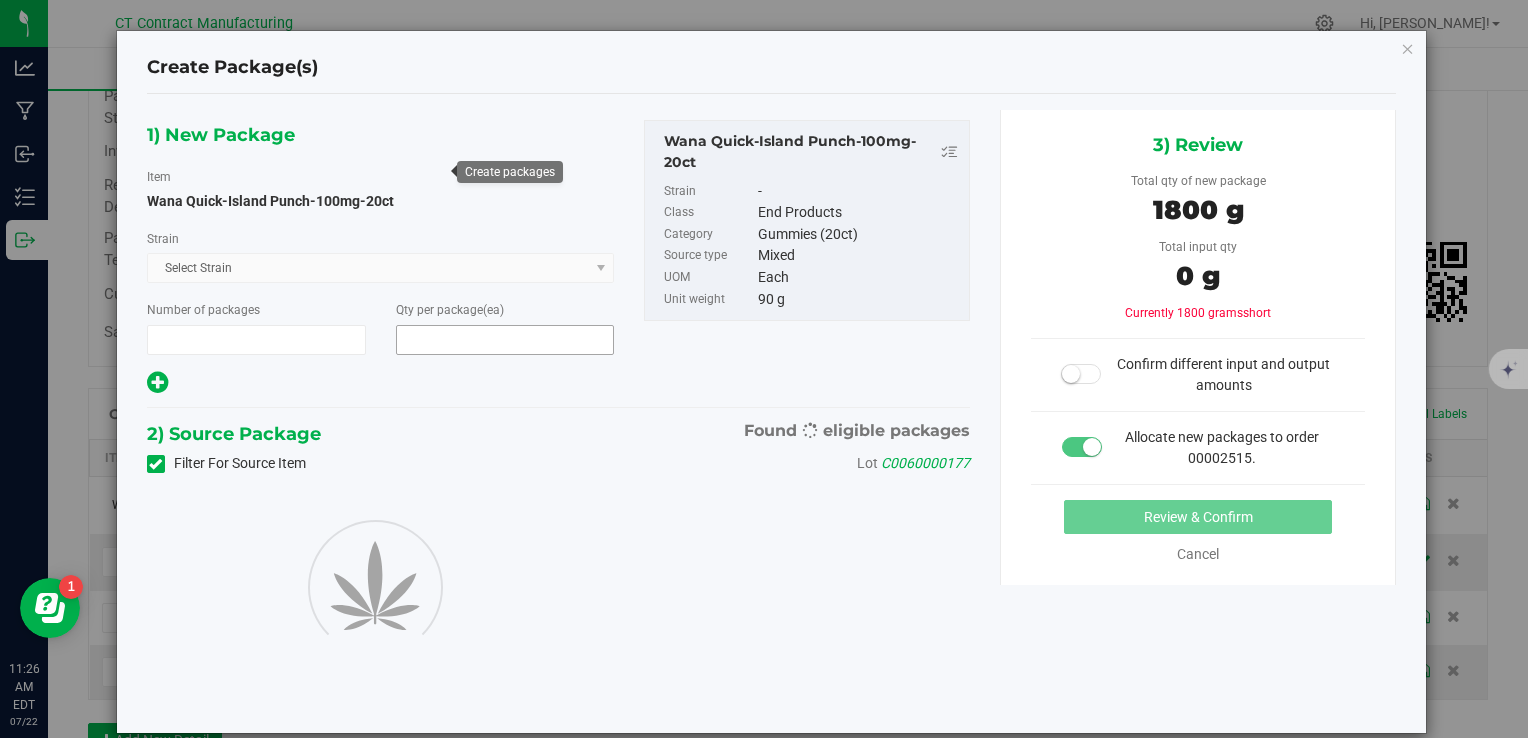 type on "1" 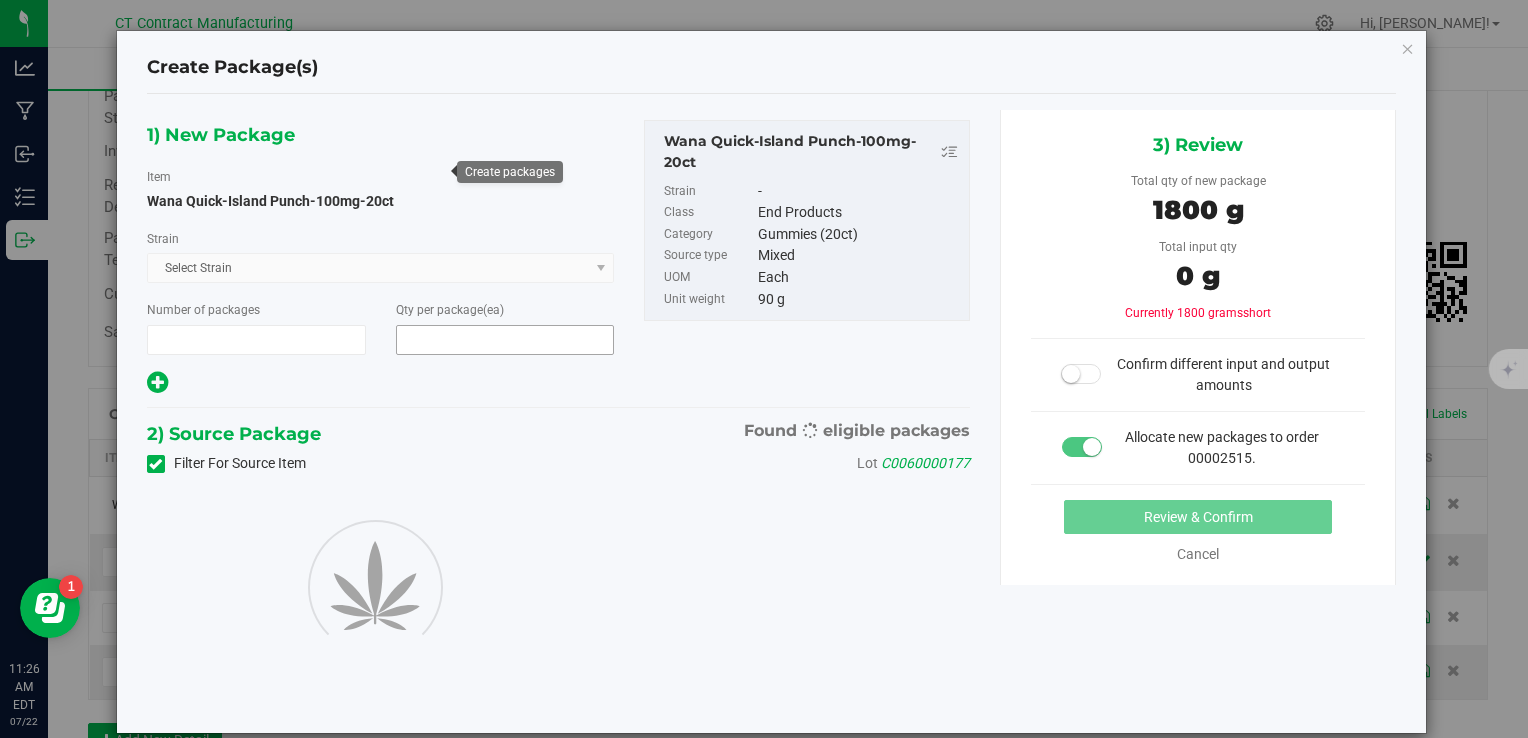 type on "20" 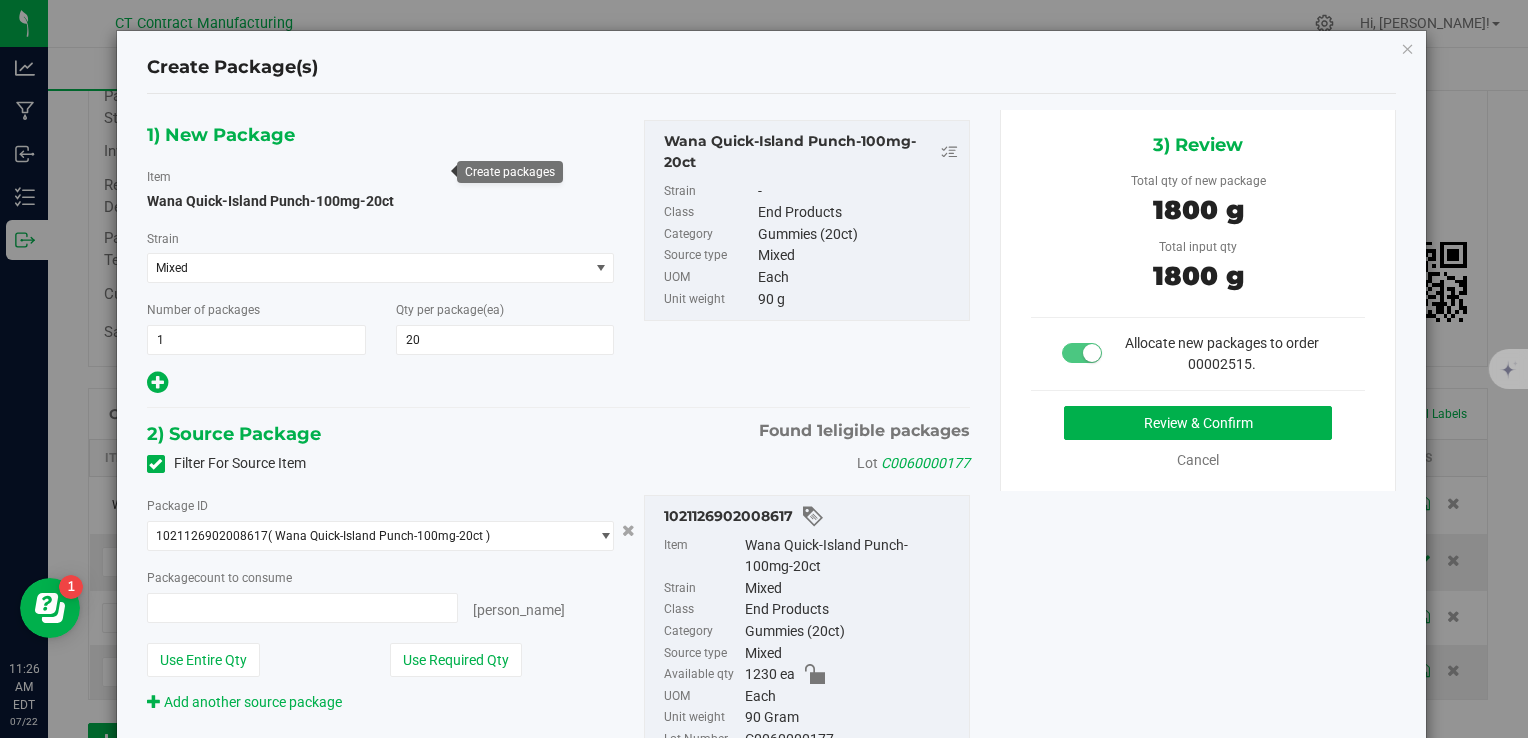 type on "20 ea" 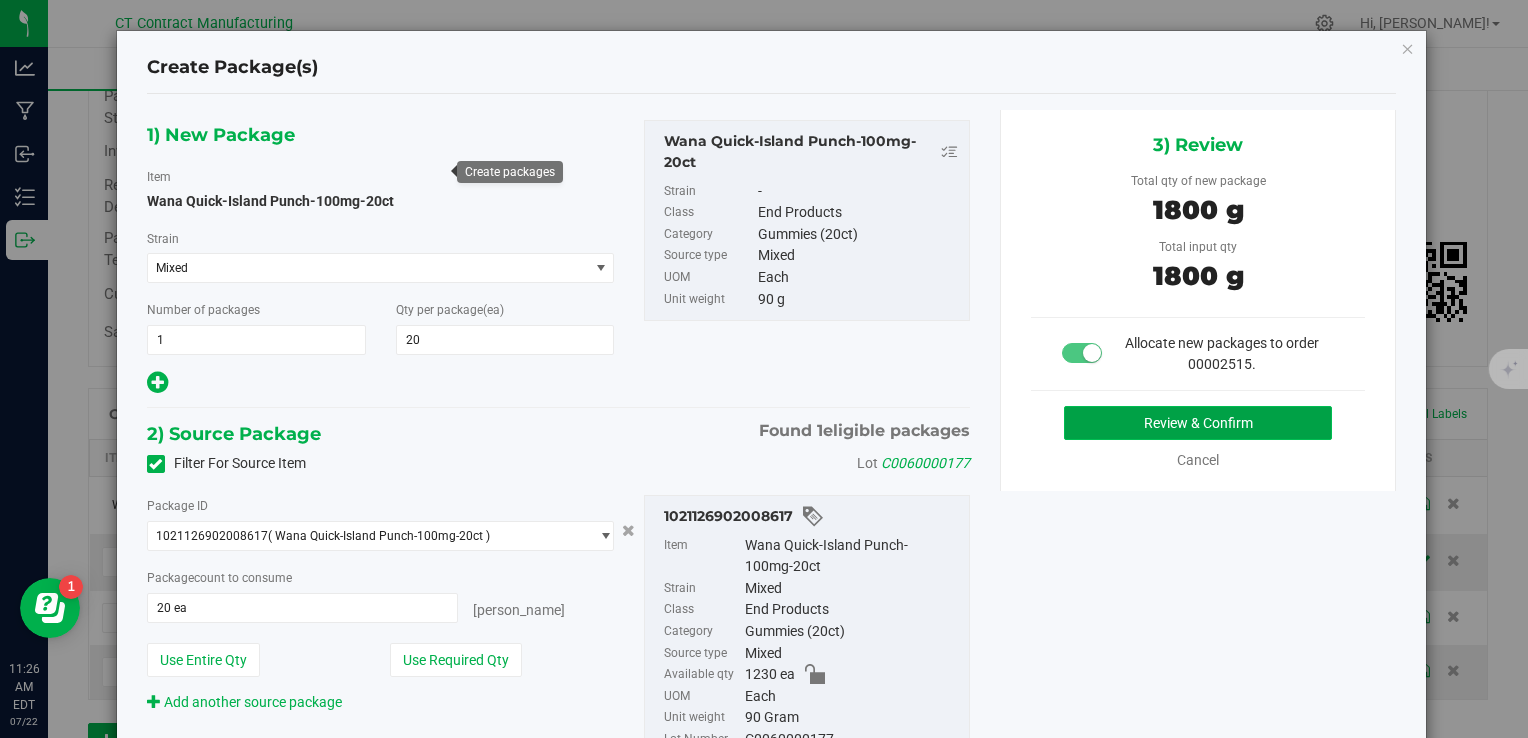 click on "Review & Confirm" at bounding box center (1198, 423) 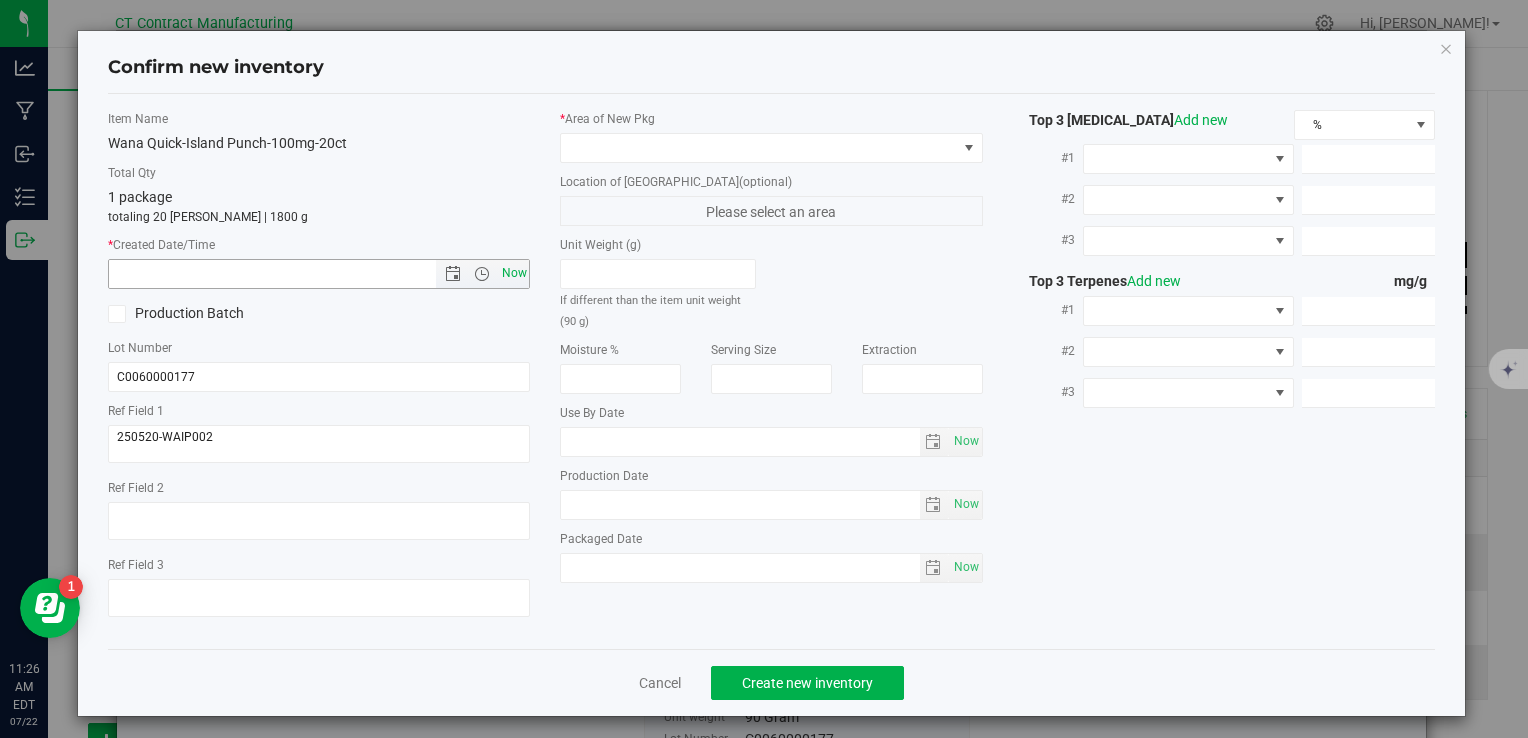 click on "Now" at bounding box center (514, 273) 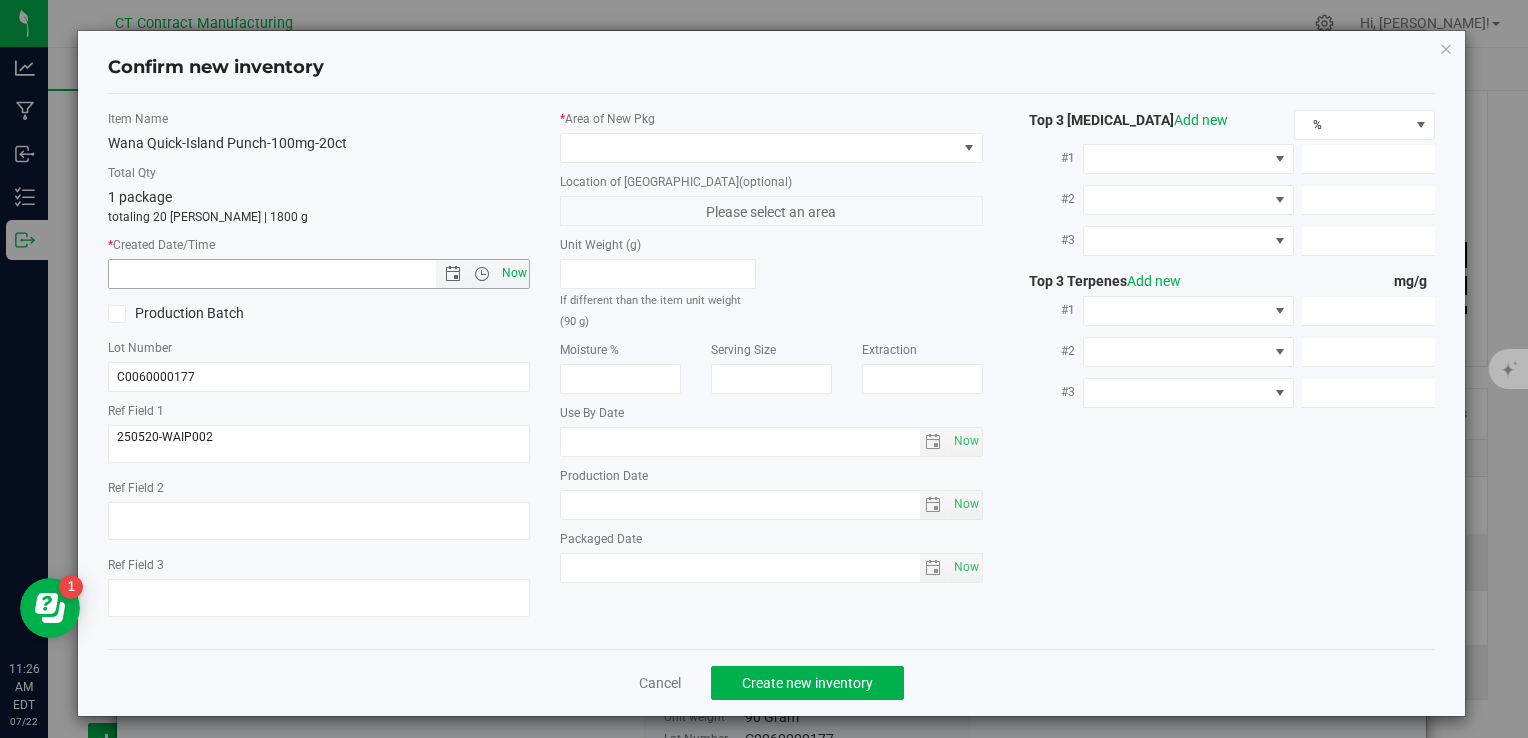 type on "7/22/2025 11:26 AM" 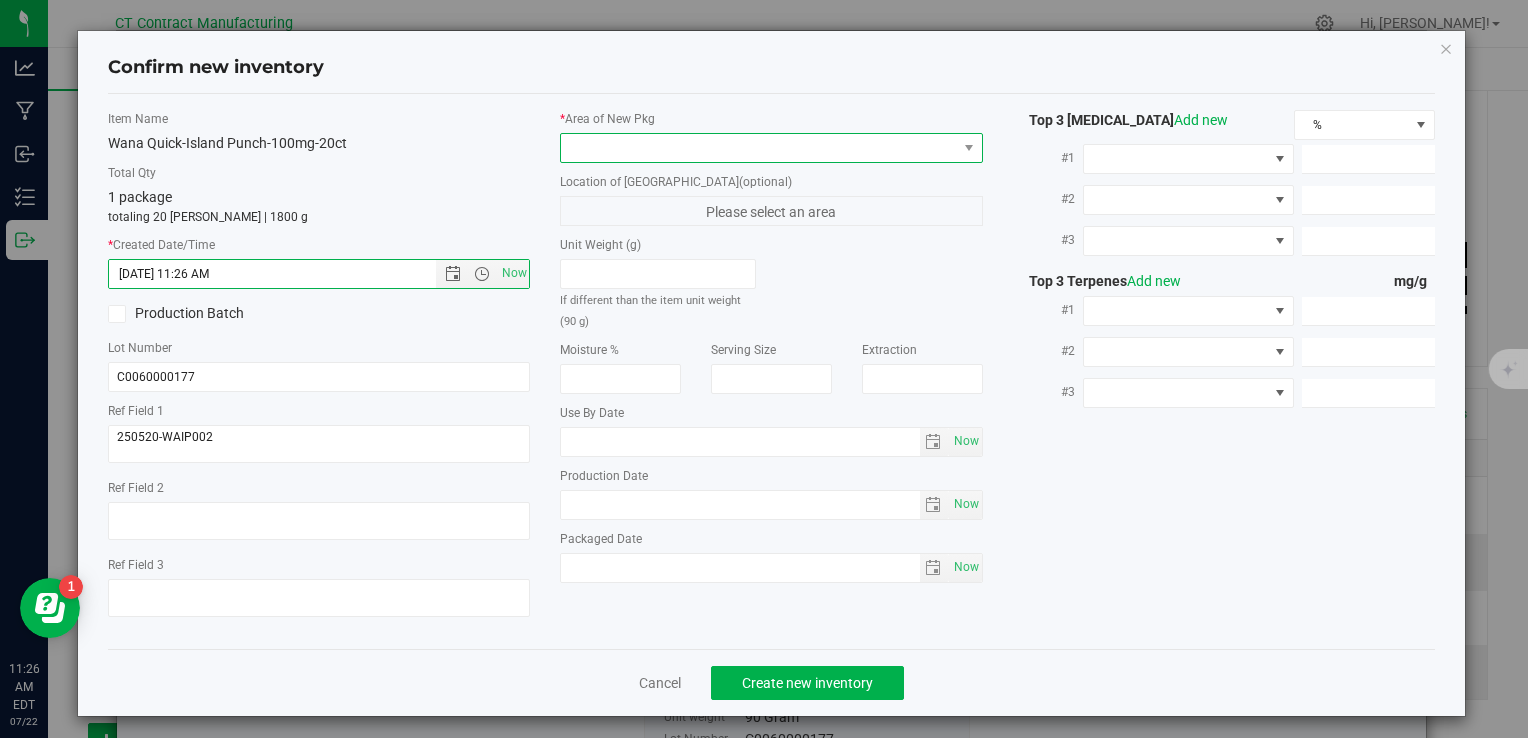 click at bounding box center (758, 148) 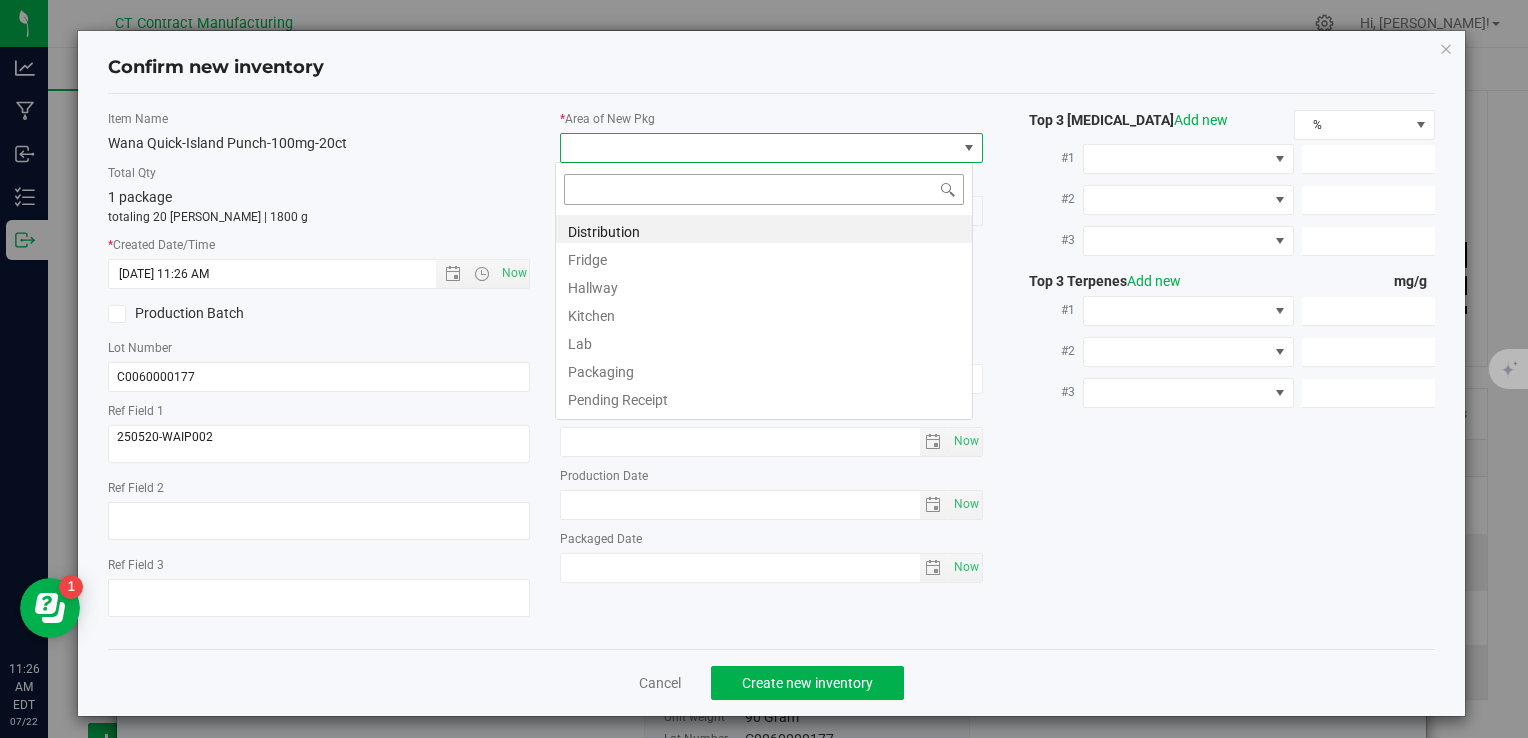 scroll, scrollTop: 99970, scrollLeft: 99582, axis: both 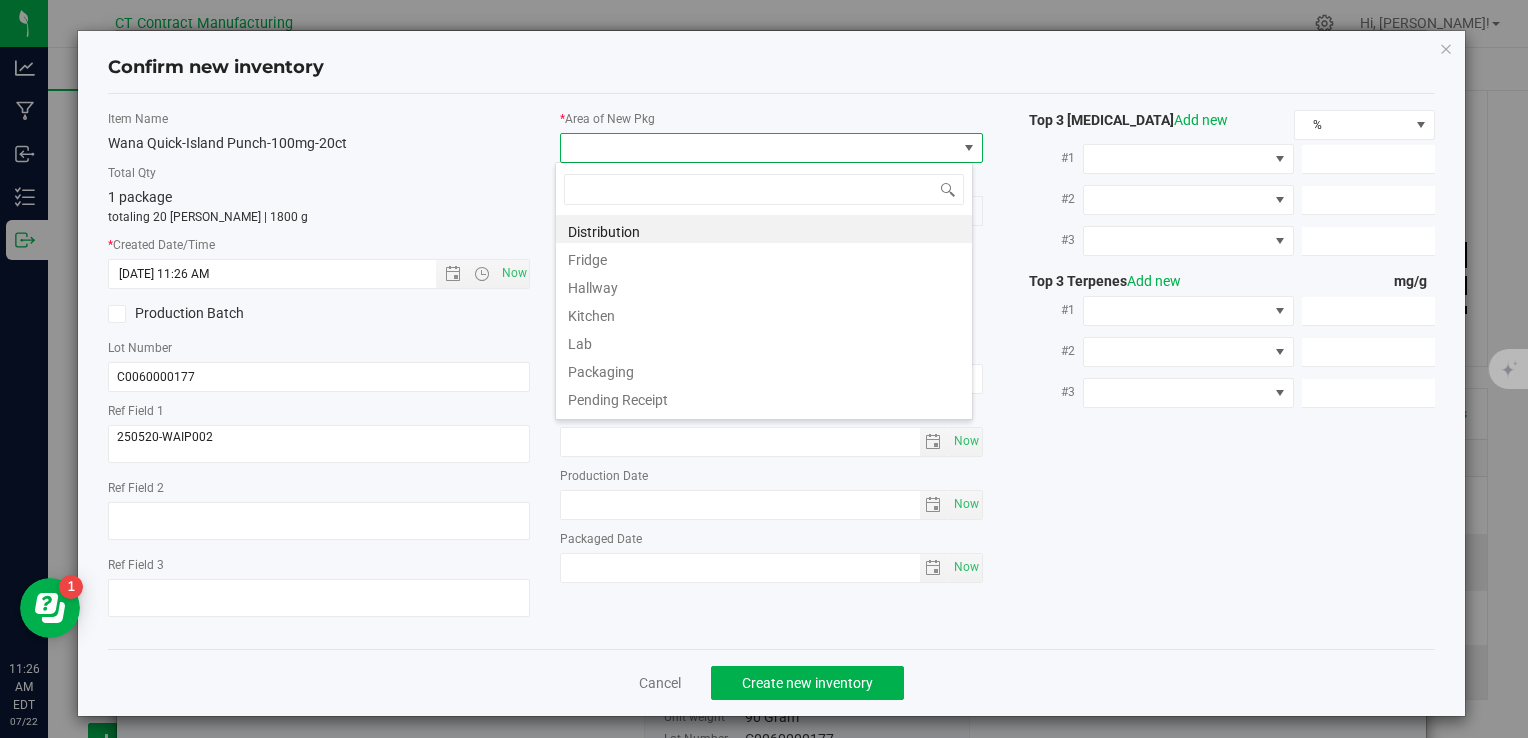 click on "Distribution" at bounding box center [764, 229] 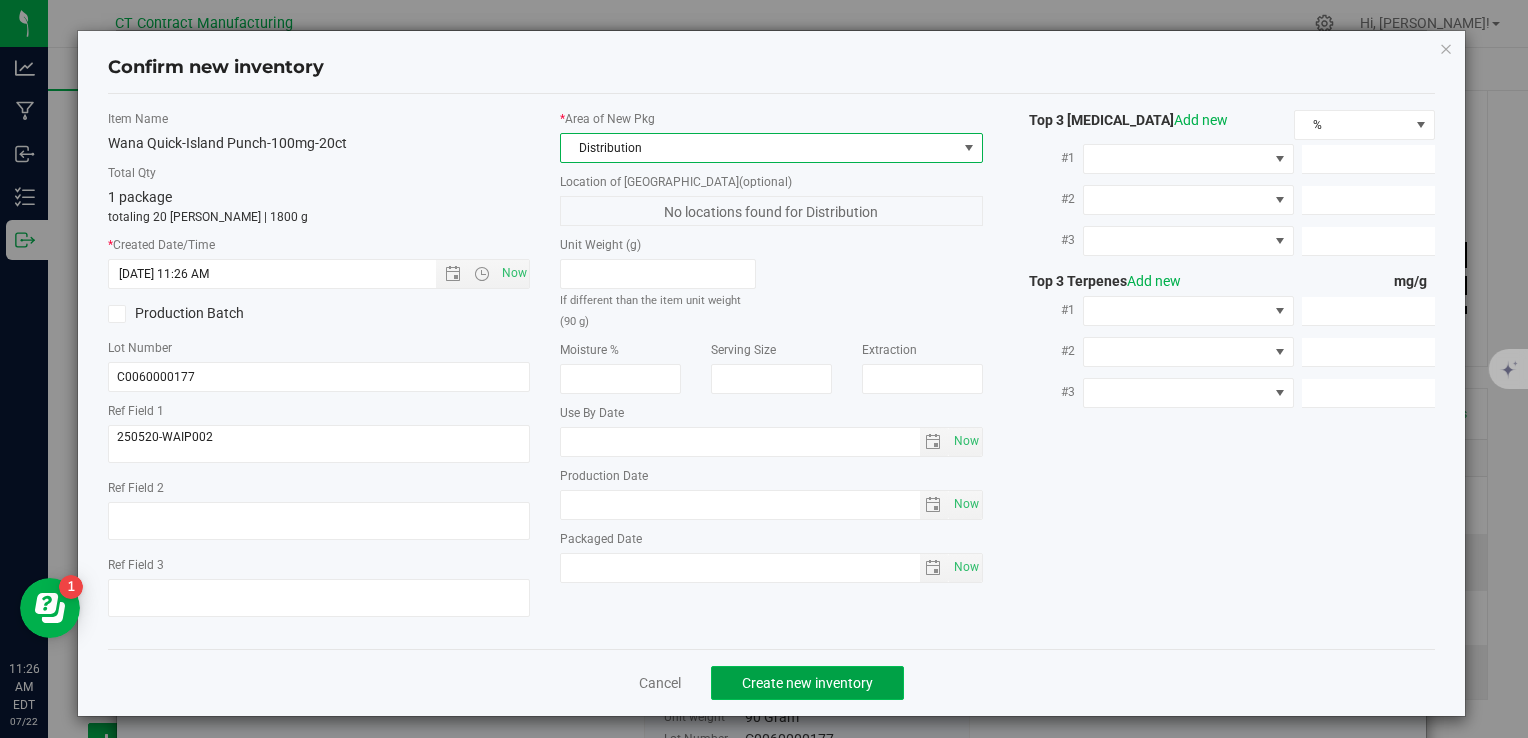 click on "Create new inventory" 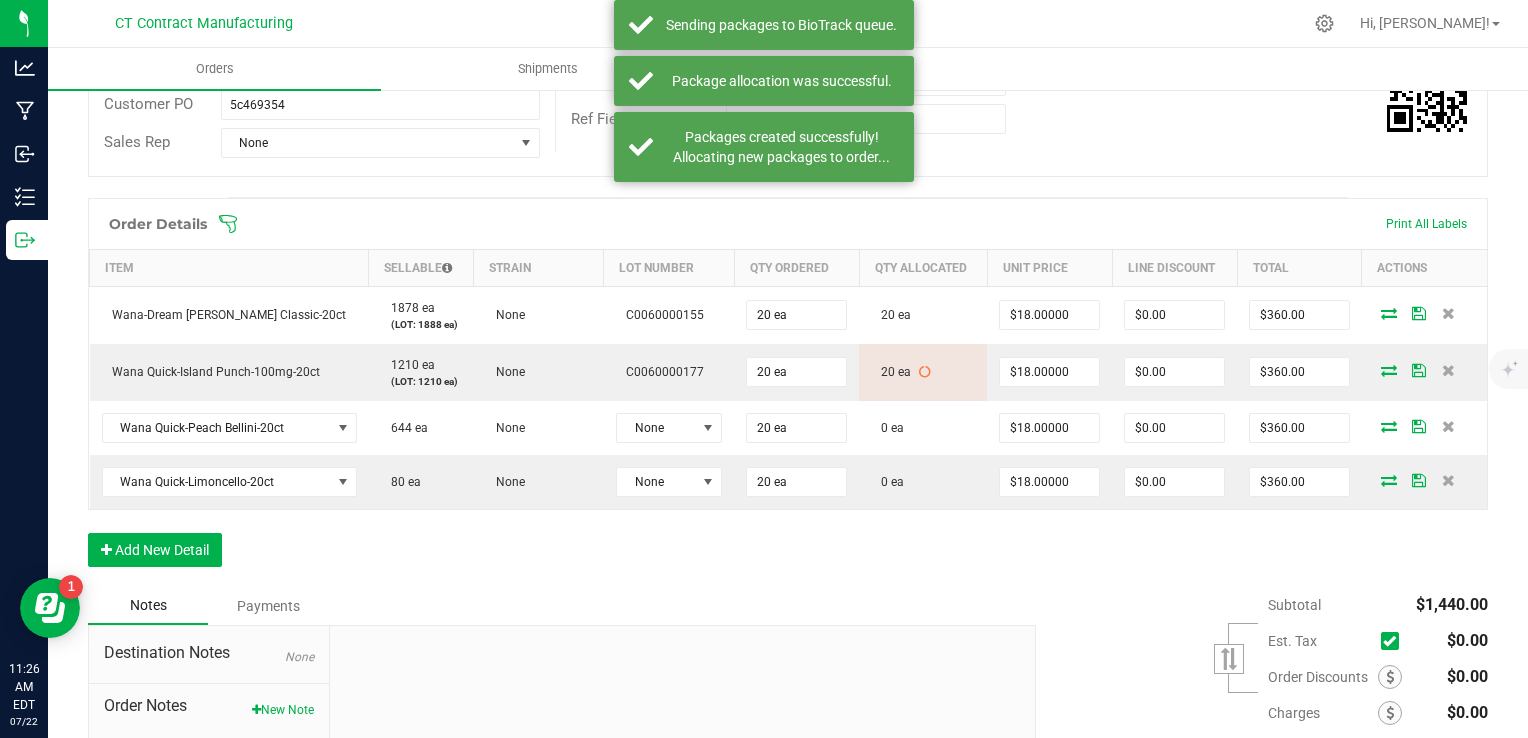 scroll, scrollTop: 426, scrollLeft: 0, axis: vertical 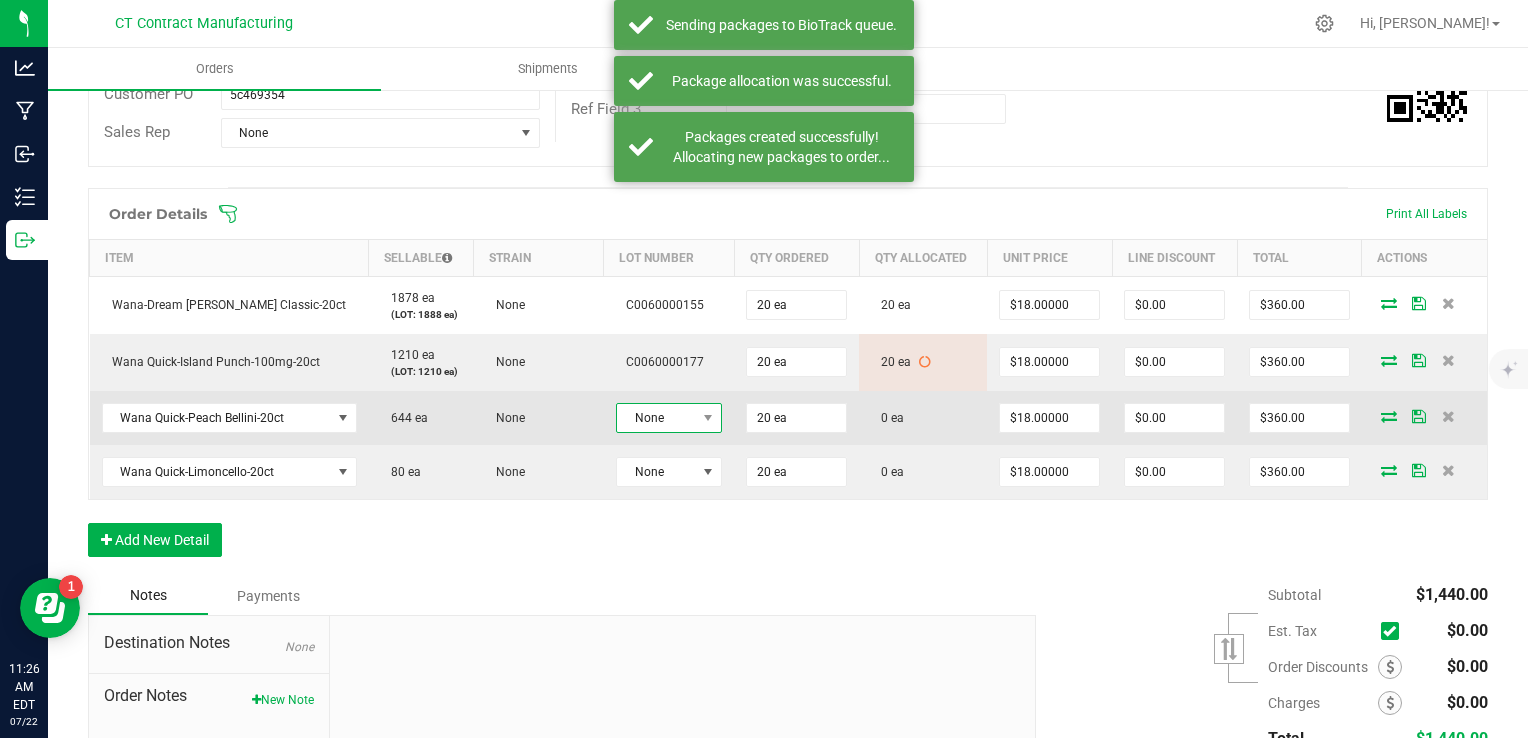 click on "None" at bounding box center (656, 418) 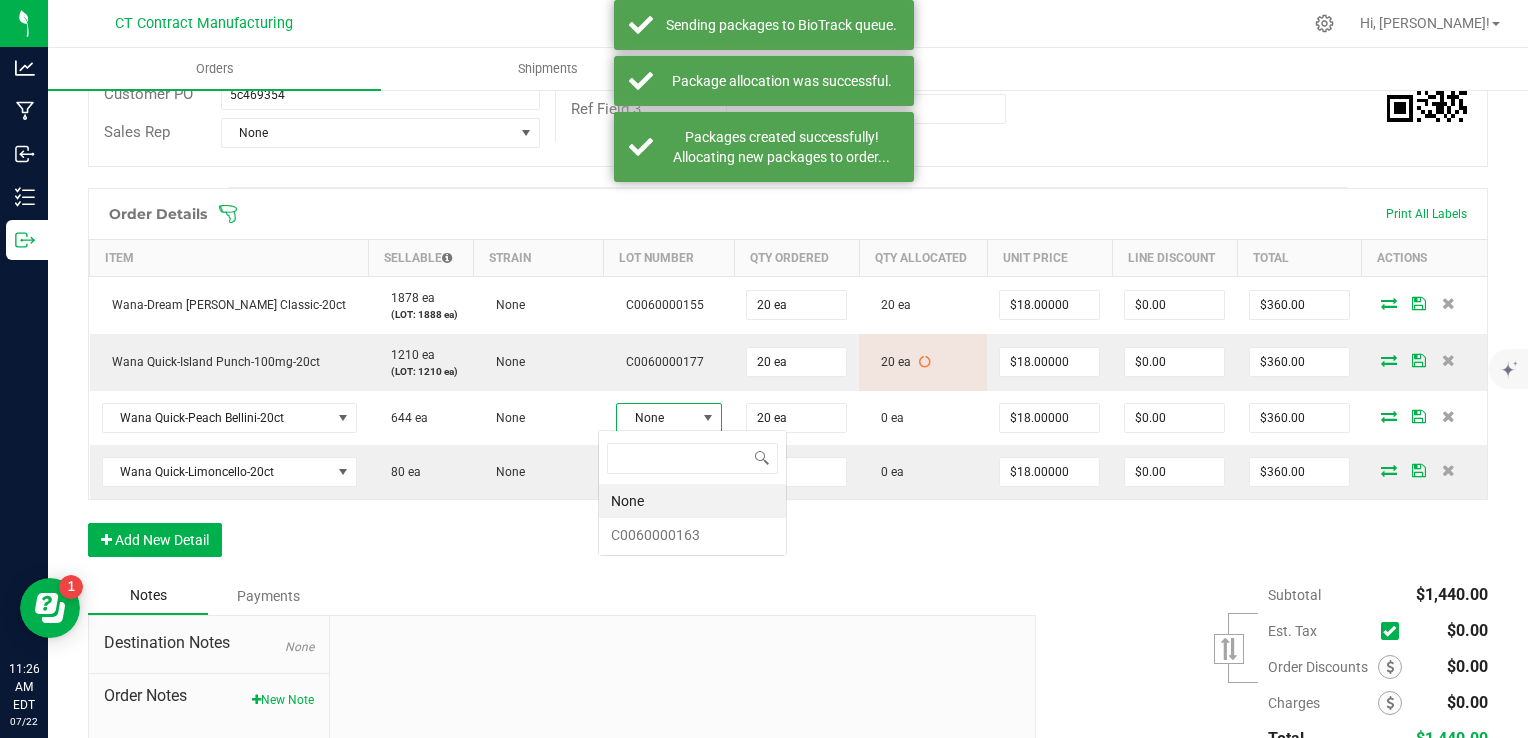 scroll, scrollTop: 99970, scrollLeft: 99893, axis: both 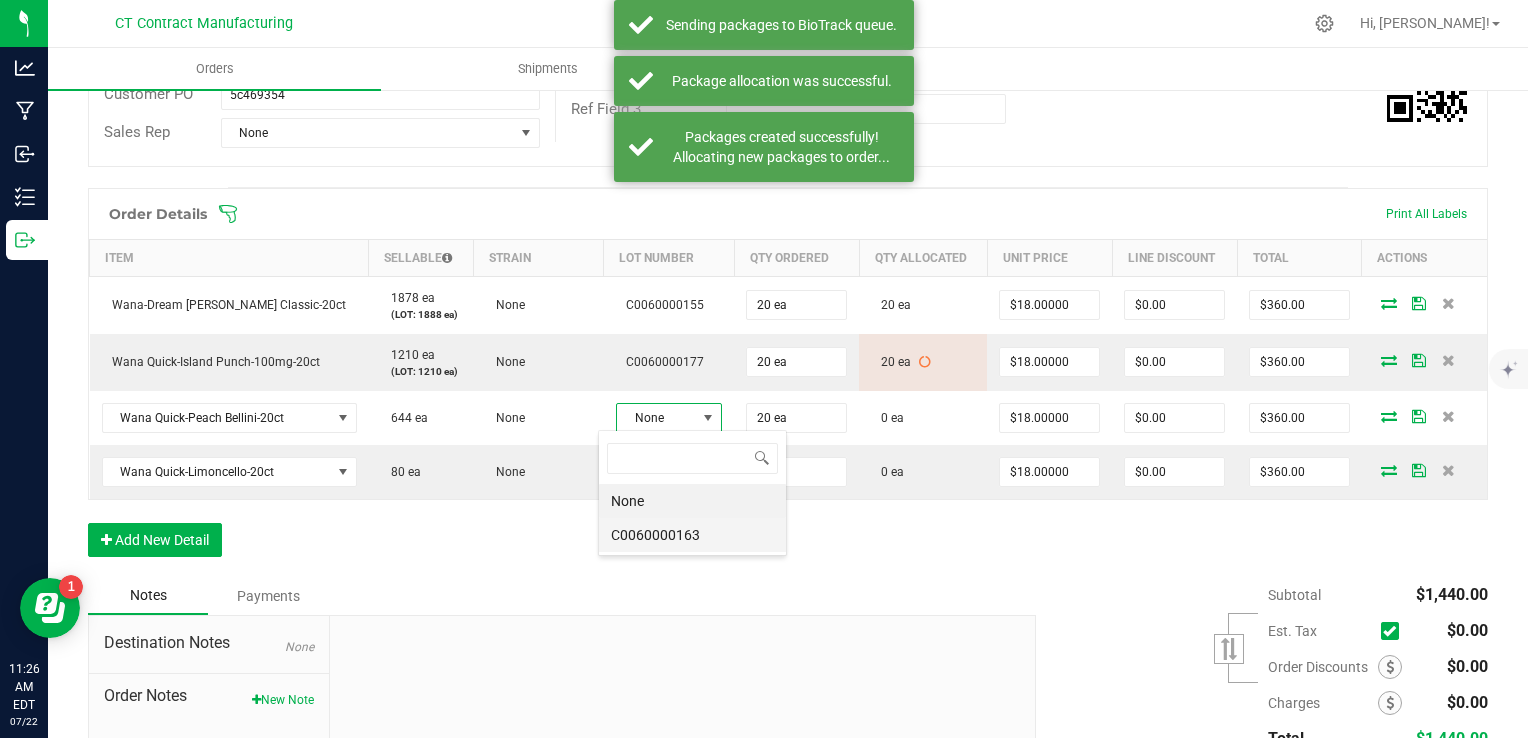 click on "C0060000163" at bounding box center (692, 535) 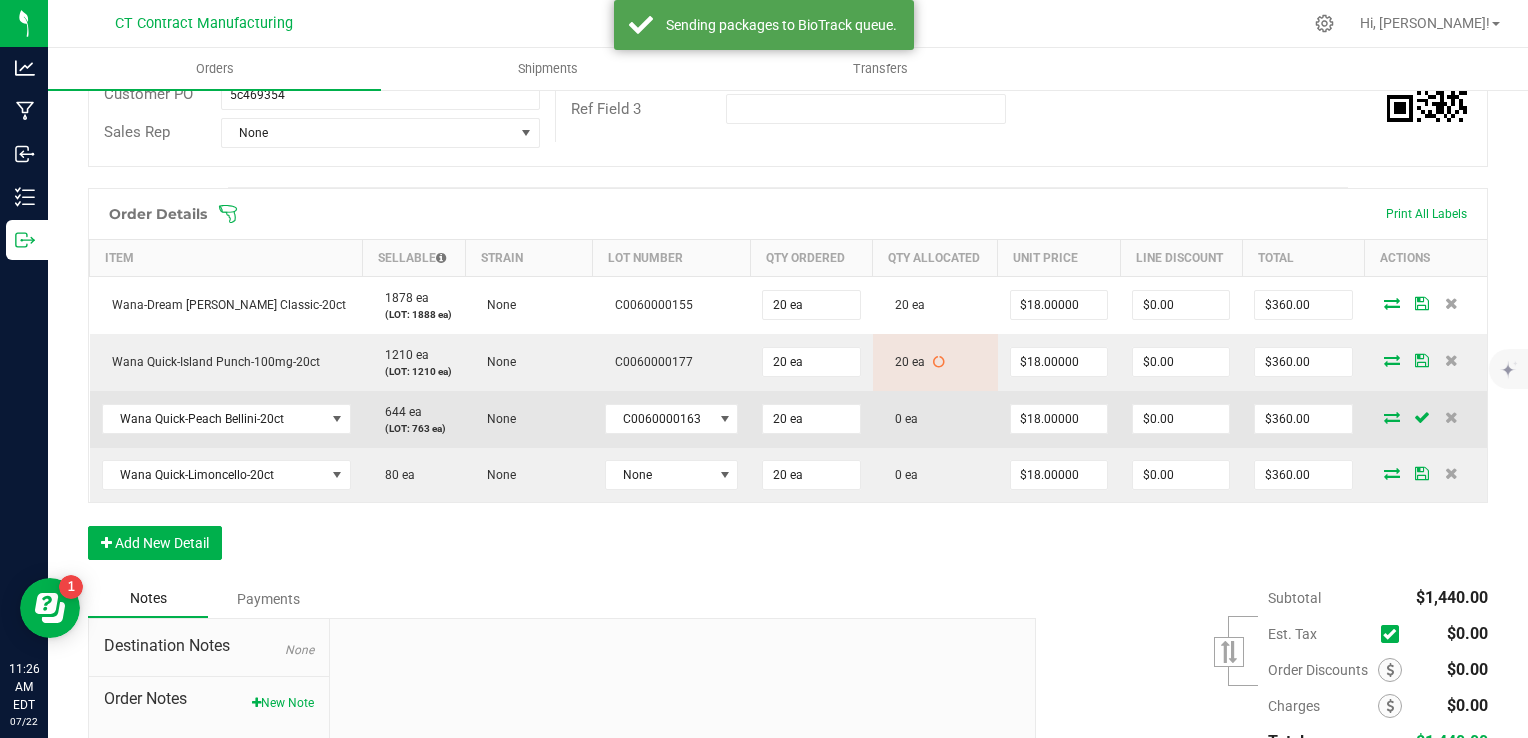 click at bounding box center [1392, 417] 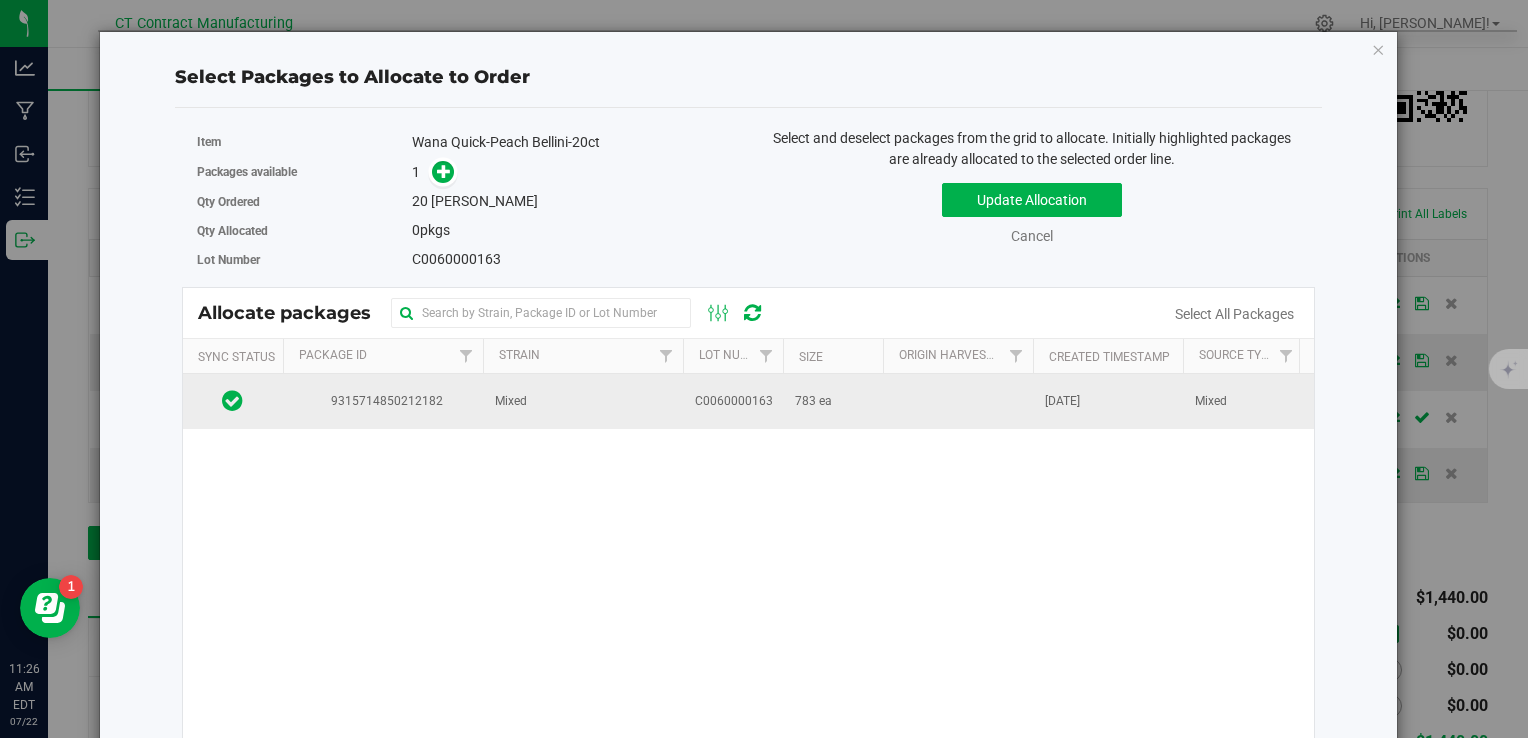 click at bounding box center (958, 401) 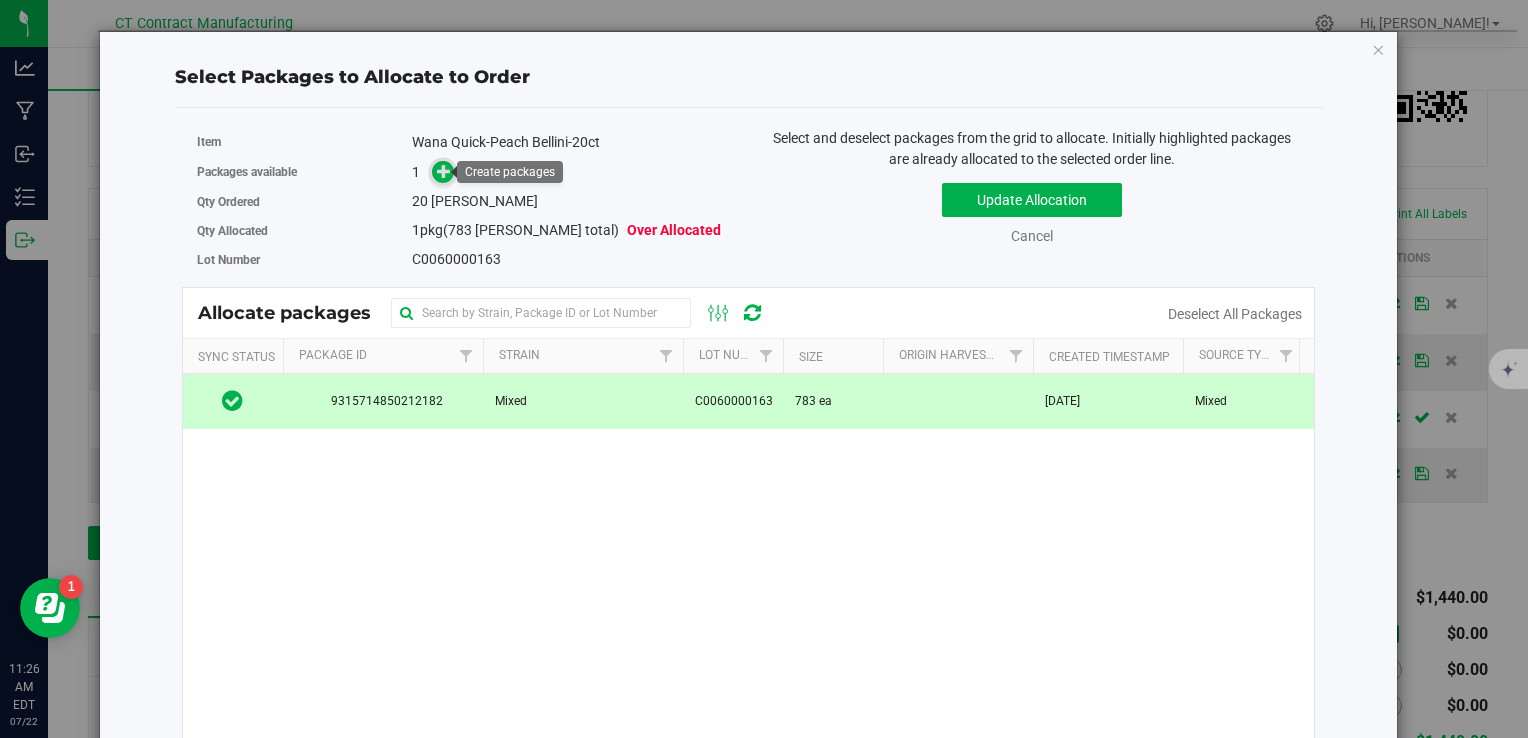 click at bounding box center (444, 171) 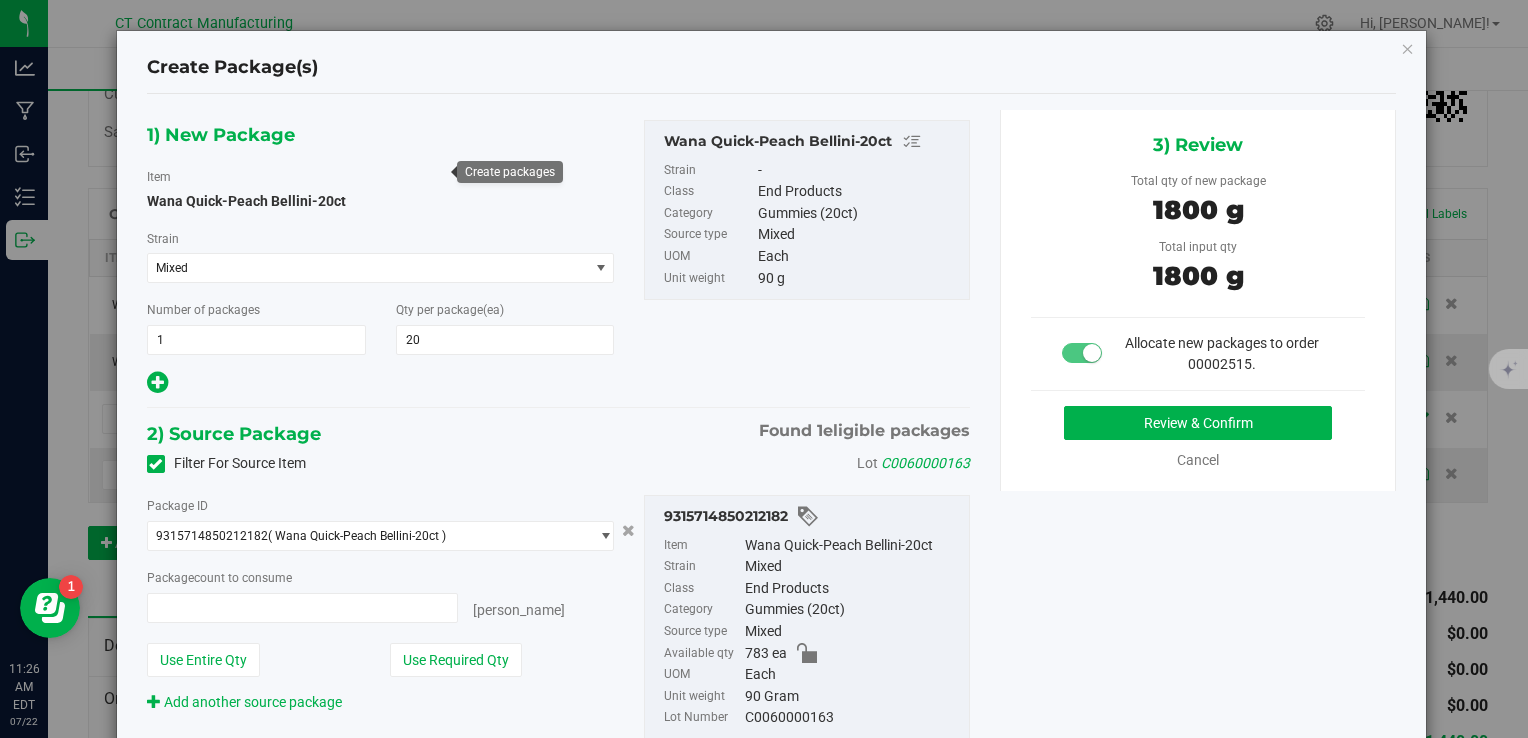 type on "20" 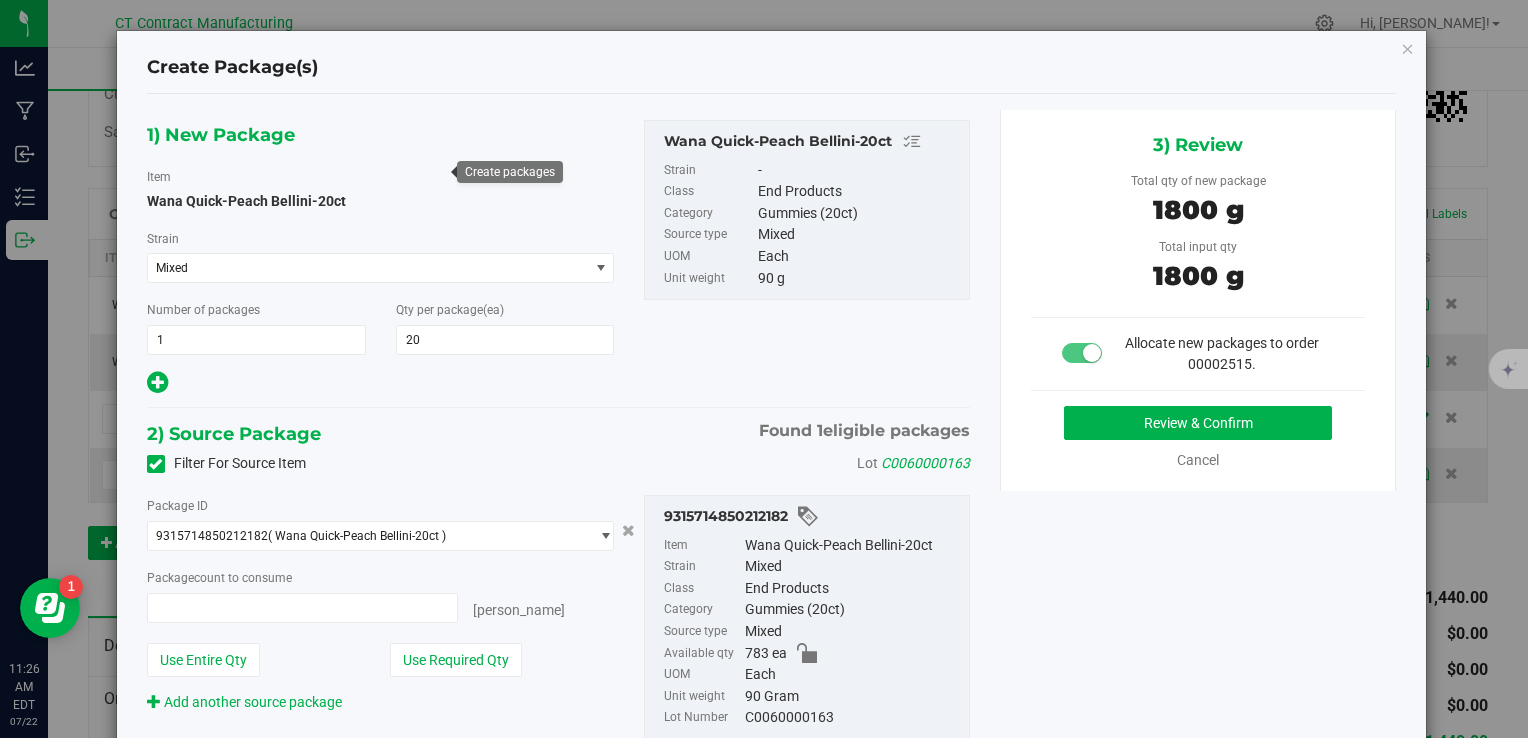 type on "20 ea" 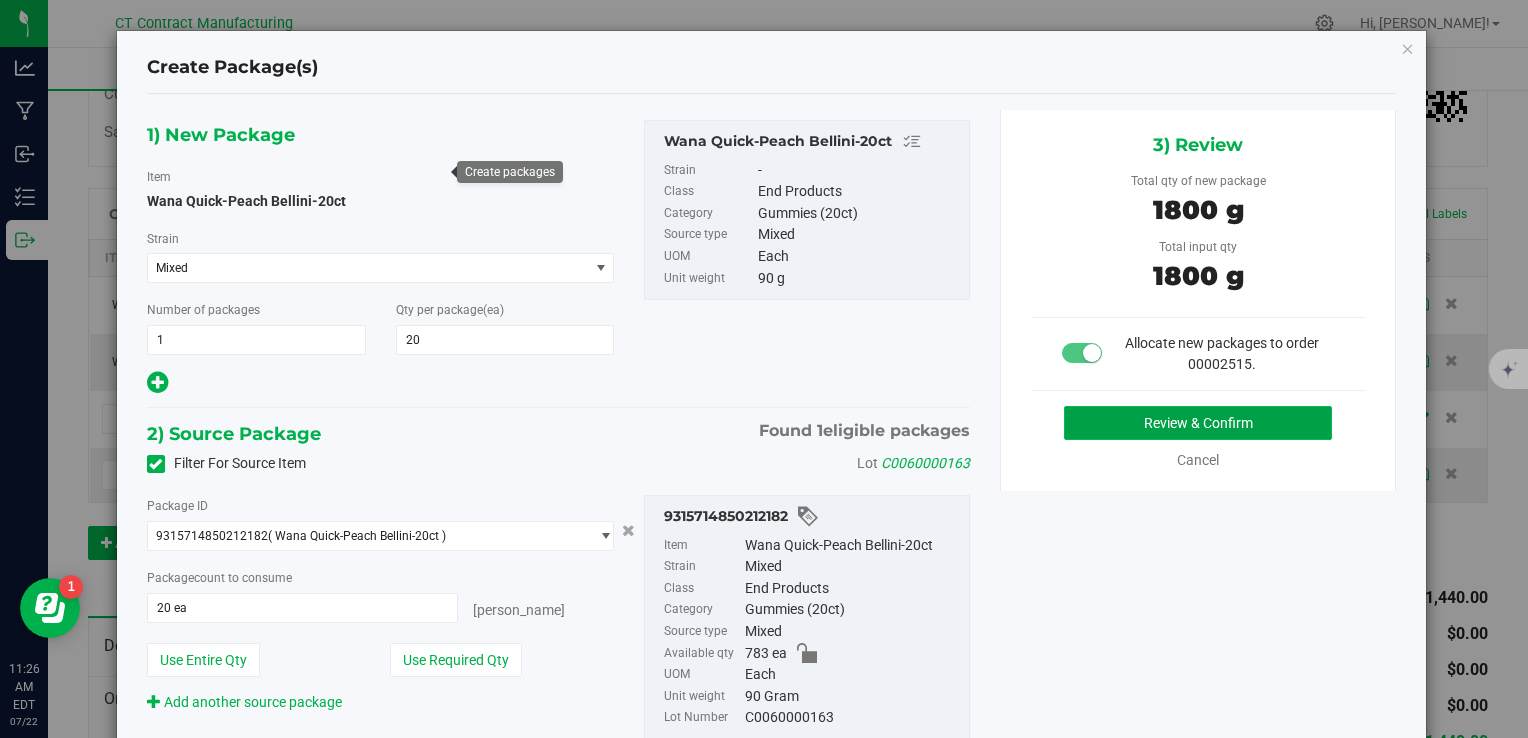 click on "Review & Confirm" at bounding box center (1198, 423) 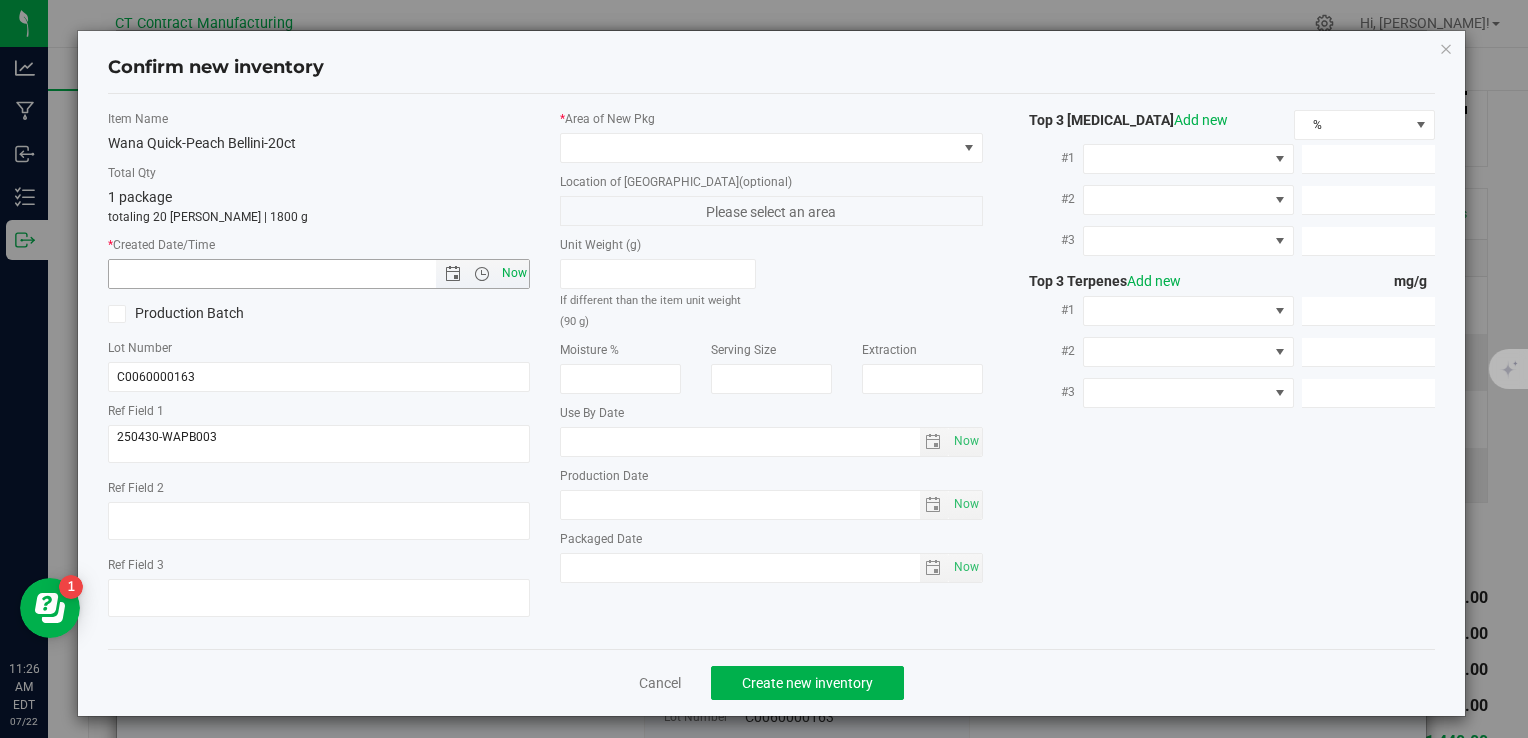 click on "Now" at bounding box center (514, 273) 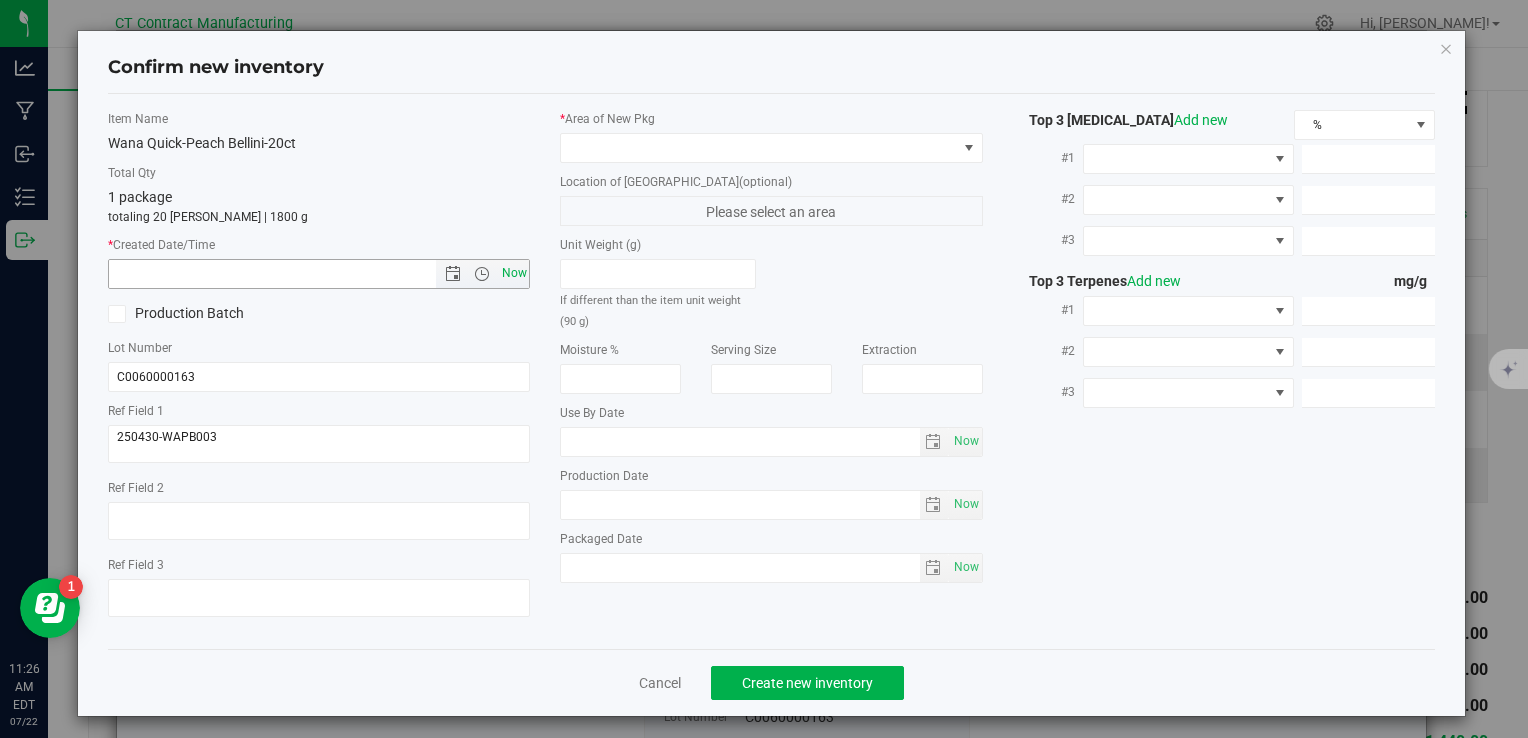 type on "7/22/2025 11:26 AM" 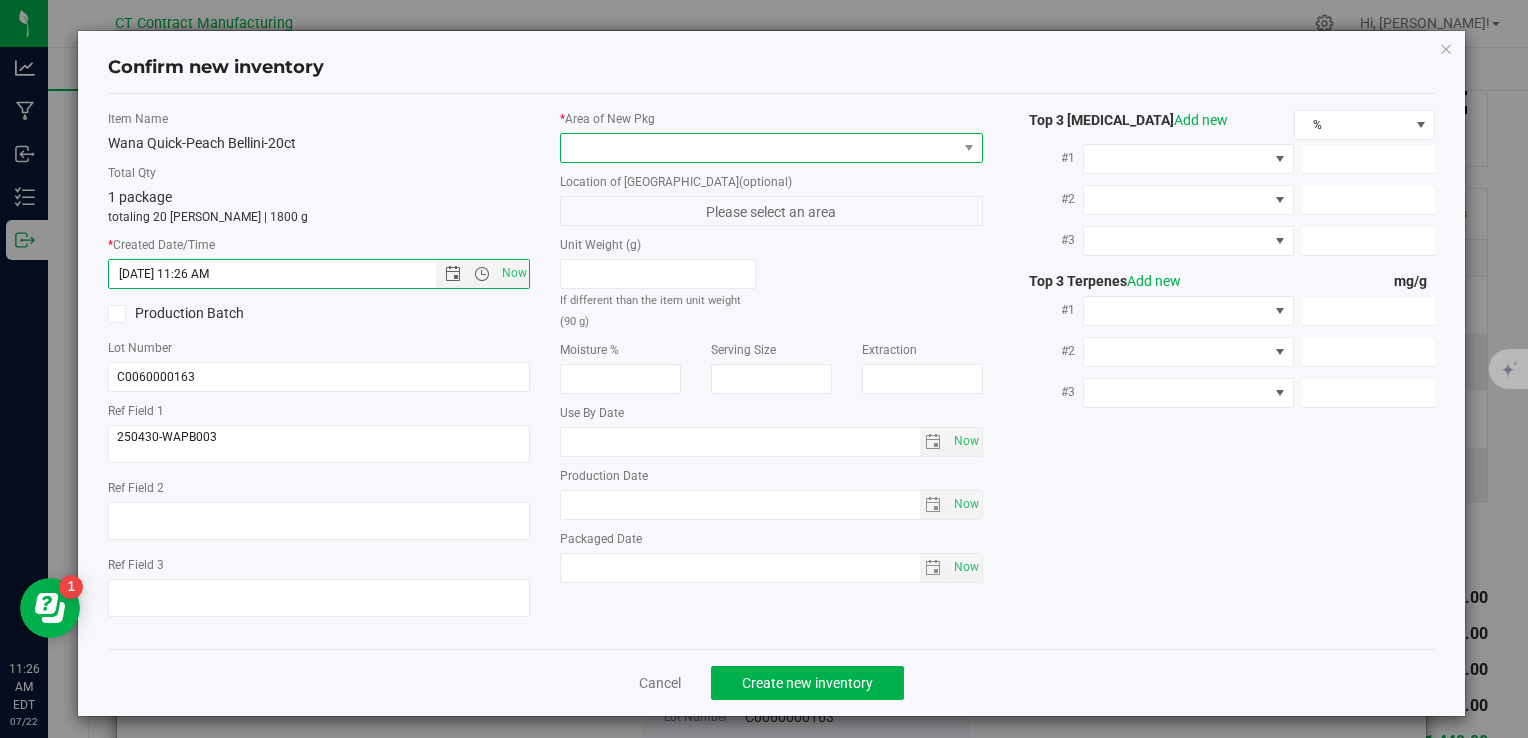 click at bounding box center (758, 148) 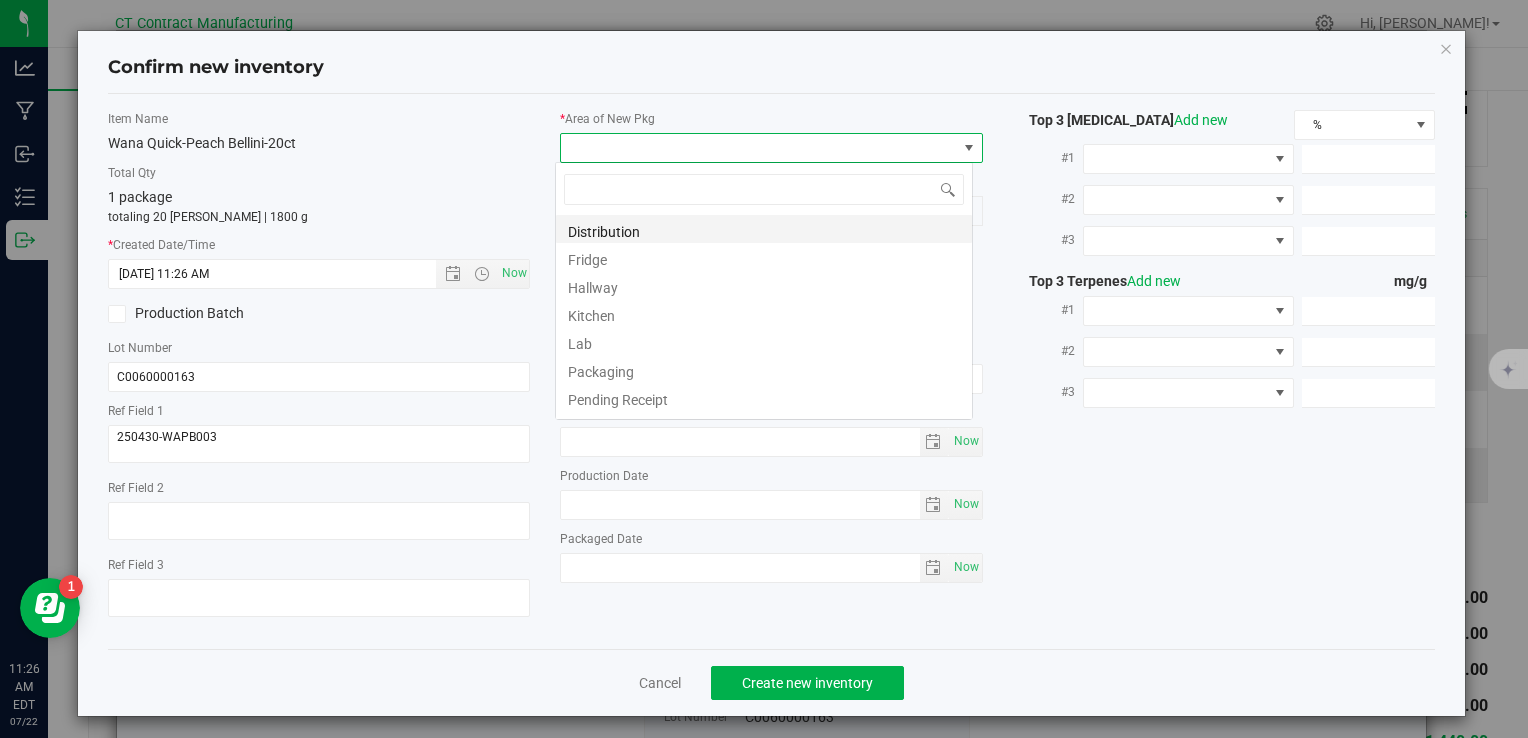 scroll, scrollTop: 99970, scrollLeft: 99582, axis: both 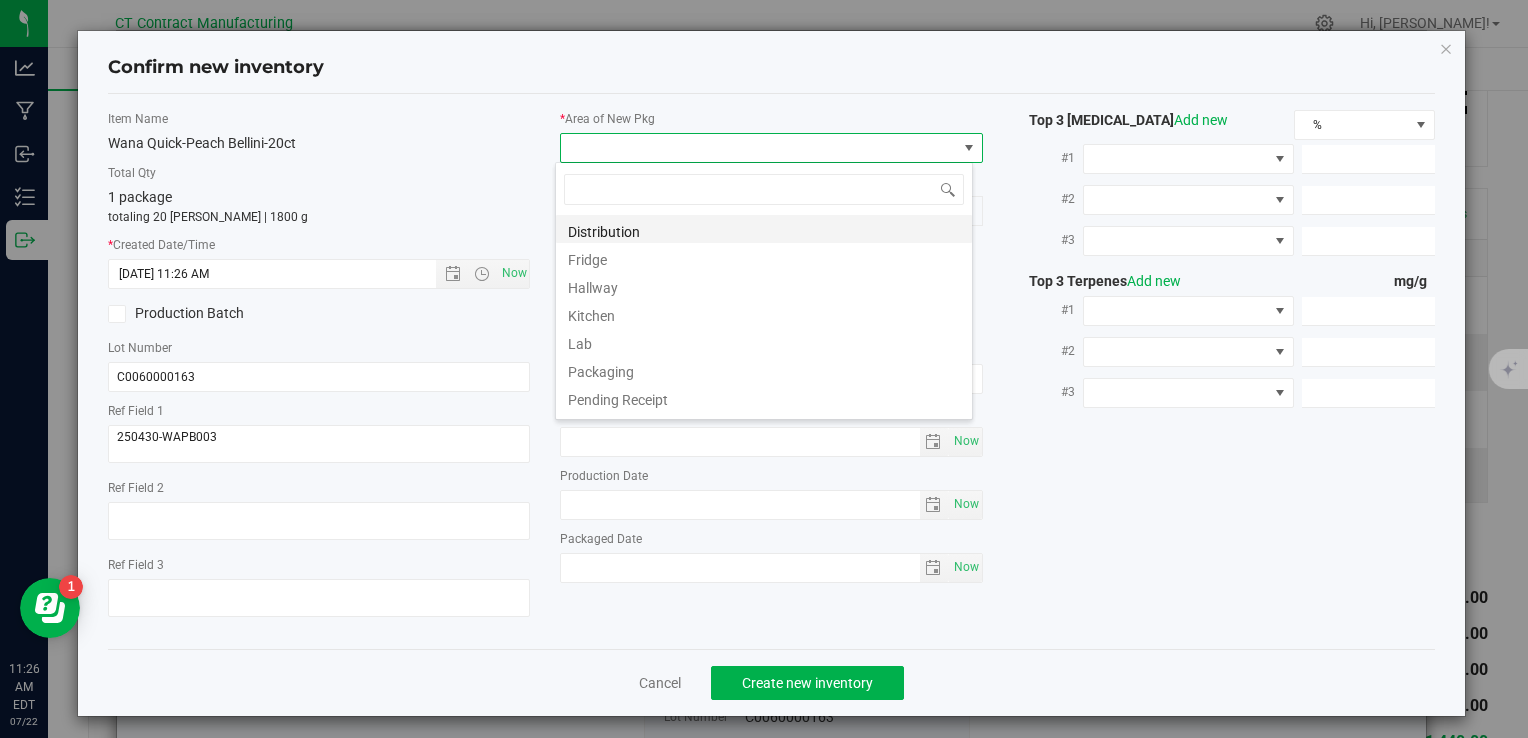 click on "Distribution" at bounding box center [764, 229] 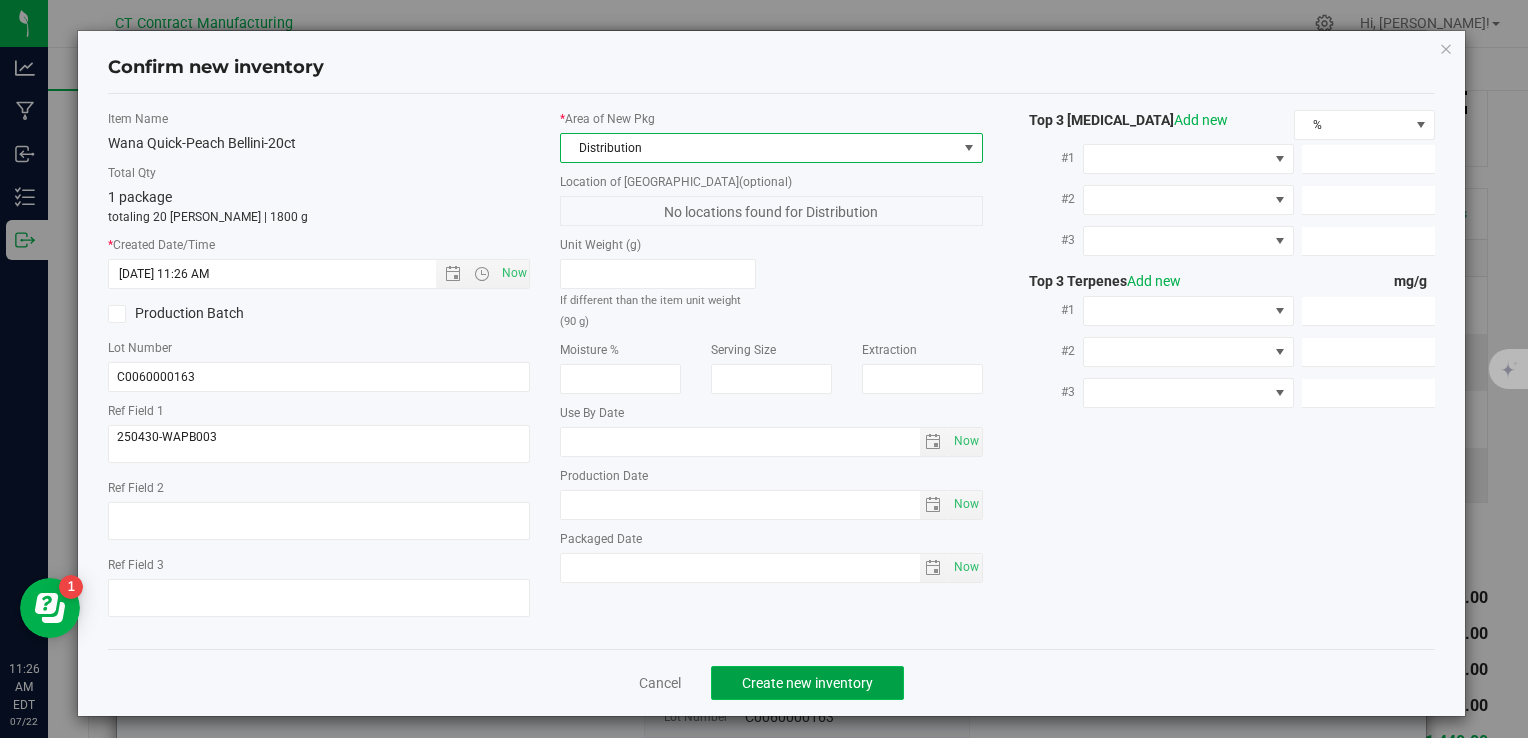 click on "Create new inventory" 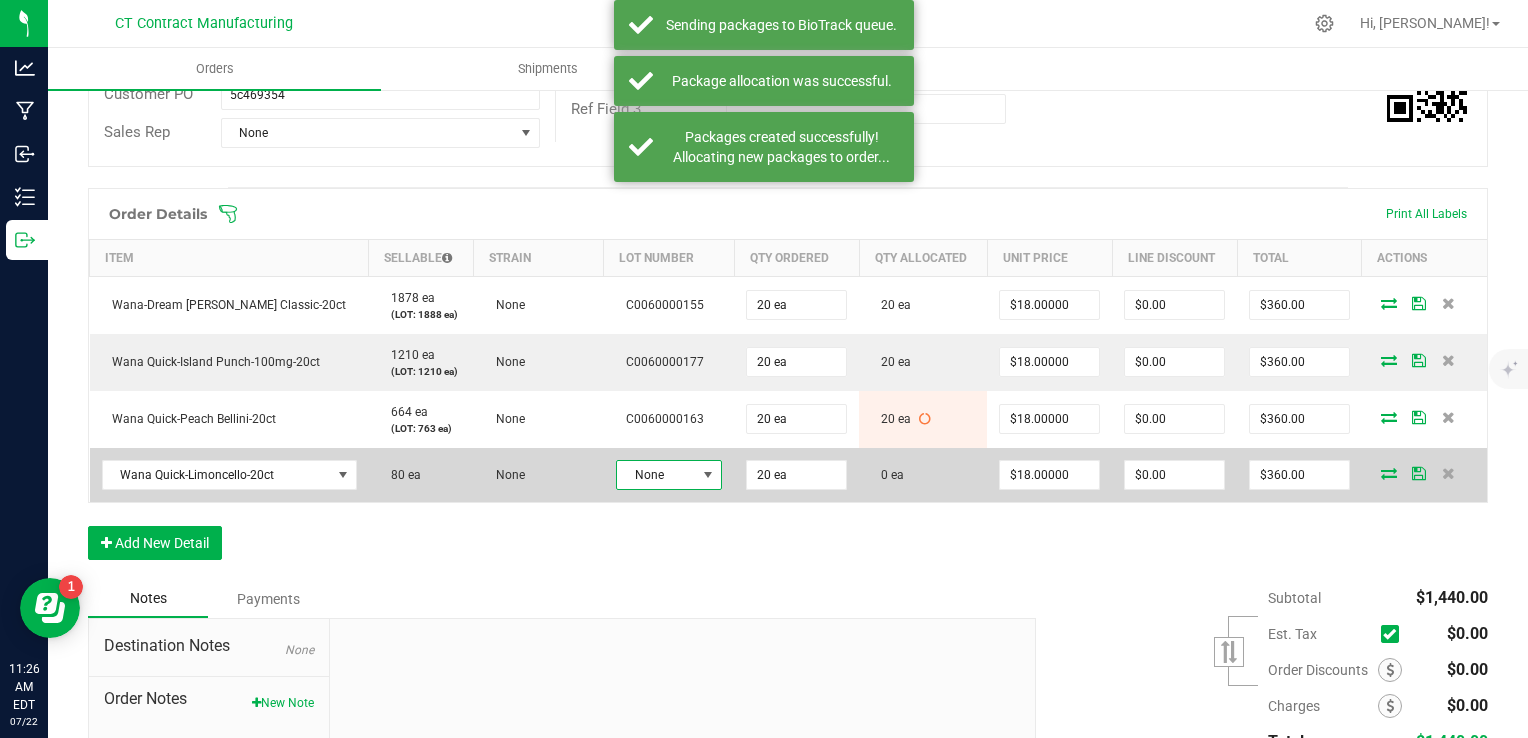 click on "None" at bounding box center (656, 475) 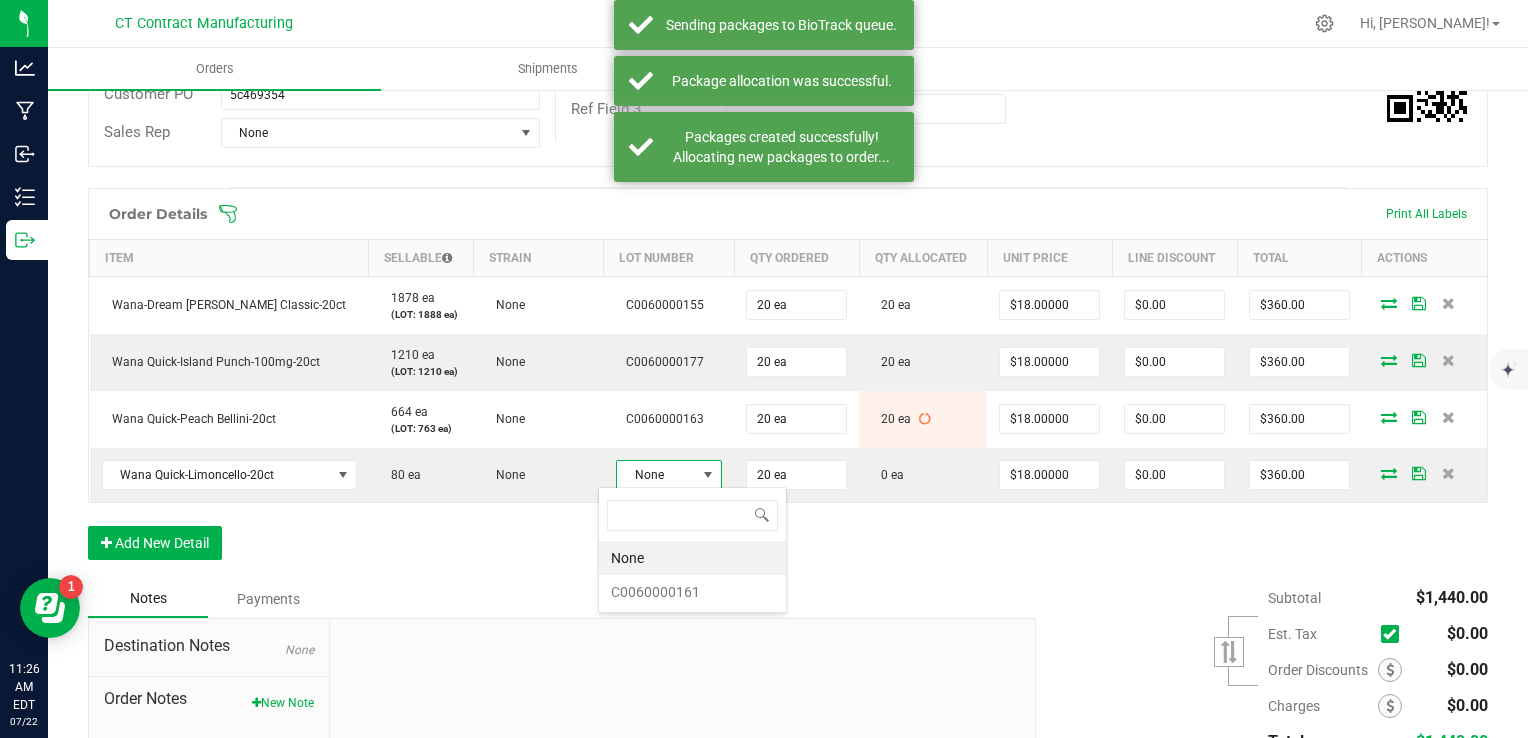 scroll, scrollTop: 99970, scrollLeft: 99893, axis: both 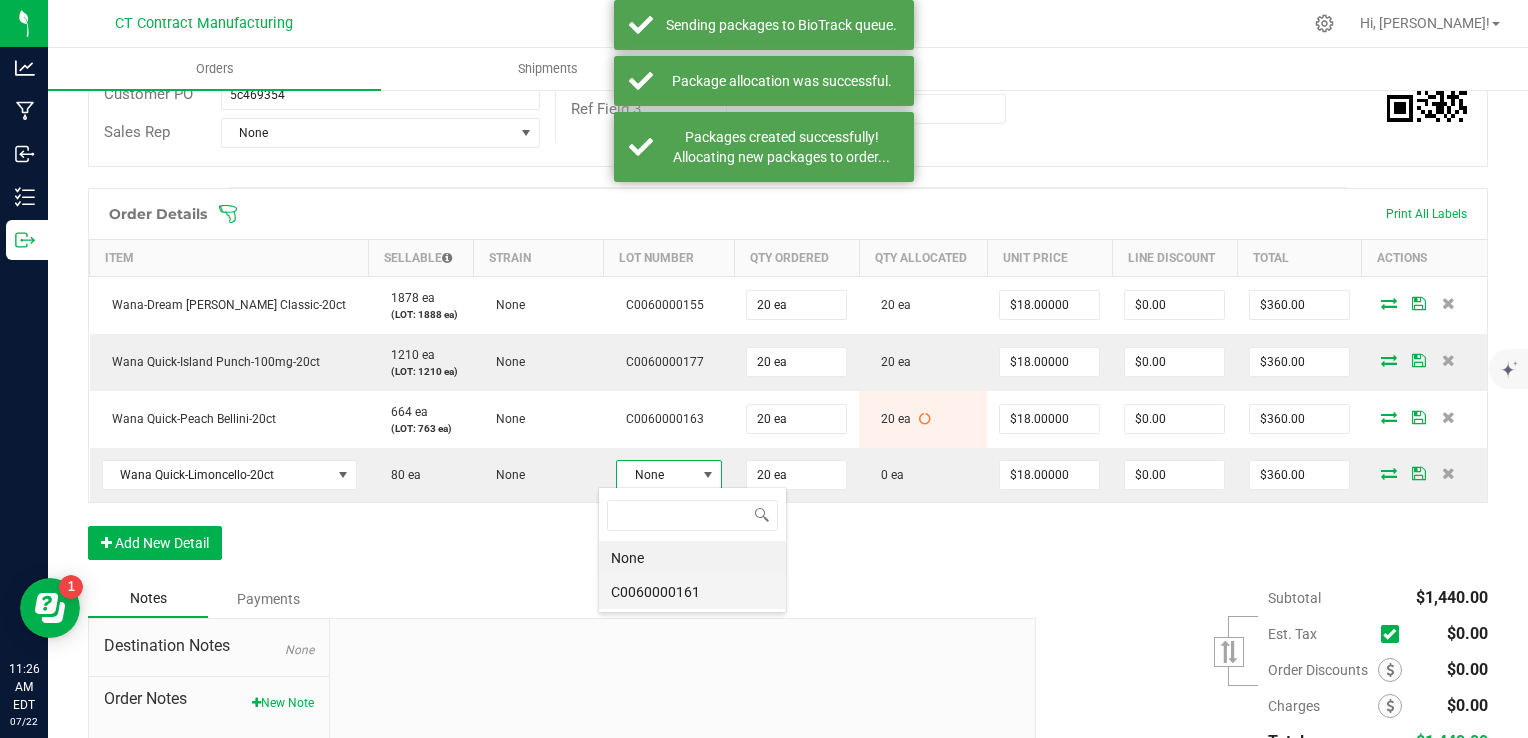 click on "C0060000161" at bounding box center [692, 592] 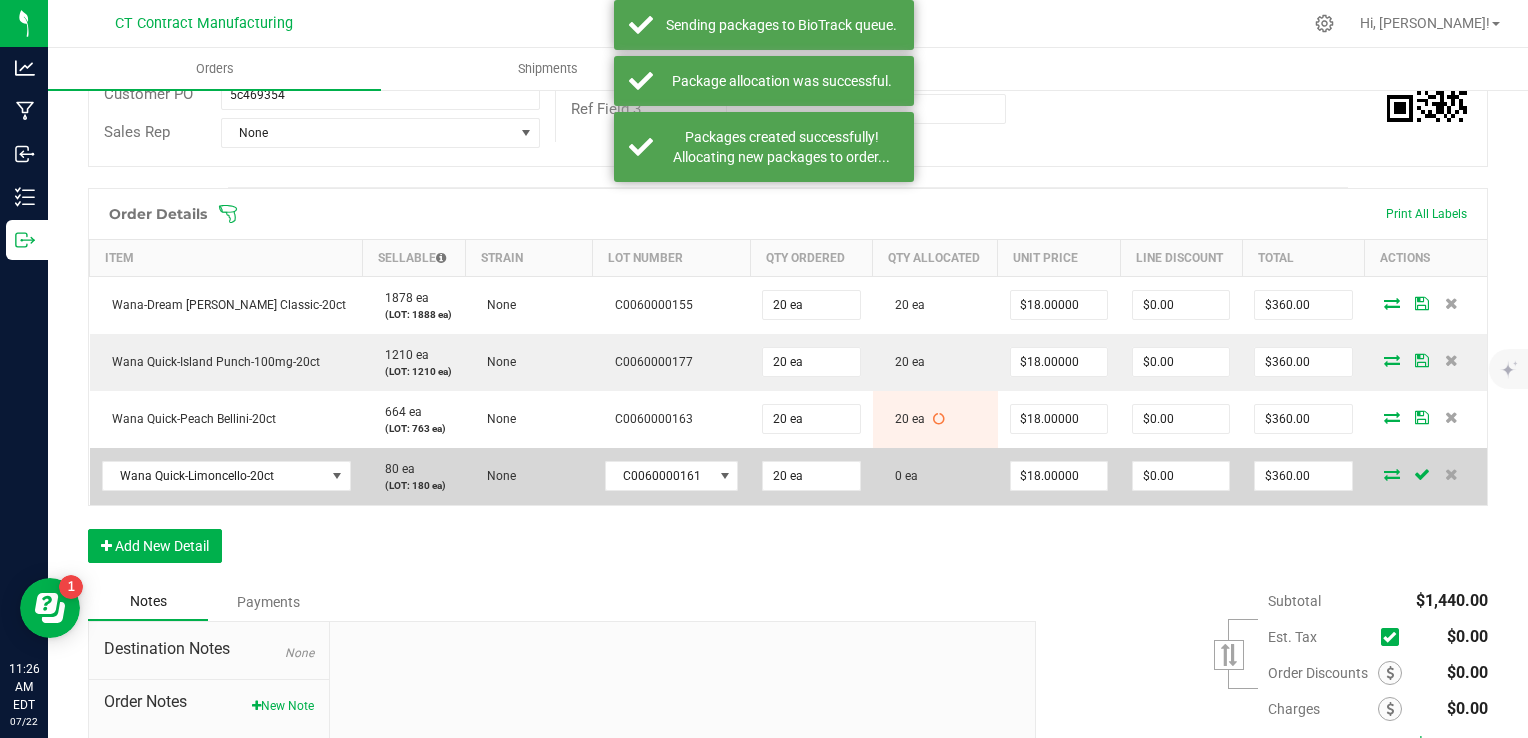 click at bounding box center (1392, 474) 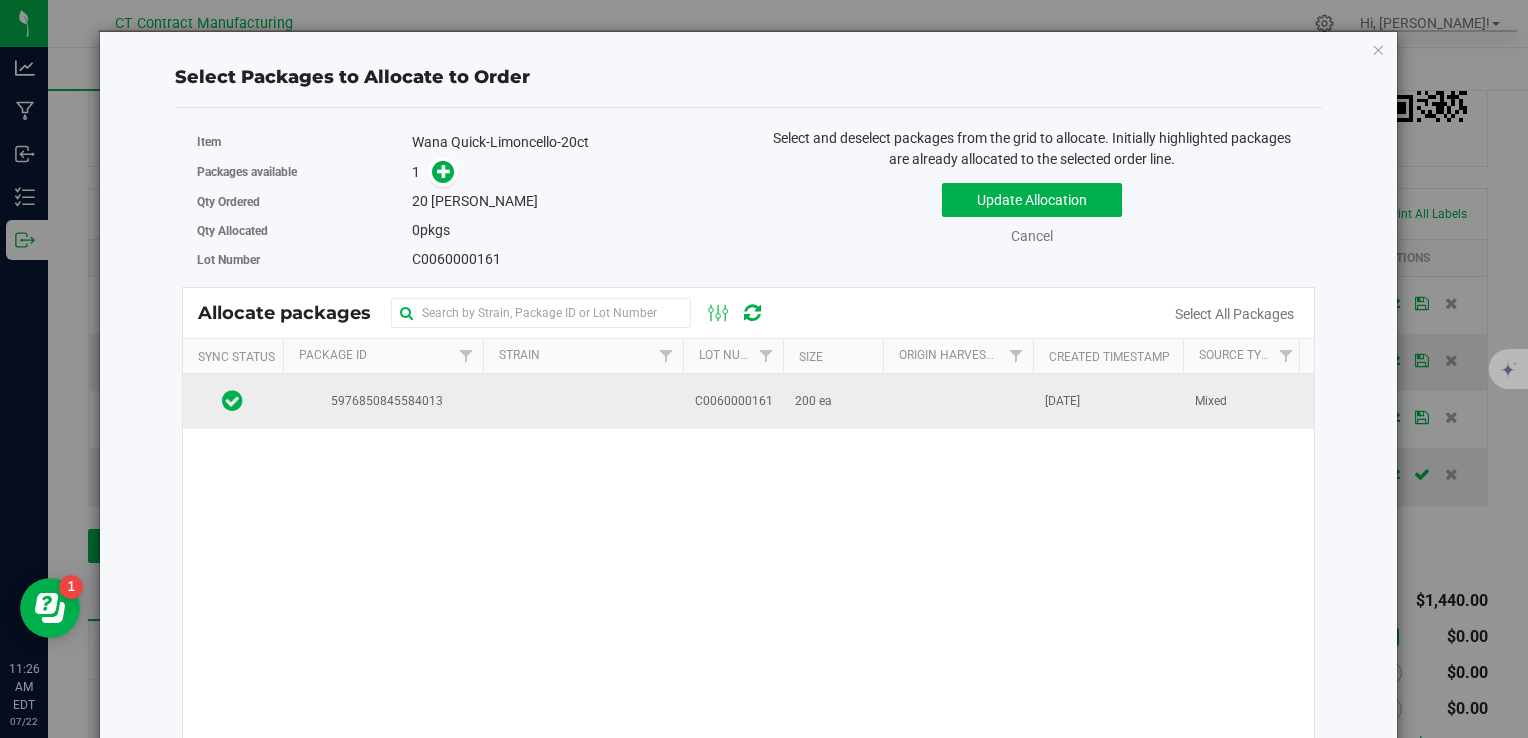 click at bounding box center (583, 401) 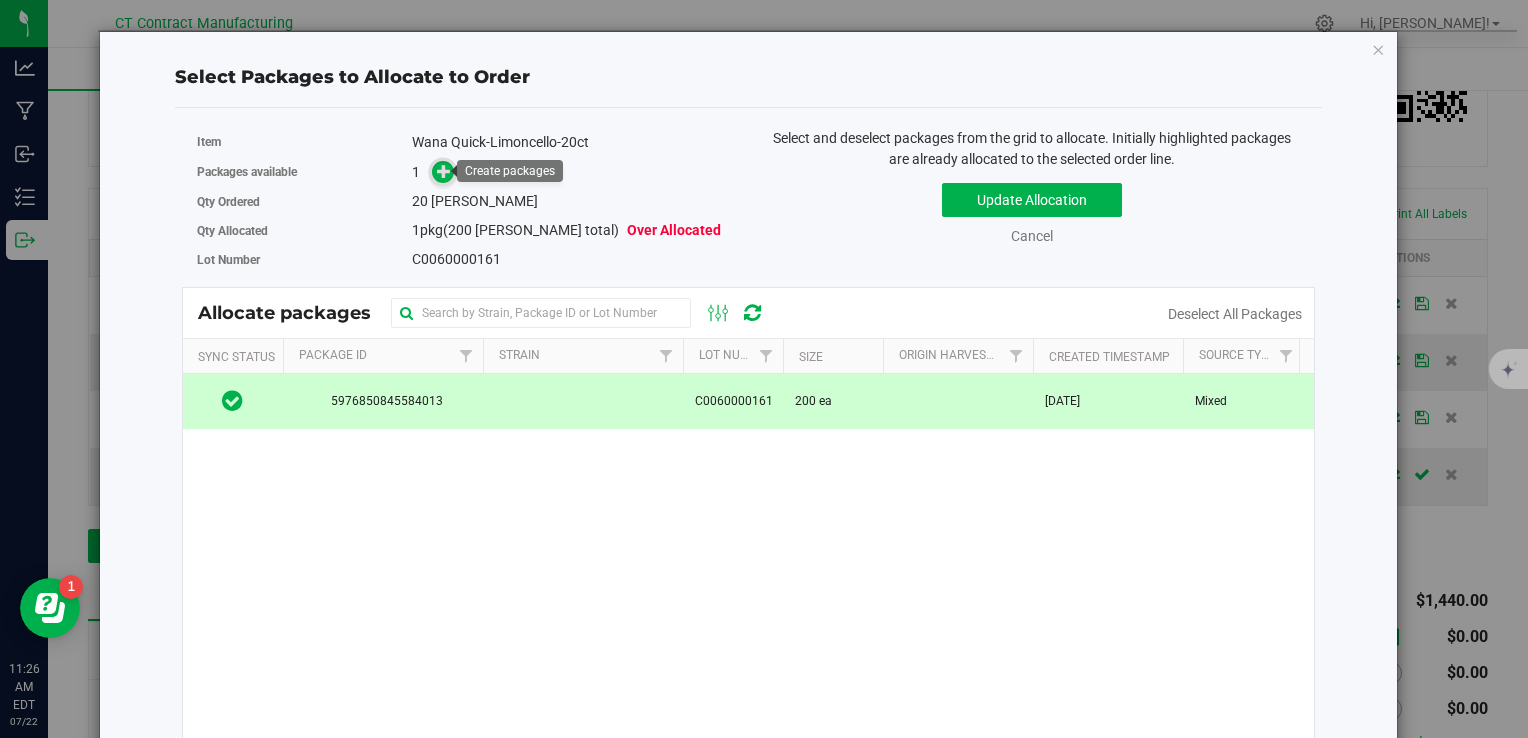 click at bounding box center (444, 171) 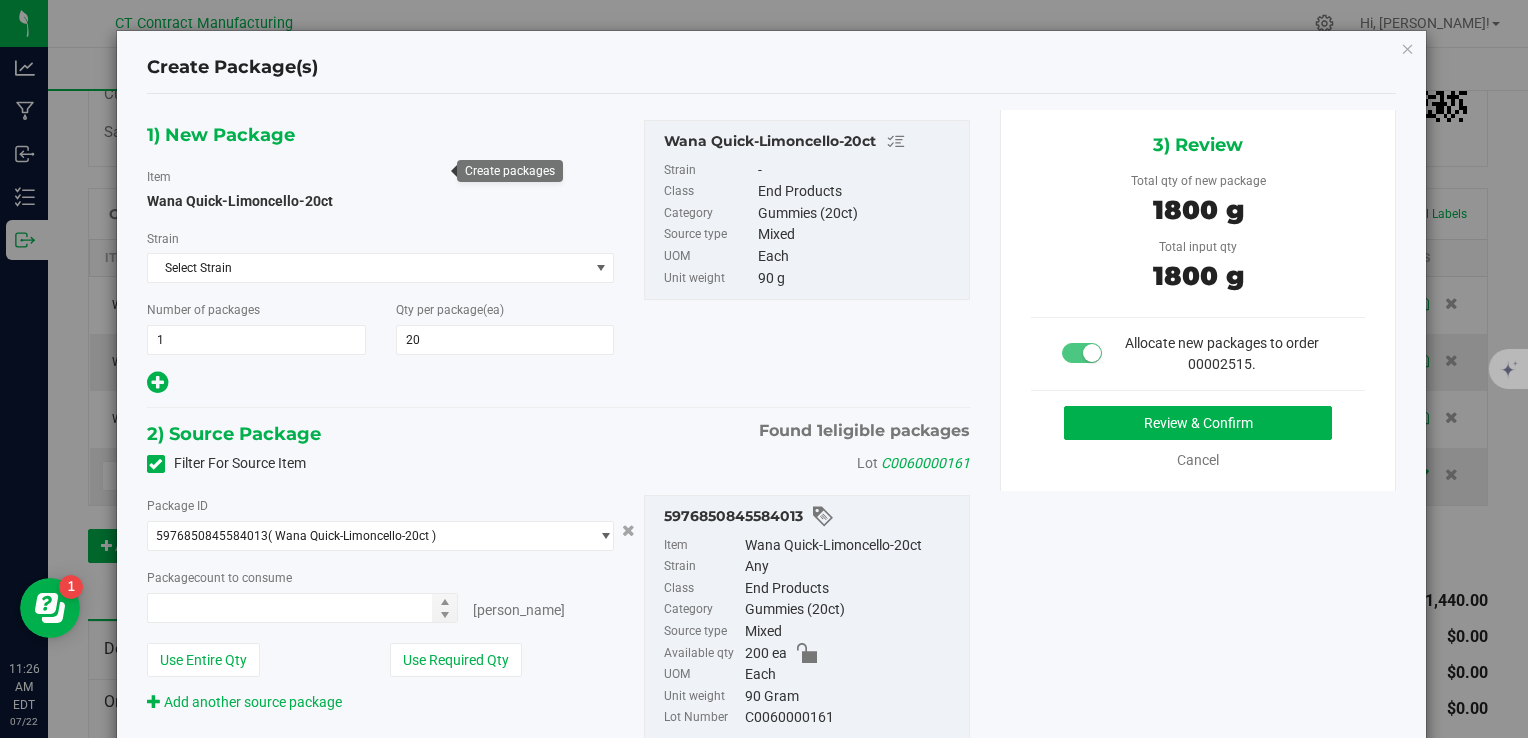 type on "20" 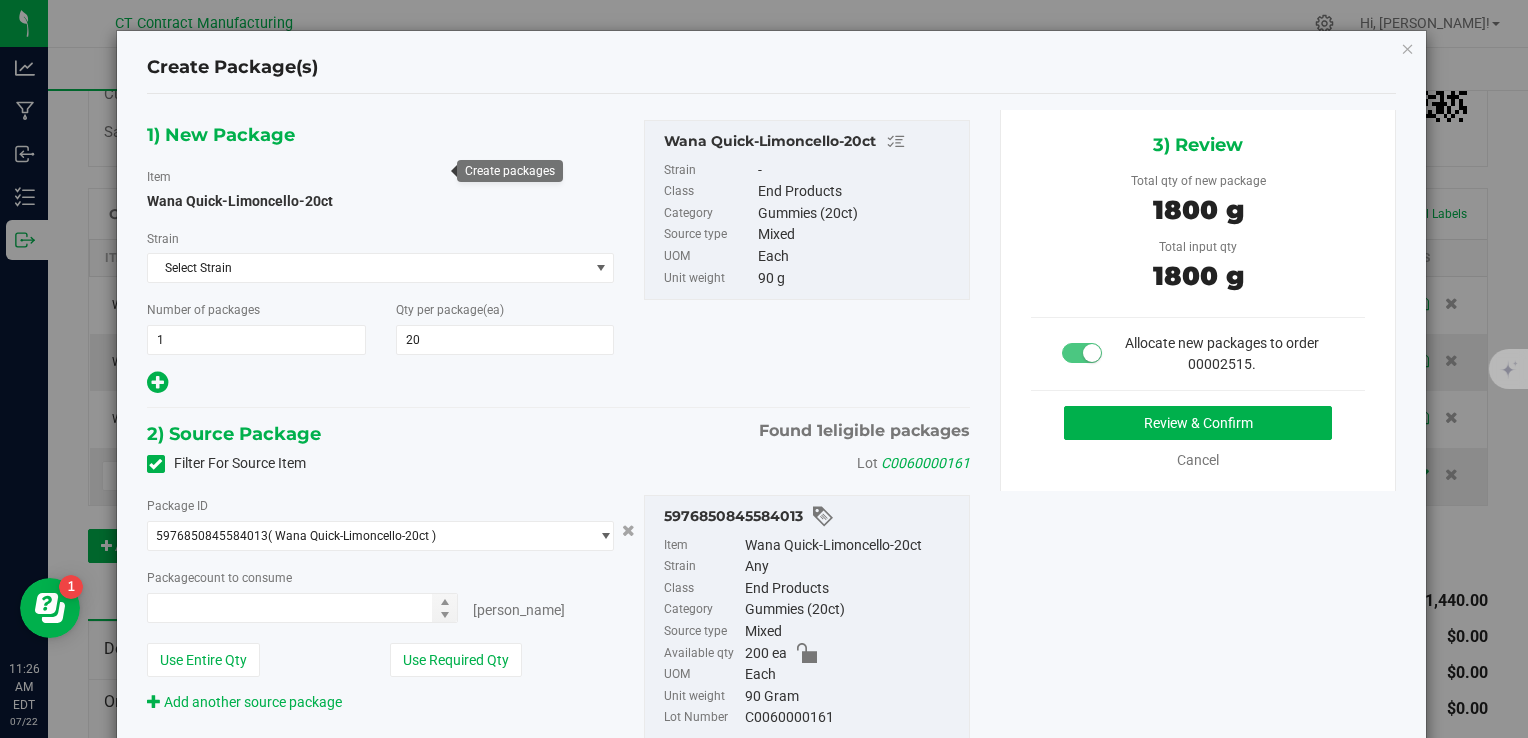 type on "20 ea" 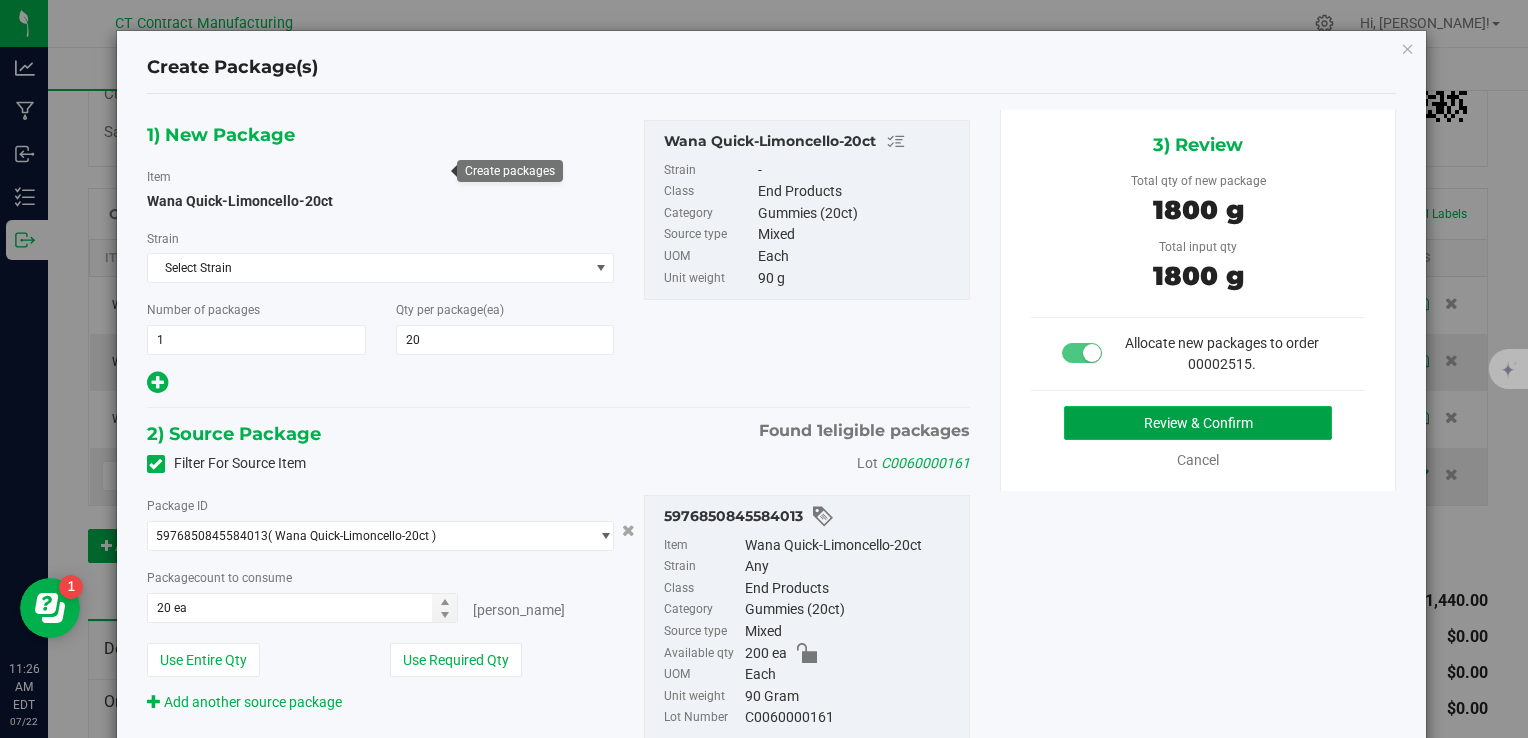 click on "Review & Confirm" at bounding box center (1198, 423) 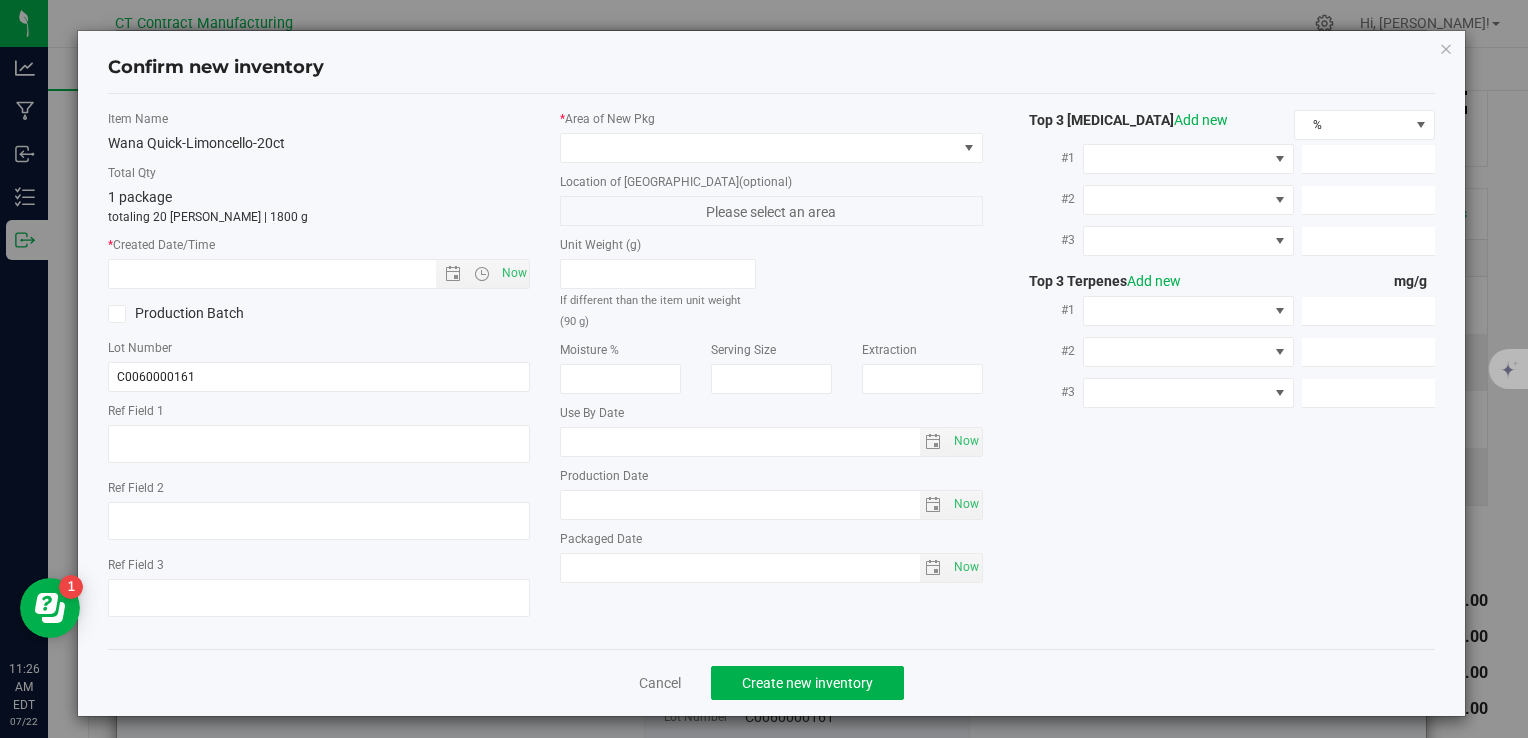 type on "250428-WALC001" 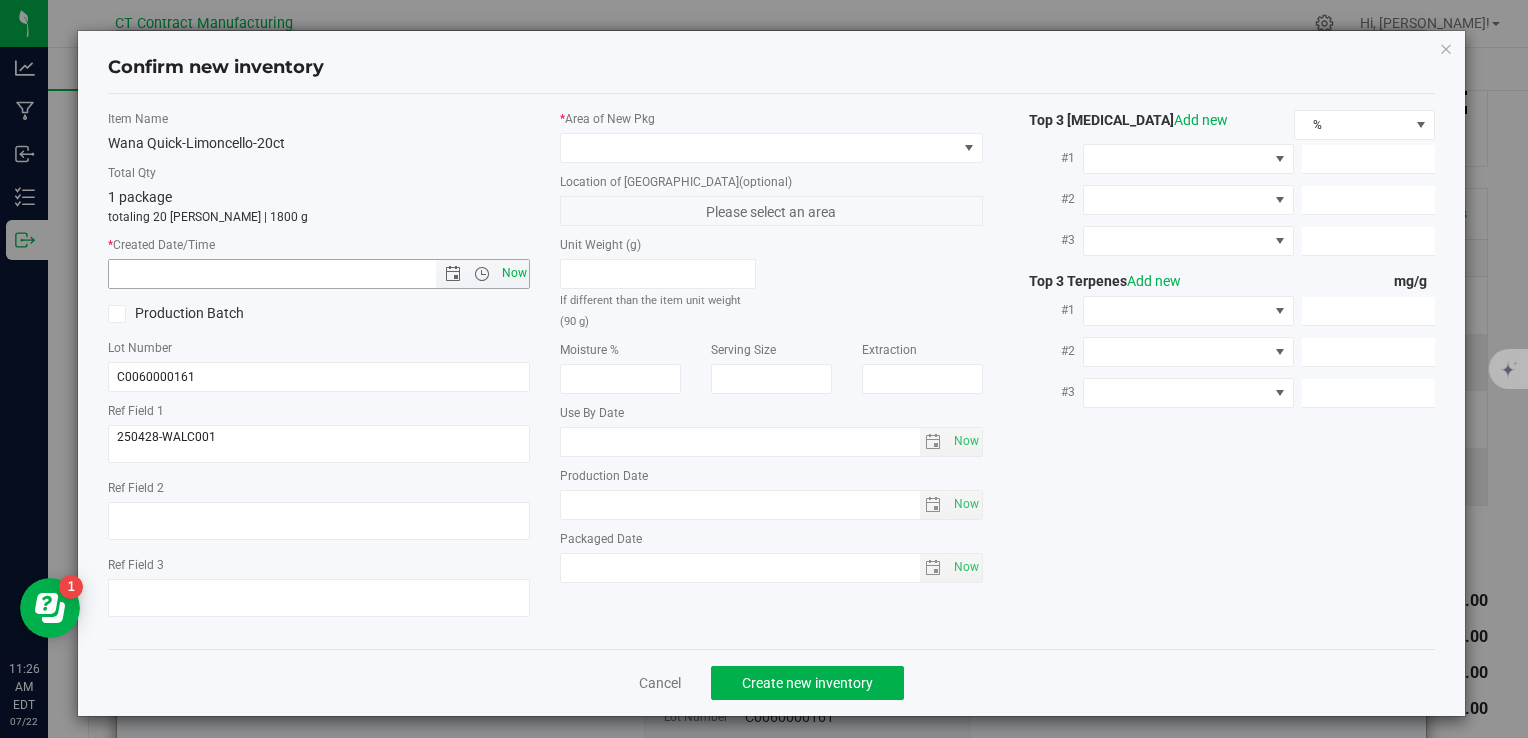 click on "Now" at bounding box center (514, 273) 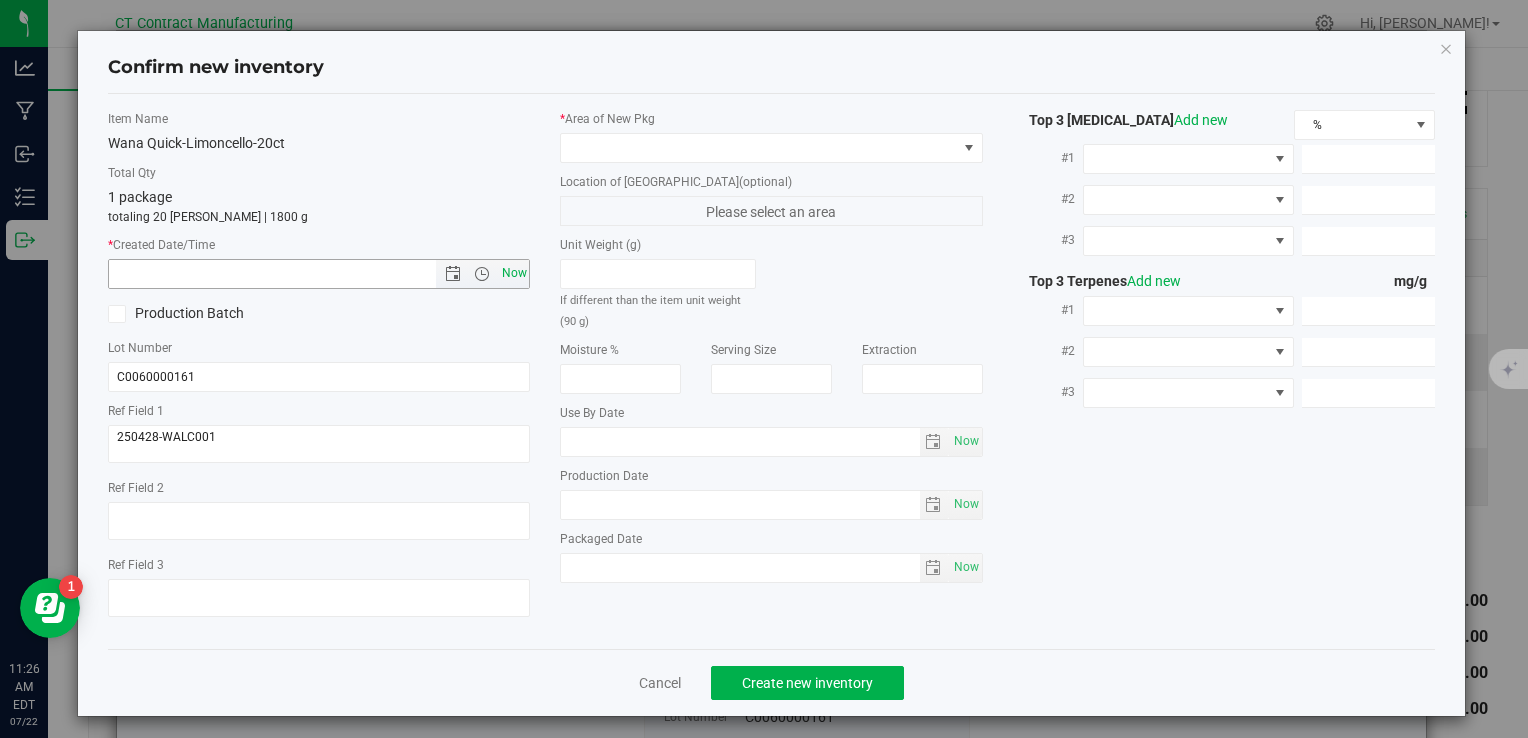type on "7/22/2025 11:26 AM" 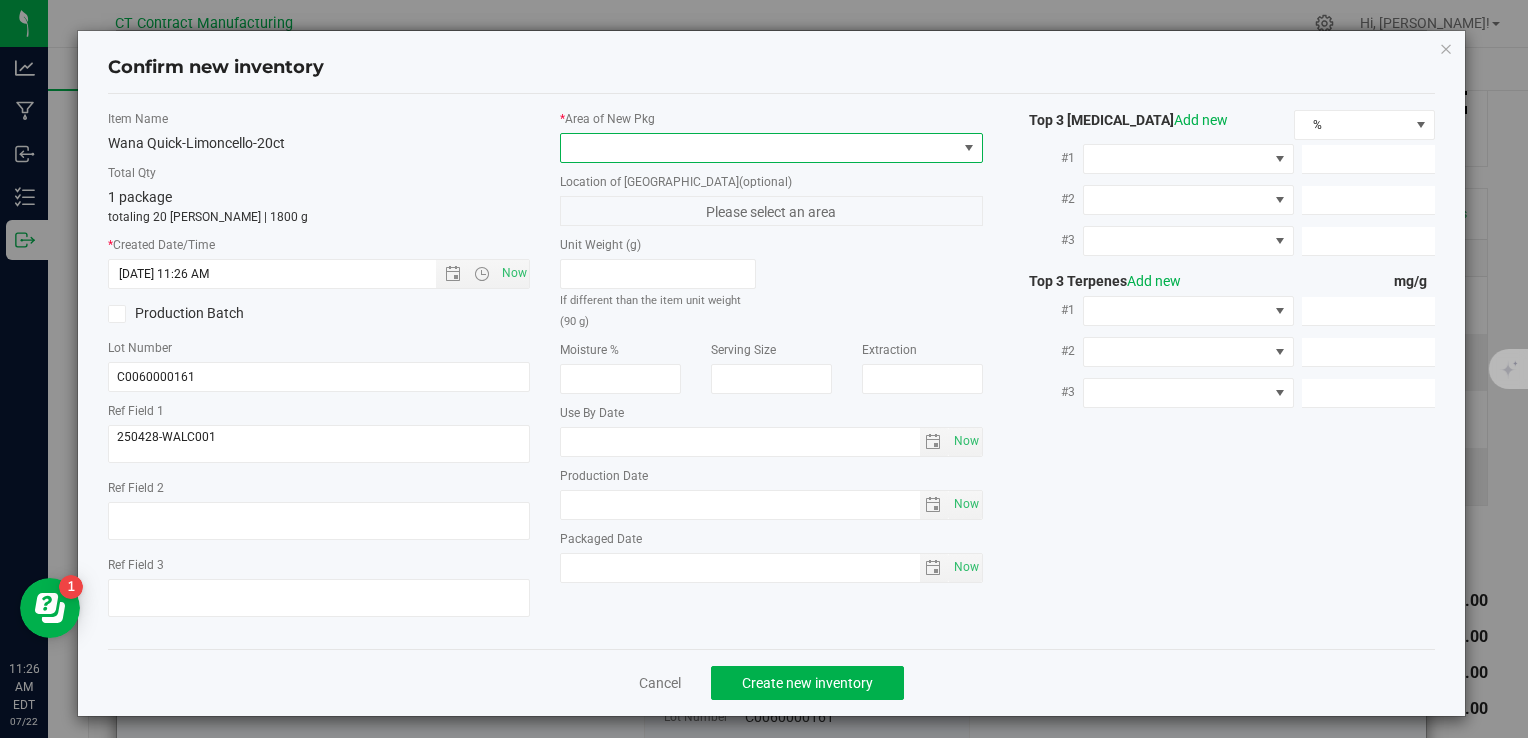 click at bounding box center (758, 148) 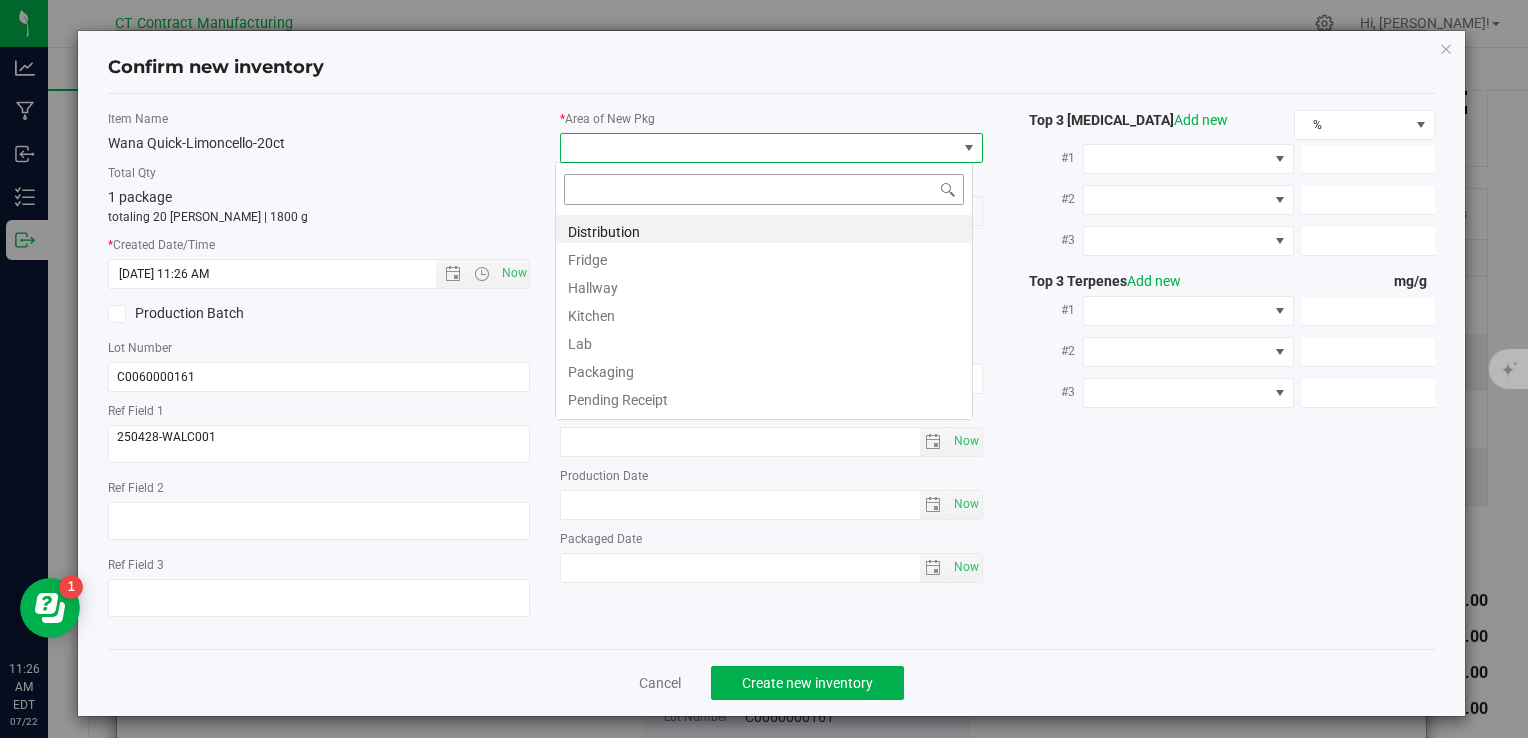scroll, scrollTop: 99970, scrollLeft: 99582, axis: both 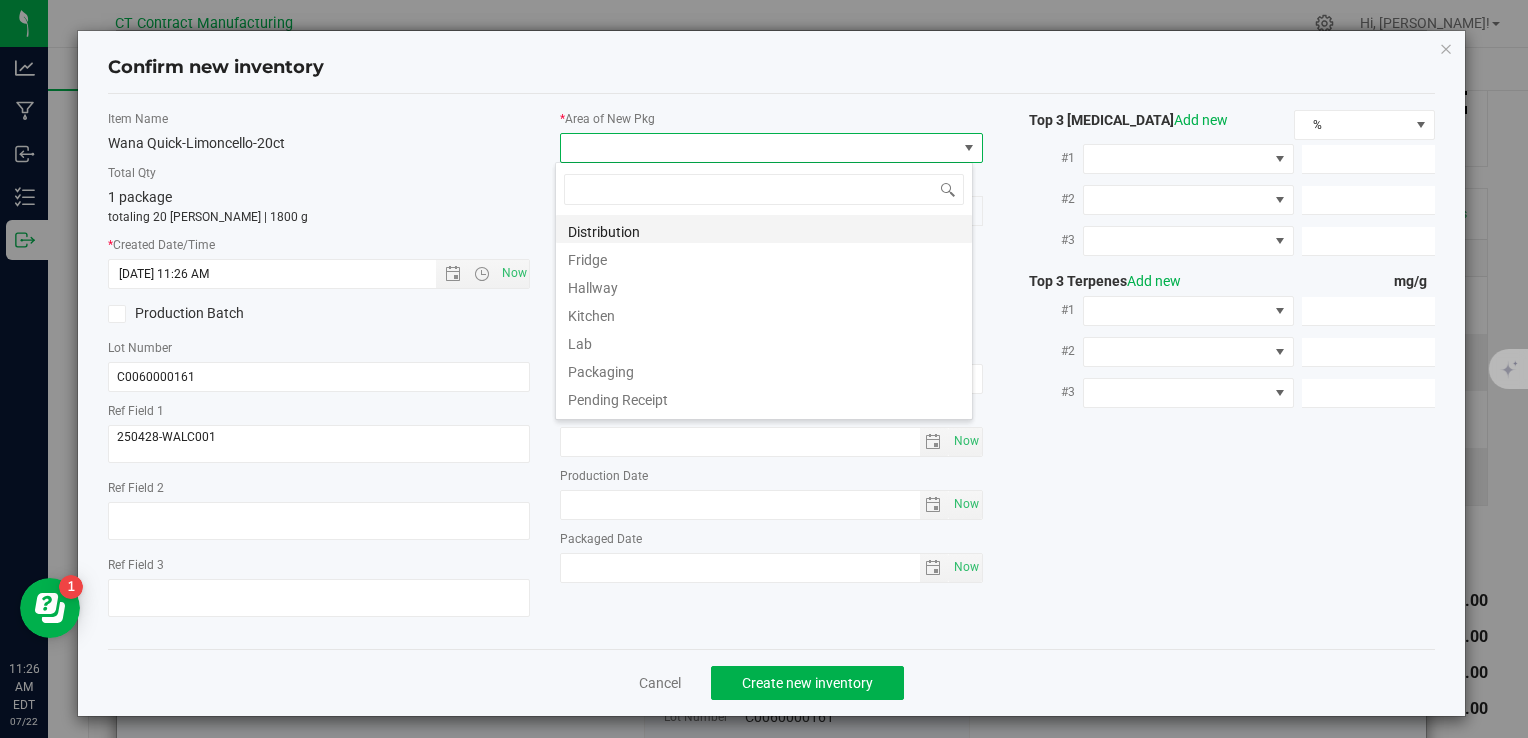 click on "Distribution" at bounding box center (764, 229) 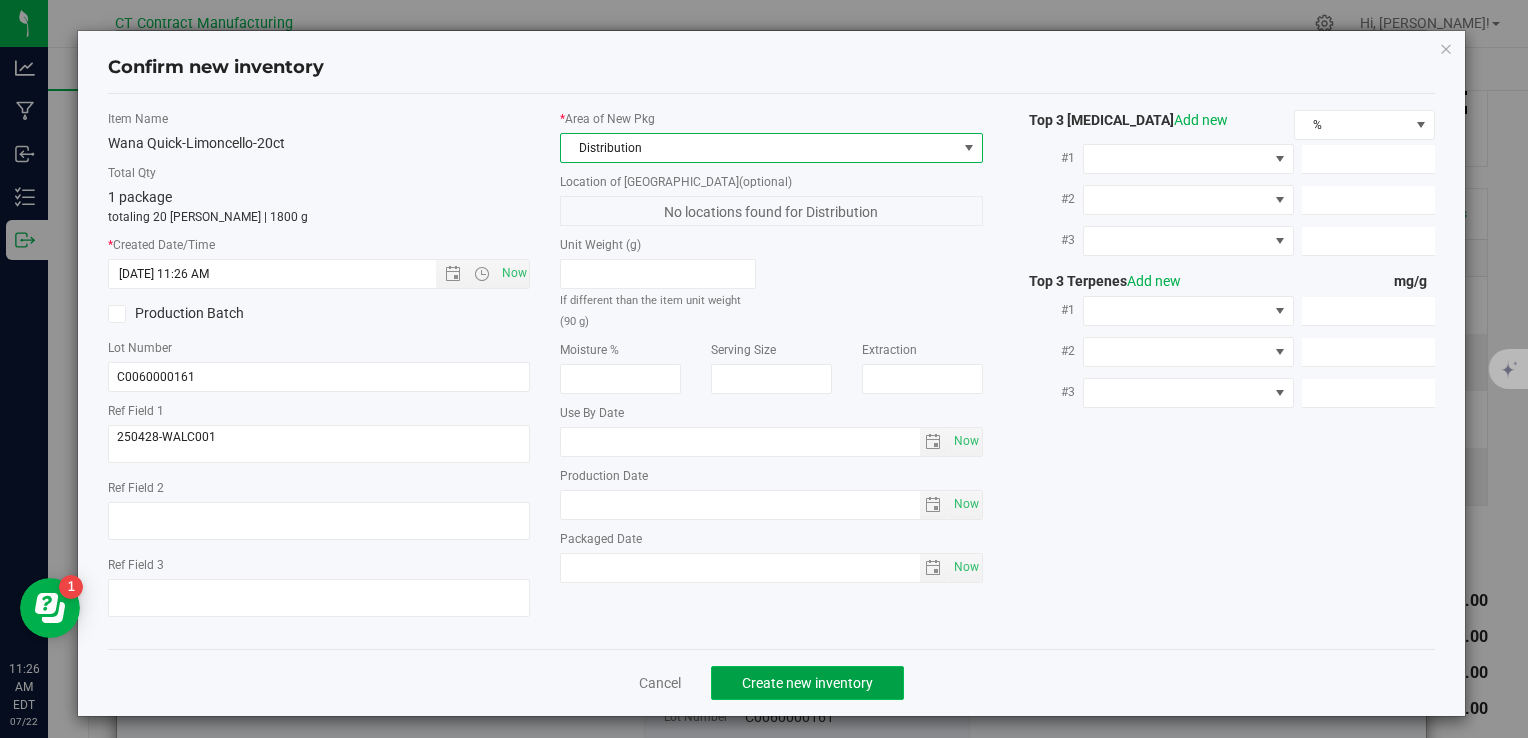 click on "Create new inventory" 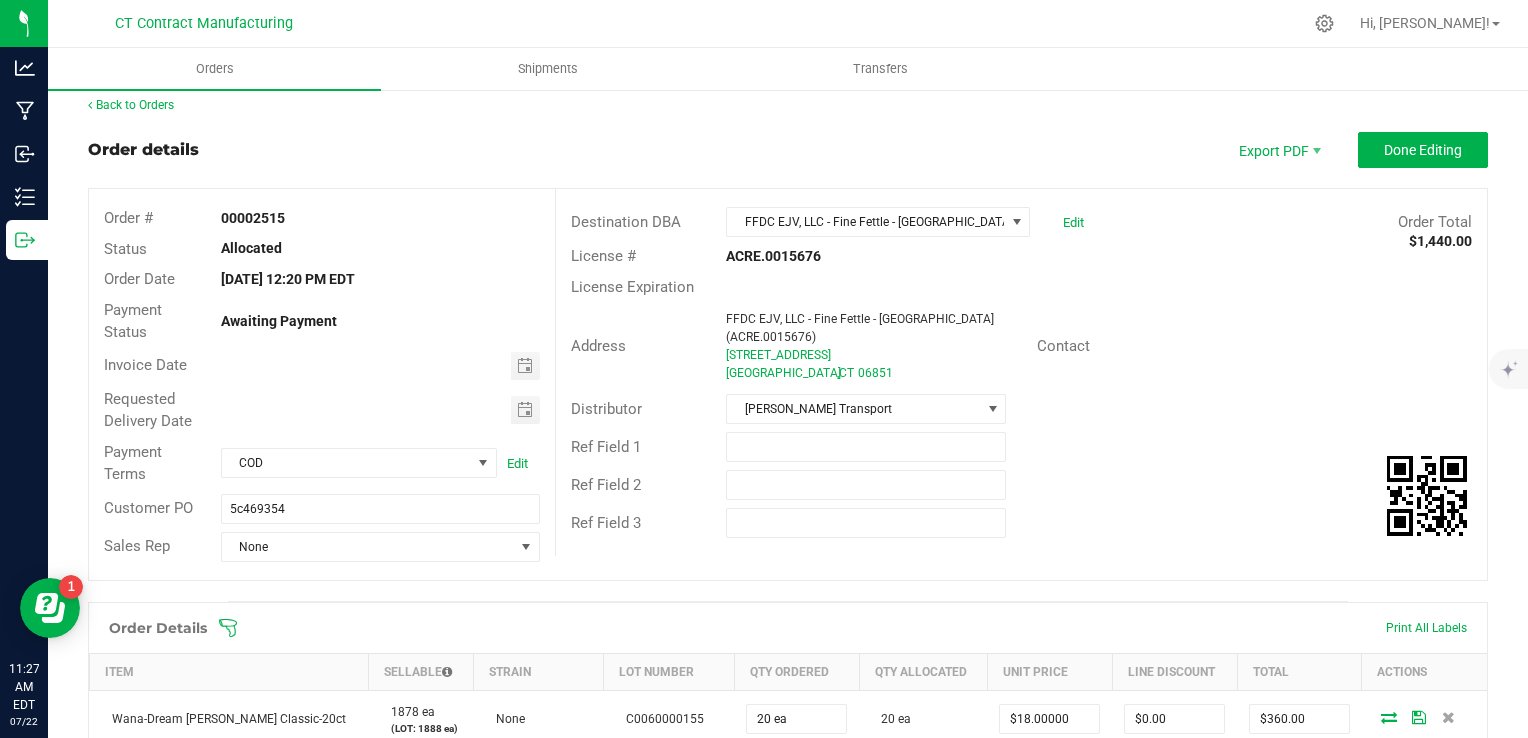 scroll, scrollTop: 0, scrollLeft: 0, axis: both 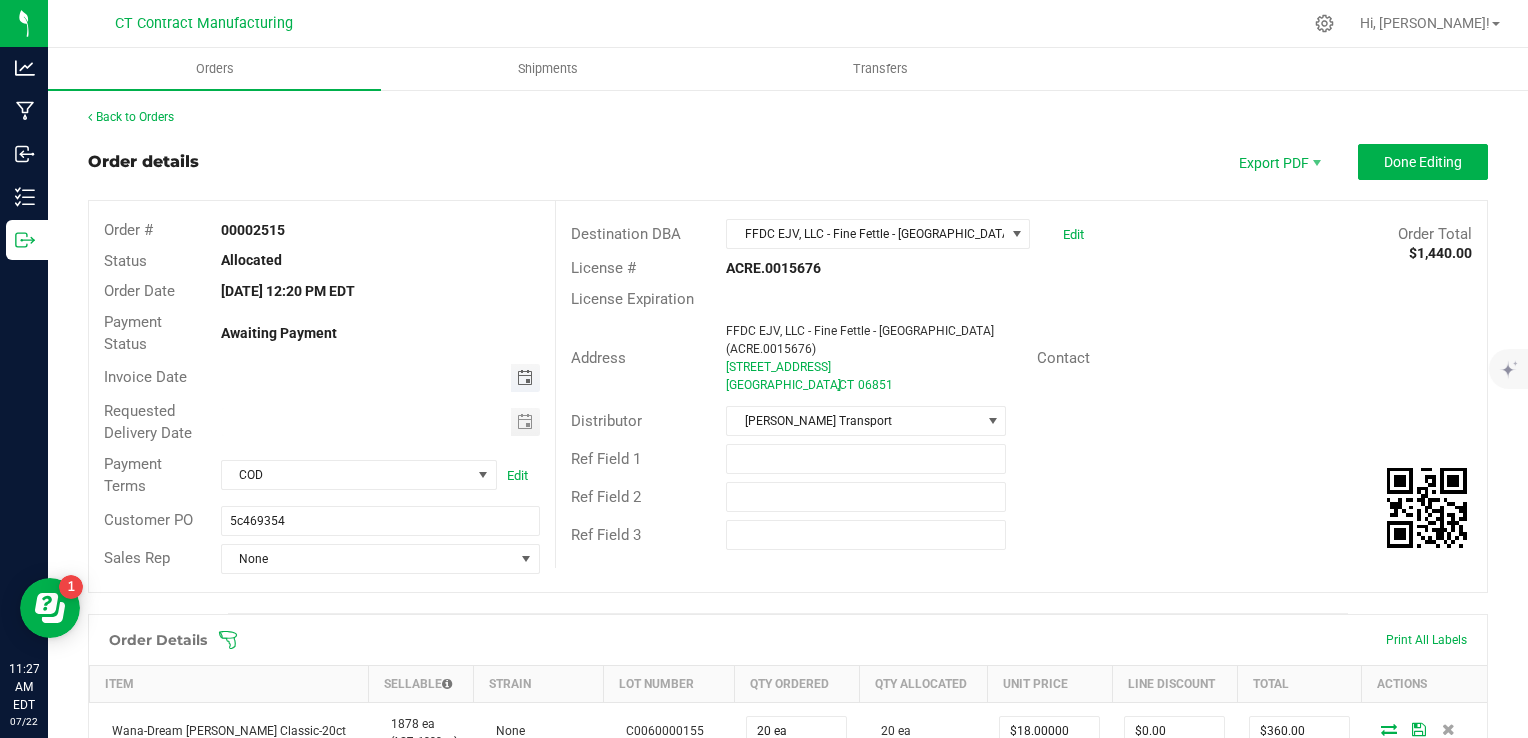 click at bounding box center (525, 378) 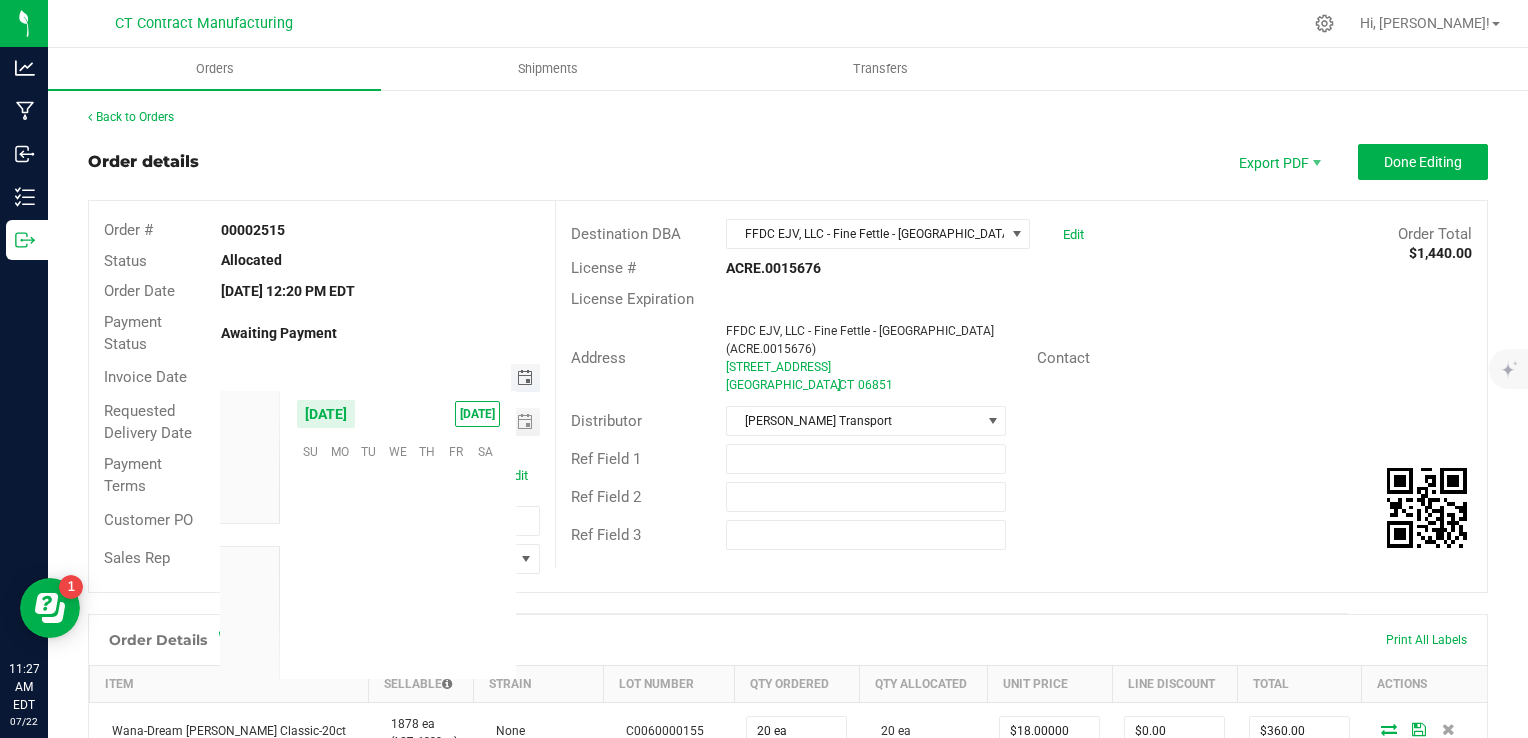 scroll, scrollTop: 36144, scrollLeft: 0, axis: vertical 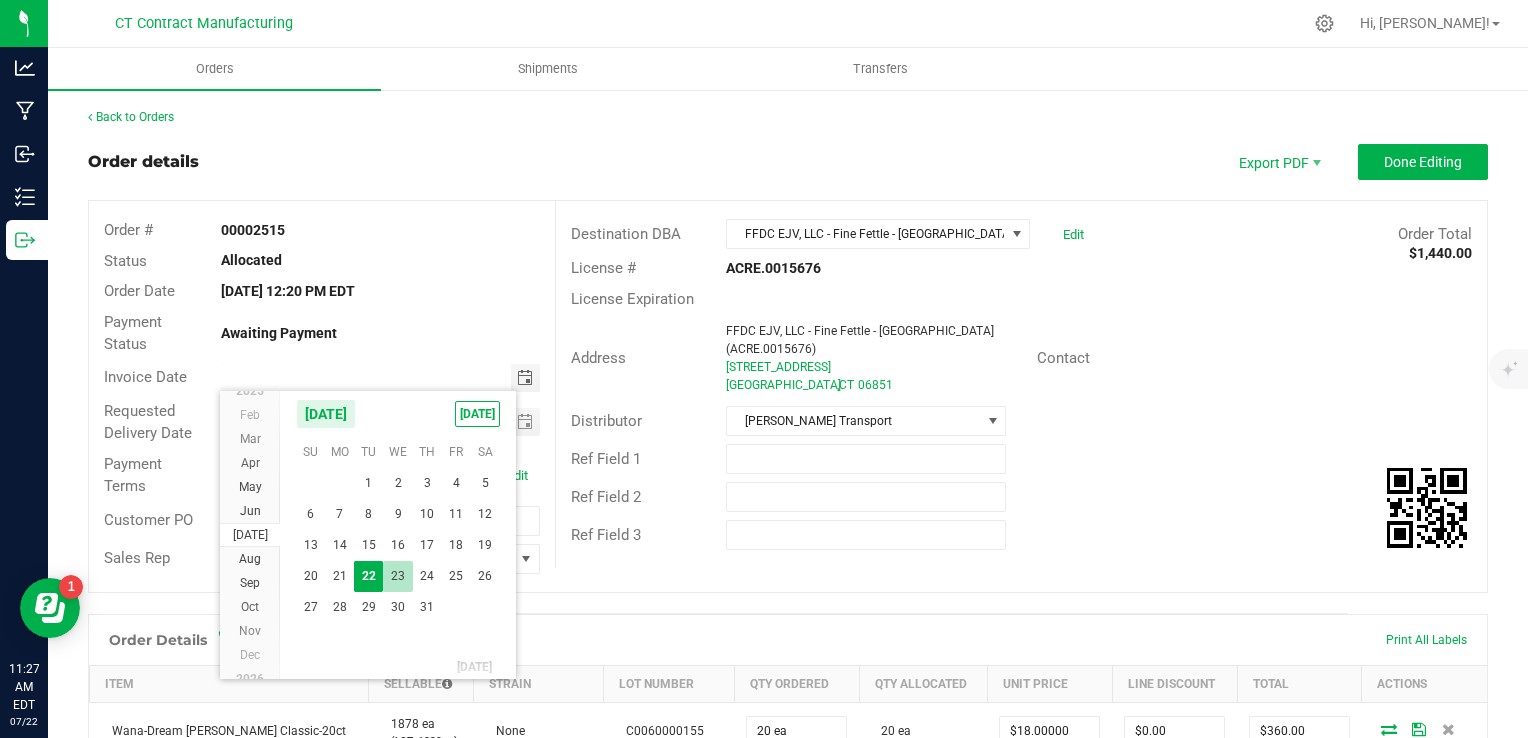 click on "23" at bounding box center [397, 576] 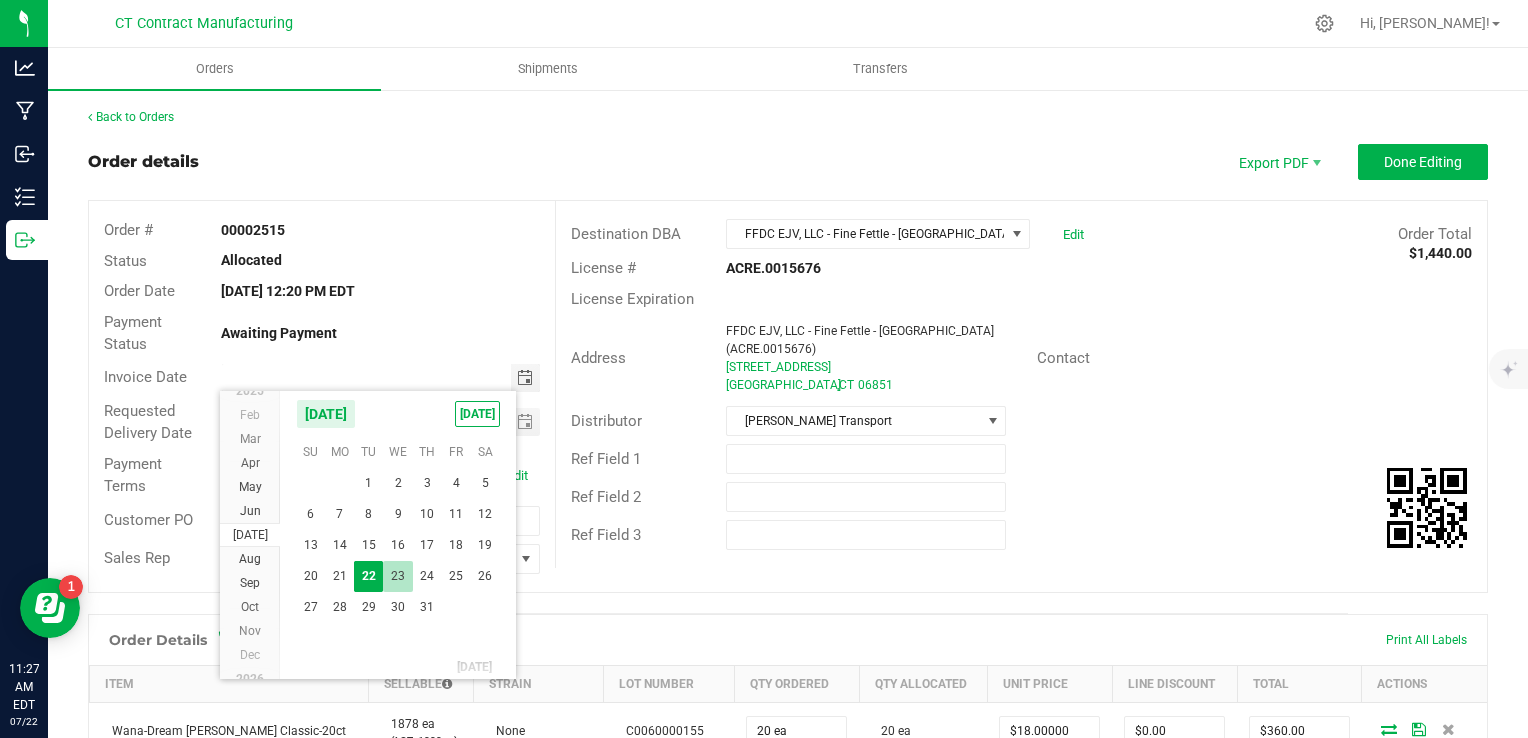 type on "[DATE]" 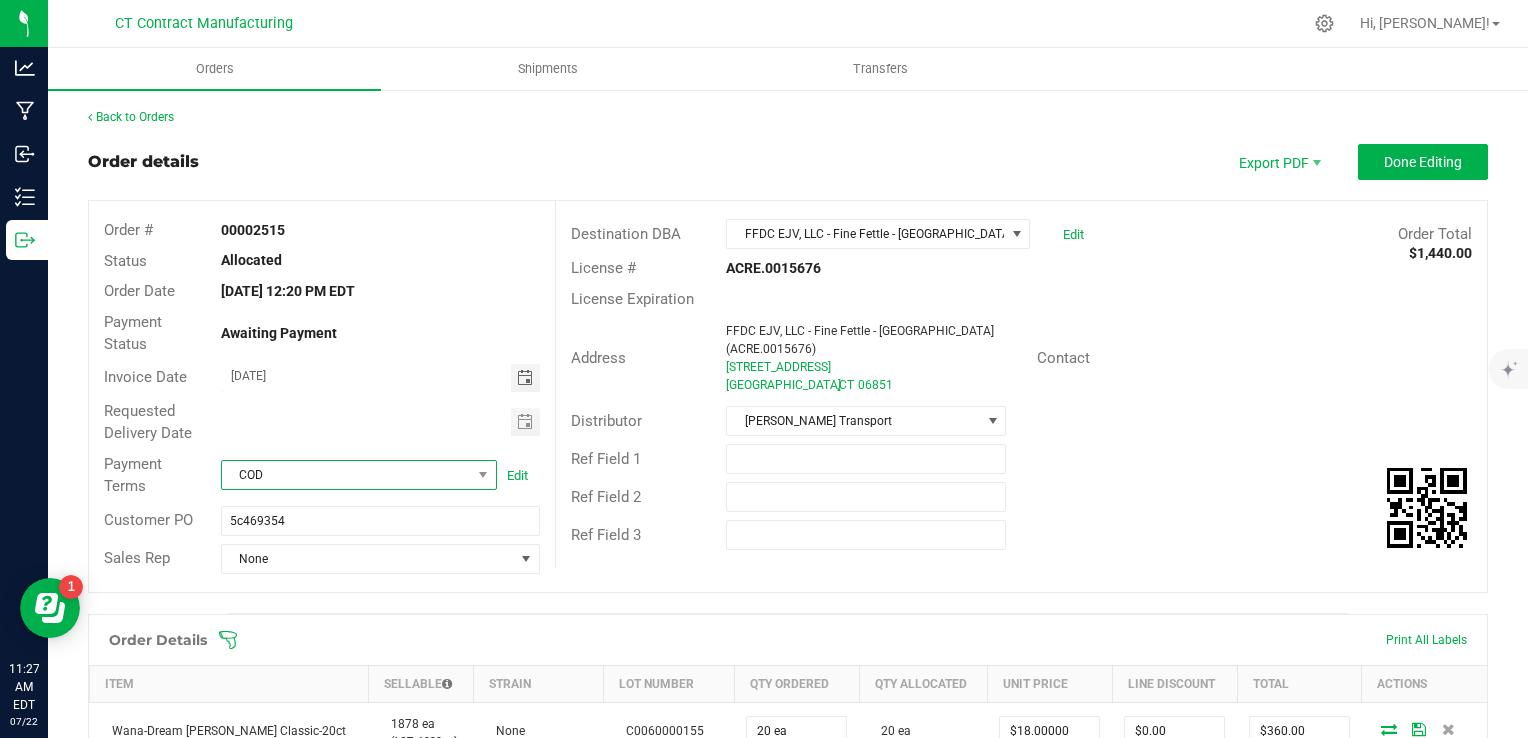 click on "COD" at bounding box center [346, 475] 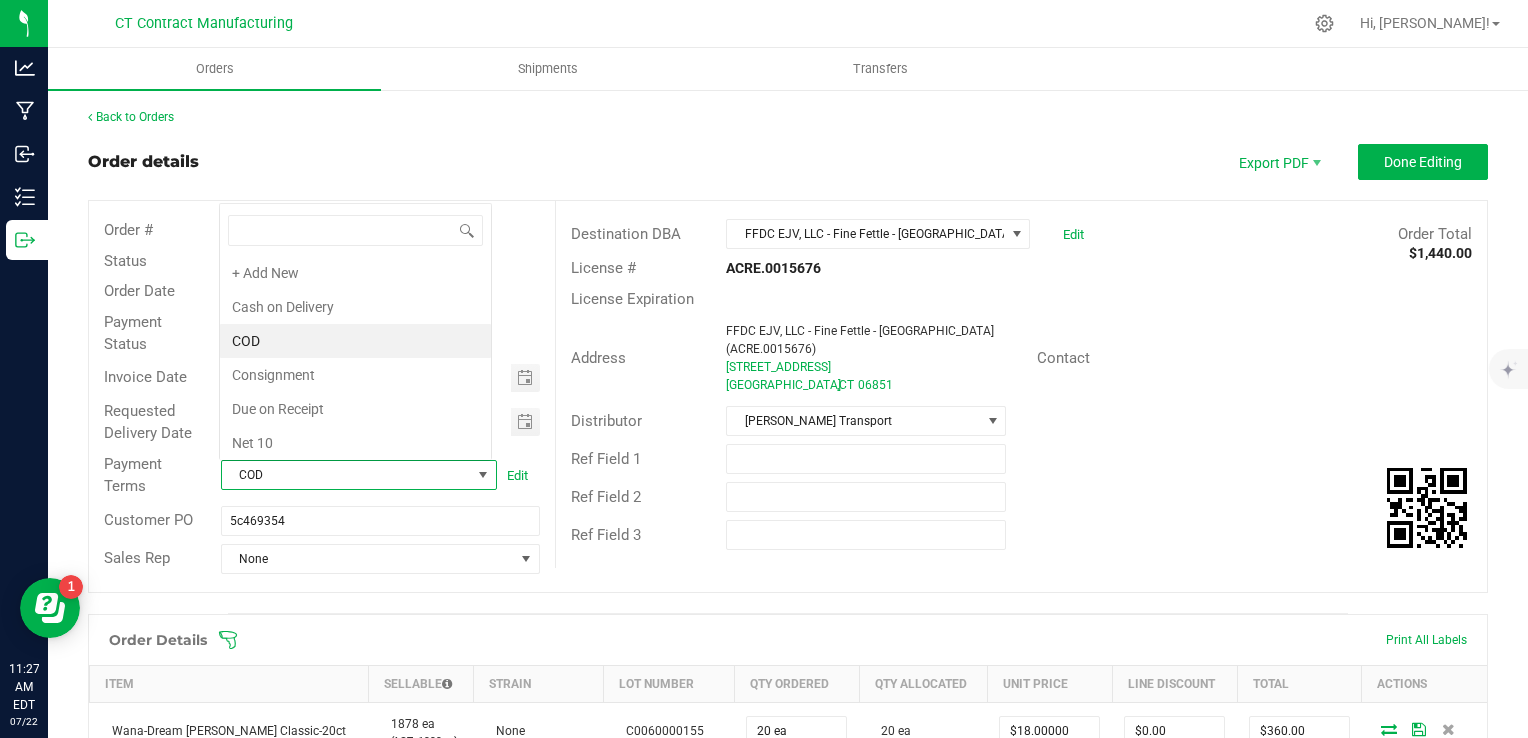 scroll, scrollTop: 0, scrollLeft: 0, axis: both 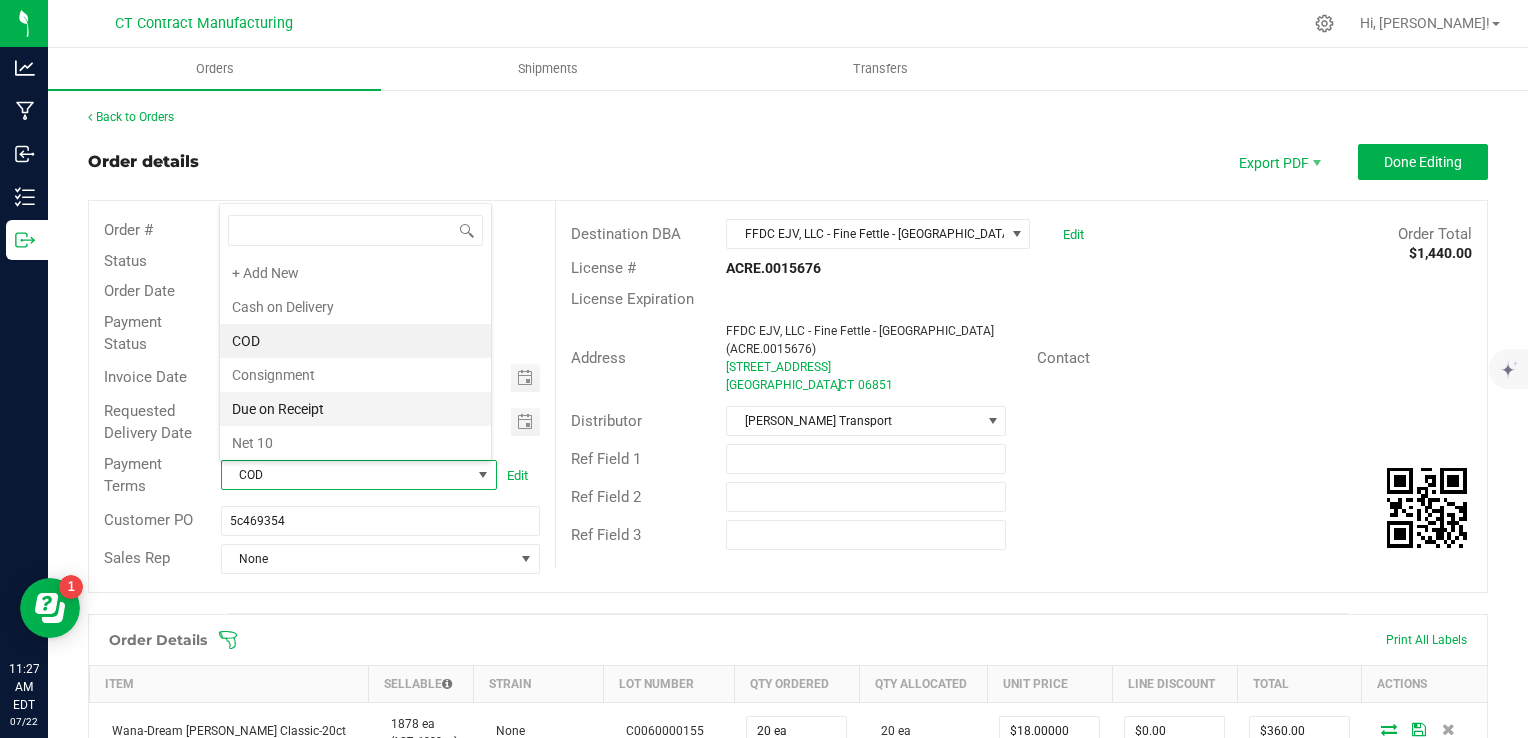click on "Due on Receipt" at bounding box center (355, 409) 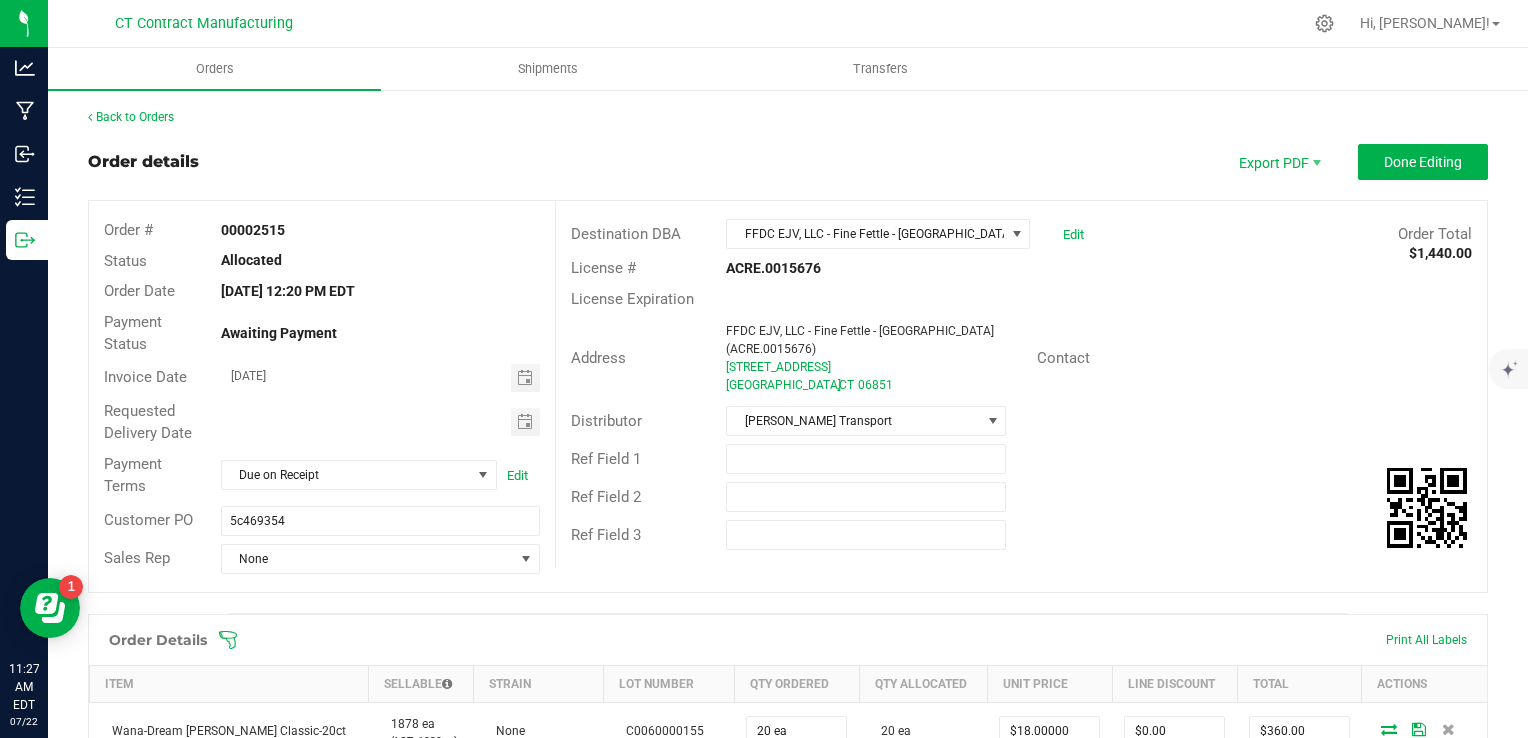 click on "Order details   Export PDF   Done Editing" at bounding box center [788, 162] 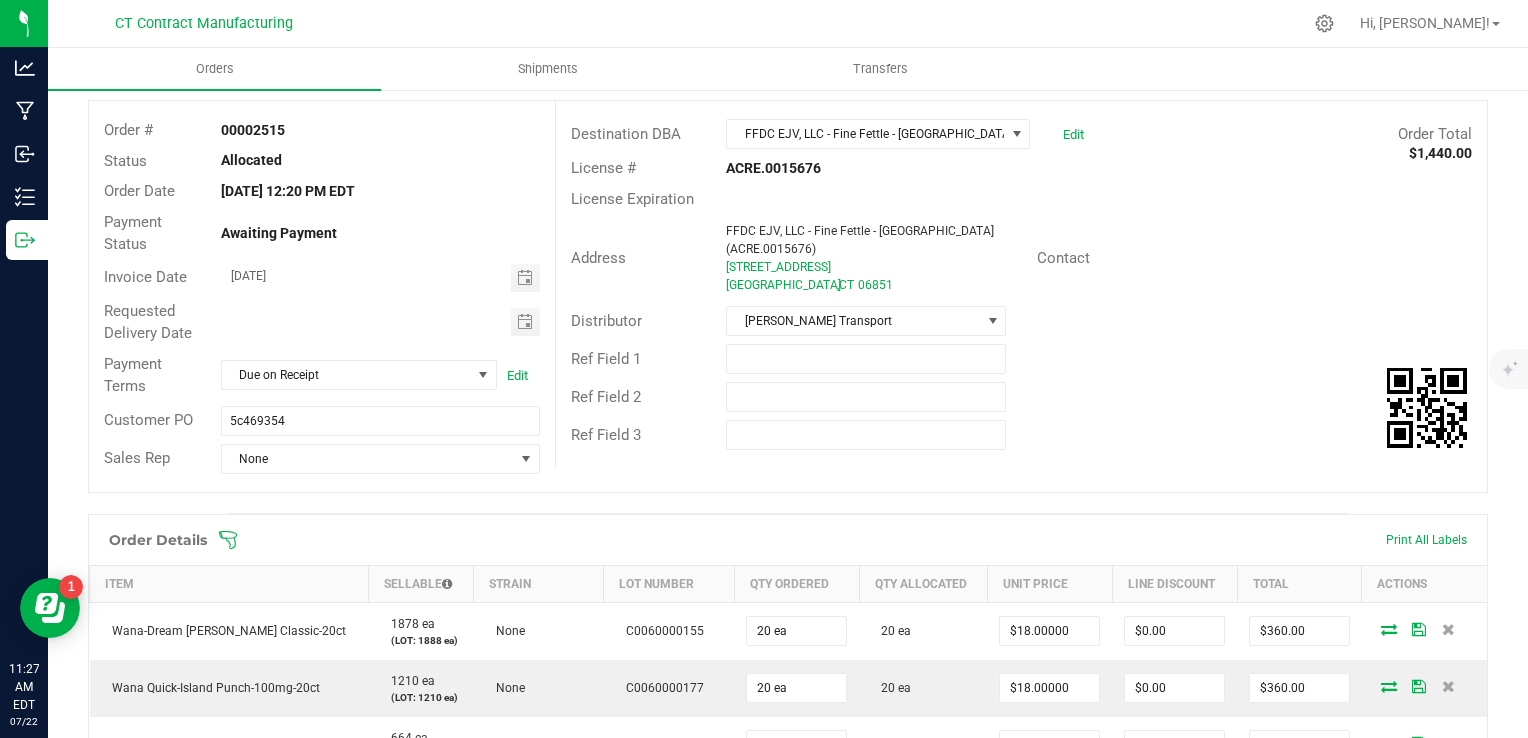 scroll, scrollTop: 0, scrollLeft: 0, axis: both 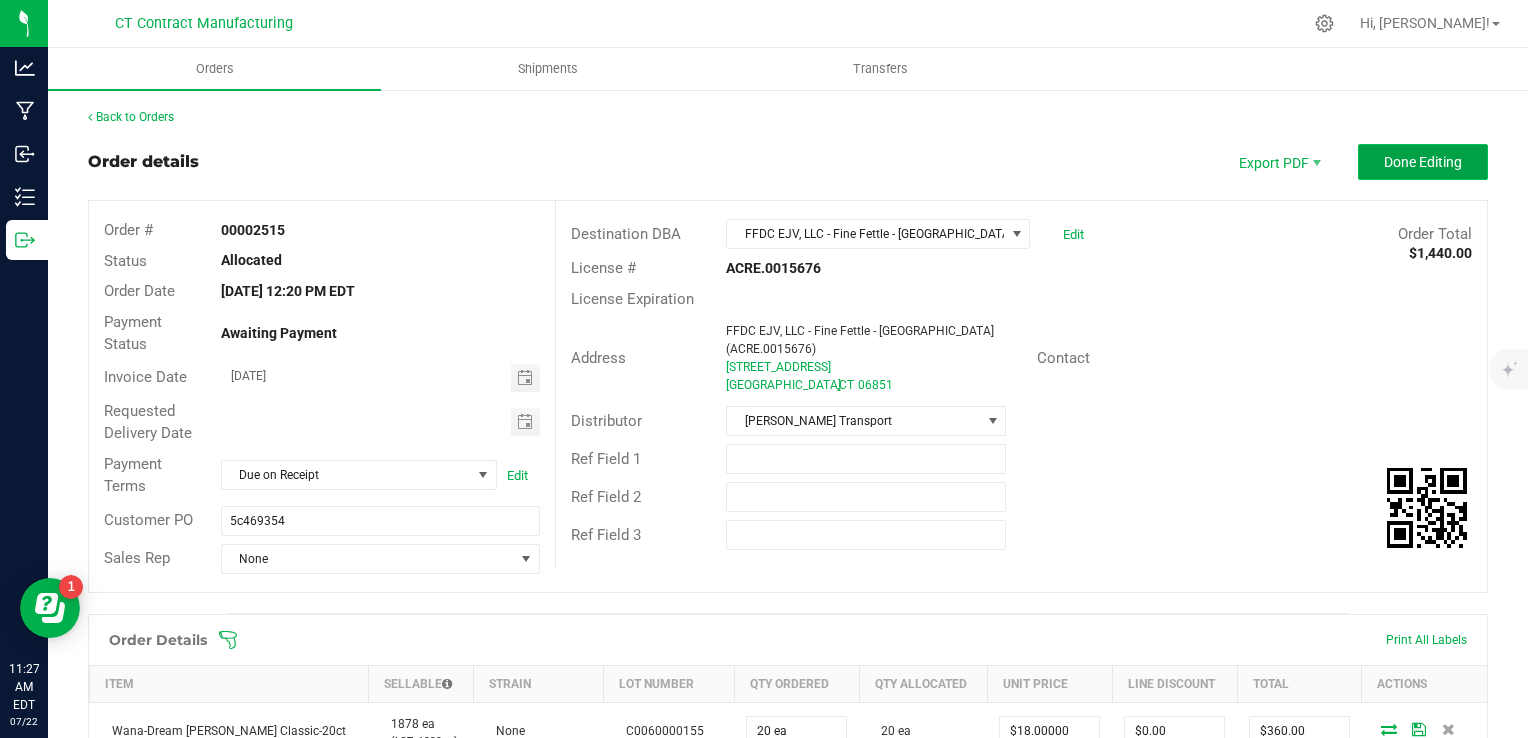 click on "Done Editing" at bounding box center [1423, 162] 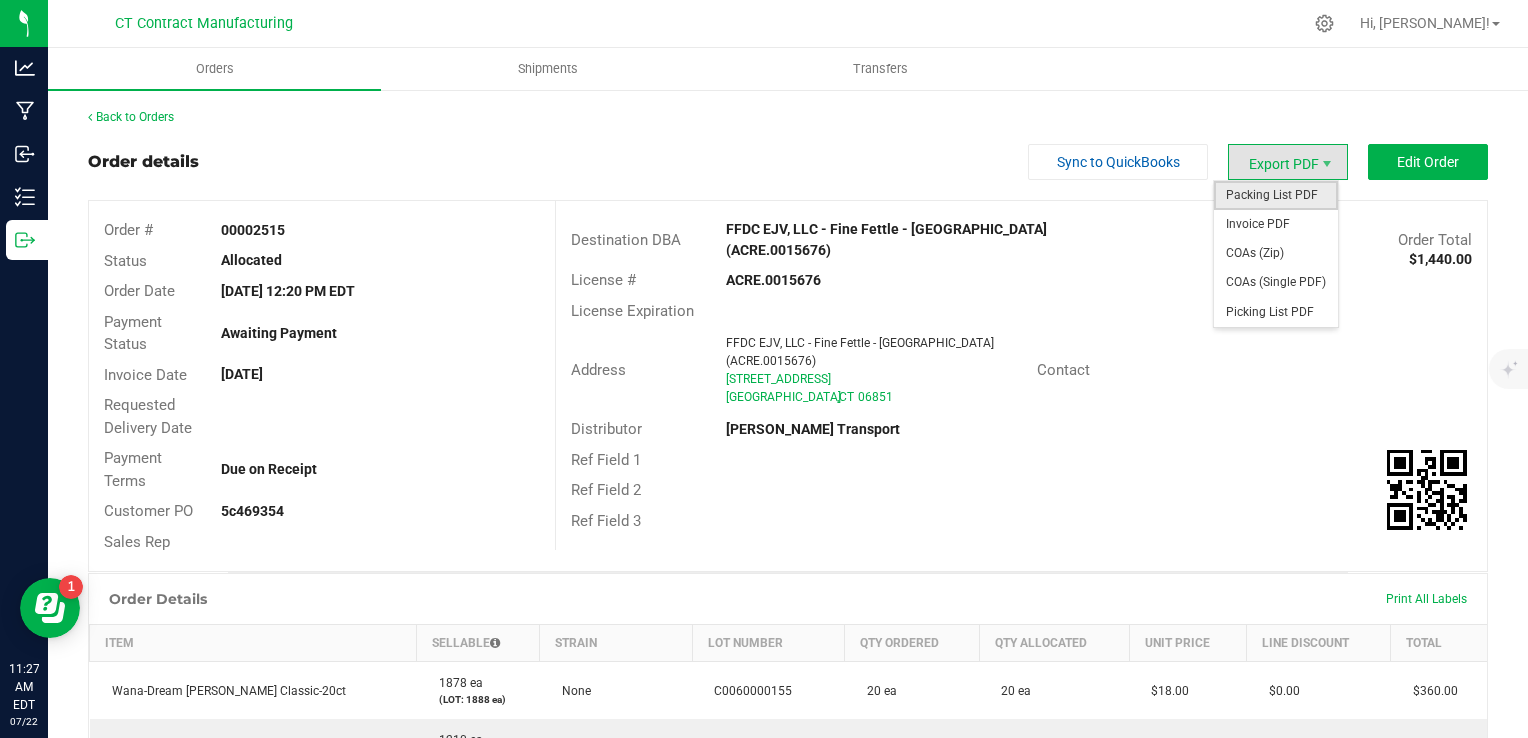 click on "Packing List PDF" at bounding box center [1276, 195] 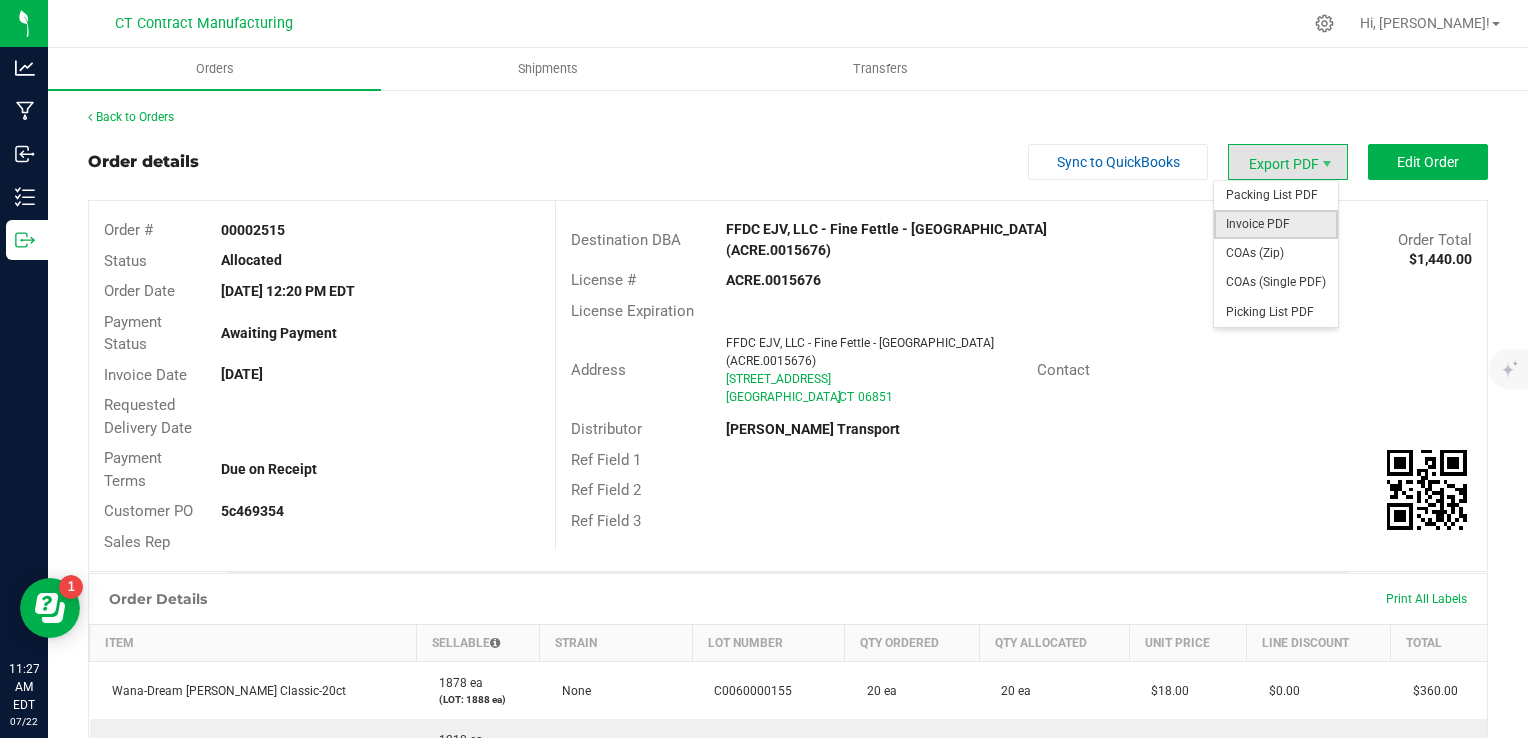 click on "Invoice PDF" at bounding box center (1276, 224) 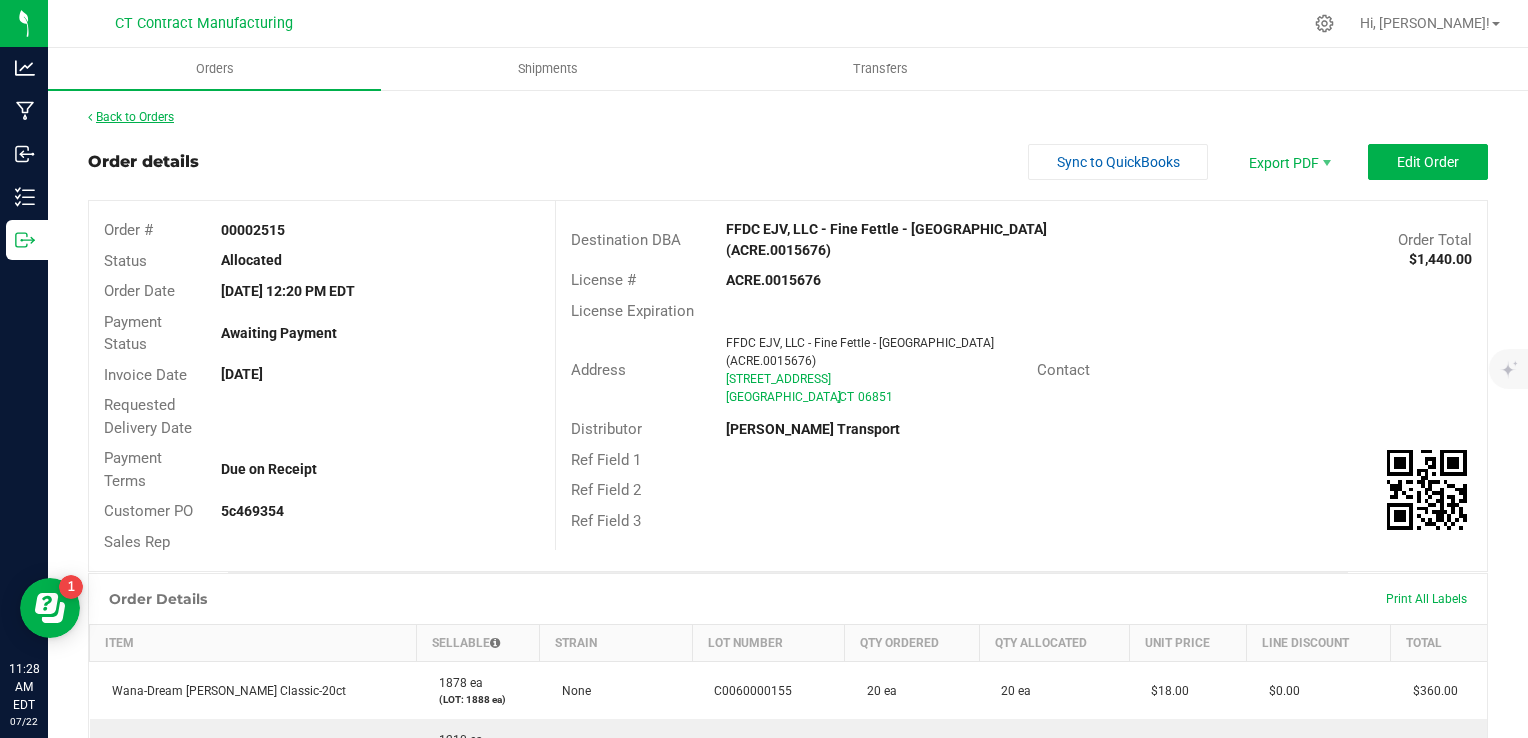 click on "Back to Orders" at bounding box center [131, 117] 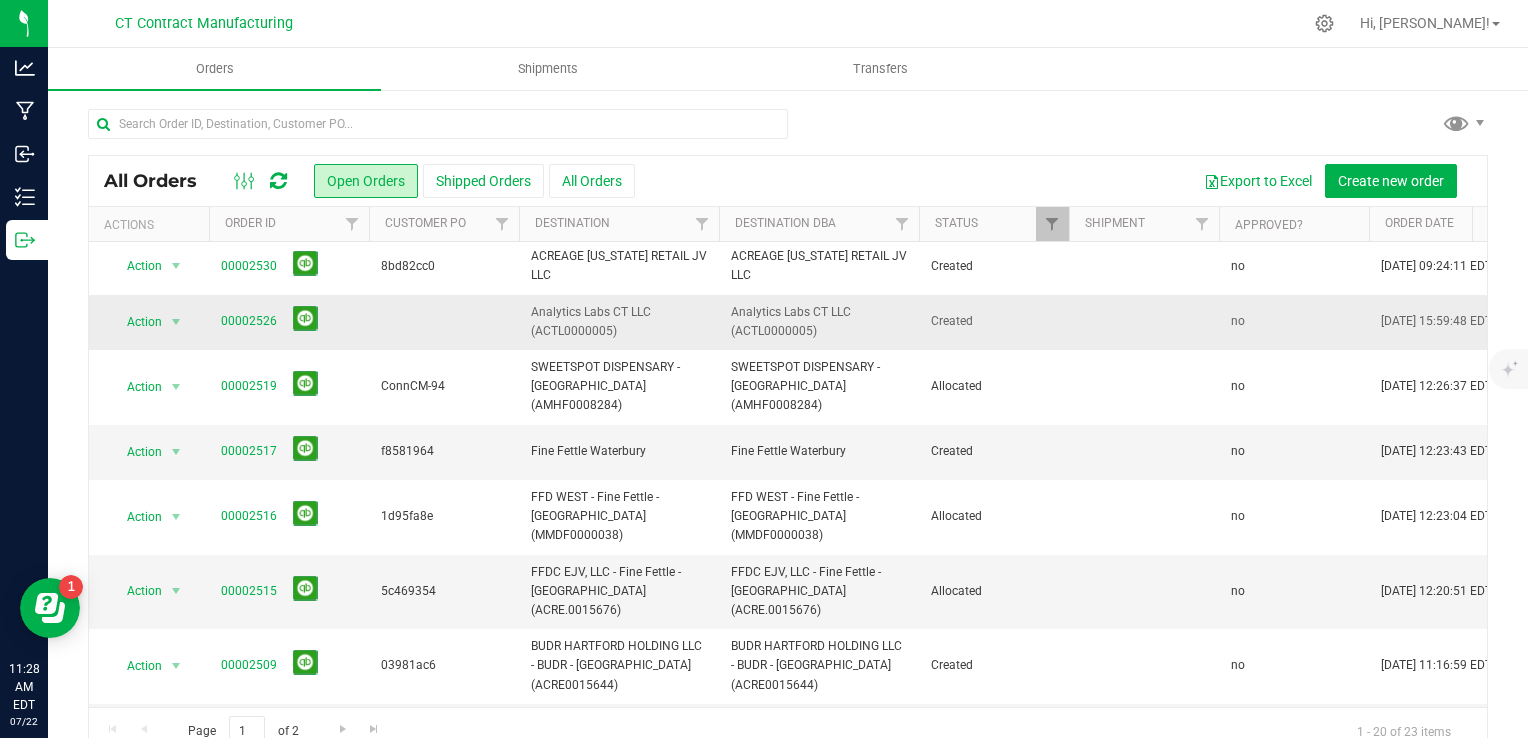 scroll, scrollTop: 239, scrollLeft: 0, axis: vertical 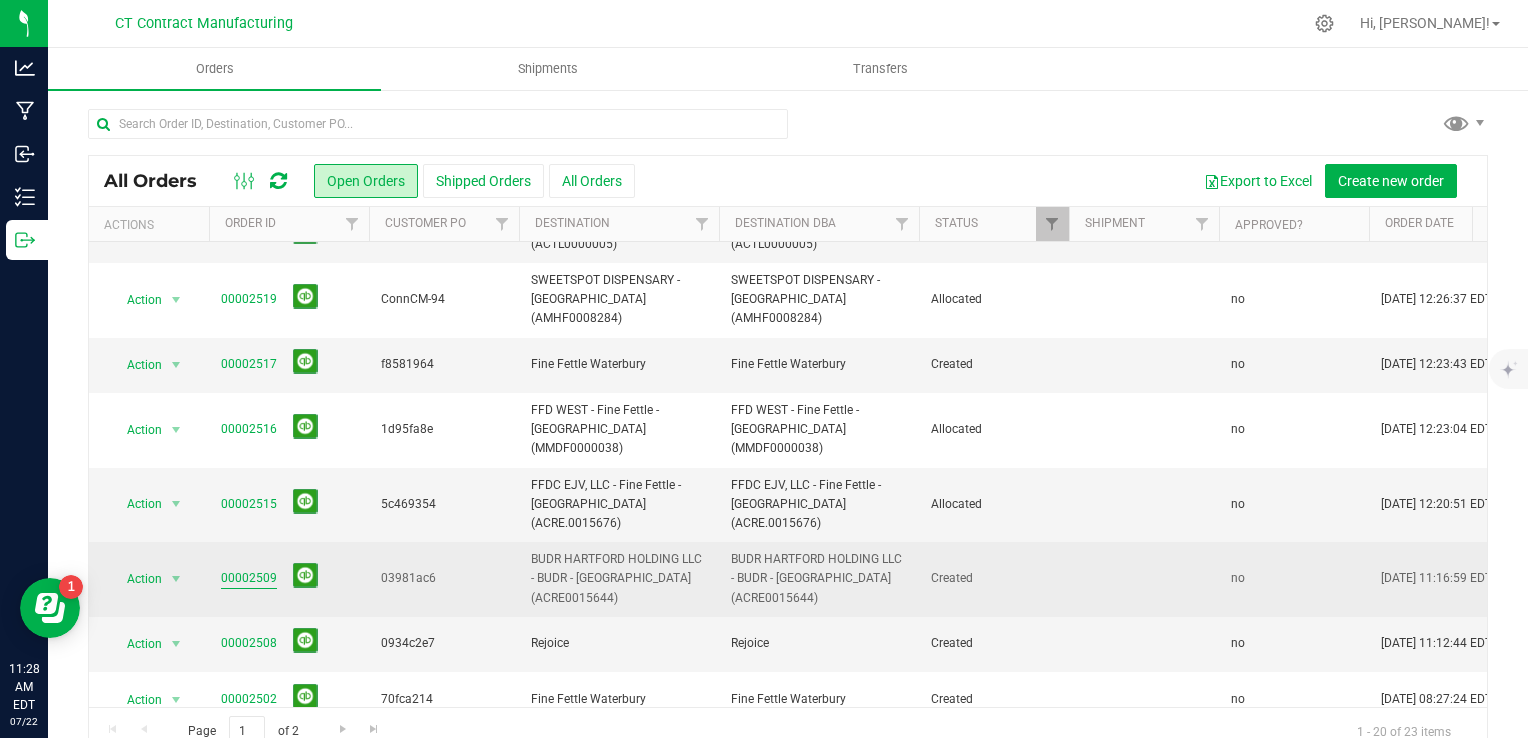 click on "00002509" at bounding box center (249, 578) 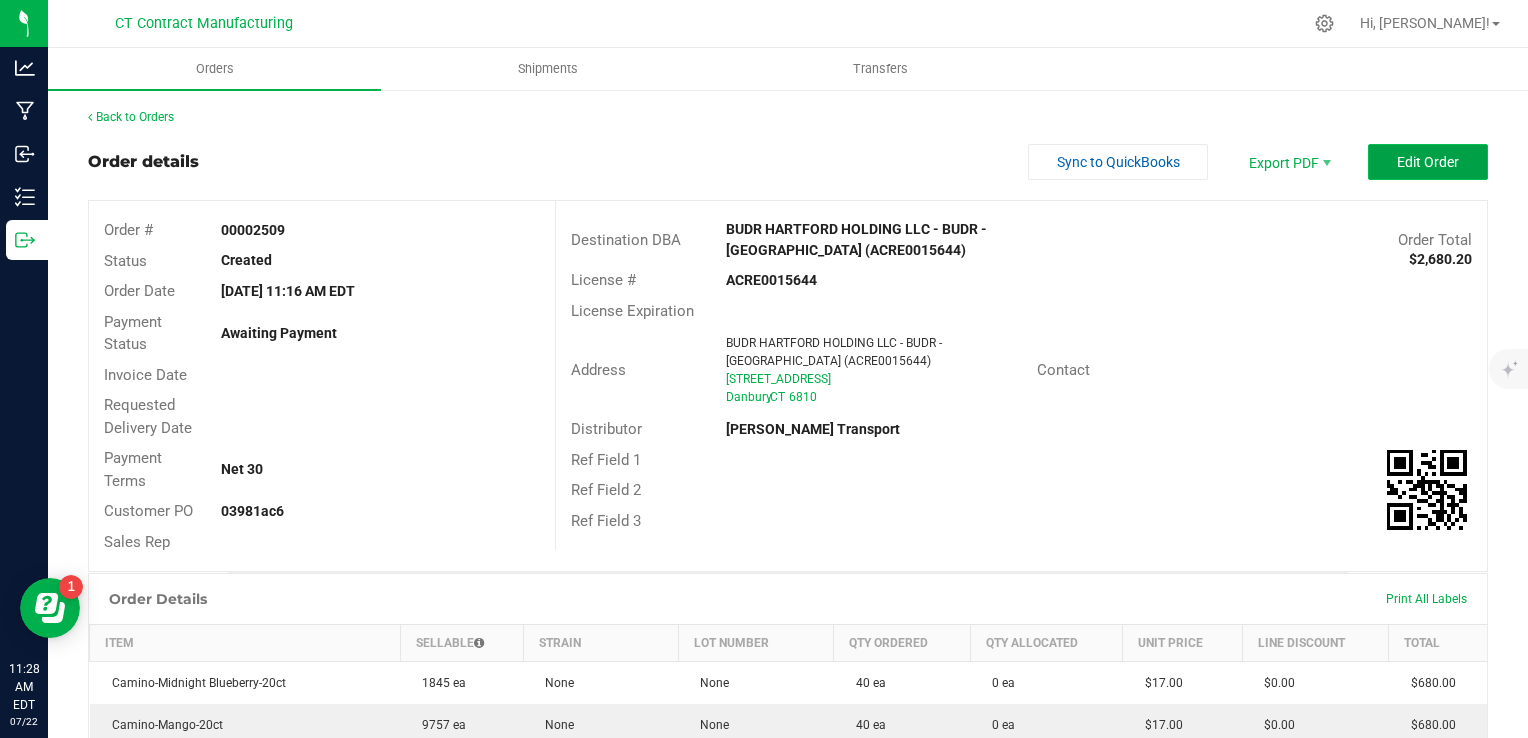 click on "Edit Order" at bounding box center (1428, 162) 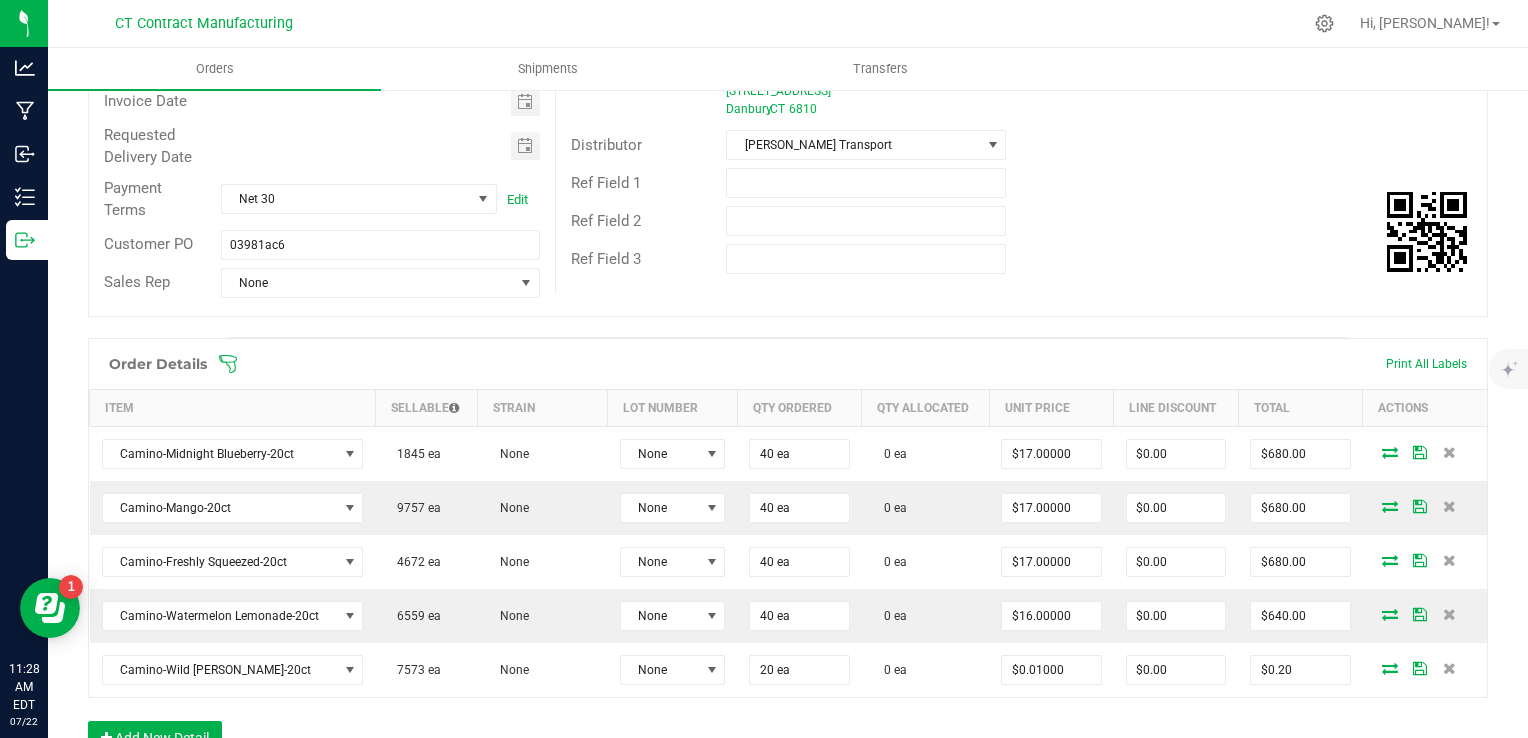 scroll, scrollTop: 278, scrollLeft: 0, axis: vertical 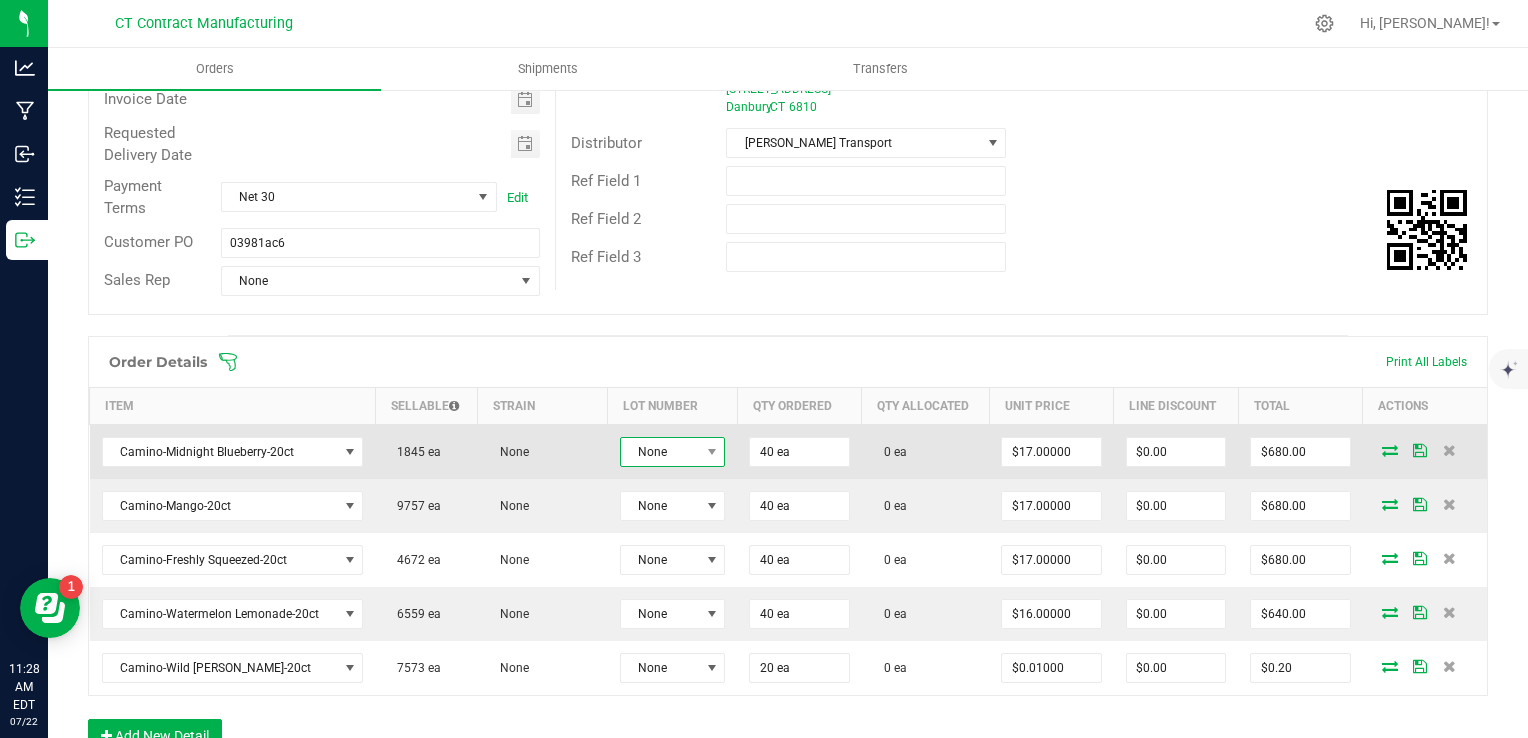 click on "None" at bounding box center (660, 452) 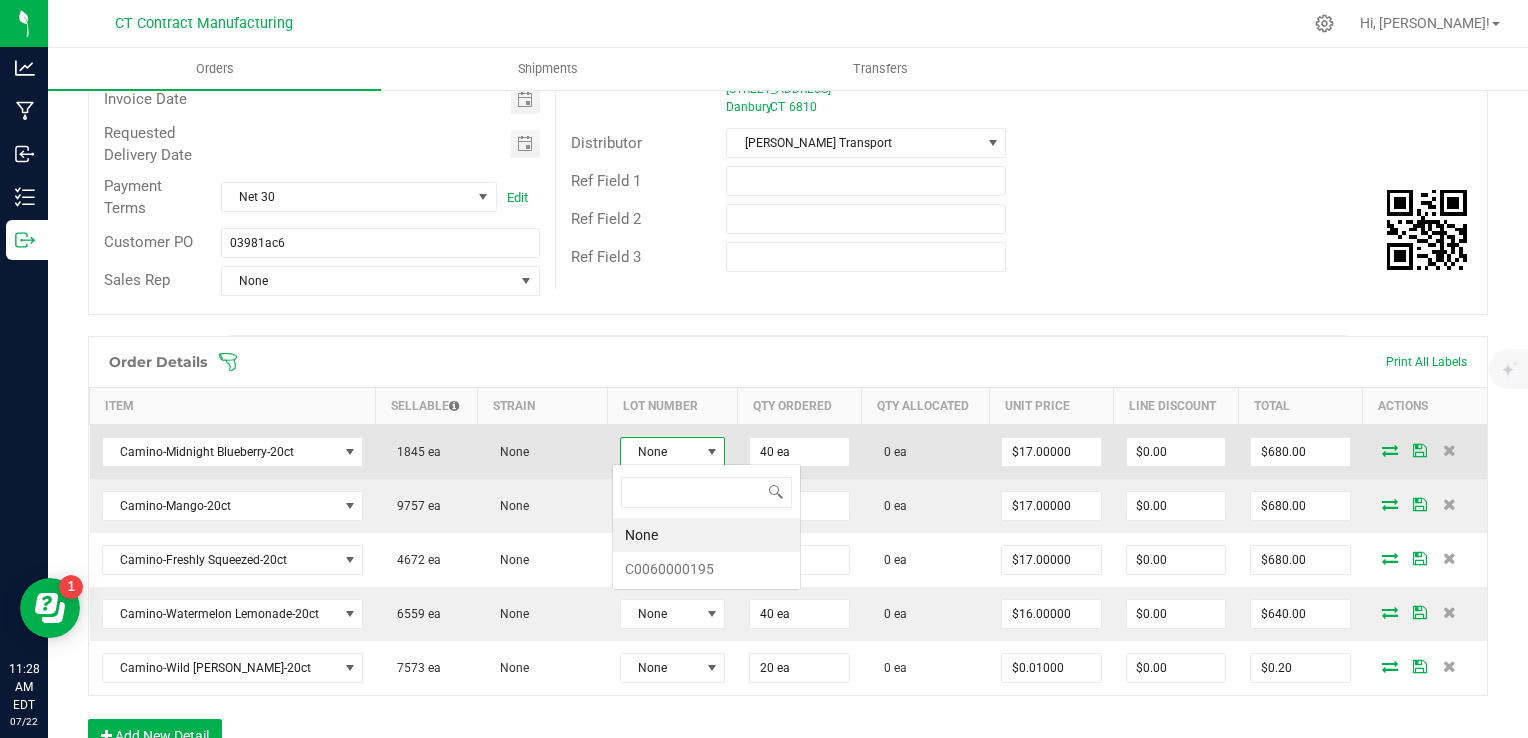 scroll, scrollTop: 99970, scrollLeft: 99895, axis: both 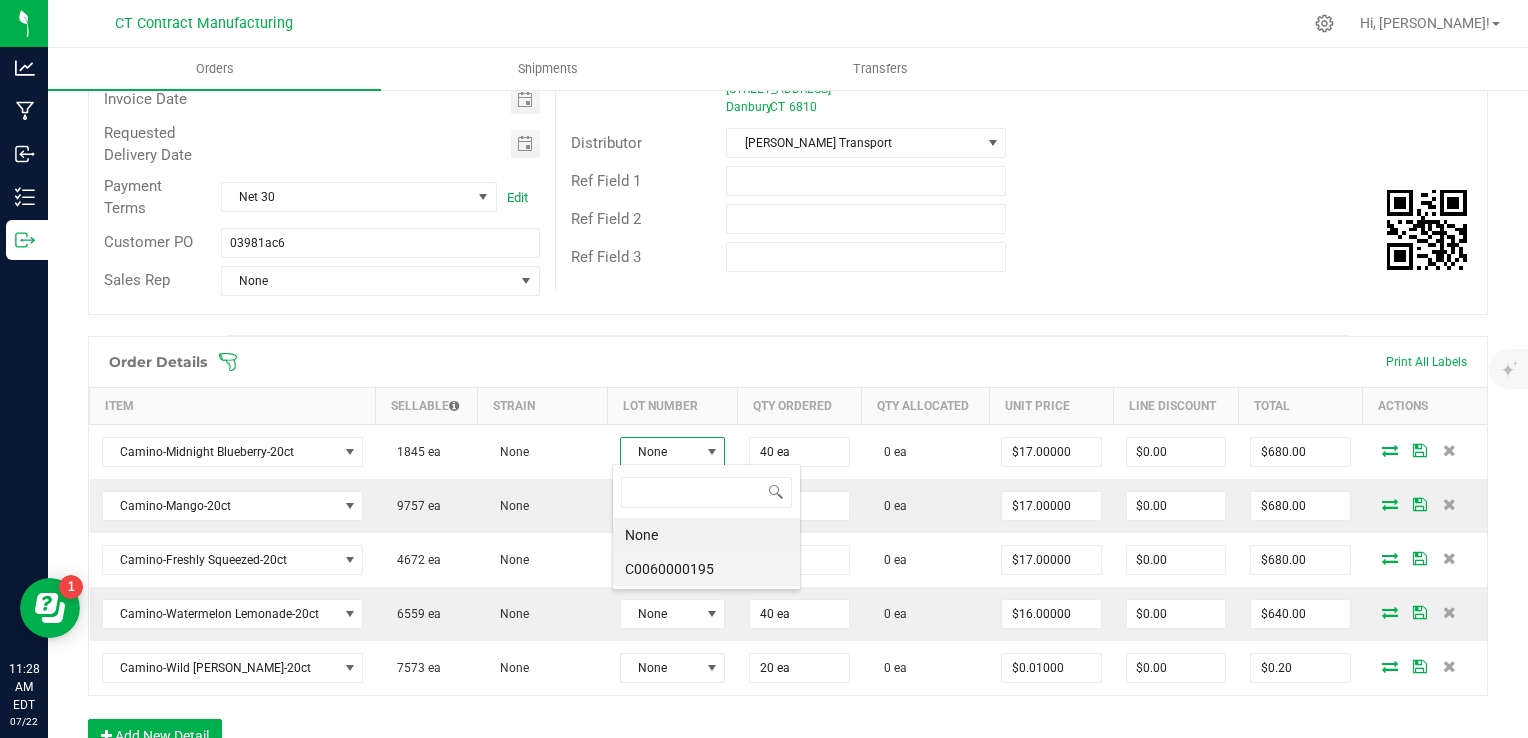 click on "C0060000195" at bounding box center (706, 569) 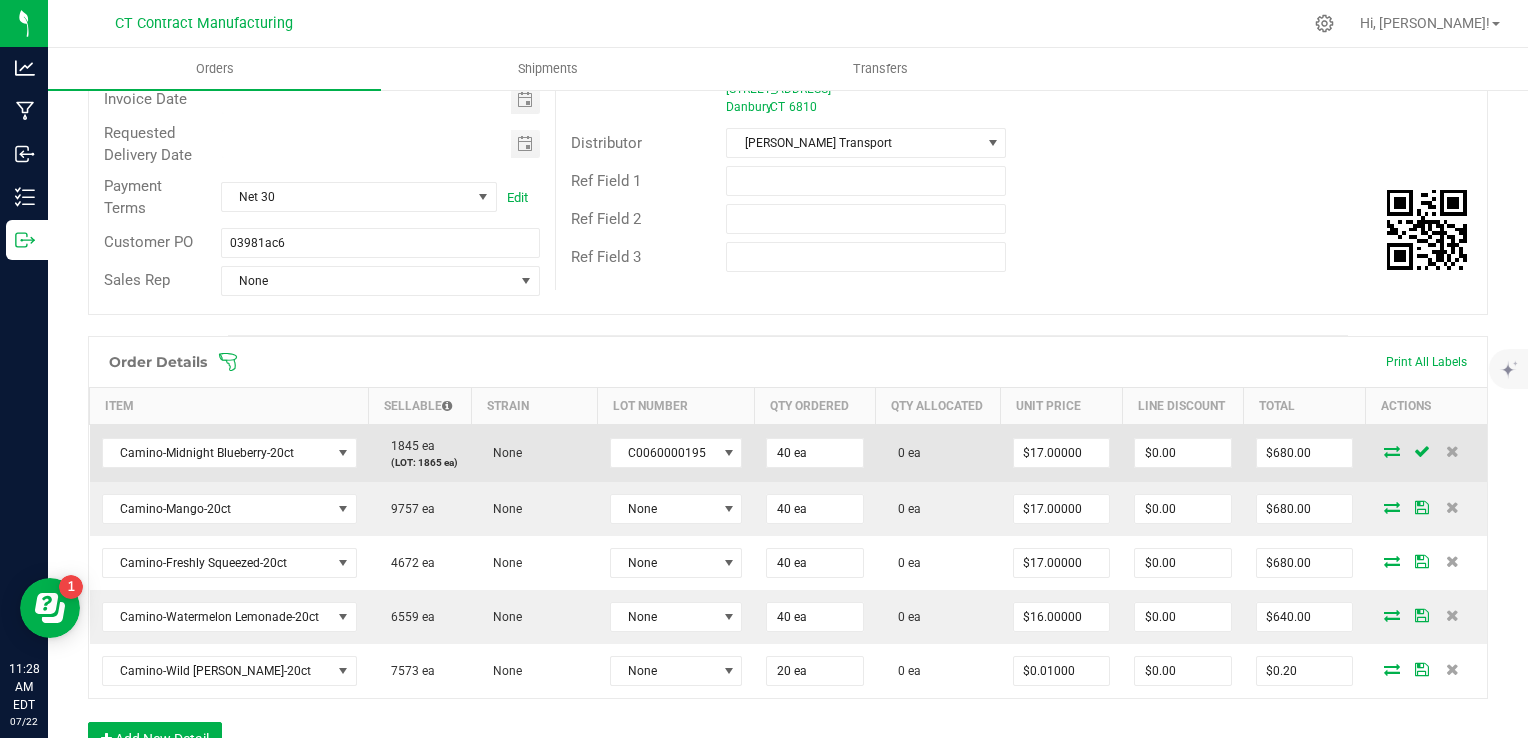 click at bounding box center (1392, 451) 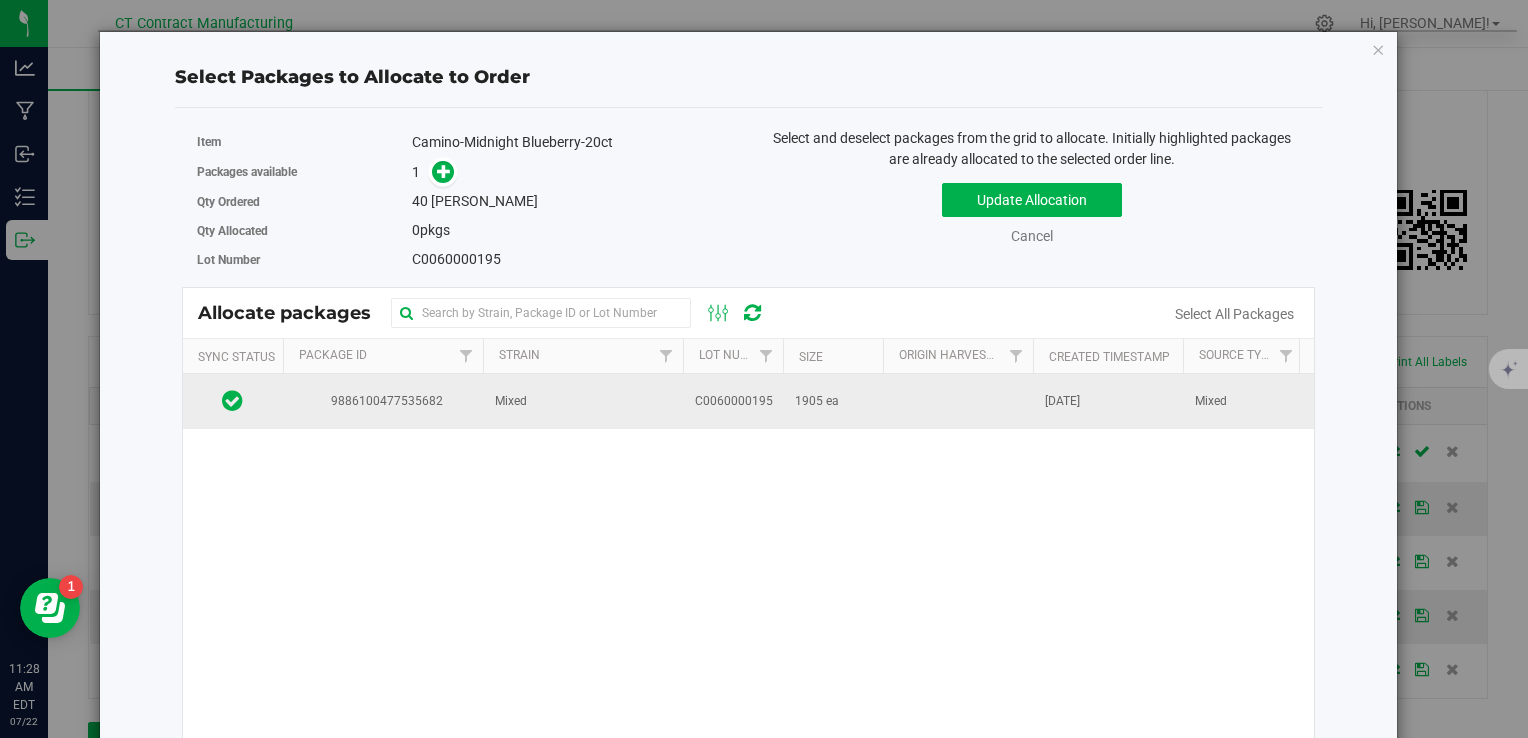 click at bounding box center [958, 401] 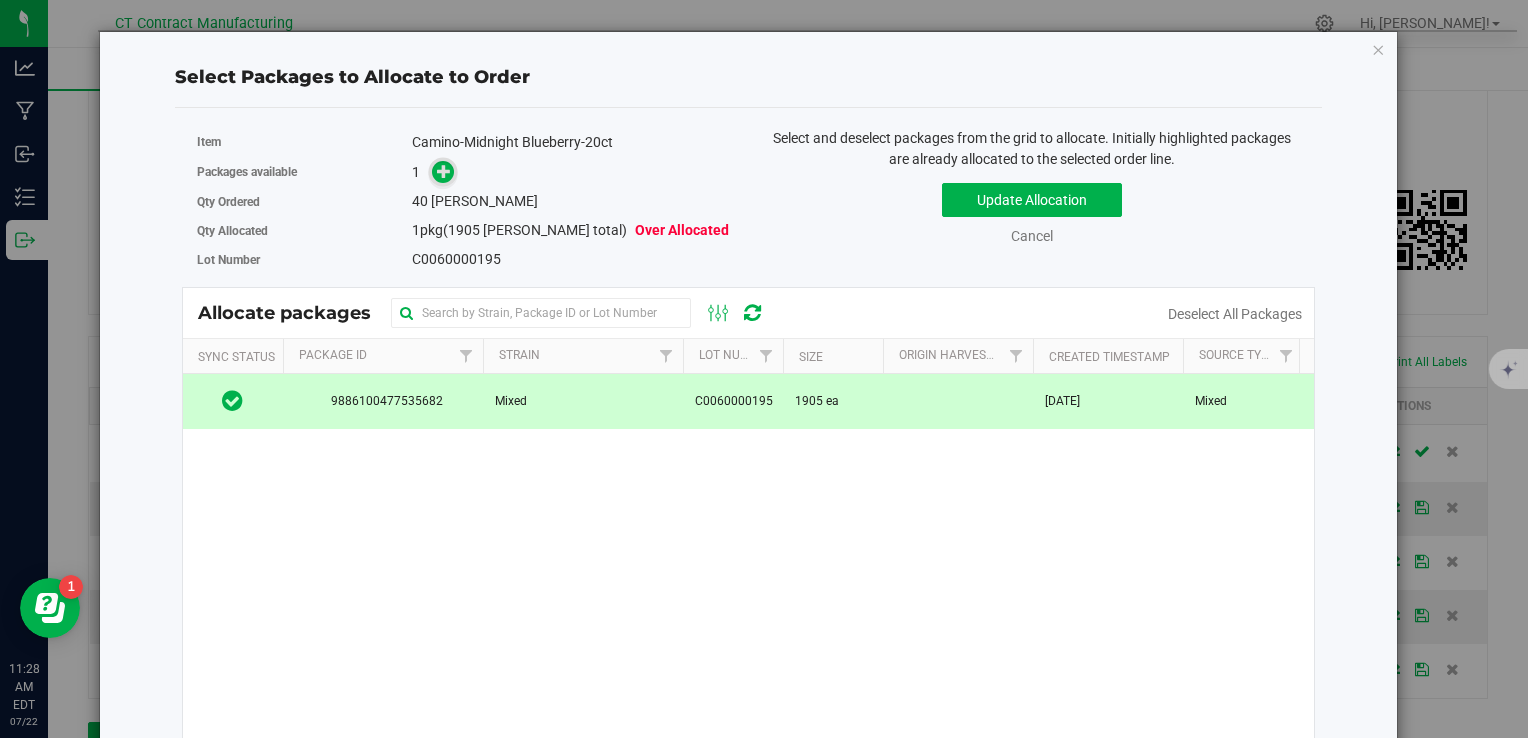click at bounding box center [444, 171] 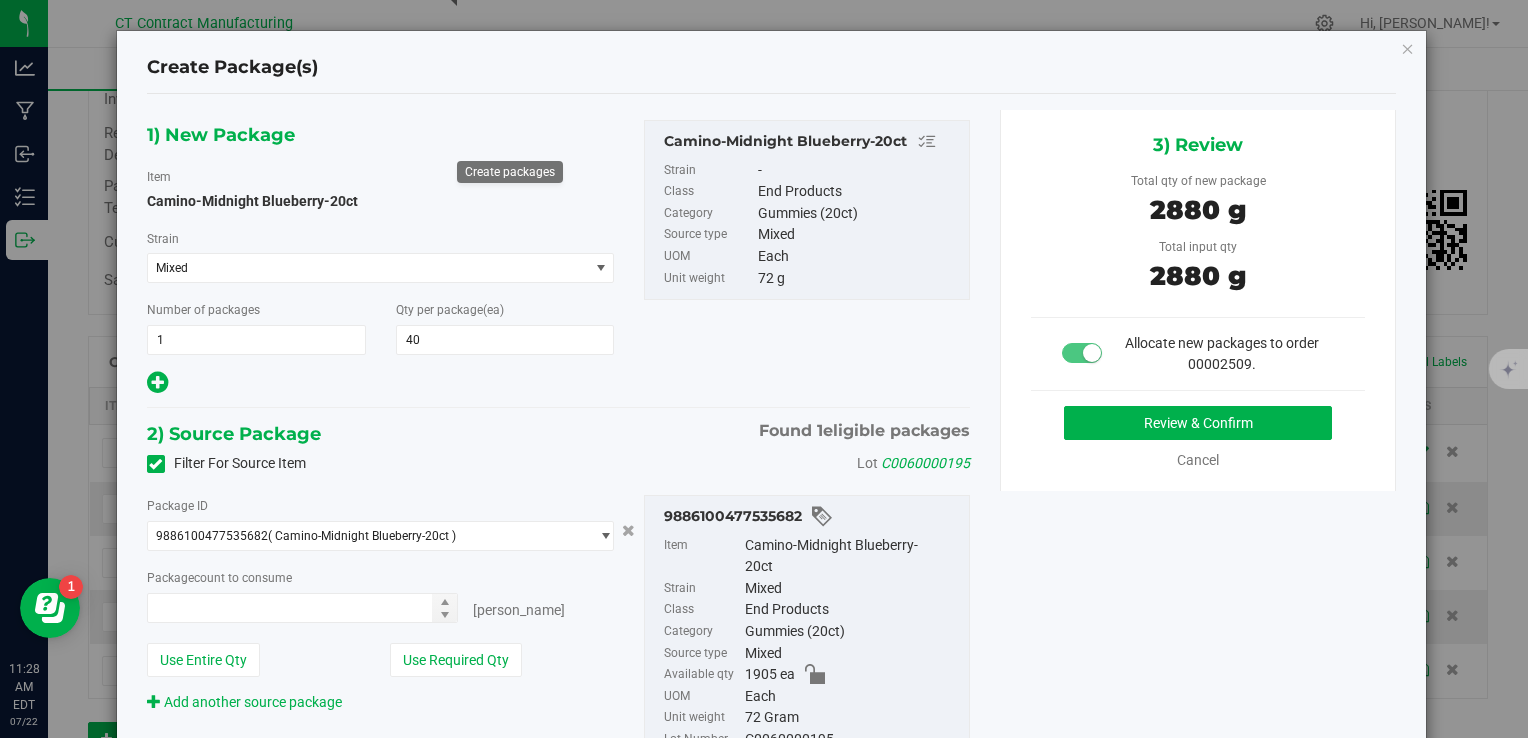 type on "40 ea" 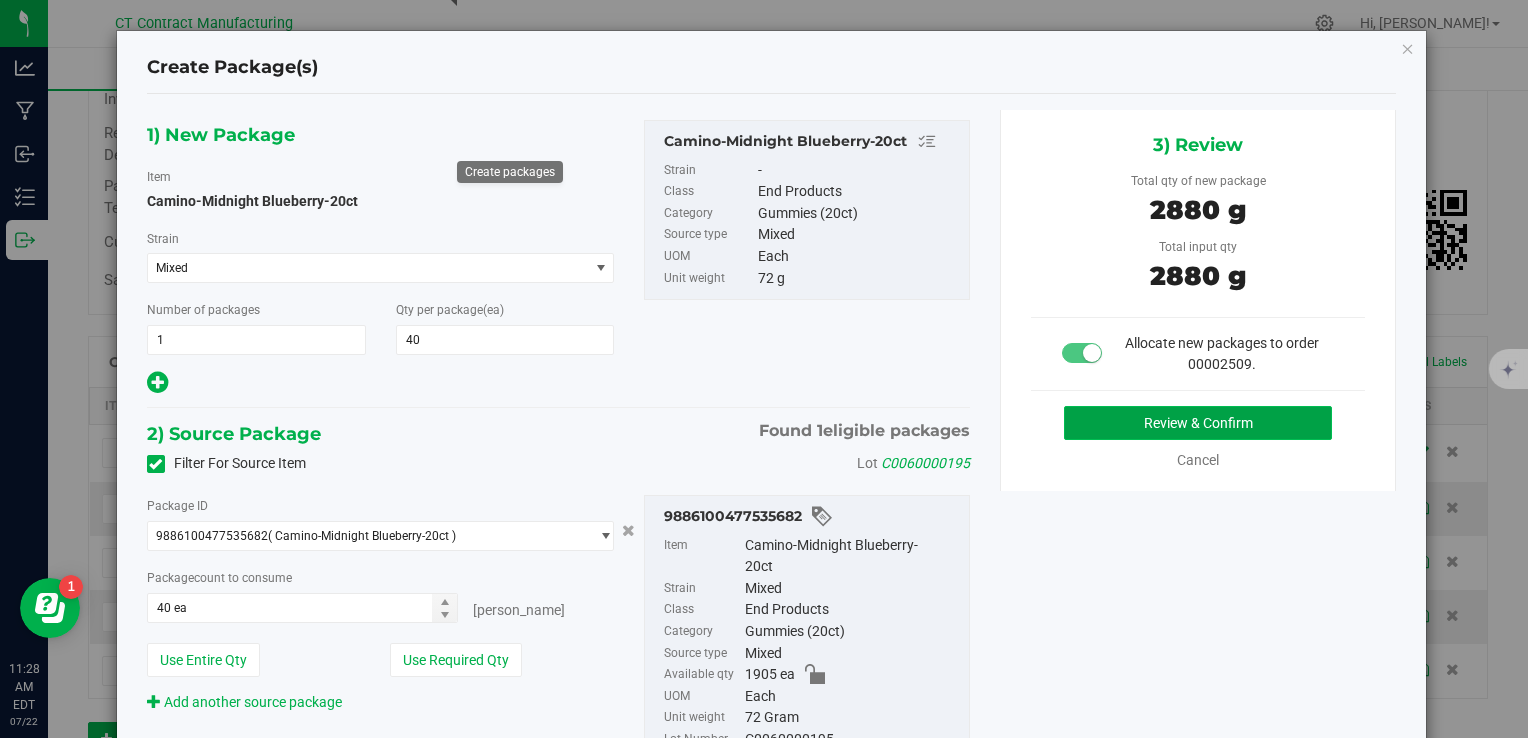 click on "Review & Confirm" at bounding box center (1198, 423) 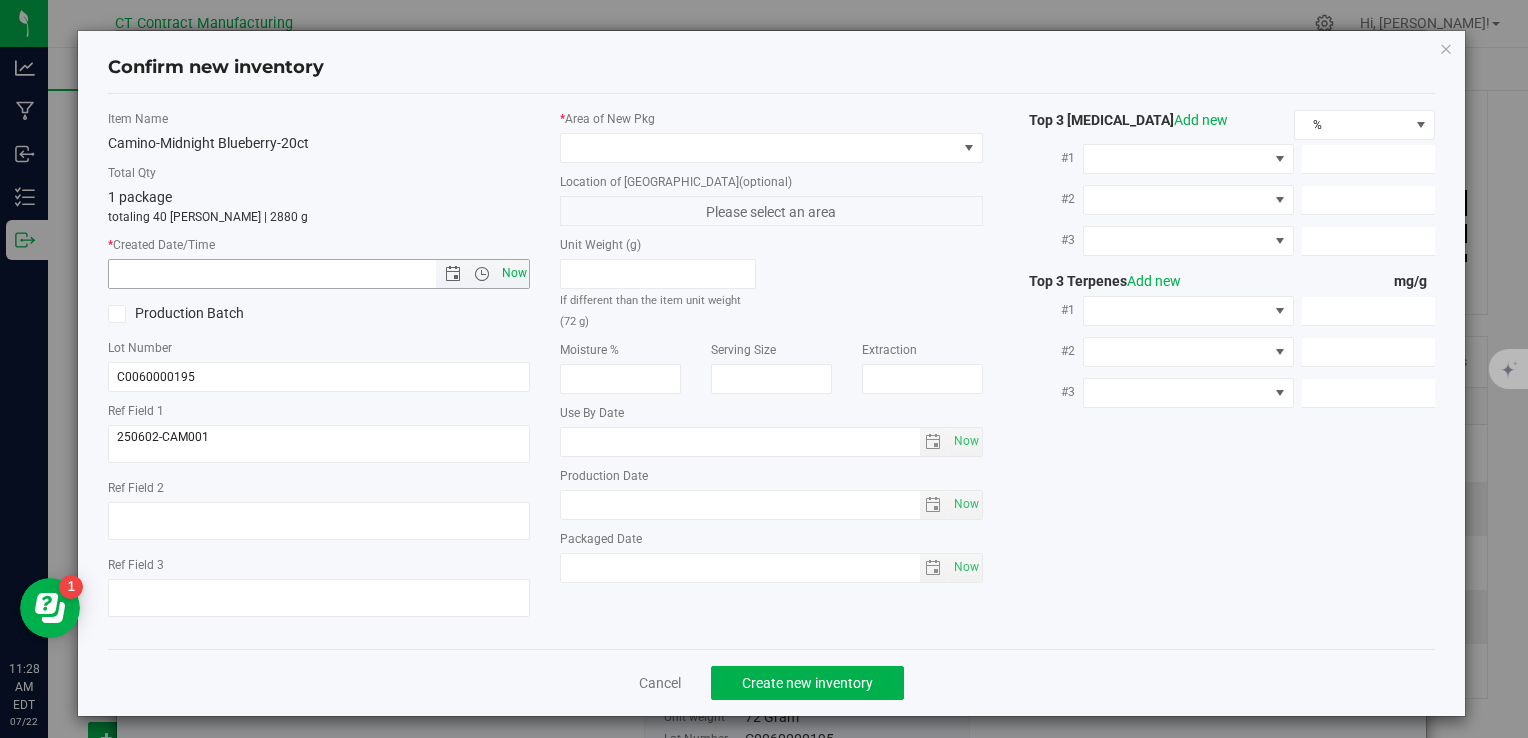 click on "Now" at bounding box center (514, 273) 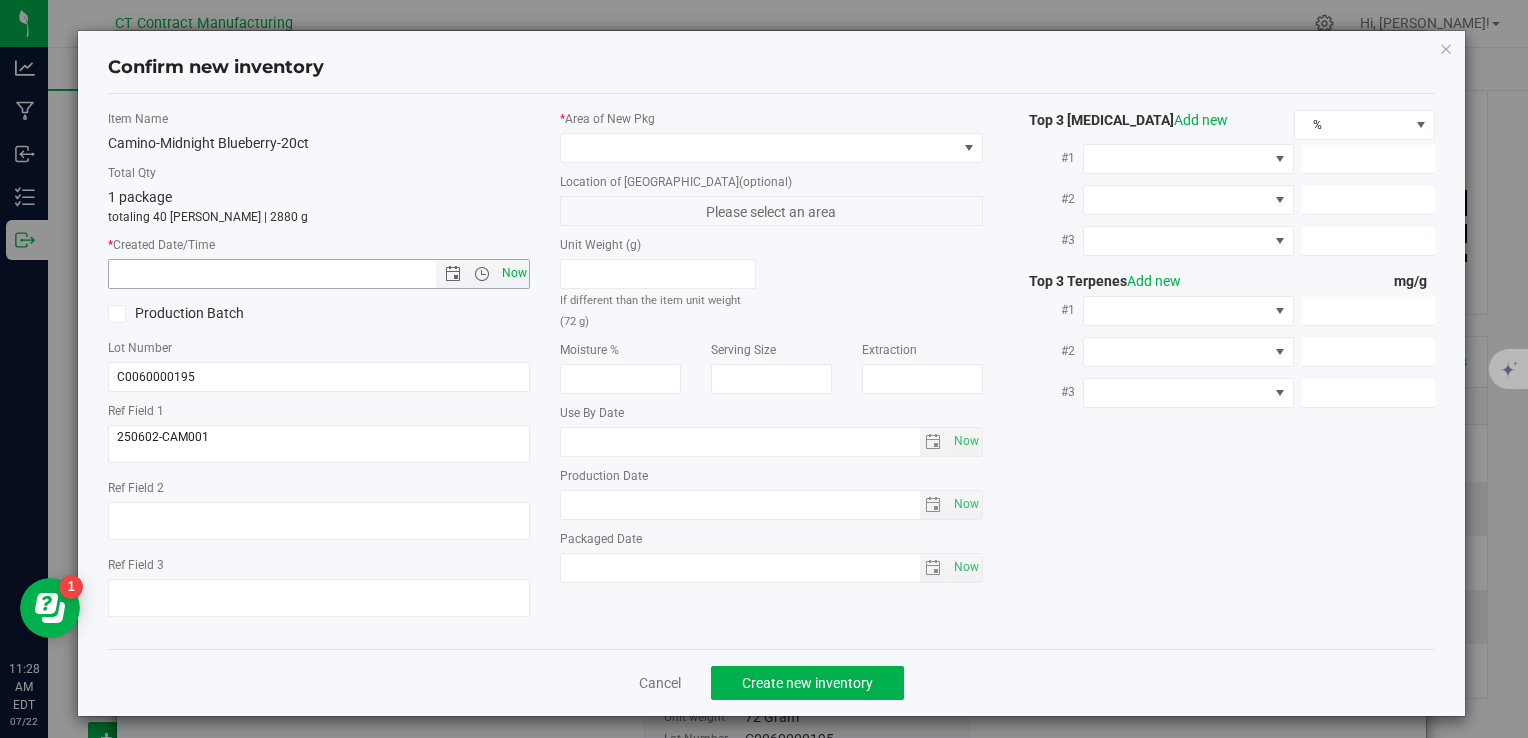 type on "7/22/2025 11:28 AM" 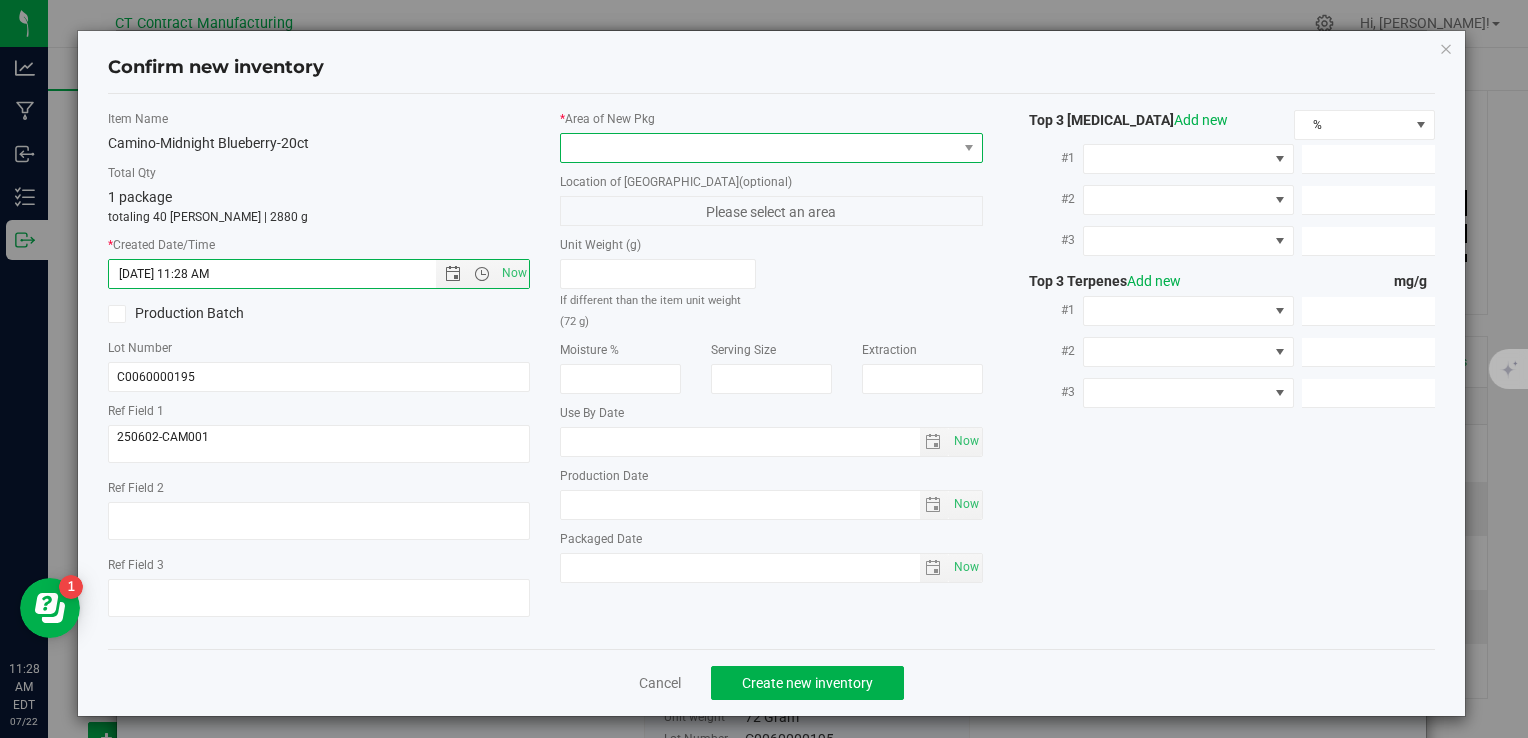 click at bounding box center [758, 148] 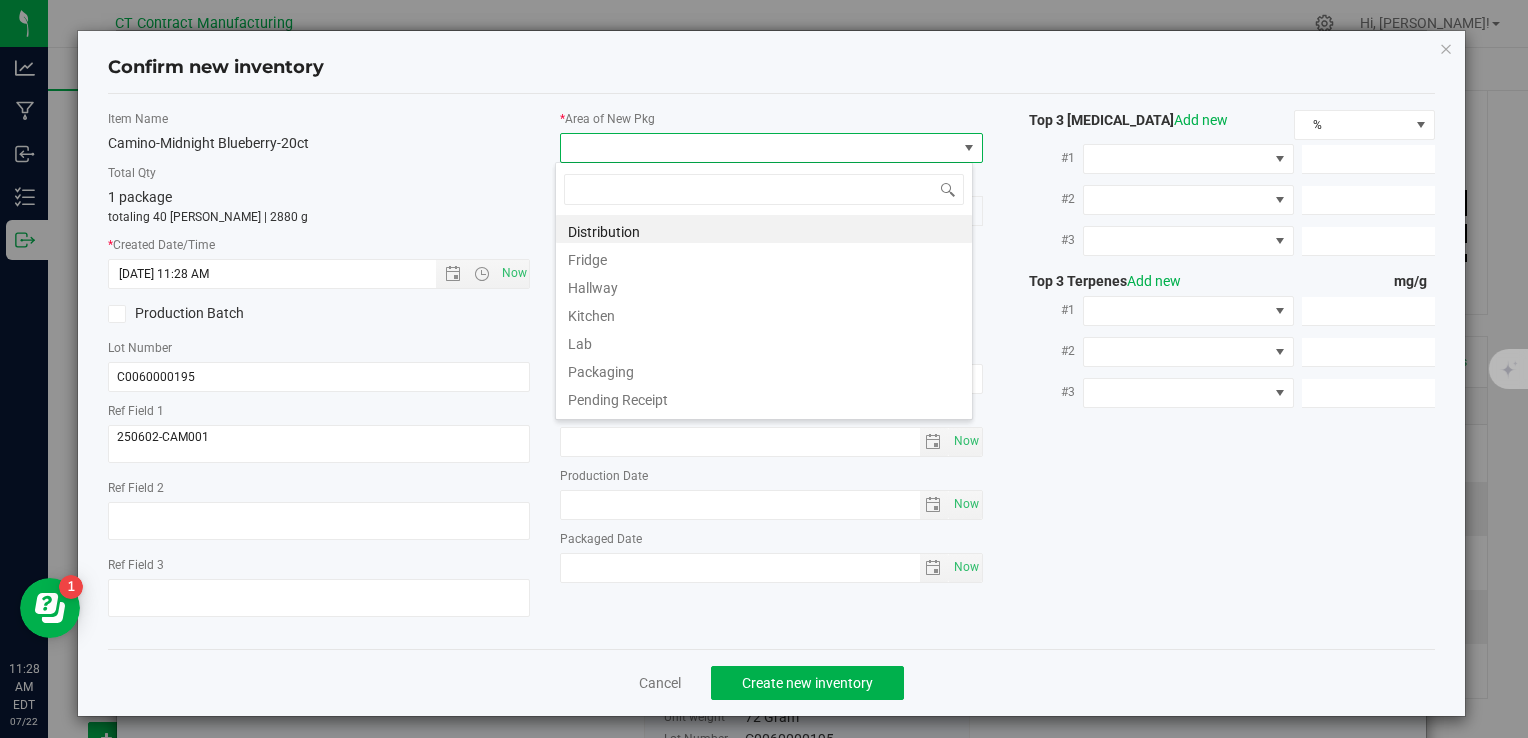 scroll, scrollTop: 99970, scrollLeft: 99582, axis: both 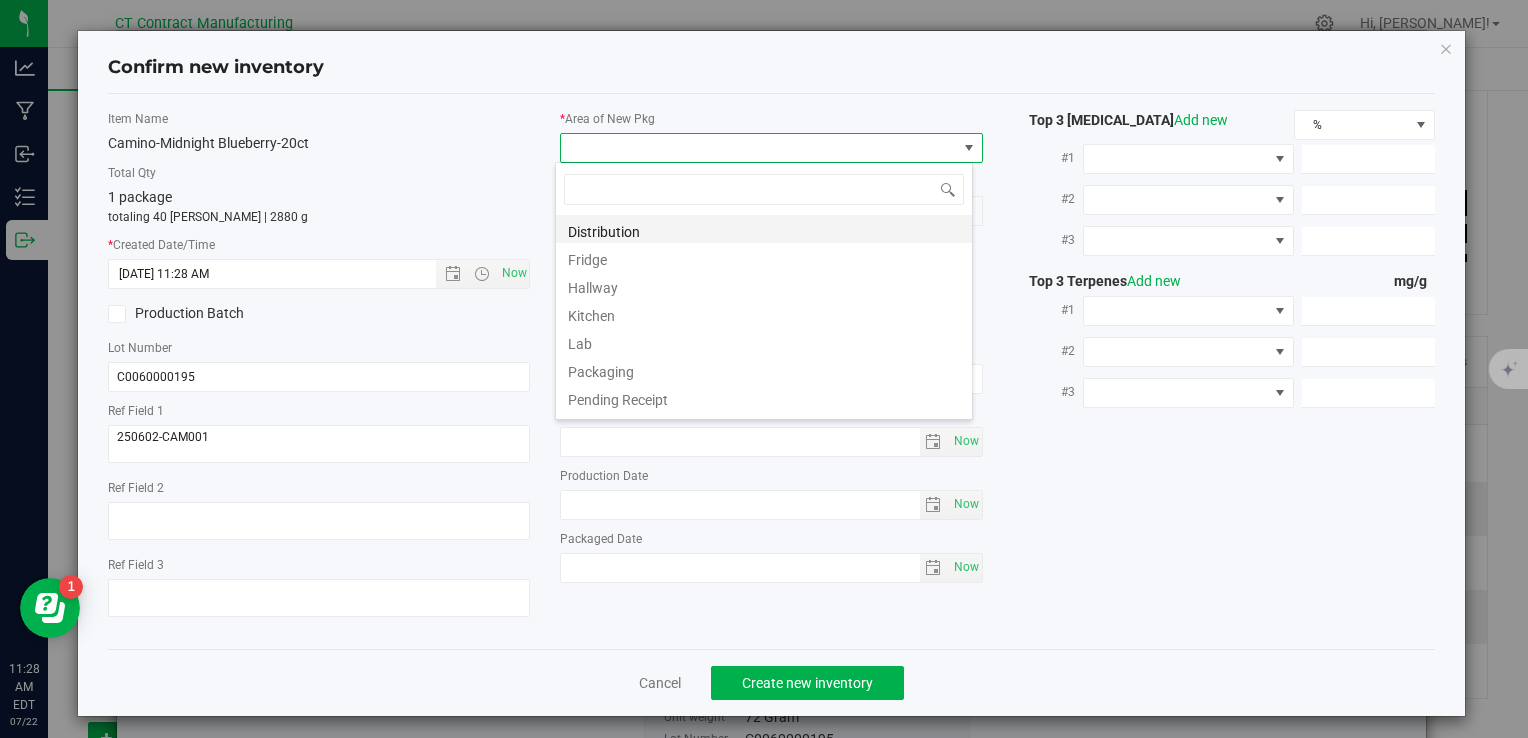 click on "Distribution" at bounding box center (764, 229) 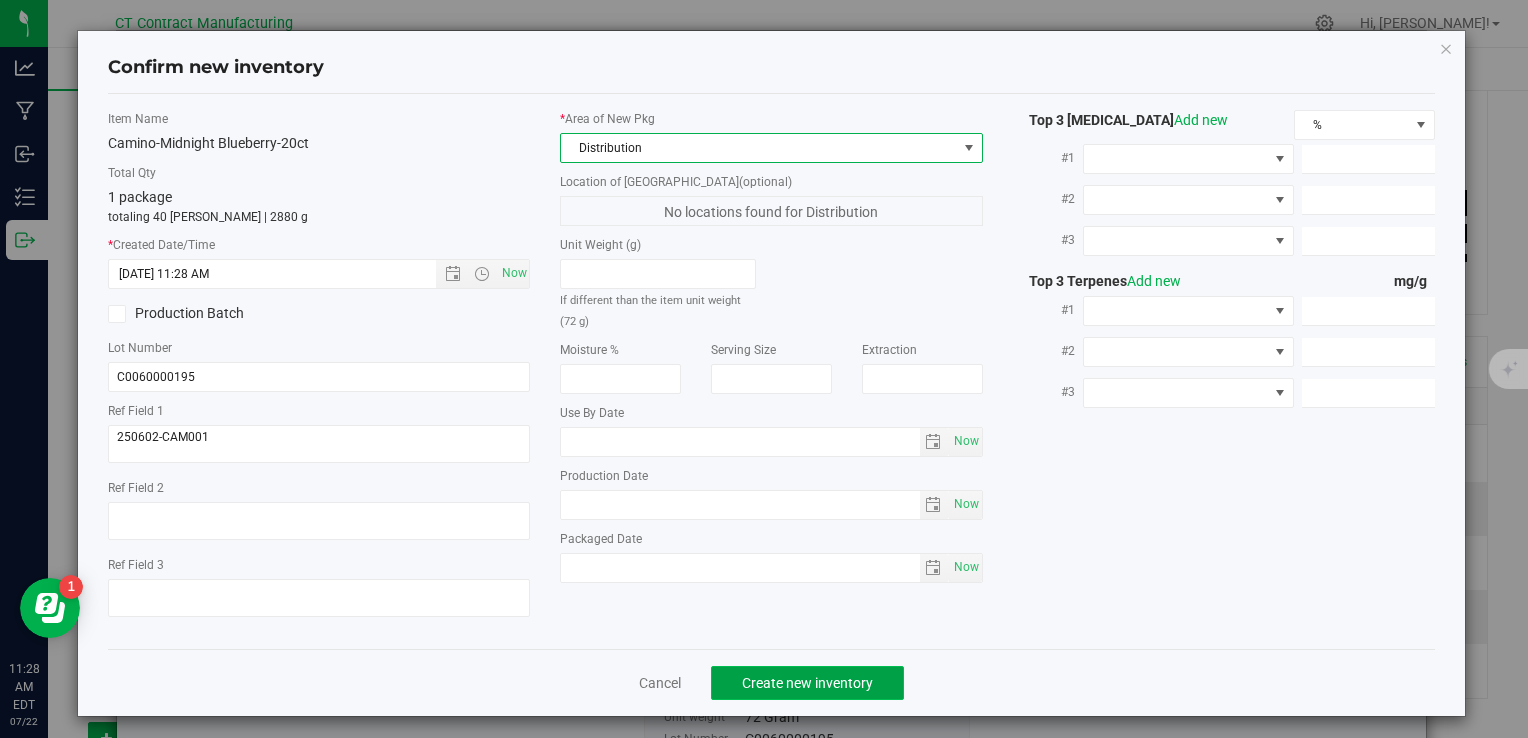 click on "Create new inventory" 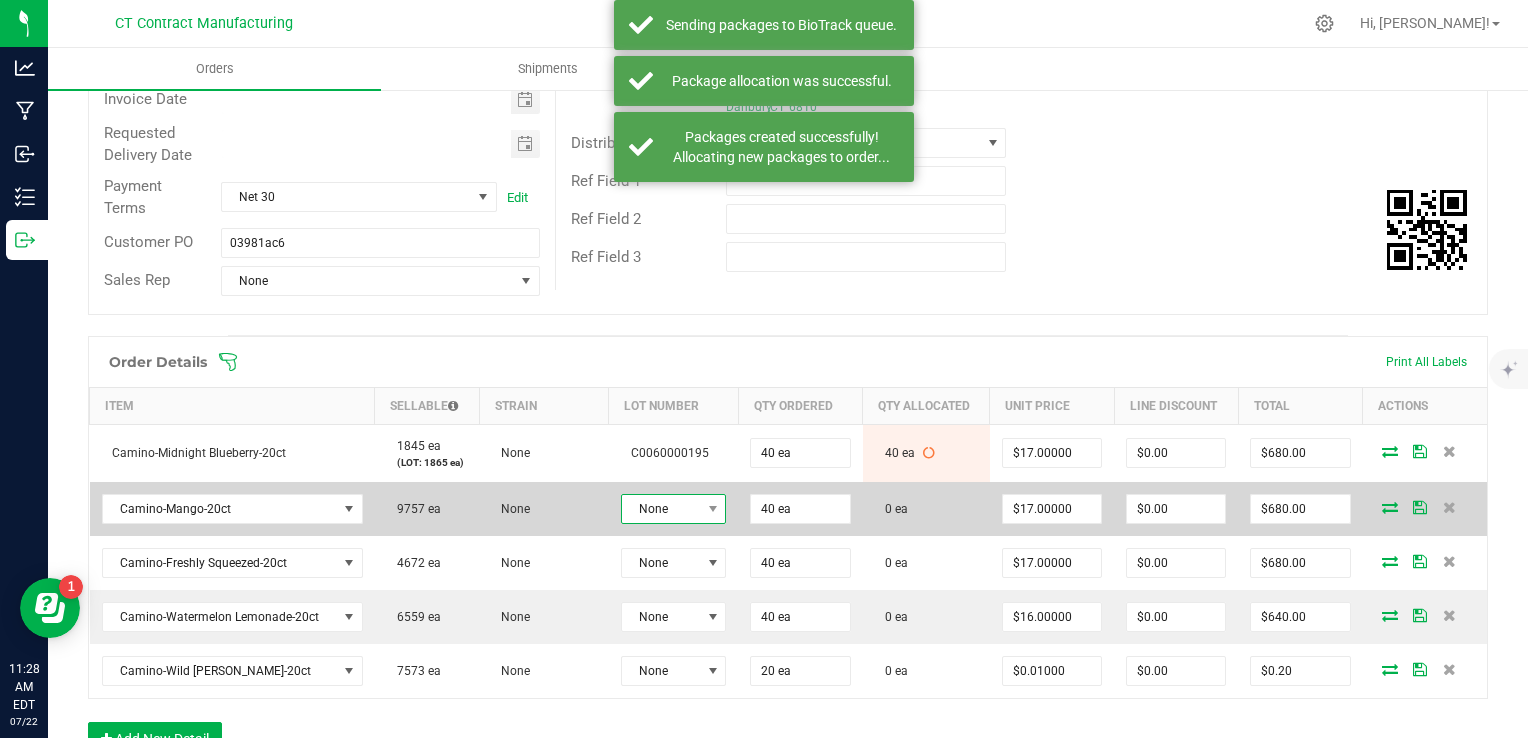 click on "None" at bounding box center (661, 509) 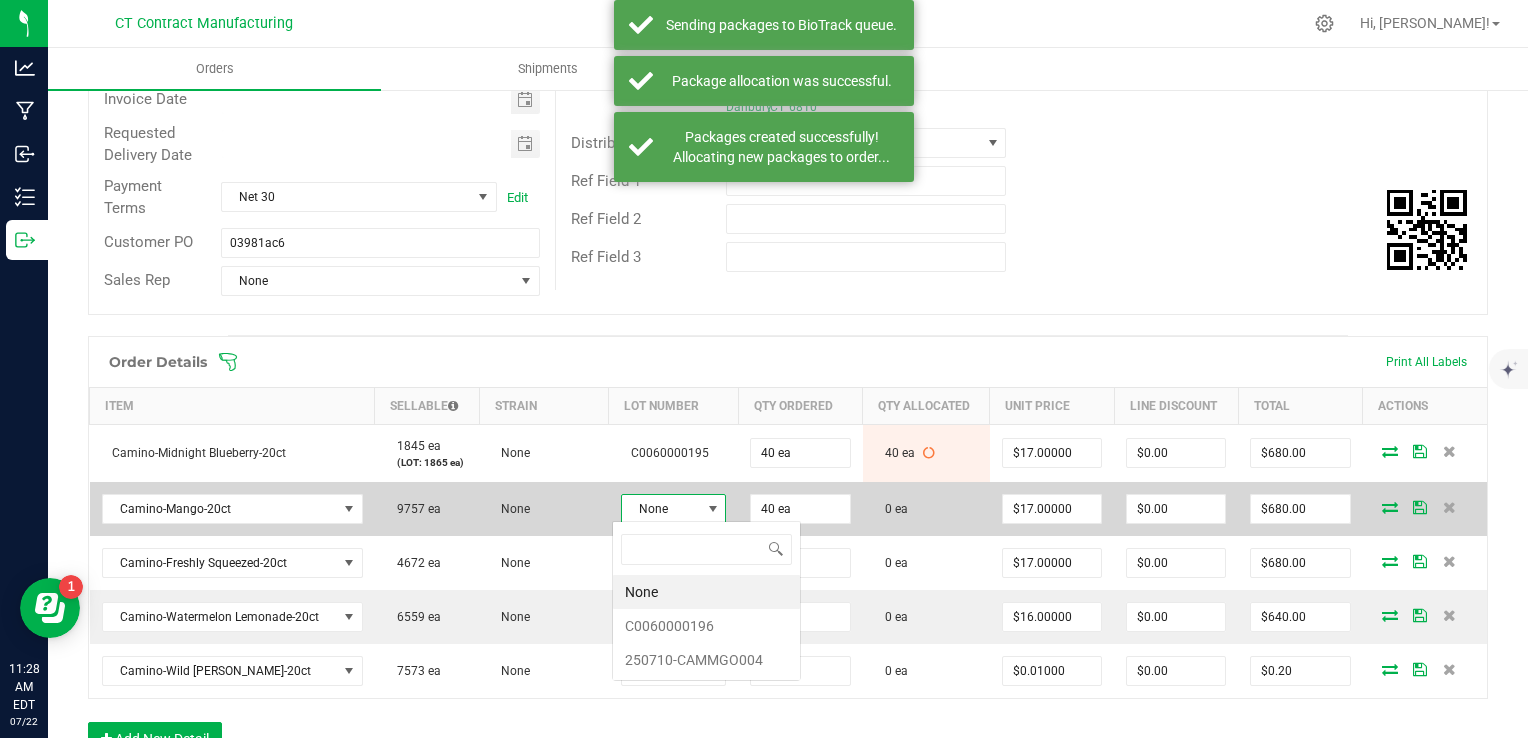 scroll, scrollTop: 99970, scrollLeft: 99895, axis: both 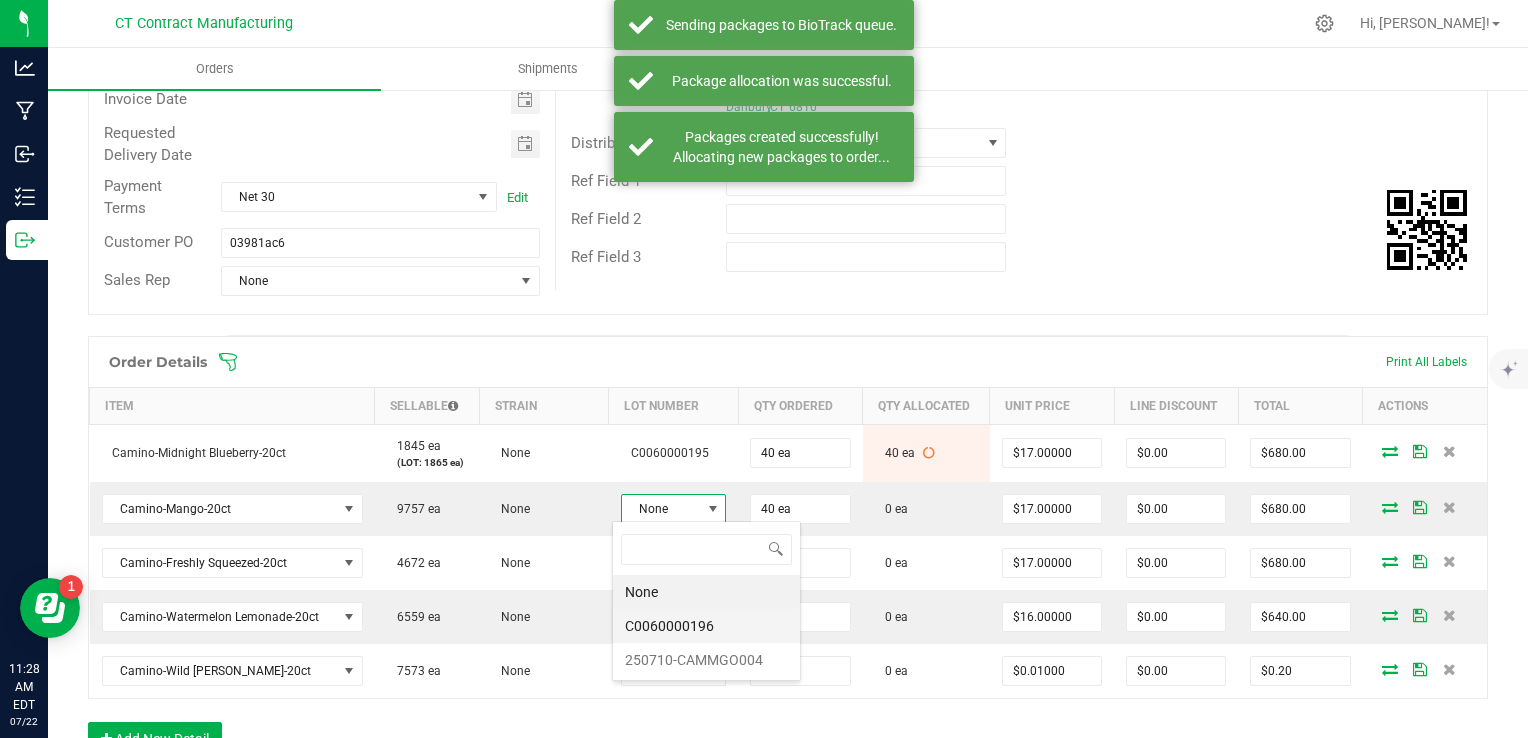 click on "C0060000196" at bounding box center (706, 626) 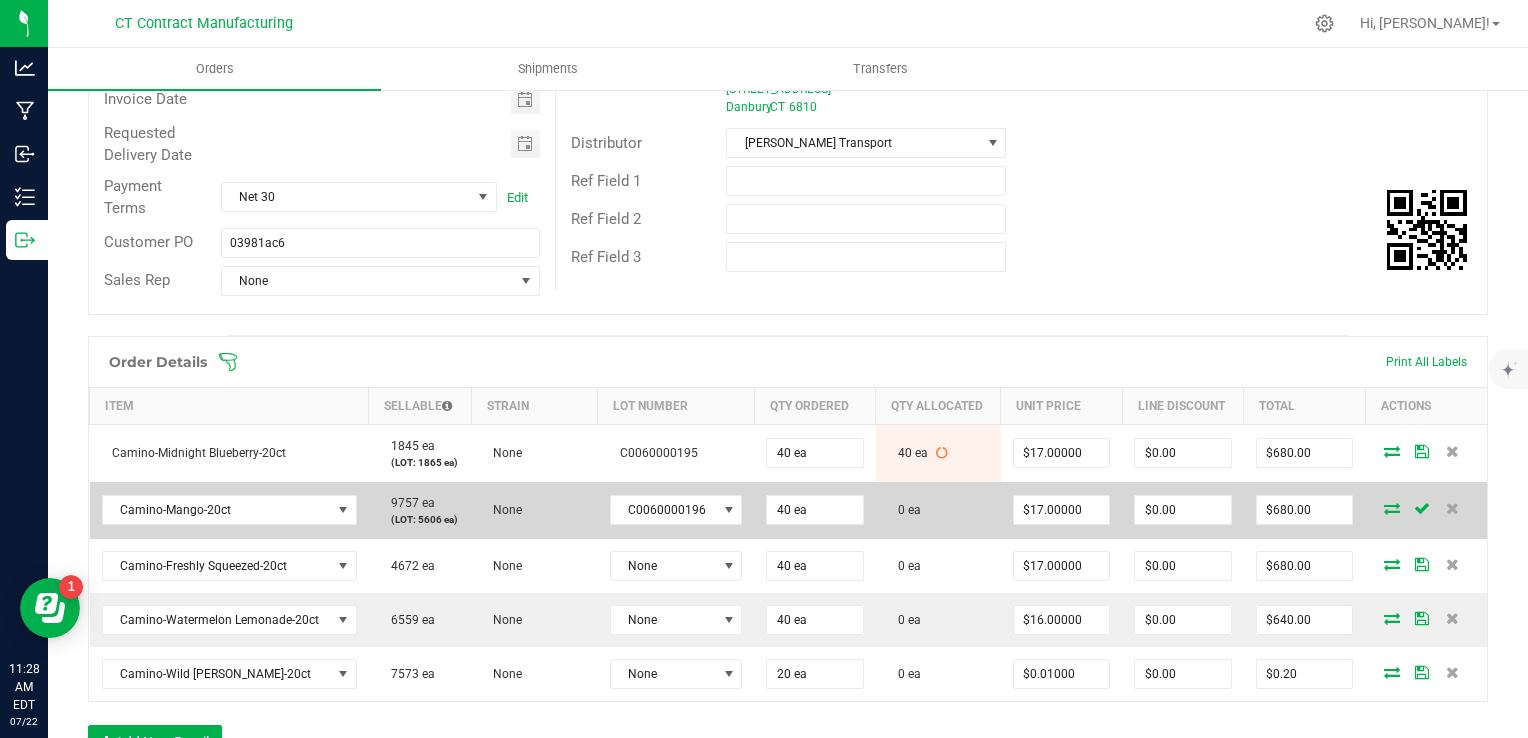 click at bounding box center (1392, 508) 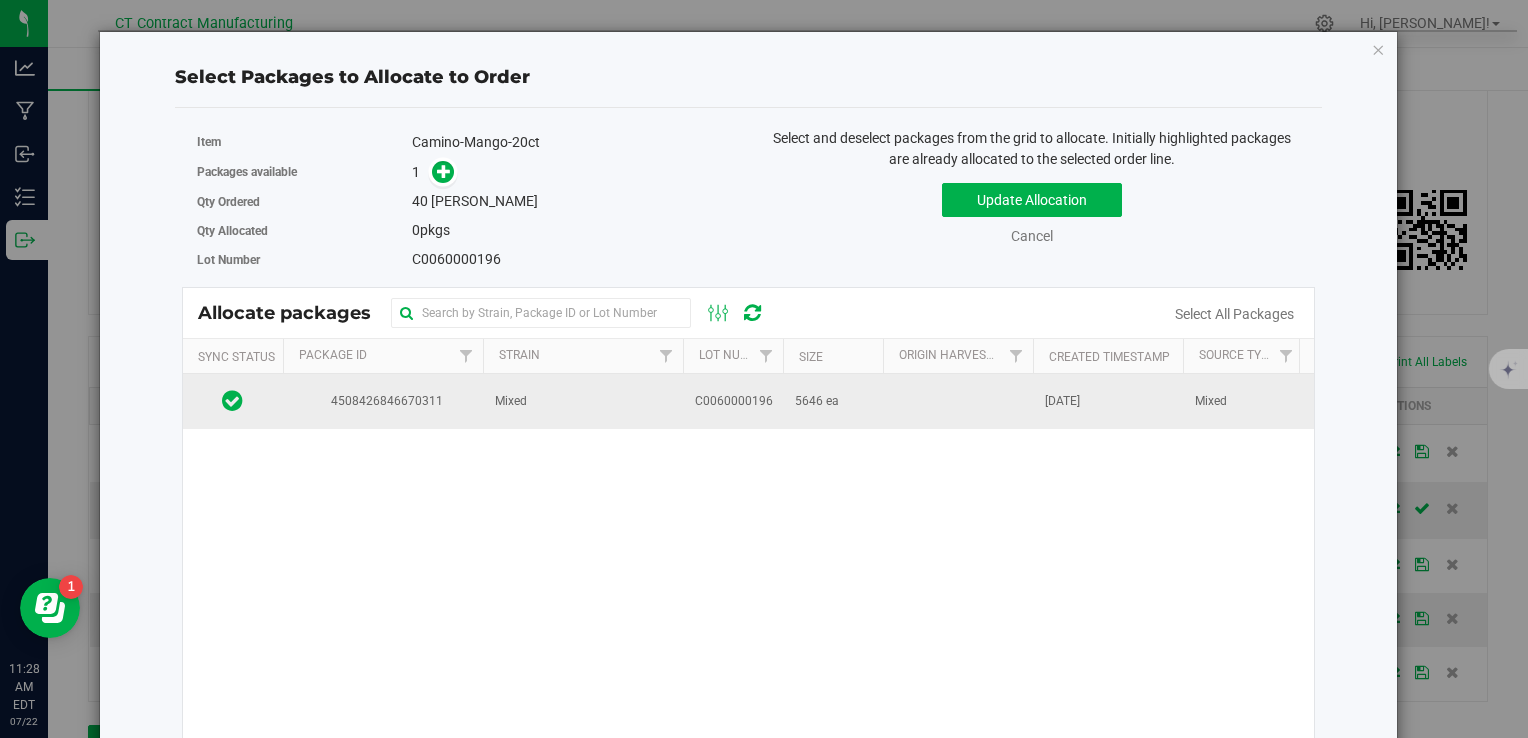 click at bounding box center (958, 401) 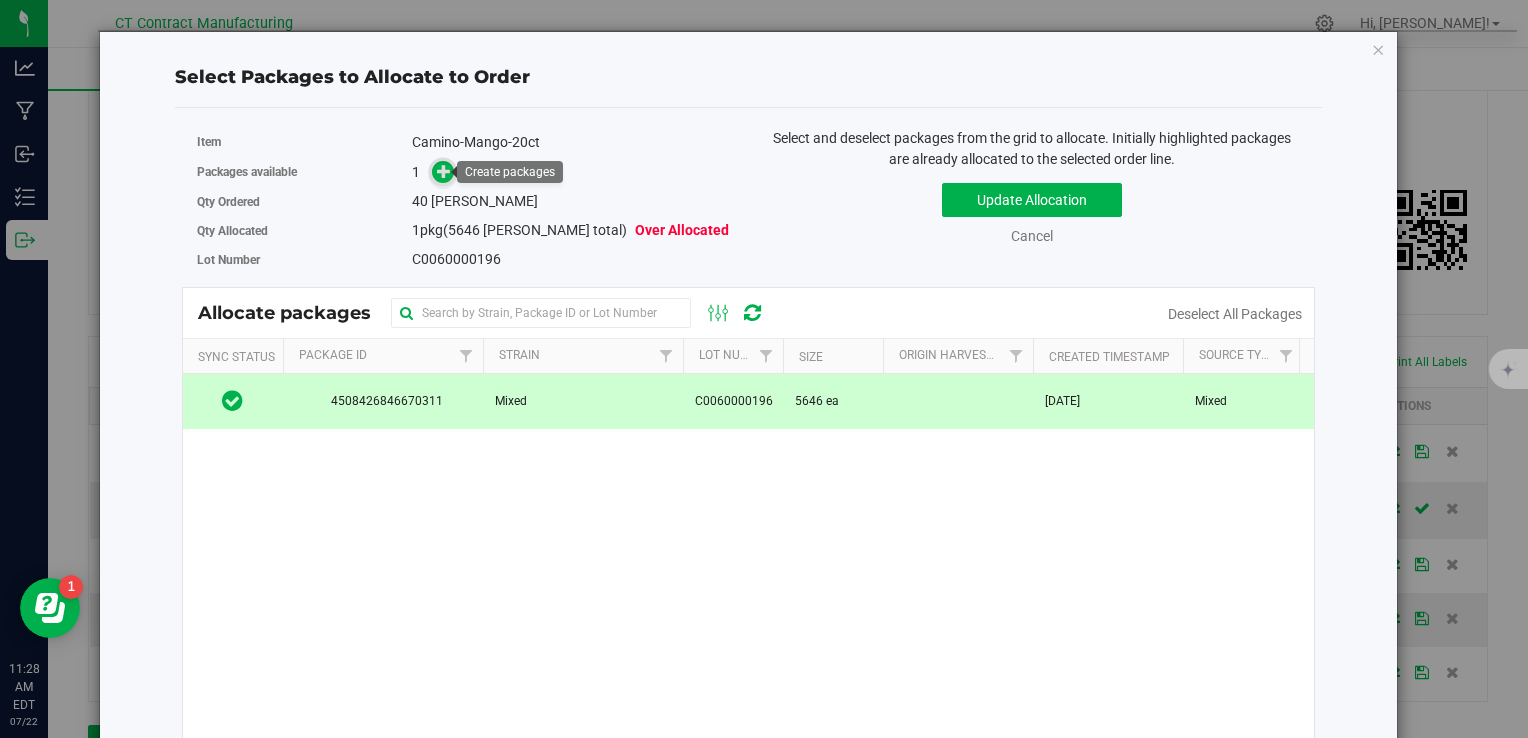 click at bounding box center (444, 171) 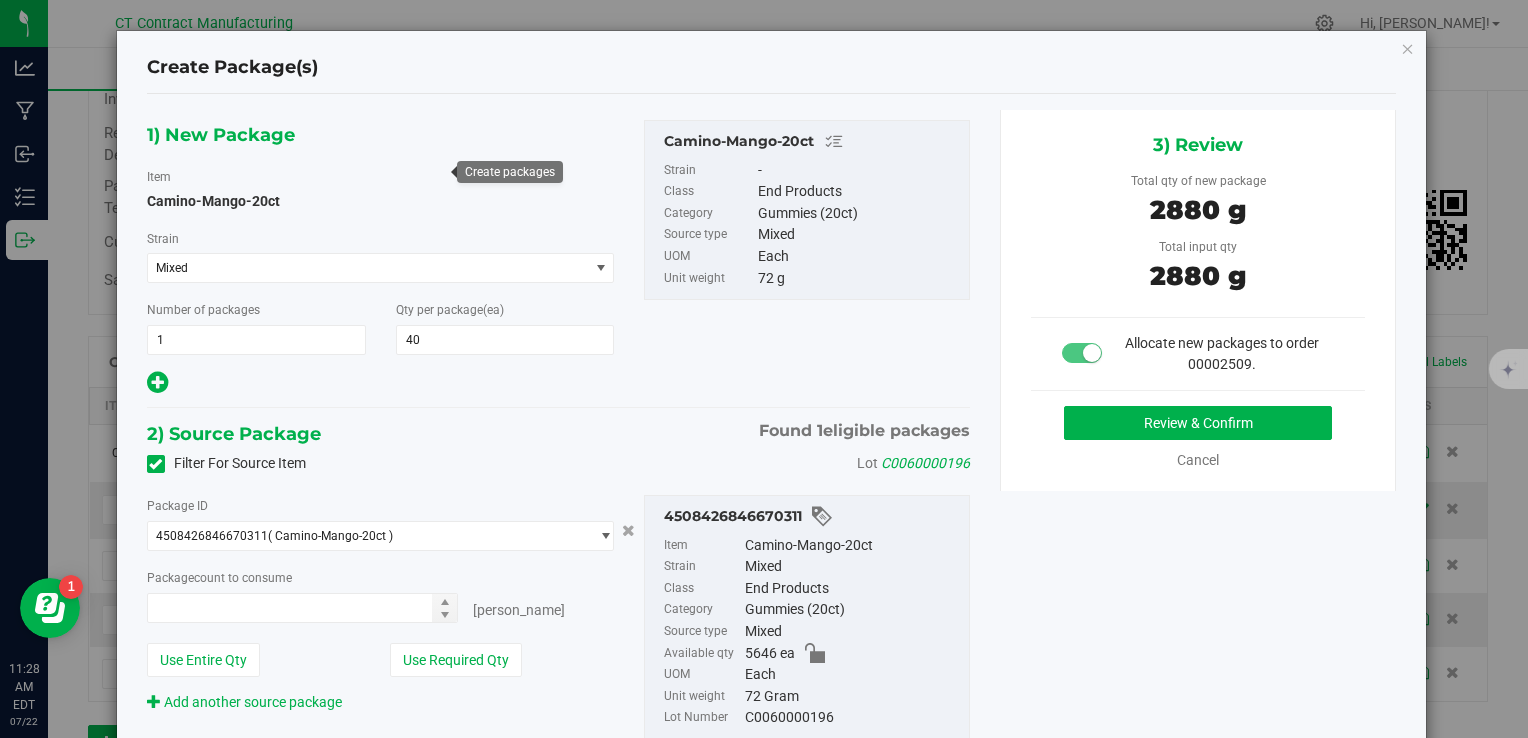 type on "40 ea" 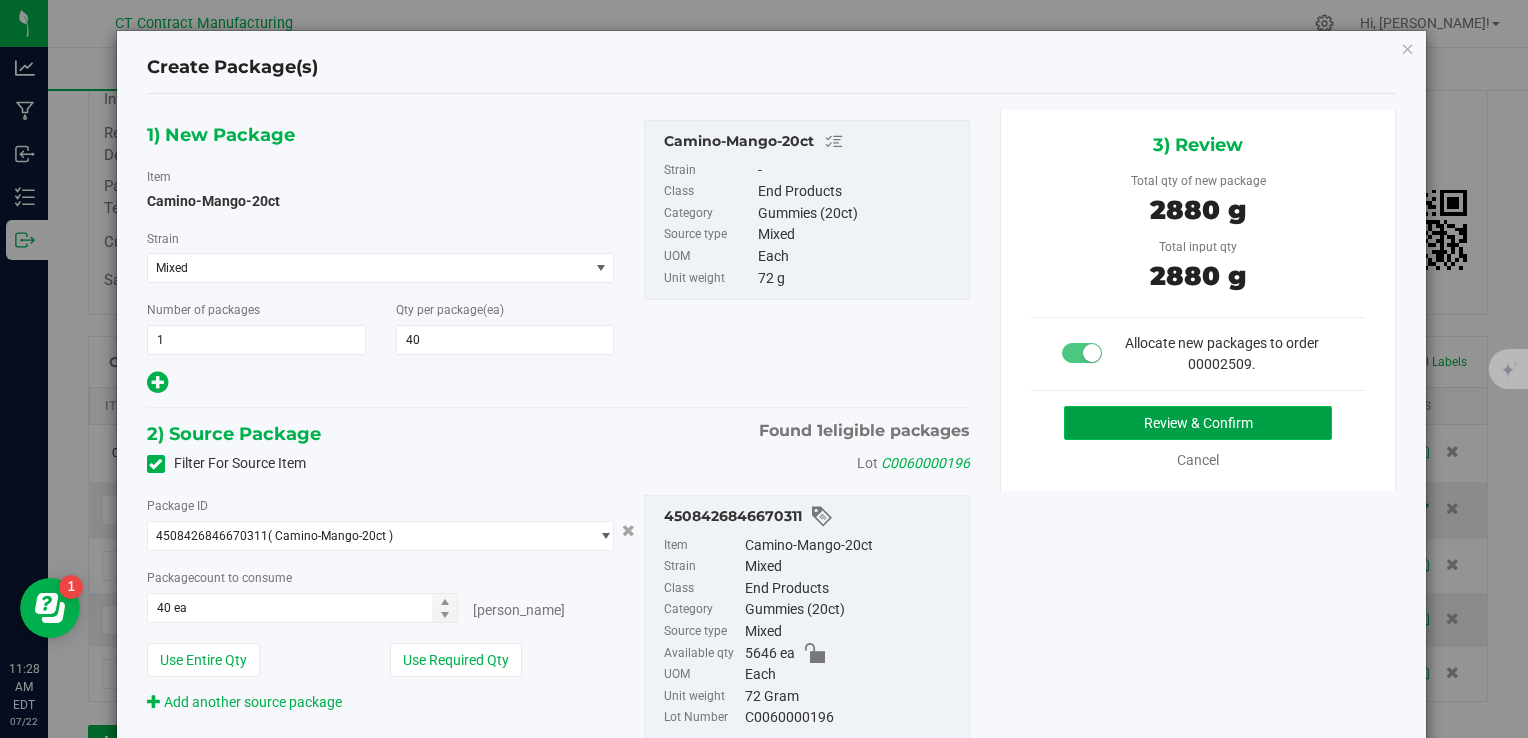 click on "Review & Confirm" at bounding box center [1198, 423] 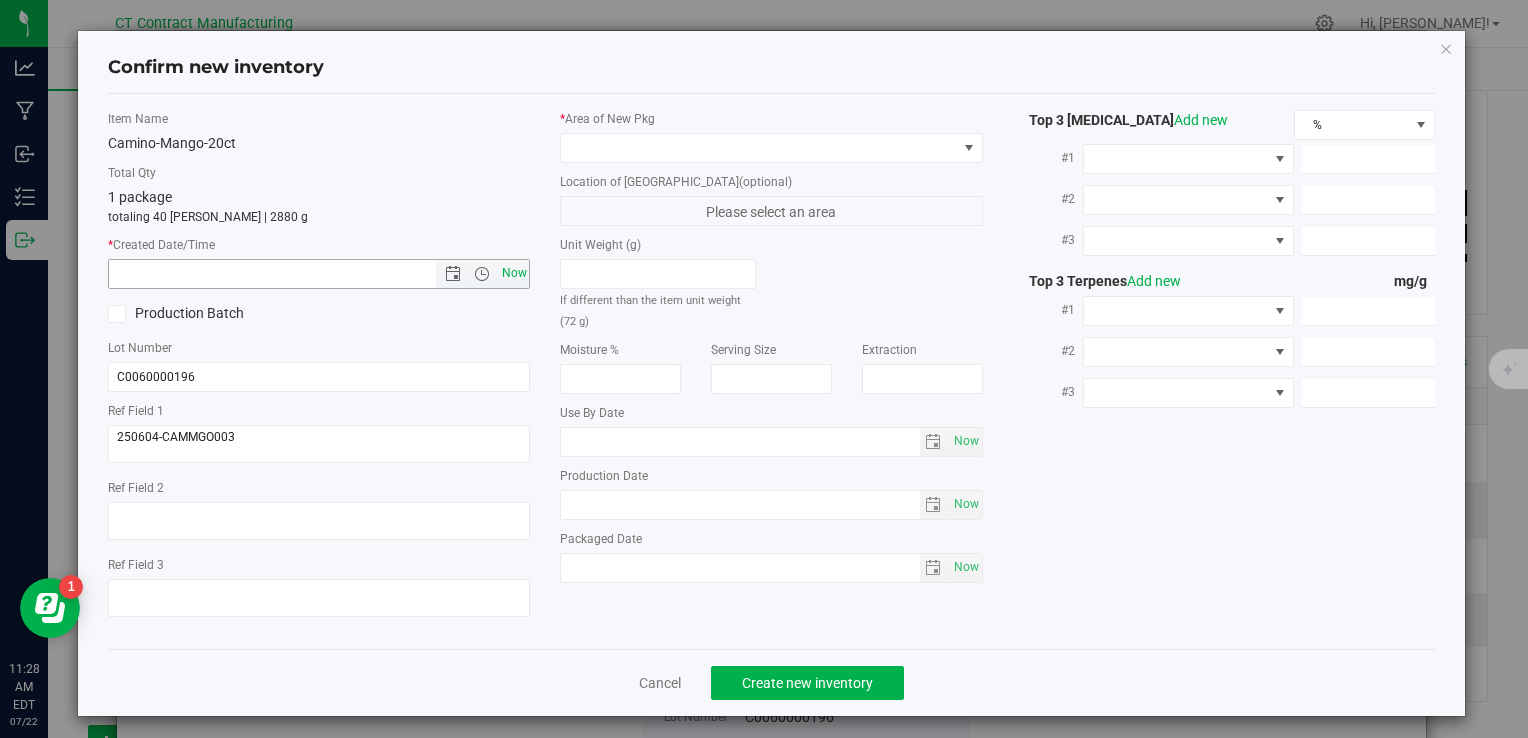 click on "Now" at bounding box center (514, 273) 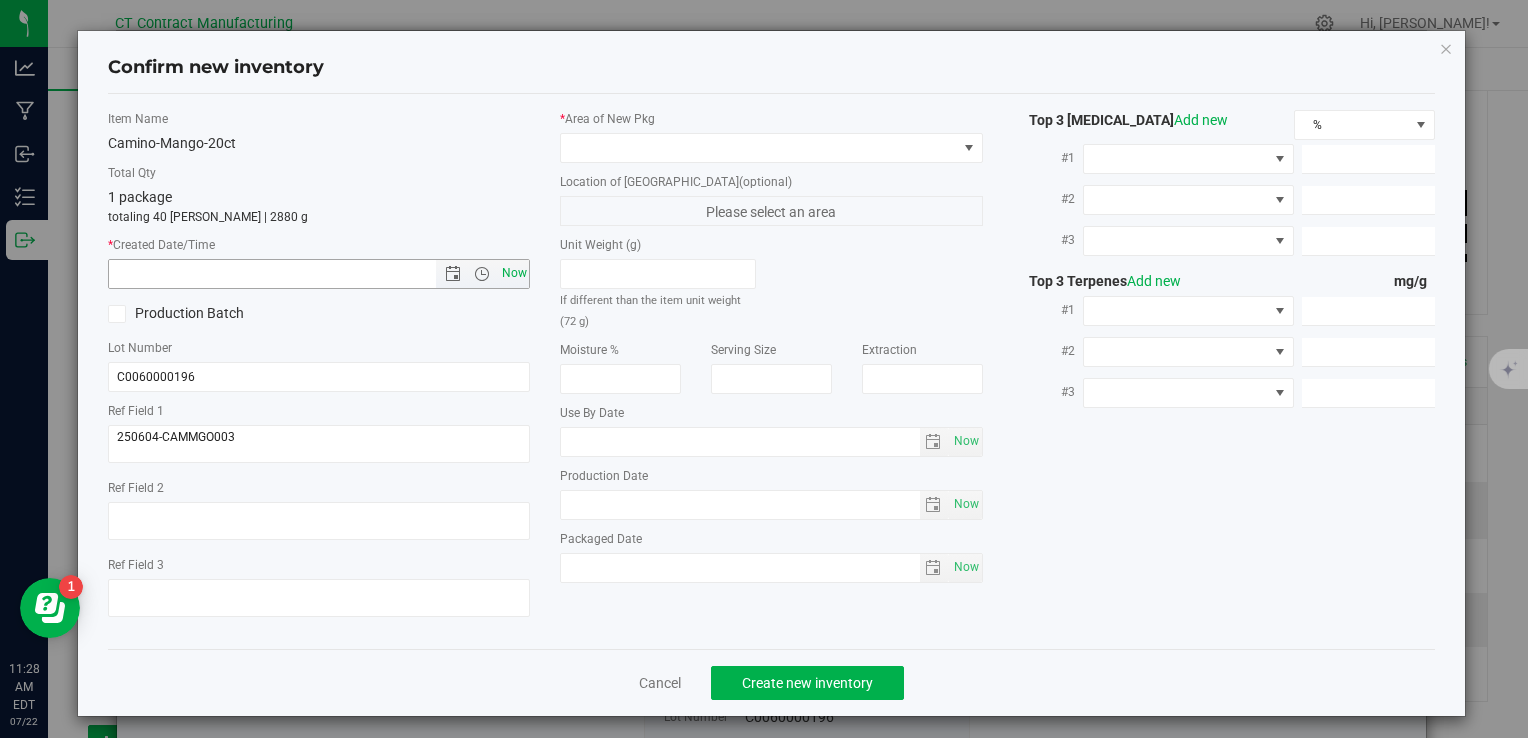 type on "7/22/2025 11:29 AM" 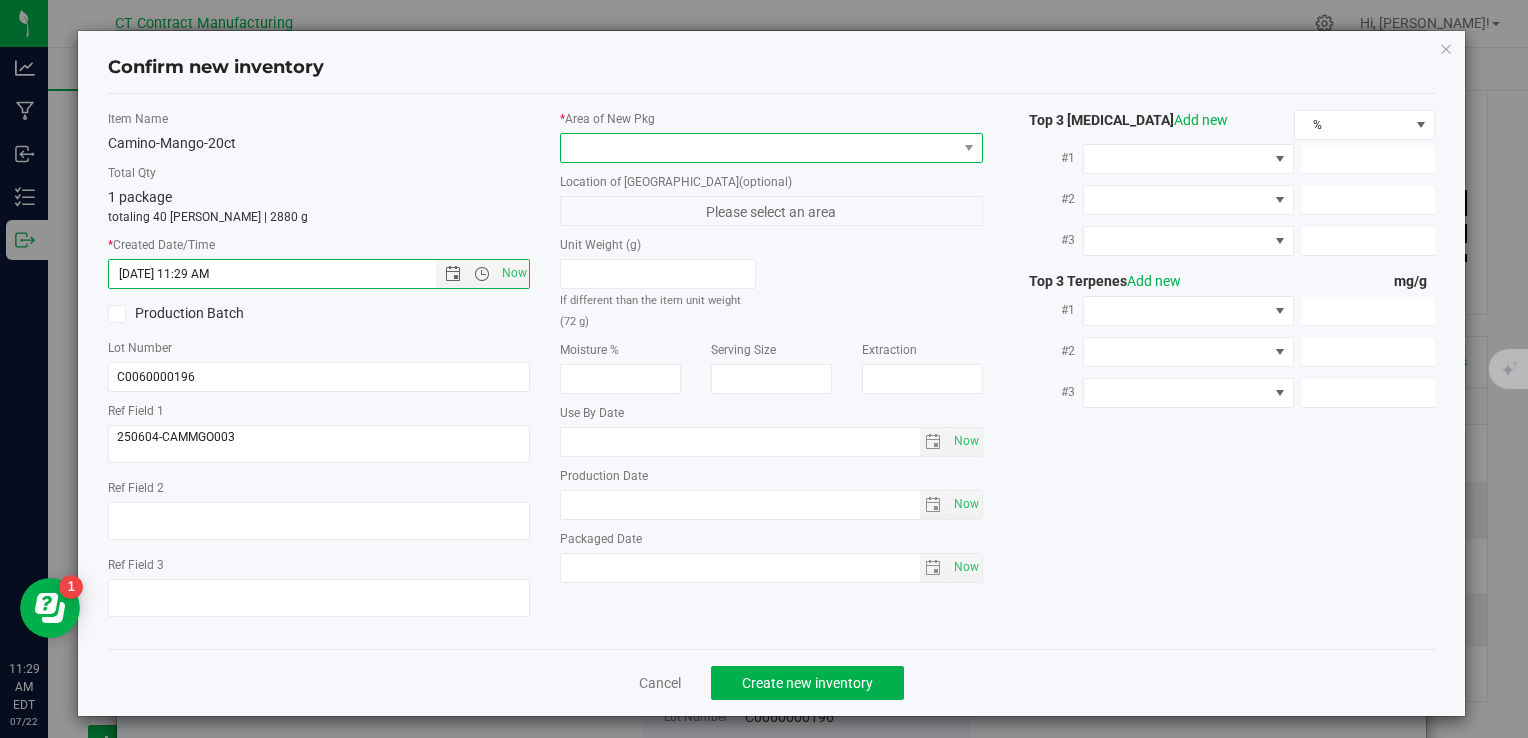 click at bounding box center [758, 148] 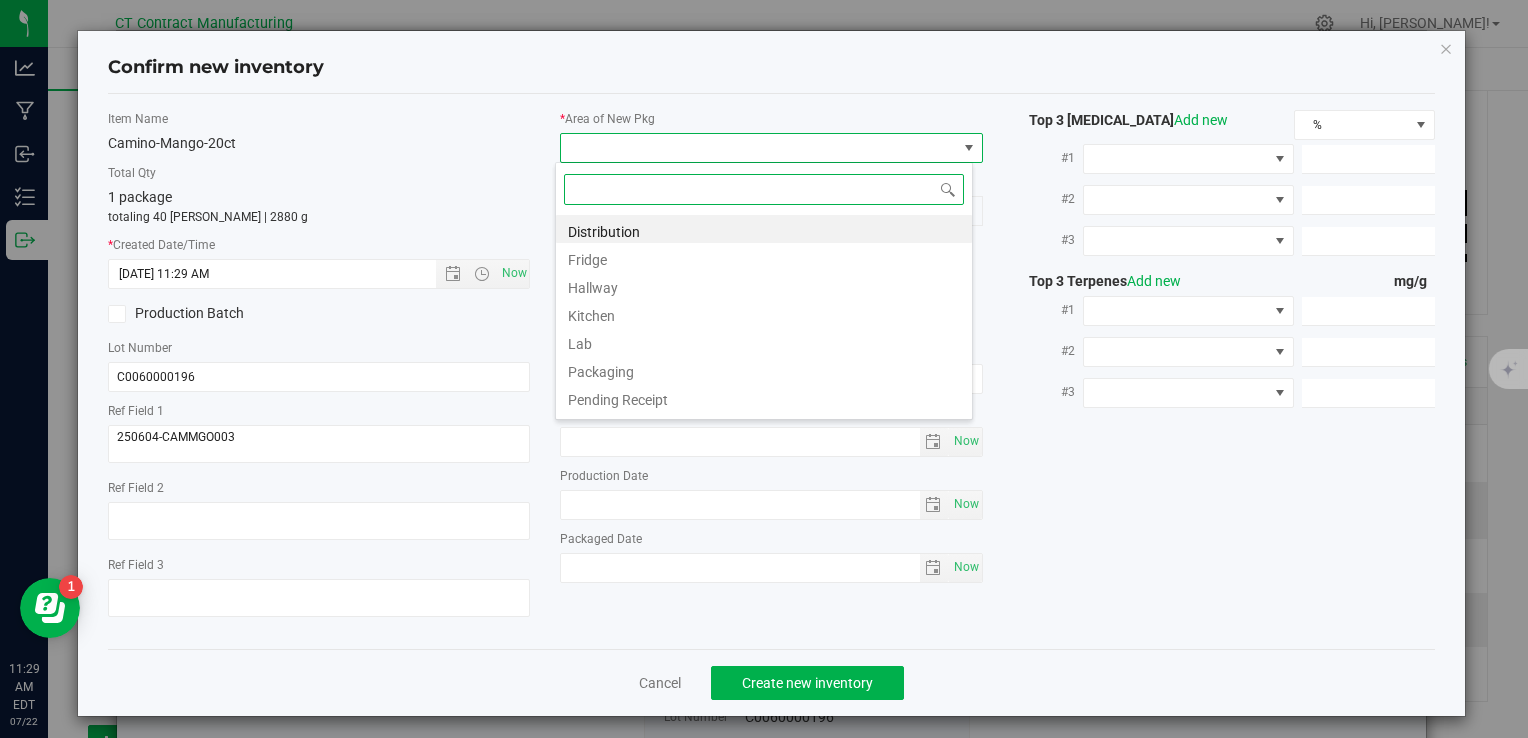 scroll, scrollTop: 99970, scrollLeft: 99582, axis: both 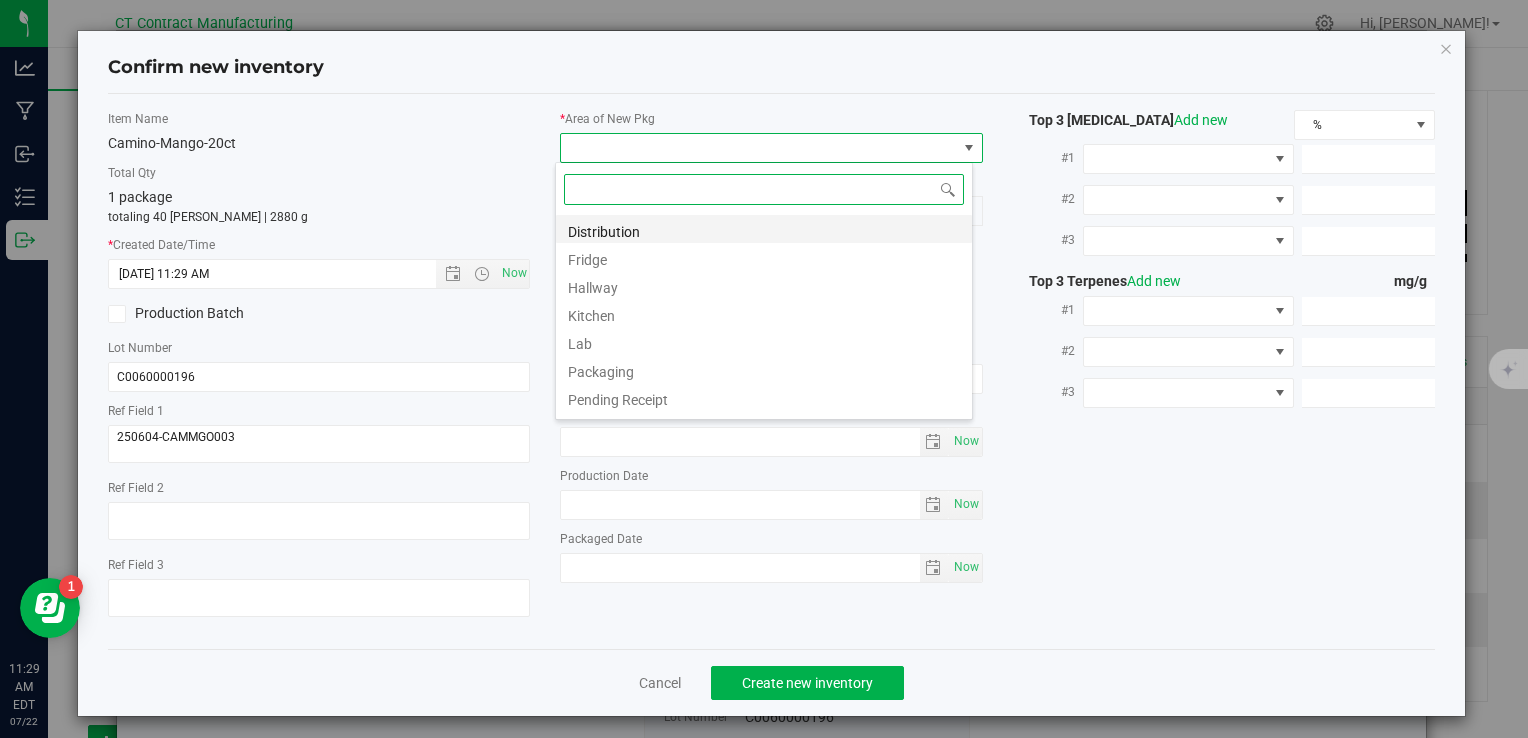 click on "Distribution" at bounding box center (764, 229) 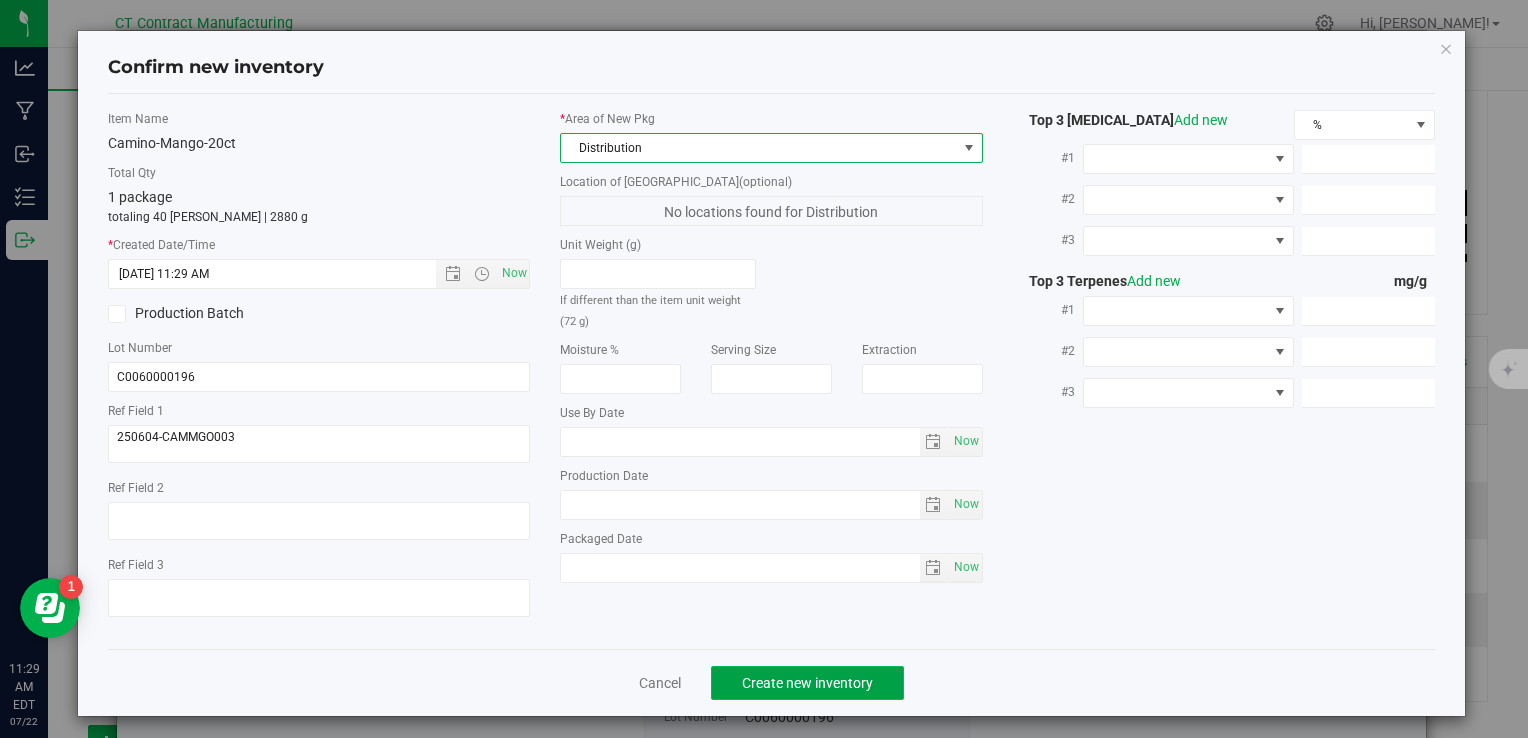 click on "Create new inventory" 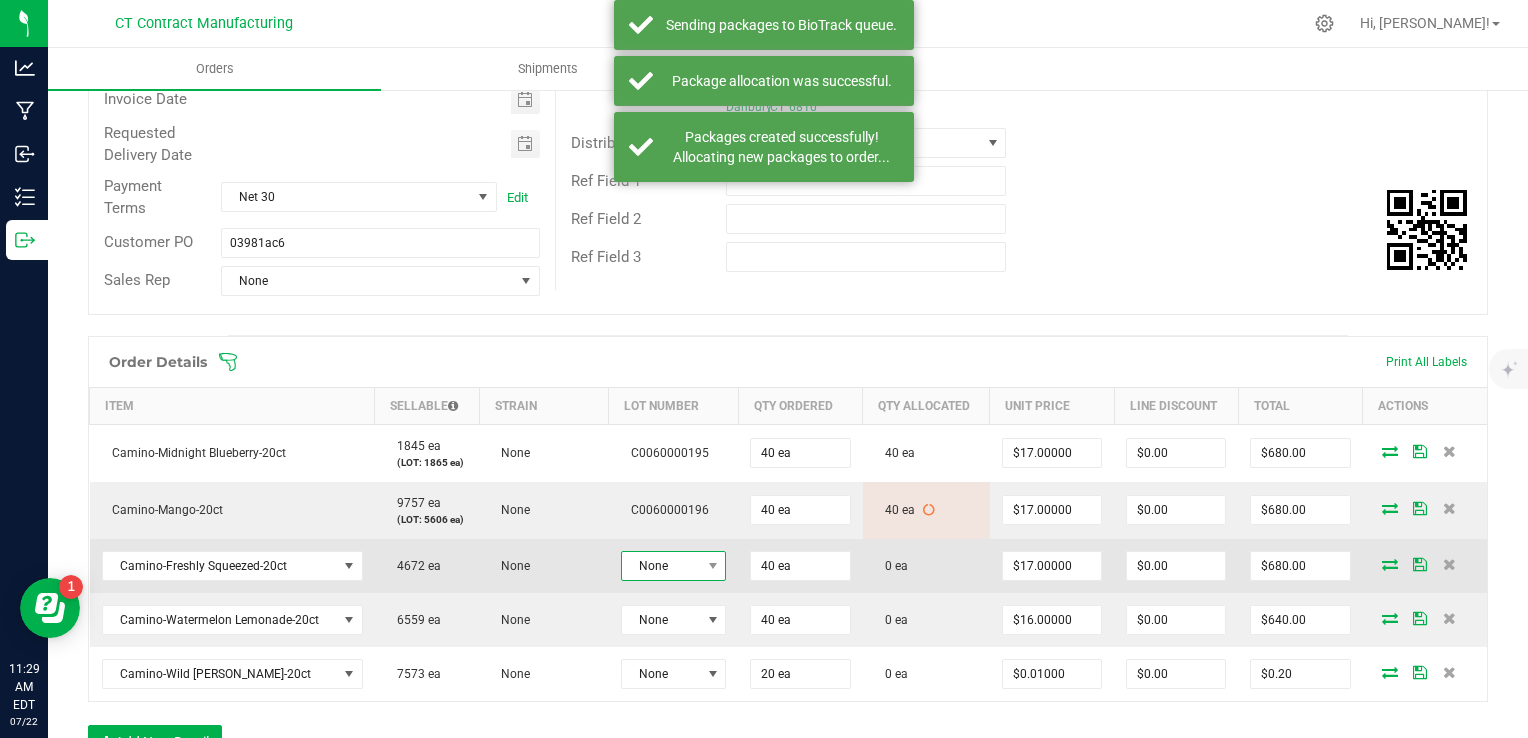 click on "None" at bounding box center [661, 566] 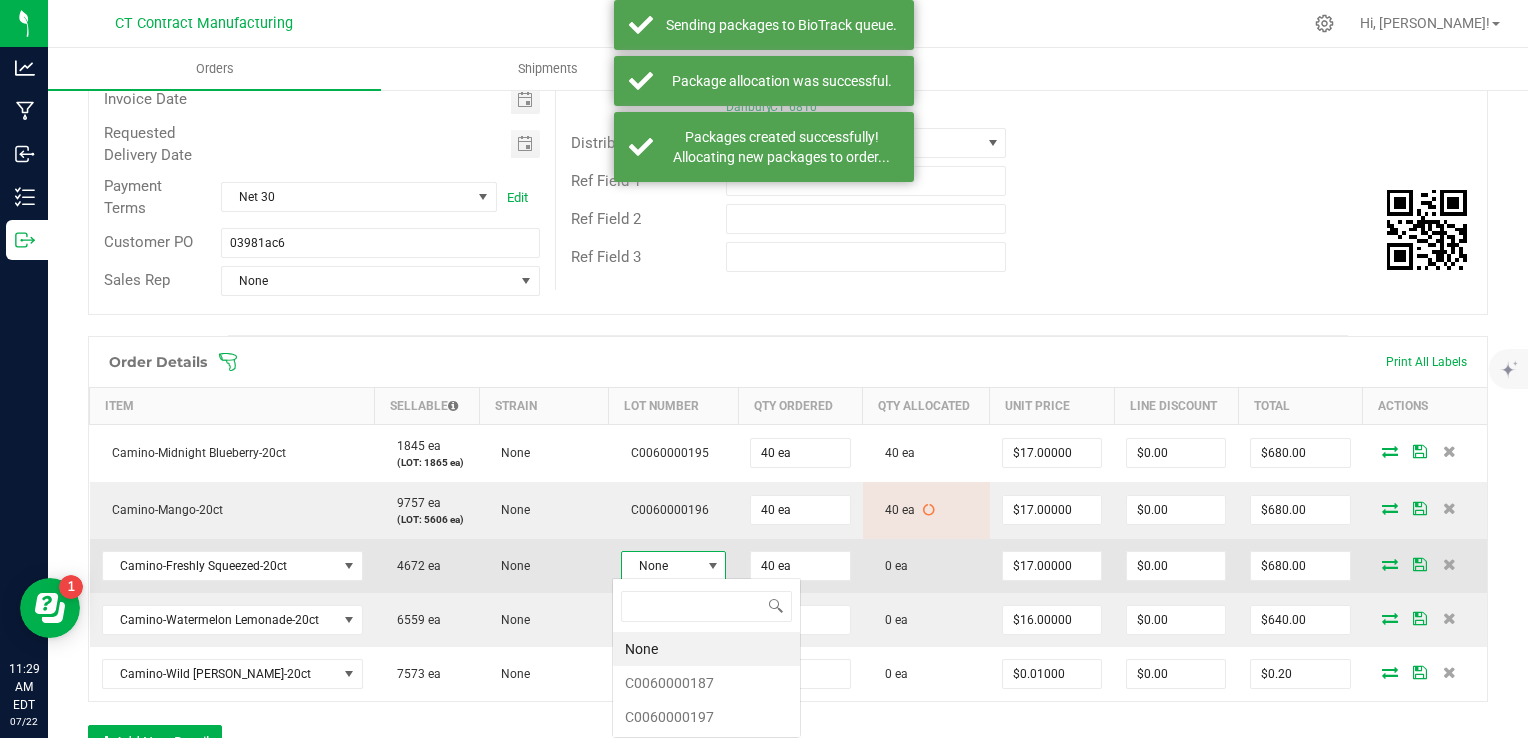 scroll, scrollTop: 99970, scrollLeft: 99895, axis: both 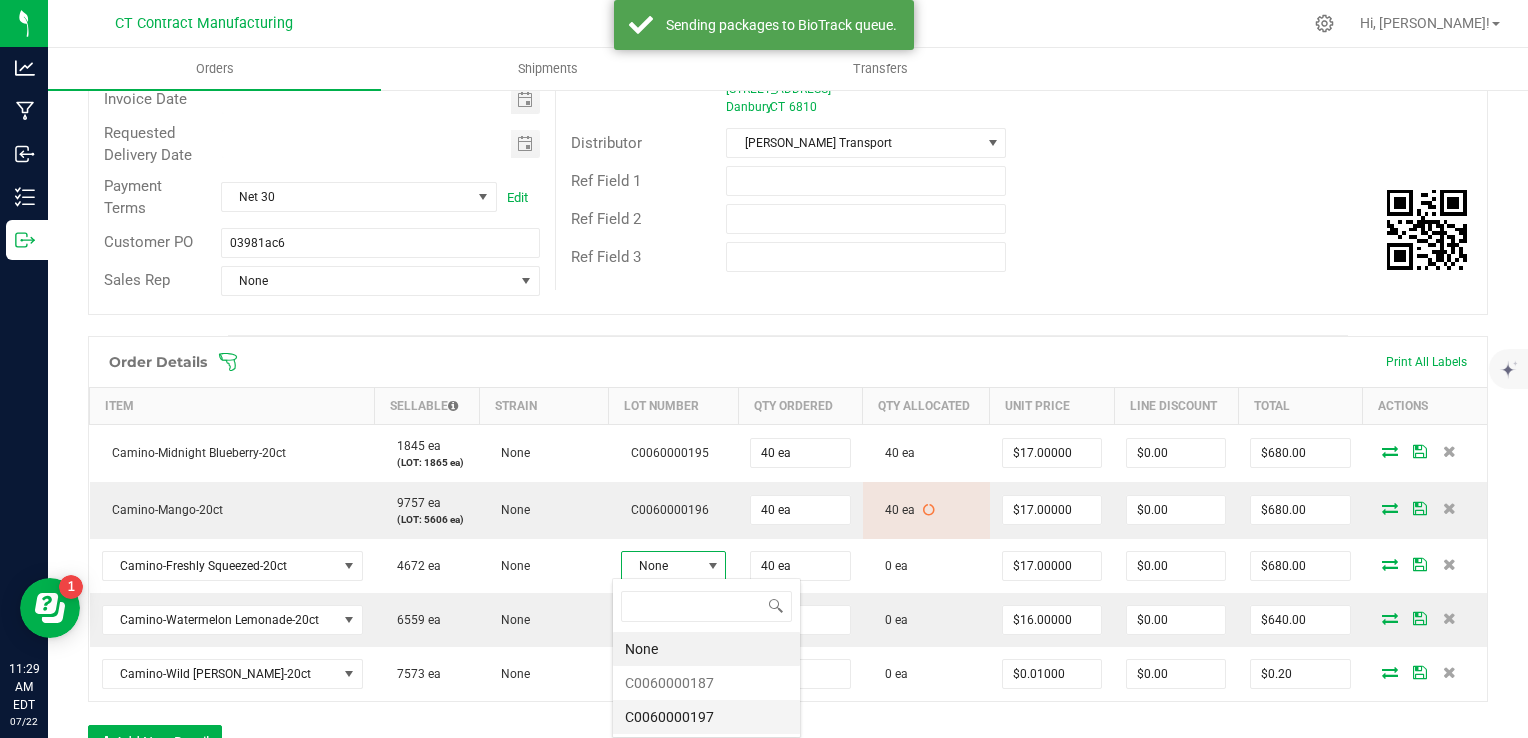 click on "C0060000197" at bounding box center [706, 717] 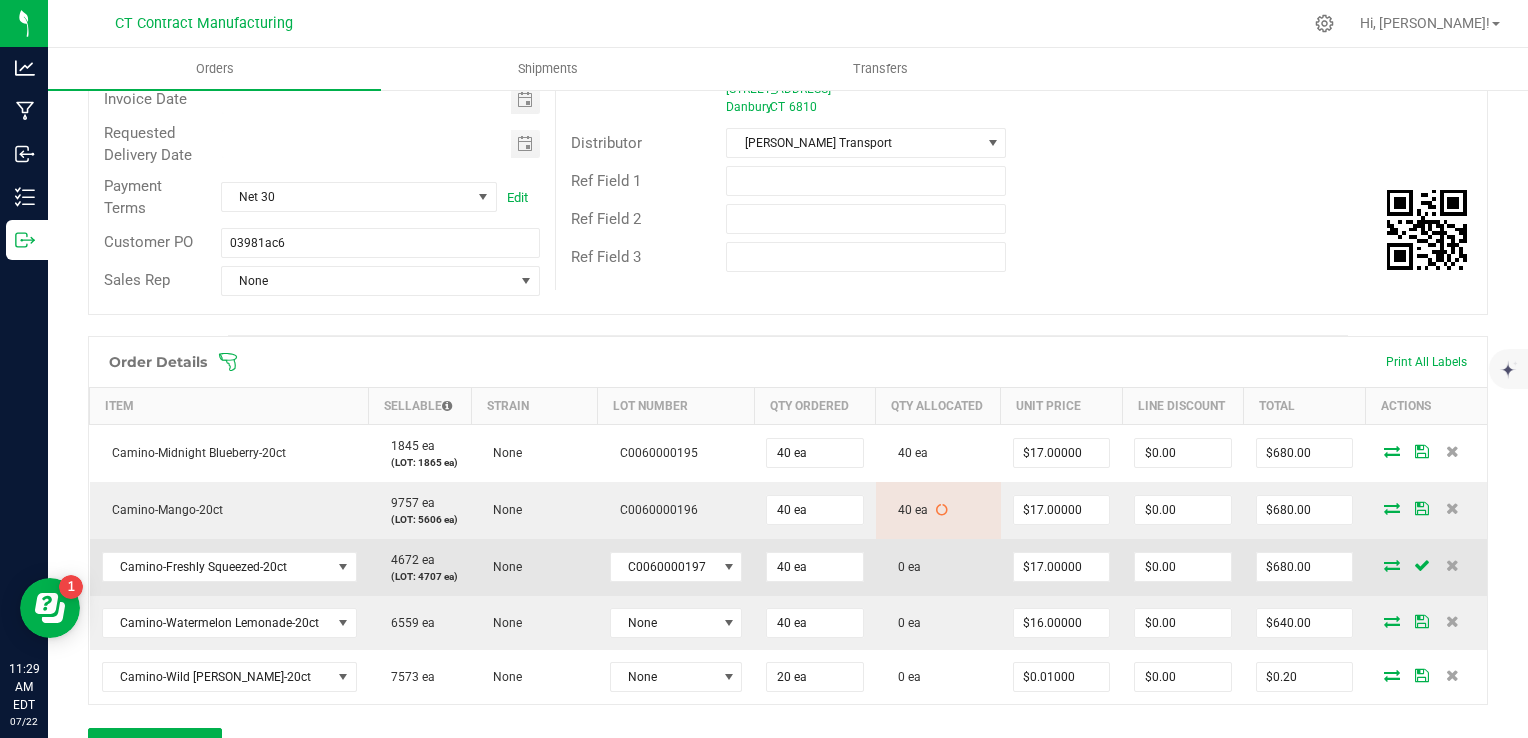 click at bounding box center (1392, 565) 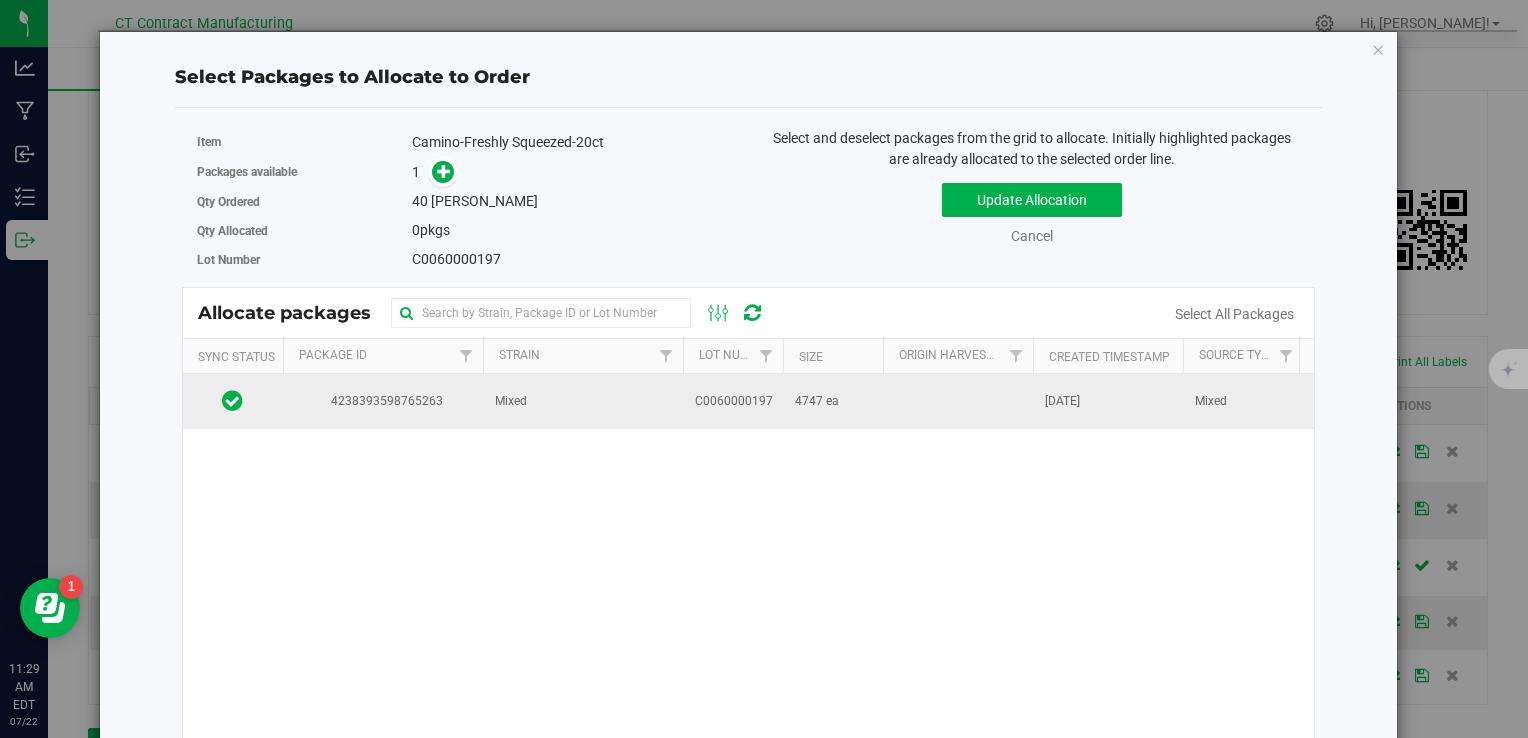 click on "4747 ea" at bounding box center (833, 401) 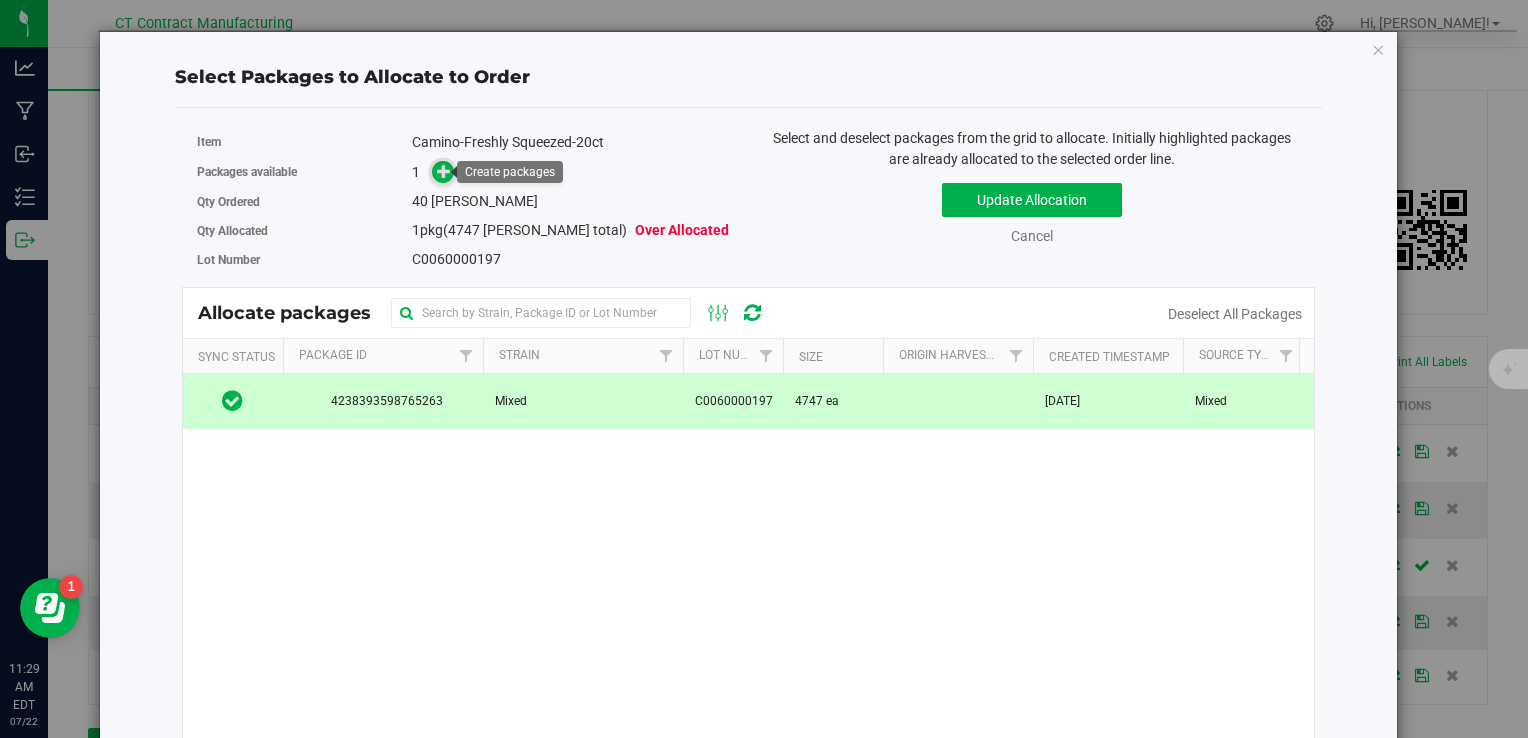 click at bounding box center [444, 171] 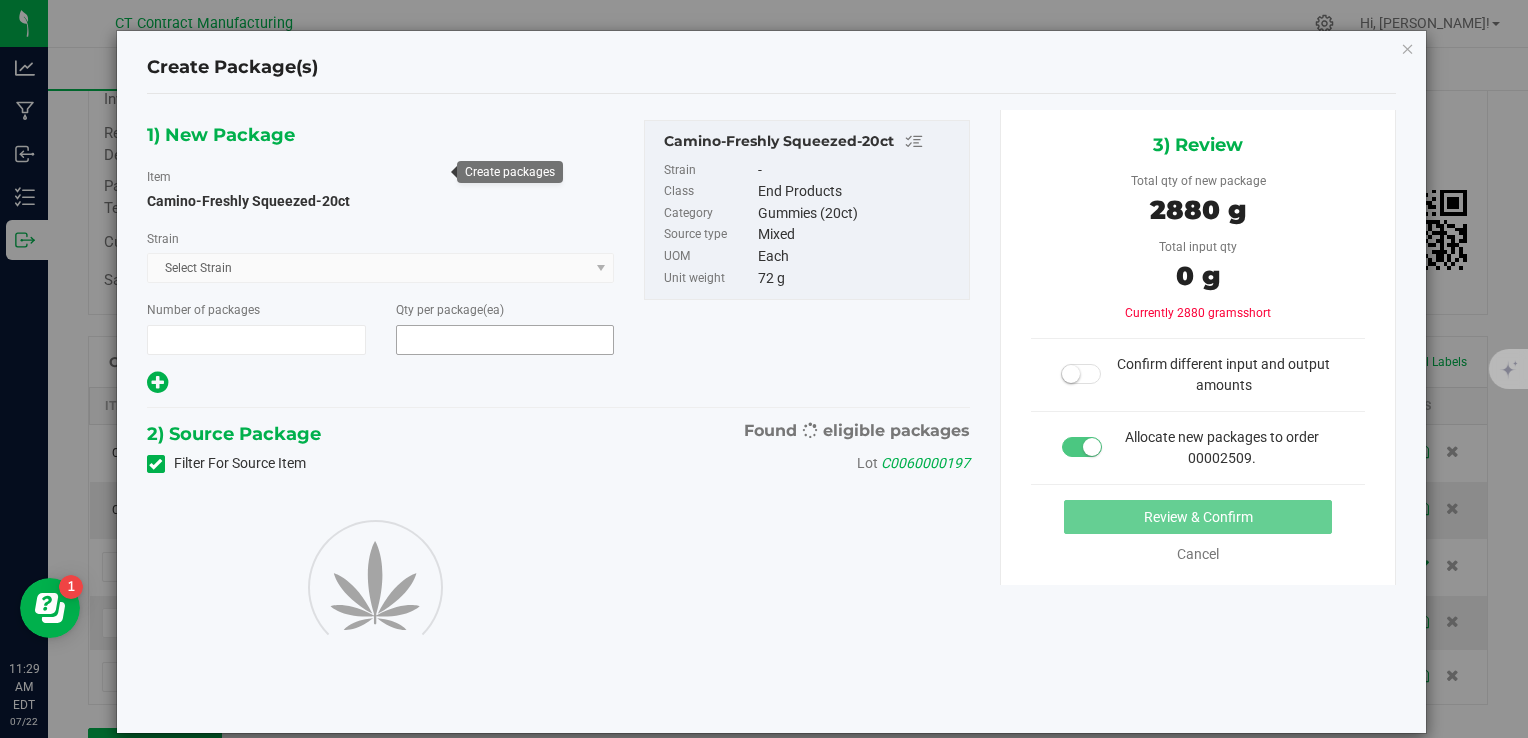 type on "1" 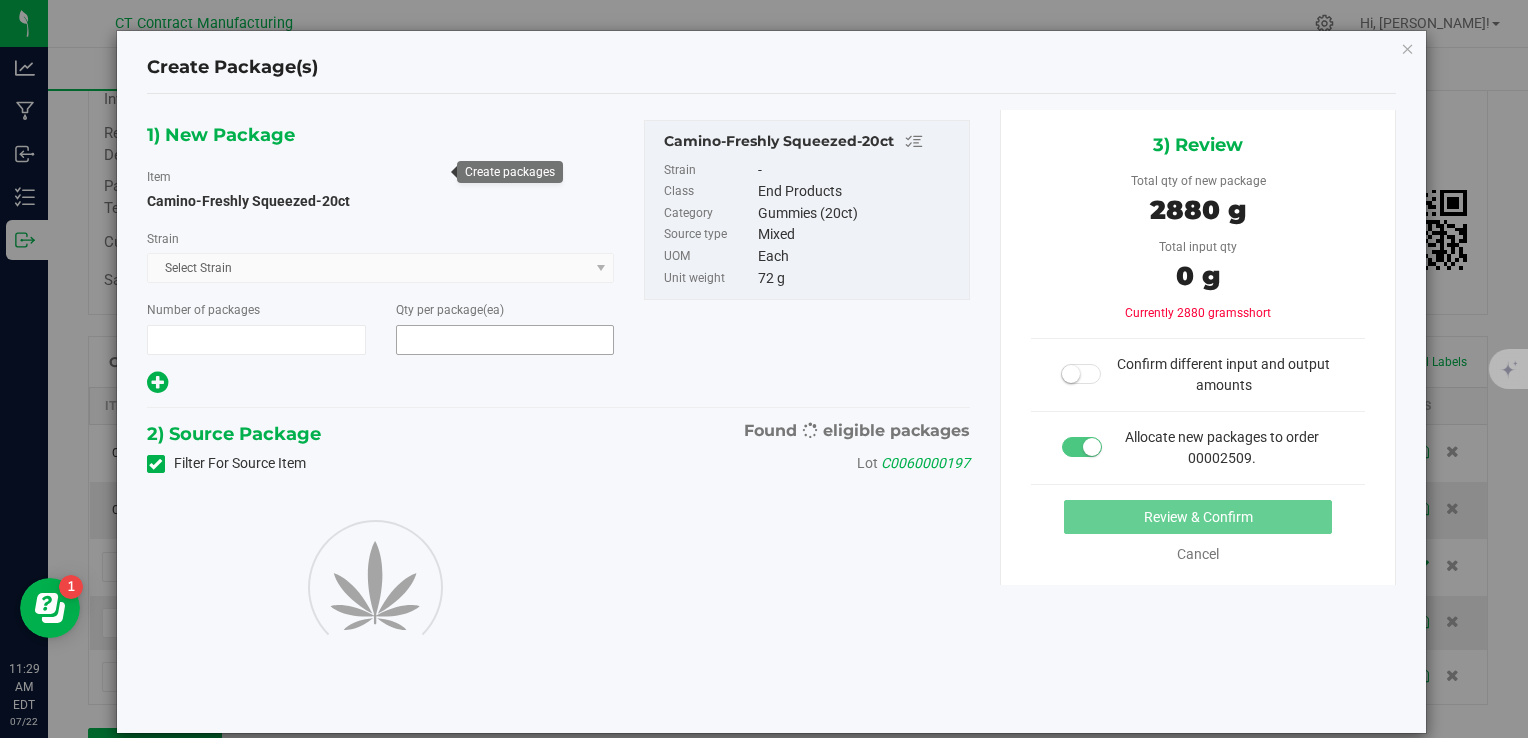type on "40" 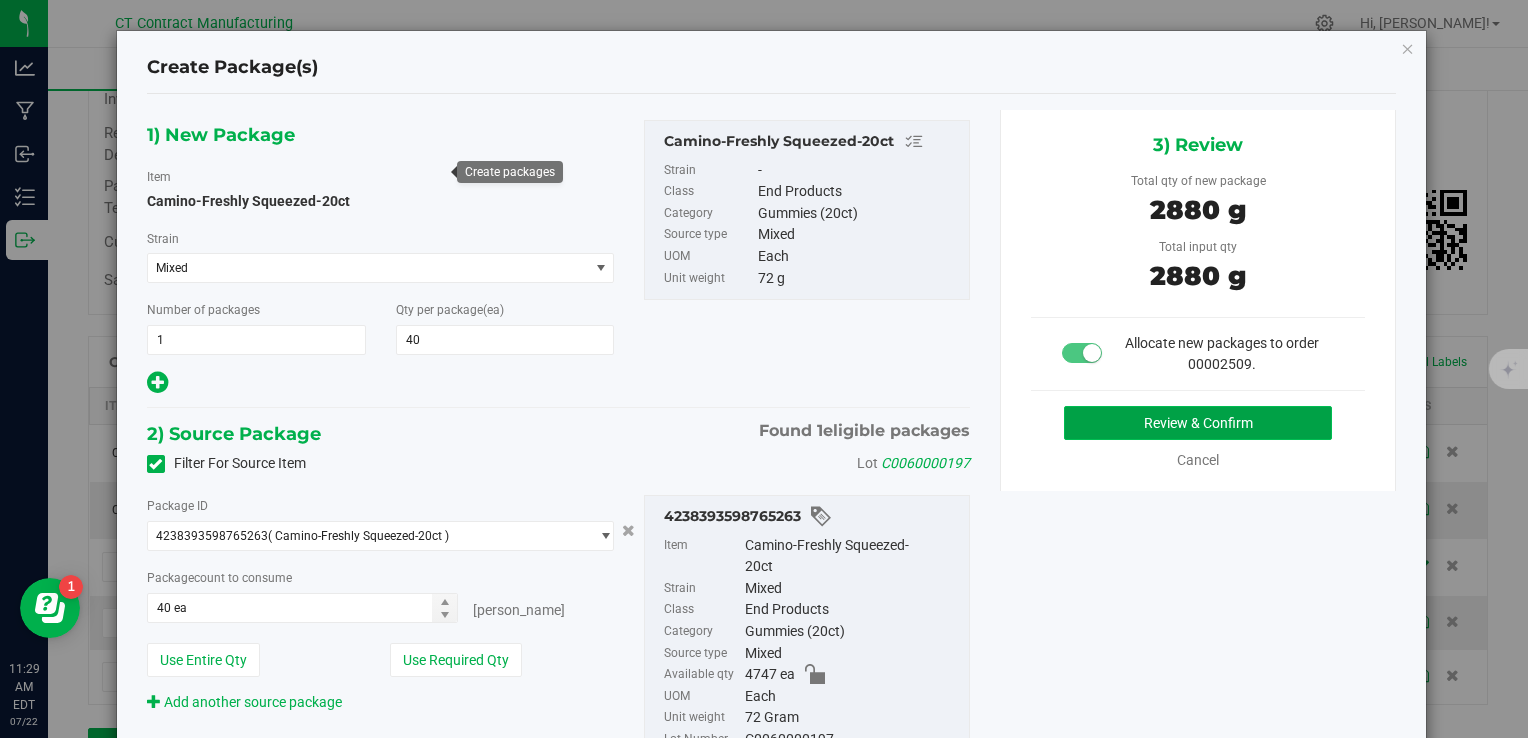 click on "Review & Confirm" at bounding box center (1198, 423) 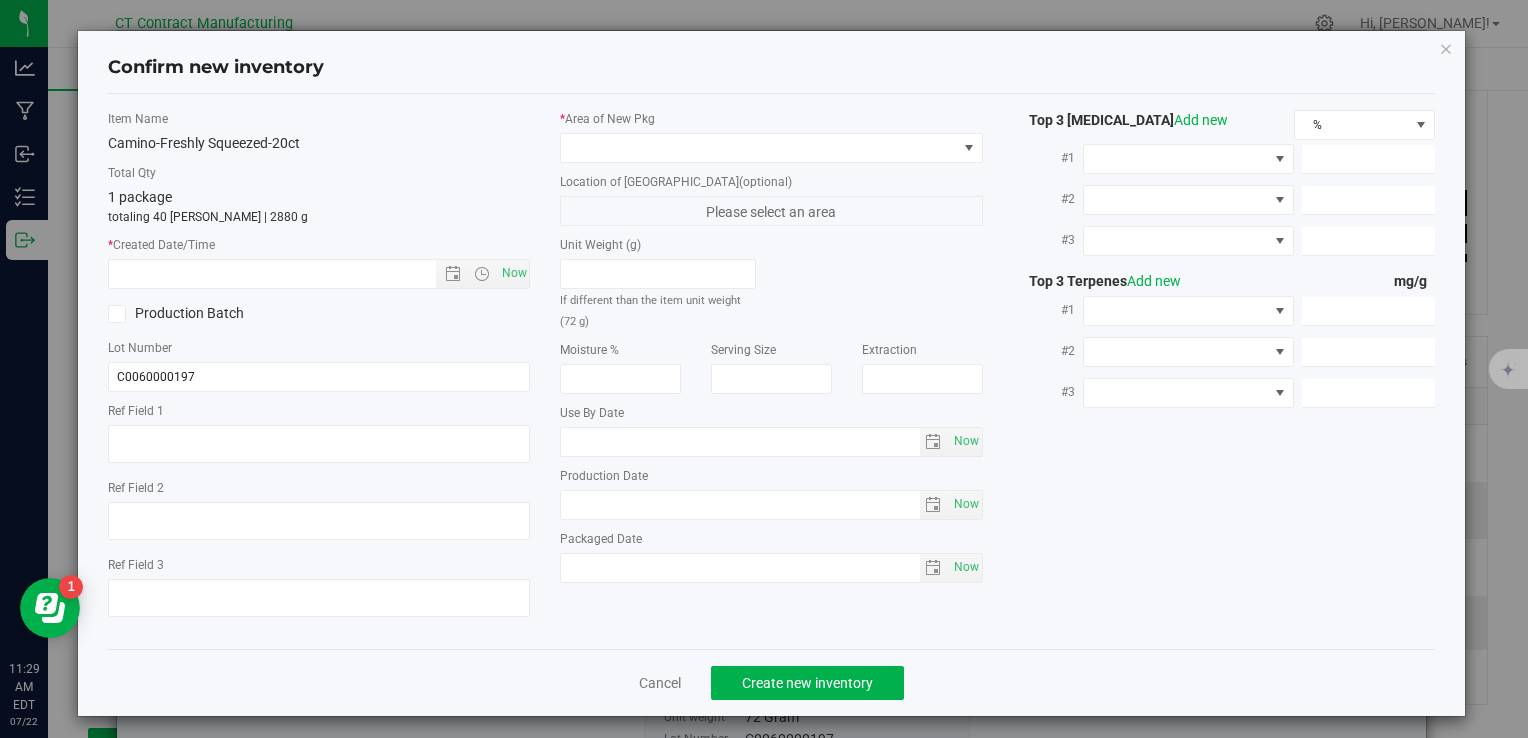 type on "250606-CAMFS005" 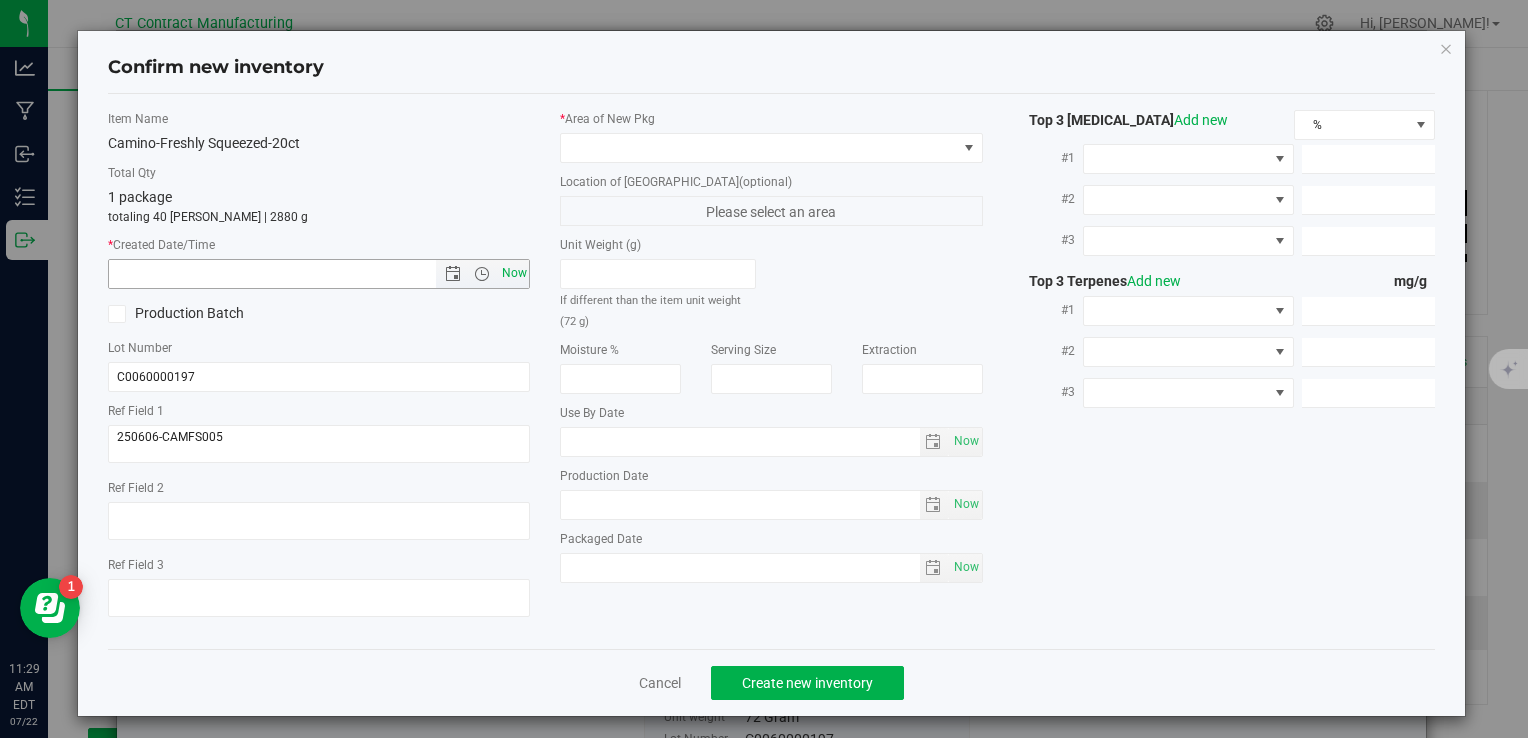 click on "Now" at bounding box center [514, 273] 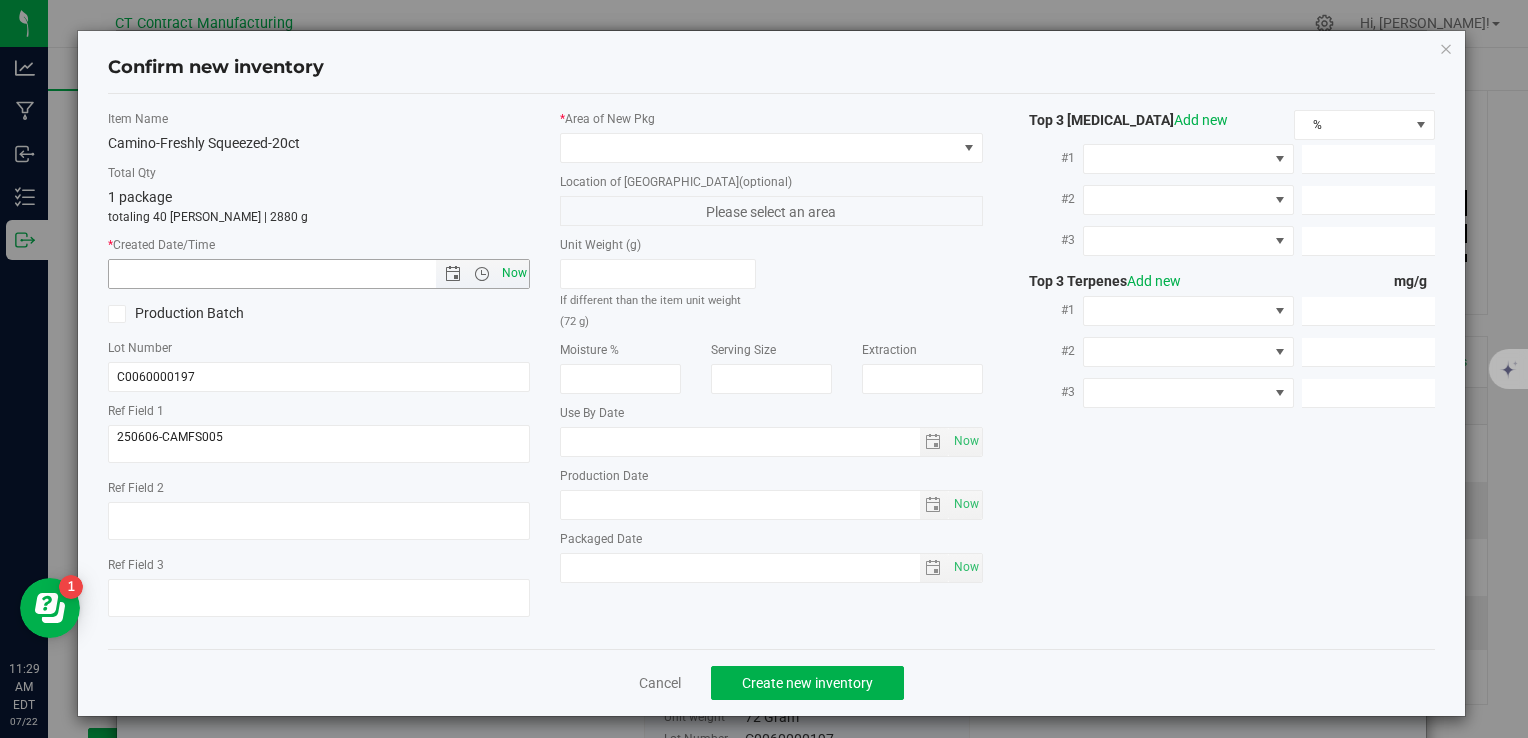 type on "7/22/2025 11:29 AM" 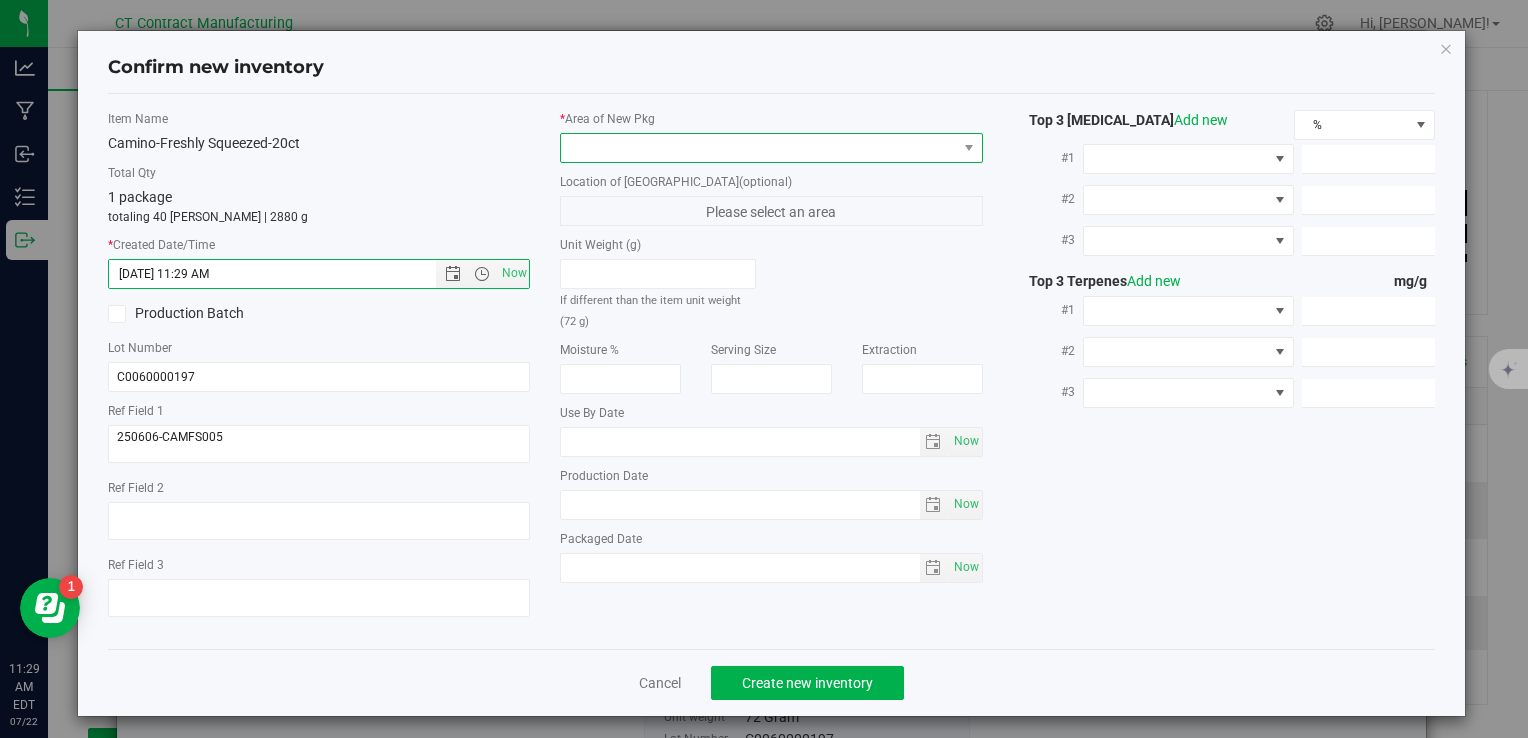 click at bounding box center (758, 148) 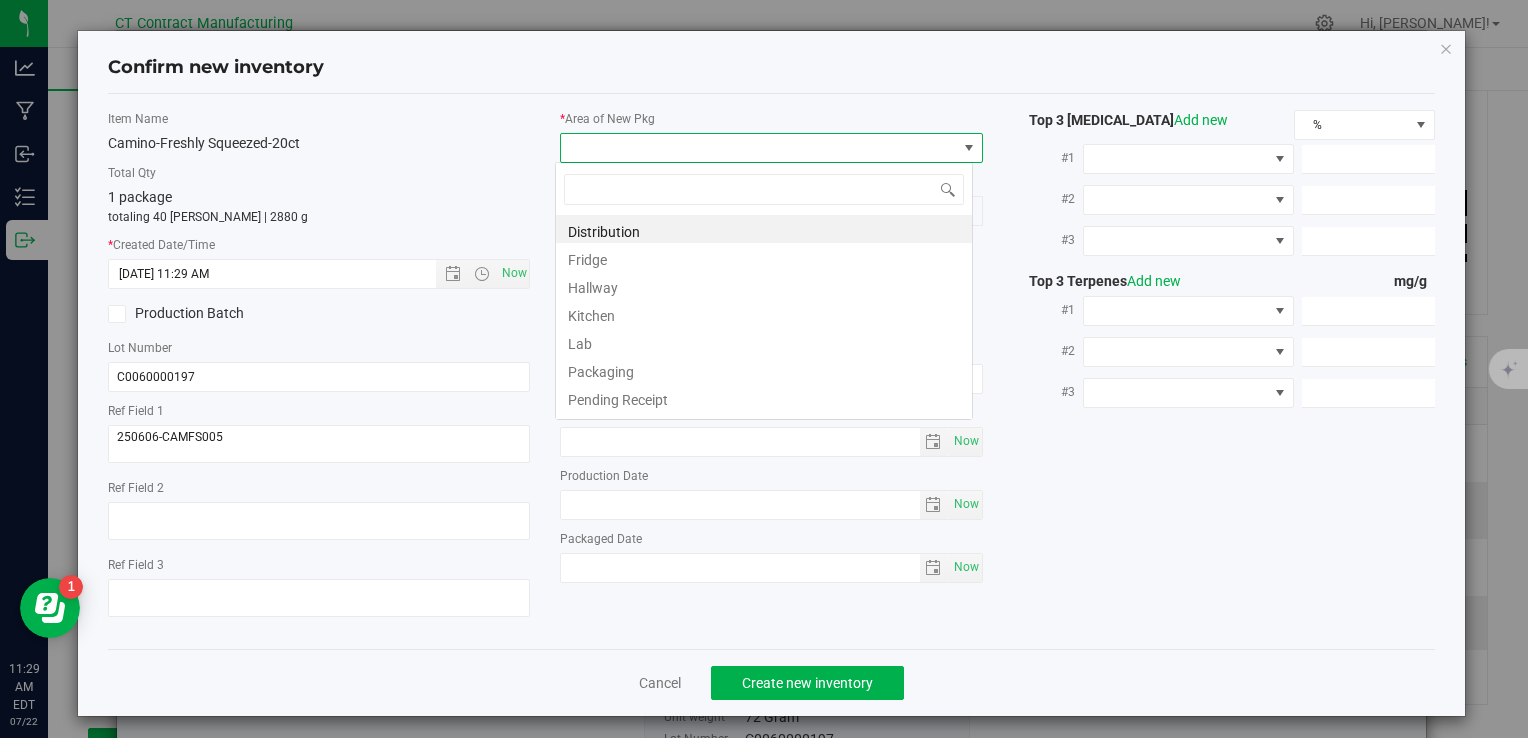 scroll, scrollTop: 99970, scrollLeft: 99582, axis: both 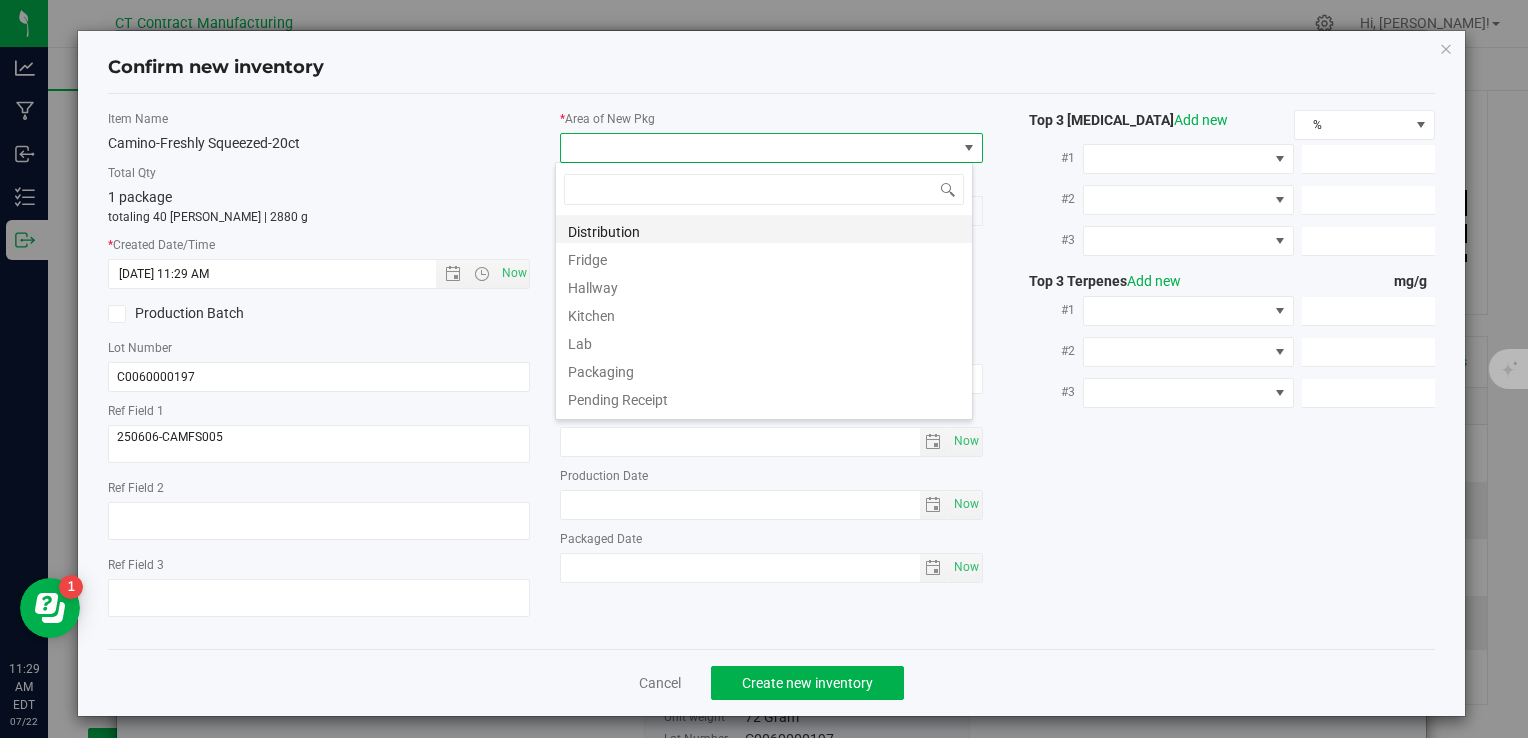 click on "Distribution" at bounding box center [764, 229] 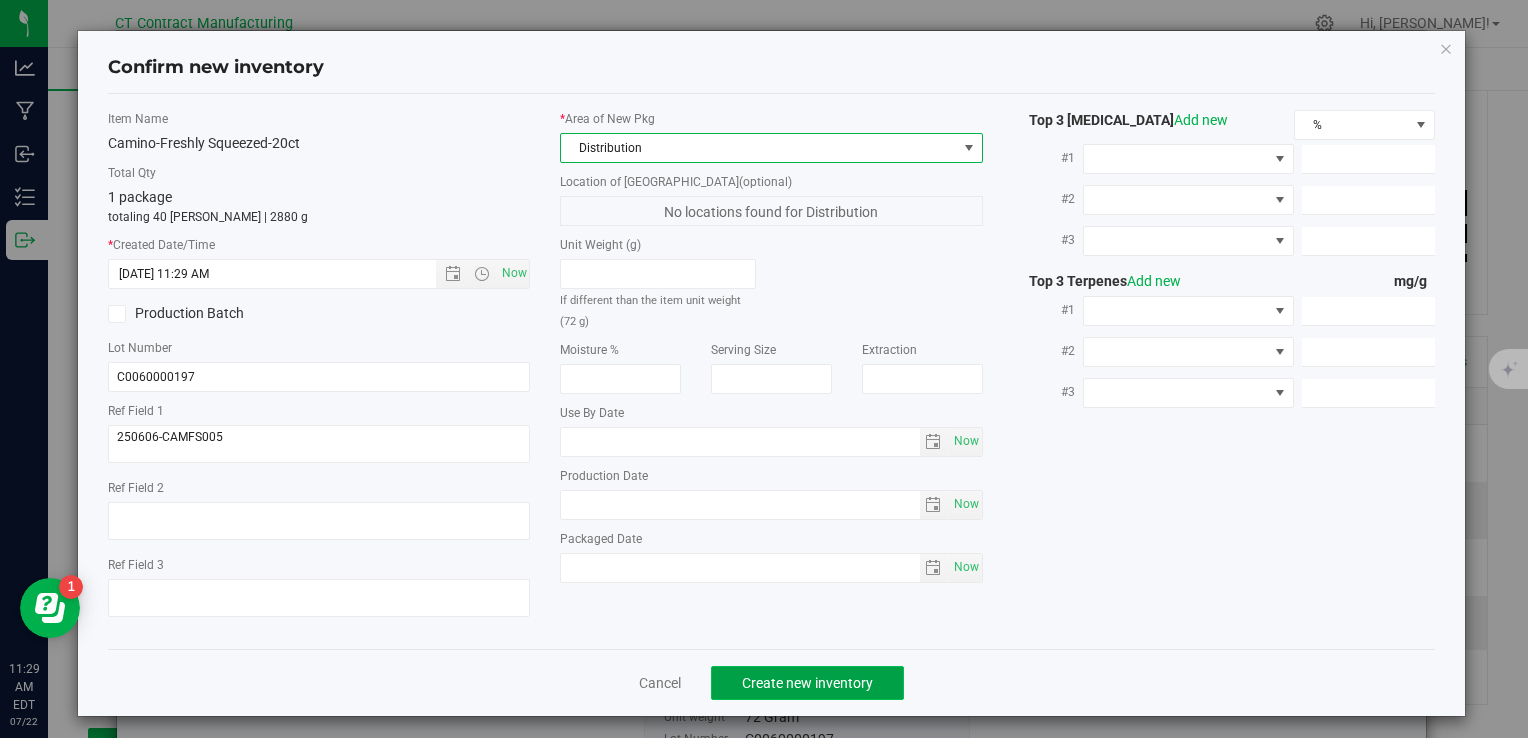 click on "Create new inventory" 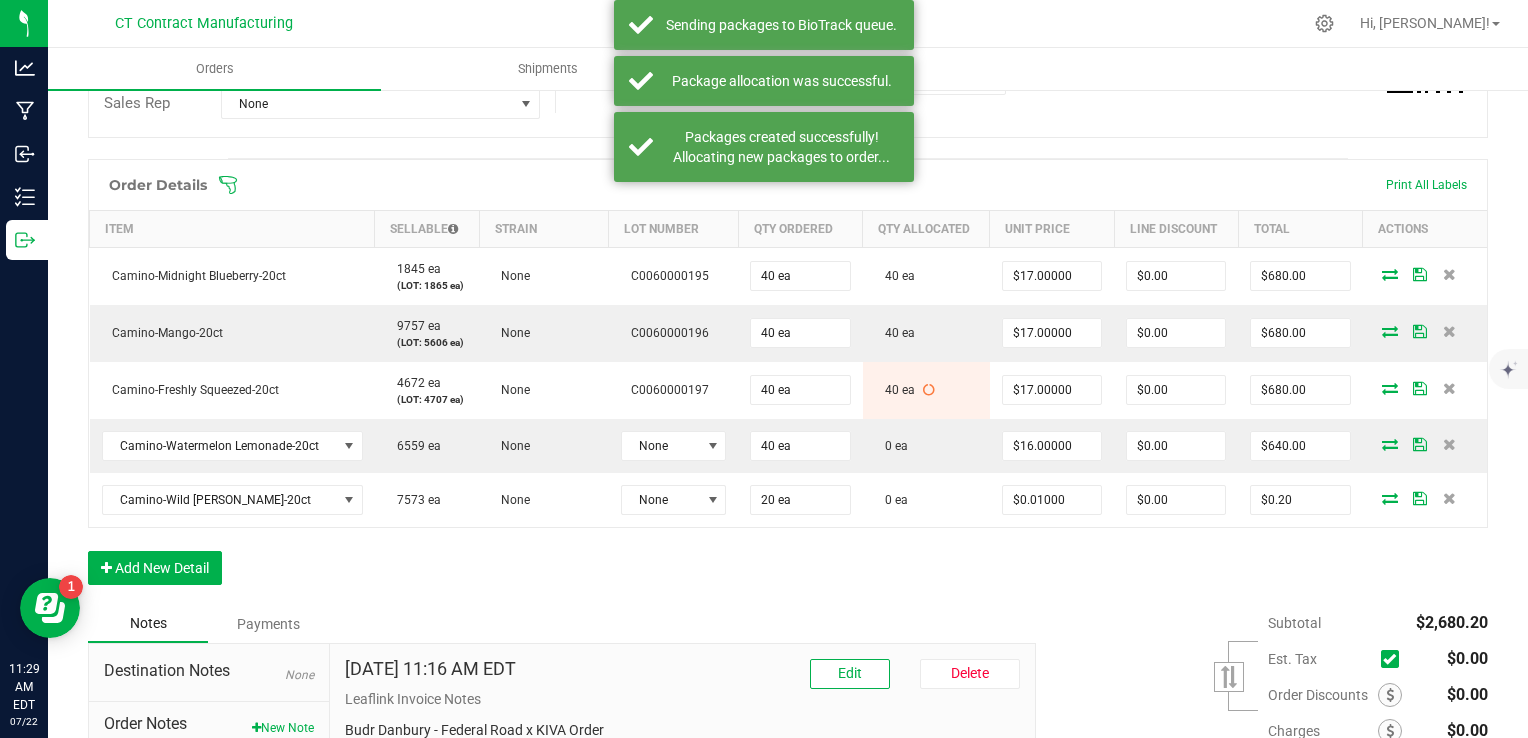 scroll, scrollTop: 458, scrollLeft: 0, axis: vertical 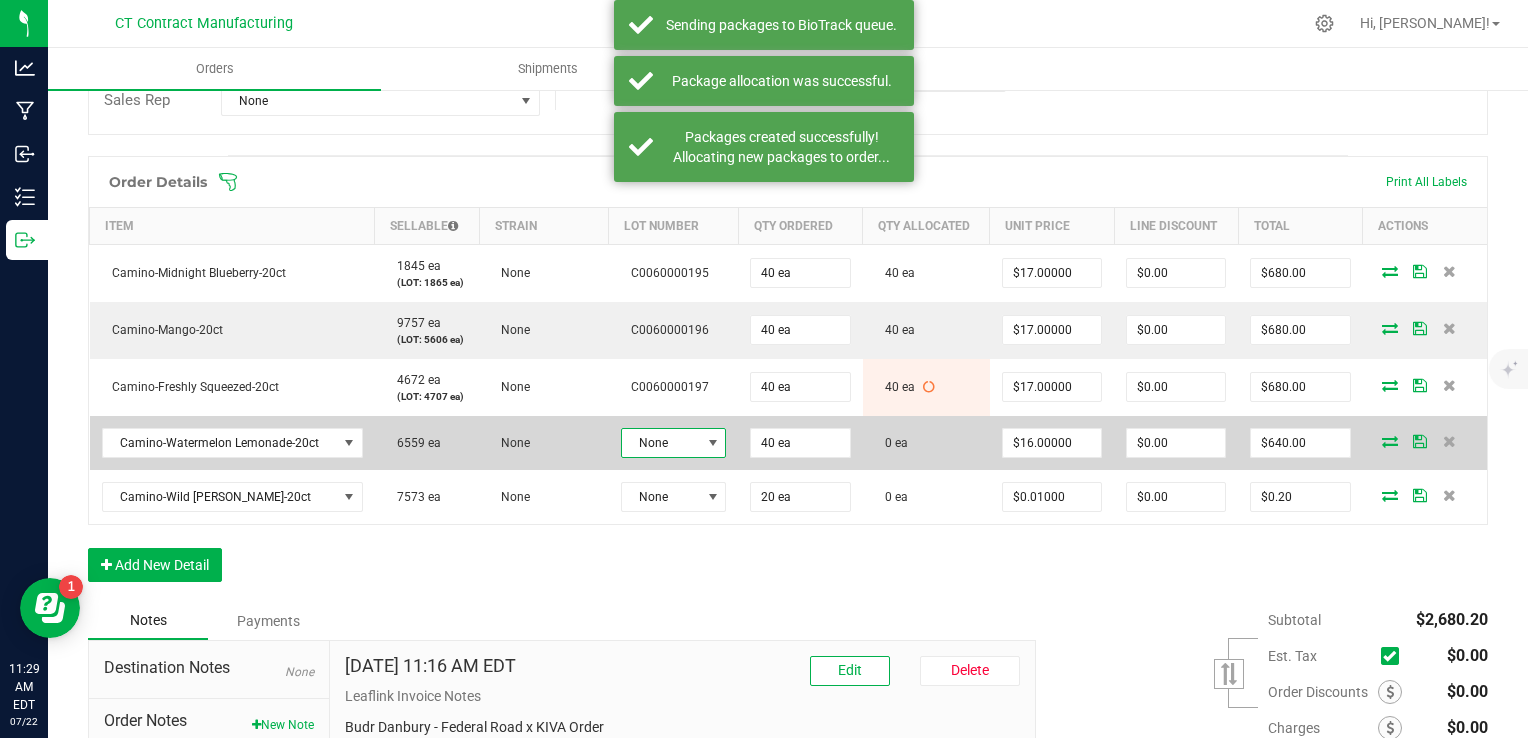 click on "None" at bounding box center [661, 443] 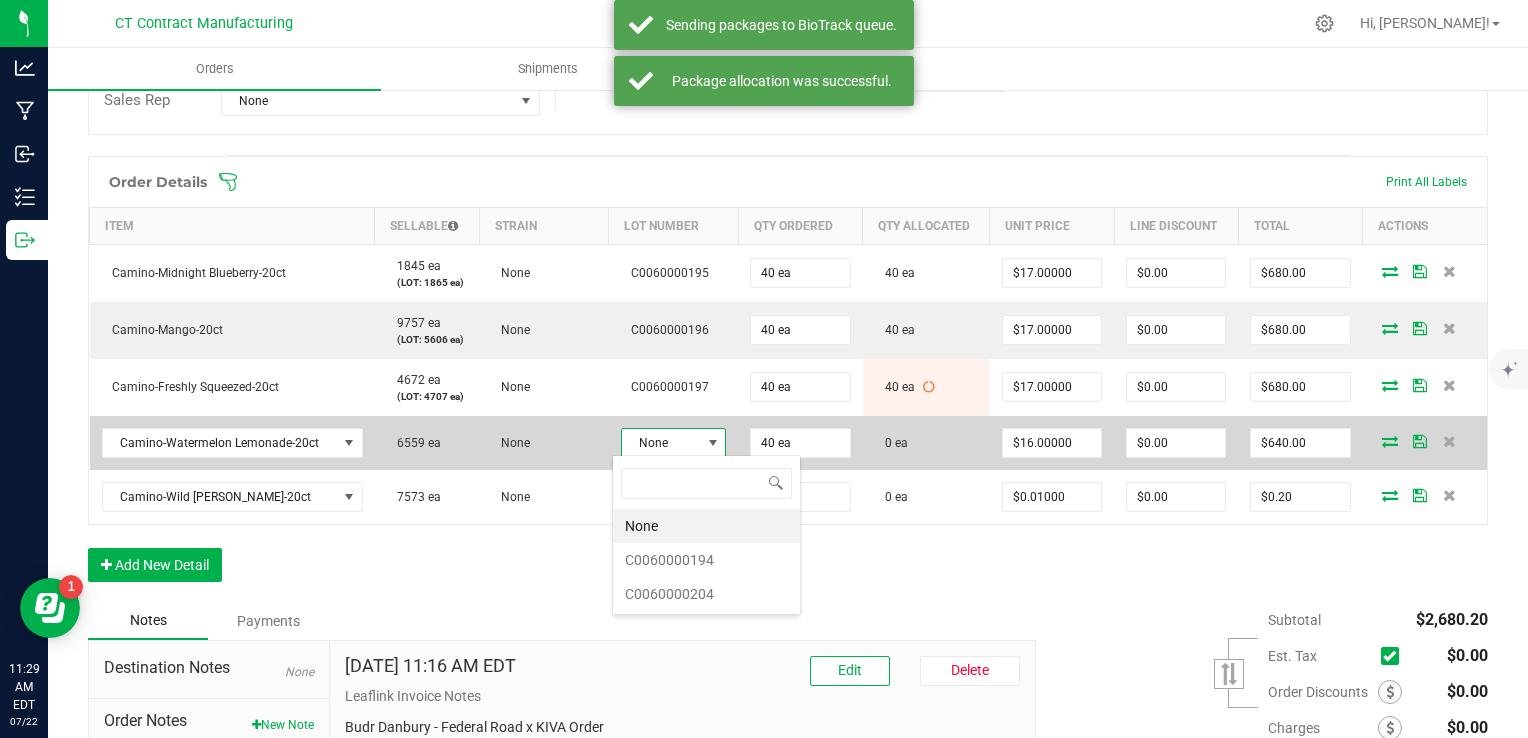 scroll, scrollTop: 99970, scrollLeft: 99895, axis: both 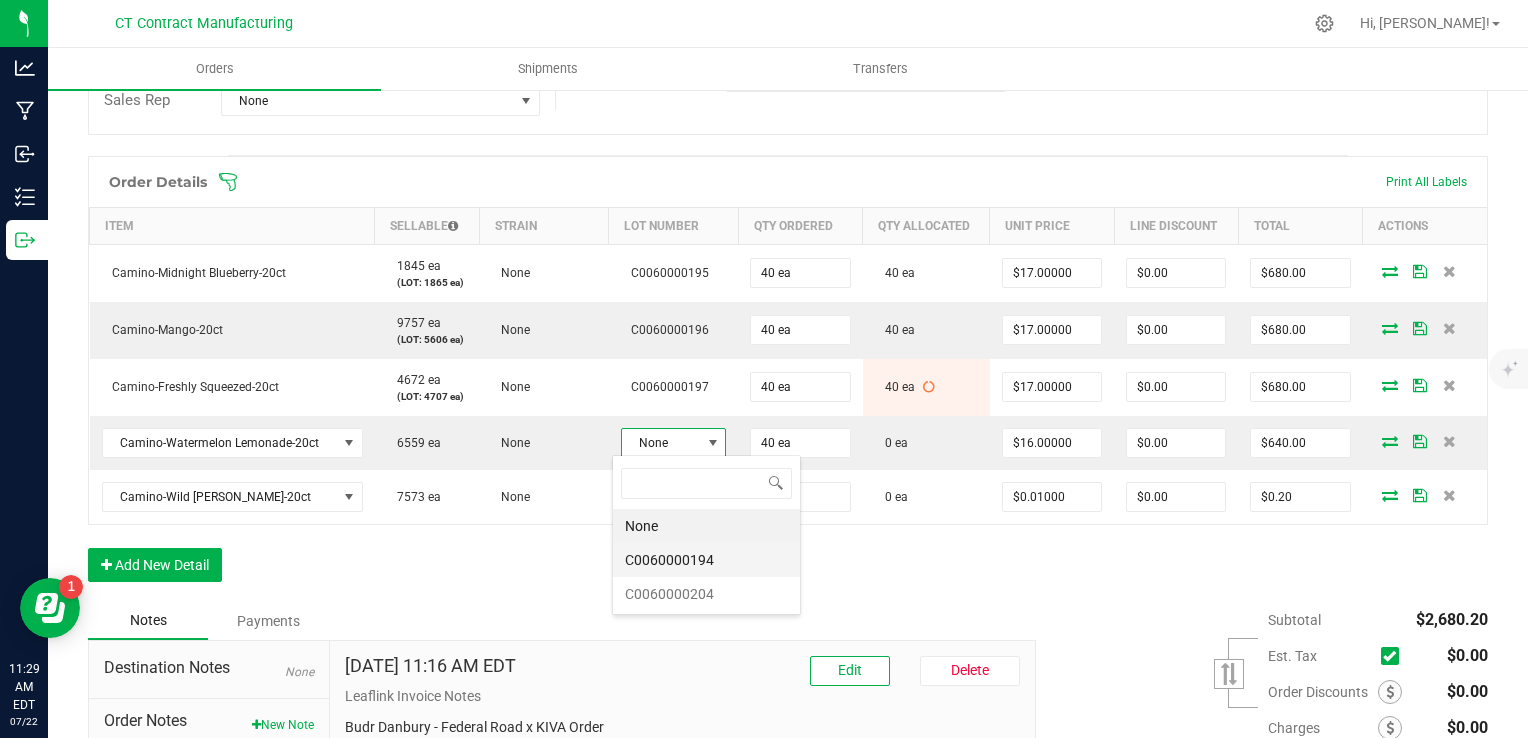click on "C0060000194" at bounding box center [706, 560] 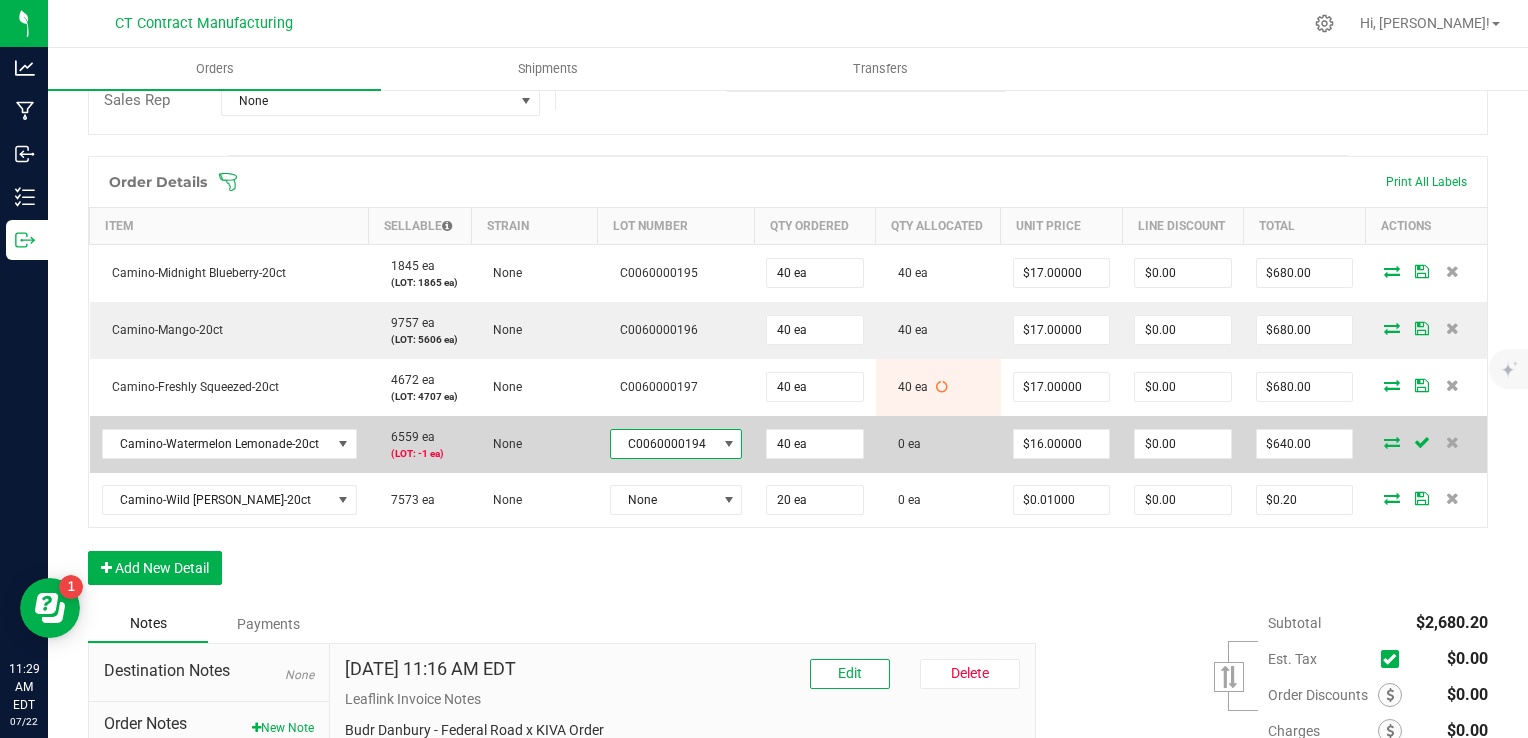 click on "C0060000194" at bounding box center [664, 444] 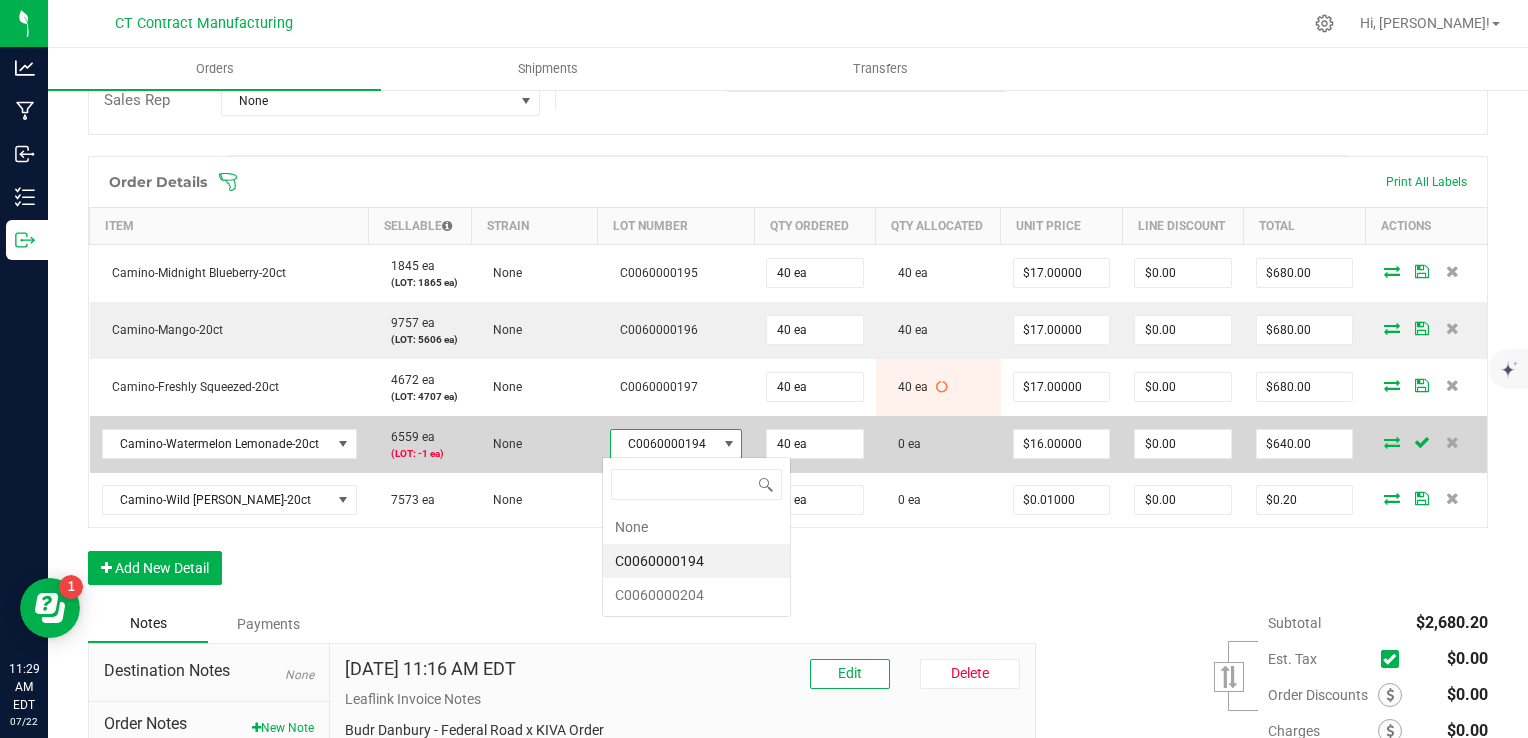 scroll, scrollTop: 99970, scrollLeft: 99871, axis: both 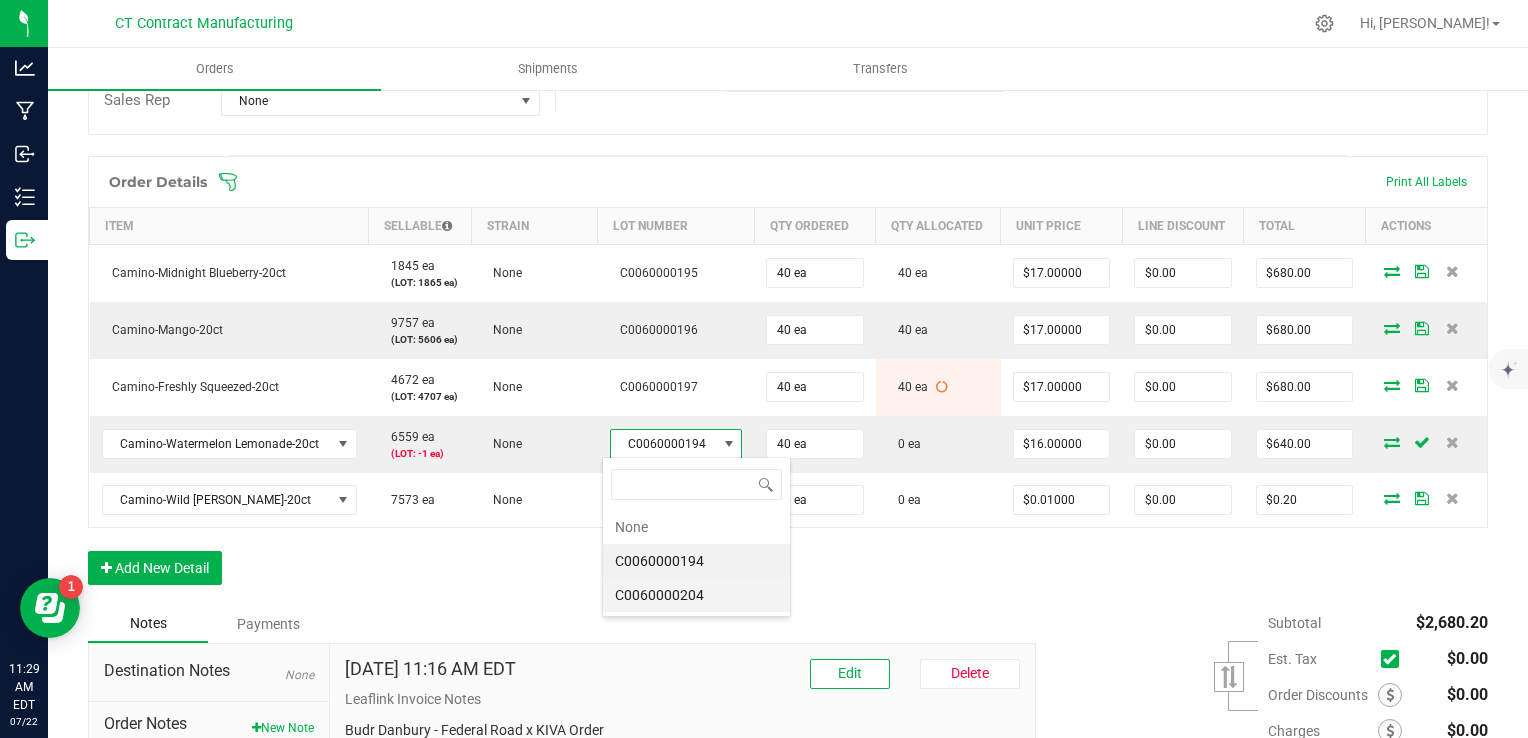 click on "C0060000204" at bounding box center (696, 595) 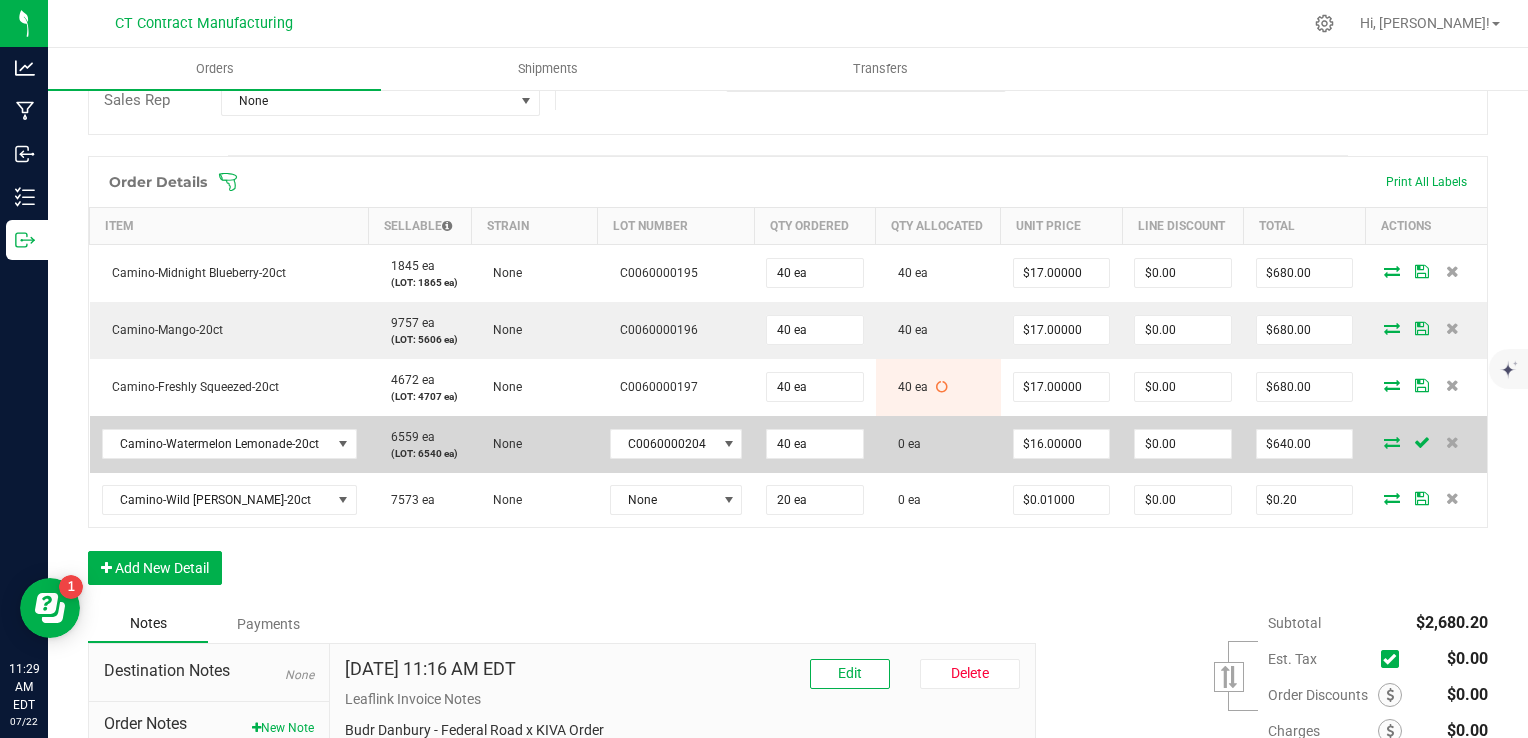 click at bounding box center (1392, 442) 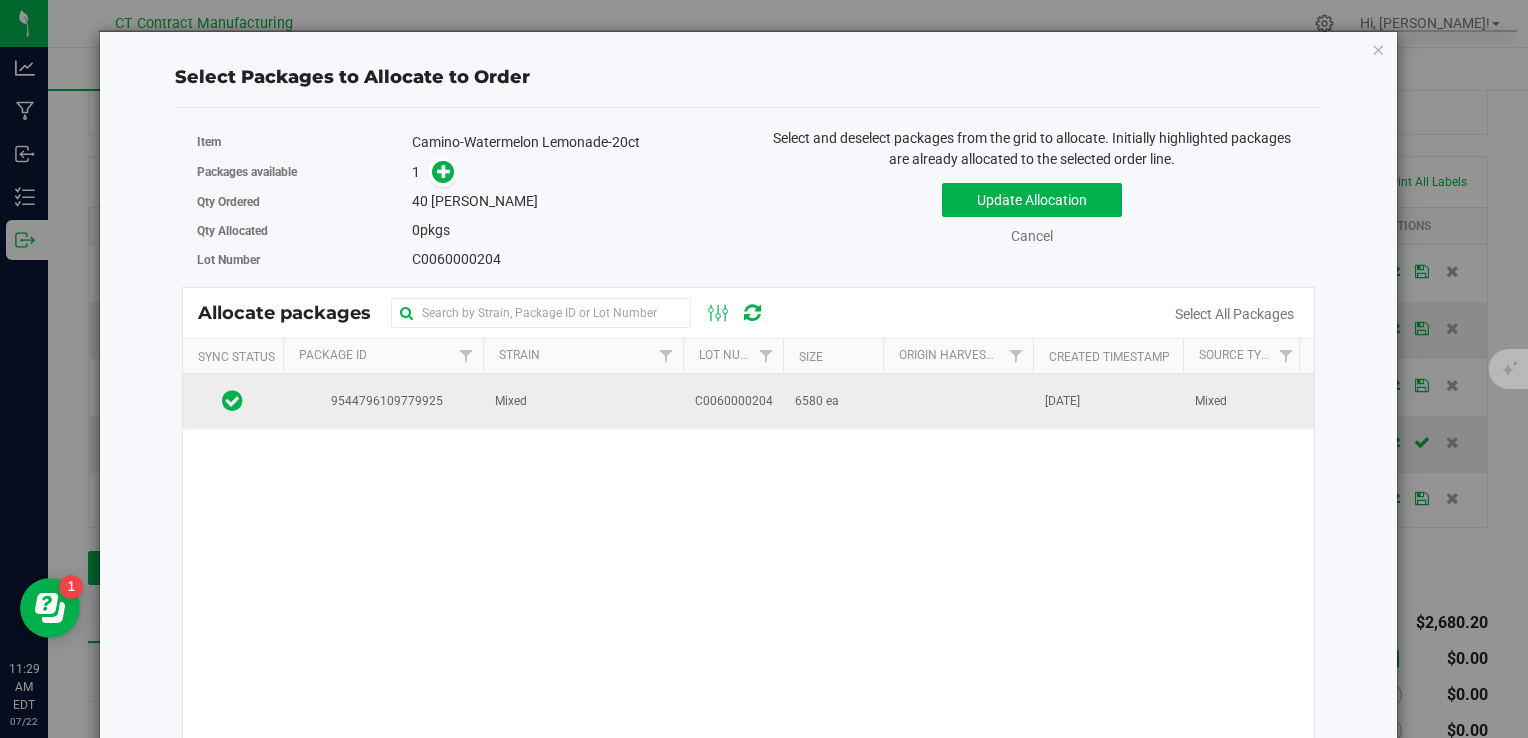 click on "Jun 17, 2025" at bounding box center (1108, 401) 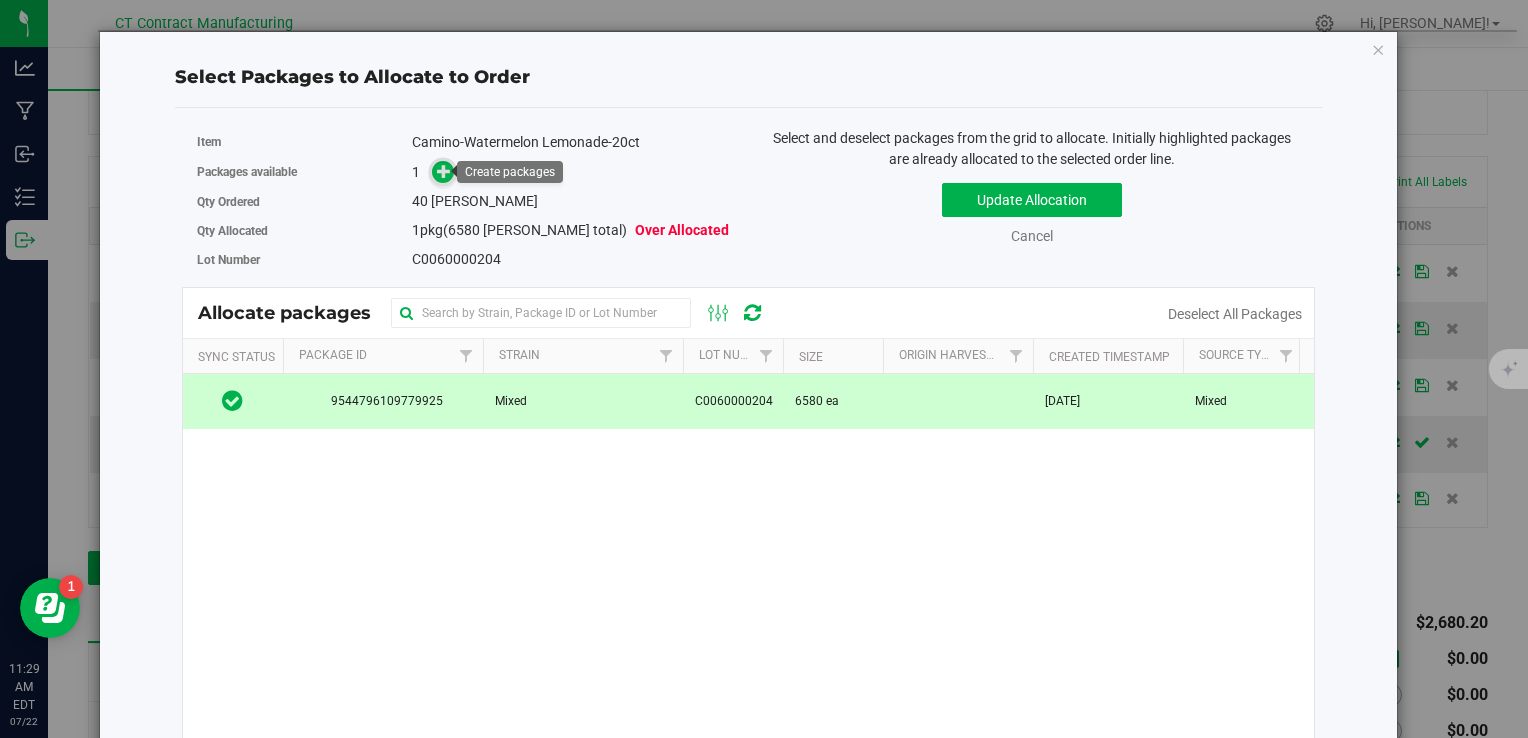 click at bounding box center (442, 171) 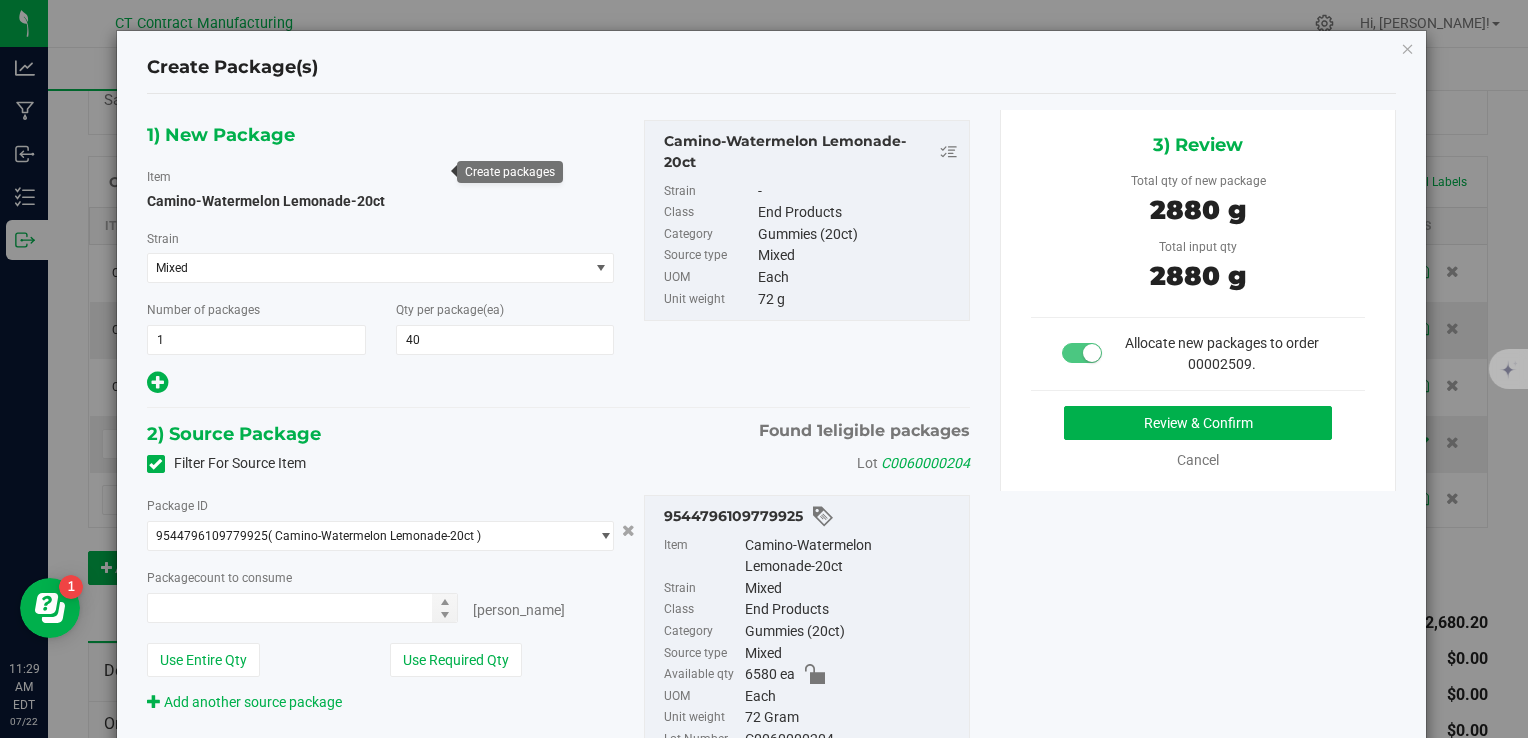 type on "40 ea" 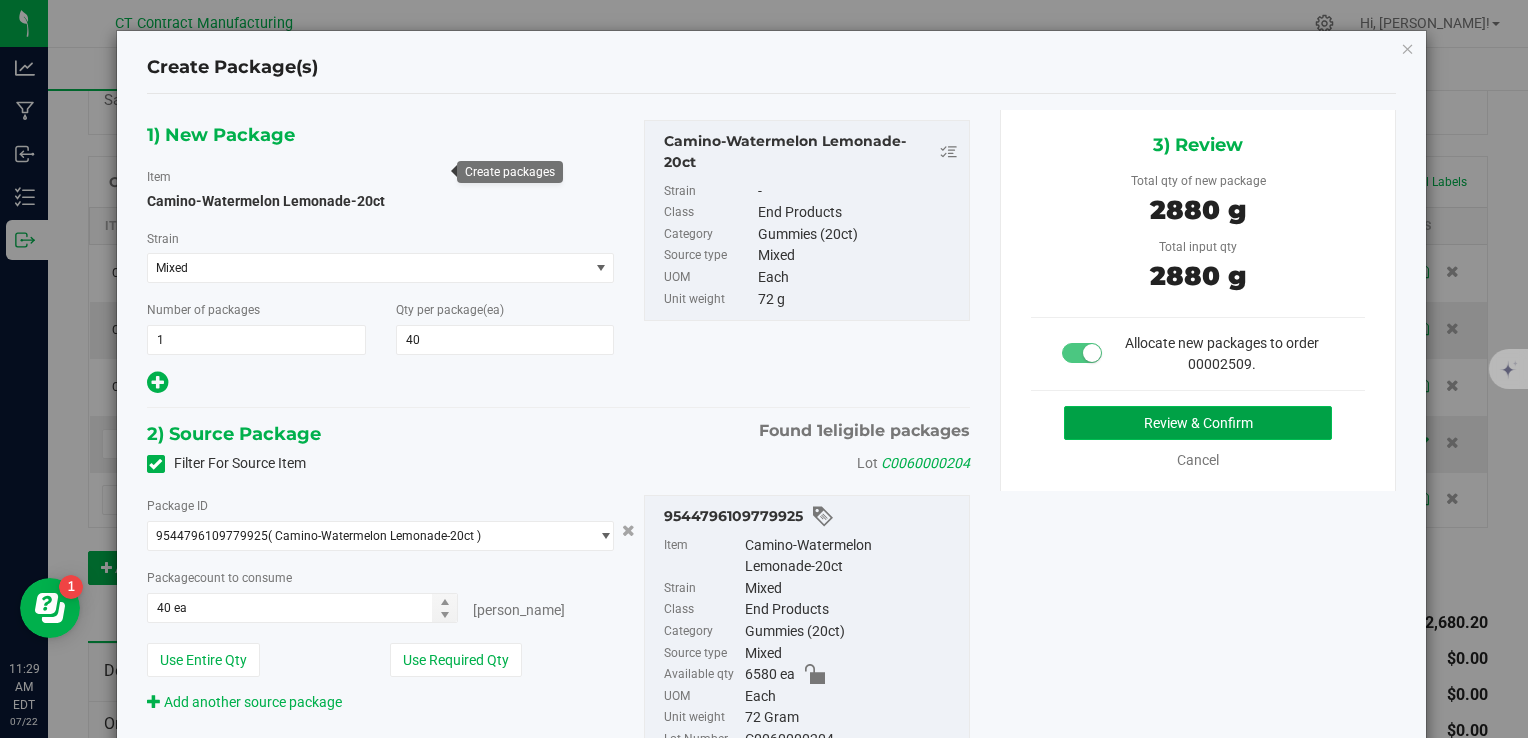 click on "Review & Confirm" at bounding box center (1198, 423) 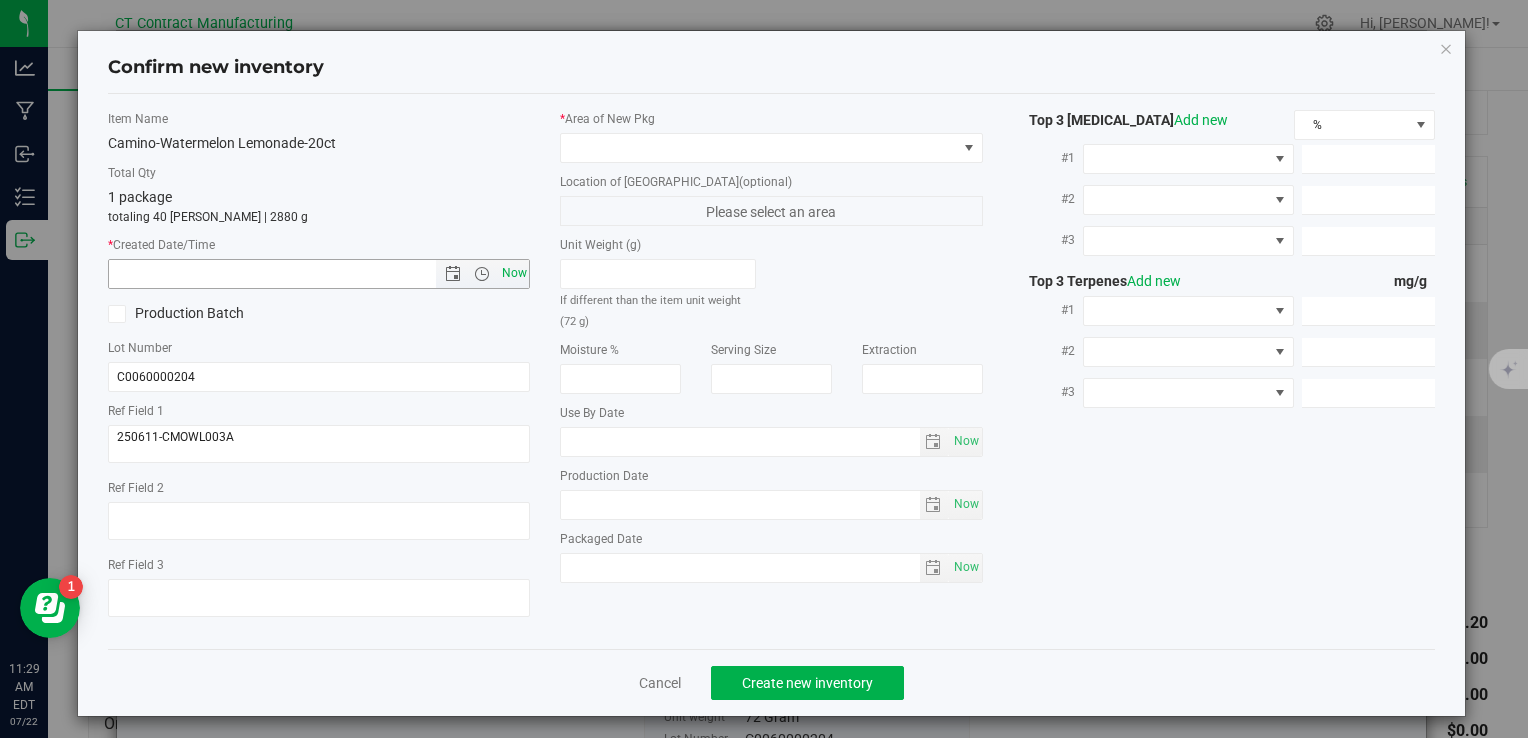 click on "Now" at bounding box center [514, 273] 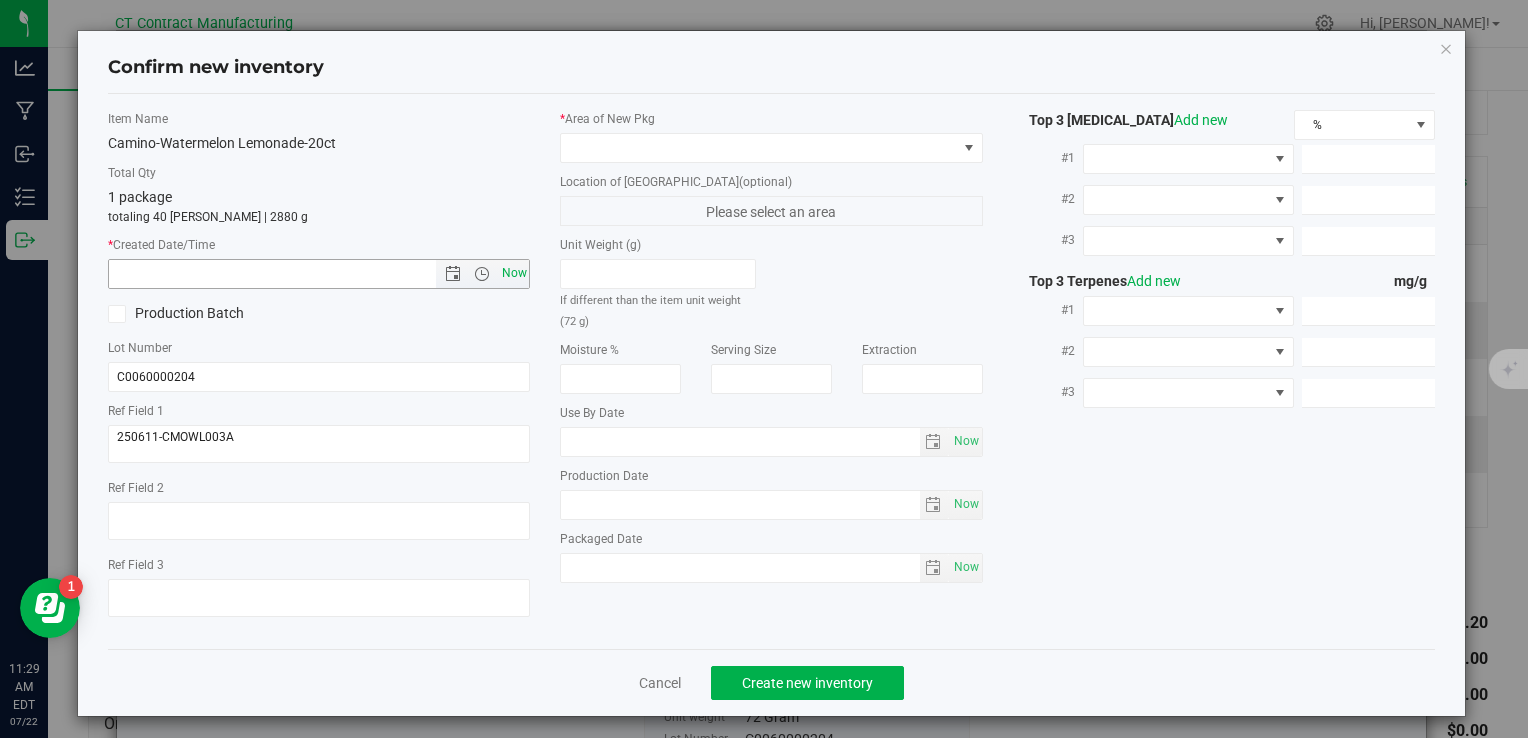type on "7/22/2025 11:29 AM" 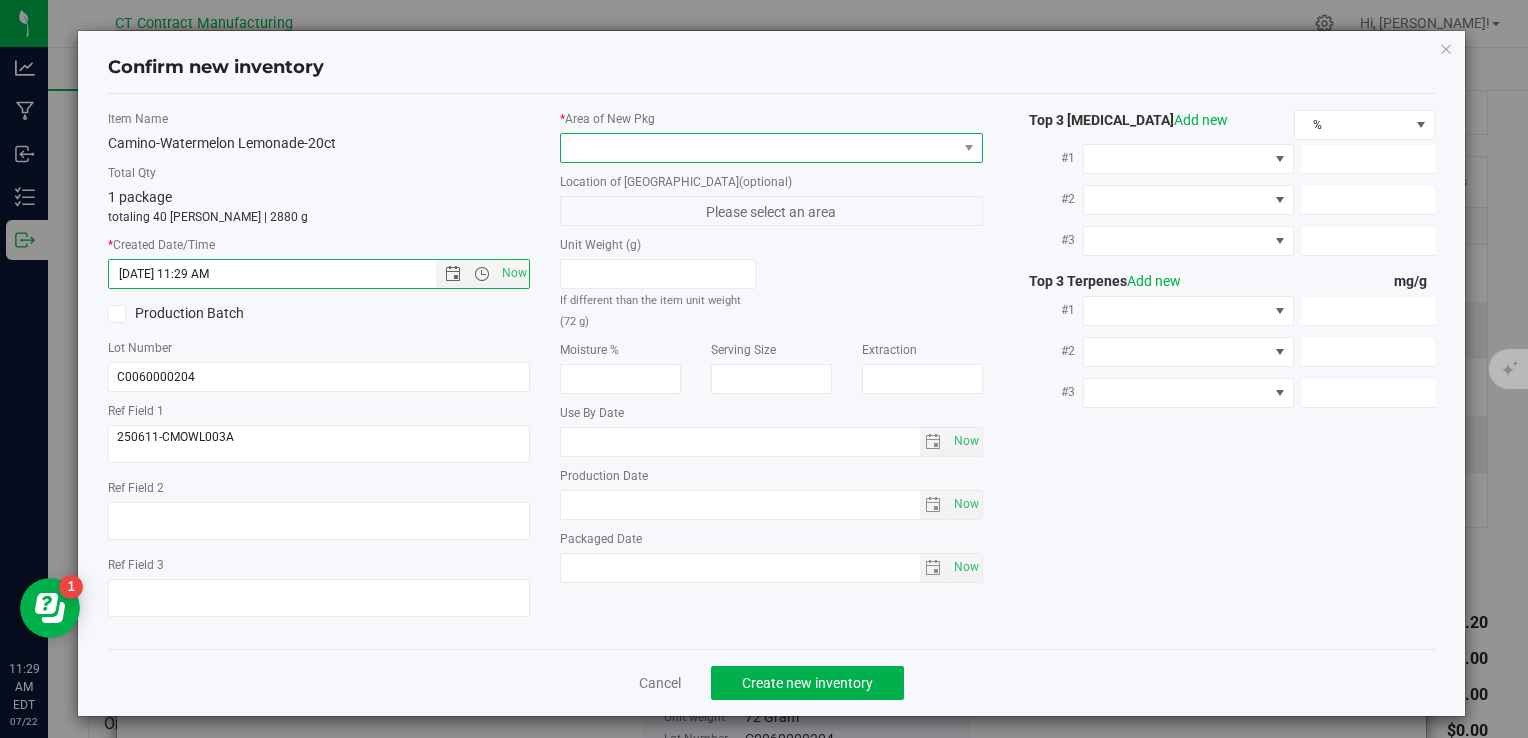 click at bounding box center [758, 148] 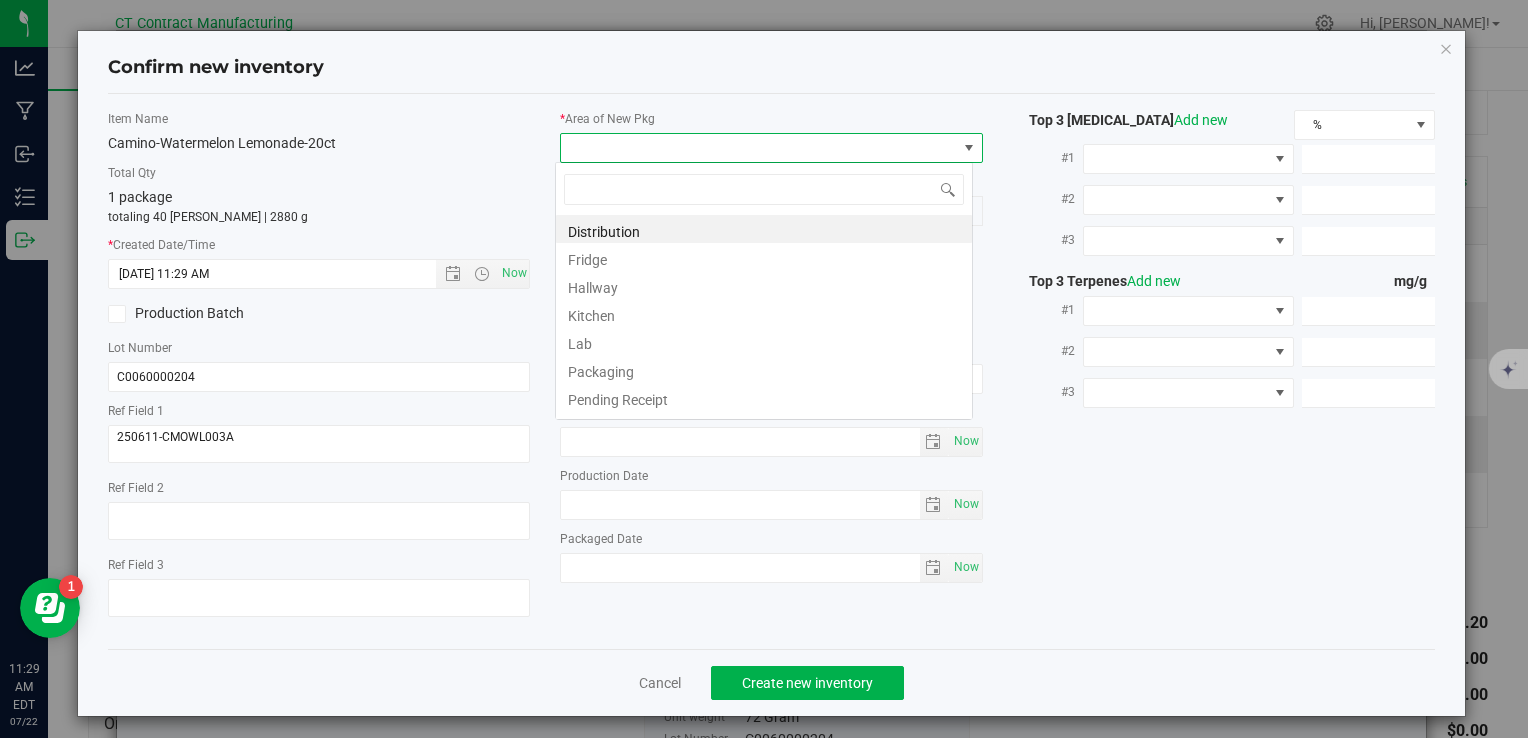 scroll, scrollTop: 99970, scrollLeft: 99582, axis: both 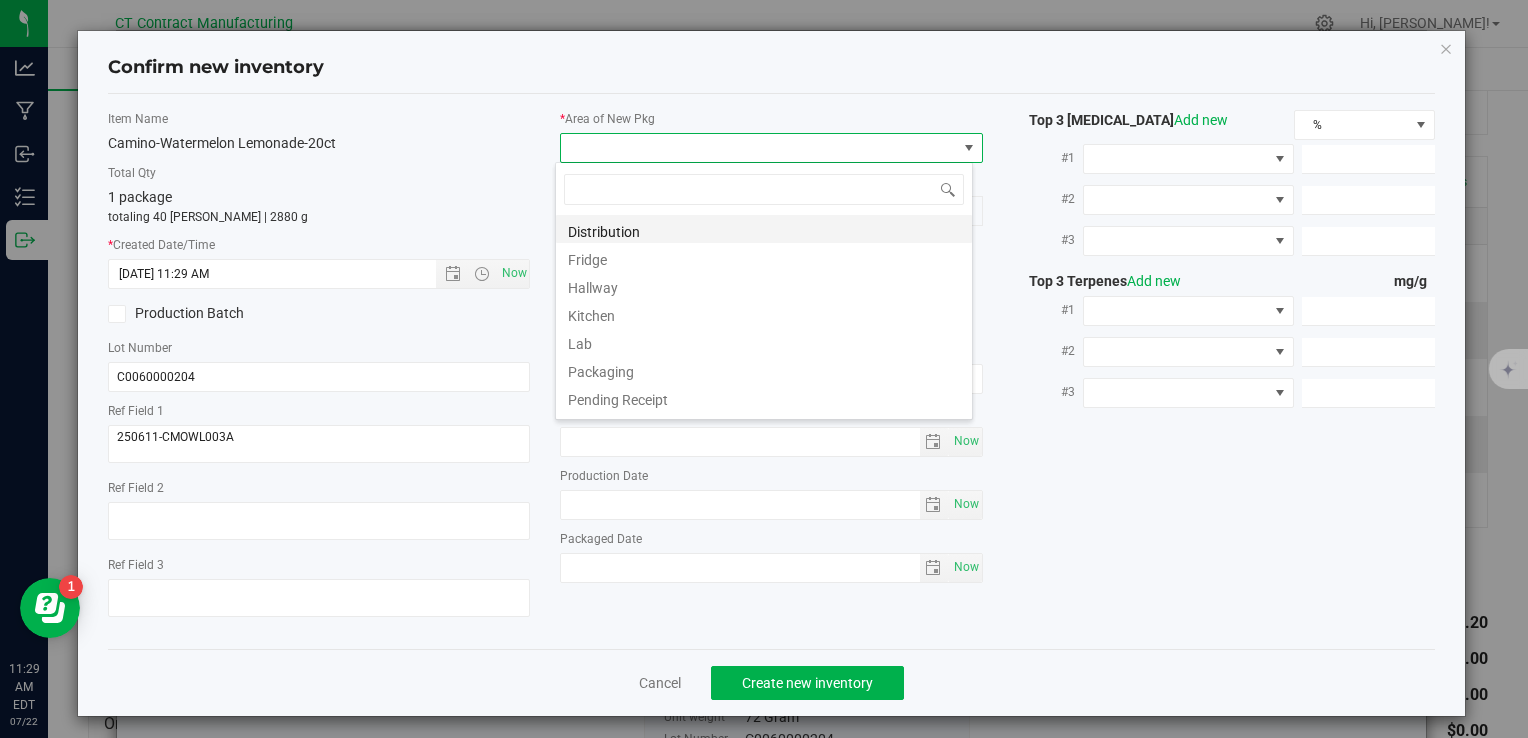 click on "Distribution" at bounding box center (764, 229) 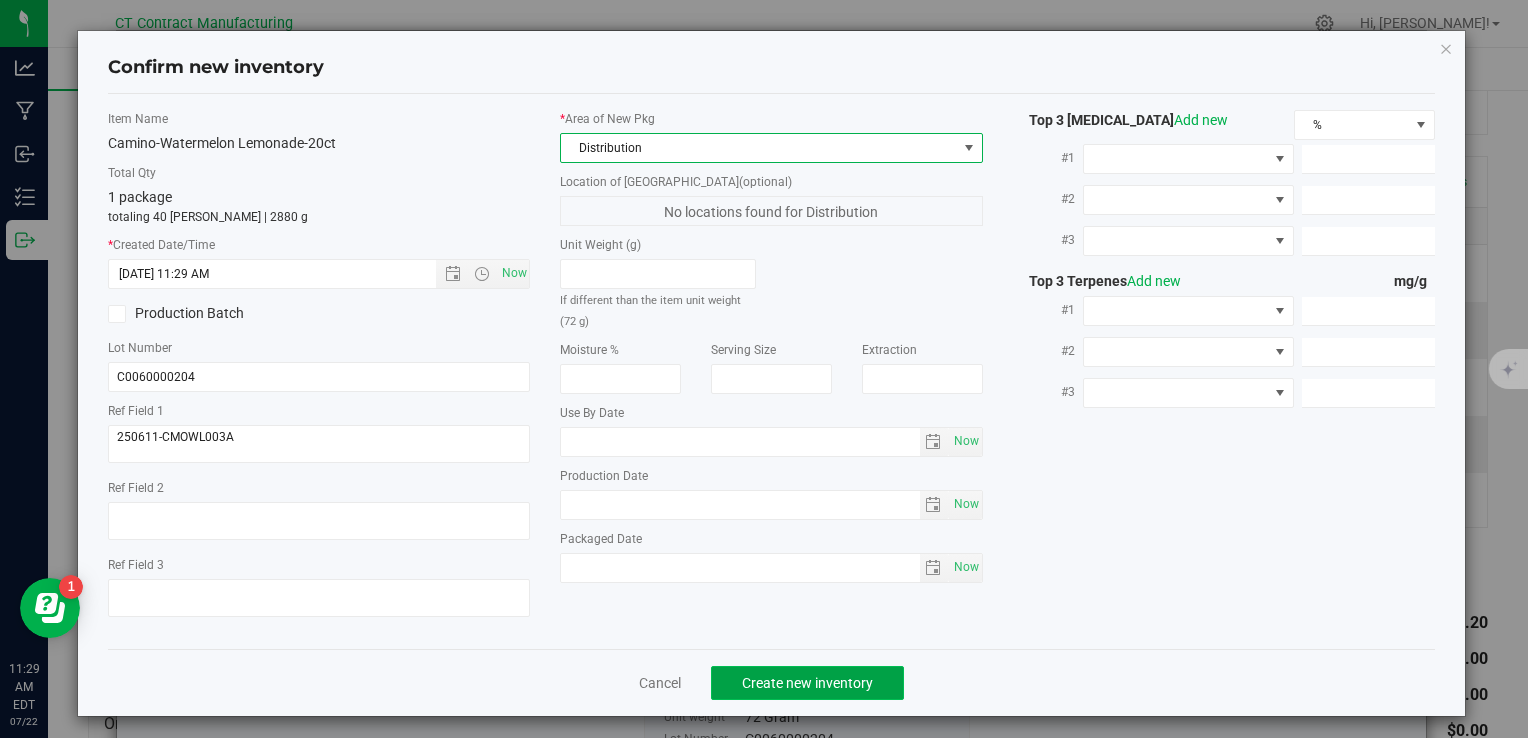 click on "Create new inventory" 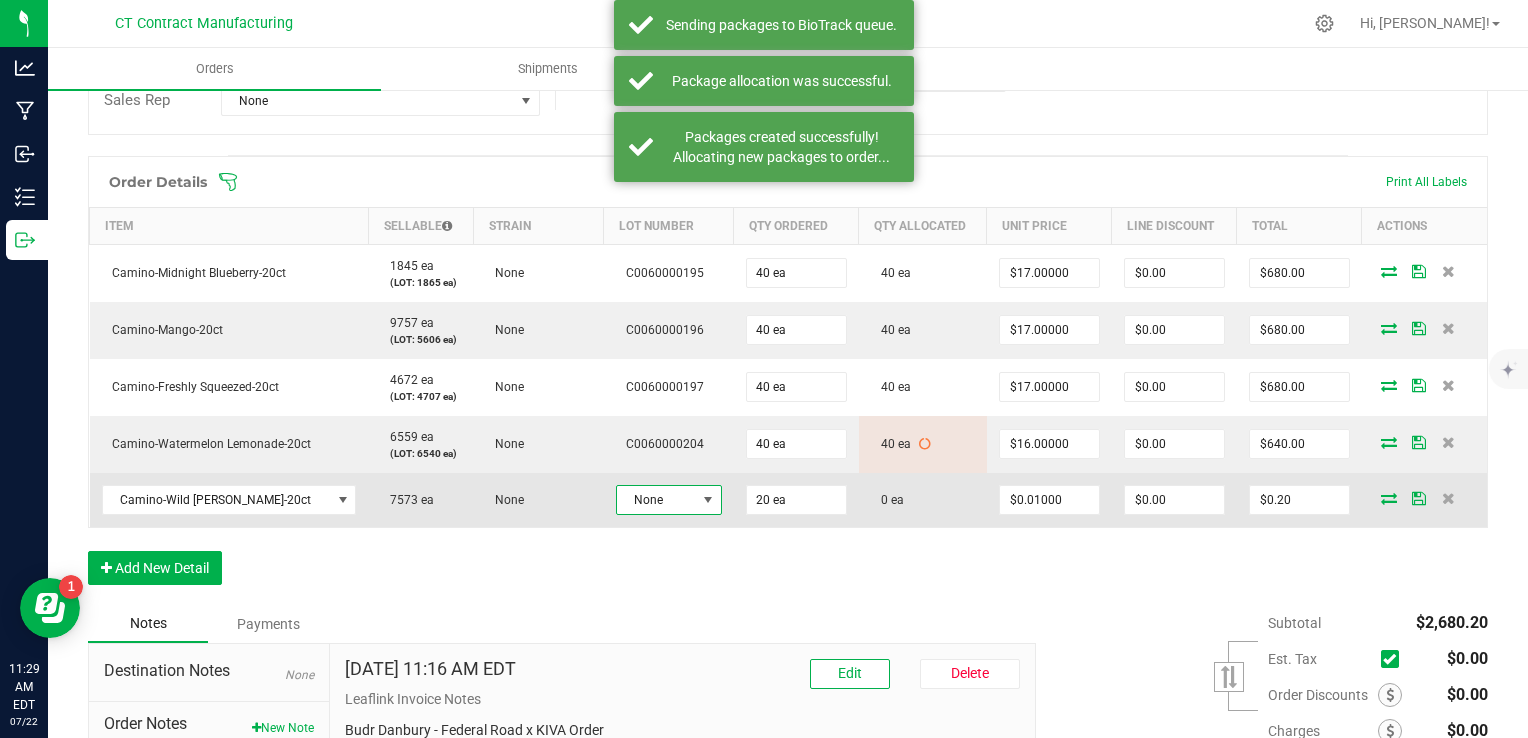 click on "None" at bounding box center [656, 500] 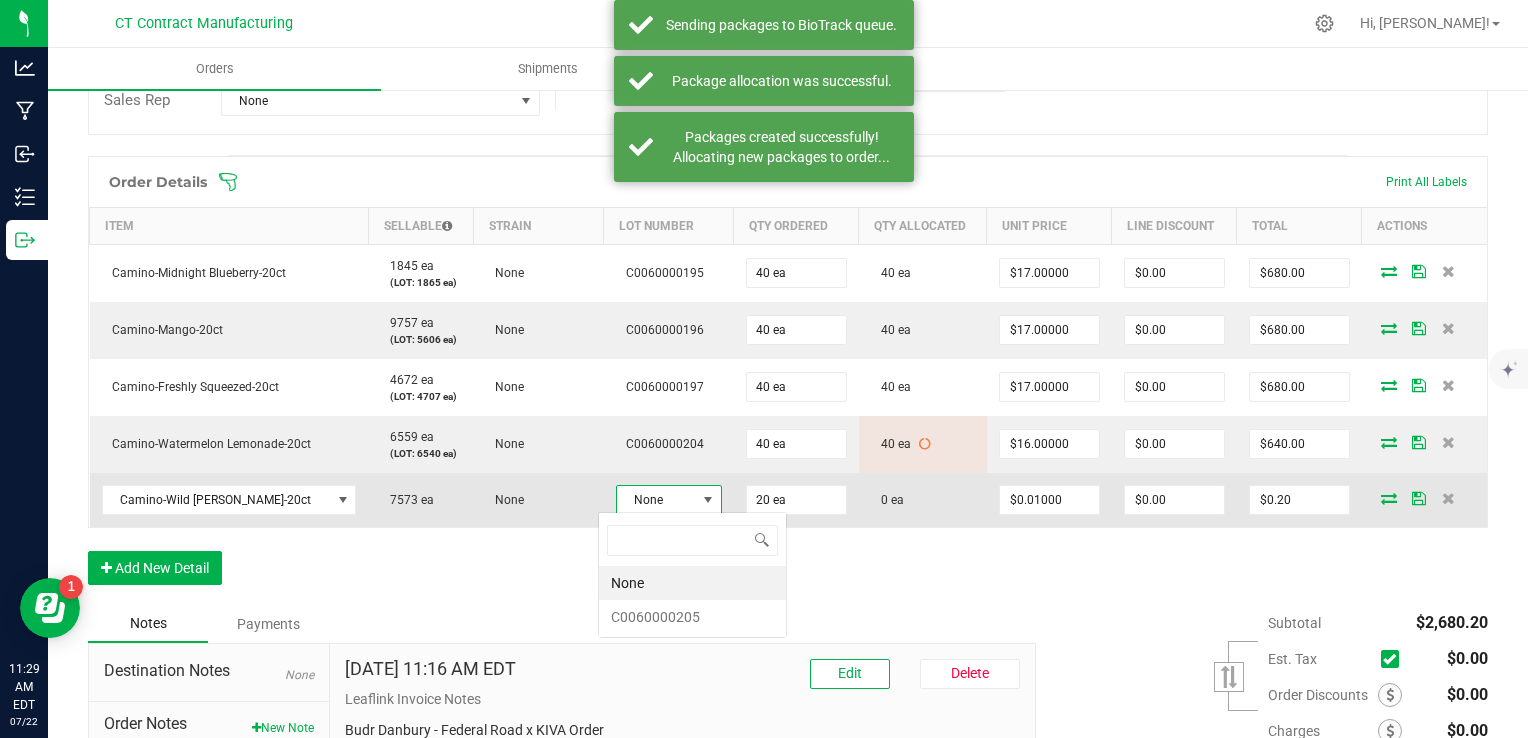 scroll, scrollTop: 99970, scrollLeft: 99893, axis: both 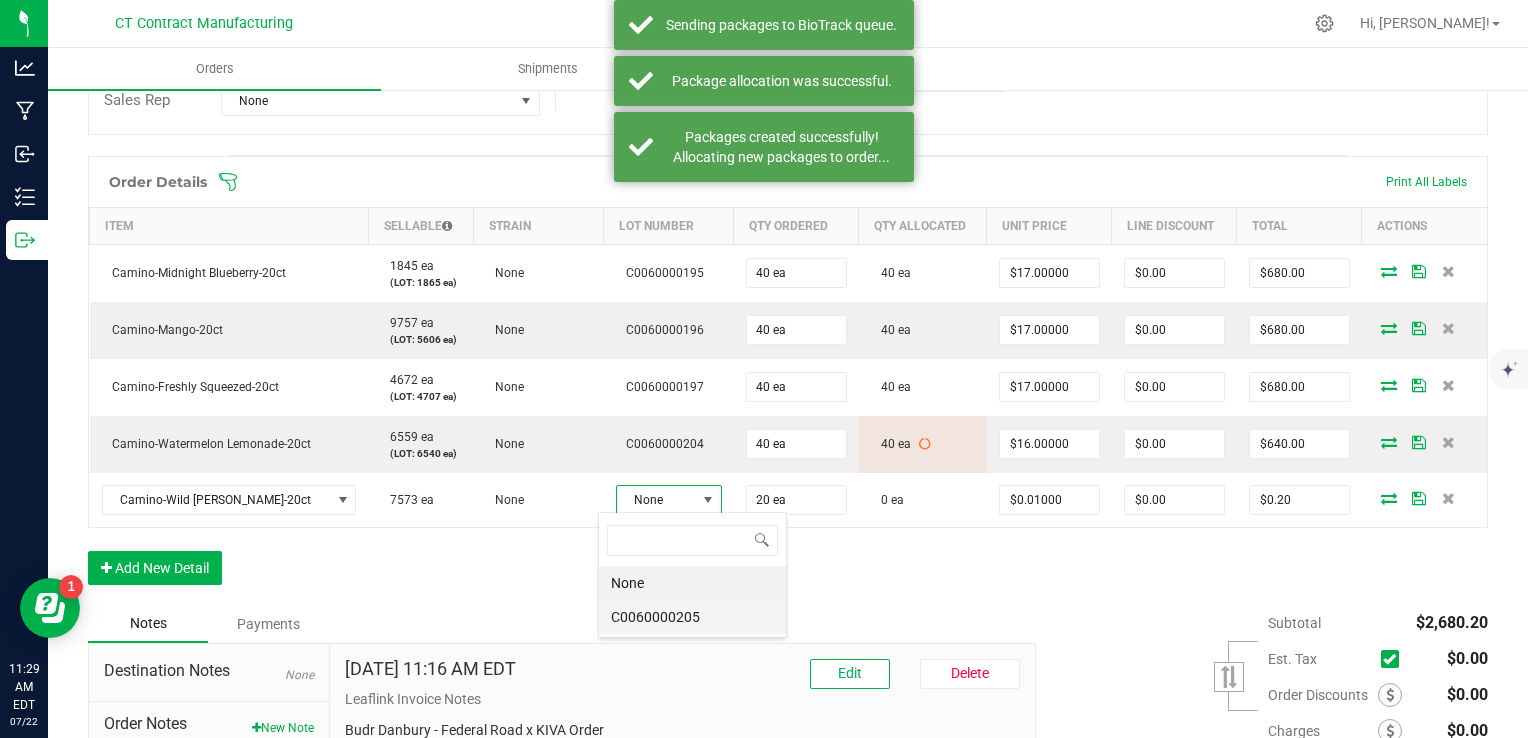 click on "C0060000205" at bounding box center [692, 617] 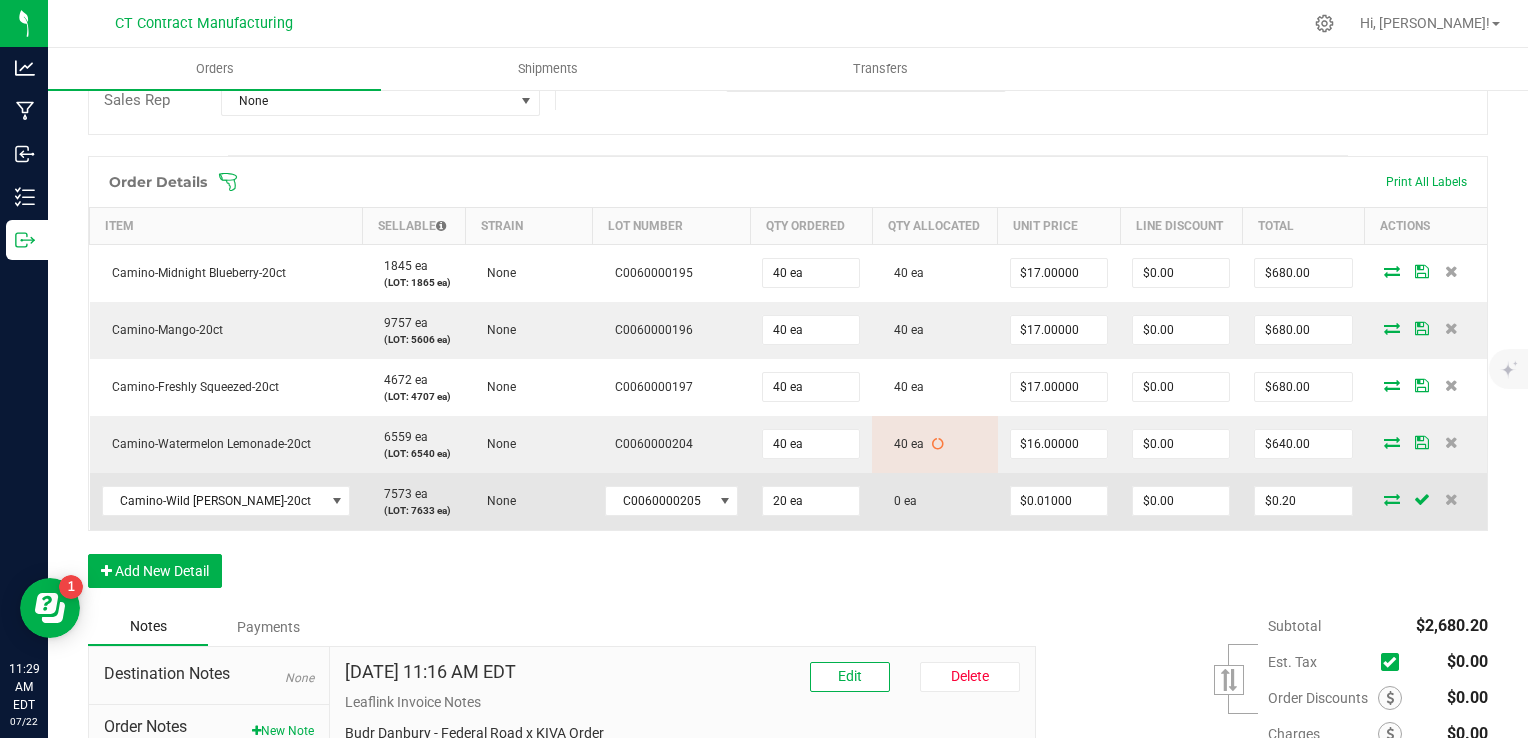 click at bounding box center (1392, 499) 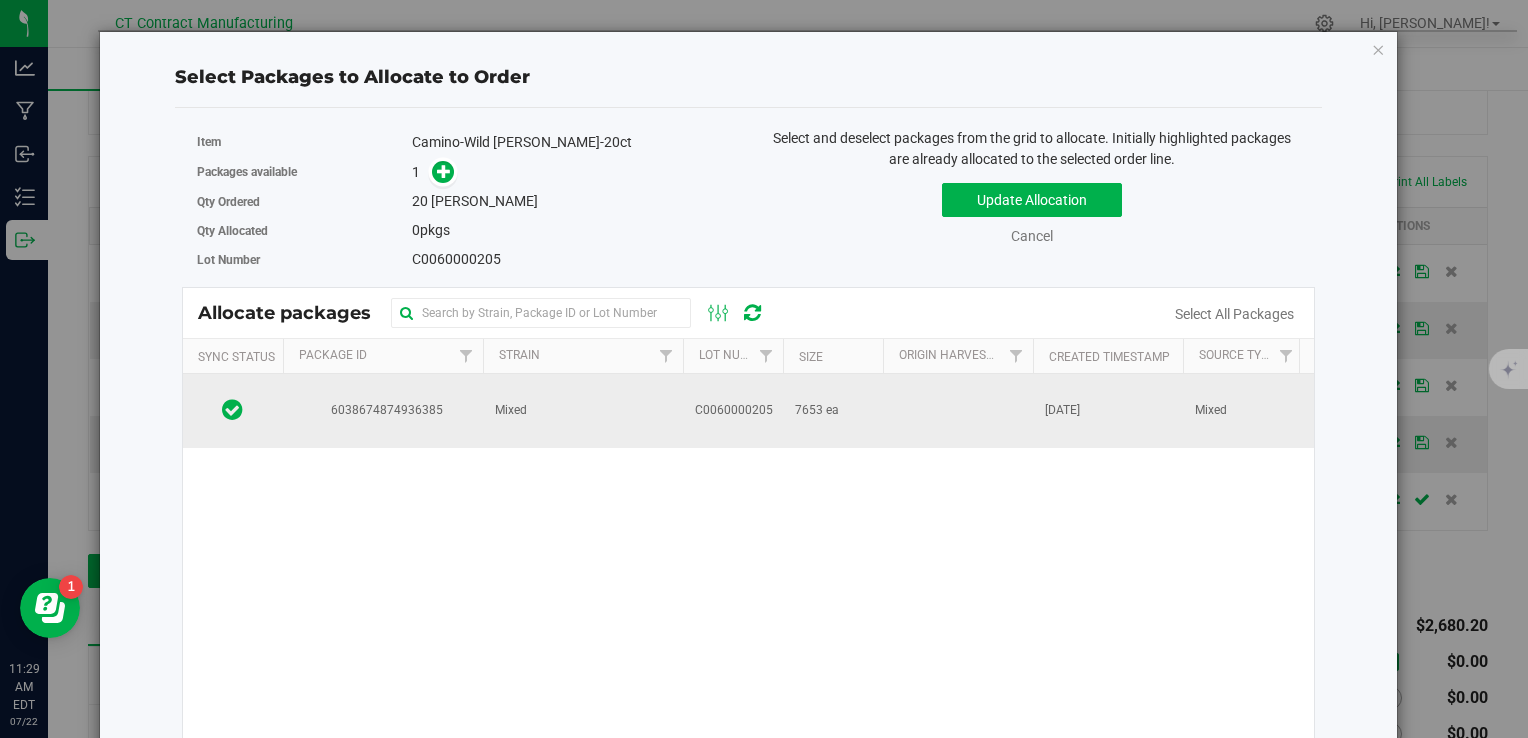 click at bounding box center (958, 411) 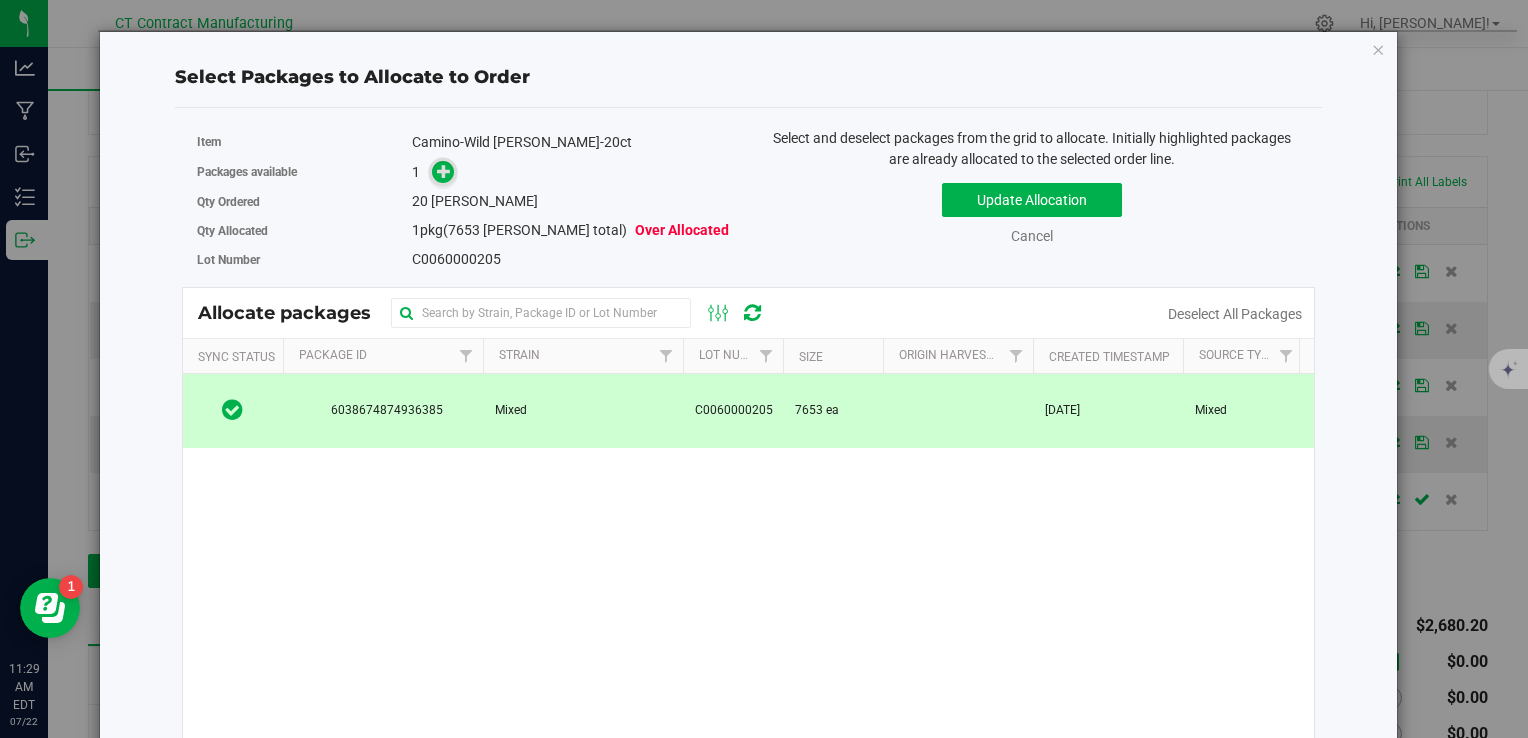 click at bounding box center (444, 170) 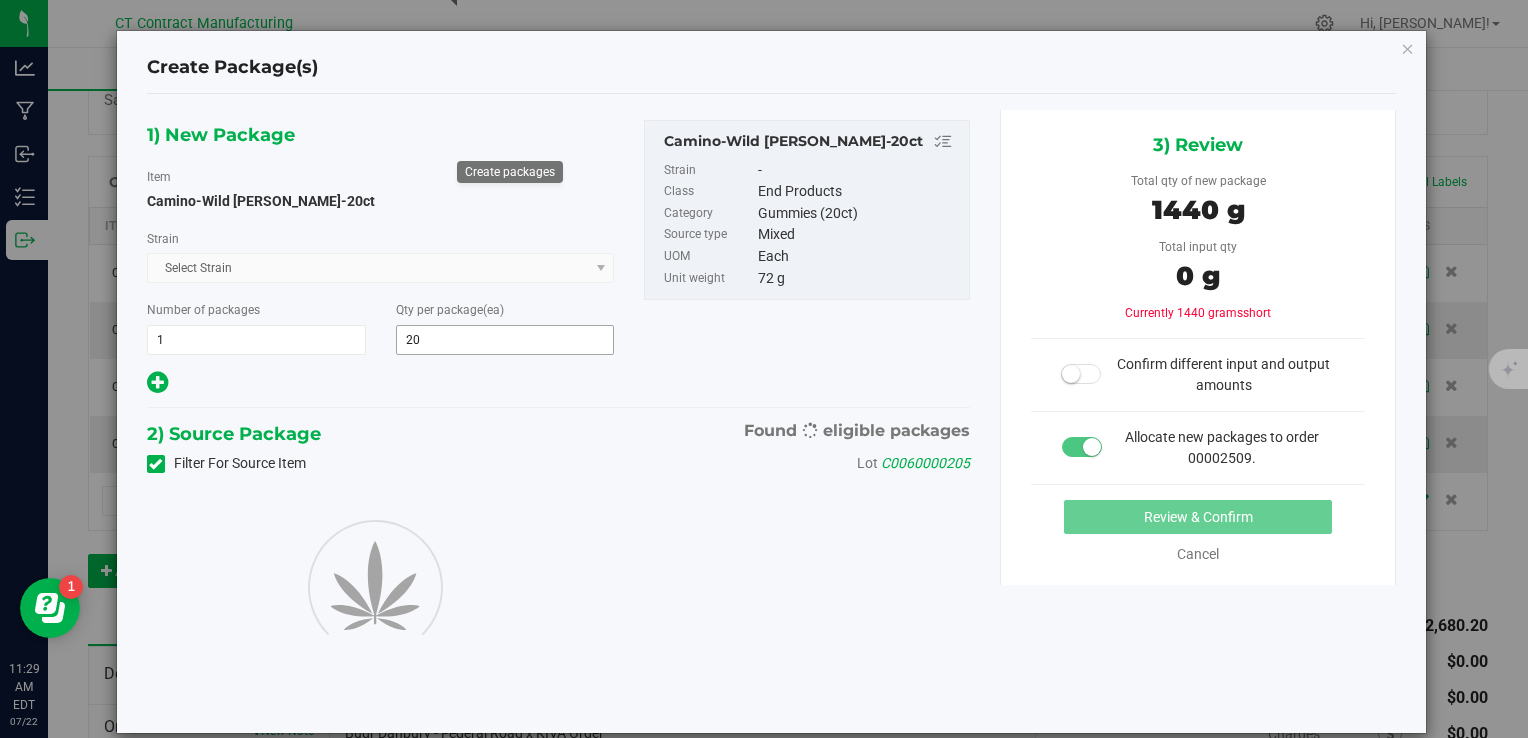 type on "20" 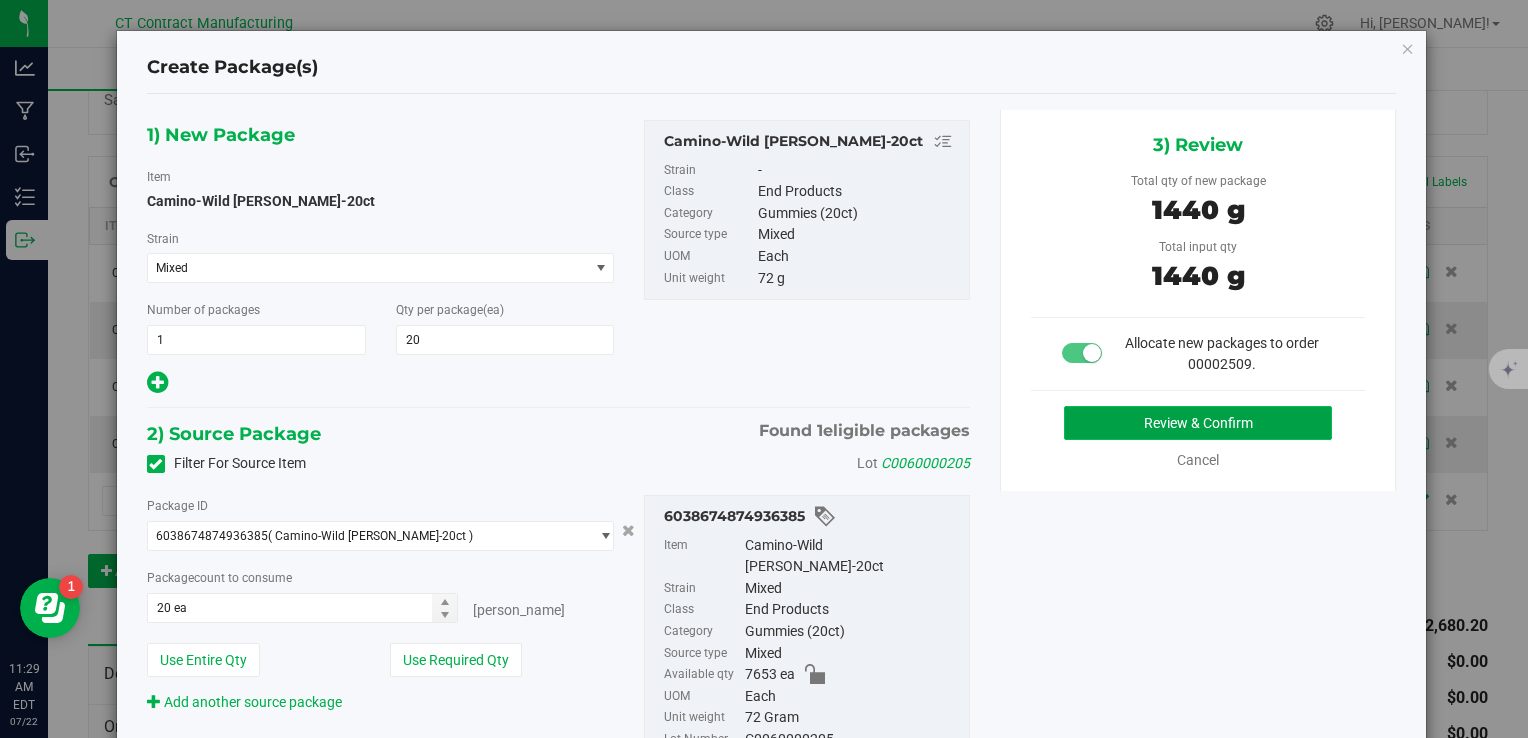 click on "Review & Confirm" at bounding box center (1198, 423) 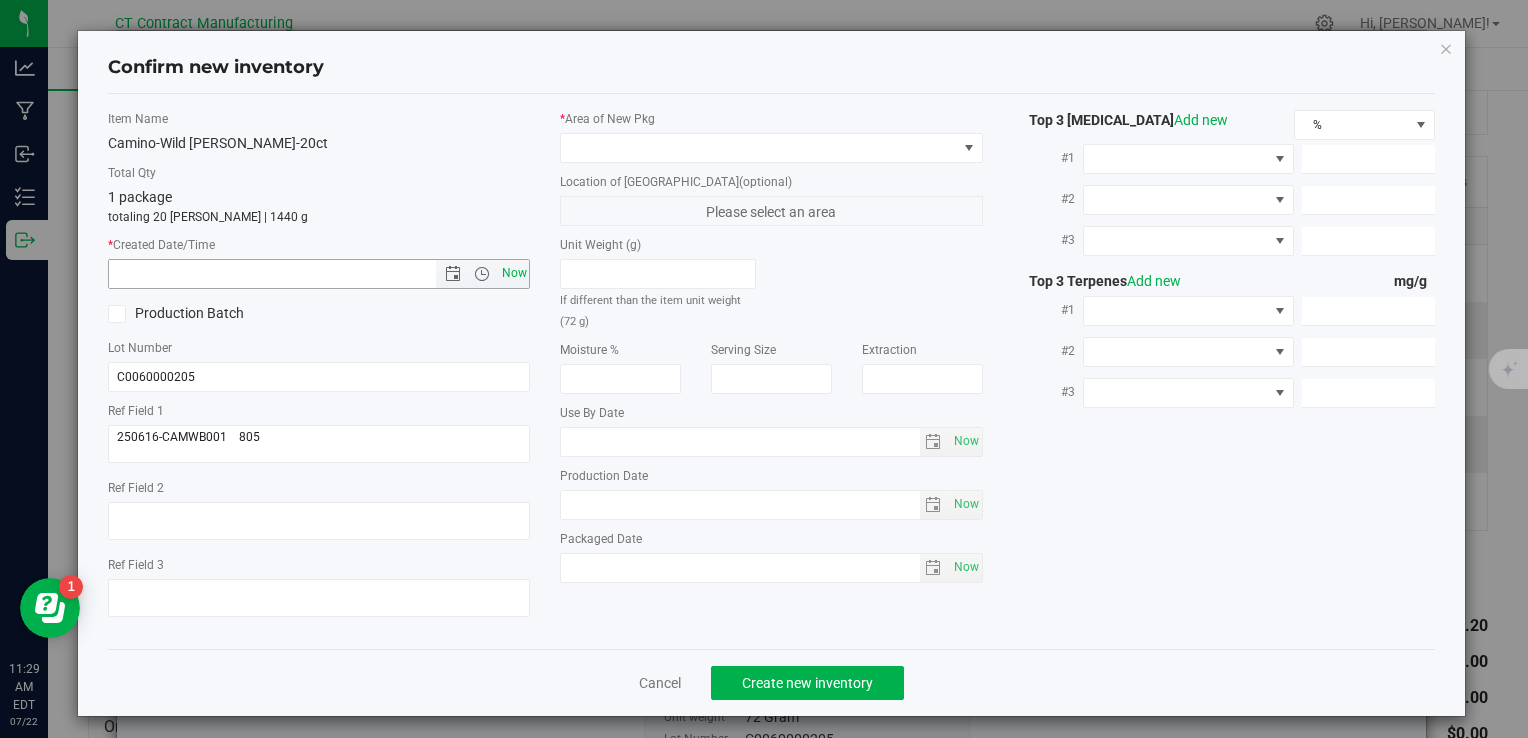 click on "Now" at bounding box center [514, 273] 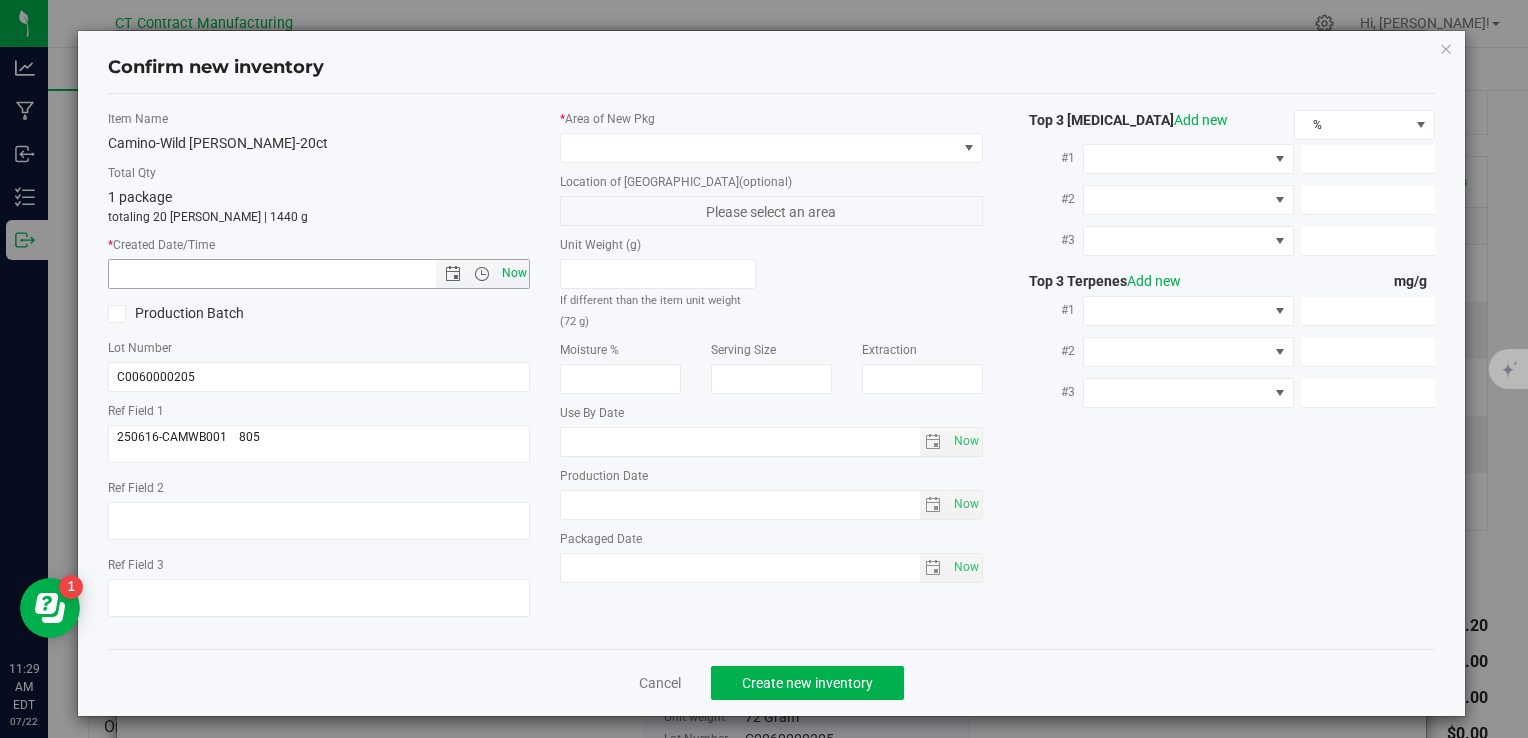type on "7/22/2025 11:30 AM" 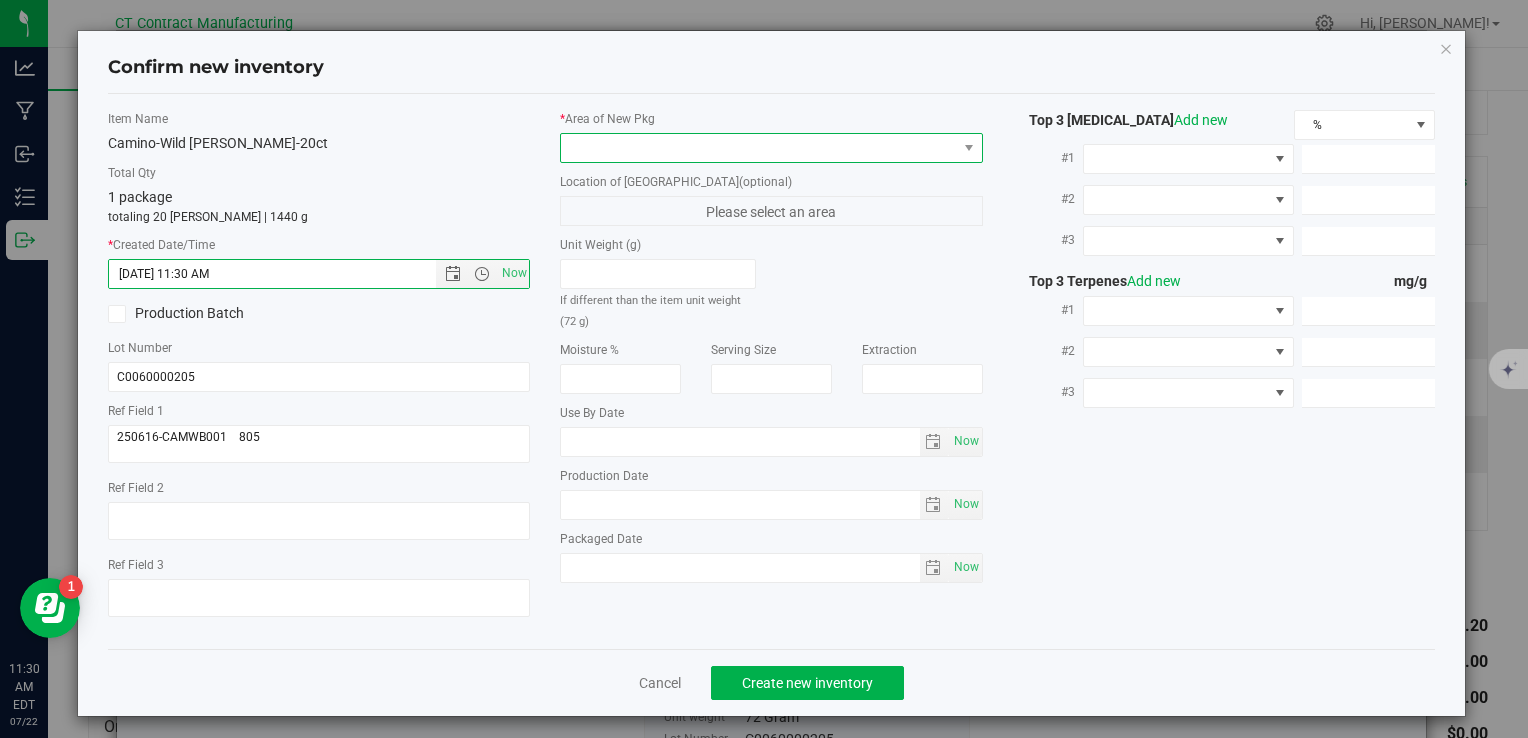 click at bounding box center (758, 148) 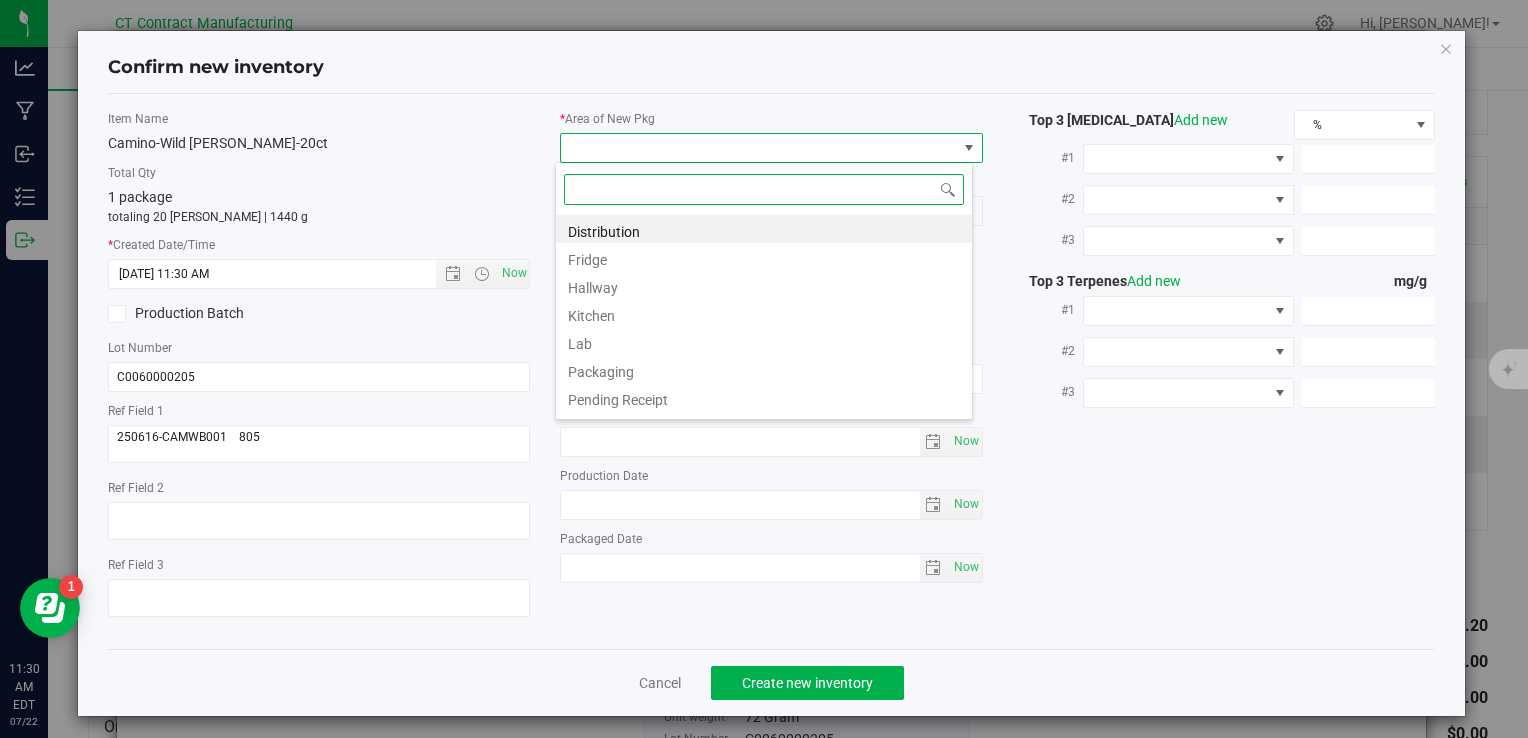 scroll, scrollTop: 99970, scrollLeft: 99582, axis: both 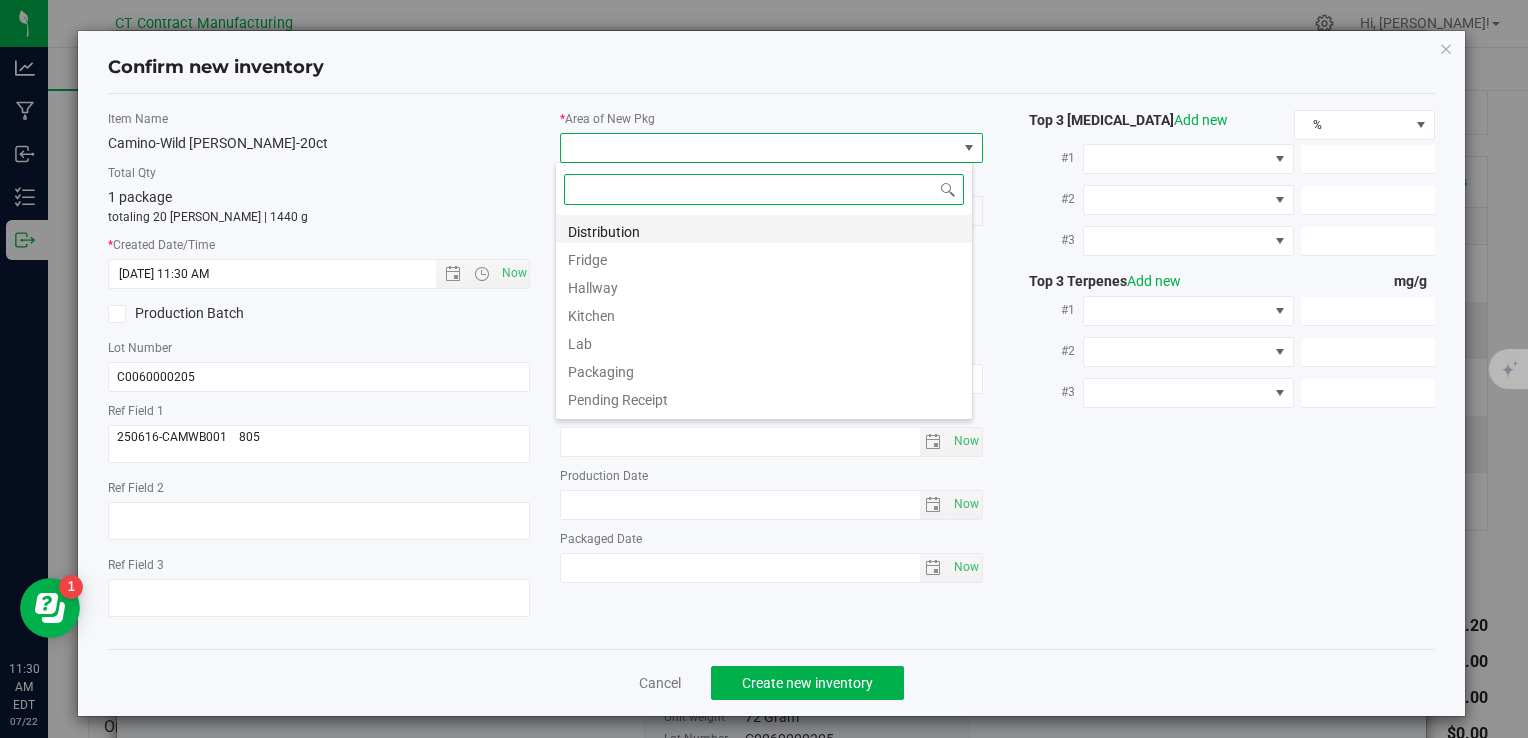 click on "Distribution" at bounding box center [764, 229] 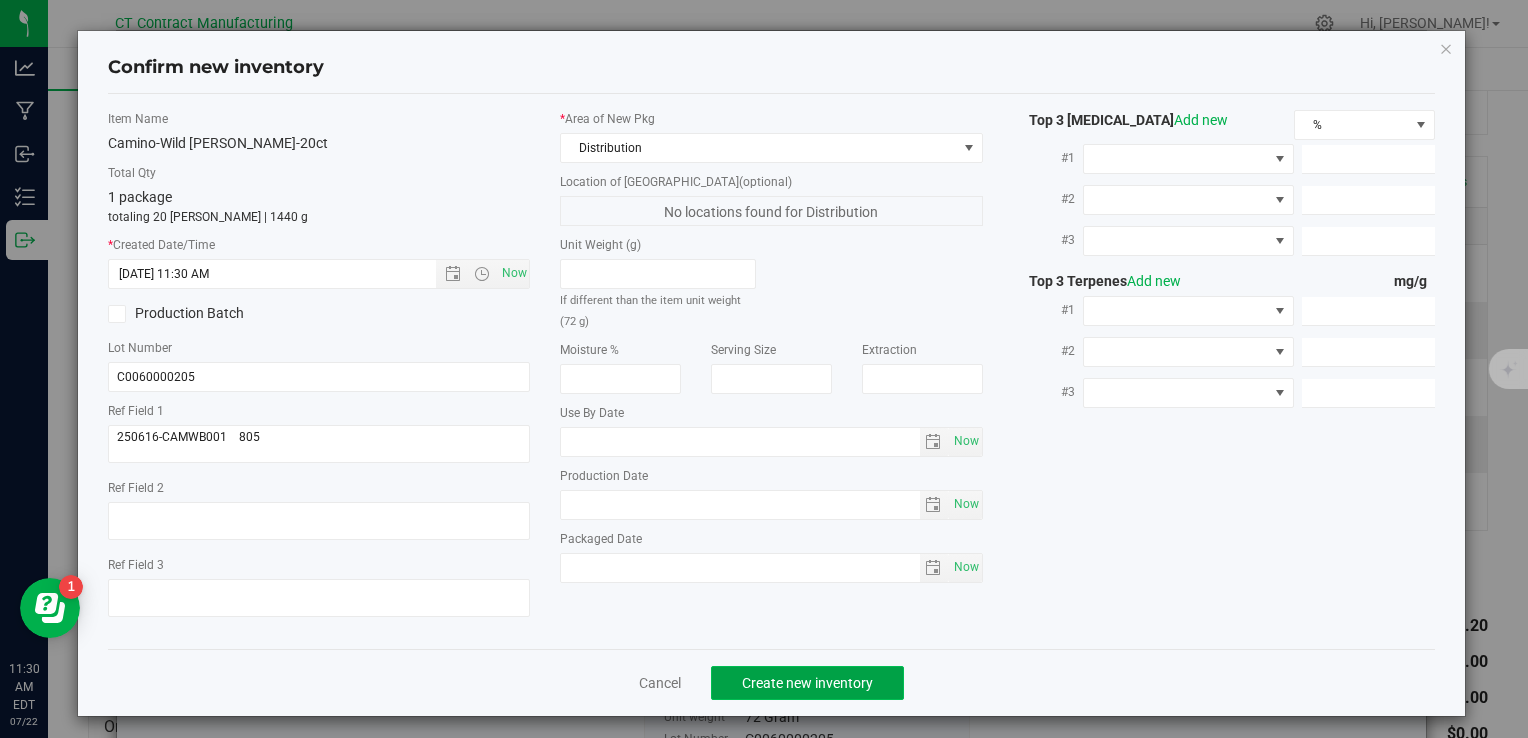 click on "Create new inventory" 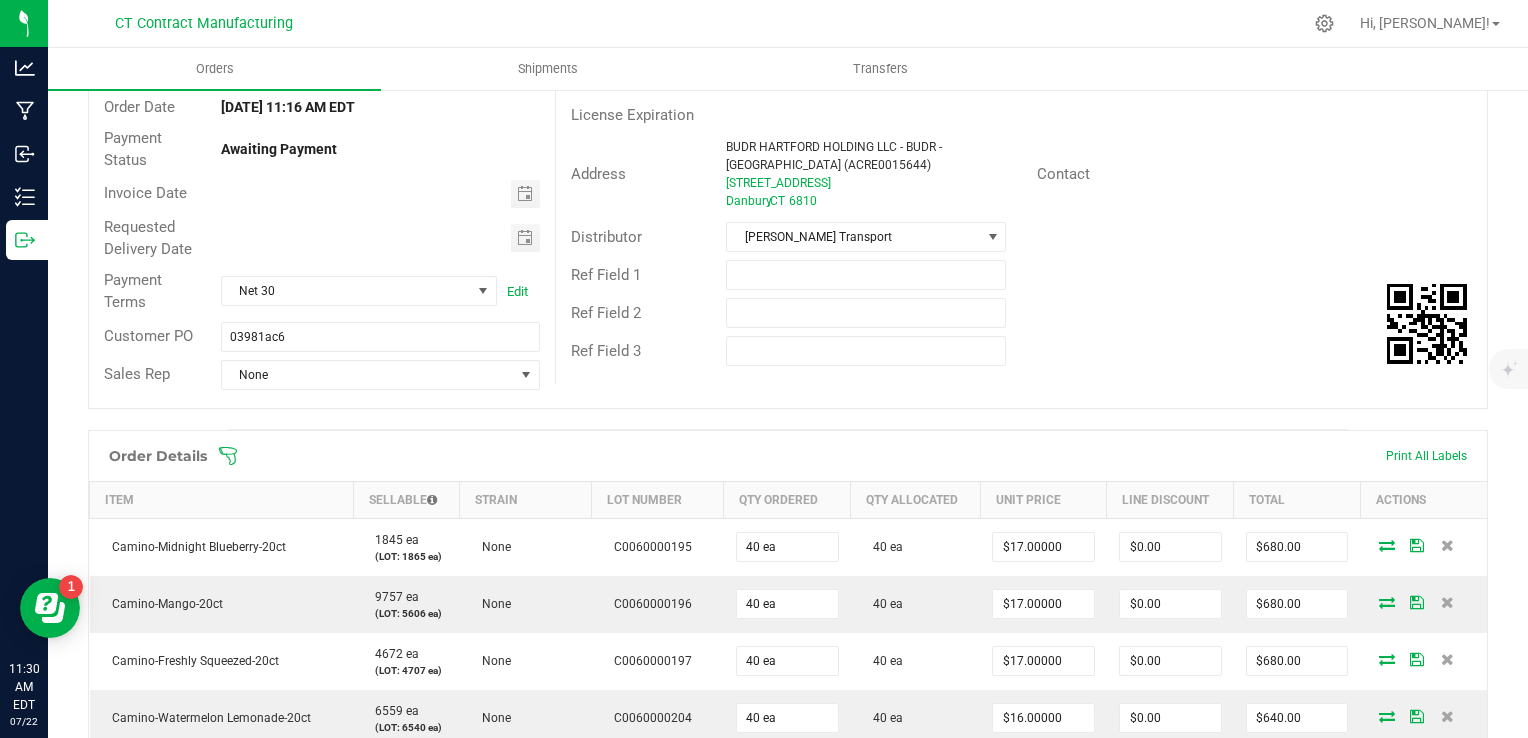 scroll, scrollTop: 184, scrollLeft: 0, axis: vertical 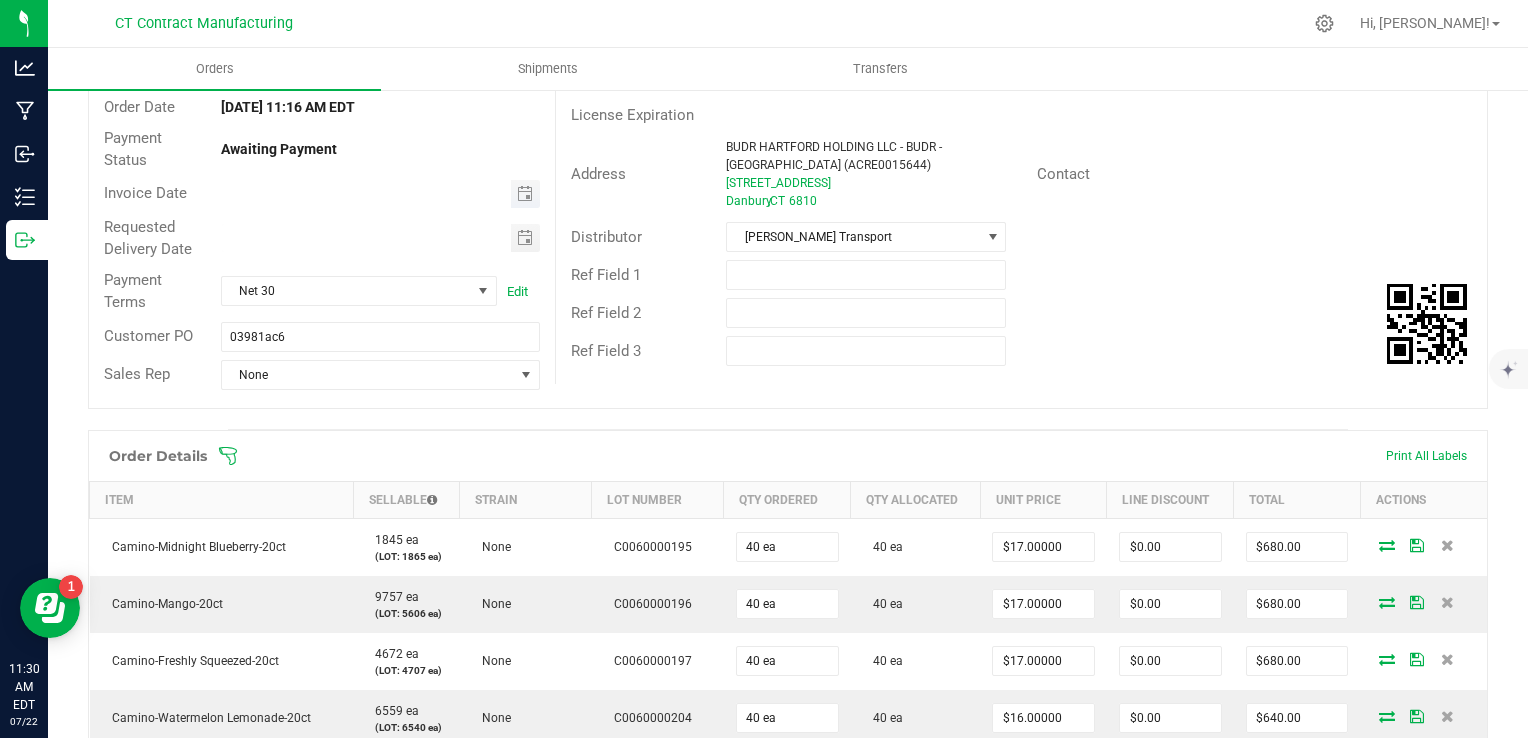 click at bounding box center [525, 194] 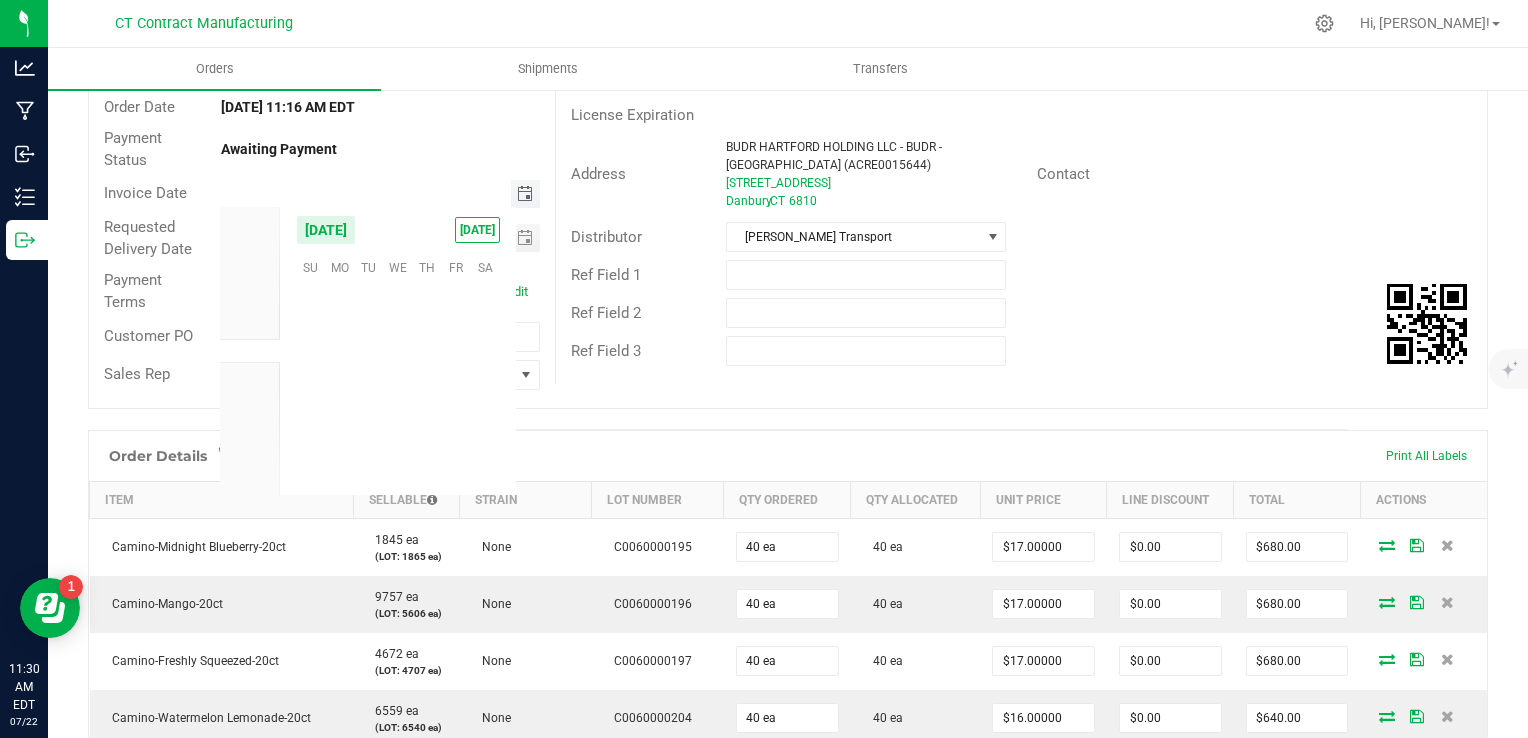 scroll, scrollTop: 36144, scrollLeft: 0, axis: vertical 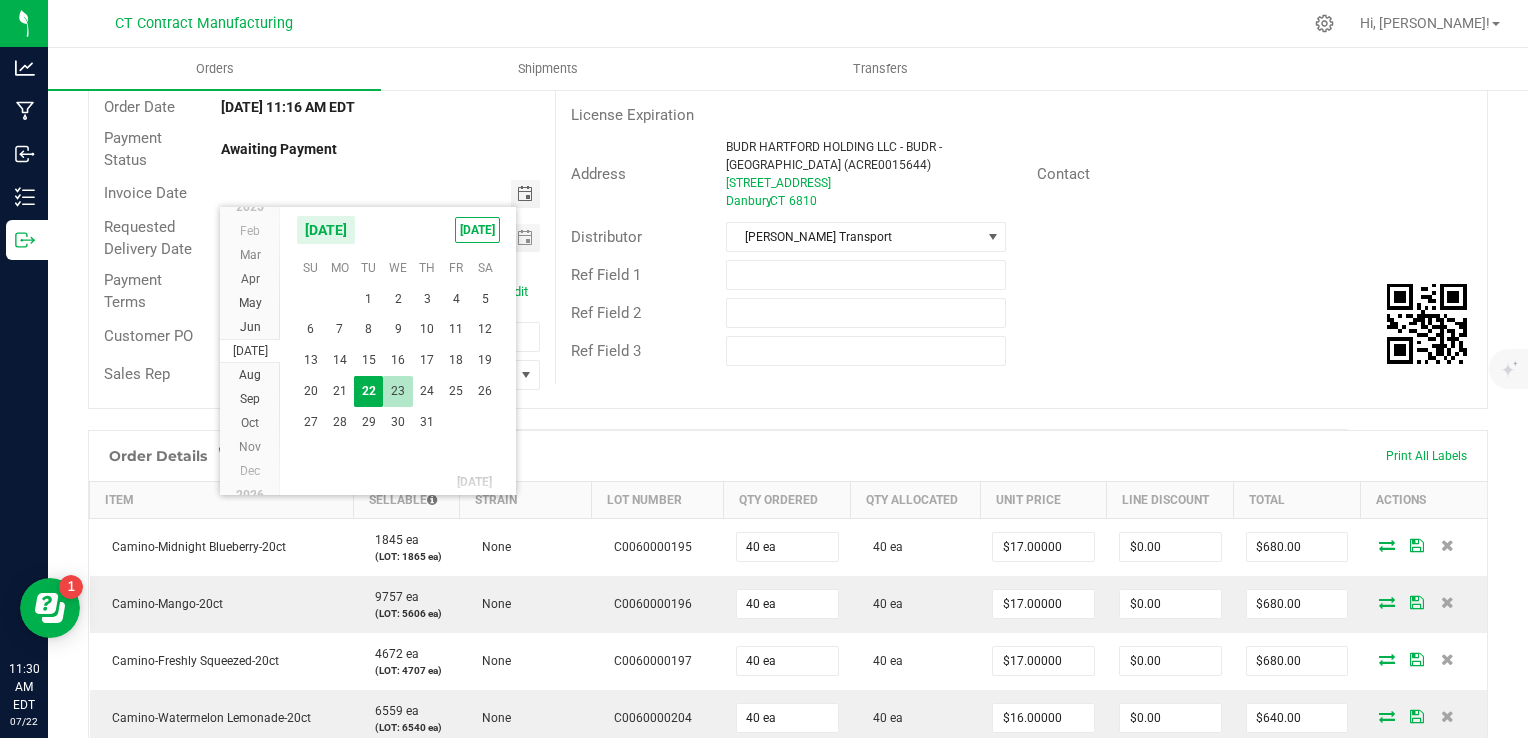 click on "23" at bounding box center [397, 391] 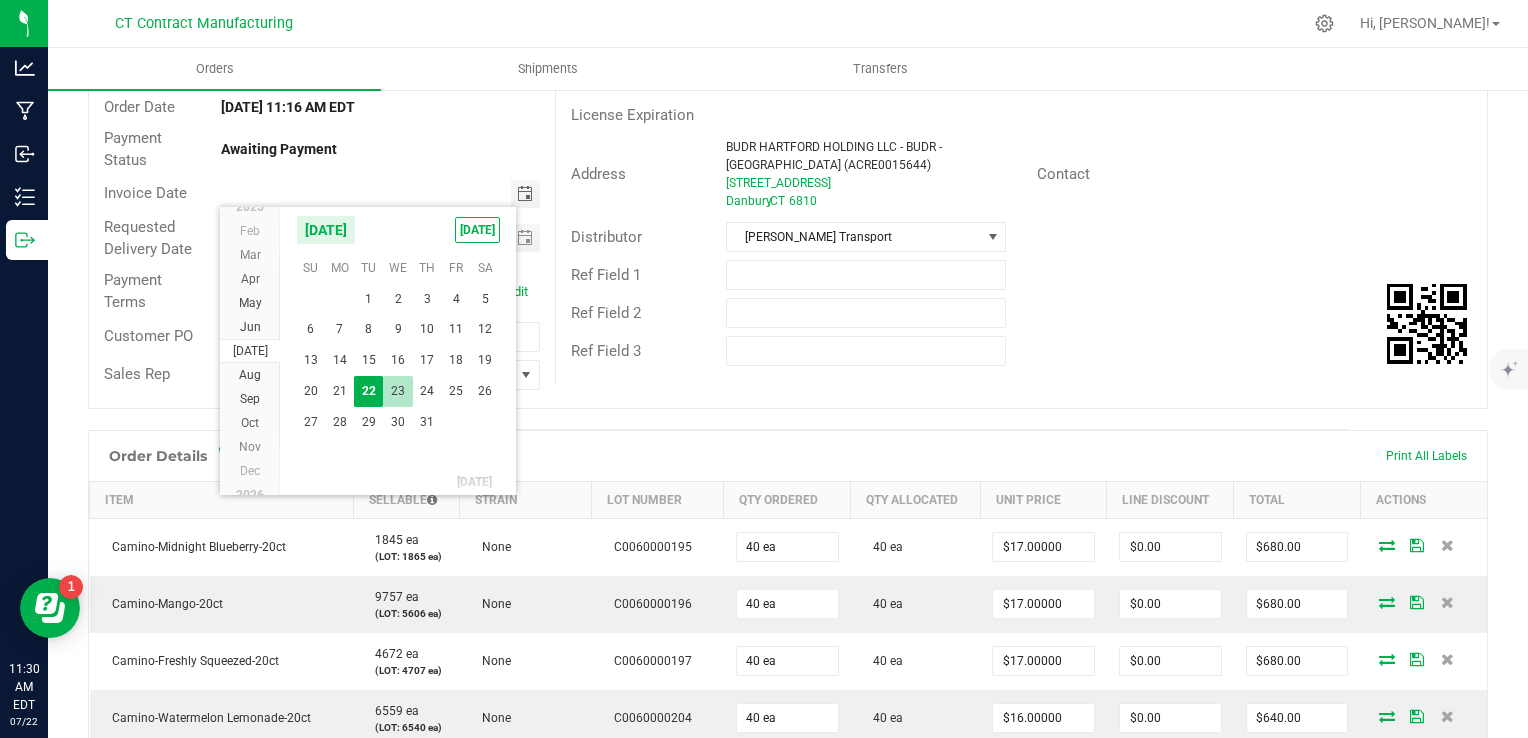 type on "[DATE]" 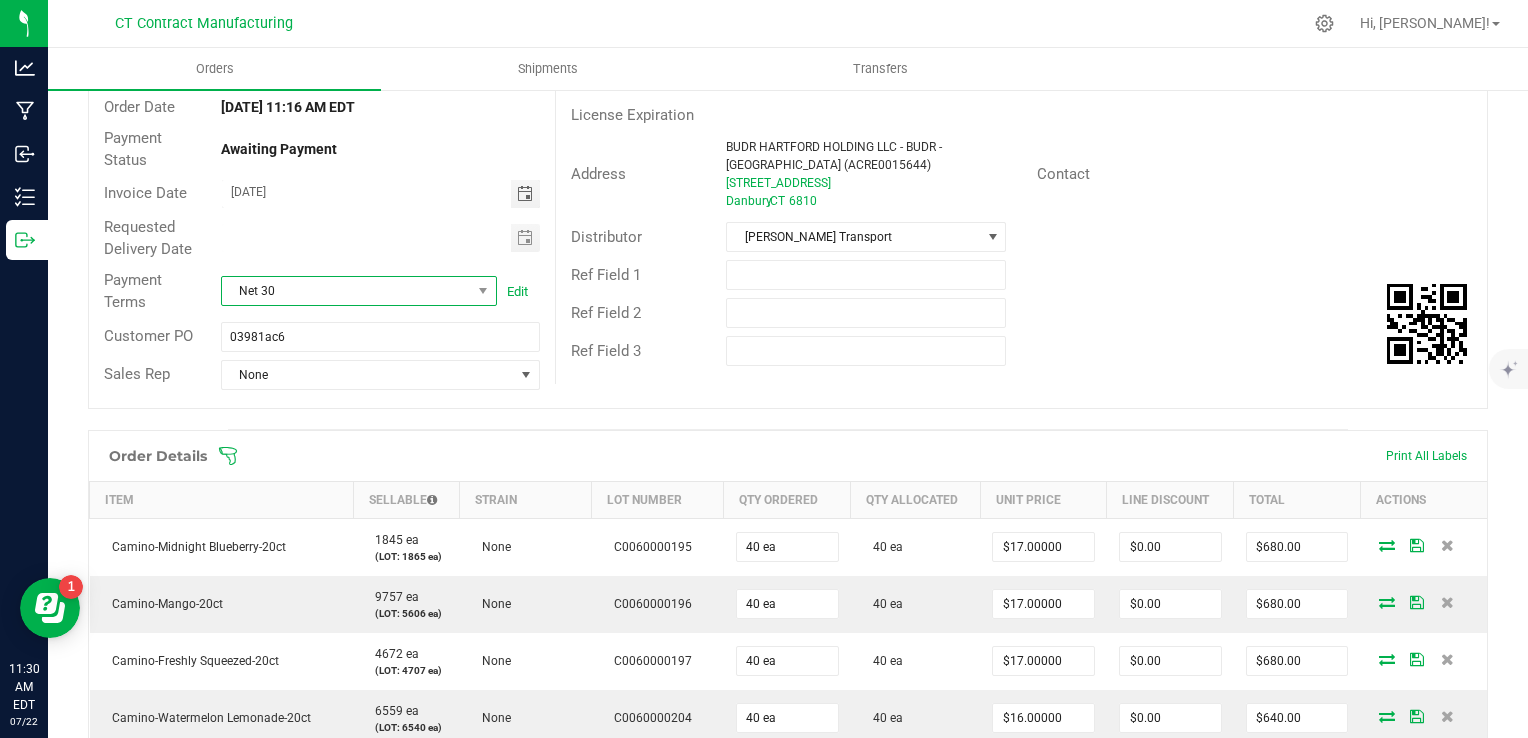 click on "Net 30" at bounding box center (346, 291) 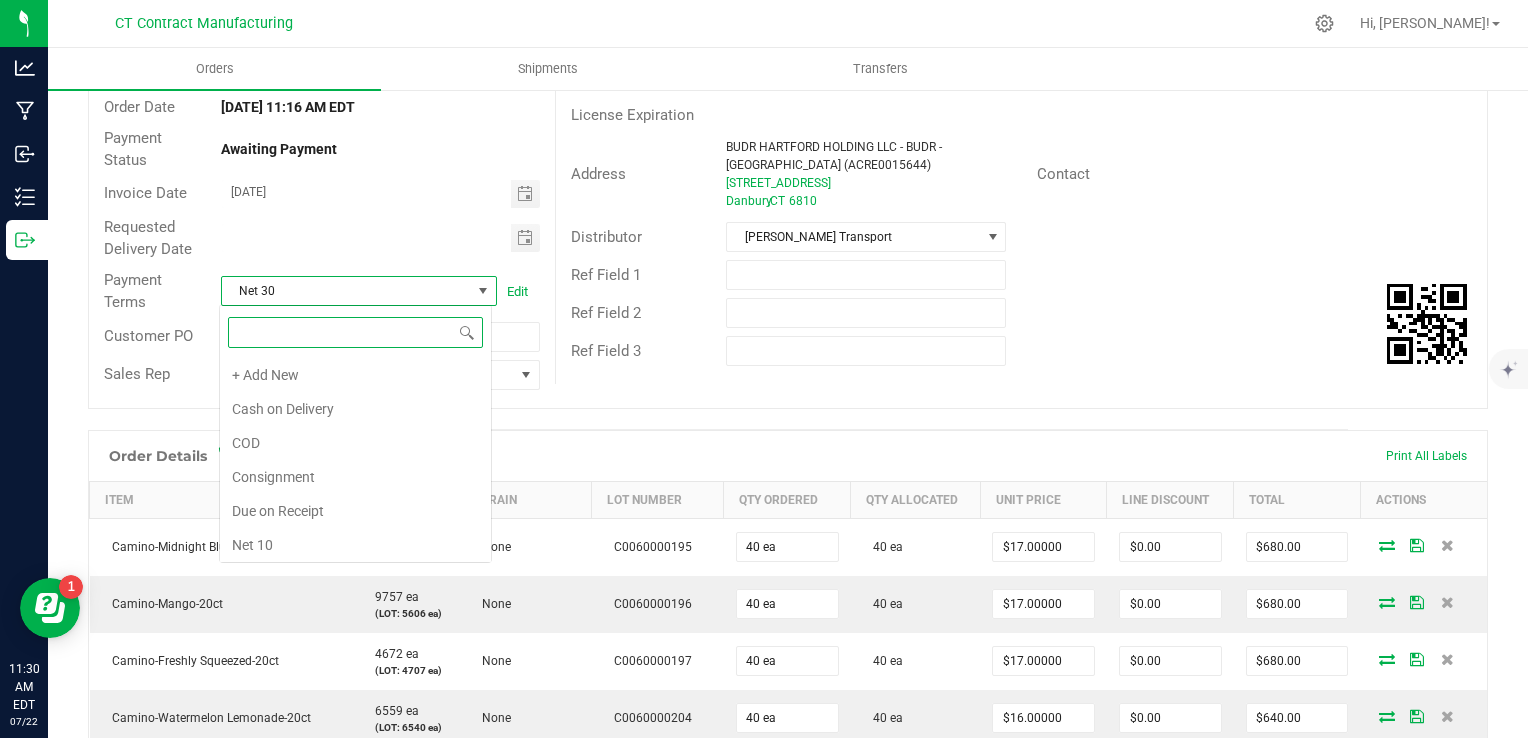 scroll, scrollTop: 99970, scrollLeft: 99727, axis: both 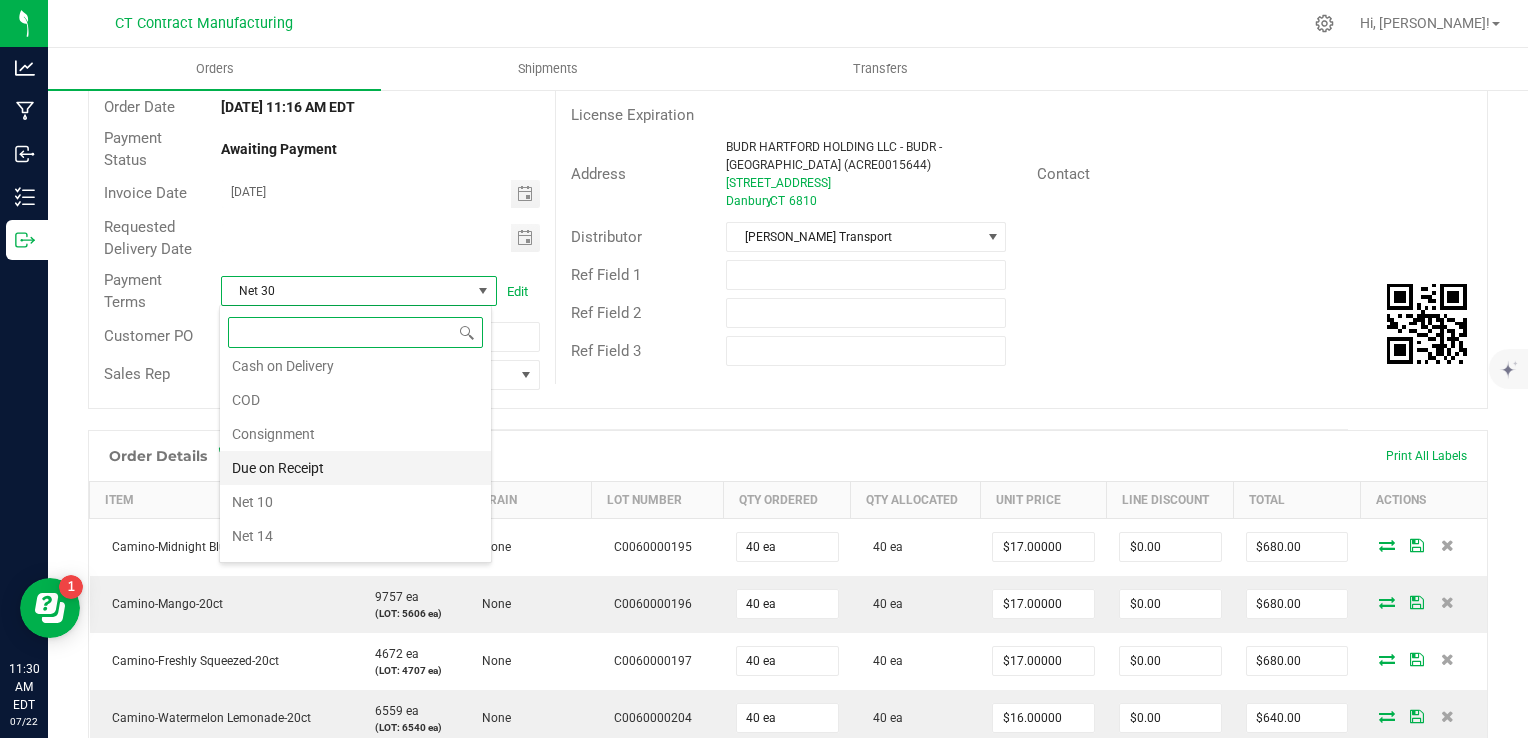 click on "Due on Receipt" at bounding box center (355, 468) 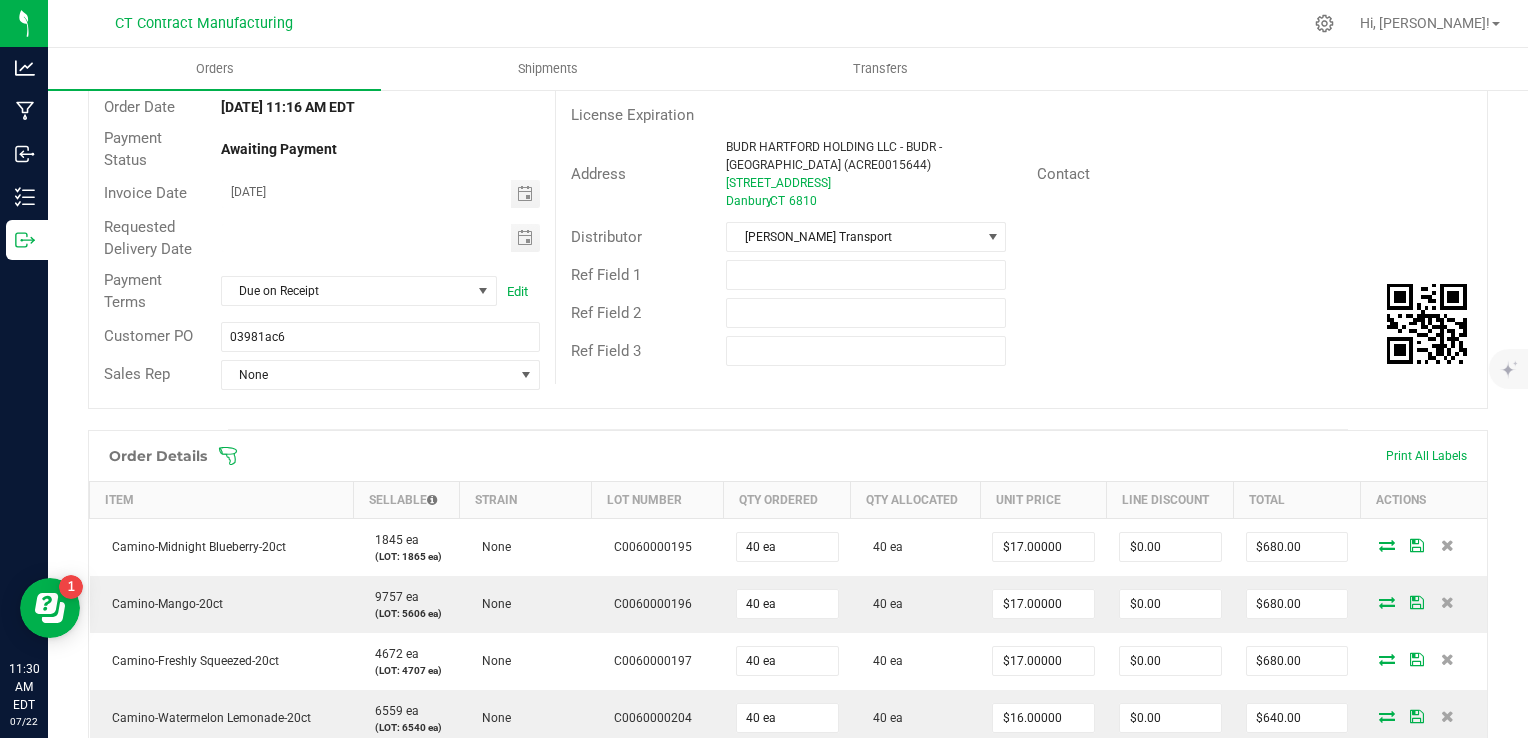 click on "Order Details Print All Labels" at bounding box center [788, 456] 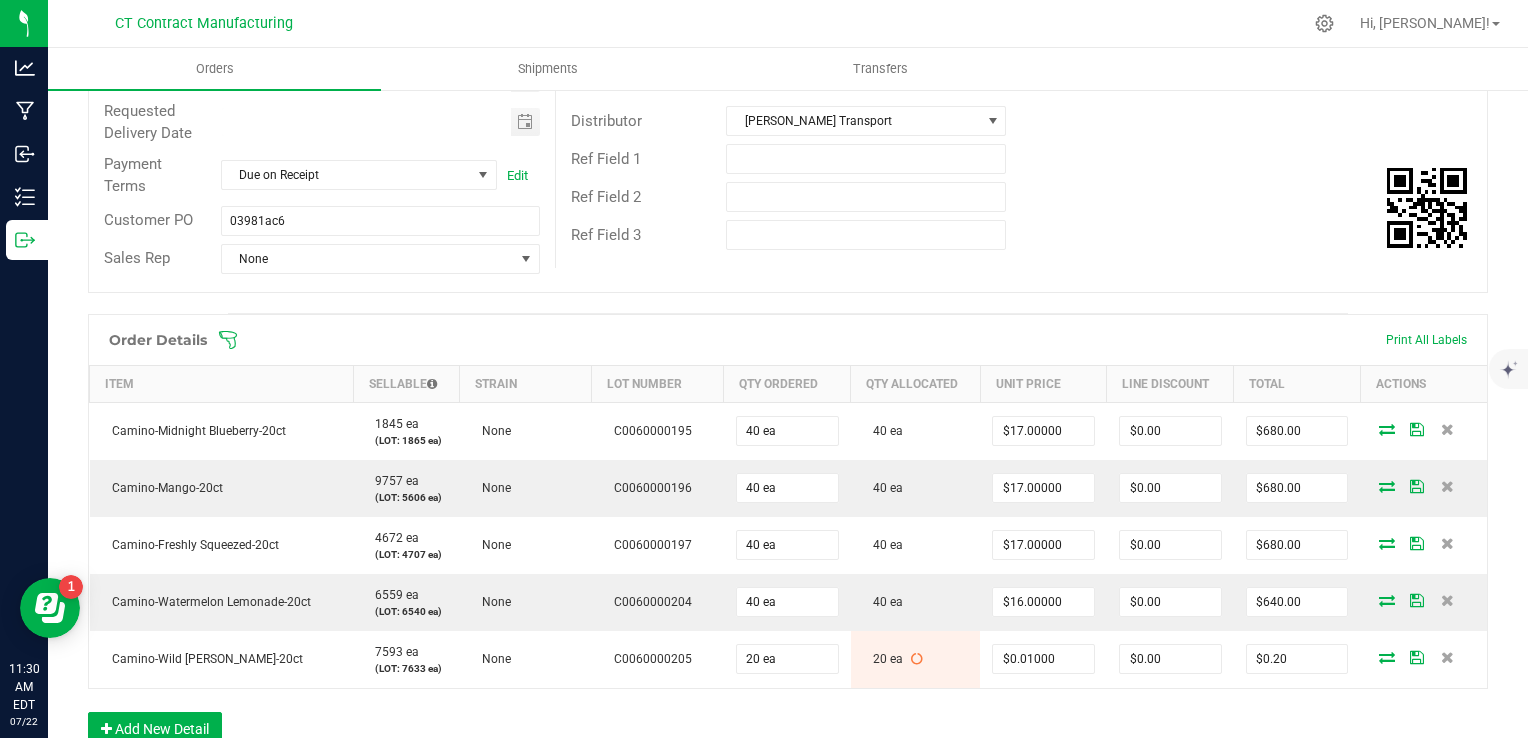 scroll, scrollTop: 0, scrollLeft: 0, axis: both 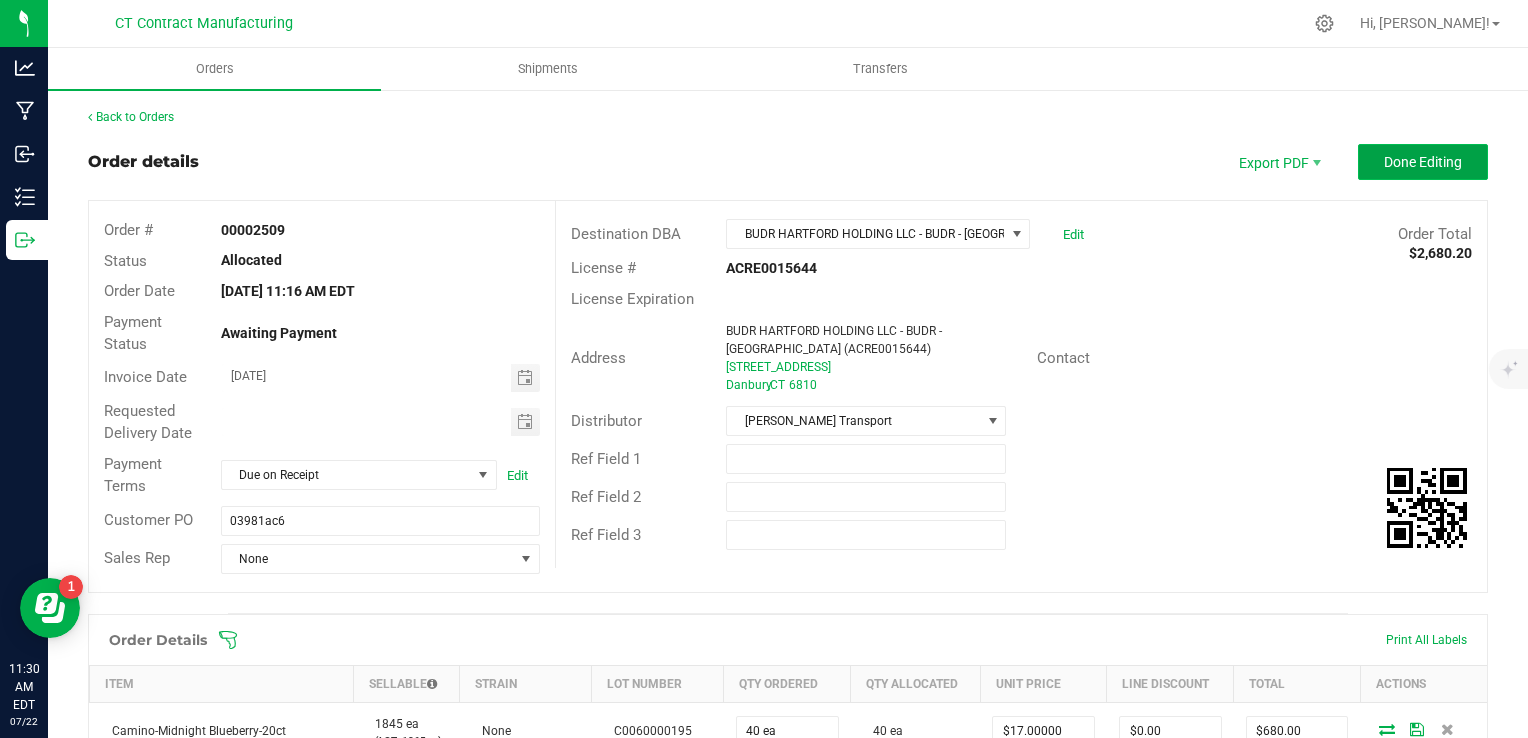 click on "Done Editing" at bounding box center (1423, 162) 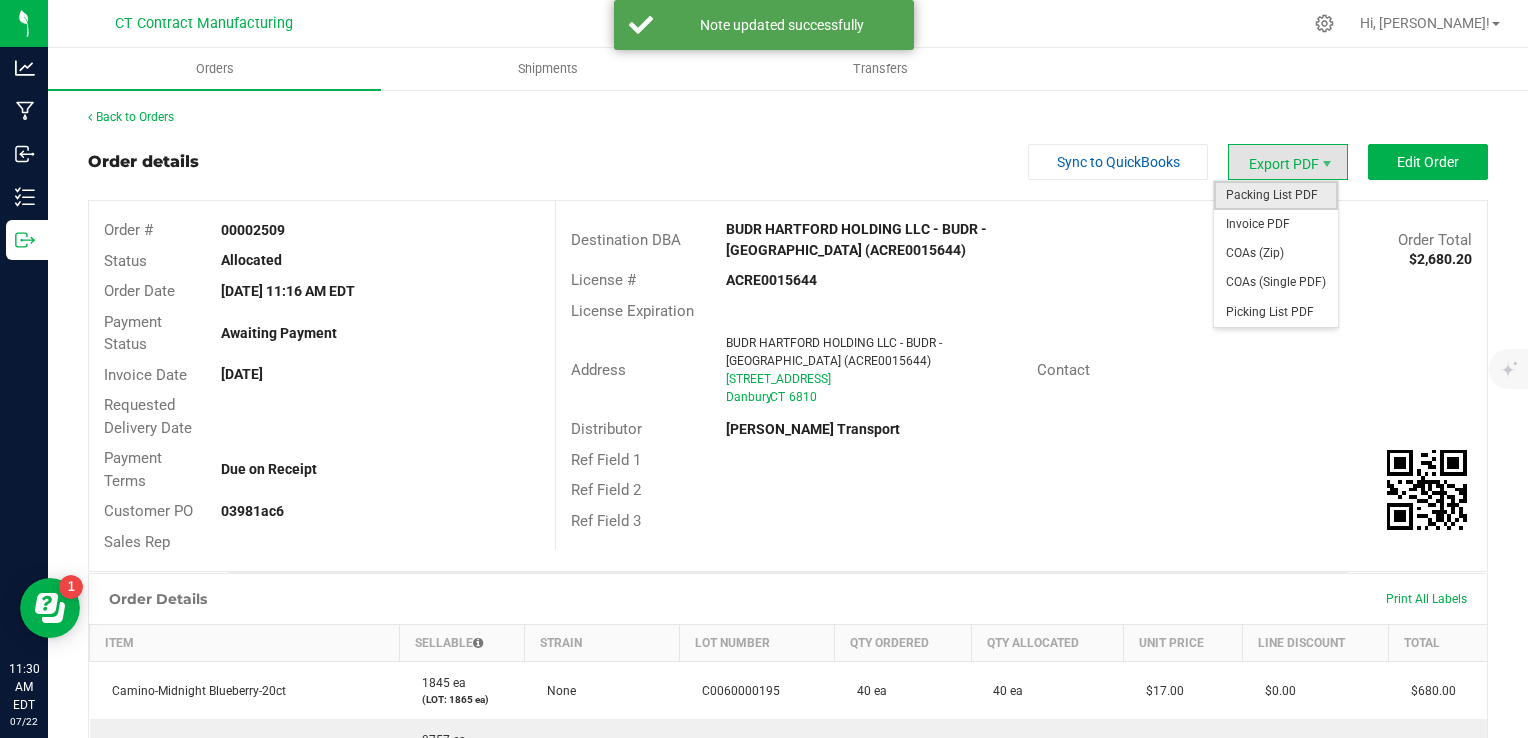 click on "Packing List PDF" at bounding box center (1276, 195) 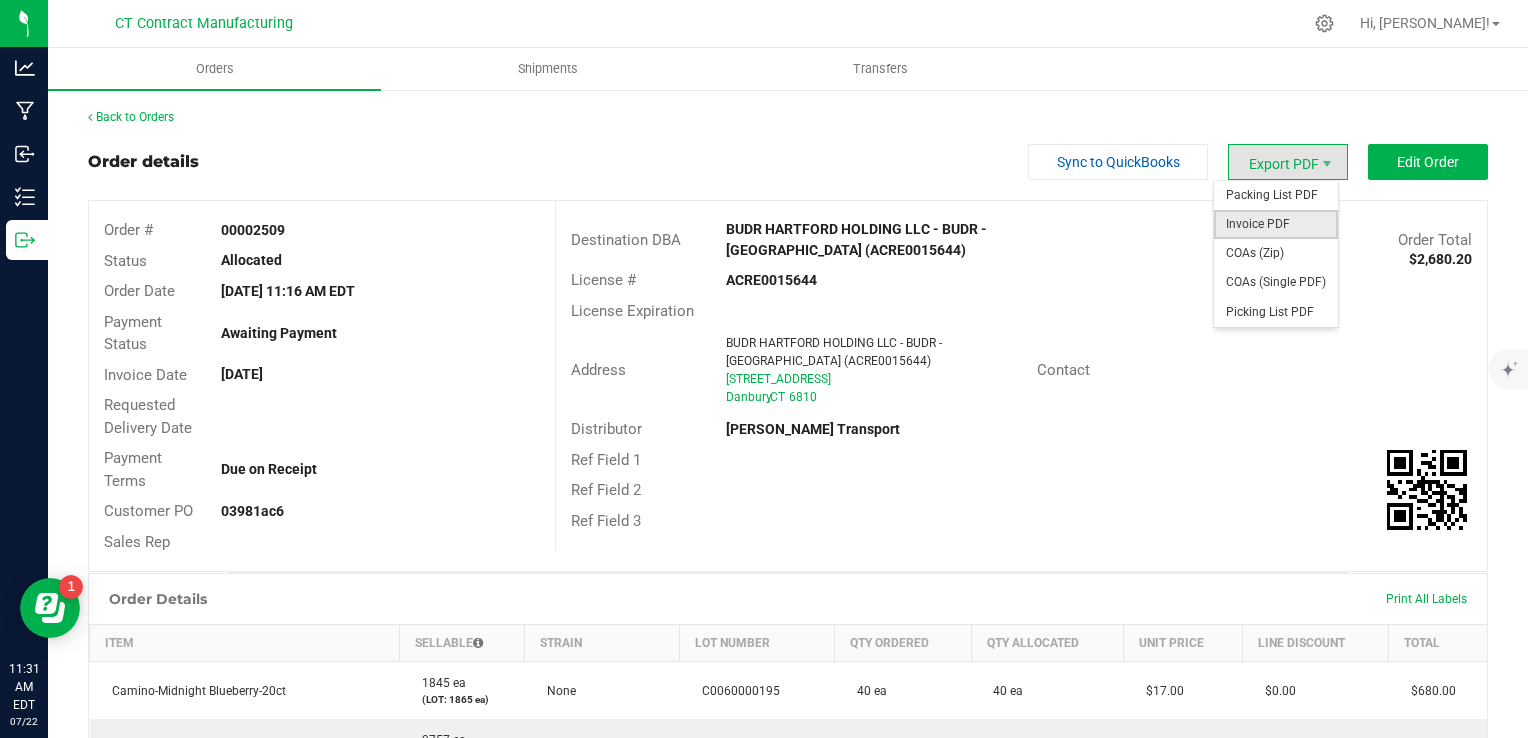 click on "Invoice PDF" at bounding box center [1276, 224] 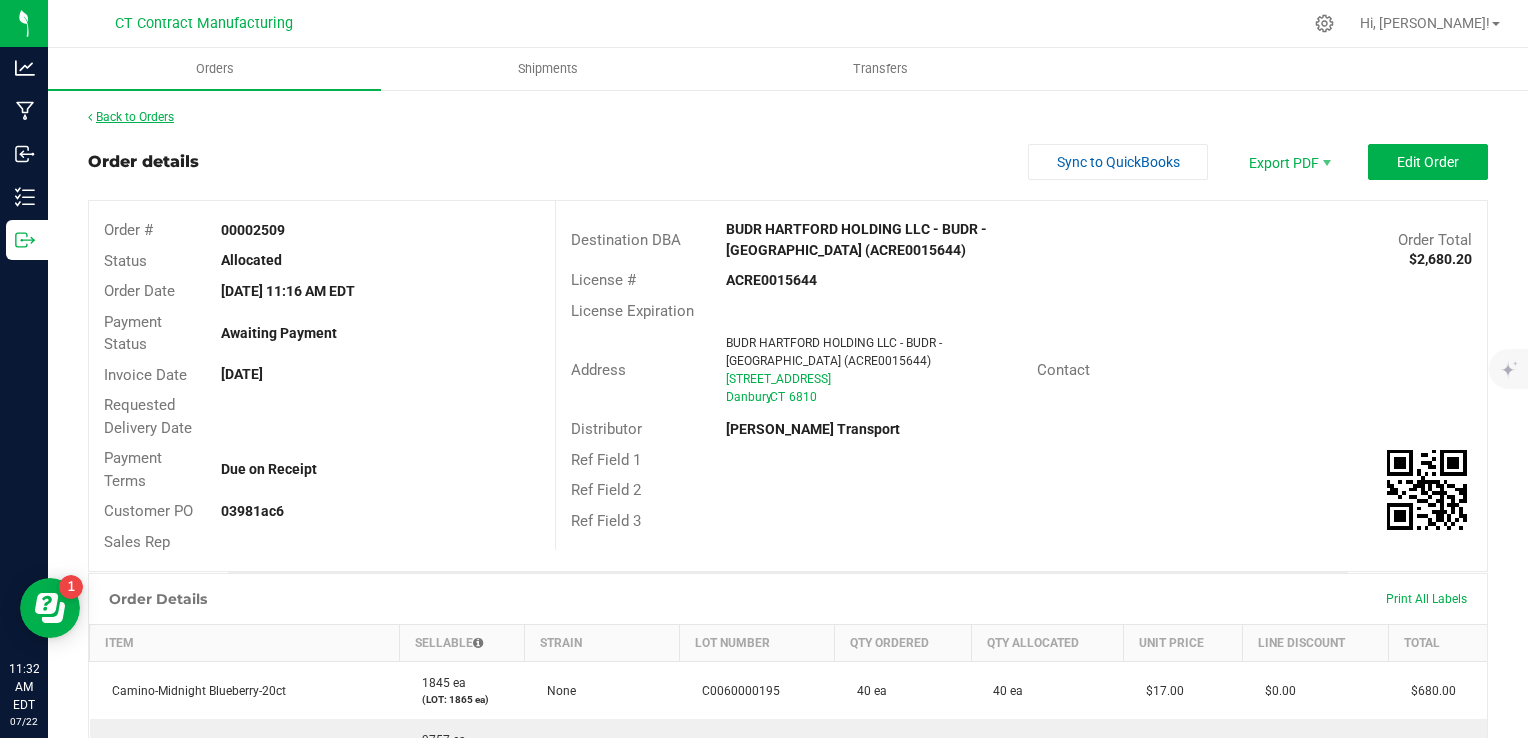 click on "Back to Orders" at bounding box center [131, 117] 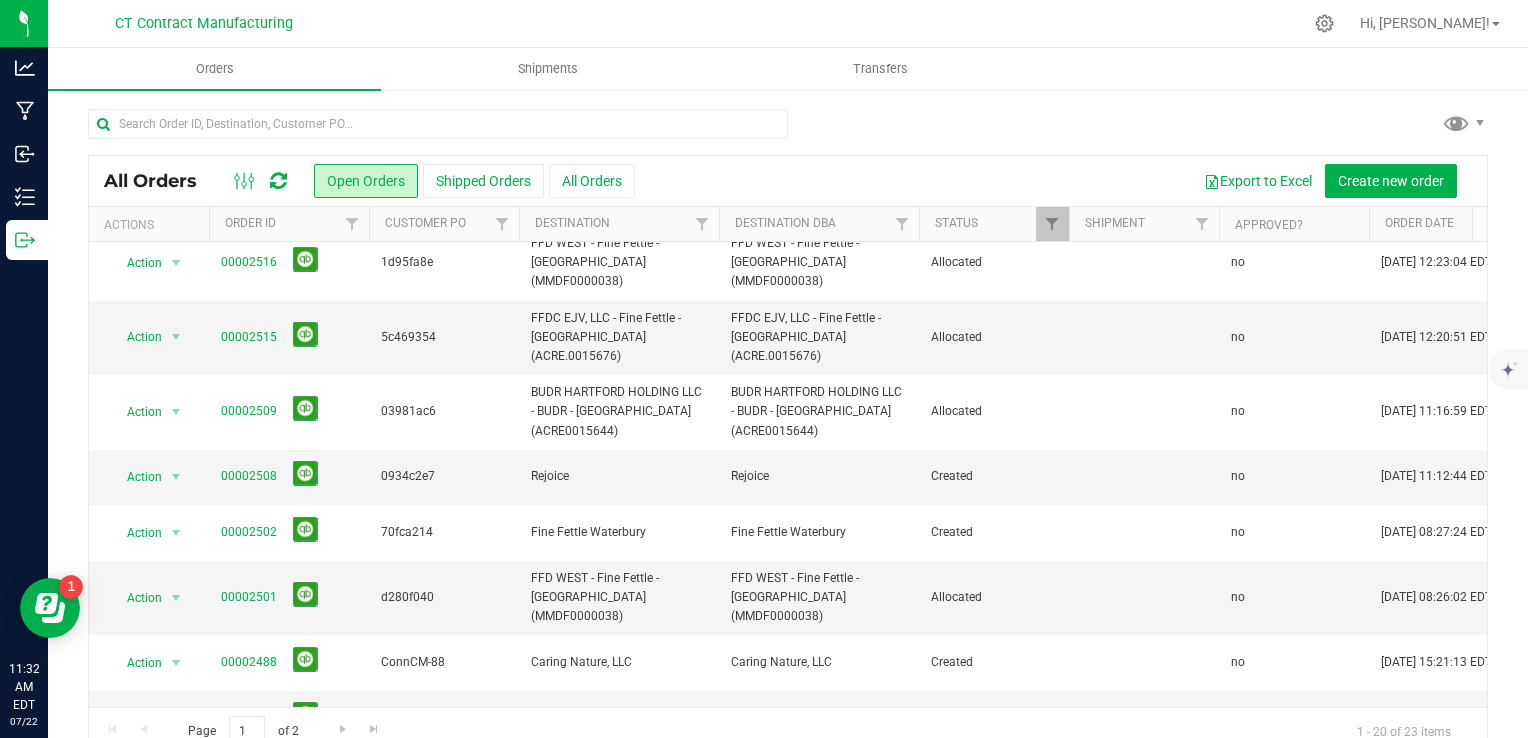 scroll, scrollTop: 412, scrollLeft: 0, axis: vertical 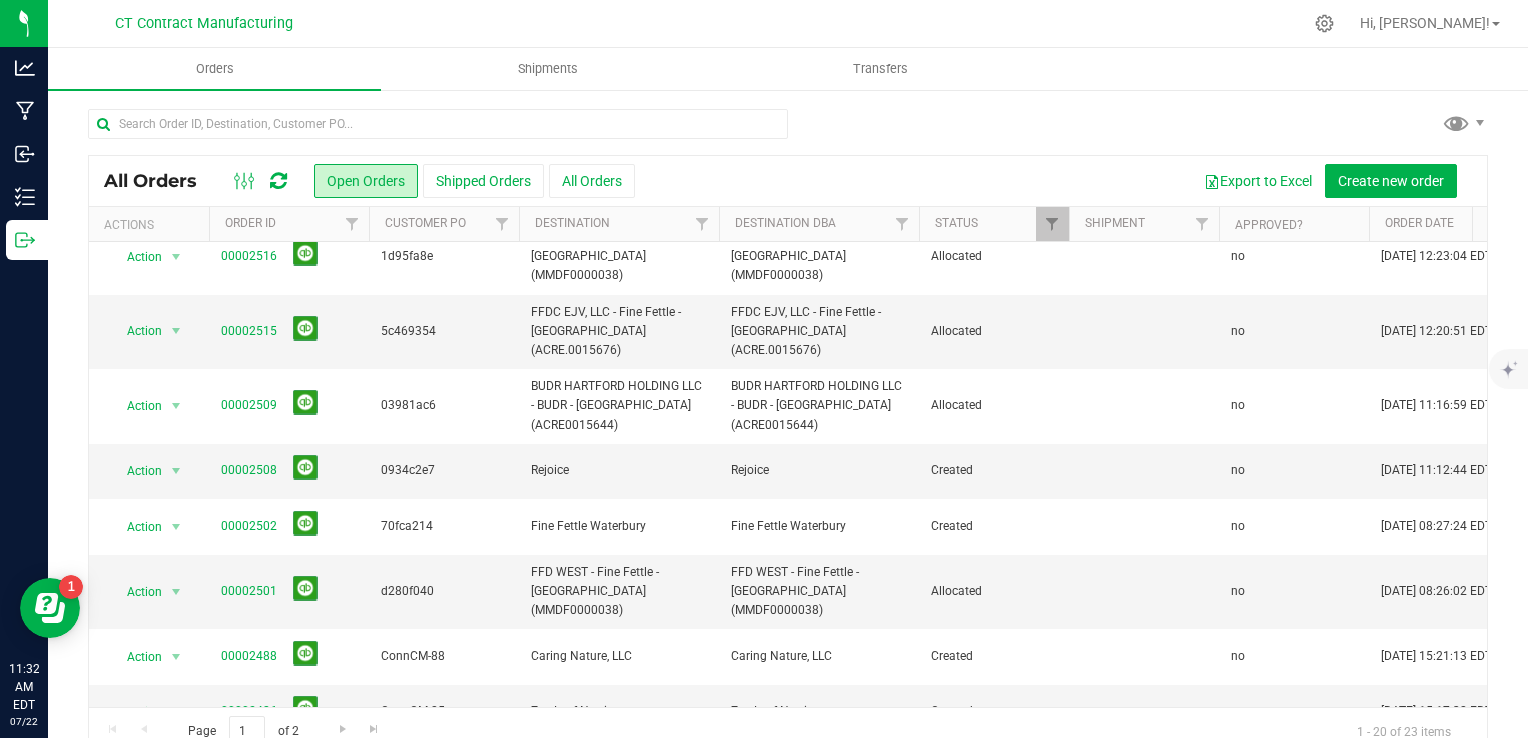 click on "00002485" at bounding box center [249, 767] 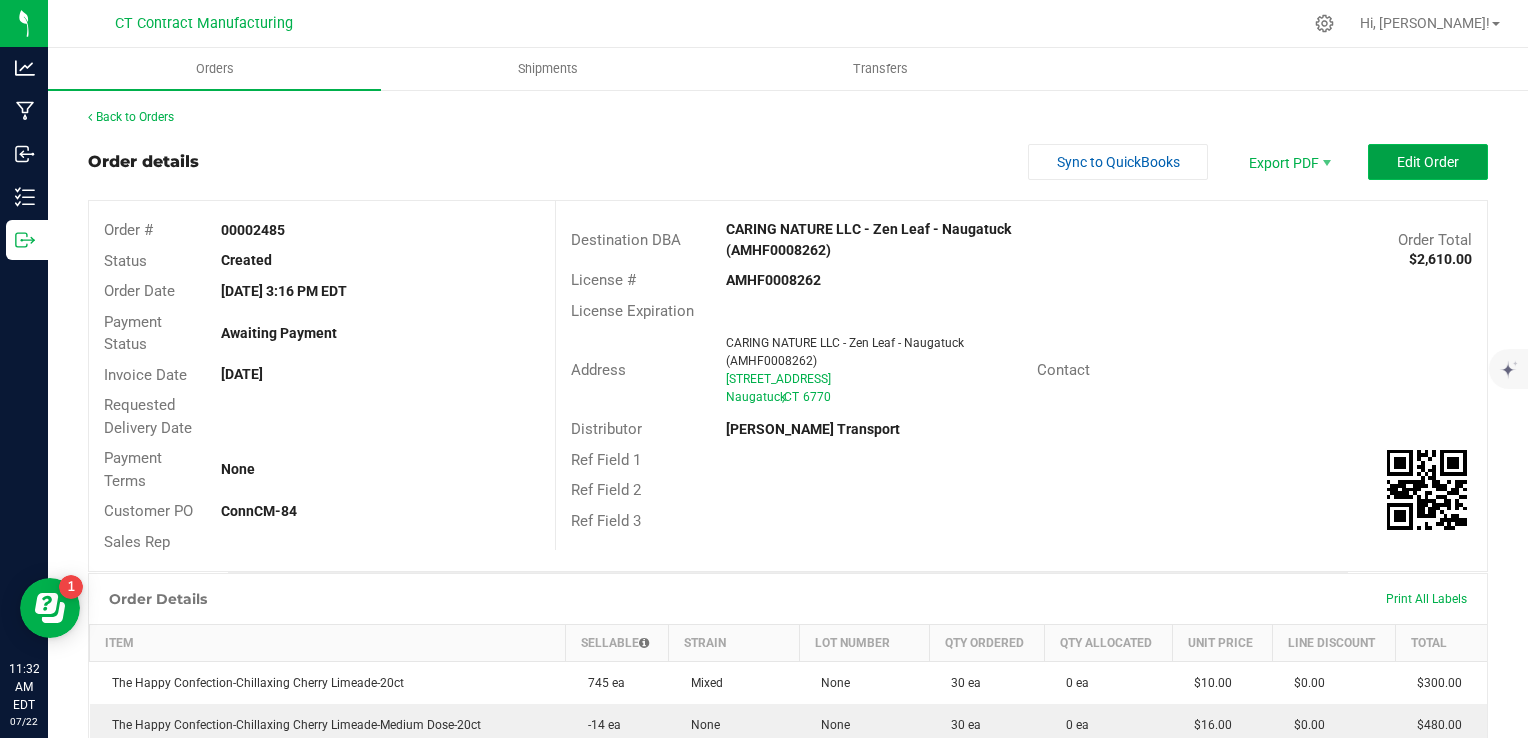 click on "Edit Order" at bounding box center [1428, 162] 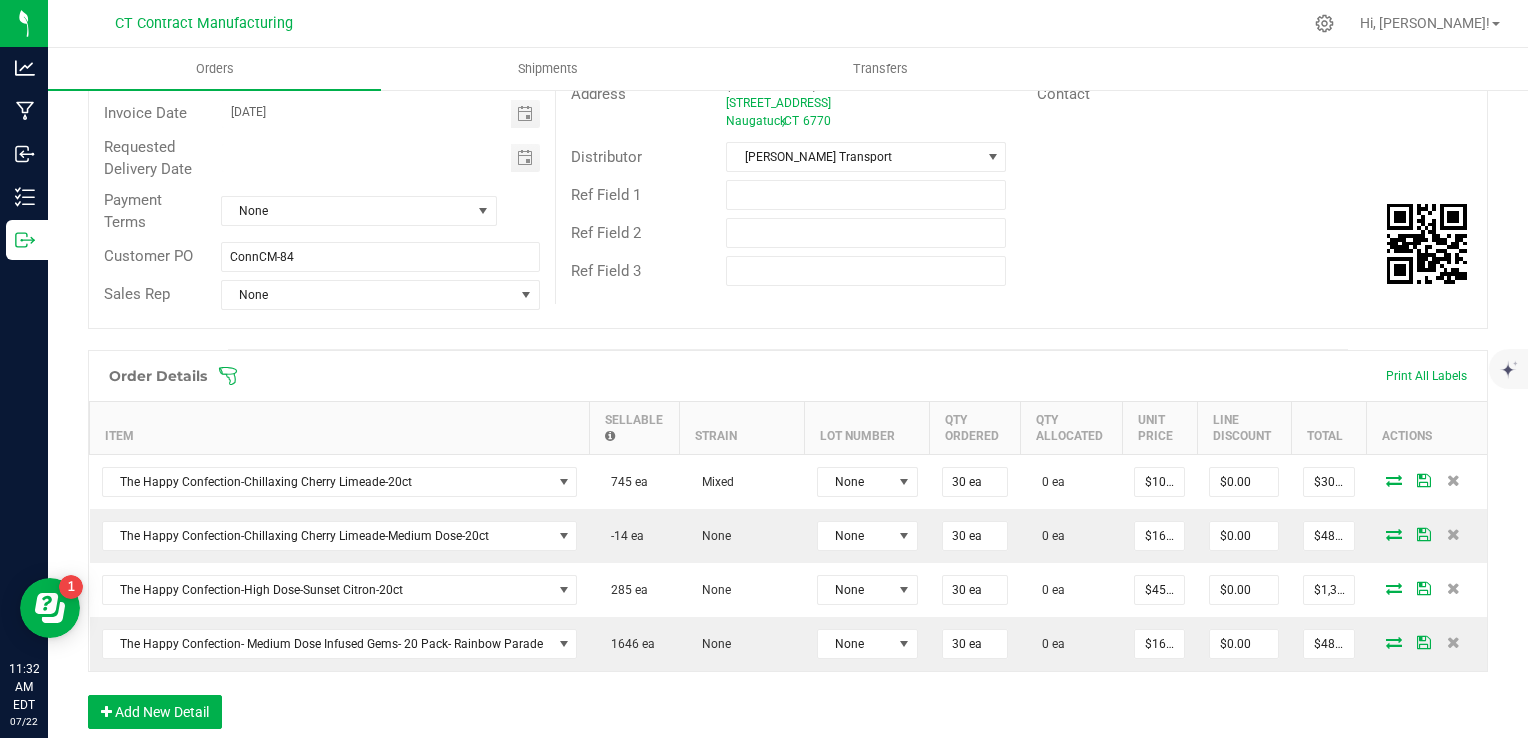 scroll, scrollTop: 268, scrollLeft: 0, axis: vertical 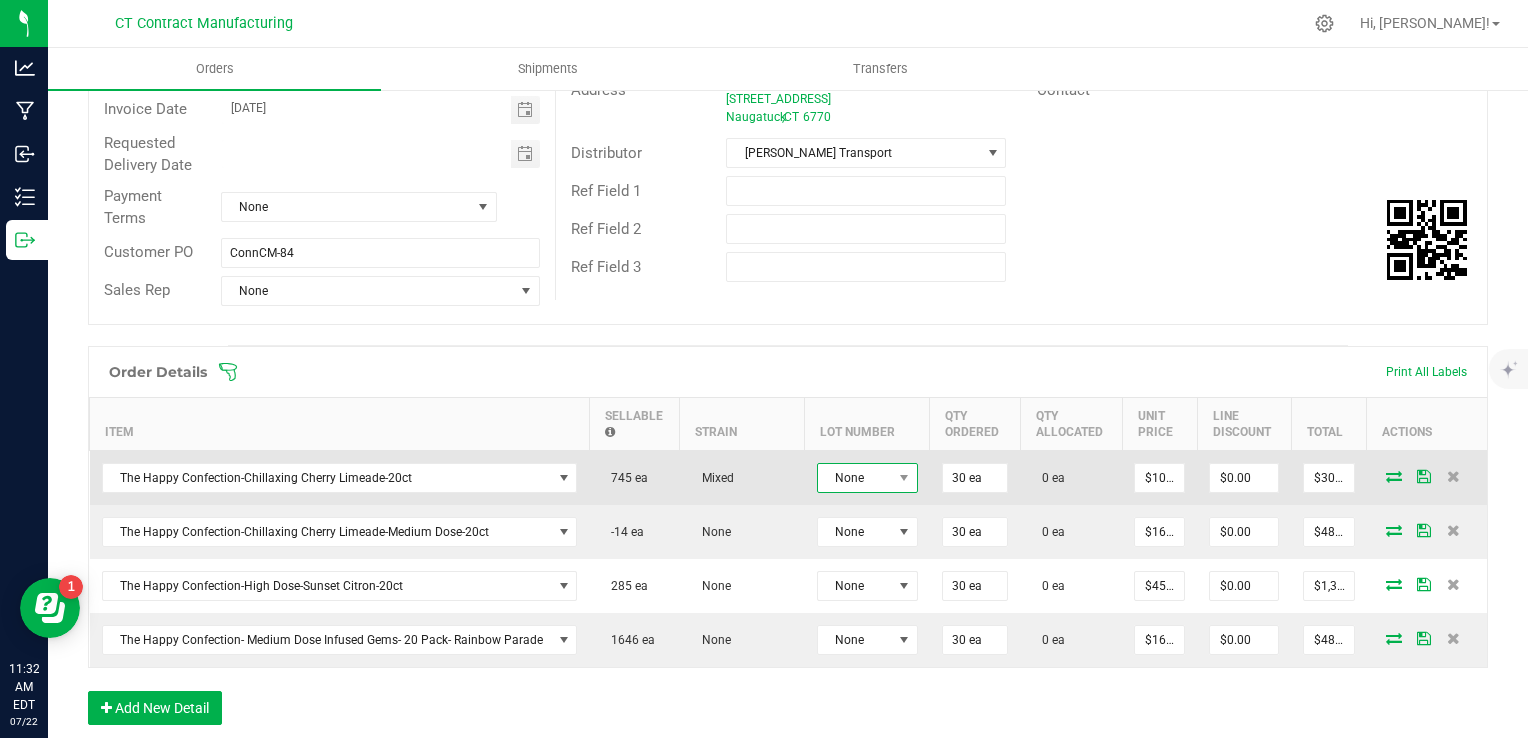 click on "None" at bounding box center (855, 478) 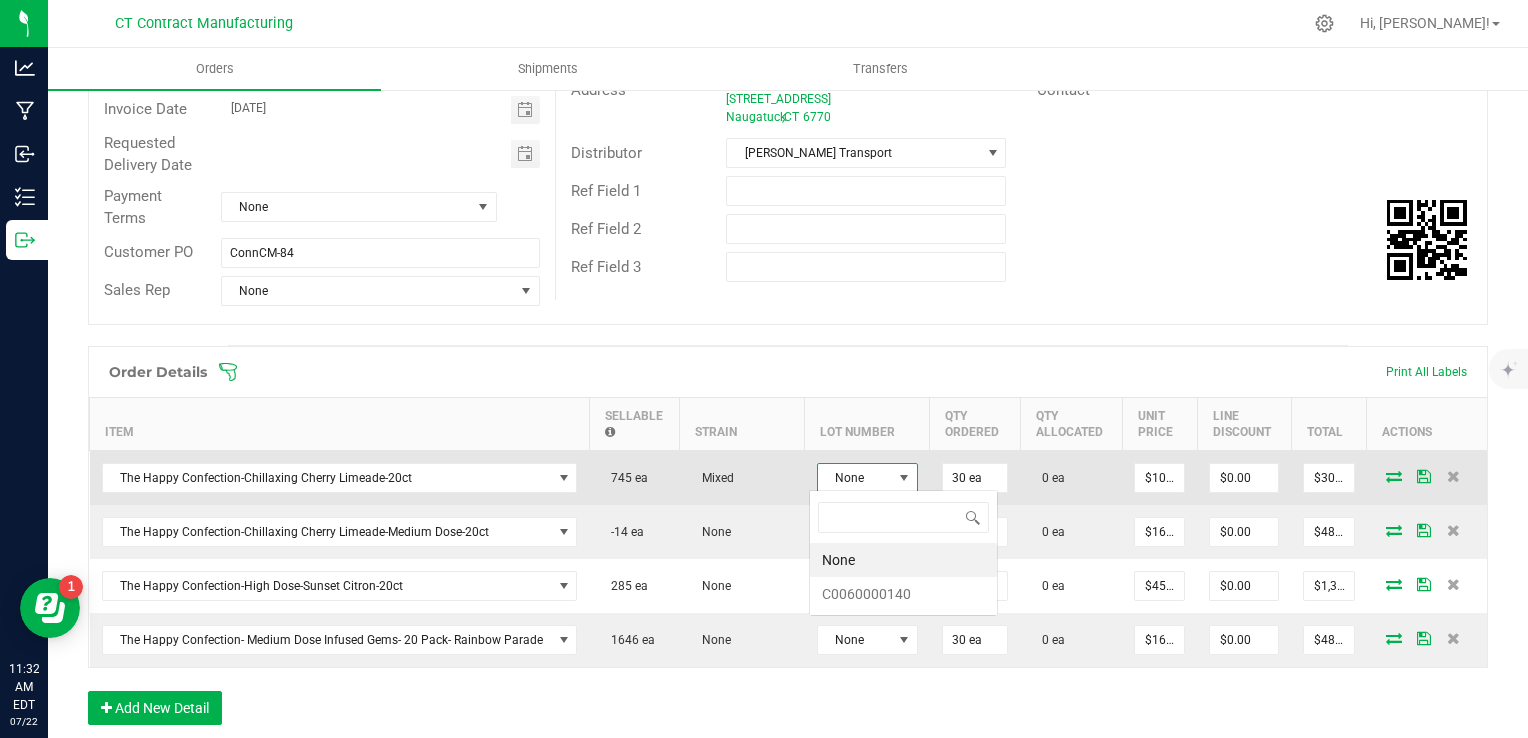 scroll, scrollTop: 99970, scrollLeft: 99899, axis: both 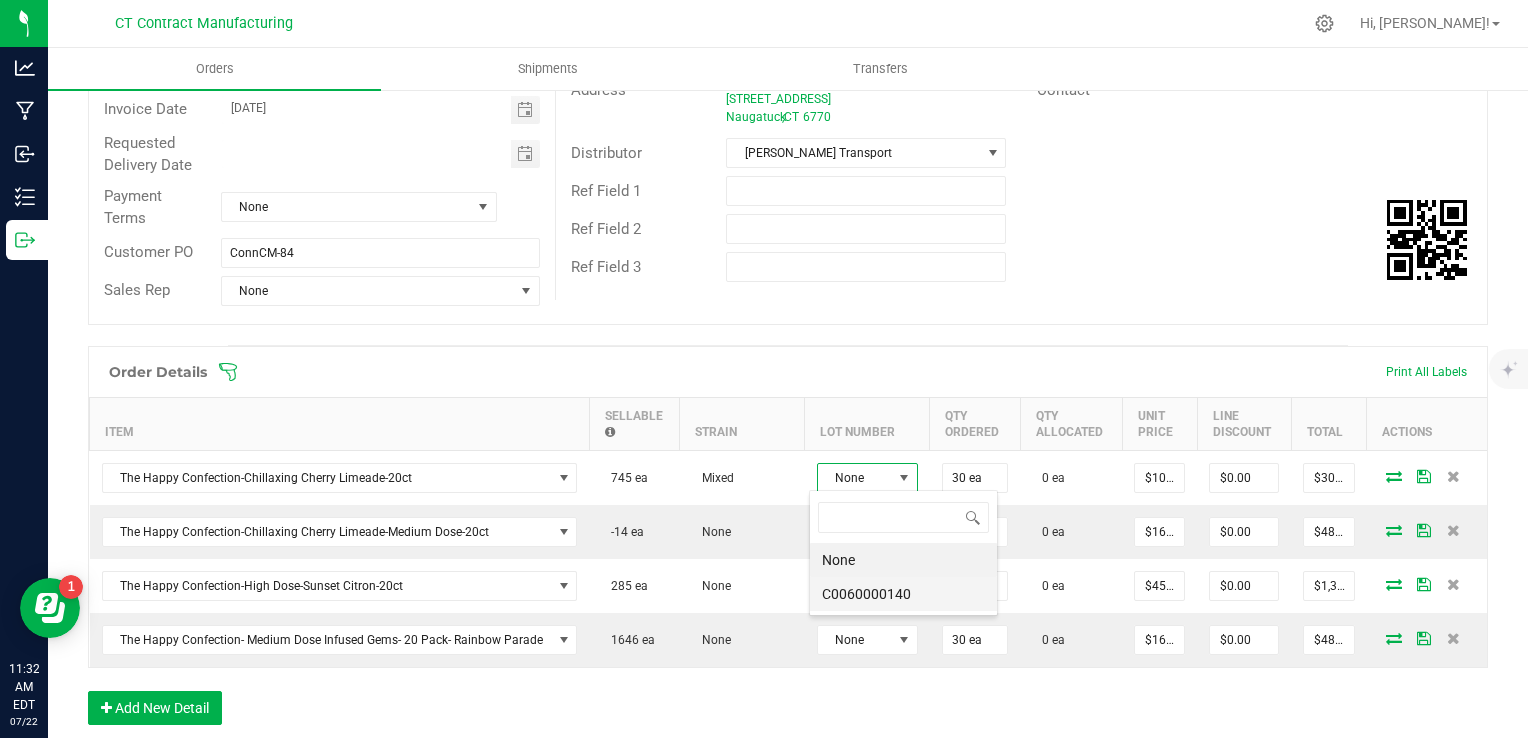 click on "C0060000140" at bounding box center (903, 594) 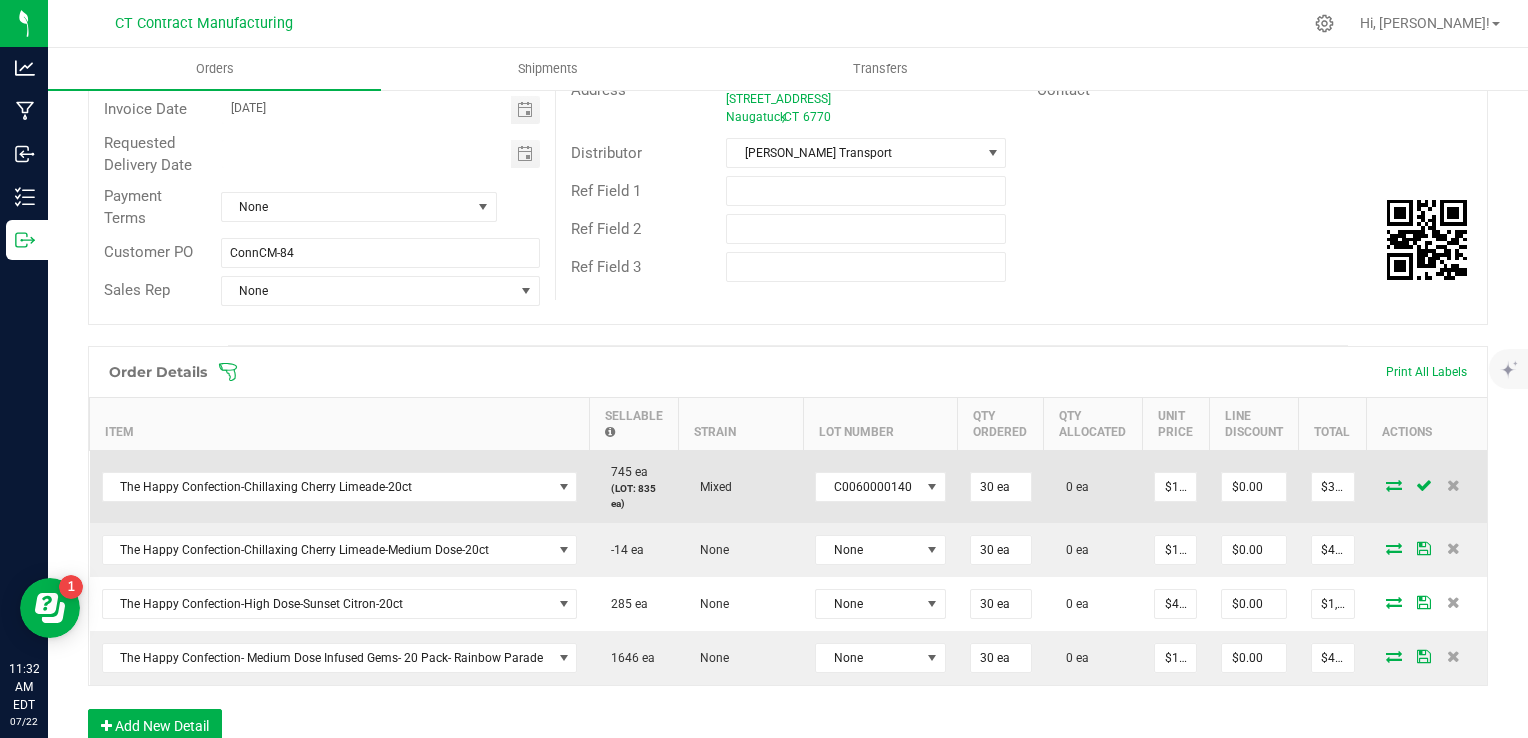 click at bounding box center (1394, 485) 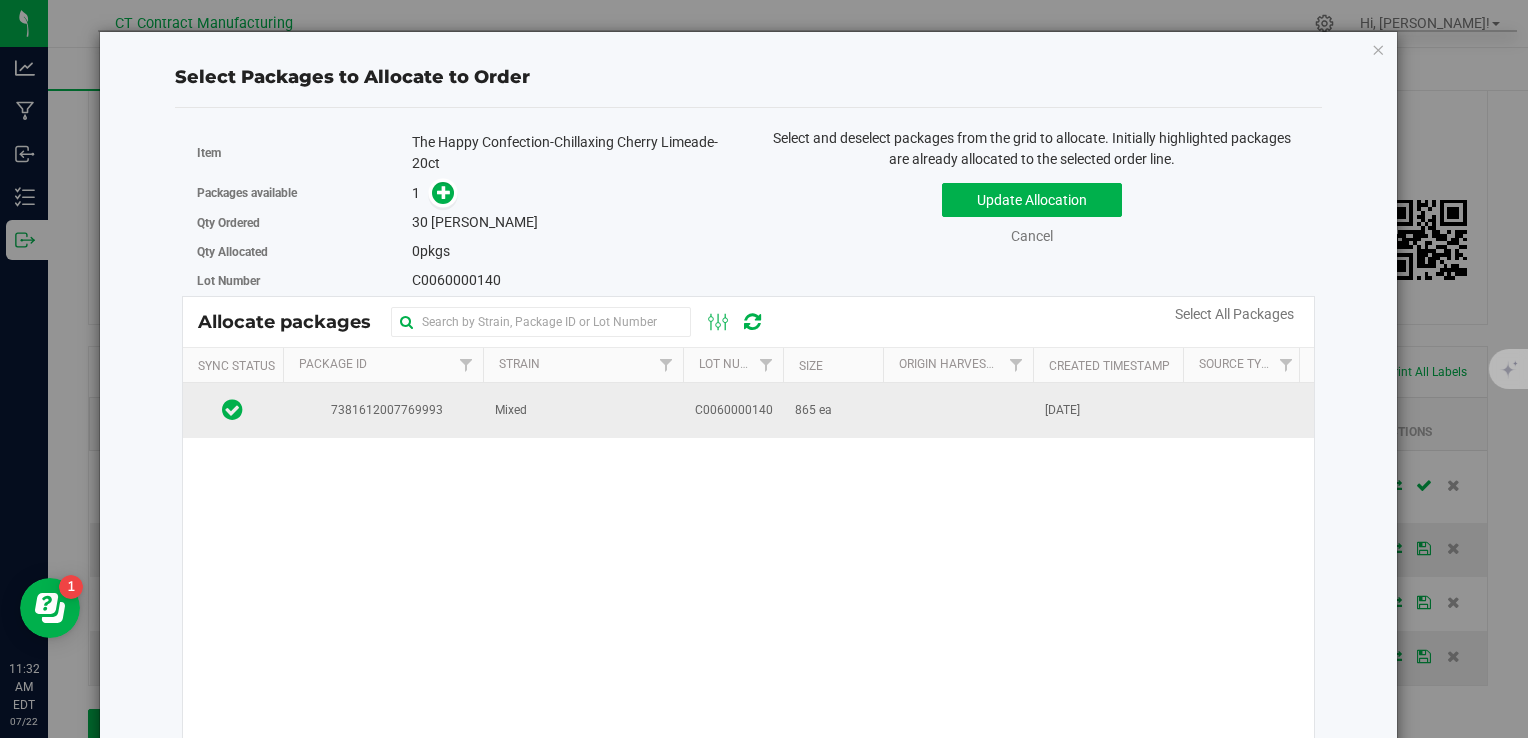 click on "865 ea" at bounding box center [833, 410] 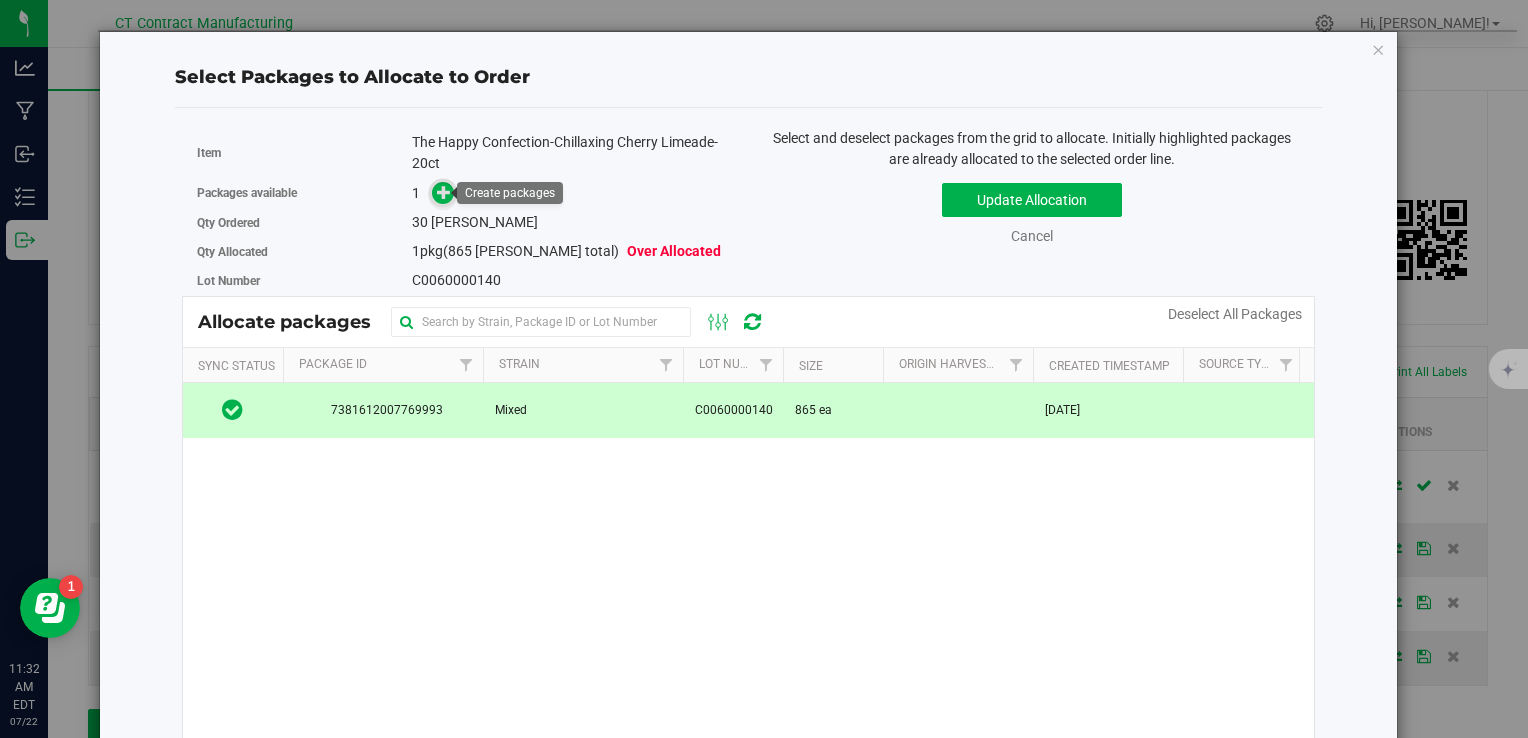 click at bounding box center (444, 191) 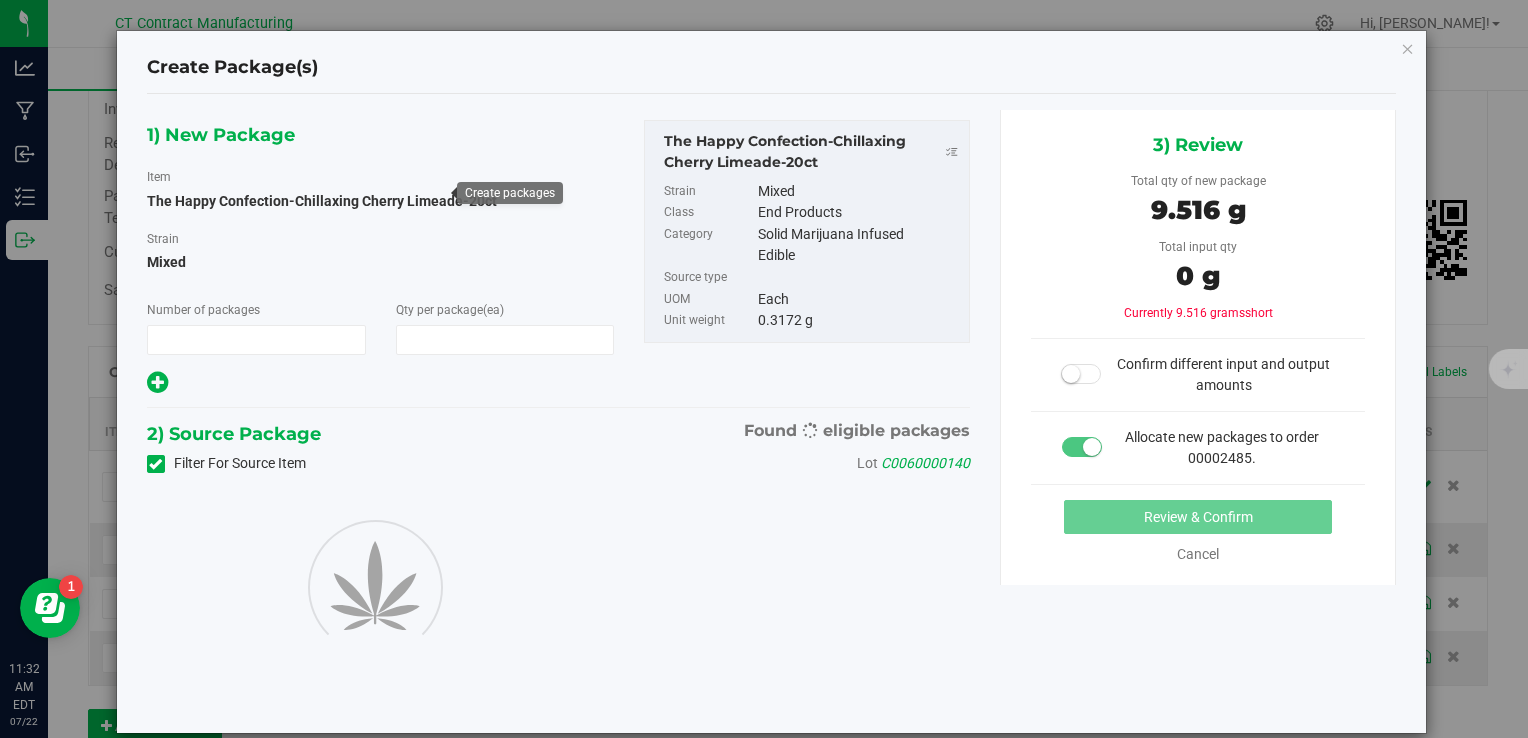 type on "1" 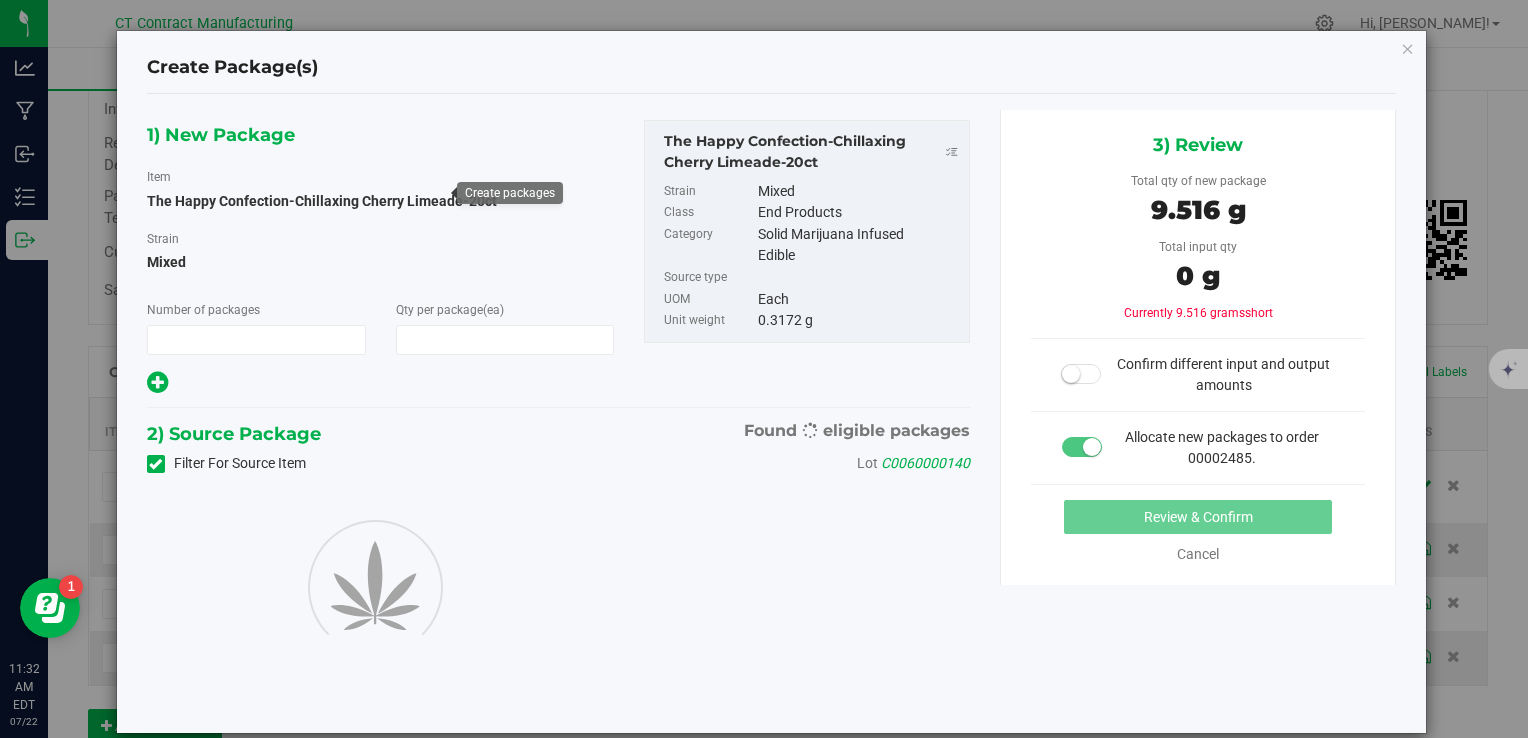 type on "30" 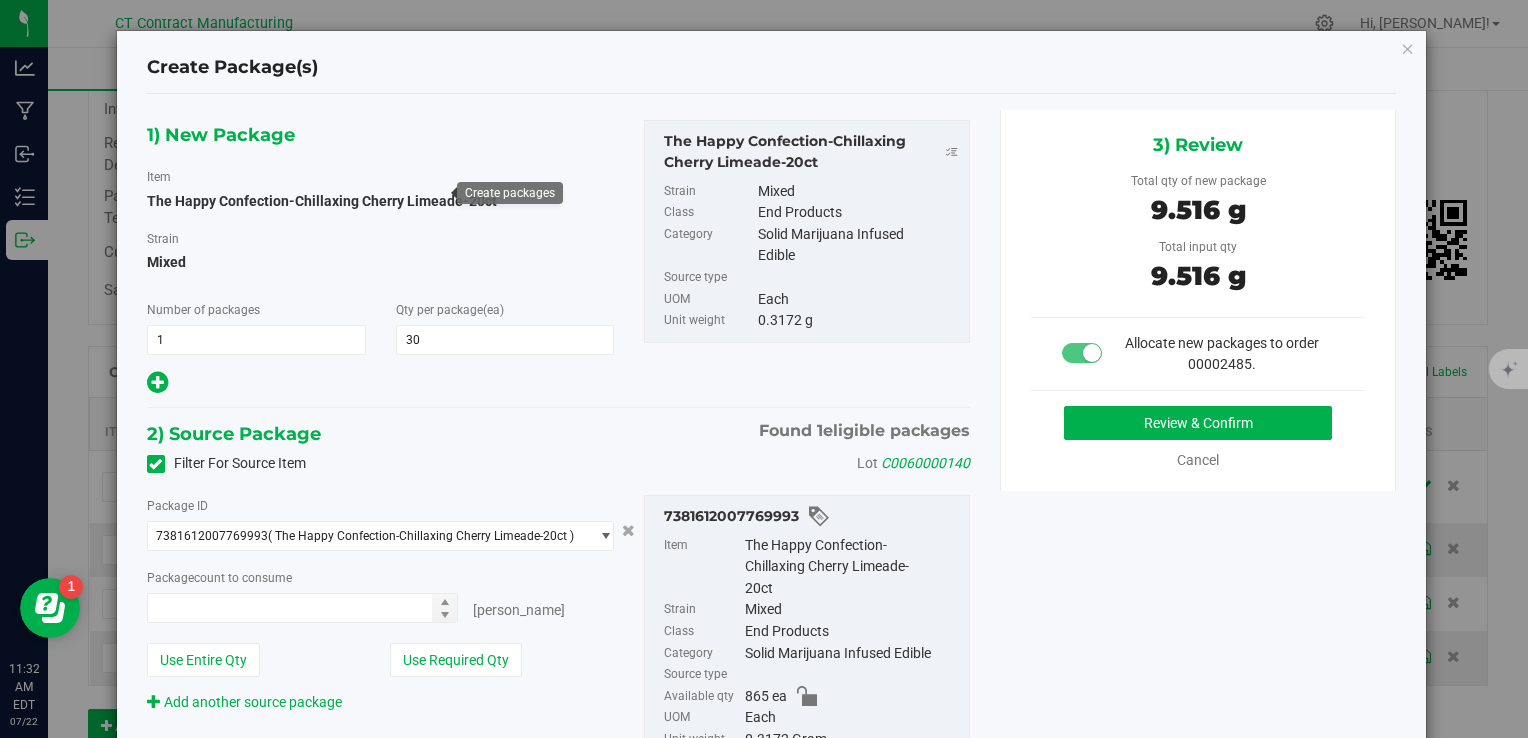 type on "30 ea" 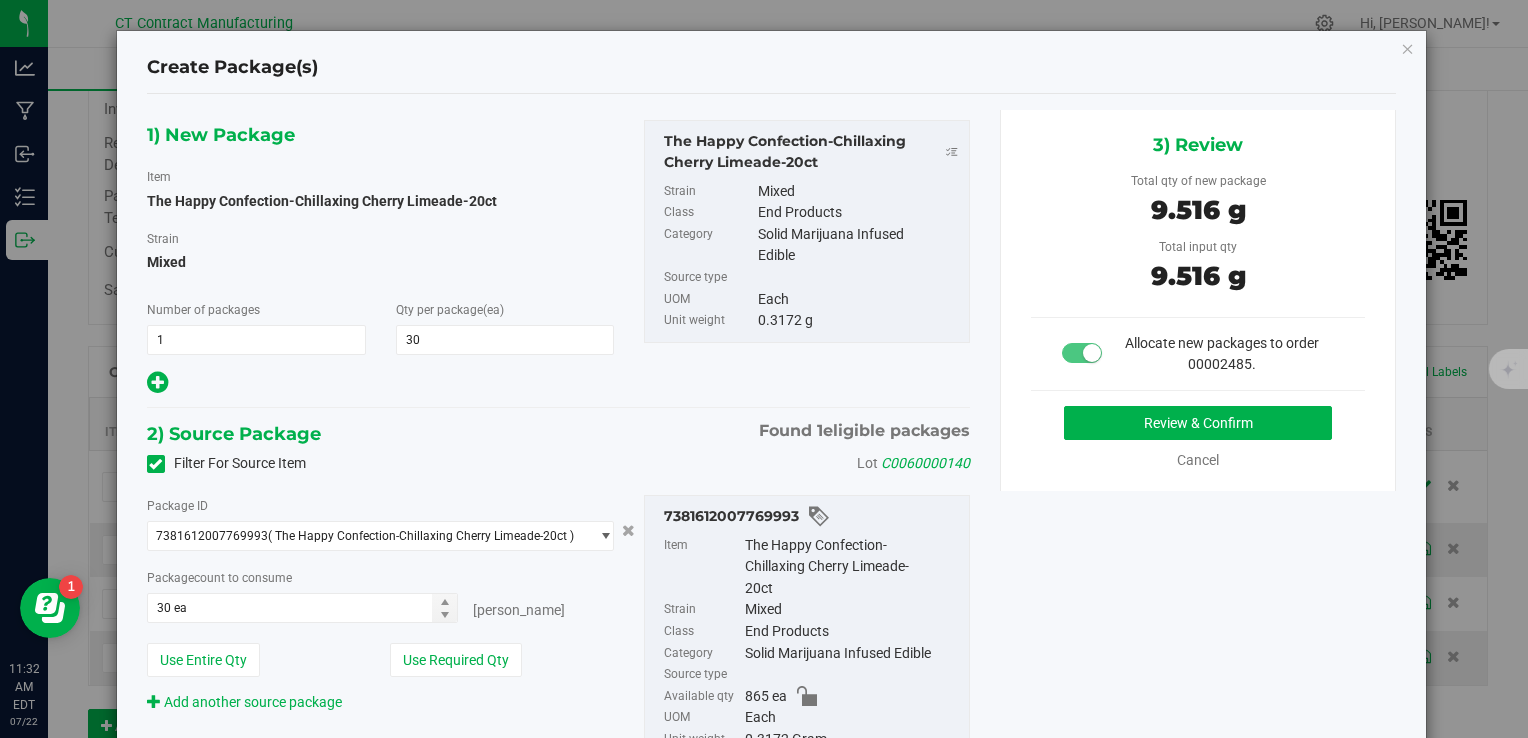 click on "Cancel" at bounding box center (1198, 460) 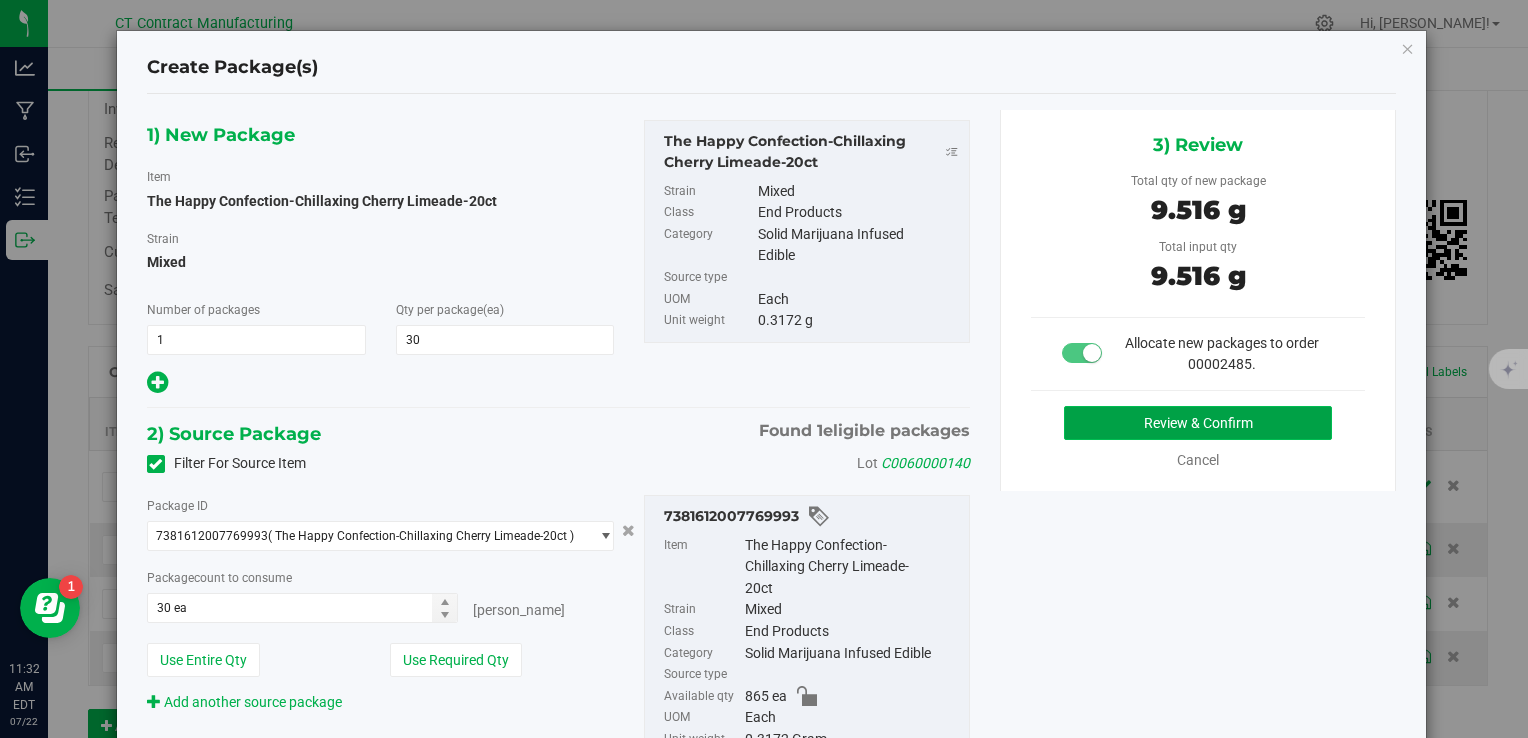 click on "Review & Confirm" at bounding box center (1198, 423) 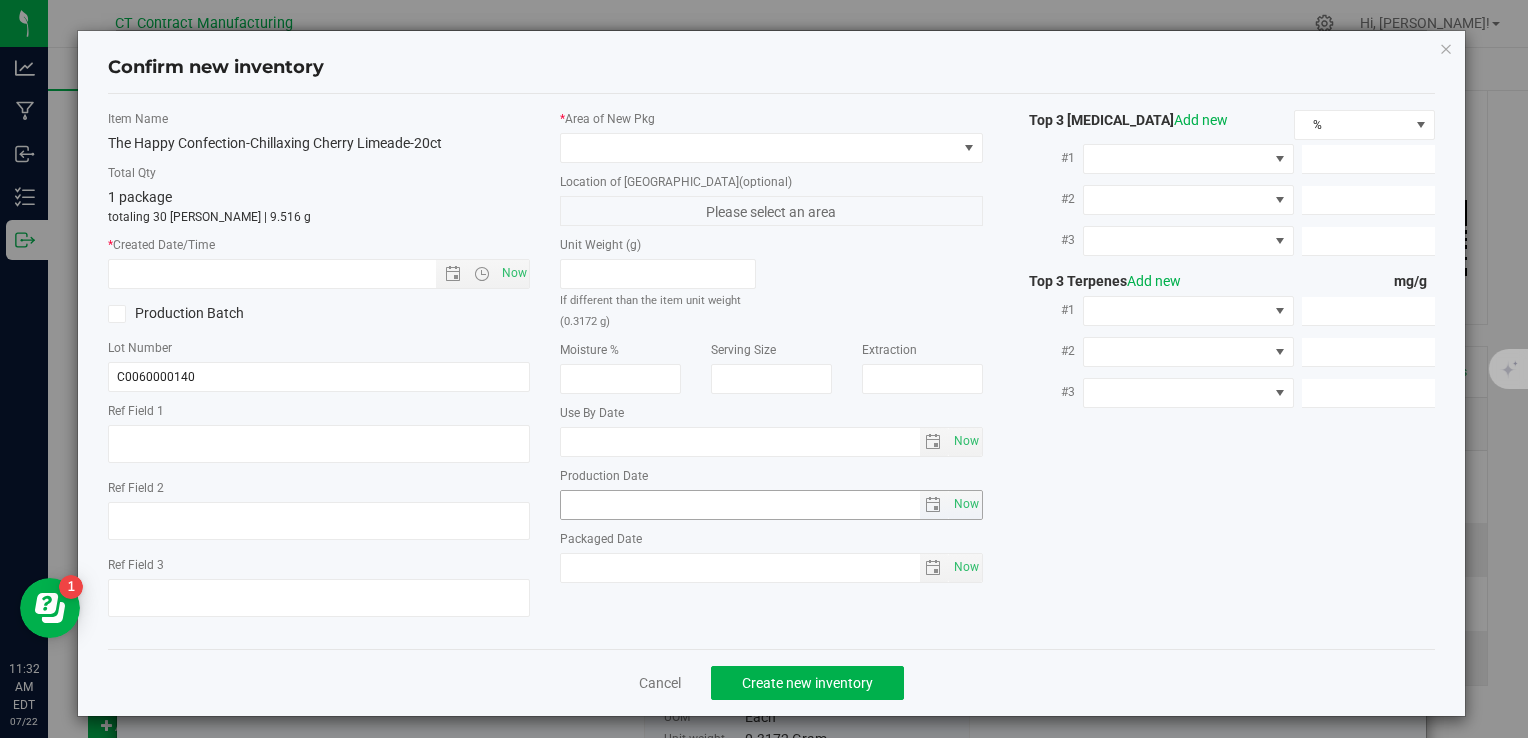 type on "250327-CLA004" 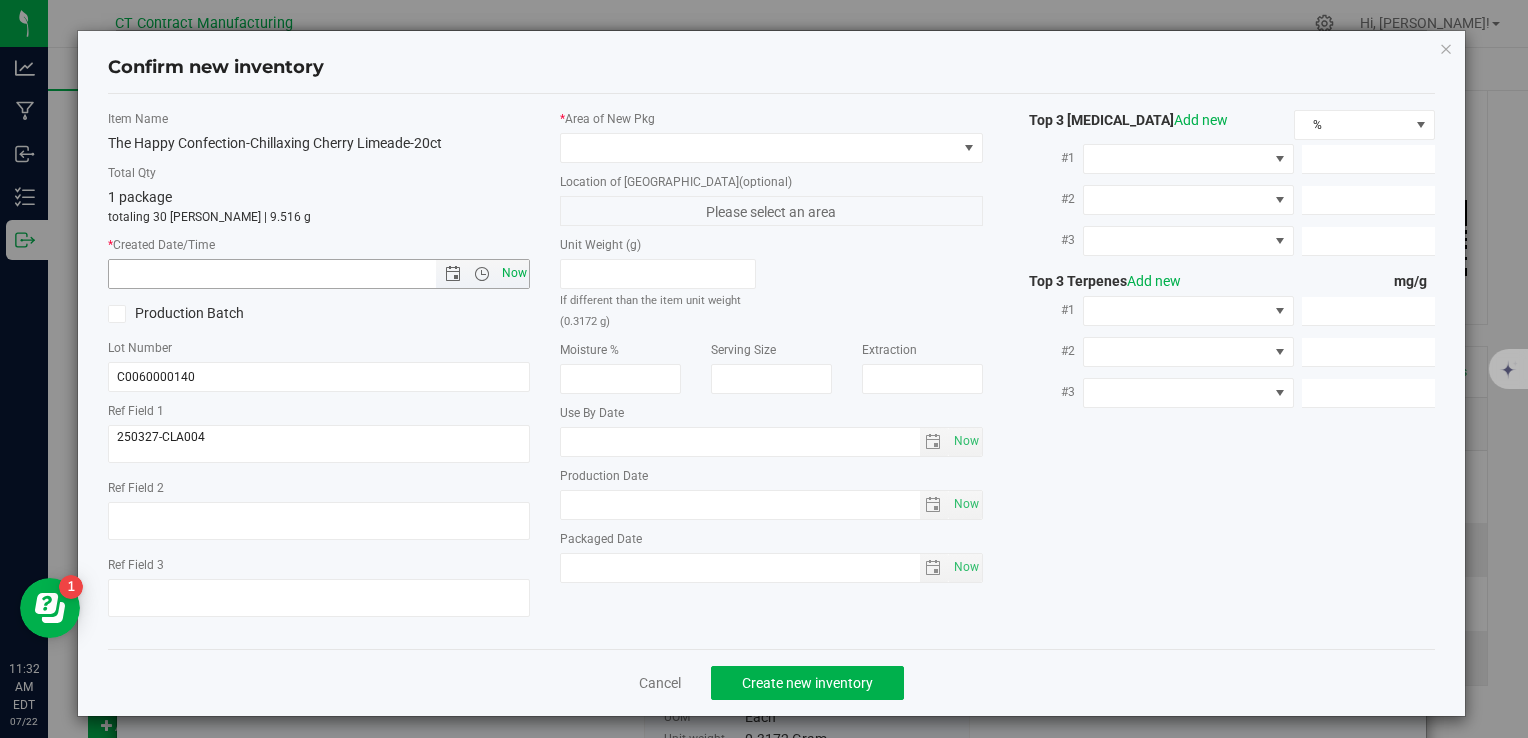 click on "Now" at bounding box center (514, 273) 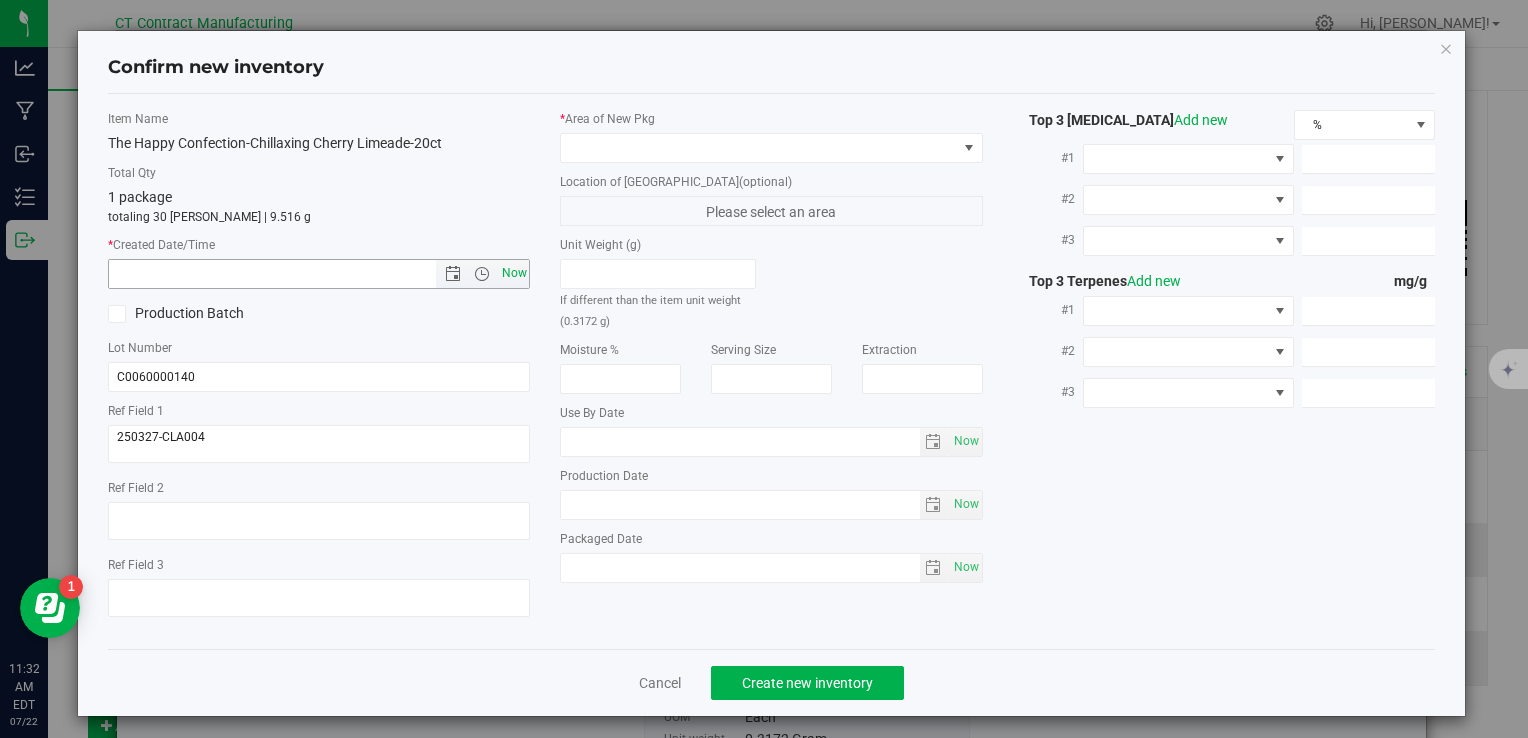 type on "7/22/2025 11:32 AM" 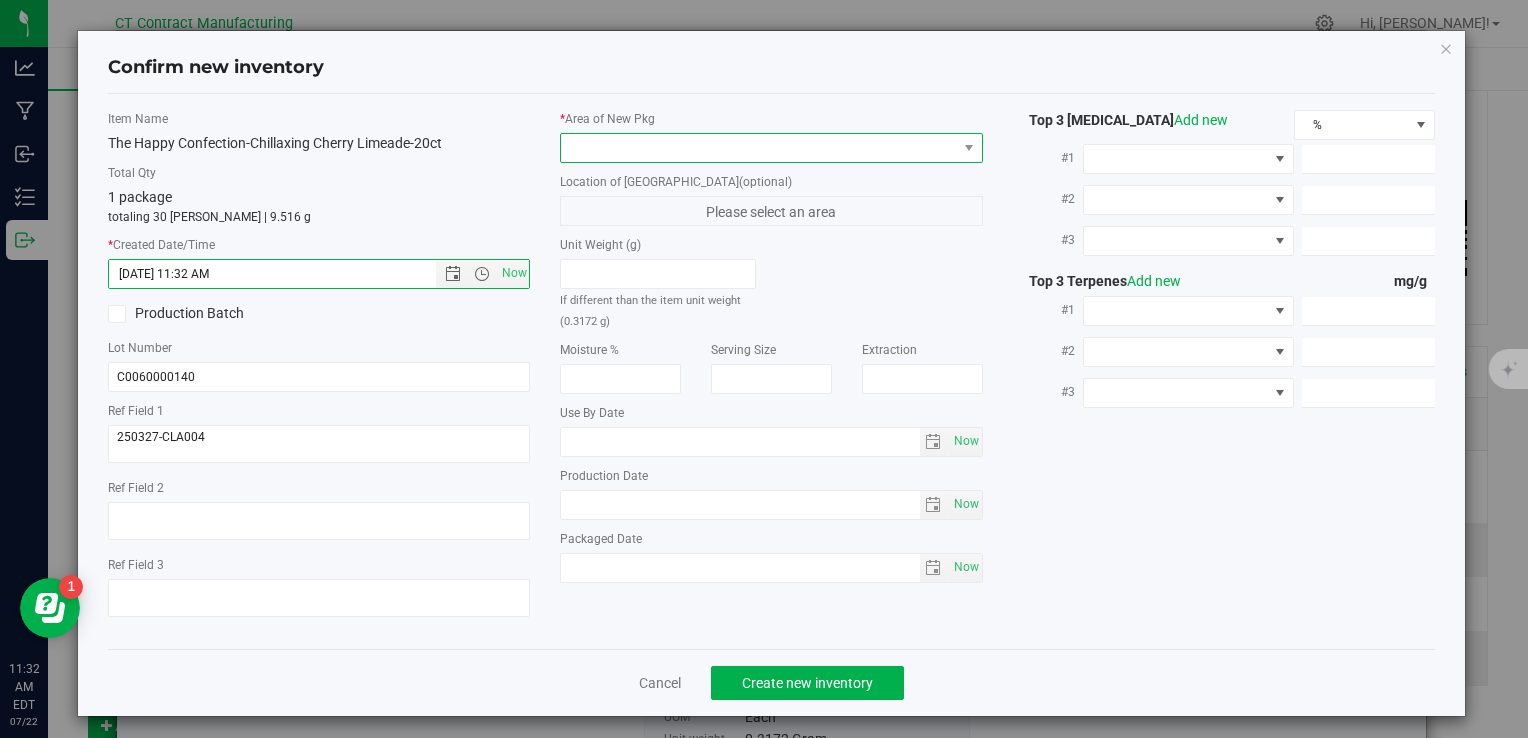click at bounding box center [758, 148] 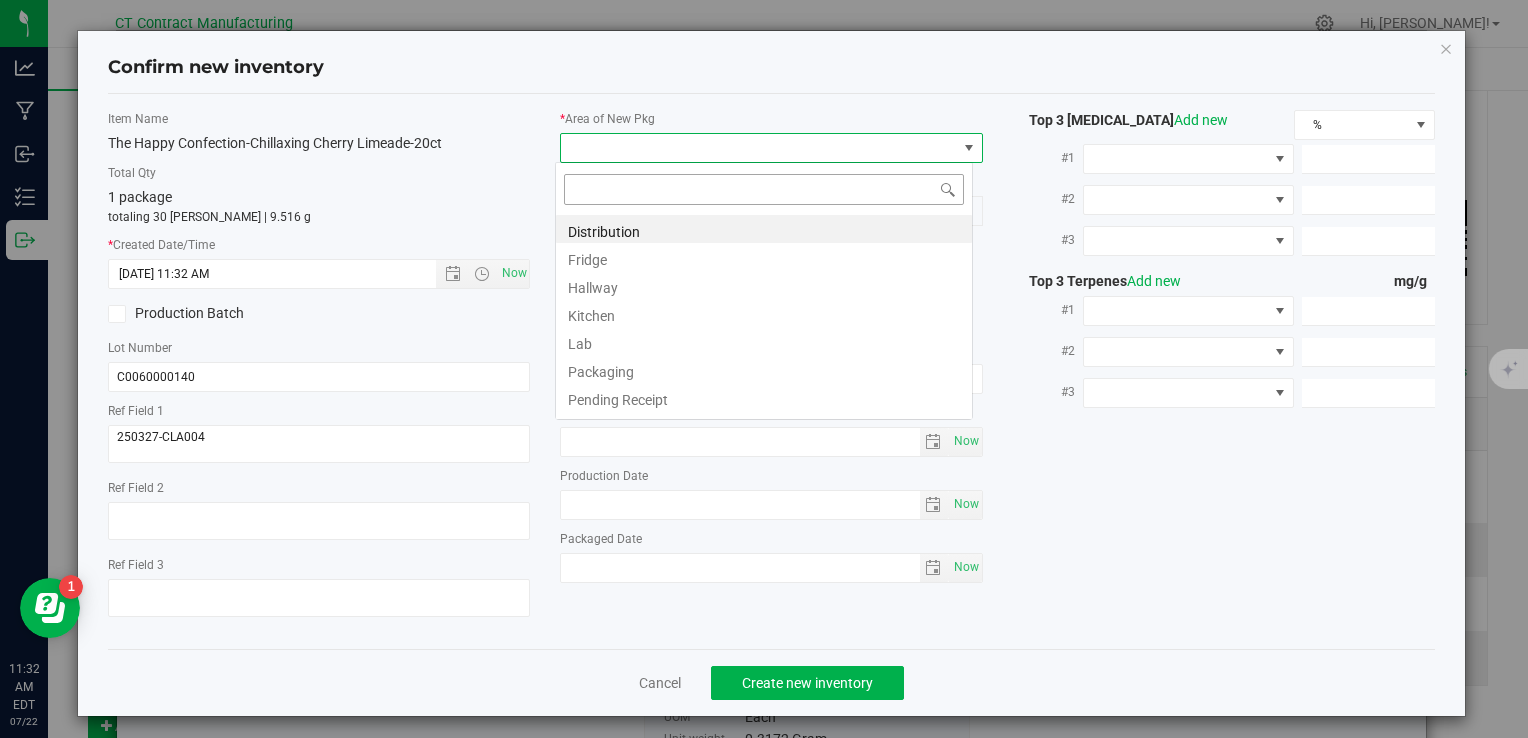 scroll, scrollTop: 99970, scrollLeft: 99582, axis: both 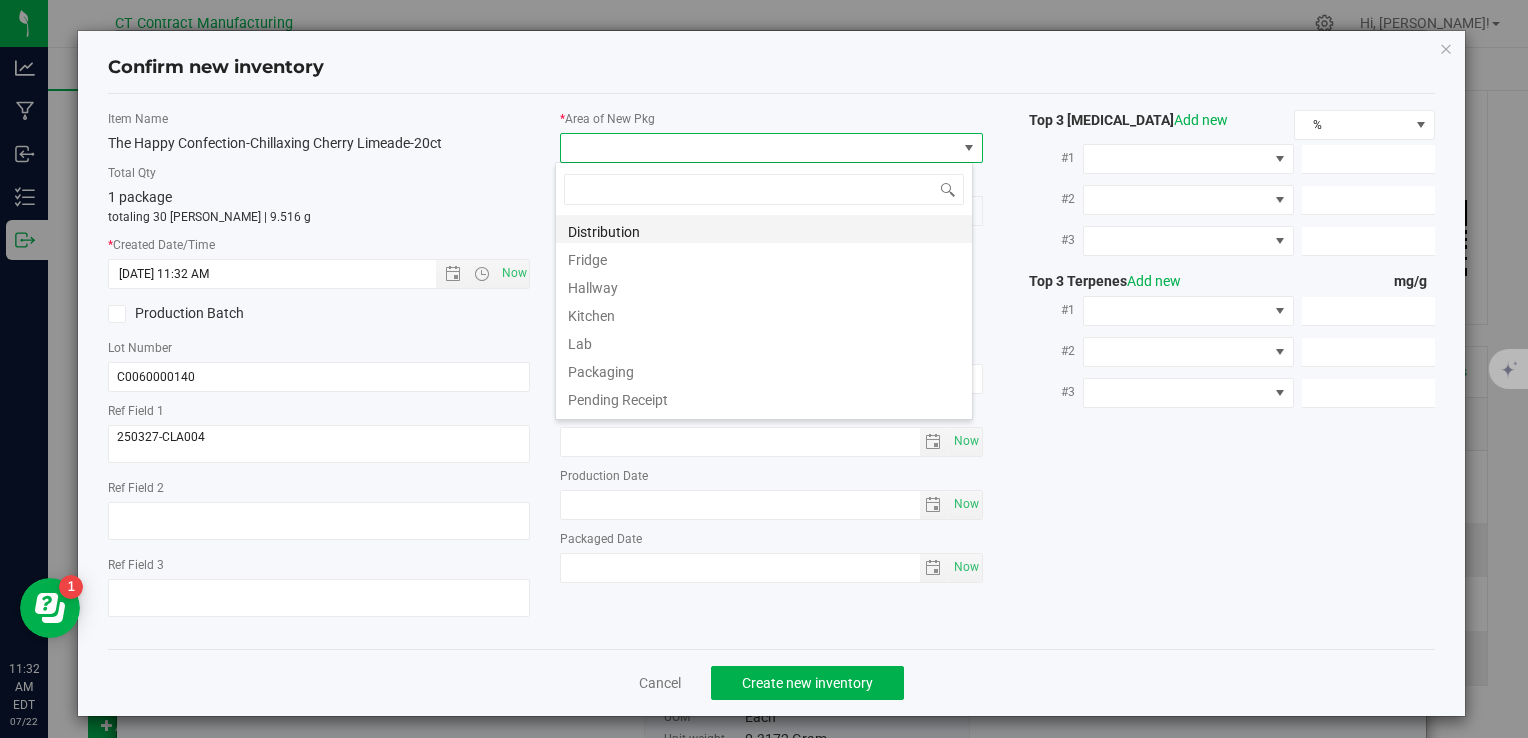 click on "Distribution" at bounding box center [764, 229] 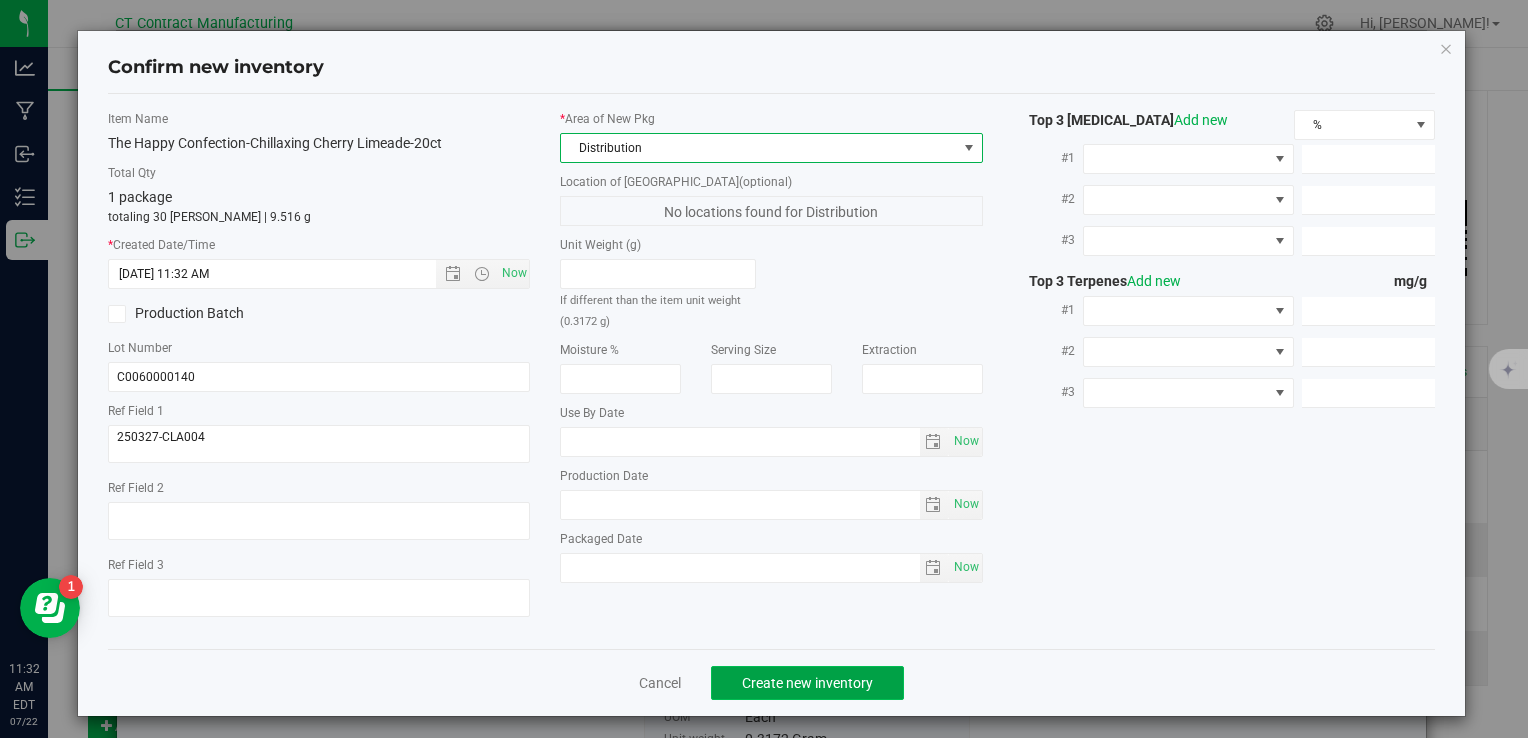 click on "Create new inventory" 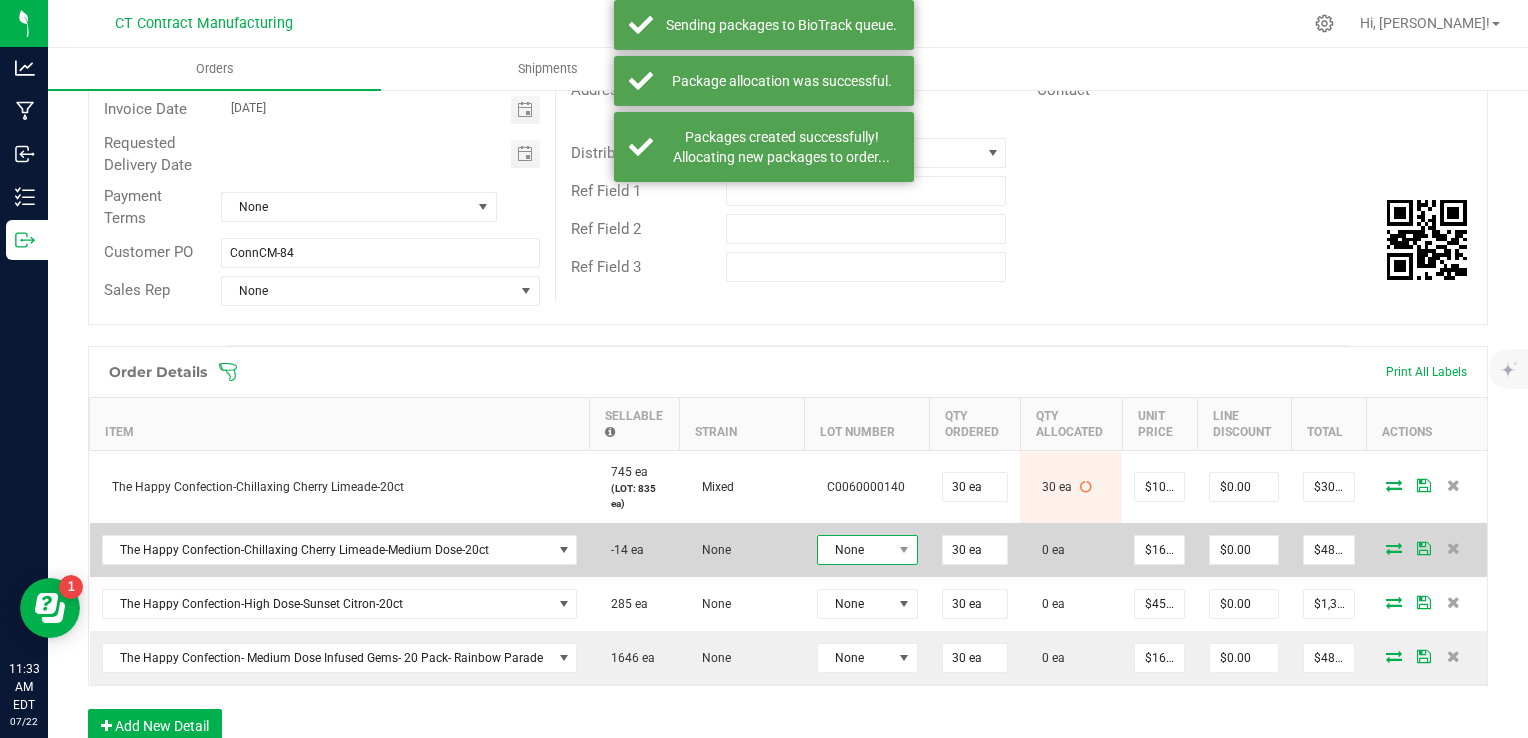 click at bounding box center (904, 550) 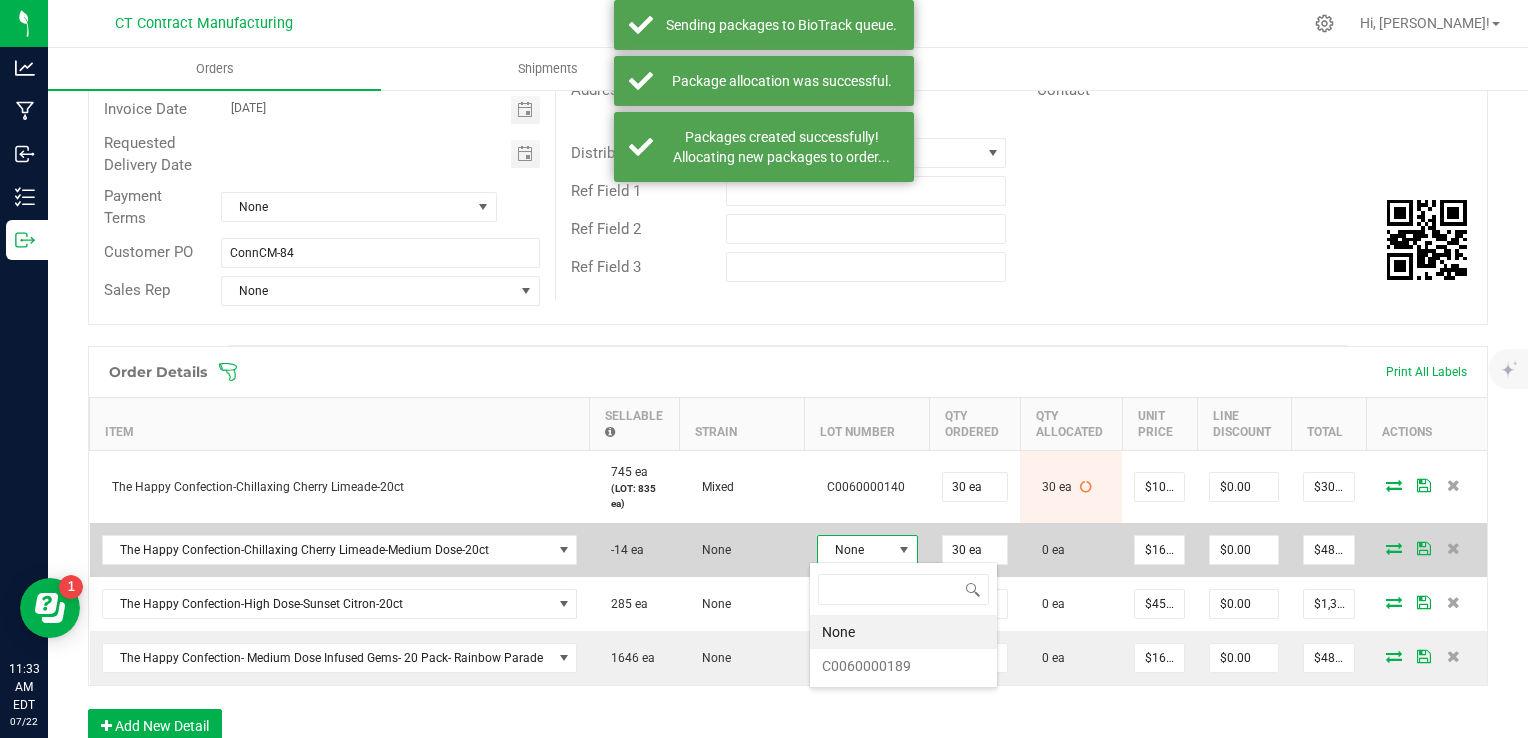 scroll, scrollTop: 99970, scrollLeft: 99899, axis: both 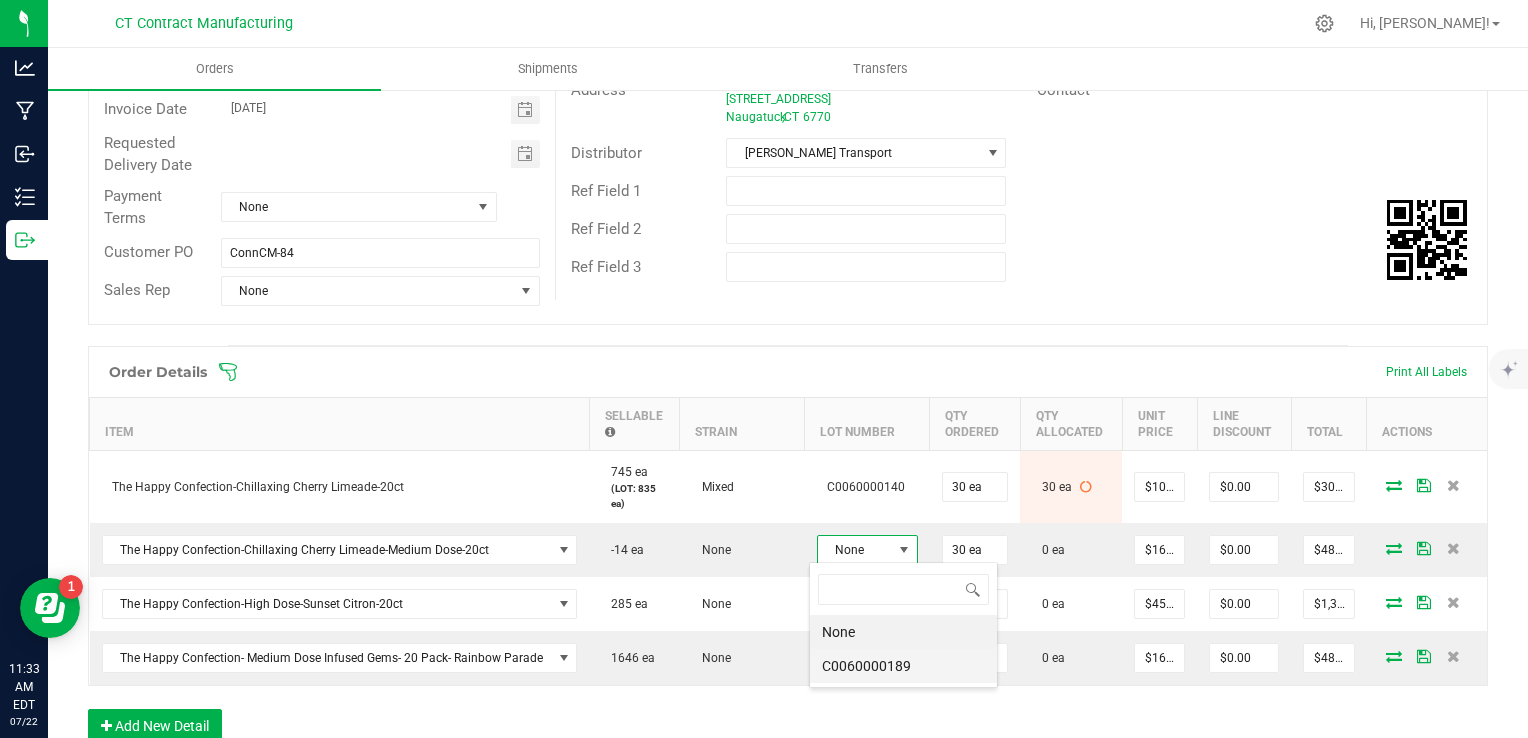 click on "C0060000189" at bounding box center [903, 666] 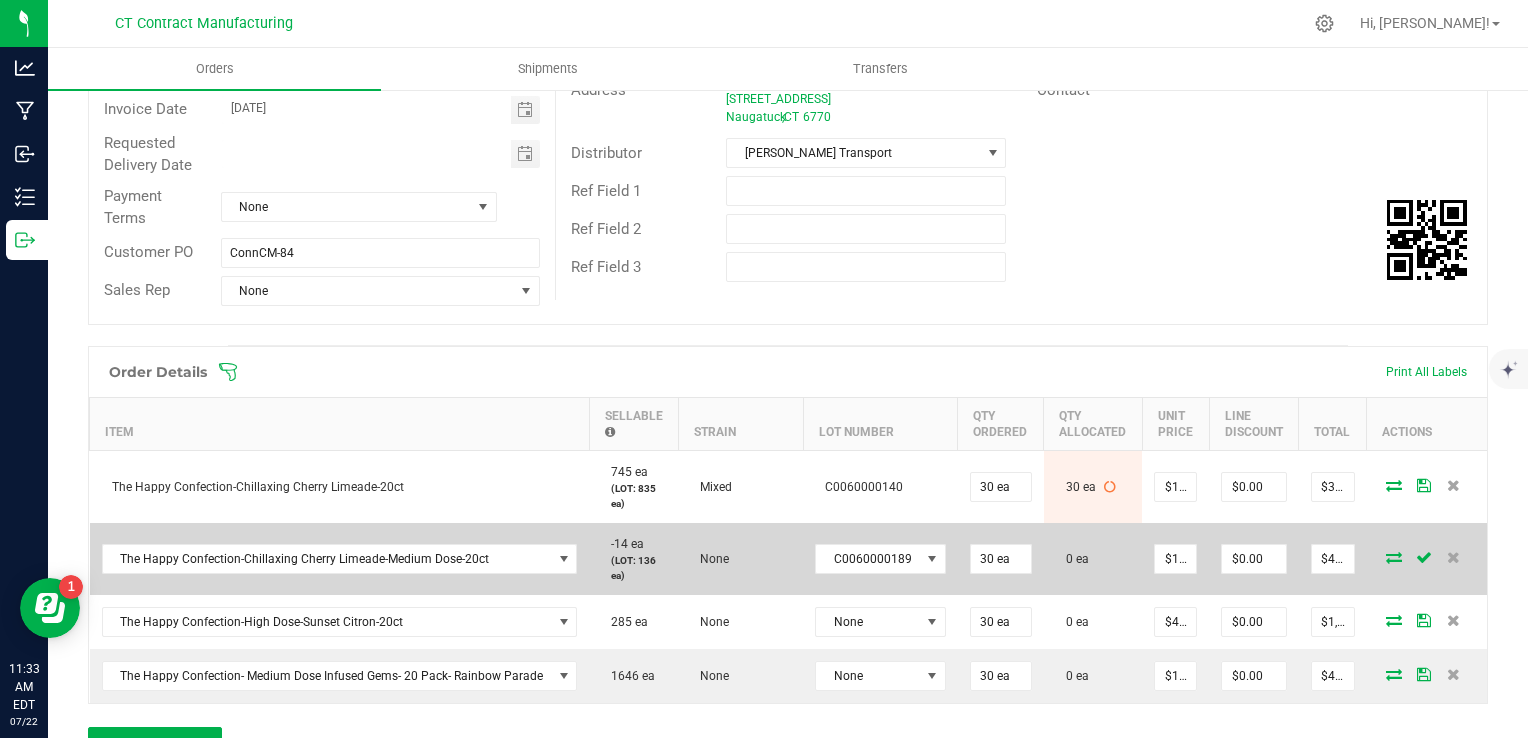 click at bounding box center [1394, 557] 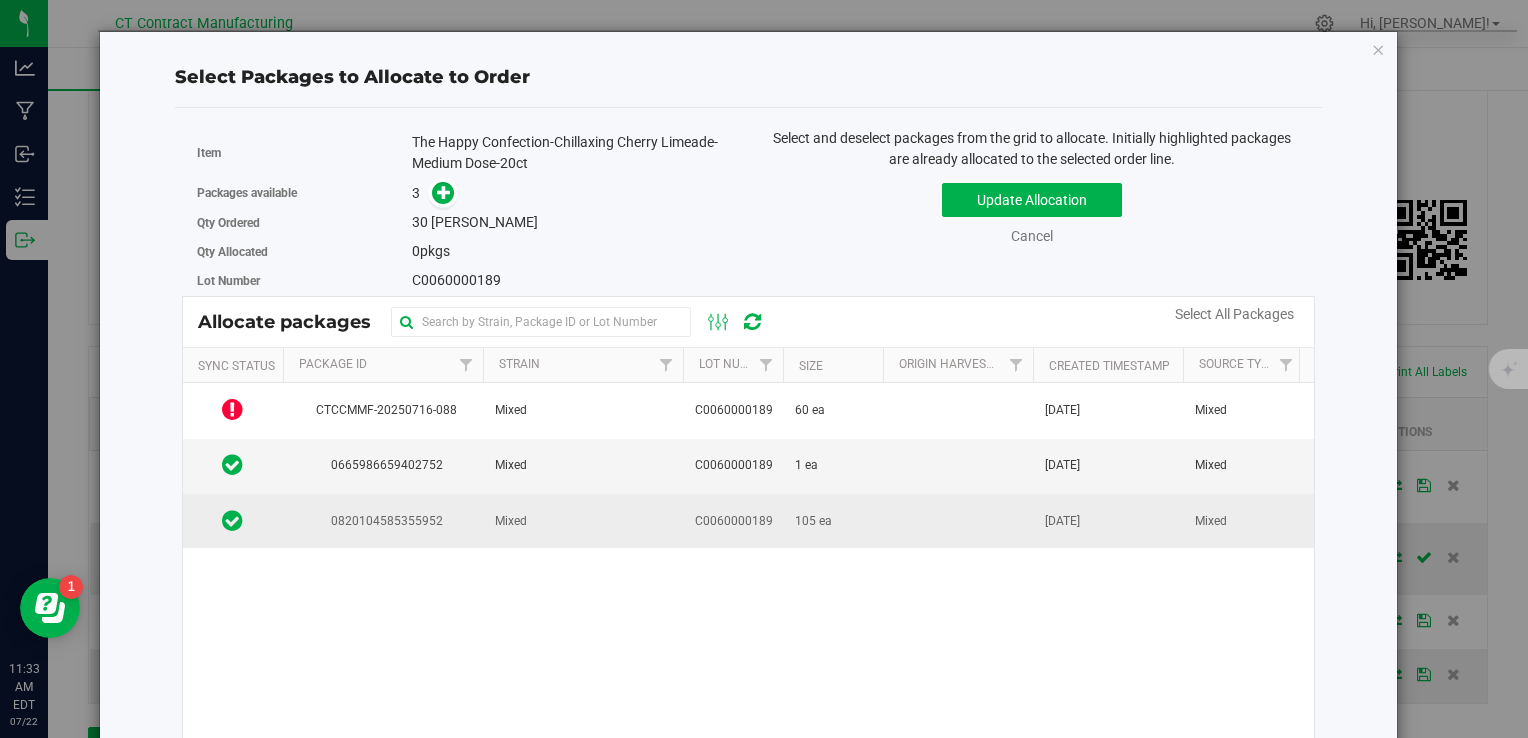 click at bounding box center [958, 521] 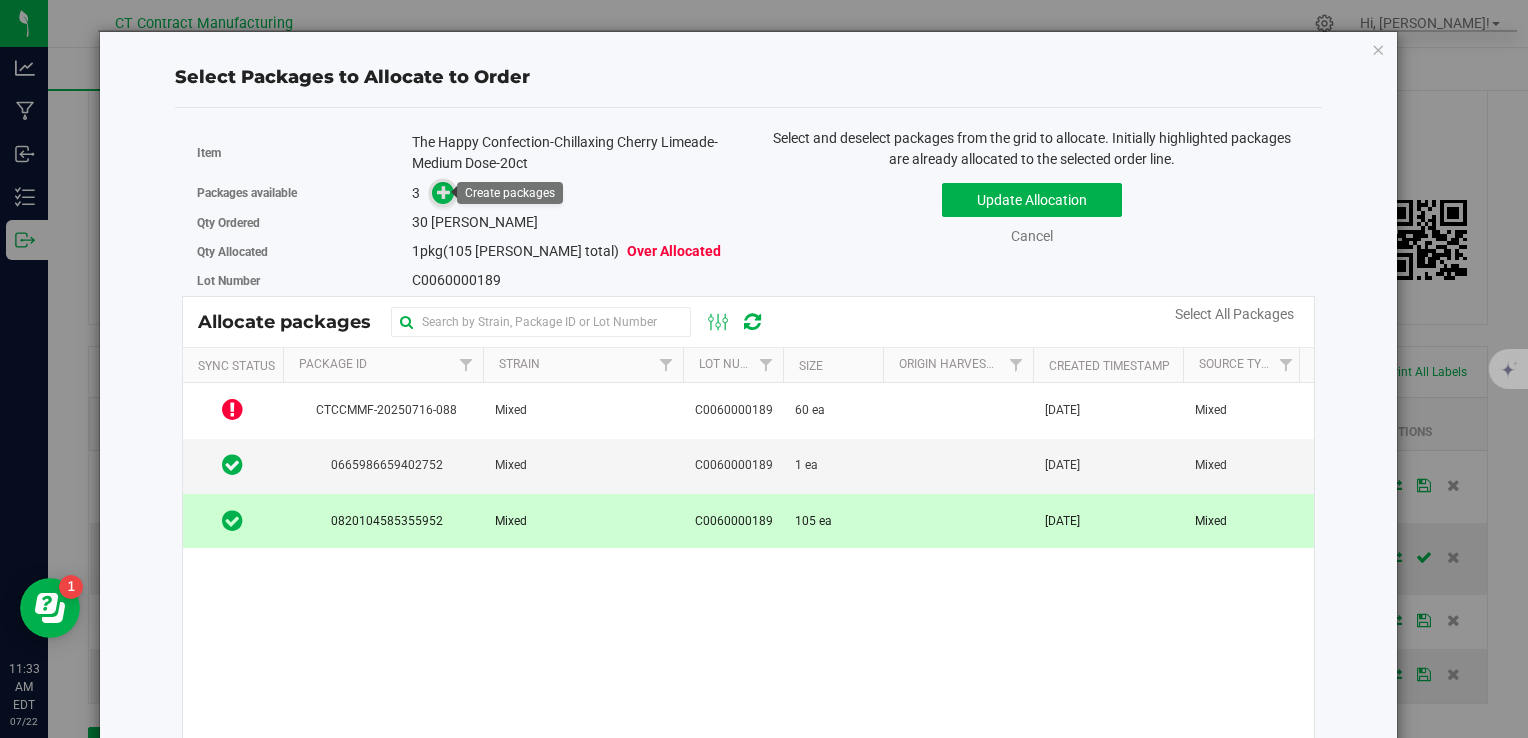 click at bounding box center (444, 192) 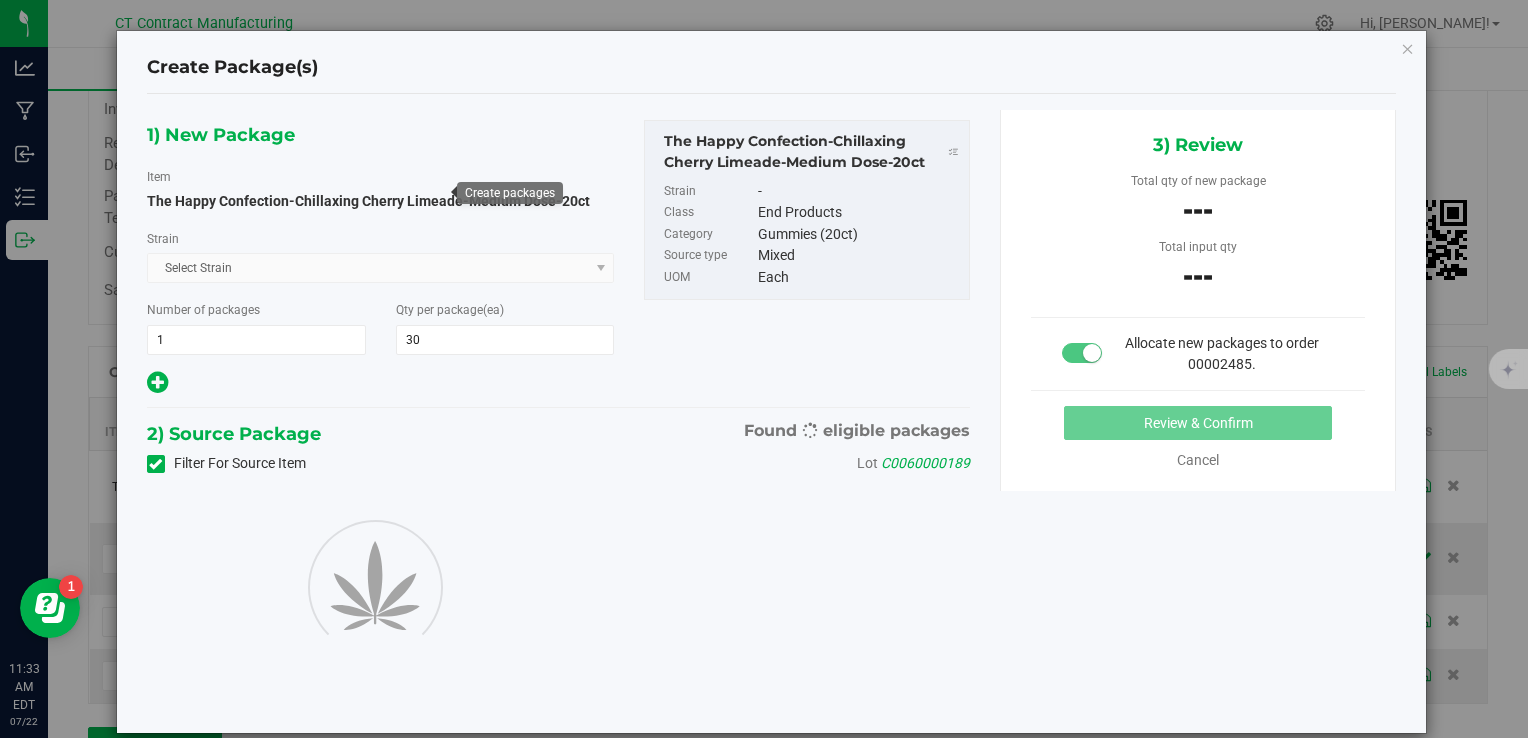 type on "30" 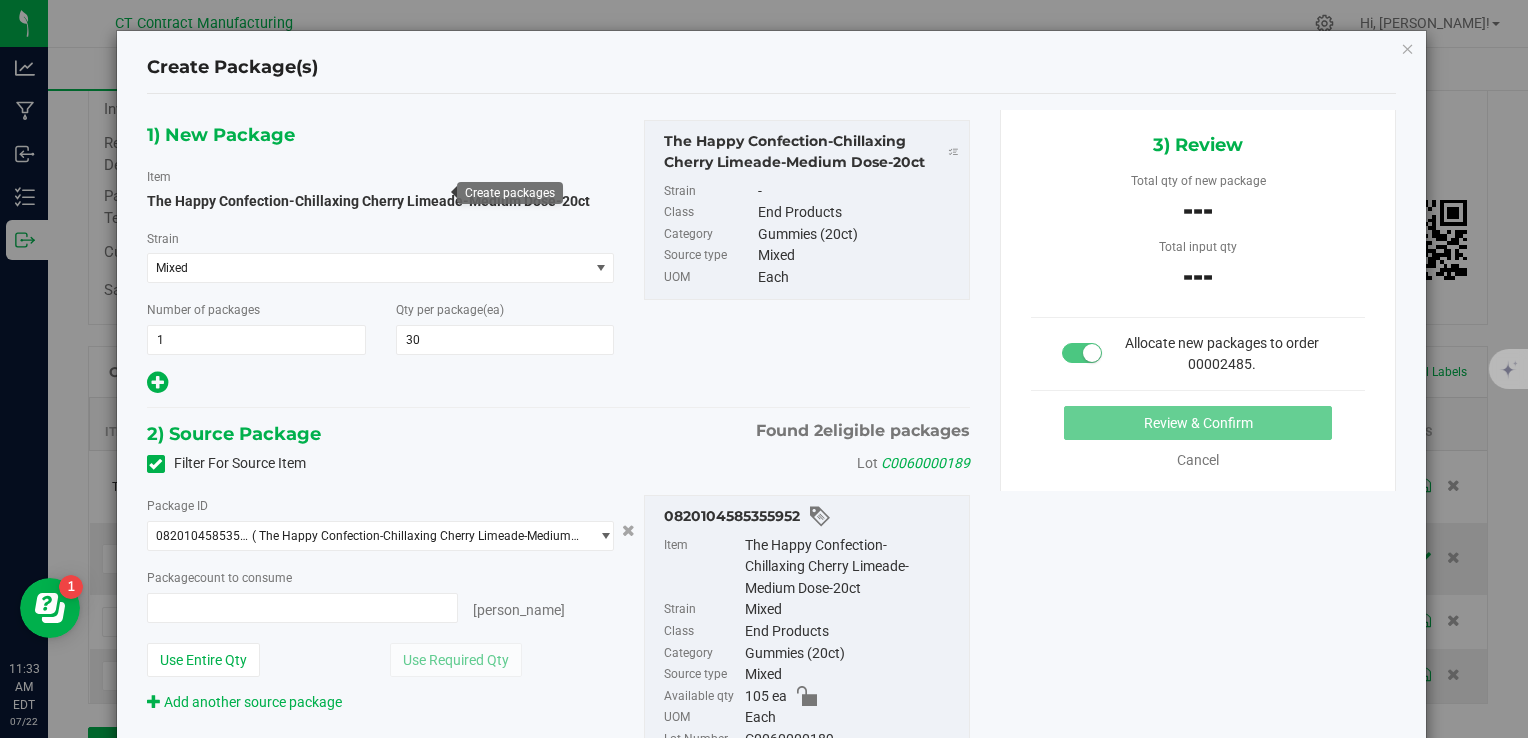 type on "0 ea" 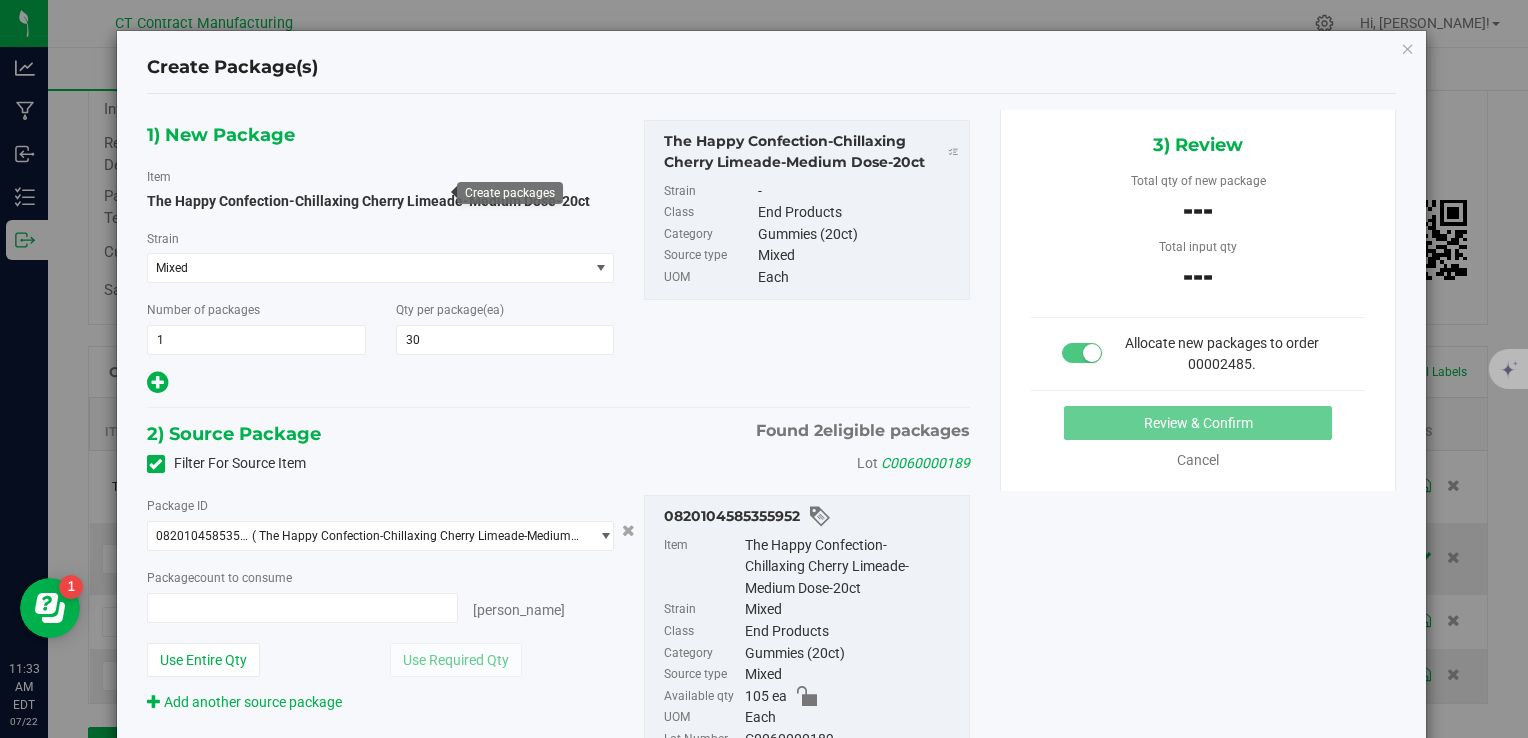 type on "0" 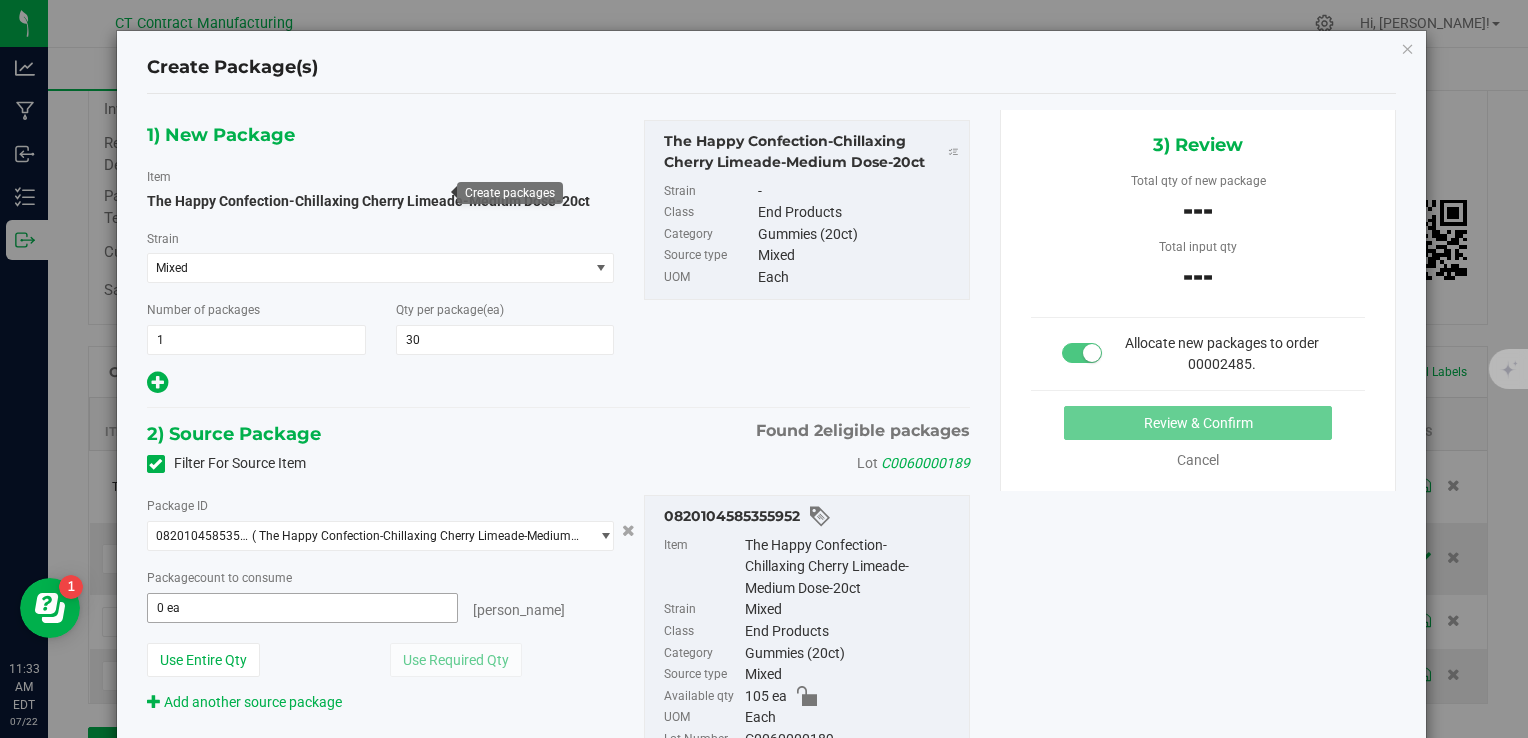 click on "0 ea 0" at bounding box center [303, 608] 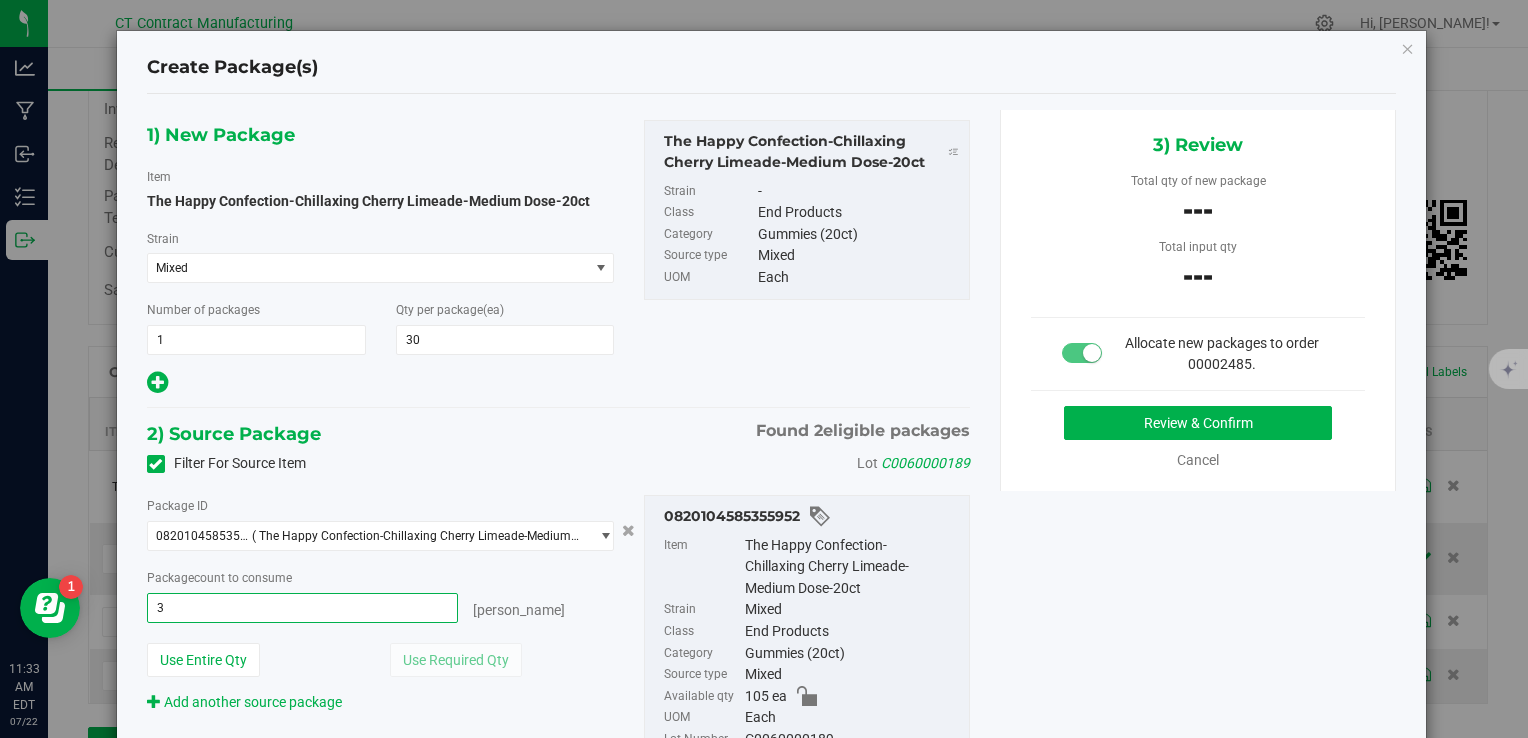 type on "30" 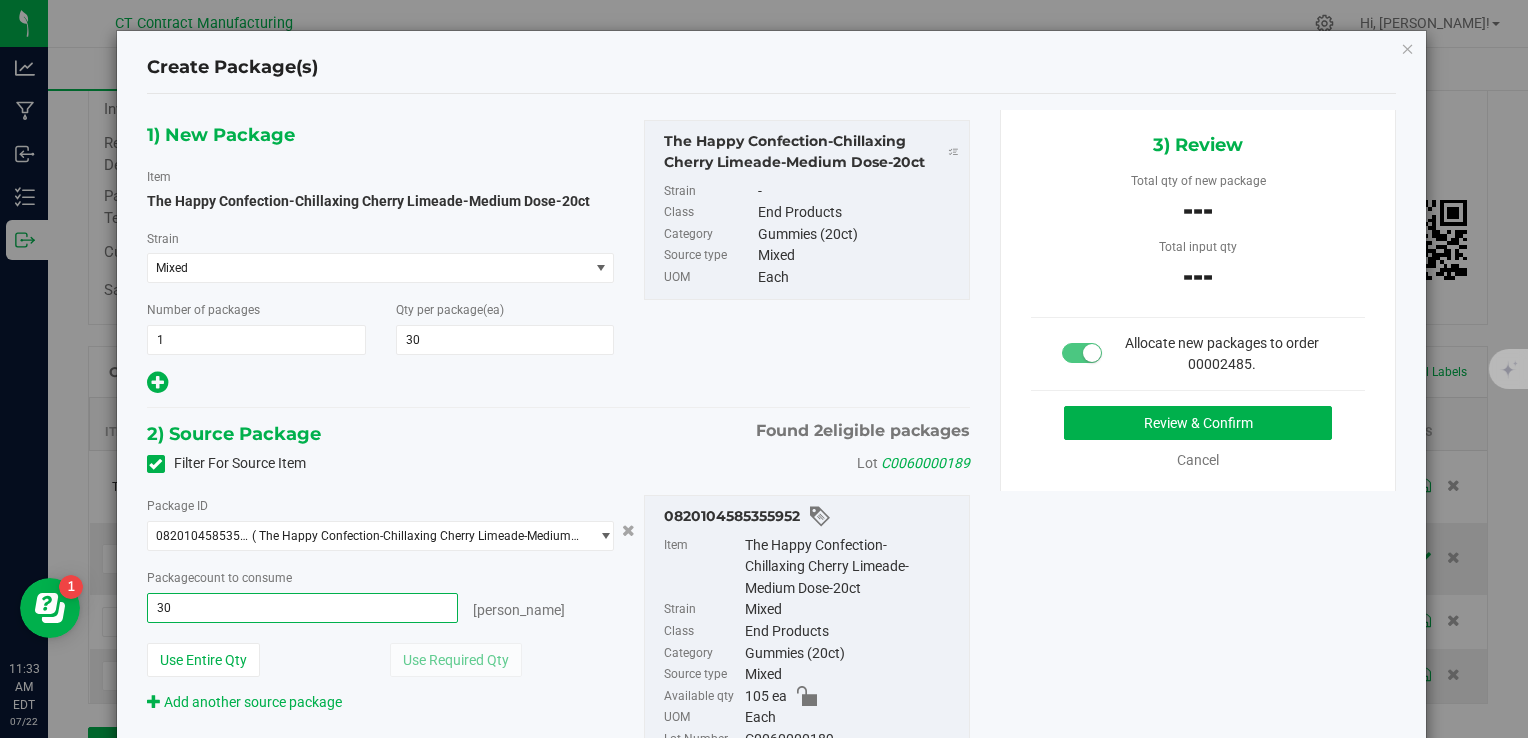 click on "1) New Package
Item
The Happy Confection-Chillaxing Cherry Limeade-Medium Dose-20ct
Strain
Mixed Select Strain None 2022 Dessert #43 2022 Gas #13 2022 Sweet #16 2023 Dessert #110 2023 Fruit #132 2023 Fruit #134 2023 Purple #101 2023 Savory #84 2023 Sour #92 Atomic Tangerine Boomer OG Brass Bonanza CBD Broad Spectrum CBD Isolate CBG Flower CBG Isolate CBN Isolate CBT Isolate Cloud 9 Couch Surfer Ewok GMO Cookies Georgia Pie Golden Hour Grandaddy Purple Hemp Crude Horchata Hybrid Blend Indica Blend Jai Alai Kush Mintz Laughing Buddha Limewire Mixed OG Kush Pluto" at bounding box center (381, 258) 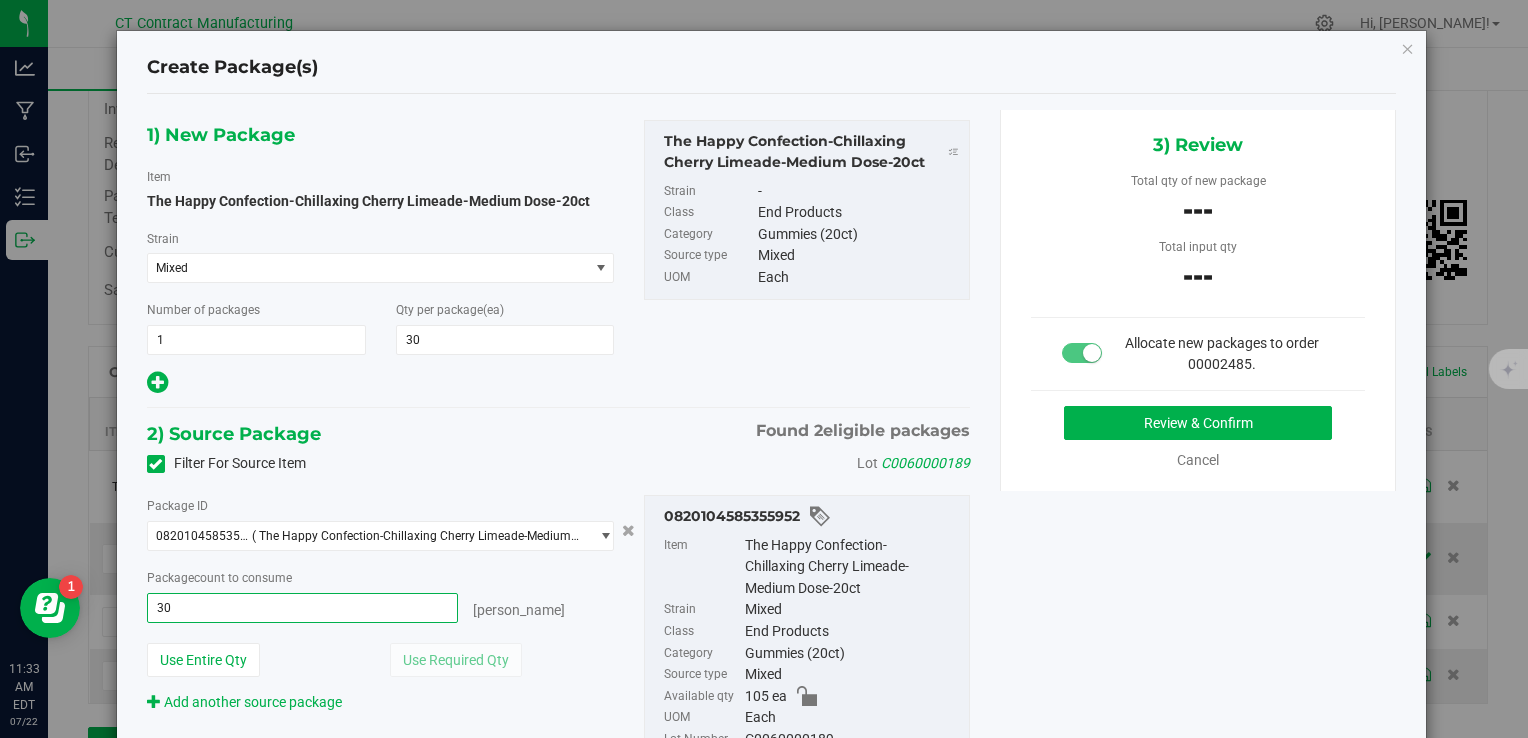 type on "30 ea" 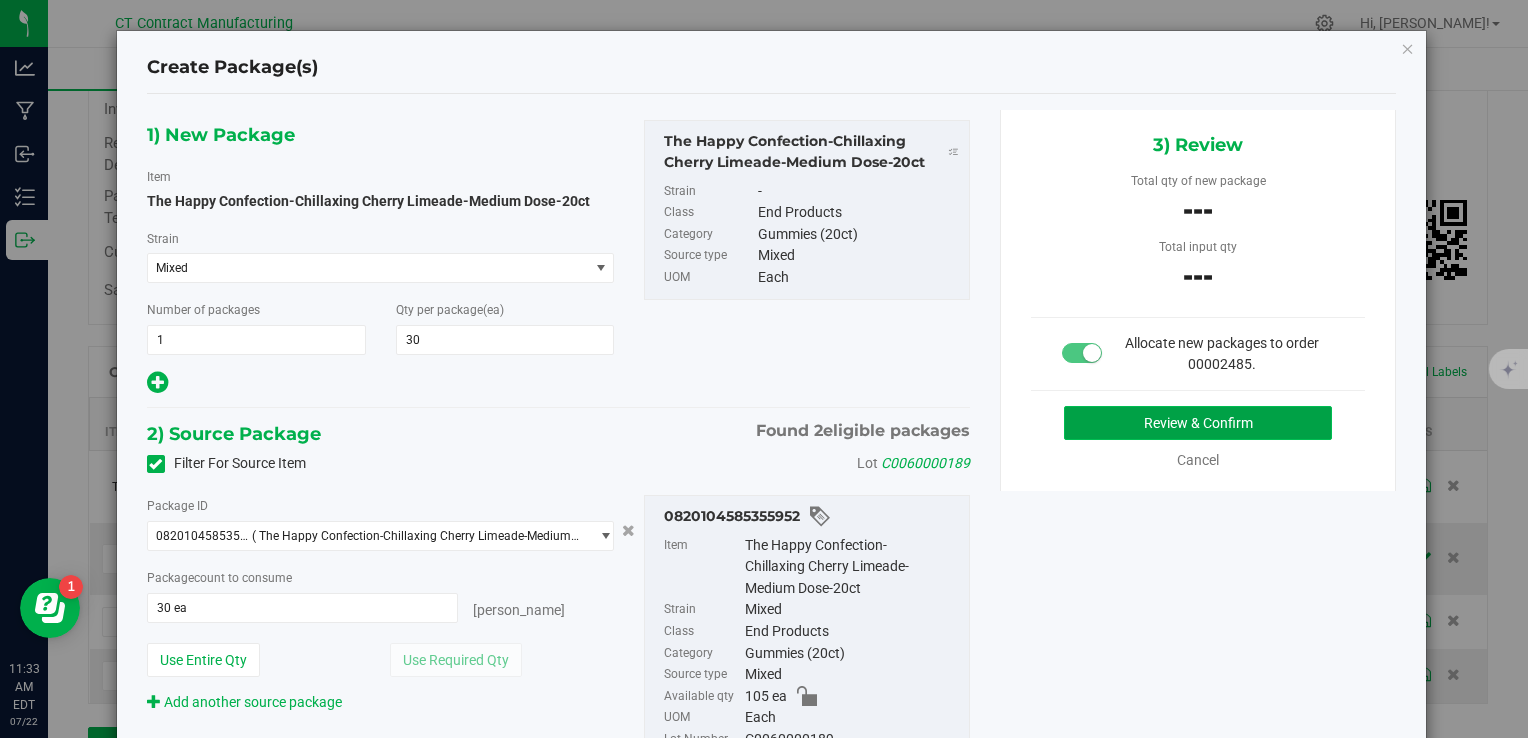 click on "Review & Confirm" at bounding box center [1198, 423] 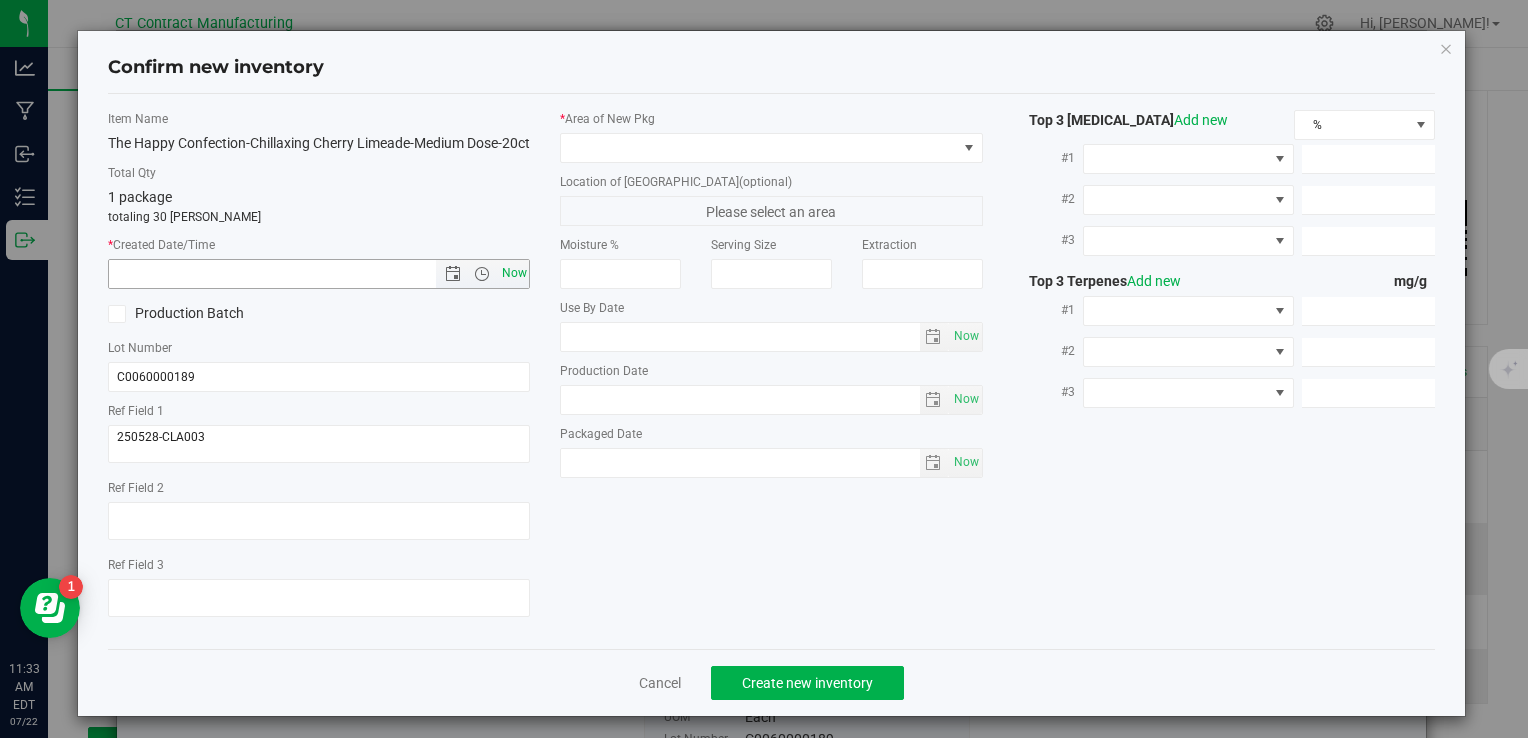 click on "Now" at bounding box center (514, 273) 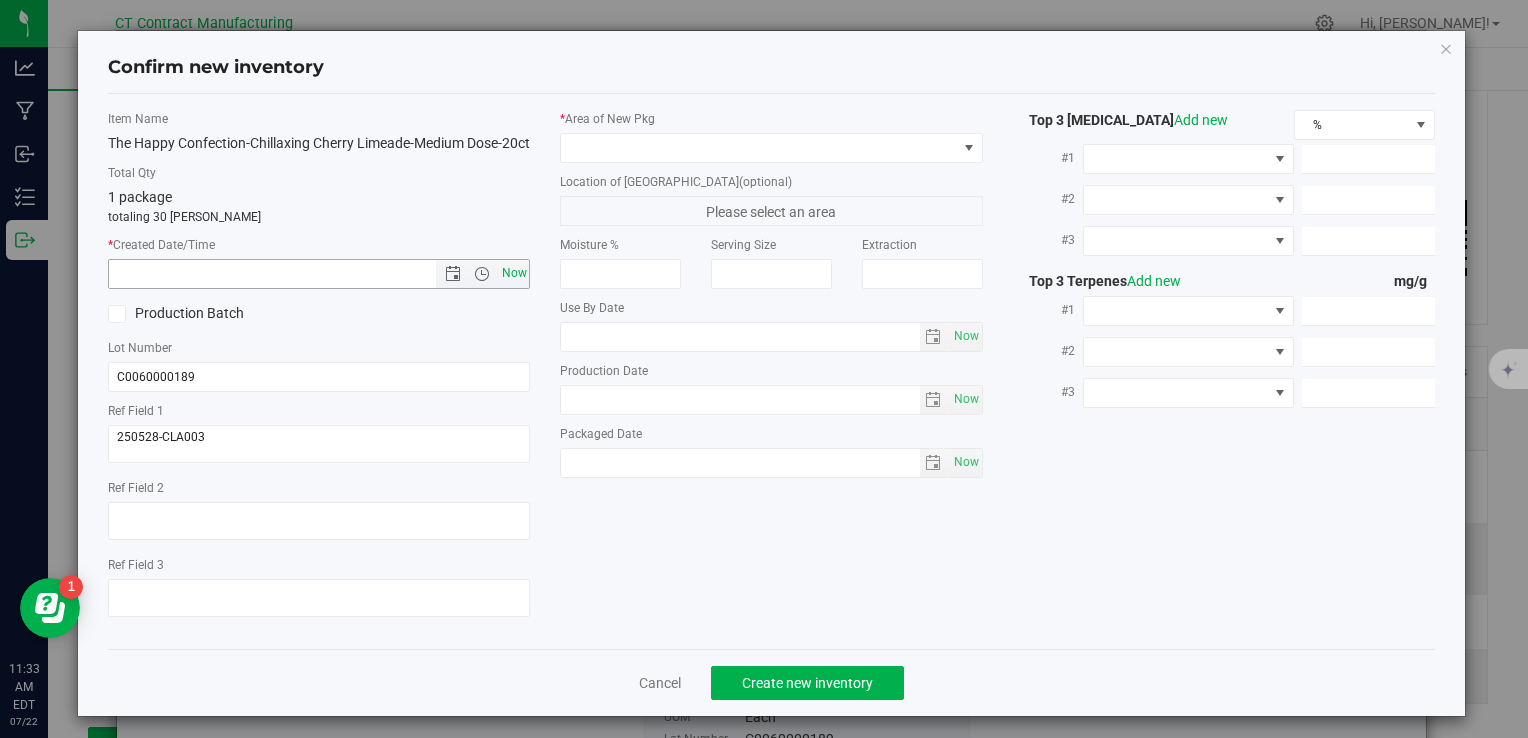 type on "7/22/2025 11:33 AM" 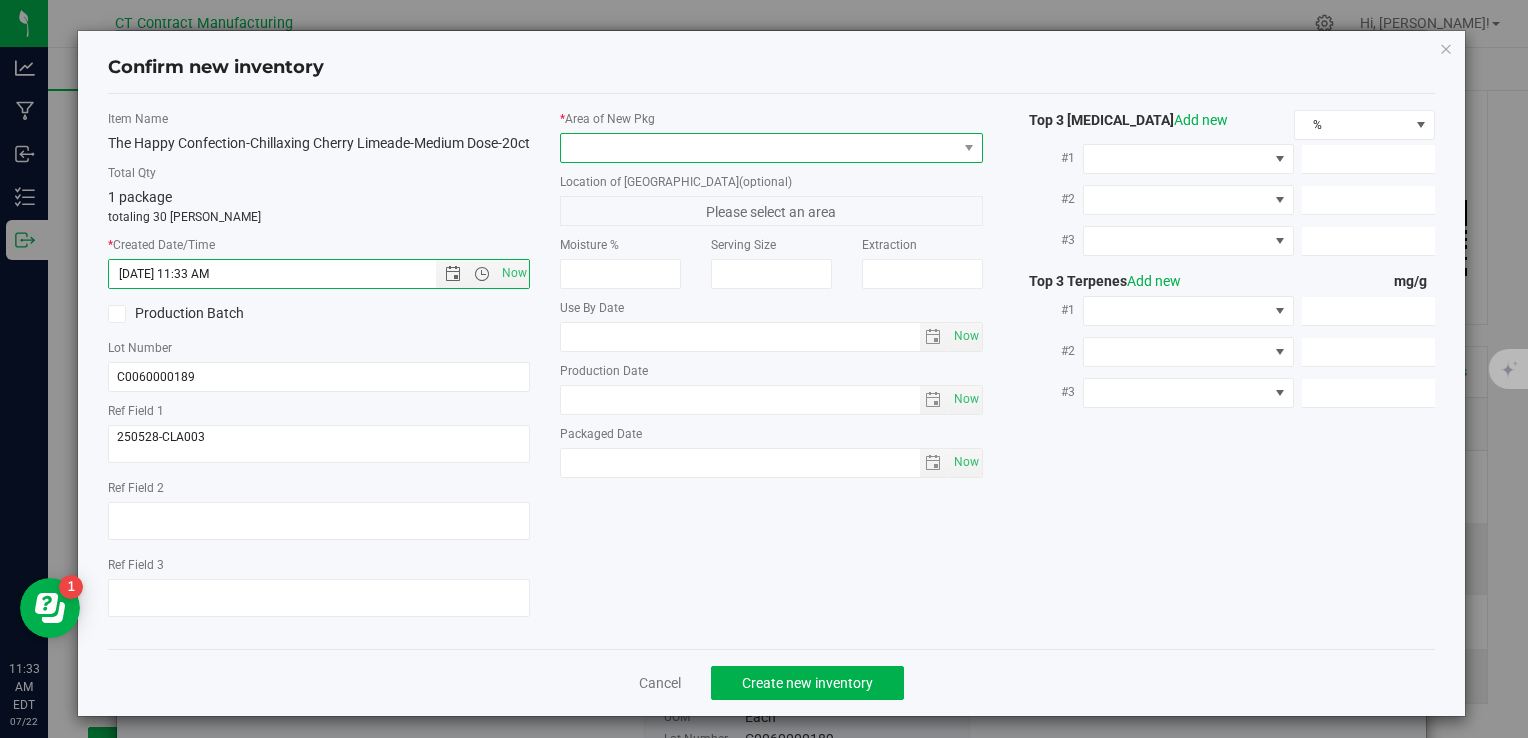 click at bounding box center [758, 148] 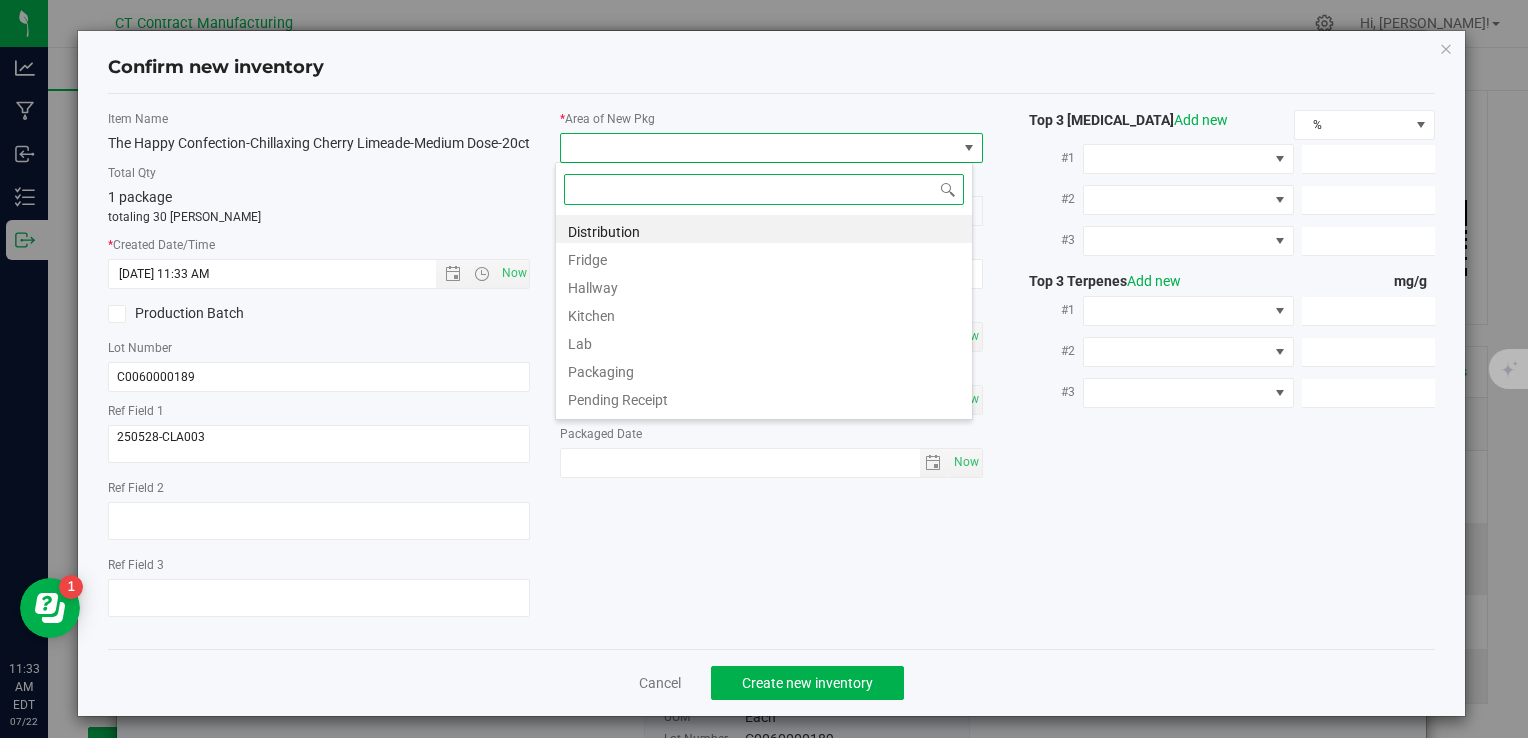 scroll, scrollTop: 99970, scrollLeft: 99582, axis: both 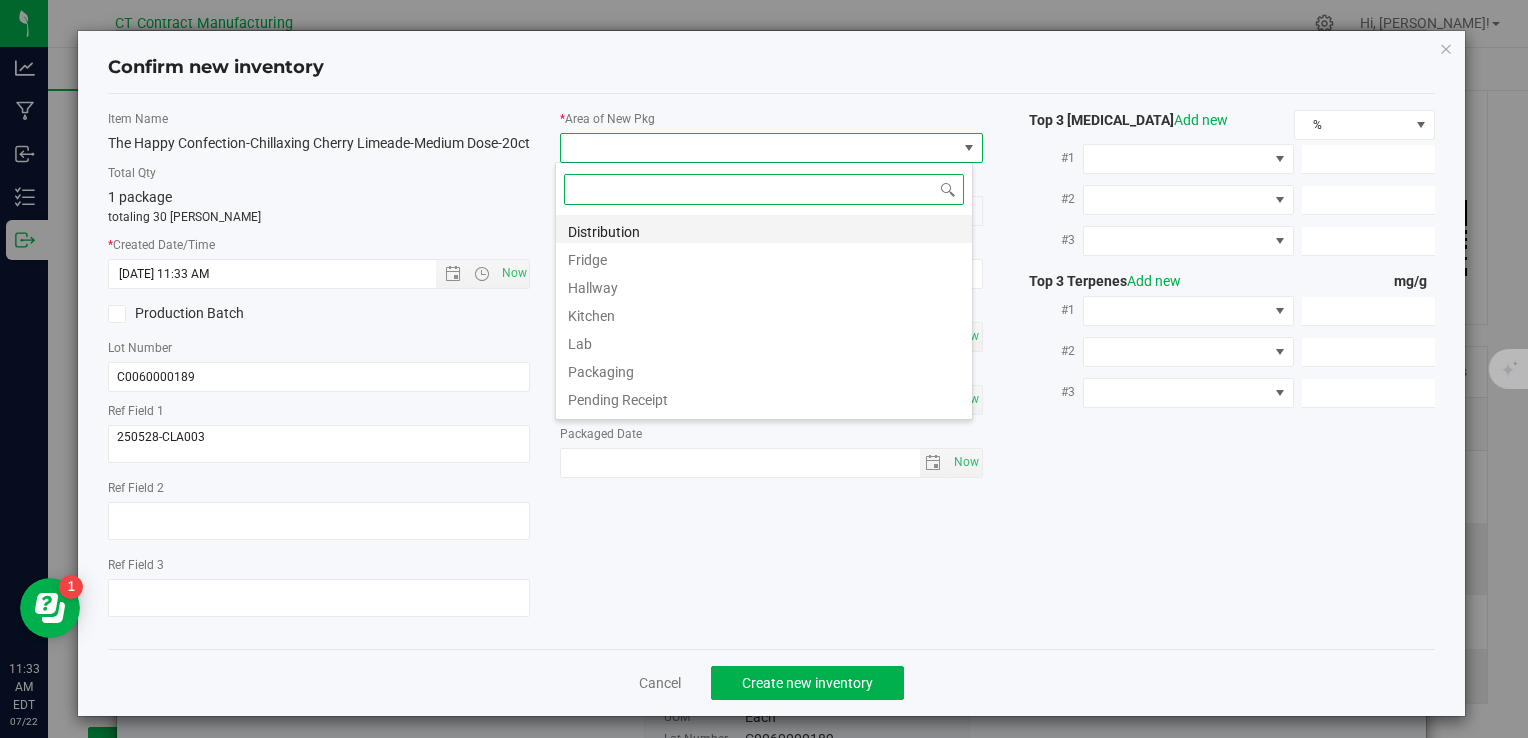 click on "Distribution" at bounding box center [764, 229] 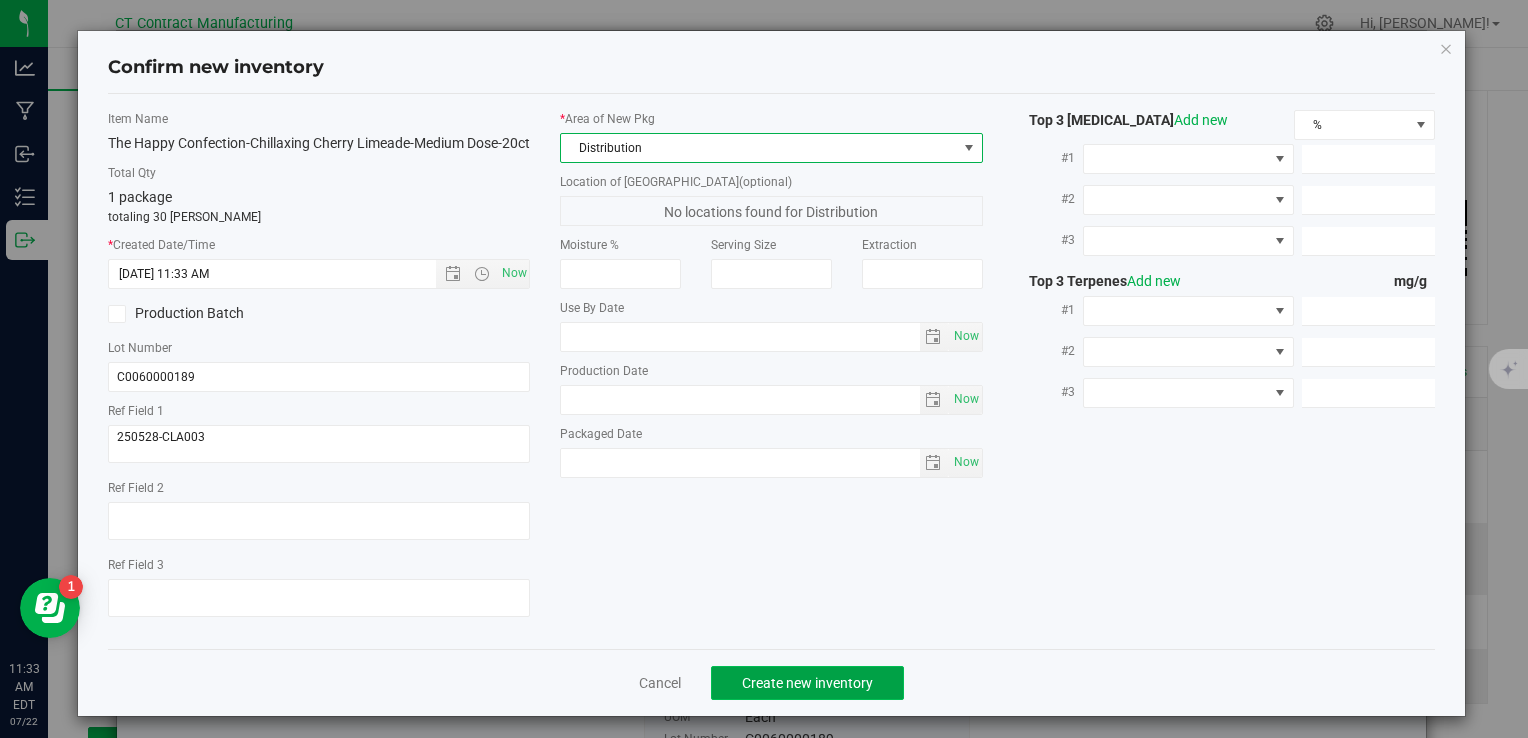 click on "Create new inventory" 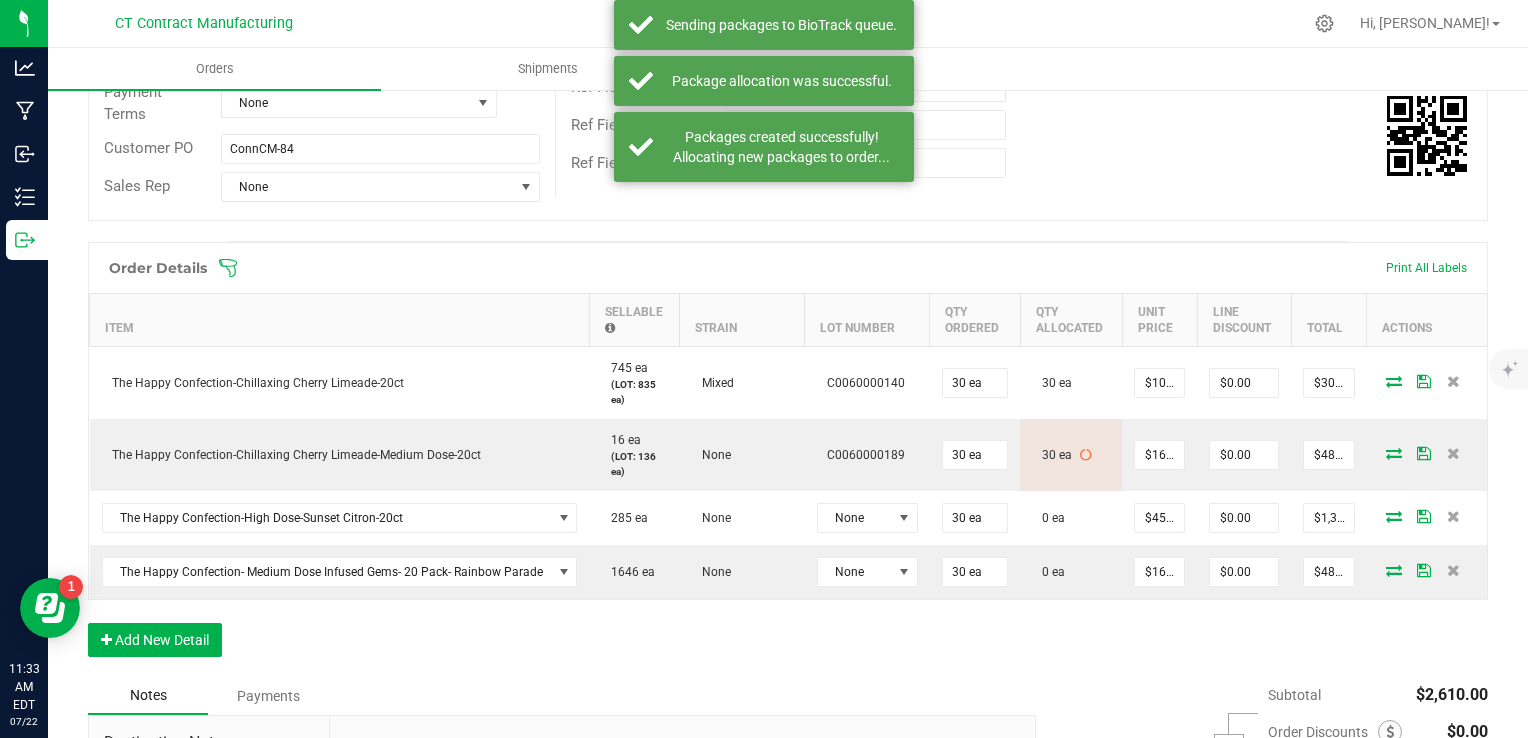 scroll, scrollTop: 374, scrollLeft: 0, axis: vertical 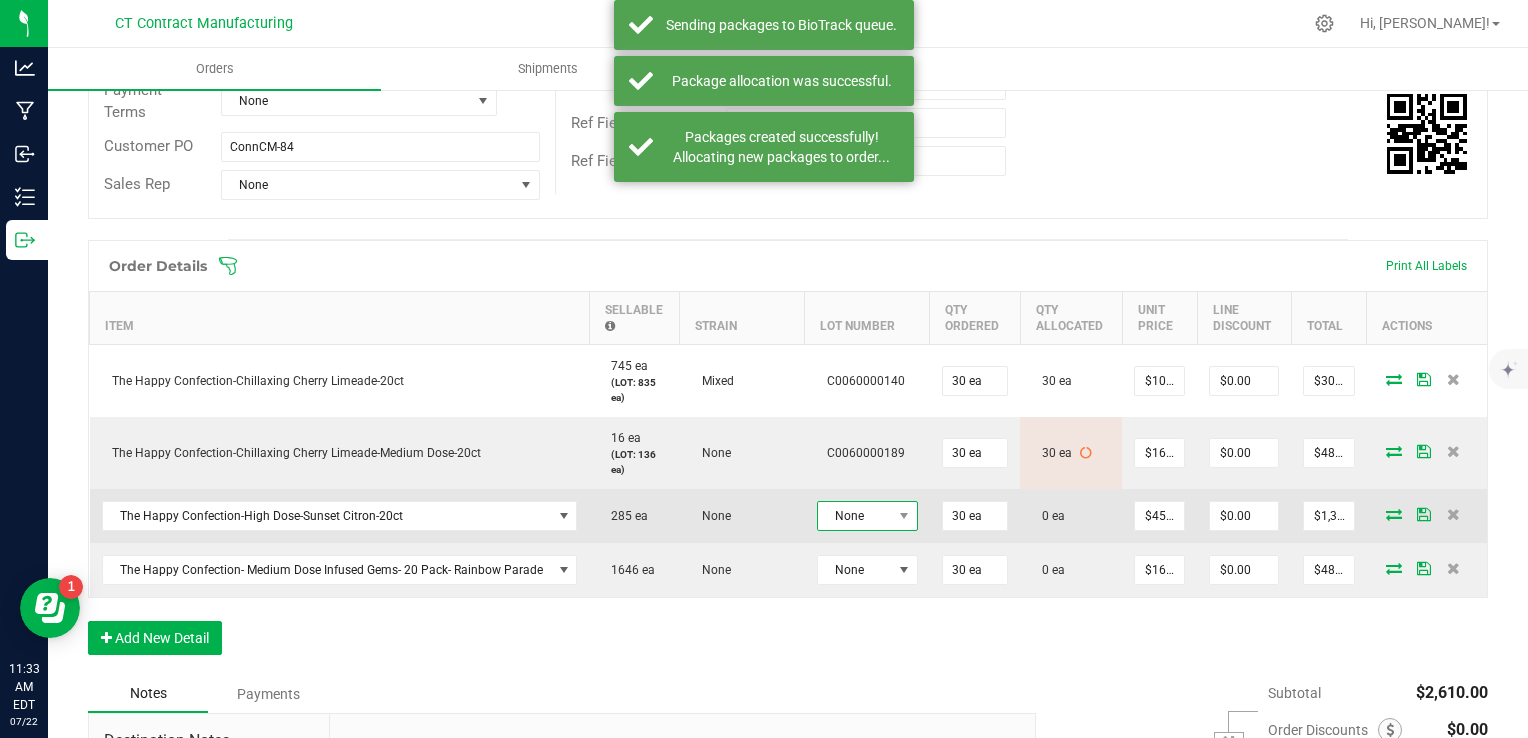 click on "None" at bounding box center [855, 516] 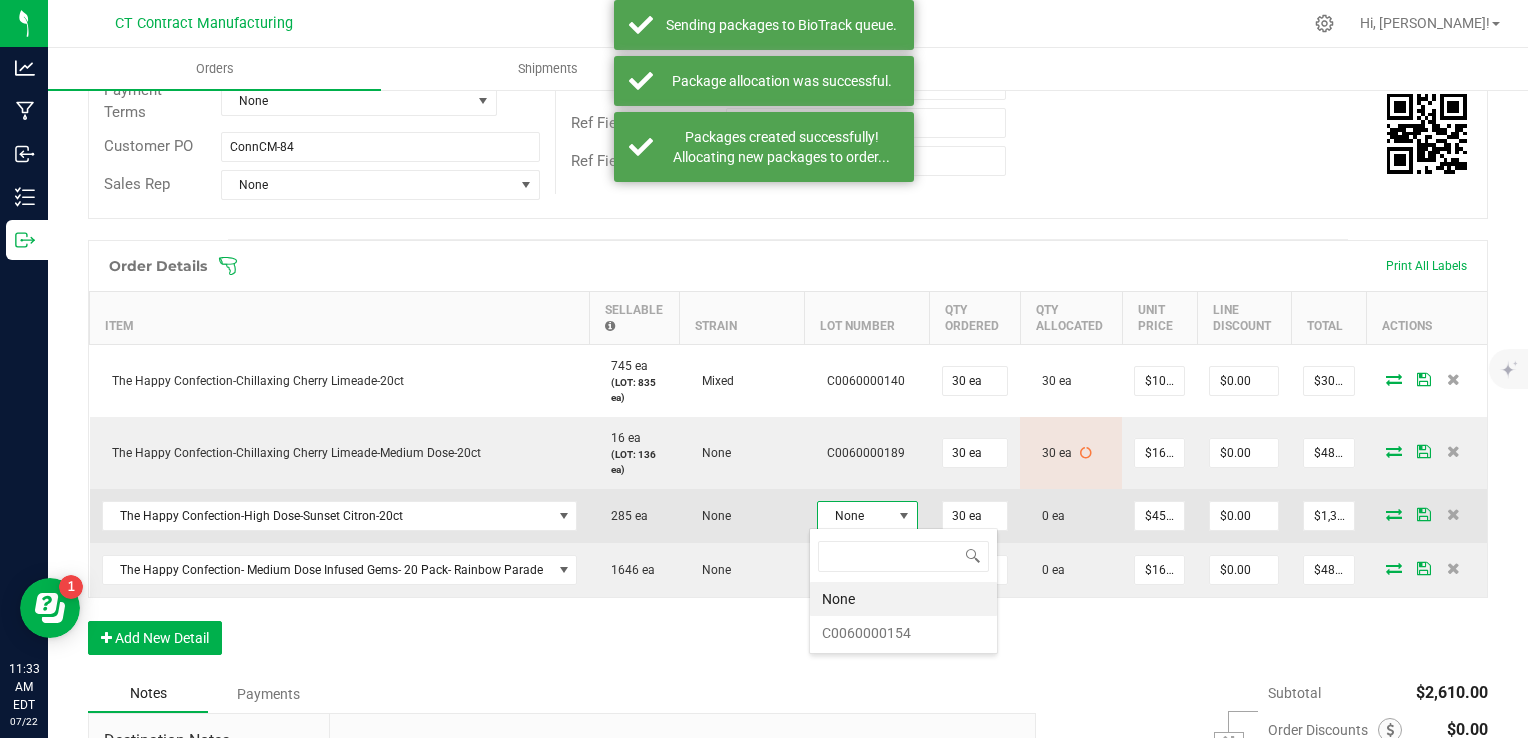 scroll, scrollTop: 99970, scrollLeft: 99899, axis: both 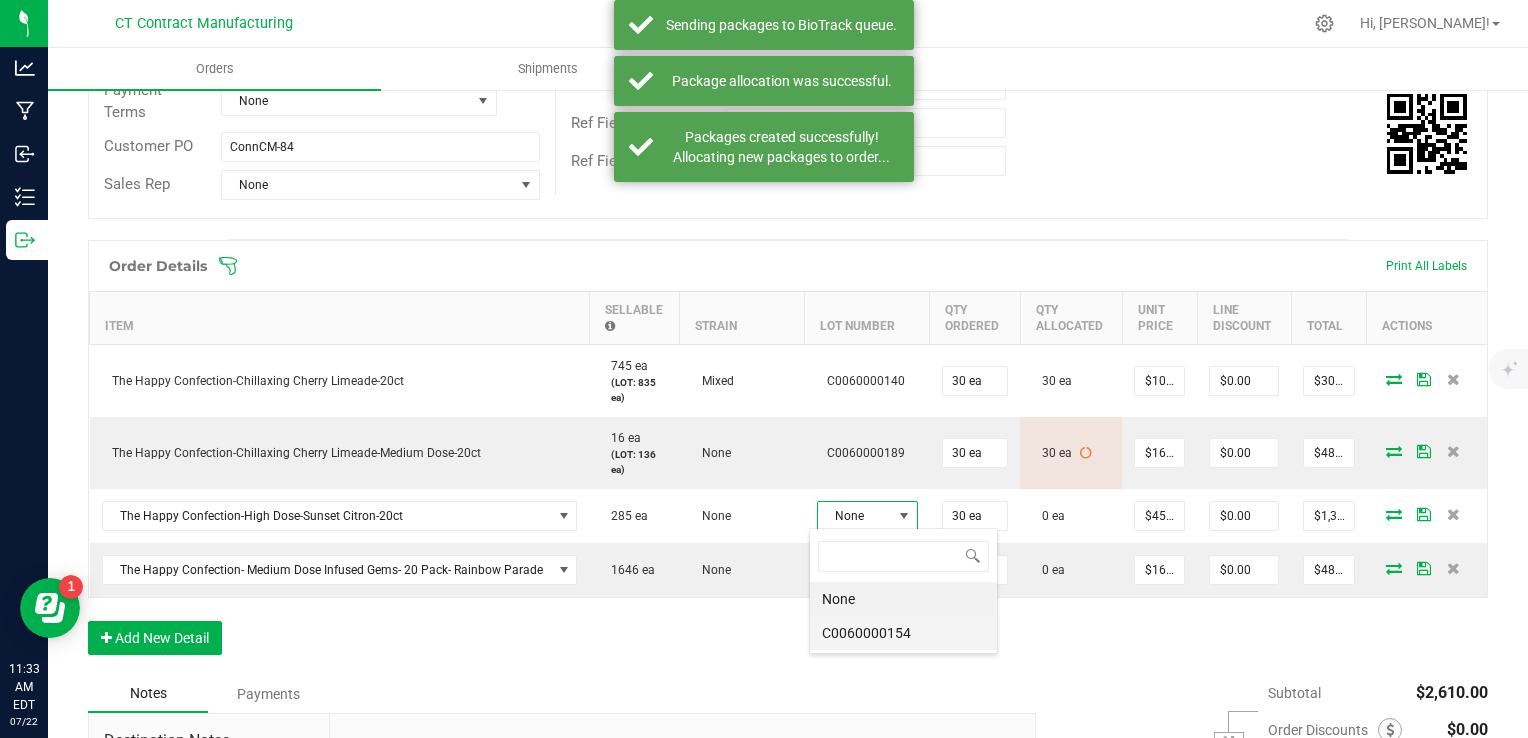 click on "C0060000154" at bounding box center (903, 633) 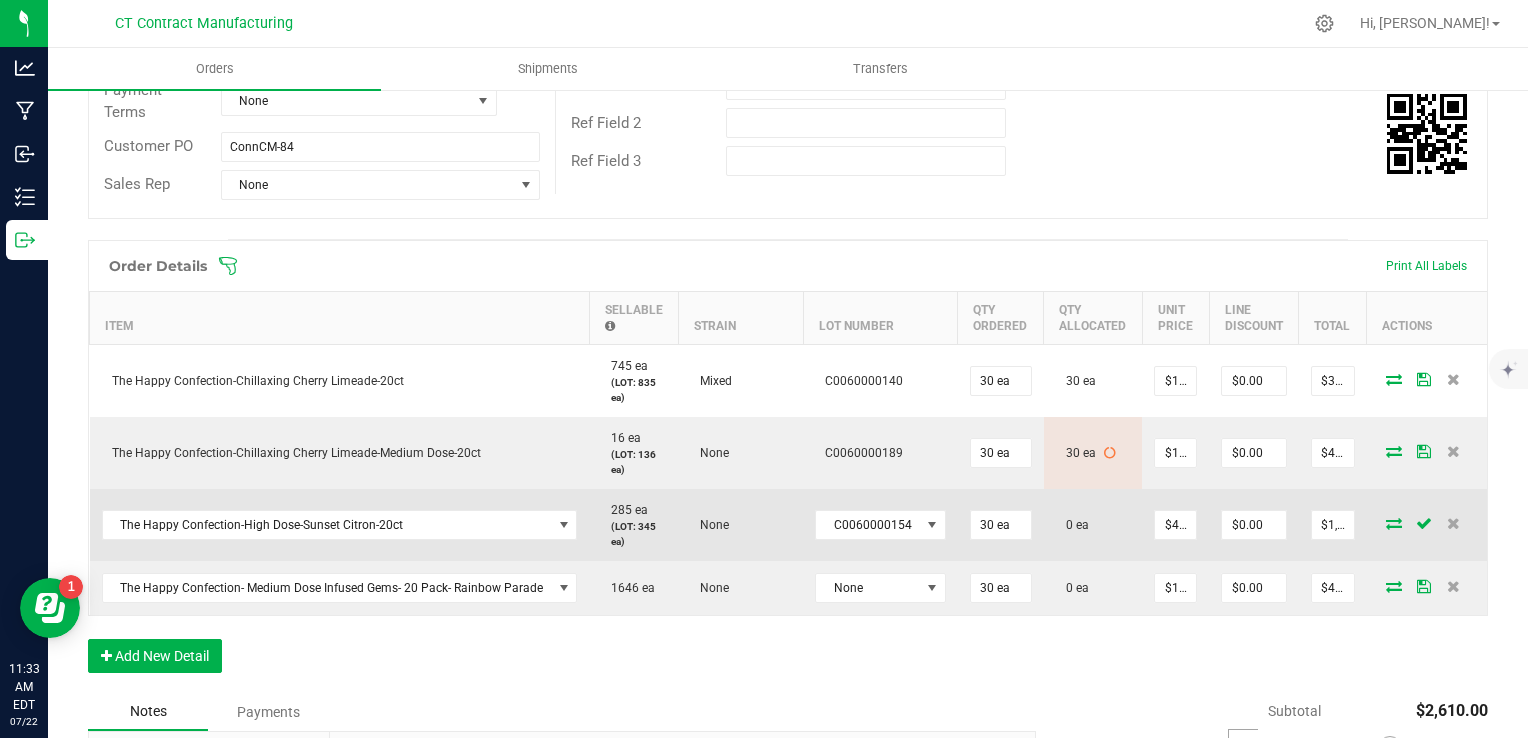 click at bounding box center [1394, 523] 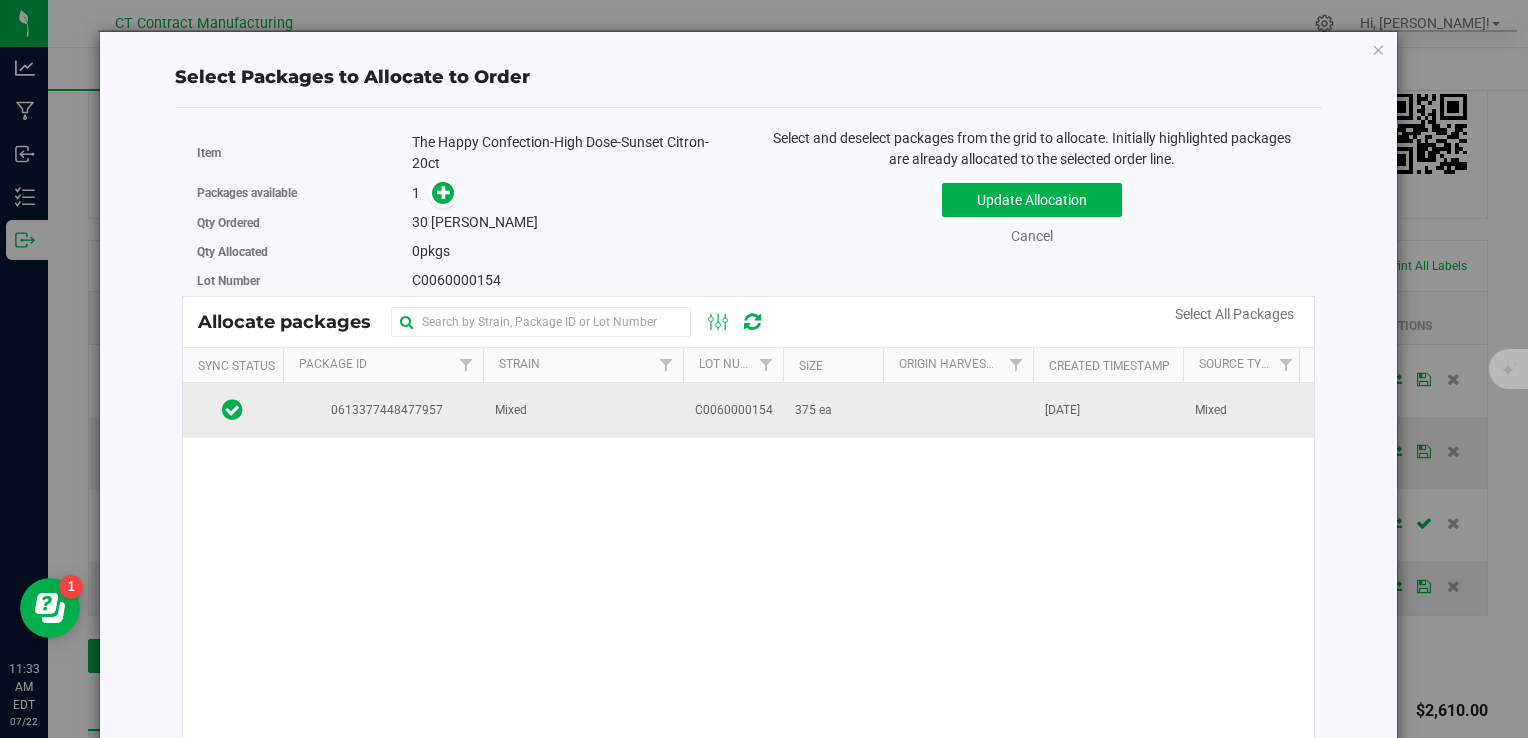 click on "375 ea" at bounding box center [833, 410] 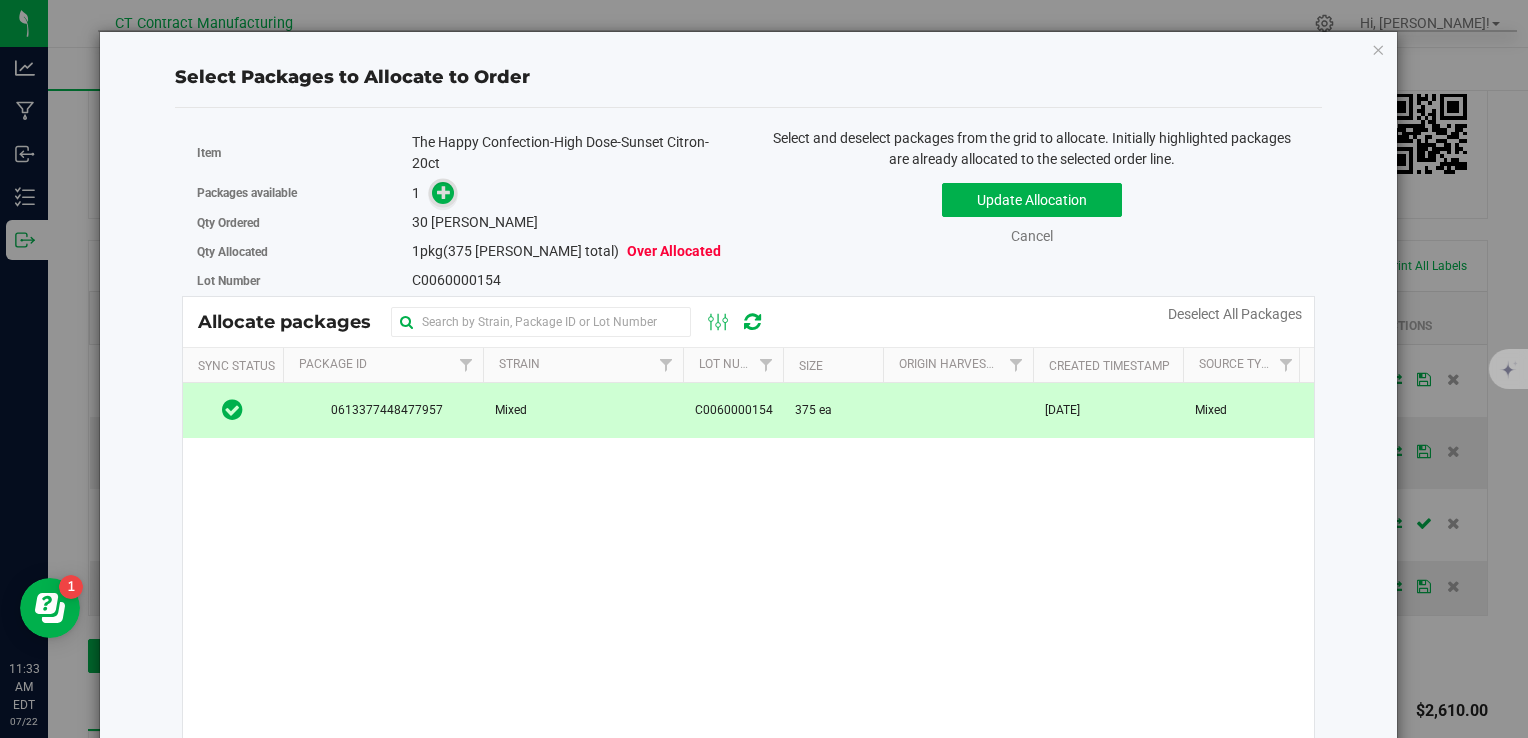 click at bounding box center [444, 192] 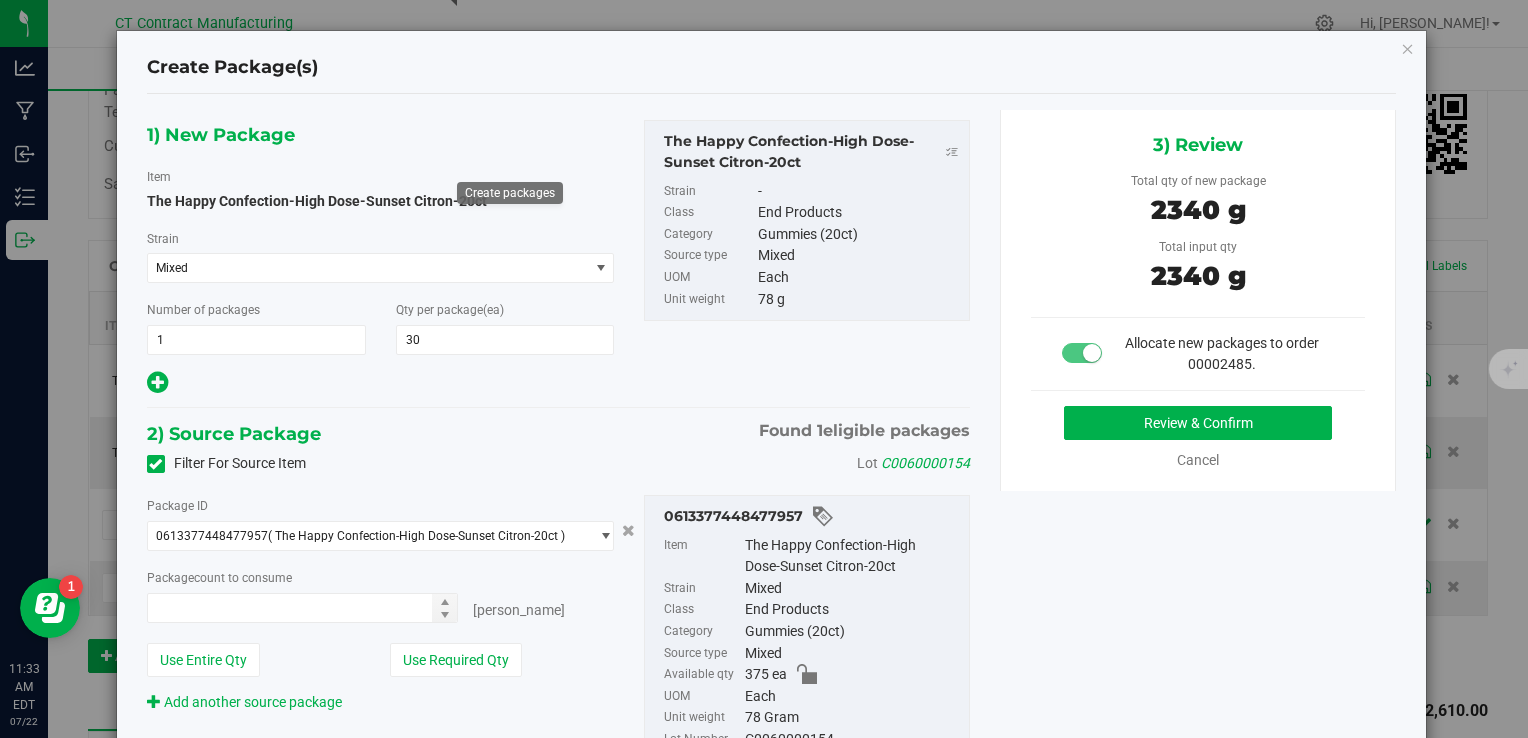 type on "30 ea" 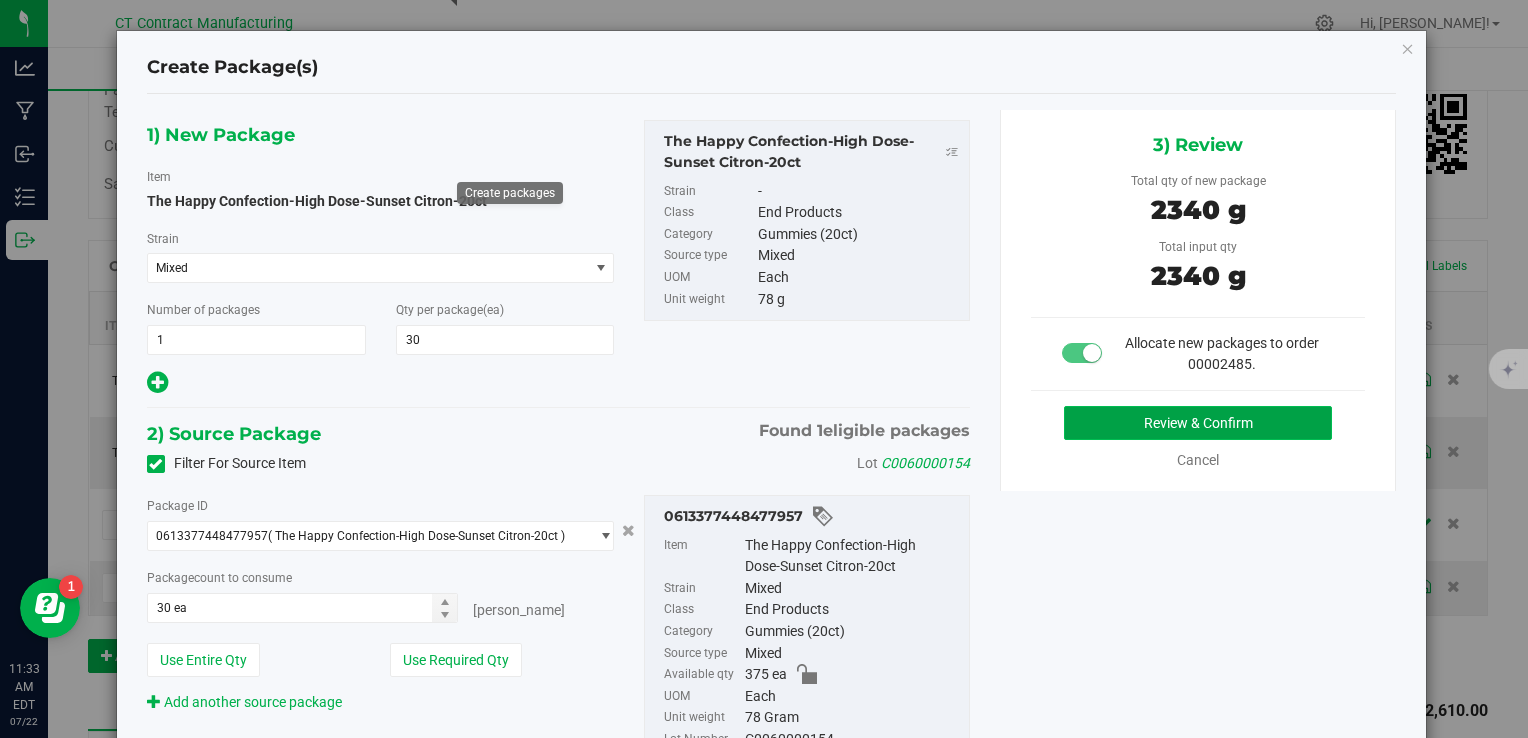 click on "Review & Confirm" at bounding box center [1198, 423] 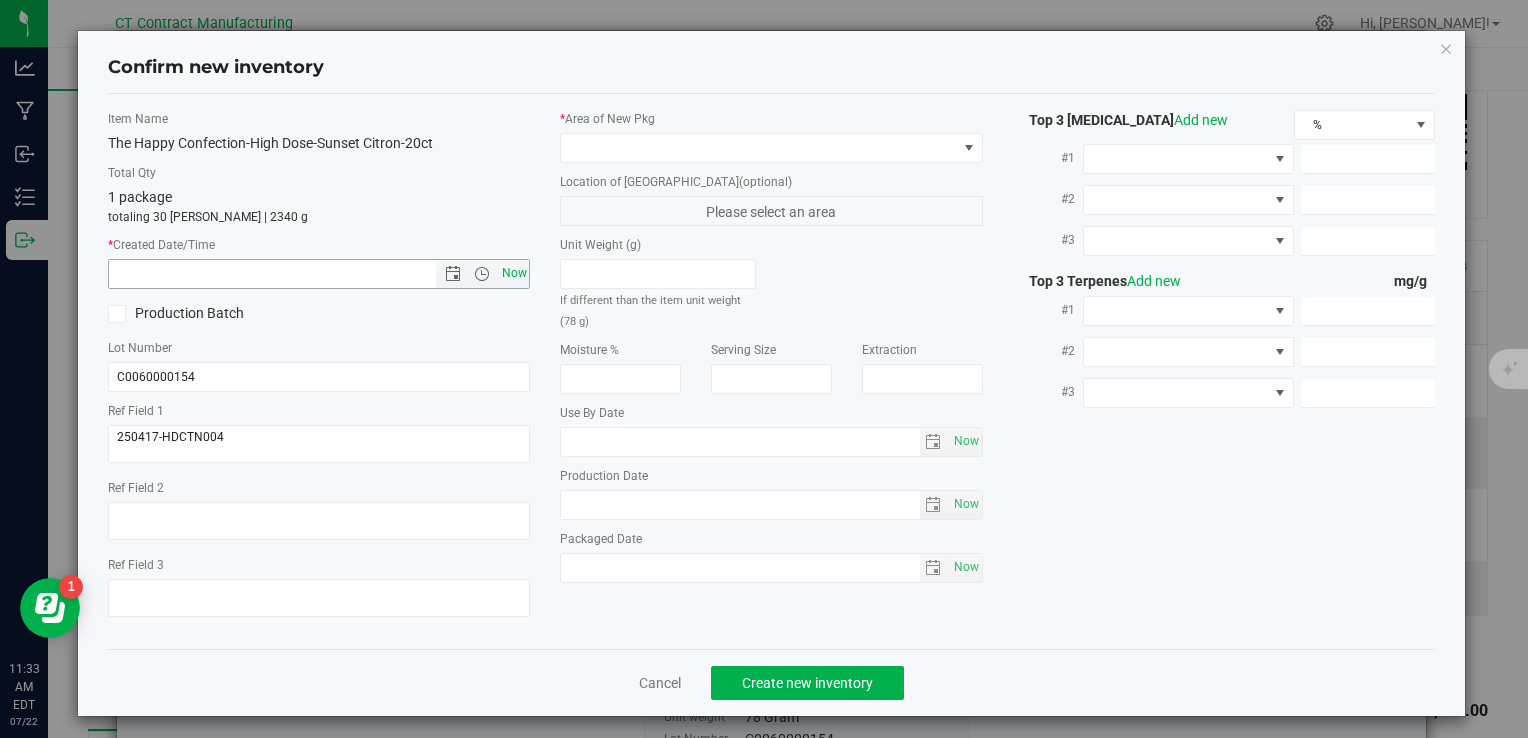 click on "Now" at bounding box center [514, 273] 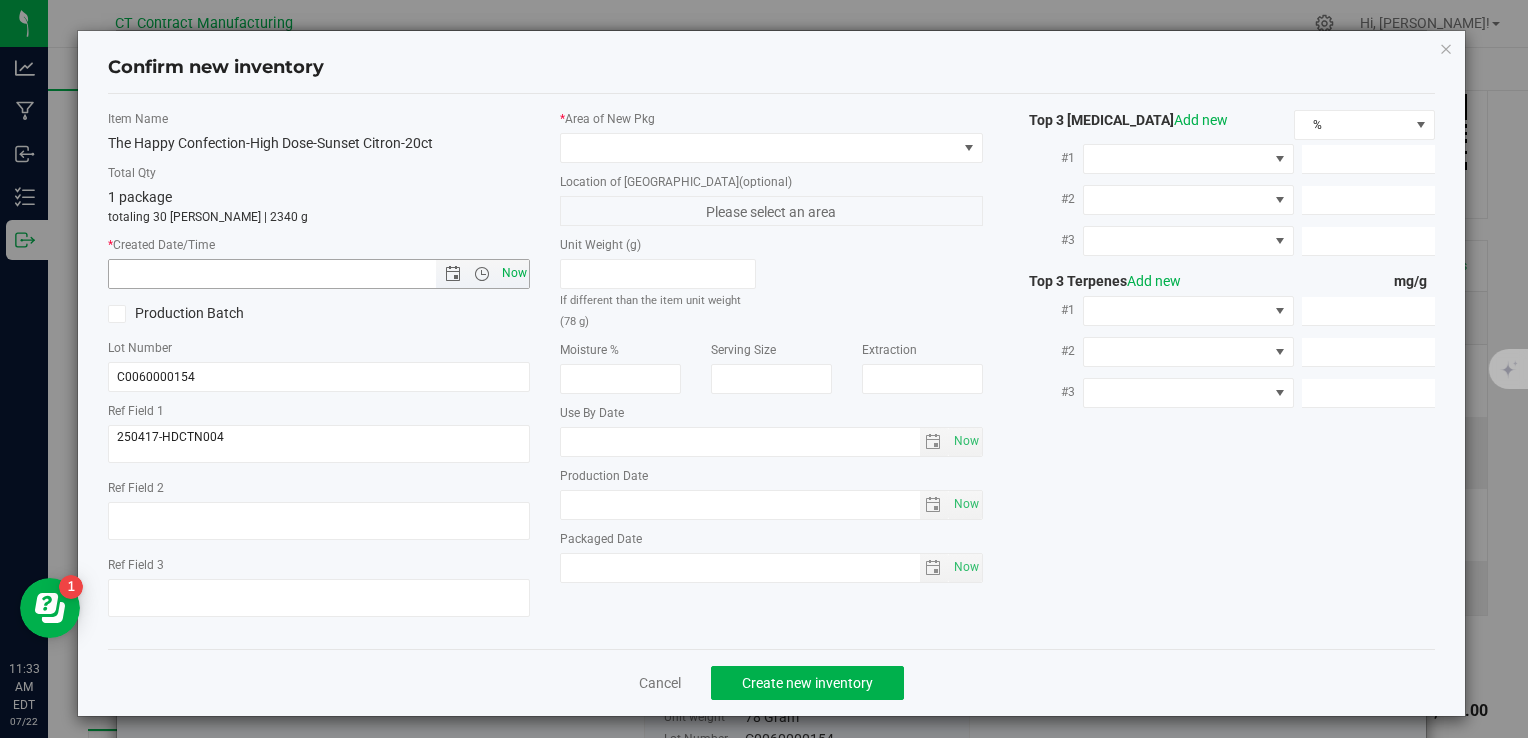 type on "7/22/2025 11:33 AM" 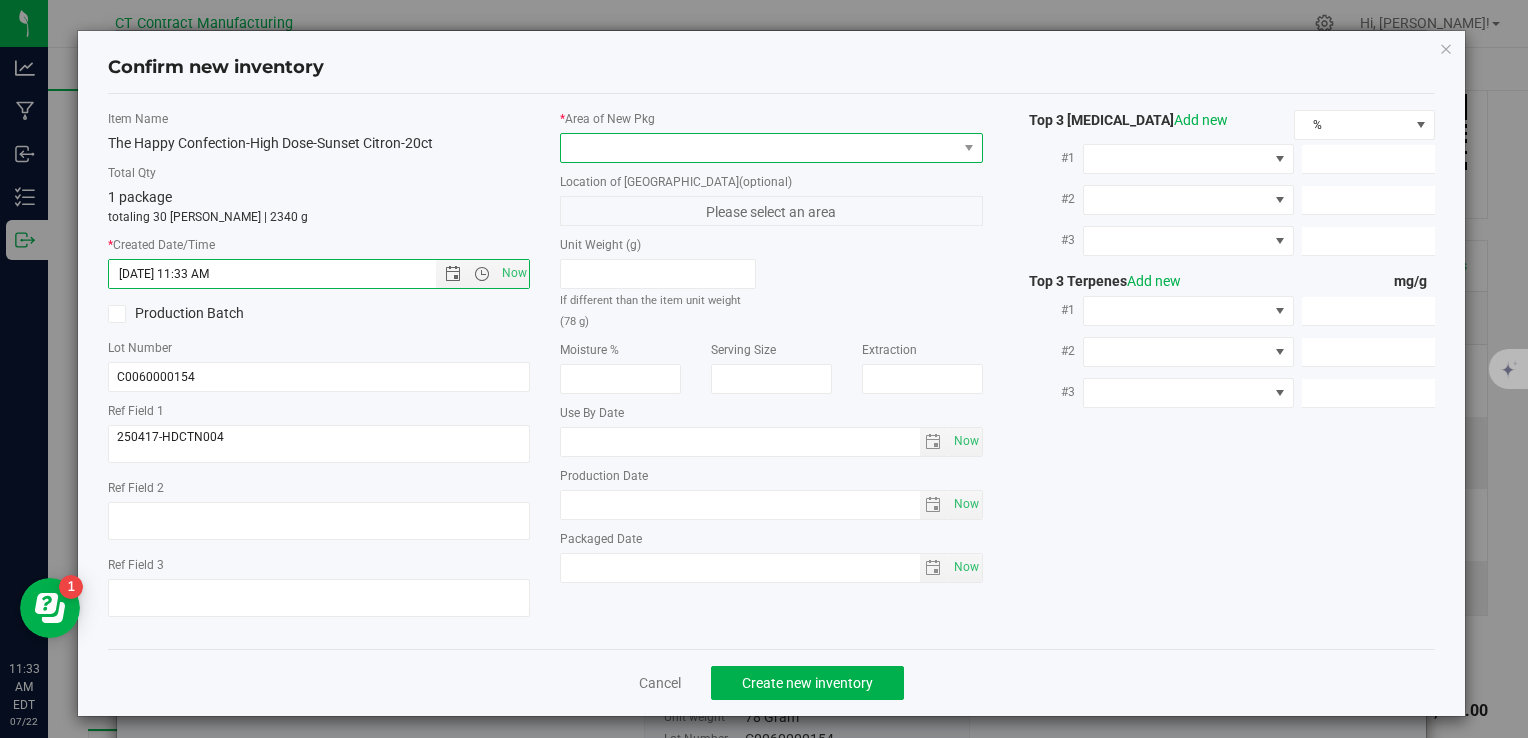 click at bounding box center (758, 148) 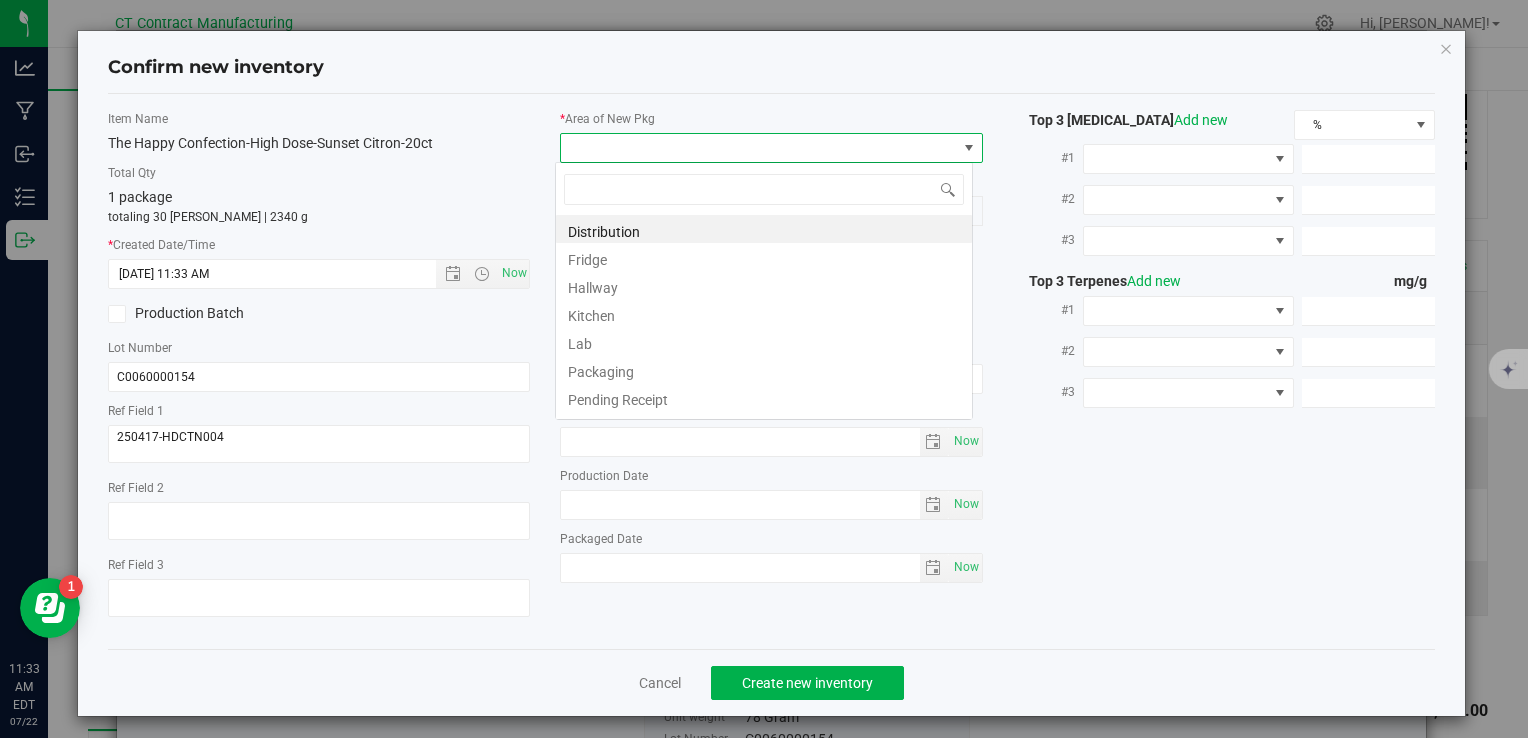 scroll, scrollTop: 99970, scrollLeft: 99582, axis: both 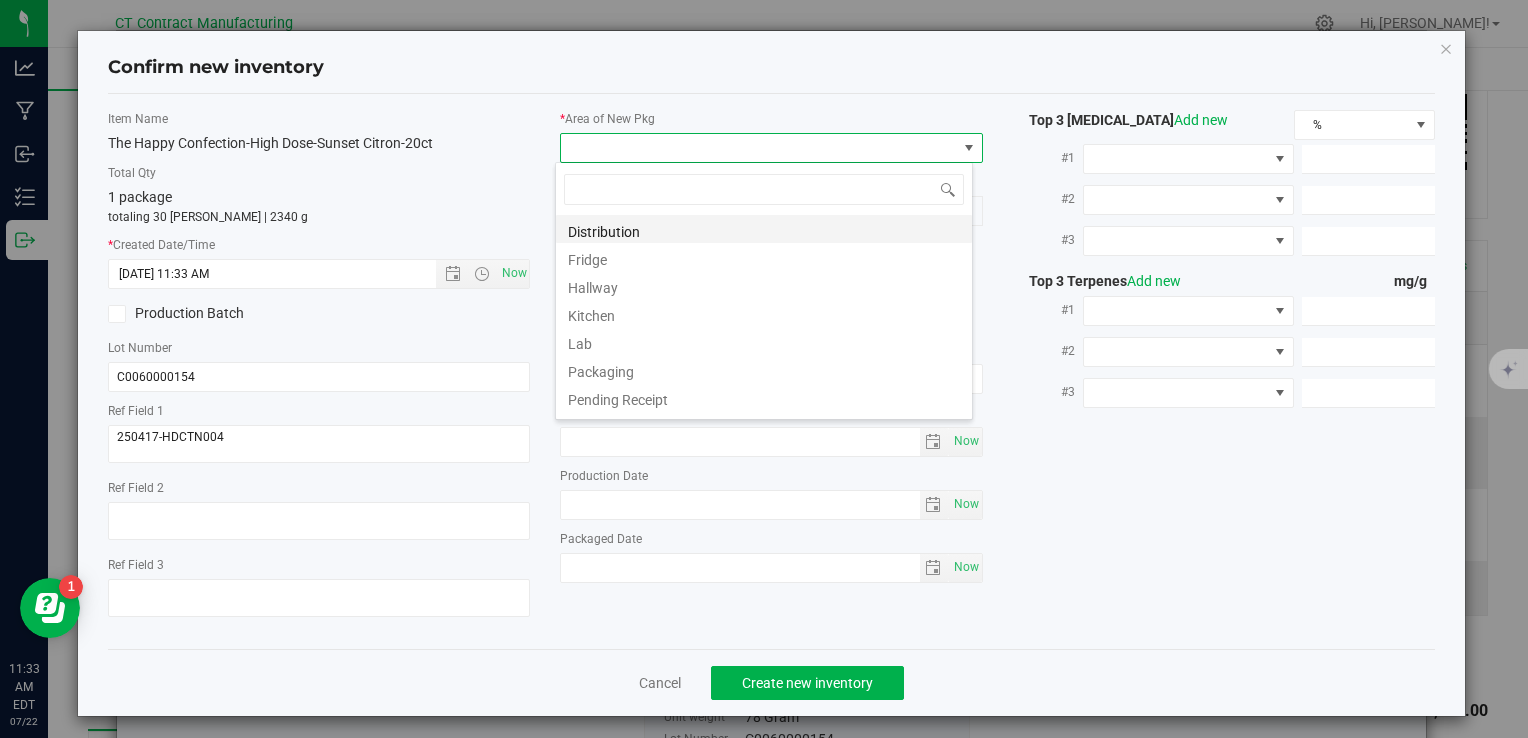 click on "Distribution" at bounding box center (764, 229) 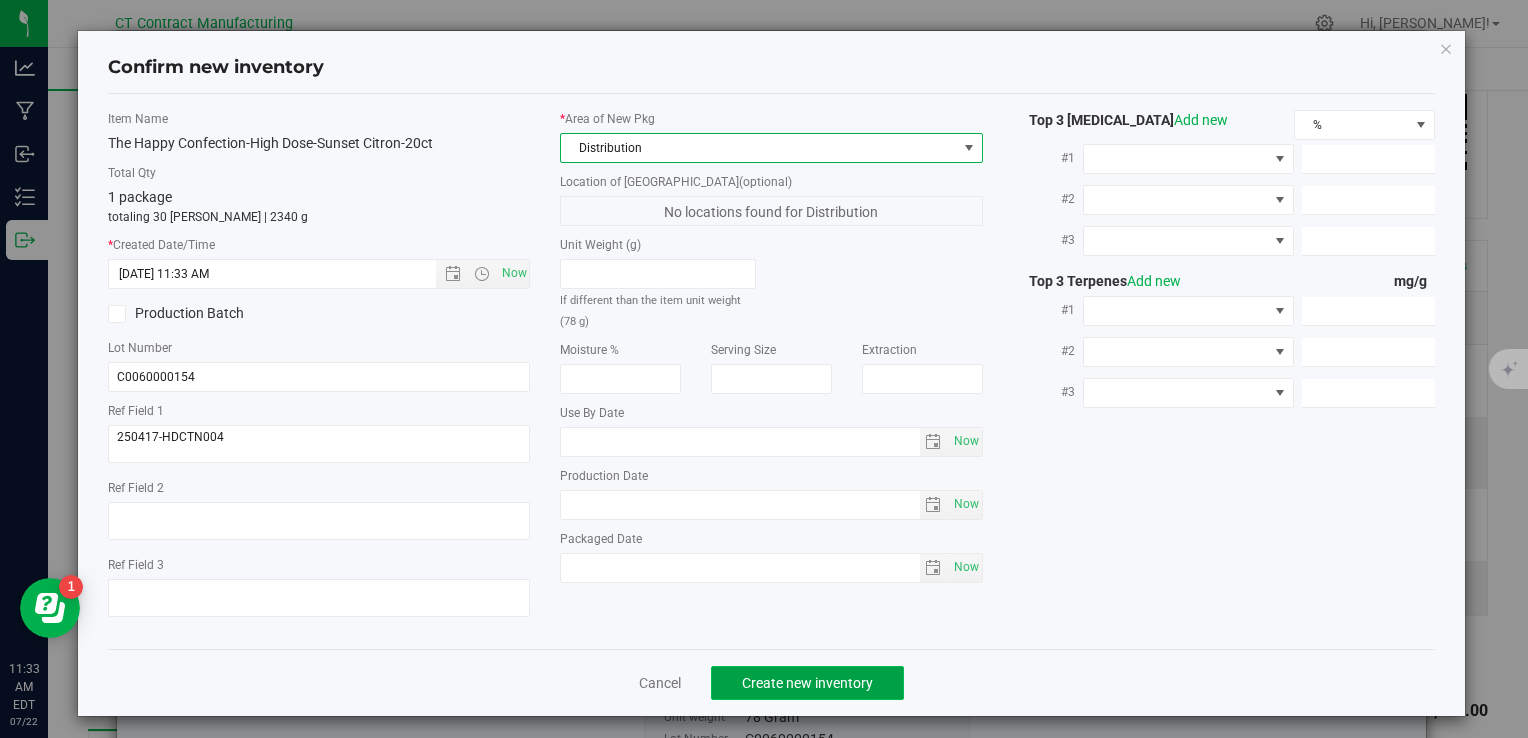 click on "Create new inventory" 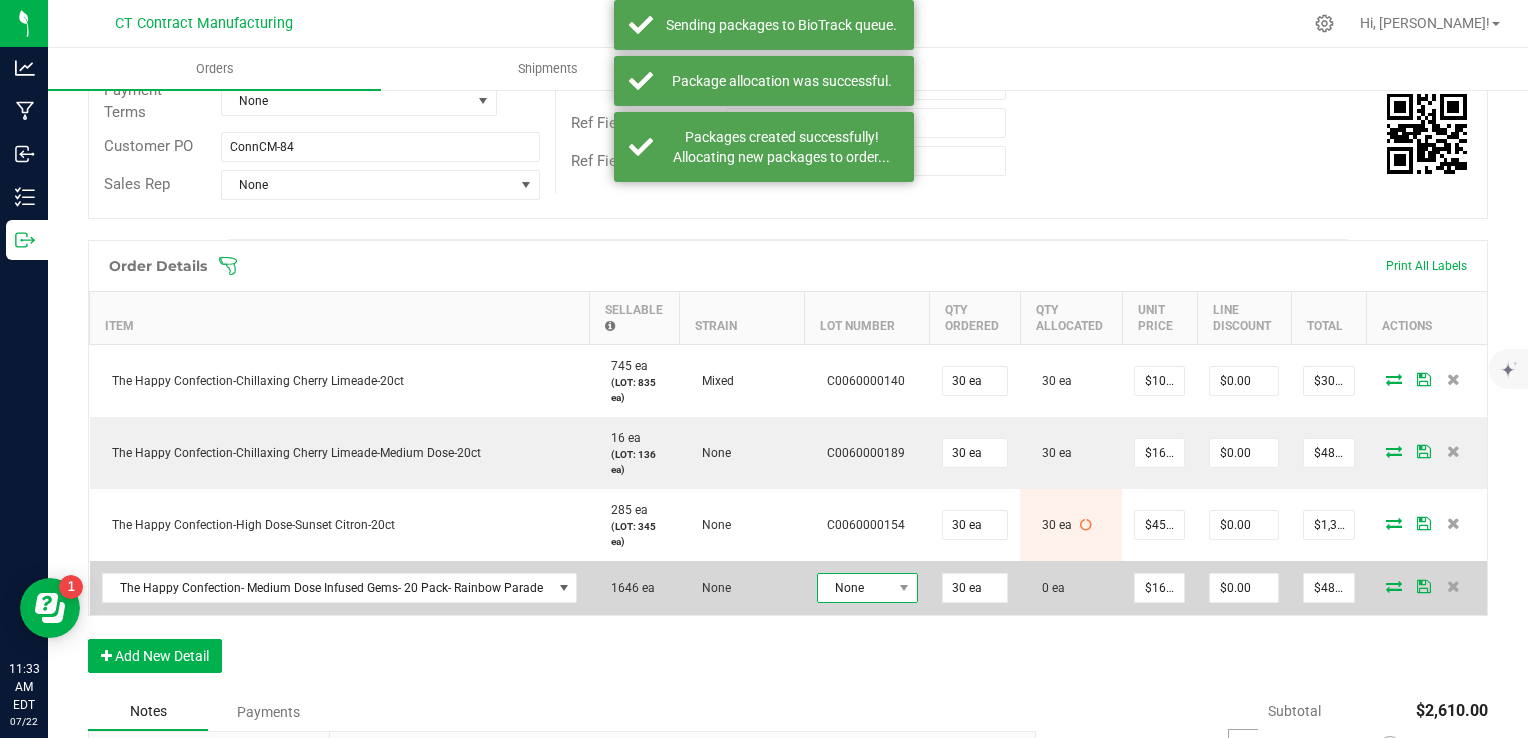 click on "None" at bounding box center (855, 588) 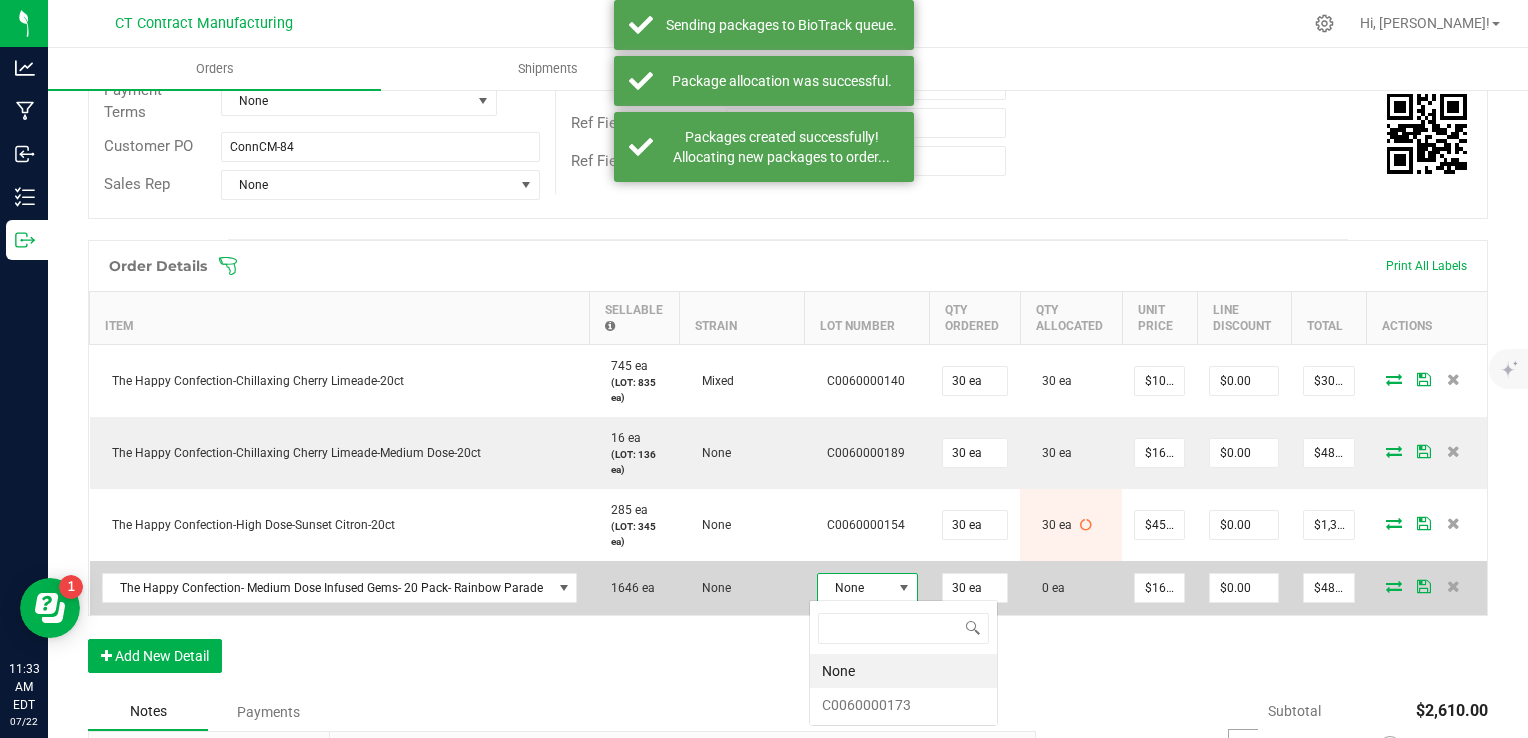 scroll, scrollTop: 99970, scrollLeft: 99899, axis: both 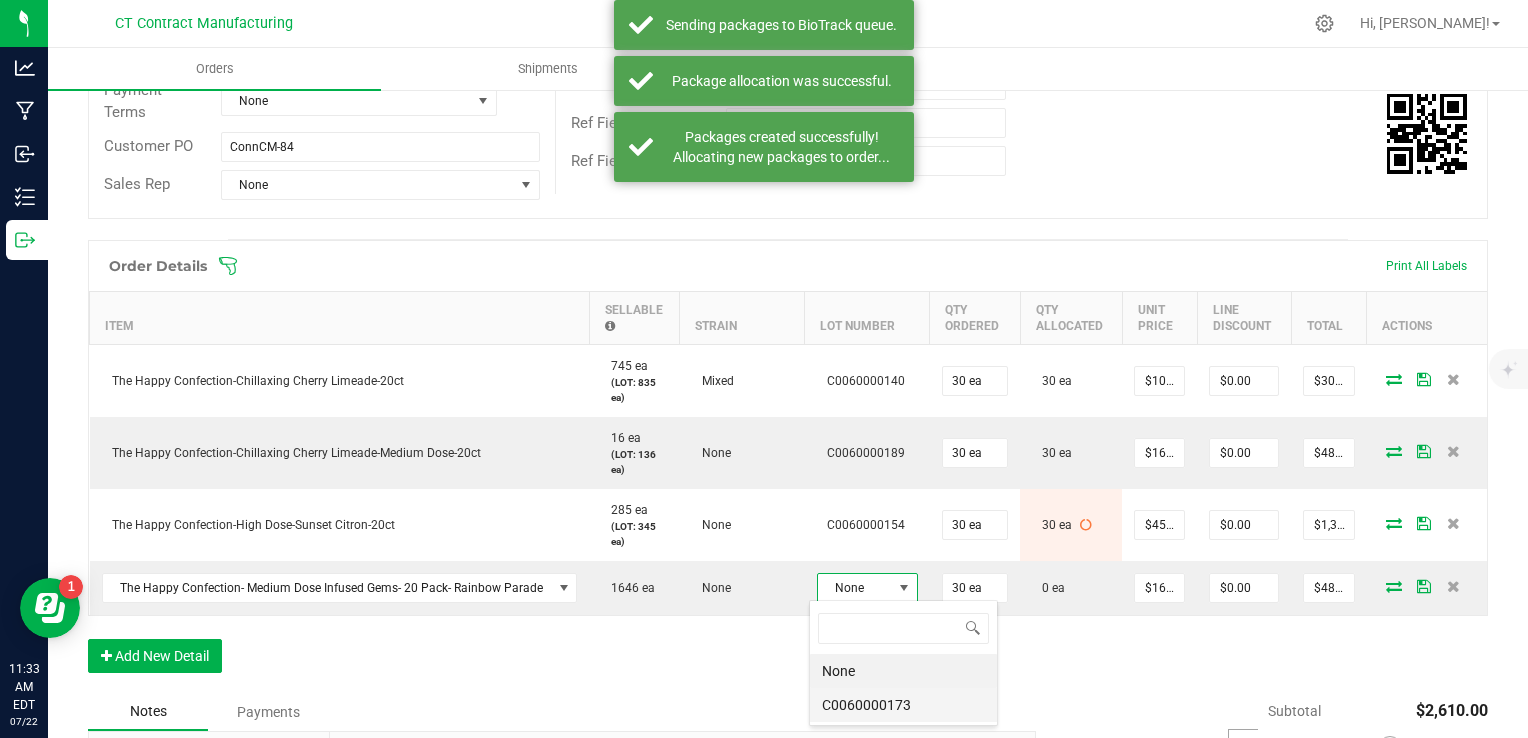 click on "C0060000173" at bounding box center [903, 705] 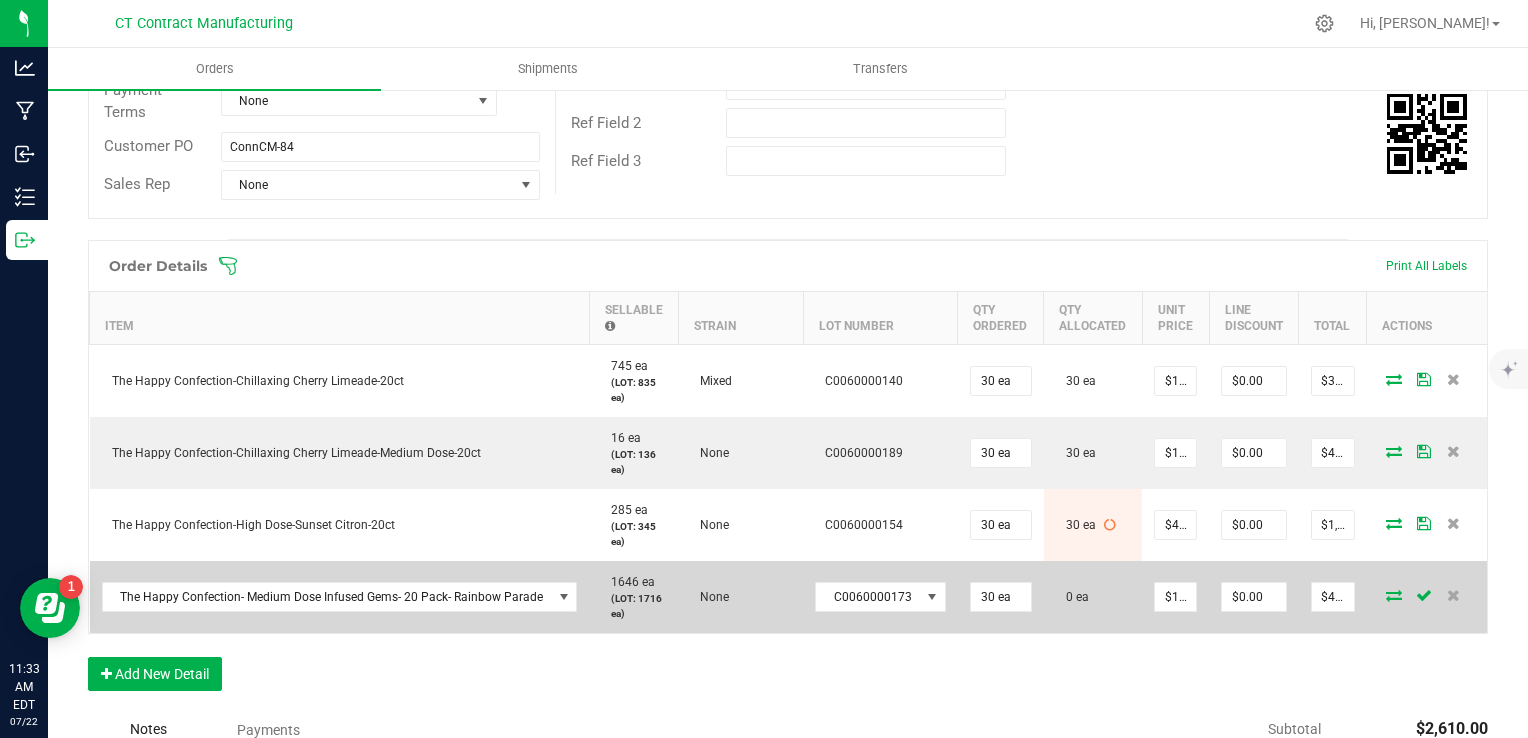 click at bounding box center (1394, 595) 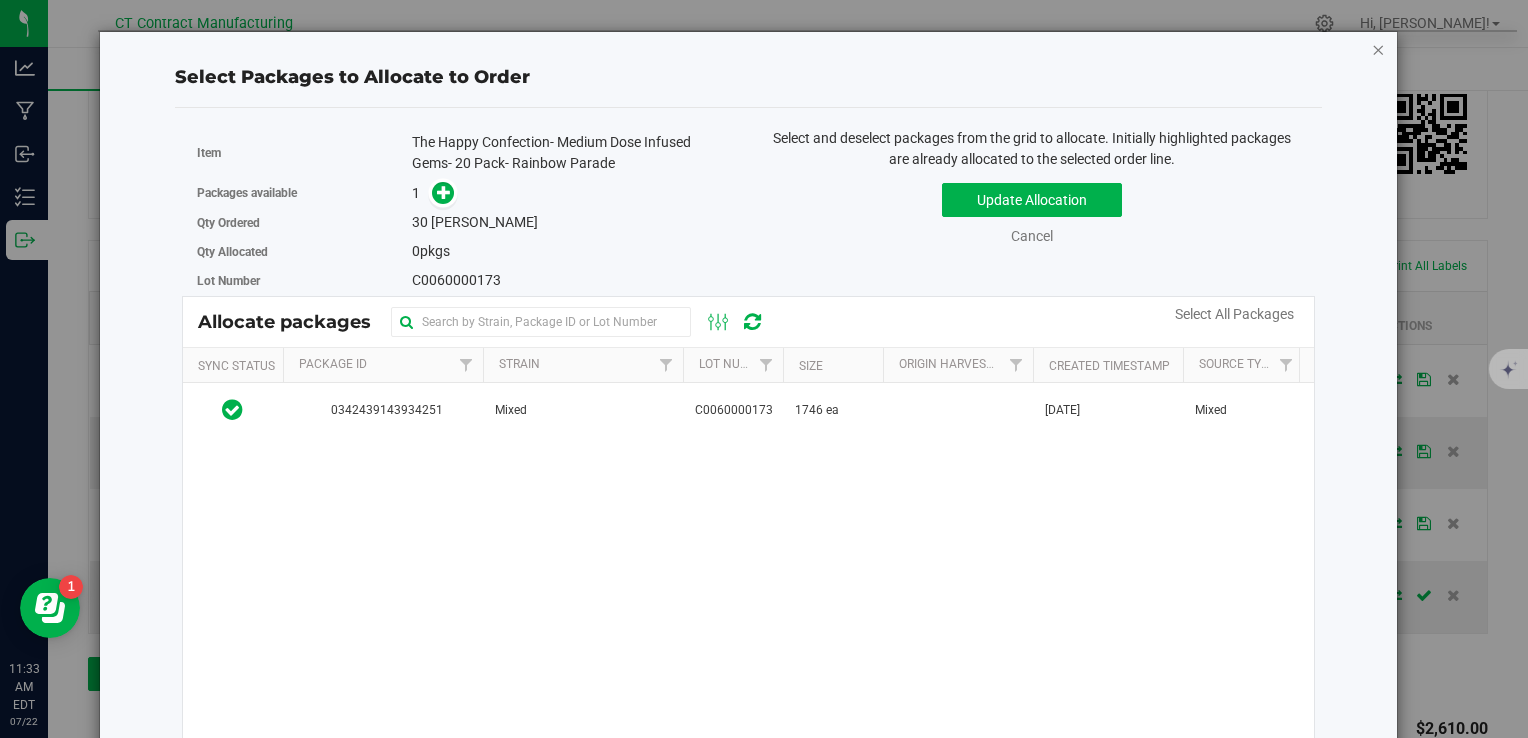 click at bounding box center [1379, 49] 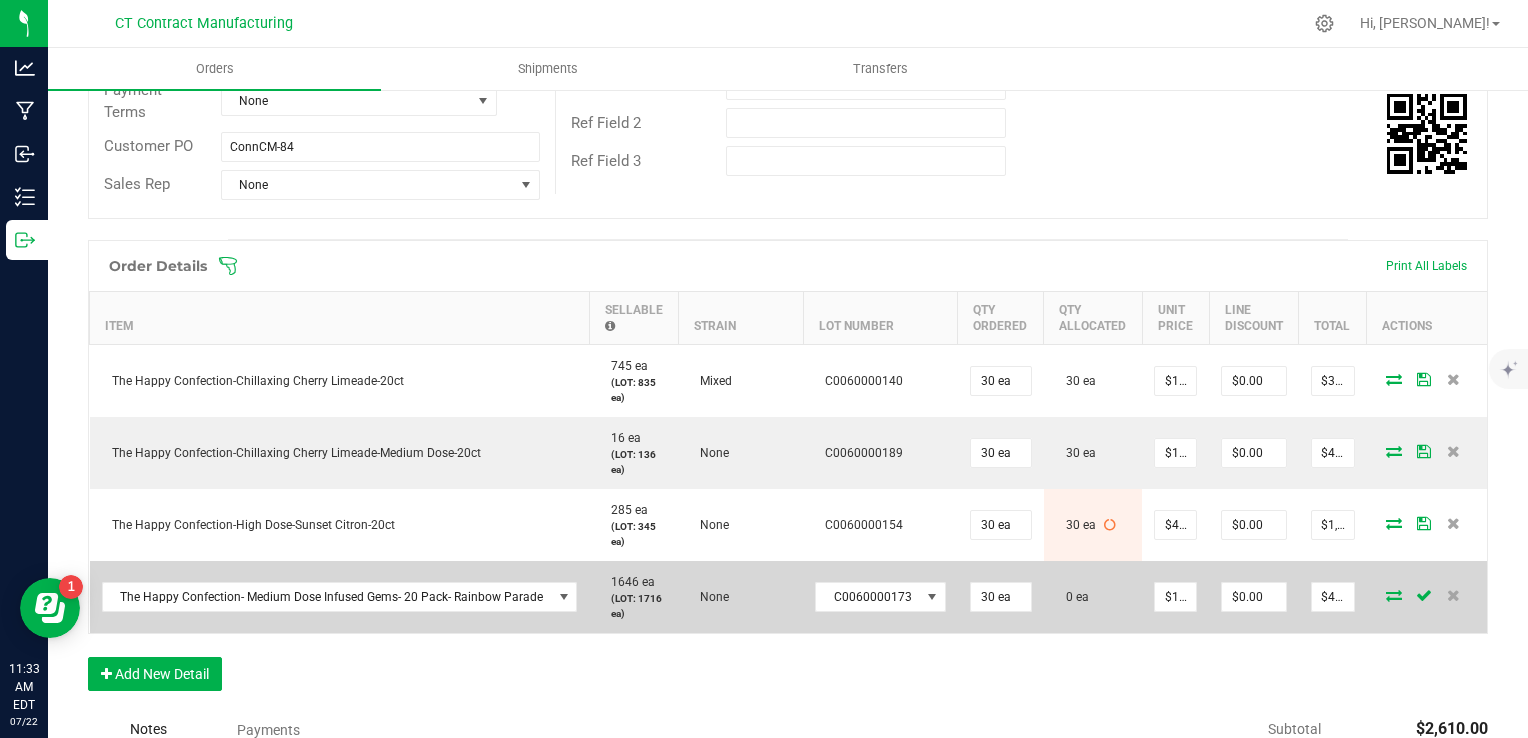click at bounding box center (1394, 595) 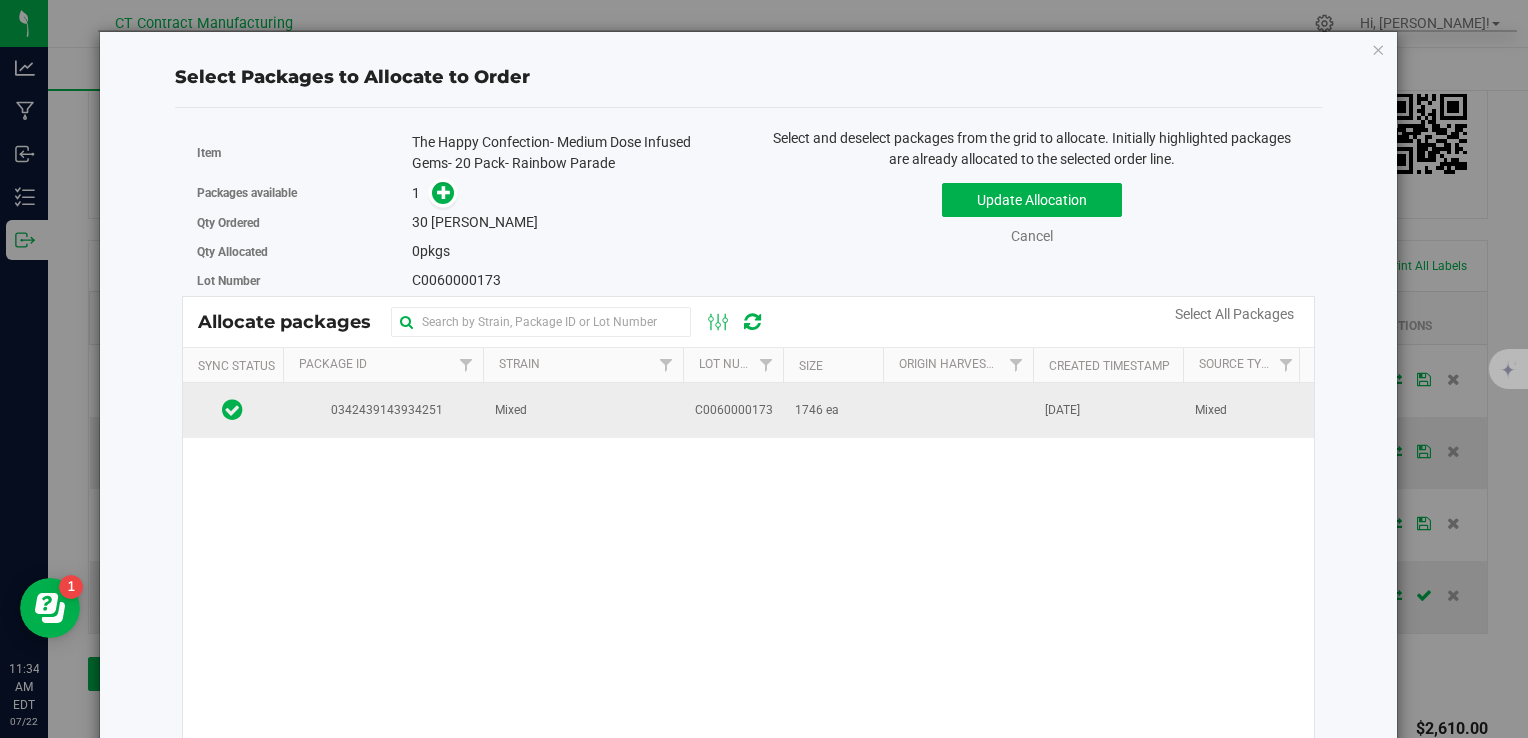 click on "May 16, 2025" at bounding box center [1108, 410] 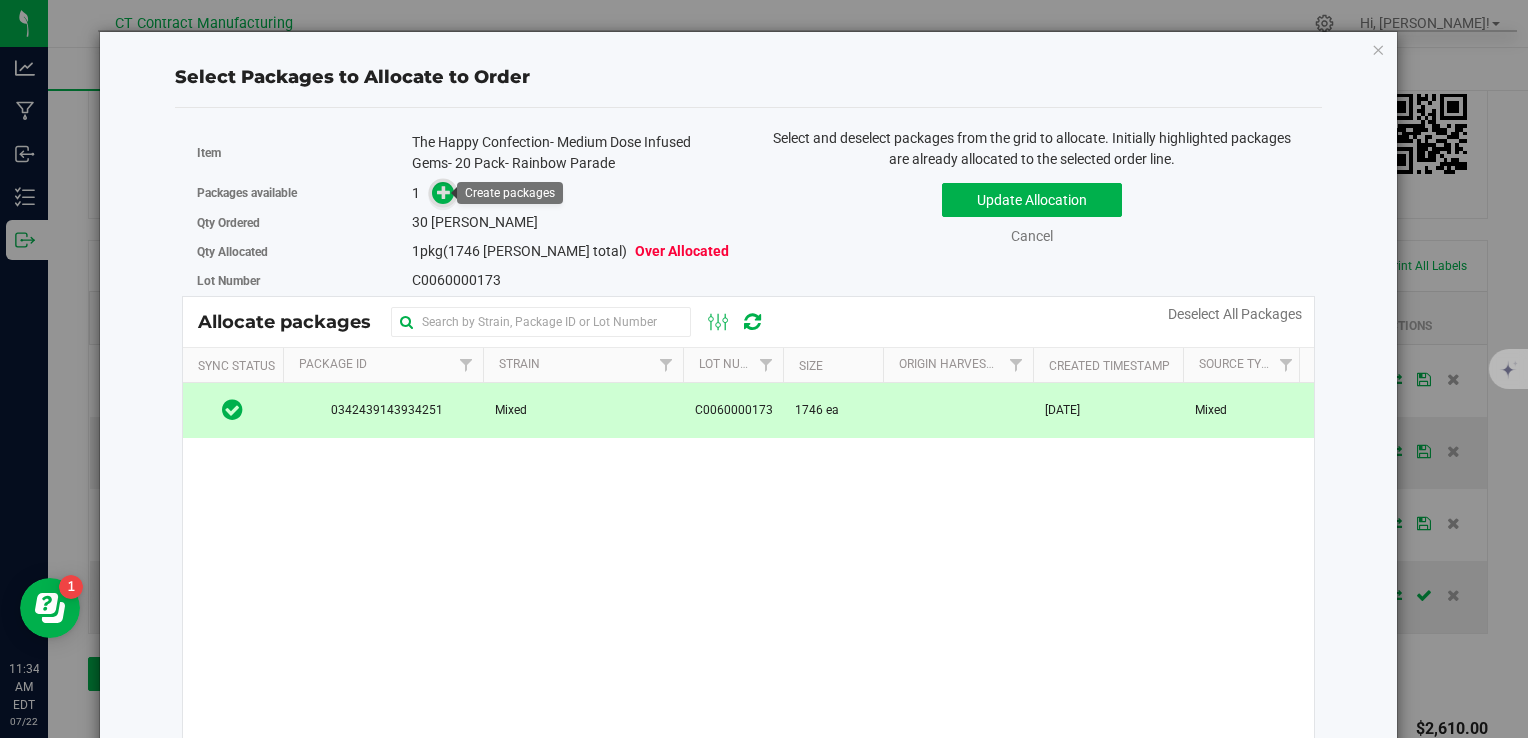 click at bounding box center [444, 192] 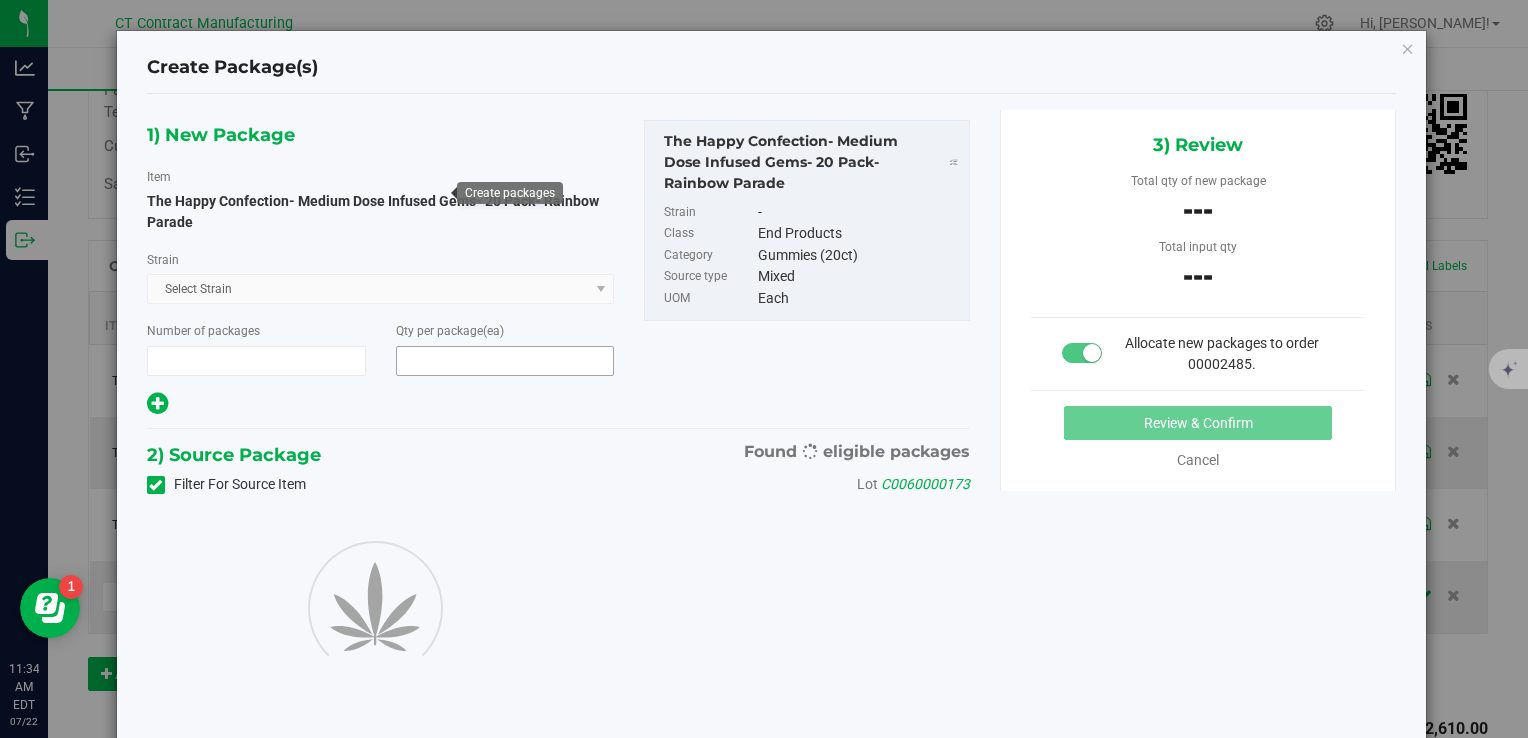 type on "1" 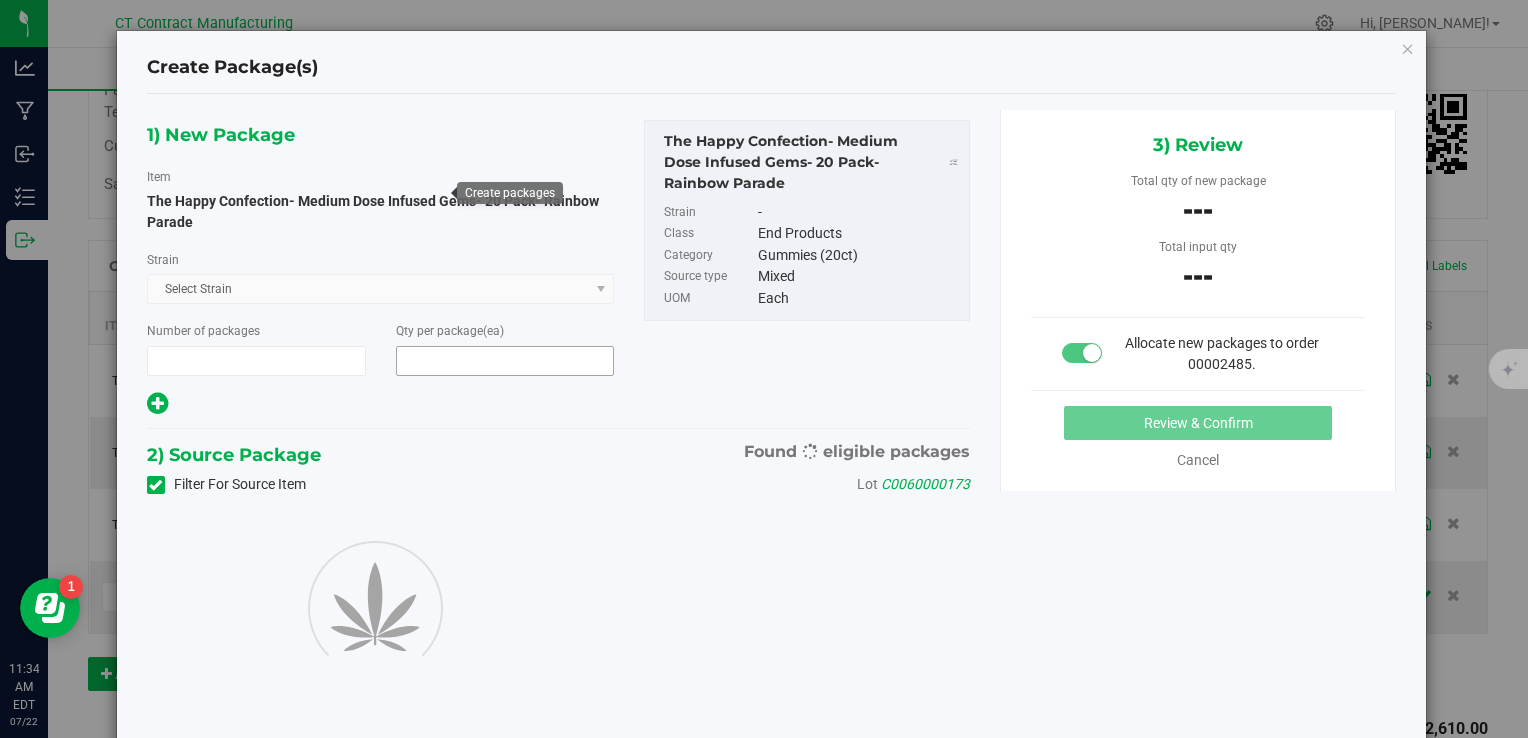 type on "30" 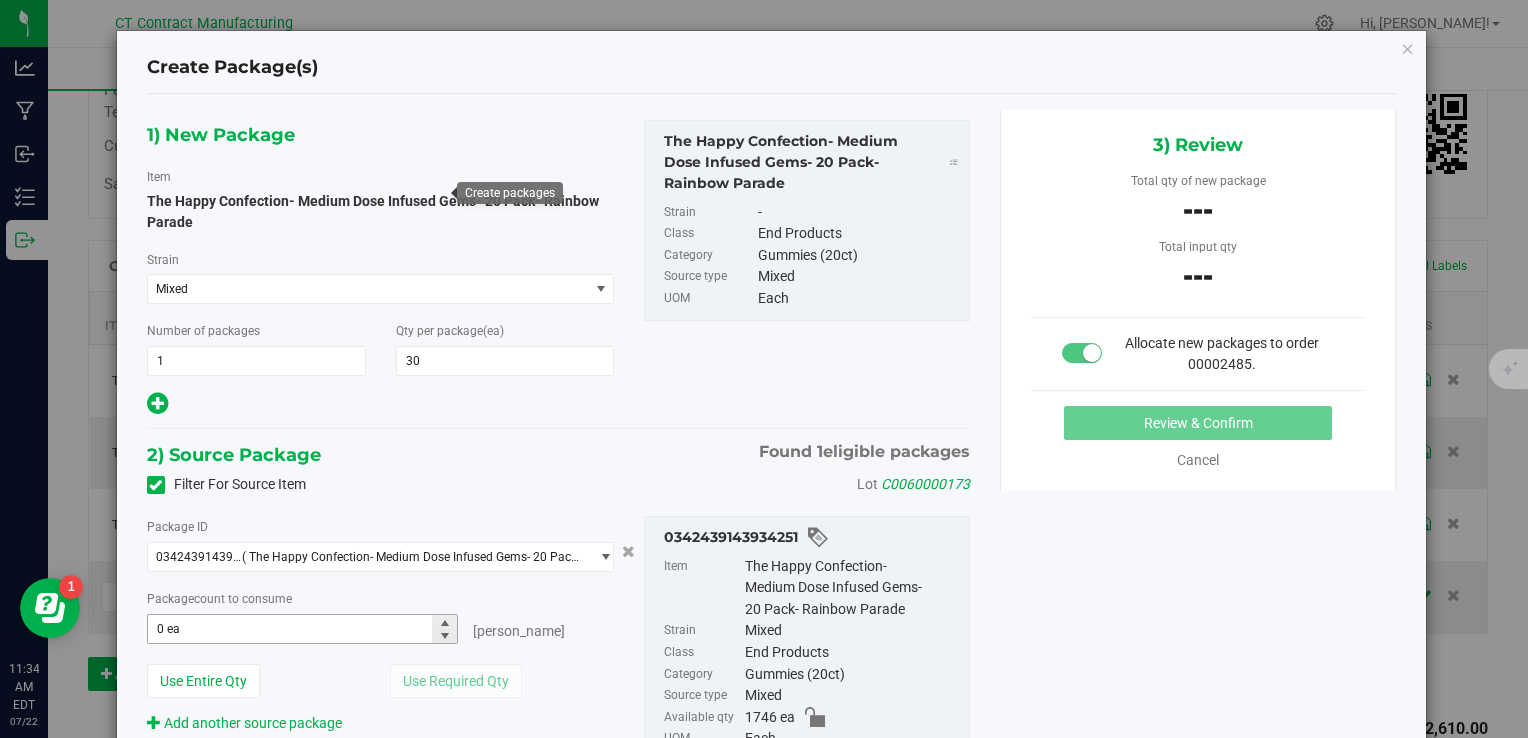 click on "0 ea 0" at bounding box center [303, 629] 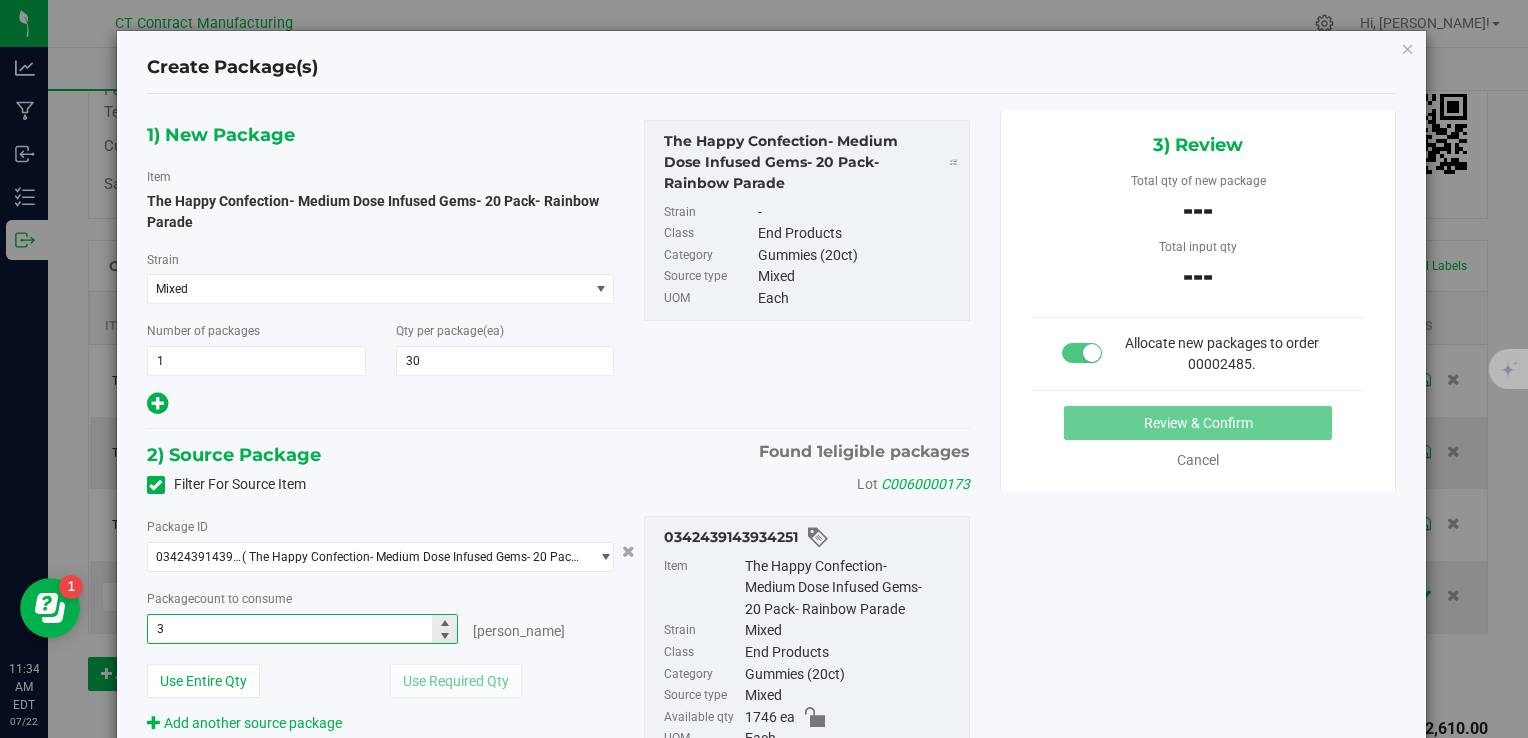 type on "30" 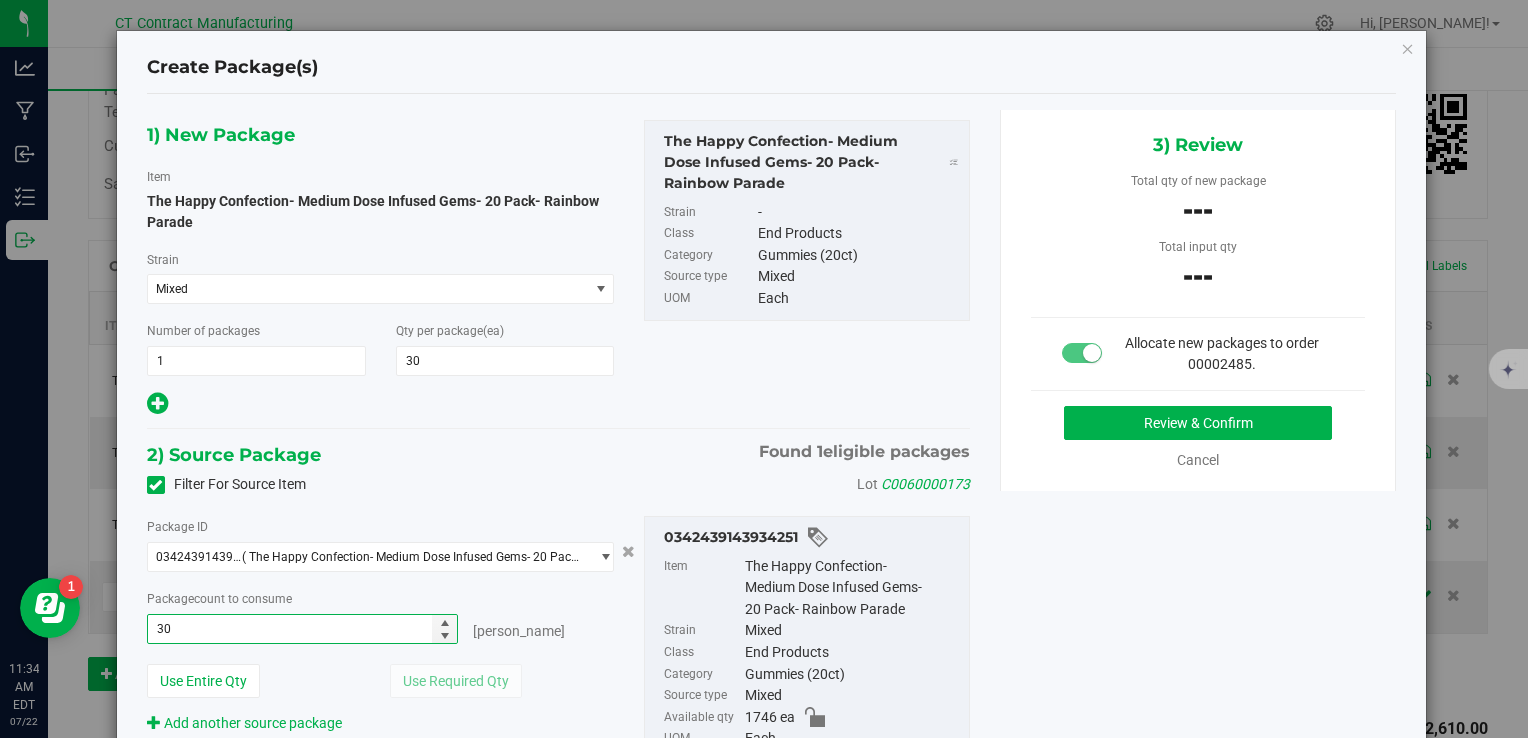 type on "30 ea" 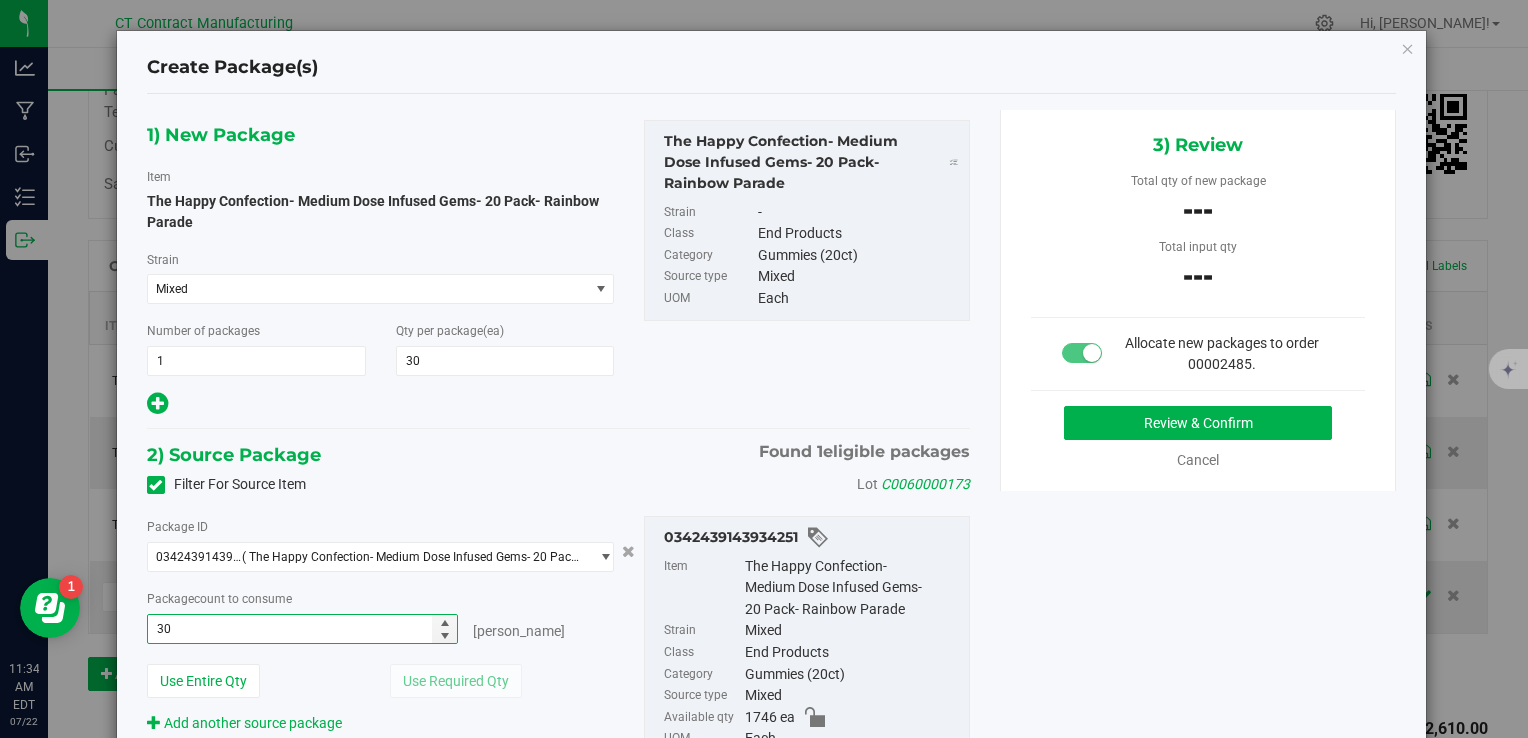 click at bounding box center (381, 404) 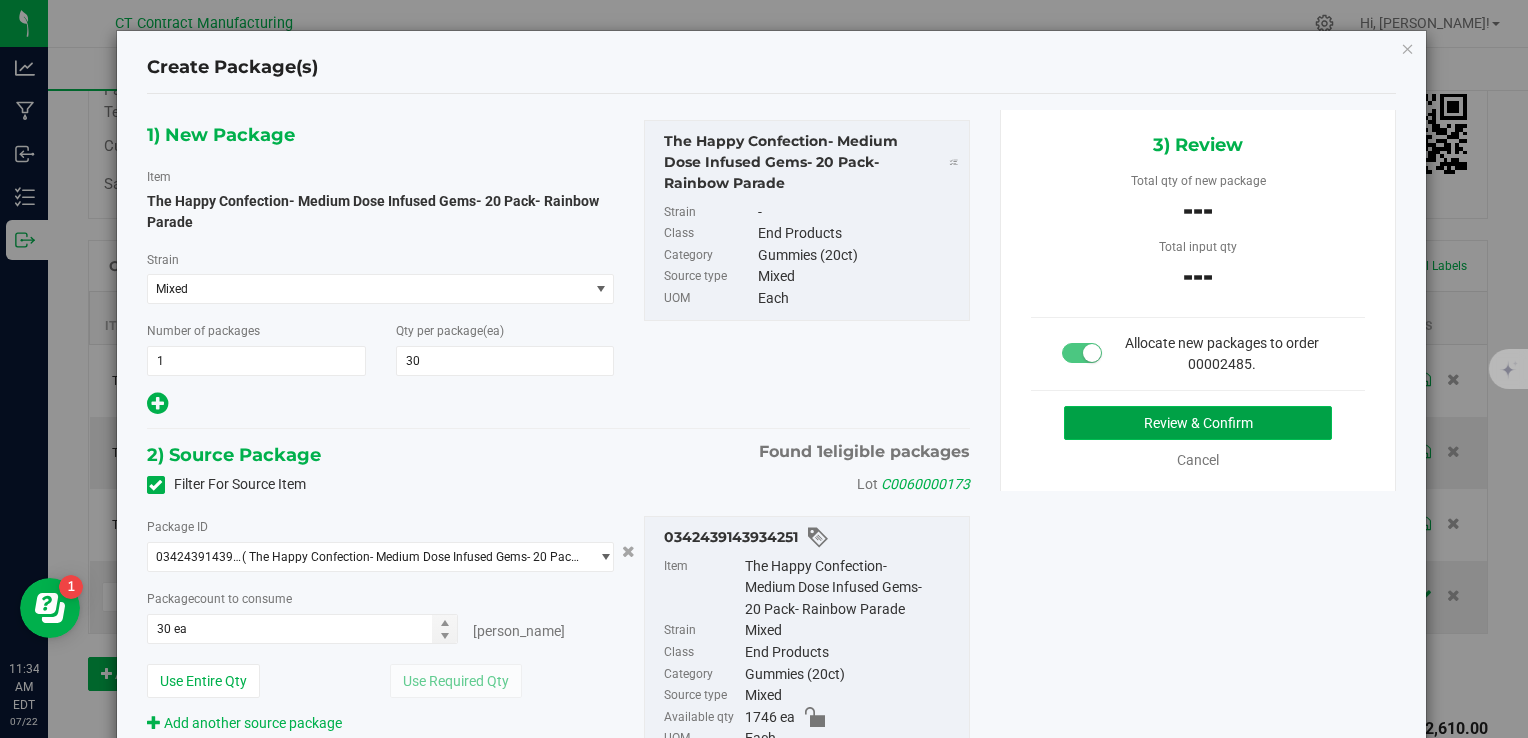 click on "Review & Confirm" at bounding box center [1198, 423] 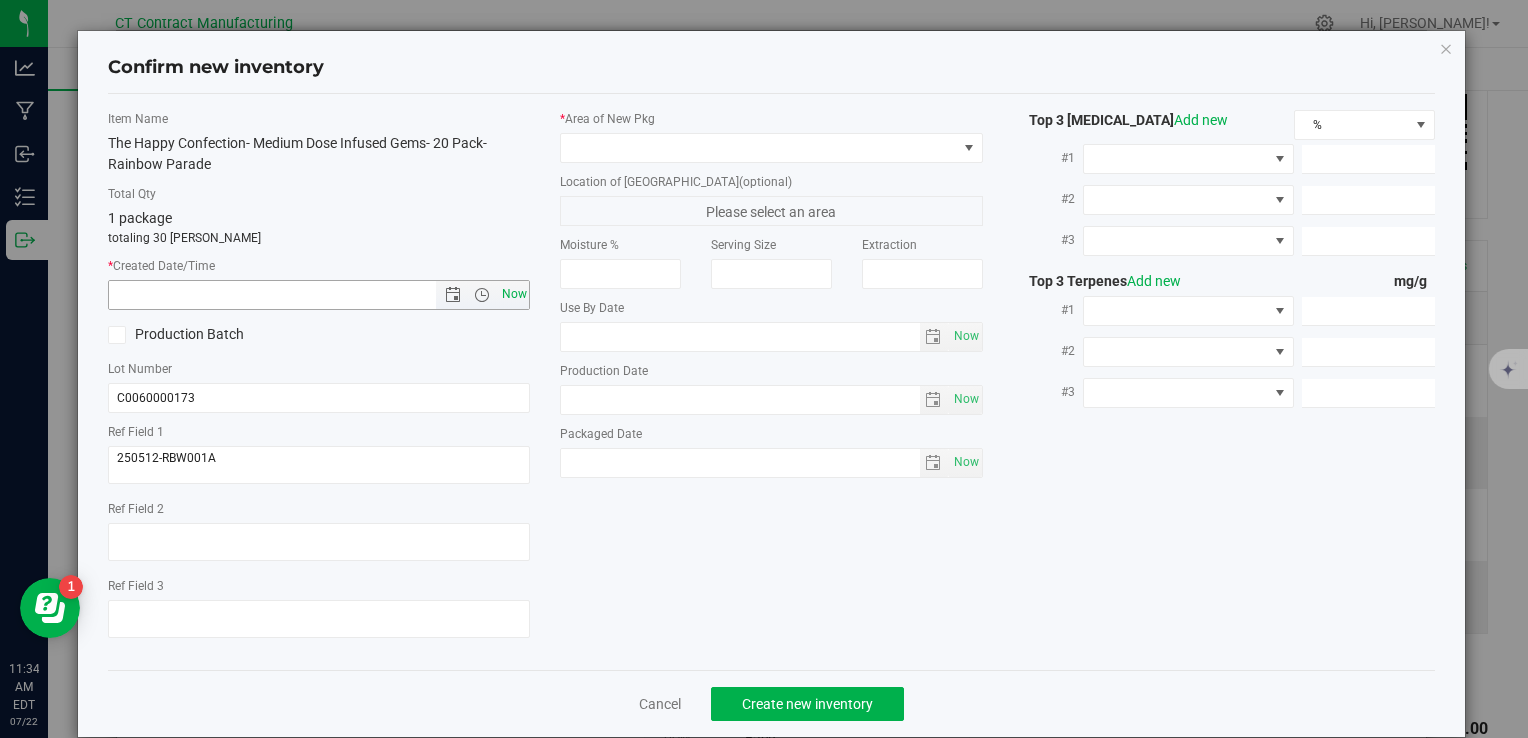 click on "Now" at bounding box center [514, 294] 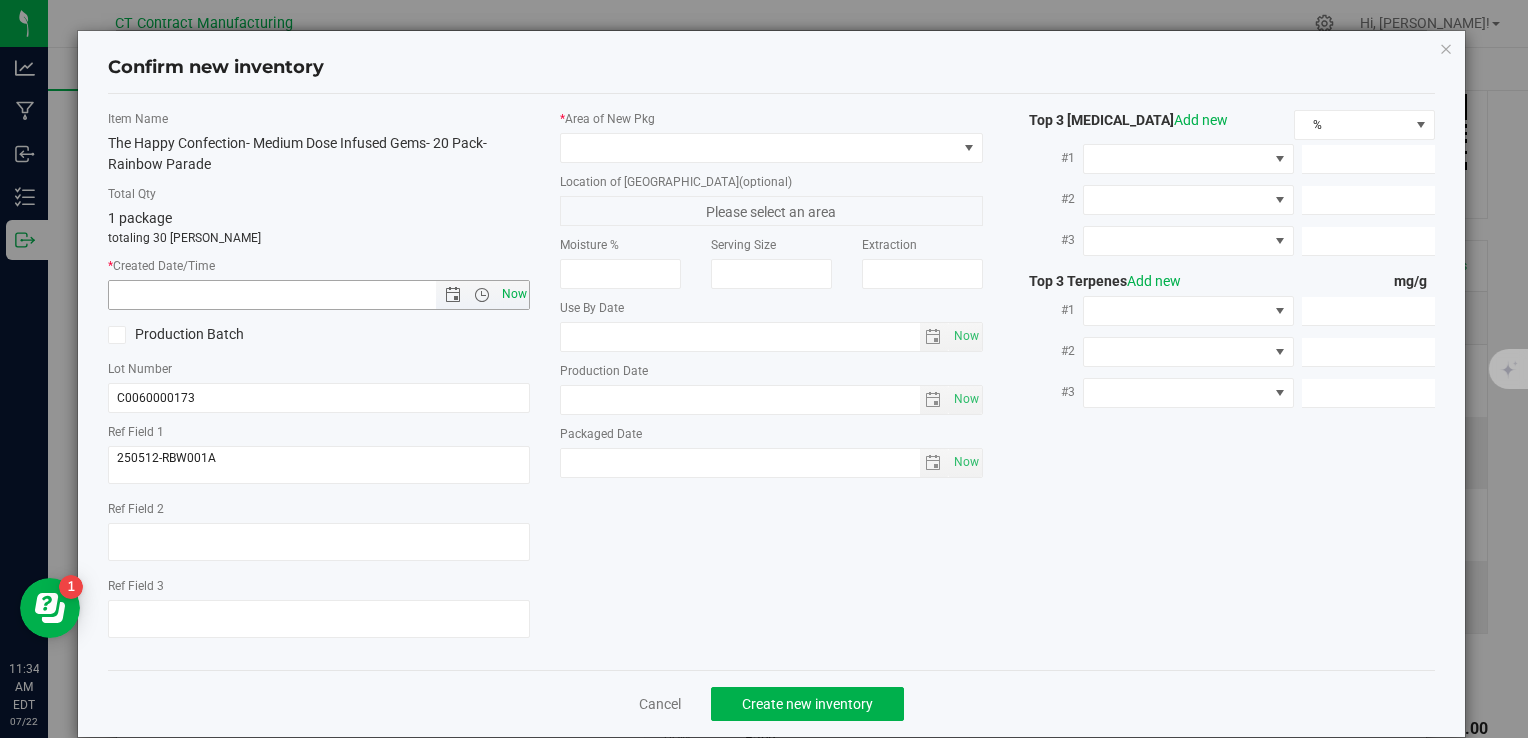 type on "7/22/2025 11:34 AM" 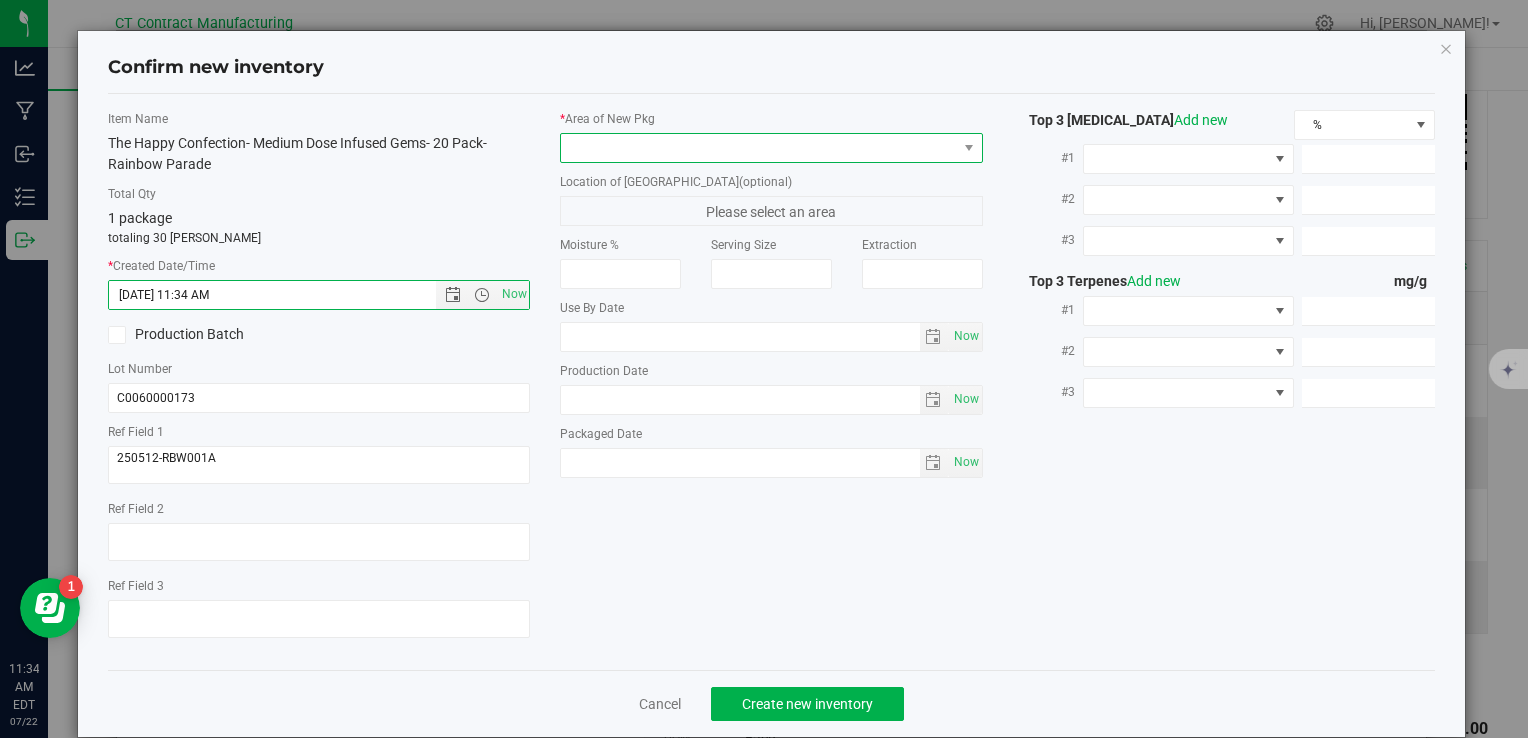 click at bounding box center (758, 148) 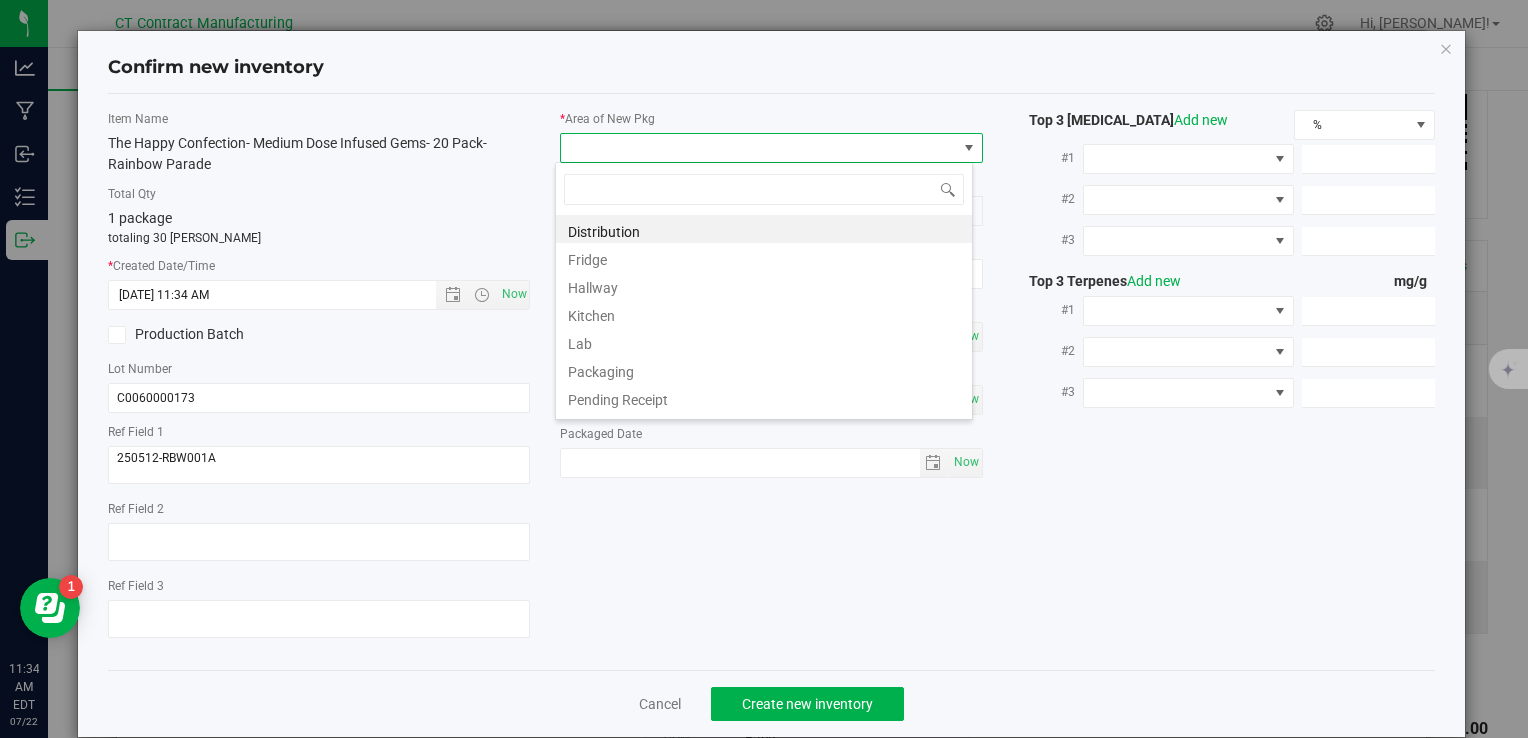 scroll, scrollTop: 99970, scrollLeft: 99582, axis: both 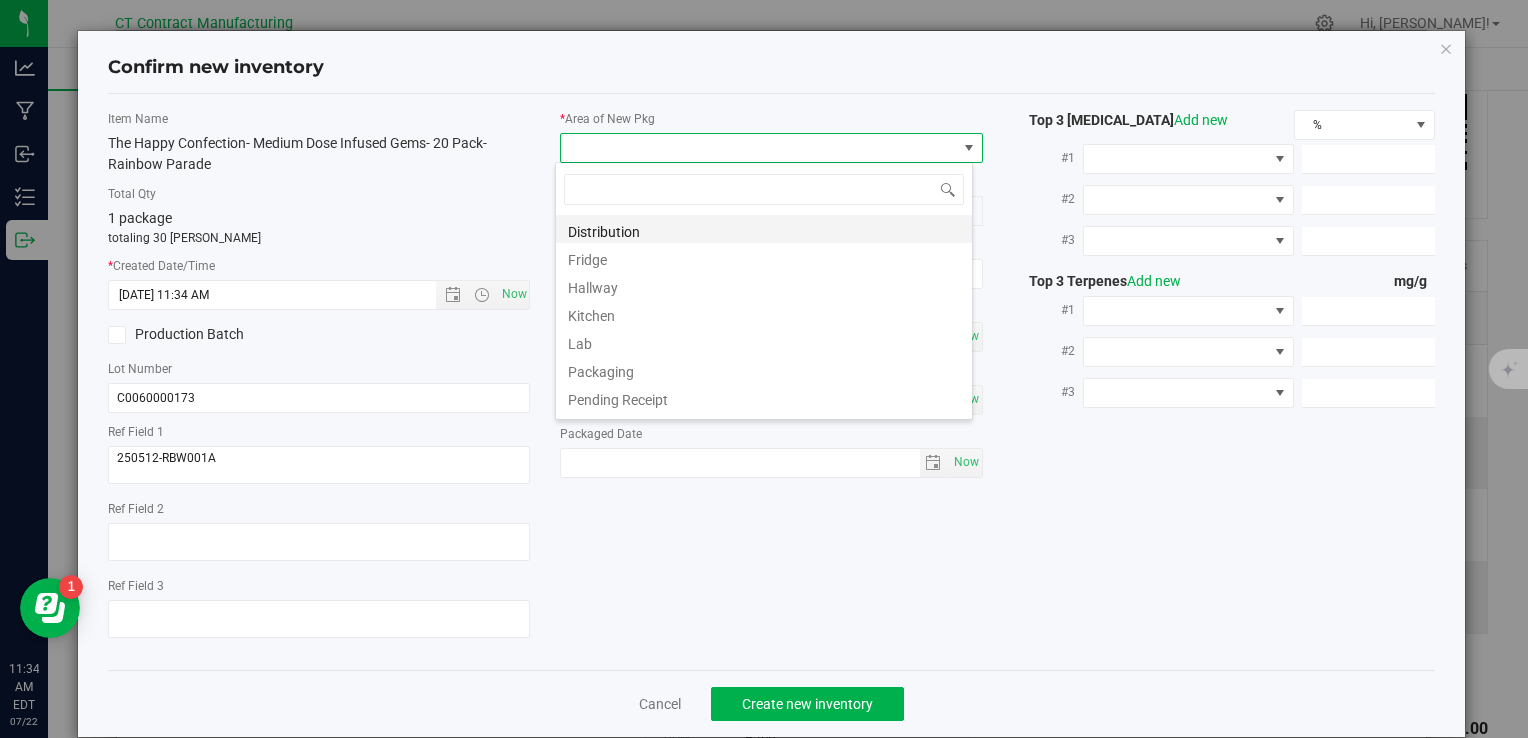 click on "Distribution" at bounding box center (764, 229) 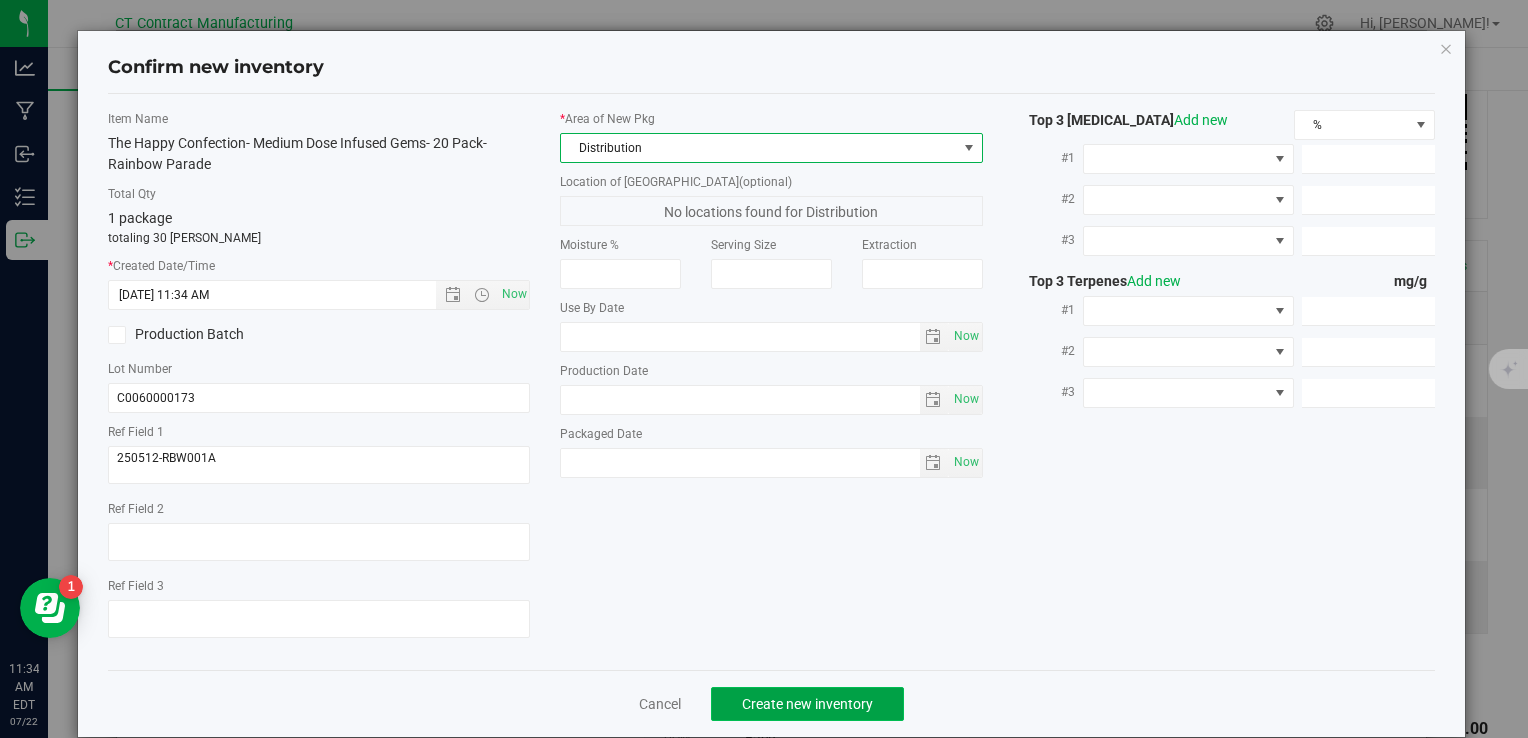 click on "Create new inventory" 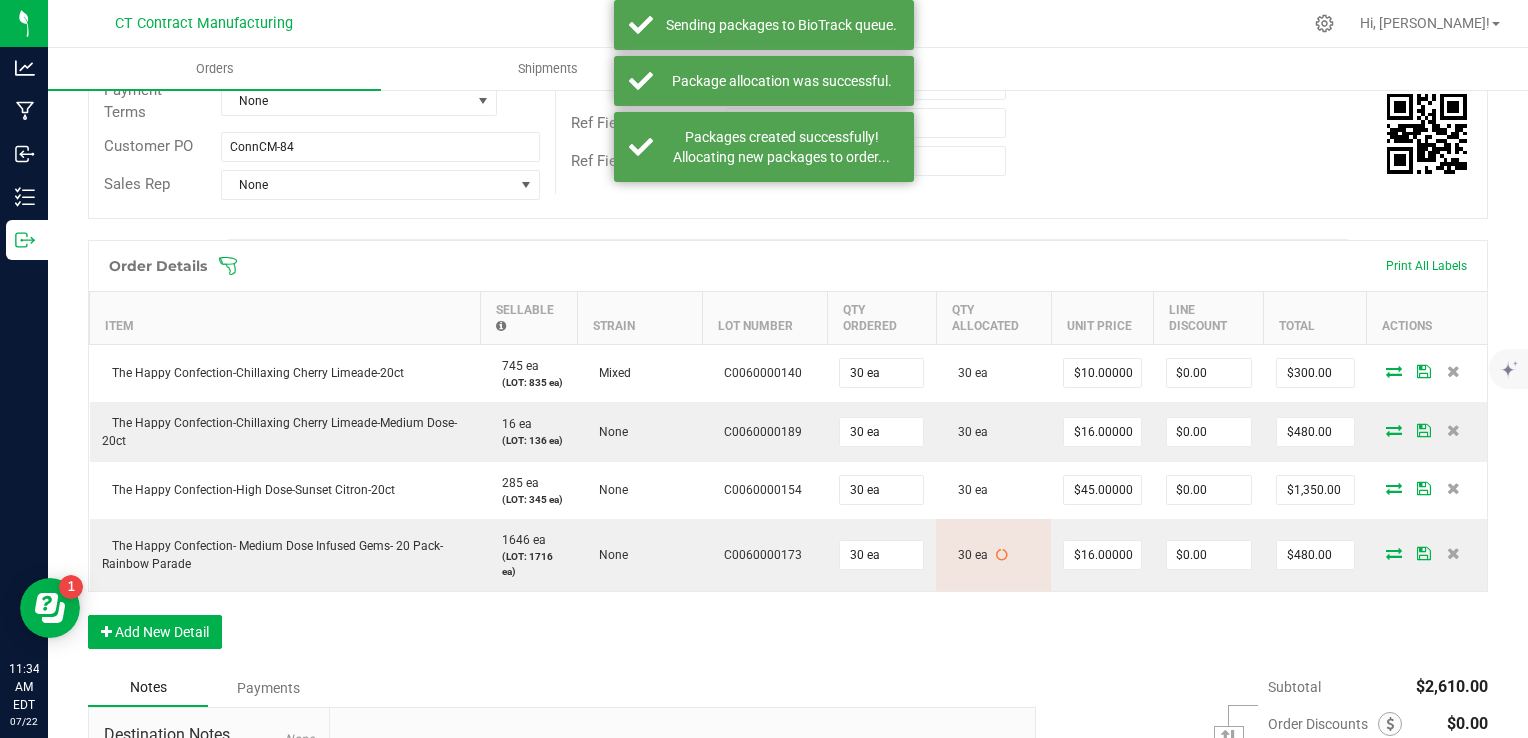 click on "Notes
Payments" at bounding box center [554, 688] 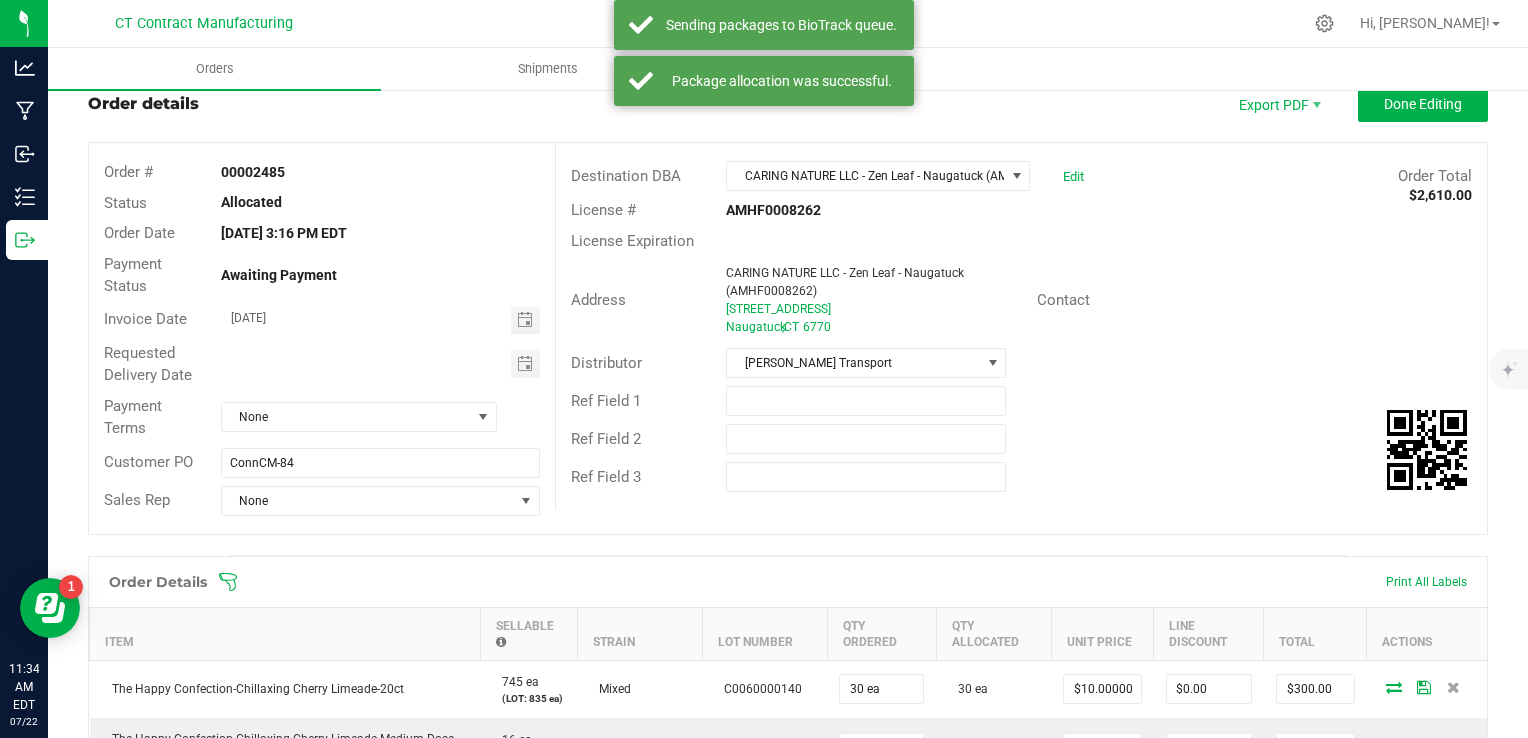 scroll, scrollTop: 57, scrollLeft: 0, axis: vertical 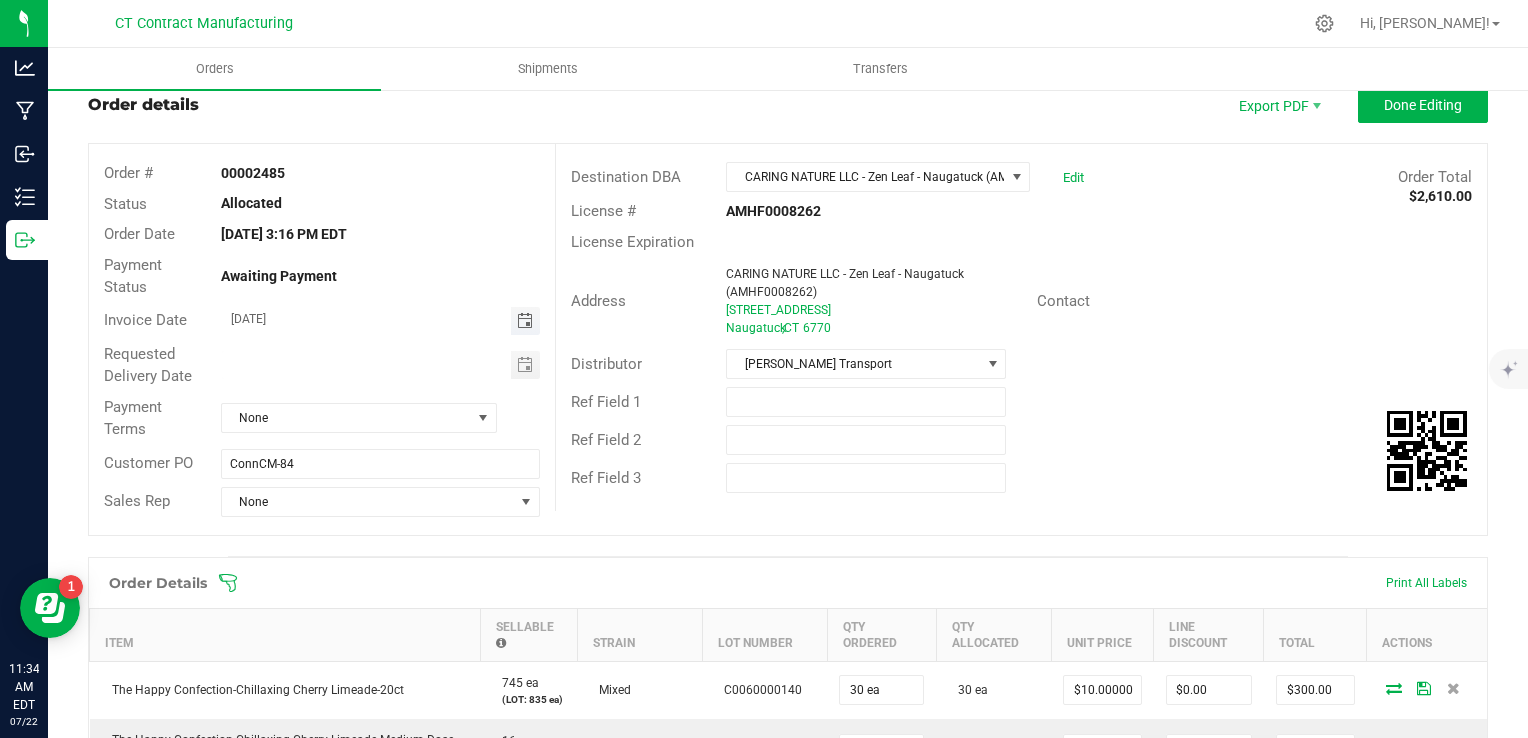 click at bounding box center [525, 321] 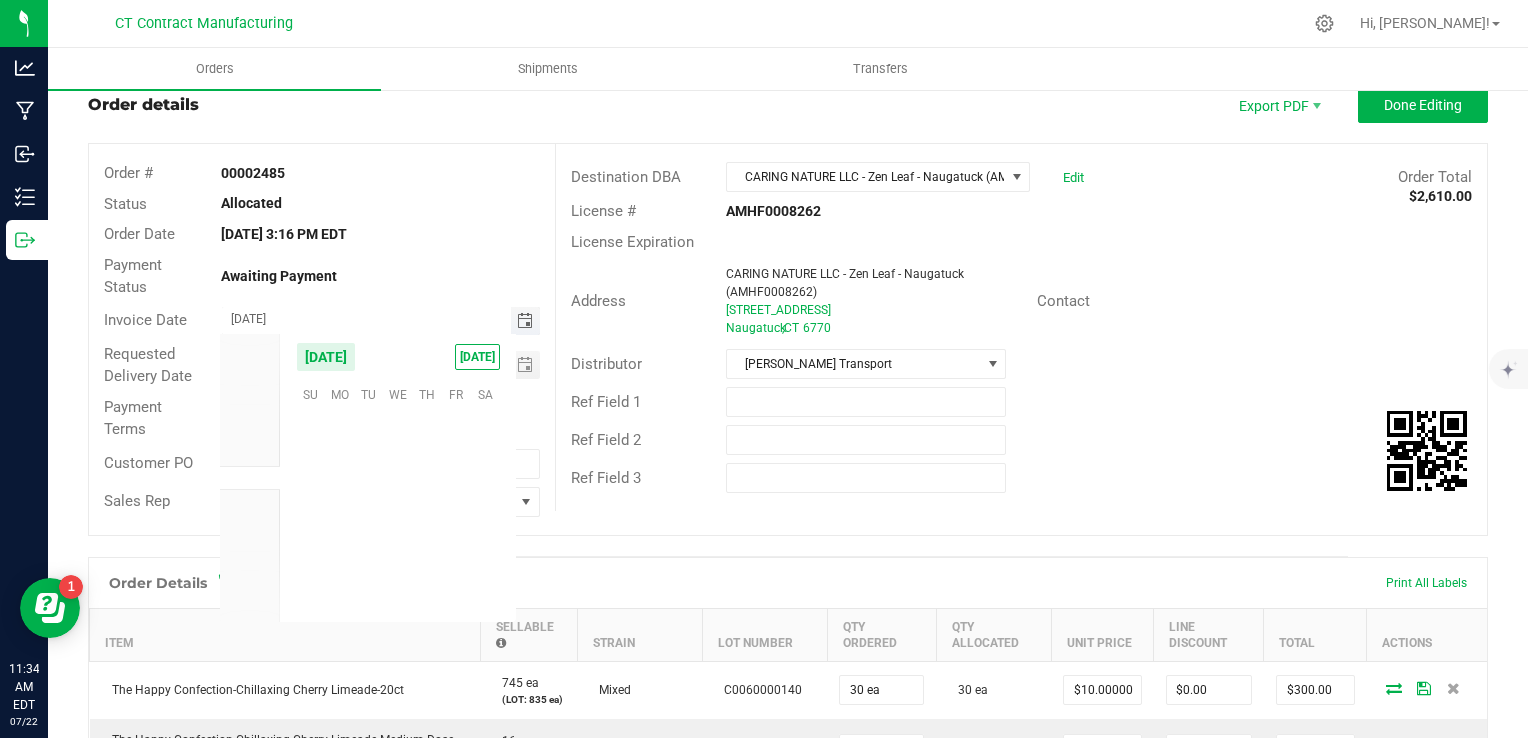 scroll, scrollTop: 36144, scrollLeft: 0, axis: vertical 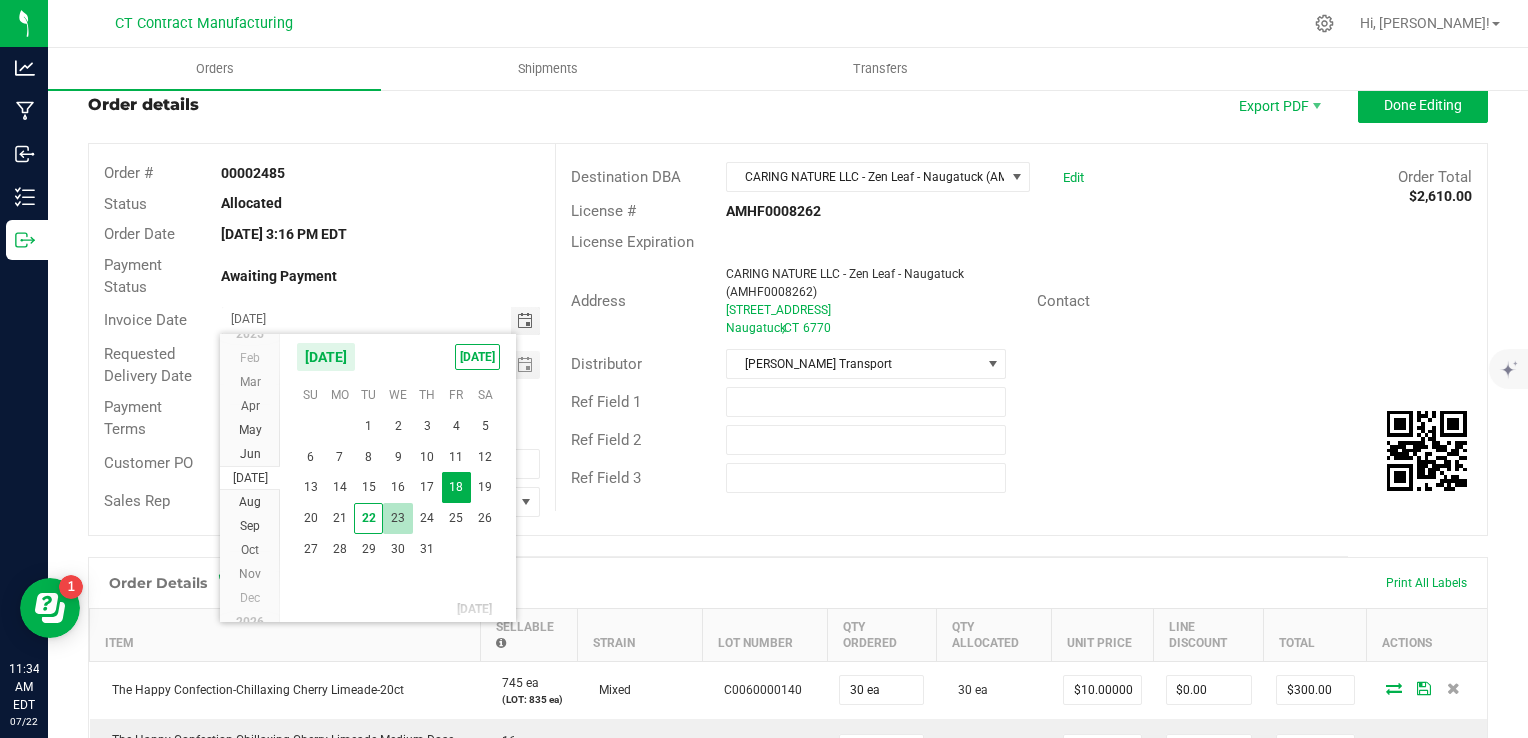 click on "23" at bounding box center [397, 518] 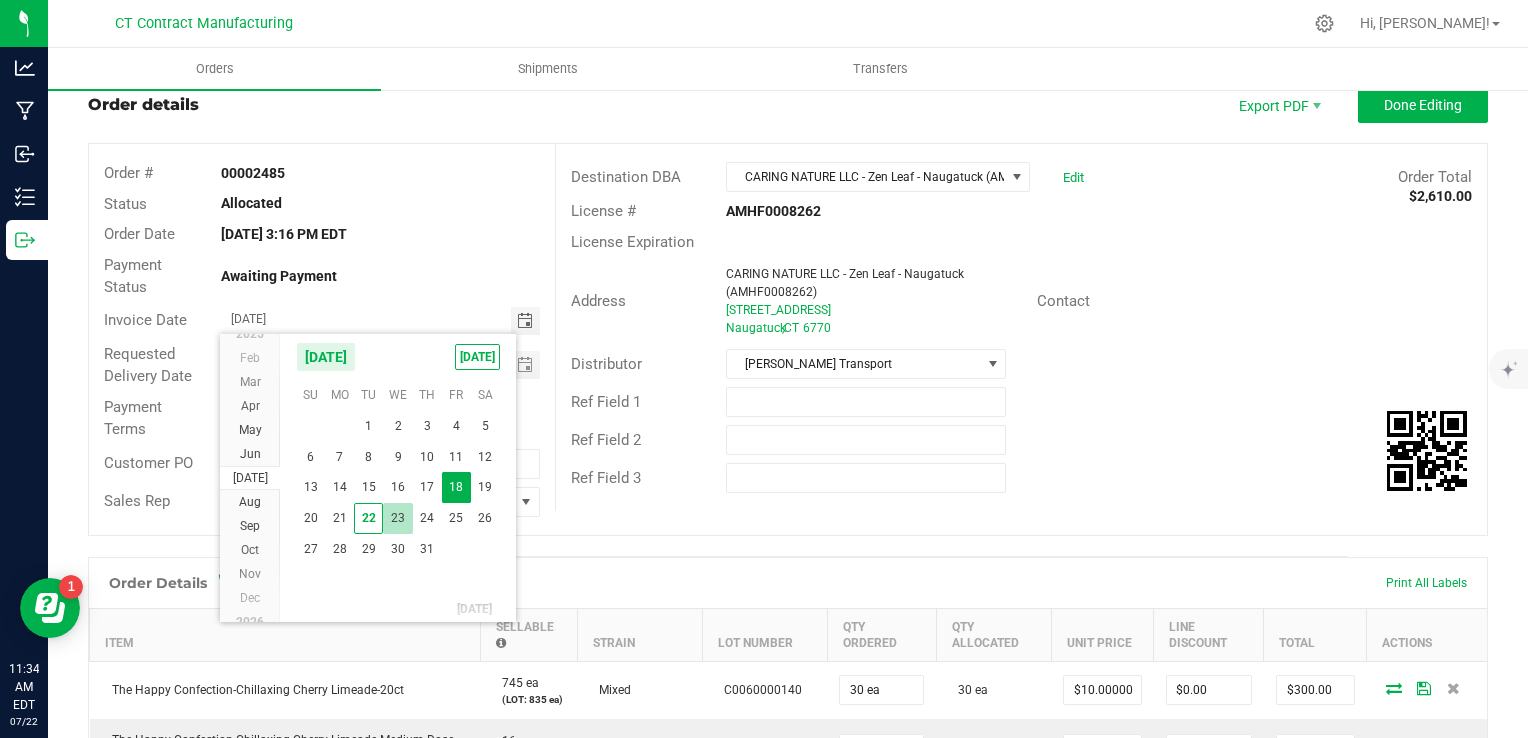 type on "[DATE]" 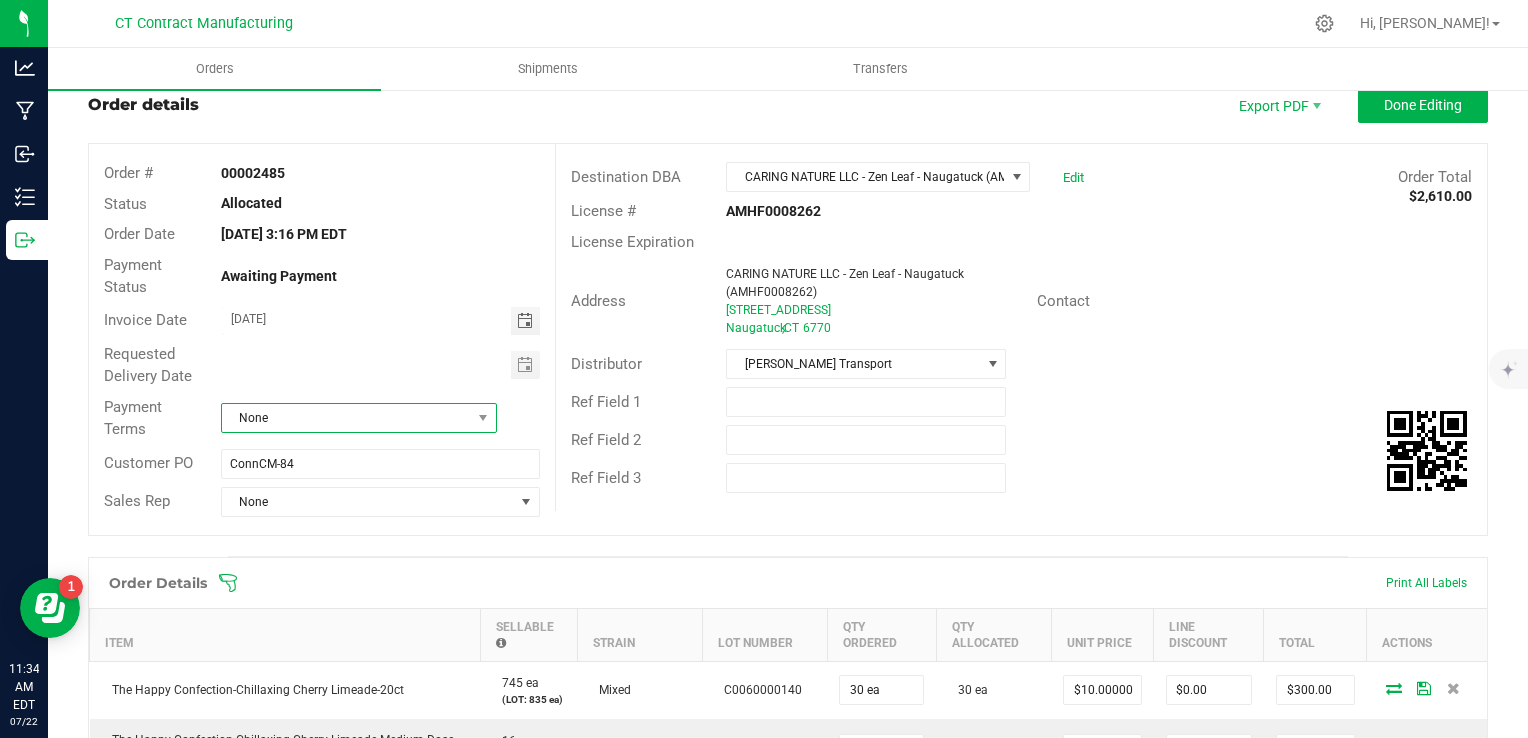 click on "None" at bounding box center [346, 418] 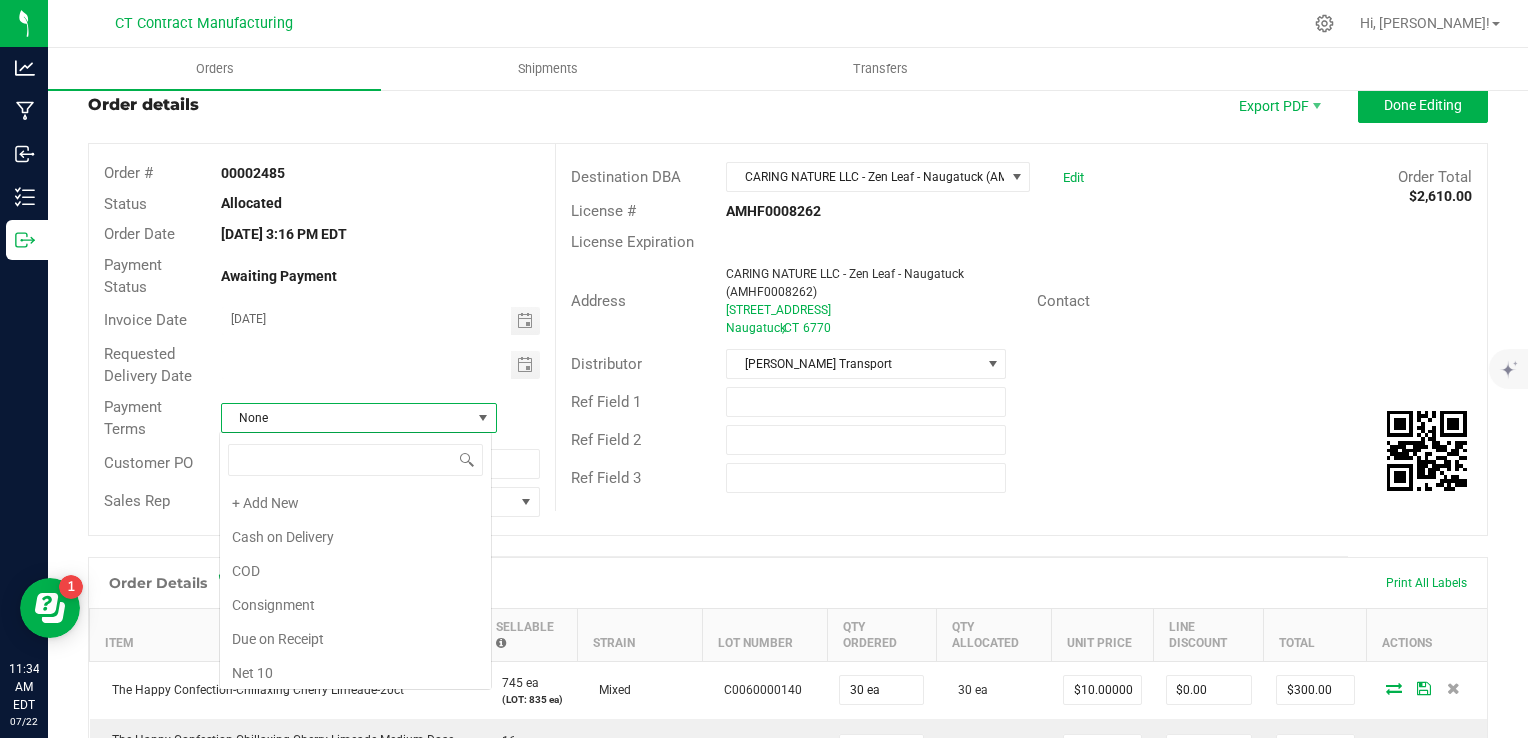 scroll, scrollTop: 304, scrollLeft: 0, axis: vertical 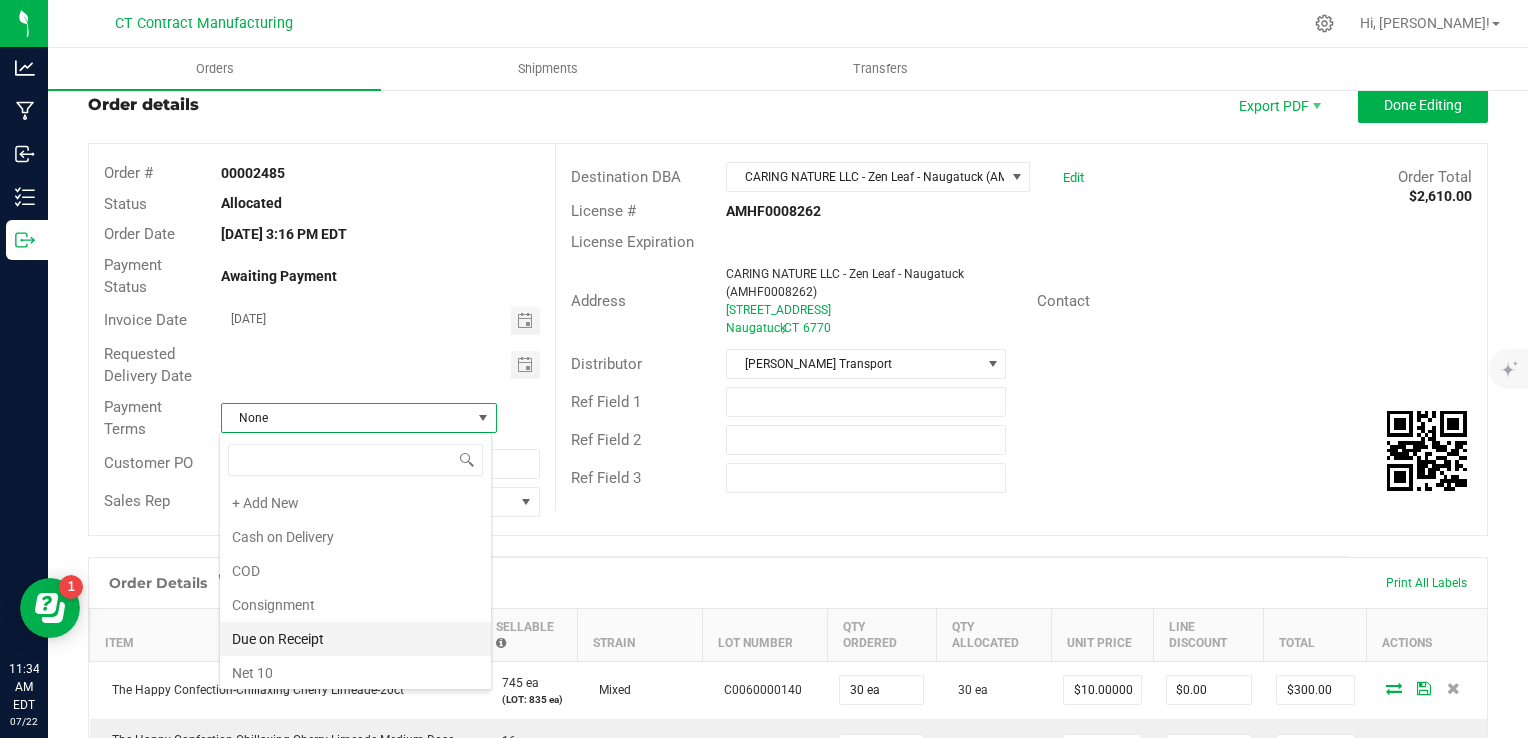 click on "Due on Receipt" at bounding box center (355, 639) 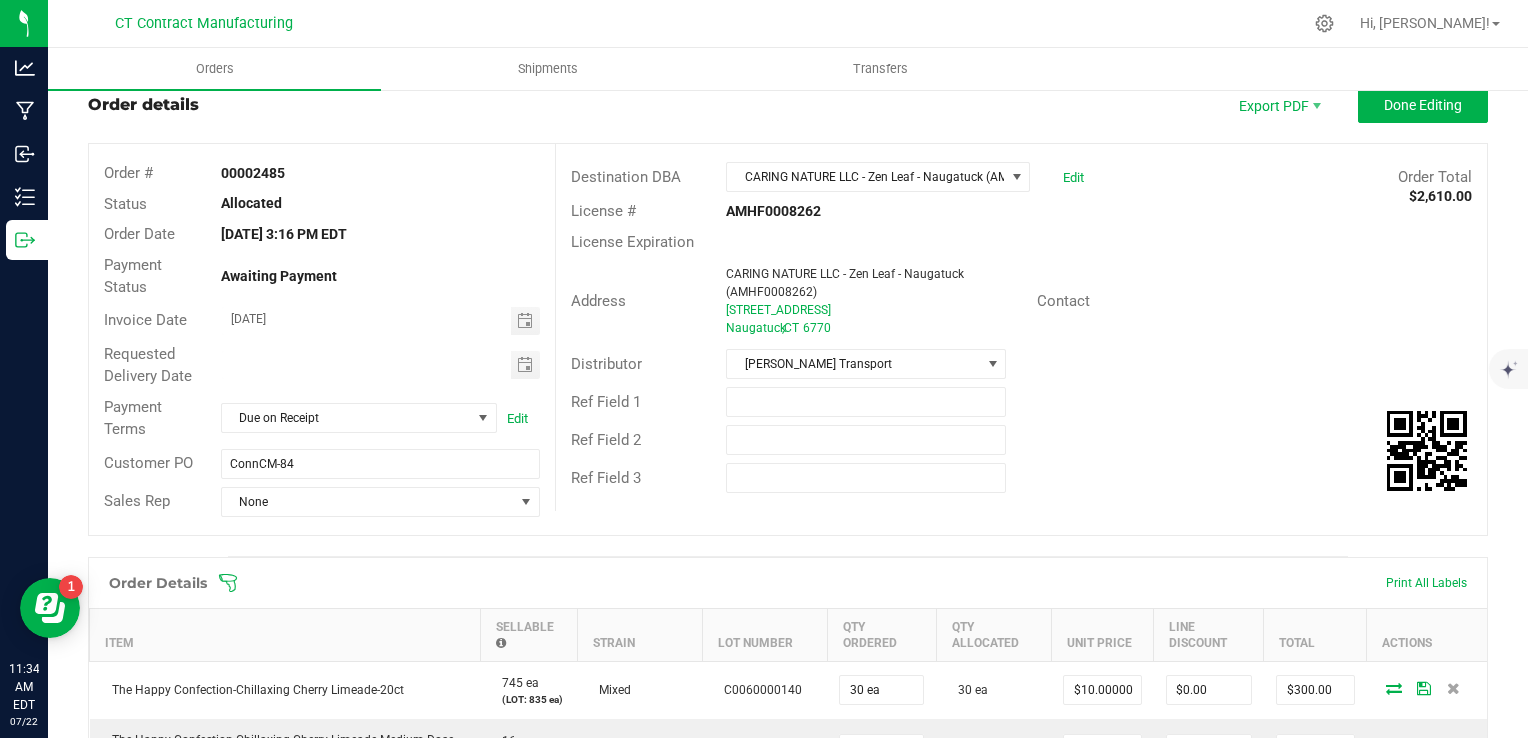 click on "Order Details Print All Labels" at bounding box center [788, 583] 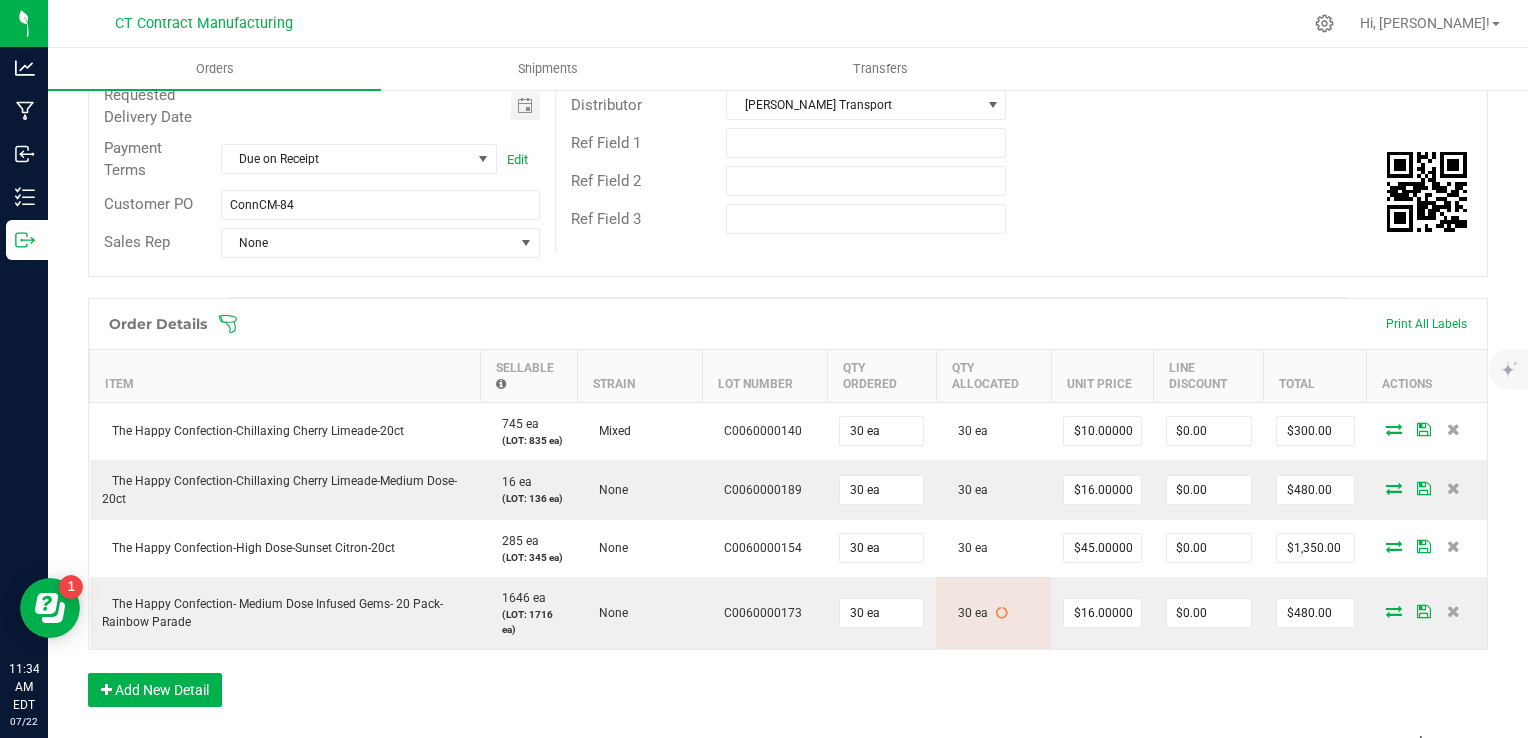 scroll, scrollTop: 0, scrollLeft: 0, axis: both 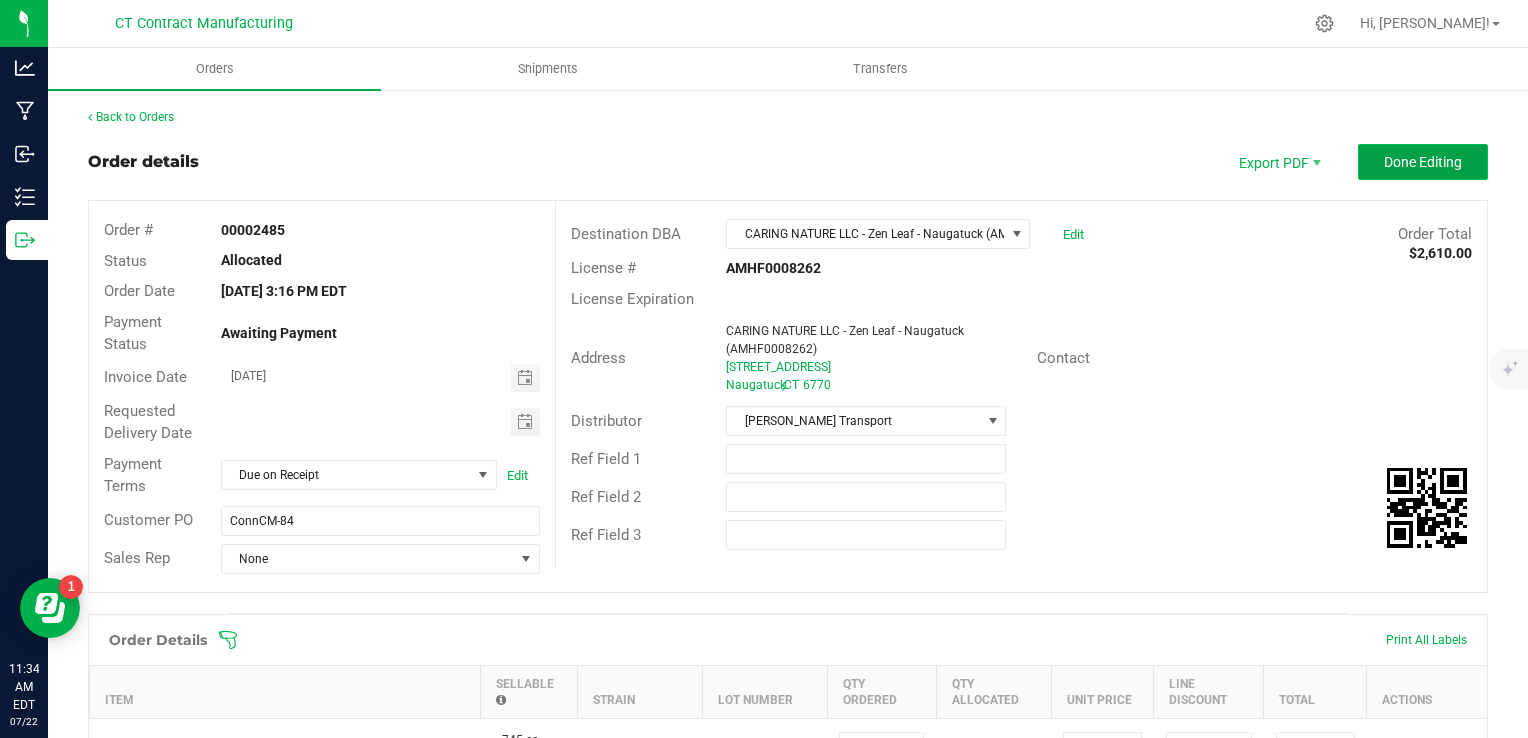 click on "Done Editing" at bounding box center (1423, 162) 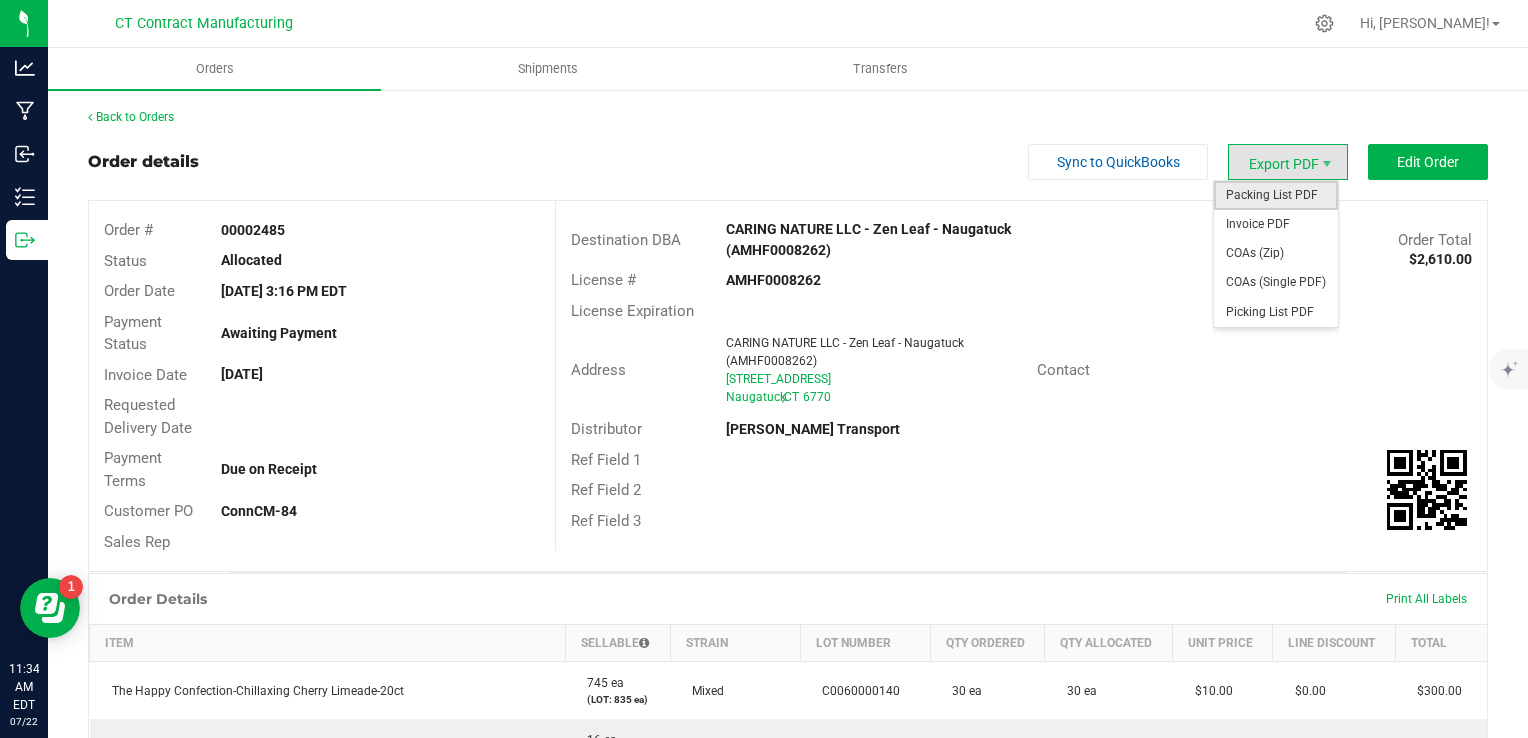 click on "Packing List PDF" at bounding box center (1276, 195) 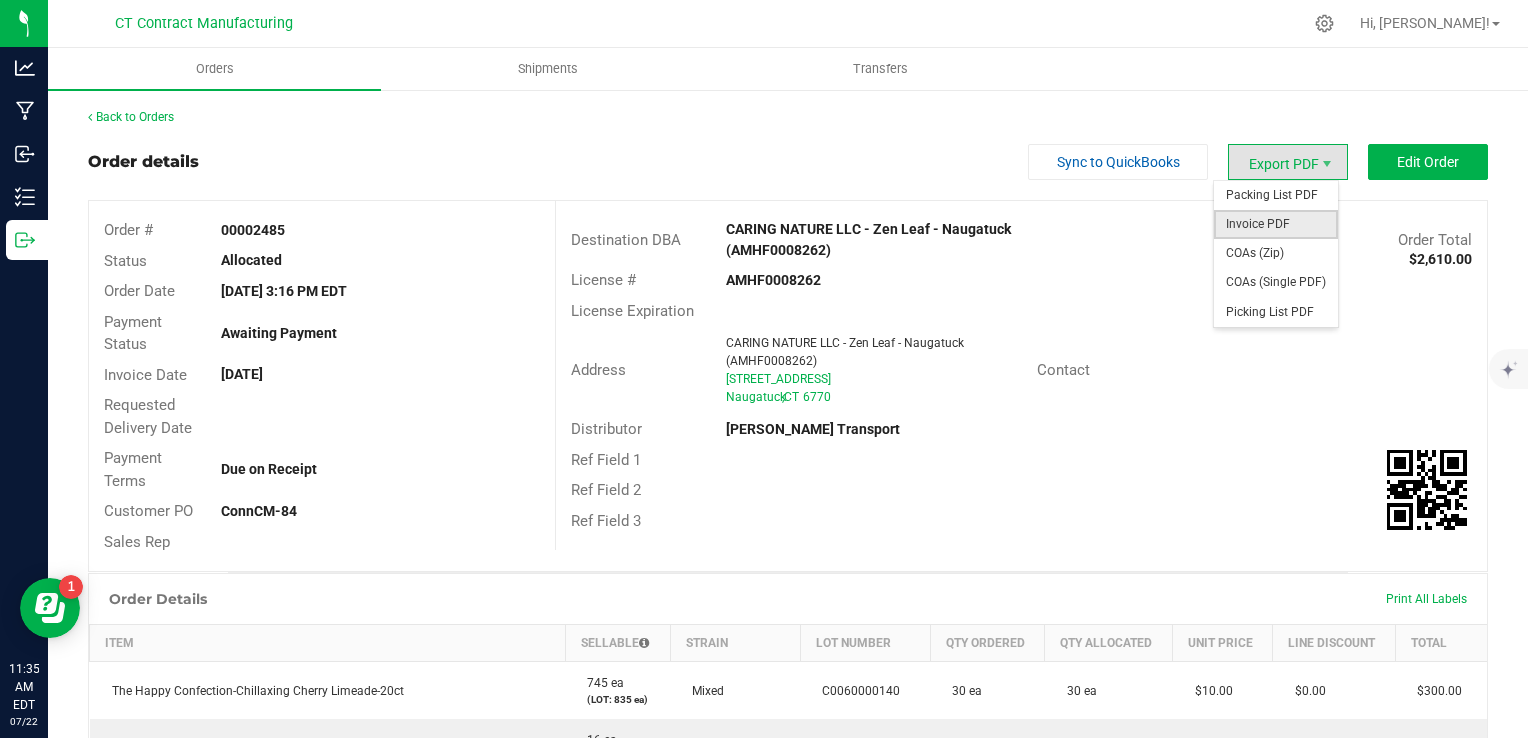 click on "Invoice PDF" at bounding box center [1276, 224] 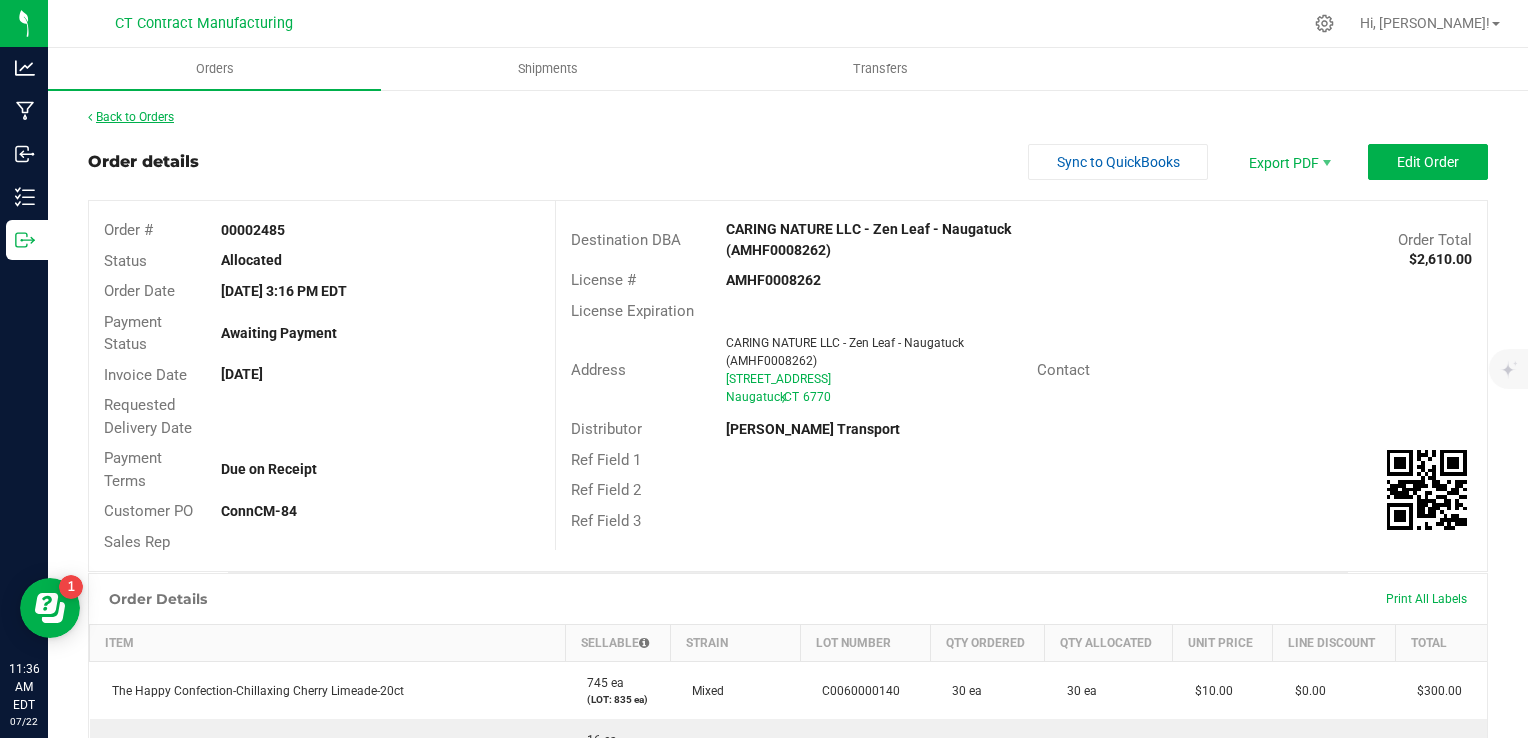 click on "Back to Orders" at bounding box center (131, 117) 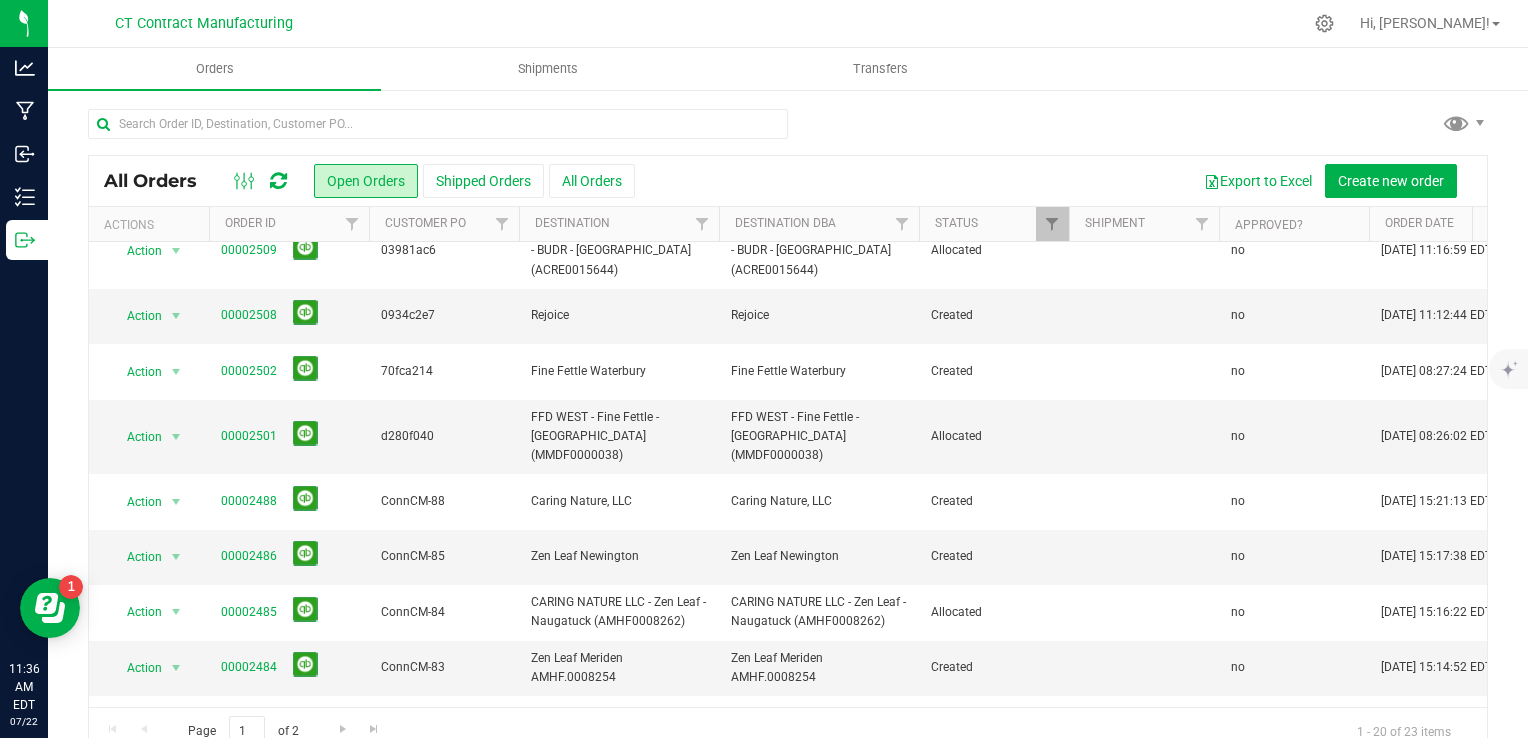 scroll, scrollTop: 568, scrollLeft: 0, axis: vertical 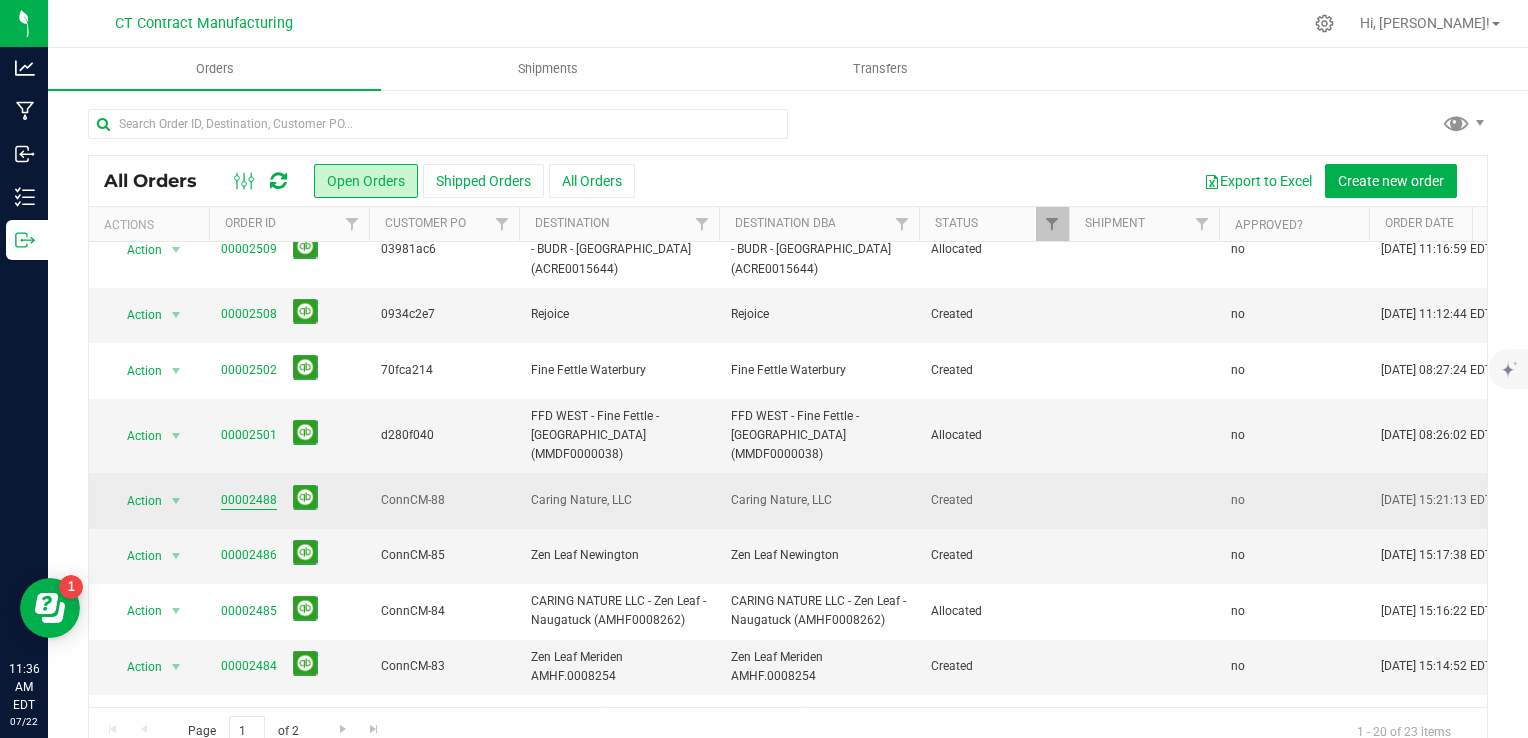 click on "00002488" at bounding box center (249, 500) 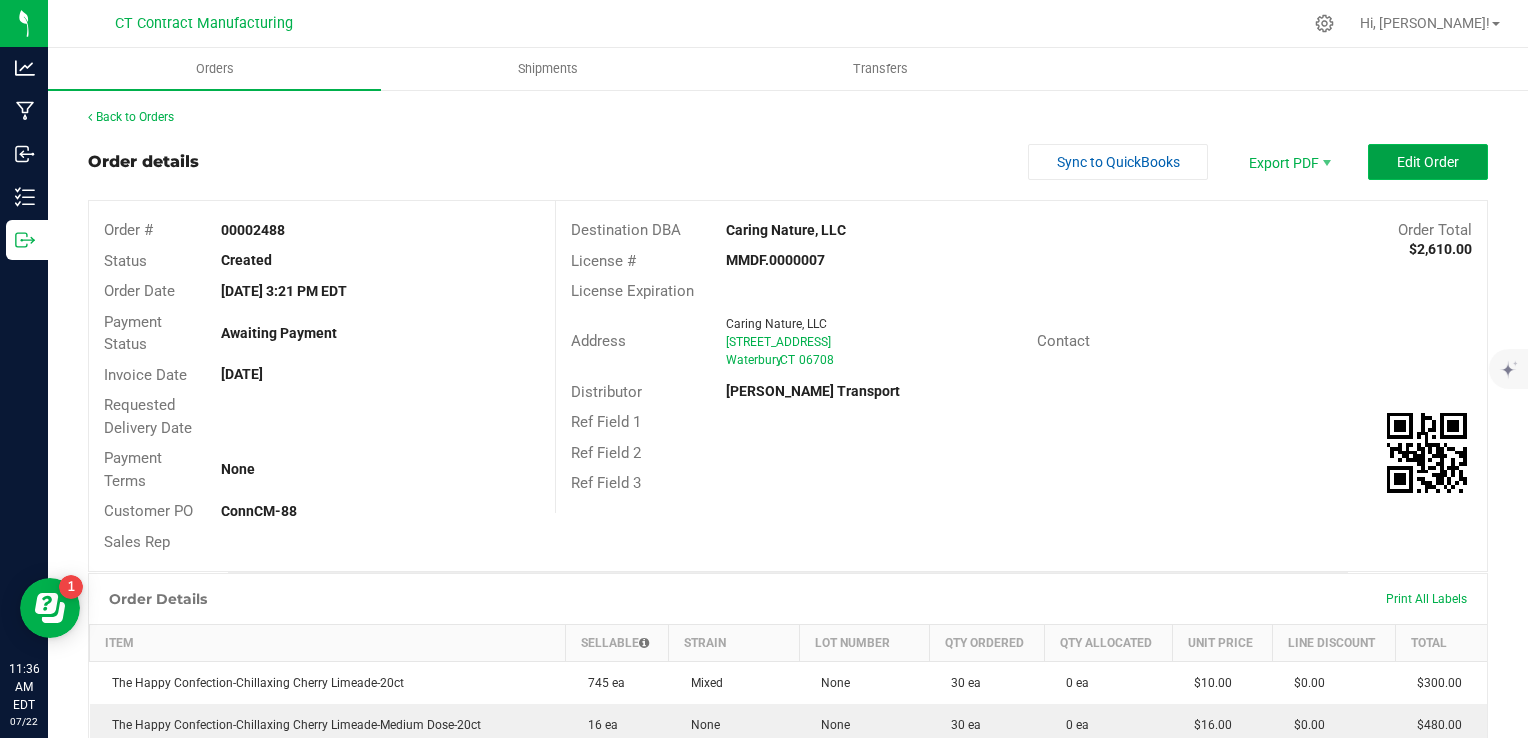 click on "Edit Order" at bounding box center [1428, 162] 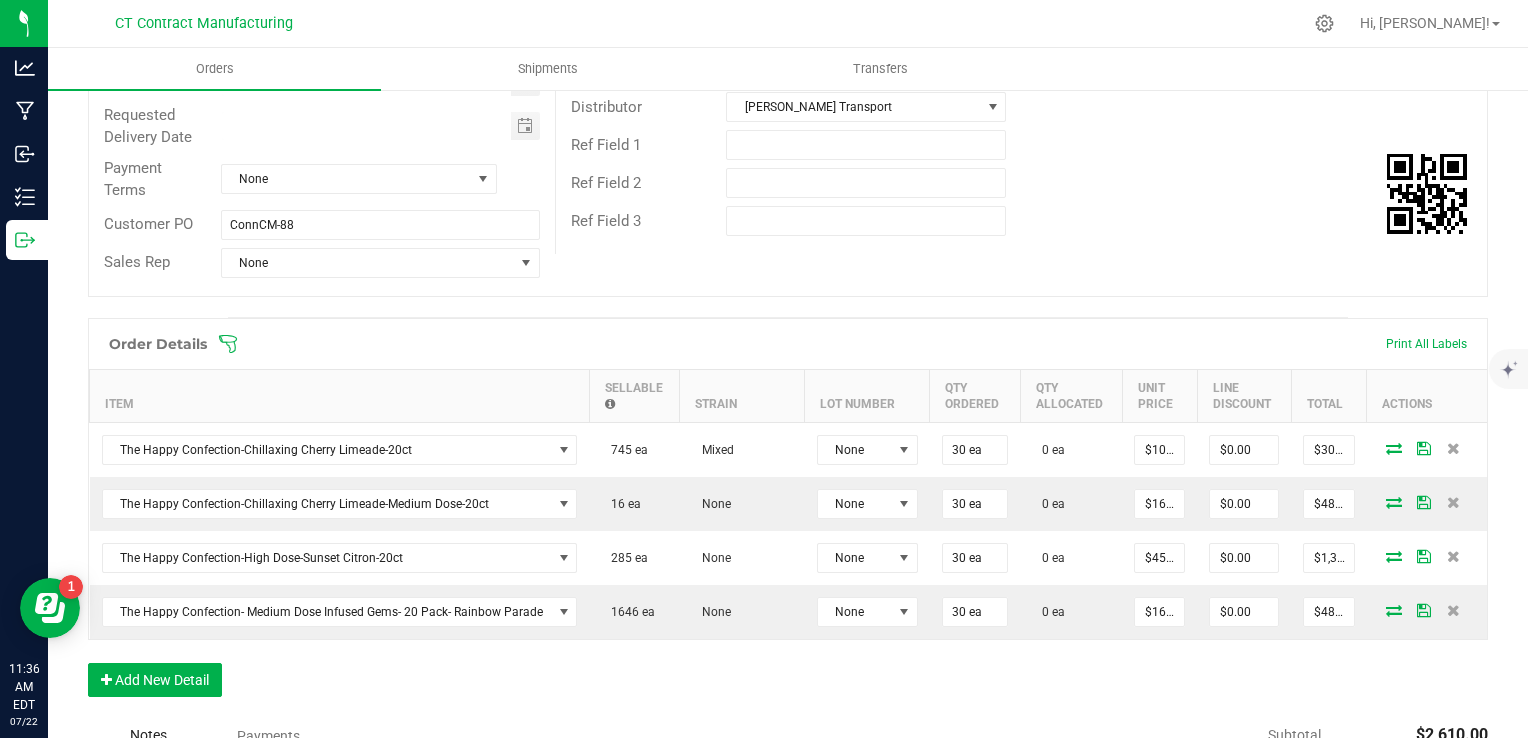 scroll, scrollTop: 364, scrollLeft: 0, axis: vertical 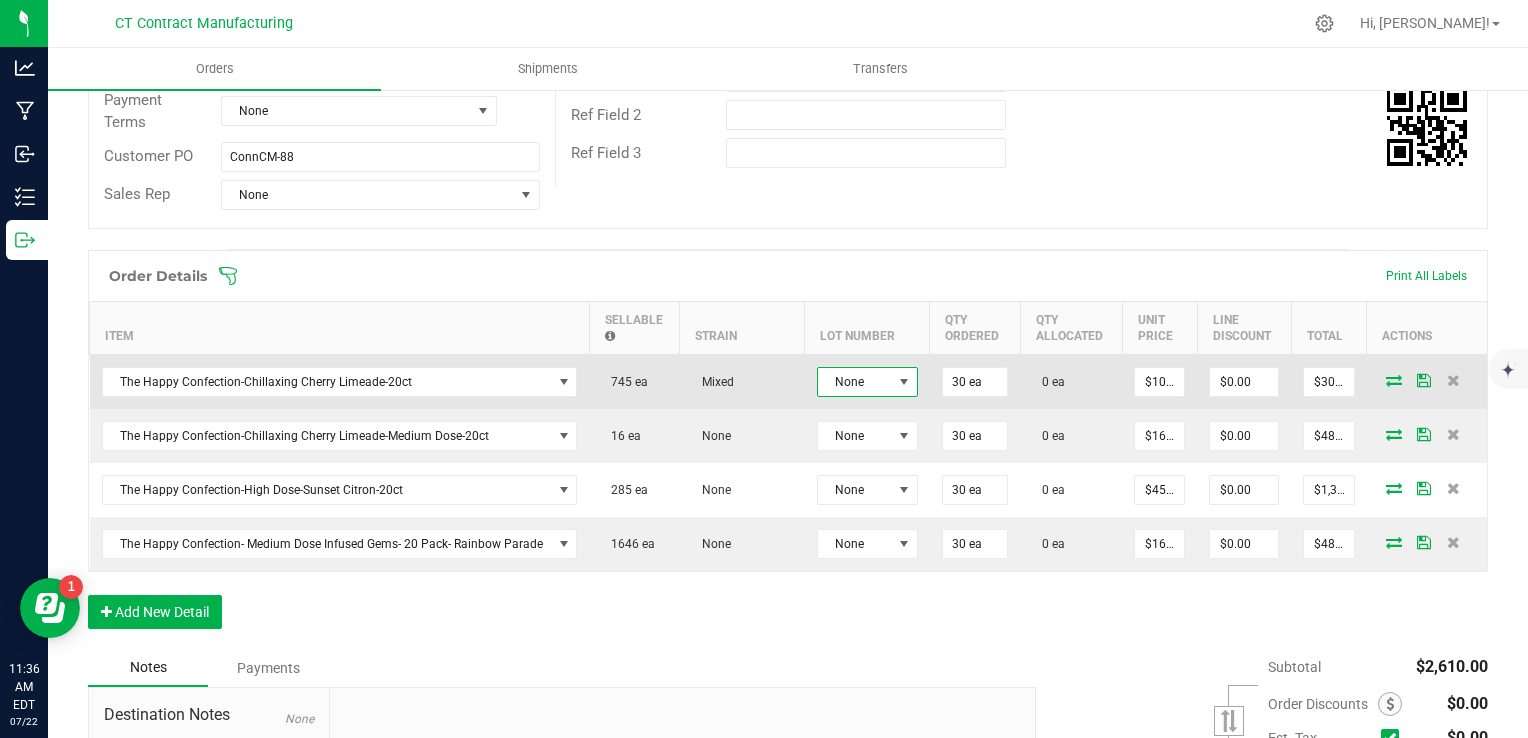 click at bounding box center (904, 382) 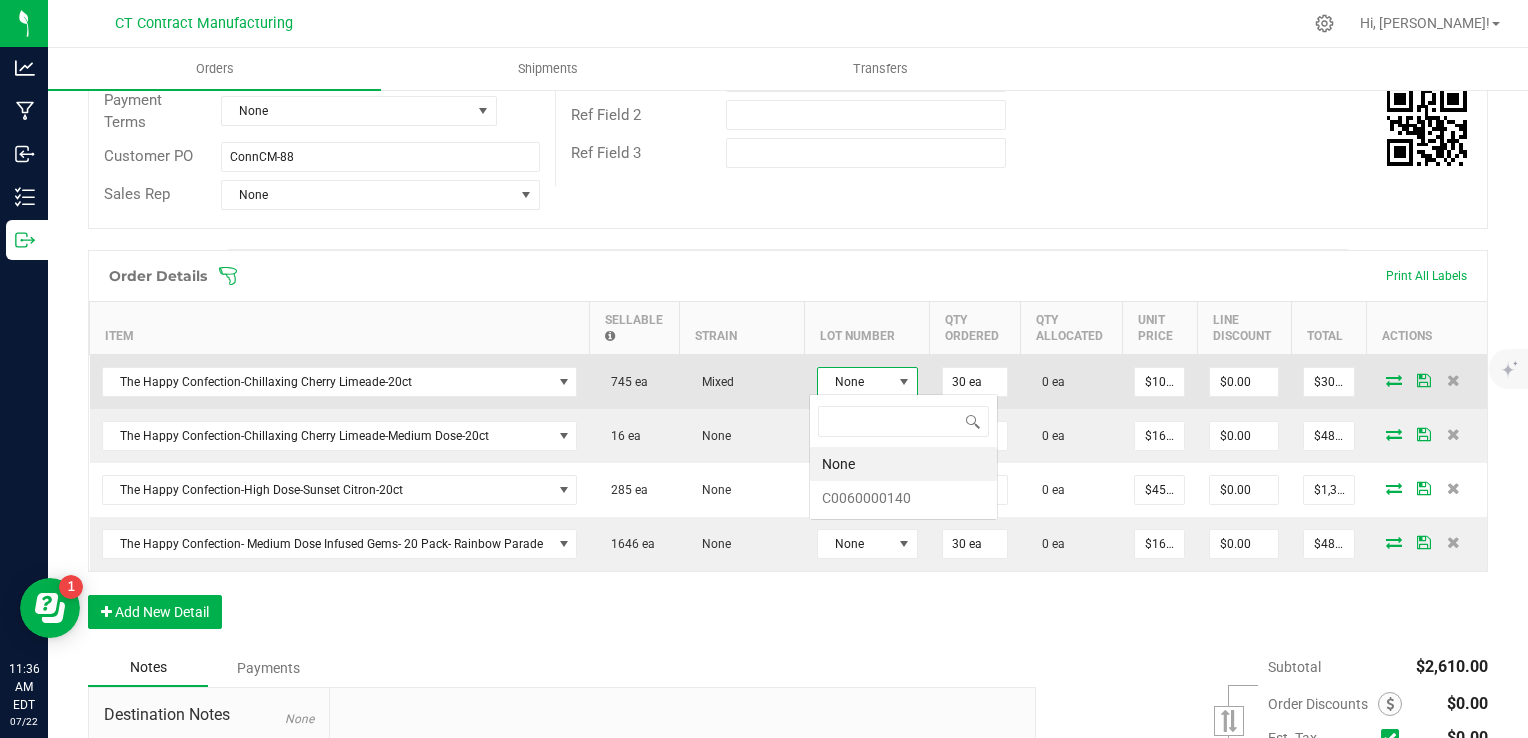 scroll, scrollTop: 99970, scrollLeft: 99899, axis: both 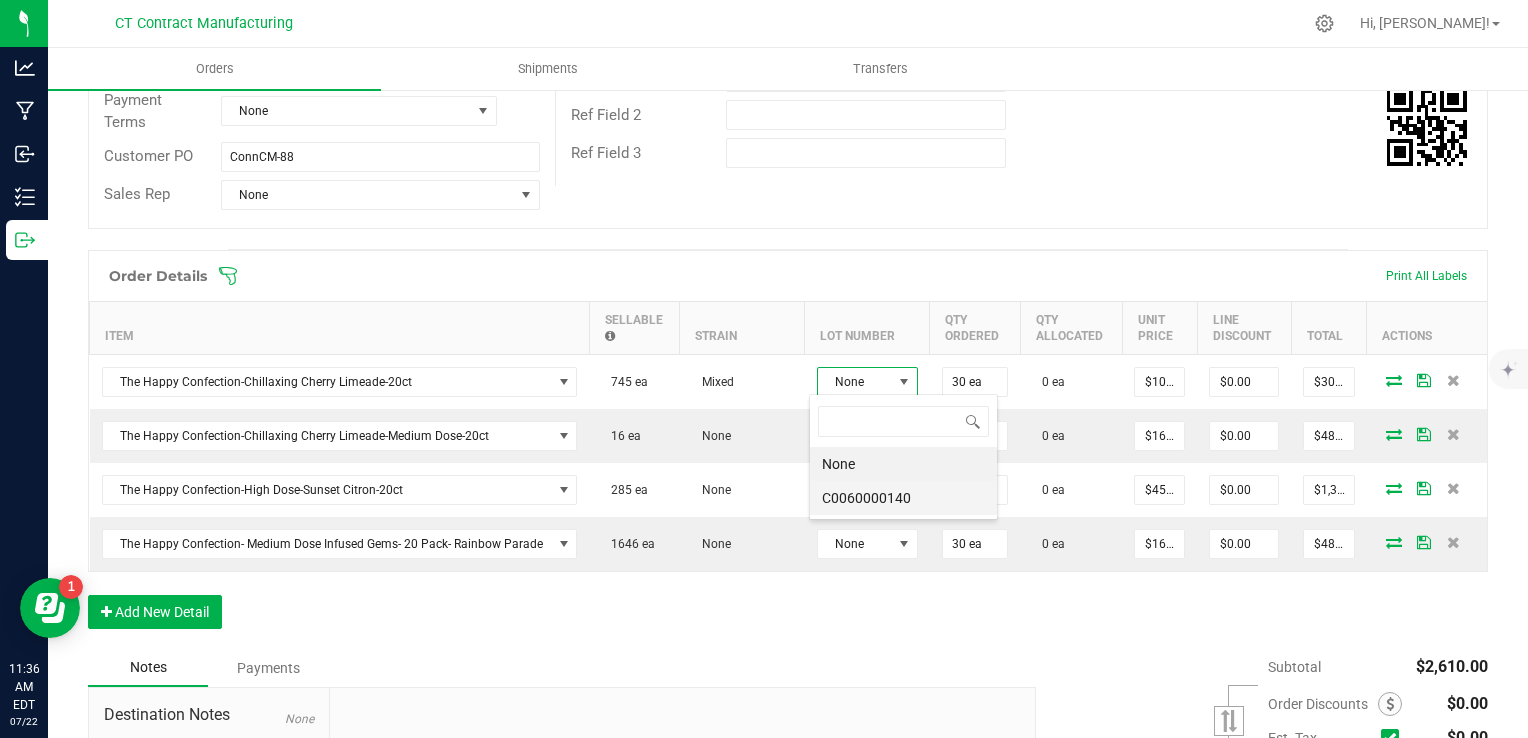 click on "C0060000140" at bounding box center [903, 498] 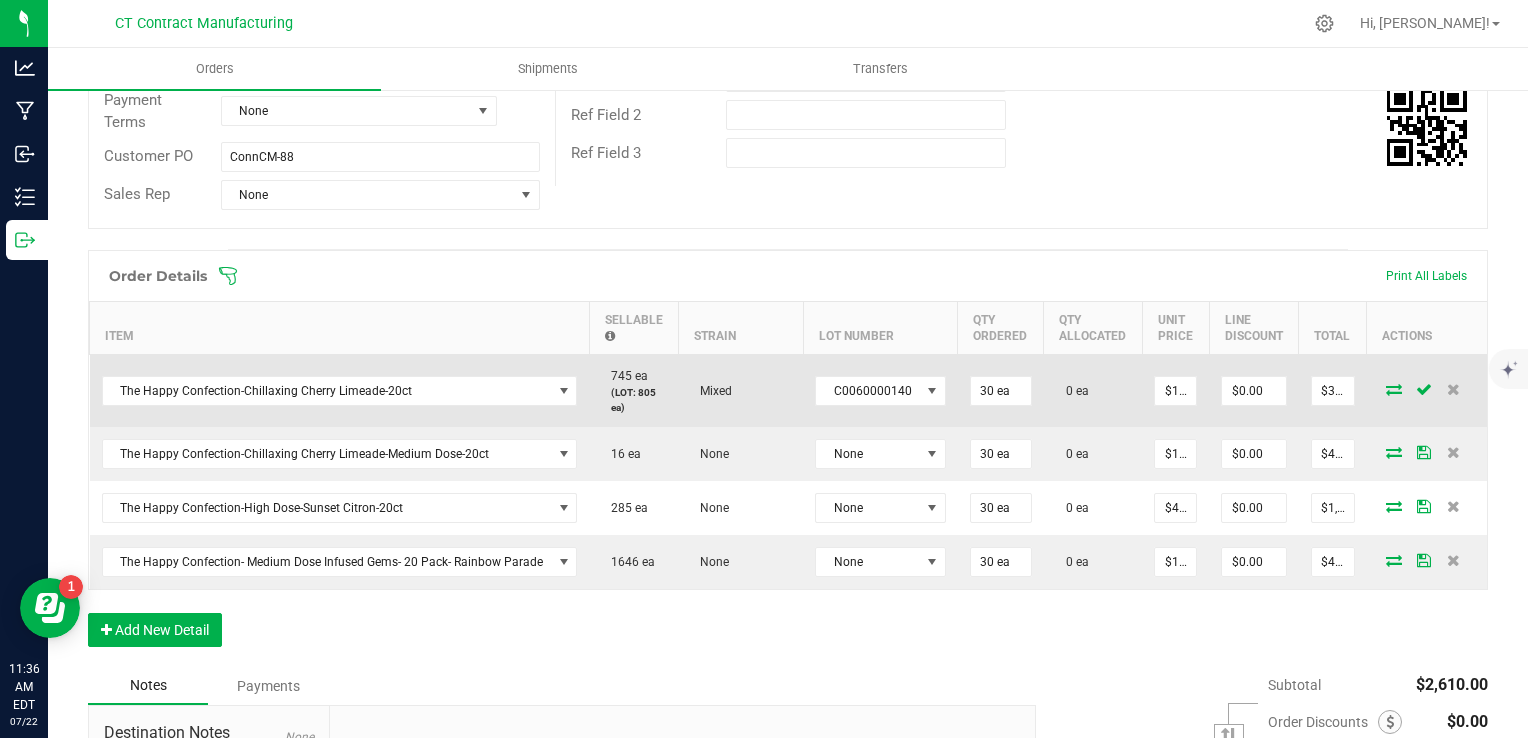 click at bounding box center (1394, 389) 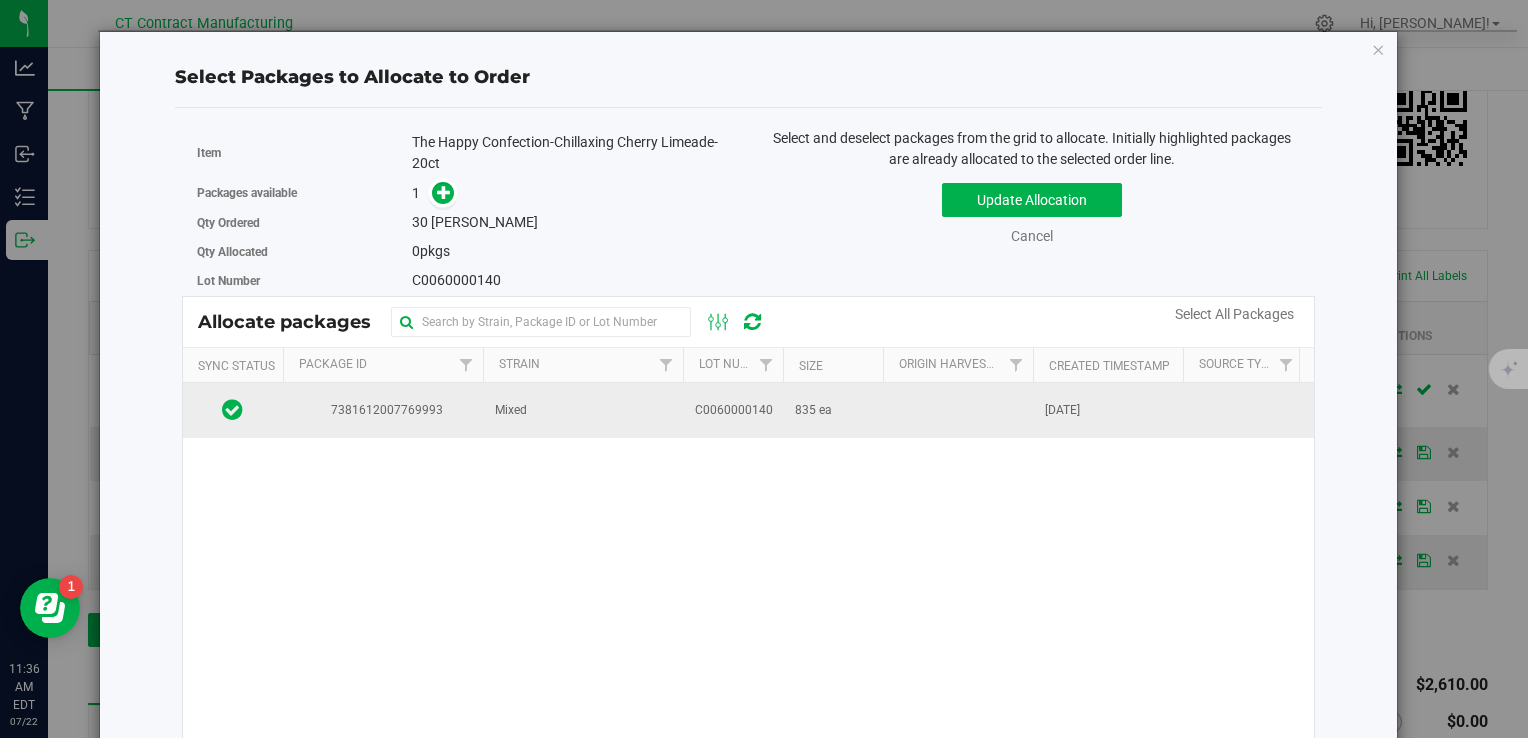 click on "[DATE]" at bounding box center [1108, 410] 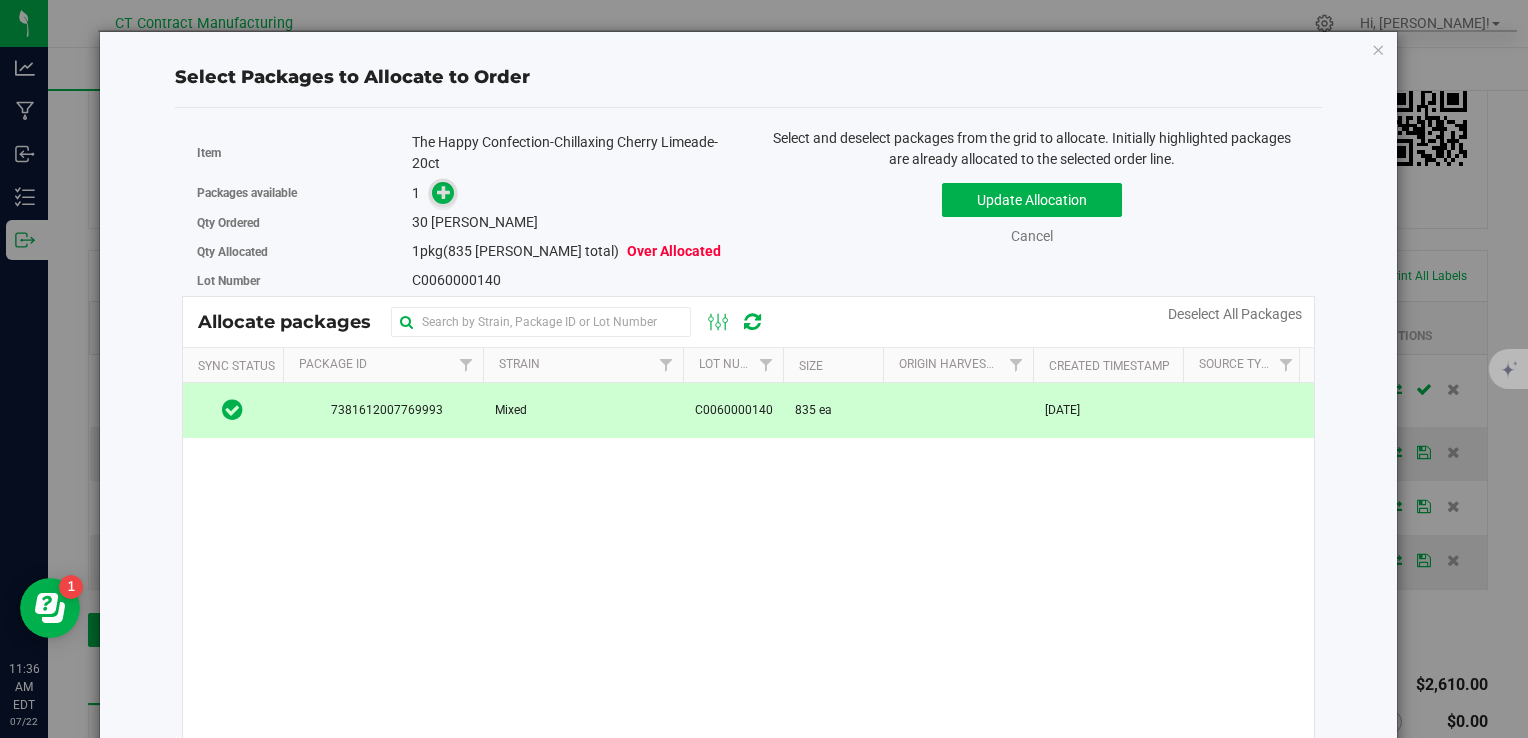 click at bounding box center [444, 192] 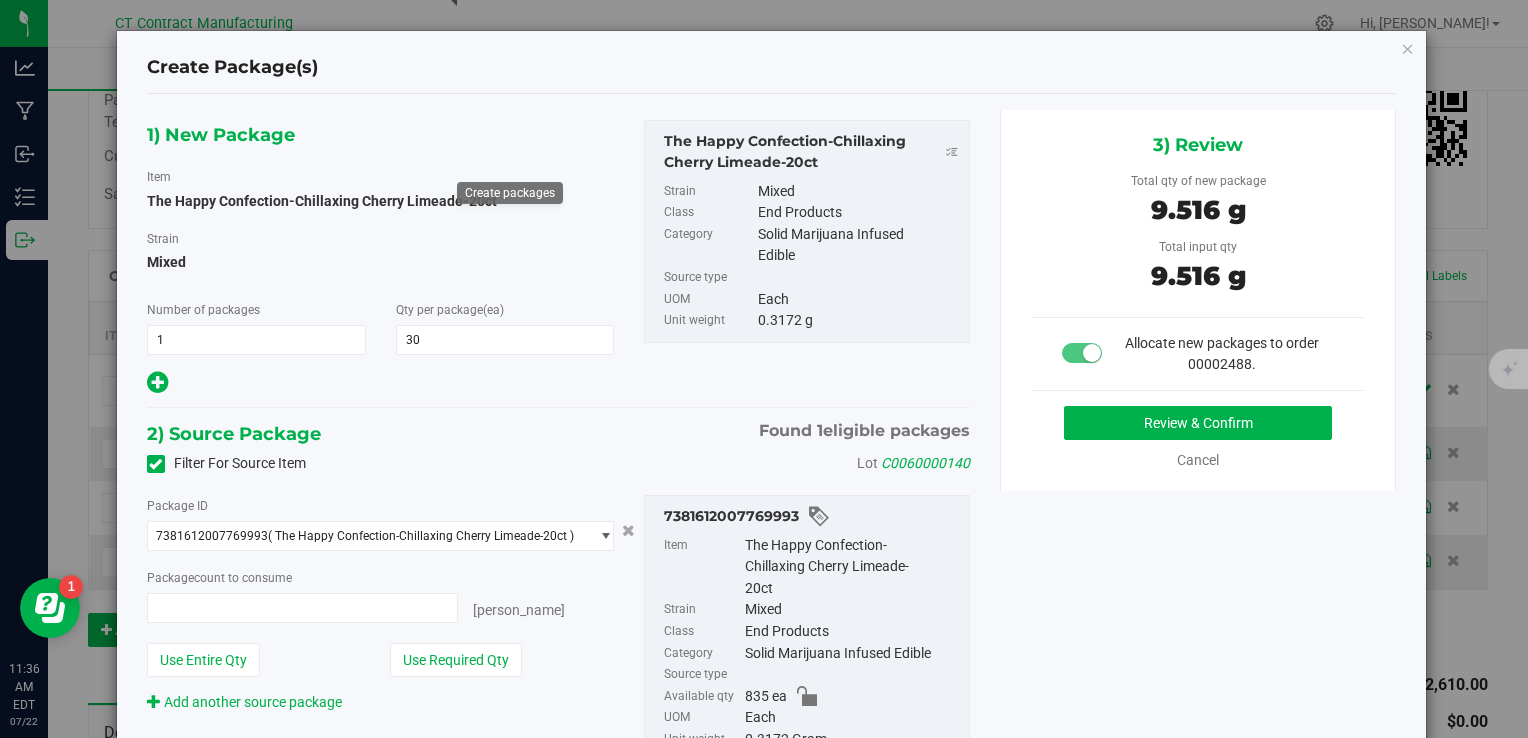 type on "30 ea" 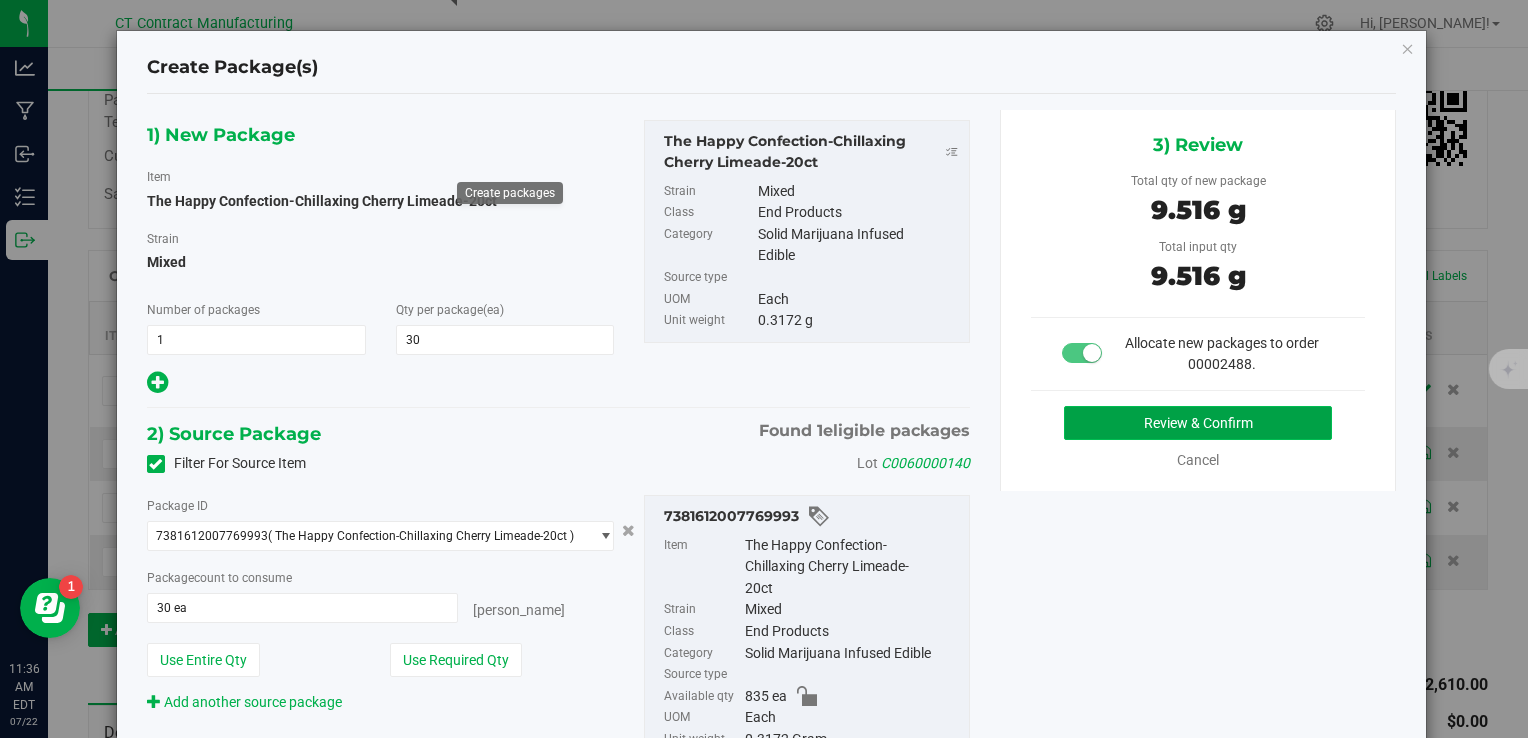 click on "Review & Confirm" at bounding box center (1198, 423) 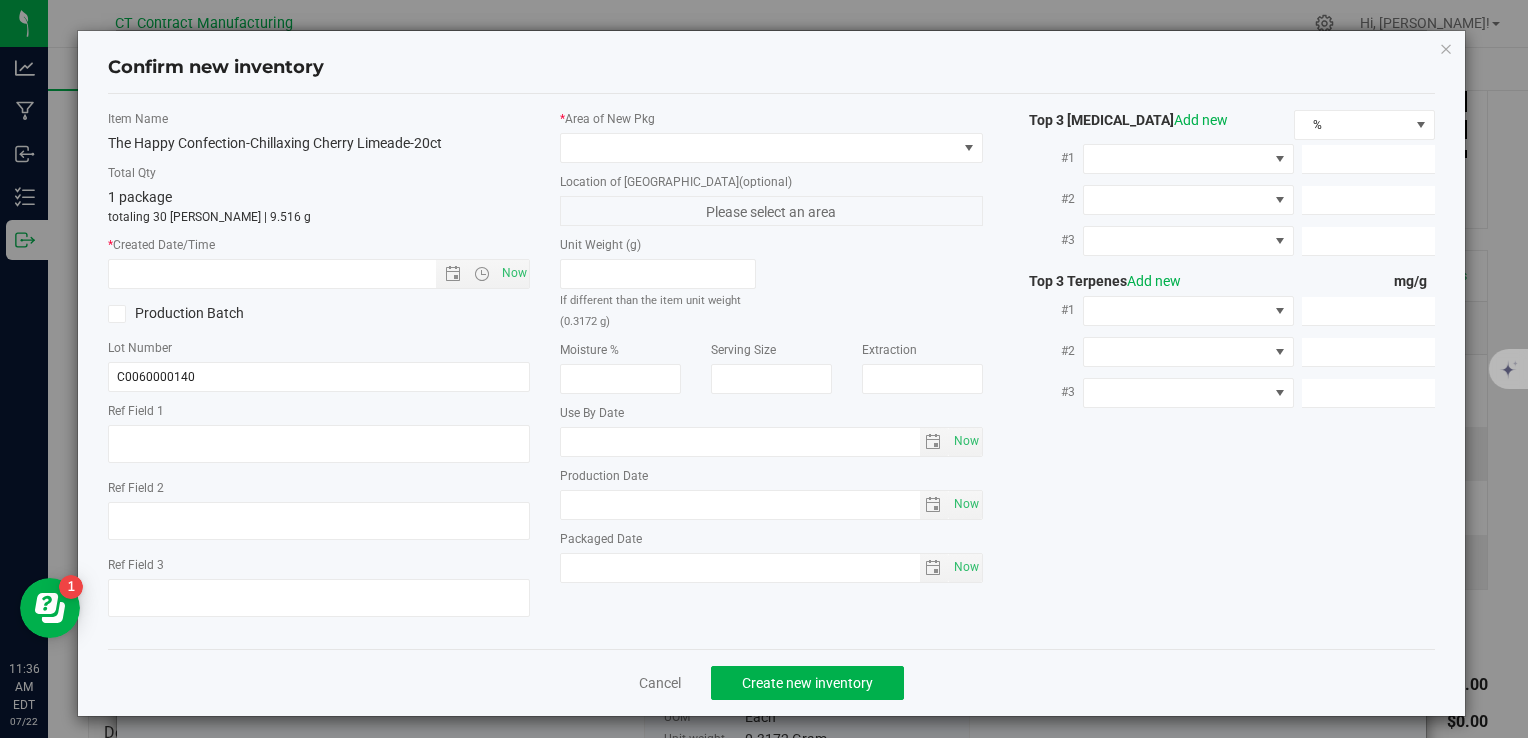 type on "250327-CLA004" 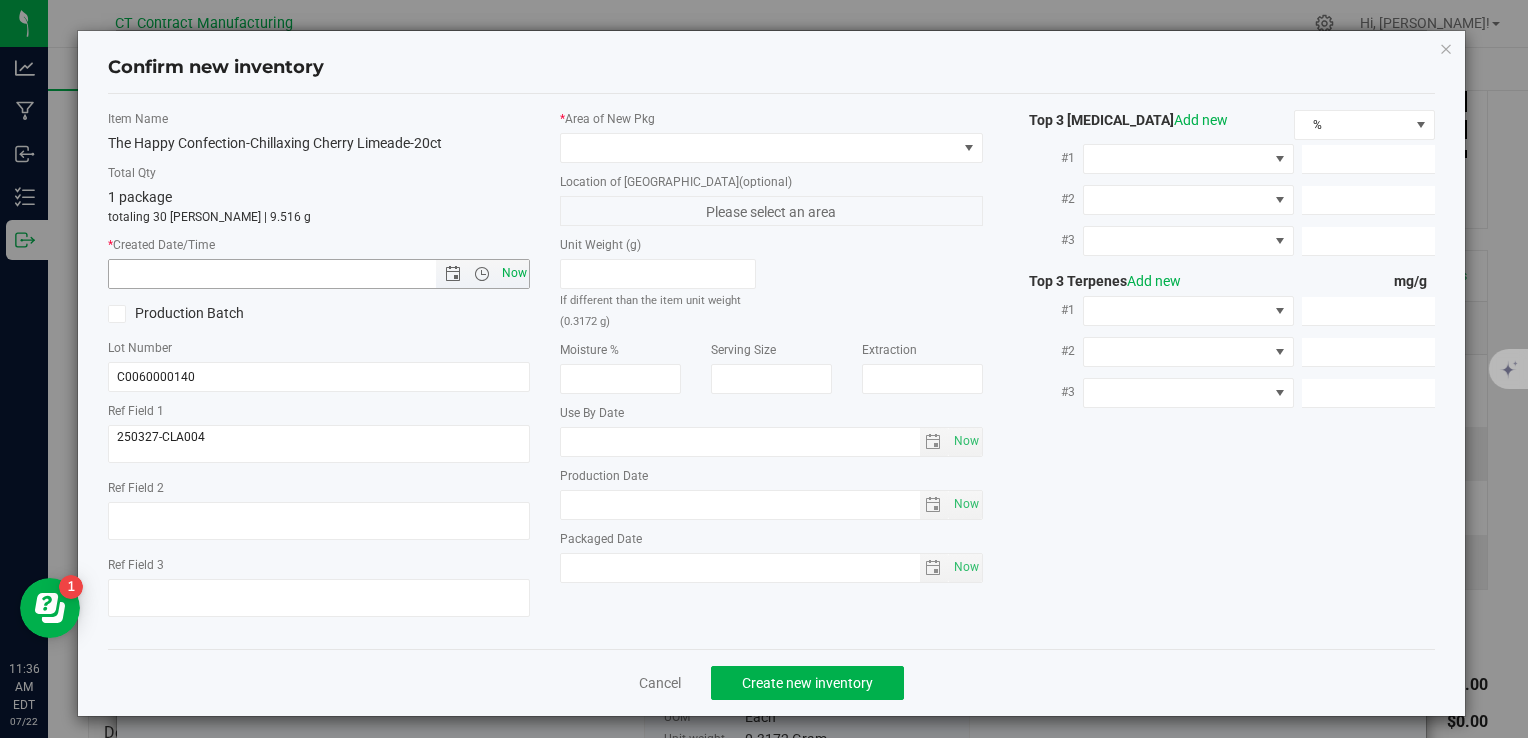 click on "Now" at bounding box center [514, 273] 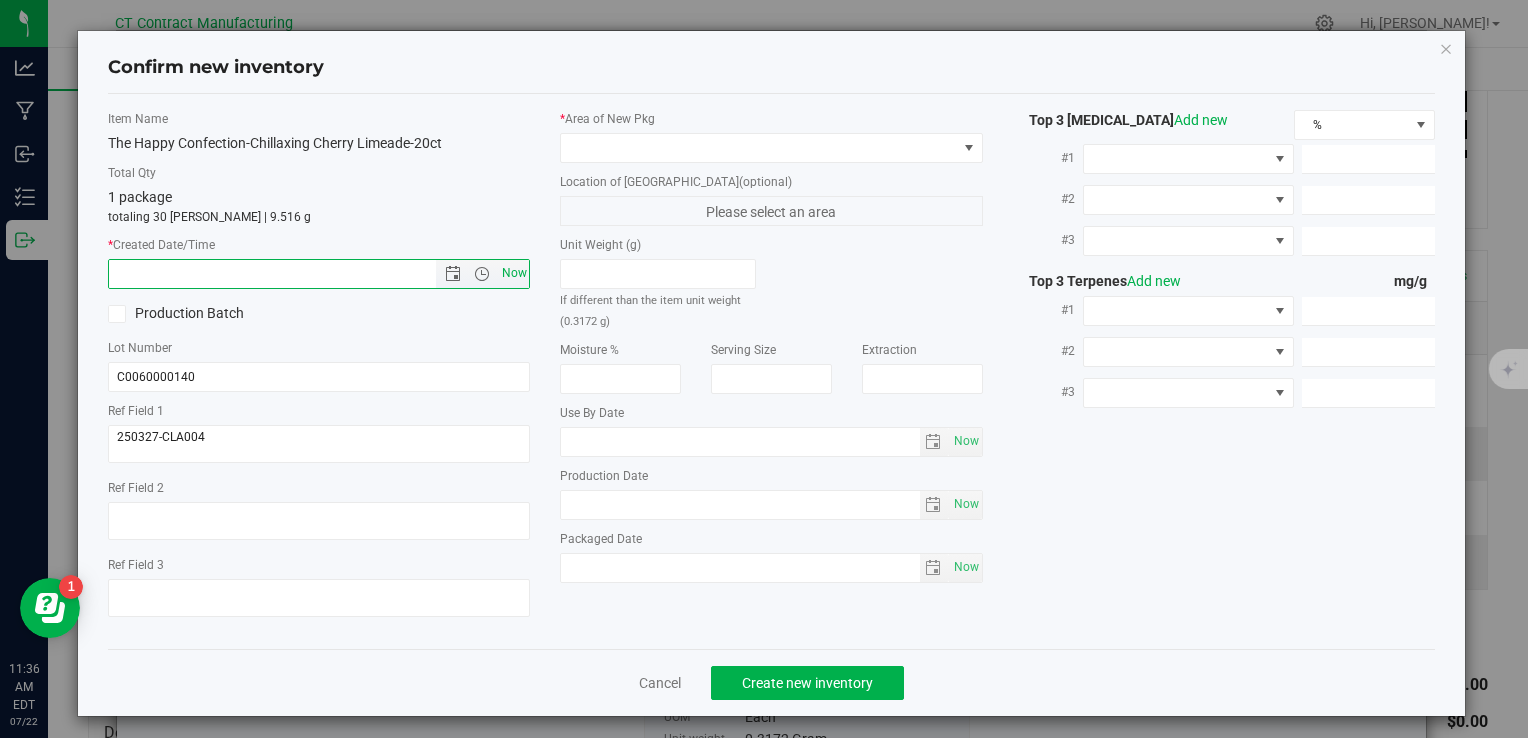 type on "7/22/2025 11:36 AM" 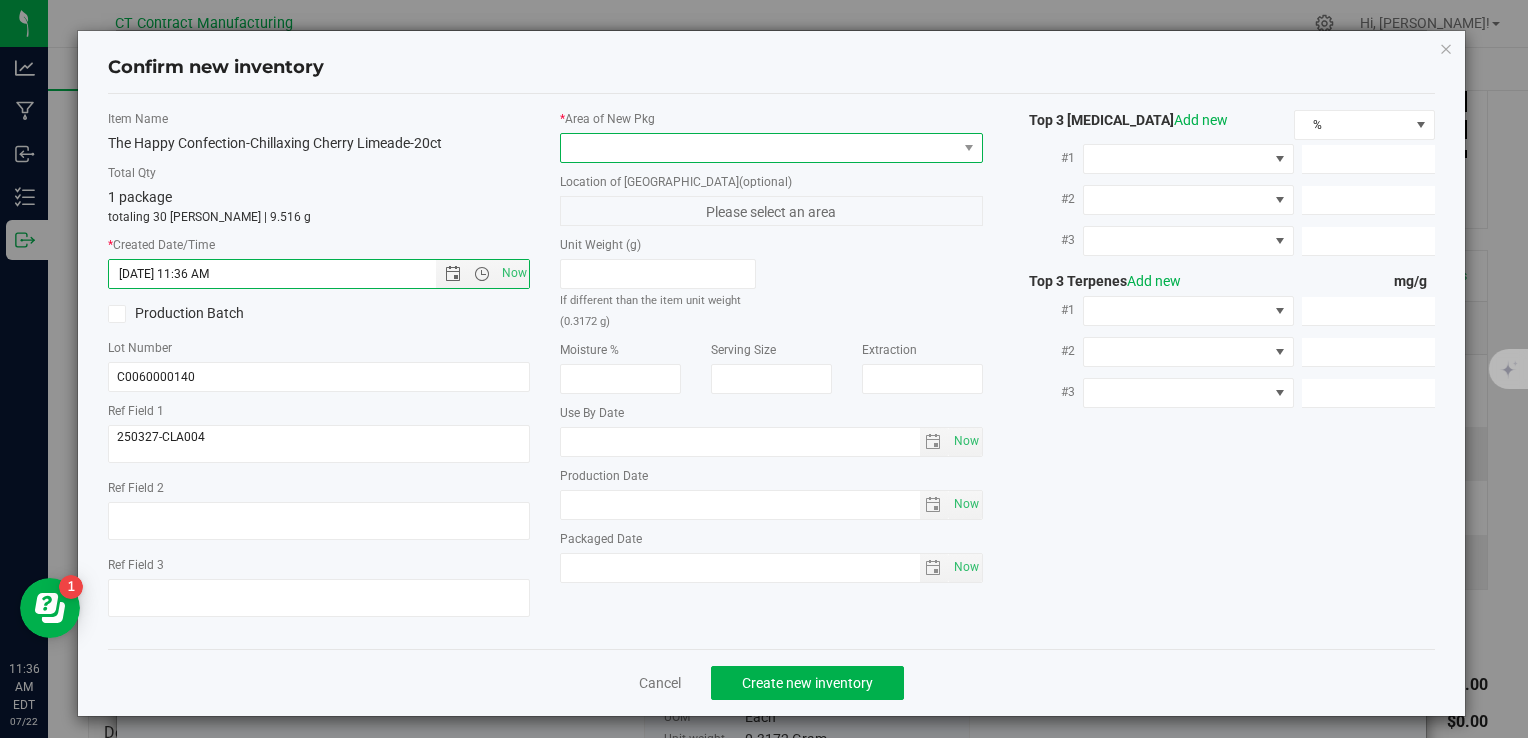 click at bounding box center (758, 148) 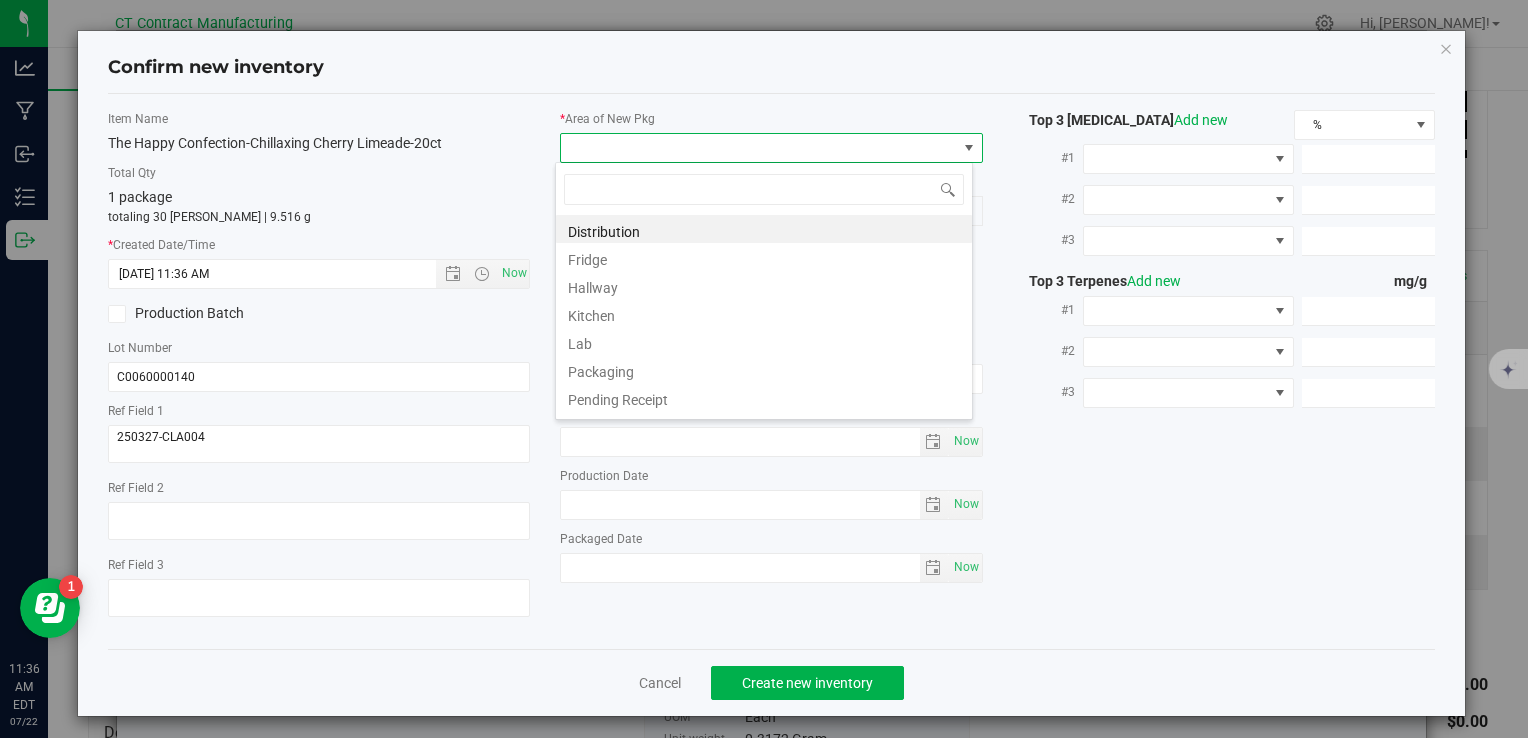 scroll, scrollTop: 99970, scrollLeft: 99582, axis: both 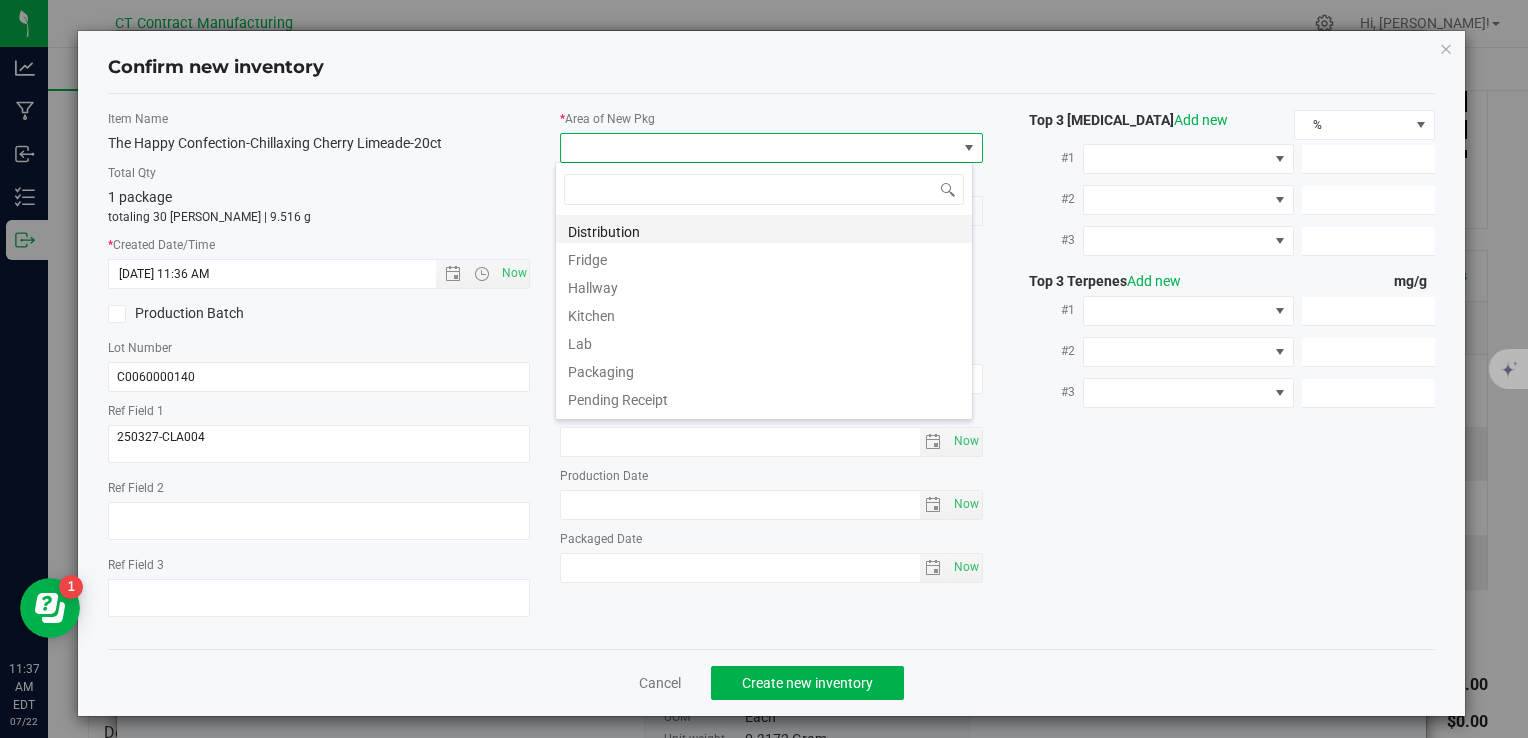 click on "Distribution" at bounding box center (764, 229) 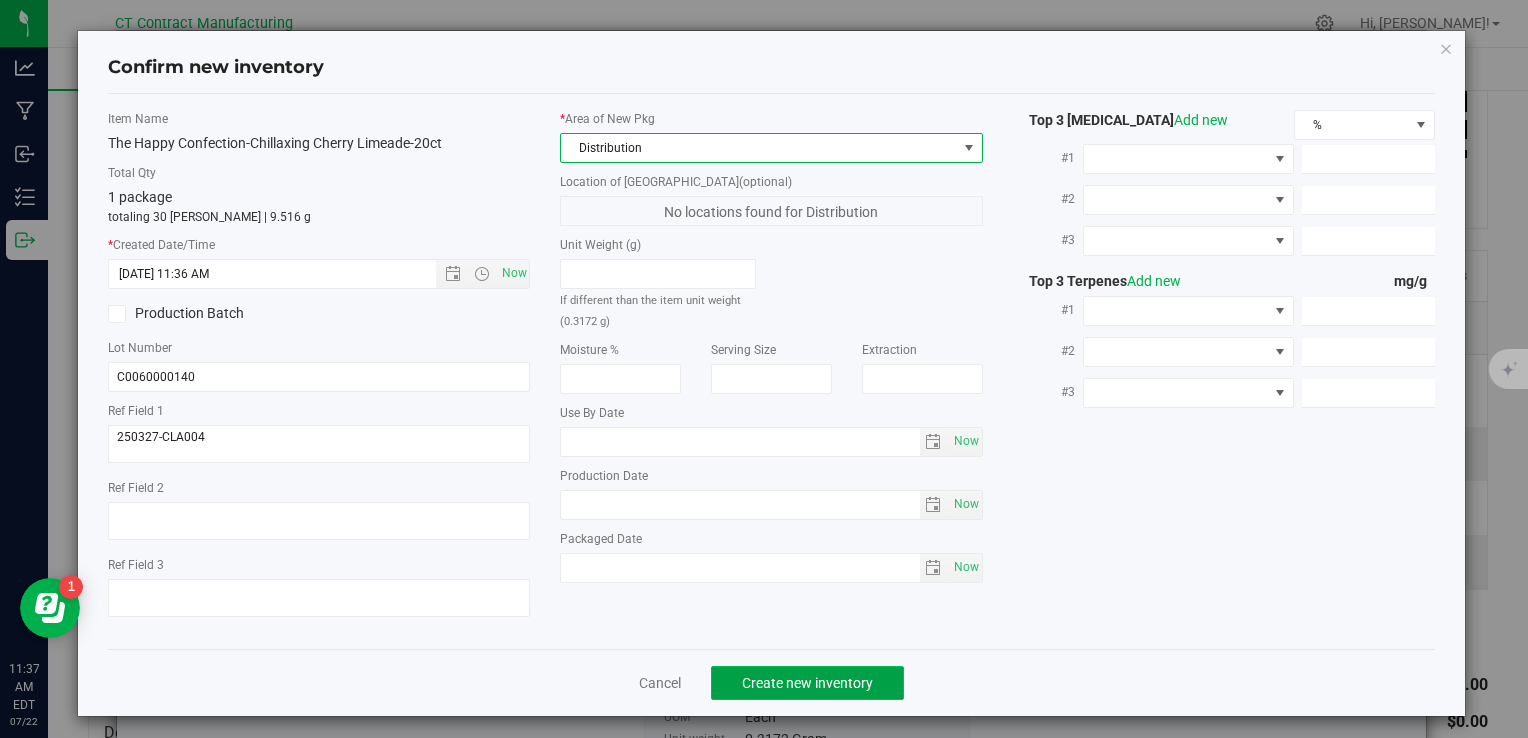 click on "Create new inventory" 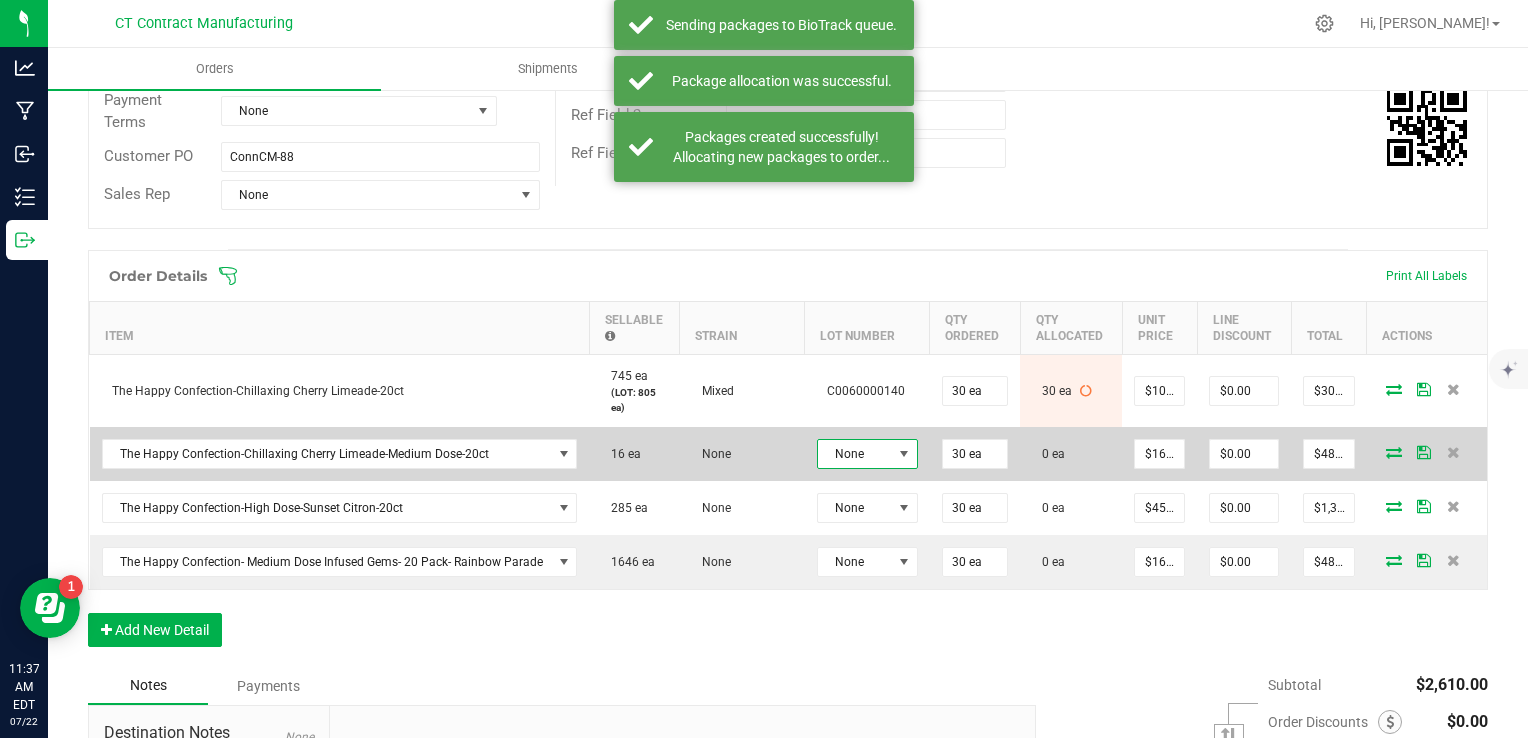 click on "None" at bounding box center [855, 454] 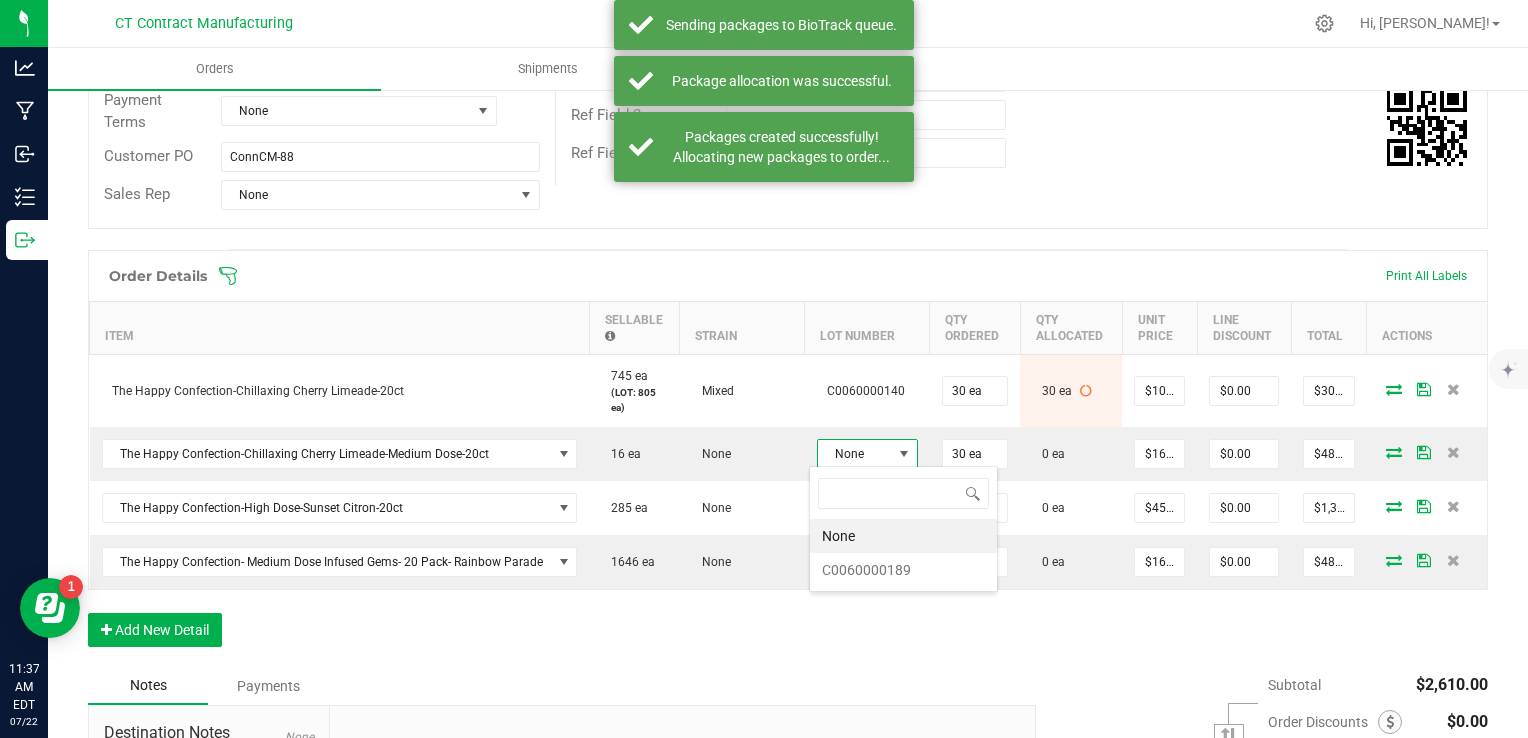 scroll, scrollTop: 99970, scrollLeft: 99899, axis: both 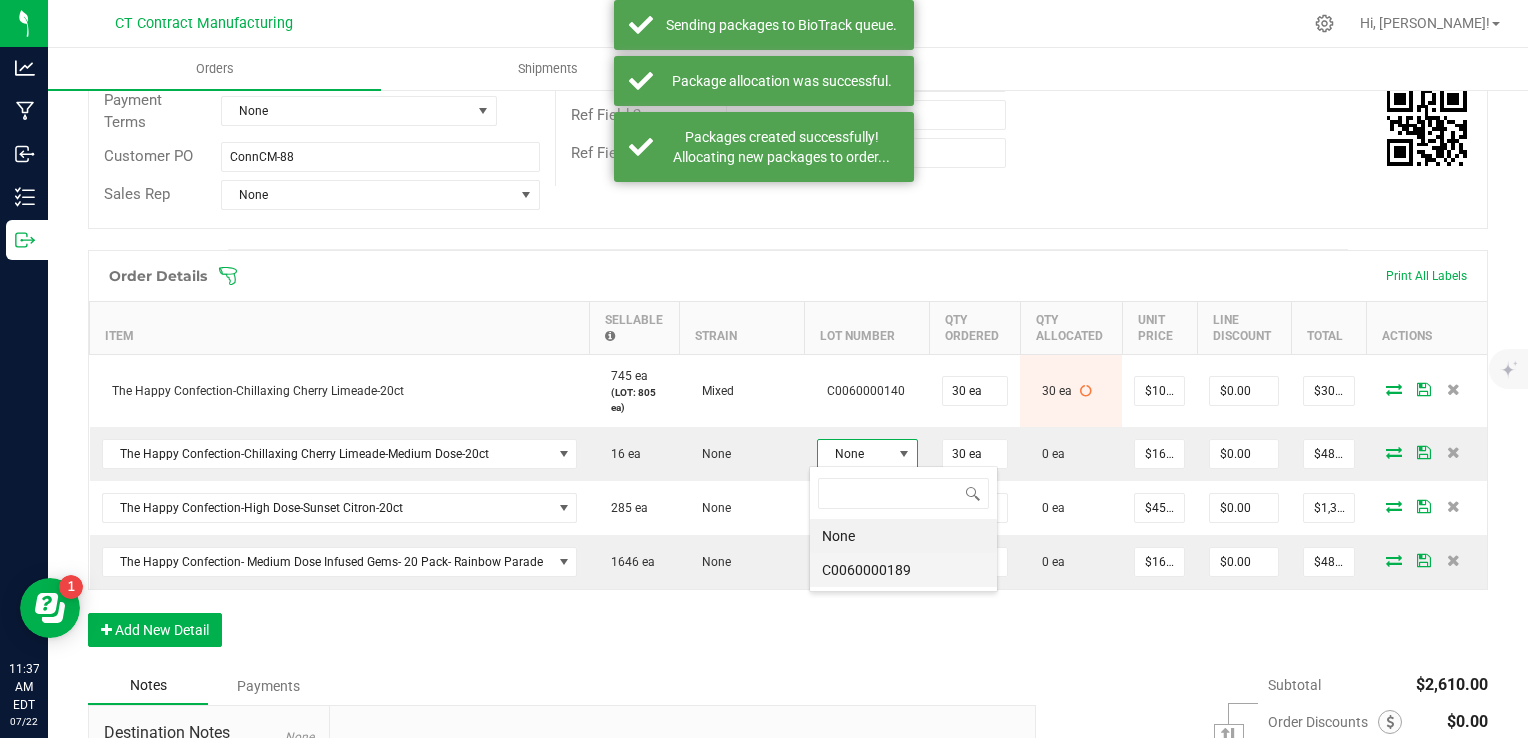 click on "C0060000189" at bounding box center [903, 570] 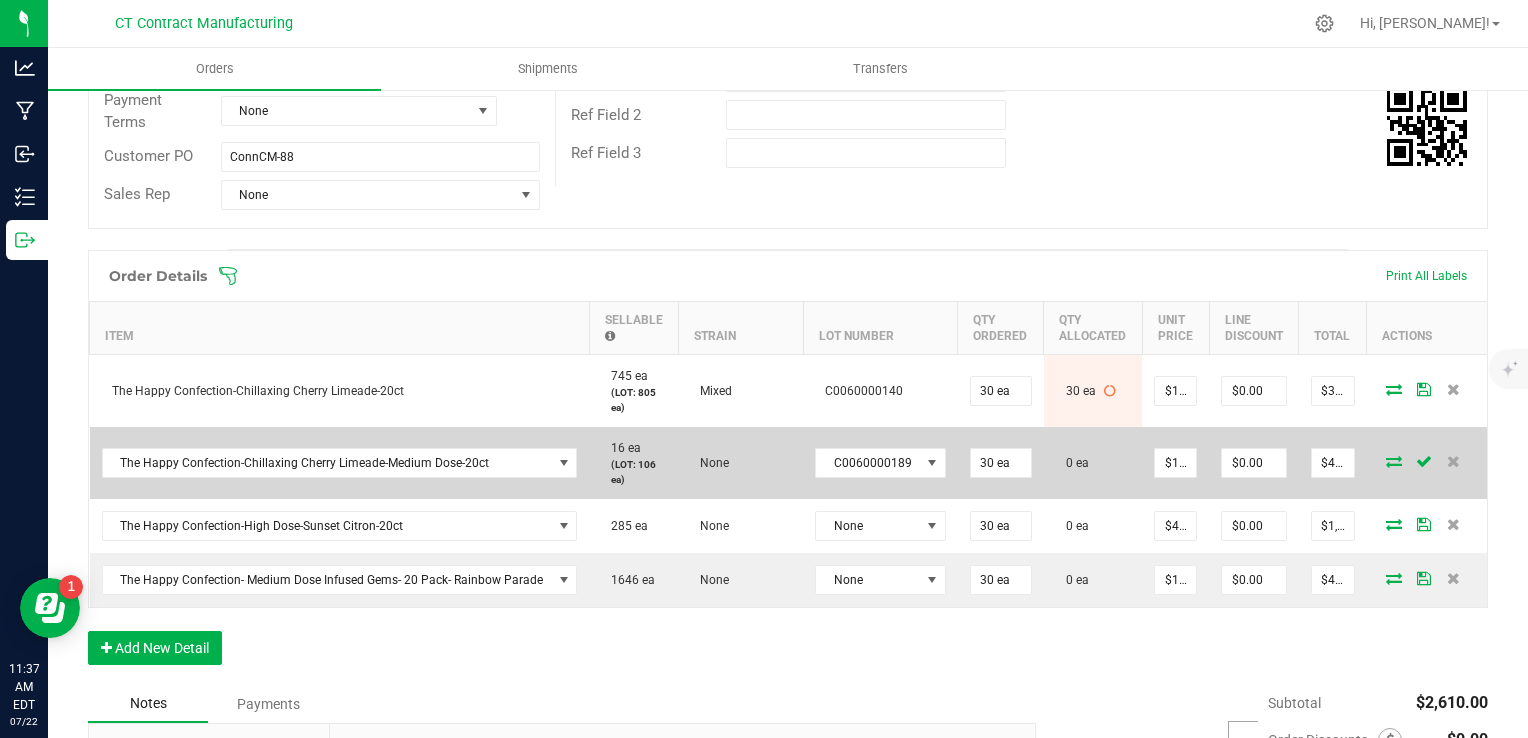 click at bounding box center (1394, 461) 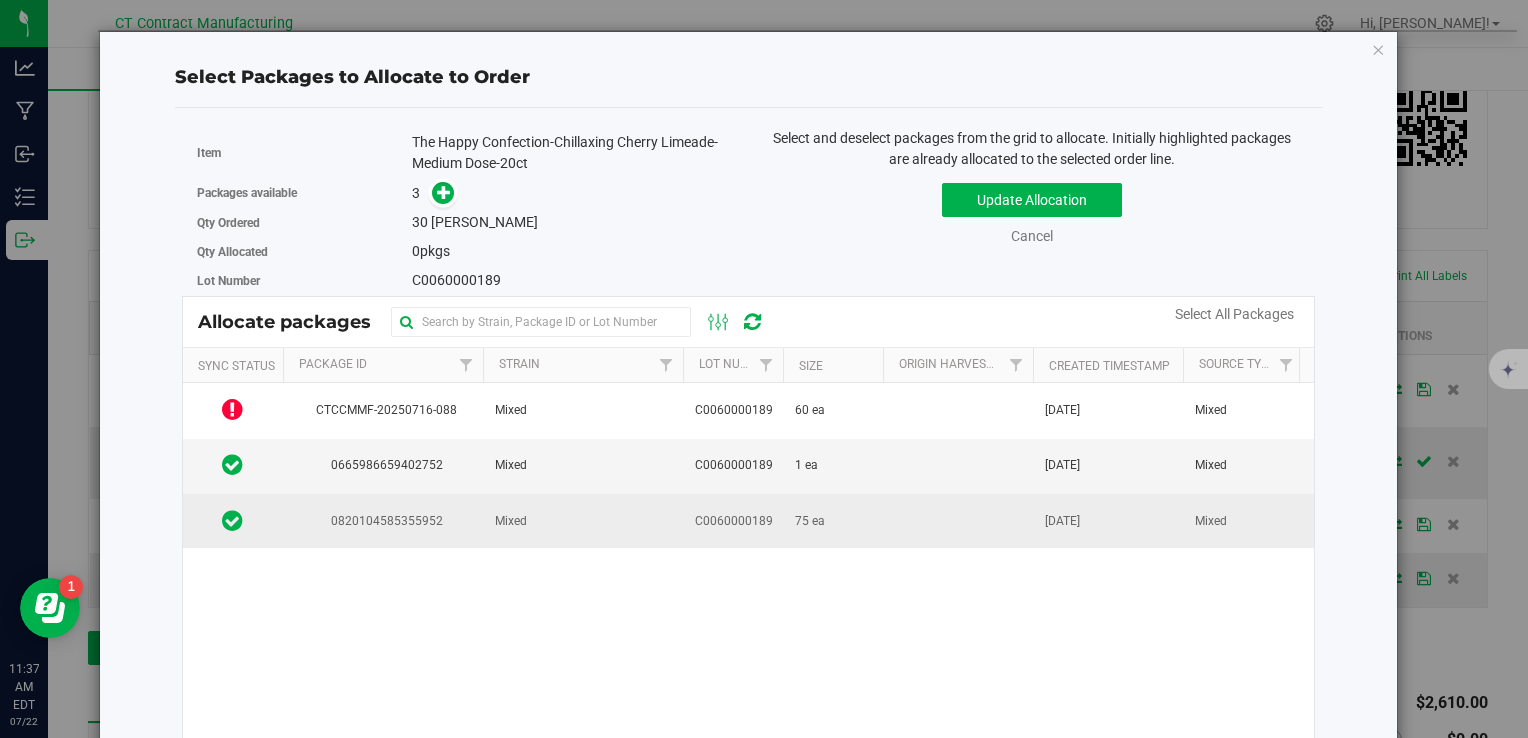 click on "C0060000189" at bounding box center (733, 521) 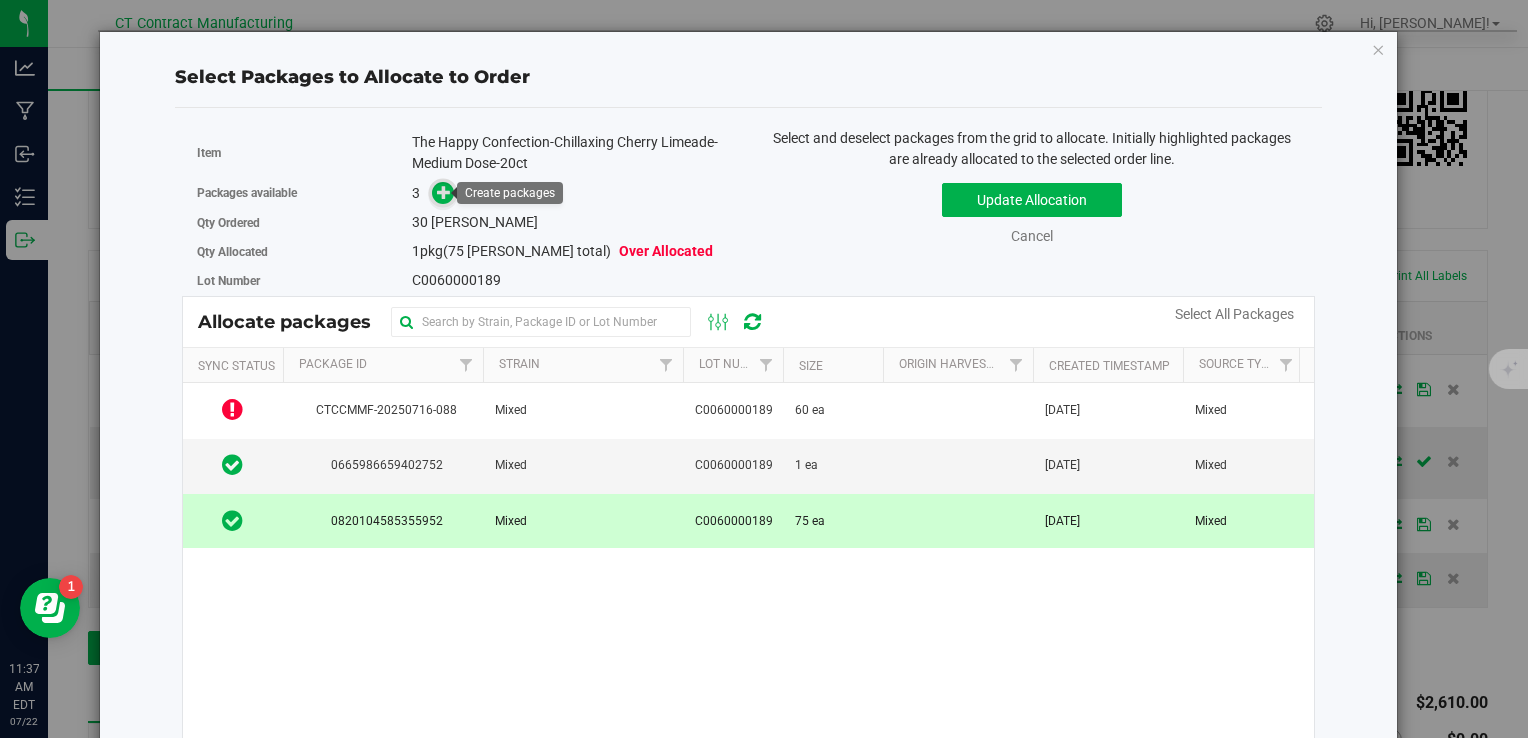 click at bounding box center (444, 192) 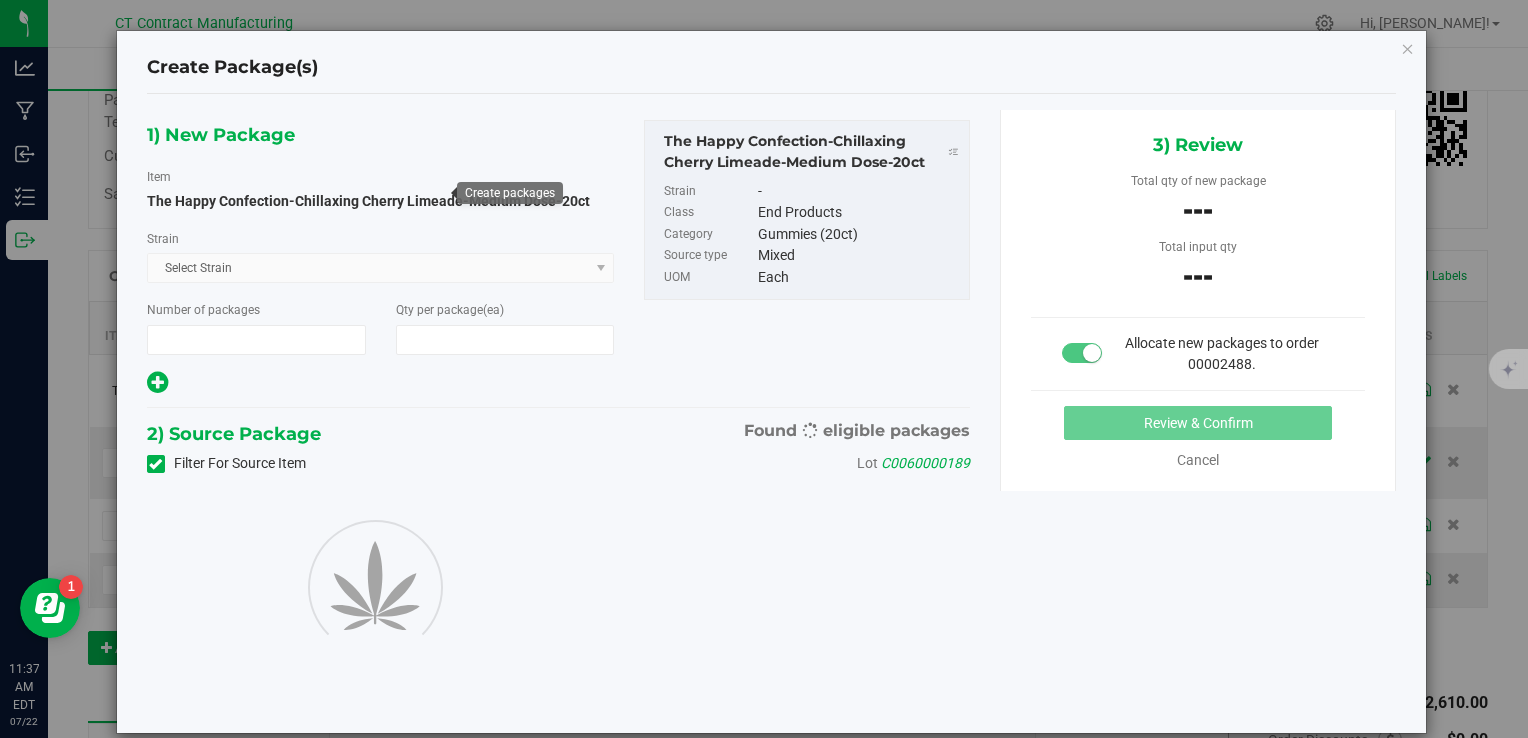 type on "1" 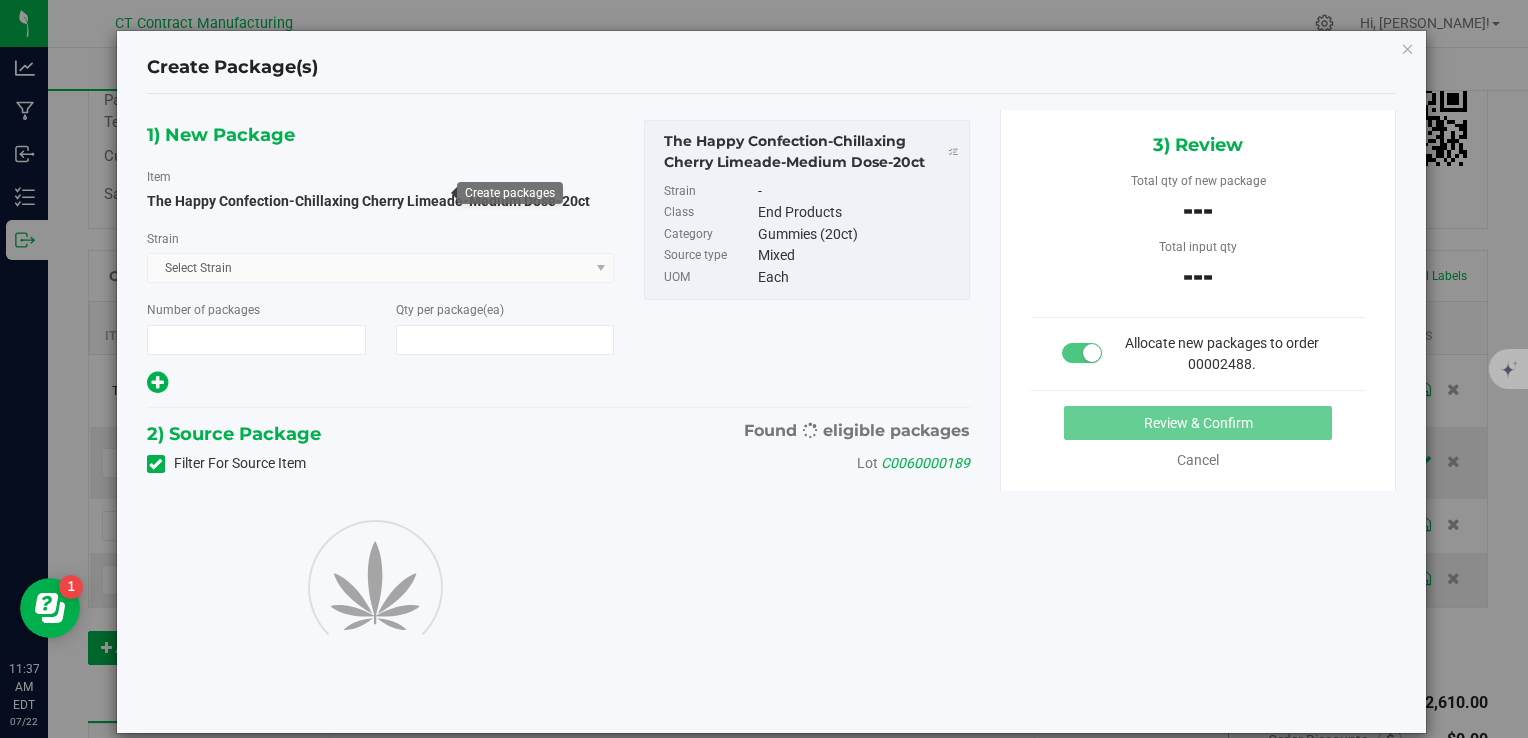type on "30" 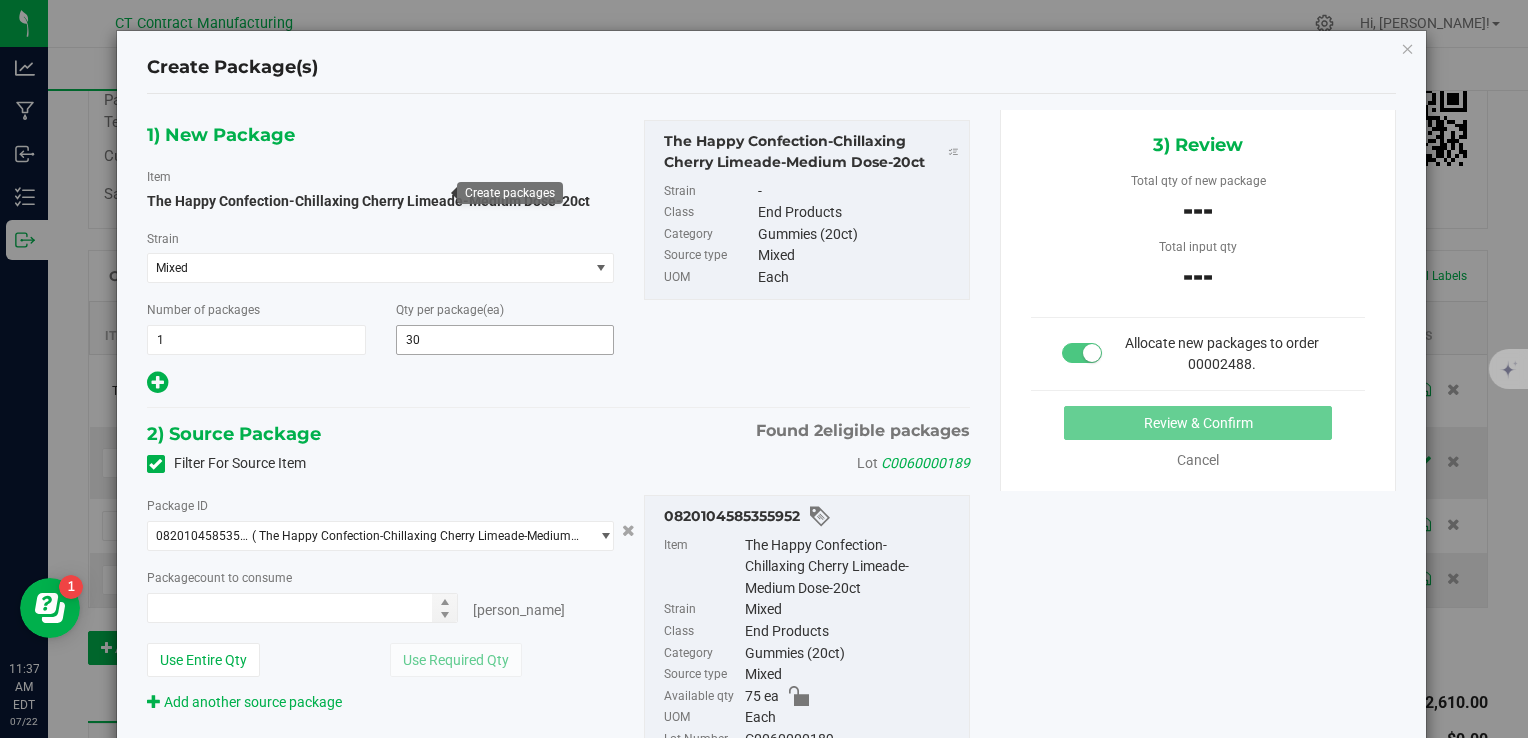 type on "0 ea" 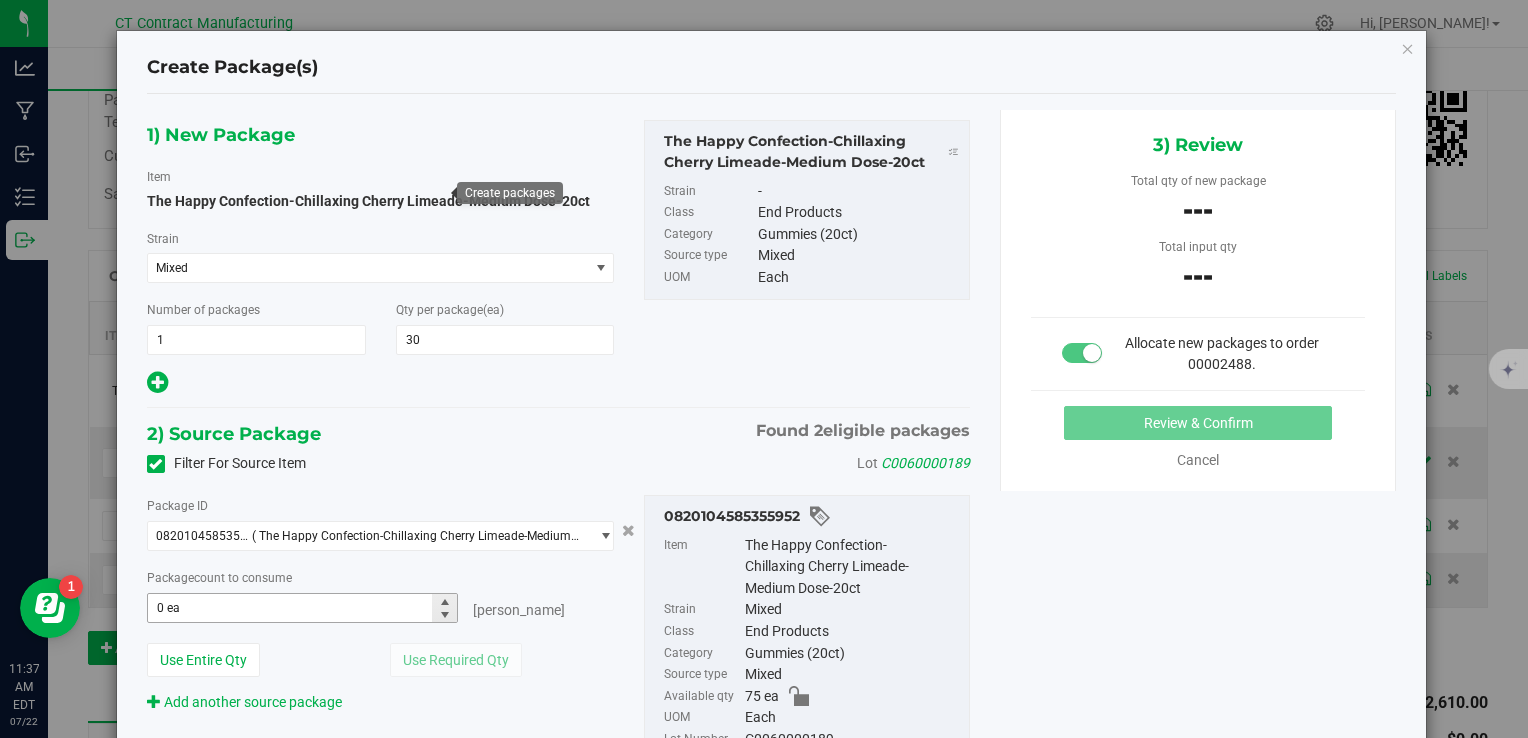 click on "0 ea" at bounding box center [303, 608] 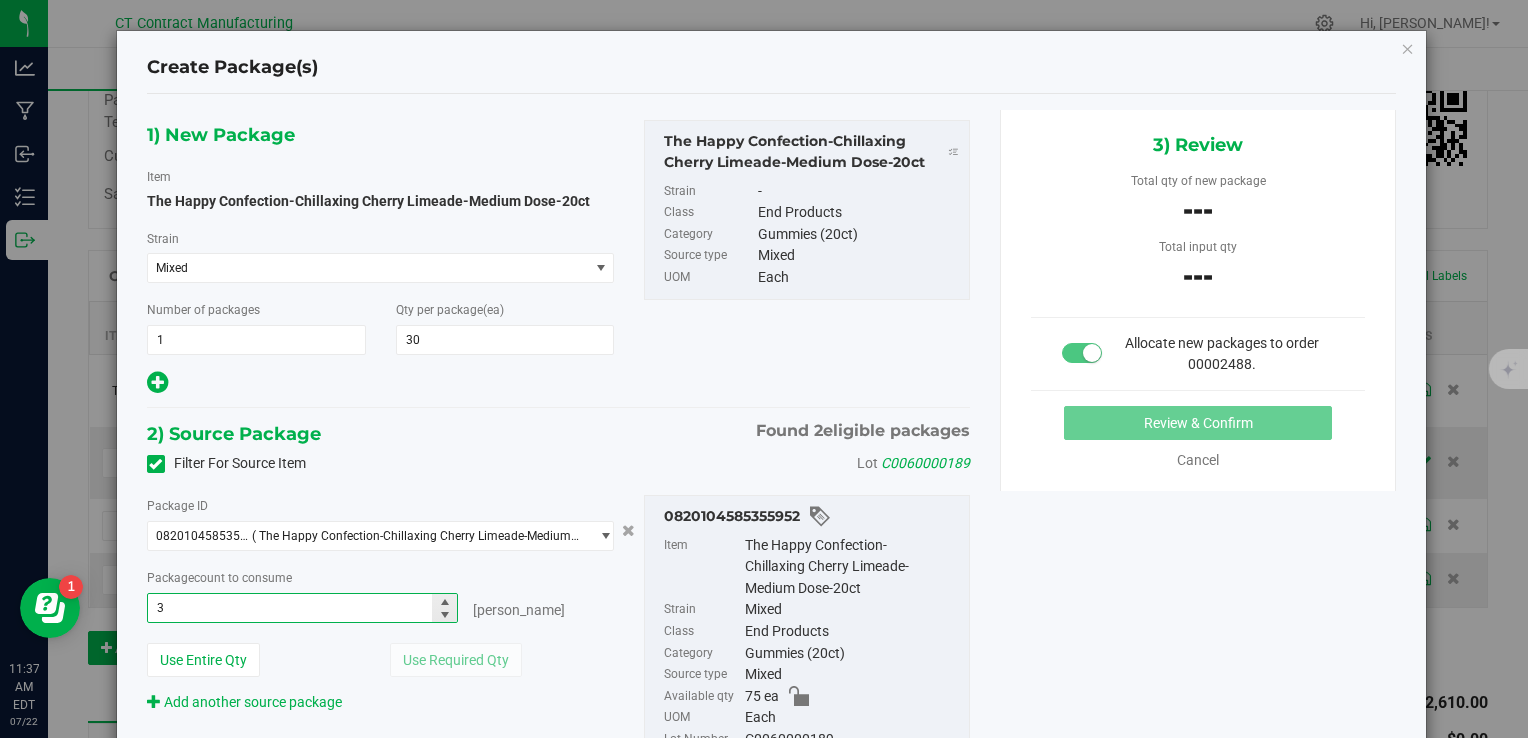 type on "30" 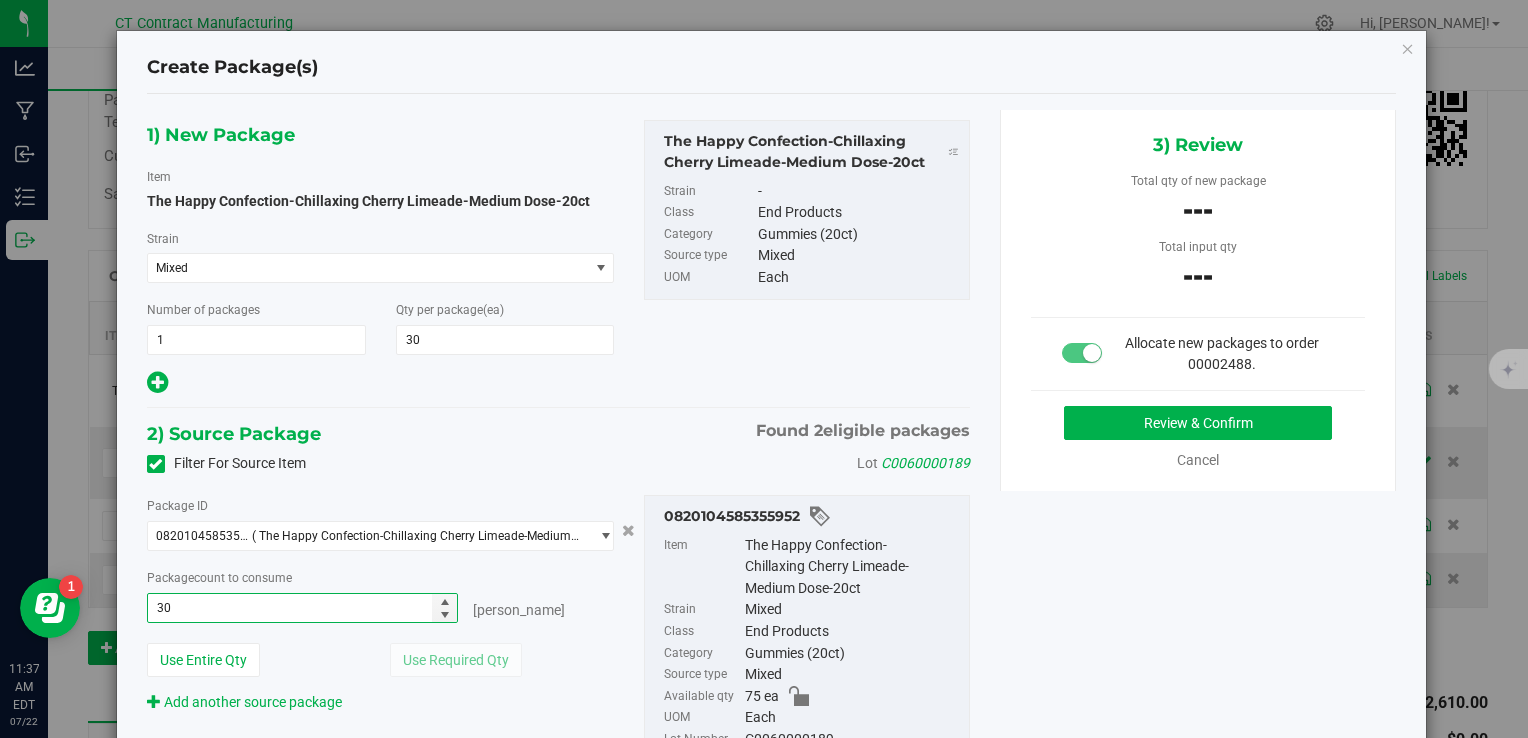 type on "30 ea" 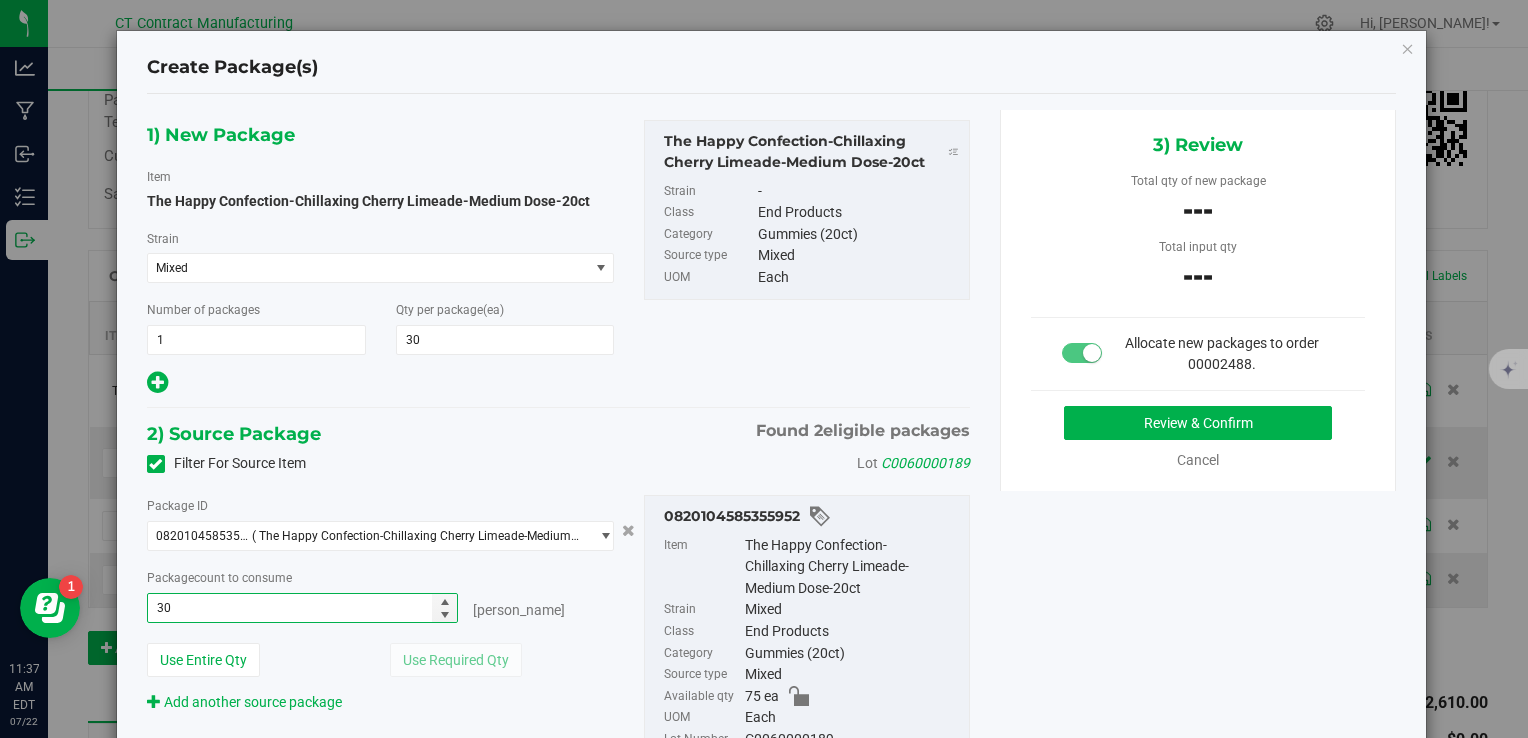 click on "1) New Package
Item
The Happy Confection-Chillaxing Cherry Limeade-Medium Dose-20ct
Strain
Mixed Select Strain None 2022 Dessert #43 2022 Gas #13 2022 Sweet #16 2023 Dessert #110 2023 Fruit #132 2023 Fruit #134 2023 Purple #101 2023 Savory #84 2023 Sour #92 Atomic Tangerine Boomer OG Brass Bonanza CBD Broad Spectrum CBD Isolate CBG Flower CBG Isolate CBN Isolate CBT Isolate Cloud 9 Couch Surfer Ewok GMO Cookies Georgia Pie Golden Hour Grandaddy Purple Hemp Crude Horchata Hybrid Blend Indica Blend Jai Alai Kush Mintz Laughing Buddha
1" at bounding box center [558, 457] 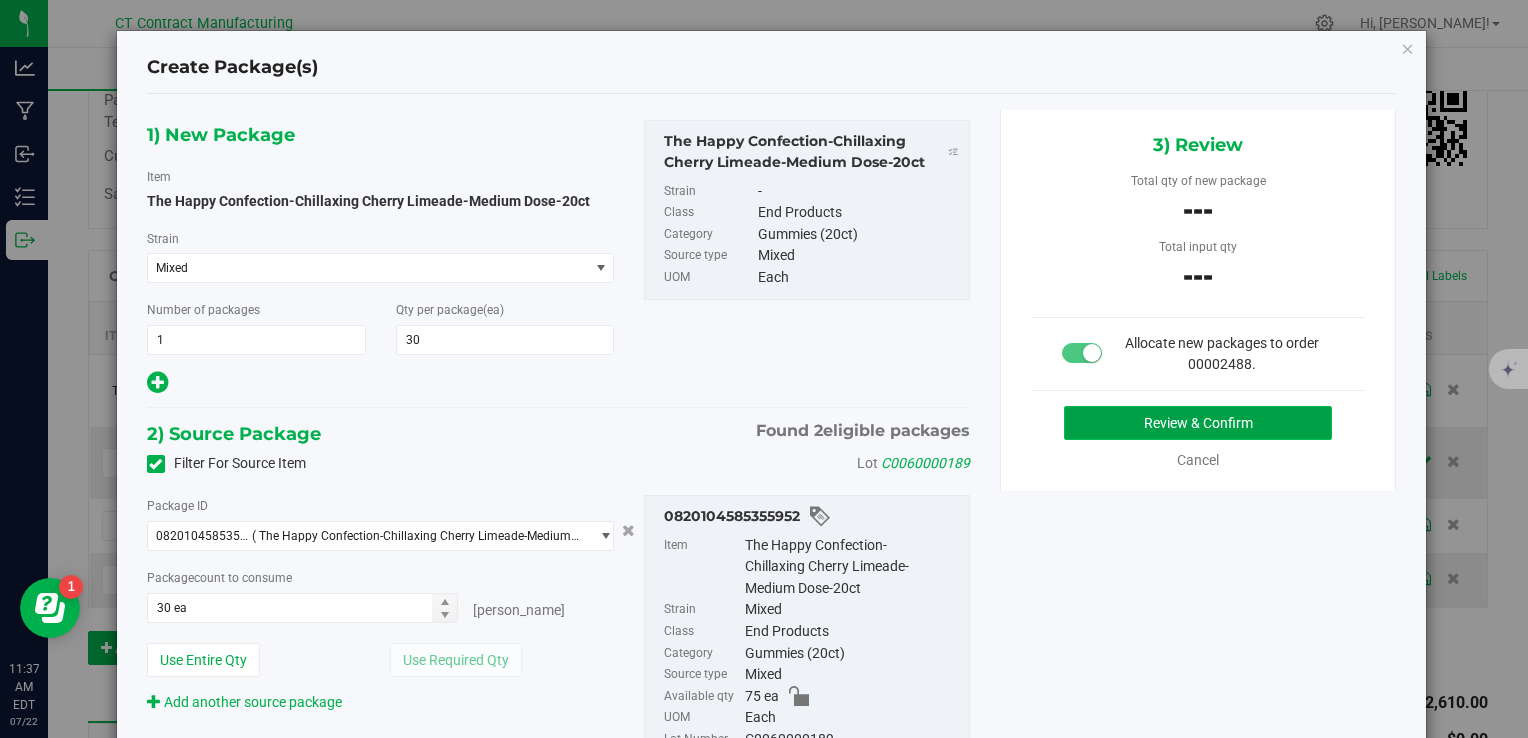 click on "Review & Confirm" at bounding box center (1198, 423) 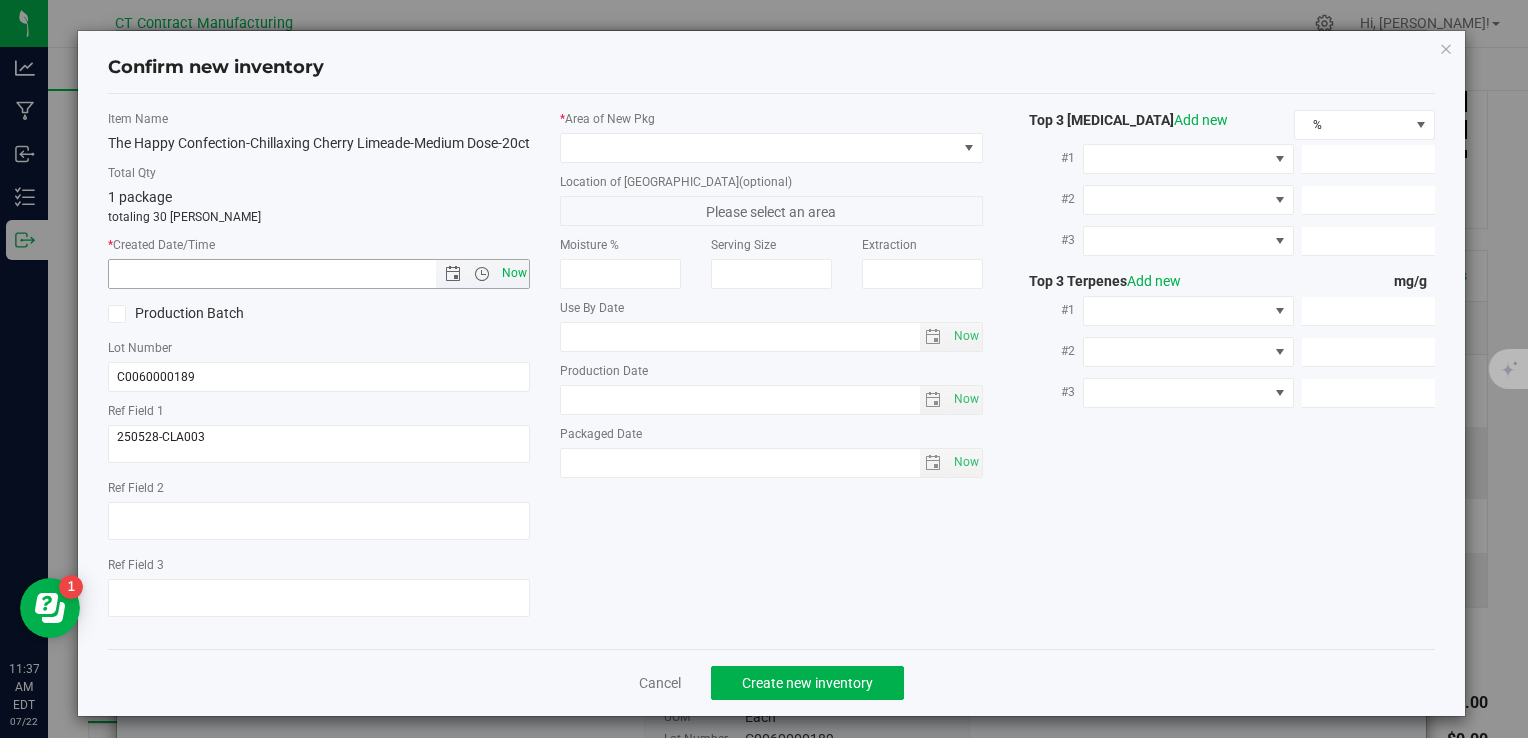 click on "Now" at bounding box center [514, 273] 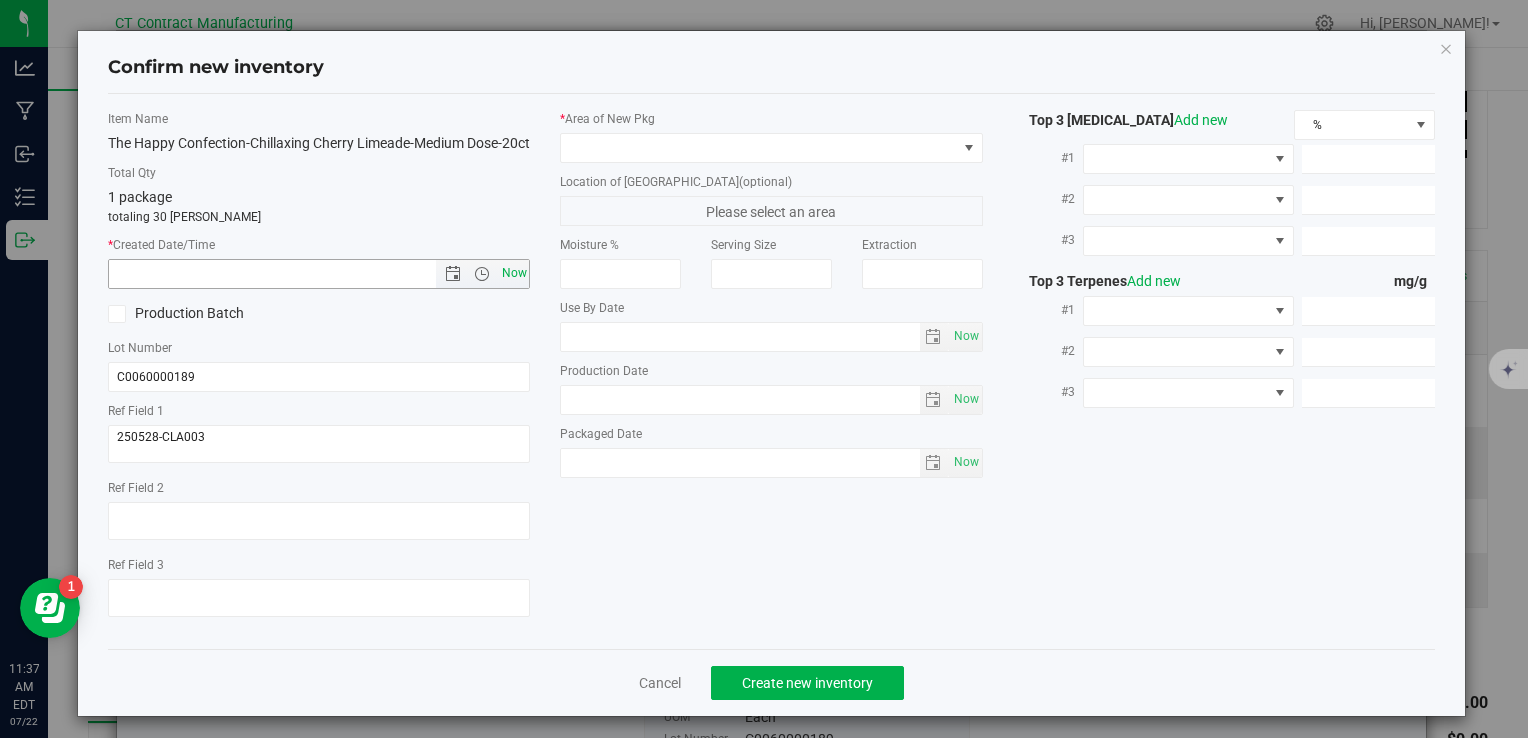 type on "7/22/2025 11:37 AM" 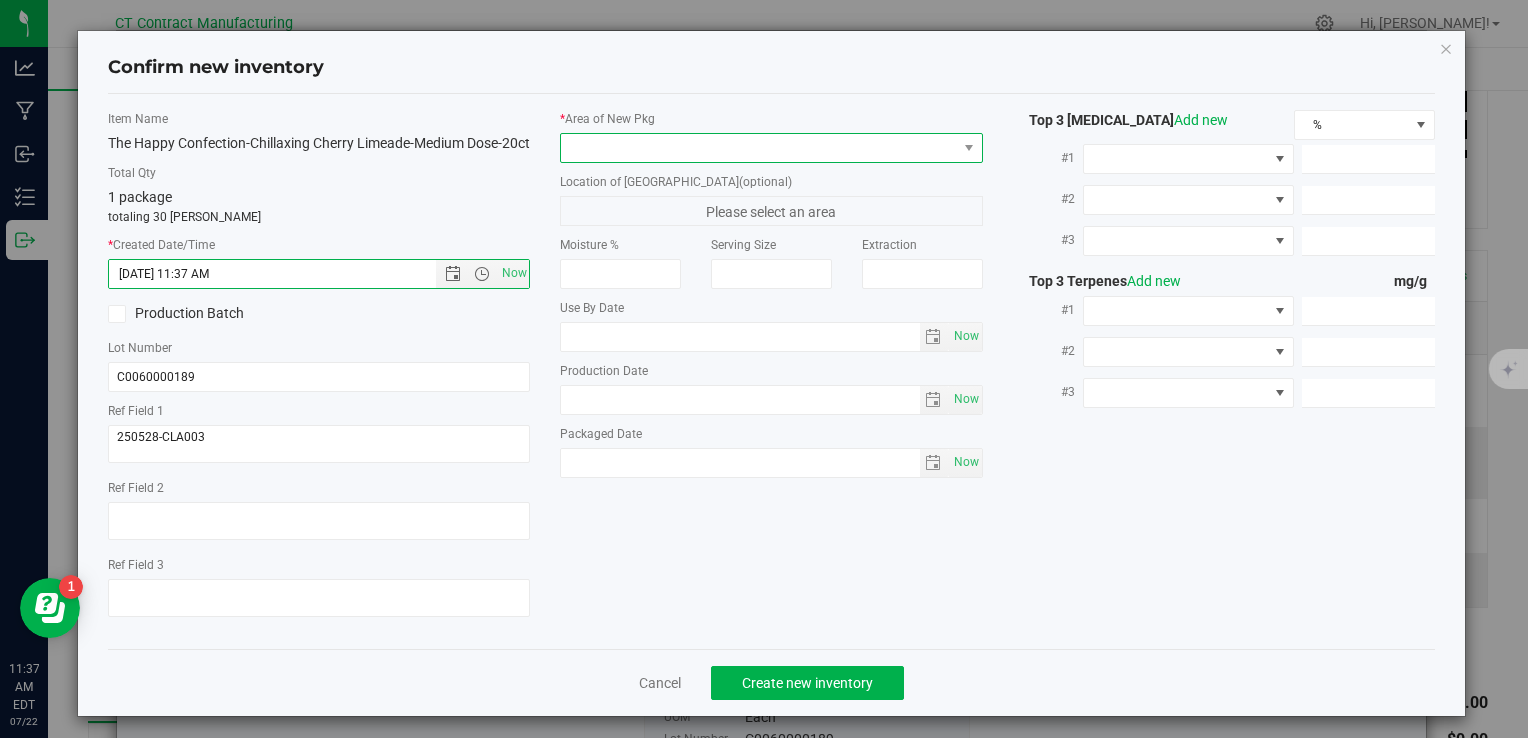 click at bounding box center [758, 148] 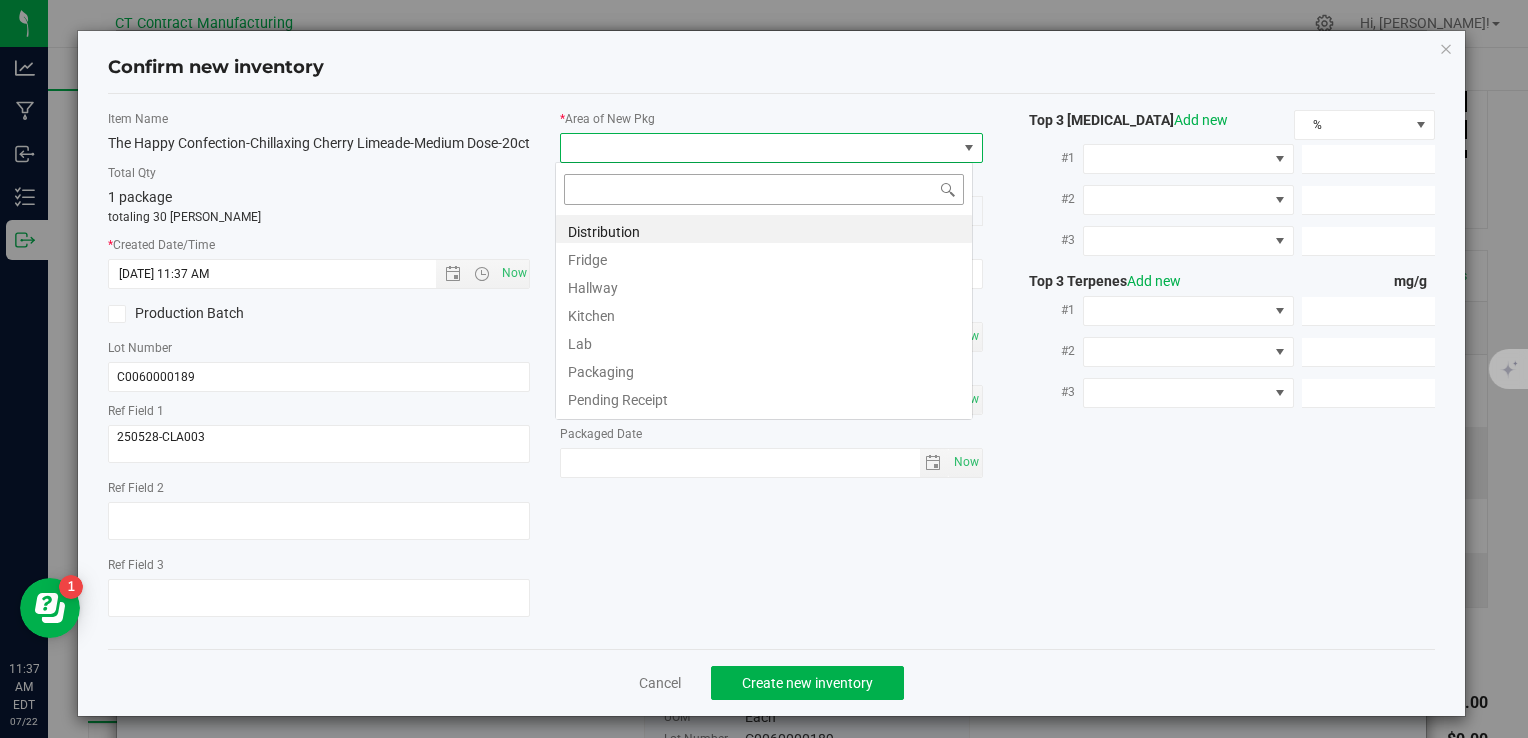 scroll, scrollTop: 99970, scrollLeft: 99582, axis: both 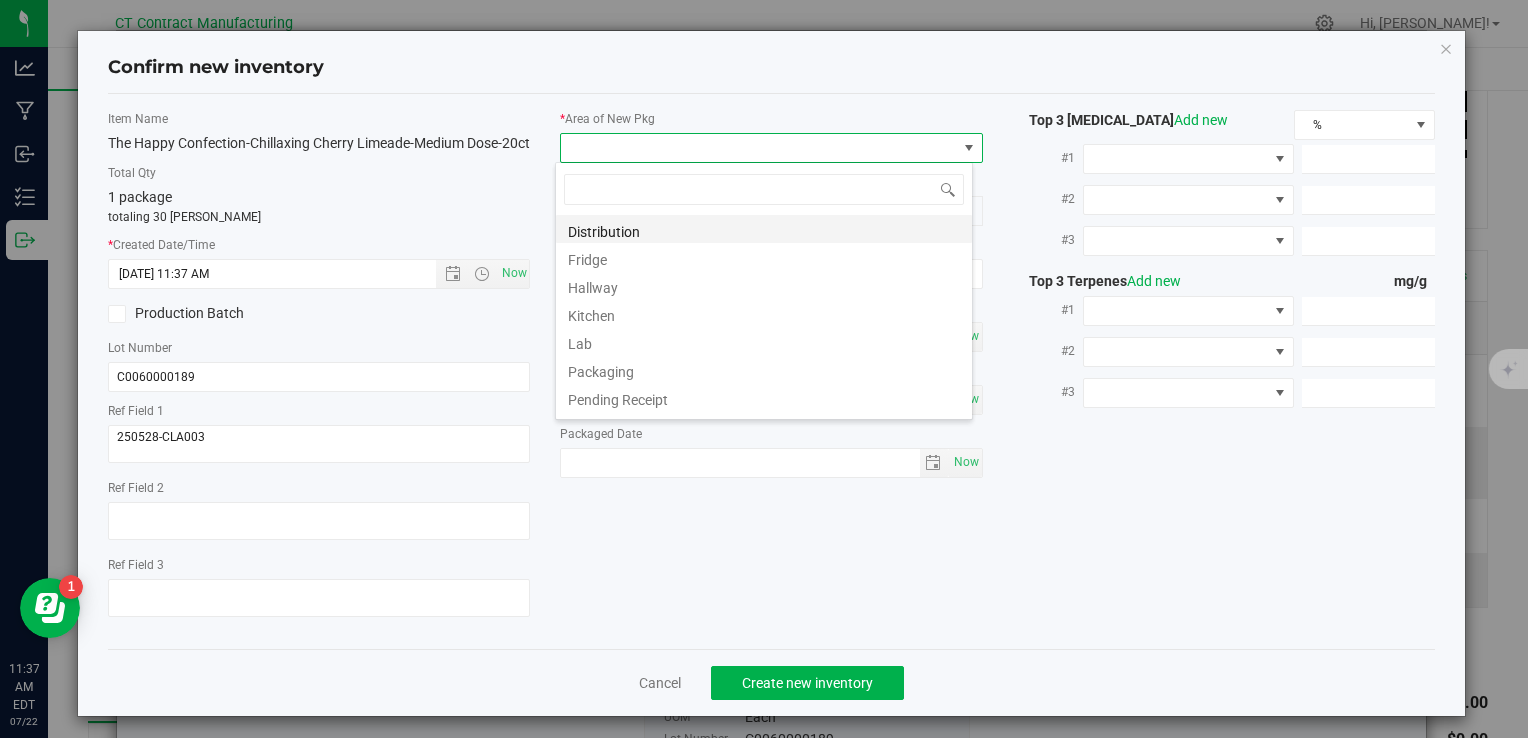 click on "Distribution" at bounding box center [764, 229] 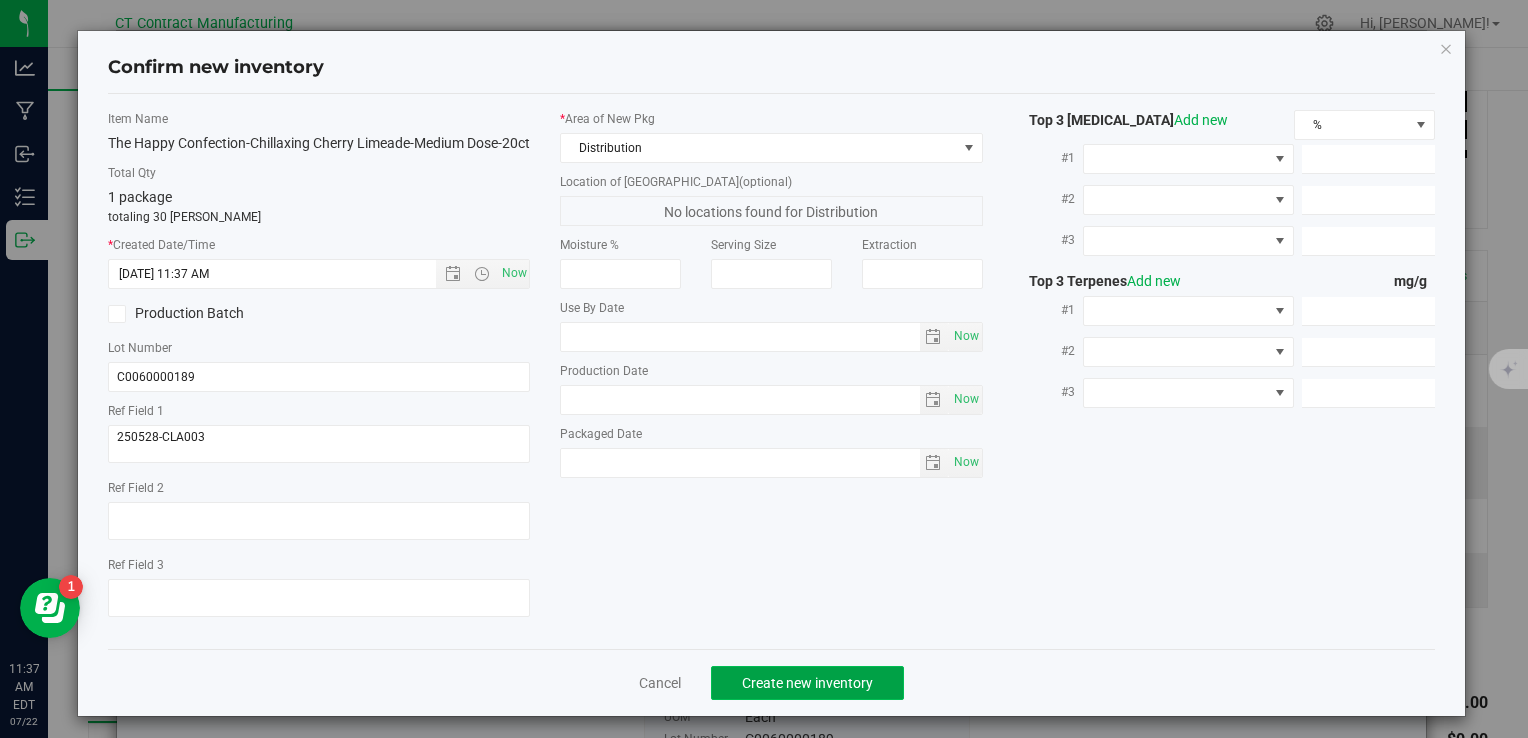 click on "Create new inventory" 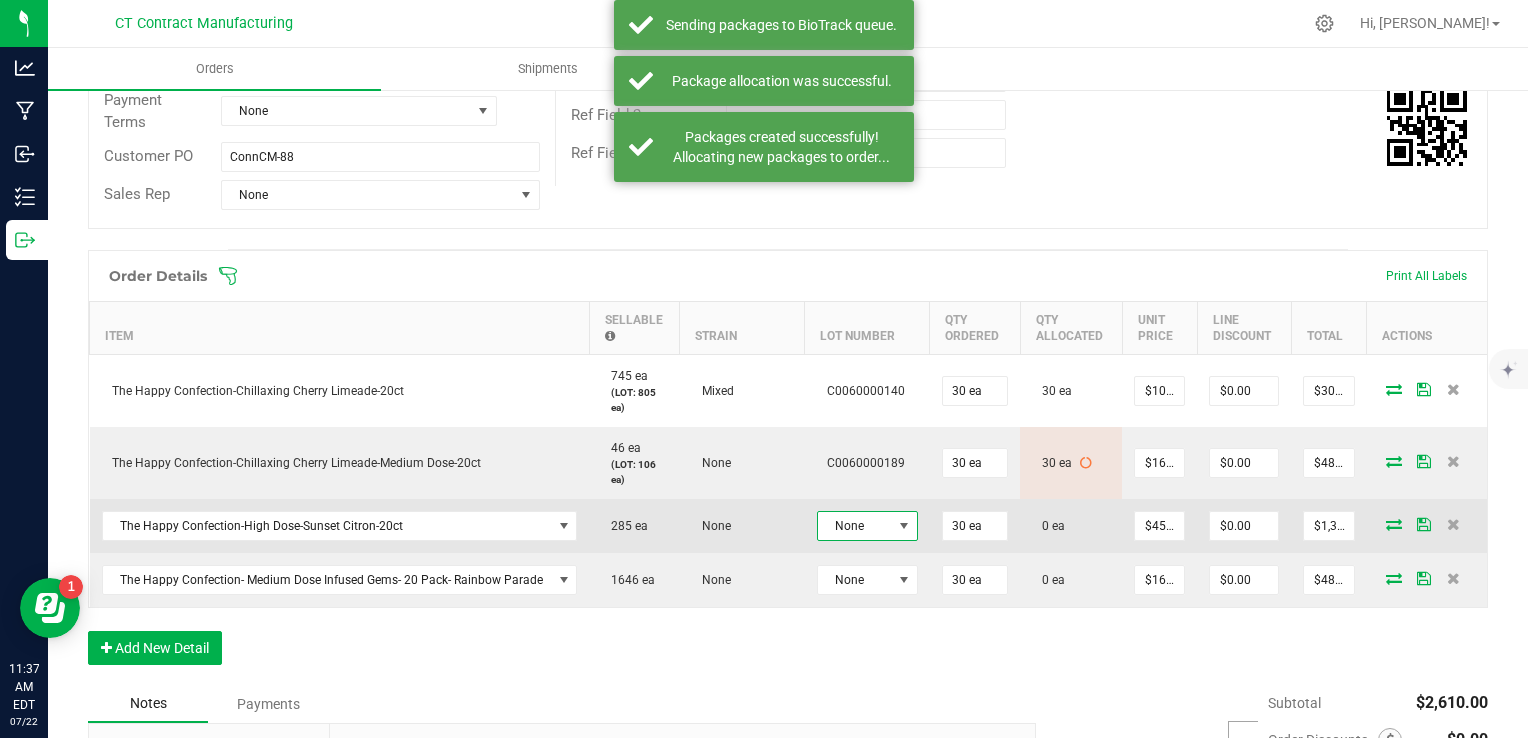 click on "None" at bounding box center [855, 526] 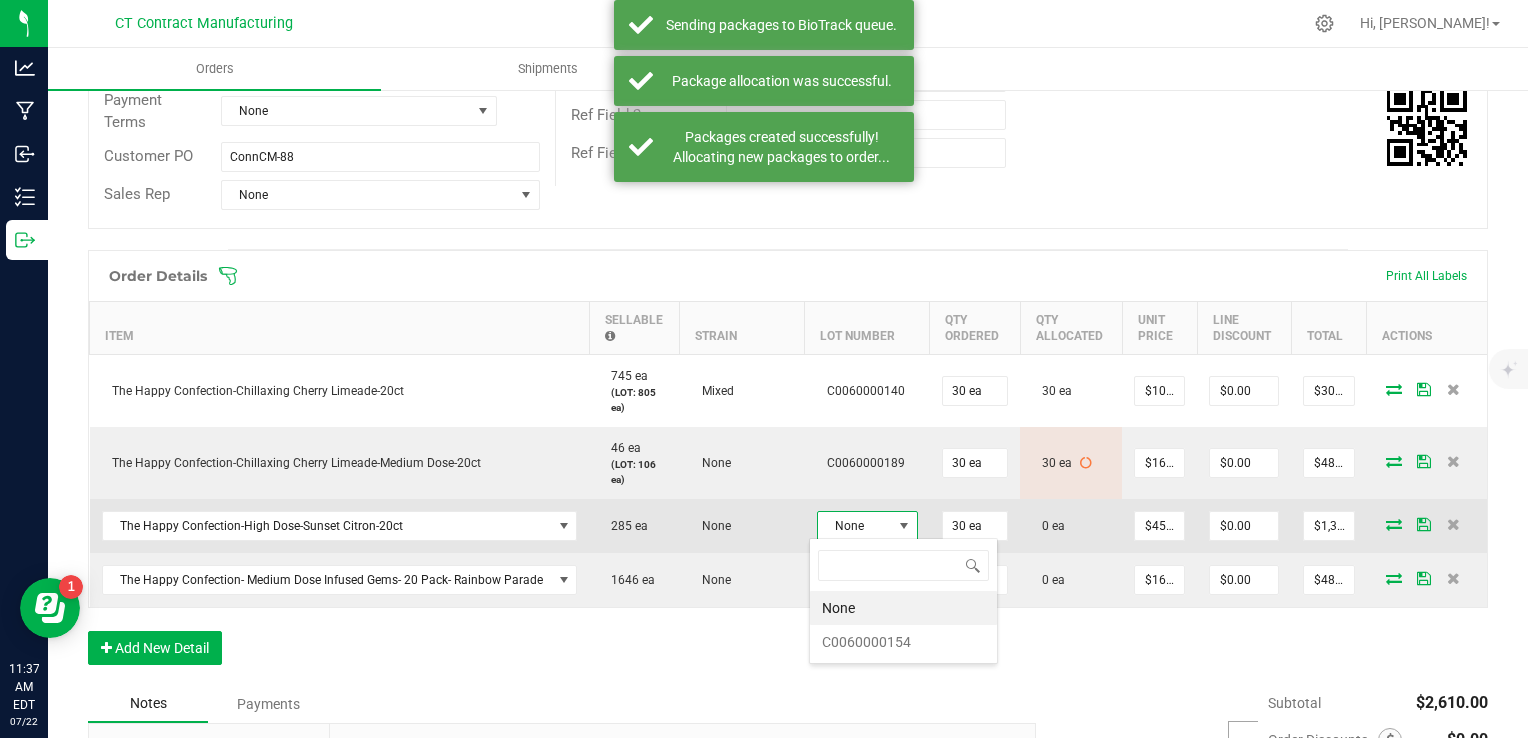 scroll, scrollTop: 99970, scrollLeft: 99899, axis: both 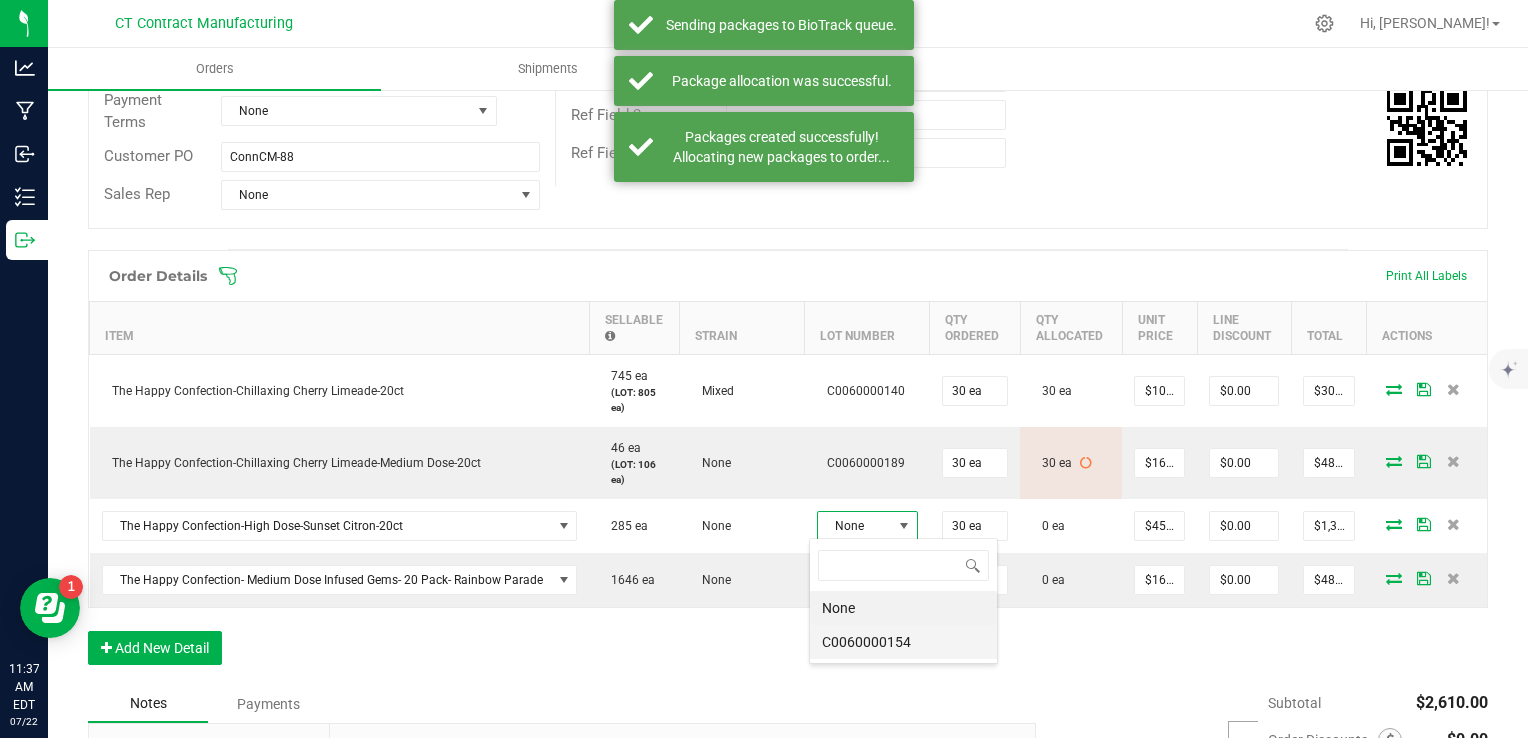 click on "C0060000154" at bounding box center [903, 642] 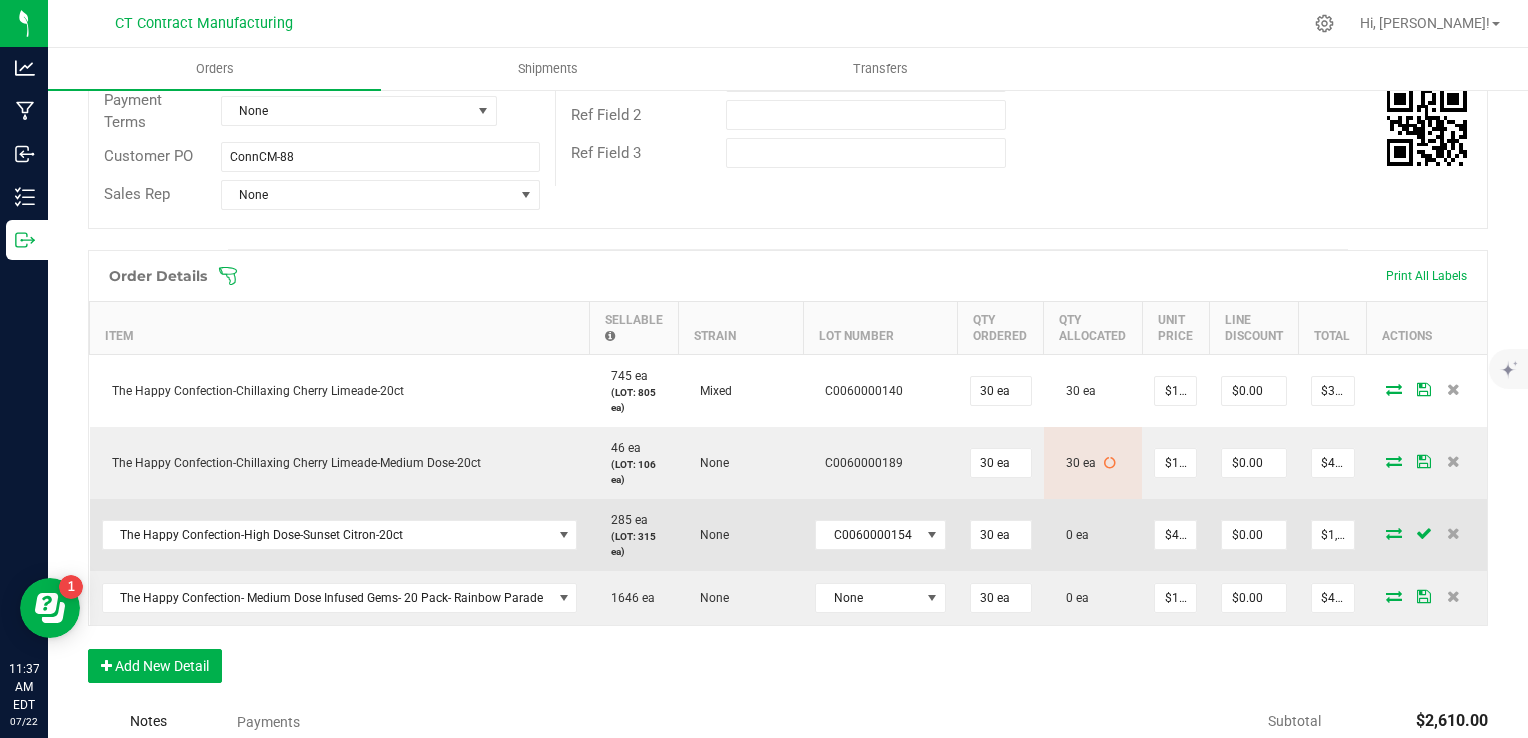 click at bounding box center (1394, 533) 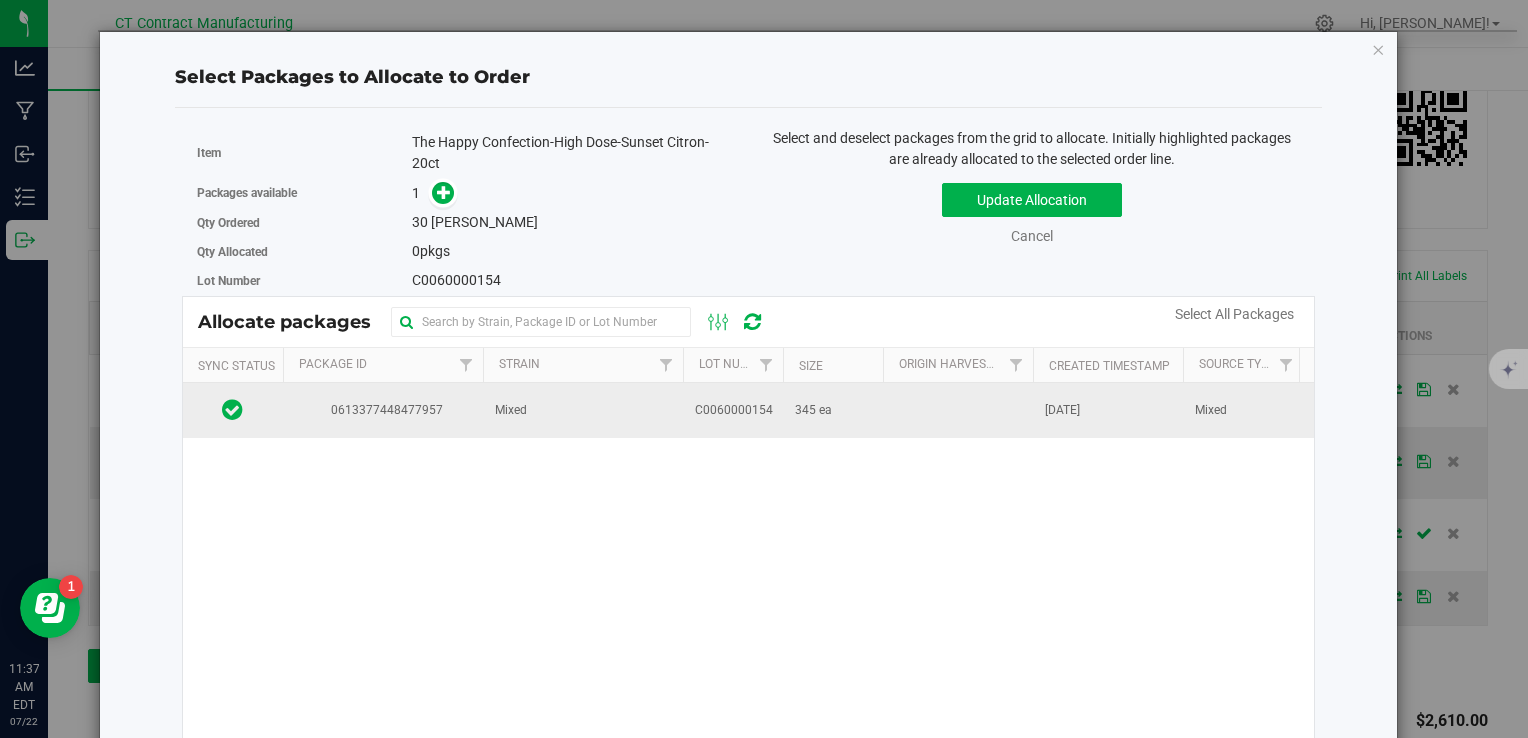 click on "345 ea" at bounding box center [833, 410] 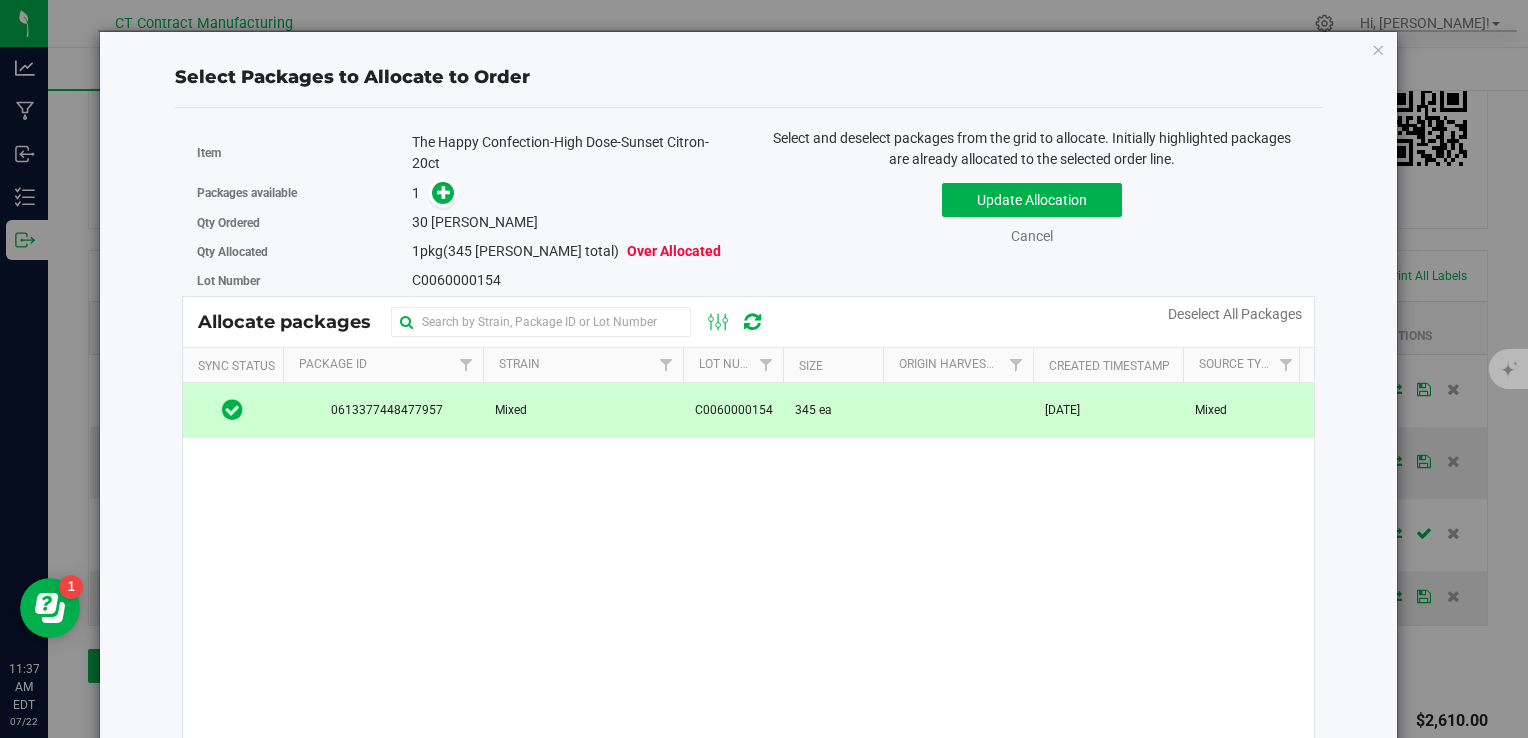click at bounding box center (443, 192) 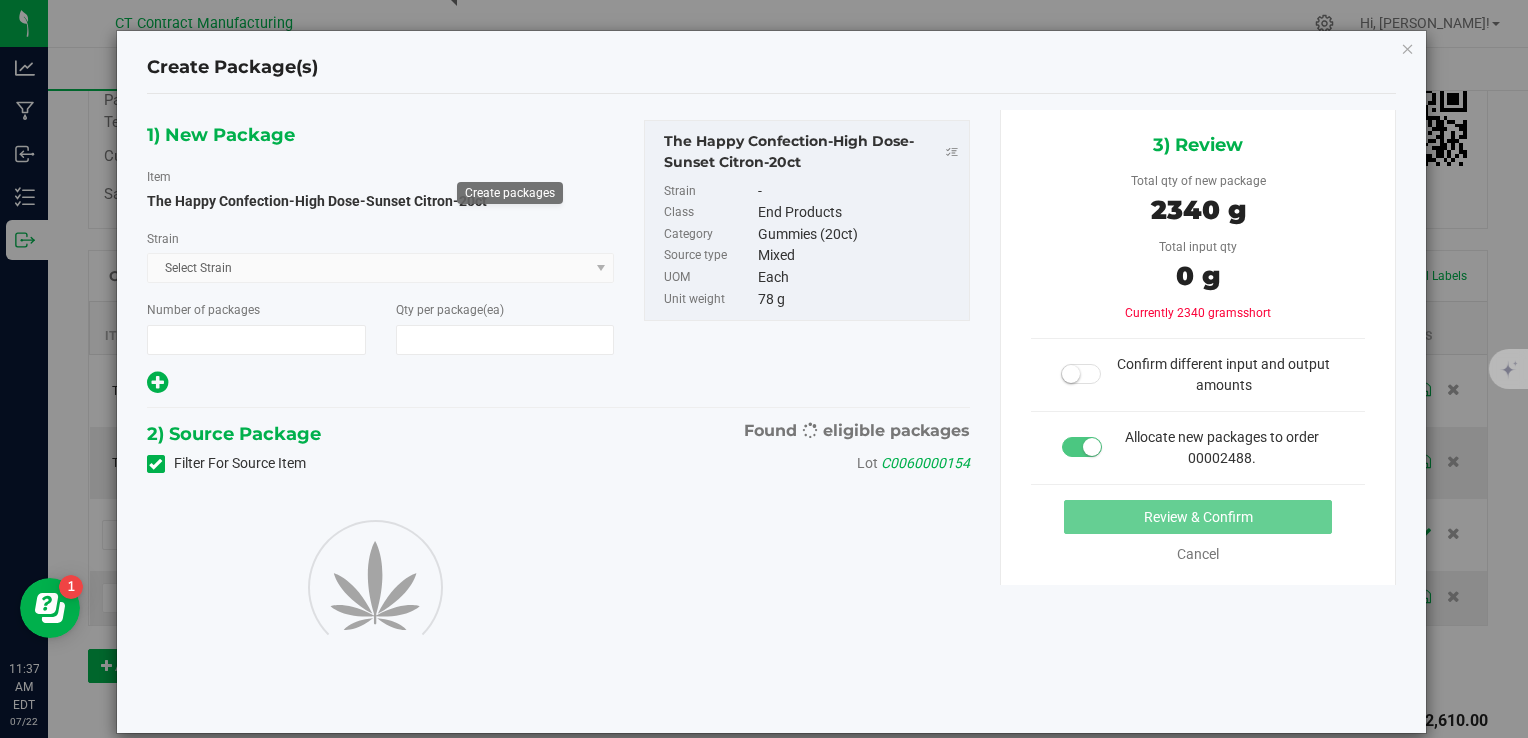 type on "1" 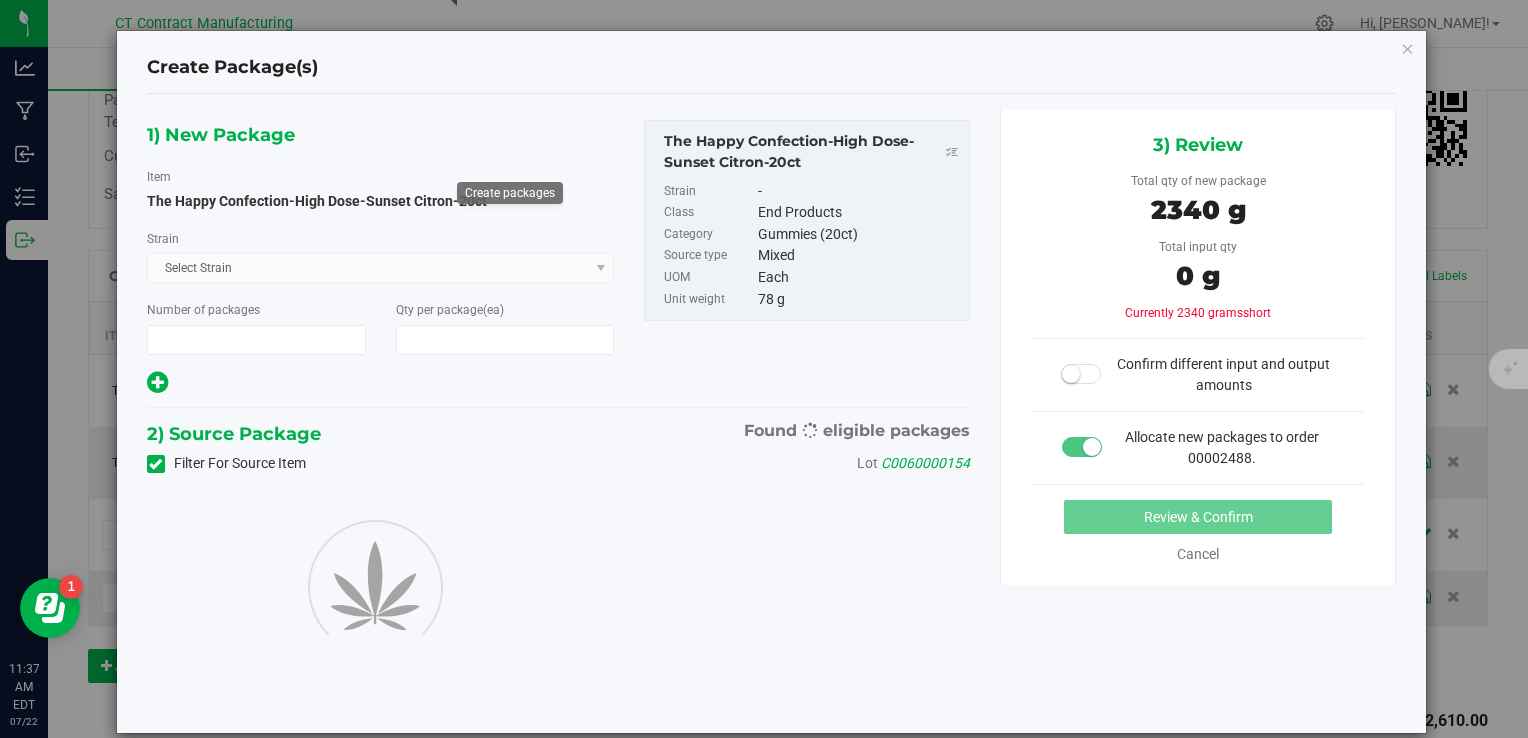 type on "30" 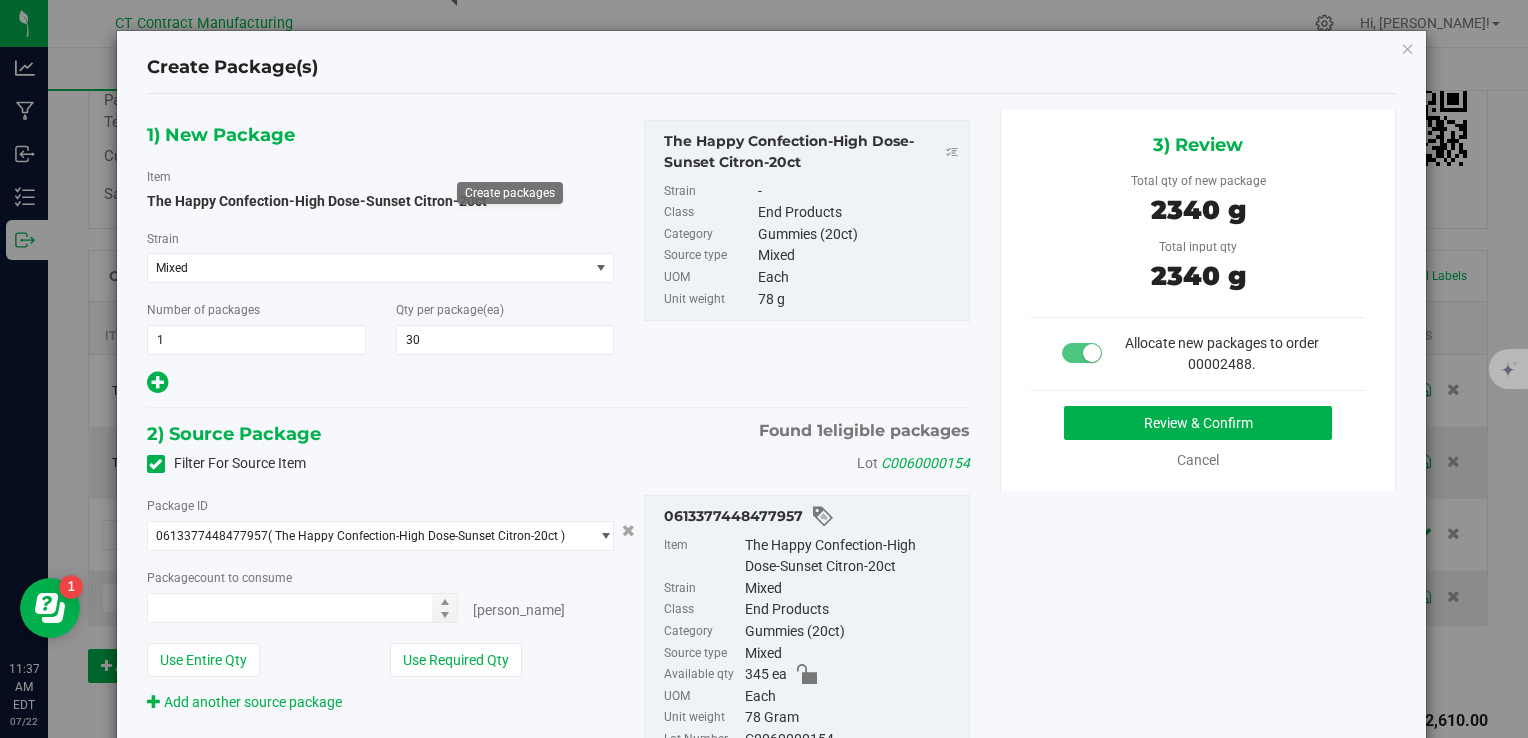 type on "30 ea" 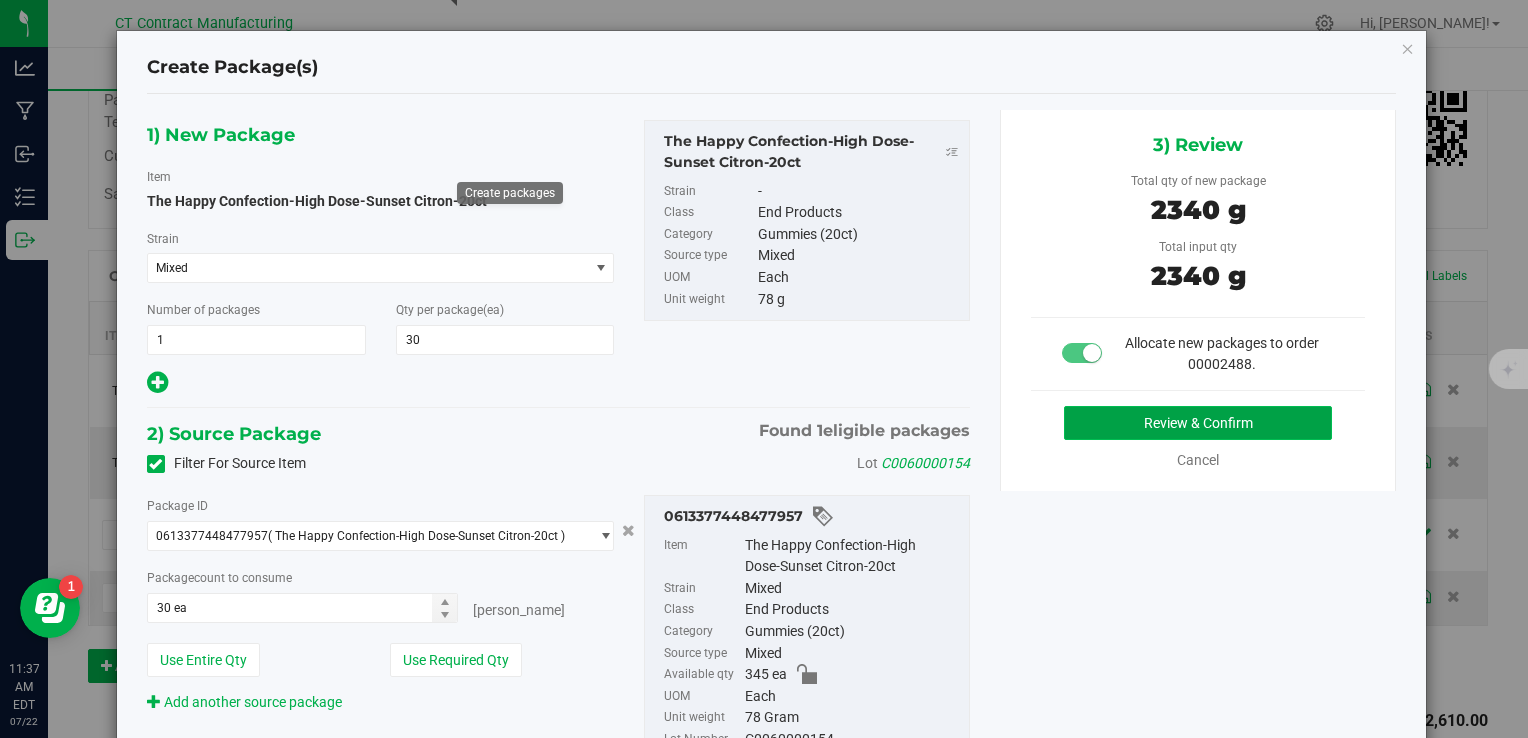 click on "Review & Confirm" at bounding box center [1198, 423] 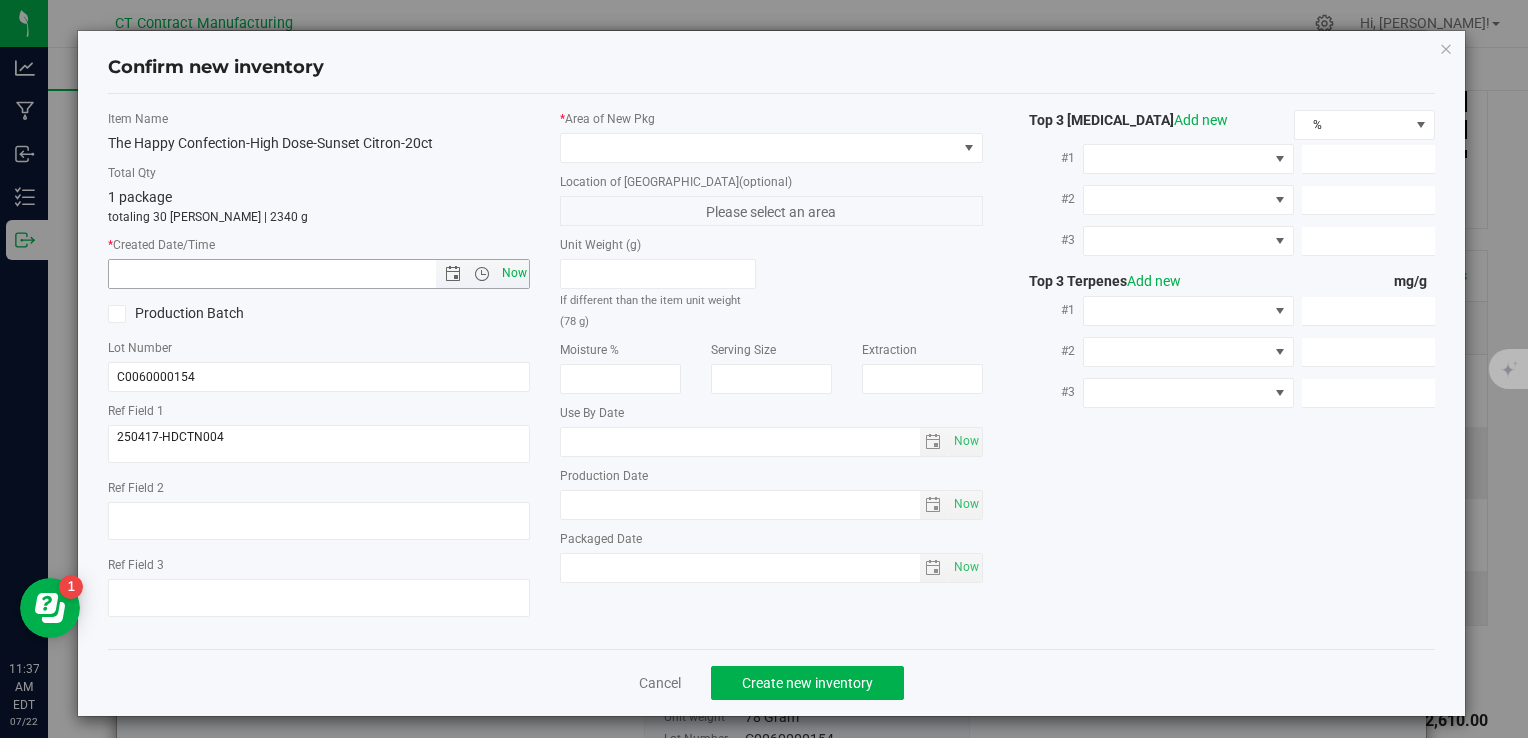 click on "Now" at bounding box center (514, 273) 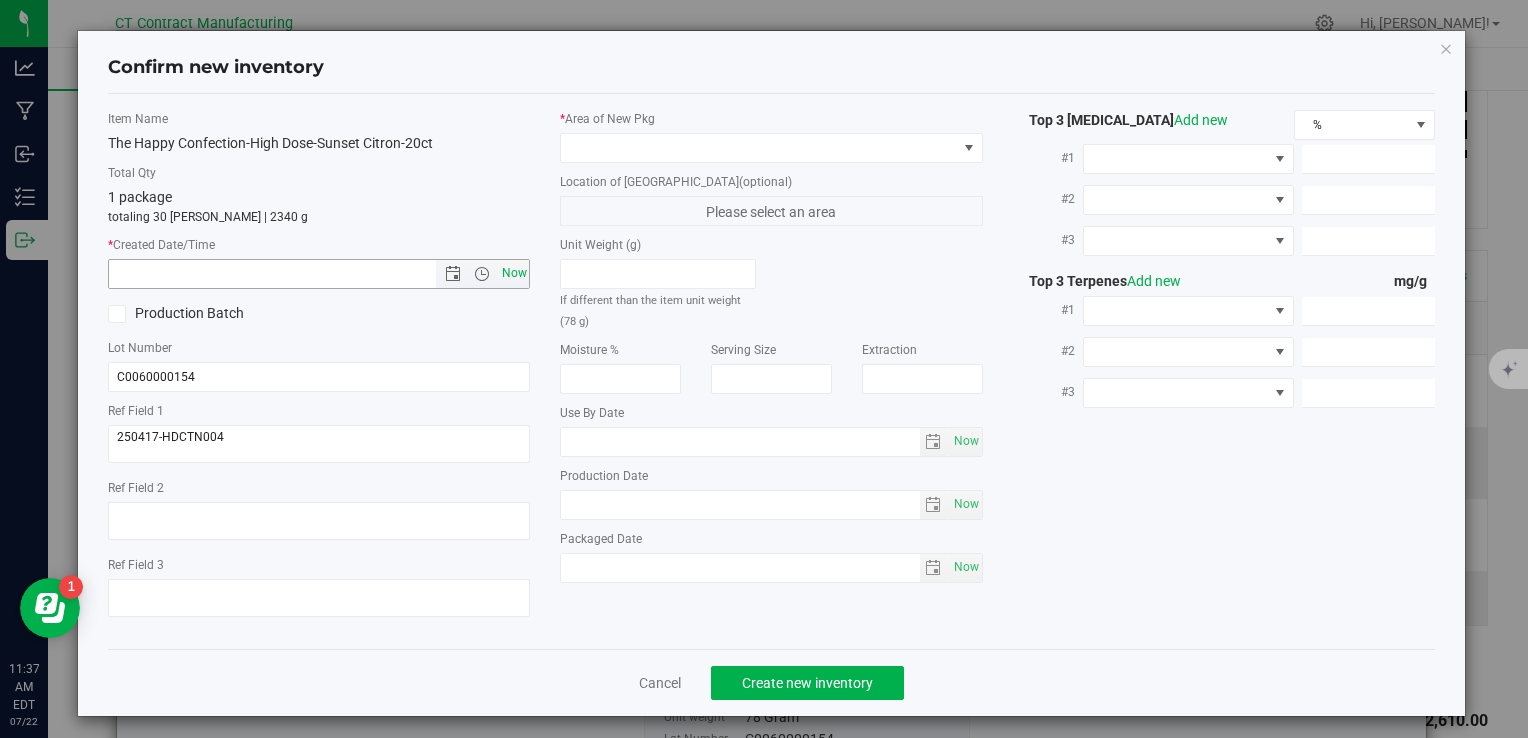 type on "7/22/2025 11:37 AM" 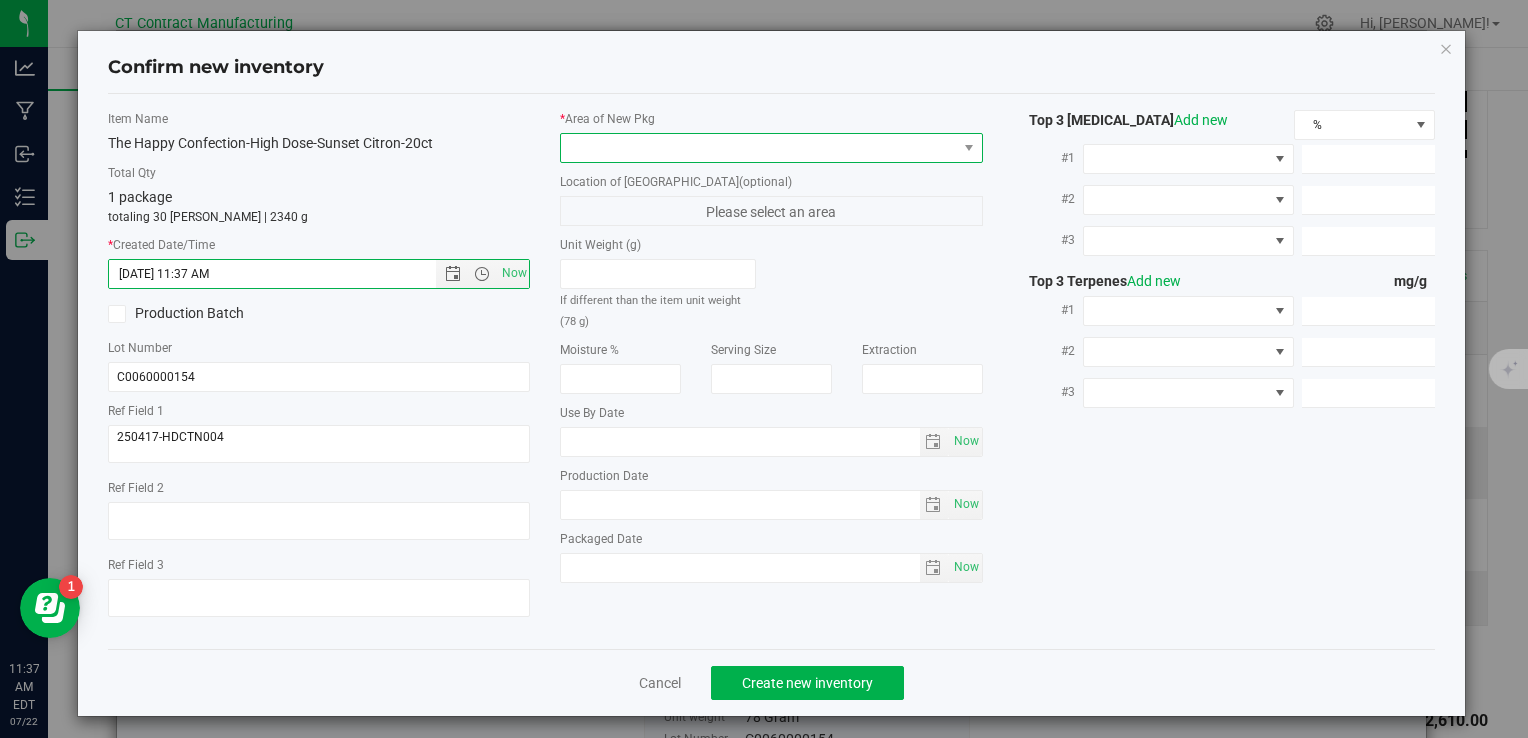click at bounding box center (758, 148) 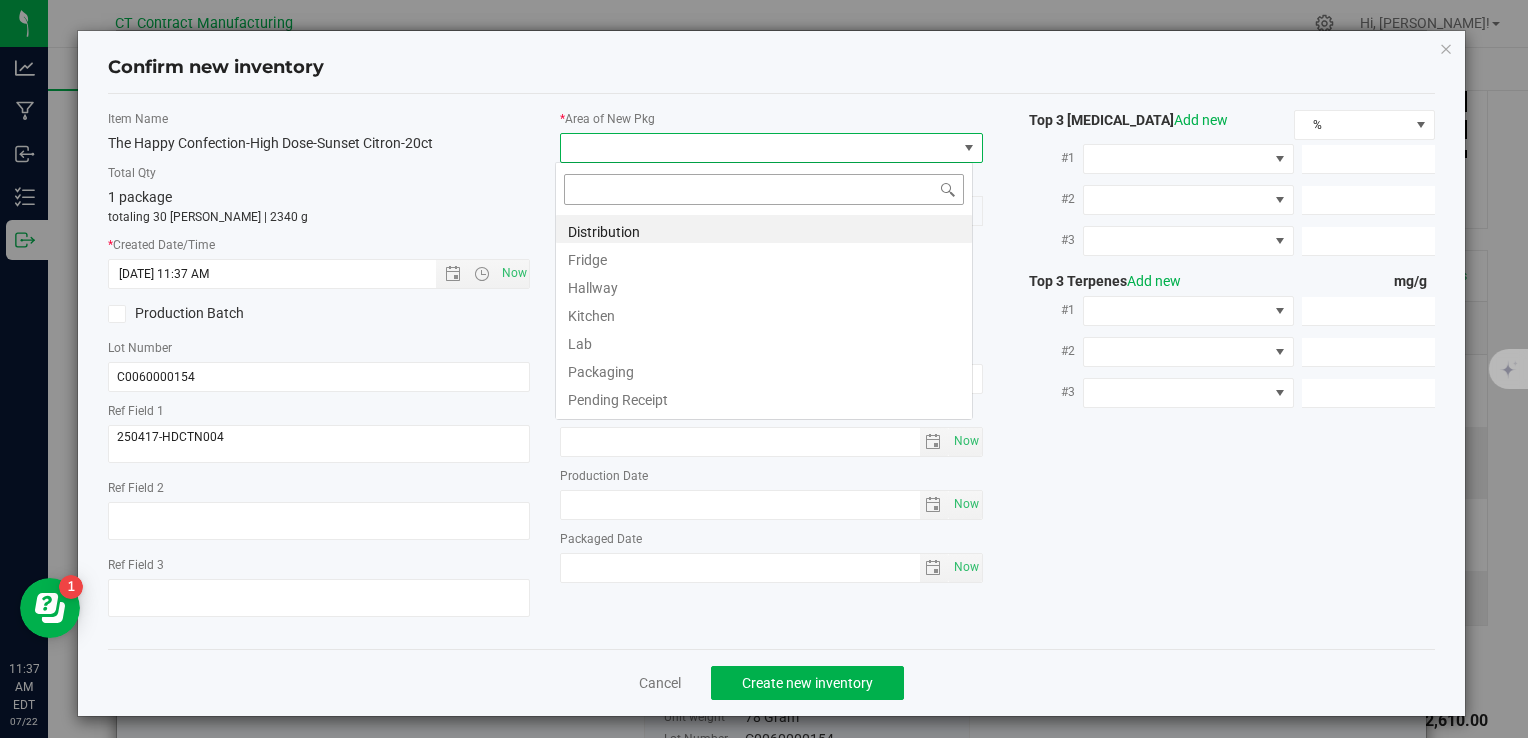 scroll, scrollTop: 99970, scrollLeft: 99582, axis: both 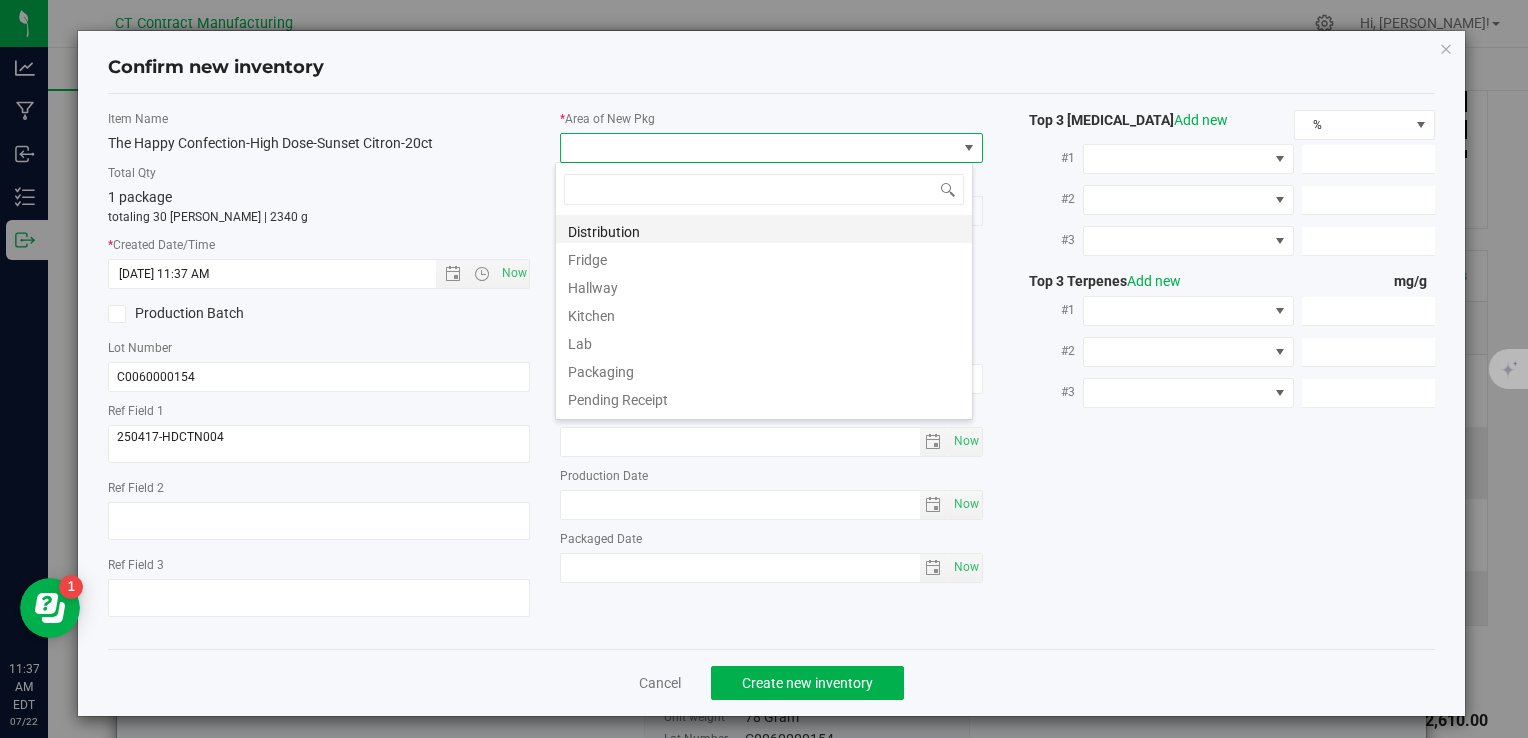click on "Distribution" at bounding box center [764, 229] 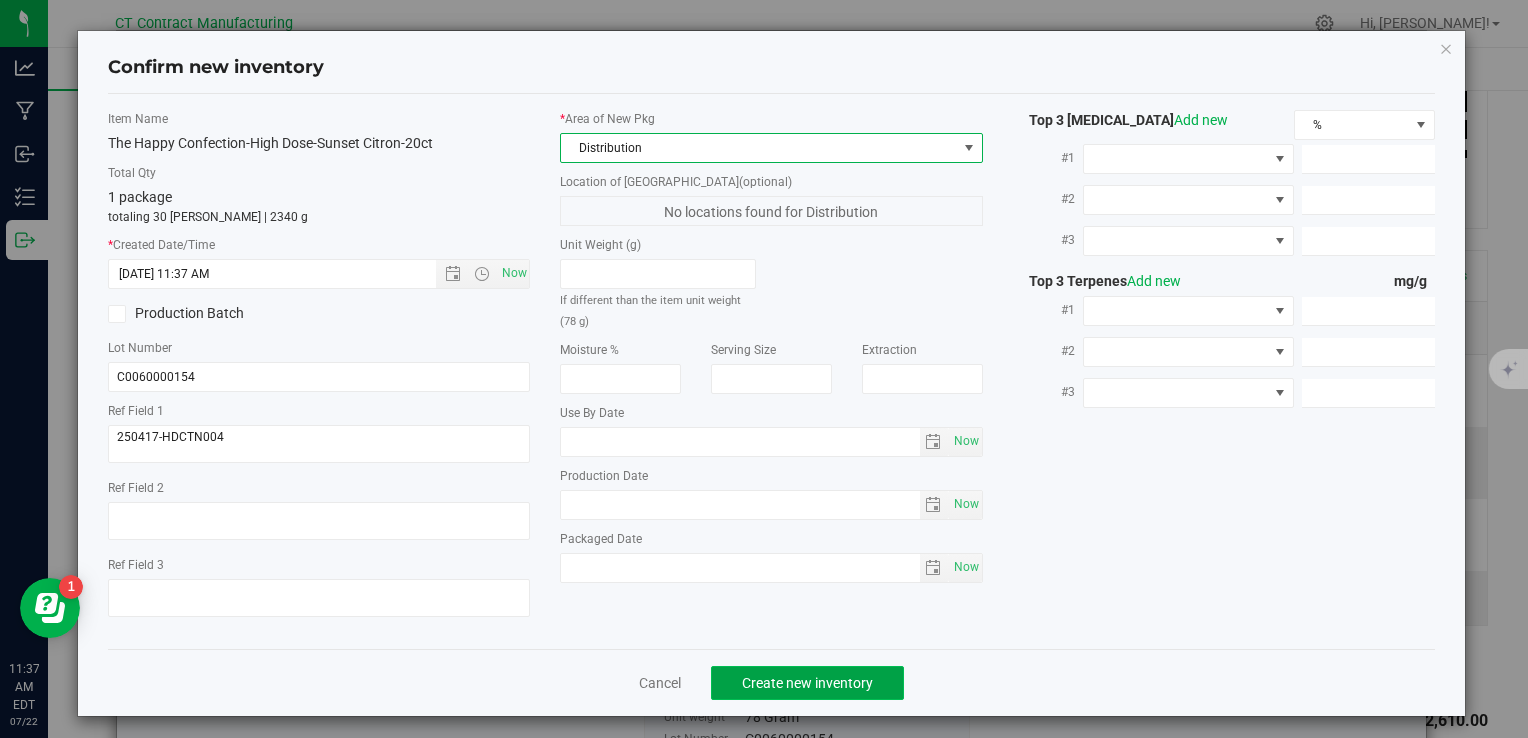click on "Create new inventory" 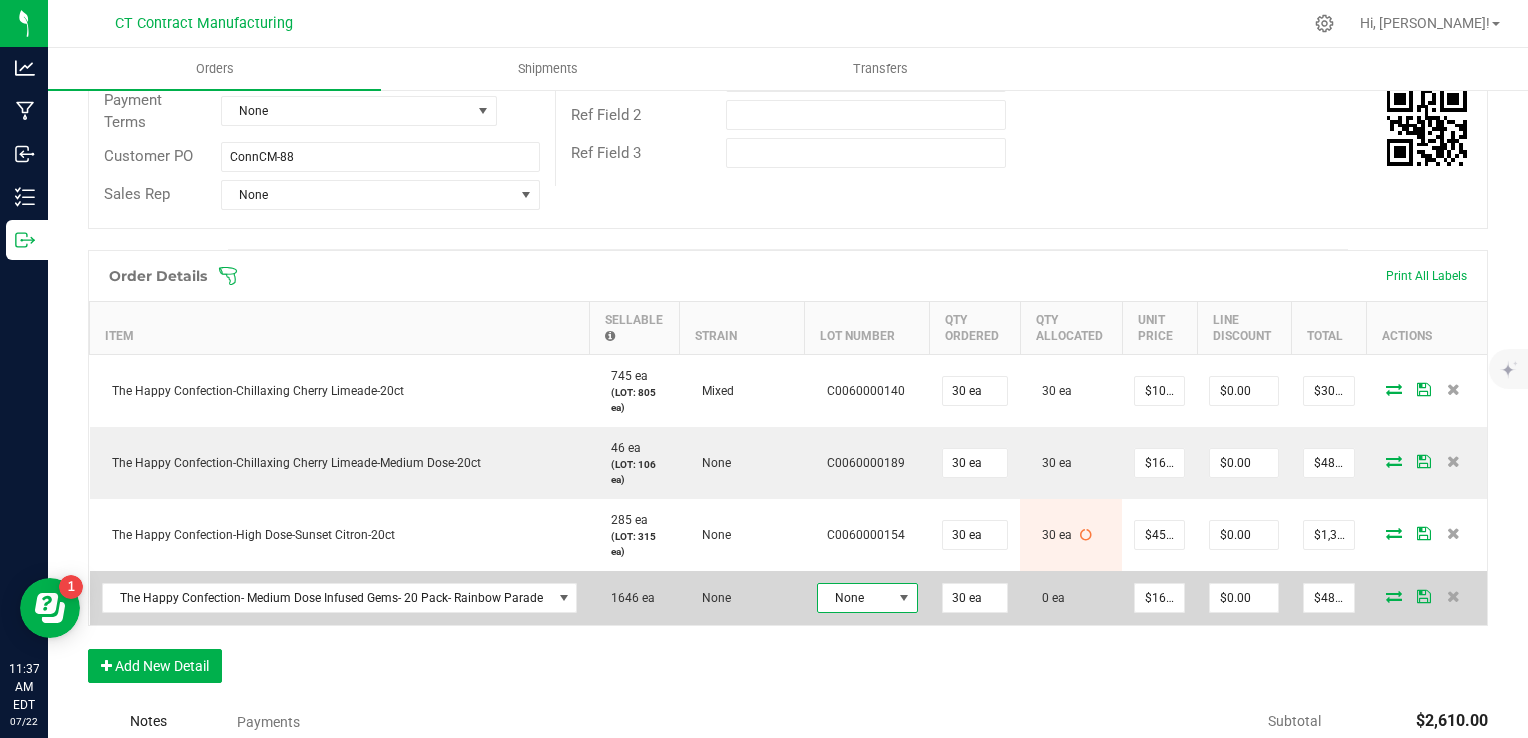 click on "None" at bounding box center [855, 598] 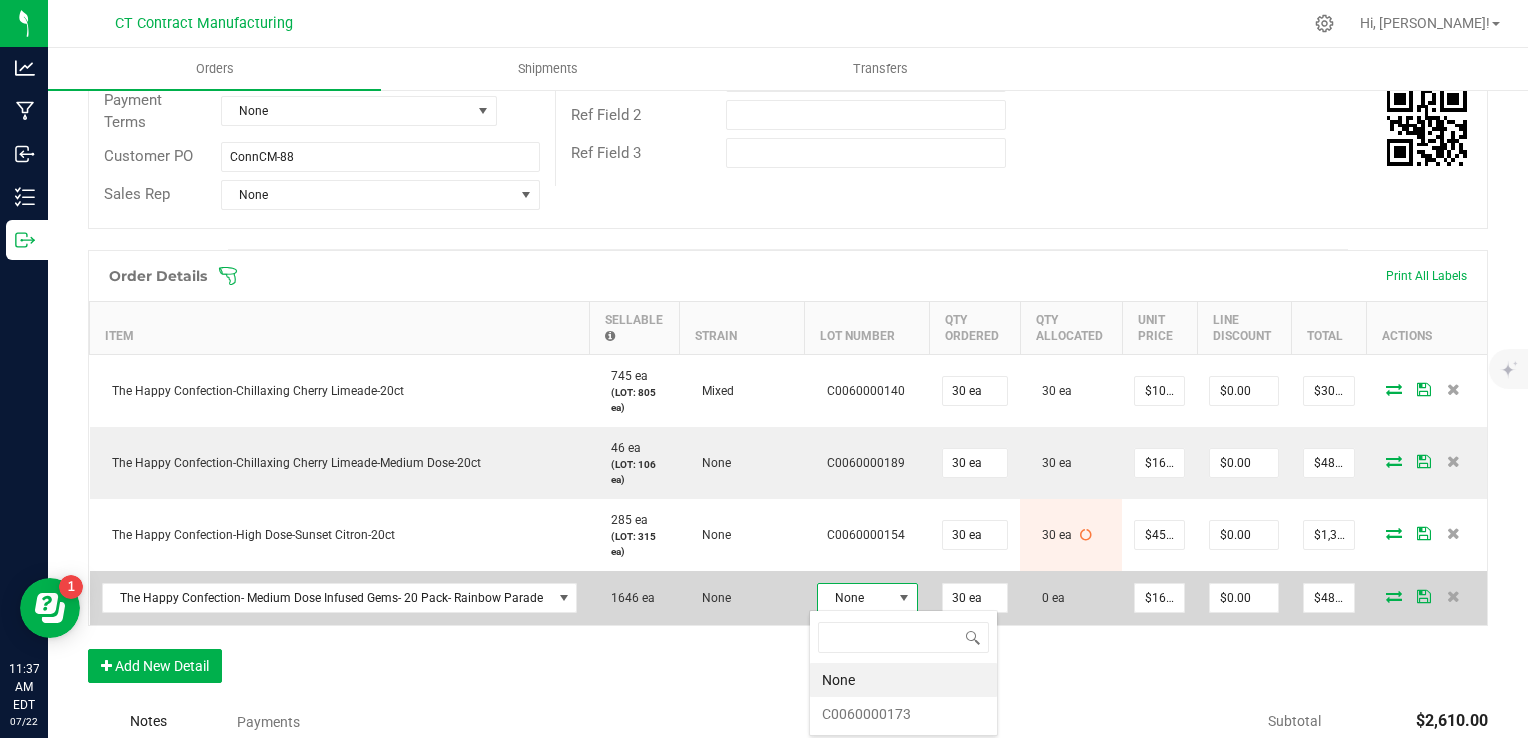scroll, scrollTop: 99970, scrollLeft: 99899, axis: both 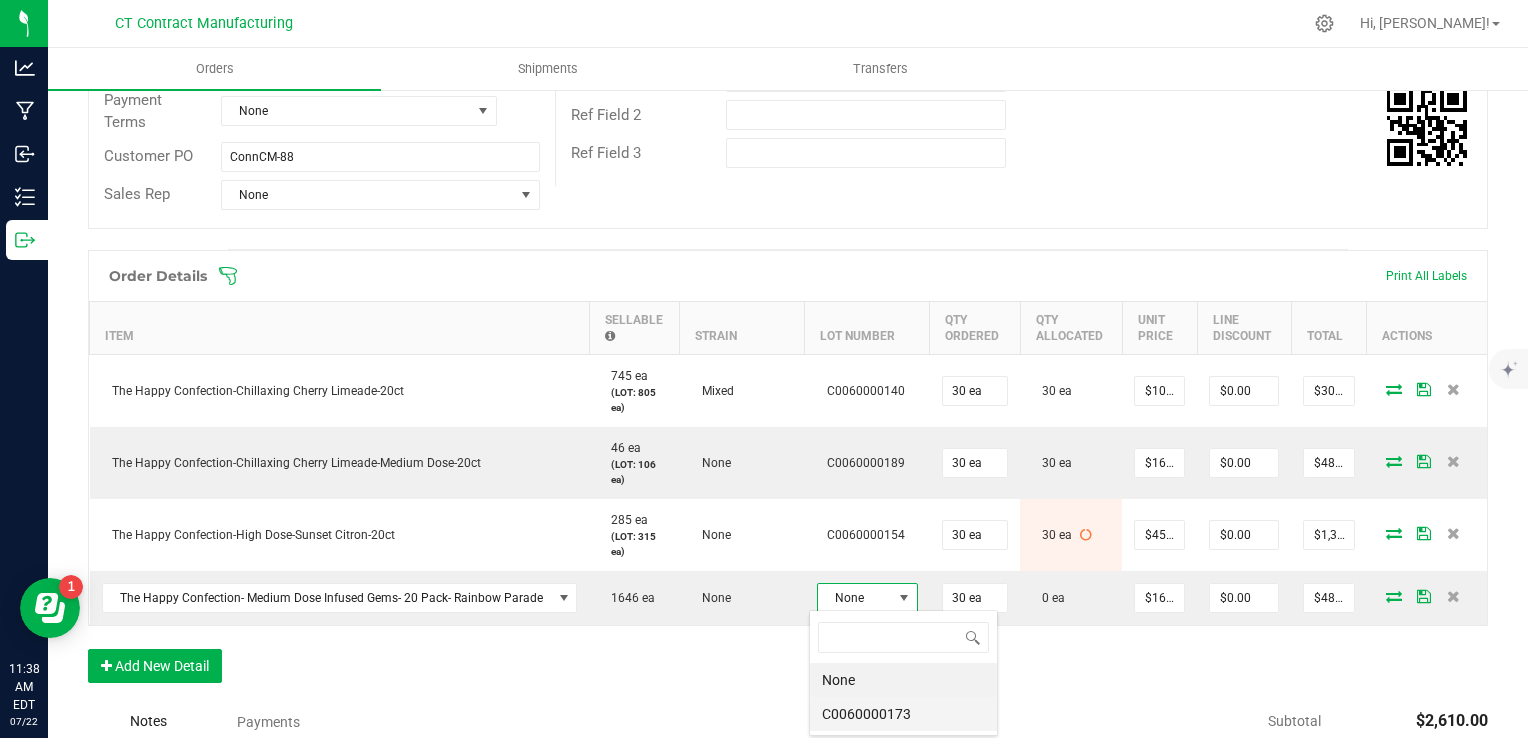 click on "C0060000173" at bounding box center [903, 714] 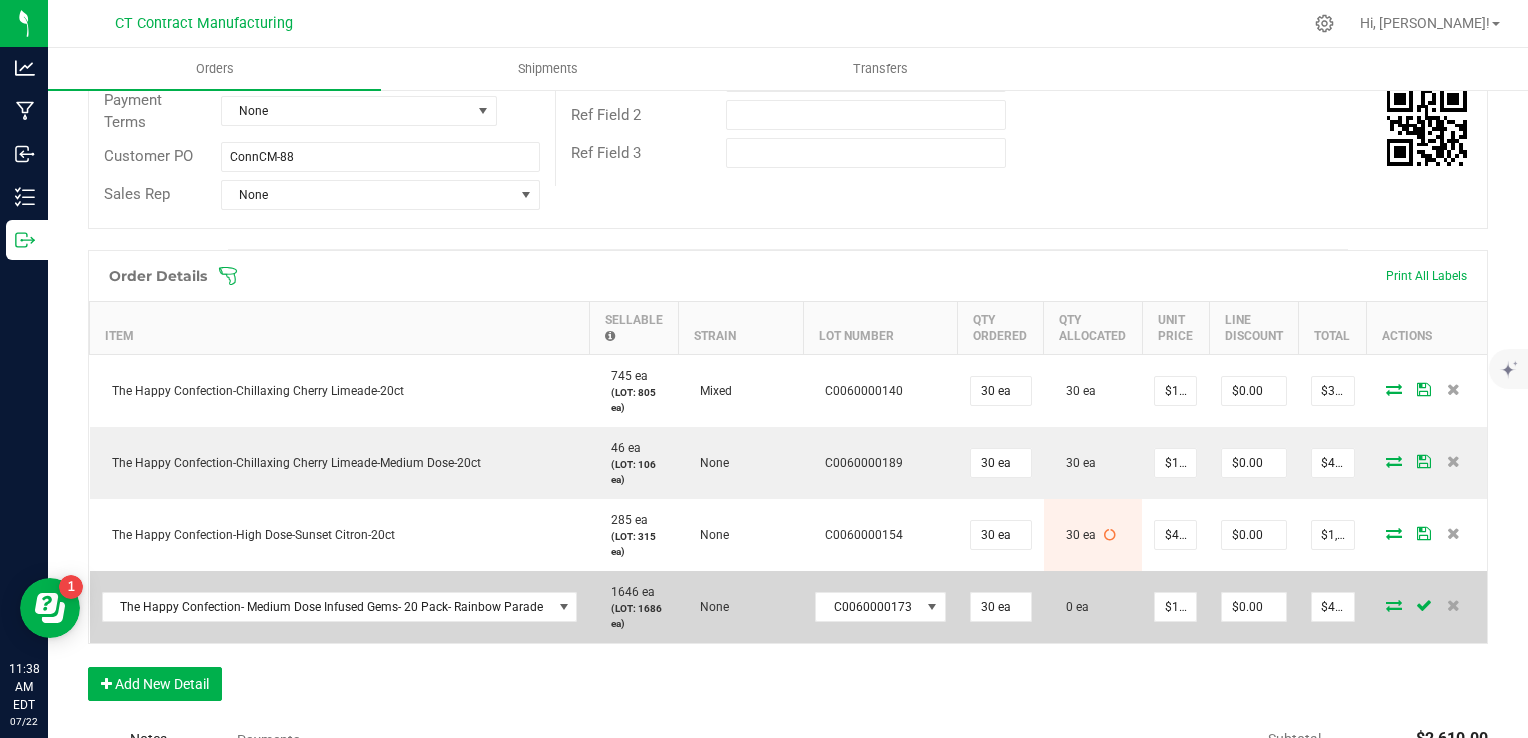 click at bounding box center [1394, 605] 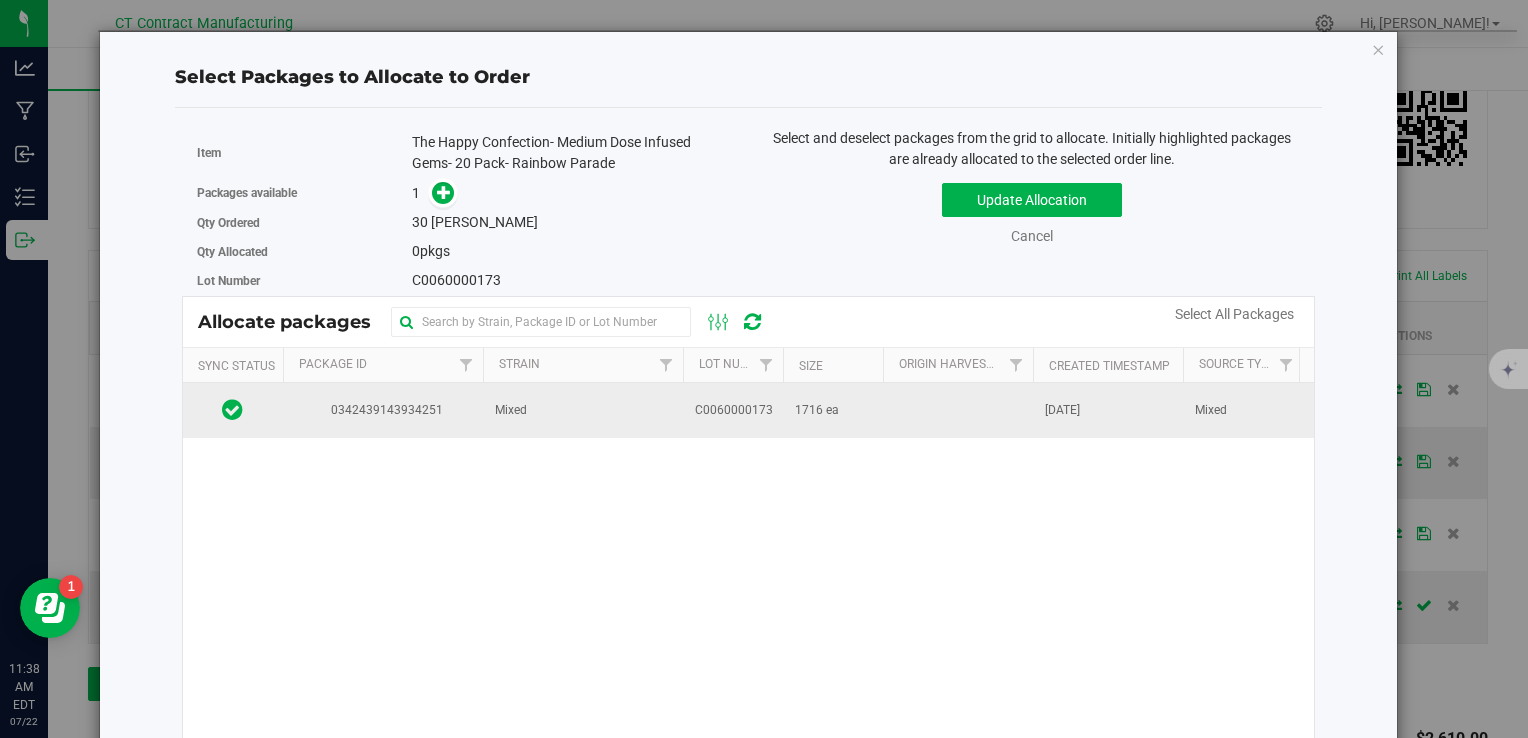 click at bounding box center (958, 410) 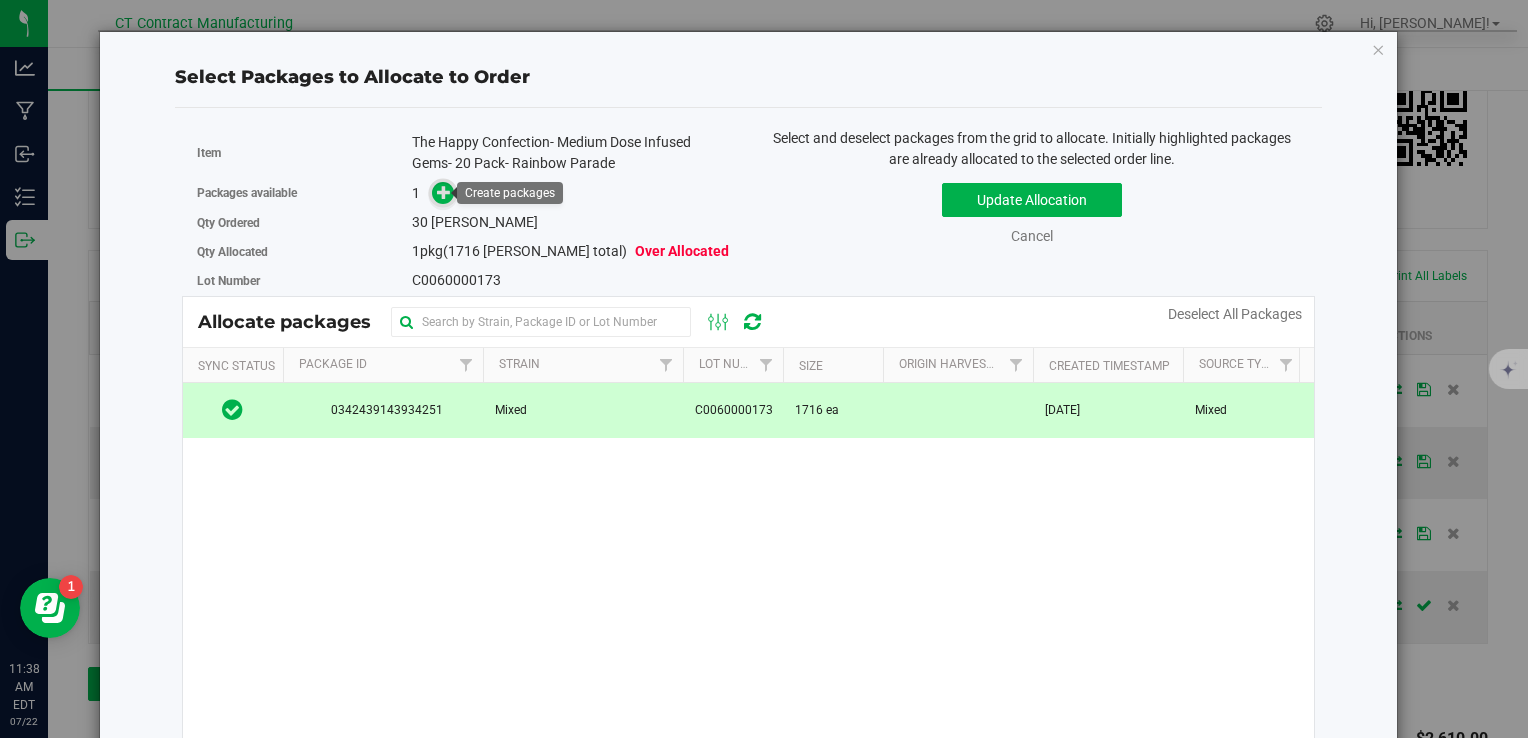 click at bounding box center [444, 192] 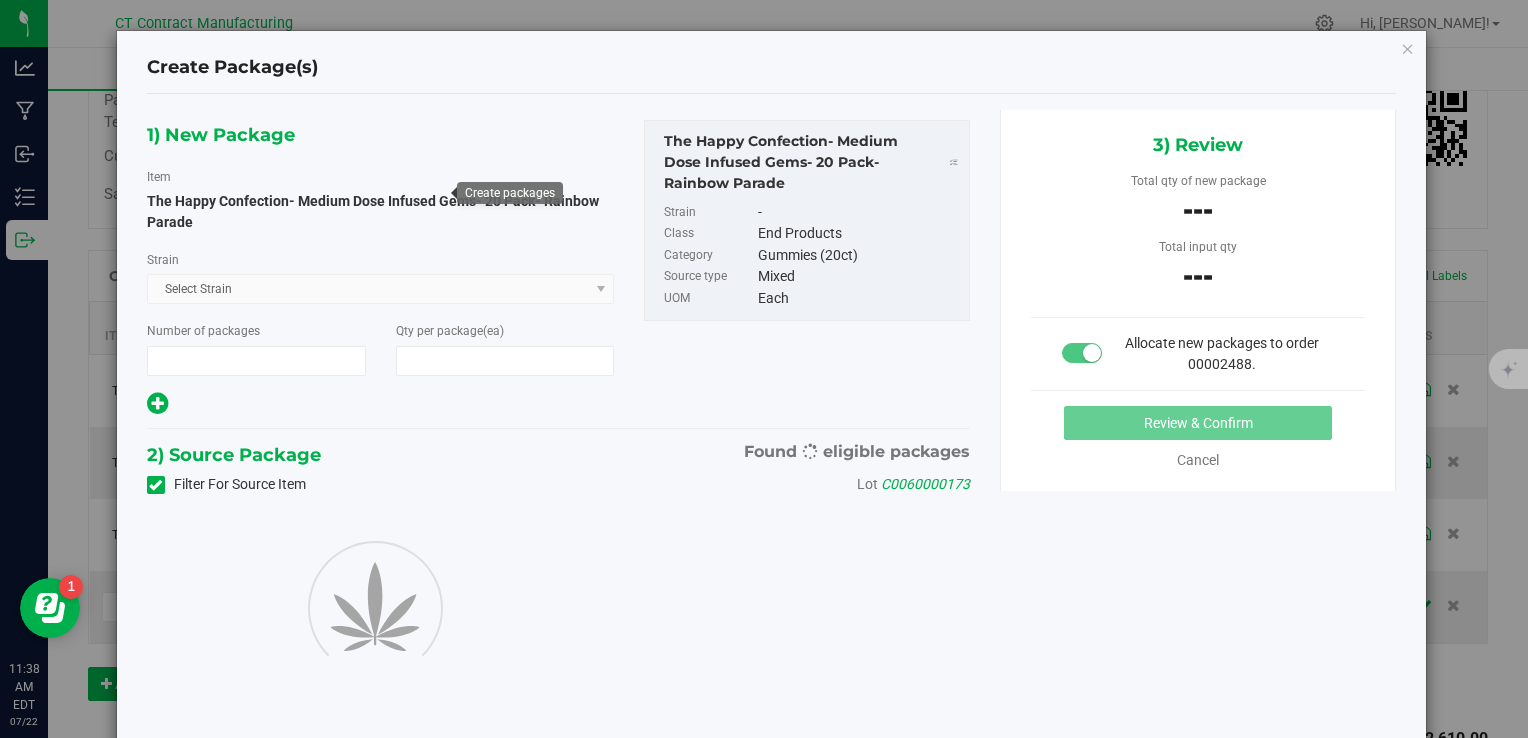 type on "1" 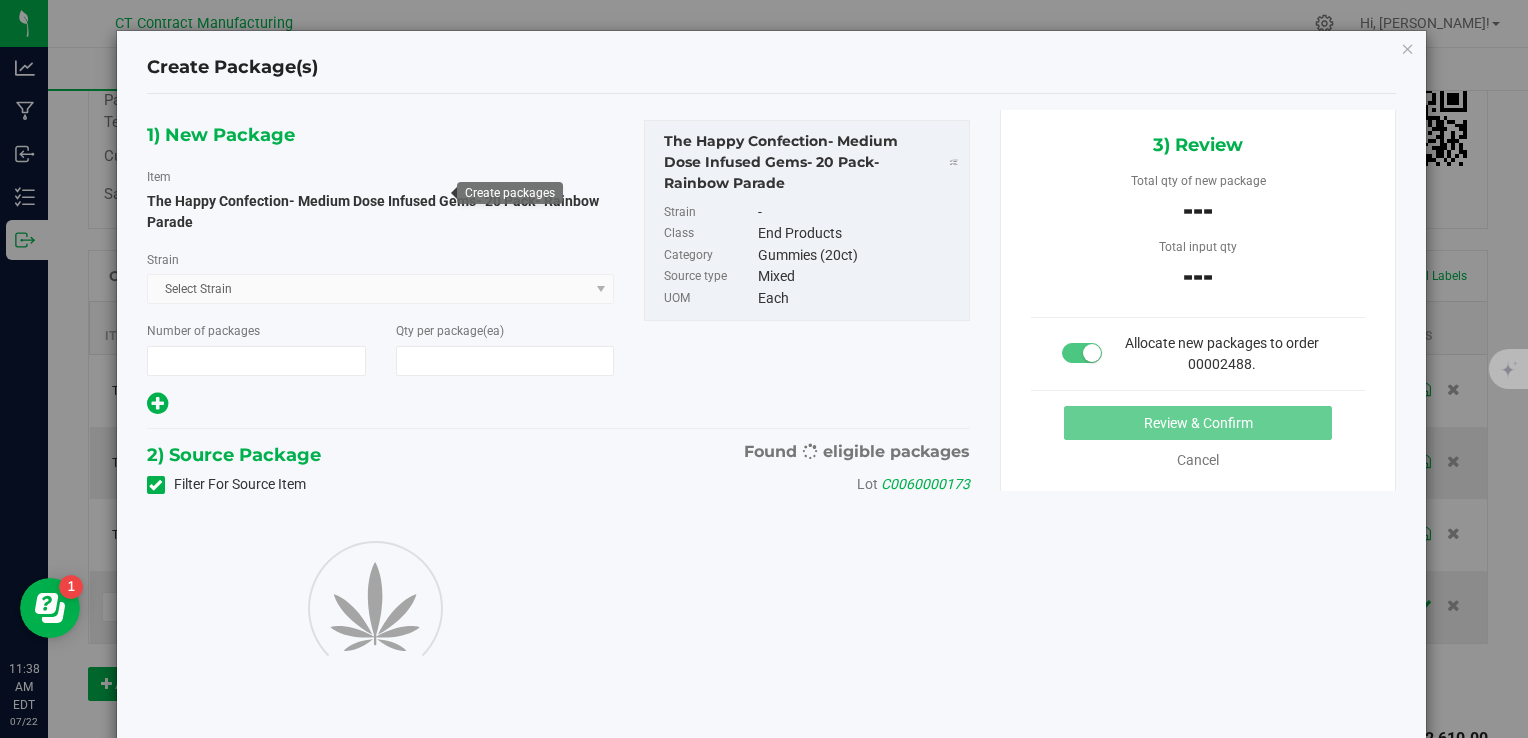 type on "30" 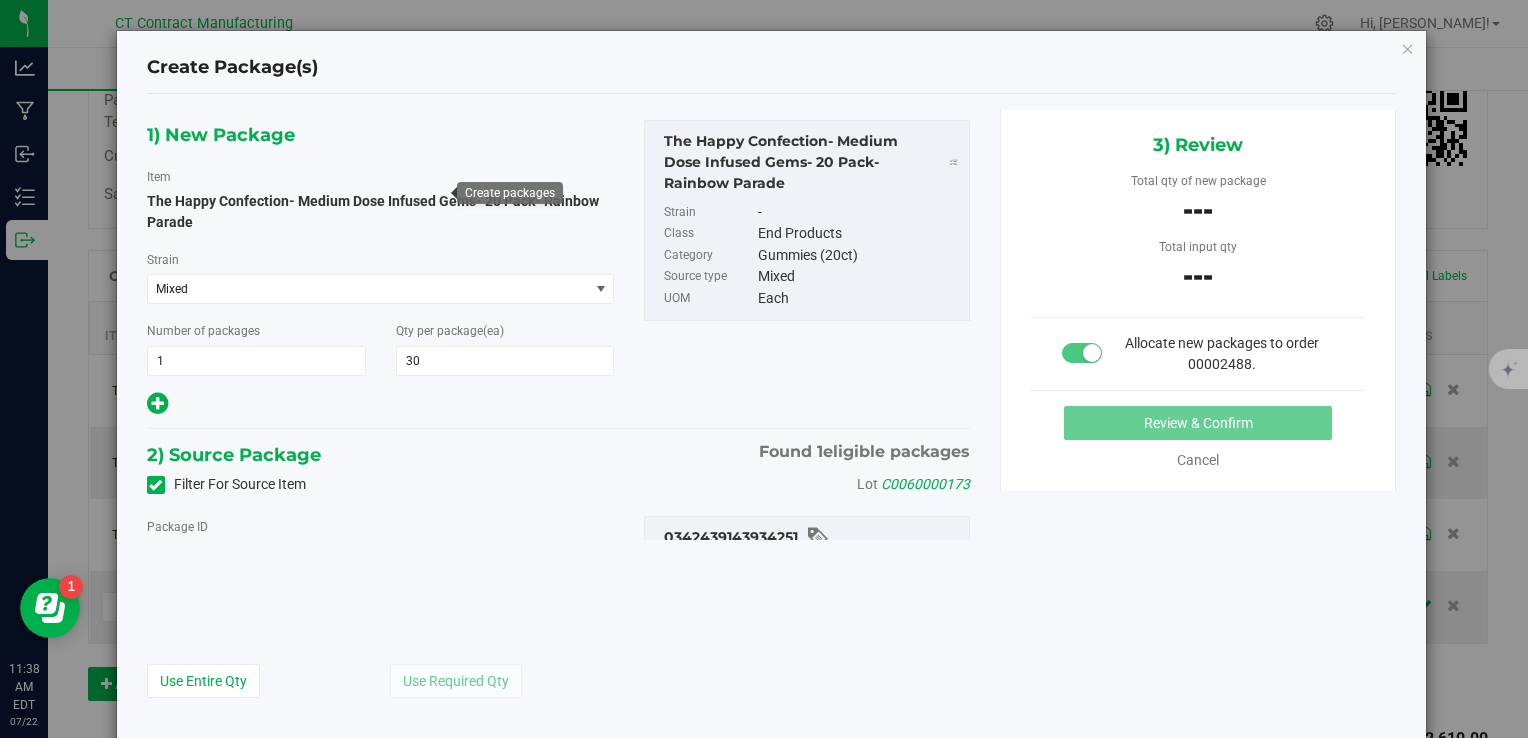 type on "0 ea" 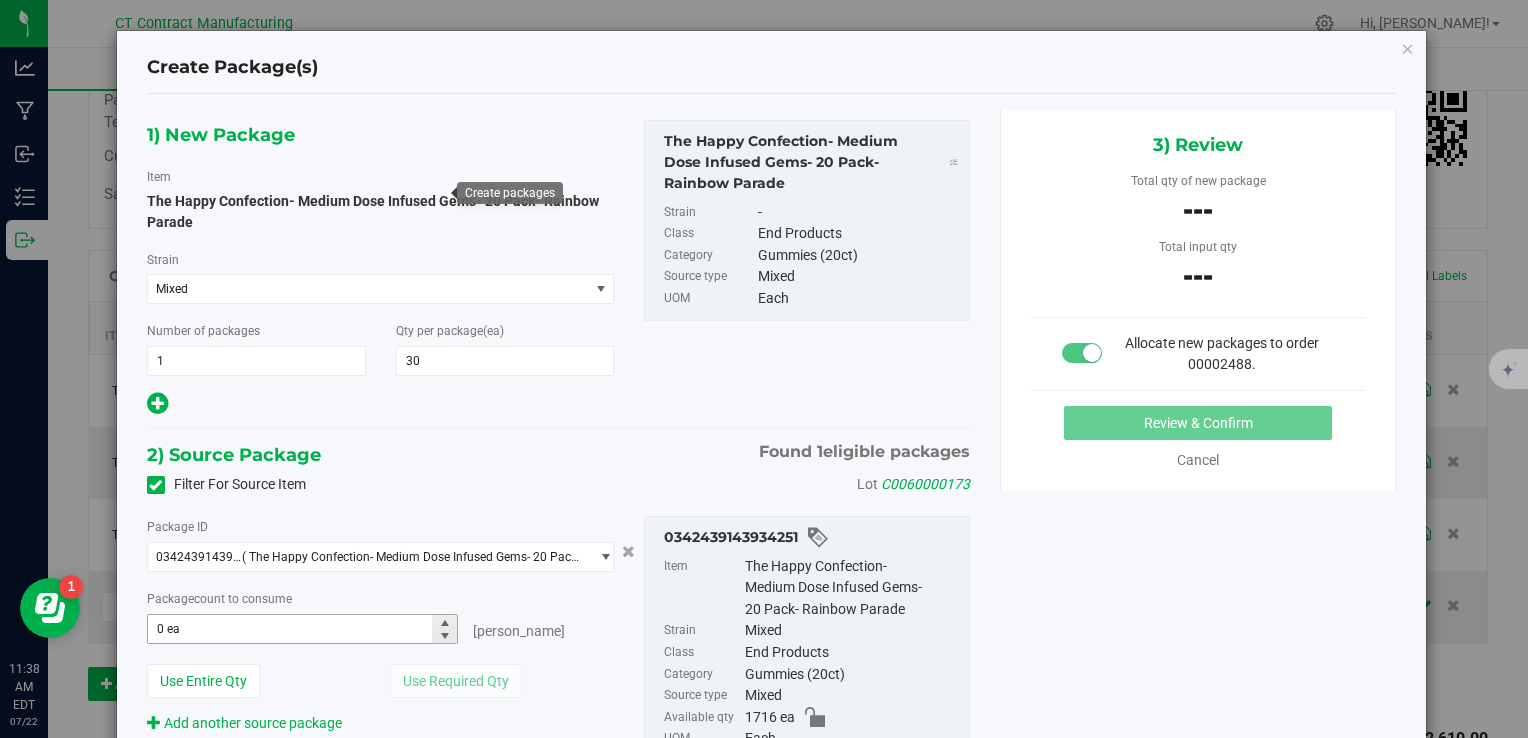 click on "0 ea 0" at bounding box center (303, 629) 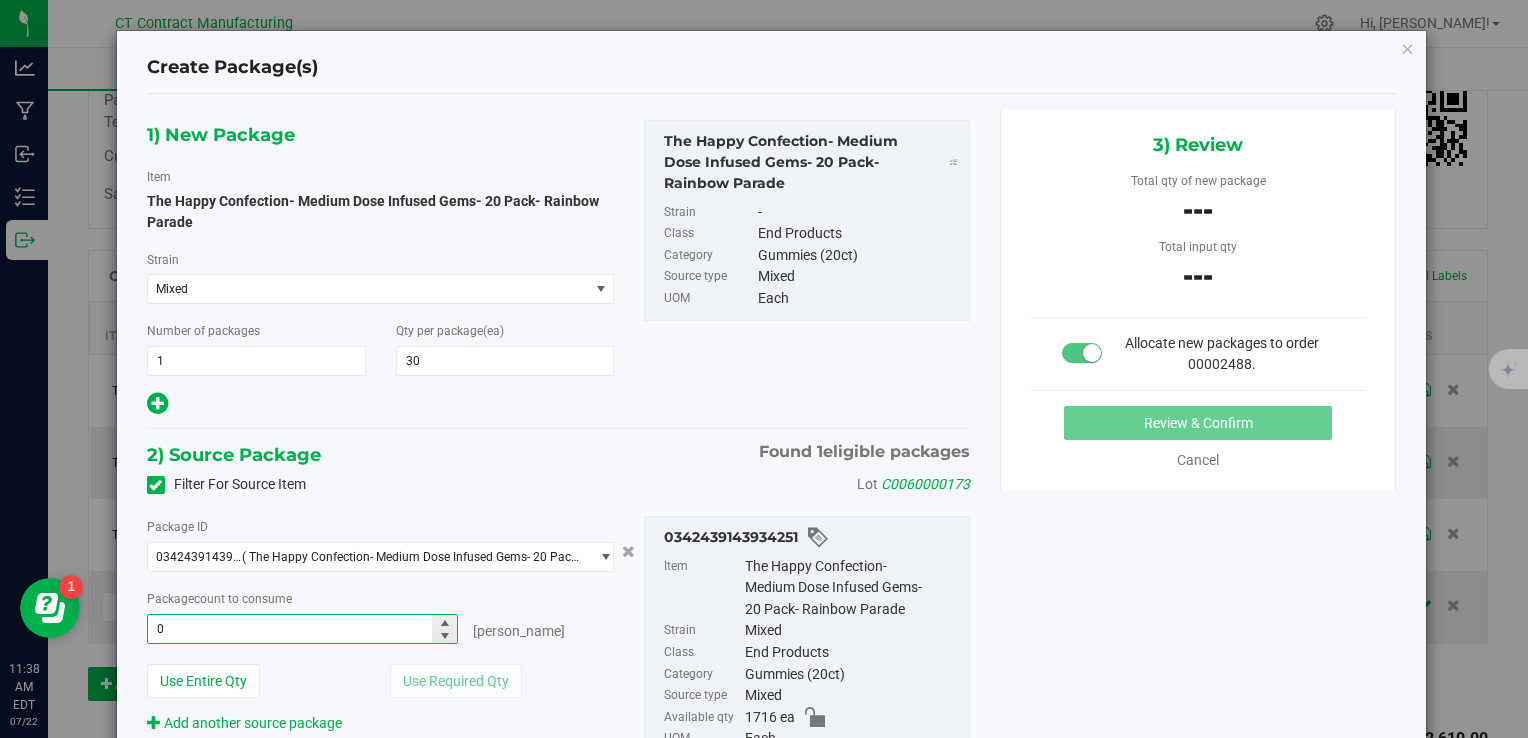 type 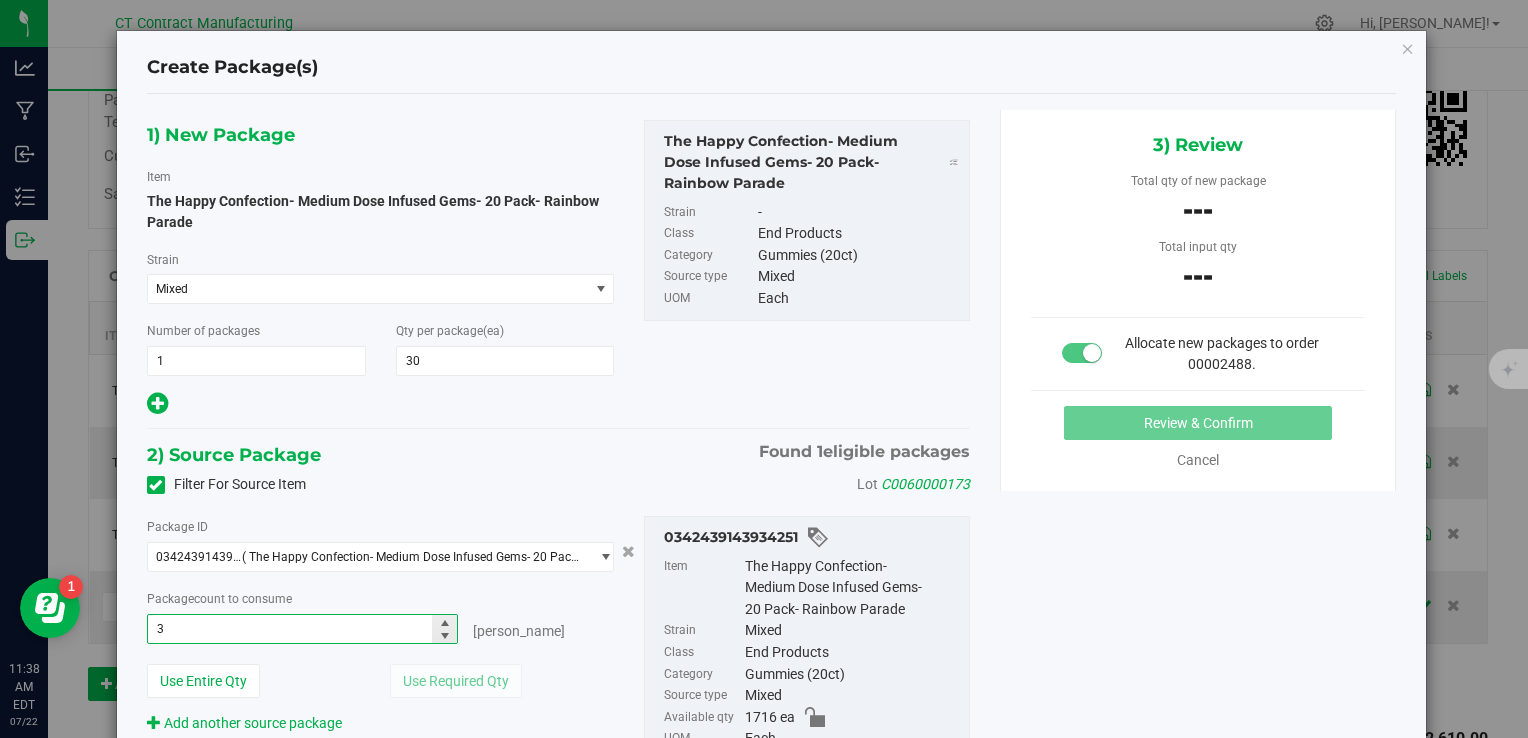 type on "30" 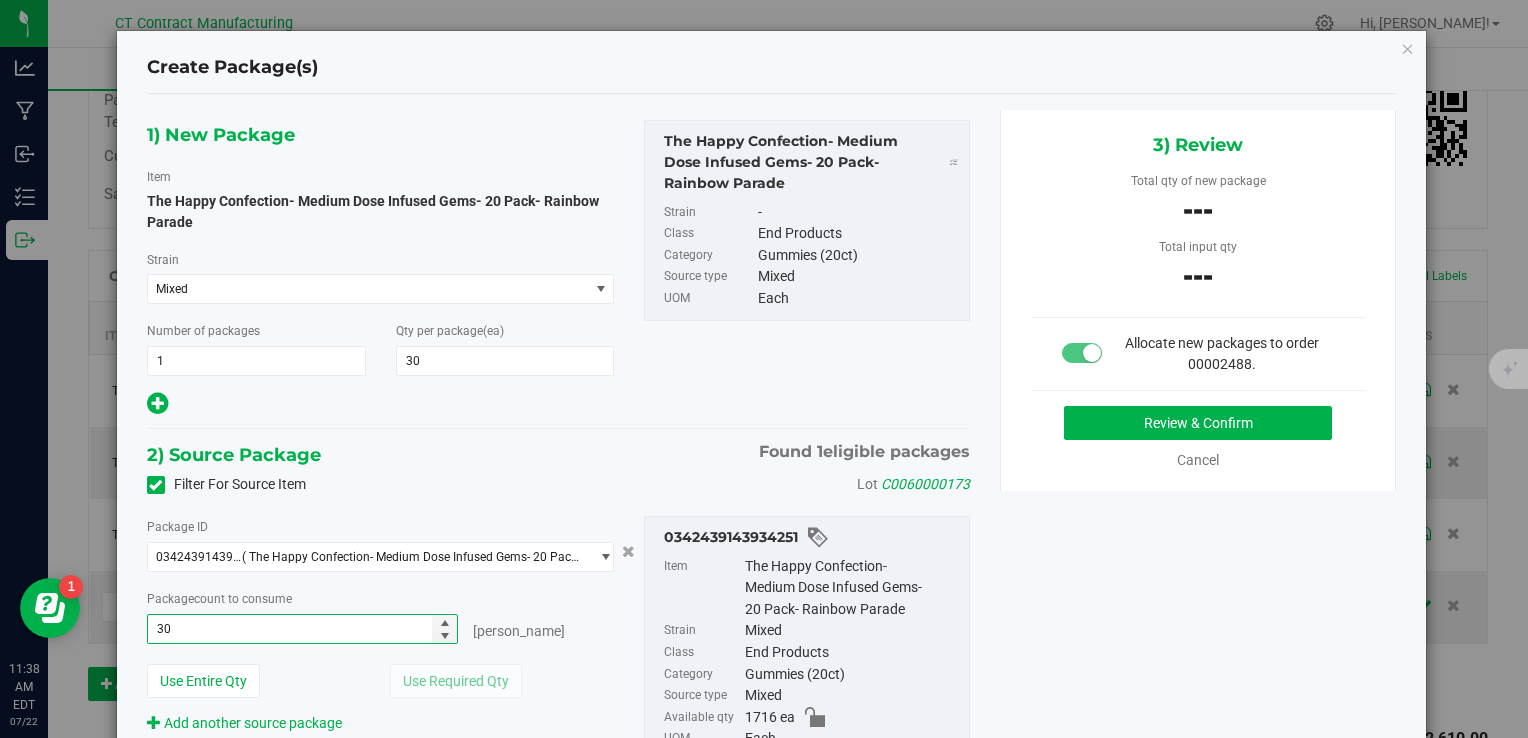 type on "30 ea" 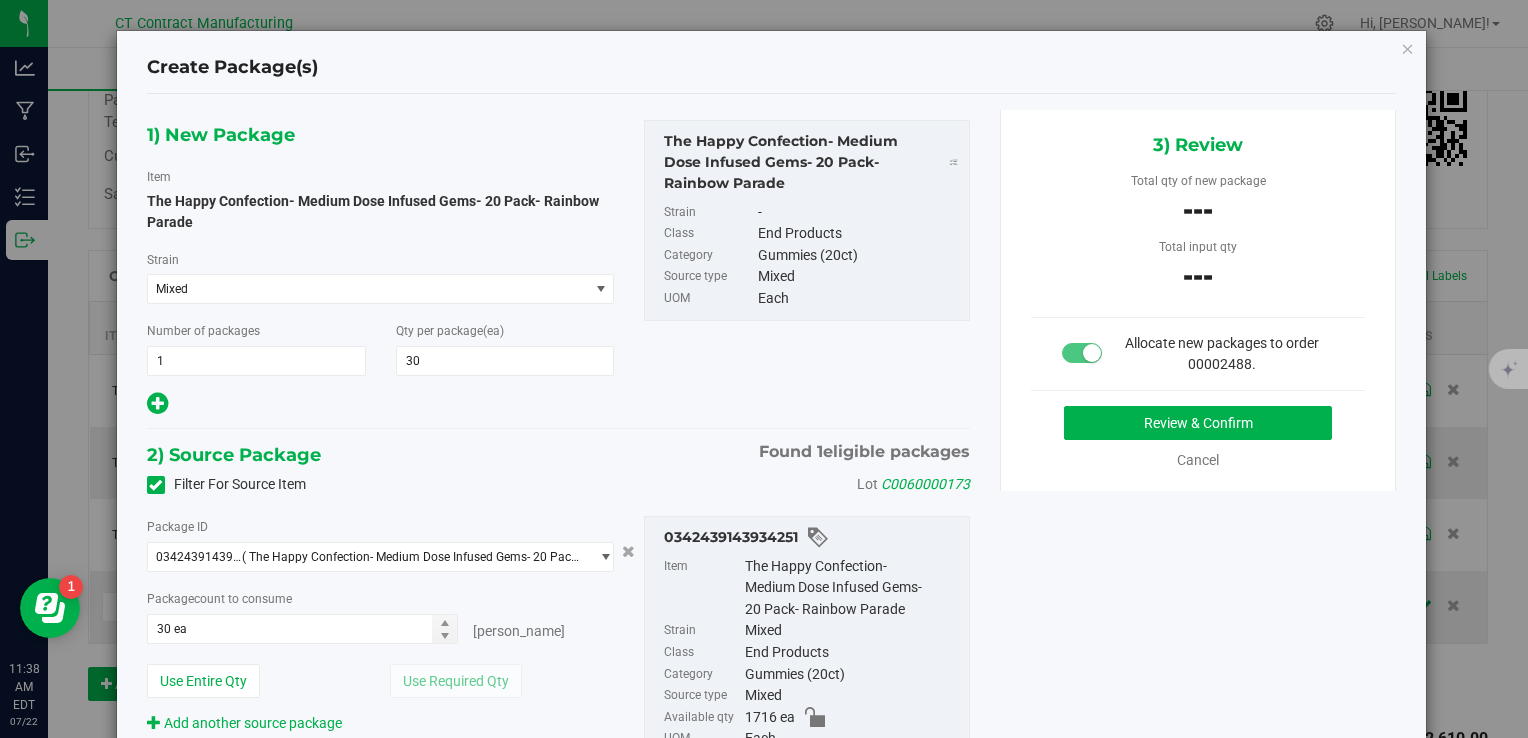 click at bounding box center [381, 404] 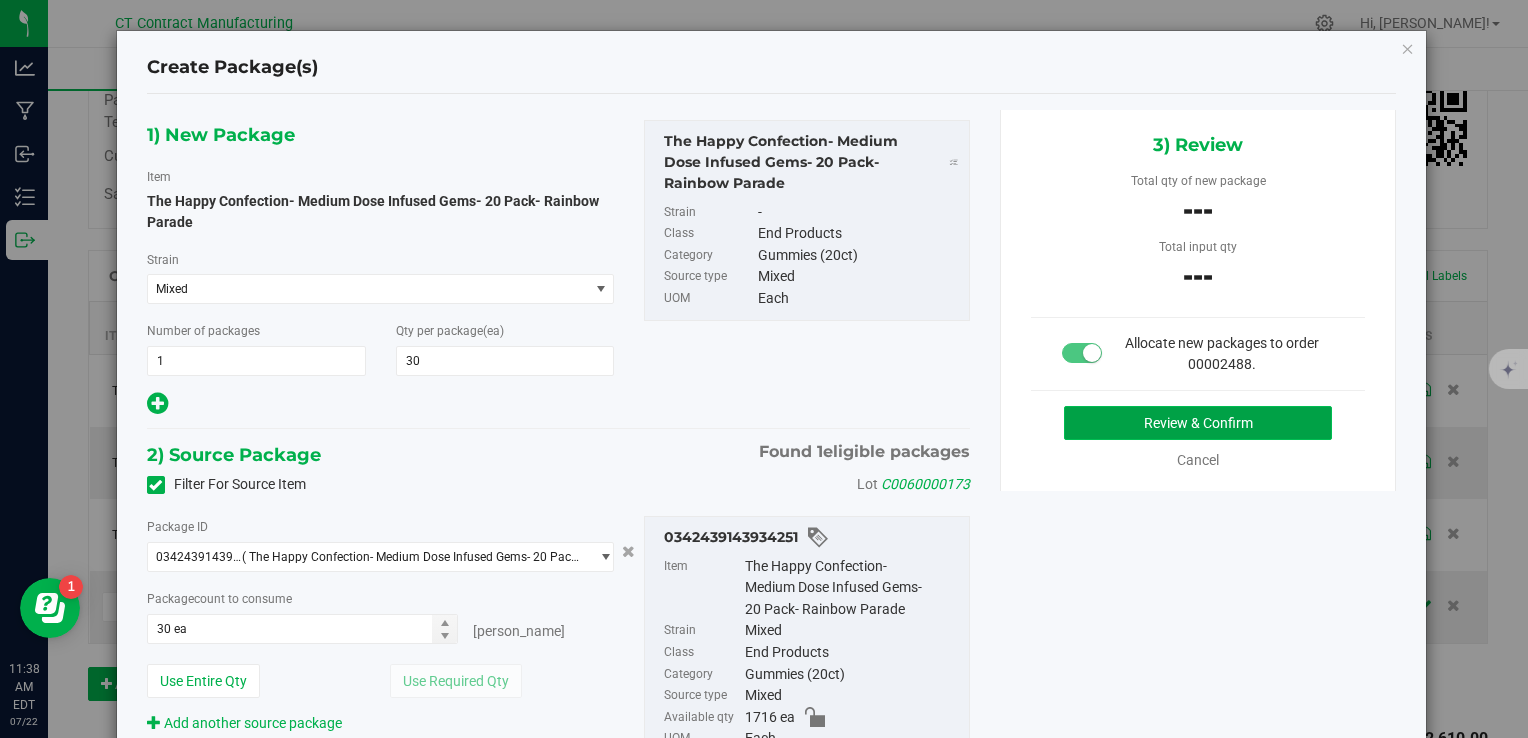 click on "Review & Confirm" at bounding box center [1198, 423] 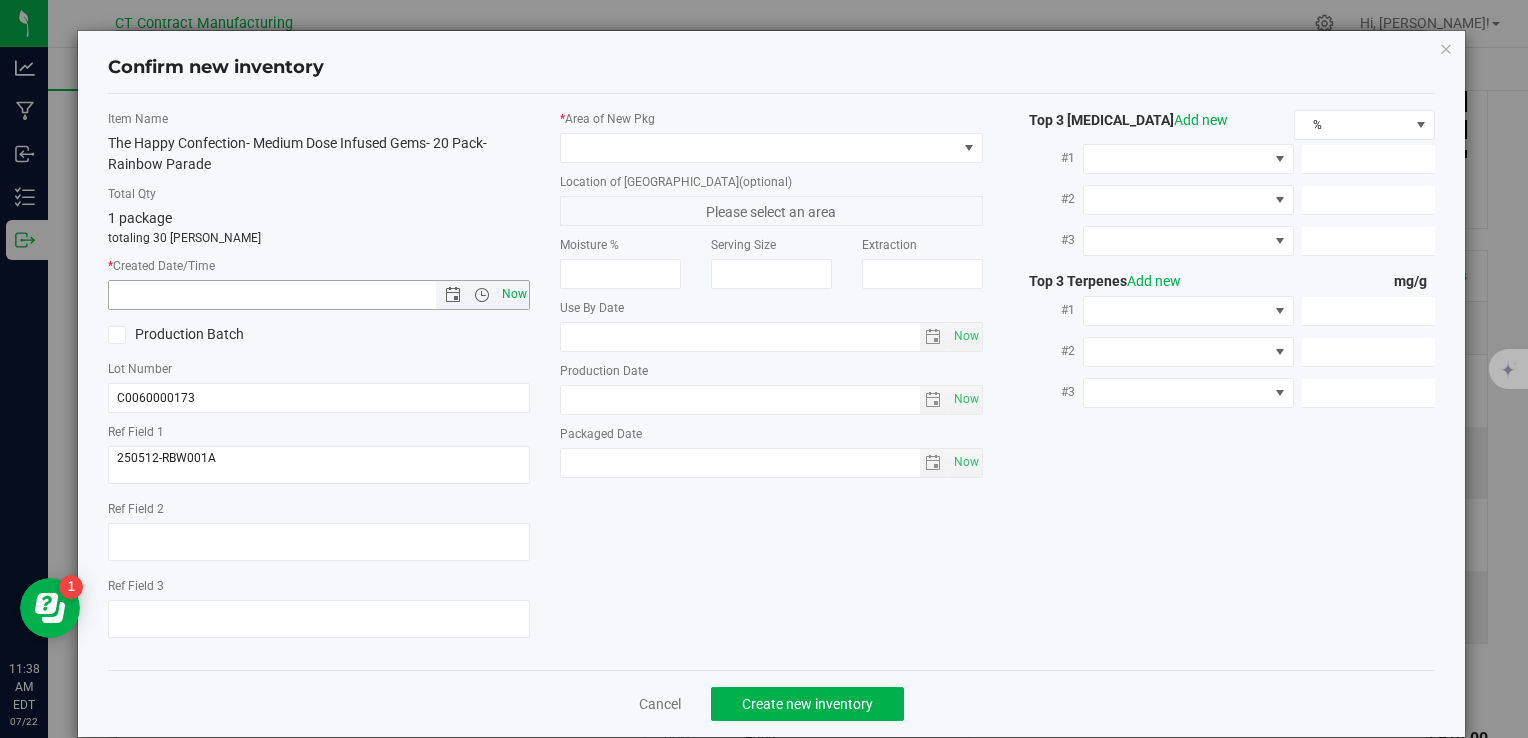 click on "Now" at bounding box center [514, 294] 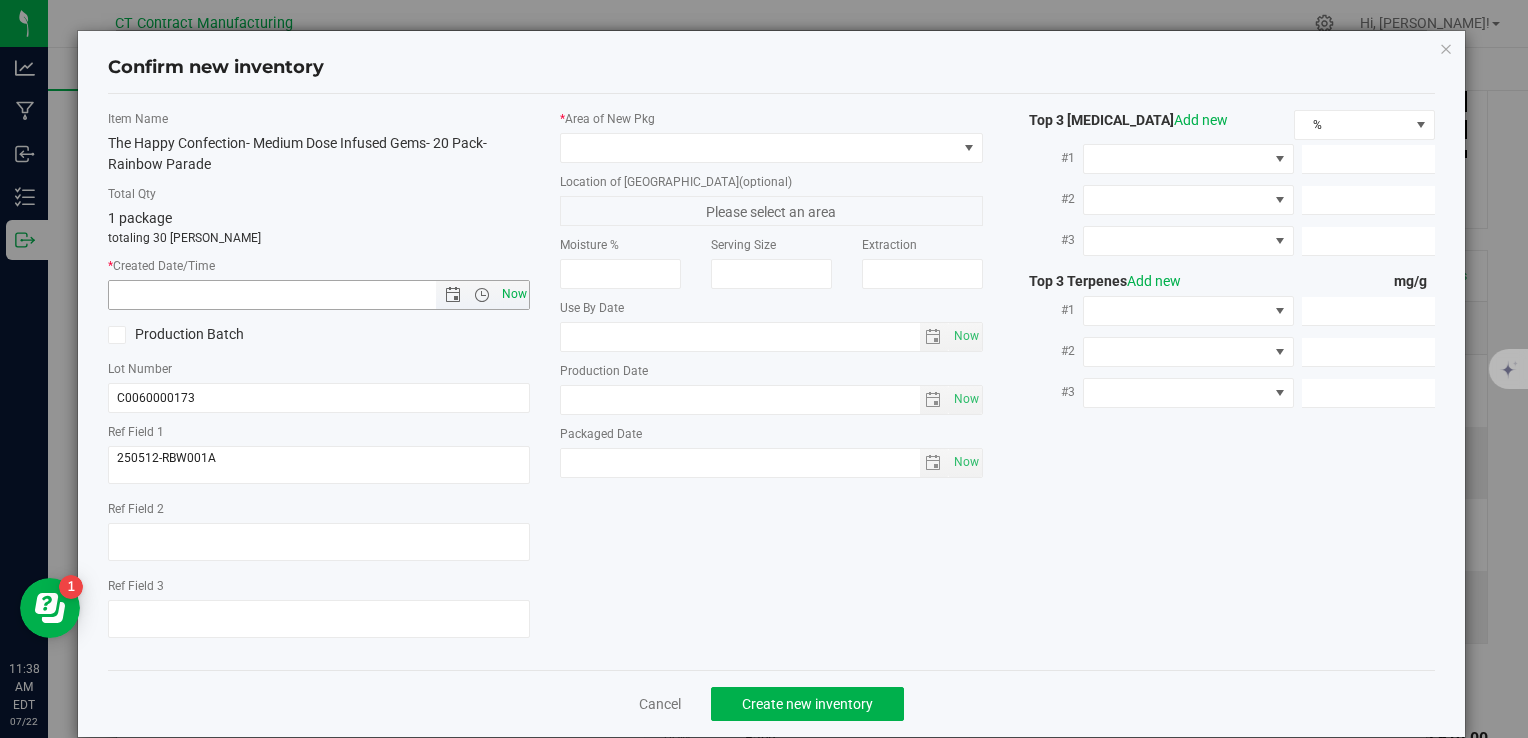 type on "7/22/2025 11:38 AM" 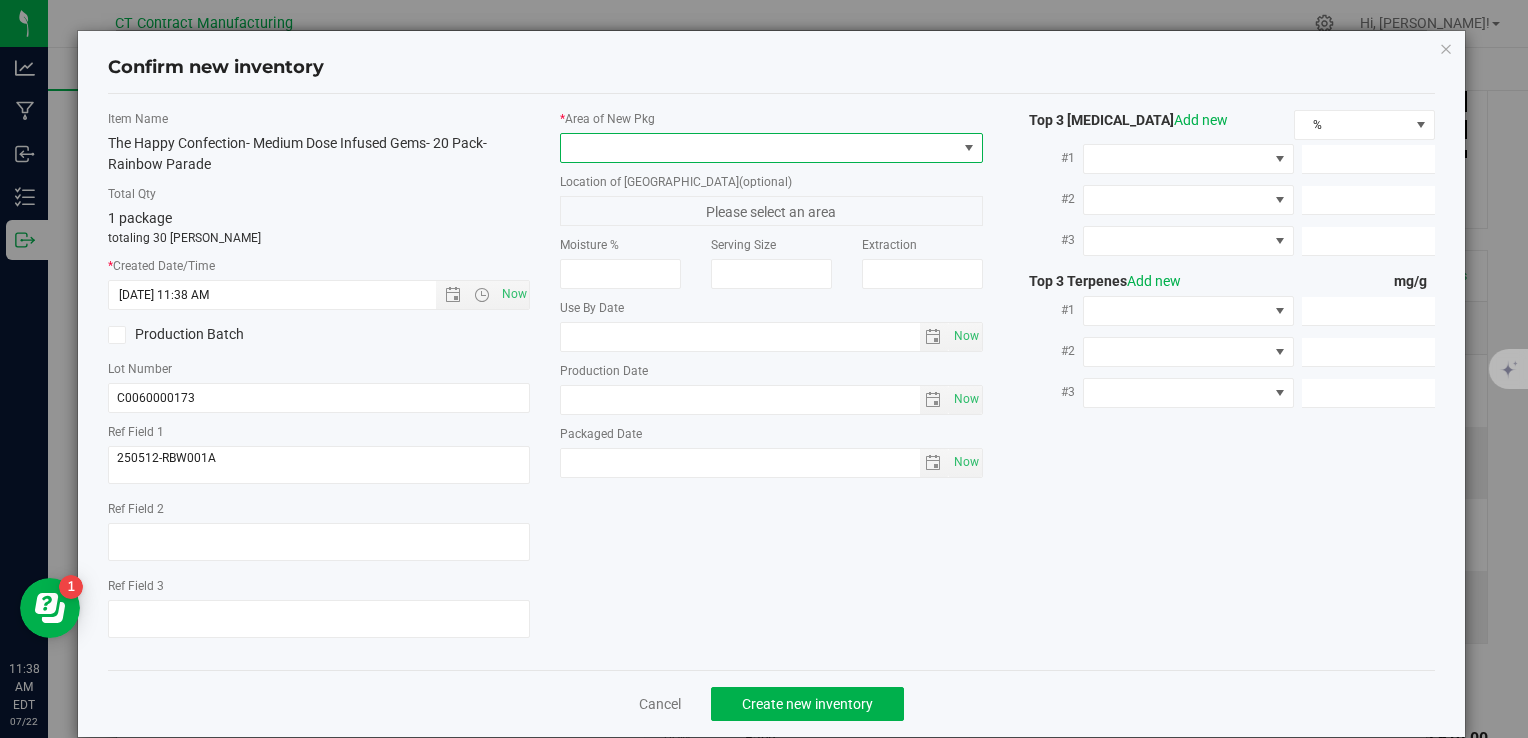 click at bounding box center (758, 148) 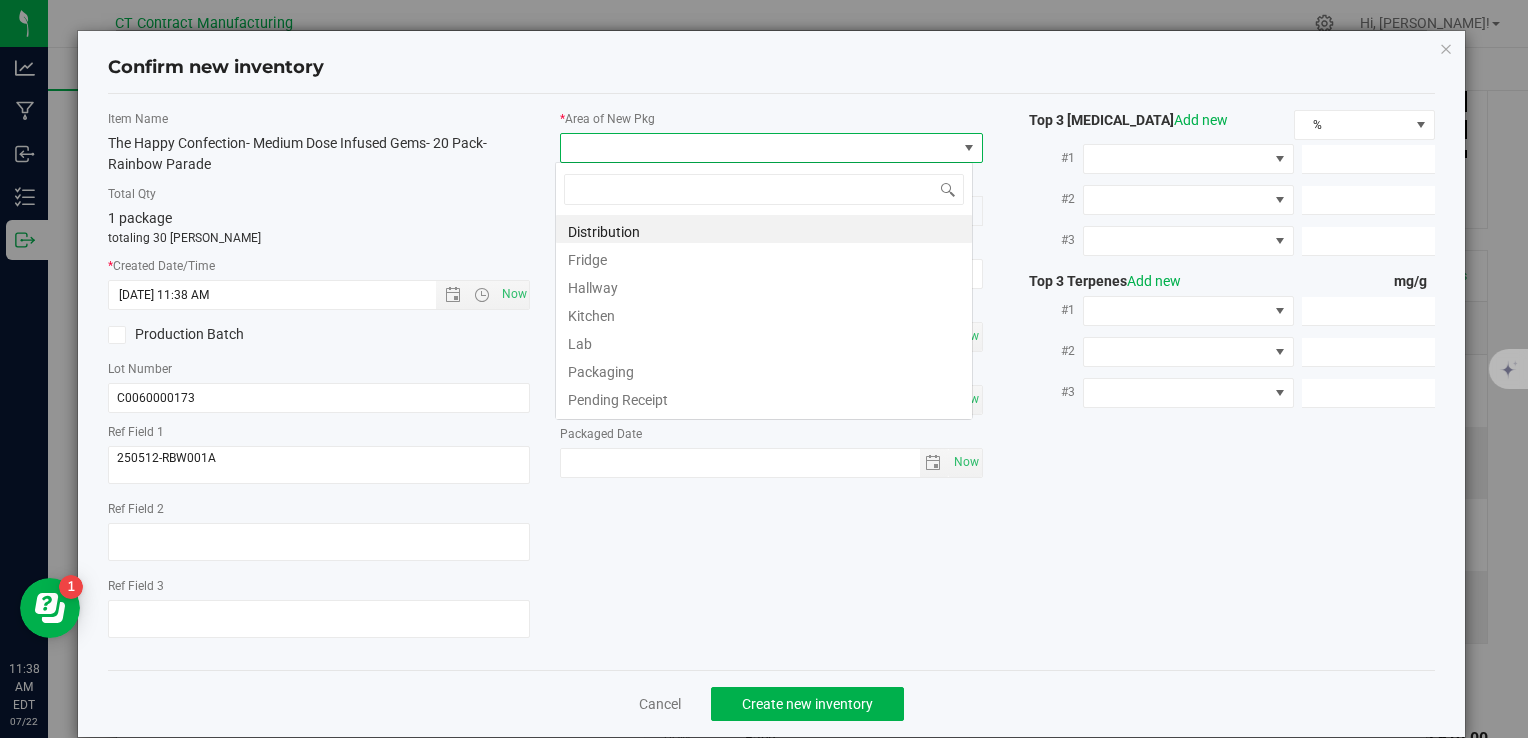 scroll, scrollTop: 99970, scrollLeft: 99582, axis: both 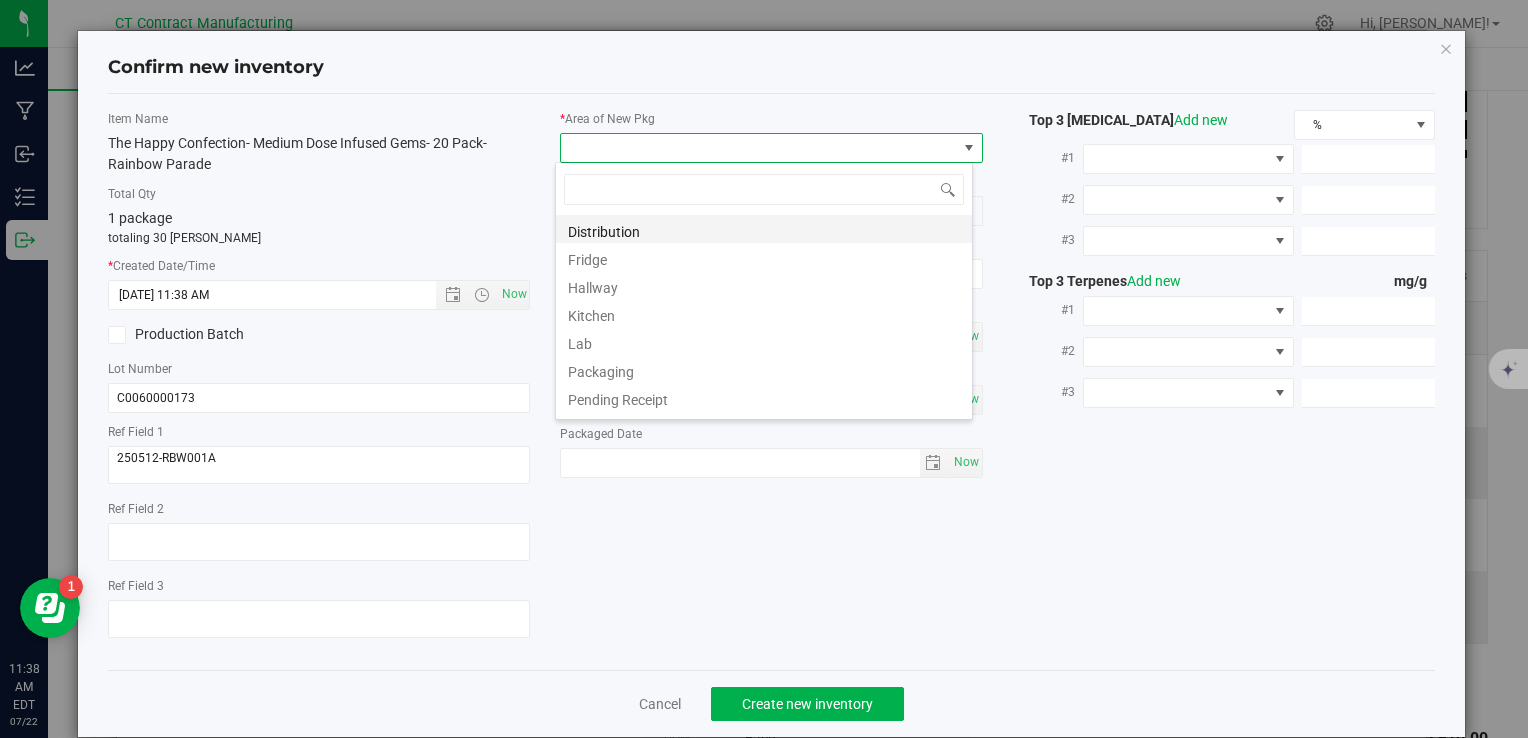 click on "Distribution" at bounding box center [764, 229] 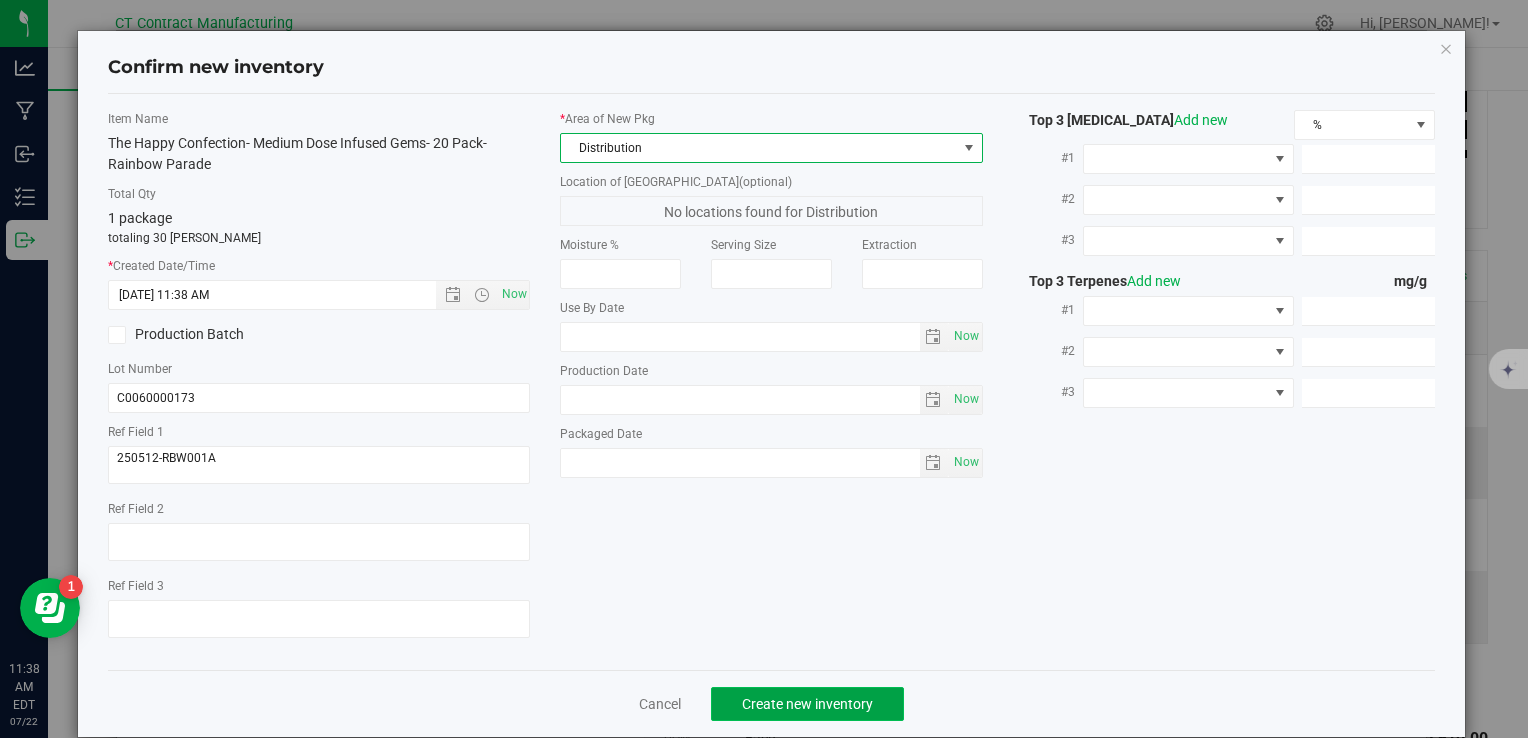 click on "Create new inventory" 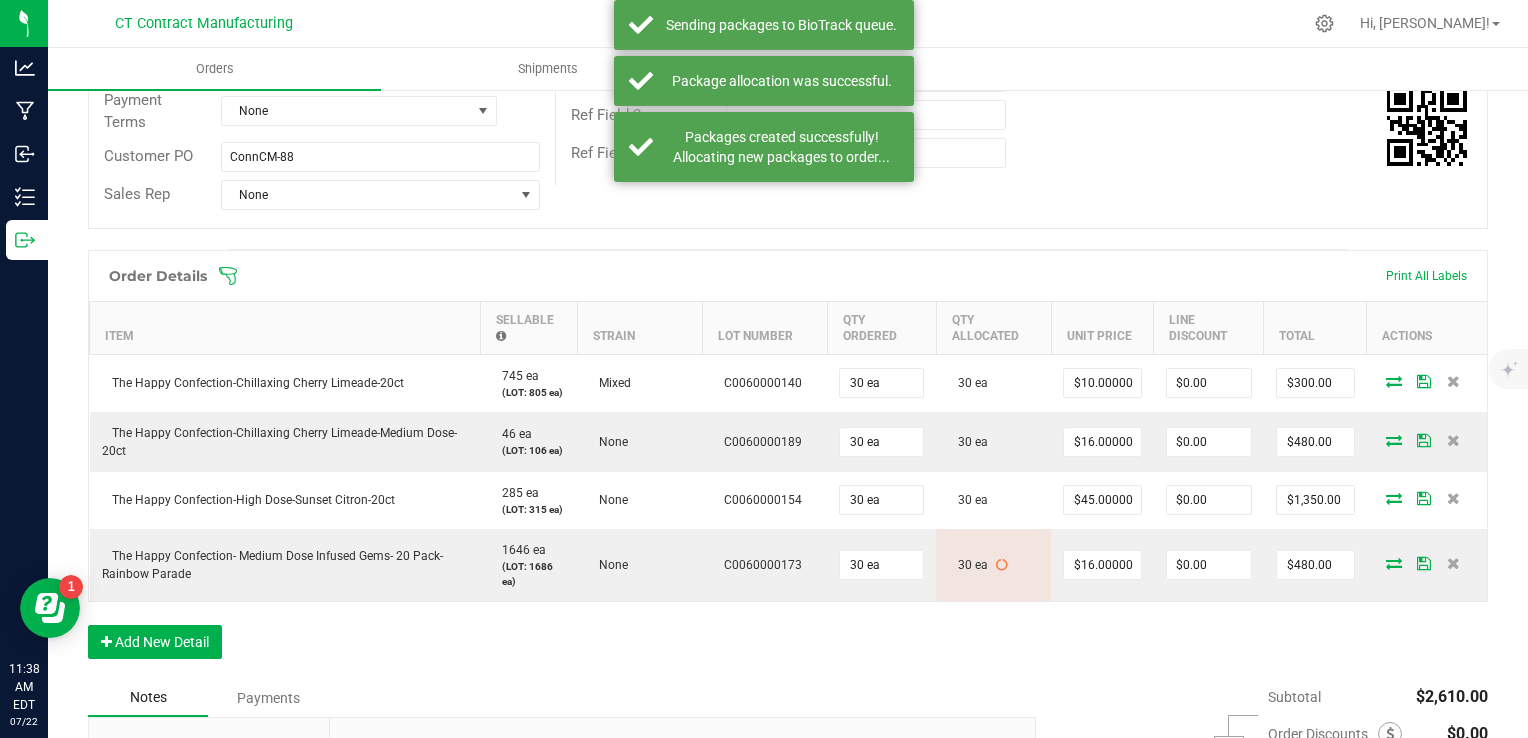 click on "Order Details Print All Labels Item  Sellable  Strain  Lot Number  Qty Ordered Qty Allocated Unit Price Line Discount Total Actions  The Happy Confection-Chillaxing Cherry Limeade-20ct   745 ea   (LOT: 805 ea)   Mixed   C0060000140  30 ea  30 ea  $10.00000 $0.00 $300.00  The Happy Confection-Chillaxing Cherry Limeade-Medium Dose-20ct   46 ea   (LOT: 106 ea)   None   C0060000189  30 ea  30 ea  $16.00000 $0.00 $480.00  The Happy Confection-High Dose-Sunset Citron-20ct   285 ea   (LOT: 315 ea)   None   C0060000154  30 ea  30 ea  $45.00000 $0.00 $1,350.00  The Happy Confection- Medium Dose Infused Gems- 20 Pack- Rainbow Parade   1646 ea   (LOT: 1686 ea)   None   C0060000173  30 ea  30 ea
$16.00000 $0.00 $480.00
Add New Detail" at bounding box center (788, 464) 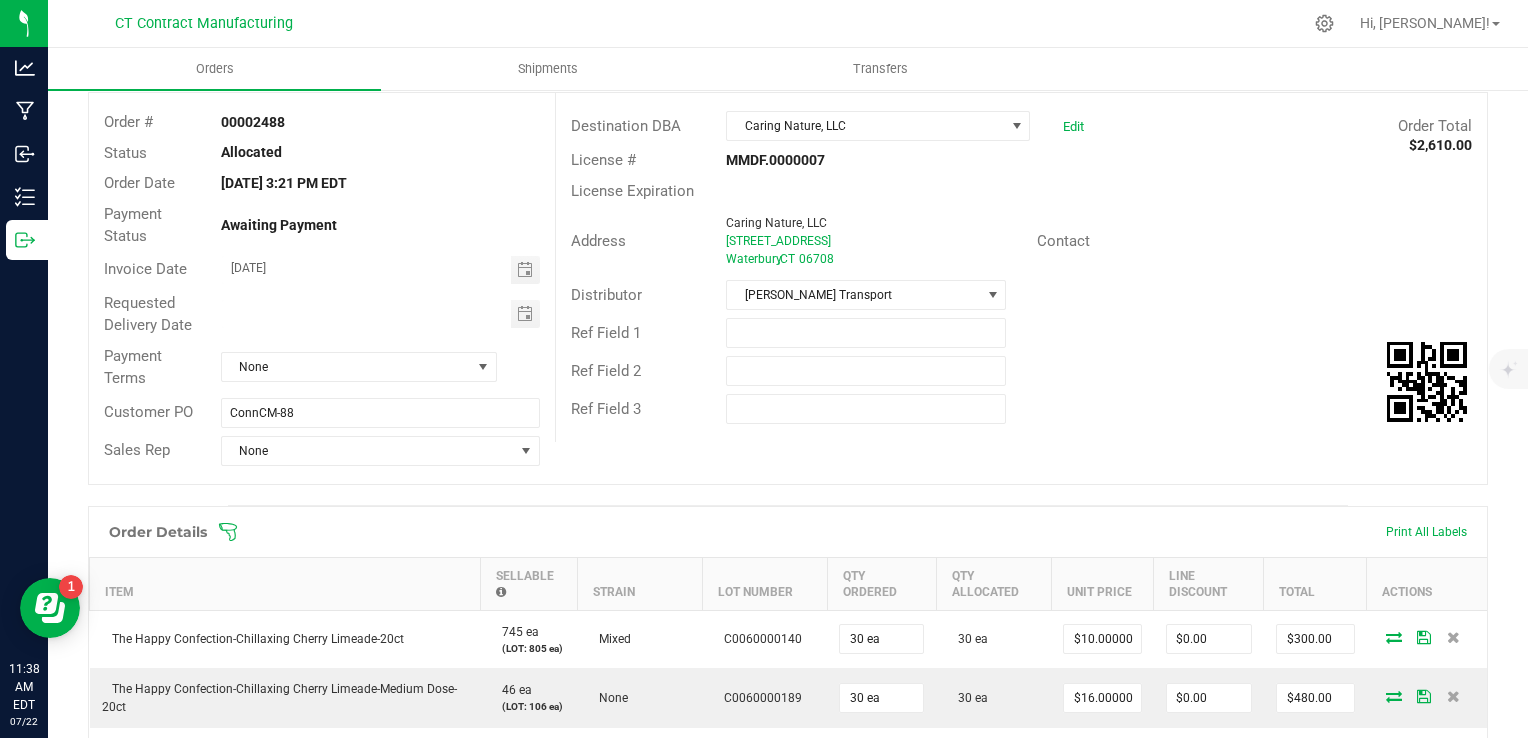 scroll, scrollTop: 27, scrollLeft: 0, axis: vertical 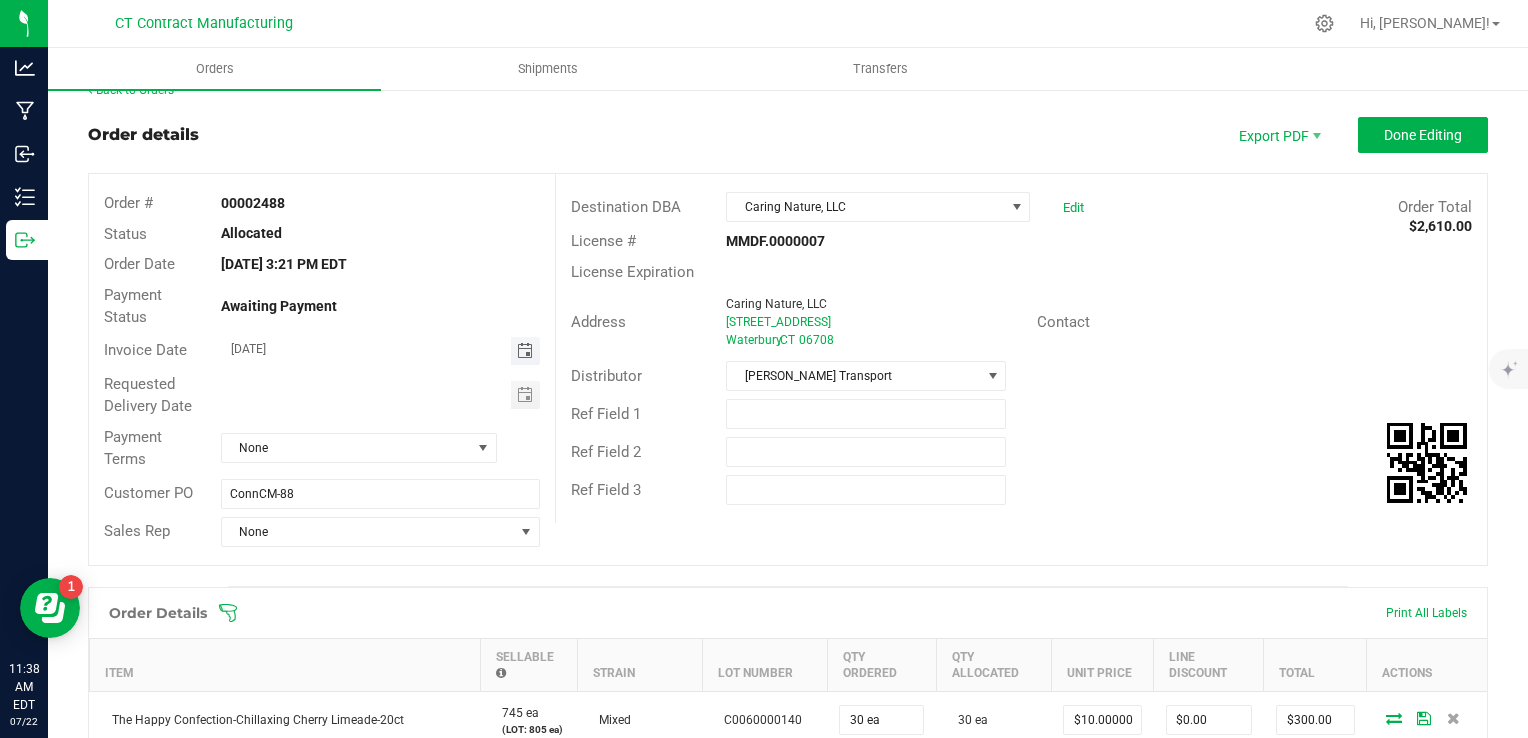 click at bounding box center (525, 351) 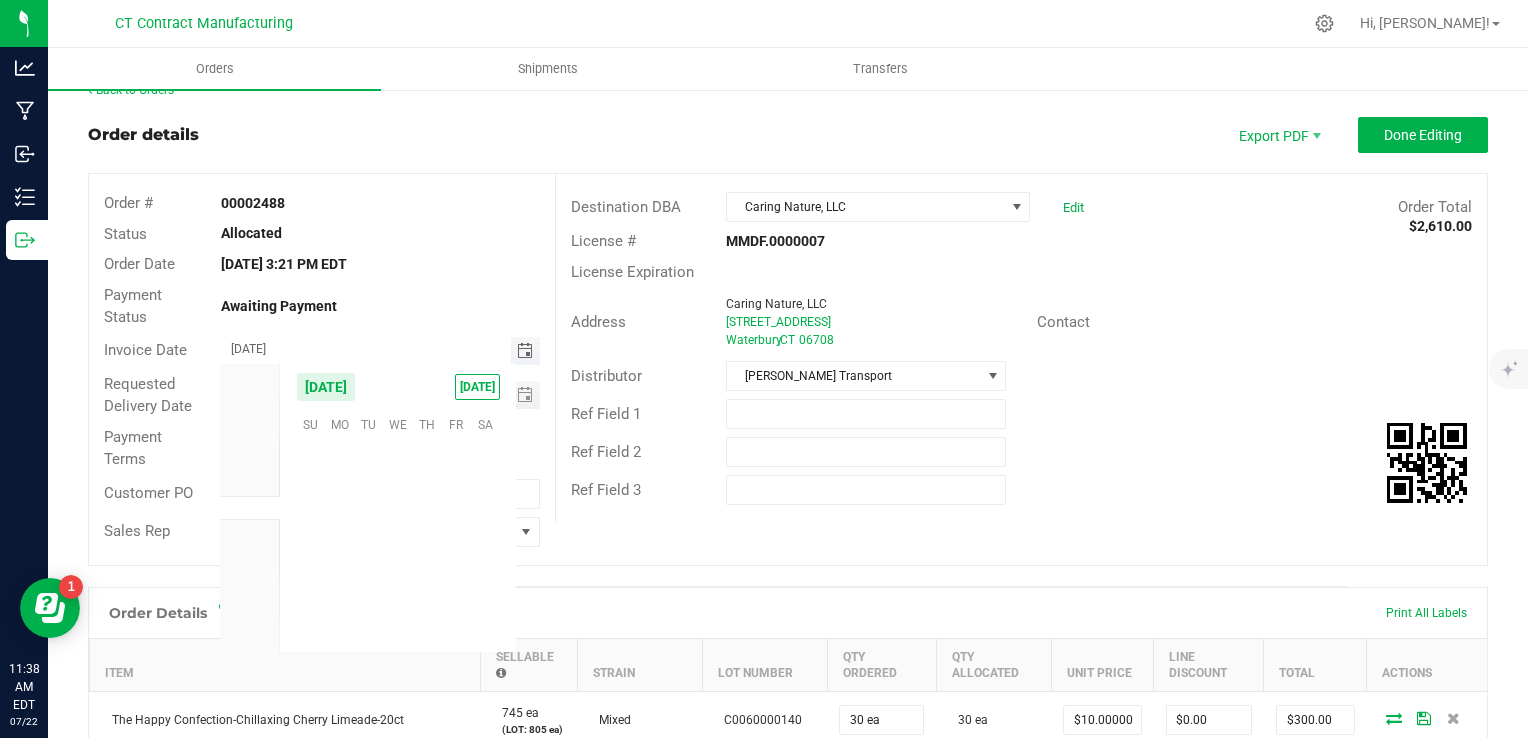 scroll, scrollTop: 36144, scrollLeft: 0, axis: vertical 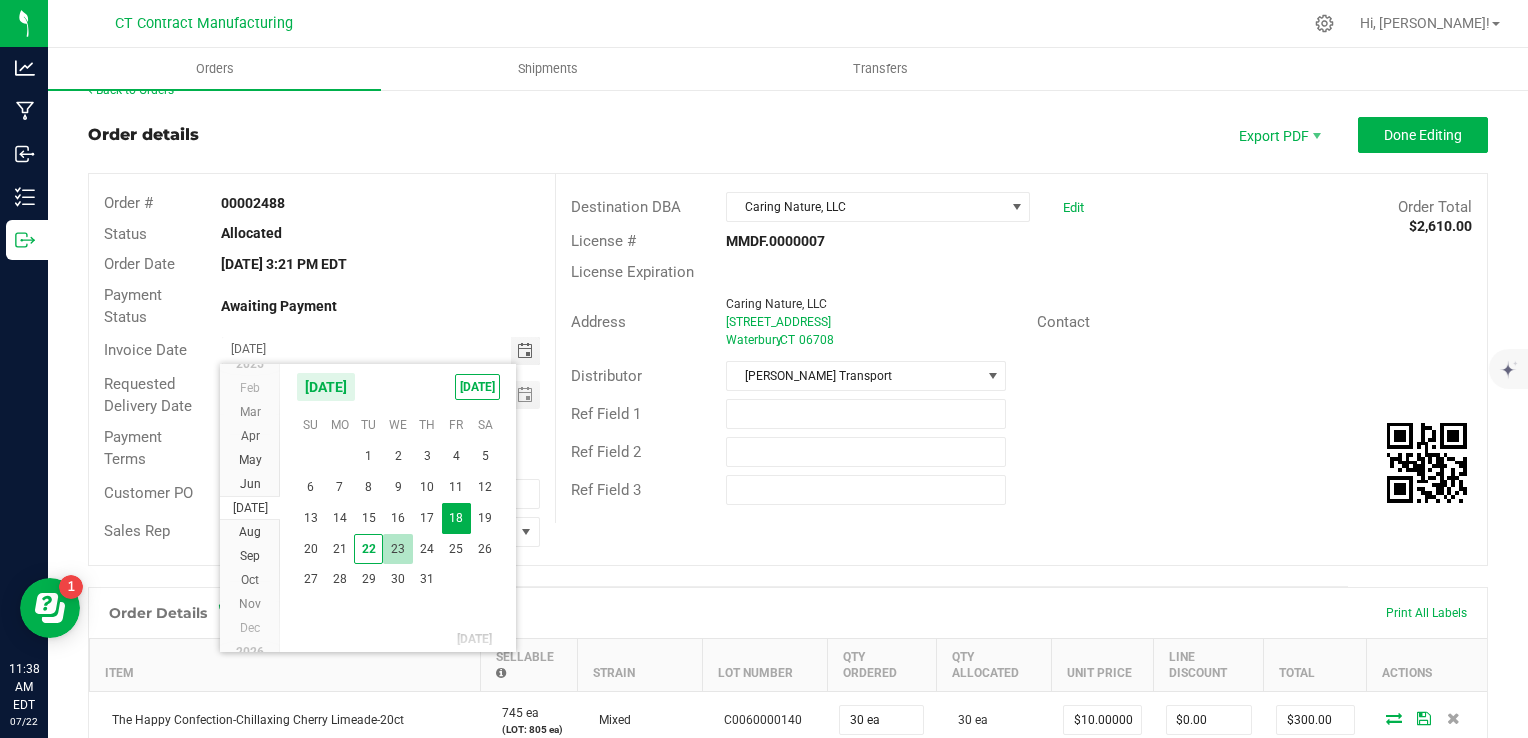 click on "23" at bounding box center [397, 549] 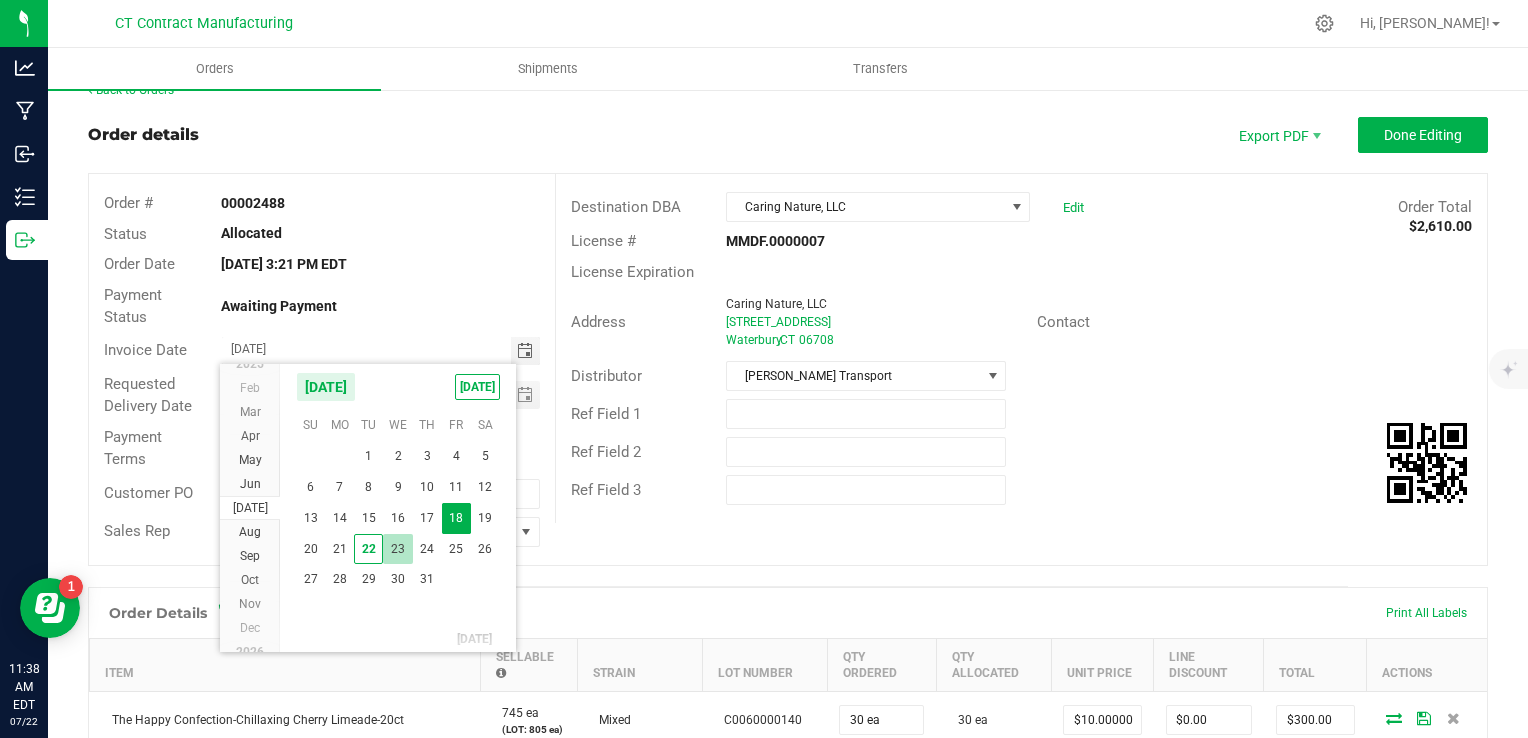 type on "[DATE]" 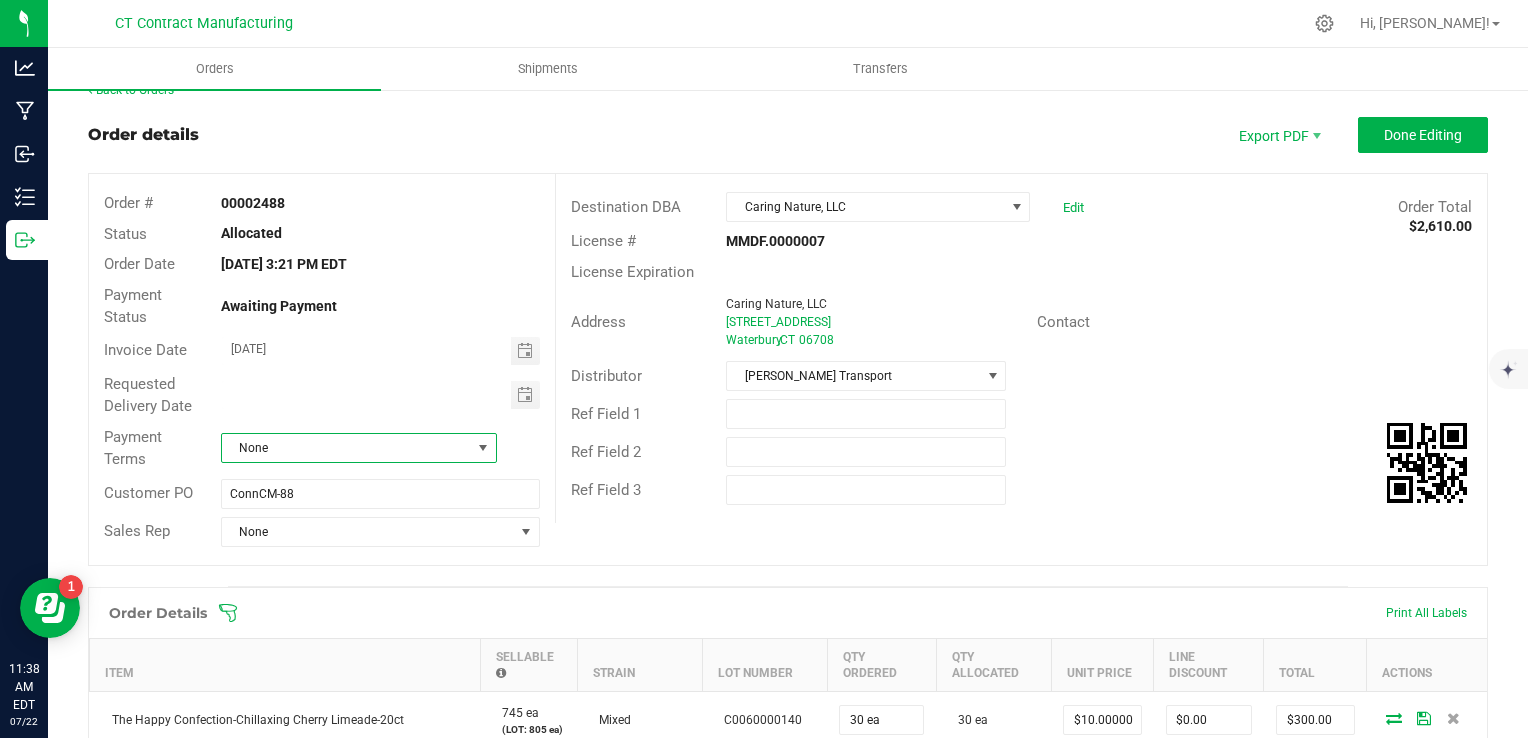 click on "None" at bounding box center (346, 448) 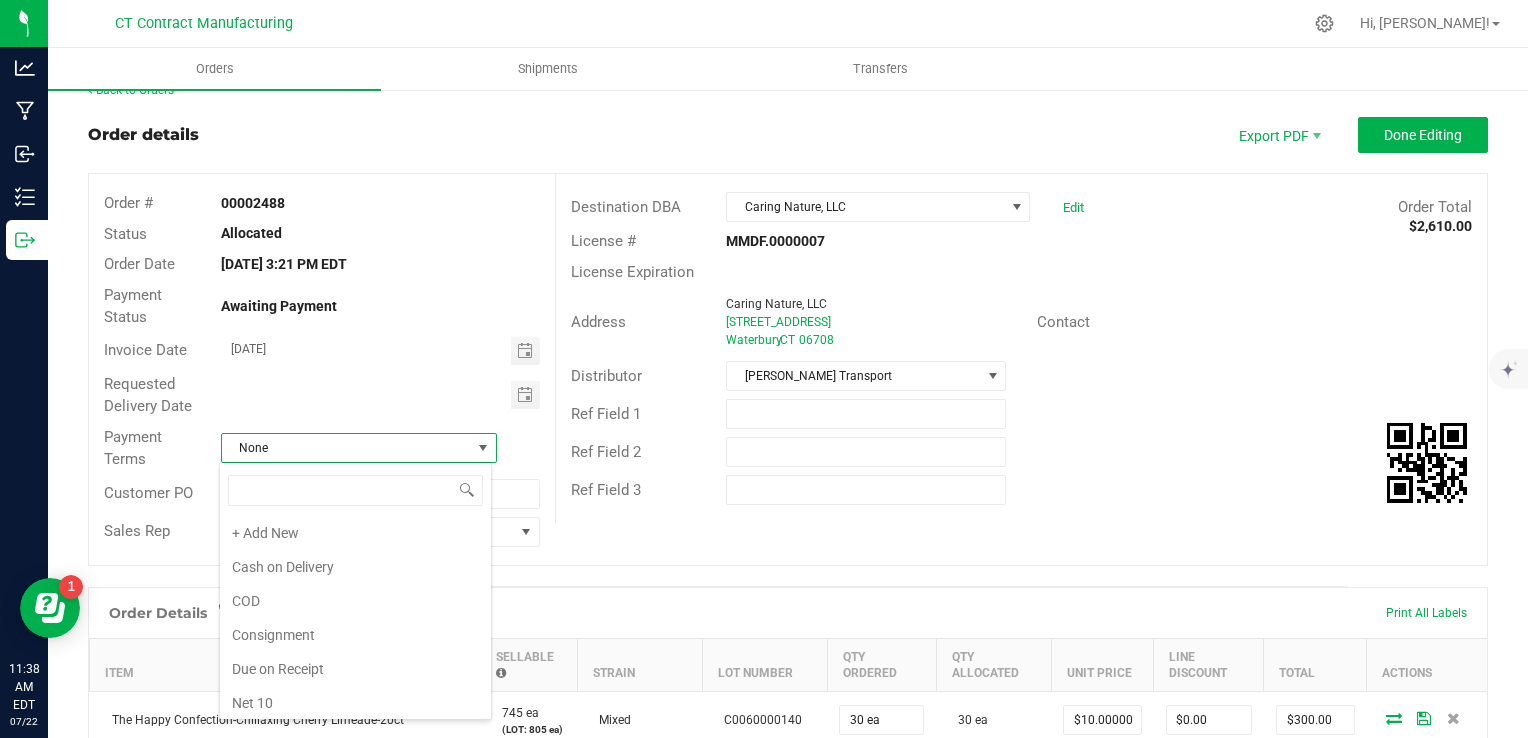 scroll, scrollTop: 304, scrollLeft: 0, axis: vertical 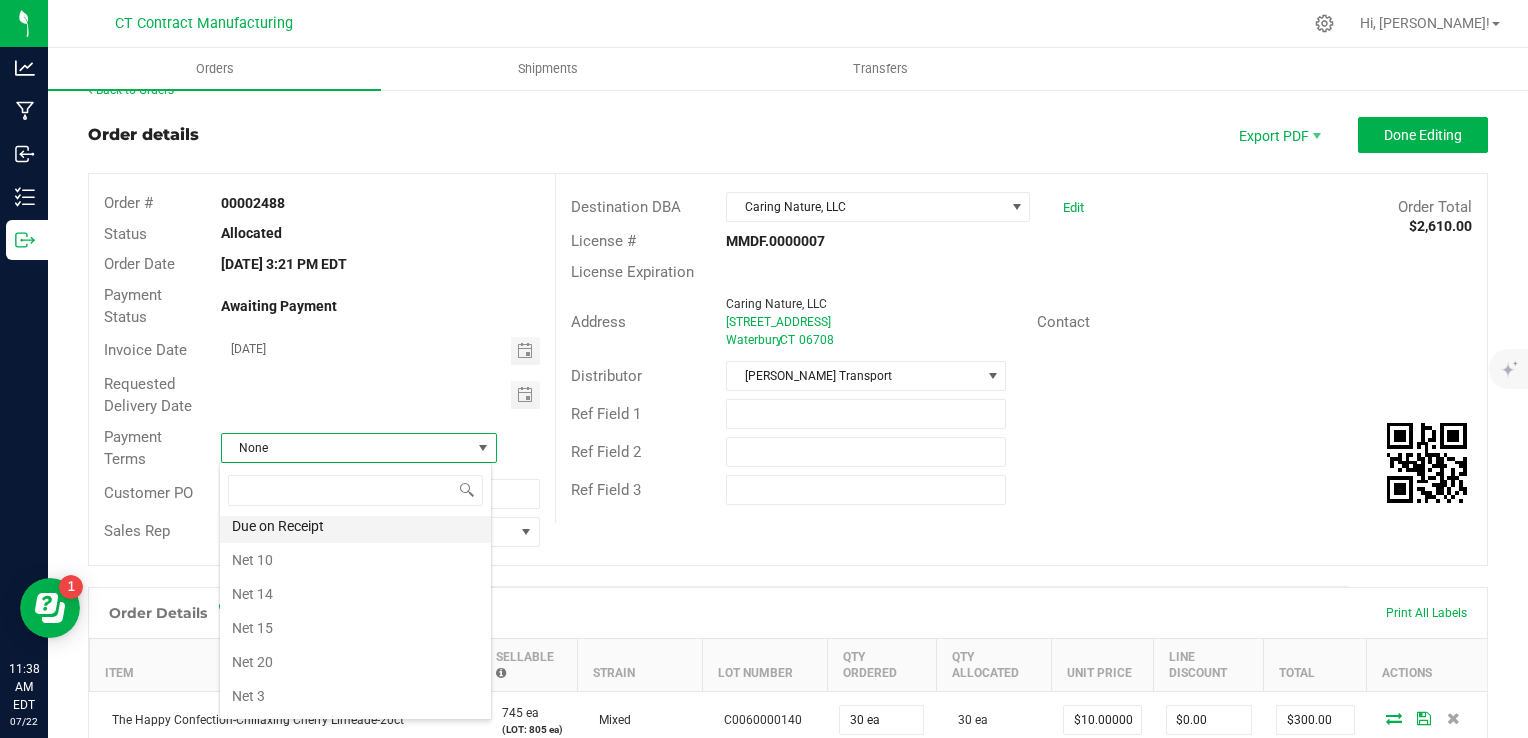 click on "Due on Receipt" at bounding box center (355, 526) 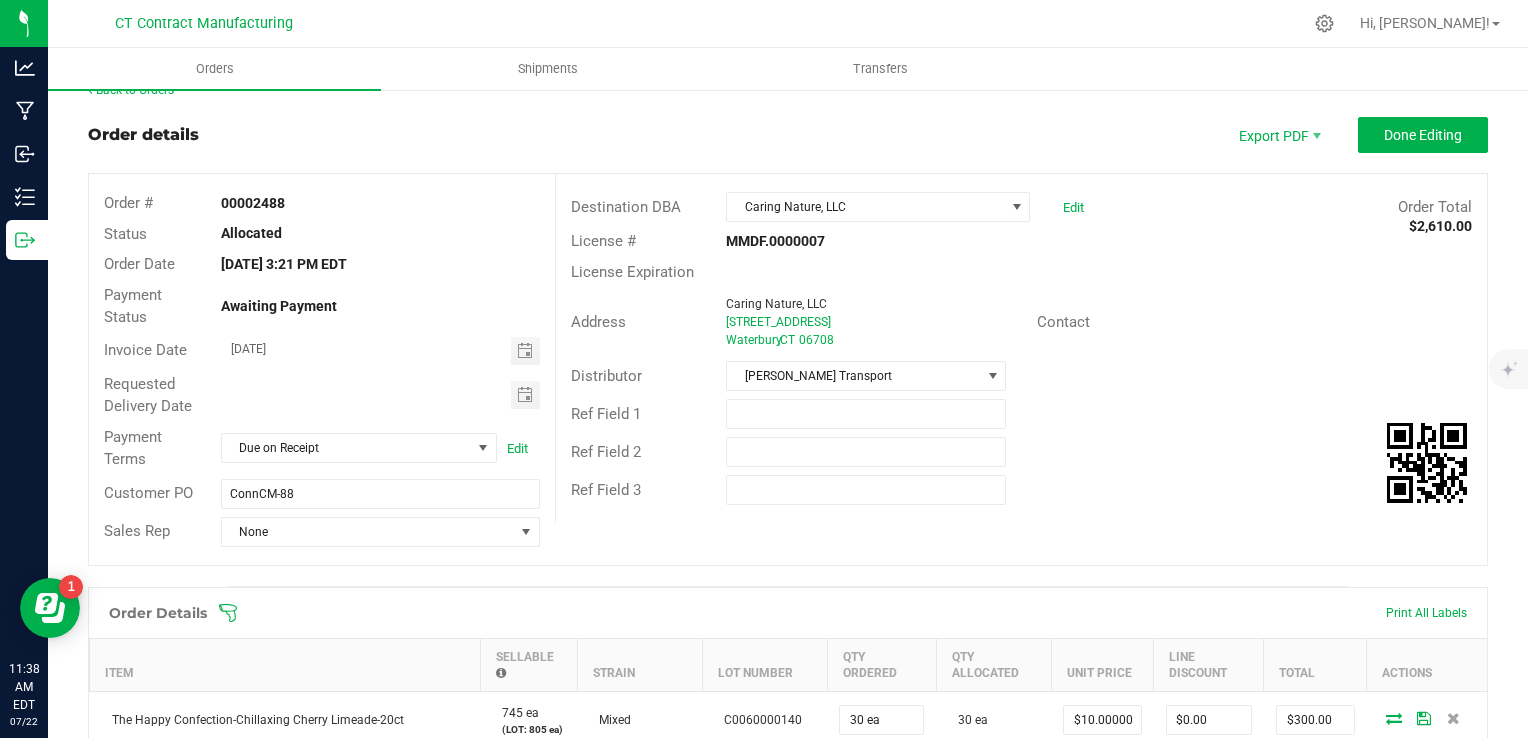click on "Order details   Export PDF   Done Editing   Order #   00002488   Status   Allocated   Order Date   Jul 18, 2025 3:21 PM EDT   Payment Status   Awaiting Payment   Invoice Date  07/23/2025  Requested Delivery Date   Payment Terms  Due on Receipt  Edit   Customer PO  ConnCM-88  Sales Rep  None  Destination DBA  Caring Nature, LLC  Edit   Order Total   $2,610.00   License #   MMDF.0000007   License Expiration   Address  Caring Nature, LLC 237 East Aurora St Waterbury  ,  CT 06708  Contact   Distributor  Conn CM Transport  Ref Field 1   Ref Field 2   Ref Field 3
Order Details Print All Labels Item  Sellable  Strain  Lot Number  Qty Ordered Qty Allocated Unit Price Line Discount Total Actions  The Happy Confection-Chillaxing Cherry Limeade-20ct   745 ea   (LOT: 805 ea)   Mixed   C0060000140  30 ea  30 ea  $10.00000 $0.00 $300.00  46 ea   (LOT: 106 ea)   None  30 ea $0.00" at bounding box center [788, 720] 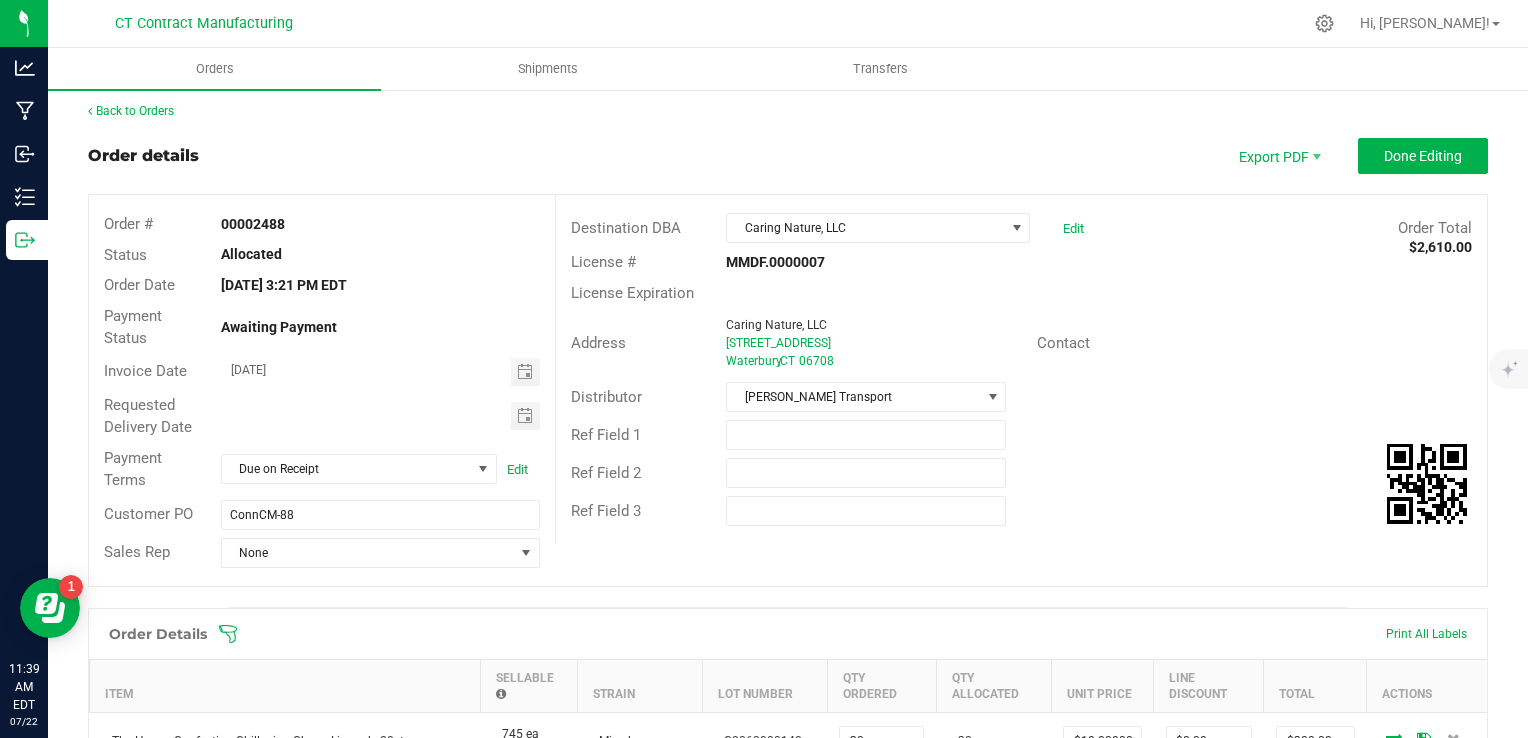 scroll, scrollTop: 3, scrollLeft: 0, axis: vertical 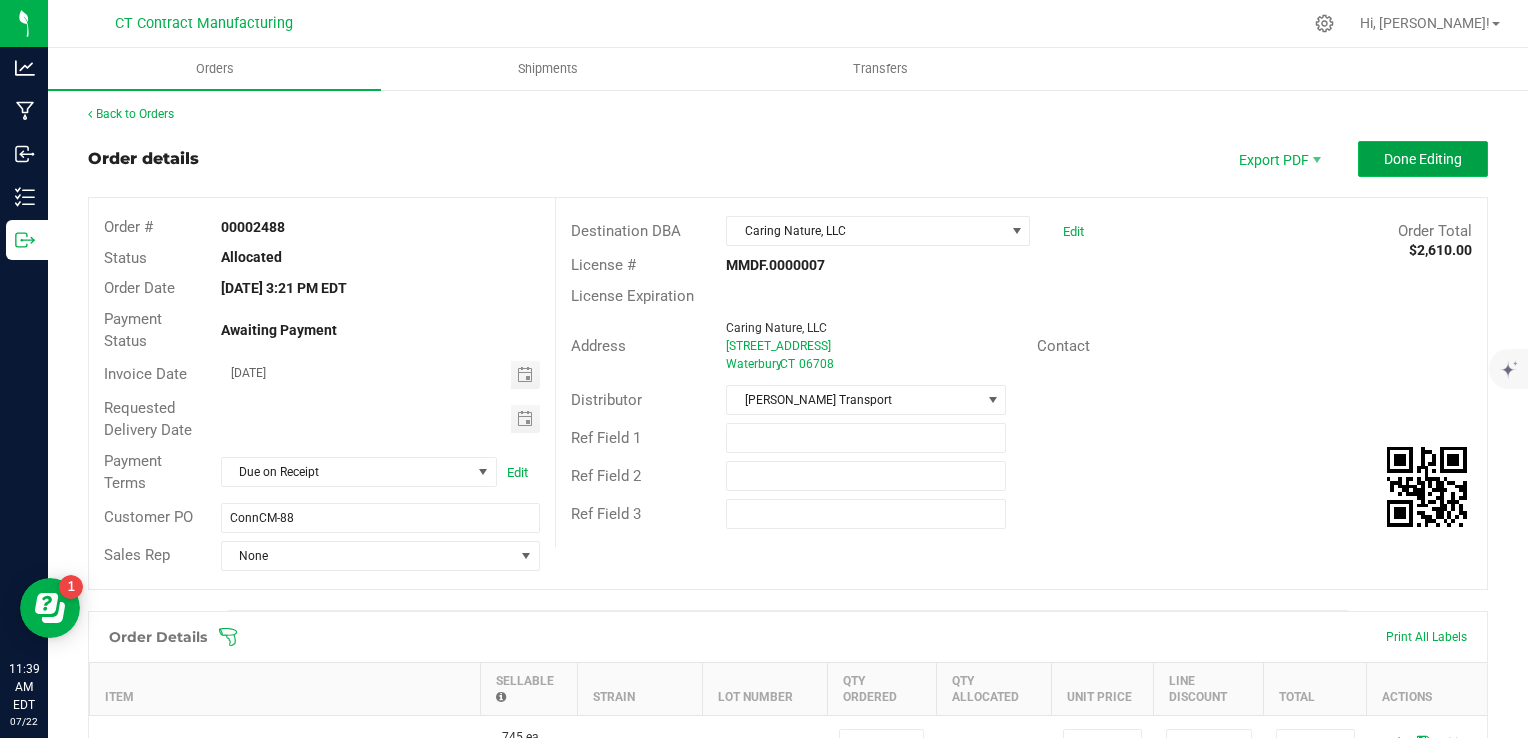 click on "Done Editing" at bounding box center [1423, 159] 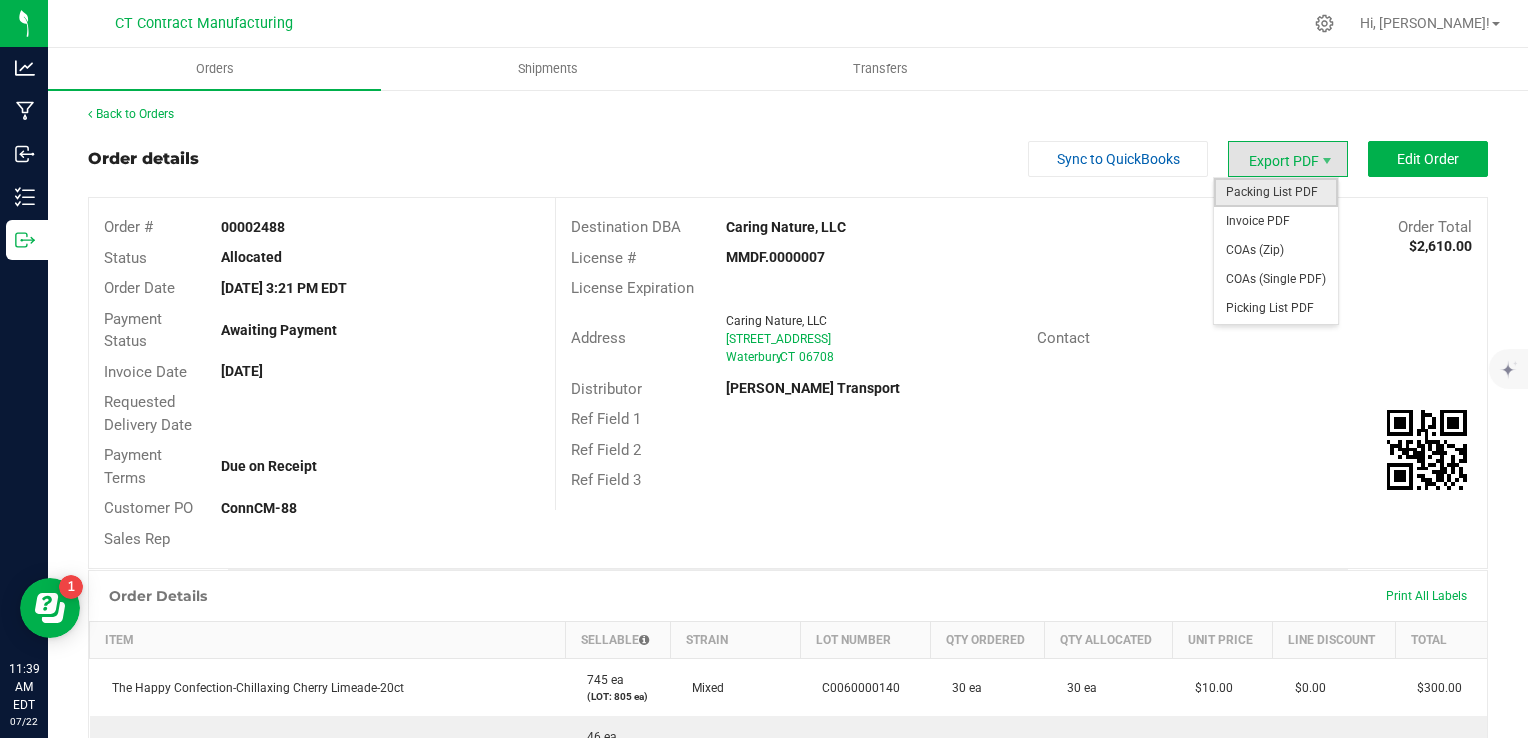 click on "Packing List PDF" at bounding box center (1276, 192) 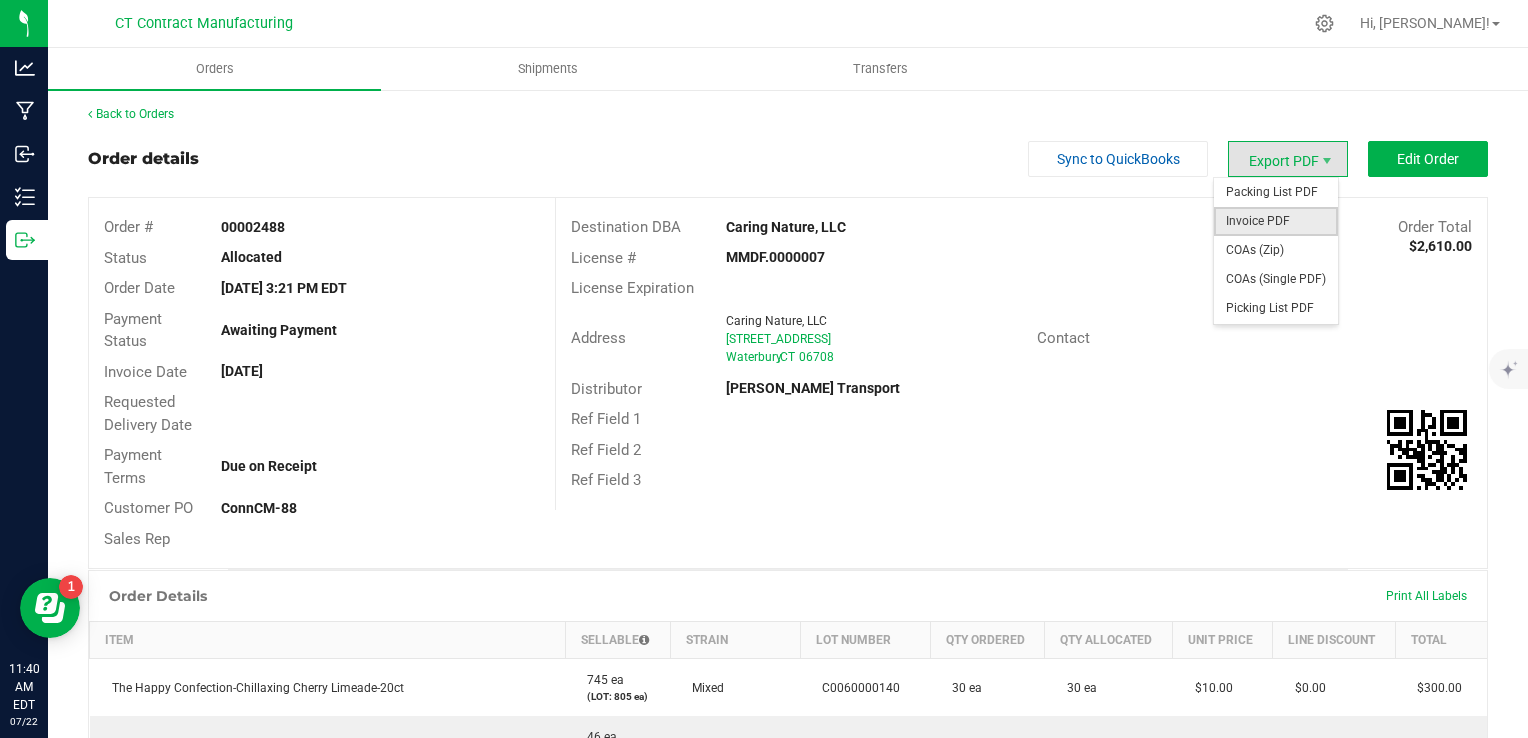 click on "Invoice PDF" at bounding box center [1276, 221] 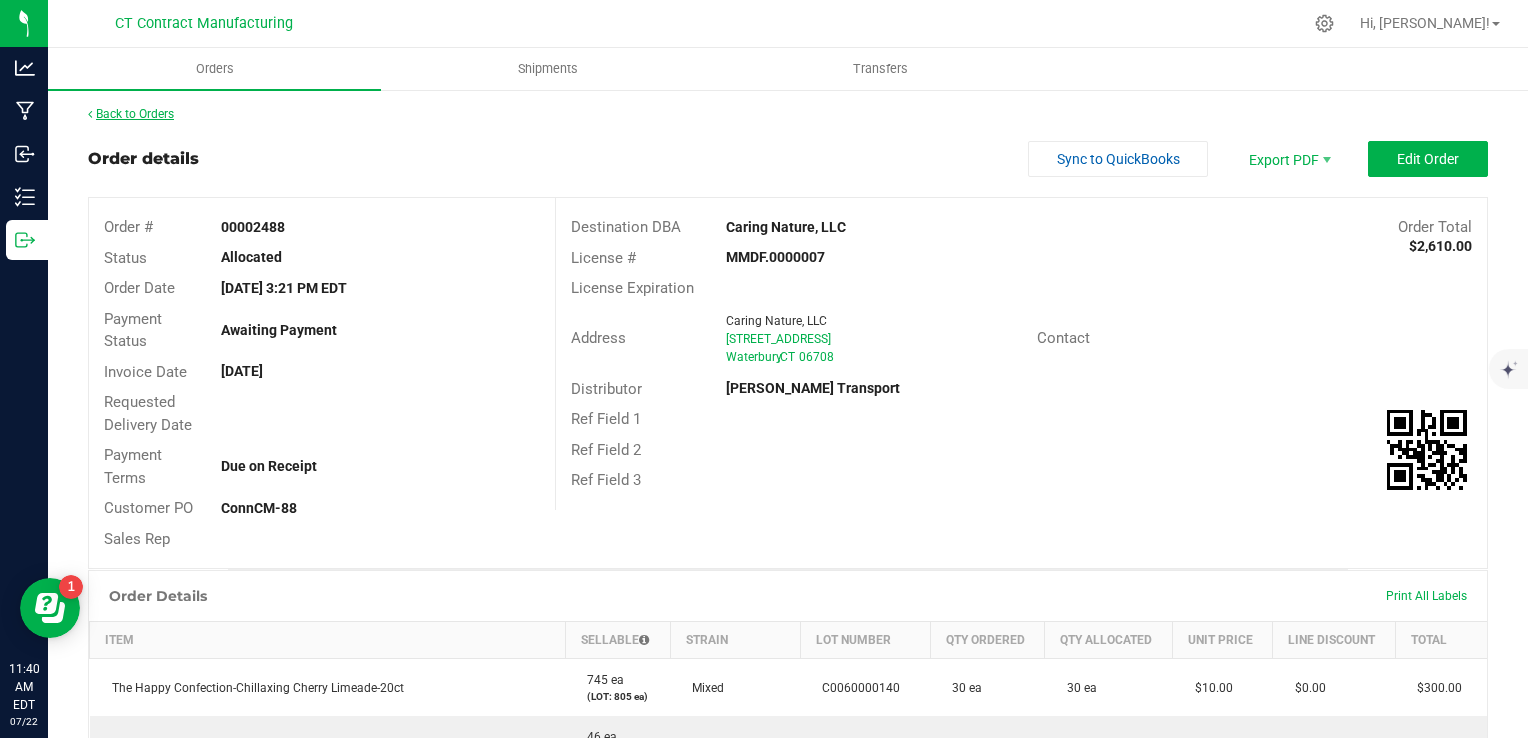 click on "Back to Orders" at bounding box center [131, 114] 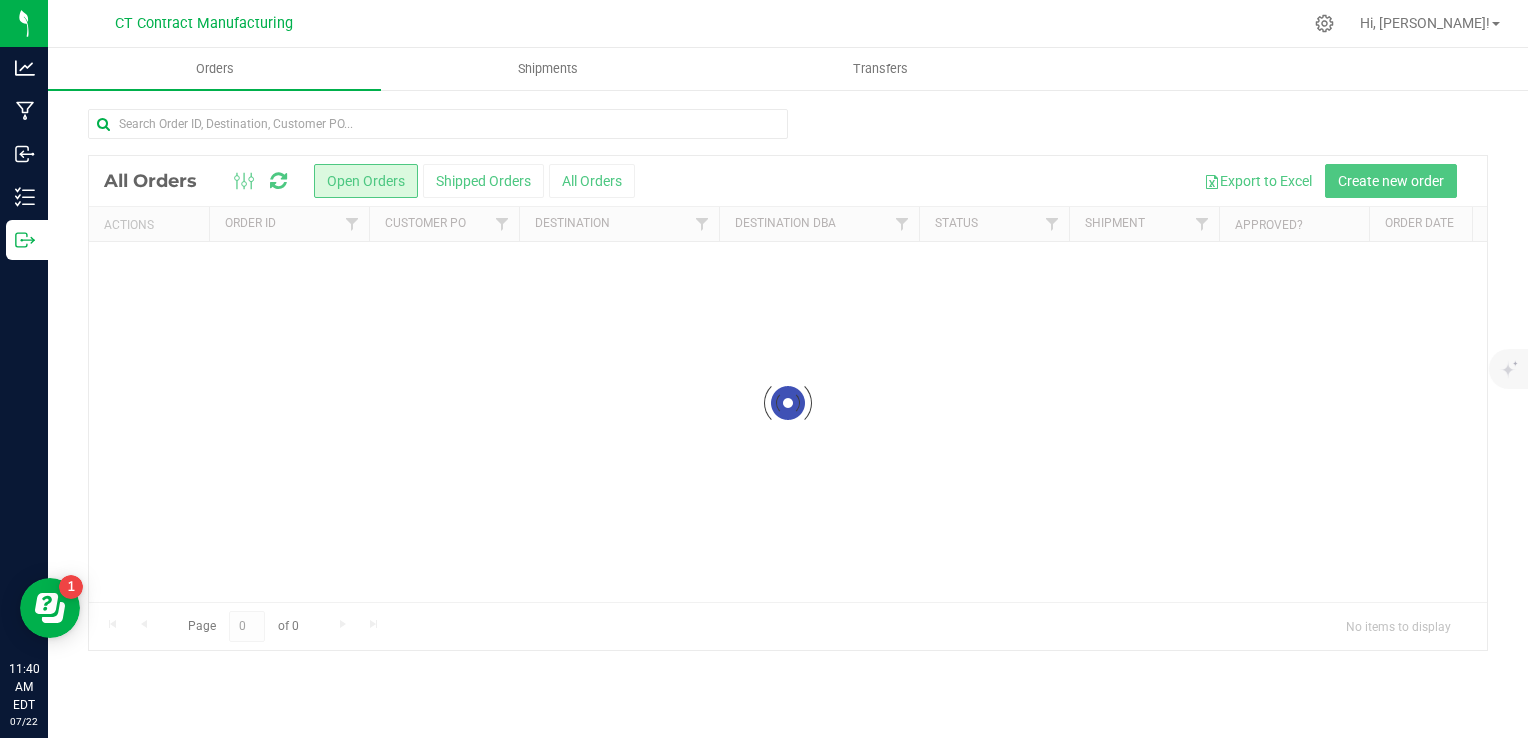 scroll, scrollTop: 0, scrollLeft: 0, axis: both 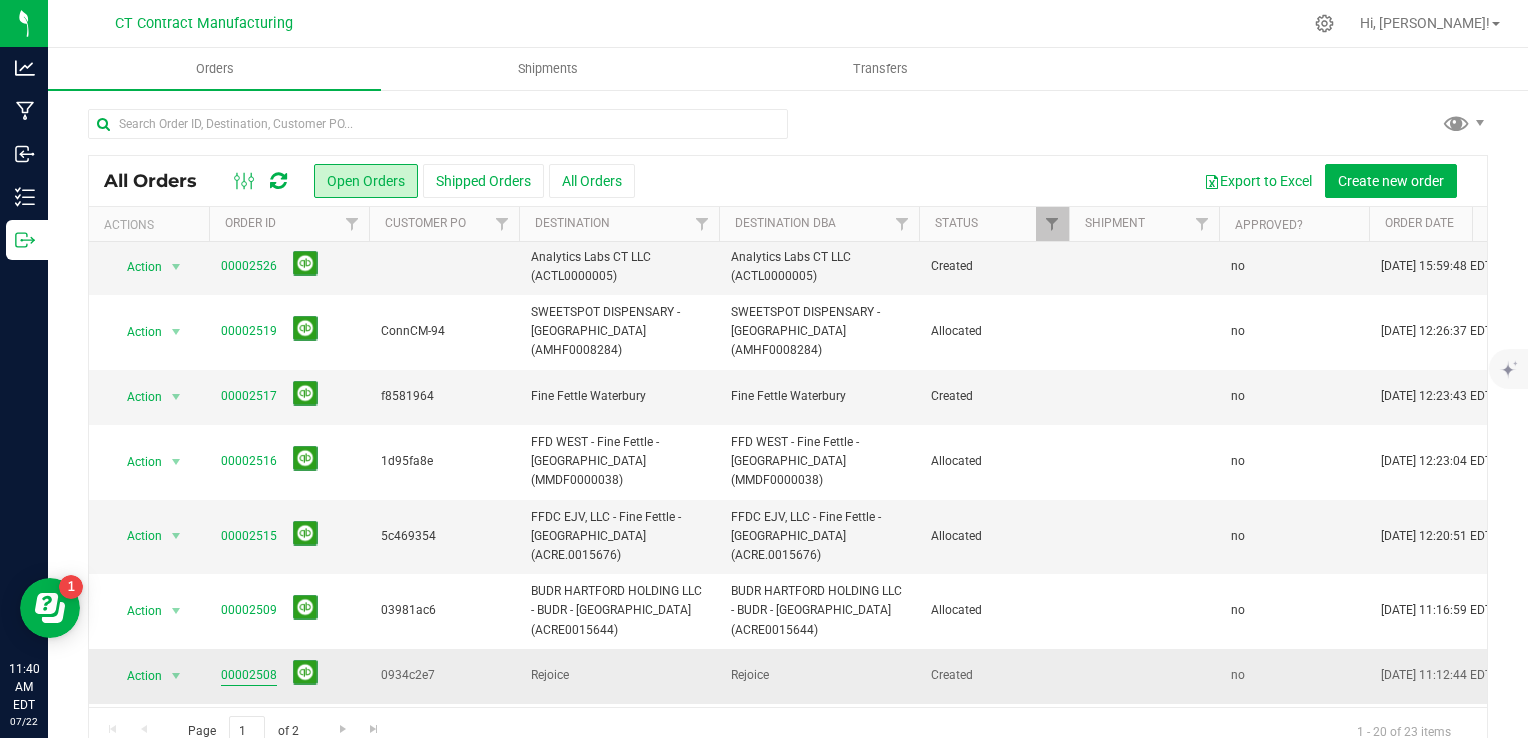 click on "00002508" at bounding box center (249, 675) 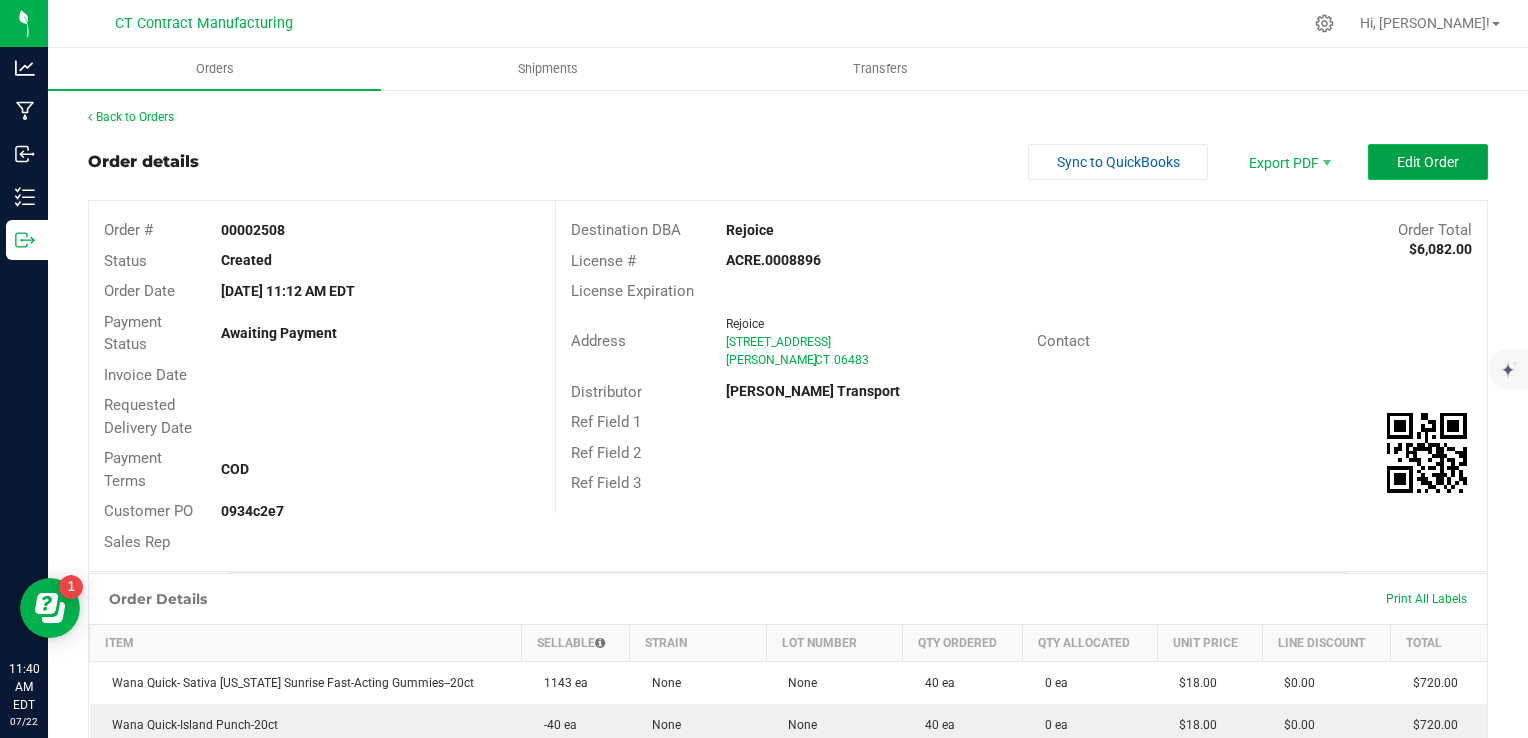 click on "Edit Order" at bounding box center [1428, 162] 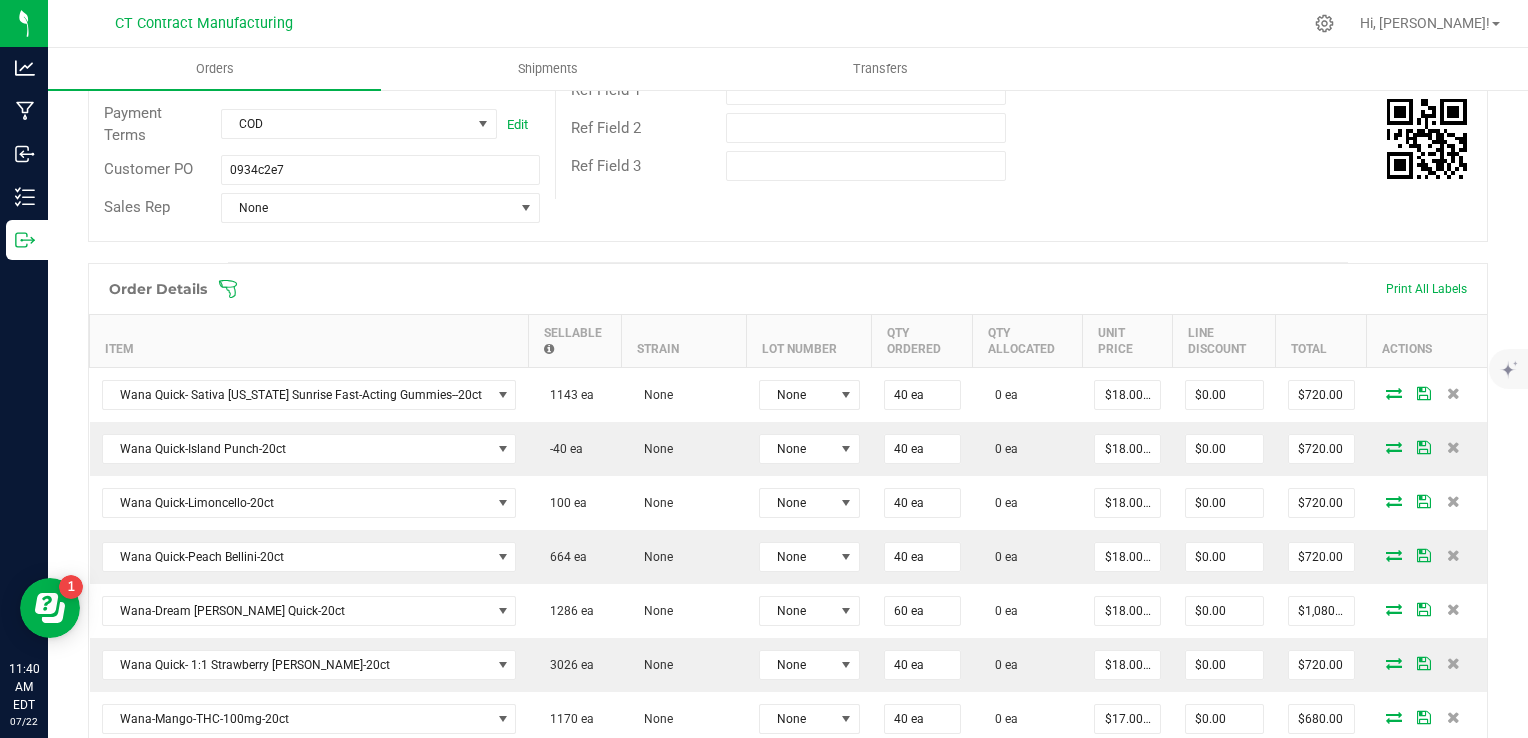 scroll, scrollTop: 352, scrollLeft: 0, axis: vertical 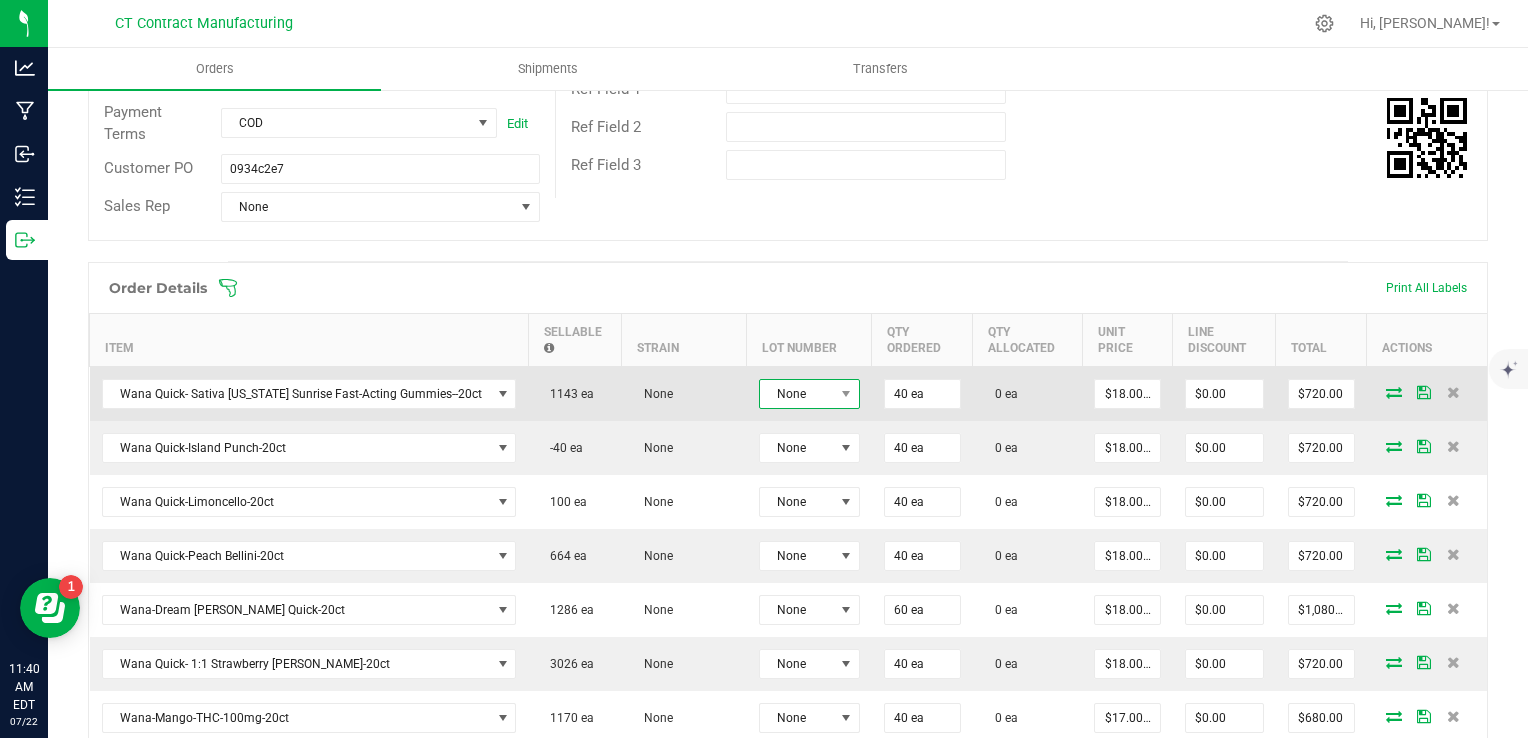 click on "None" at bounding box center (797, 394) 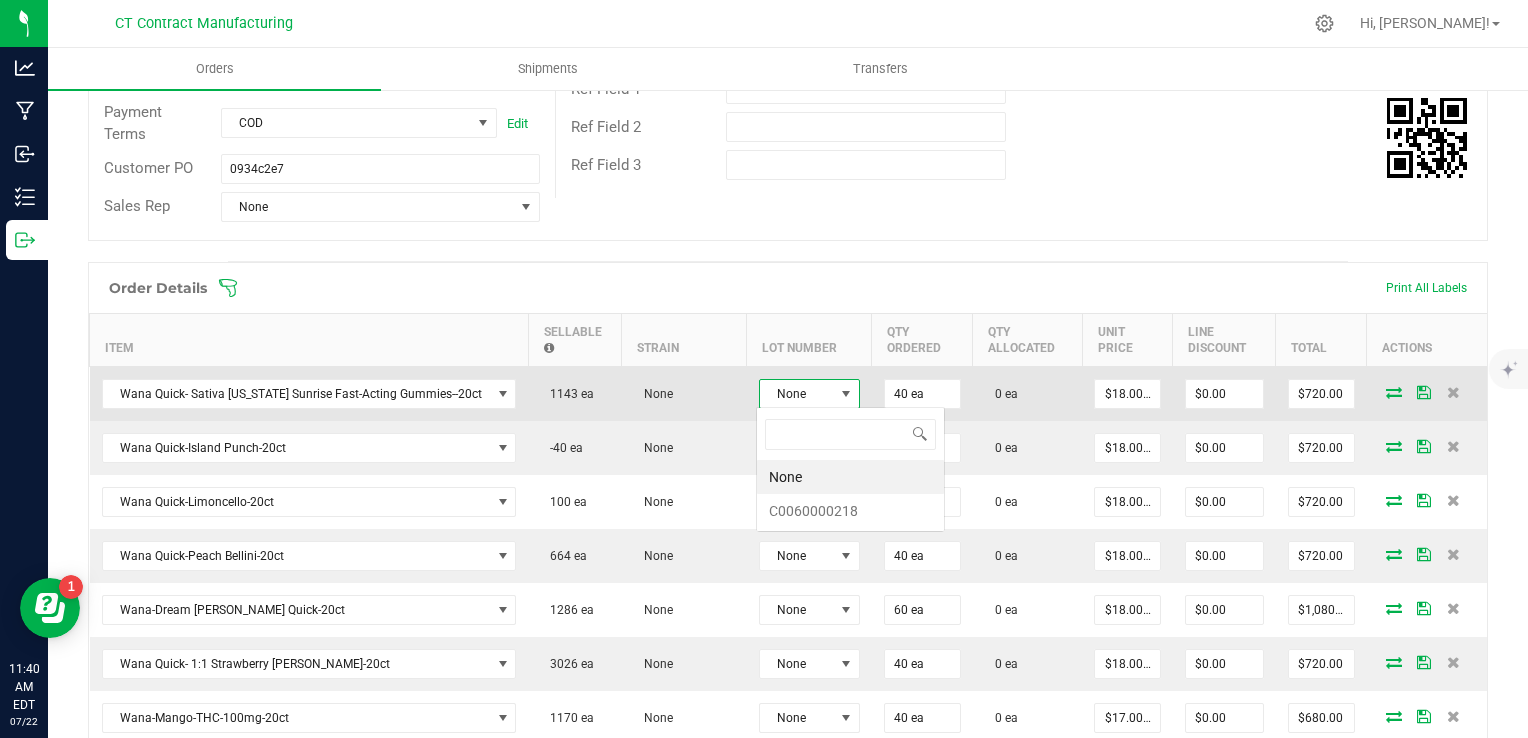 scroll, scrollTop: 99970, scrollLeft: 99899, axis: both 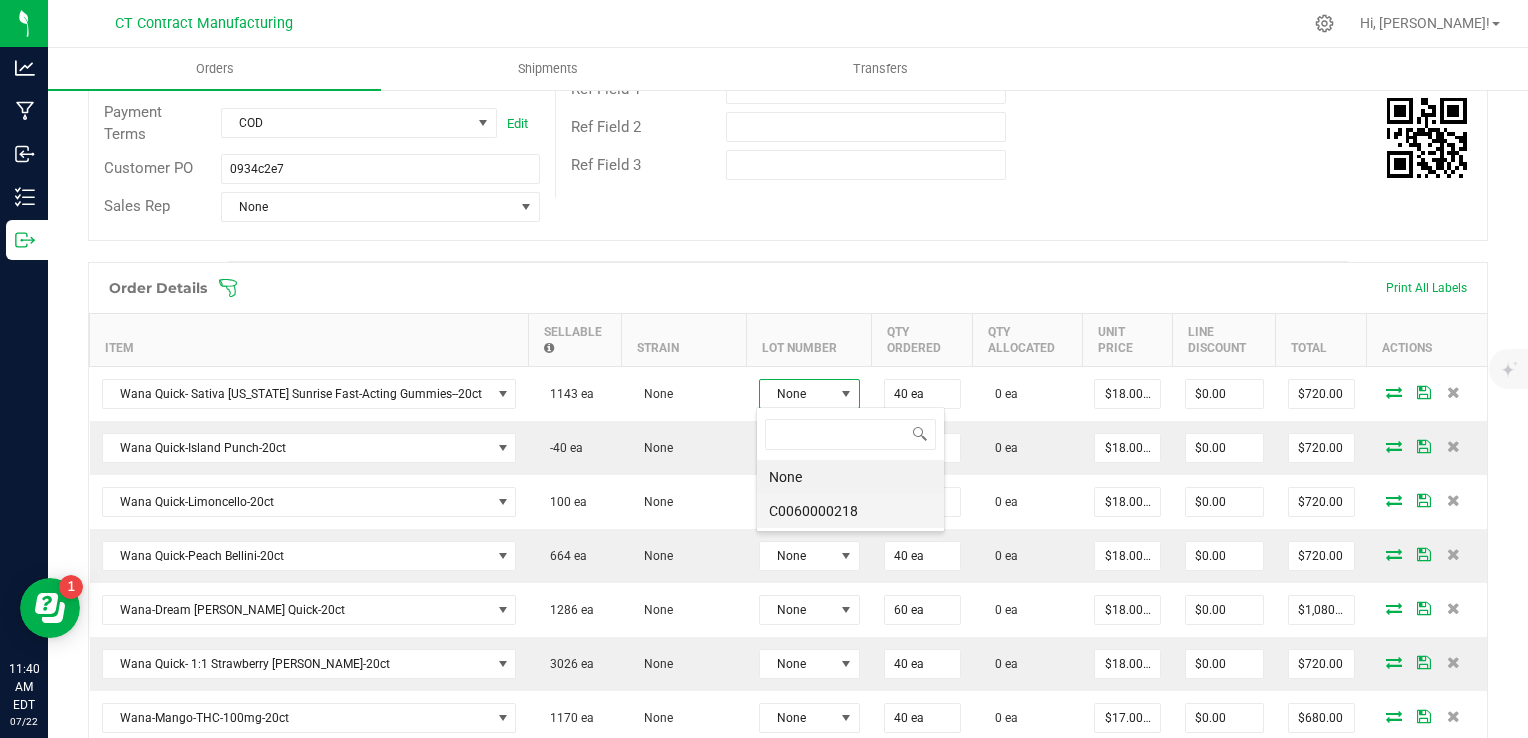 click on "C0060000218" at bounding box center [850, 511] 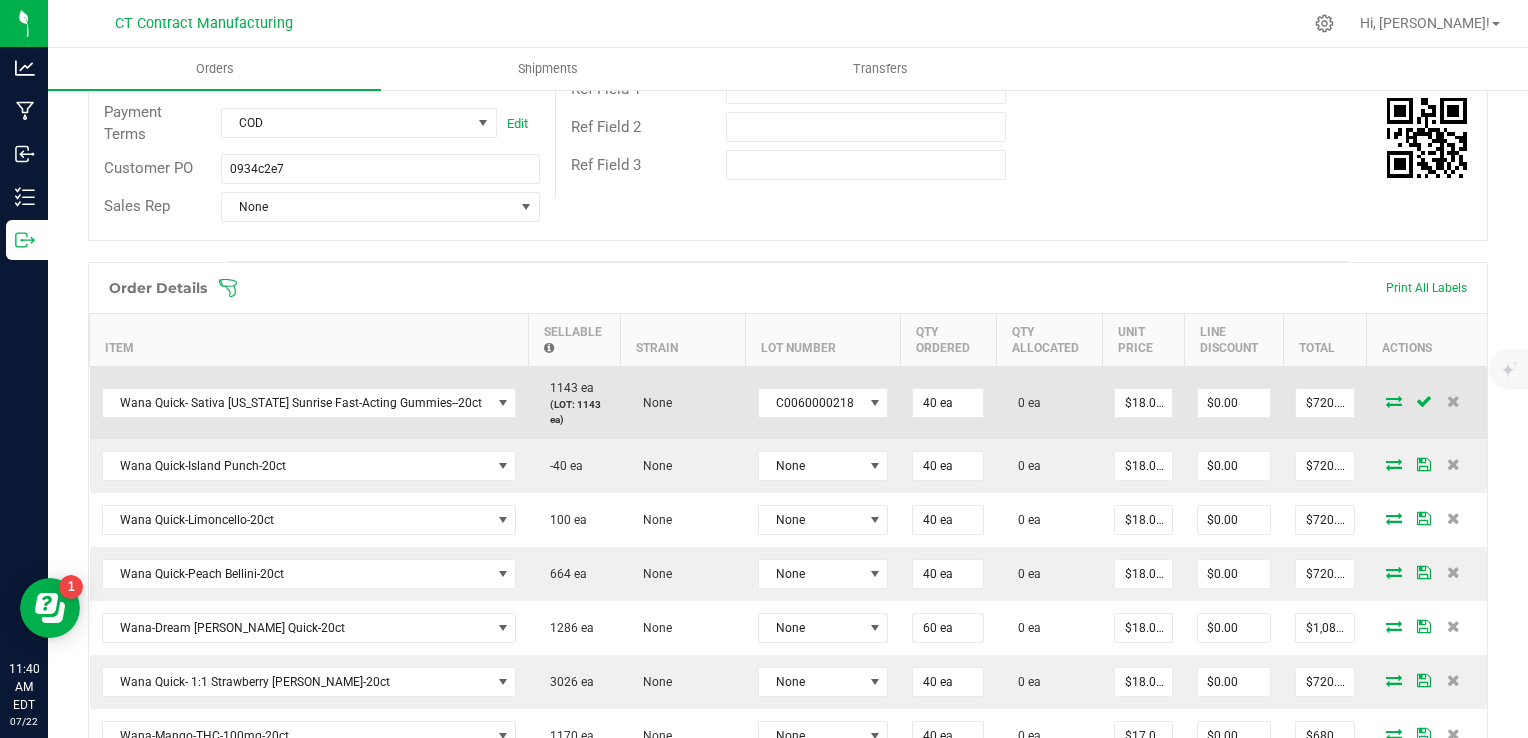 click at bounding box center [1394, 401] 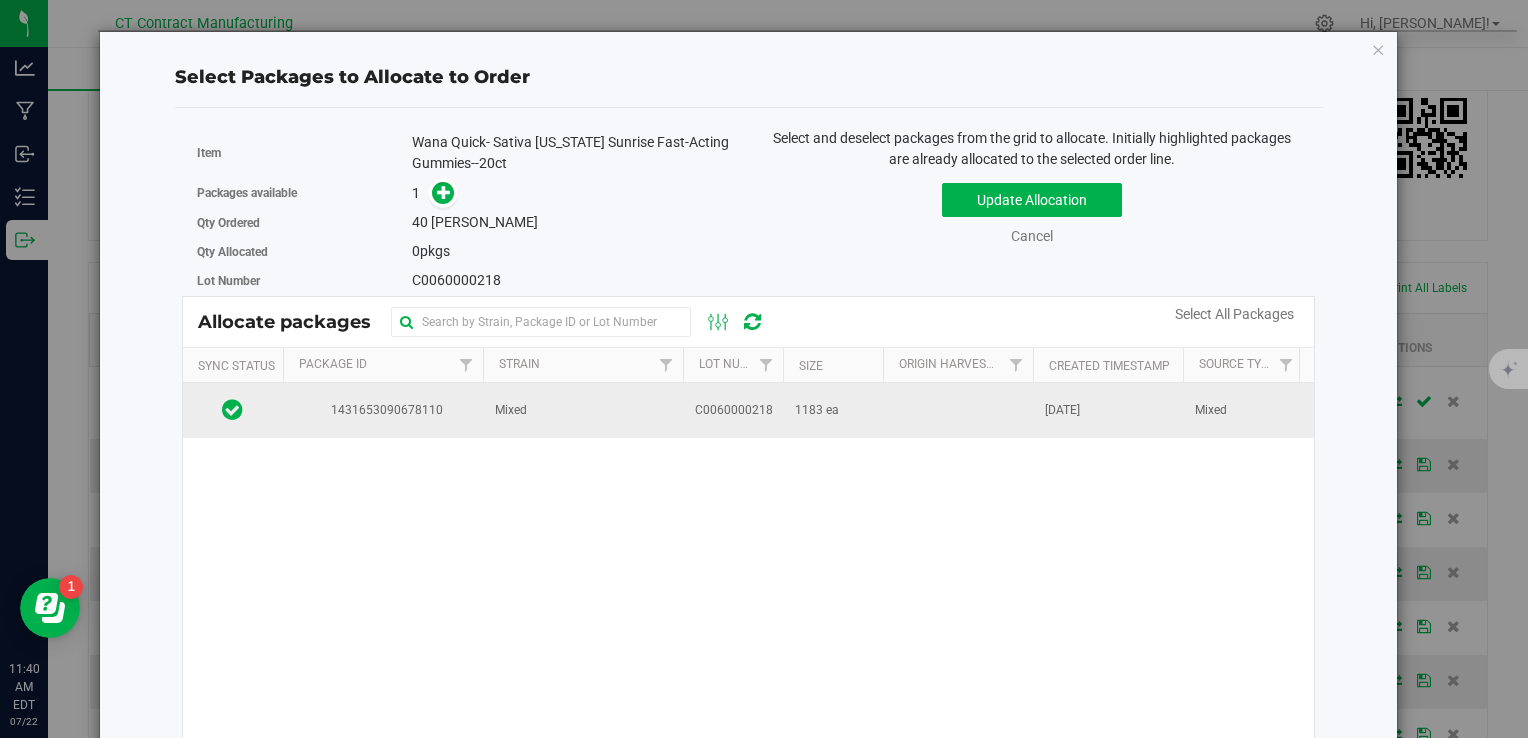 click at bounding box center [958, 410] 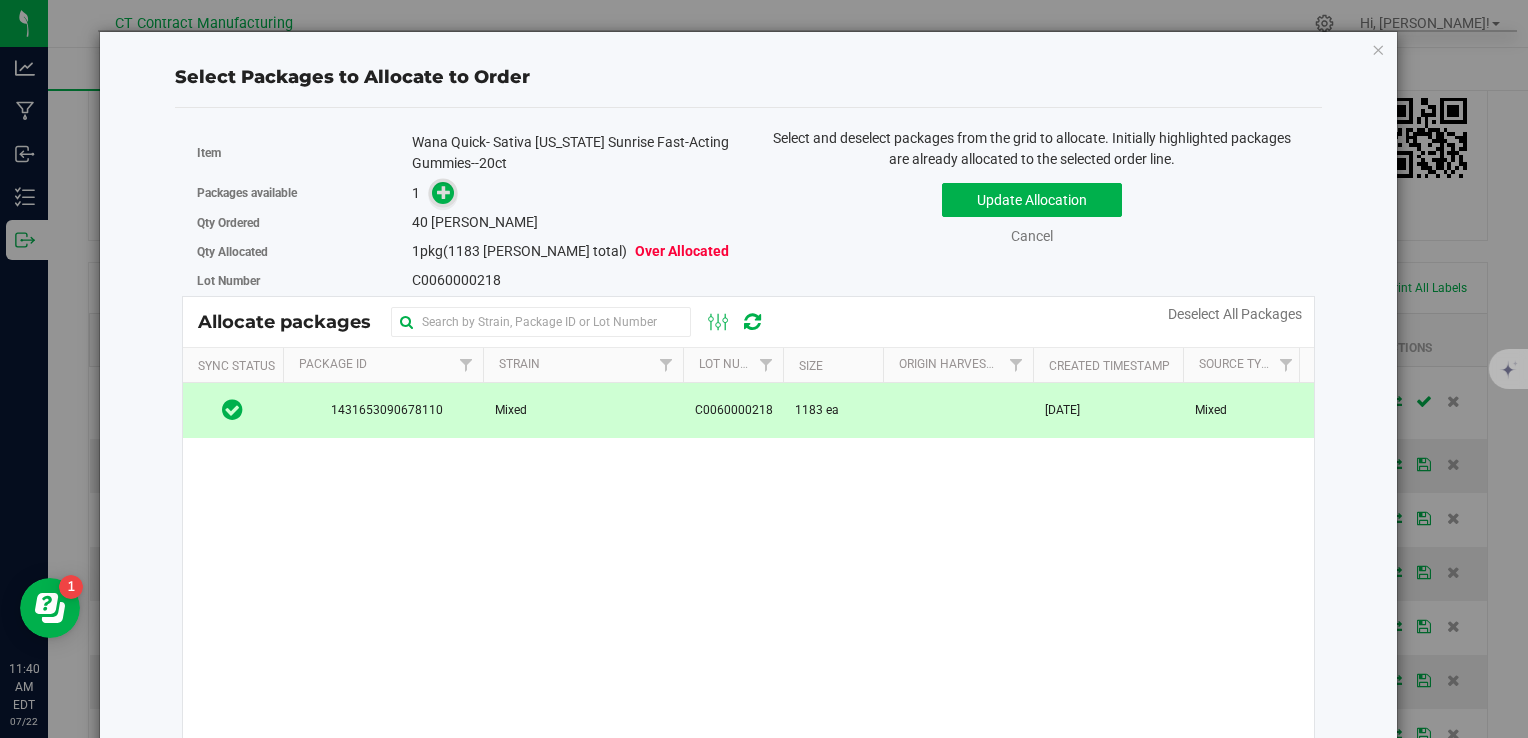 click at bounding box center [444, 192] 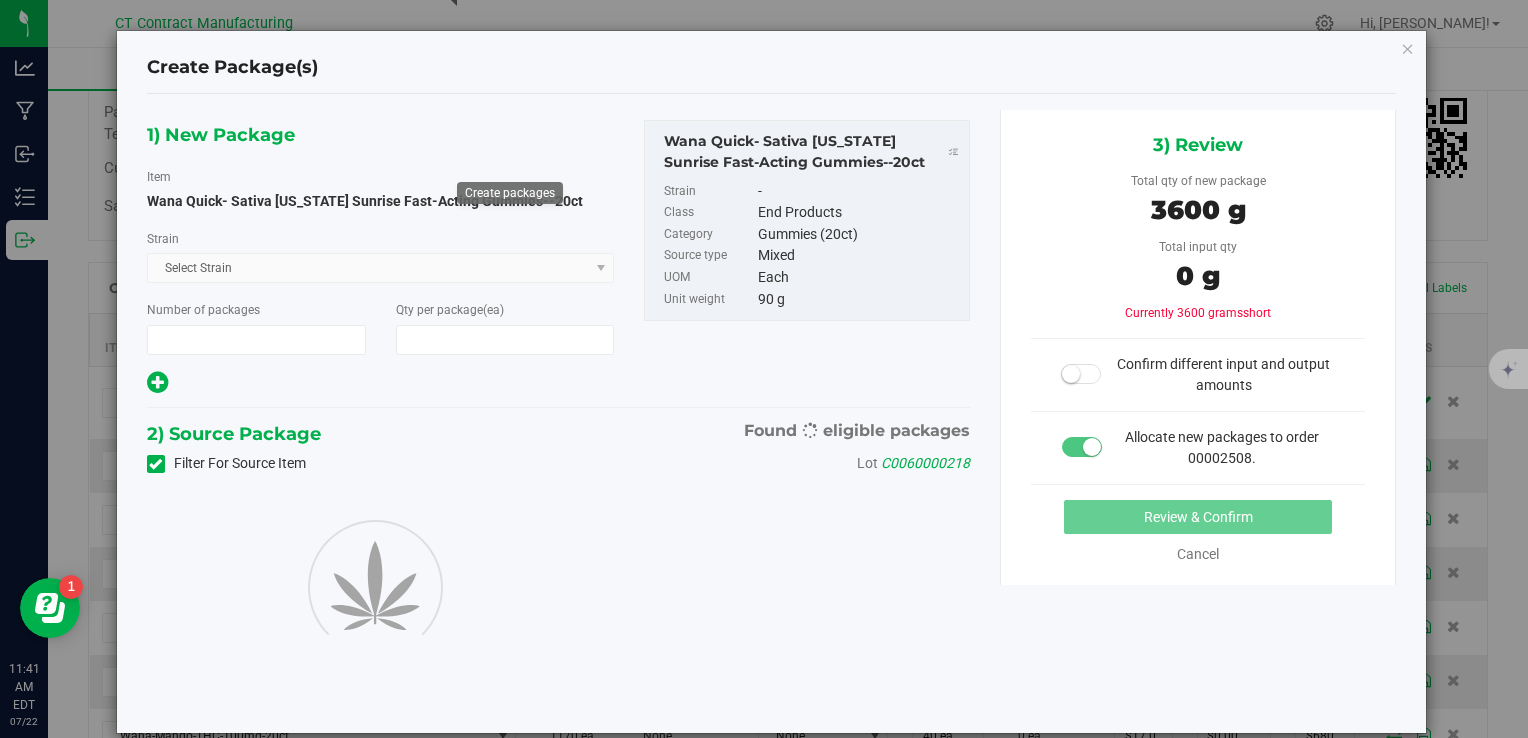 type on "1" 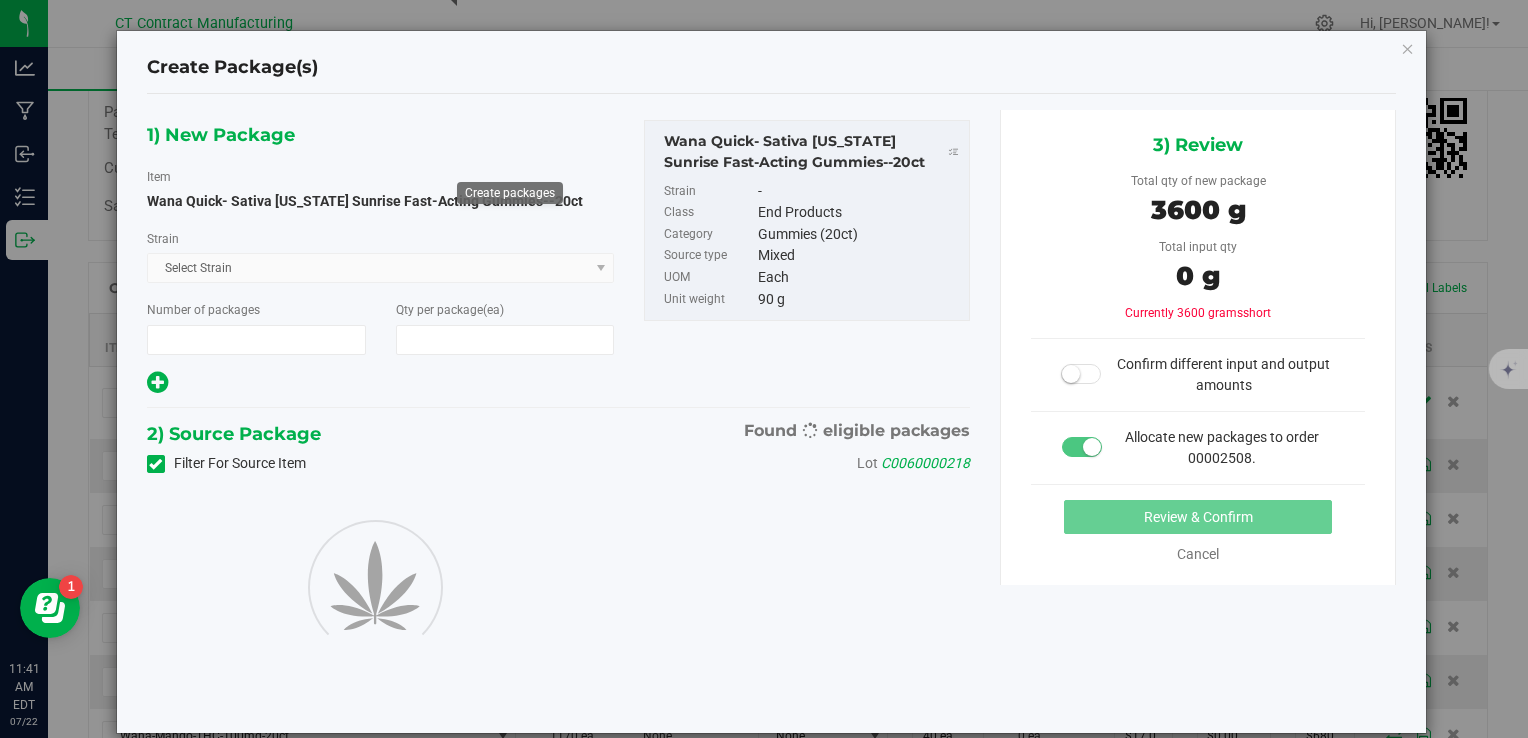 type on "40" 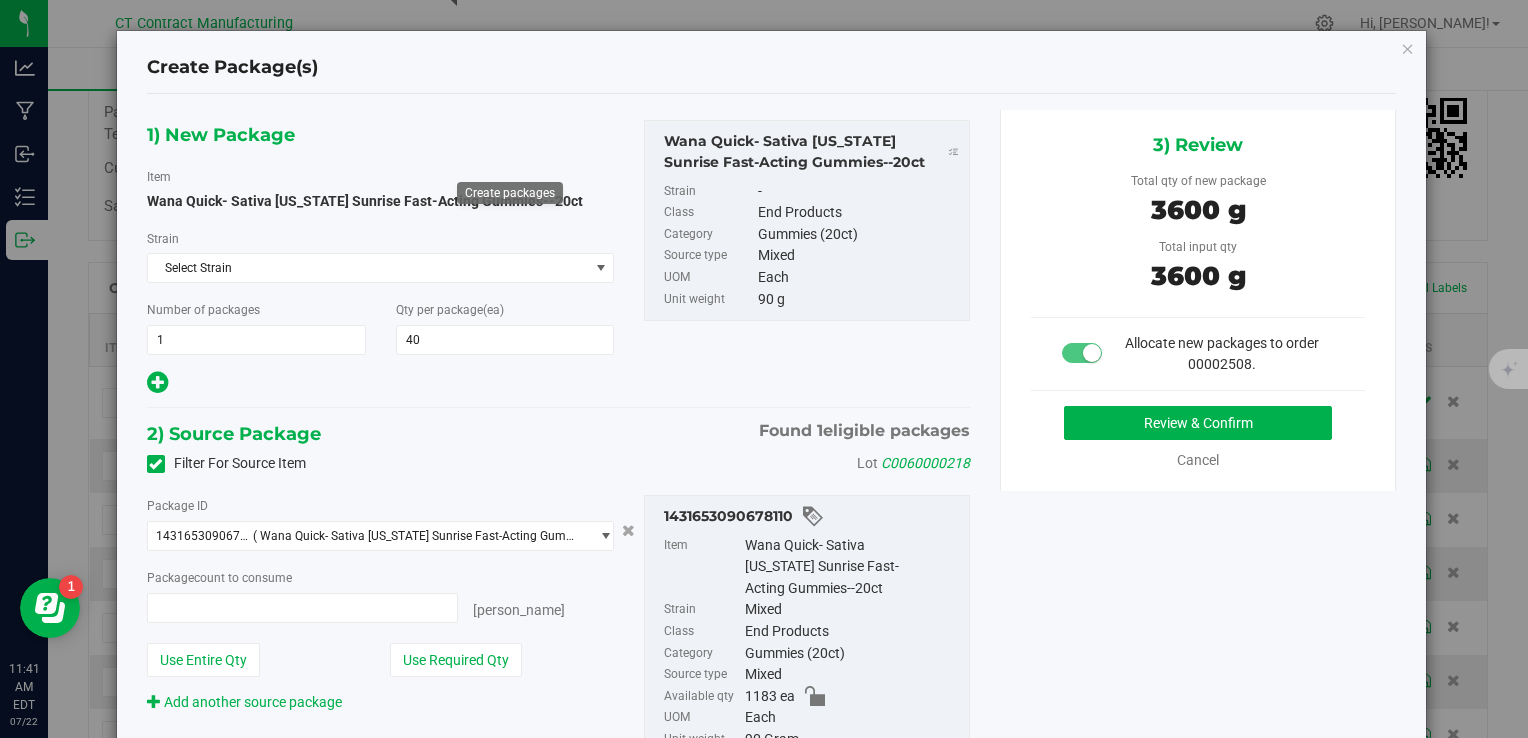 type on "40 ea" 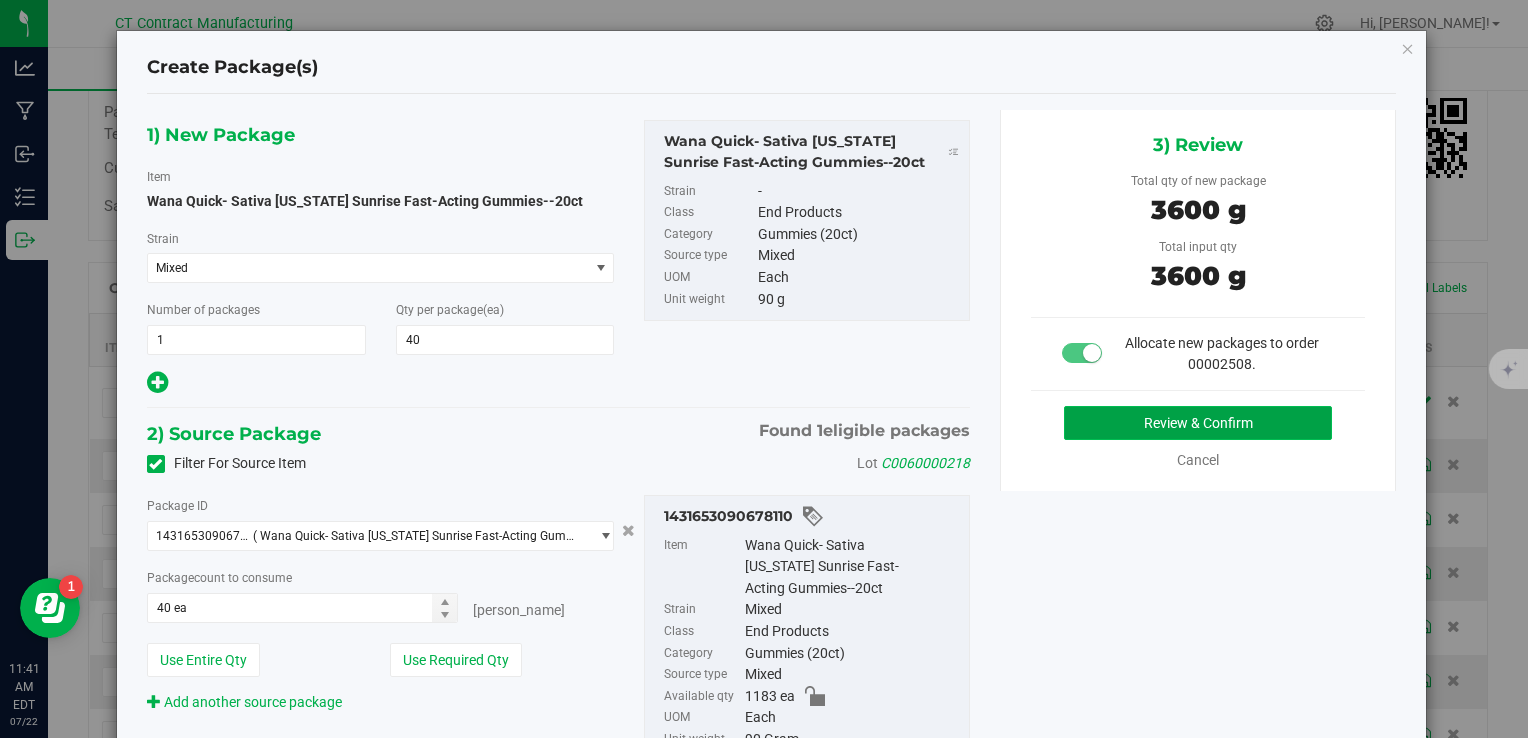click on "Review & Confirm" at bounding box center [1198, 423] 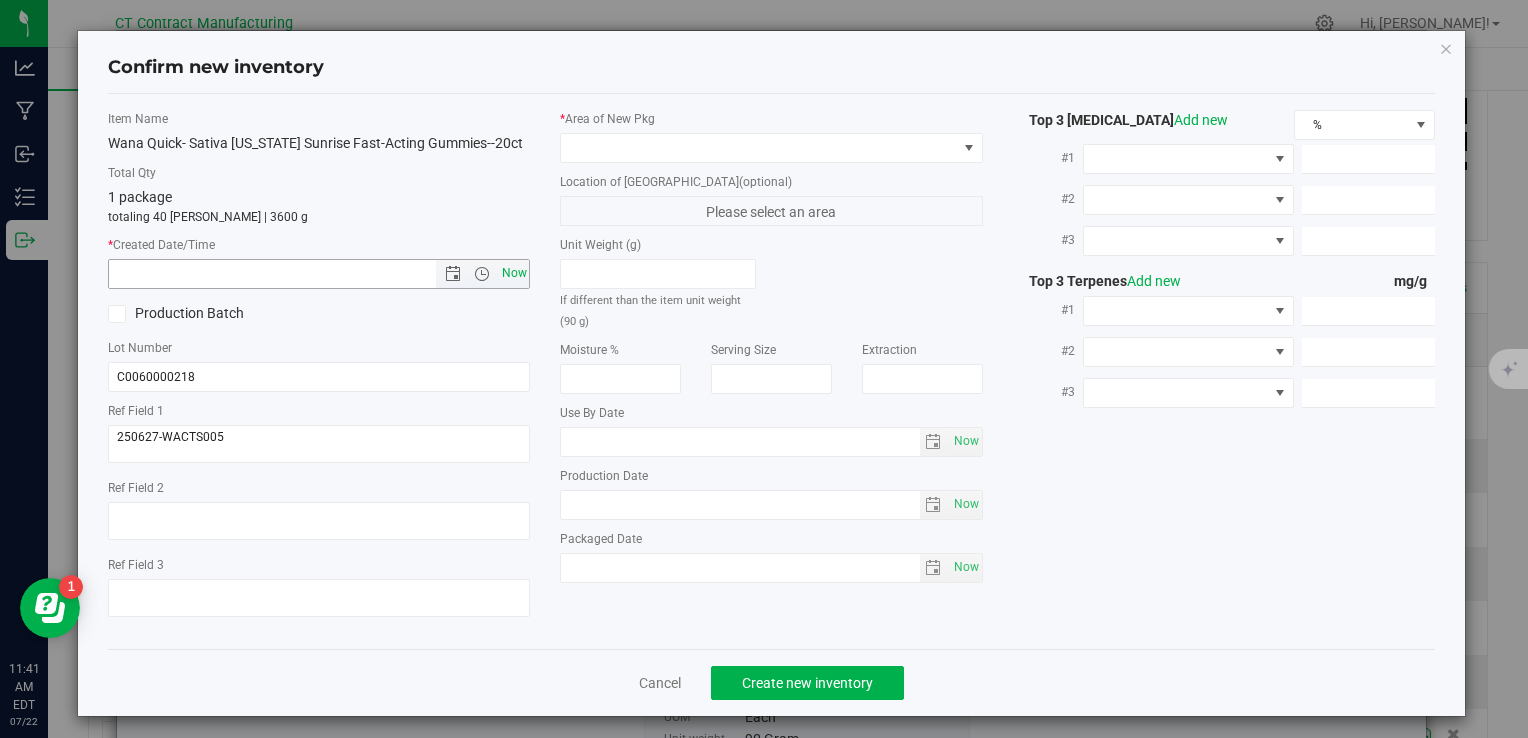 click on "Now" at bounding box center (514, 273) 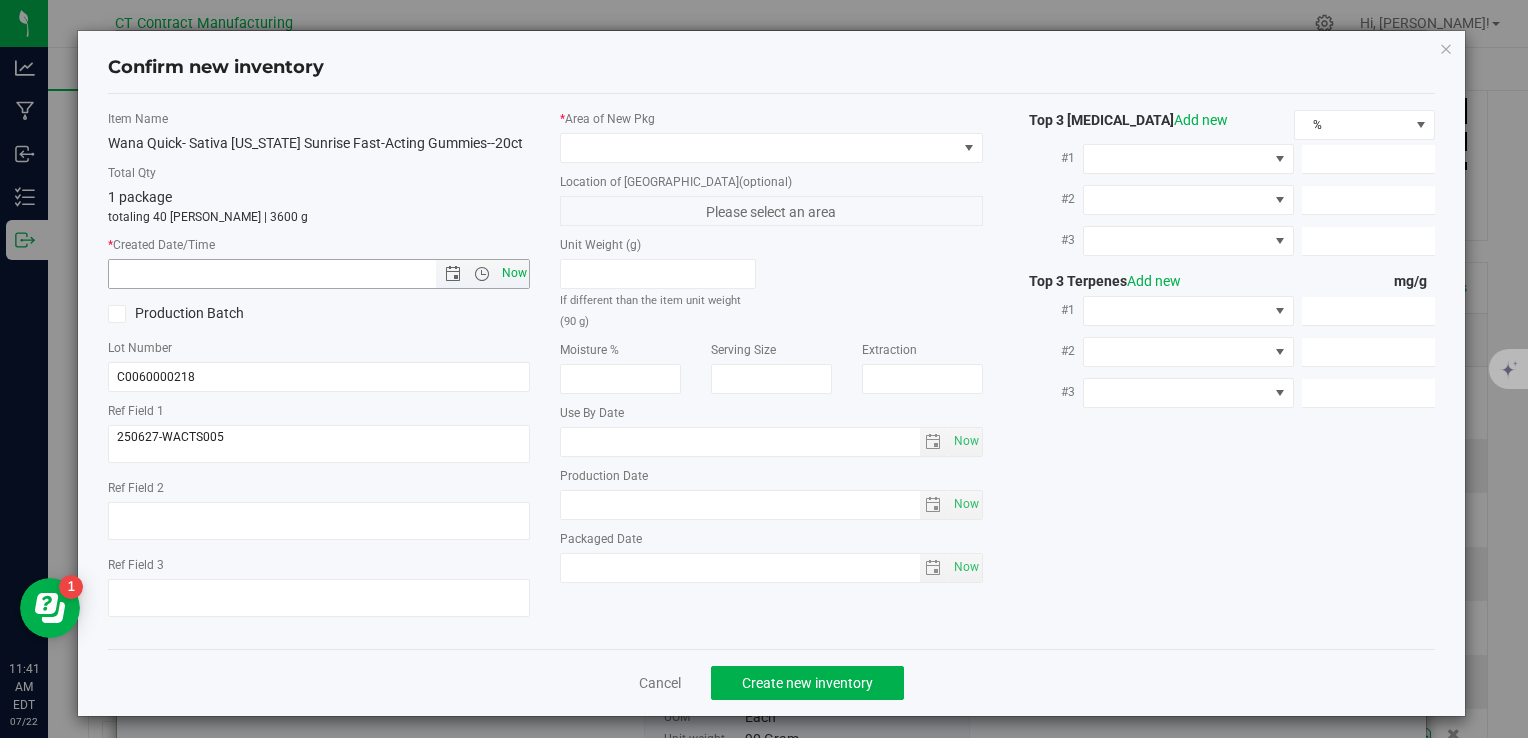 type on "7/22/2025 11:41 AM" 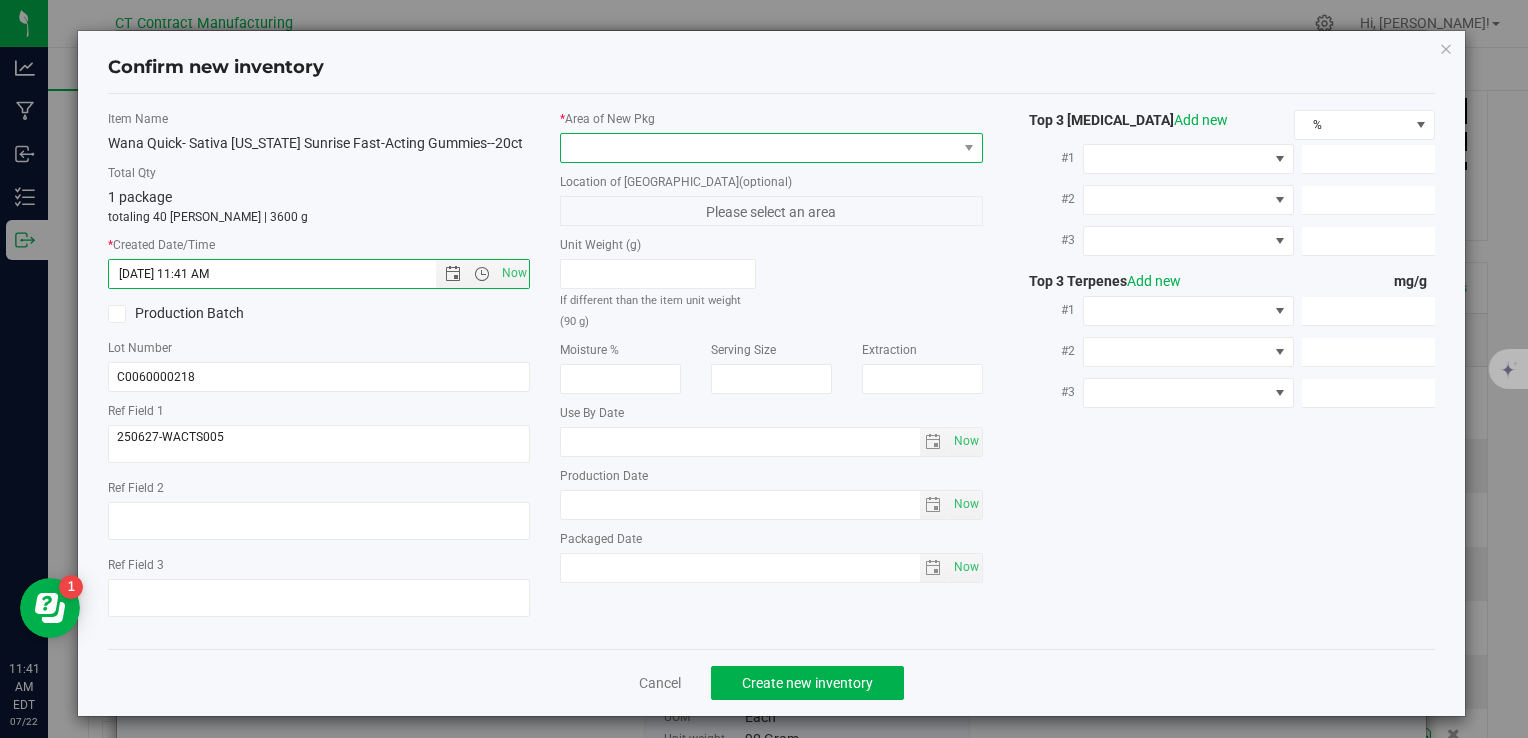 click at bounding box center (758, 148) 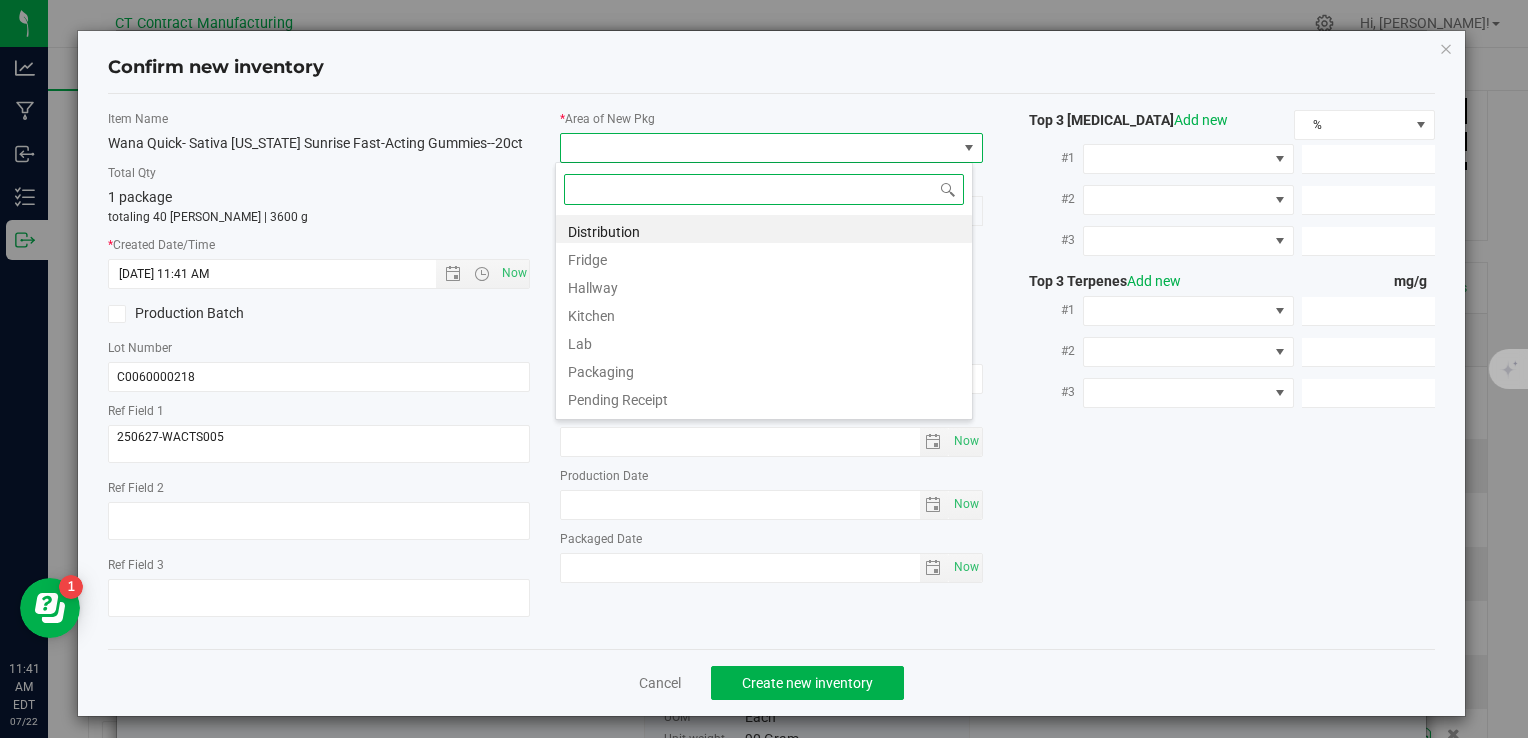 scroll, scrollTop: 99970, scrollLeft: 99582, axis: both 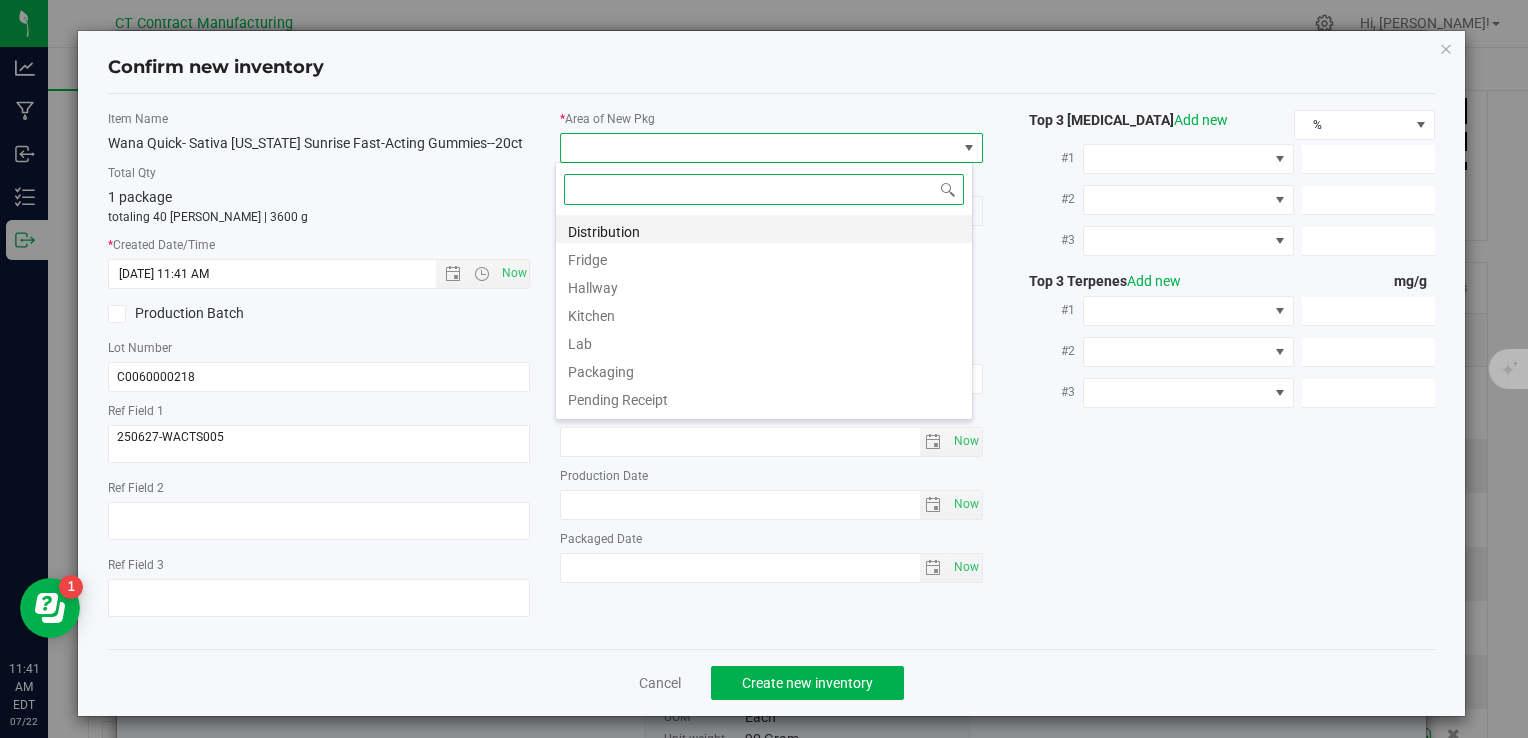 click on "Distribution" at bounding box center [764, 229] 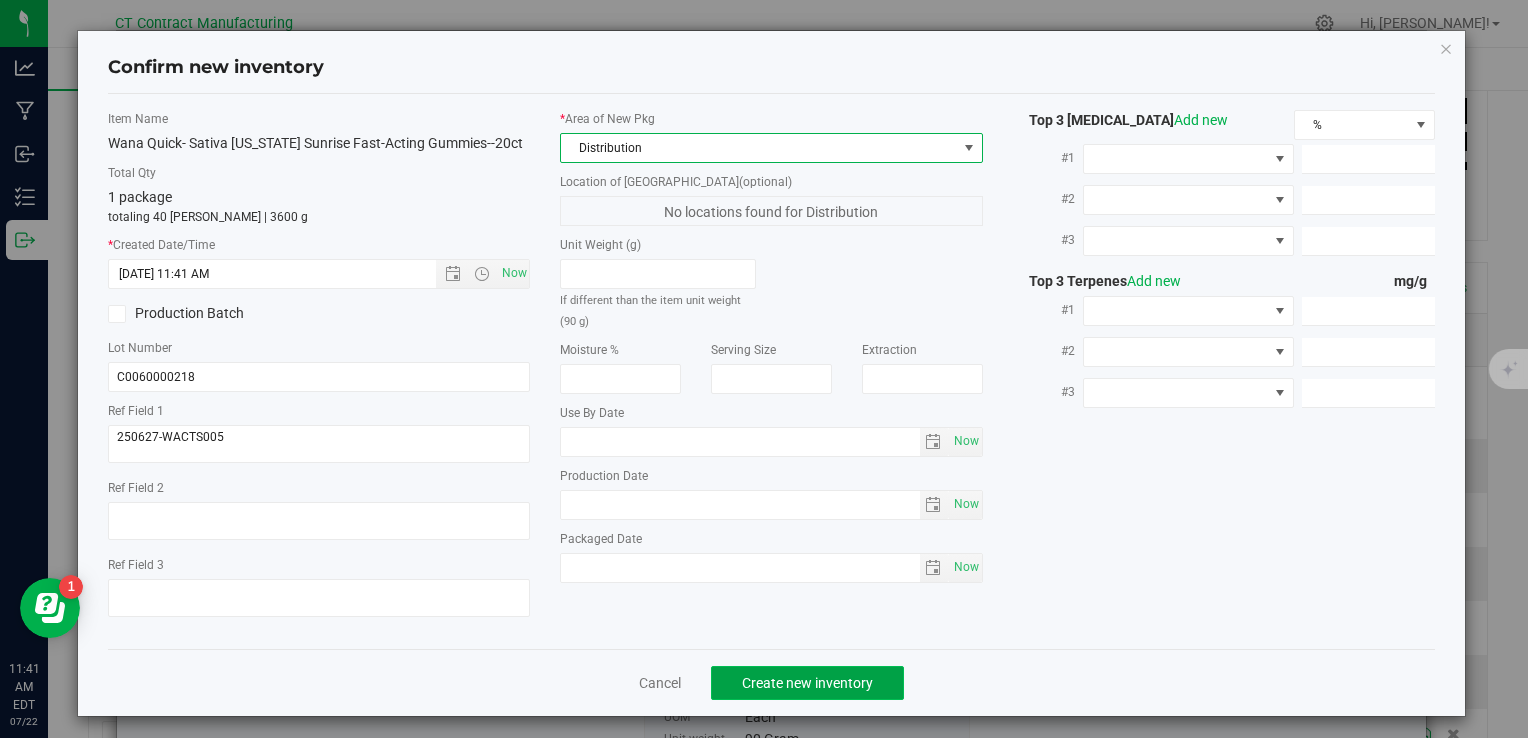 click on "Create new inventory" 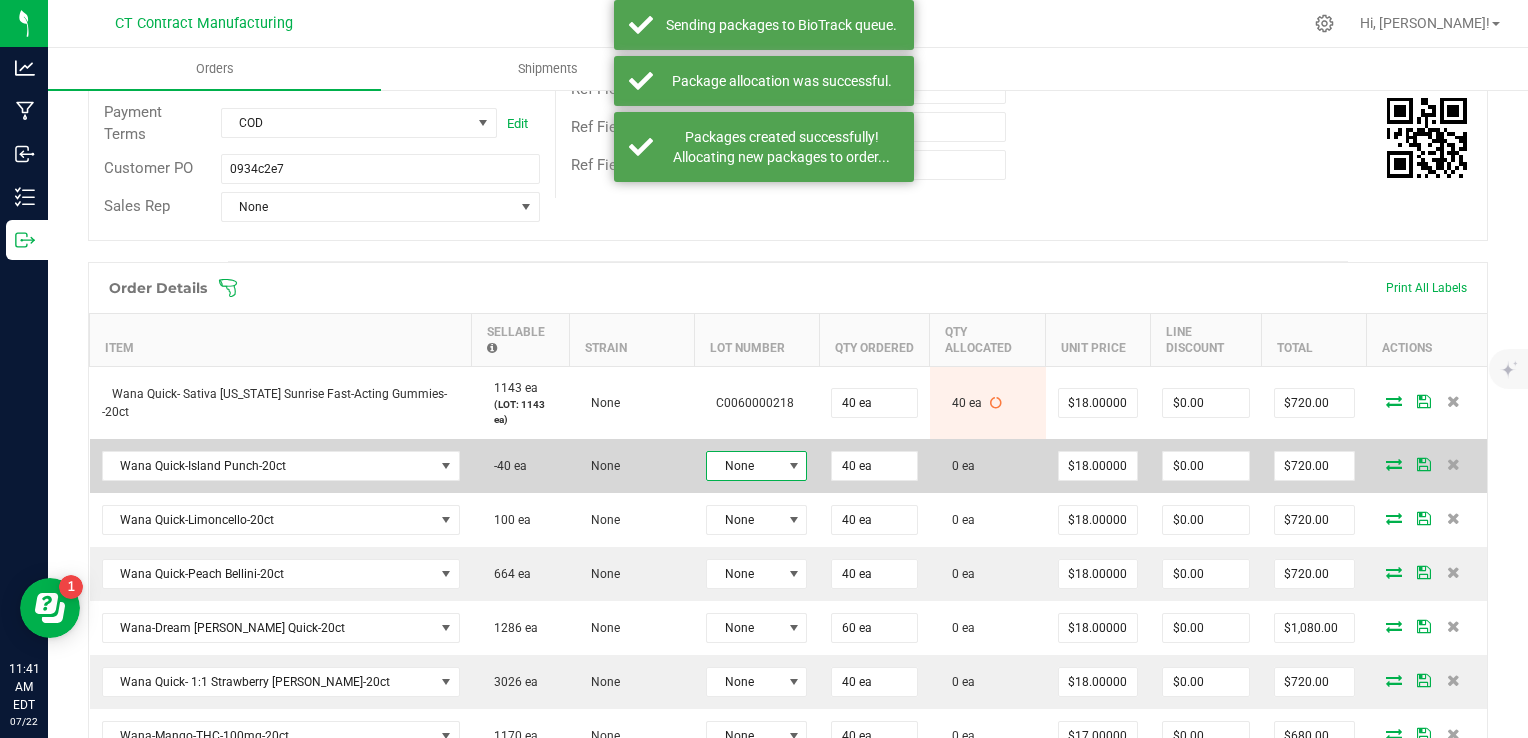 click on "None" at bounding box center [744, 466] 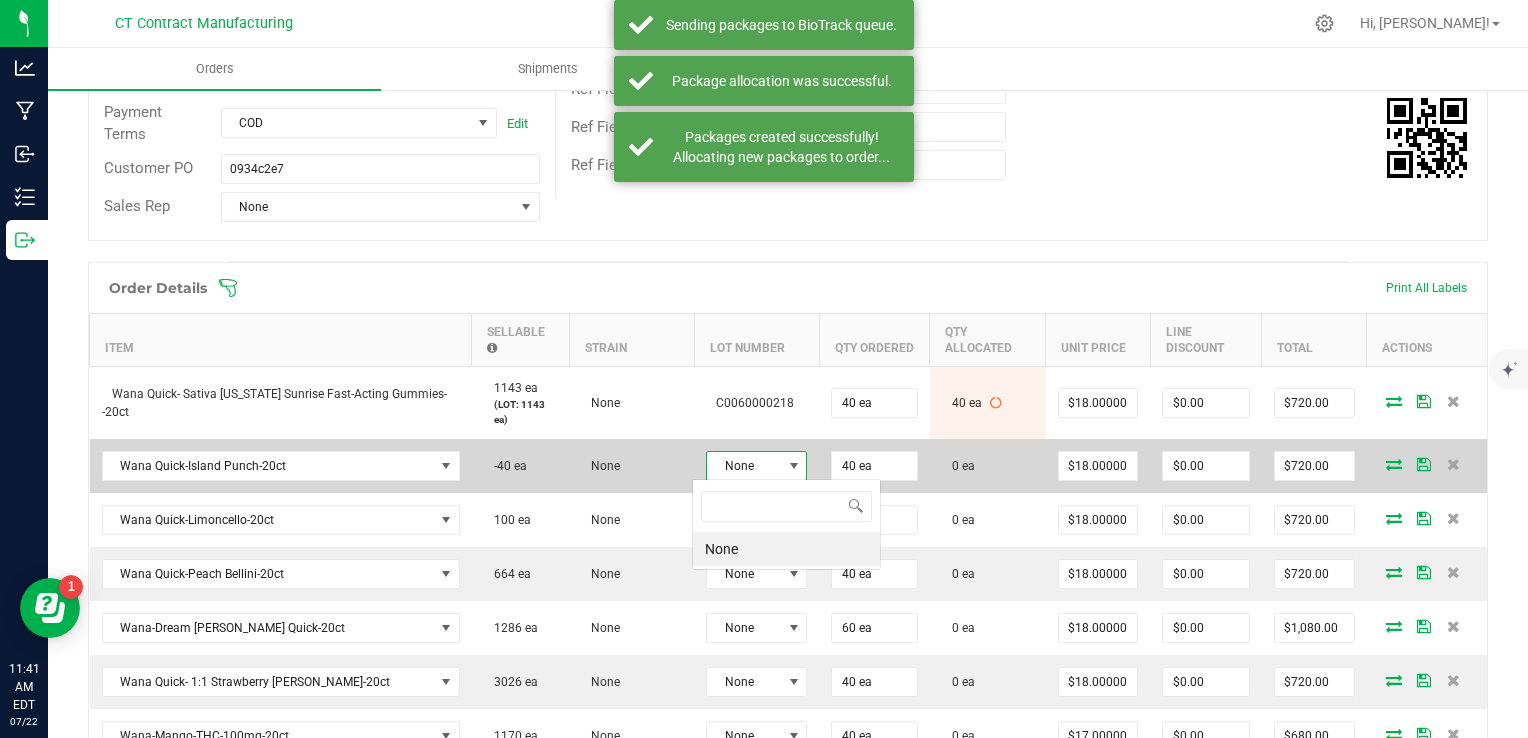 scroll, scrollTop: 99970, scrollLeft: 99899, axis: both 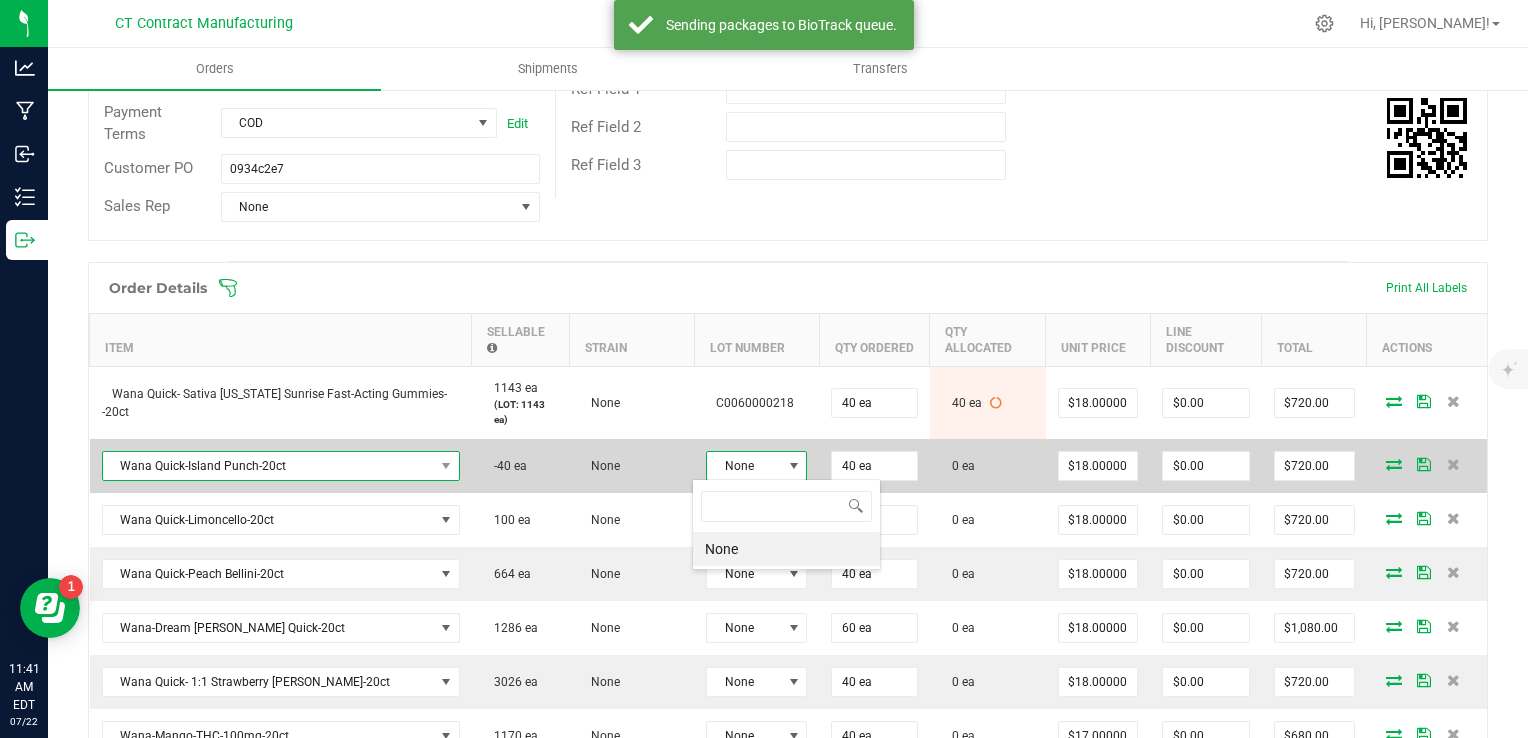 click on "Wana Quick-Island Punch-20ct" at bounding box center [268, 466] 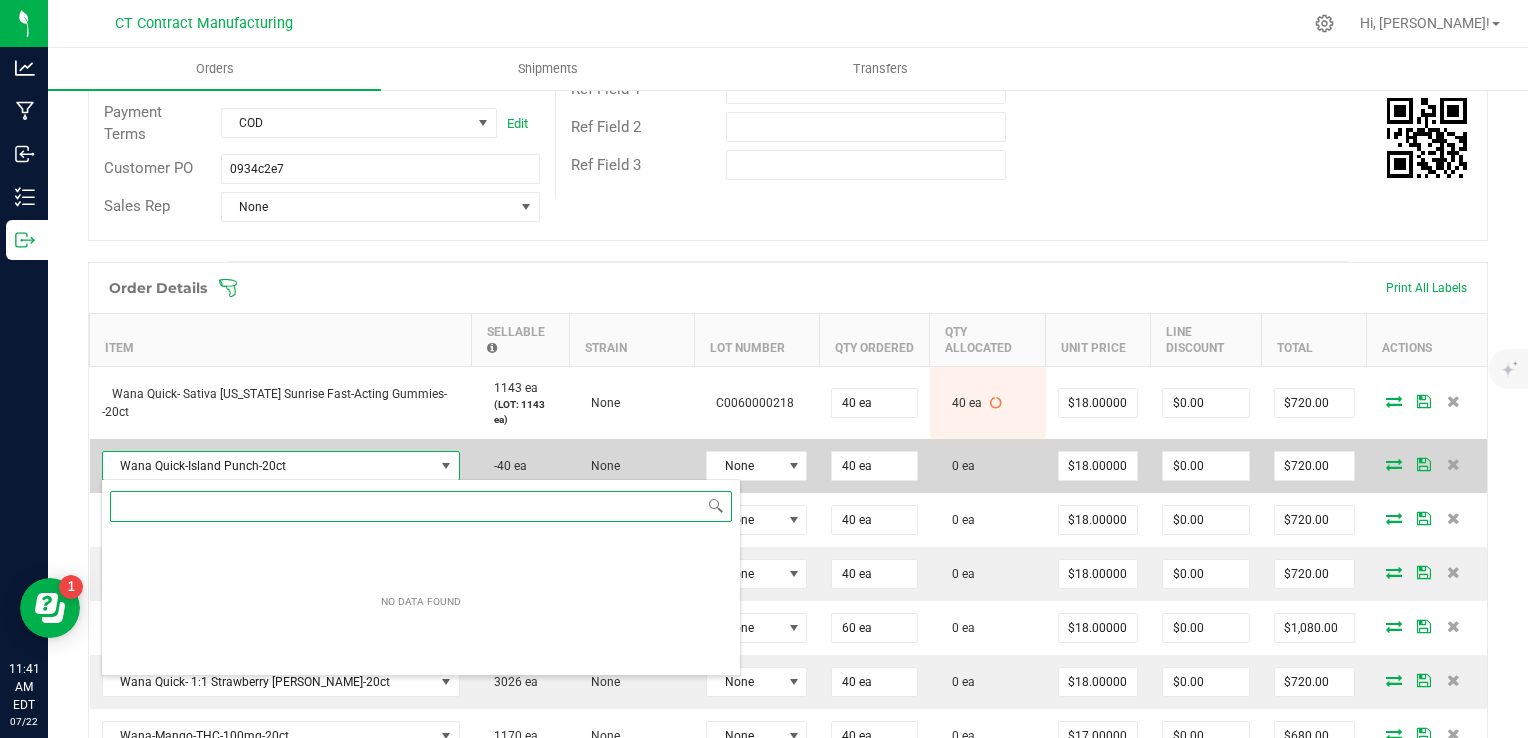 scroll, scrollTop: 99970, scrollLeft: 99654, axis: both 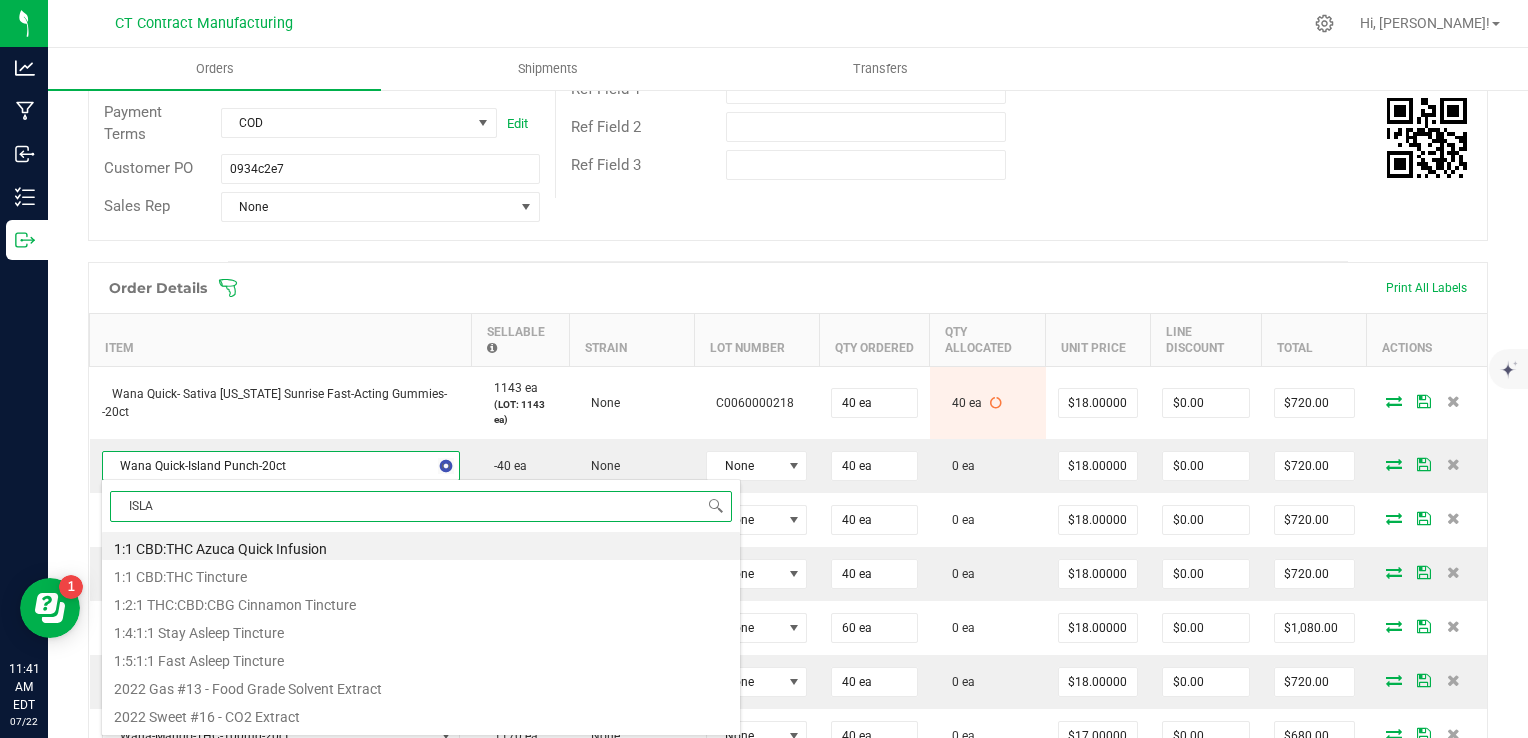 type on "ISLAN" 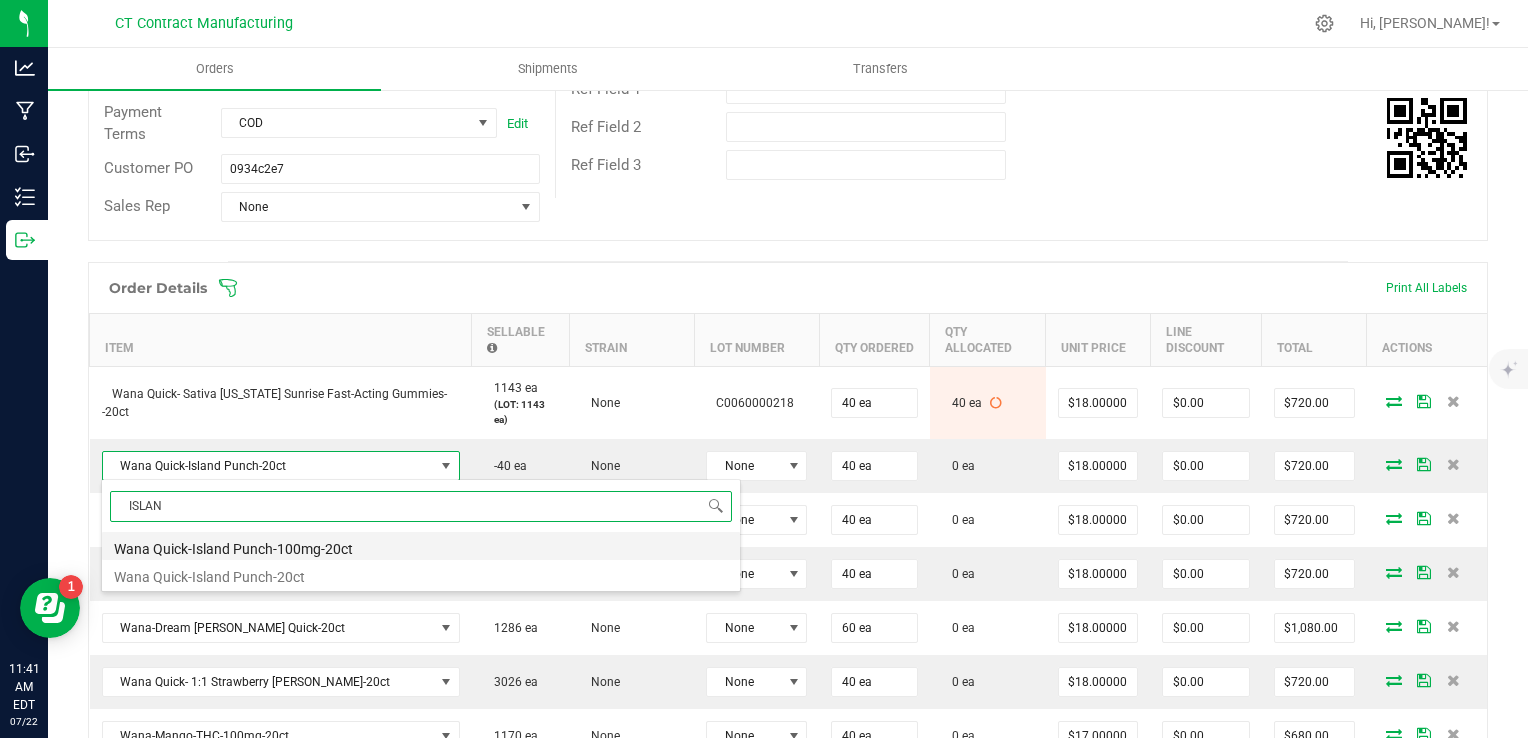 click on "Wana Quick-Island Punch-100mg-20ct" at bounding box center (421, 546) 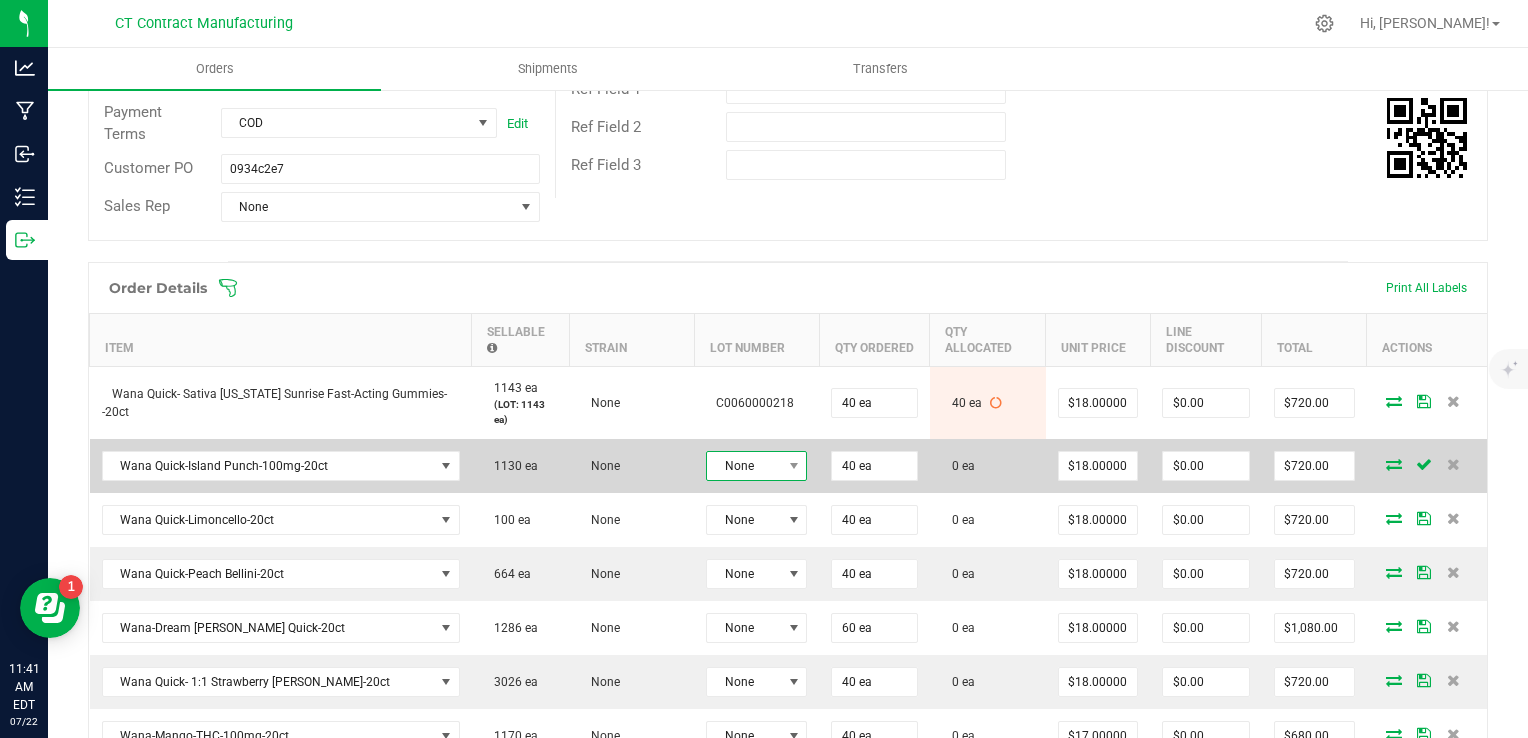 click on "None" at bounding box center (744, 466) 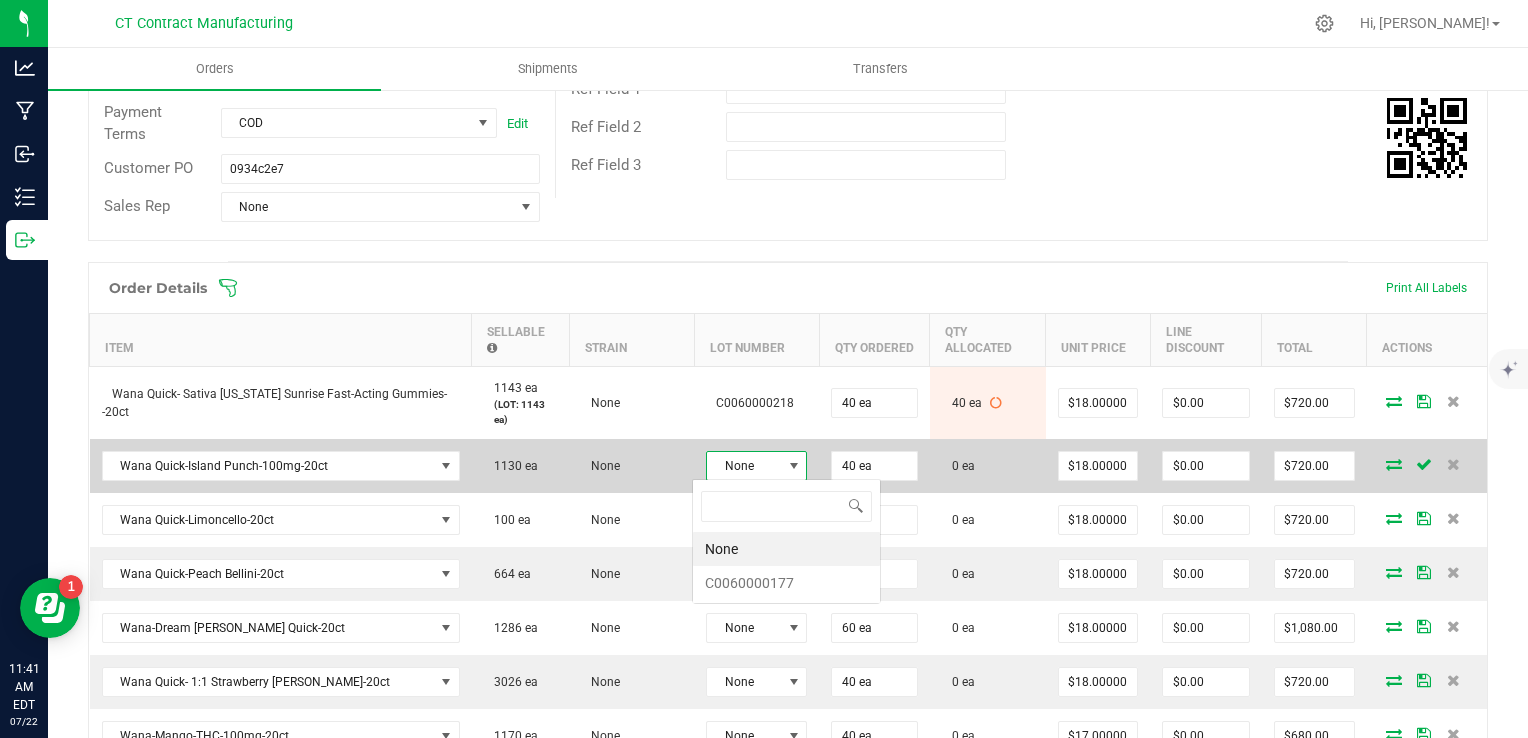 scroll, scrollTop: 99970, scrollLeft: 99899, axis: both 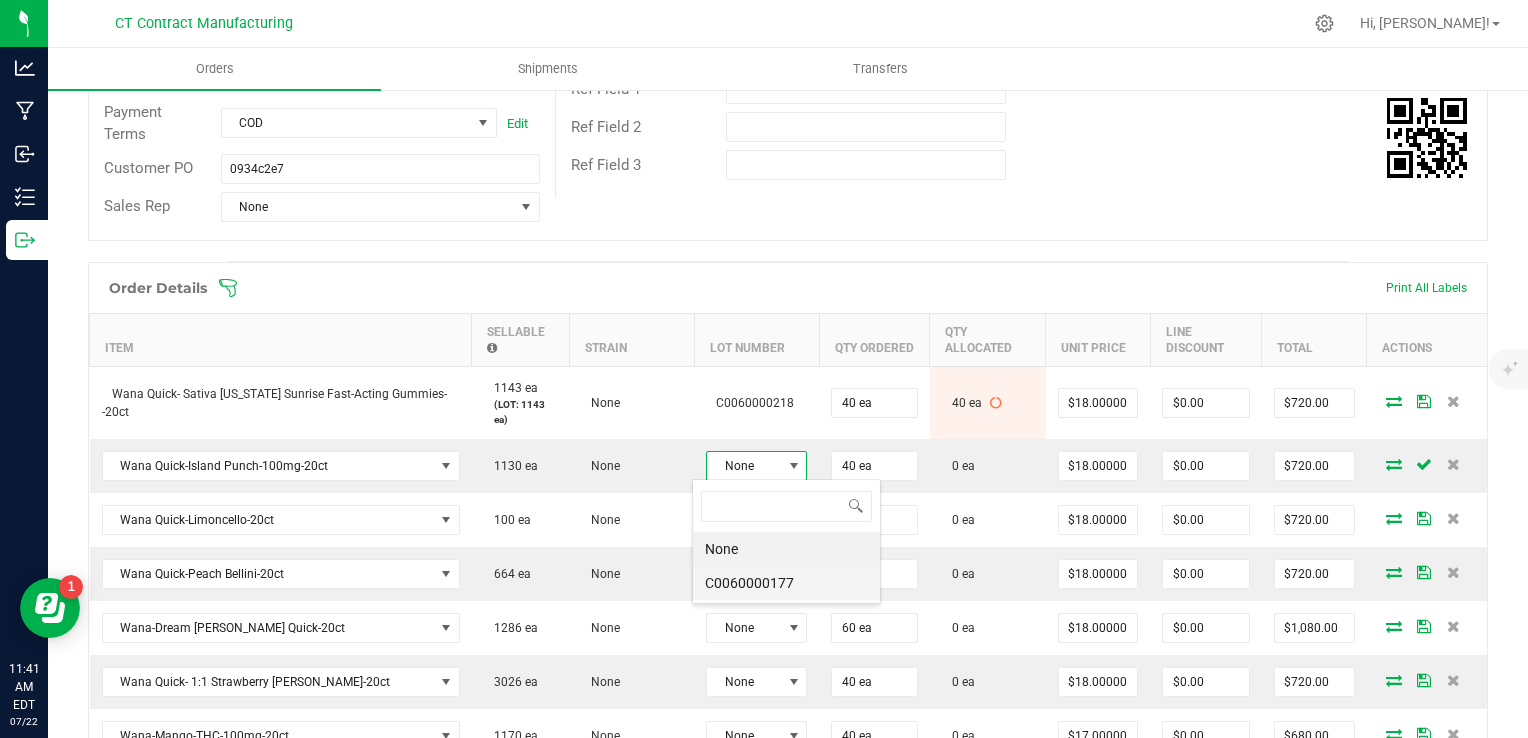 click on "C0060000177" at bounding box center (786, 583) 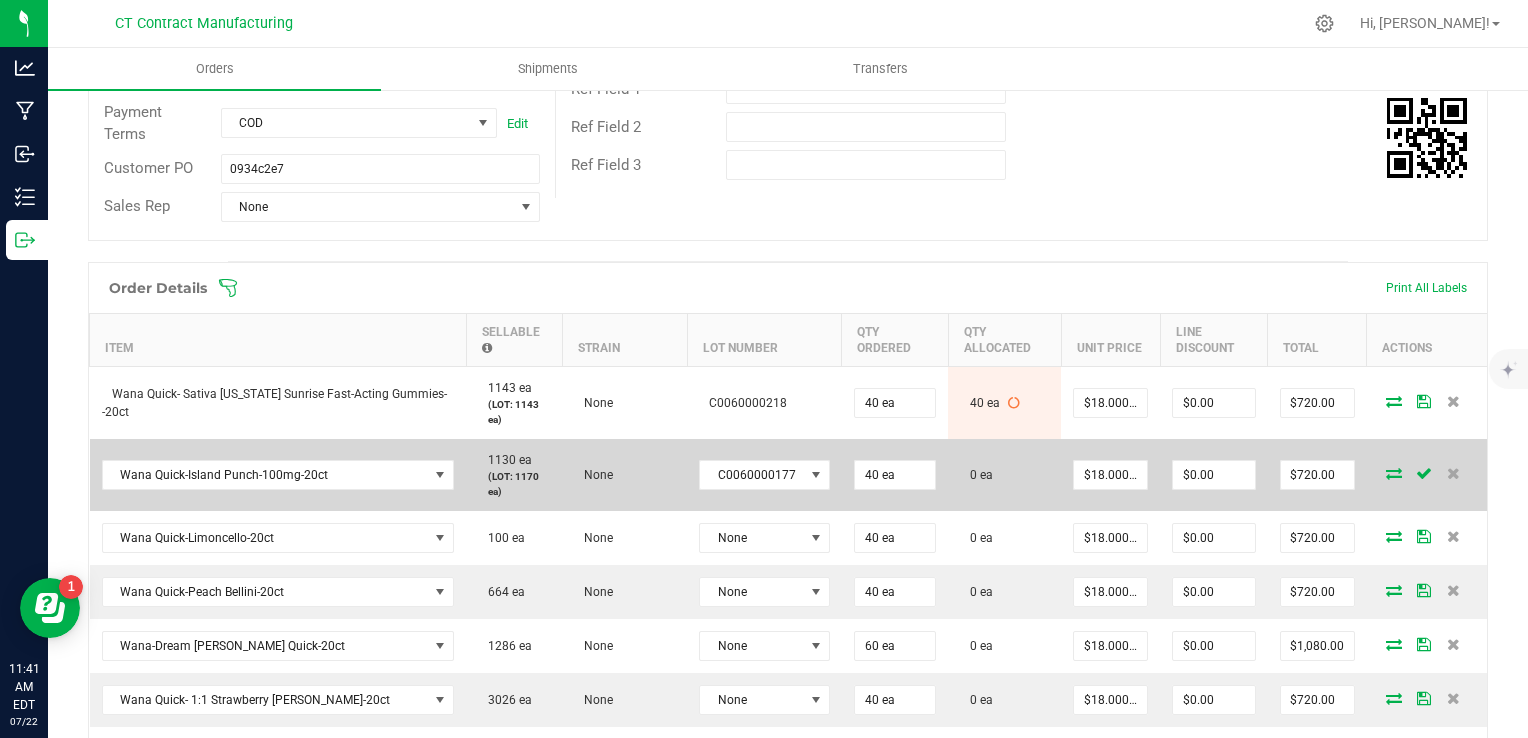 click at bounding box center (1394, 473) 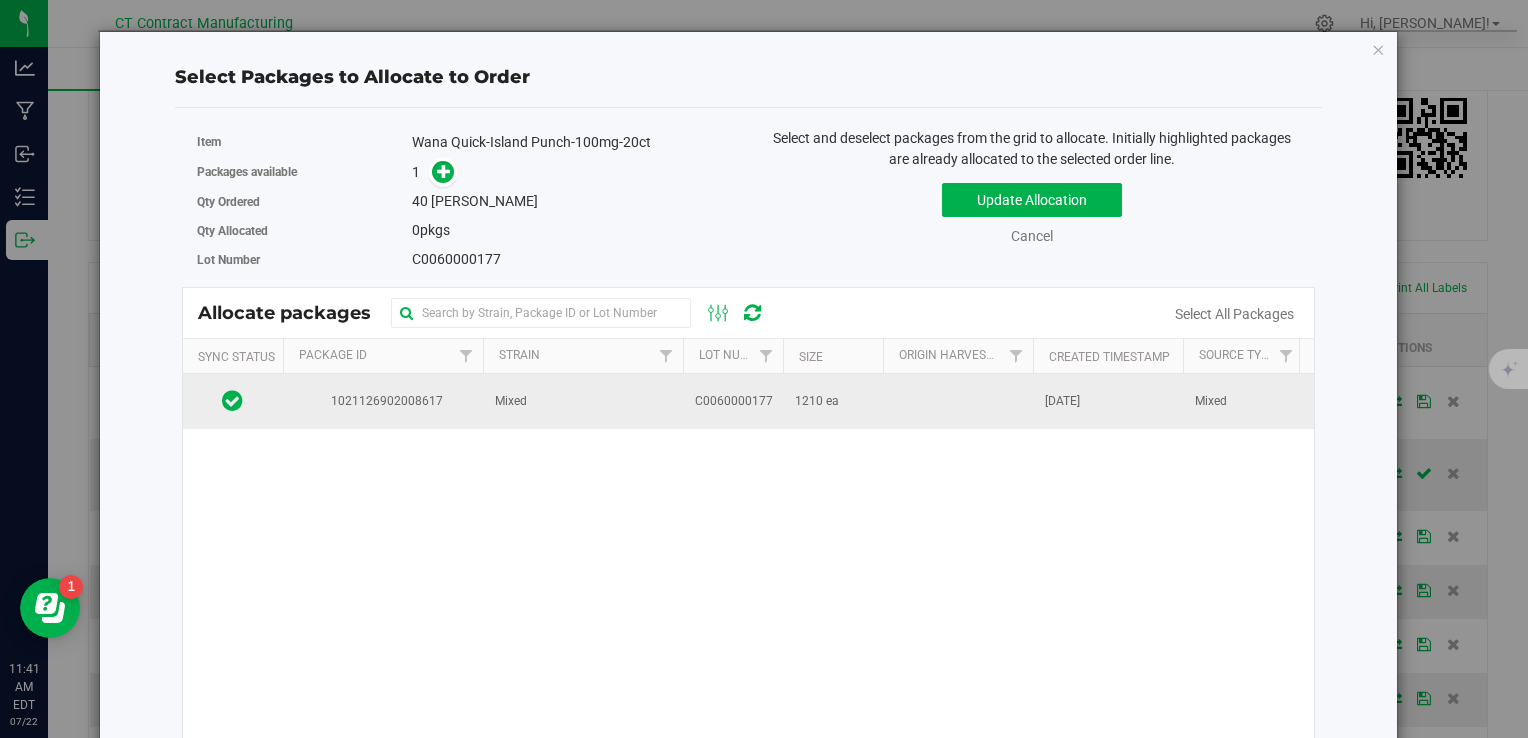 click at bounding box center [958, 401] 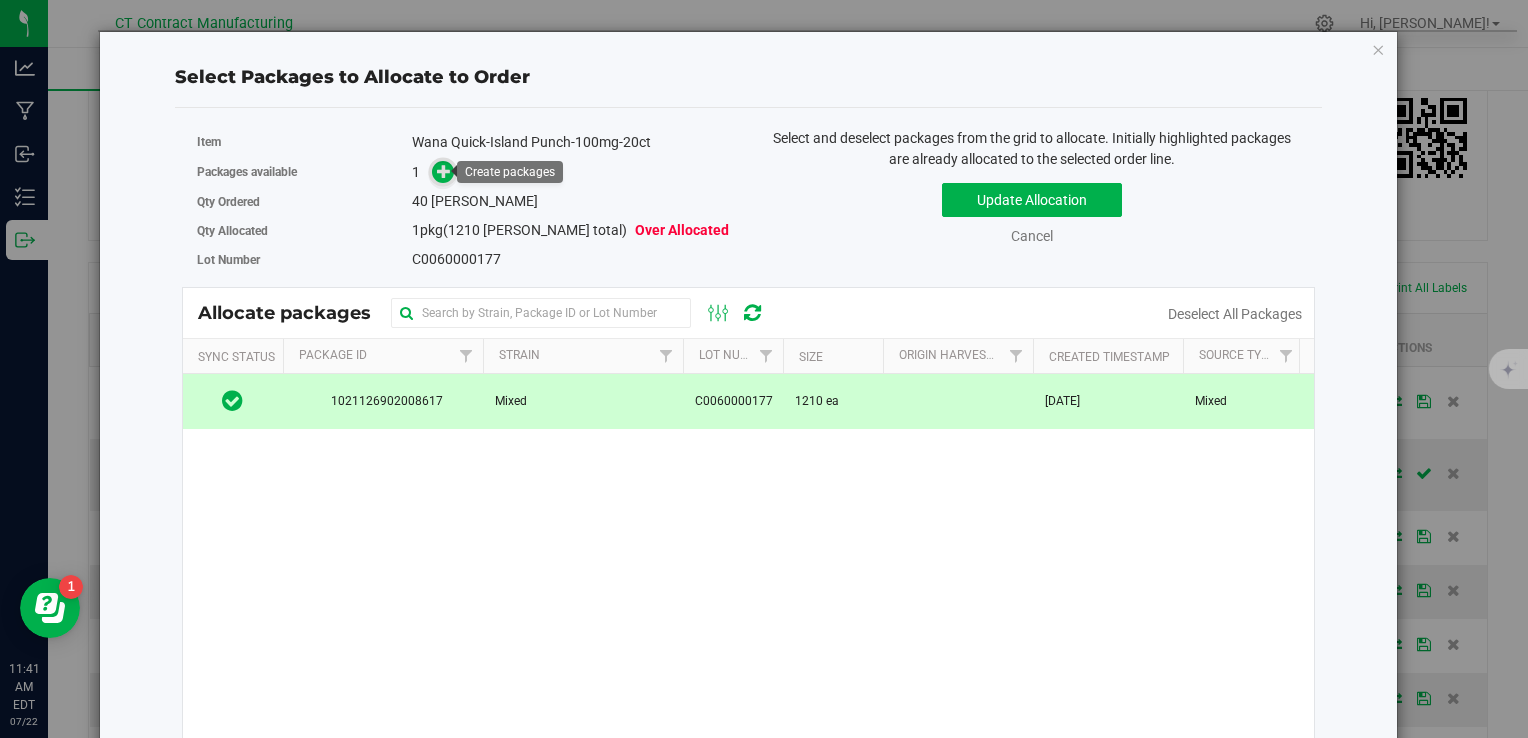 click at bounding box center (444, 171) 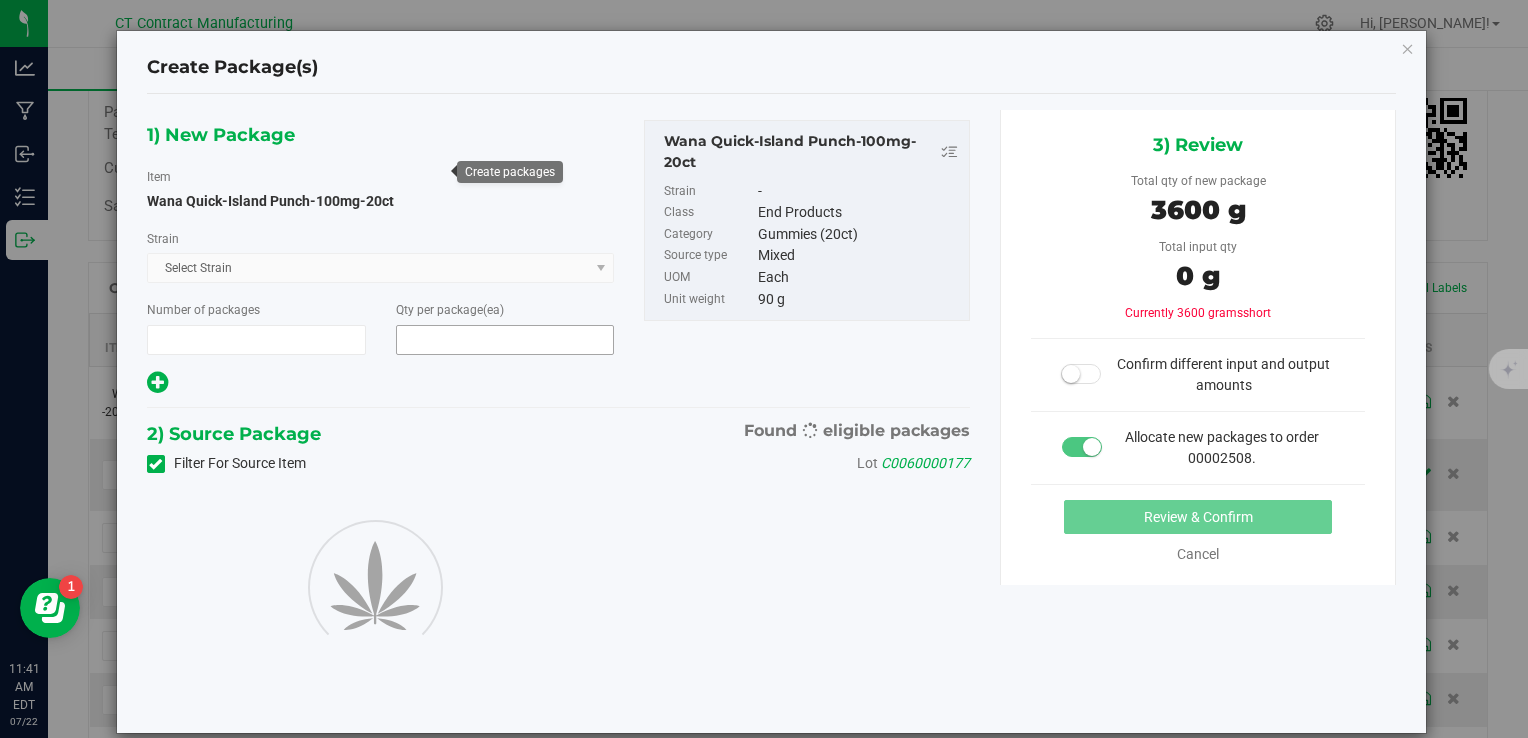 type on "1" 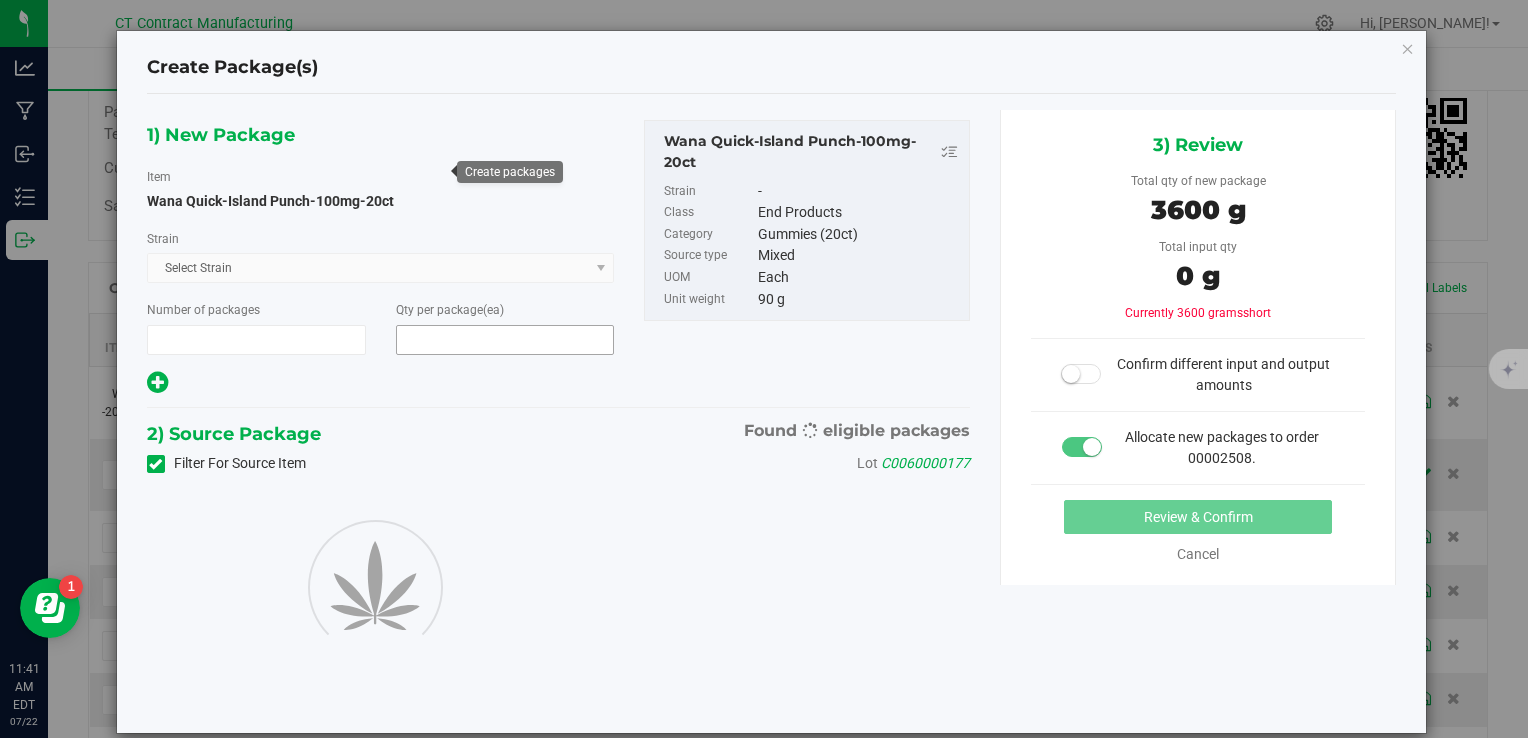 type on "40" 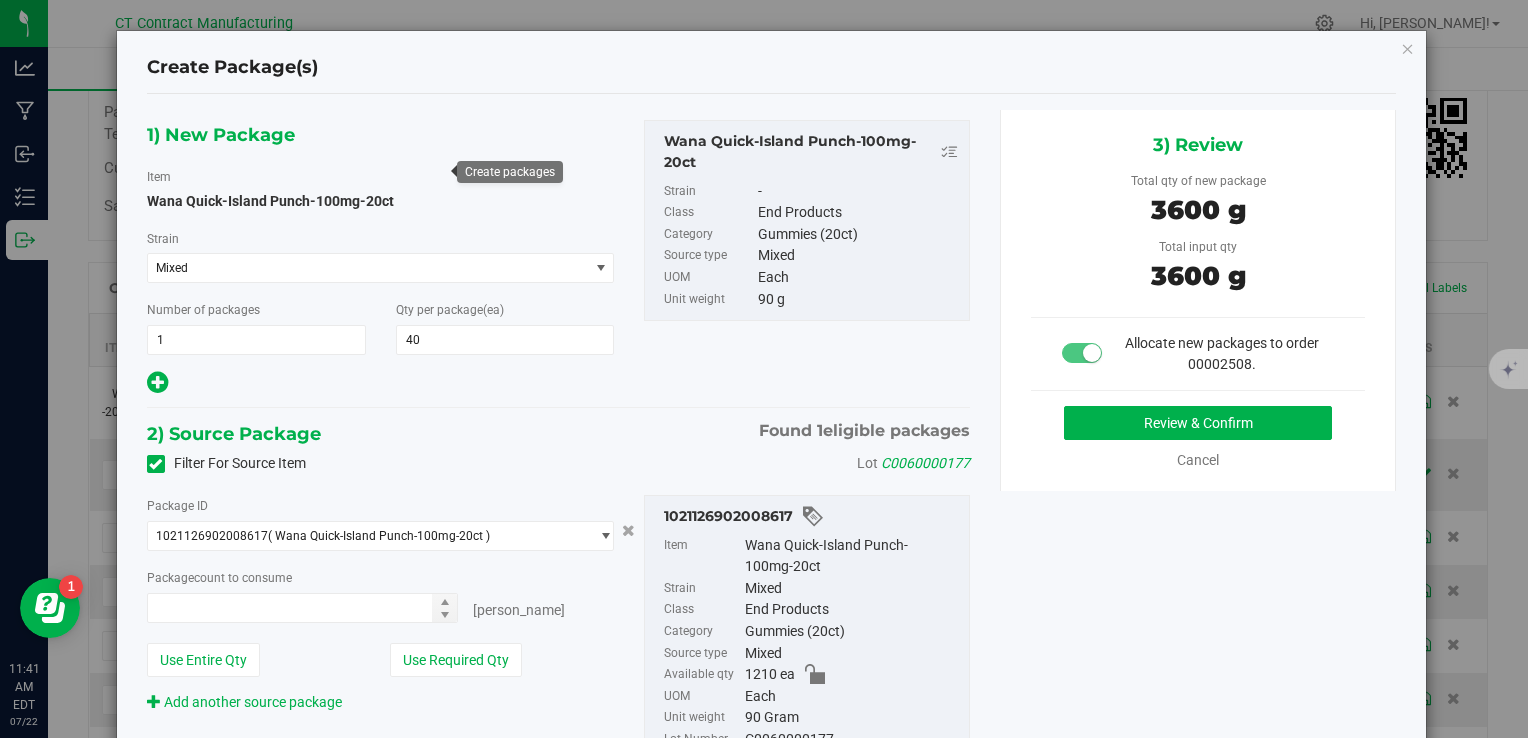 type on "40 ea" 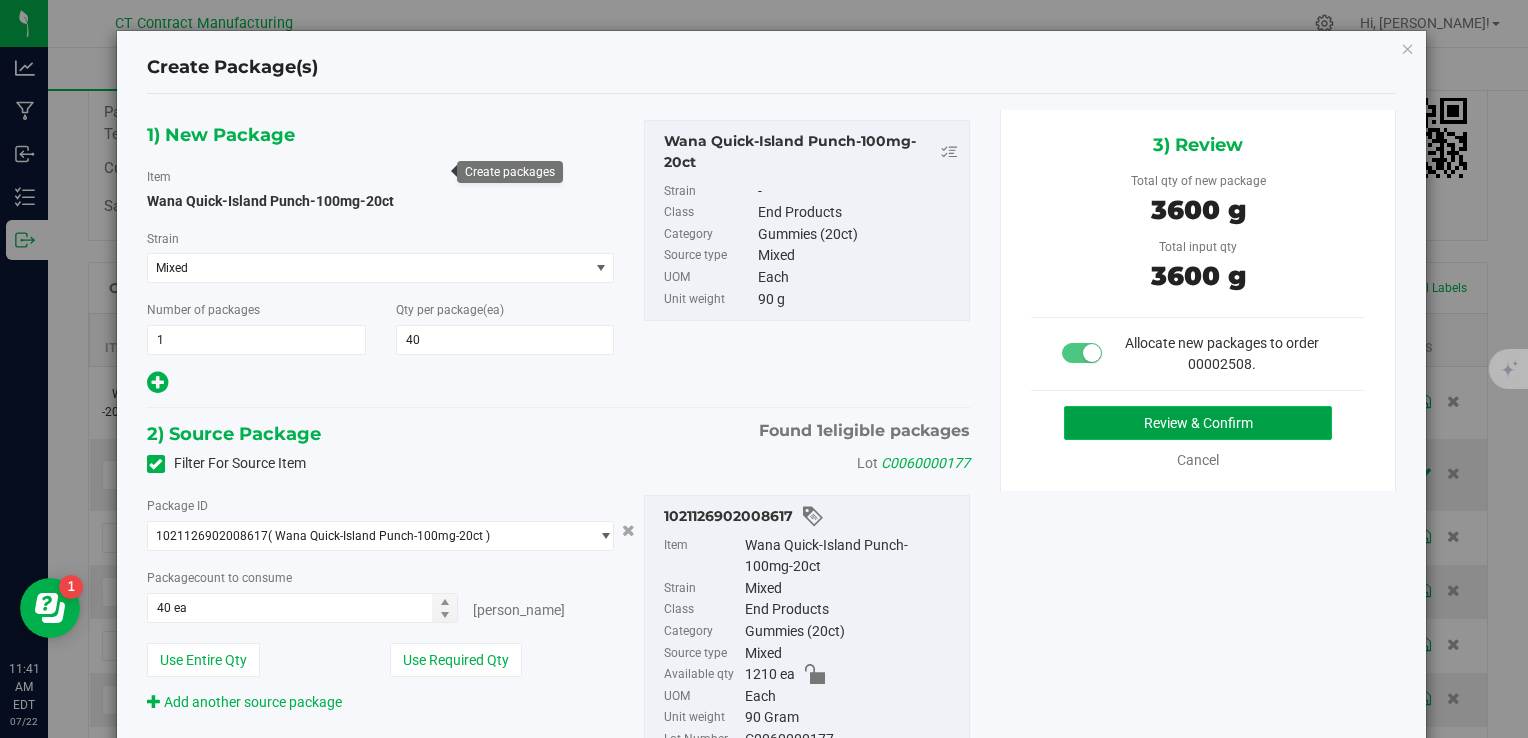 click on "Review & Confirm" at bounding box center [1198, 423] 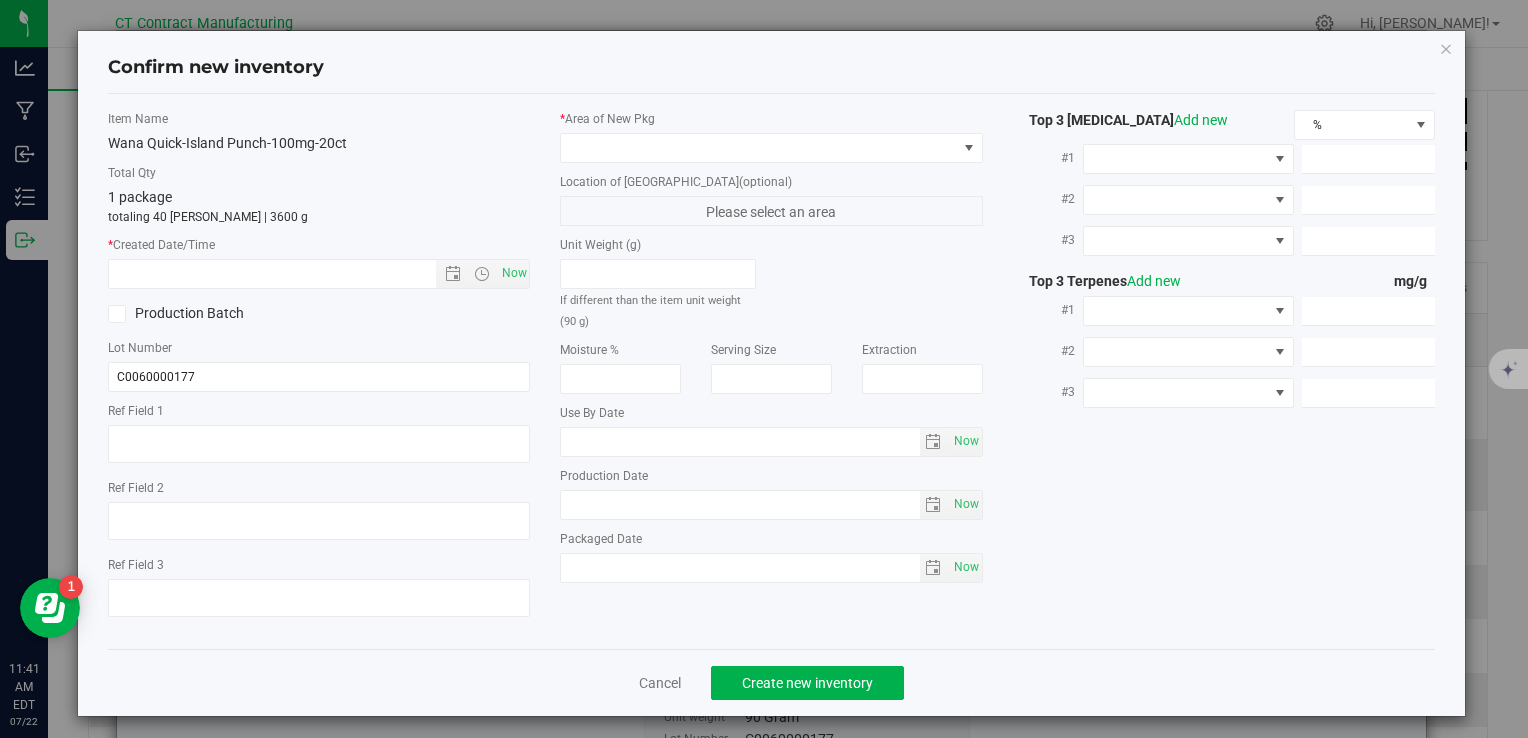 type on "250520-WAIP002" 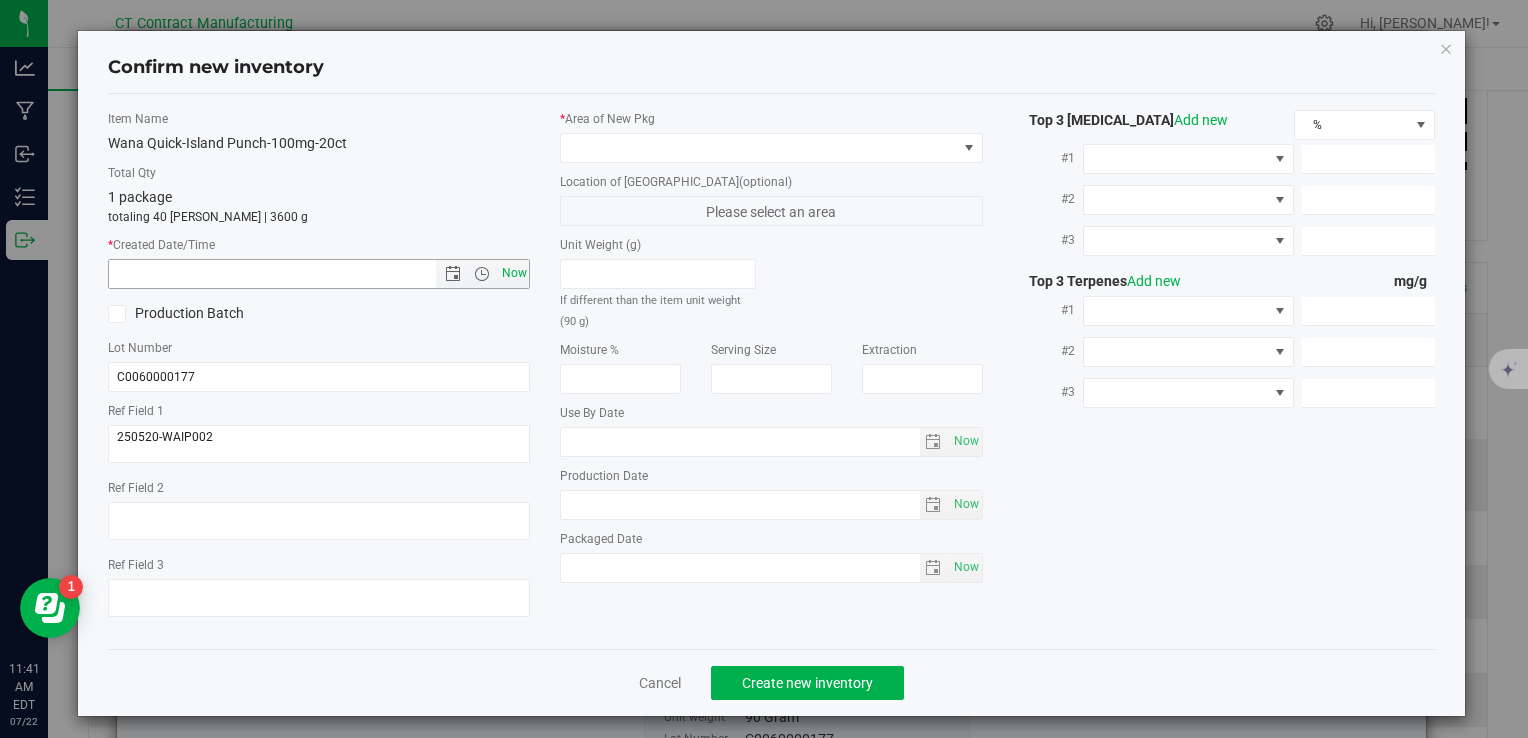 click on "Now" at bounding box center (514, 273) 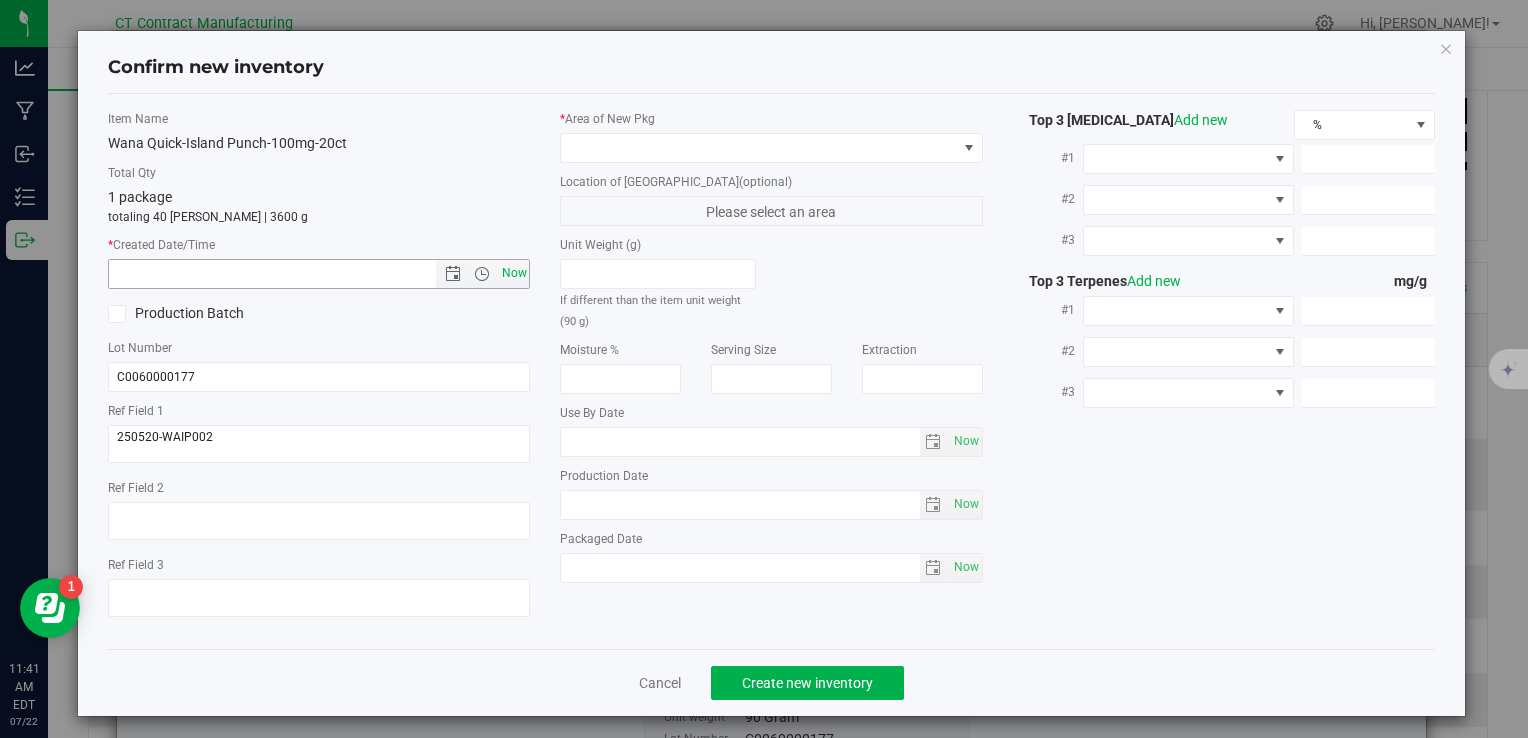 type on "7/22/2025 11:41 AM" 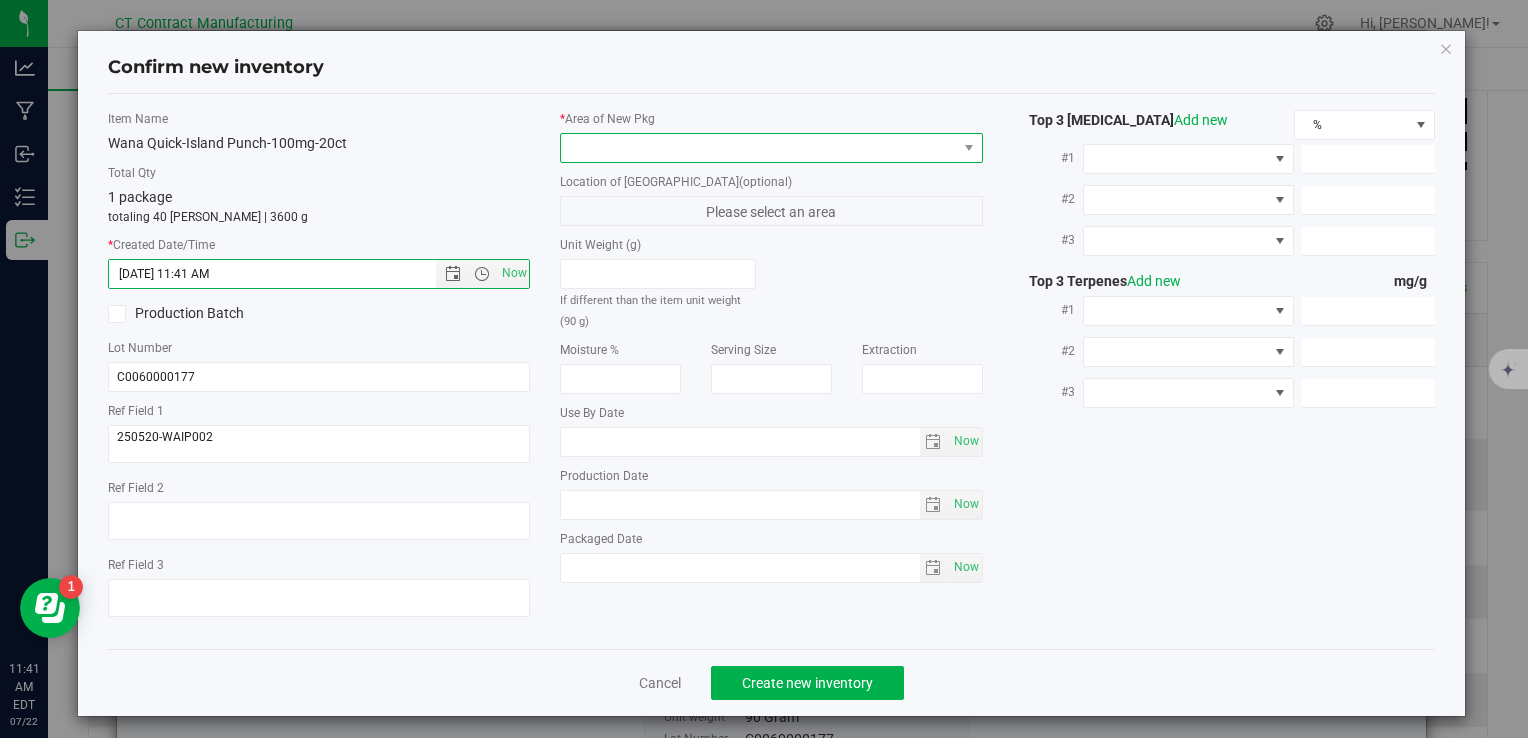 click at bounding box center (758, 148) 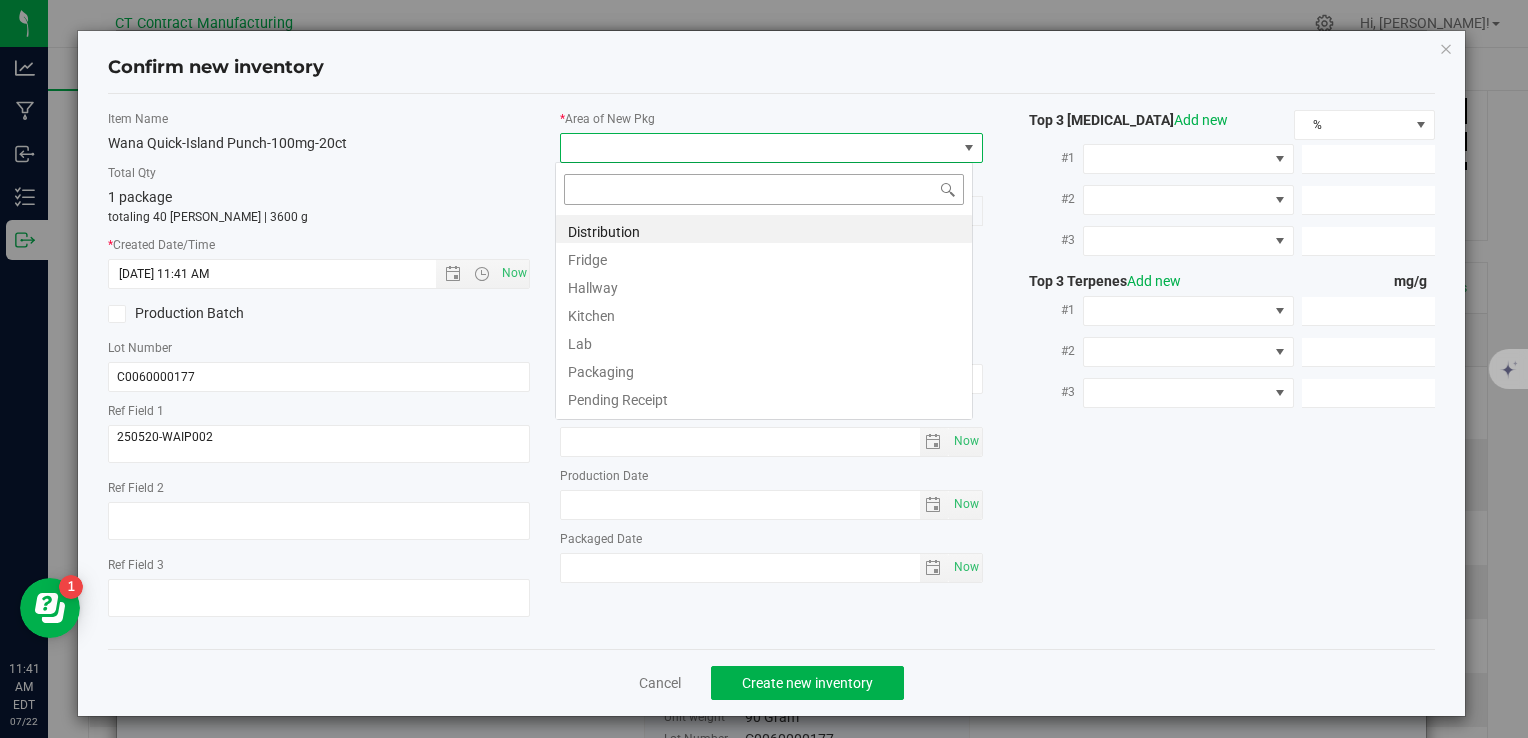 scroll, scrollTop: 99970, scrollLeft: 99582, axis: both 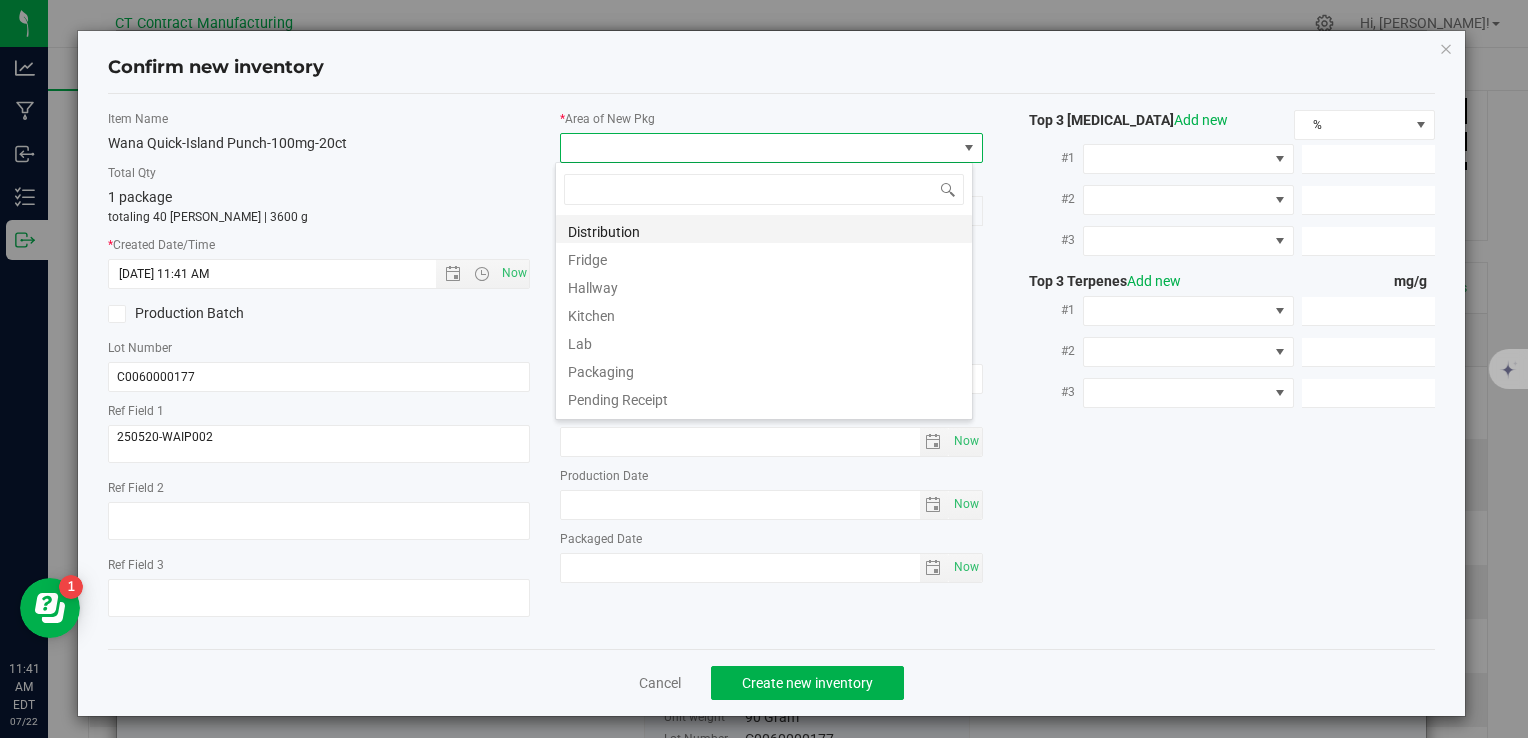 click on "Distribution" at bounding box center (764, 229) 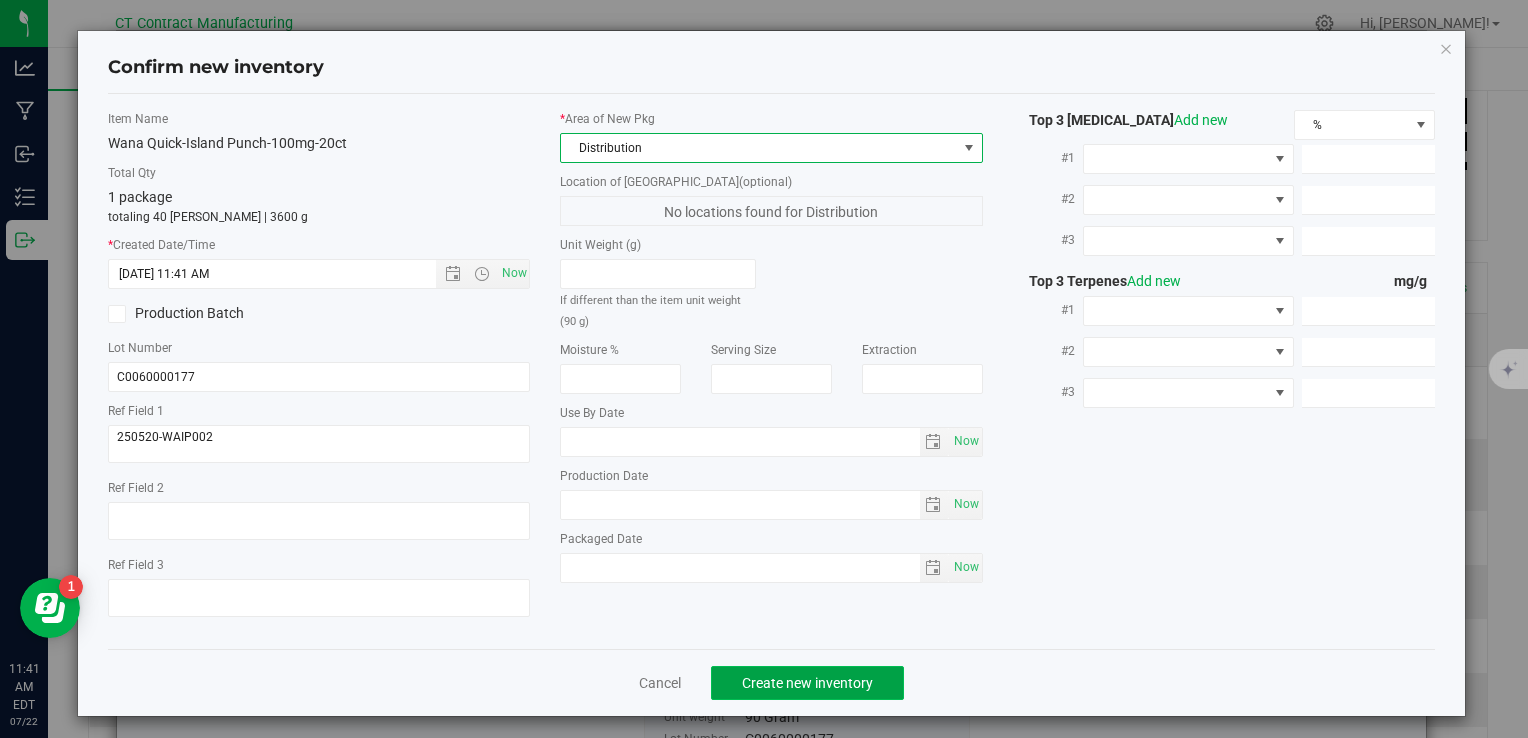 click on "Create new inventory" 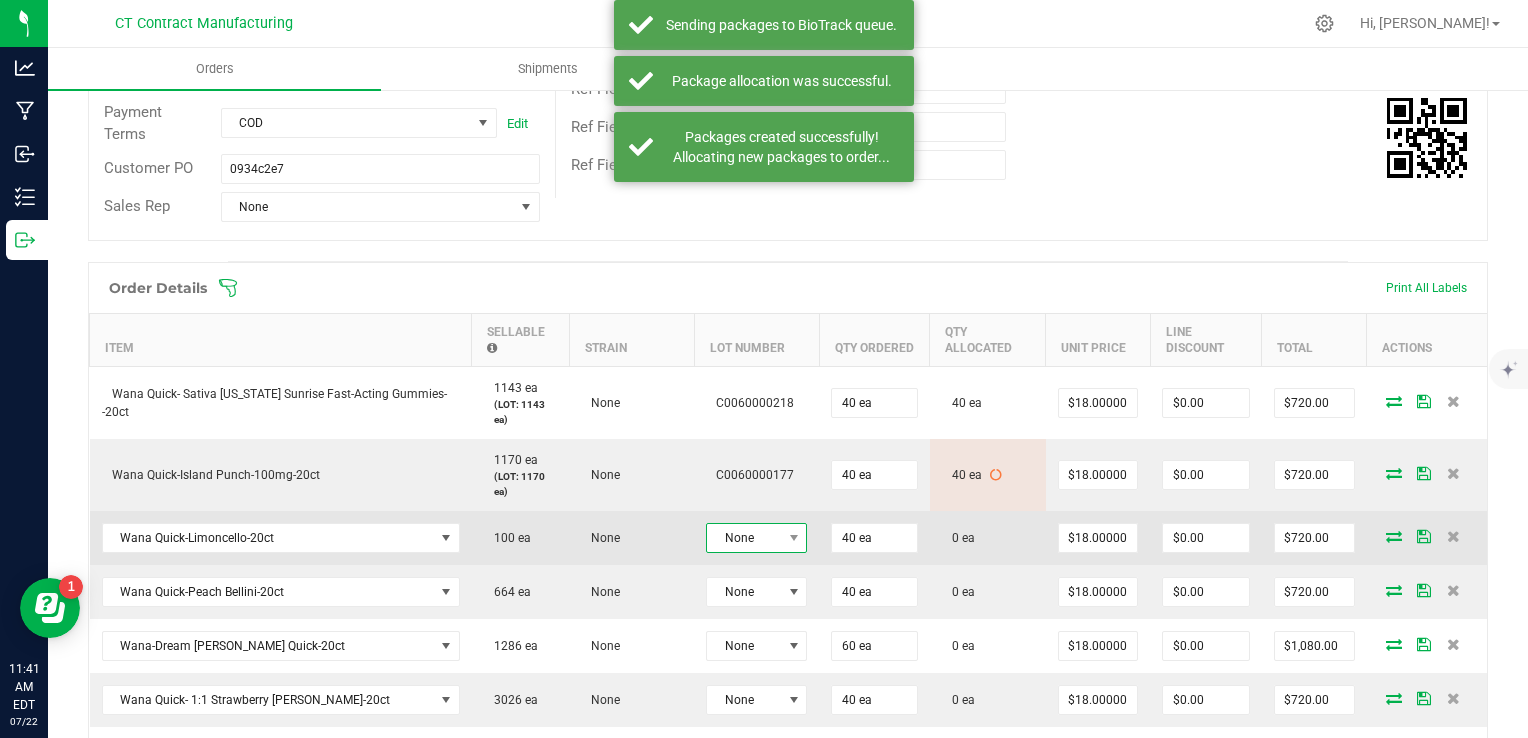 click on "None" at bounding box center (744, 538) 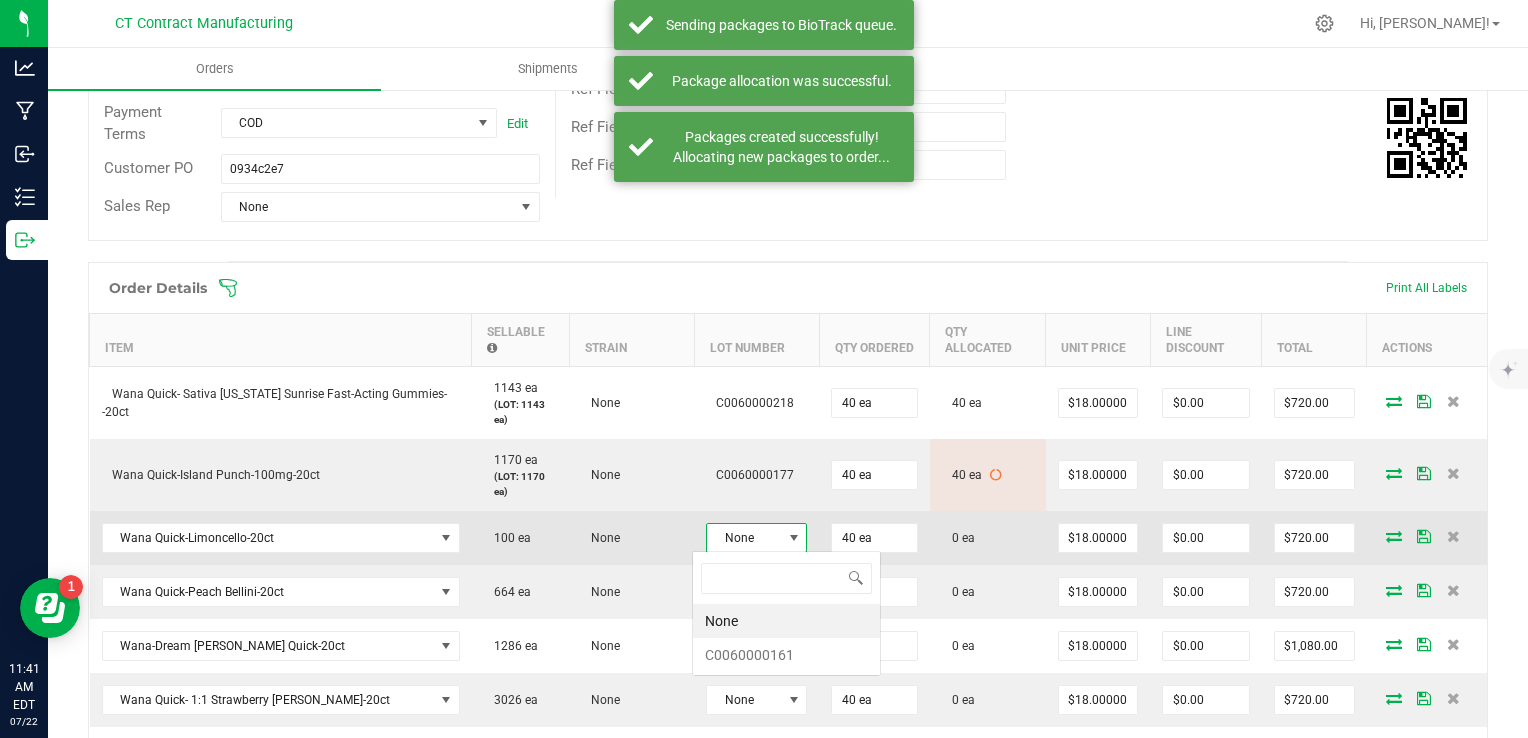 scroll, scrollTop: 99970, scrollLeft: 99899, axis: both 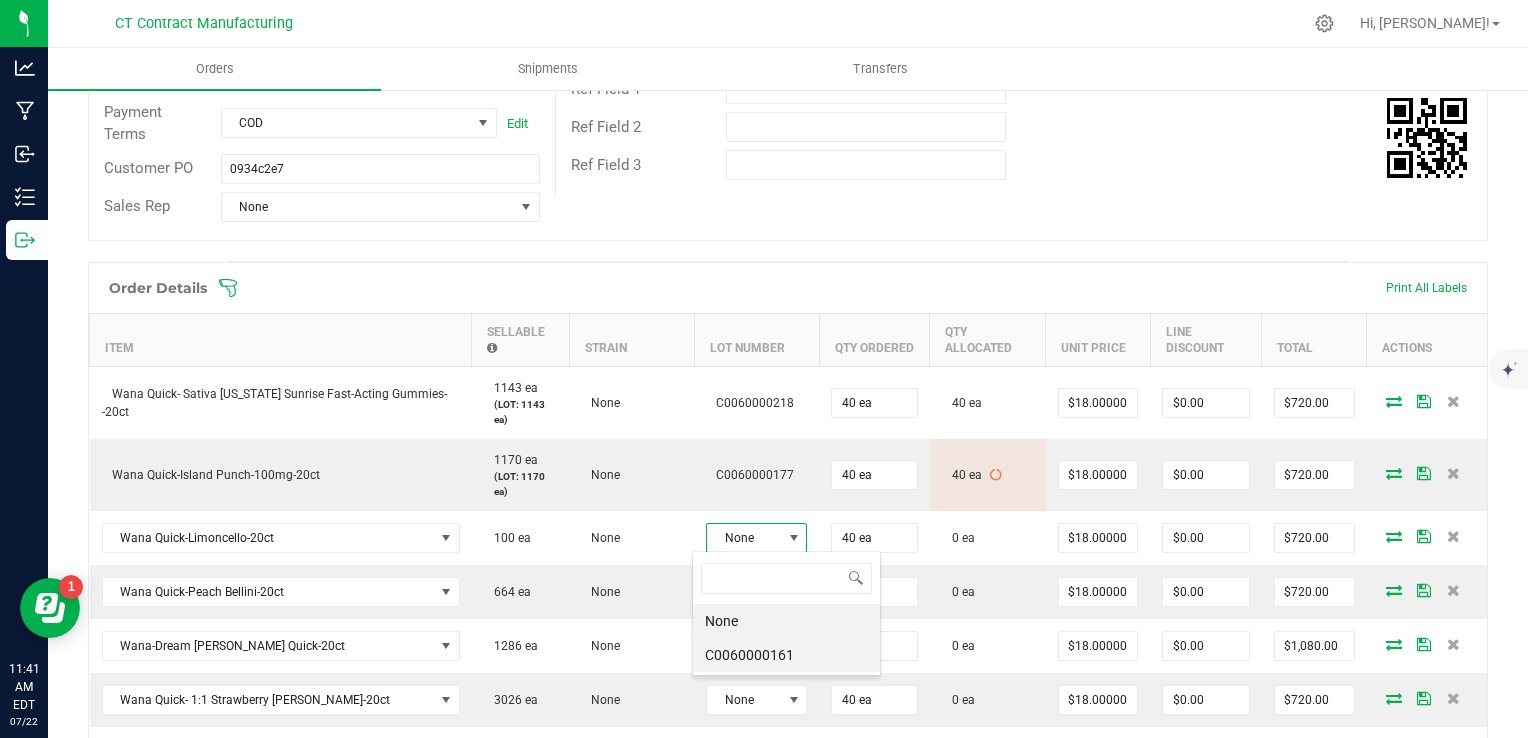 click on "C0060000161" at bounding box center (786, 655) 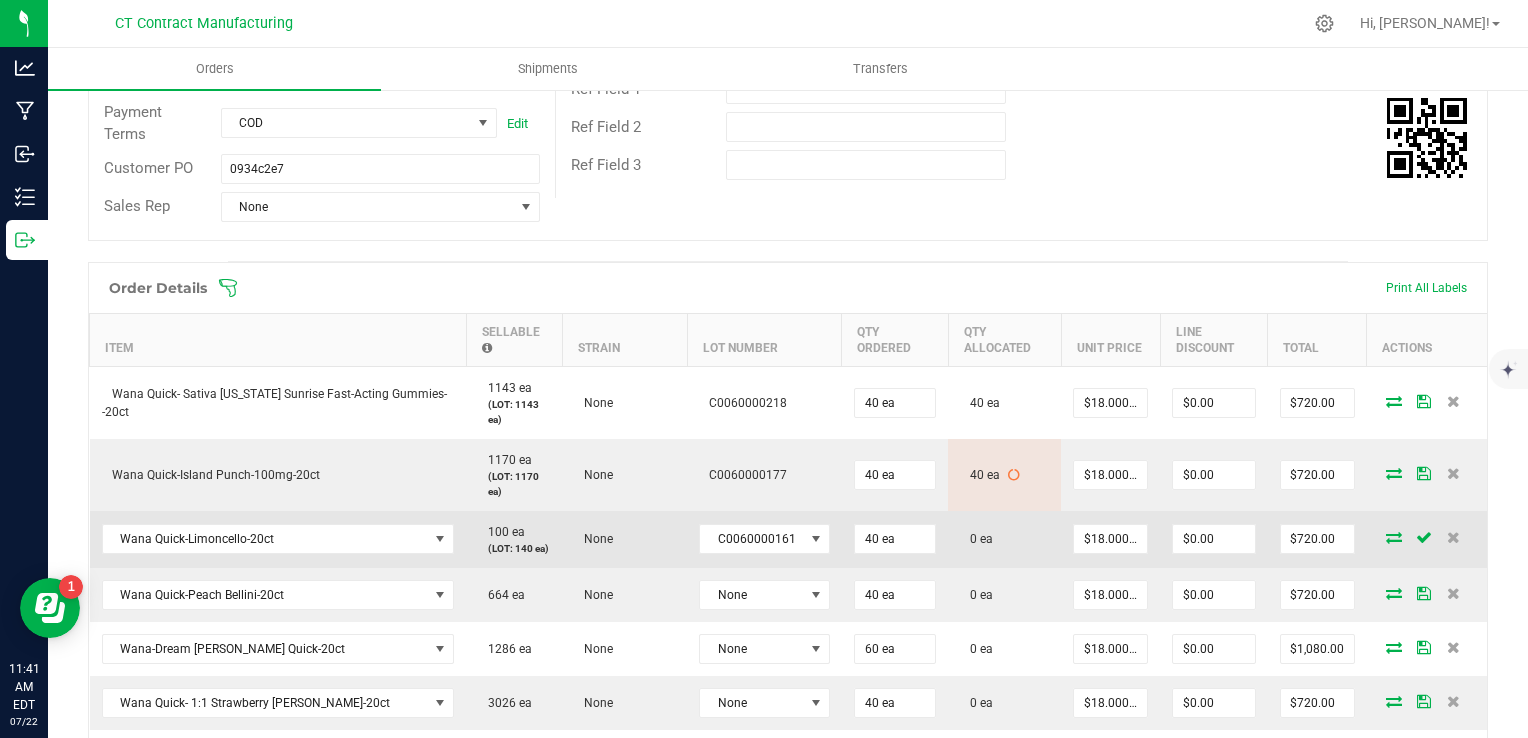 click at bounding box center [1394, 537] 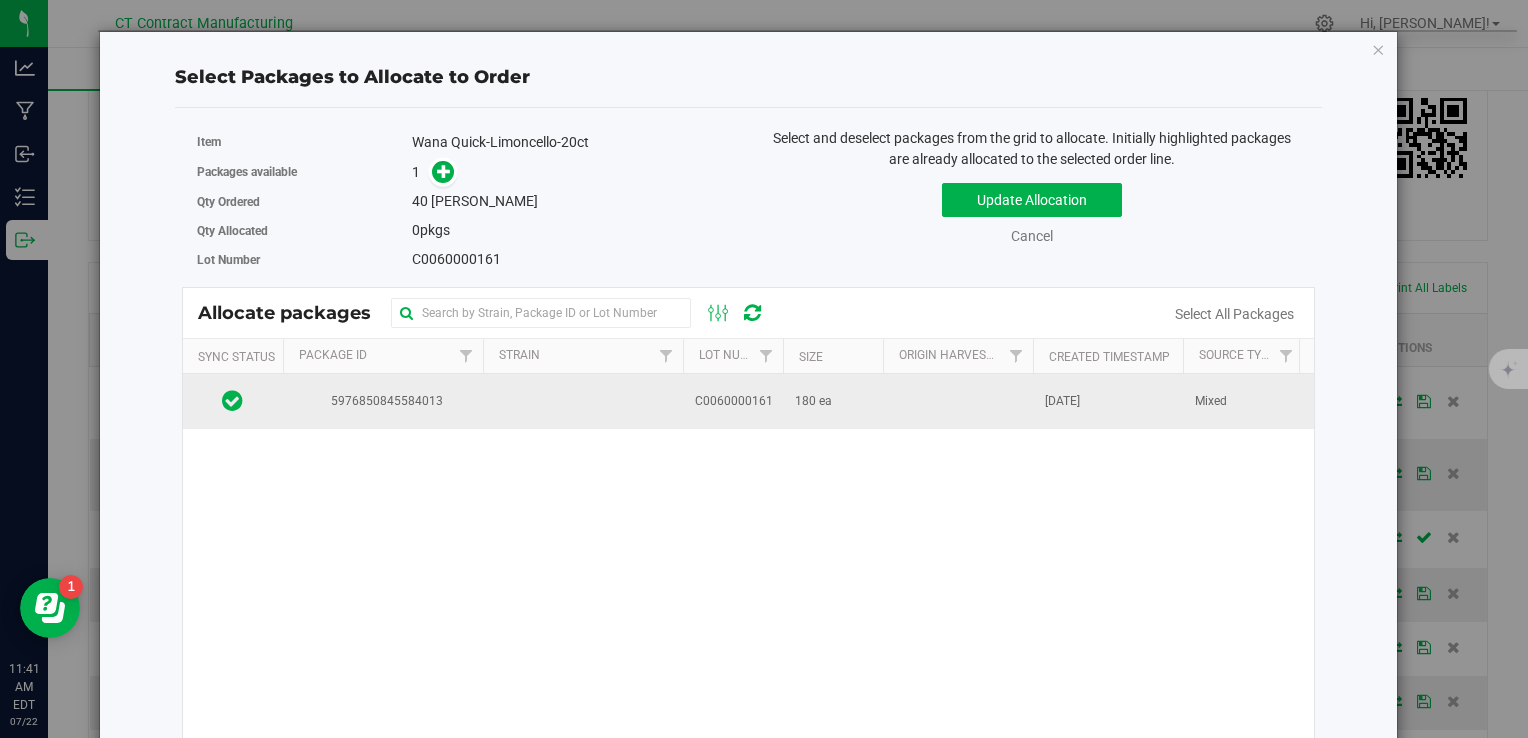 click on "C0060000161" at bounding box center (734, 401) 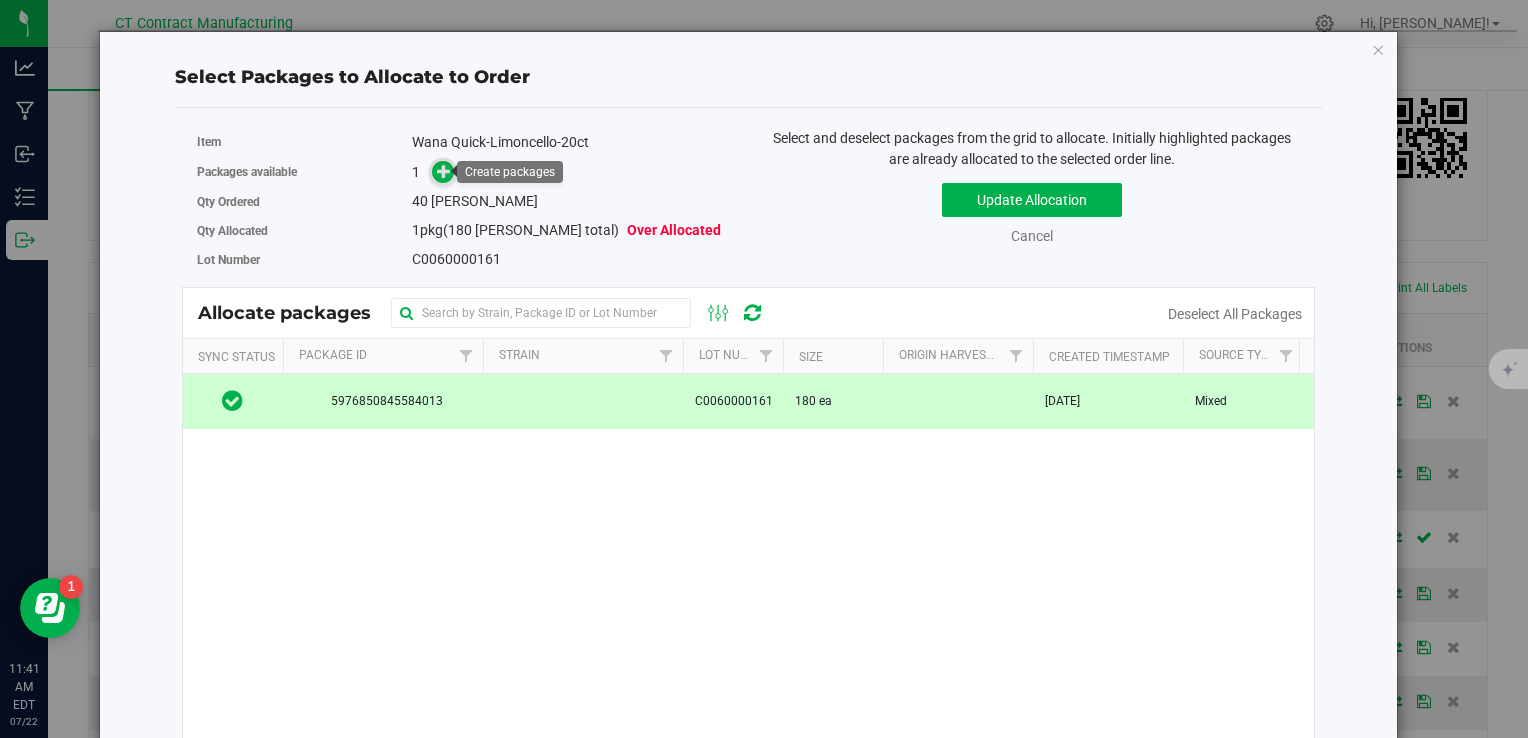 click at bounding box center (444, 171) 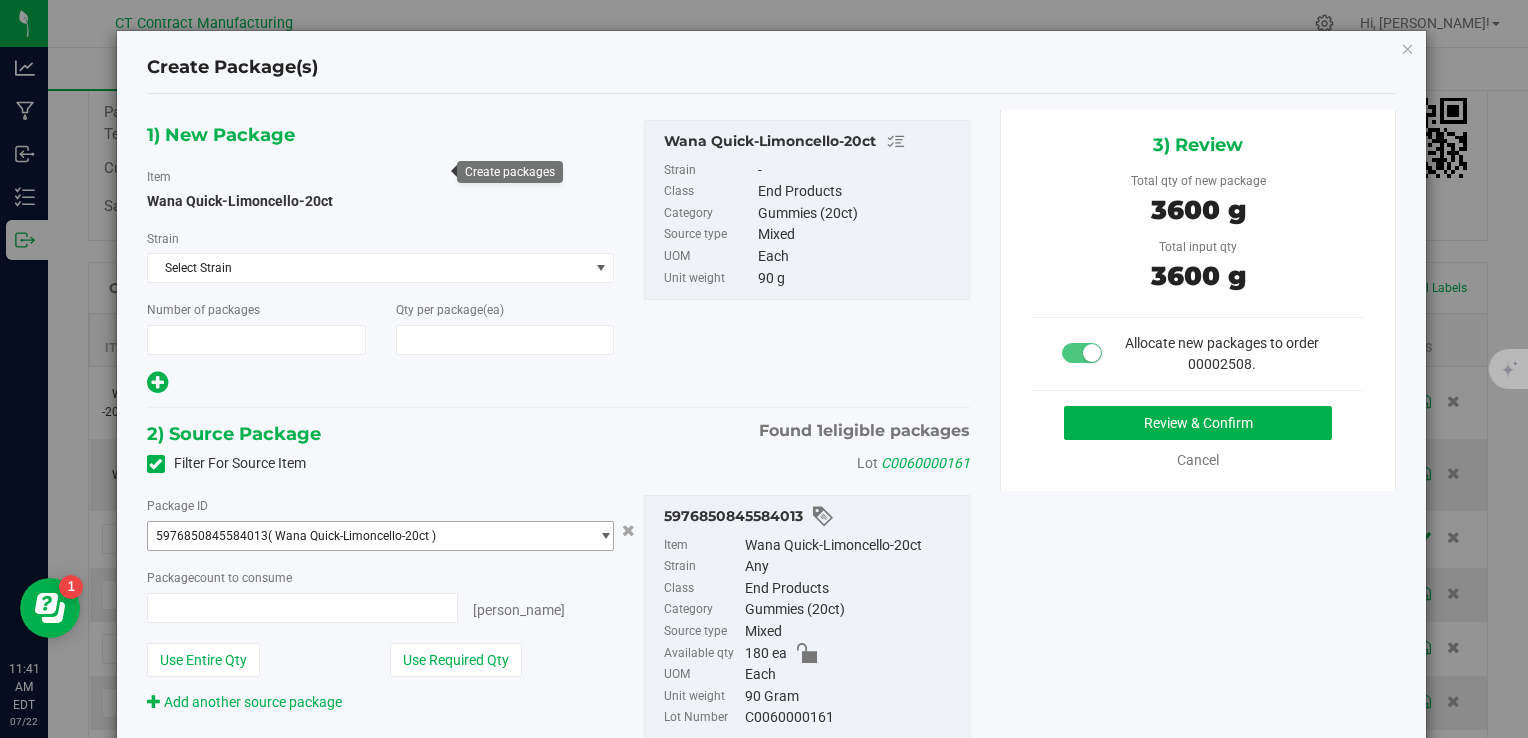 type on "1" 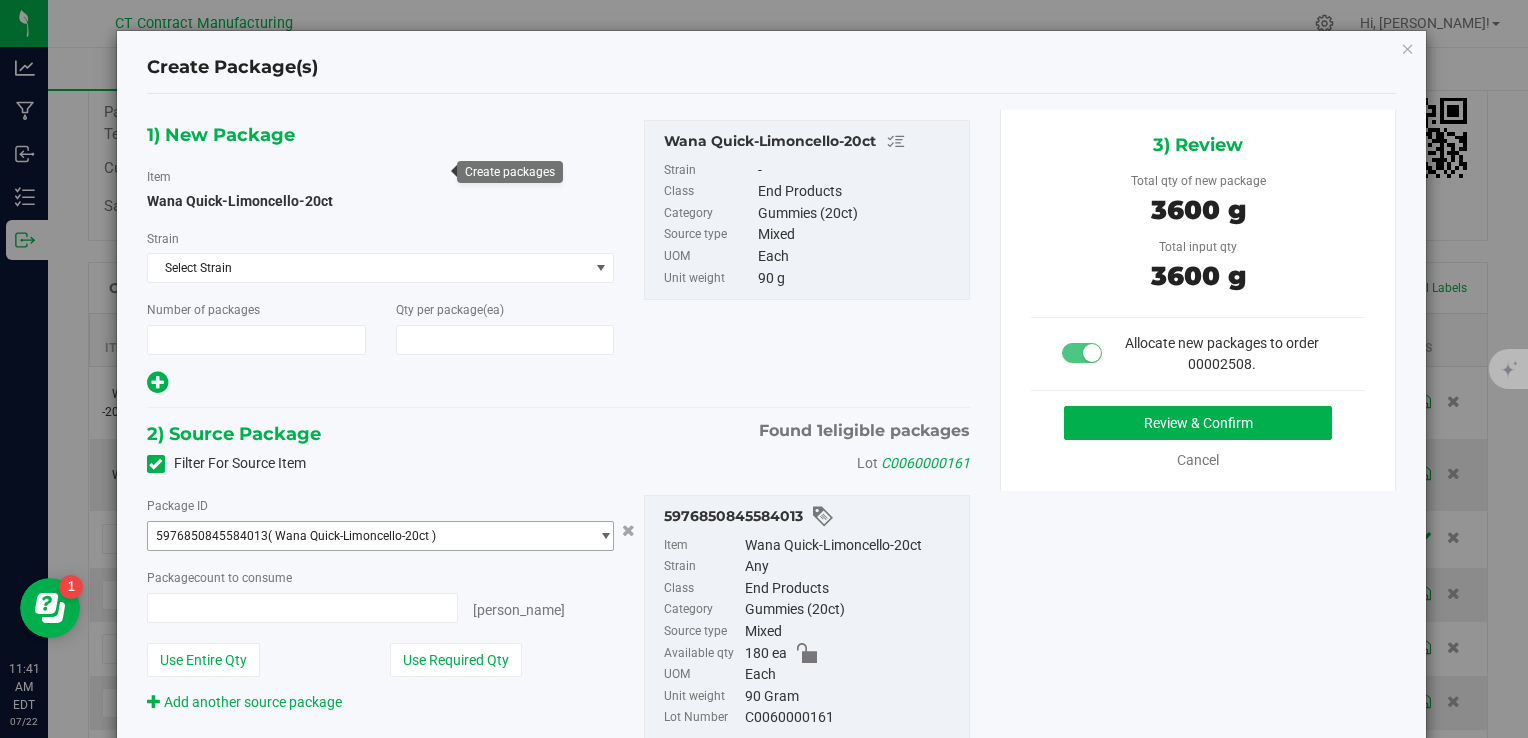type on "40" 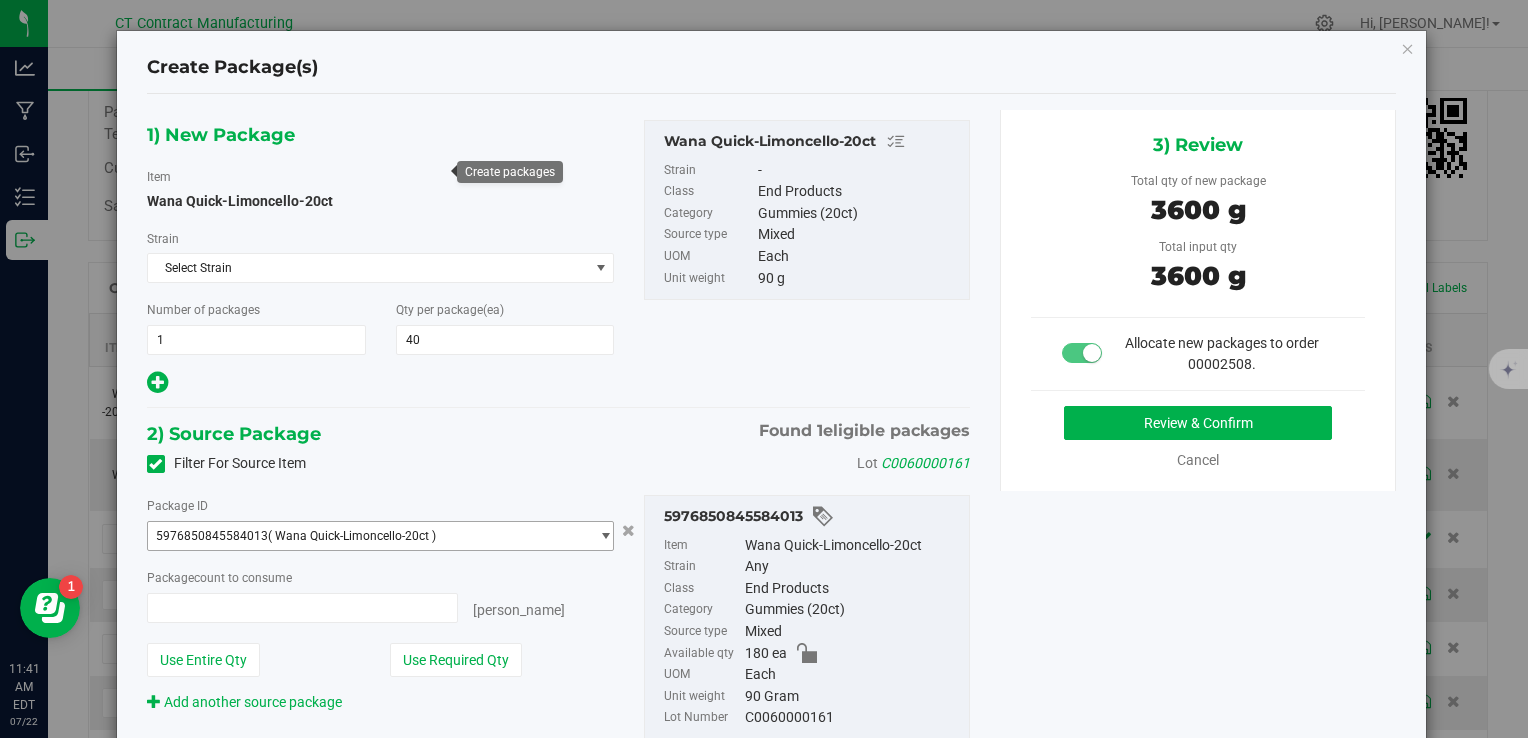 type on "40 ea" 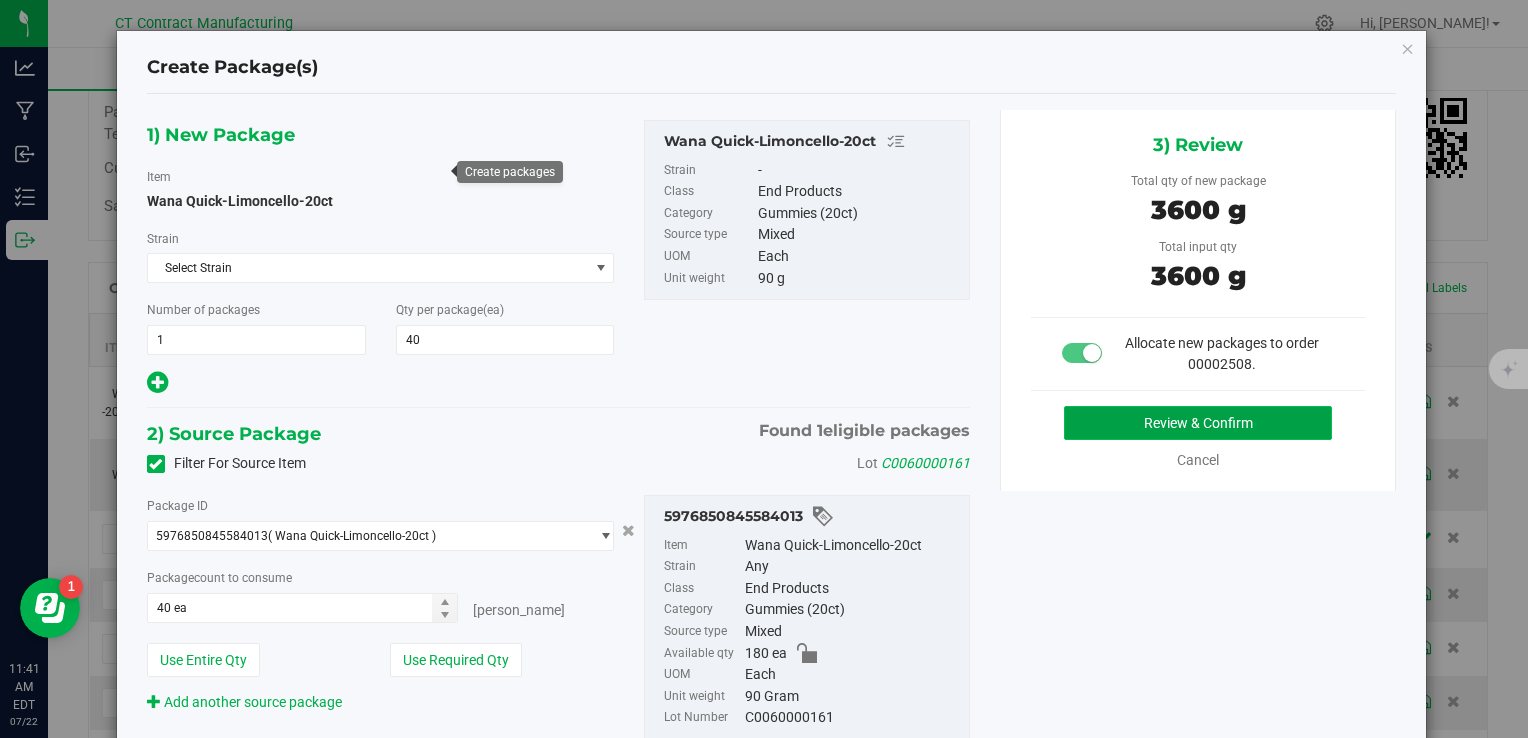 click on "Review & Confirm" at bounding box center [1198, 423] 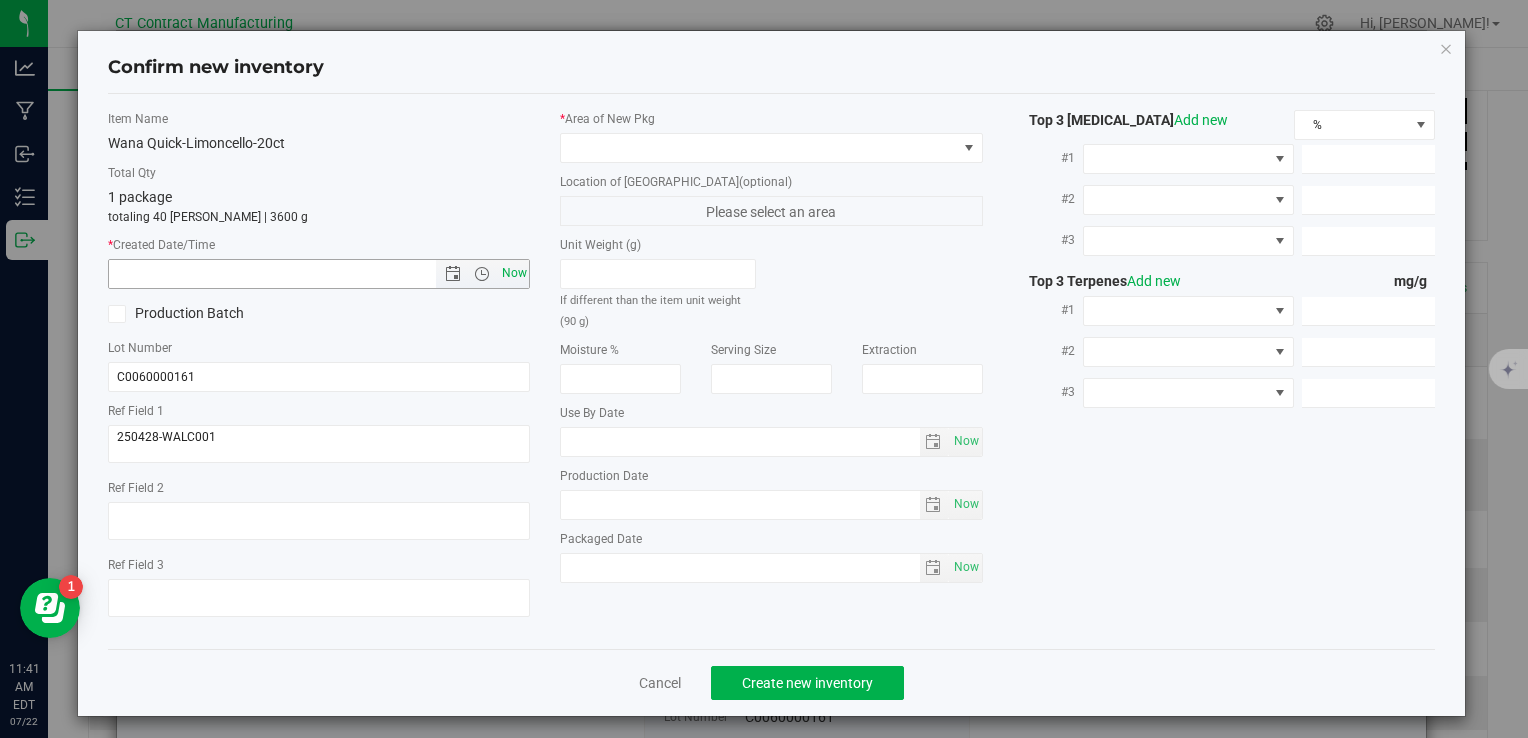 click on "Now" at bounding box center (514, 273) 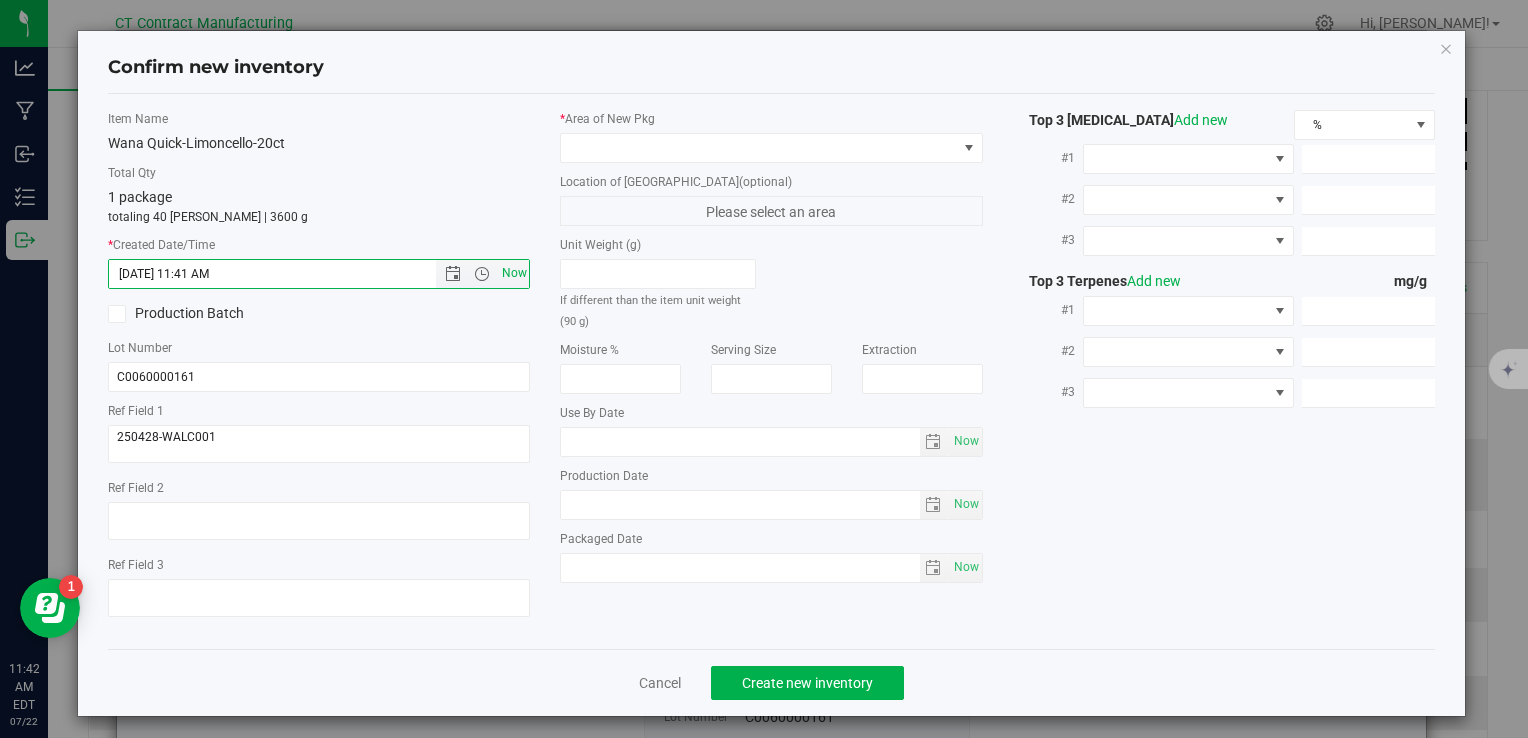 type on "7/22/2025 11:42 AM" 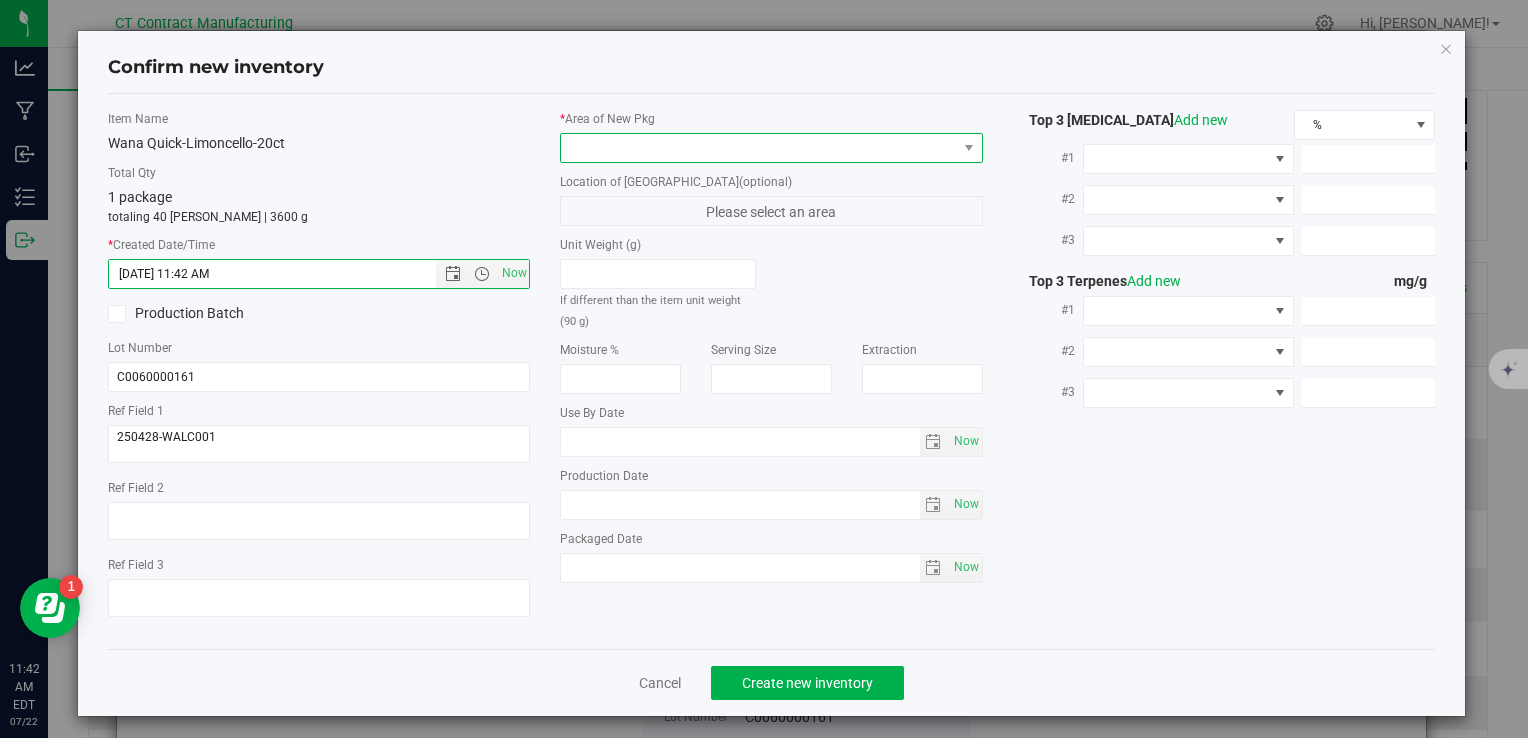 click at bounding box center [758, 148] 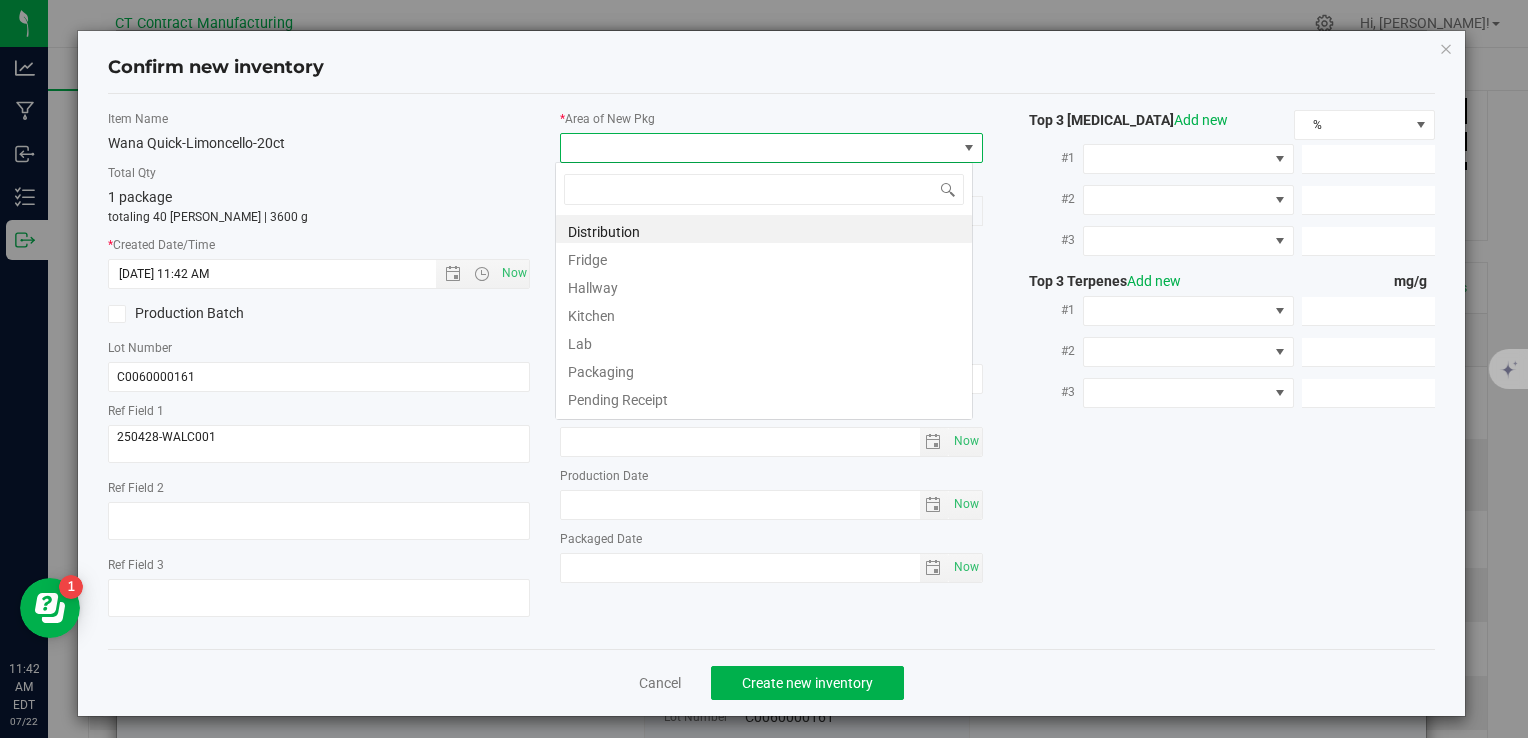 scroll, scrollTop: 99970, scrollLeft: 99582, axis: both 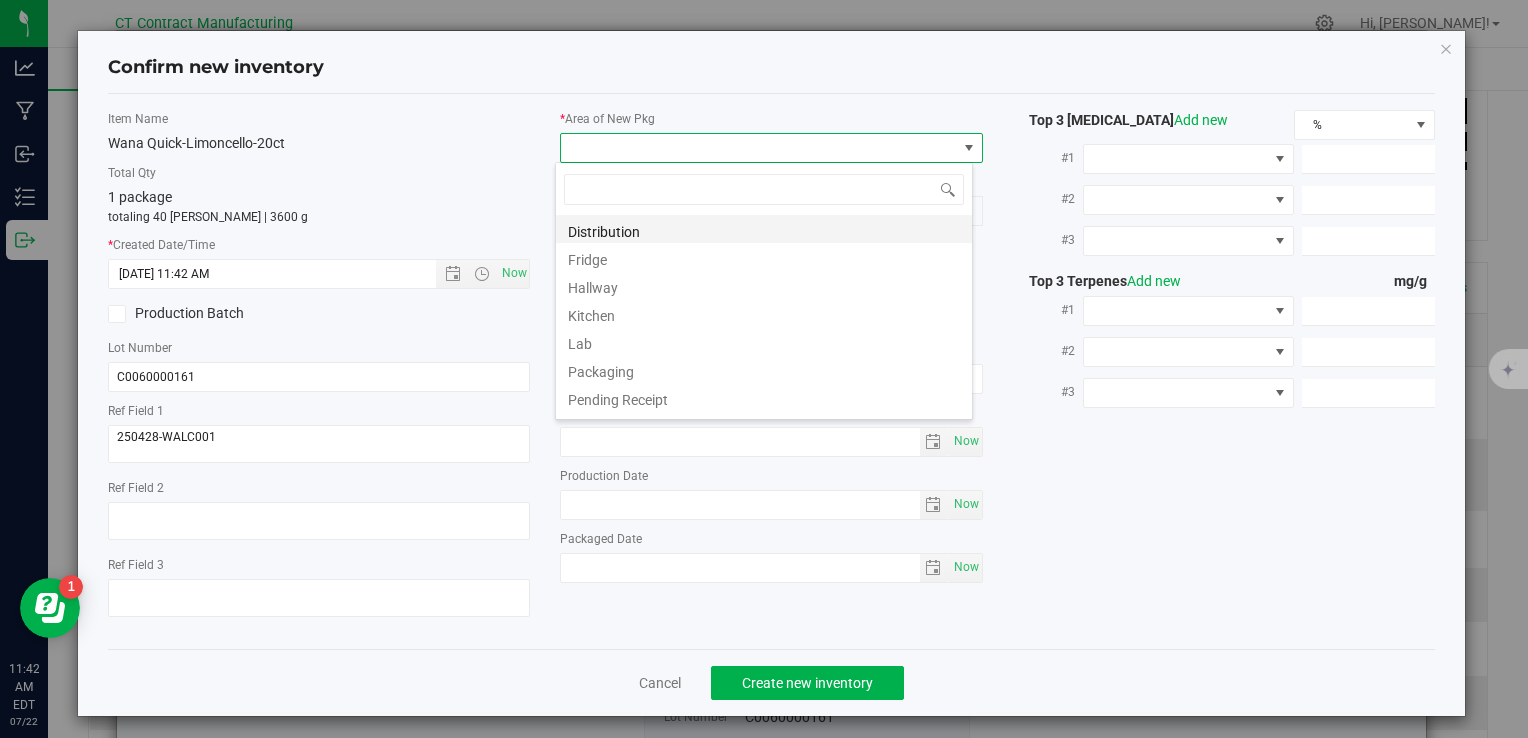click on "Distribution" at bounding box center [764, 229] 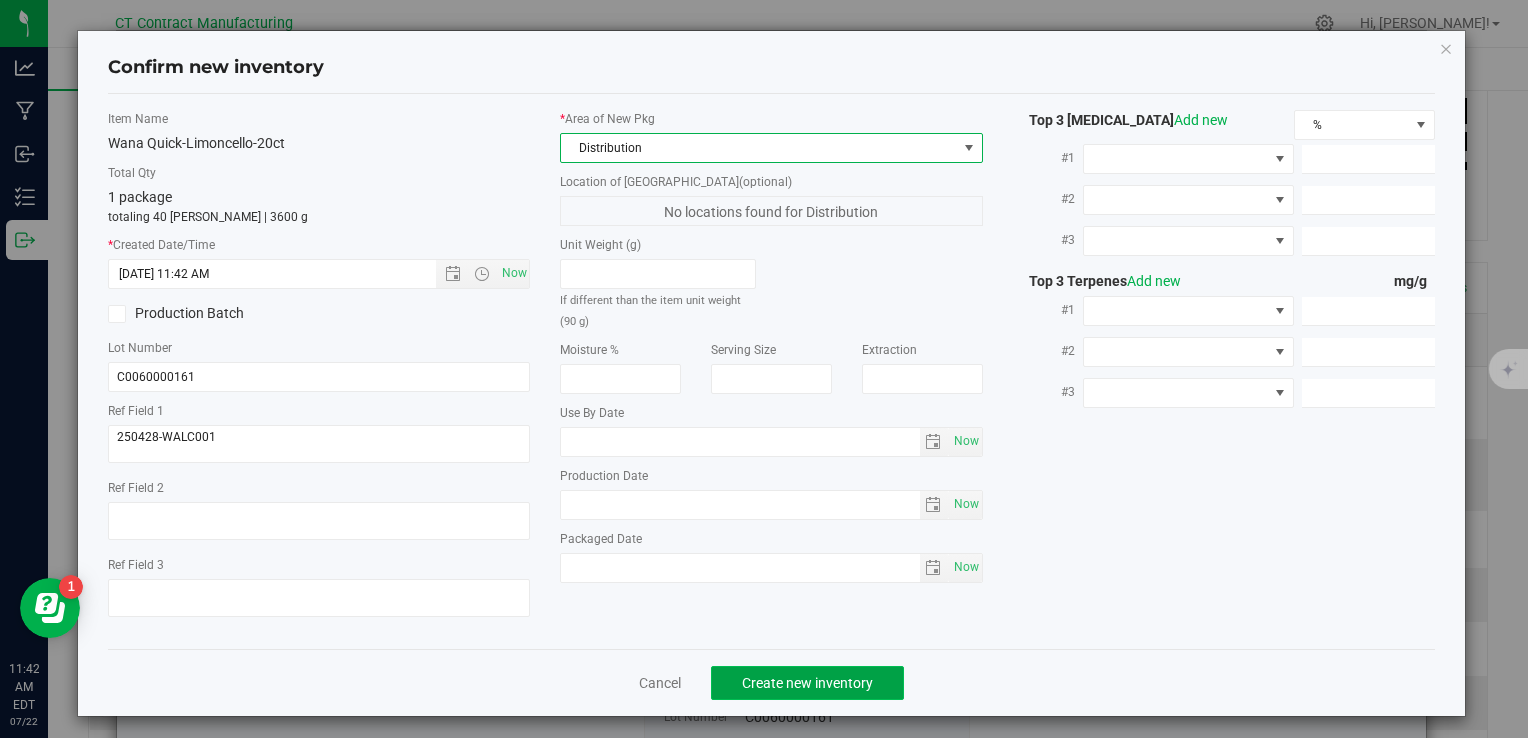 click on "Create new inventory" 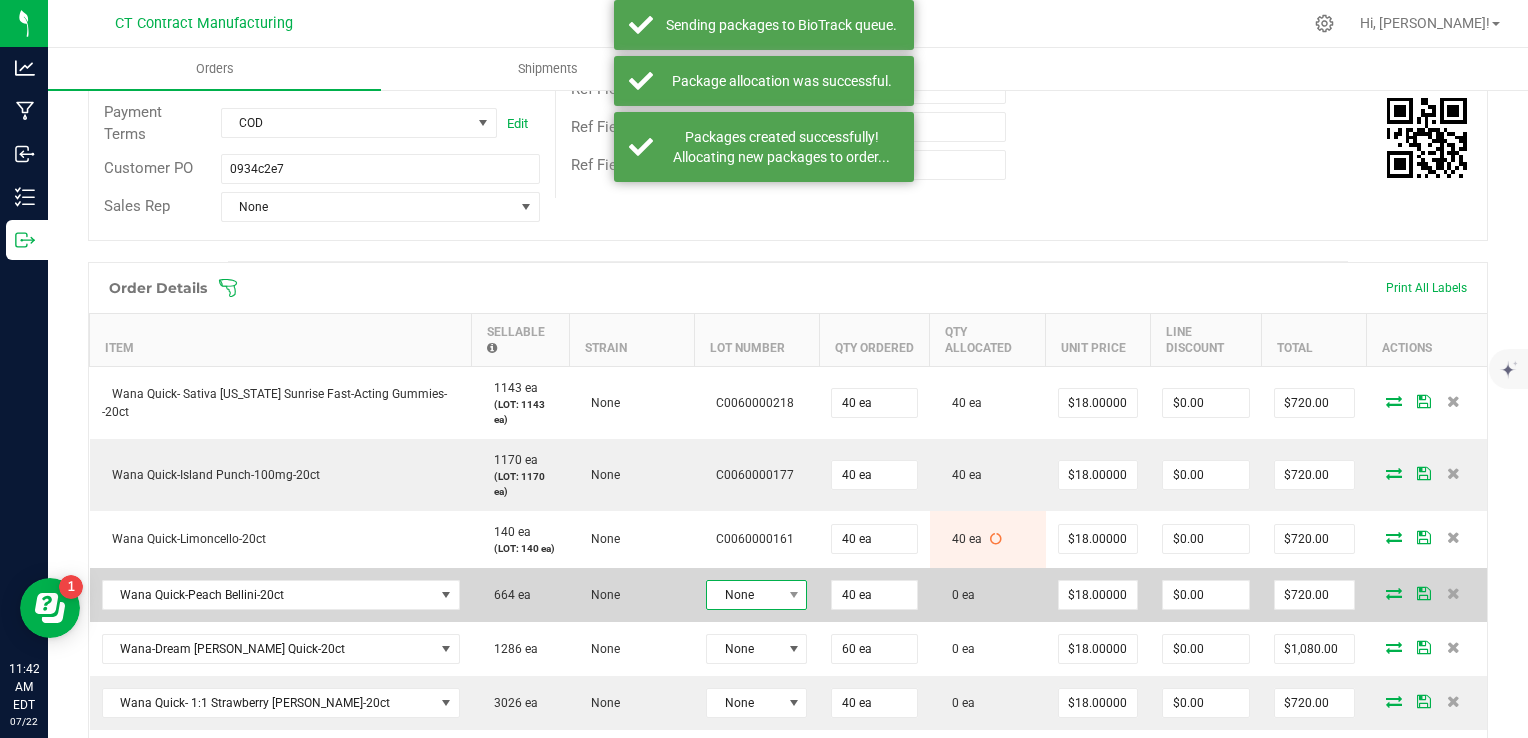 click on "None" at bounding box center (744, 595) 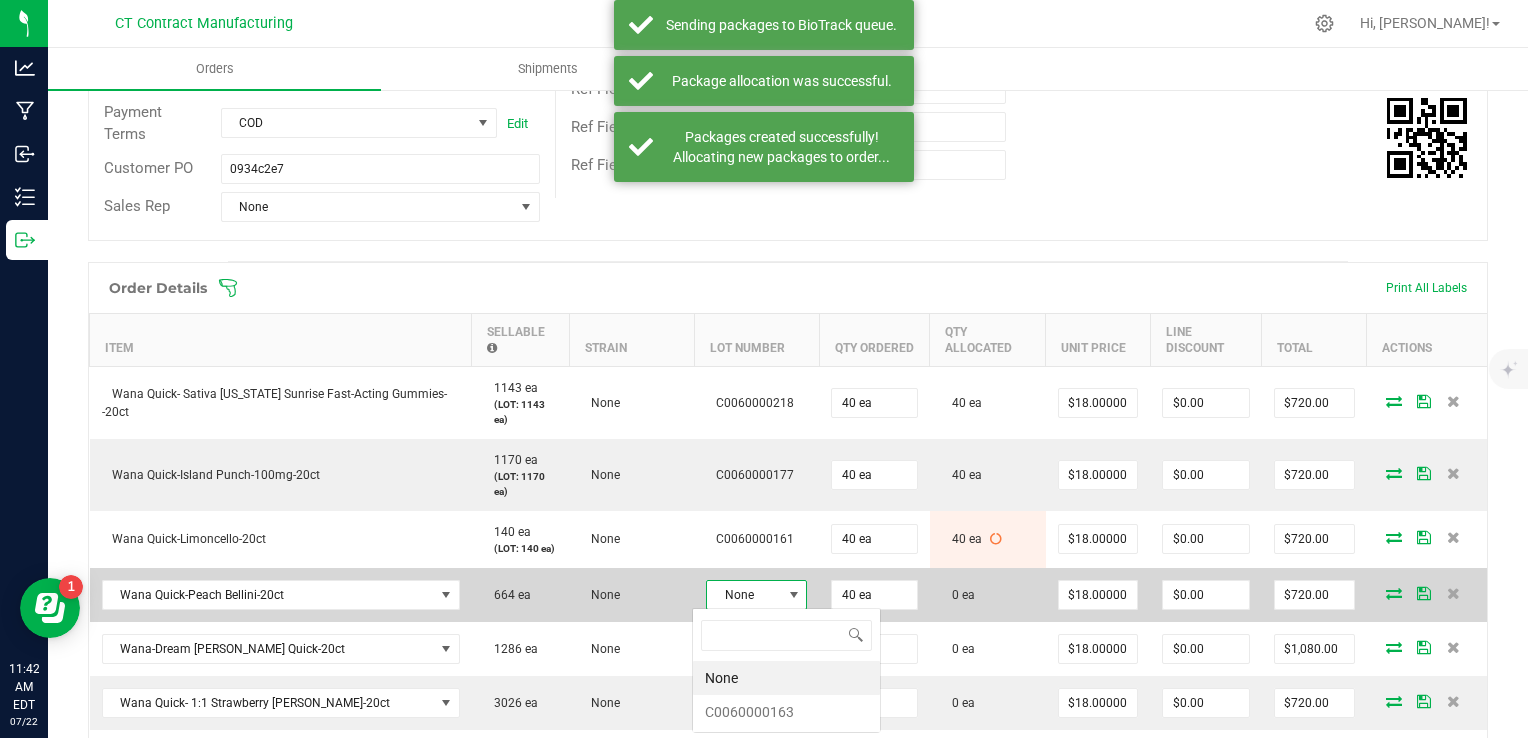 scroll, scrollTop: 99970, scrollLeft: 99899, axis: both 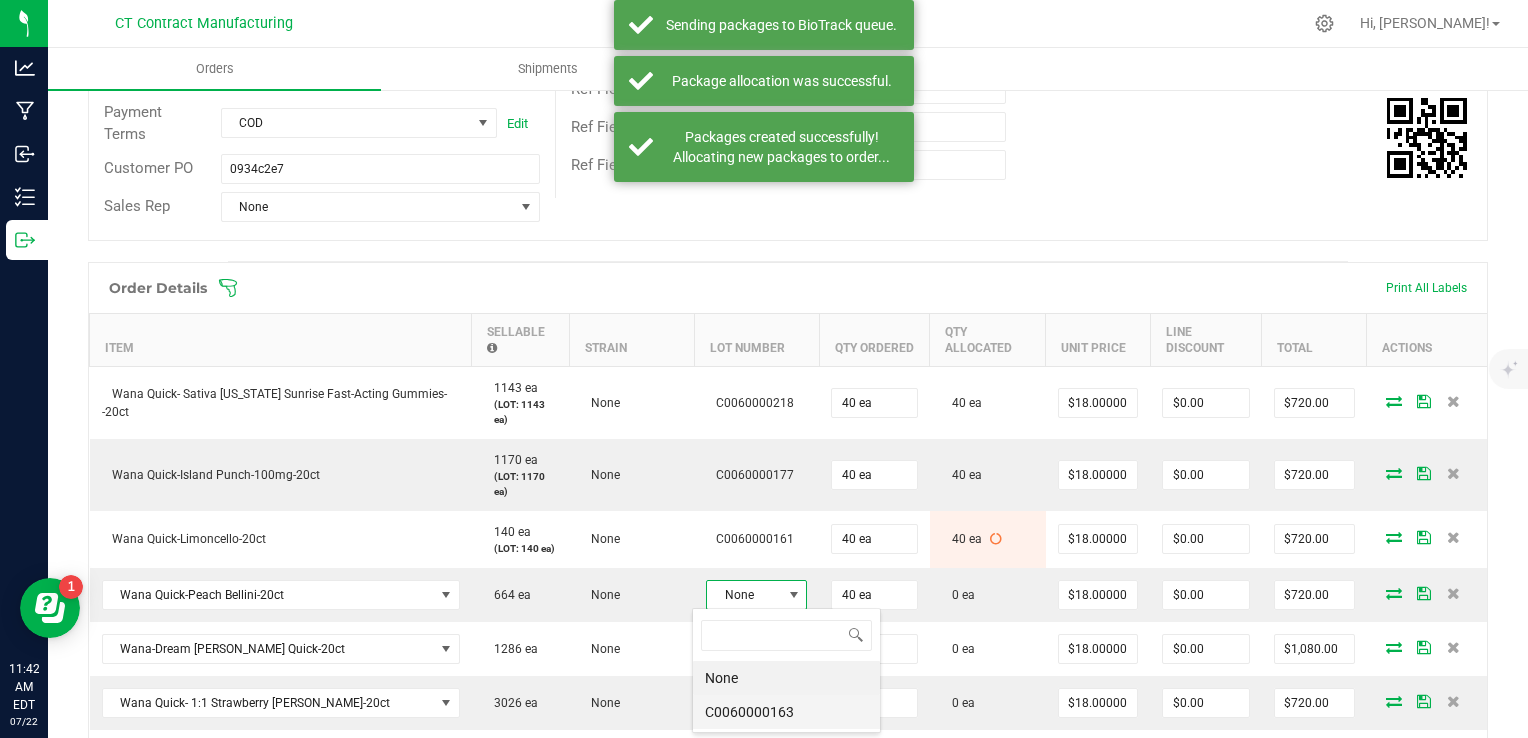 click on "C0060000163" at bounding box center [786, 712] 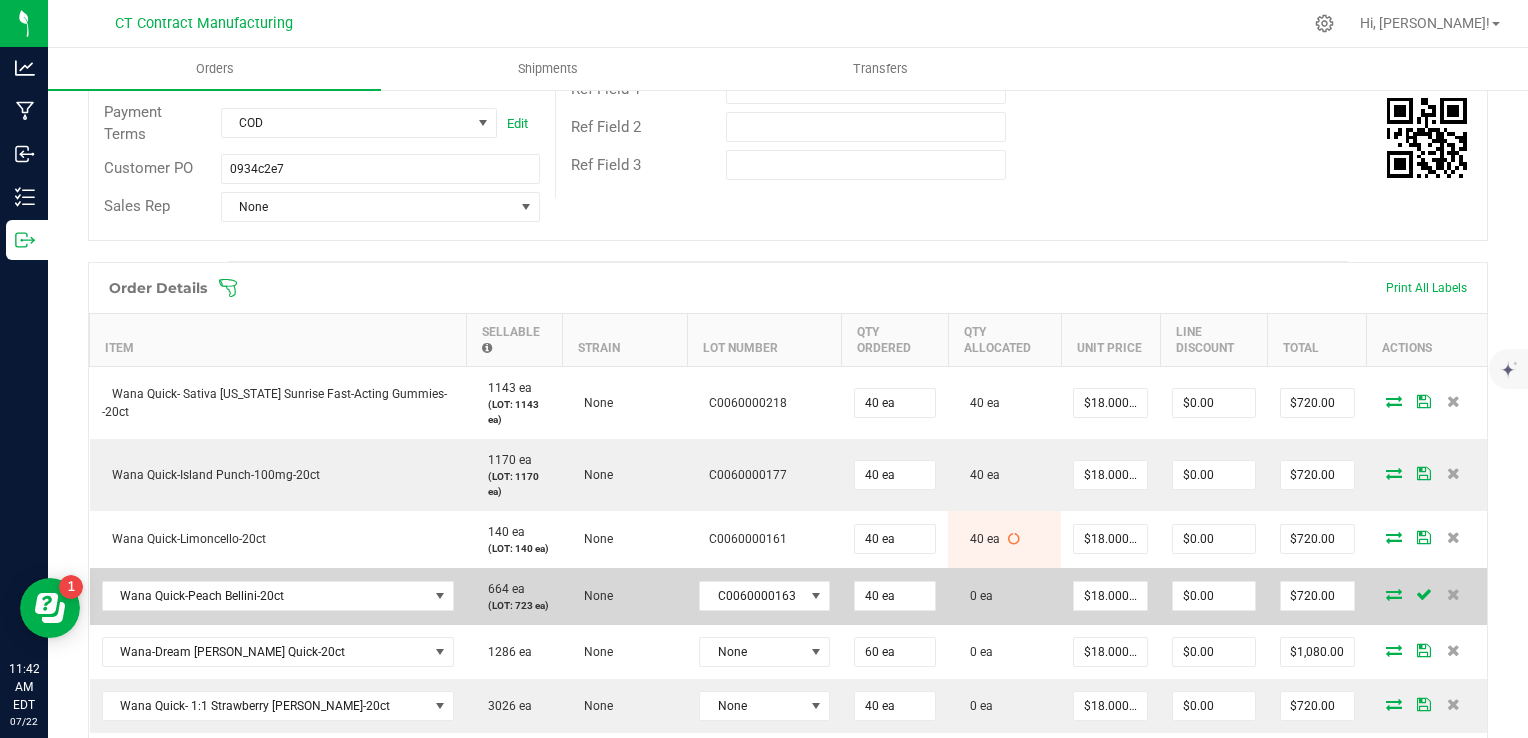 click at bounding box center [1394, 594] 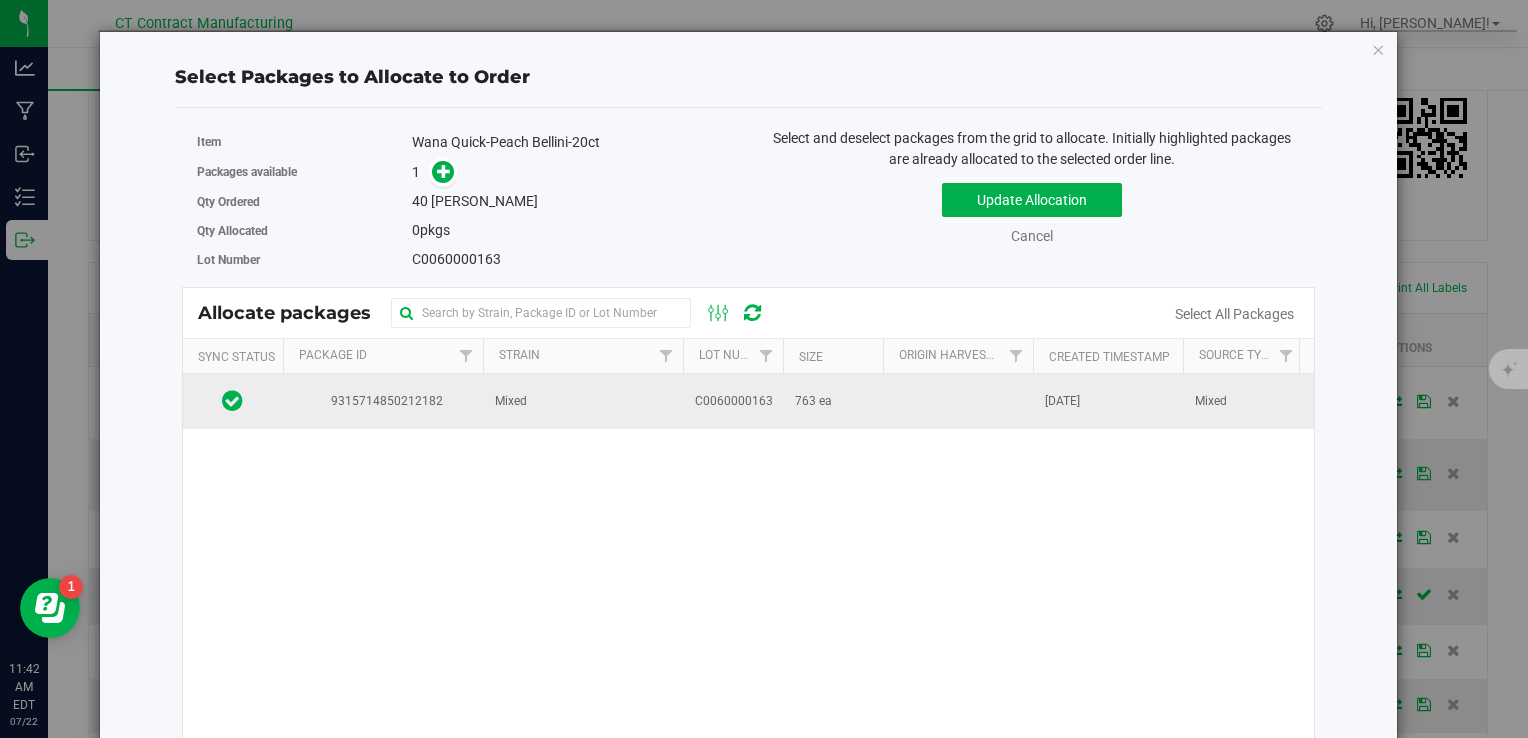 click at bounding box center [958, 401] 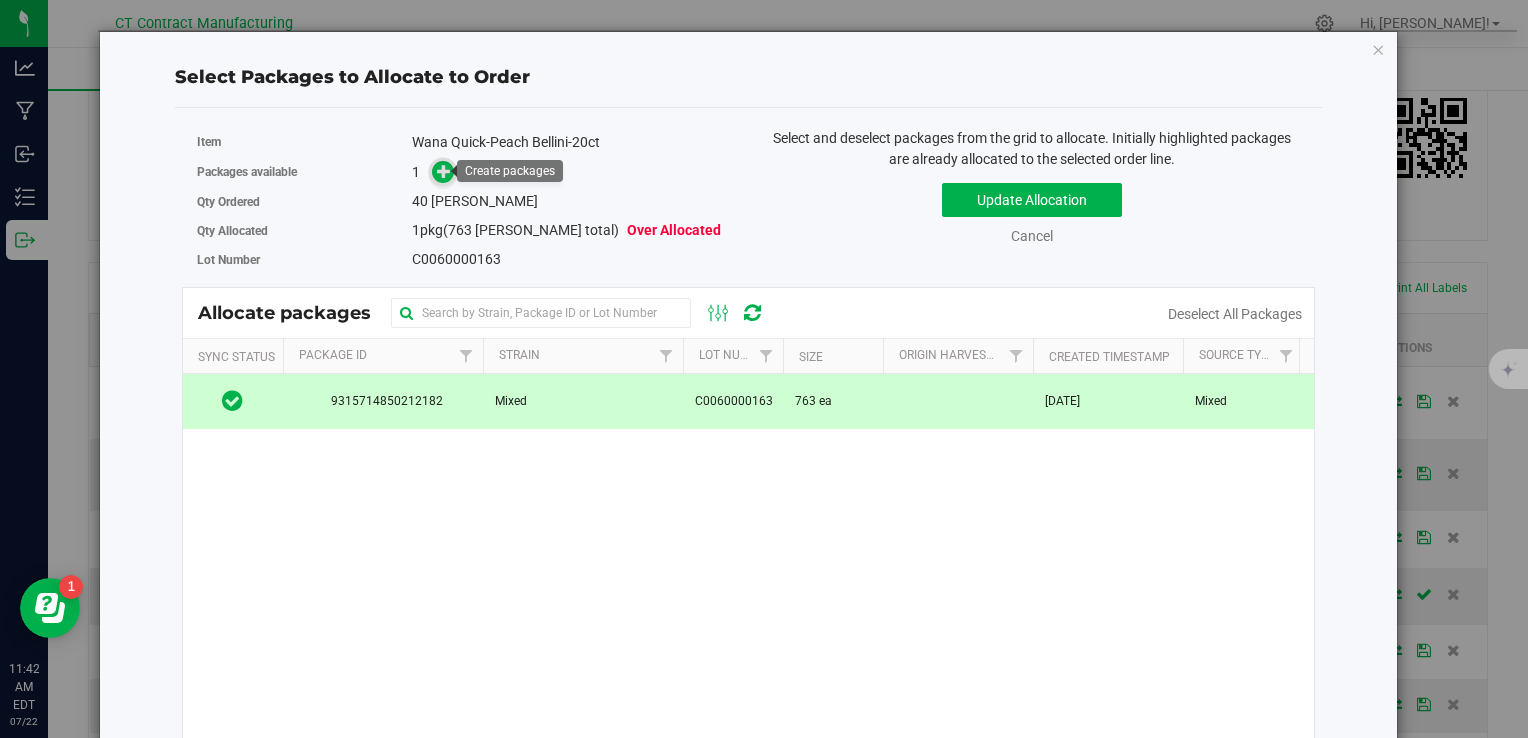 click at bounding box center (444, 171) 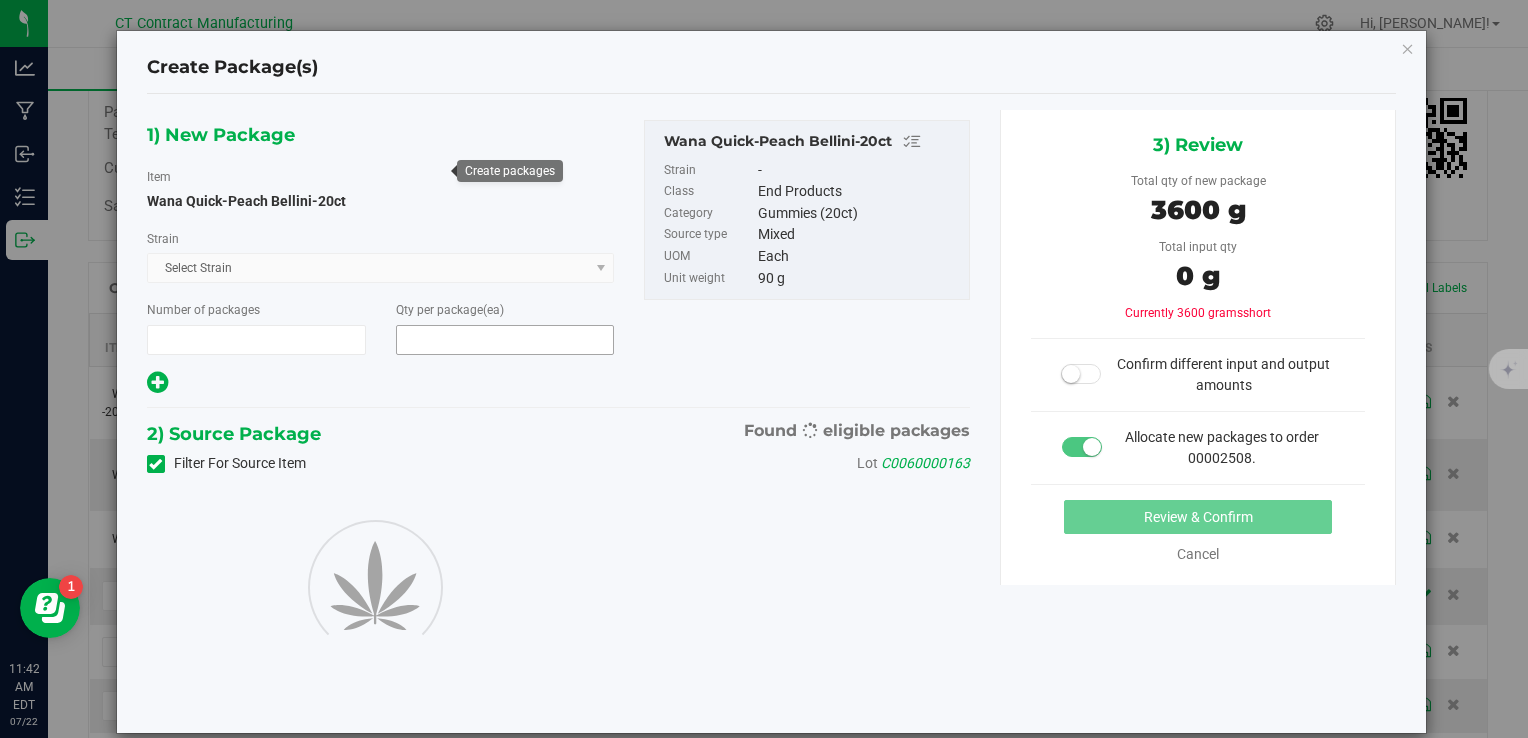type on "1" 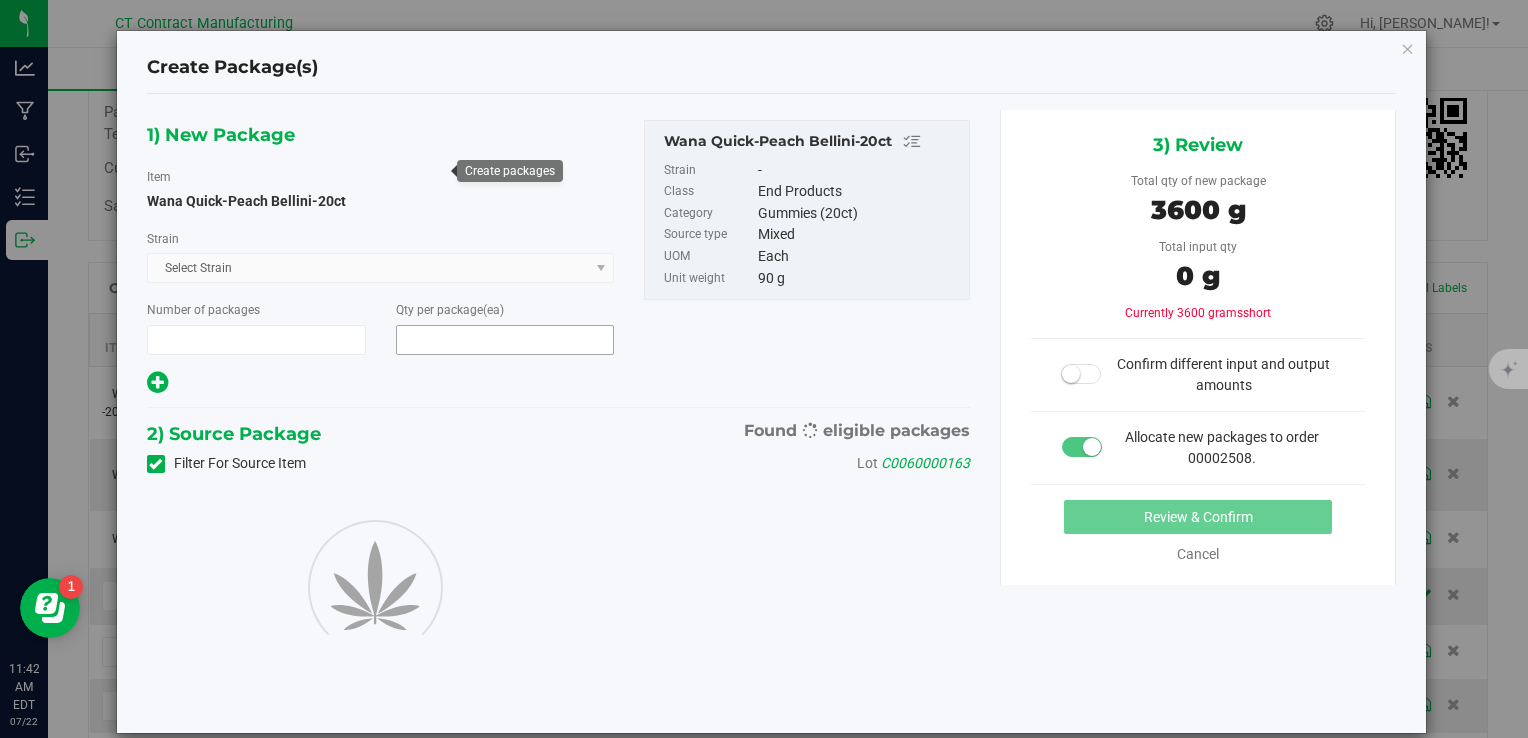 type on "40" 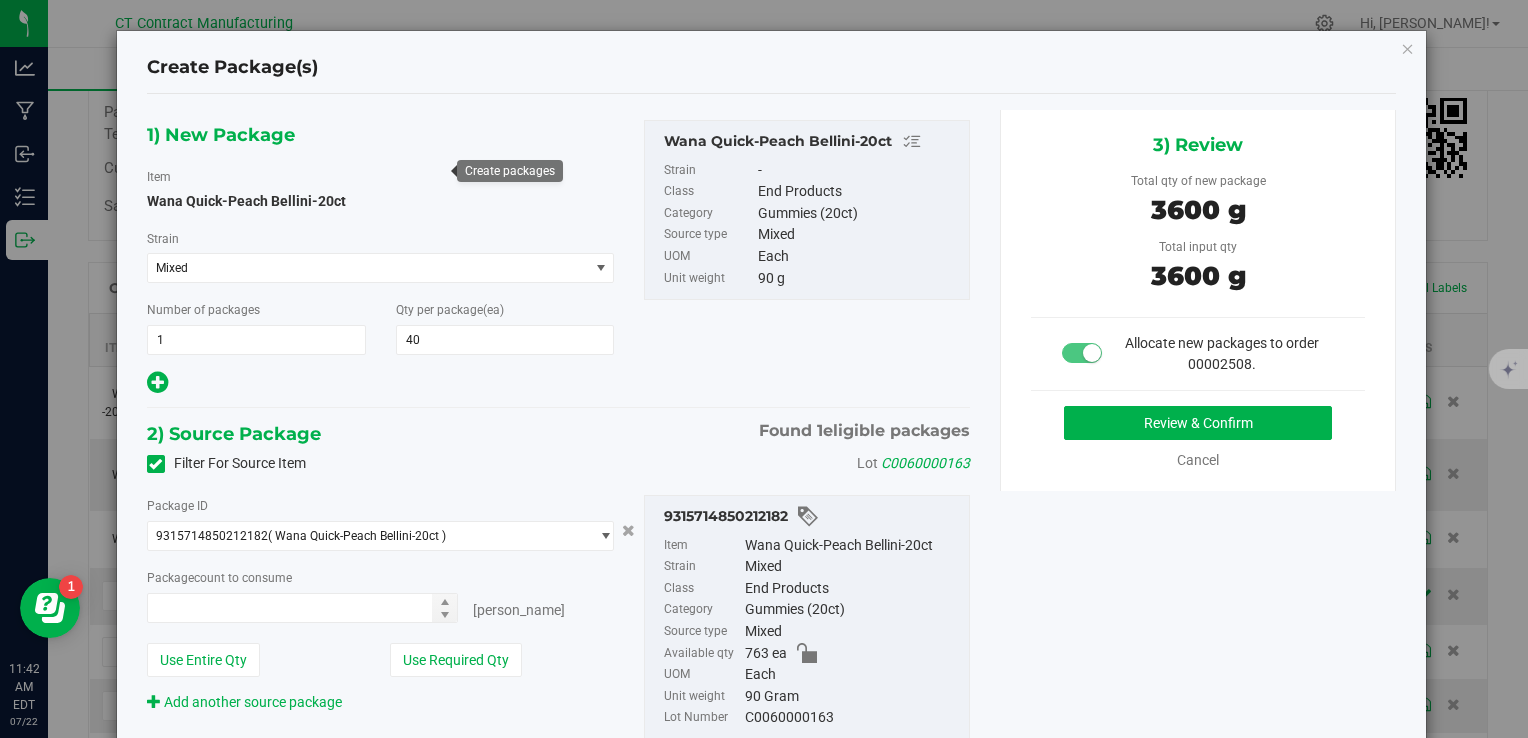 type on "40 ea" 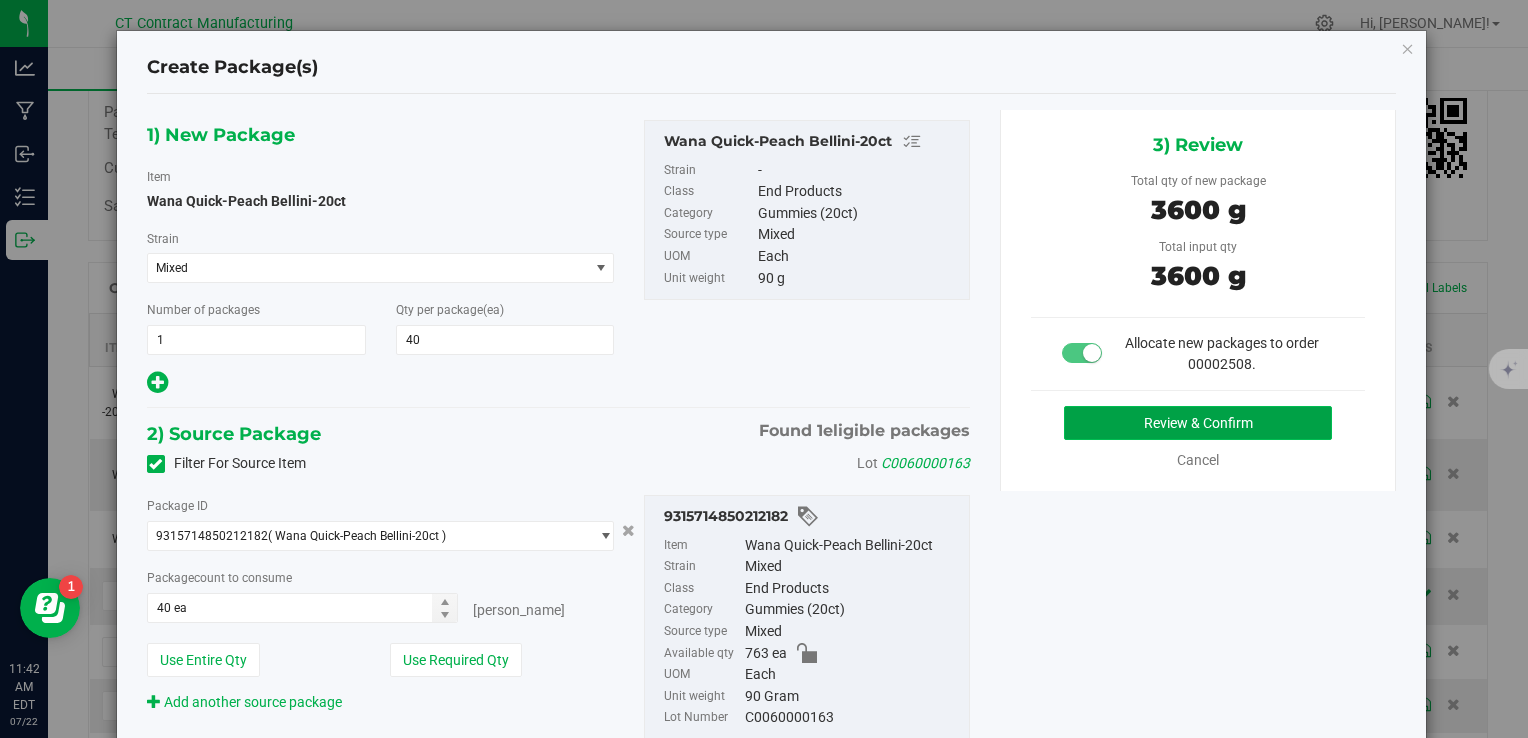 click on "Review & Confirm" at bounding box center (1198, 423) 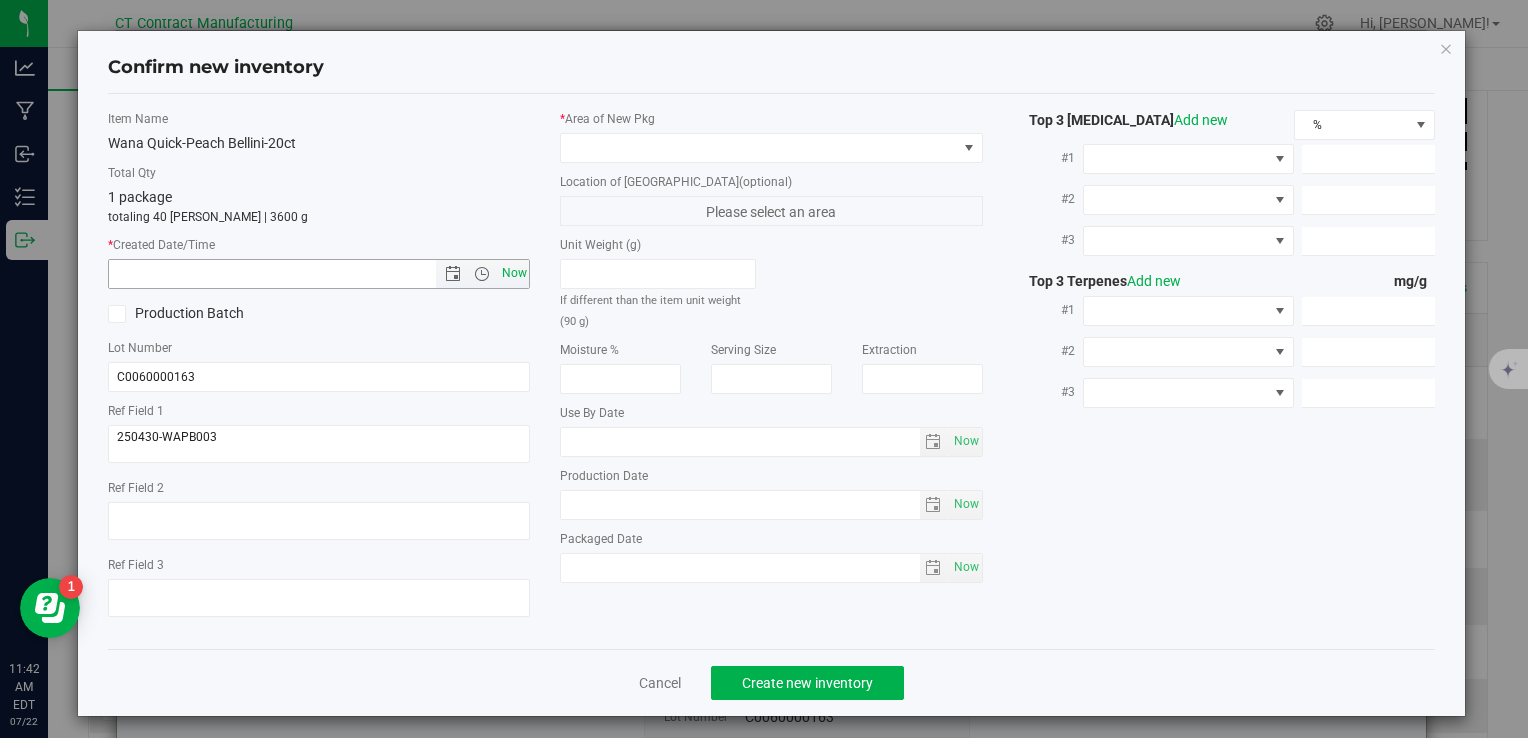 click on "Now" at bounding box center [514, 273] 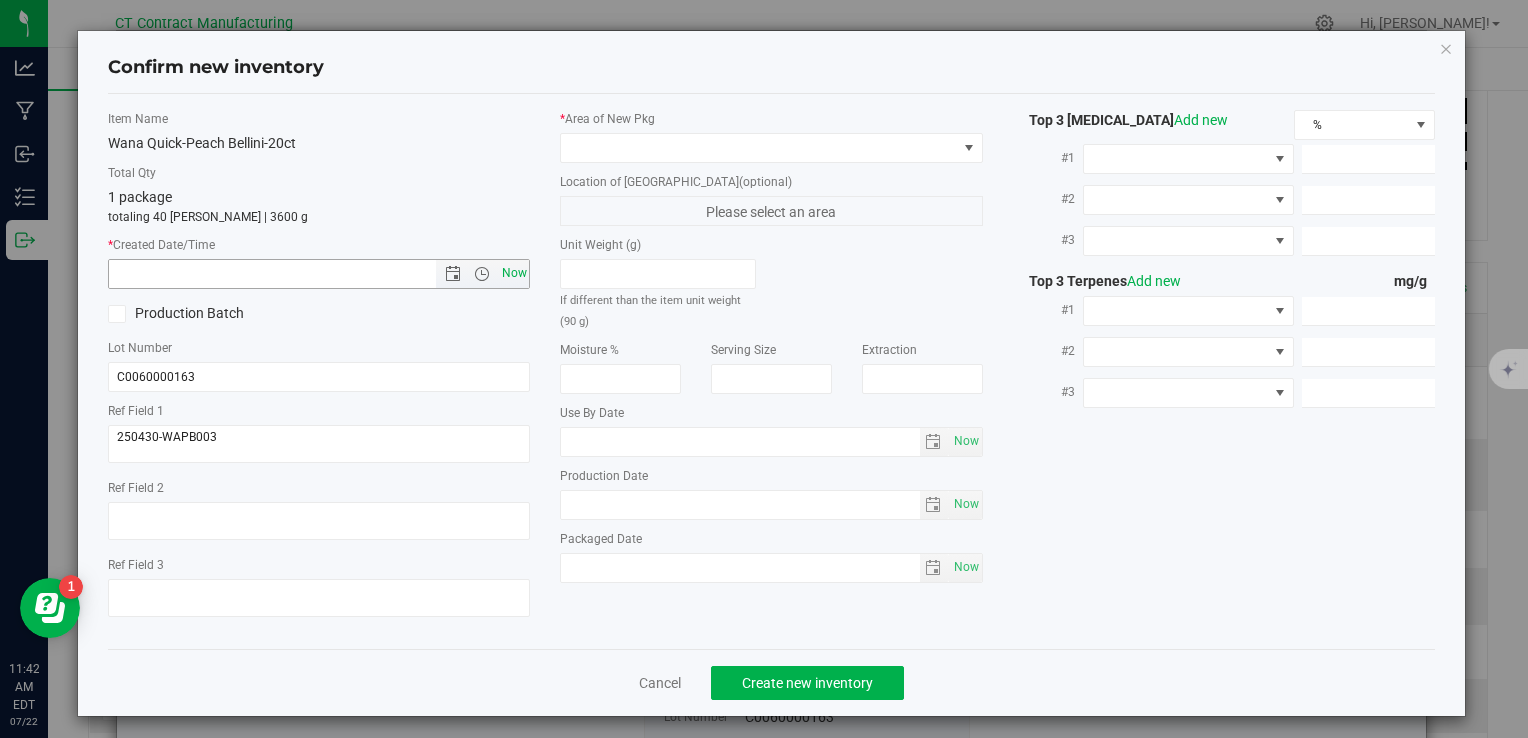 type on "7/22/2025 11:42 AM" 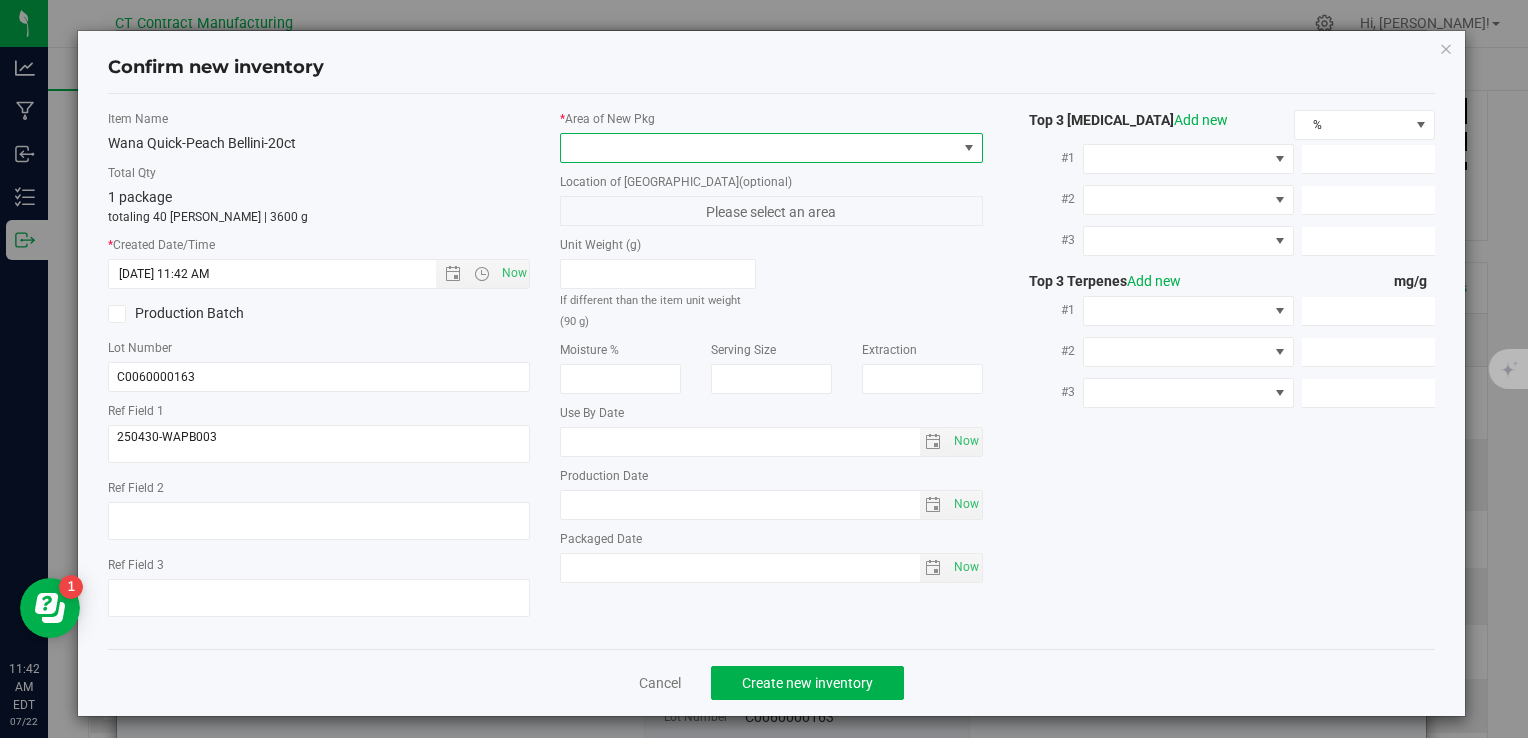 click at bounding box center (758, 148) 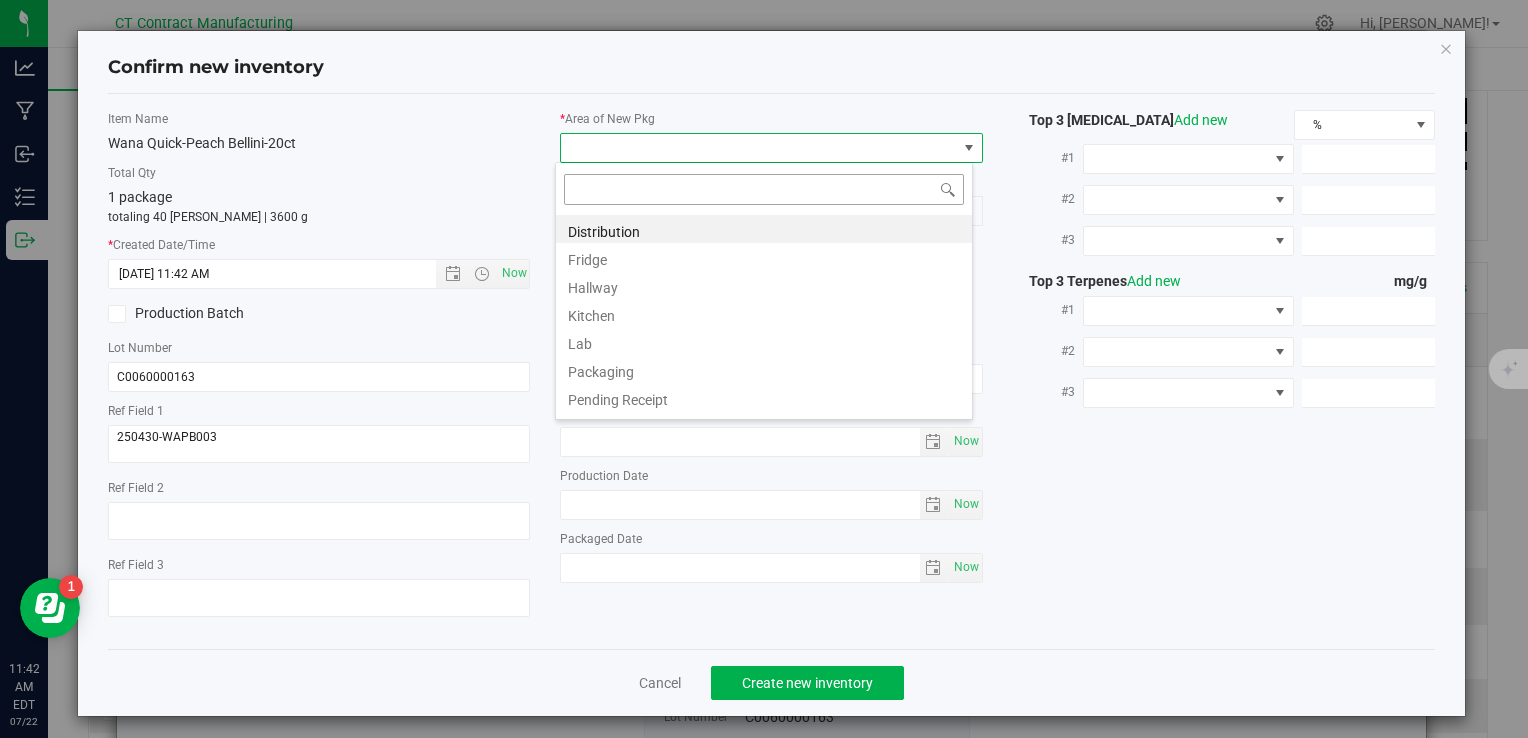 scroll, scrollTop: 99970, scrollLeft: 99582, axis: both 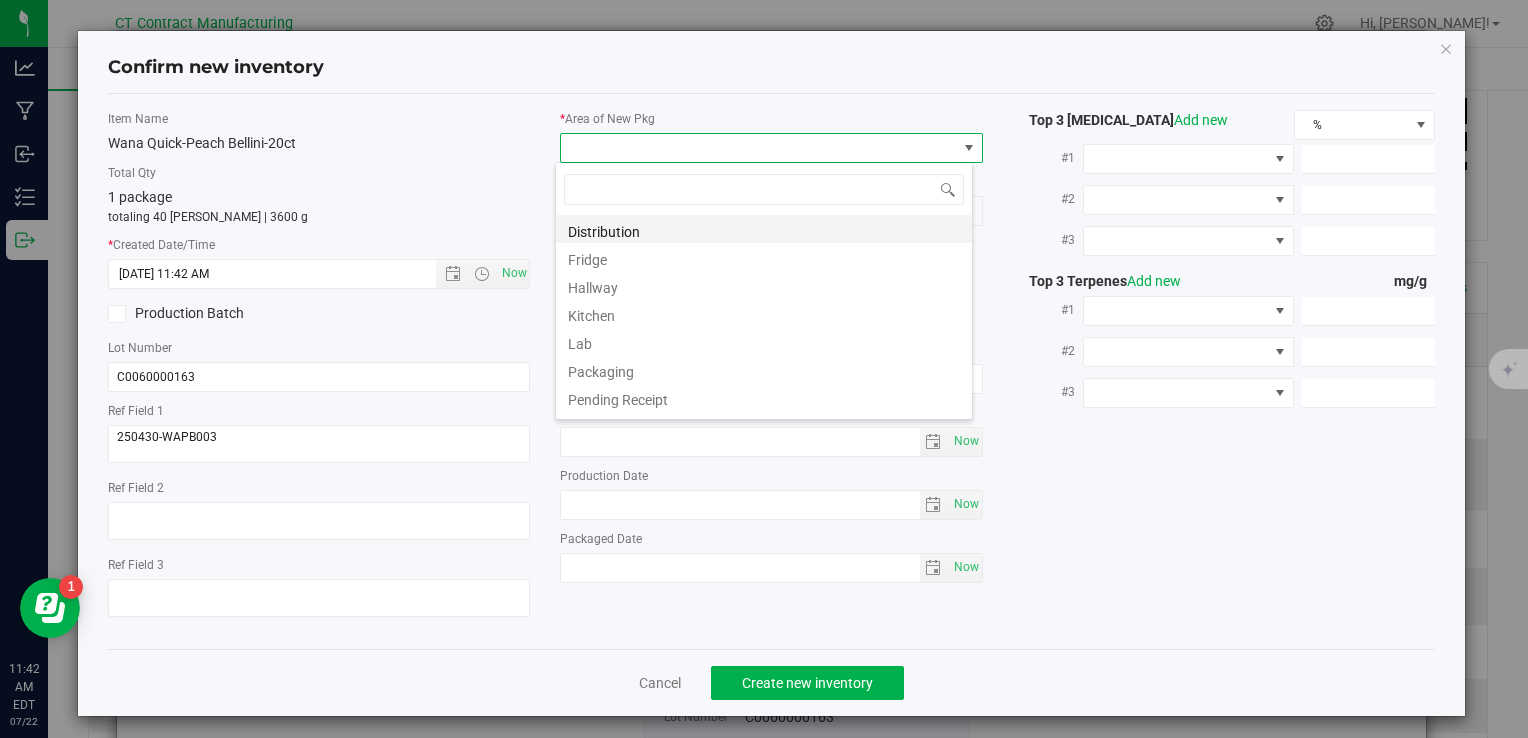 click on "Distribution" at bounding box center [764, 229] 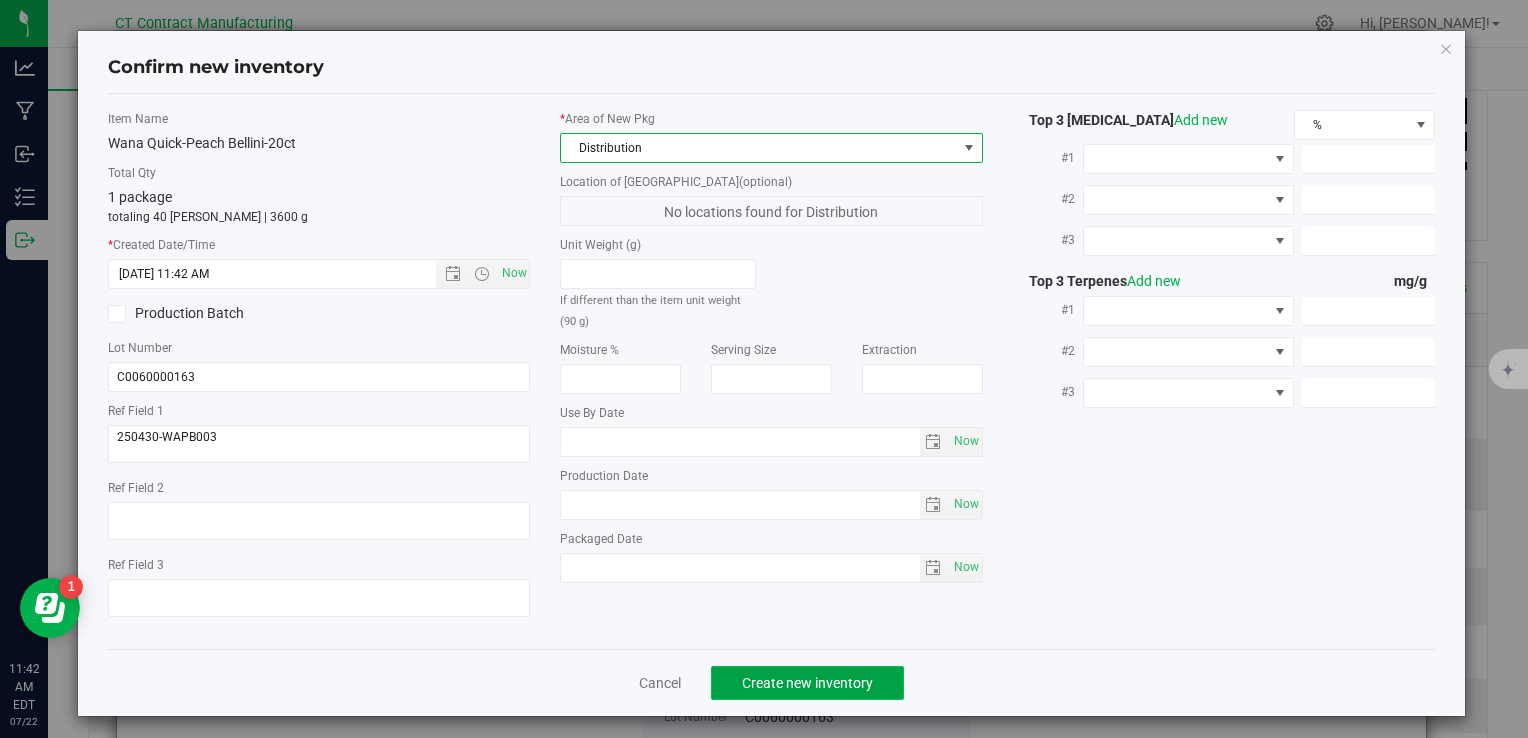 click on "Create new inventory" 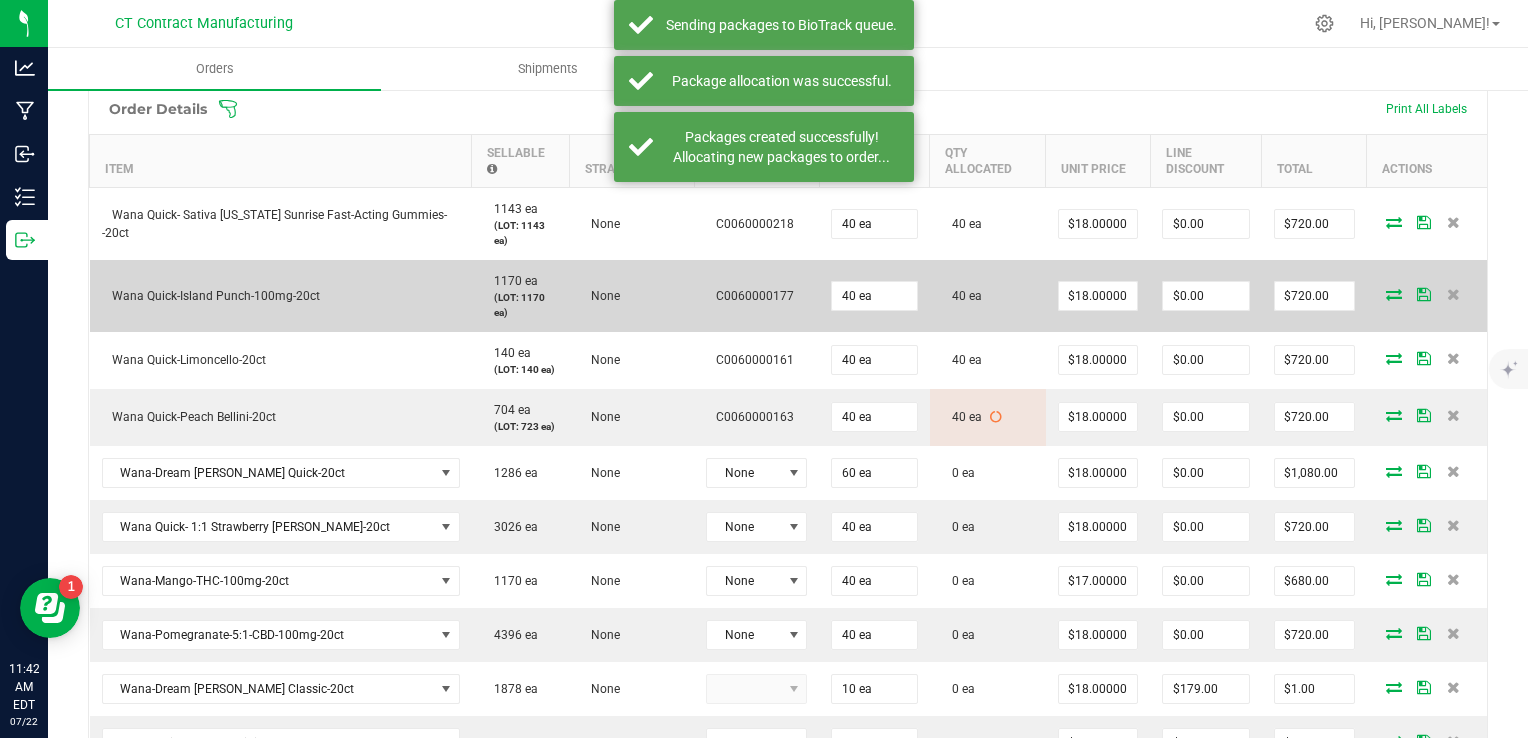 scroll, scrollTop: 534, scrollLeft: 0, axis: vertical 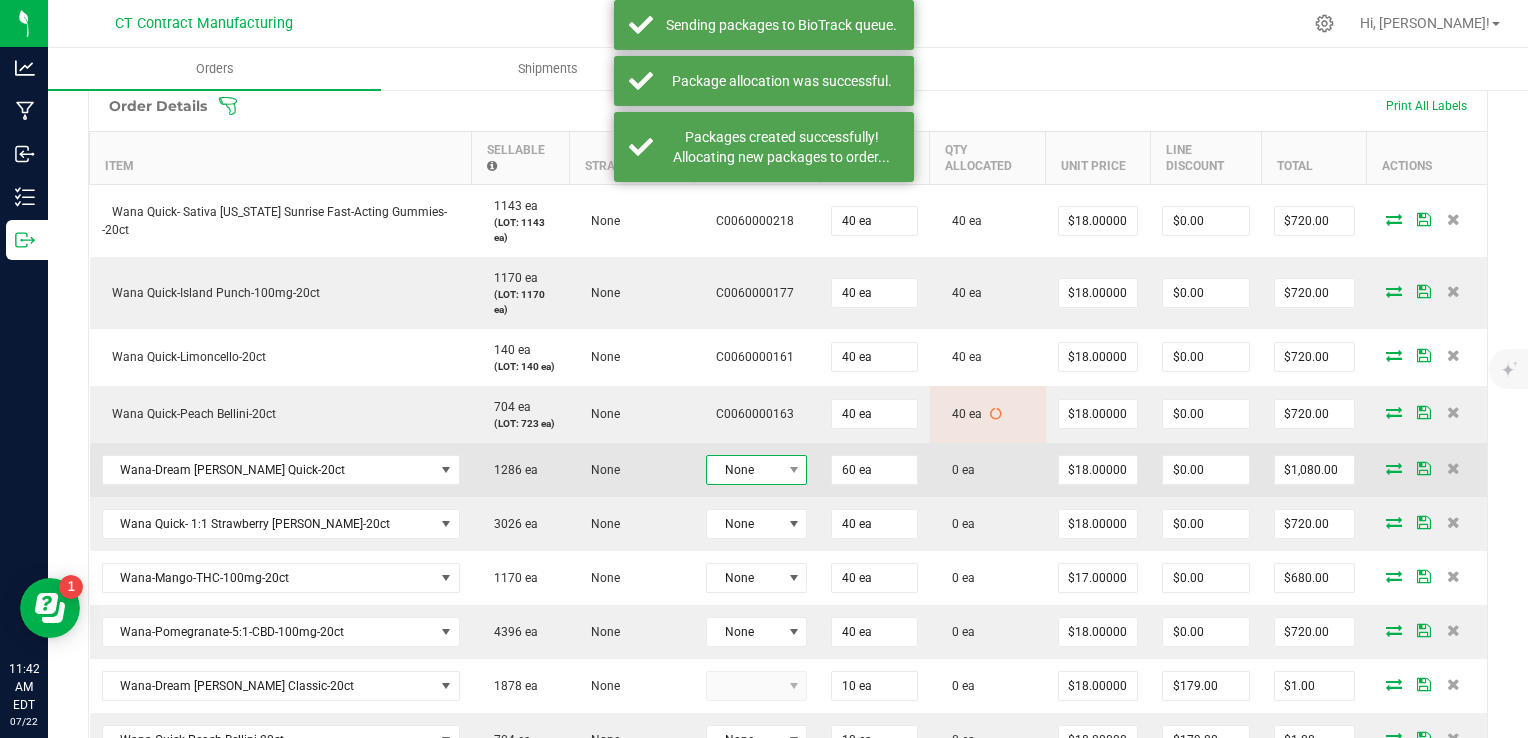 click on "None" at bounding box center [744, 470] 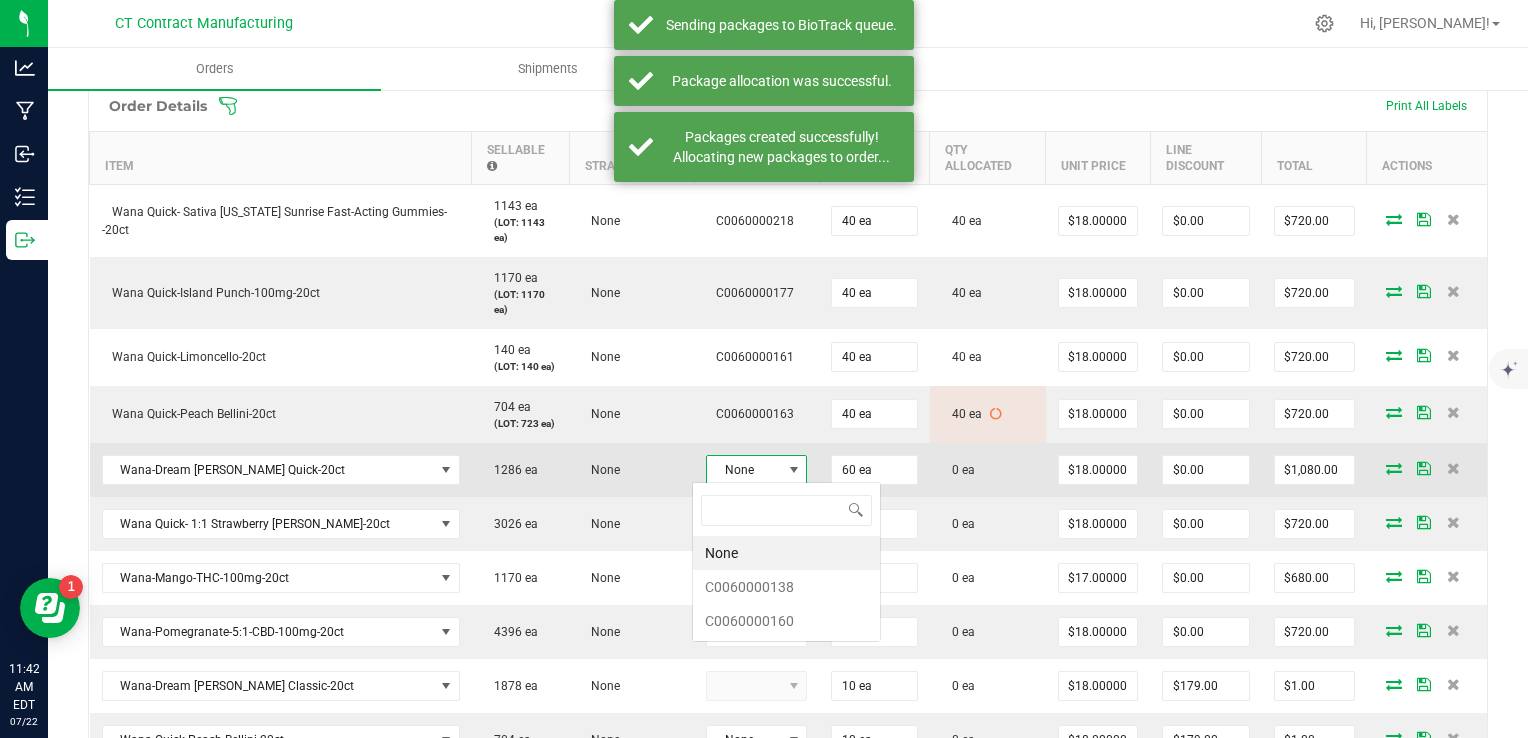 scroll, scrollTop: 99970, scrollLeft: 99899, axis: both 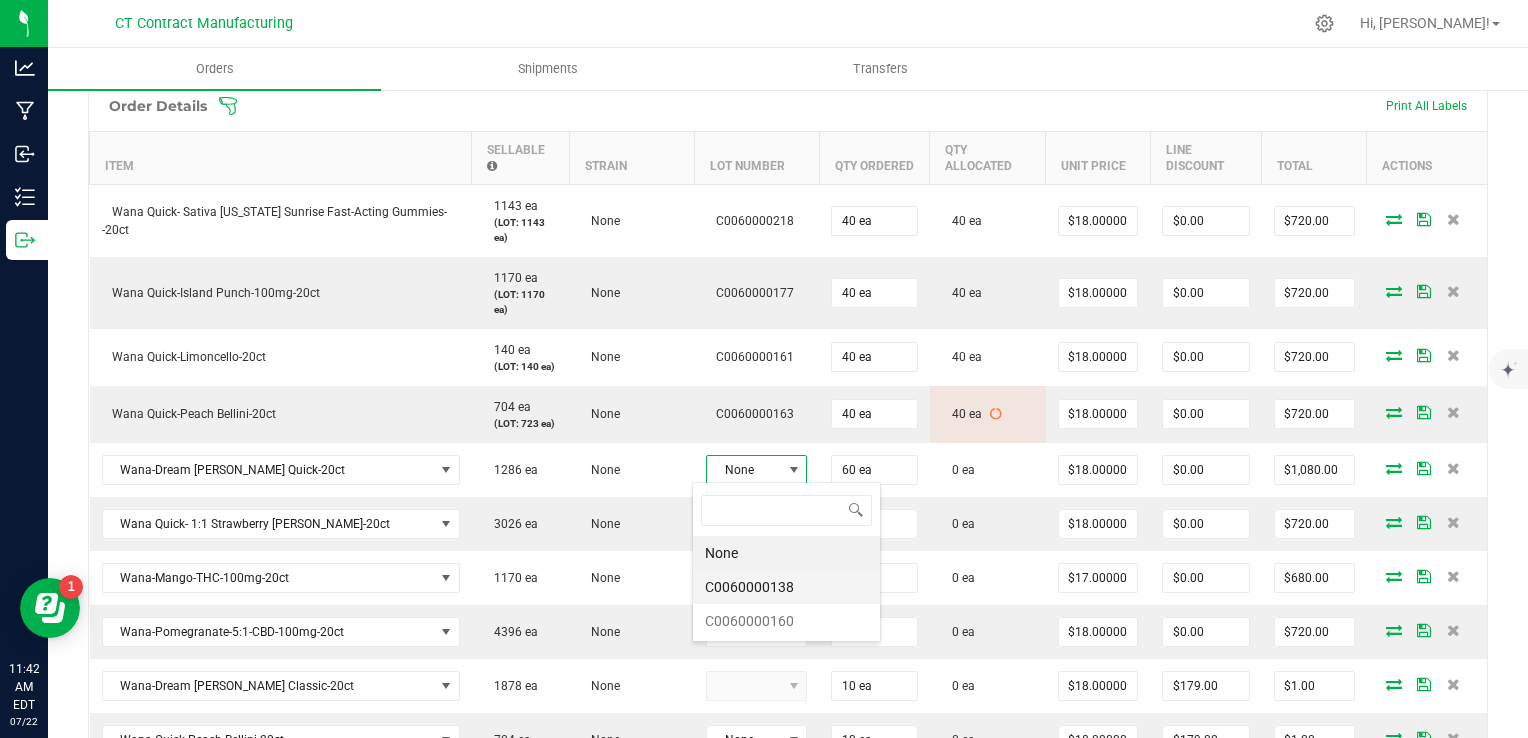 click on "C0060000138" at bounding box center [786, 587] 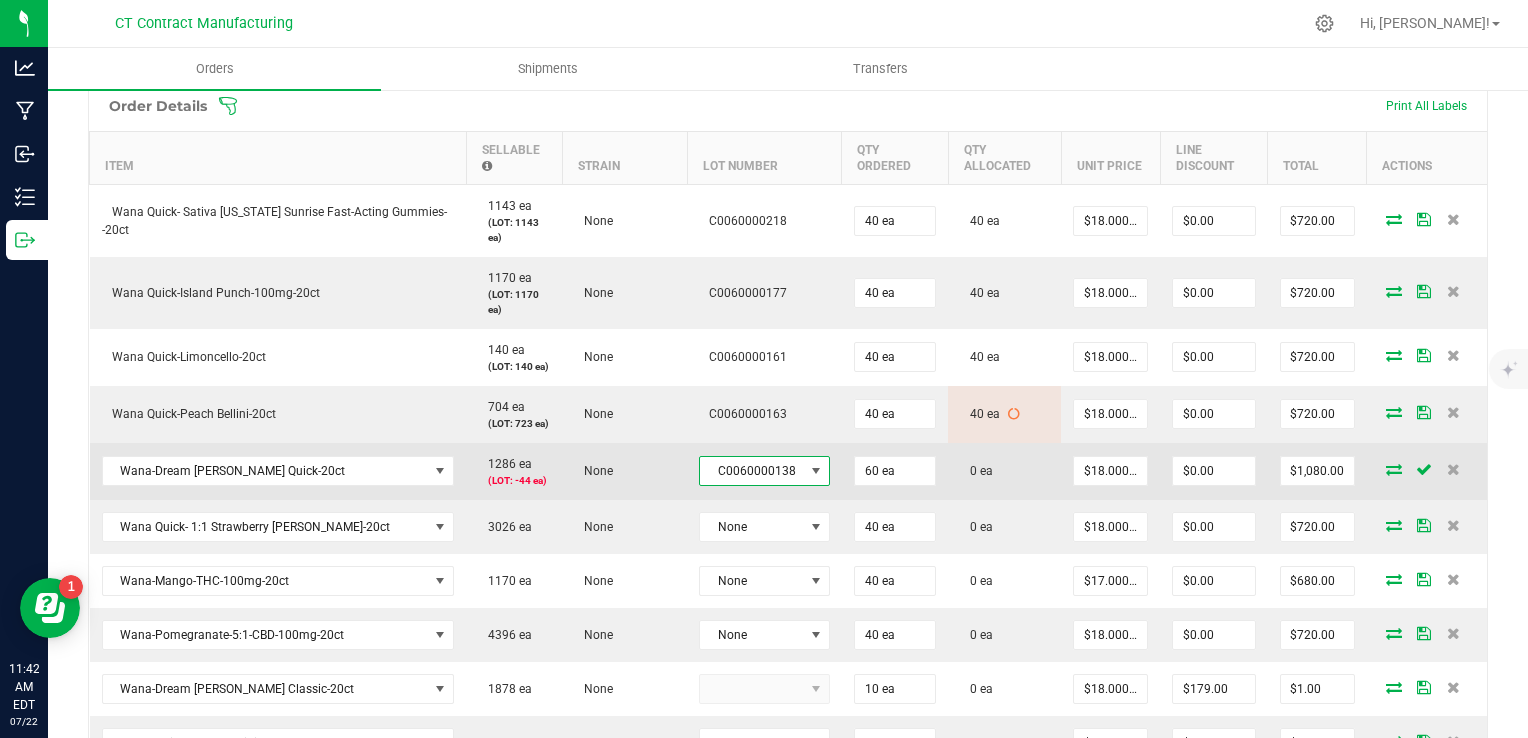 click on "C0060000138" at bounding box center [752, 471] 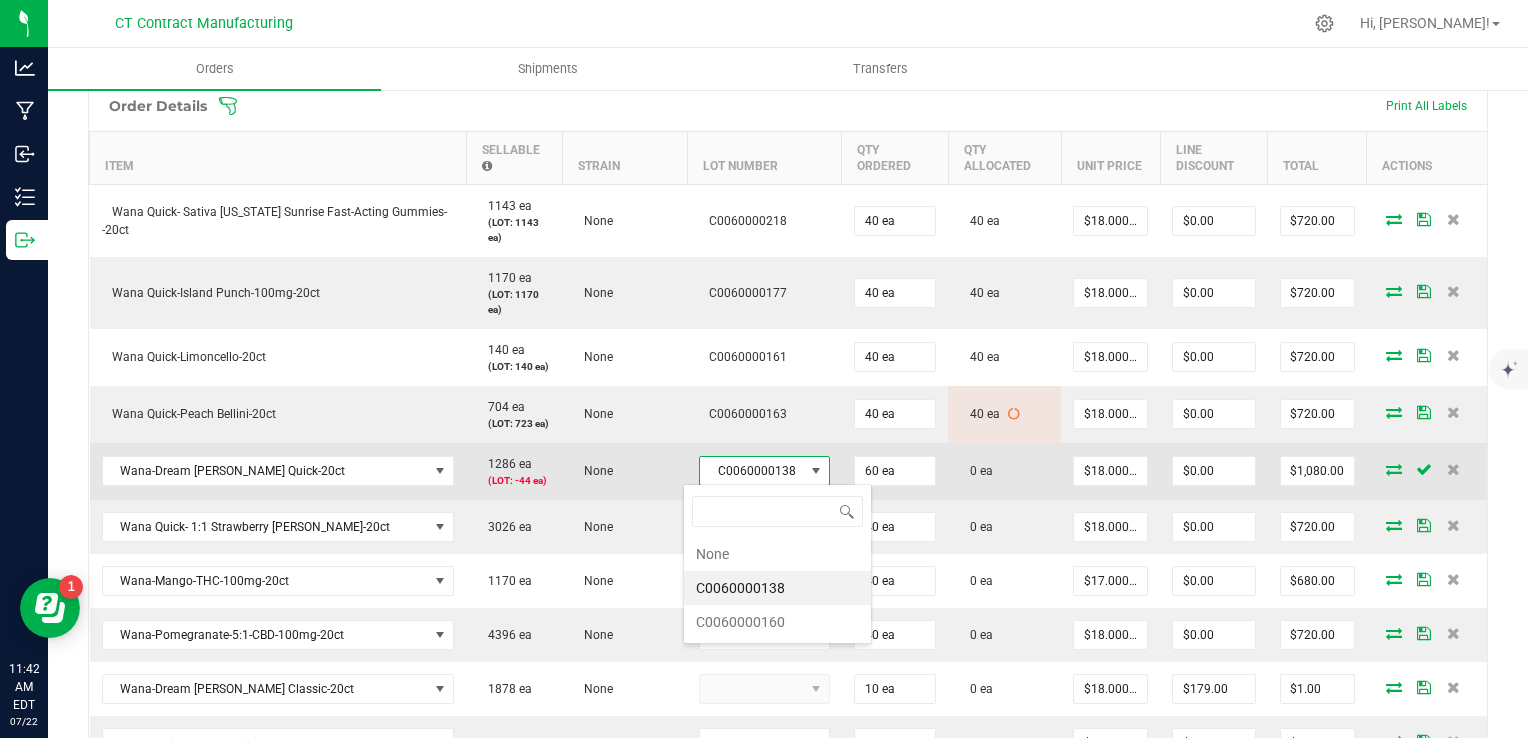 scroll, scrollTop: 99970, scrollLeft: 99872, axis: both 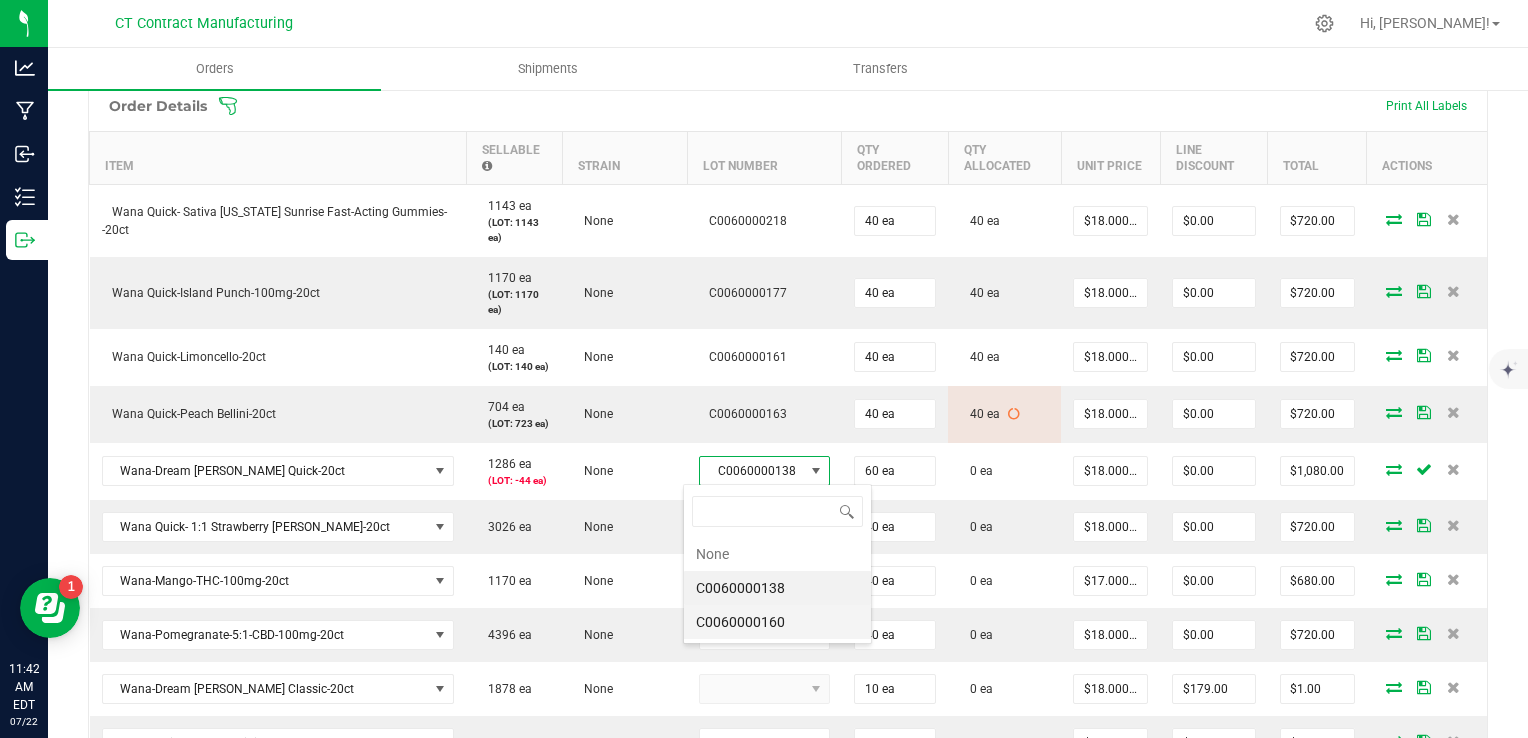 click on "C0060000160" at bounding box center [777, 622] 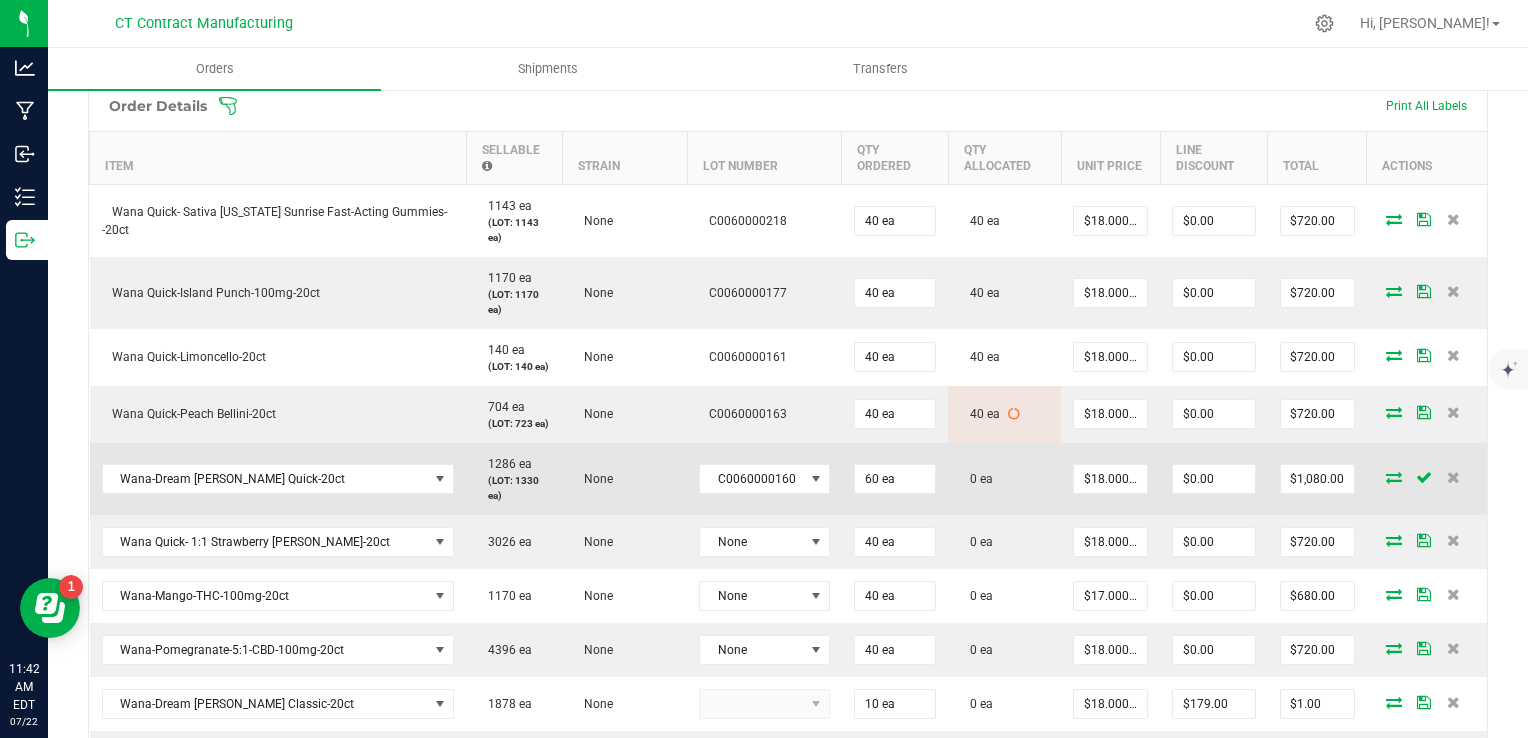 click at bounding box center [1394, 477] 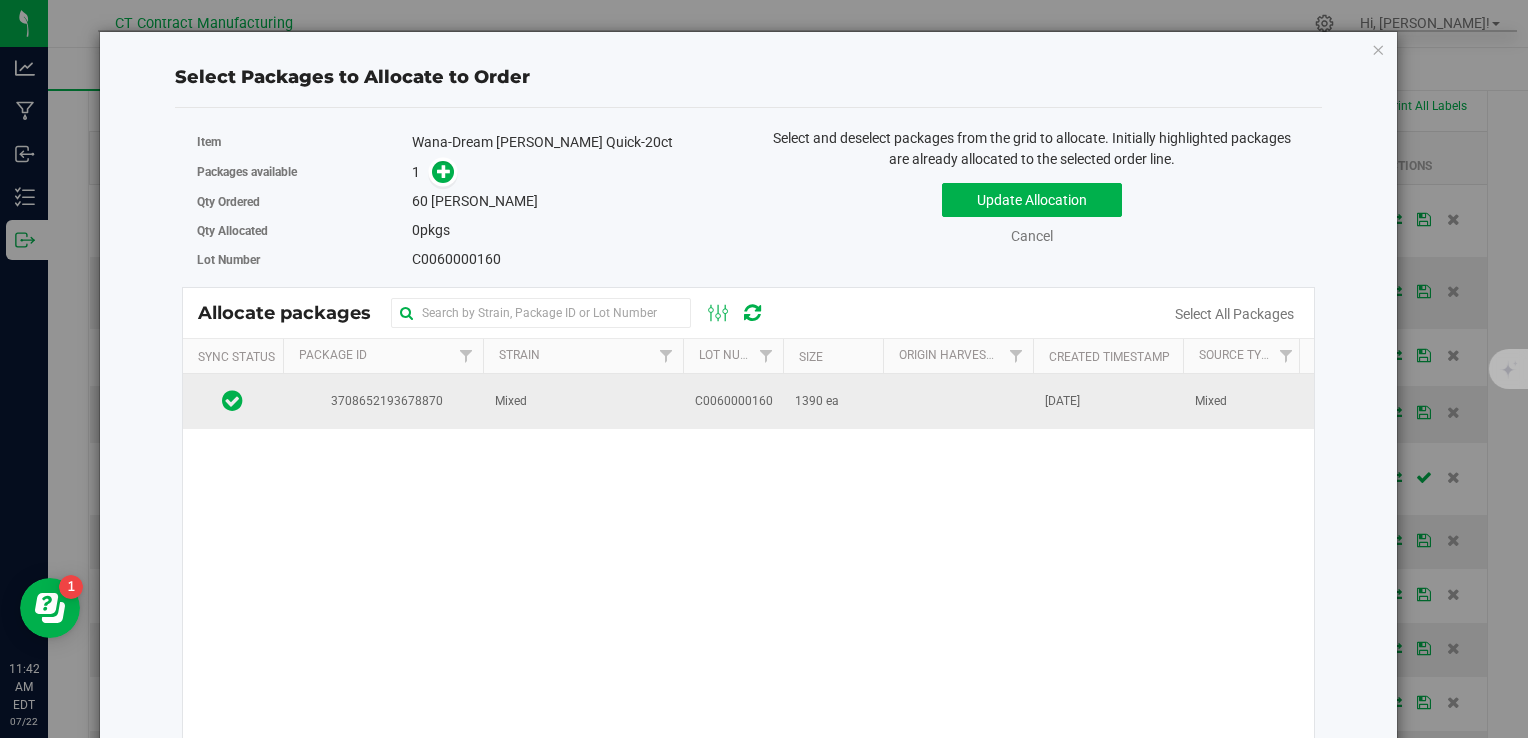 click at bounding box center (958, 401) 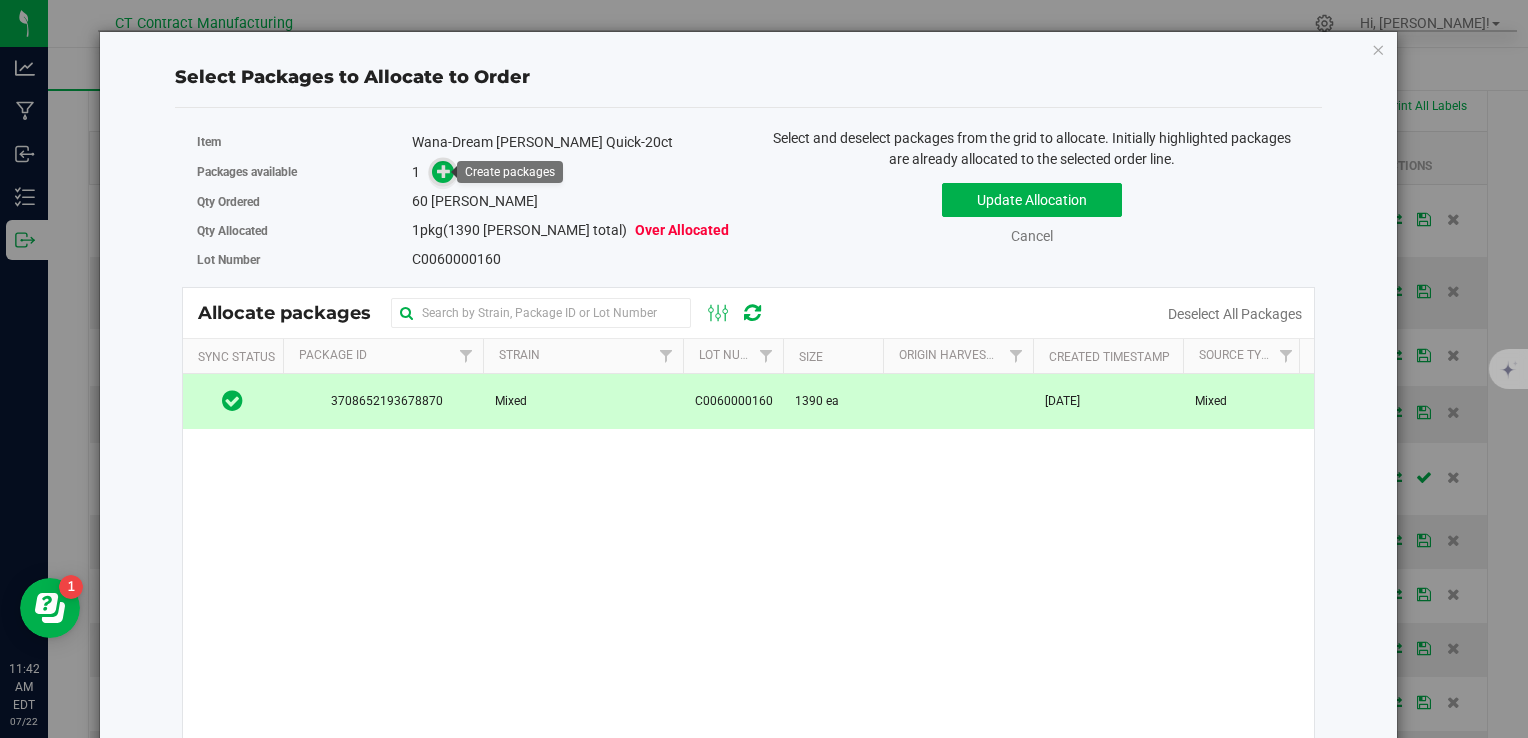 click at bounding box center [444, 171] 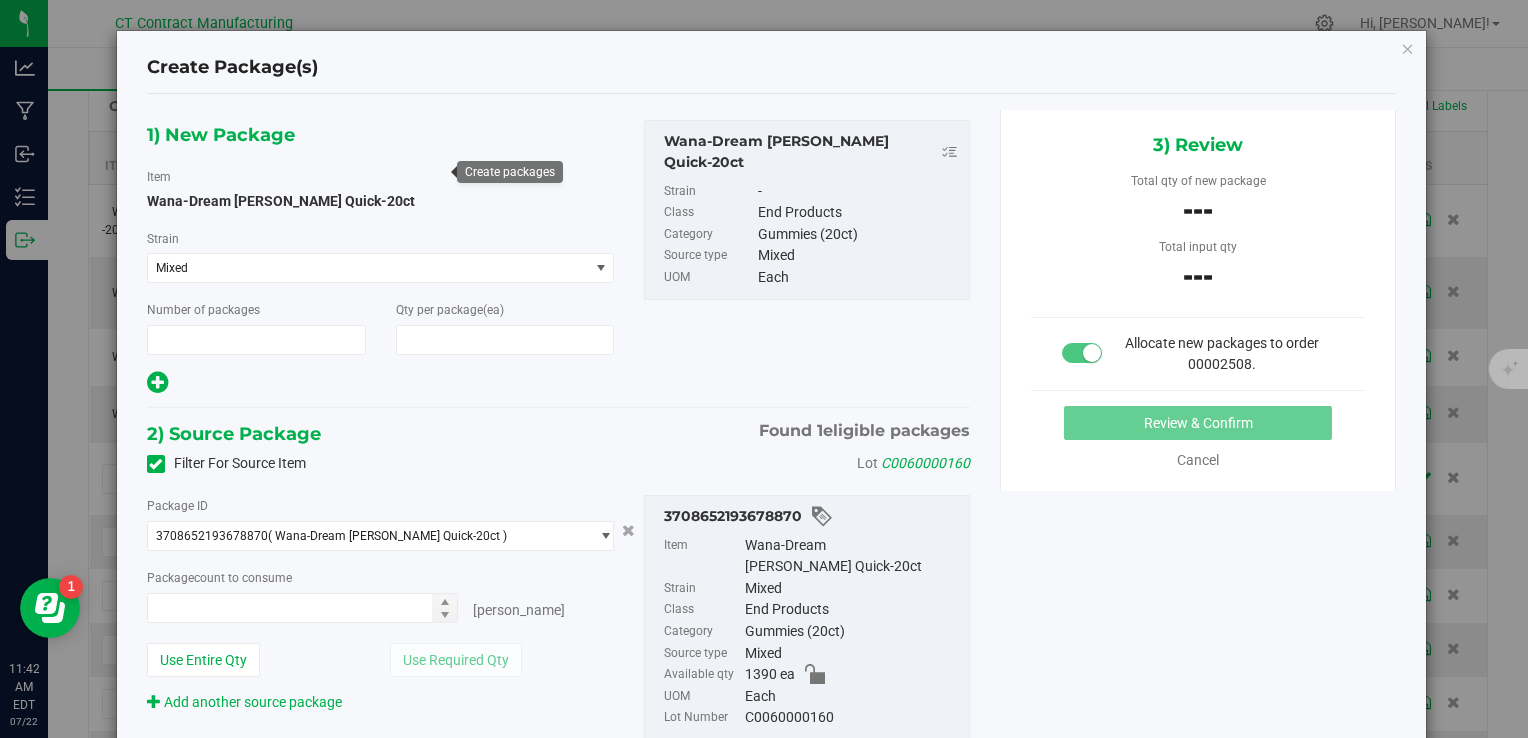 type on "1" 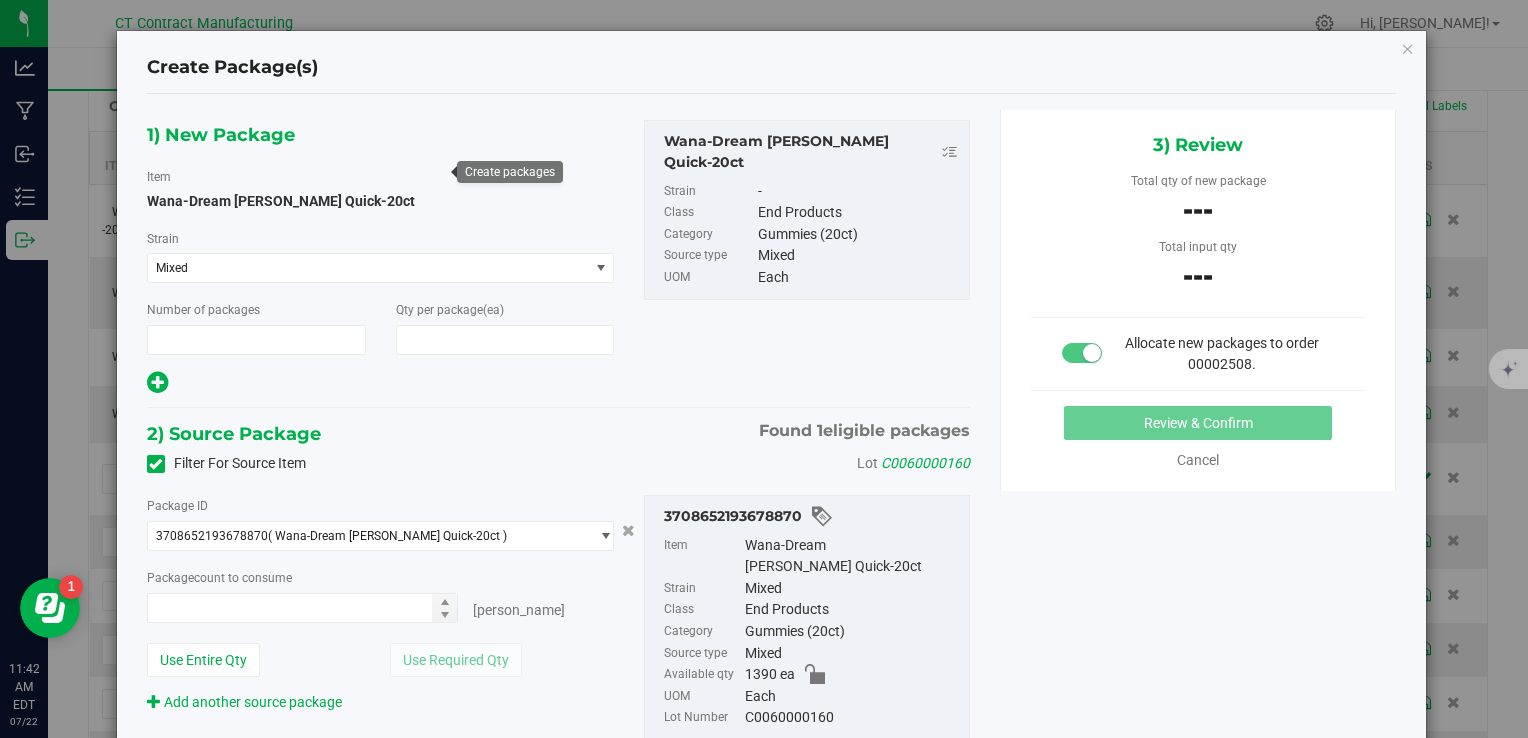 type on "60" 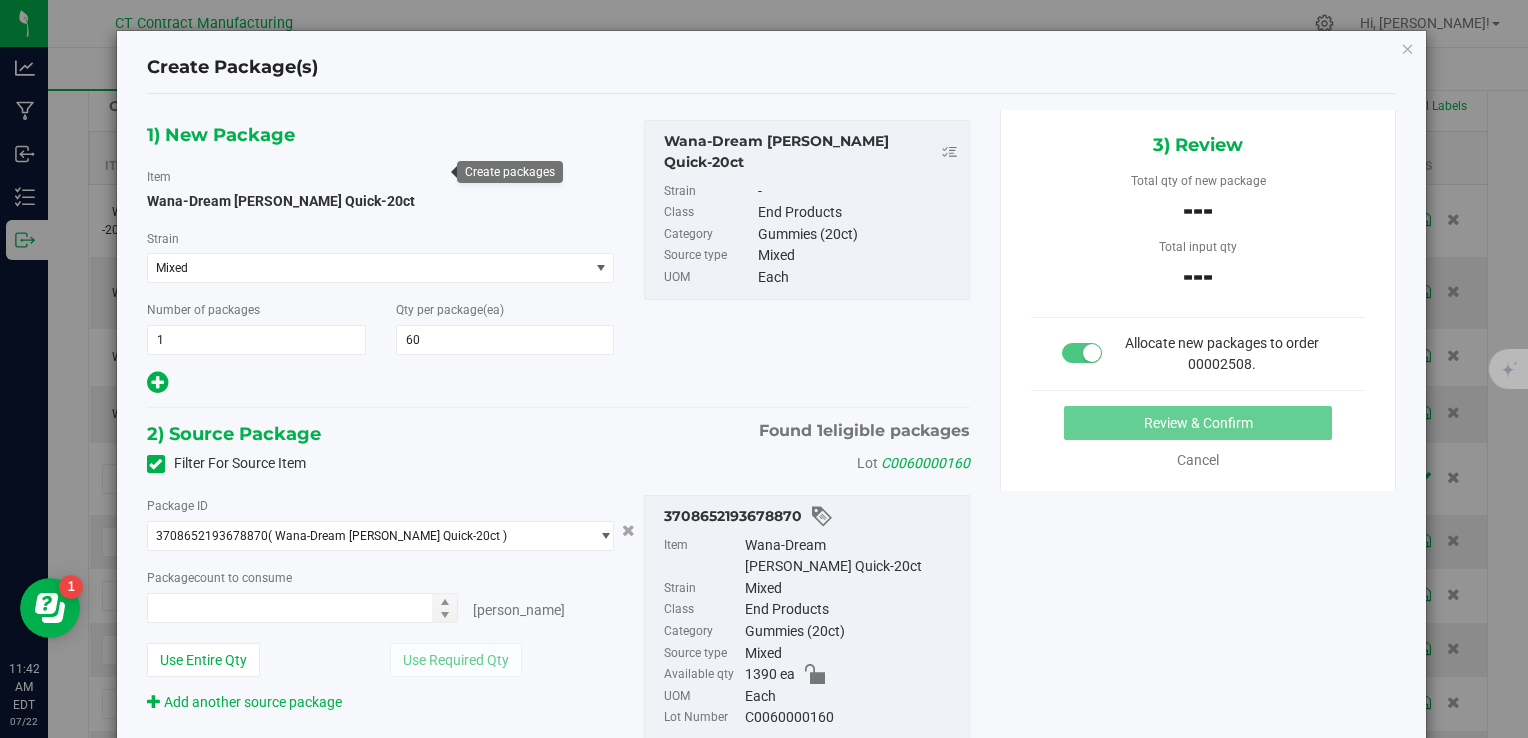 type on "0 ea" 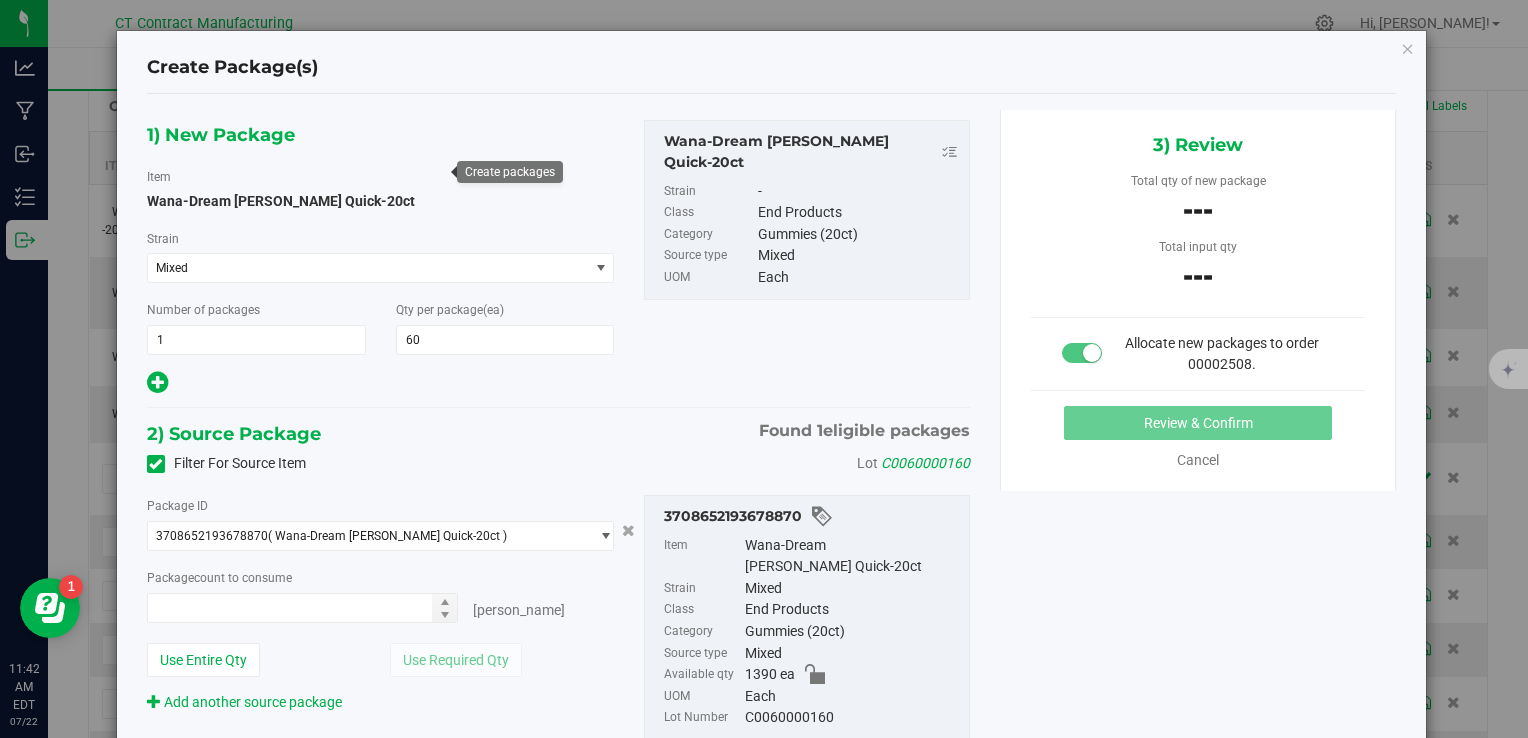 type on "0" 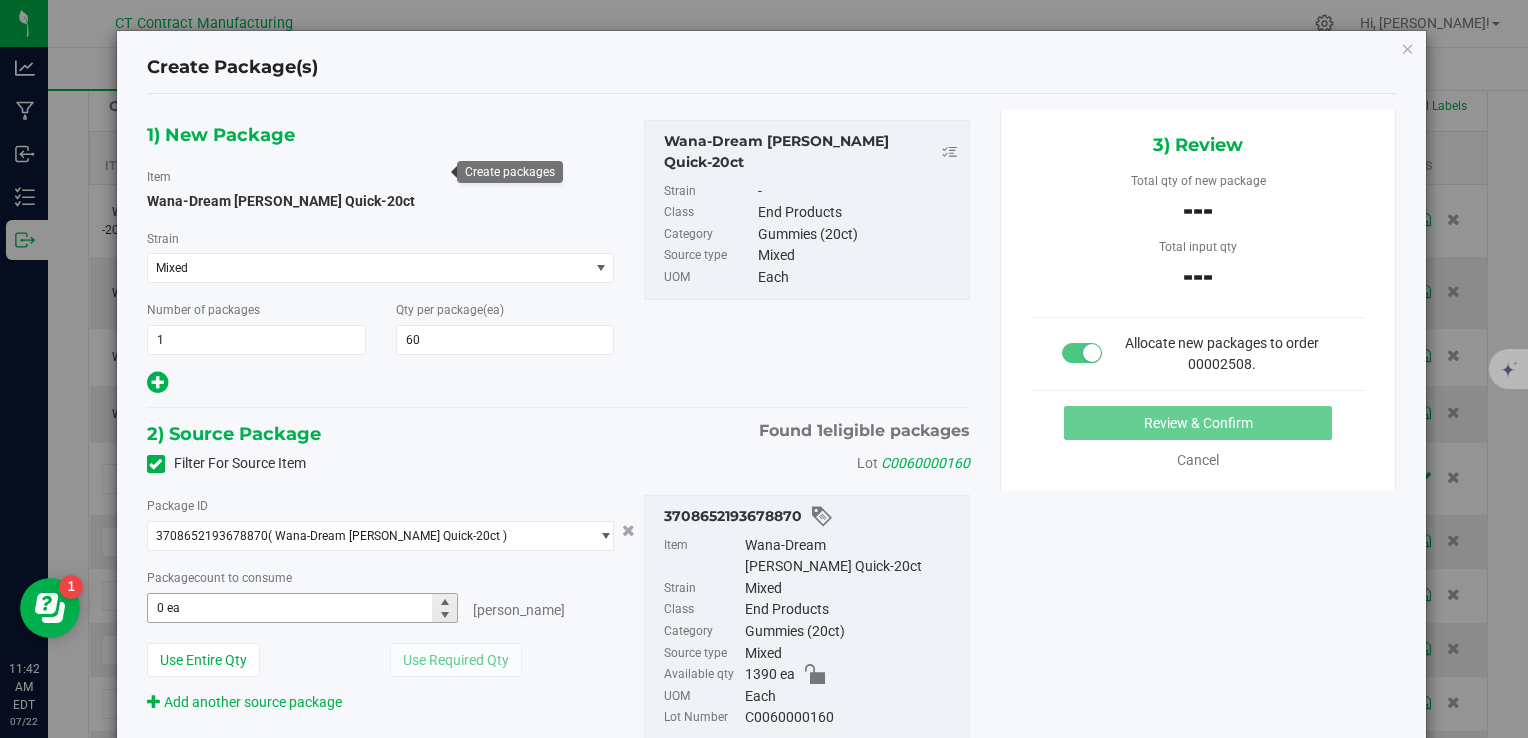 click on "0 ea 0" at bounding box center [303, 608] 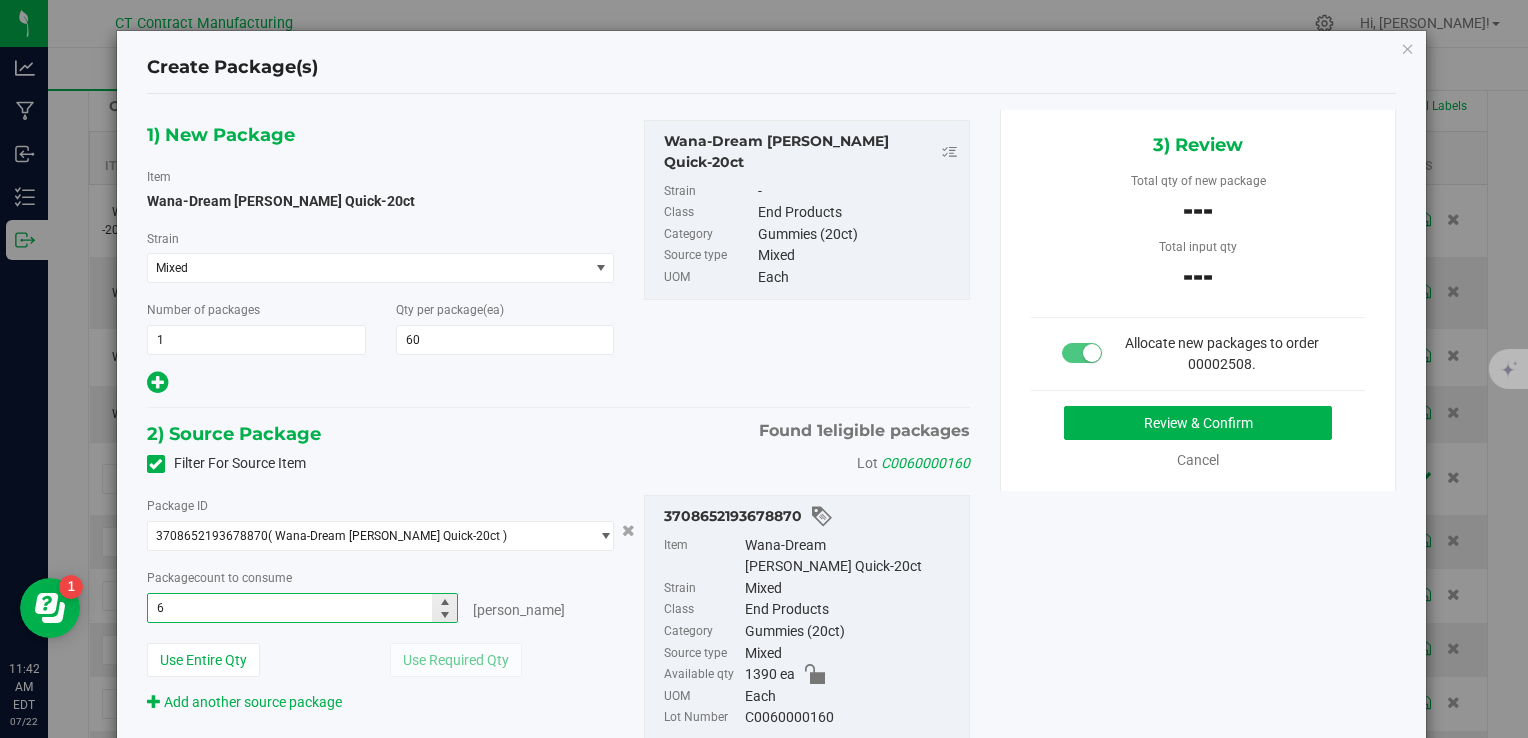type on "60" 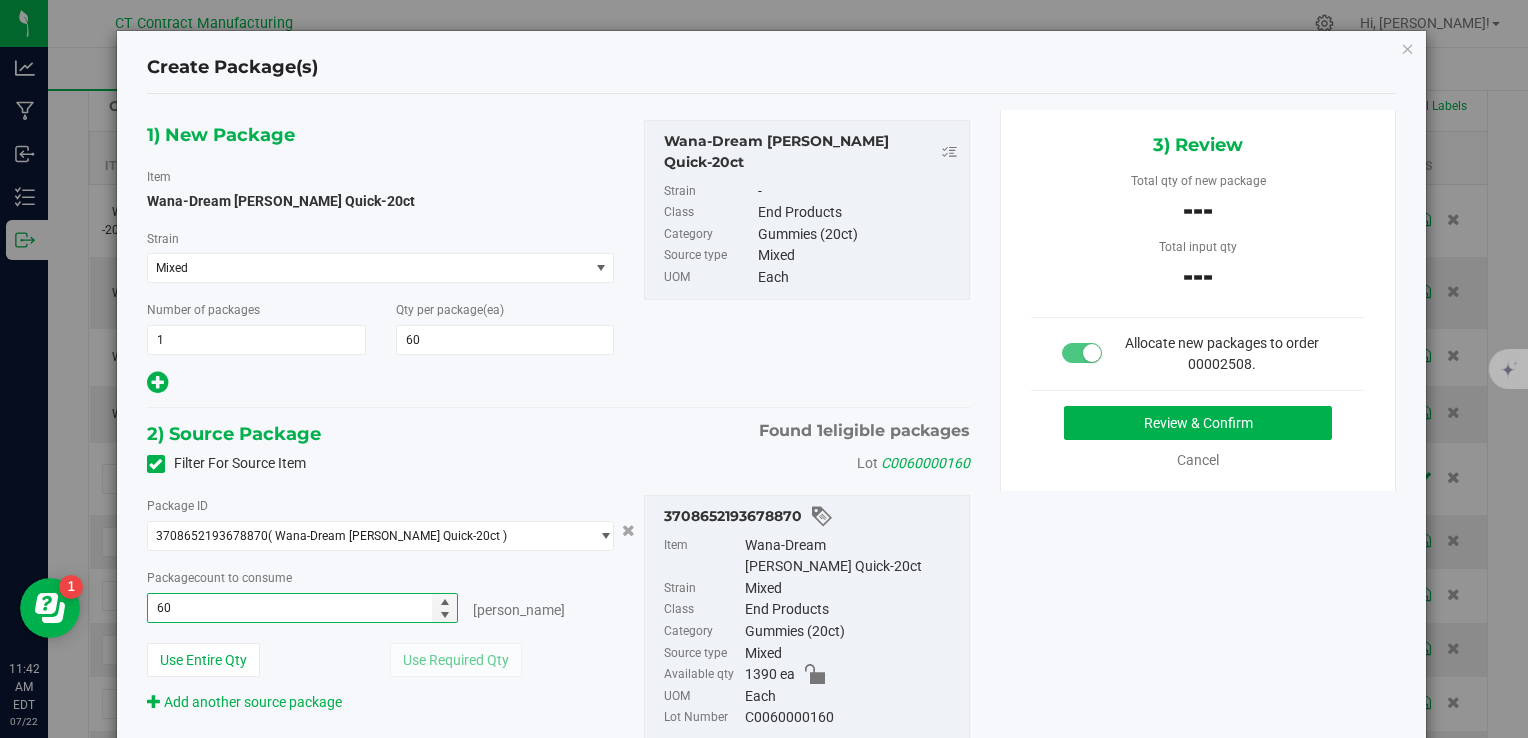 click at bounding box center (381, 383) 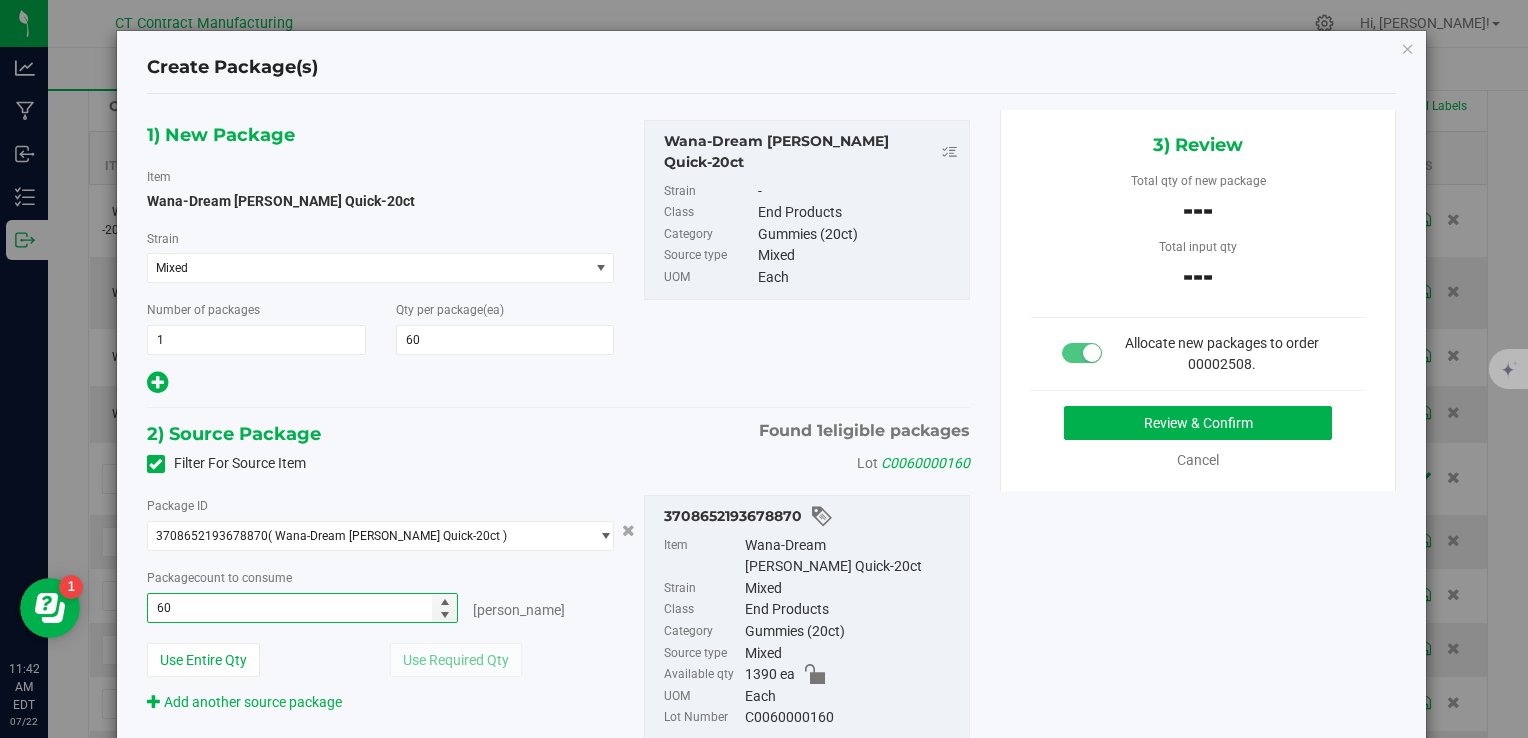 type on "60 ea" 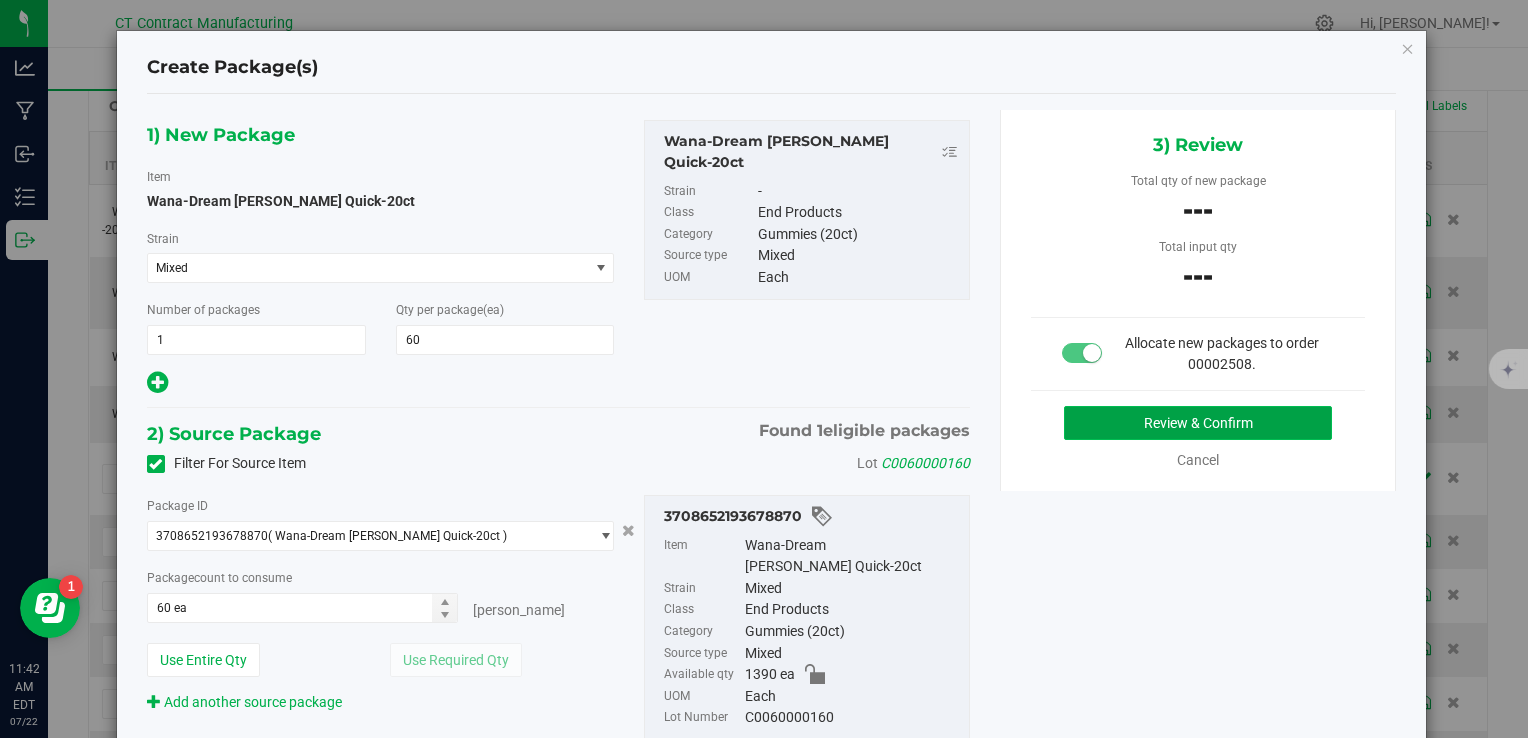 click on "Review & Confirm" at bounding box center (1198, 423) 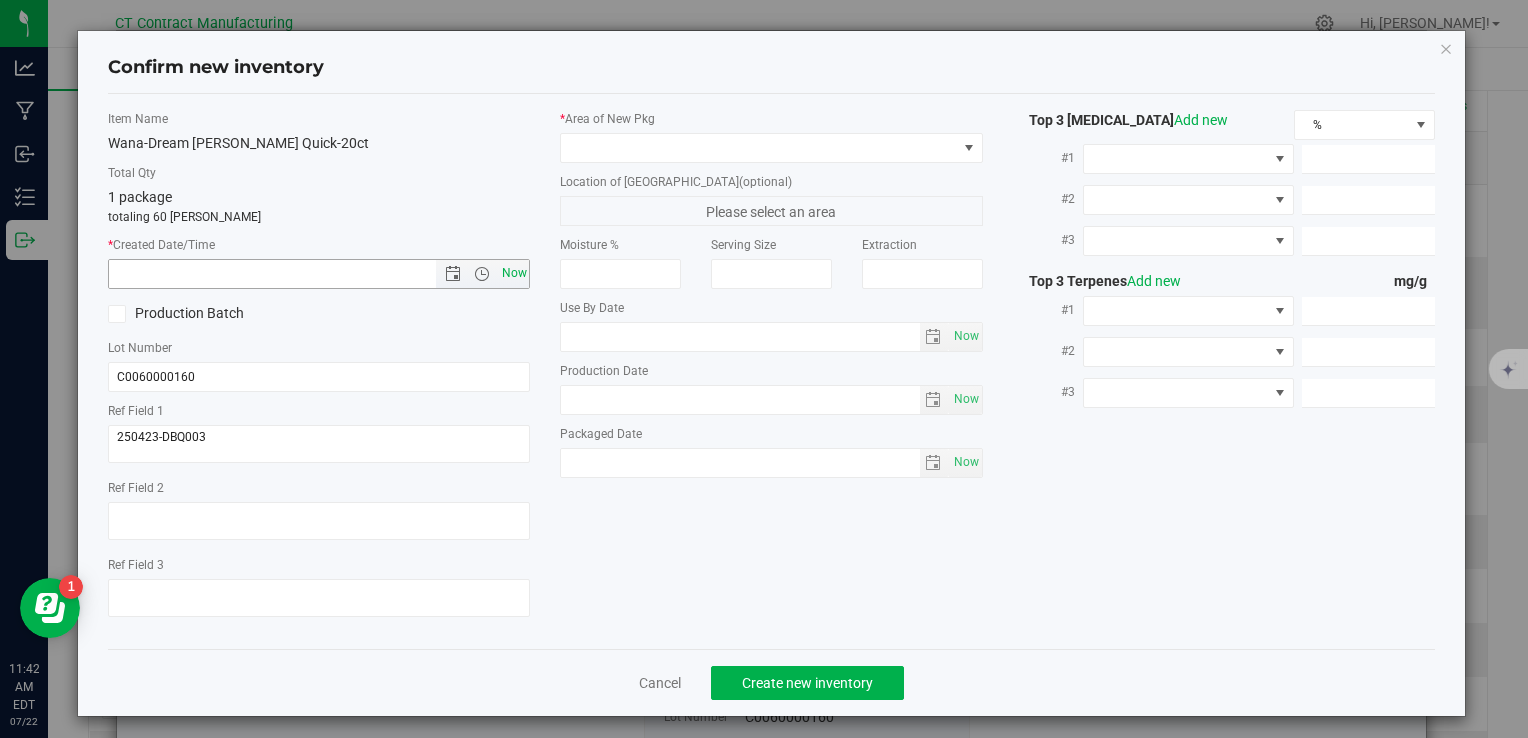 click on "Now" at bounding box center (514, 273) 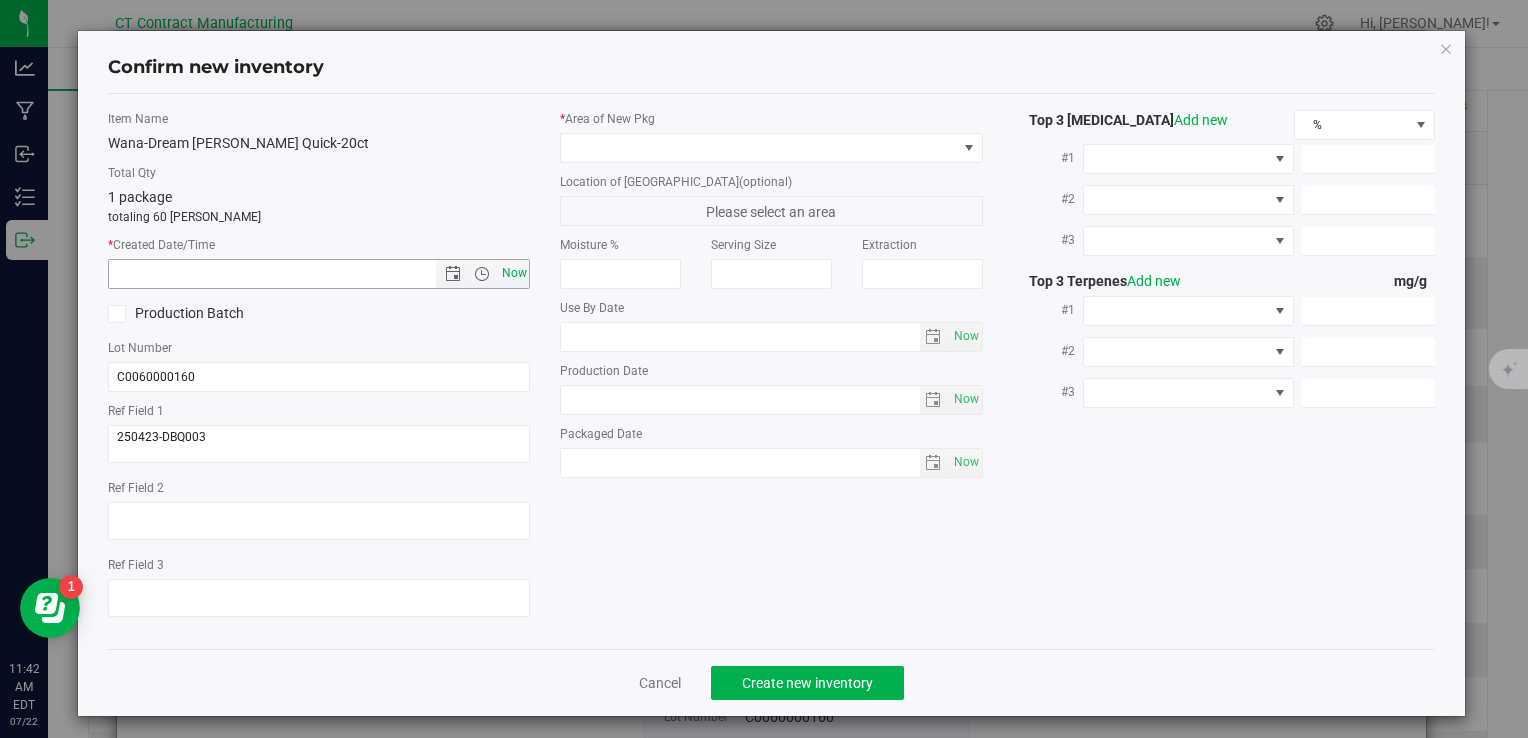 type on "7/22/2025 11:42 AM" 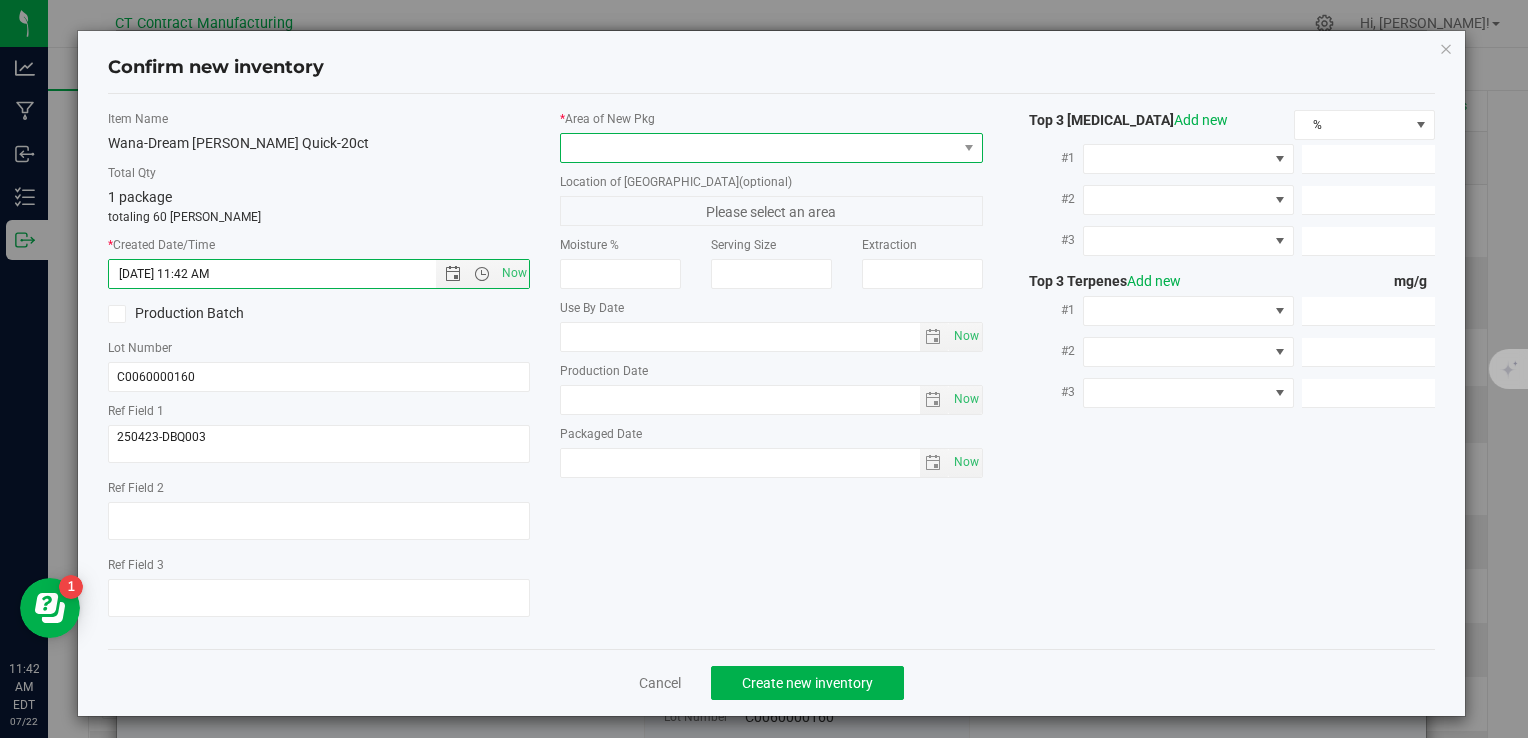 click at bounding box center [758, 148] 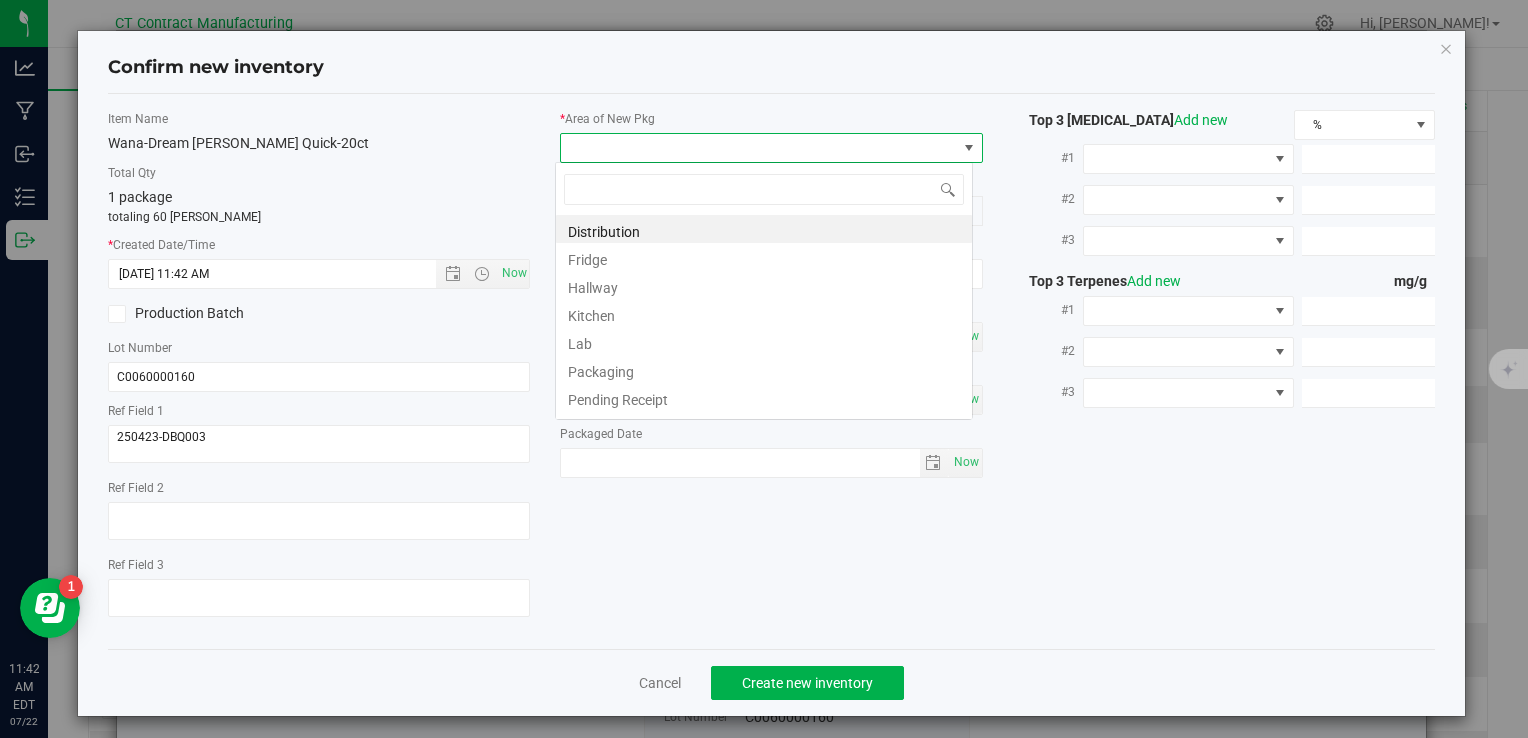 scroll, scrollTop: 99970, scrollLeft: 99582, axis: both 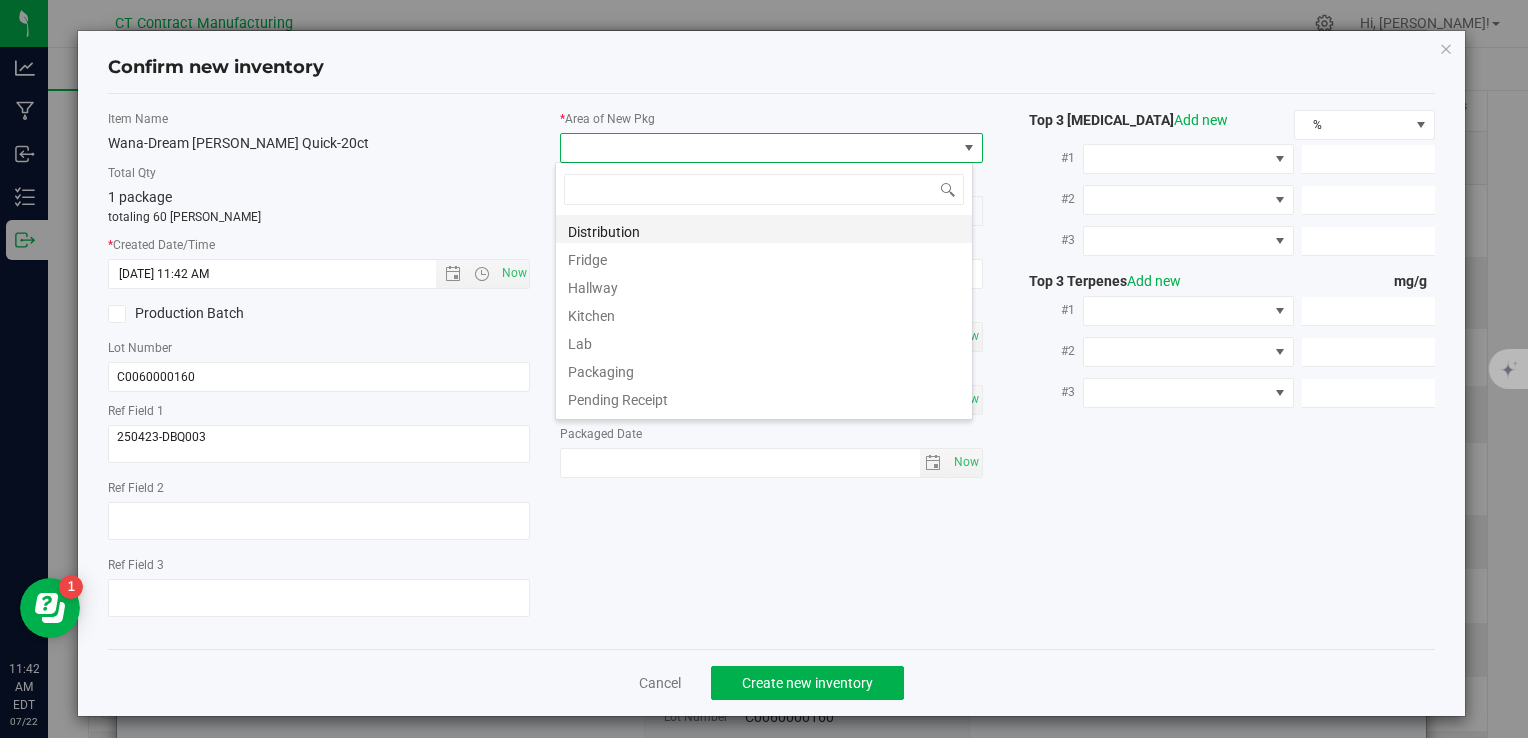click on "Distribution" at bounding box center [764, 229] 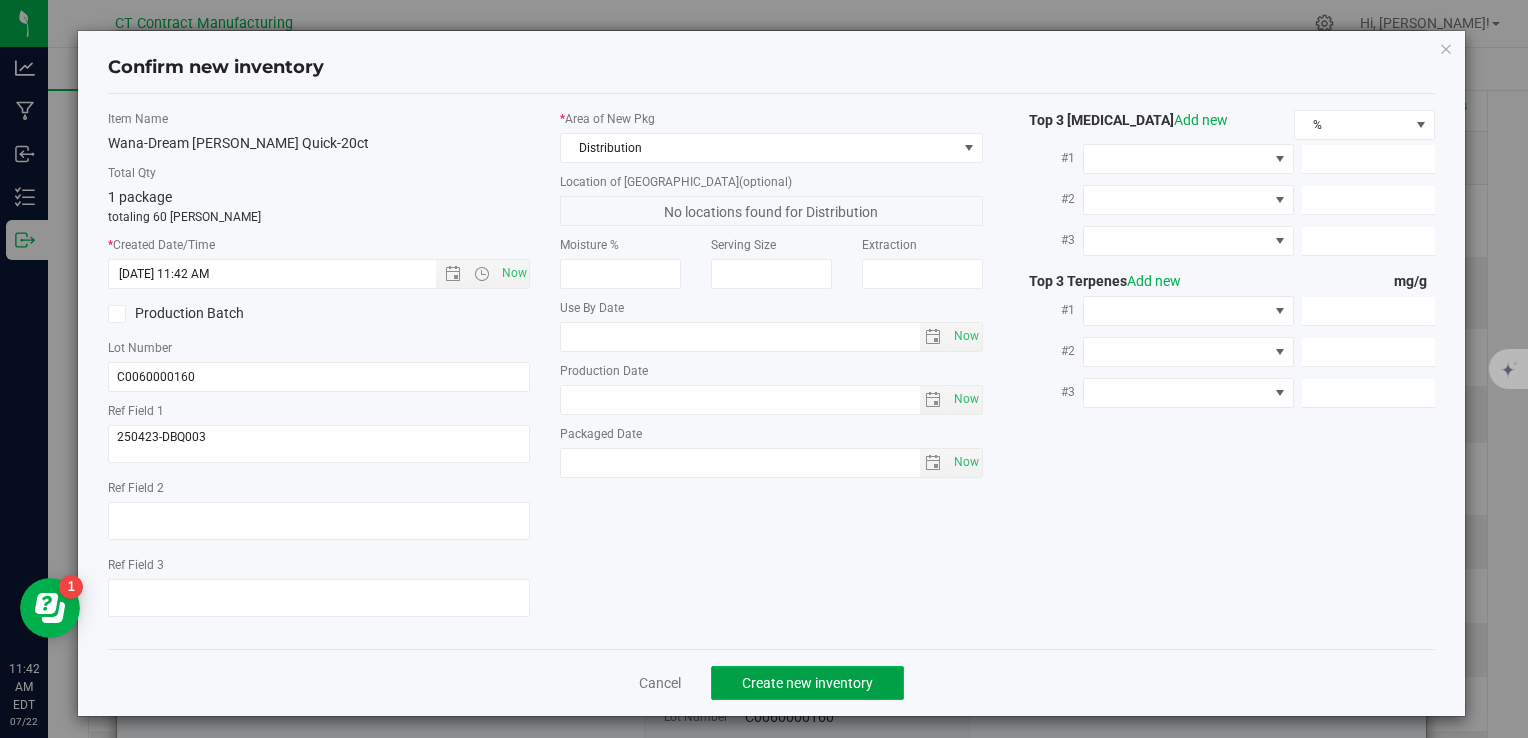 click on "Create new inventory" 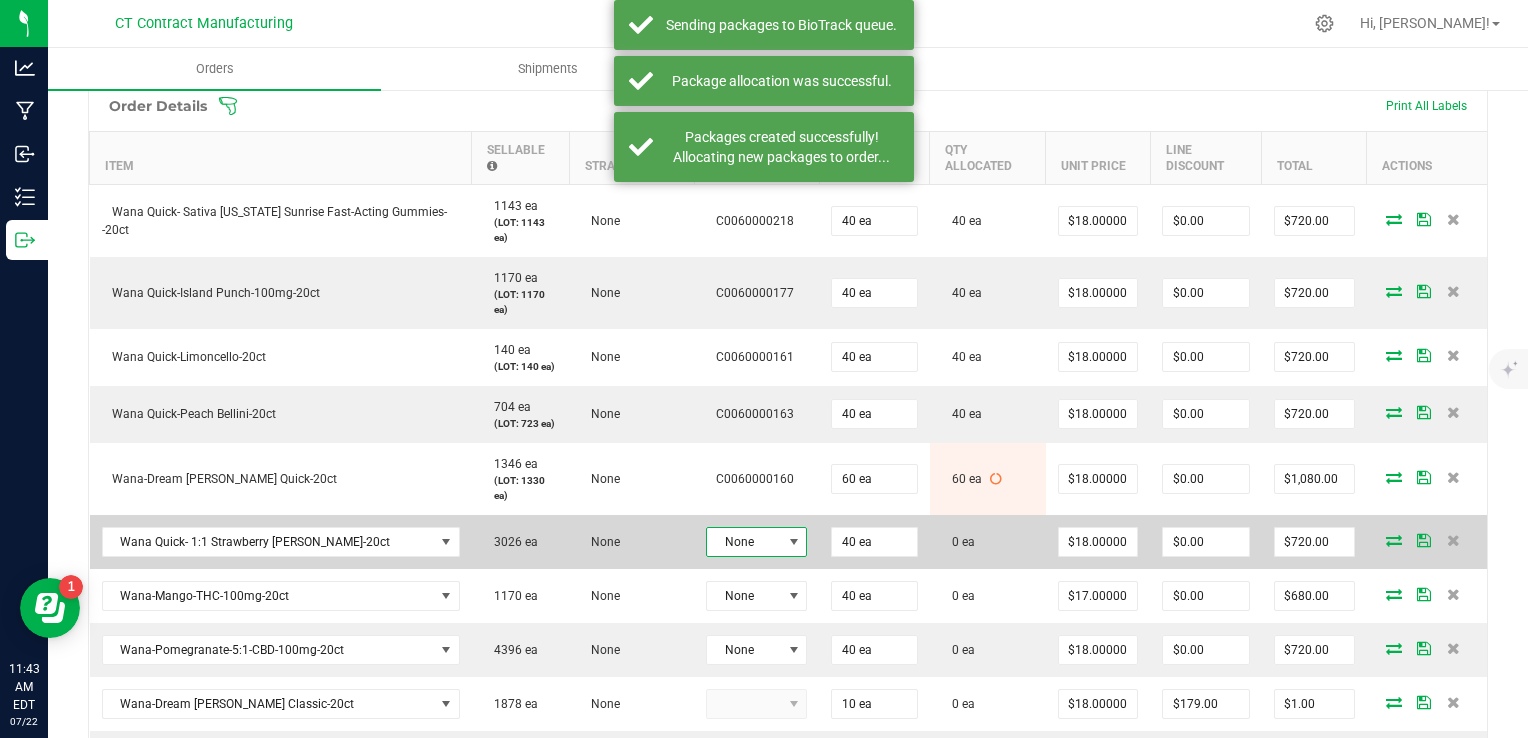 click on "None" at bounding box center [744, 542] 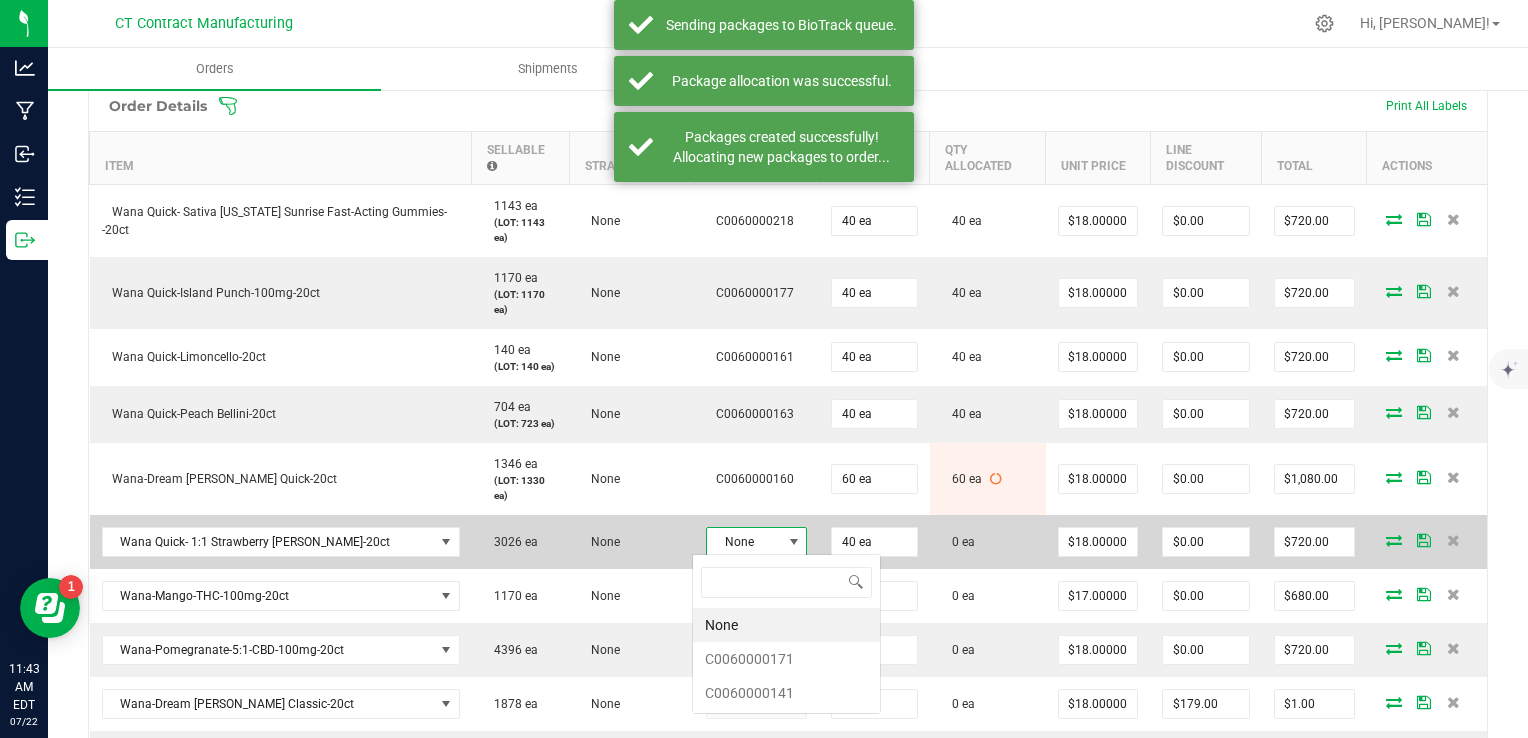 scroll, scrollTop: 99970, scrollLeft: 99899, axis: both 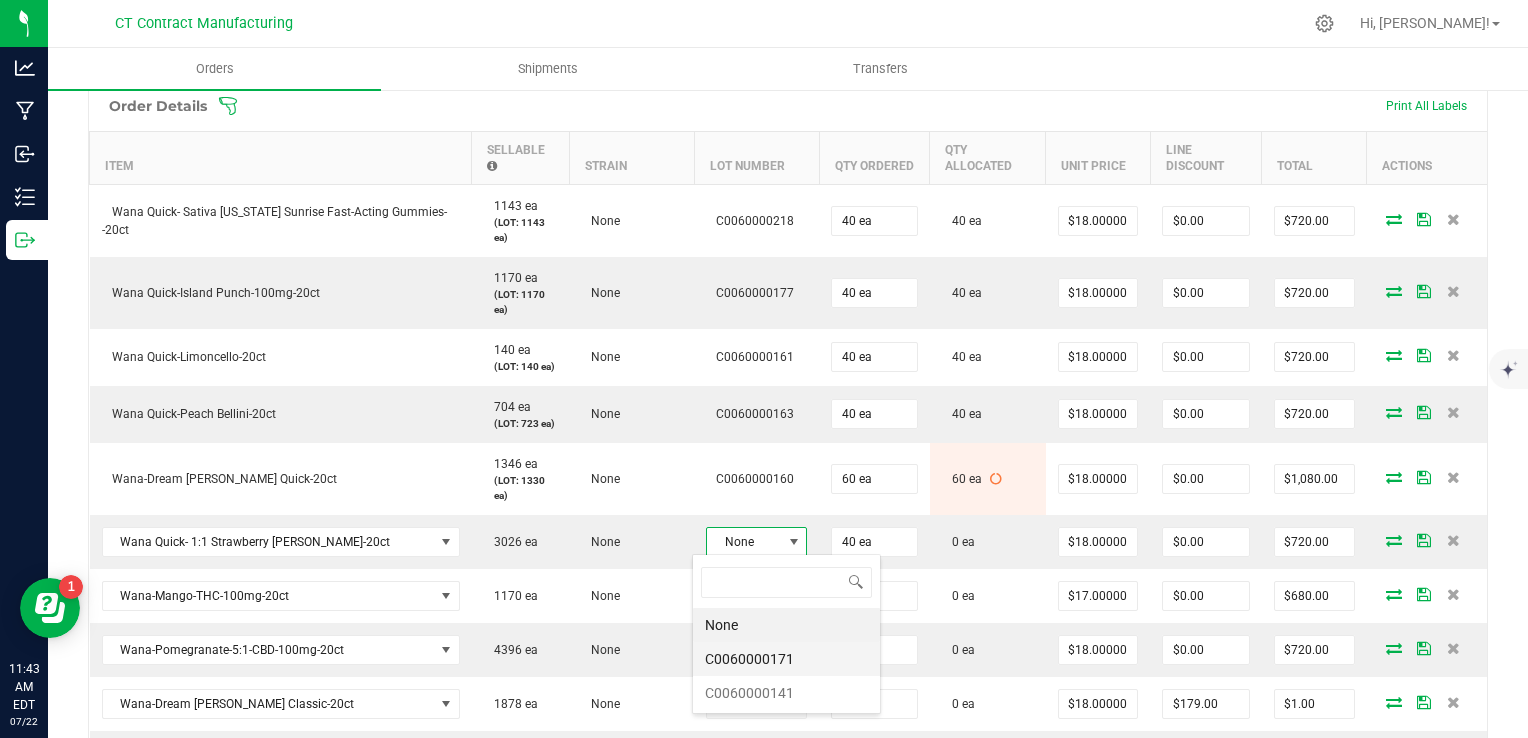 click on "C0060000171" at bounding box center (786, 659) 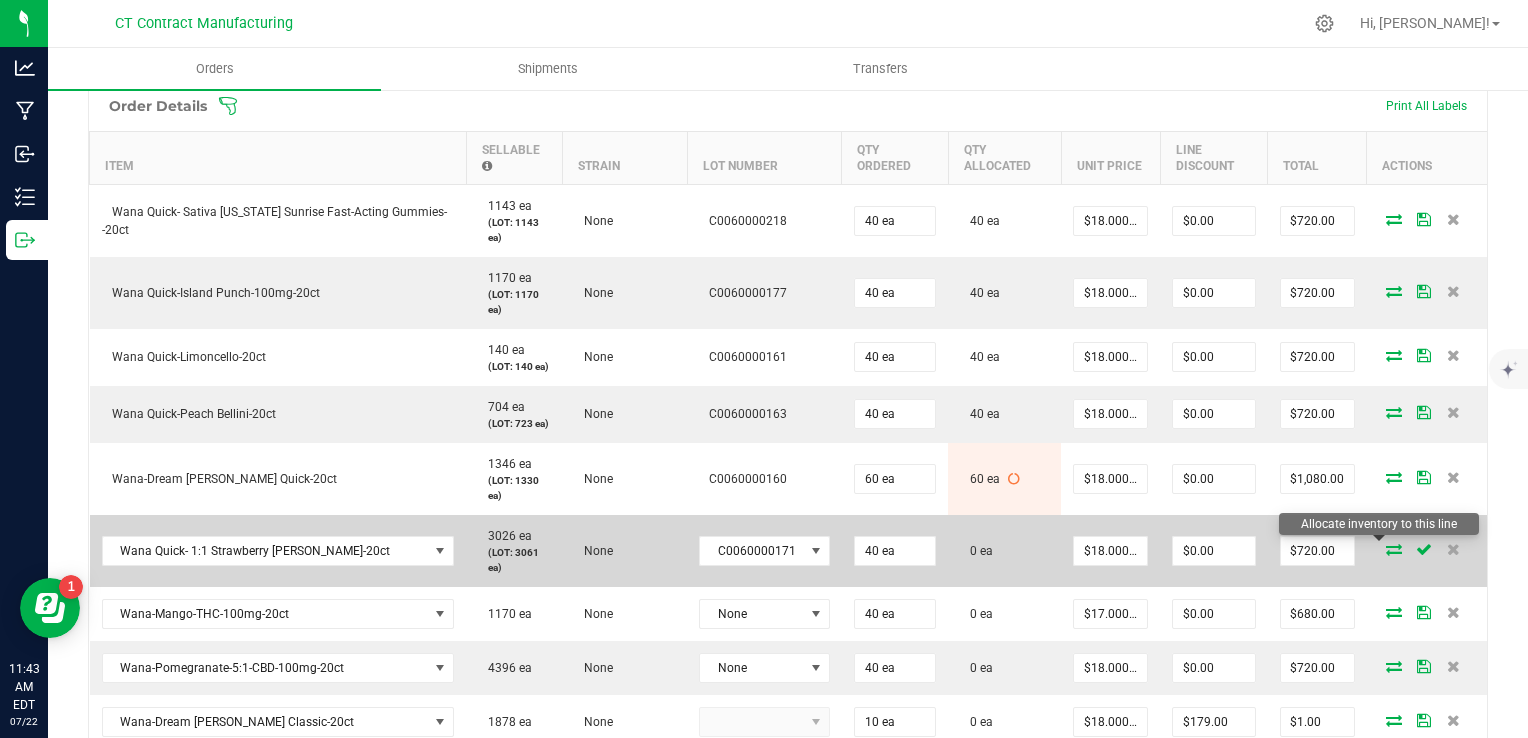 click at bounding box center [1394, 549] 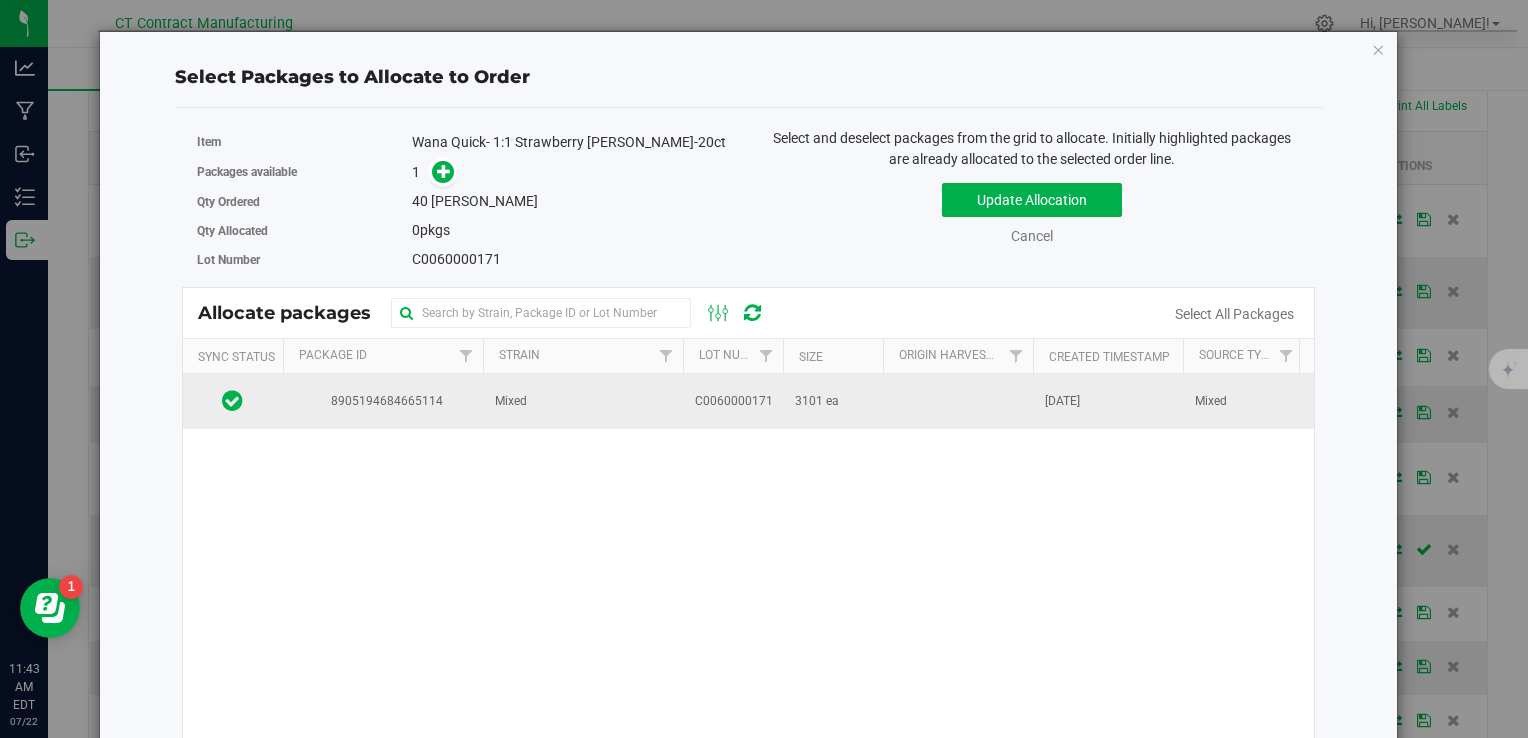 click on "C0060000171" at bounding box center [733, 401] 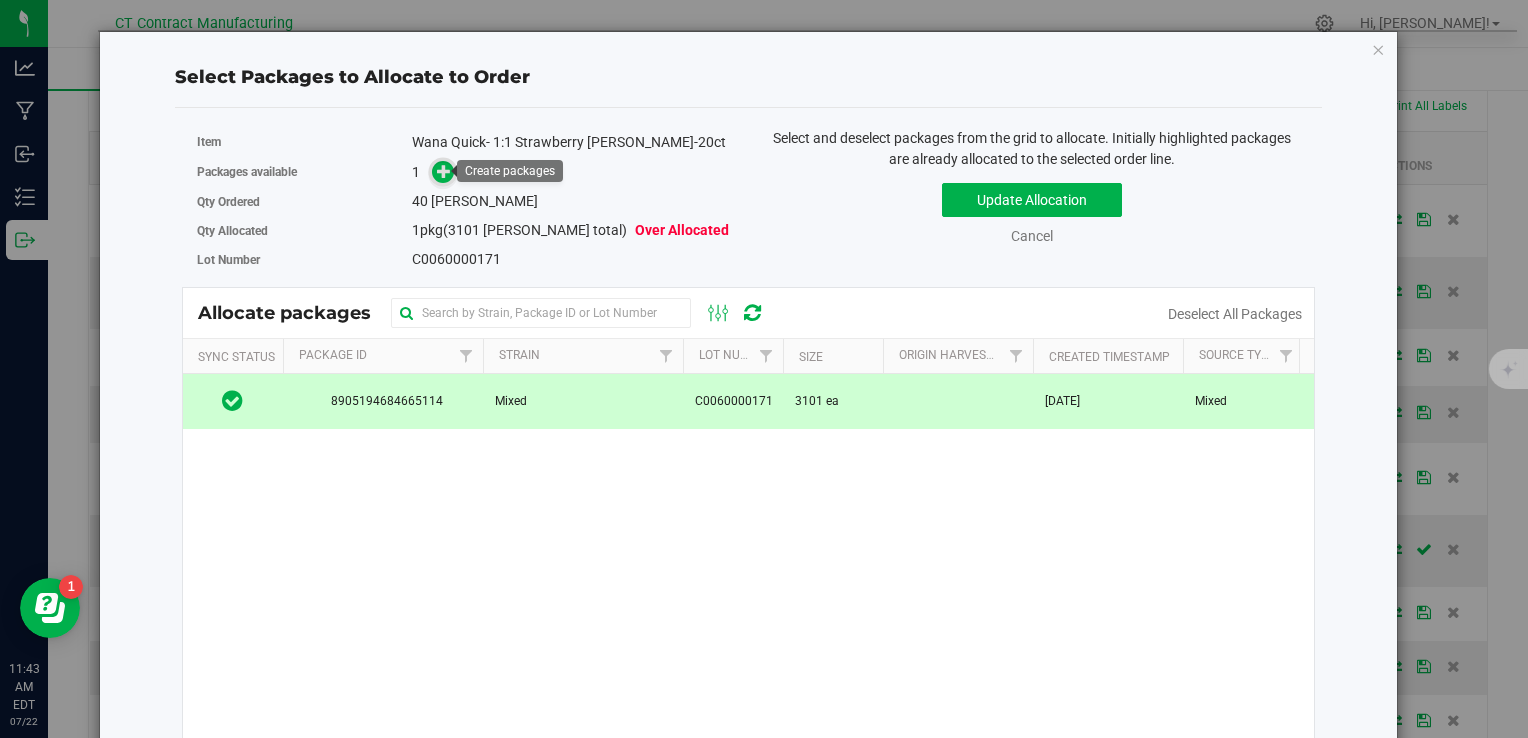 click at bounding box center (444, 171) 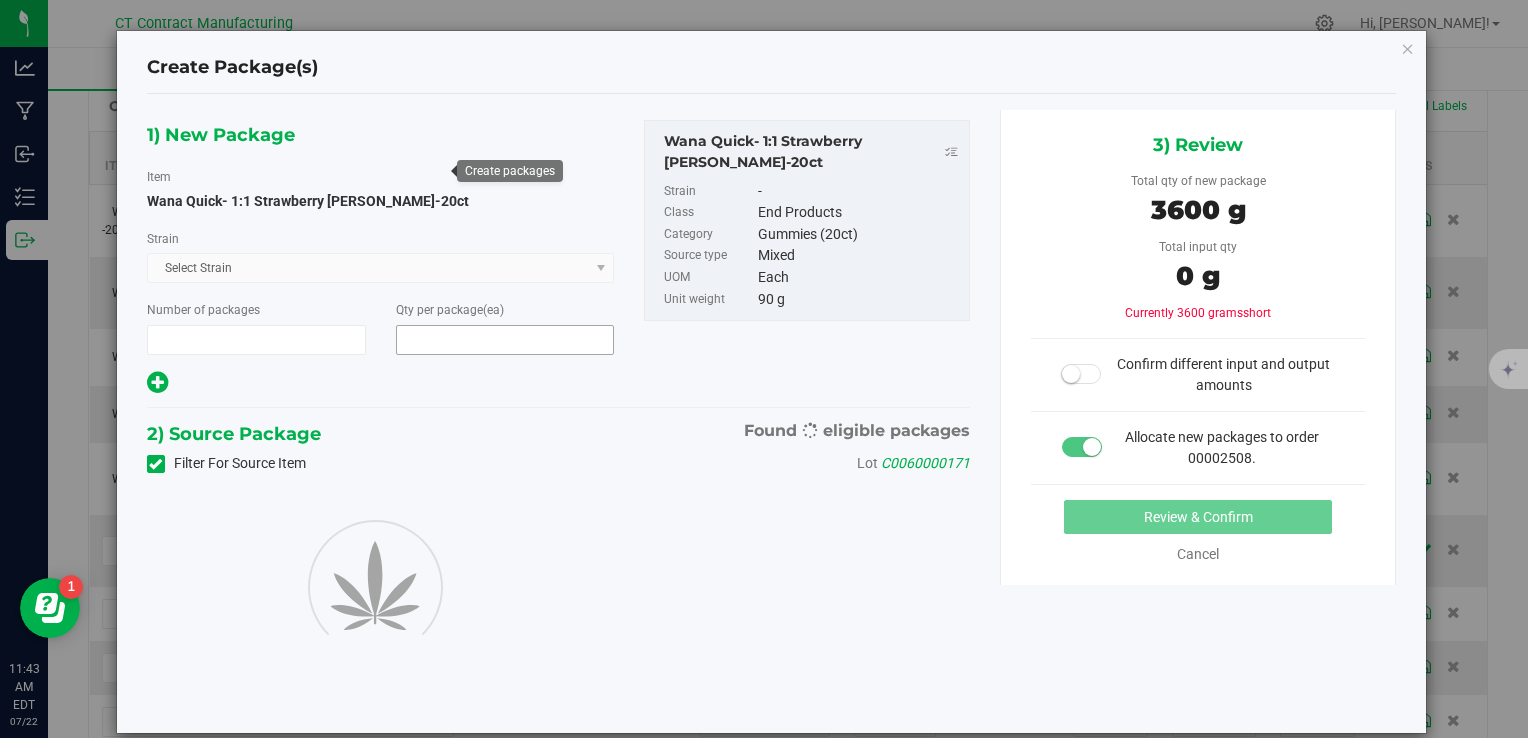 type on "1" 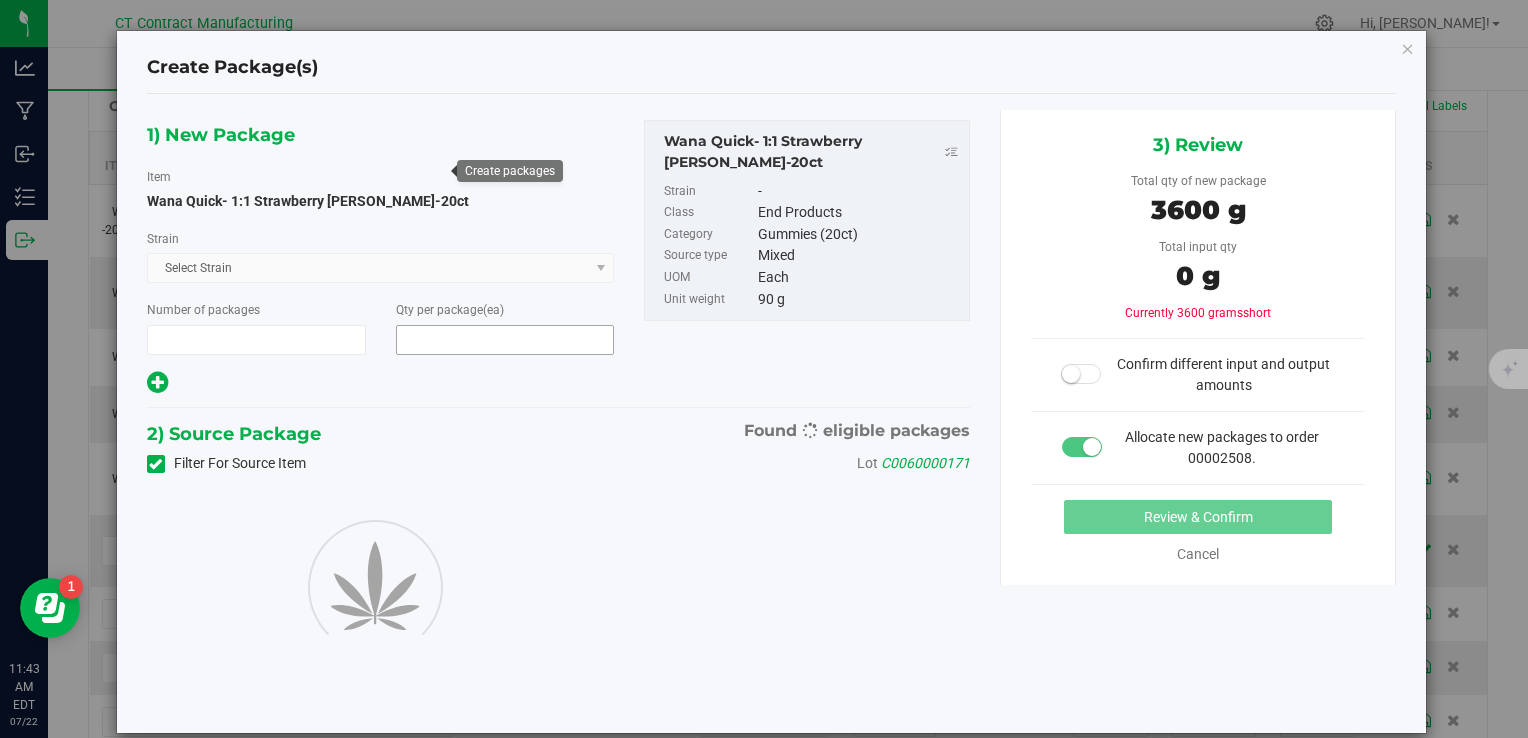 type on "40" 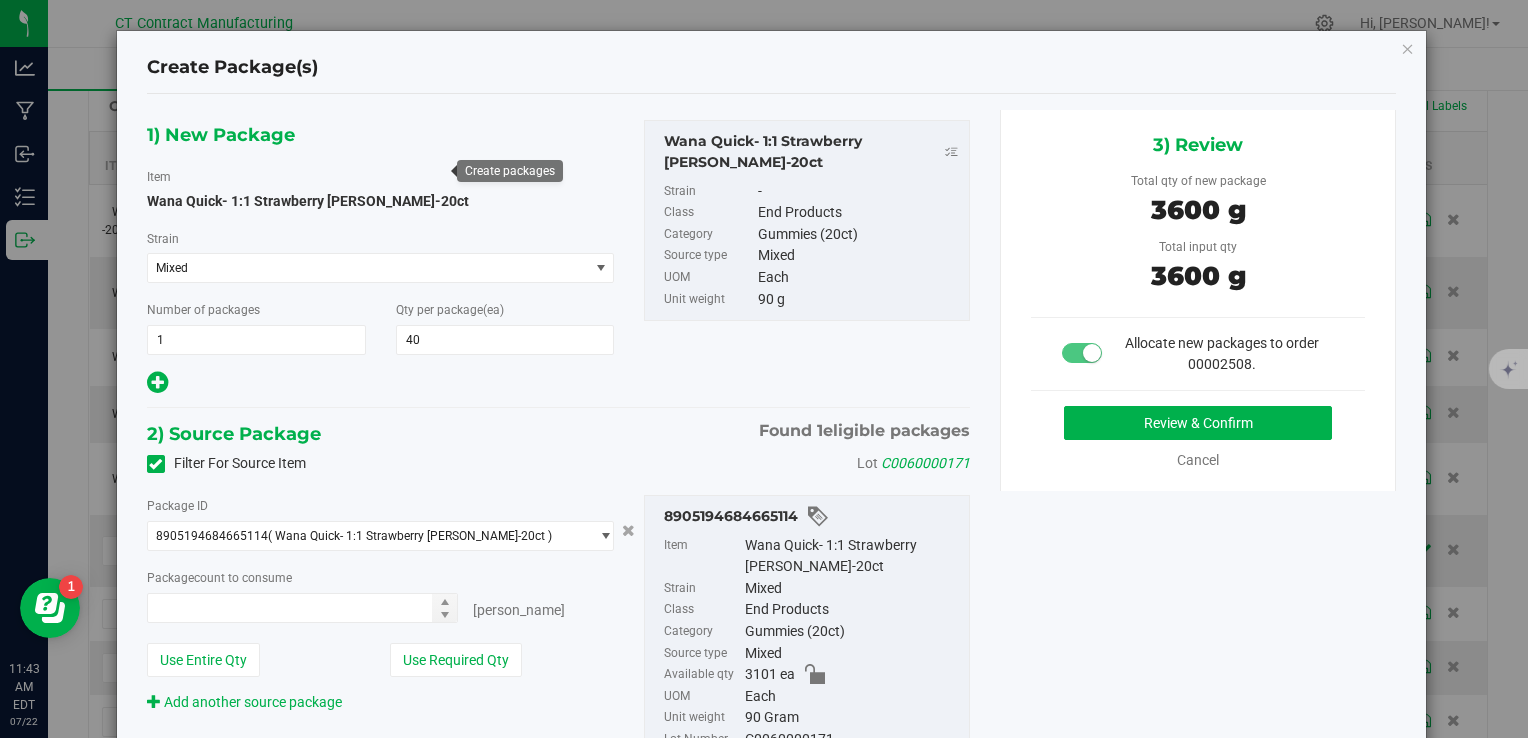 type on "40 ea" 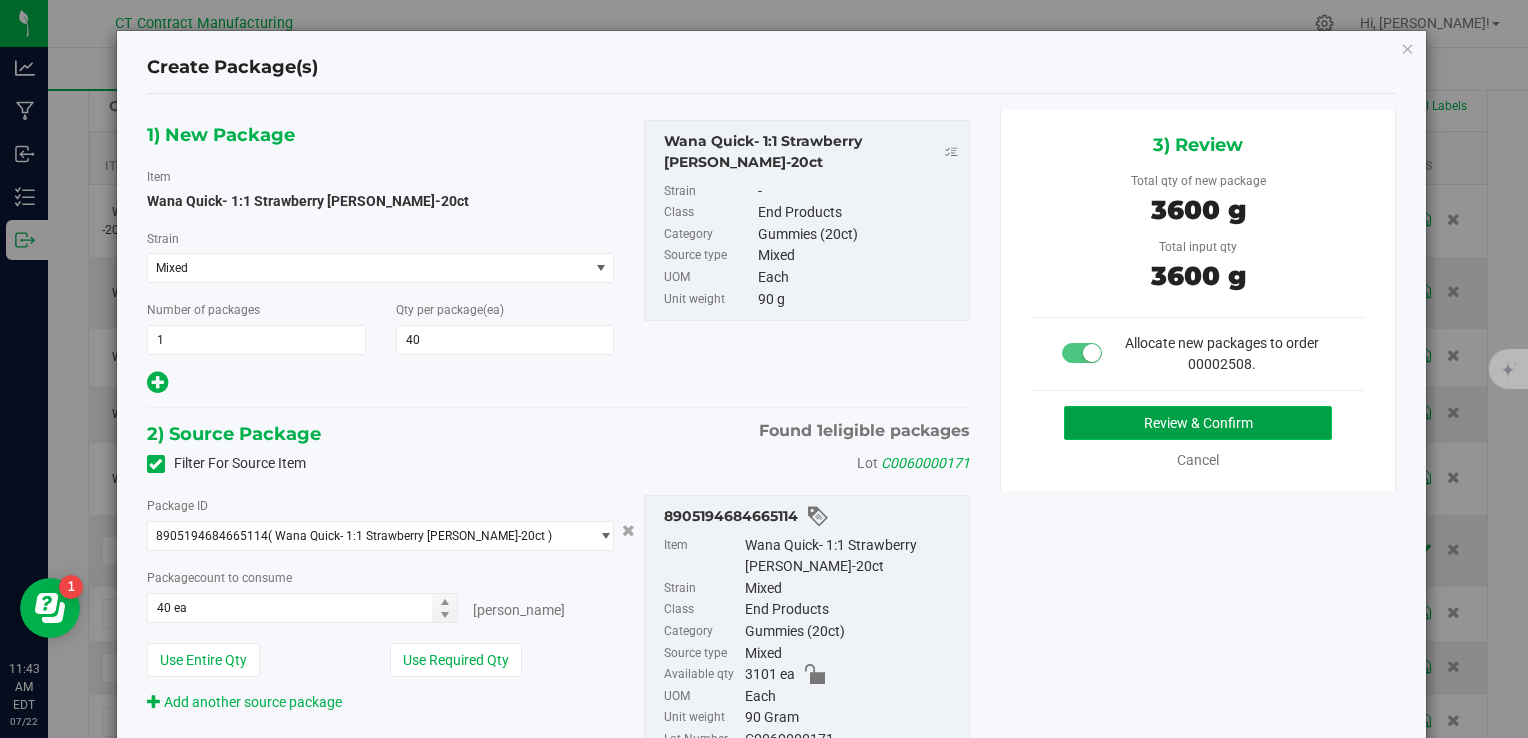 click on "Review & Confirm" at bounding box center [1198, 423] 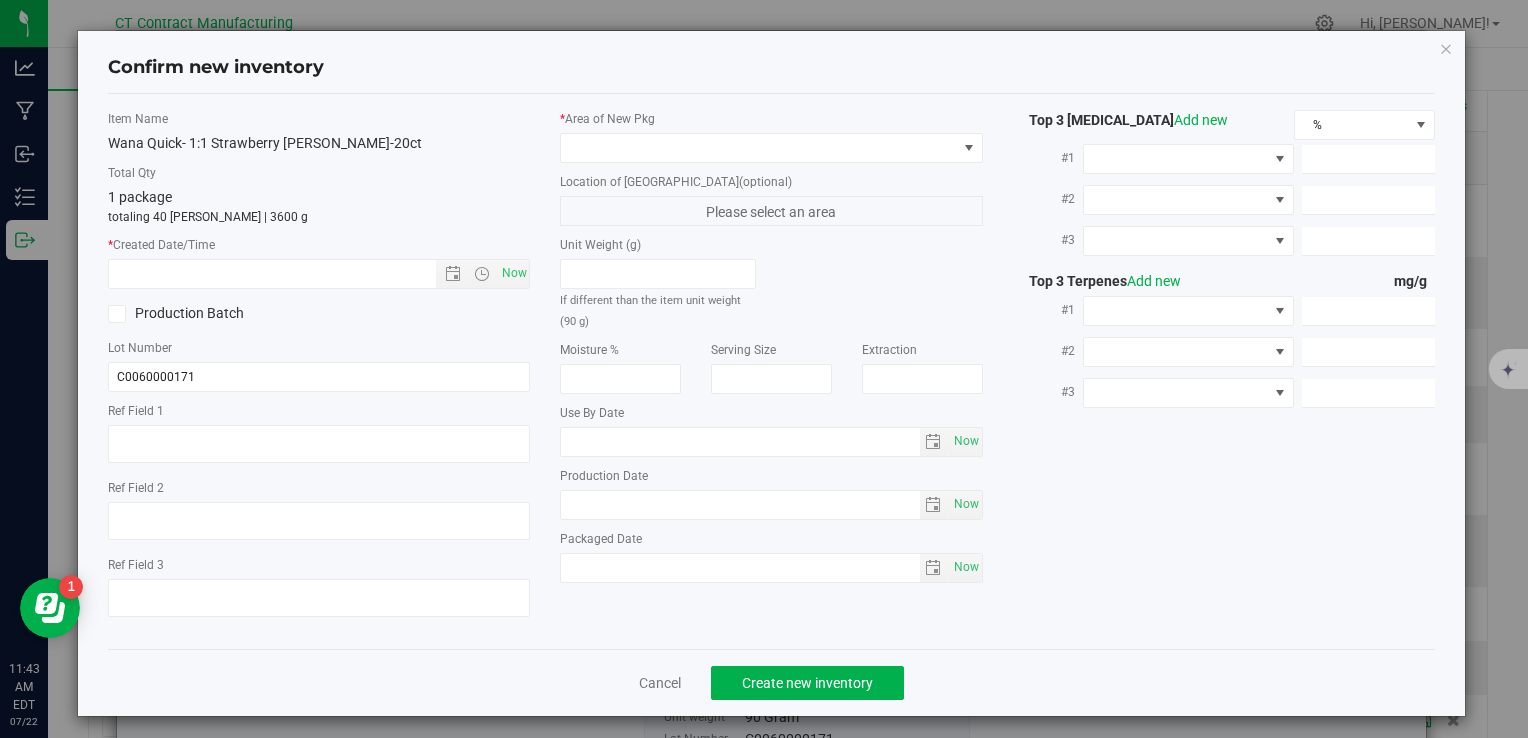 type on "250508-WASM004" 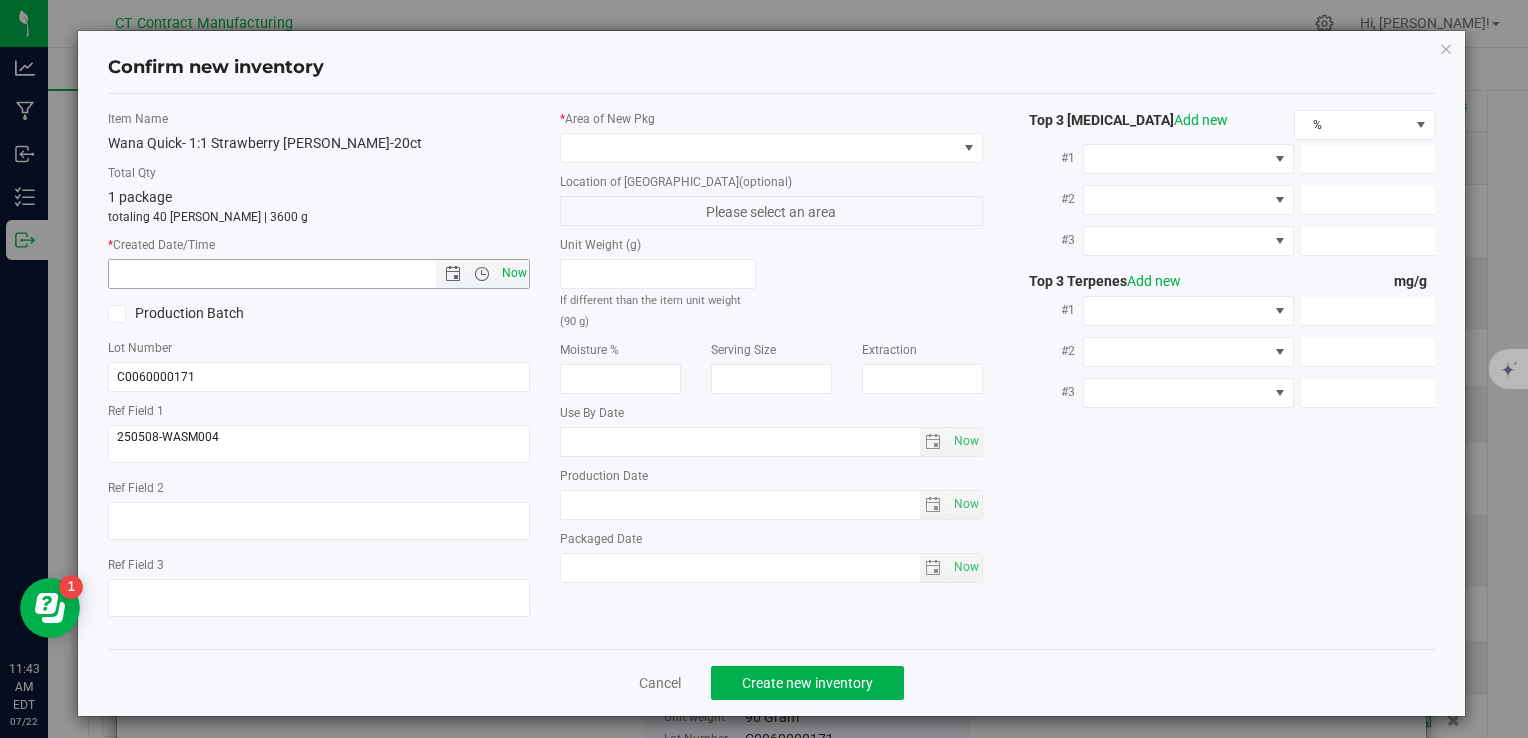 click on "Now" at bounding box center [514, 273] 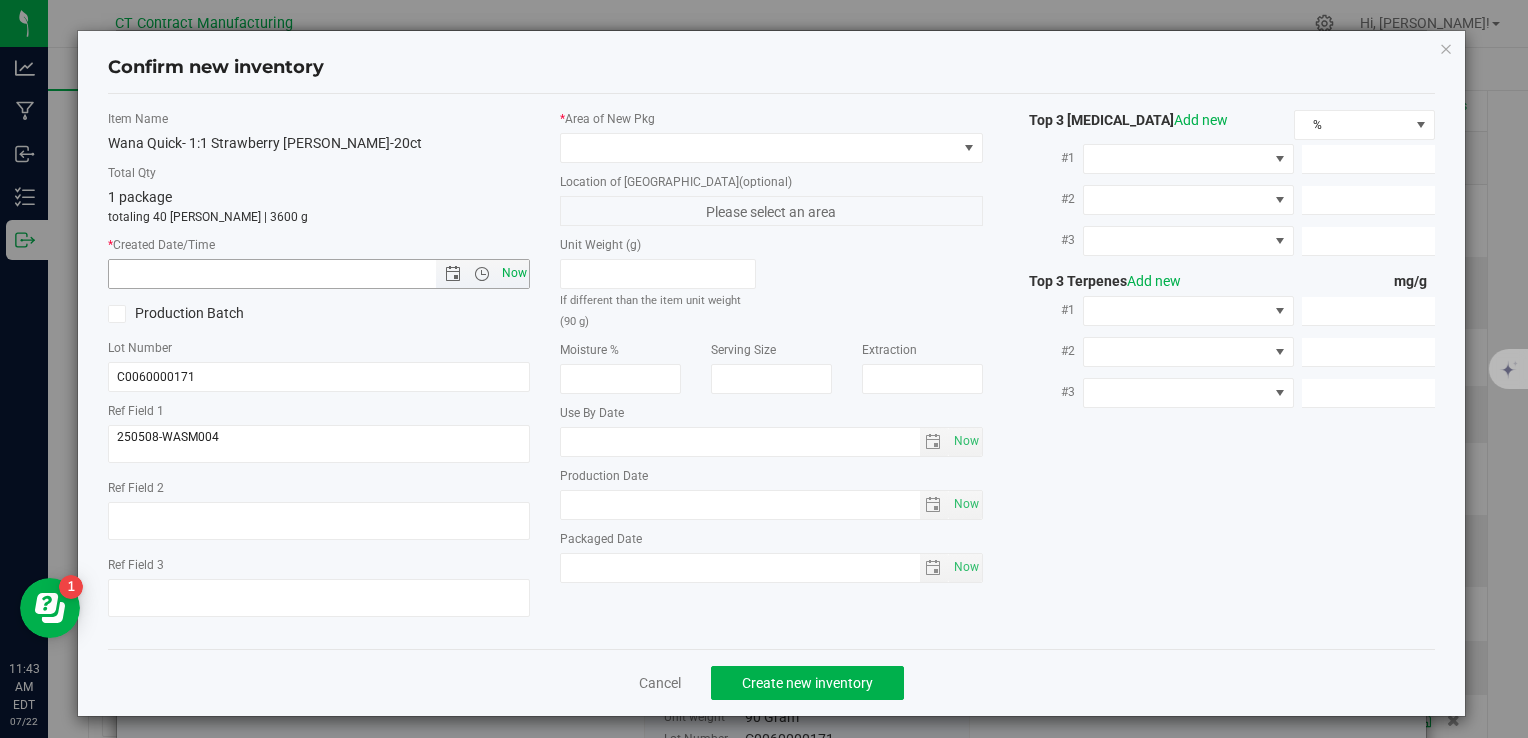 type on "7/22/2025 11:43 AM" 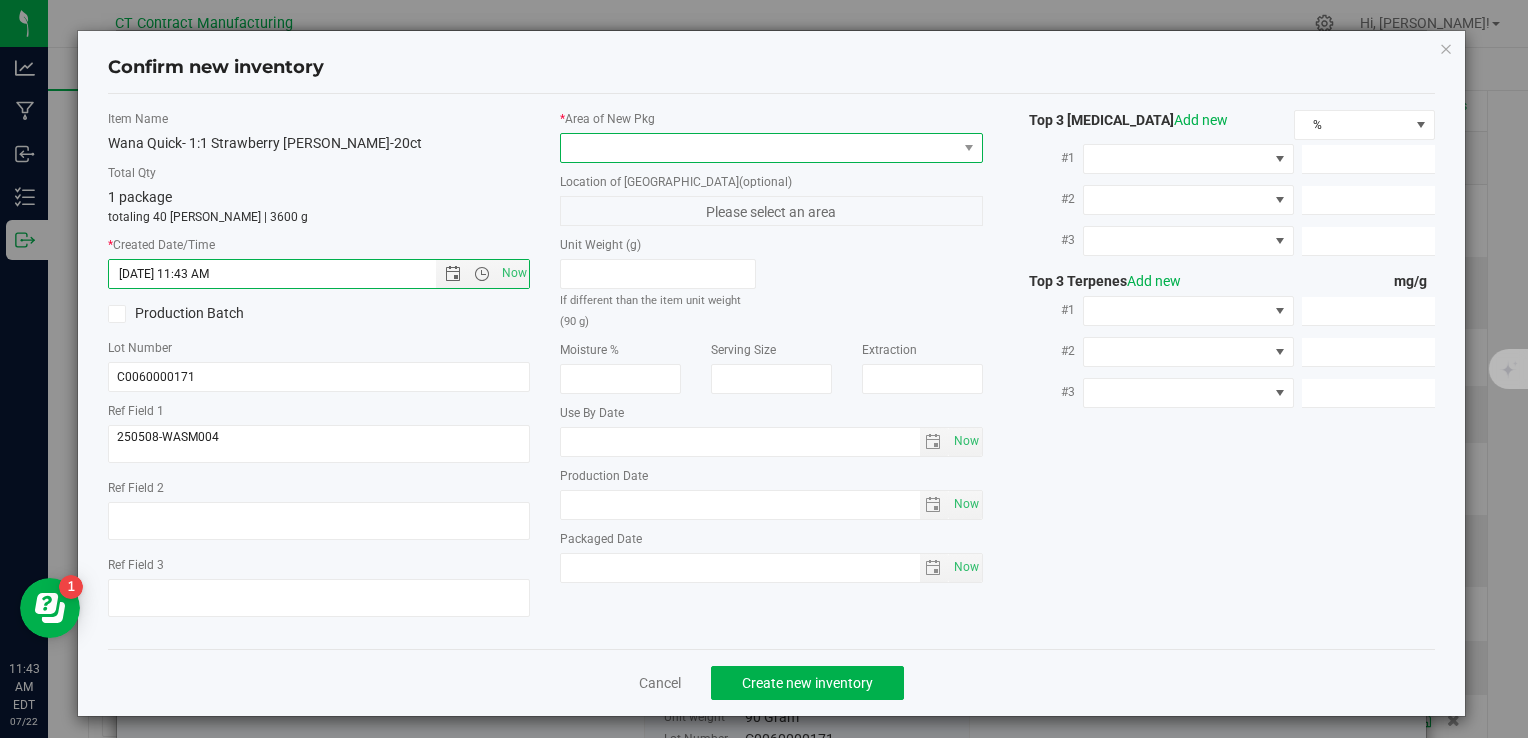 click at bounding box center (758, 148) 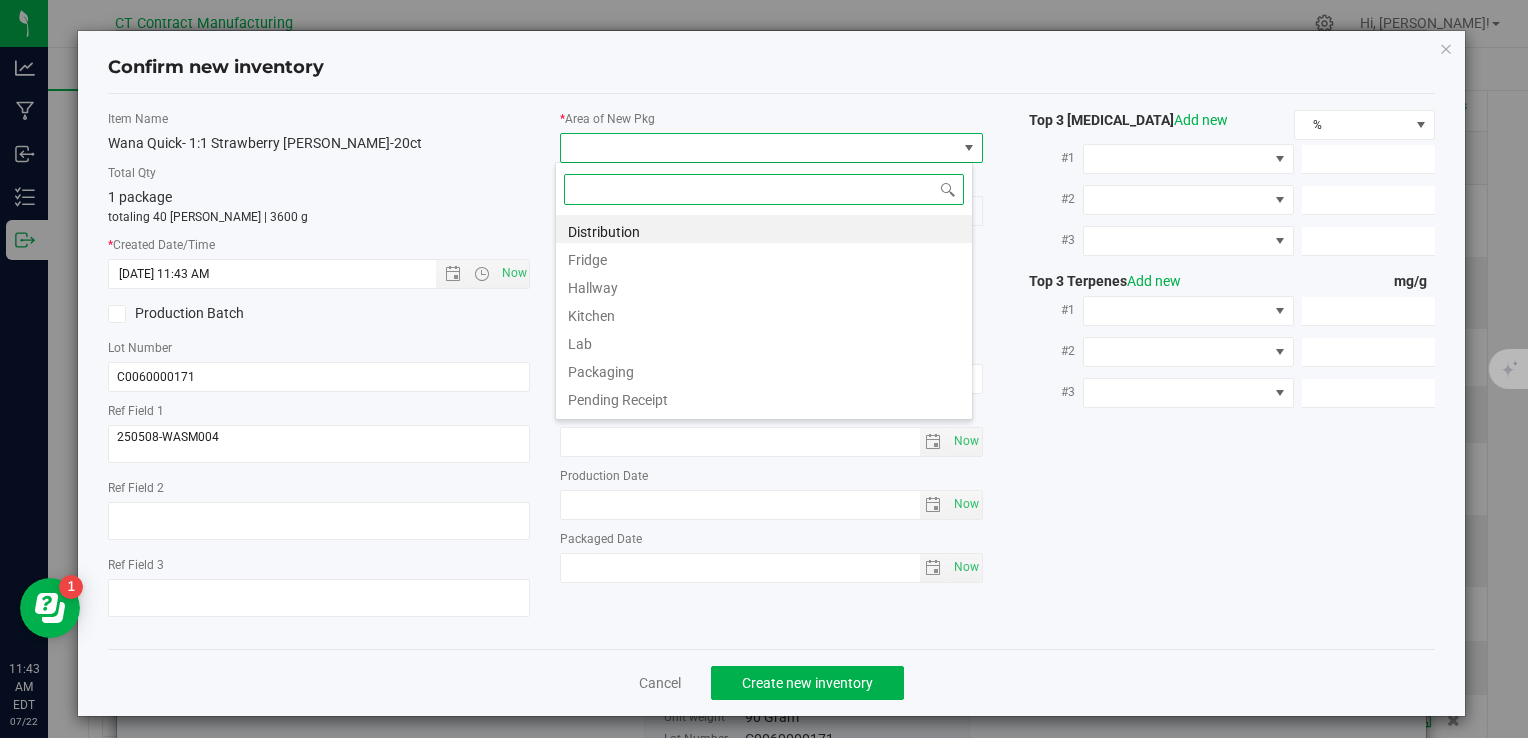 scroll, scrollTop: 99970, scrollLeft: 99582, axis: both 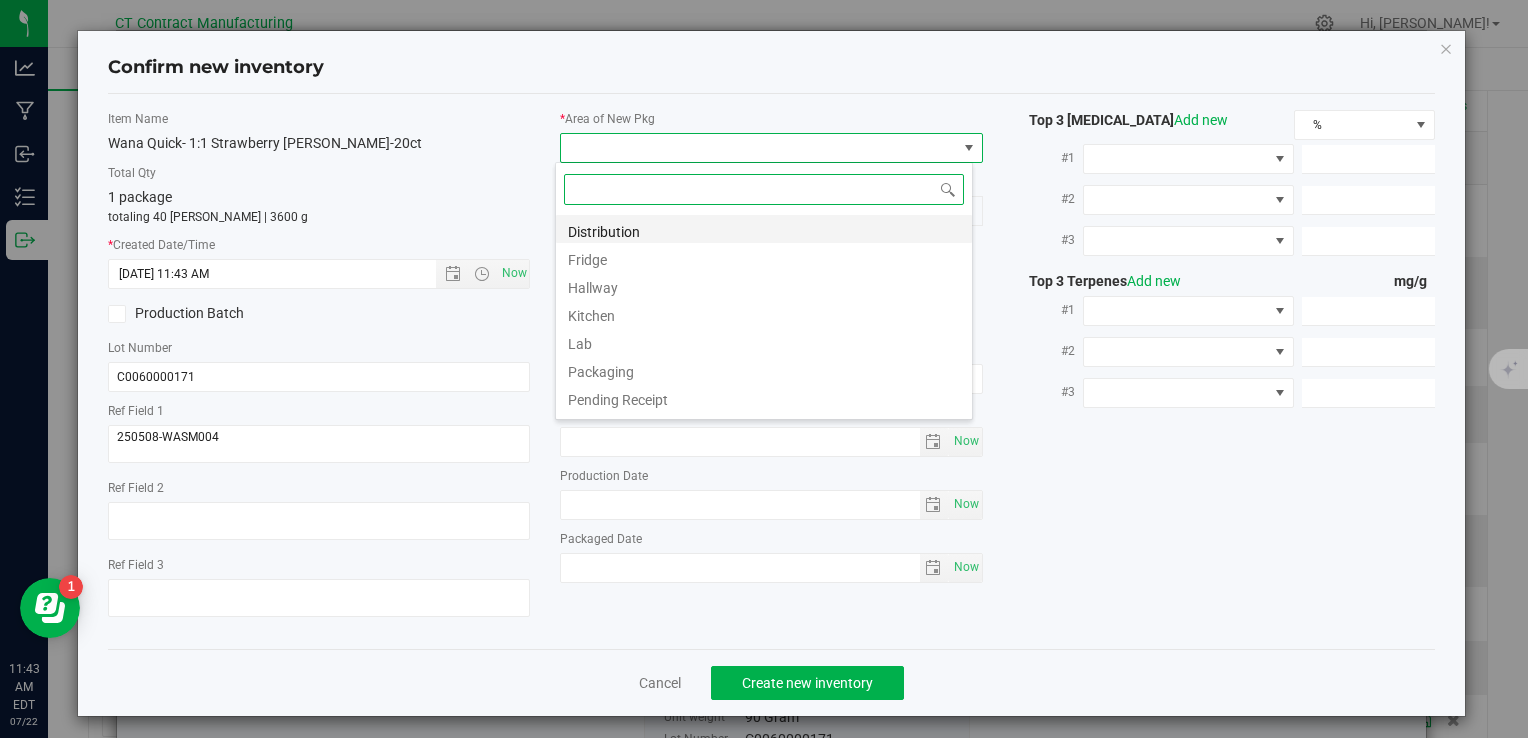 click on "Distribution" at bounding box center (764, 229) 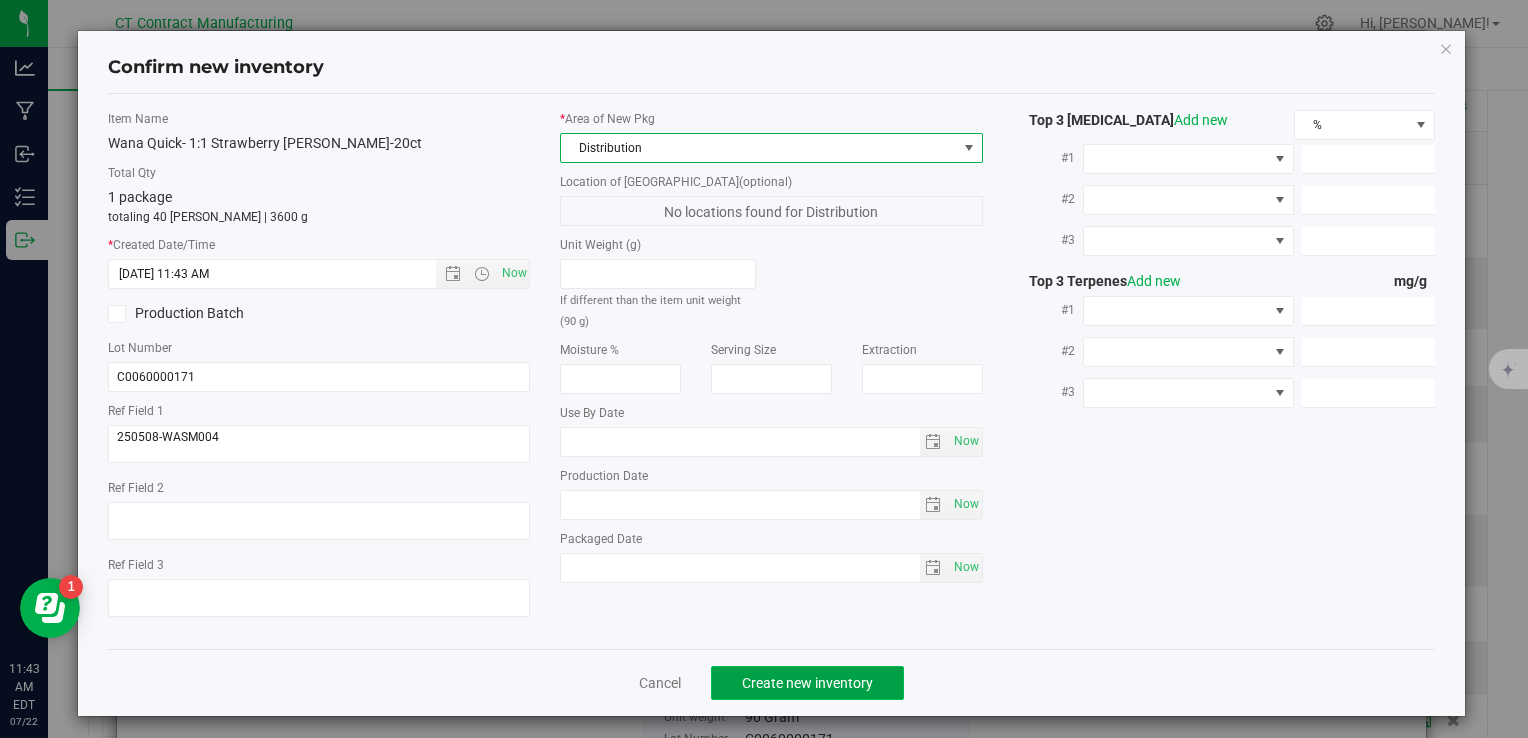 click on "Create new inventory" 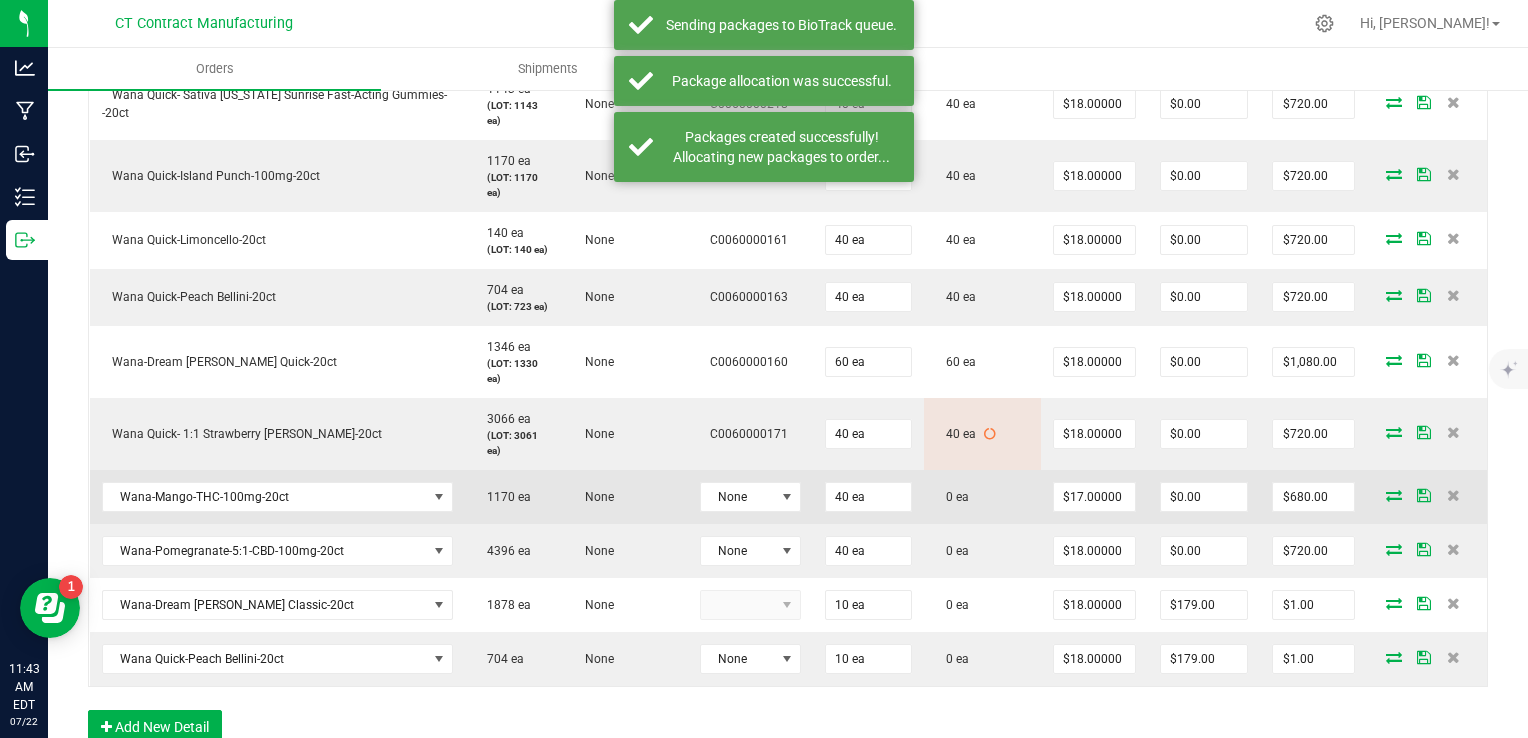 scroll, scrollTop: 664, scrollLeft: 0, axis: vertical 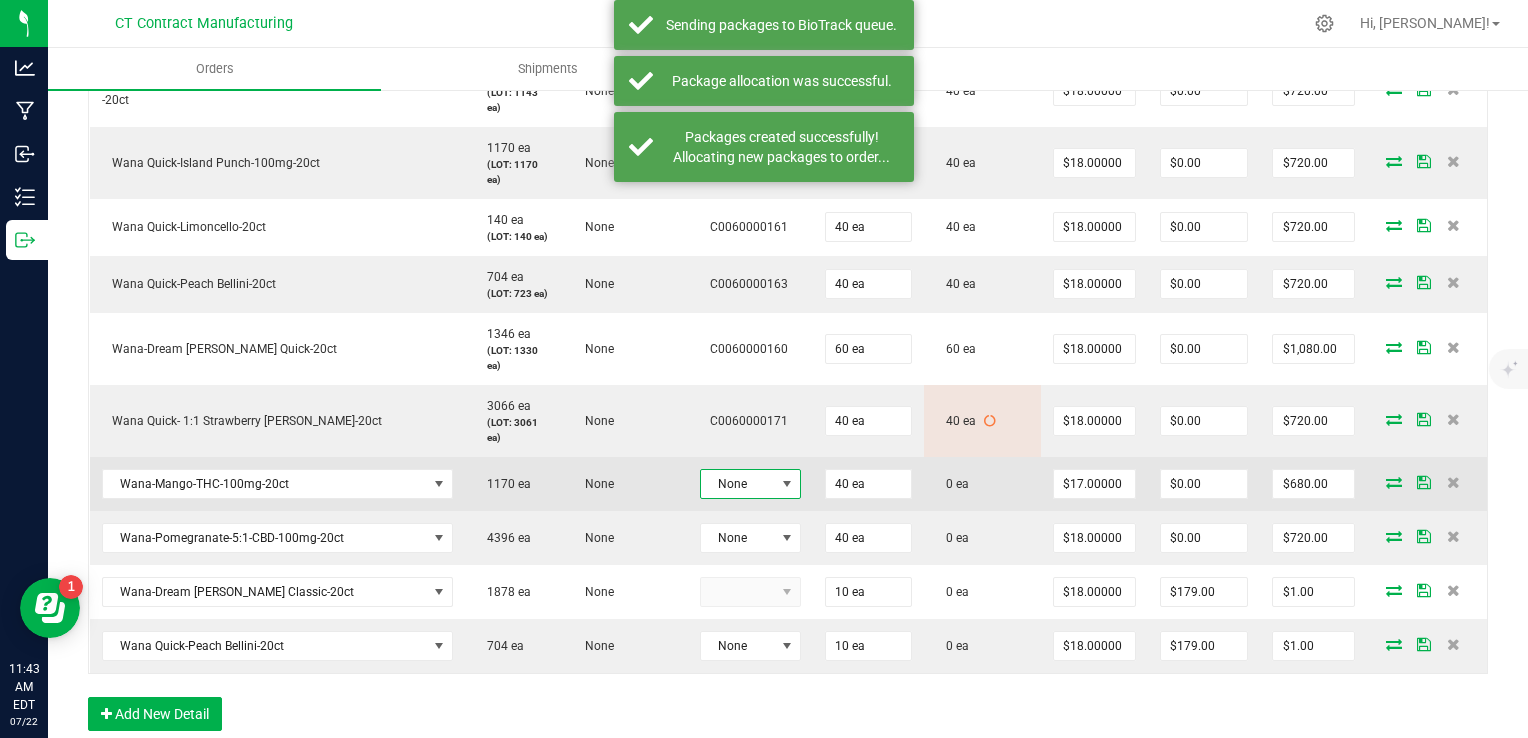 click on "None" at bounding box center [738, 484] 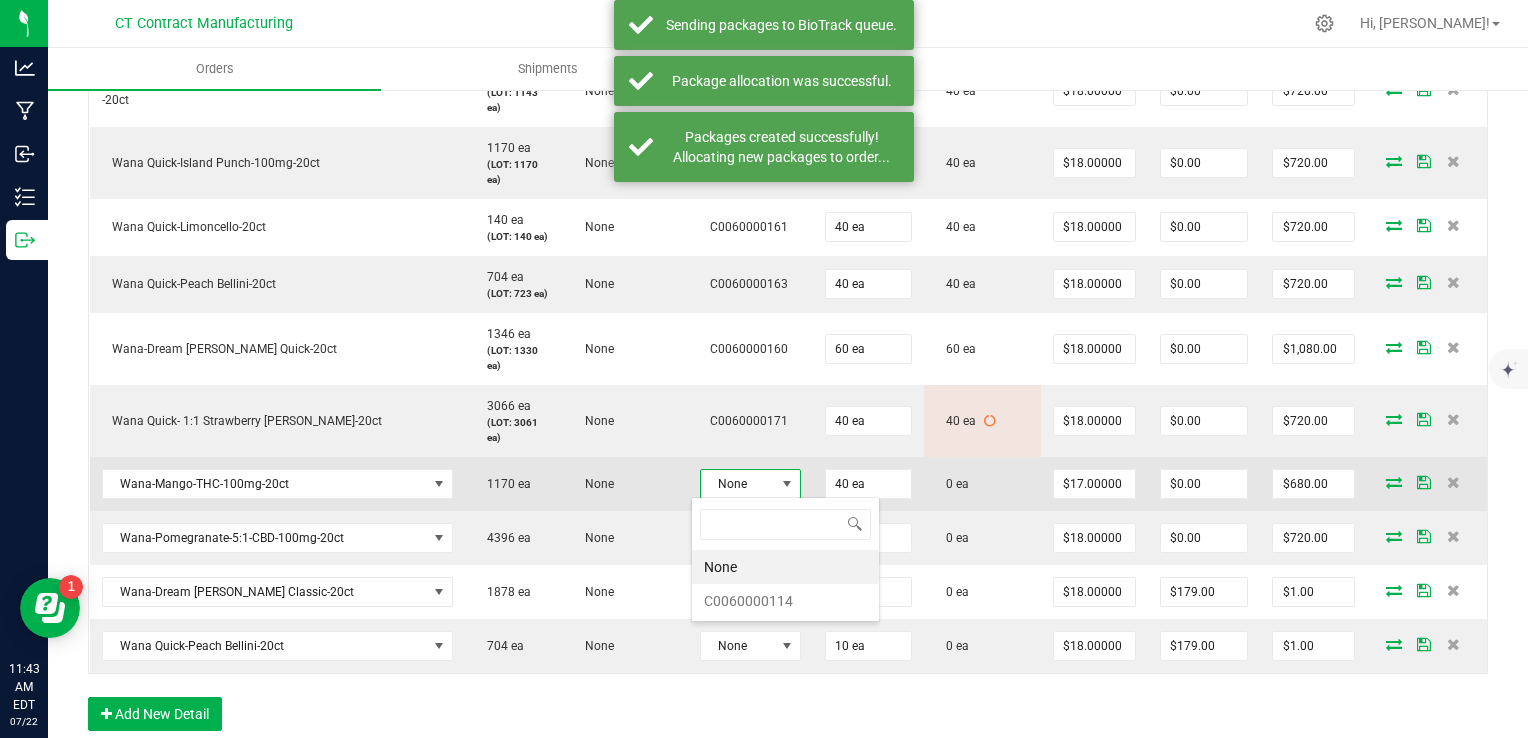 scroll, scrollTop: 99970, scrollLeft: 99899, axis: both 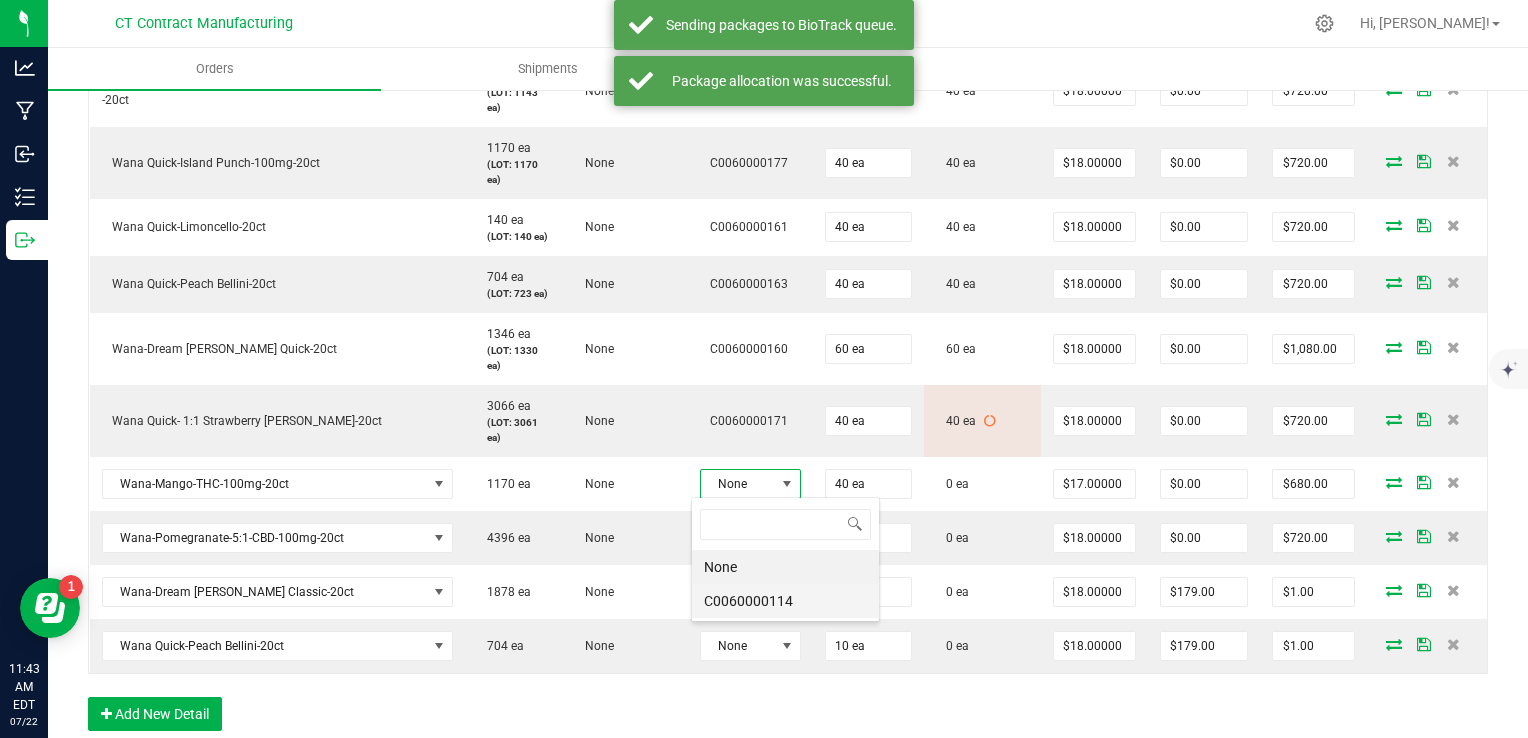 click on "C0060000114" at bounding box center [785, 601] 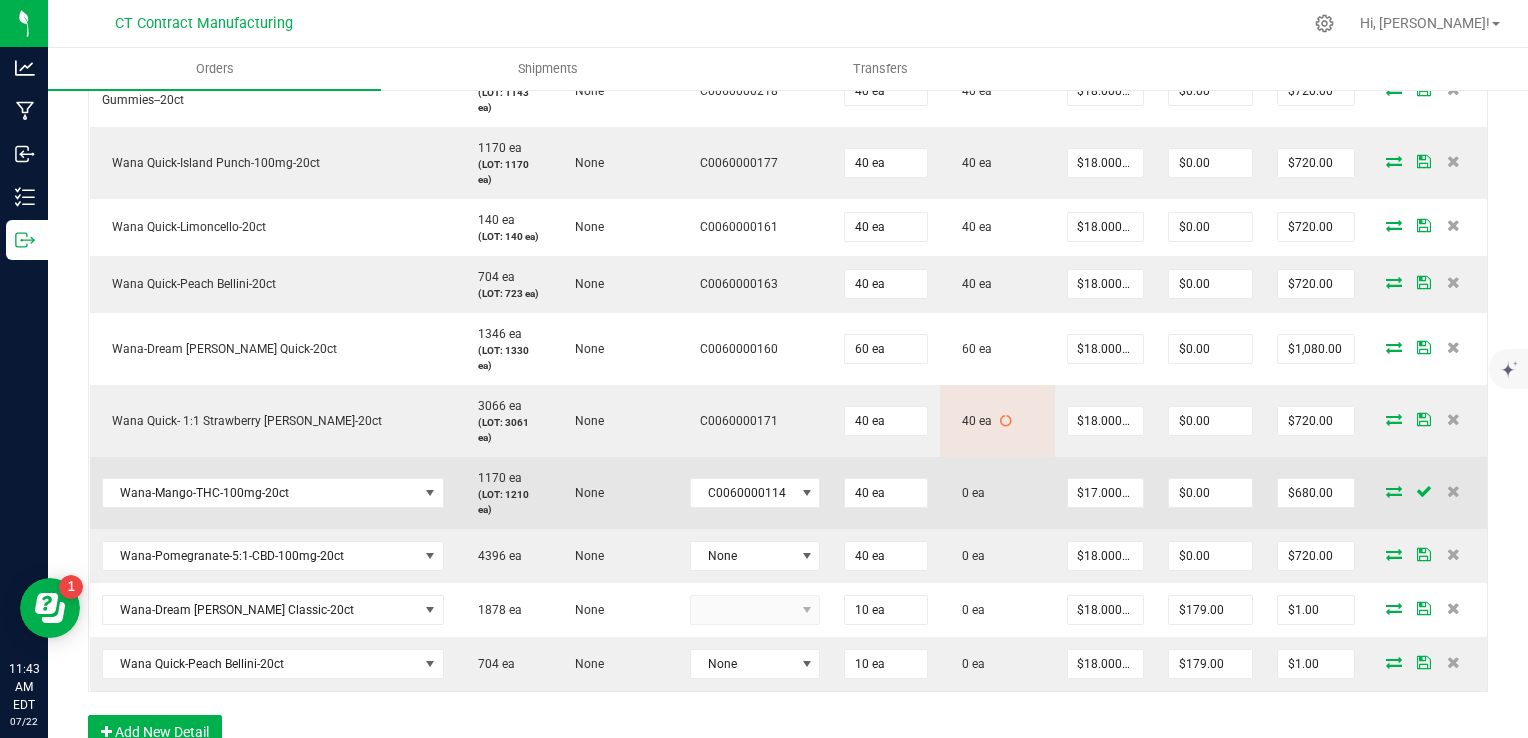 click at bounding box center [1394, 491] 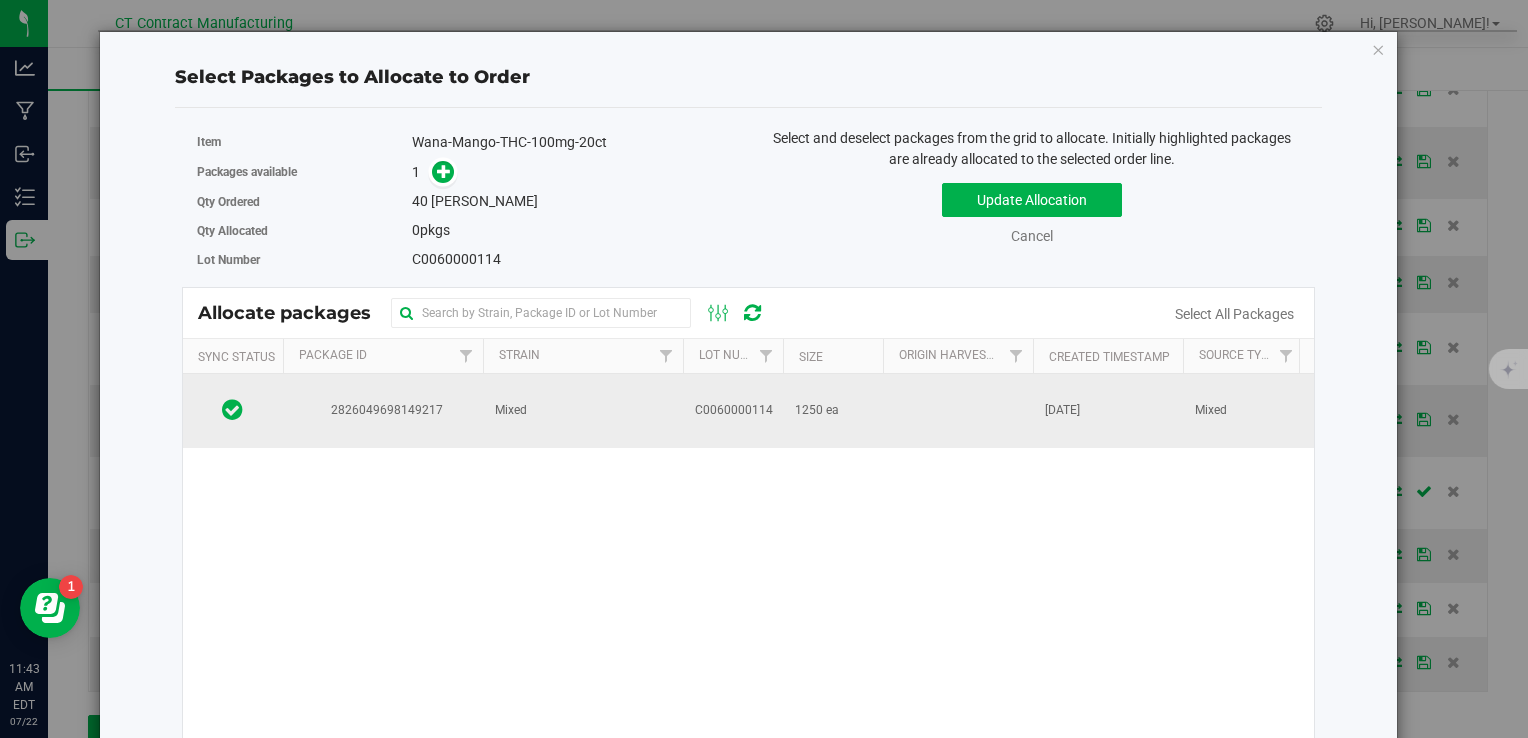 click at bounding box center [958, 411] 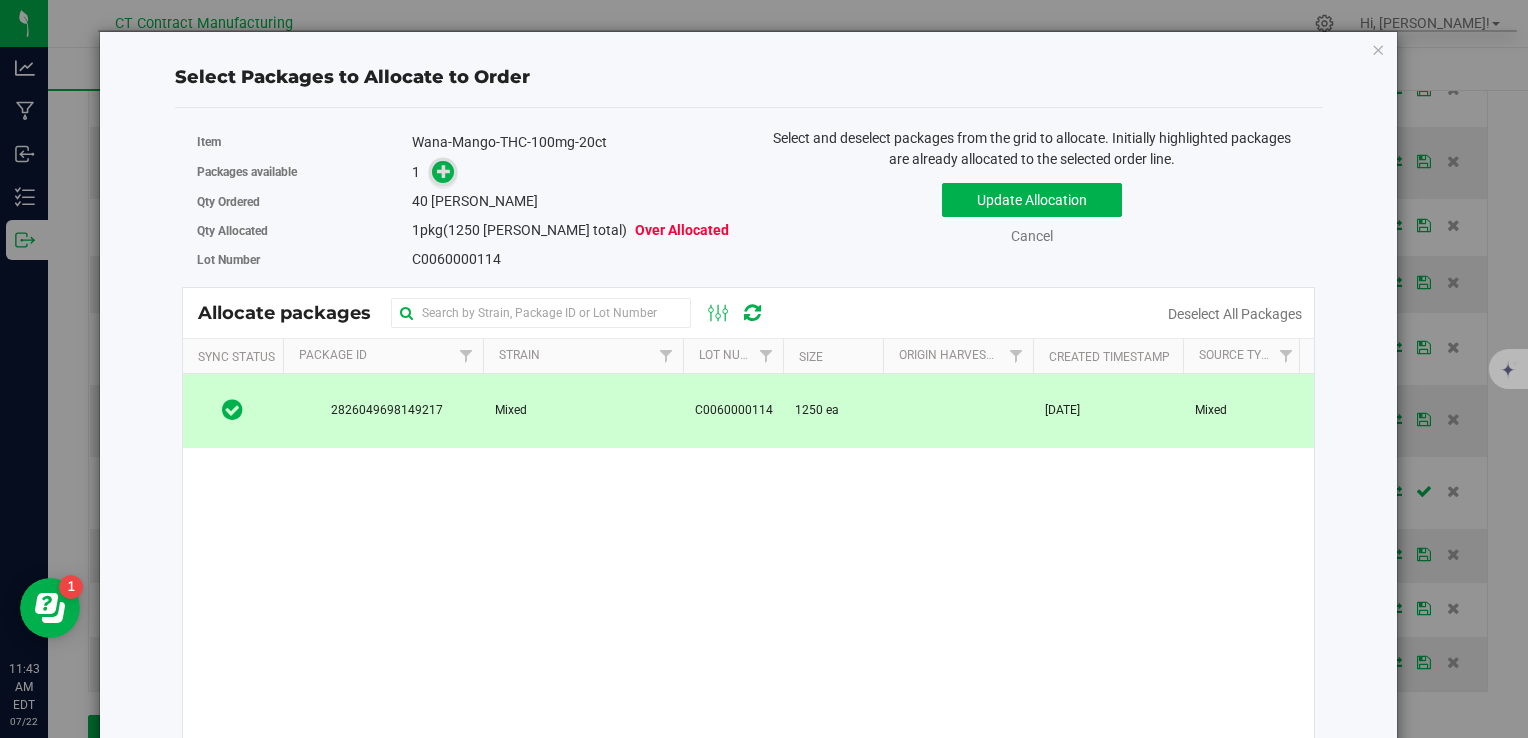 click at bounding box center (444, 171) 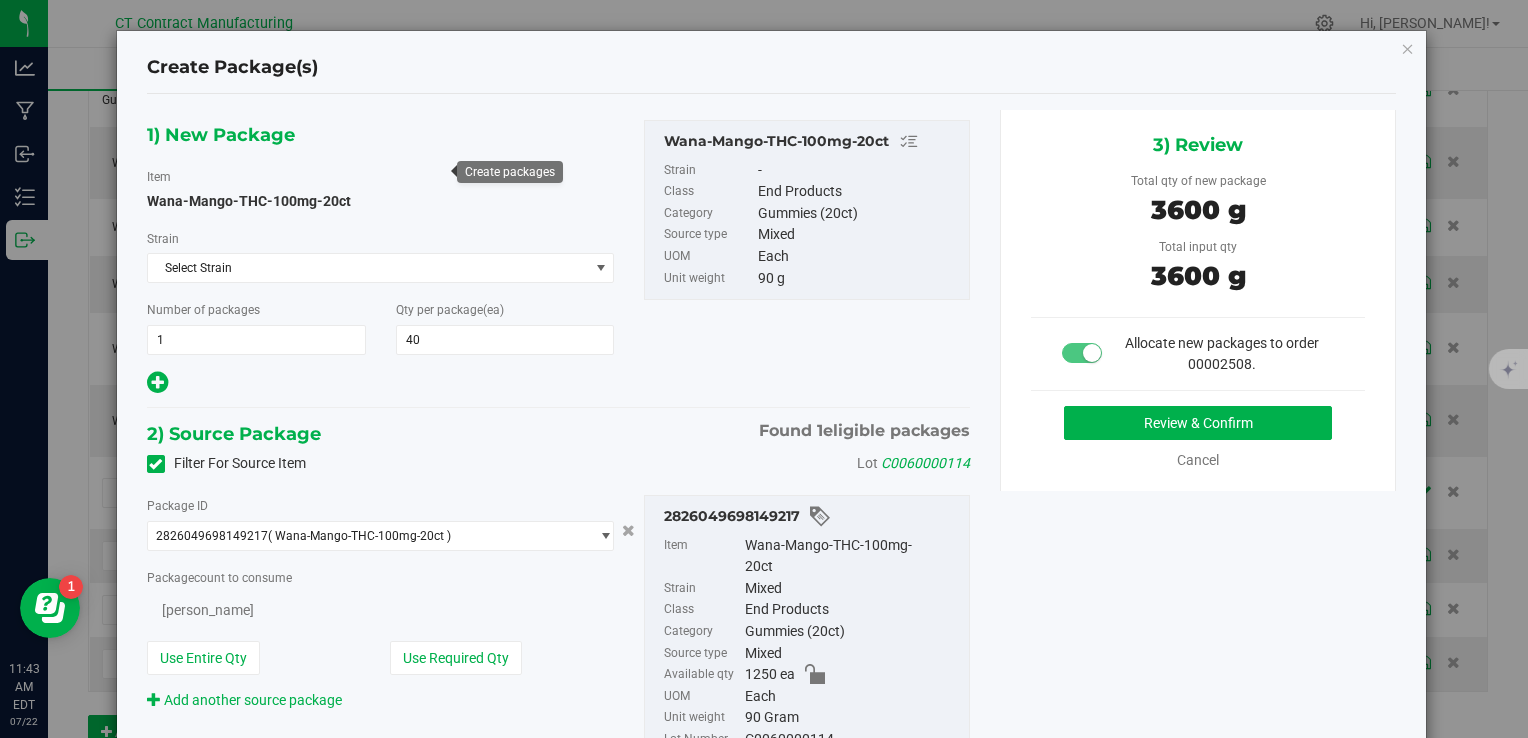 type on "40" 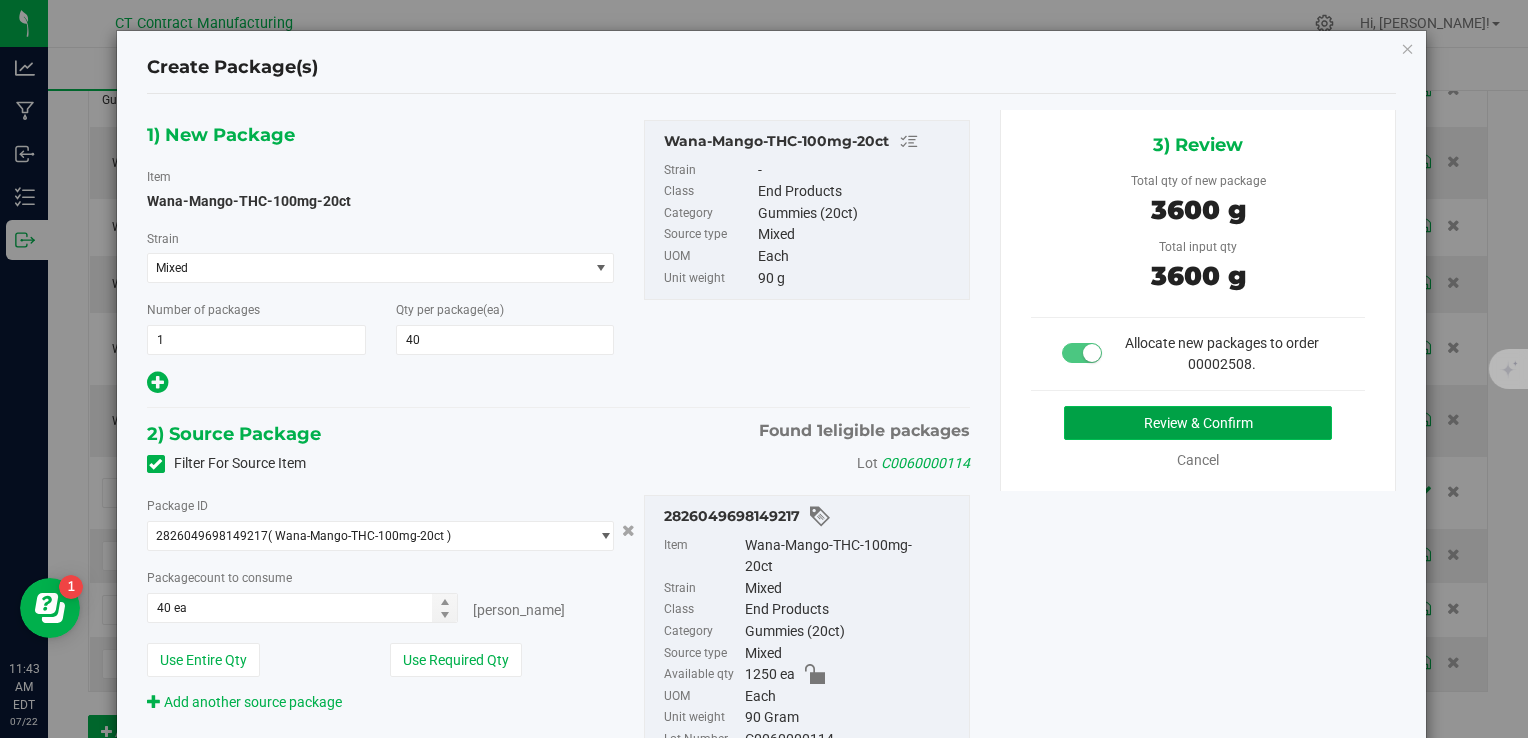 click on "Review & Confirm" at bounding box center [1198, 423] 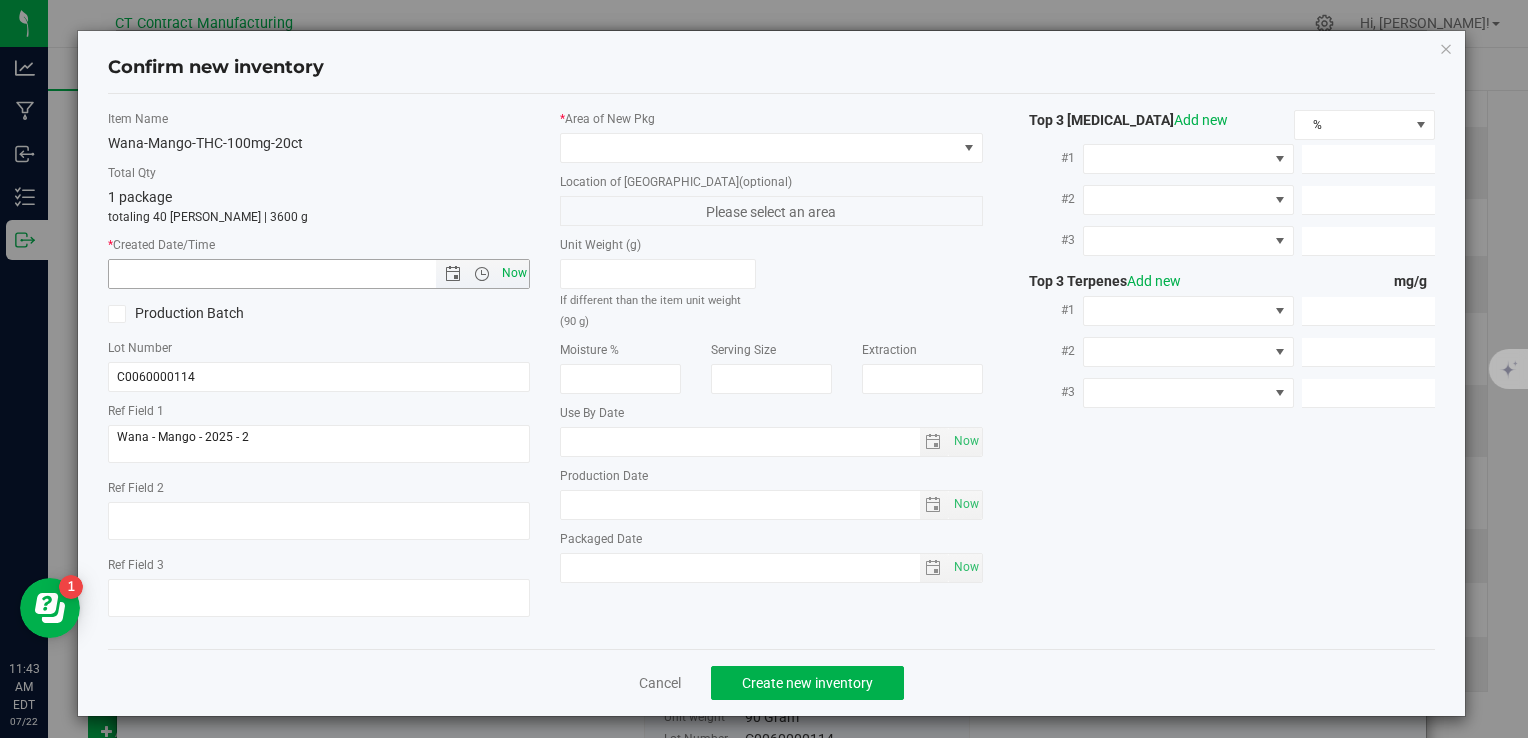 click on "Now" at bounding box center (514, 273) 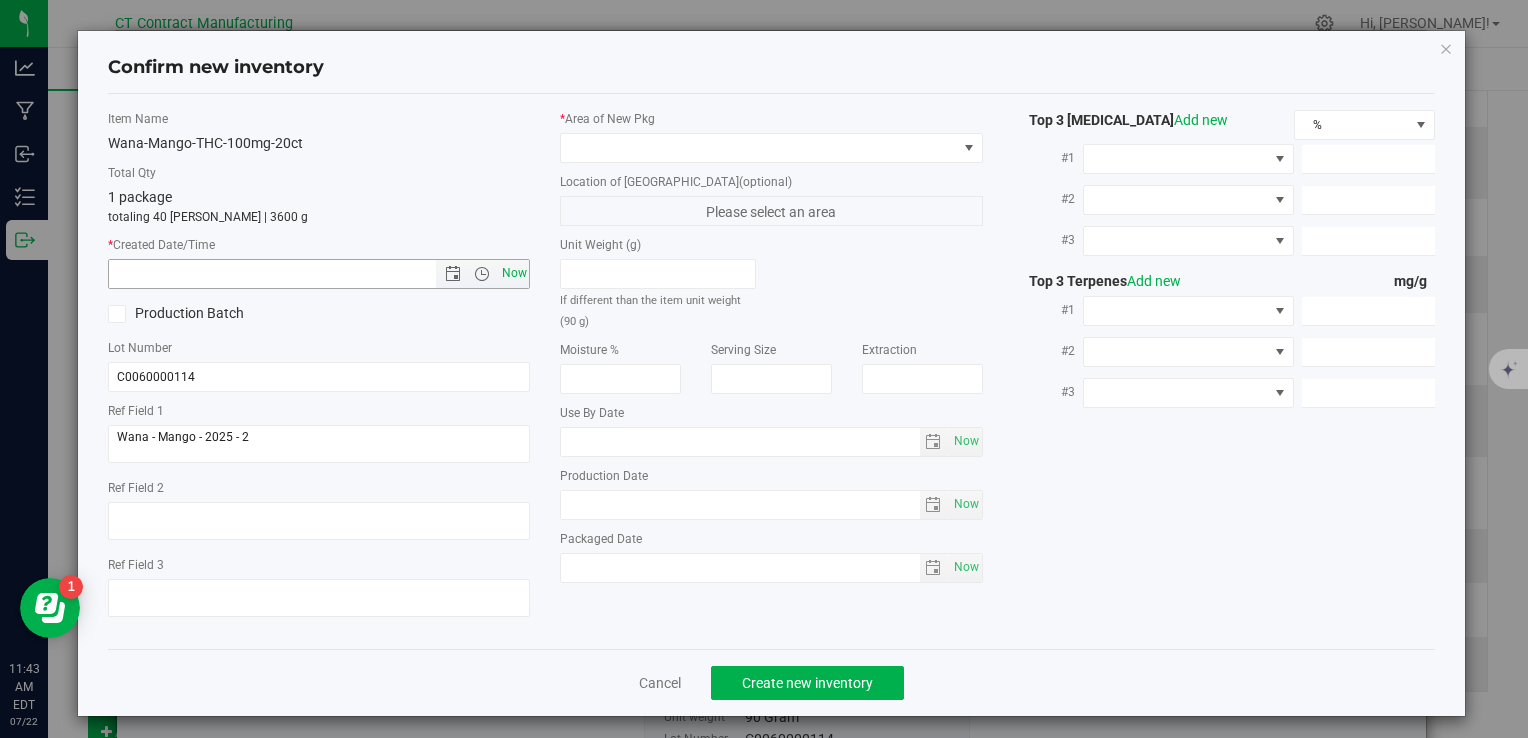 type on "7/22/2025 11:43 AM" 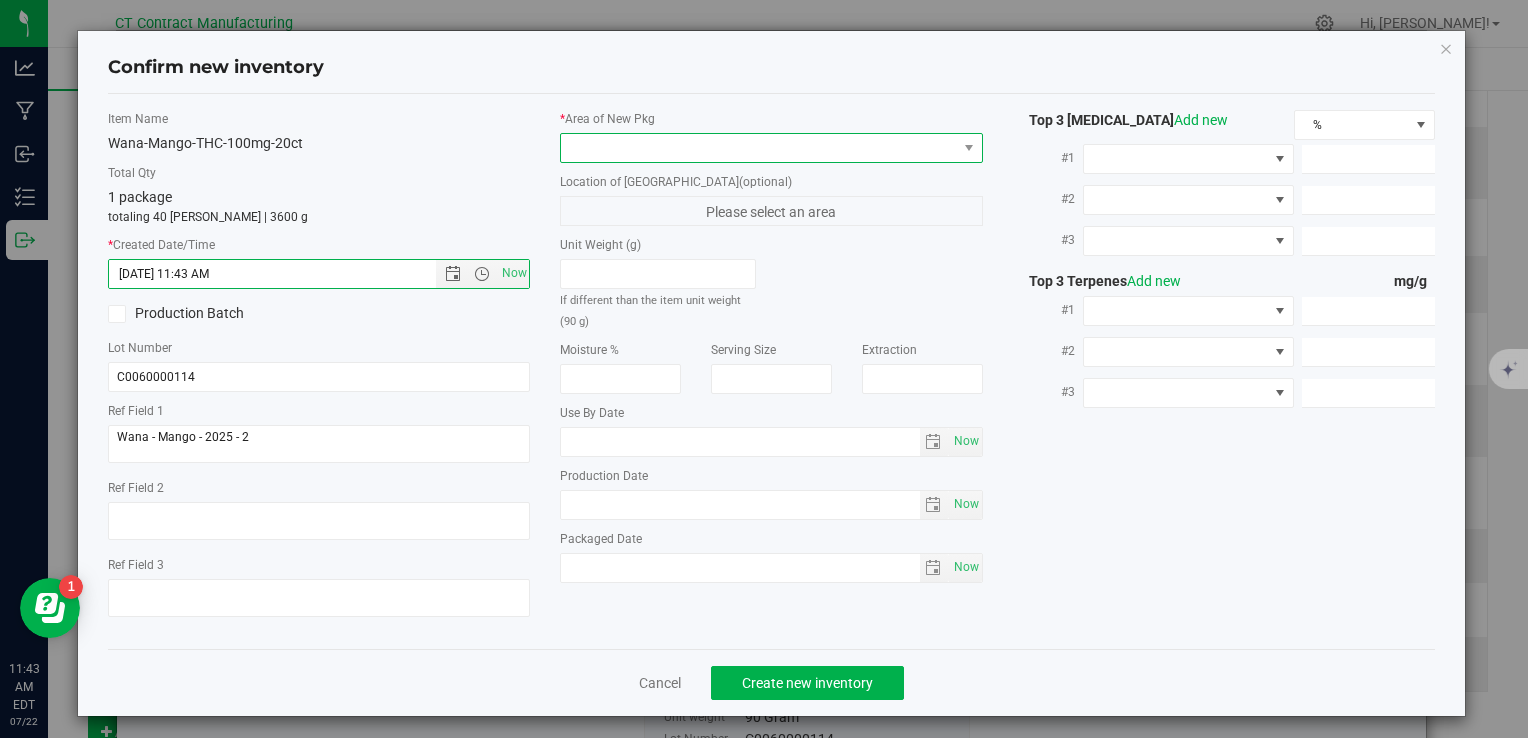 click at bounding box center [758, 148] 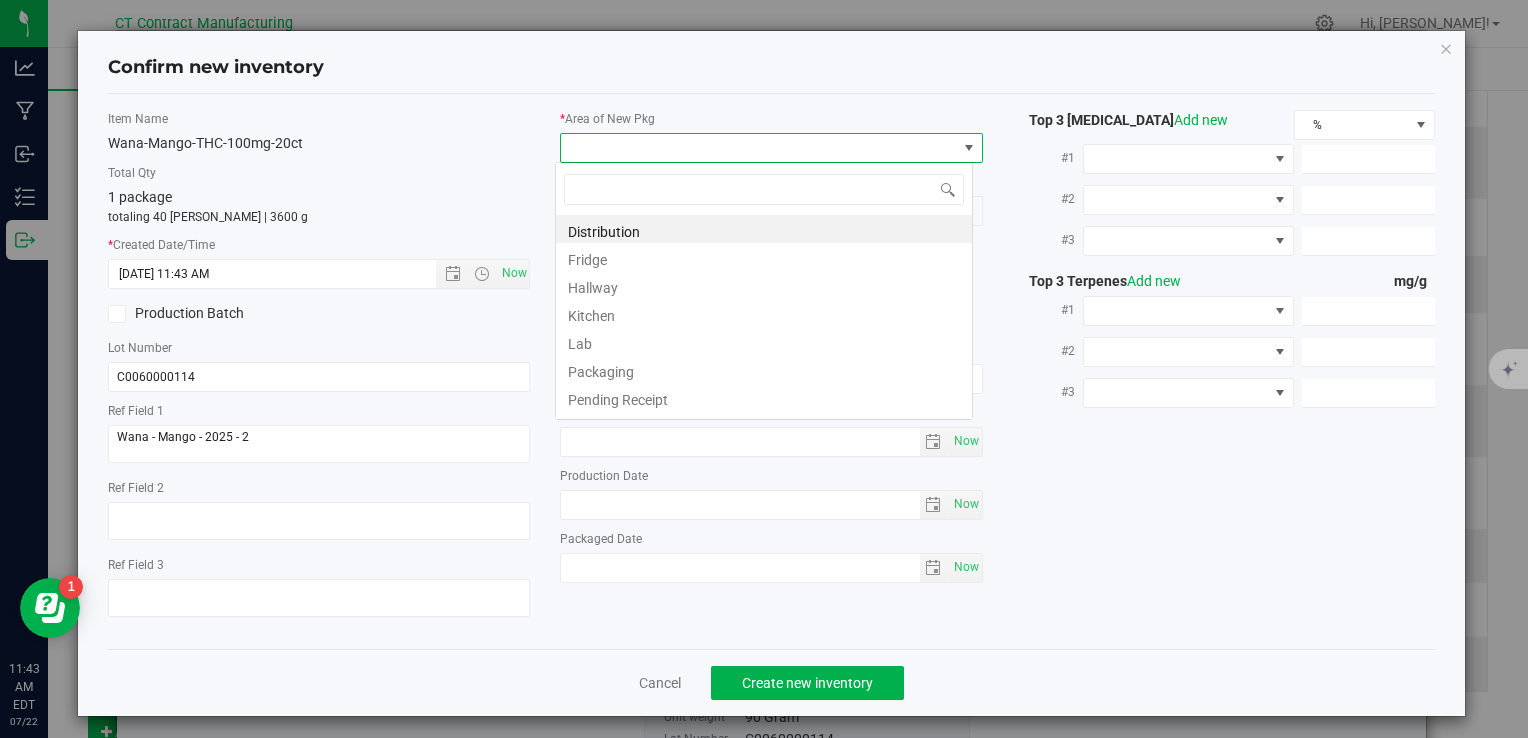 scroll, scrollTop: 99970, scrollLeft: 99582, axis: both 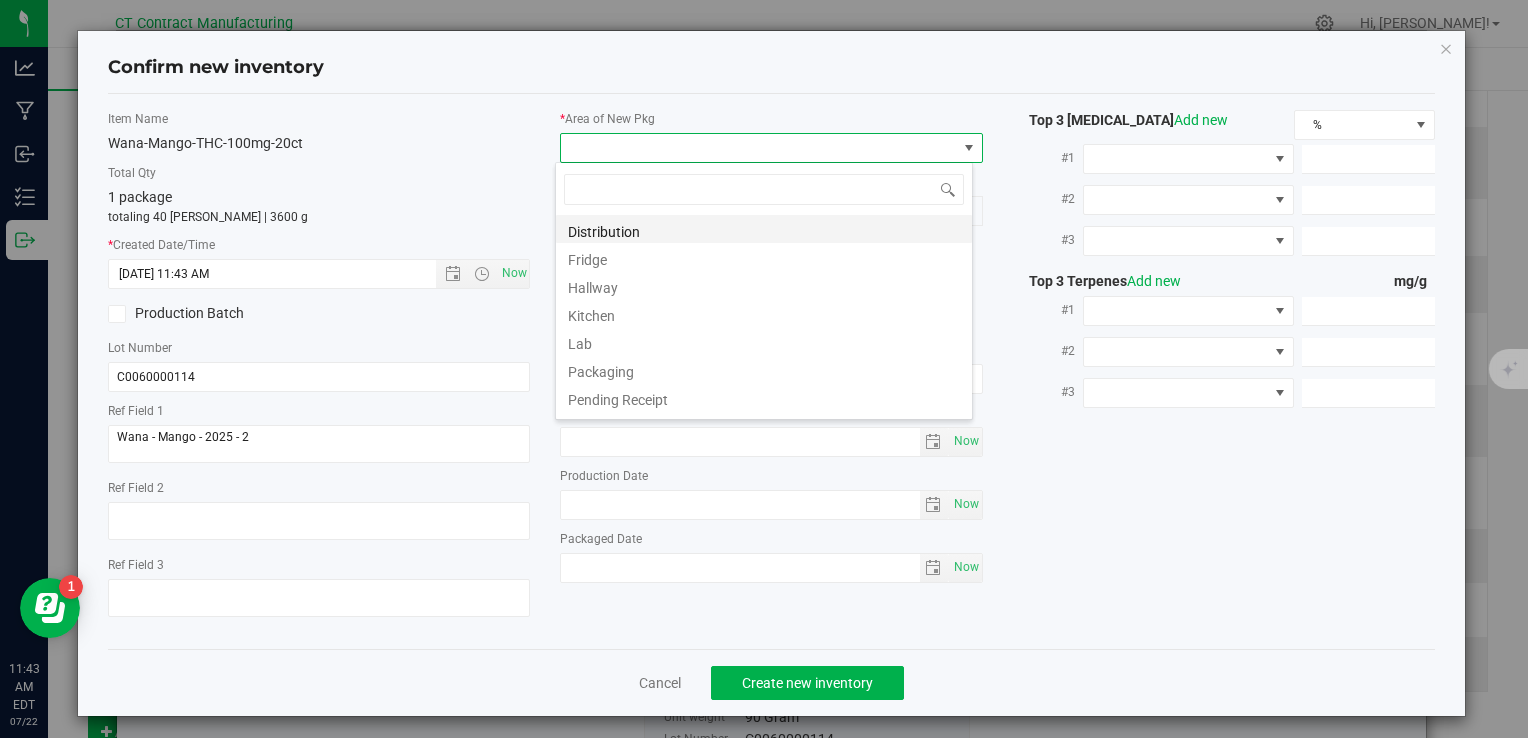 click on "Distribution" at bounding box center [764, 229] 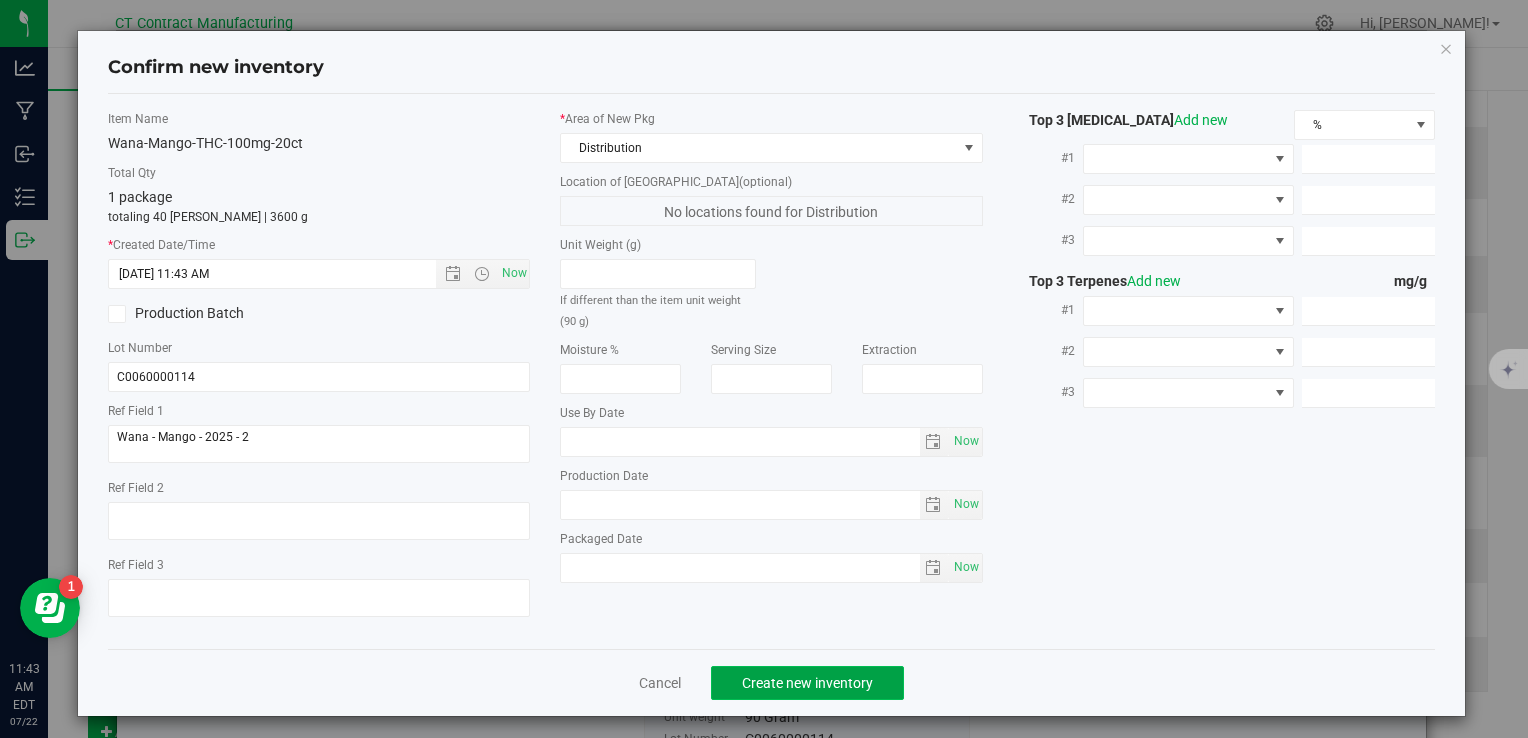 click on "Create new inventory" 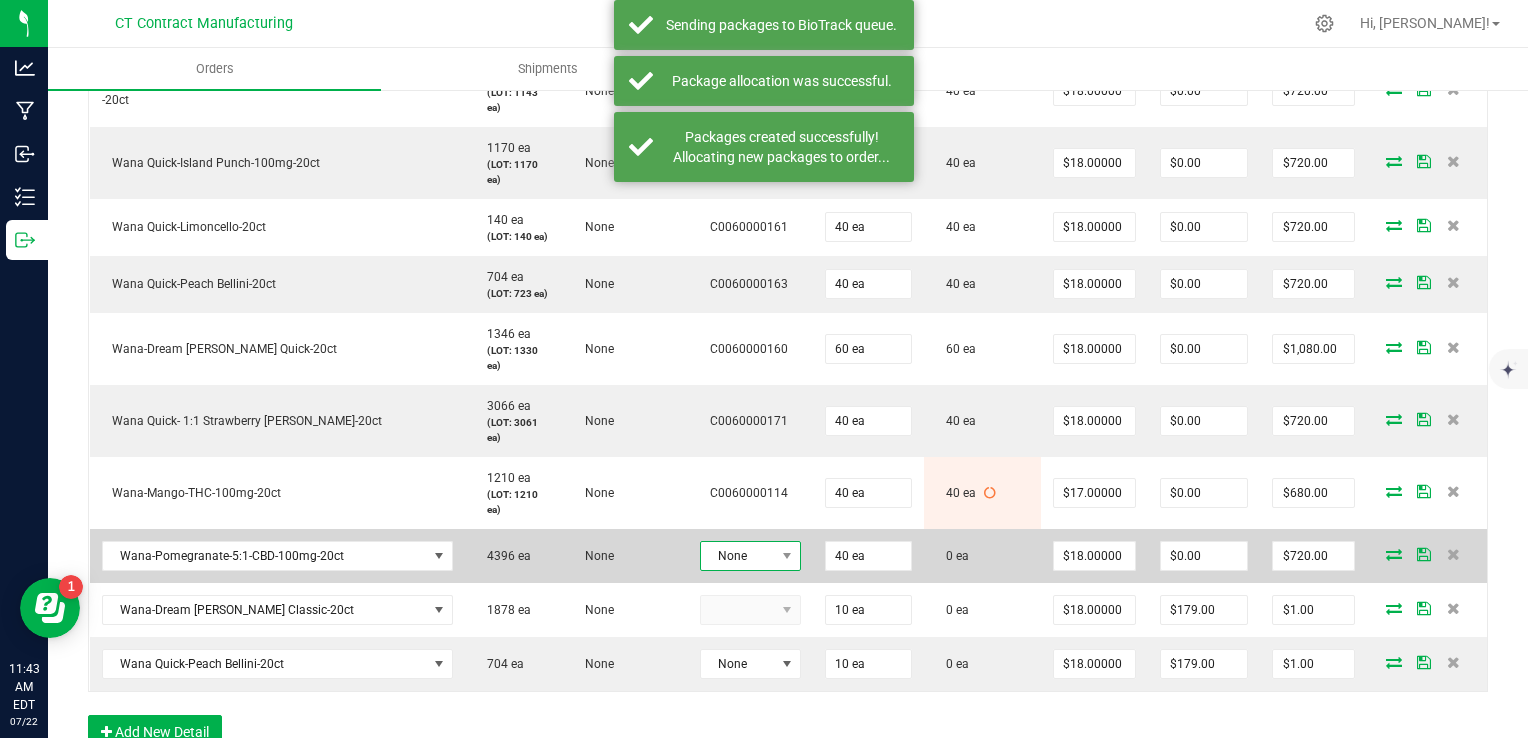 click on "None" at bounding box center (738, 556) 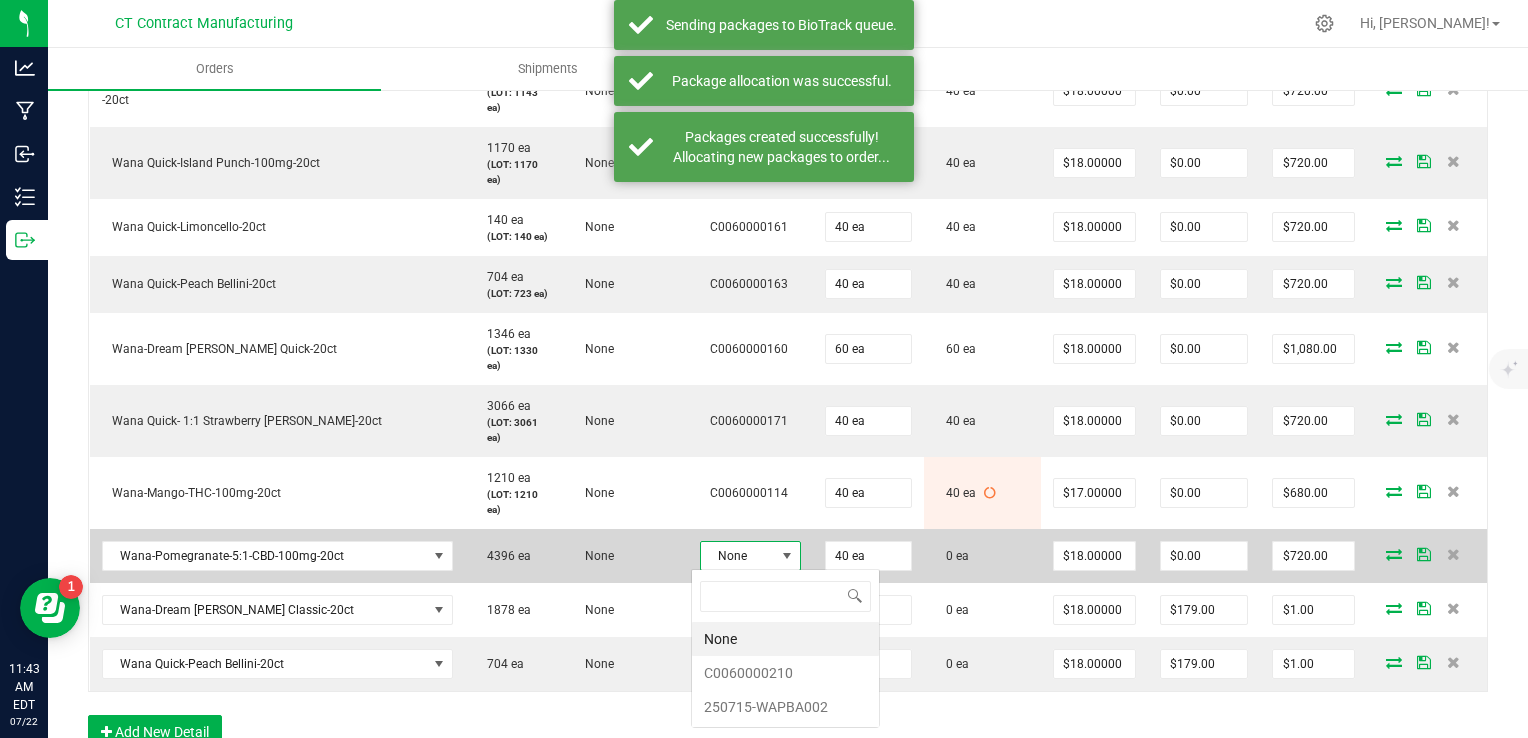 scroll, scrollTop: 99970, scrollLeft: 99899, axis: both 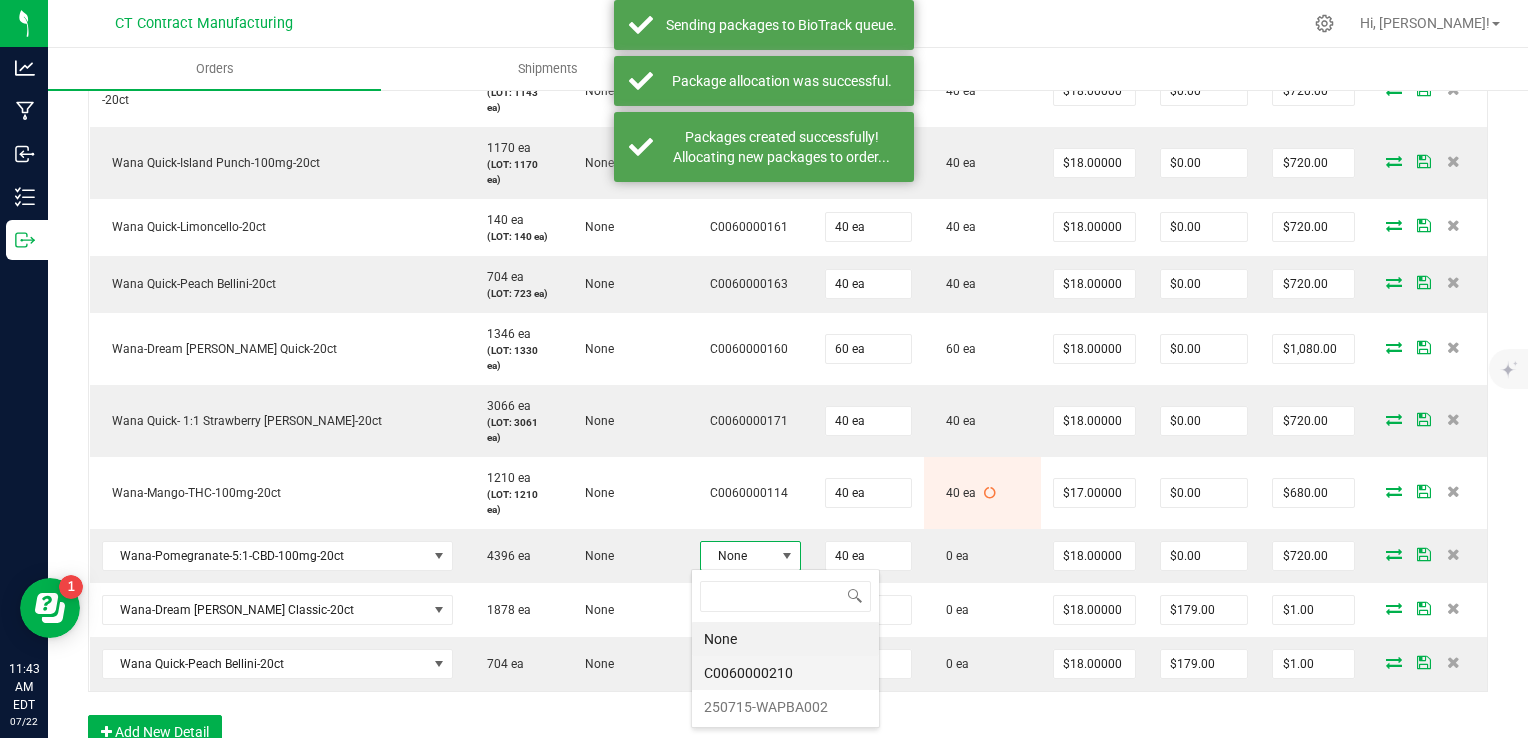 click on "C0060000210" at bounding box center [785, 673] 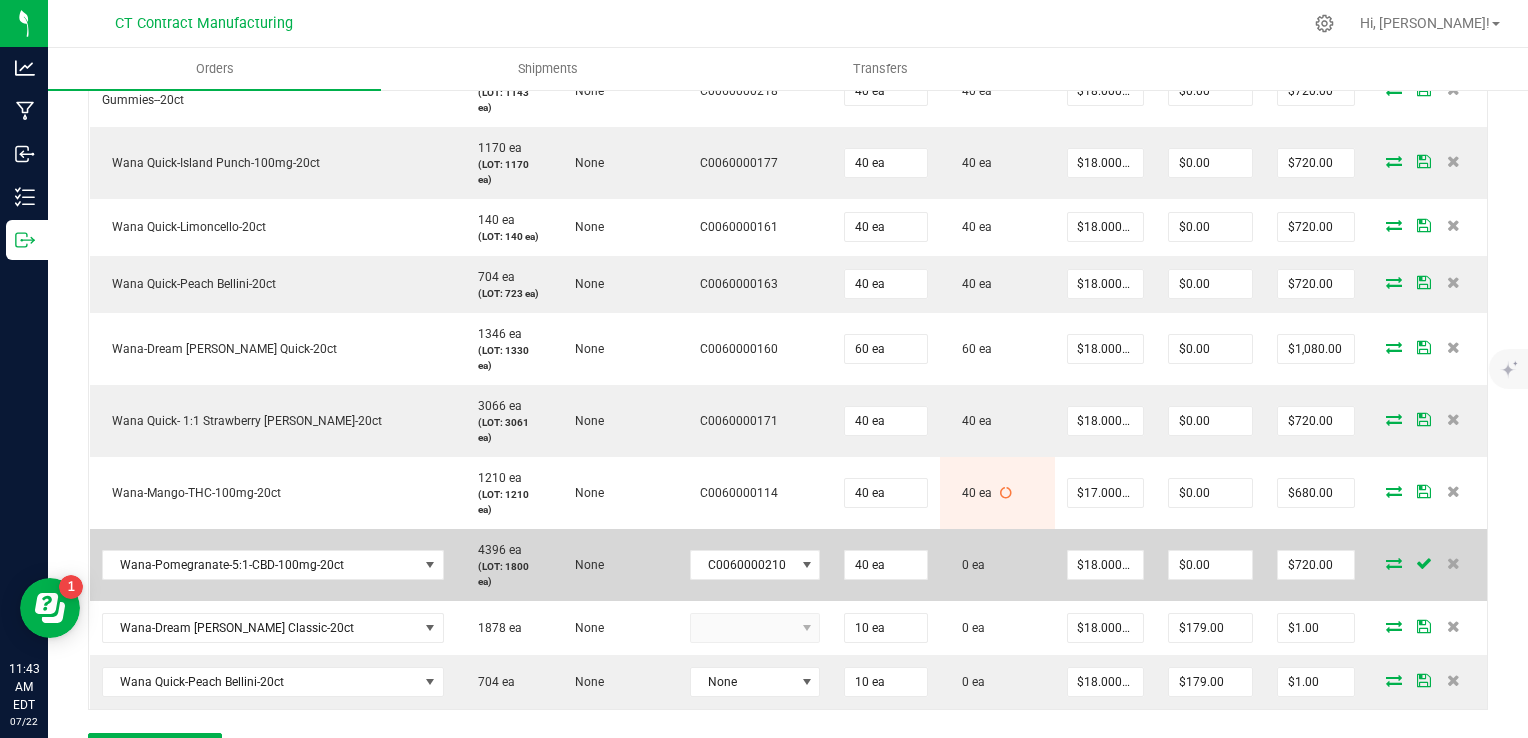 click at bounding box center (1394, 563) 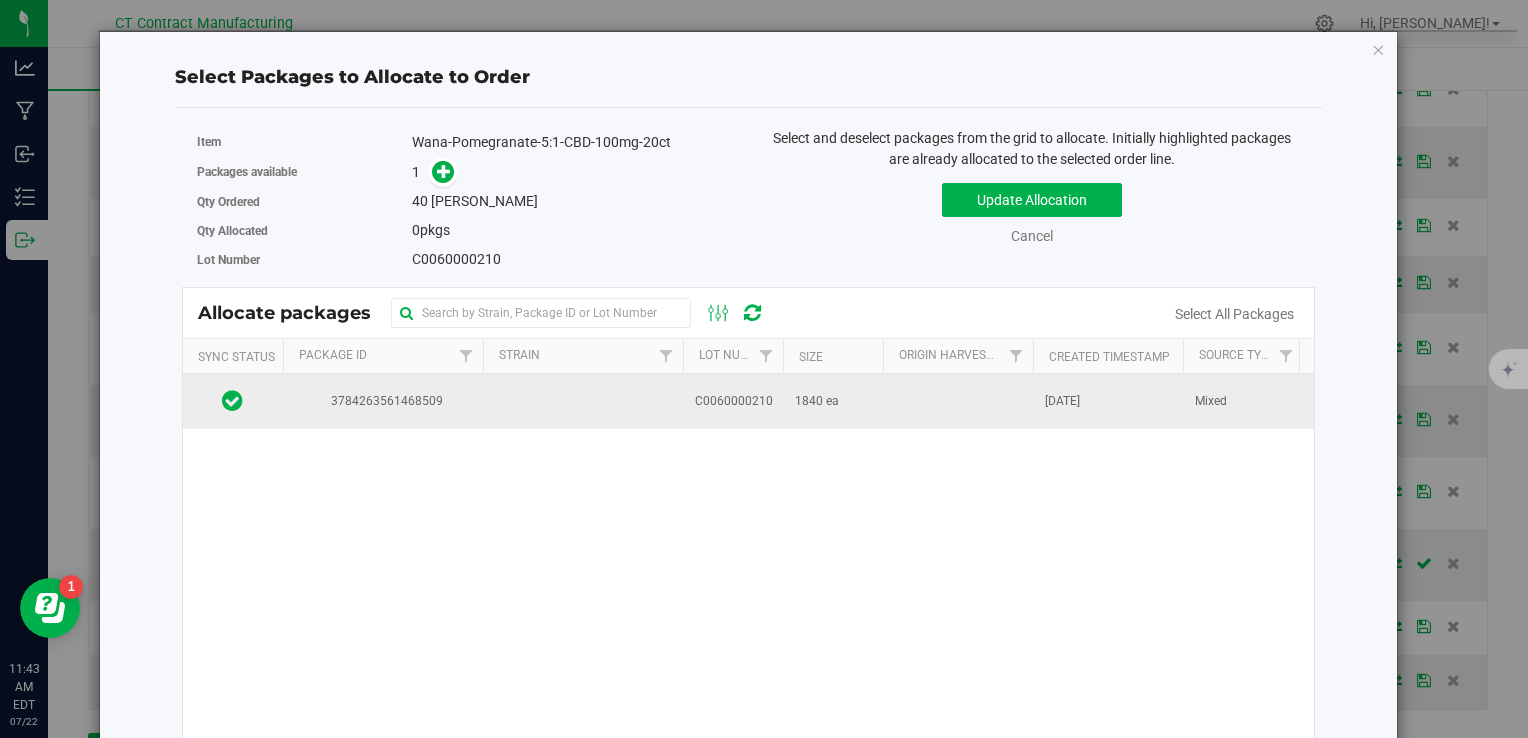 click at bounding box center (958, 401) 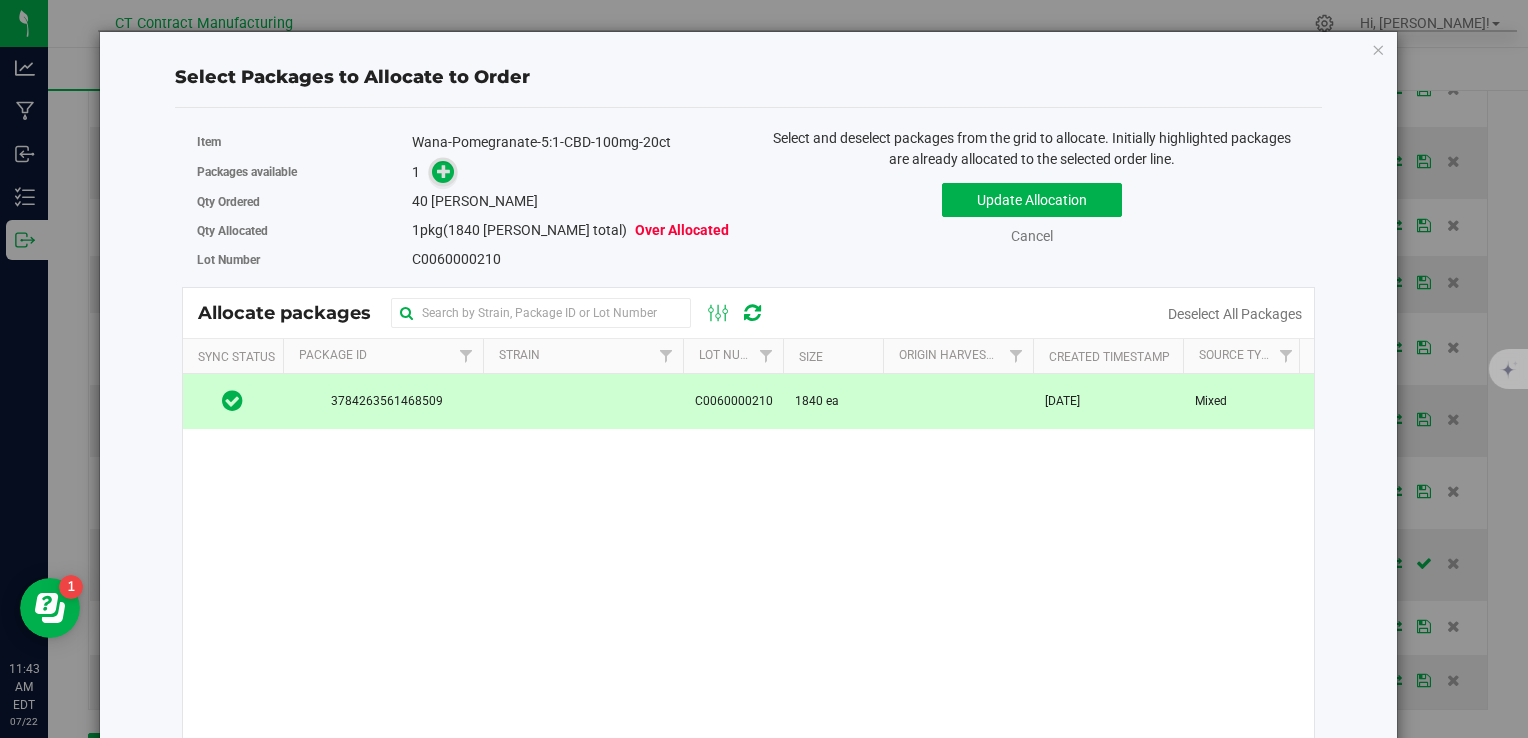 click at bounding box center (444, 171) 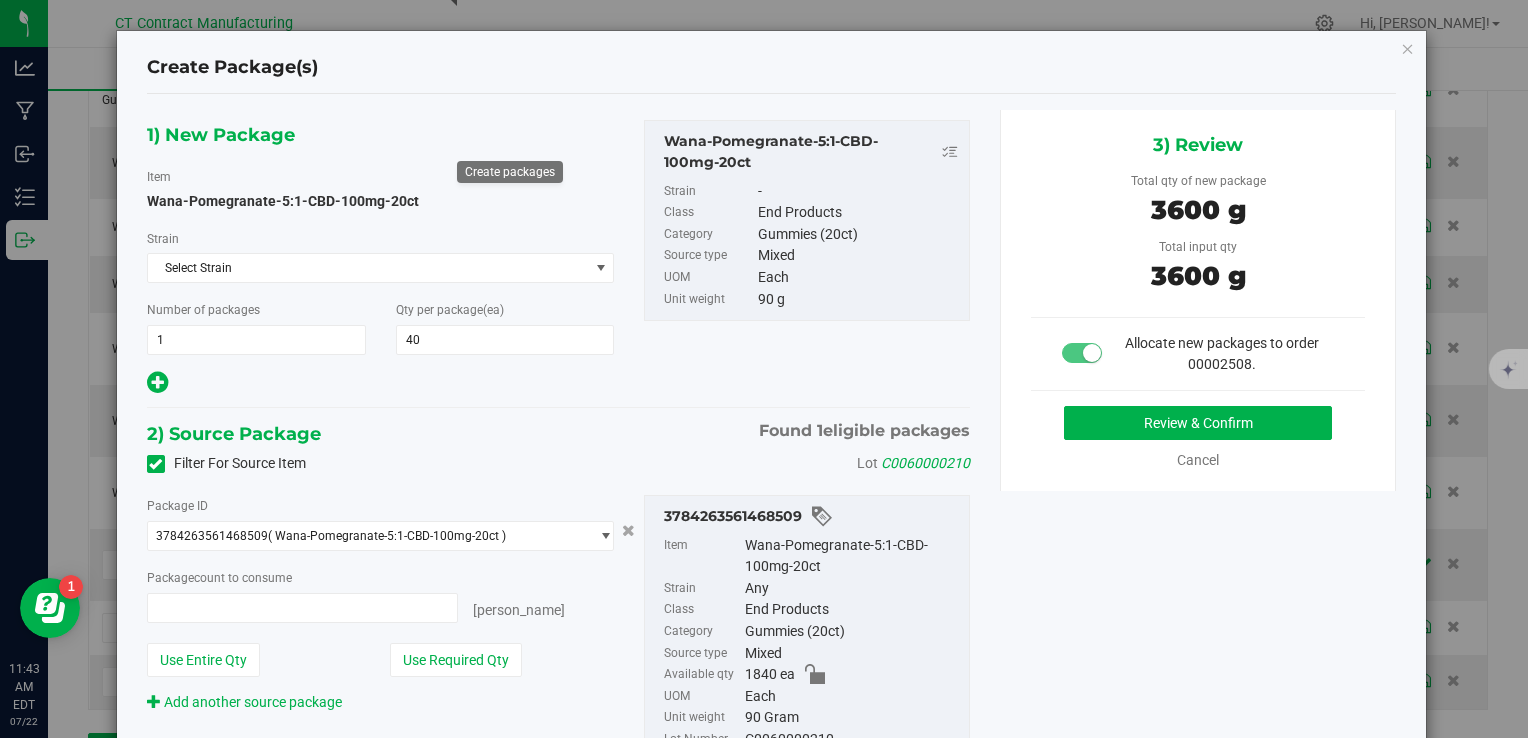 type on "40 ea" 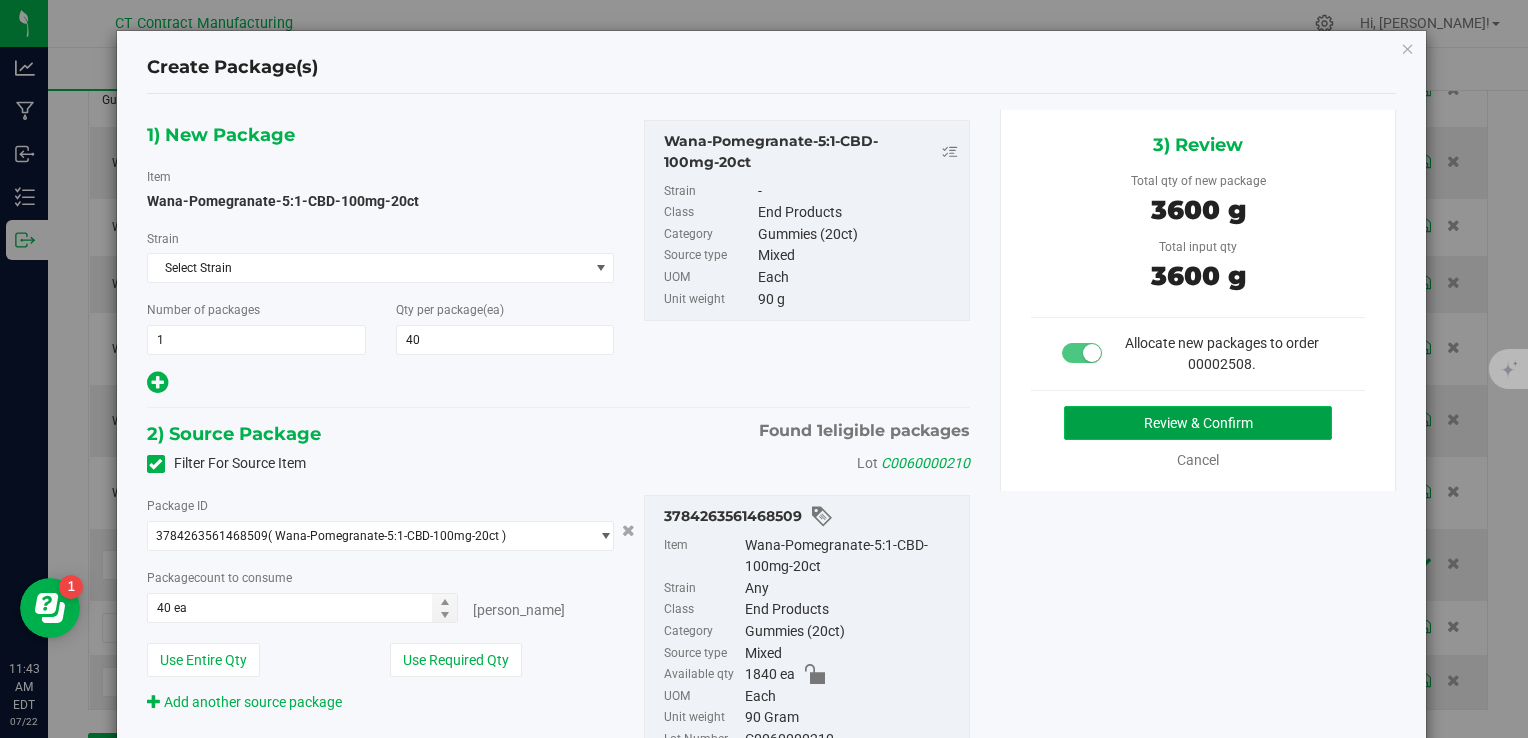 click on "Review & Confirm" at bounding box center [1198, 423] 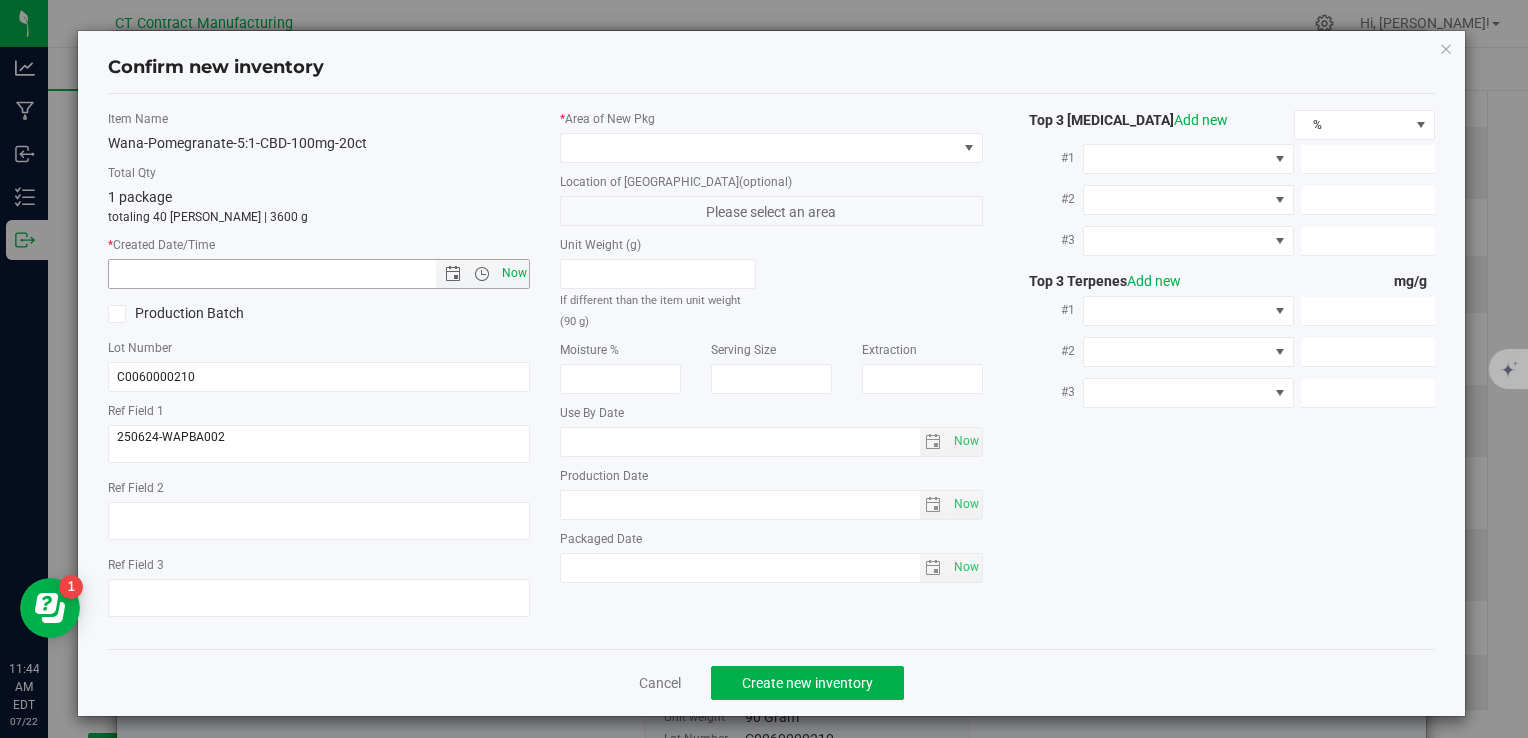 click on "Now" at bounding box center [514, 273] 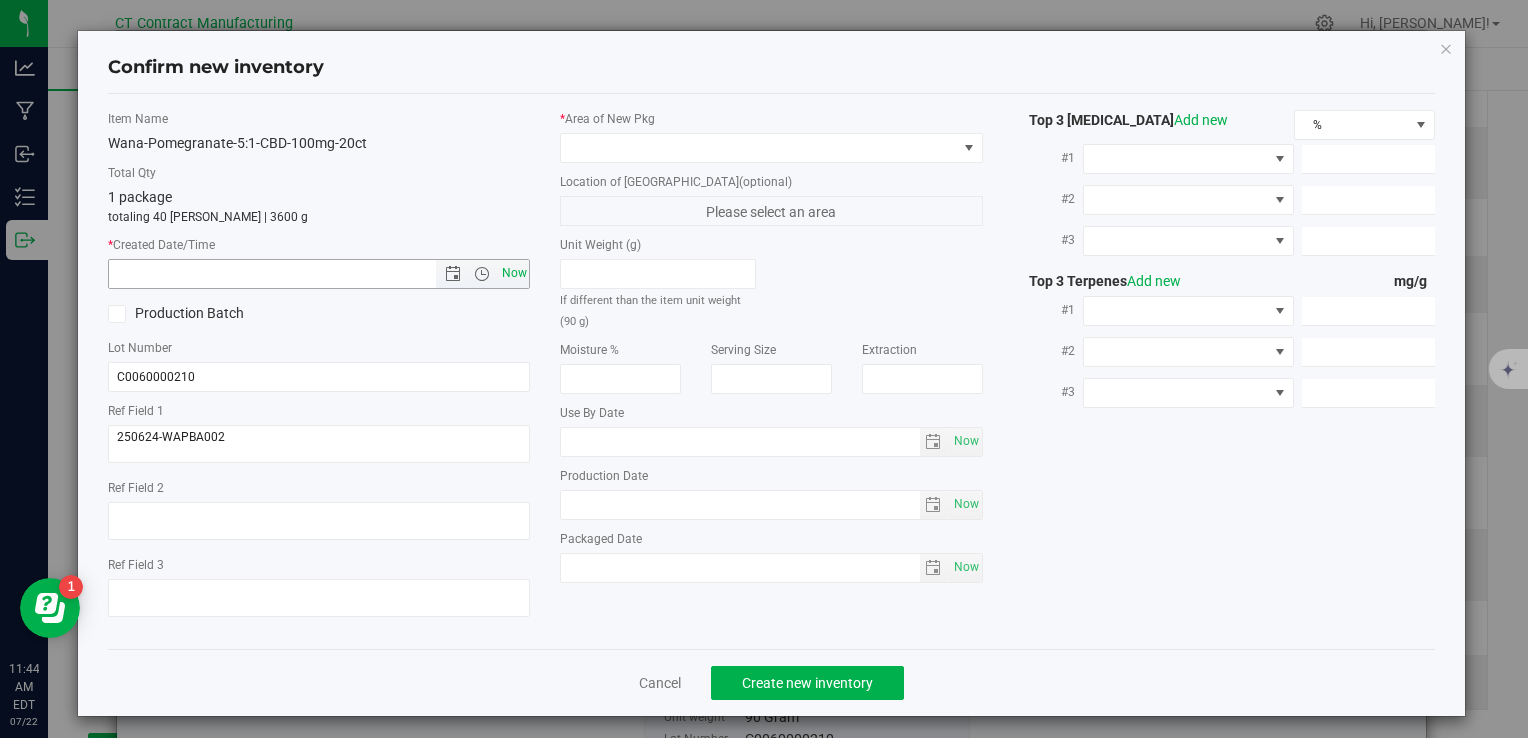 type on "7/22/2025 11:44 AM" 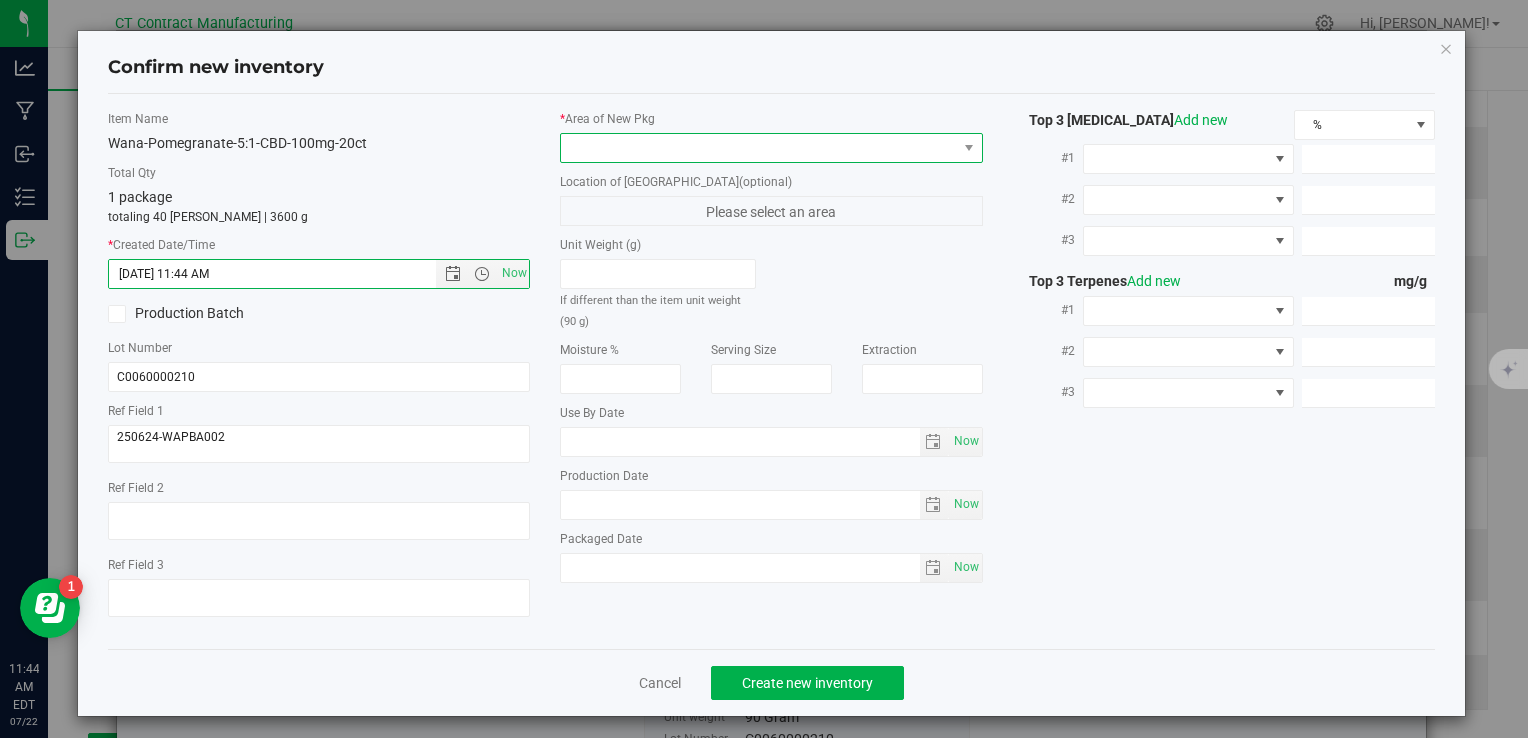click at bounding box center [758, 148] 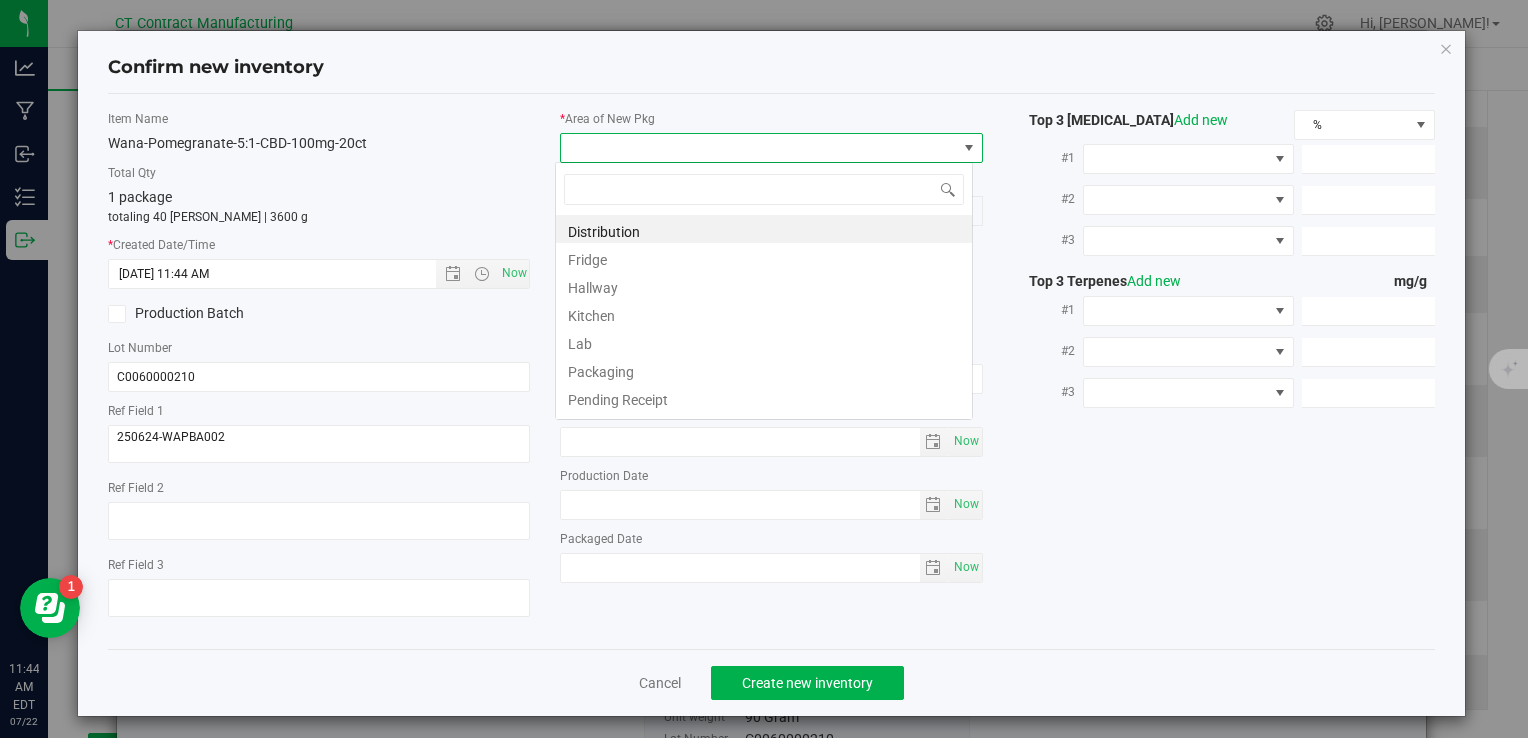scroll, scrollTop: 99970, scrollLeft: 99582, axis: both 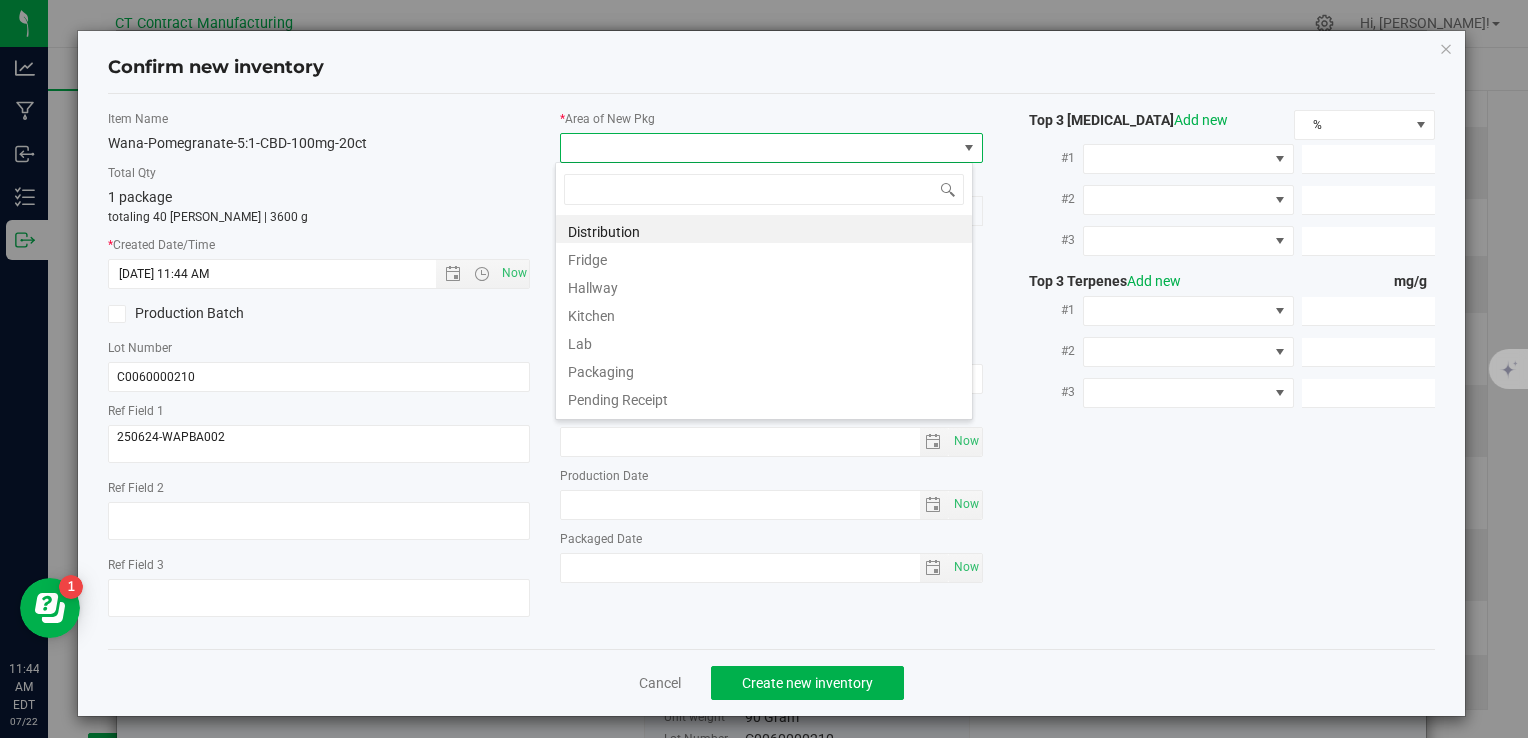 click on "Distribution" at bounding box center [764, 229] 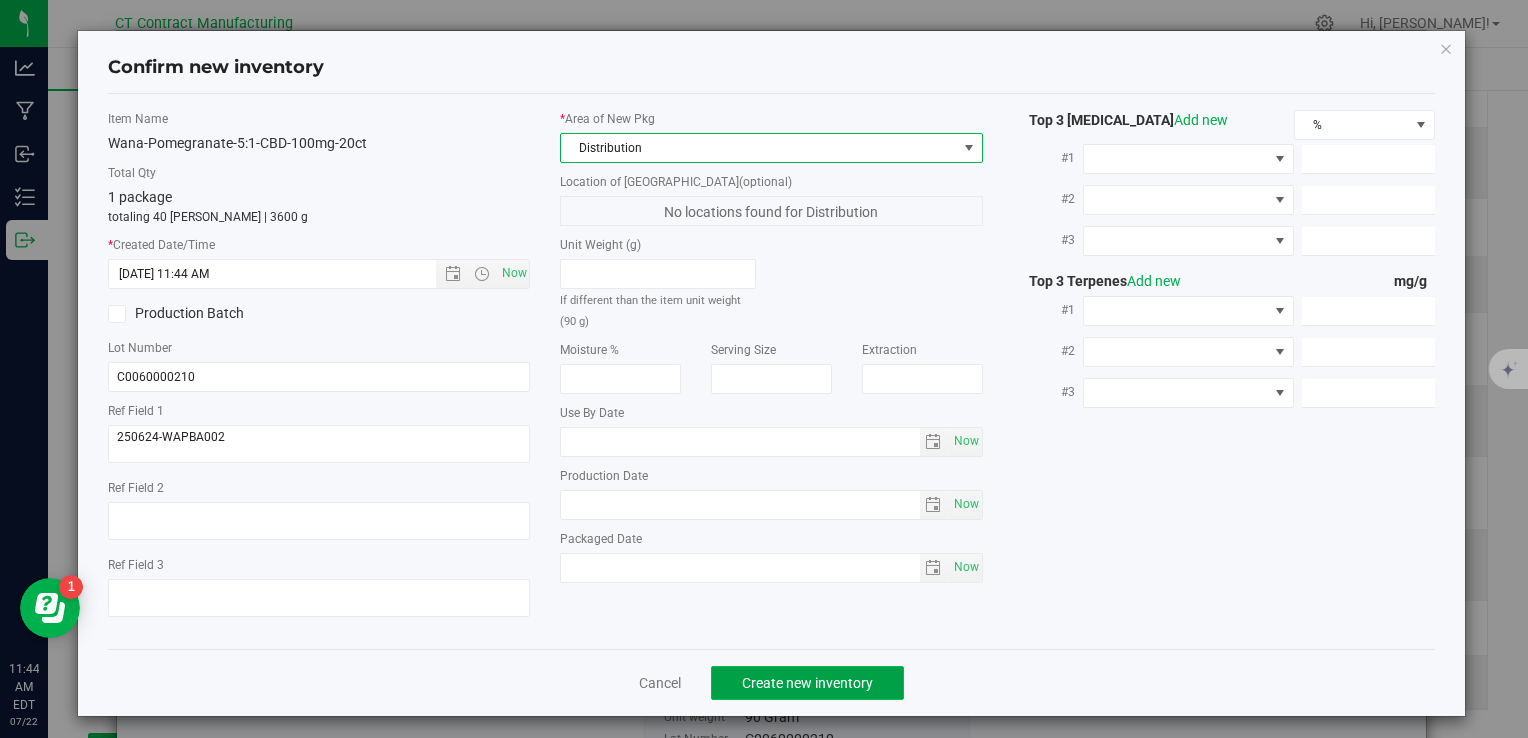 click on "Create new inventory" 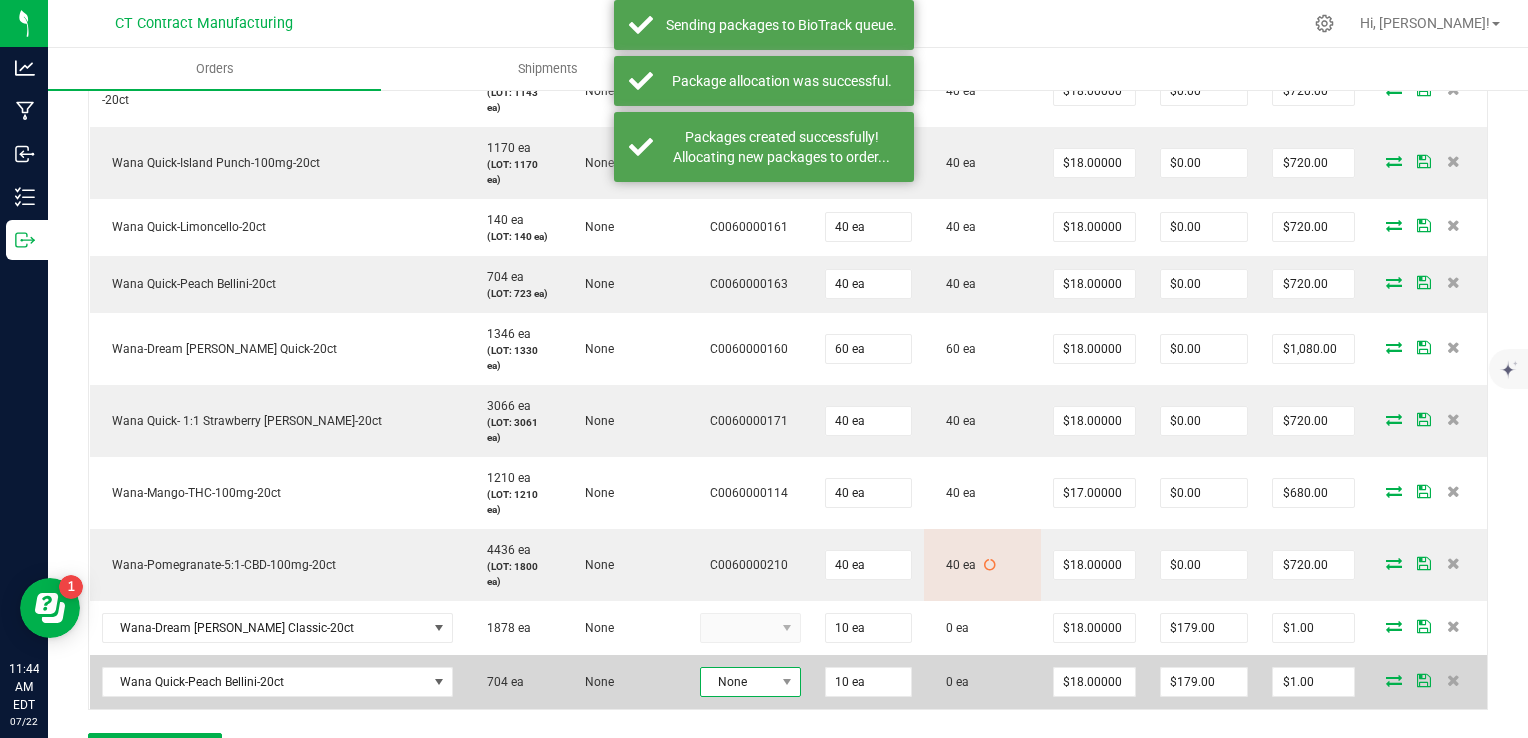 click on "None" at bounding box center [738, 682] 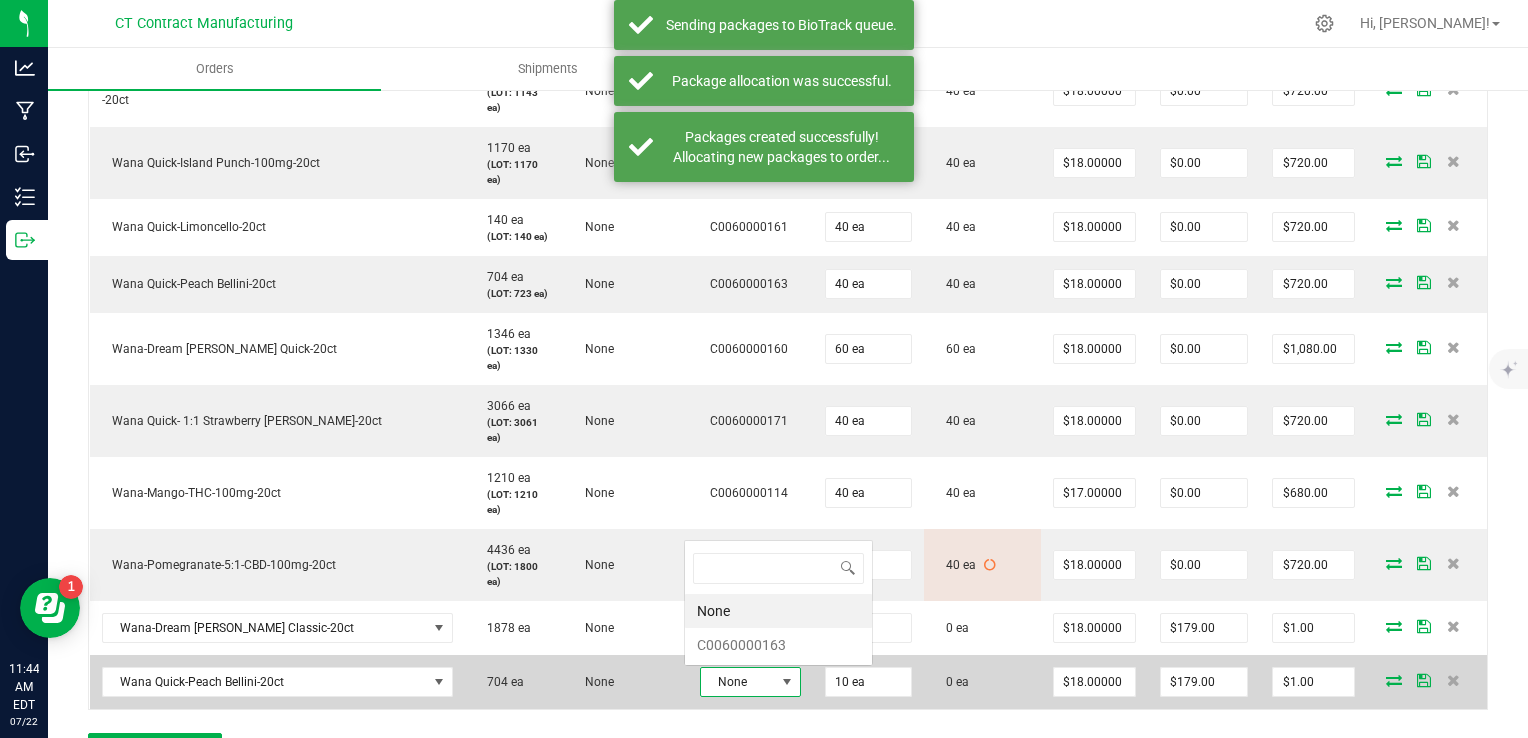 scroll, scrollTop: 0, scrollLeft: 0, axis: both 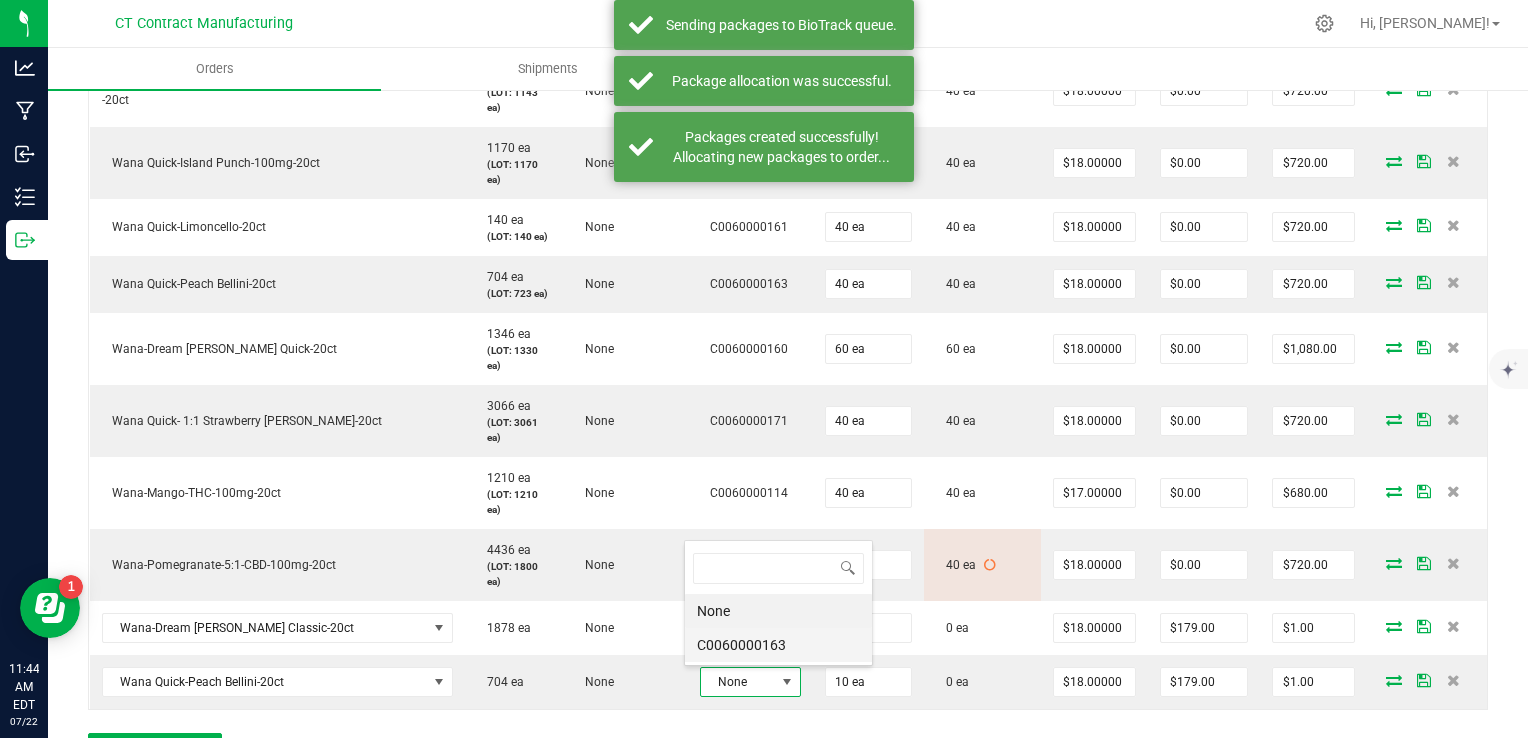 click on "C0060000163" at bounding box center [778, 645] 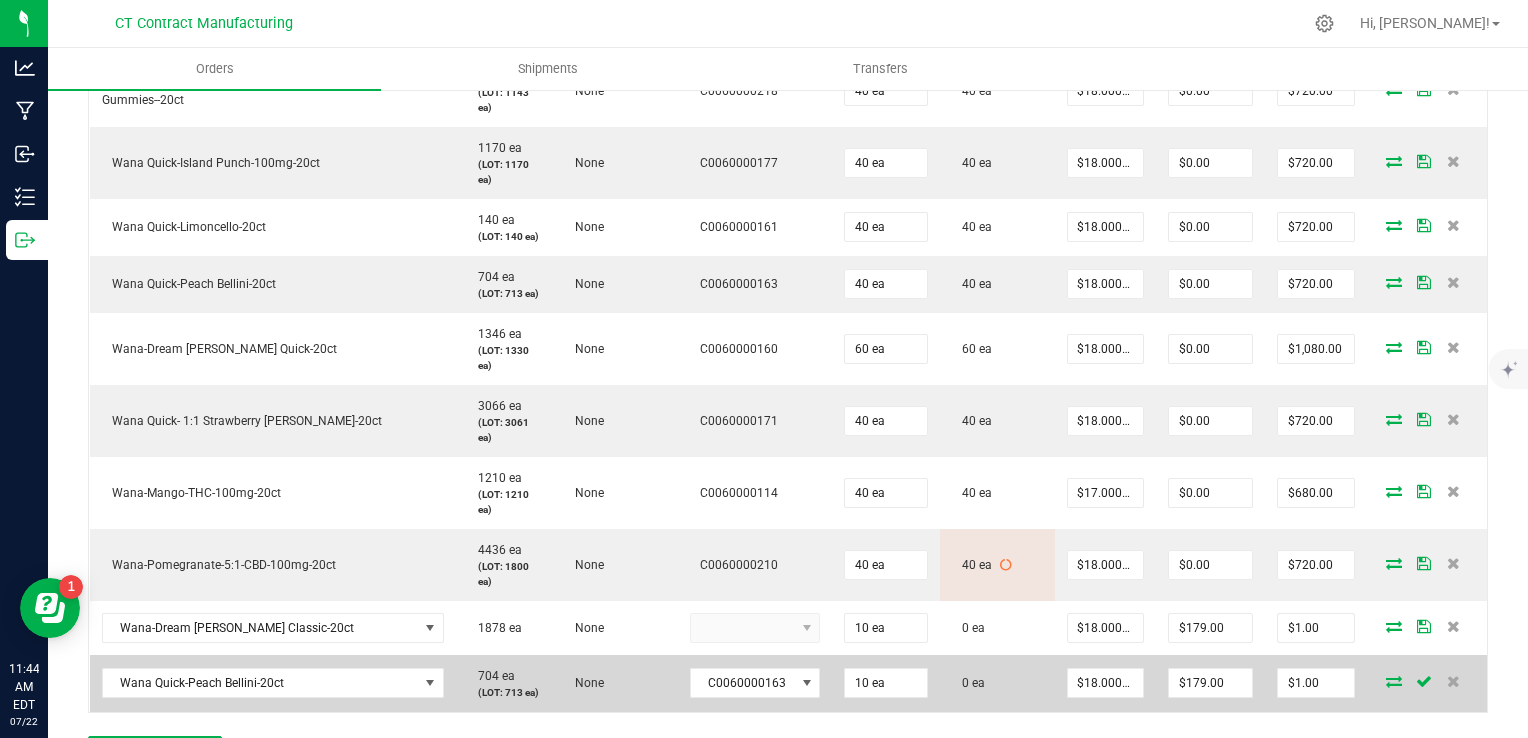 click at bounding box center [1394, 681] 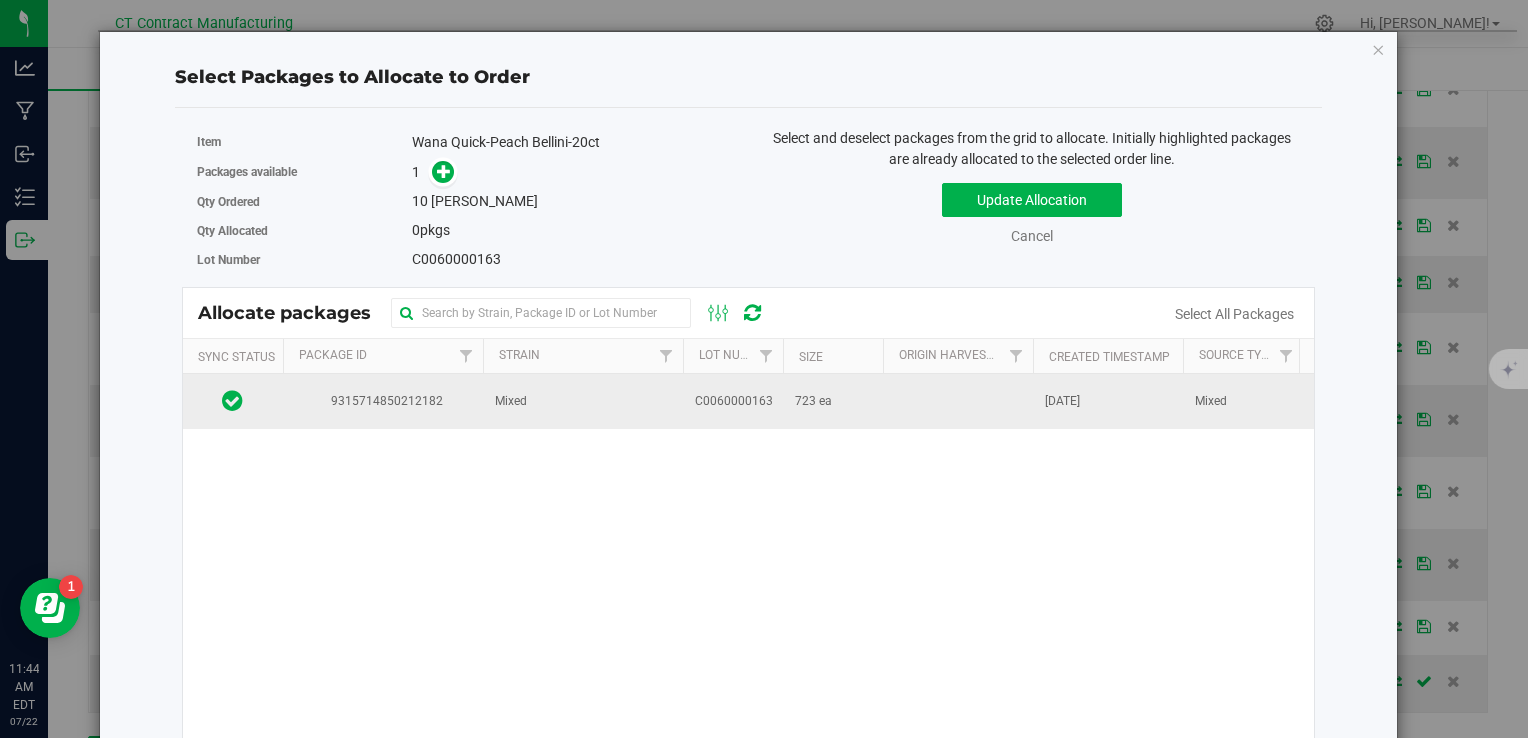 click on "723 ea" at bounding box center [833, 401] 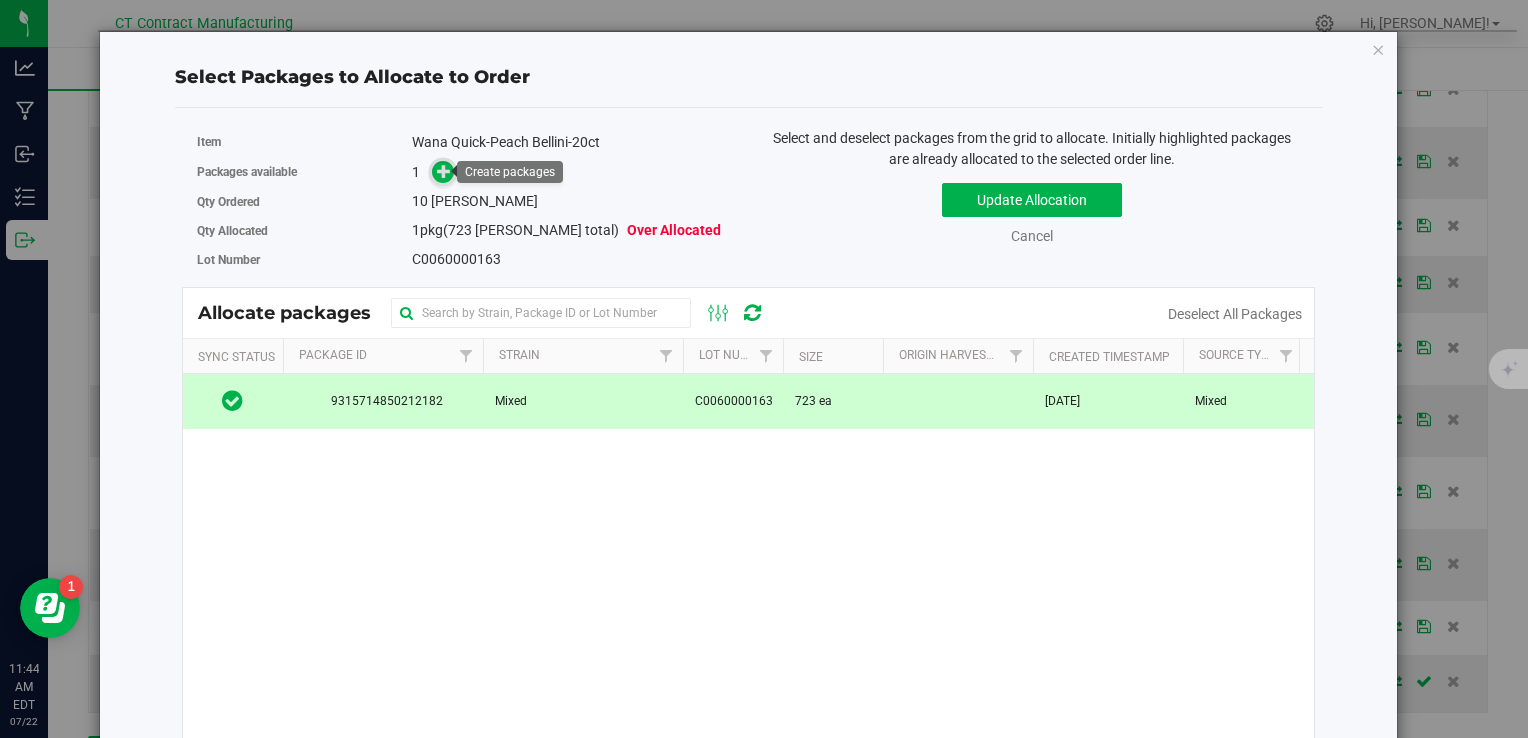 click at bounding box center [444, 171] 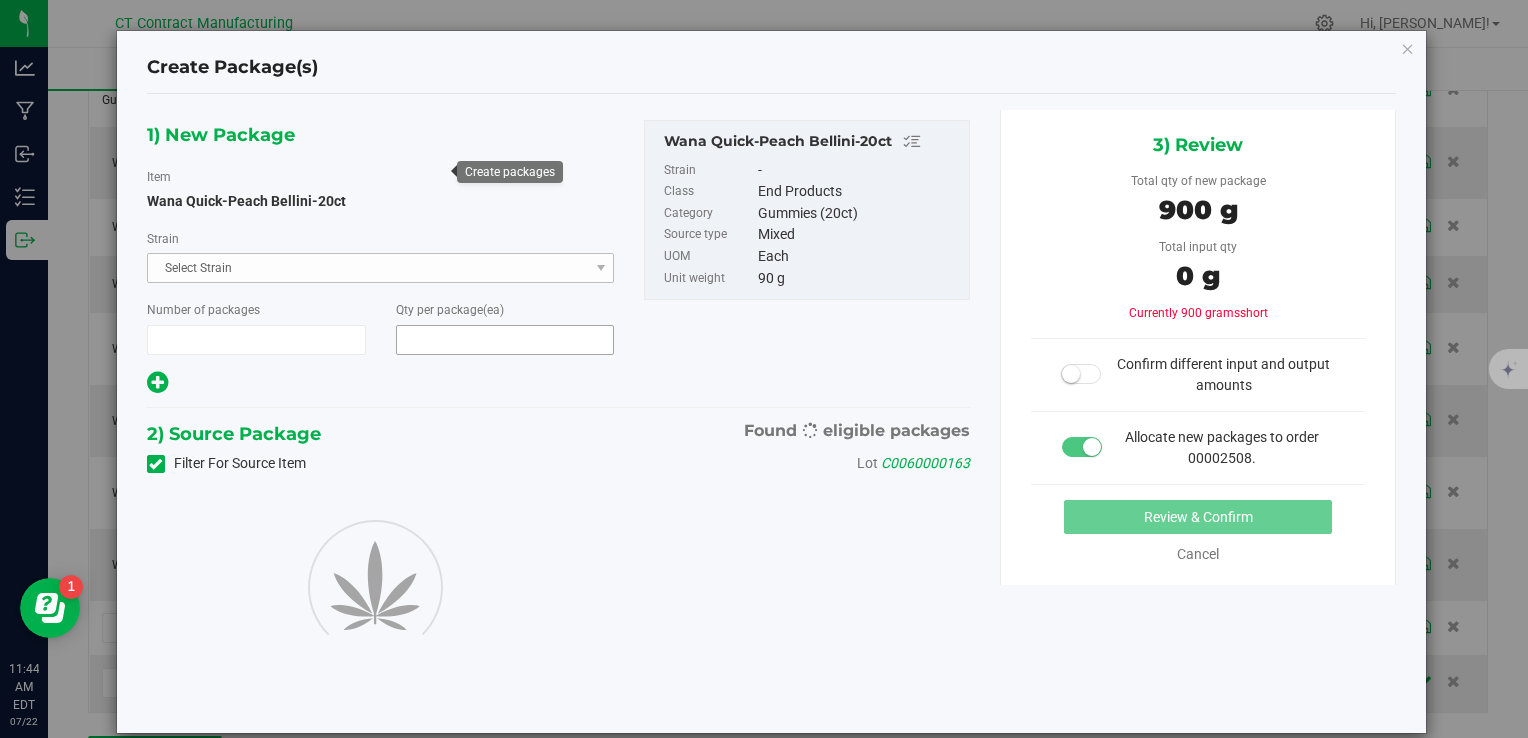 type on "1" 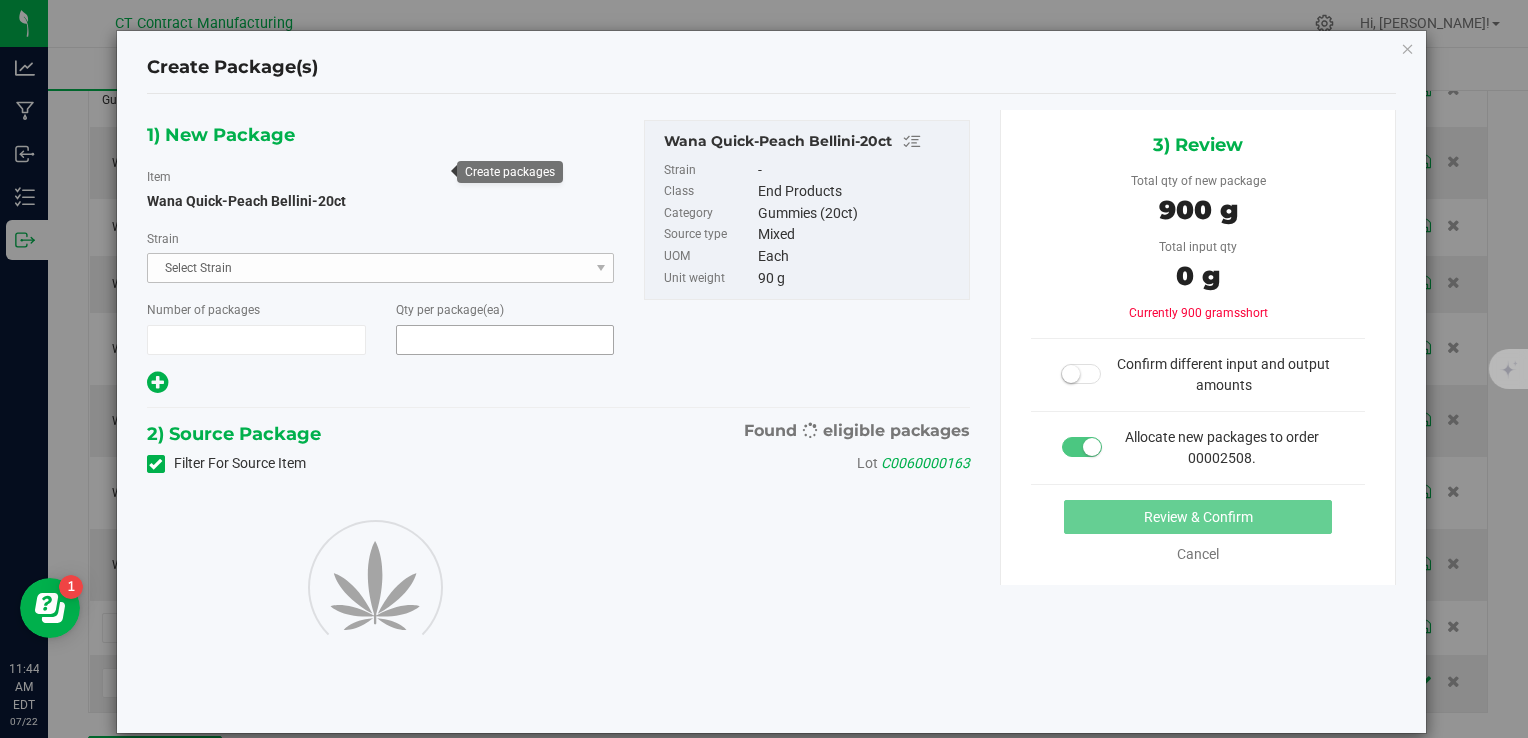 type on "10" 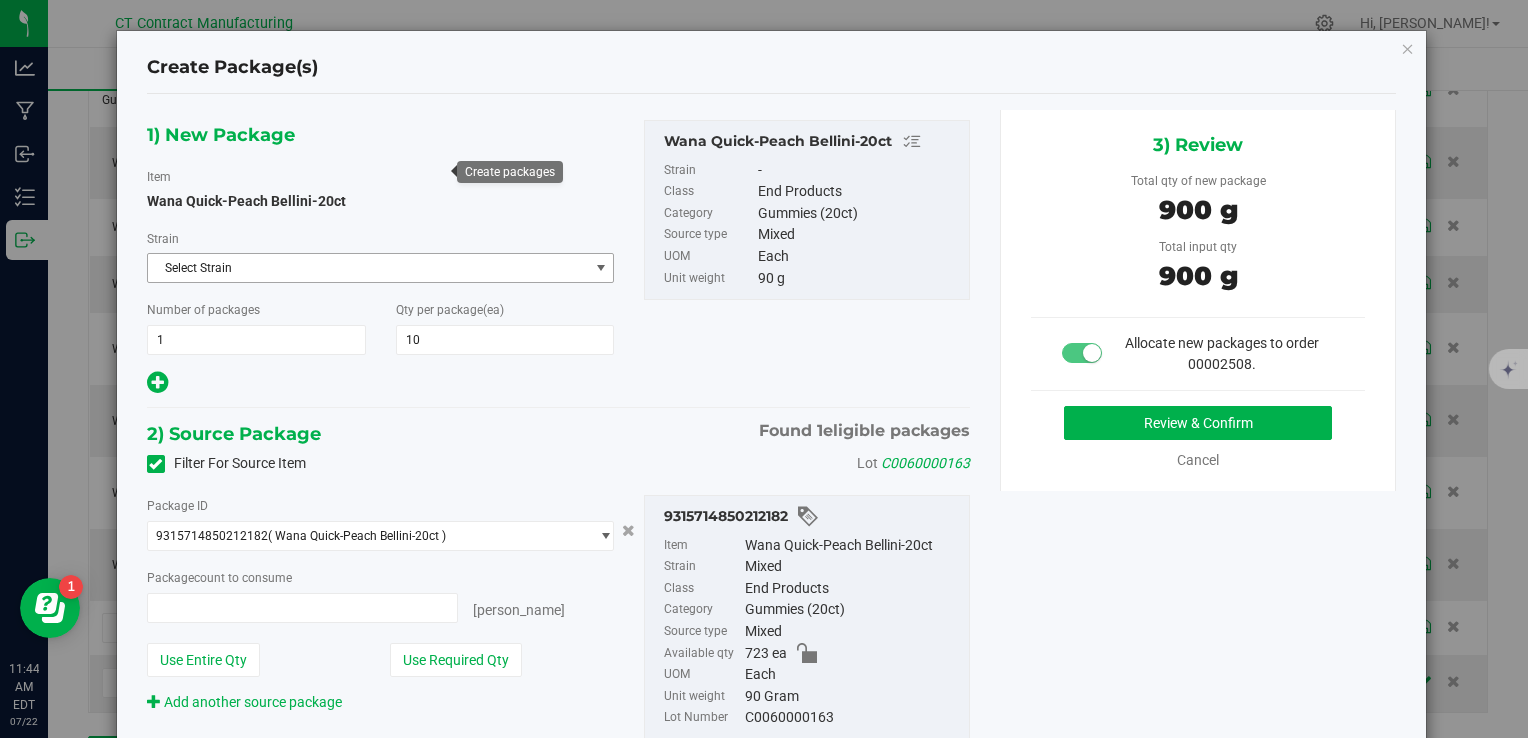type on "10 ea" 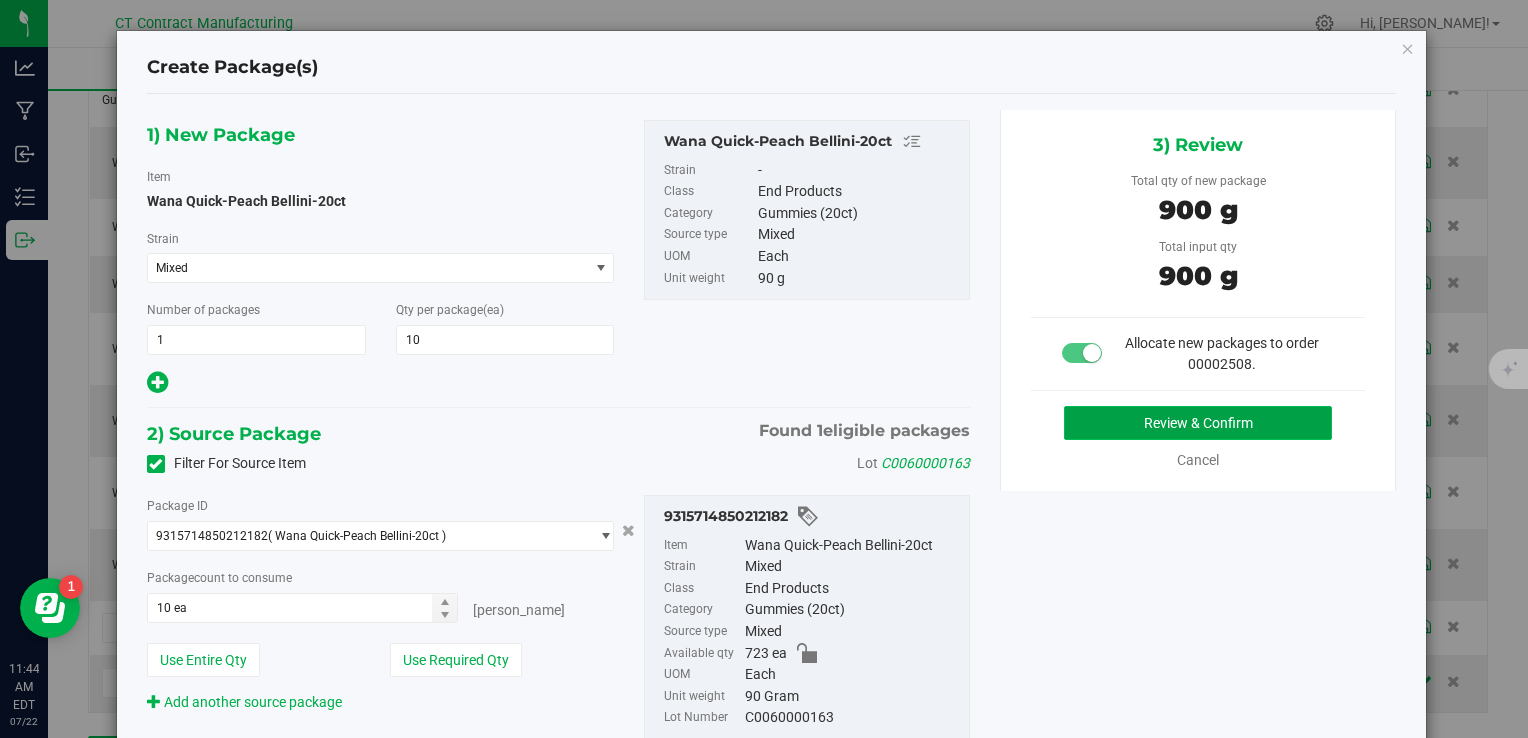 click on "Review & Confirm" at bounding box center (1198, 423) 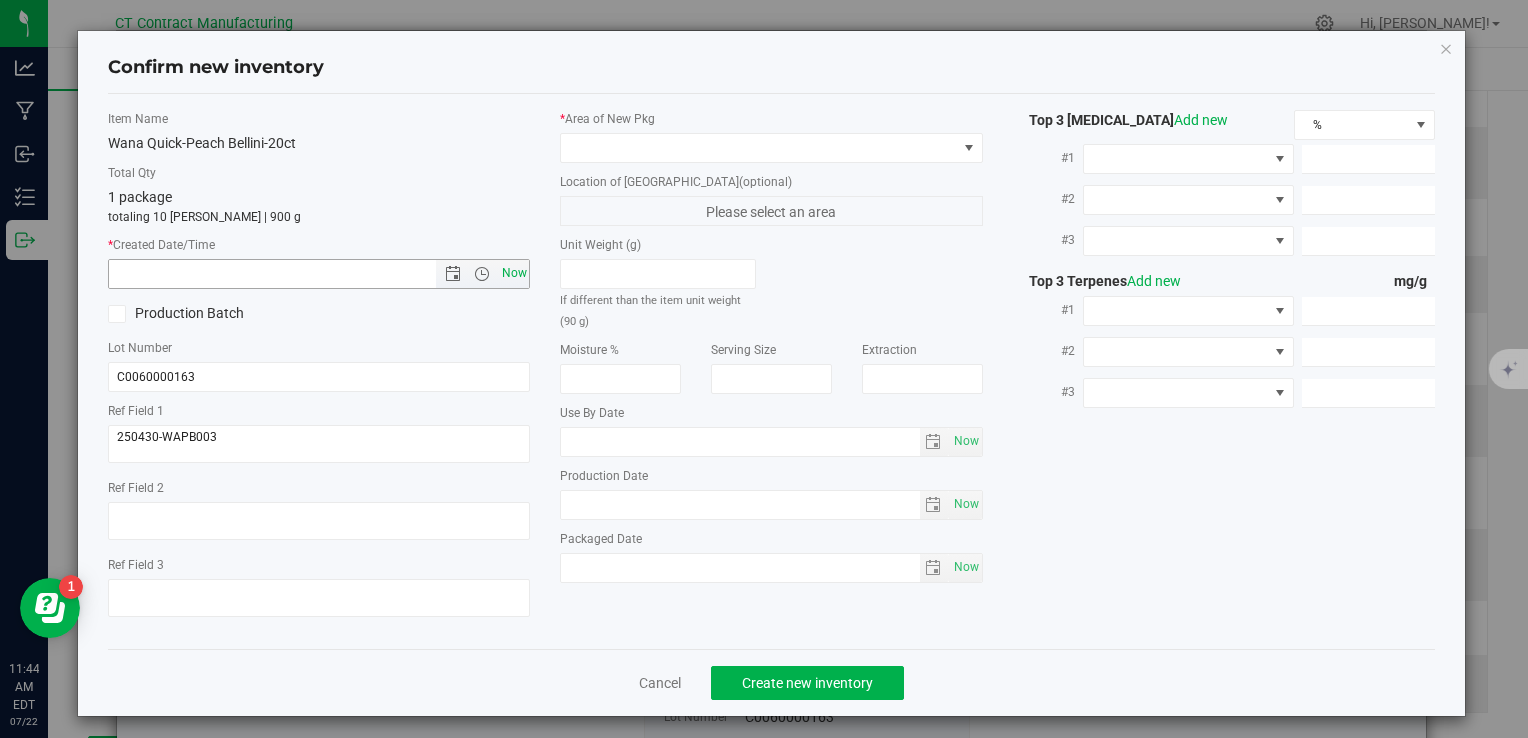 click on "Now" at bounding box center (514, 273) 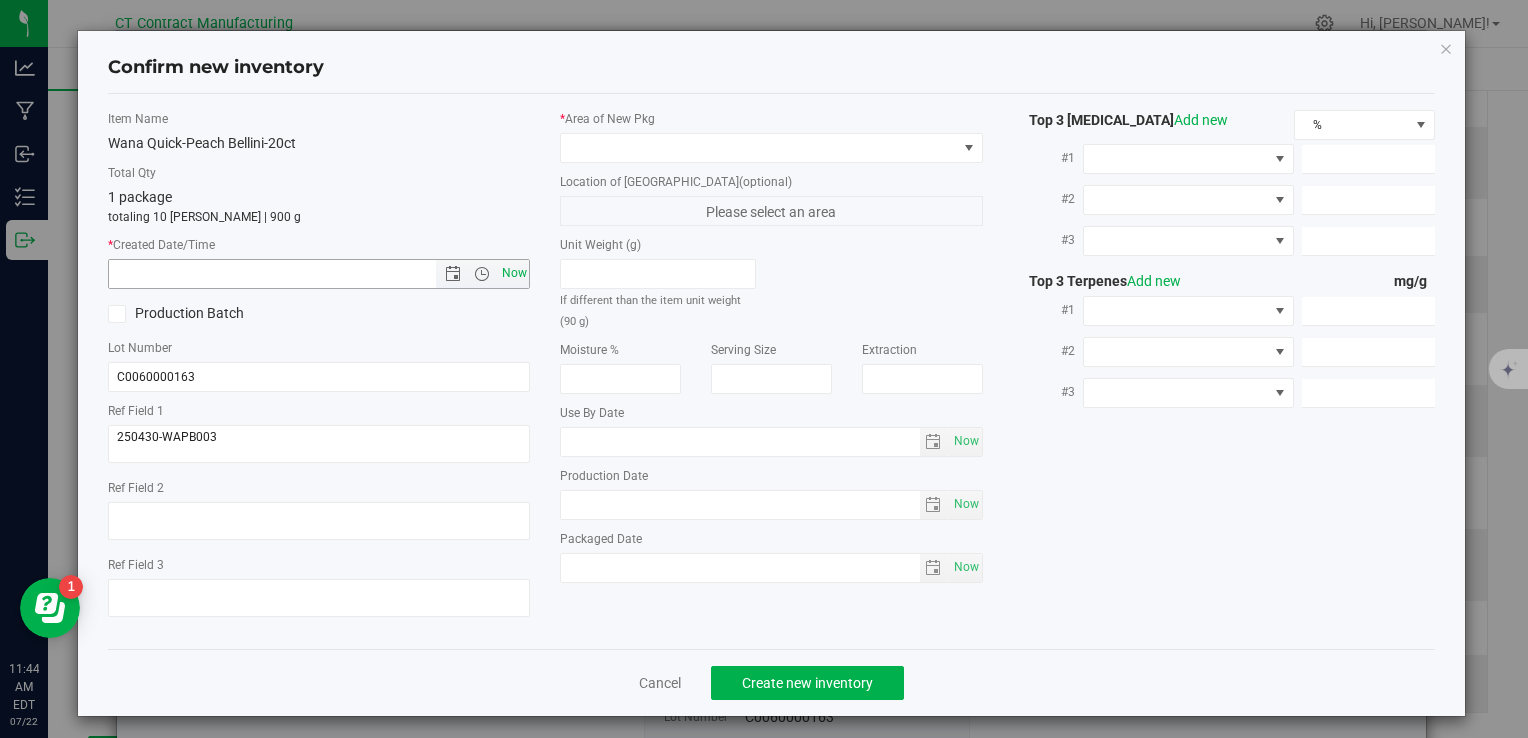 type on "7/22/2025 11:44 AM" 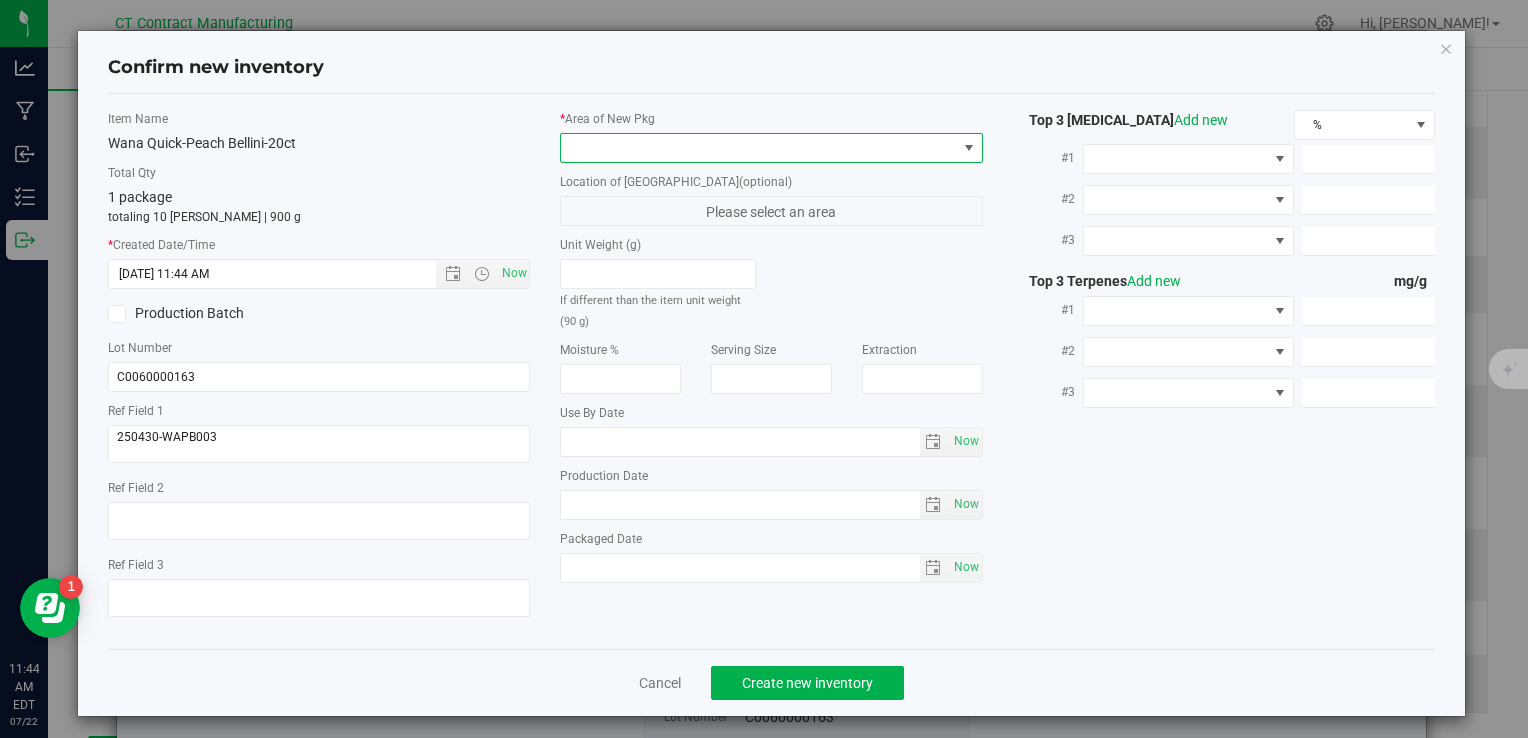 click at bounding box center (758, 148) 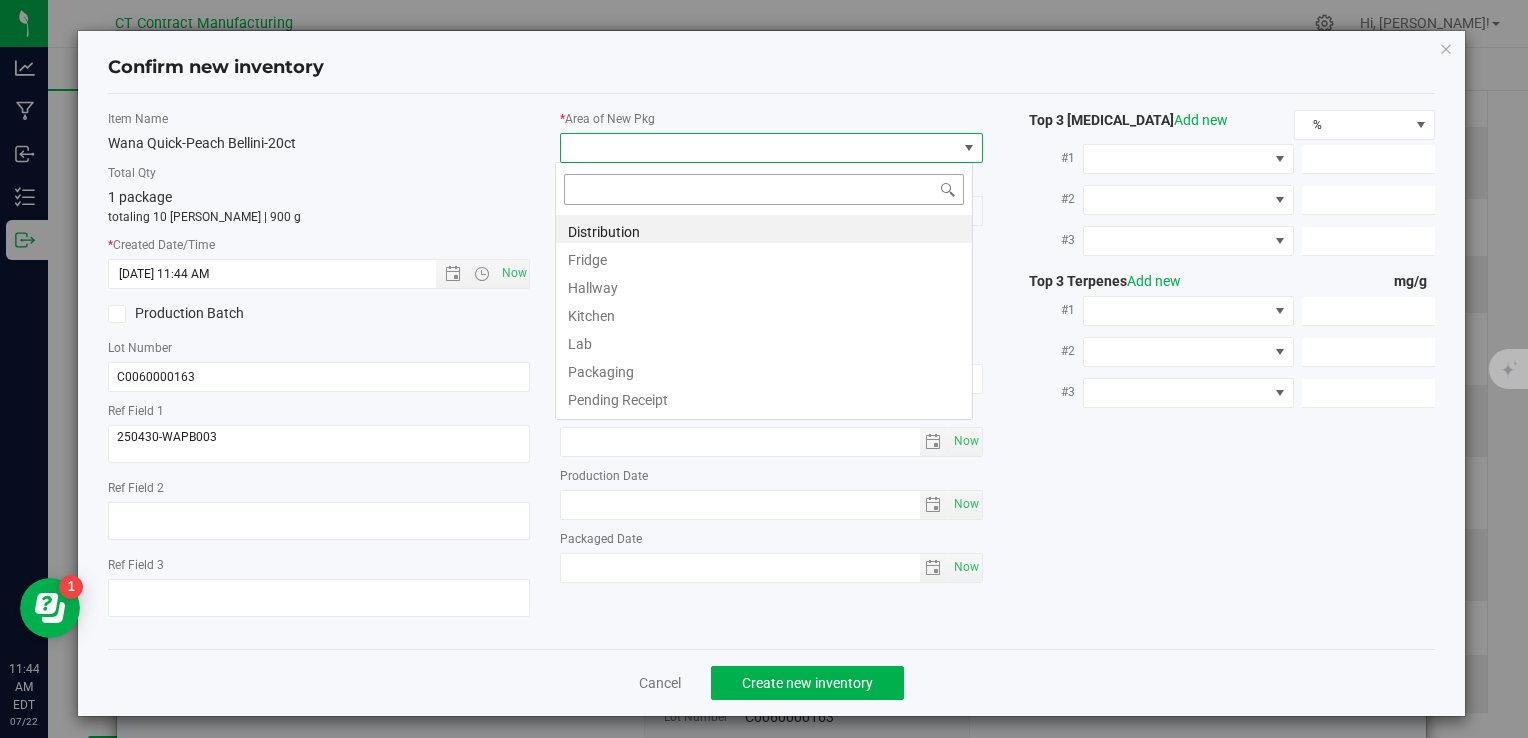 scroll, scrollTop: 99970, scrollLeft: 99582, axis: both 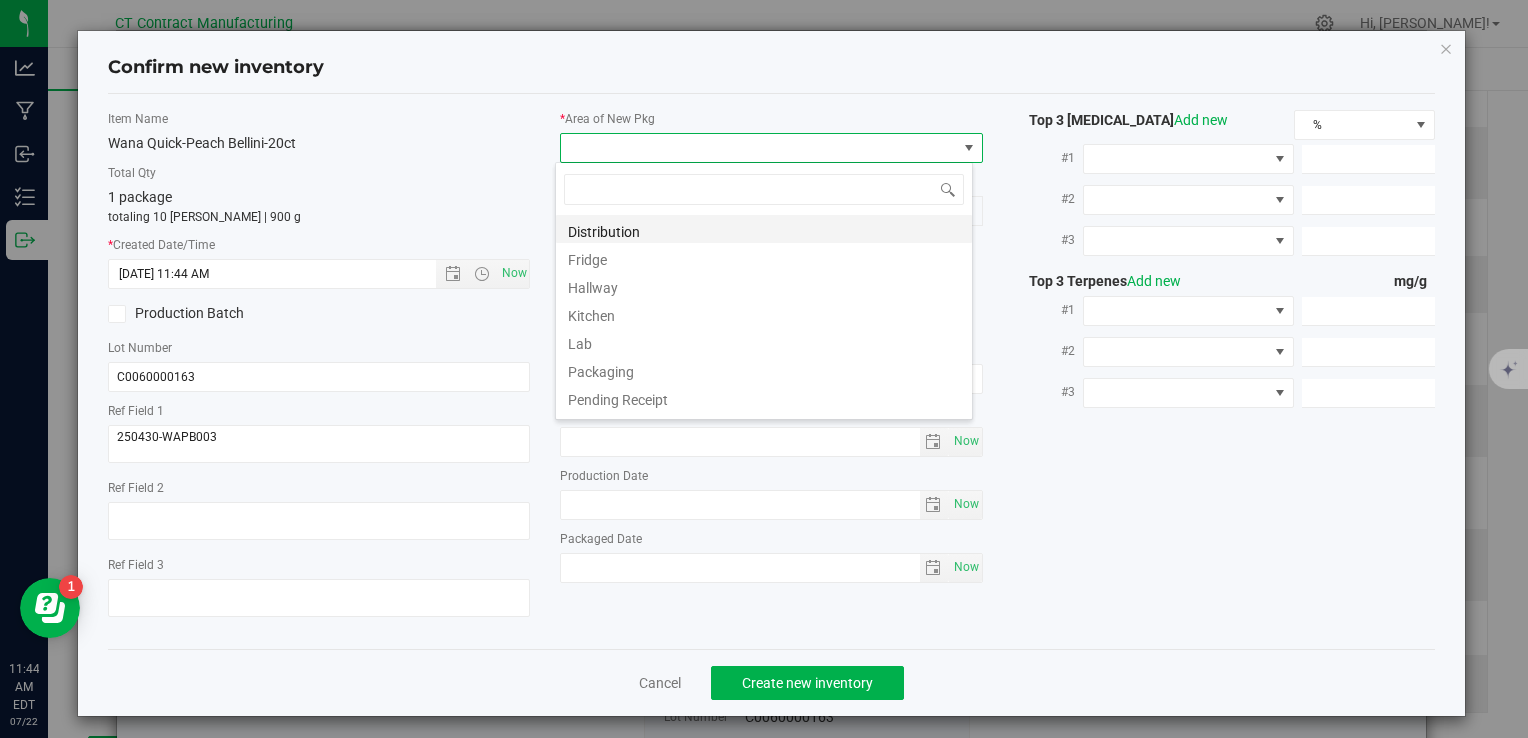 click on "Distribution" at bounding box center [764, 229] 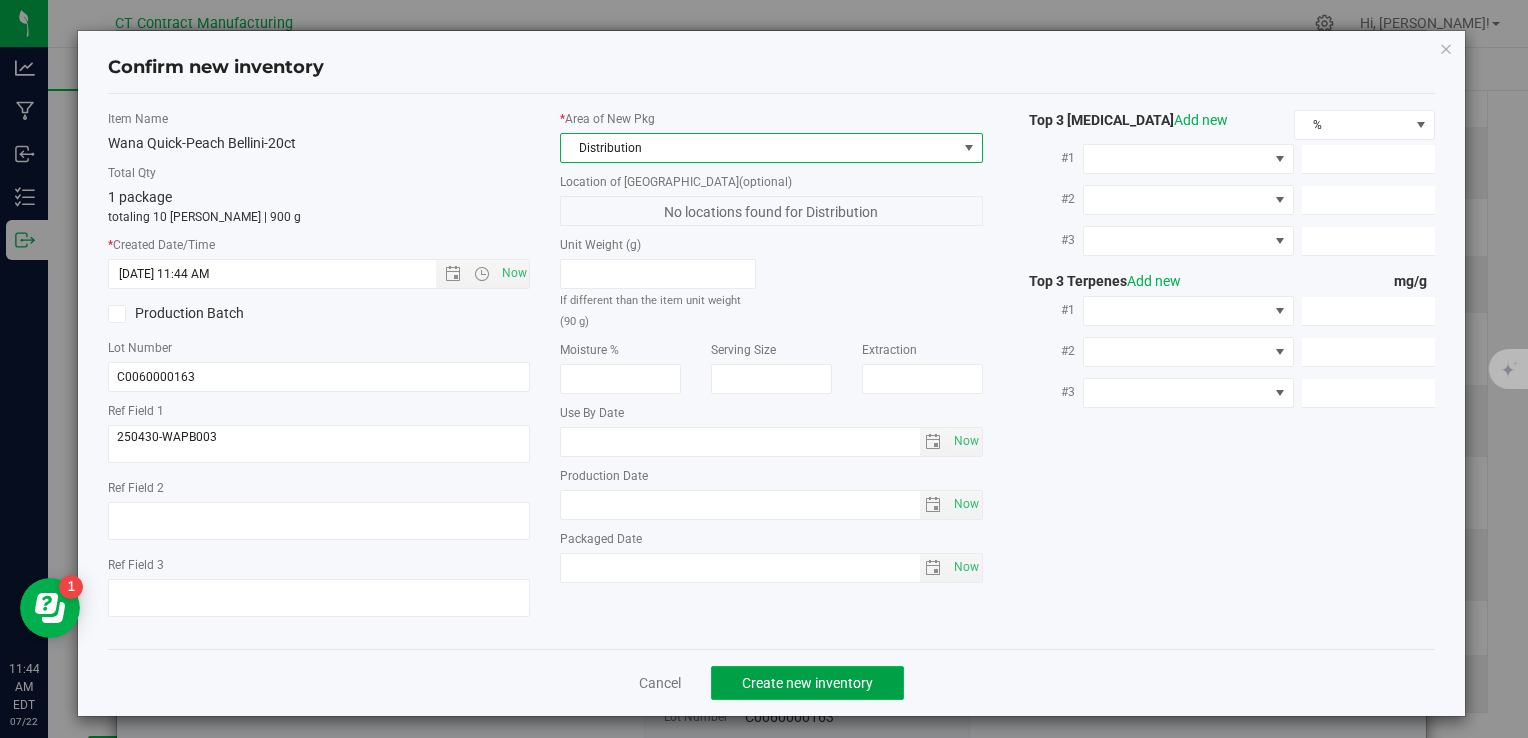 click on "Create new inventory" 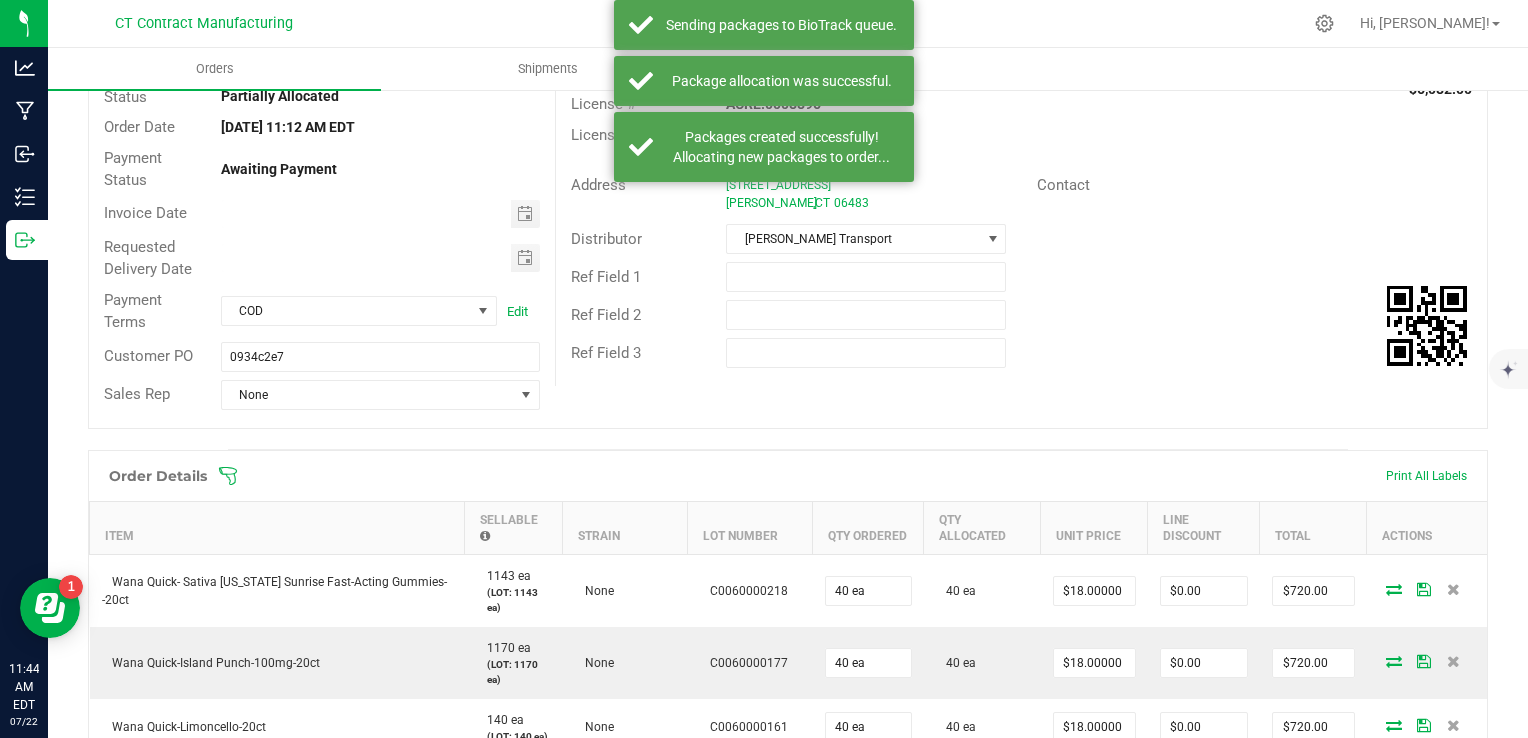 scroll, scrollTop: 0, scrollLeft: 0, axis: both 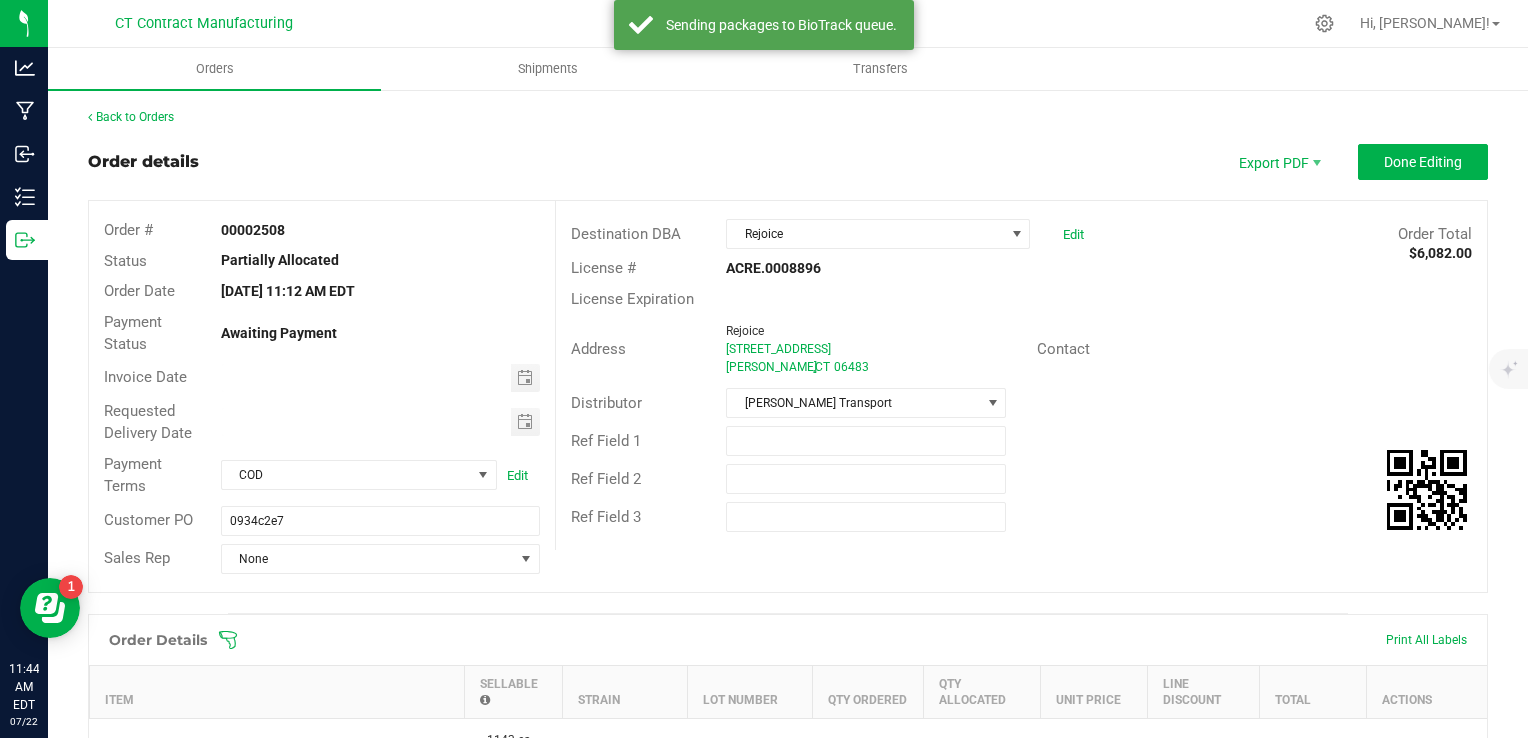 click on "Back to Orders
Order details   Export PDF   Done Editing   Order #   00002508   Status   Partially Allocated   Order Date   Jul 21, 2025 11:12 AM EDT   Payment Status   Awaiting Payment   Invoice Date   Requested Delivery Date   Payment Terms  COD  Edit   Customer PO  0934c2e7  Sales Rep  None  Destination DBA  Rejoice  Edit   Order Total   $6,082.00   License #   ACRE.0008896   License Expiration   Address  Rejoice 39 New Haven Rd Seymour  ,  CT 06483  Contact   Distributor  Conn CM Transport  Ref Field 1   Ref Field 2   Ref Field 3
Order Details Print All Labels Item  Sellable  Strain  Lot Number  Qty Ordered Qty Allocated Unit Price Line Discount Total Actions  Wana Quick- Sativa Connecticut Sunrise Fast-Acting Gummies--20ct   1143 ea   (LOT: 1143 ea)   None   C0060000218  40 ea  40 ea  $18.00000 $0.00" at bounding box center (788, 935) 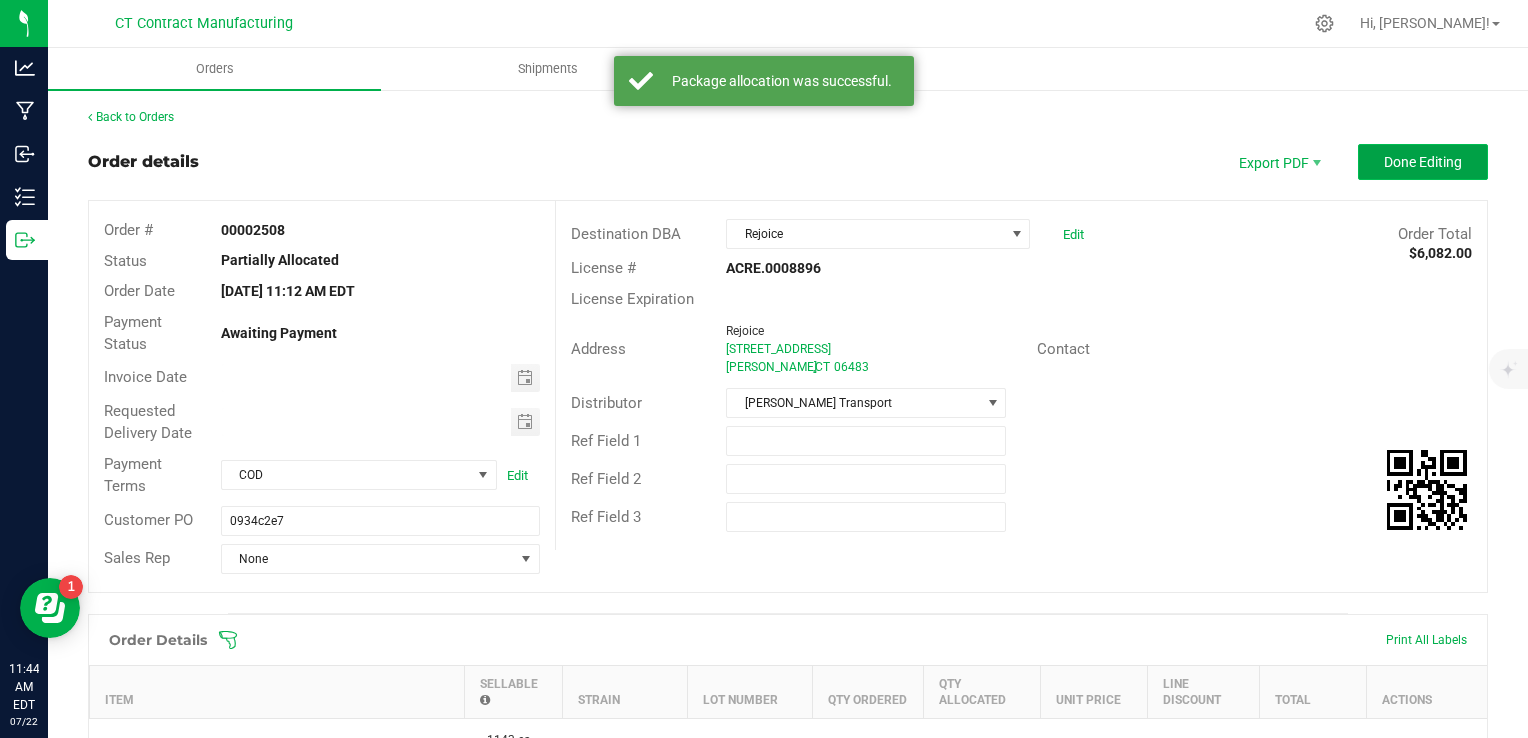 click on "Done Editing" at bounding box center [1423, 162] 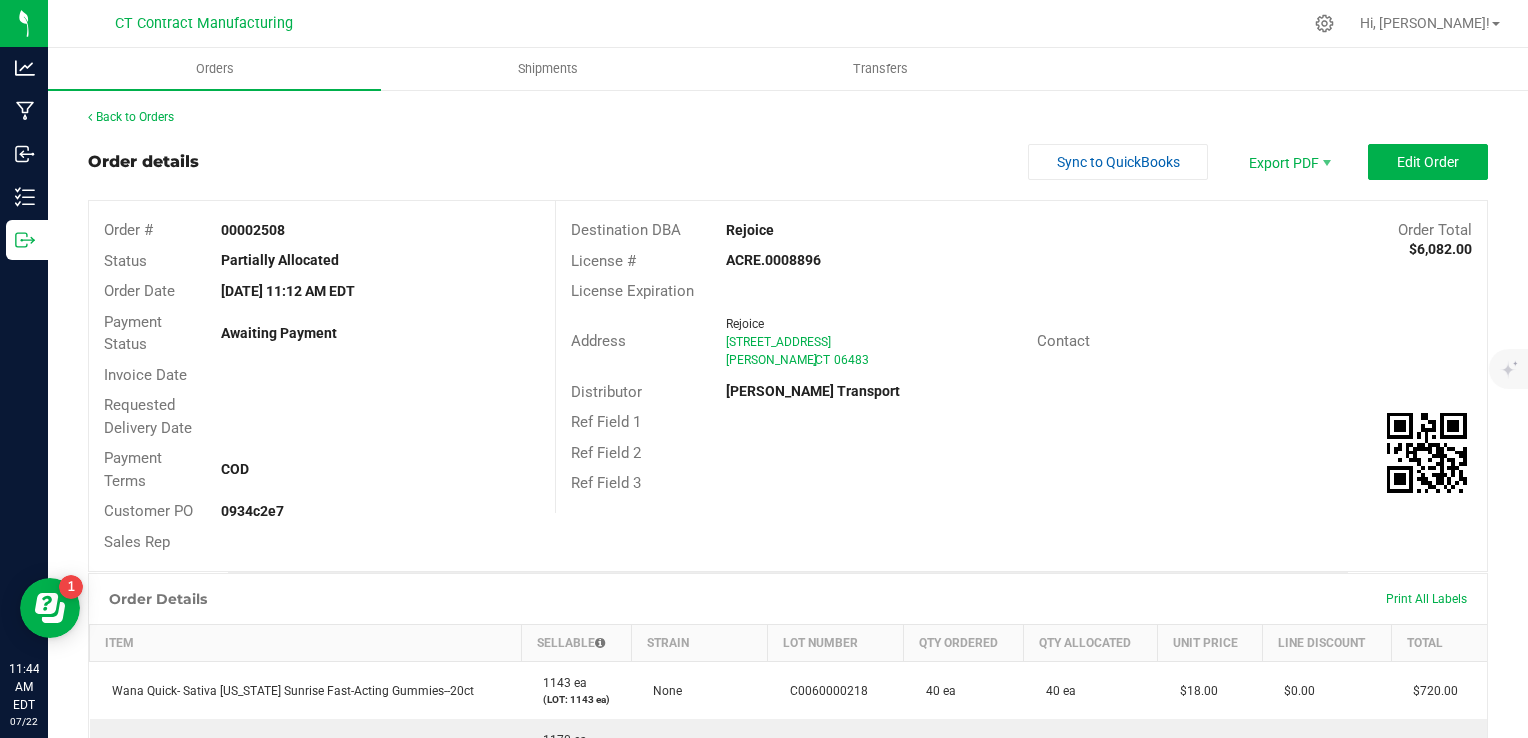 scroll, scrollTop: 0, scrollLeft: 0, axis: both 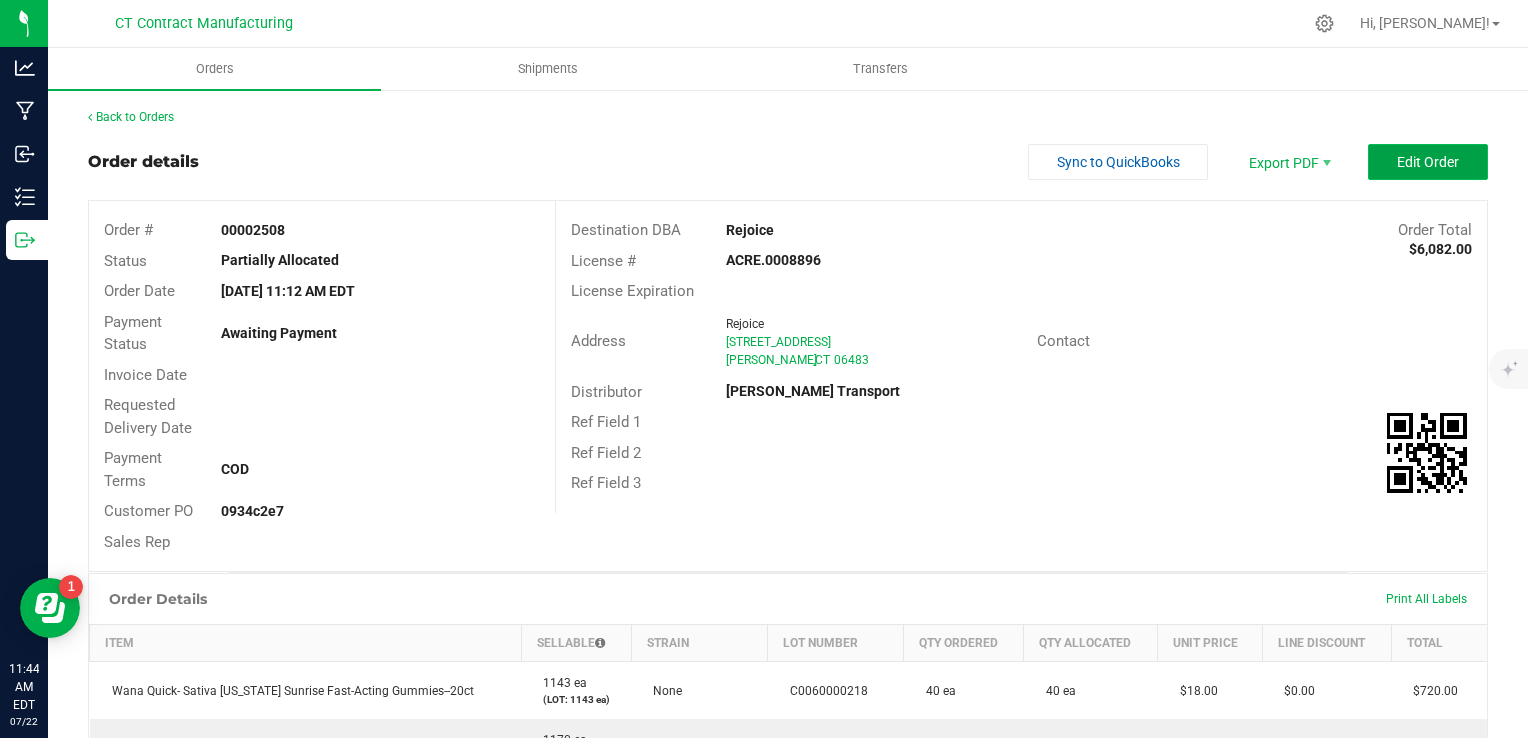 click on "Edit Order" at bounding box center (1428, 162) 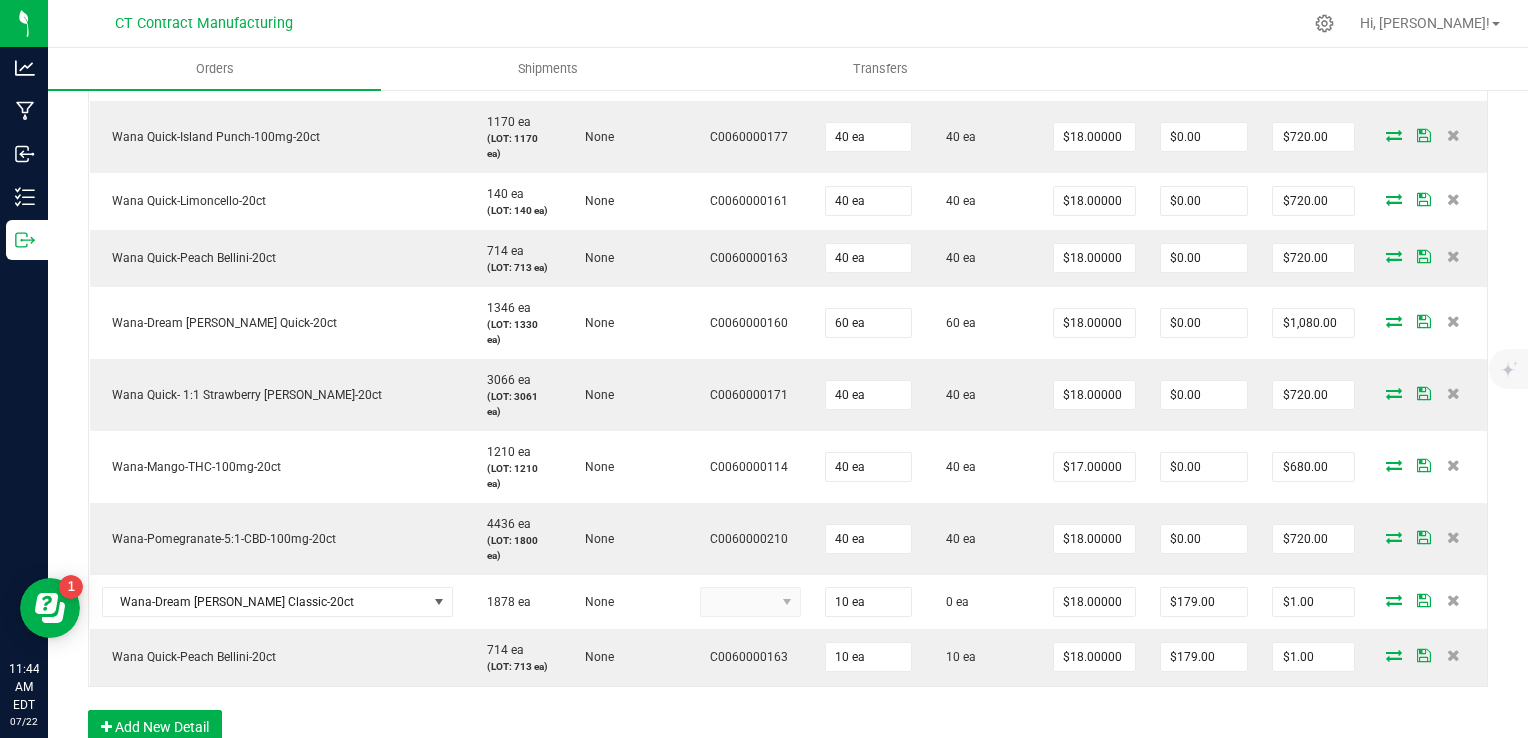 scroll, scrollTop: 692, scrollLeft: 0, axis: vertical 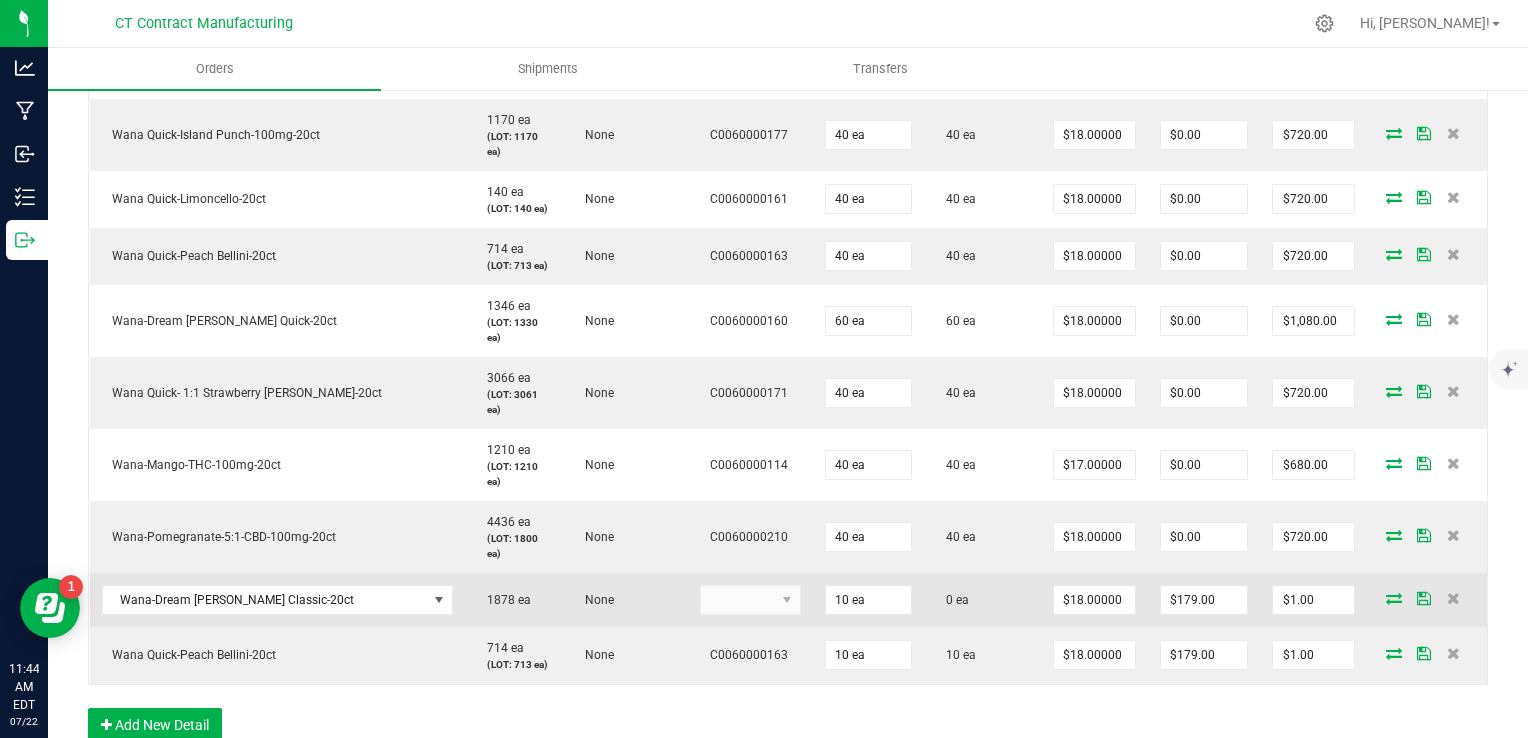 click at bounding box center [750, 600] 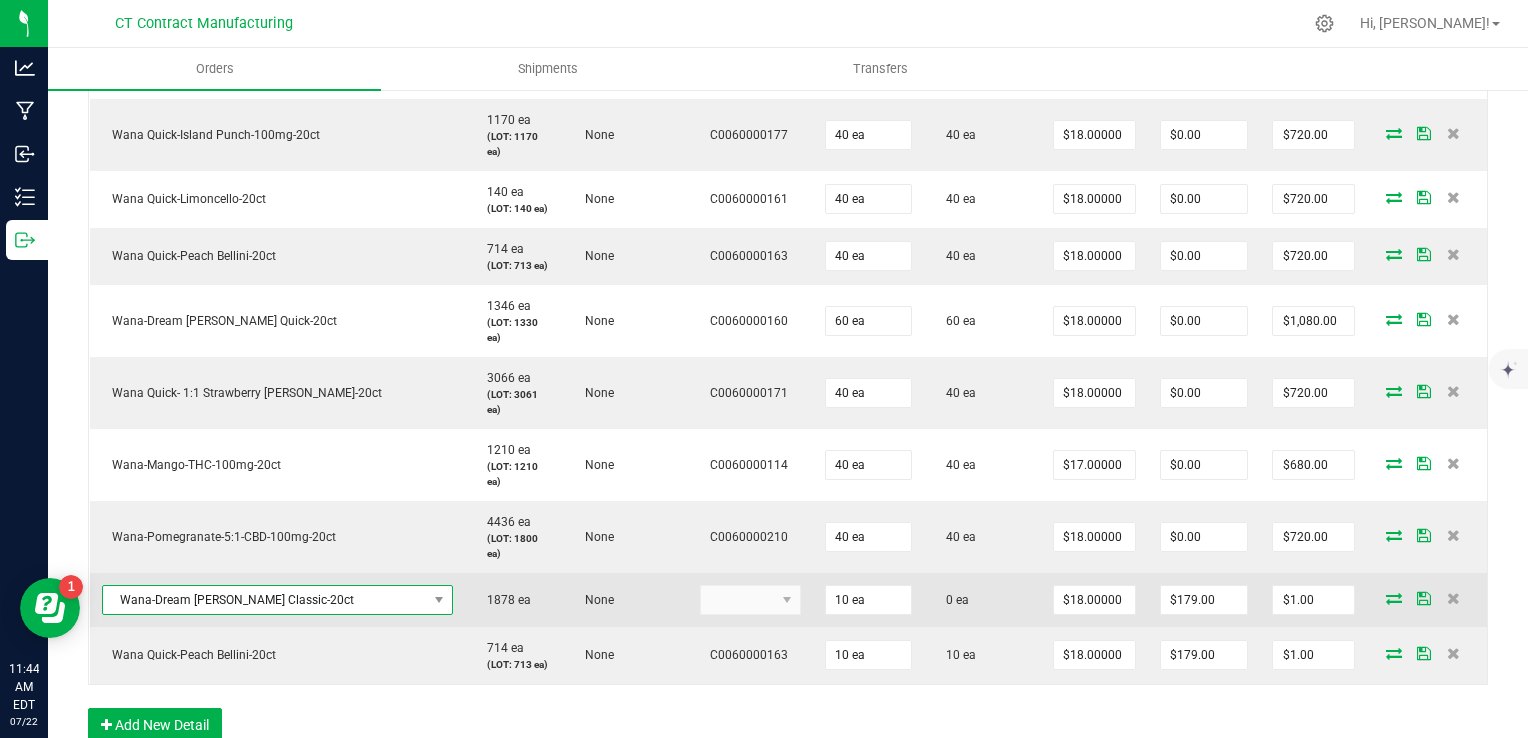 click on "Wana-Dream [PERSON_NAME] Classic-20ct" at bounding box center [265, 600] 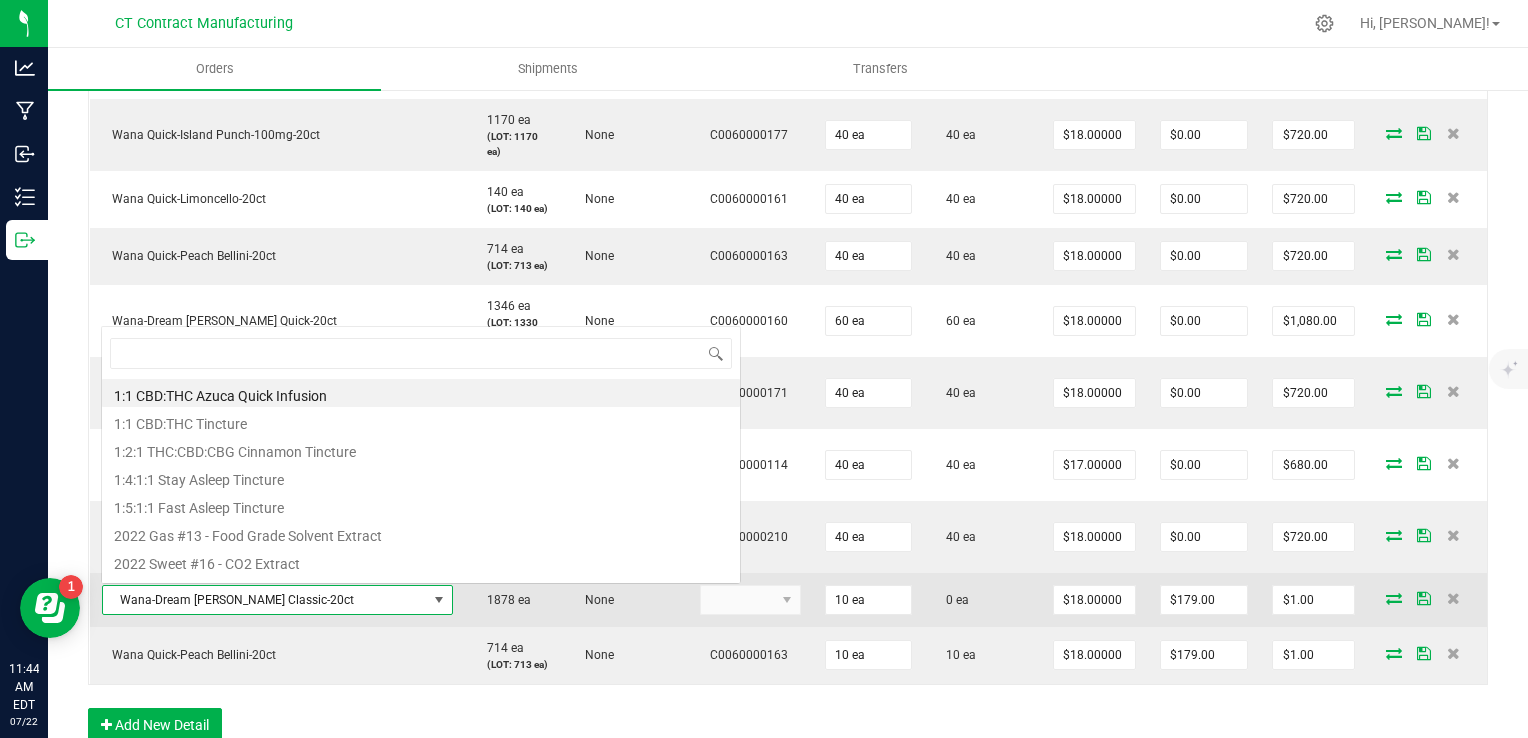 scroll, scrollTop: 0, scrollLeft: 0, axis: both 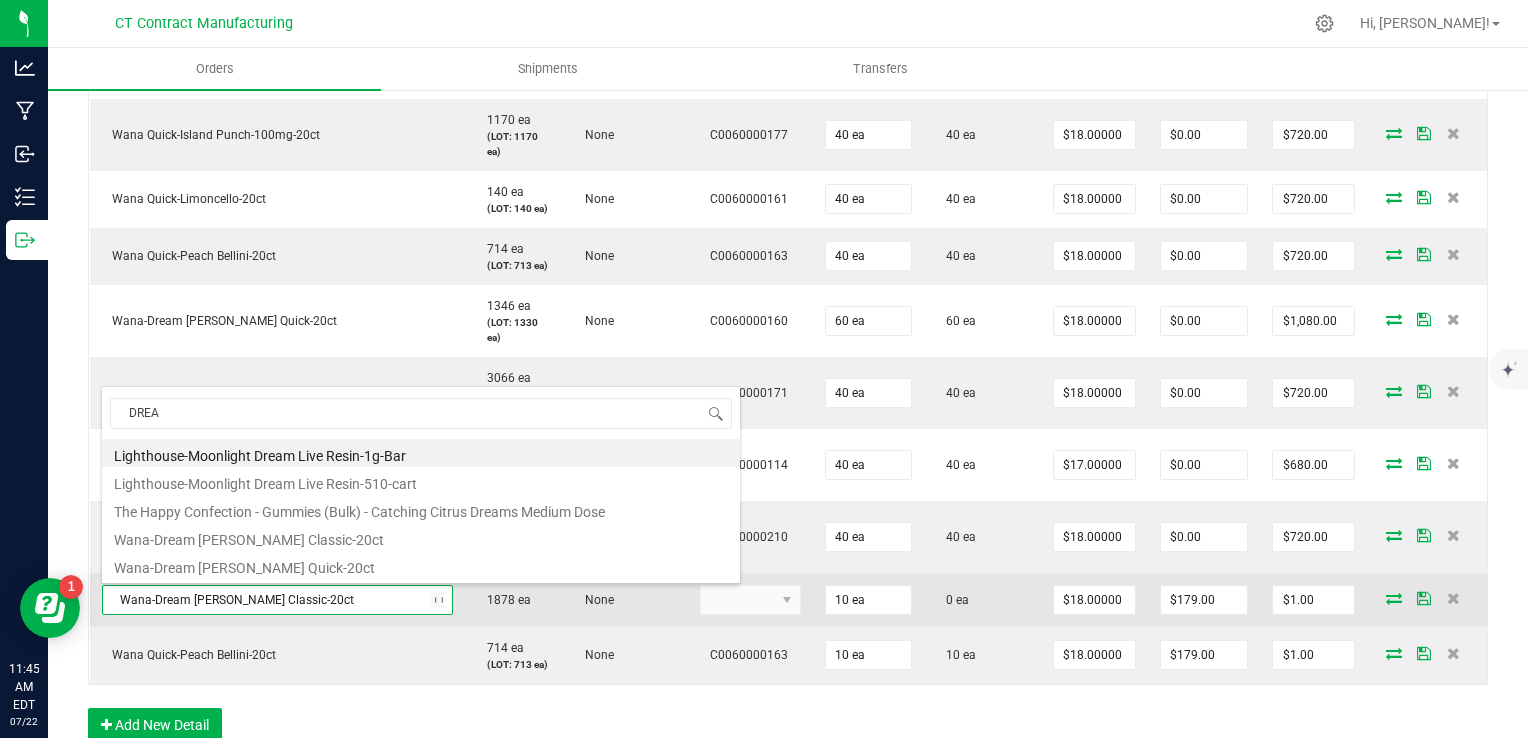 type on "DREAM" 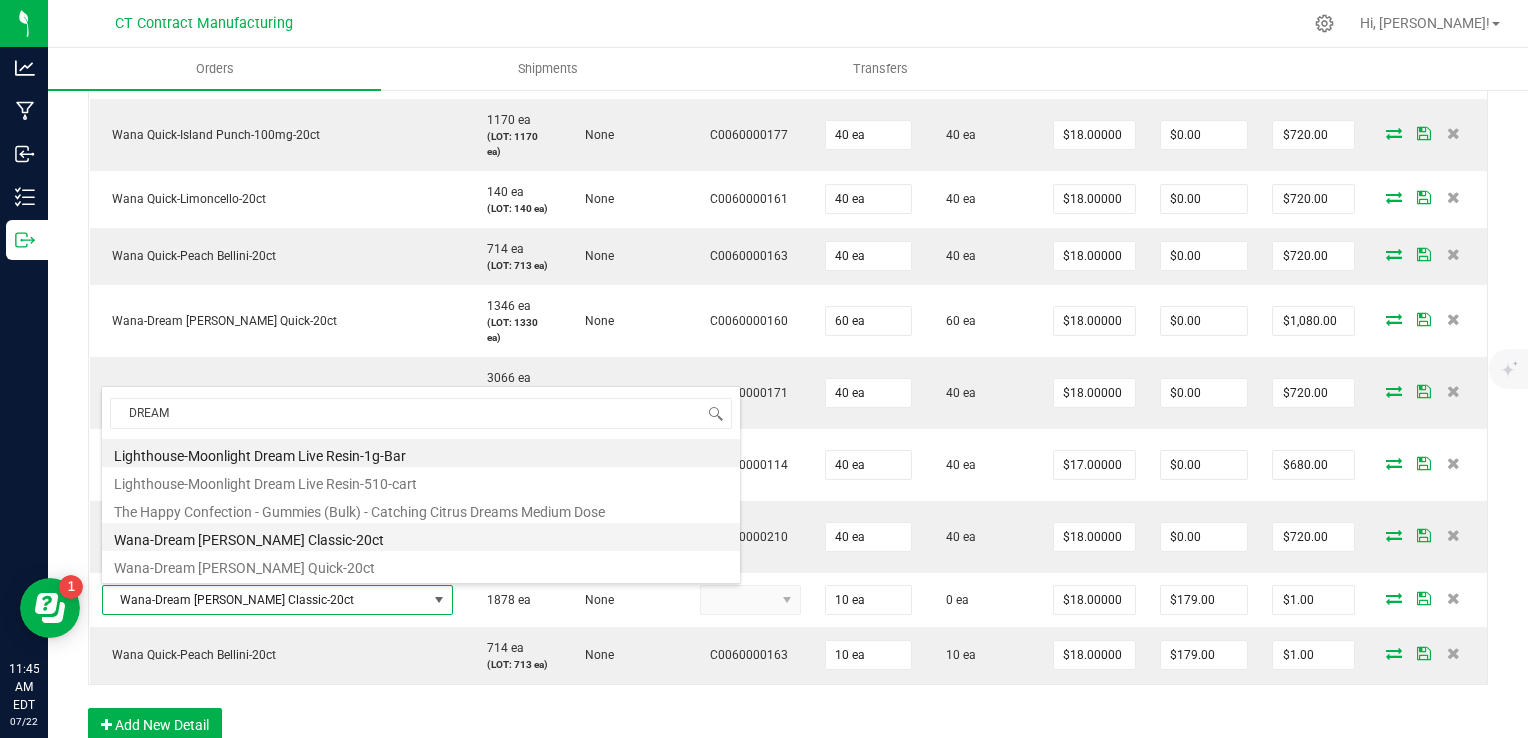 click on "Wana-Dream [PERSON_NAME] Classic-20ct" at bounding box center [421, 537] 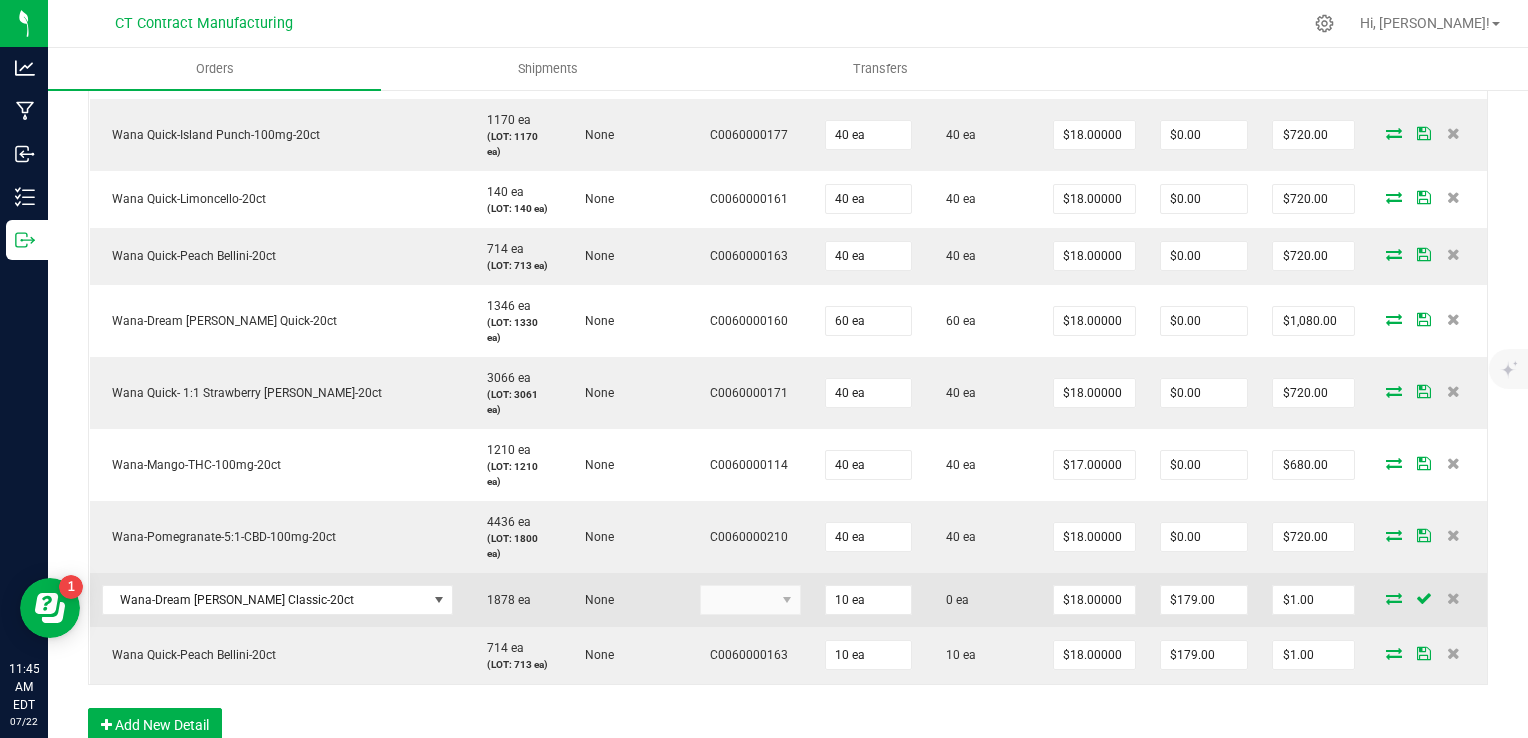 click at bounding box center (750, 600) 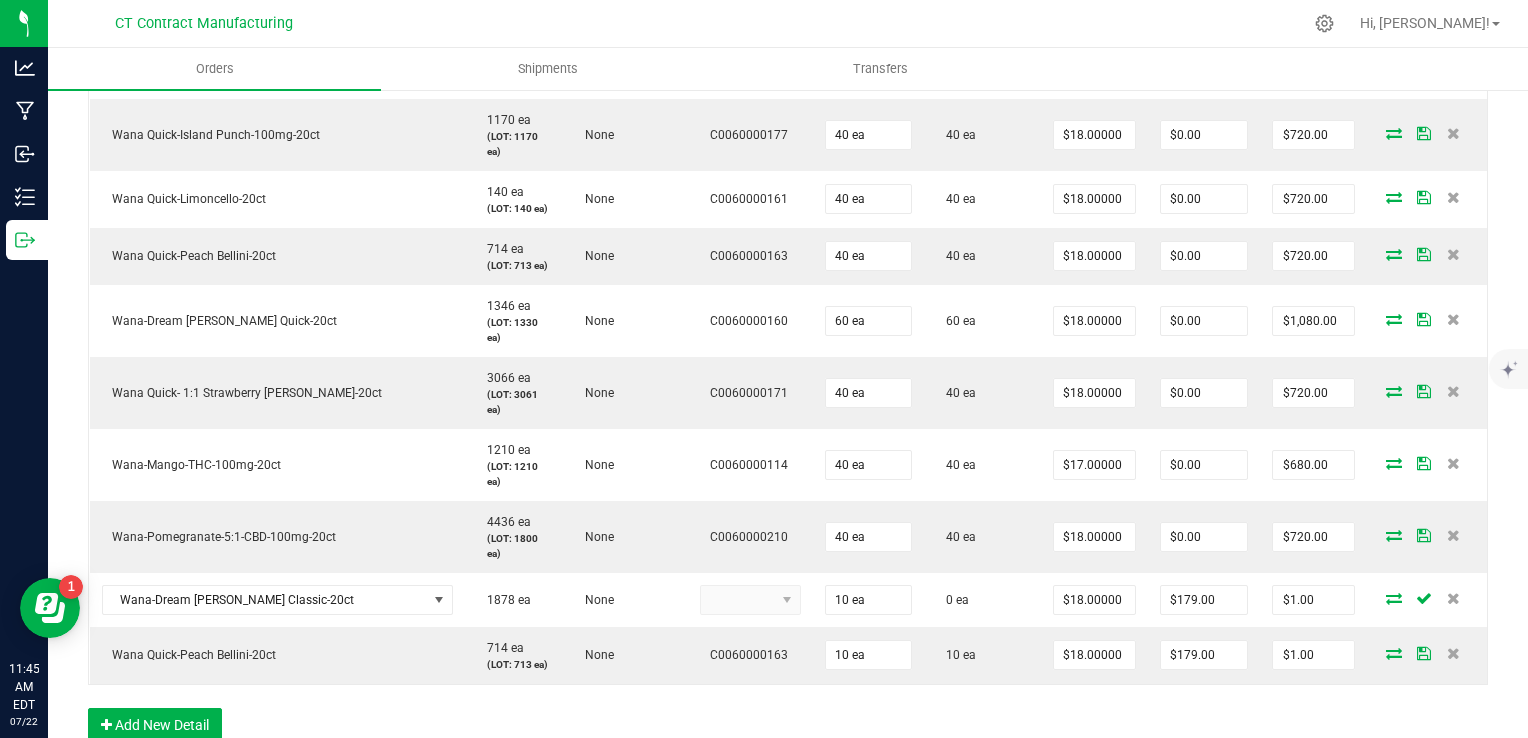 click on "Order Details Print All Labels Item  Sellable  Strain  Lot Number  Qty Ordered Qty Allocated Unit Price Line Discount Total Actions  Wana Quick- Sativa Connecticut Sunrise Fast-Acting Gummies--20ct   1143 ea   (LOT: 1143 ea)   None   C0060000218  40 ea  40 ea  $18.00000 $0.00 $720.00  Wana Quick-Island Punch-100mg-20ct   1170 ea   (LOT: 1170 ea)   None   C0060000177  40 ea  40 ea  $18.00000 $0.00 $720.00  Wana Quick-Limoncello-20ct   140 ea   (LOT: 140 ea)   None   C0060000161  40 ea  40 ea  $18.00000 $0.00 $720.00  Wana Quick-Peach Bellini-20ct   714 ea   (LOT: 713 ea)   None   C0060000163  40 ea  40 ea  $18.00000 $0.00 $720.00  Wana-Dream Berry Quick-20ct   1346 ea   (LOT: 1330 ea)   None   C0060000160  60 ea  60 ea  $18.00000 $0.00 $1,080.00  Wana Quick- 1:1 Strawberry Margarita-20ct   3066 ea   (LOT: 3061 ea)   None   C0060000171  40 ea  40 ea  $18.00000 $0.00 $720.00  Wana-Mango-THC-100mg-20ct   1210 ea   (LOT: 1210 ea)   None   C0060000114  40 ea  40 ea  $17.00000 $0.00" at bounding box center [788, 342] 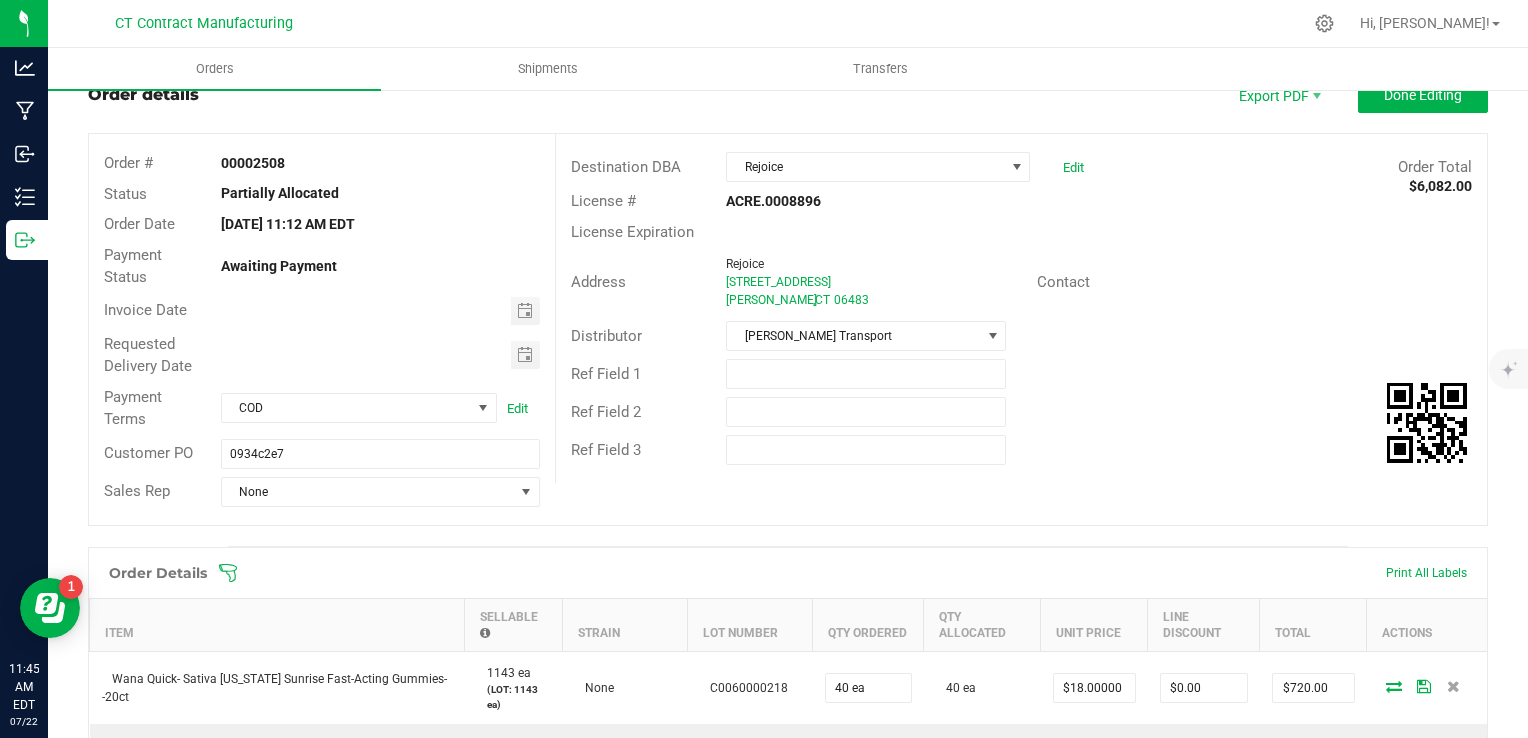 scroll, scrollTop: 66, scrollLeft: 0, axis: vertical 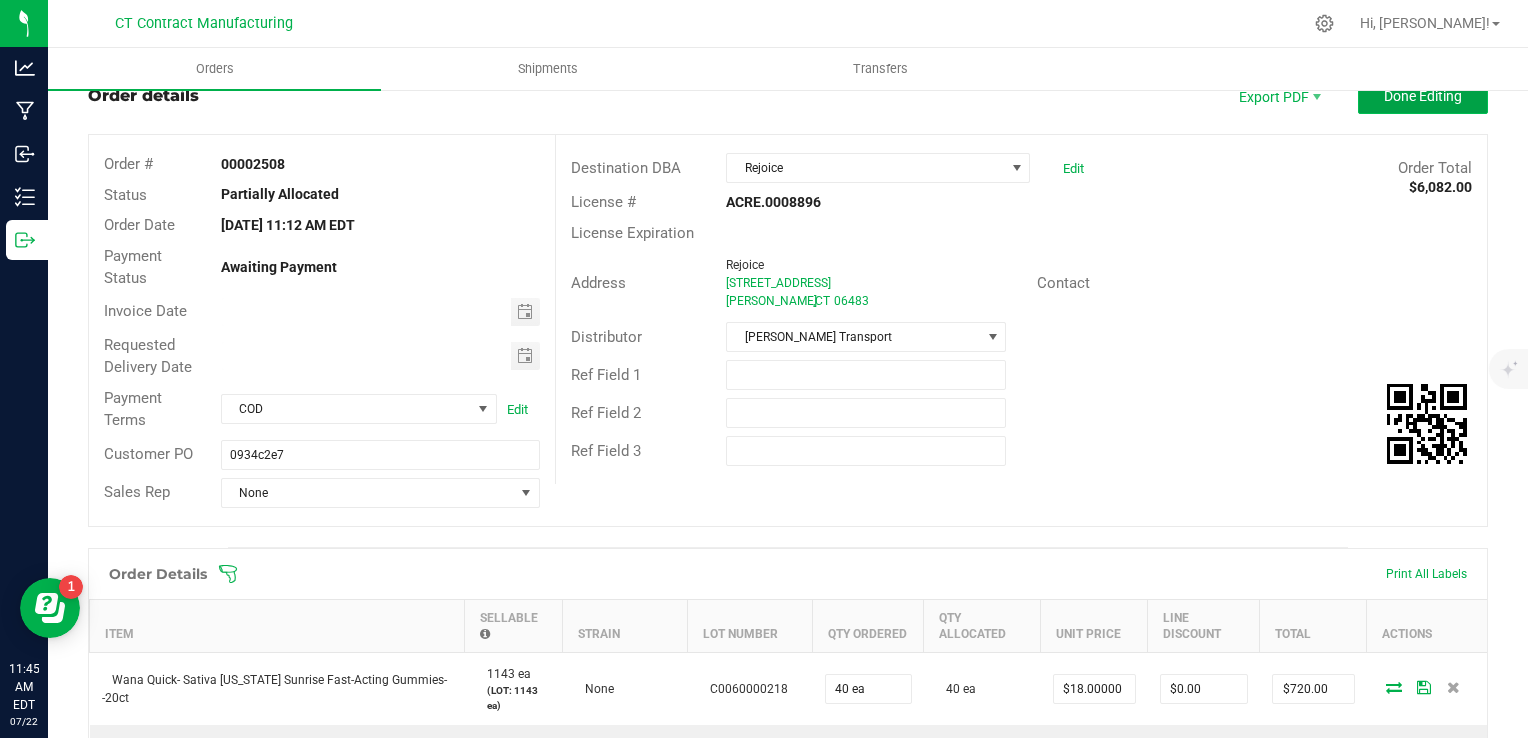 click on "Done Editing" at bounding box center [1423, 96] 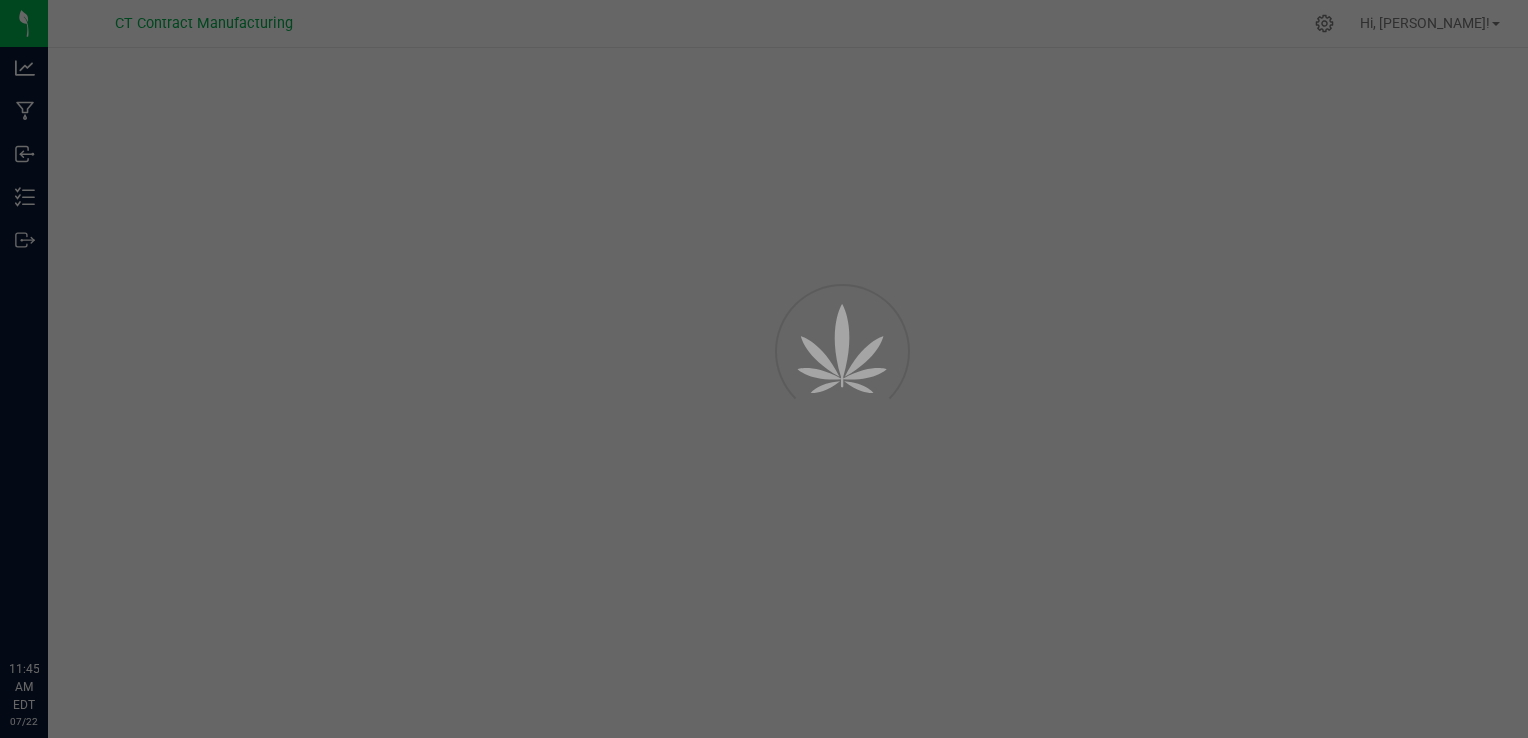scroll, scrollTop: 0, scrollLeft: 0, axis: both 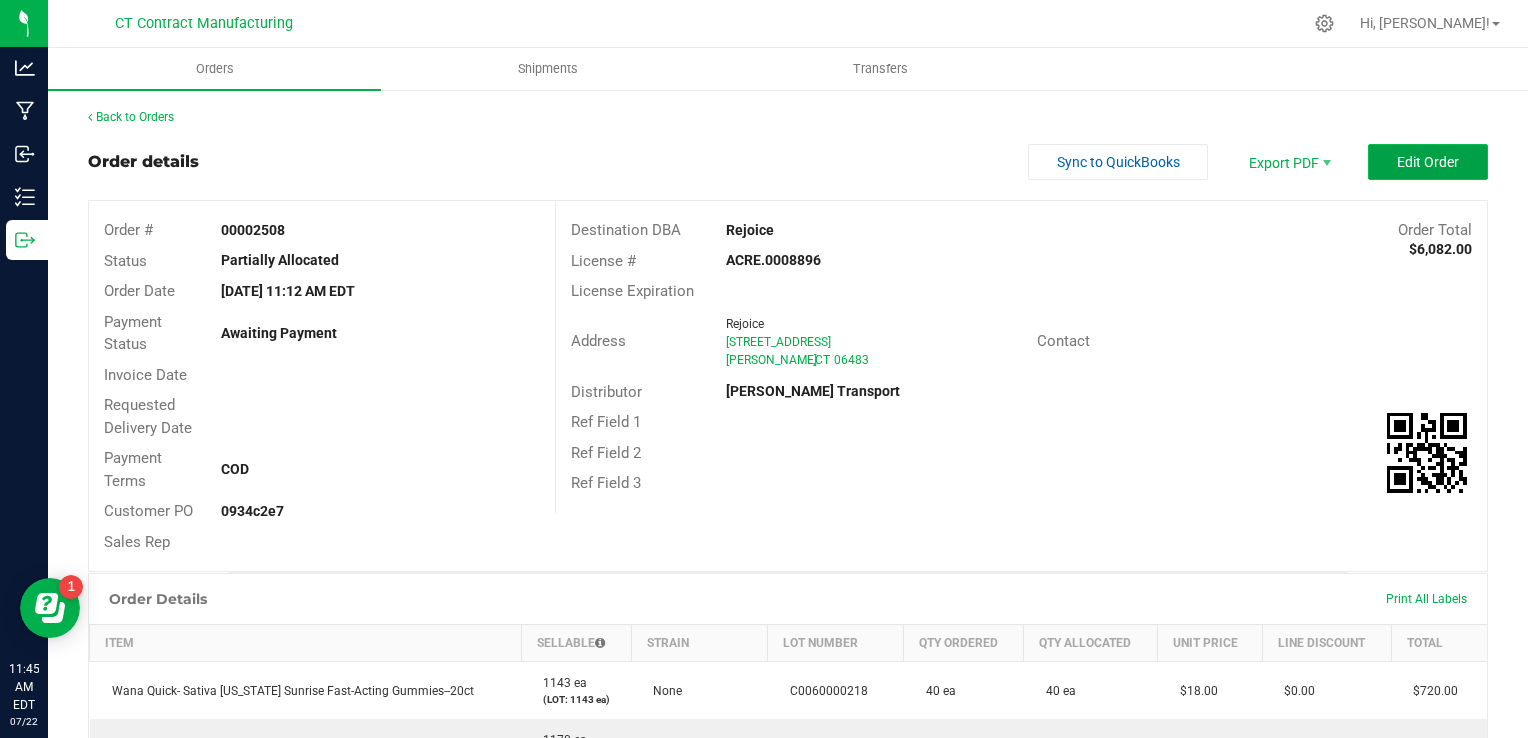 click on "Edit Order" at bounding box center (1428, 162) 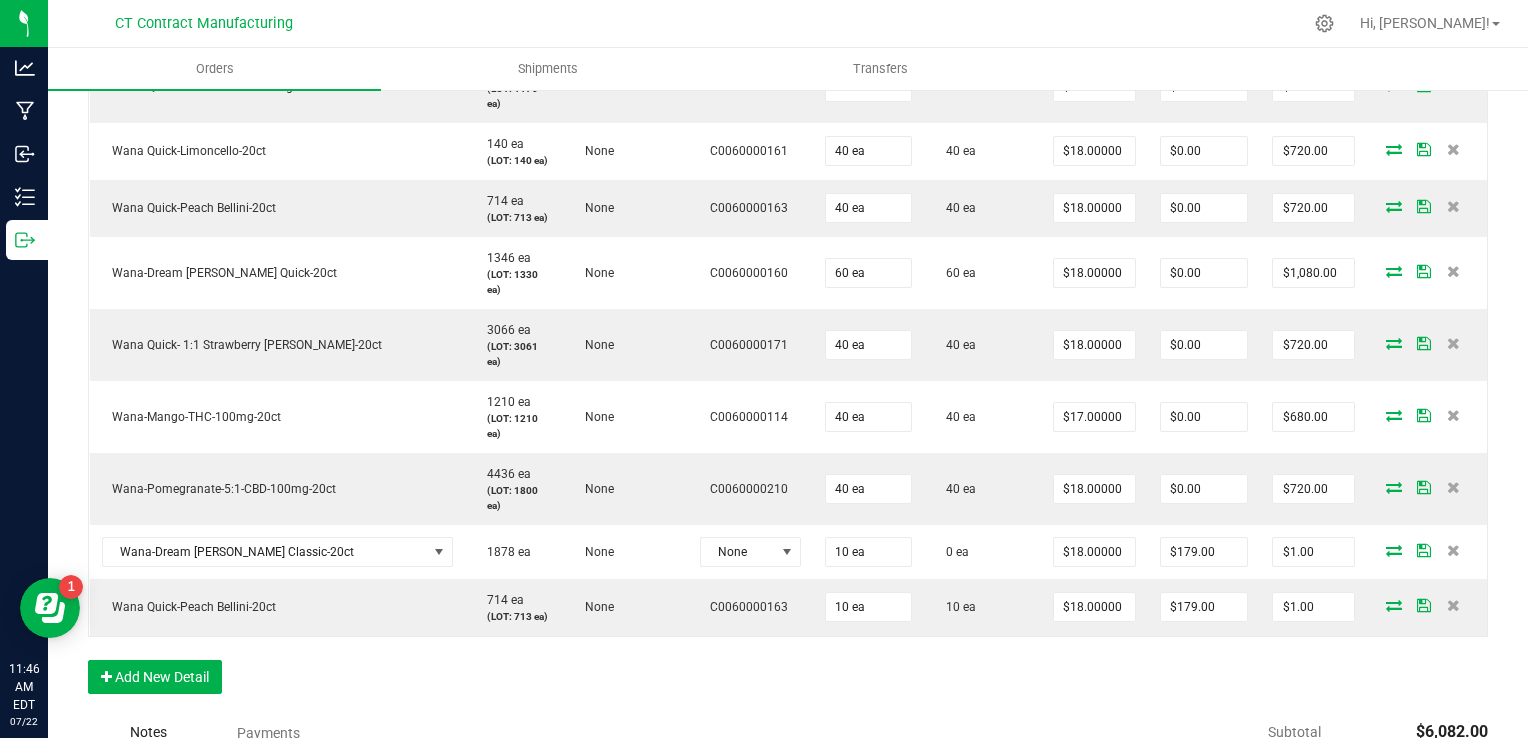scroll, scrollTop: 740, scrollLeft: 0, axis: vertical 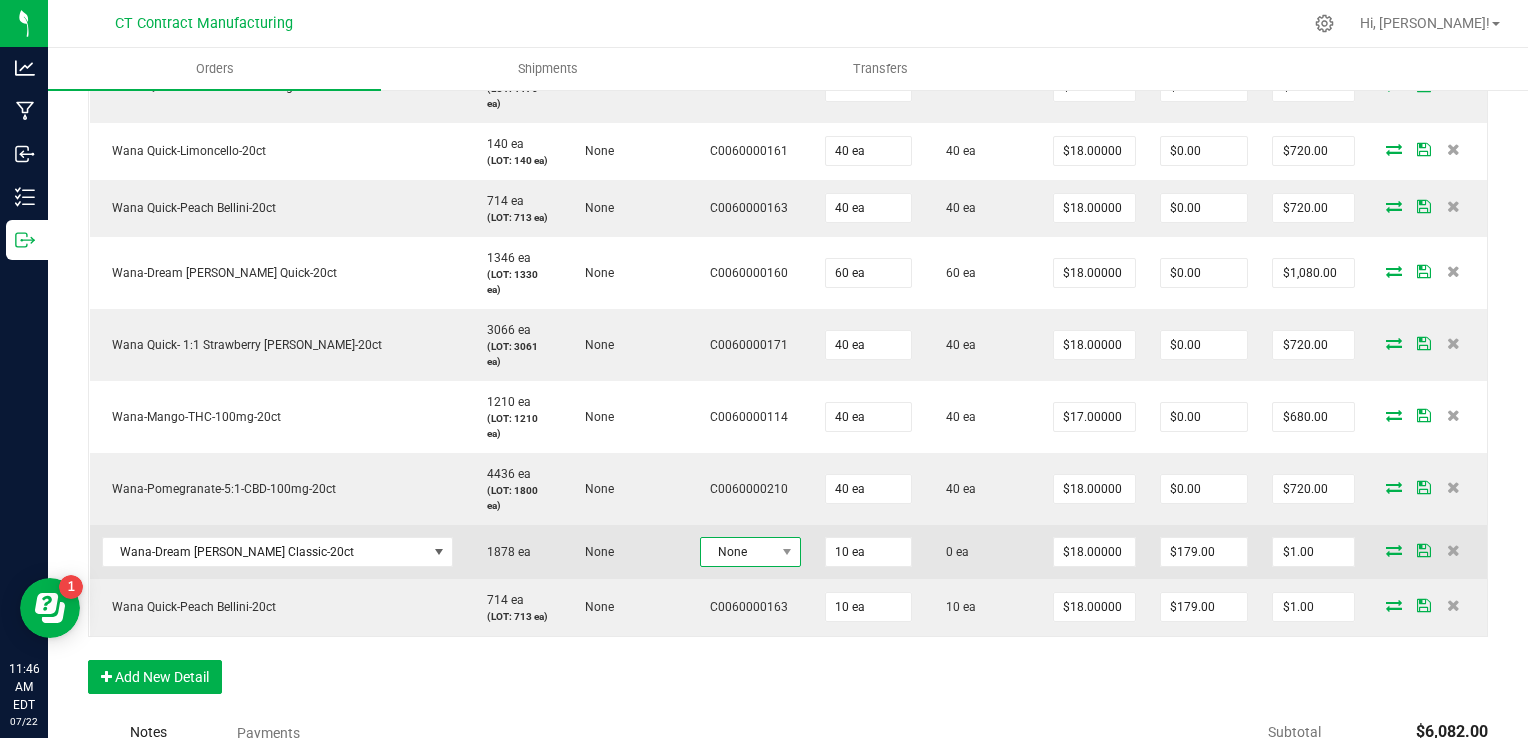 click on "None" at bounding box center [738, 552] 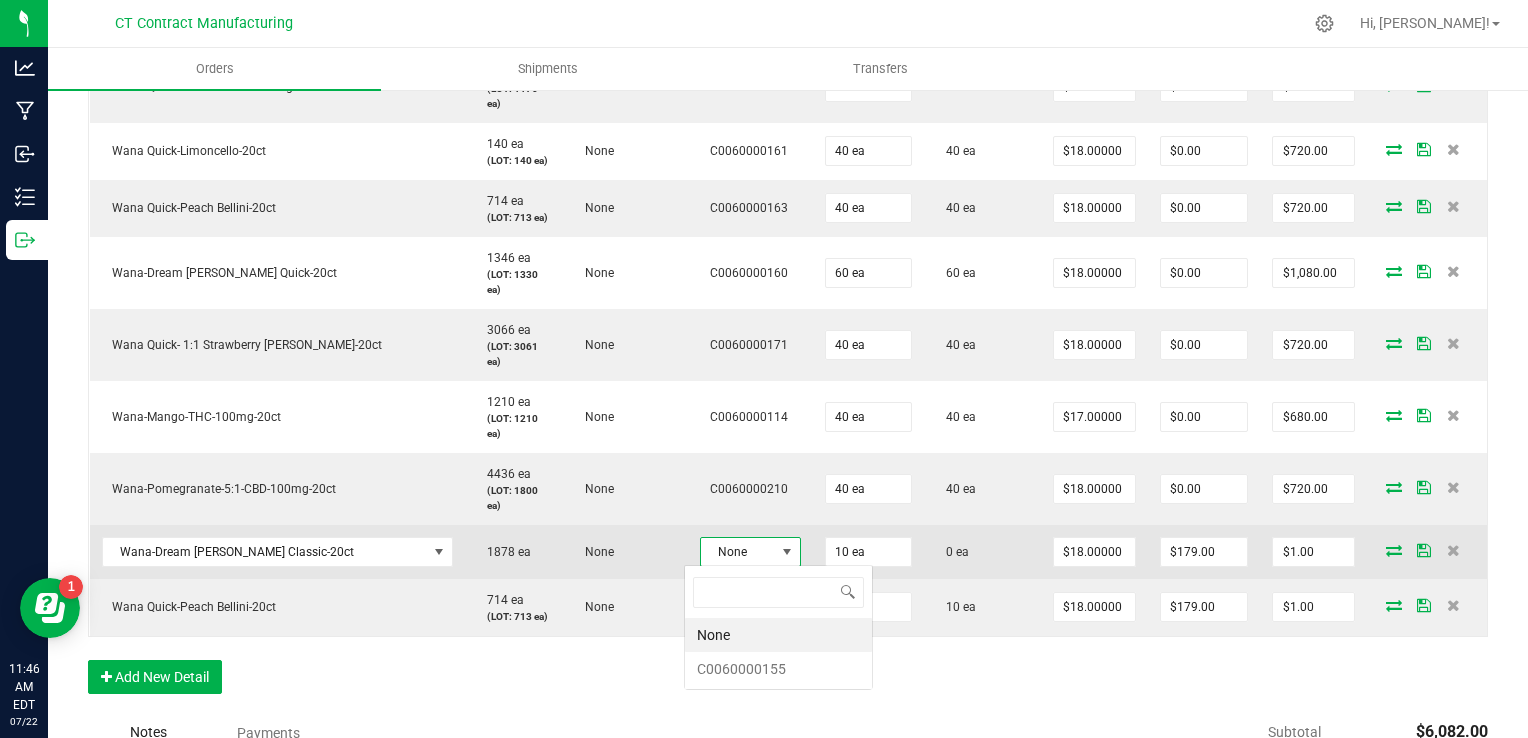 scroll, scrollTop: 99970, scrollLeft: 99899, axis: both 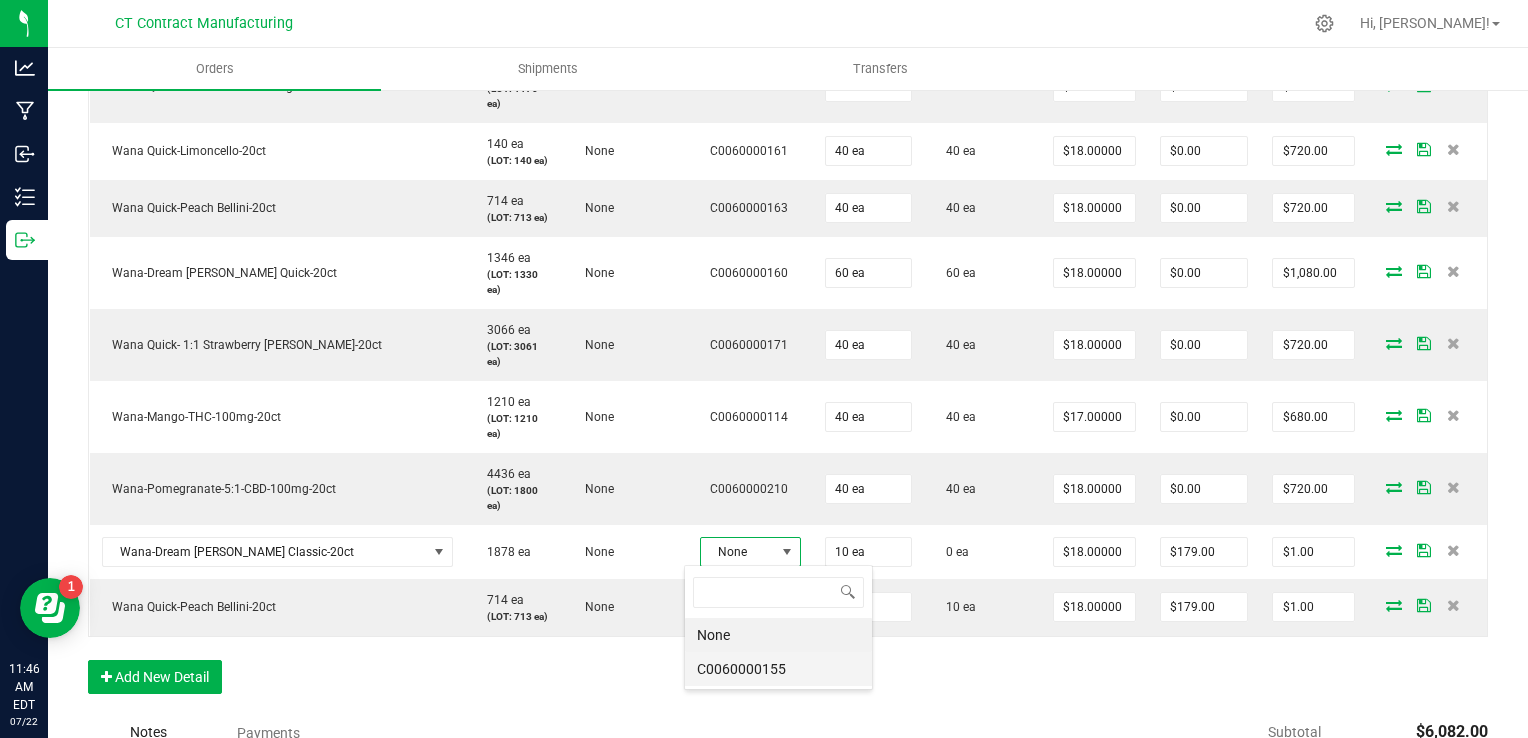 click on "C0060000155" at bounding box center (778, 669) 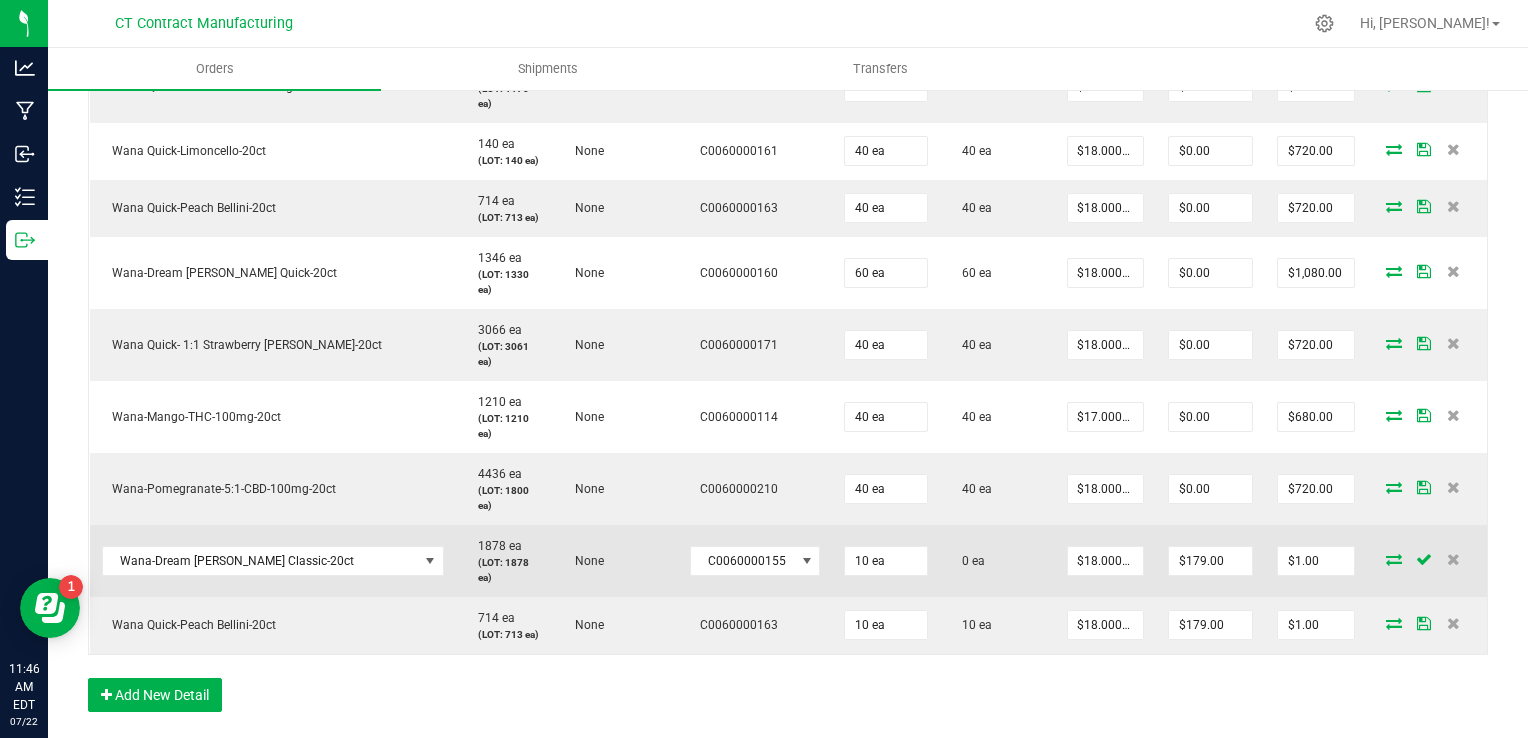 click at bounding box center [1394, 559] 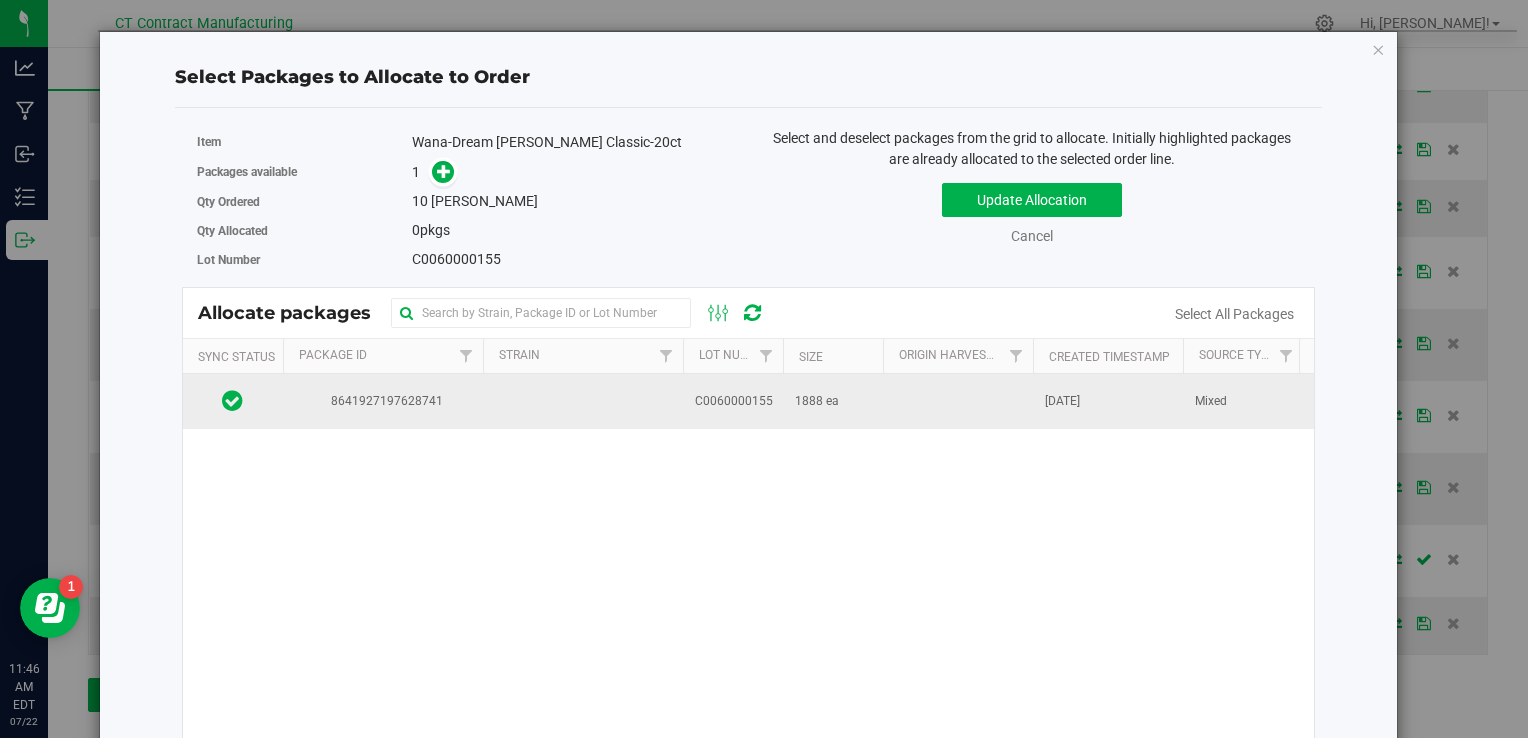 click at bounding box center (958, 401) 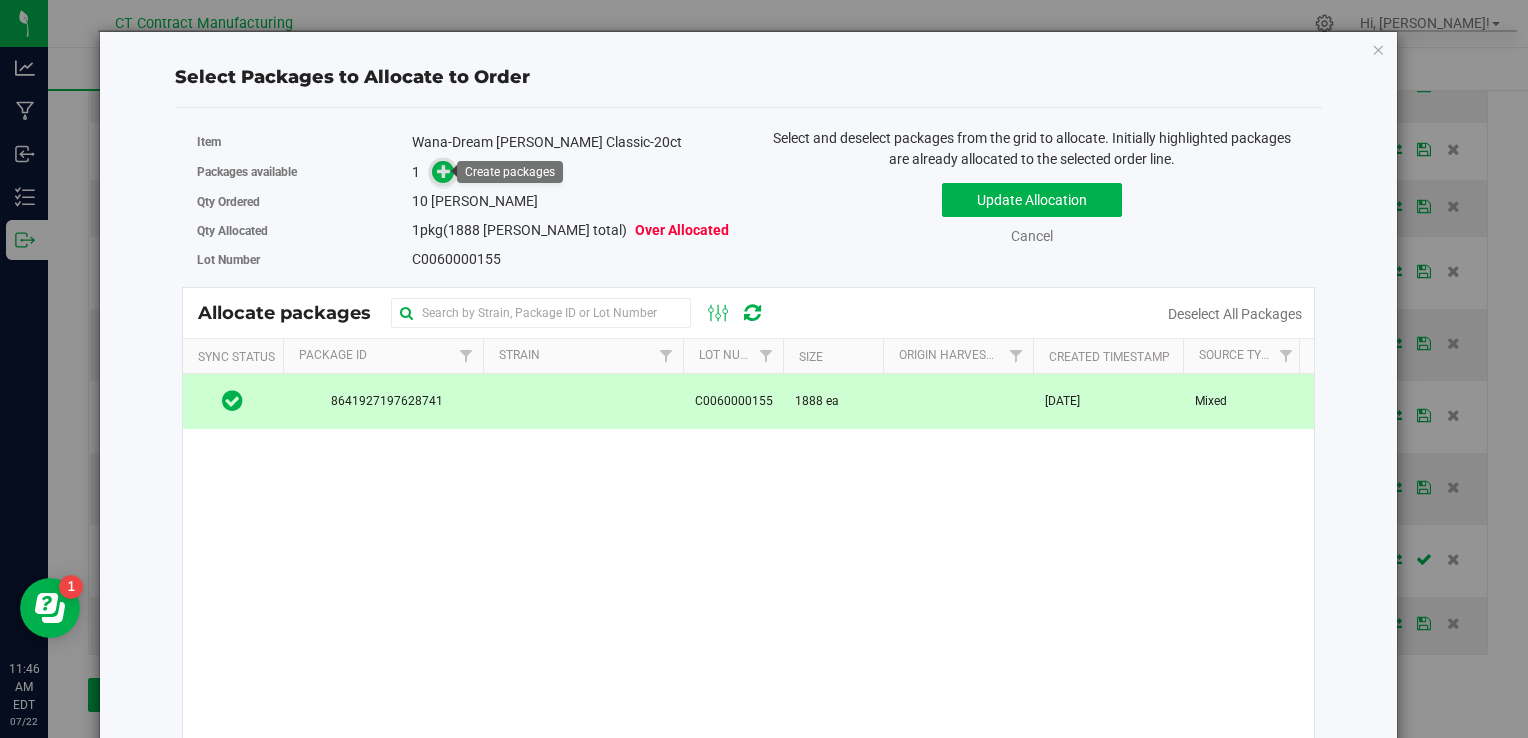 click at bounding box center [442, 171] 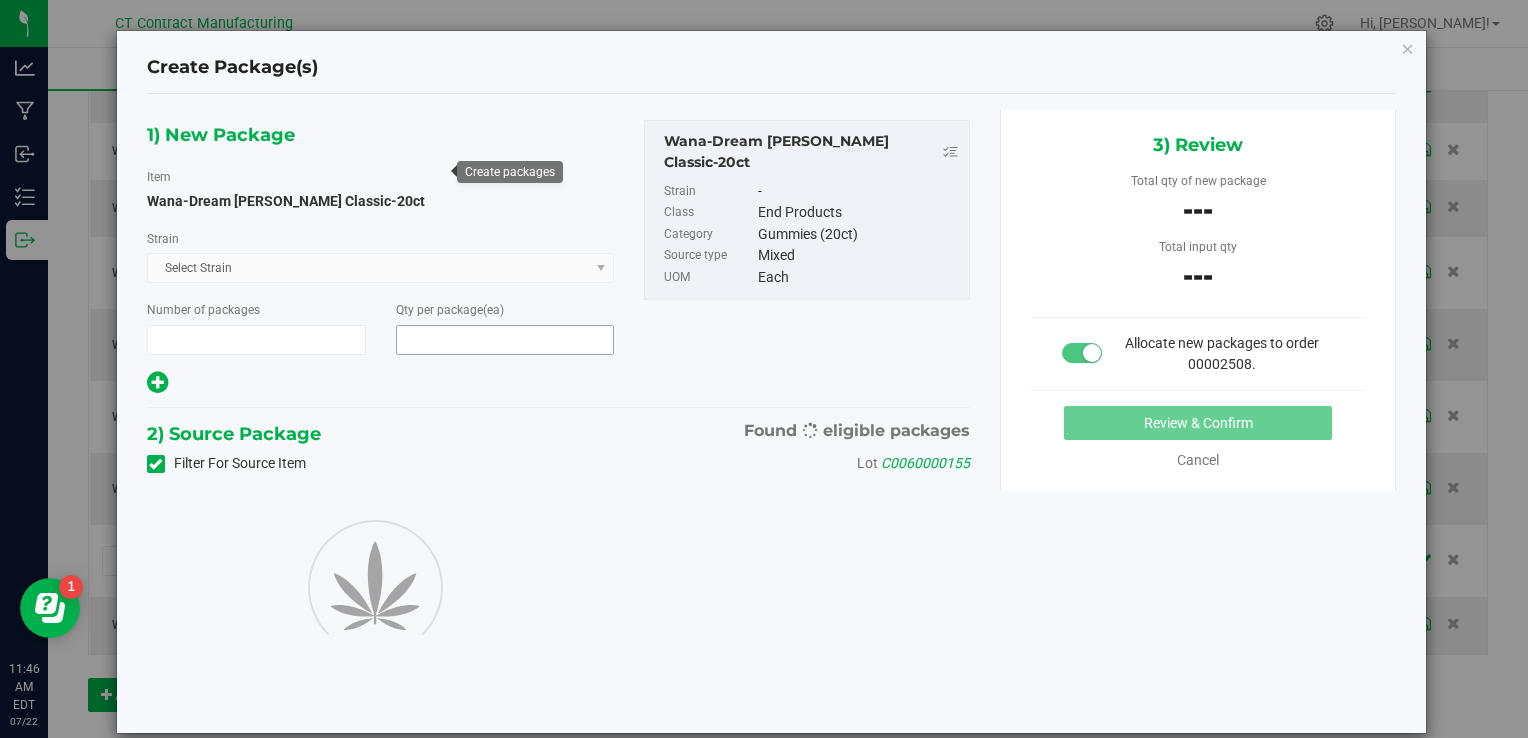 type on "1" 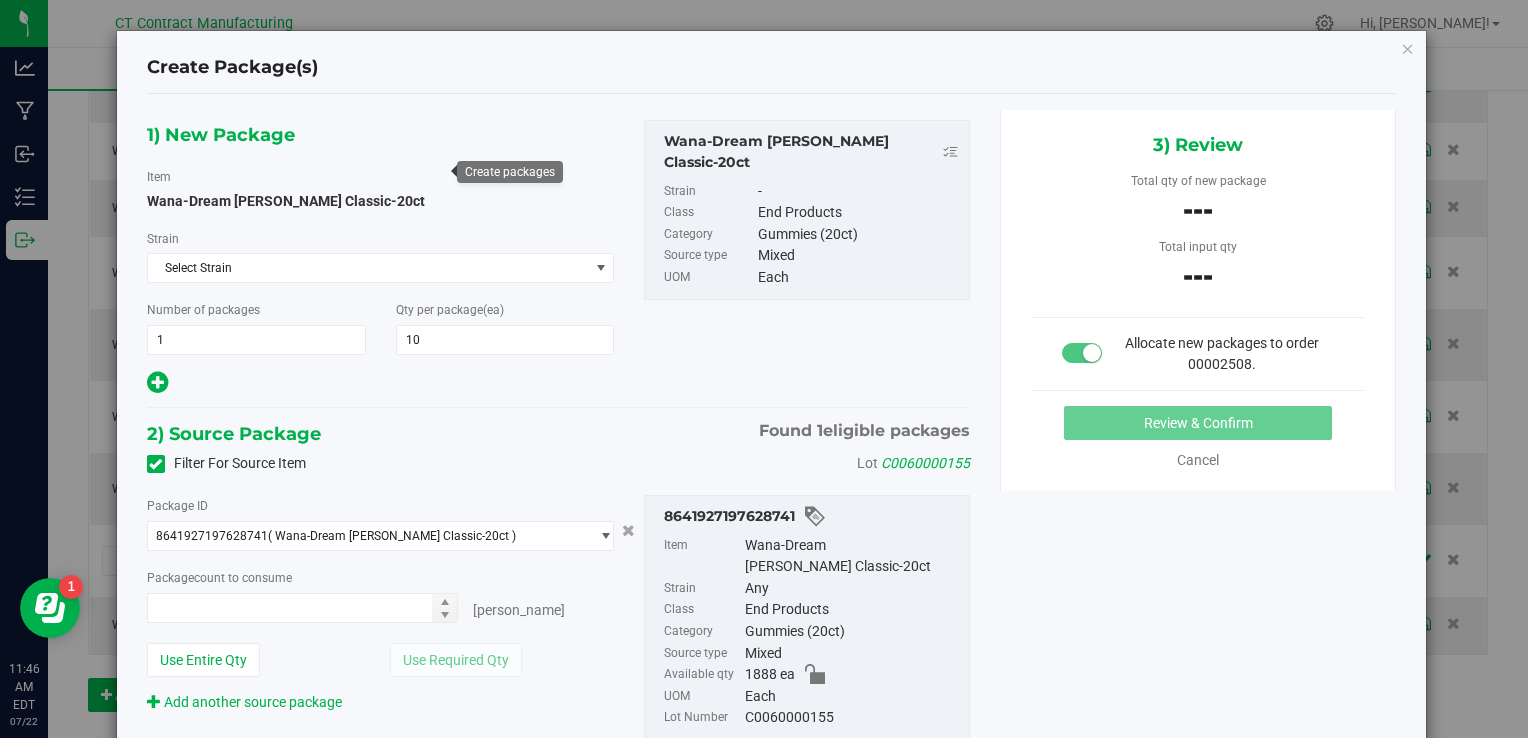type on "0 ea" 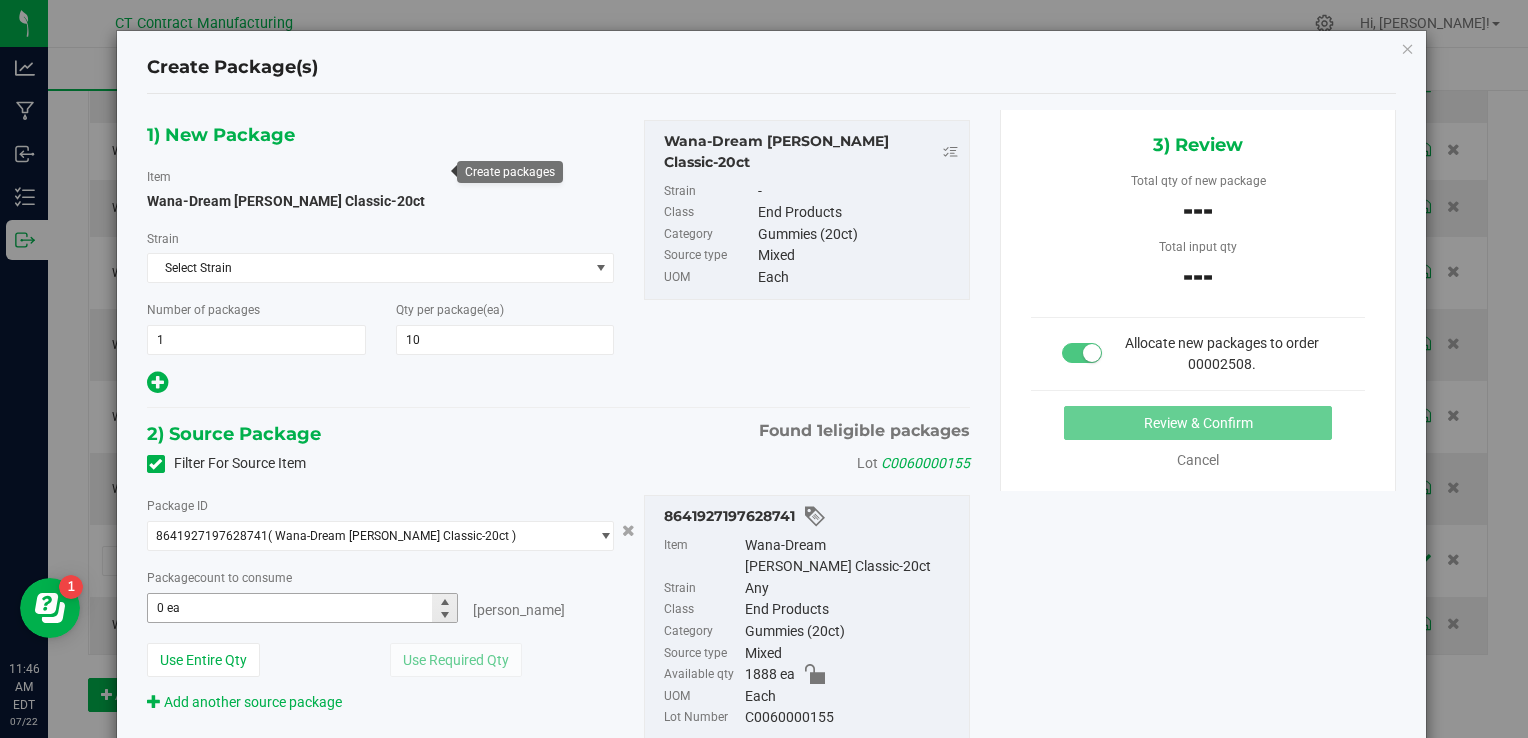 click on "0 ea" at bounding box center (303, 608) 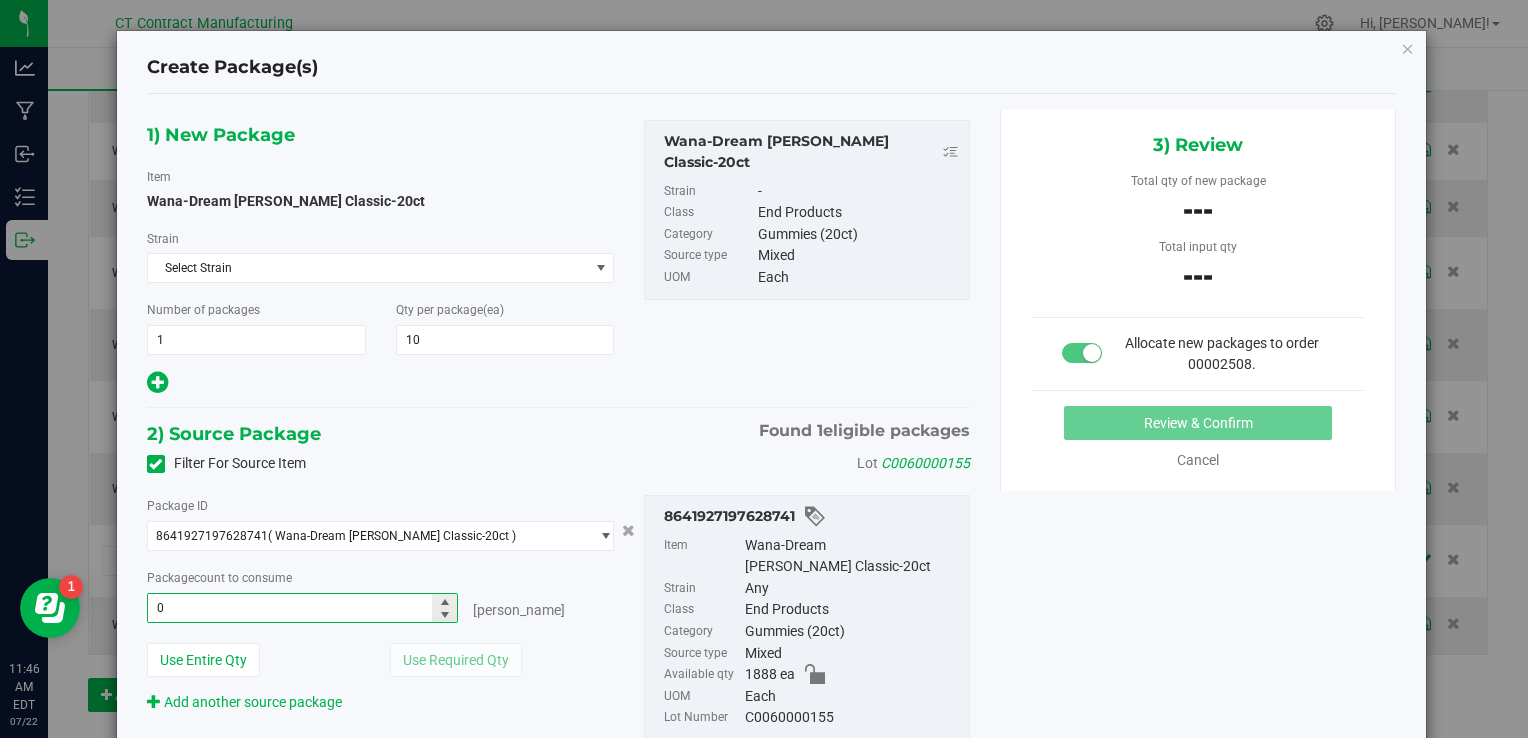 type 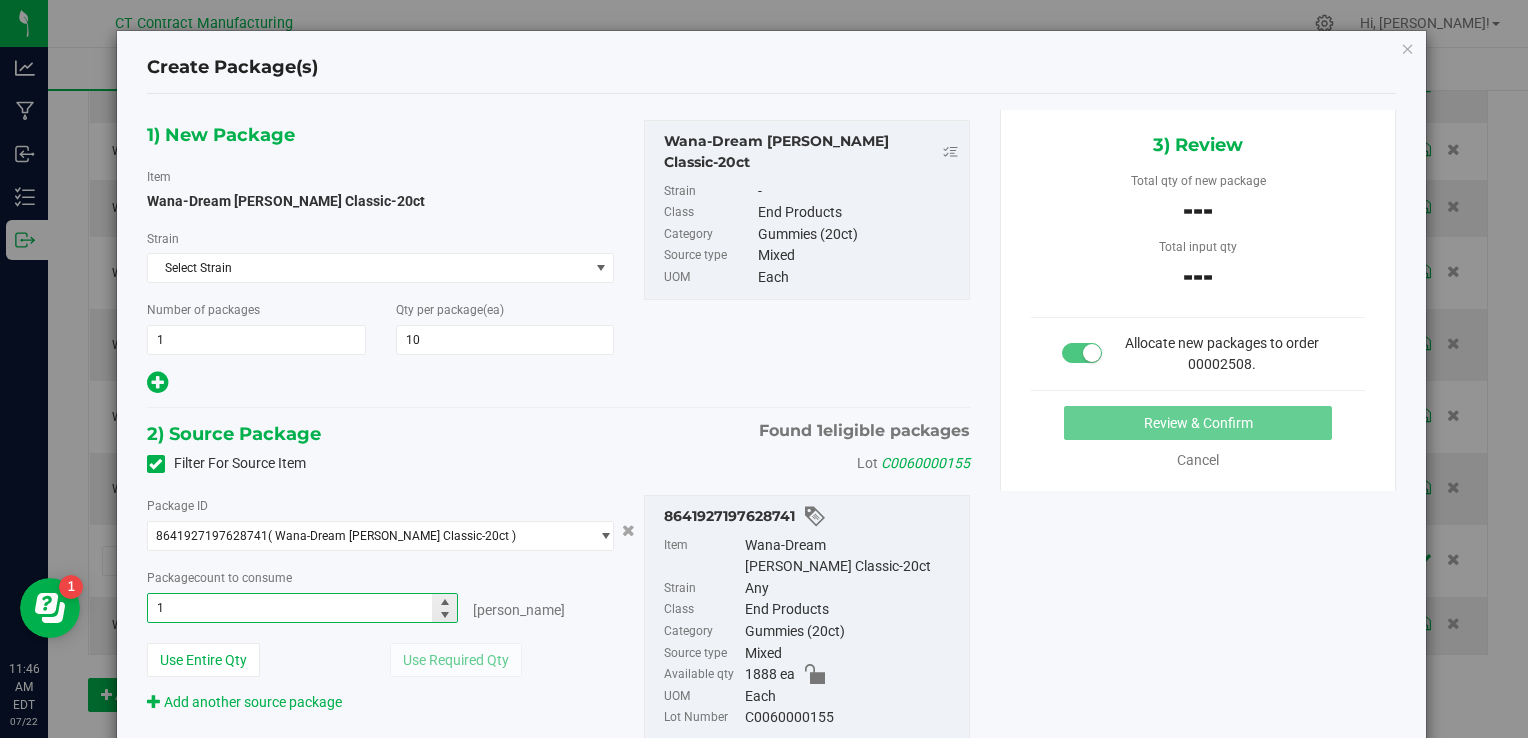 type on "10" 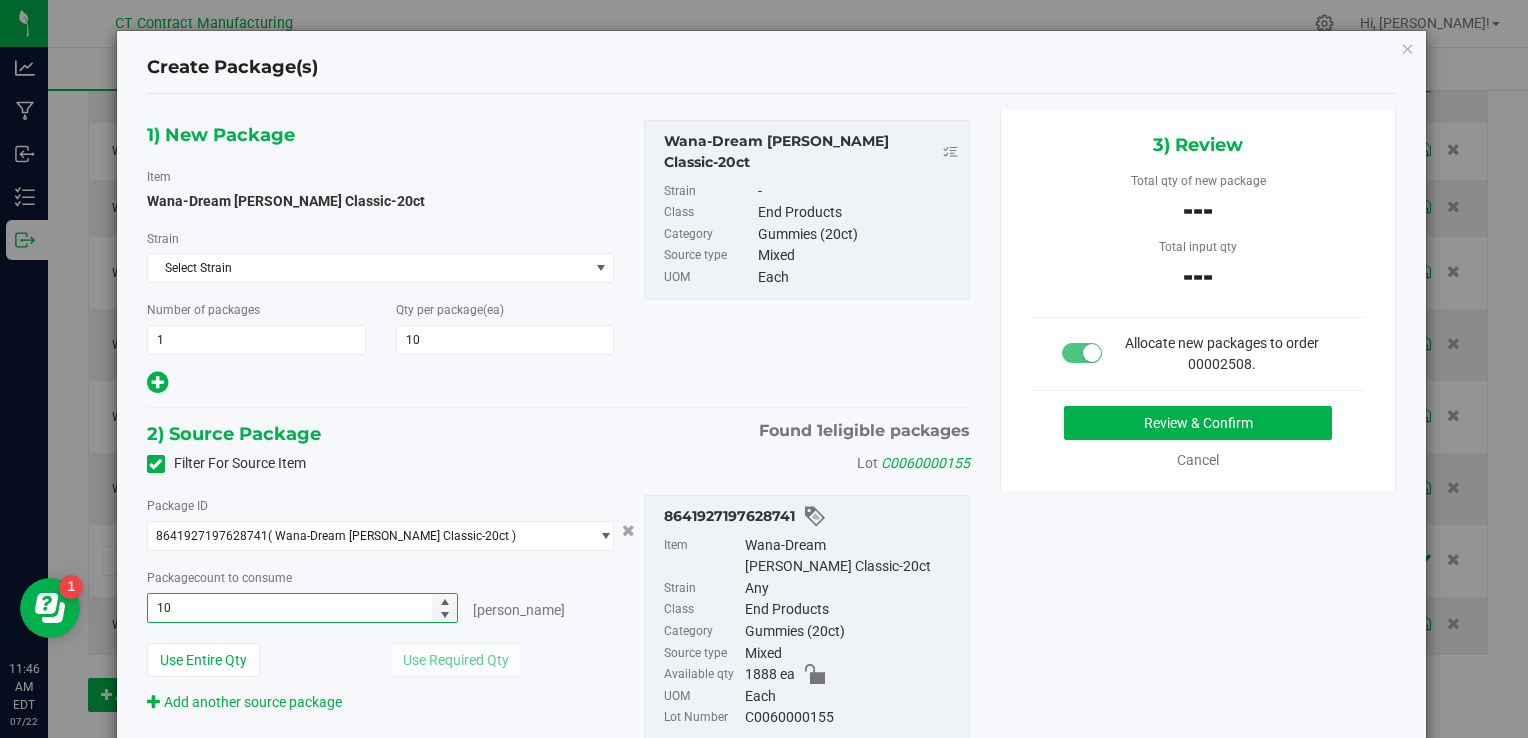 click at bounding box center [381, 383] 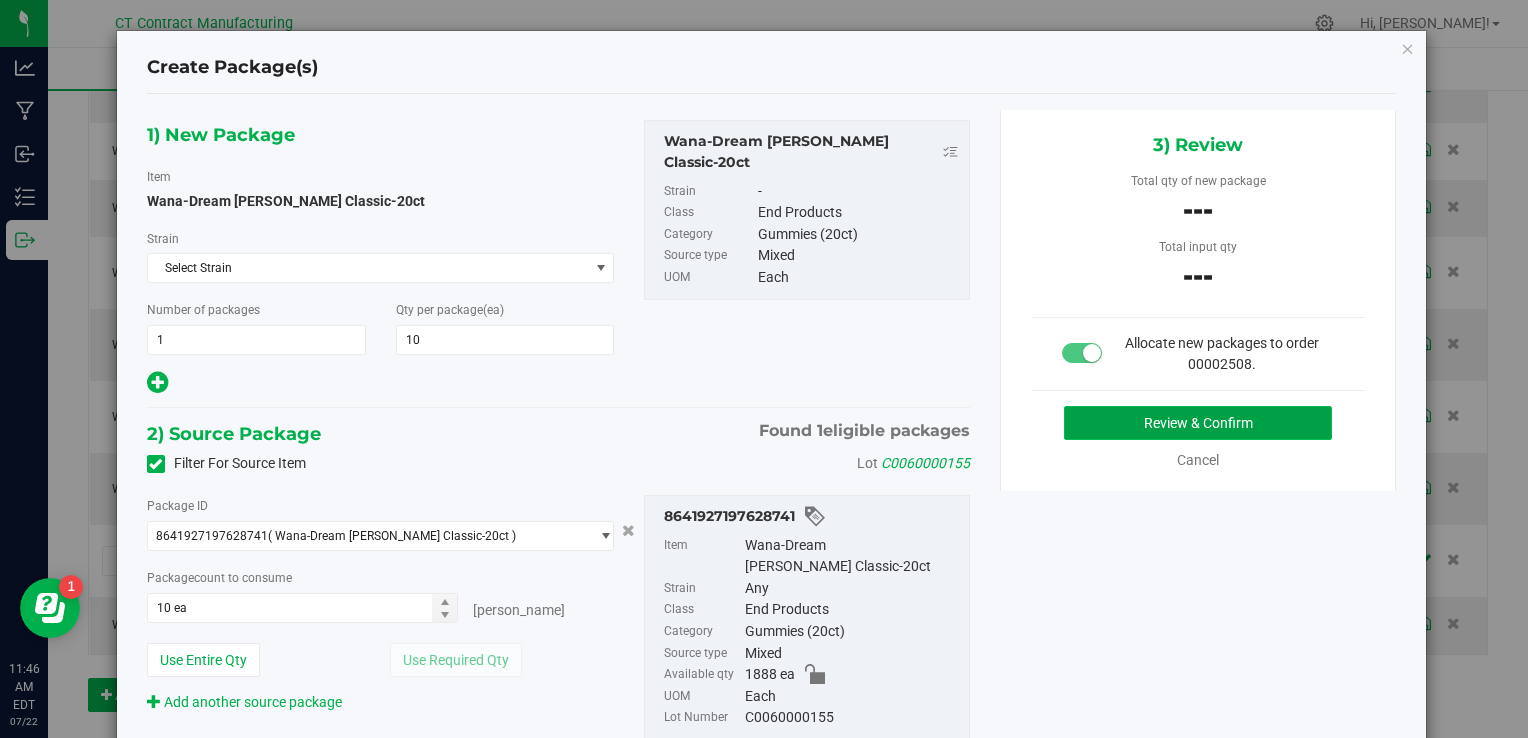 click on "Review & Confirm" at bounding box center [1198, 423] 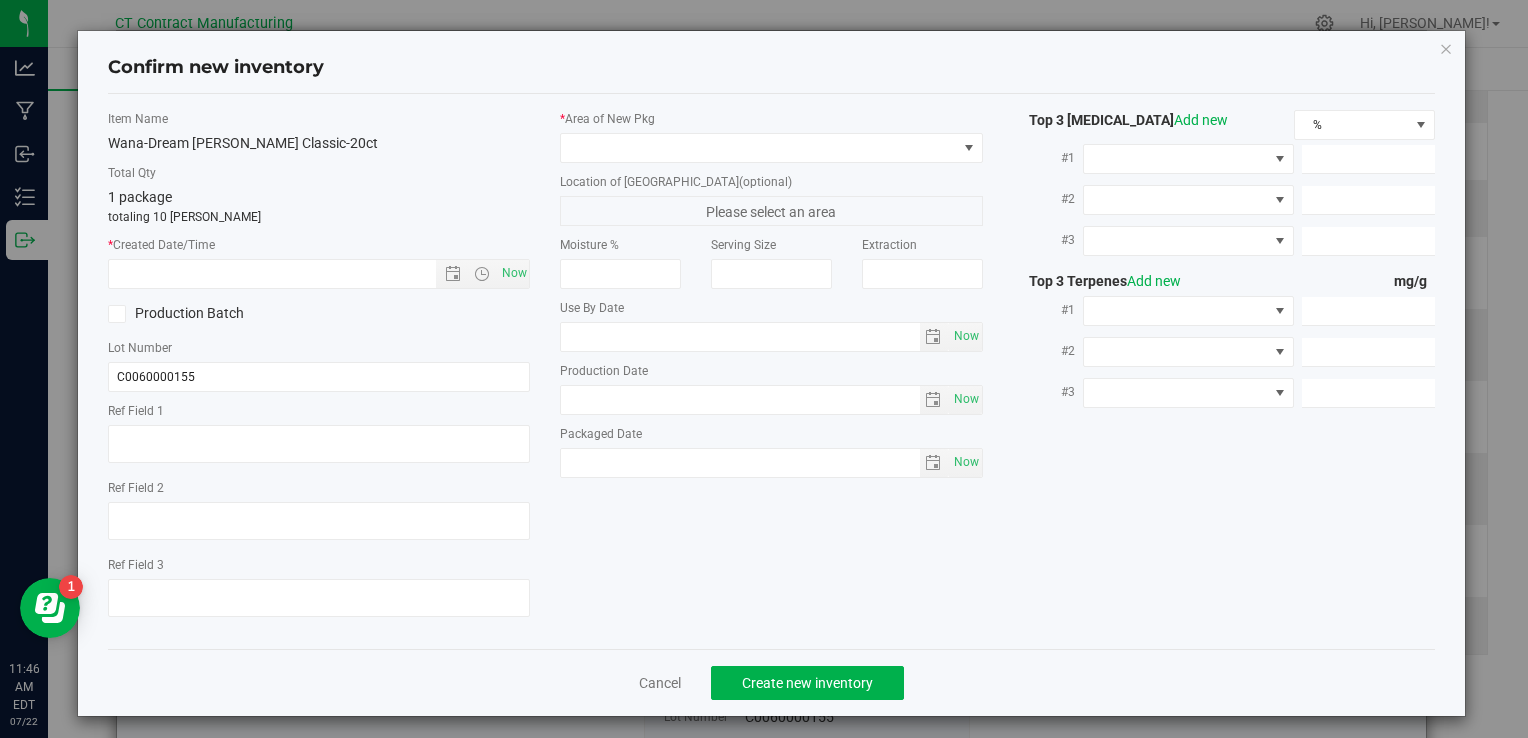 type on "240422-DBC002" 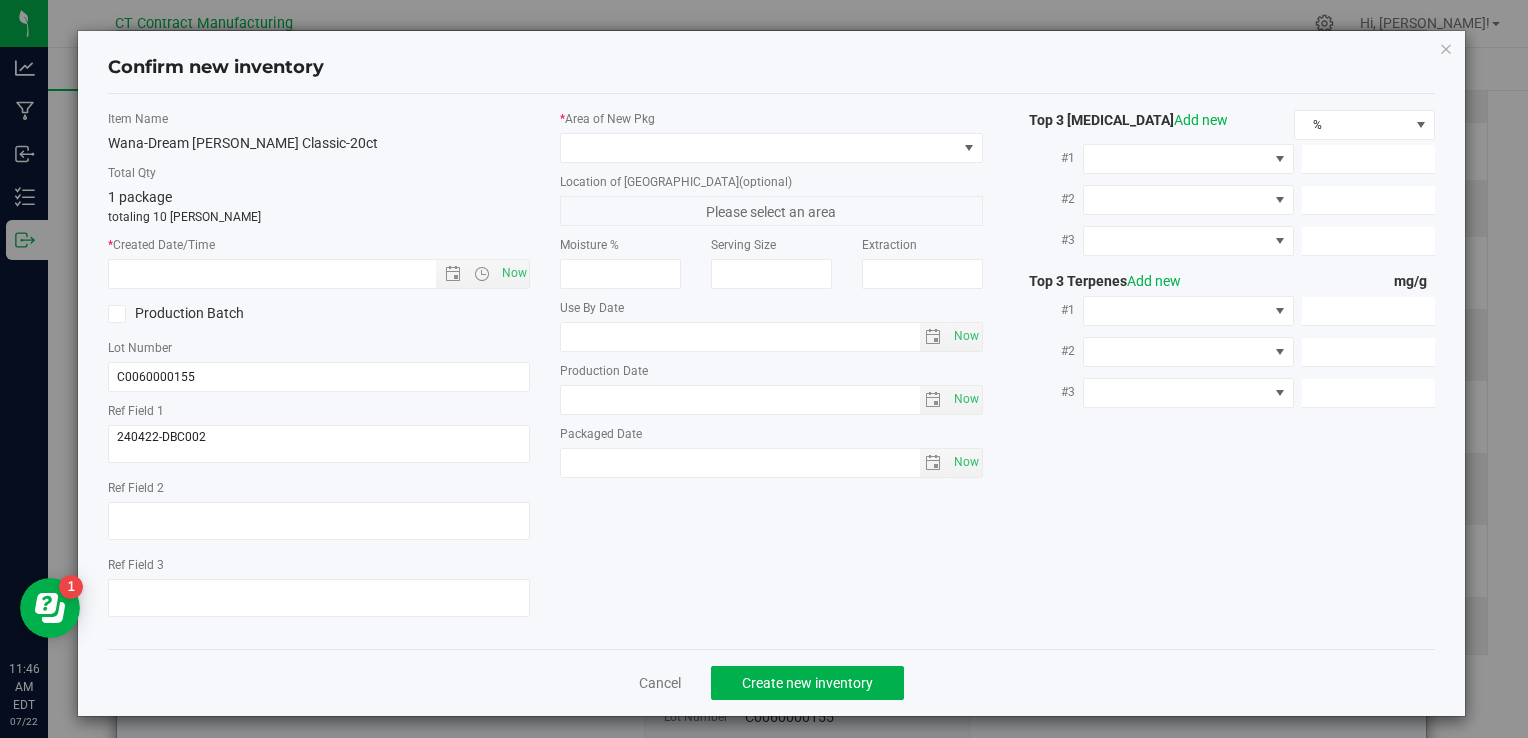 click on "Item Name
Wana-Dream [PERSON_NAME] Classic-20ct
Total Qty
1 package  totaling 10 [PERSON_NAME]
*
Created Date/Time
Now
Production Batch
Lot Number
C0060000155
Ref Field 1" at bounding box center [319, 371] 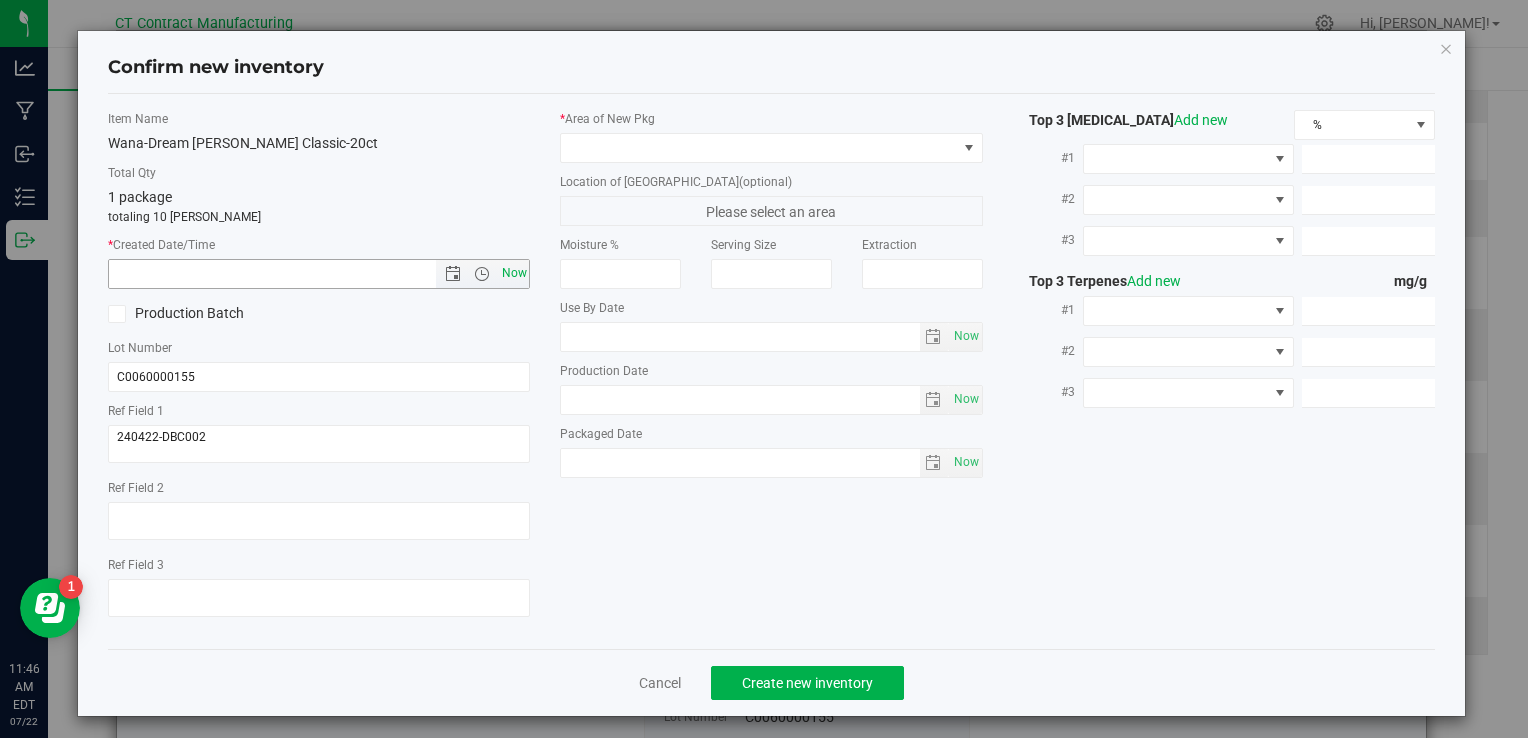 click on "Now" at bounding box center [514, 273] 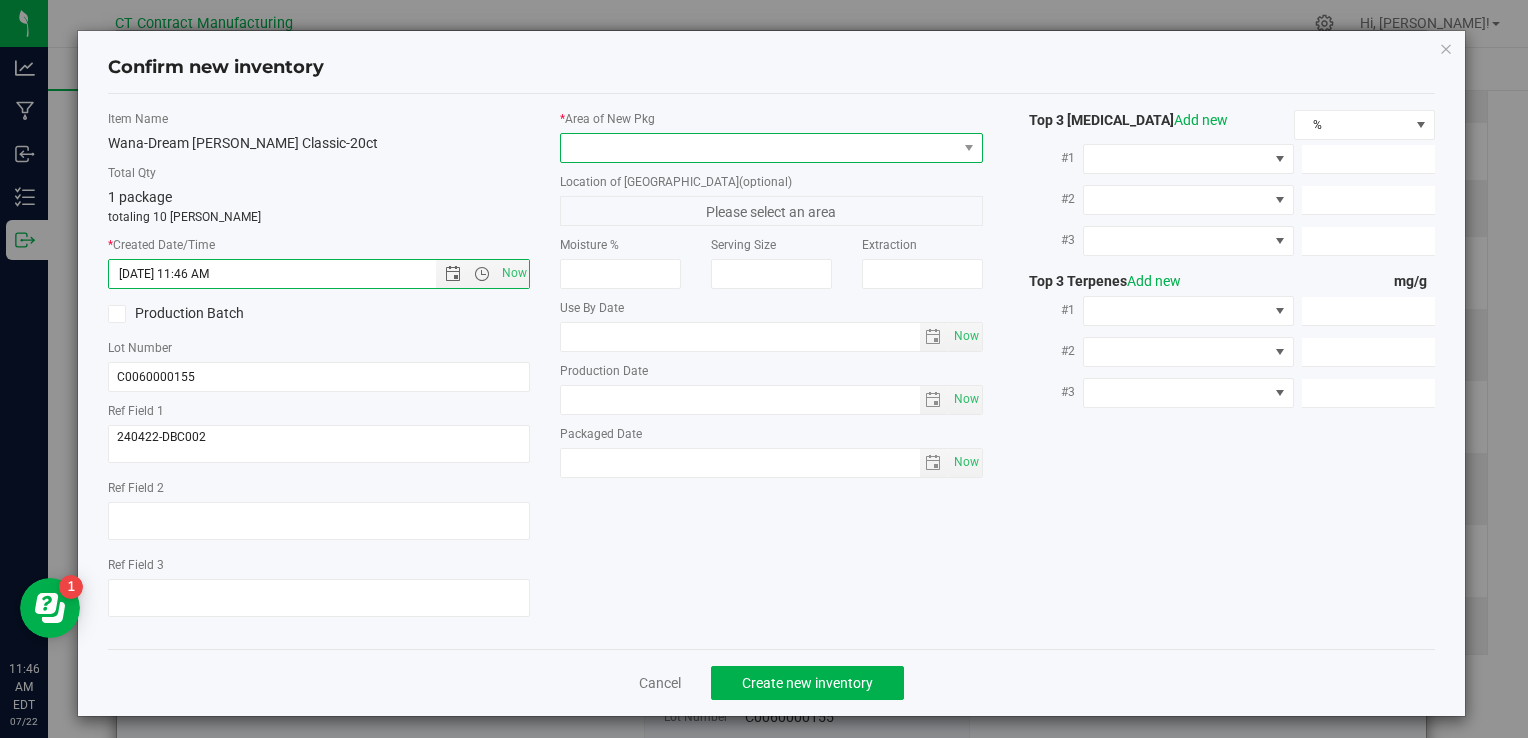 click at bounding box center [758, 148] 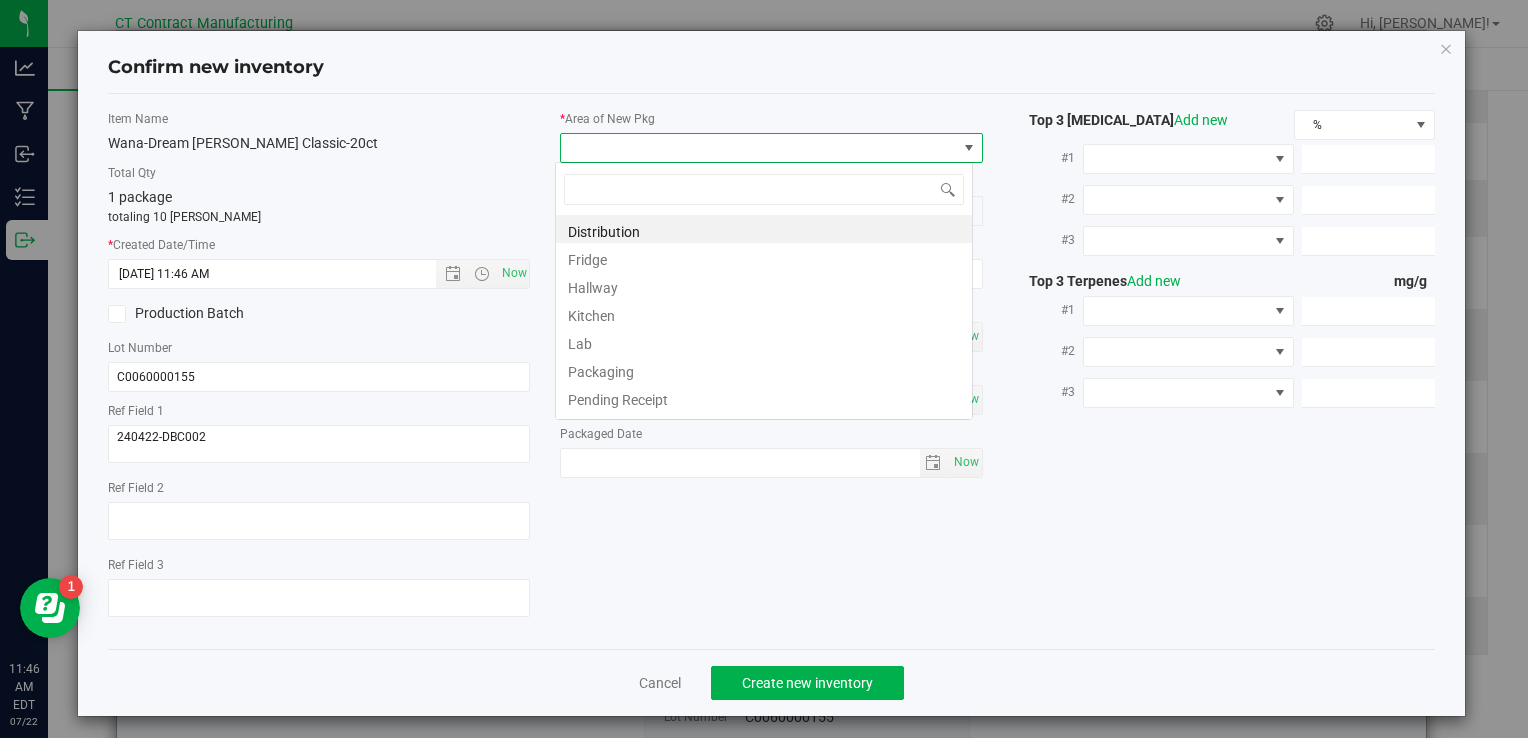scroll, scrollTop: 99970, scrollLeft: 99582, axis: both 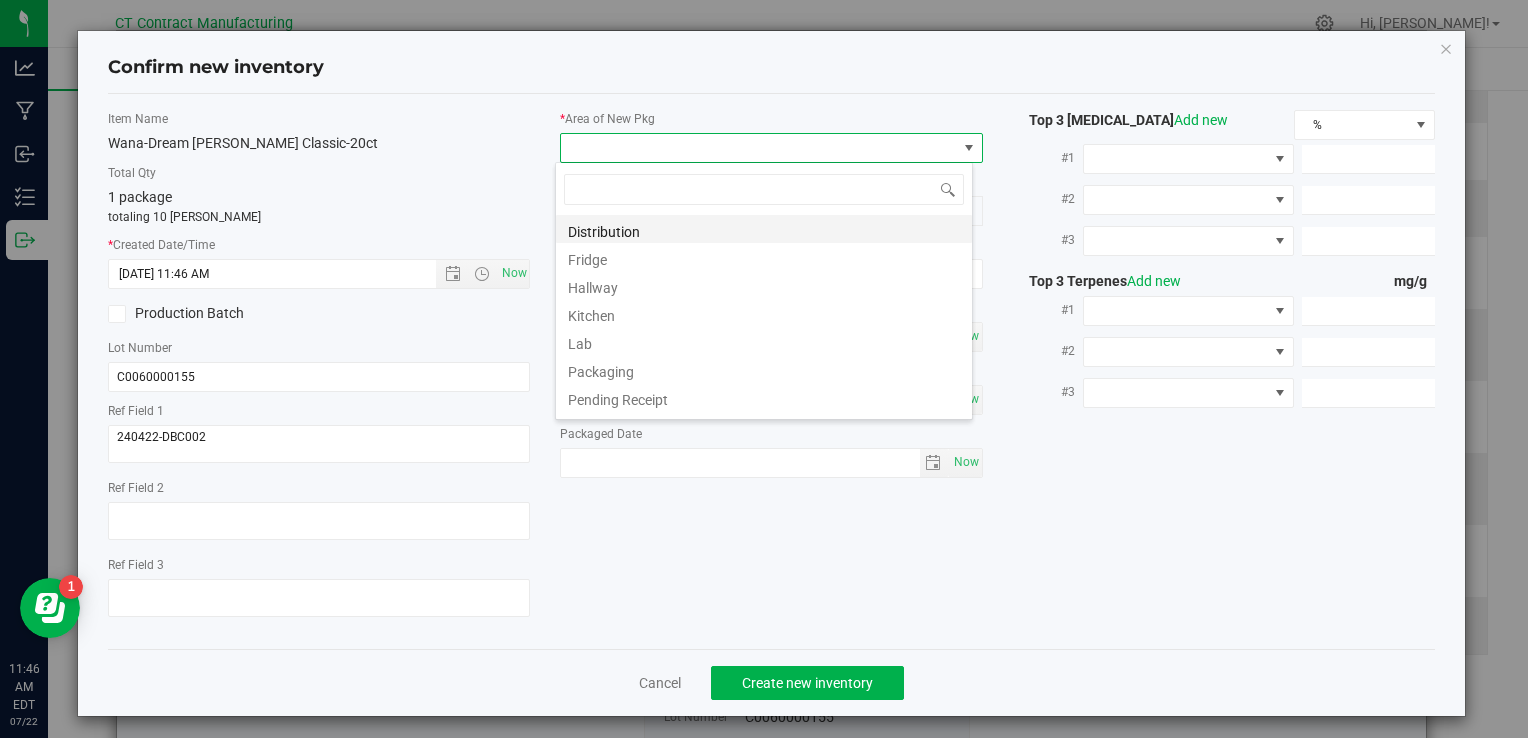 click on "Distribution" at bounding box center (764, 229) 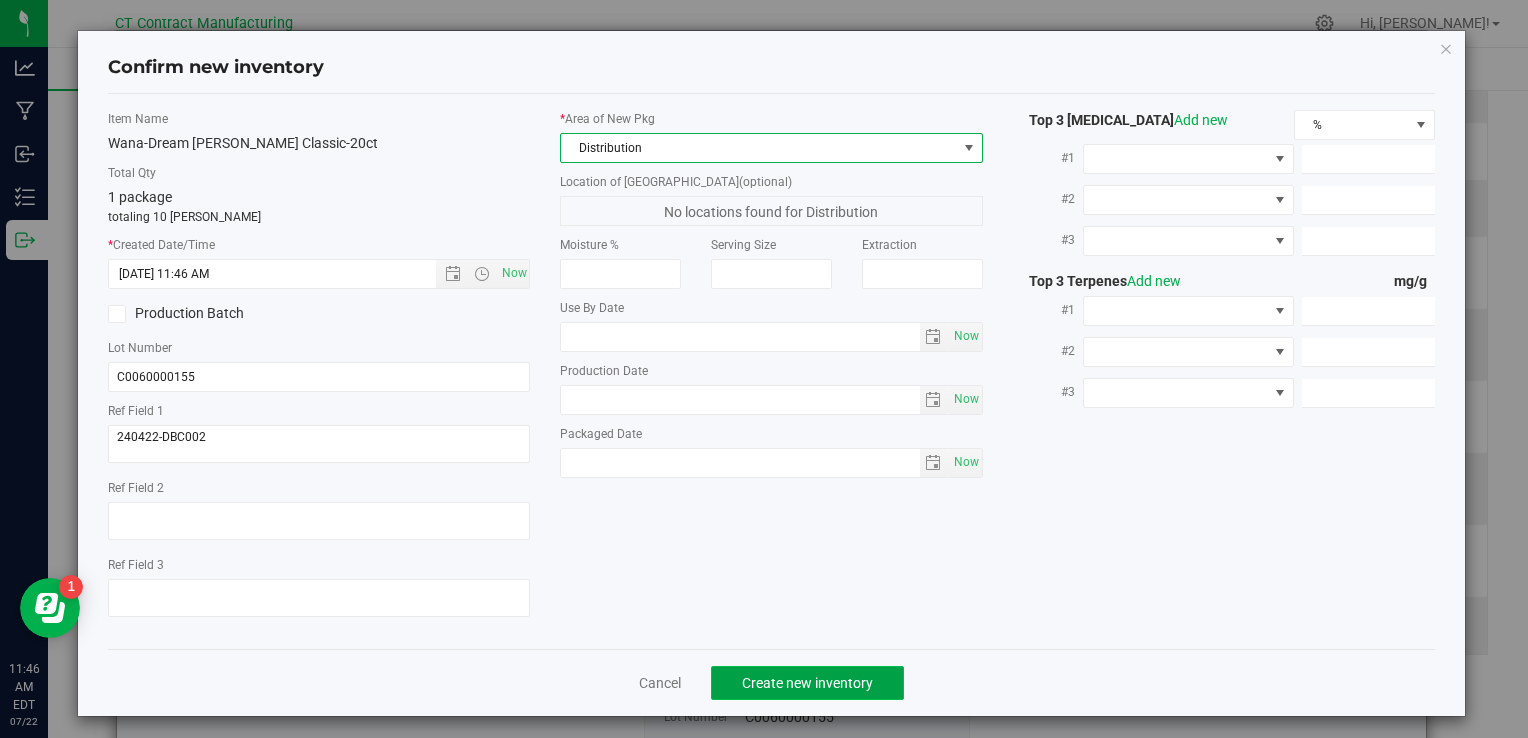 click on "Create new inventory" 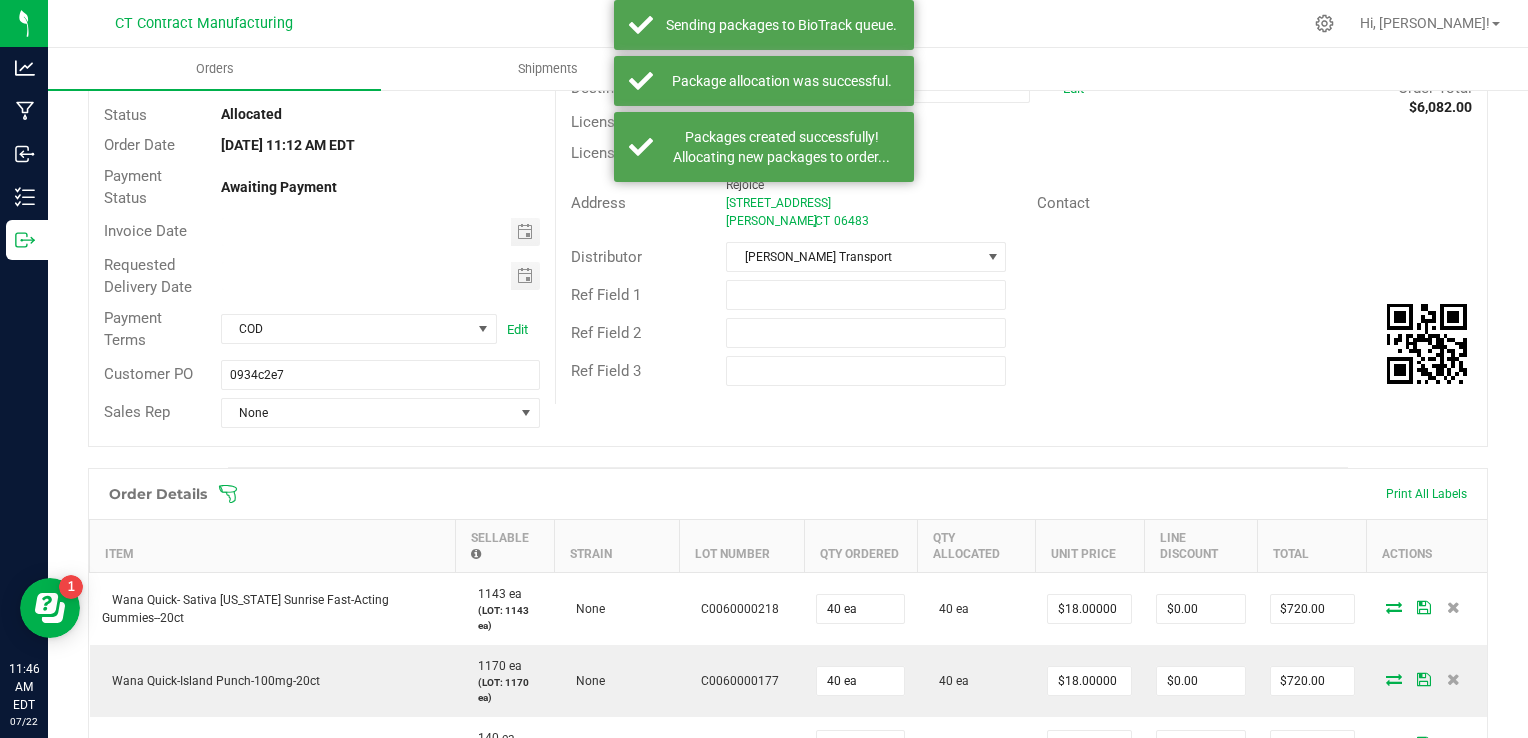 scroll, scrollTop: 145, scrollLeft: 0, axis: vertical 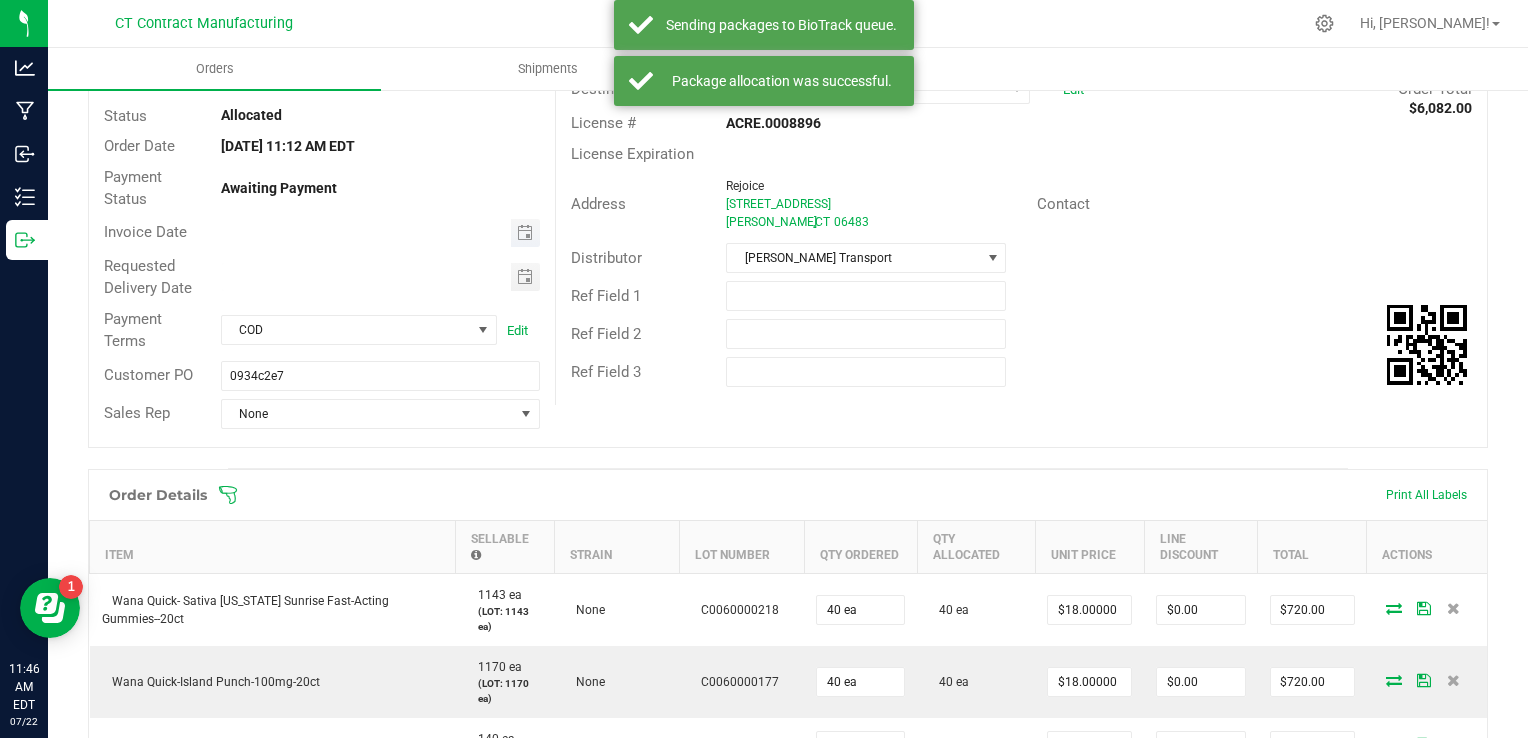 click at bounding box center [525, 233] 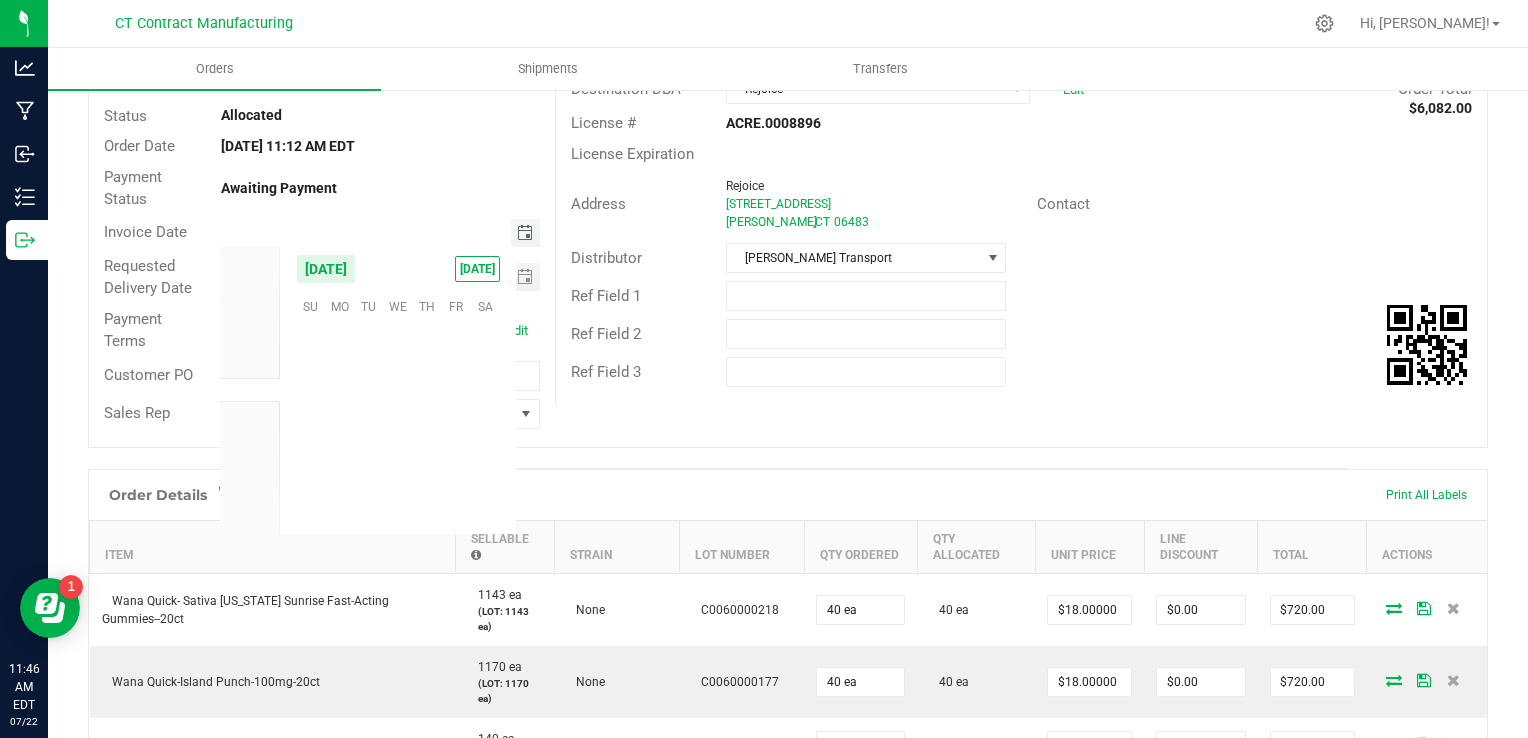 scroll, scrollTop: 36144, scrollLeft: 0, axis: vertical 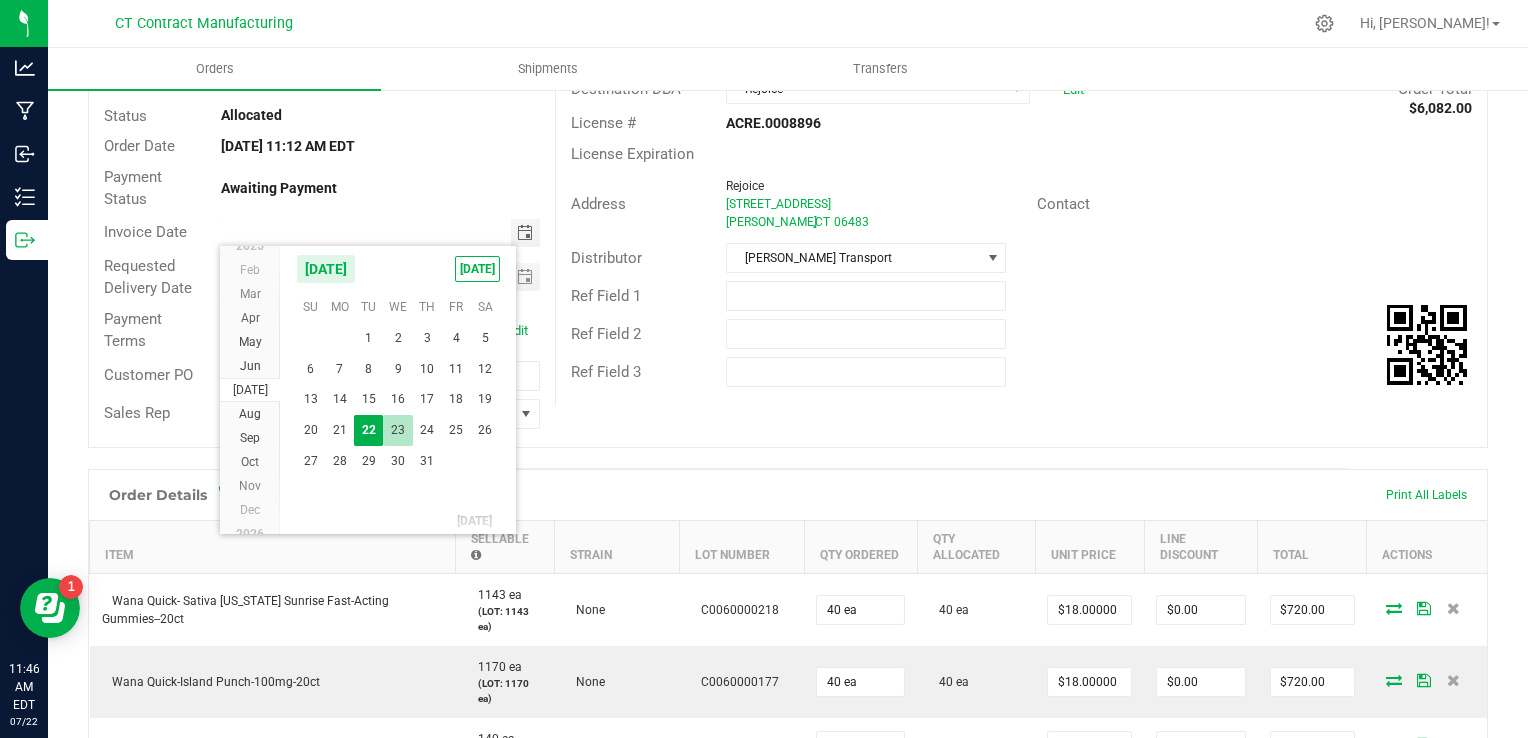 click on "23" at bounding box center (397, 430) 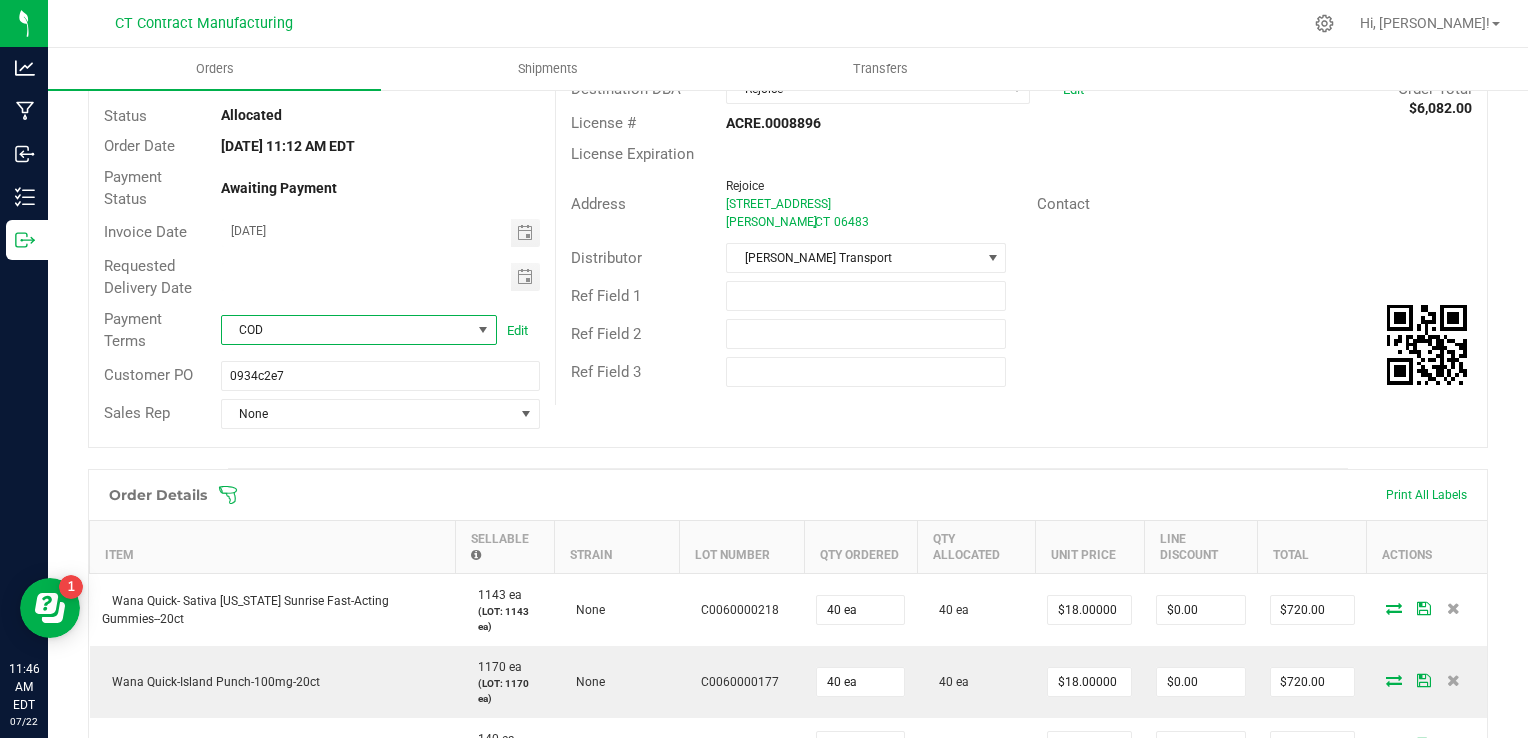 click on "COD" at bounding box center (346, 330) 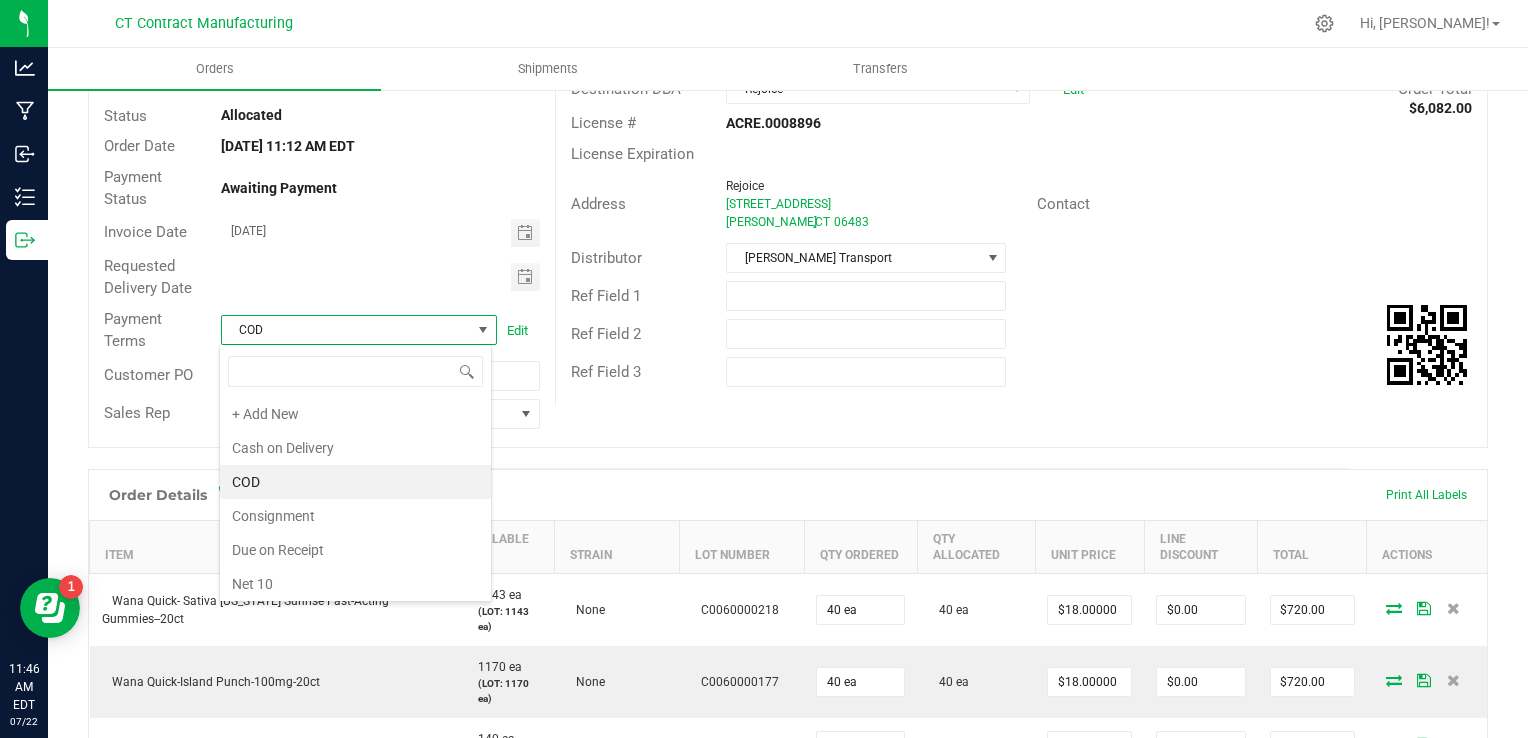 scroll, scrollTop: 99970, scrollLeft: 99727, axis: both 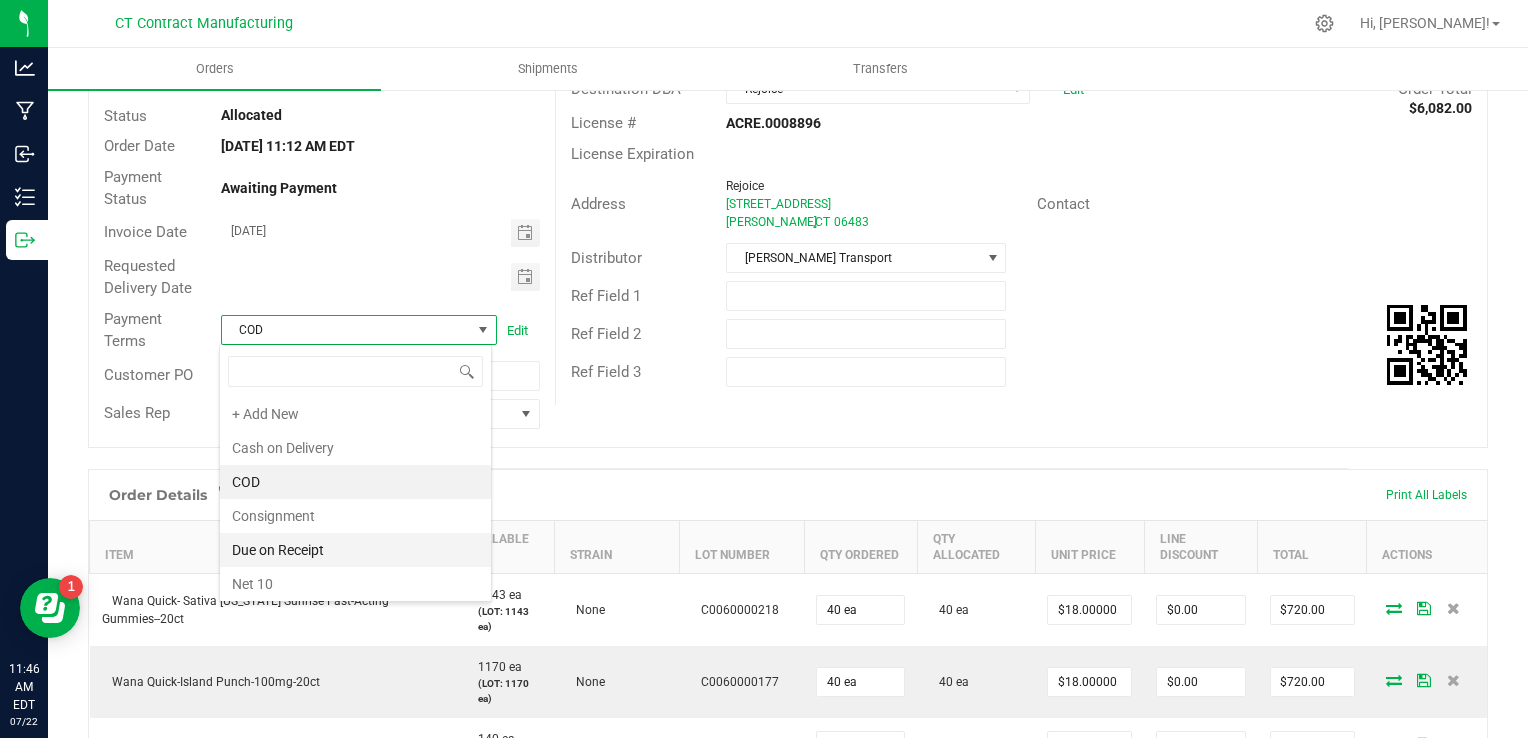 click on "Due on Receipt" at bounding box center [355, 550] 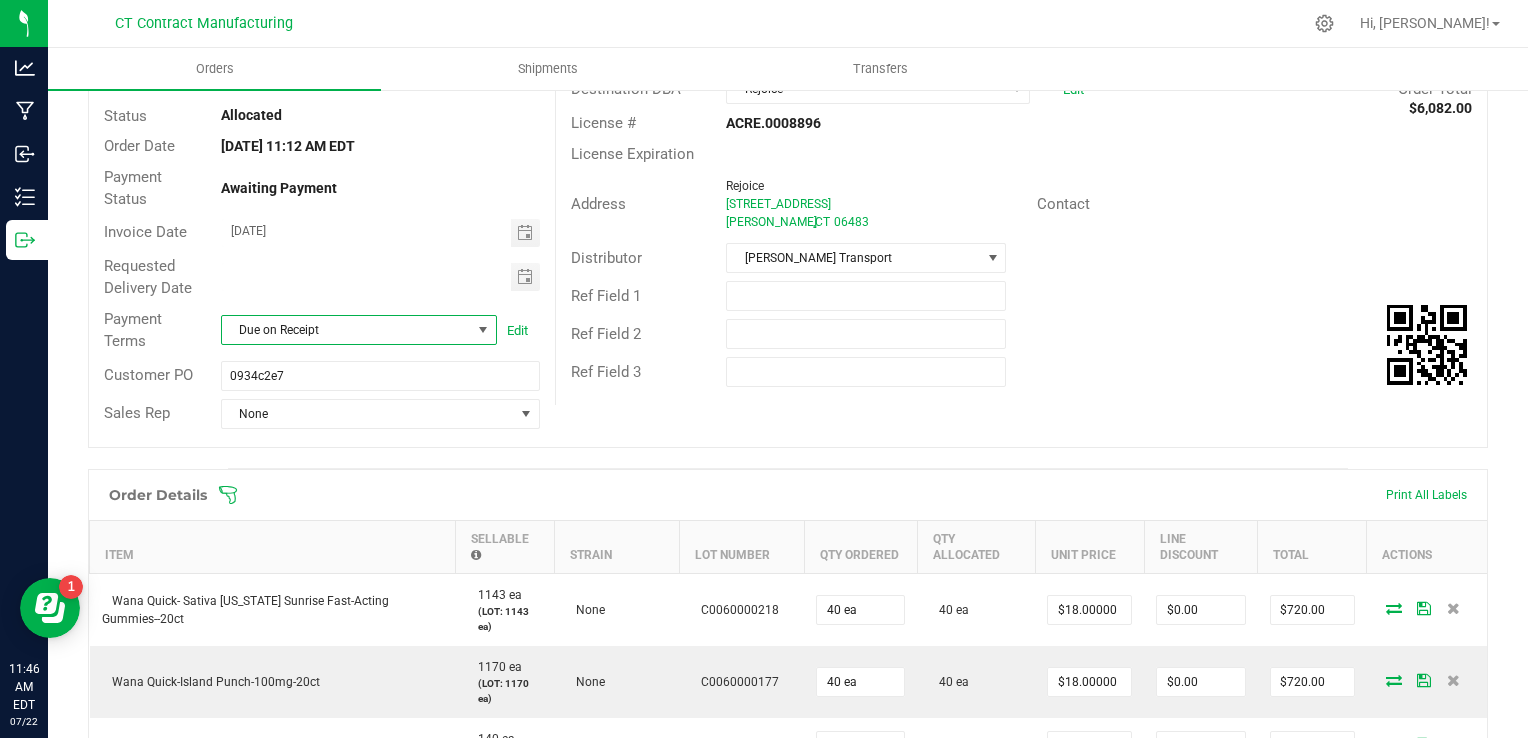 click on "Order Details Print All Labels" at bounding box center (788, 495) 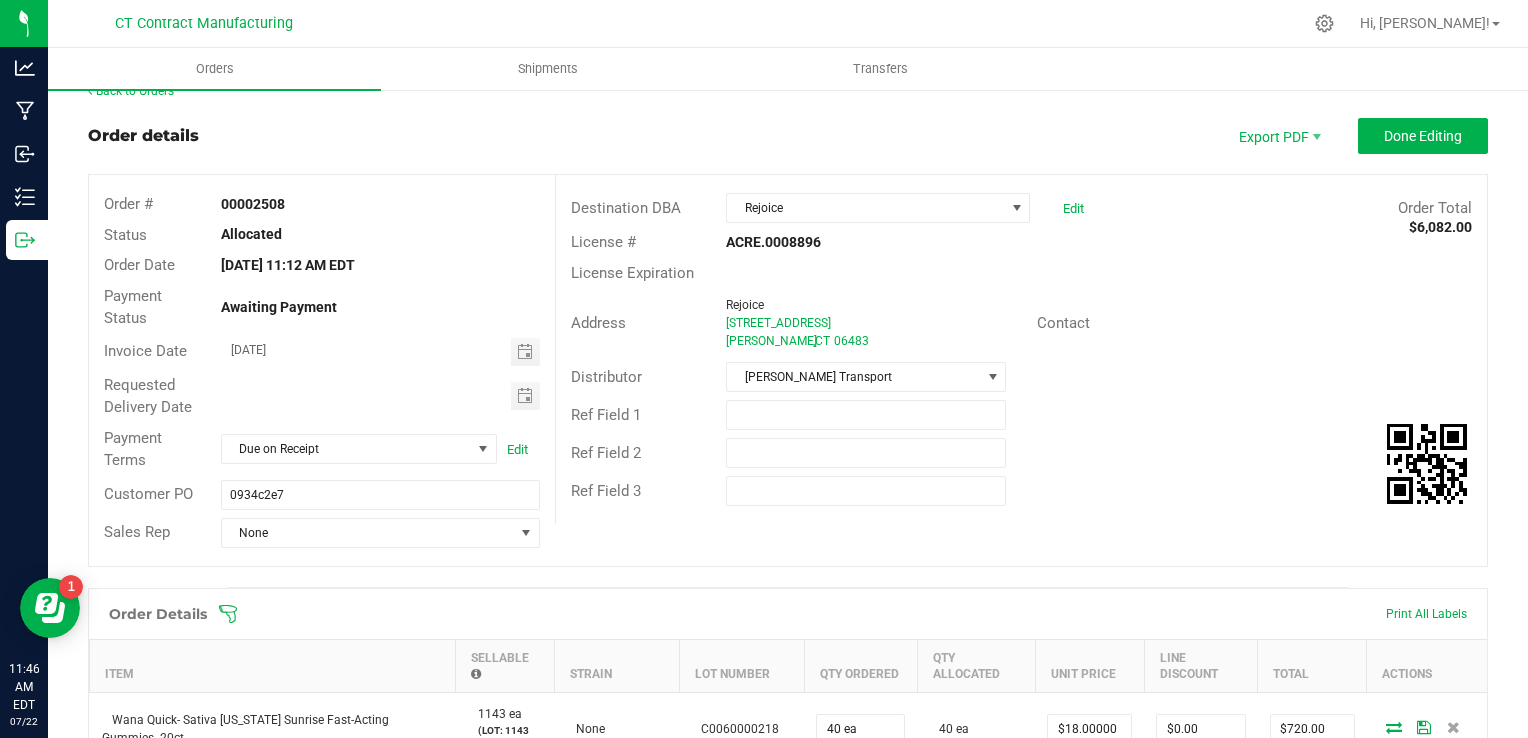 scroll, scrollTop: 0, scrollLeft: 0, axis: both 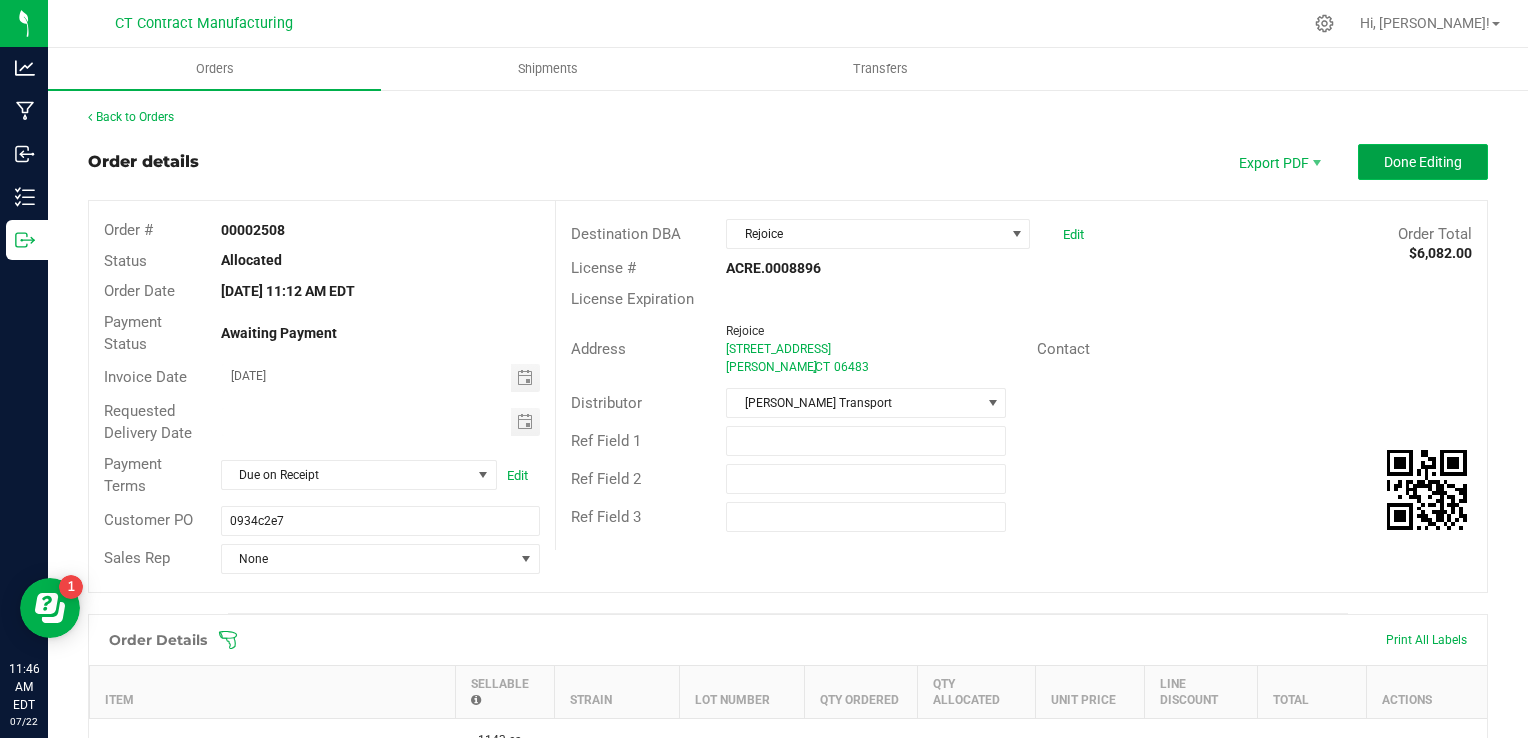 click on "Done Editing" at bounding box center (1423, 162) 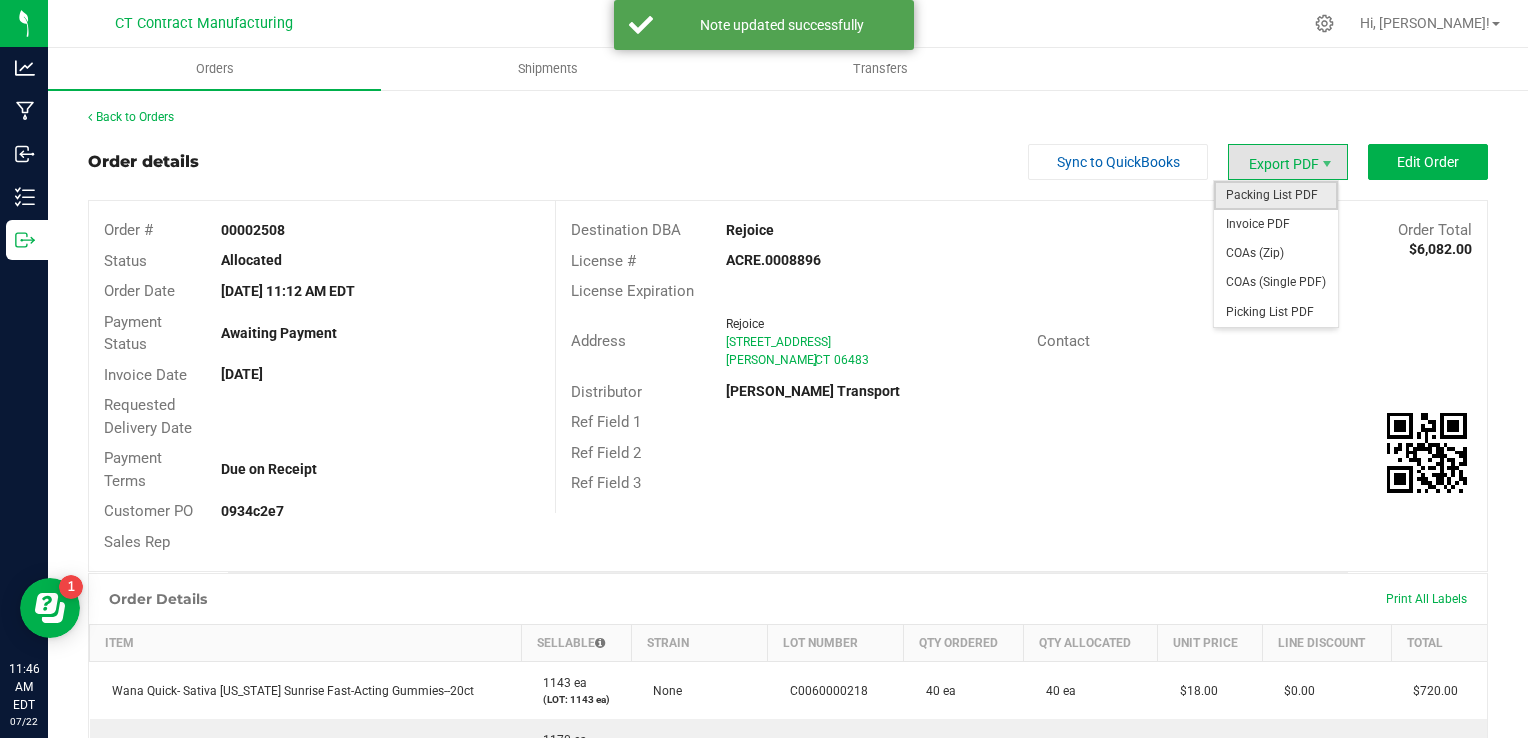 click on "Packing List PDF" at bounding box center [1276, 195] 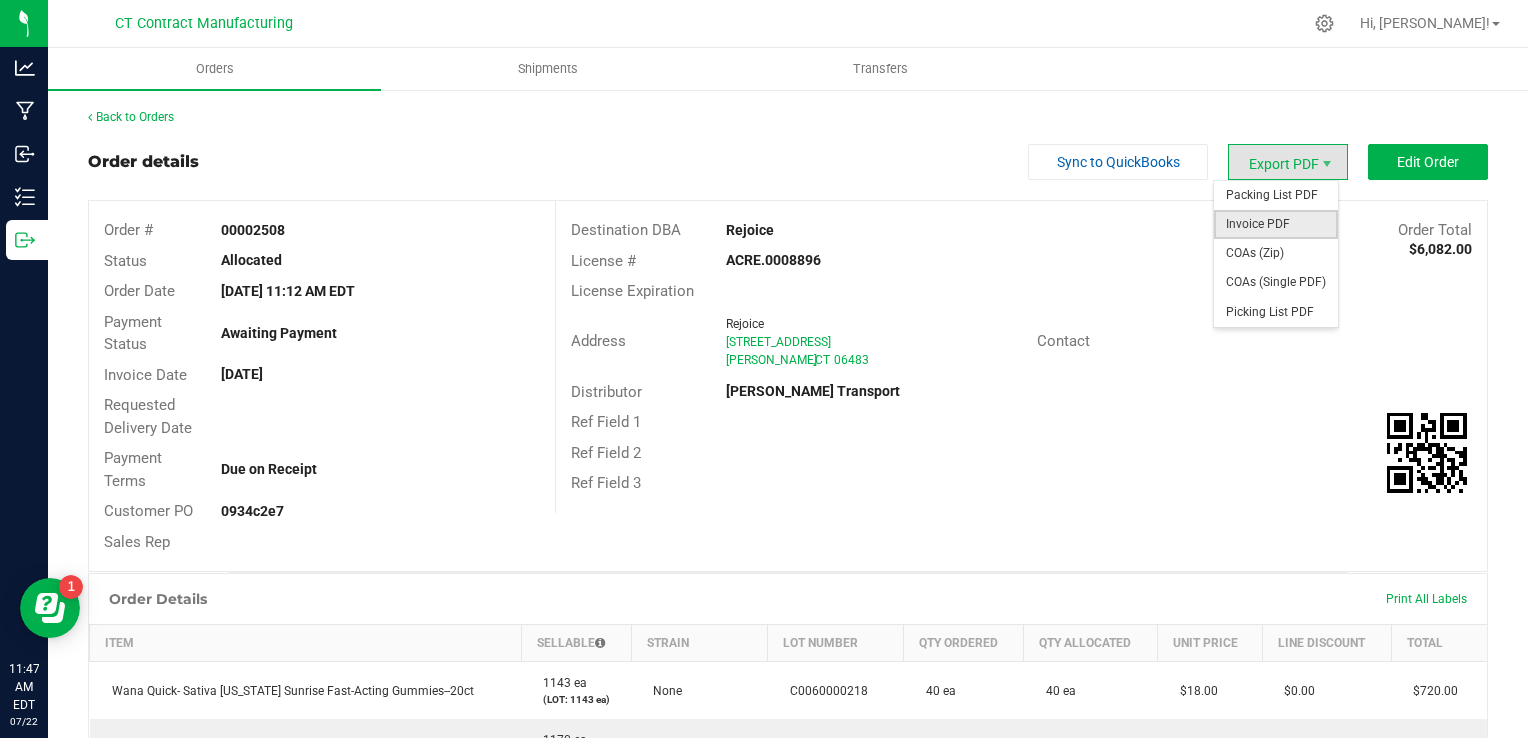 click on "Invoice PDF" at bounding box center [1276, 224] 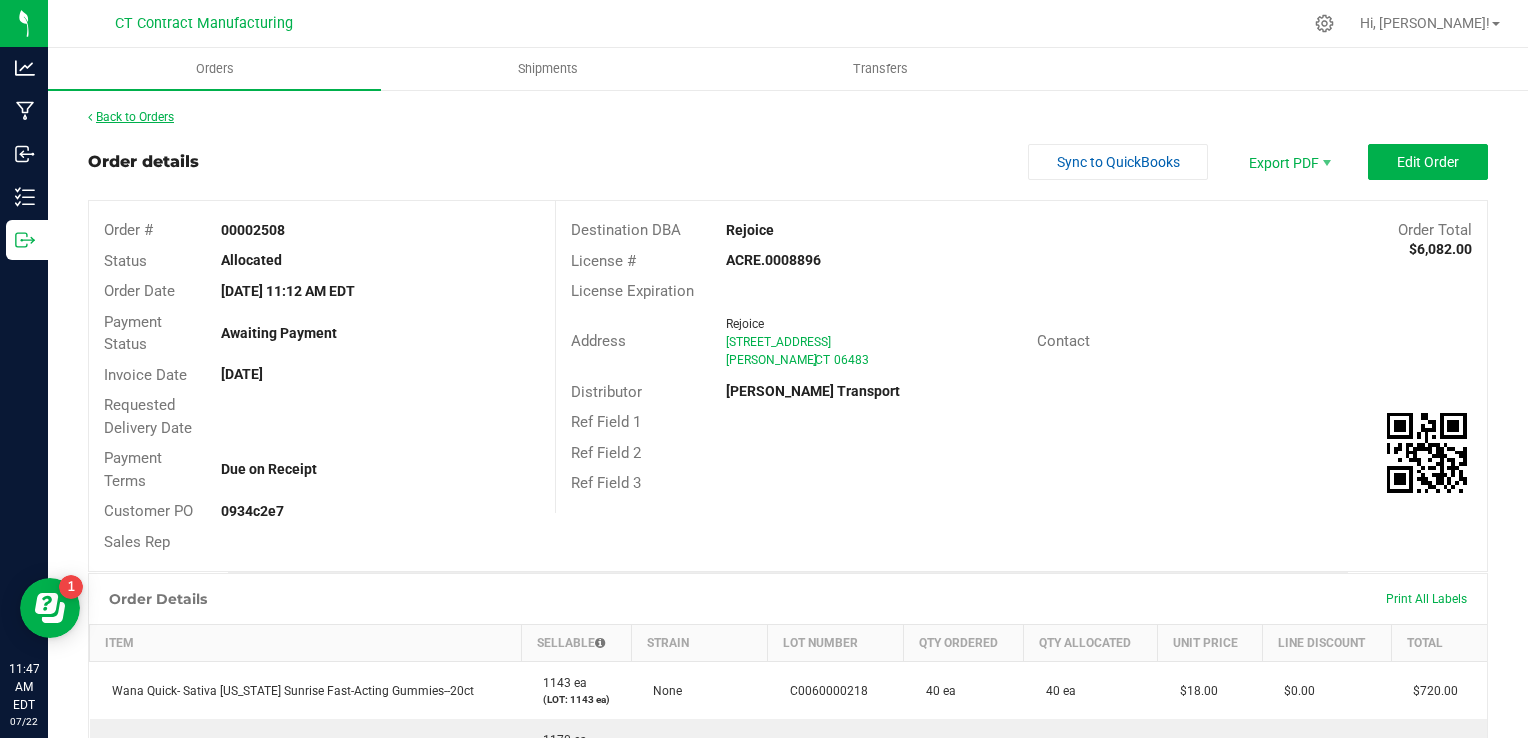 click on "Back to Orders" at bounding box center [131, 117] 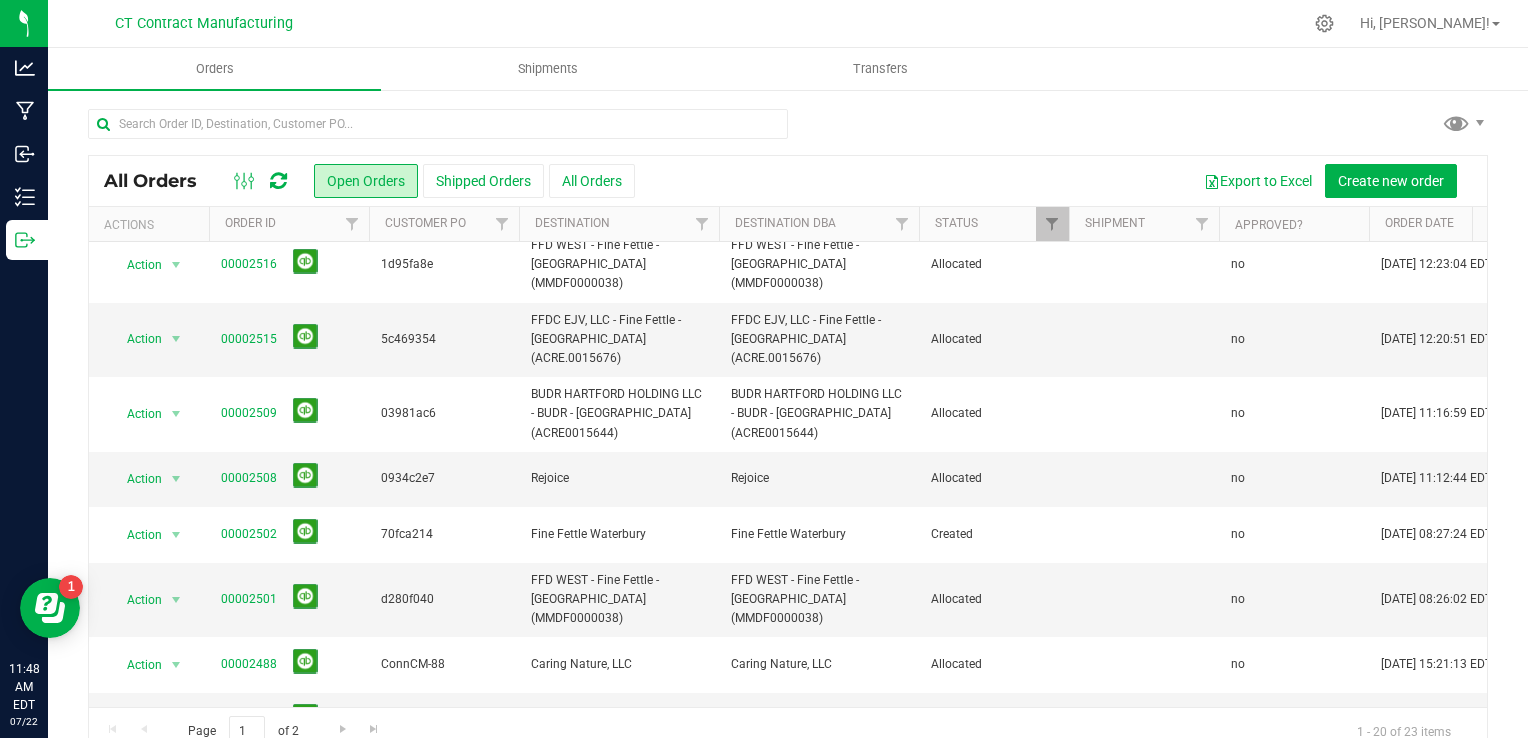 scroll, scrollTop: 496, scrollLeft: 0, axis: vertical 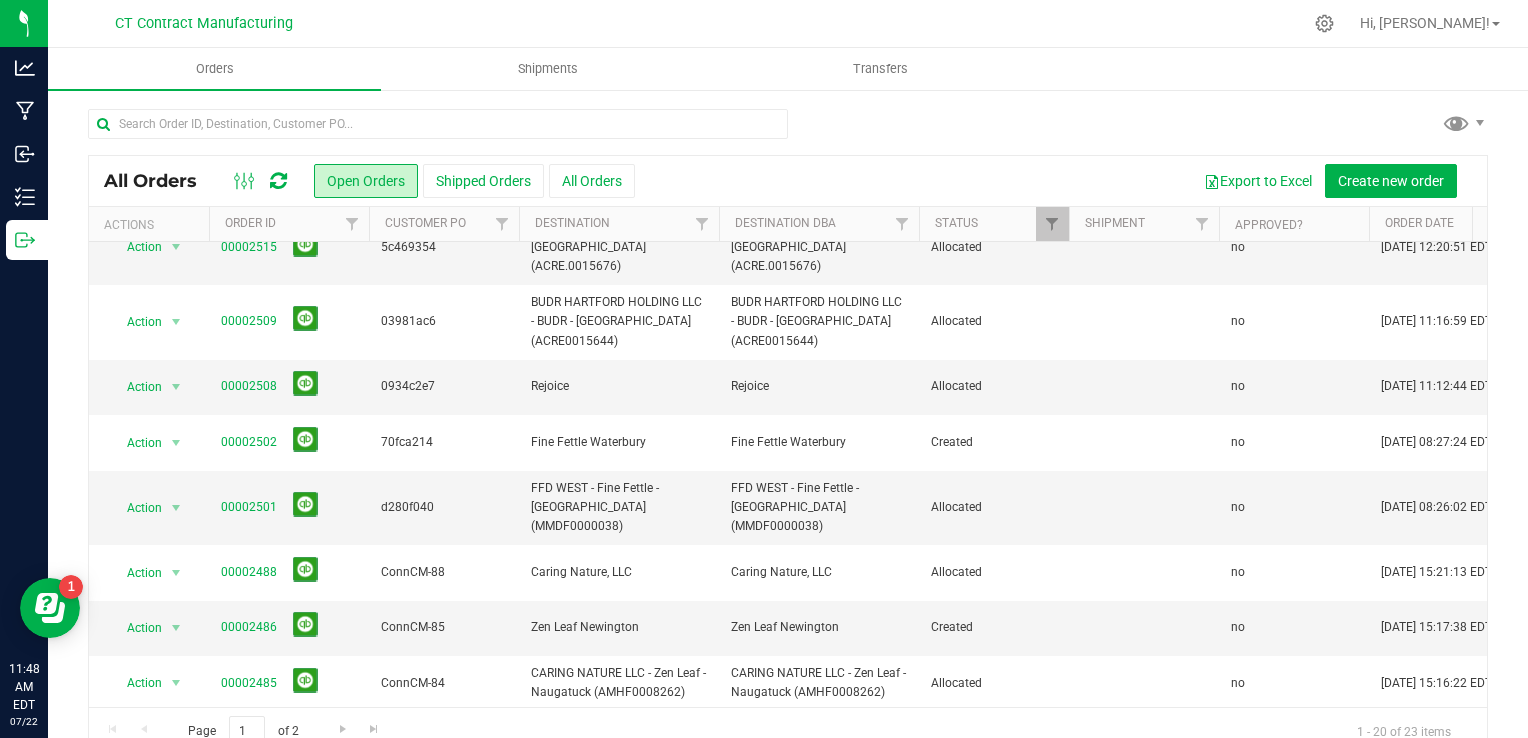 click on "00002484" at bounding box center (249, 738) 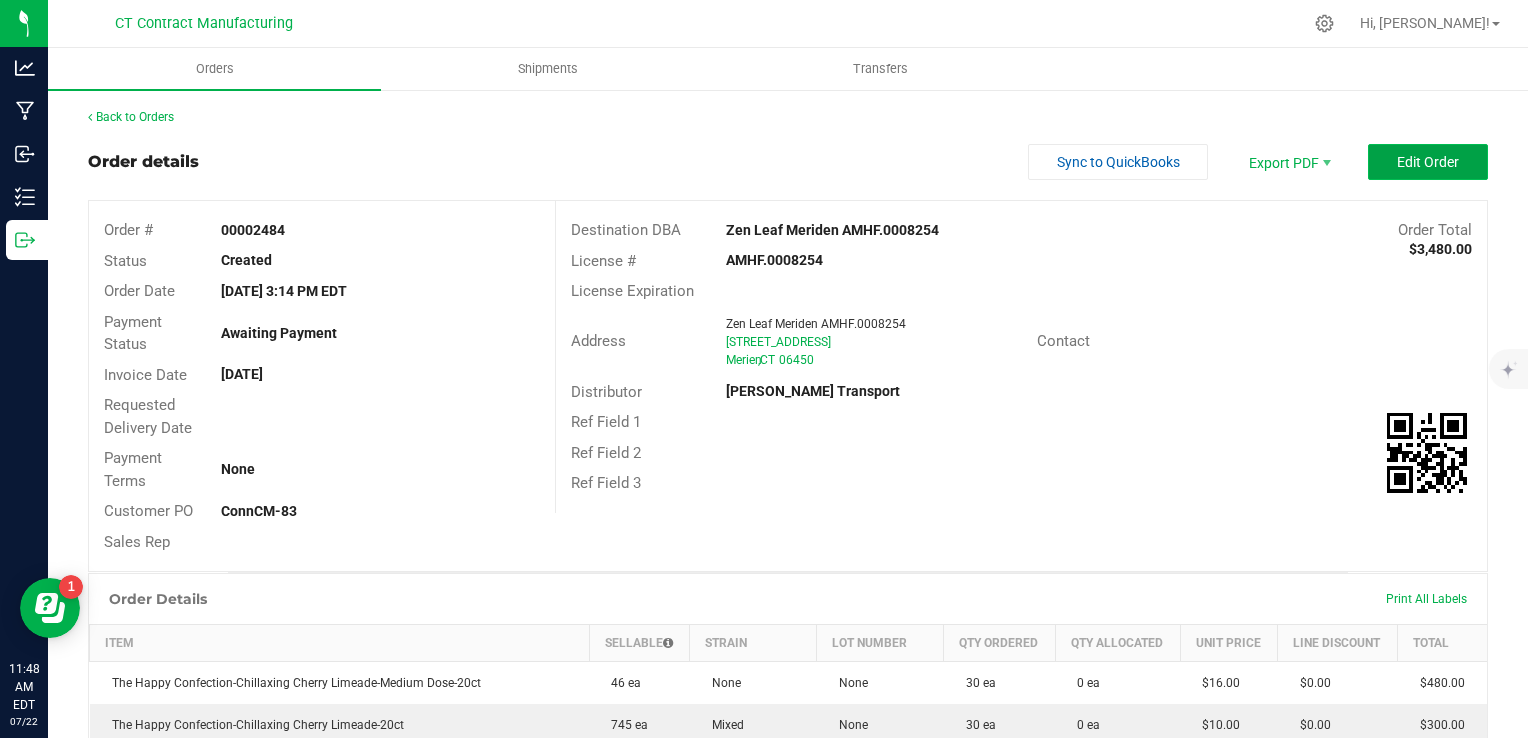 click on "Edit Order" at bounding box center [1428, 162] 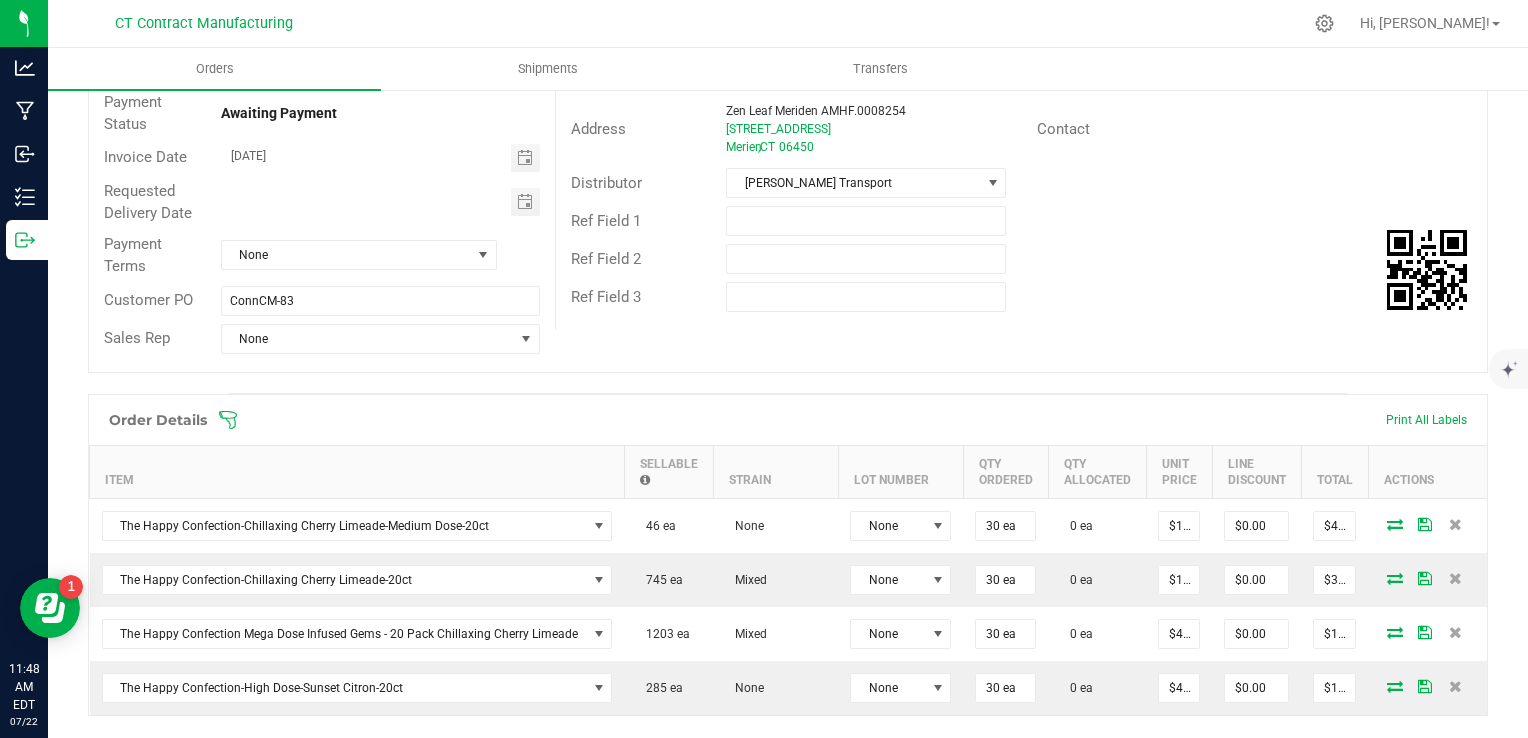 scroll, scrollTop: 224, scrollLeft: 0, axis: vertical 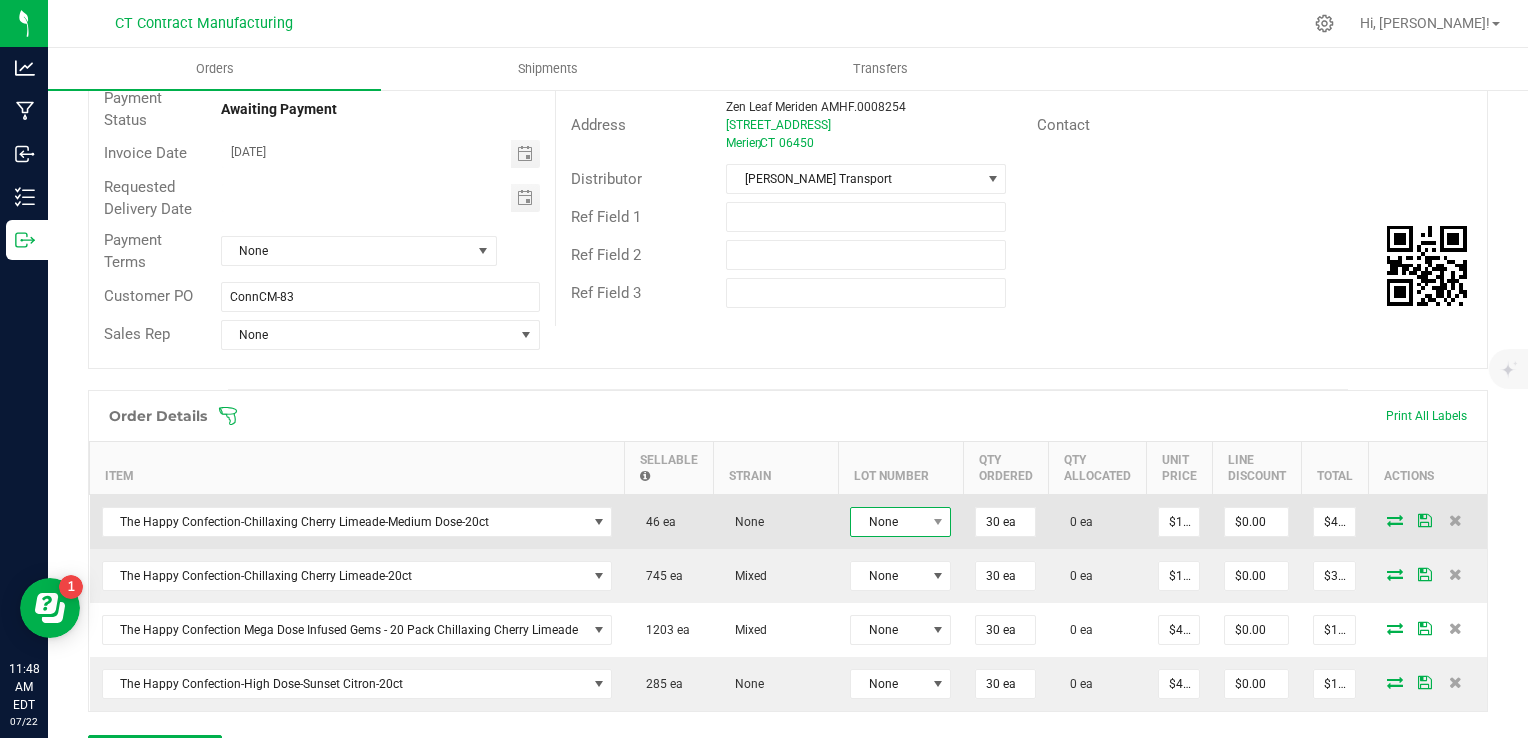 click on "None" at bounding box center (888, 522) 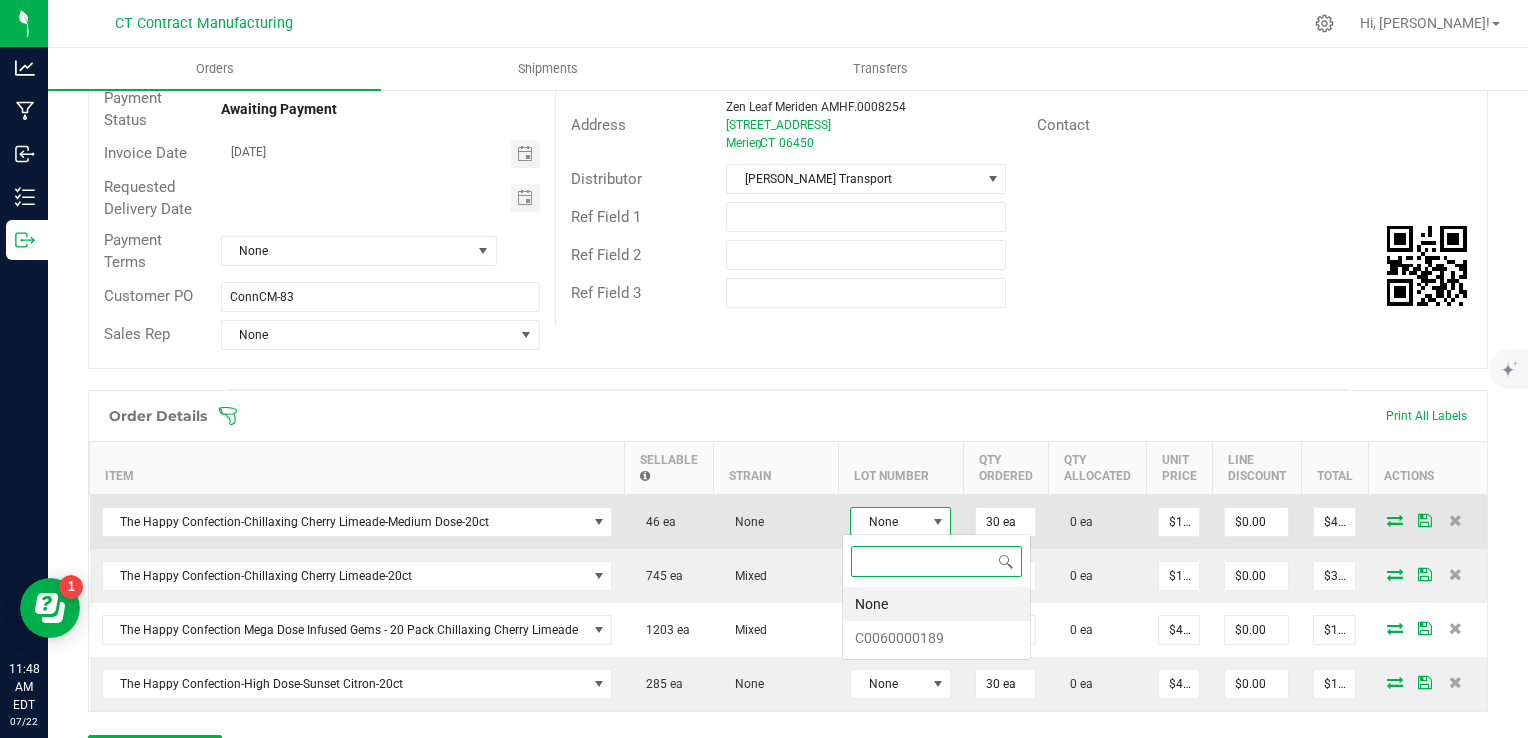 scroll, scrollTop: 99970, scrollLeft: 99899, axis: both 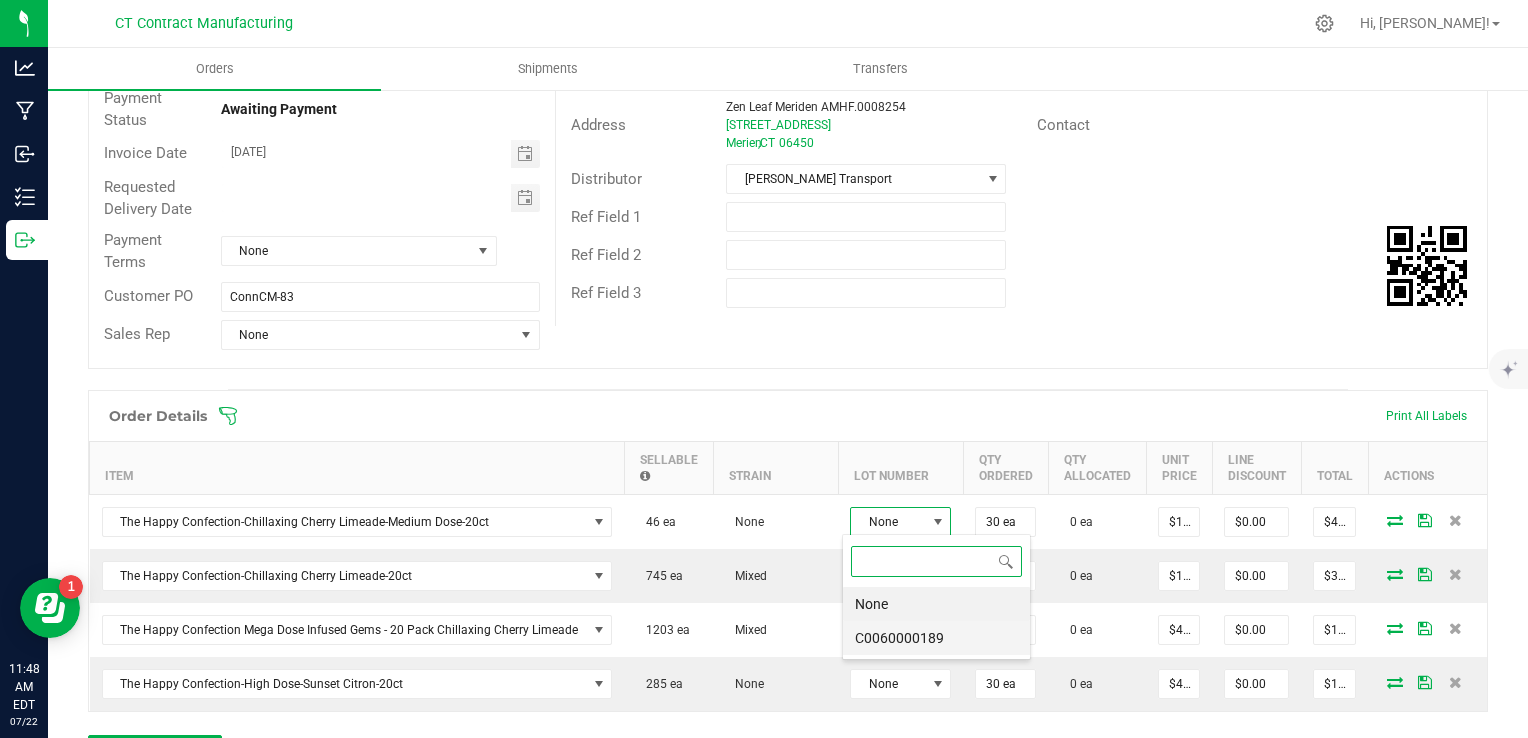 click on "C0060000189" at bounding box center [936, 638] 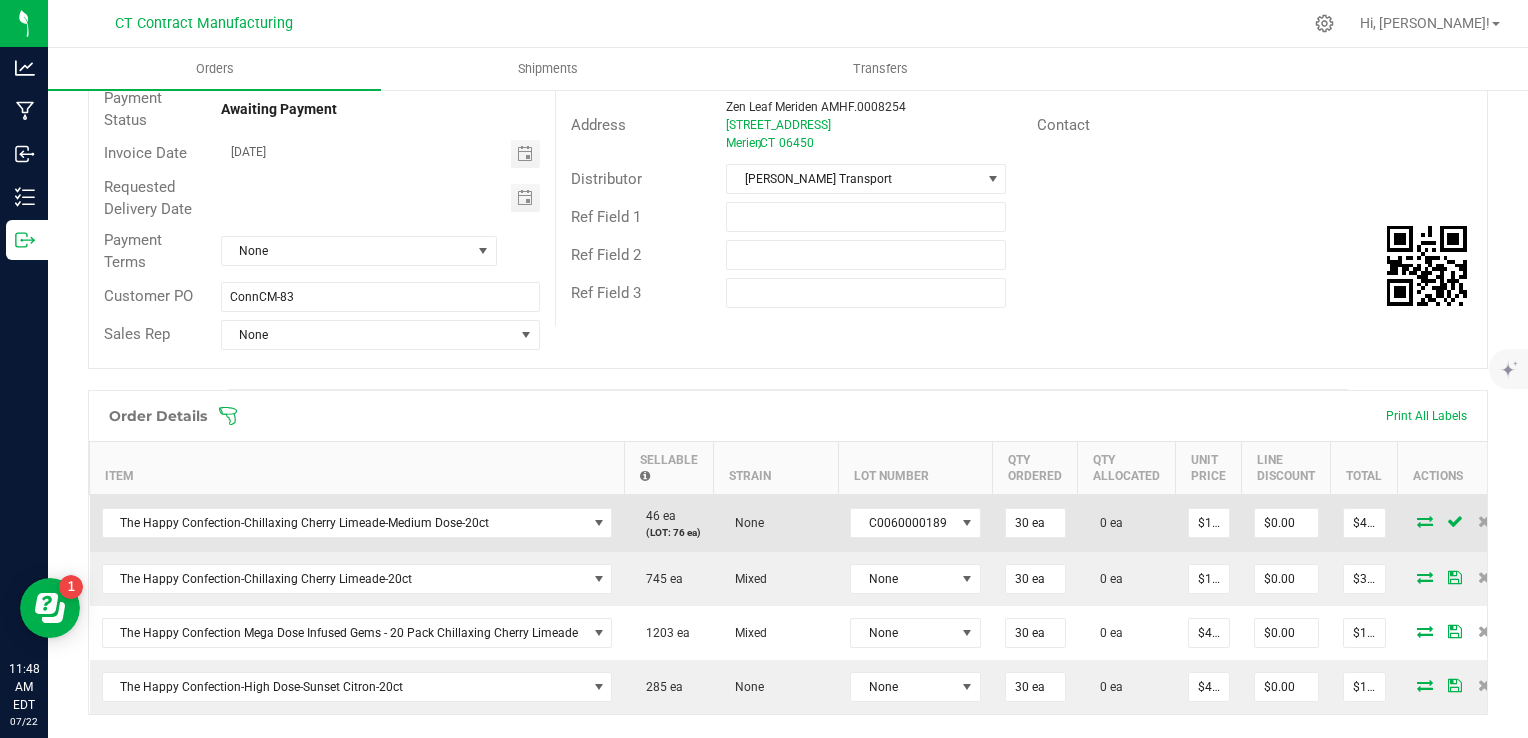 click at bounding box center (1425, 521) 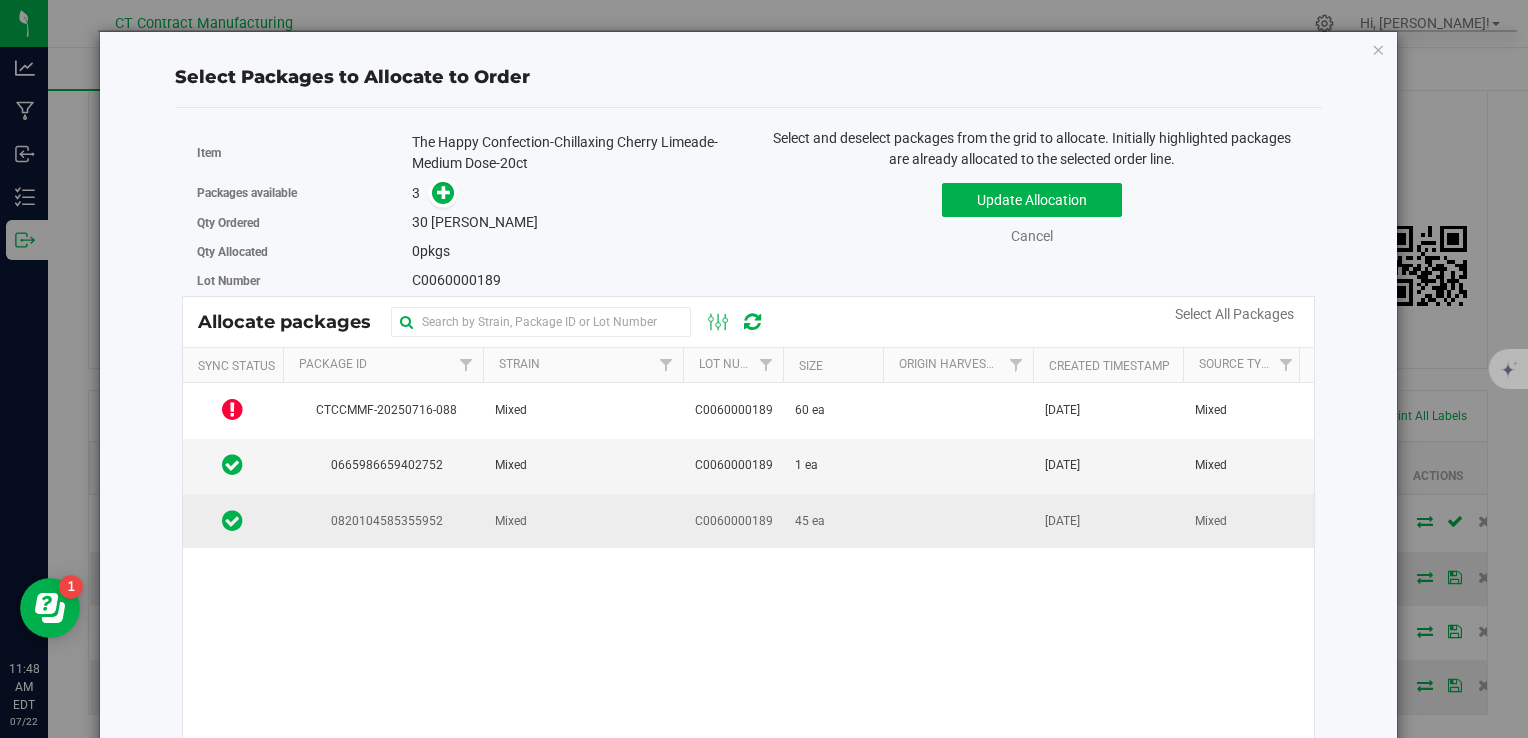 click on "45 ea" at bounding box center (833, 521) 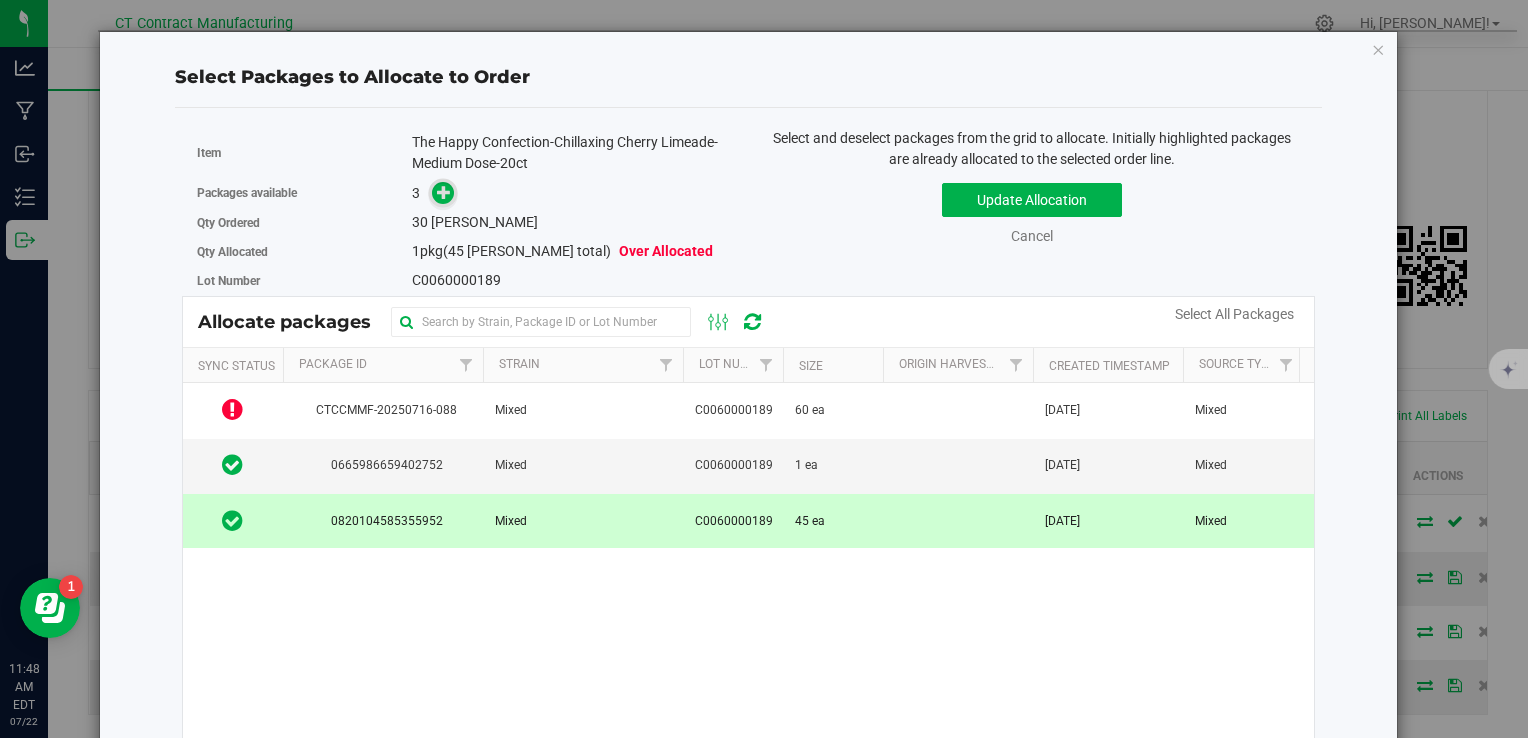 click at bounding box center [444, 192] 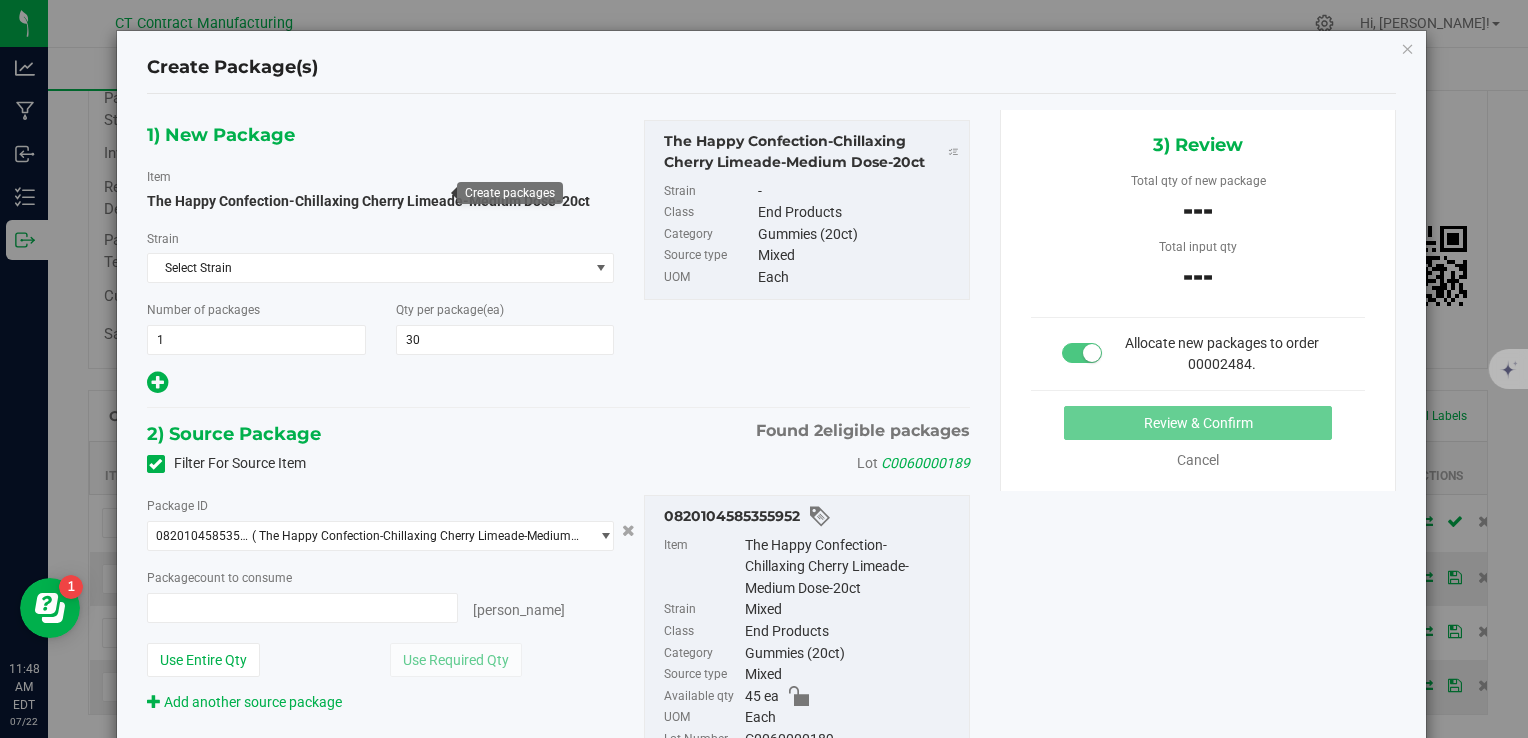 type on "0 ea" 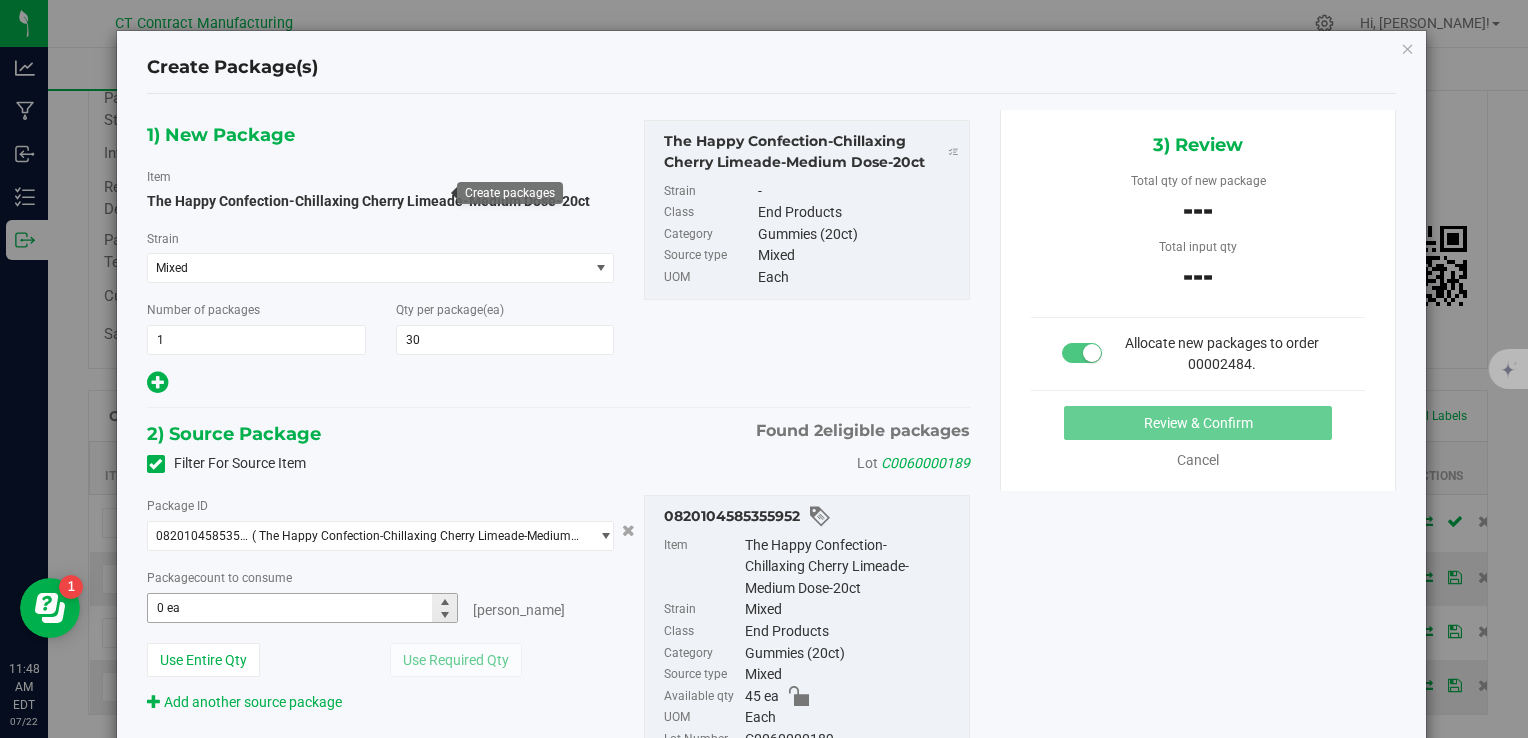 click on "0 ea 0" at bounding box center (303, 608) 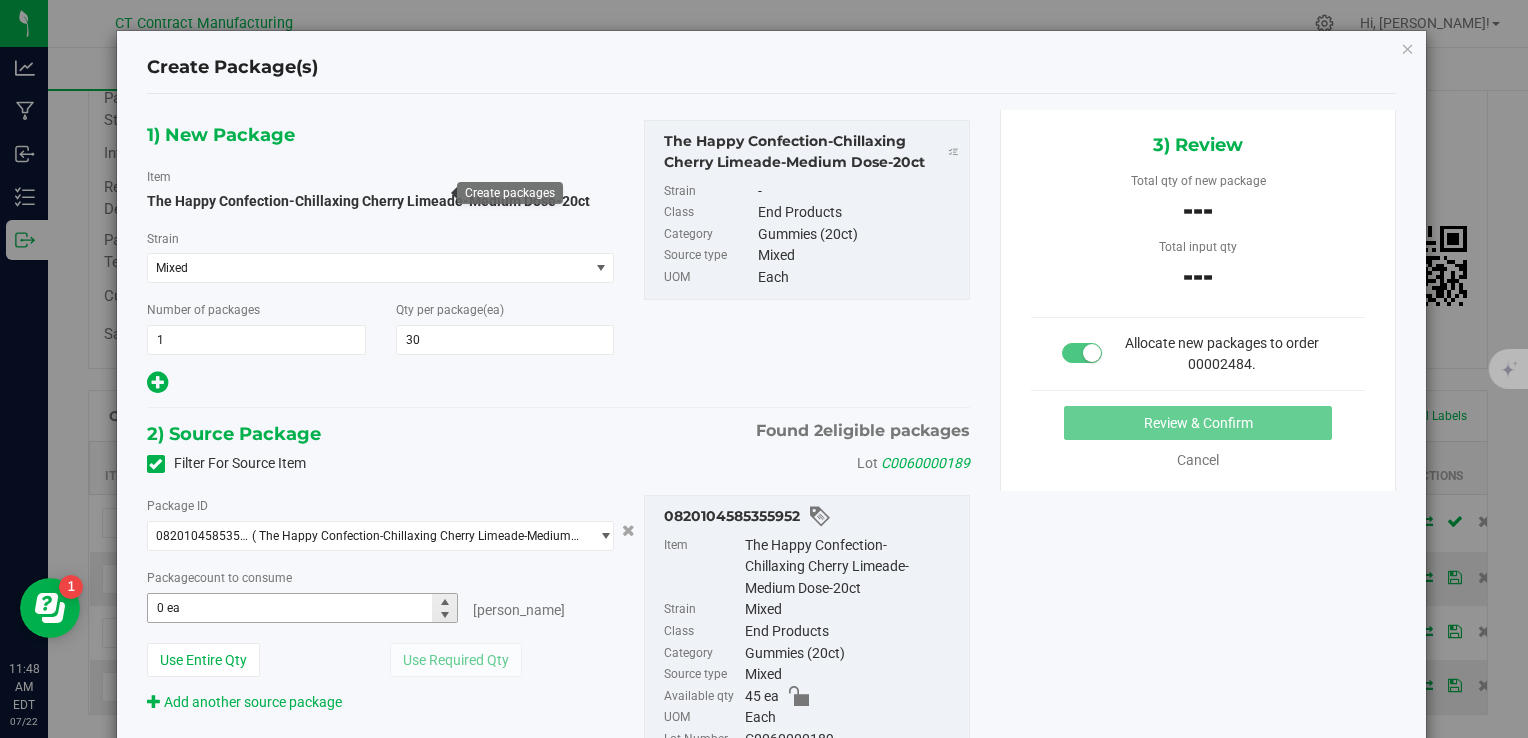 type 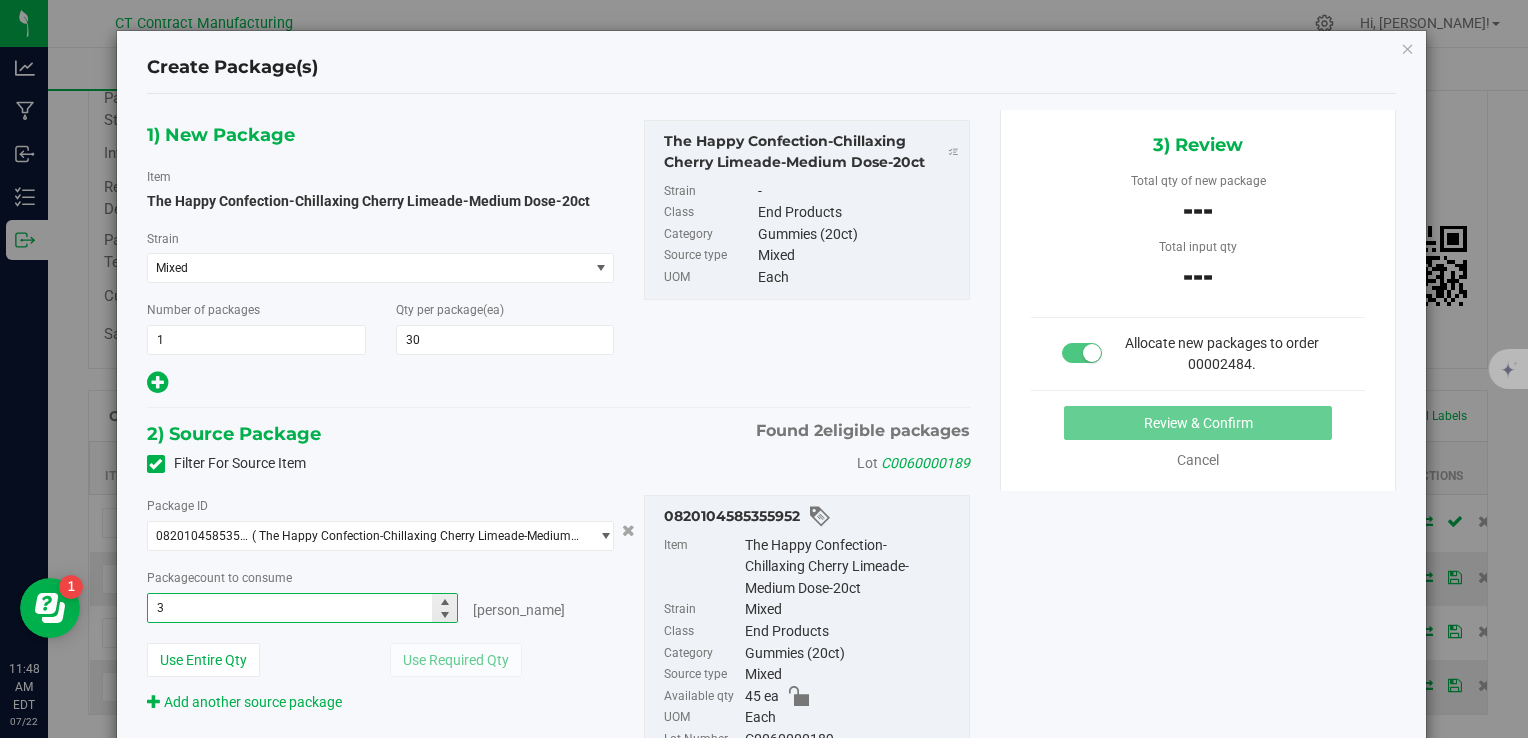 type on "30" 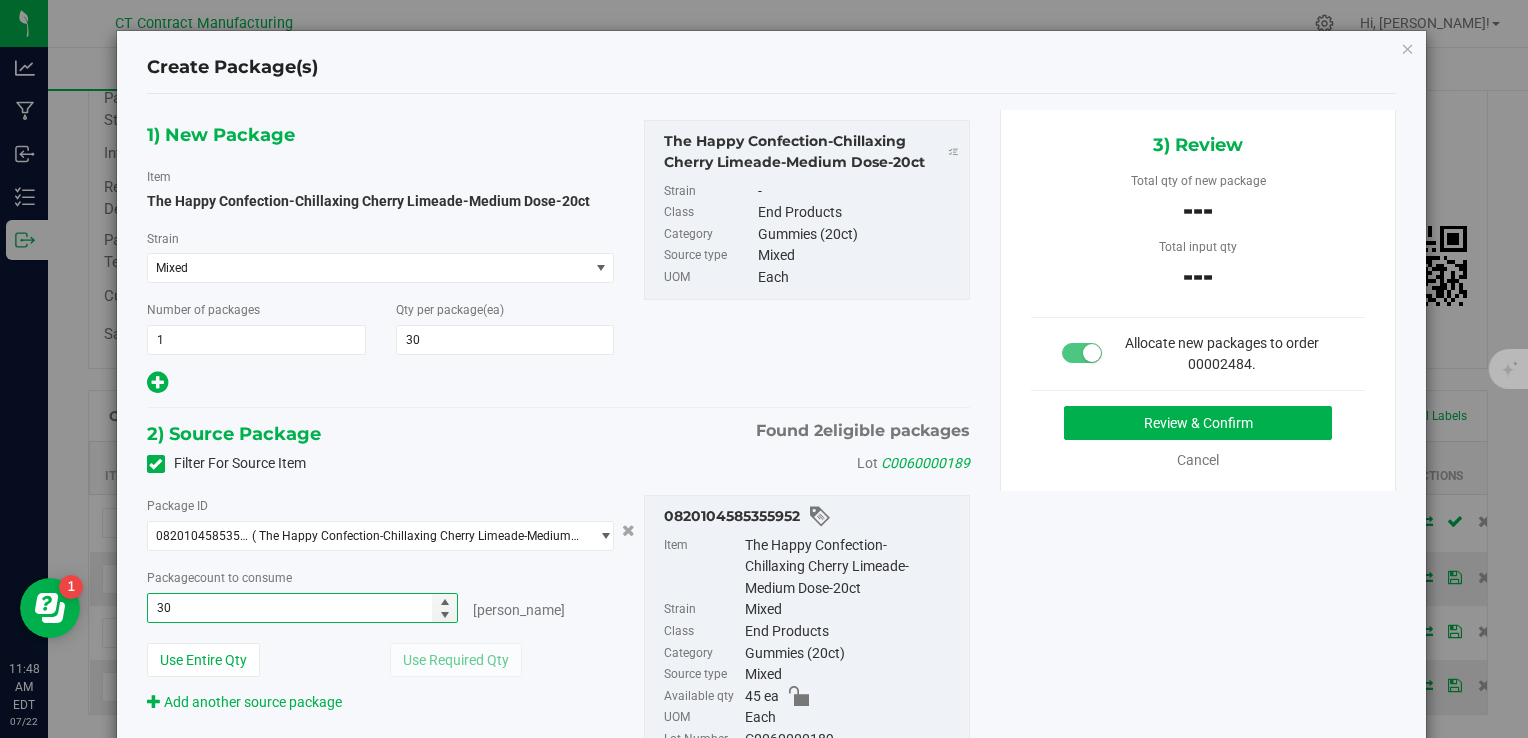 type on "30 ea" 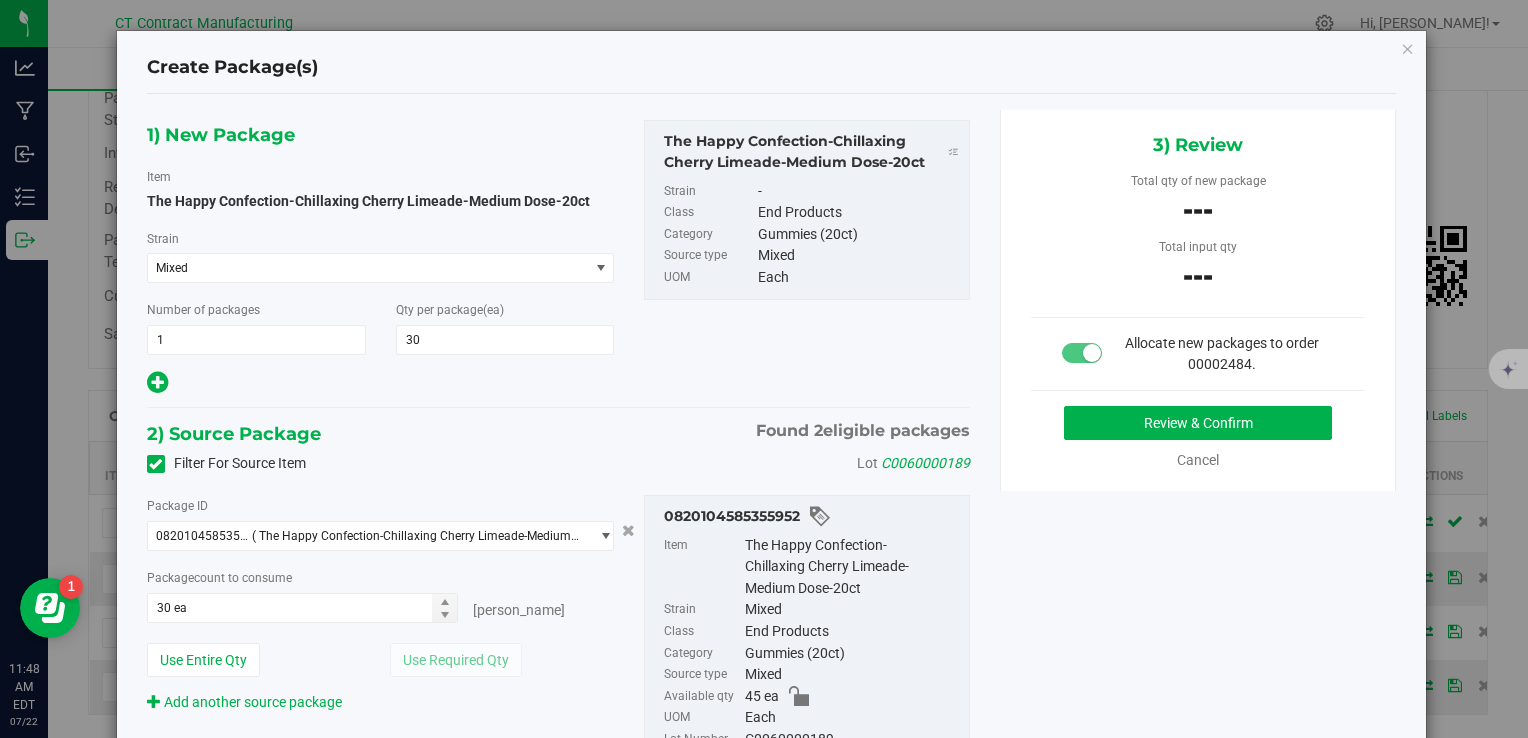click at bounding box center (381, 383) 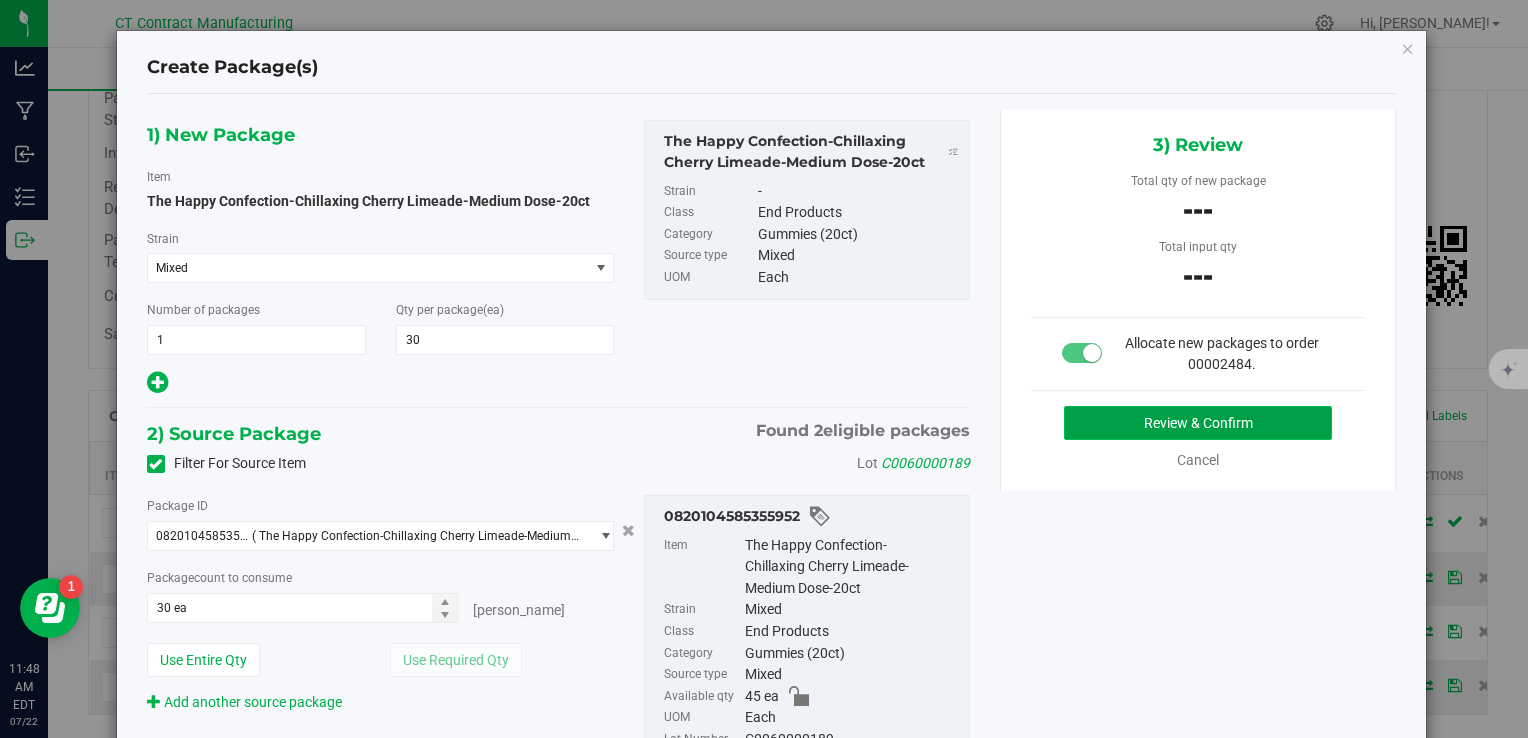 click on "Review & Confirm" at bounding box center (1198, 423) 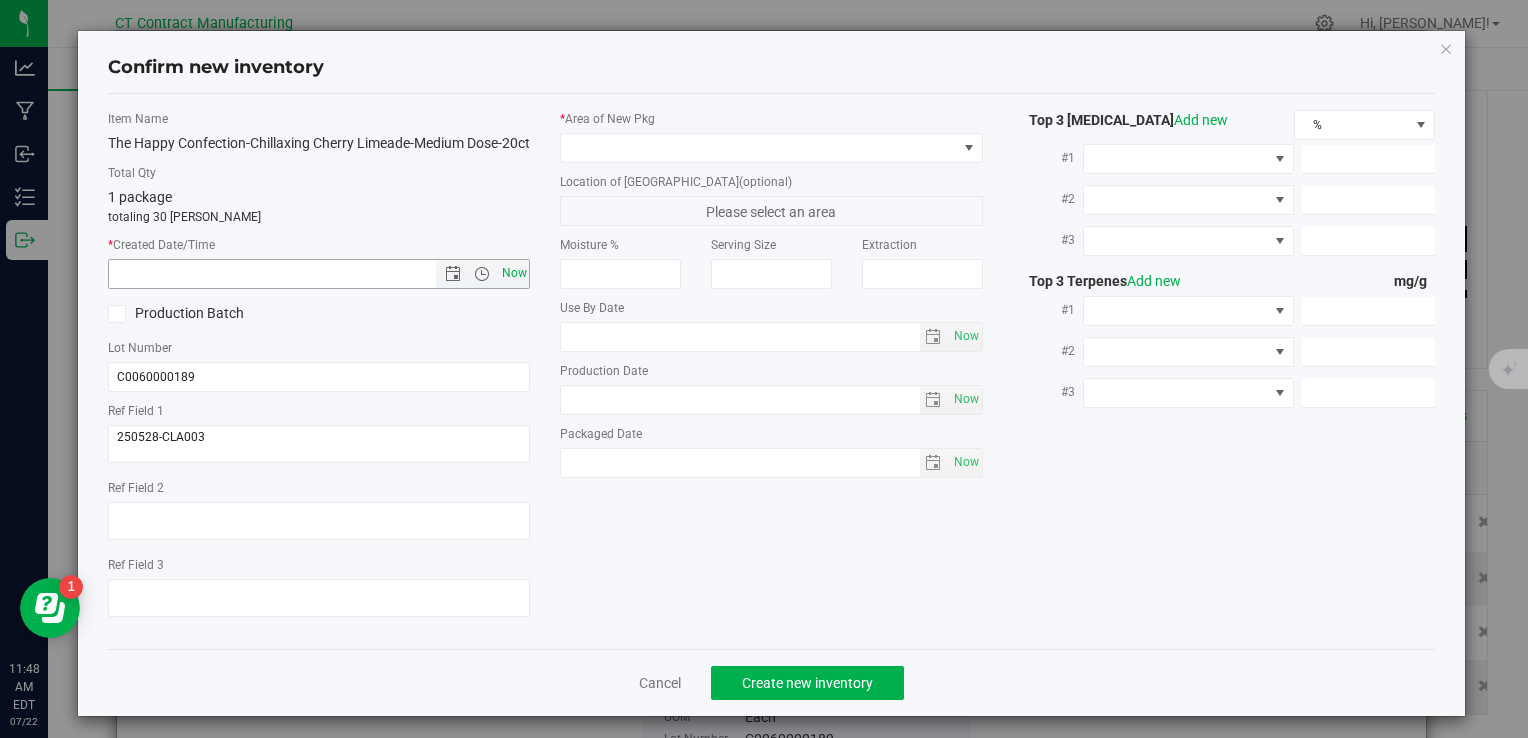 click on "Now" 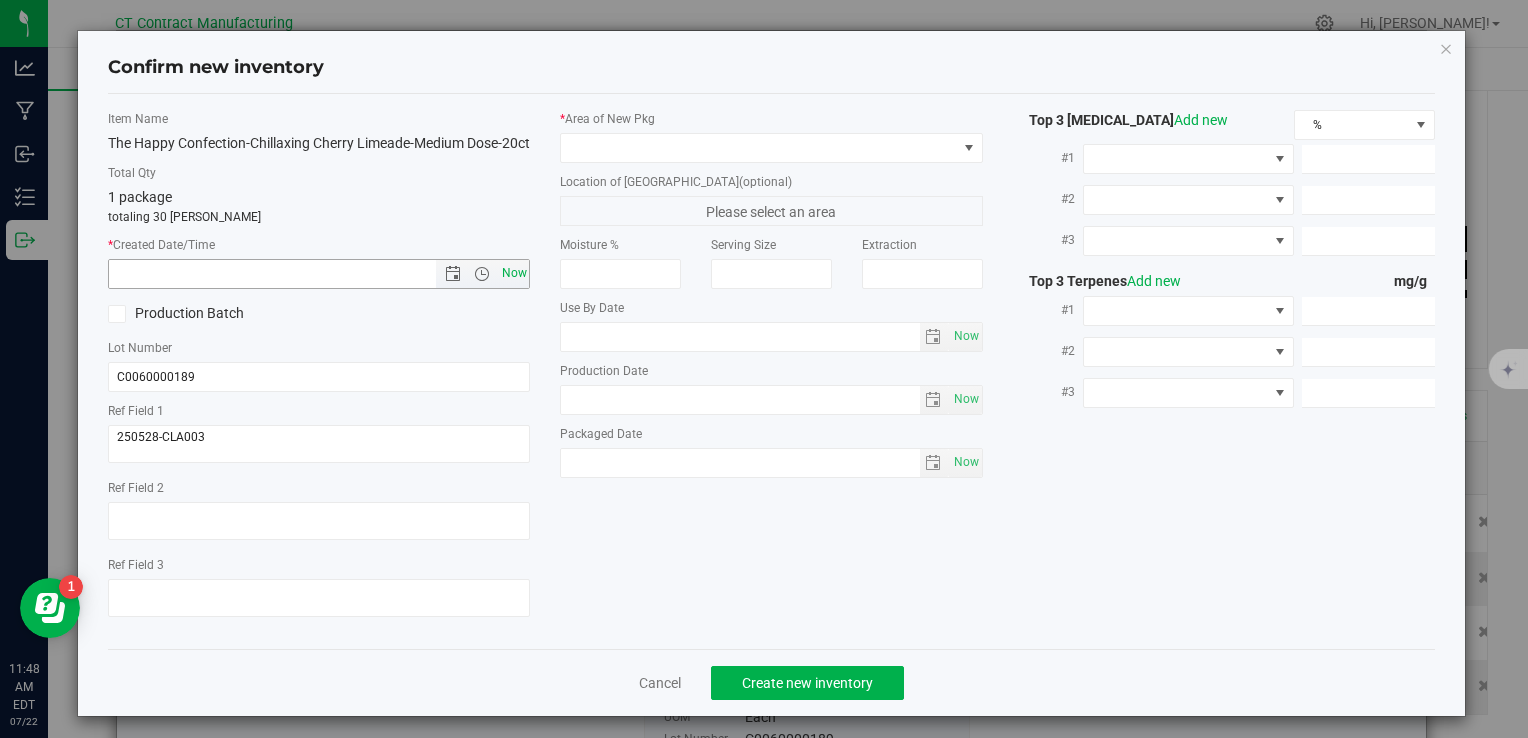 type on "[DATE] 11:48 AM" 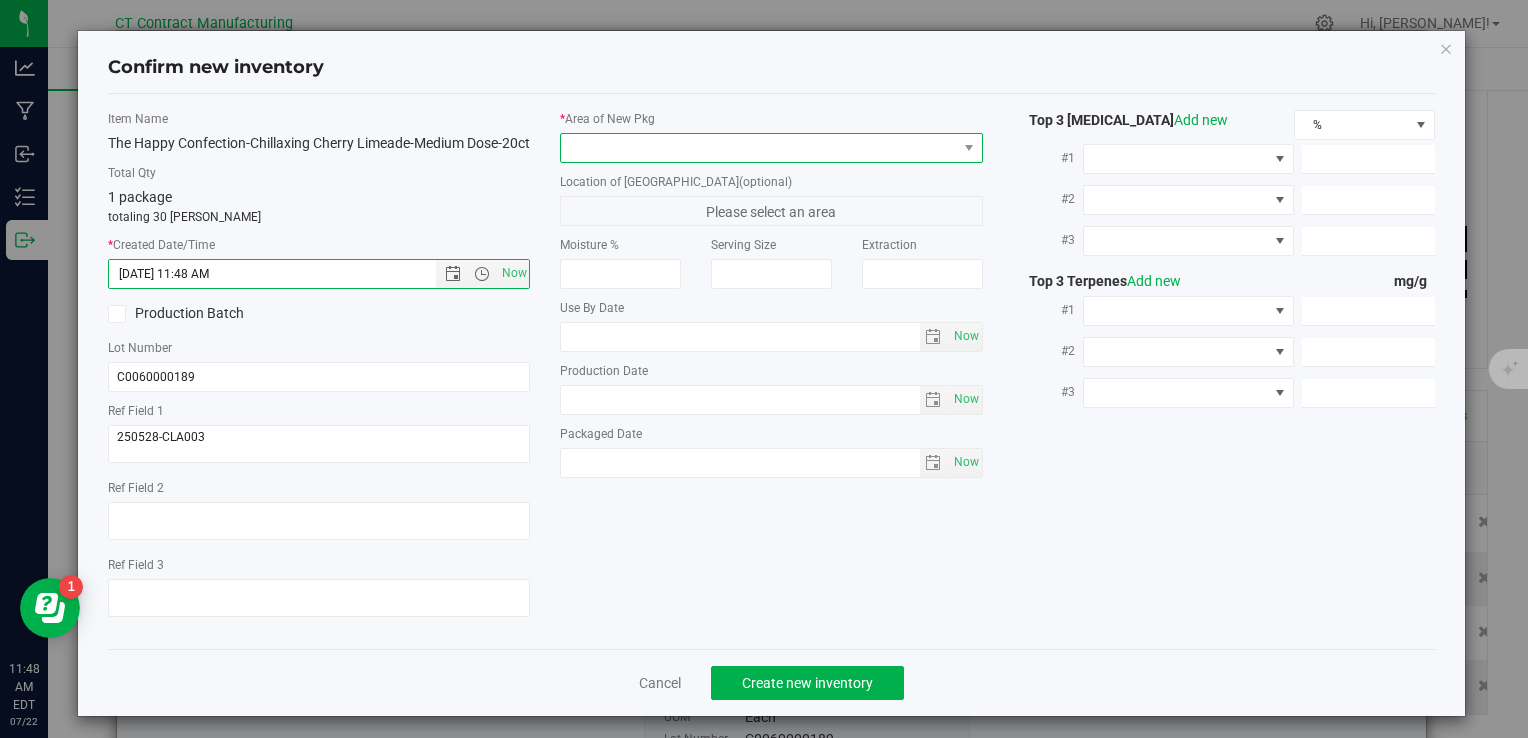 click 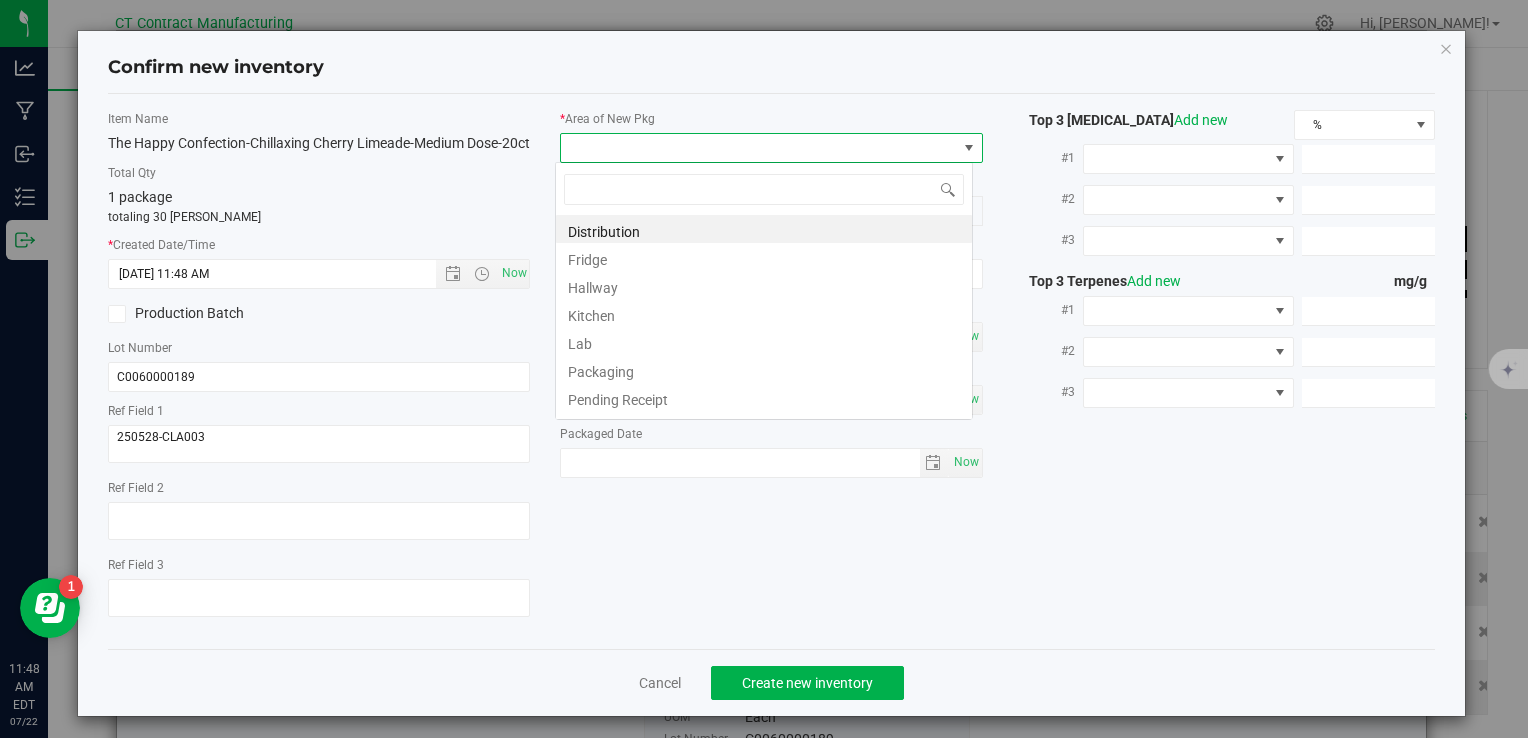 scroll, scrollTop: 99970, scrollLeft: 99582, axis: both 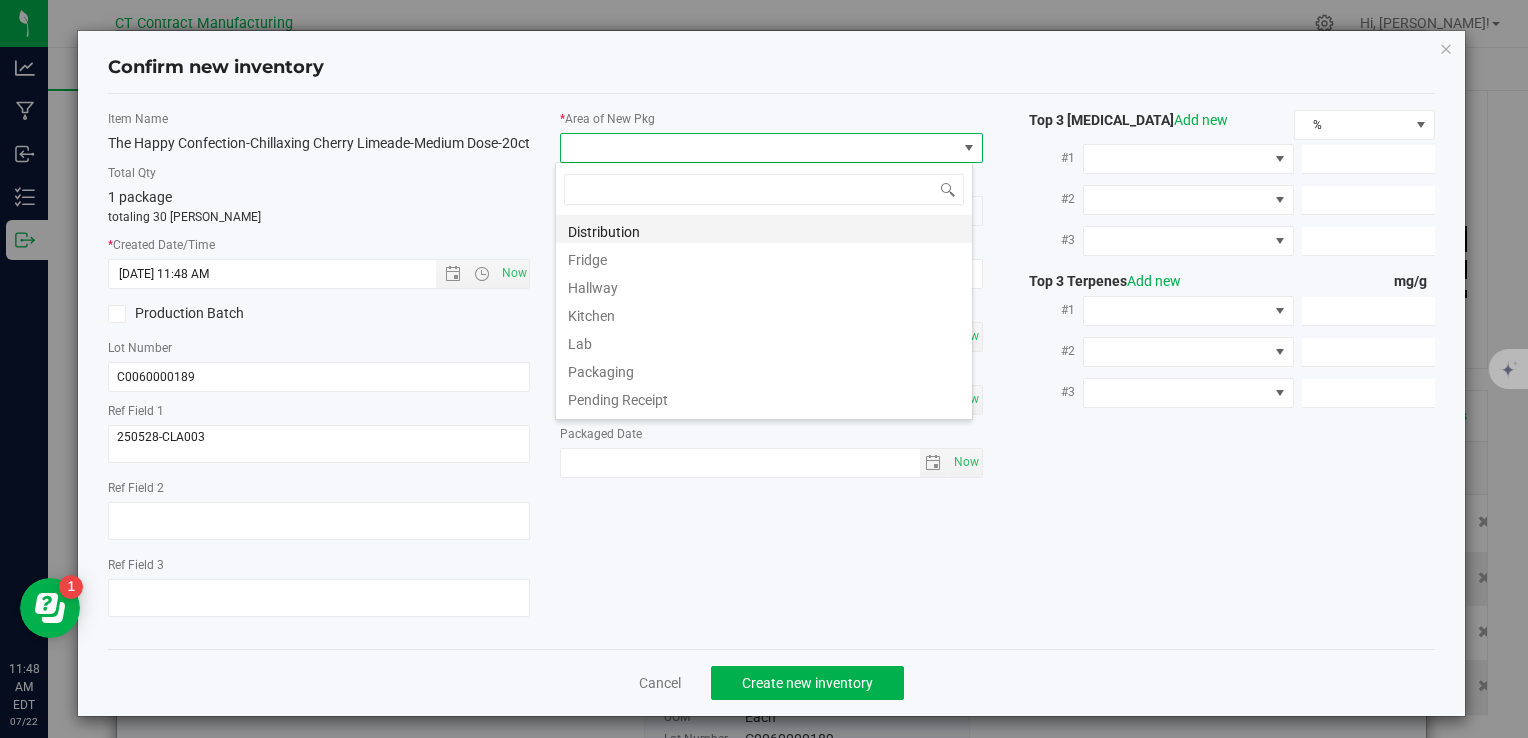 click on "Distribution" 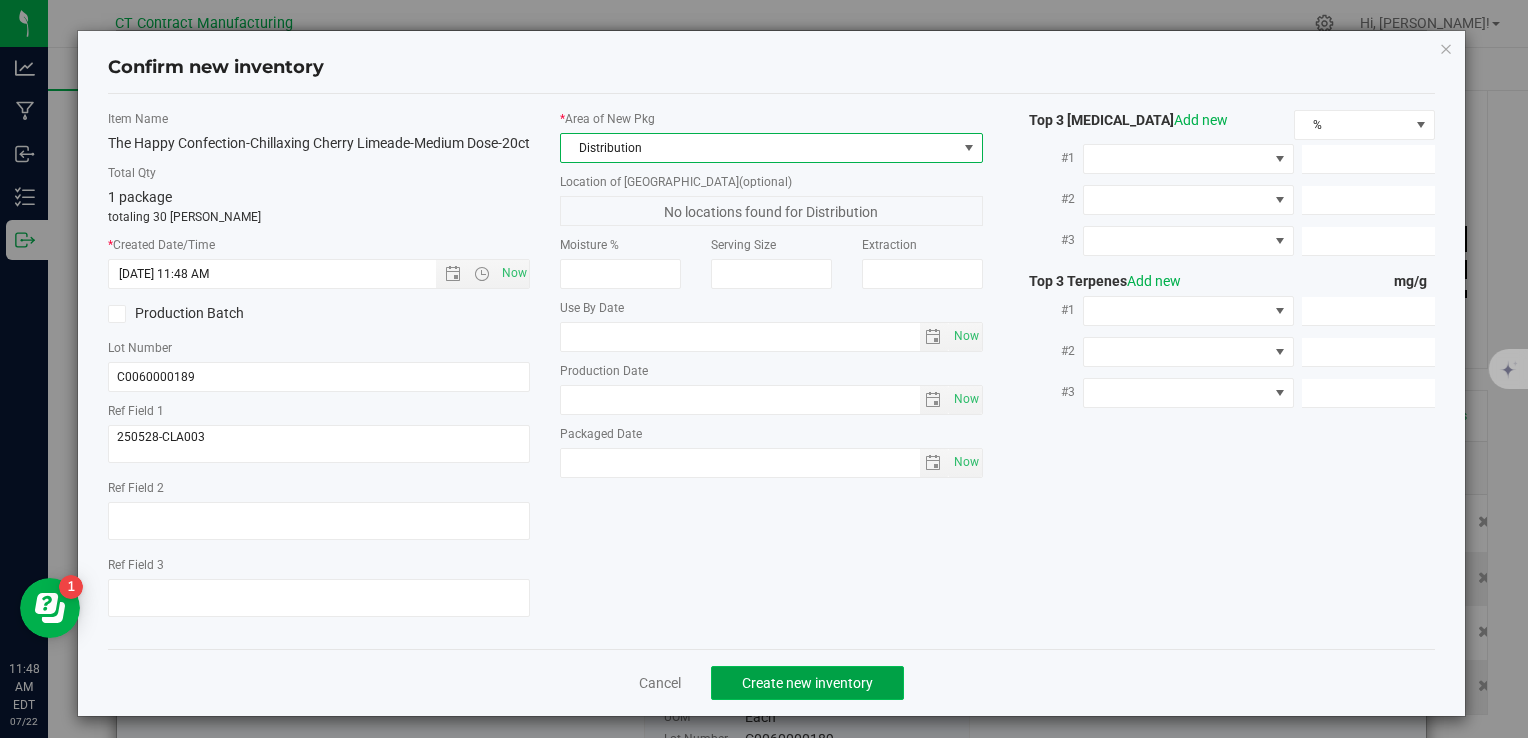 click on "Create new inventory" 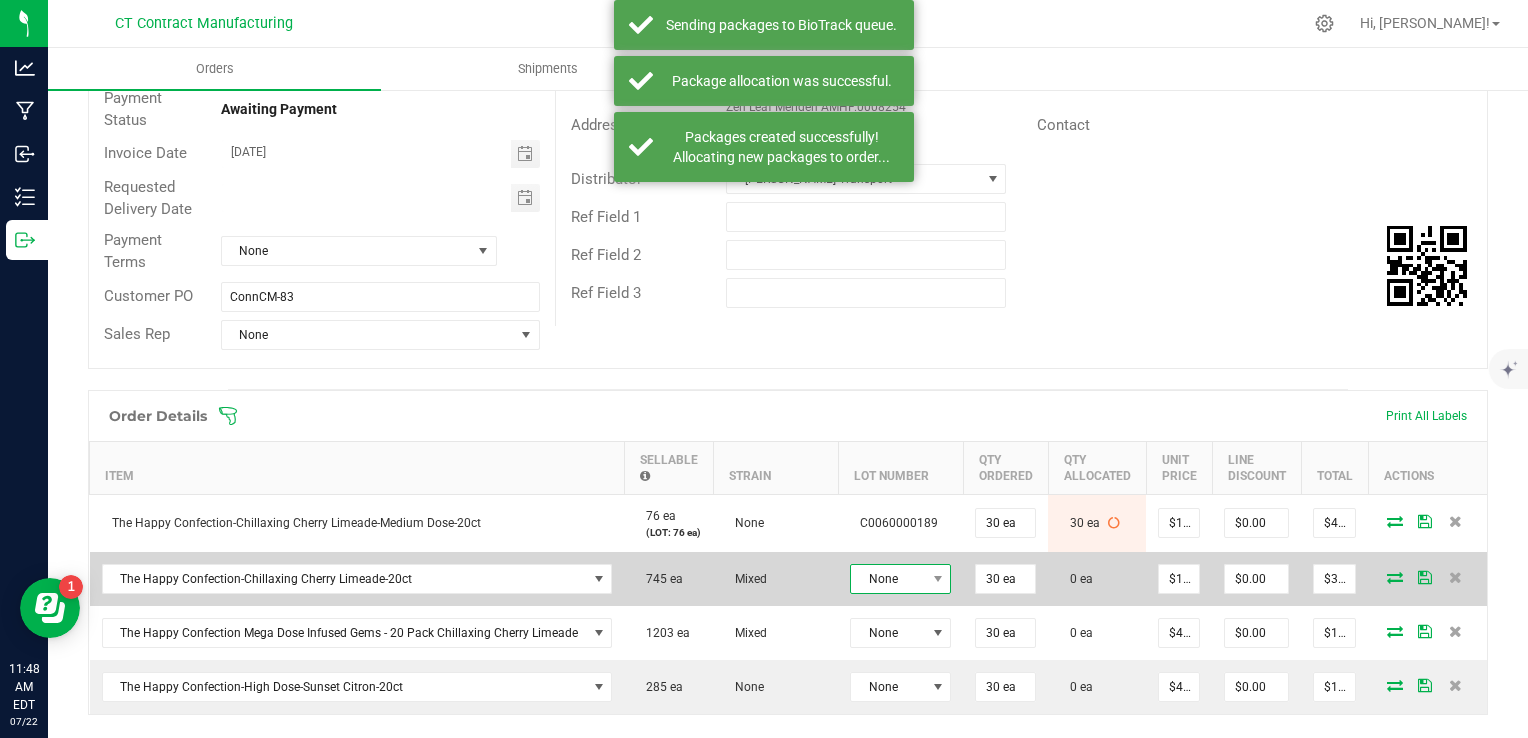 click on "None" 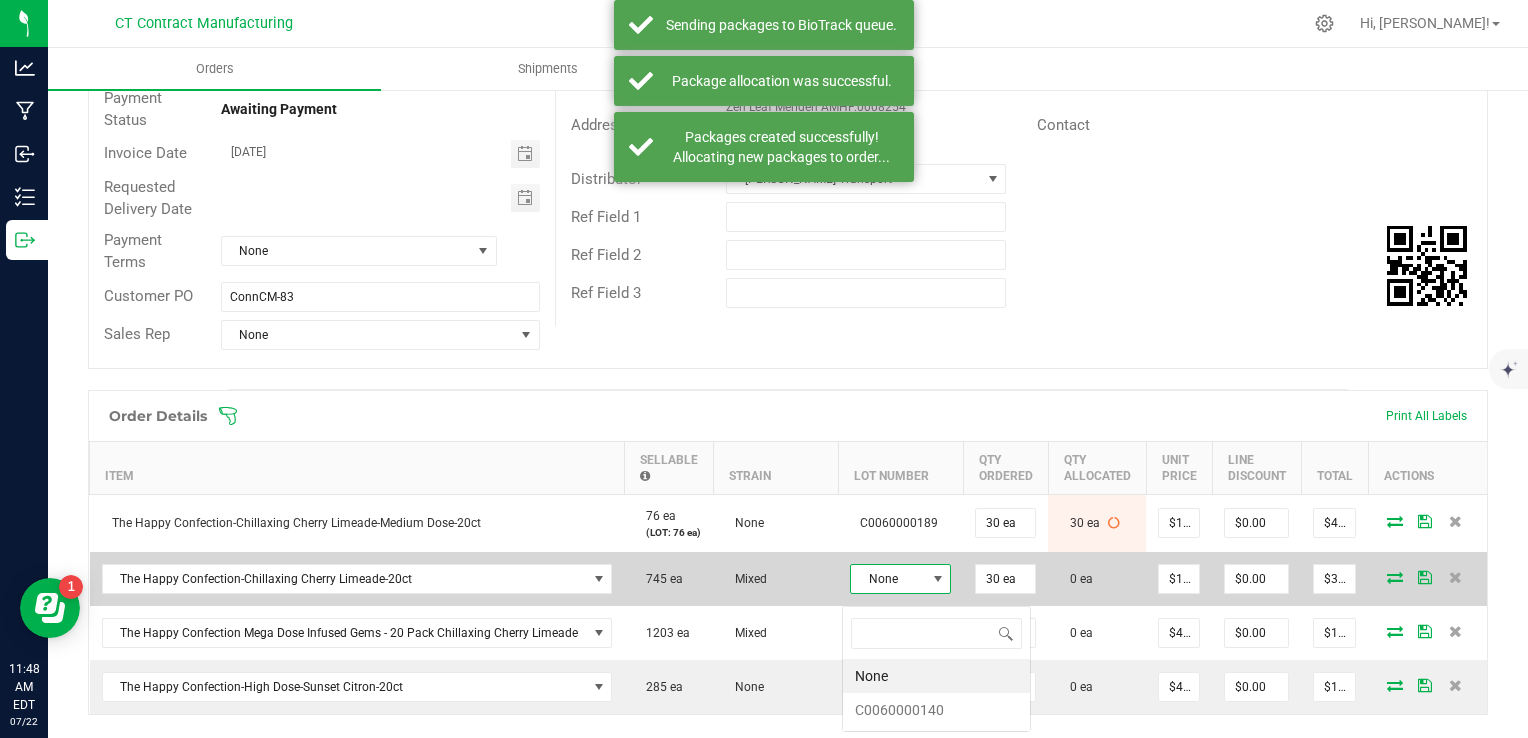 scroll, scrollTop: 99970, scrollLeft: 99899, axis: both 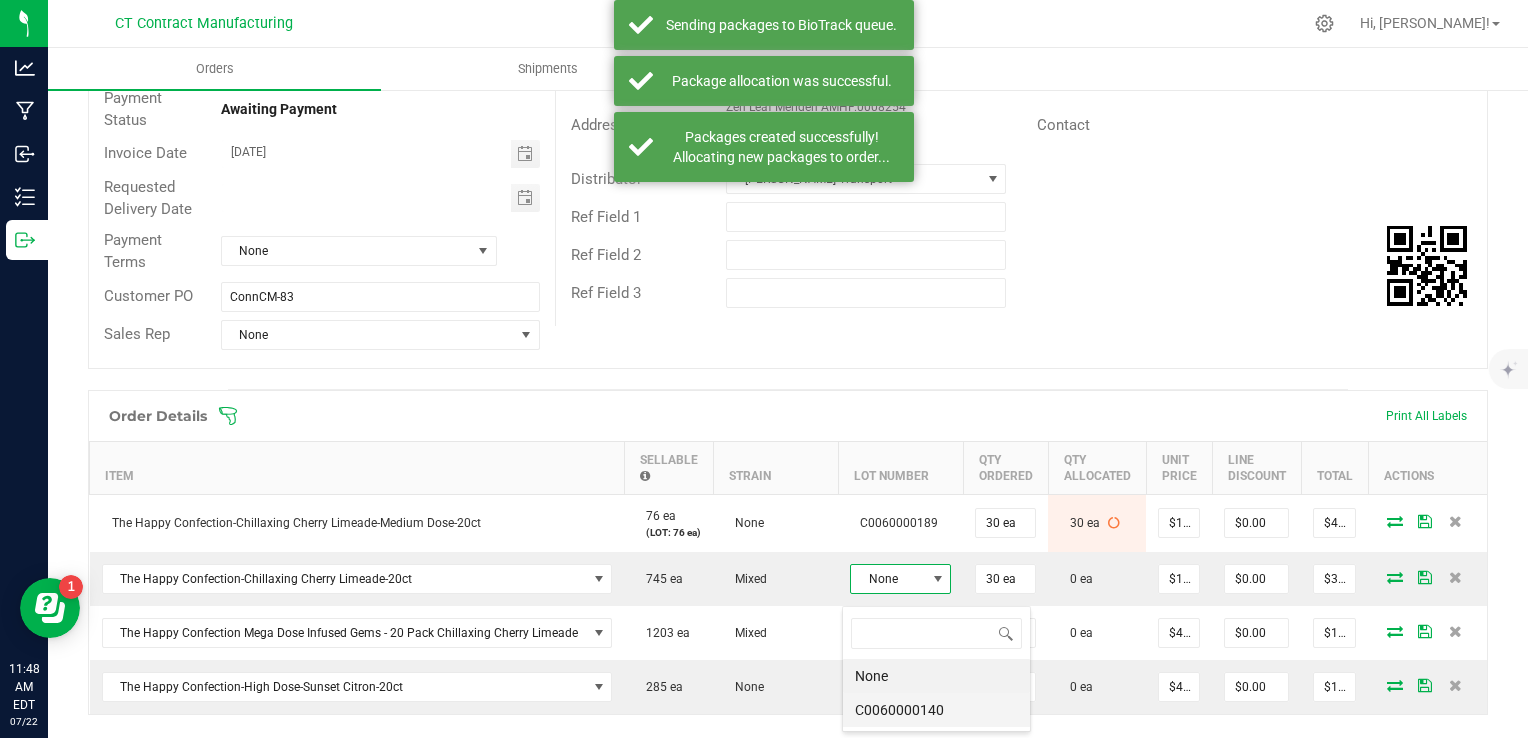 click on "C0060000140" 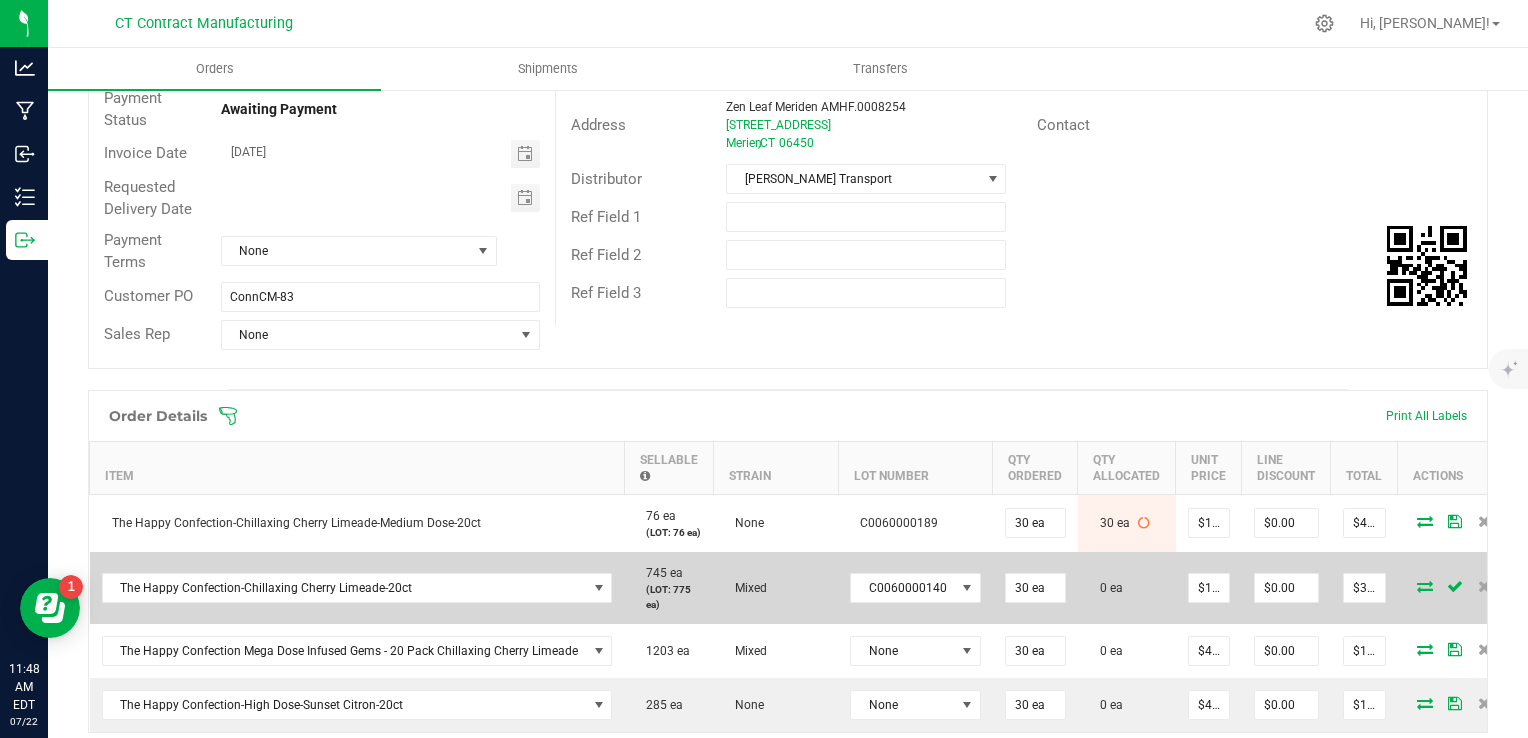 click 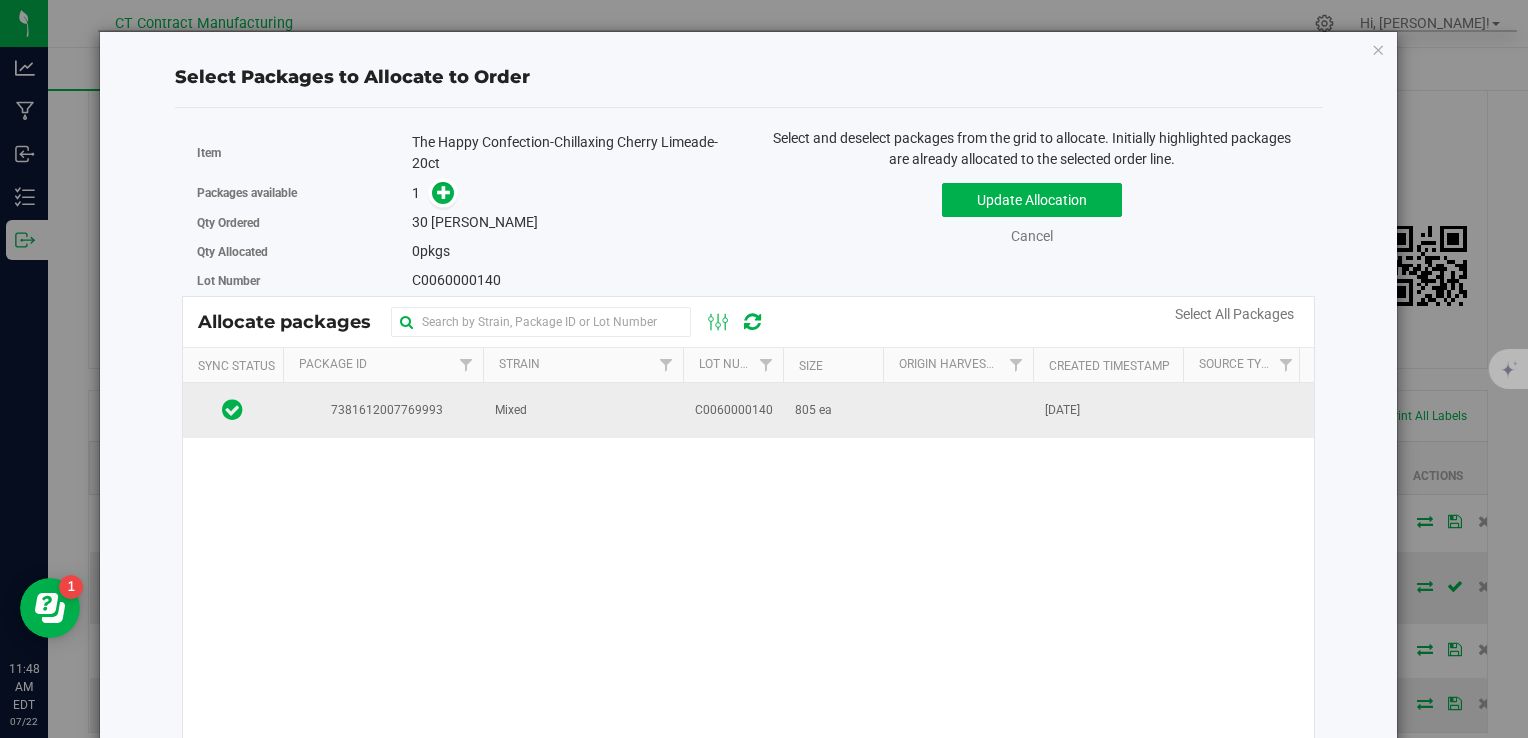 click 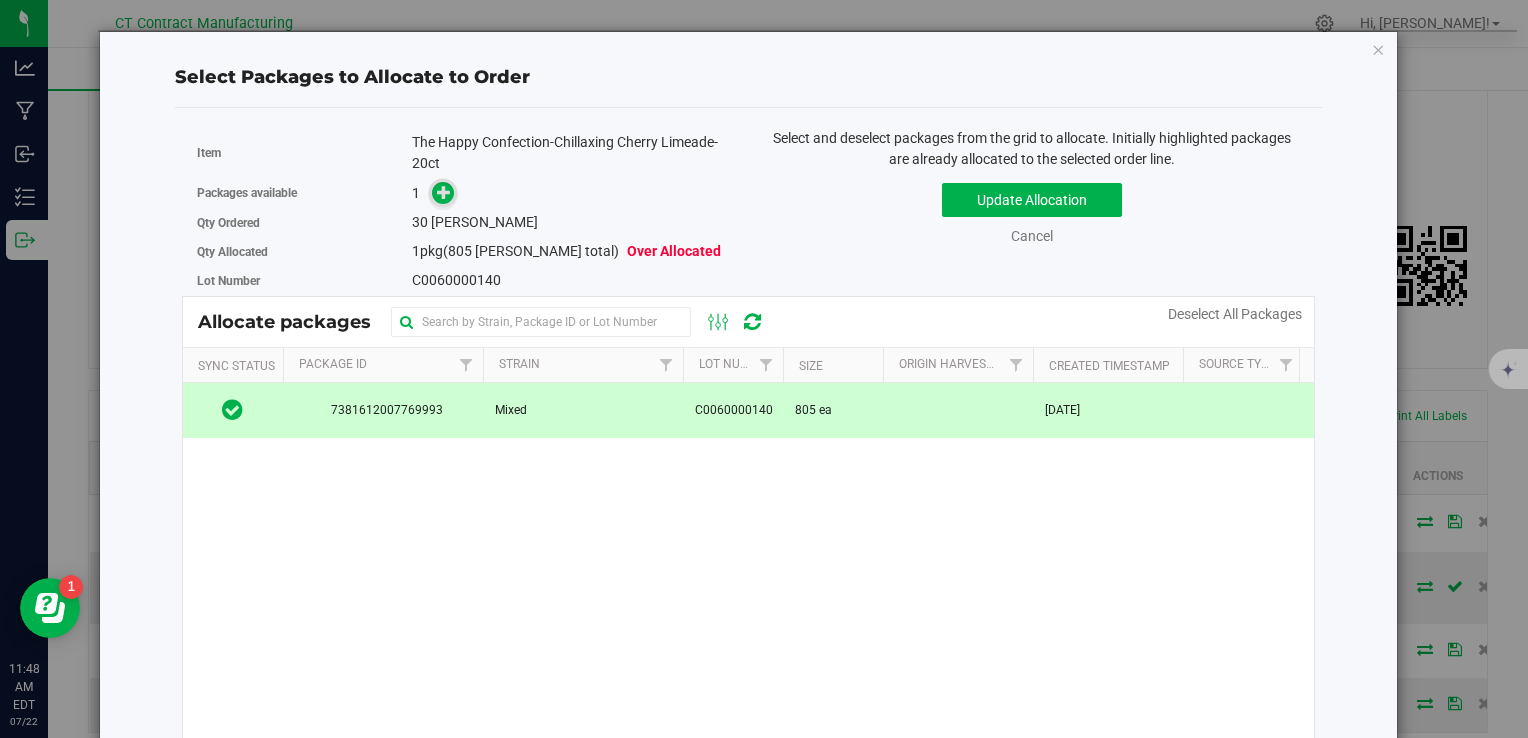 click 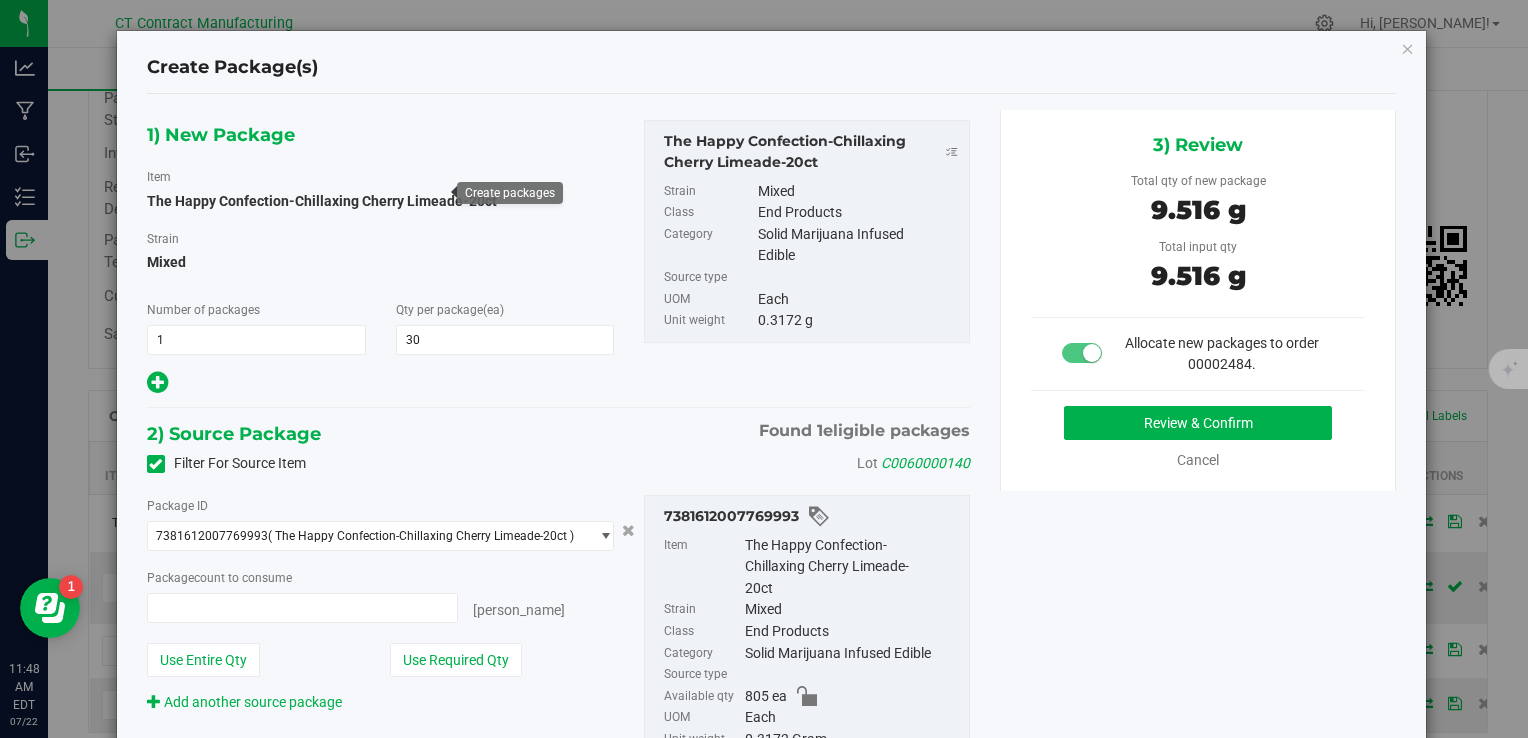 type on "30 ea" 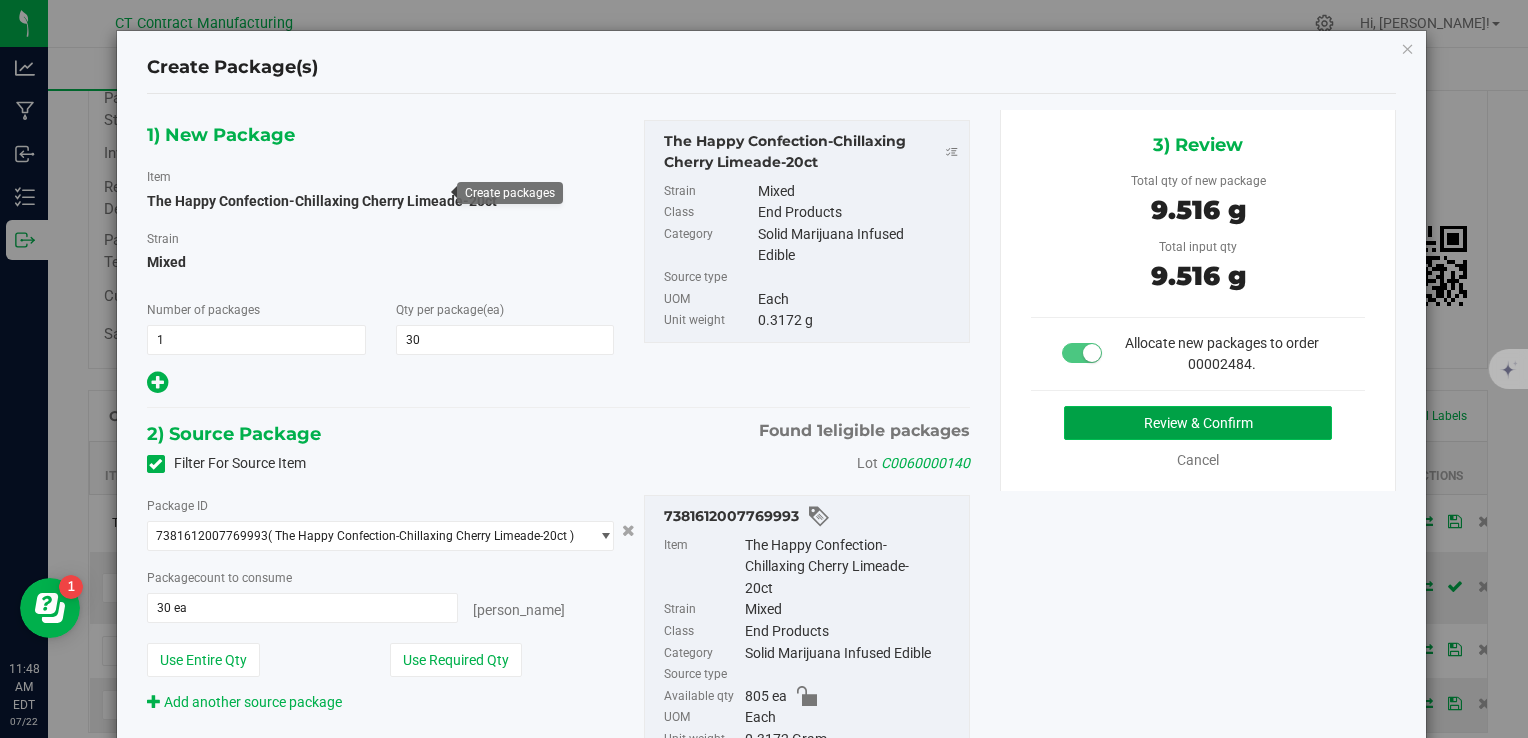 click on "Review & Confirm" 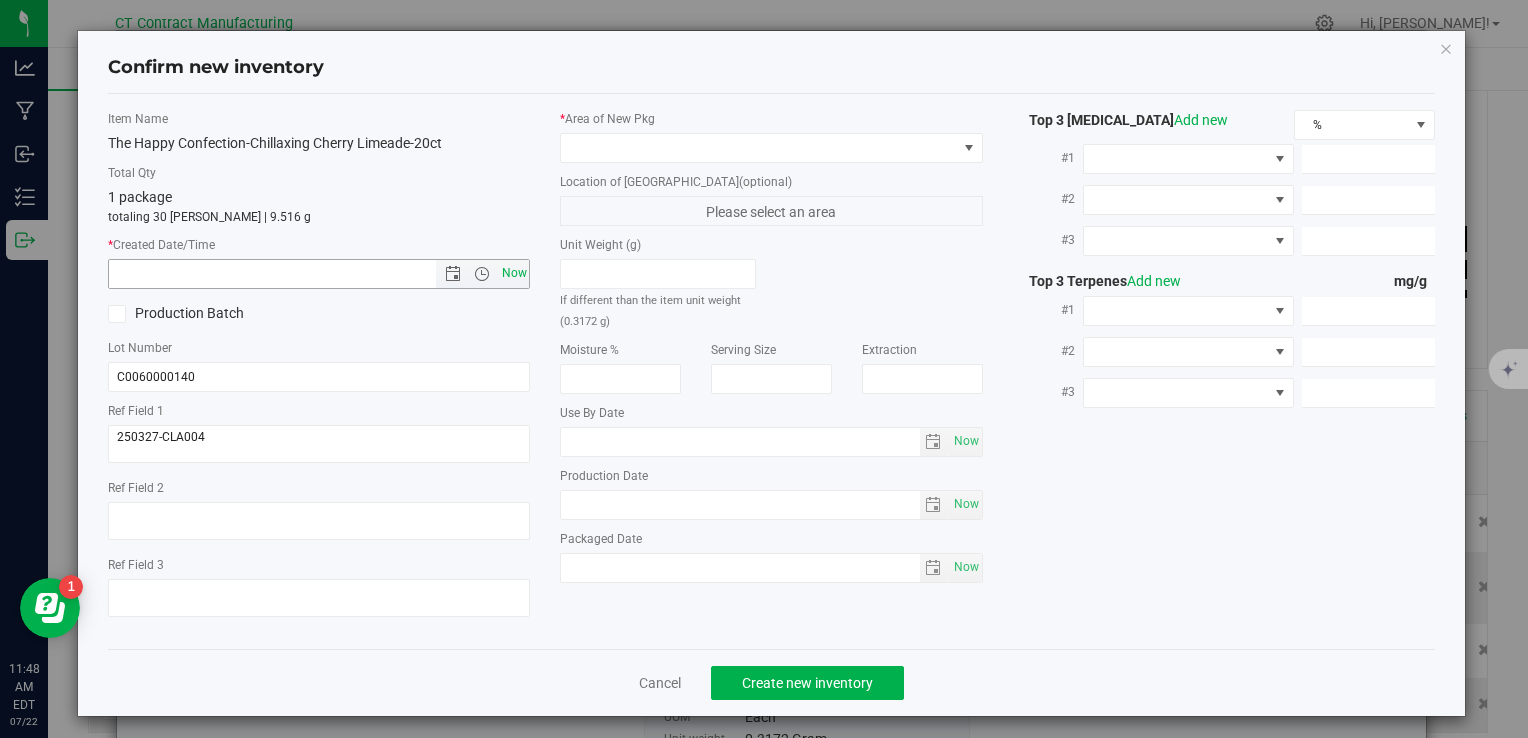 click on "Now" 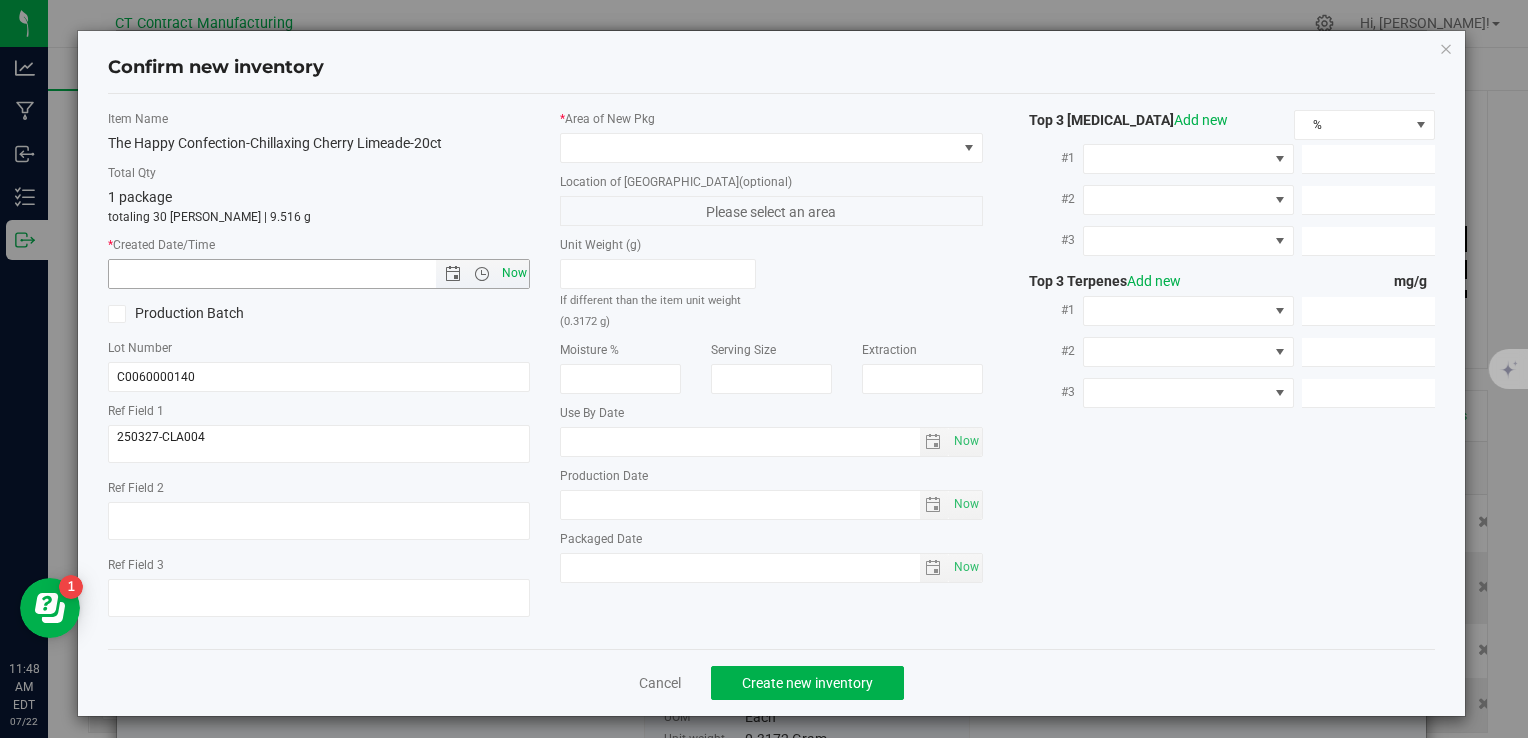 type on "[DATE] 11:48 AM" 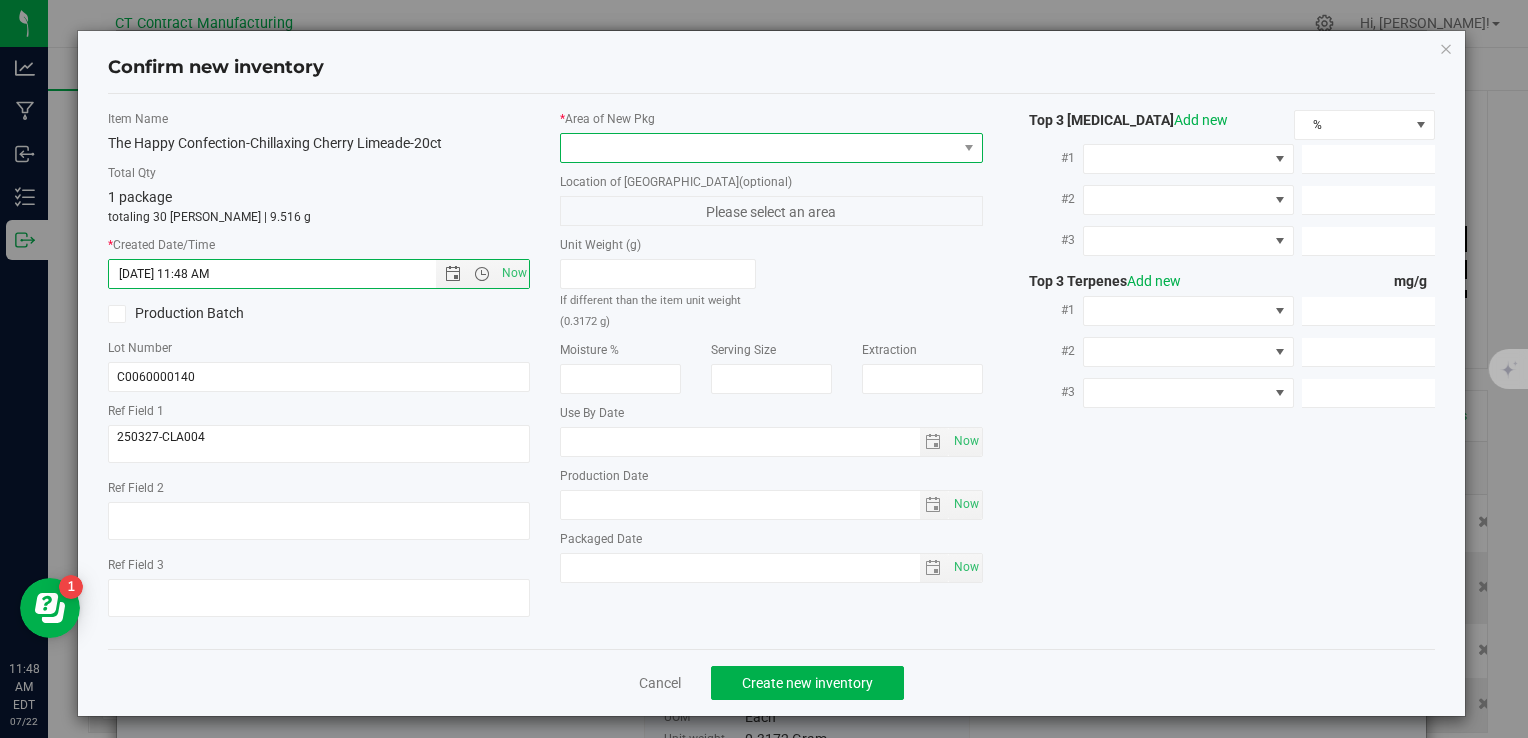 click 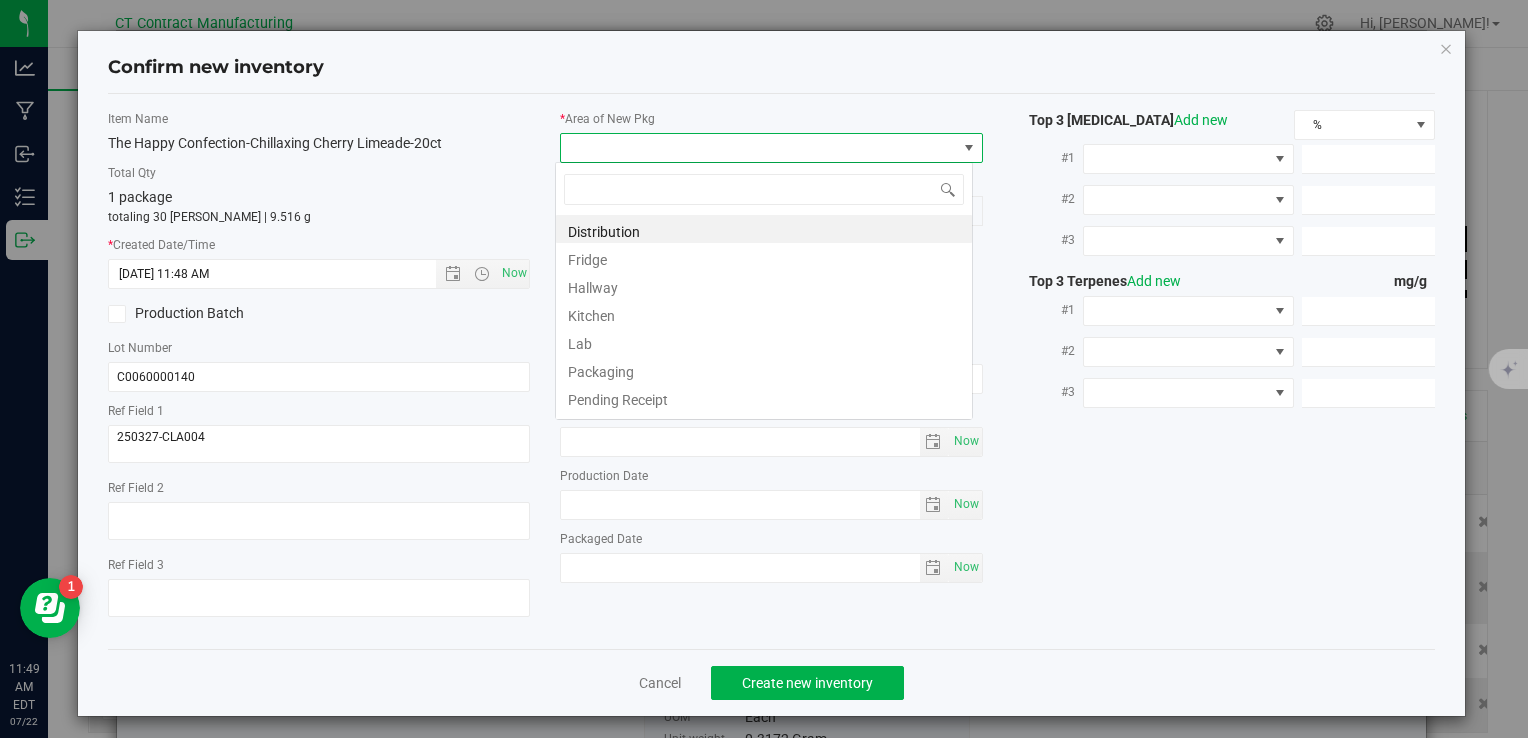 scroll, scrollTop: 99970, scrollLeft: 99582, axis: both 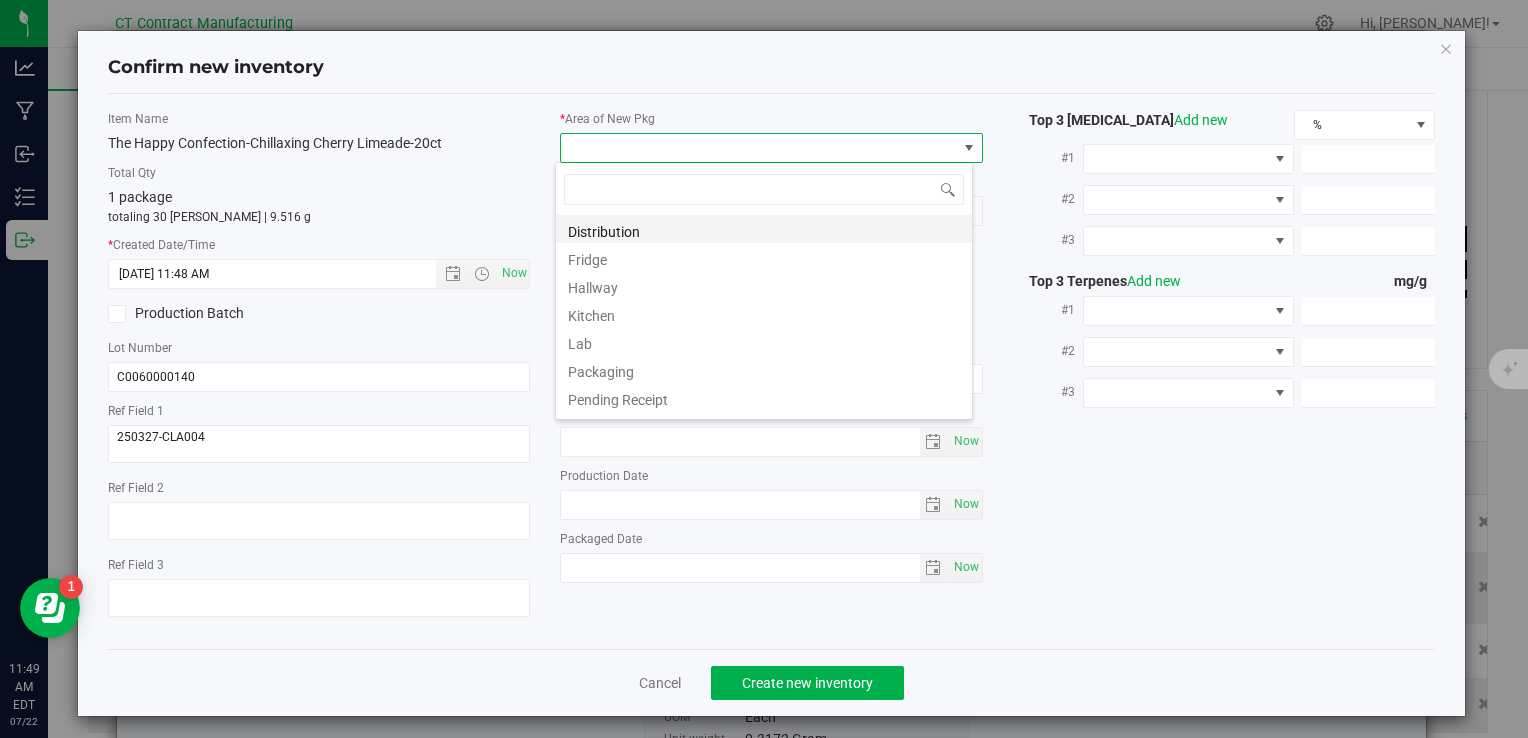 click on "Distribution" 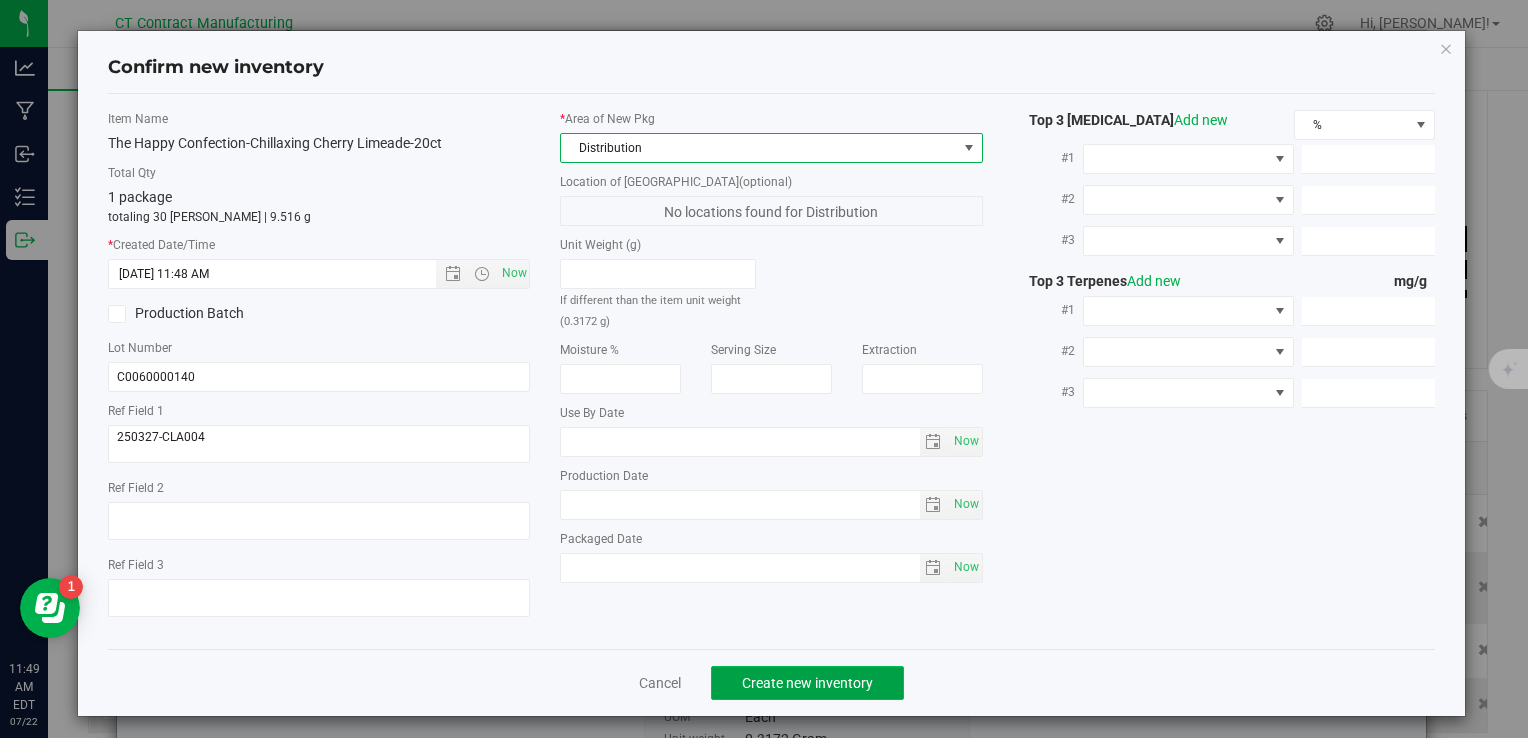 click on "Create new inventory" 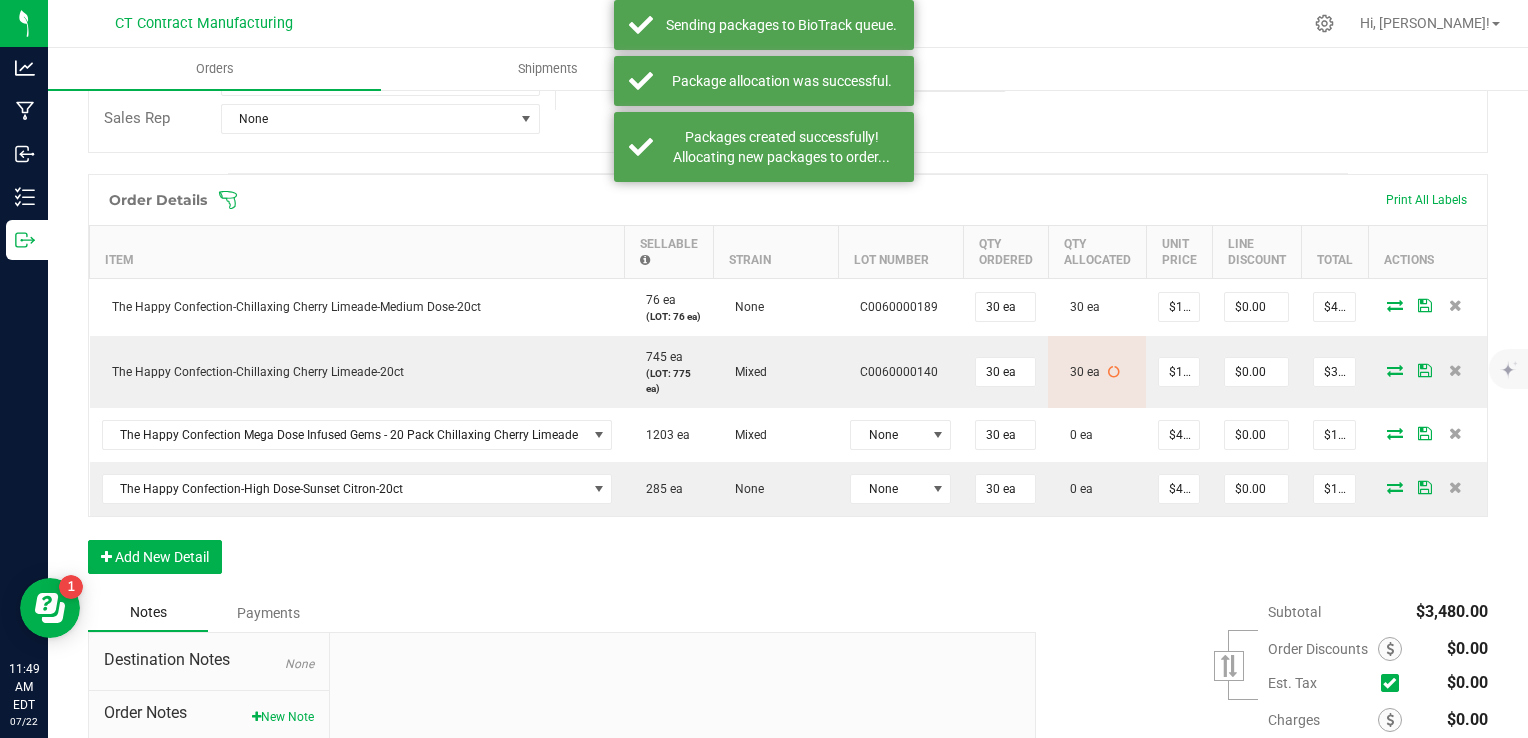 scroll, scrollTop: 448, scrollLeft: 0, axis: vertical 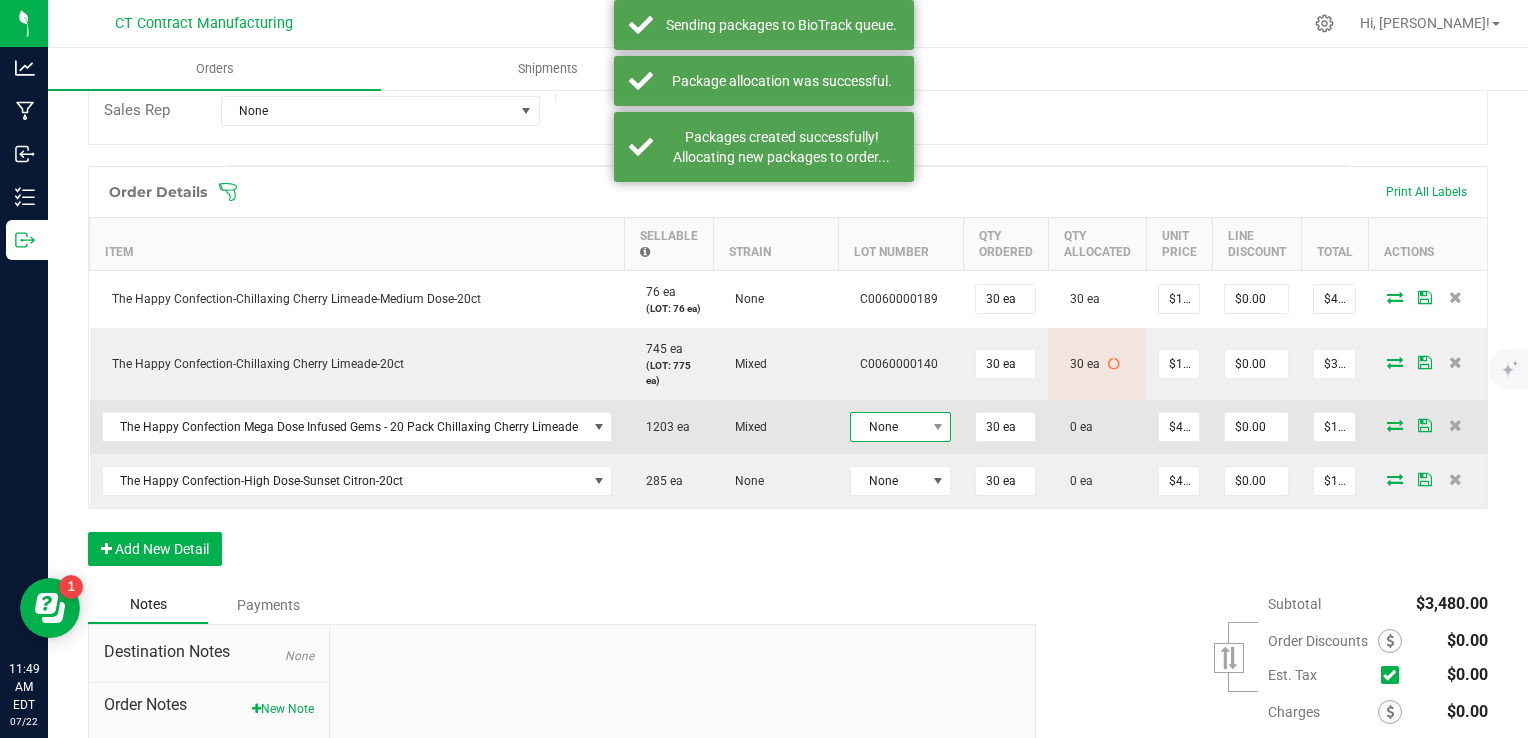 click on "None" 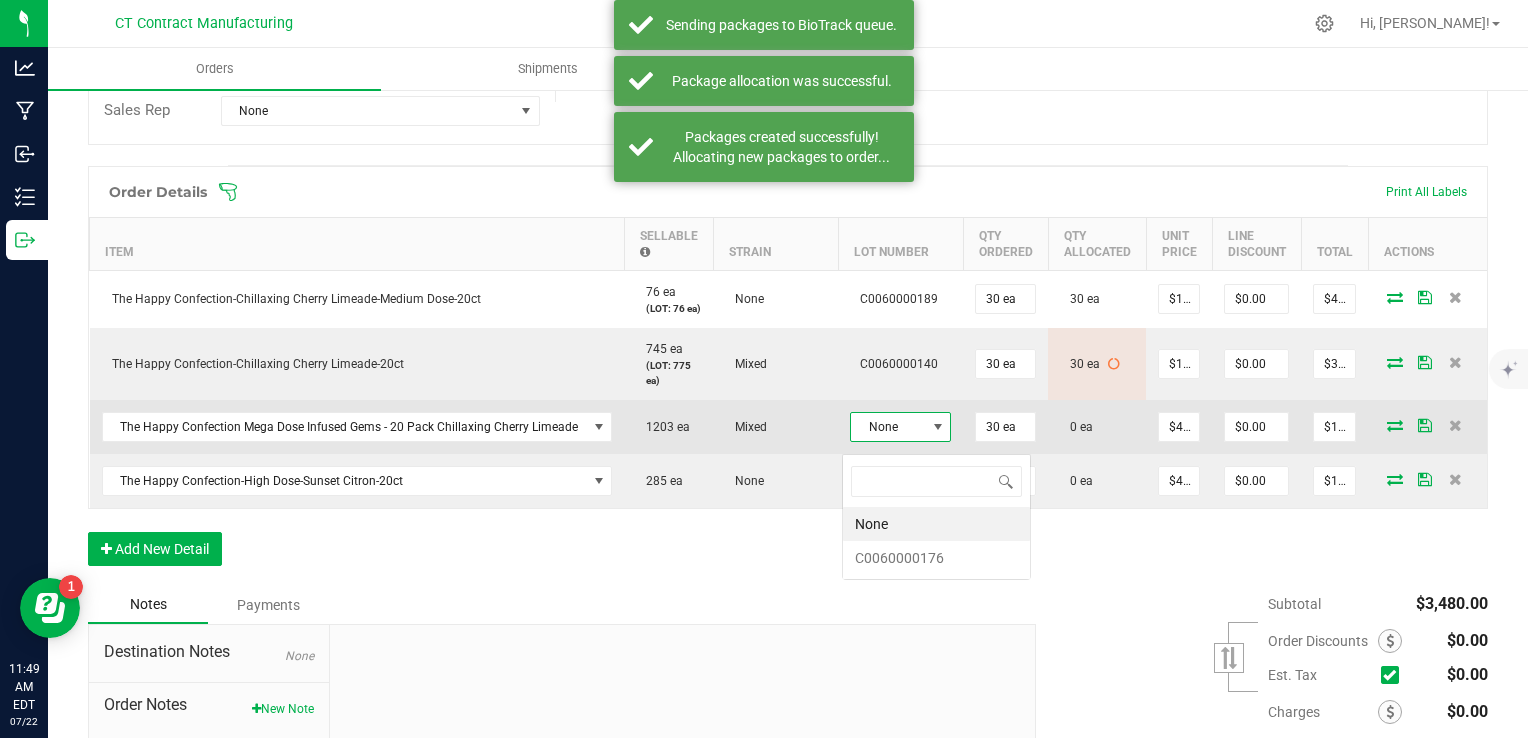 scroll, scrollTop: 99970, scrollLeft: 99899, axis: both 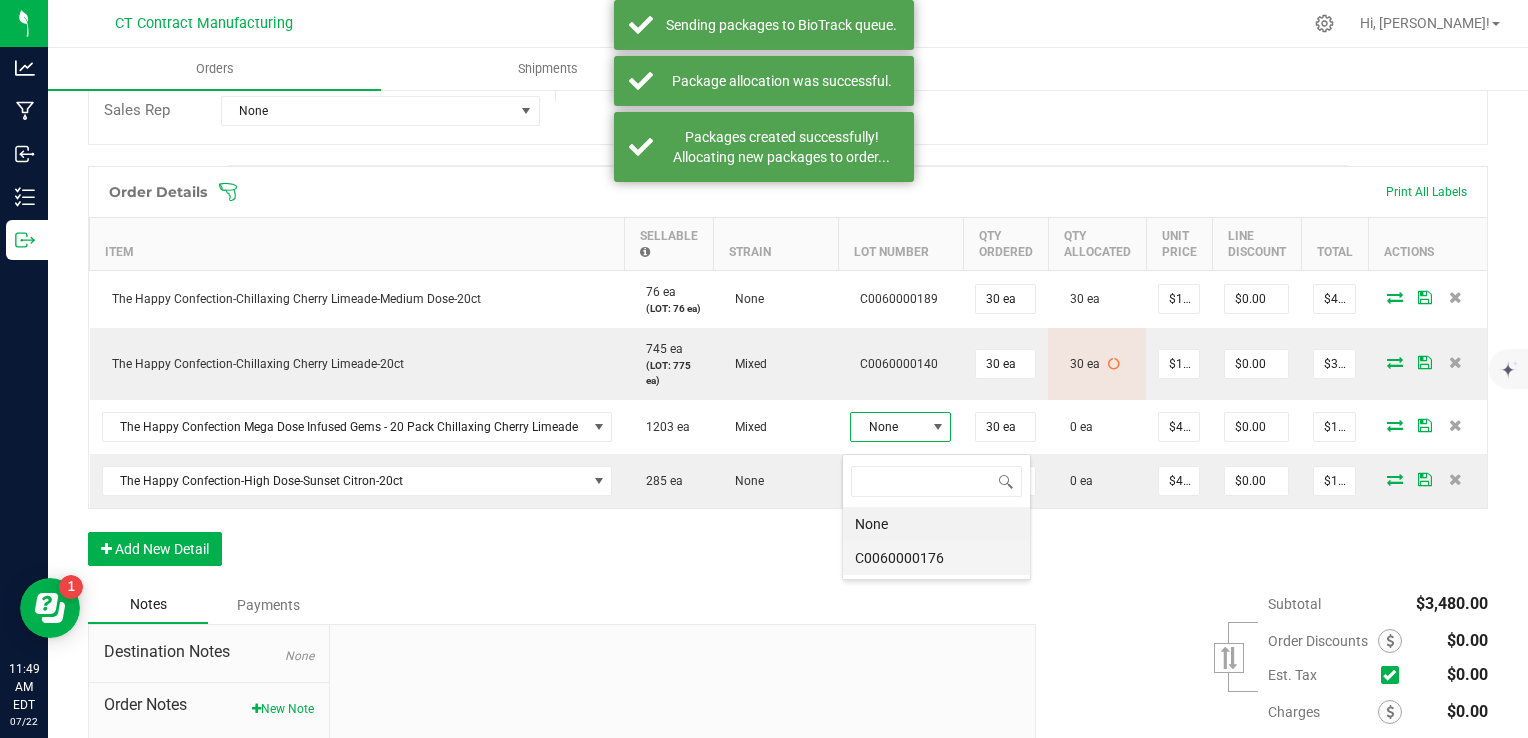 click on "C0060000176" 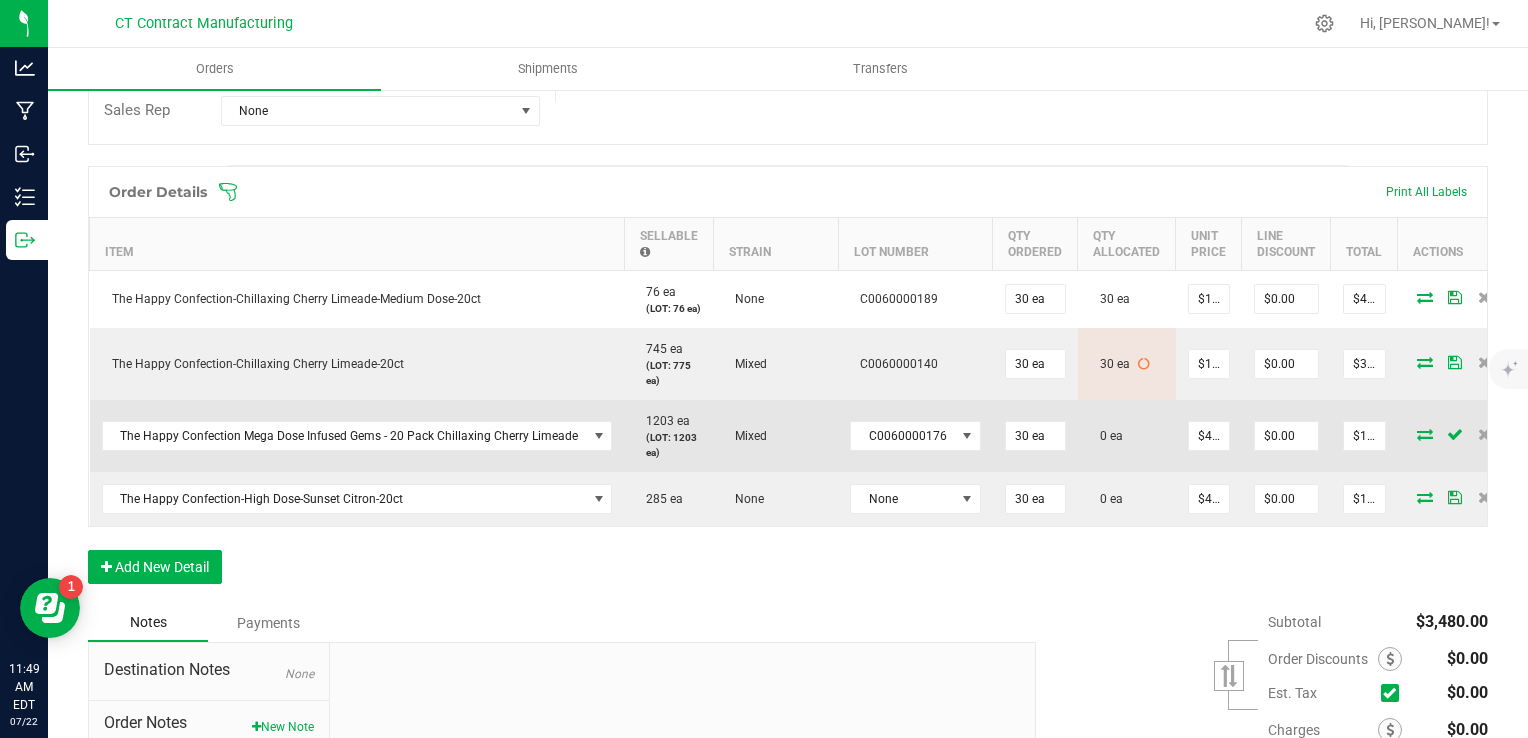 click 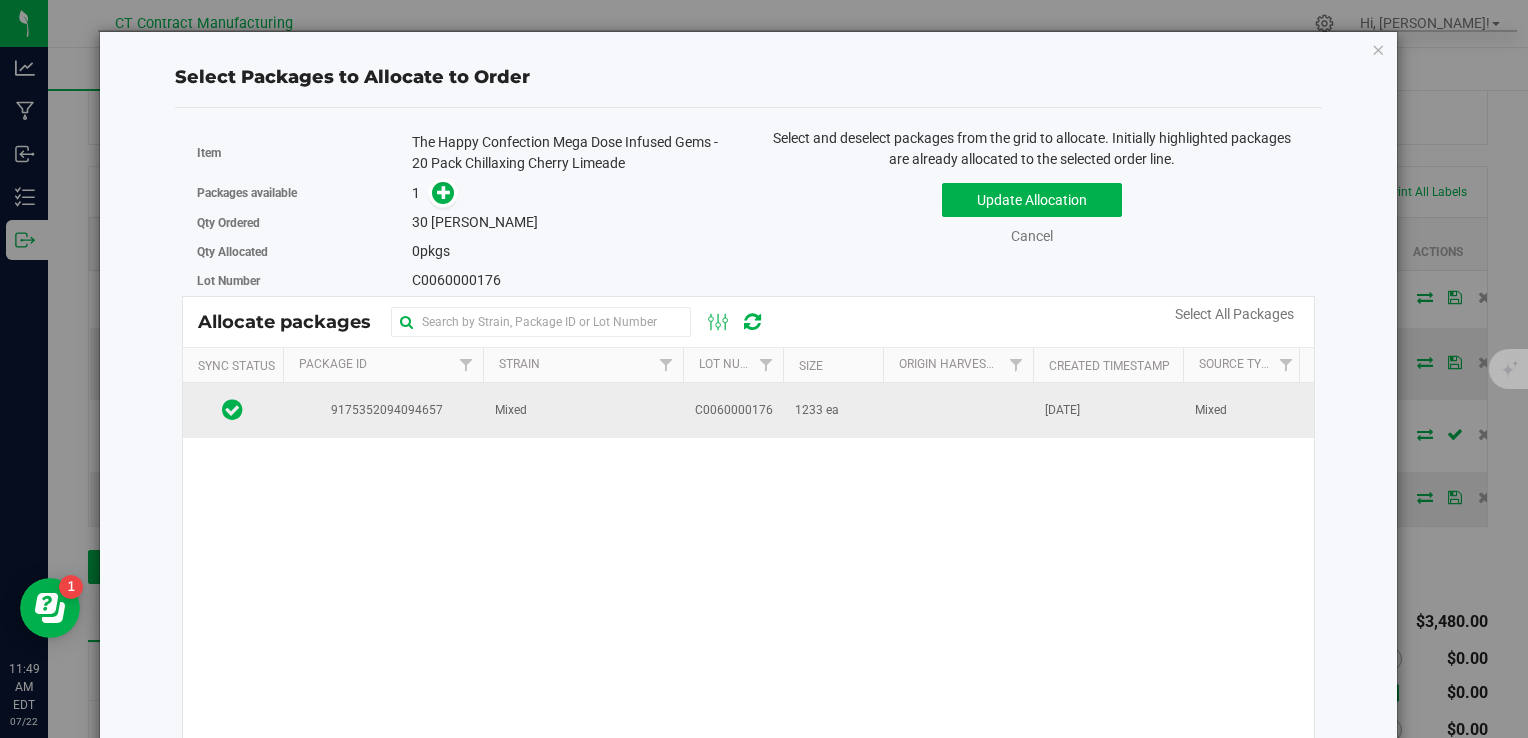 click 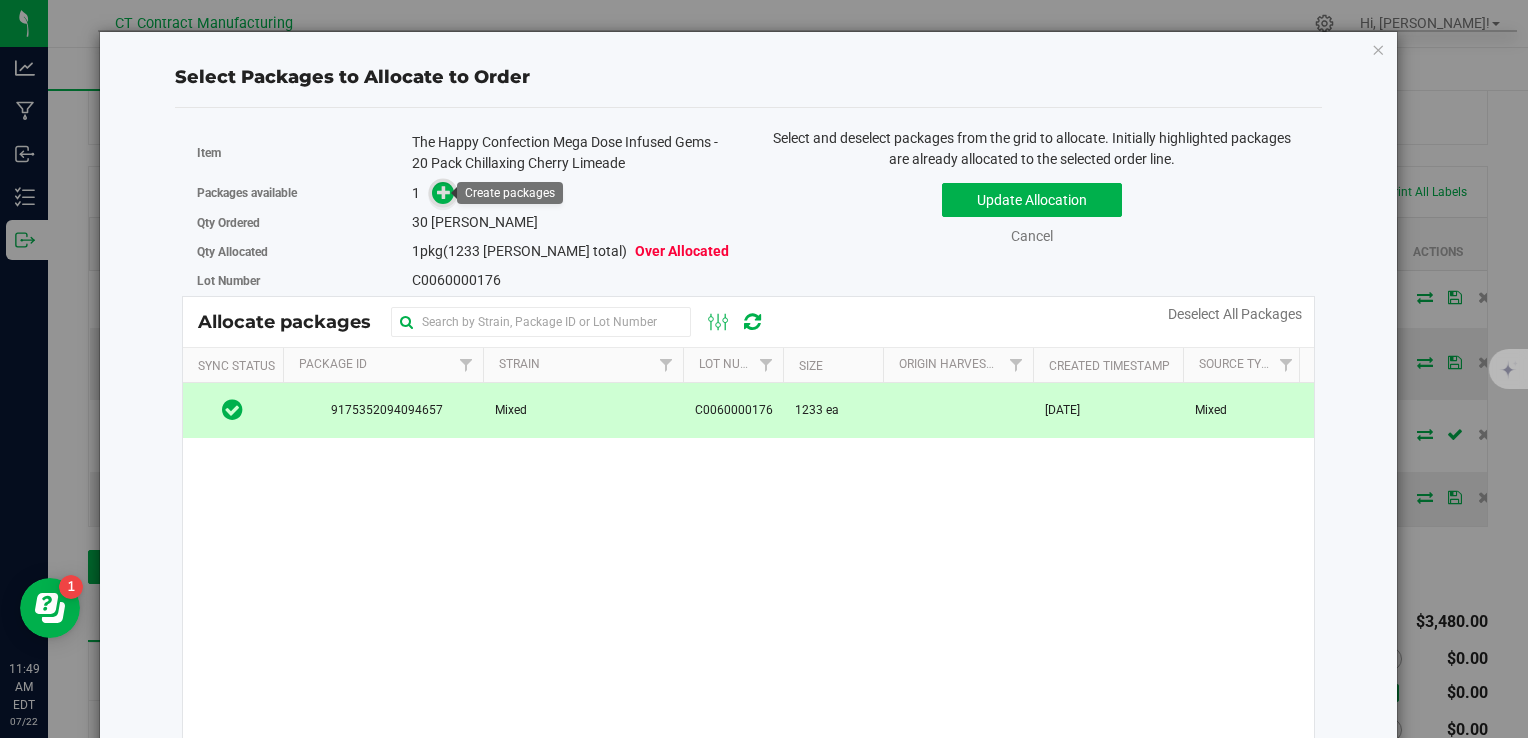 click 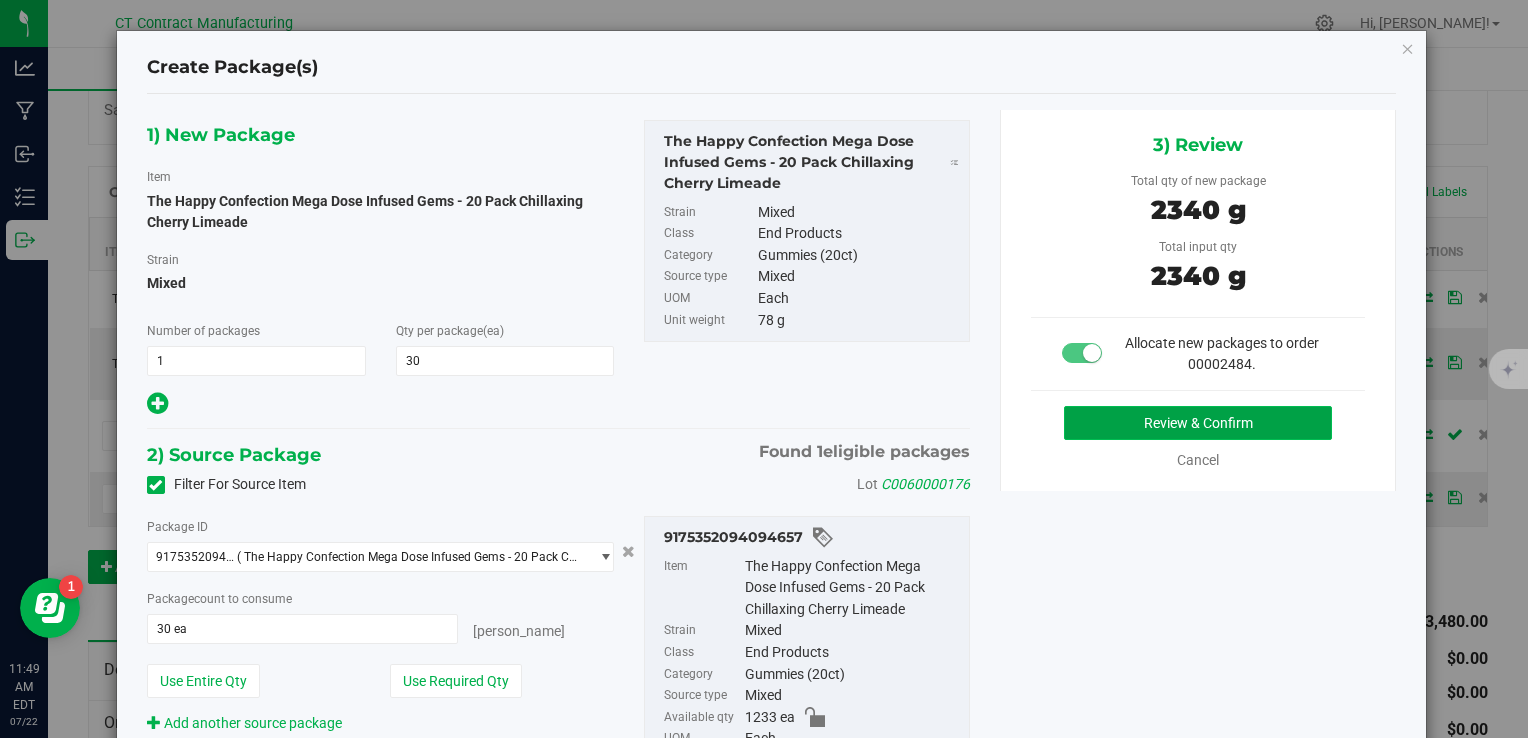 click on "Review & Confirm" 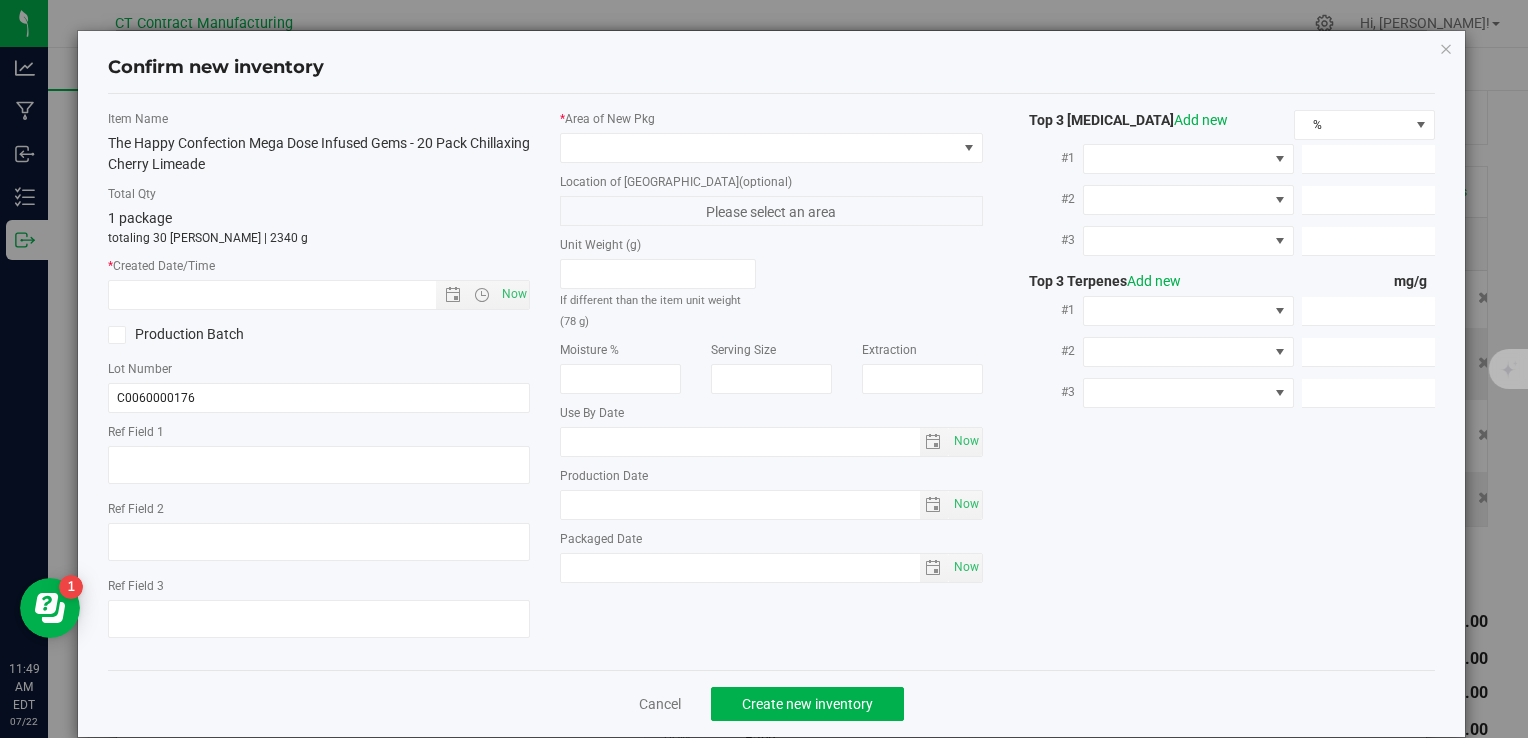 type on "250514-HDCLA003" 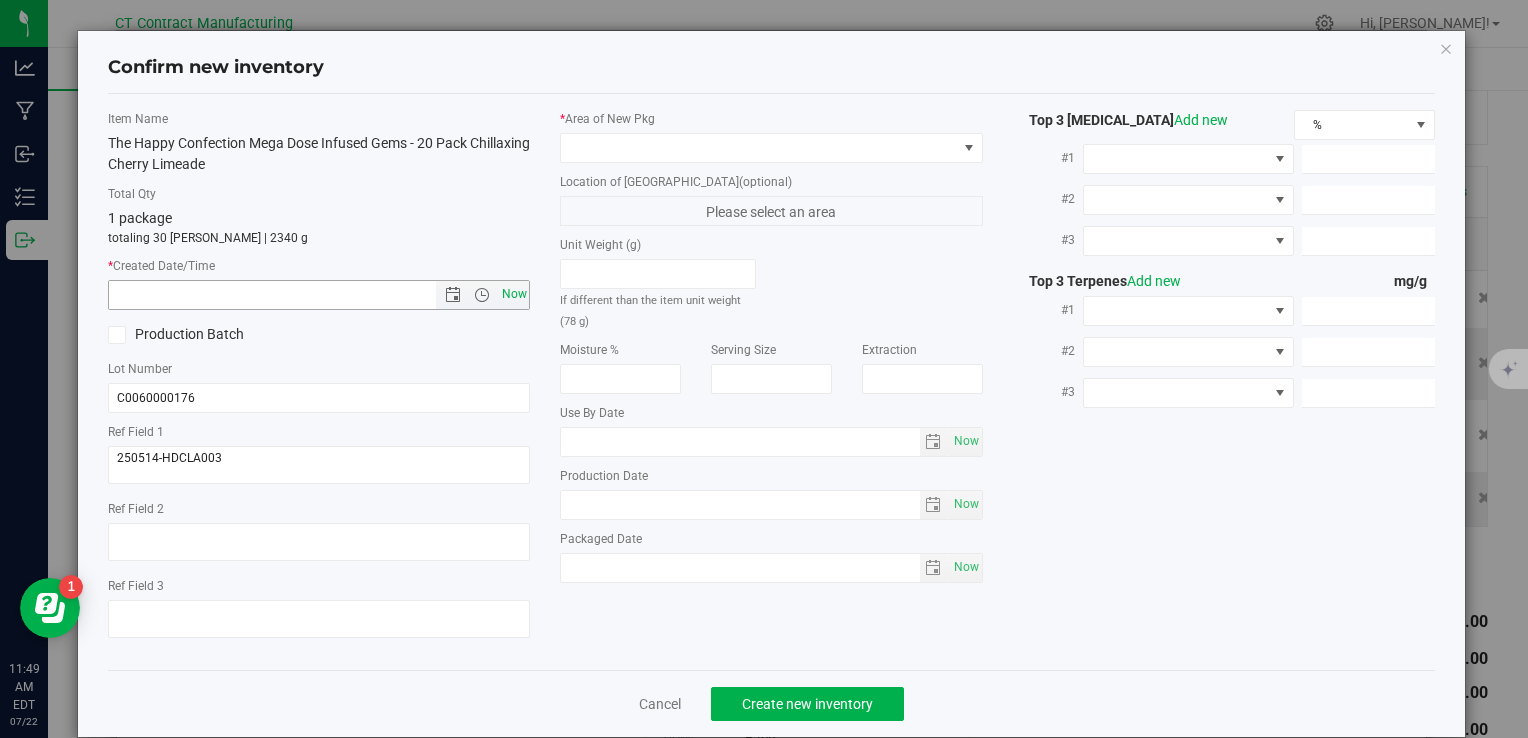 click on "Now" 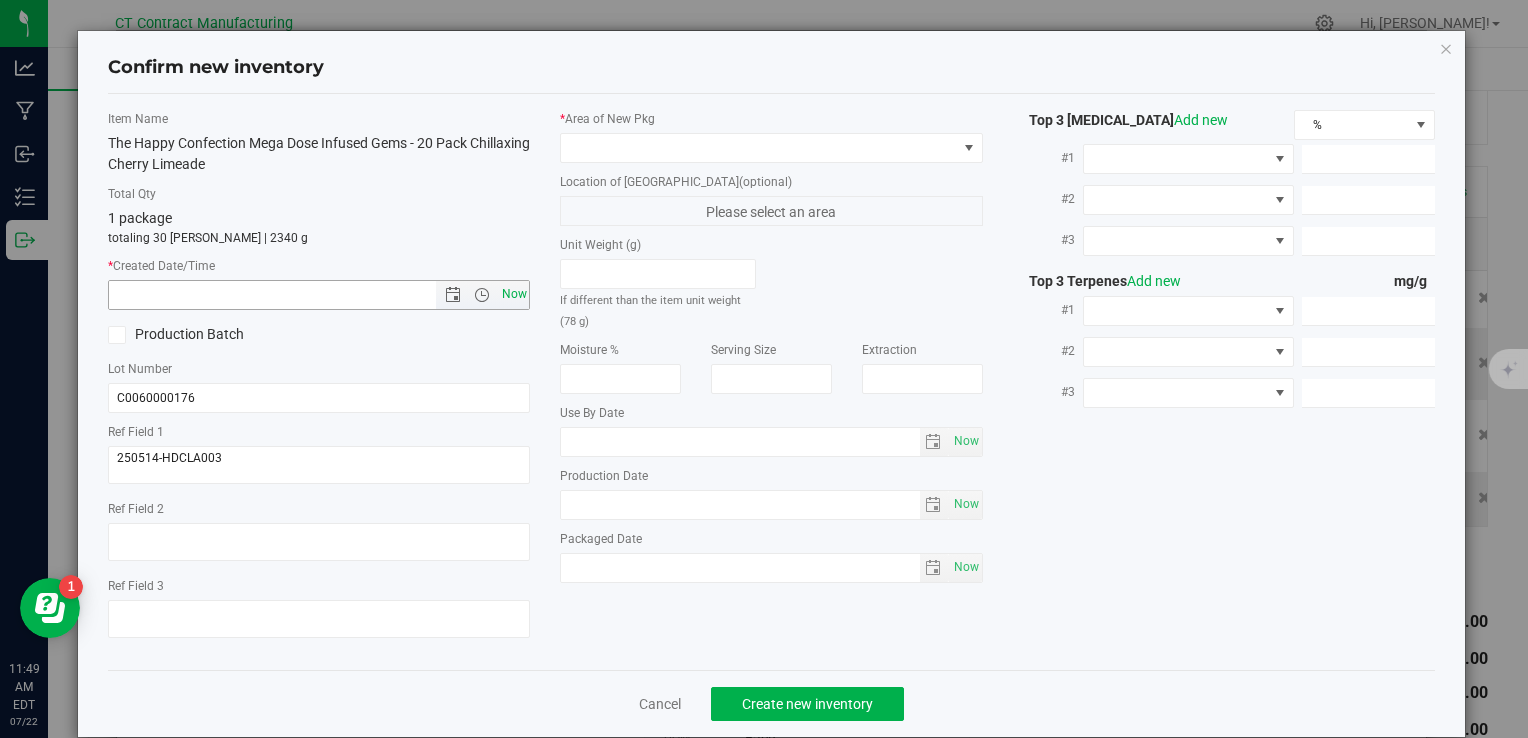 type on "[DATE] 11:49 AM" 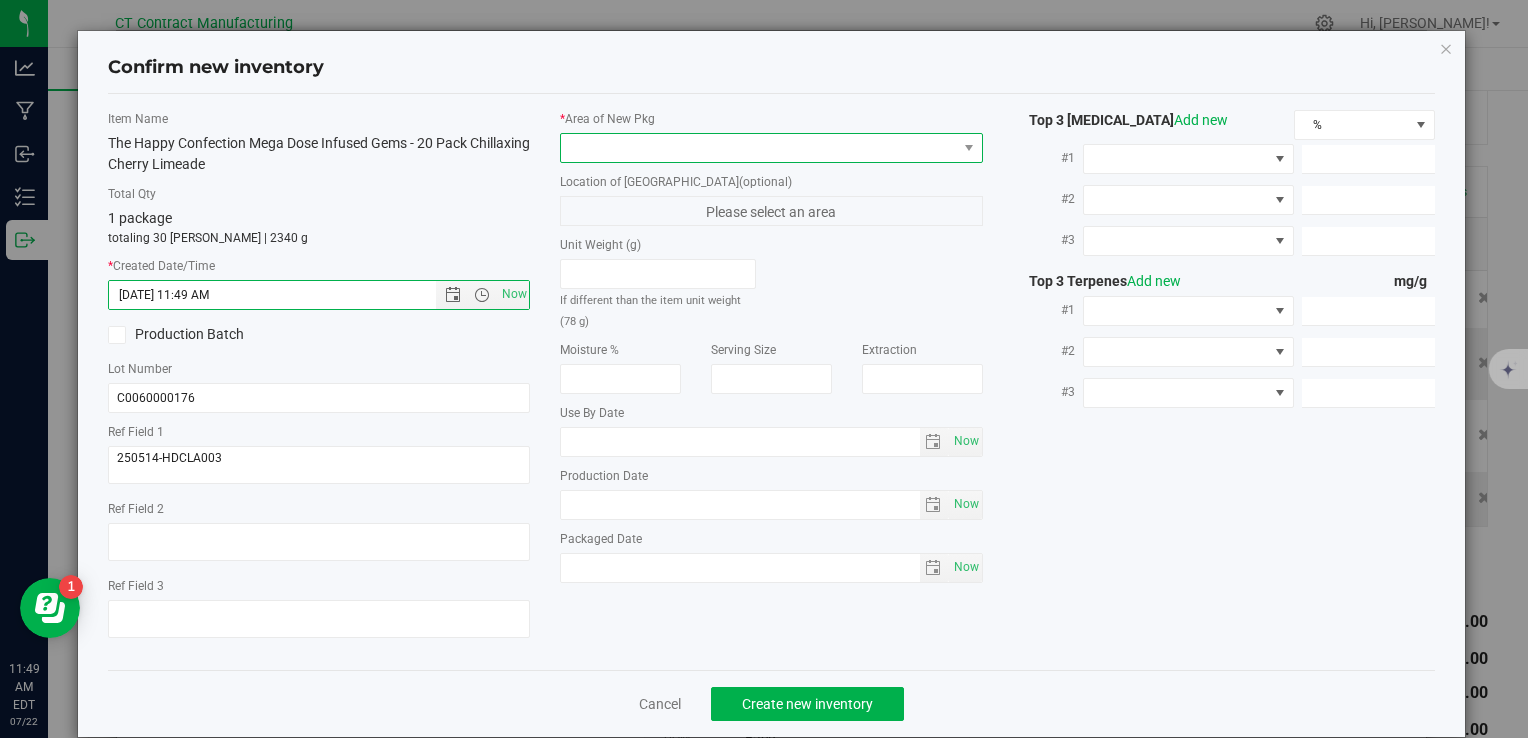 click 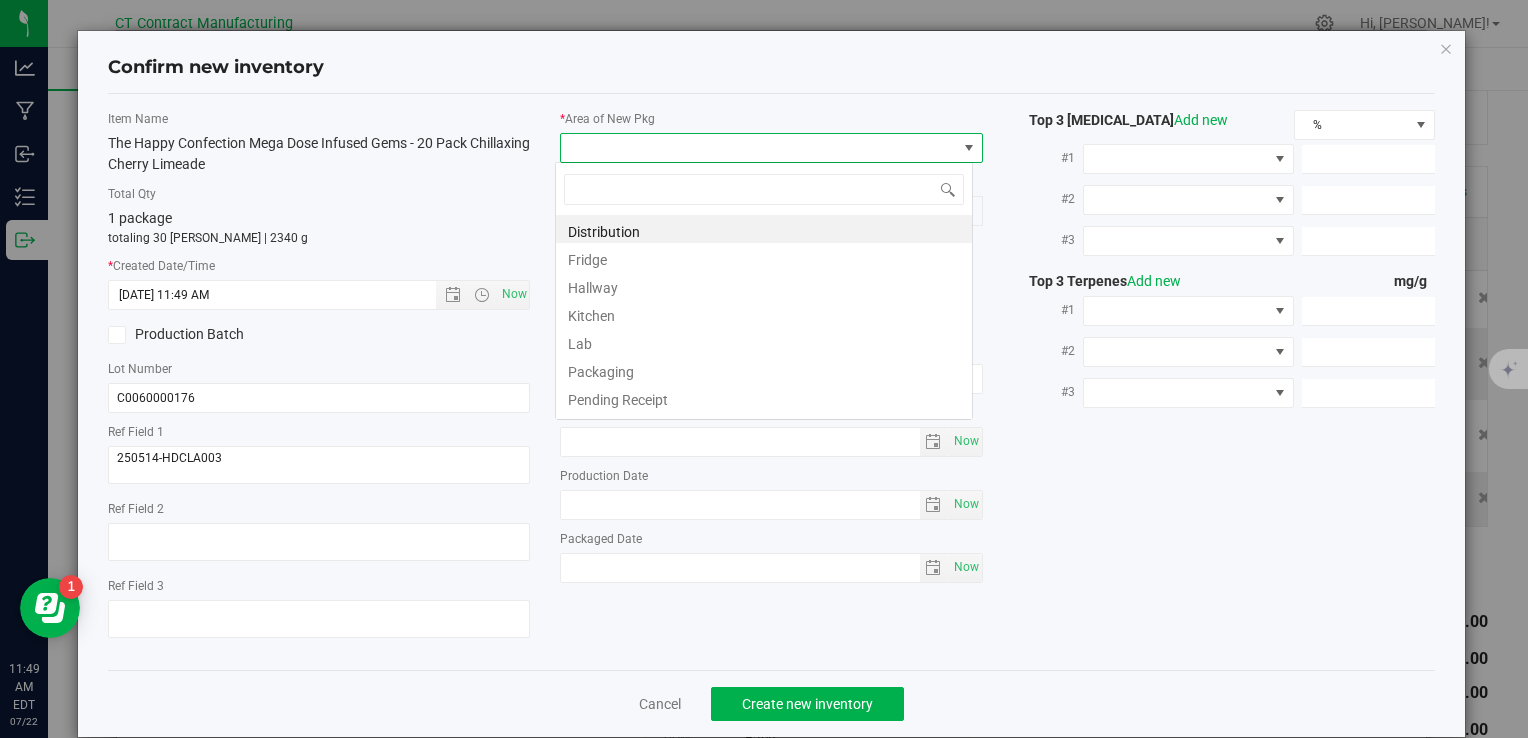 scroll, scrollTop: 99970, scrollLeft: 99582, axis: both 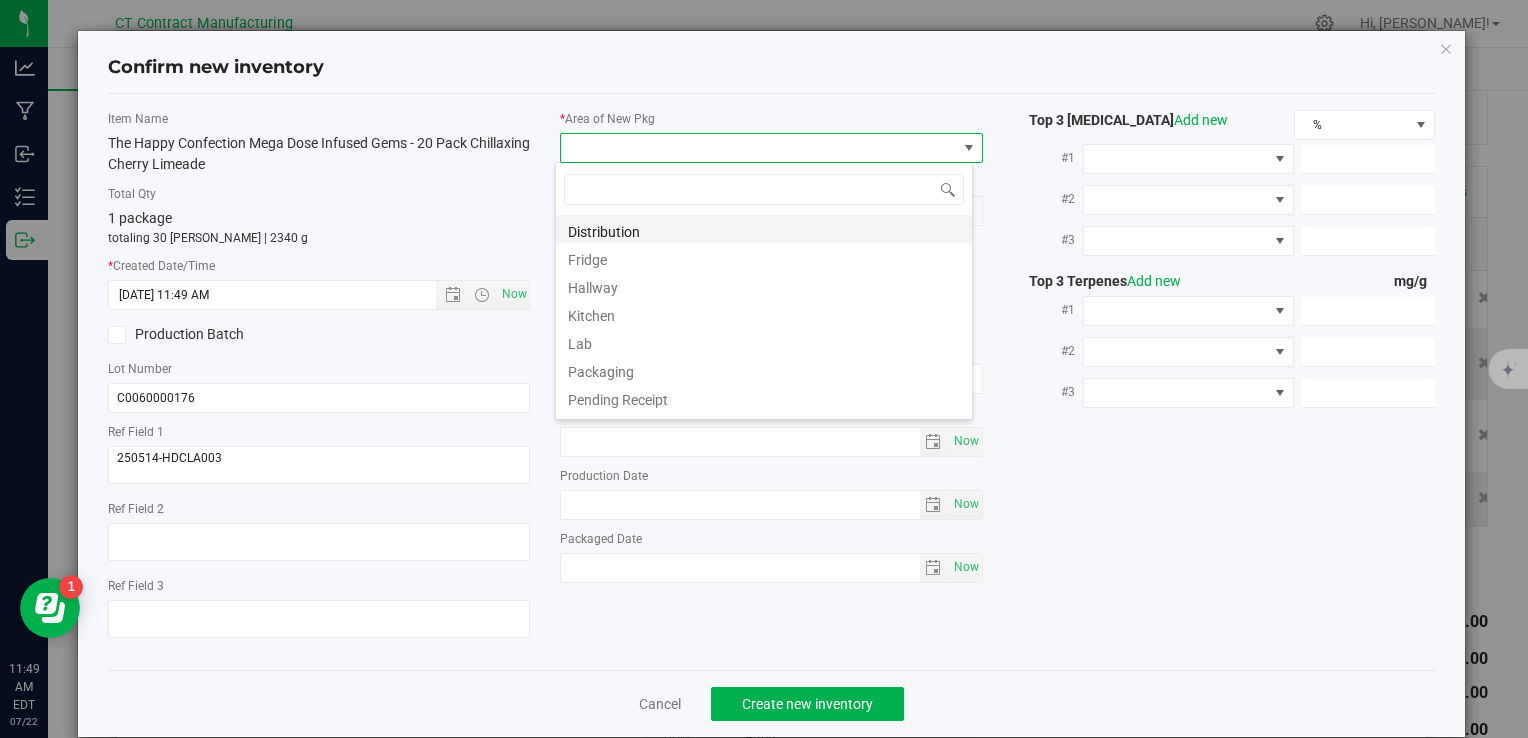 click on "Distribution" 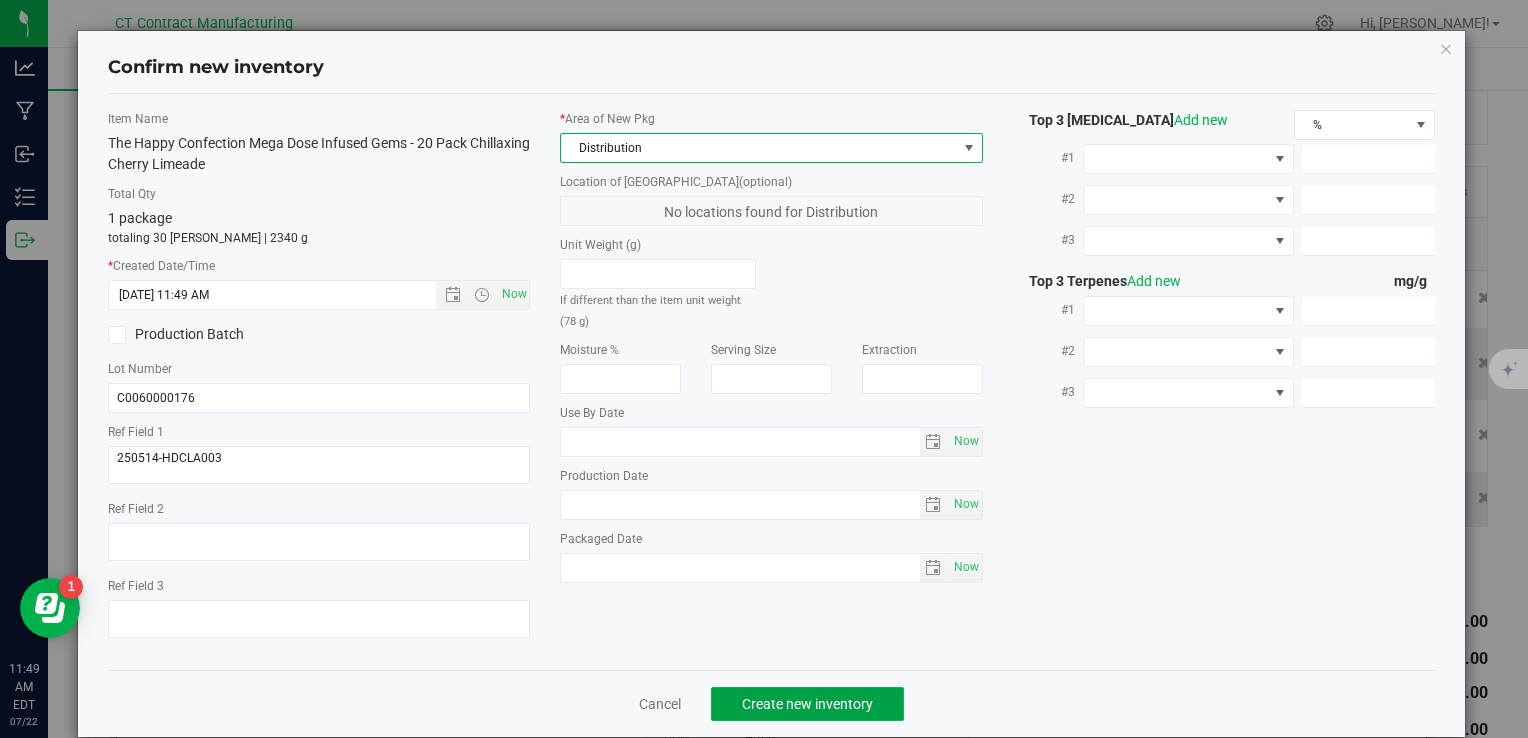 click on "Create new inventory" 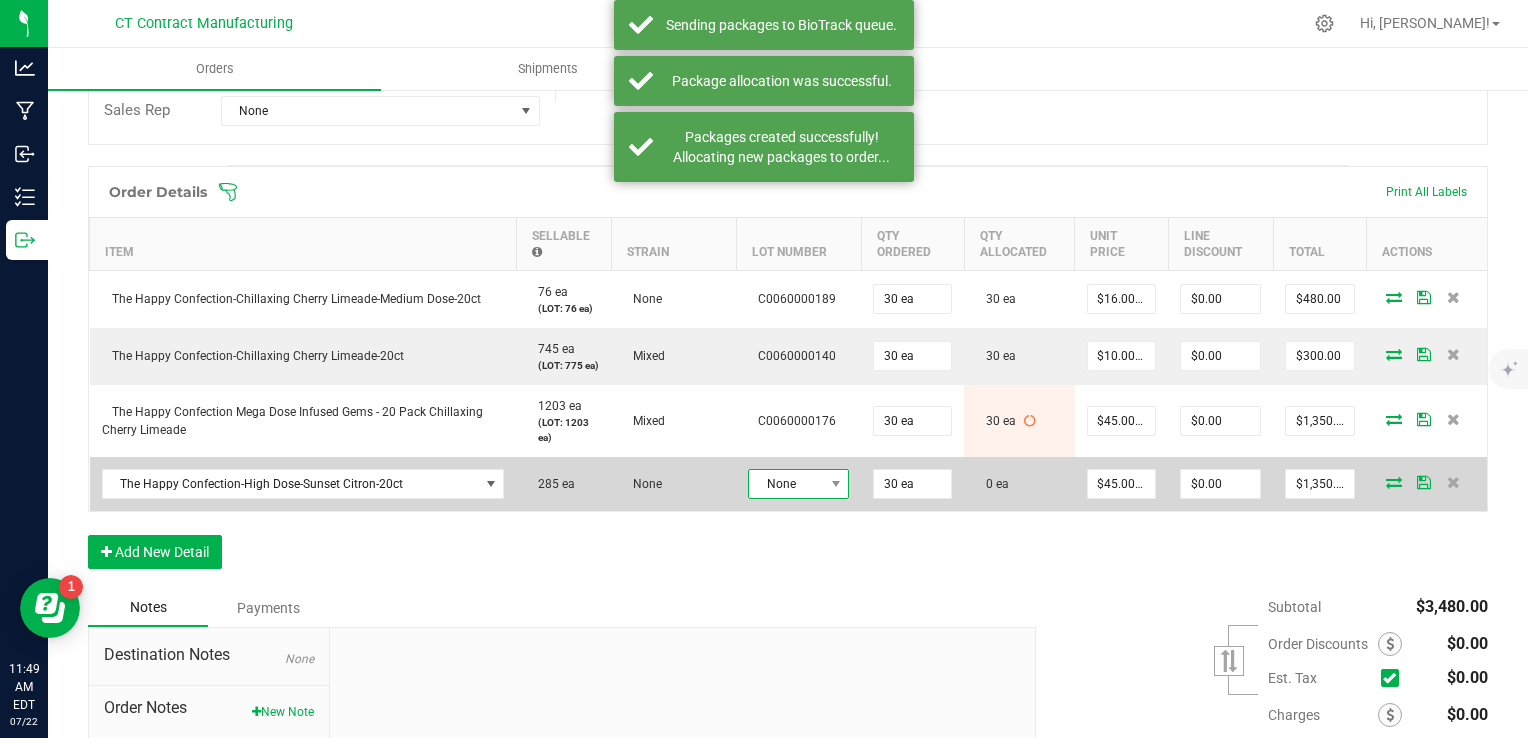 click on "None" 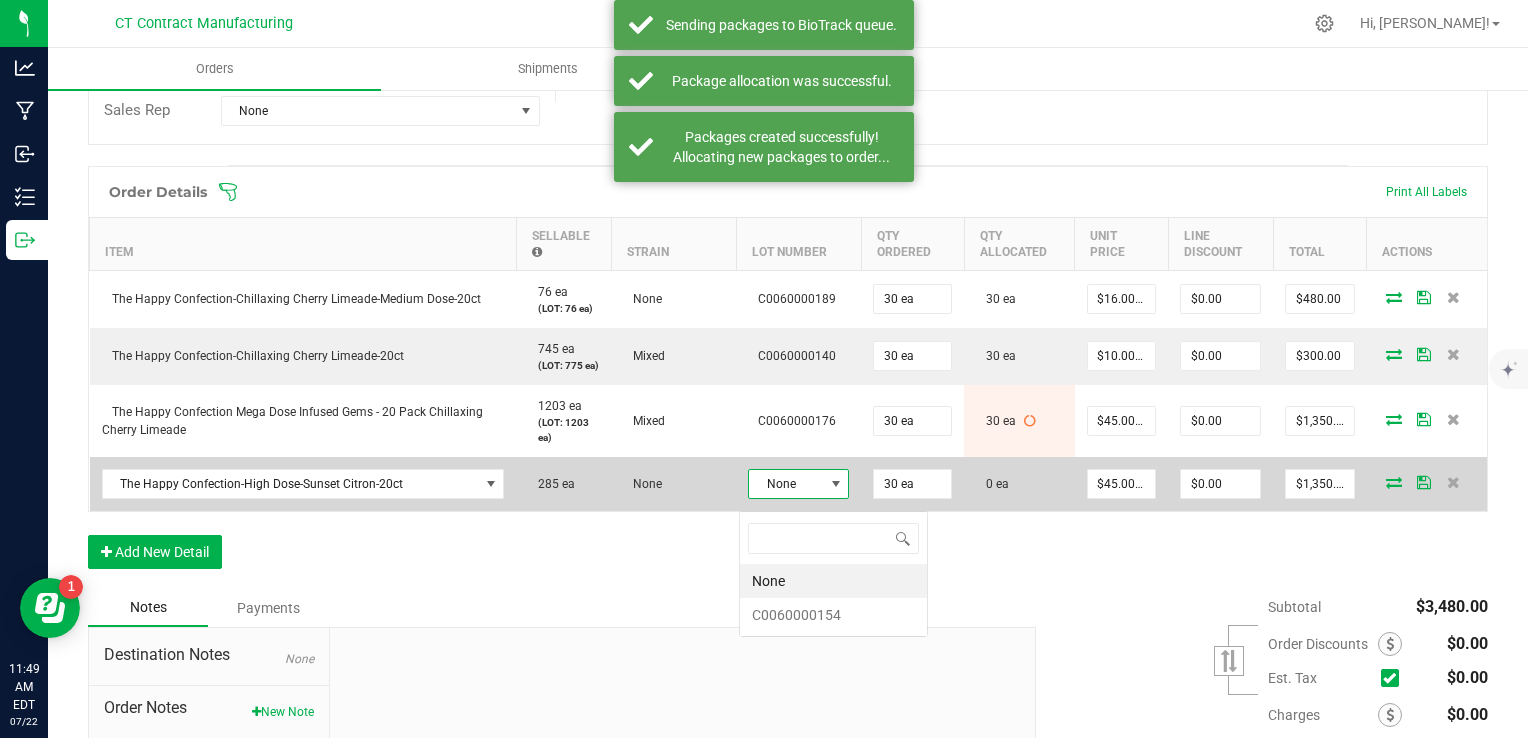 scroll, scrollTop: 99970, scrollLeft: 99899, axis: both 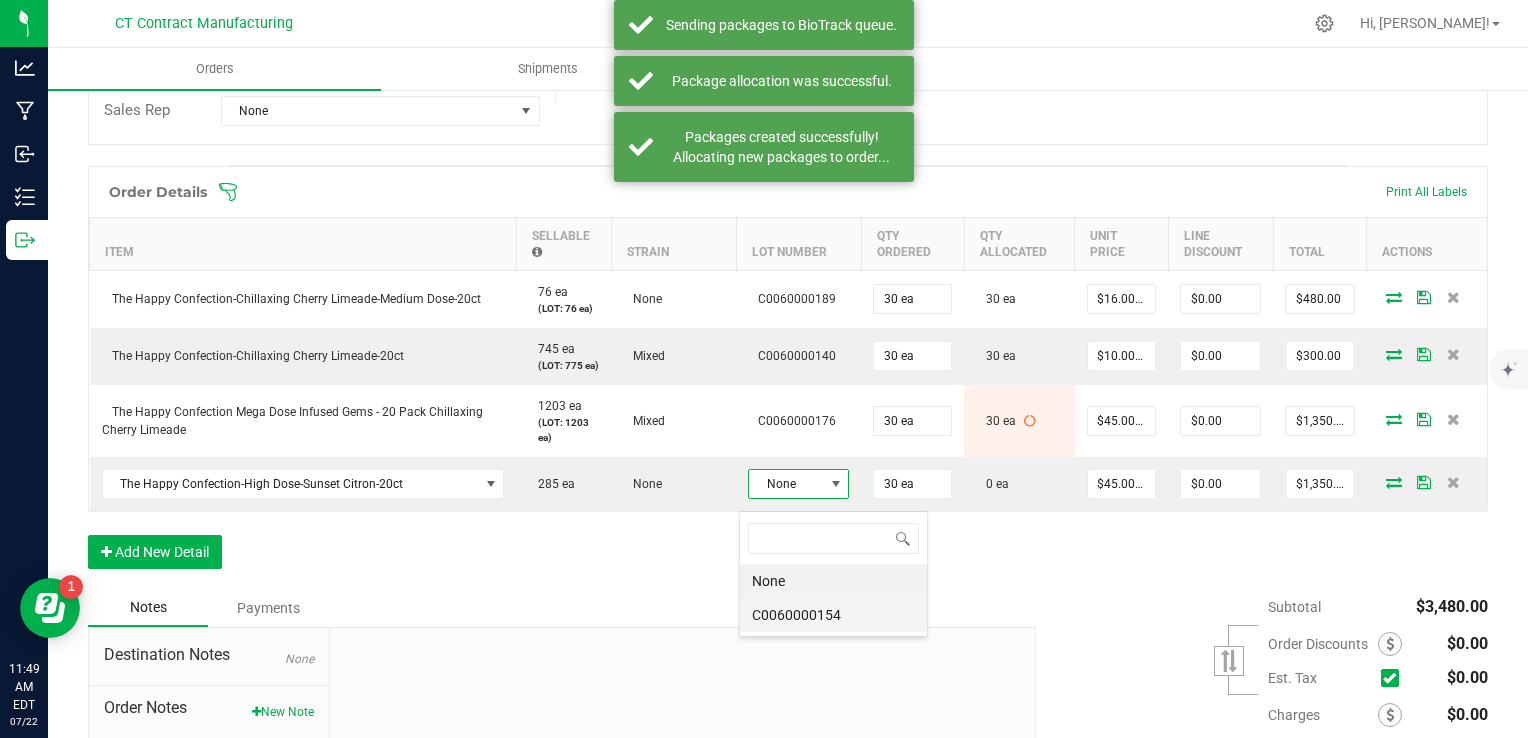 click on "C0060000154" 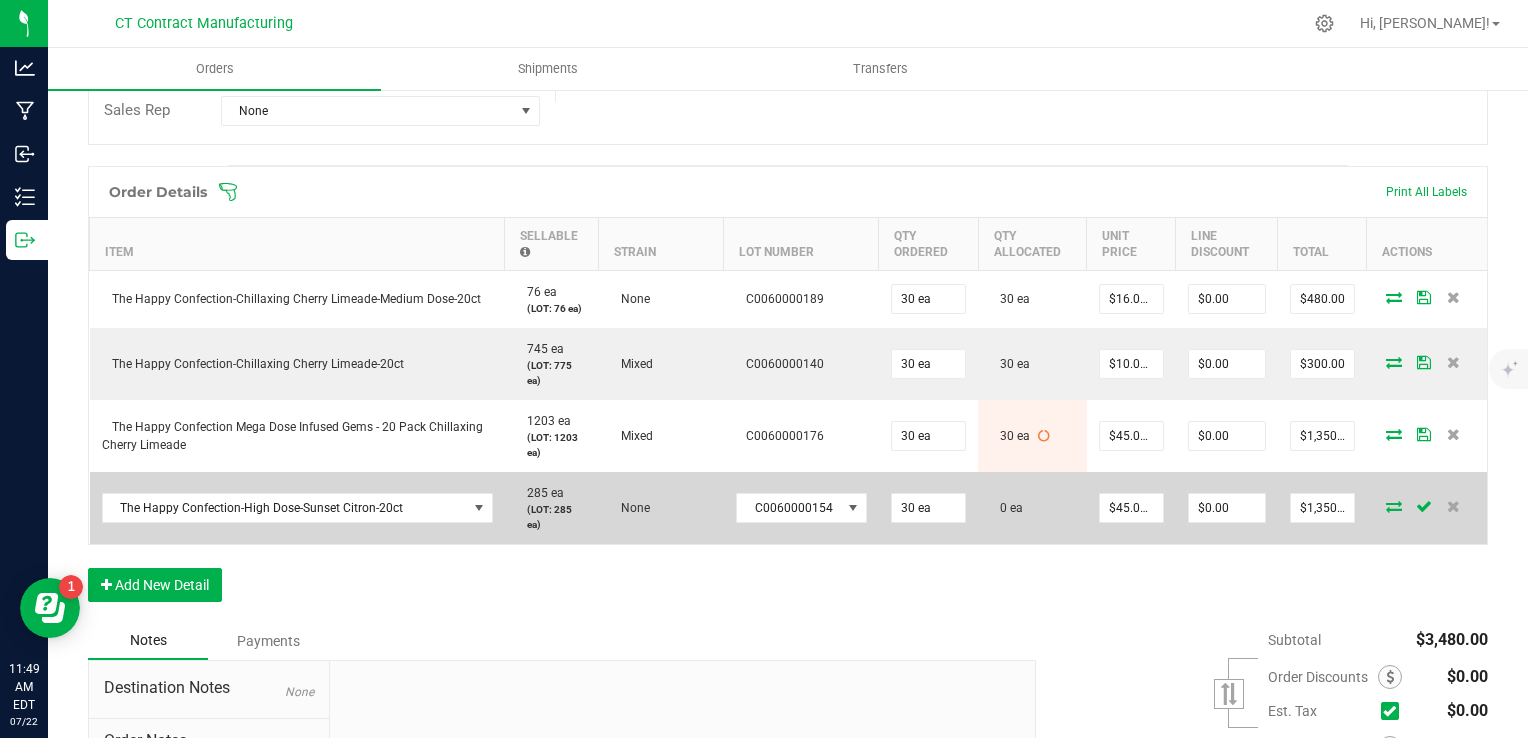 click 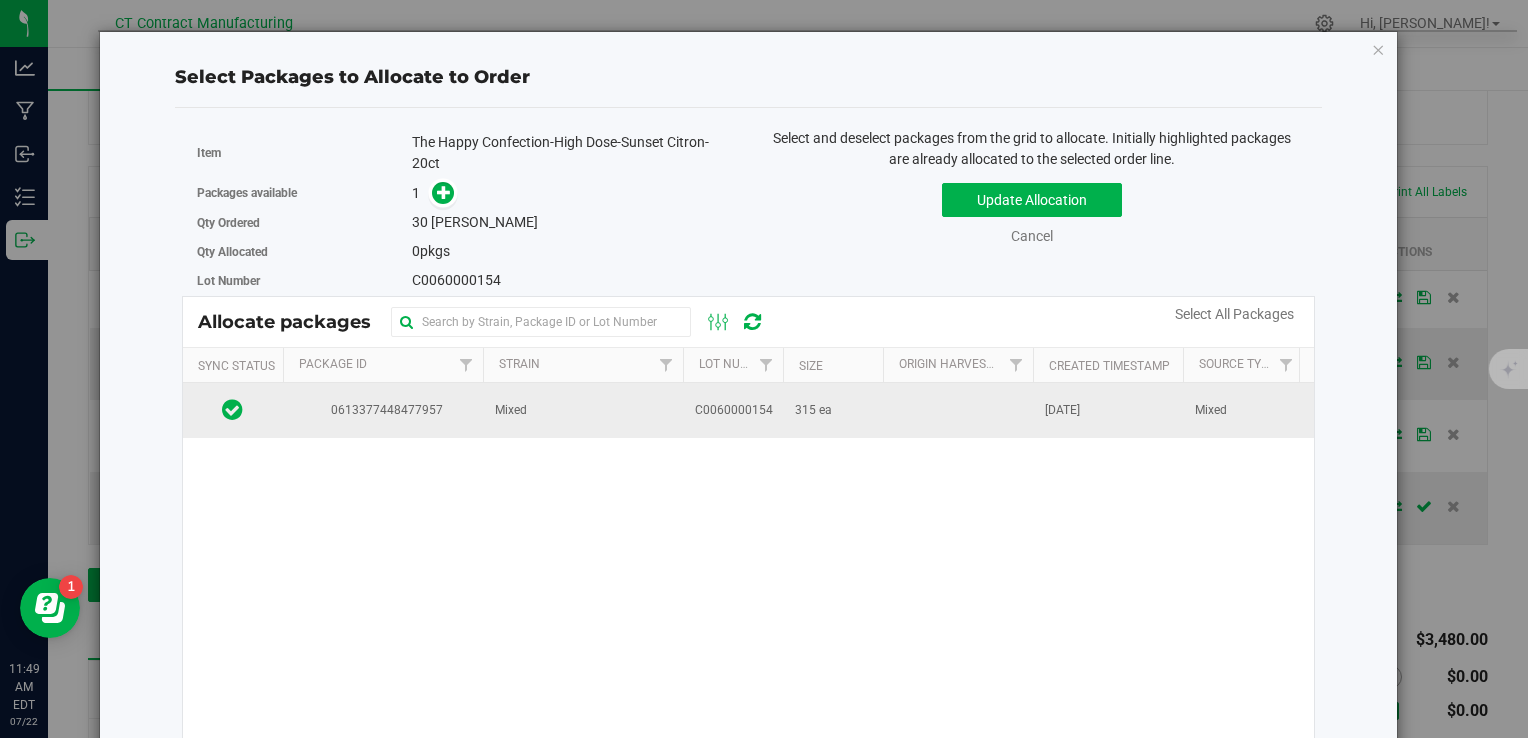 click 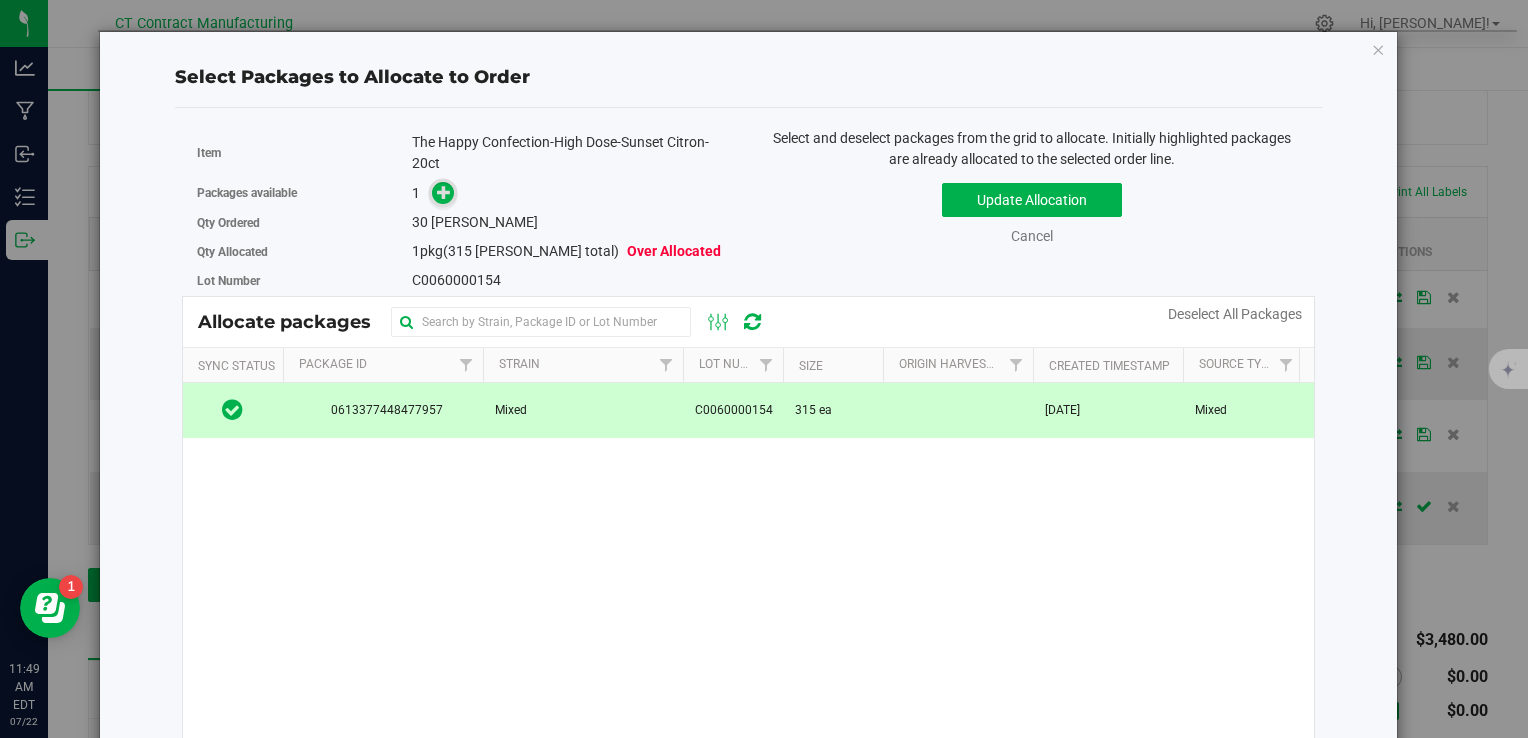 click 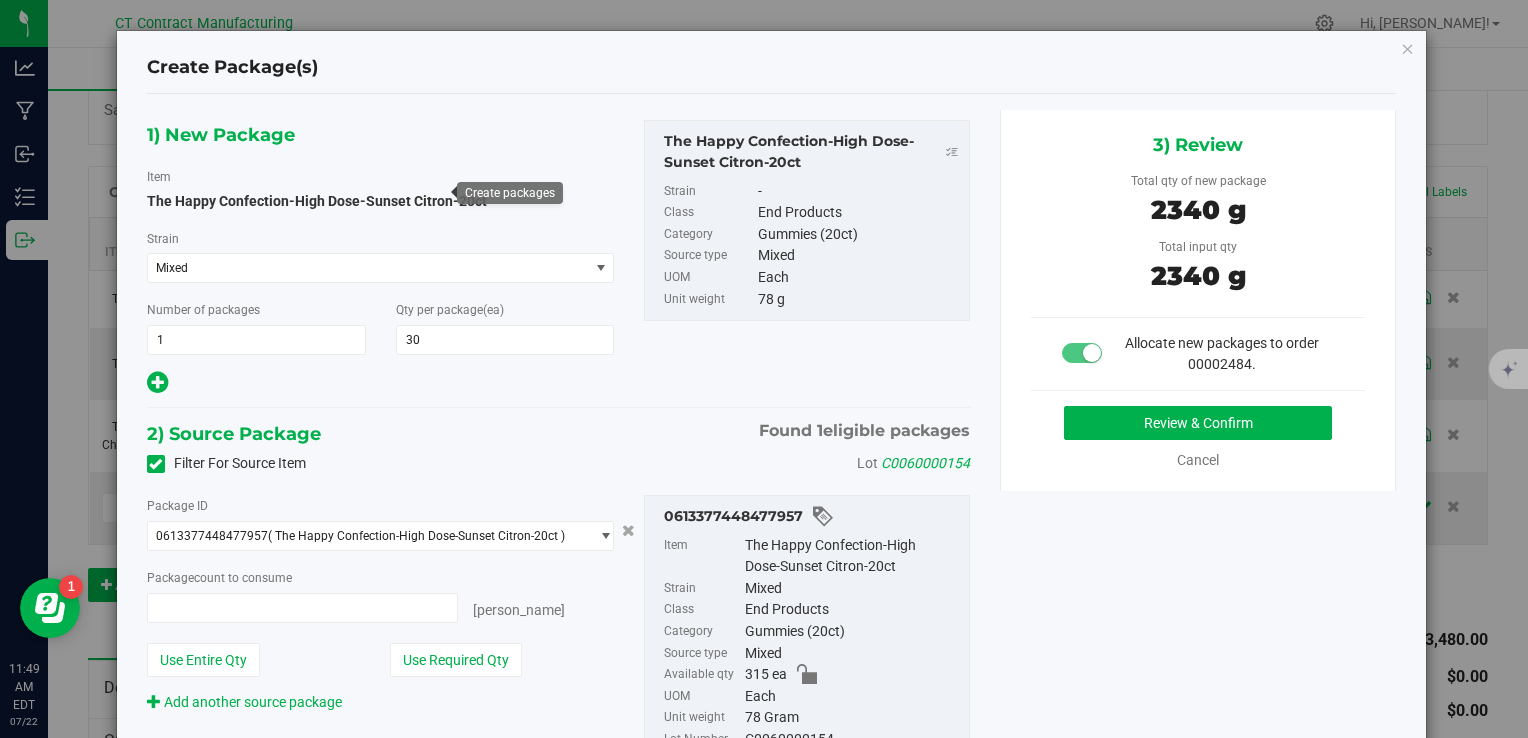 type on "30 ea" 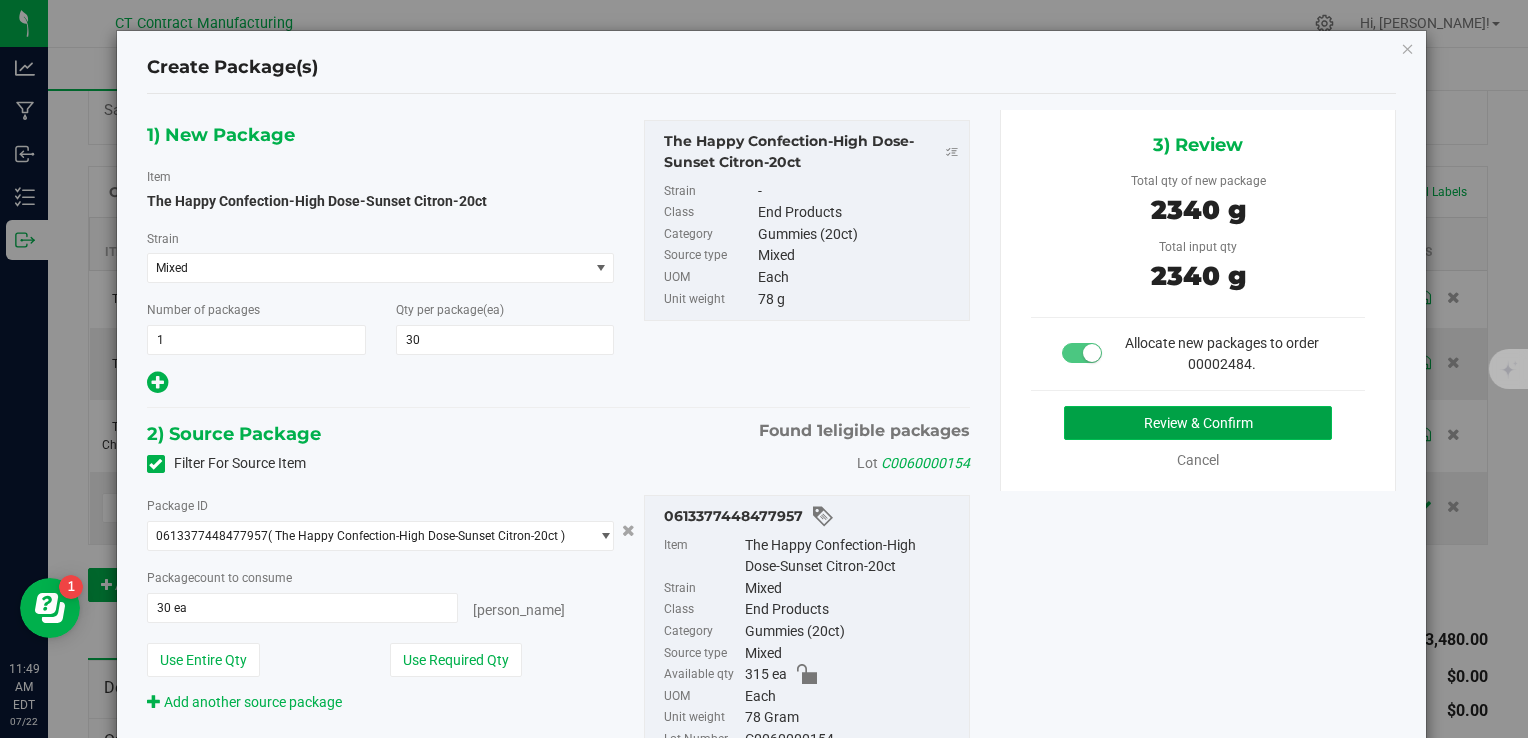 click on "Review & Confirm" 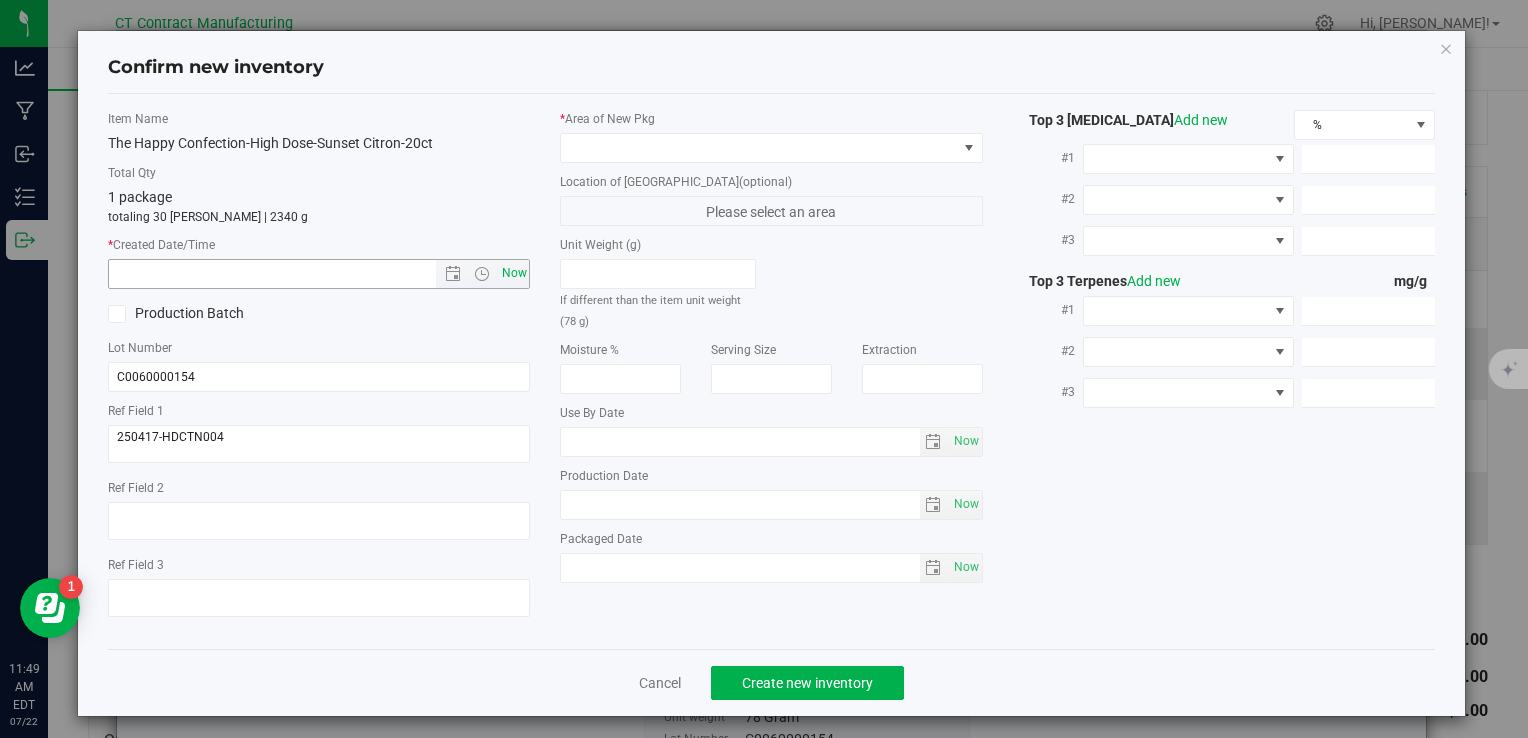 click on "Now" 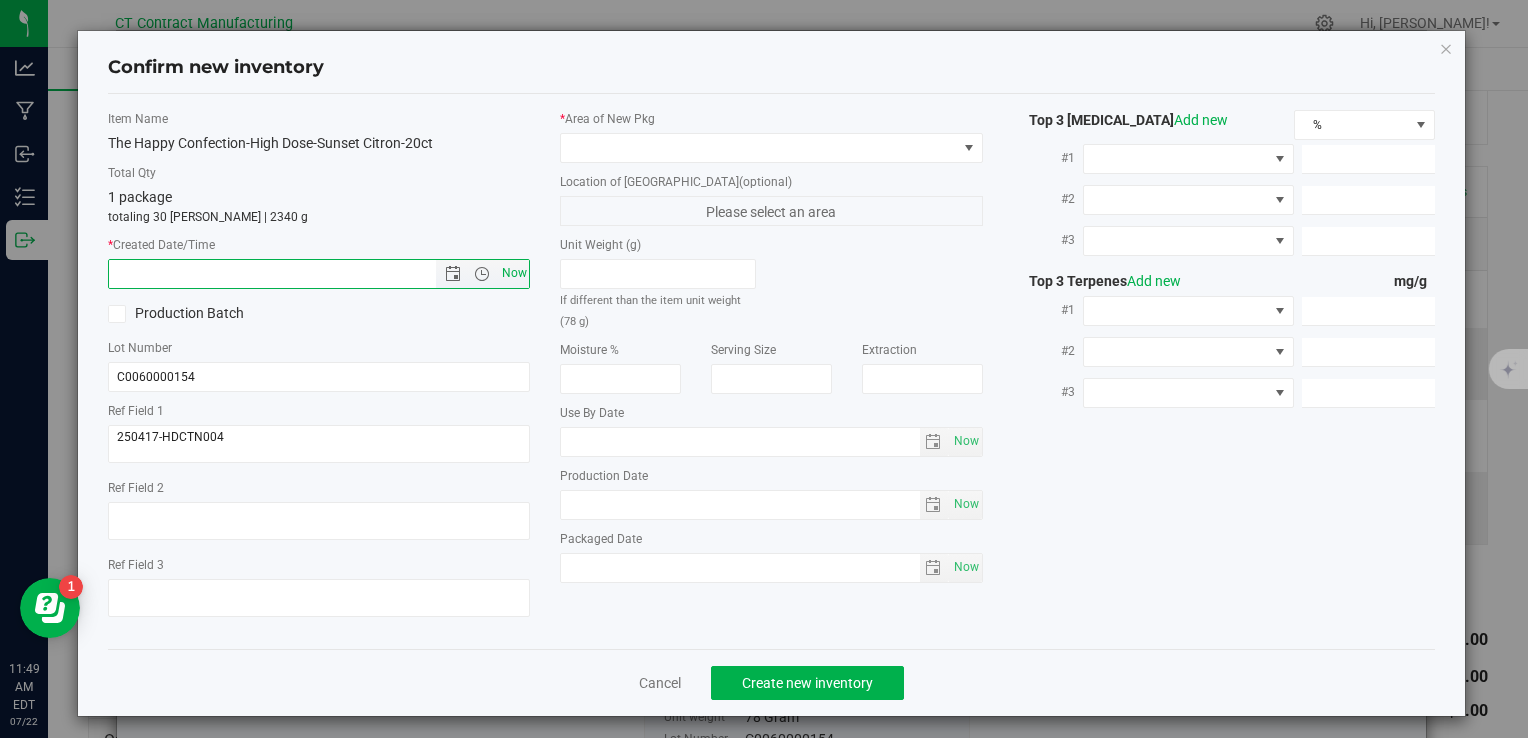 type on "[DATE] 11:49 AM" 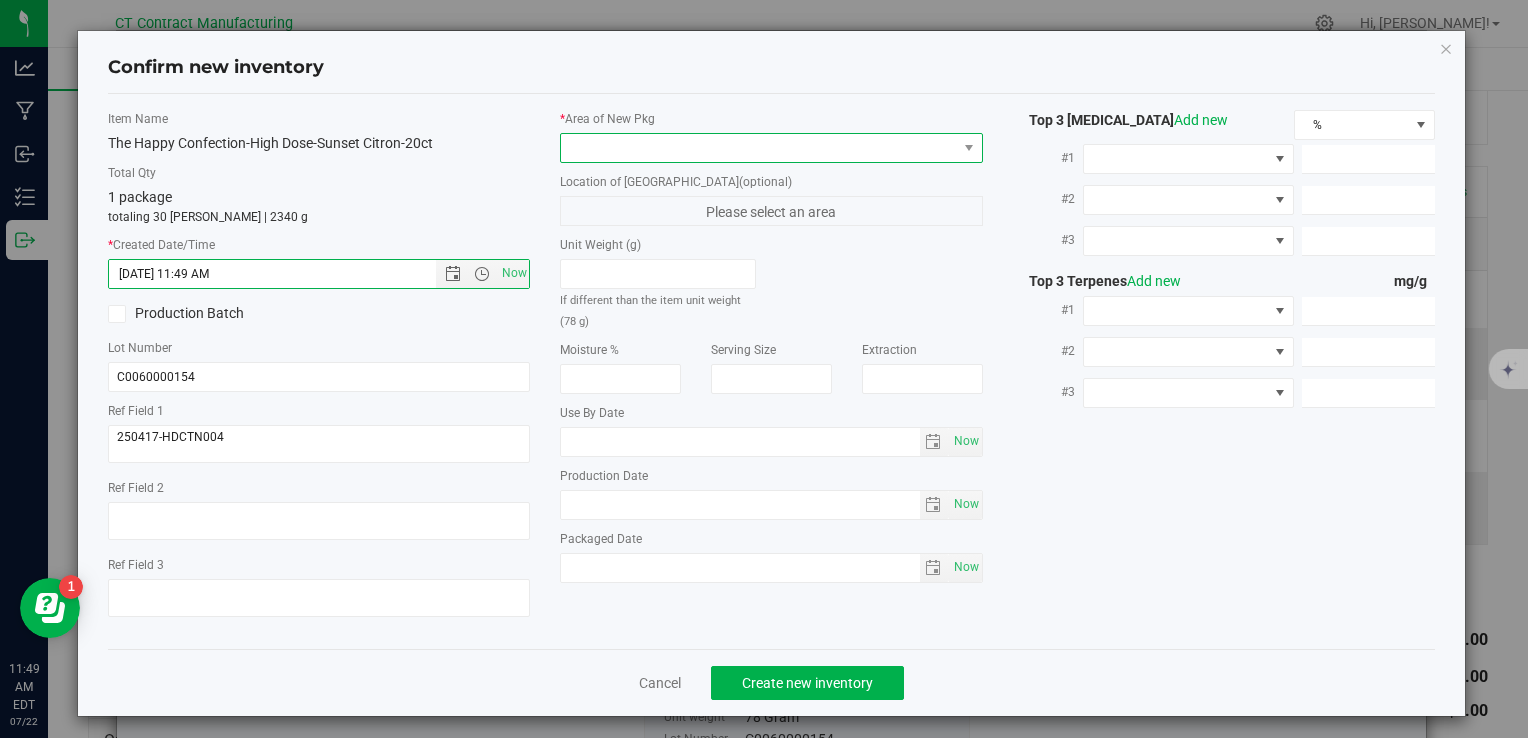 click 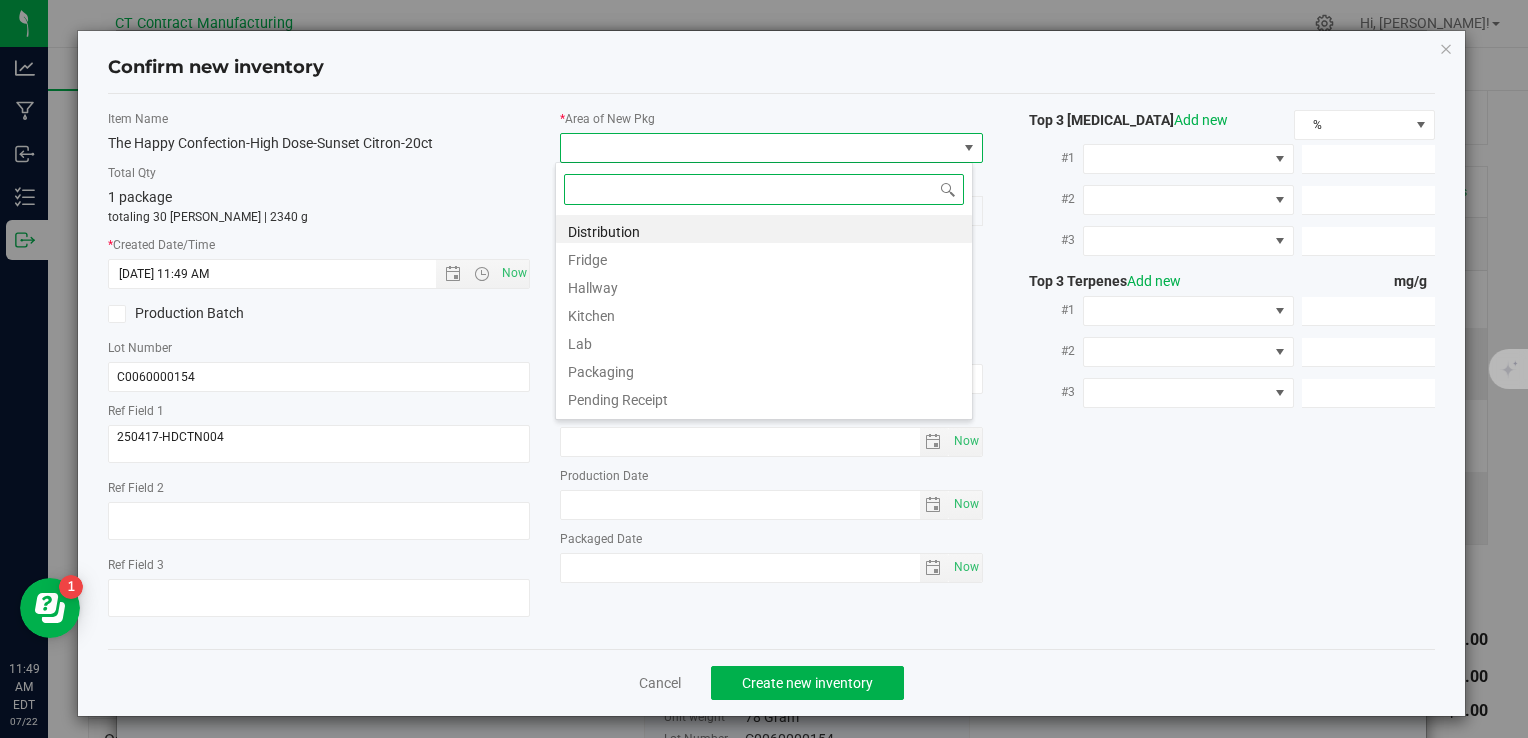 scroll, scrollTop: 99970, scrollLeft: 99582, axis: both 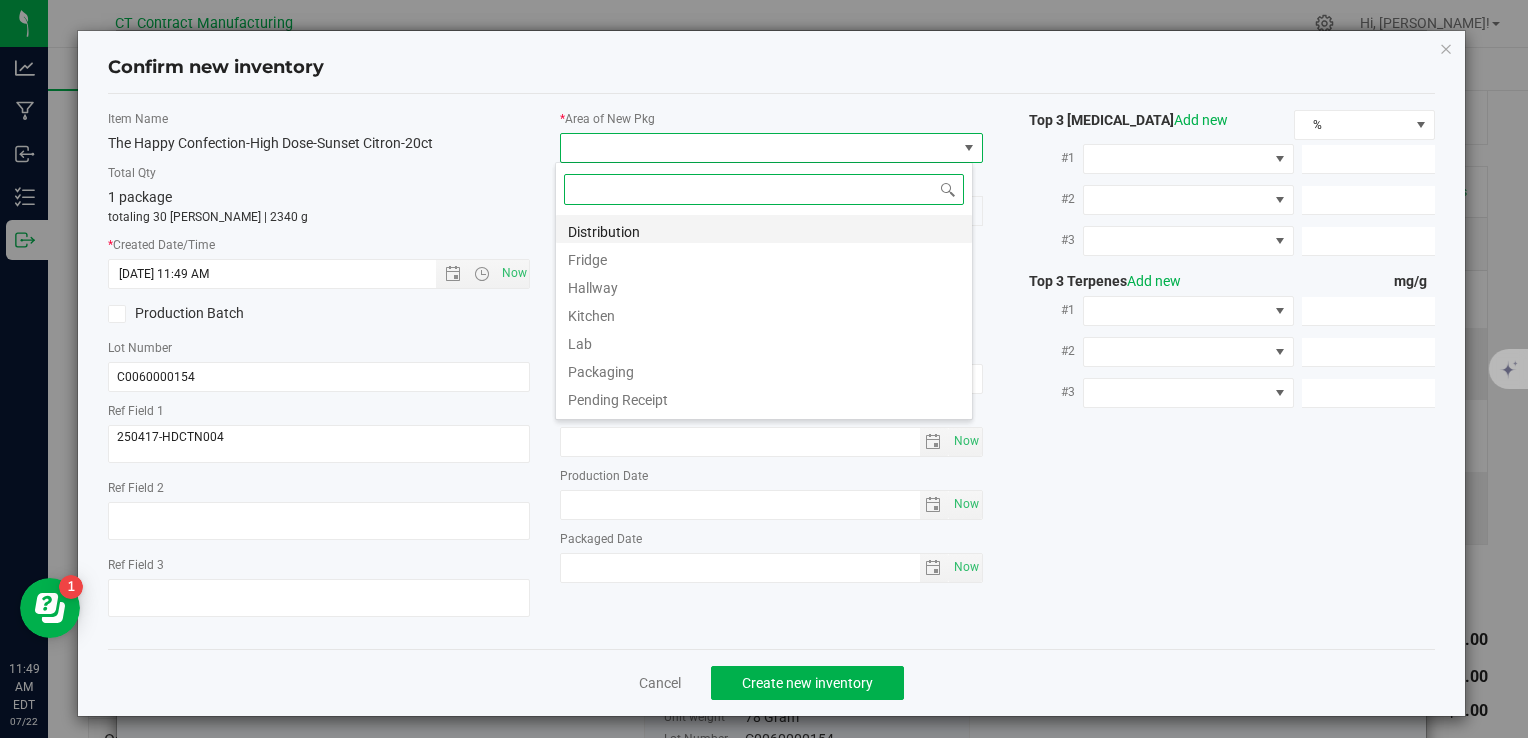 click on "Distribution" 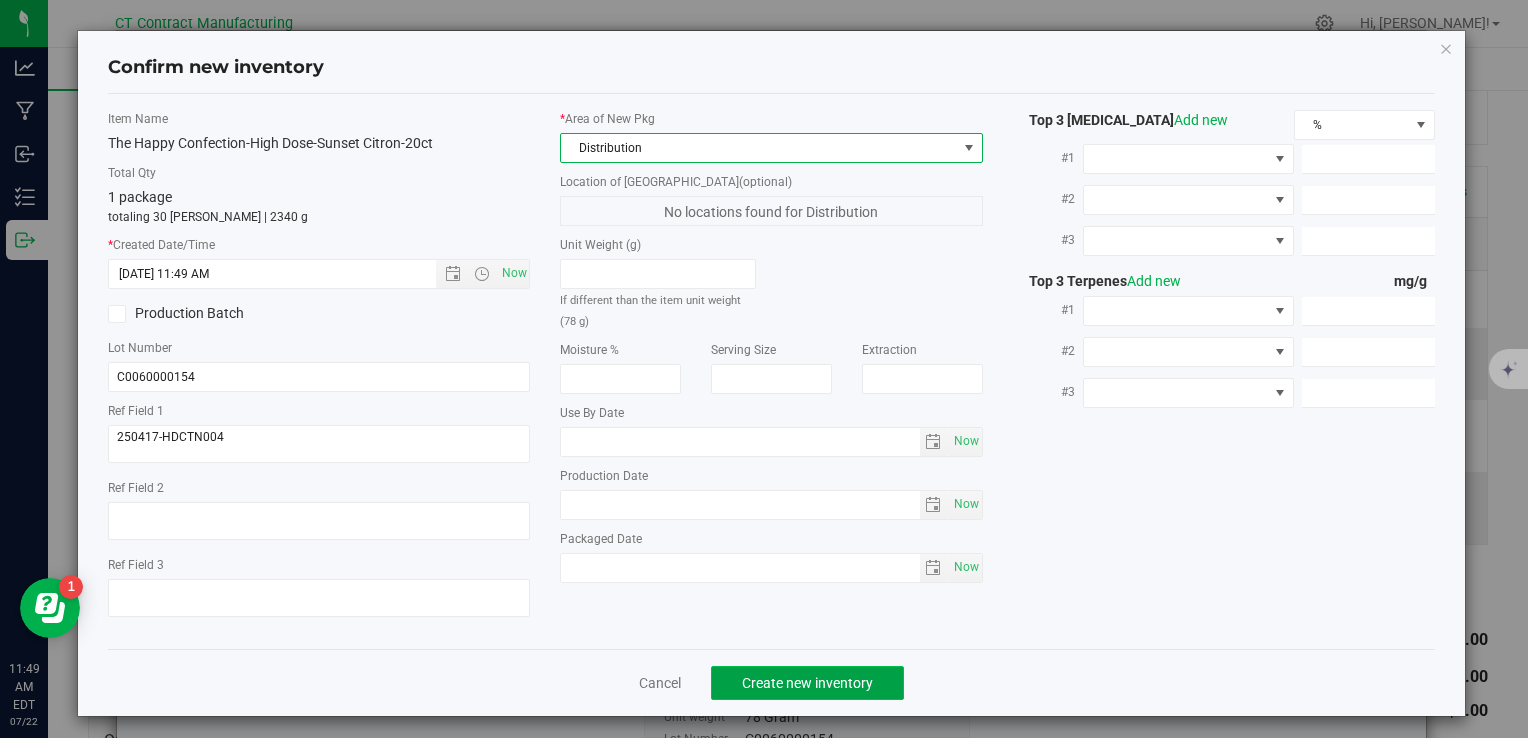click on "Create new inventory" 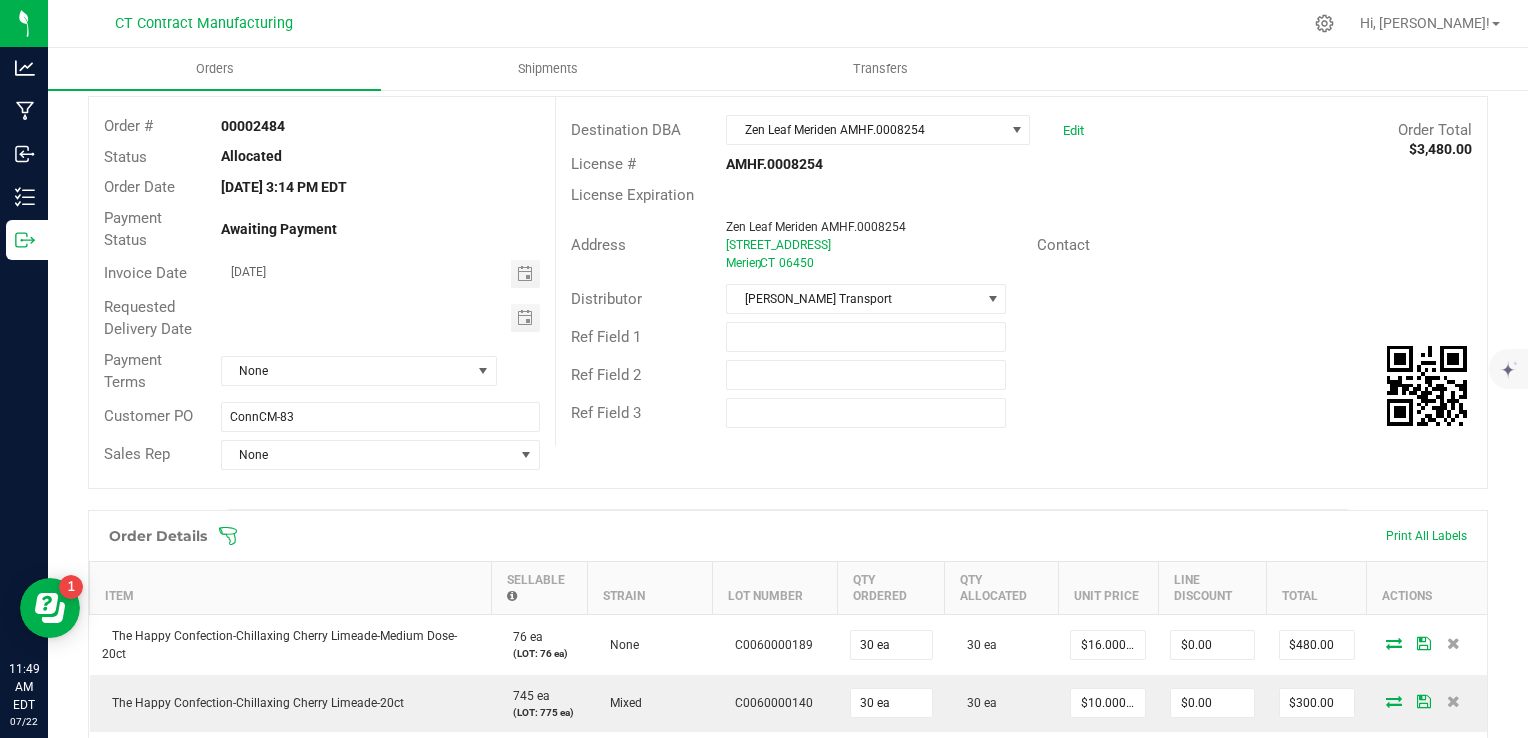 scroll, scrollTop: 102, scrollLeft: 0, axis: vertical 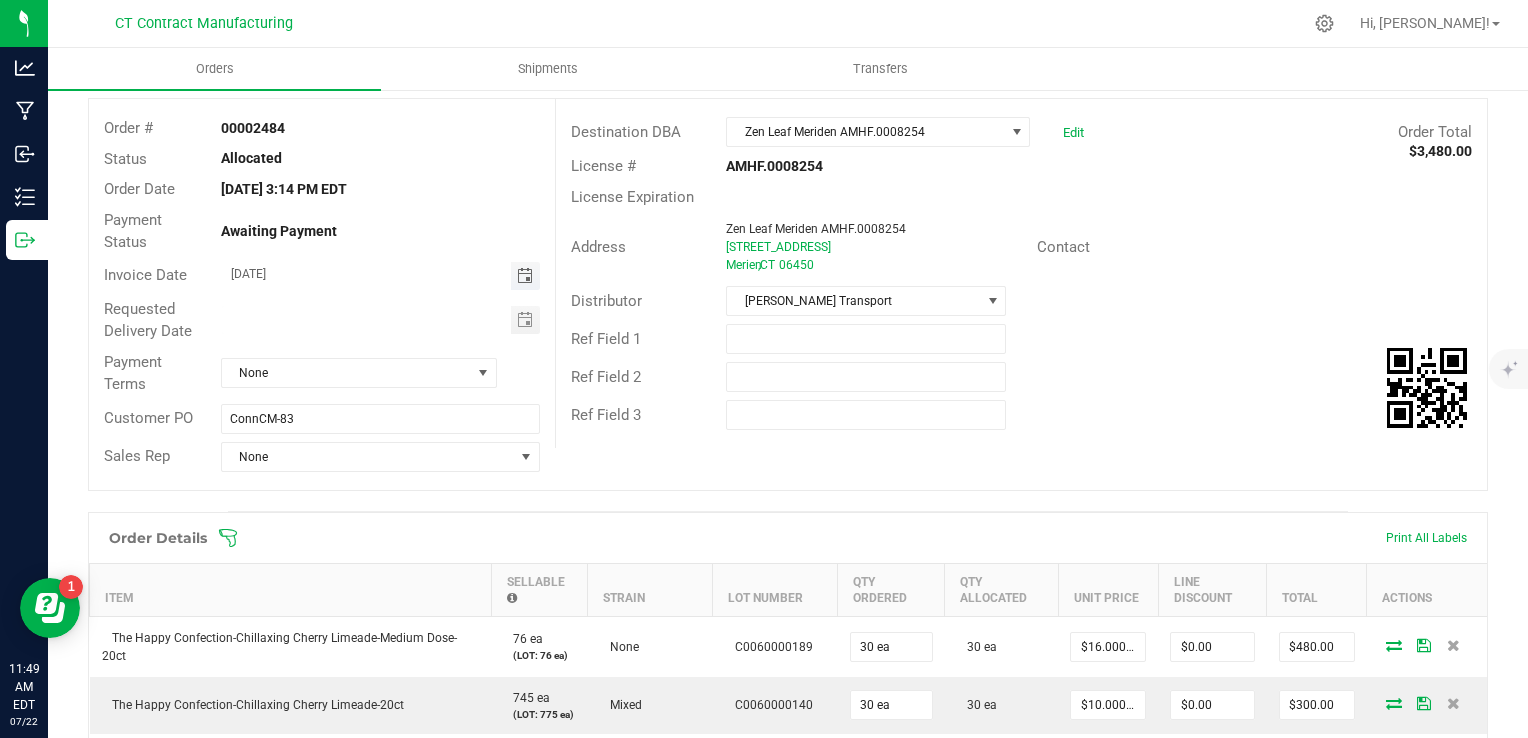 click 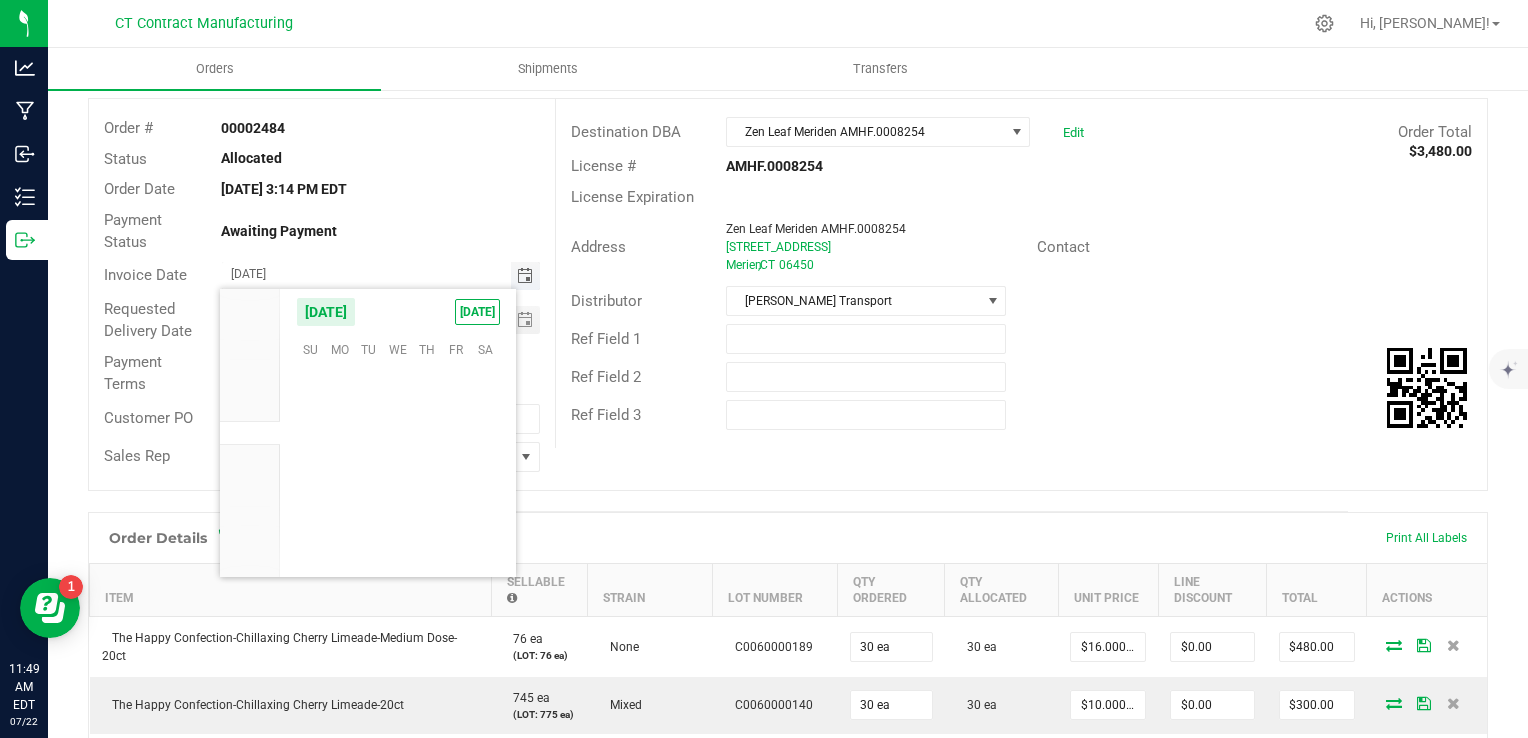 scroll, scrollTop: 36144, scrollLeft: 0, axis: vertical 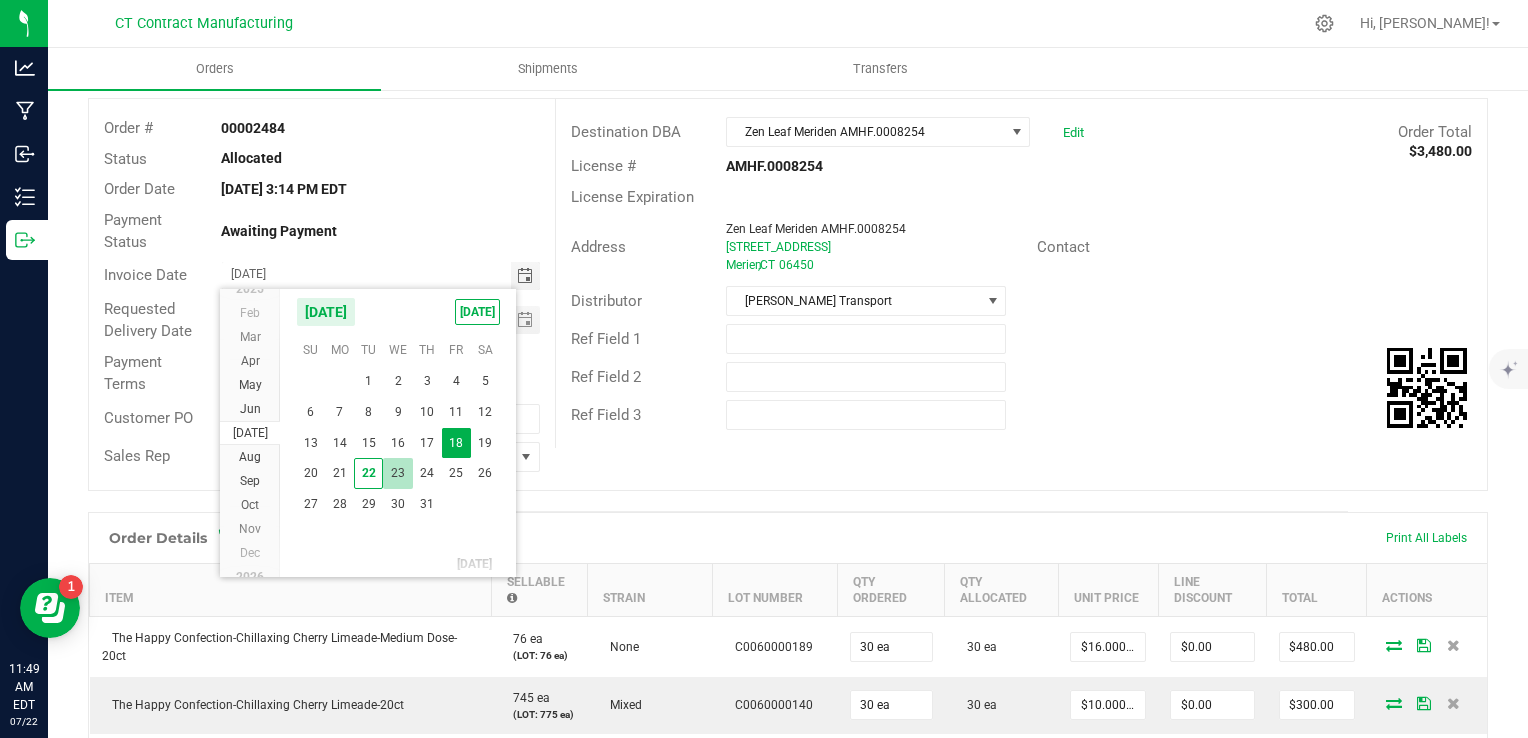 click on "23" 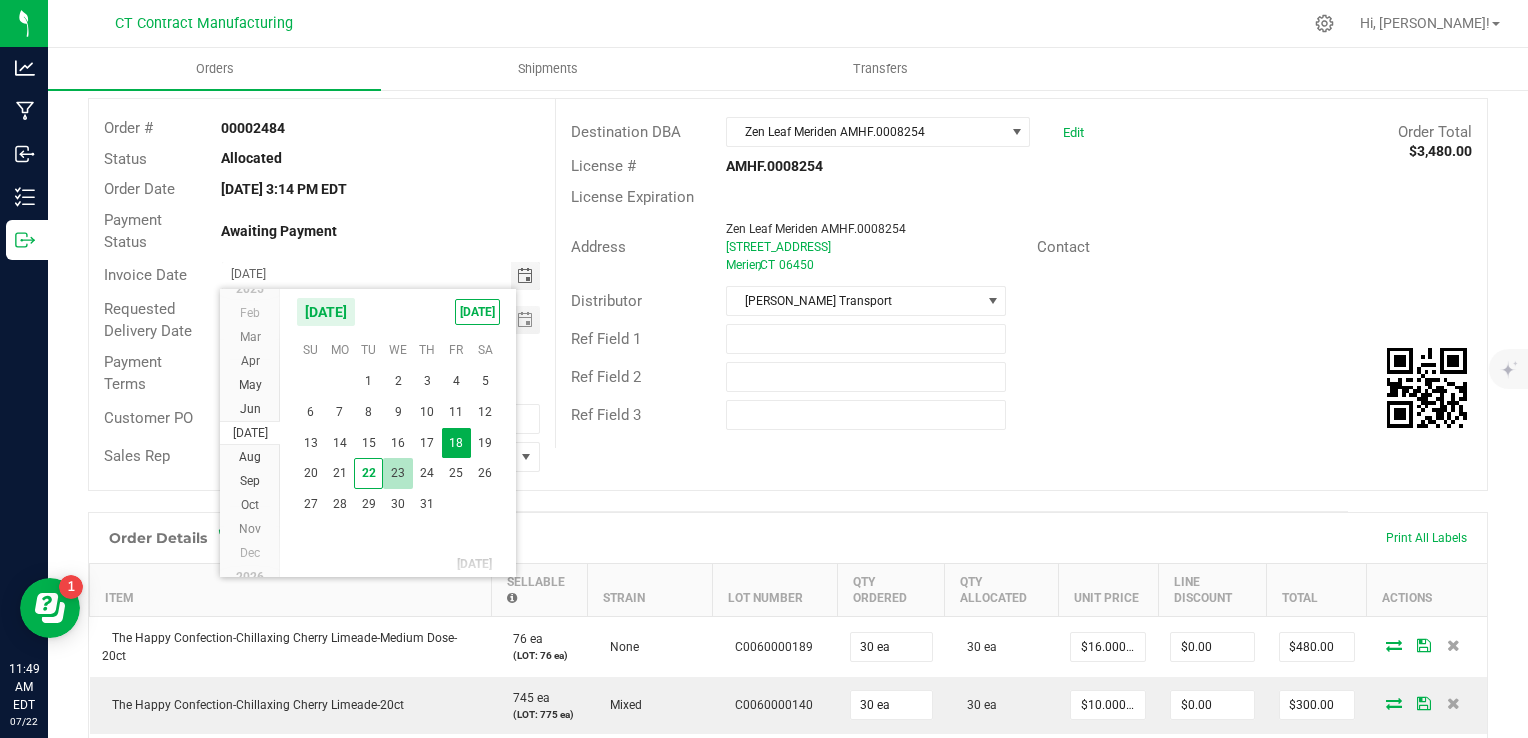 type on "[DATE]" 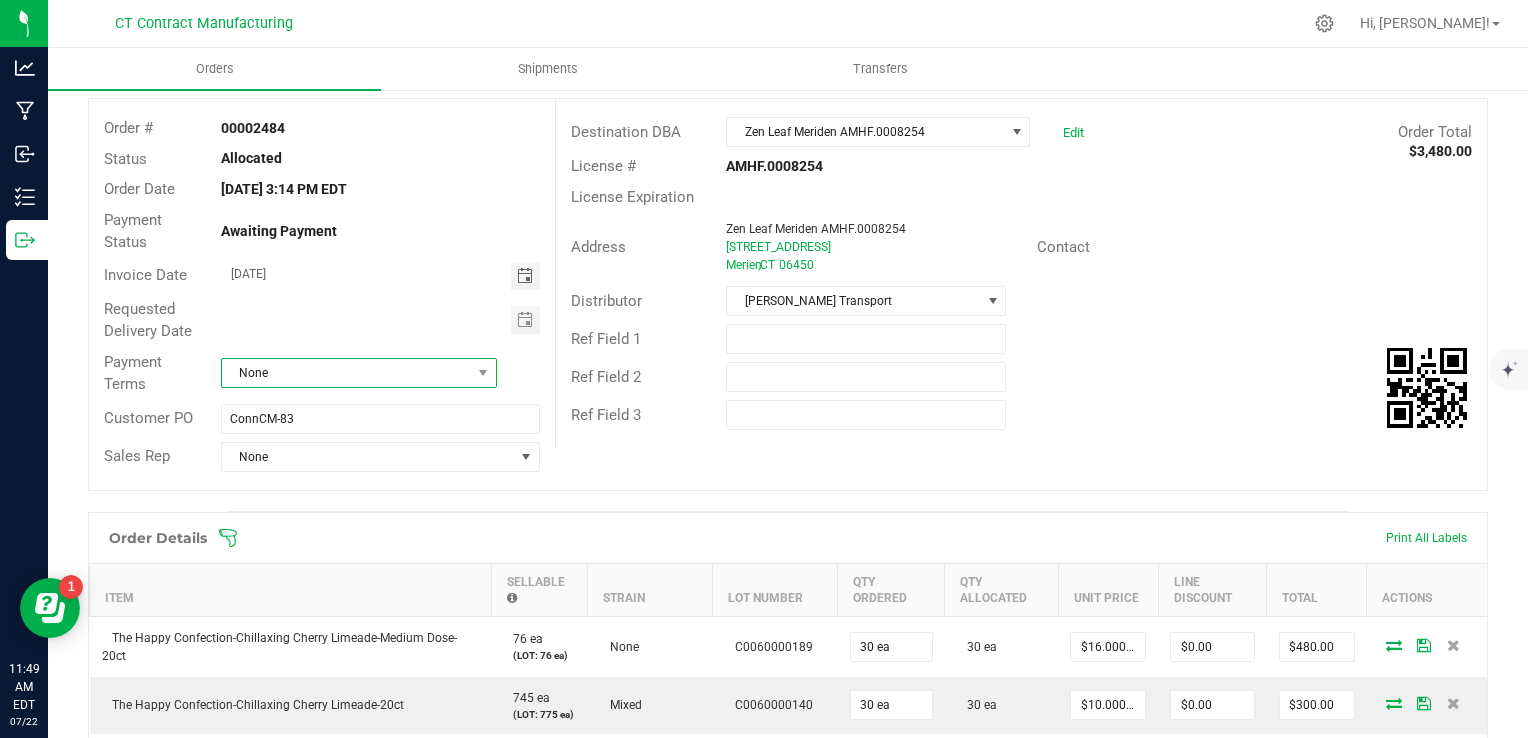 click on "None" 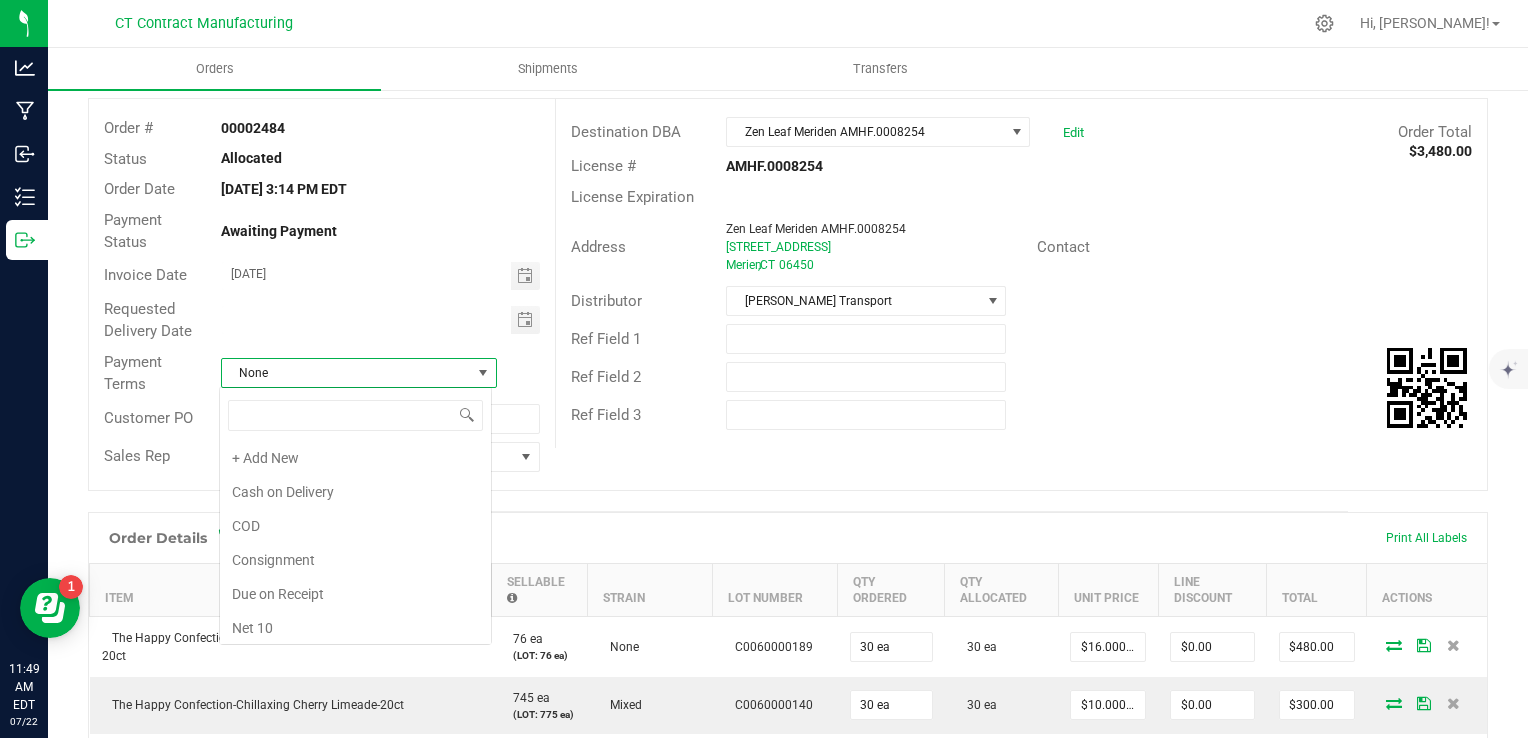 scroll, scrollTop: 99970, scrollLeft: 99727, axis: both 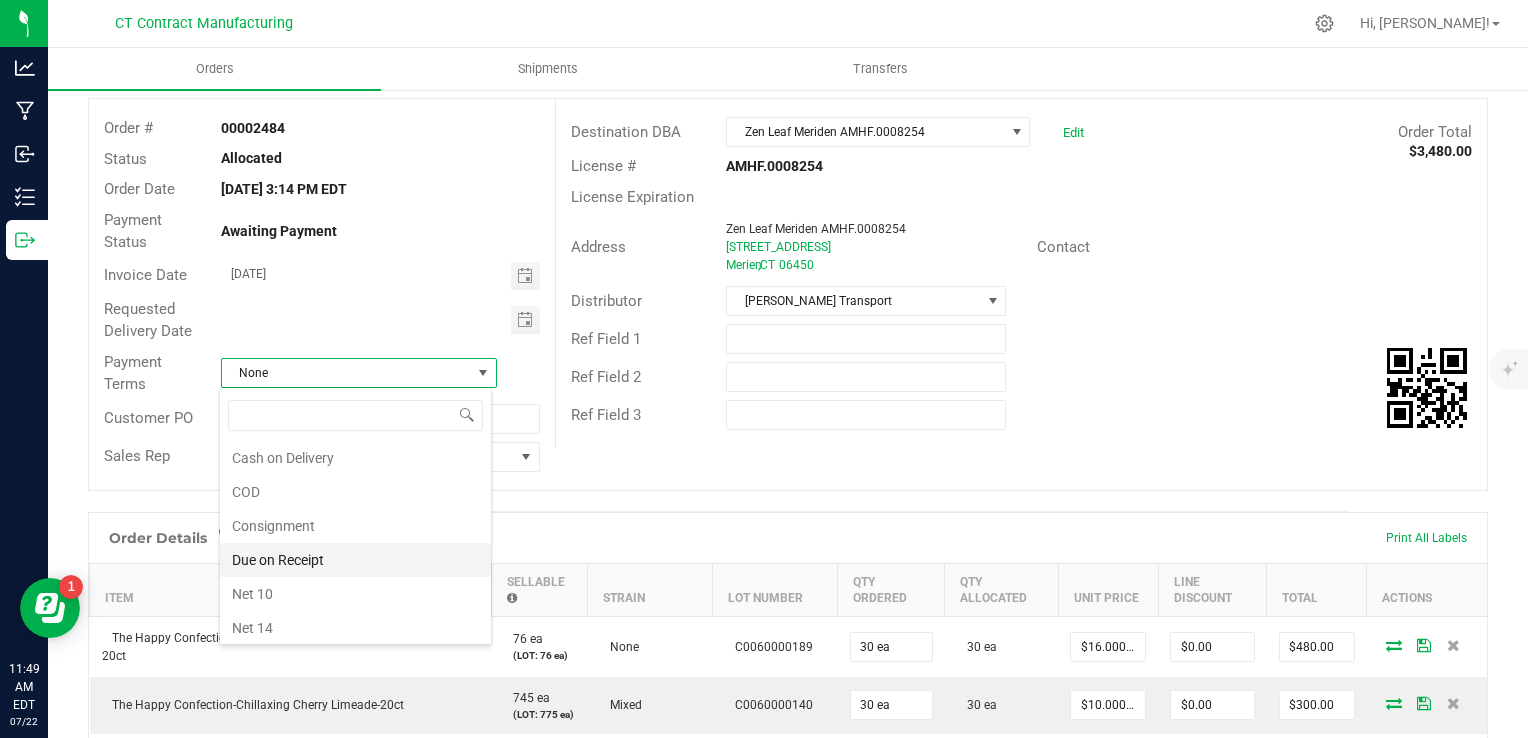 click on "Due on Receipt" 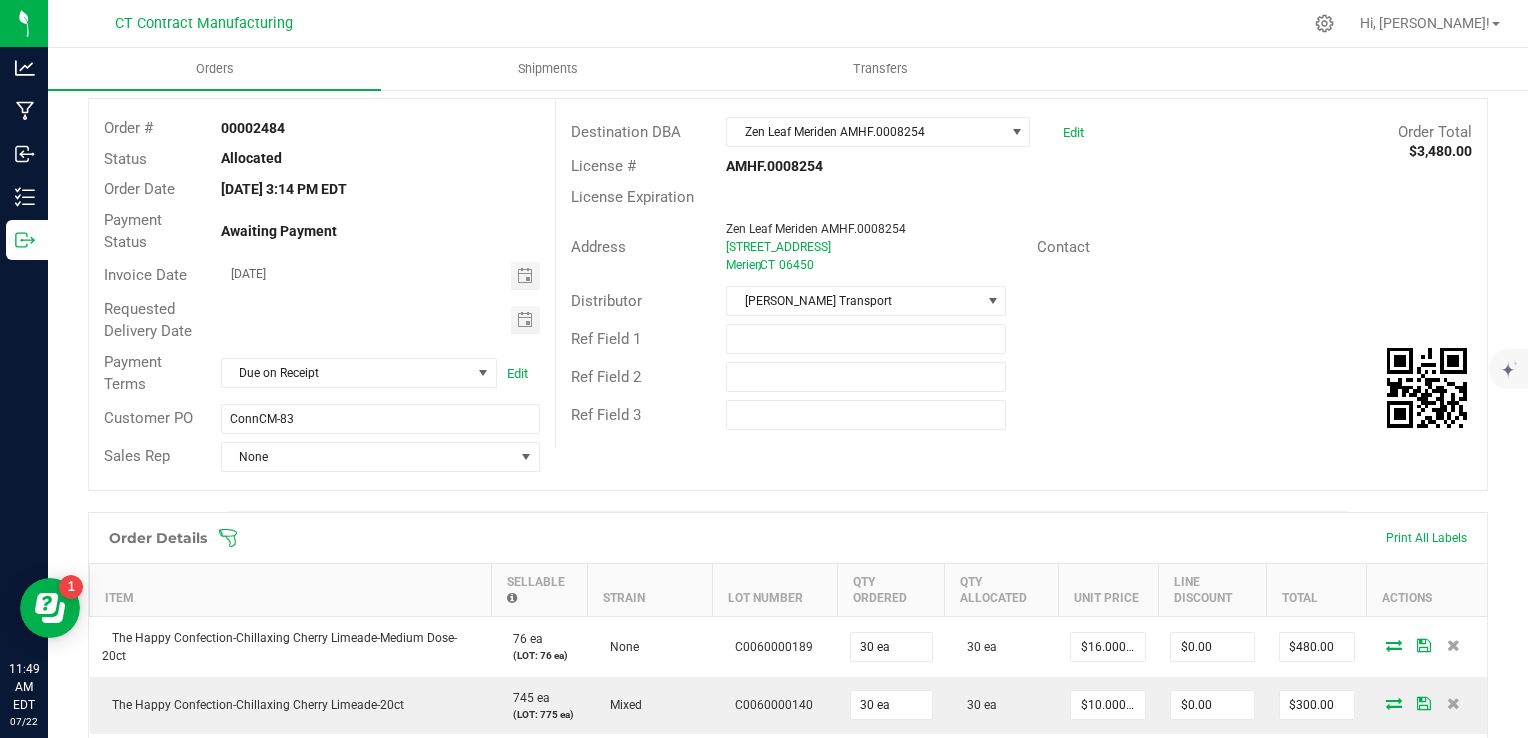click on "Order details   Export PDF   Done Editing   Order #   00002484   Status   Allocated   Order Date   [DATE] 3:14 PM EDT   Payment Status   Awaiting Payment   Invoice Date  [DATE]  Requested Delivery Date   Payment Terms  Due on Receipt  Edit   Customer PO  ConnCM-83  Sales Rep  None  Destination DBA  Zen Leaf Meriden AMHF.0008254  Edit   Order Total   $3,480.00   License #   AMHF.0008254   License Expiration   Address  Zen Leaf Meriden AMHF.0008254 [STREET_ADDRESS]  Contact   Distributor  [PERSON_NAME] Transport  Ref Field 1   Ref Field 2   Ref Field 3
Order Details Print All Labels Item  Sellable  Strain  Lot Number  Qty Ordered Qty Allocated Unit Price Line Discount Total Actions  The Happy Confection-Chillaxing Cherry Limeade-Medium Dose-20ct   76 ea   (LOT: 76 ea)   None   C0060000189  30 ea  30 ea  $16.00000 $0.00 $480.00  745 ea   Mixed" 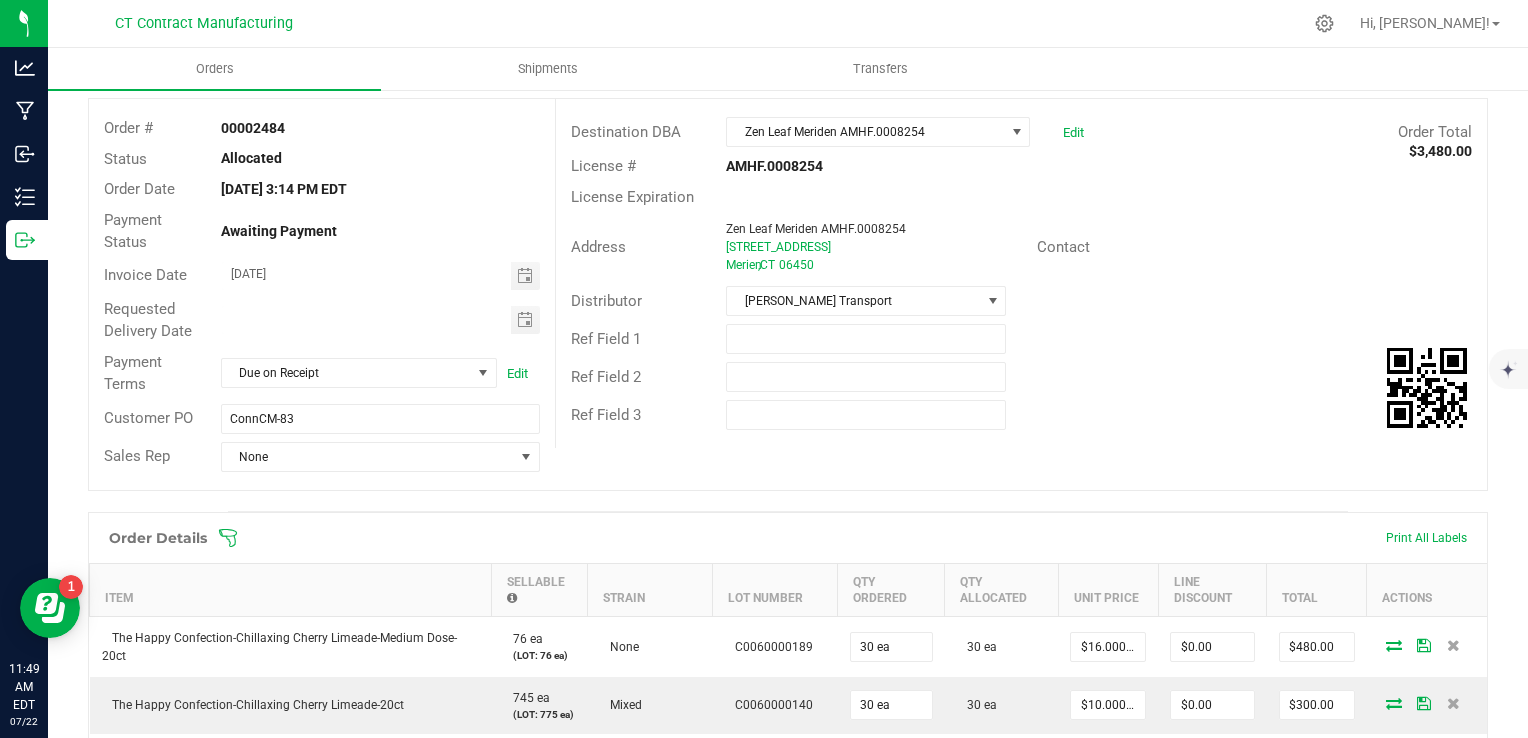 scroll, scrollTop: 0, scrollLeft: 0, axis: both 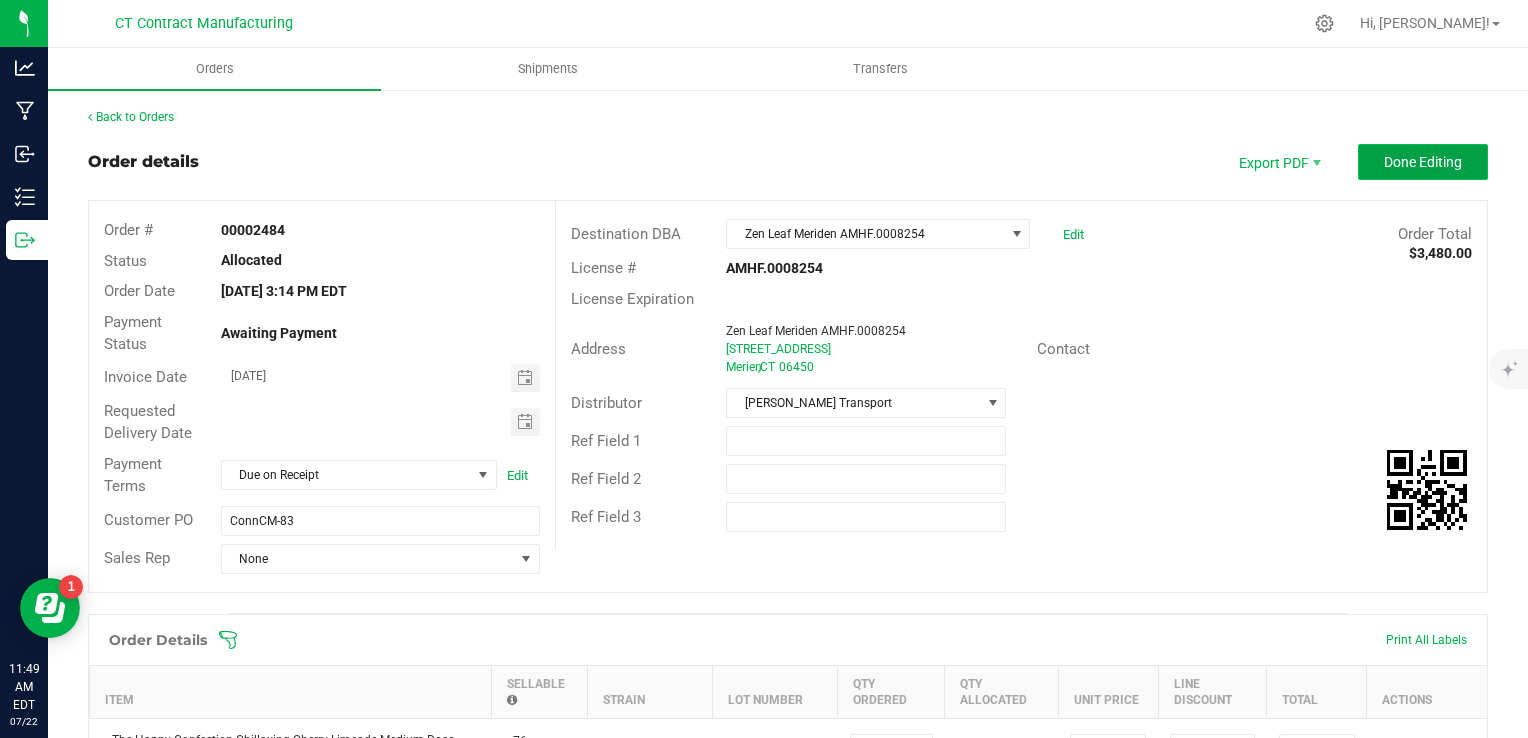click on "Done Editing" 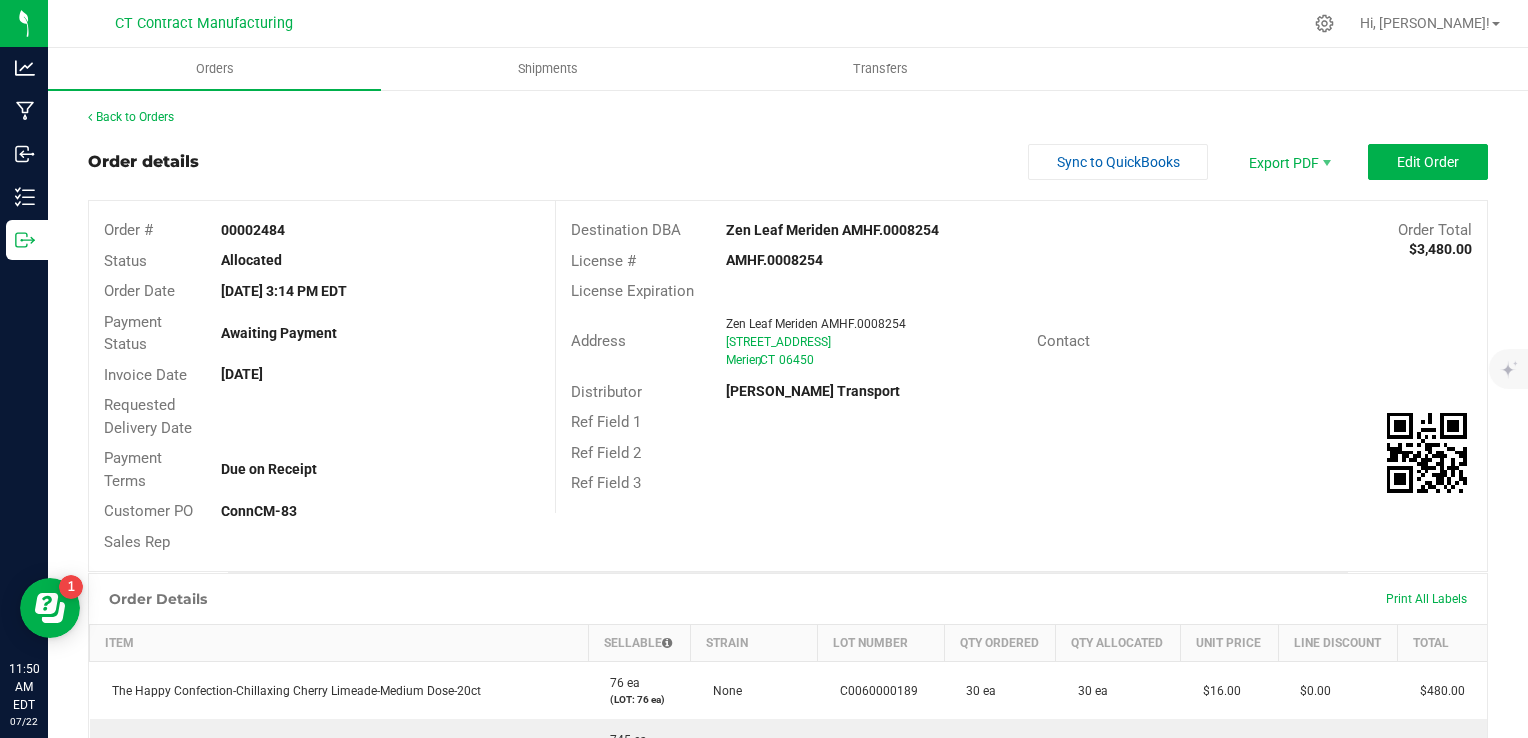 scroll, scrollTop: 0, scrollLeft: 0, axis: both 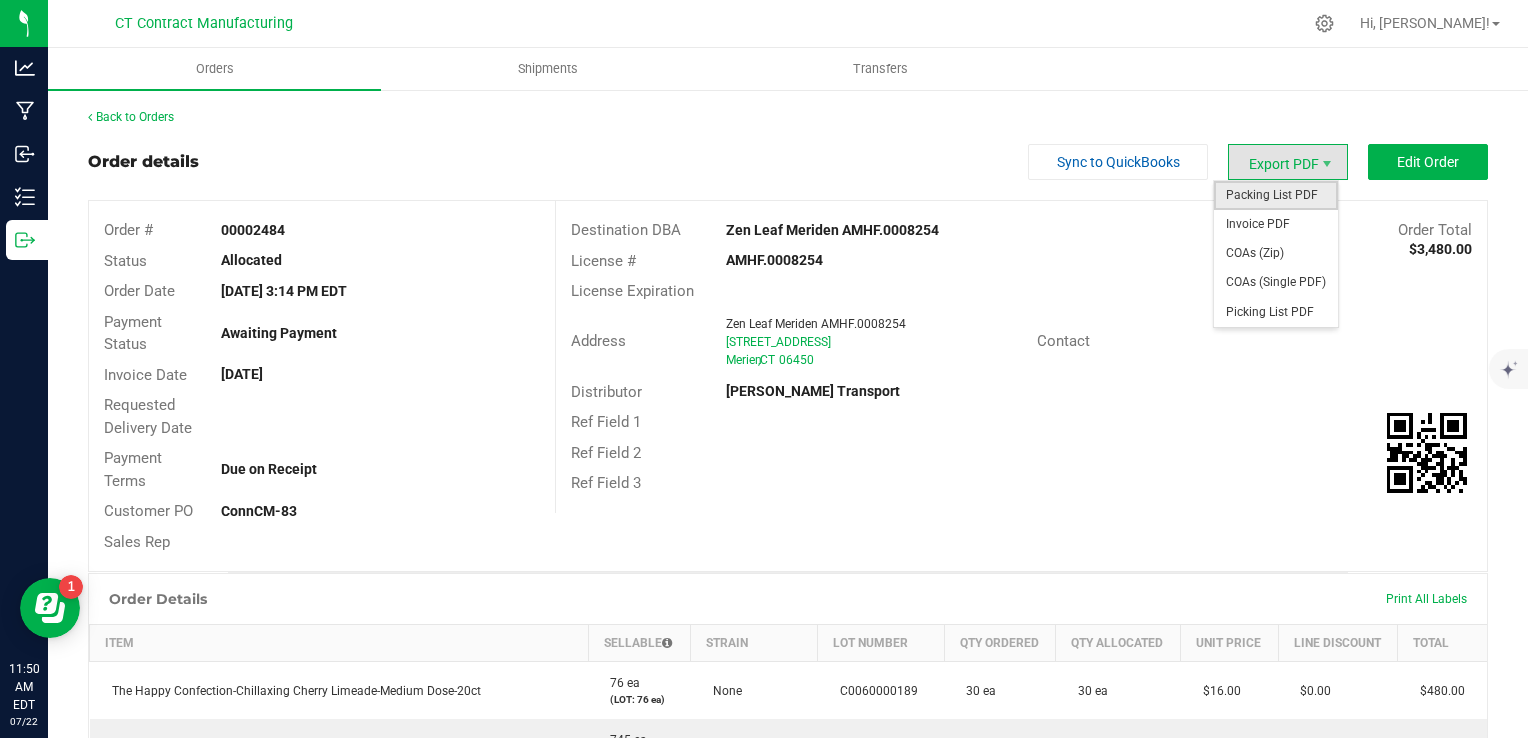 click on "Packing List PDF" 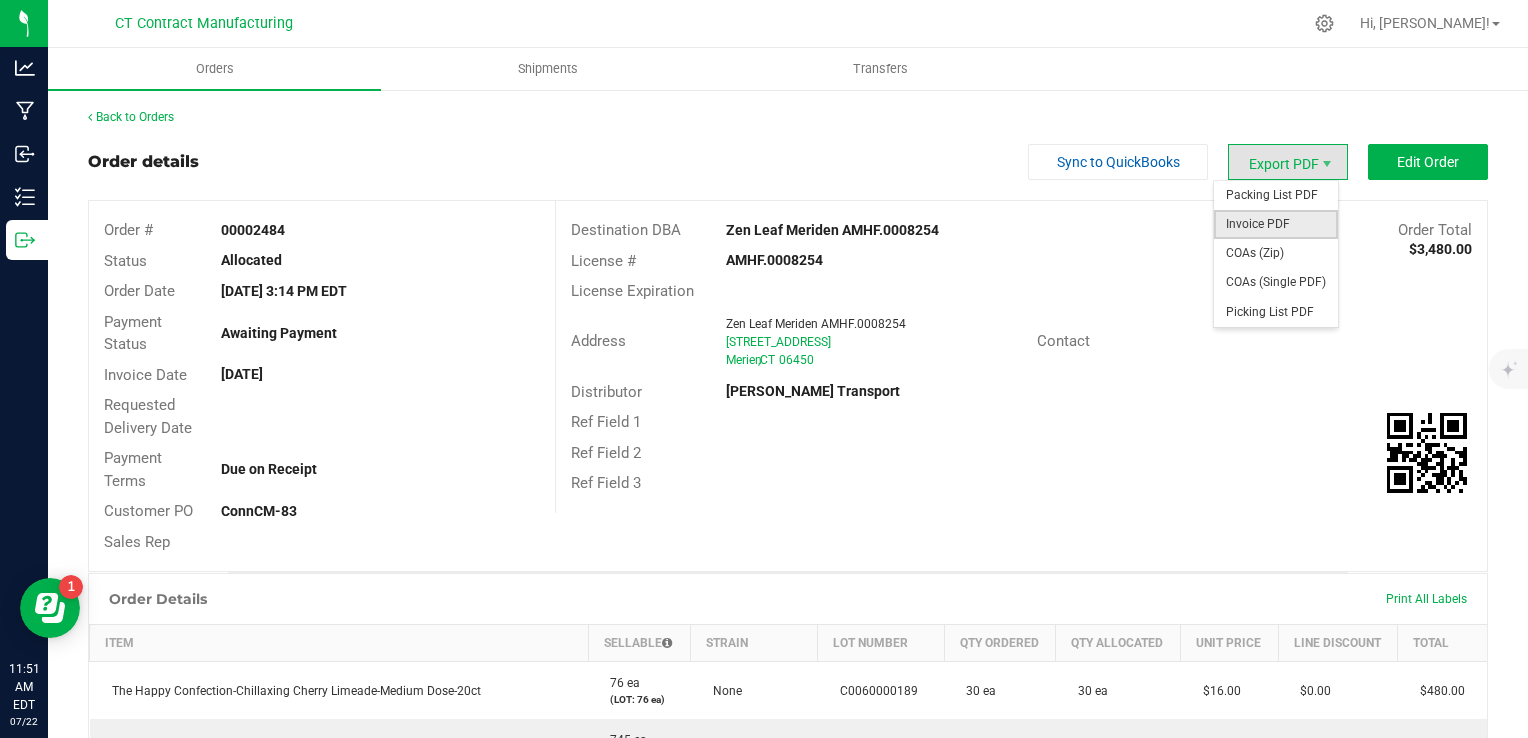 click on "Invoice PDF" 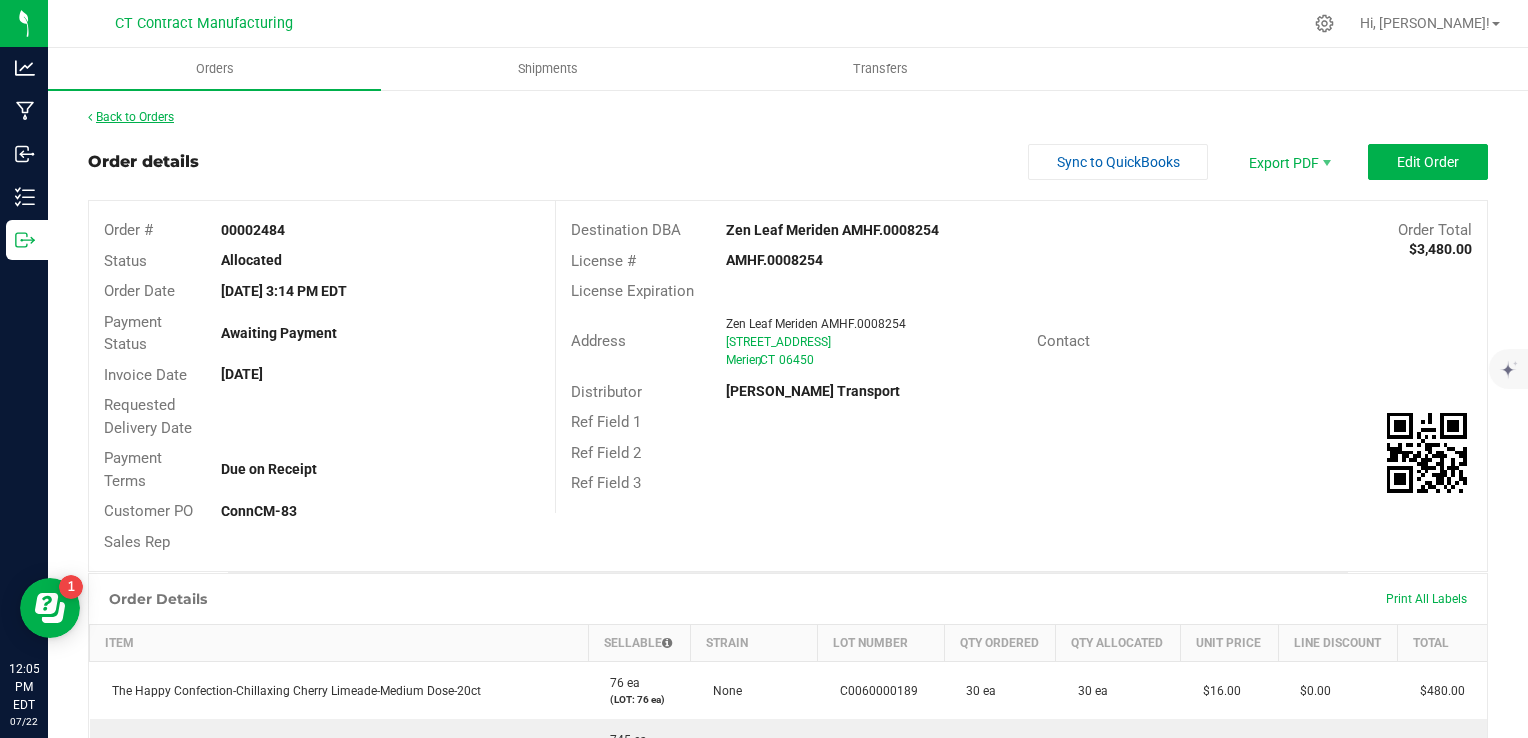 click on "Back to Orders" 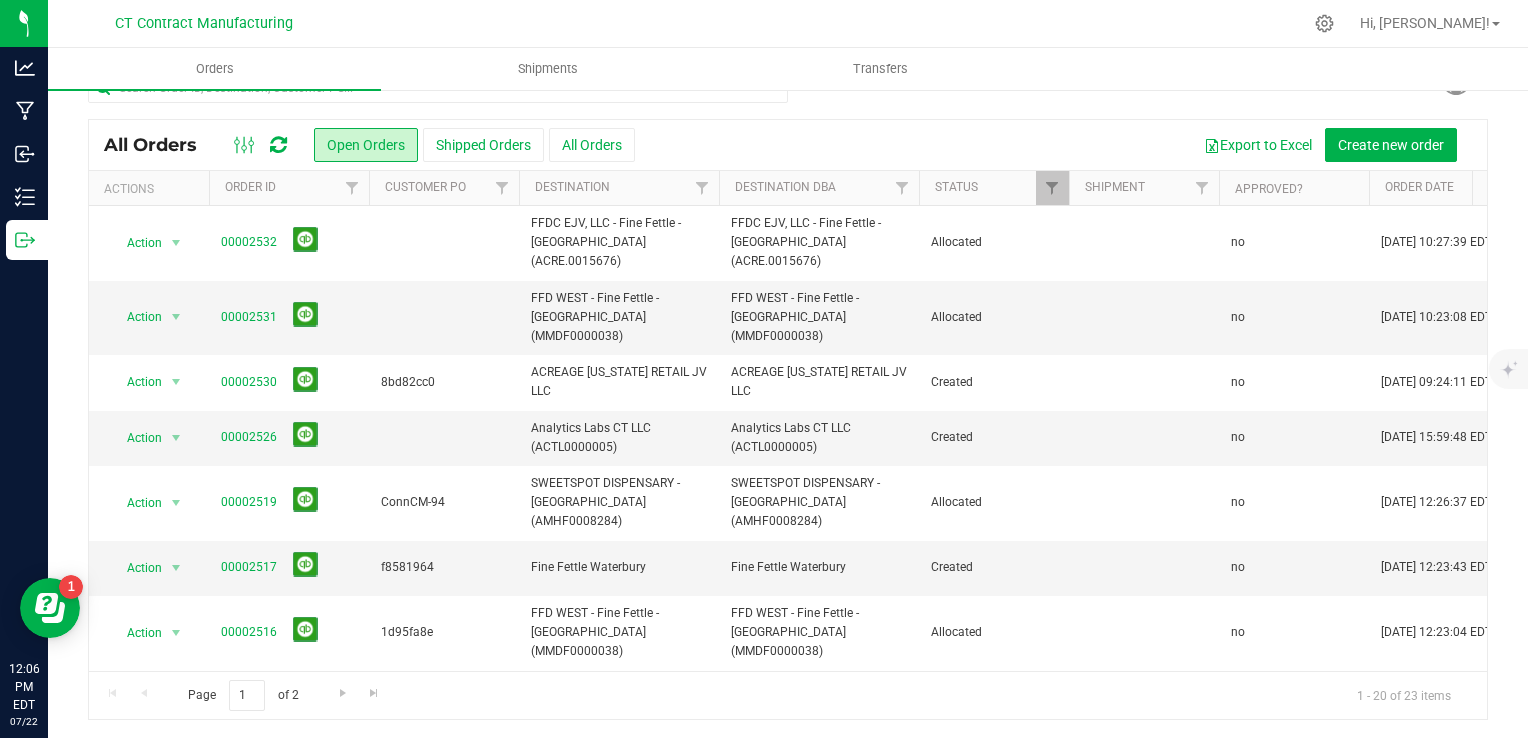 scroll, scrollTop: 36, scrollLeft: 0, axis: vertical 